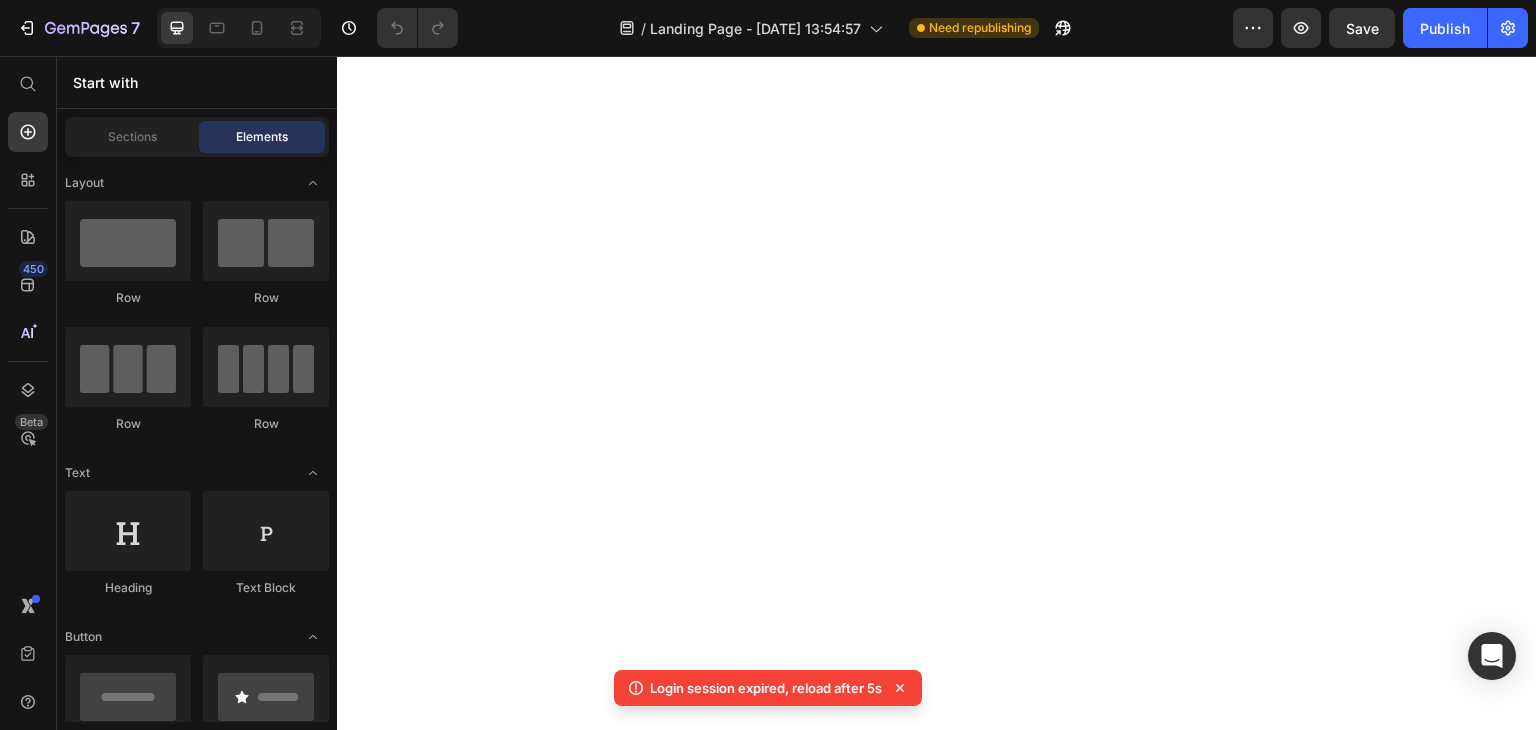 scroll, scrollTop: 0, scrollLeft: 0, axis: both 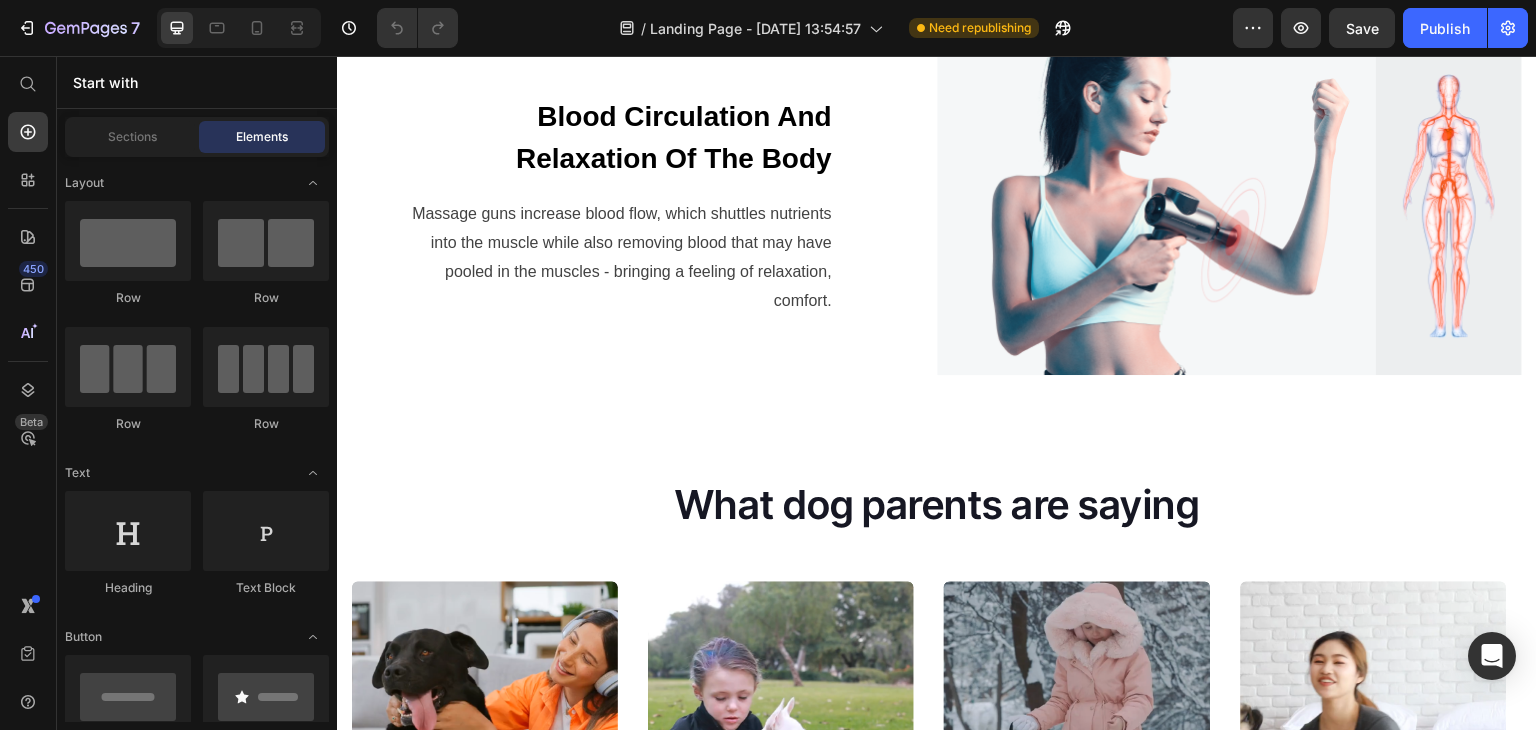click on "Drop element here" at bounding box center (937, -436) 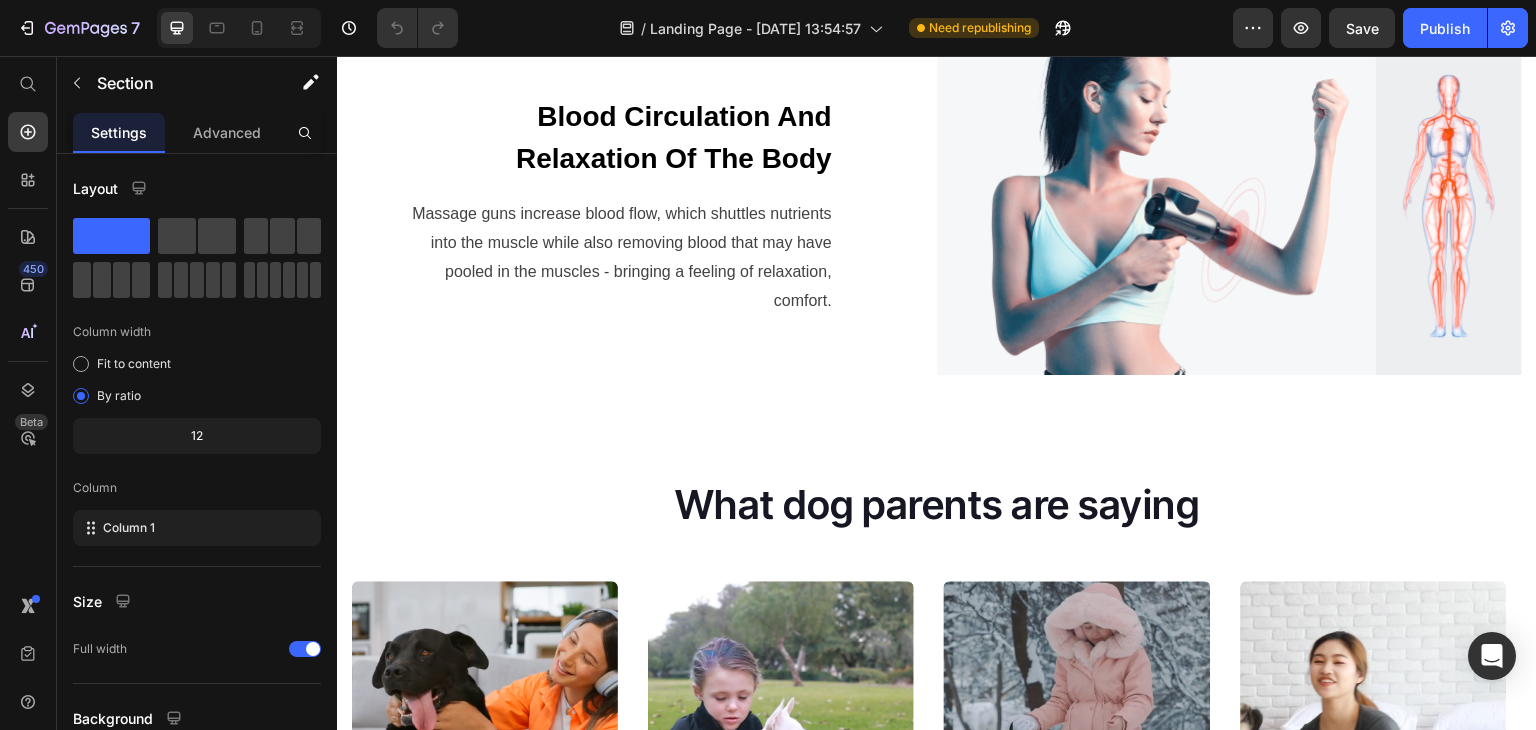 click 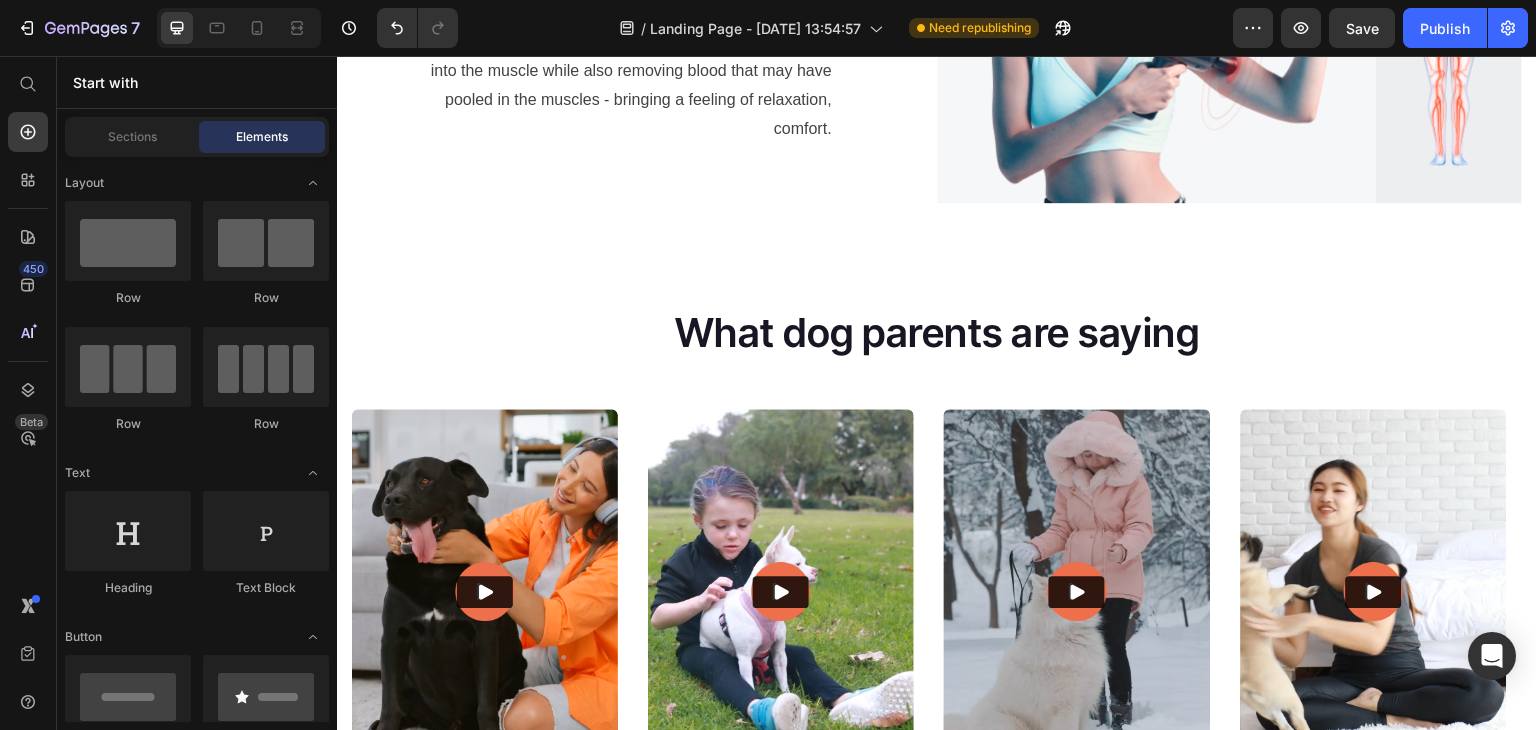 scroll, scrollTop: 3800, scrollLeft: 0, axis: vertical 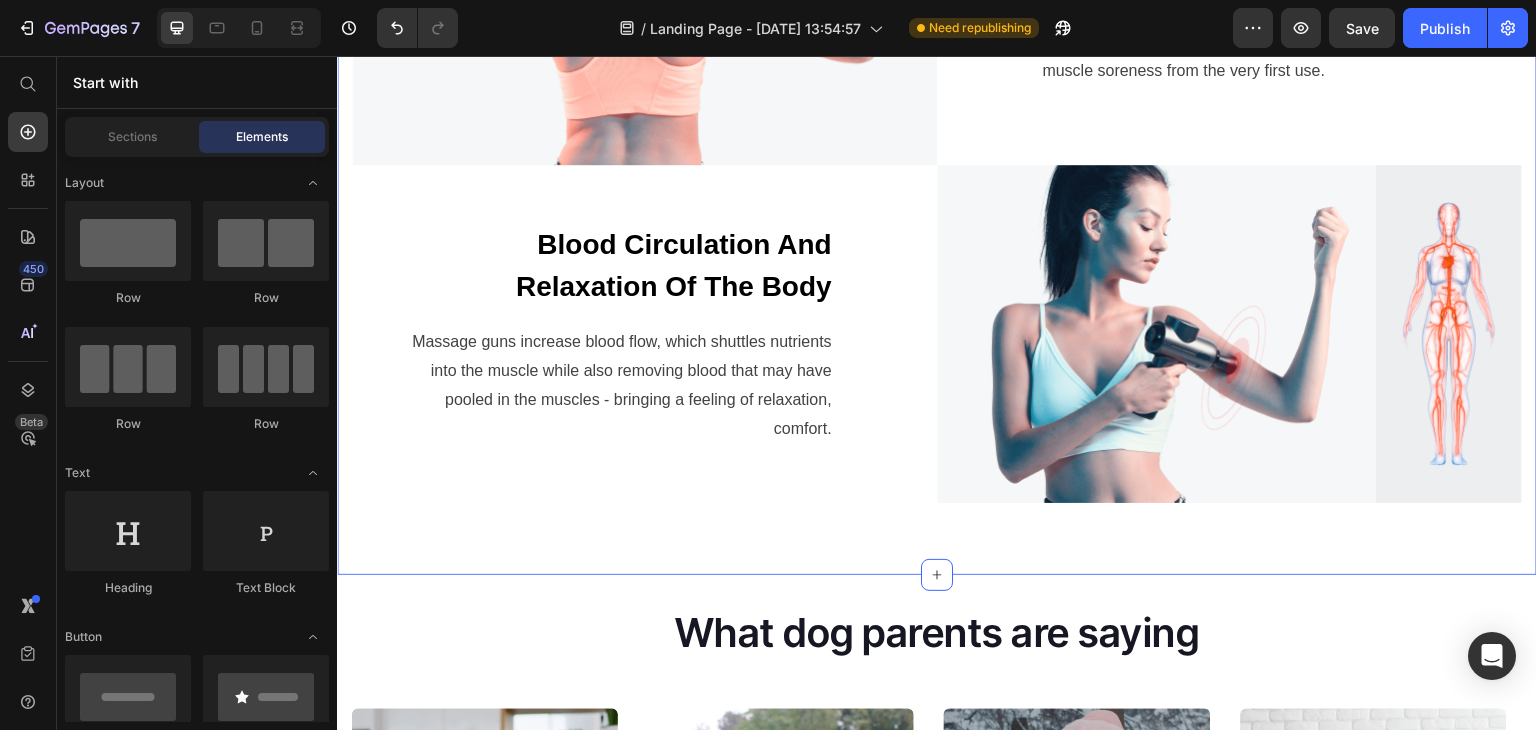 click 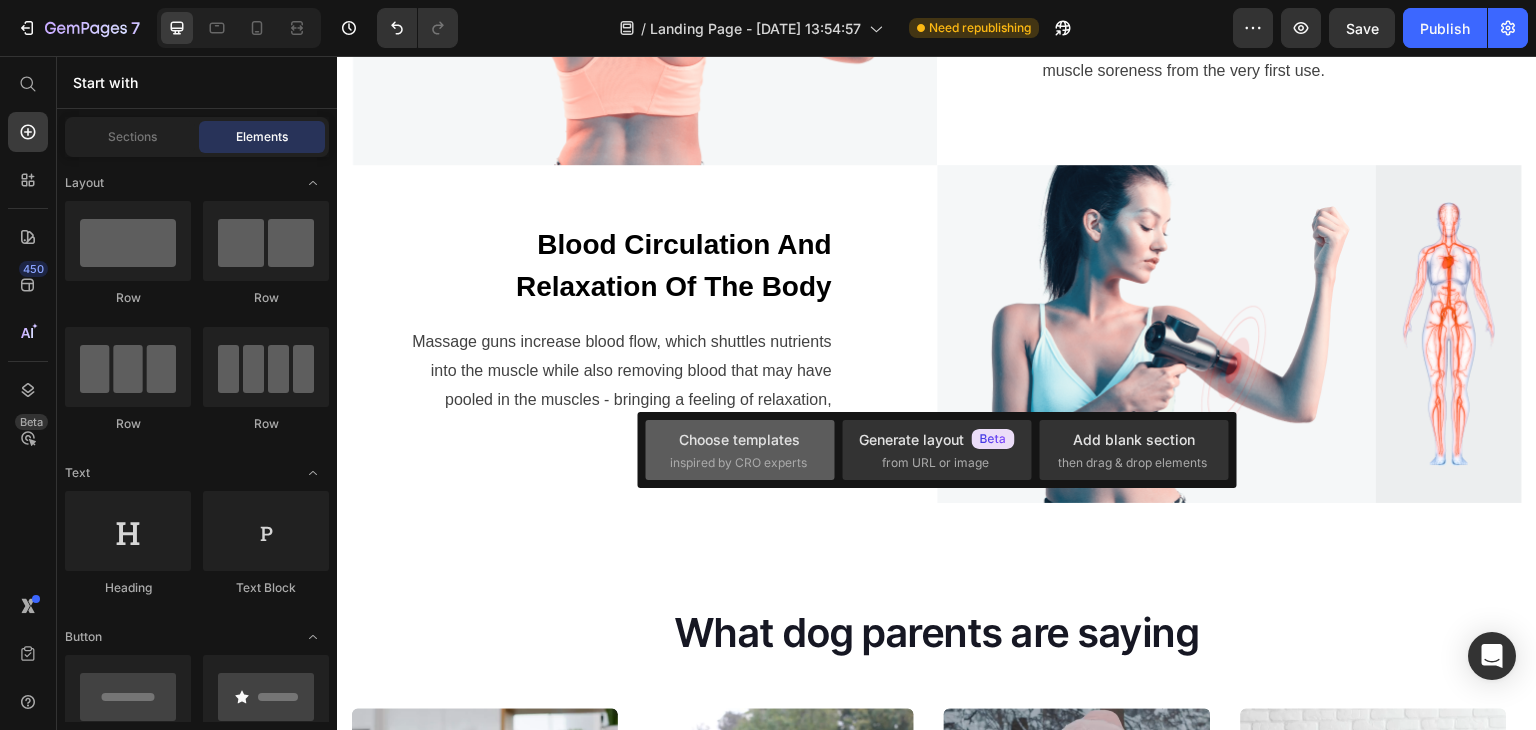 click on "Choose templates  inspired by CRO experts" 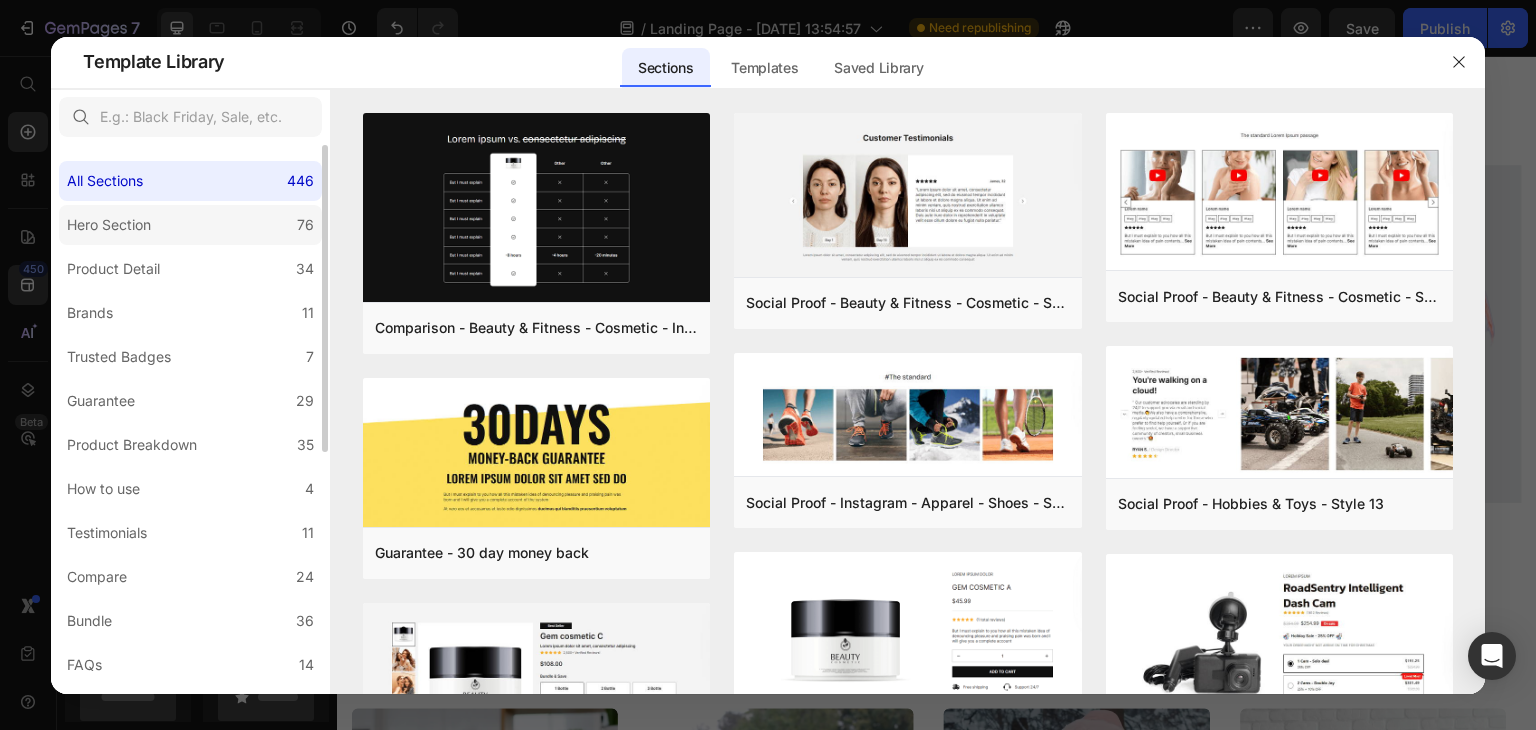 click on "Hero Section 76" 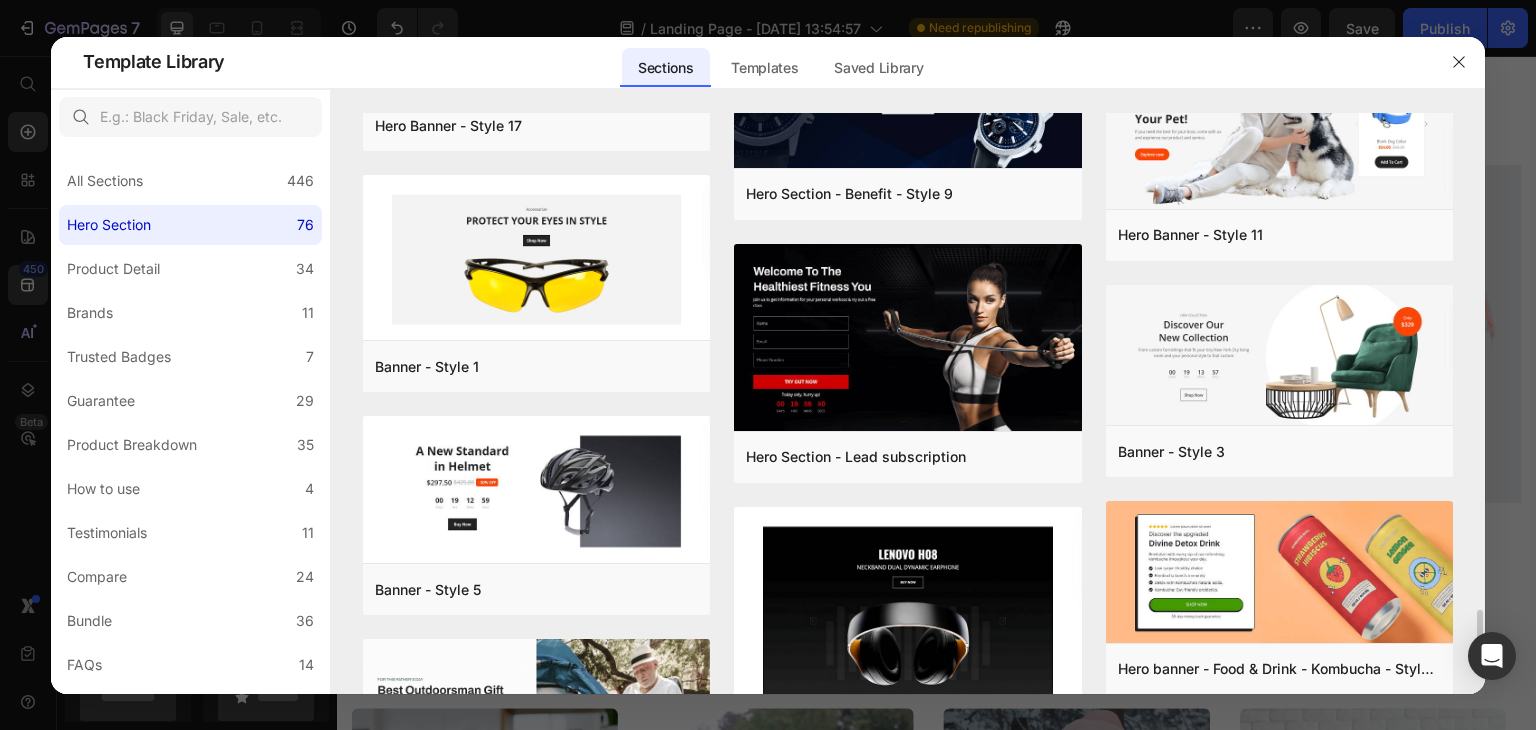 scroll, scrollTop: 4789, scrollLeft: 0, axis: vertical 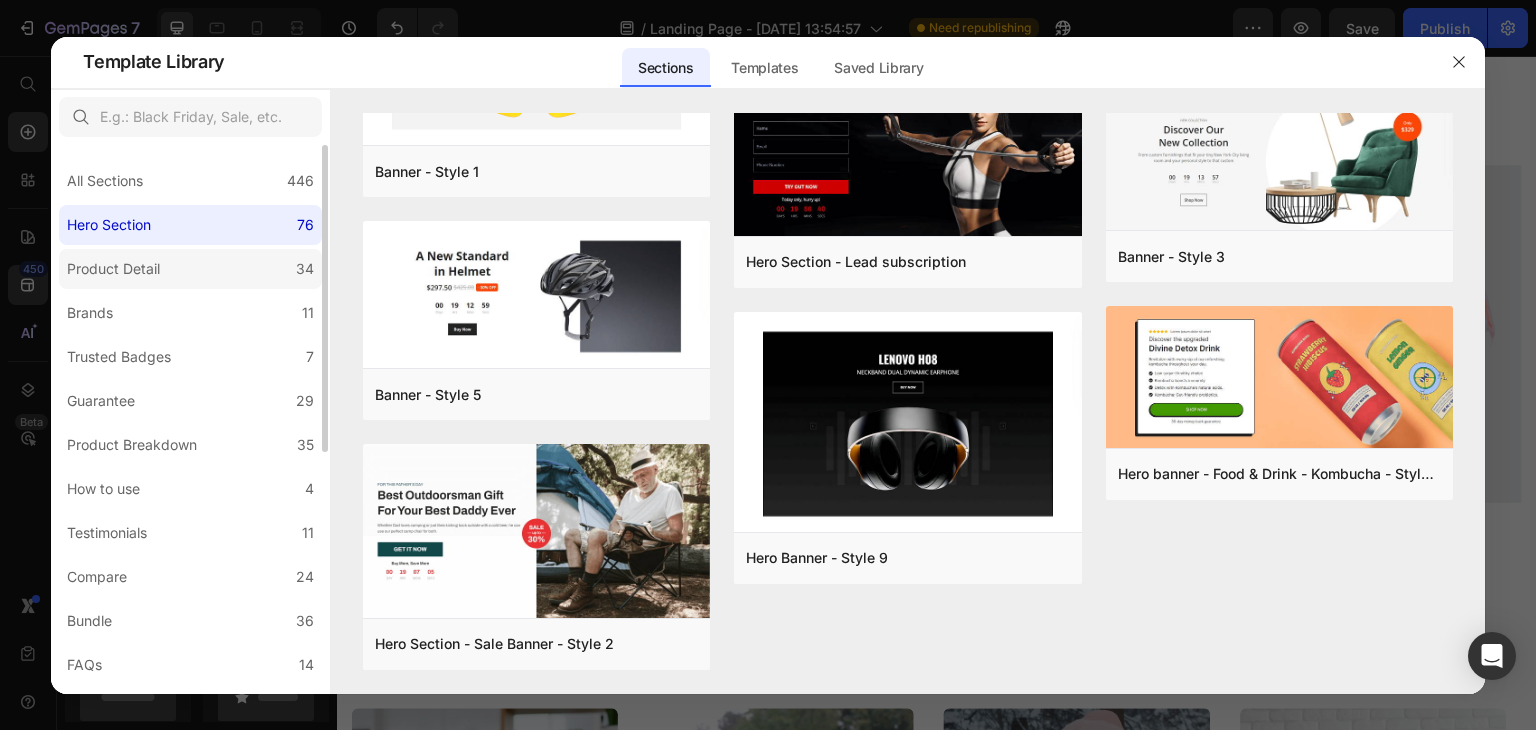click on "Product Detail" at bounding box center (113, 269) 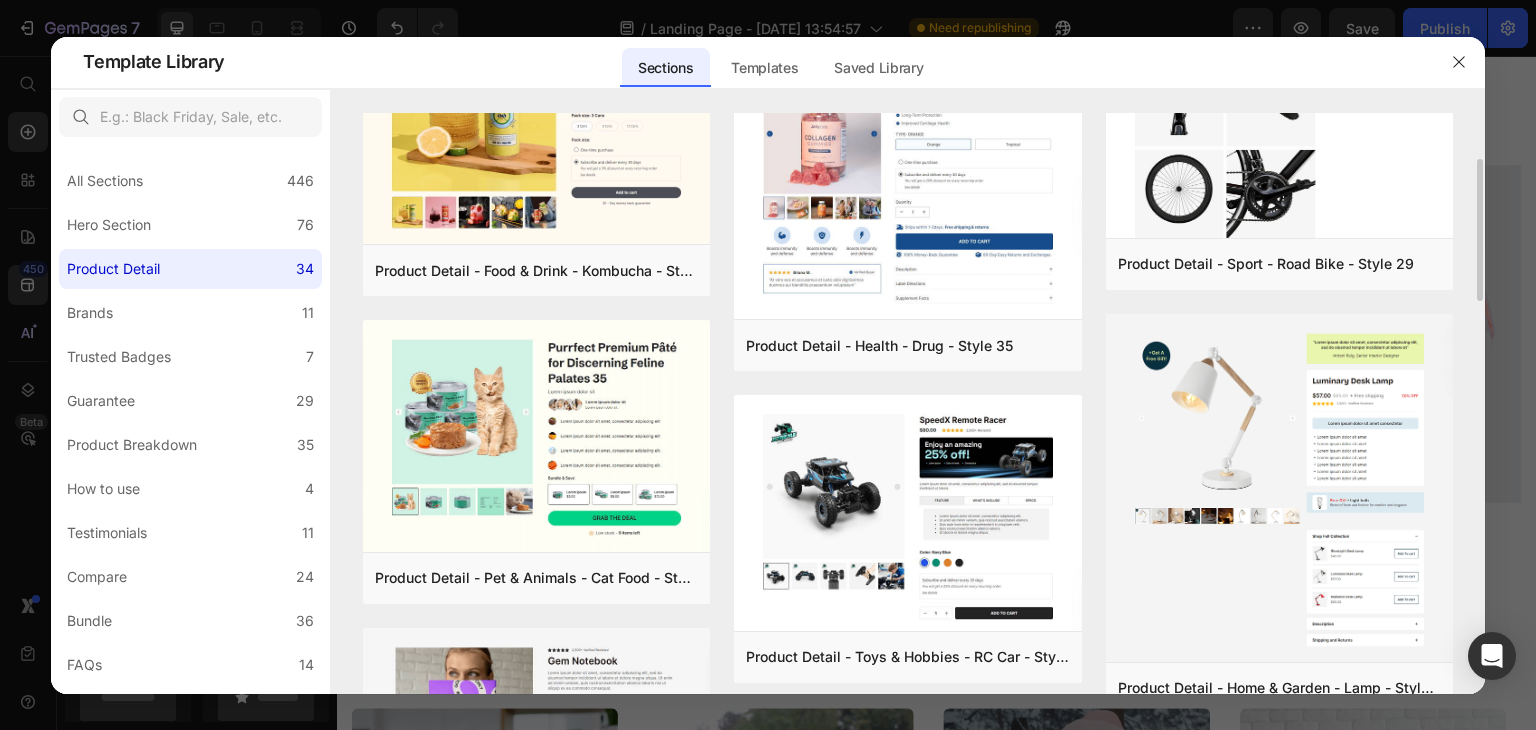 scroll, scrollTop: 500, scrollLeft: 0, axis: vertical 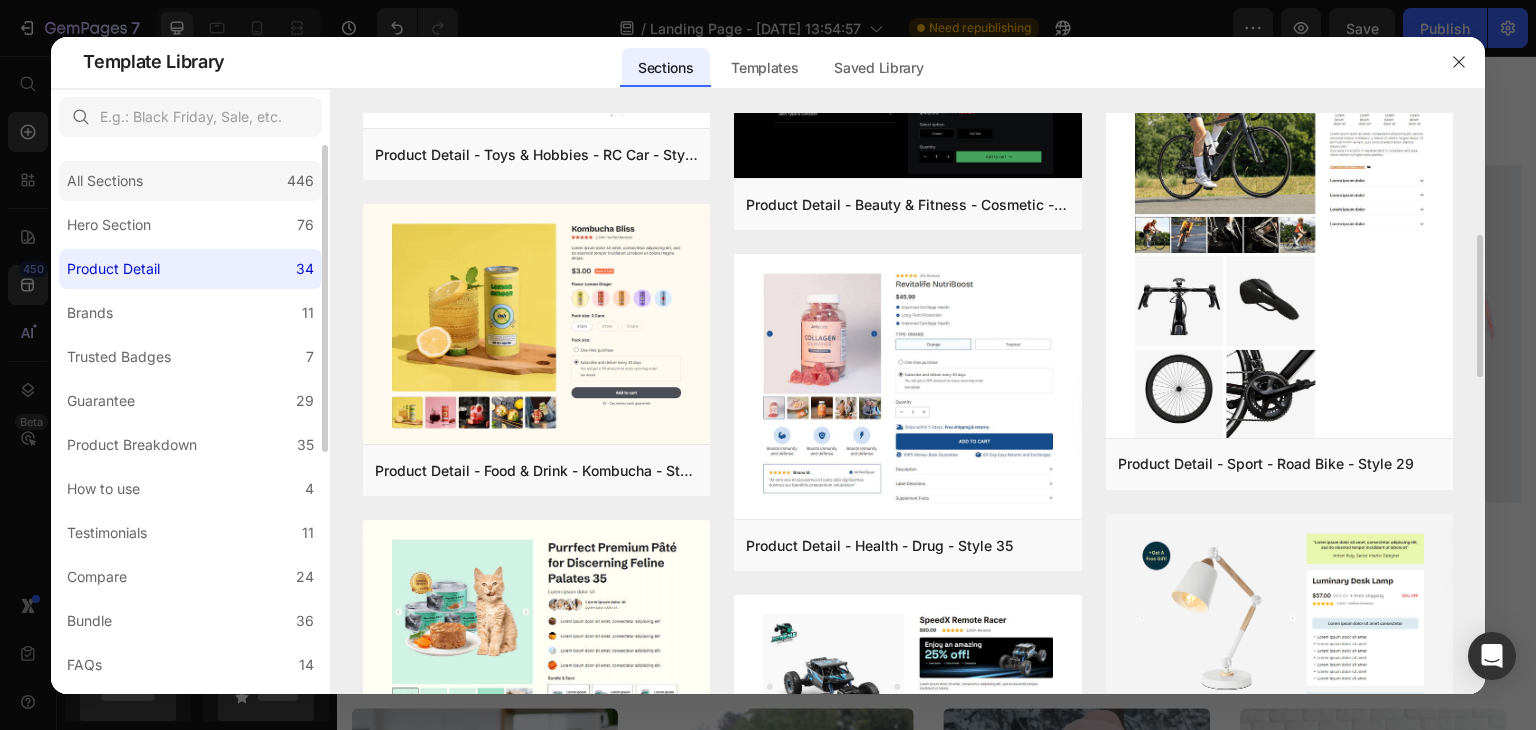 click on "All Sections 446" 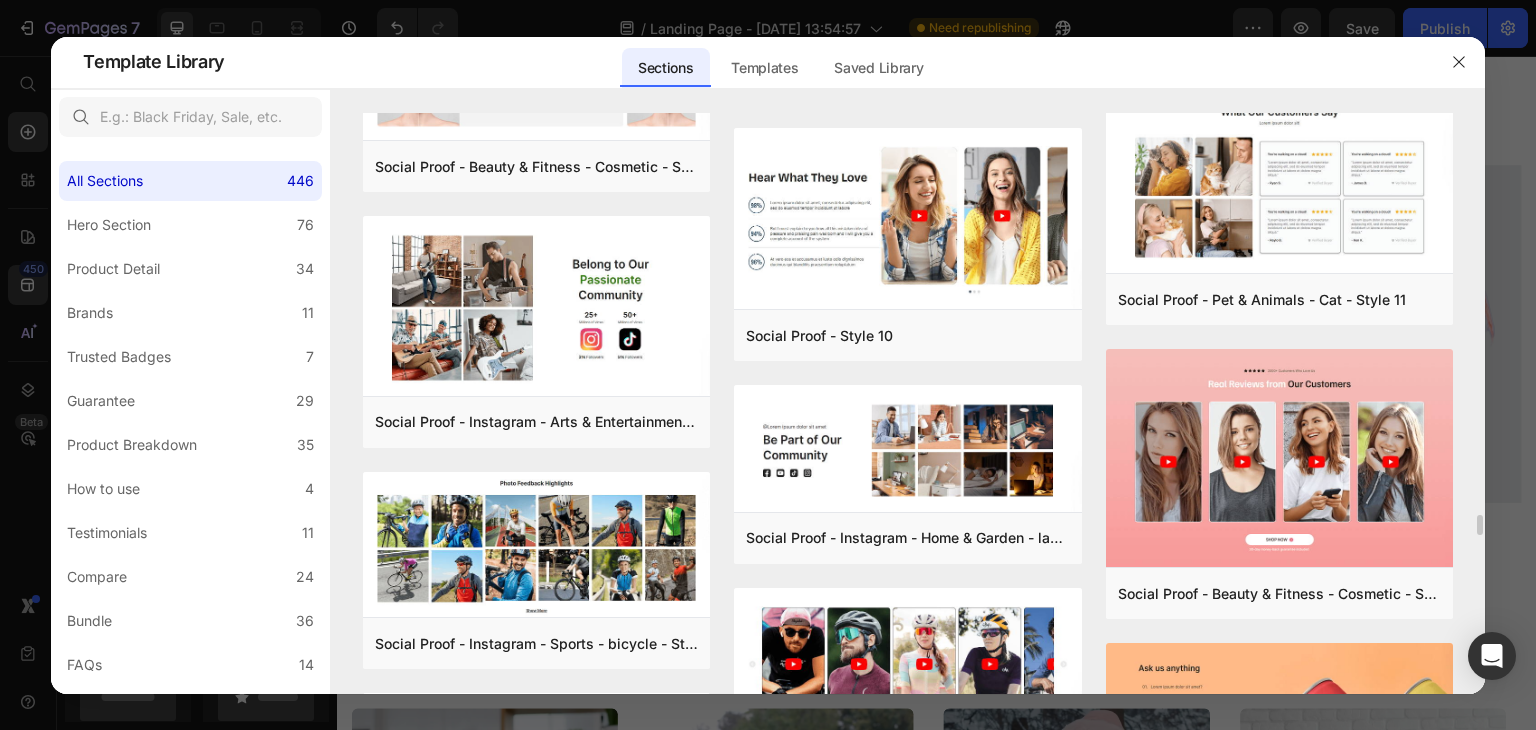 scroll, scrollTop: 14503, scrollLeft: 0, axis: vertical 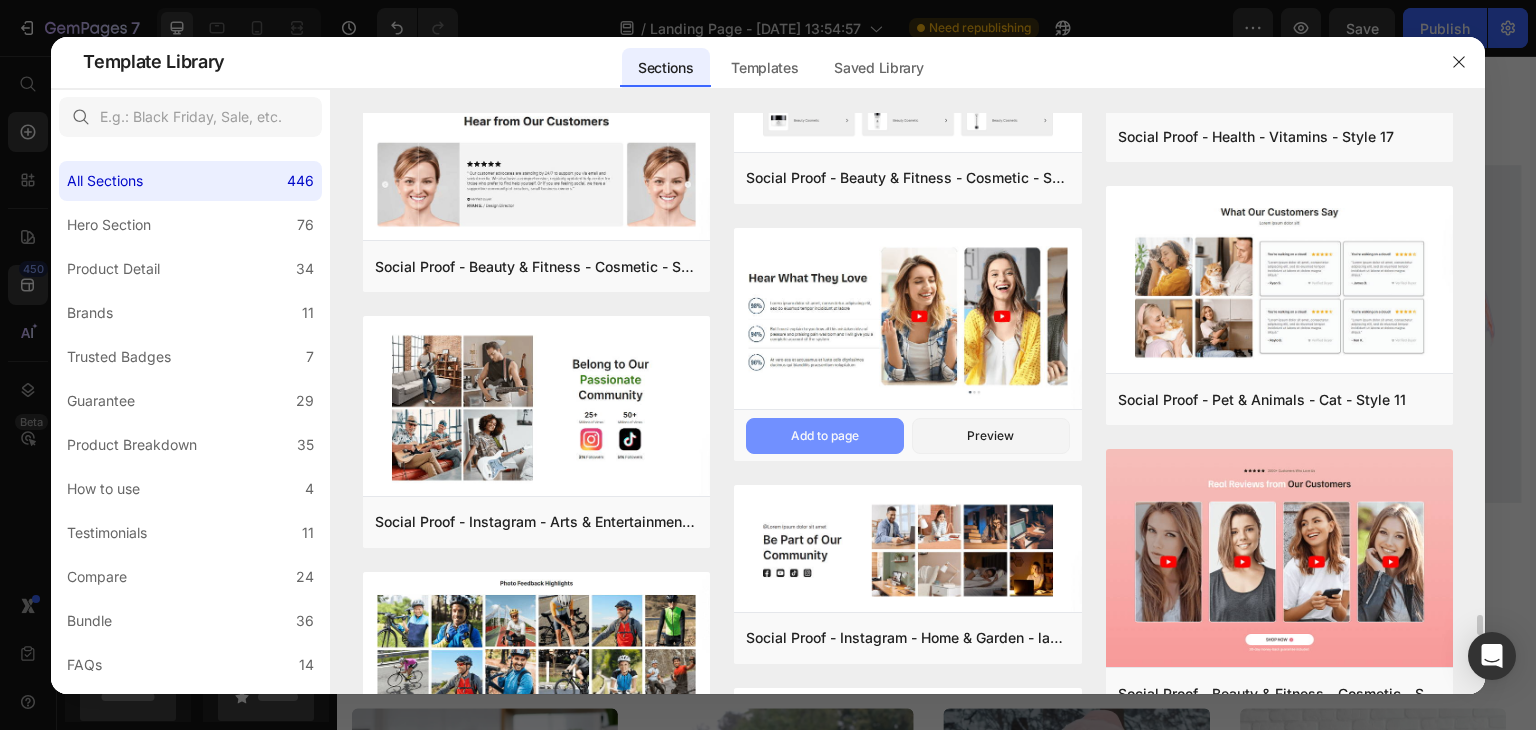 click on "Add to page" at bounding box center [825, 436] 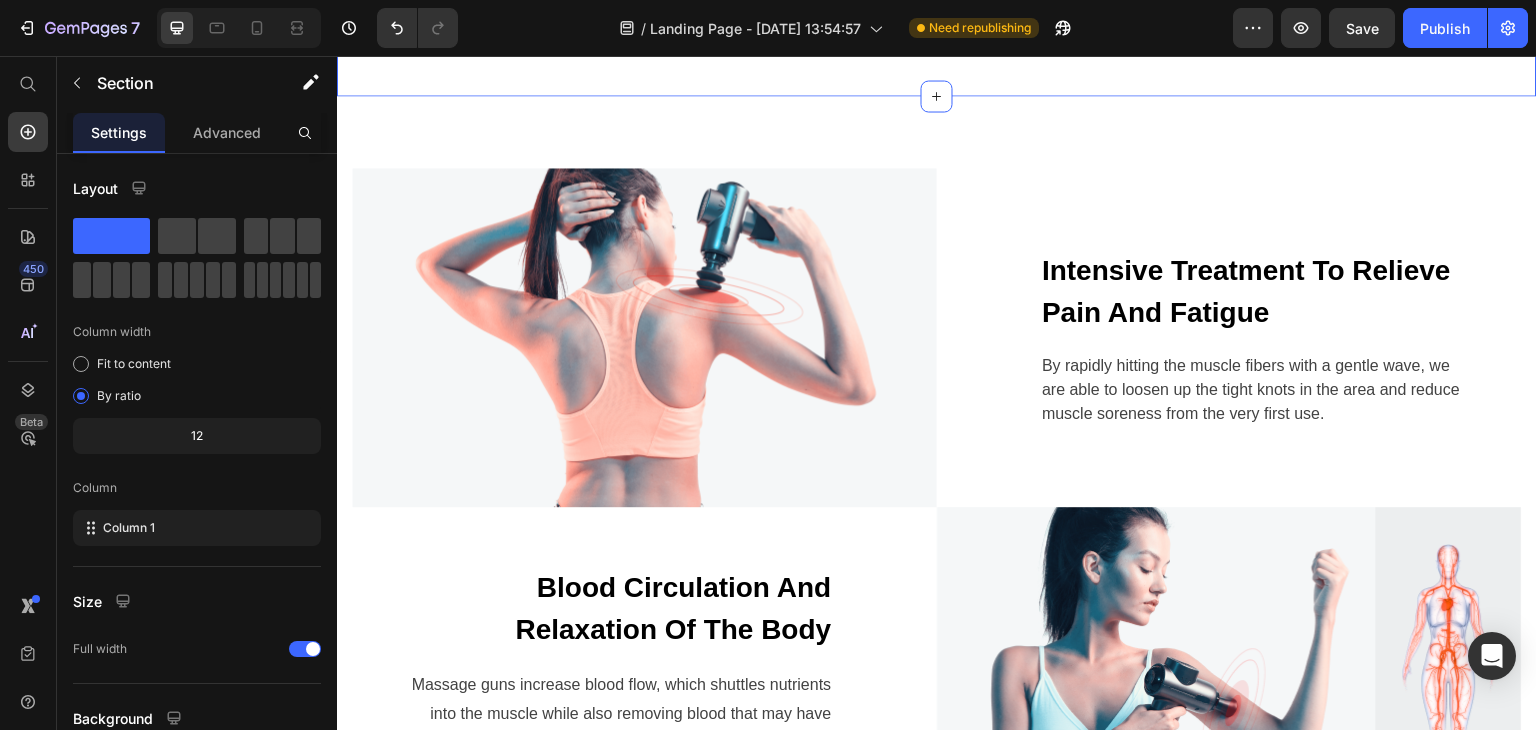 scroll, scrollTop: 4124, scrollLeft: 0, axis: vertical 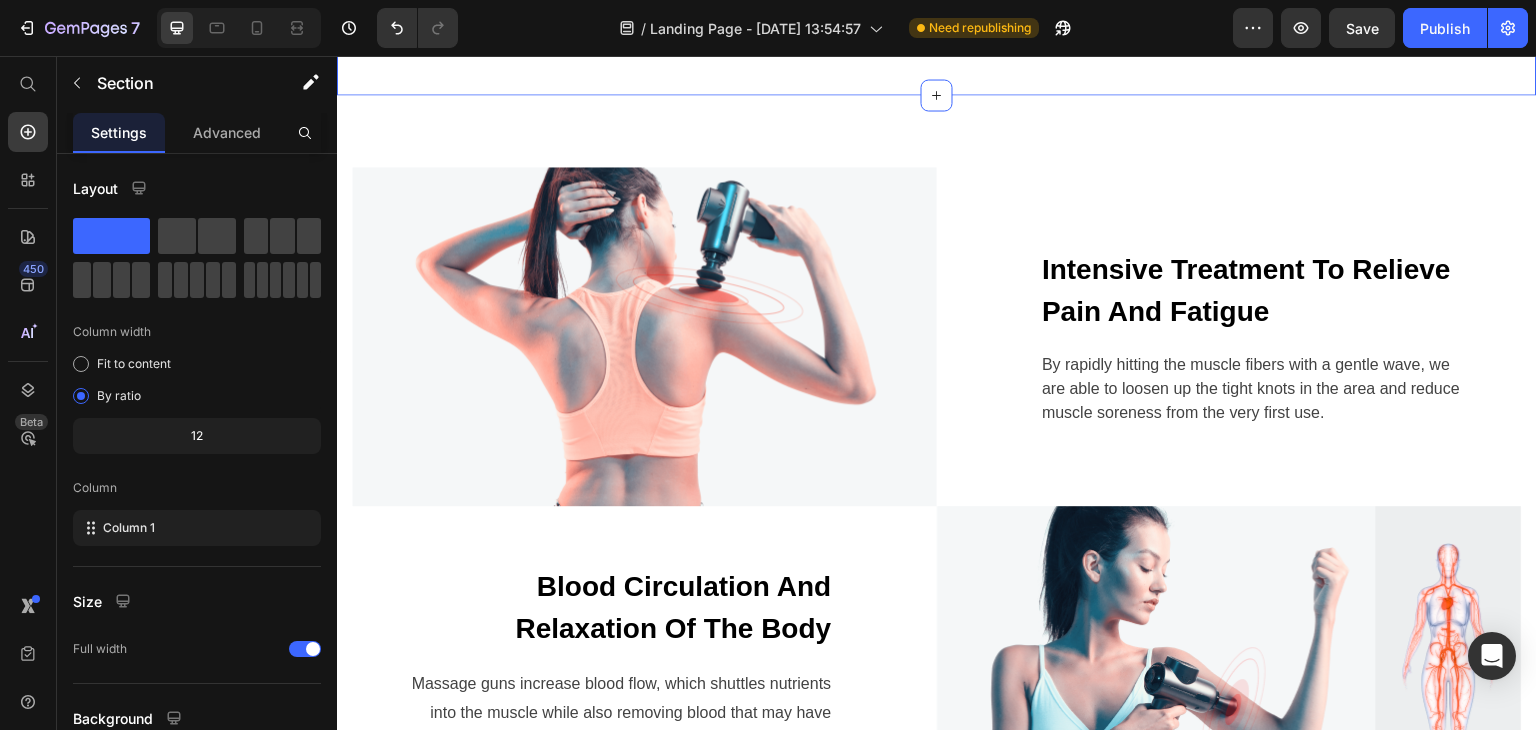 click on "Video Video Video" at bounding box center [1162, -250] 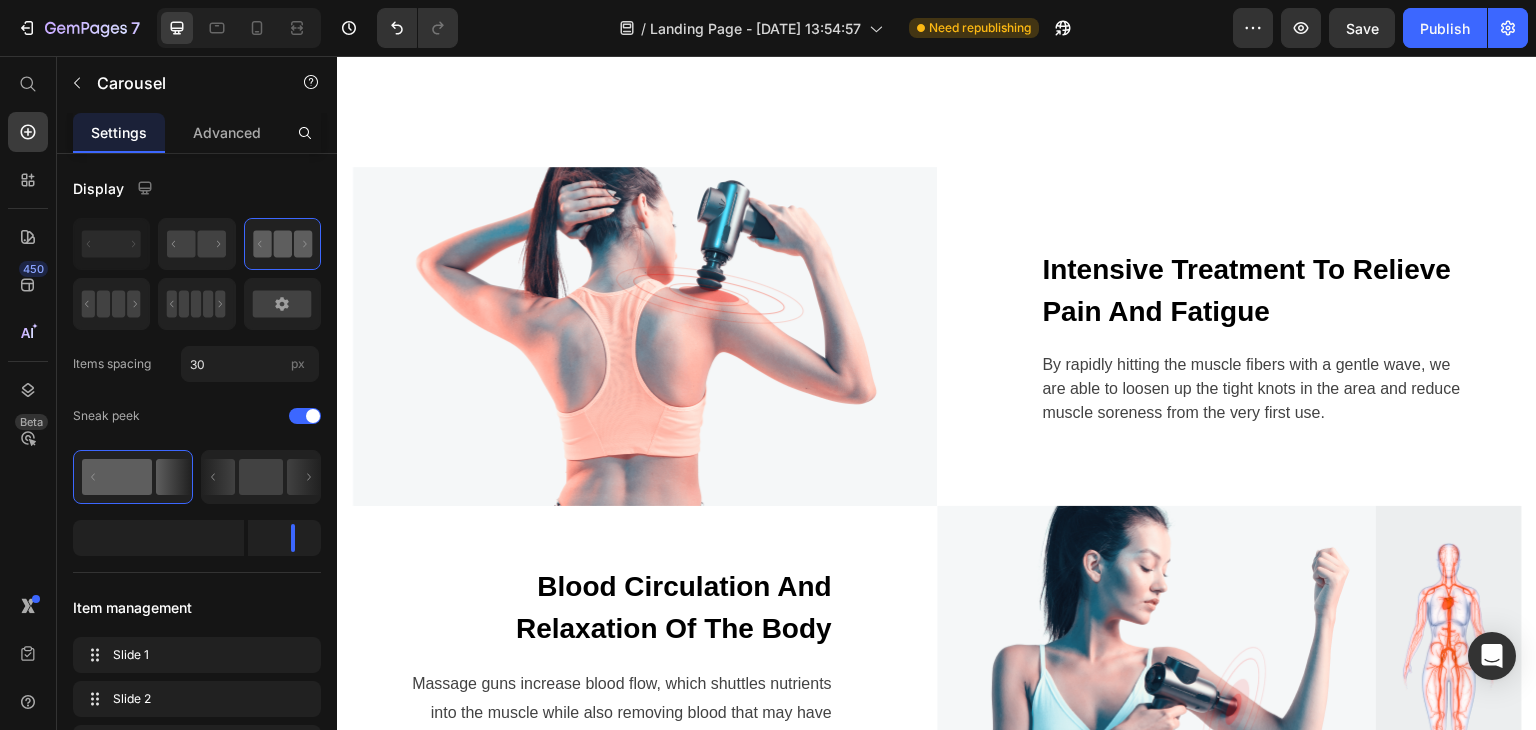 click 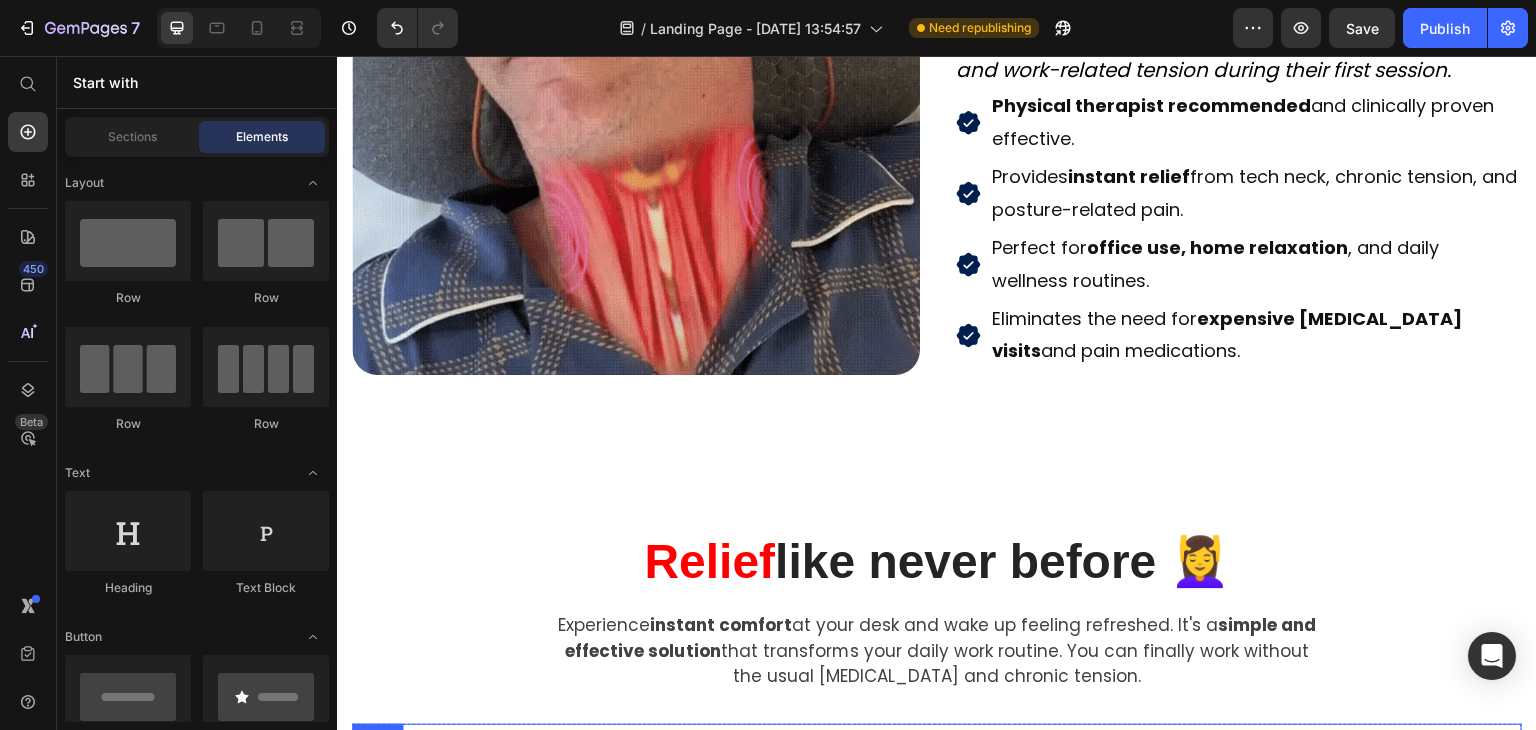 scroll, scrollTop: 2324, scrollLeft: 0, axis: vertical 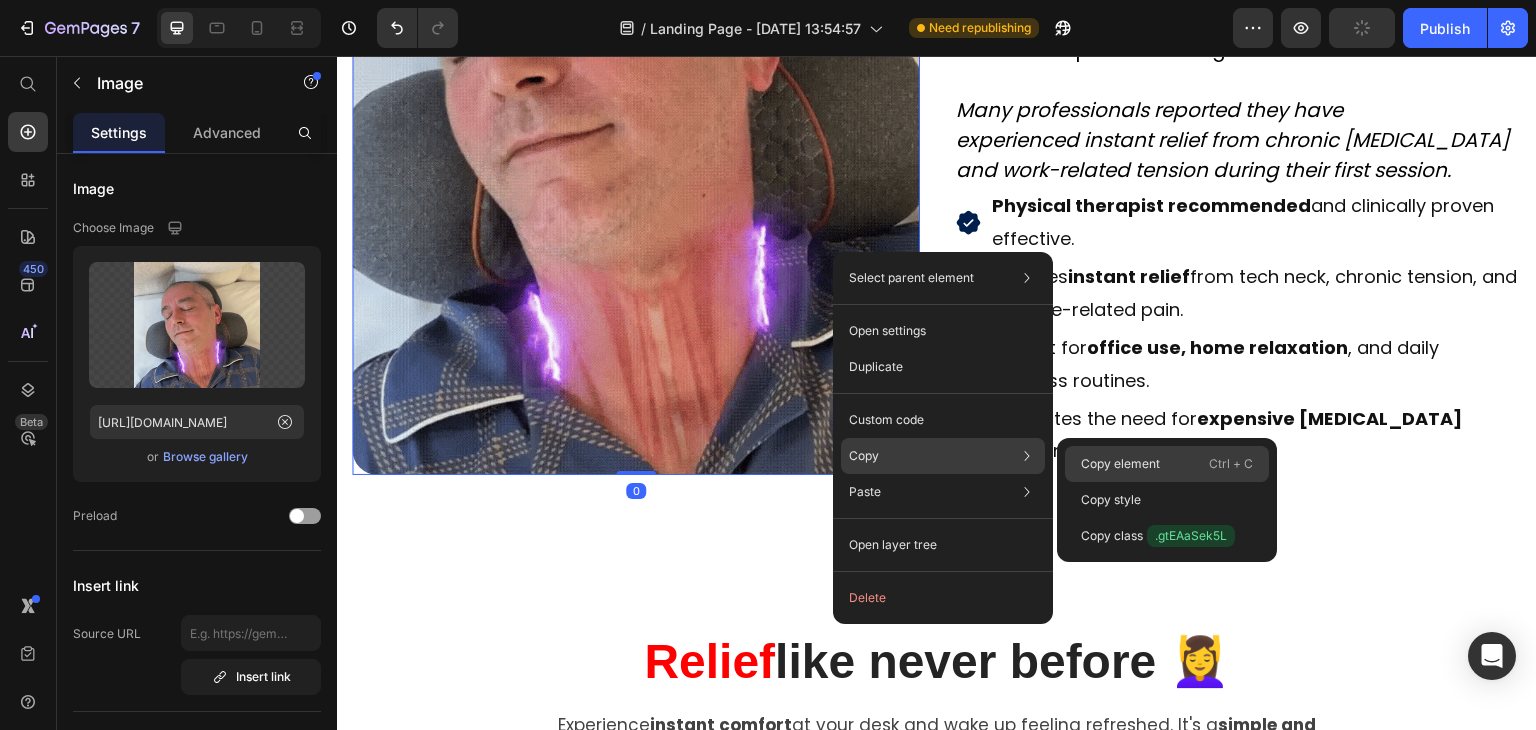 click on "Copy element  Ctrl + C" 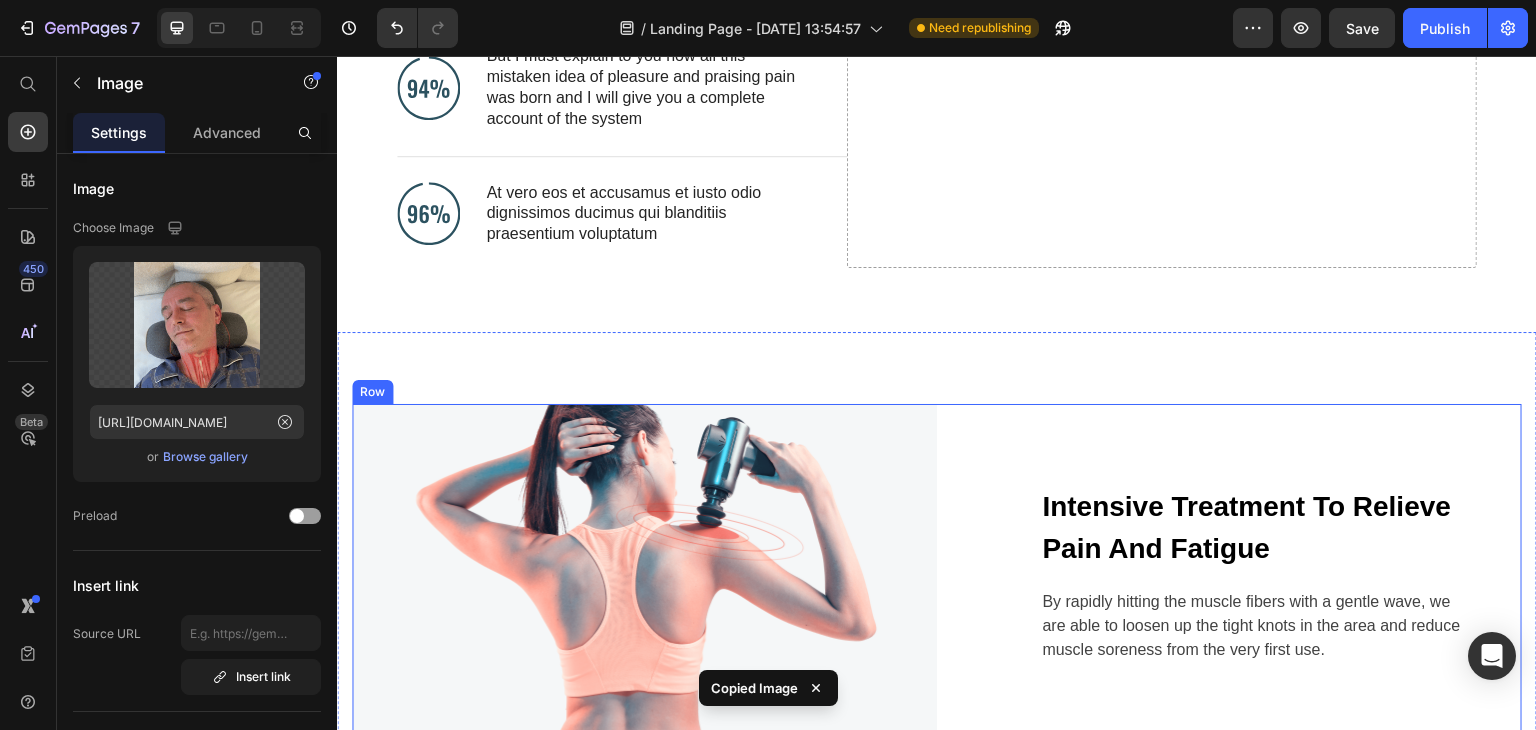 scroll, scrollTop: 3924, scrollLeft: 0, axis: vertical 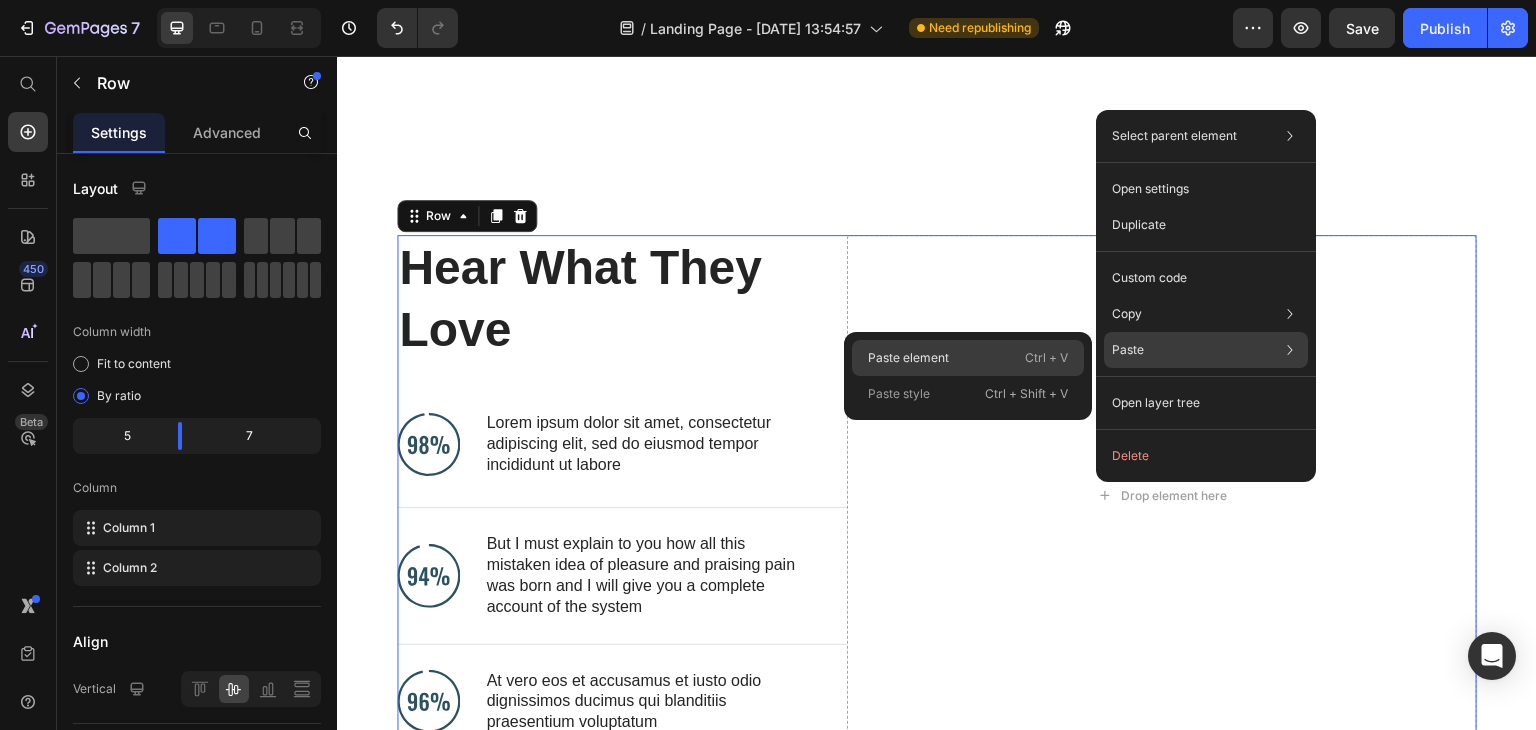 click on "Ctrl + V" at bounding box center (1046, 358) 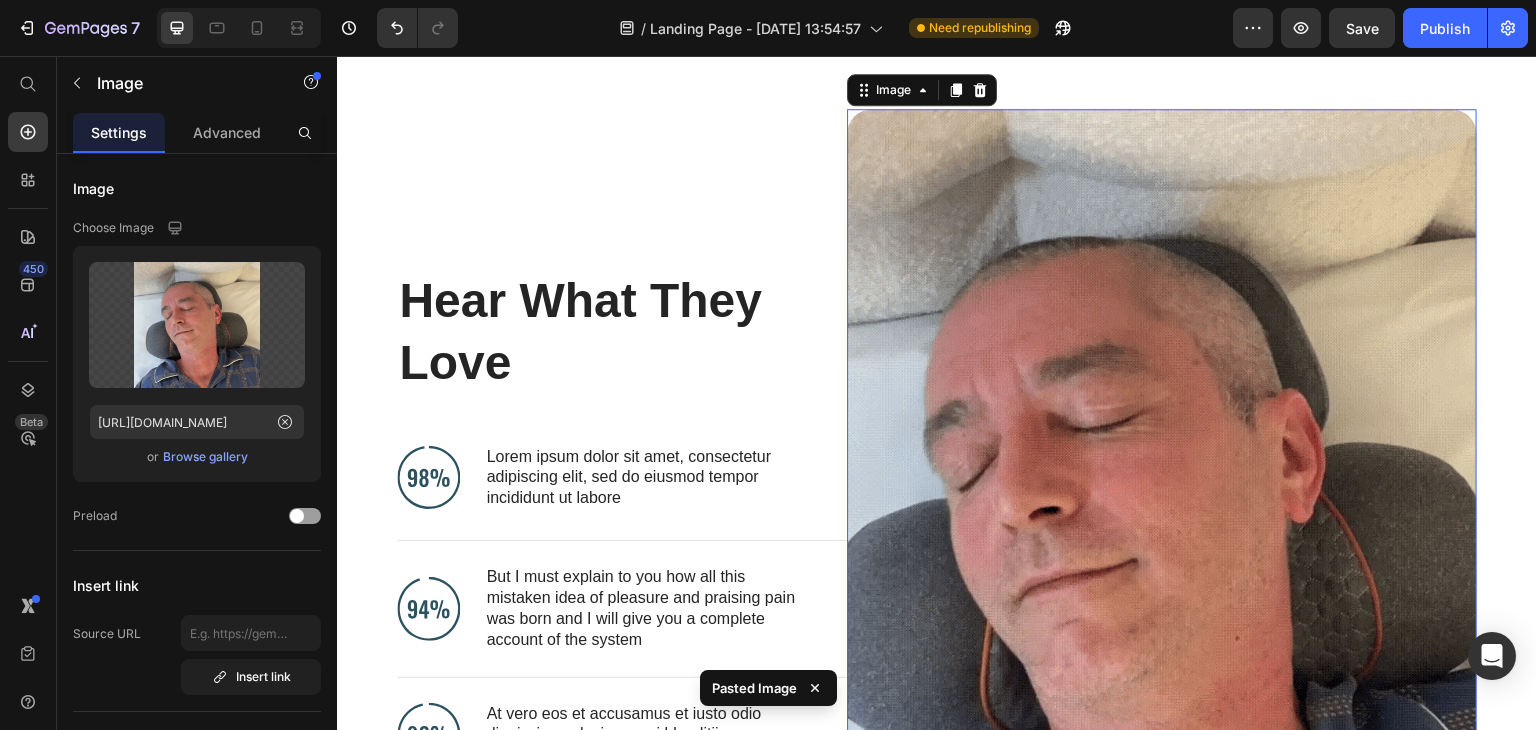 scroll, scrollTop: 4134, scrollLeft: 0, axis: vertical 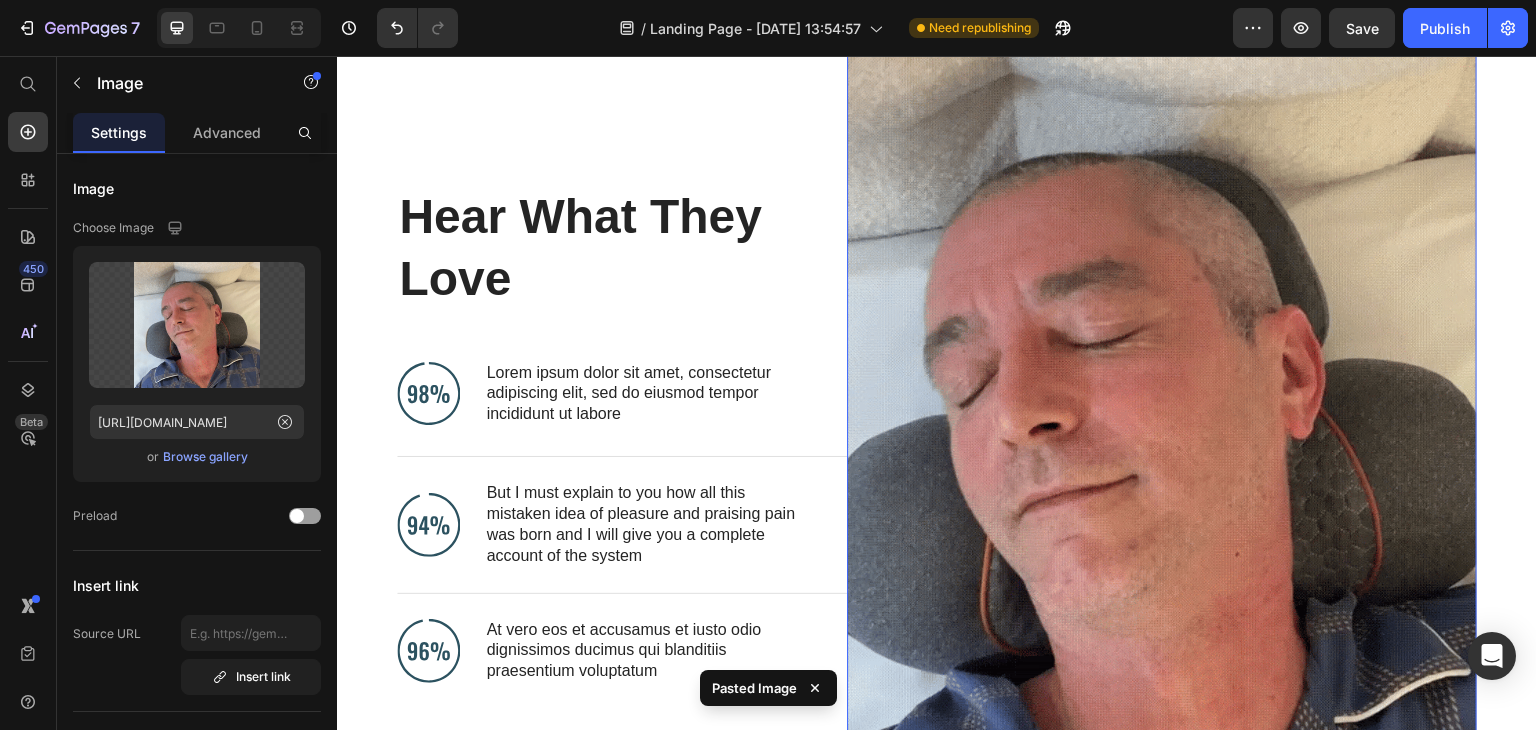 click at bounding box center (1162, 445) 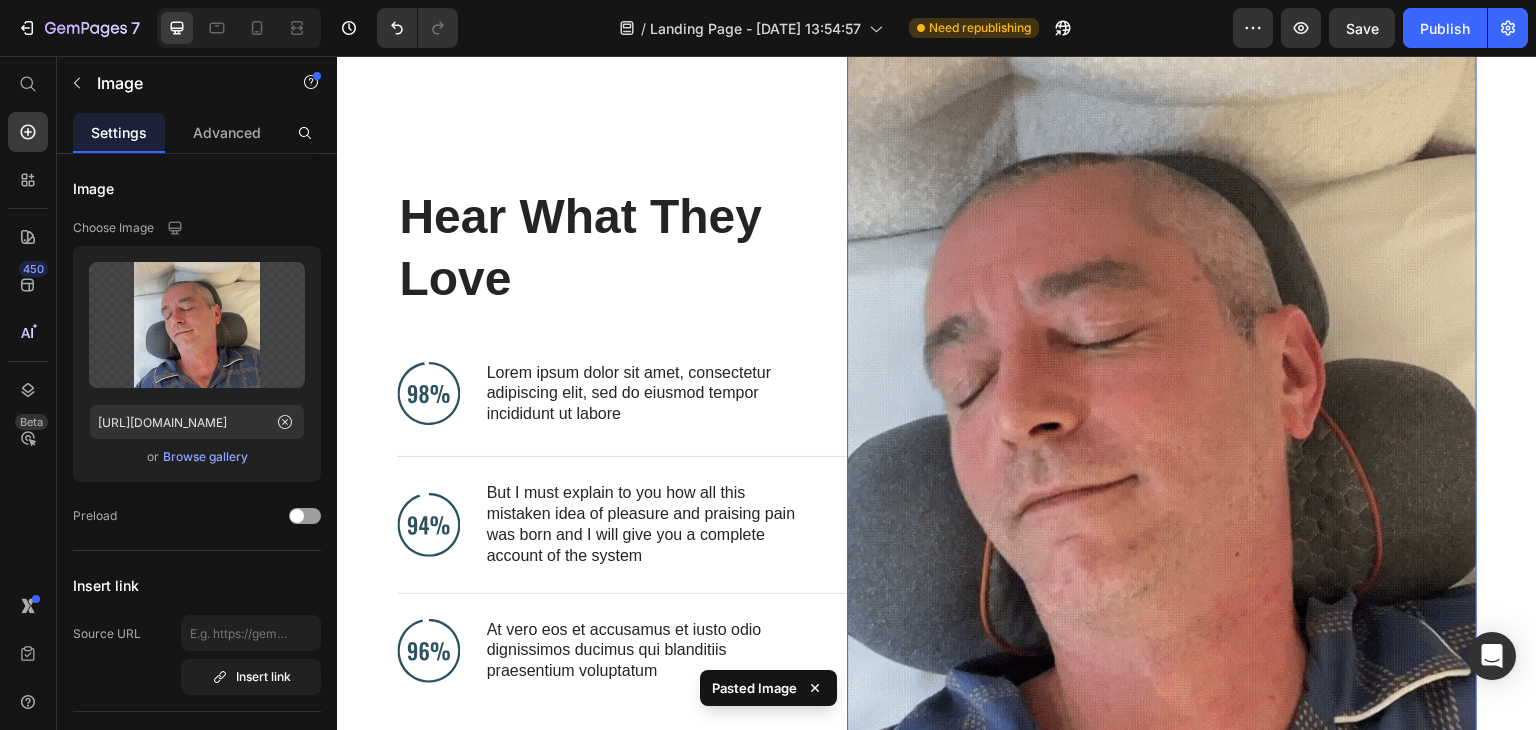 click at bounding box center [1162, 445] 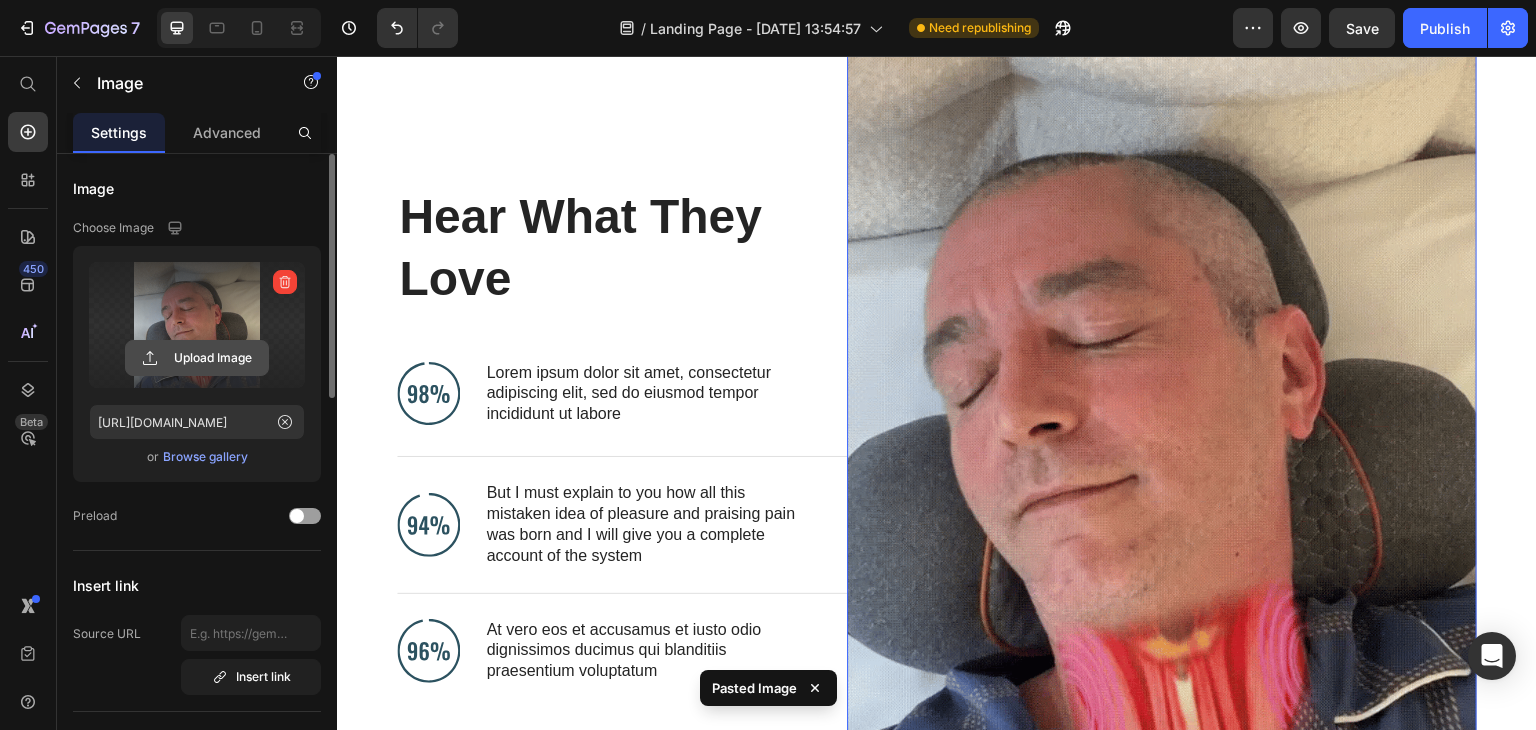 click 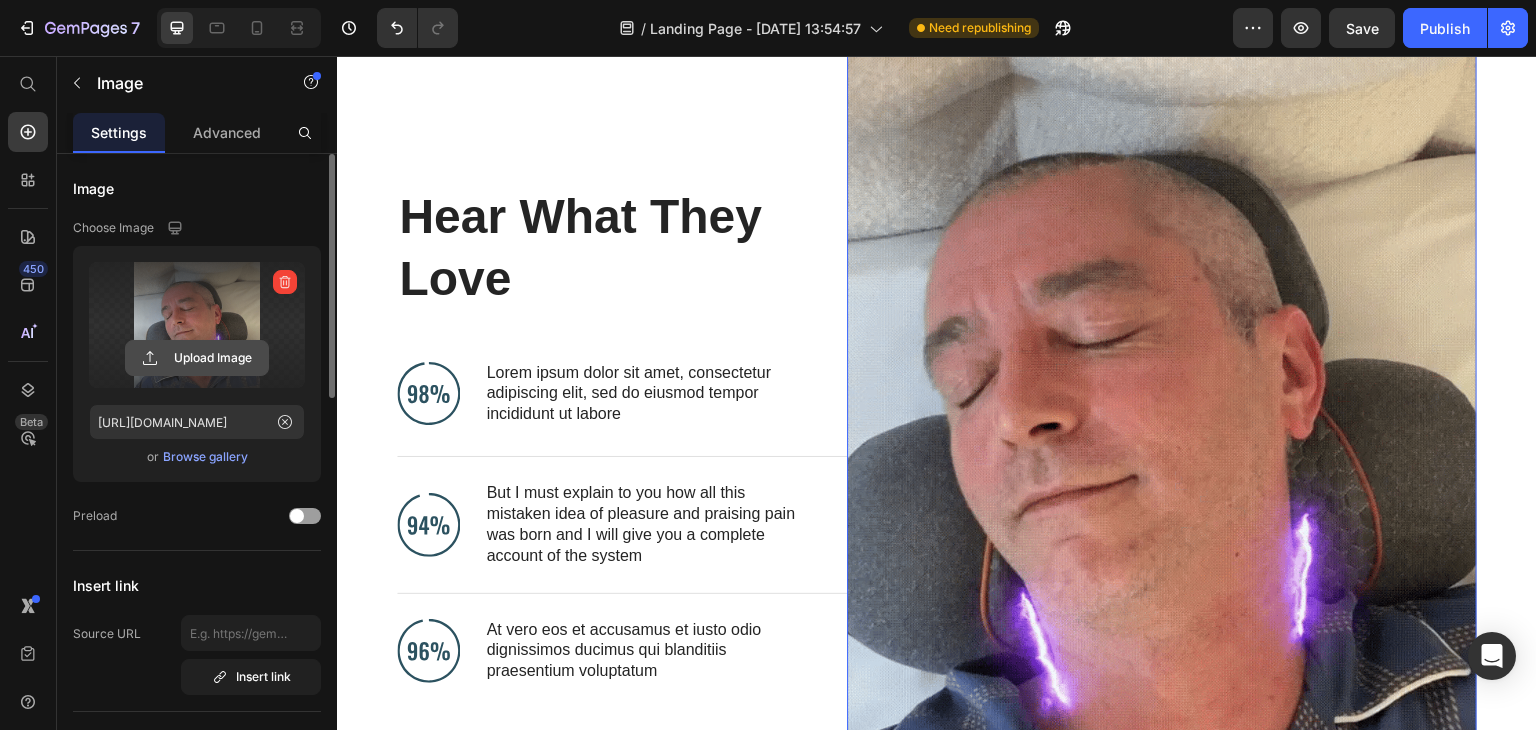 type on "C:\fakepath\COBIO-Neck-Traction-Massage-Pillow-_2_-_online-video-cutter.com_-_1.webp" 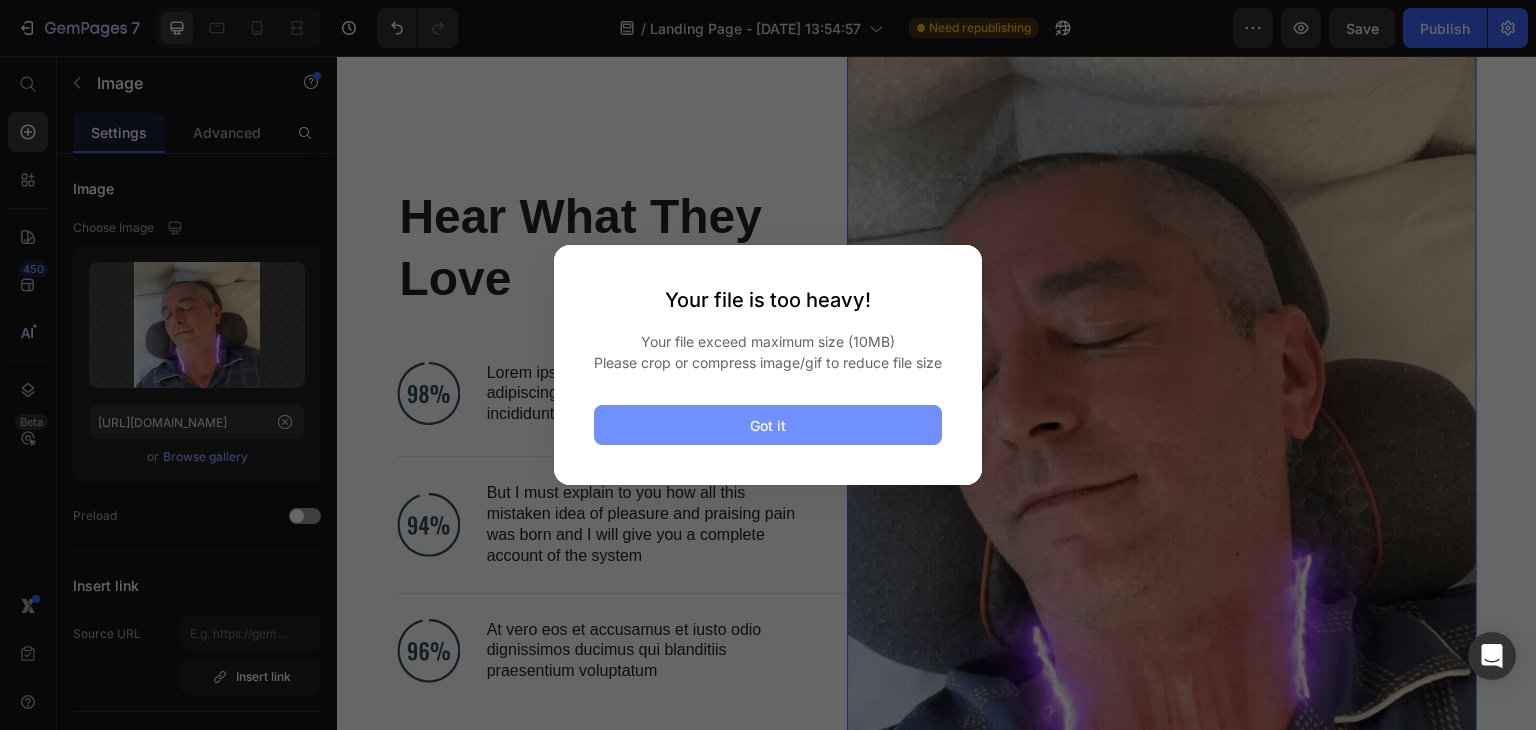 click on "Got it" at bounding box center [768, 425] 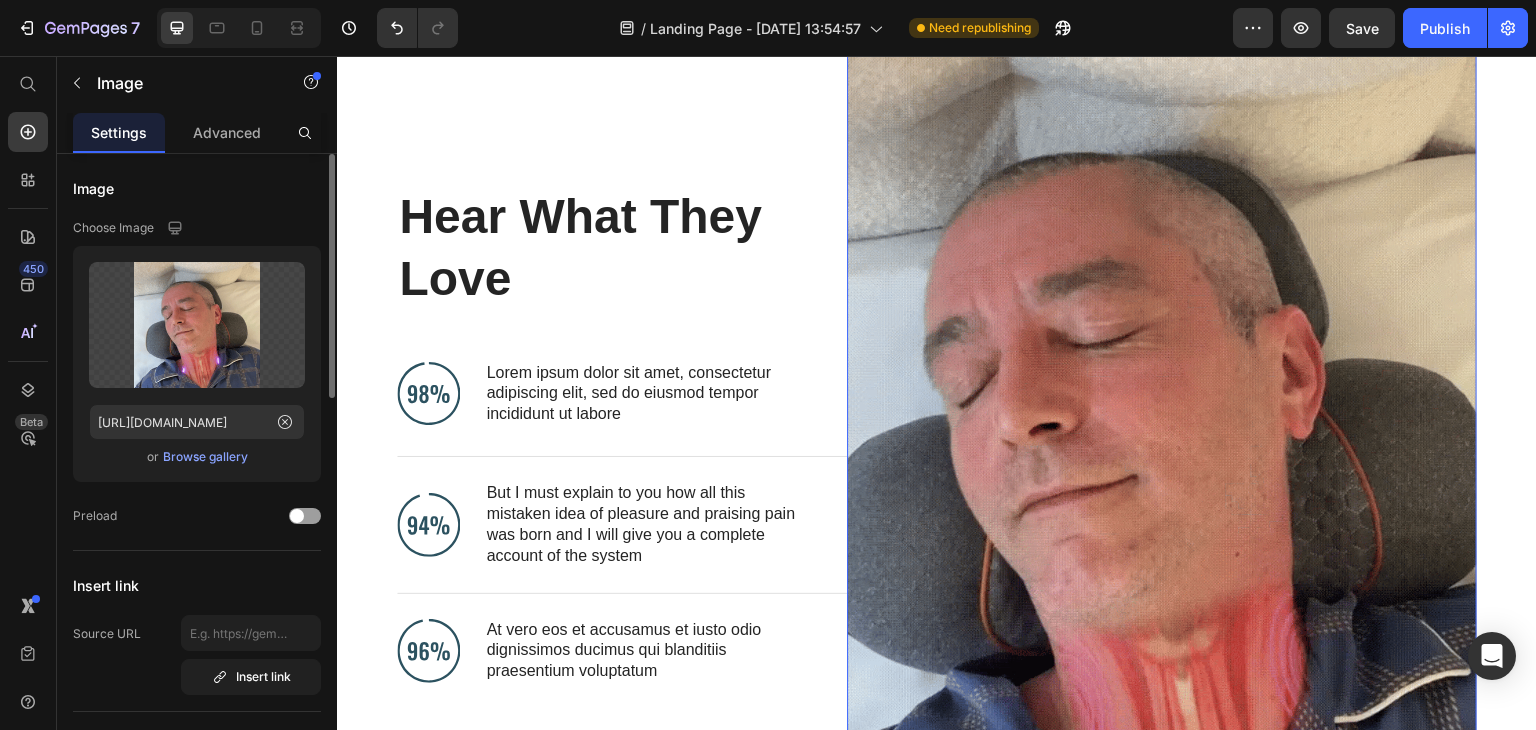 click on "Browse gallery" at bounding box center (205, 457) 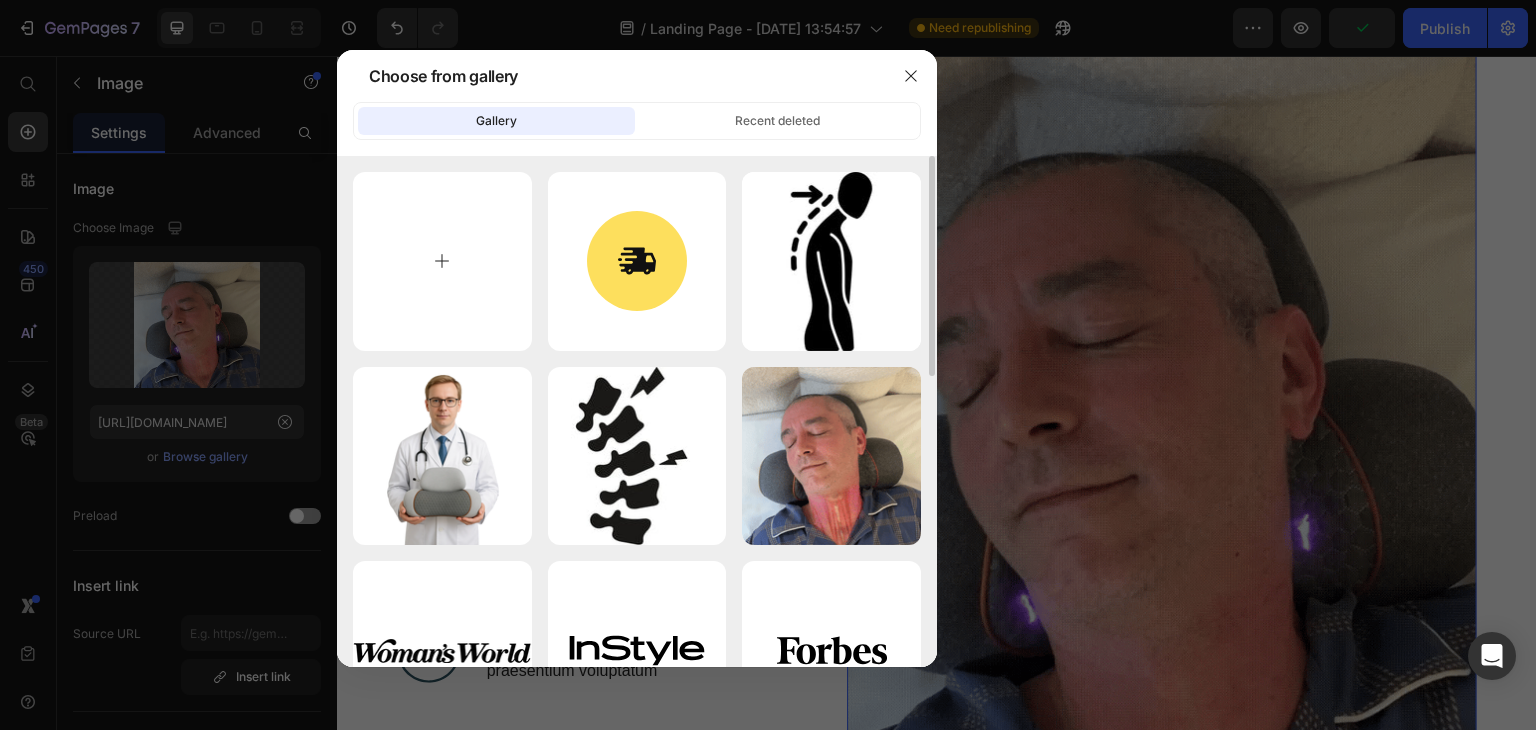 click at bounding box center [442, 261] 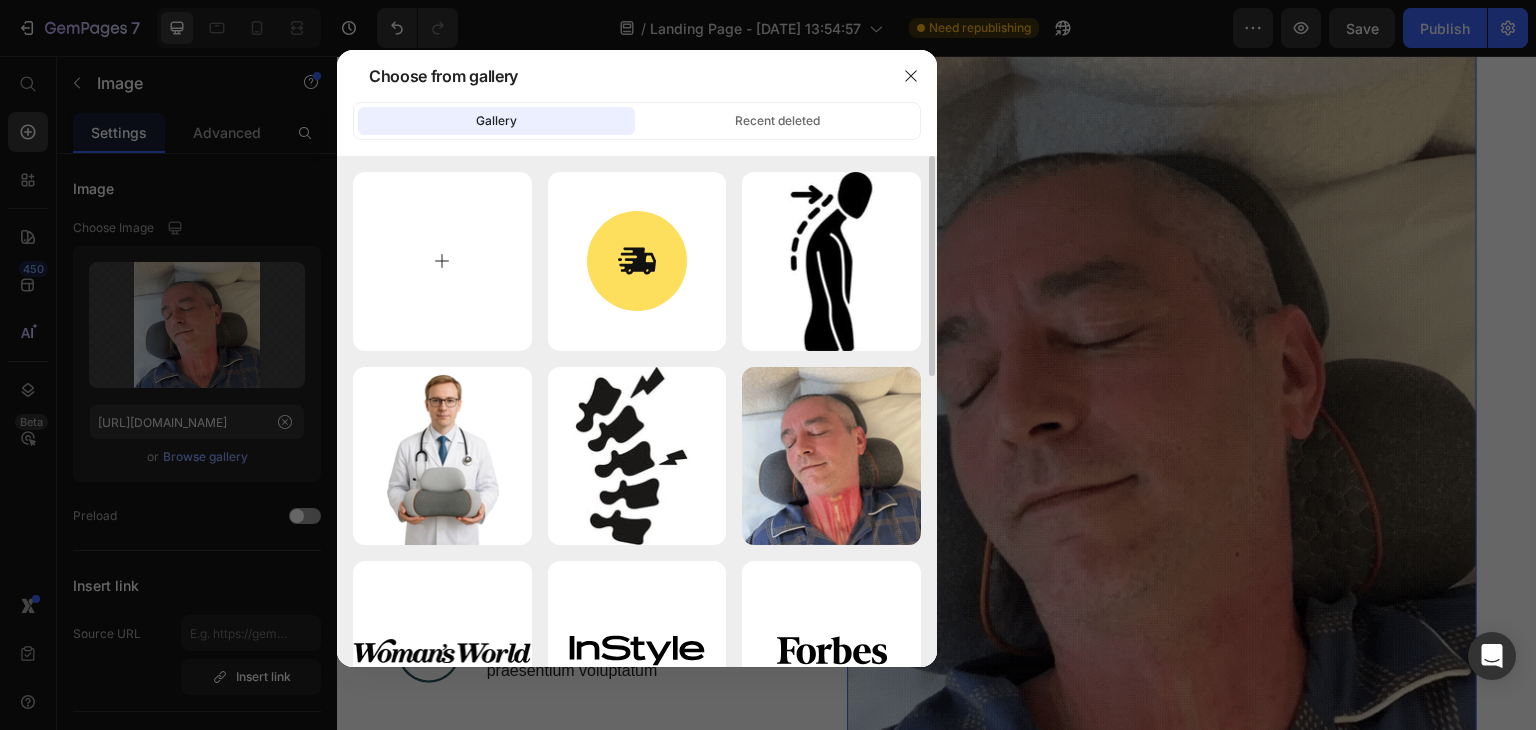 type on "C:\fakepath\COBIO-Neck-Traction-Massage-Pillow-_2_-_online-video-cutter.com_-_1.webp" 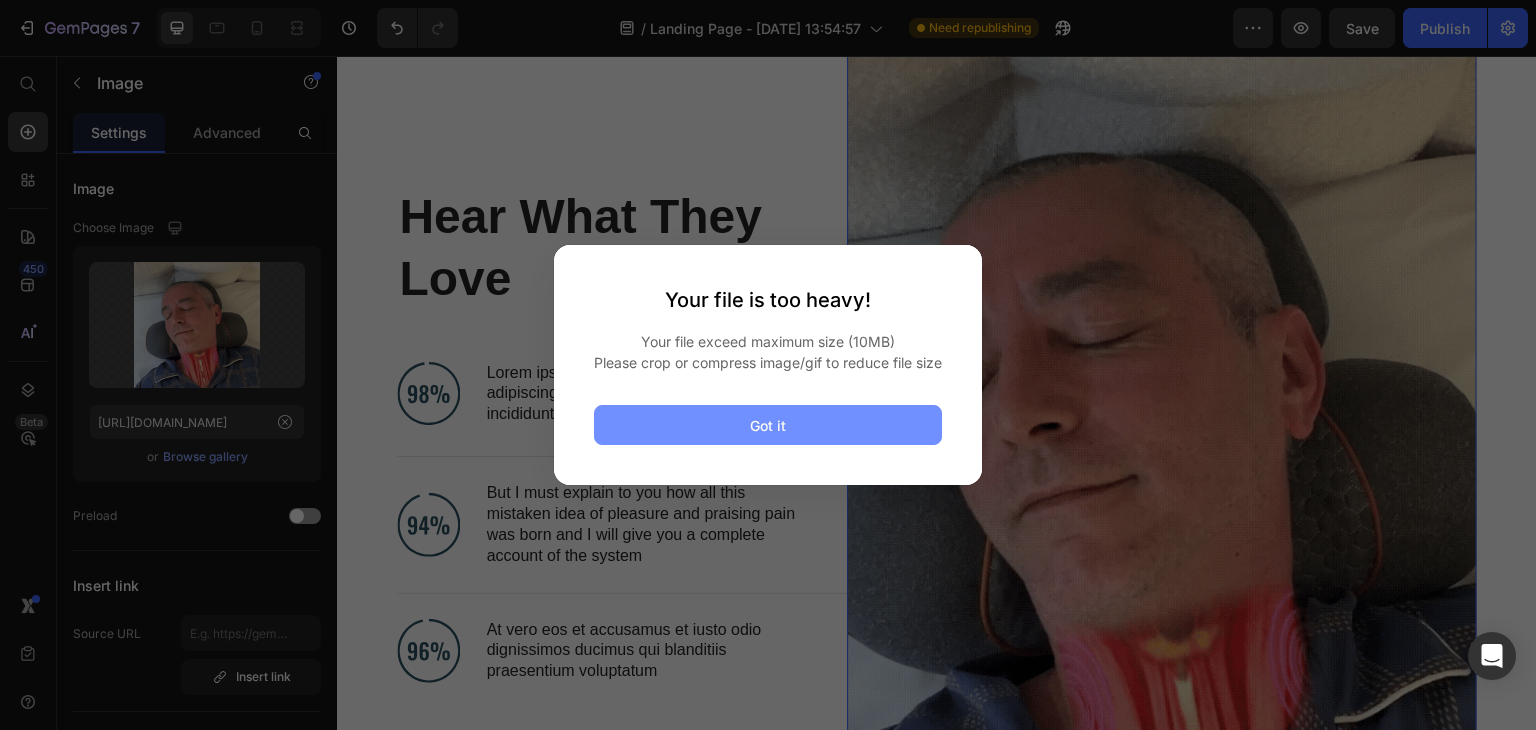 click on "Got it" at bounding box center (768, 425) 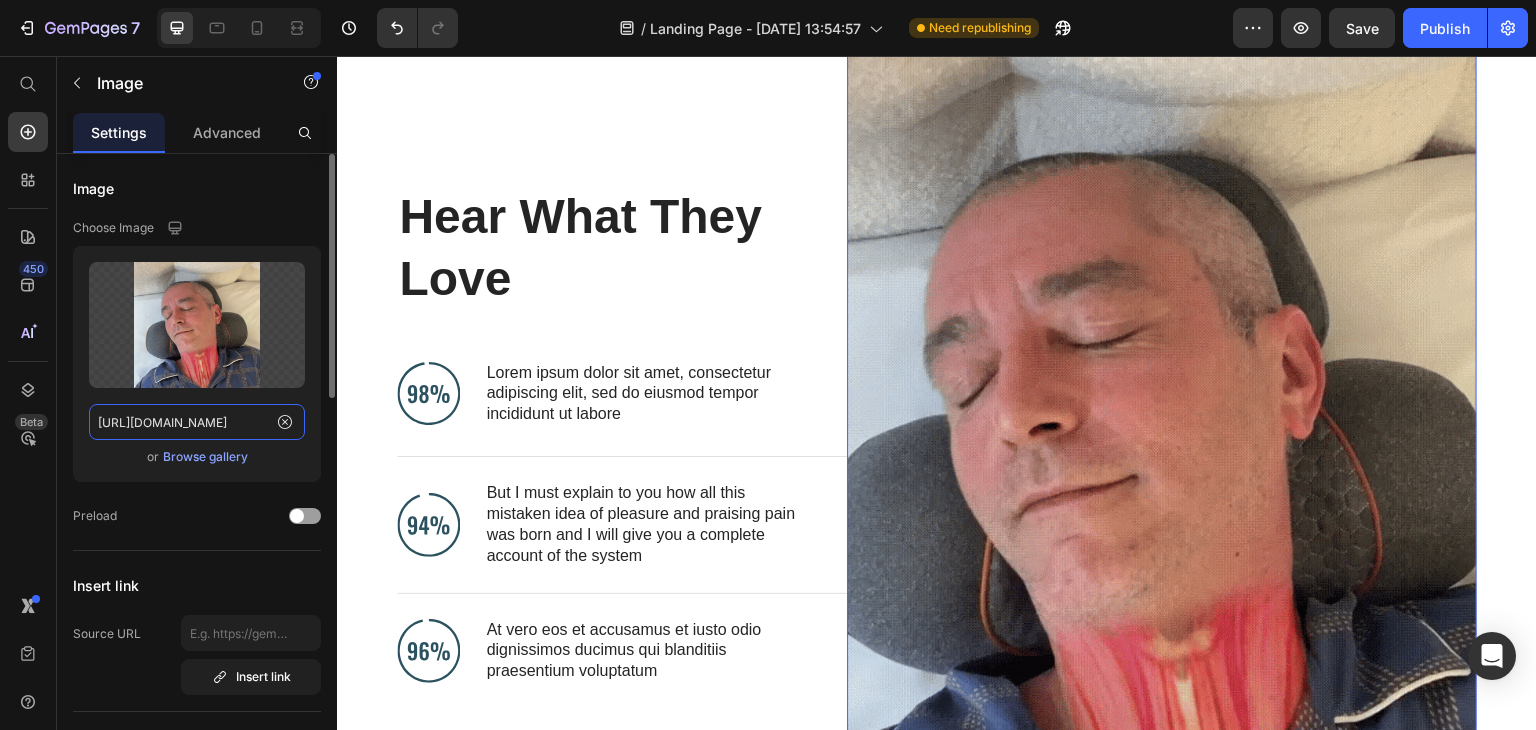 click on "https://cdn.shopify.com/s/files/1/0713/3744/3518/files/gempages_575423143066207058-ac9282a2-f7d0-49e2-ac35-1897b41f9aea.webp" 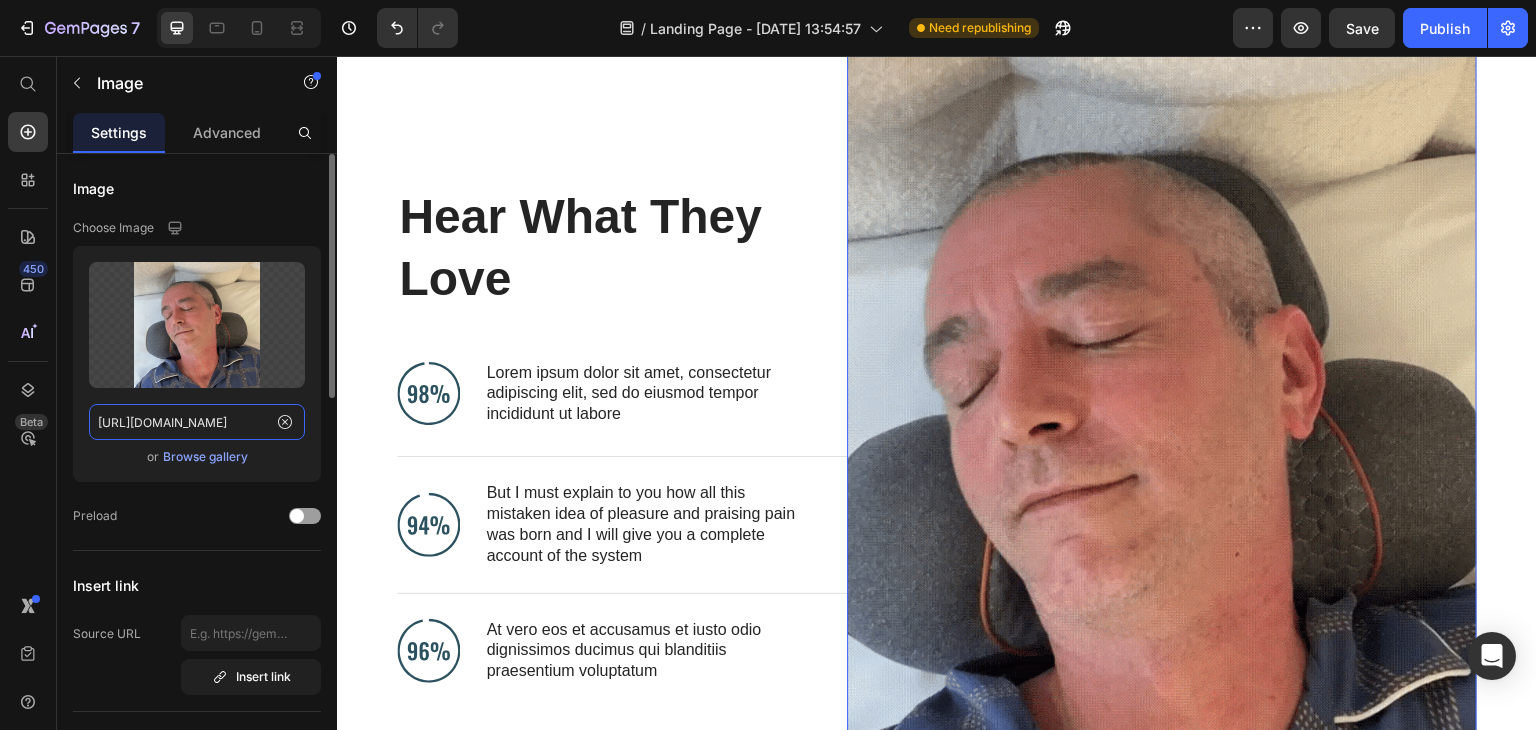 click on "https://cdn.shopify.com/s/files/1/0713/3744/3518/files/gempages_575423143066207058-ac9282a2-f7d0-49e2-ac35-1897b41f9aea.webp" 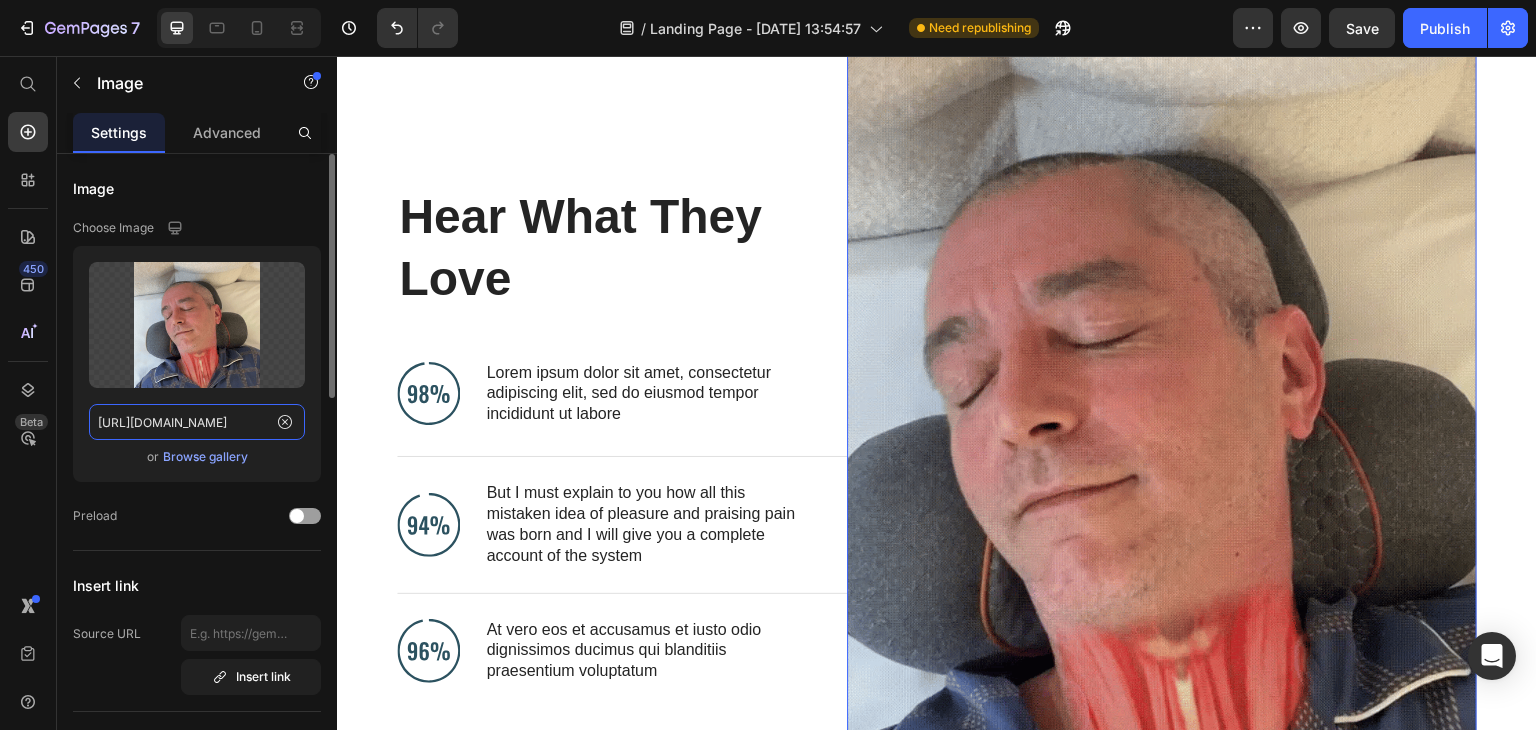 paste on "COBIO-Neck-Traction-Massage-Pillow-_2_-_online-video-cutter.com_-_1.webp?v=1753550887" 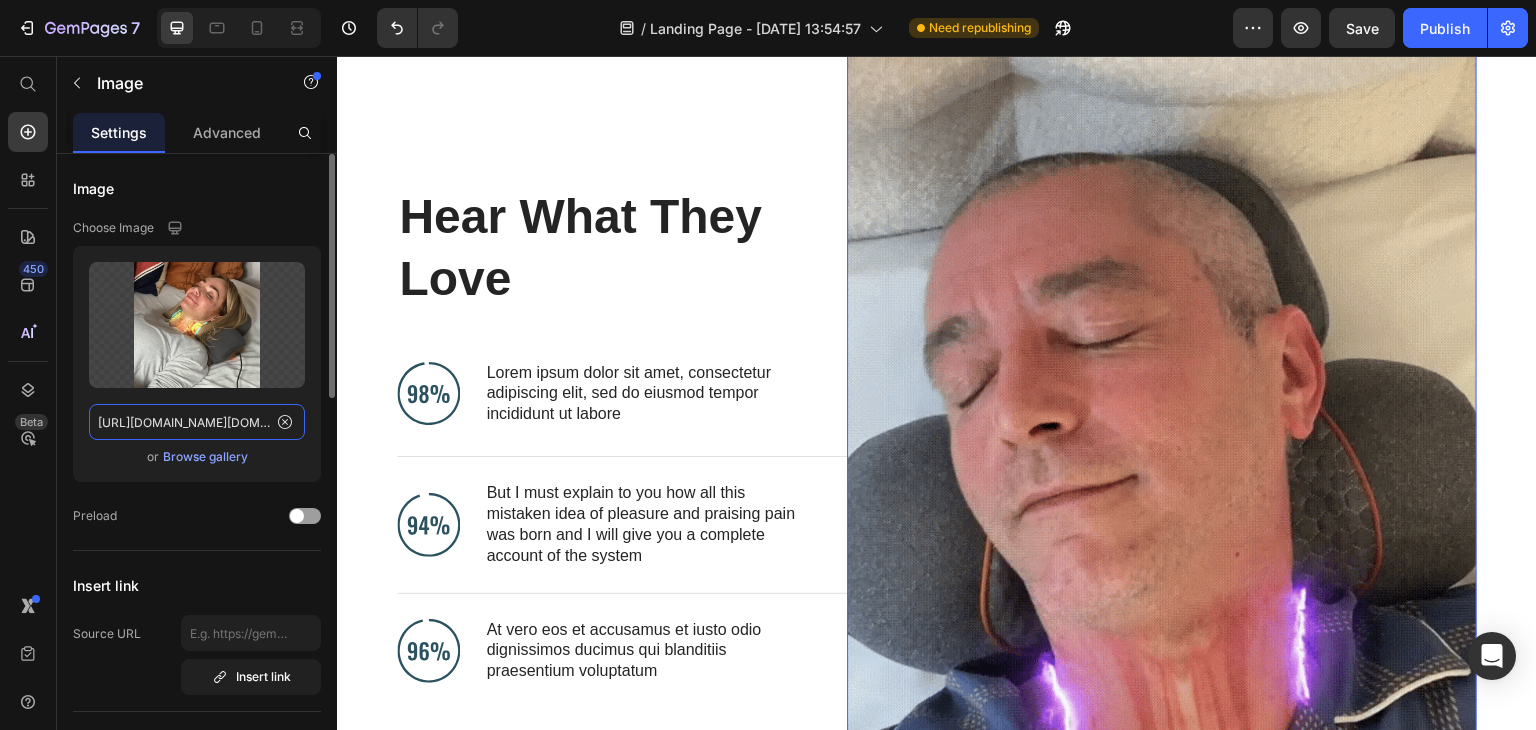 scroll, scrollTop: 0, scrollLeft: 671, axis: horizontal 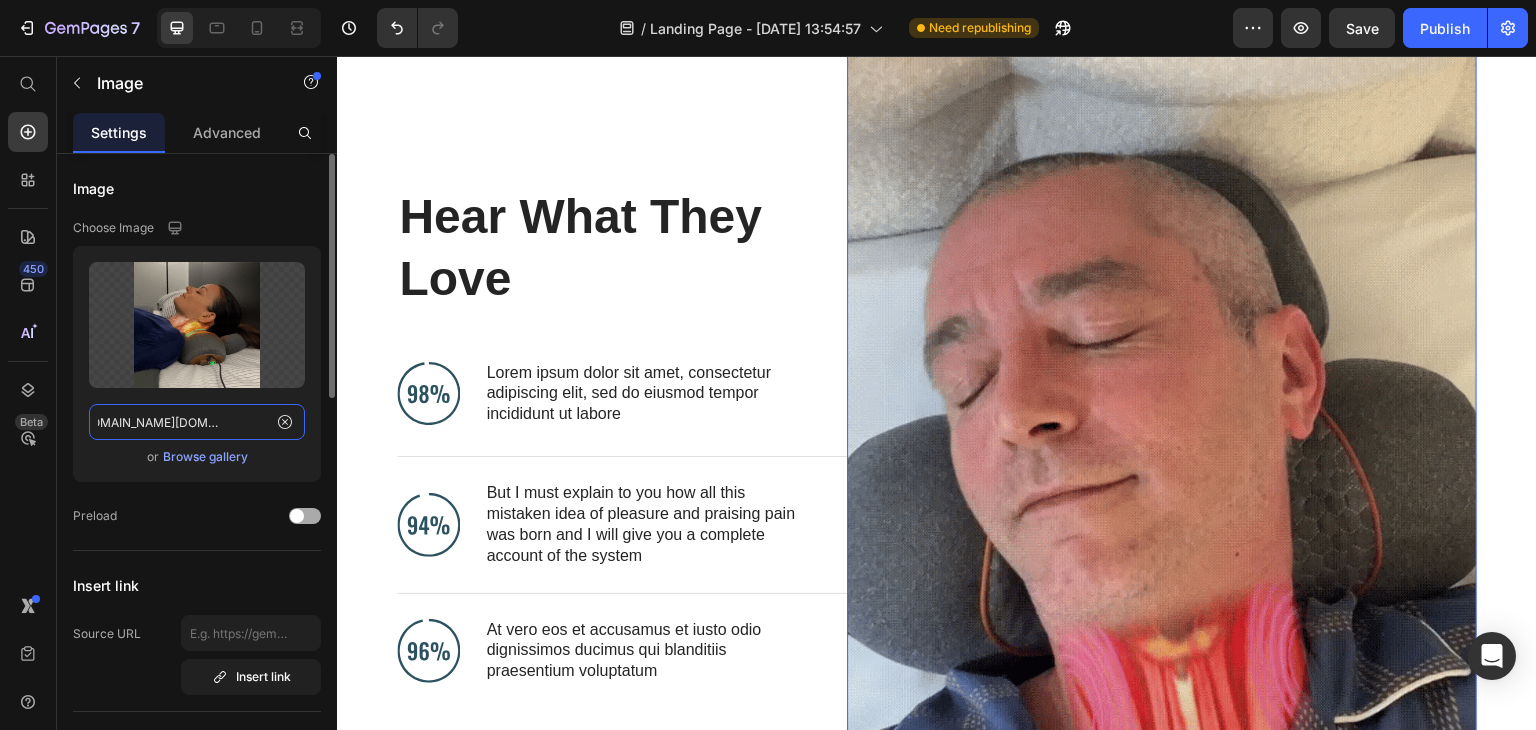 type on "https://cdn.shopify.com/s/files/1/0713/3744/3518/files/COBIO-Neck-Traction-Massage-Pillow-_2_-_online-video-cutter.com_-_1.webp?v=1753550887" 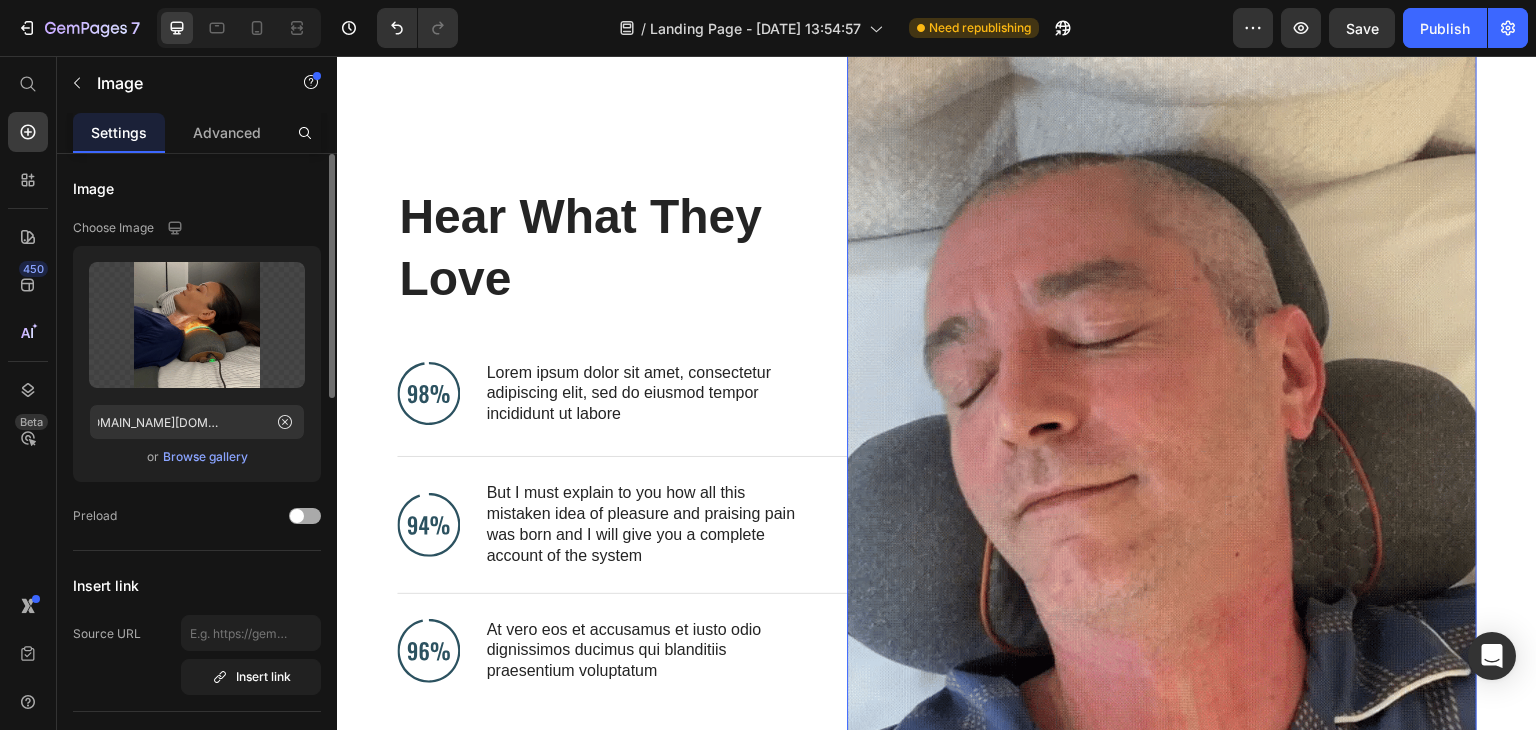 click on "Preload" 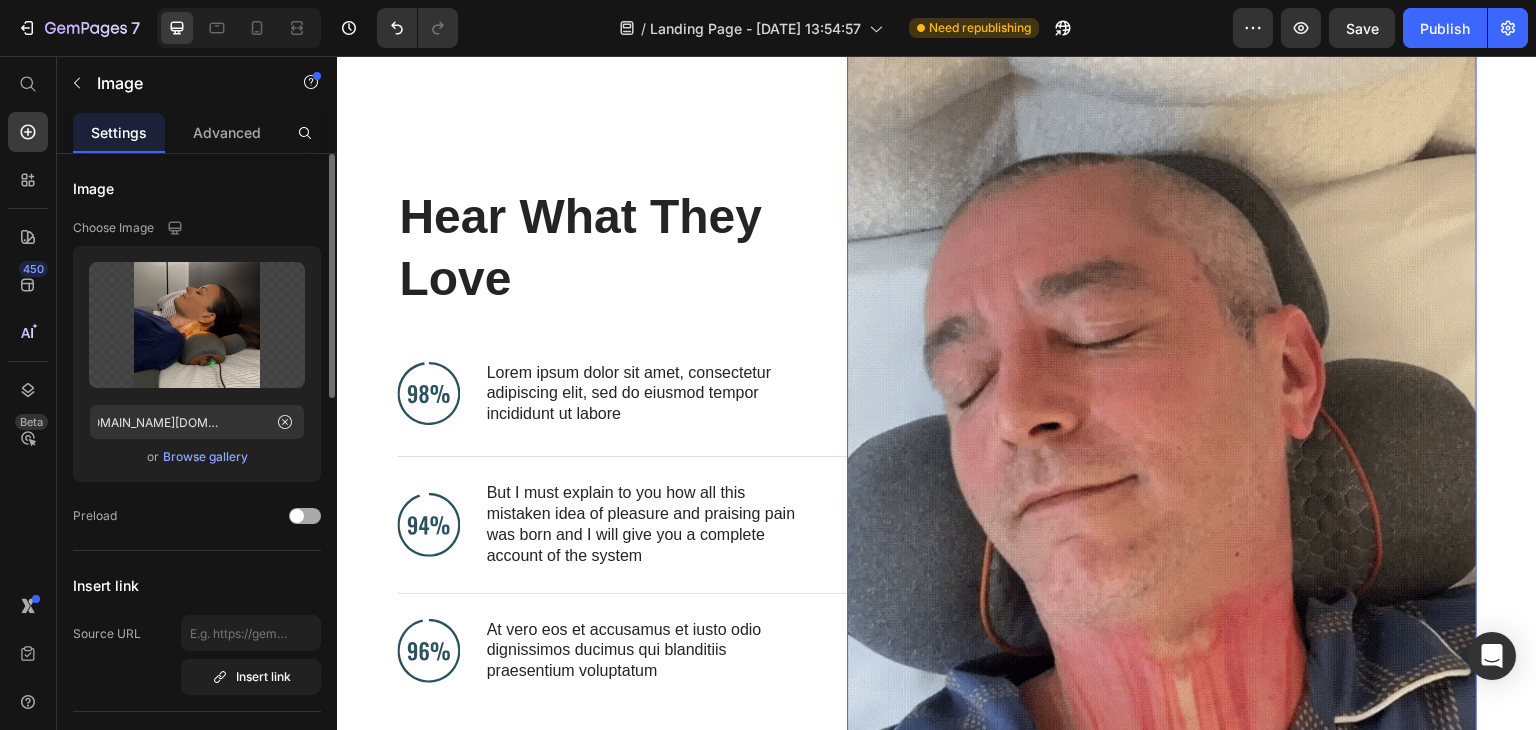 scroll, scrollTop: 0, scrollLeft: 0, axis: both 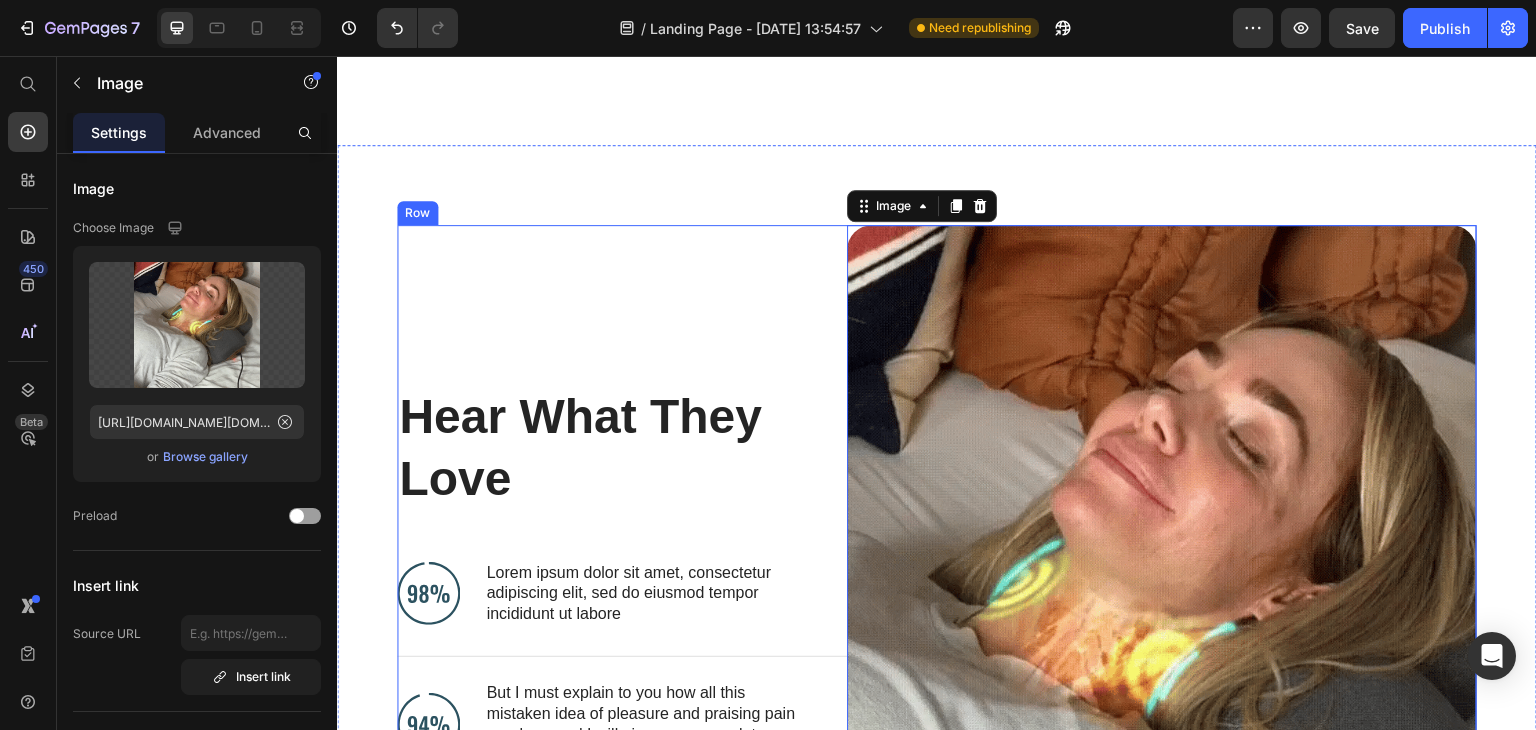 click on "Hear What They Love Heading Image Lorem ipsum dolor sit amet, consectetur adipiscing elit, sed do eiusmod tempor incididunt ut labore Text Block Advanced List Image But I must explain to you how all this mistaken idea of pleasure and praising pain was born and I will give you a complete account of the system Text Block Advanced List Image At vero eos et accusamus et iusto odio dignissimos ducimus qui blanditiis praesentium voluptatum Text Block Advanced List Row" at bounding box center (622, 645) 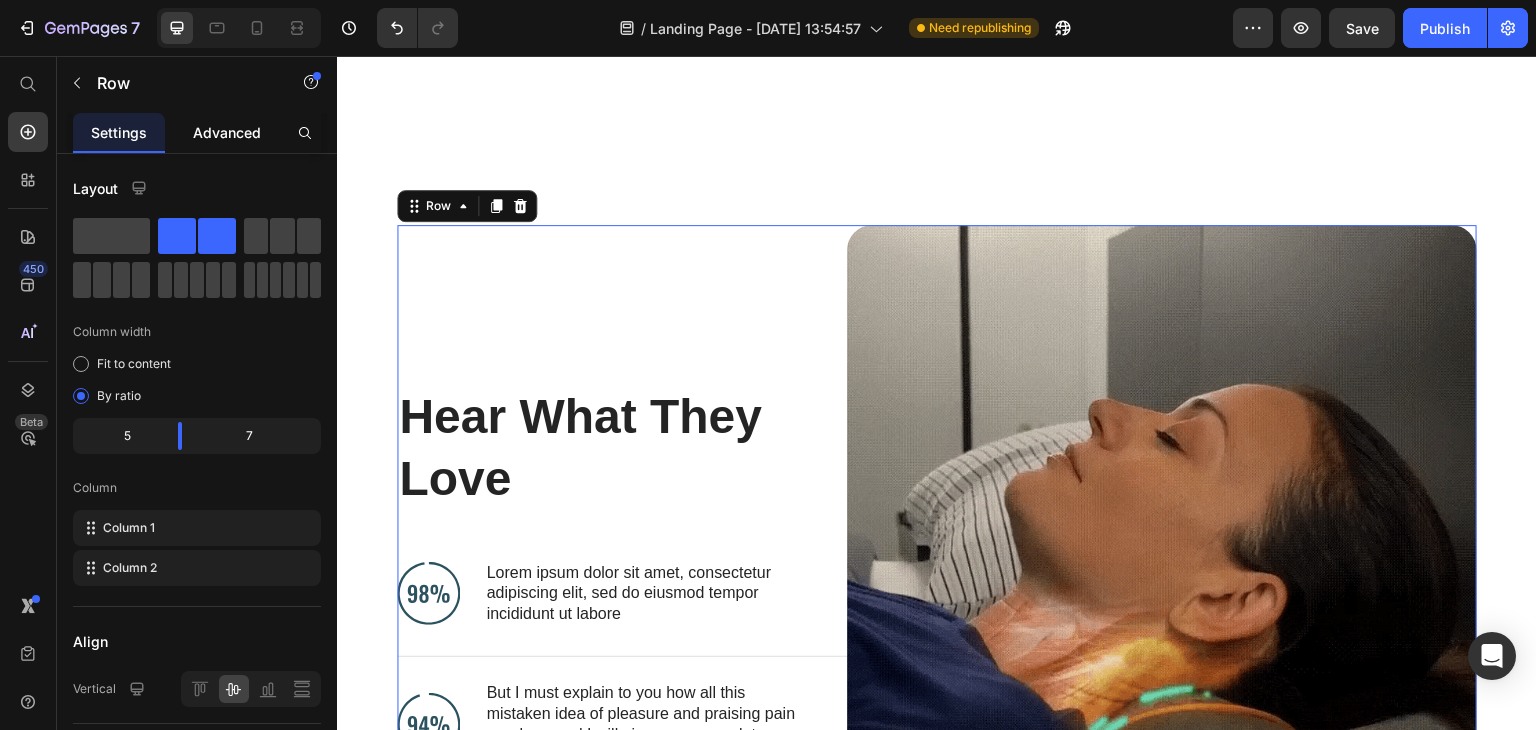 click on "Advanced" at bounding box center (227, 132) 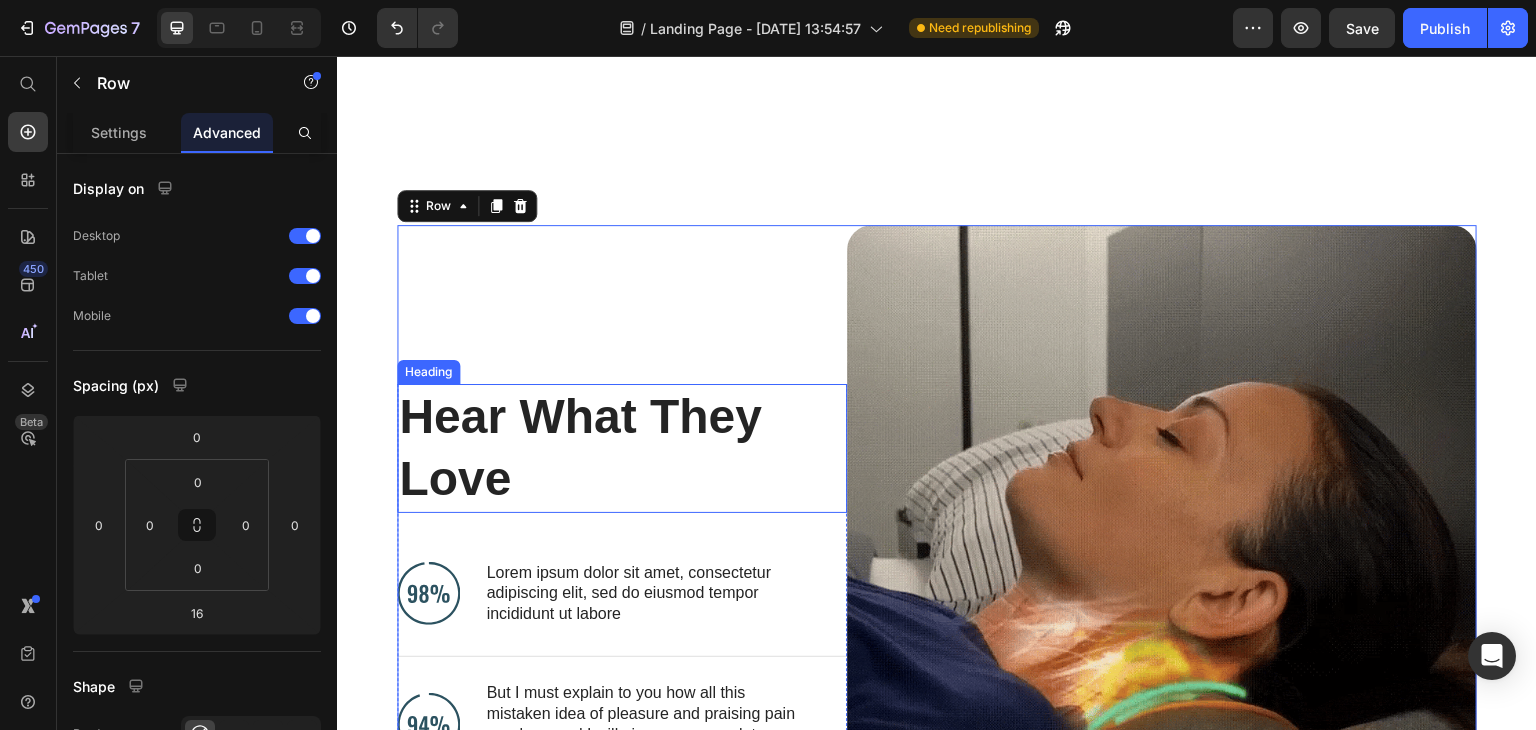 click on "Hear What They Love" at bounding box center (606, 448) 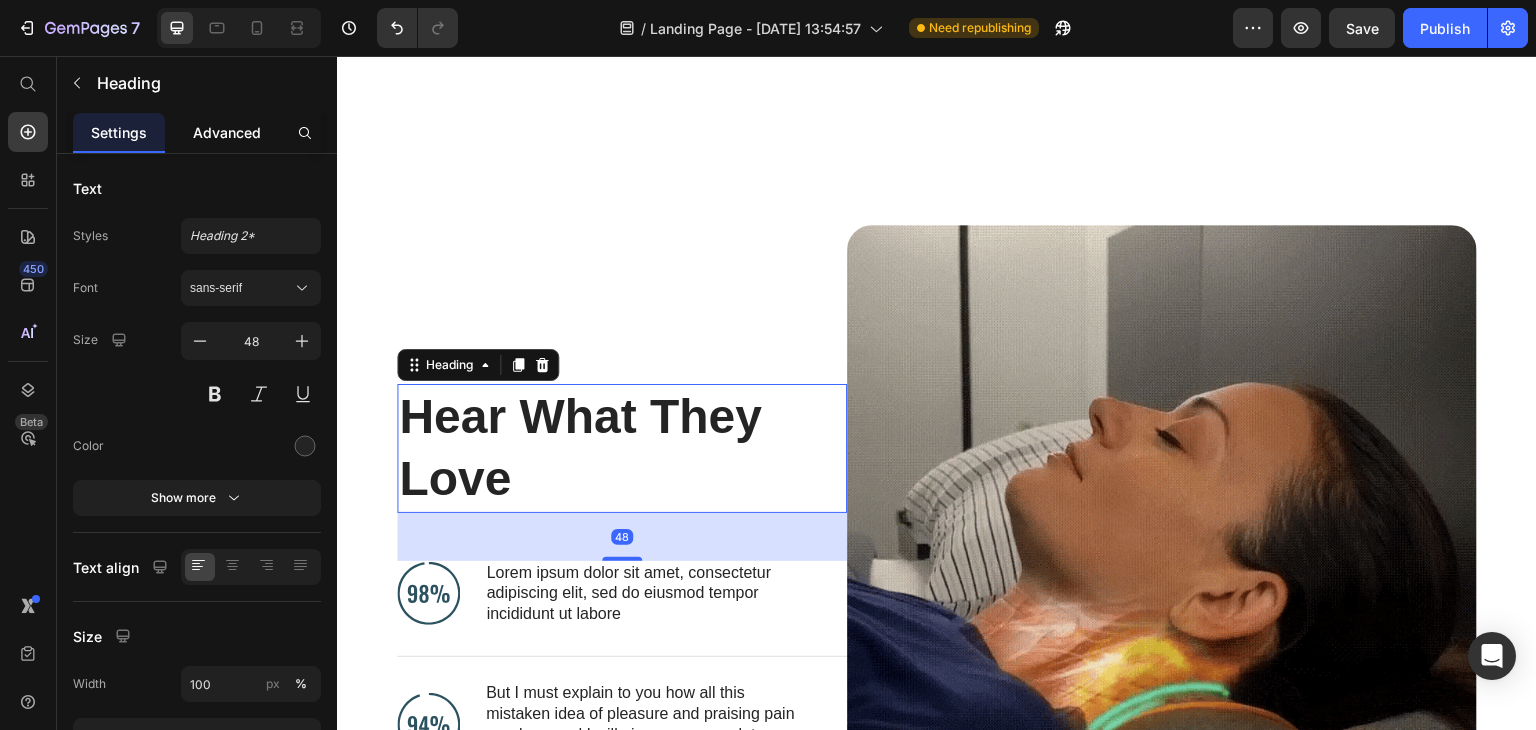 click on "Advanced" at bounding box center [227, 132] 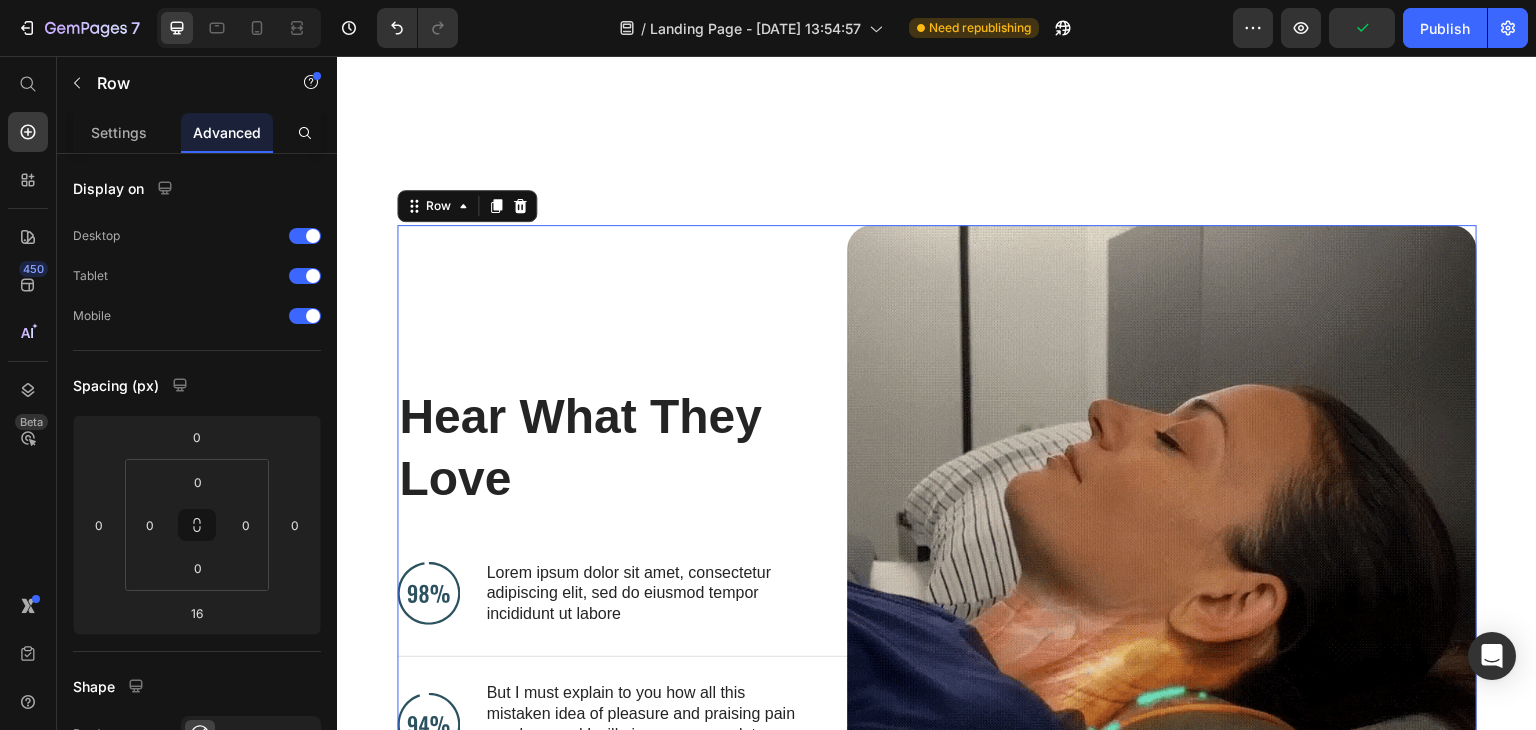 click on "Hear What They Love Heading Image Lorem ipsum dolor sit amet, consectetur adipiscing elit, sed do eiusmod tempor incididunt ut labore Text Block Advanced List Image But I must explain to you how all this mistaken idea of pleasure and praising pain was born and I will give you a complete account of the system Text Block Advanced List Image At vero eos et accusamus et iusto odio dignissimos ducimus qui blanditiis praesentium voluptatum Text Block Advanced List Row" at bounding box center [622, 645] 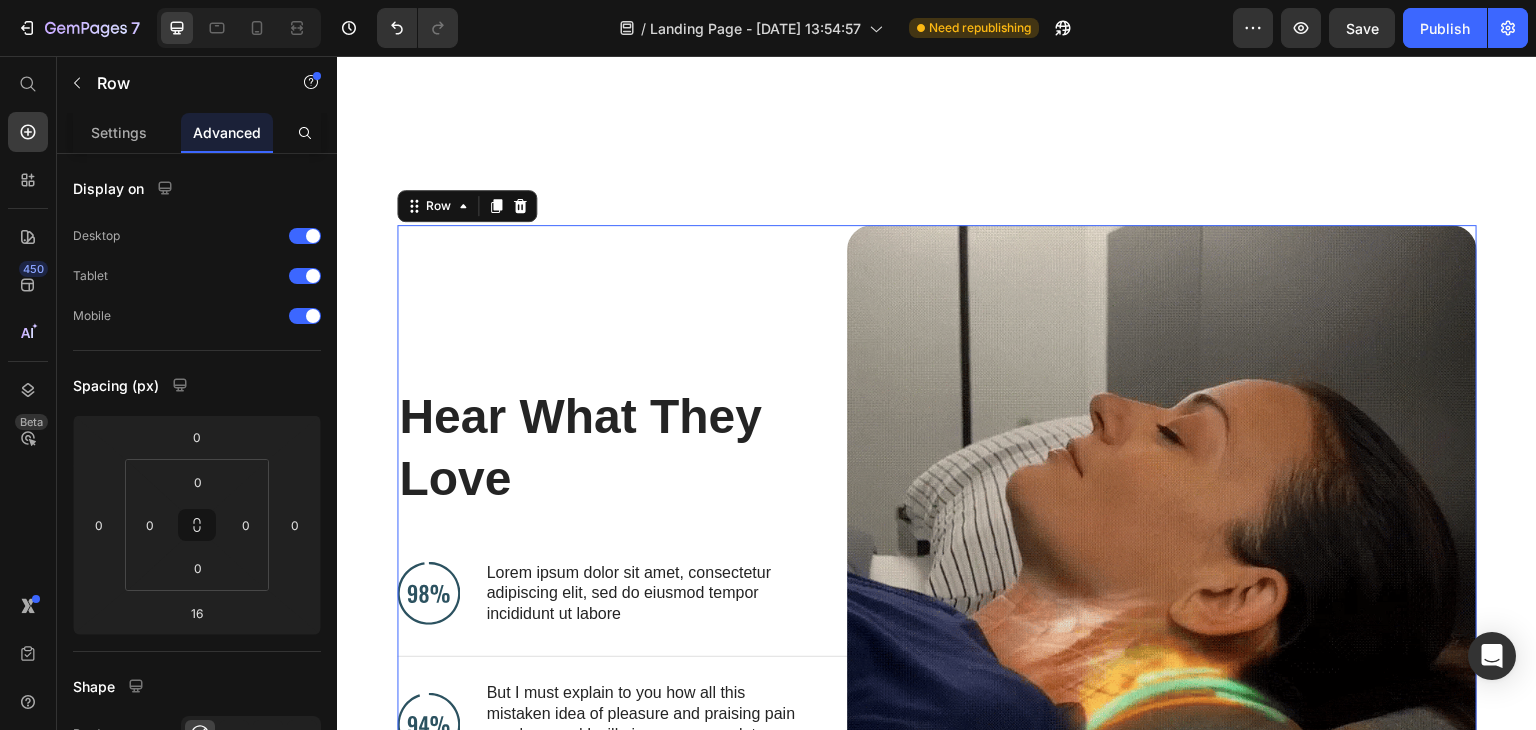 click on "Hear What They Love Heading Image Lorem ipsum dolor sit amet, consectetur adipiscing elit, sed do eiusmod tempor incididunt ut labore Text Block Advanced List Image But I must explain to you how all this mistaken idea of pleasure and praising pain was born and I will give you a complete account of the system Text Block Advanced List Image At vero eos et accusamus et iusto odio dignissimos ducimus qui blanditiis praesentium voluptatum Text Block Advanced List Row" at bounding box center [622, 645] 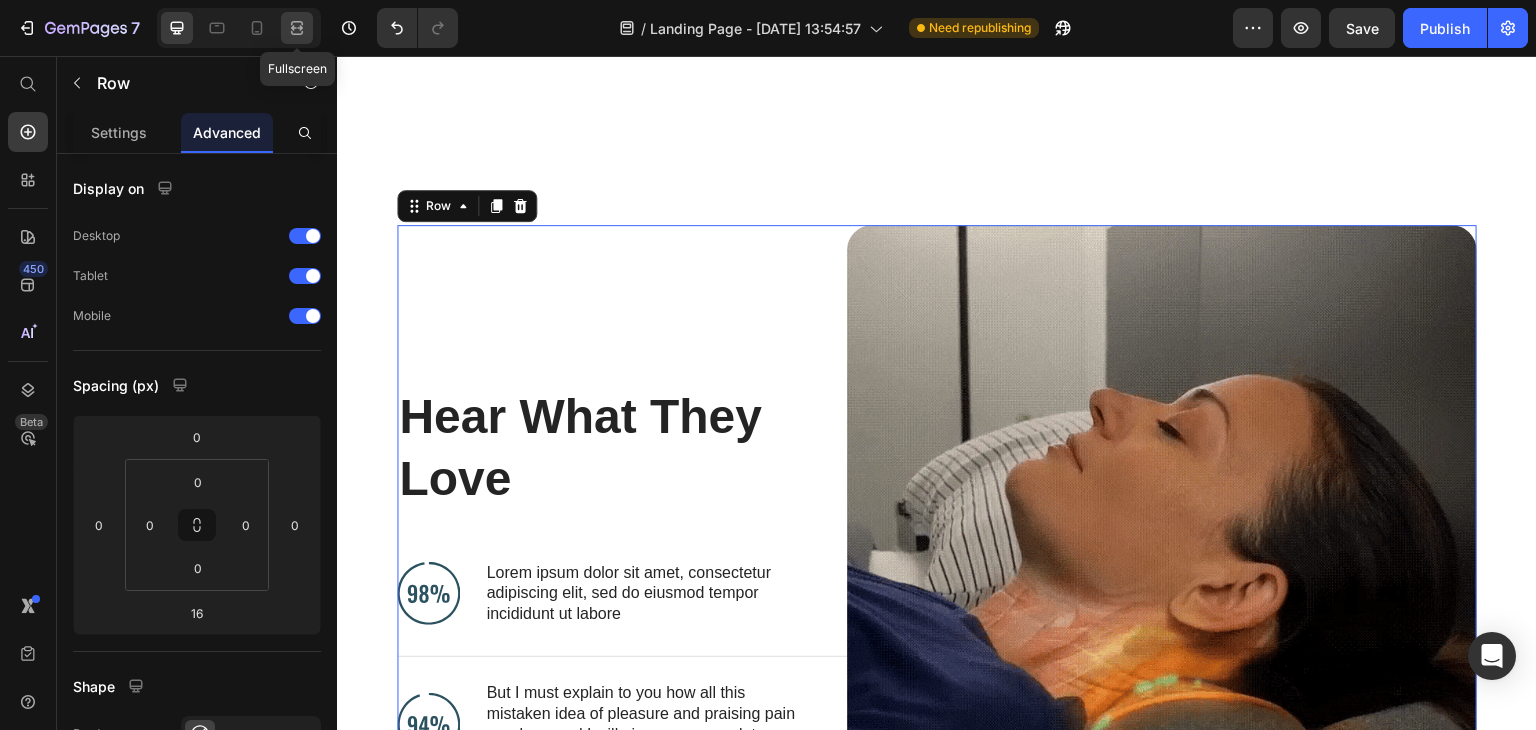 click 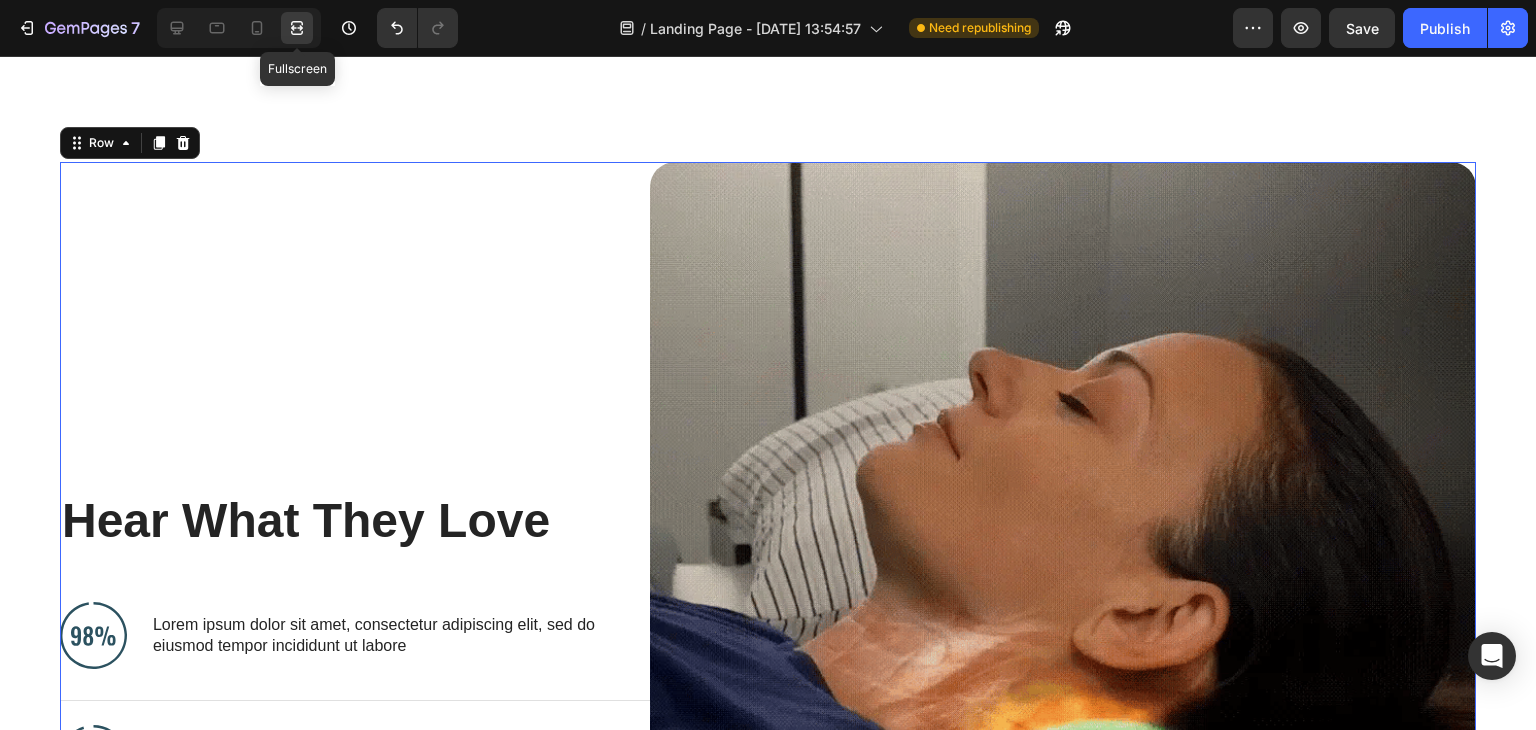 scroll, scrollTop: 3906, scrollLeft: 0, axis: vertical 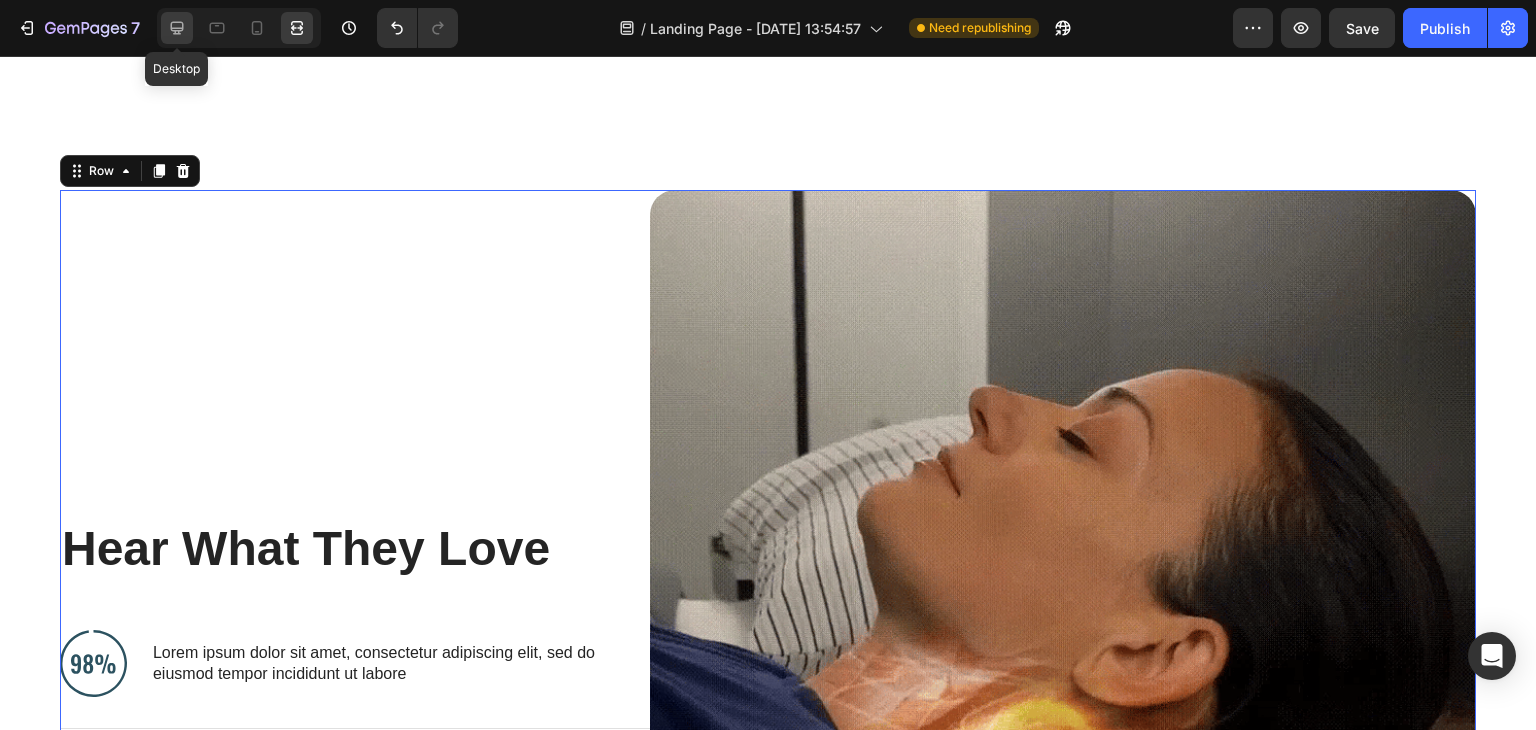 click 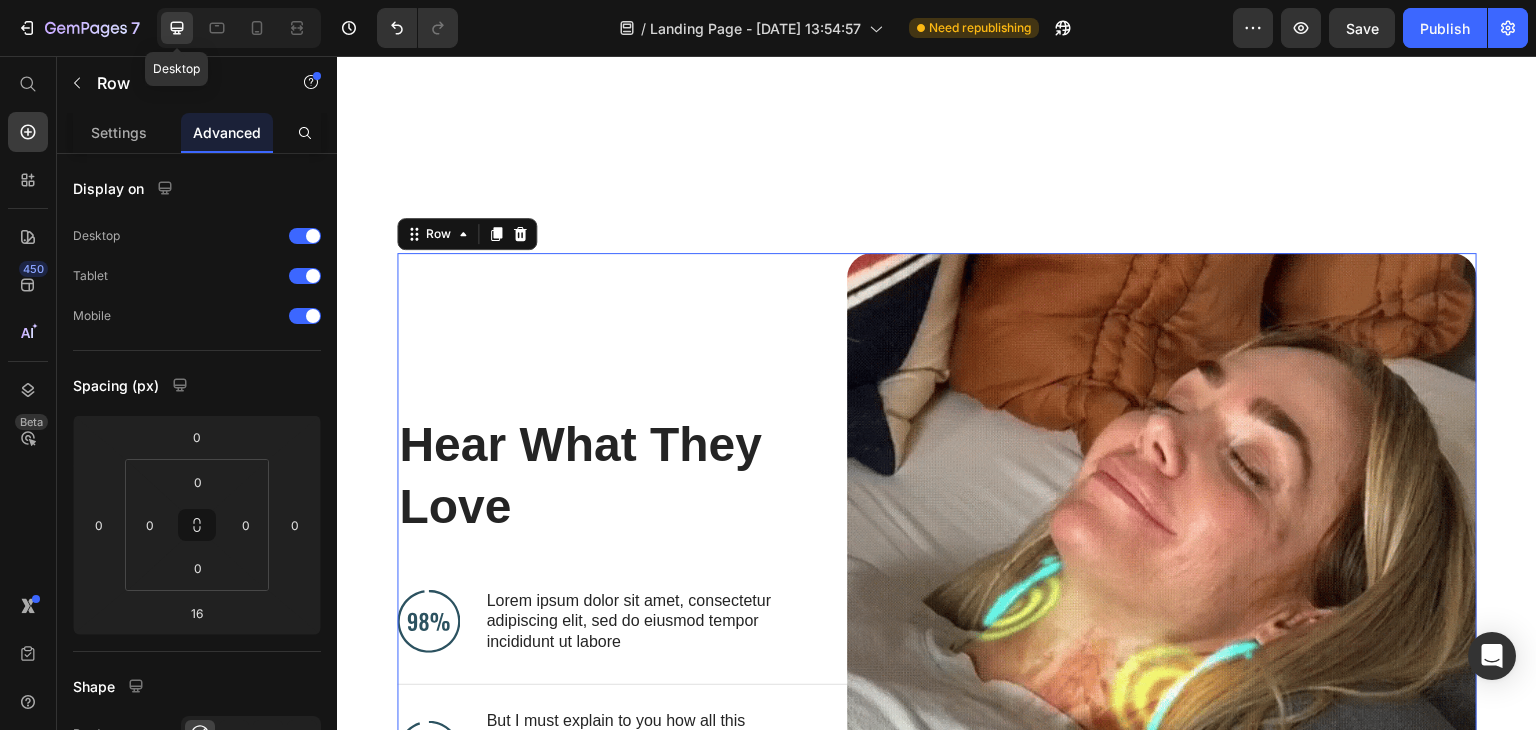 scroll, scrollTop: 3934, scrollLeft: 0, axis: vertical 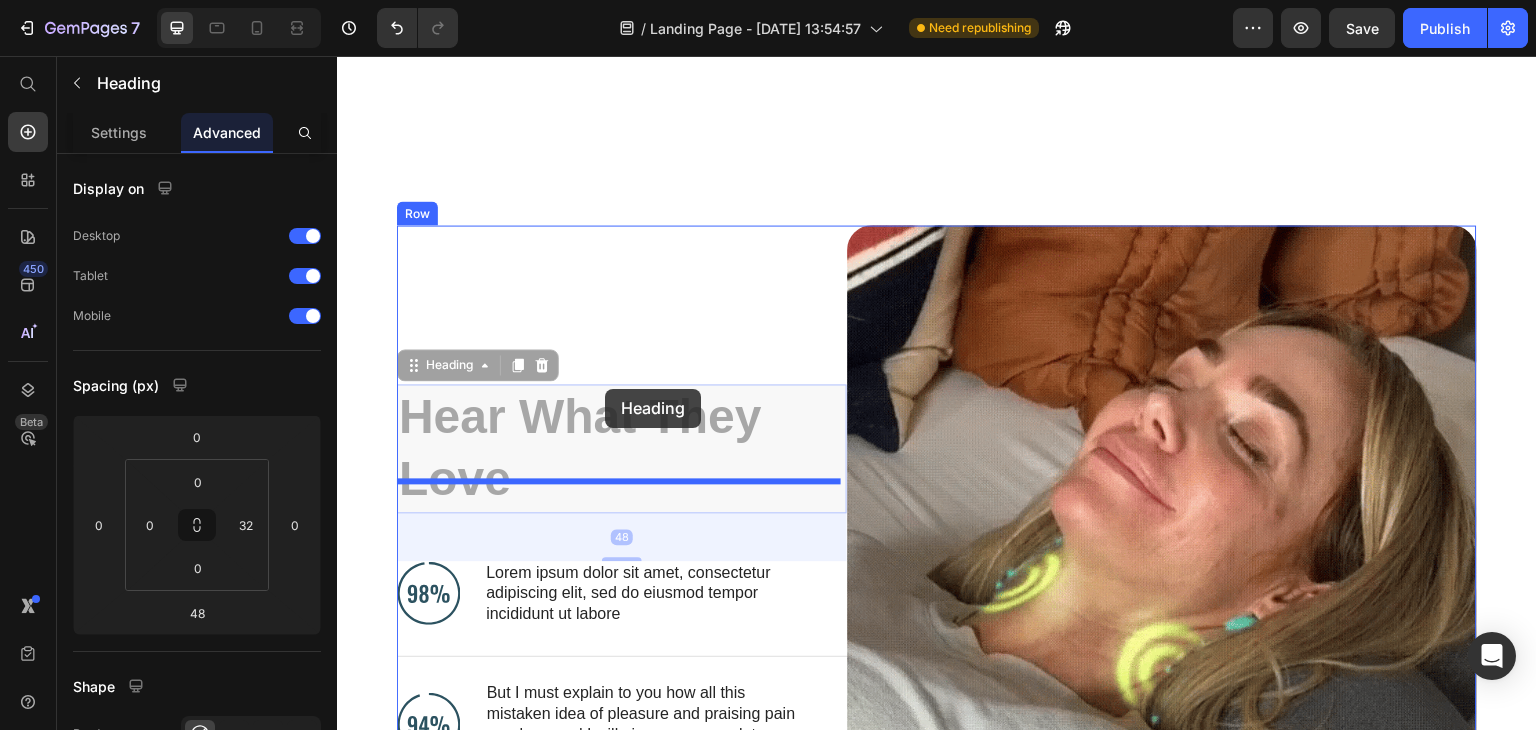 drag, startPoint x: 706, startPoint y: 546, endPoint x: 605, endPoint y: 389, distance: 186.68155 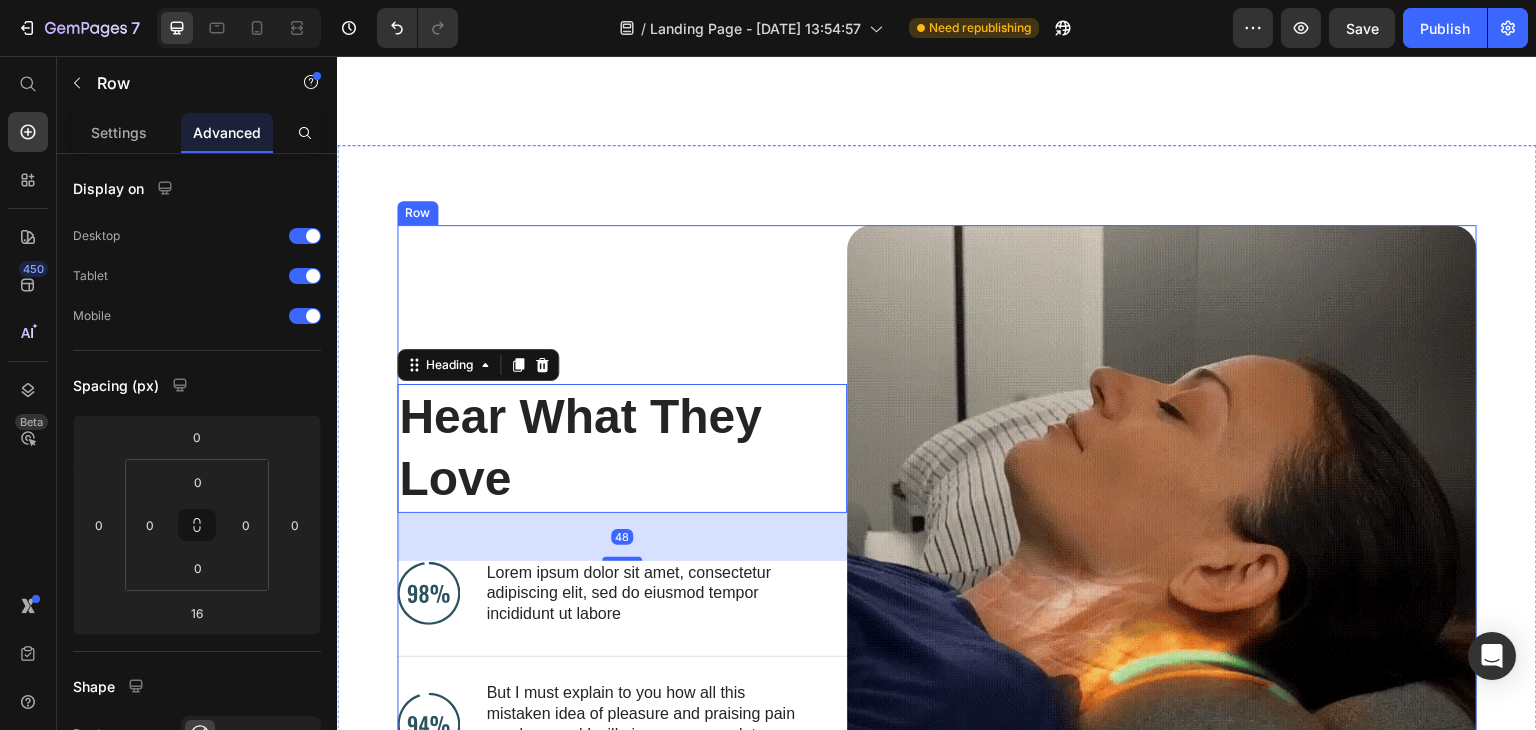 click on "Hear What They Love Heading   48 Image Lorem ipsum dolor sit amet, consectetur adipiscing elit, sed do eiusmod tempor incididunt ut labore Text Block Advanced List Image But I must explain to you how all this mistaken idea of pleasure and praising pain was born and I will give you a complete account of the system Text Block Advanced List Image At vero eos et accusamus et iusto odio dignissimos ducimus qui blanditiis praesentium voluptatum Text Block Advanced List Row" at bounding box center (622, 645) 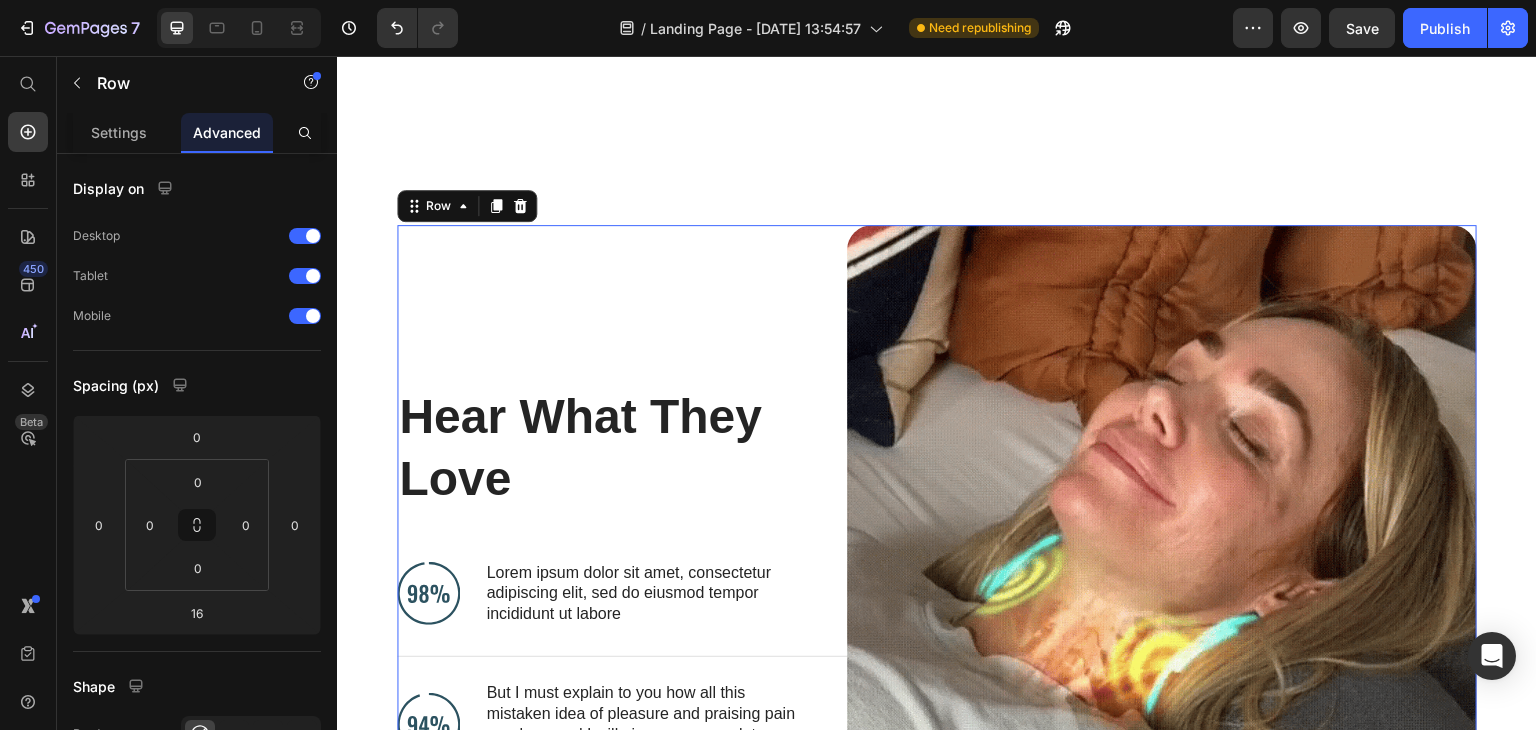click on "Hear What They Love Heading Image Lorem ipsum dolor sit amet, consectetur adipiscing elit, sed do eiusmod tempor incididunt ut labore Text Block Advanced List Image But I must explain to you how all this mistaken idea of pleasure and praising pain was born and I will give you a complete account of the system Text Block Advanced List Image At vero eos et accusamus et iusto odio dignissimos ducimus qui blanditiis praesentium voluptatum Text Block Advanced List Row" at bounding box center (622, 645) 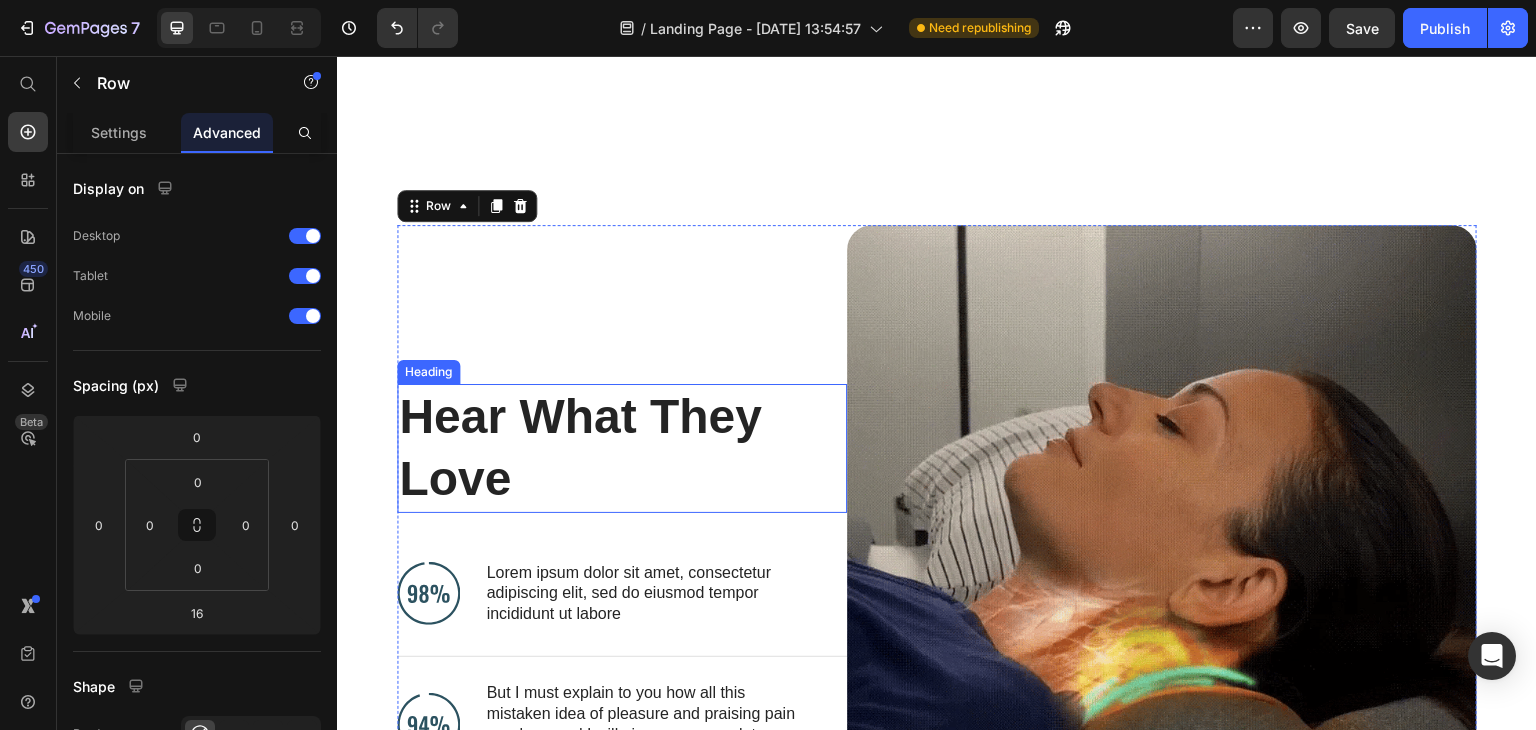 click on "Hear What They Love" at bounding box center (606, 448) 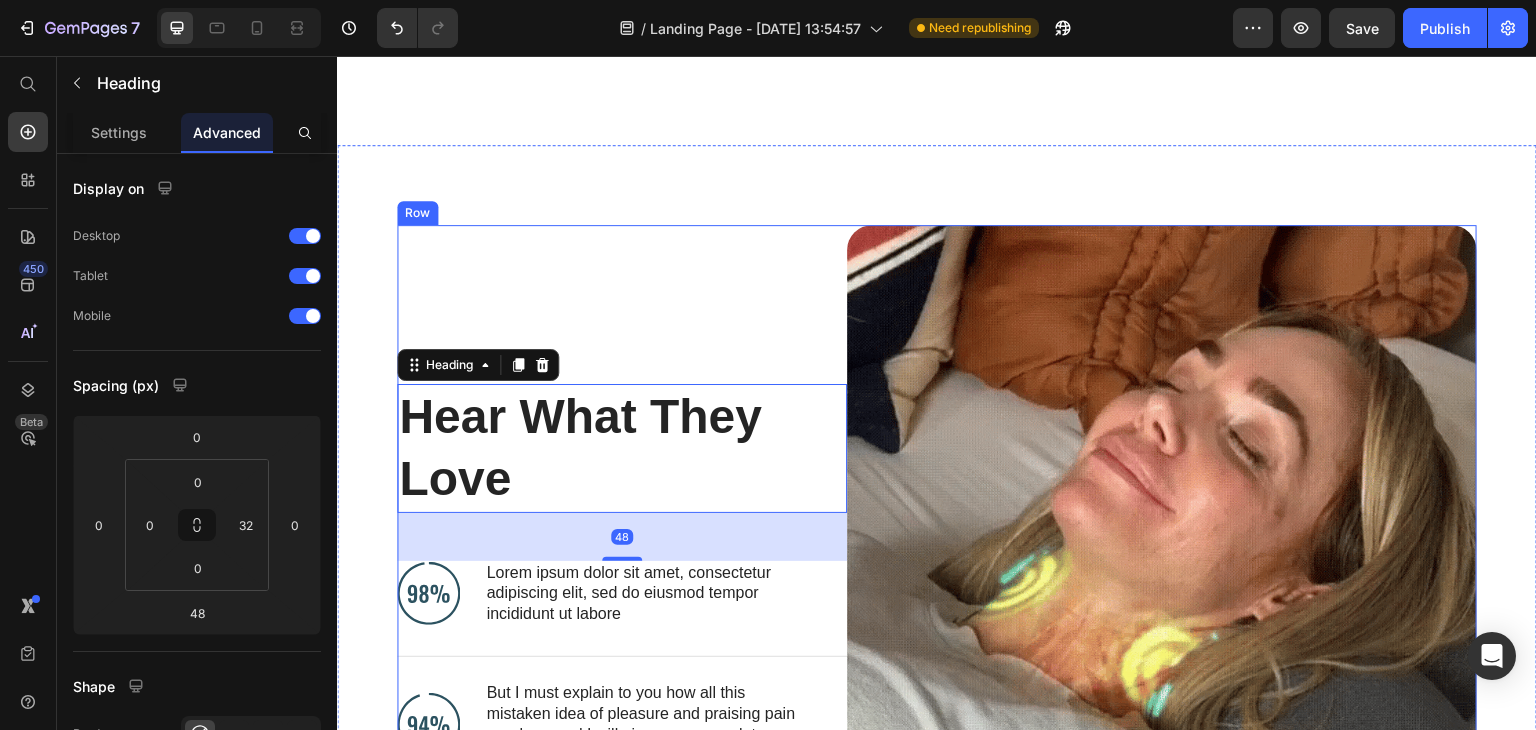 click on "Hear What They Love Heading   48 Image Lorem ipsum dolor sit amet, consectetur adipiscing elit, sed do eiusmod tempor incididunt ut labore Text Block Advanced List Image But I must explain to you how all this mistaken idea of pleasure and praising pain was born and I will give you a complete account of the system Text Block Advanced List Image At vero eos et accusamus et iusto odio dignissimos ducimus qui blanditiis praesentium voluptatum Text Block Advanced List Row" at bounding box center [622, 645] 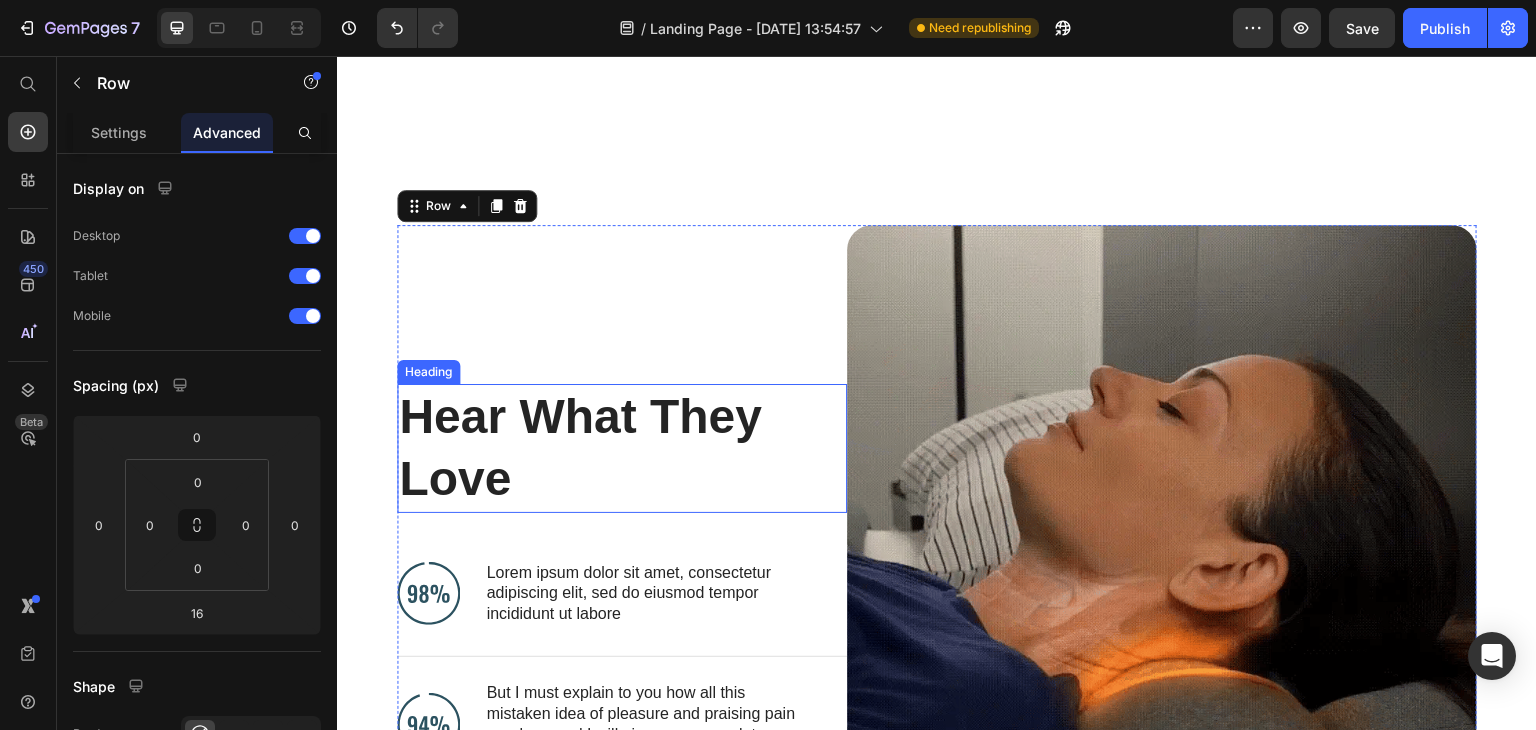 click on "Hear What They Love" at bounding box center [606, 448] 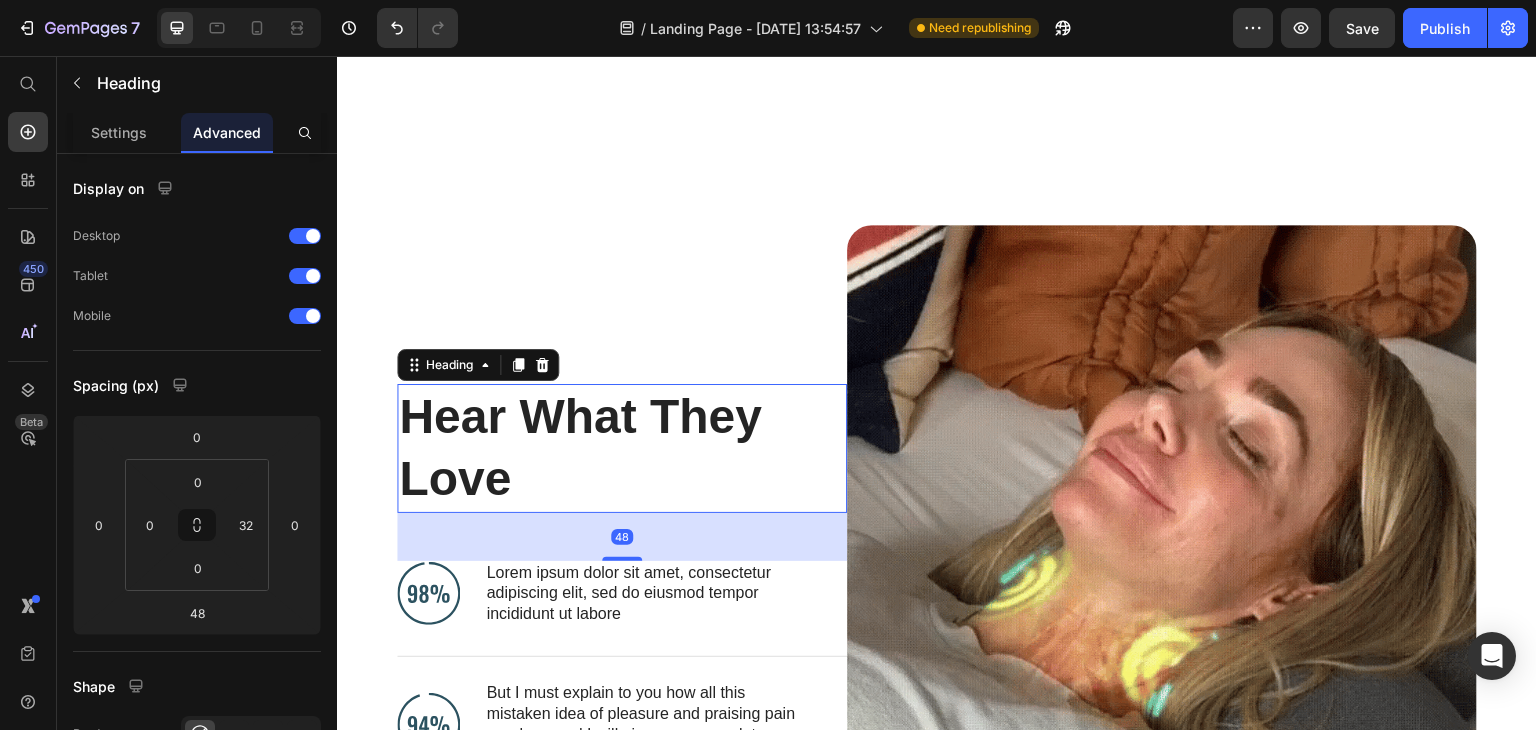 click on "Hear What They Love" at bounding box center [606, 448] 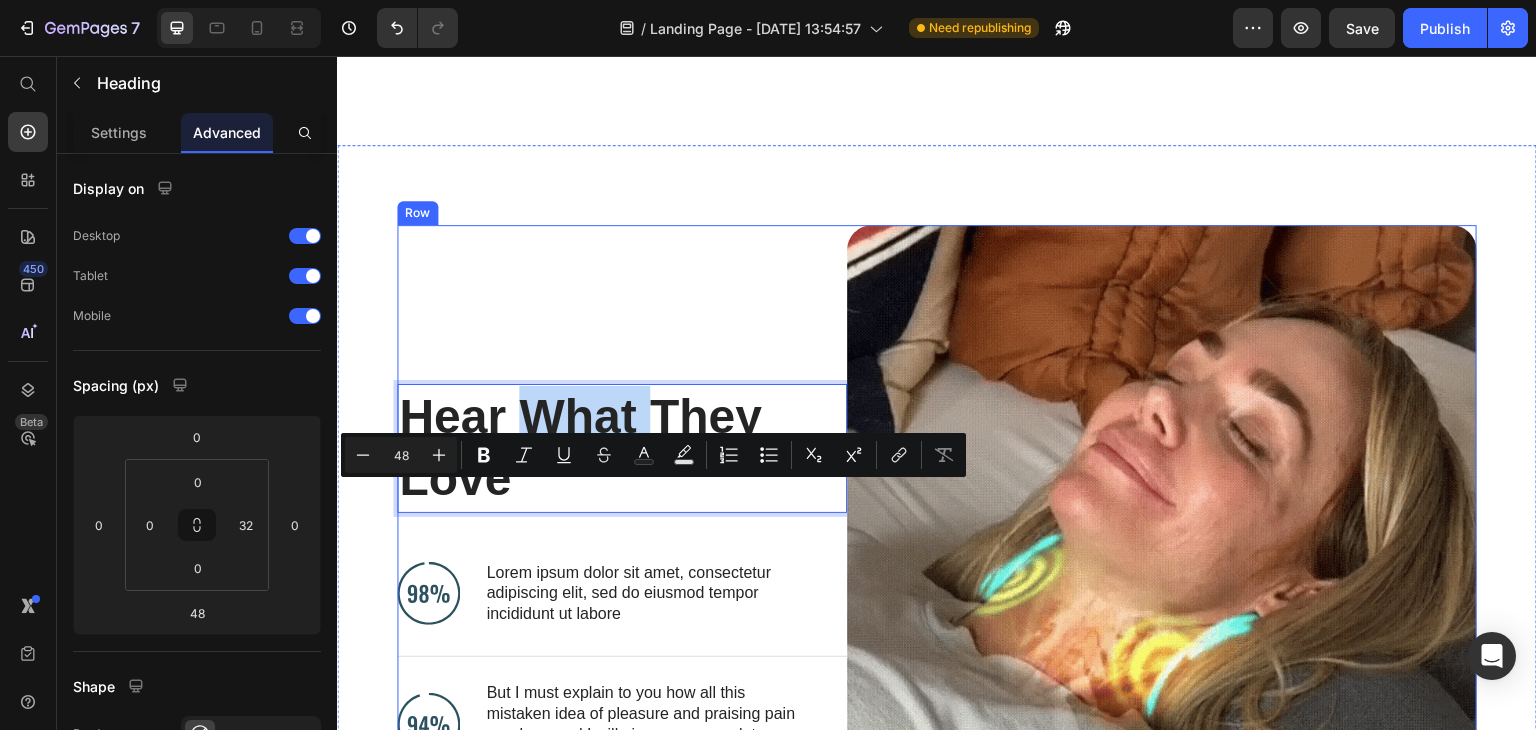 click on "Hear What They Love Heading   48 Image Lorem ipsum dolor sit amet, consectetur adipiscing elit, sed do eiusmod tempor incididunt ut labore Text Block Advanced List Image But I must explain to you how all this mistaken idea of pleasure and praising pain was born and I will give you a complete account of the system Text Block Advanced List Image At vero eos et accusamus et iusto odio dignissimos ducimus qui blanditiis praesentium voluptatum Text Block Advanced List Row" at bounding box center [622, 645] 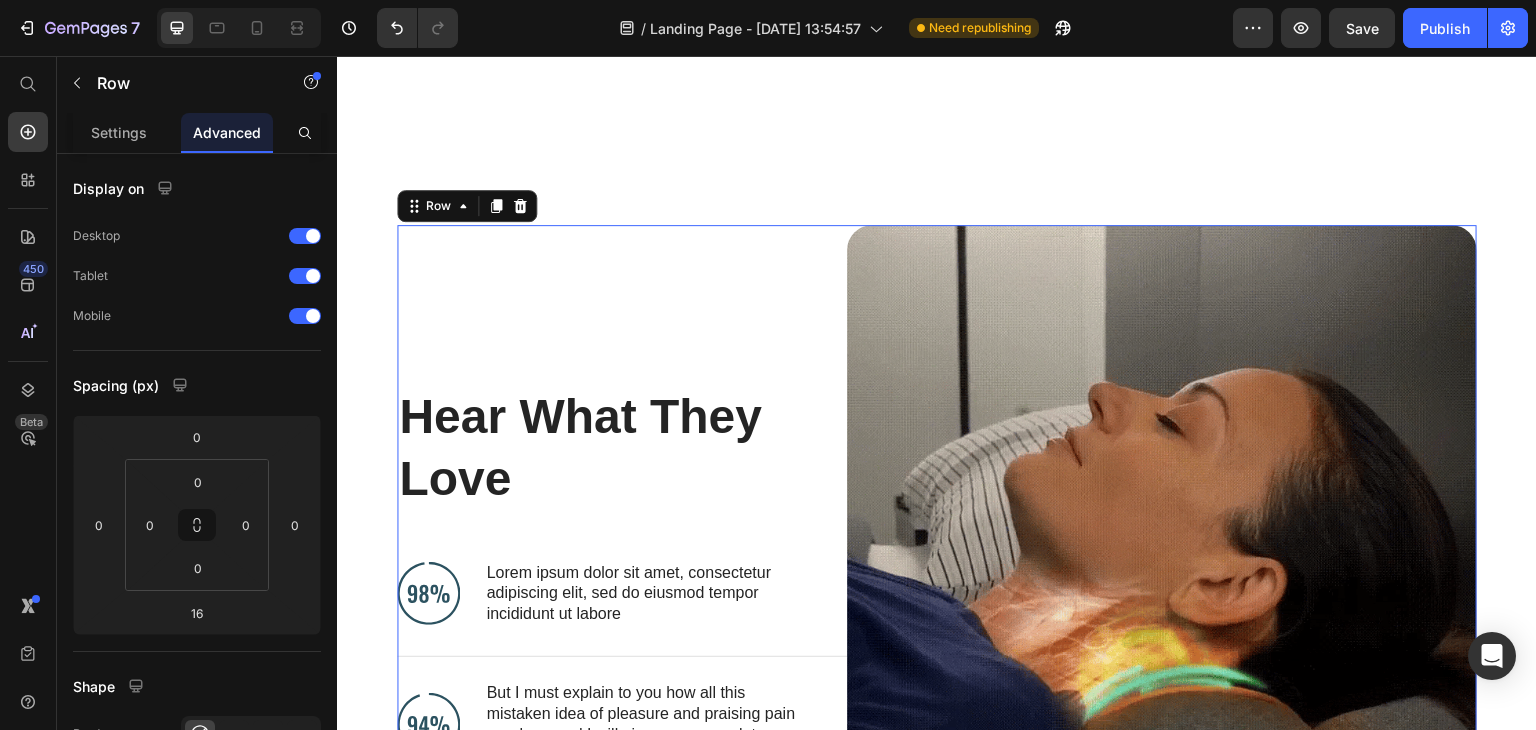 scroll, scrollTop: 4234, scrollLeft: 0, axis: vertical 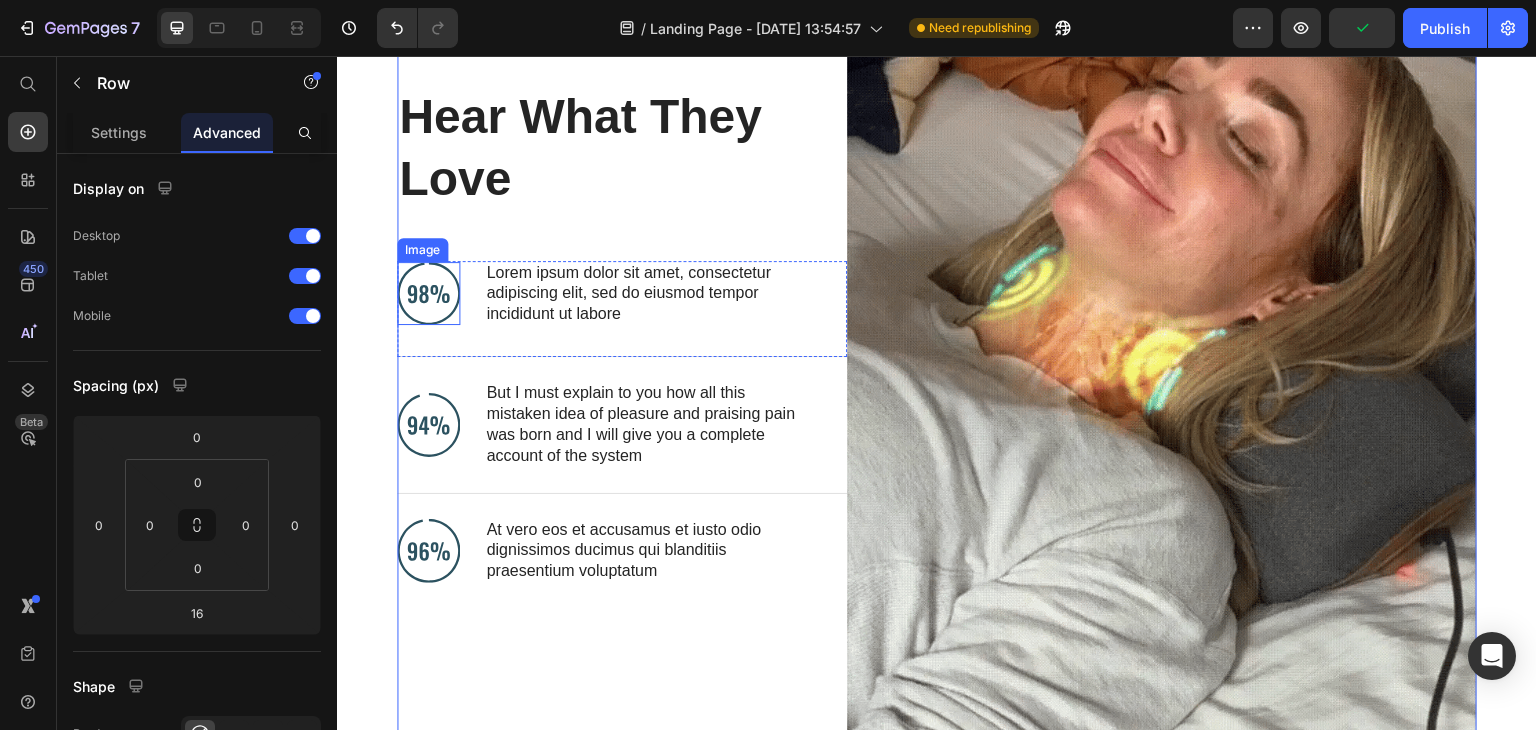 click at bounding box center [428, 293] 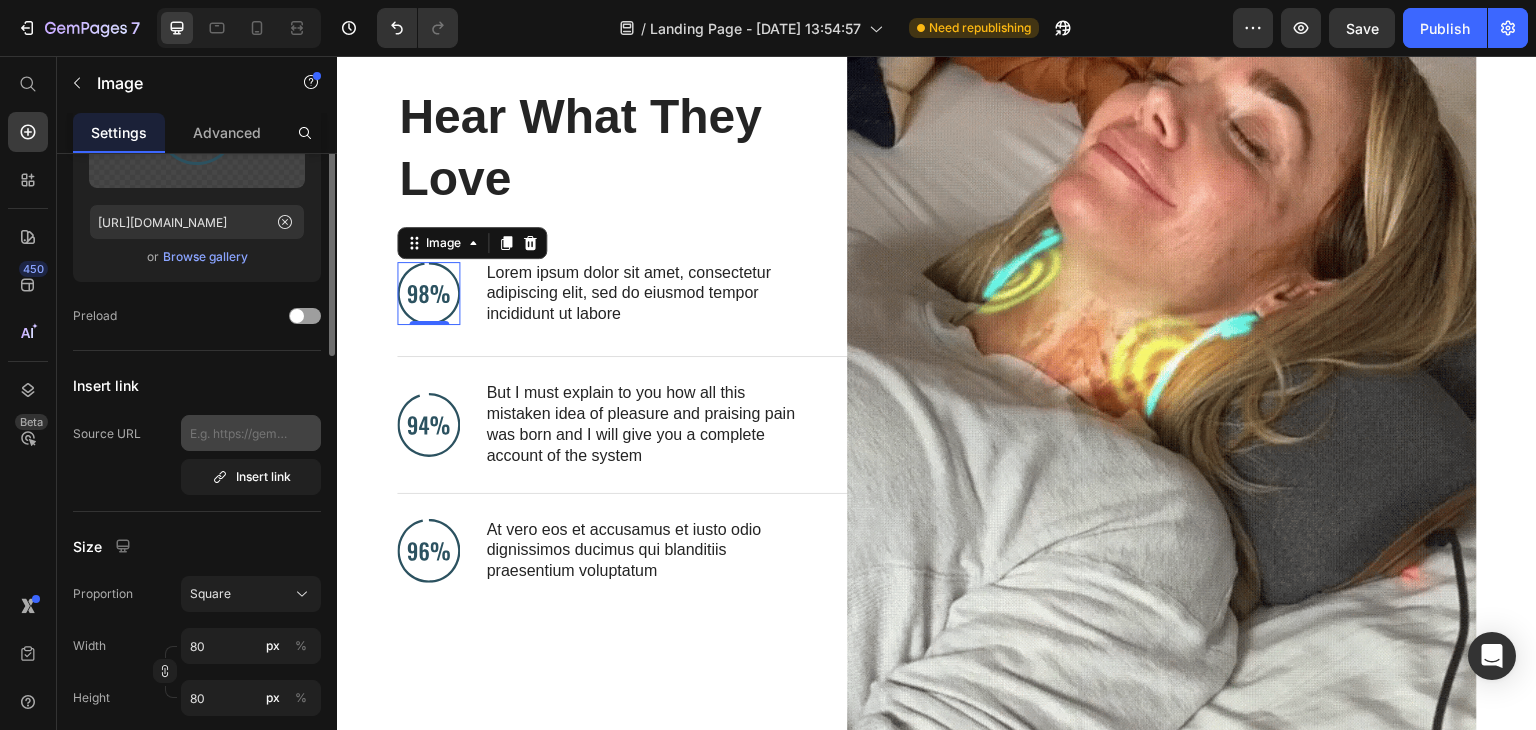 scroll, scrollTop: 100, scrollLeft: 0, axis: vertical 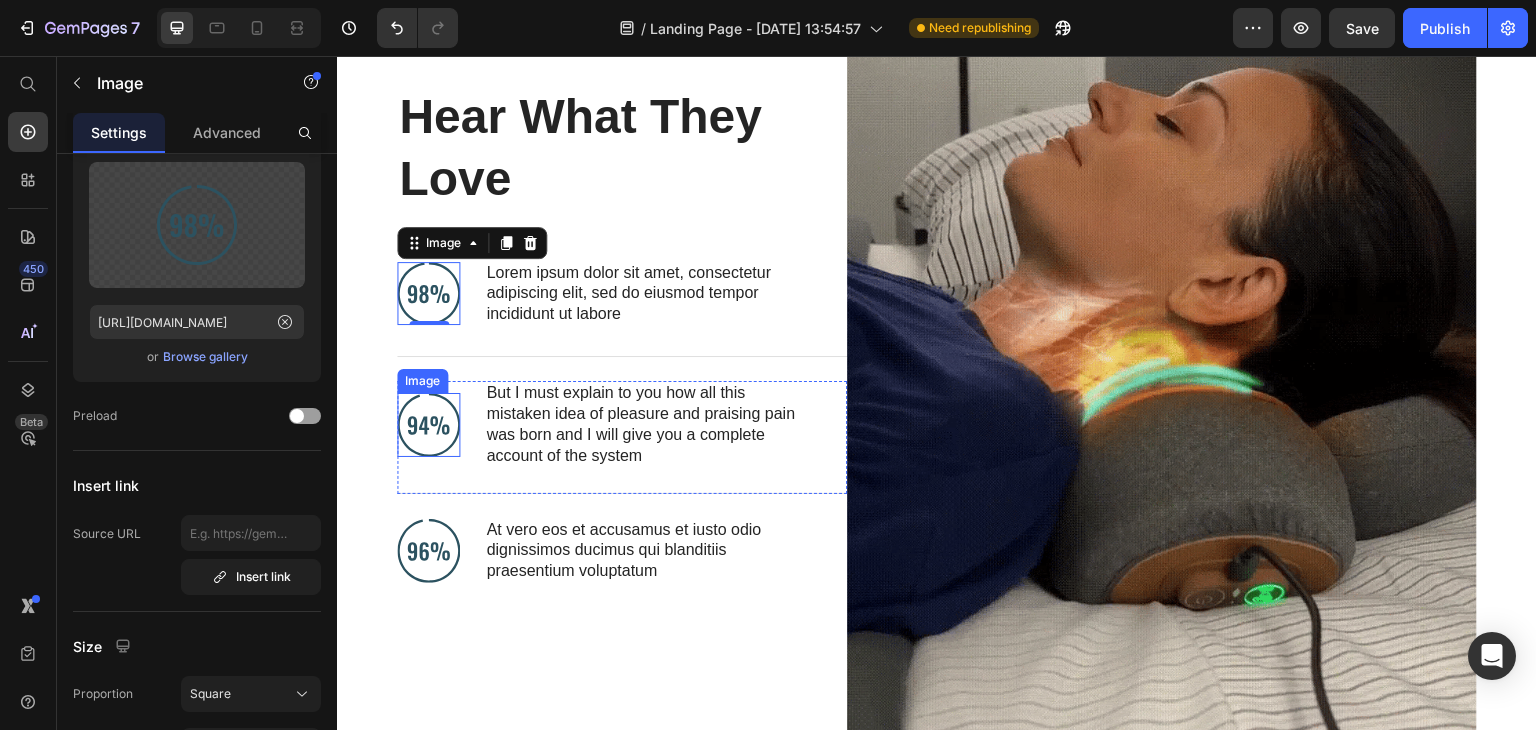 click at bounding box center [428, 424] 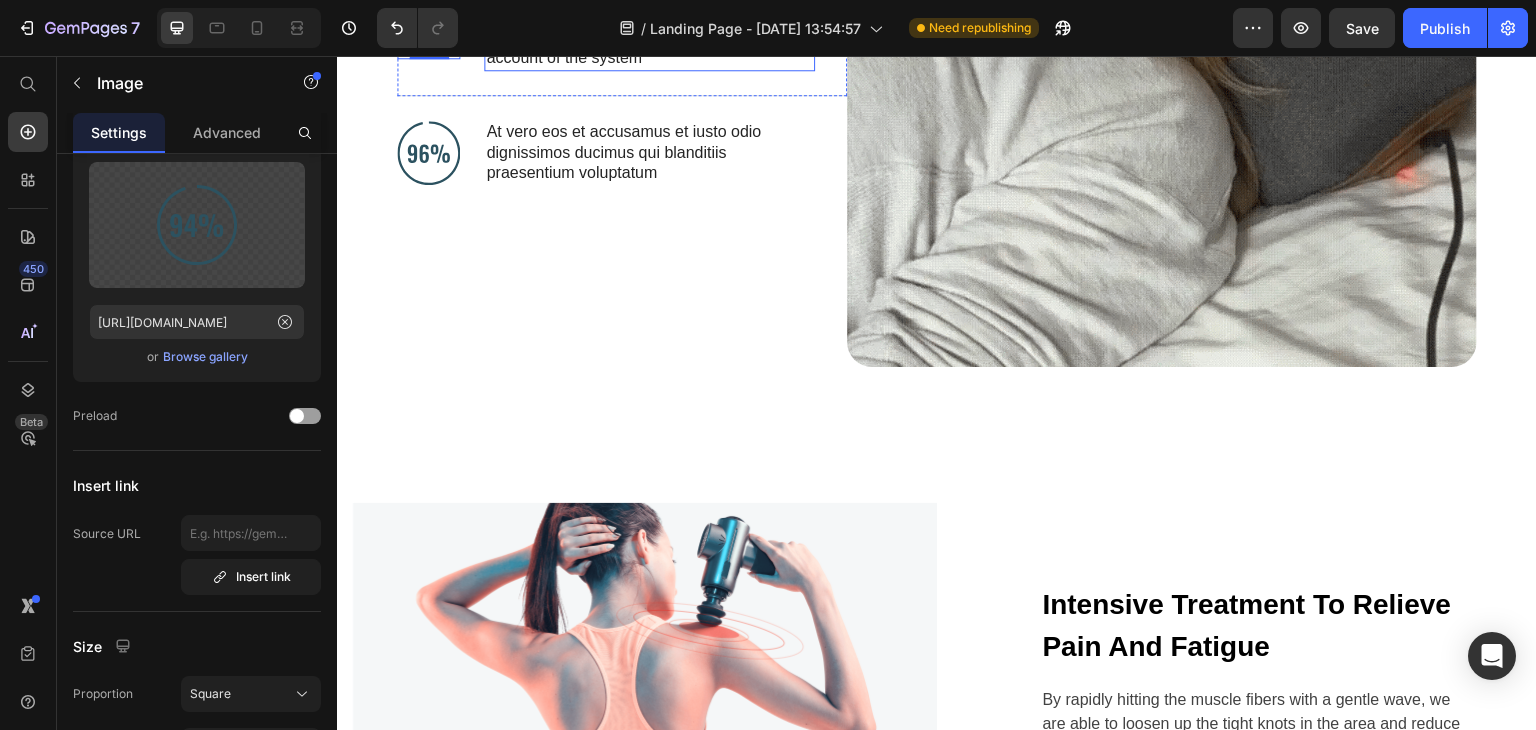 scroll, scrollTop: 4834, scrollLeft: 0, axis: vertical 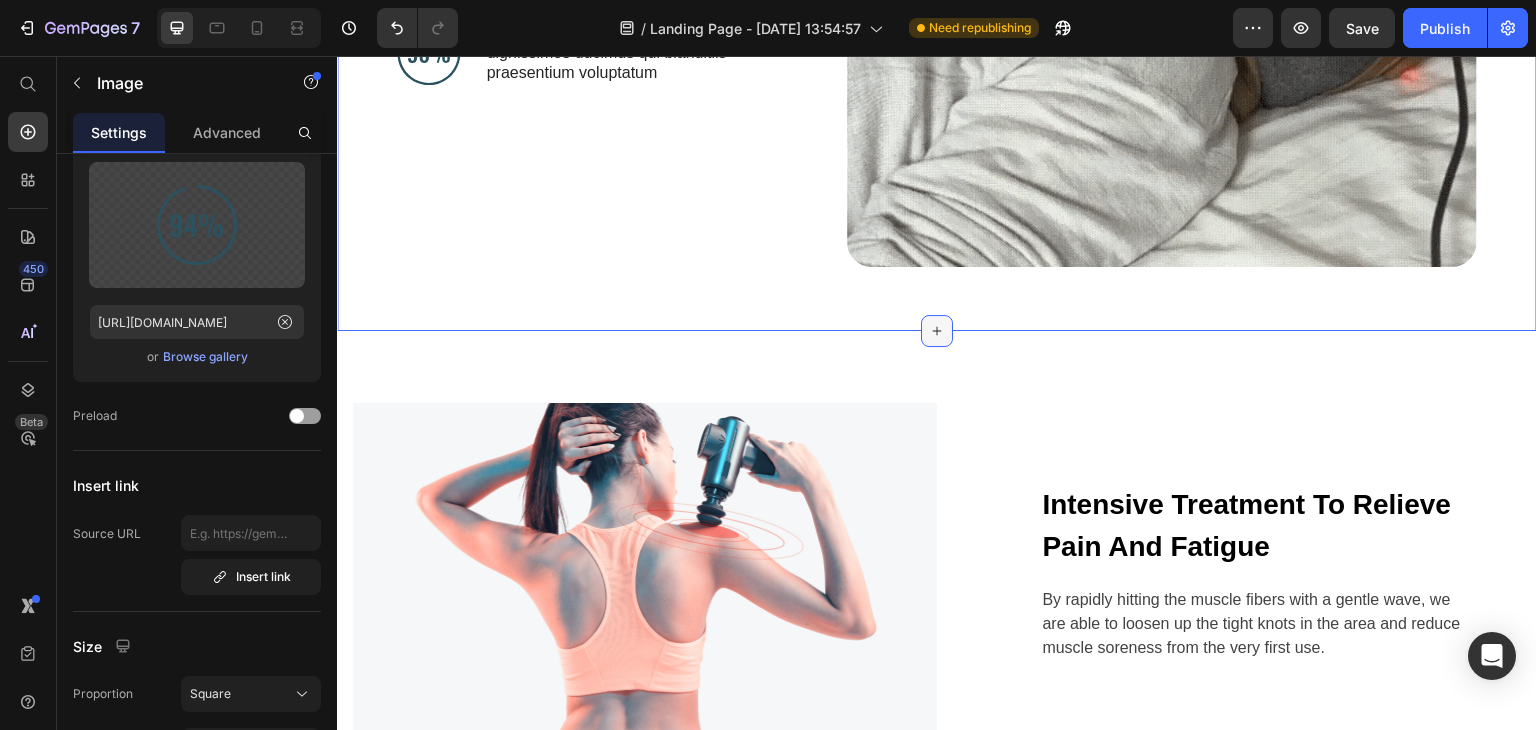 click 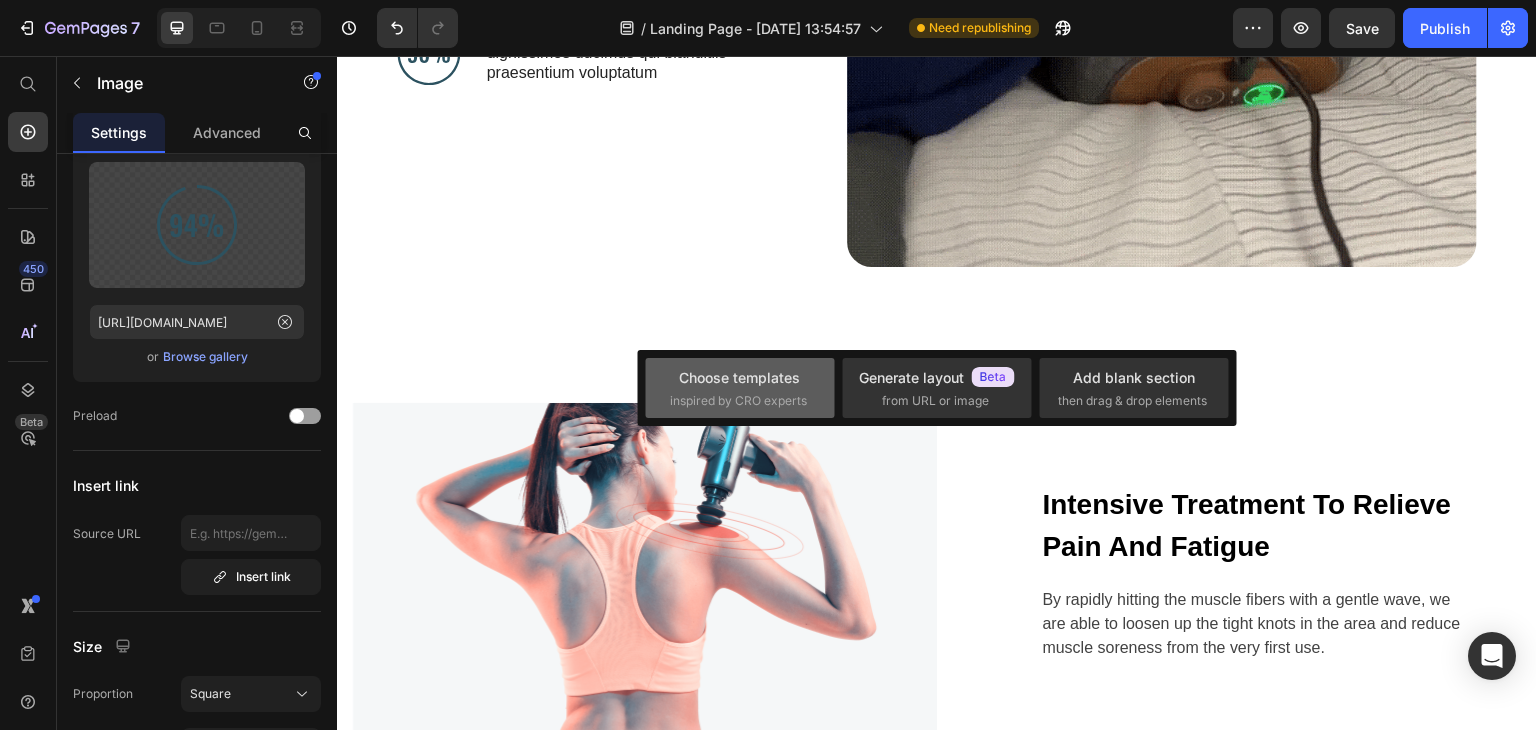 click on "inspired by CRO experts" at bounding box center [738, 401] 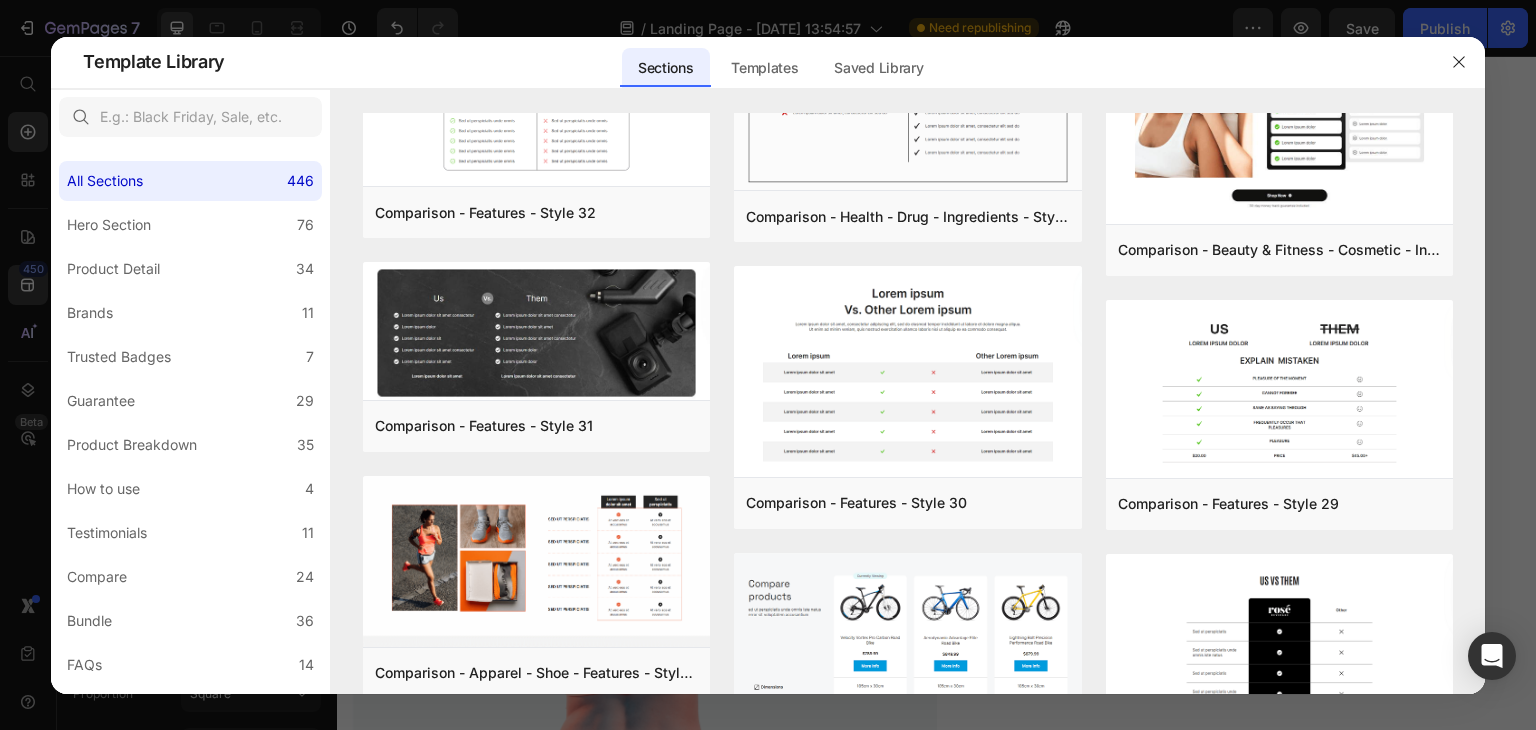 scroll, scrollTop: 16103, scrollLeft: 0, axis: vertical 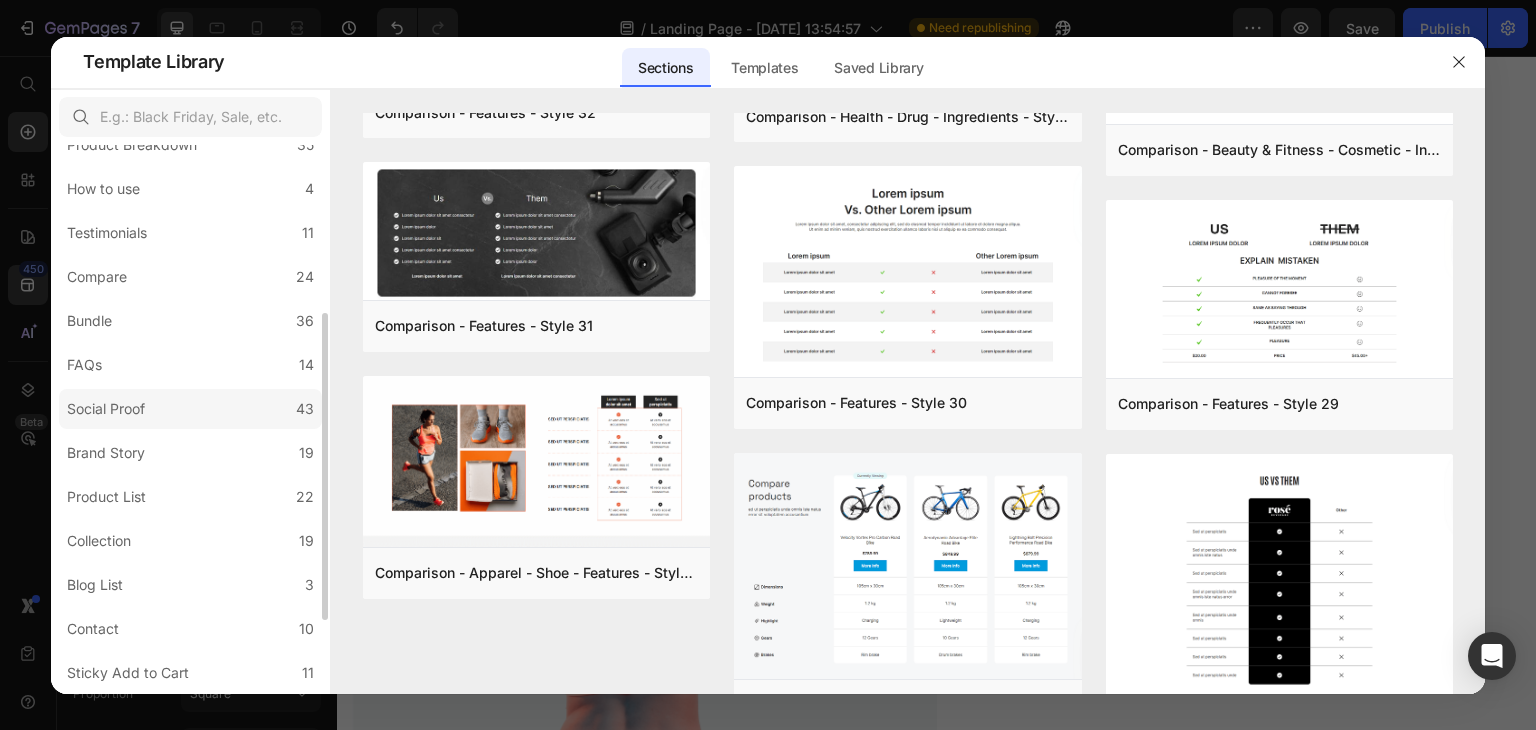 click on "Social Proof 43" 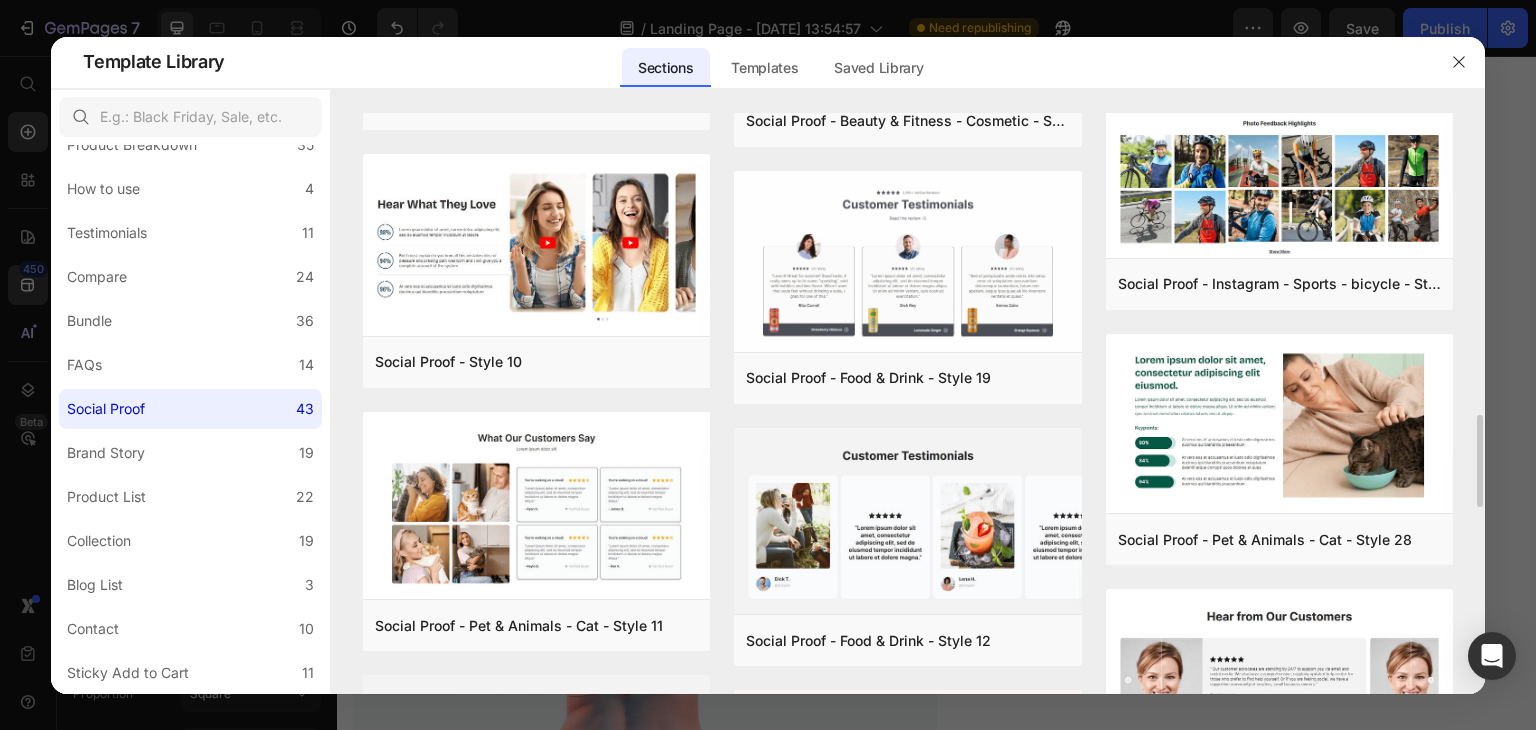 scroll, scrollTop: 1270, scrollLeft: 0, axis: vertical 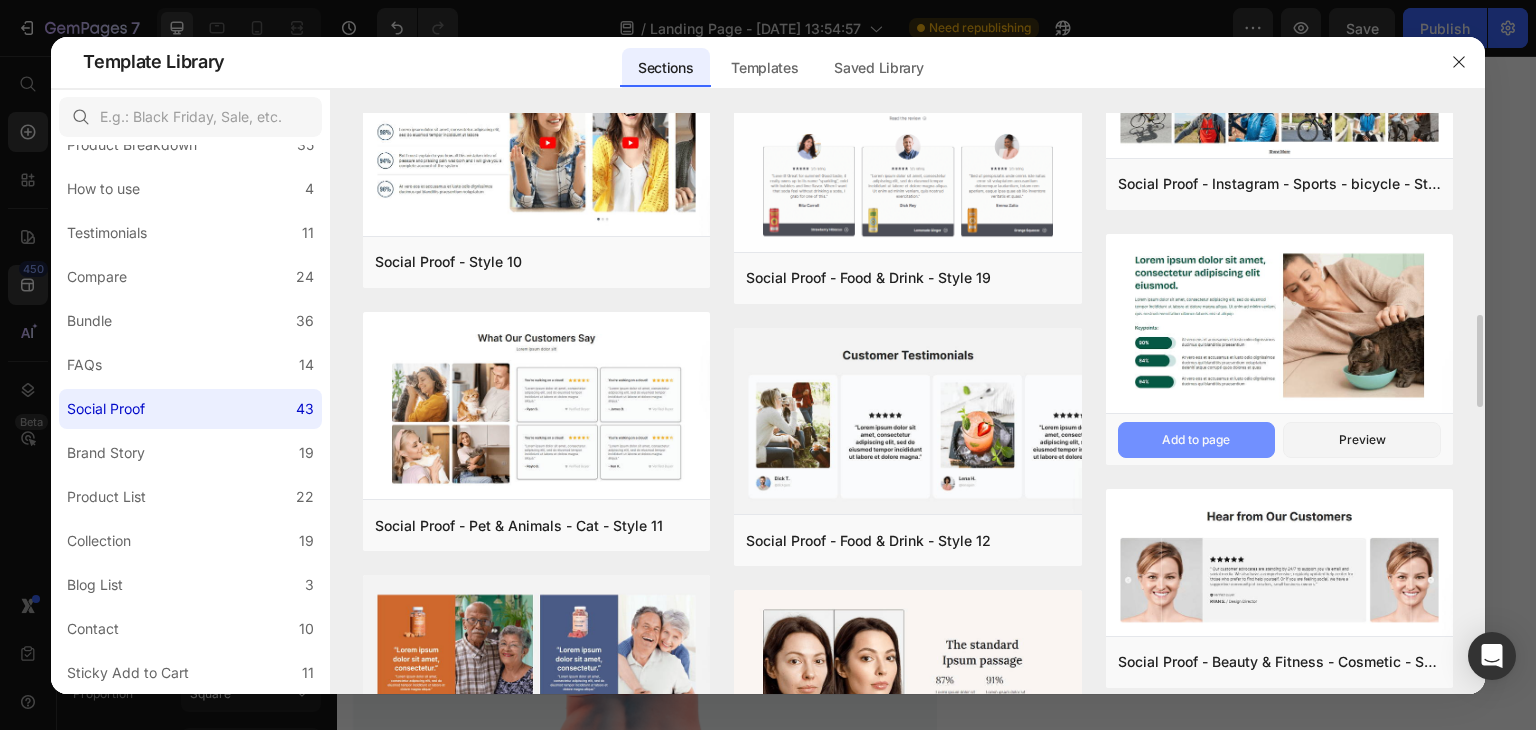 click on "Add to page" at bounding box center [1196, 440] 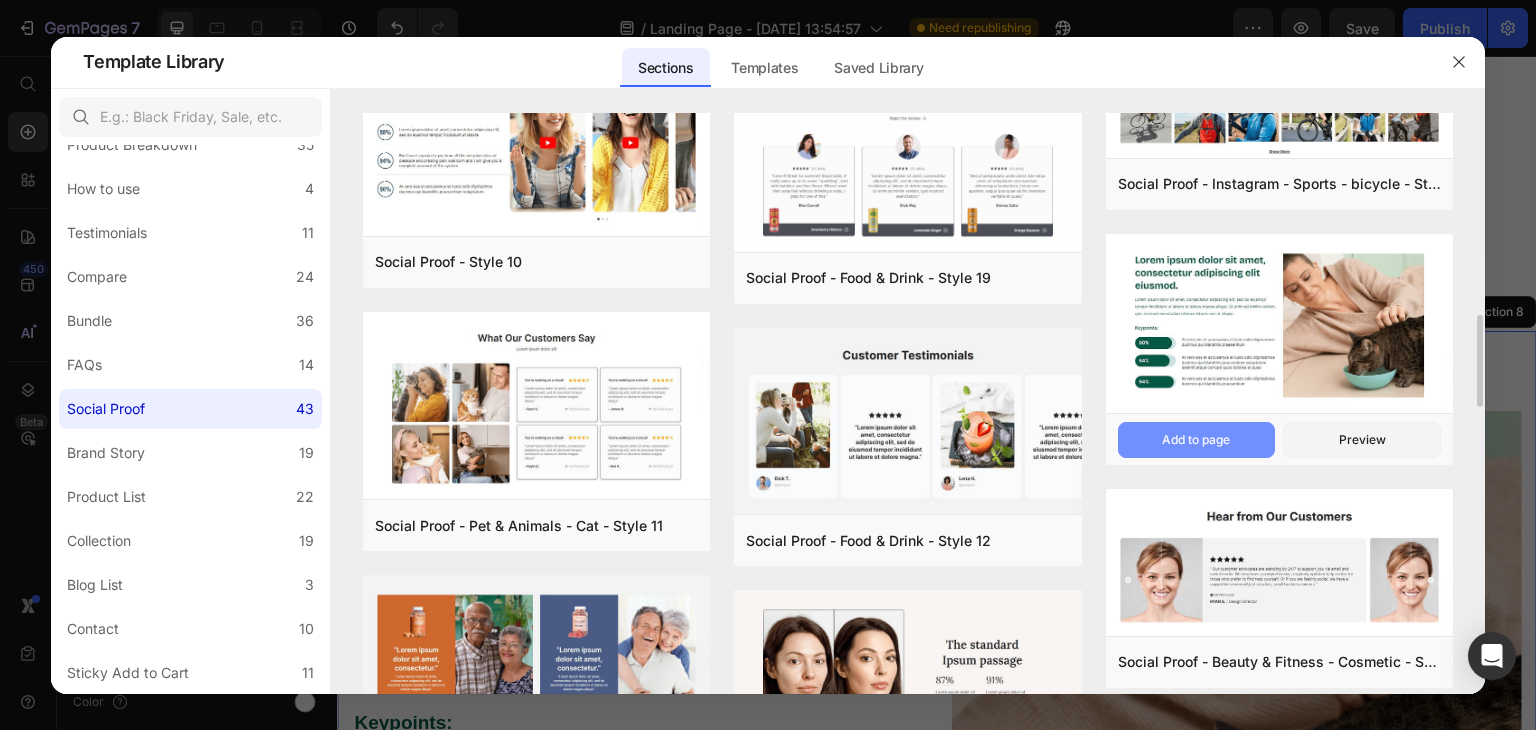 scroll, scrollTop: 0, scrollLeft: 0, axis: both 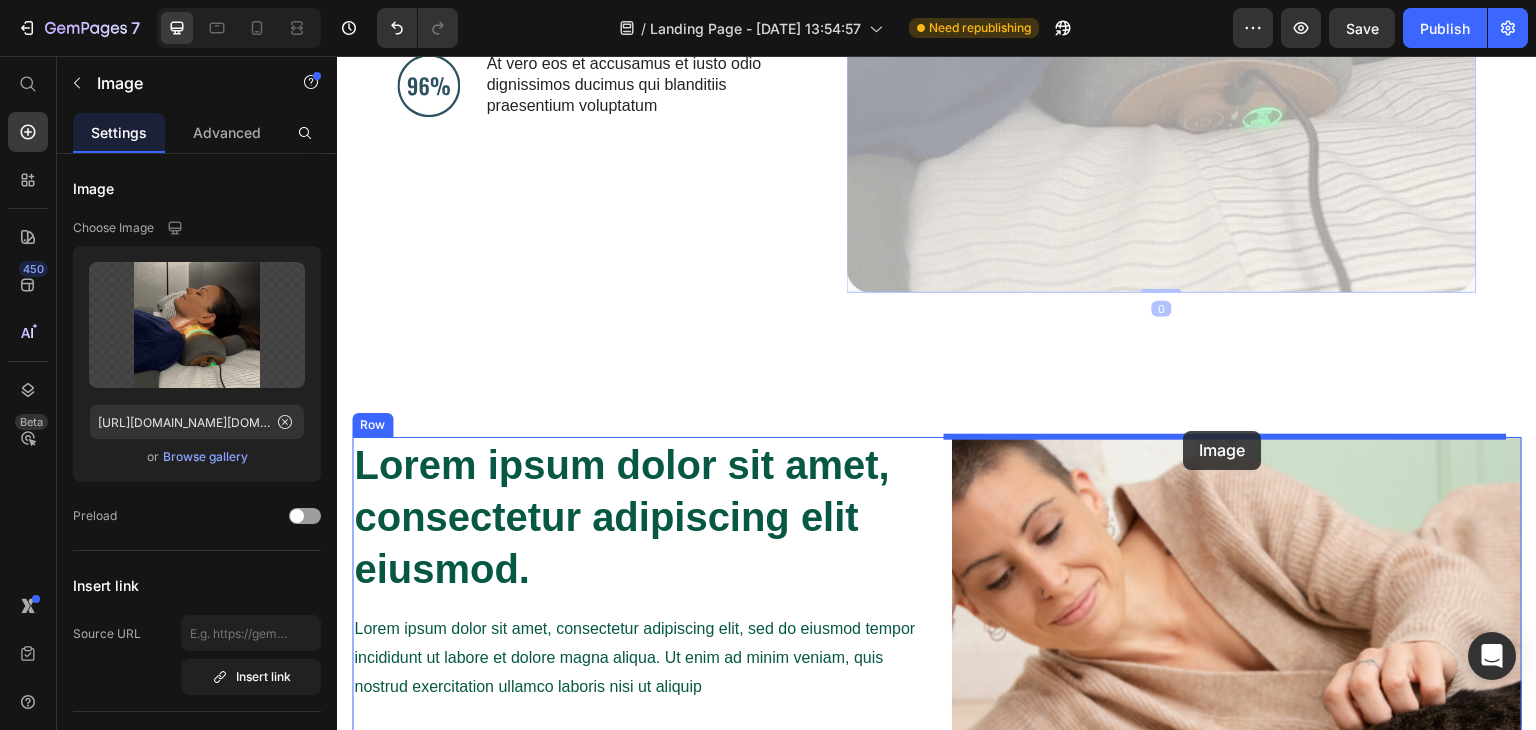 drag, startPoint x: 1187, startPoint y: 272, endPoint x: 1184, endPoint y: 431, distance: 159.0283 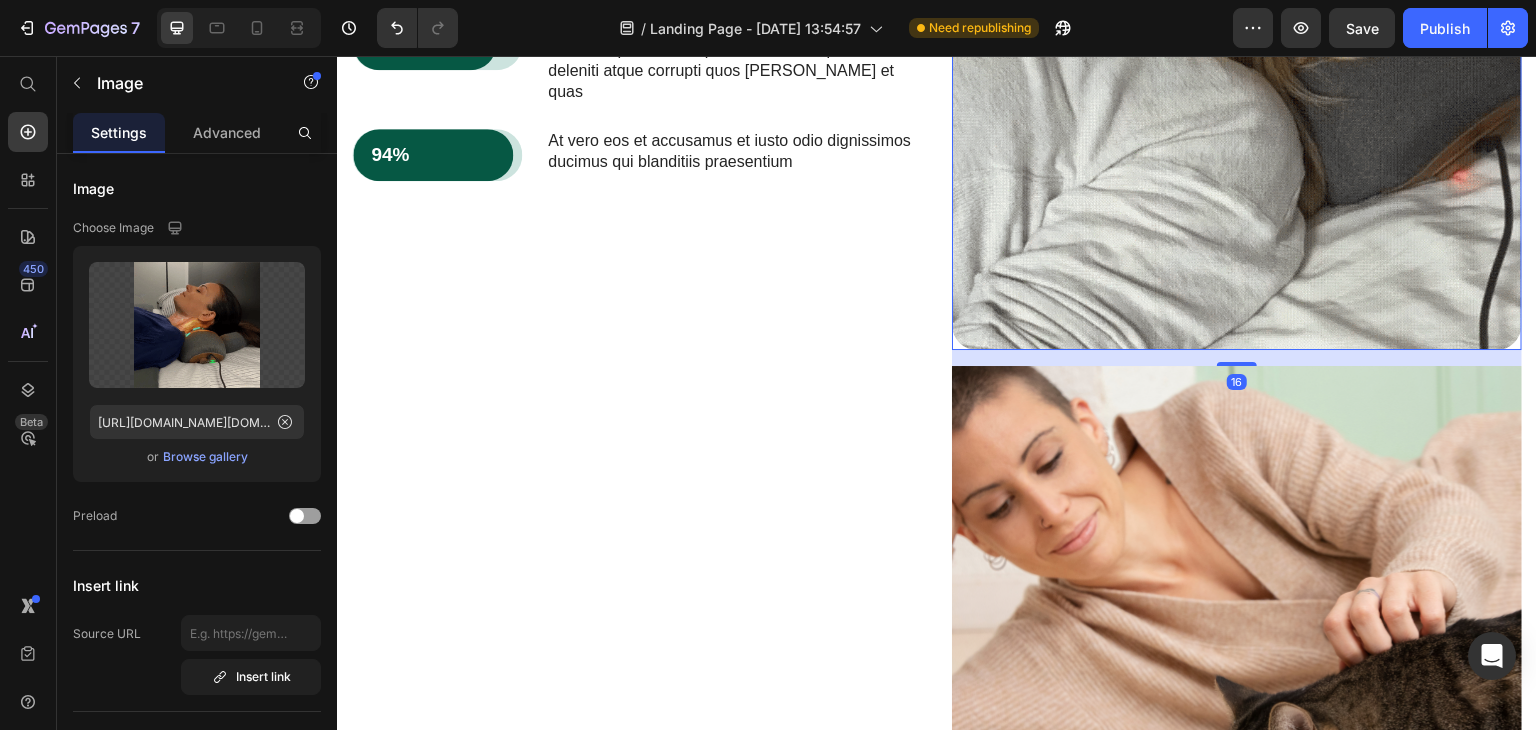 scroll, scrollTop: 5642, scrollLeft: 0, axis: vertical 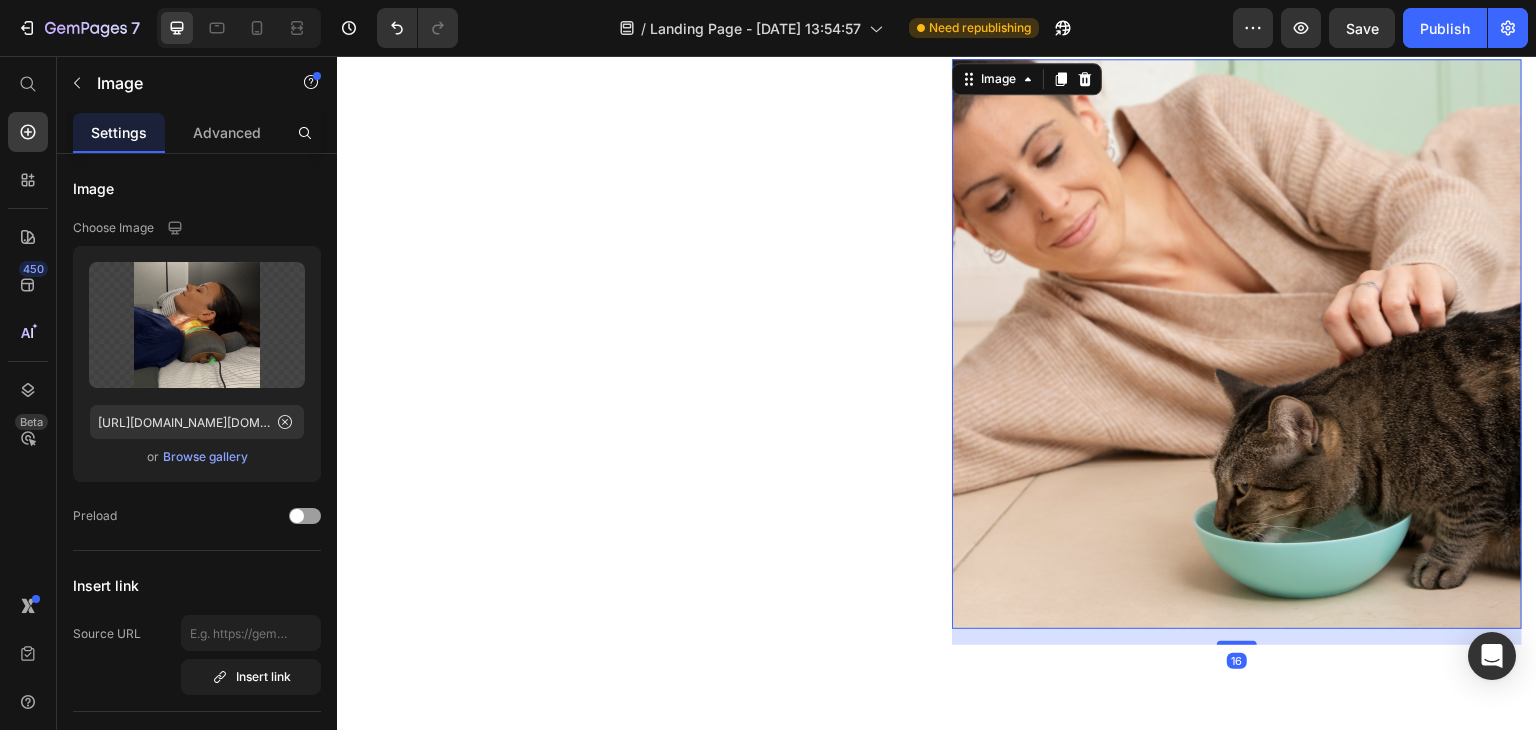 click at bounding box center (1237, 344) 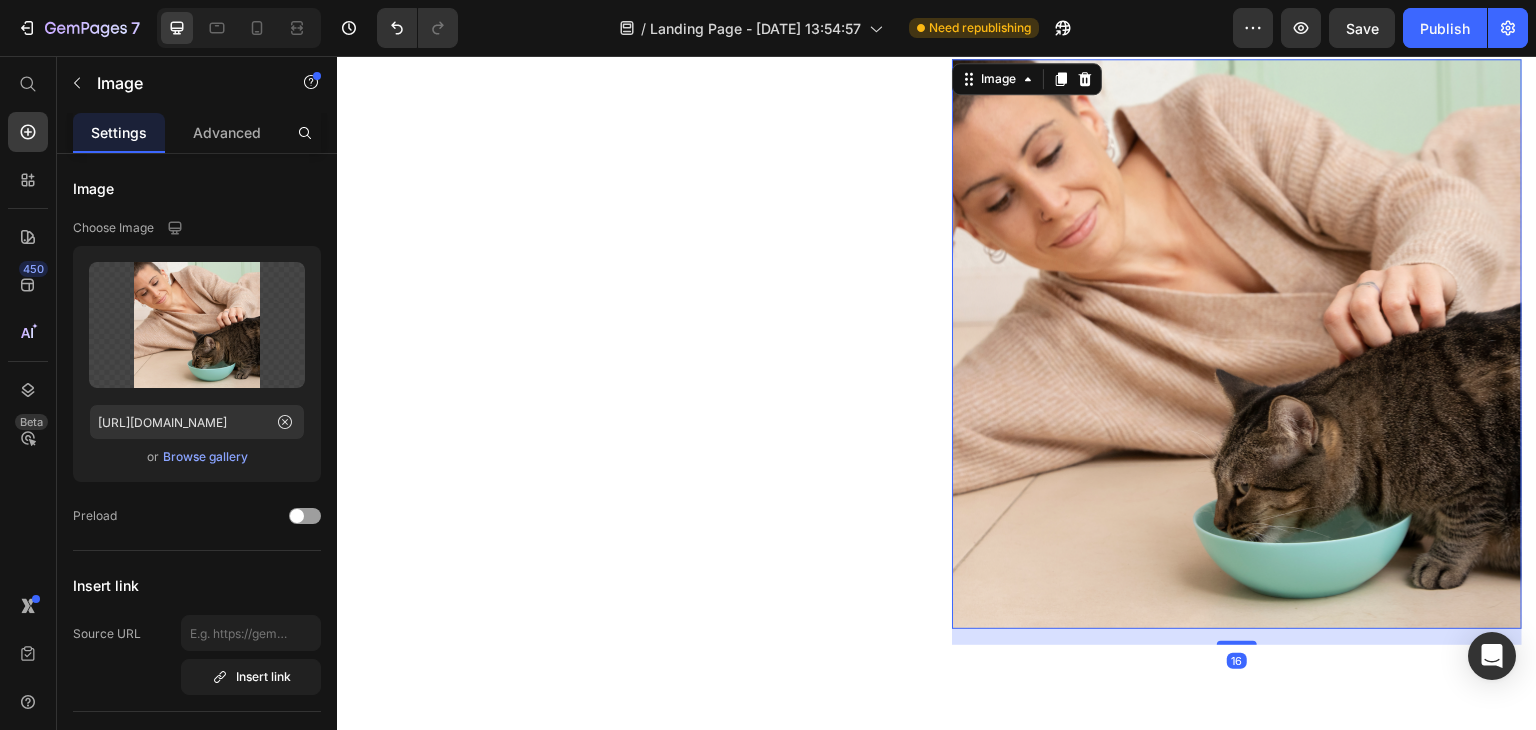 scroll, scrollTop: 5342, scrollLeft: 0, axis: vertical 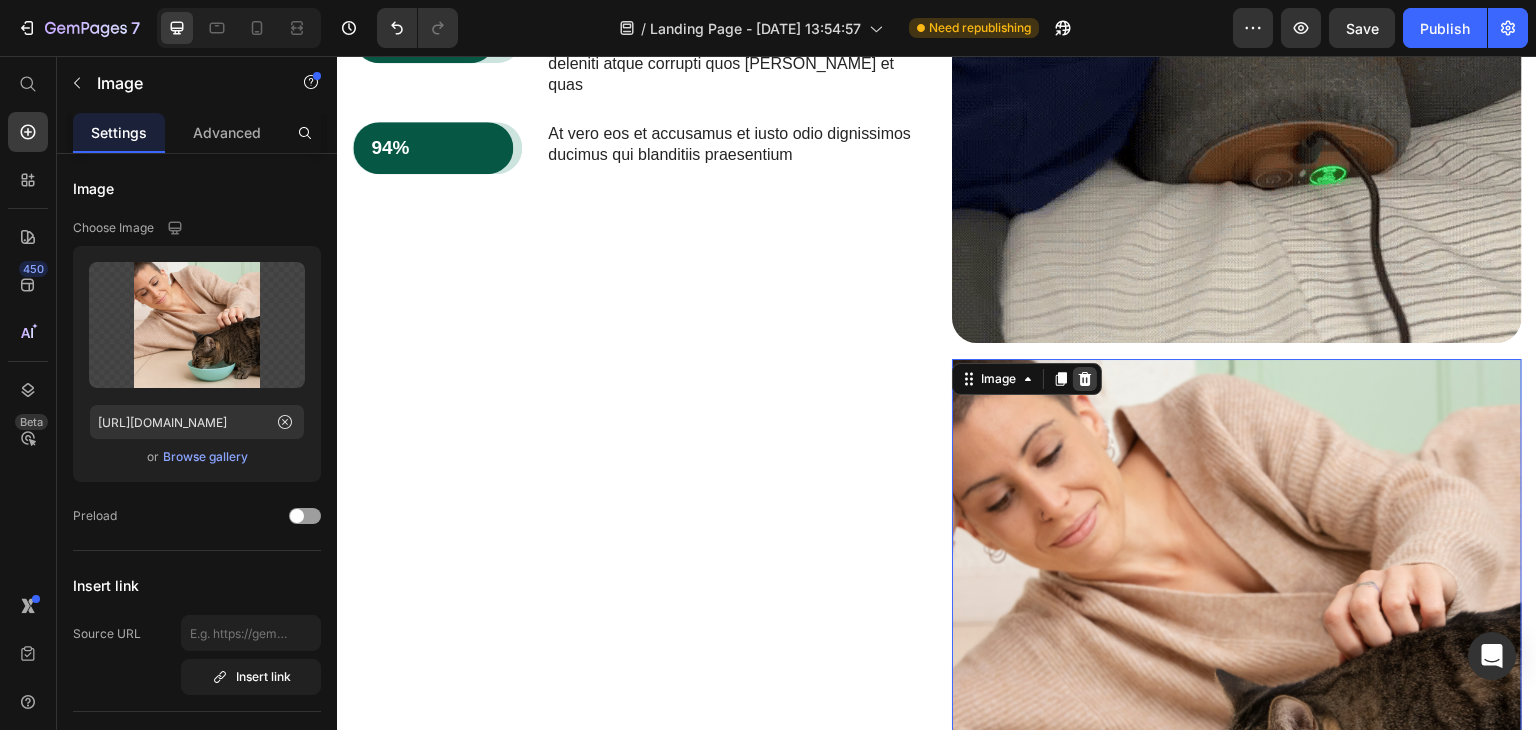 click at bounding box center [1085, 379] 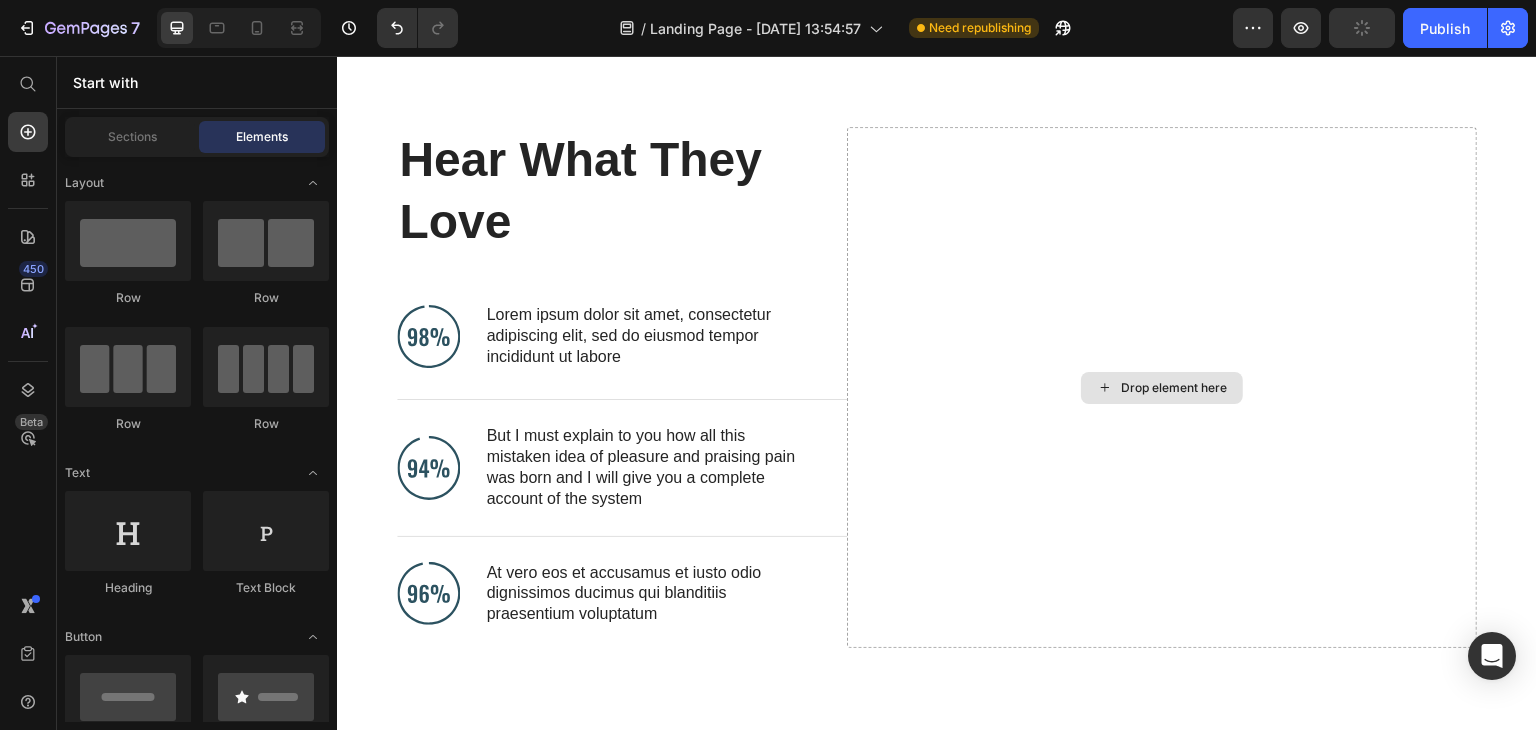 scroll, scrollTop: 3942, scrollLeft: 0, axis: vertical 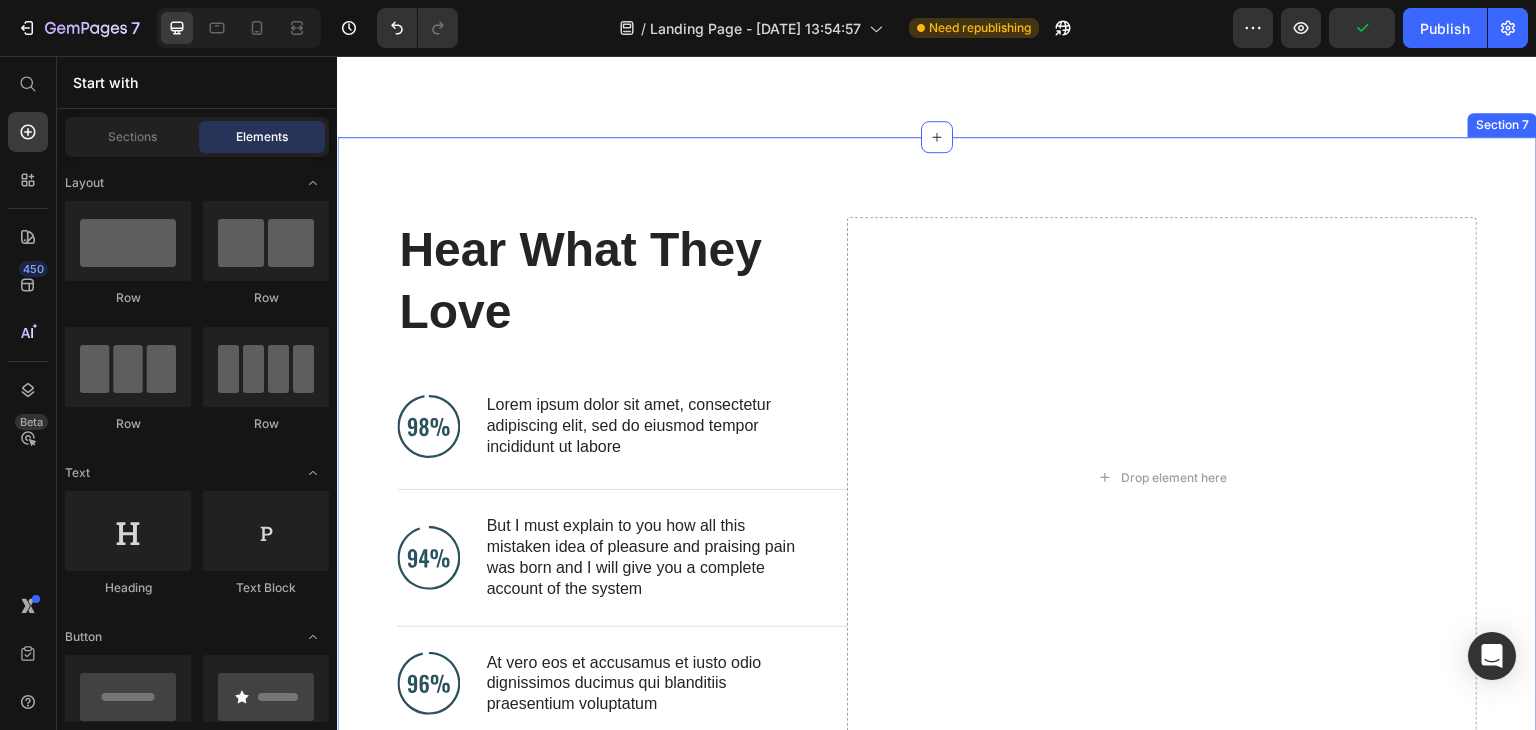 click on "Hear What They Love Heading Image Lorem ipsum dolor sit amet, consectetur adipiscing elit, sed do eiusmod tempor incididunt ut labore Text Block Advanced List Image But I must explain to you how all this mistaken idea of pleasure and praising pain was born and I will give you a complete account of the system Text Block Advanced List Image At vero eos et accusamus et iusto odio dignissimos ducimus qui blanditiis praesentium voluptatum Text Block Advanced List Row
Drop element here Row Section 7" at bounding box center (937, 470) 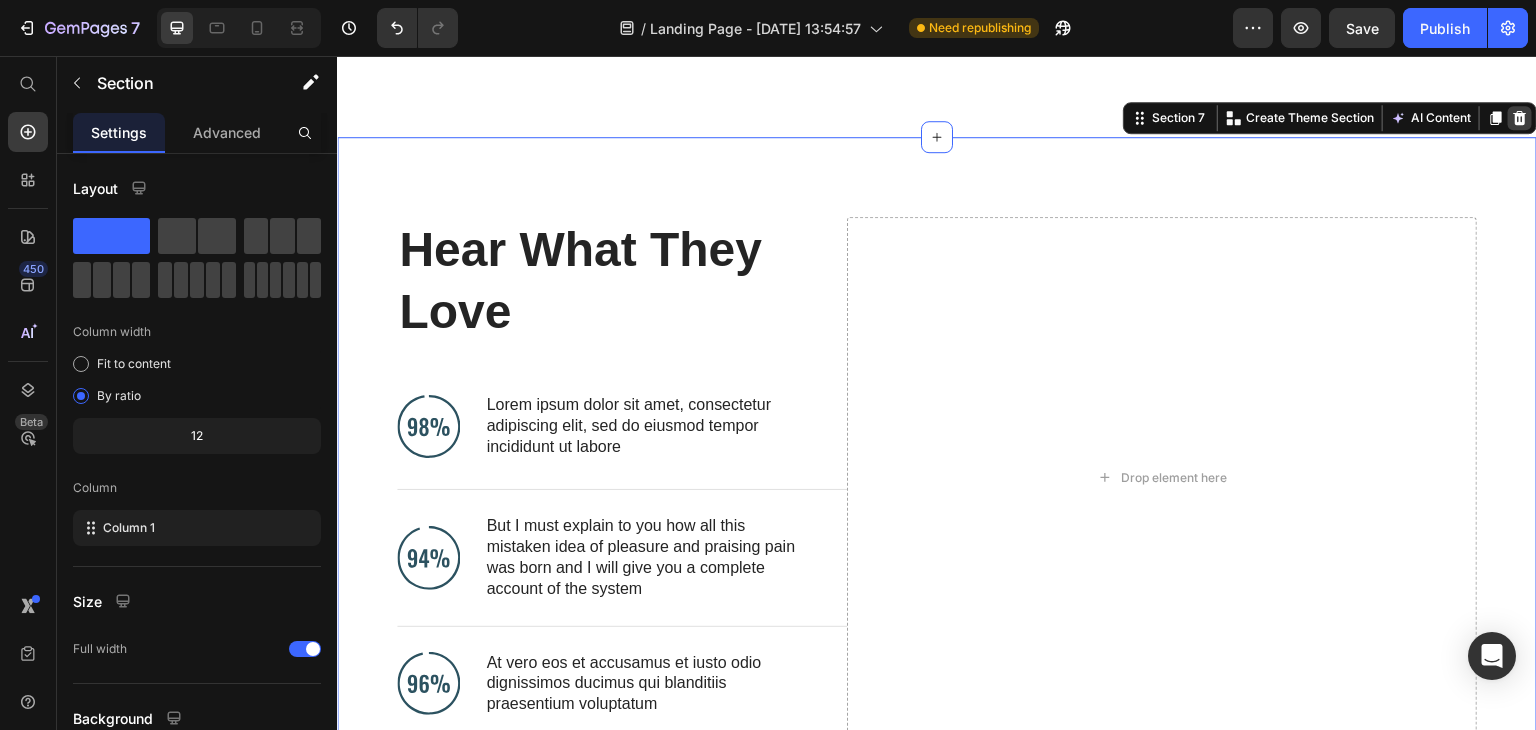 click 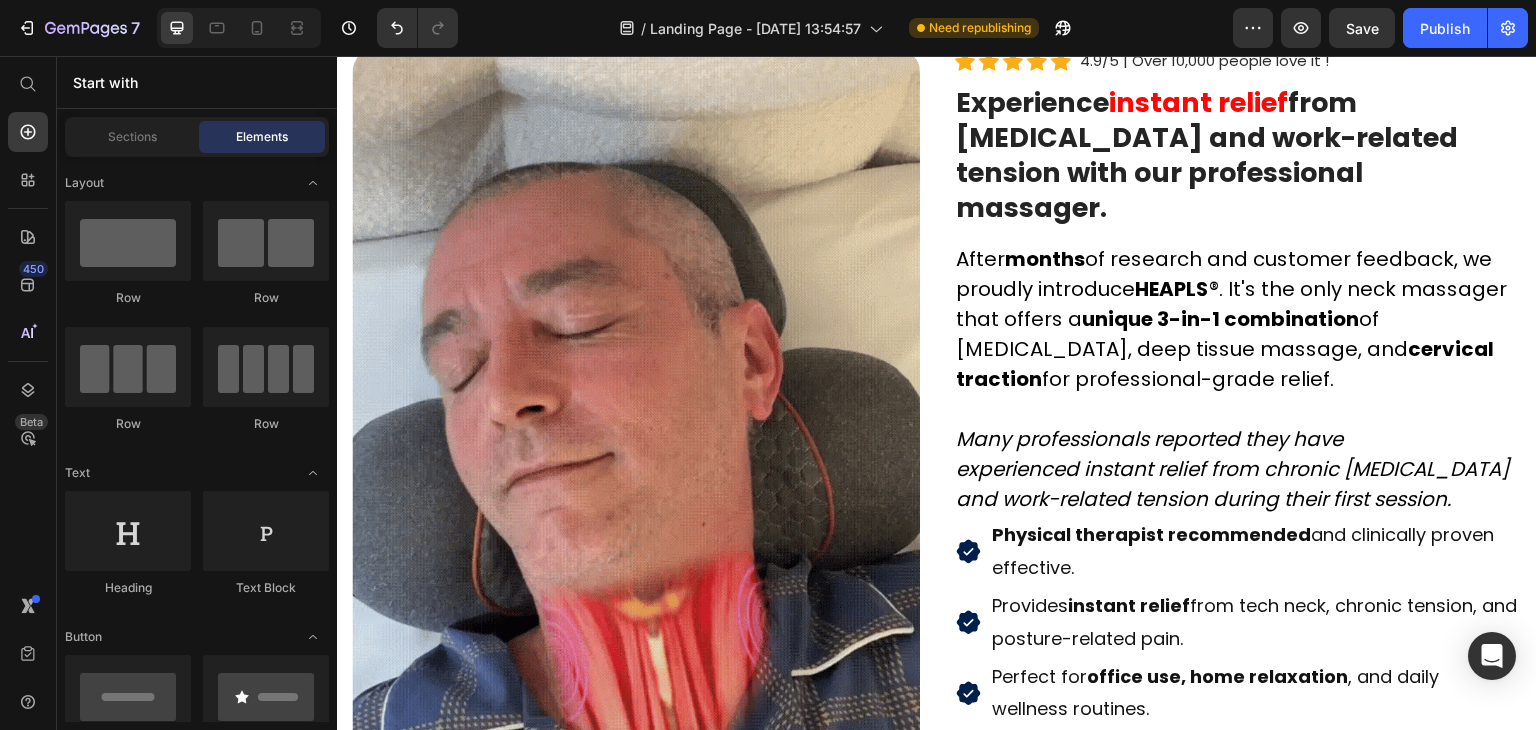 scroll, scrollTop: 1642, scrollLeft: 0, axis: vertical 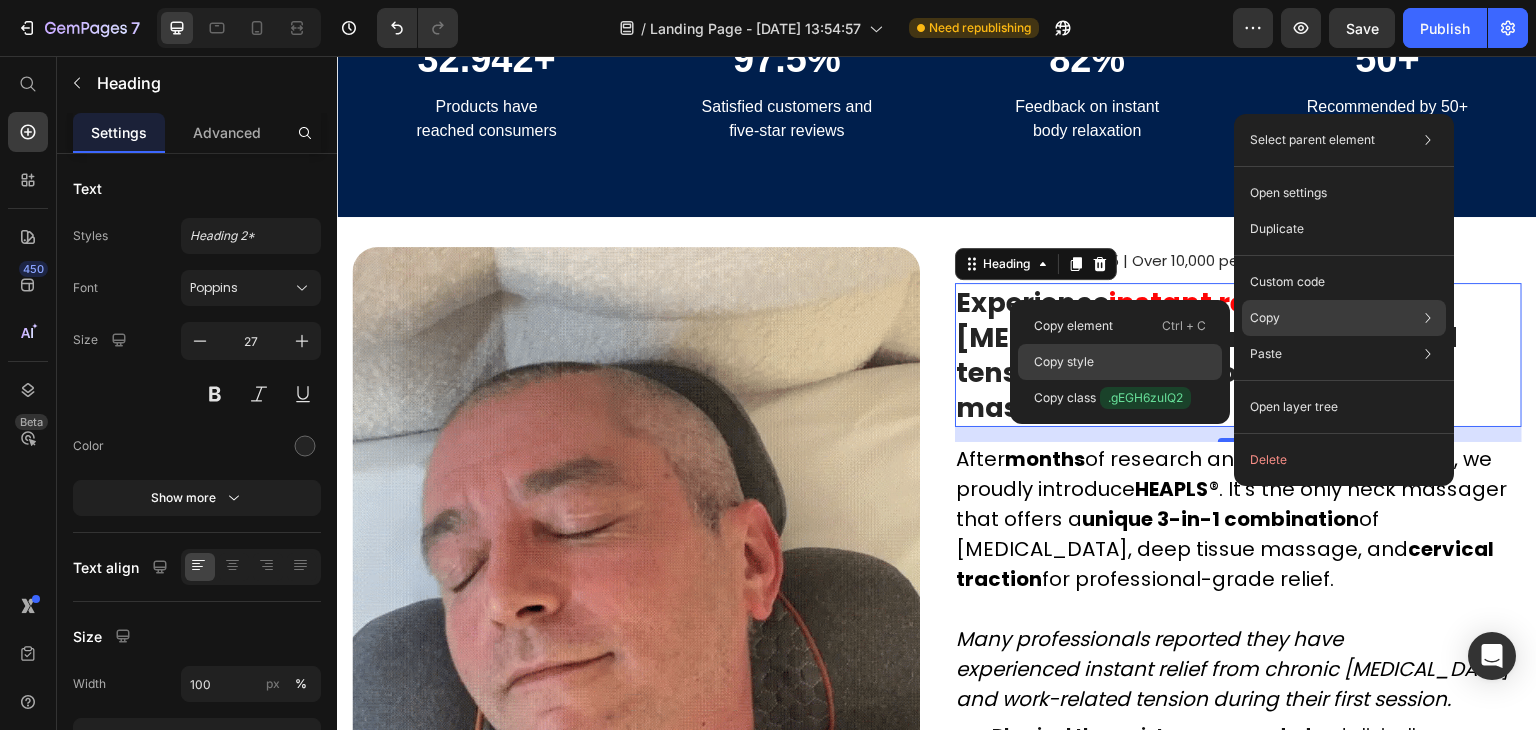 click on "Copy style" 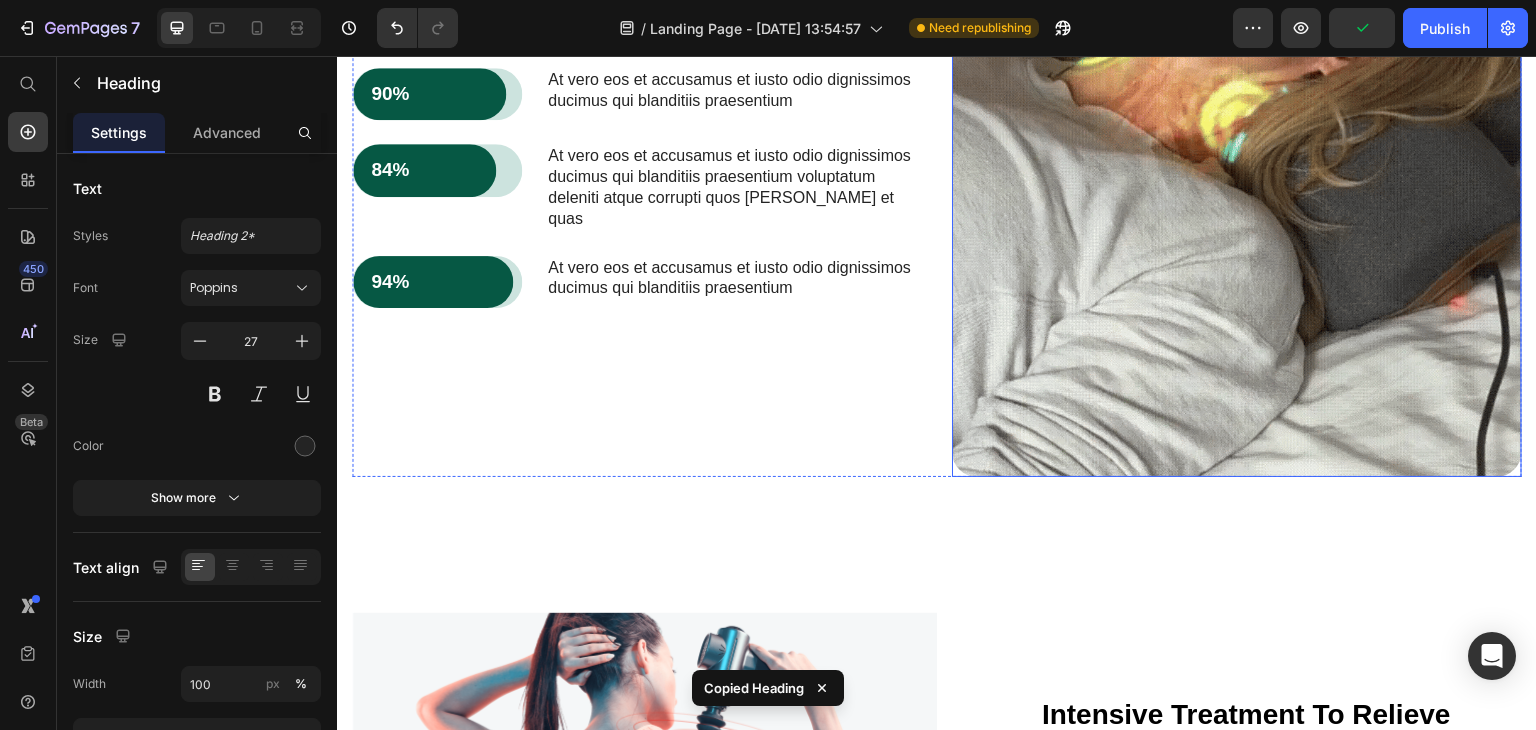 scroll, scrollTop: 4142, scrollLeft: 0, axis: vertical 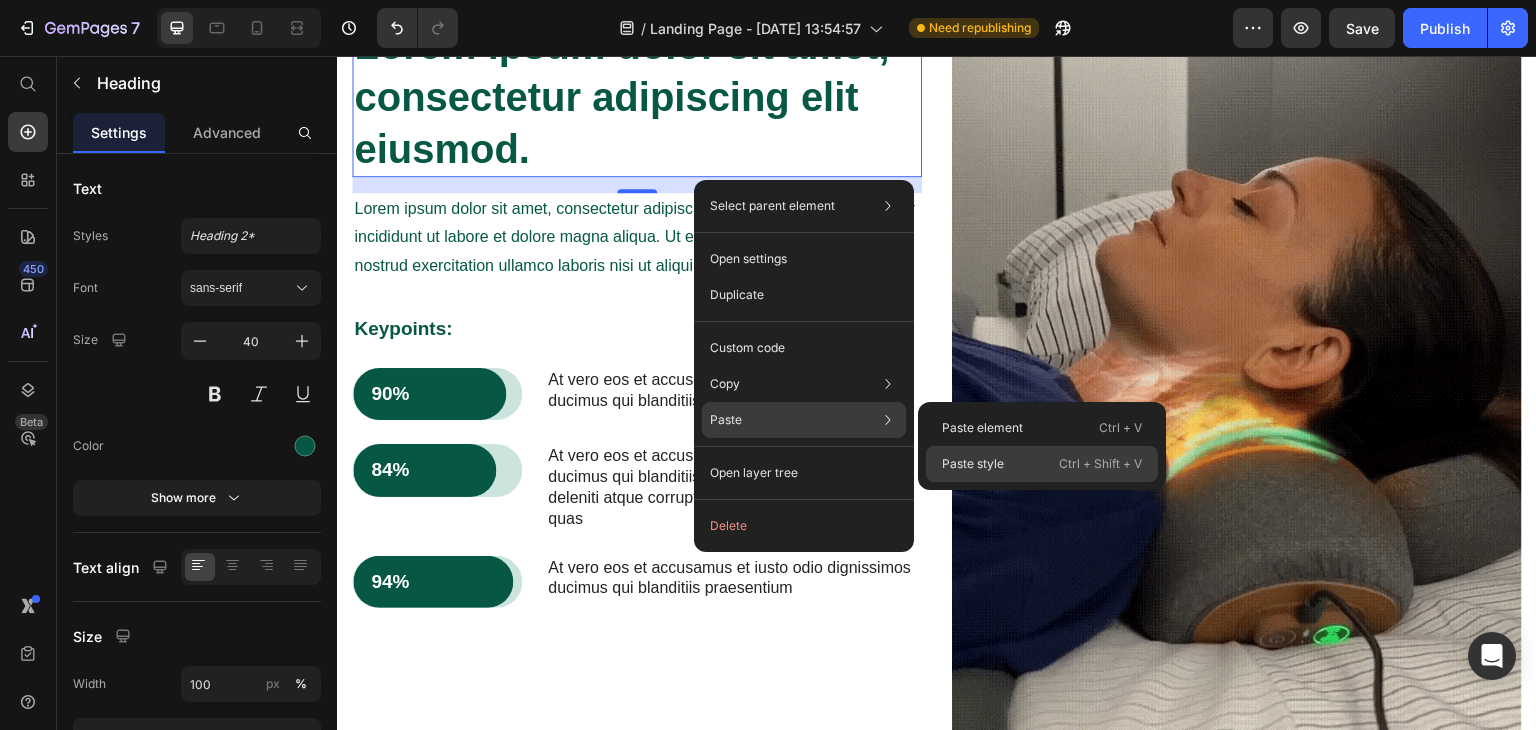click on "Paste style" at bounding box center (973, 464) 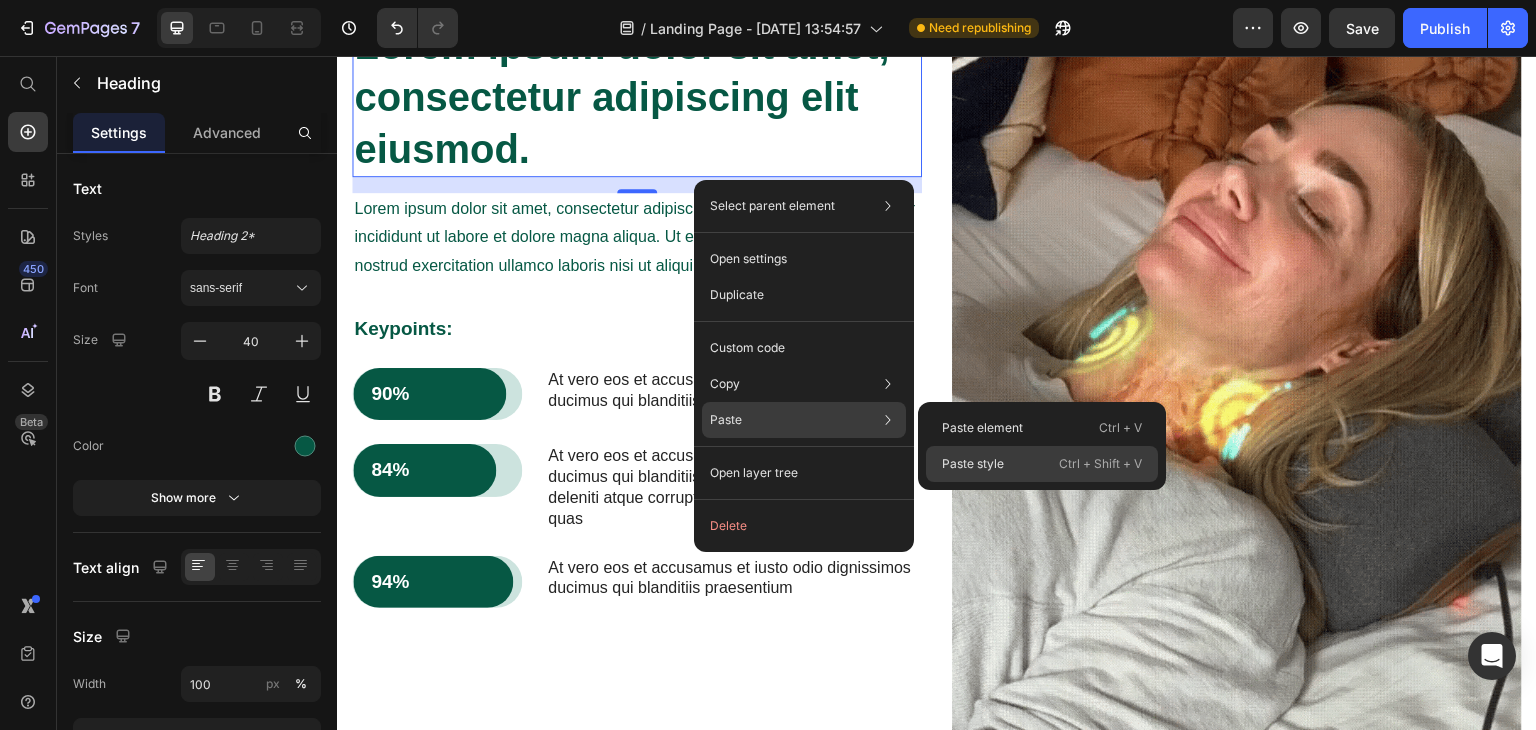 type on "27" 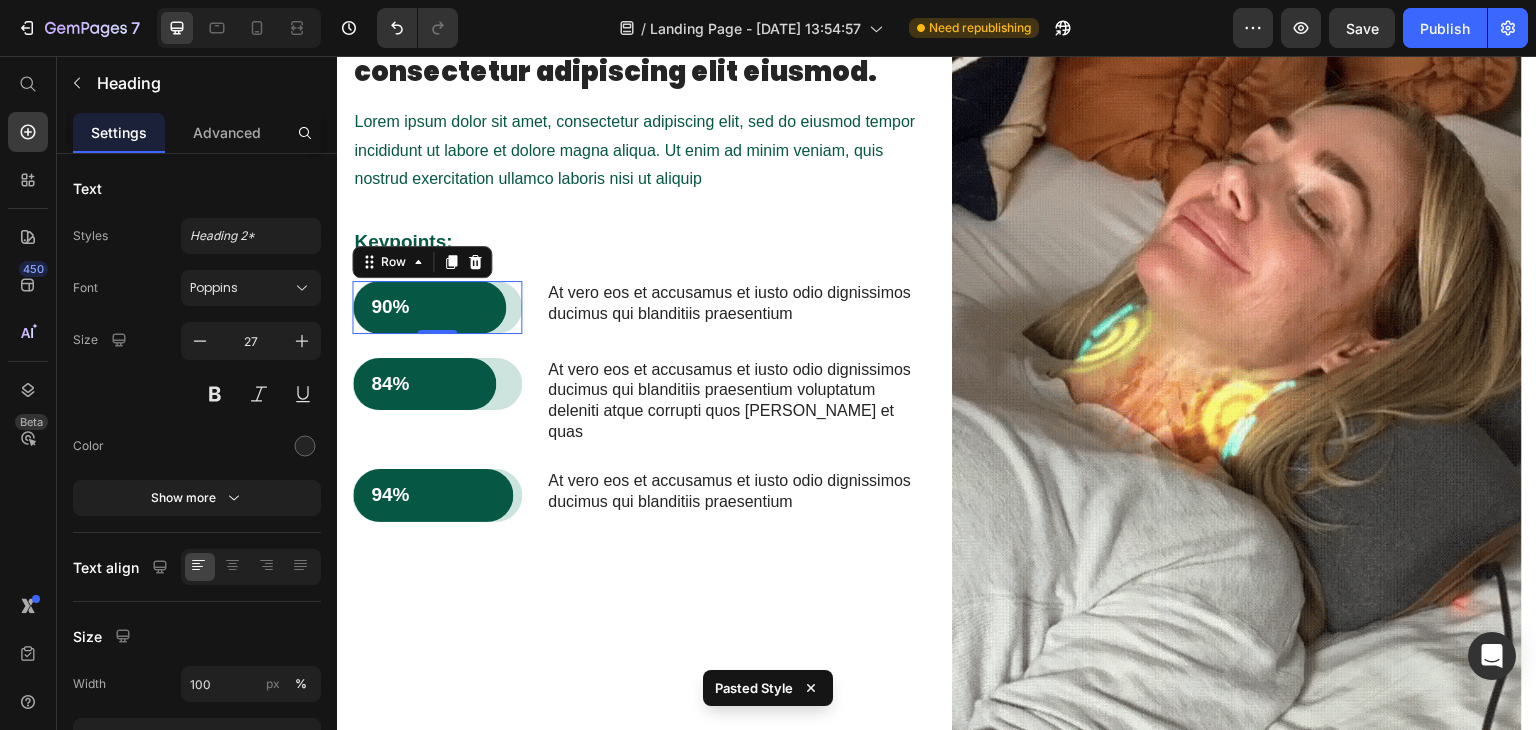 click on "90% Text Block Row" at bounding box center [437, 307] 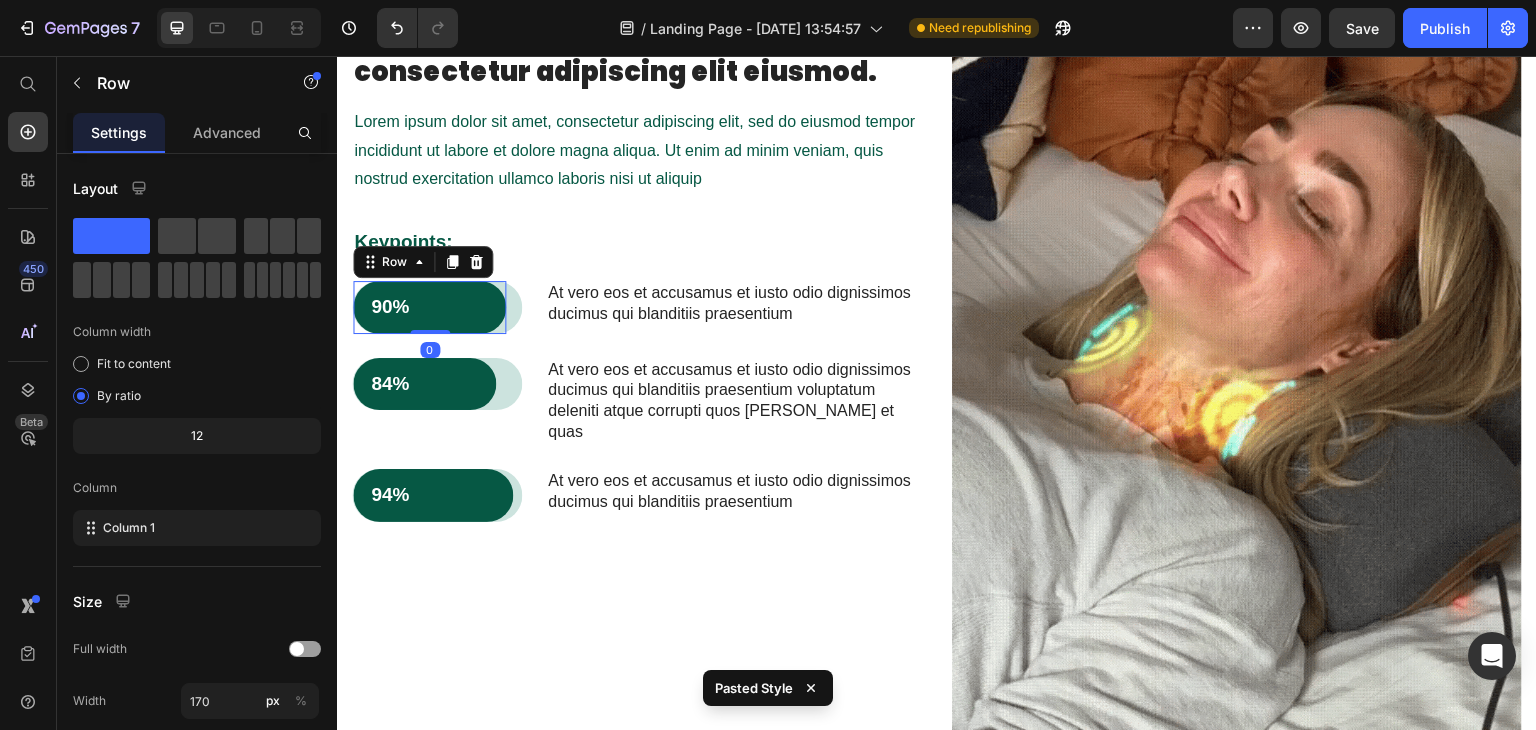 click on "90% Text Block Row   0" at bounding box center [429, 307] 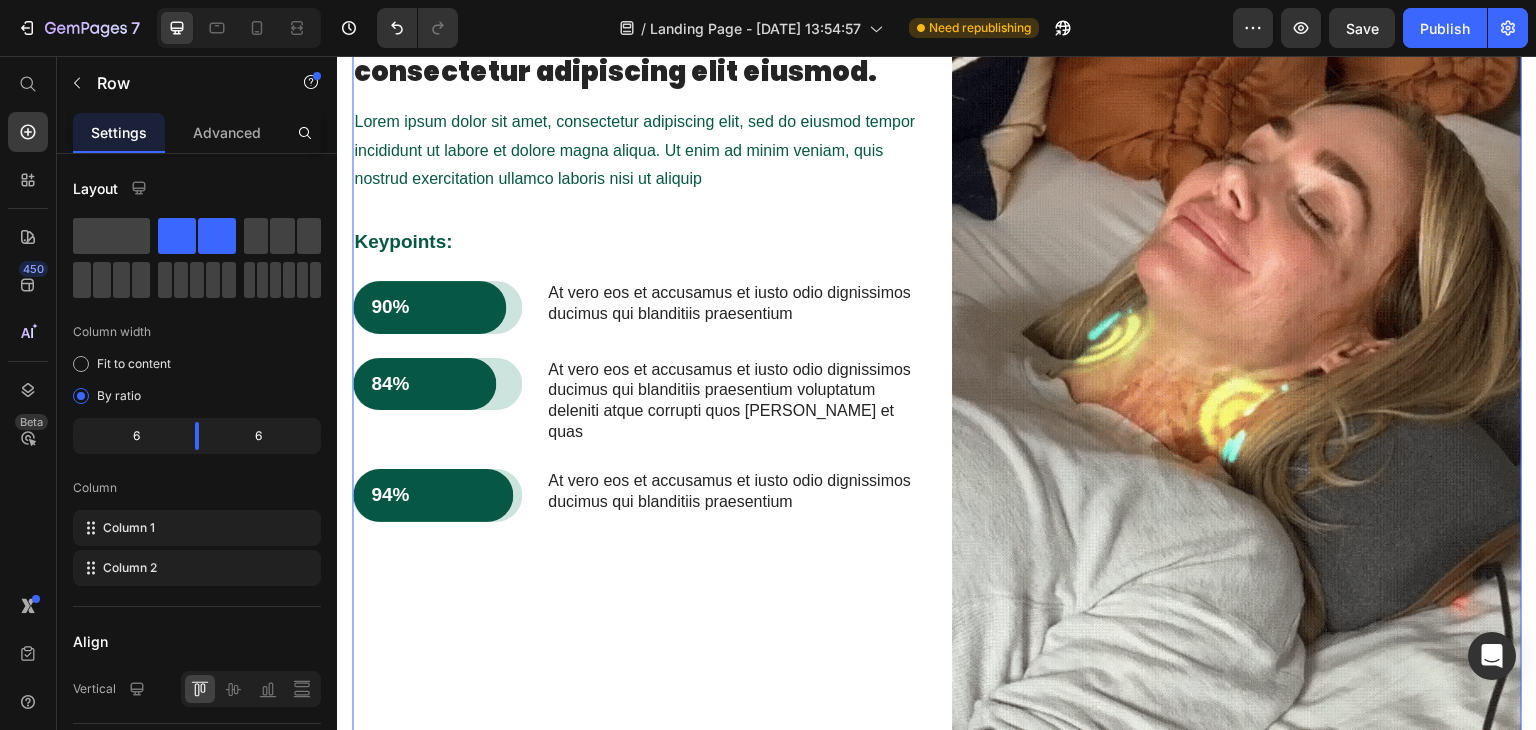 click on "Lorem ipsum dolor sit amet, consectetur adipiscing elit eiusmod. Heading Lorem ipsum dolor sit amet, consectetur adipiscing elit, sed do eiusmod tempor incididunt ut labore et dolore magna aliqua. Ut enim ad minim veniam, quis nostrud exercitation ullamco laboris nisi ut aliquip Text Block Keypoints: Text Block 90% Text Block Row Row At vero eos et accusamus et iusto odio dignissimos ducimus qui blanditiis praesentium Text Block Row 84% Text Block Row Row At vero eos et accusamus et iusto odio dignissimos ducimus qui blanditiis praesentium voluptatum deleniti atque corrupti quos dolores et quas  Text Block Row 94% Text Block Row Row At vero eos et accusamus et iusto odio dignissimos ducimus qui blanditiis praesentium Text Block Row" at bounding box center (637, 397) 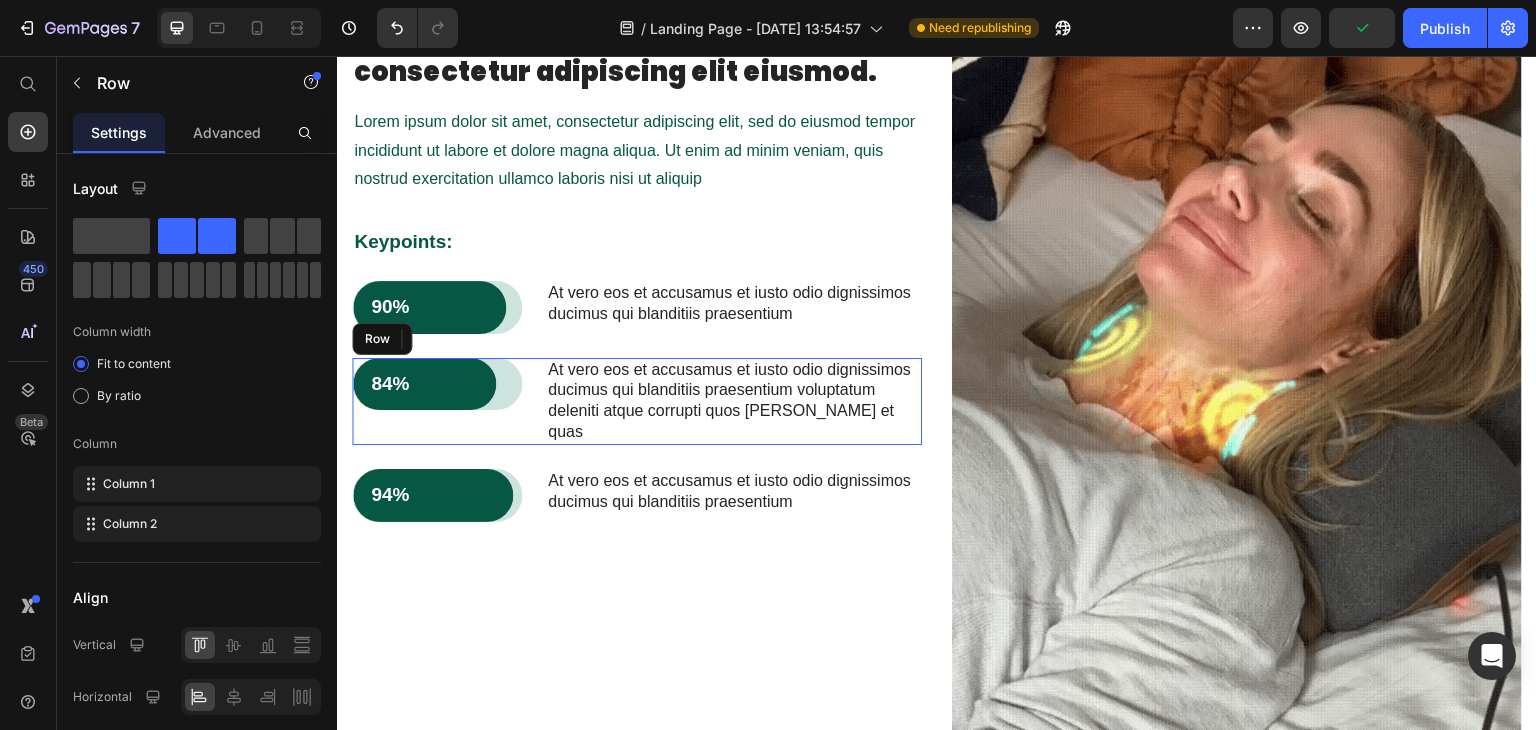 click on "84% Text Block Row Row At vero eos et accusamus et iusto odio dignissimos ducimus qui blanditiis praesentium voluptatum deleniti atque corrupti quos dolores et quas  Text Block Row" at bounding box center (637, 401) 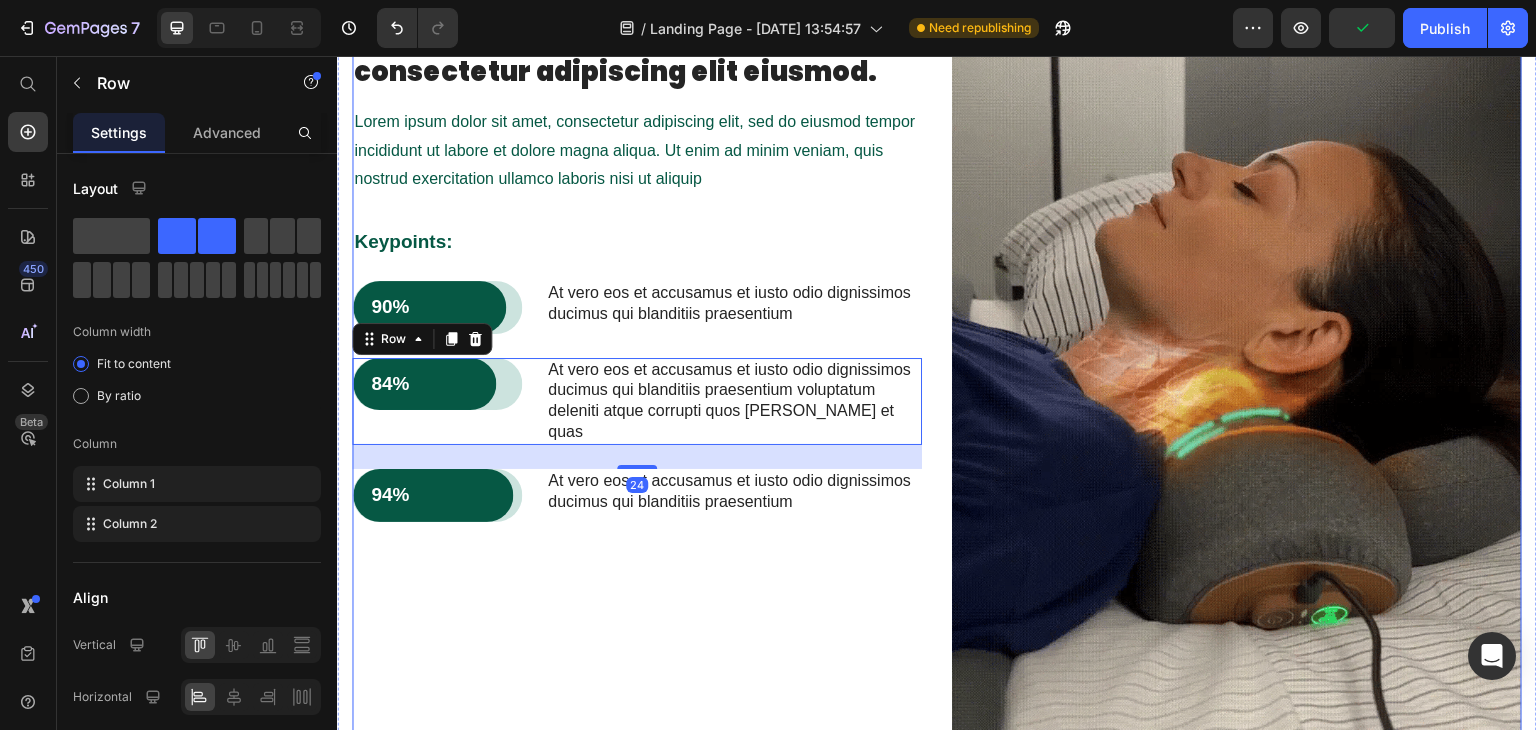 click on "Lorem ipsum dolor sit amet, consectetur adipiscing elit eiusmod. Heading Lorem ipsum dolor sit amet, consectetur adipiscing elit, sed do eiusmod tempor incididunt ut labore et dolore magna aliqua. Ut enim ad minim veniam, quis nostrud exercitation ullamco laboris nisi ut aliquip Text Block Keypoints: Text Block 90% Text Block Row Row At vero eos et accusamus et iusto odio dignissimos ducimus qui blanditiis praesentium Text Block Row 84% Text Block Row Row At vero eos et accusamus et iusto odio dignissimos ducimus qui blanditiis praesentium voluptatum deleniti atque corrupti quos dolores et quas  Text Block Row   24 94% Text Block Row Row At vero eos et accusamus et iusto odio dignissimos ducimus qui blanditiis praesentium Text Block Row" at bounding box center (637, 397) 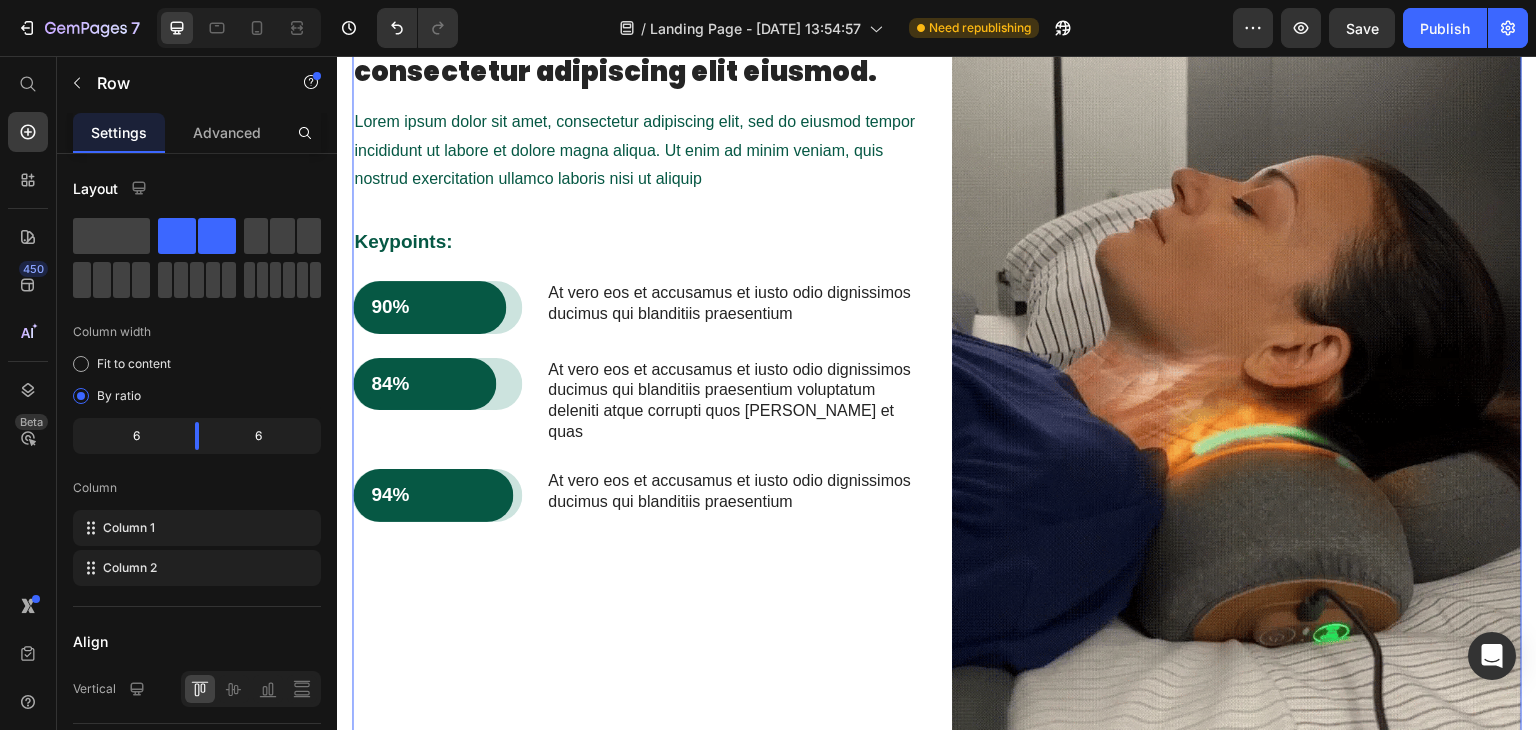 click on "Lorem ipsum dolor sit amet, consectetur adipiscing elit eiusmod. Heading Lorem ipsum dolor sit amet, consectetur adipiscing elit, sed do eiusmod tempor incididunt ut labore et dolore magna aliqua. Ut enim ad minim veniam, quis nostrud exercitation ullamco laboris nisi ut aliquip Text Block Keypoints: Text Block 90% Text Block Row Row At vero eos et accusamus et iusto odio dignissimos ducimus qui blanditiis praesentium Text Block Row 84% Text Block Row Row At vero eos et accusamus et iusto odio dignissimos ducimus qui blanditiis praesentium voluptatum deleniti atque corrupti quos dolores et quas  Text Block Row 94% Text Block Row Row At vero eos et accusamus et iusto odio dignissimos ducimus qui blanditiis praesentium Text Block Row" at bounding box center (637, 397) 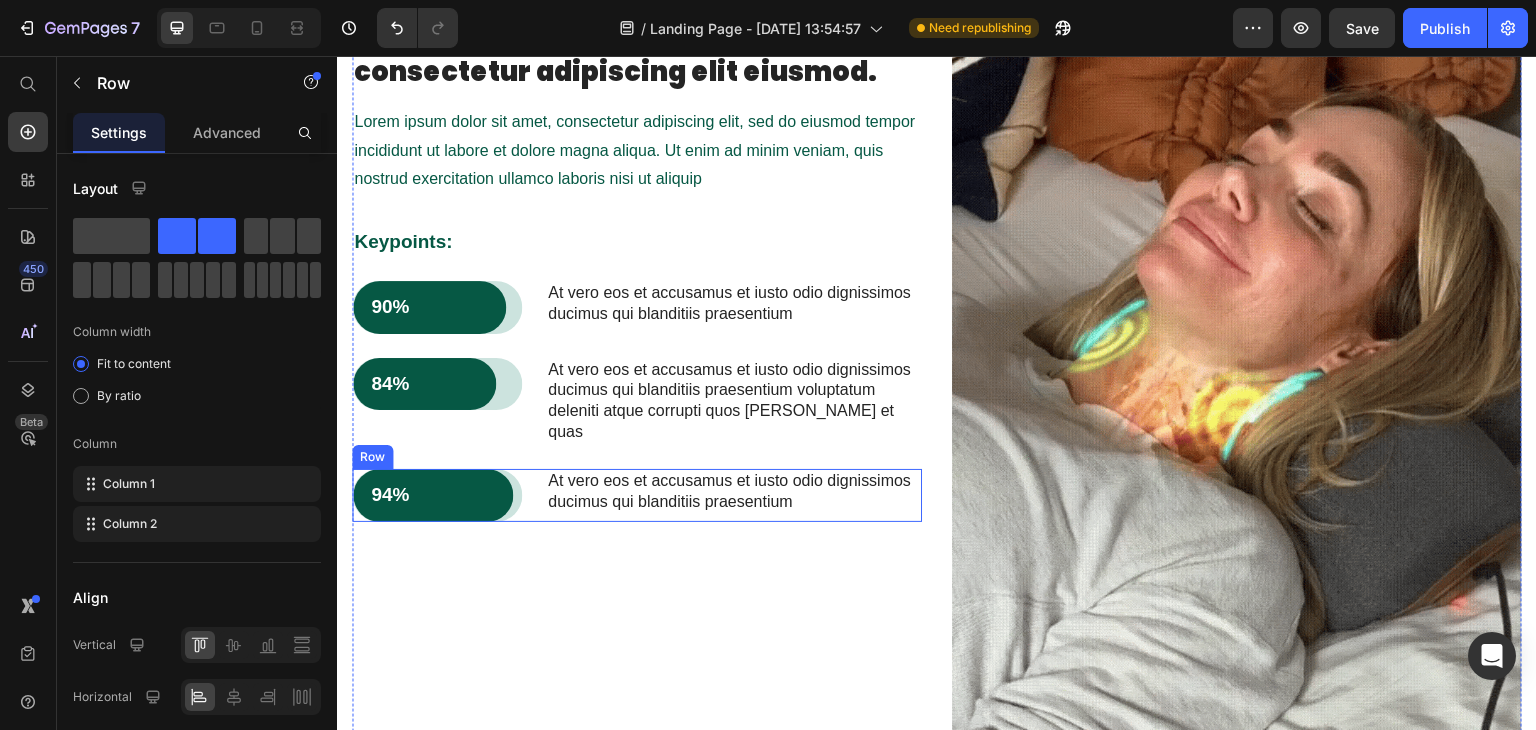click on "94% Text Block Row Row At vero eos et accusamus et iusto odio dignissimos ducimus qui blanditiis praesentium Text Block Row" at bounding box center (637, 495) 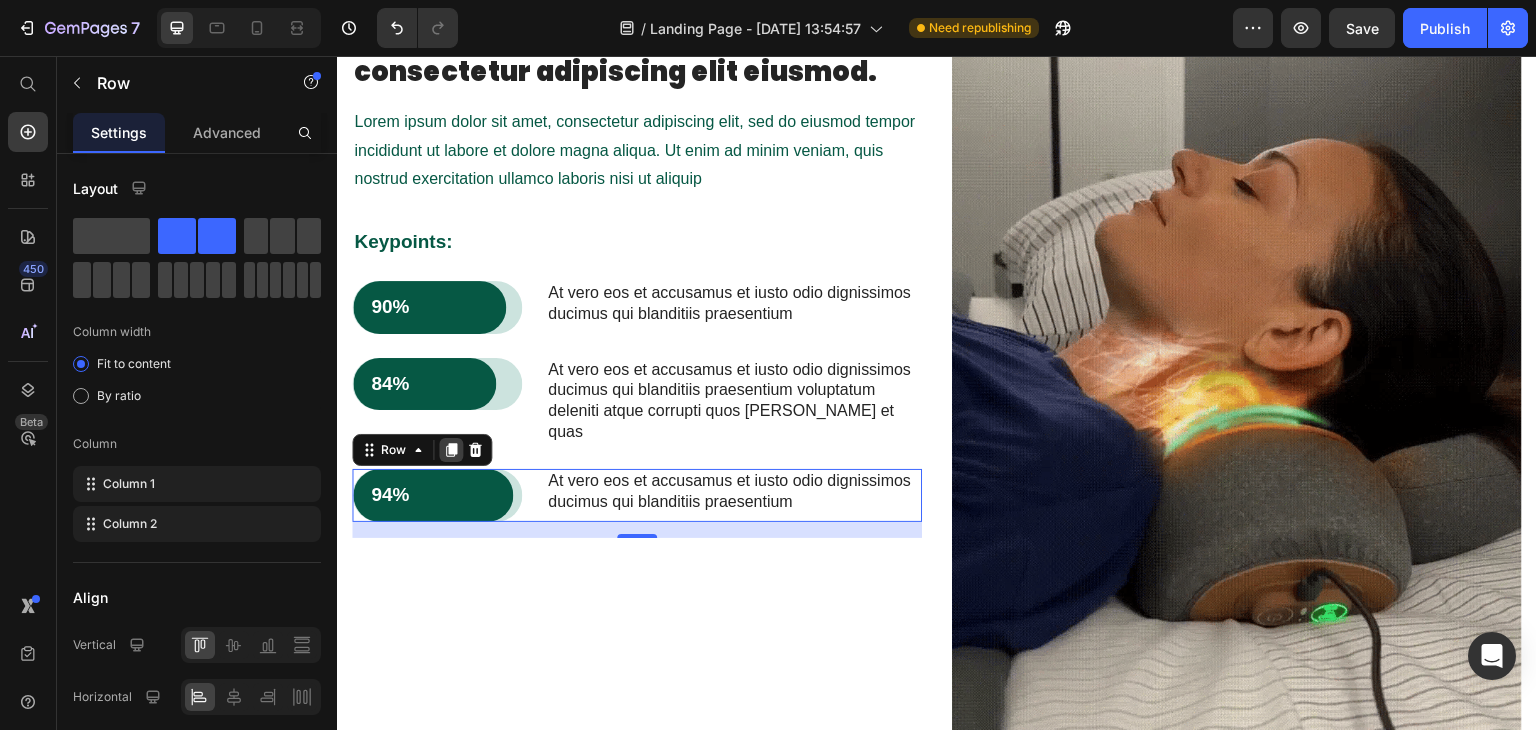 click 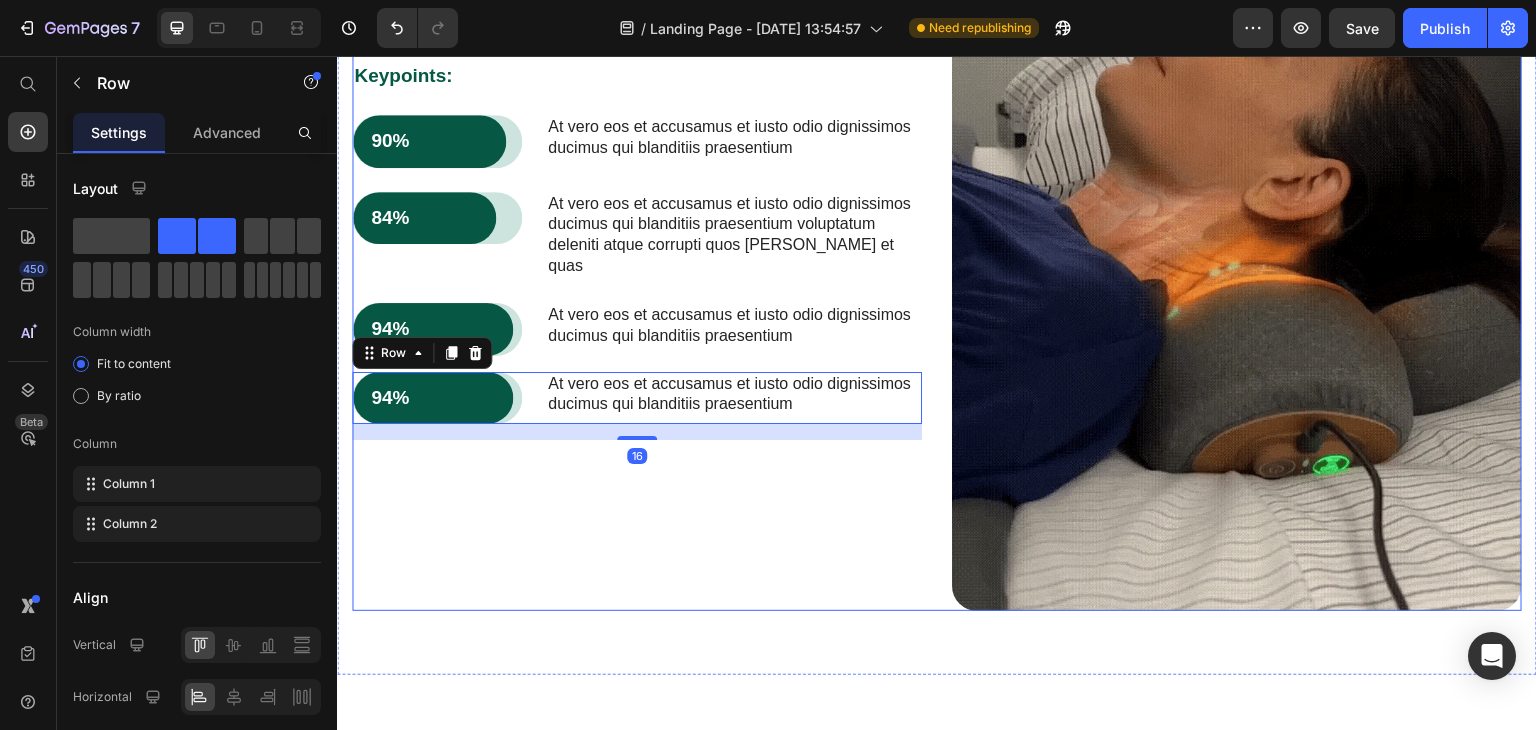 scroll, scrollTop: 4342, scrollLeft: 0, axis: vertical 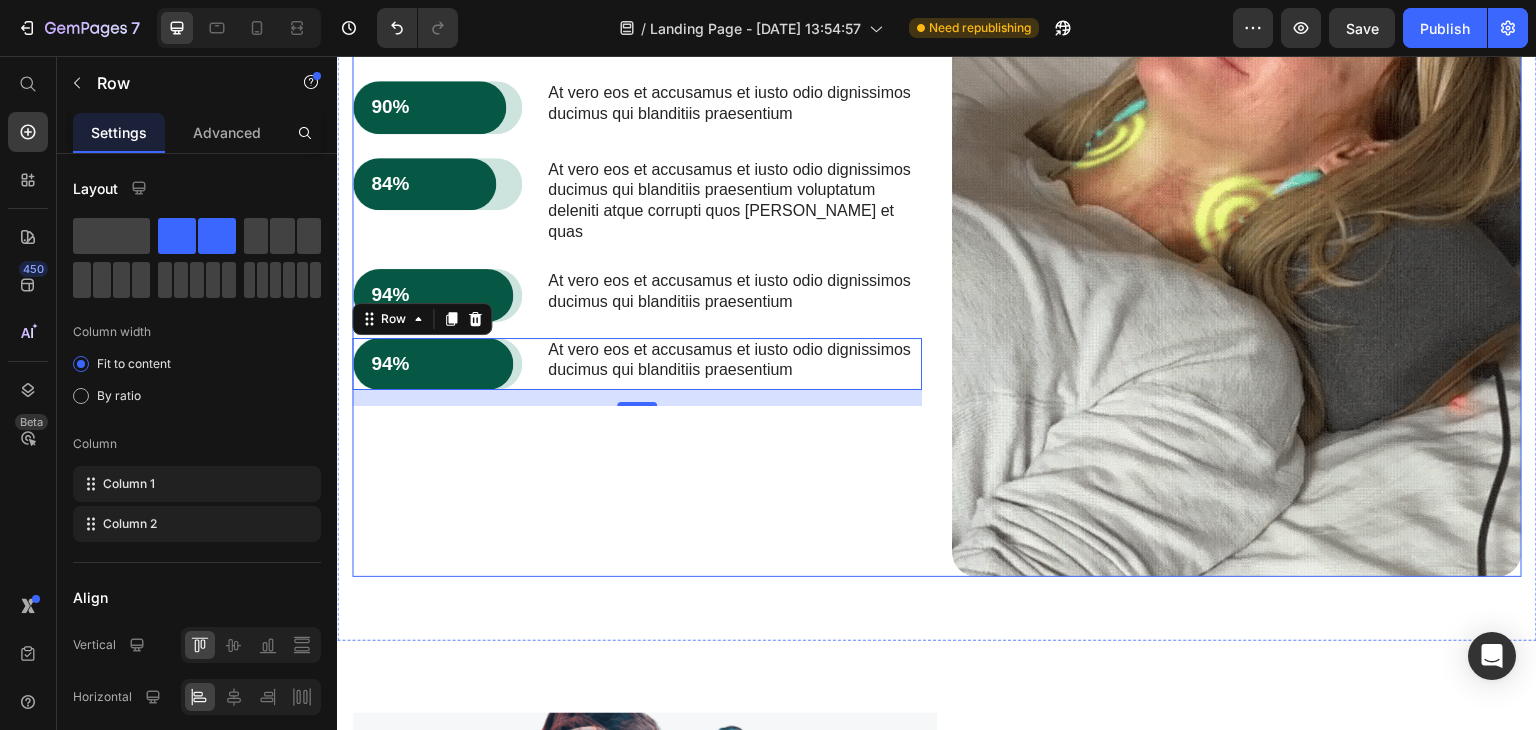 click on "Lorem ipsum dolor sit amet, consectetur adipiscing elit eiusmod. Heading Lorem ipsum dolor sit amet, consectetur adipiscing elit, sed do eiusmod tempor incididunt ut labore et dolore magna aliqua. Ut enim ad minim veniam, quis nostrud exercitation ullamco laboris nisi ut aliquip Text Block Keypoints: Text Block 90% Text Block Row Row At vero eos et accusamus et iusto odio dignissimos ducimus qui blanditiis praesentium Text Block Row 84% Text Block Row Row At vero eos et accusamus et iusto odio dignissimos ducimus qui blanditiis praesentium voluptatum deleniti atque corrupti quos dolores et quas  Text Block Row 94% Text Block Row Row At vero eos et accusamus et iusto odio dignissimos ducimus qui blanditiis praesentium Text Block Row 94% Text Block Row Row At vero eos et accusamus et iusto odio dignissimos ducimus qui blanditiis praesentium Text Block Row   16" at bounding box center [637, 197] 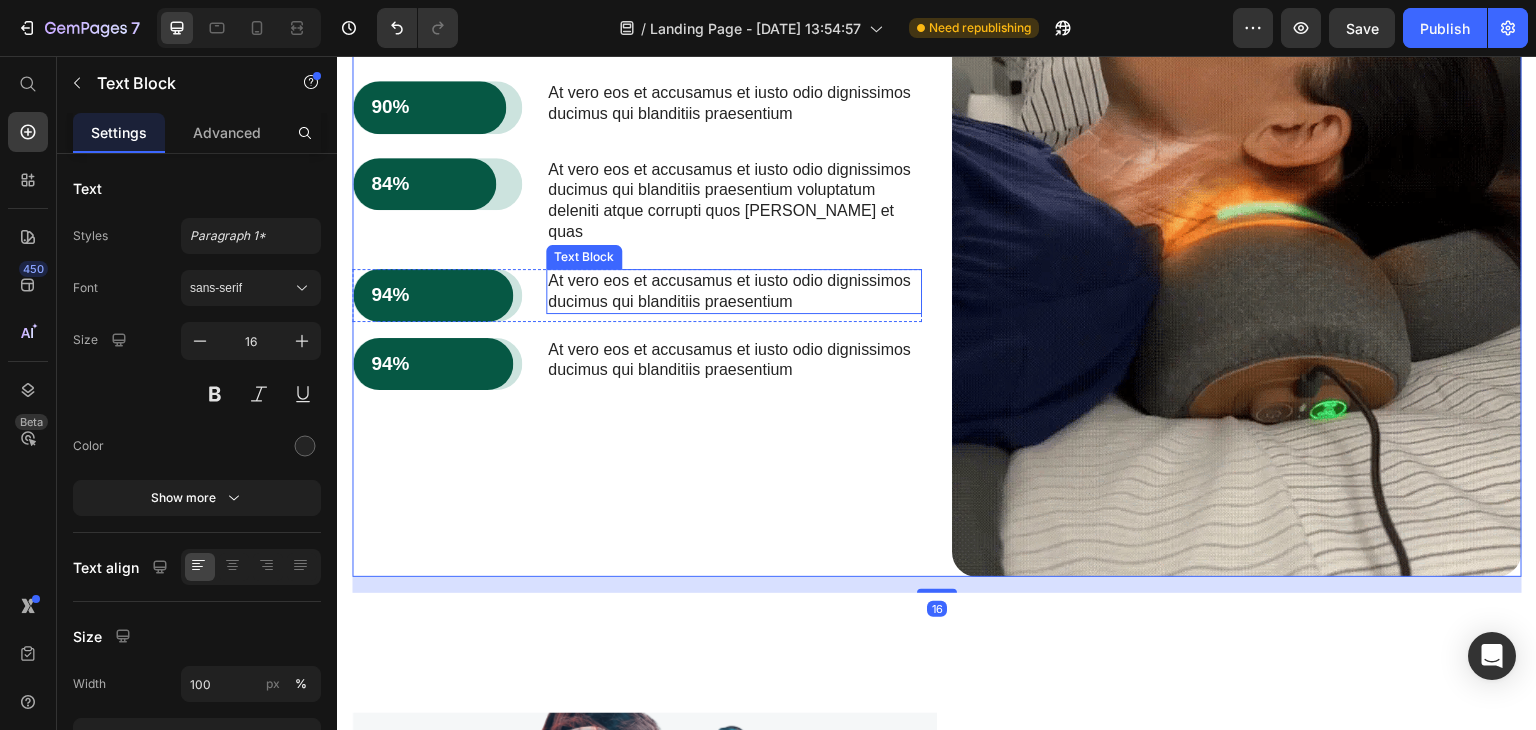 click on "Text Block" at bounding box center [584, 257] 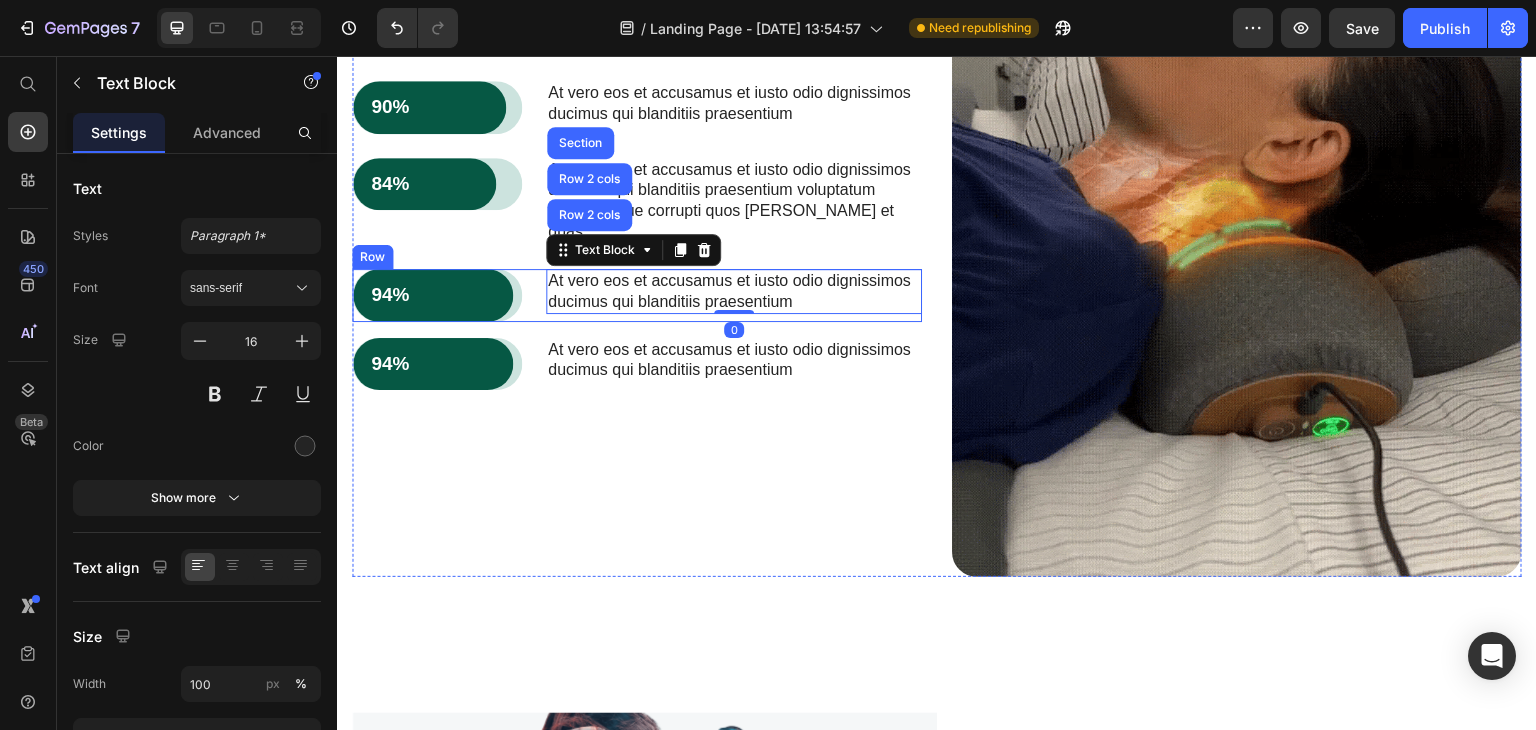click on "94% Text Block Row Row At vero eos et accusamus et iusto odio dignissimos ducimus qui blanditiis praesentium Text Block Row 2 cols Row 2 cols Section   0 Row" at bounding box center [637, 295] 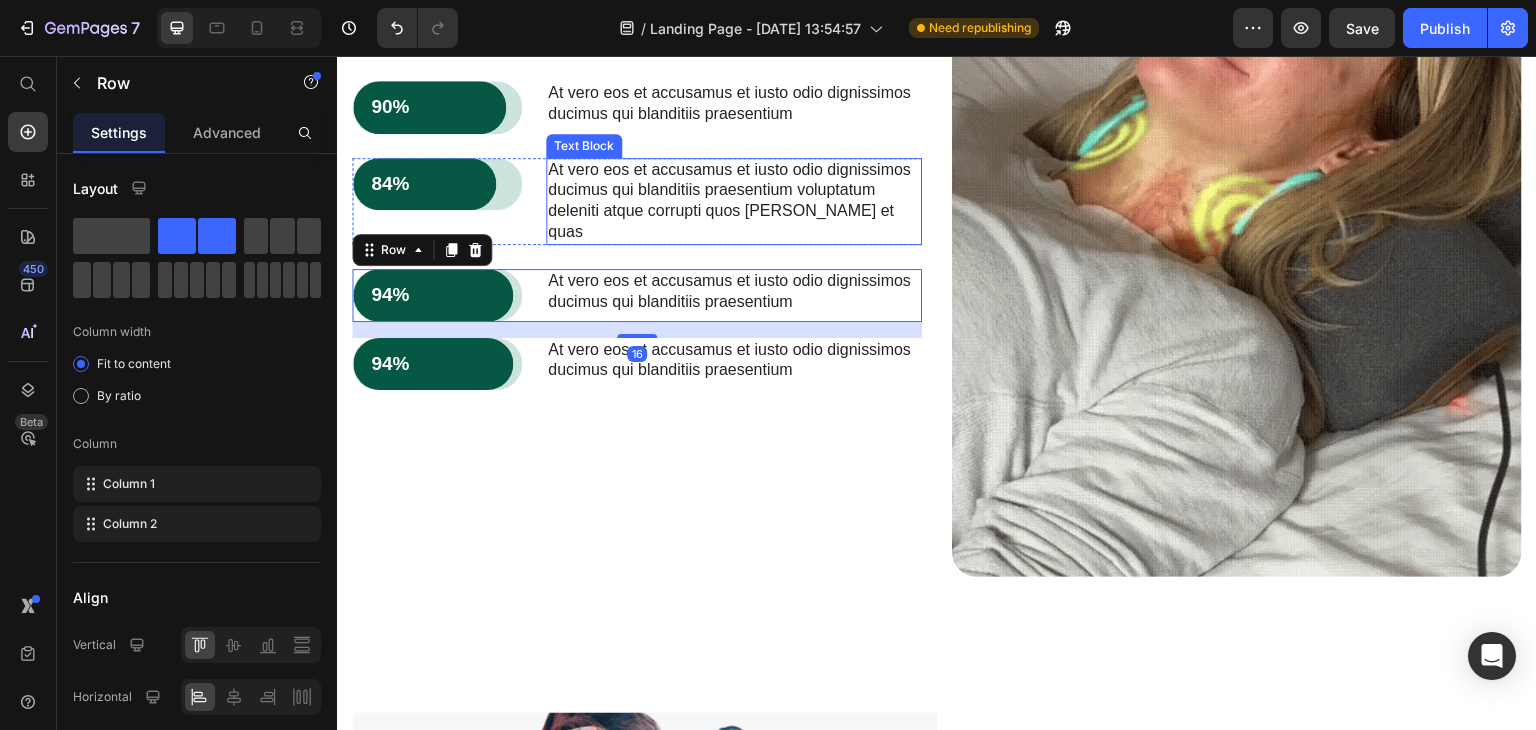 click on "At vero eos et accusamus et iusto odio dignissimos ducimus qui blanditiis praesentium voluptatum deleniti atque corrupti quos dolores et quas" at bounding box center (734, 201) 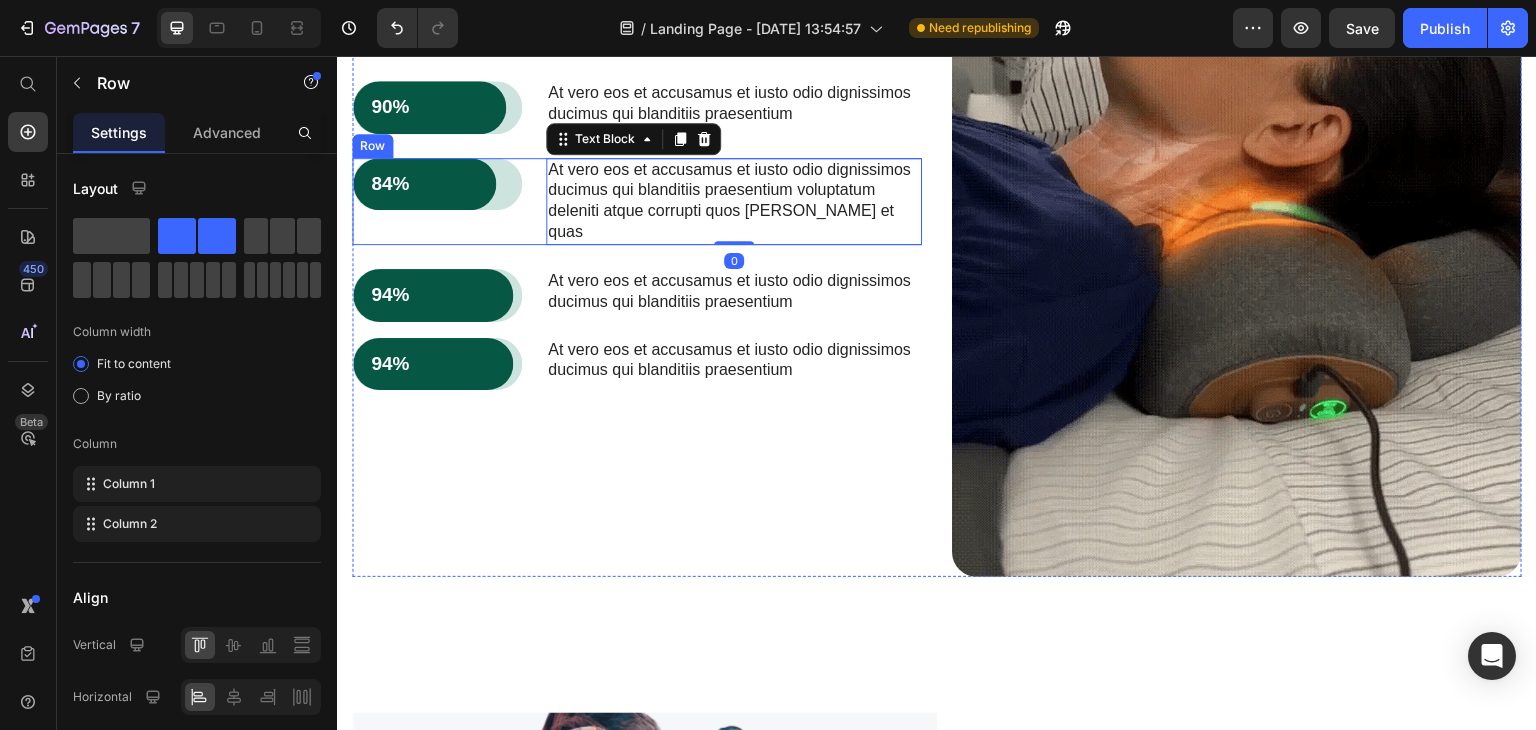 click on "84% Text Block Row Row At vero eos et accusamus et iusto odio dignissimos ducimus qui blanditiis praesentium voluptatum deleniti atque corrupti quos dolores et quas  Text Block   0 Row" at bounding box center (637, 201) 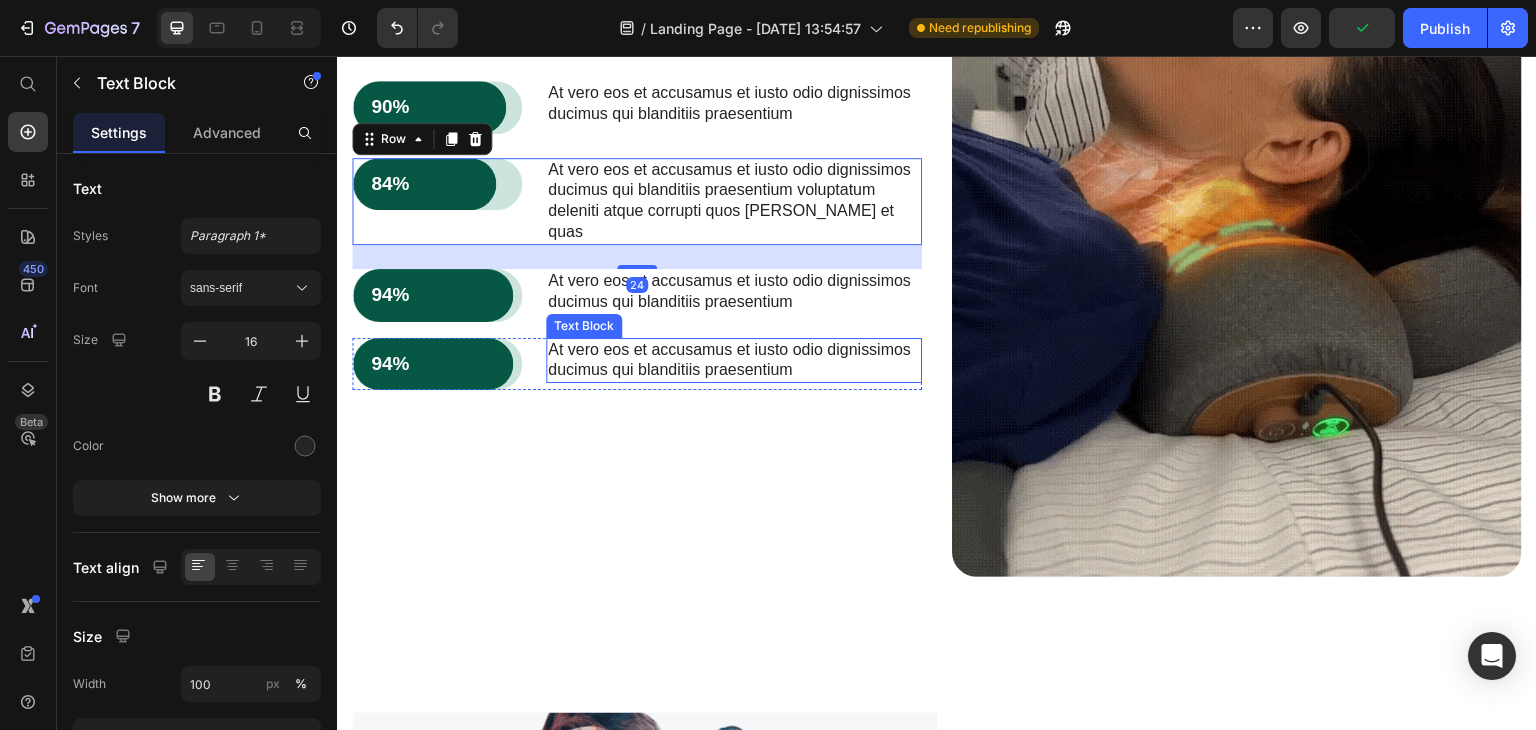 click on "At vero eos et accusamus et iusto odio dignissimos ducimus qui blanditiis praesentium" at bounding box center [734, 361] 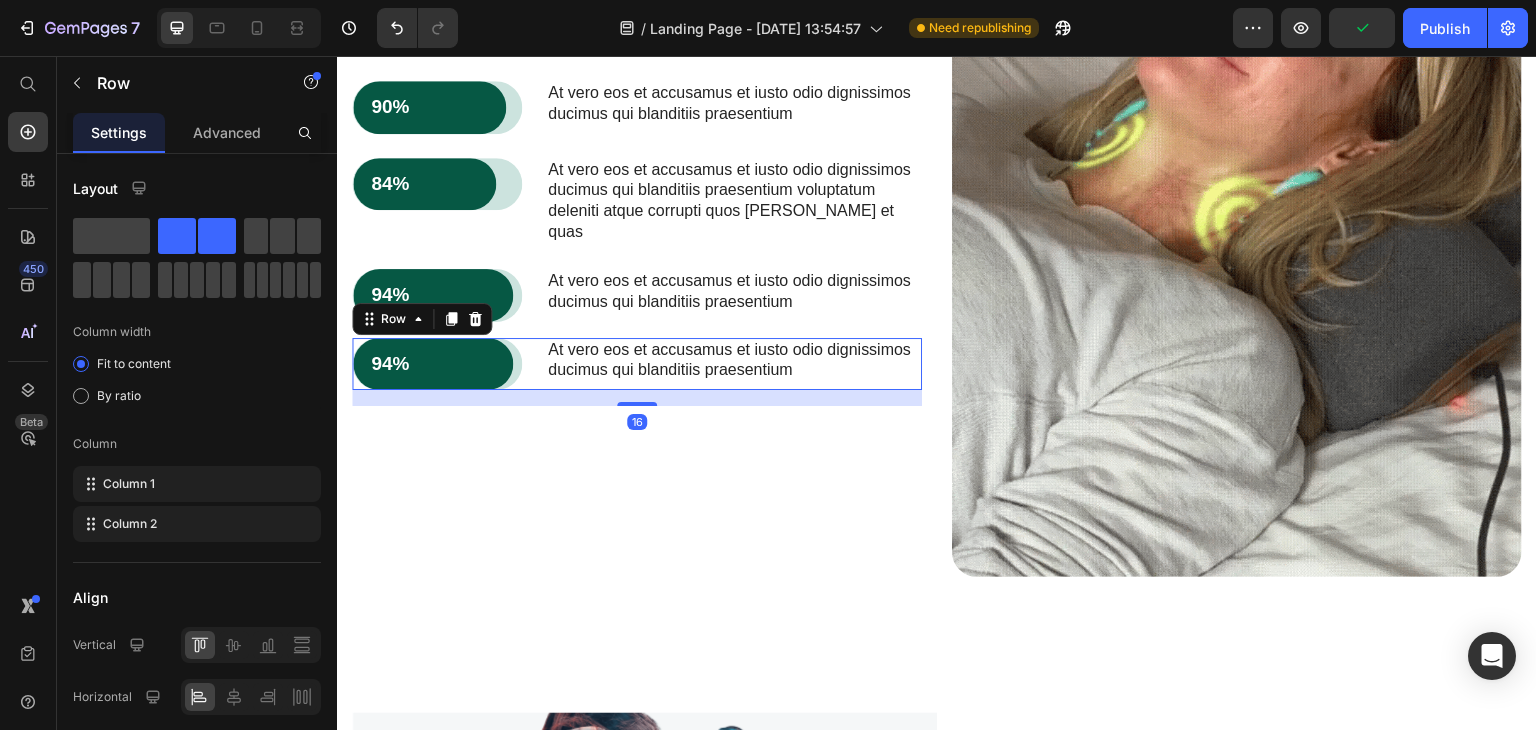 click on "94% Text Block Row Row At vero eos et accusamus et iusto odio dignissimos ducimus qui blanditiis praesentium Text Block Row   16" at bounding box center (637, 364) 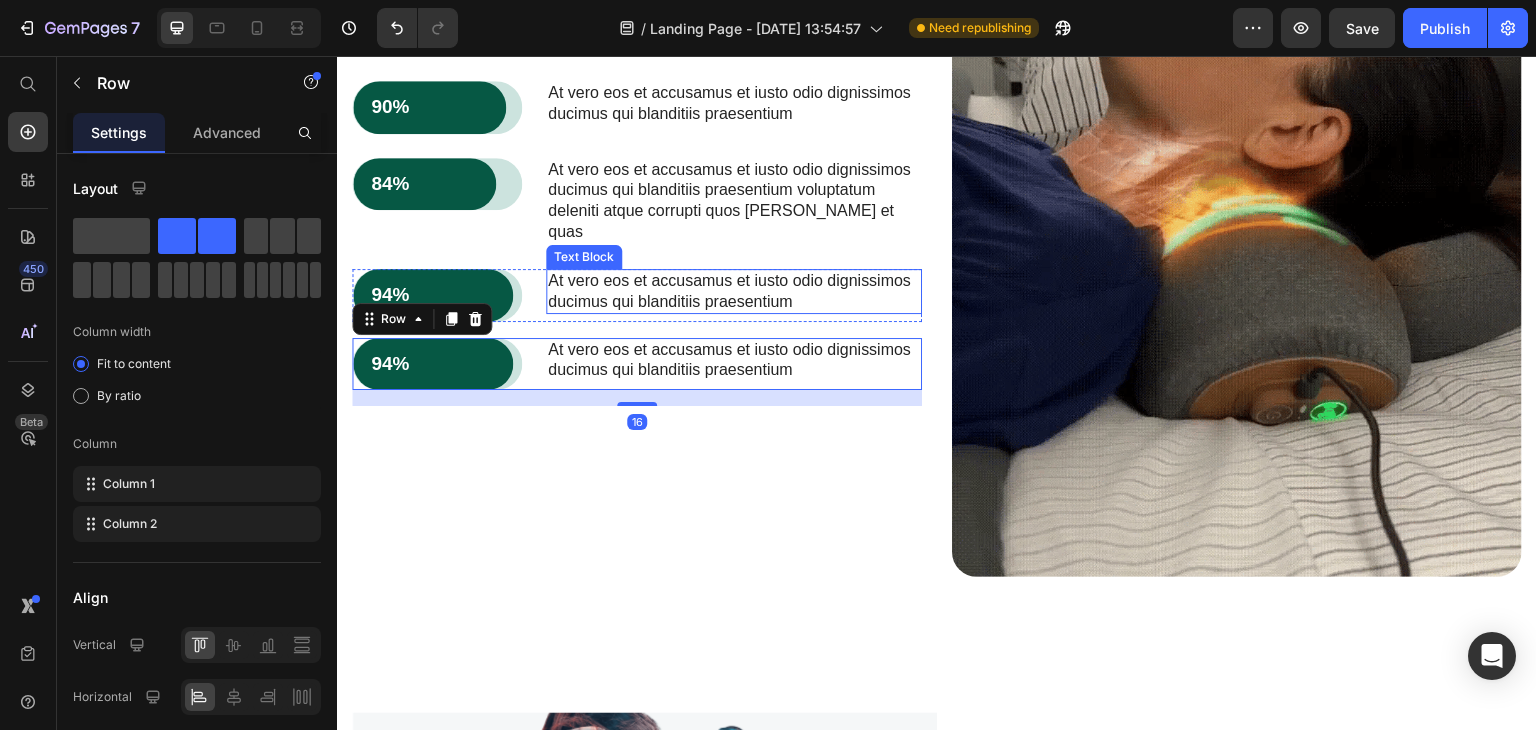 click on "At vero eos et accusamus et iusto odio dignissimos ducimus qui blanditiis praesentium" at bounding box center (734, 292) 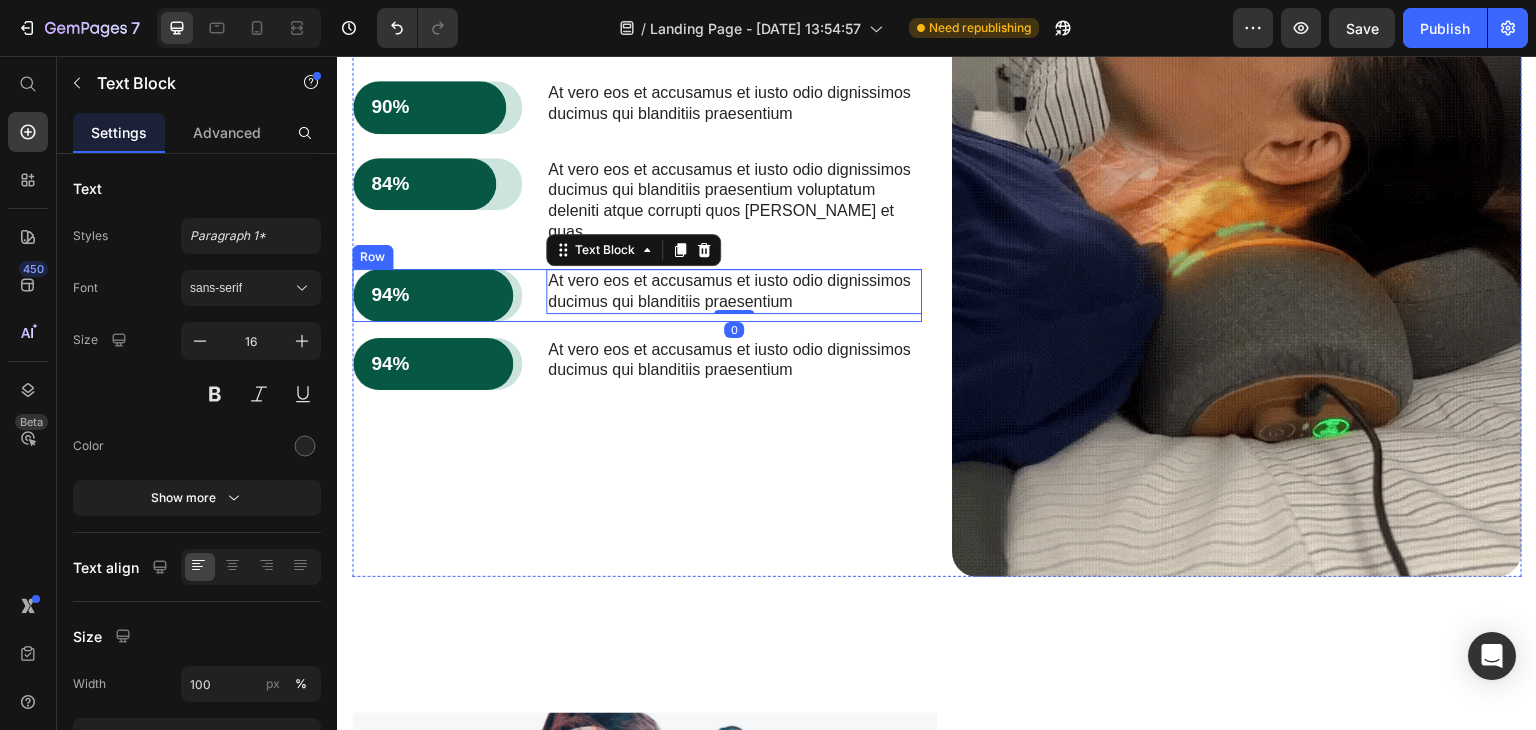 click on "94% Text Block Row Row At vero eos et accusamus et iusto odio dignissimos ducimus qui blanditiis praesentium Text Block   0 Row" at bounding box center (637, 295) 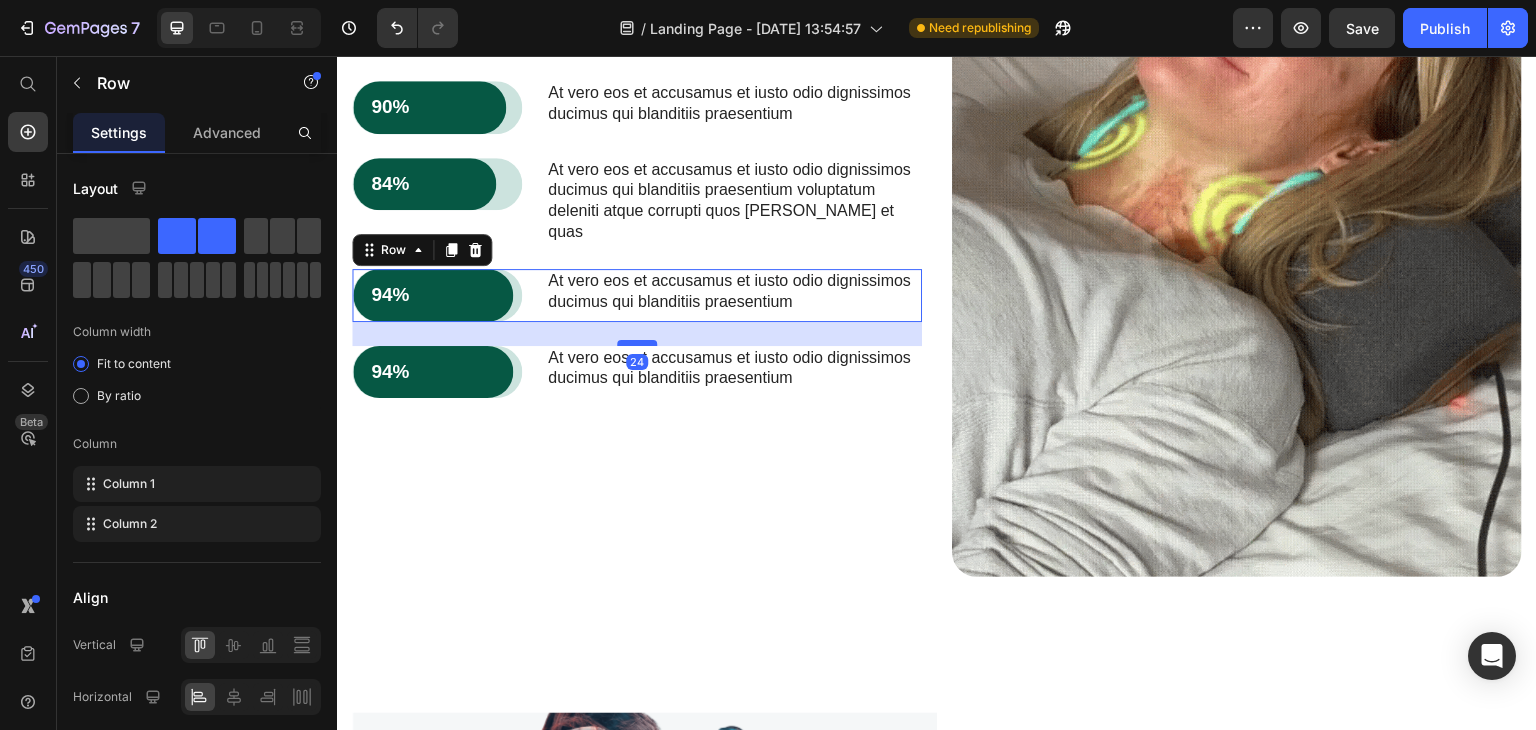 drag, startPoint x: 637, startPoint y: 417, endPoint x: 647, endPoint y: 425, distance: 12.806249 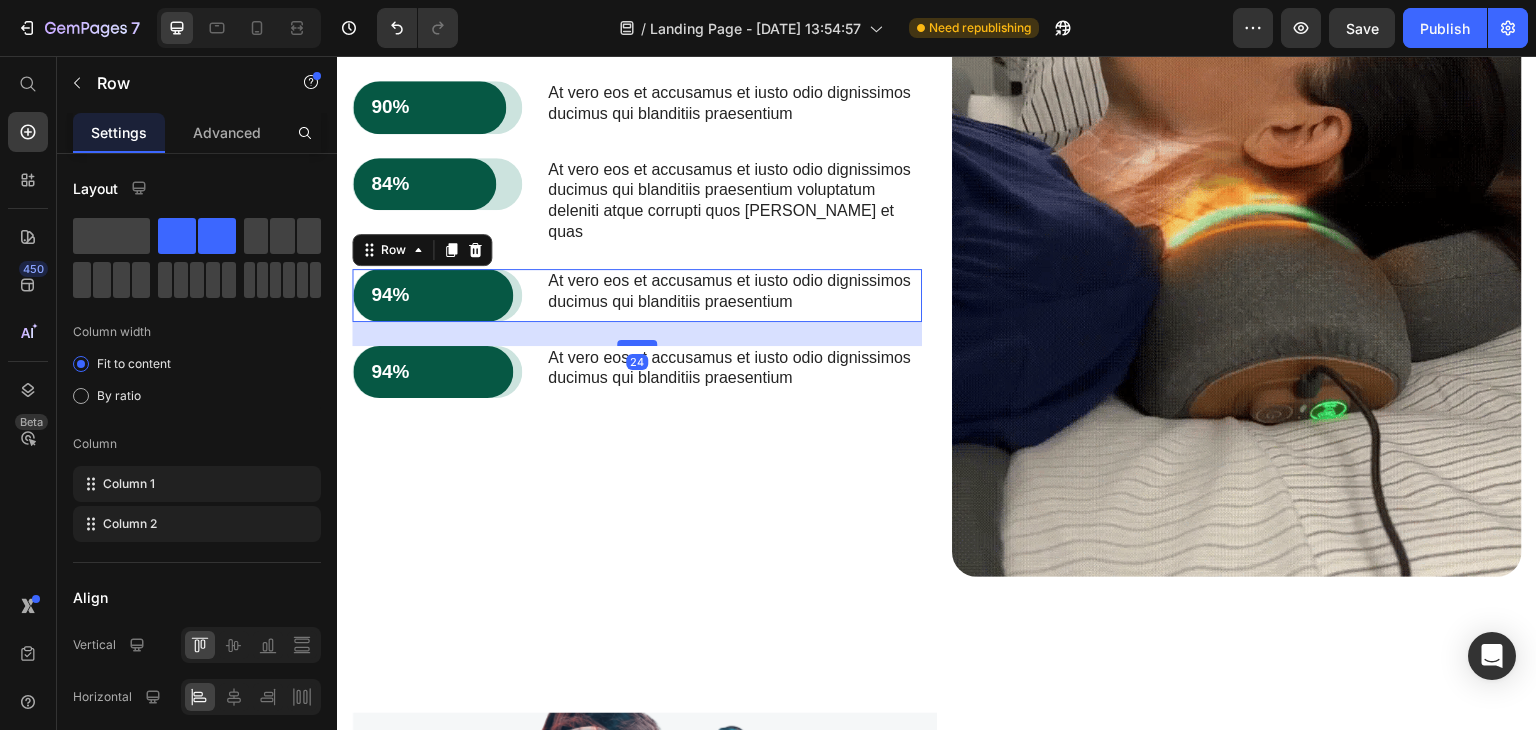 click at bounding box center (637, 343) 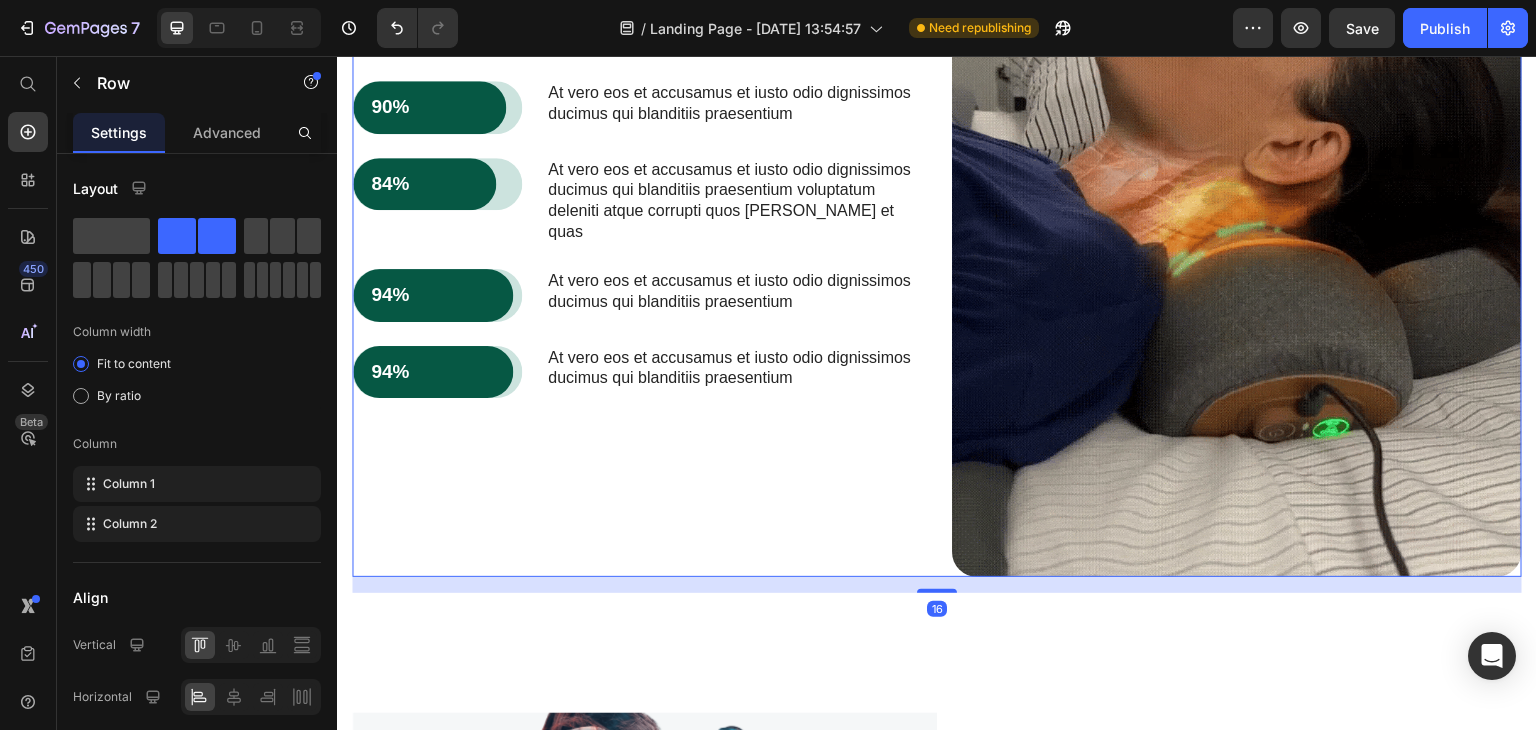 click on "Lorem ipsum dolor sit amet, consectetur adipiscing elit eiusmod. Heading Lorem ipsum dolor sit amet, consectetur adipiscing elit, sed do eiusmod tempor incididunt ut labore et dolore magna aliqua. Ut enim ad minim veniam, quis nostrud exercitation ullamco laboris nisi ut aliquip Text Block Keypoints: Text Block 90% Text Block Row Row At vero eos et accusamus et iusto odio dignissimos ducimus qui blanditiis praesentium Text Block Row 84% Text Block Row Row At vero eos et accusamus et iusto odio dignissimos ducimus qui blanditiis praesentium voluptatum deleniti atque corrupti quos dolores et quas  Text Block Row 94% Text Block Row Row At vero eos et accusamus et iusto odio dignissimos ducimus qui blanditiis praesentium Text Block Row 94% Text Block Row Row At vero eos et accusamus et iusto odio dignissimos ducimus qui blanditiis praesentium Text Block Row" at bounding box center [637, 197] 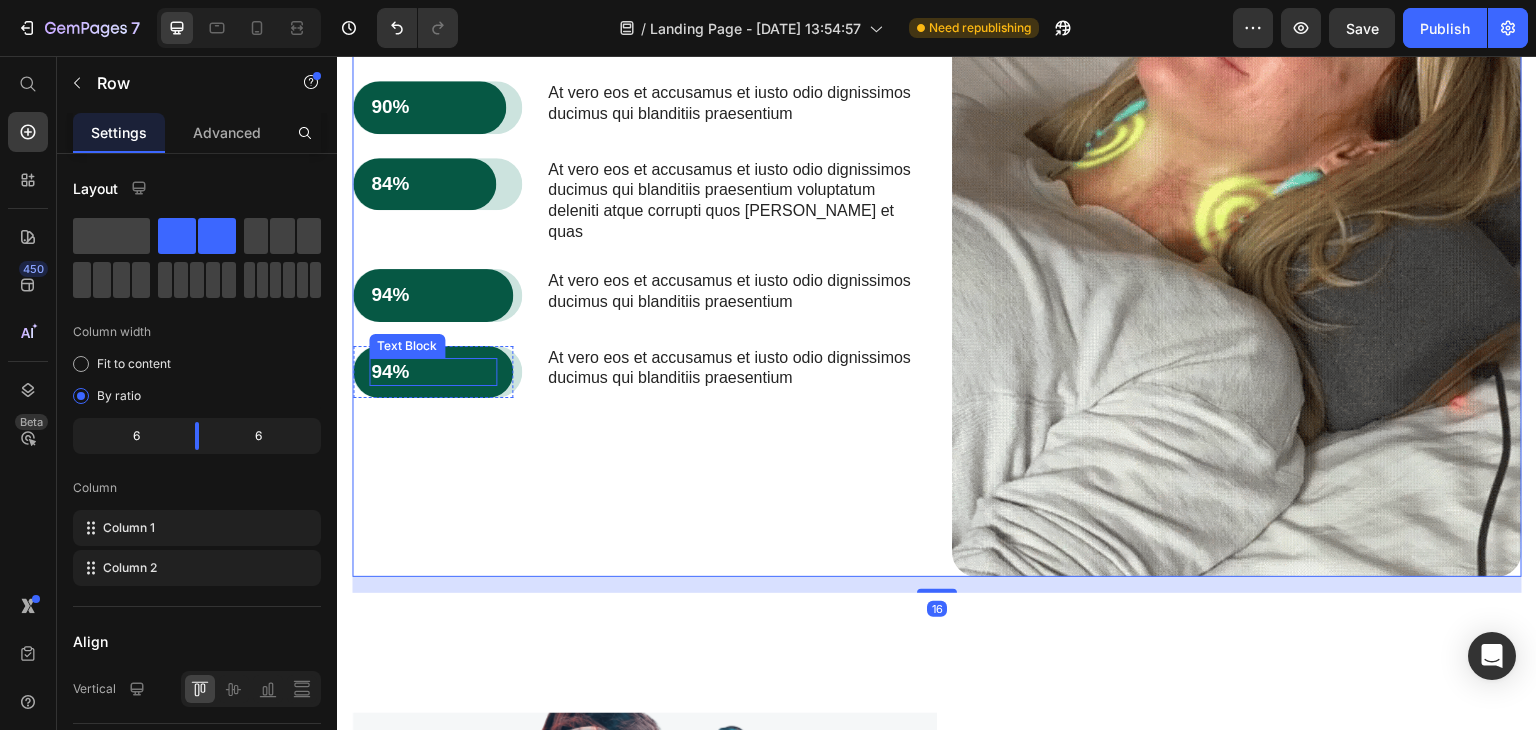 click on "94%" at bounding box center [433, 372] 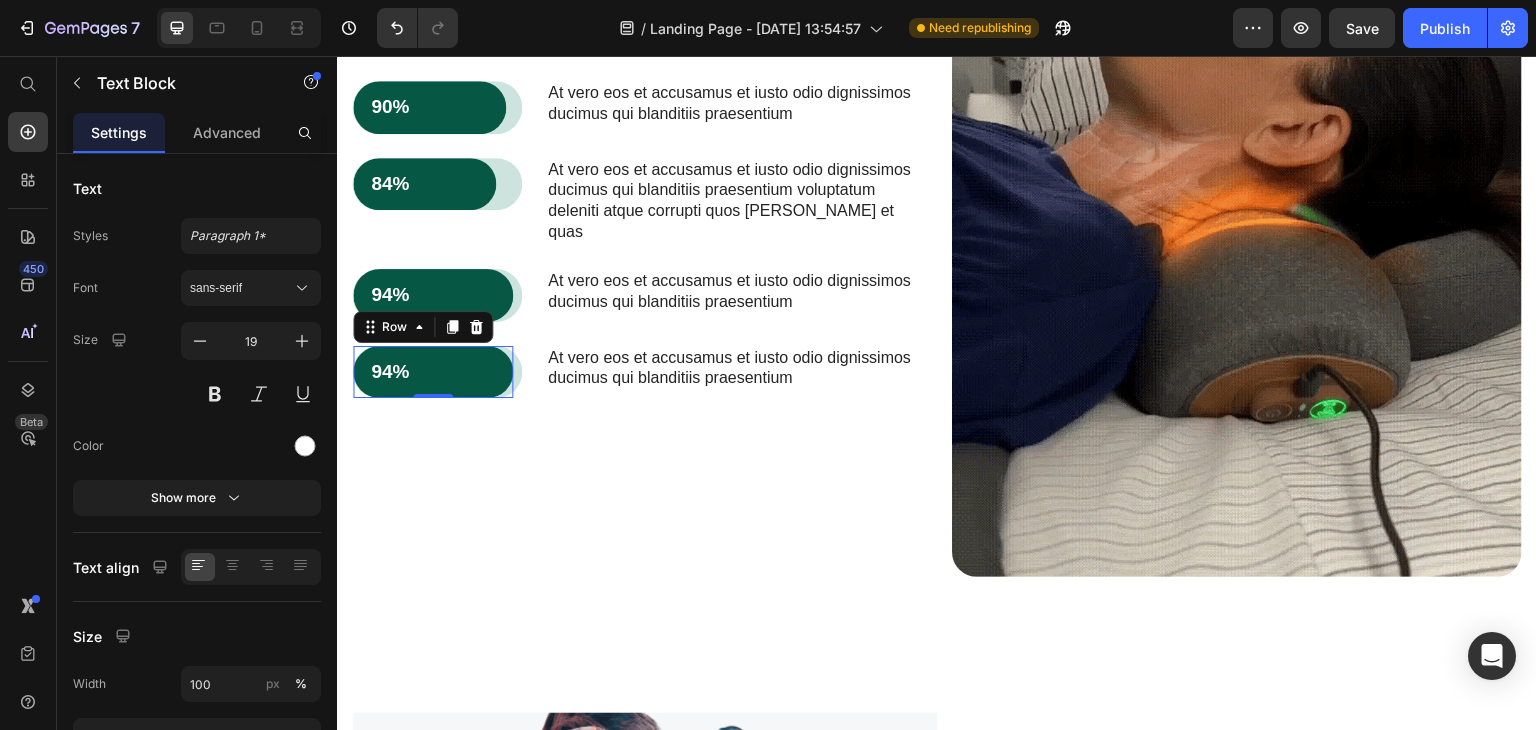 click on "94% Text Block Row   0" at bounding box center [433, 372] 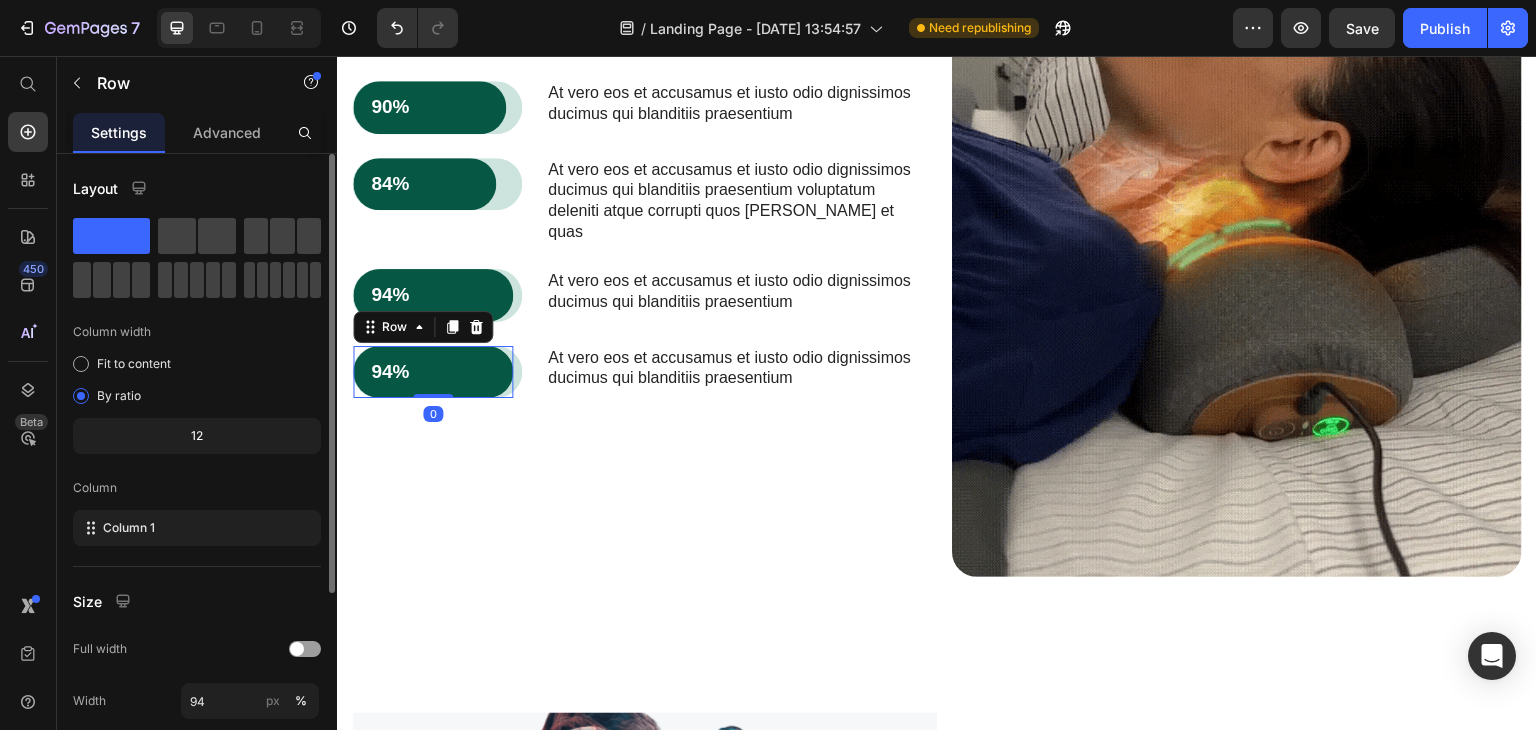 scroll, scrollTop: 277, scrollLeft: 0, axis: vertical 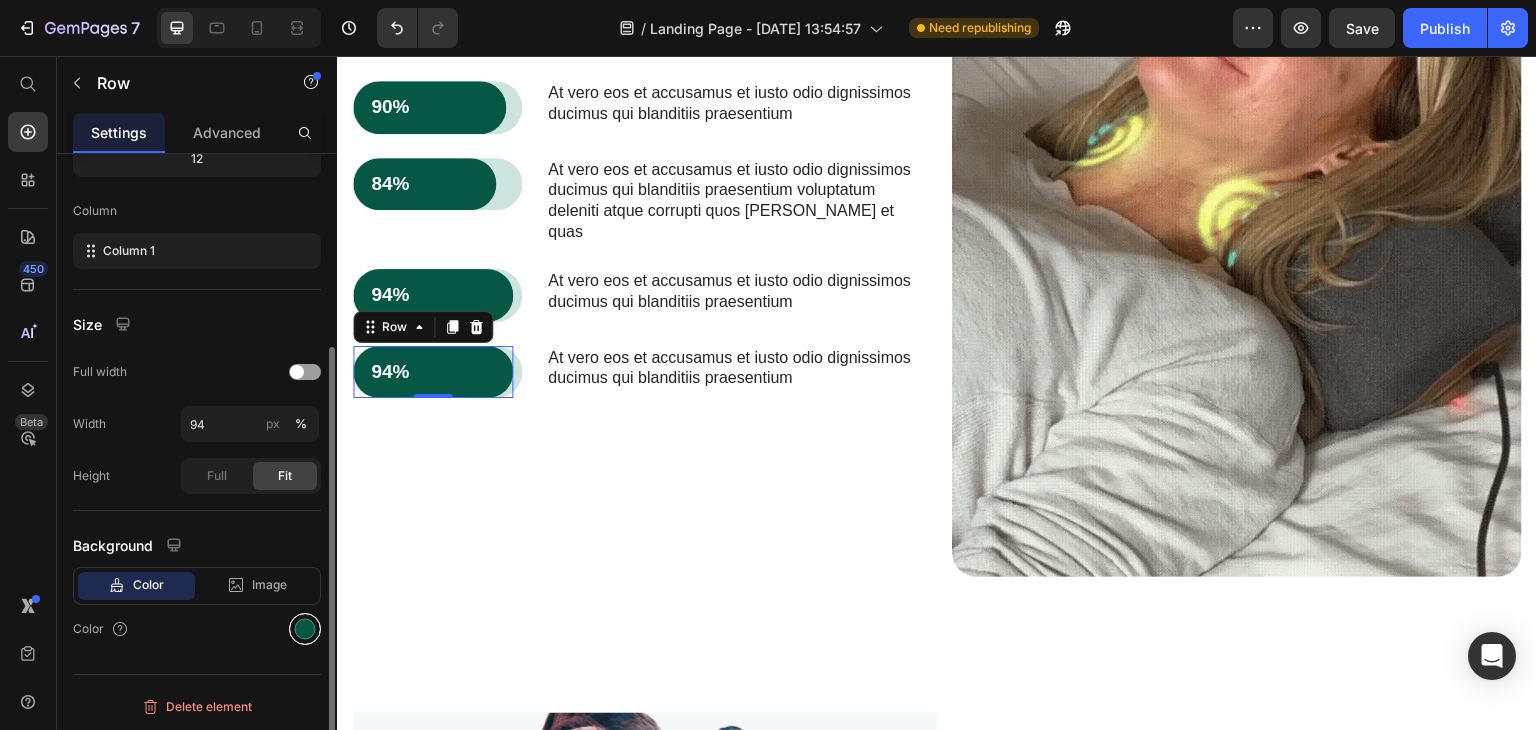 click at bounding box center (305, 629) 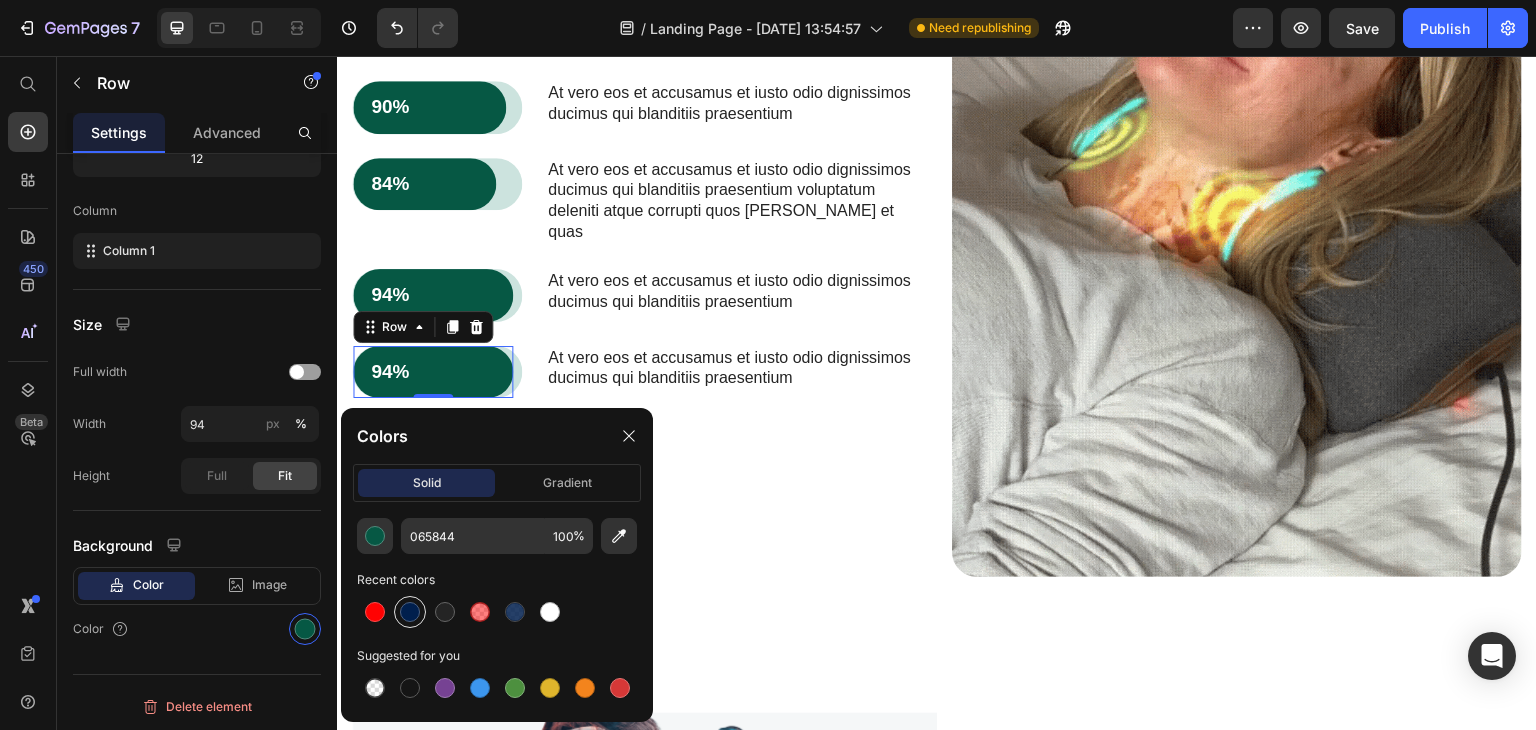 click at bounding box center (410, 612) 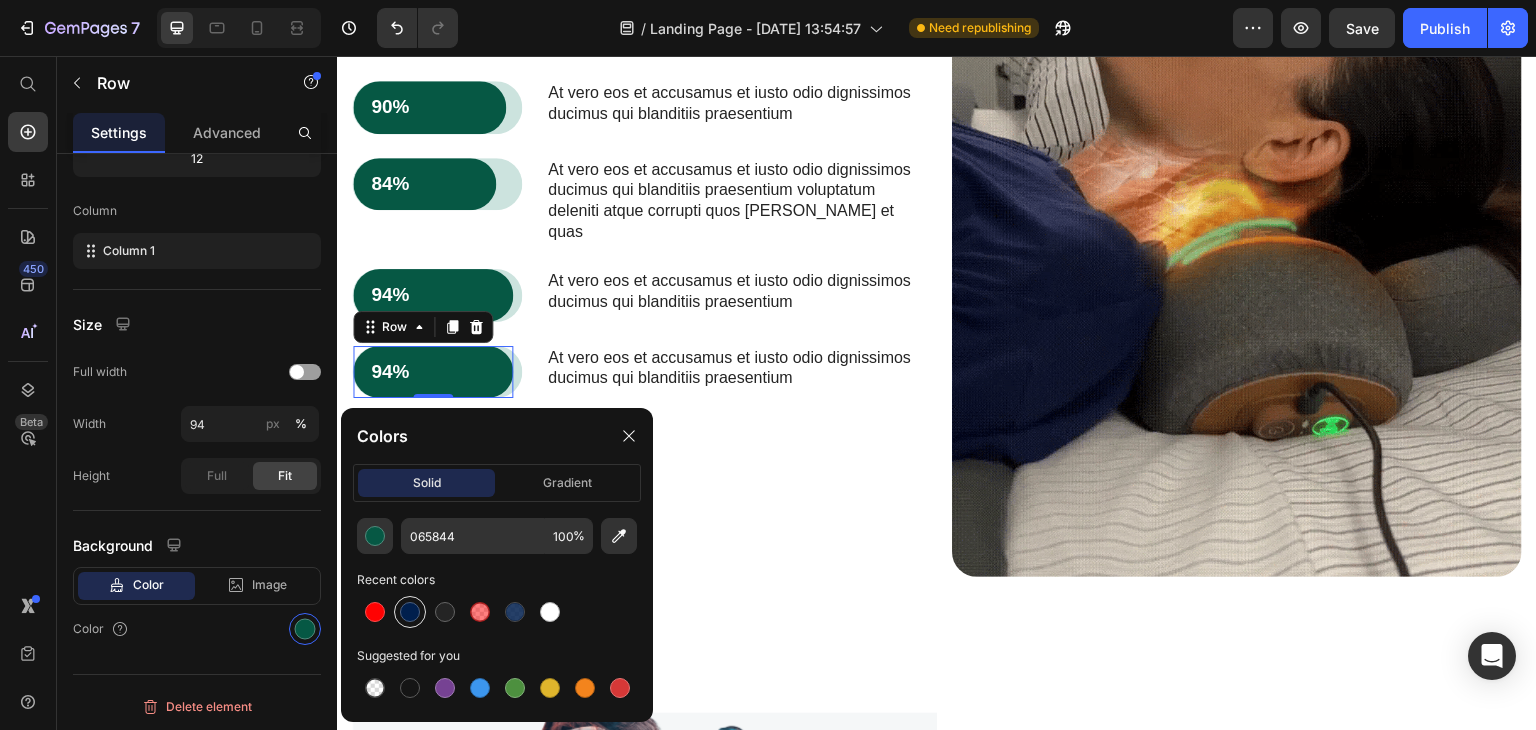 type on "001F4D" 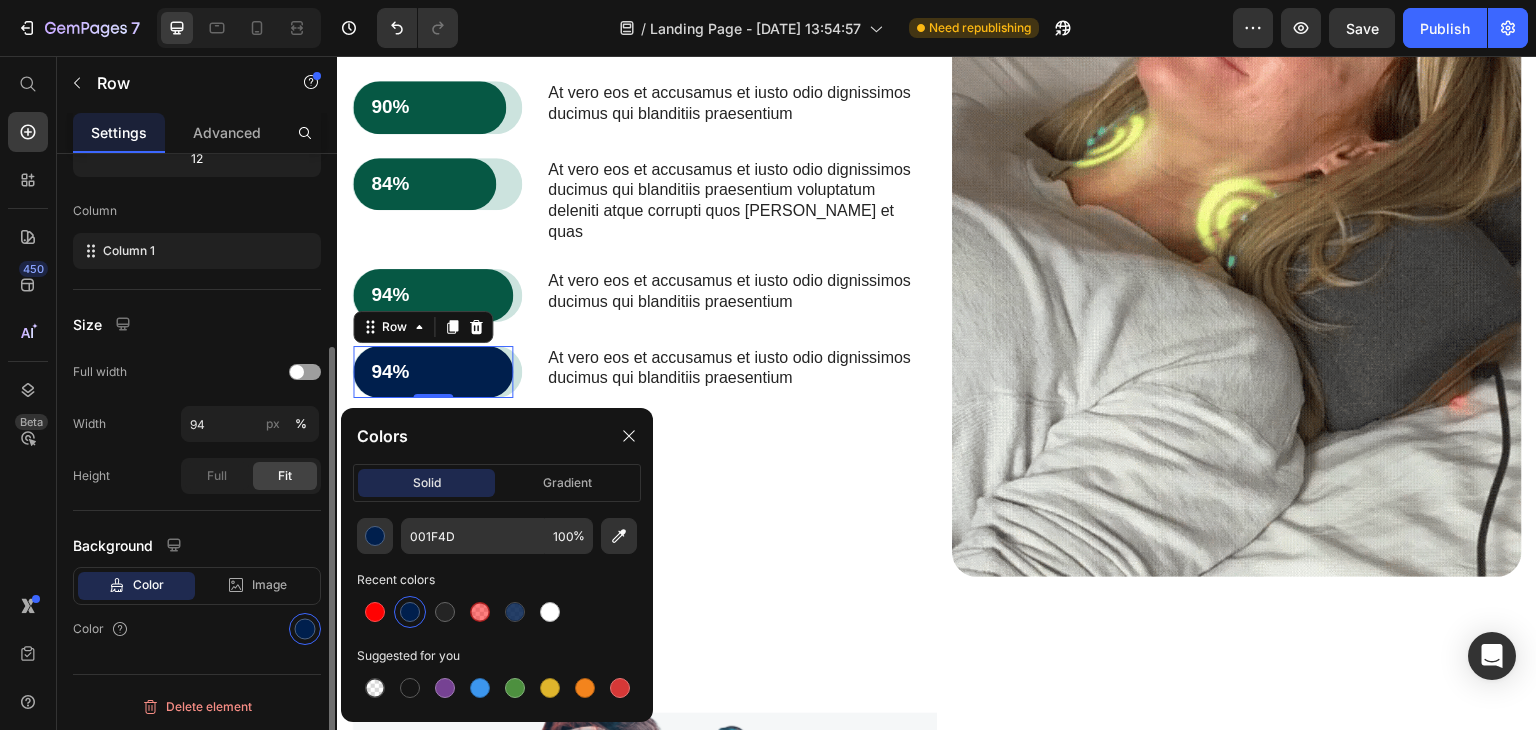 click on "Background Color Image Video  Color" 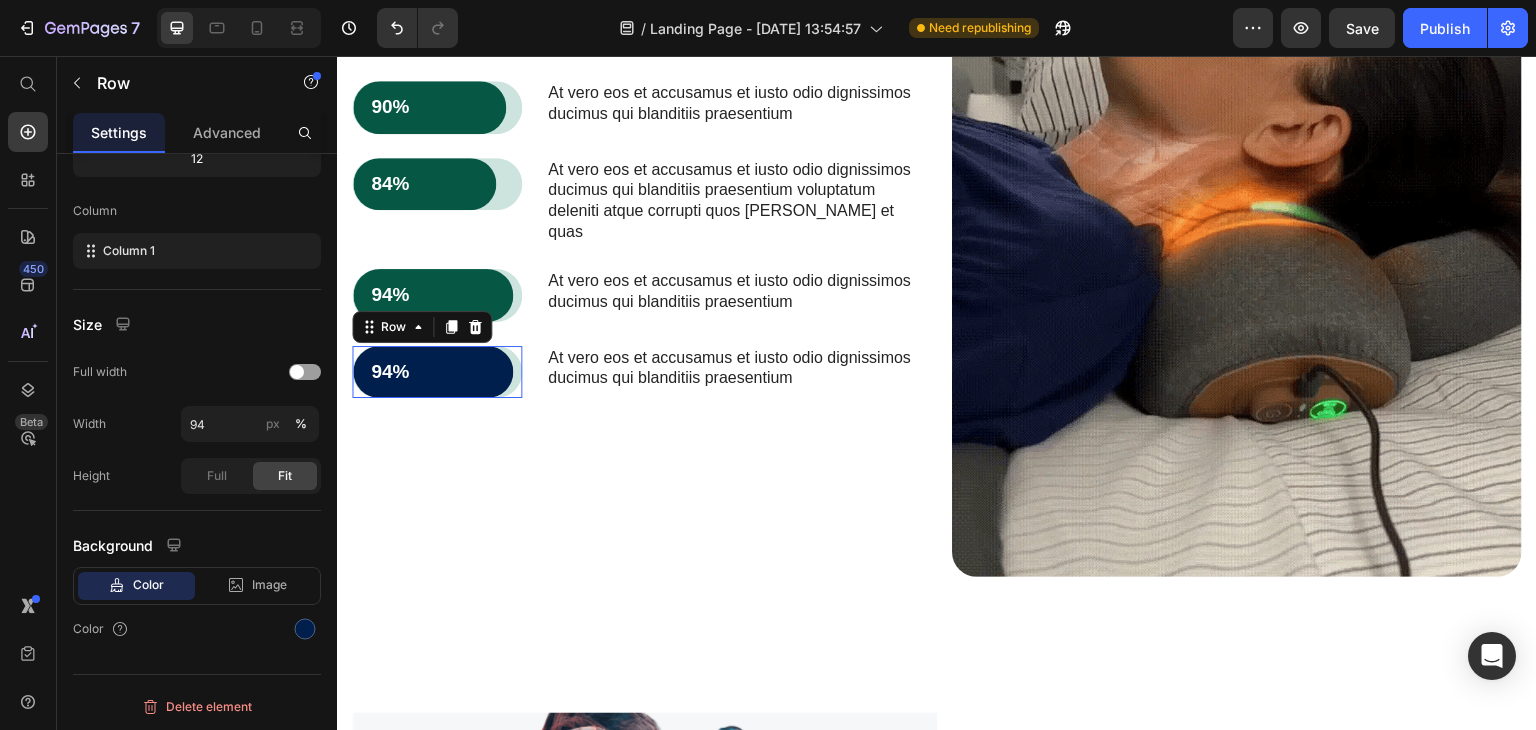 scroll, scrollTop: 276, scrollLeft: 0, axis: vertical 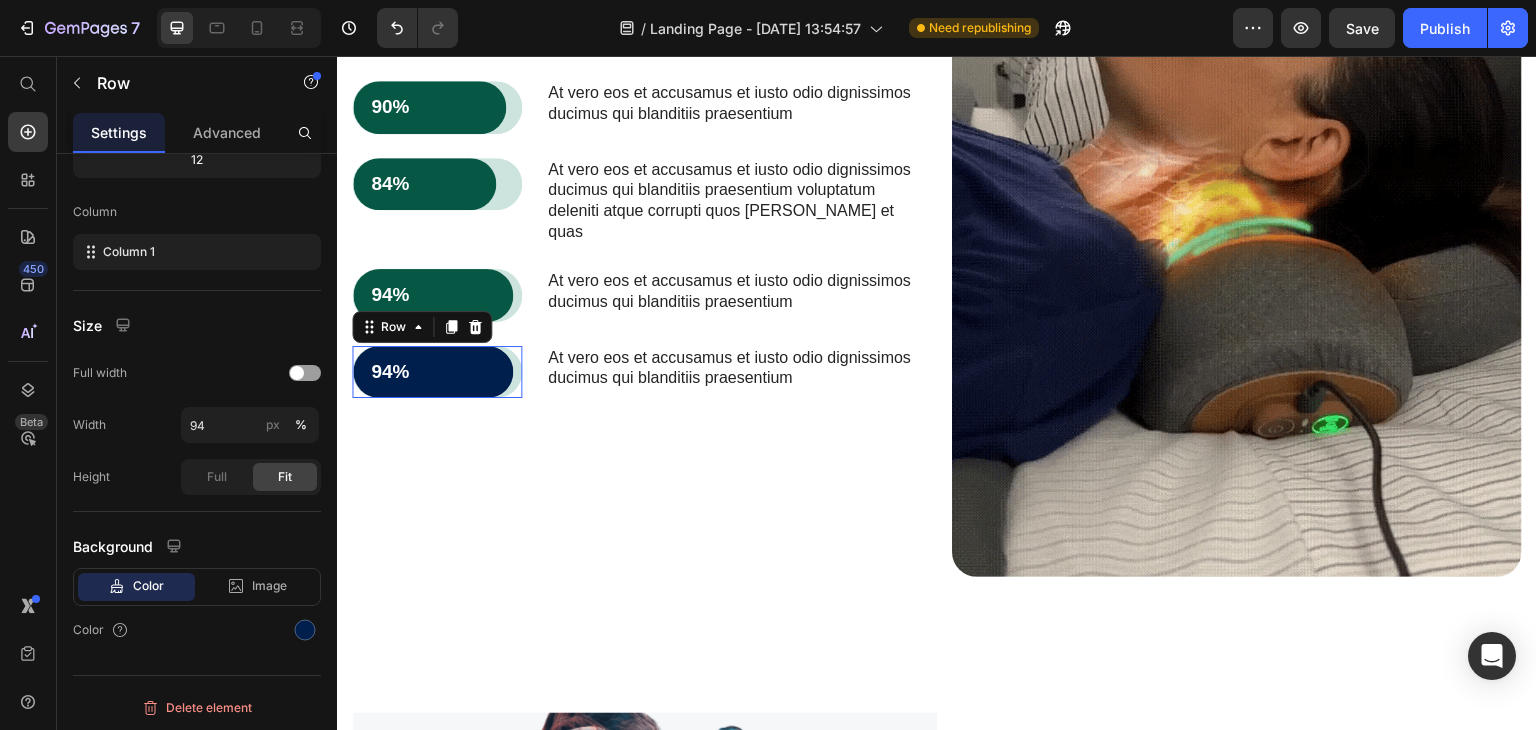 click on "94% Text Block Row" at bounding box center (437, 372) 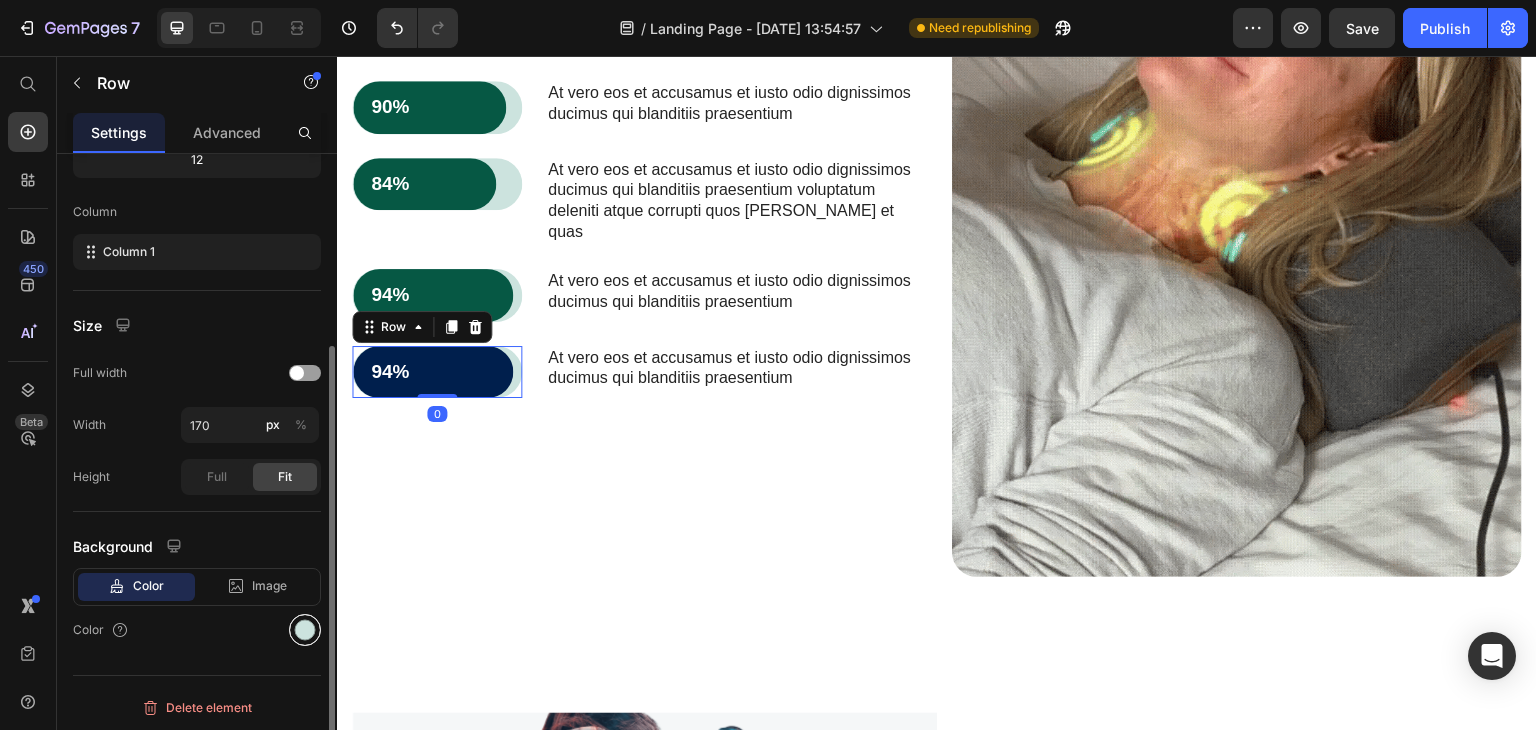 click at bounding box center [305, 630] 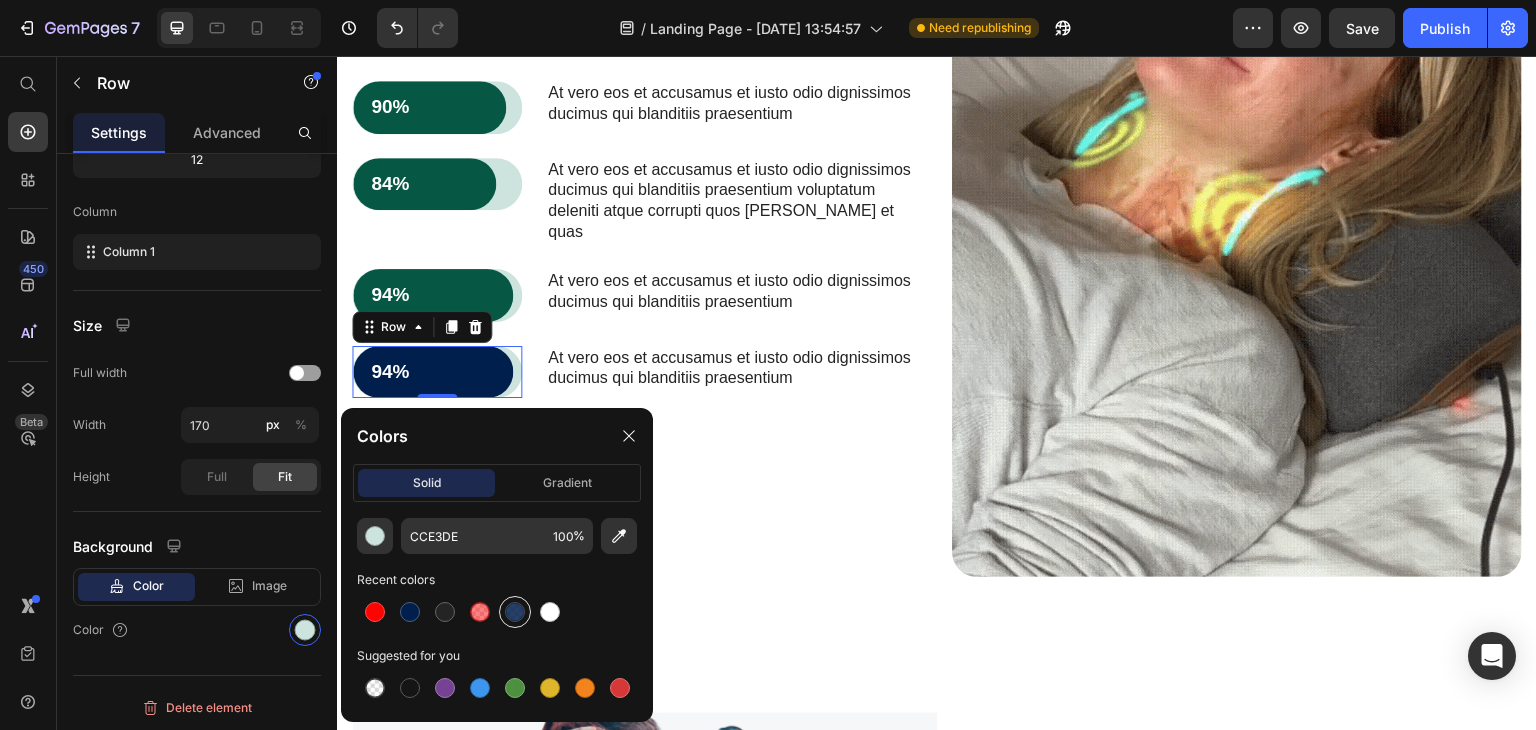 click at bounding box center (515, 612) 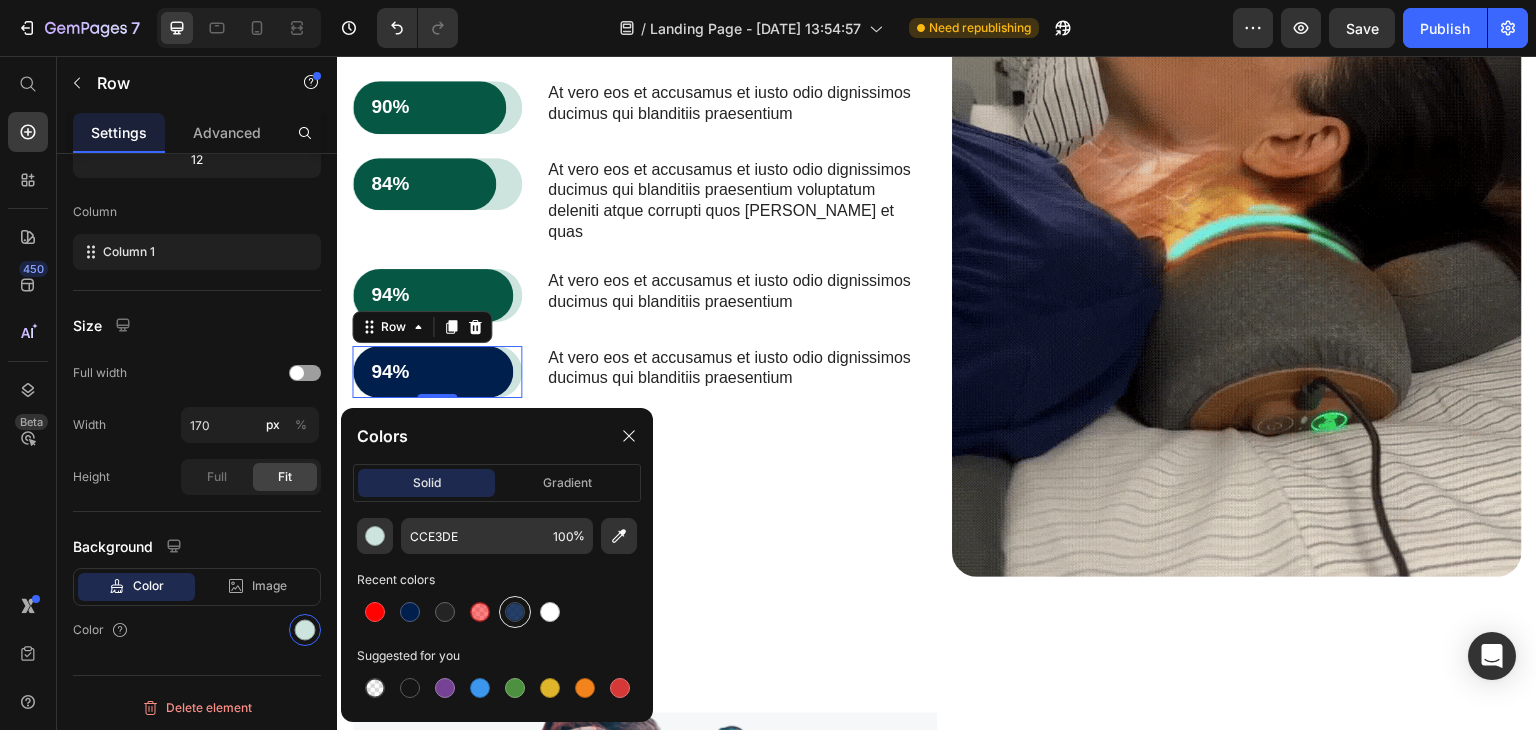 type on "001F4D" 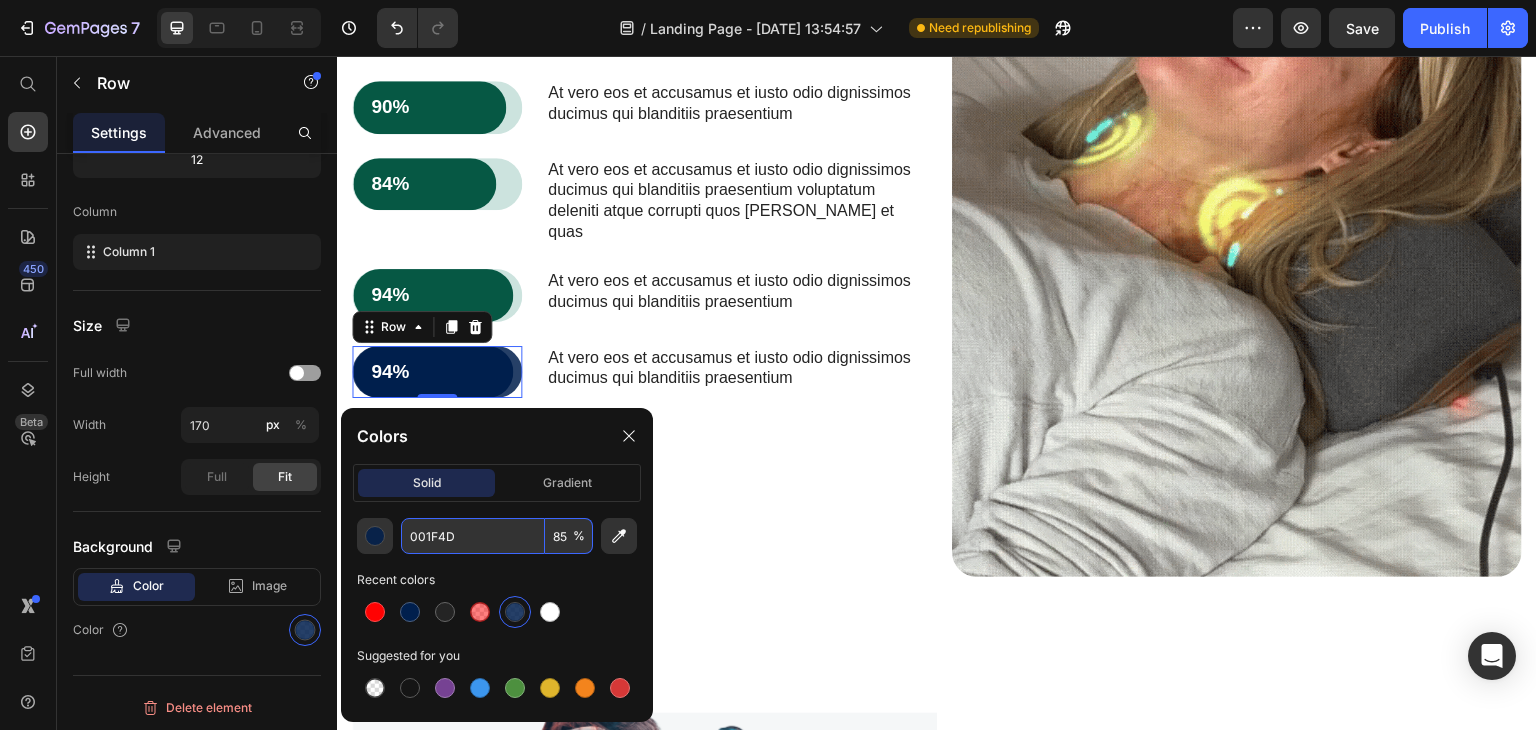 click on "85" at bounding box center (569, 536) 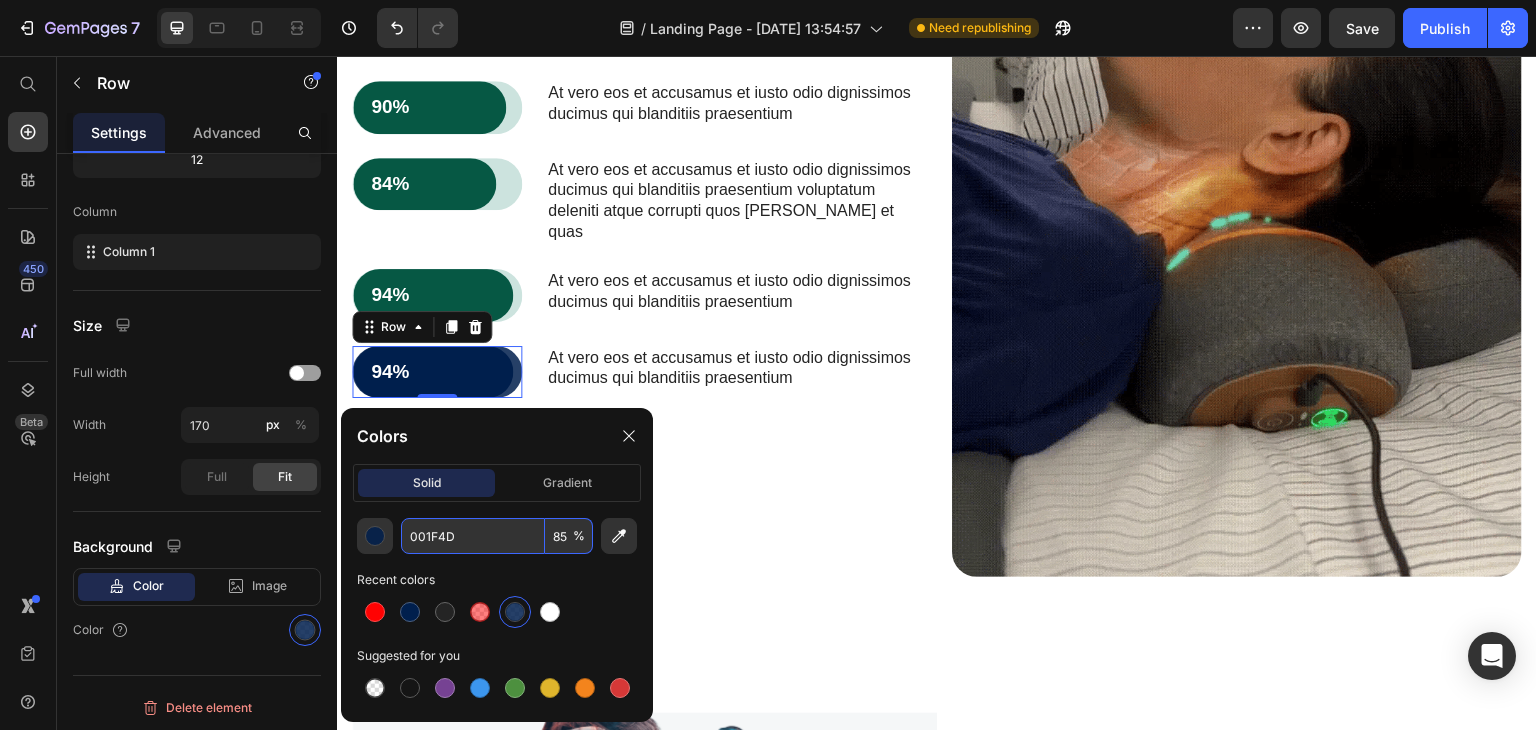 click on "85" at bounding box center [569, 536] 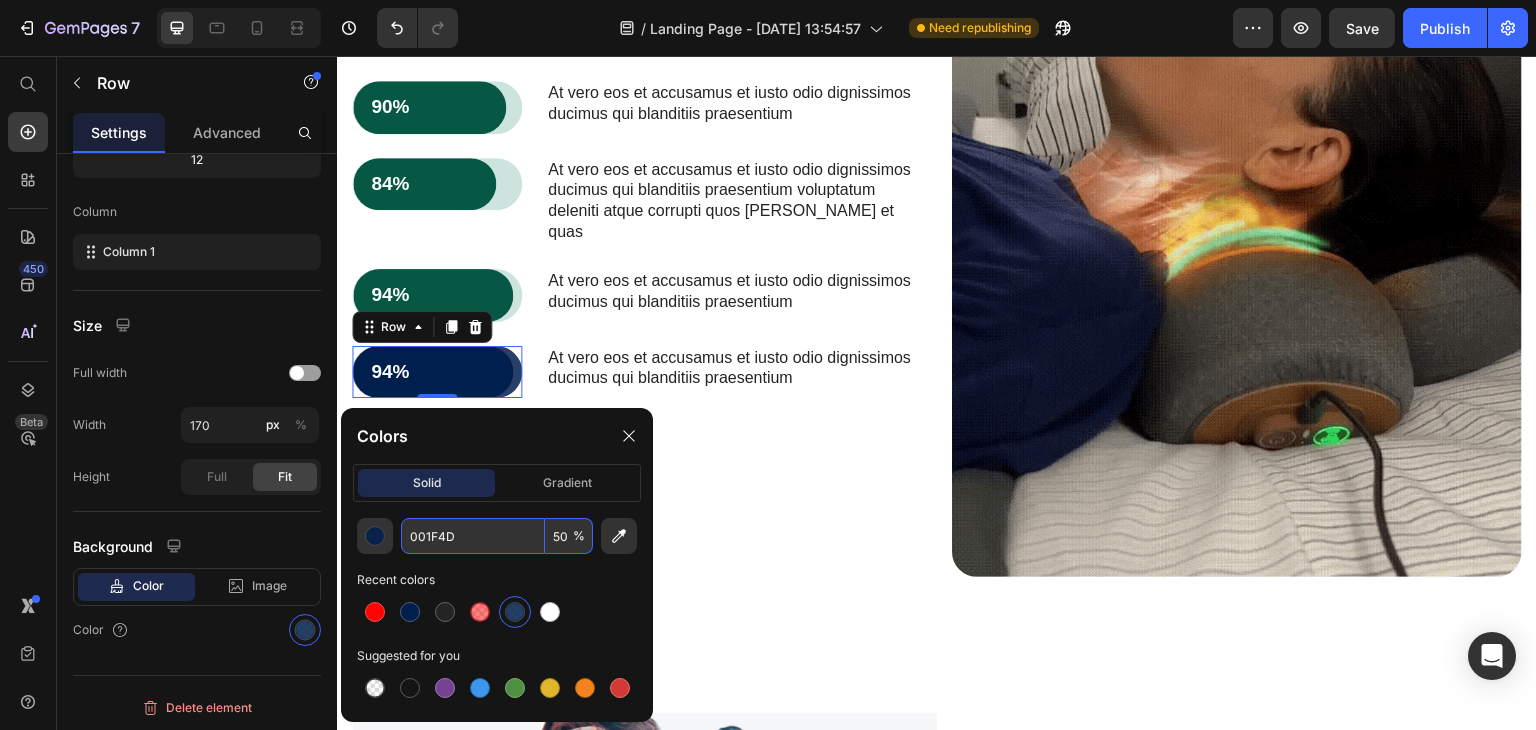 type on "50" 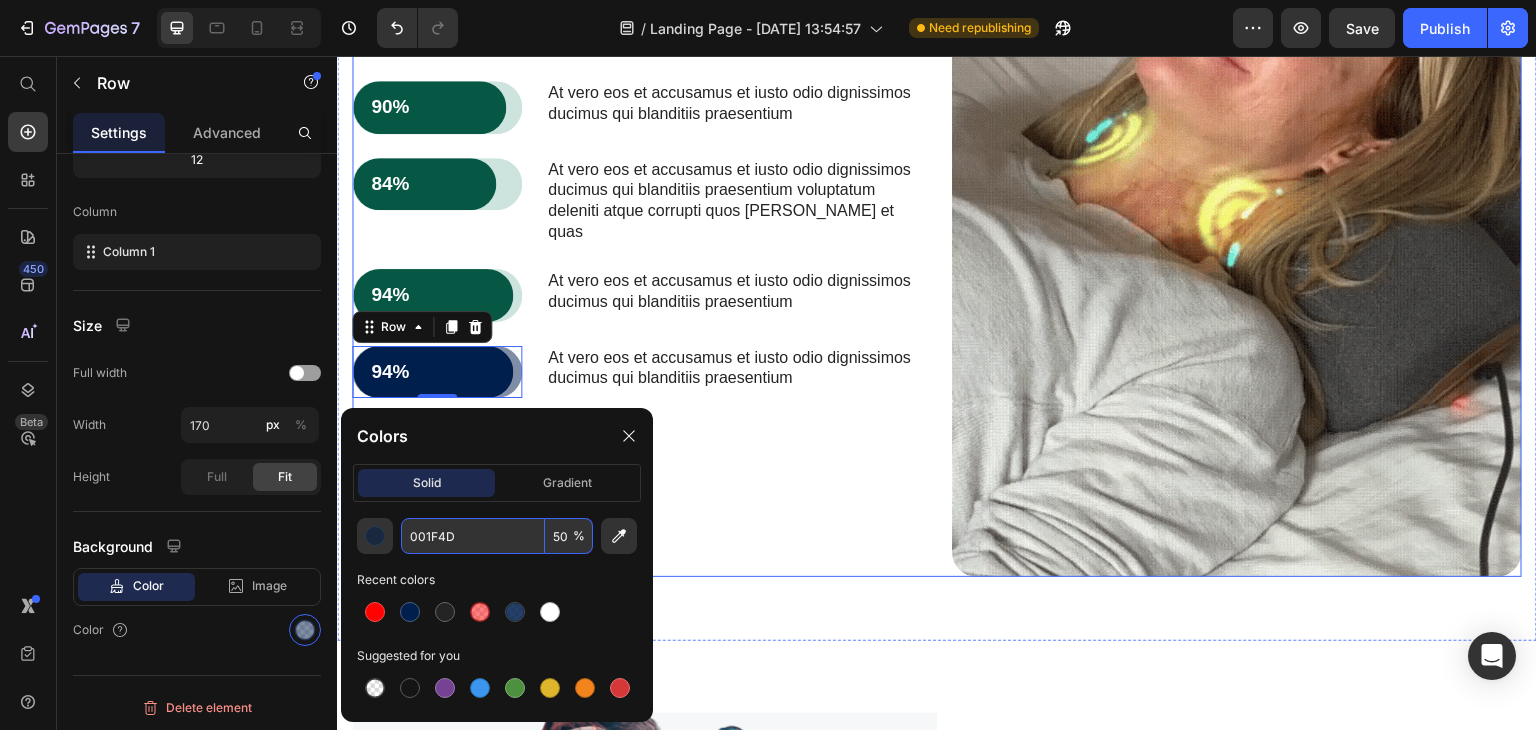 click on "Lorem ipsum dolor sit amet, consectetur adipiscing elit eiusmod. Heading Lorem ipsum dolor sit amet, consectetur adipiscing elit, sed do eiusmod tempor incididunt ut labore et dolore magna aliqua. Ut enim ad minim veniam, quis nostrud exercitation ullamco laboris nisi ut aliquip Text Block Keypoints: Text Block 90% Text Block Row Row At vero eos et accusamus et iusto odio dignissimos ducimus qui blanditiis praesentium Text Block Row 84% Text Block Row Row At vero eos et accusamus et iusto odio dignissimos ducimus qui blanditiis praesentium voluptatum deleniti atque corrupti quos dolores et quas  Text Block Row 94% Text Block Row Row At vero eos et accusamus et iusto odio dignissimos ducimus qui blanditiis praesentium Text Block Row 94% Text Block Row Row   0 At vero eos et accusamus et iusto odio dignissimos ducimus qui blanditiis praesentium Text Block Row" at bounding box center [637, 197] 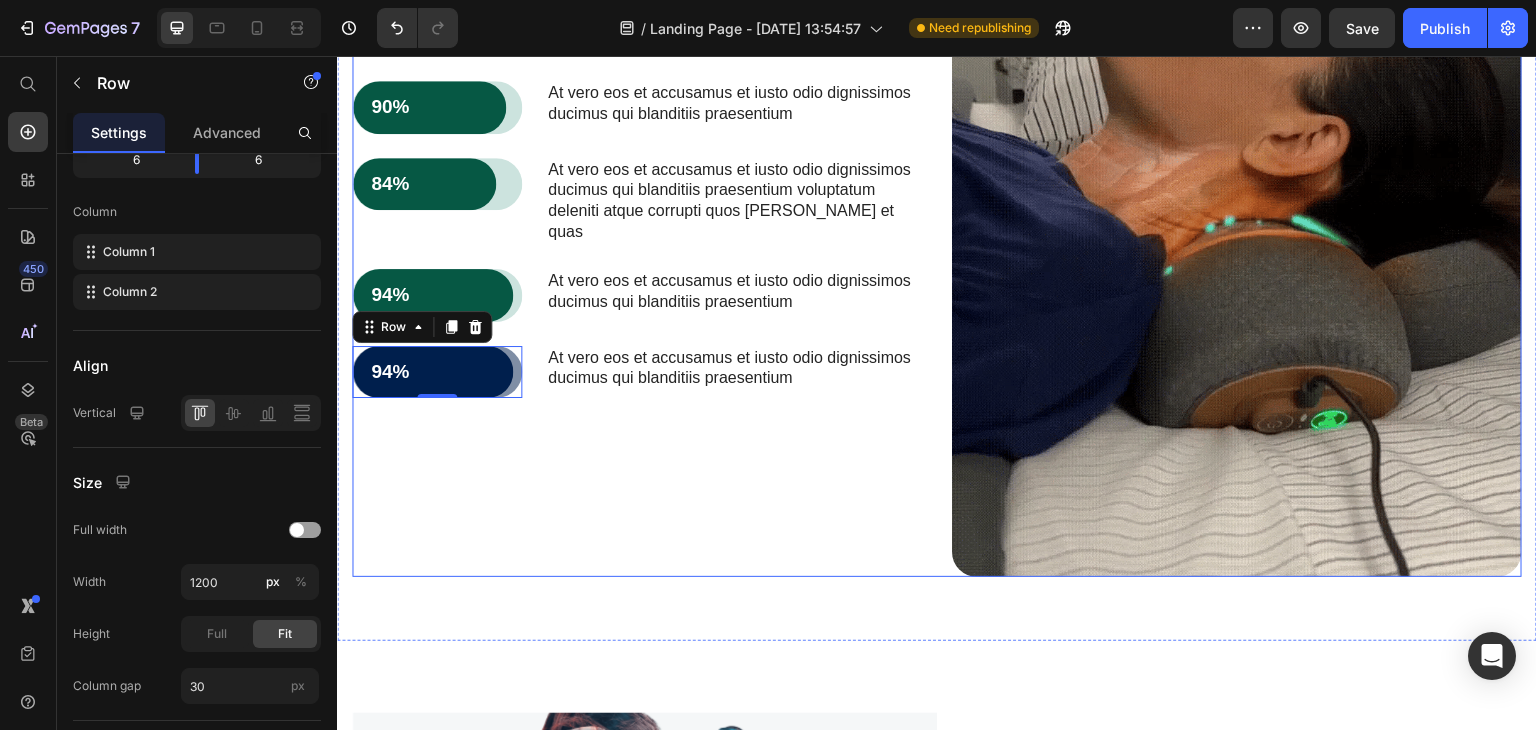 scroll, scrollTop: 276, scrollLeft: 0, axis: vertical 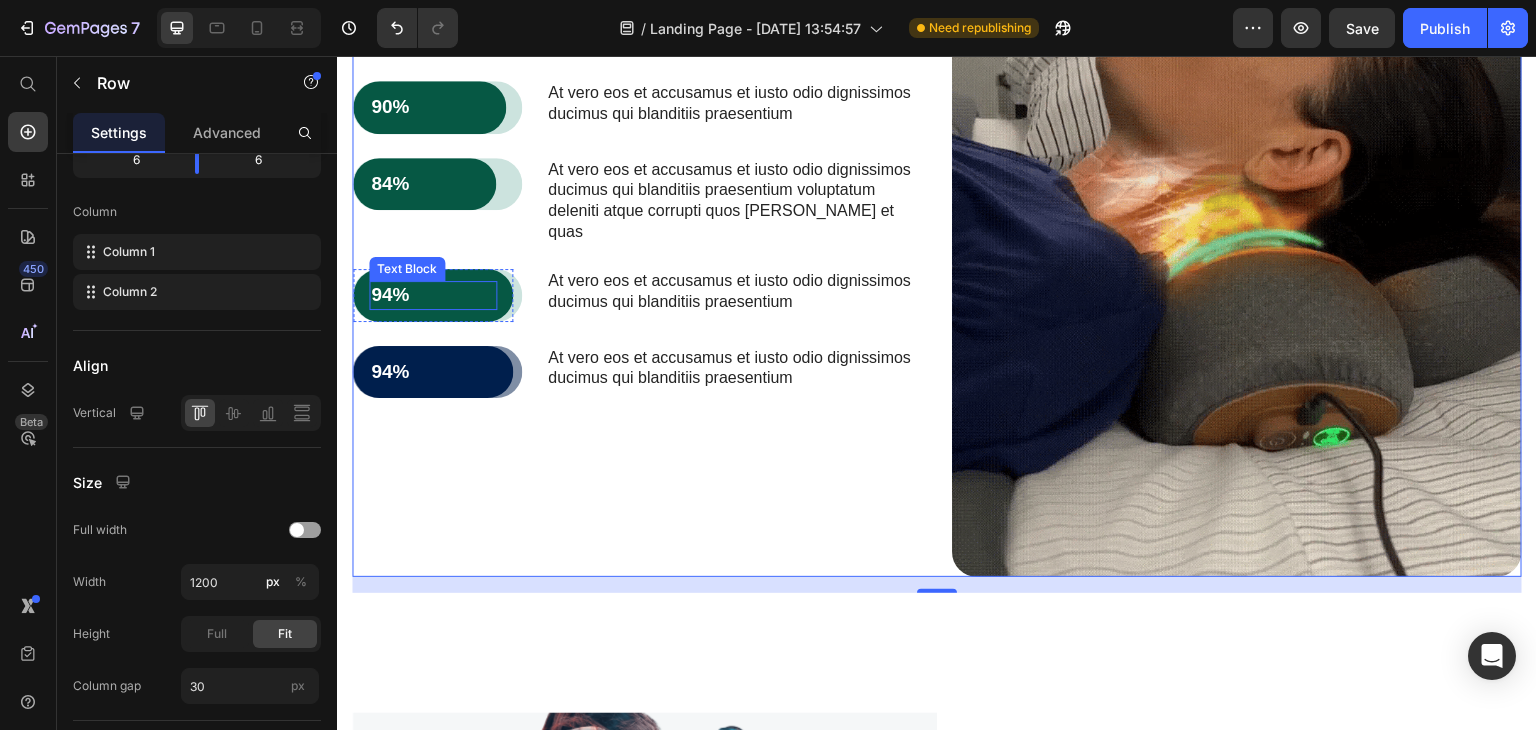 click on "94%" at bounding box center [433, 295] 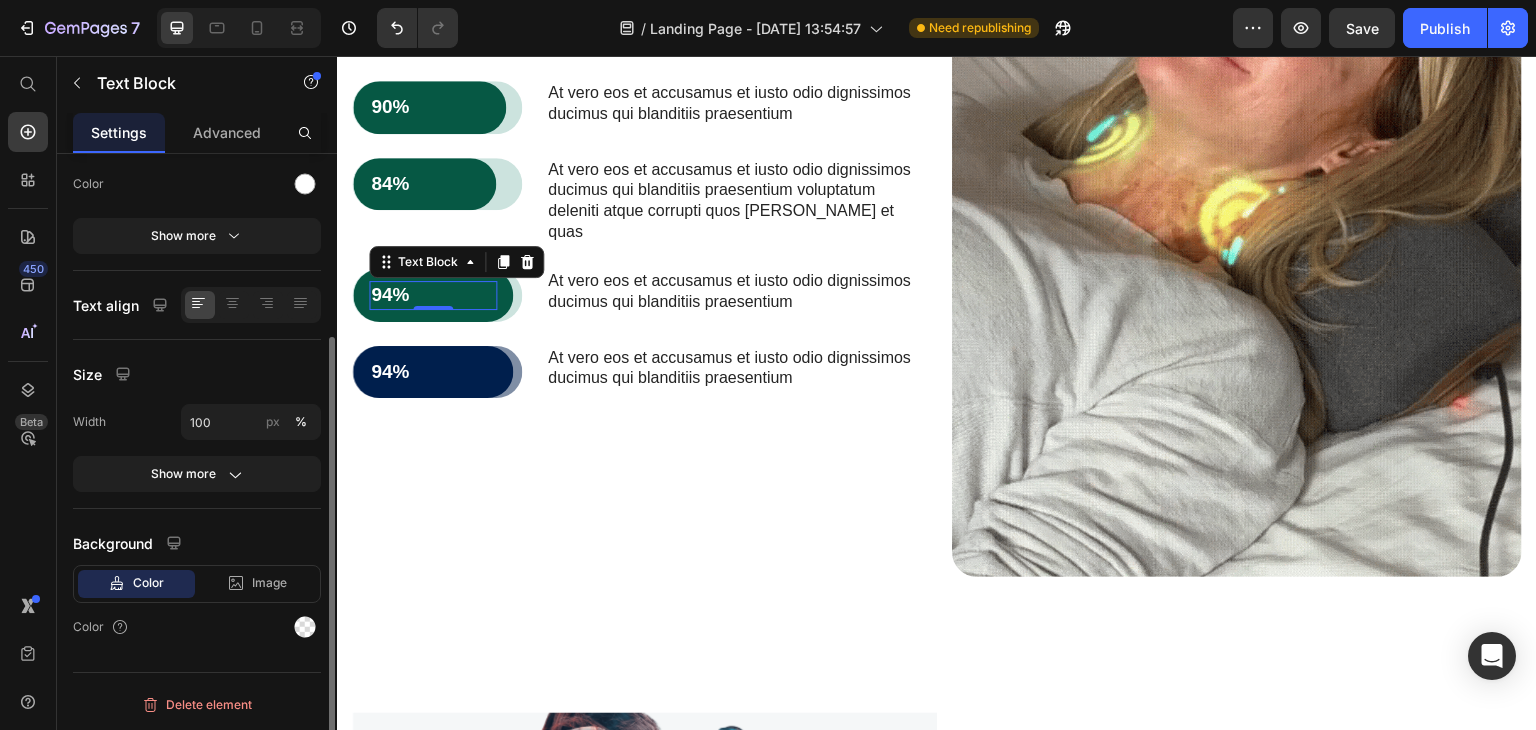 scroll, scrollTop: 0, scrollLeft: 0, axis: both 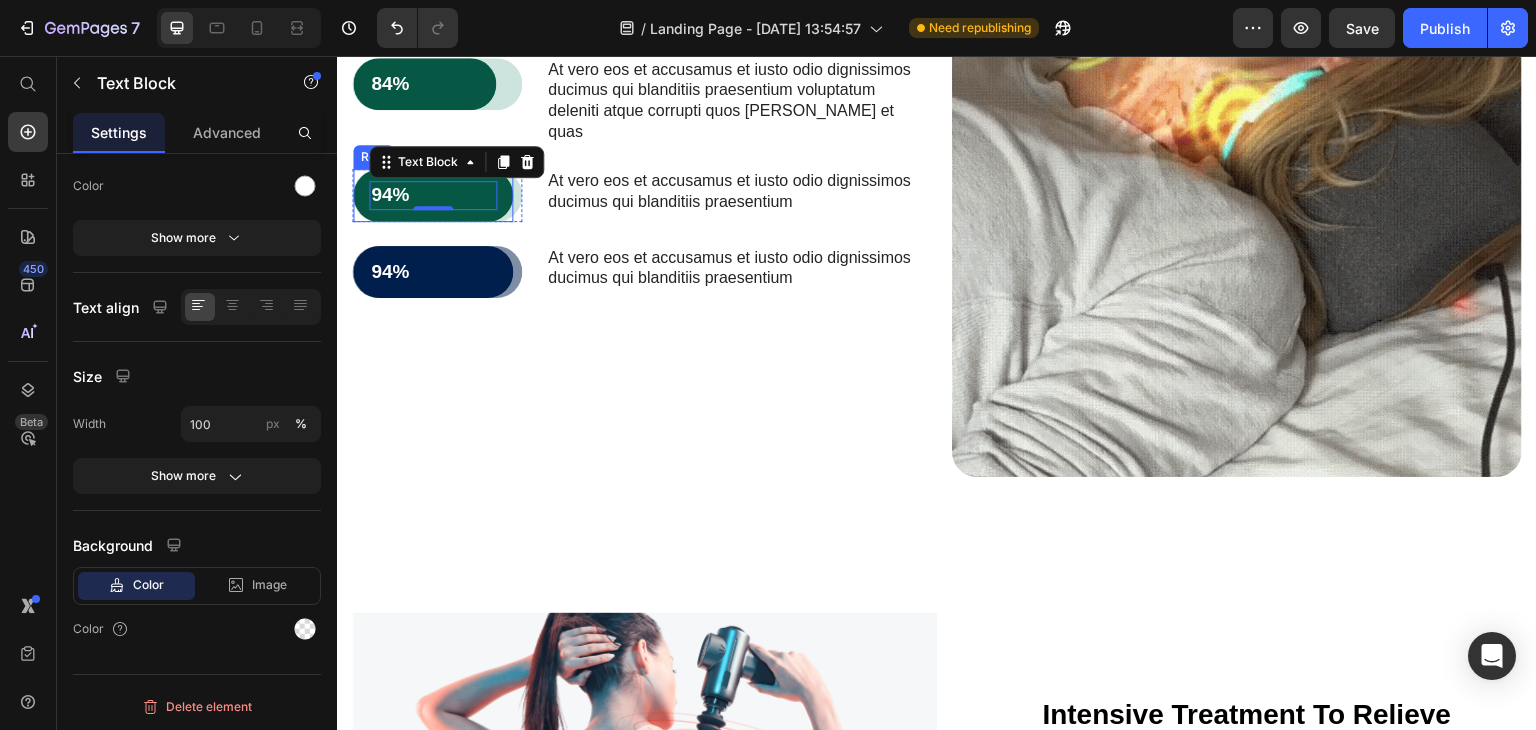click on "94% Text Block   0 Row" at bounding box center (433, 195) 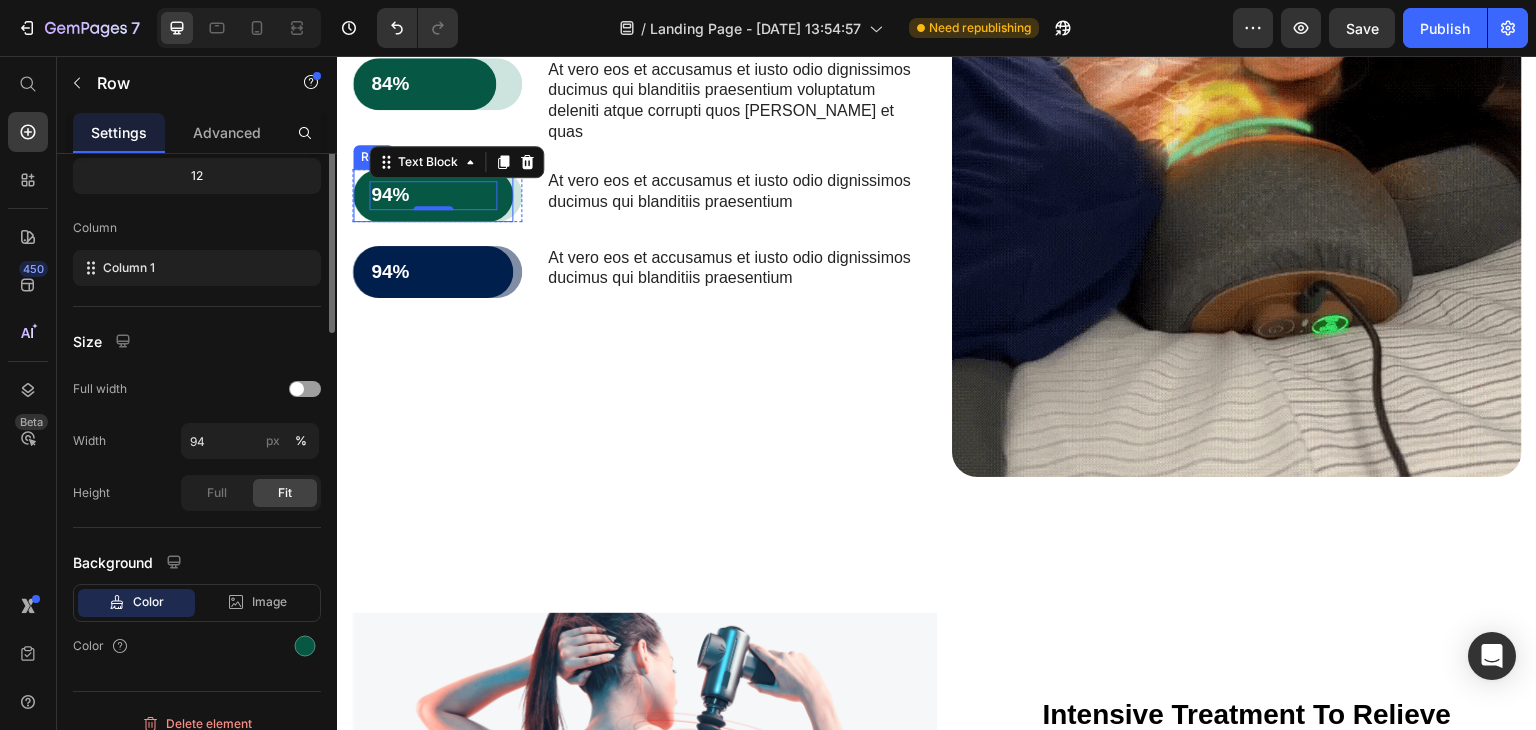 scroll, scrollTop: 0, scrollLeft: 0, axis: both 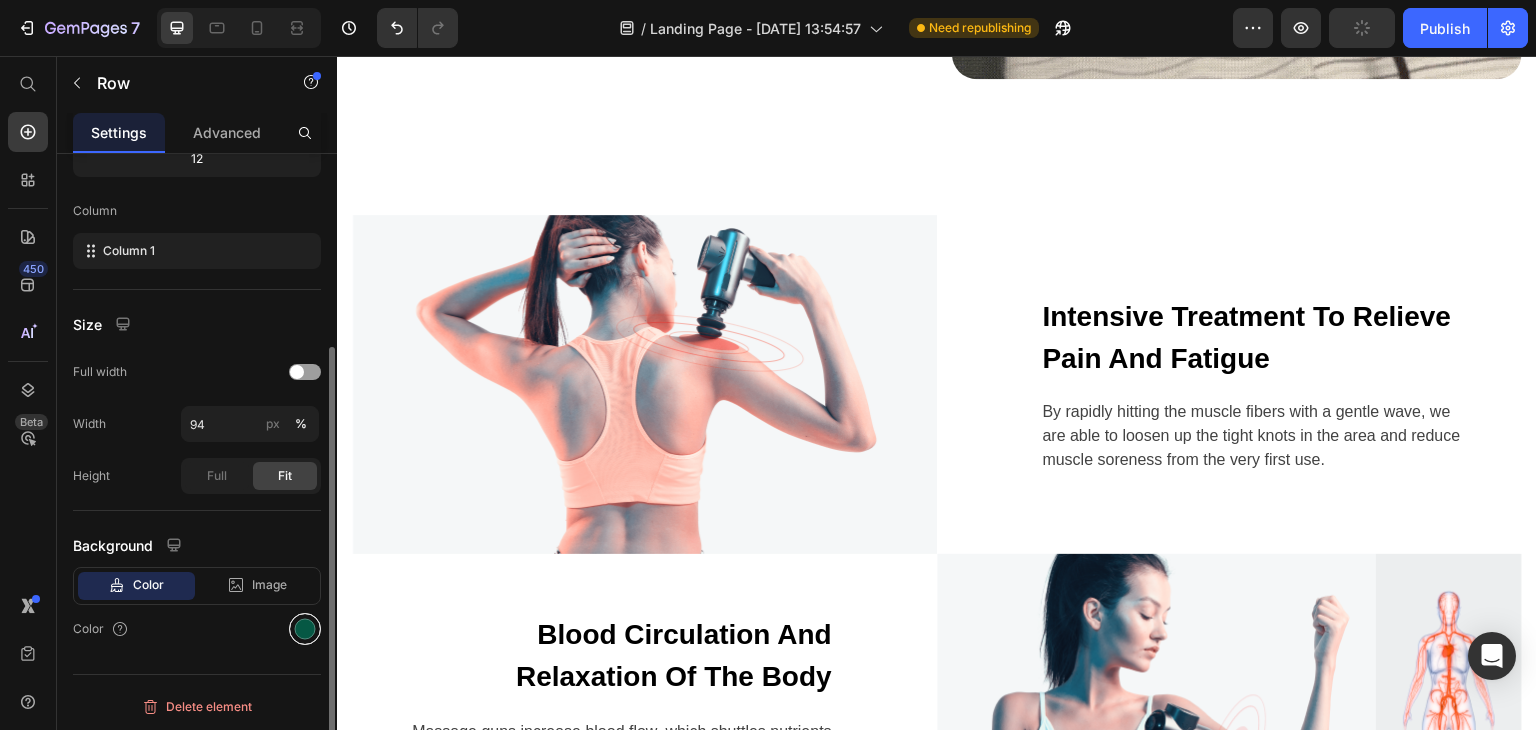 click at bounding box center (305, 629) 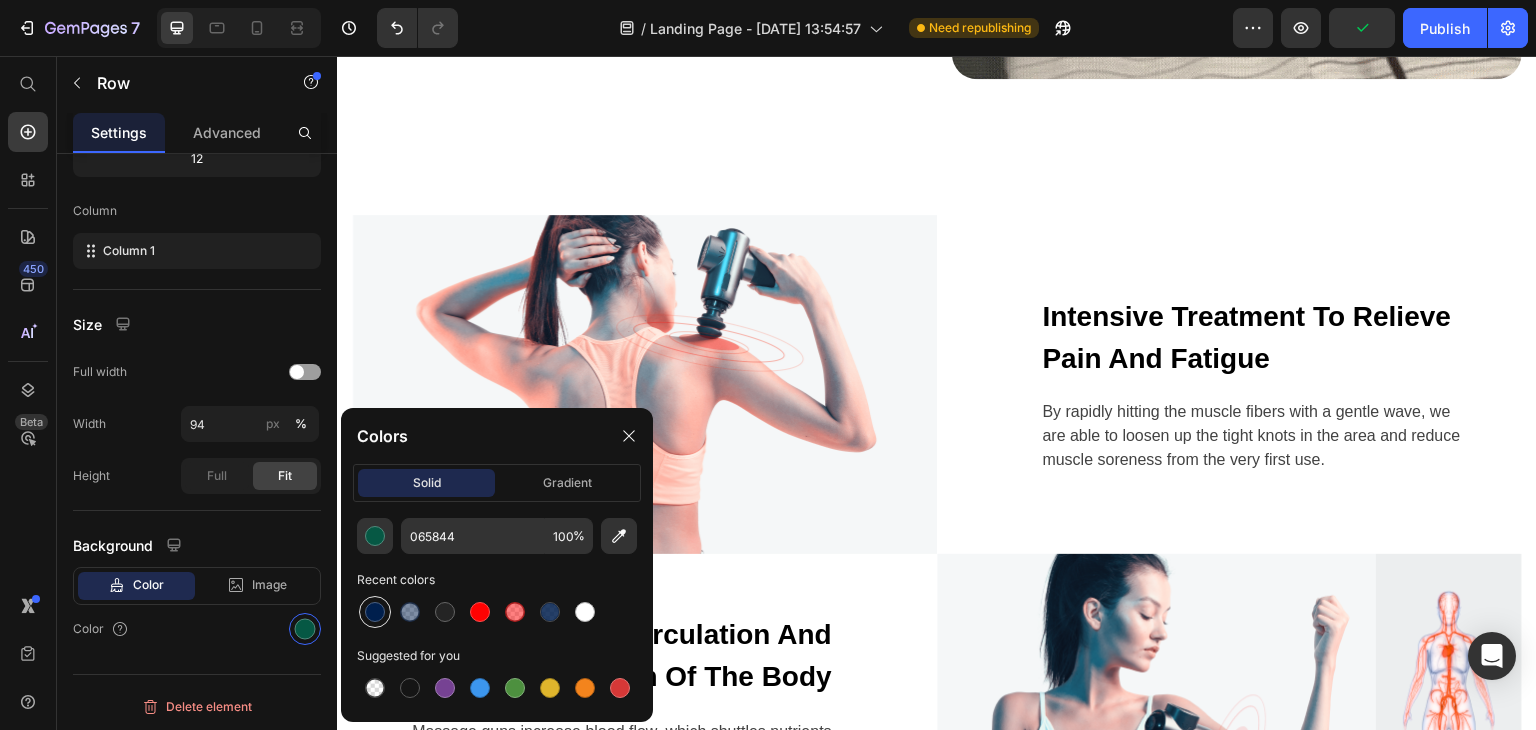 click at bounding box center [375, 612] 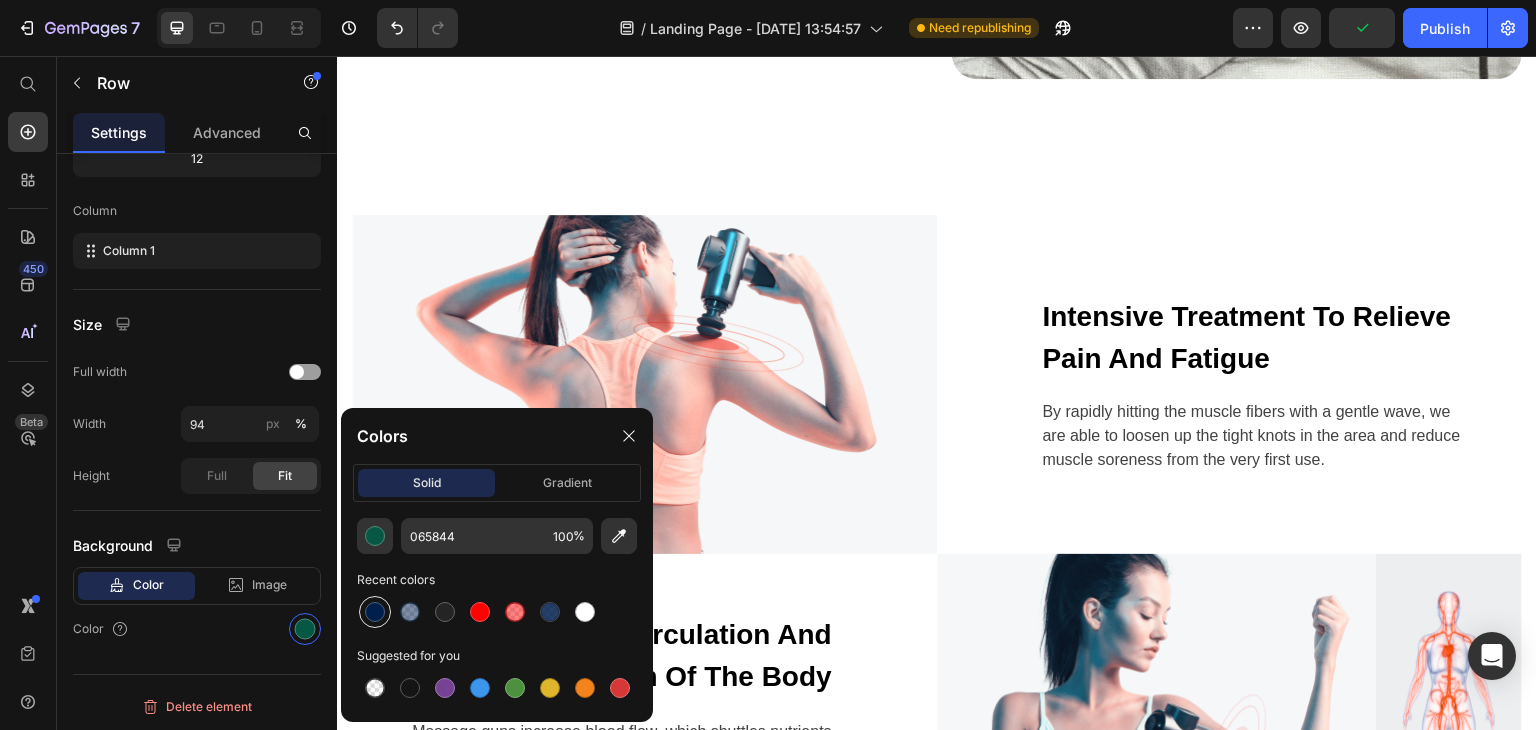 type on "001F4D" 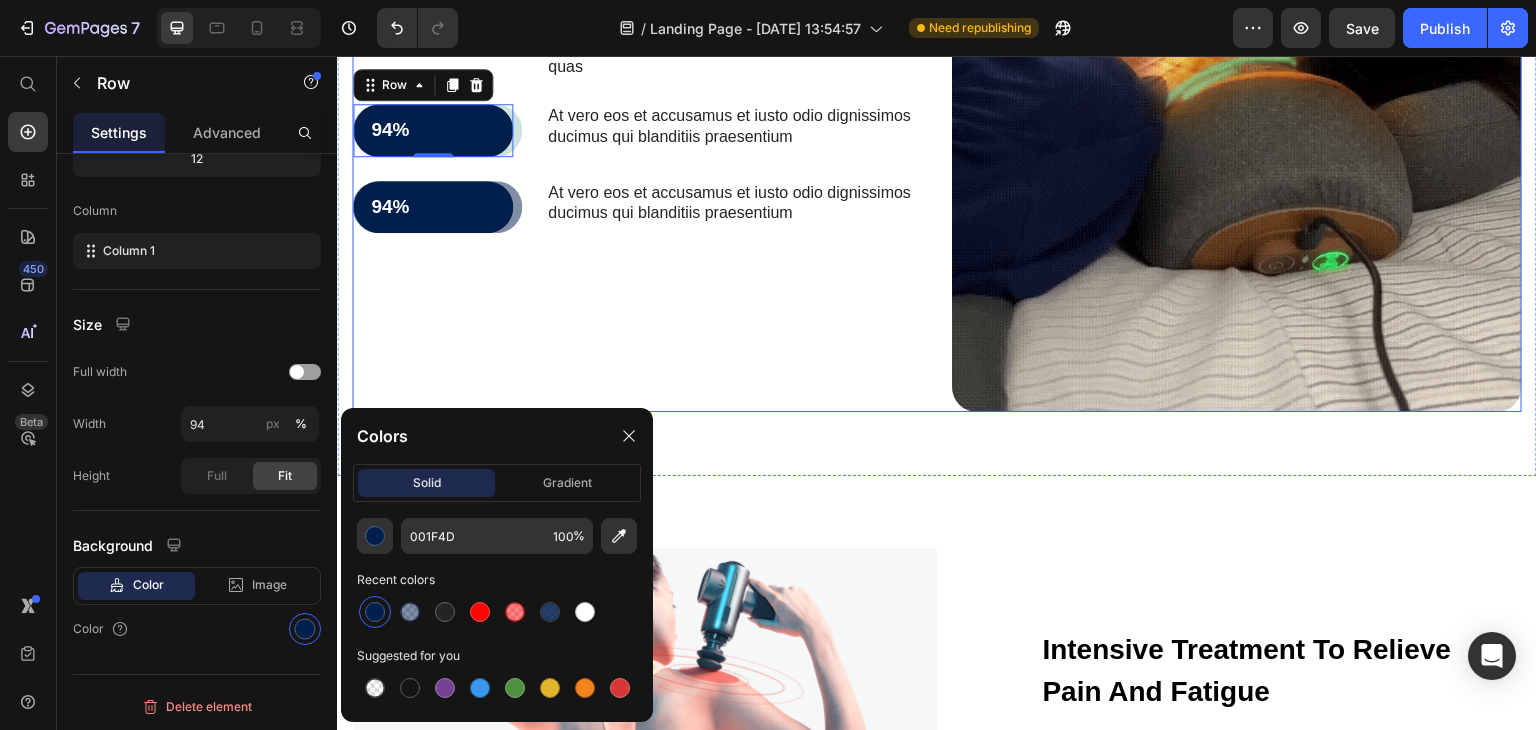 scroll, scrollTop: 4542, scrollLeft: 0, axis: vertical 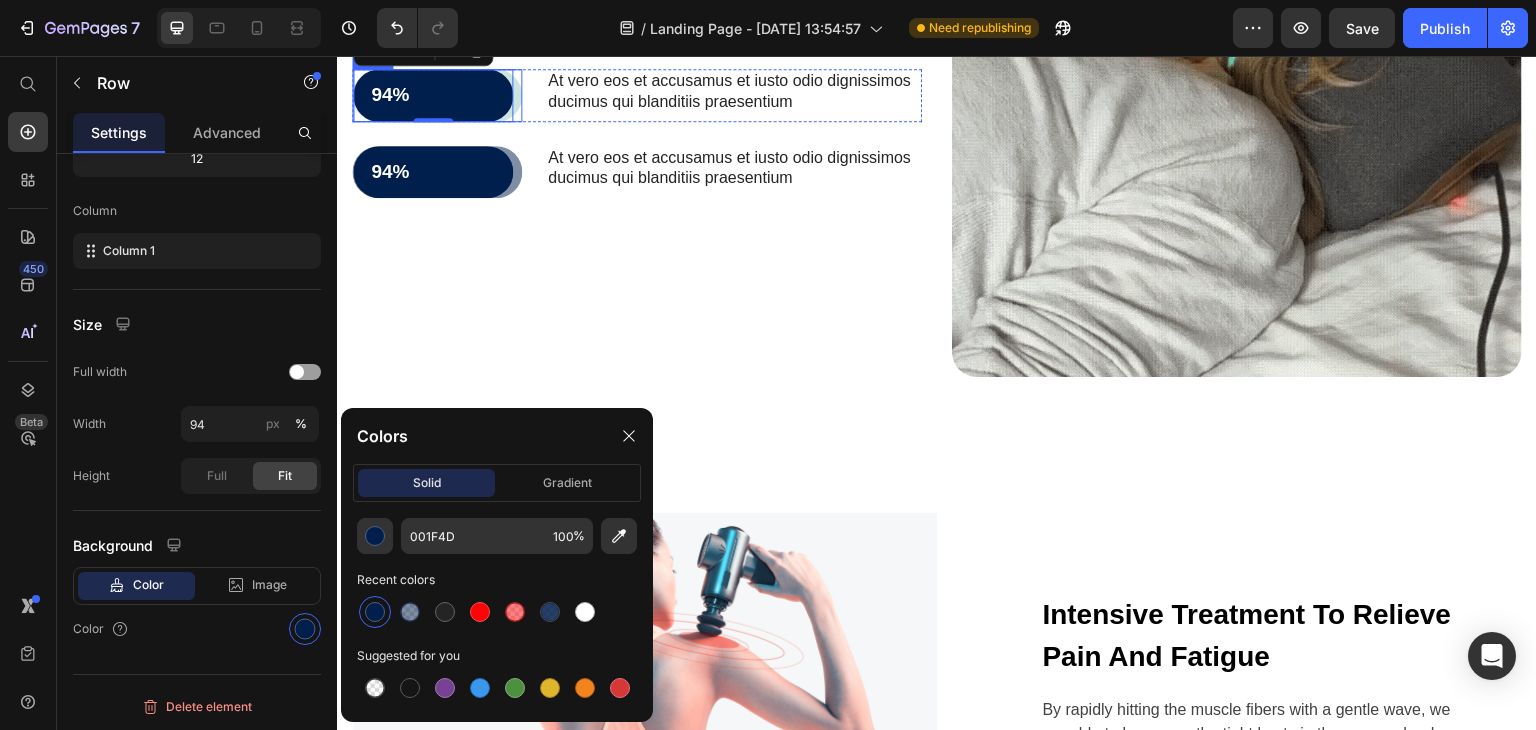 click on "94% Text Block Row   0" at bounding box center [437, 95] 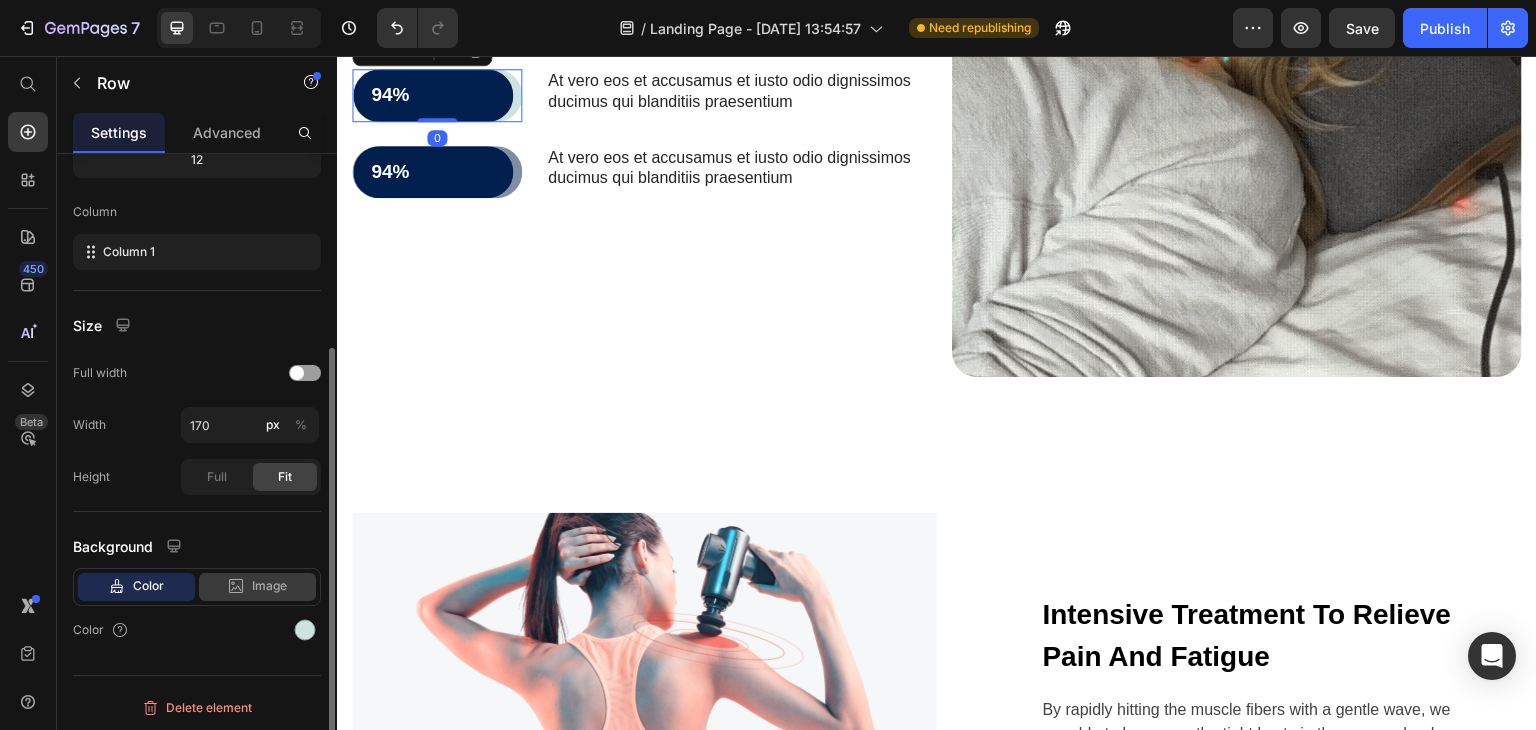 scroll, scrollTop: 277, scrollLeft: 0, axis: vertical 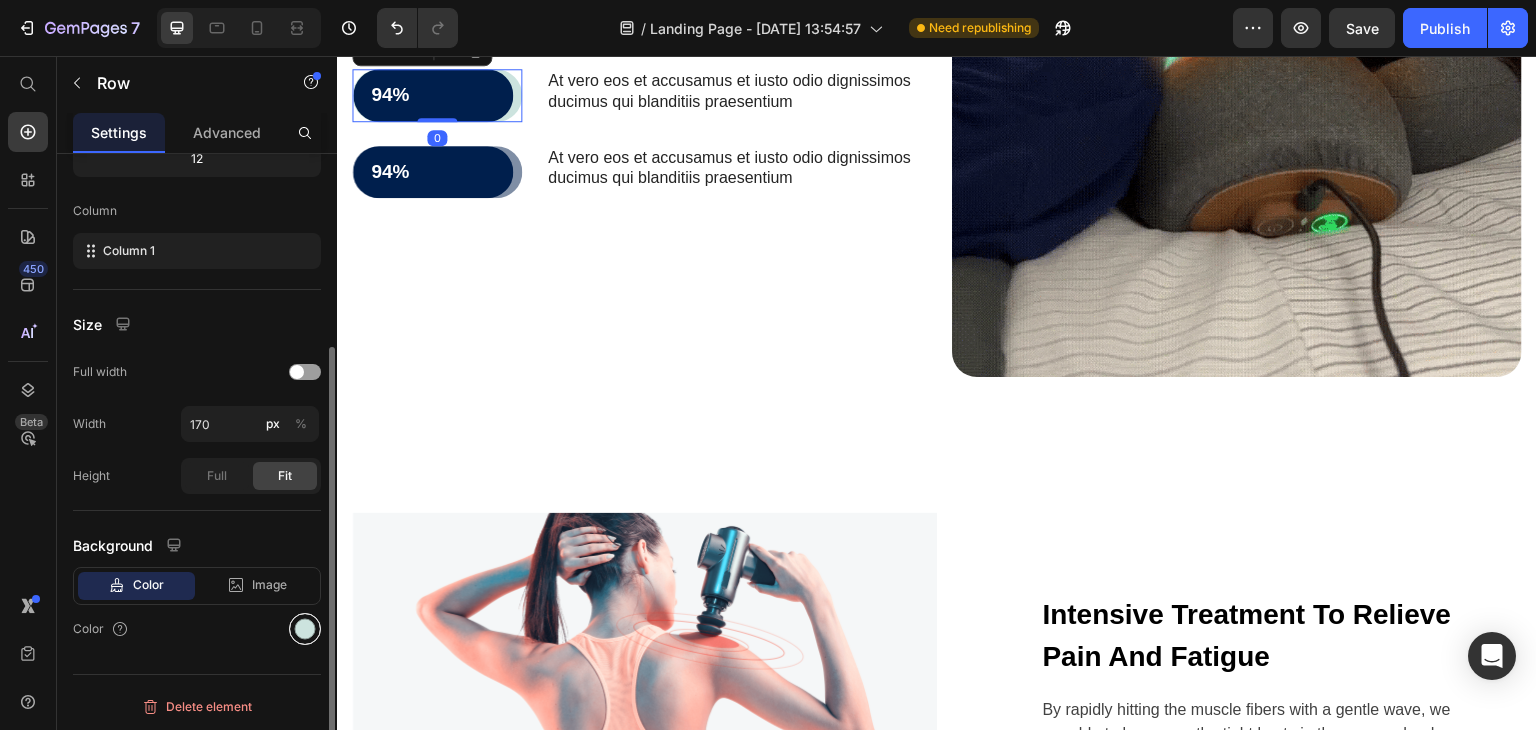 click at bounding box center (305, 629) 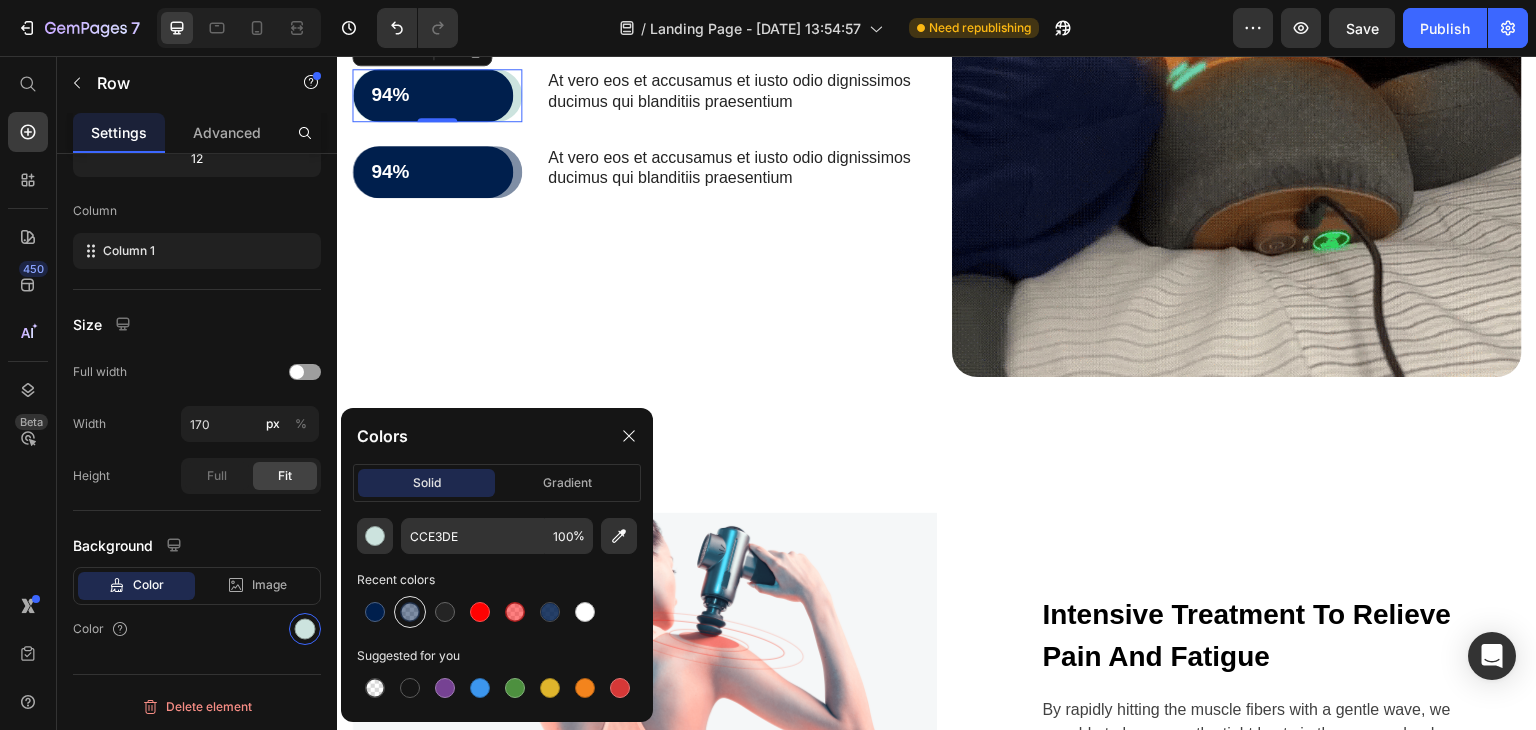 click at bounding box center (410, 612) 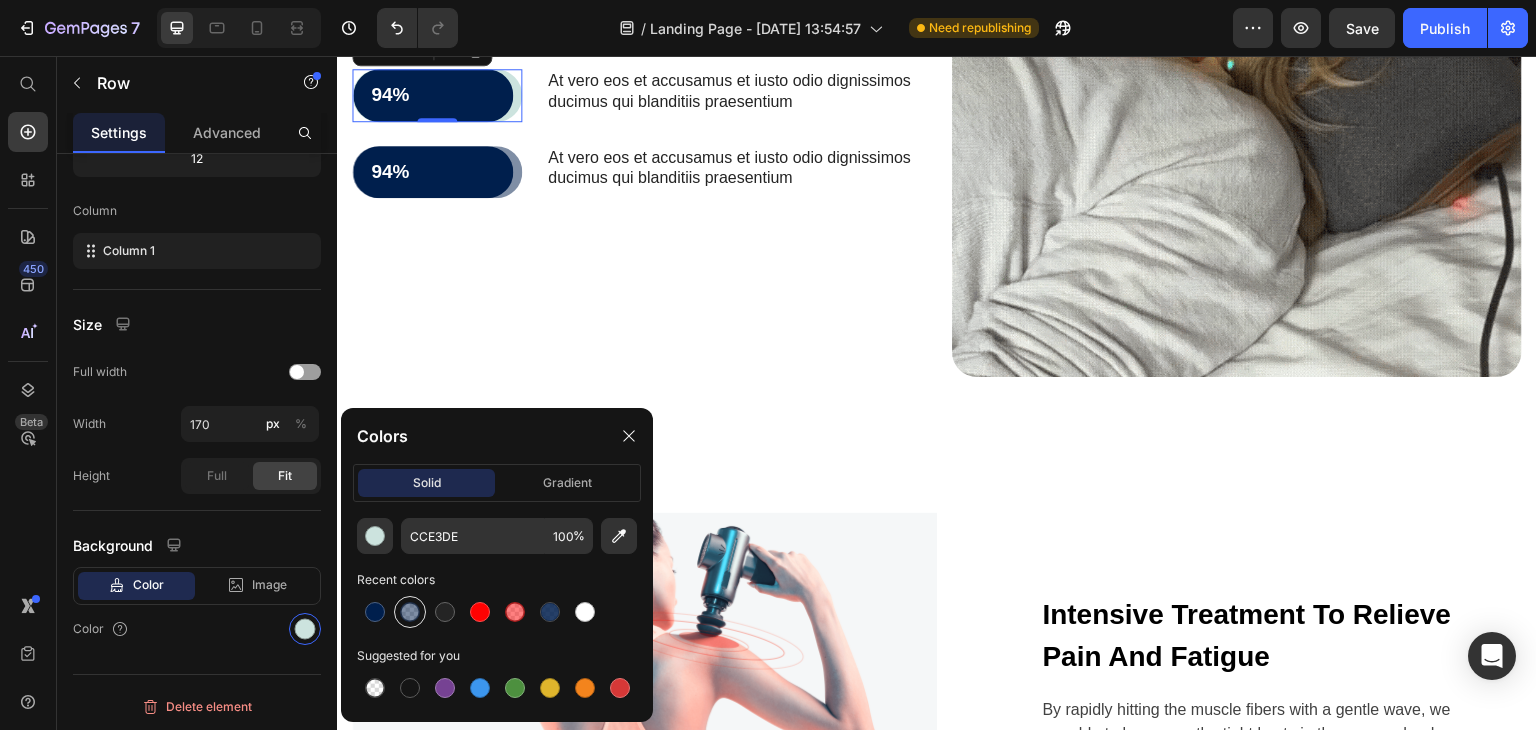 type on "001F4D" 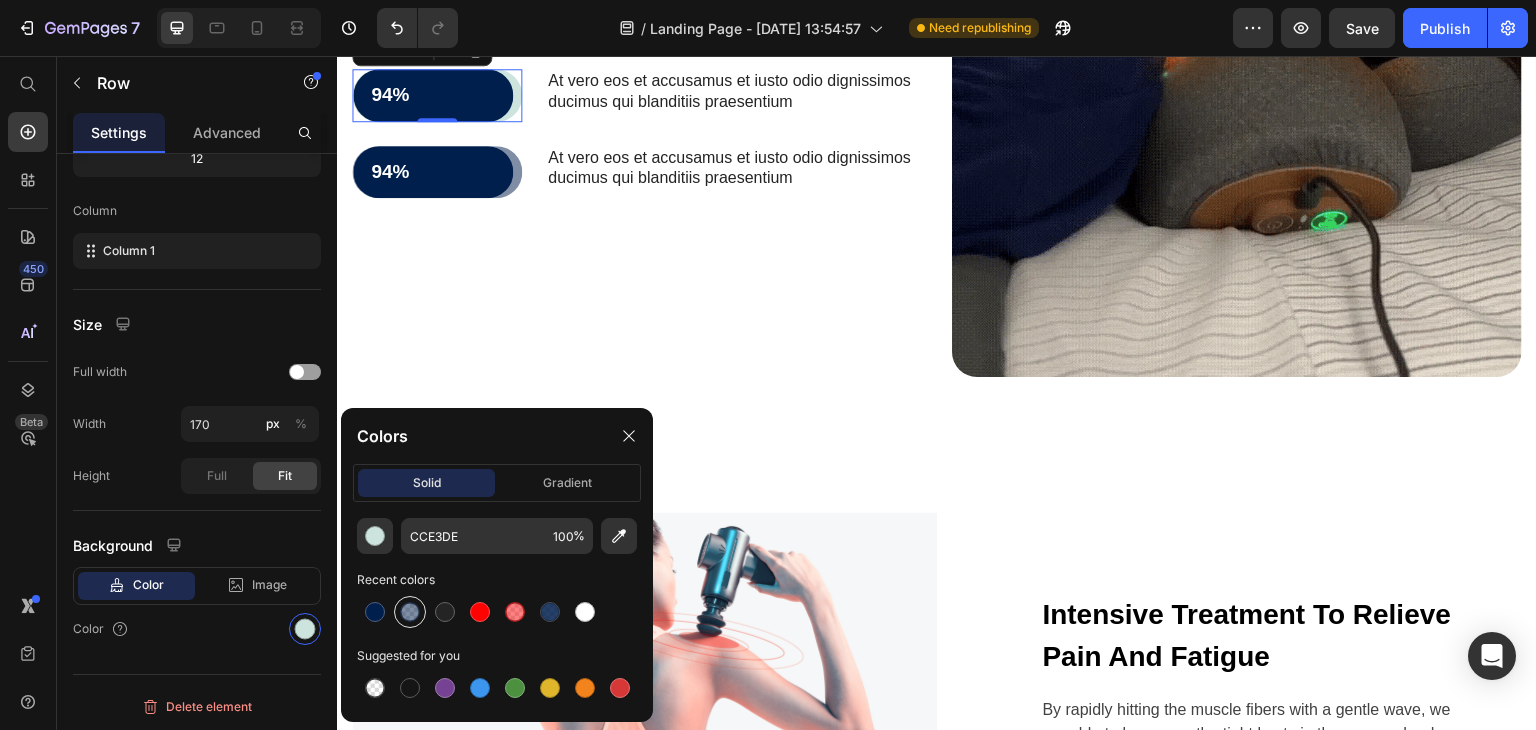 type on "50" 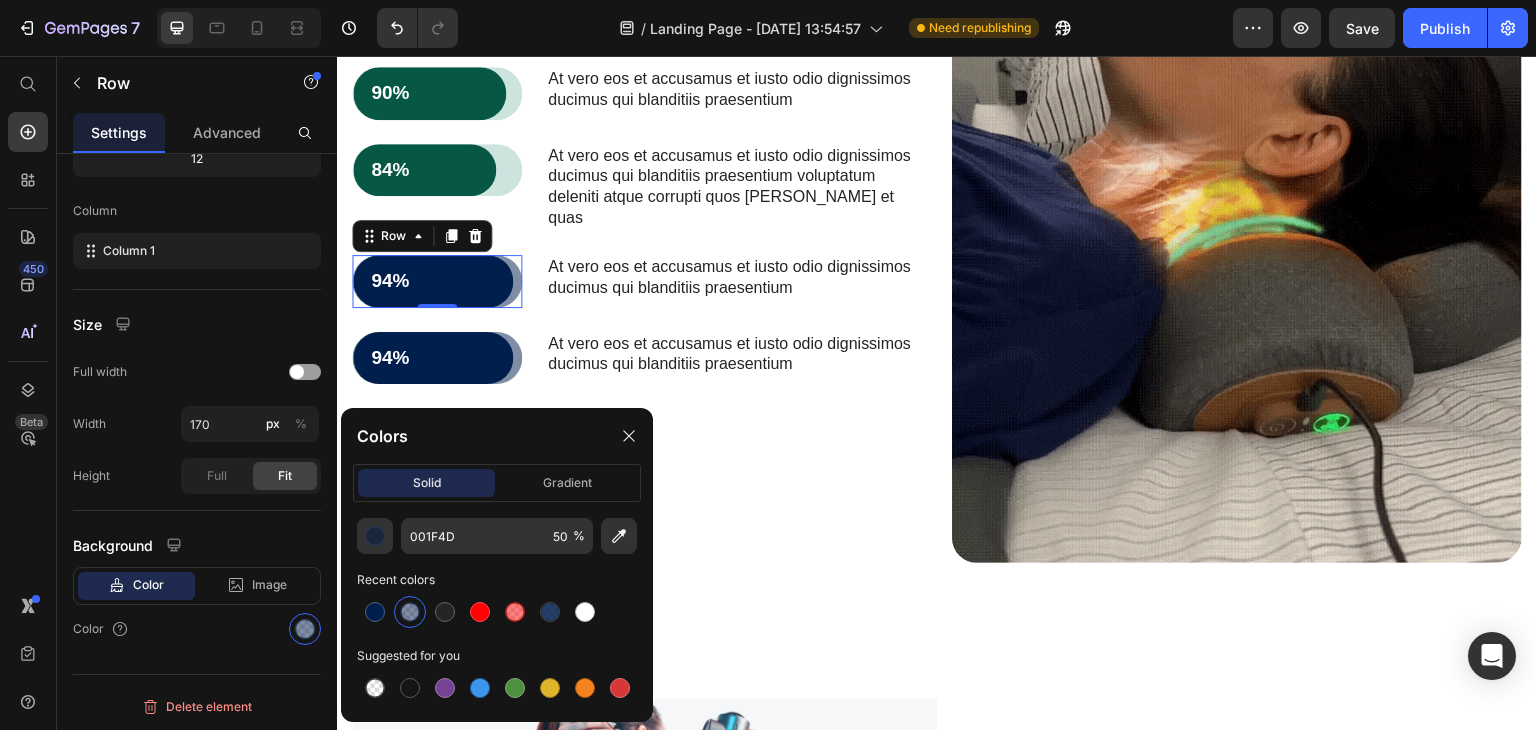 scroll, scrollTop: 4242, scrollLeft: 0, axis: vertical 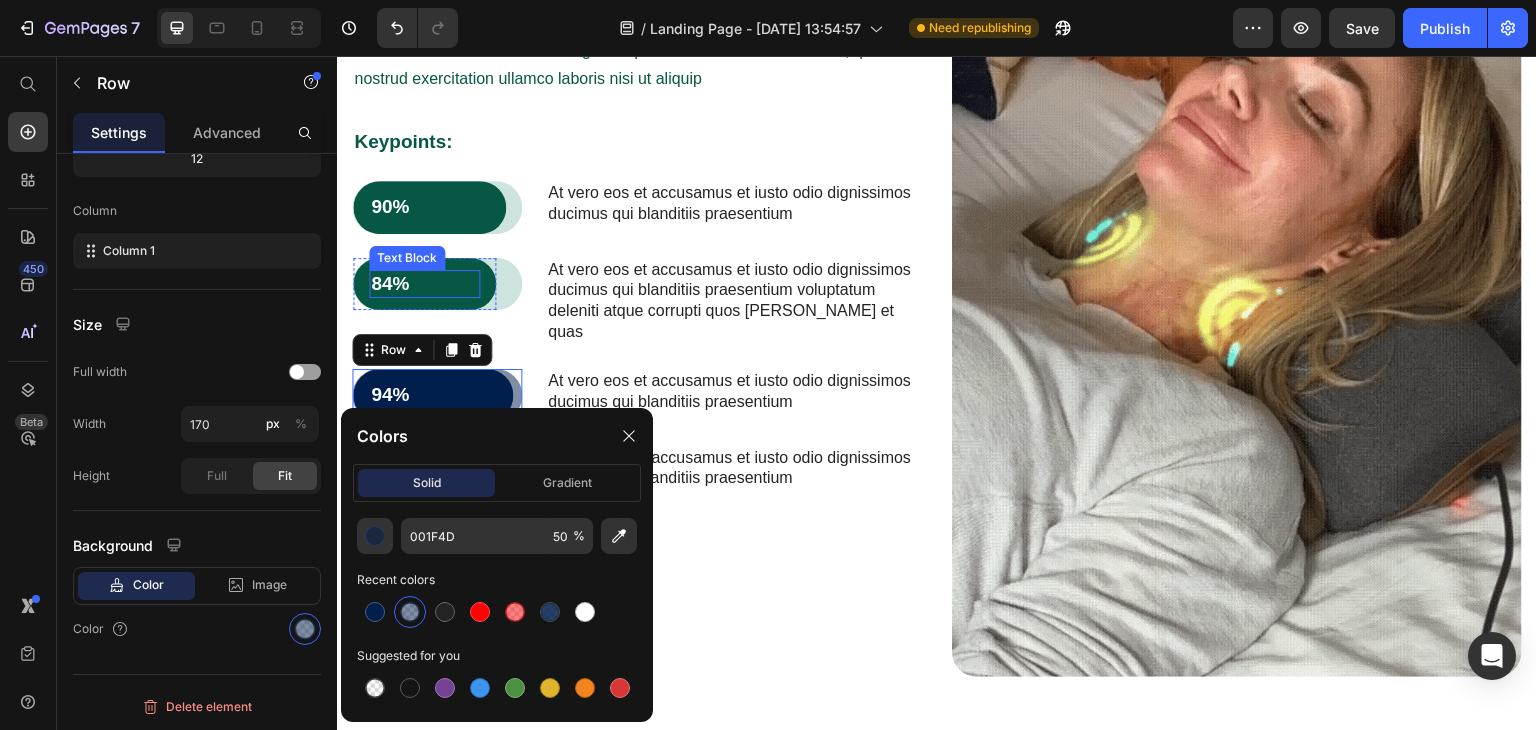 click on "84%" at bounding box center [424, 284] 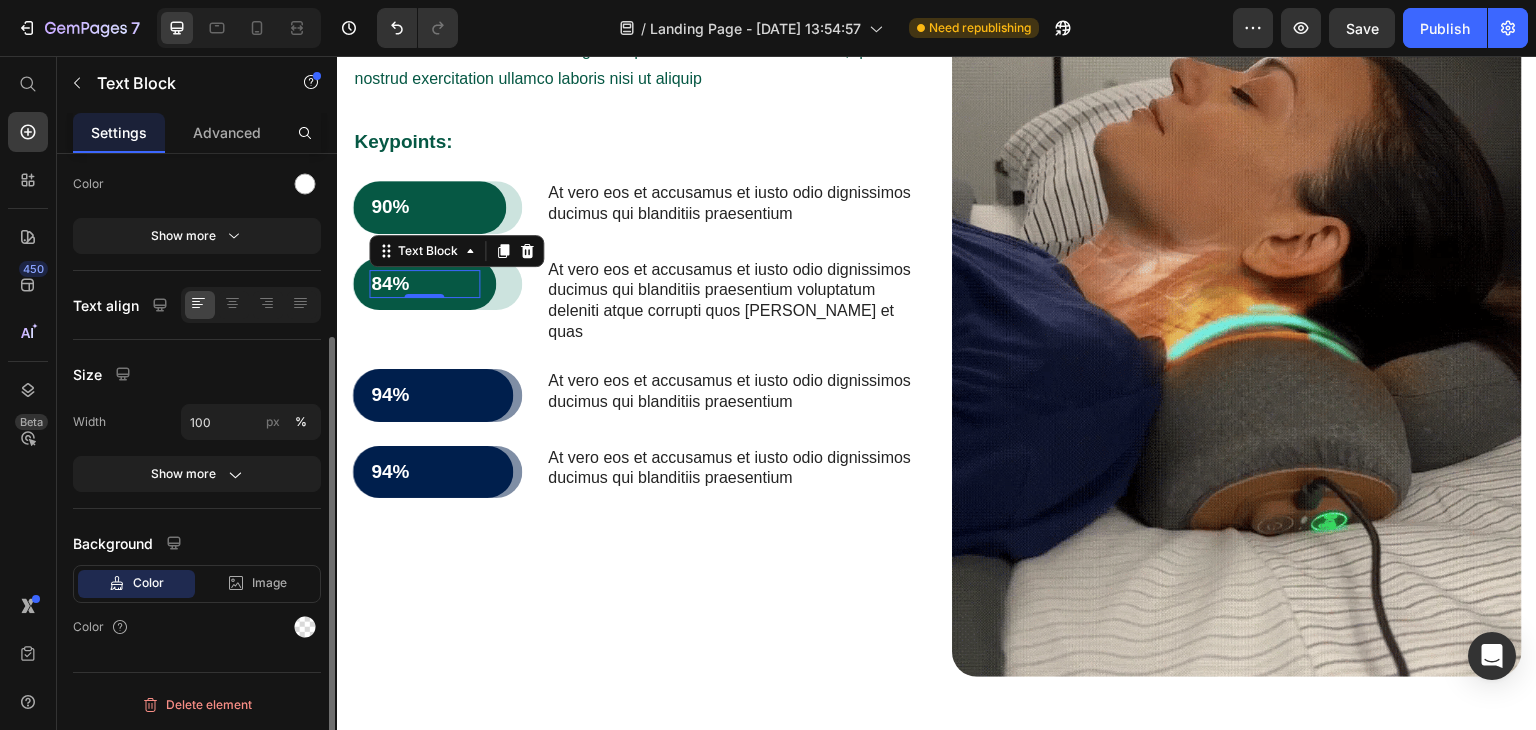 scroll, scrollTop: 0, scrollLeft: 0, axis: both 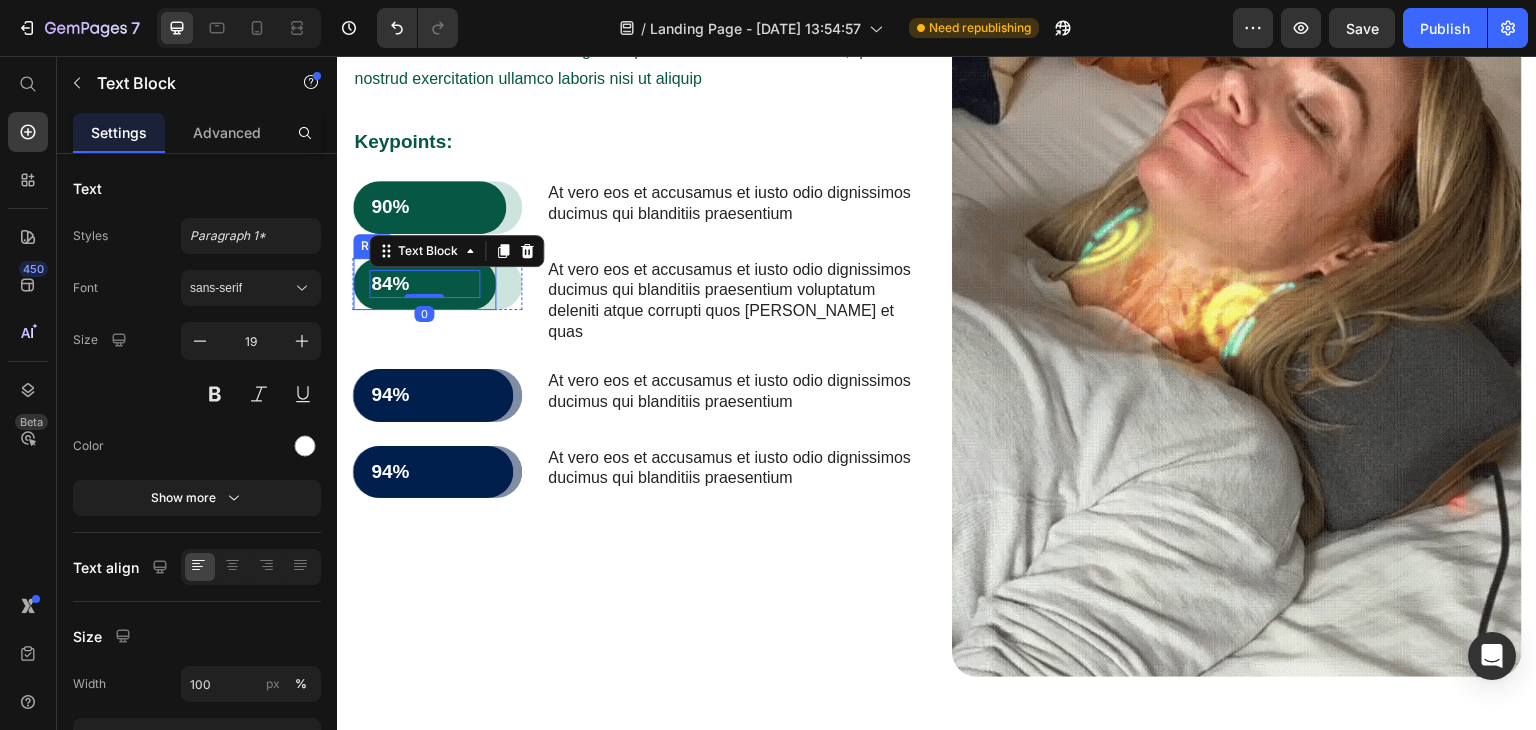 click on "84% Text Block   0 Row" at bounding box center (424, 284) 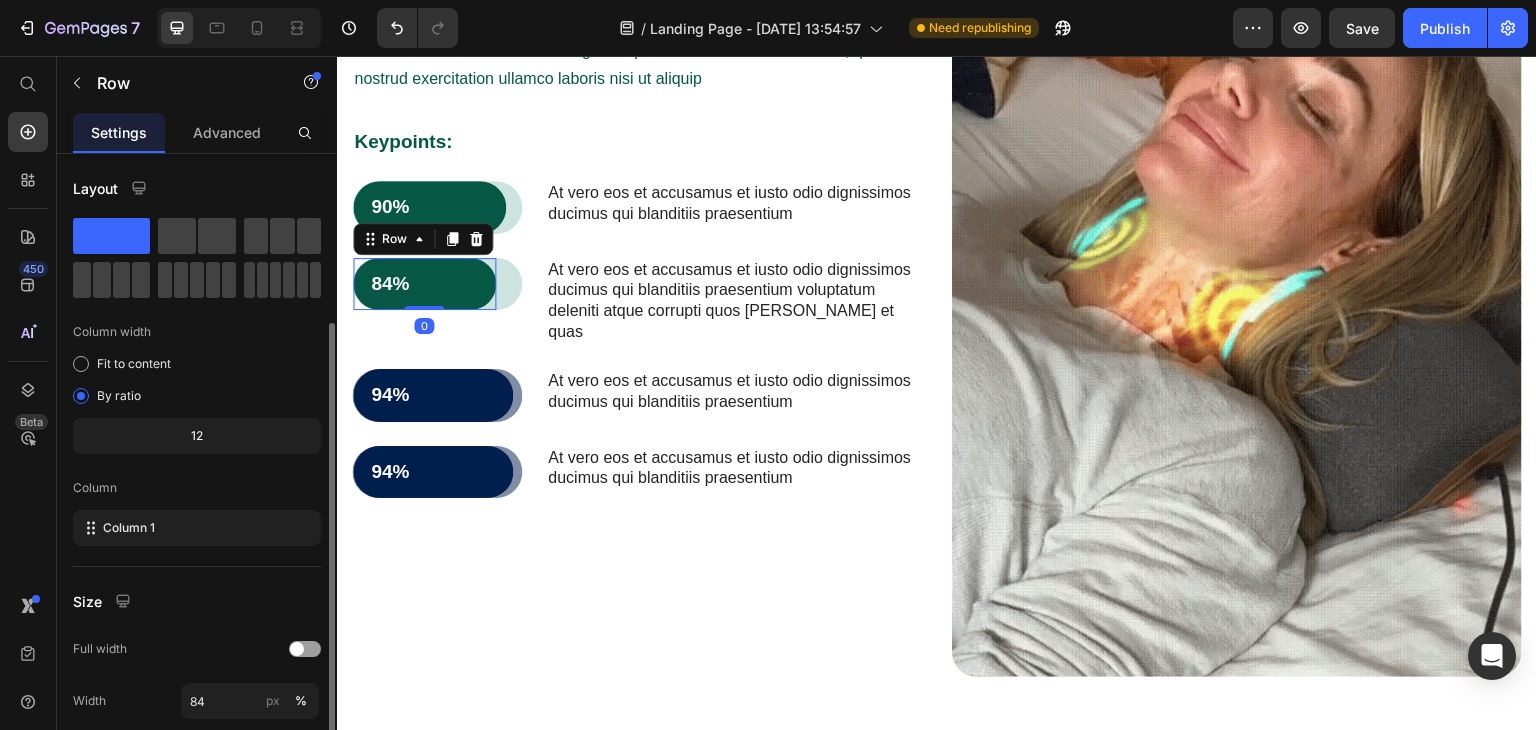 scroll, scrollTop: 277, scrollLeft: 0, axis: vertical 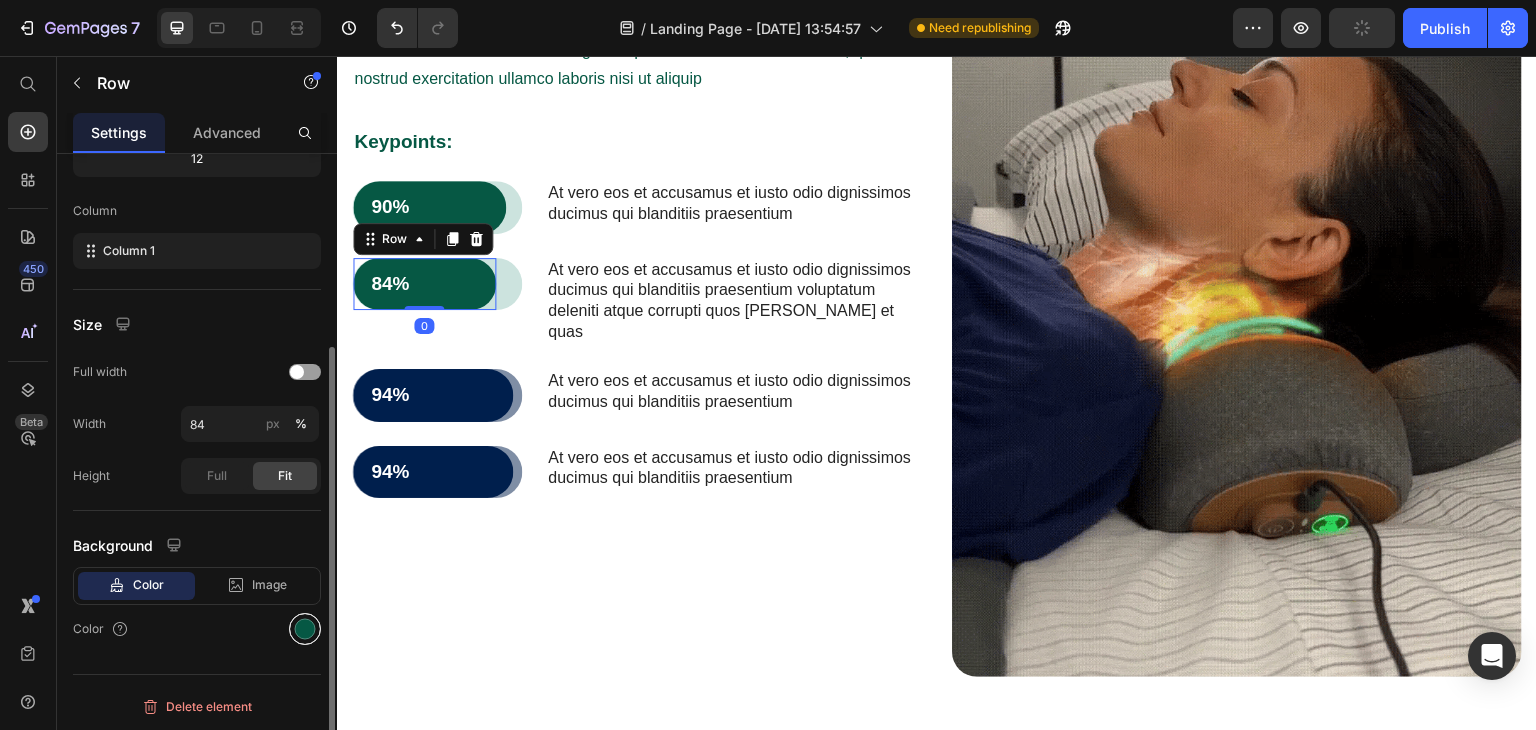 click at bounding box center [305, 629] 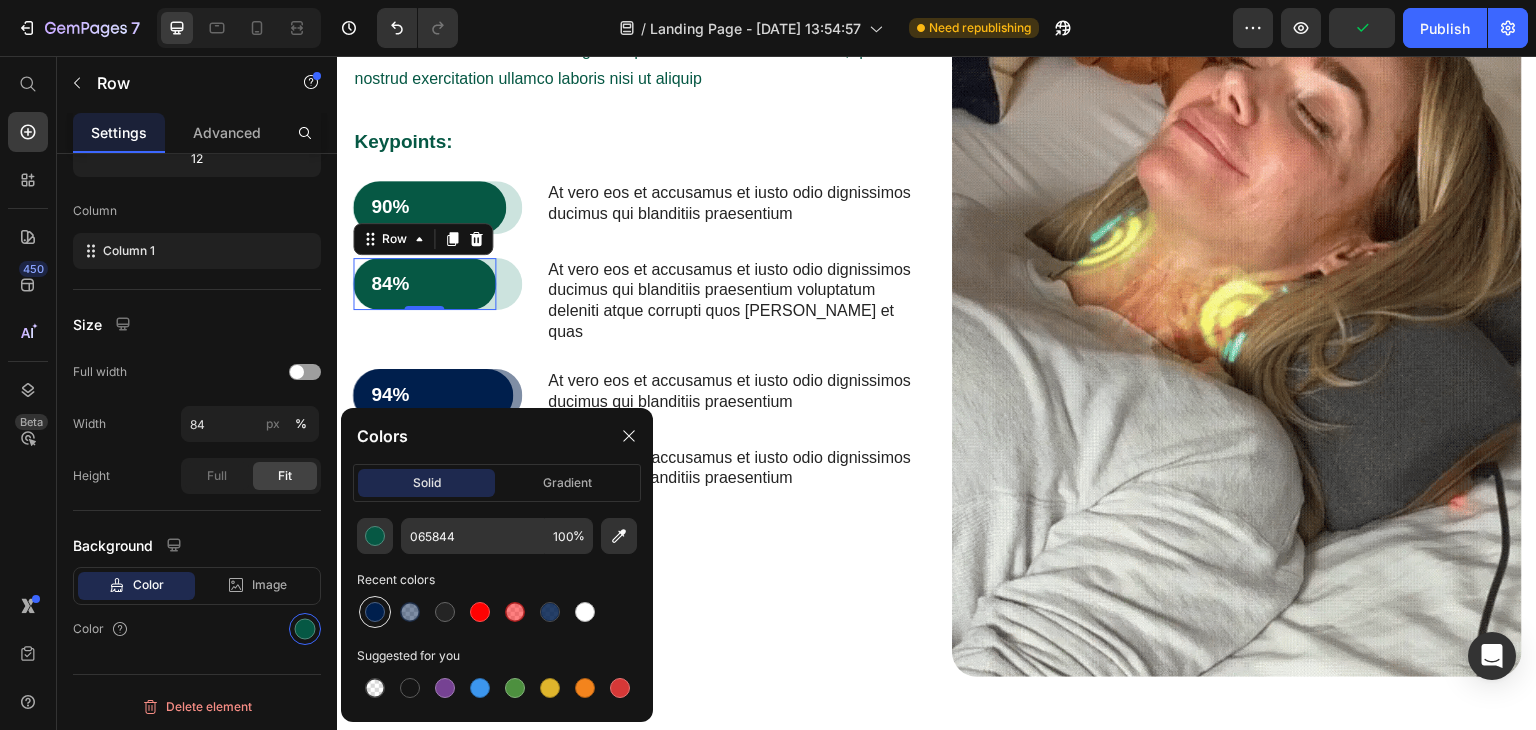 click at bounding box center (375, 612) 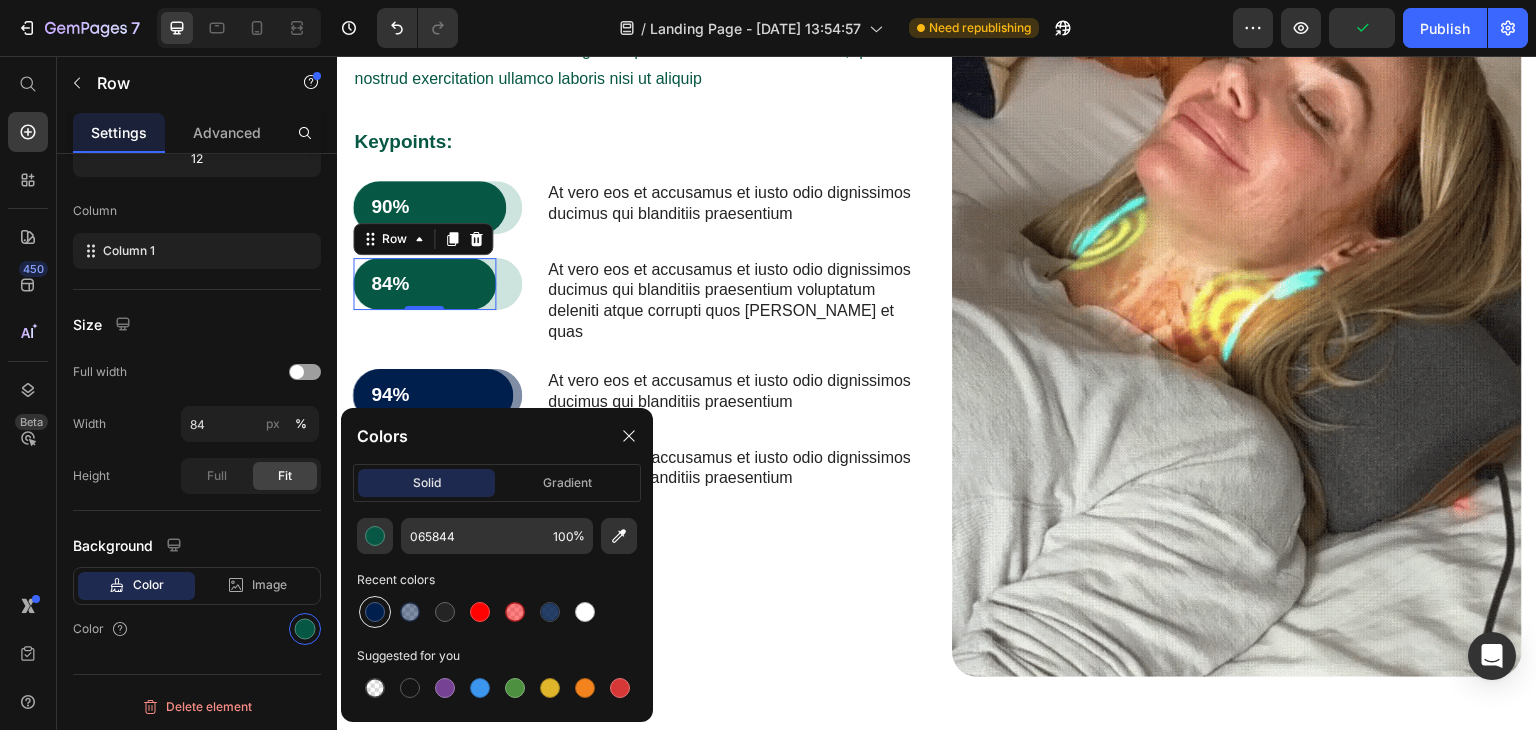 type on "001F4D" 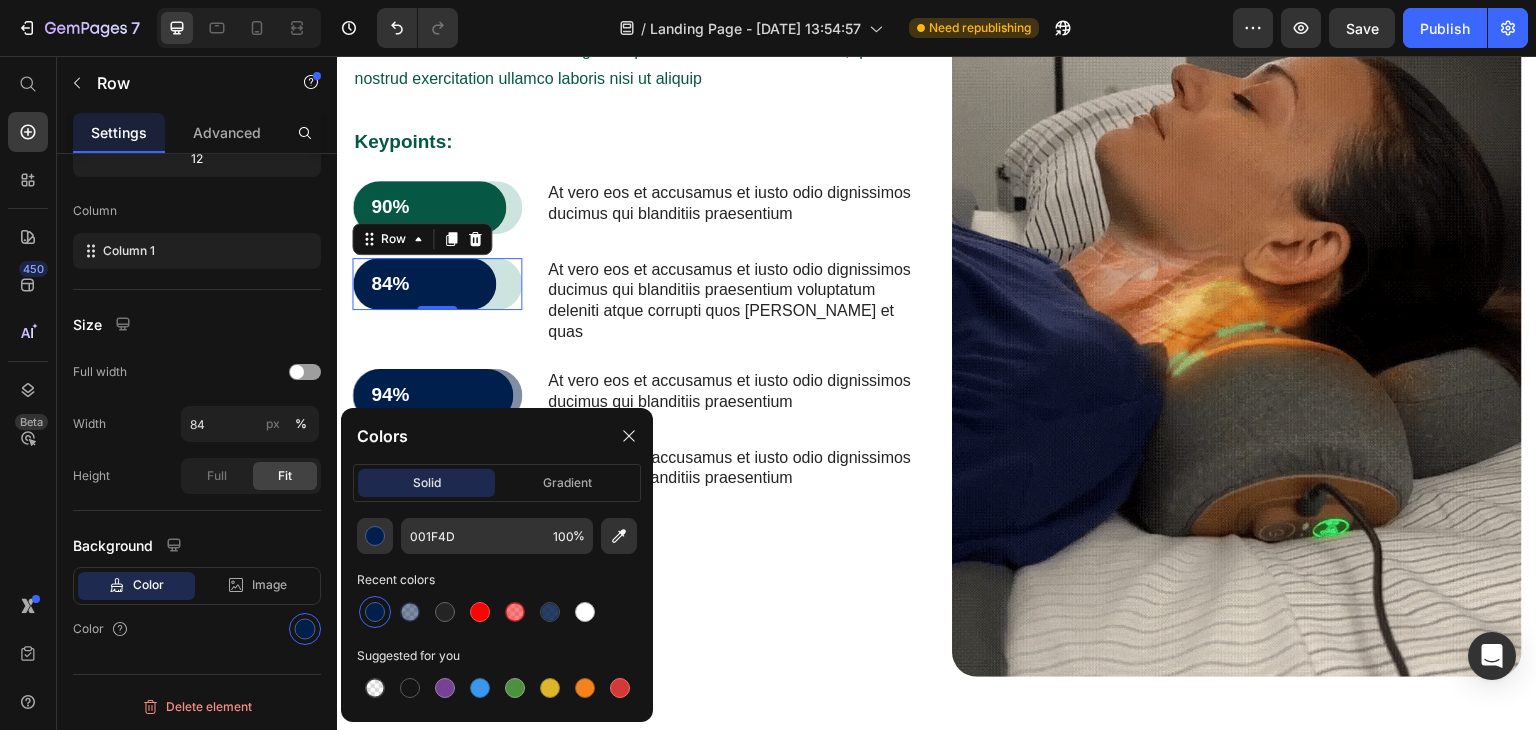 scroll, scrollTop: 276, scrollLeft: 0, axis: vertical 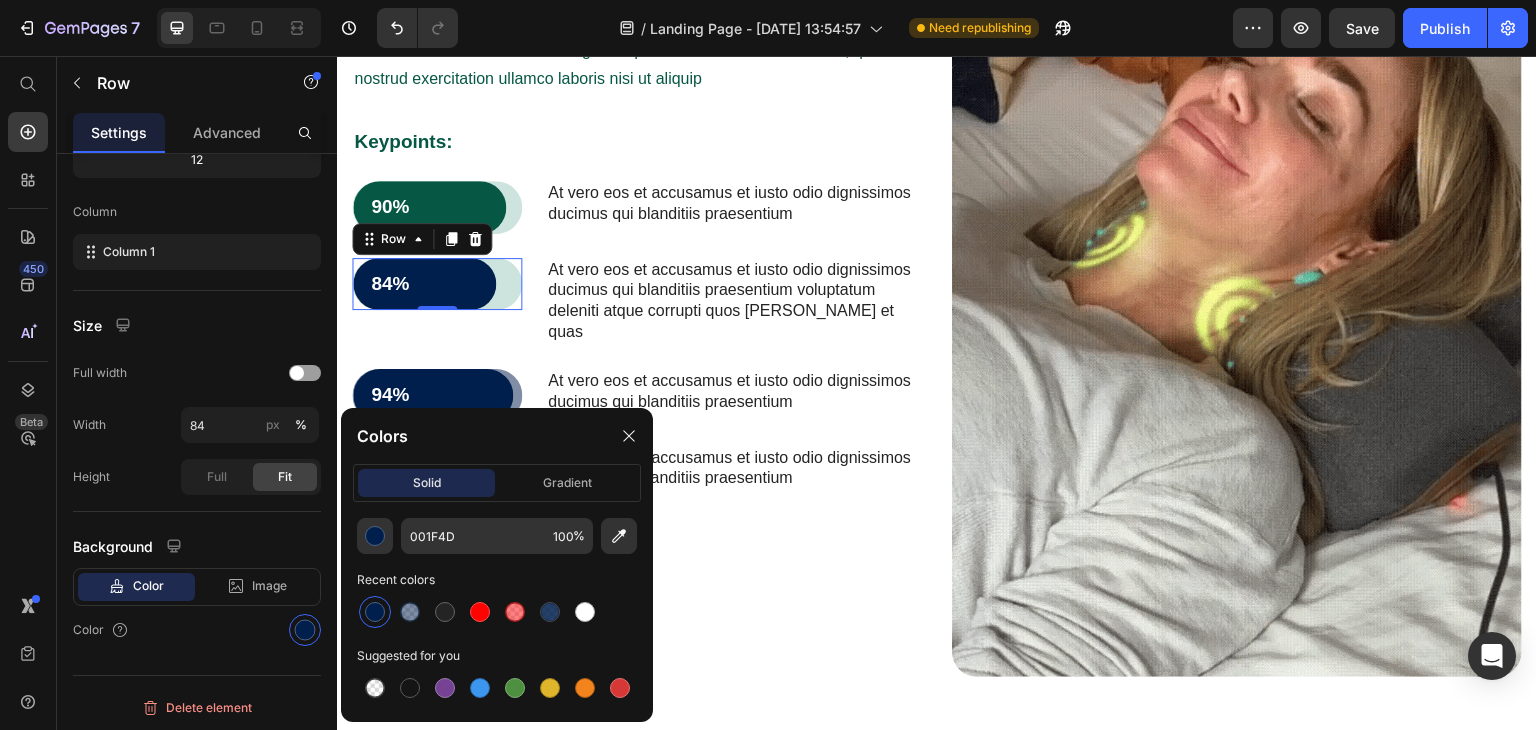 click on "84% Text Block Row" at bounding box center [437, 284] 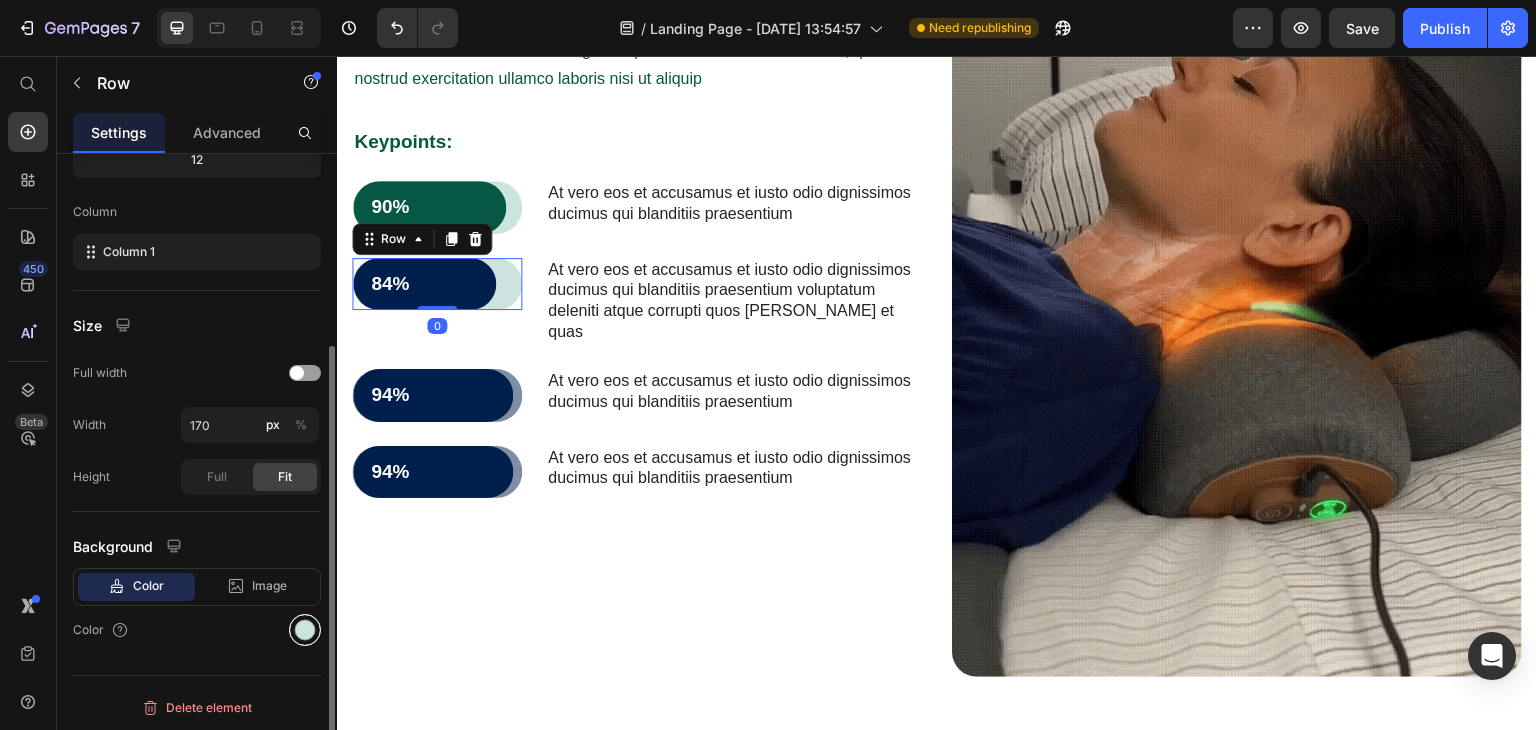 click at bounding box center [305, 630] 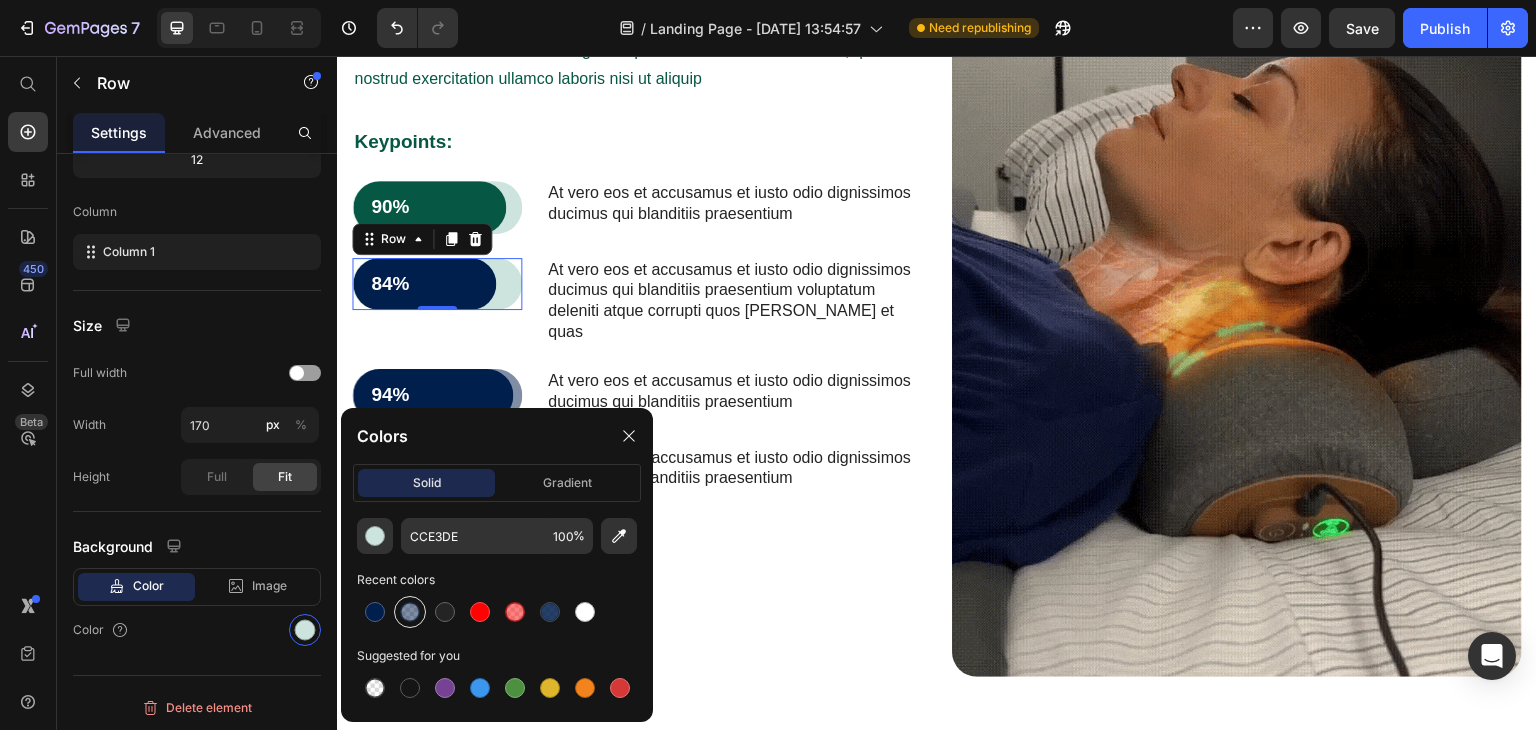 click at bounding box center [410, 612] 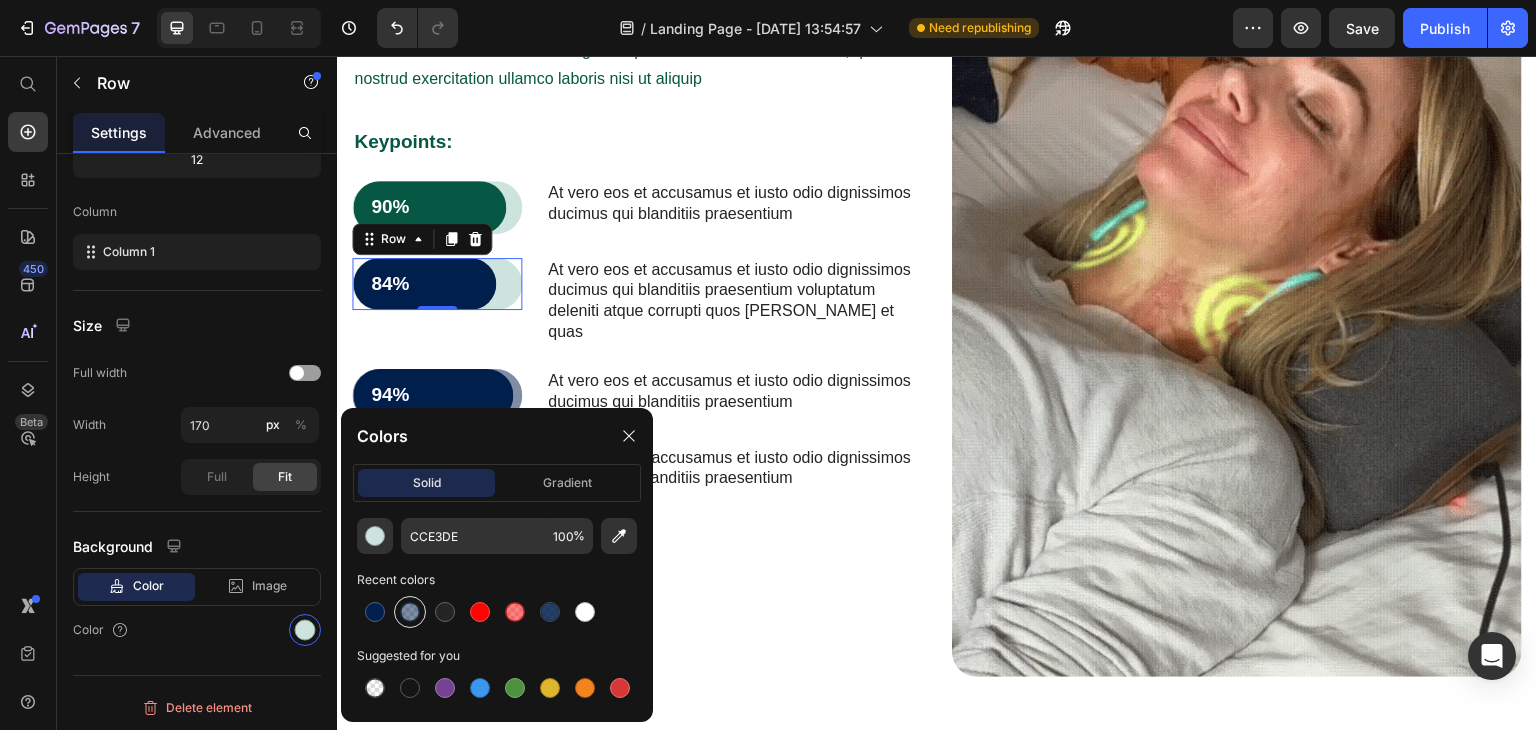 type on "001F4D" 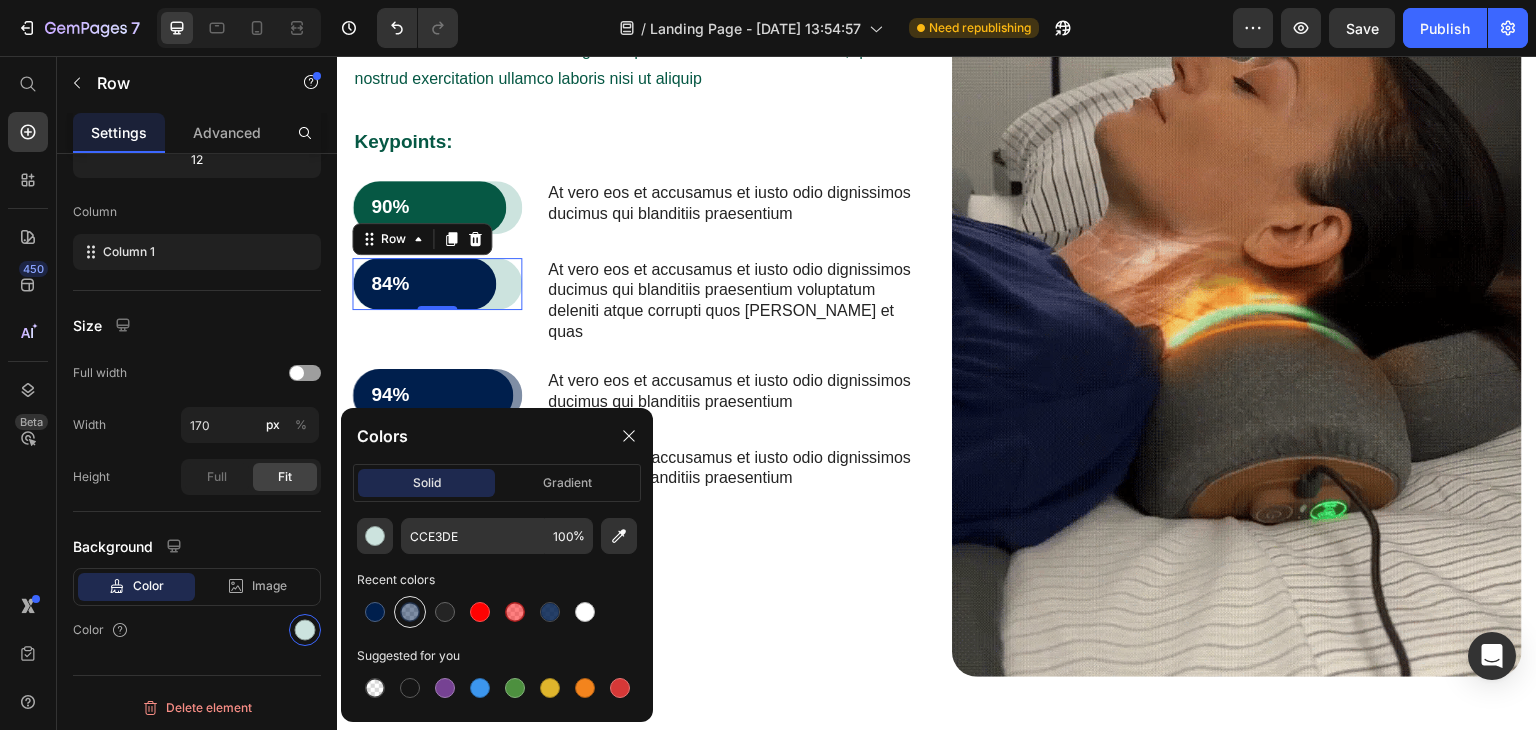 type on "50" 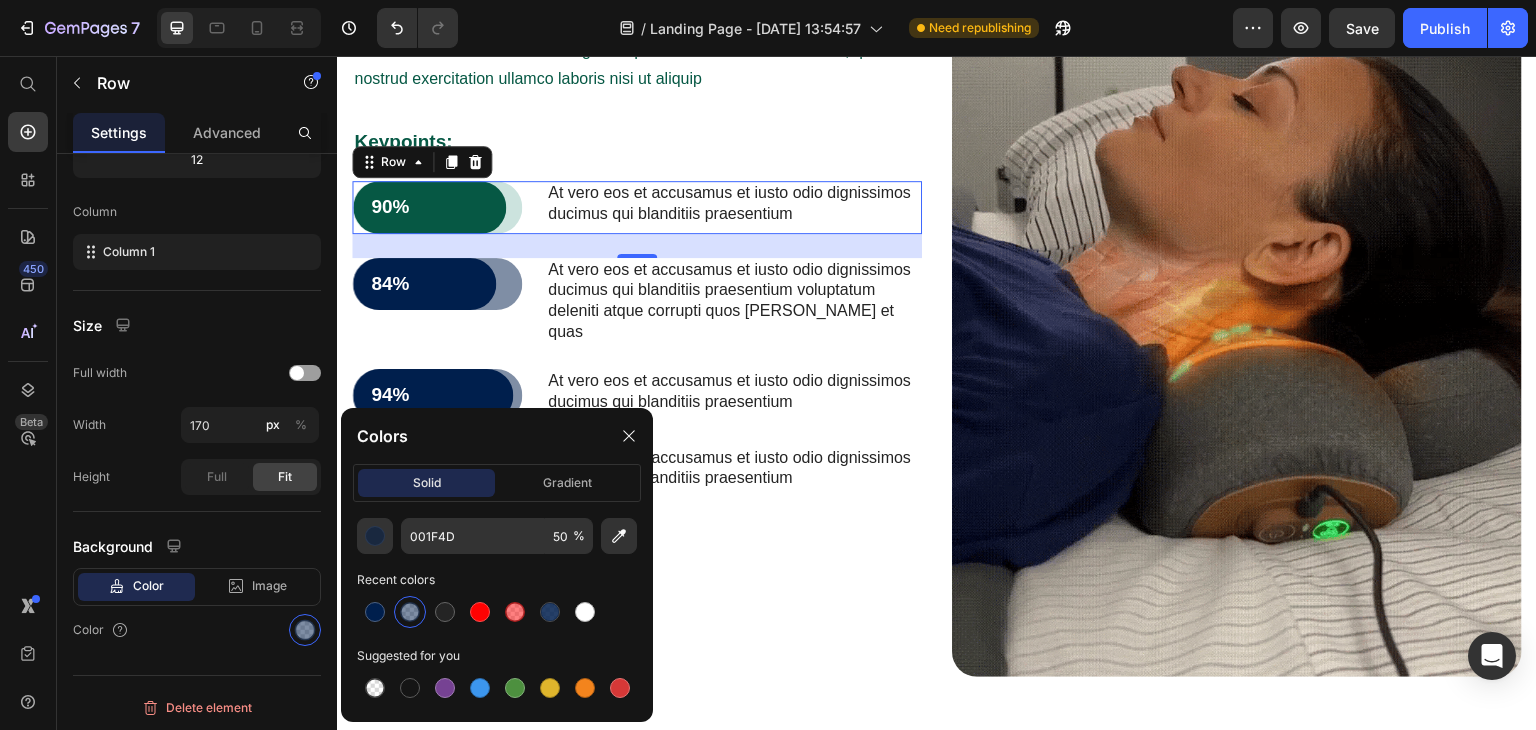 click on "90% Text Block Row Row At vero eos et accusamus et iusto odio dignissimos ducimus qui blanditiis praesentium Text Block Row   0" at bounding box center [637, 207] 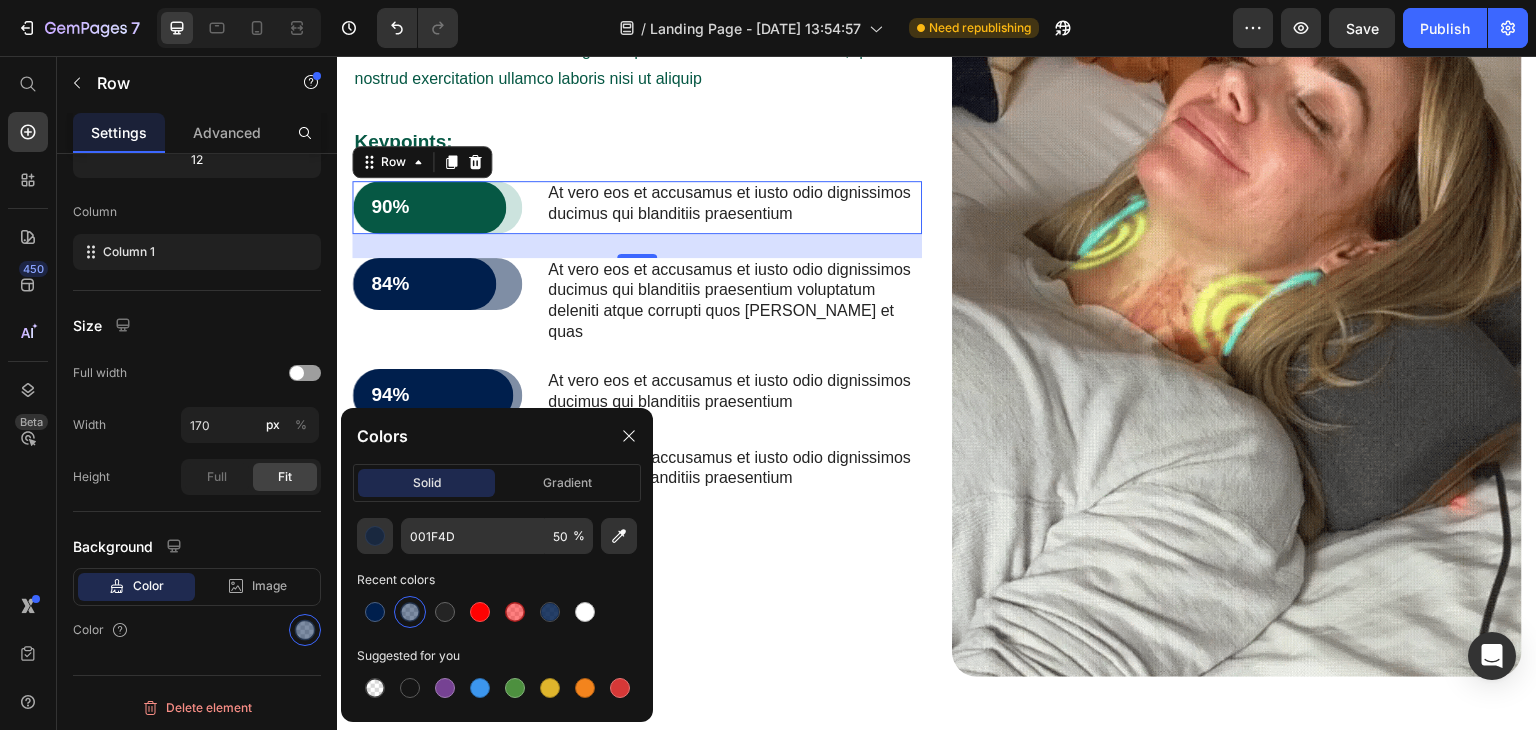 scroll, scrollTop: 276, scrollLeft: 0, axis: vertical 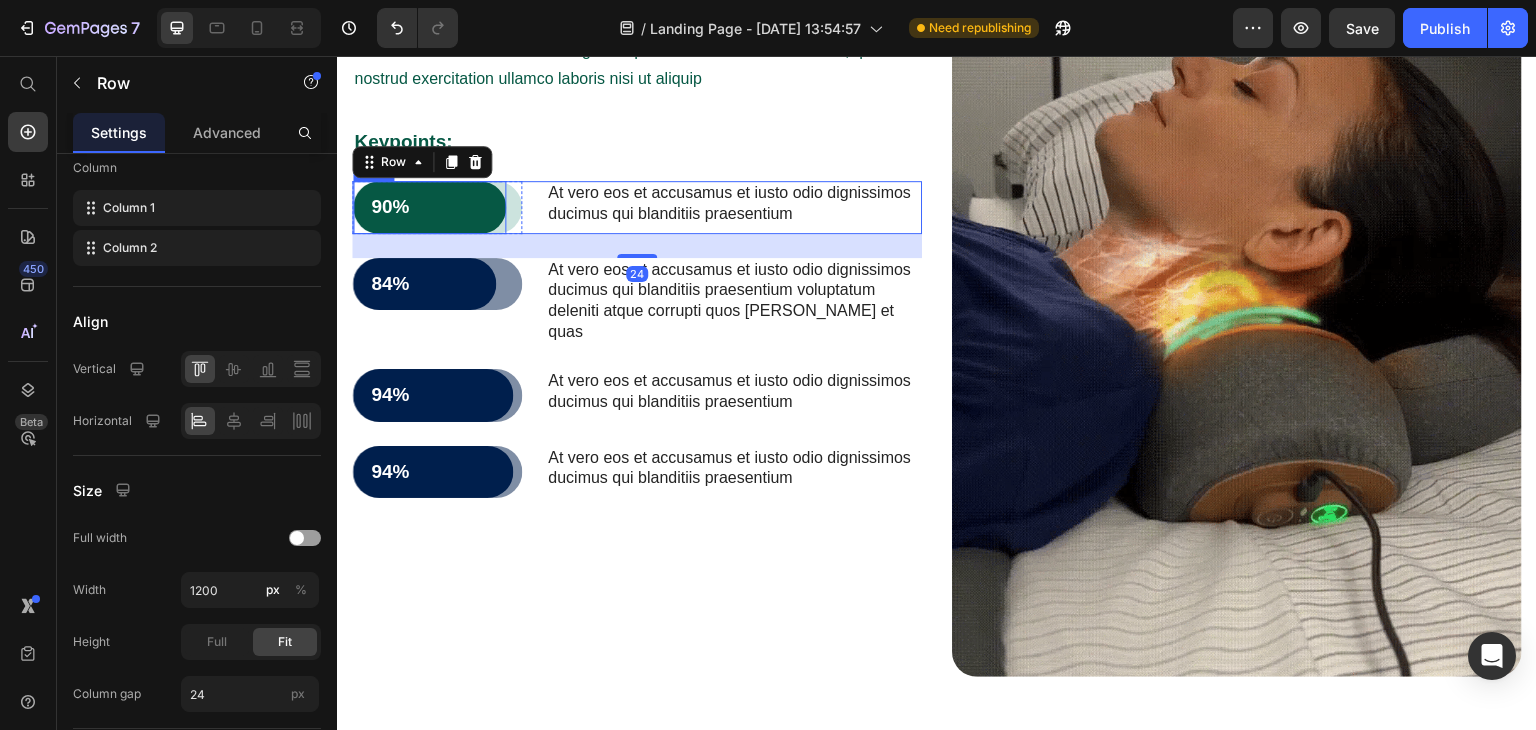 click on "90% Text Block Row" at bounding box center [429, 207] 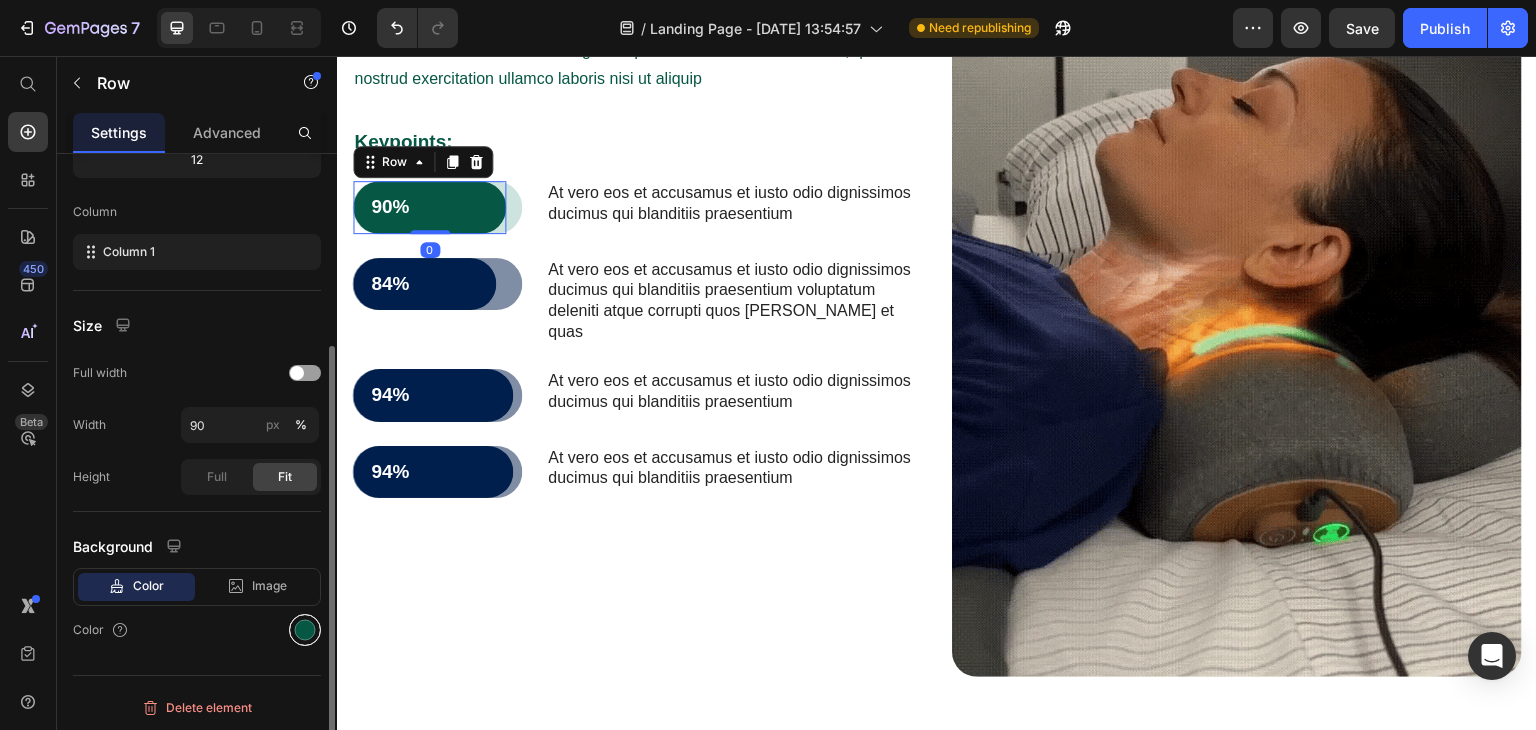 click at bounding box center [305, 630] 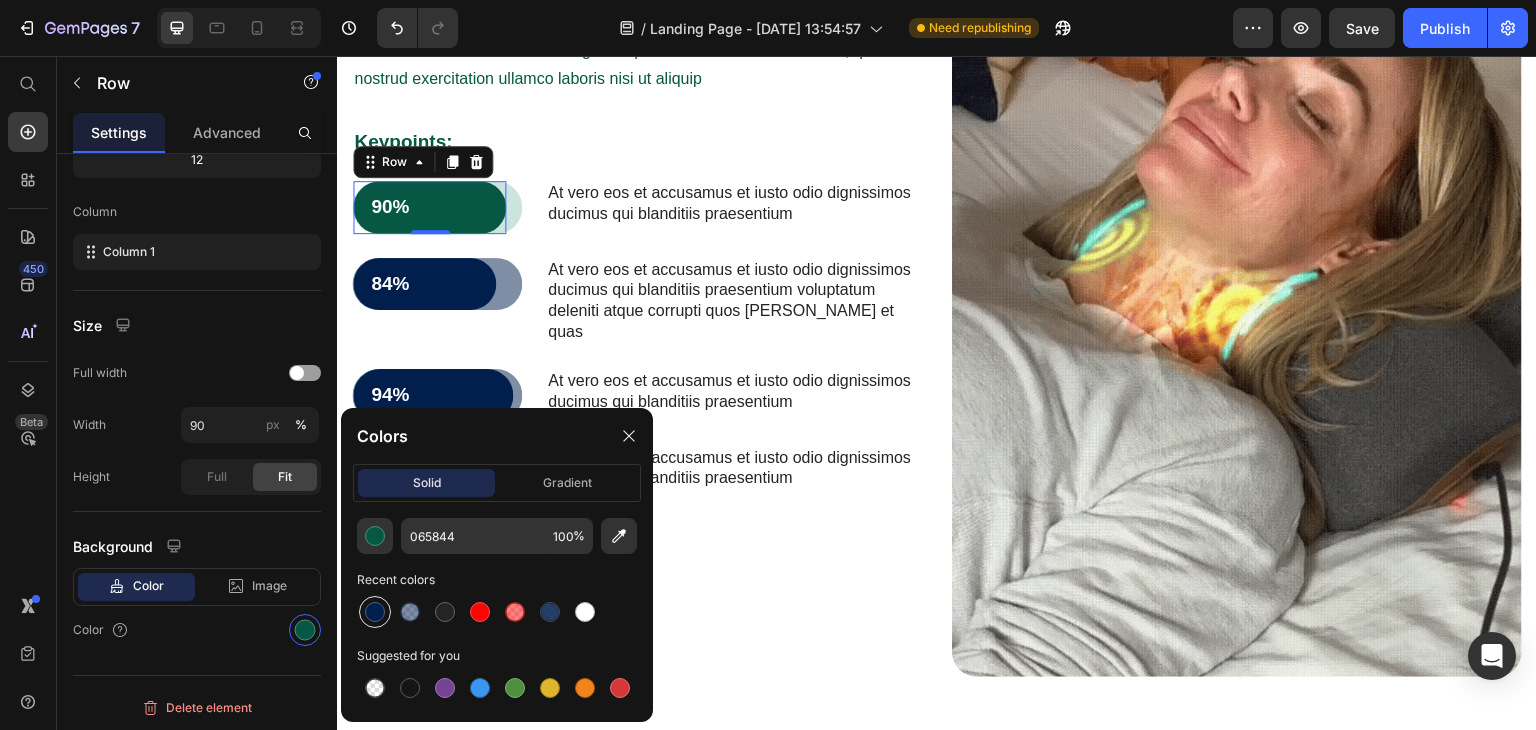 click at bounding box center [375, 612] 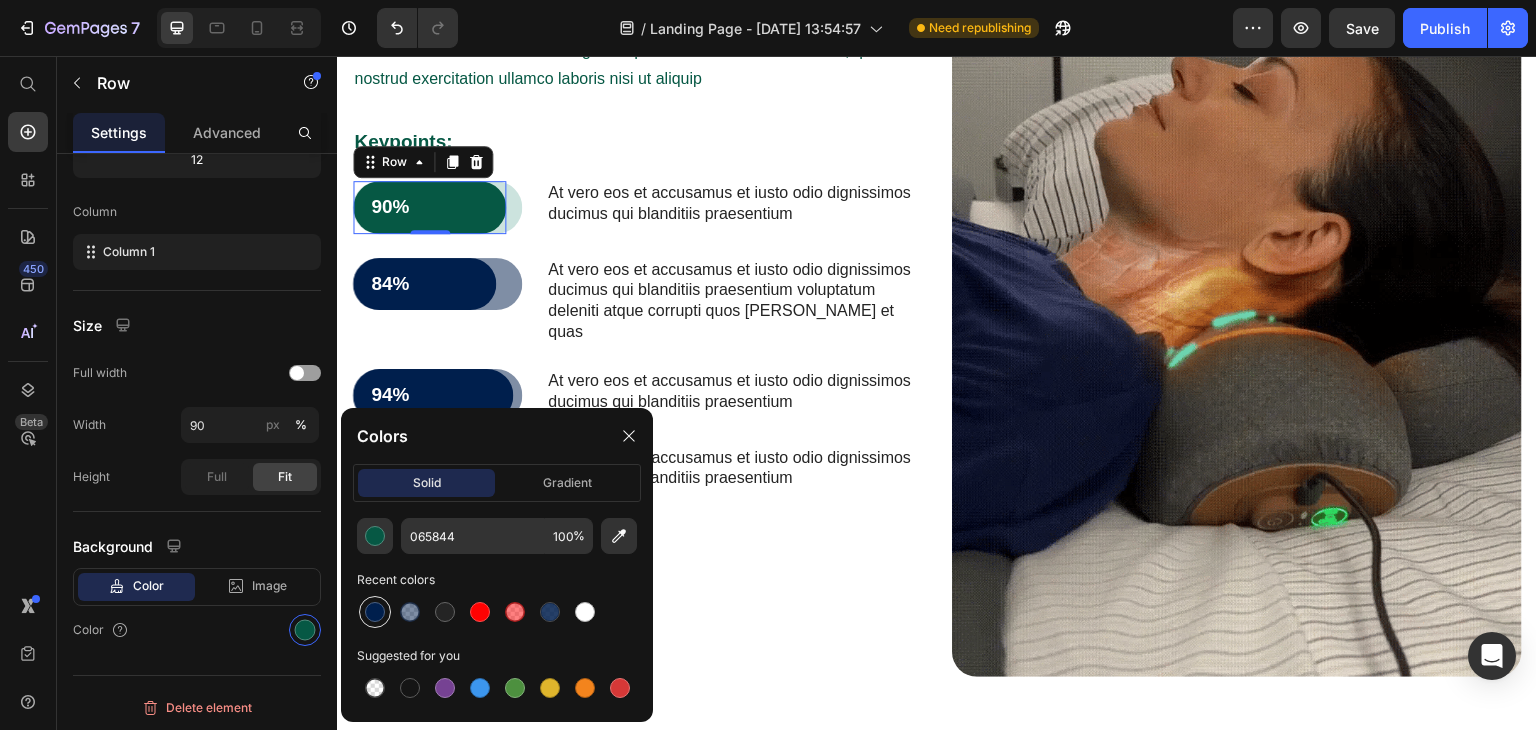 type on "001F4D" 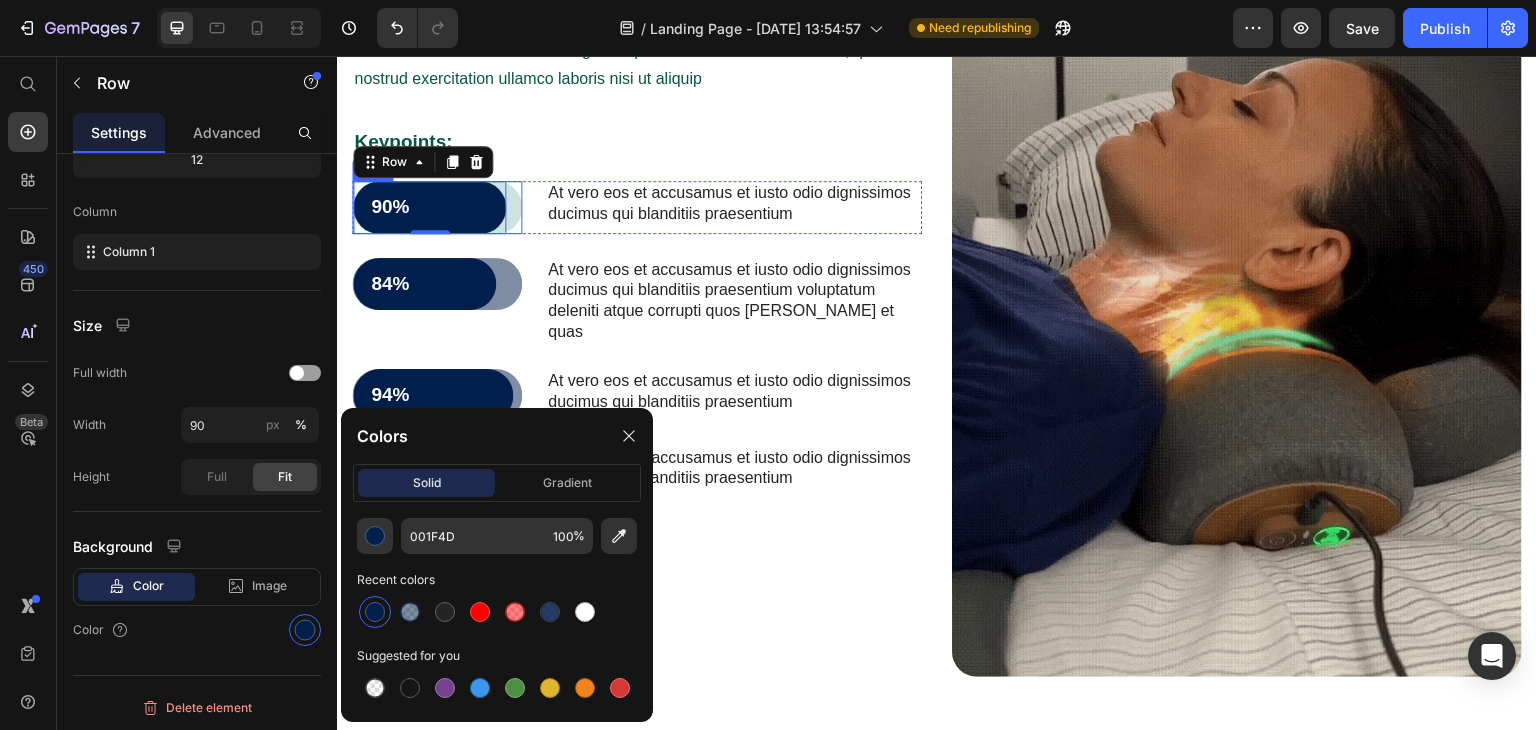click on "90% Text Block Row   0" at bounding box center [437, 207] 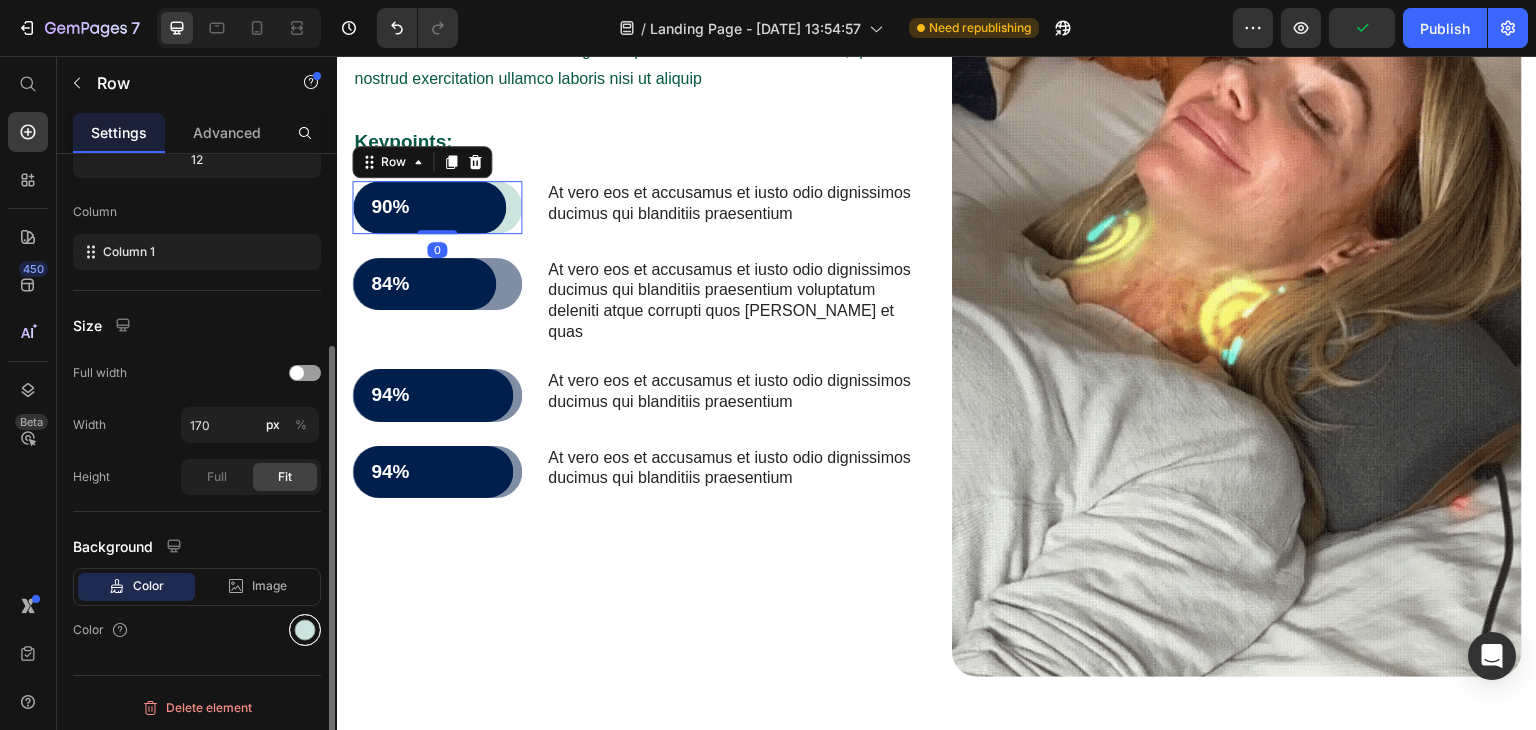 click at bounding box center [305, 630] 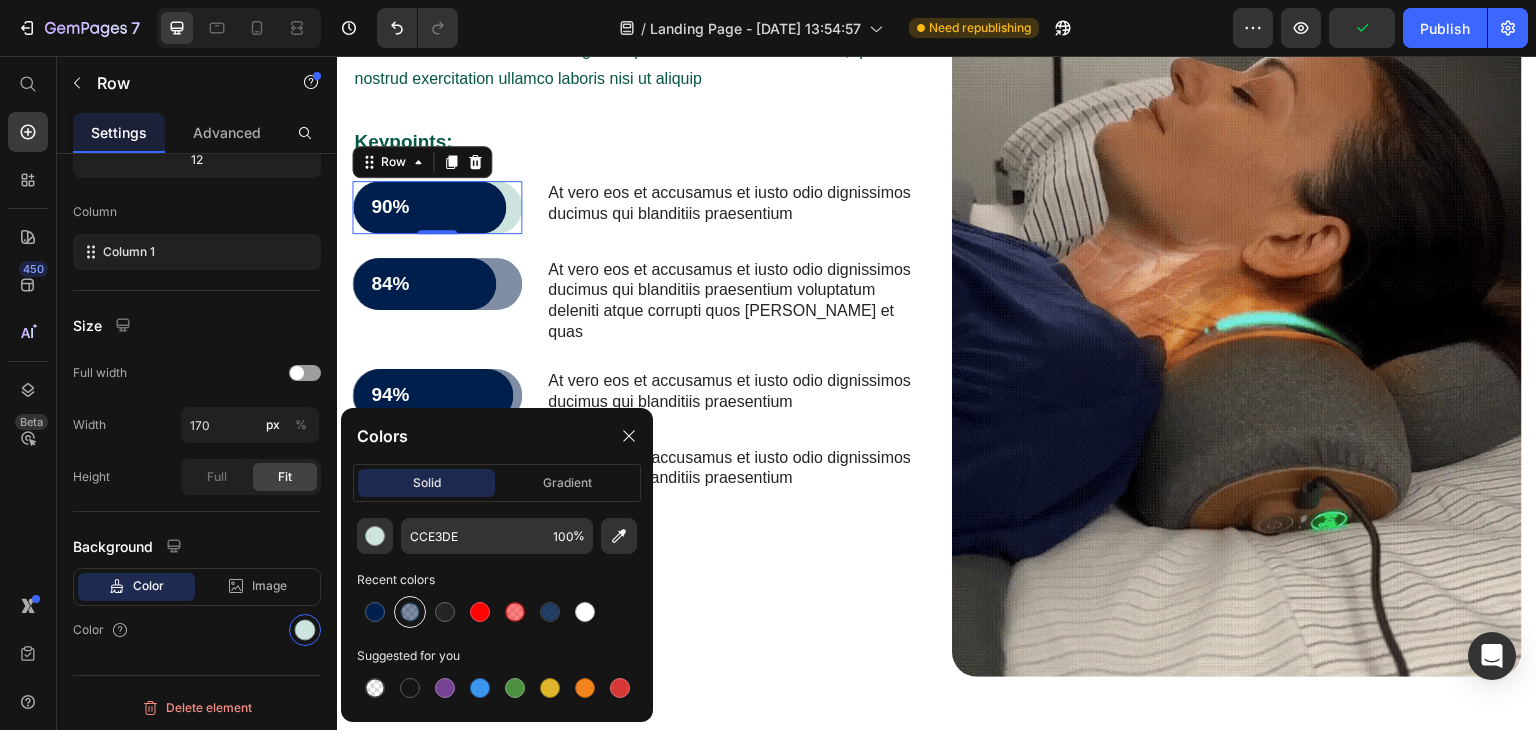 click at bounding box center [410, 612] 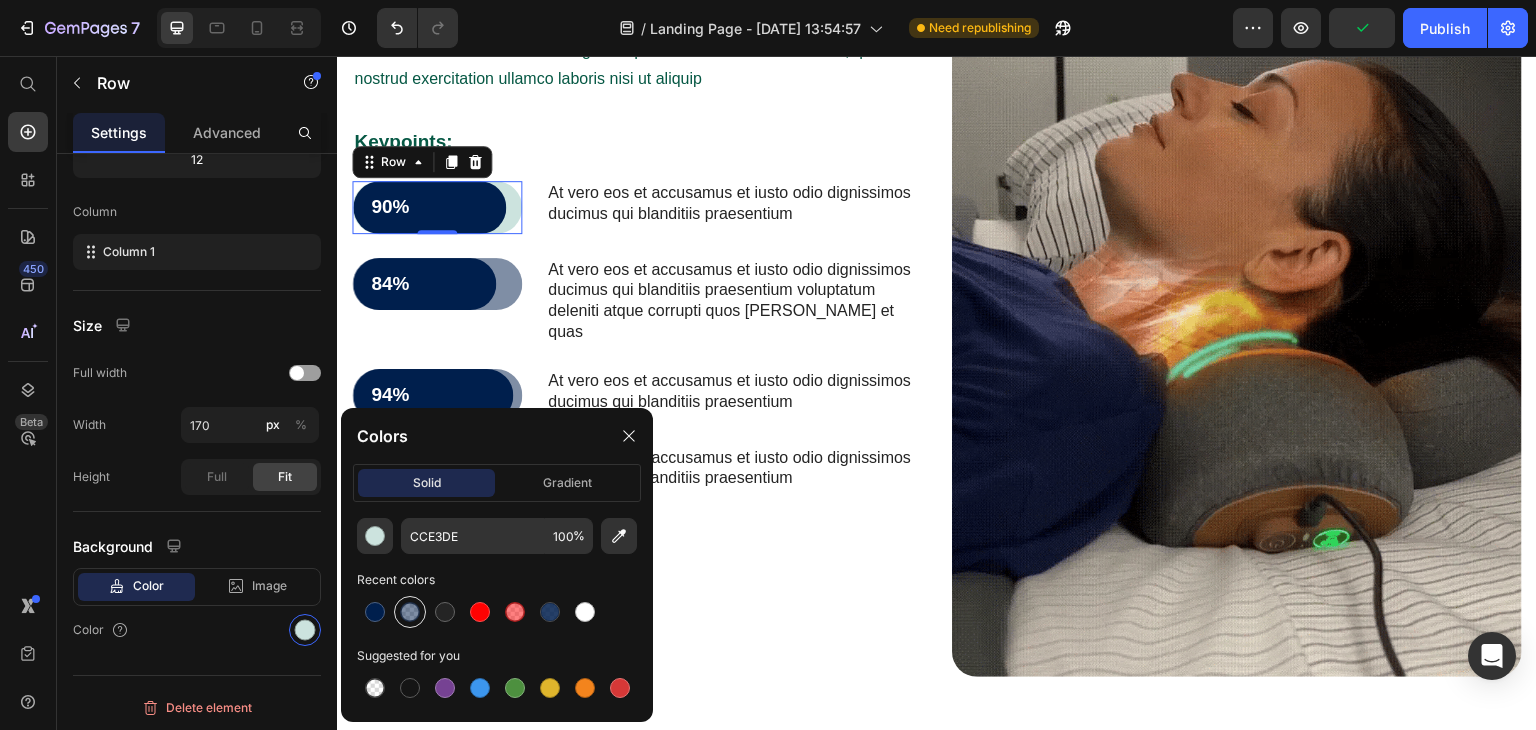 type on "001F4D" 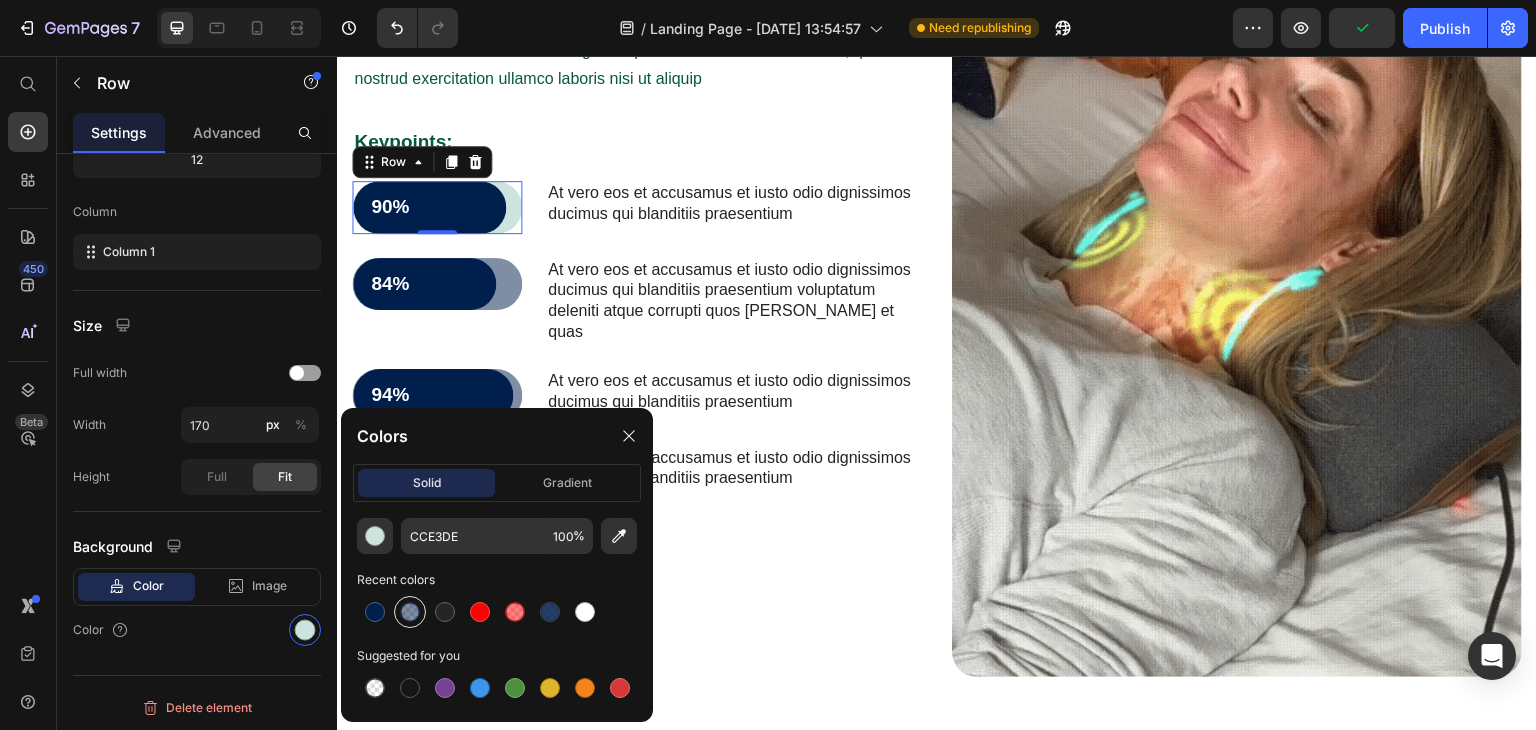 type on "50" 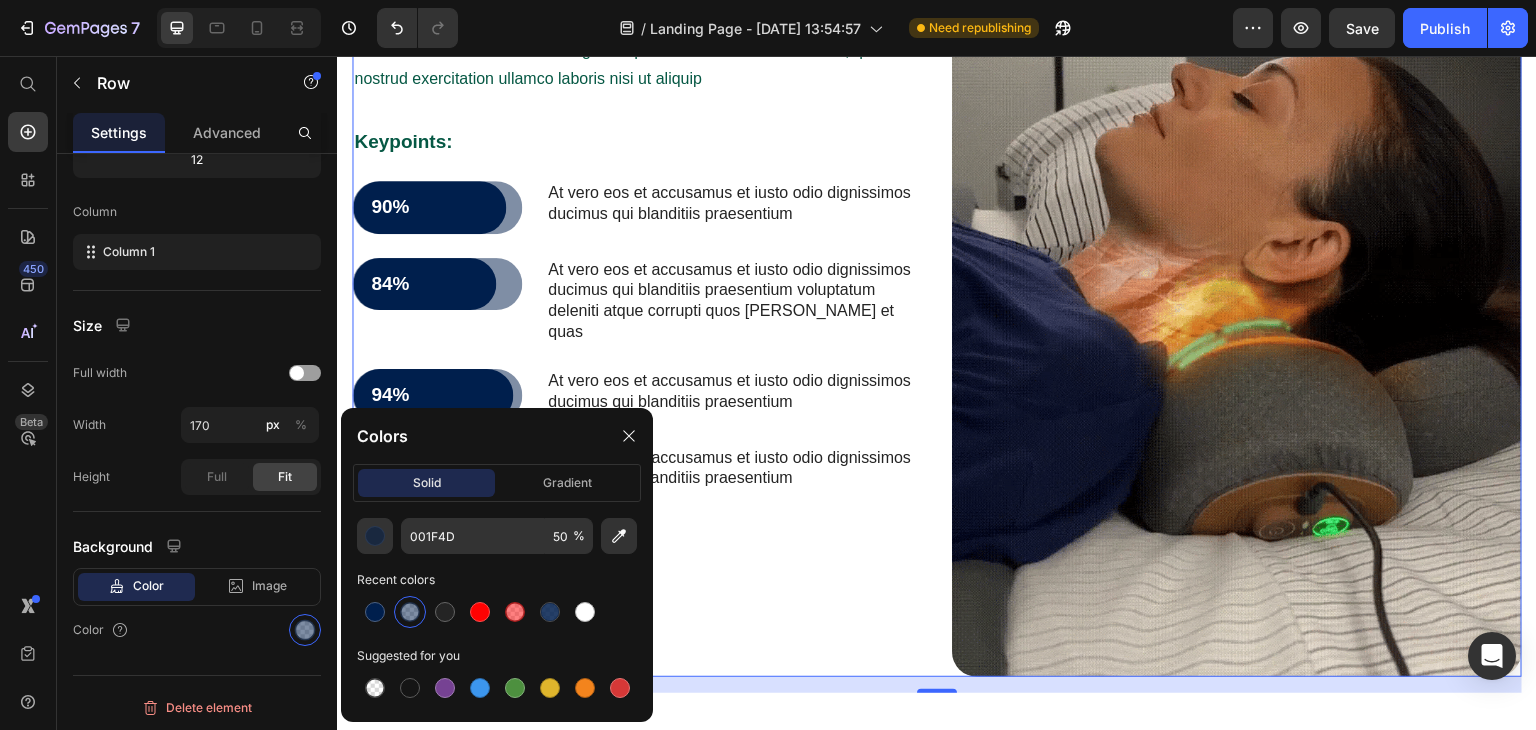 click on "Lorem ipsum dolor sit amet, consectetur adipiscing elit eiusmod. Heading Lorem ipsum dolor sit amet, consectetur adipiscing elit, sed do eiusmod tempor incididunt ut labore et dolore magna aliqua. Ut enim ad minim veniam, quis nostrud exercitation ullamco laboris nisi ut aliquip Text Block Keypoints: Text Block 90% Text Block Row Row At vero eos et accusamus et iusto odio dignissimos ducimus qui blanditiis praesentium Text Block Row 84% Text Block Row Row At vero eos et accusamus et iusto odio dignissimos ducimus qui blanditiis praesentium voluptatum deleniti atque corrupti quos dolores et quas  Text Block Row 94% Text Block Row Row At vero eos et accusamus et iusto odio dignissimos ducimus qui blanditiis praesentium Text Block Row 94% Text Block Row Row At vero eos et accusamus et iusto odio dignissimos ducimus qui blanditiis praesentium Text Block Row" at bounding box center [637, 297] 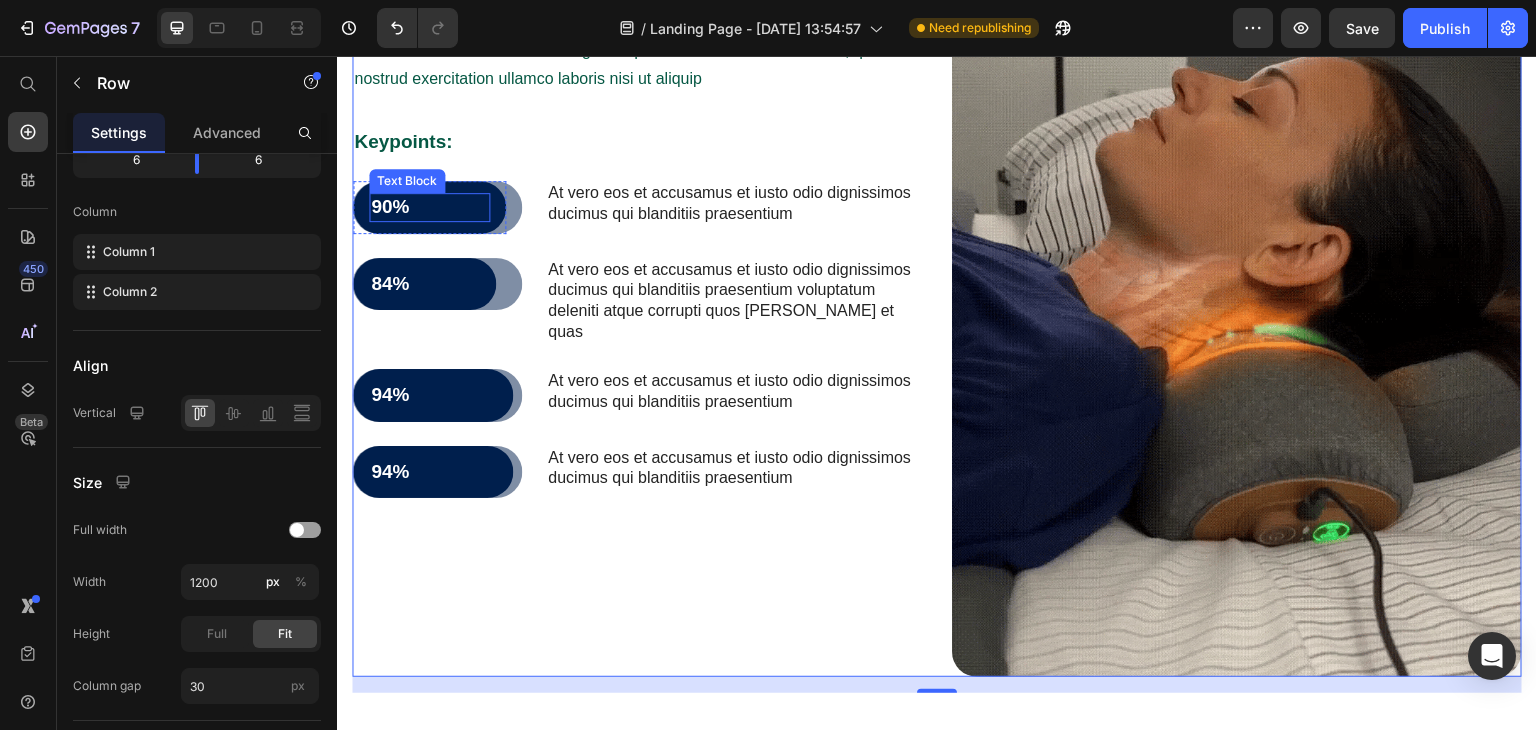 click on "90%" at bounding box center [429, 207] 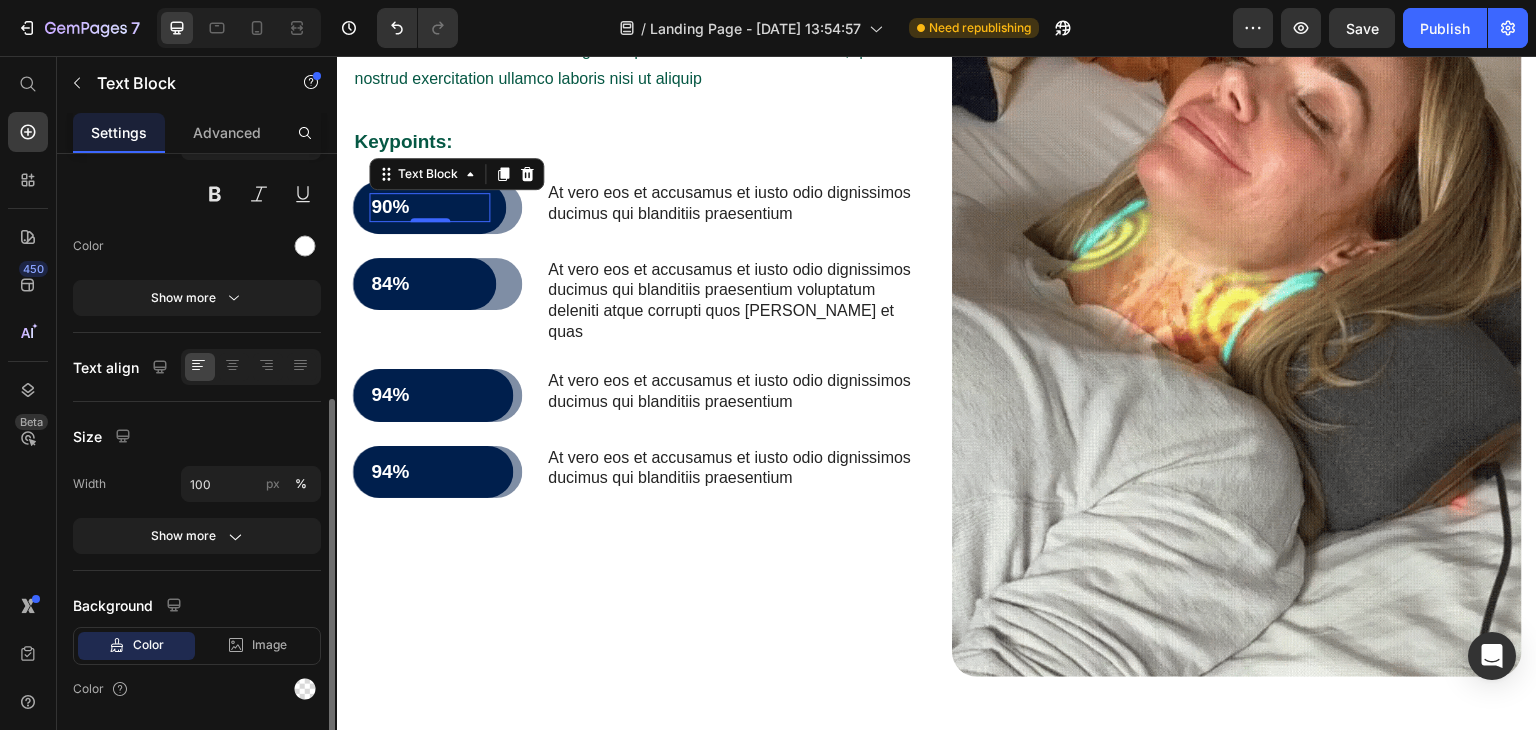 scroll, scrollTop: 260, scrollLeft: 0, axis: vertical 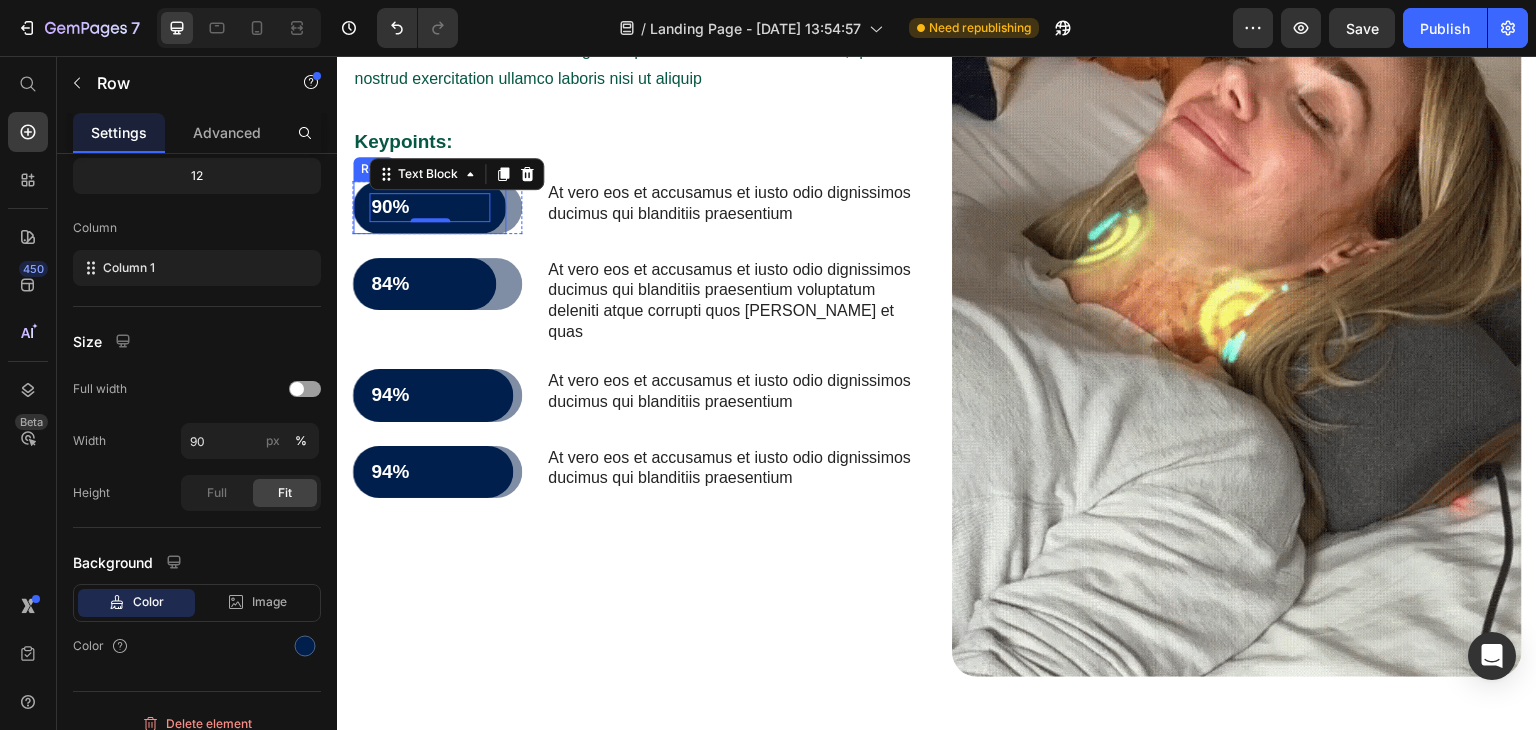 click on "90% Text Block   0 Row" at bounding box center [429, 207] 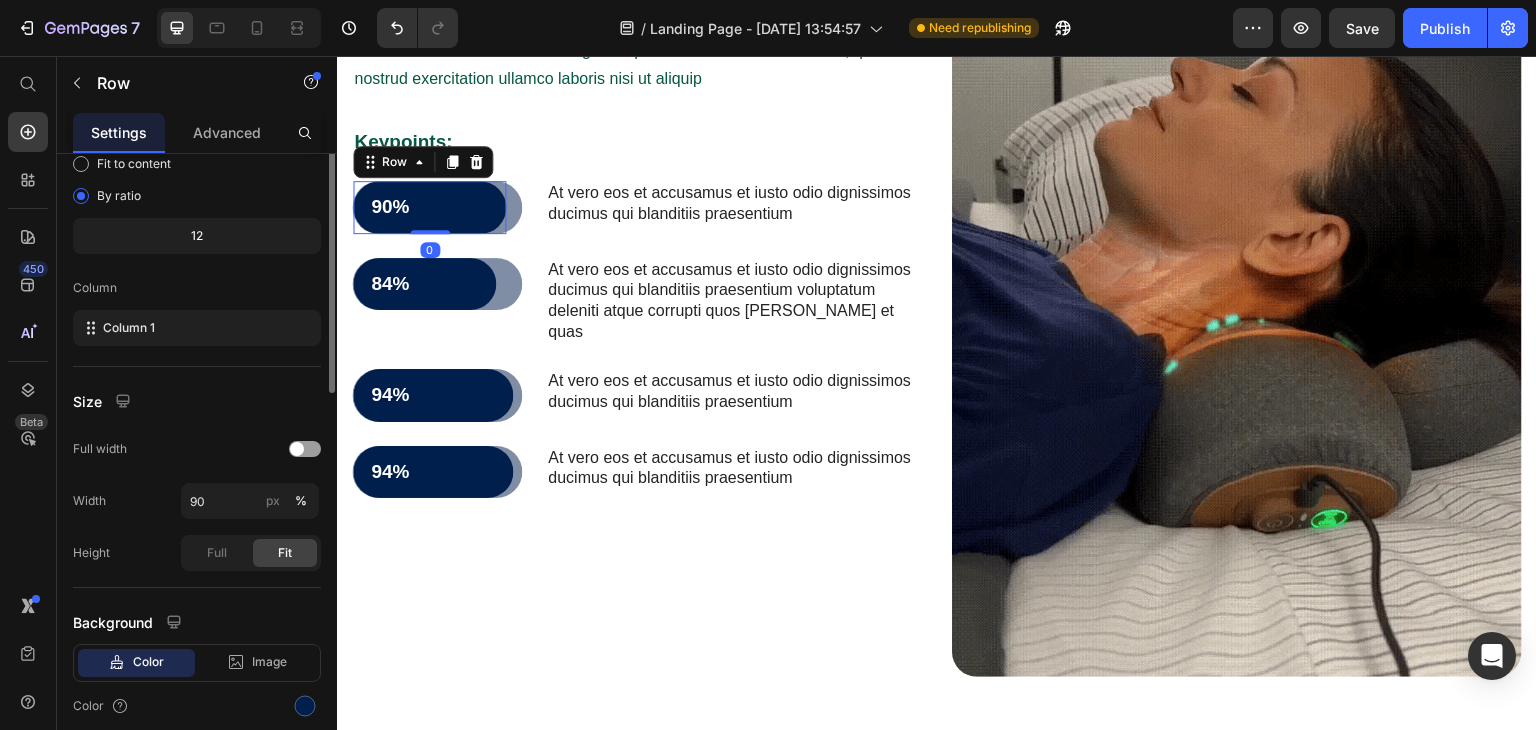 scroll, scrollTop: 277, scrollLeft: 0, axis: vertical 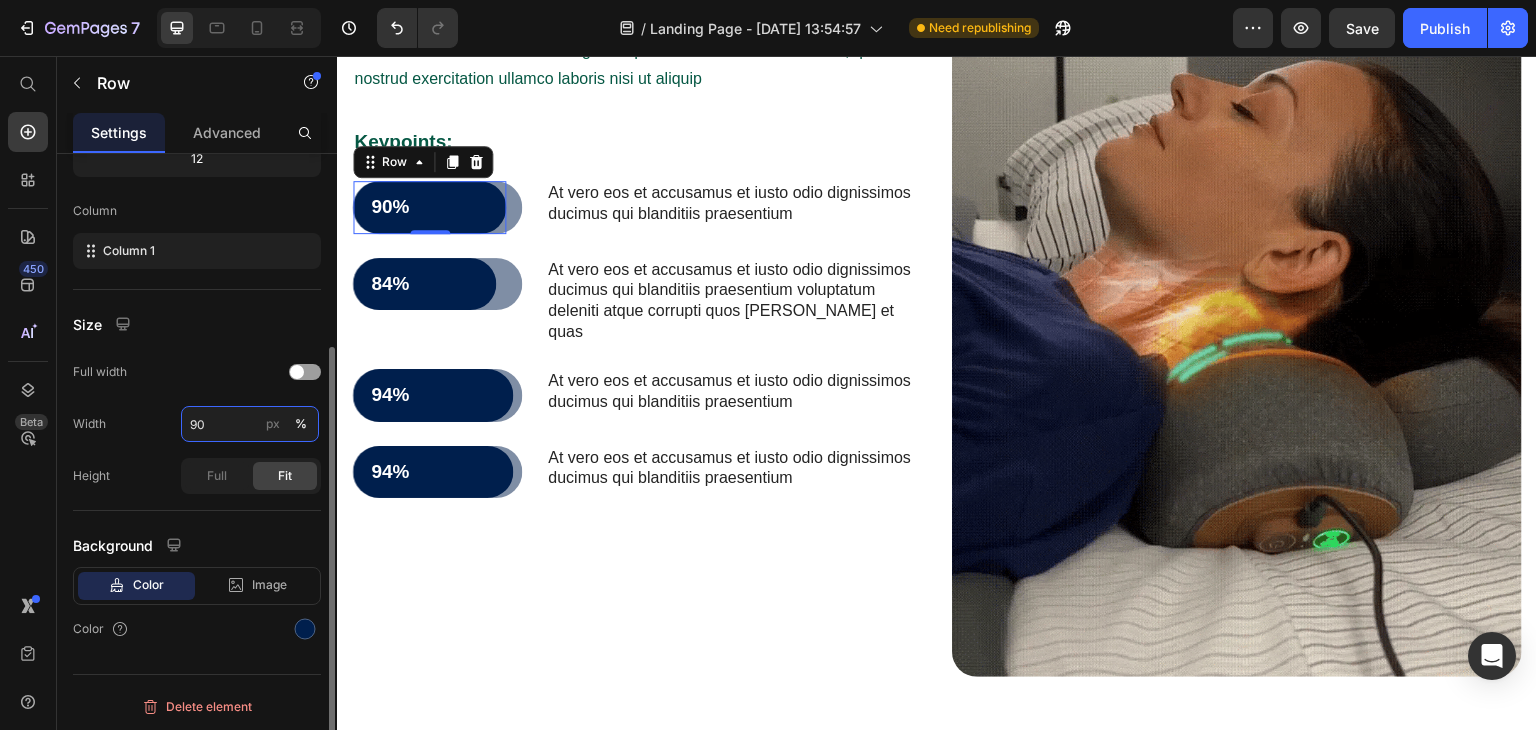 click on "90" at bounding box center (250, 424) 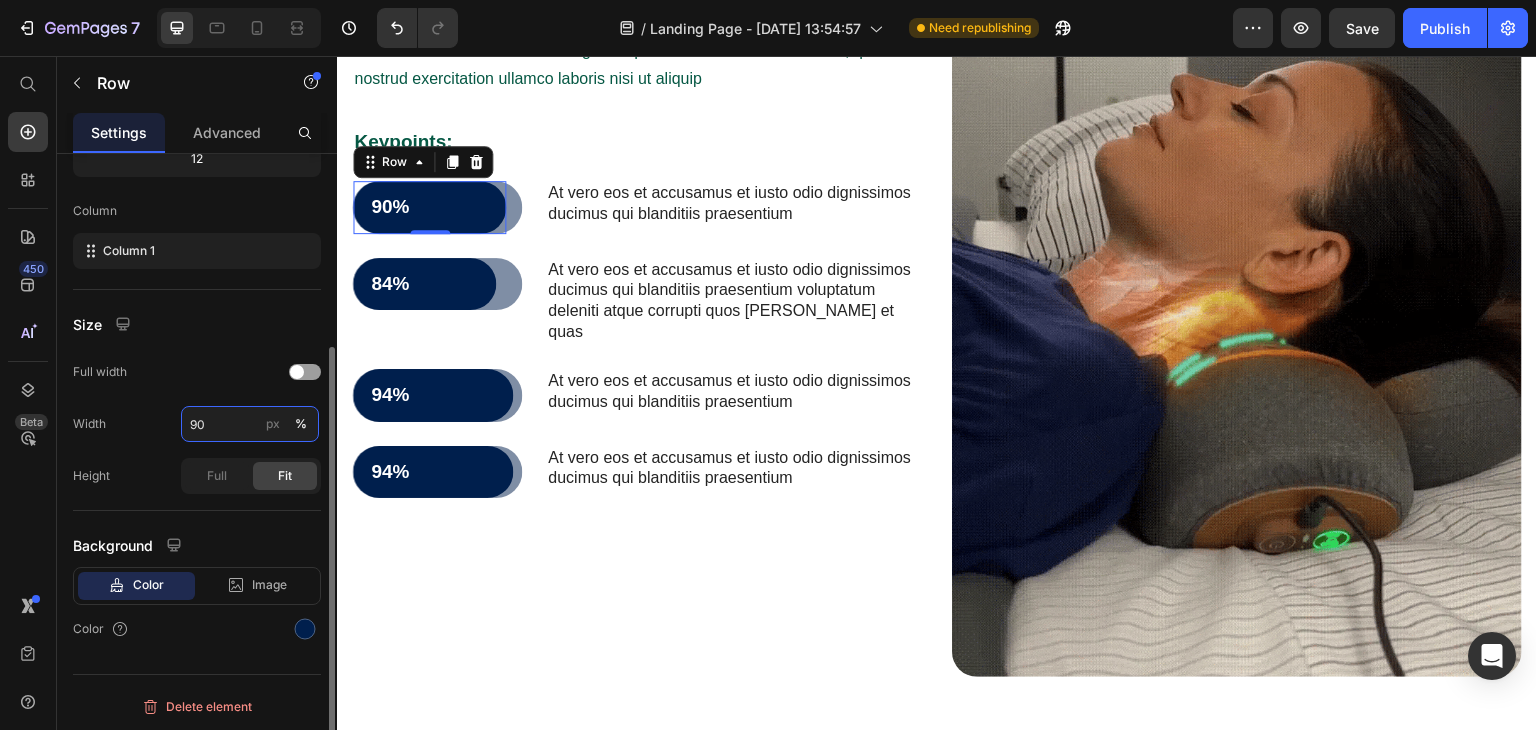 click on "90" at bounding box center [250, 424] 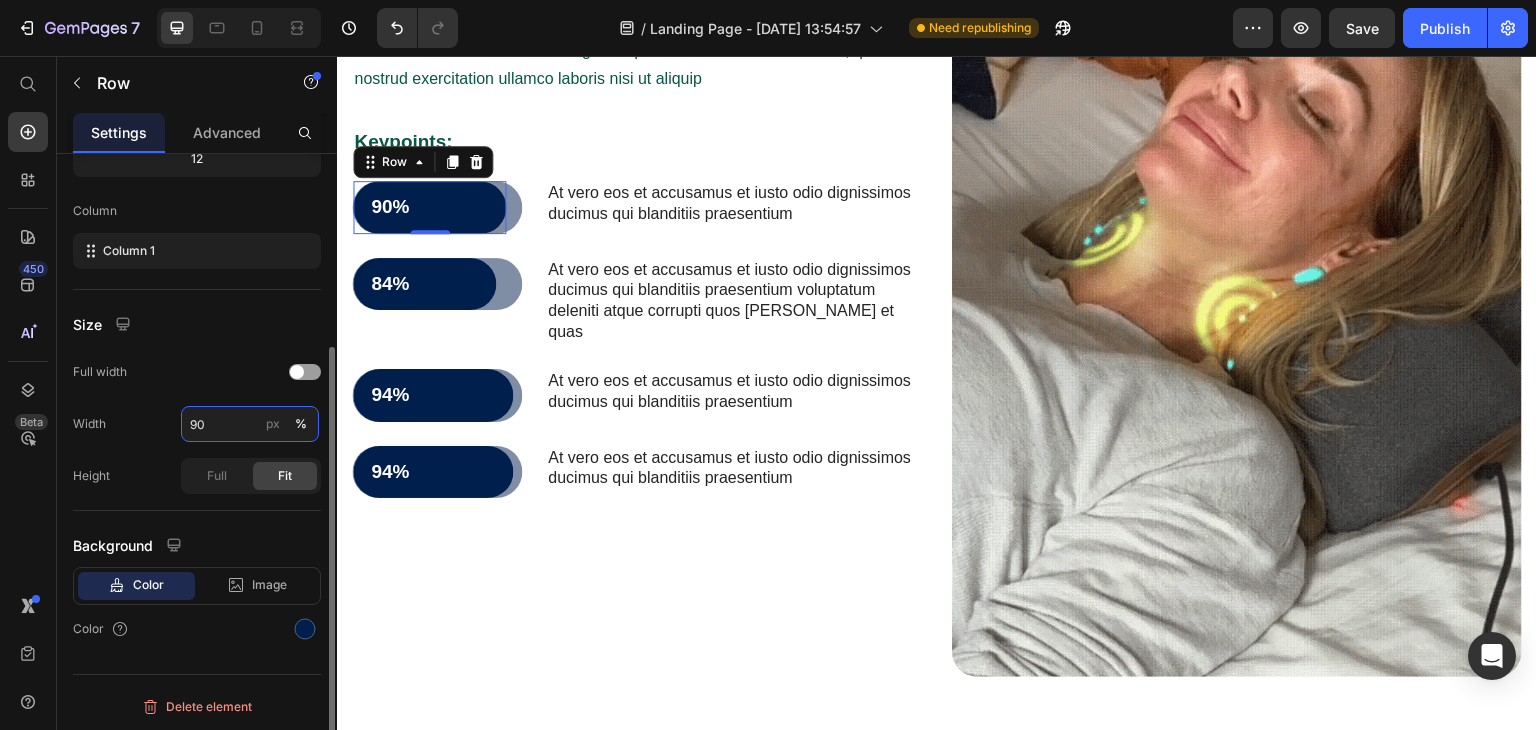 type on "3" 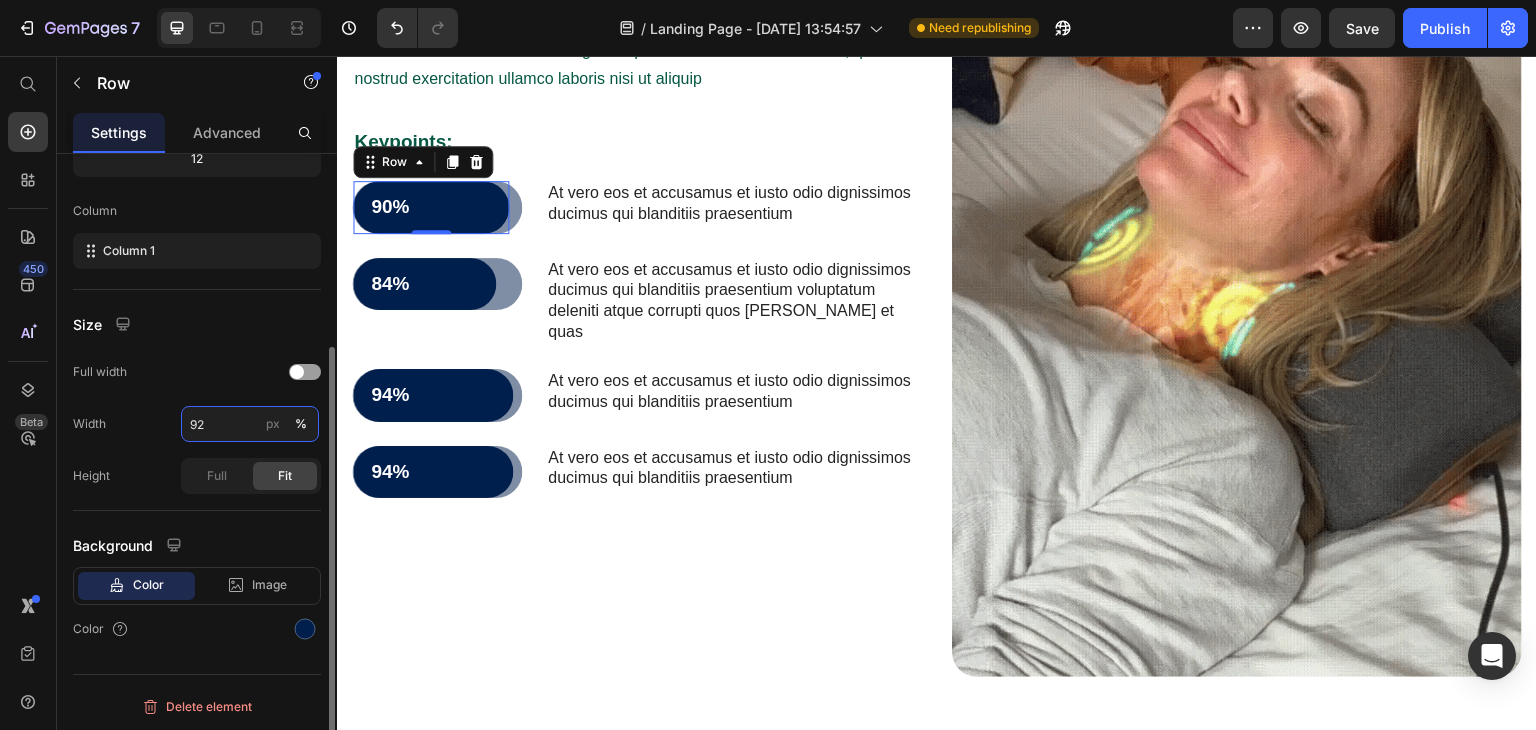 type on "92" 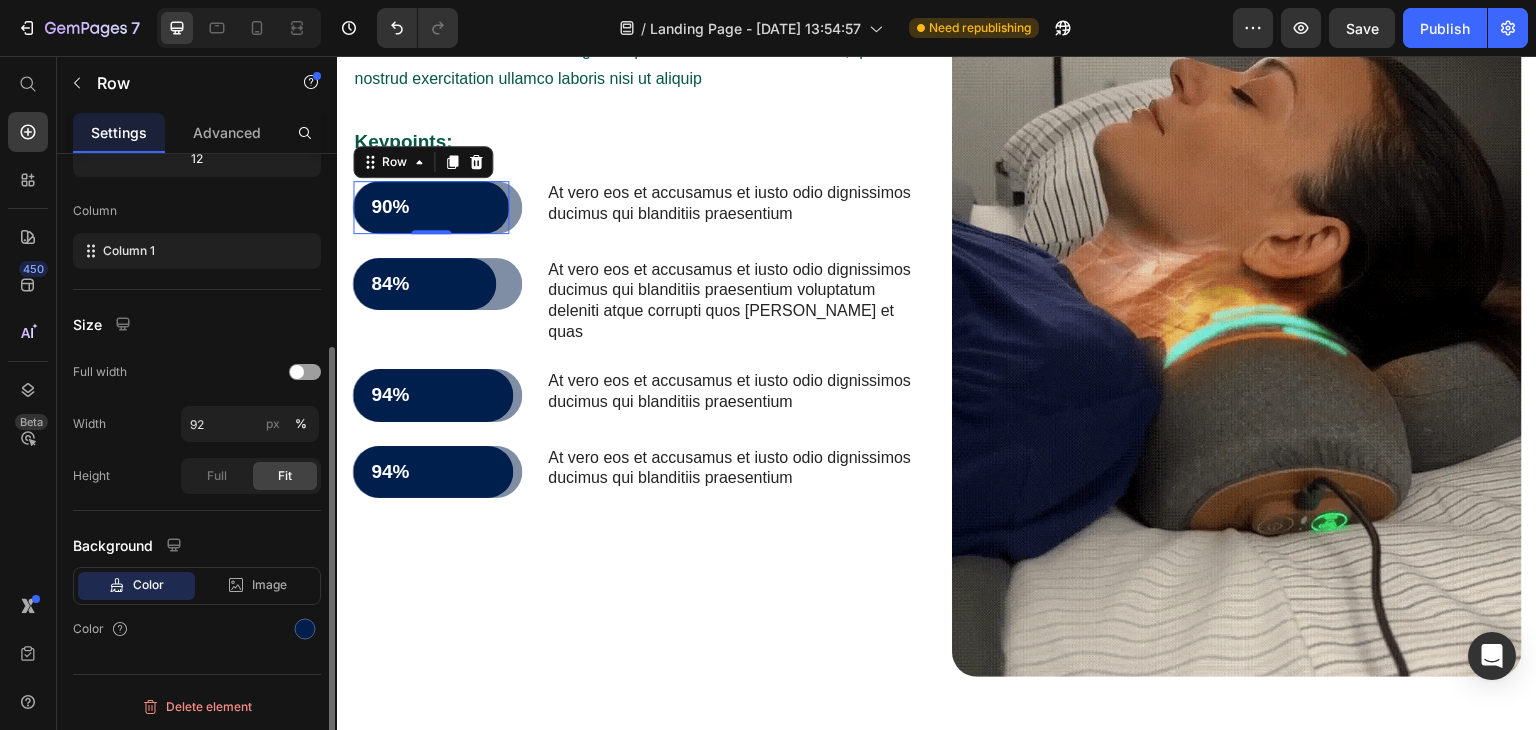 click on "Size Full width Width 92 px % Height Full Fit" 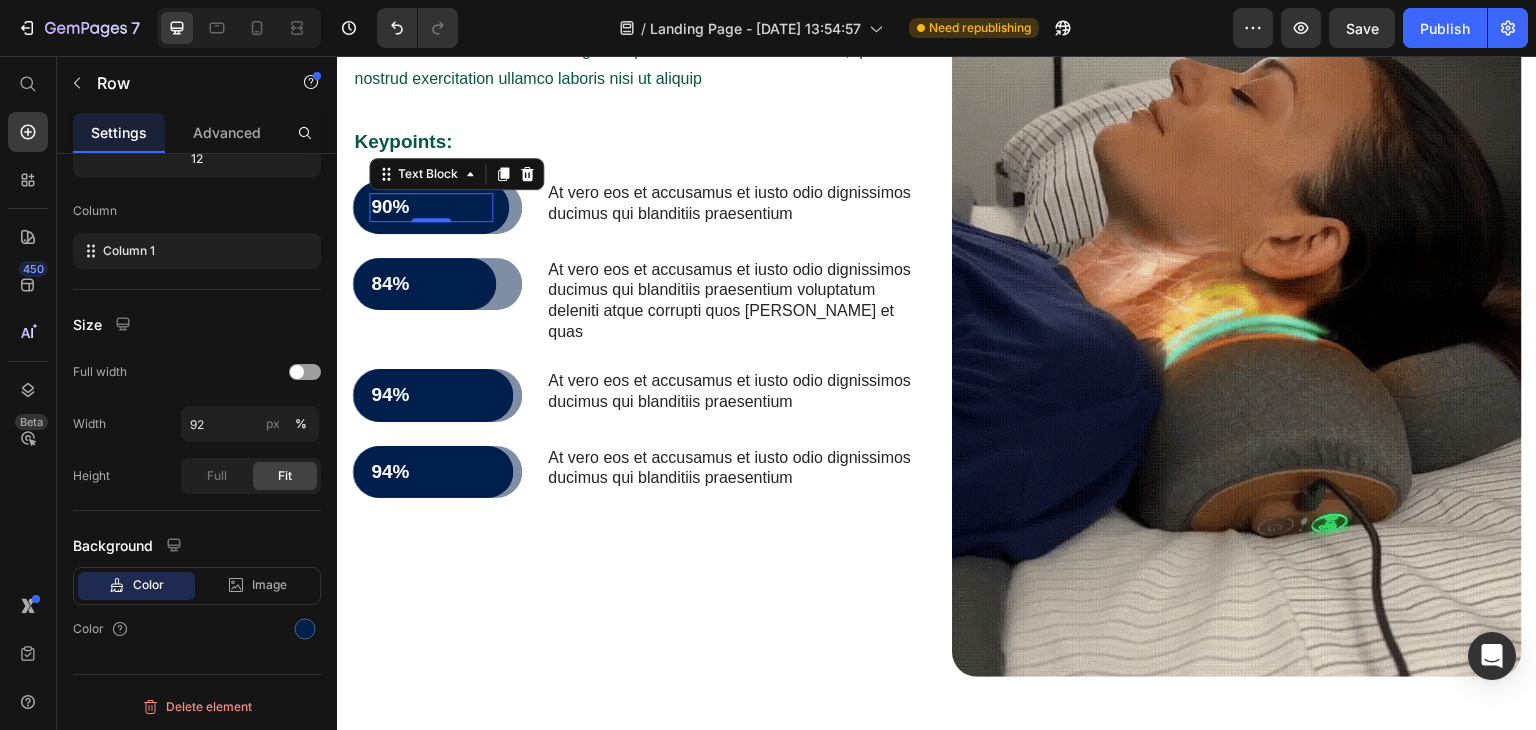 click on "90%" at bounding box center [431, 207] 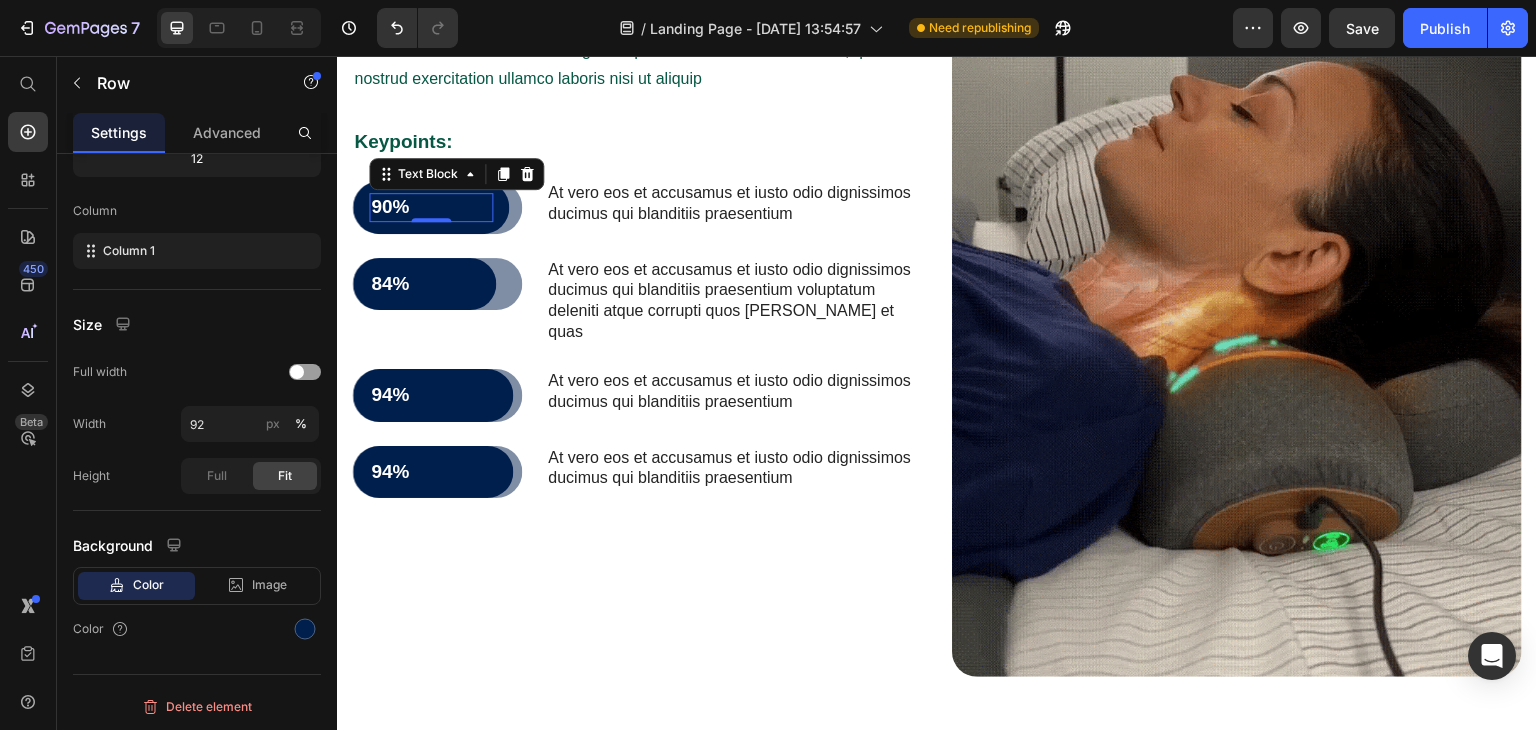 scroll, scrollTop: 0, scrollLeft: 0, axis: both 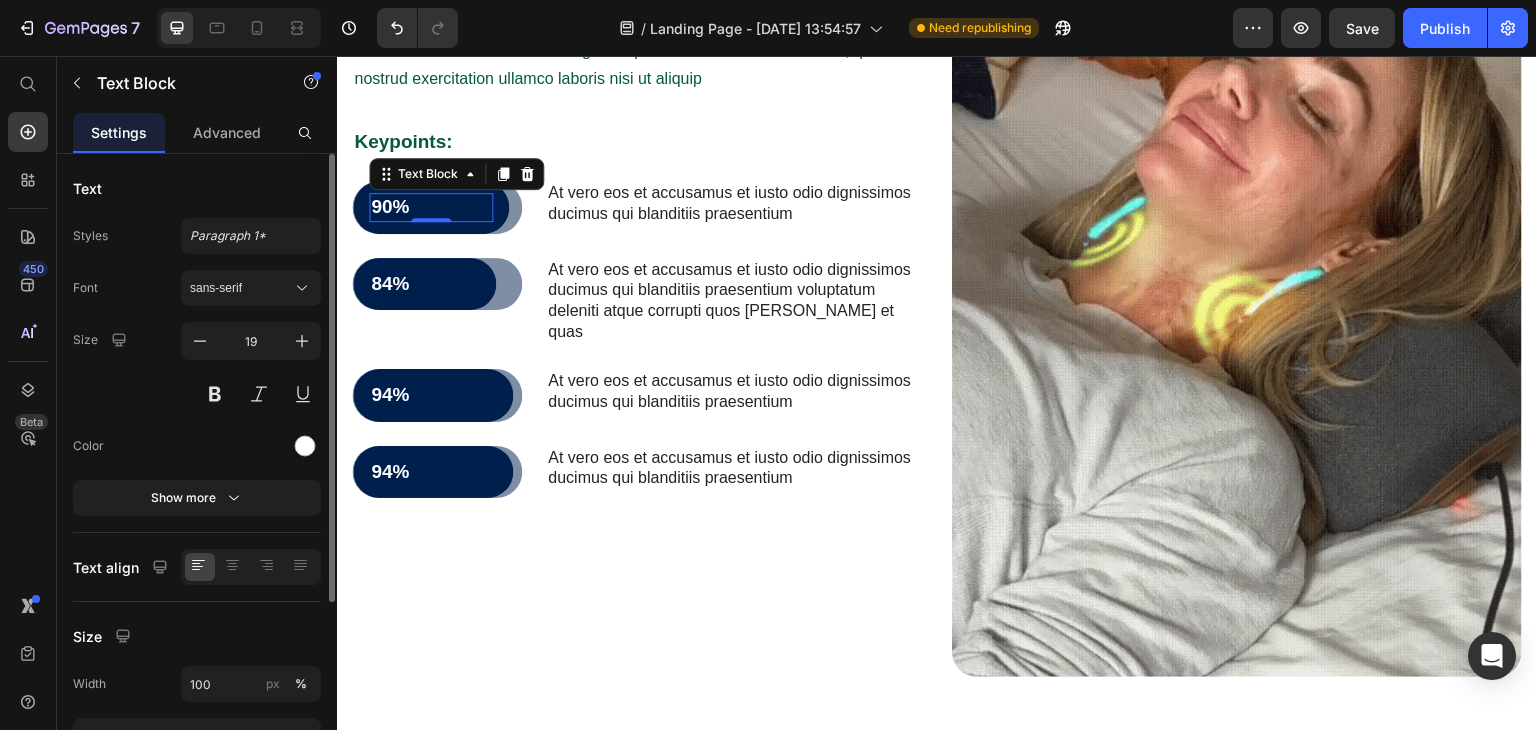 click on "90%" at bounding box center [431, 207] 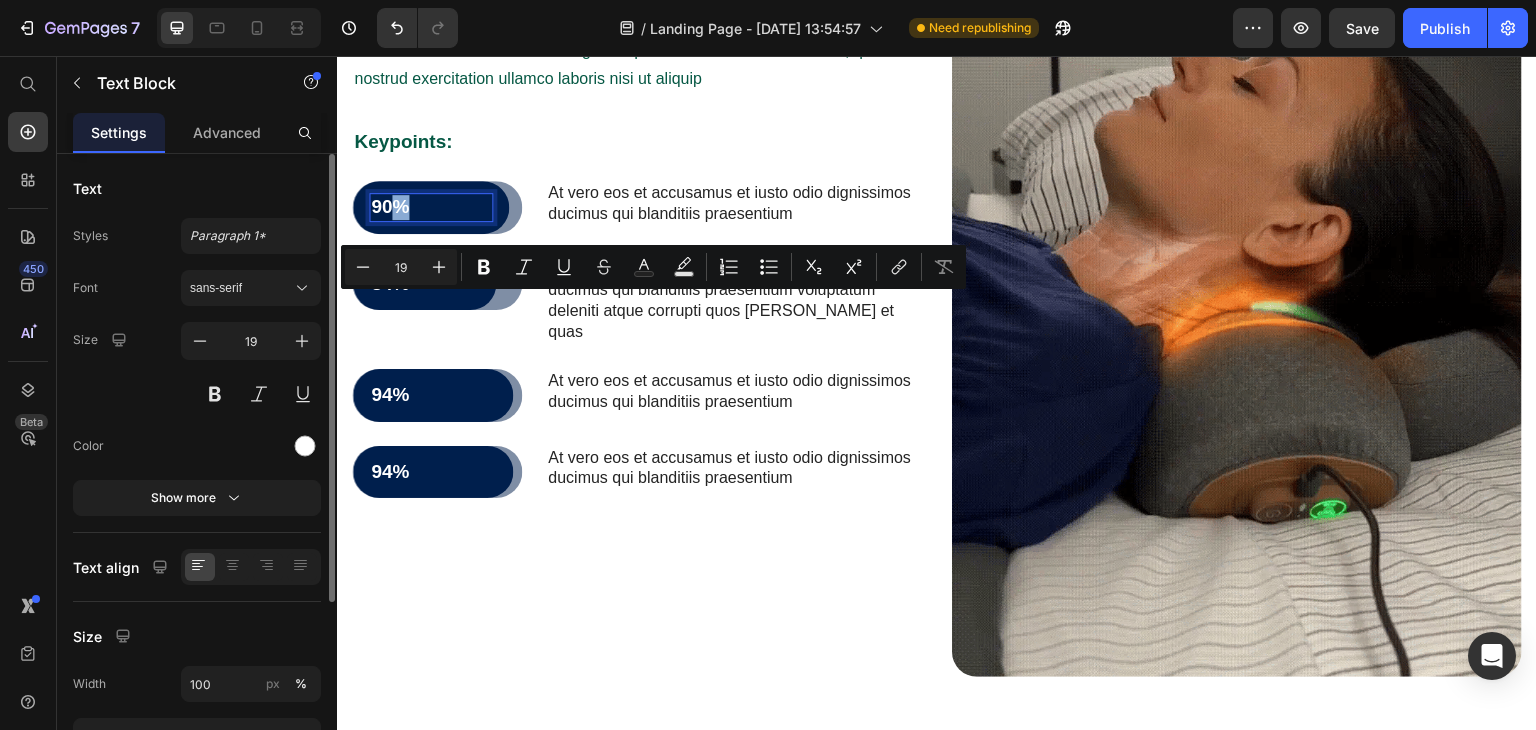 click on "90%" at bounding box center [431, 207] 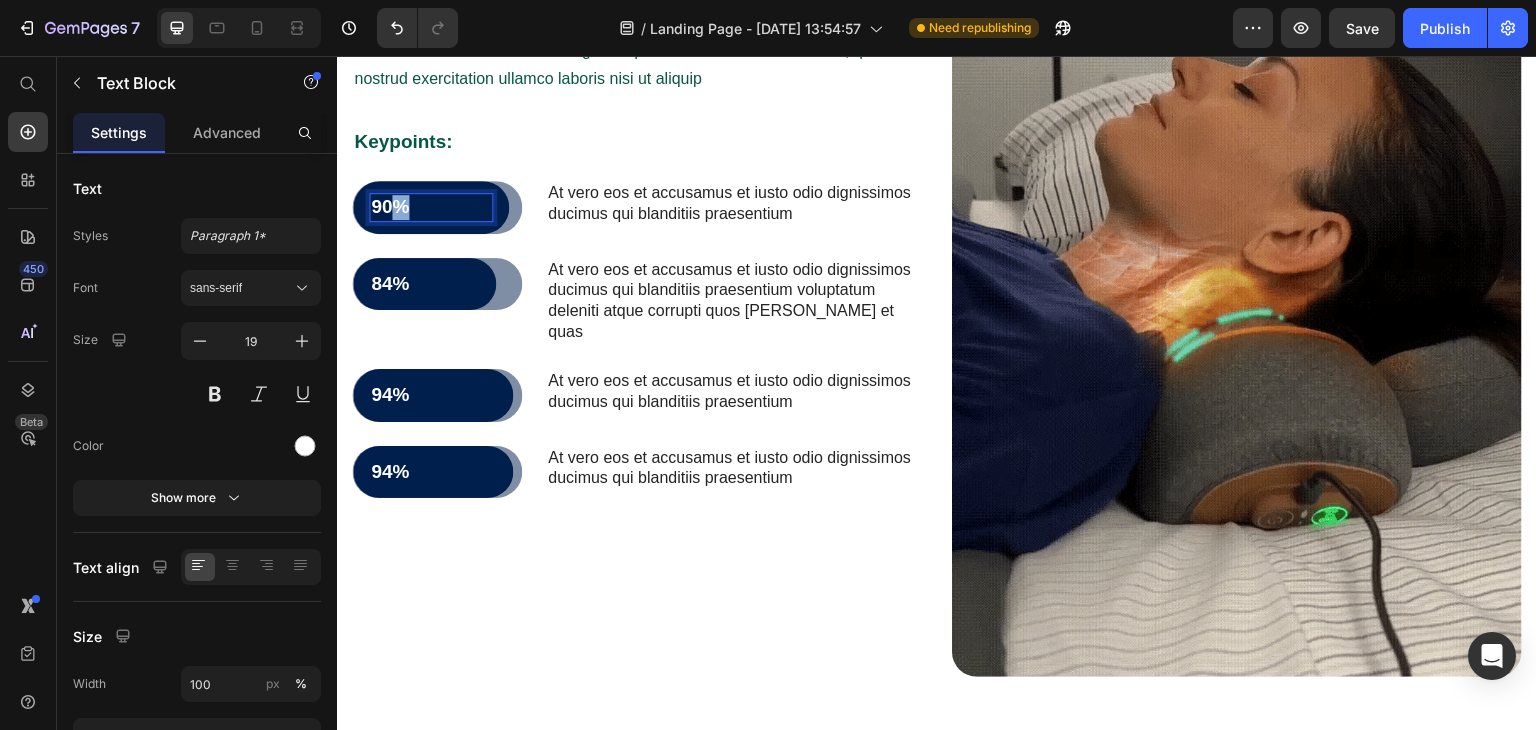 click on "90%" at bounding box center [431, 207] 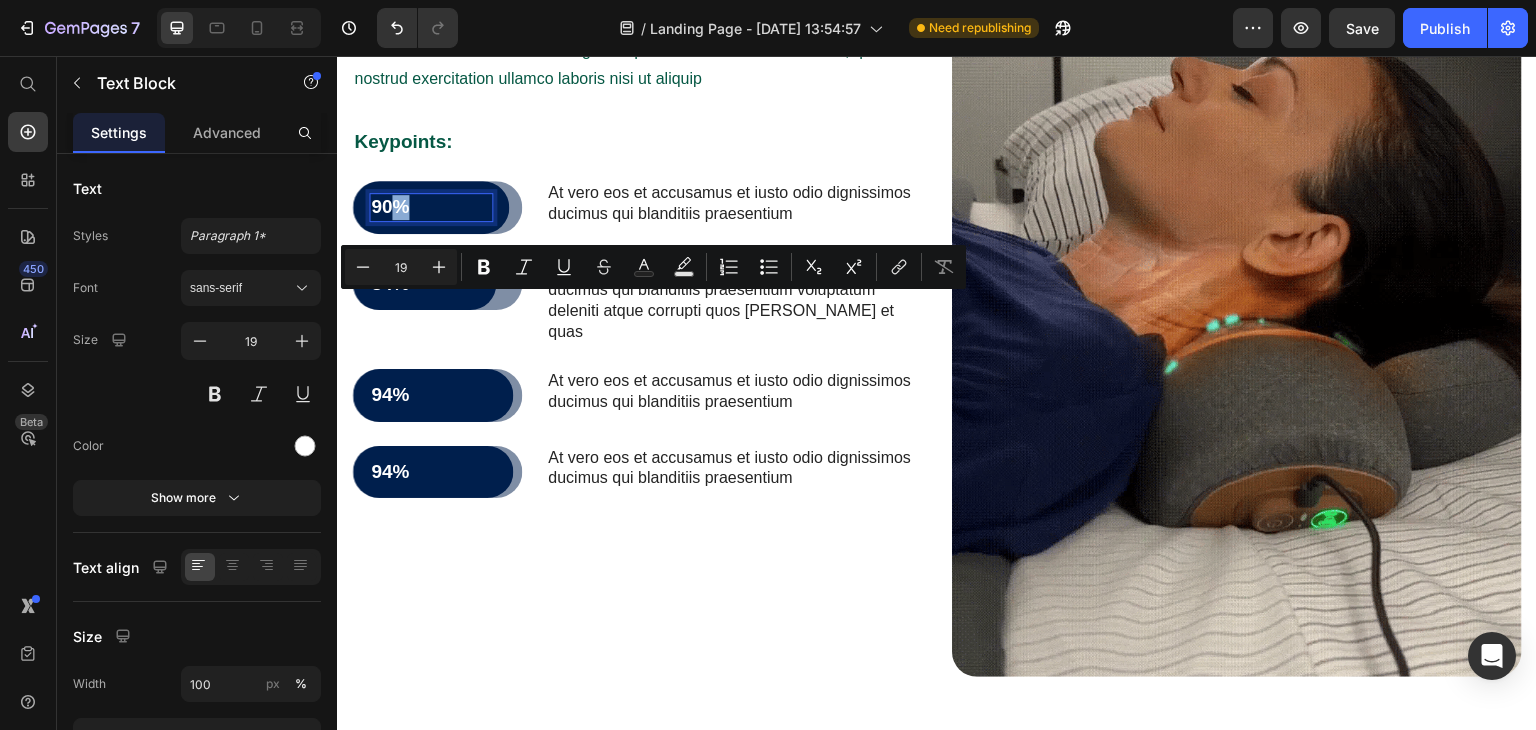 click on "90%" at bounding box center (431, 207) 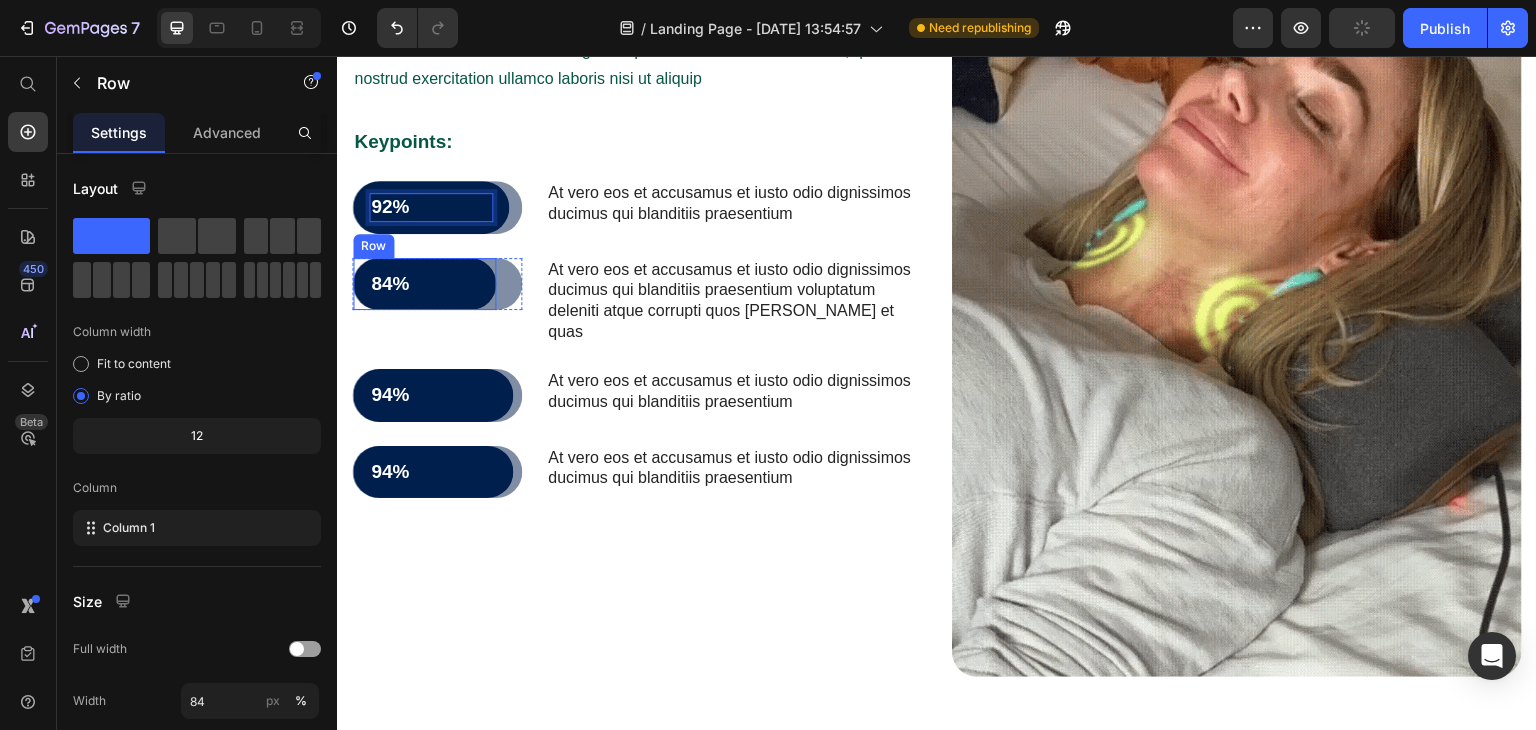 click on "84% Text Block Row" at bounding box center (424, 284) 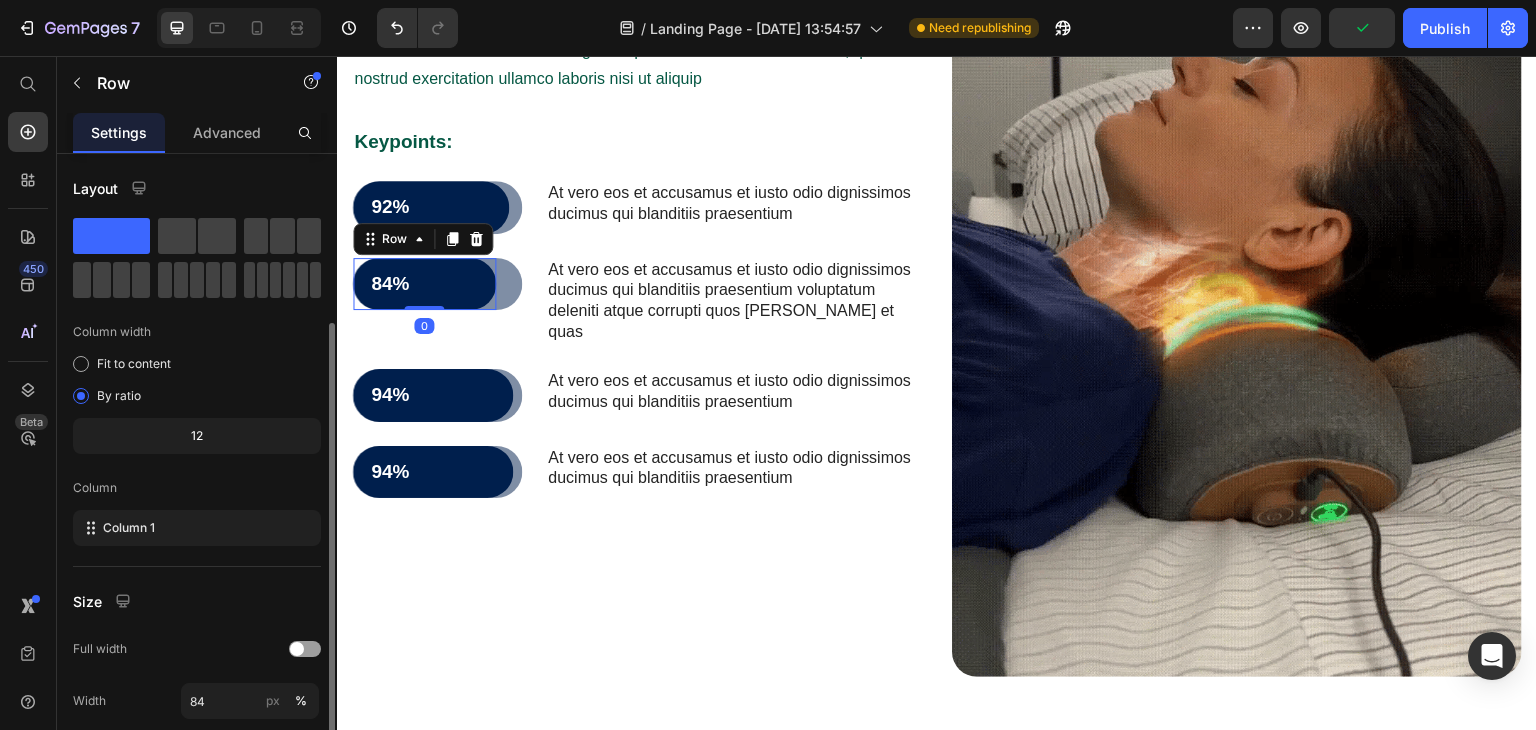 scroll, scrollTop: 100, scrollLeft: 0, axis: vertical 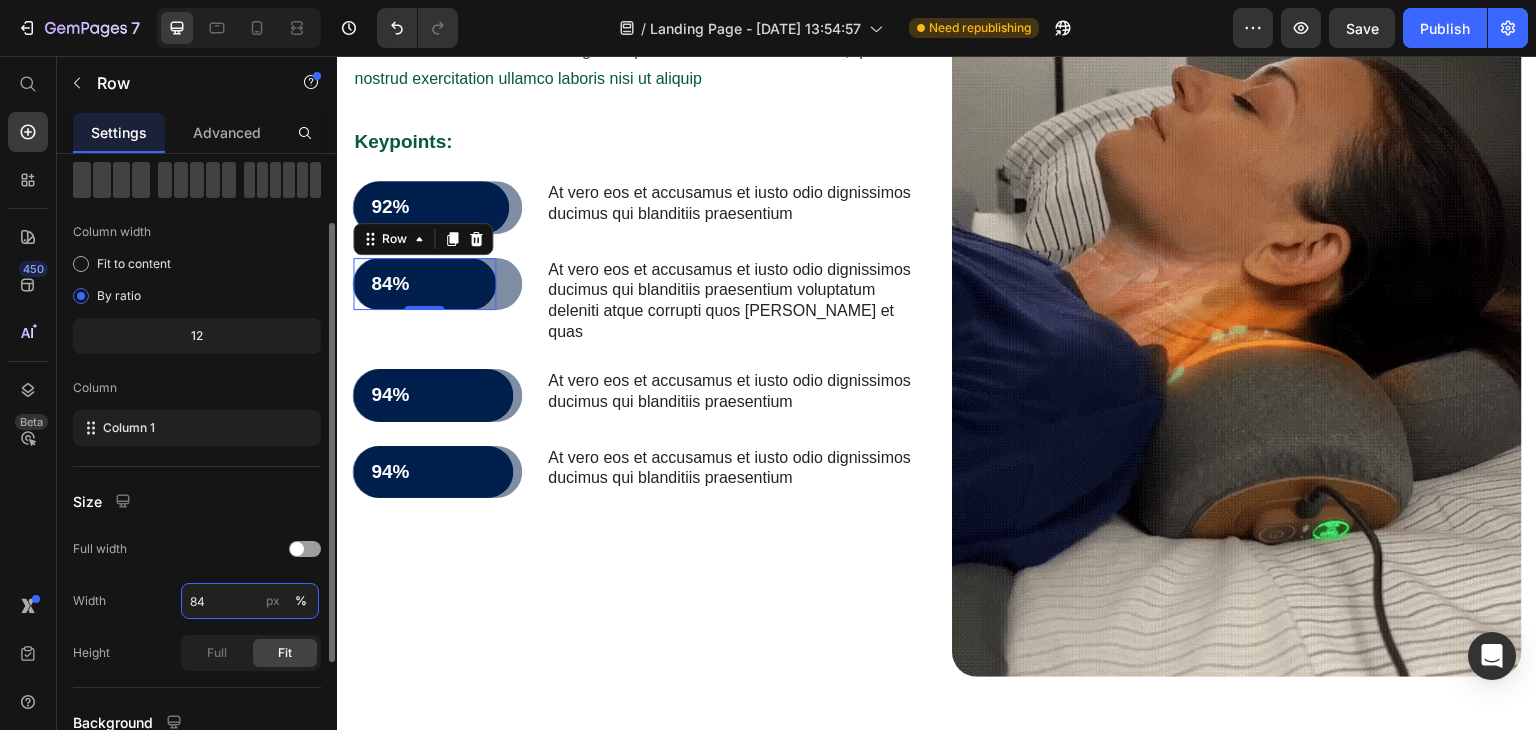 click on "84" at bounding box center [250, 601] 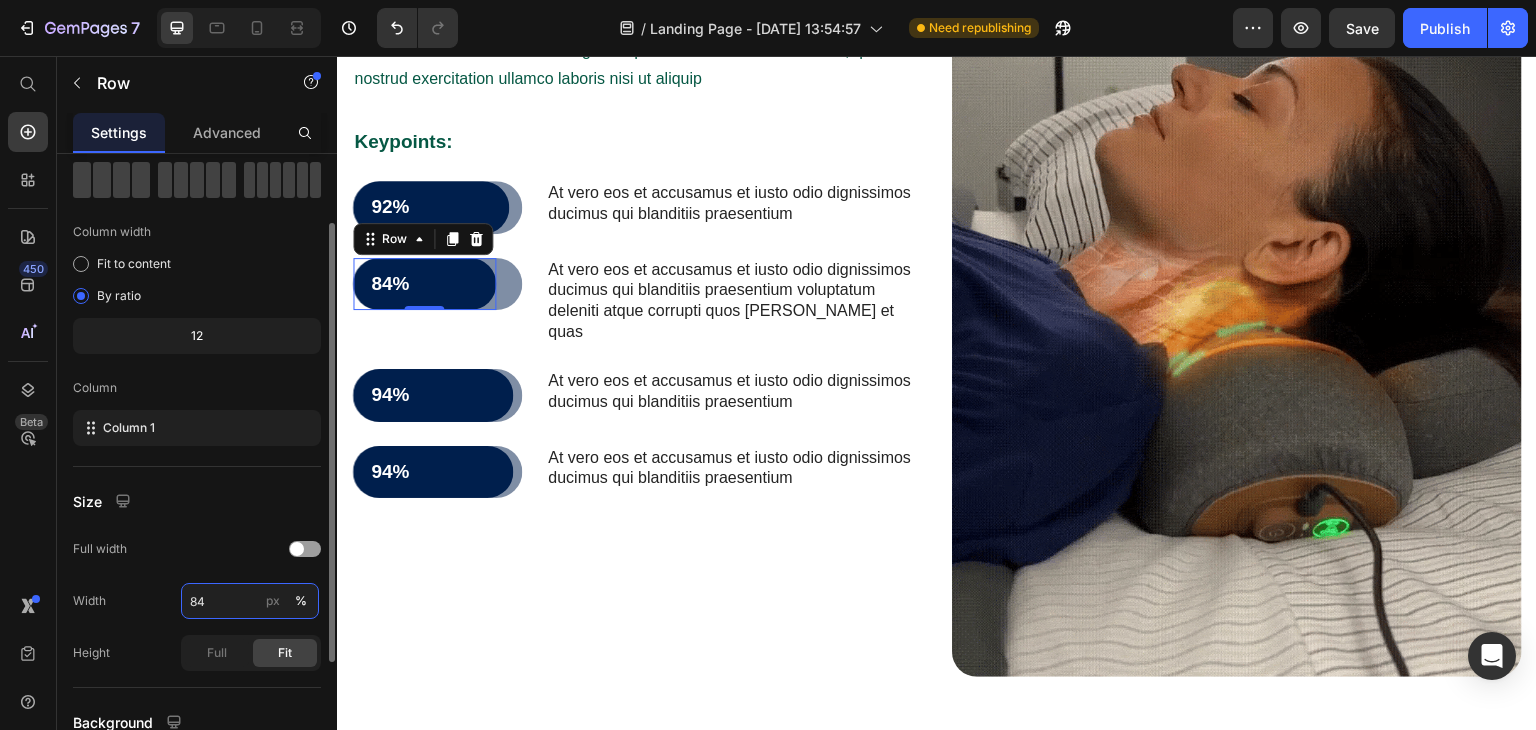click on "84" at bounding box center [250, 601] 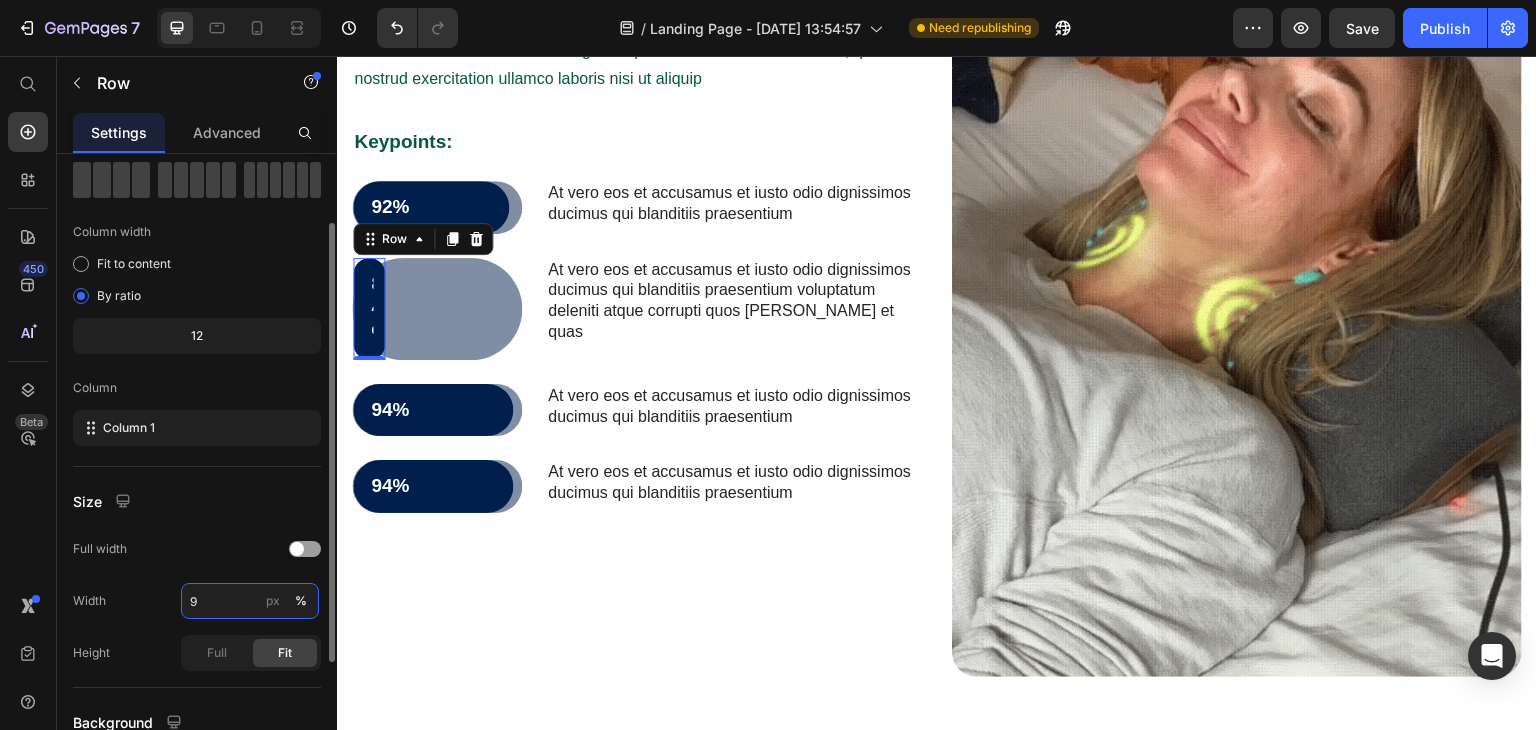 type on "90" 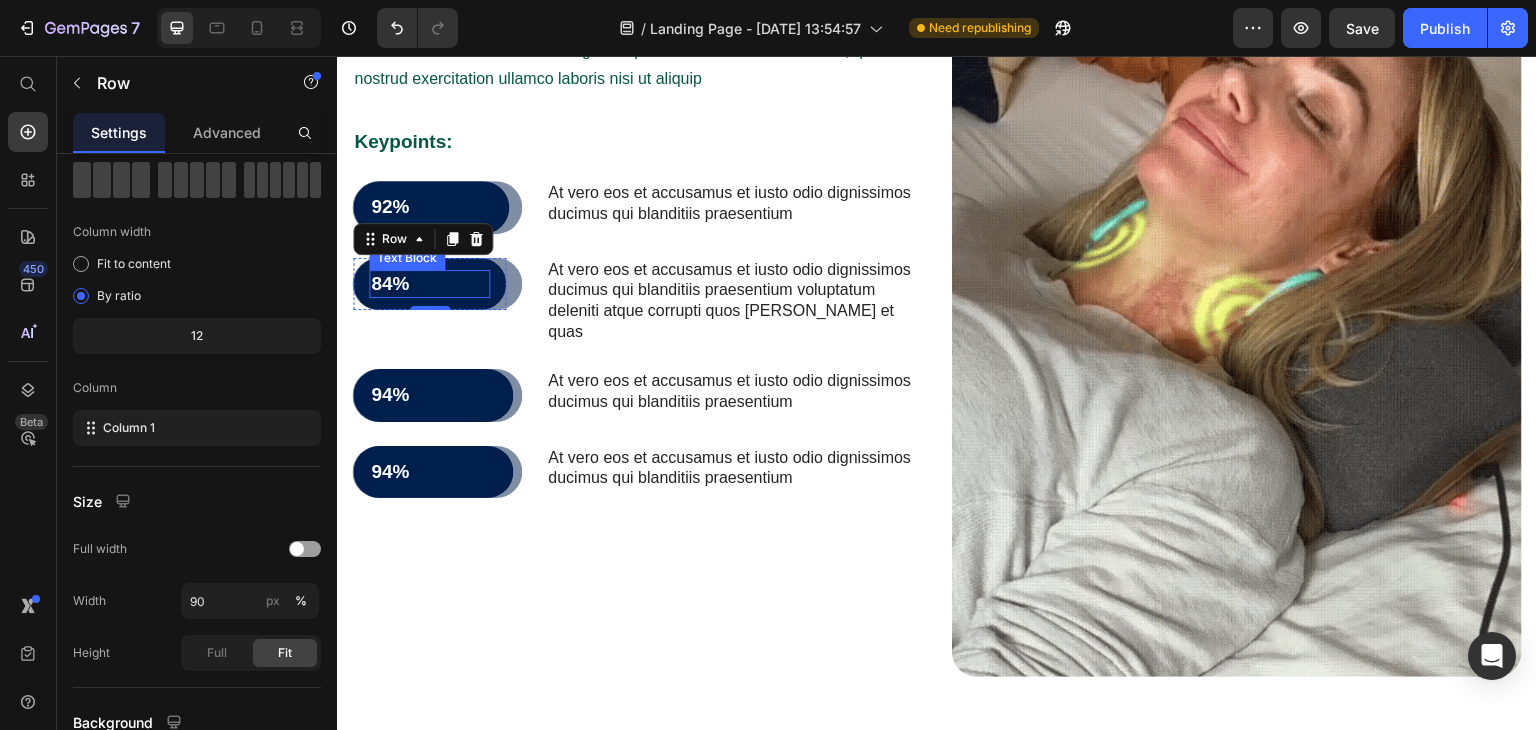 click on "84%" at bounding box center [429, 284] 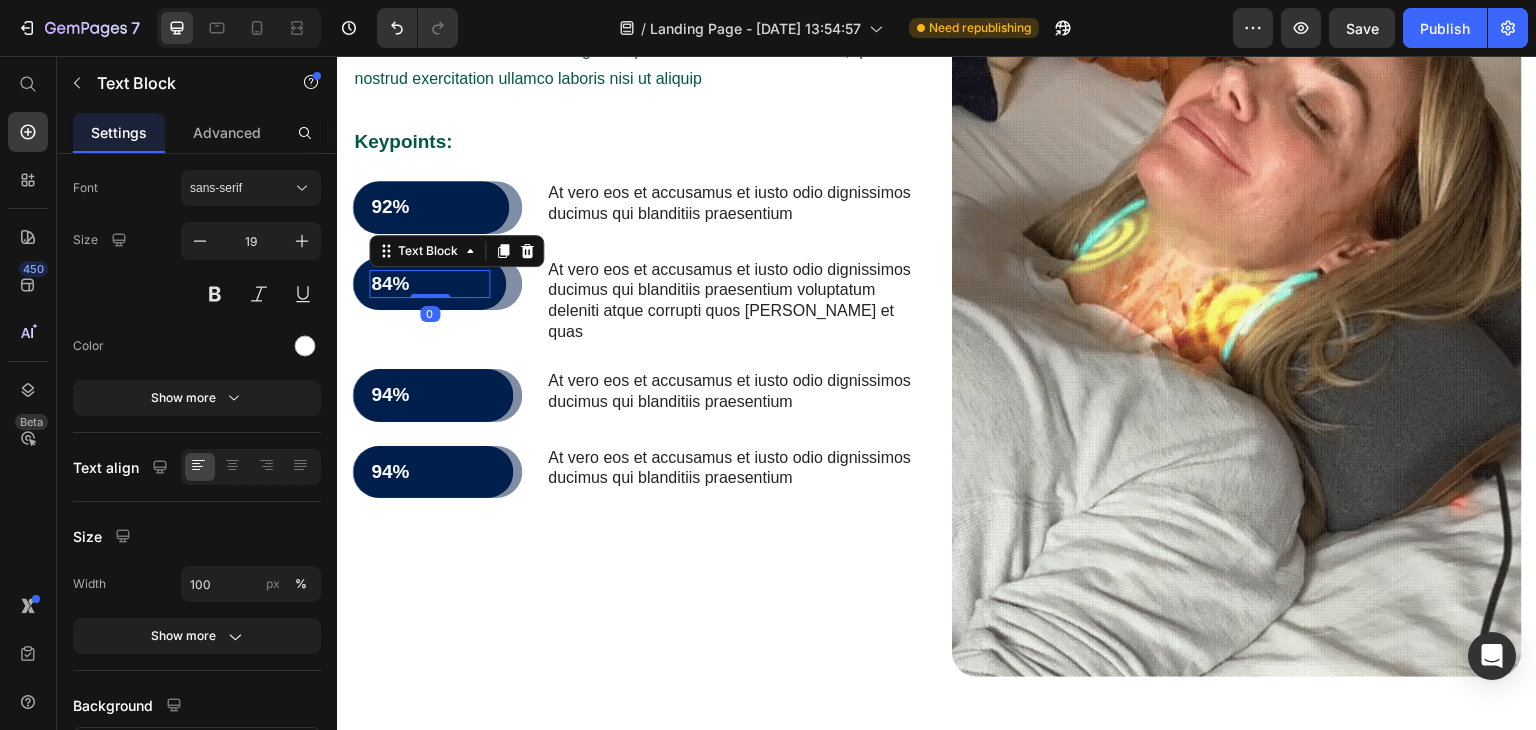 scroll, scrollTop: 0, scrollLeft: 0, axis: both 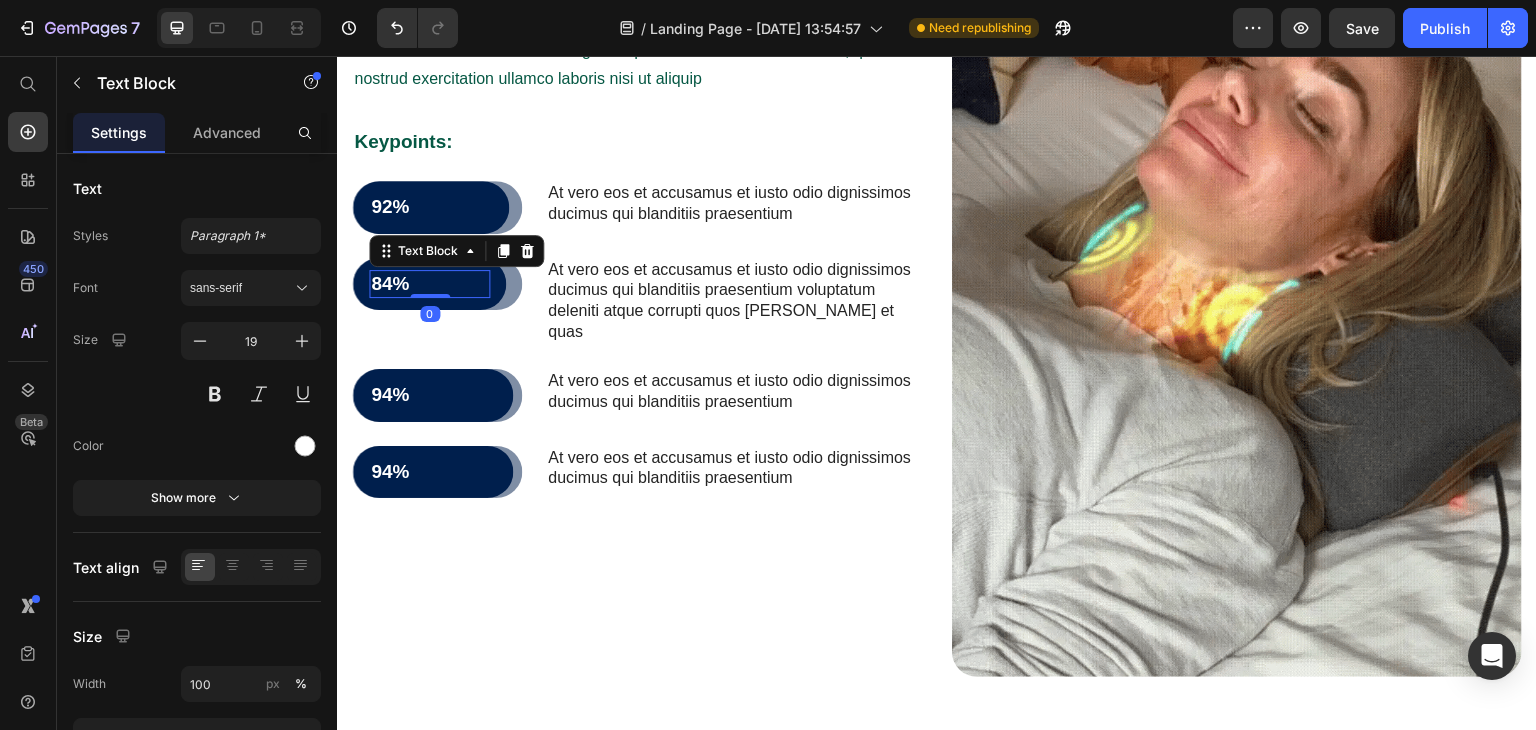 click on "84%" at bounding box center (429, 284) 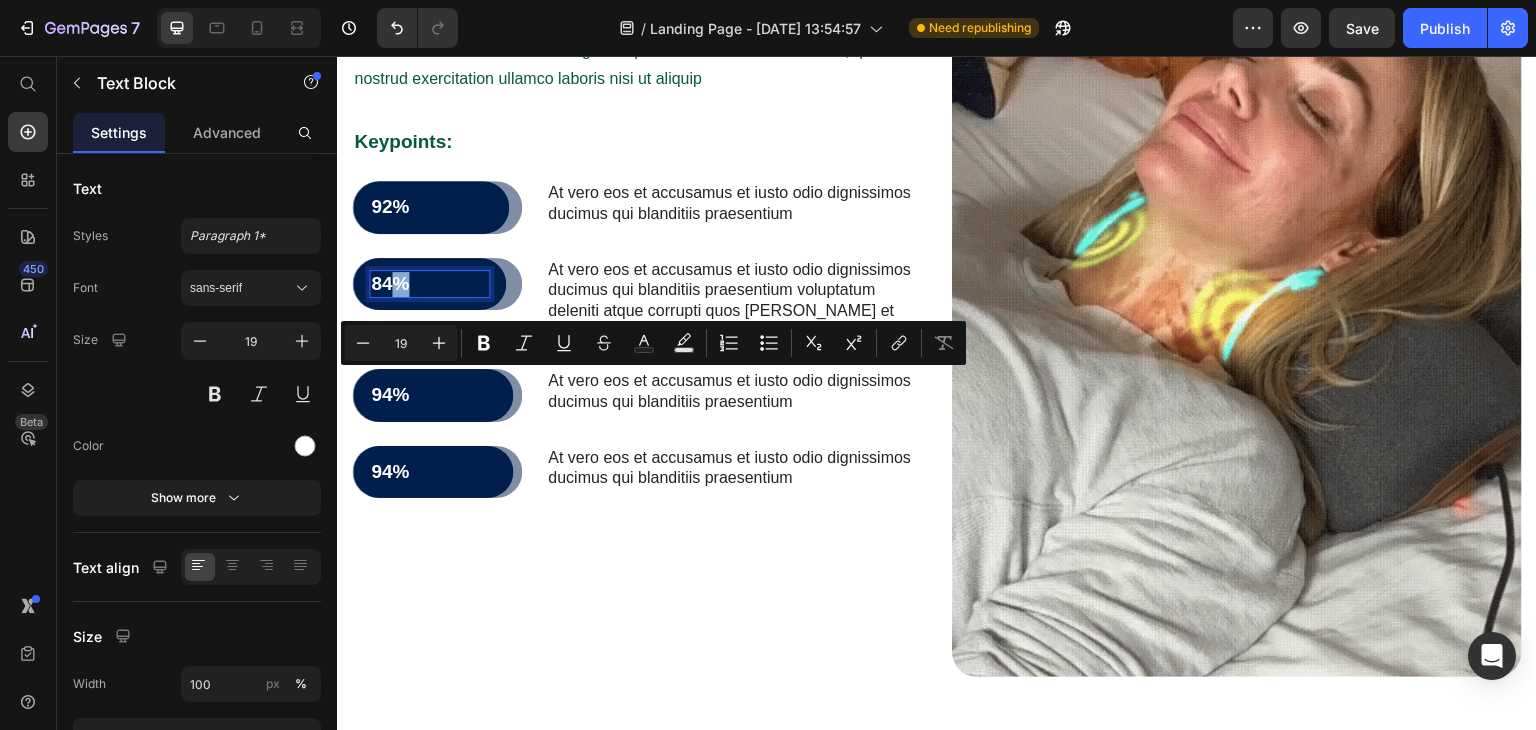 click on "84%" at bounding box center (429, 284) 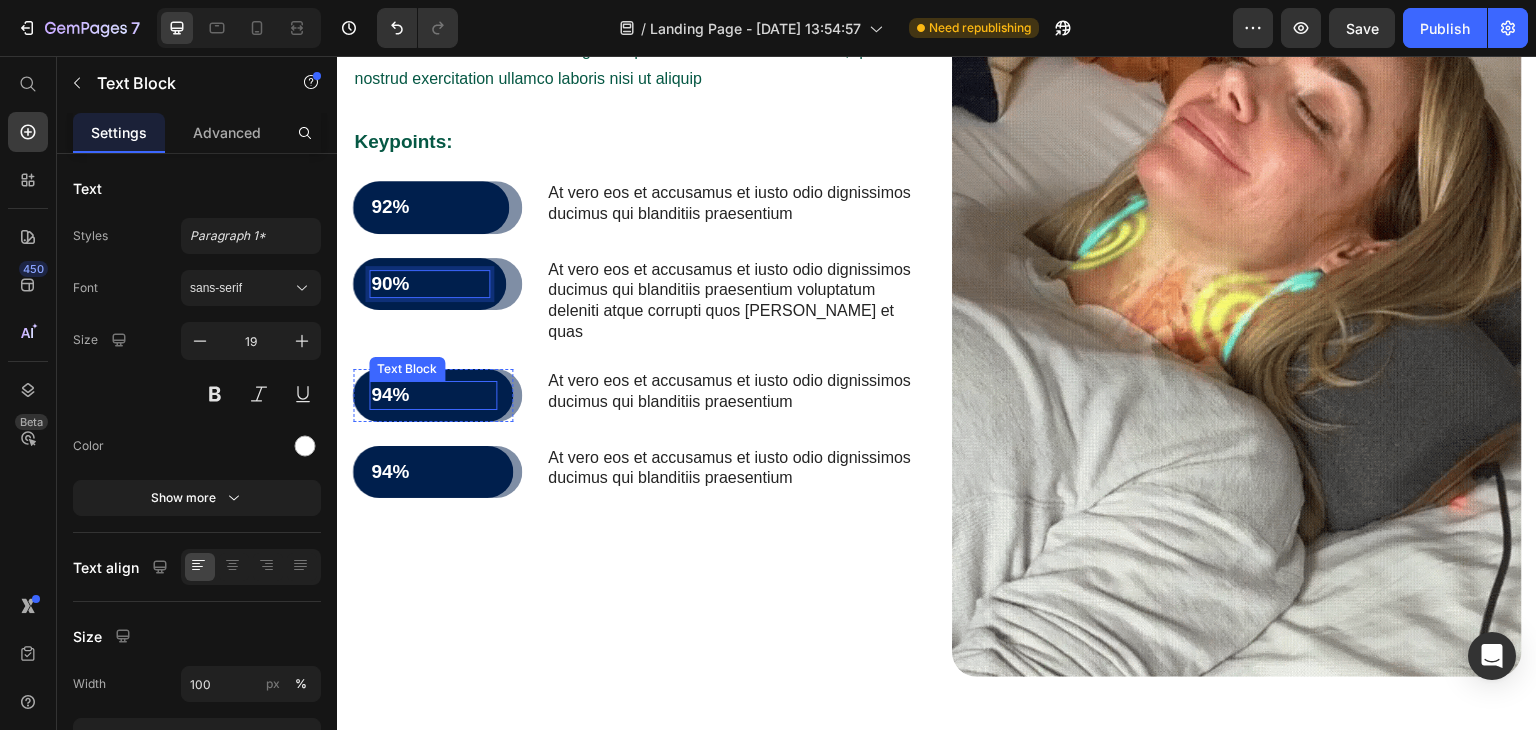 click on "94%" at bounding box center [433, 395] 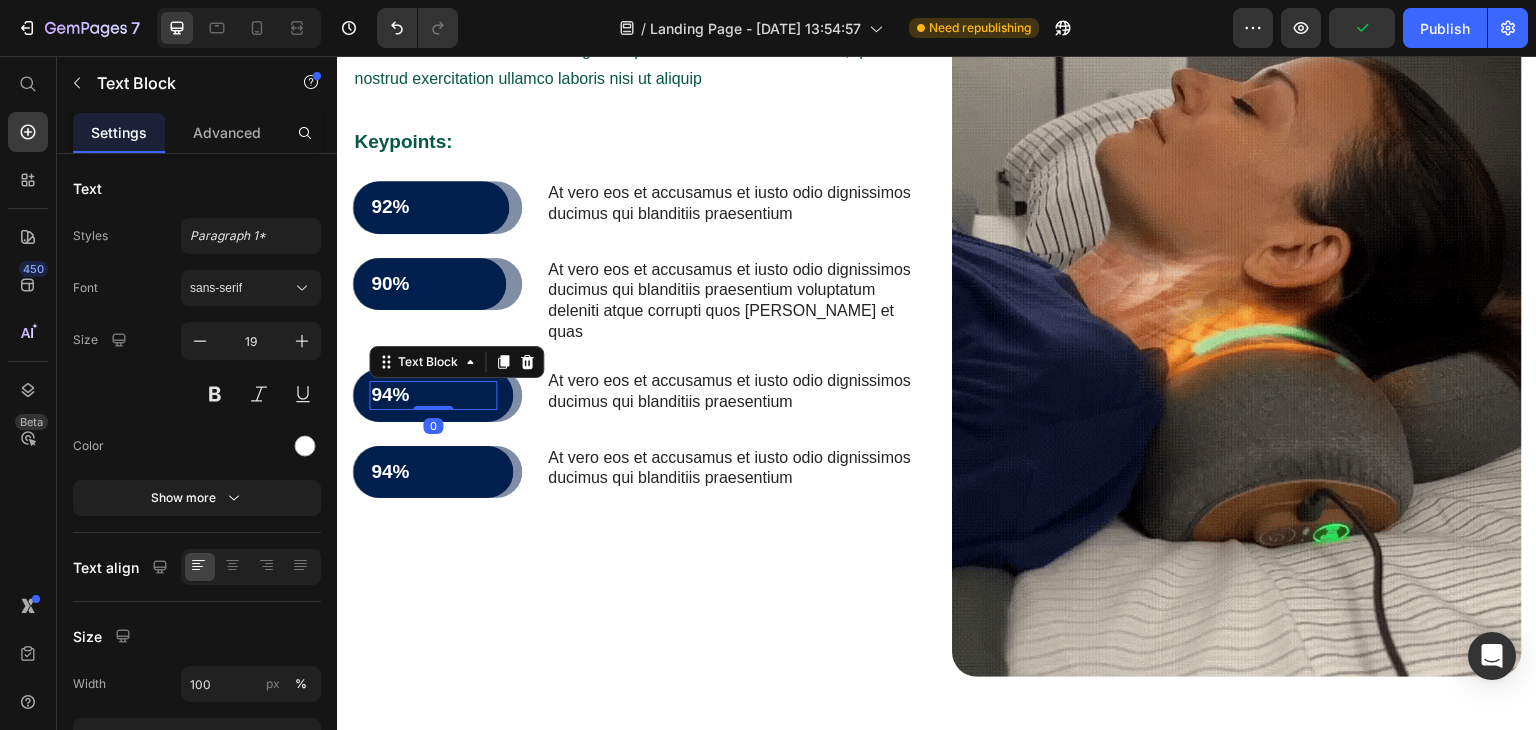 click on "94%" at bounding box center (433, 395) 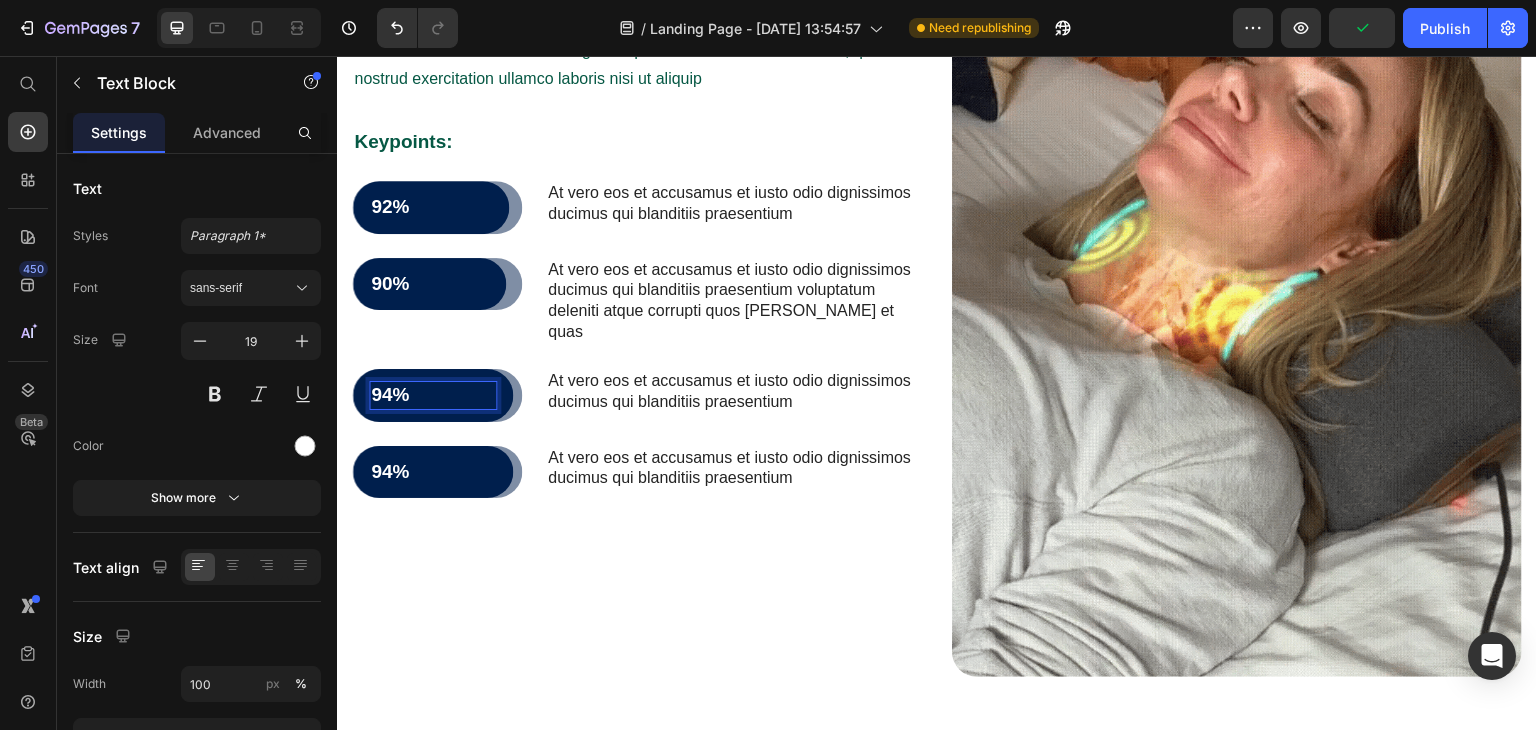 click on "94%" at bounding box center (433, 395) 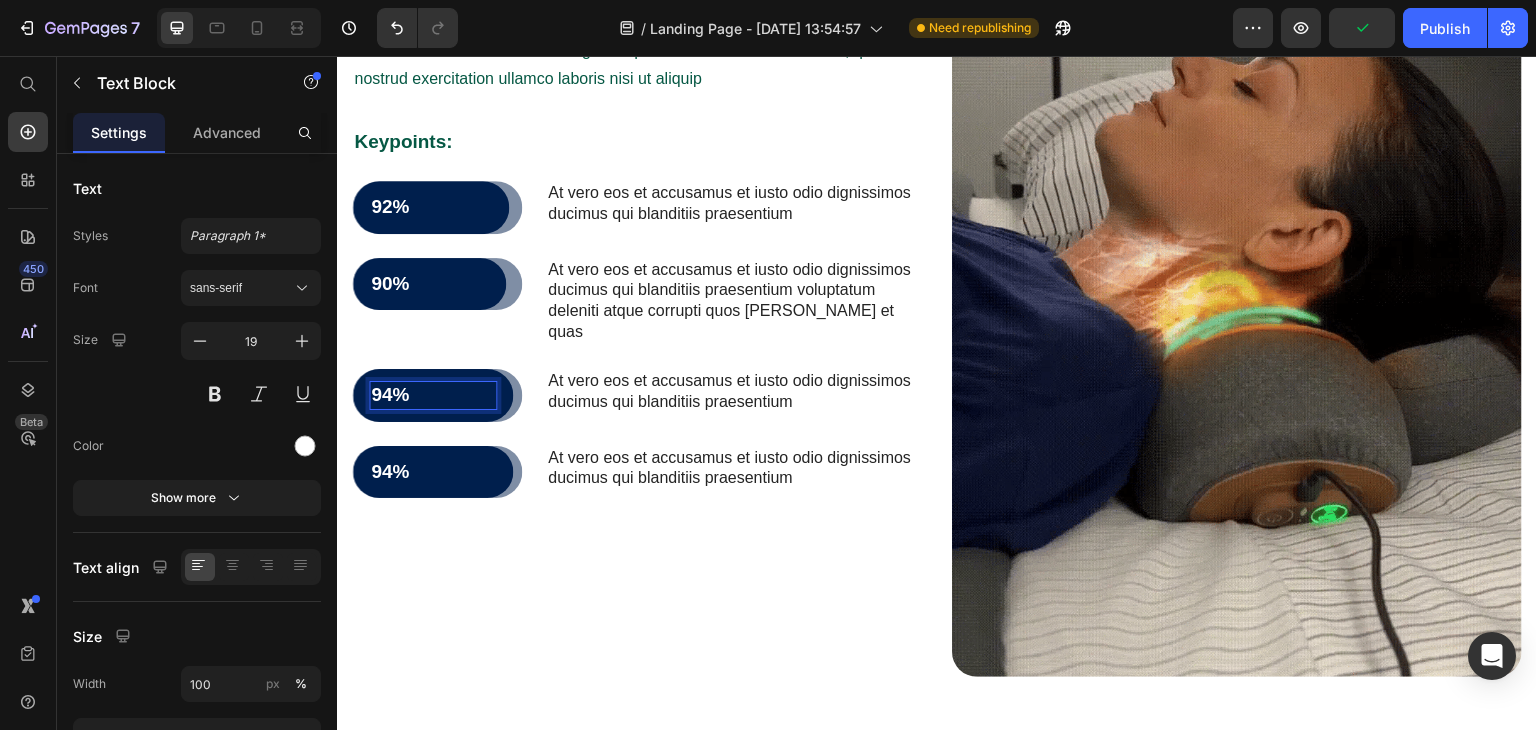 click on "94%" at bounding box center [433, 395] 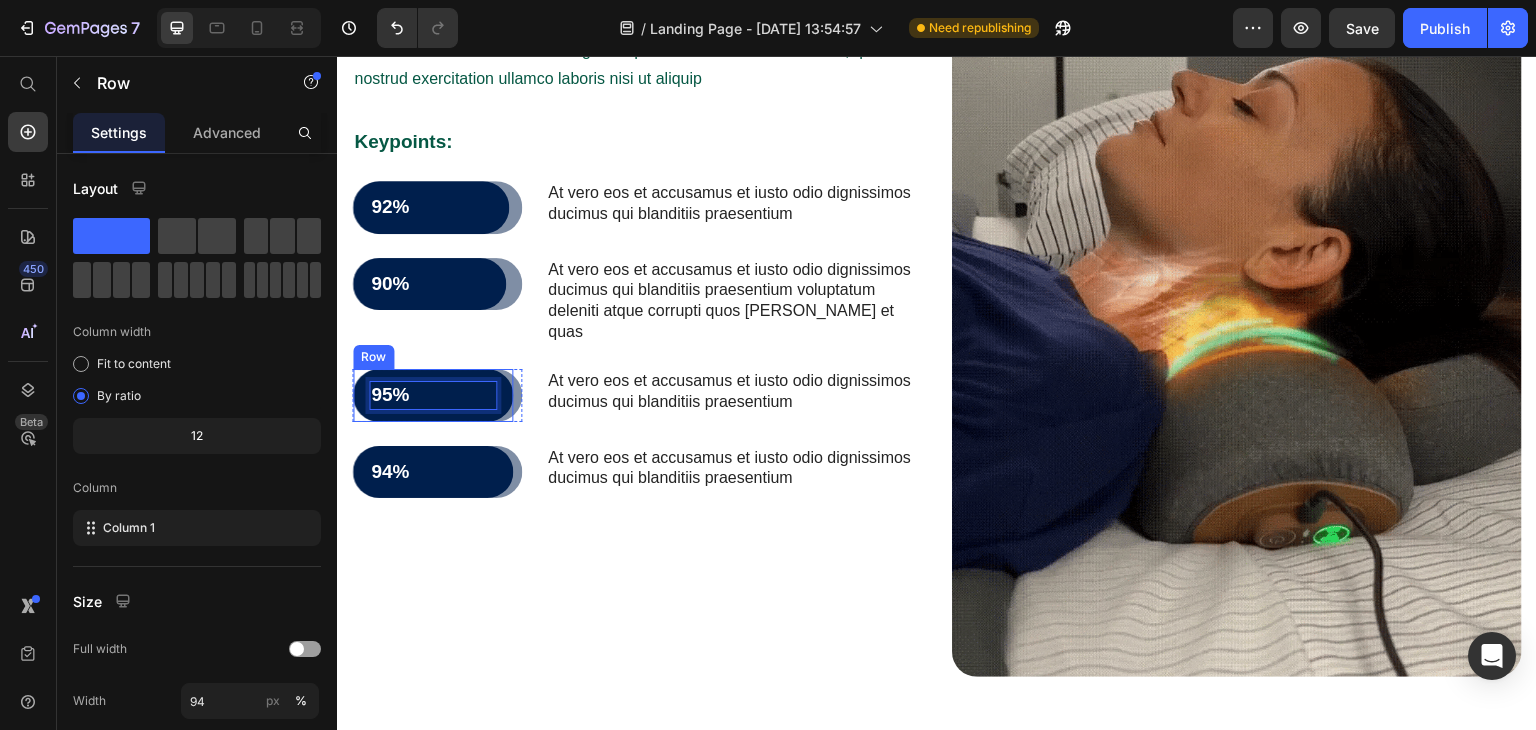 click on "95% Text Block   0 Row" at bounding box center [433, 395] 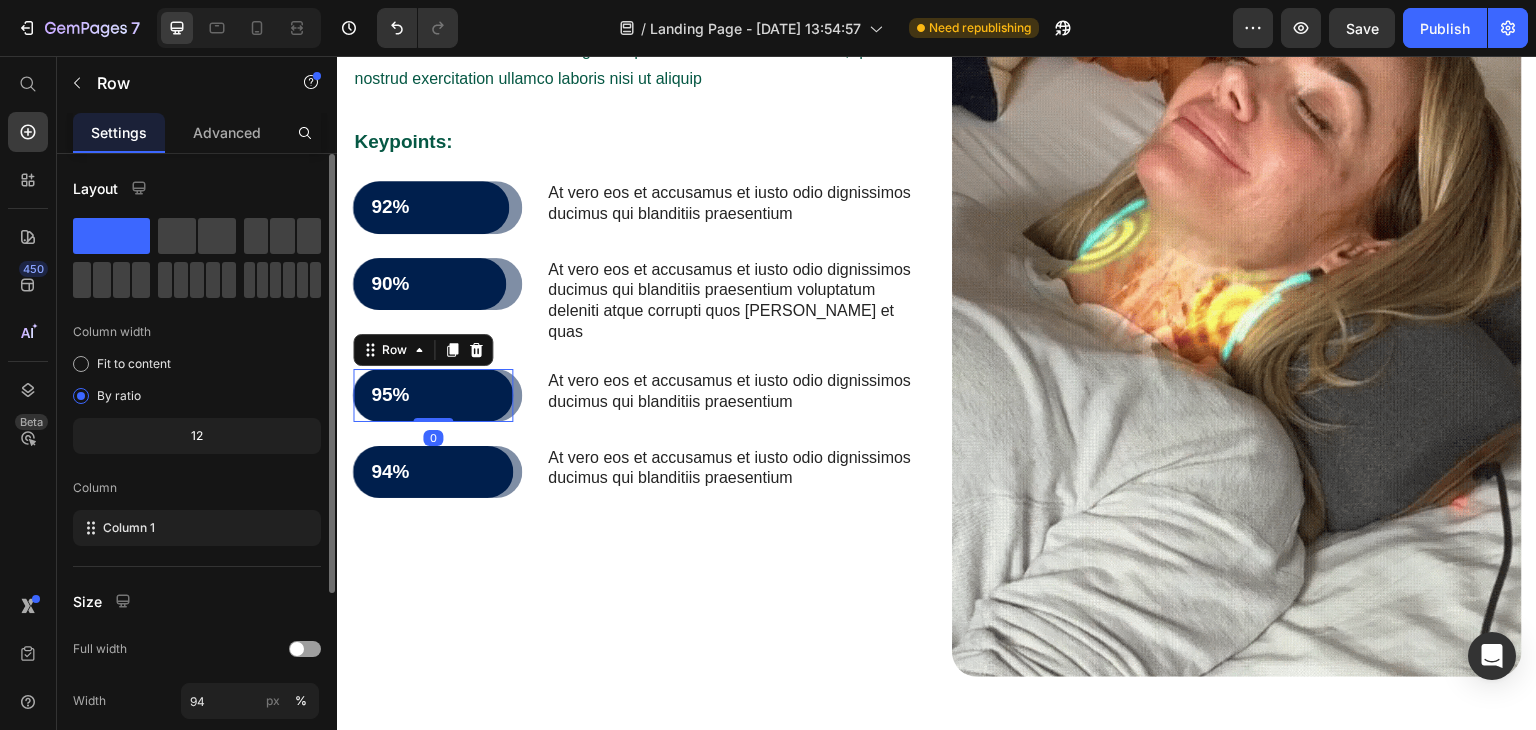 scroll, scrollTop: 100, scrollLeft: 0, axis: vertical 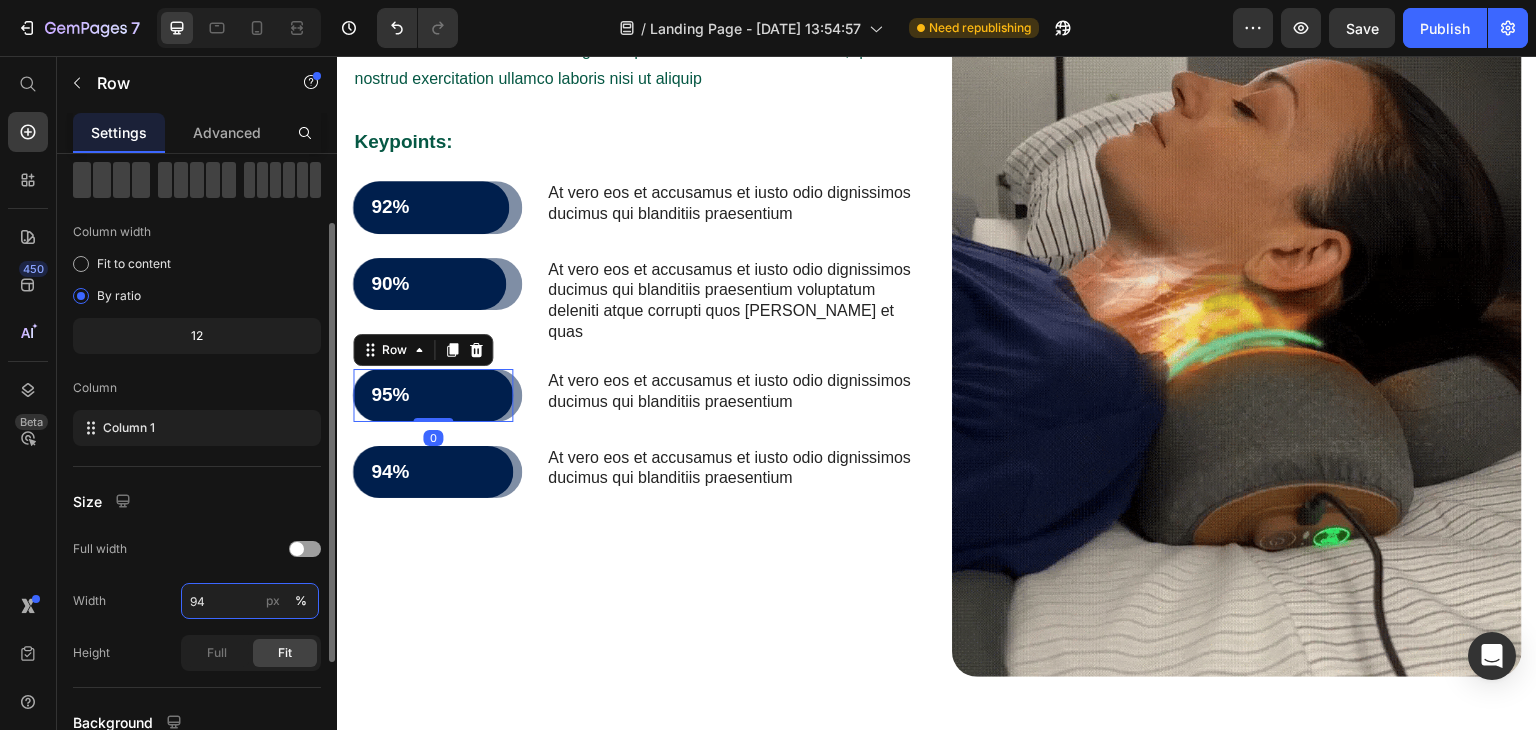 click on "94" at bounding box center [250, 601] 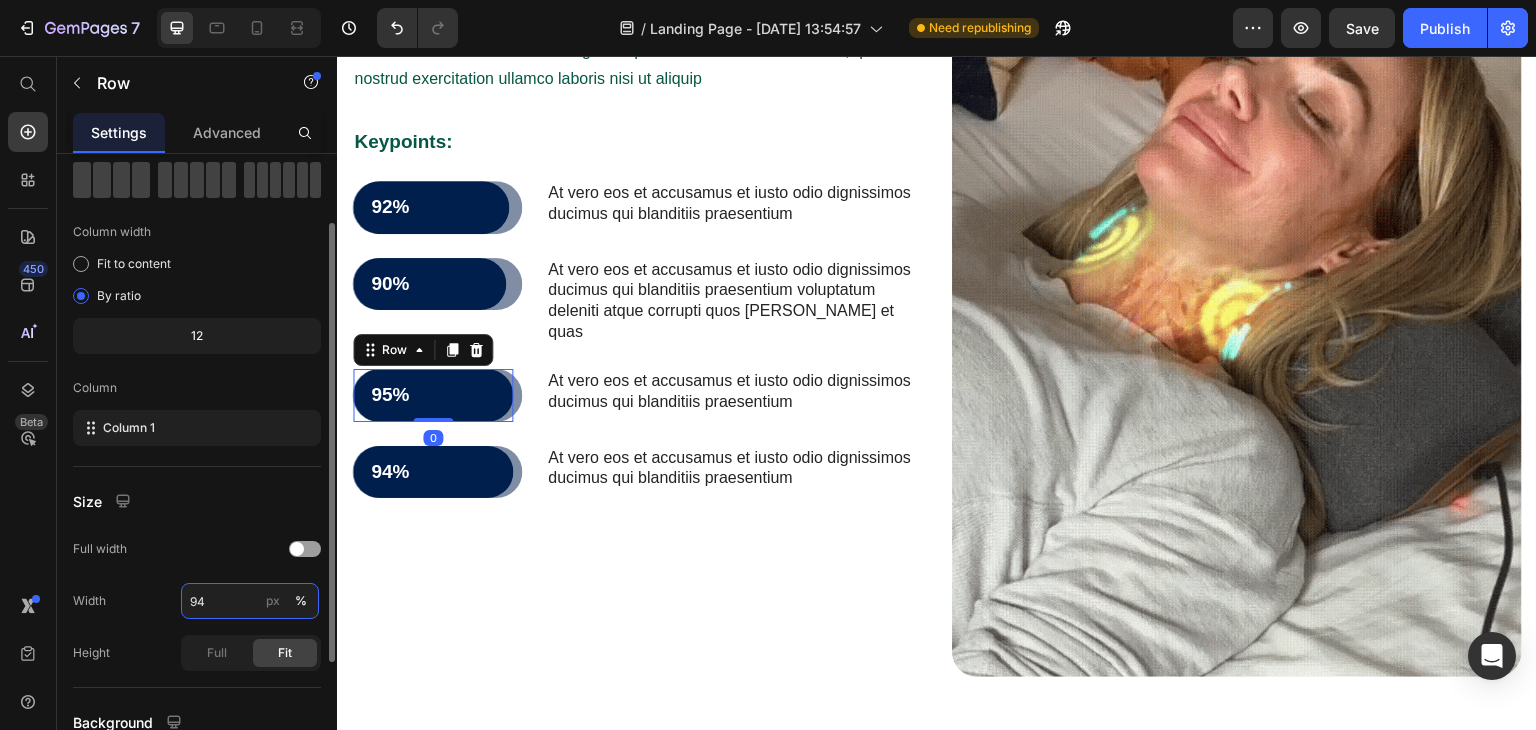 click on "94" at bounding box center (250, 601) 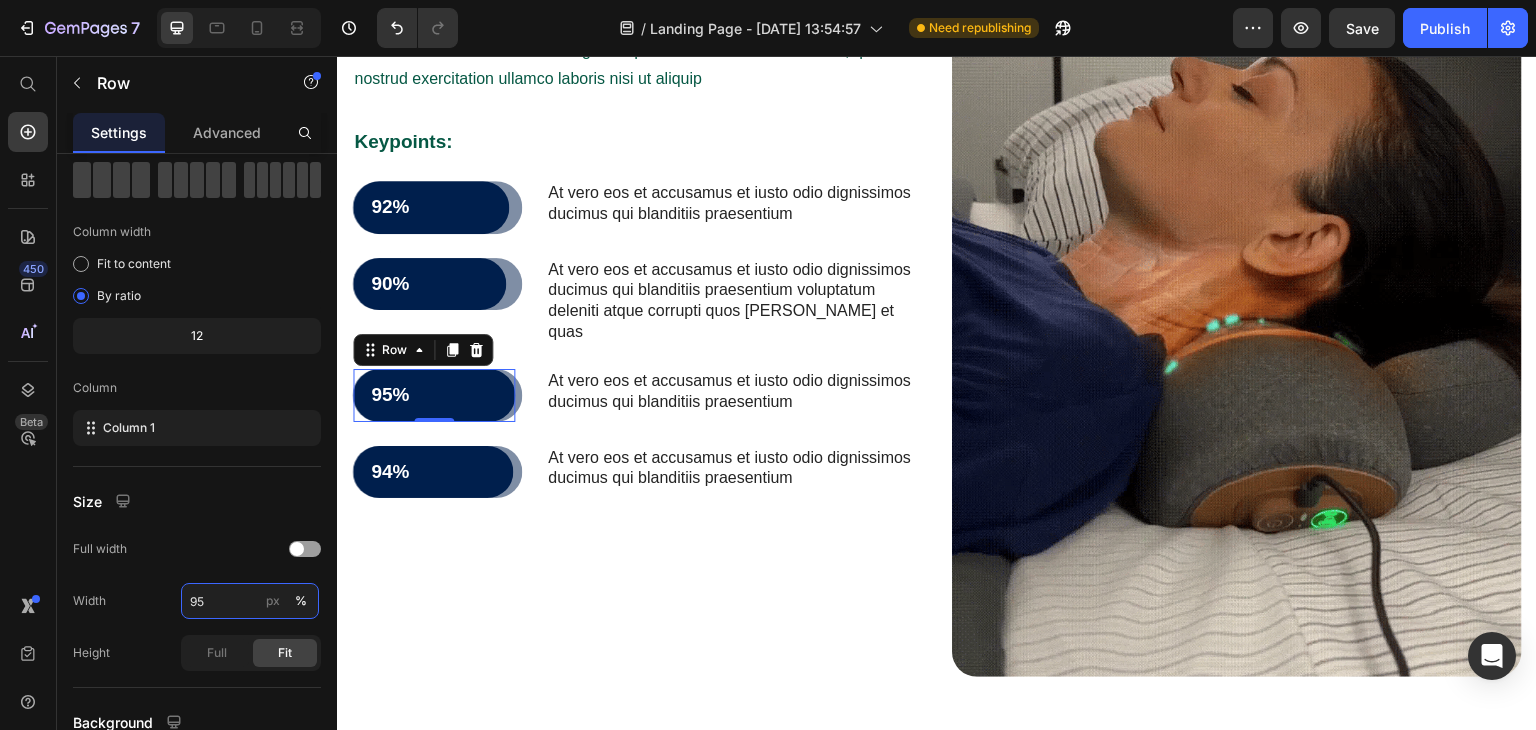 type on "95" 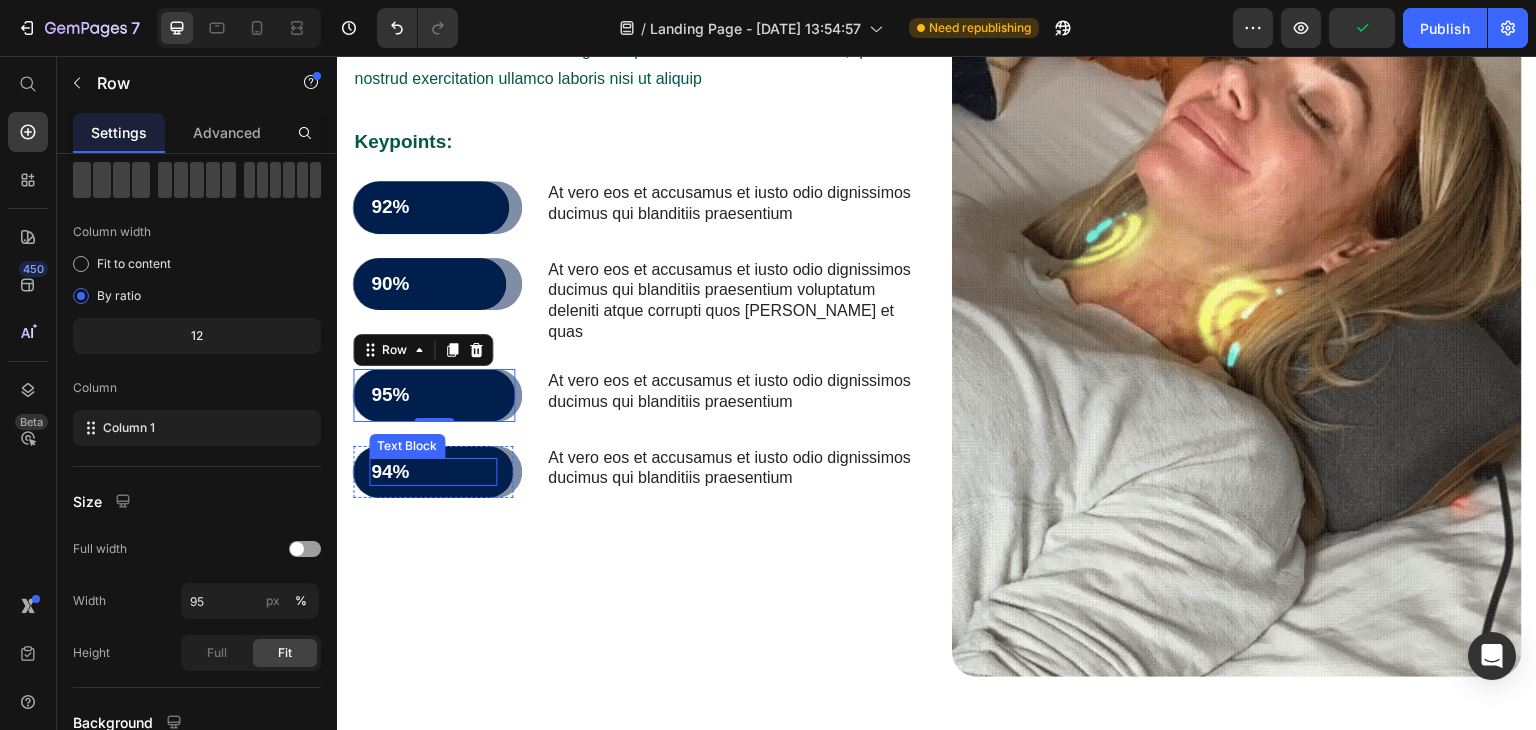 click on "94%" at bounding box center [433, 472] 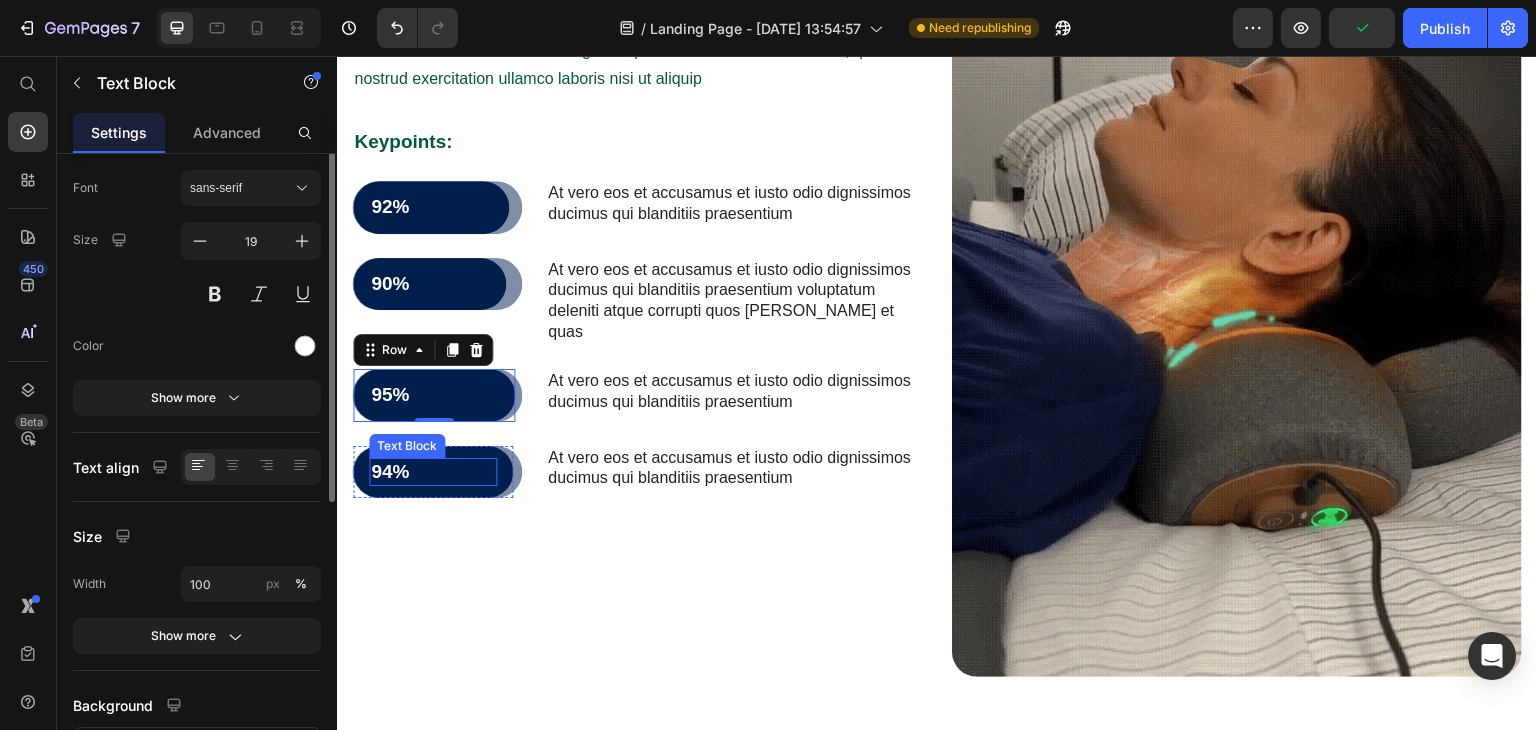scroll, scrollTop: 0, scrollLeft: 0, axis: both 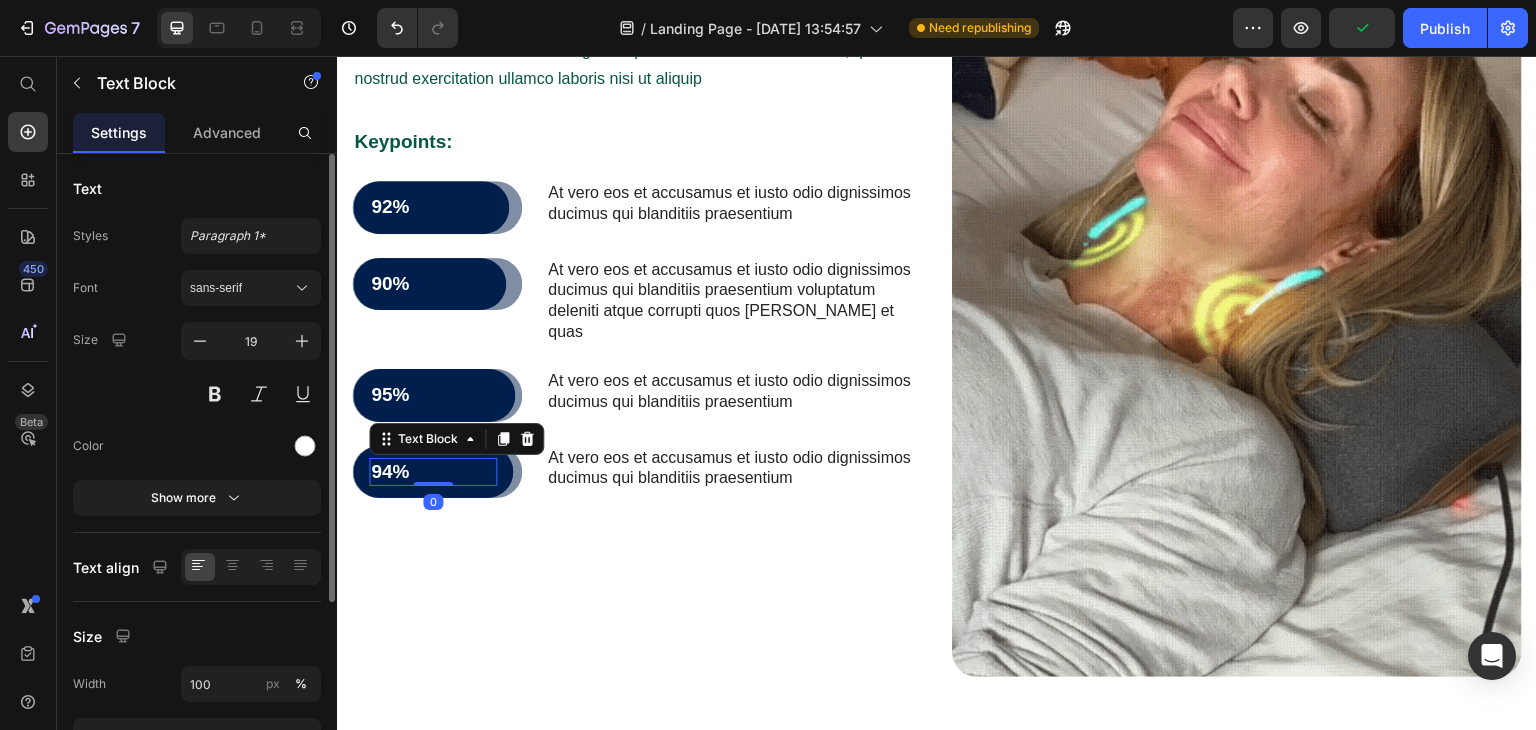 click on "94%" at bounding box center (433, 472) 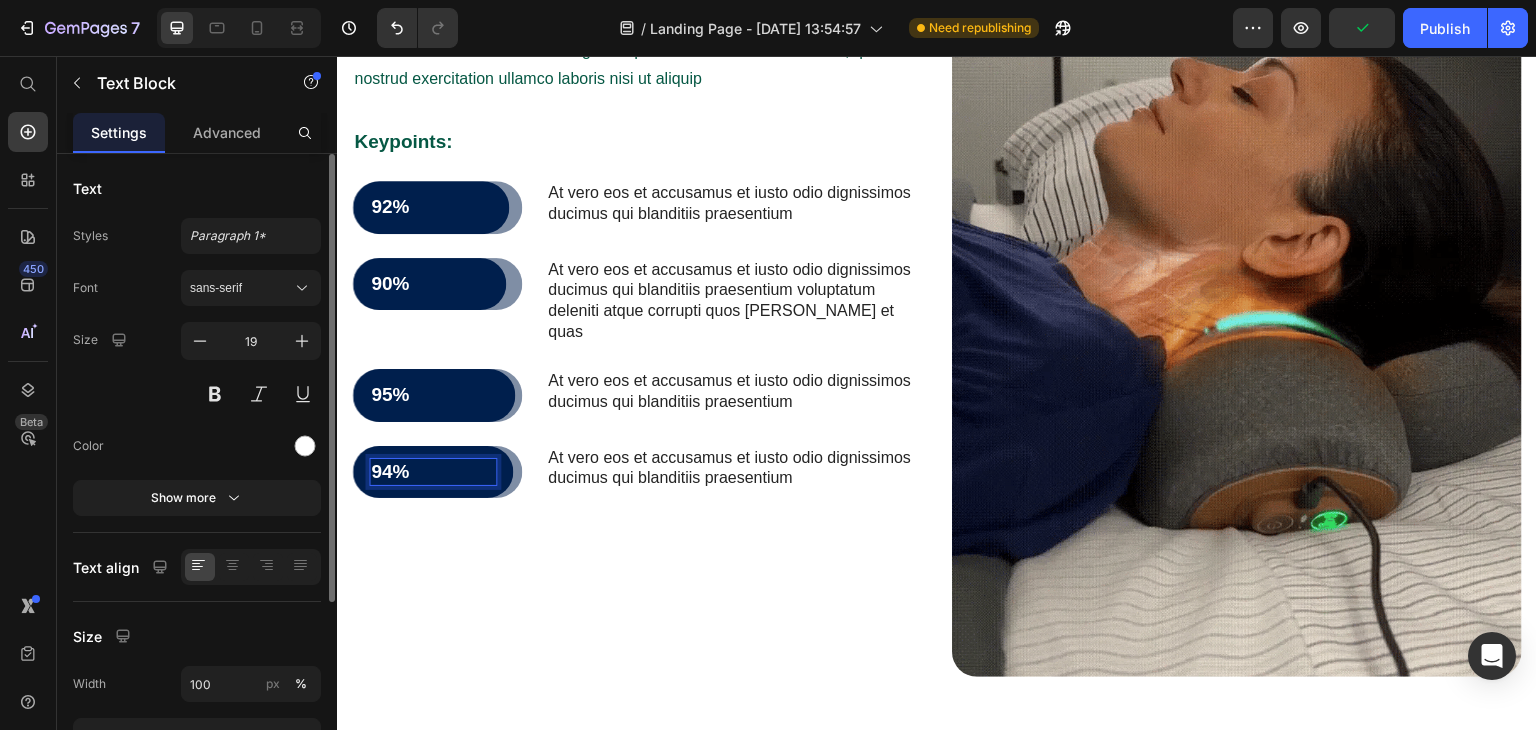 click on "94%" at bounding box center [433, 472] 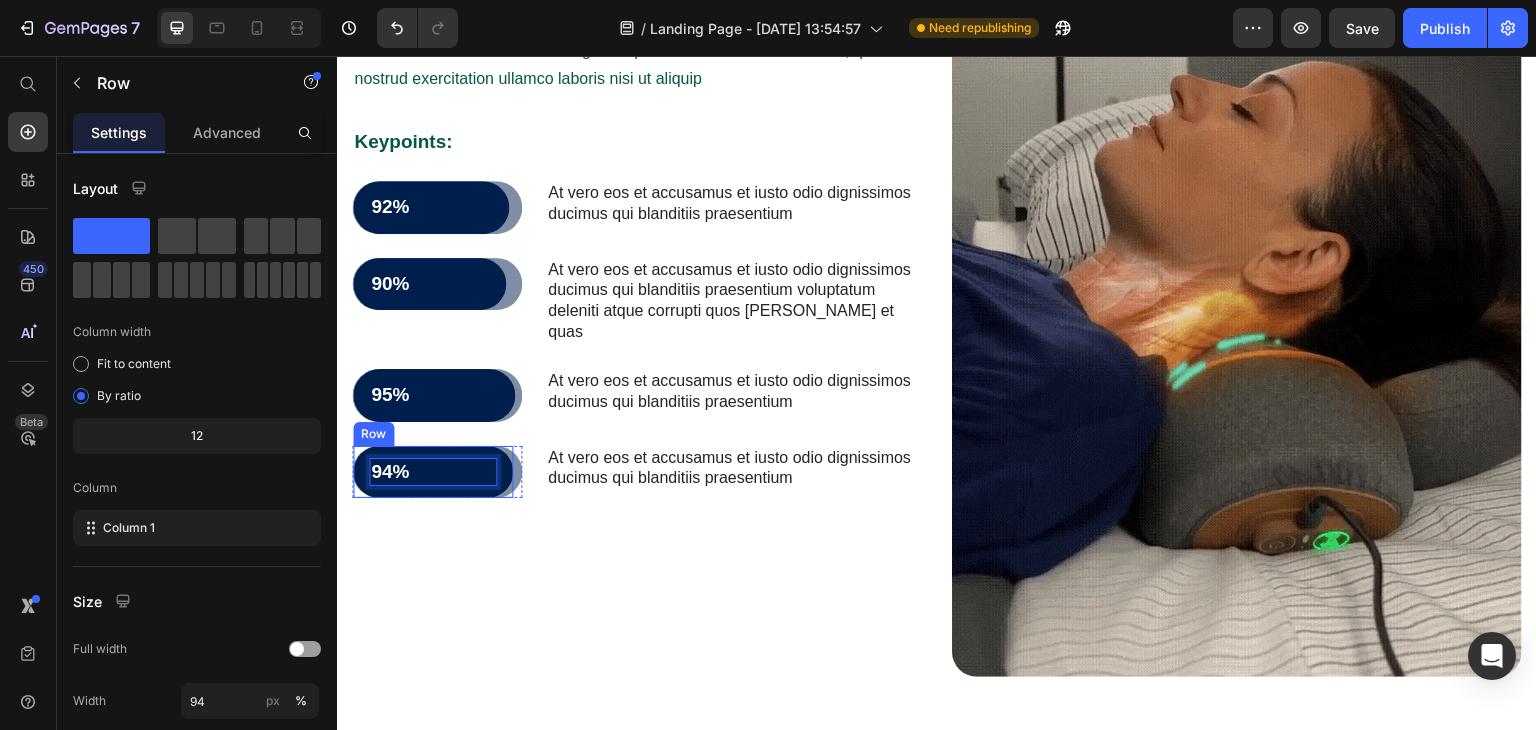 click on "94% Text Block   0 Row" at bounding box center [433, 472] 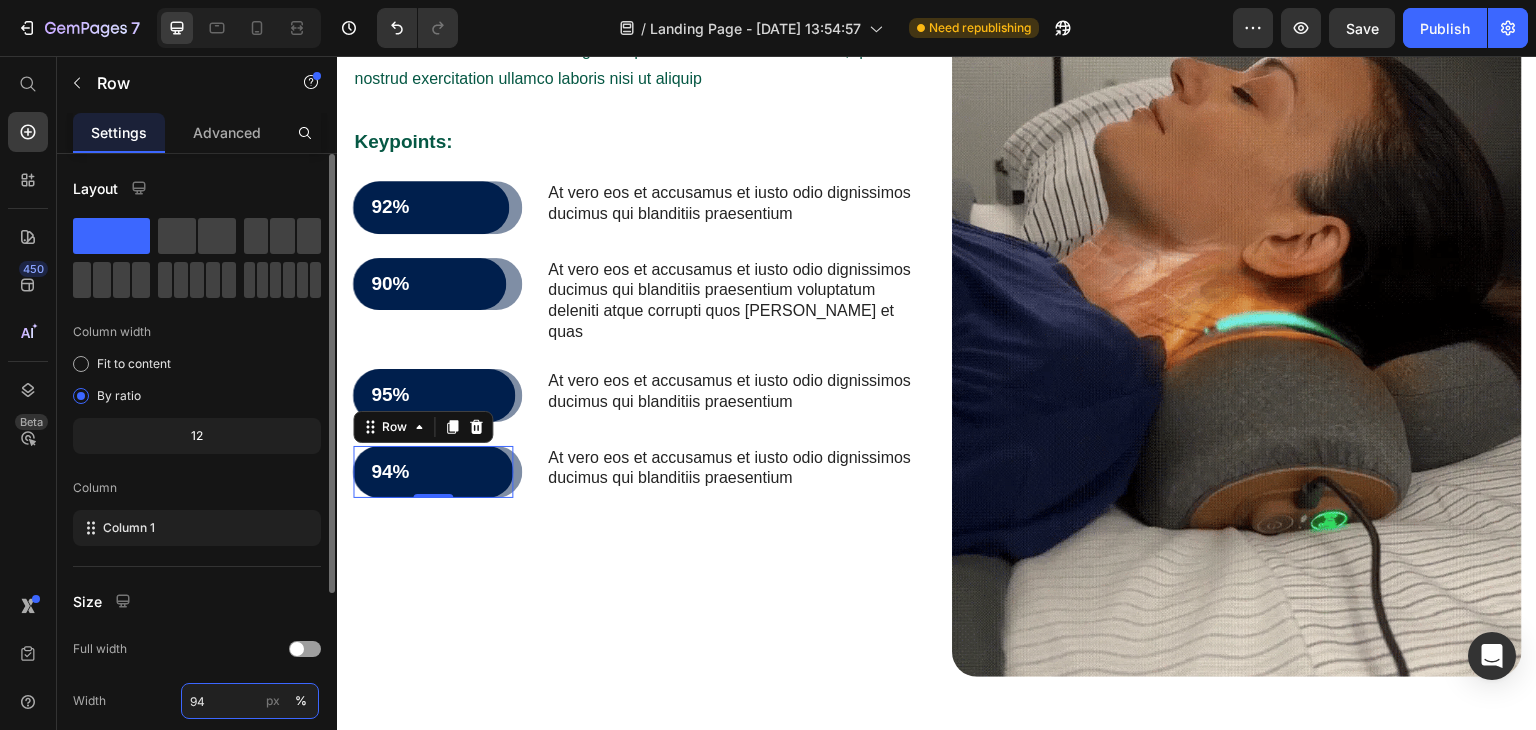 click on "94" at bounding box center [250, 701] 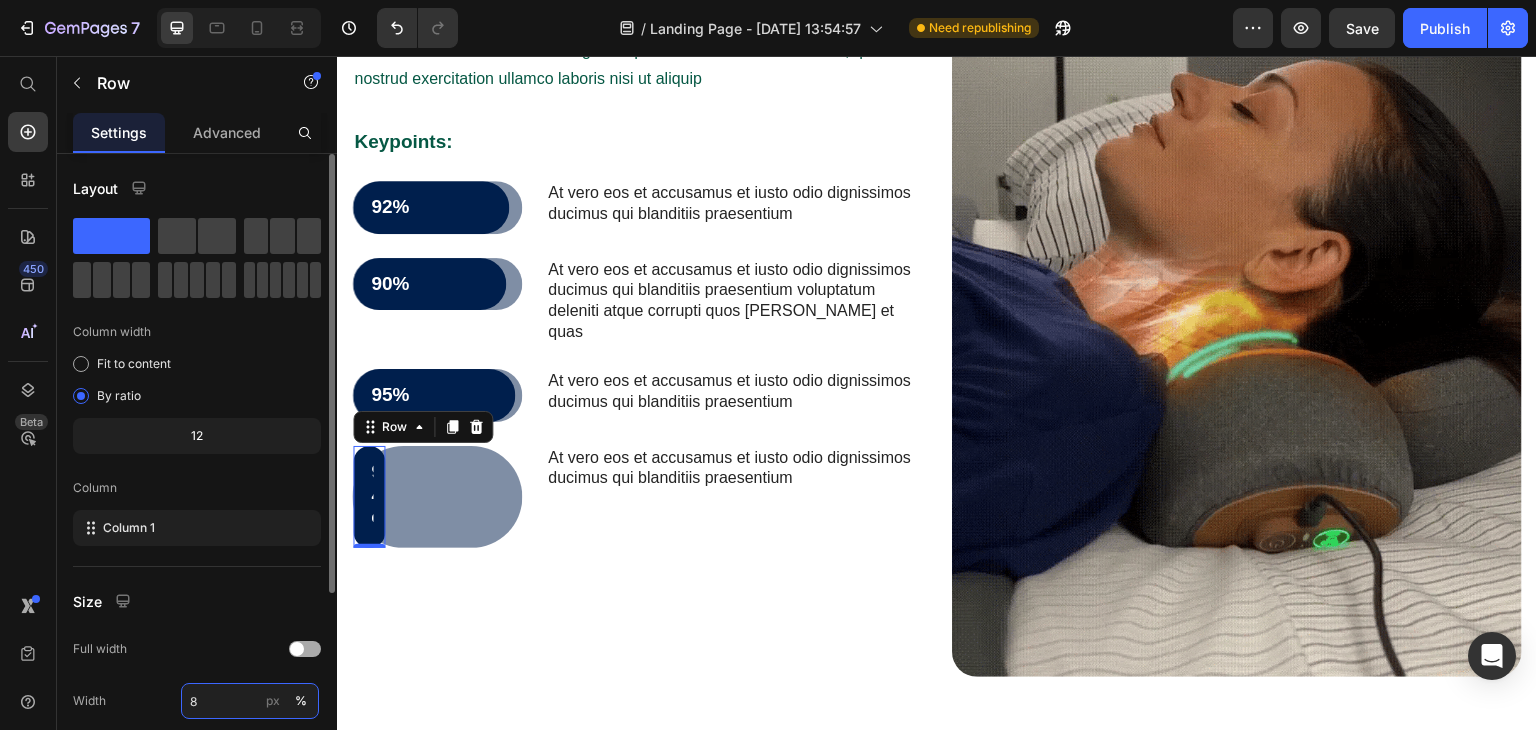 type on "89" 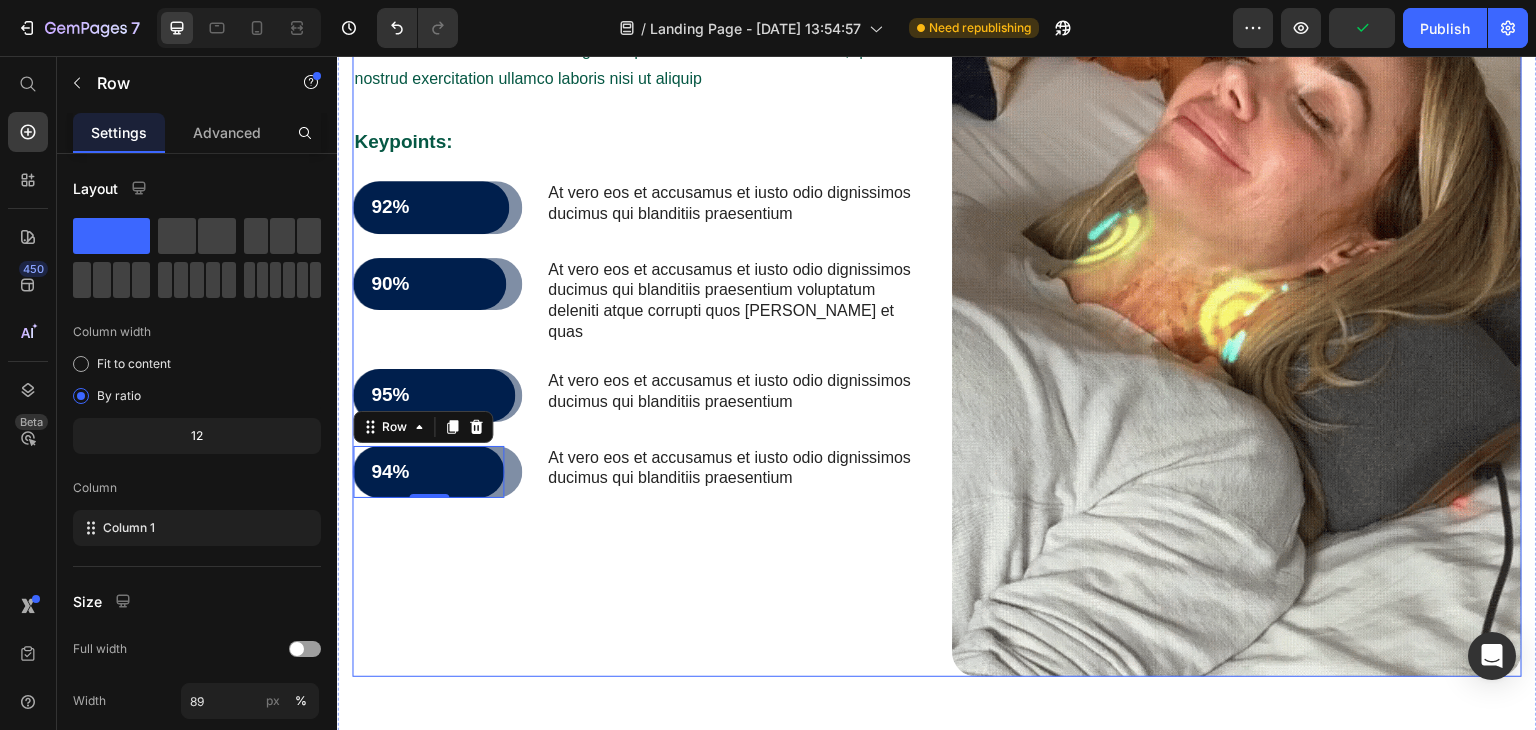 click on "Lorem ipsum dolor sit amet, consectetur adipiscing elit eiusmod. Heading Lorem ipsum dolor sit amet, consectetur adipiscing elit, sed do eiusmod tempor incididunt ut labore et dolore magna aliqua. Ut enim ad minim veniam, quis nostrud exercitation ullamco laboris nisi ut aliquip Text Block Keypoints: Text Block 92% Text Block Row Row At vero eos et accusamus et iusto odio dignissimos ducimus qui blanditiis praesentium Text Block Row 90% Text Block Row Row At vero eos et accusamus et iusto odio dignissimos ducimus qui blanditiis praesentium voluptatum deleniti atque corrupti quos dolores et quas  Text Block Row 95% Text Block Row Row At vero eos et accusamus et iusto odio dignissimos ducimus qui blanditiis praesentium Text Block Row 94% Text Block Row   0 Row At vero eos et accusamus et iusto odio dignissimos ducimus qui blanditiis praesentium Text Block Row" at bounding box center [637, 297] 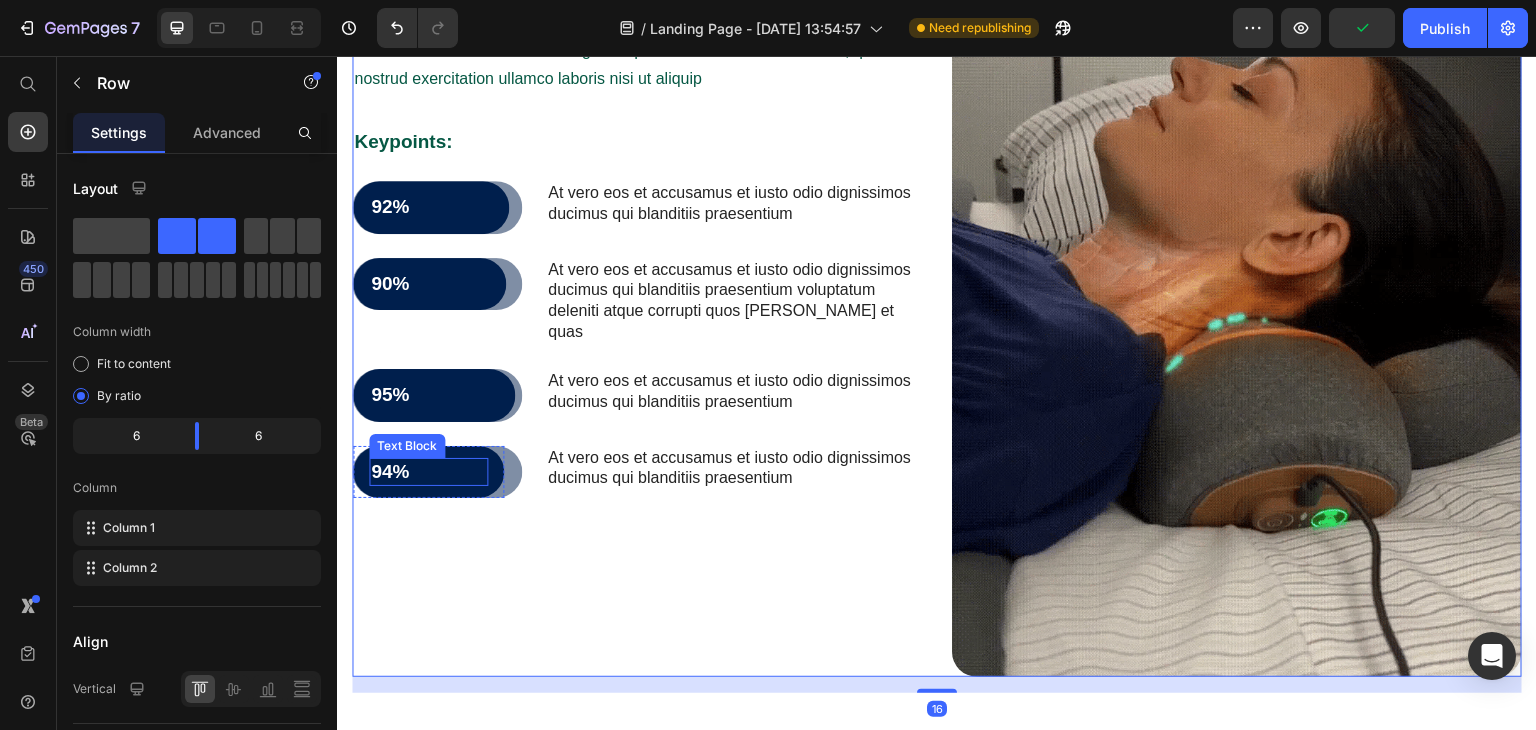 click on "94%" at bounding box center (428, 472) 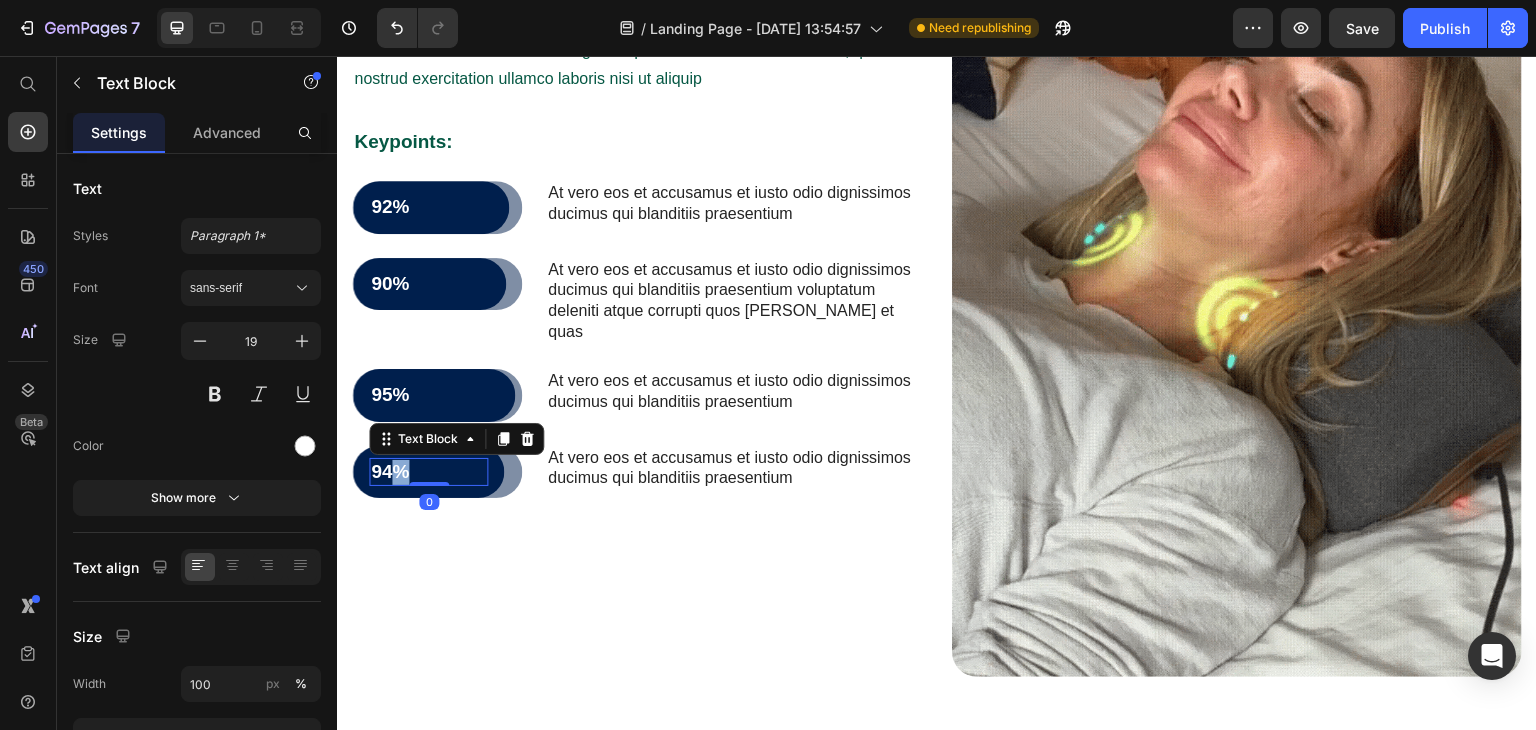click on "94%" at bounding box center [428, 472] 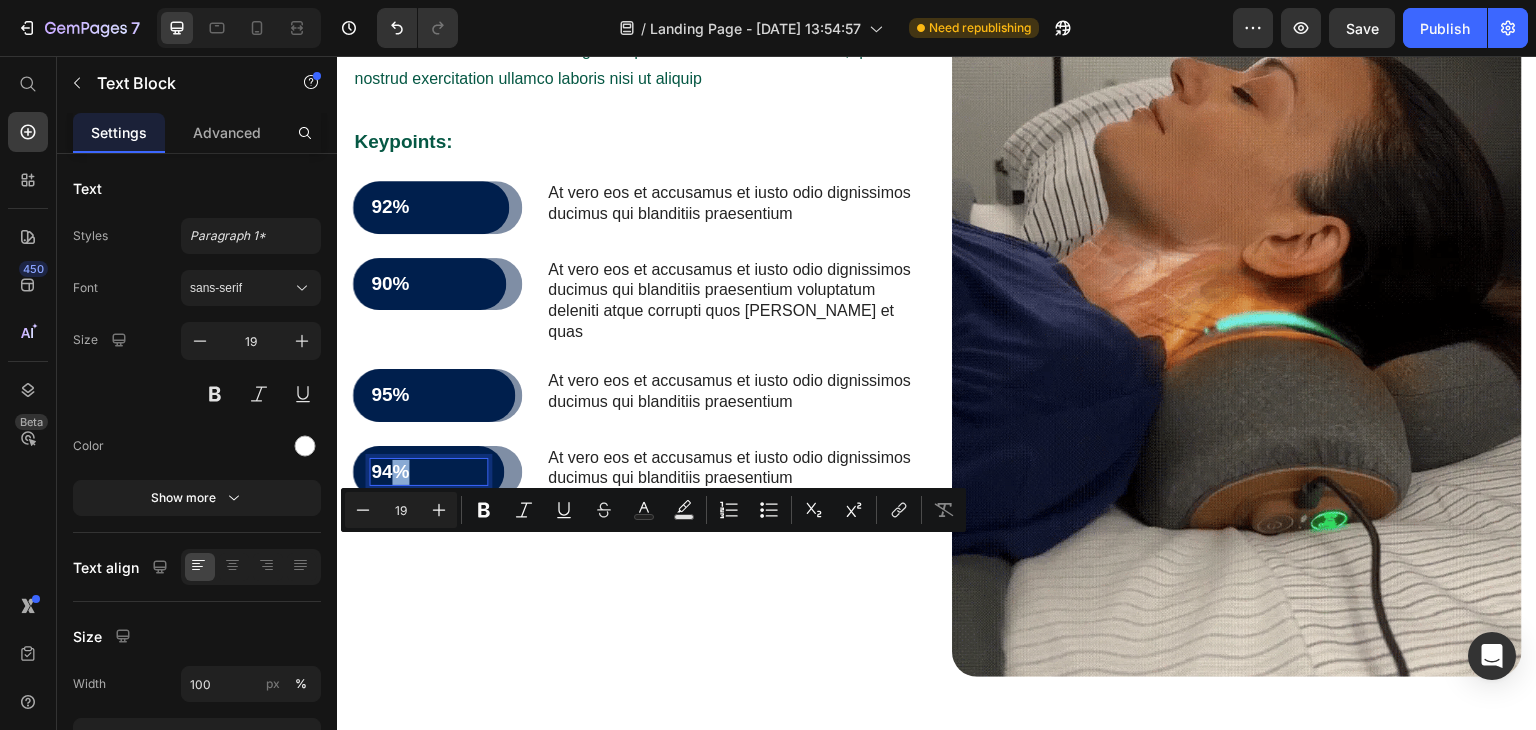 click on "94%" at bounding box center (428, 472) 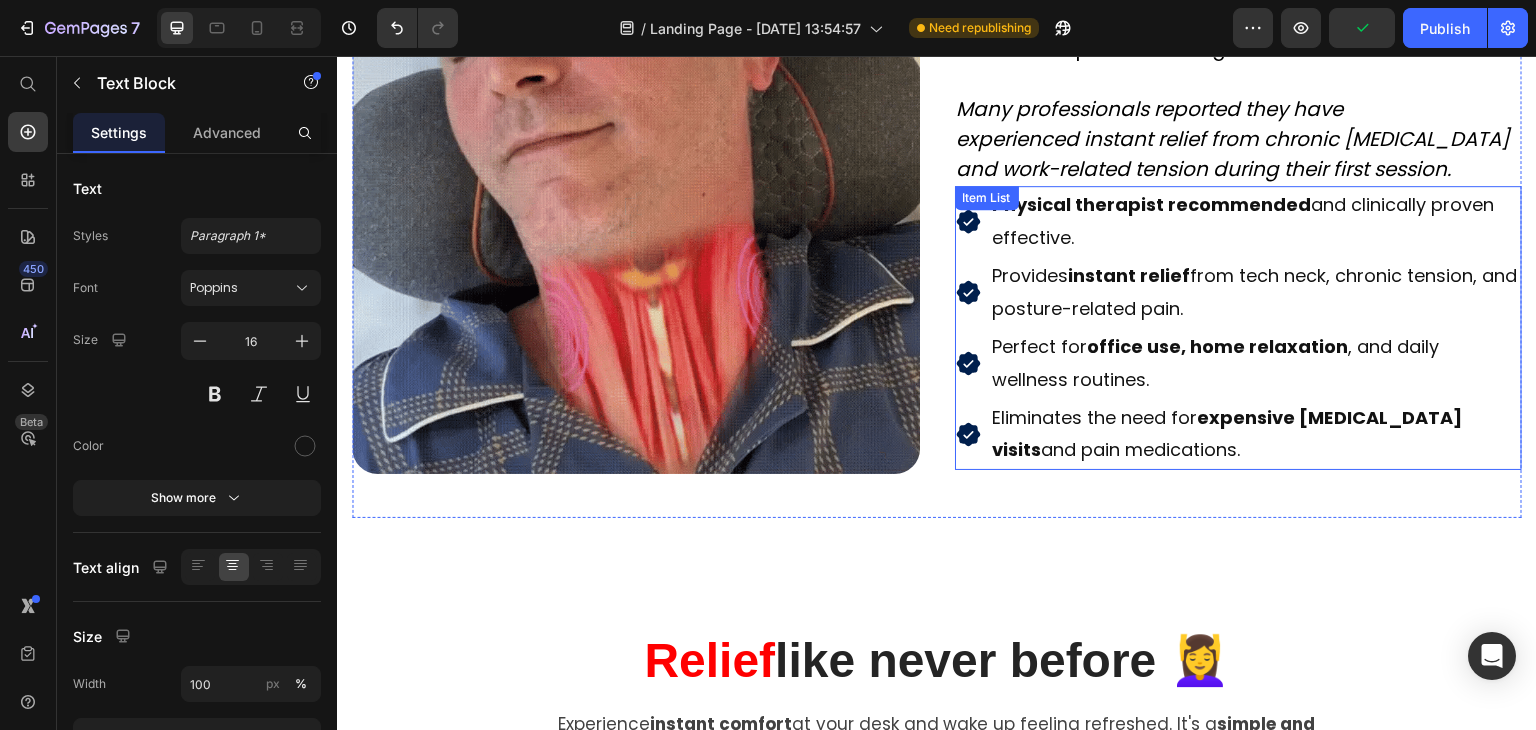 scroll, scrollTop: 2442, scrollLeft: 0, axis: vertical 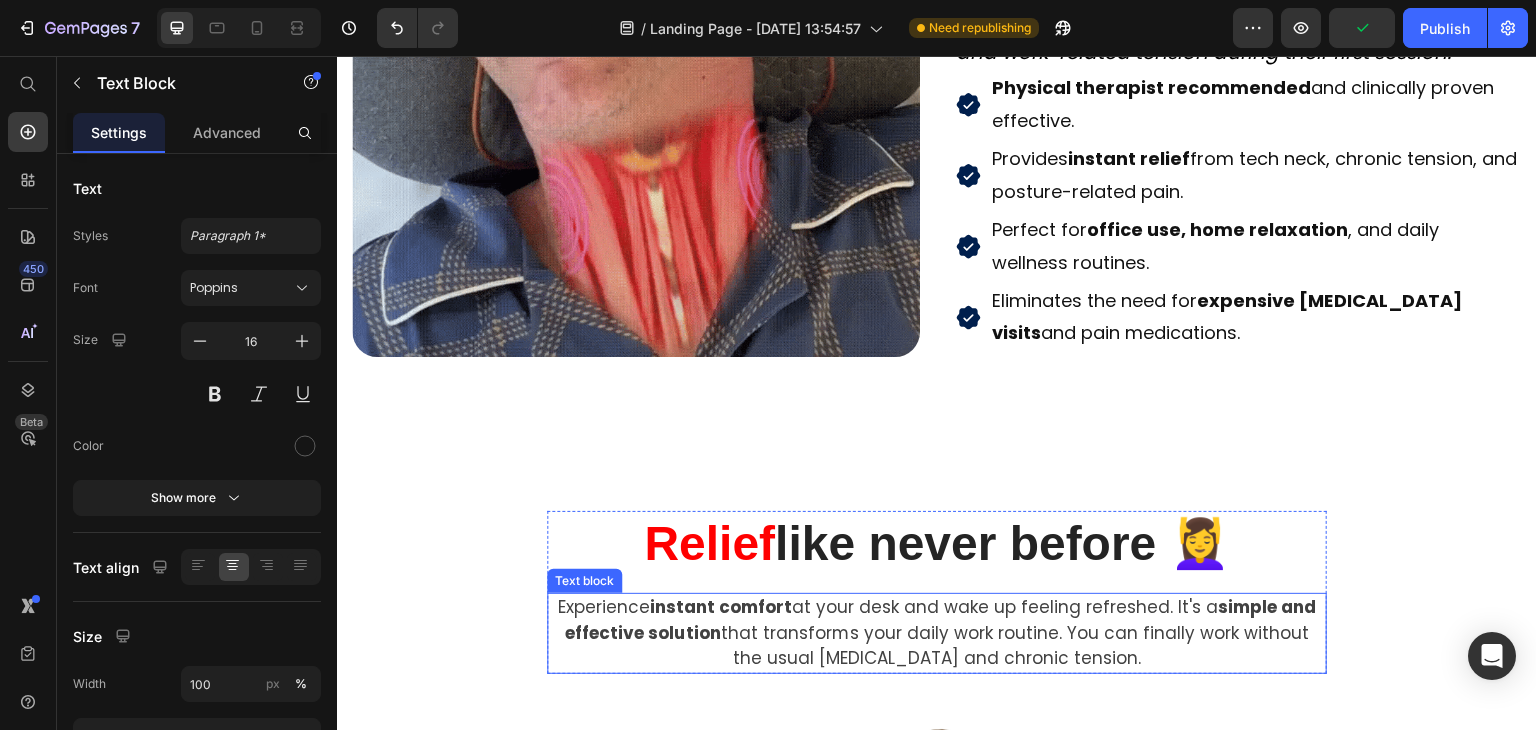click on "Experience  instant comfort  at your desk and wake up feeling refreshed. It's a  simple and effective solution  that transforms your daily work routine. You can finally work without the usual neck pain and chronic tension." at bounding box center (937, 633) 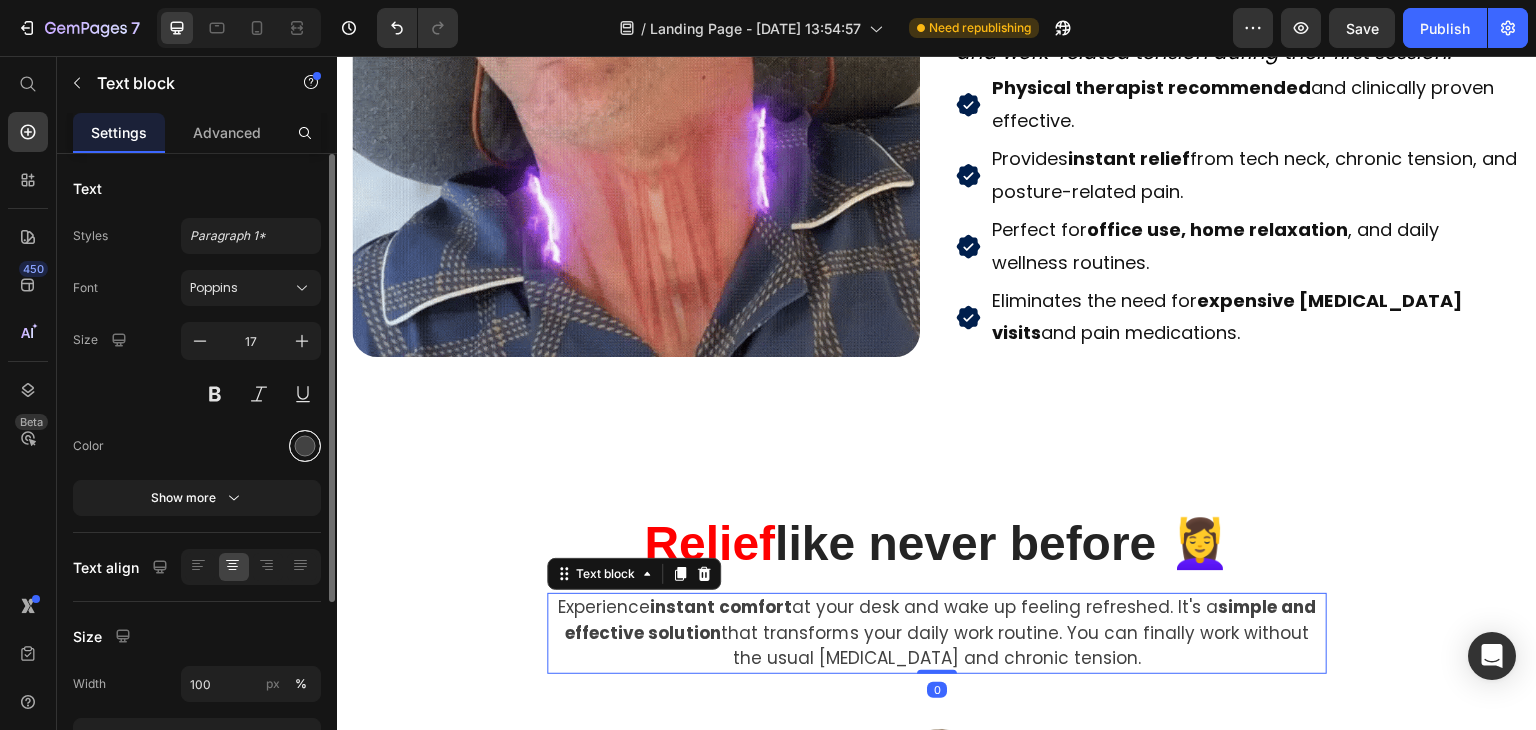 click at bounding box center (305, 446) 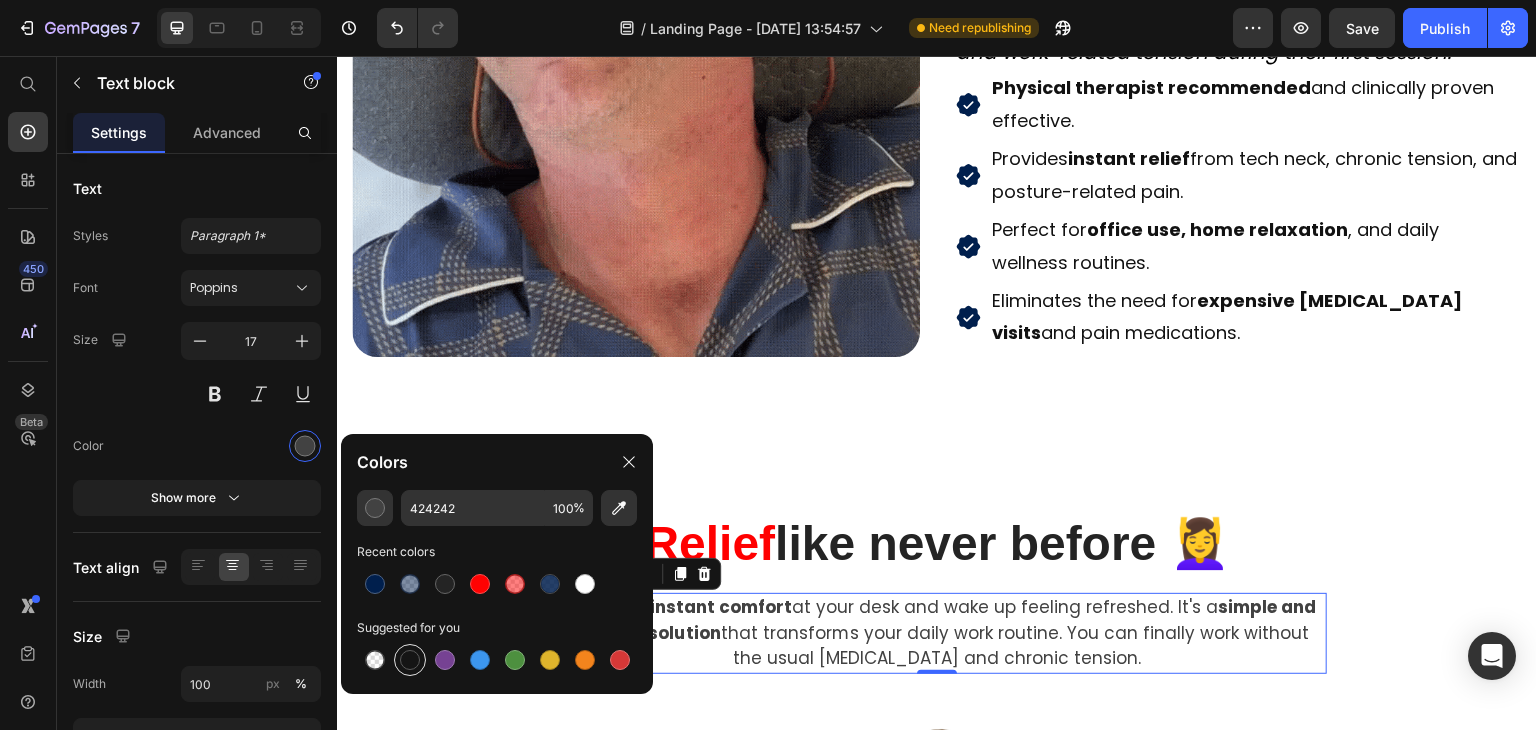 click at bounding box center (410, 660) 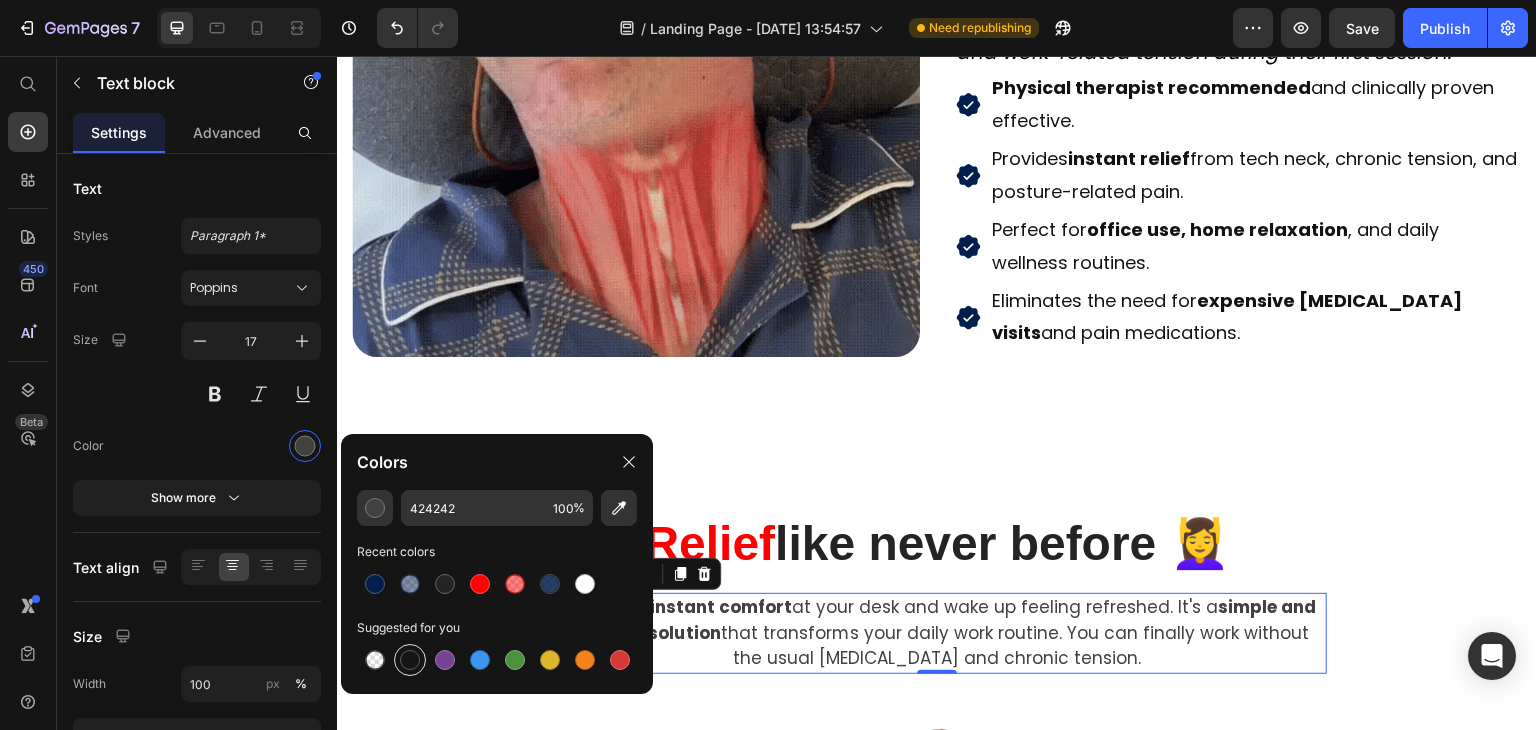 type on "151515" 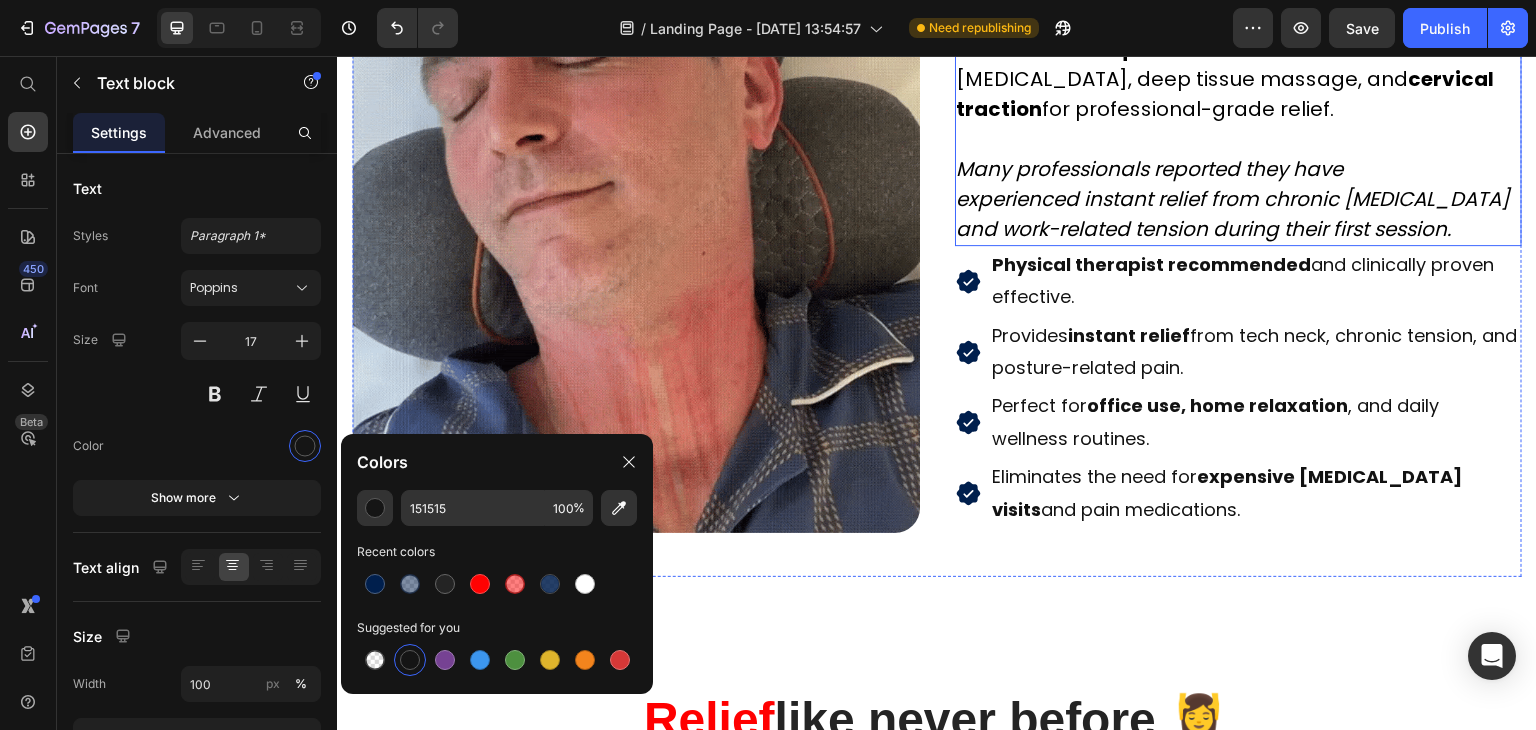scroll, scrollTop: 2142, scrollLeft: 0, axis: vertical 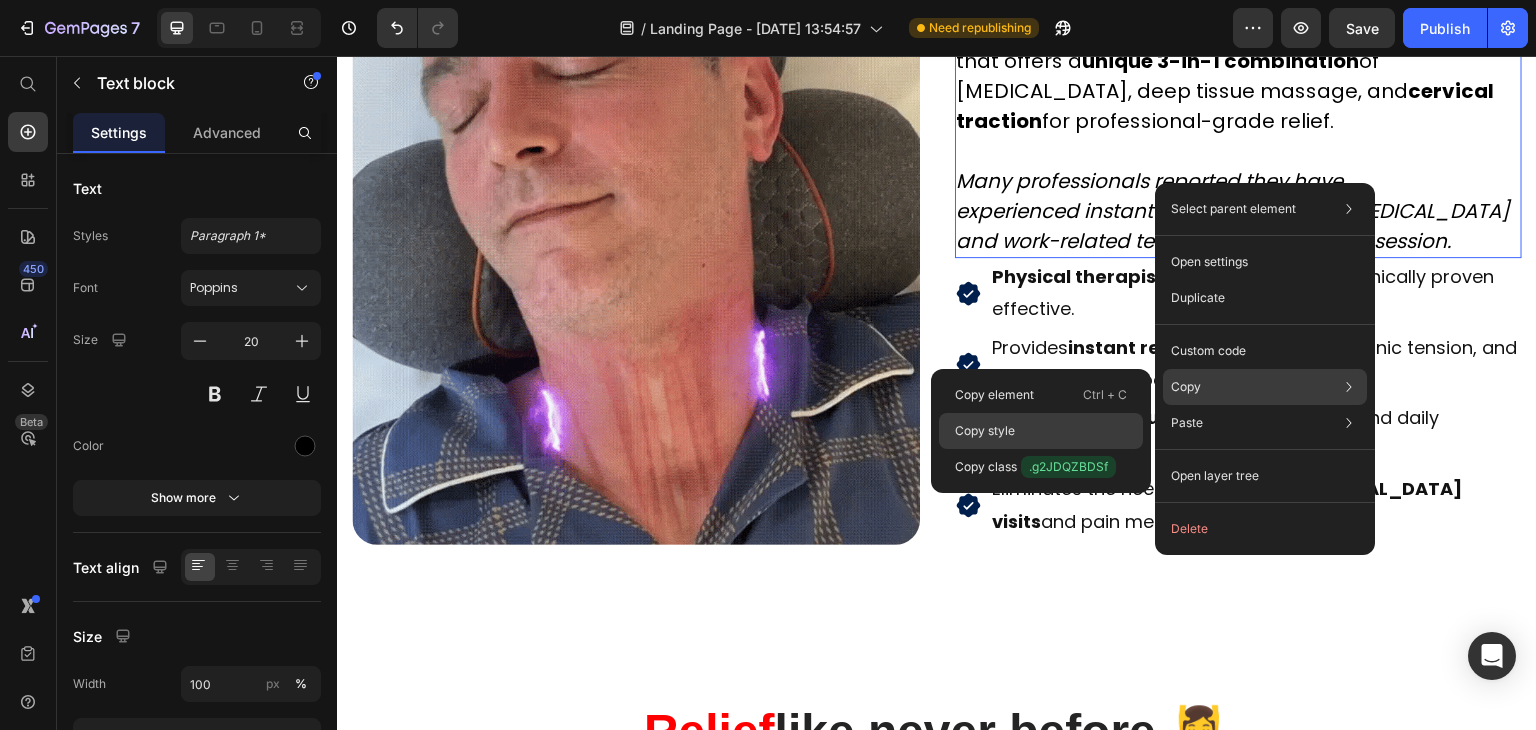 click on "Copy style" at bounding box center (985, 431) 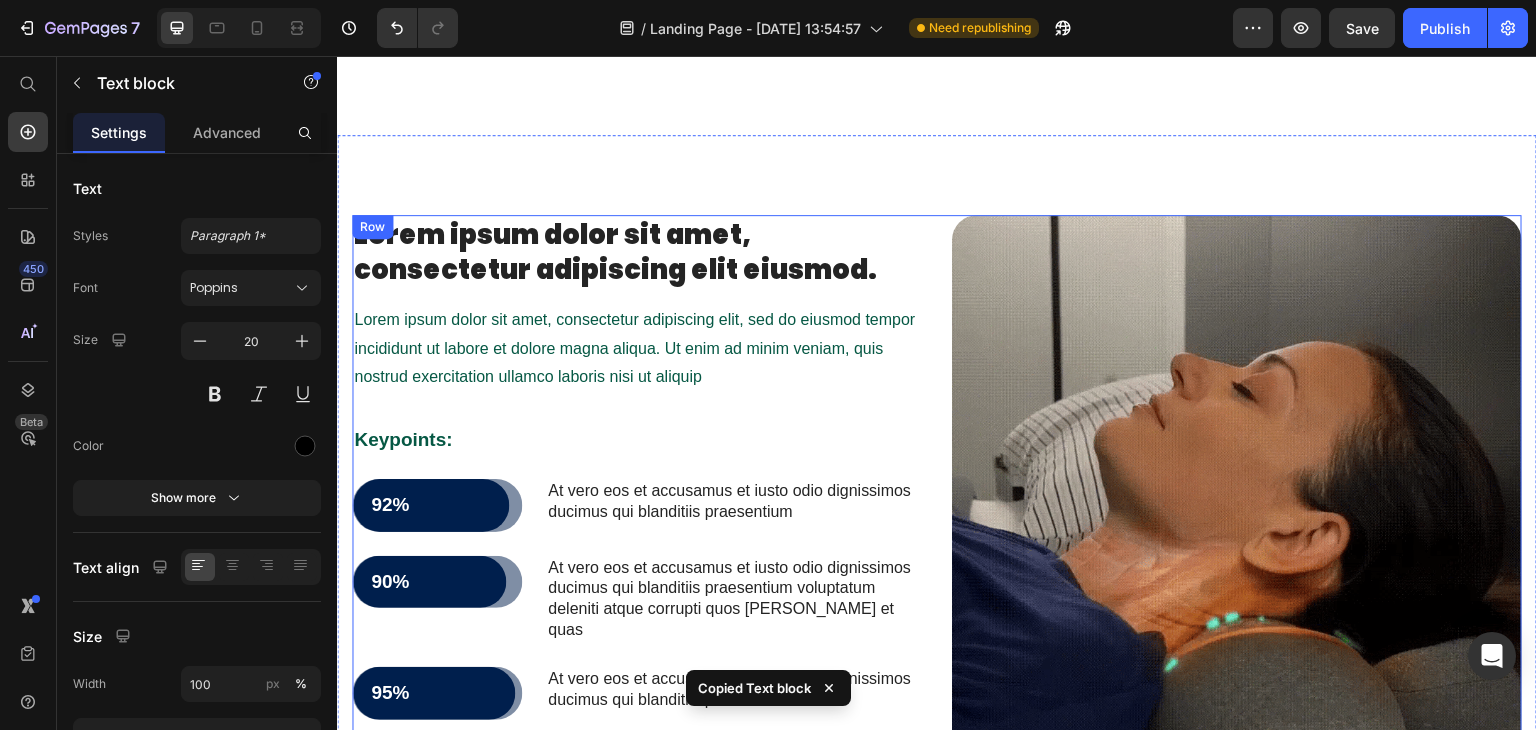 scroll, scrollTop: 3942, scrollLeft: 0, axis: vertical 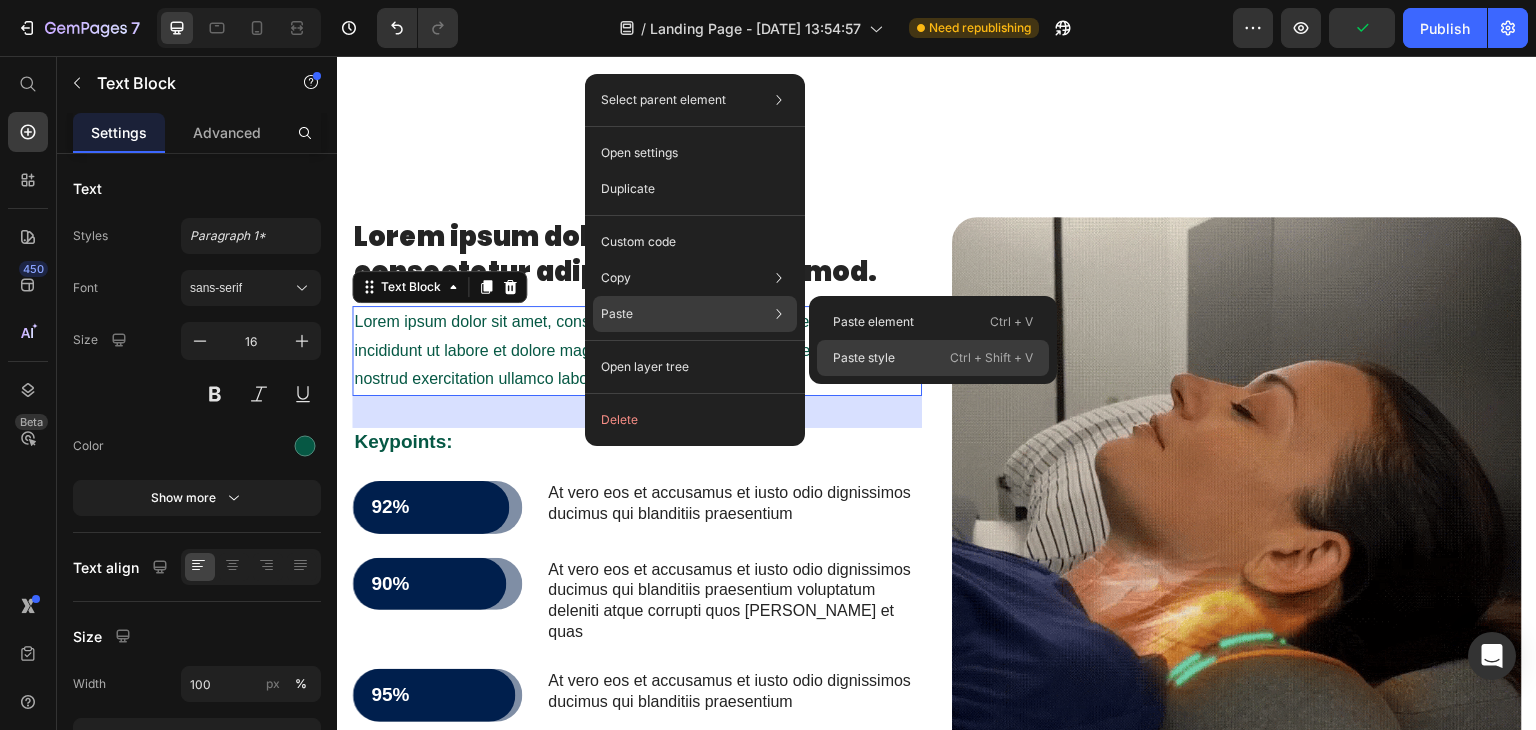 click on "Paste style" at bounding box center [864, 358] 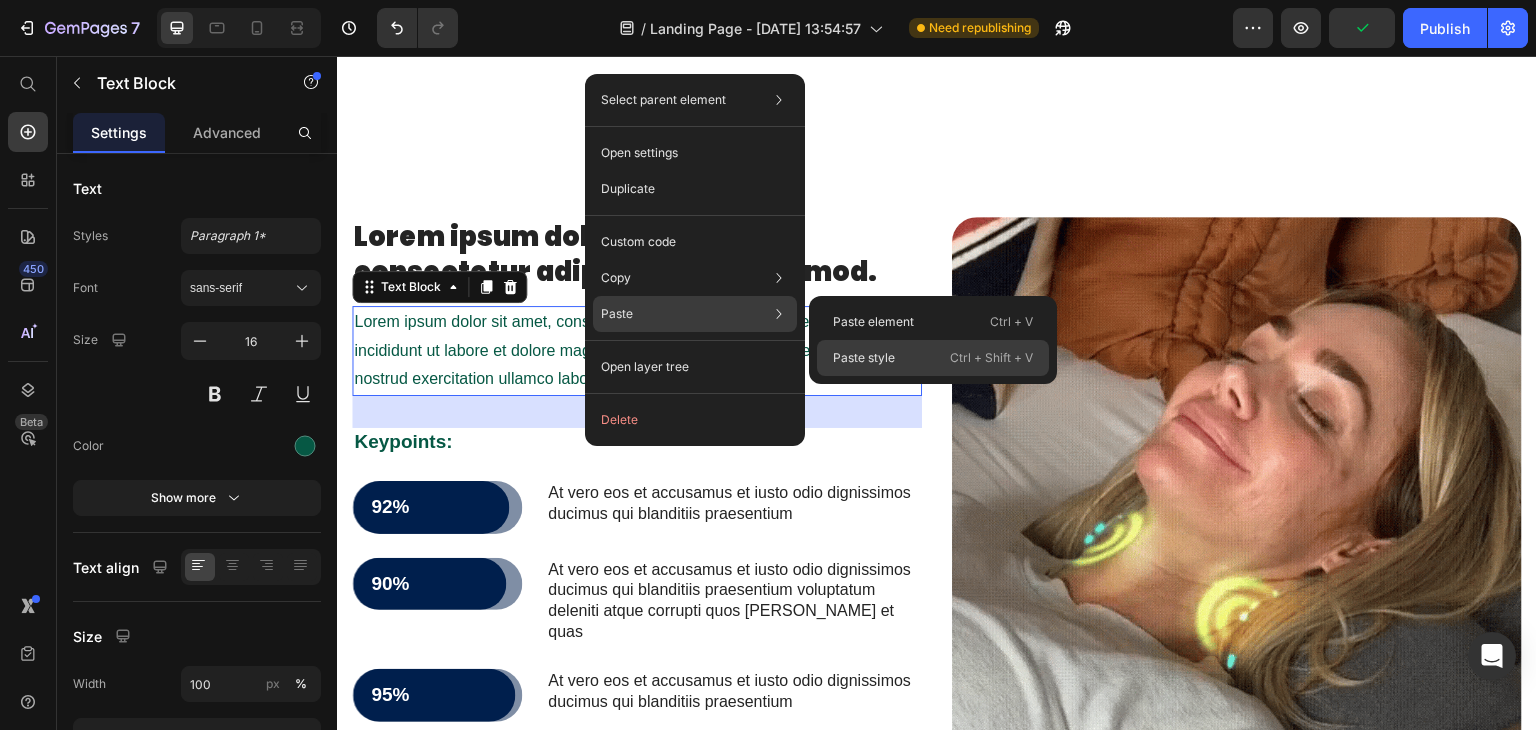 type on "20" 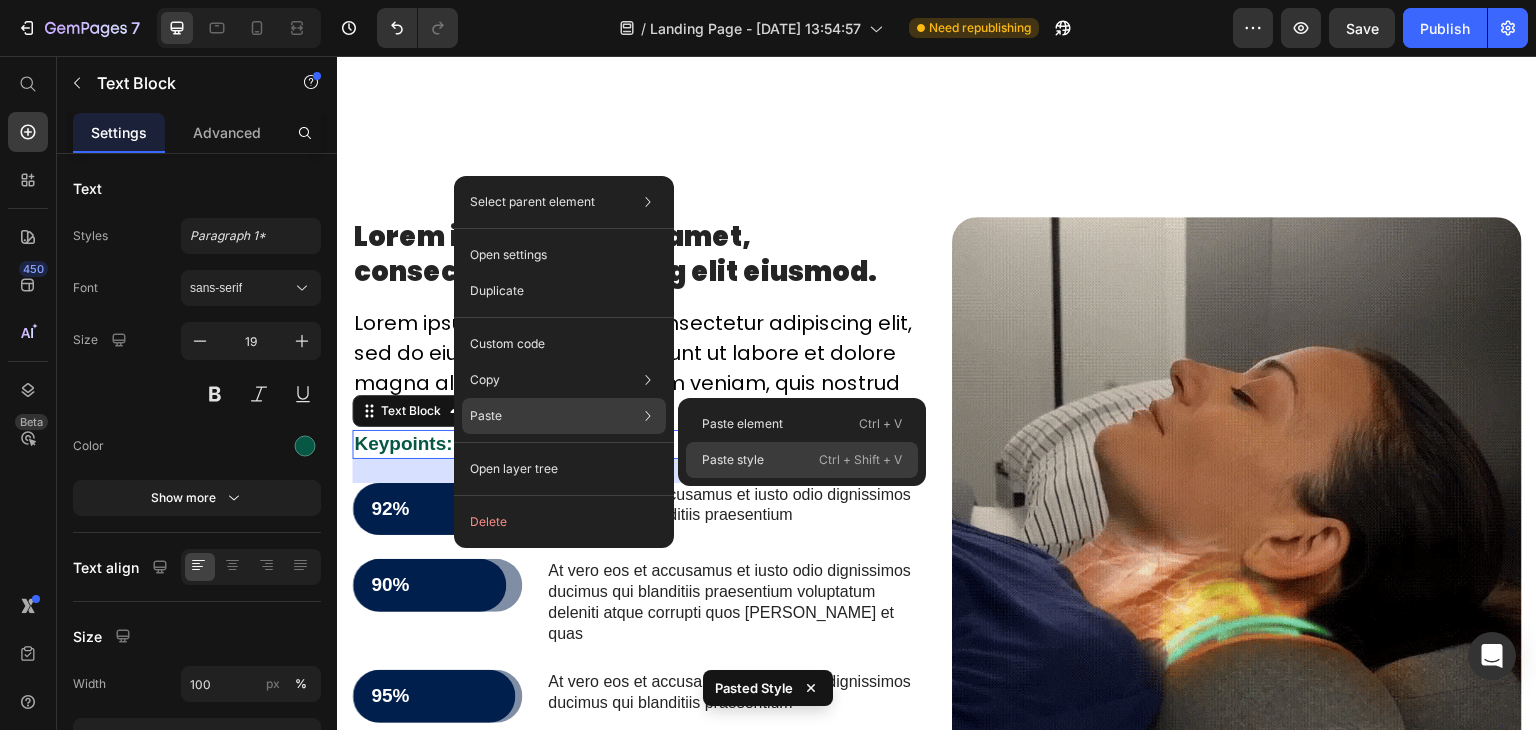 click on "Paste style  Ctrl + Shift + V" 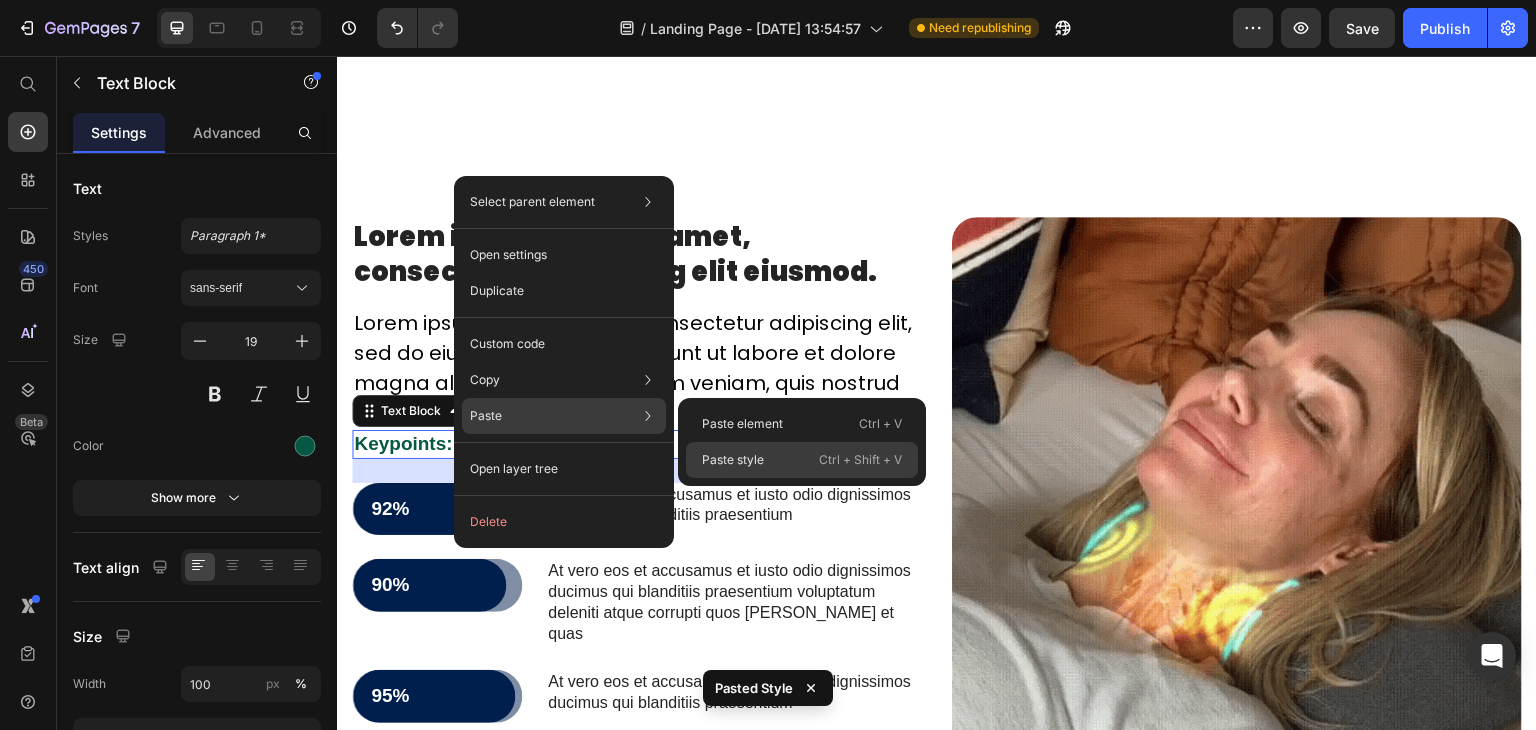 type on "20" 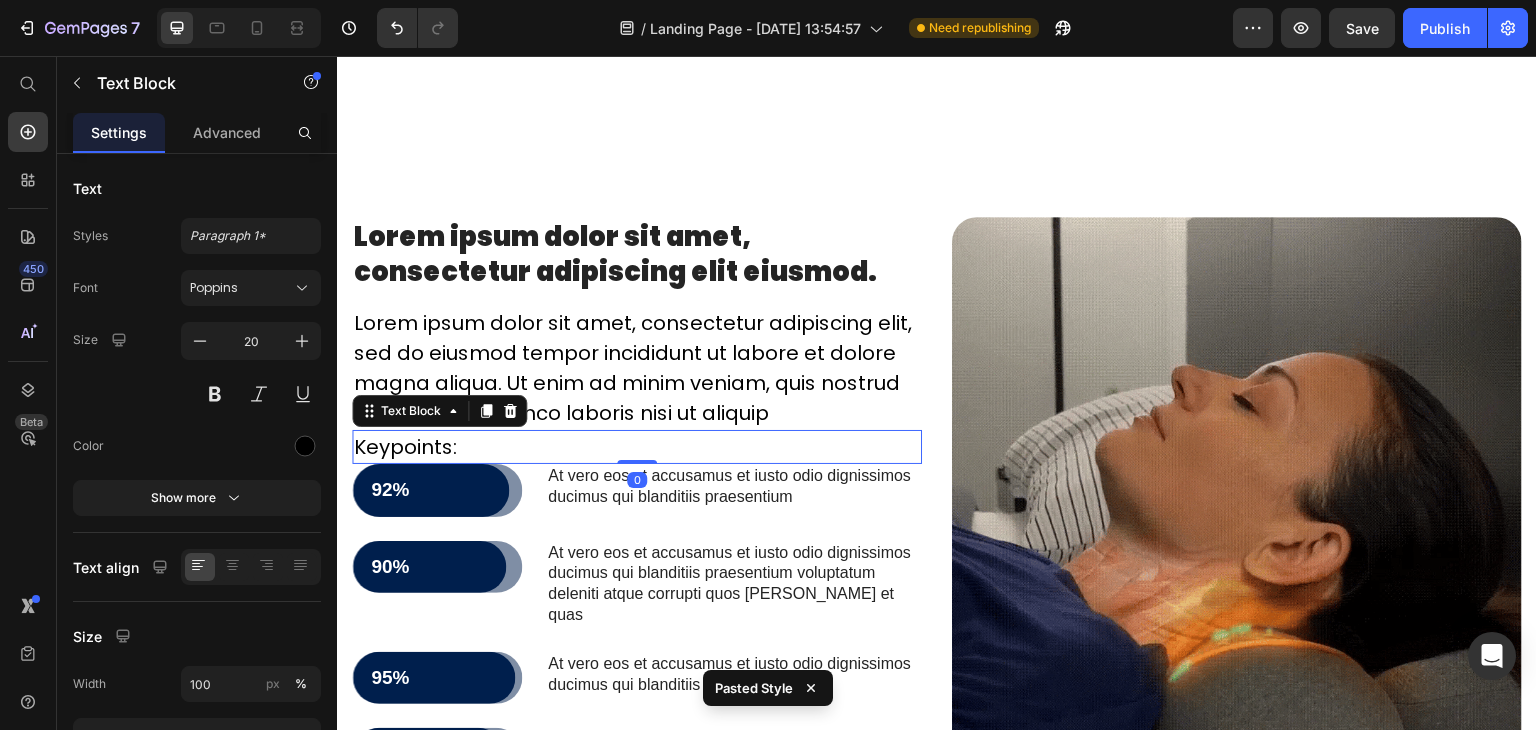 click on "Keypoints:" at bounding box center (637, 447) 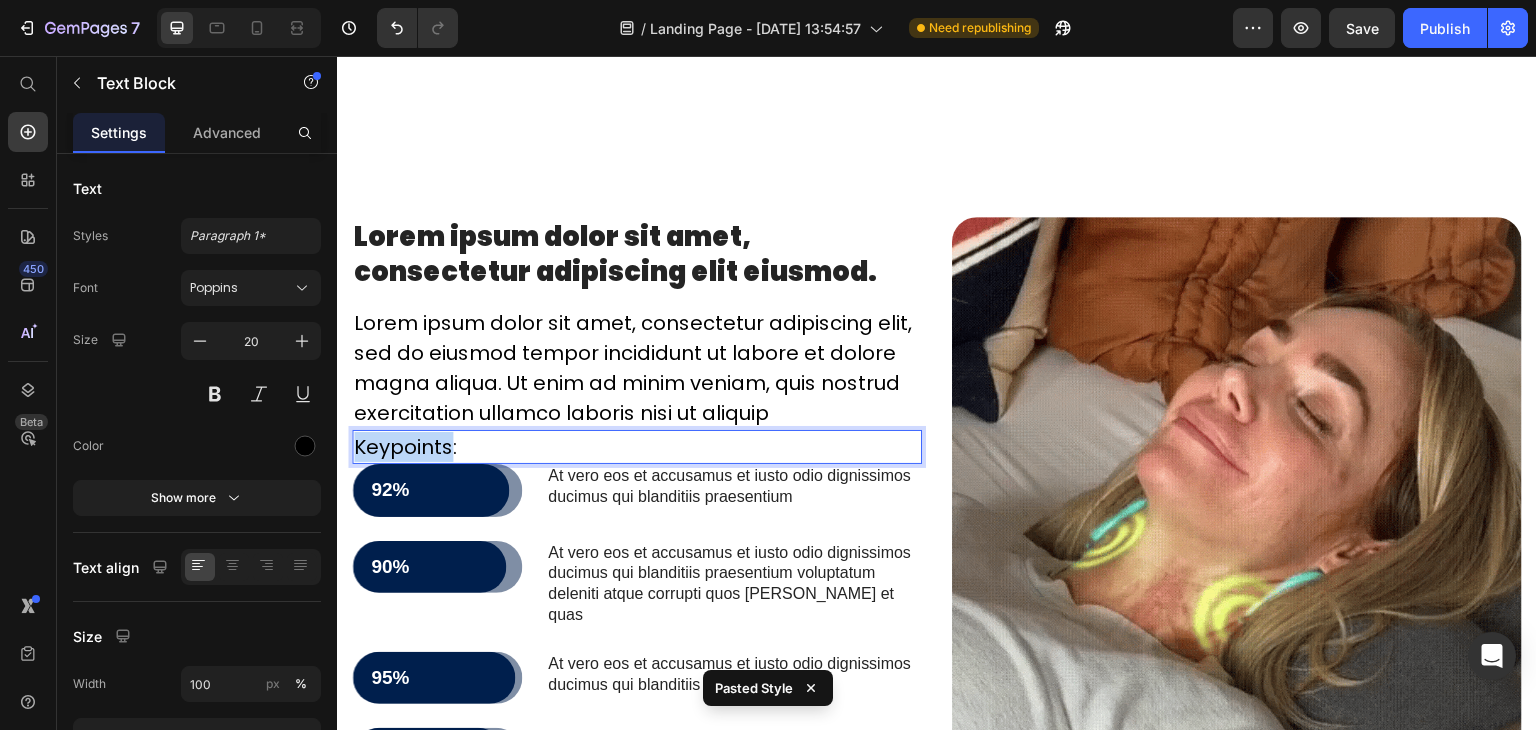 click on "Keypoints:" at bounding box center (637, 447) 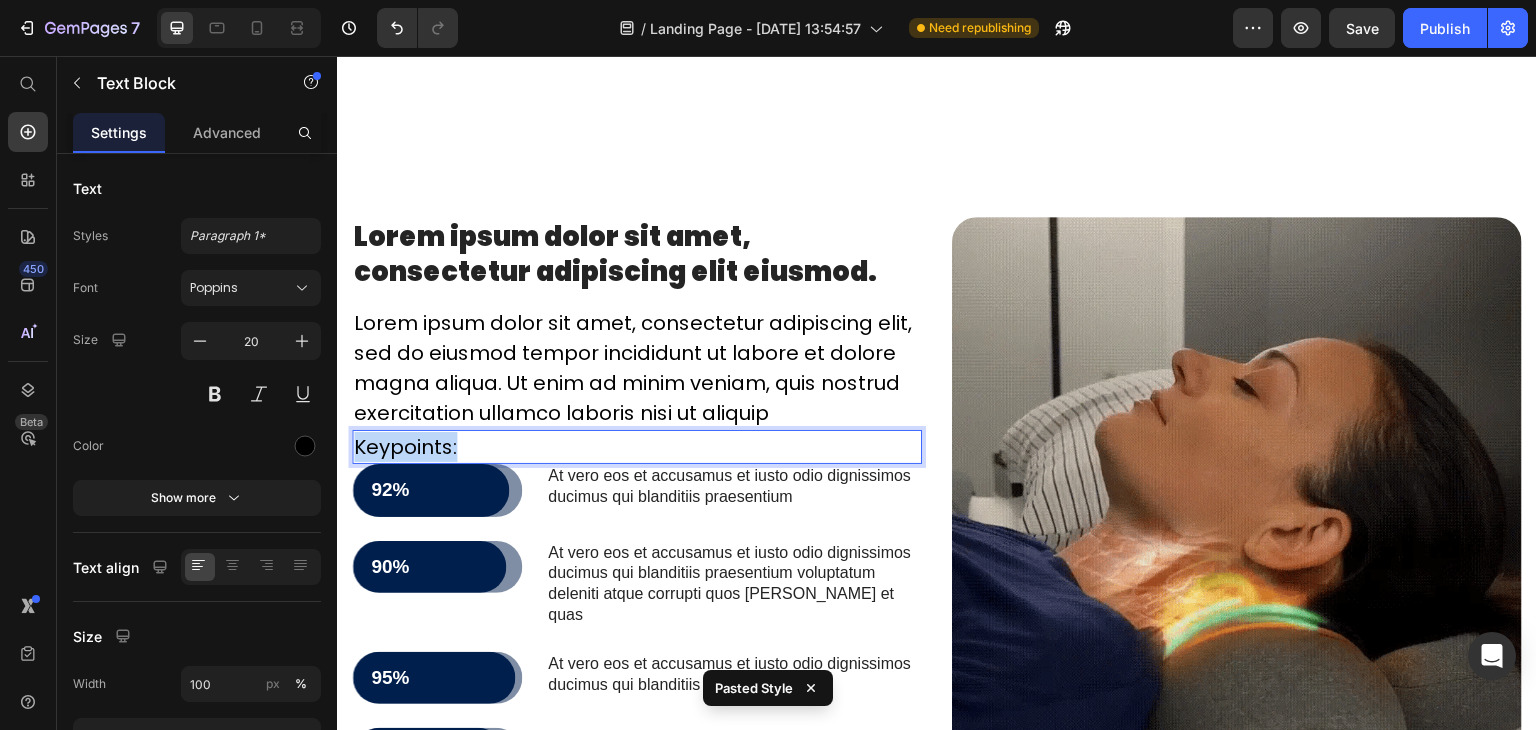 click on "Keypoints:" at bounding box center (637, 447) 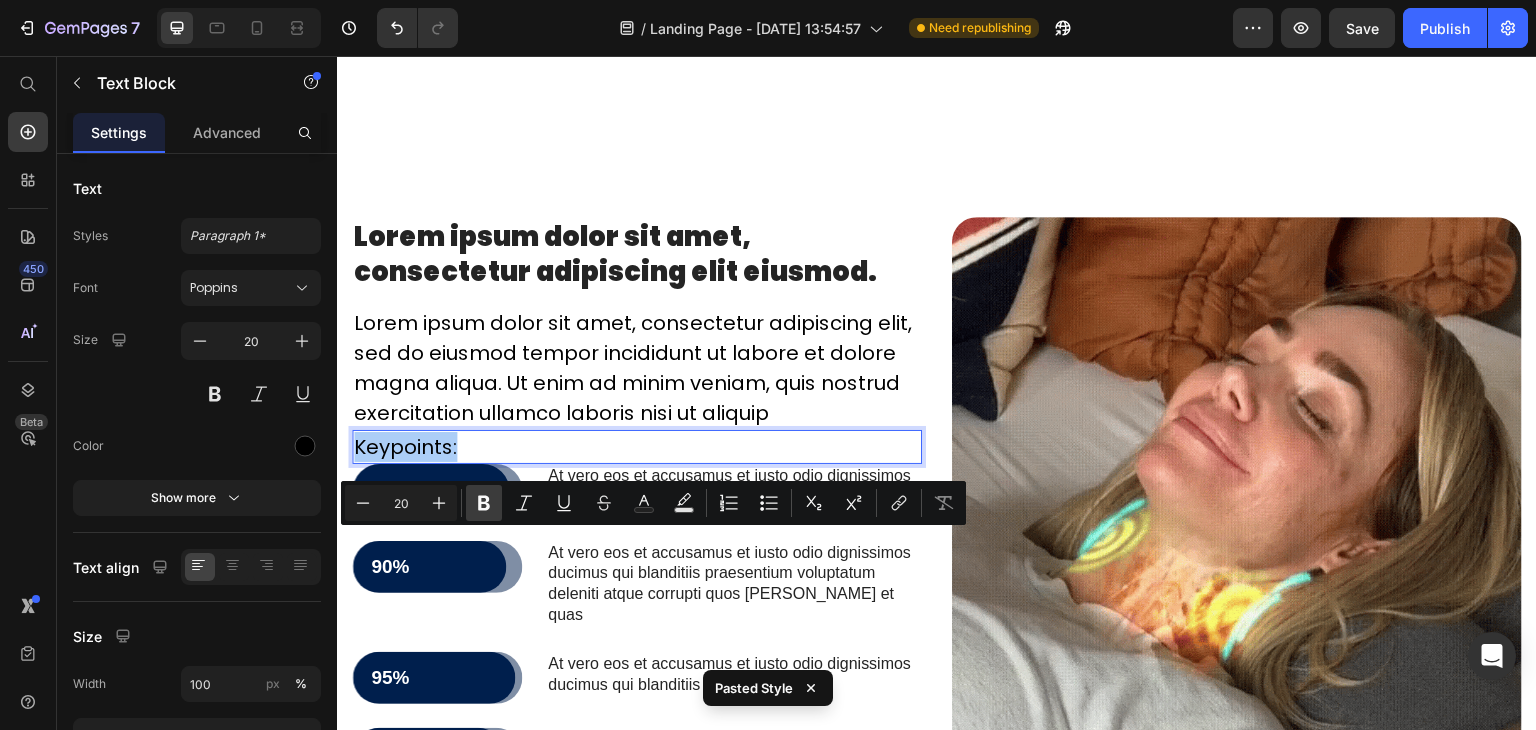 click 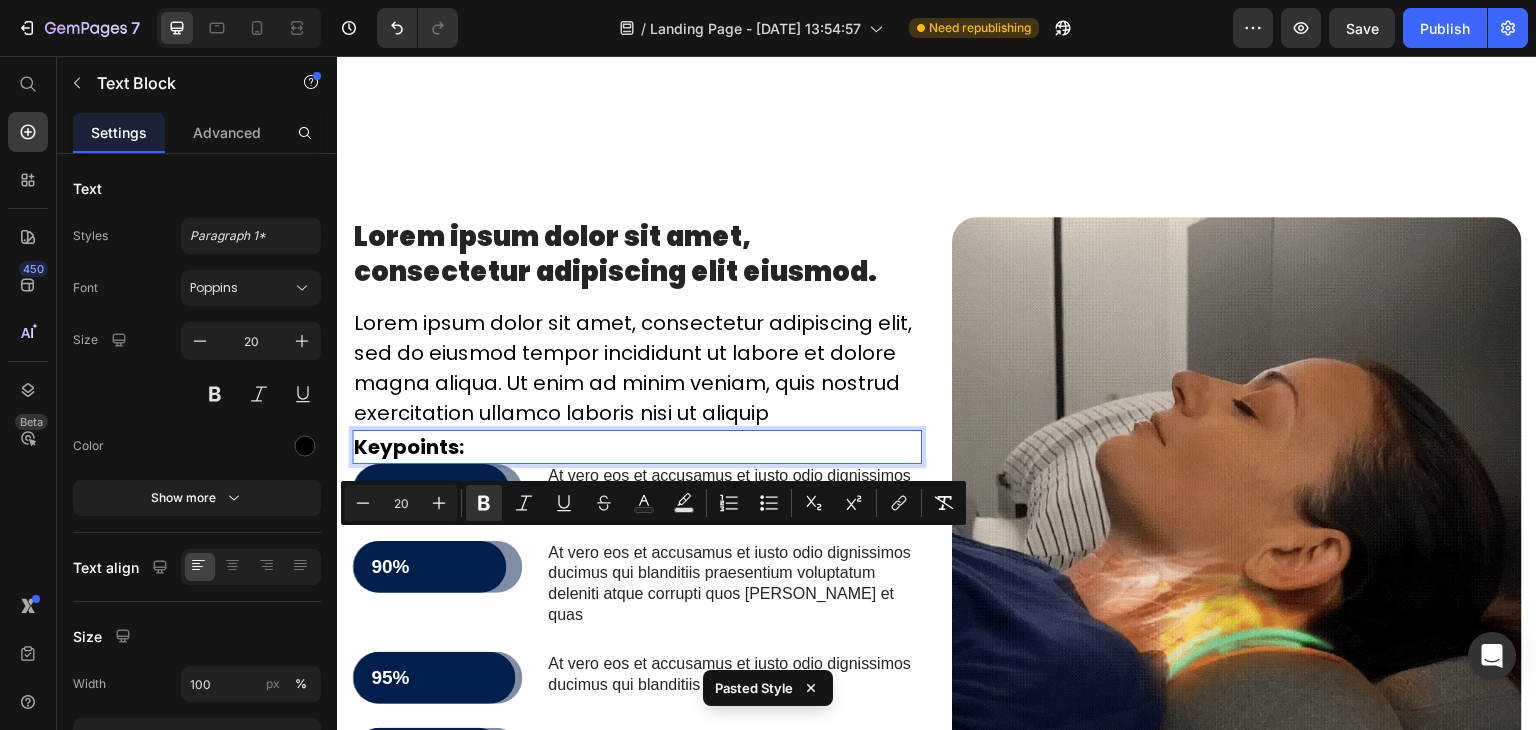 click on "Keypoints:" at bounding box center [637, 447] 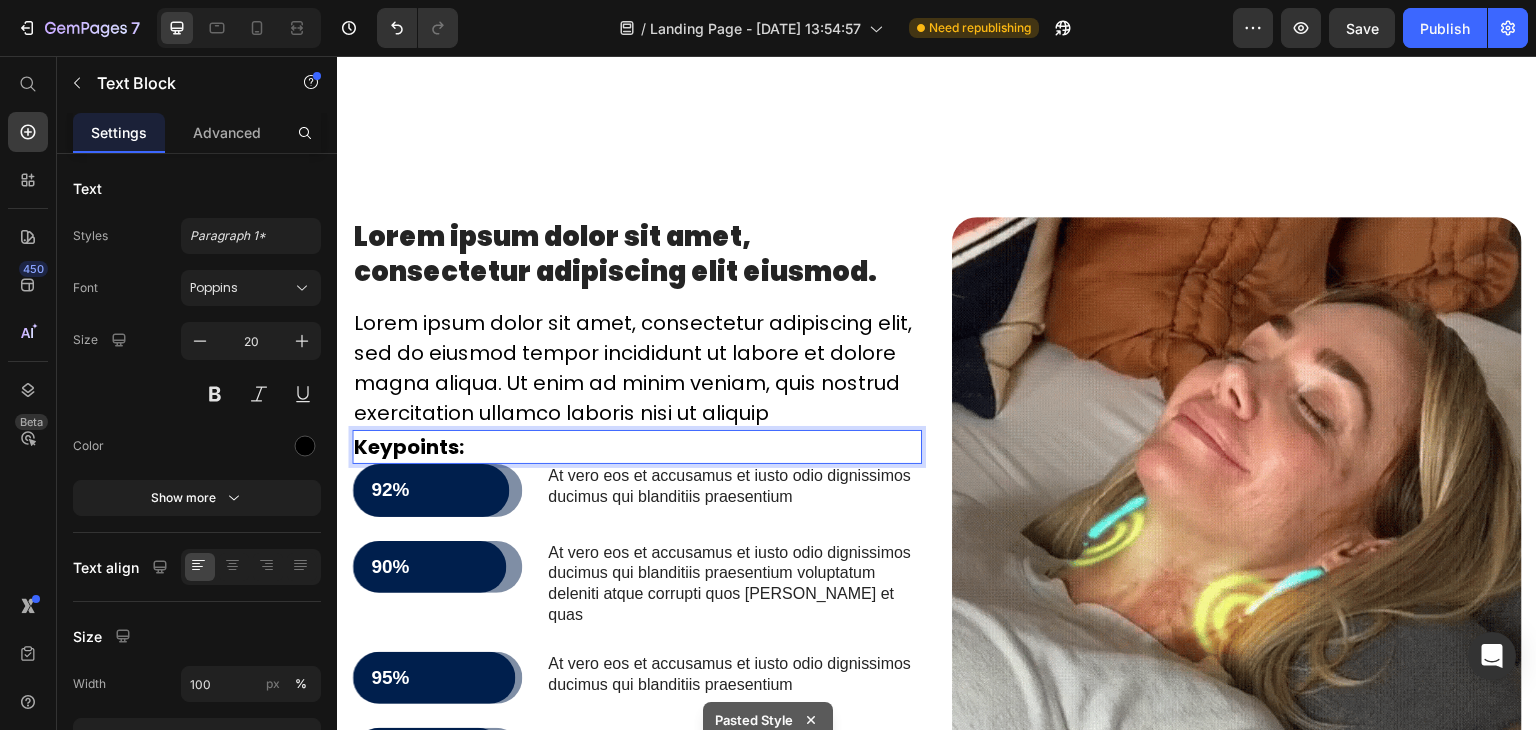 click on "Keypoints:" at bounding box center [637, 447] 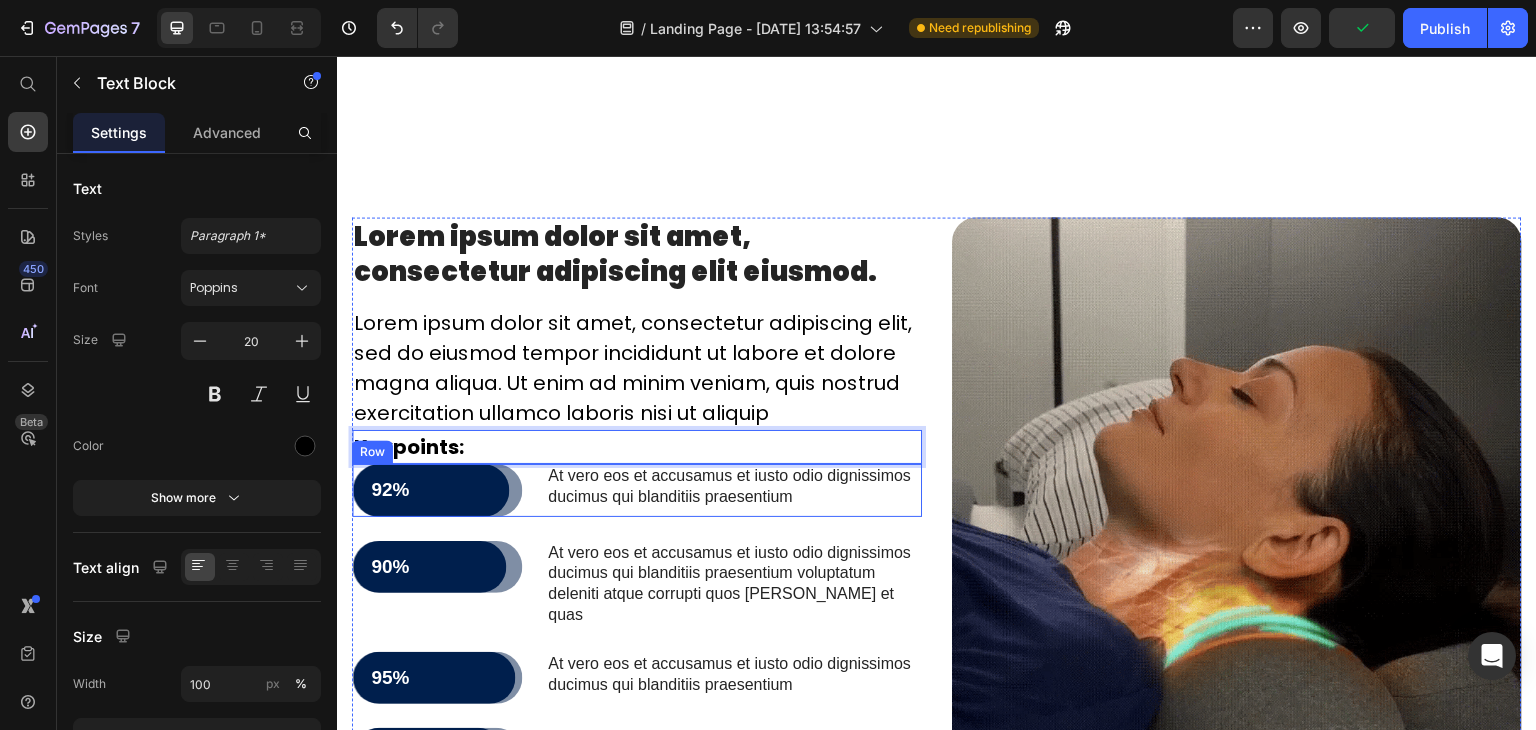 click on "92% Text Block Row Row At vero eos et accusamus et iusto odio dignissimos ducimus qui blanditiis praesentium Text Block Row" at bounding box center (637, 490) 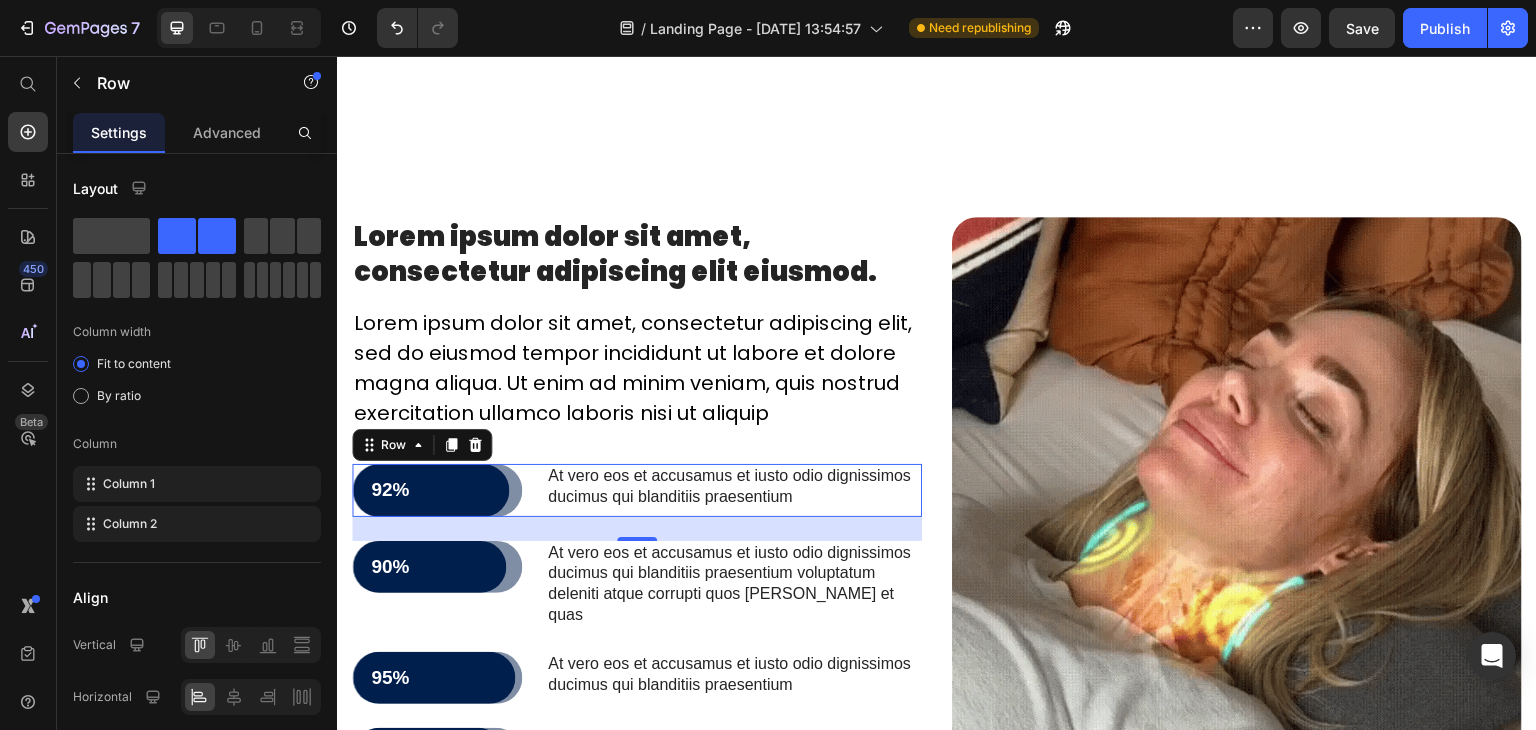 click on "92% Text Block Row Row At vero eos et accusamus et iusto odio dignissimos ducimus qui blanditiis praesentium Text Block Row   24" at bounding box center (637, 490) 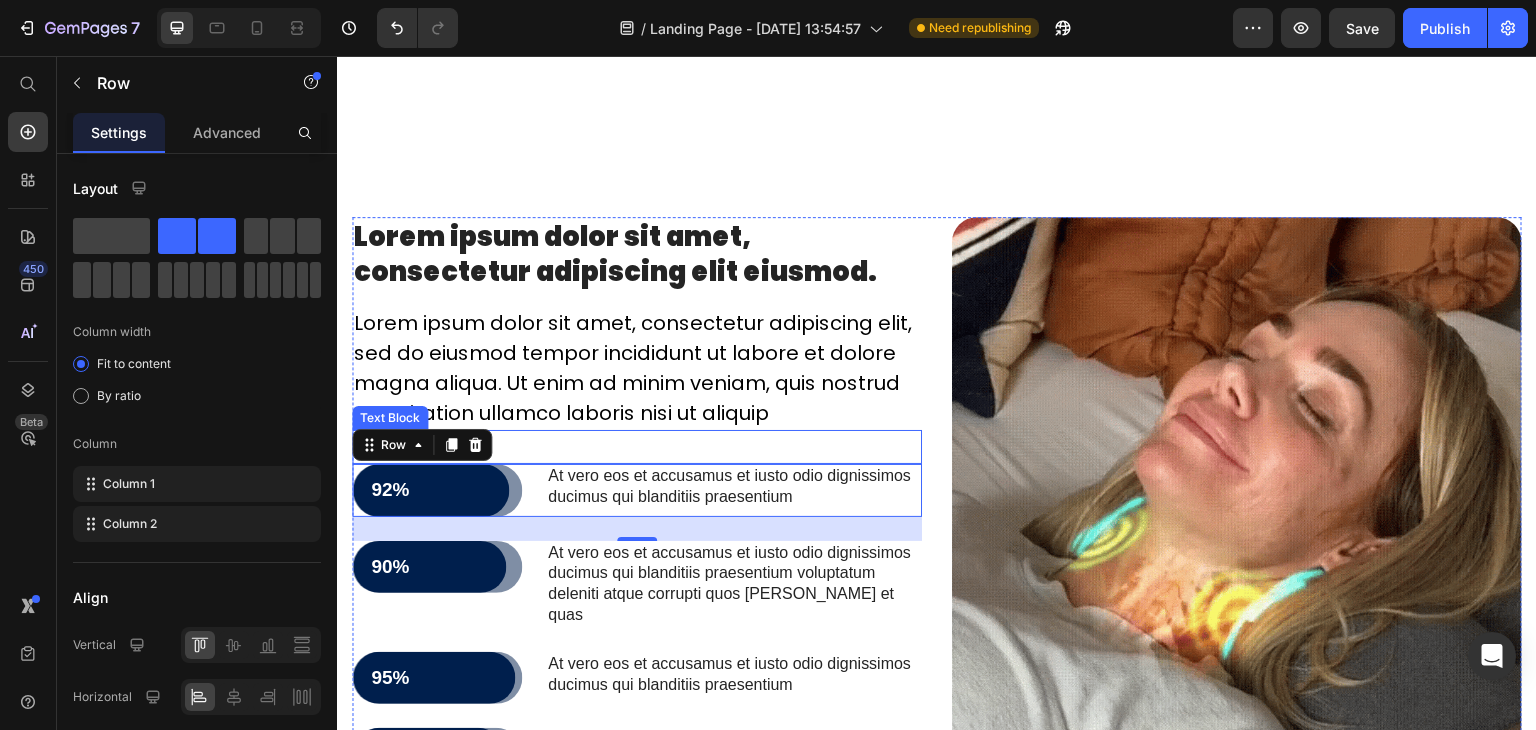 click on "Keypoints:" at bounding box center [637, 447] 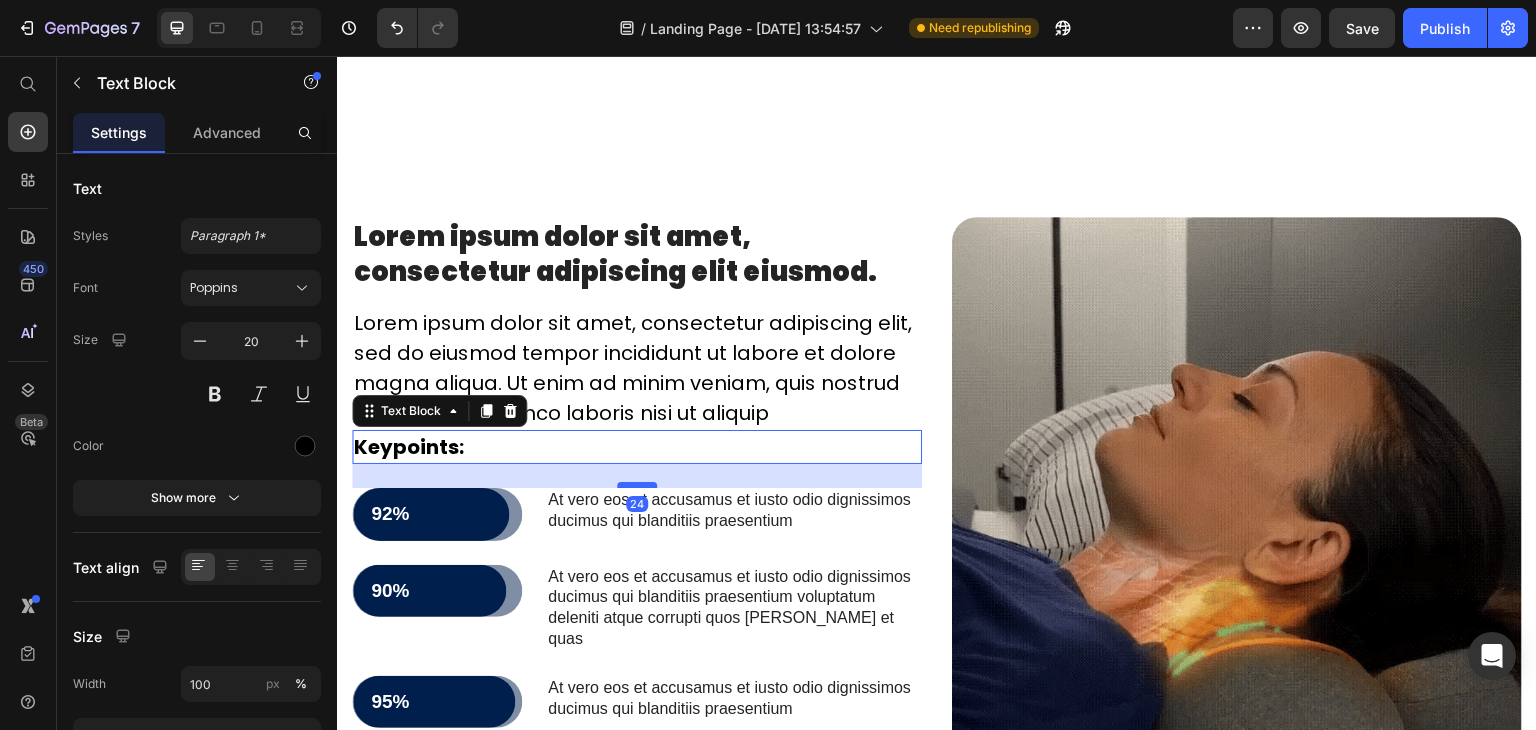 drag, startPoint x: 635, startPoint y: 565, endPoint x: 645, endPoint y: 589, distance: 26 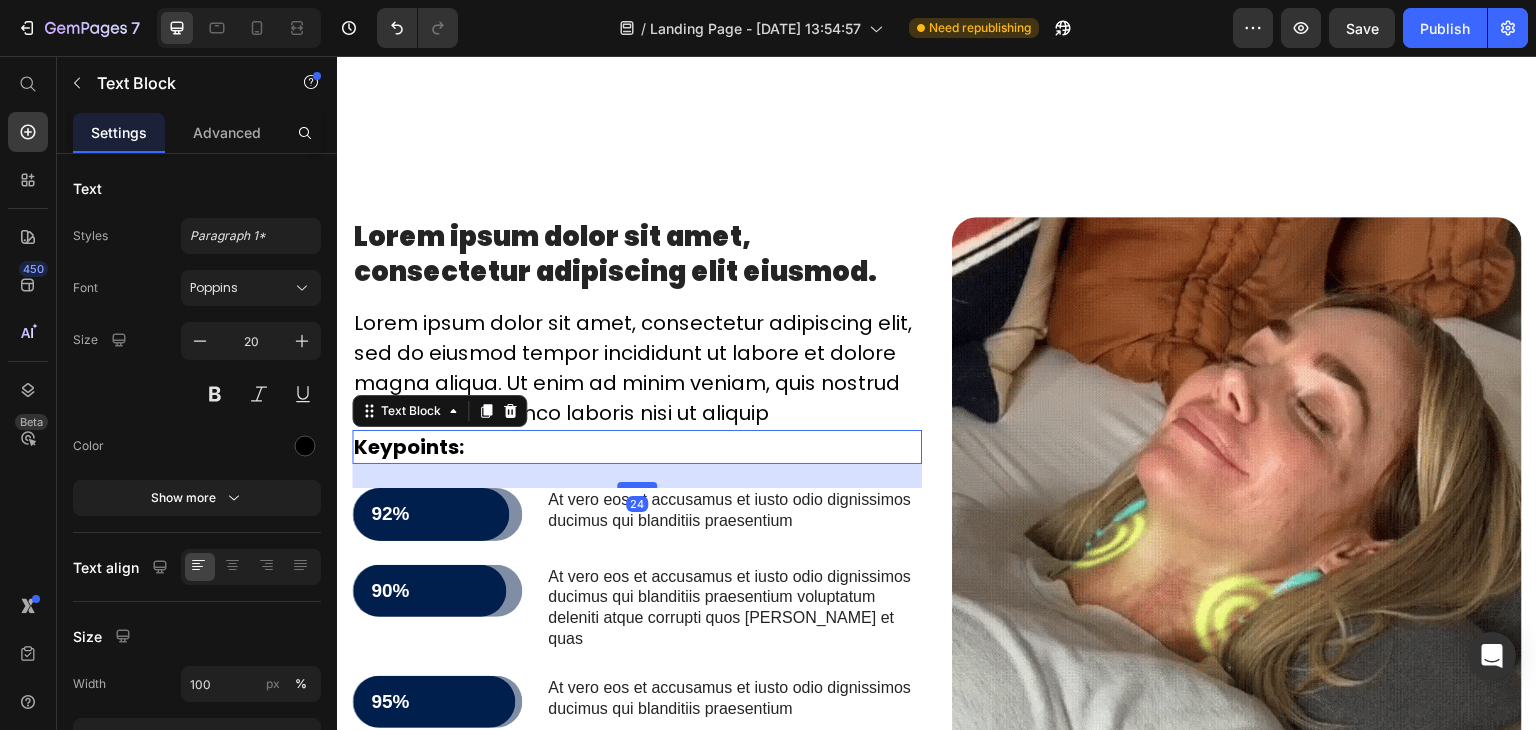 click at bounding box center [637, 485] 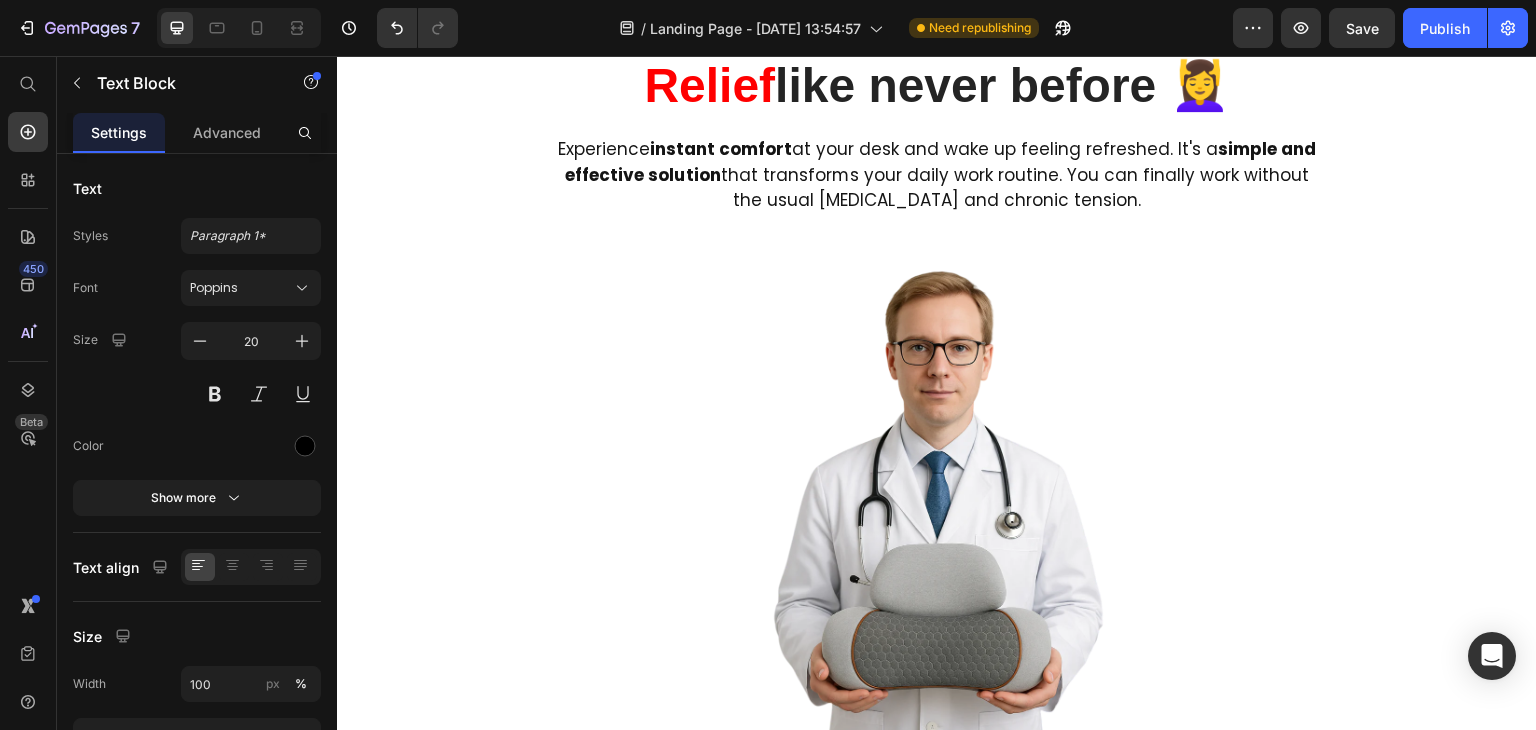 scroll, scrollTop: 2742, scrollLeft: 0, axis: vertical 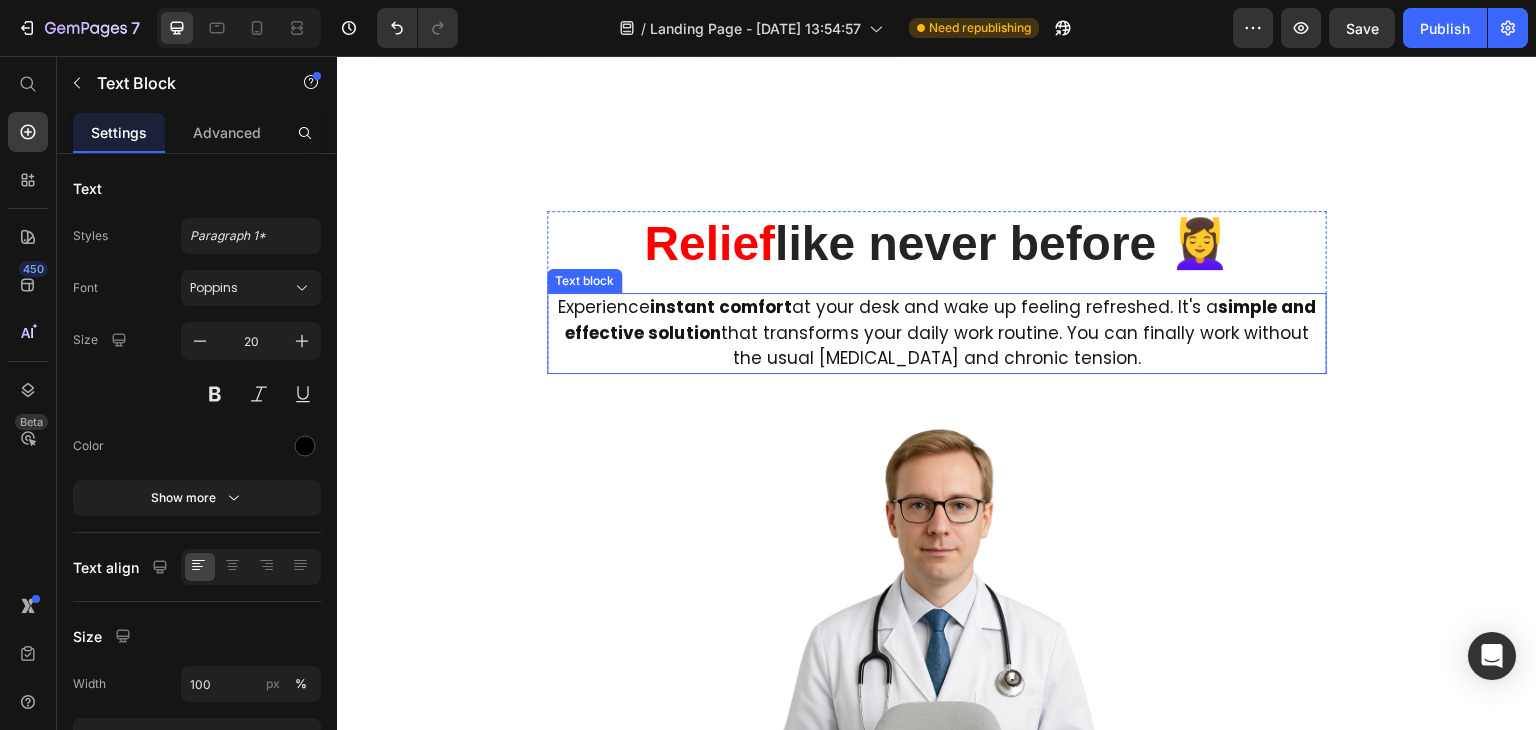 click on "simple and effective solution" at bounding box center [940, 320] 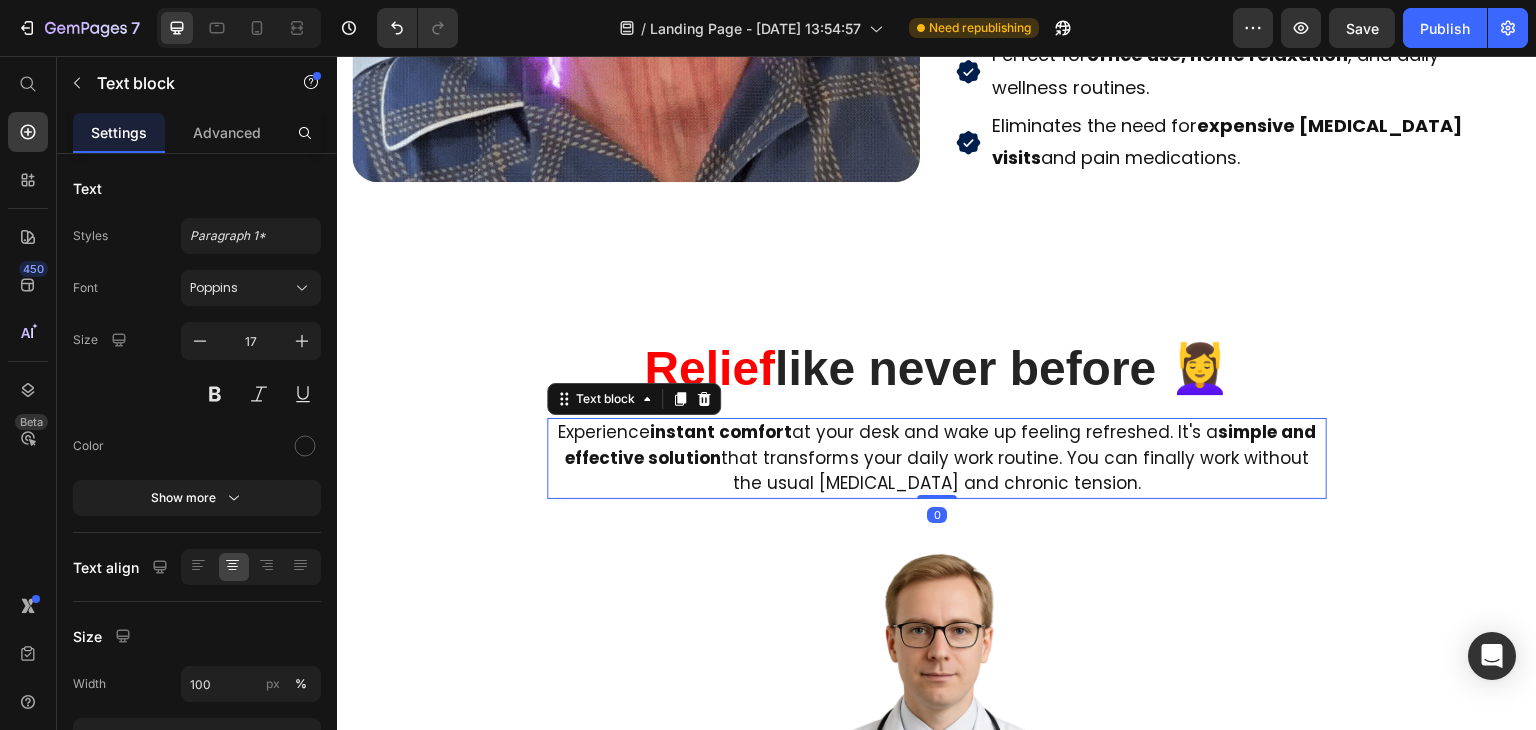 scroll, scrollTop: 2242, scrollLeft: 0, axis: vertical 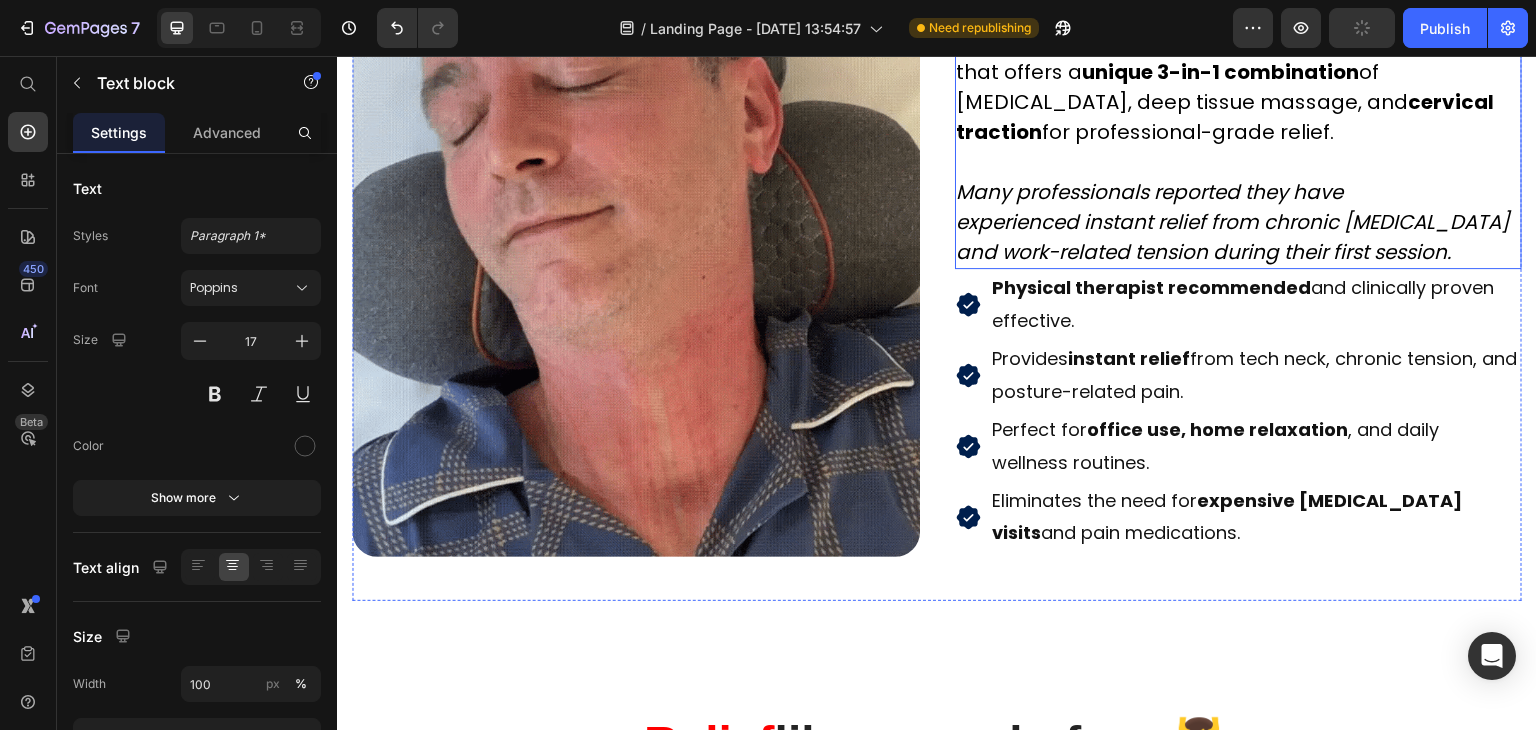 click on "Many professionals reported they have experienced instant relief from chronic neck pain and work-related tension during their first session." at bounding box center (1233, 222) 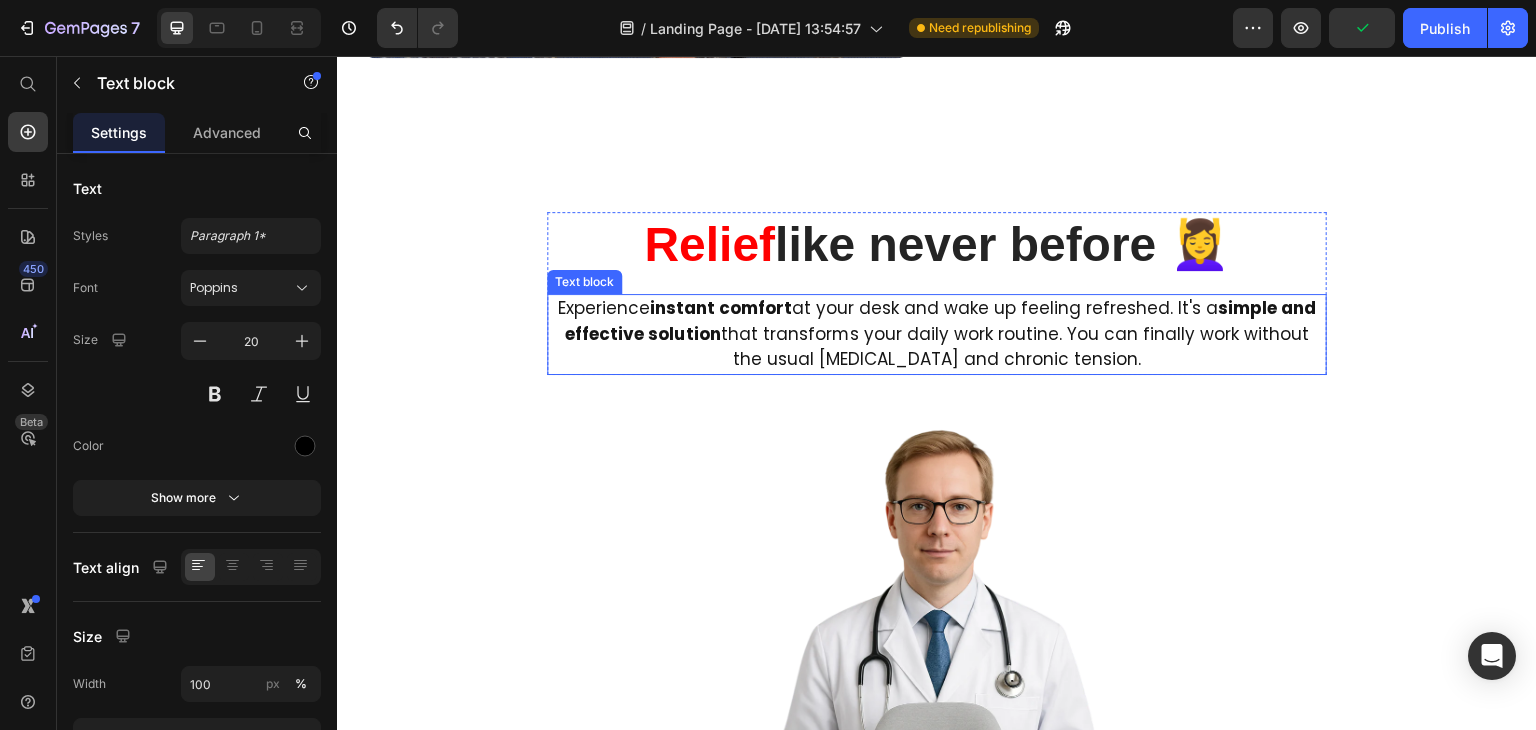 scroll, scrollTop: 2742, scrollLeft: 0, axis: vertical 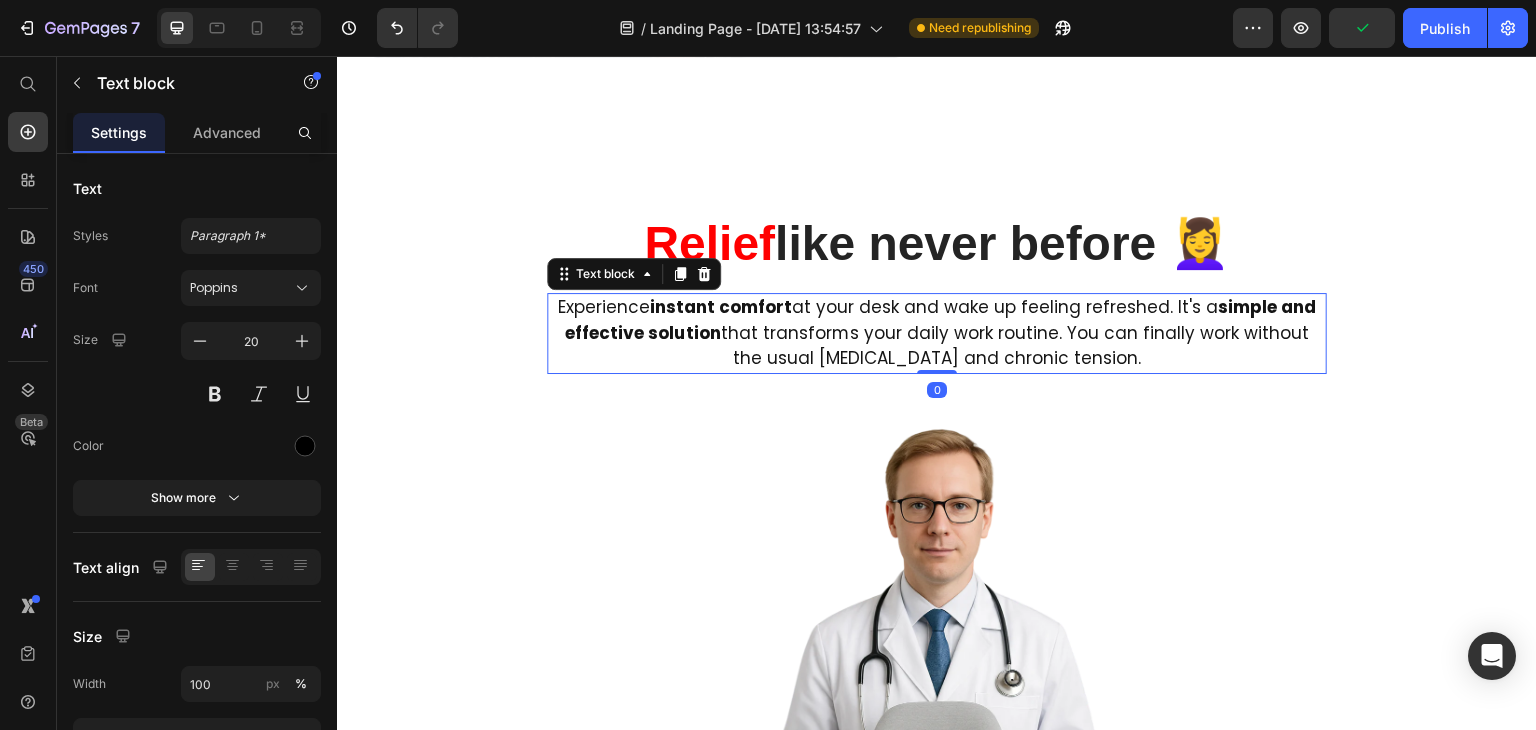 click on "Experience  instant comfort  at your desk and wake up feeling refreshed. It's a  simple and effective solution  that transforms your daily work routine. You can finally work without the usual neck pain and chronic tension." at bounding box center [937, 333] 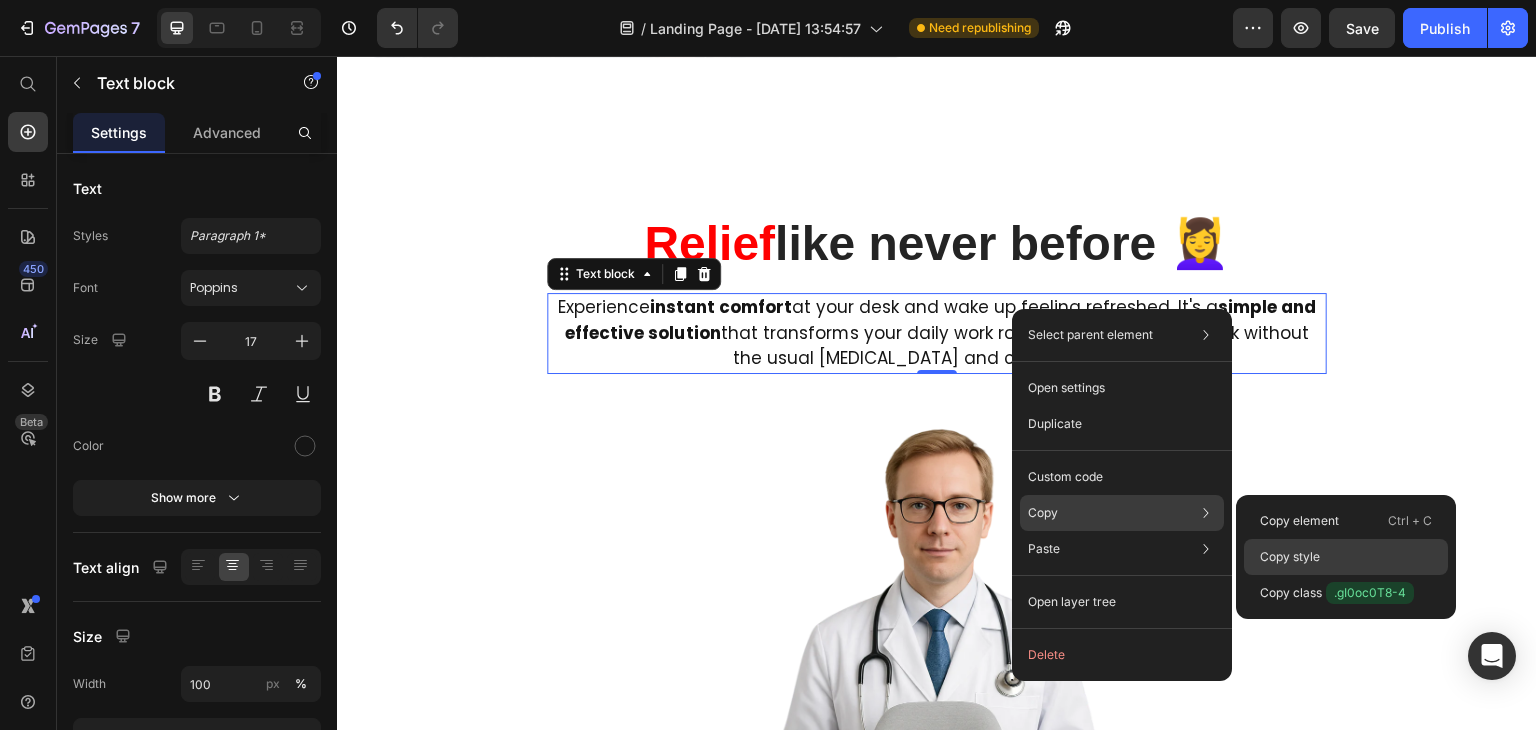 click on "Copy style" at bounding box center (1290, 557) 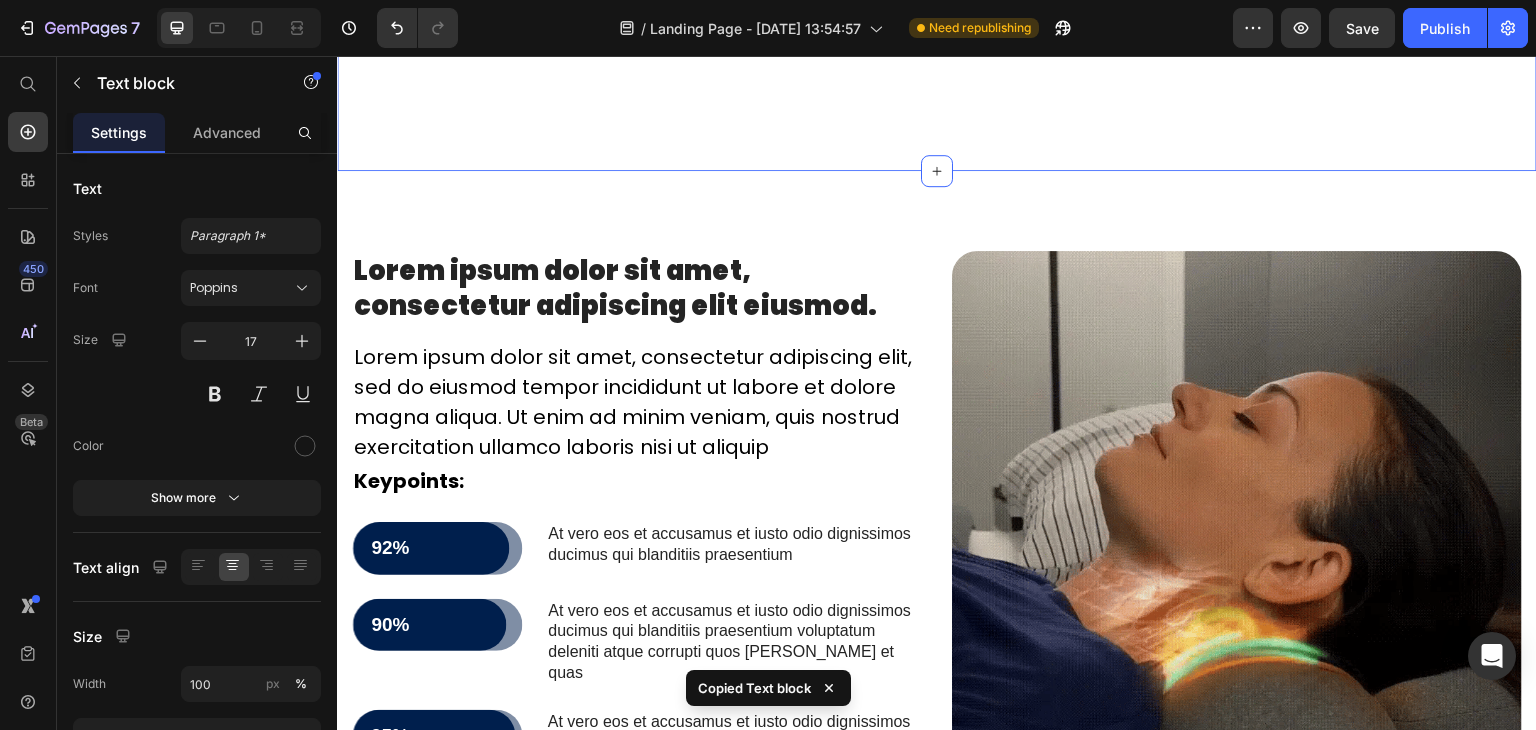 scroll, scrollTop: 4142, scrollLeft: 0, axis: vertical 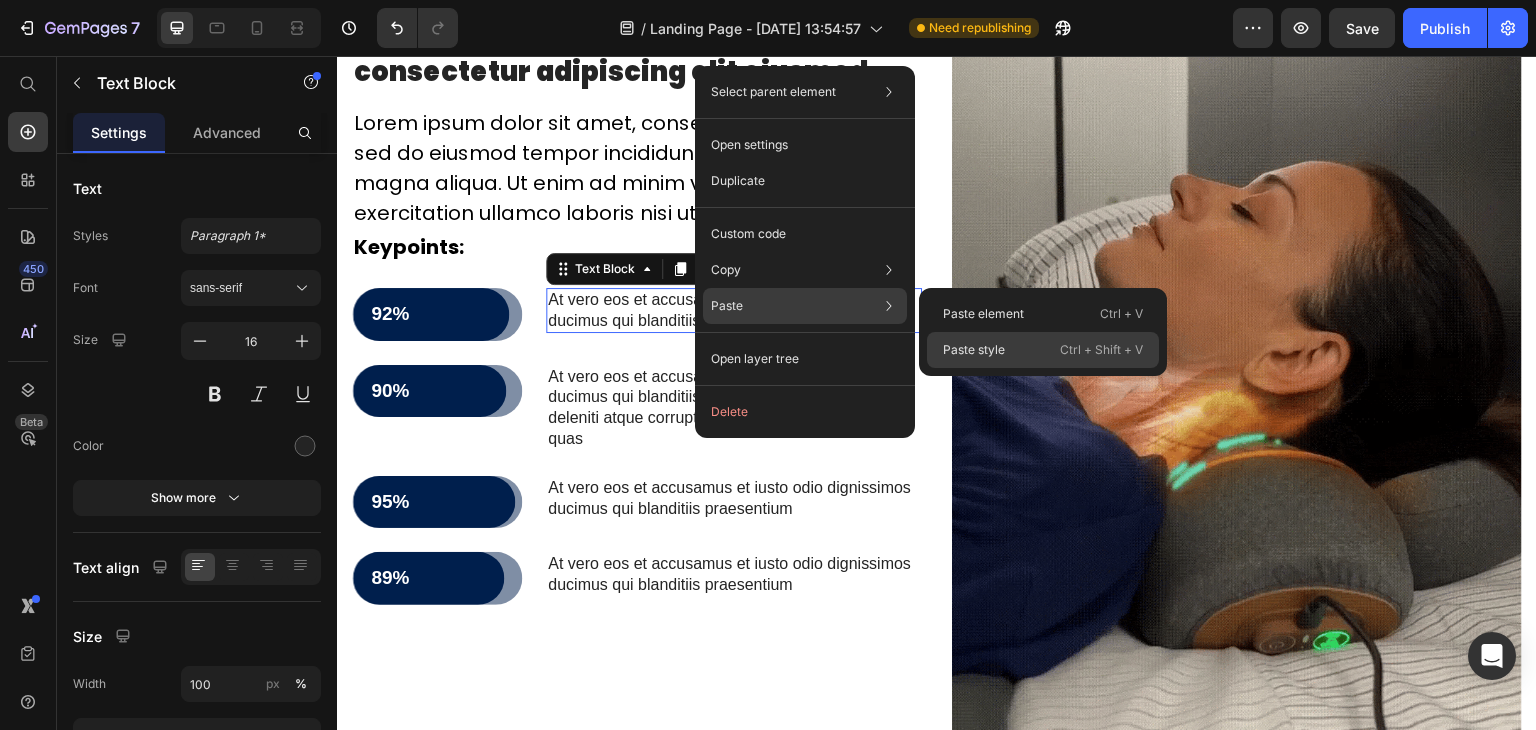 click on "Paste style" at bounding box center (974, 350) 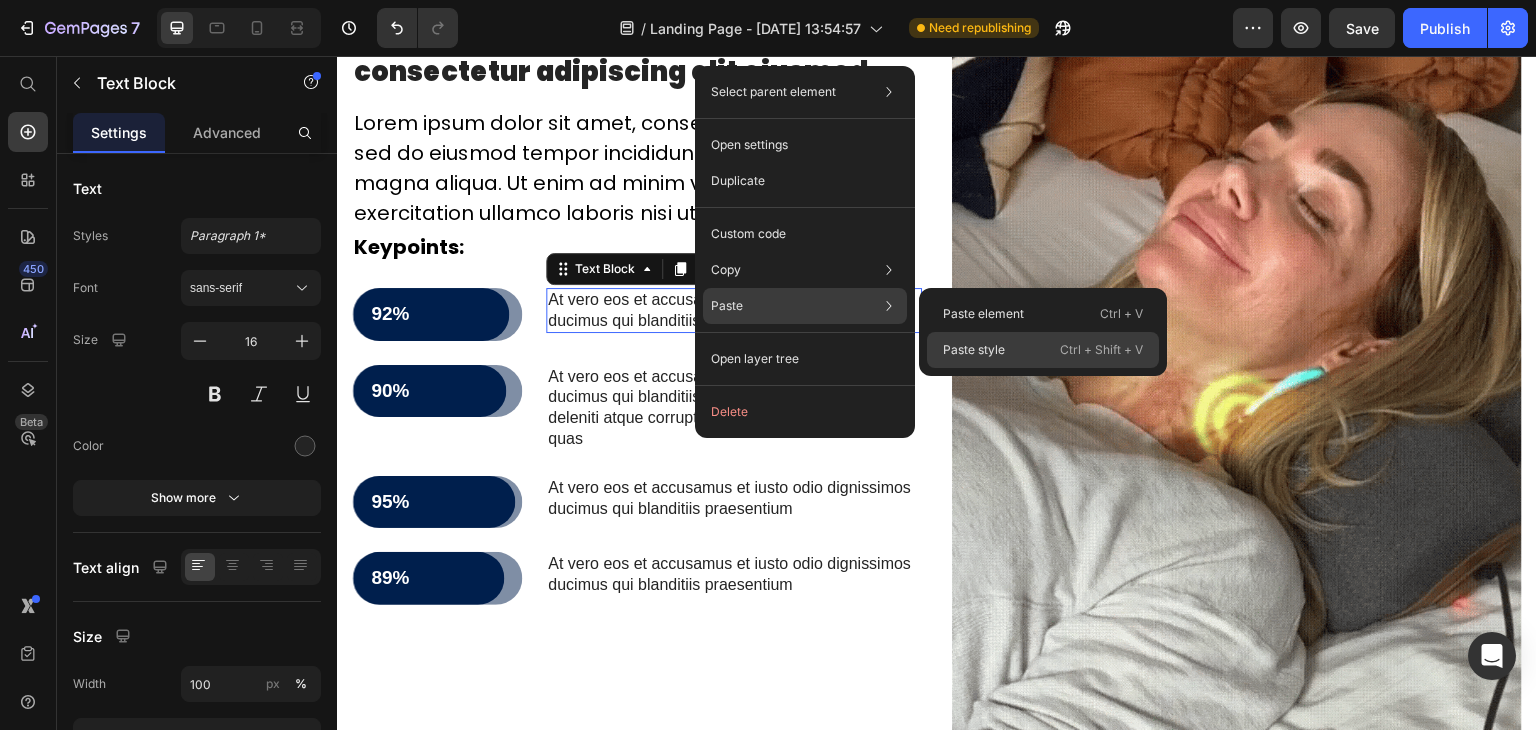 type on "17" 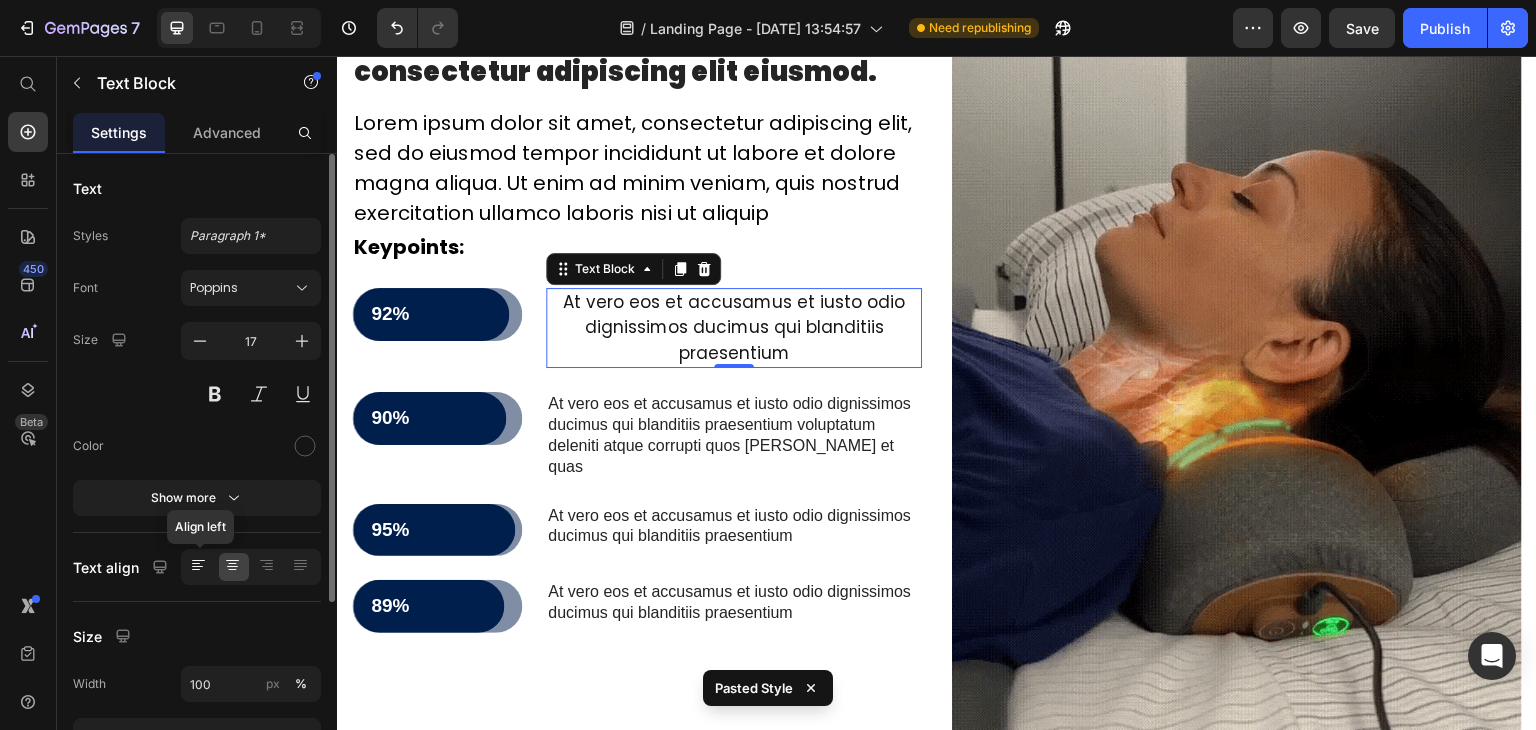 click 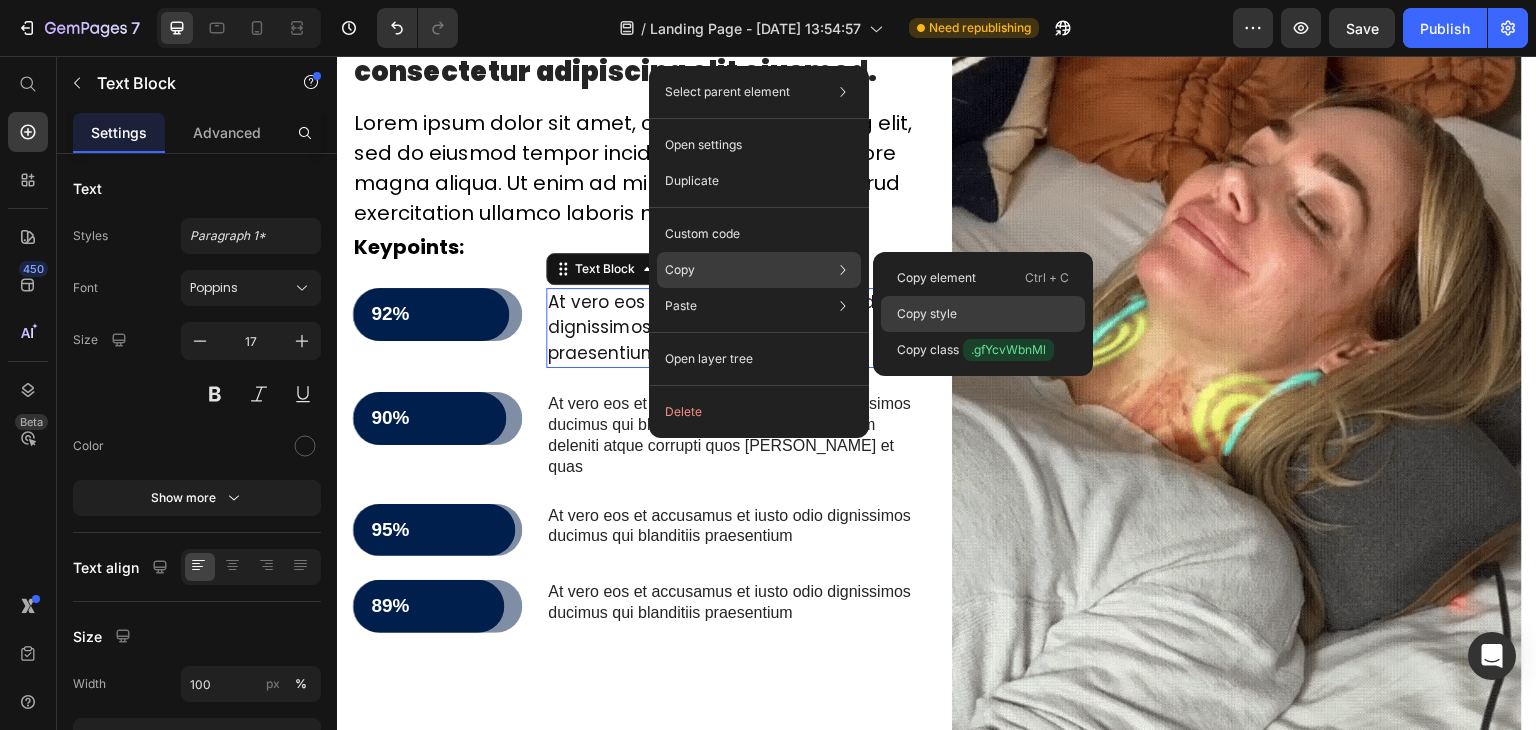 click on "Copy style" at bounding box center (927, 314) 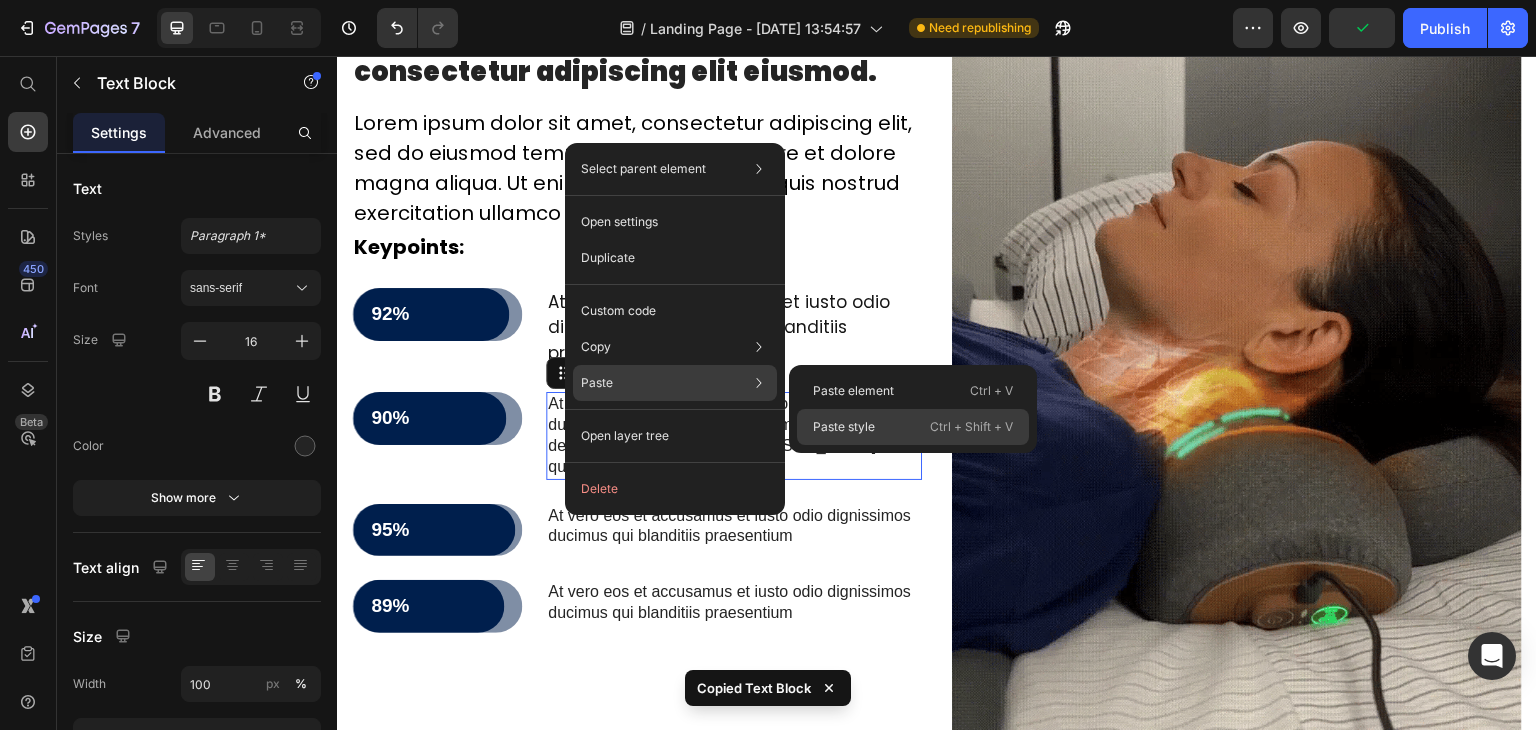click on "Paste style" at bounding box center [844, 427] 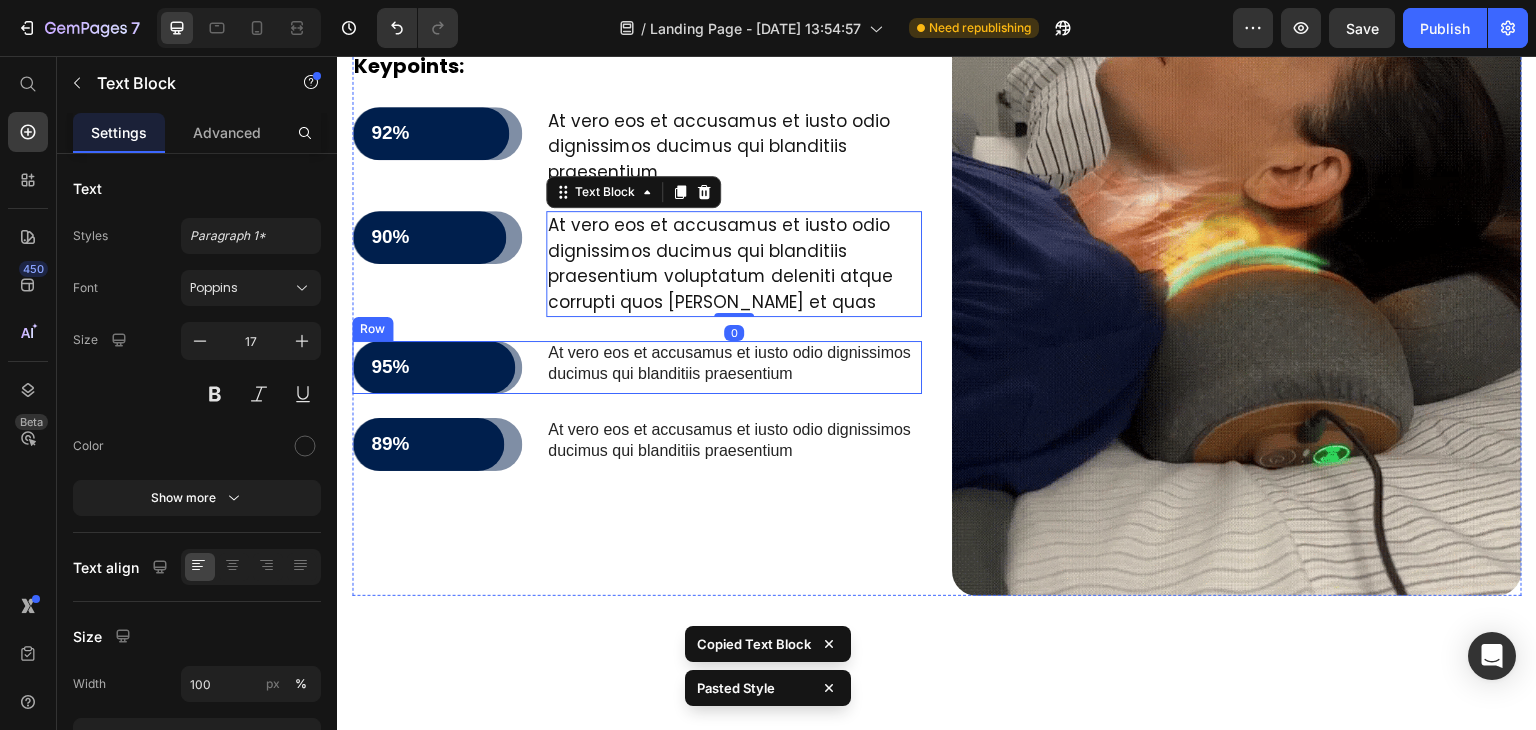 scroll, scrollTop: 4342, scrollLeft: 0, axis: vertical 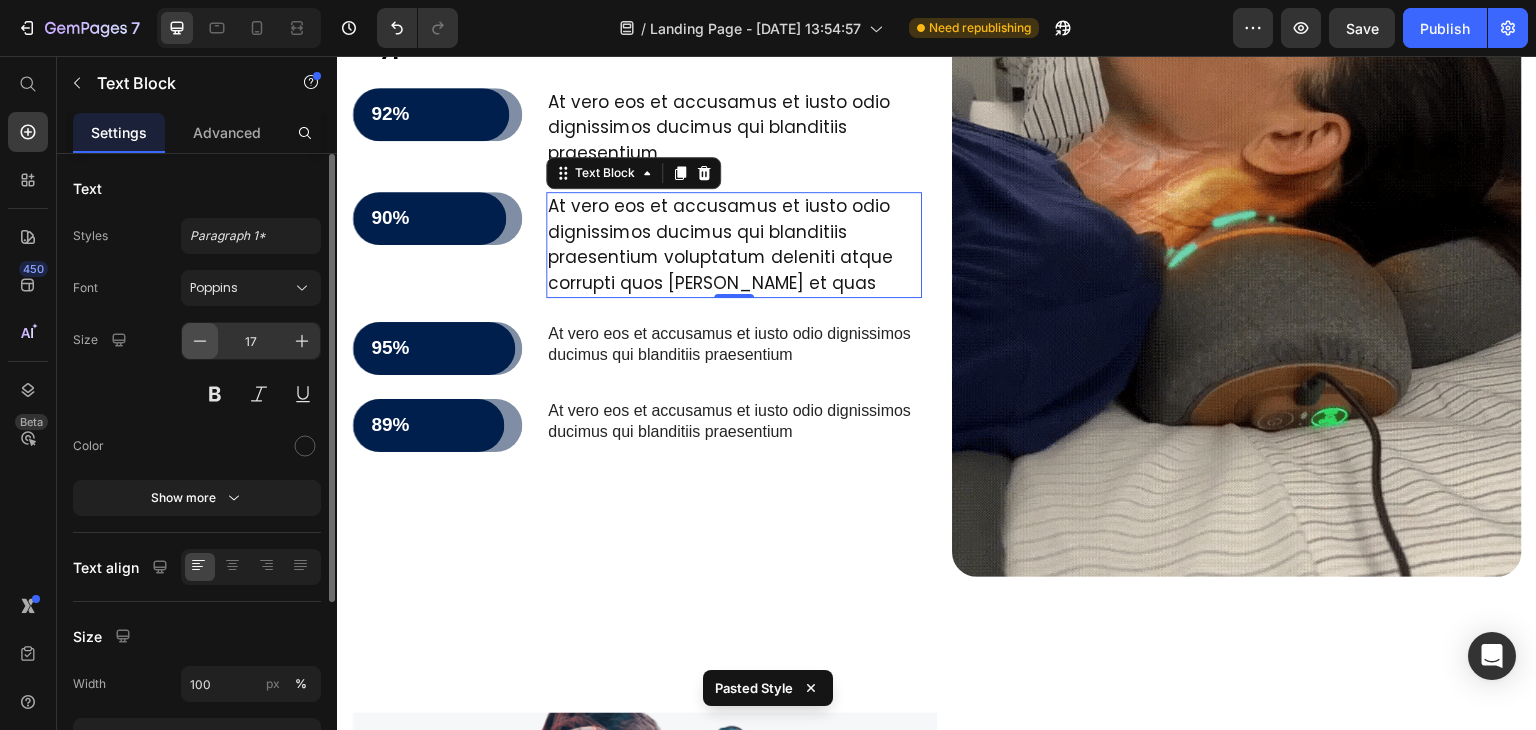 click 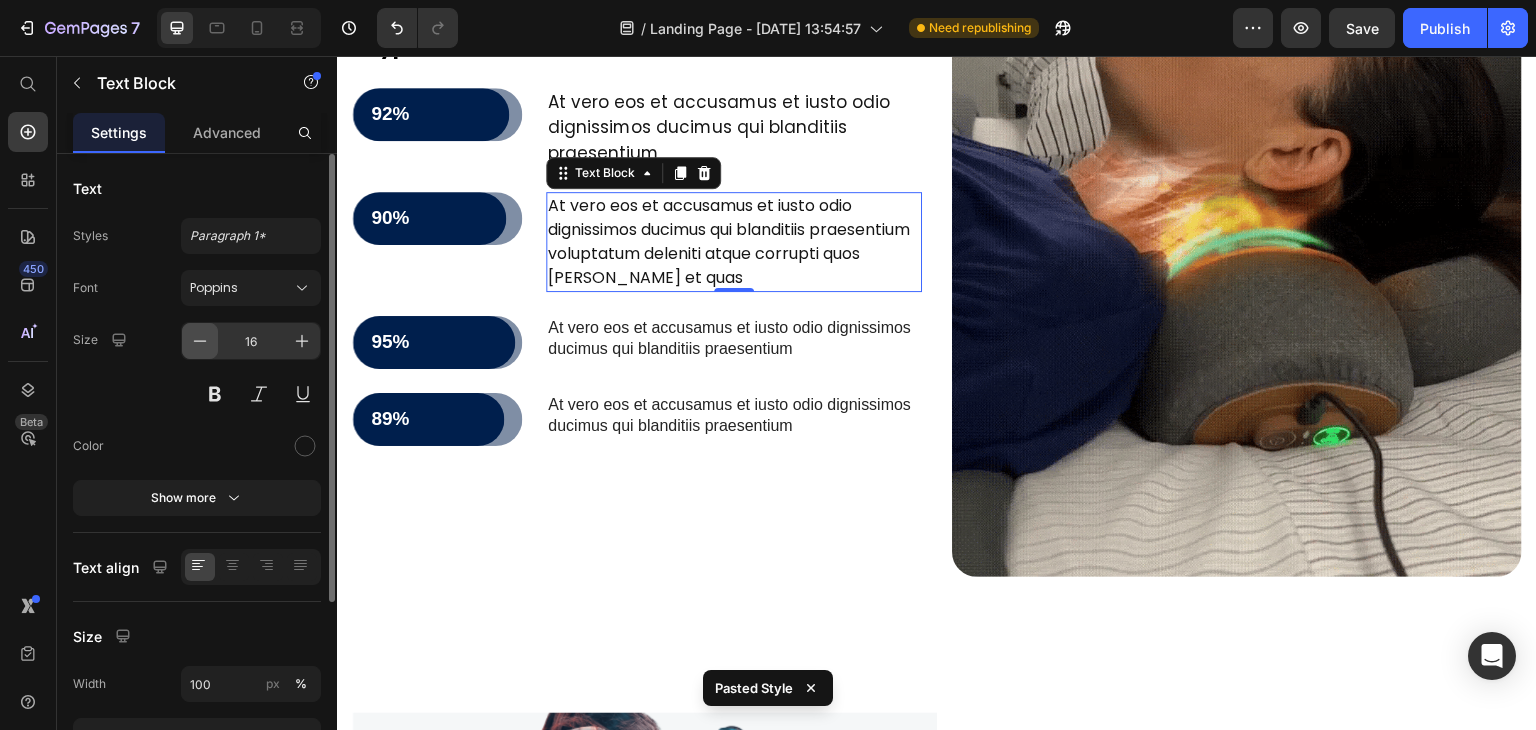 click 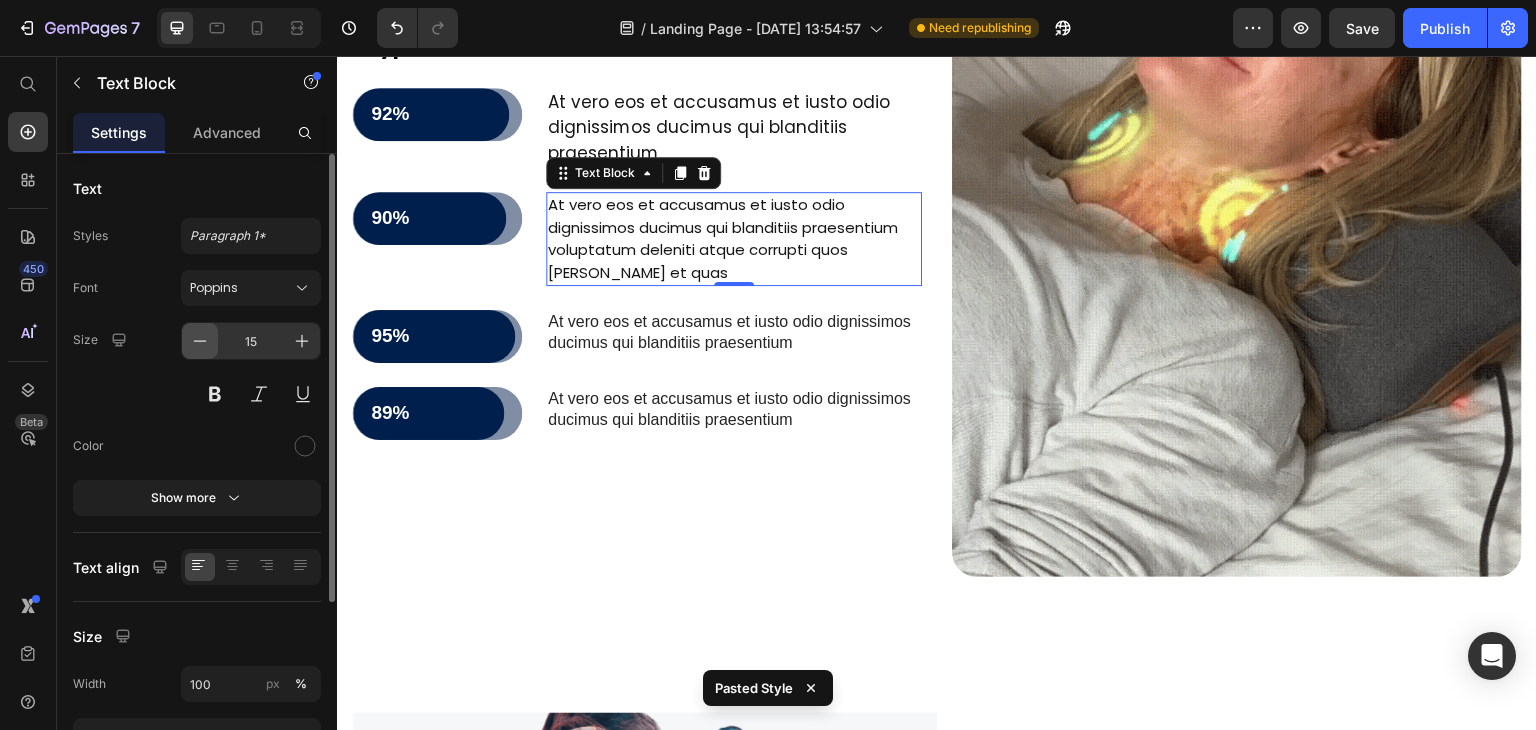 click 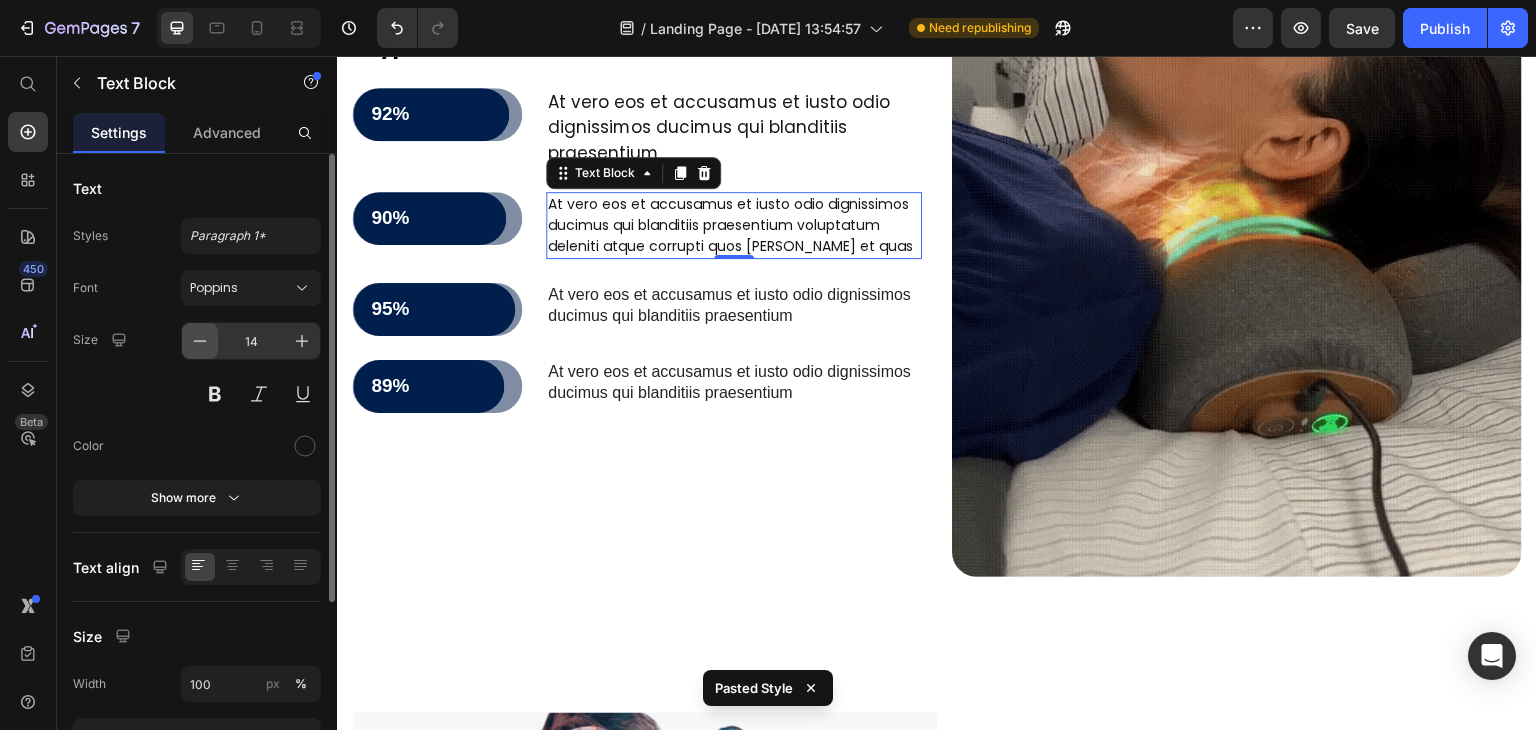 click 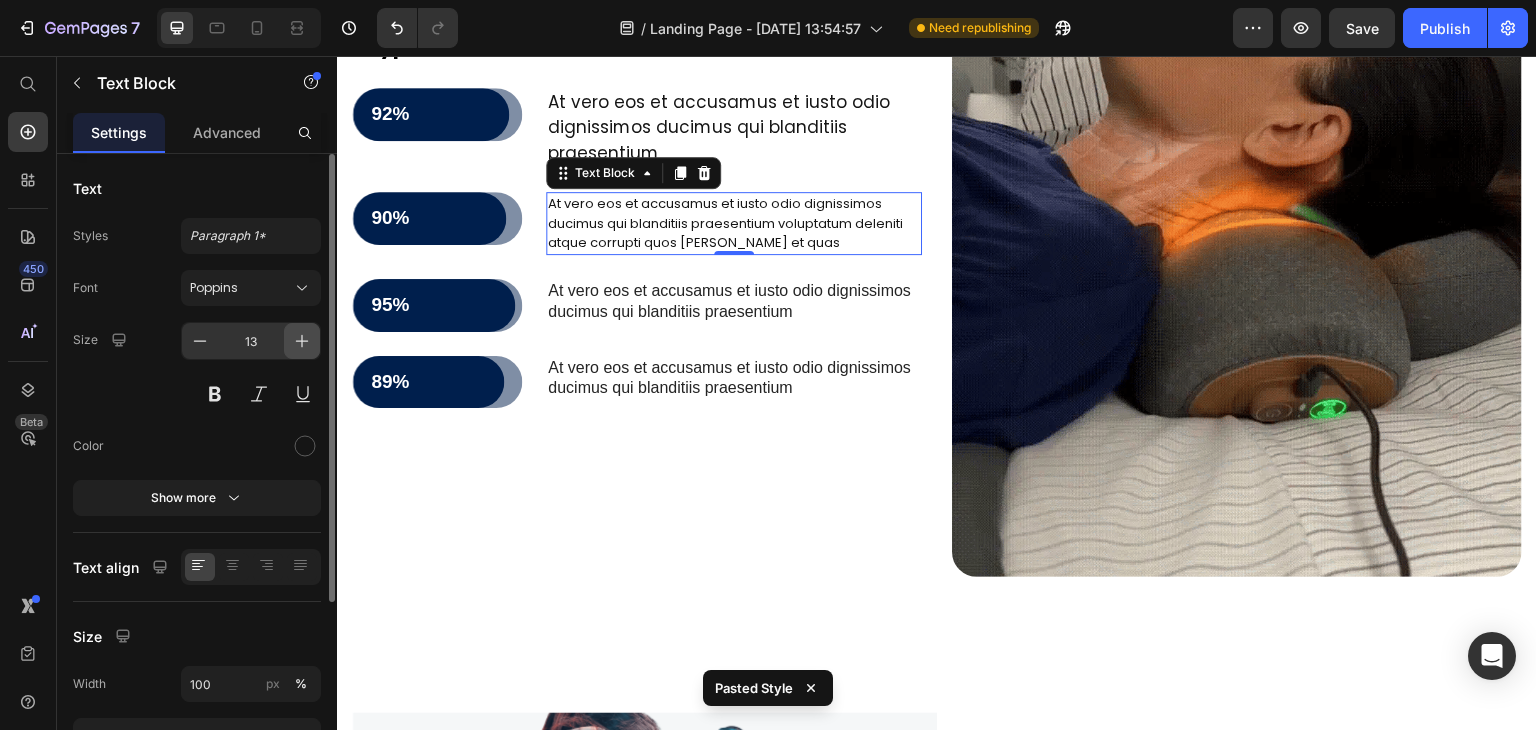 click 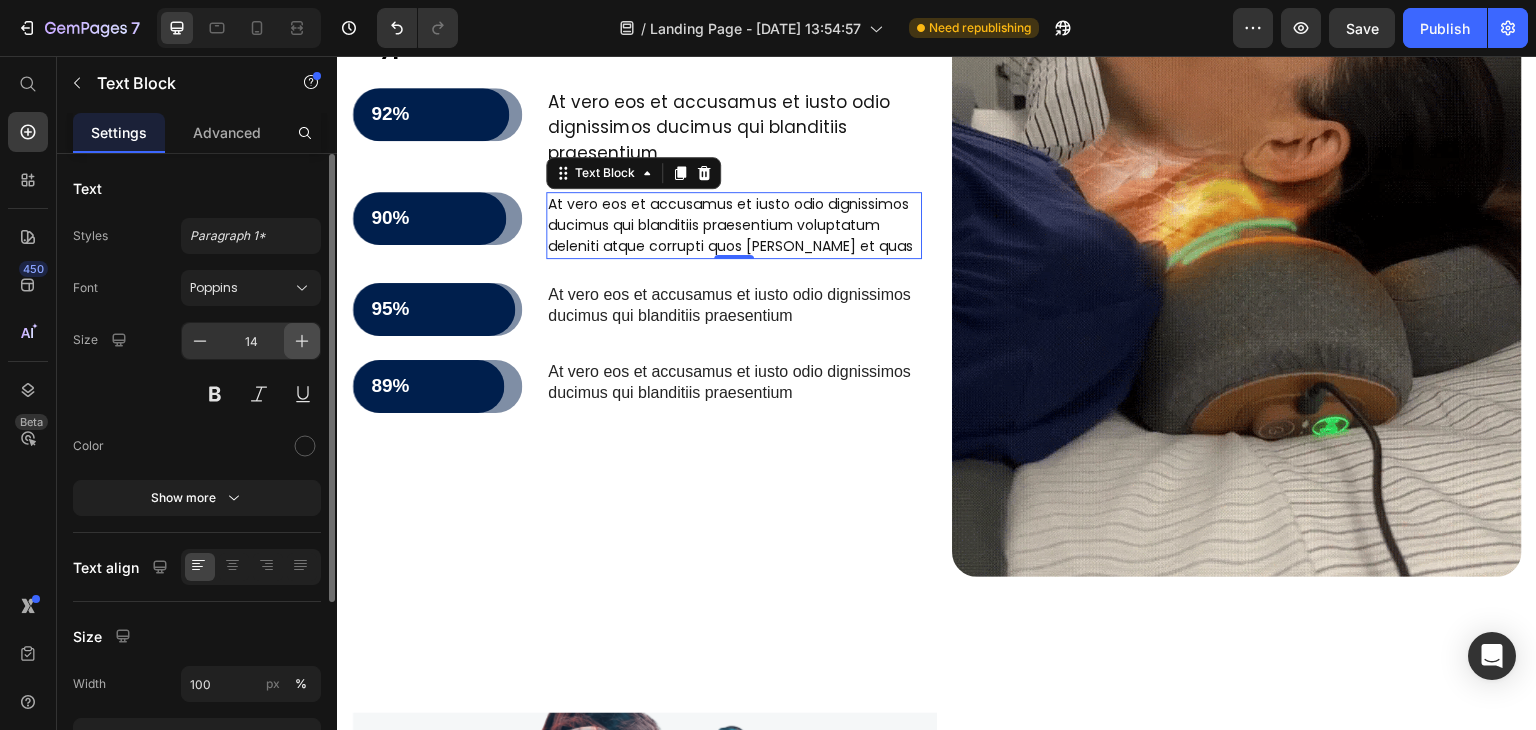 click 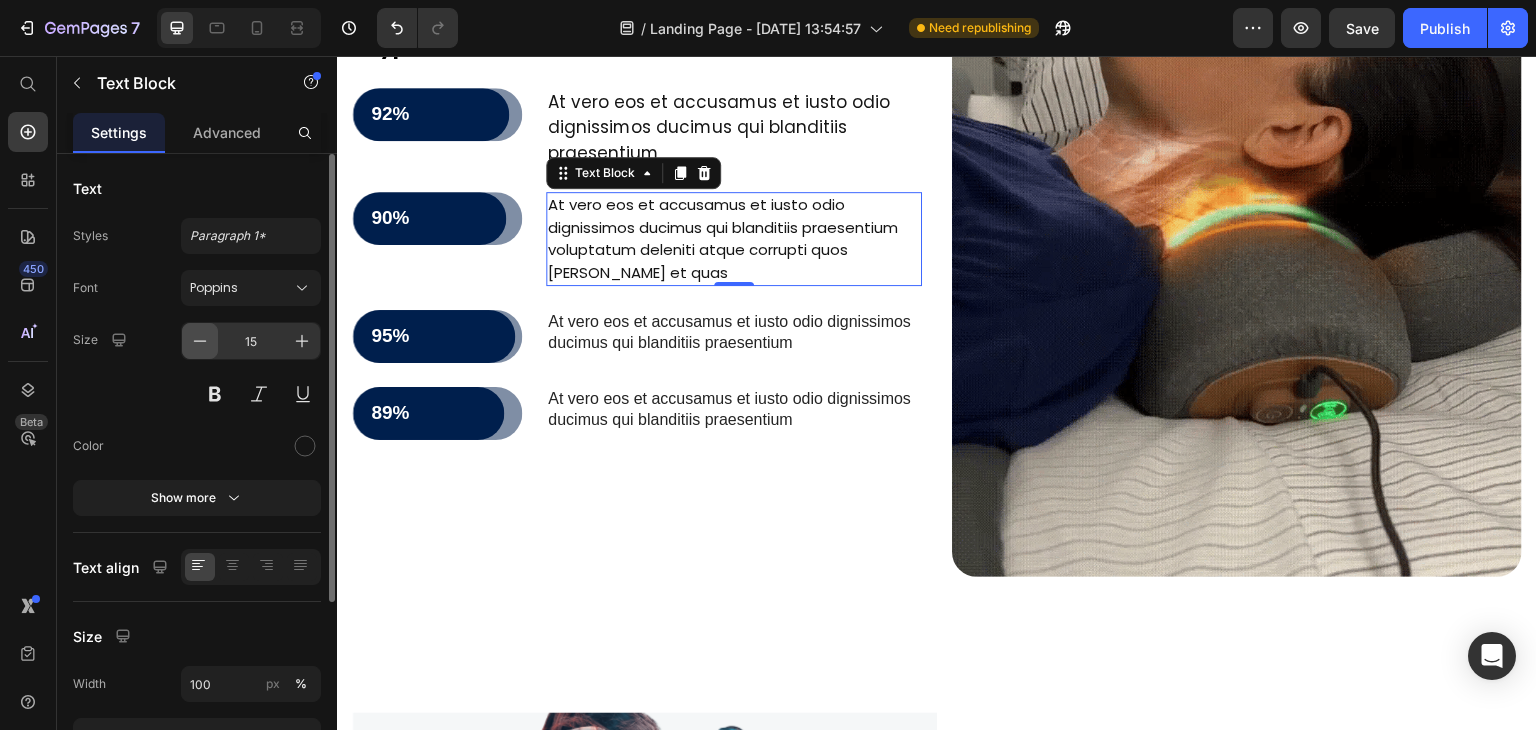 click at bounding box center (200, 341) 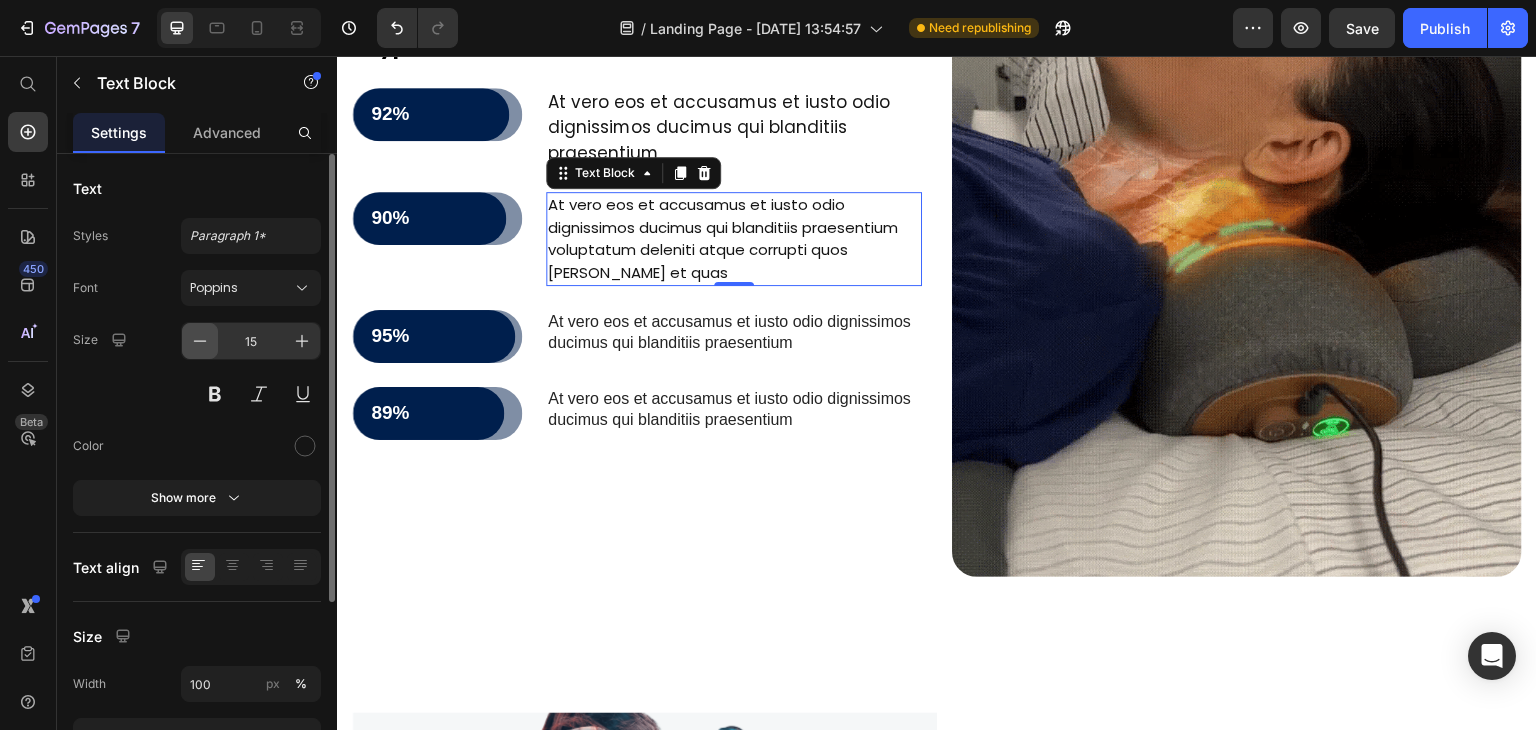 type on "14" 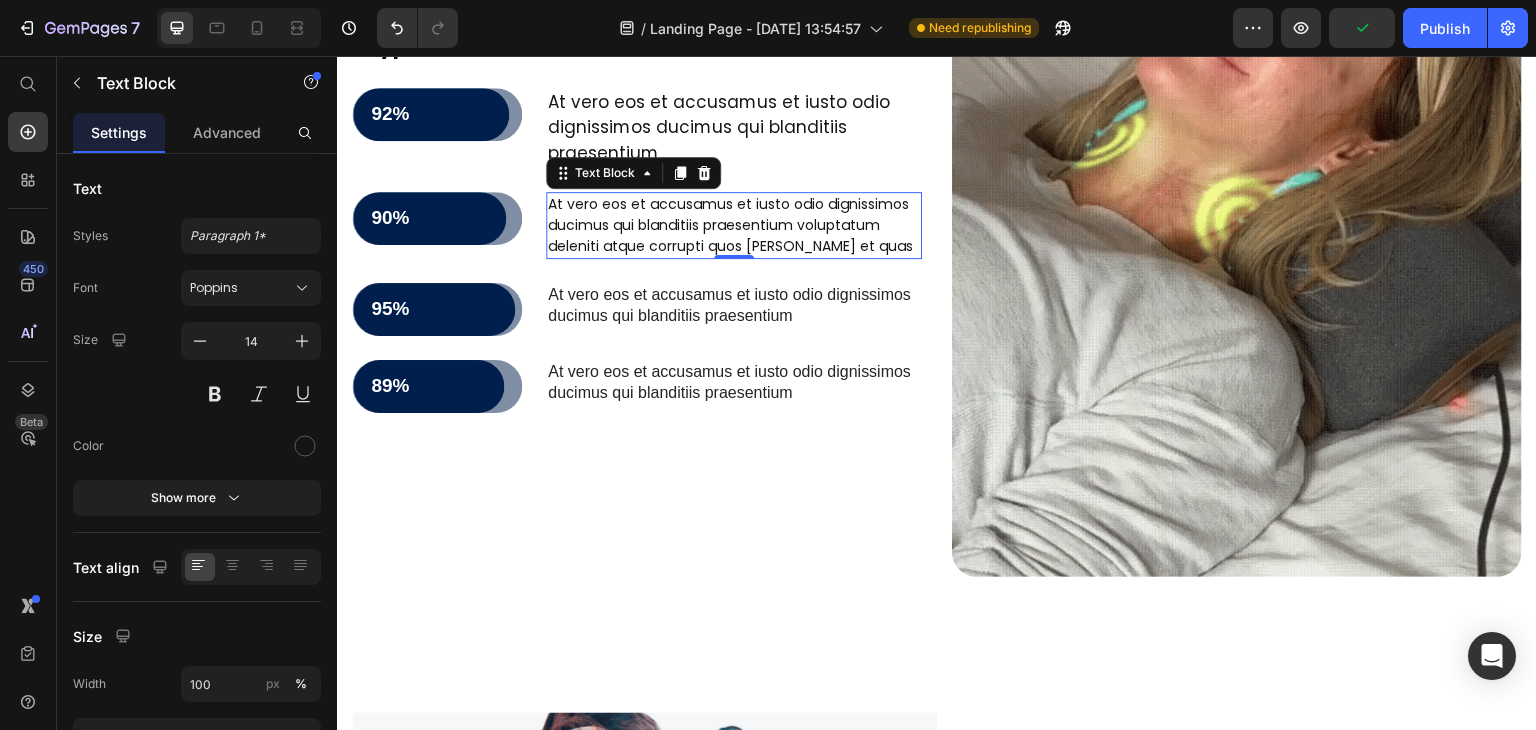 click on "At vero eos et accusamus et iusto odio dignissimos ducimus qui blanditiis praesentium" at bounding box center [734, 128] 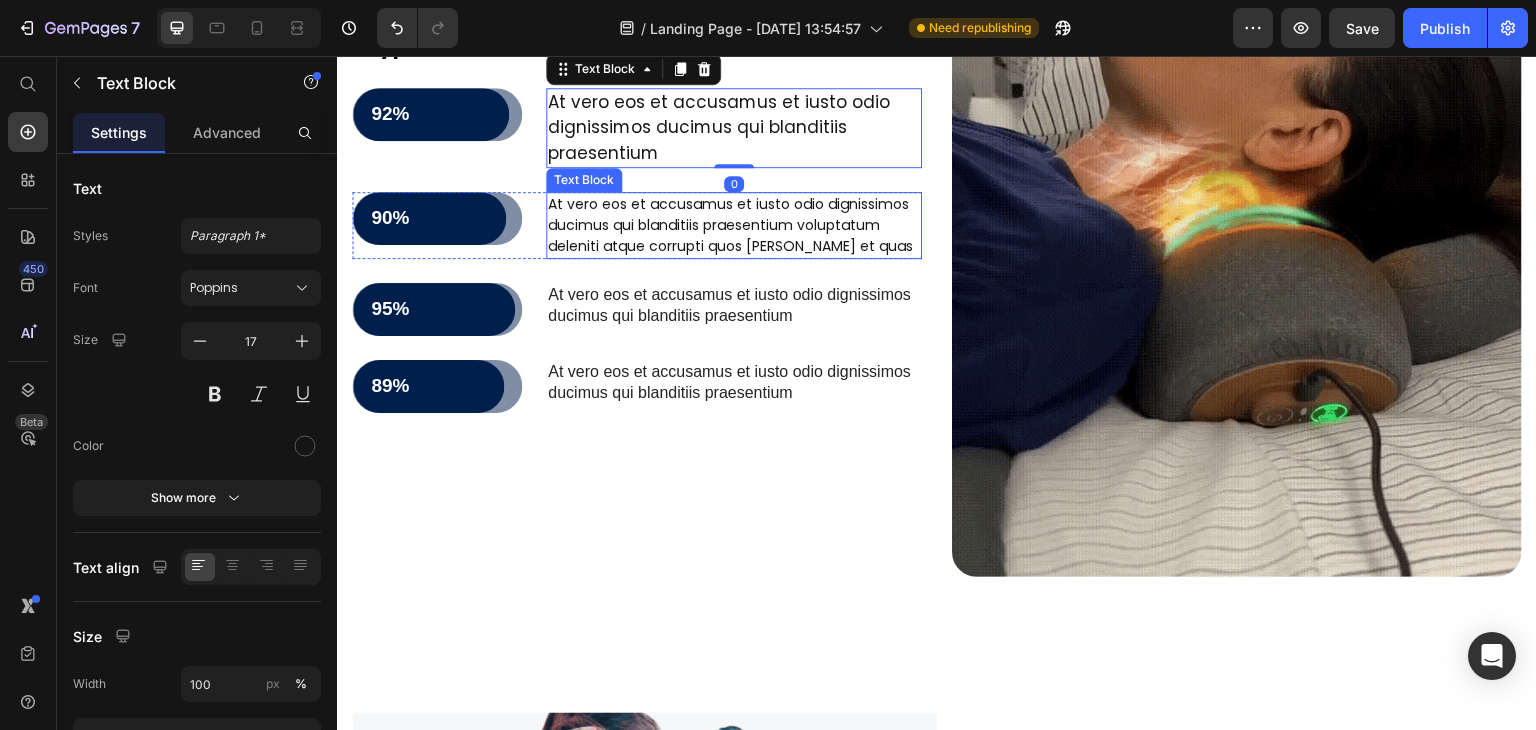 click on "At vero eos et accusamus et iusto odio dignissimos ducimus qui blanditiis praesentium voluptatum deleniti atque corrupti quos dolores et quas" at bounding box center [734, 225] 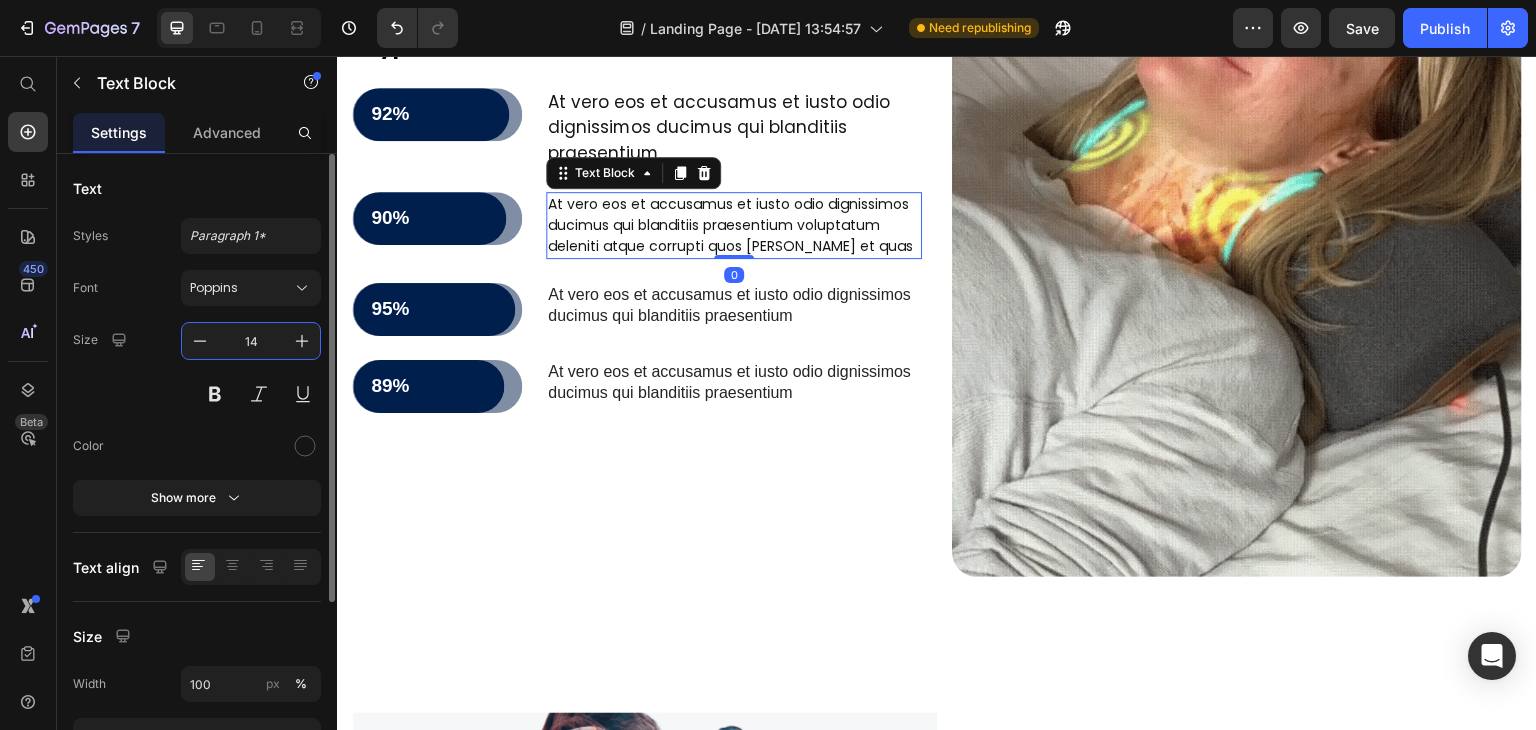 click on "14" at bounding box center [251, 341] 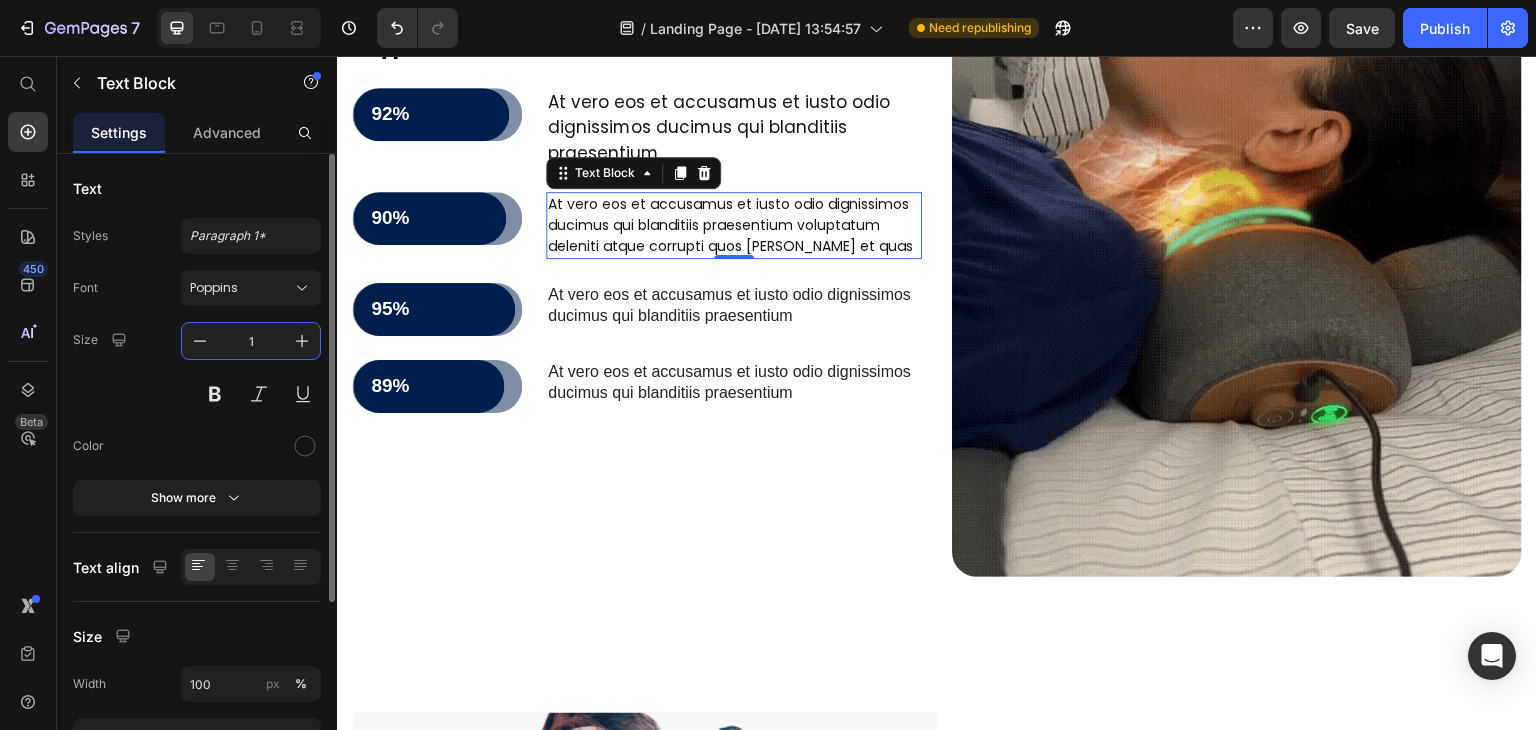 type on "17" 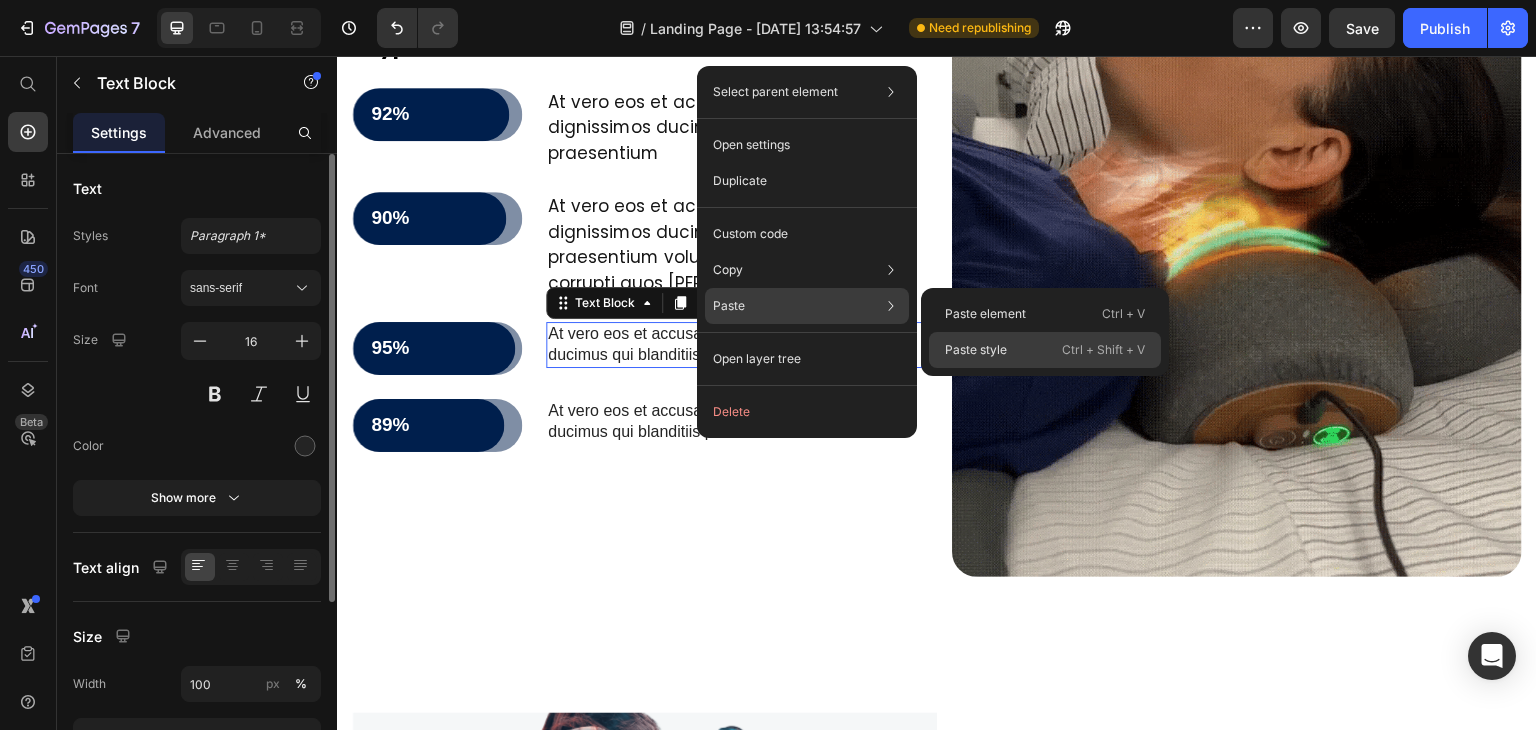 click on "Paste style" at bounding box center [976, 350] 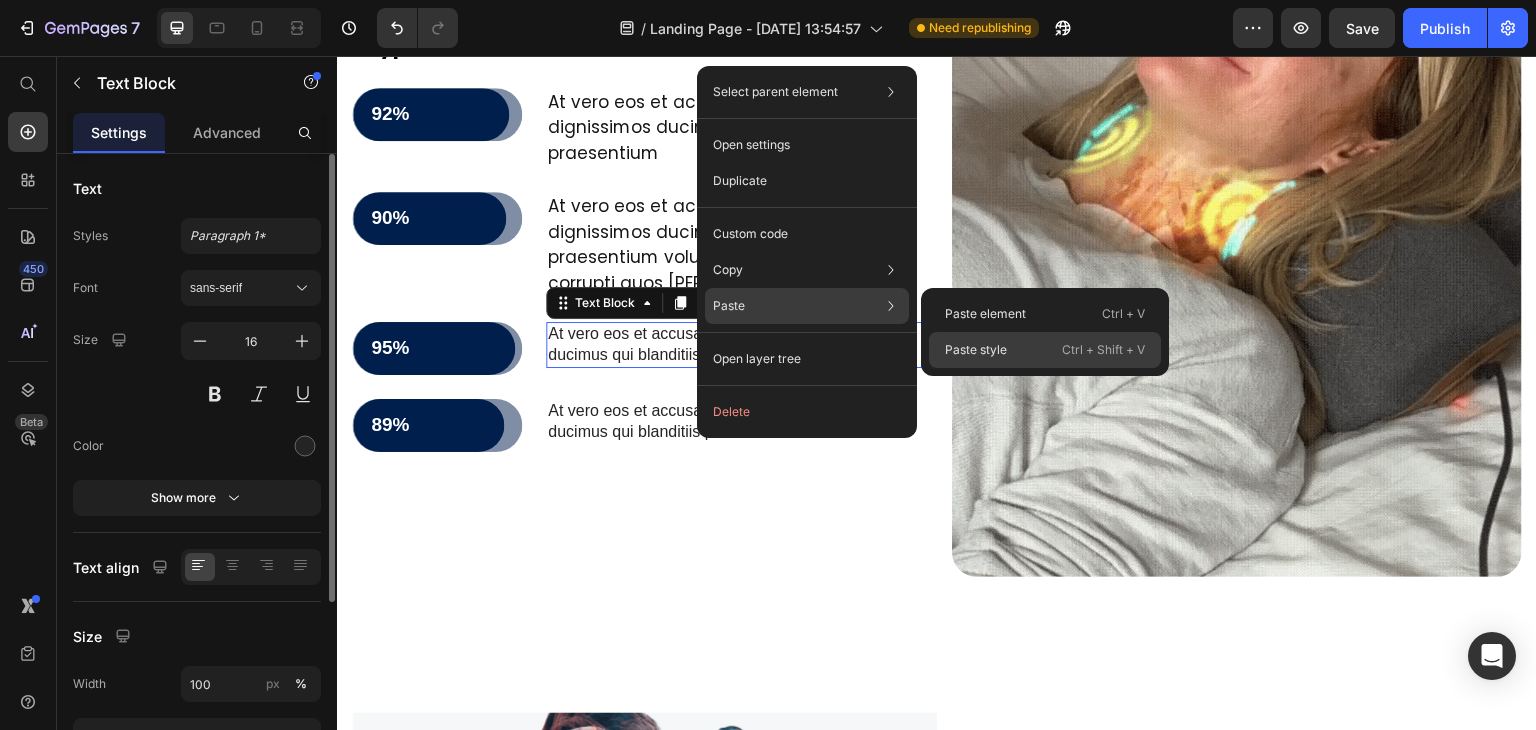 type on "17" 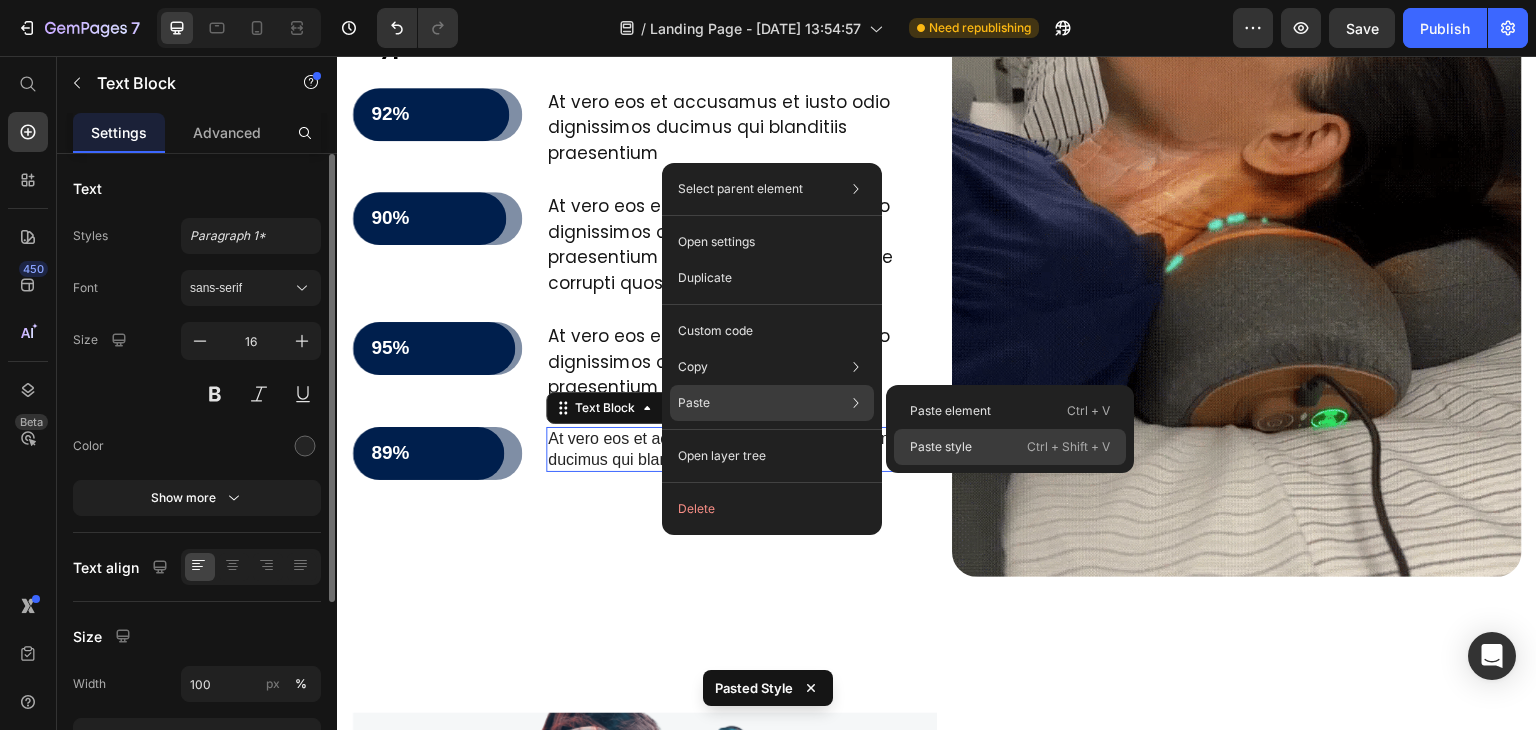 click on "Paste style" at bounding box center (941, 447) 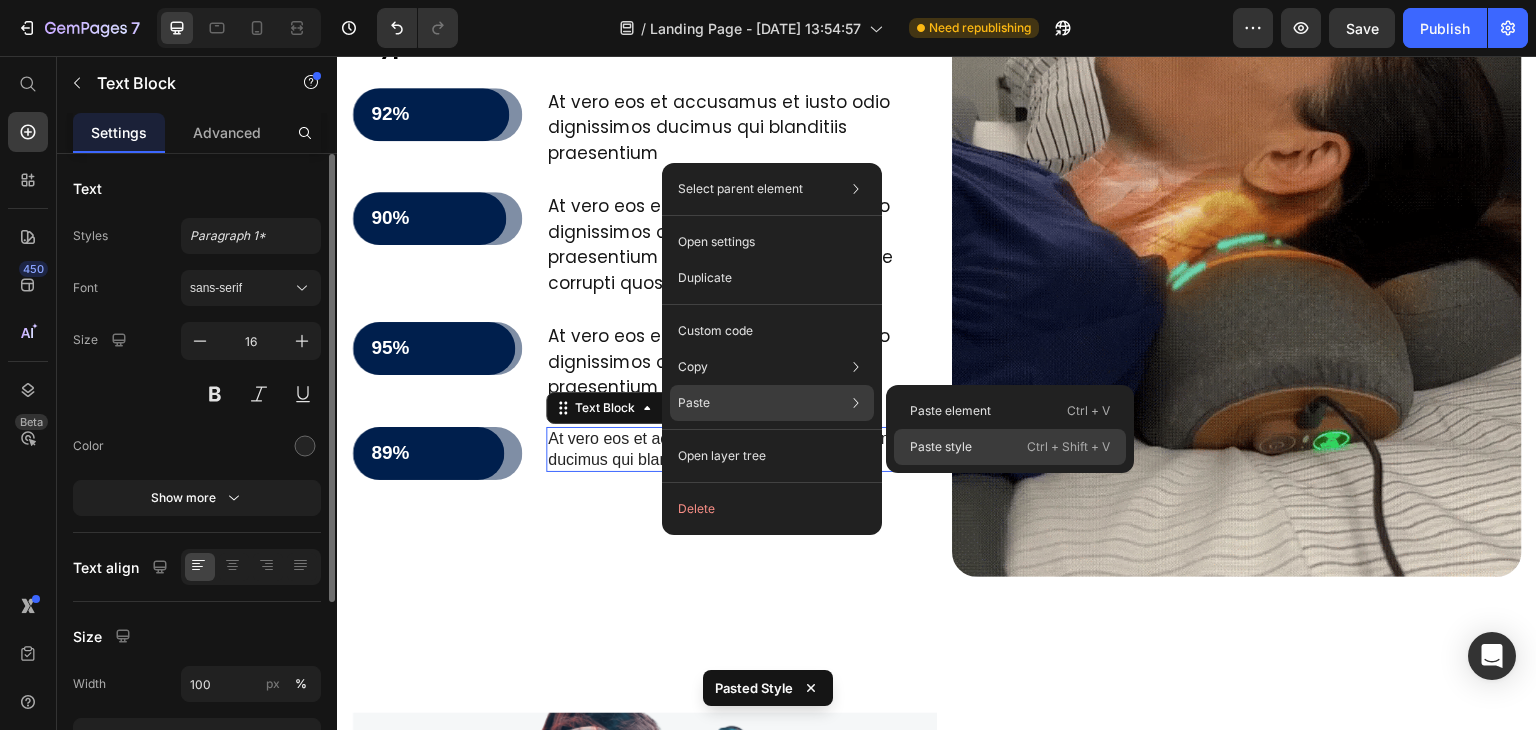 type on "17" 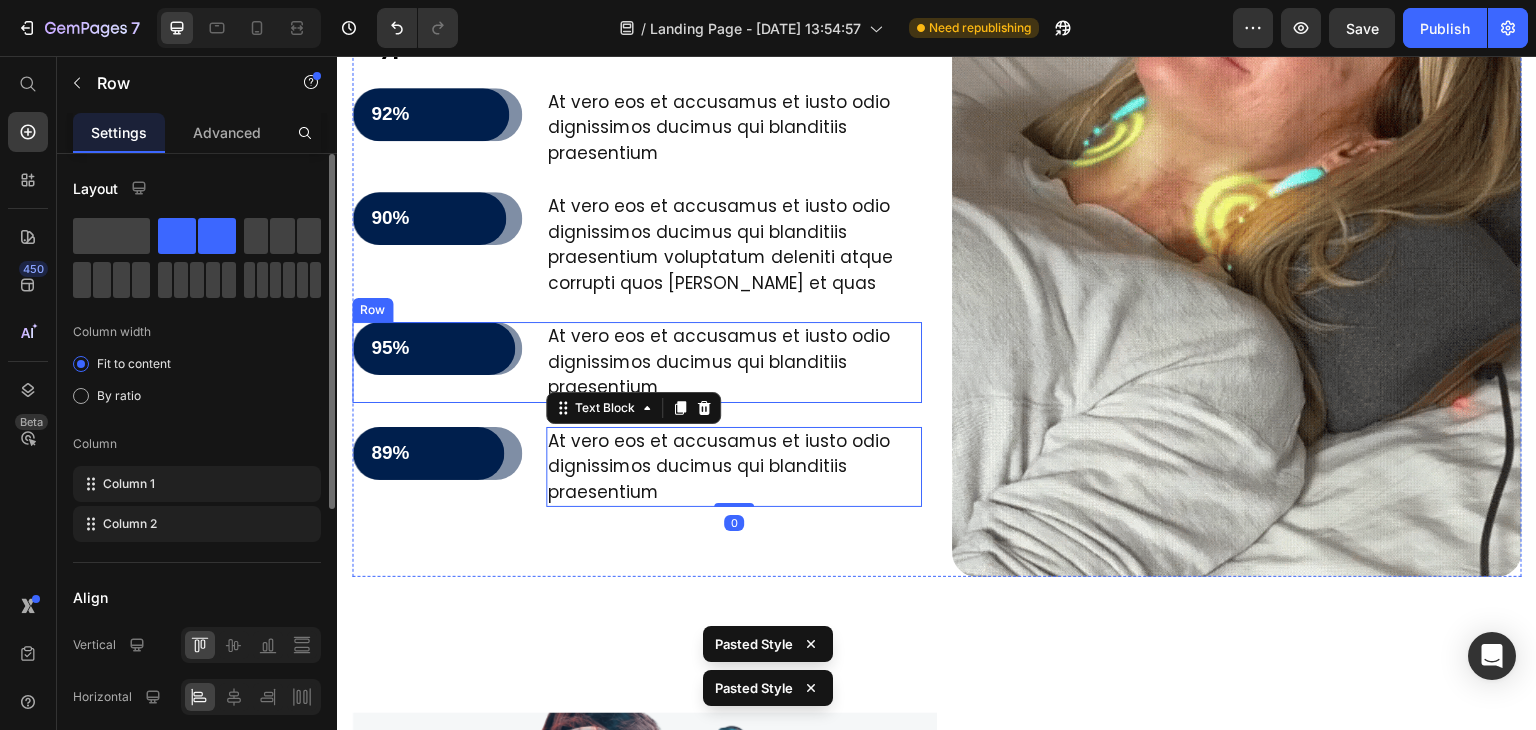 click on "95% Text Block Row Row At vero eos et accusamus et iusto odio dignissimos ducimus qui blanditiis praesentium Text Block Row" at bounding box center [637, 362] 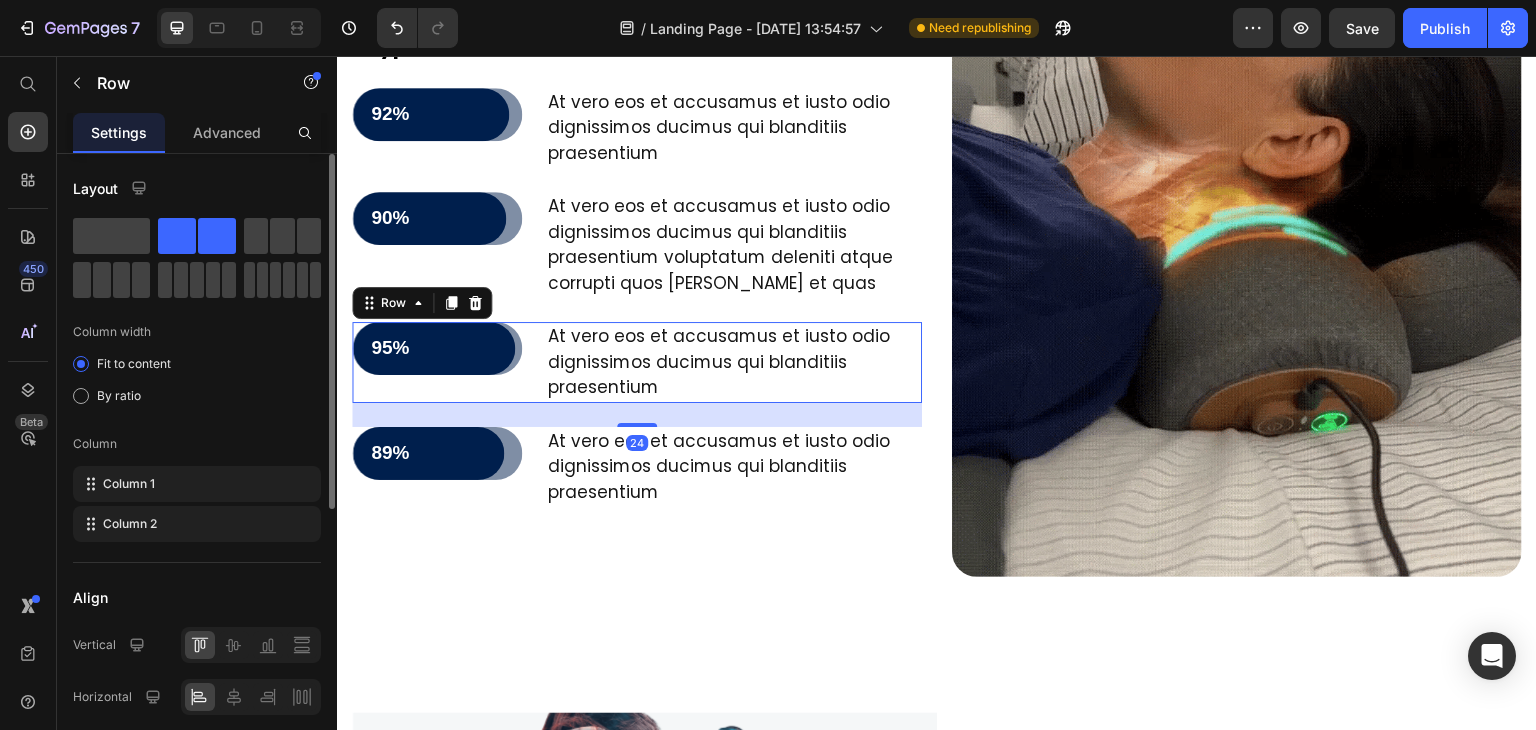 drag, startPoint x: 645, startPoint y: 523, endPoint x: 669, endPoint y: 523, distance: 24 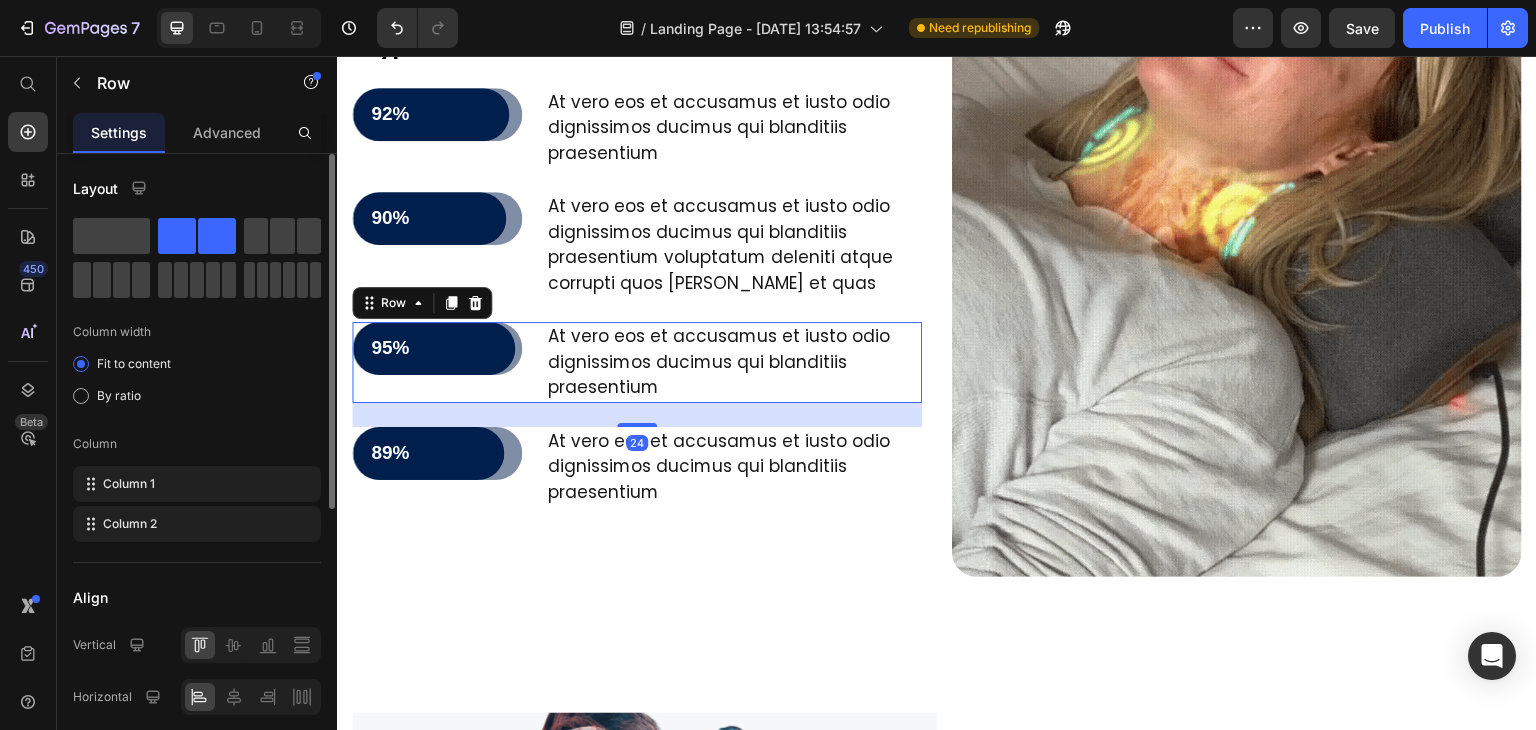 click on "24" at bounding box center [637, 403] 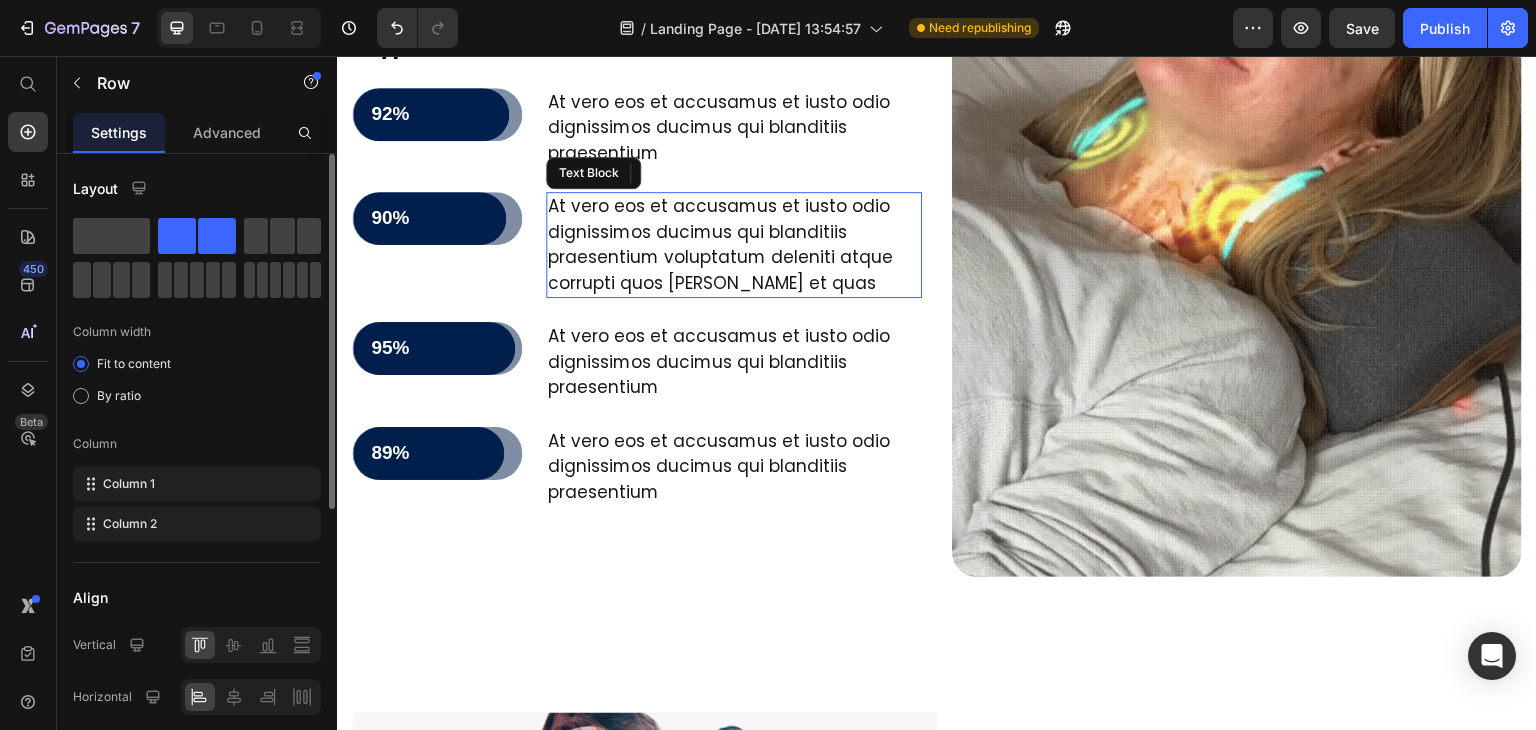click on "At vero eos et accusamus et iusto odio dignissimos ducimus qui blanditiis praesentium voluptatum deleniti atque corrupti quos dolores et quas" at bounding box center [734, 245] 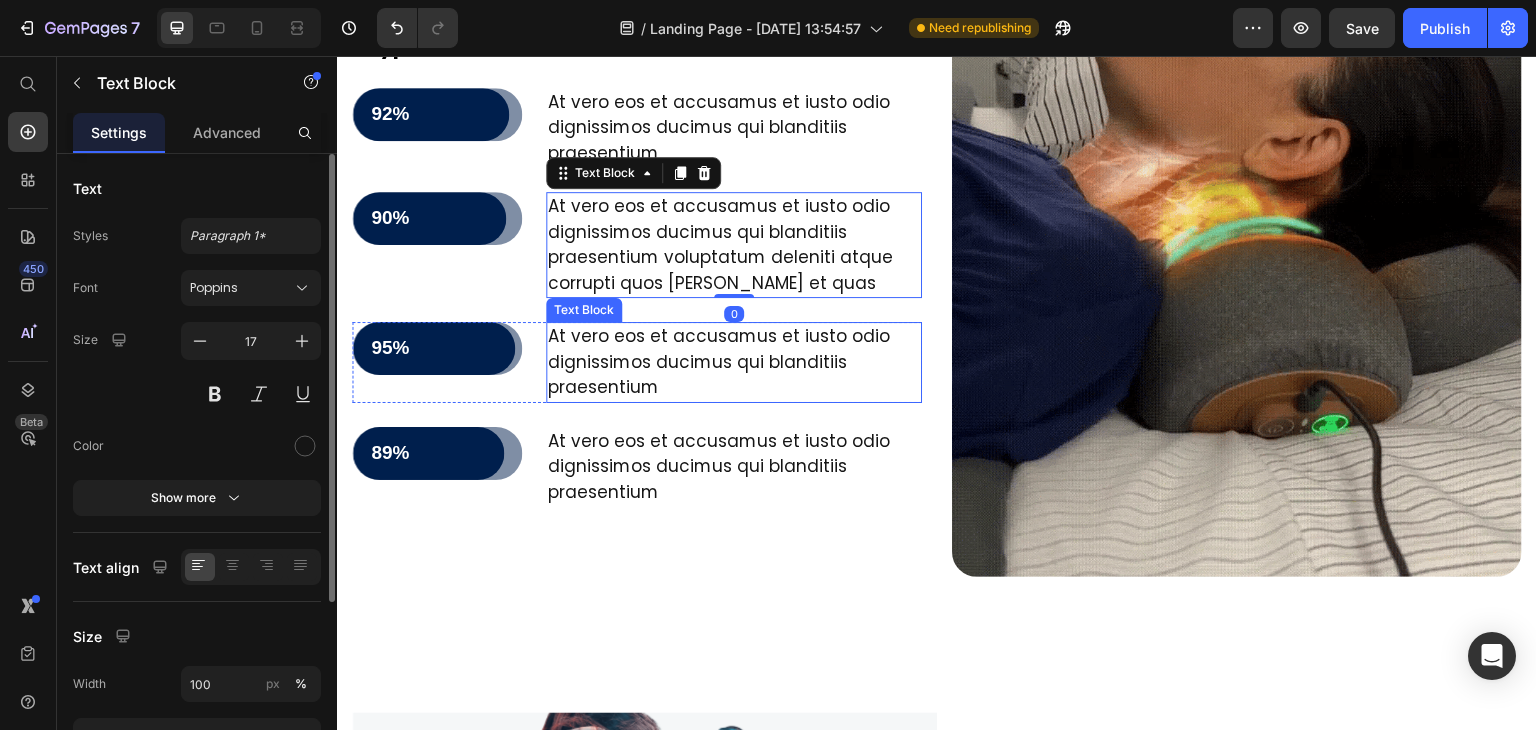 click on "At vero eos et accusamus et iusto odio dignissimos ducimus qui blanditiis praesentium" at bounding box center (734, 362) 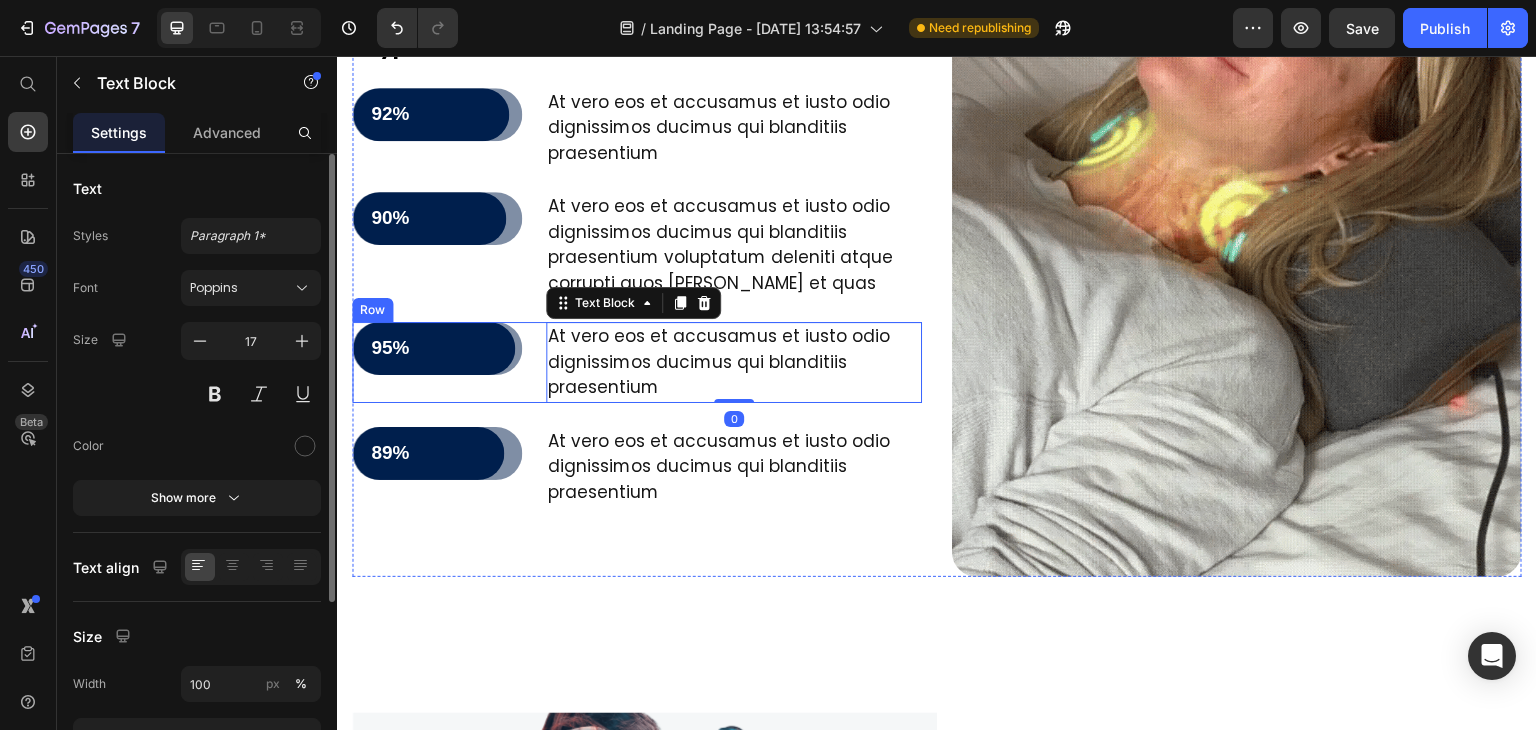 click on "95% Text Block Row Row At vero eos et accusamus et iusto odio dignissimos ducimus qui blanditiis praesentium Text Block   0 Row" at bounding box center [637, 362] 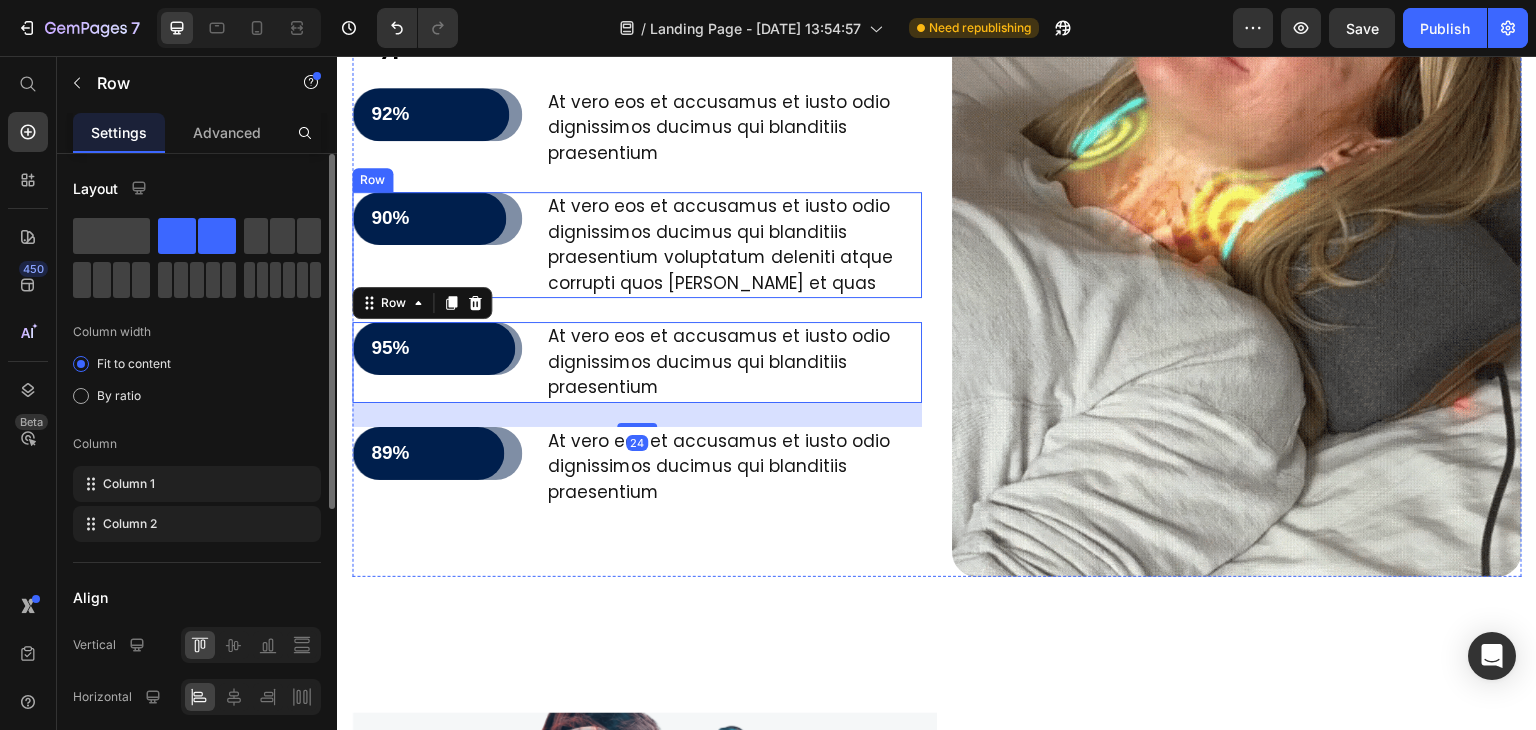 click on "90% Text Block Row Row" at bounding box center (437, 245) 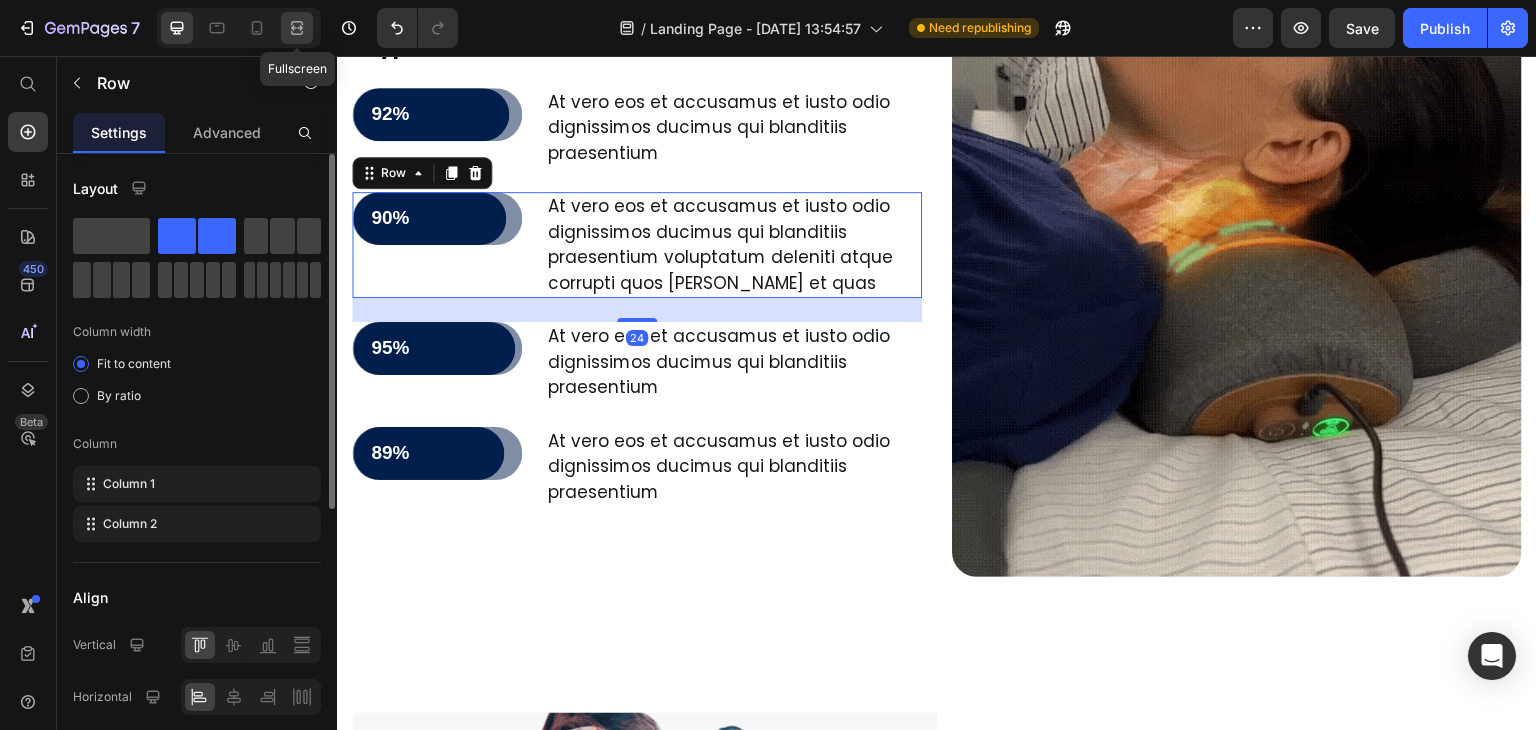 click 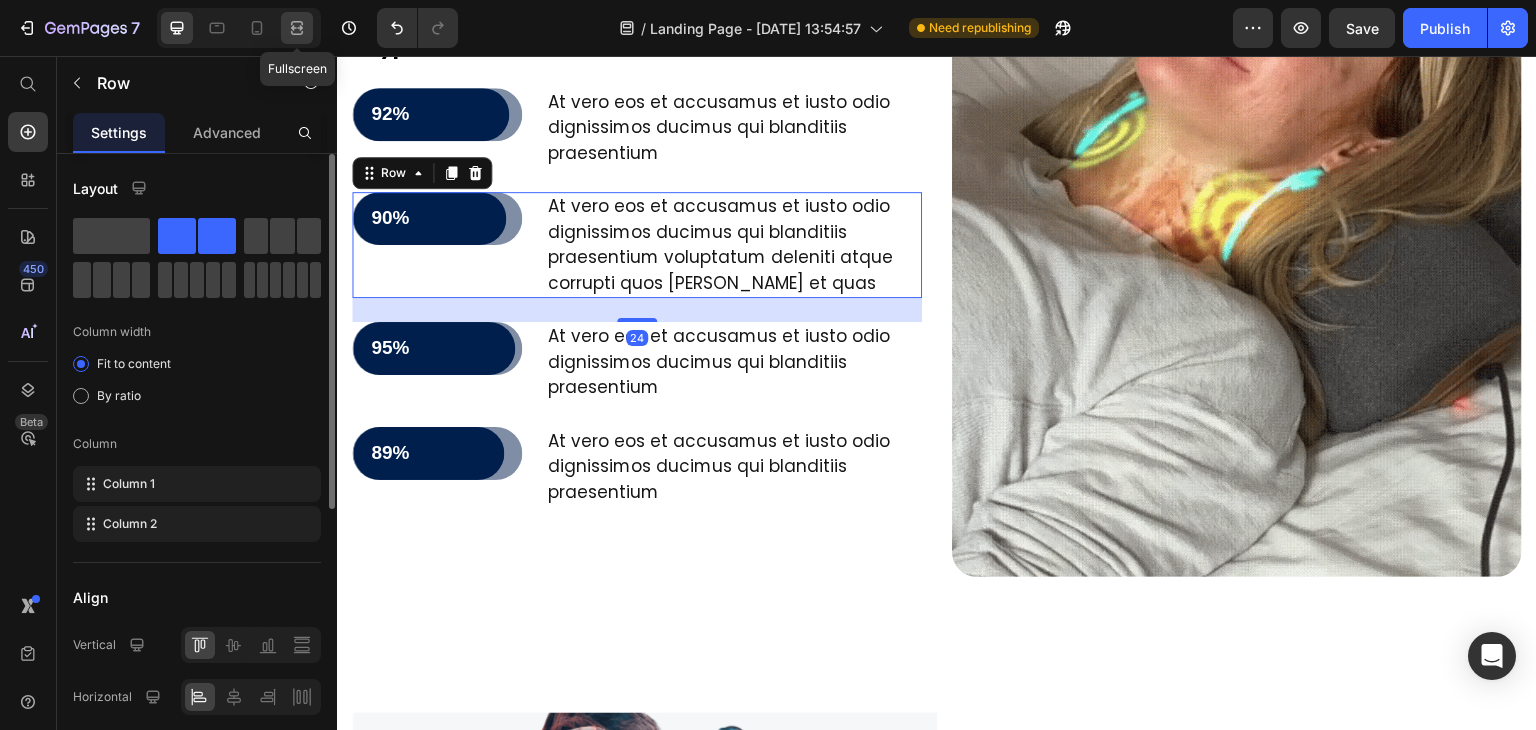scroll, scrollTop: 4300, scrollLeft: 0, axis: vertical 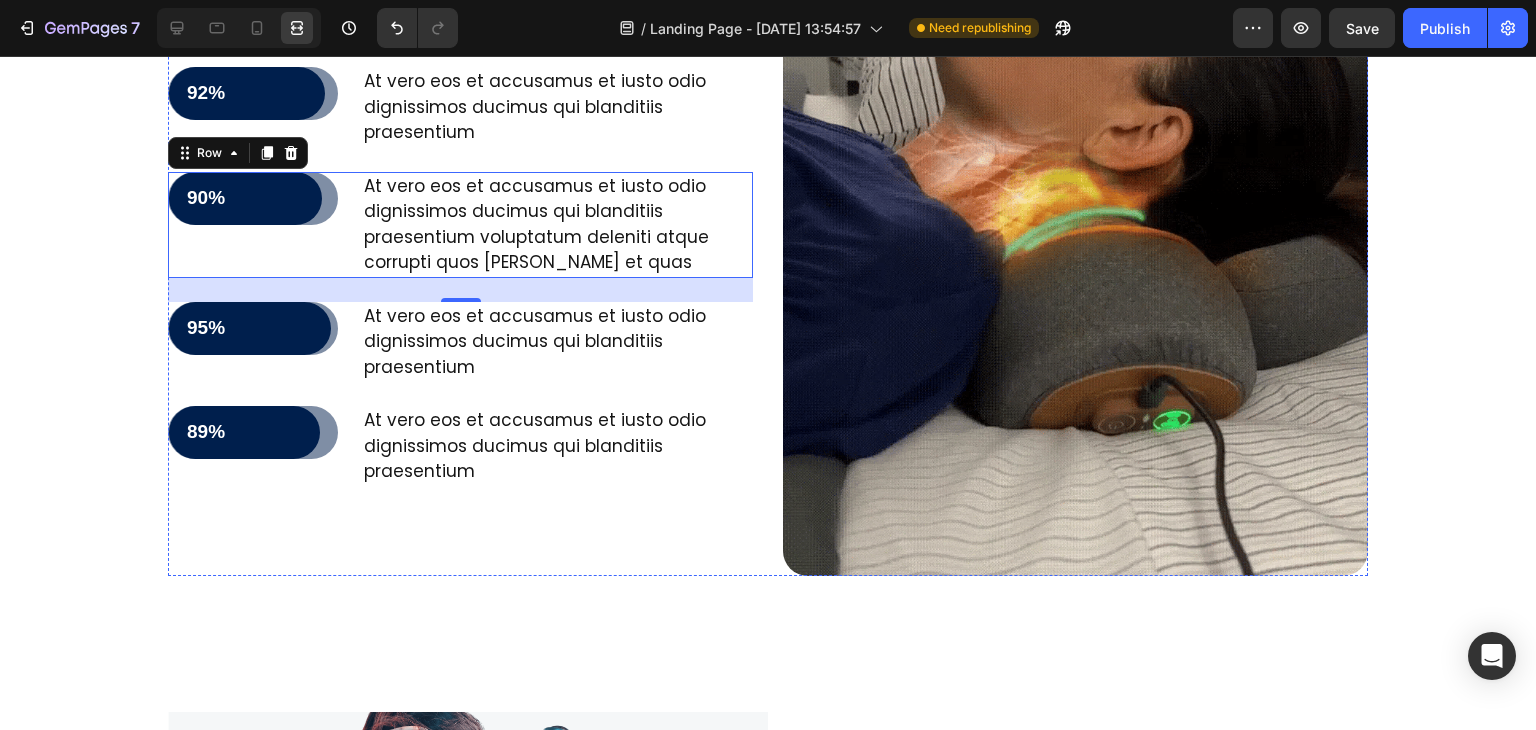 click on "Keypoints:" at bounding box center (460, 26) 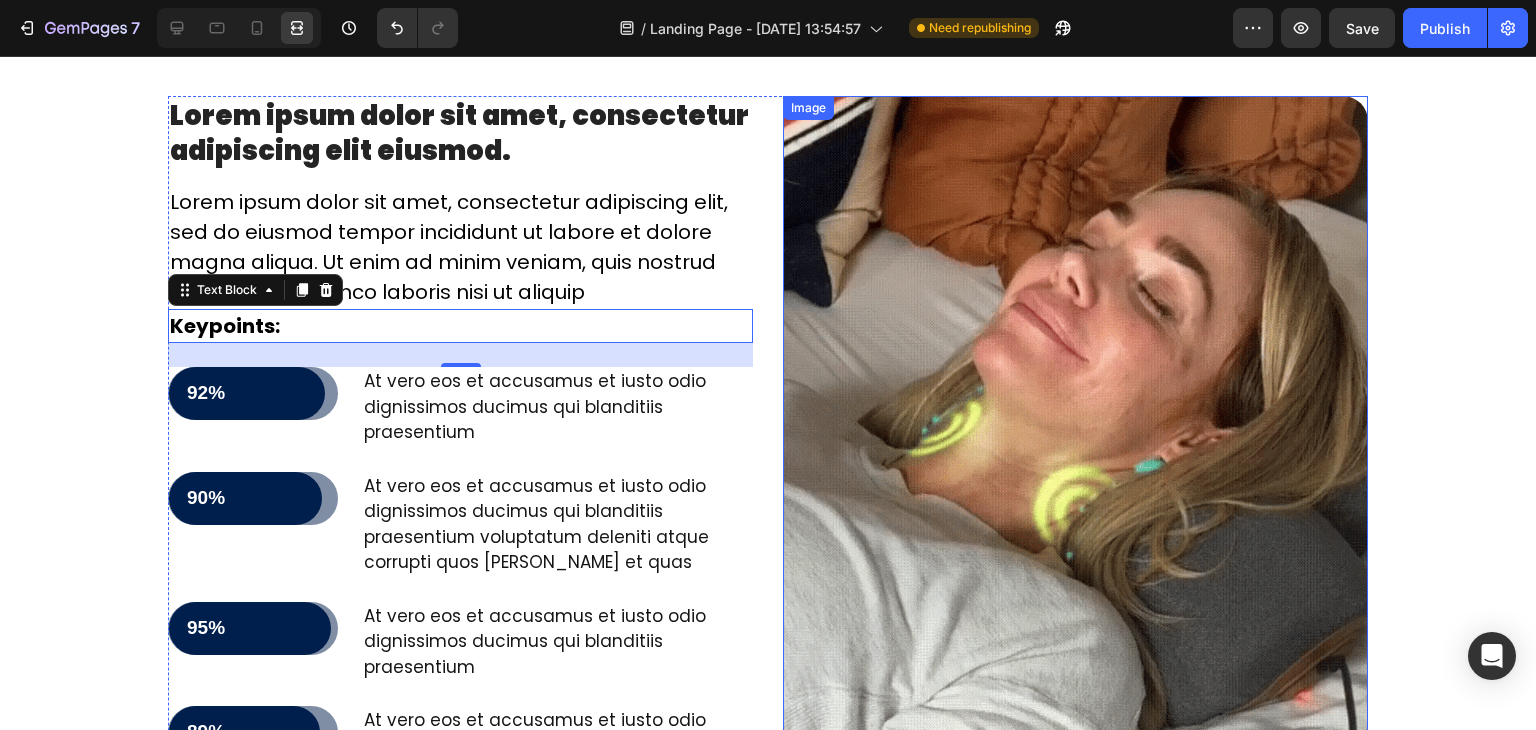 scroll, scrollTop: 4200, scrollLeft: 0, axis: vertical 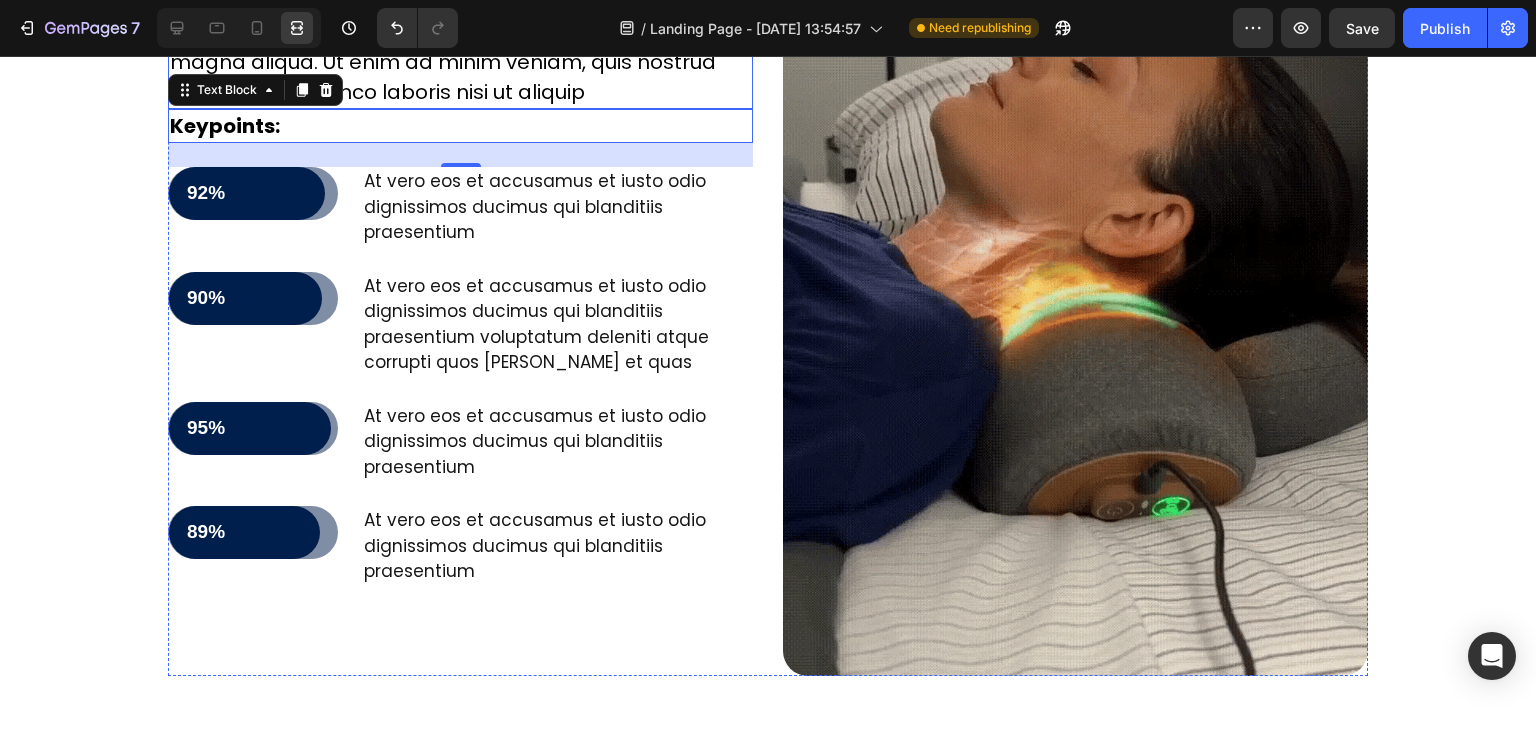 click on "Lorem ipsum dolor sit amet, consectetur adipiscing elit, sed do eiusmod tempor incididunt ut labore et dolore magna aliqua. Ut enim ad minim veniam, quis nostrud exercitation ullamco laboris nisi ut aliquip" at bounding box center [460, 47] 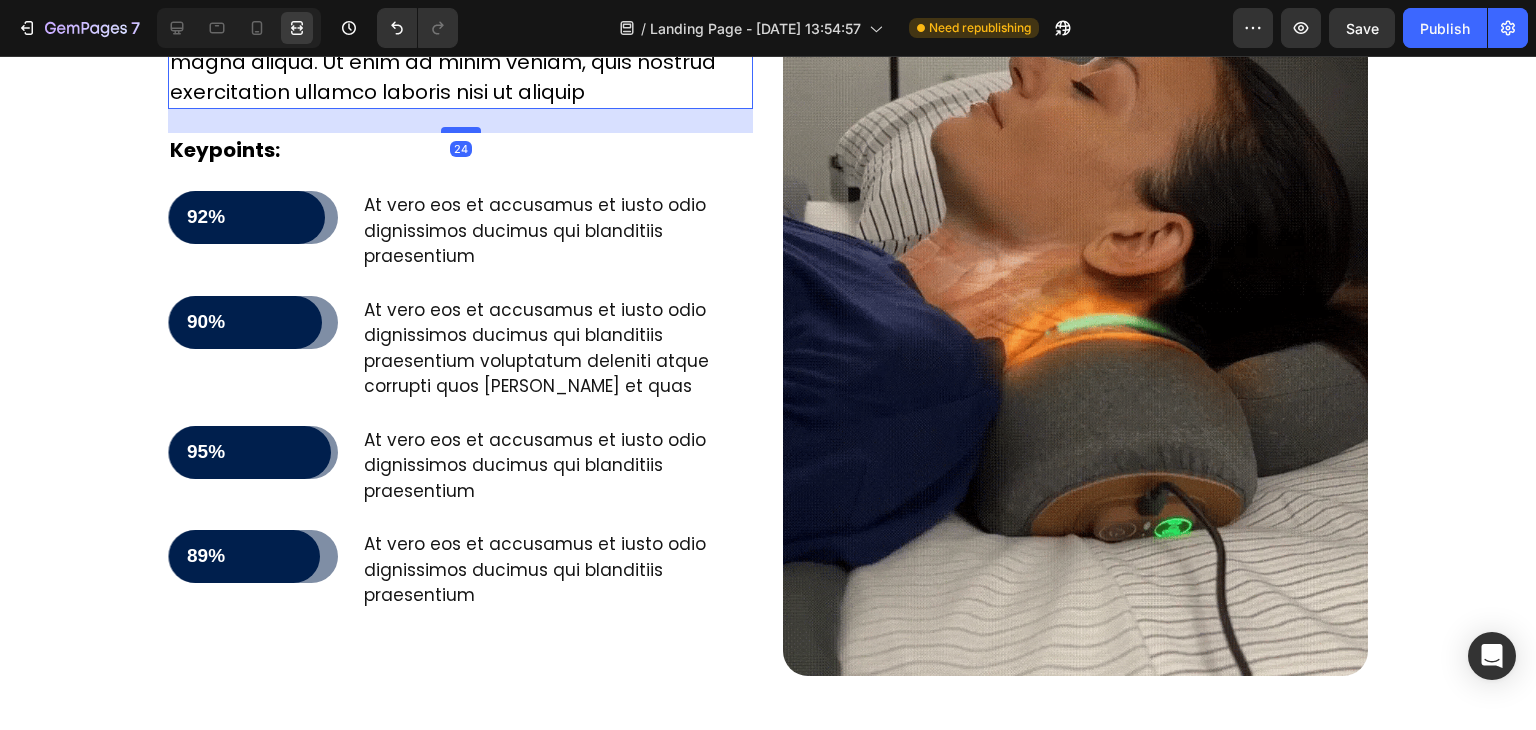 drag, startPoint x: 457, startPoint y: 228, endPoint x: 459, endPoint y: 252, distance: 24.083189 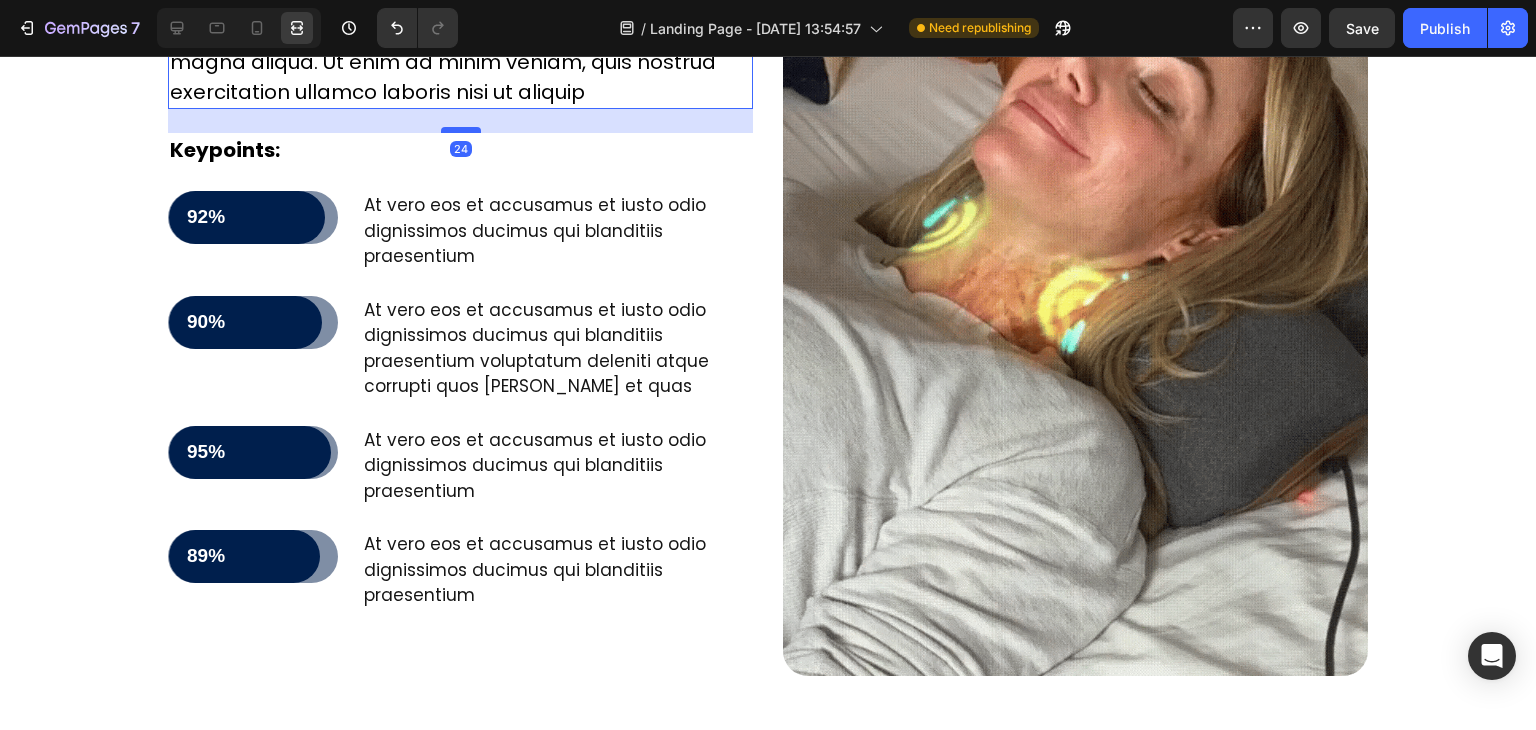 click at bounding box center (461, 130) 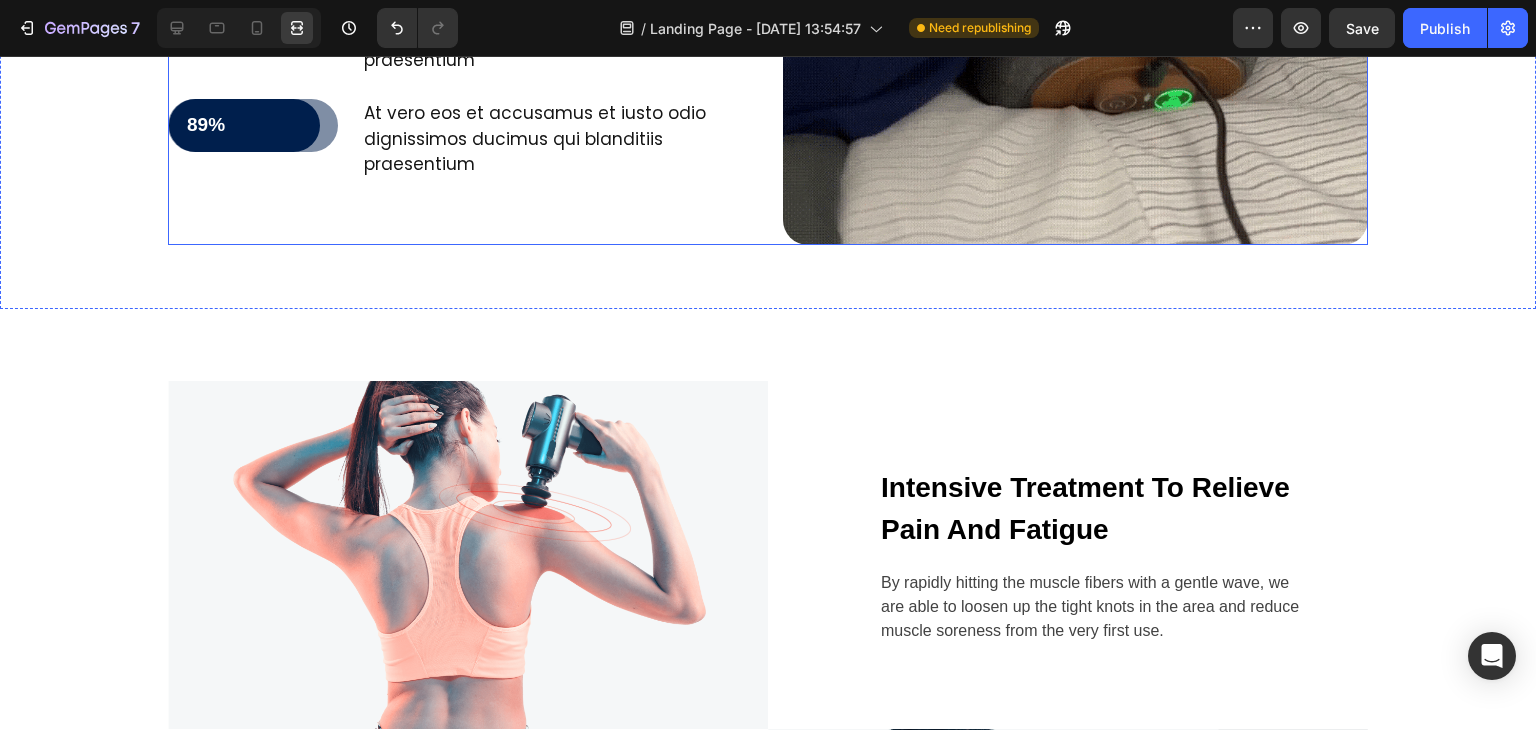 scroll, scrollTop: 4200, scrollLeft: 0, axis: vertical 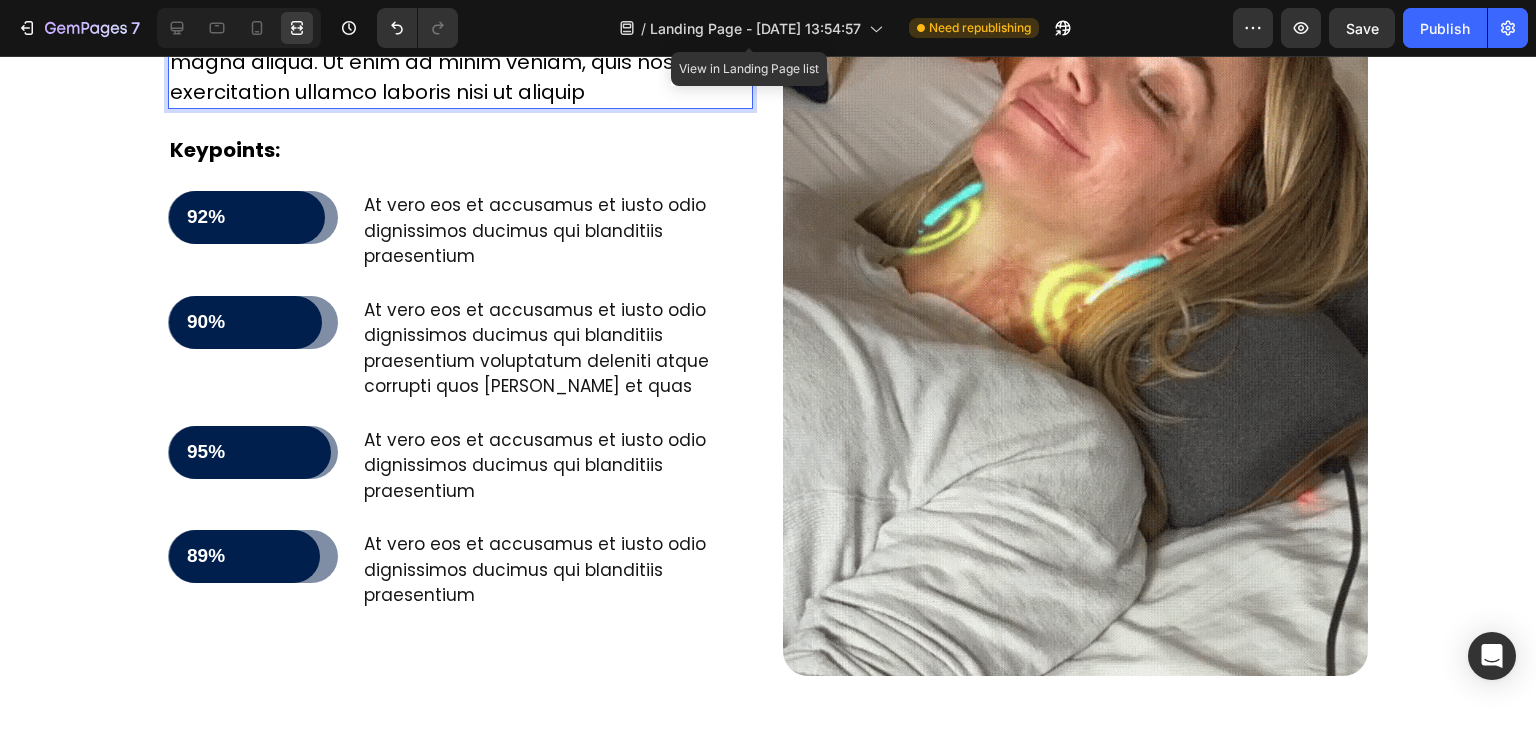 click on "Lorem ipsum dolor sit amet, consectetur adipiscing elit, sed do eiusmod tempor incididunt ut labore et dolore magna aliqua. Ut enim ad minim veniam, quis nostrud exercitation ullamco laboris nisi ut aliquip" at bounding box center (460, 47) 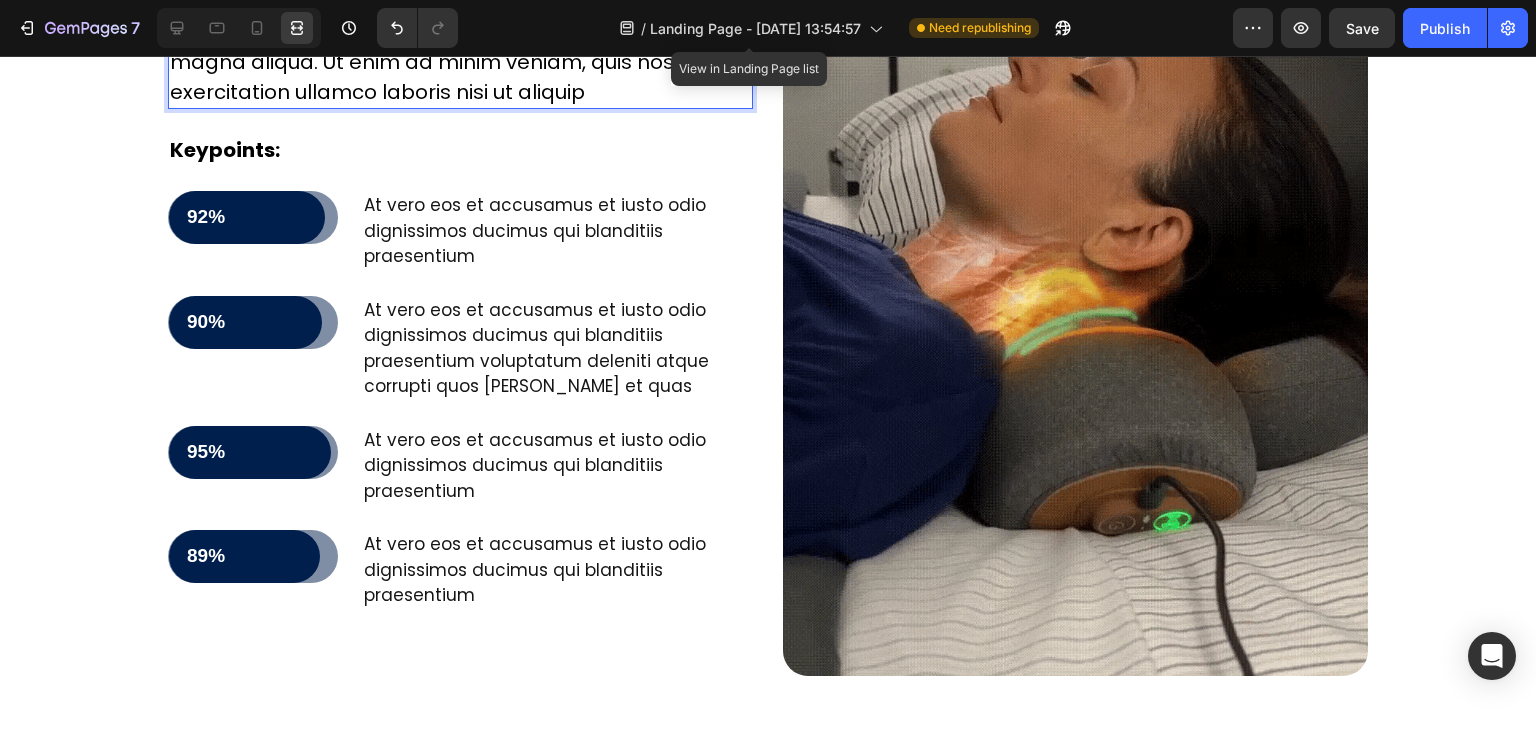 scroll, scrollTop: 4000, scrollLeft: 0, axis: vertical 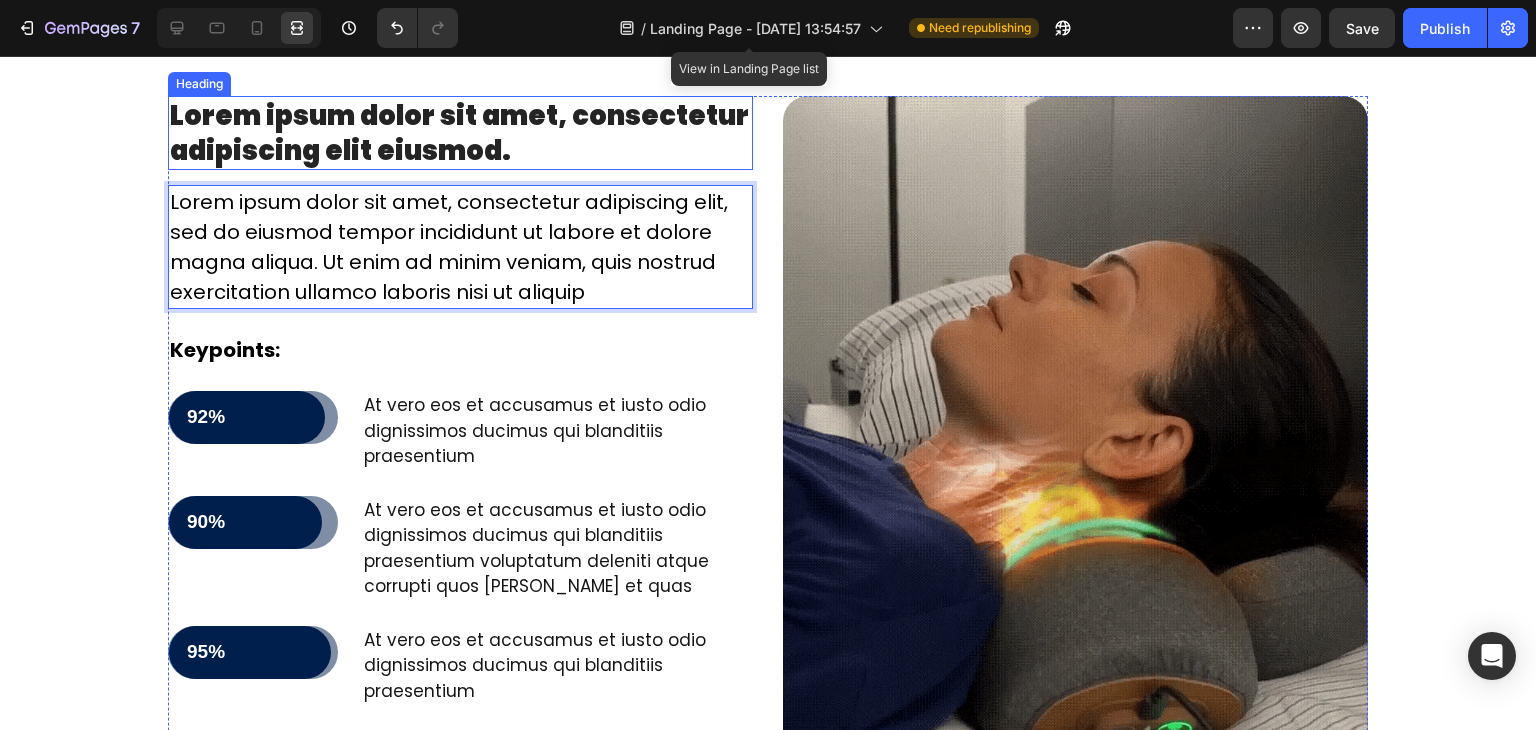 click on "Lorem ipsum dolor sit amet, consectetur adipiscing elit eiusmod." at bounding box center [460, 133] 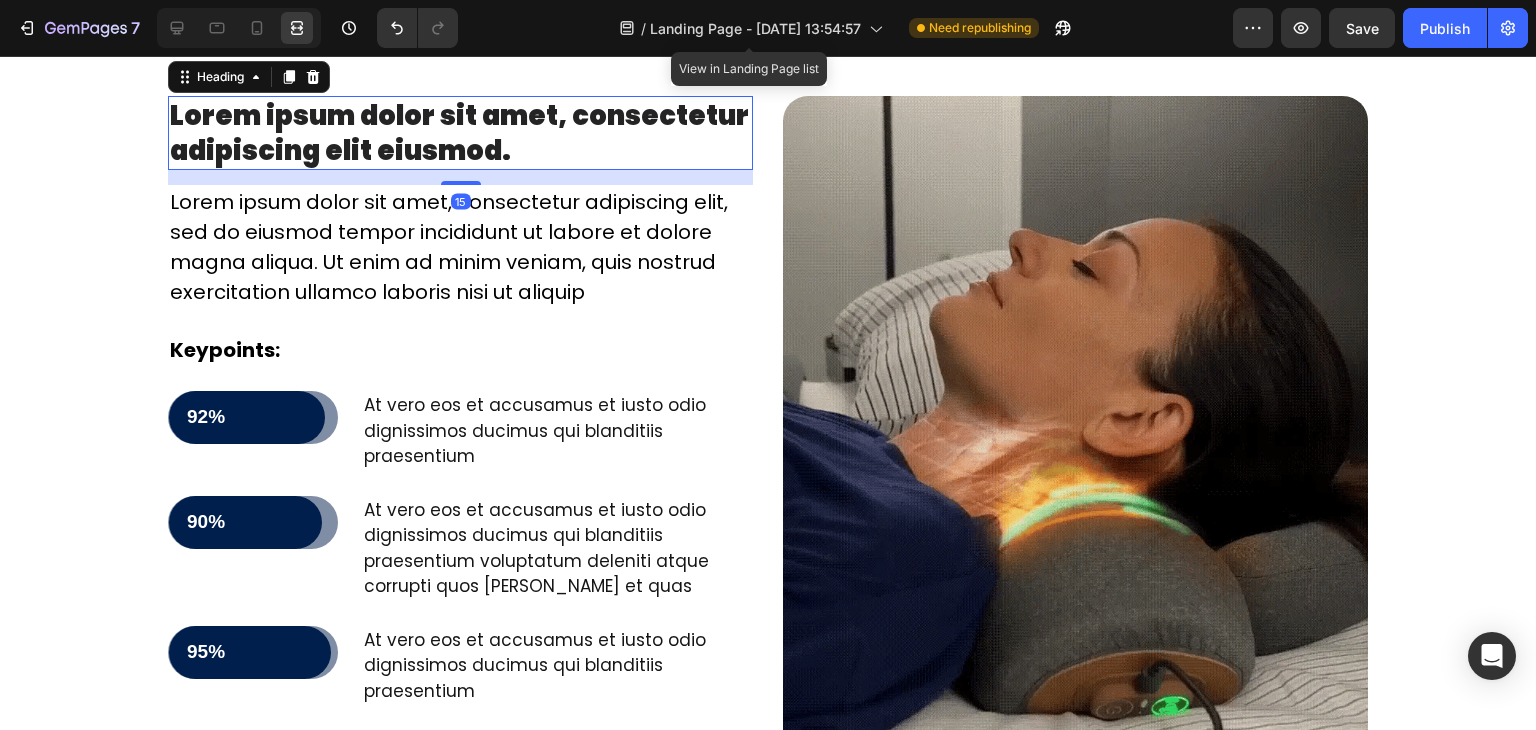 click on "Lorem ipsum dolor sit amet, consectetur adipiscing elit eiusmod." at bounding box center (460, 133) 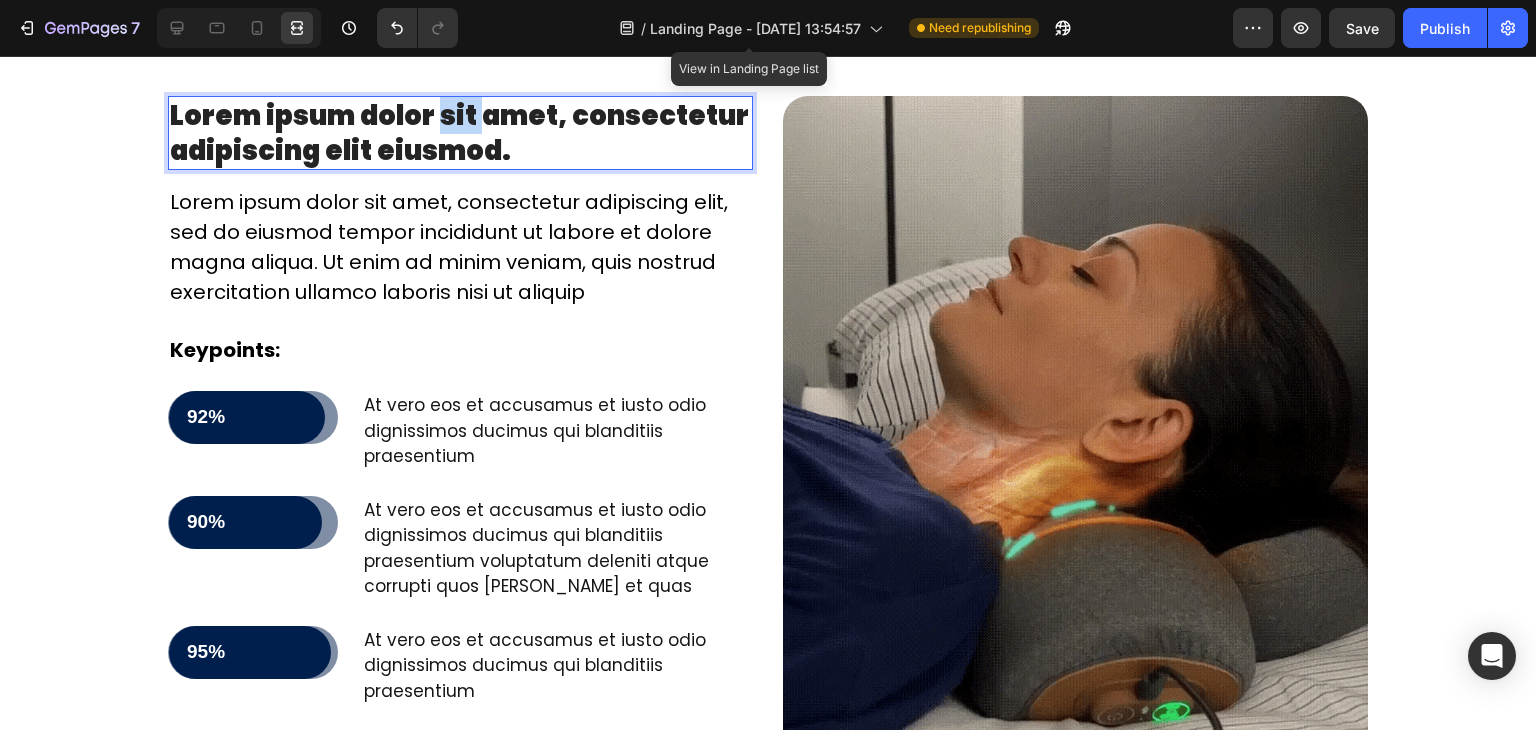 click on "Lorem ipsum dolor sit amet, consectetur adipiscing elit eiusmod." at bounding box center [460, 133] 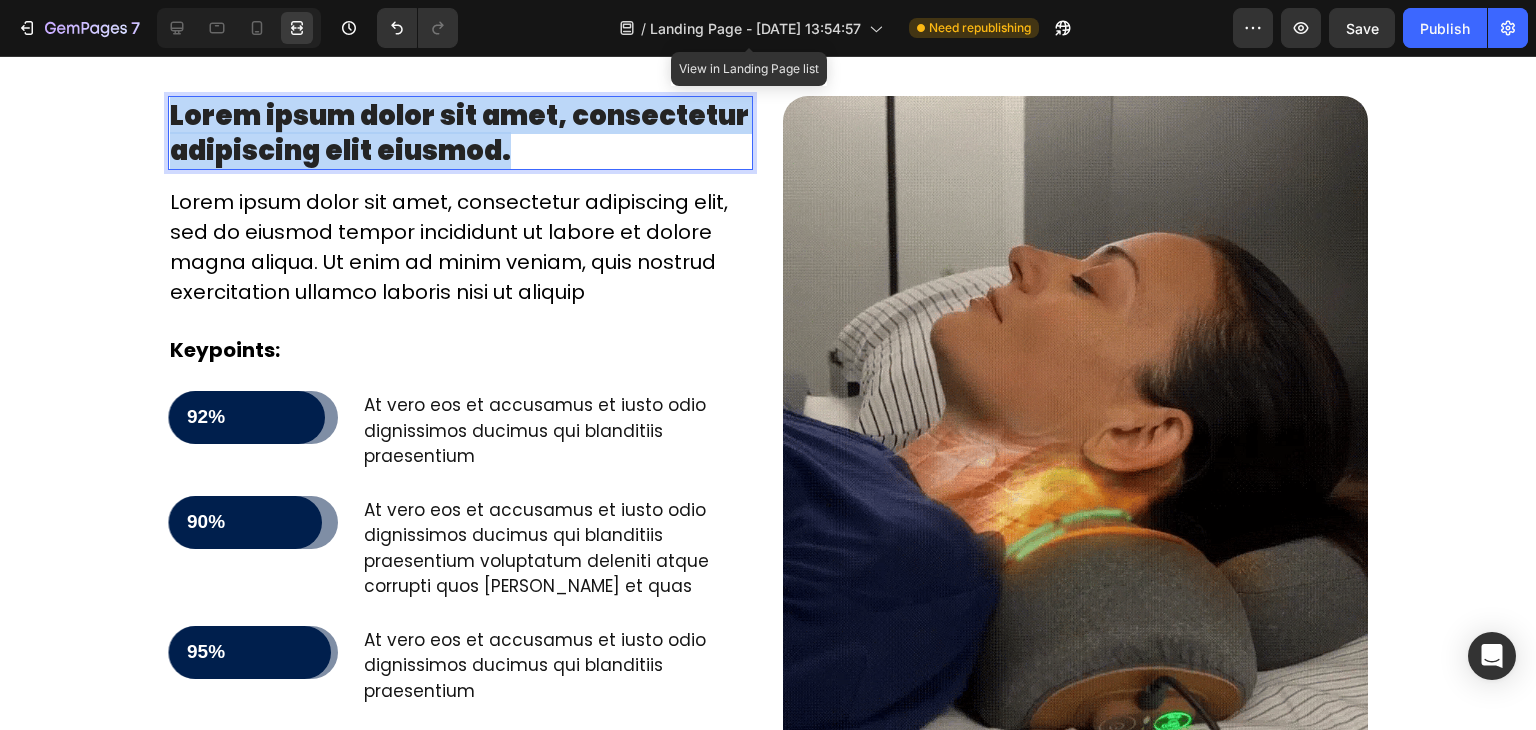 click on "Lorem ipsum dolor sit amet, consectetur adipiscing elit eiusmod." at bounding box center (460, 133) 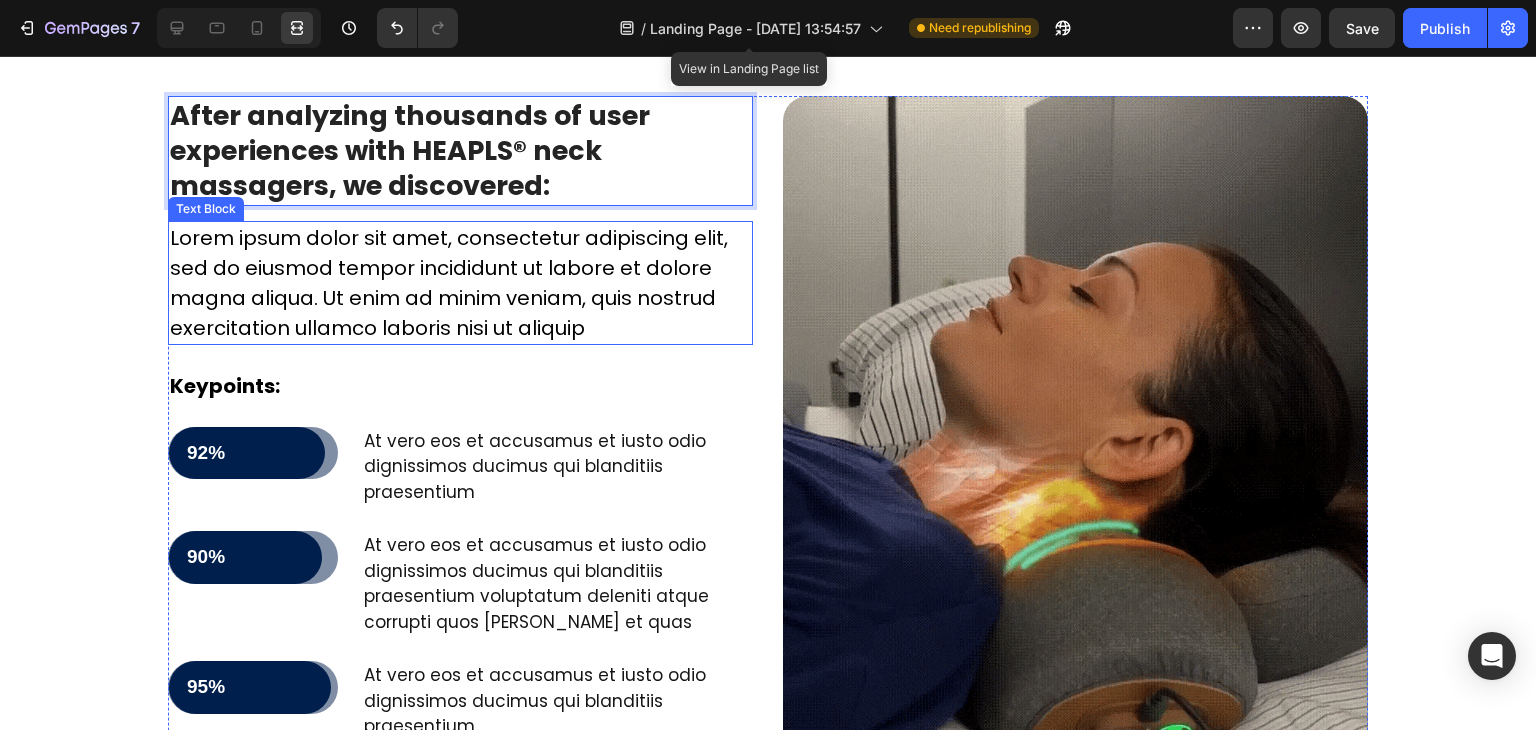 click on "Lorem ipsum dolor sit amet, consectetur adipiscing elit, sed do eiusmod tempor incididunt ut labore et dolore magna aliqua. Ut enim ad minim veniam, quis nostrud exercitation ullamco laboris nisi ut aliquip" at bounding box center (460, 283) 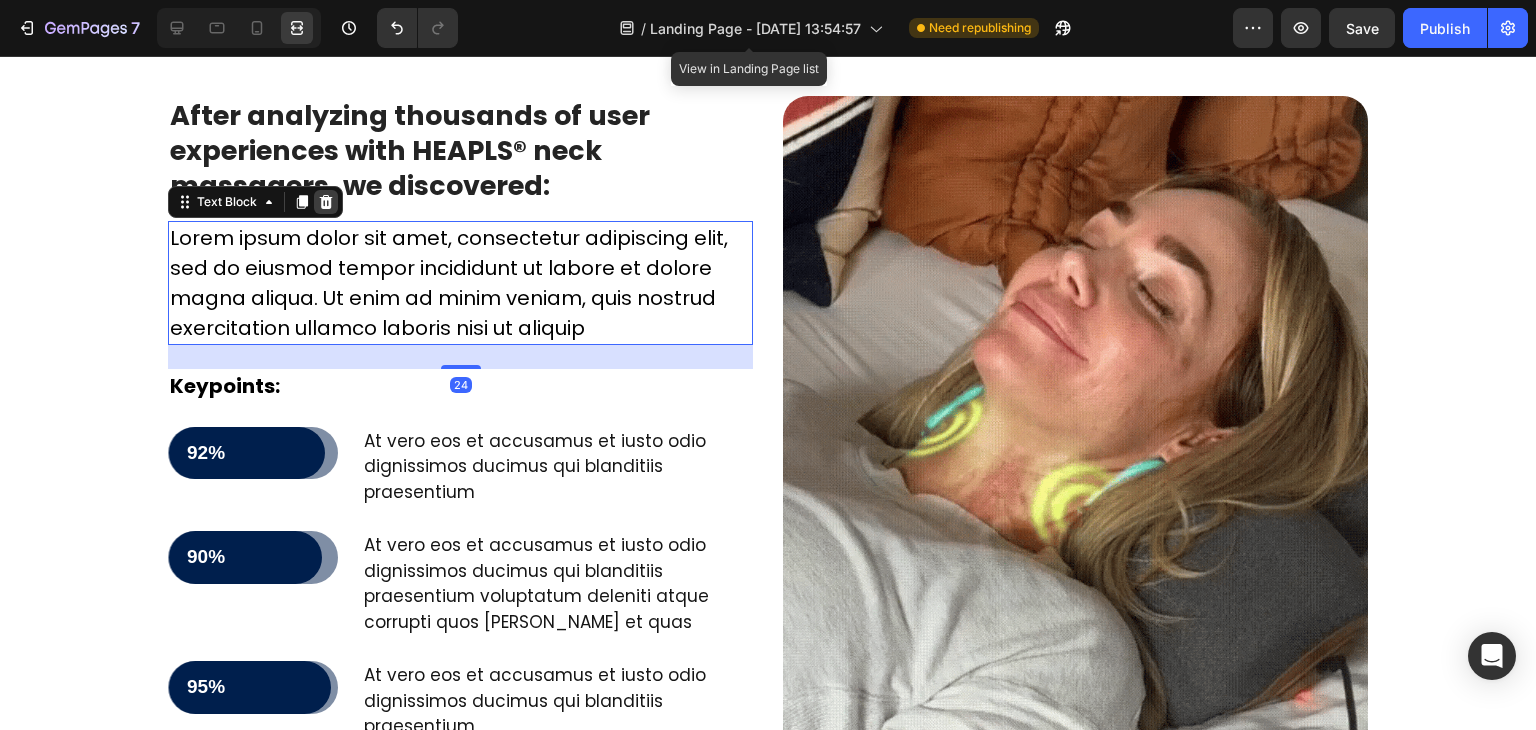 click 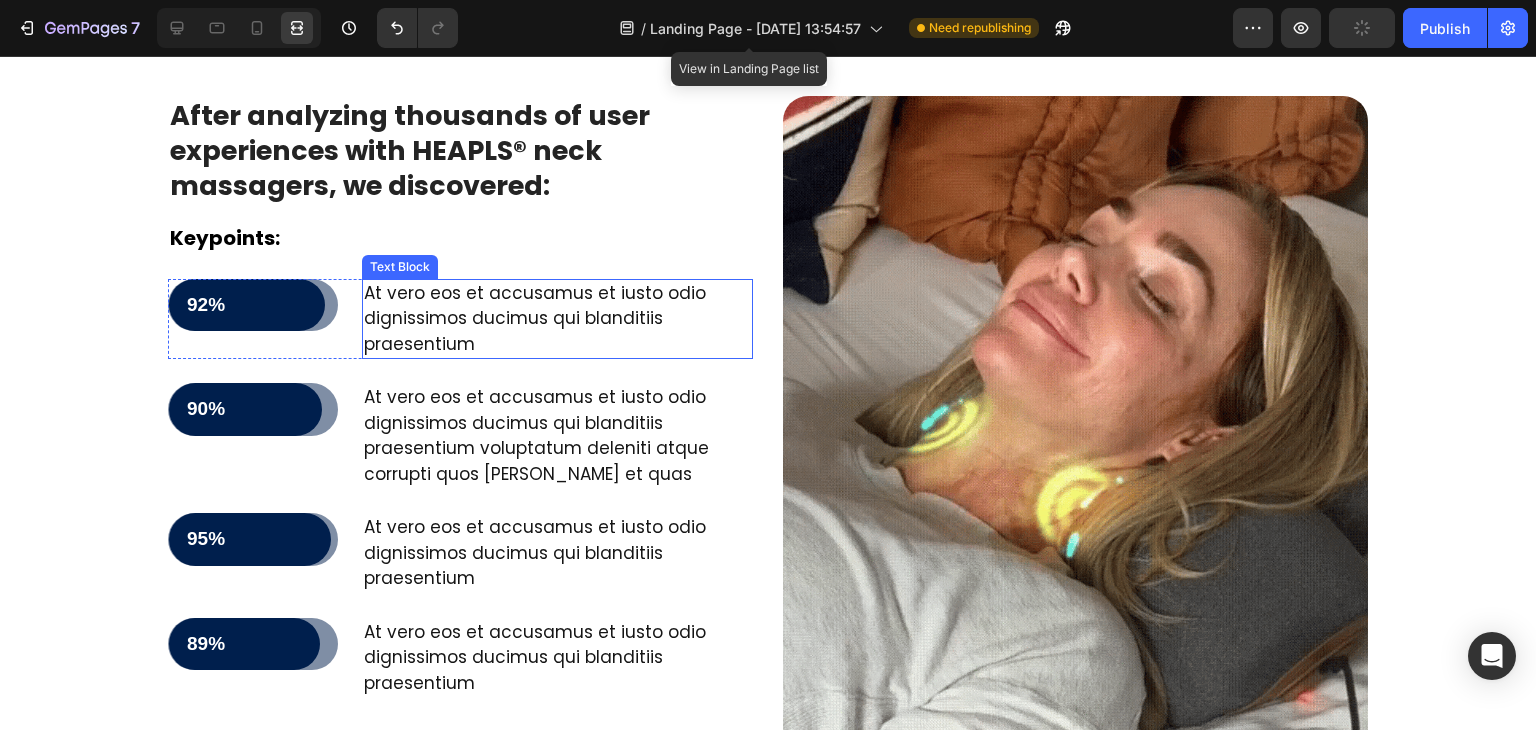 click on "At vero eos et accusamus et iusto odio dignissimos ducimus qui blanditiis praesentium" at bounding box center (557, 319) 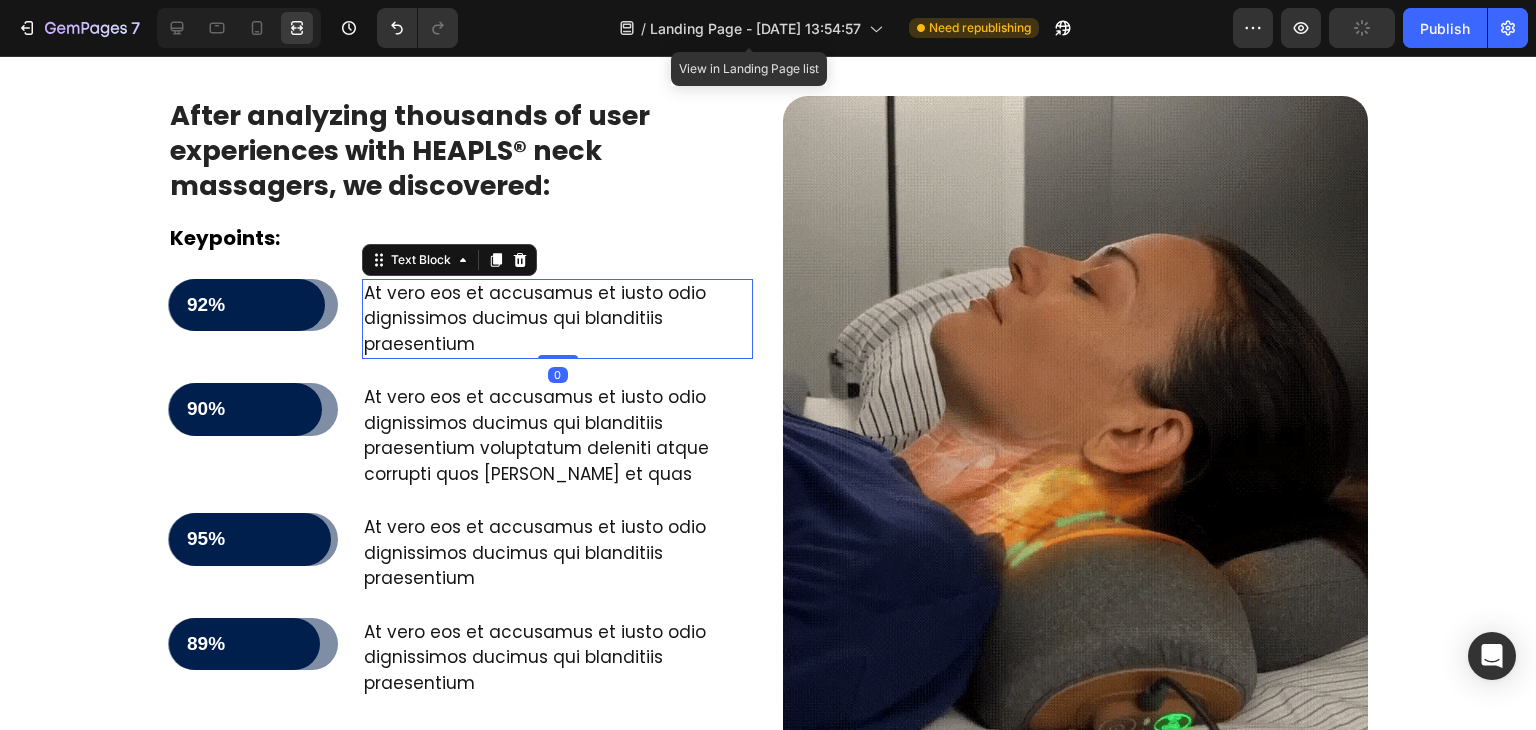 click on "At vero eos et accusamus et iusto odio dignissimos ducimus qui blanditiis praesentium" at bounding box center [557, 319] 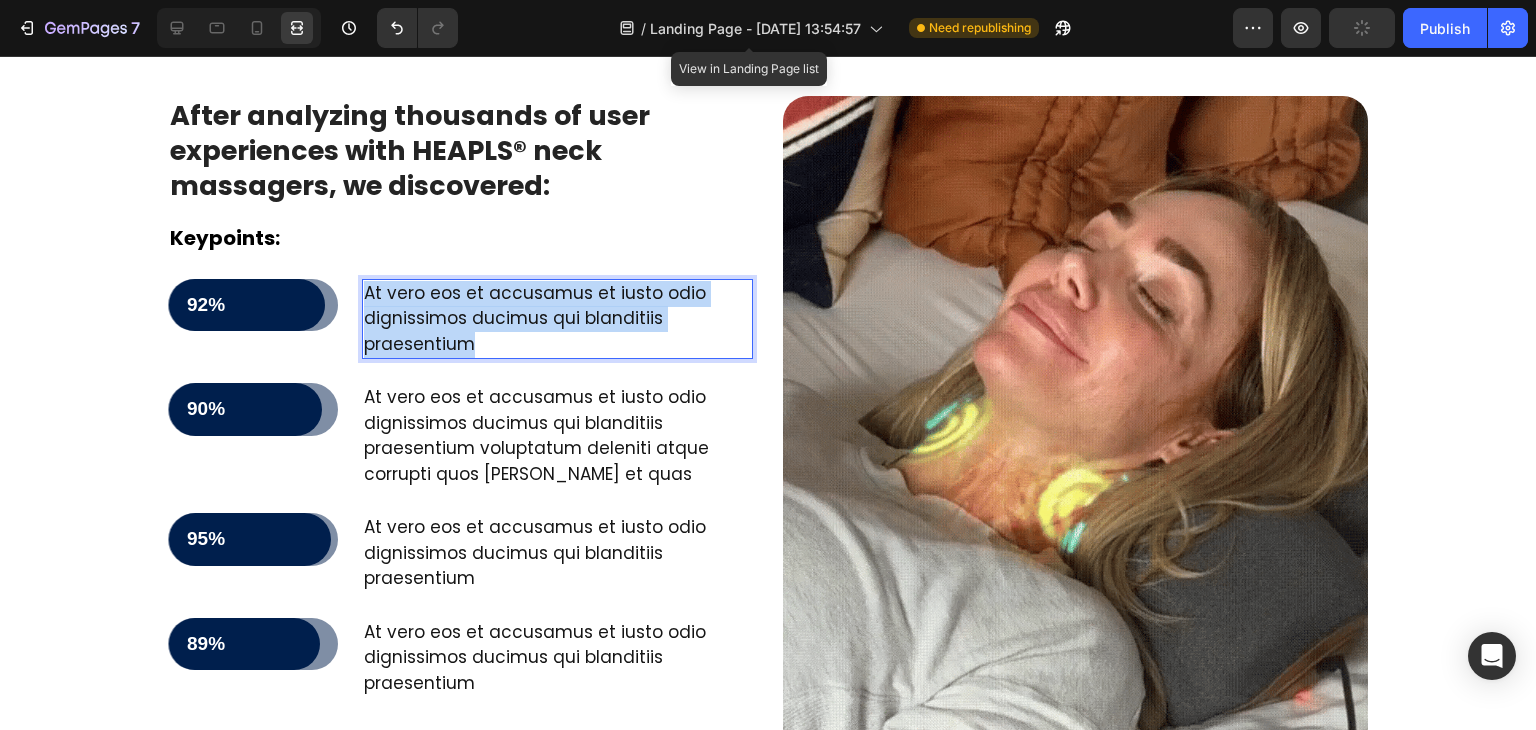 click on "At vero eos et accusamus et iusto odio dignissimos ducimus qui blanditiis praesentium" at bounding box center (557, 319) 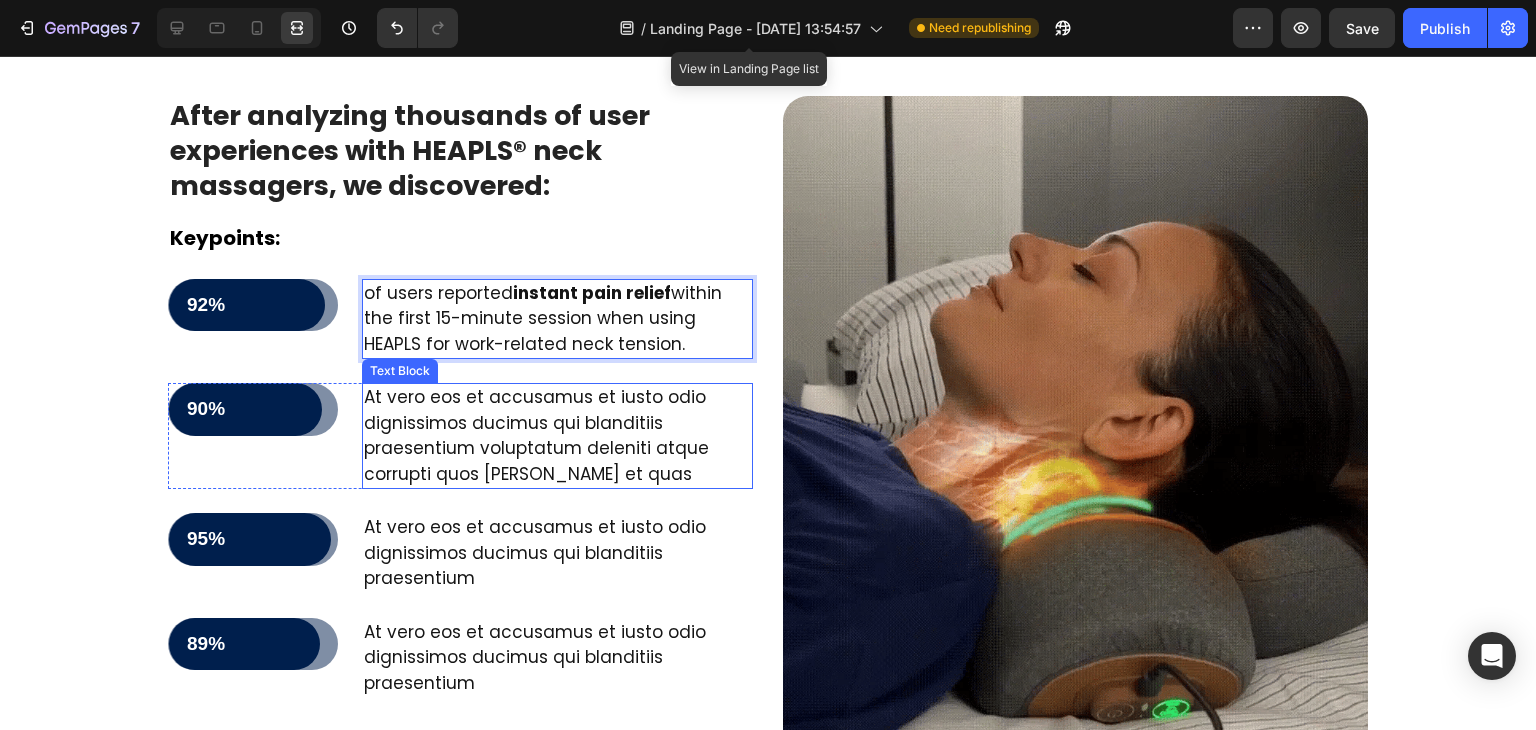 click on "At vero eos et accusamus et iusto odio dignissimos ducimus qui blanditiis praesentium voluptatum deleniti atque corrupti quos dolores et quas" at bounding box center (557, 436) 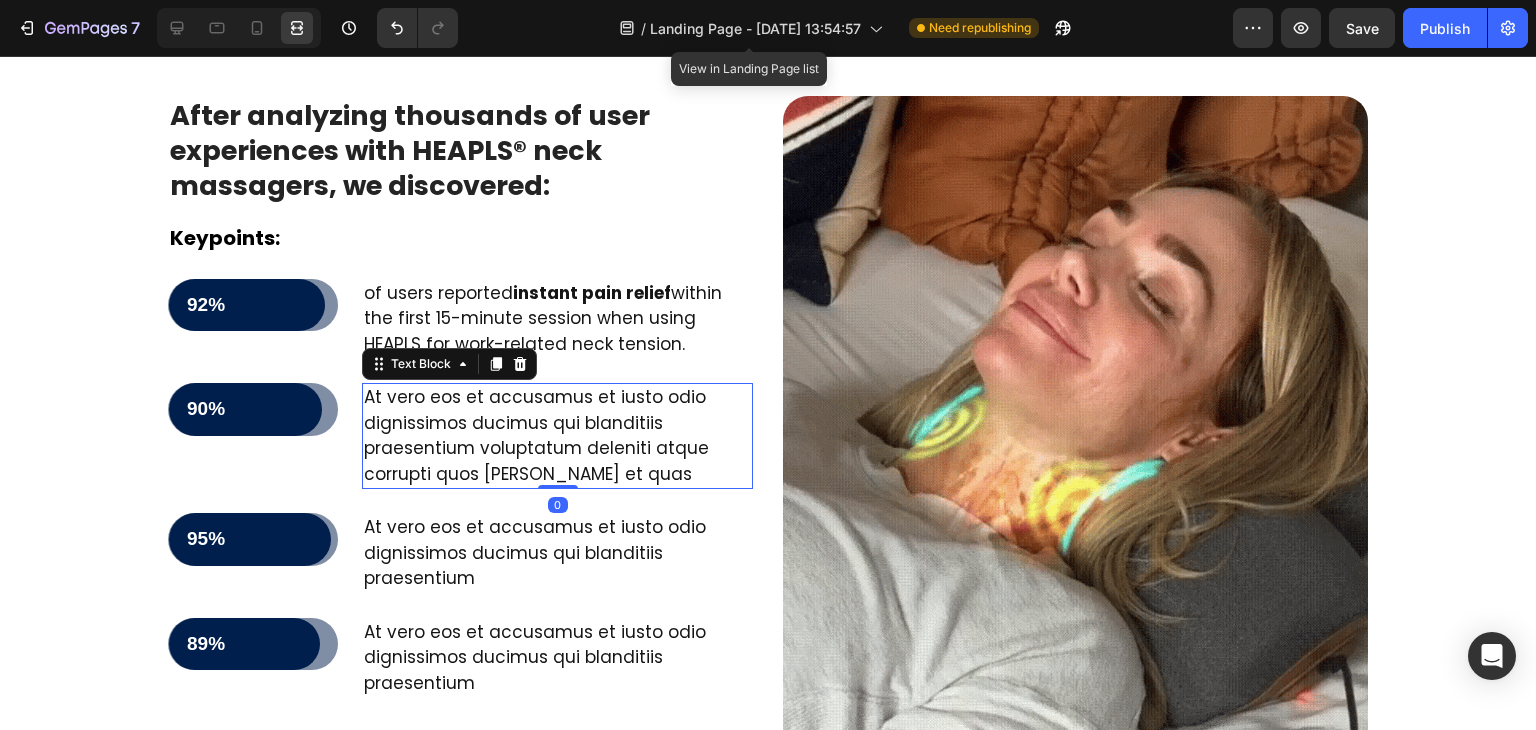 click on "At vero eos et accusamus et iusto odio dignissimos ducimus qui blanditiis praesentium voluptatum deleniti atque corrupti quos dolores et quas" at bounding box center (557, 436) 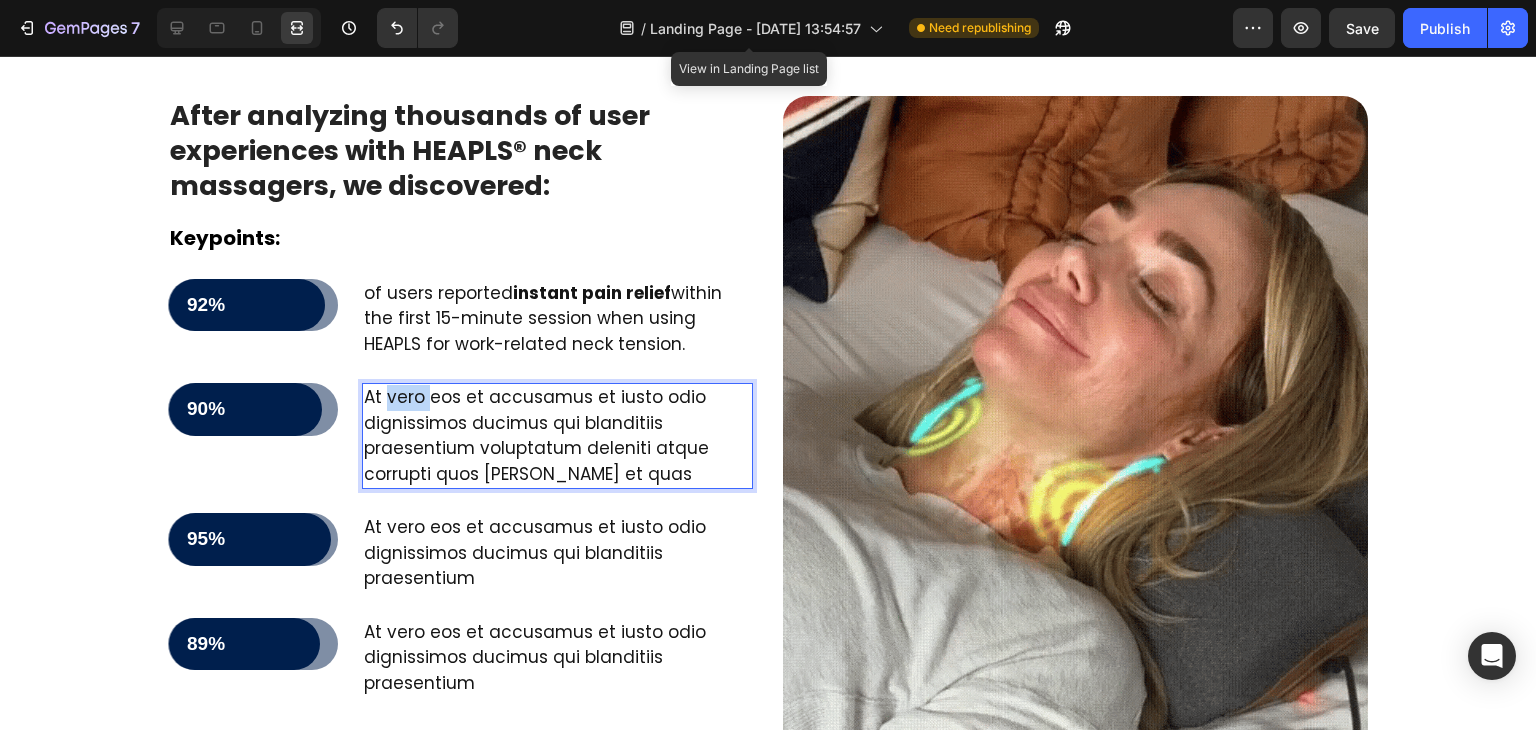 click on "At vero eos et accusamus et iusto odio dignissimos ducimus qui blanditiis praesentium voluptatum deleniti atque corrupti quos dolores et quas" at bounding box center [557, 436] 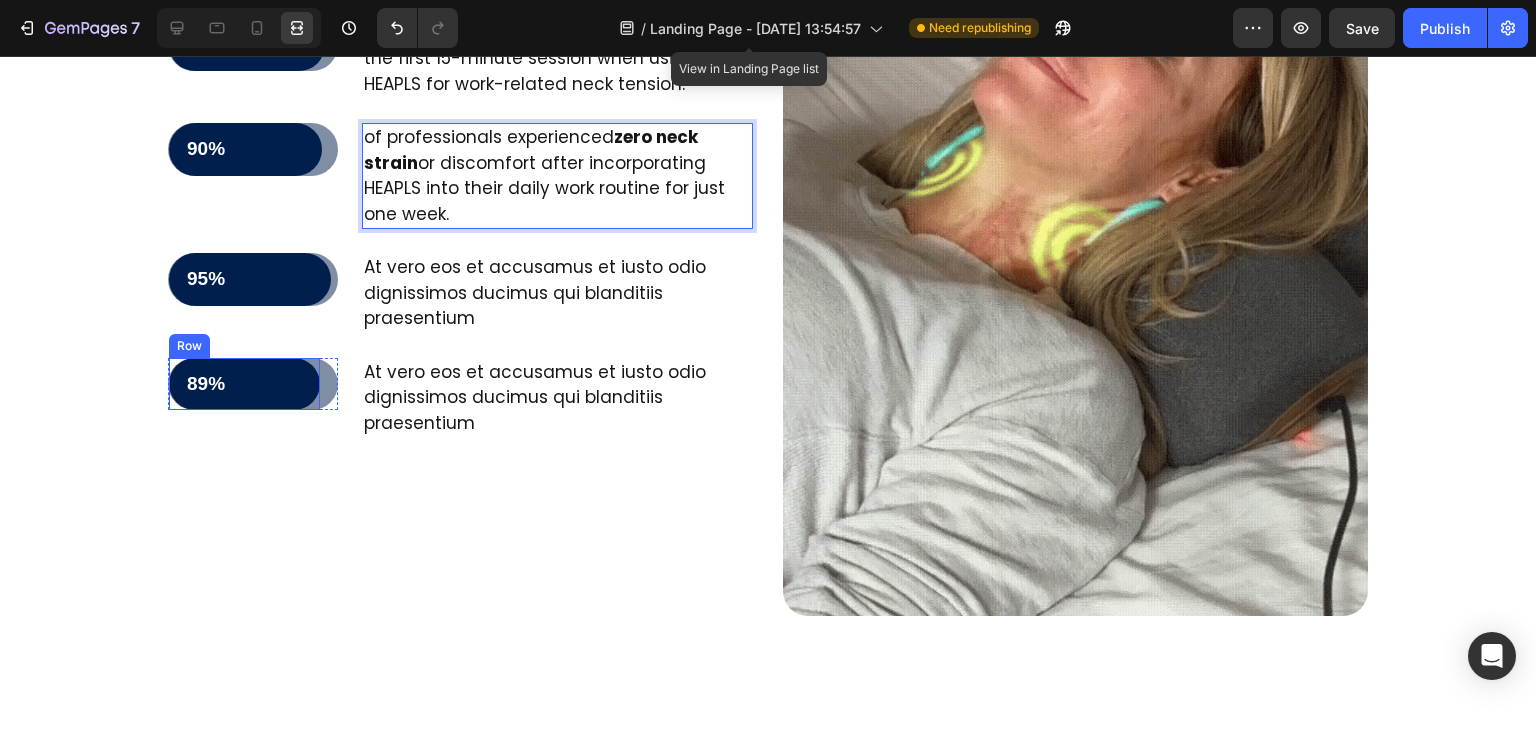 scroll, scrollTop: 4300, scrollLeft: 0, axis: vertical 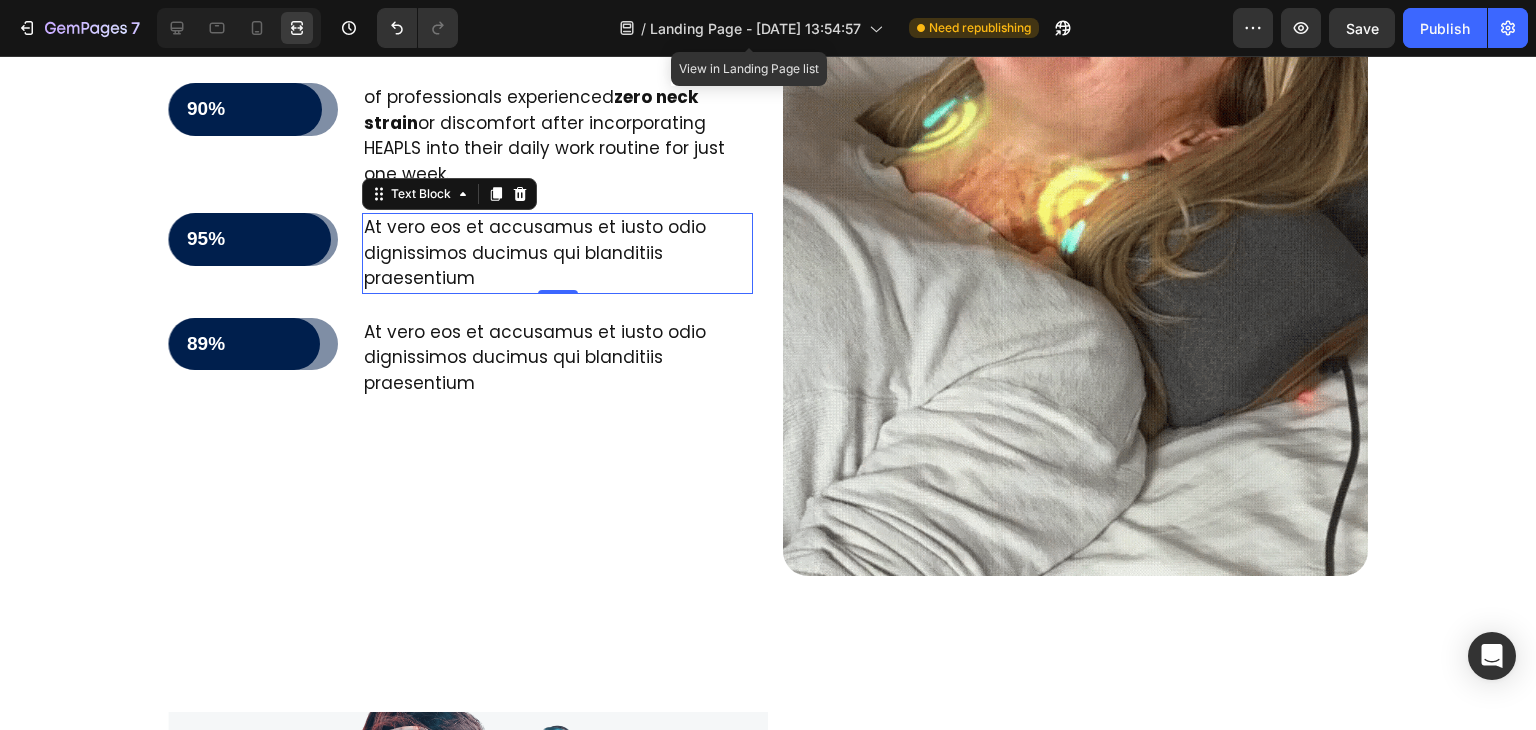 click on "At vero eos et accusamus et iusto odio dignissimos ducimus qui blanditiis praesentium" at bounding box center [557, 253] 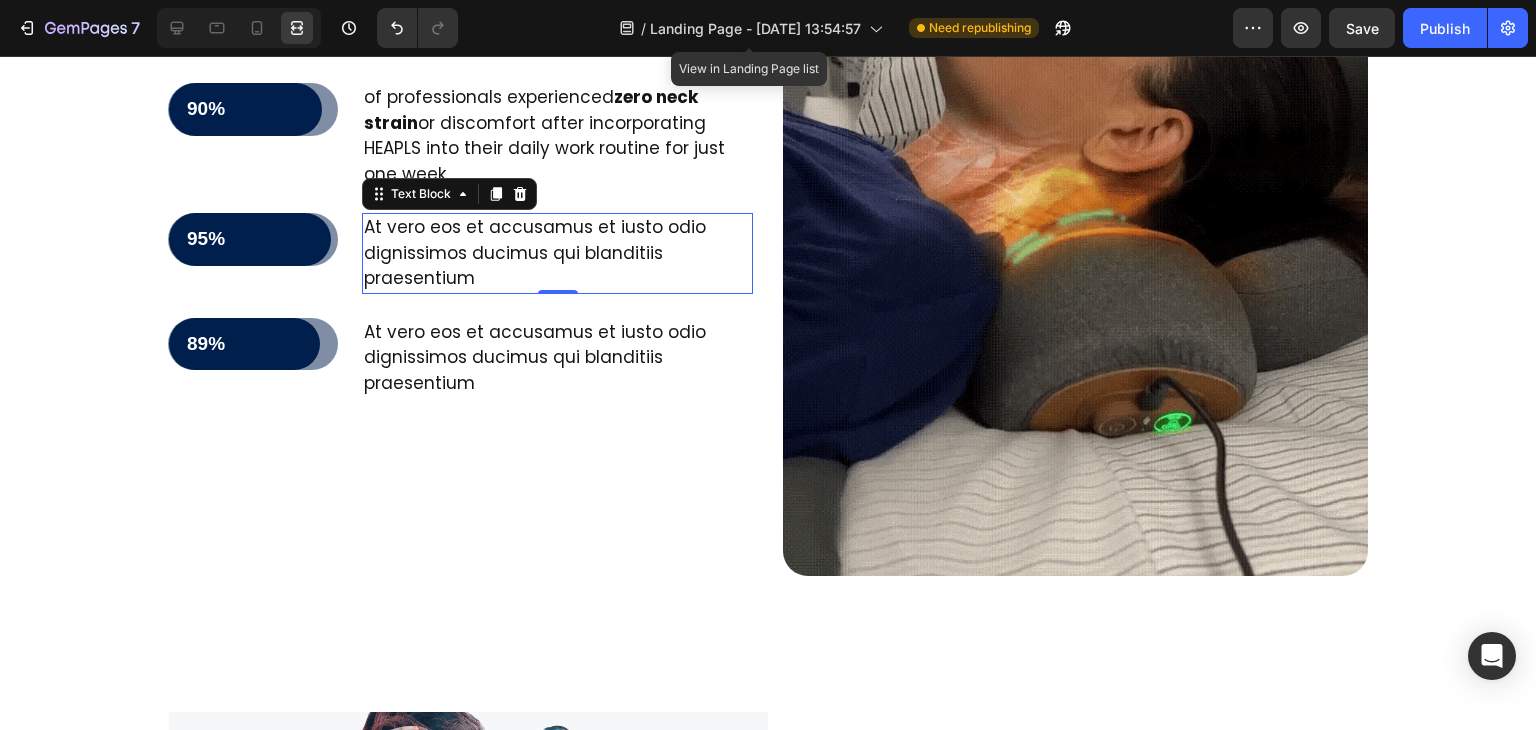 click on "At vero eos et accusamus et iusto odio dignissimos ducimus qui blanditiis praesentium" at bounding box center [557, 253] 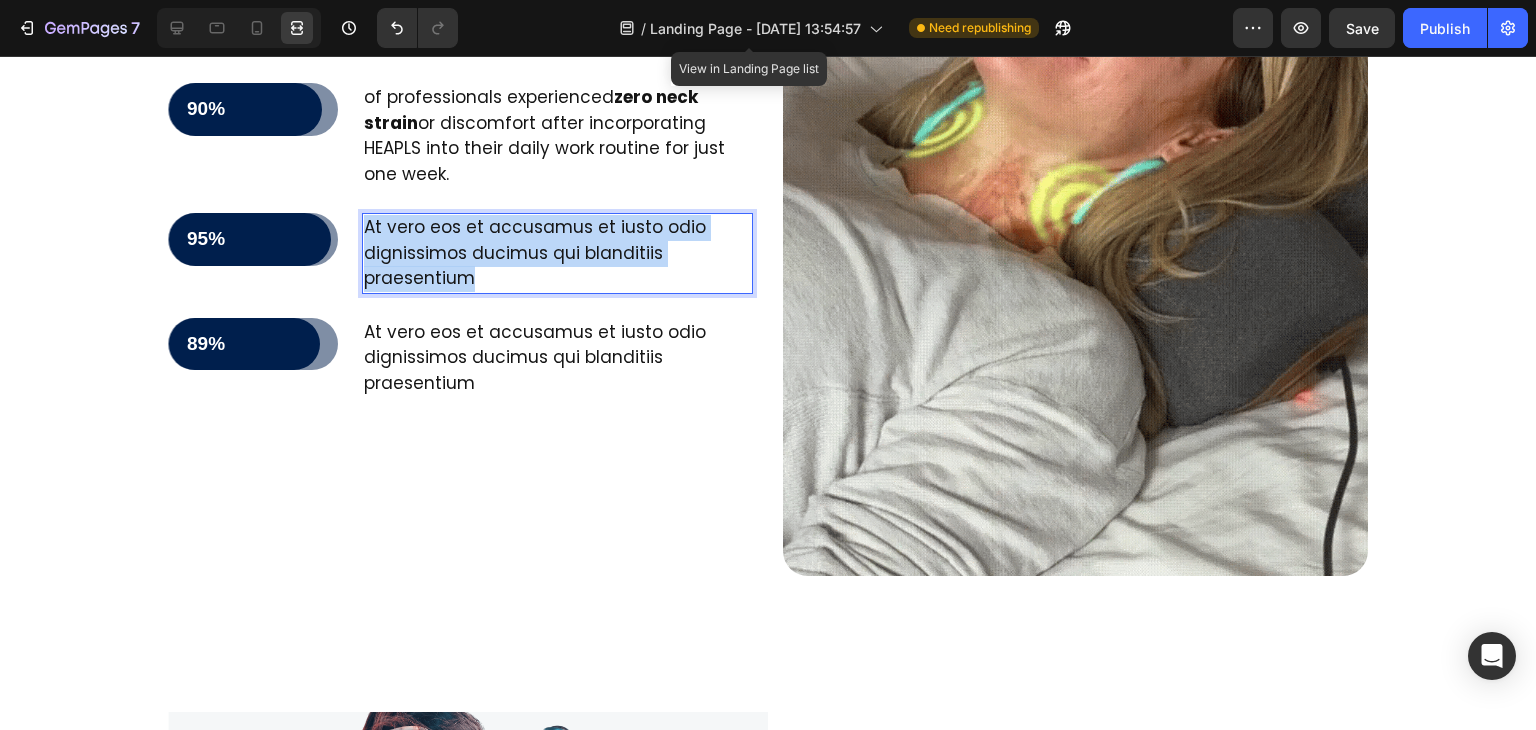 click on "At vero eos et accusamus et iusto odio dignissimos ducimus qui blanditiis praesentium" at bounding box center (557, 253) 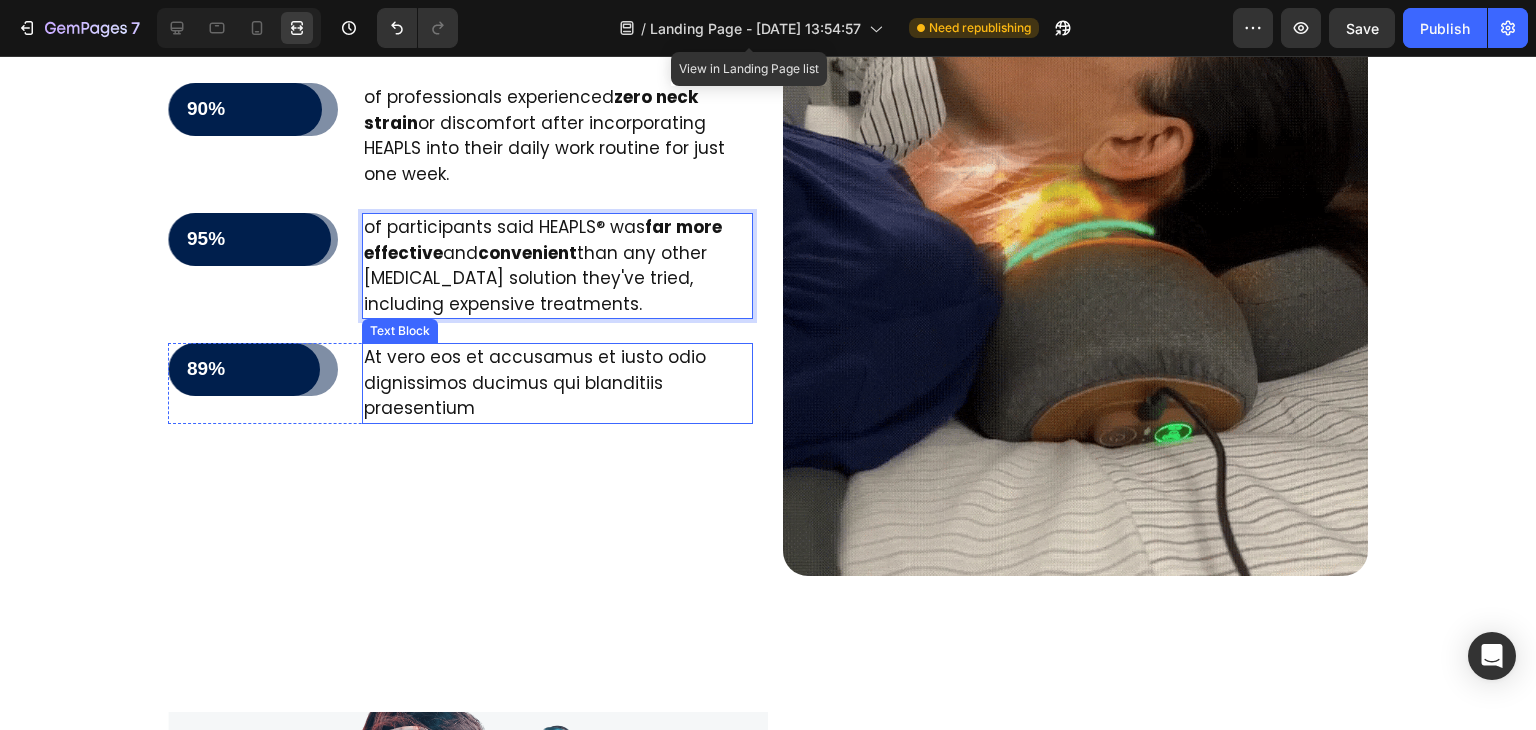 click on "At vero eos et accusamus et iusto odio dignissimos ducimus qui blanditiis praesentium" at bounding box center [557, 383] 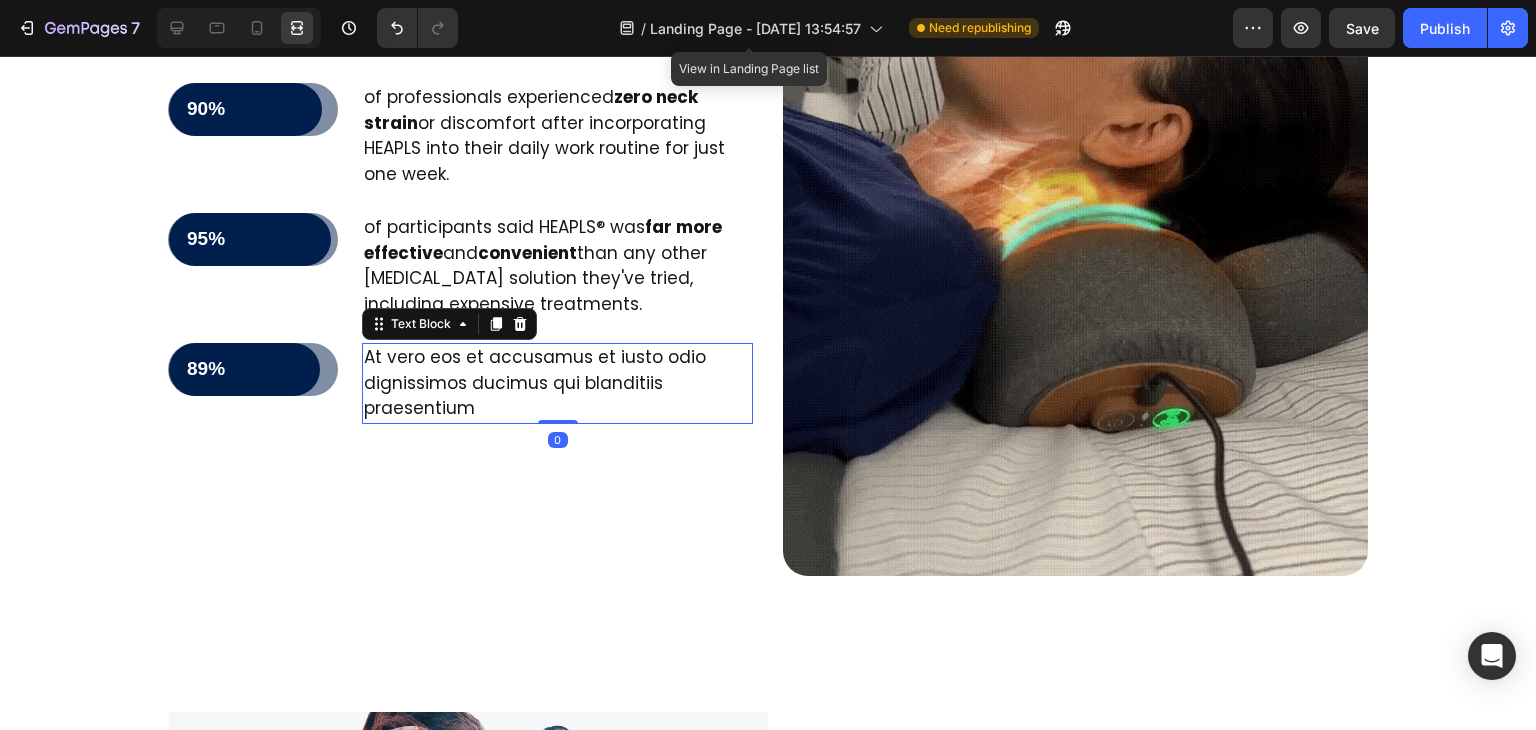 click on "At vero eos et accusamus et iusto odio dignissimos ducimus qui blanditiis praesentium" at bounding box center (557, 383) 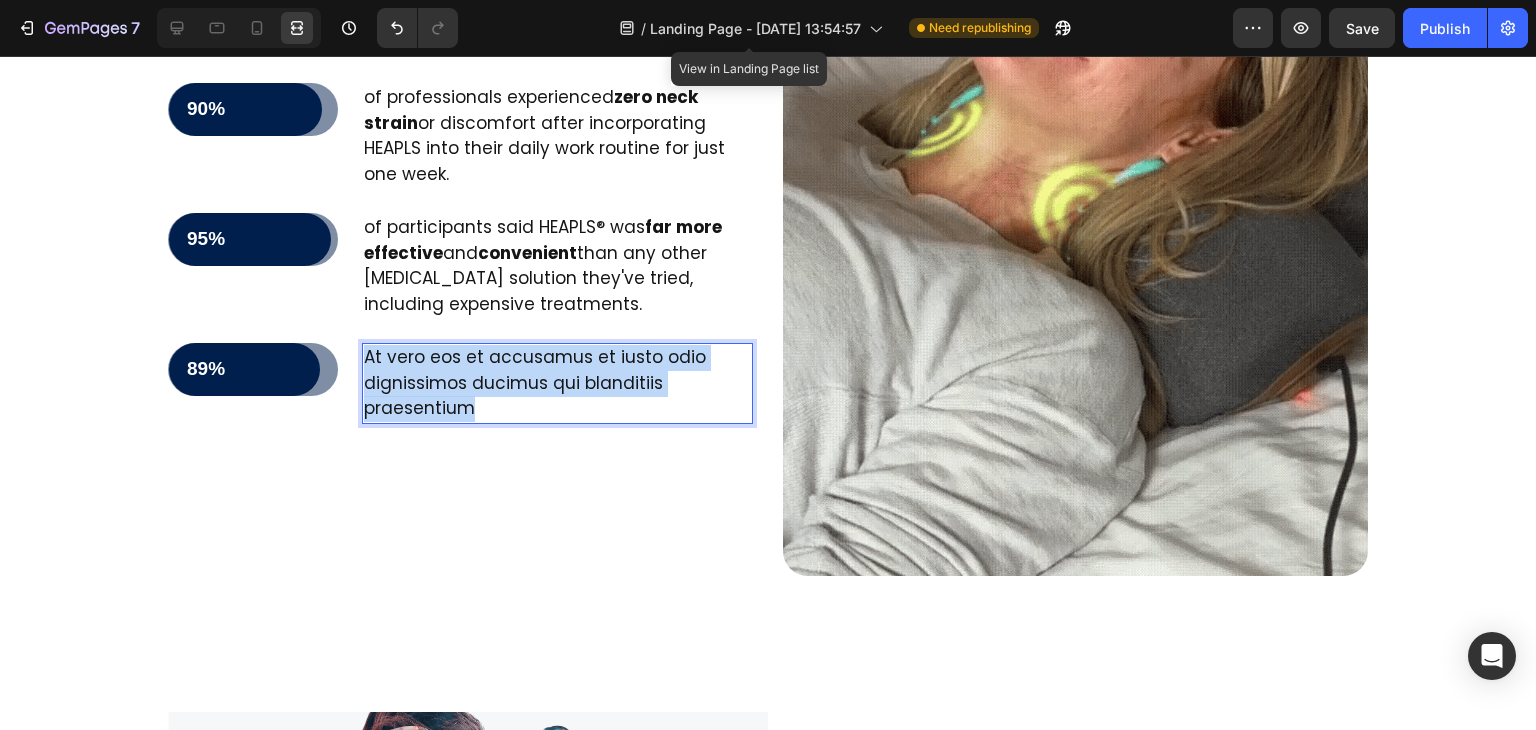 click on "At vero eos et accusamus et iusto odio dignissimos ducimus qui blanditiis praesentium" at bounding box center [557, 383] 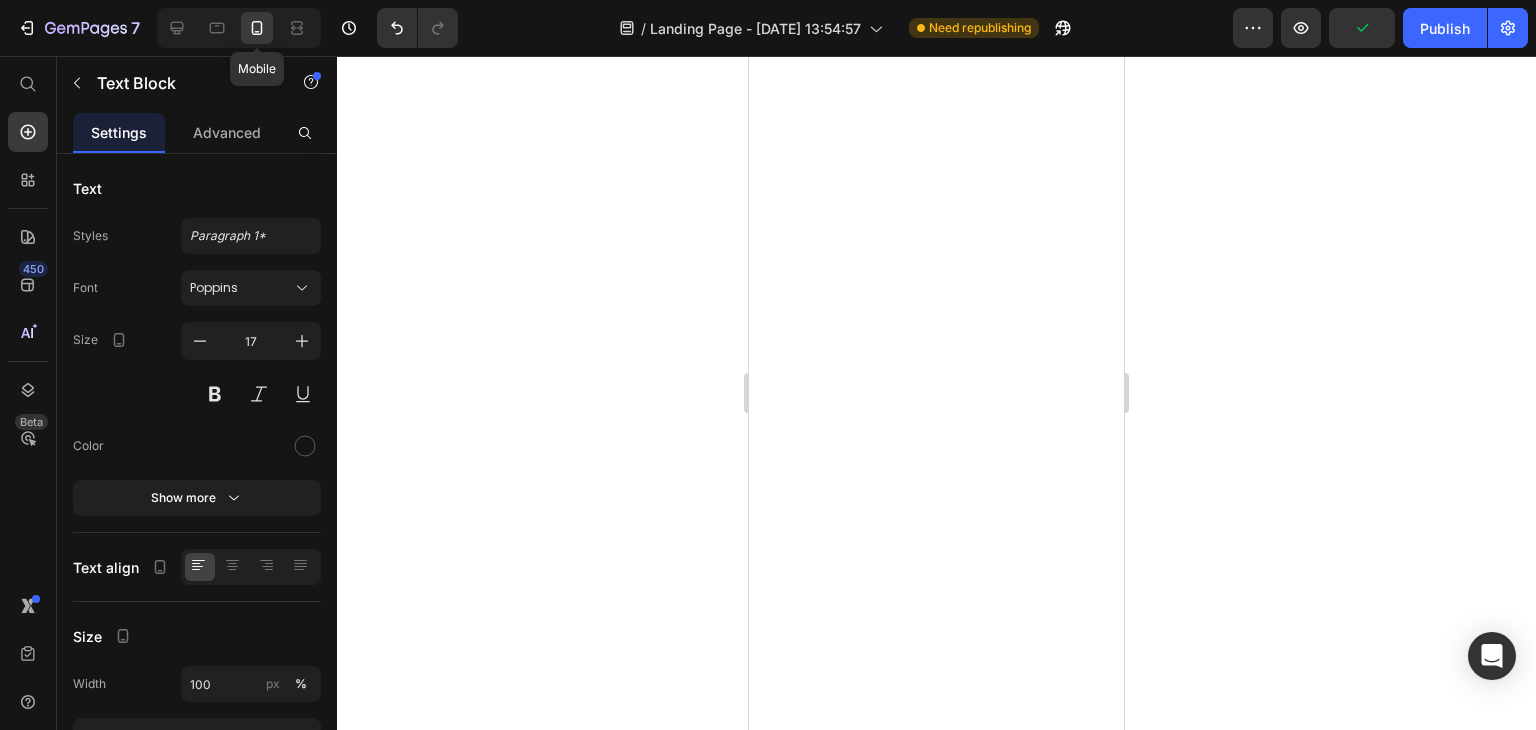 scroll, scrollTop: 0, scrollLeft: 0, axis: both 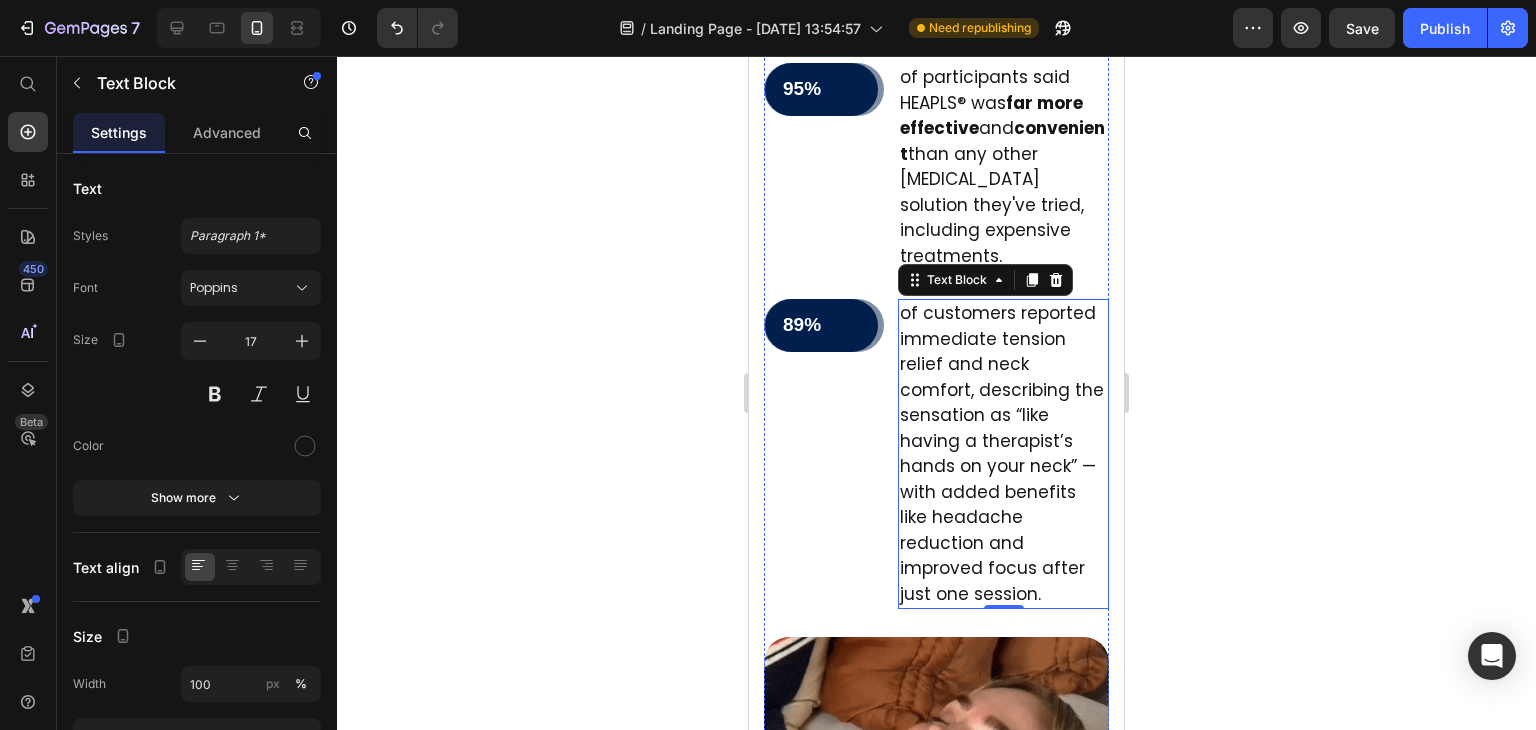 click on "92% Text Block Row Row" at bounding box center (824, -240) 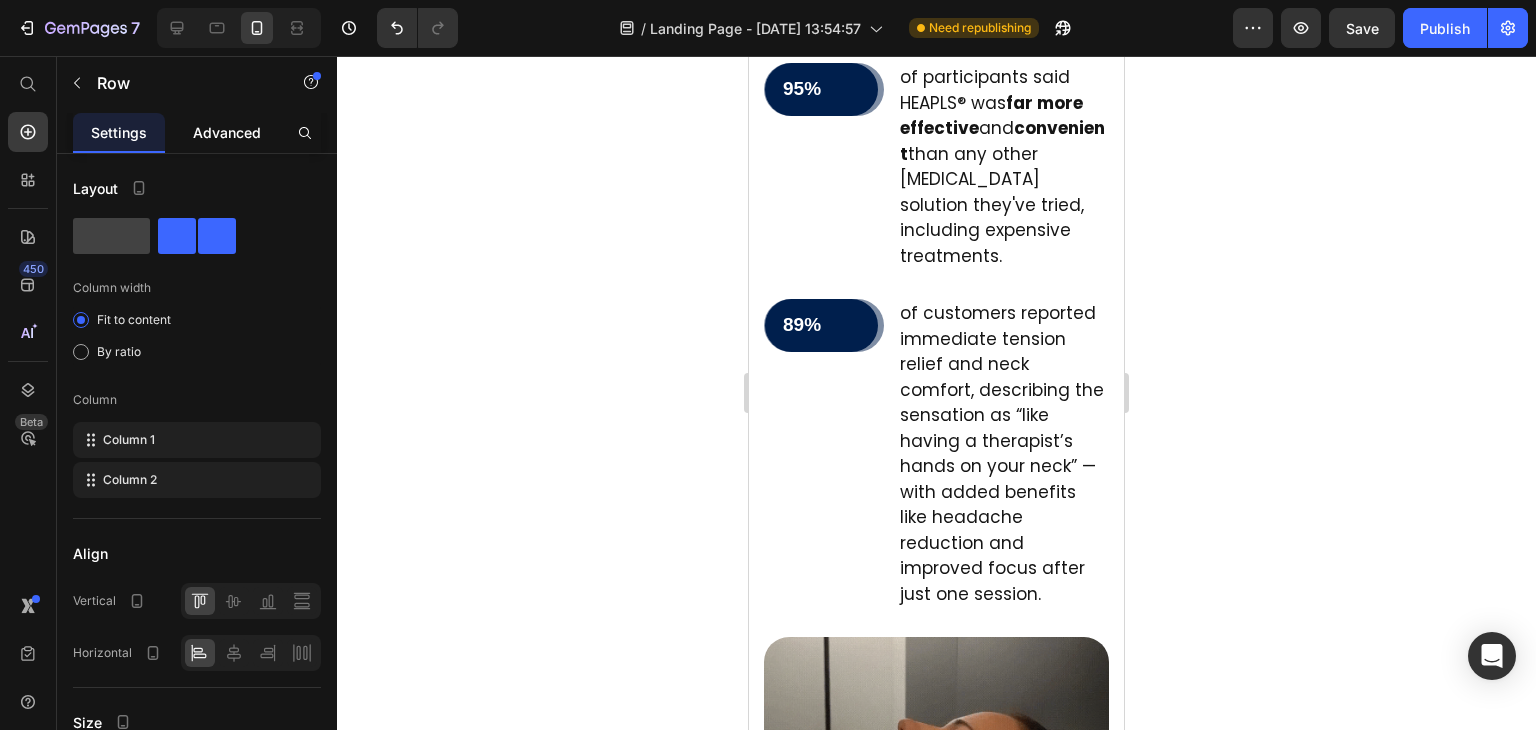 click on "Advanced" 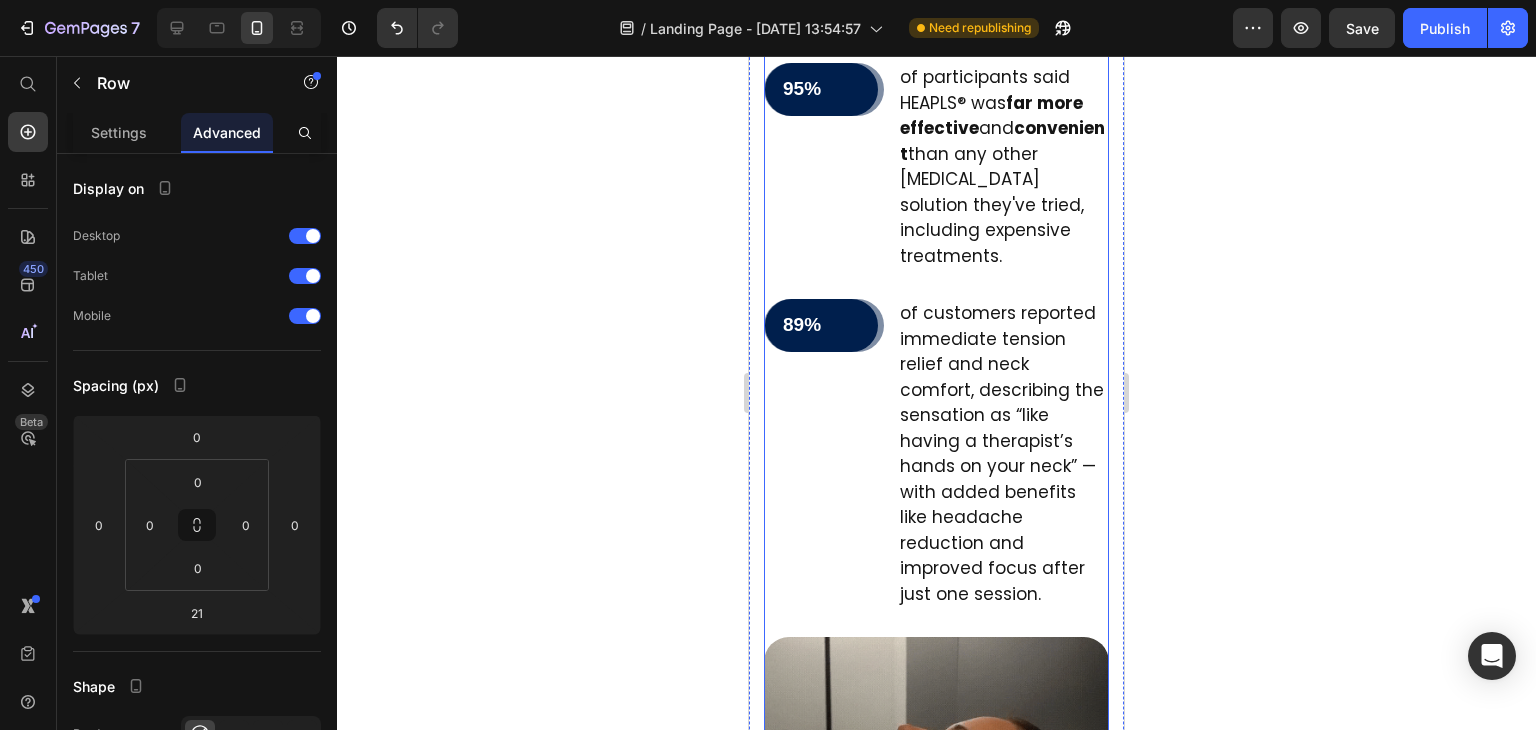 click on "⁠⁠⁠⁠⁠⁠⁠ After analyzing thousands of user experiences with HEAPLS® neck massagers, we discovered: Heading Keypoints: Text Block 92% Text Block Row Row of users reported  instant pain relief  within the first 15-minute session when using HEAPLS for work-related neck tension. Text Block Row   21 90% Text Block Row Row of professionals experienced  zero neck strain  or discomfort after incorporating HEAPLS into their daily work routine for just one week. Text Block Row 95% Text Block Row Row of participants said HEAPLS® was  far more effective  and  convenient than any other neck pain solution they've tried, including expensive treatments. Text Block Row 89% Text Block Row Row of customers reported immediate tension relief and neck comfort, describing the sensation as “like having a therapist’s hands on your neck” — with added benefits like headache reduction and improved focus after just one session. Text Block Row" at bounding box center [936, -5] 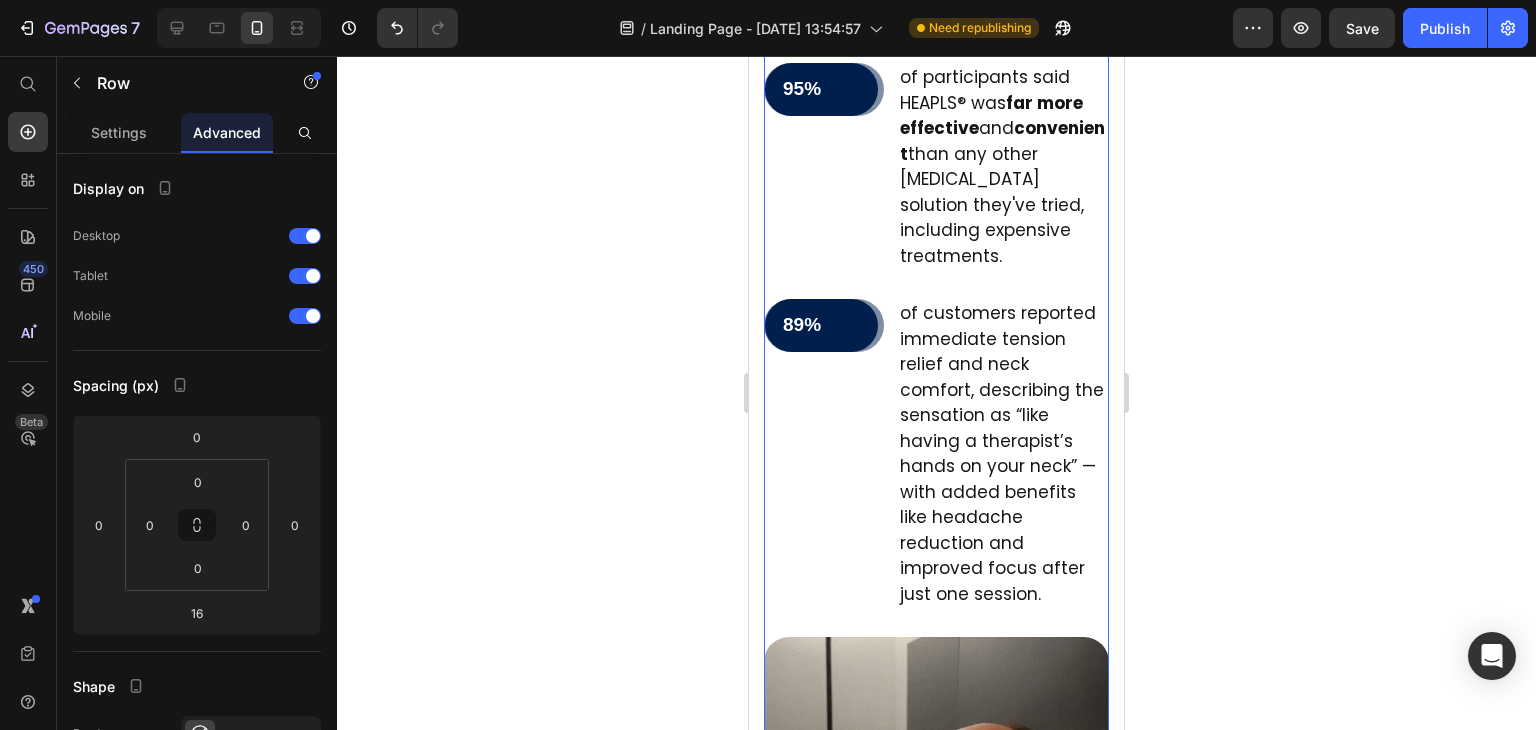 click on "⁠⁠⁠⁠⁠⁠⁠ After analyzing thousands of user experiences with HEAPLS® neck massagers, we discovered: Heading Keypoints: Text Block 92% Text Block Row Row of users reported  instant pain relief  within the first 15-minute session when using HEAPLS for work-related neck tension. Text Block Row 90% Text Block Row Row of professionals experienced  zero neck strain  or discomfort after incorporating HEAPLS into their daily work routine for just one week. Text Block Row 95% Text Block Row Row of participants said HEAPLS® was  far more effective  and  convenient than any other neck pain solution they've tried, including expensive treatments. Text Block Row 89% Text Block Row Row of customers reported immediate tension relief and neck comfort, describing the sensation as “like having a therapist’s hands on your neck” — with added benefits like headache reduction and improved focus after just one session. Text Block Row" at bounding box center [936, -5] 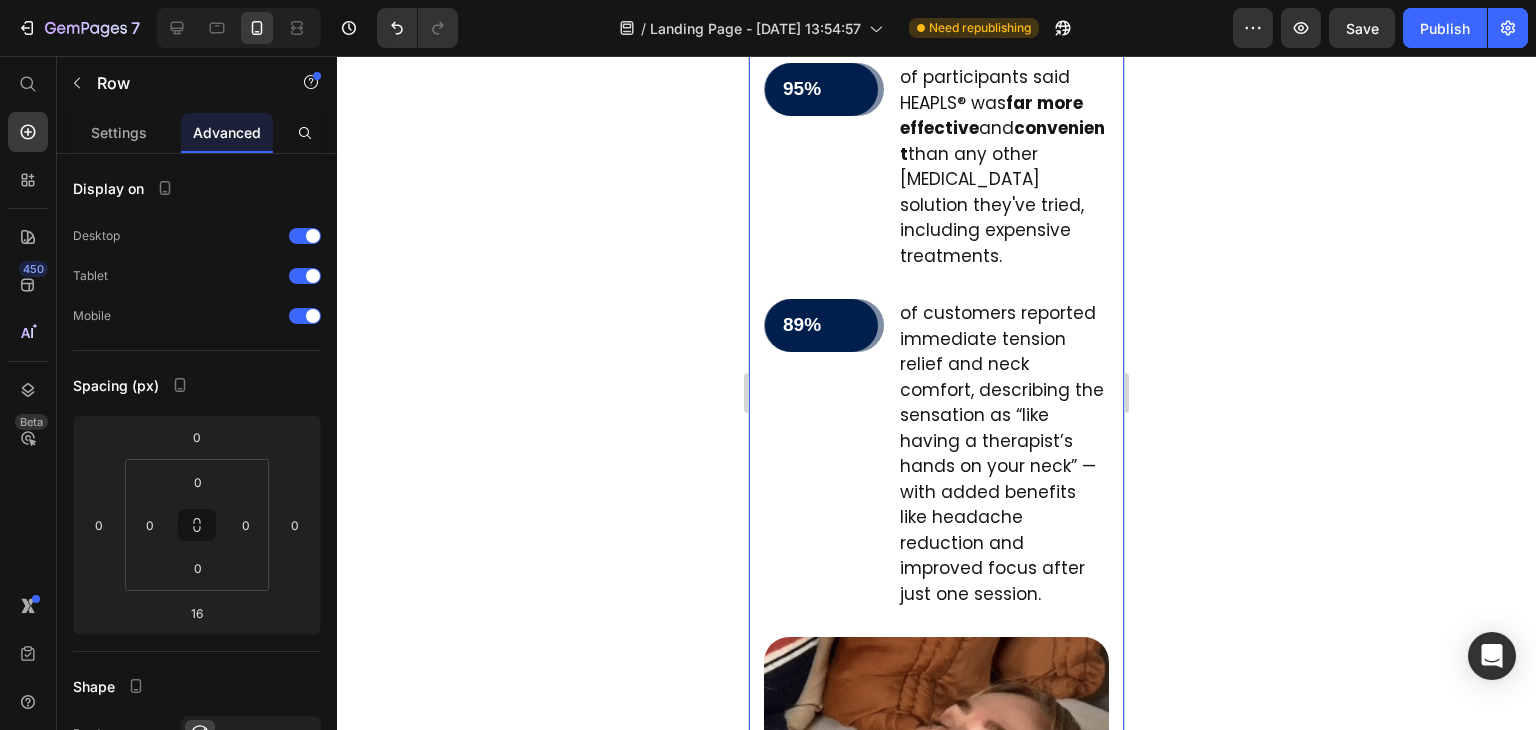 click on "⁠⁠⁠⁠⁠⁠⁠ After analyzing thousands of user experiences with HEAPLS® neck massagers, we discovered: Heading Keypoints: Text Block 92% Text Block Row Row of users reported  instant pain relief  within the first 15-minute session when using HEAPLS for work-related neck tension. Text Block Row 90% Text Block Row Row of professionals experienced  zero neck strain  or discomfort after incorporating HEAPLS into their daily work routine for just one week. Text Block Row 95% Text Block Row Row of participants said HEAPLS® was  far more effective  and  convenient than any other neck pain solution they've tried, including expensive treatments. Text Block Row 89% Text Block Row Row of customers reported immediate tension relief and neck comfort, describing the sensation as “like having a therapist’s hands on your neck” — with added benefits like headache reduction and improved focus after just one session. Text Block Row Image Row Section 7   You can create reusable sections Create Theme Section" at bounding box center [936, 226] 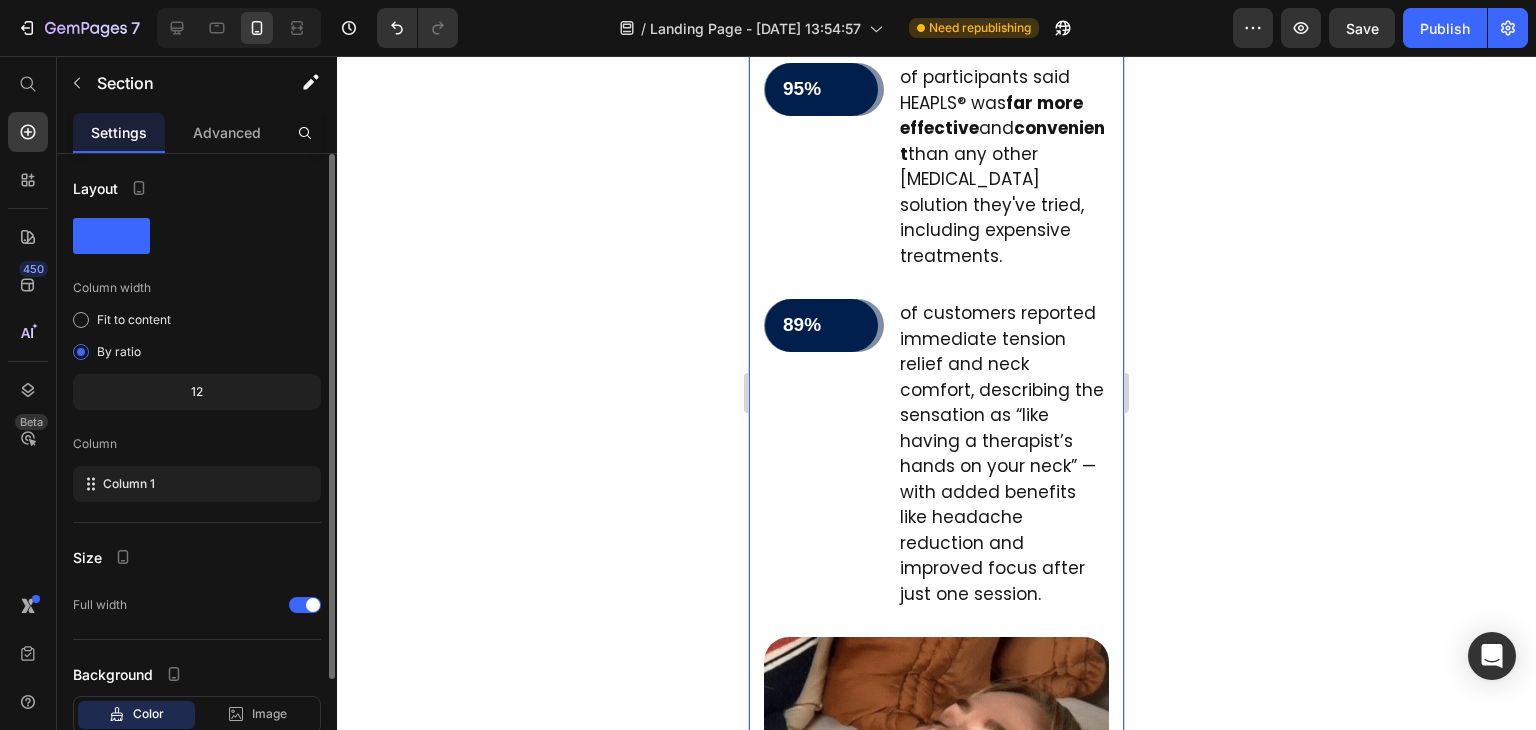 click on "Layout Column width Fit to content By ratio 12 Column Column 1 Size Full width Background Color Image Video  Color   Delete element" at bounding box center [197, 536] 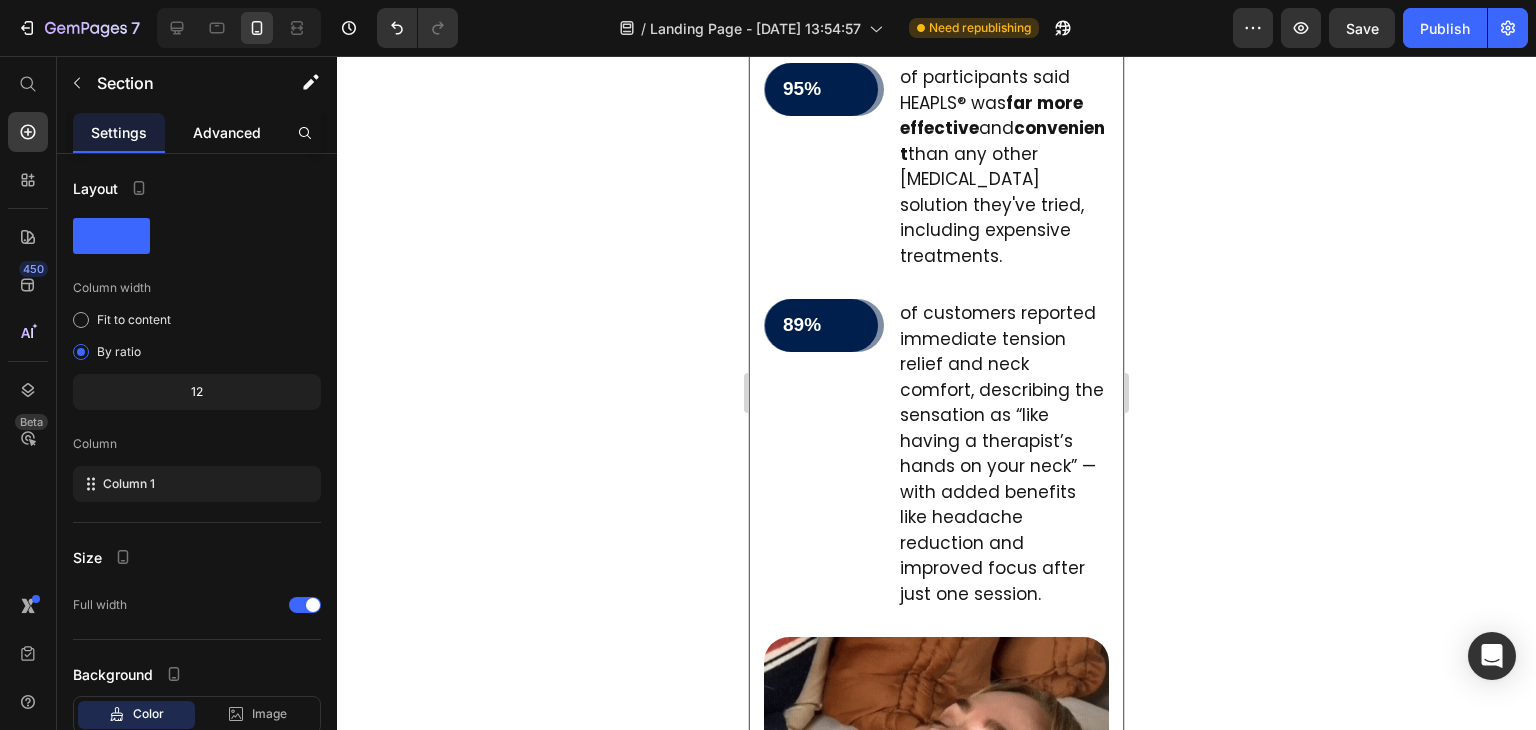 click on "Advanced" at bounding box center [227, 132] 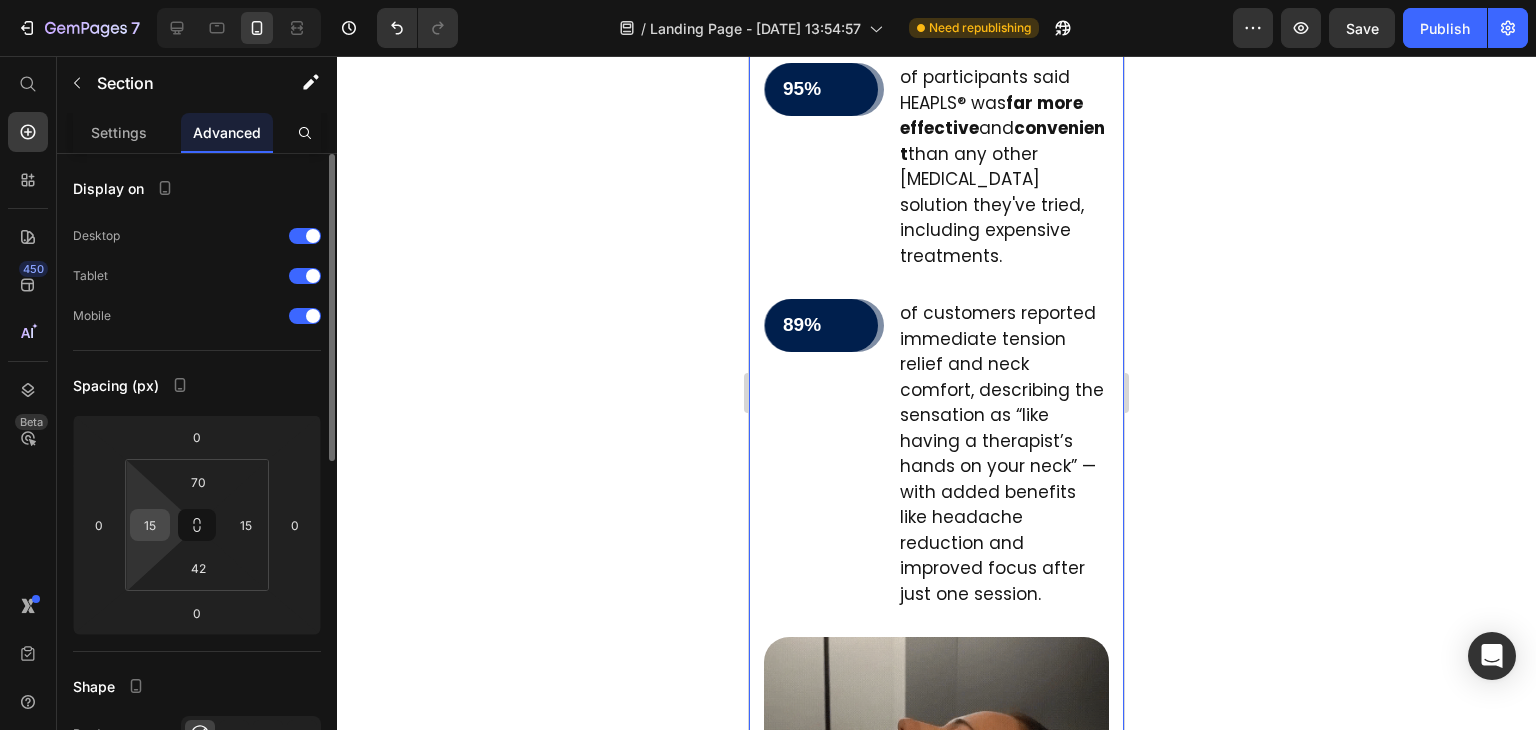click on "15" at bounding box center (150, 525) 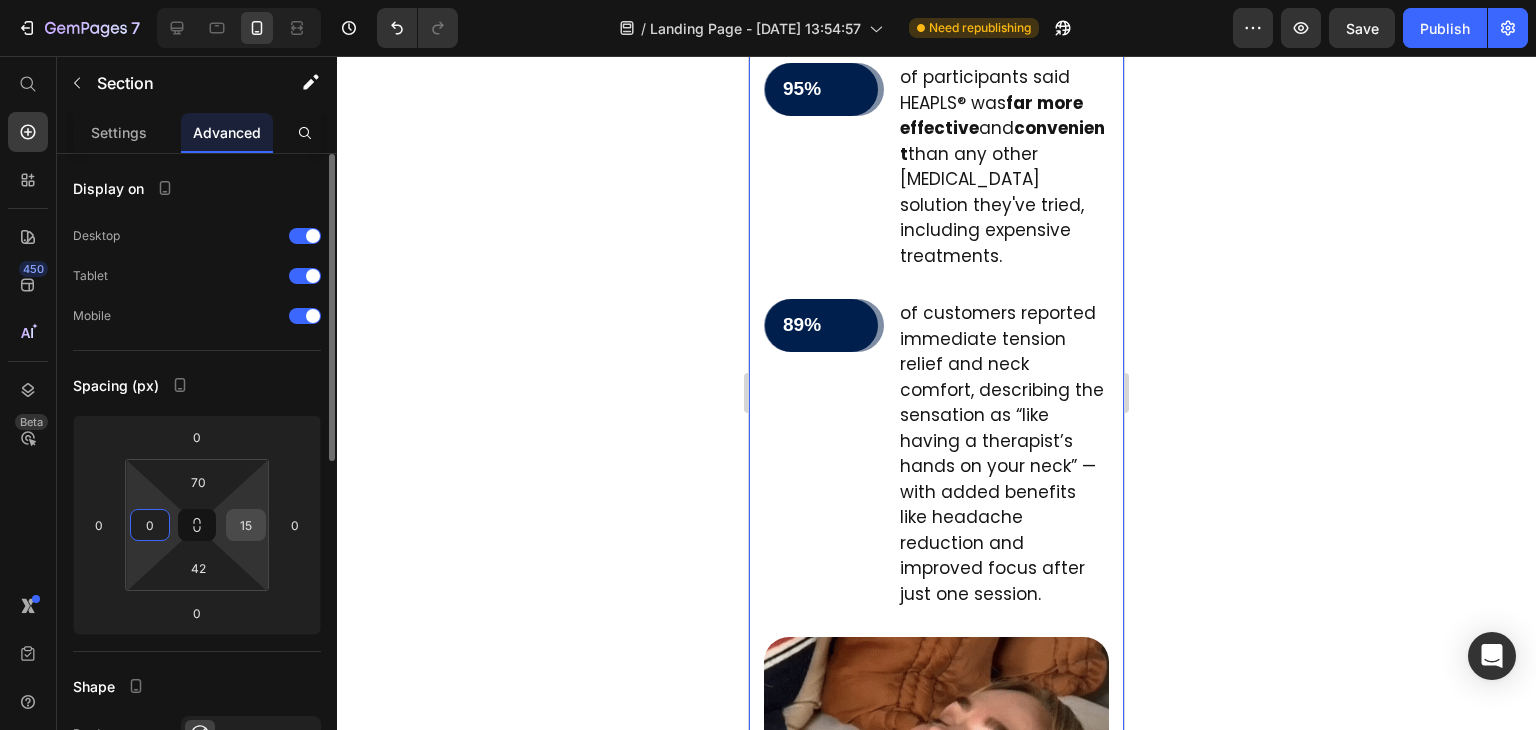 type on "0" 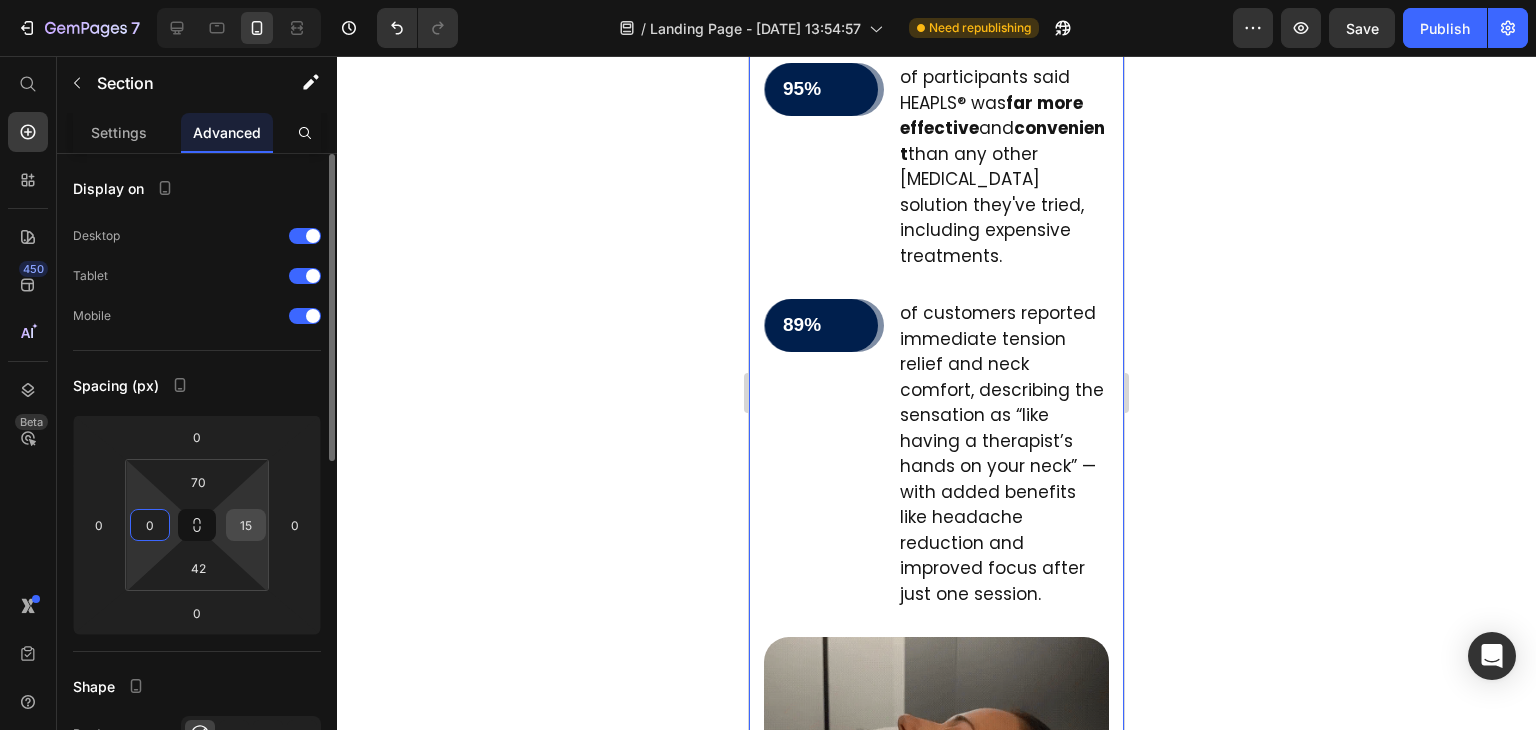 click on "15" at bounding box center (246, 525) 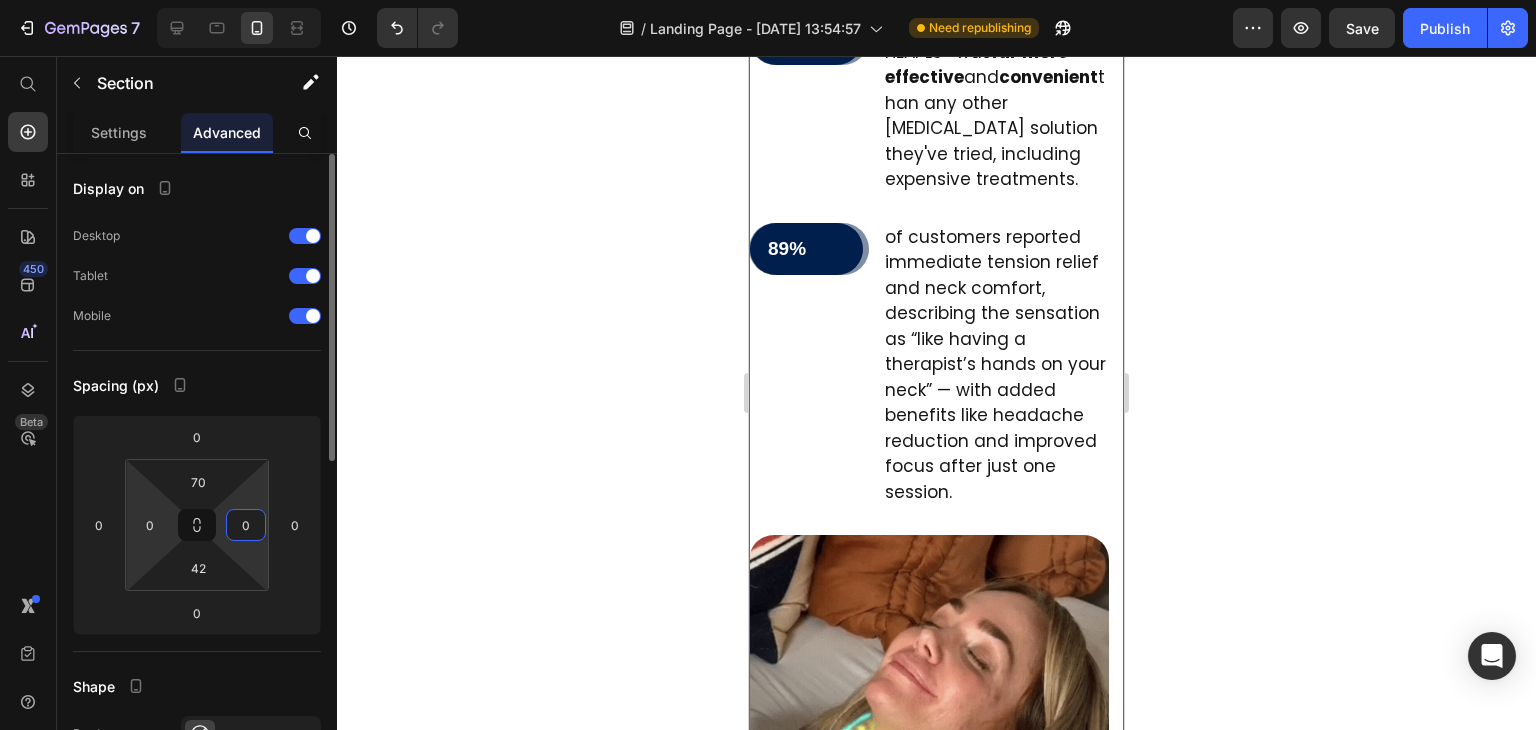 type on "0" 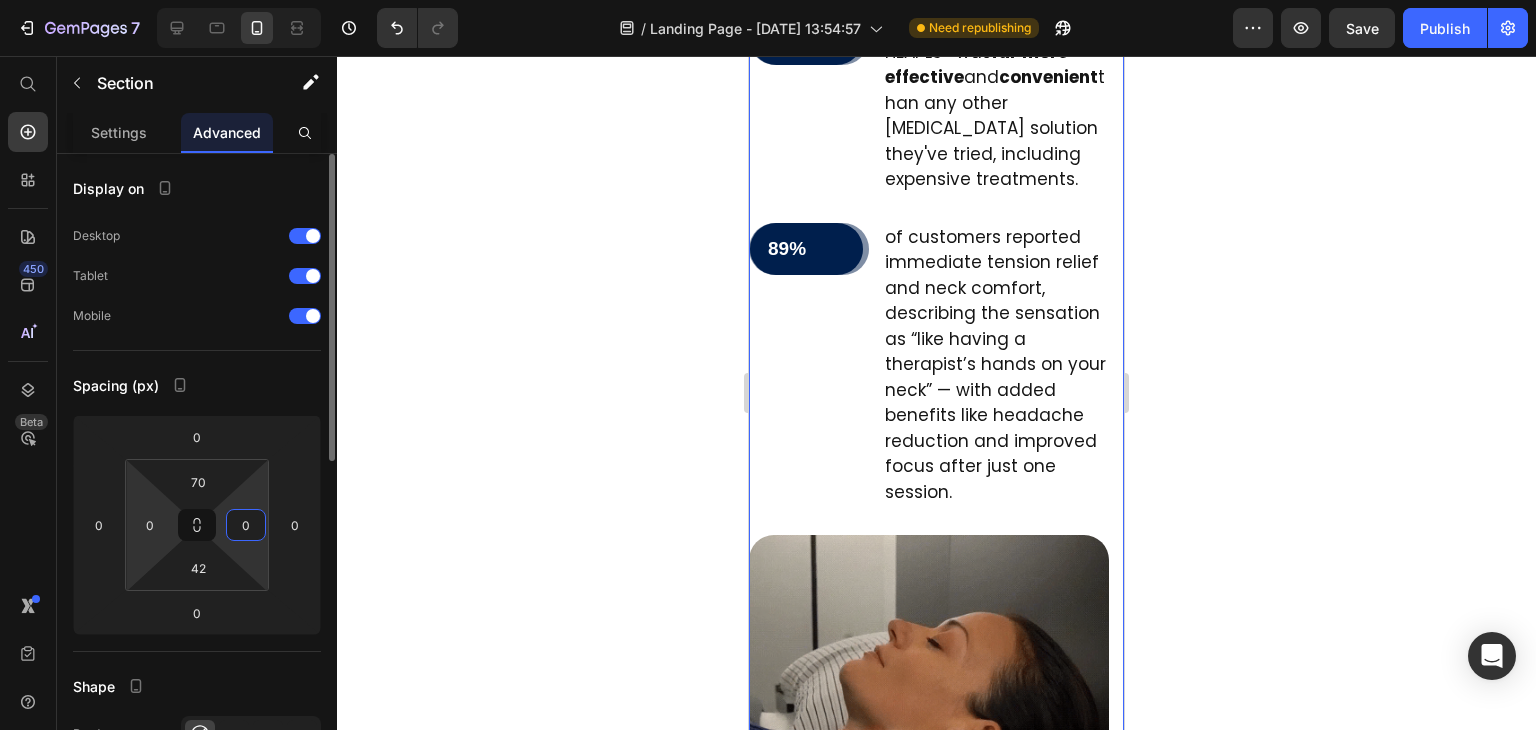 click on "7   /  Landing Page - [DATE] 13:54:57 Need republishing Preview  Save   Publish  450 Beta Start with Sections Elements Hero Section Product Detail Brands Trusted Badges Guarantee Product Breakdown How to use Testimonials Compare Bundle FAQs Social Proof Brand Story Product List Collection Blog List Contact Sticky Add to Cart Custom Footer Browse Library 450 Layout
Row
Row
Row
Row Text
Heading
Text Block Button
Button
Button
Sticky Back to top Media
Image" at bounding box center (768, 0) 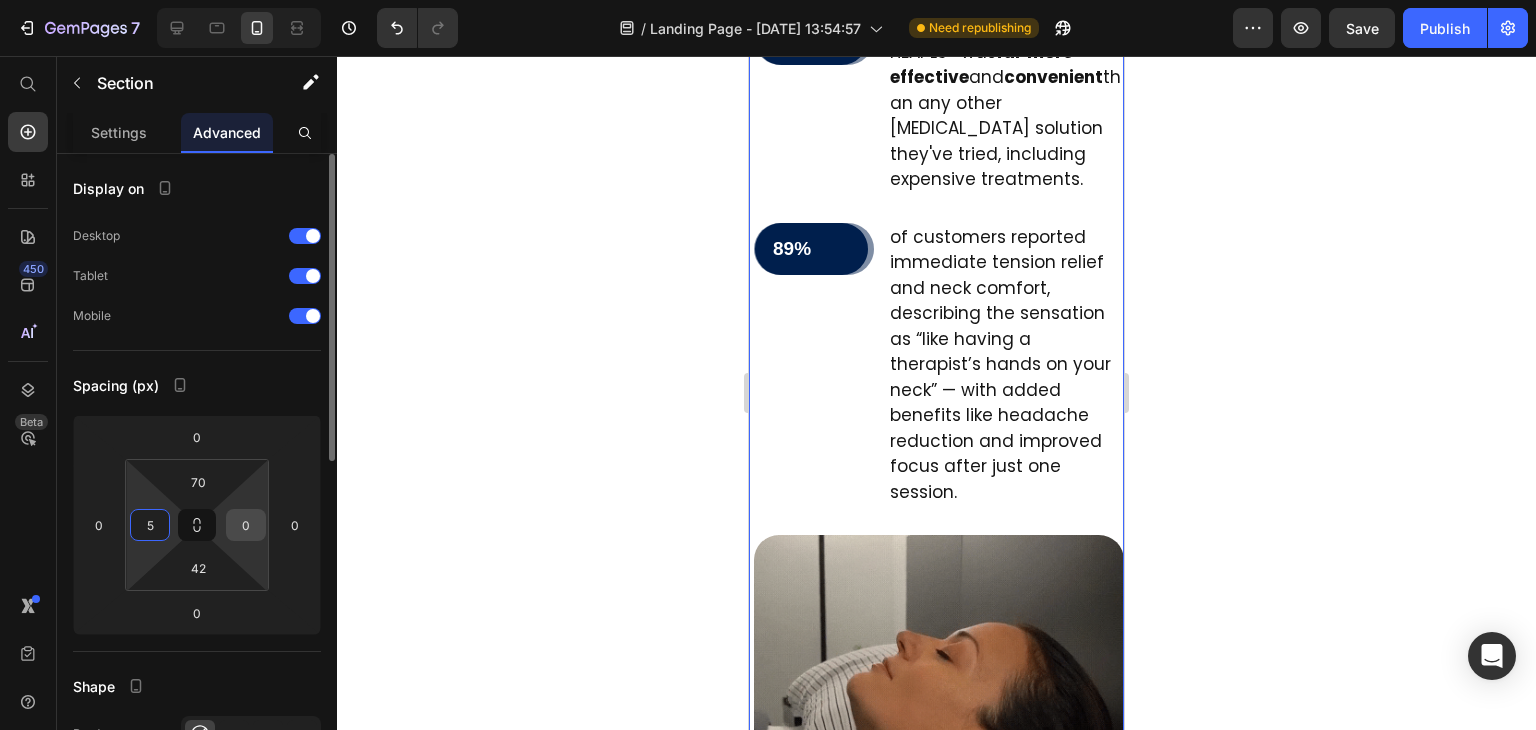 type on "5" 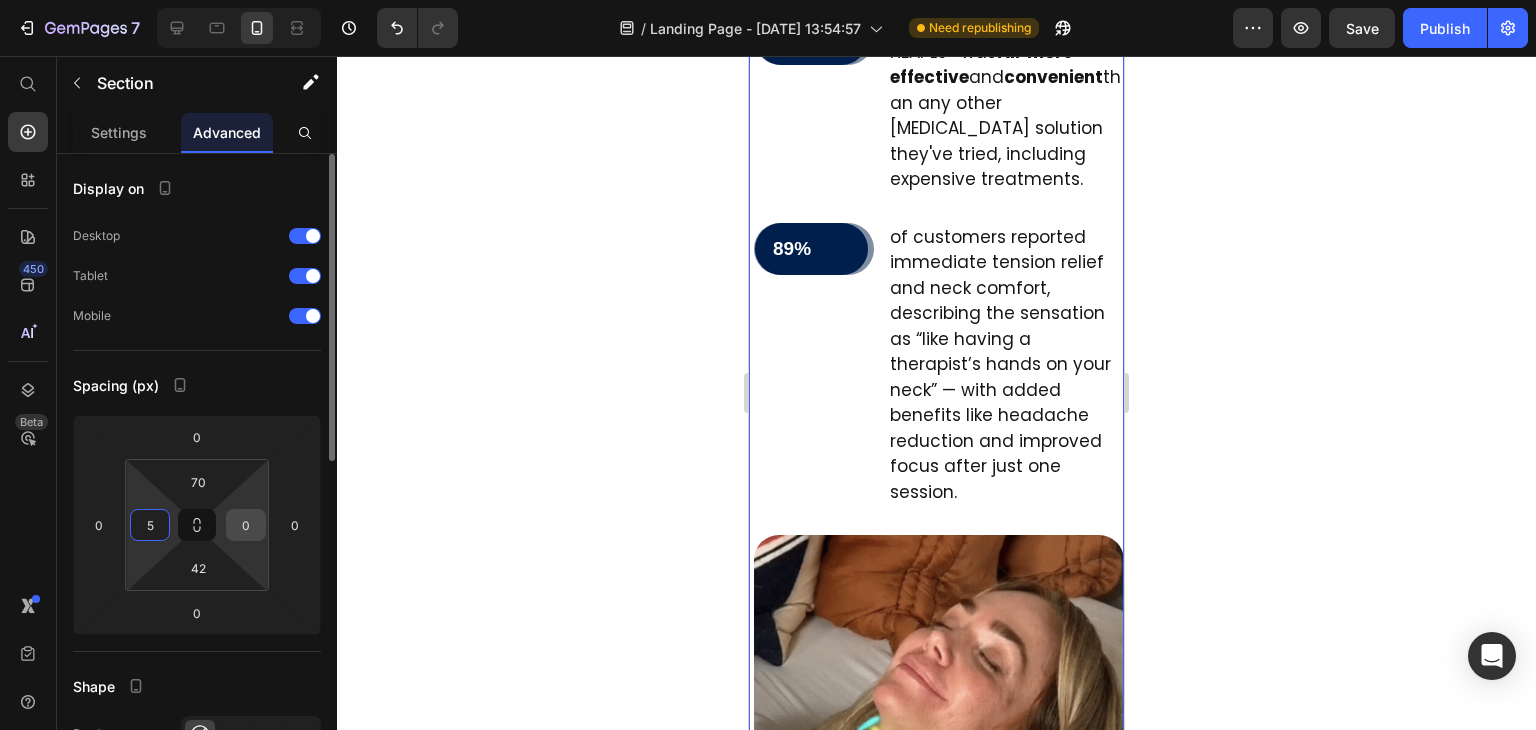 click on "0" at bounding box center [246, 525] 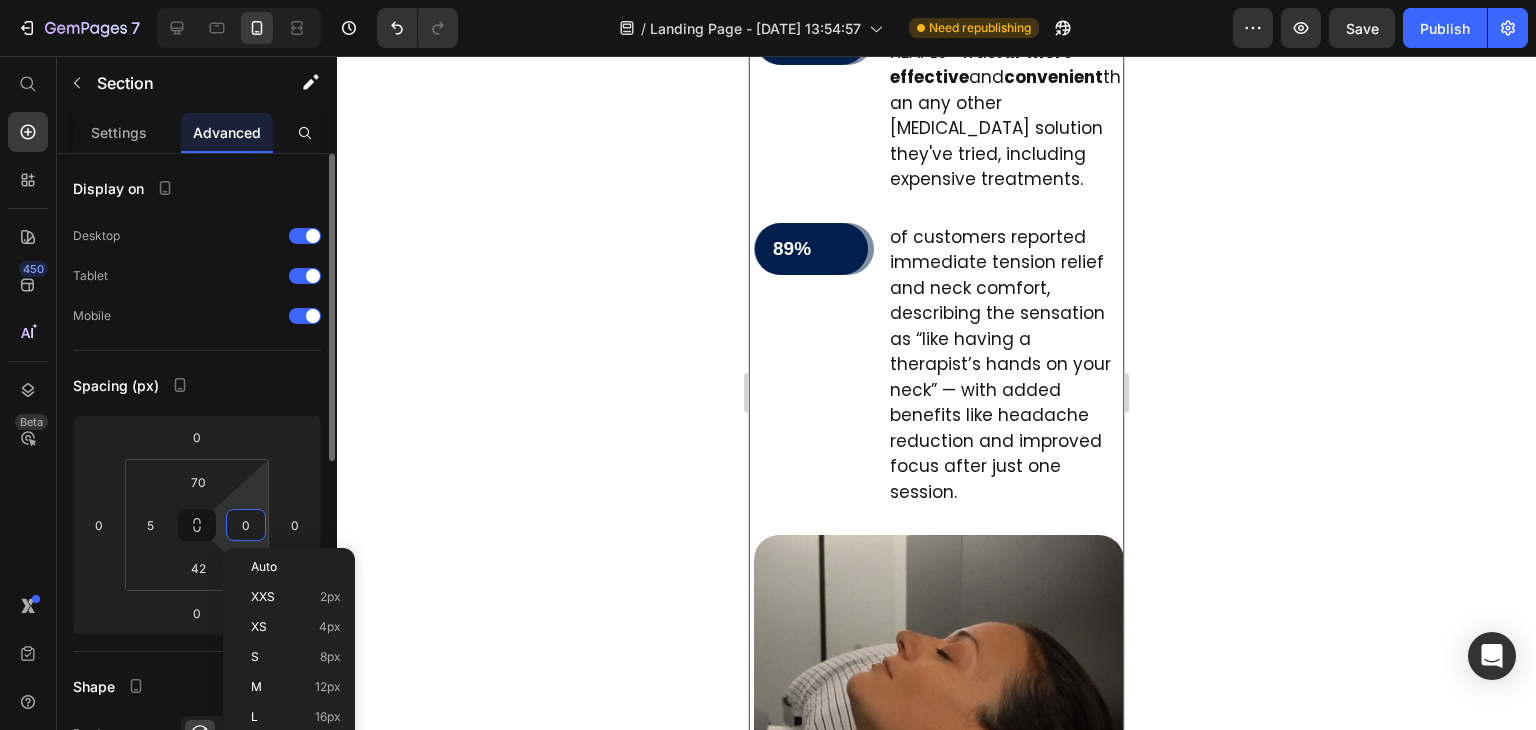 type on "5" 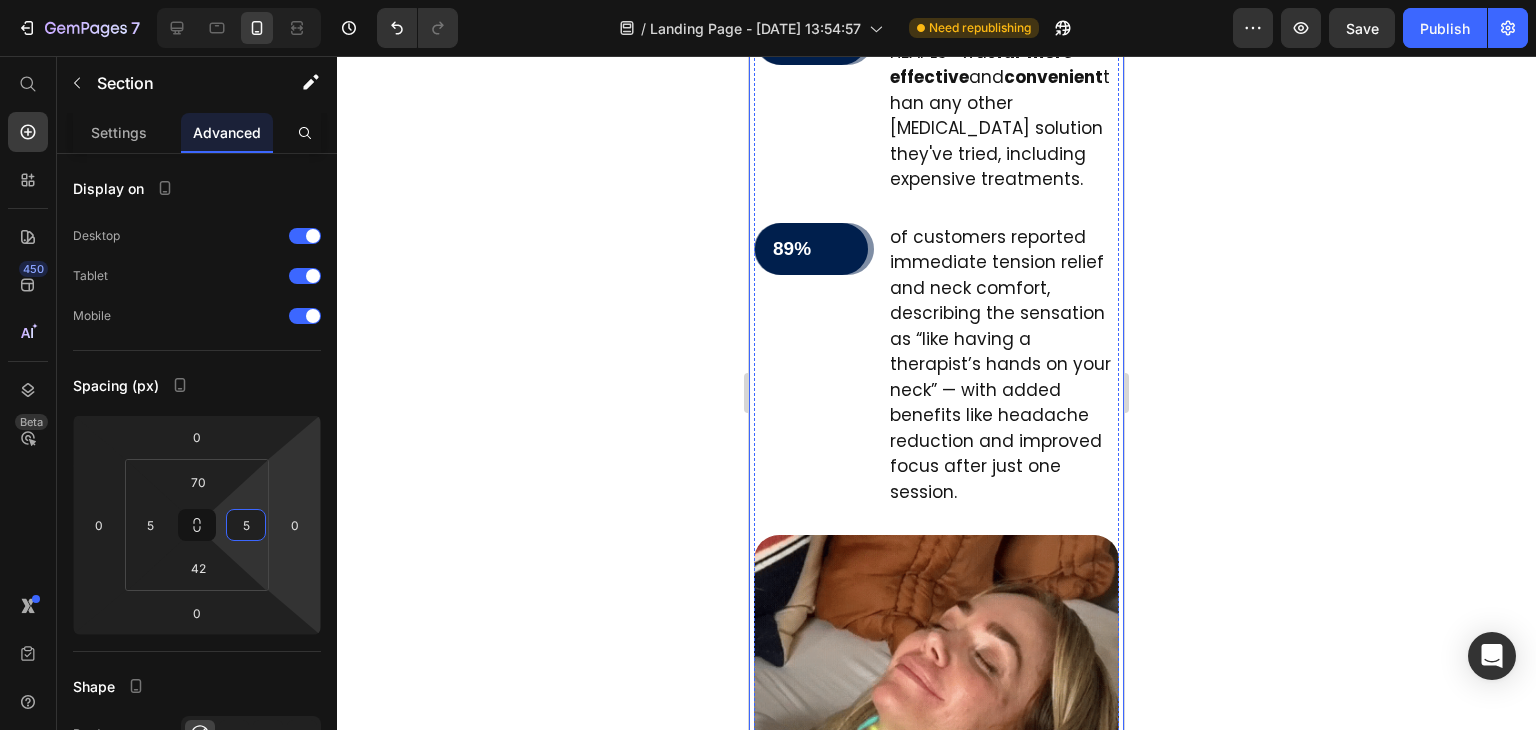 click on "⁠⁠⁠⁠⁠⁠⁠ After analyzing thousands of user experiences with HEAPLS® neck massagers, we discovered:" at bounding box center (936, -524) 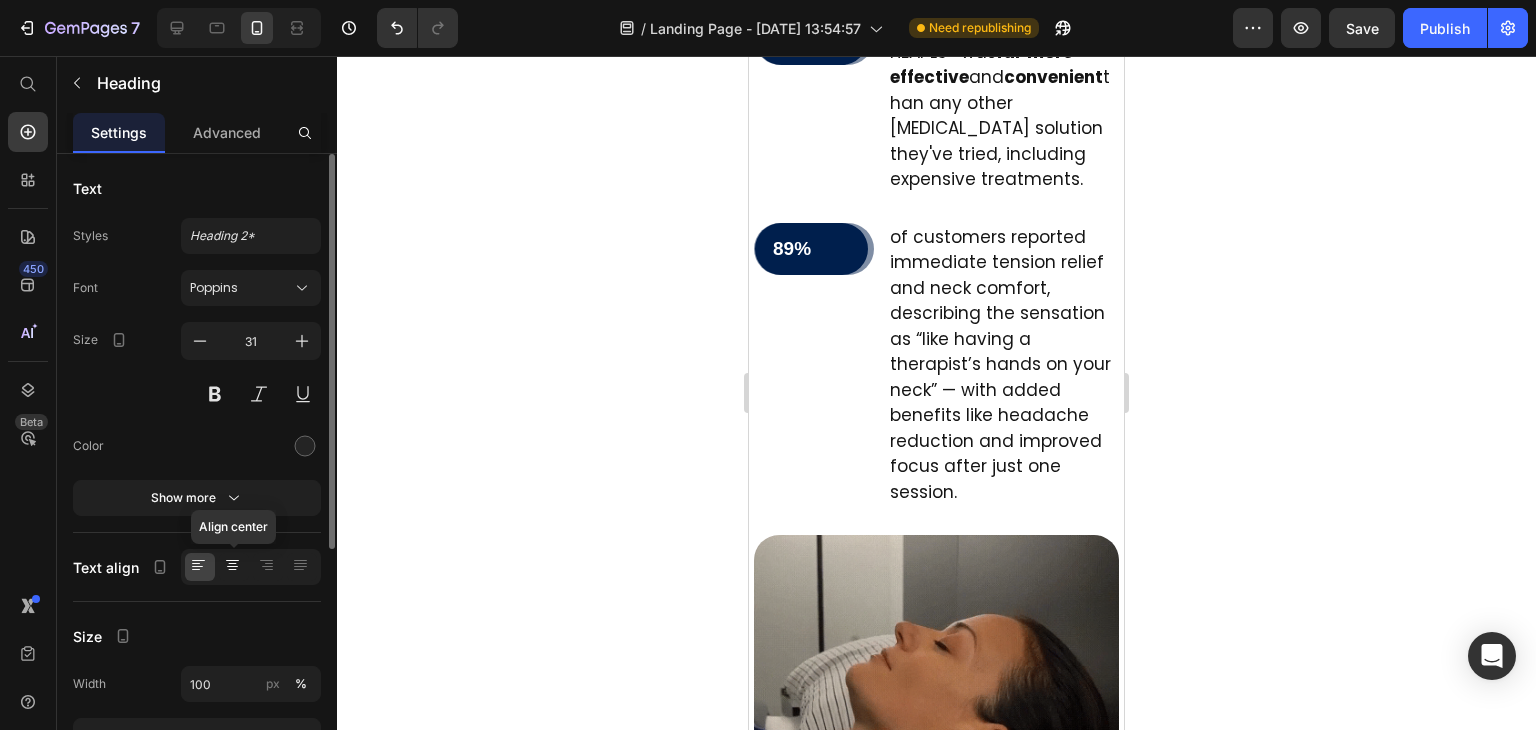 click 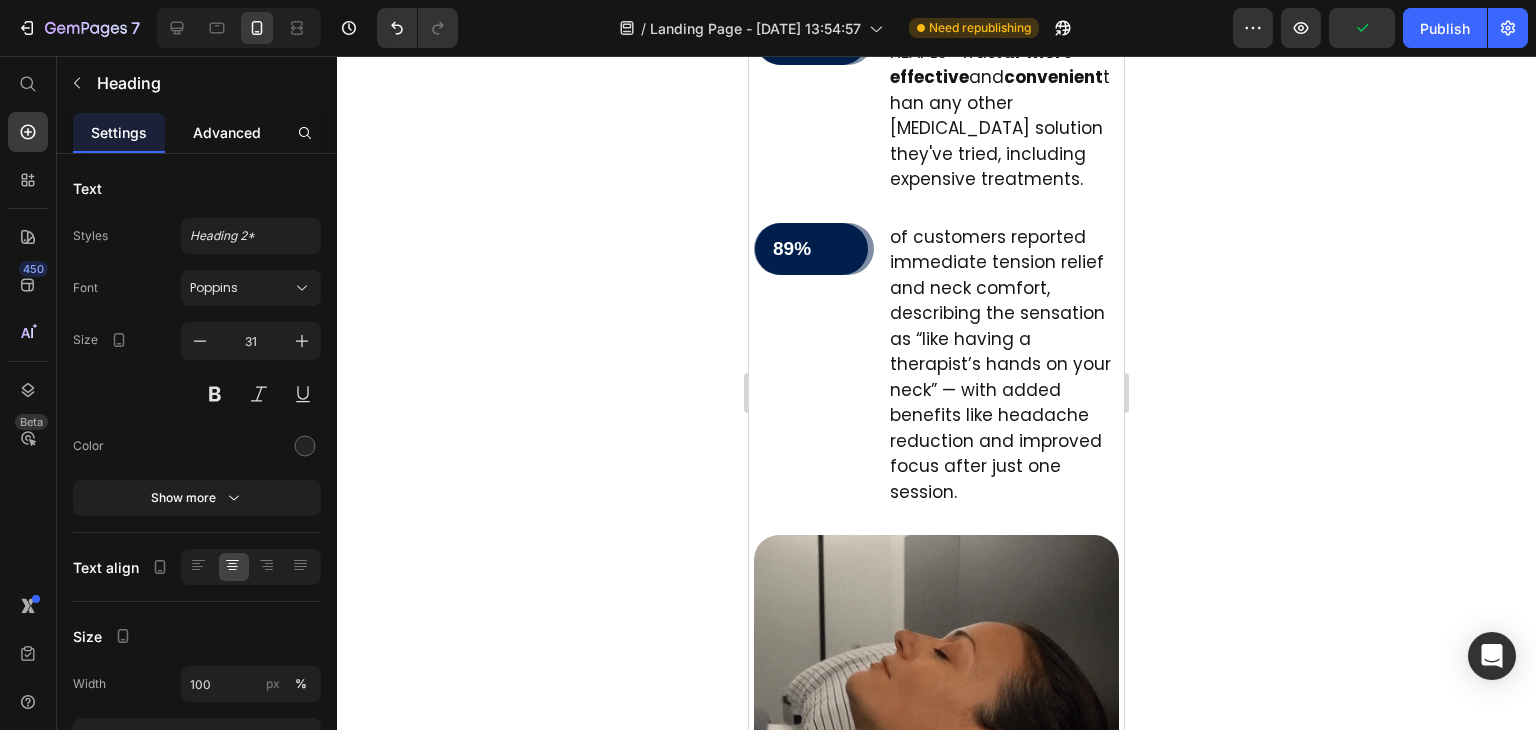 click on "Advanced" 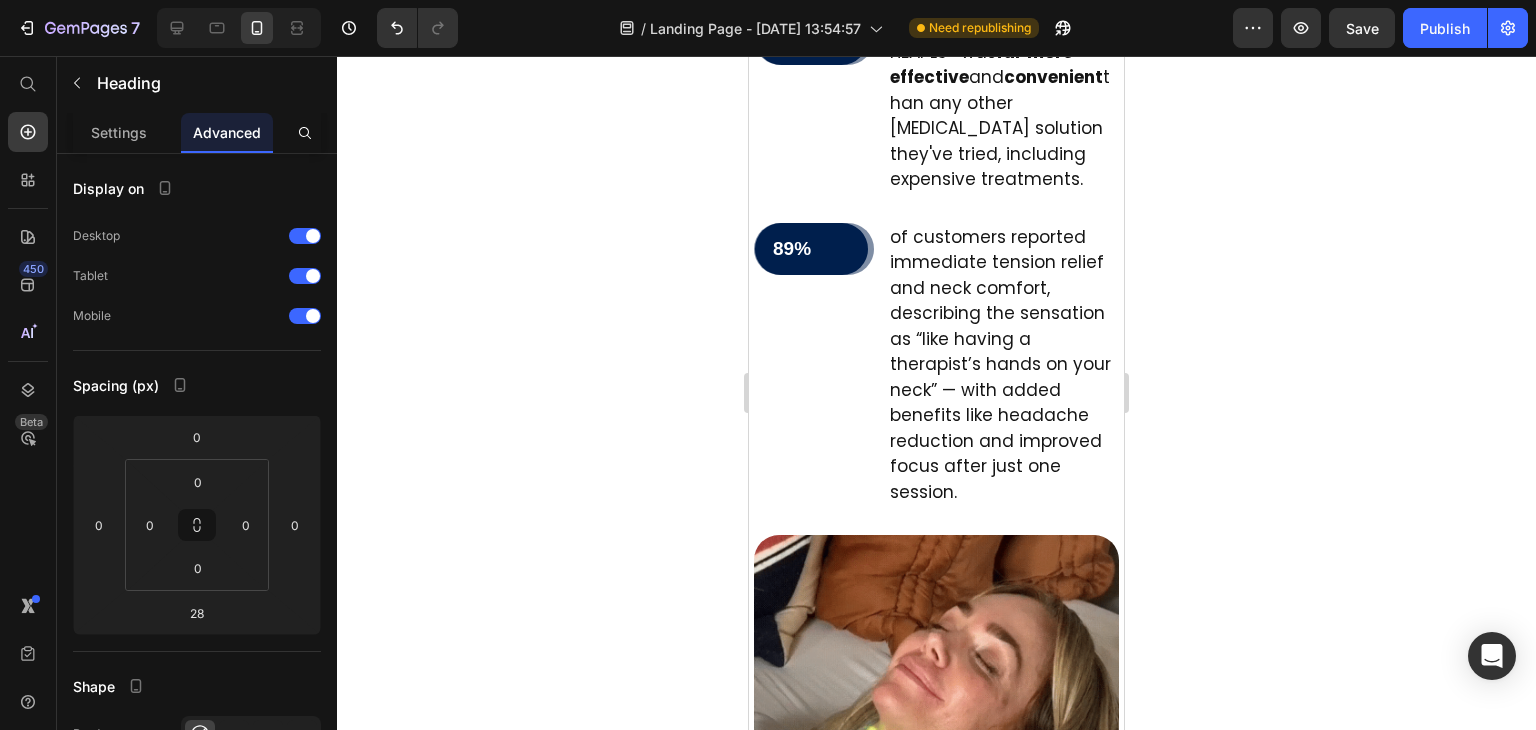 click on "Heading" at bounding box center (806, -666) 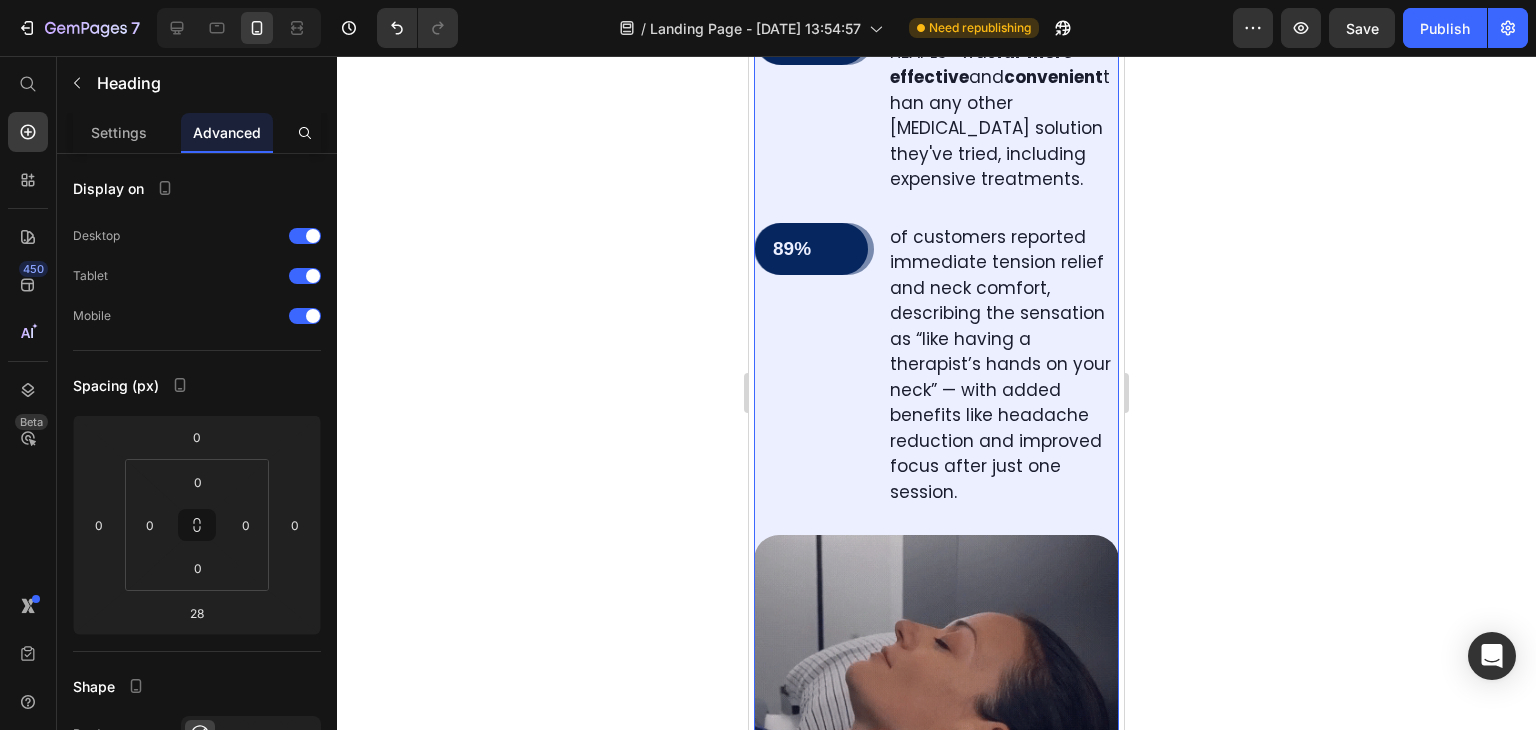 click on "Row 2 cols" at bounding box center (797, -629) 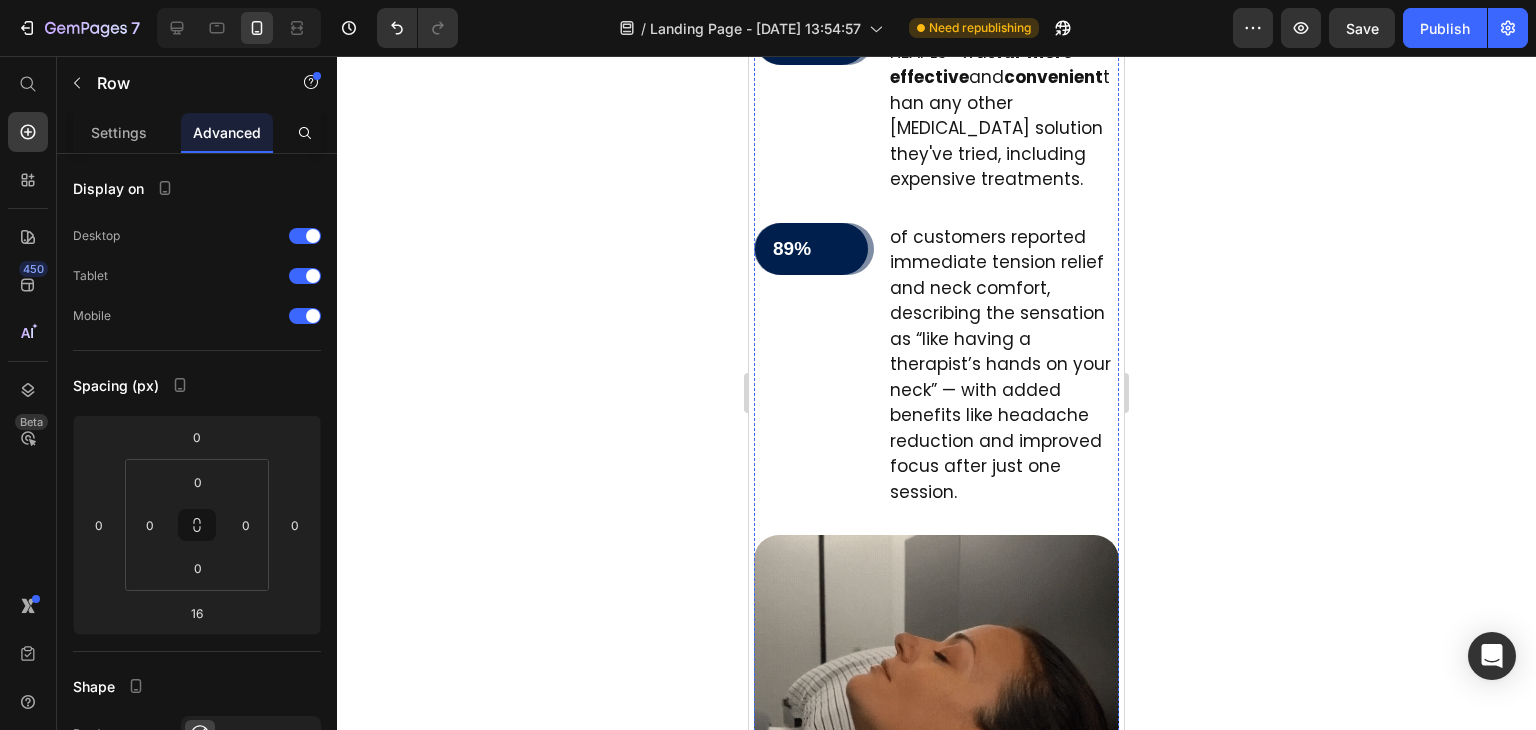 click on "After analyzing thousands of user experiences with HEAPLS® neck massagers, we discovered:" at bounding box center [936, -525] 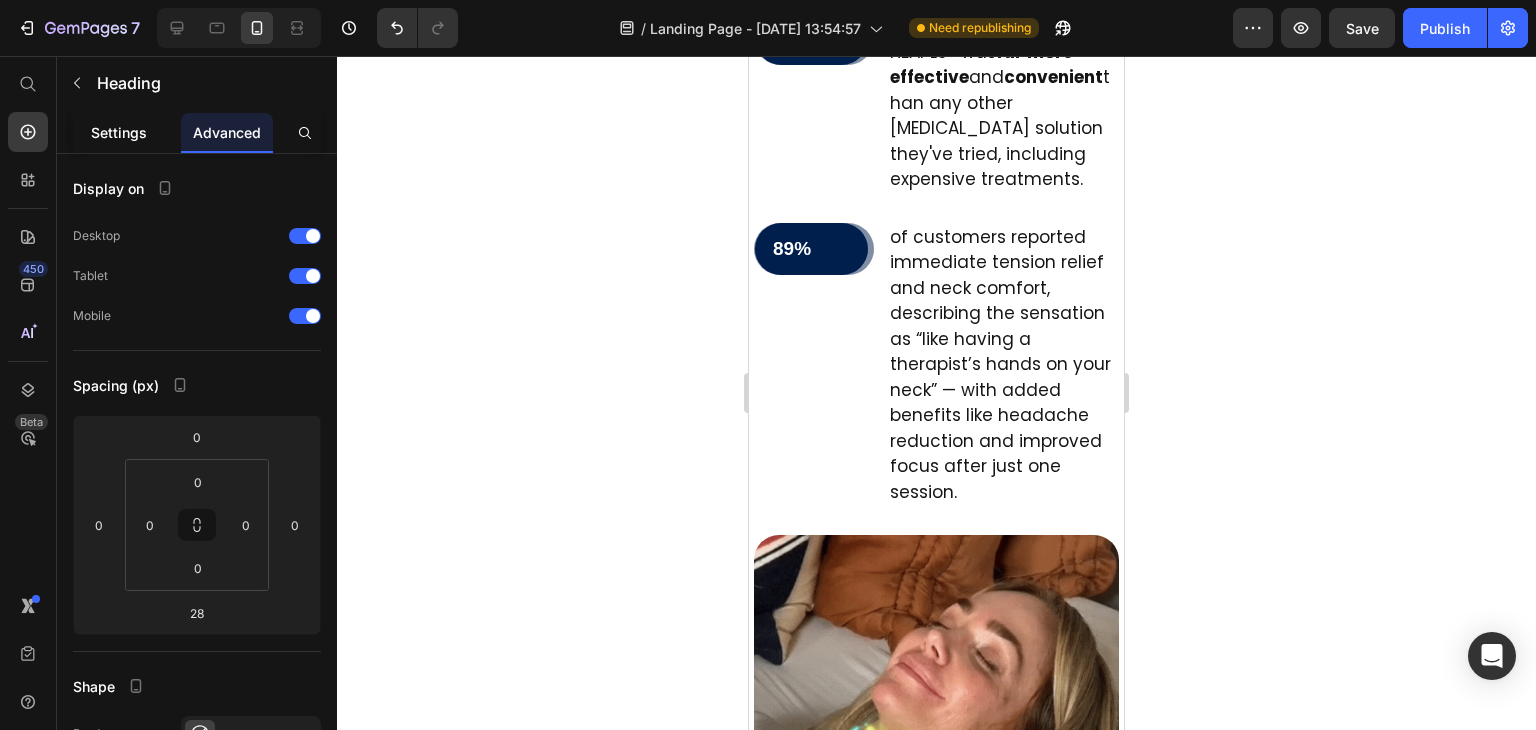 click on "Settings" 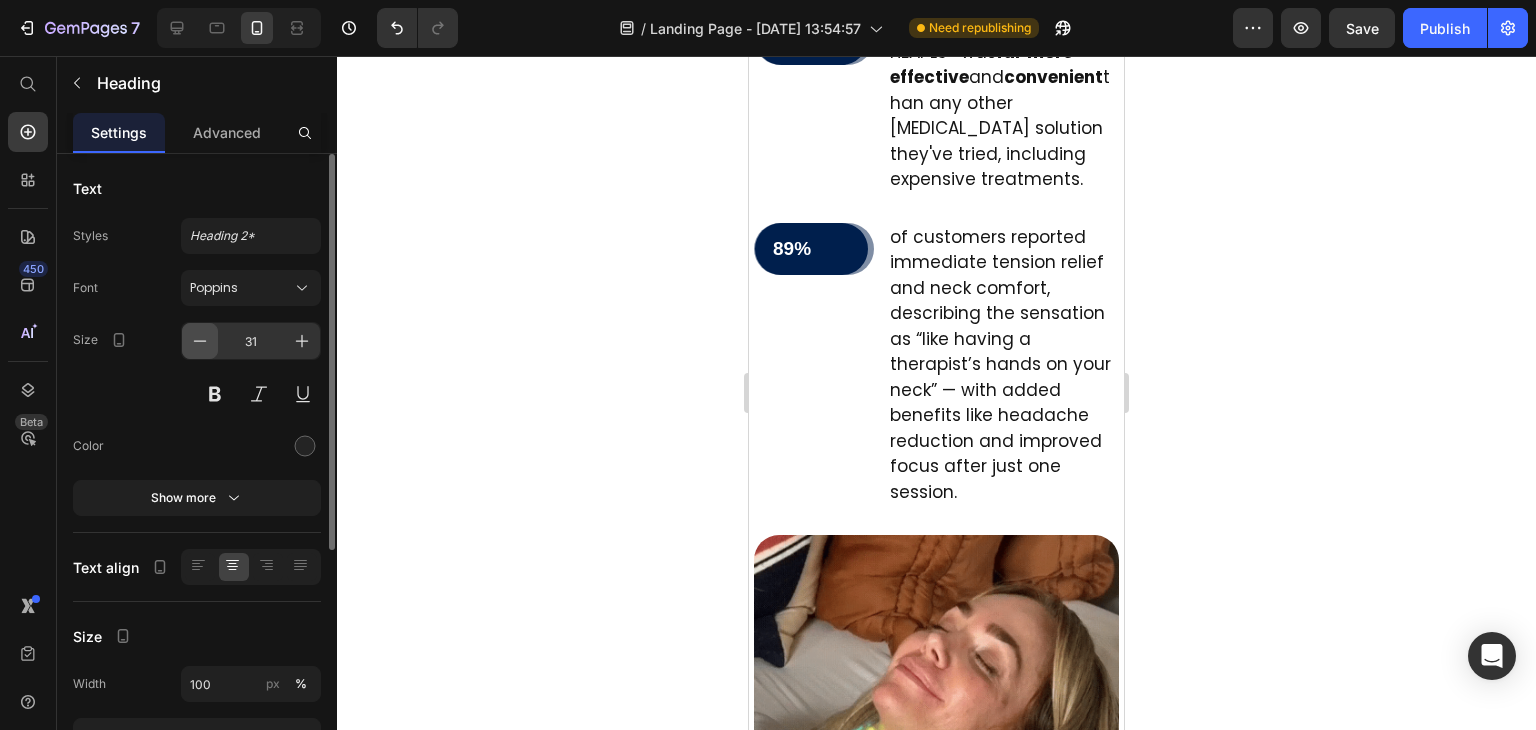 click 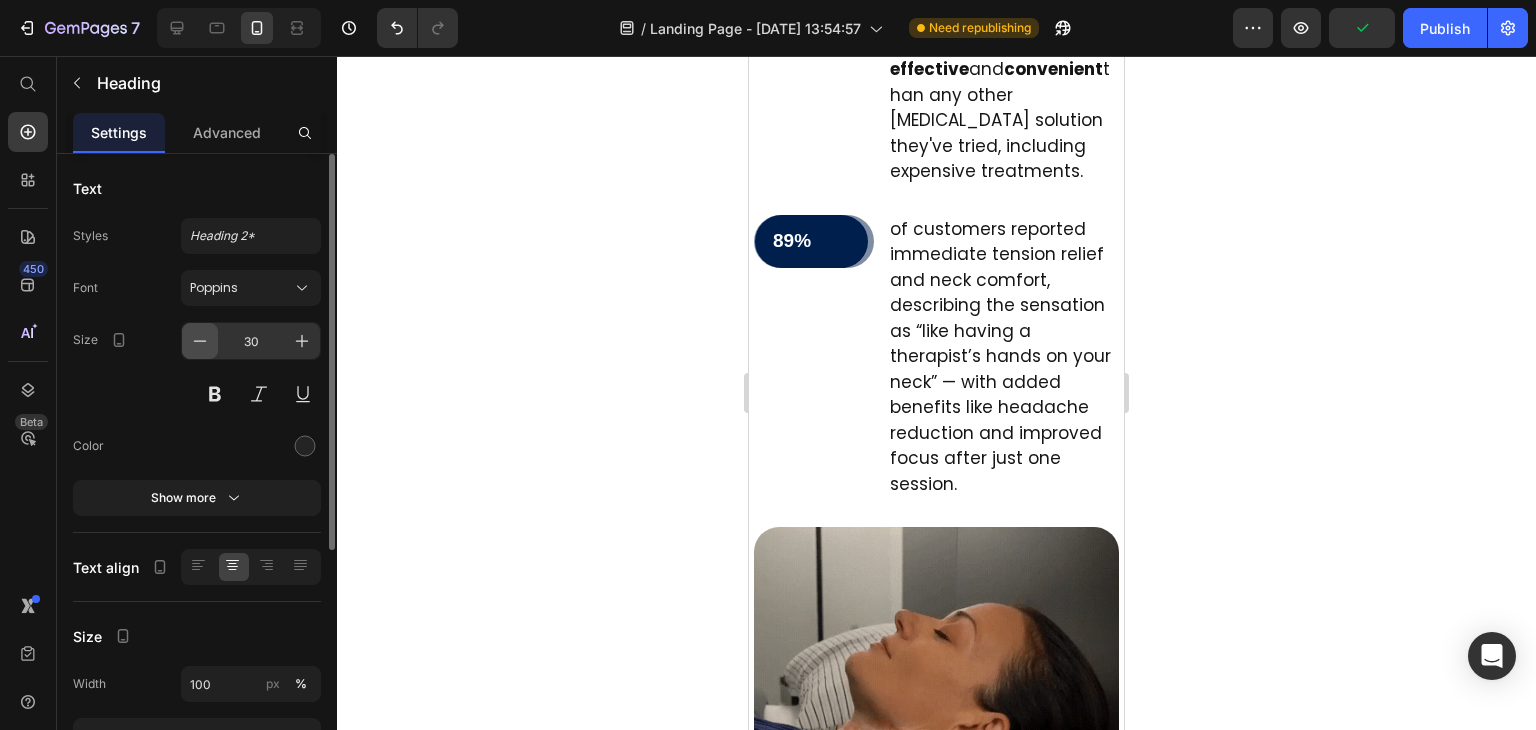 click 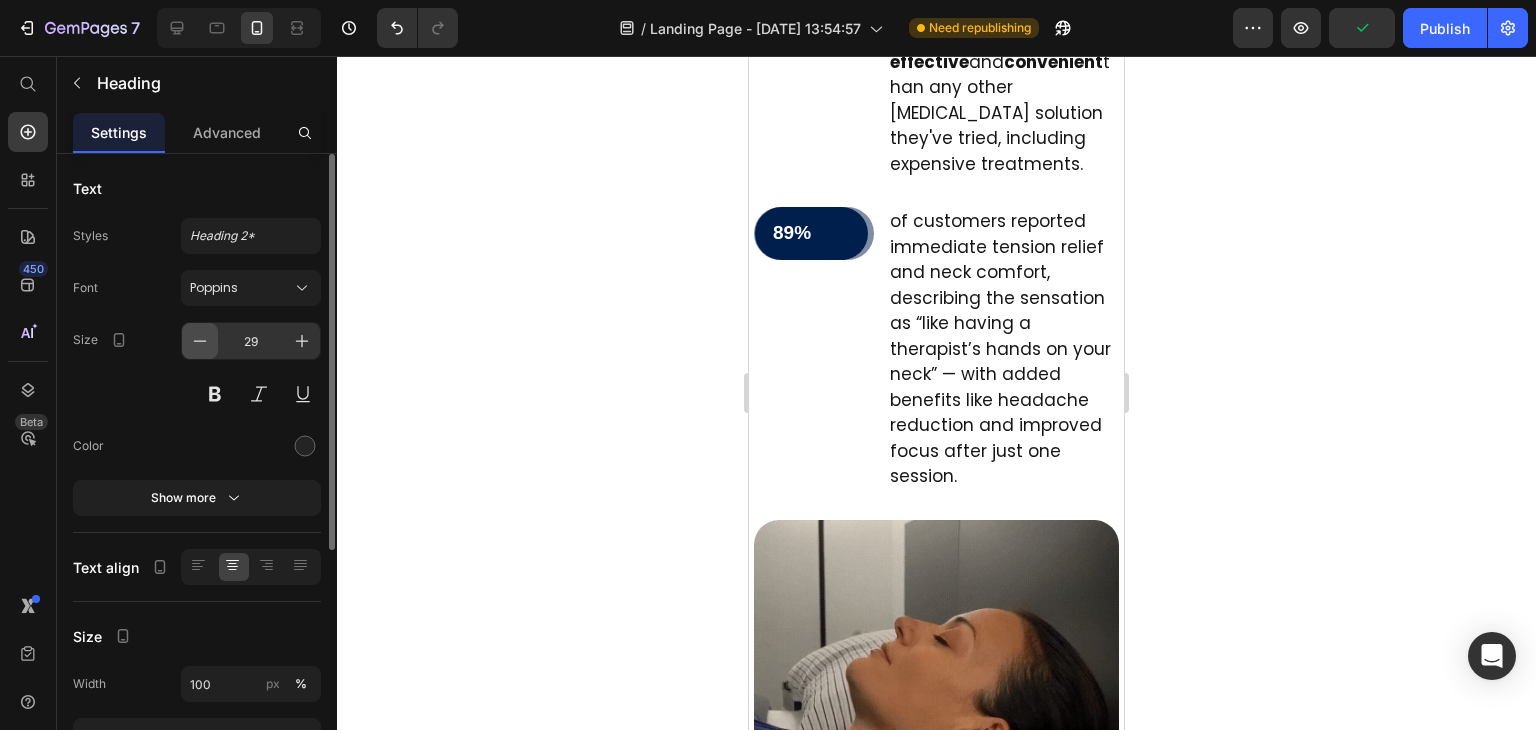 click 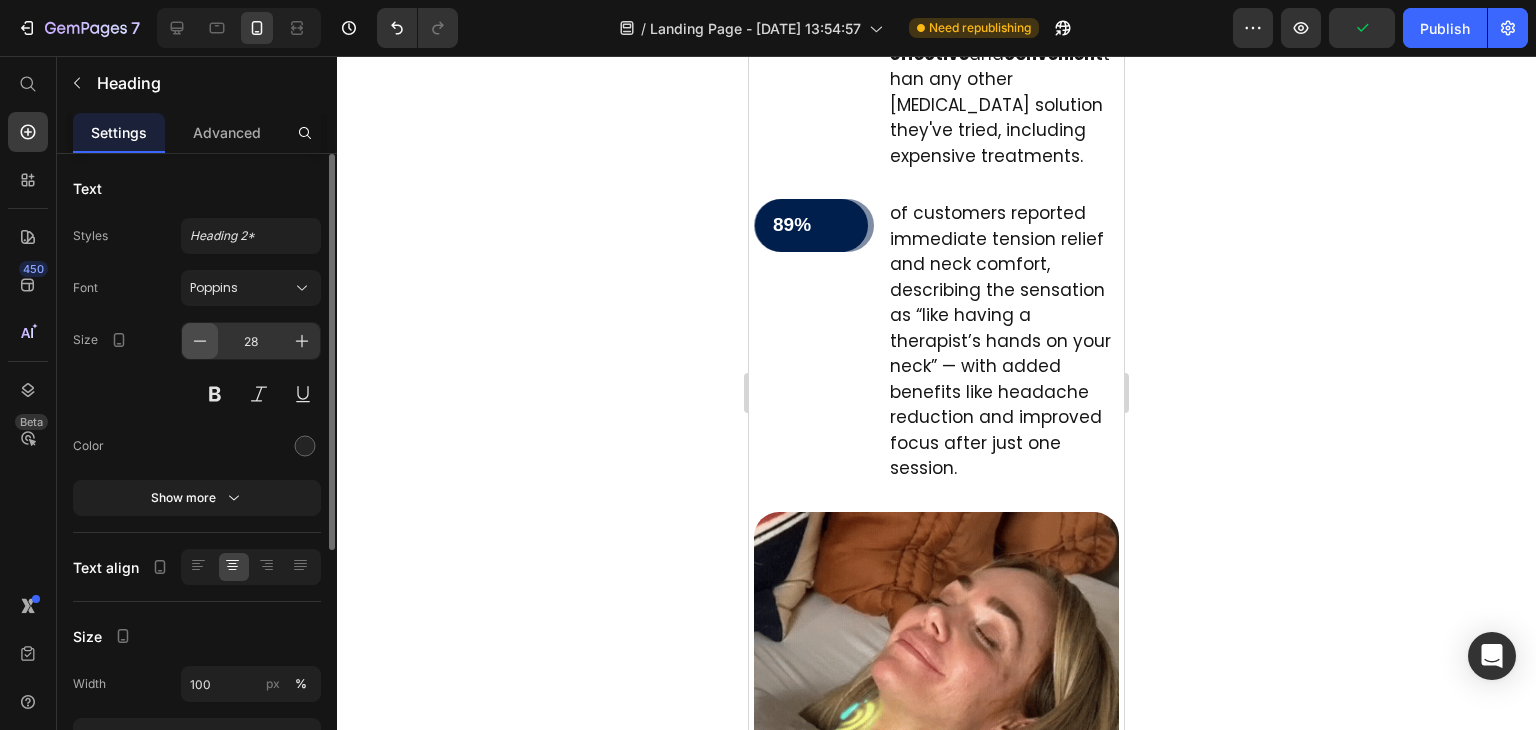 click 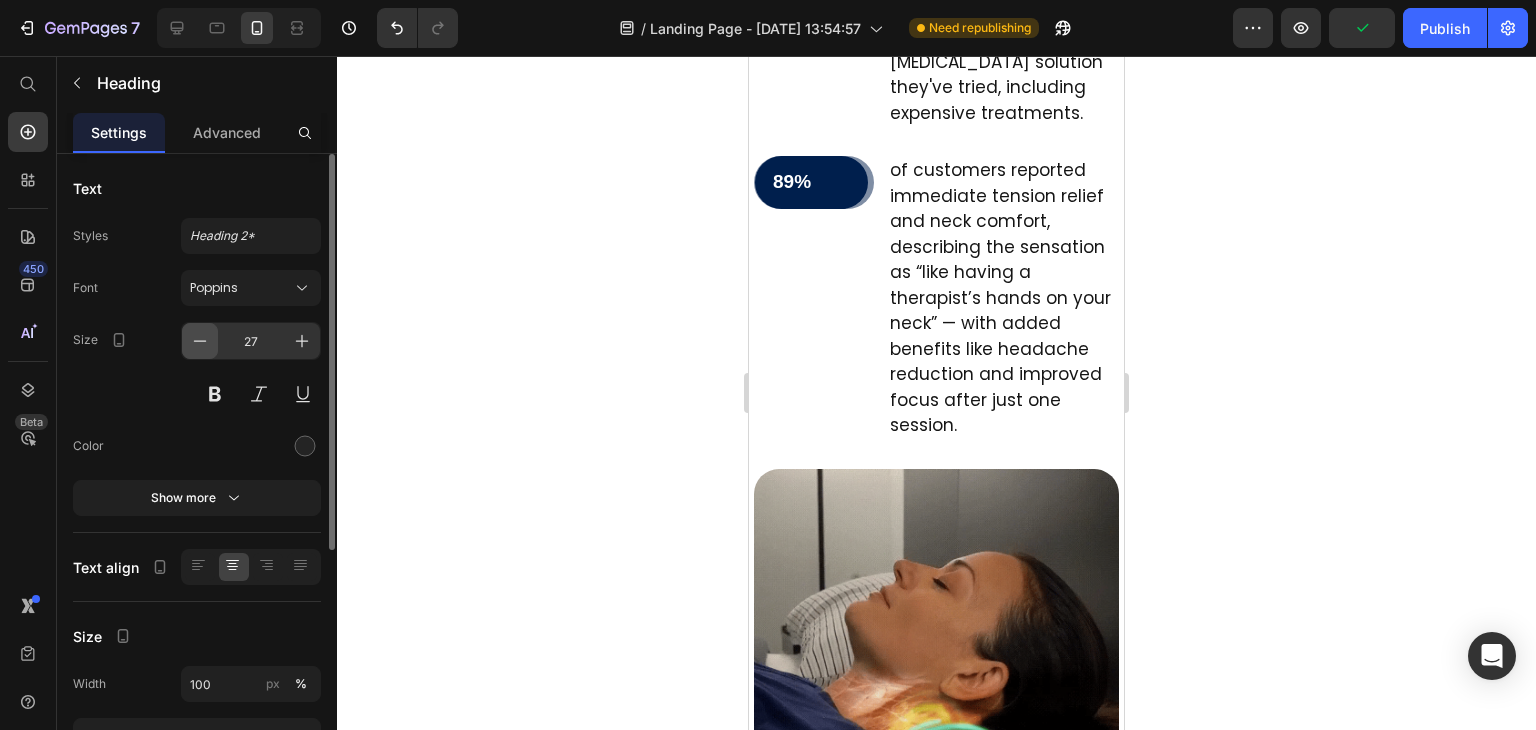 click 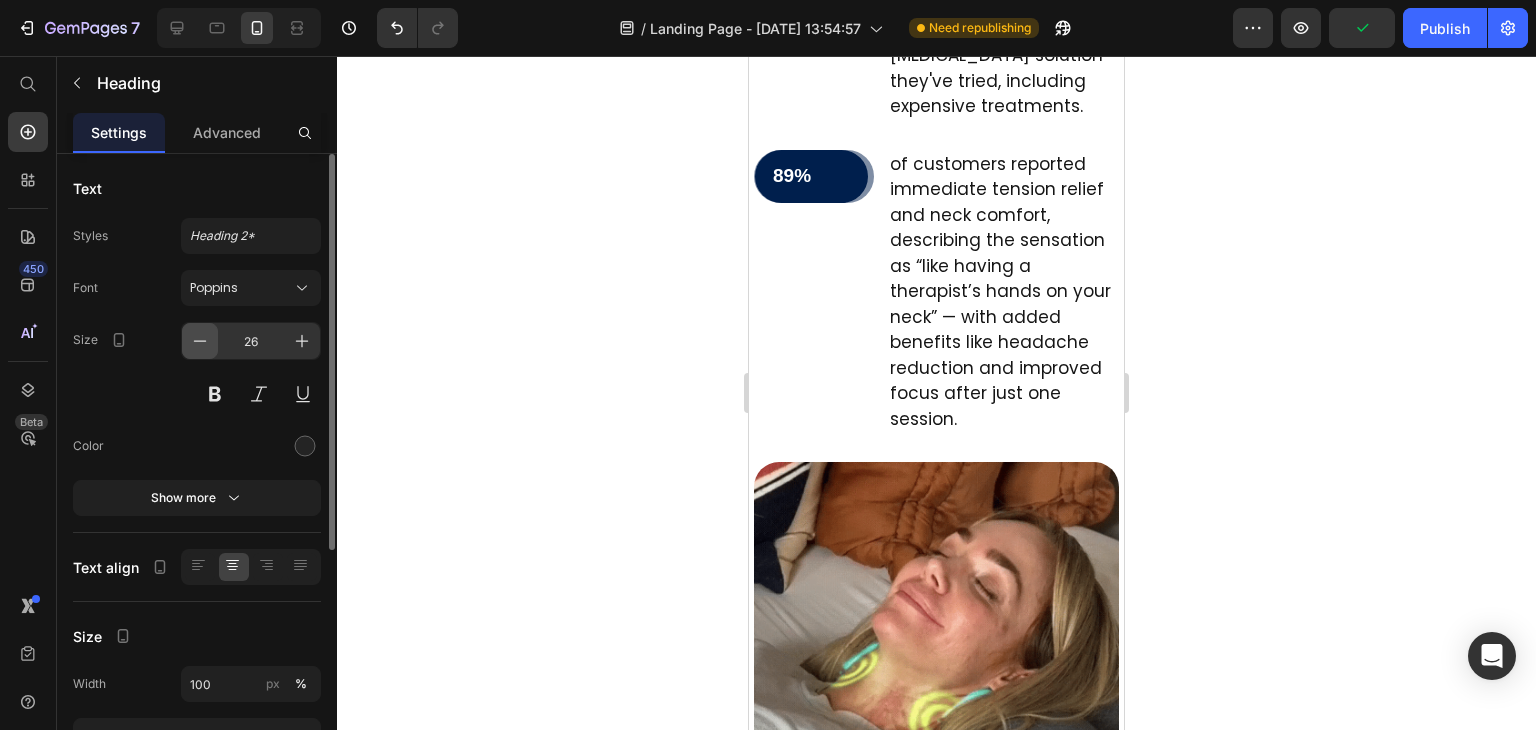click 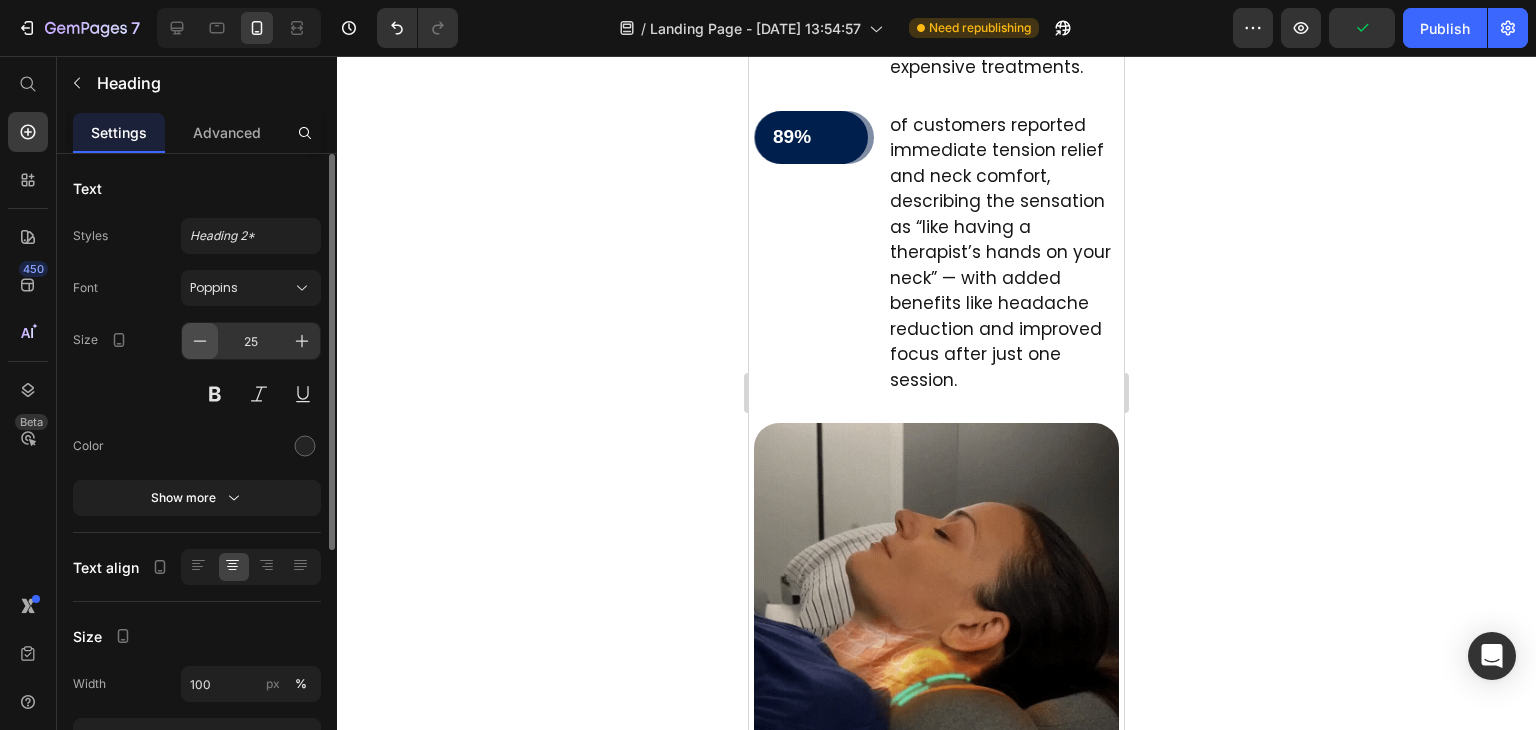 click 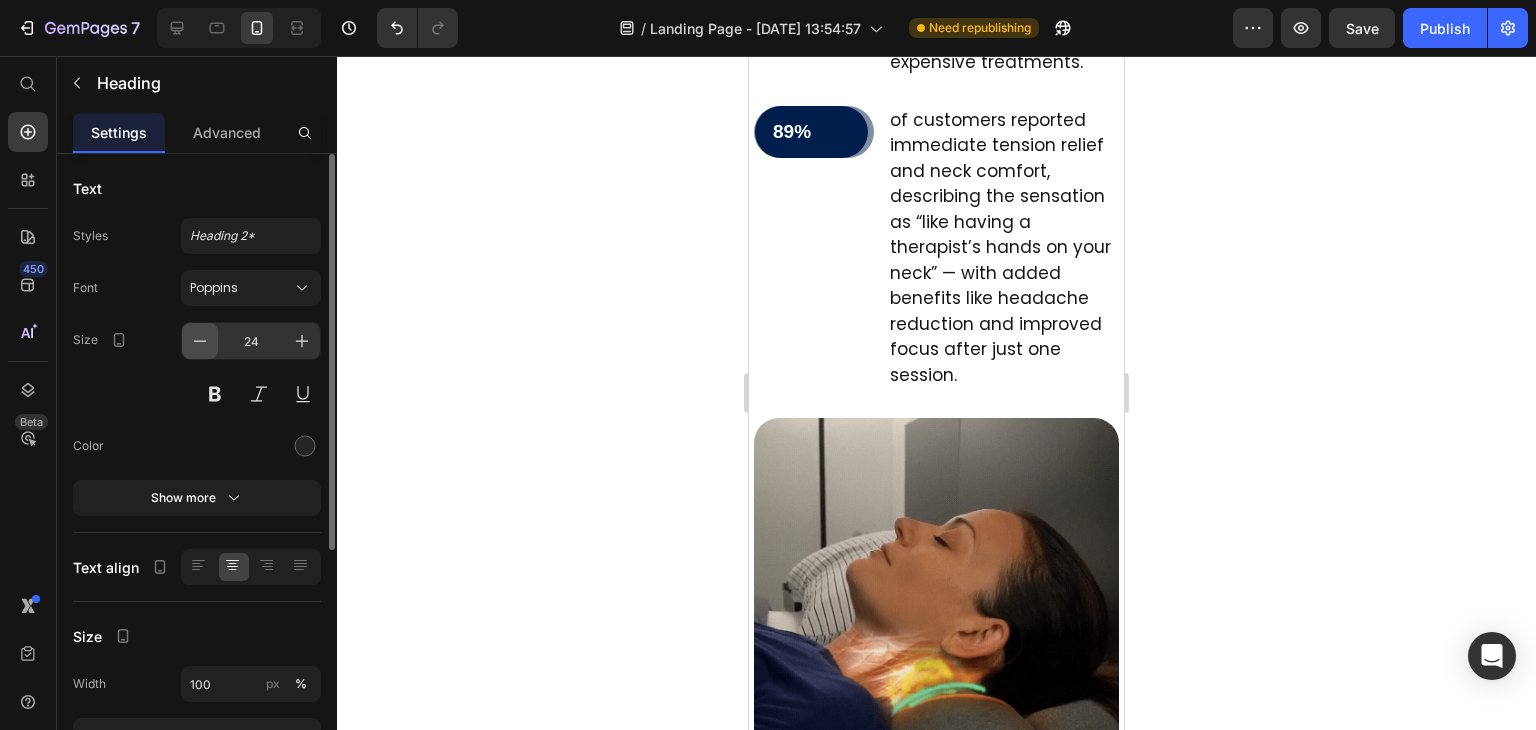 click 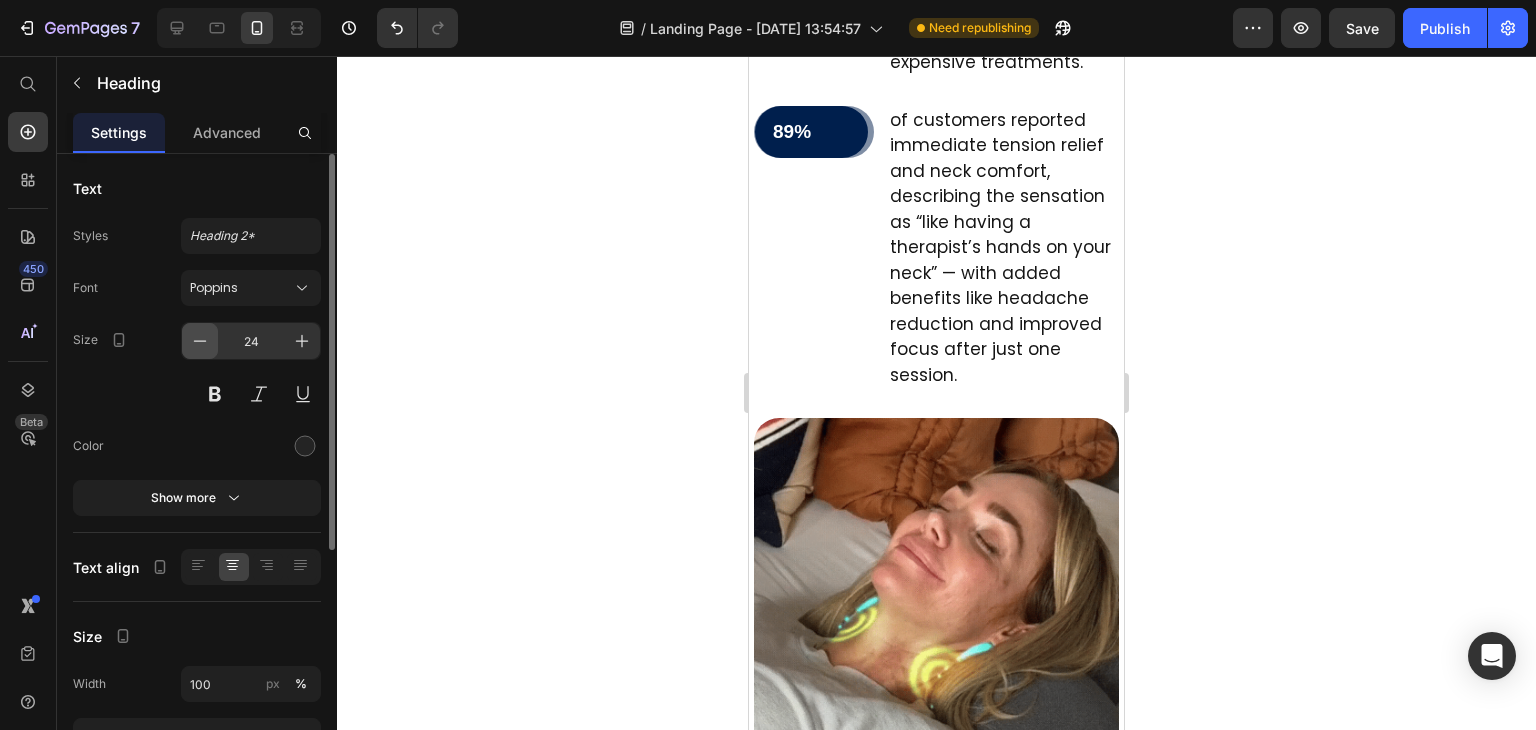 type on "23" 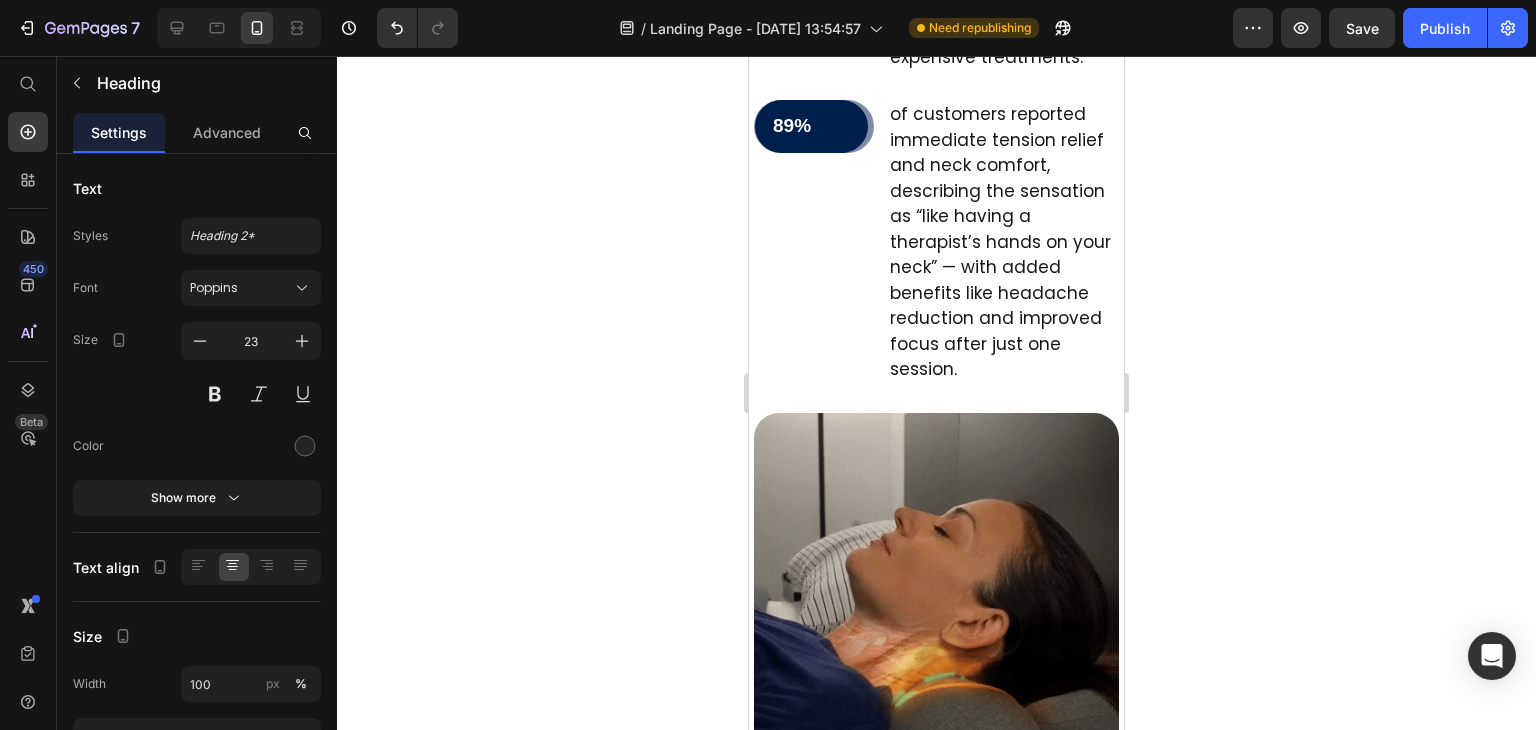 click 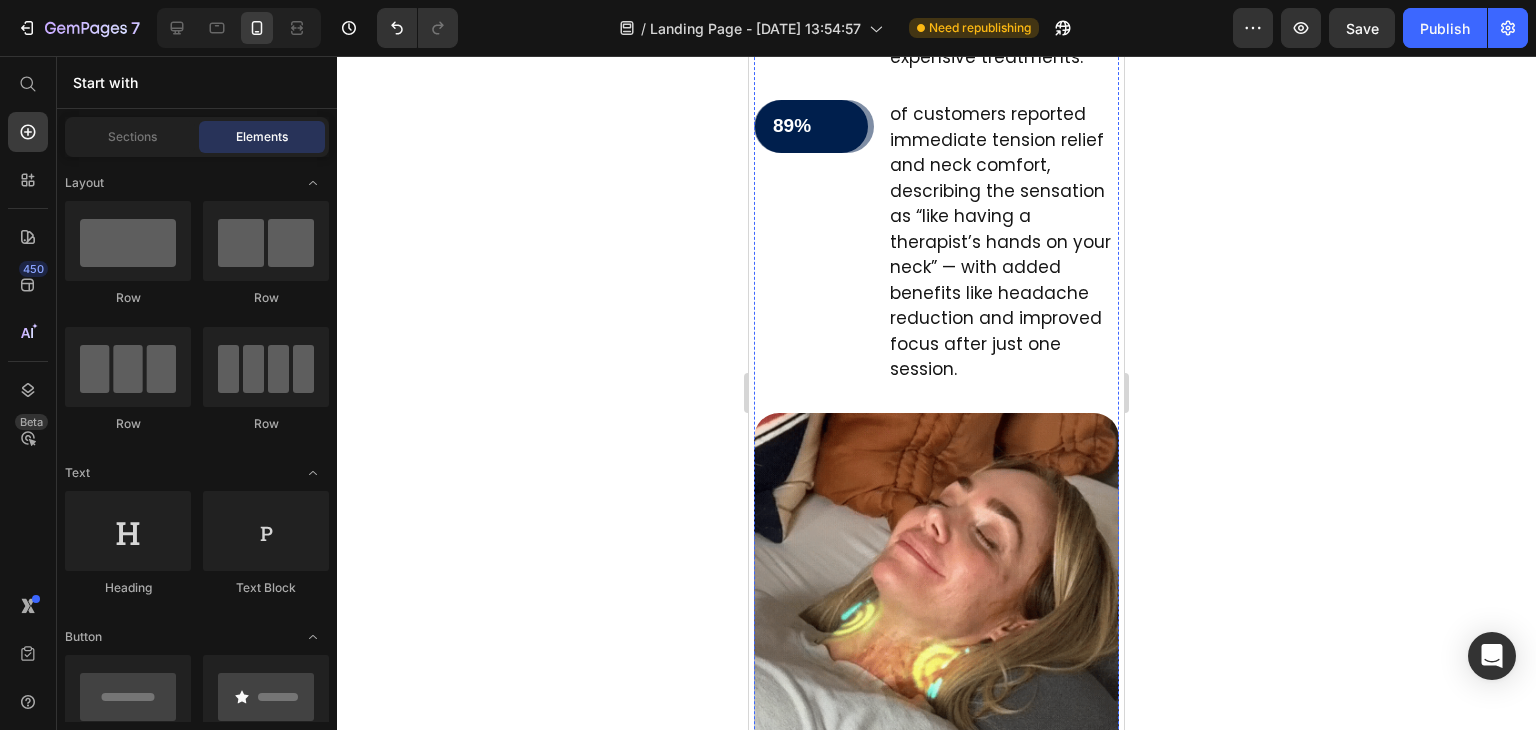 click on "92% Text Block Row Row" at bounding box center (814, -375) 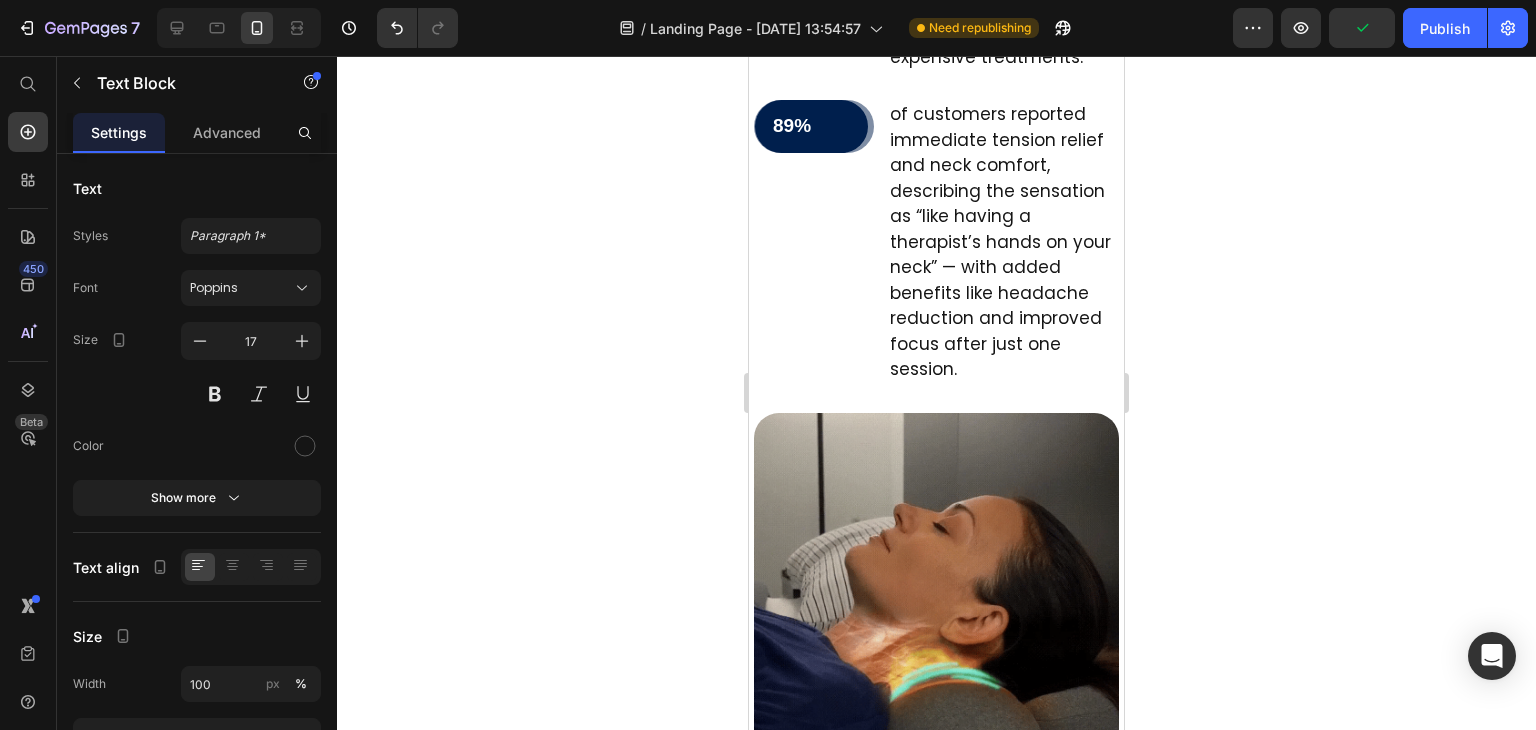 click on "instant pain relief" at bounding box center (997, -414) 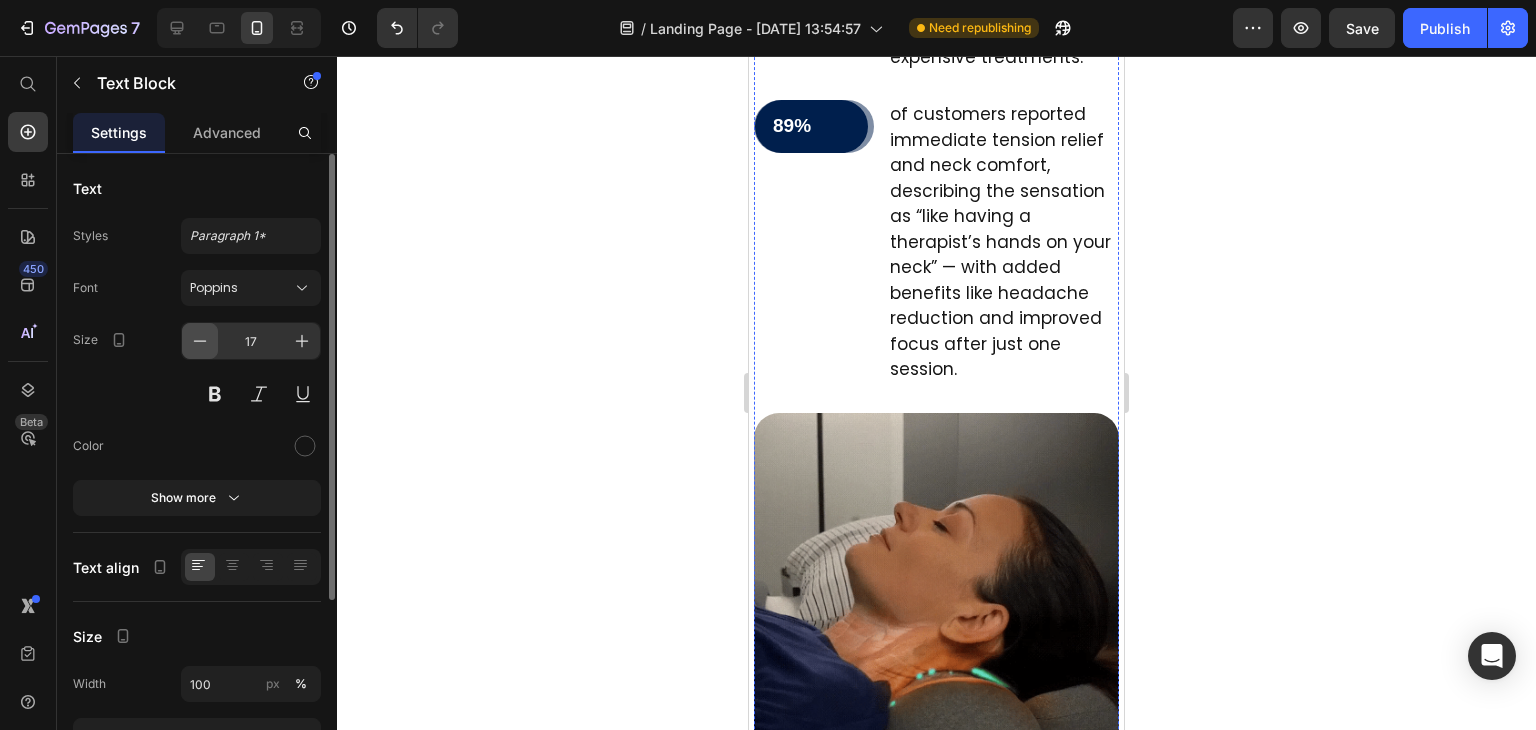click 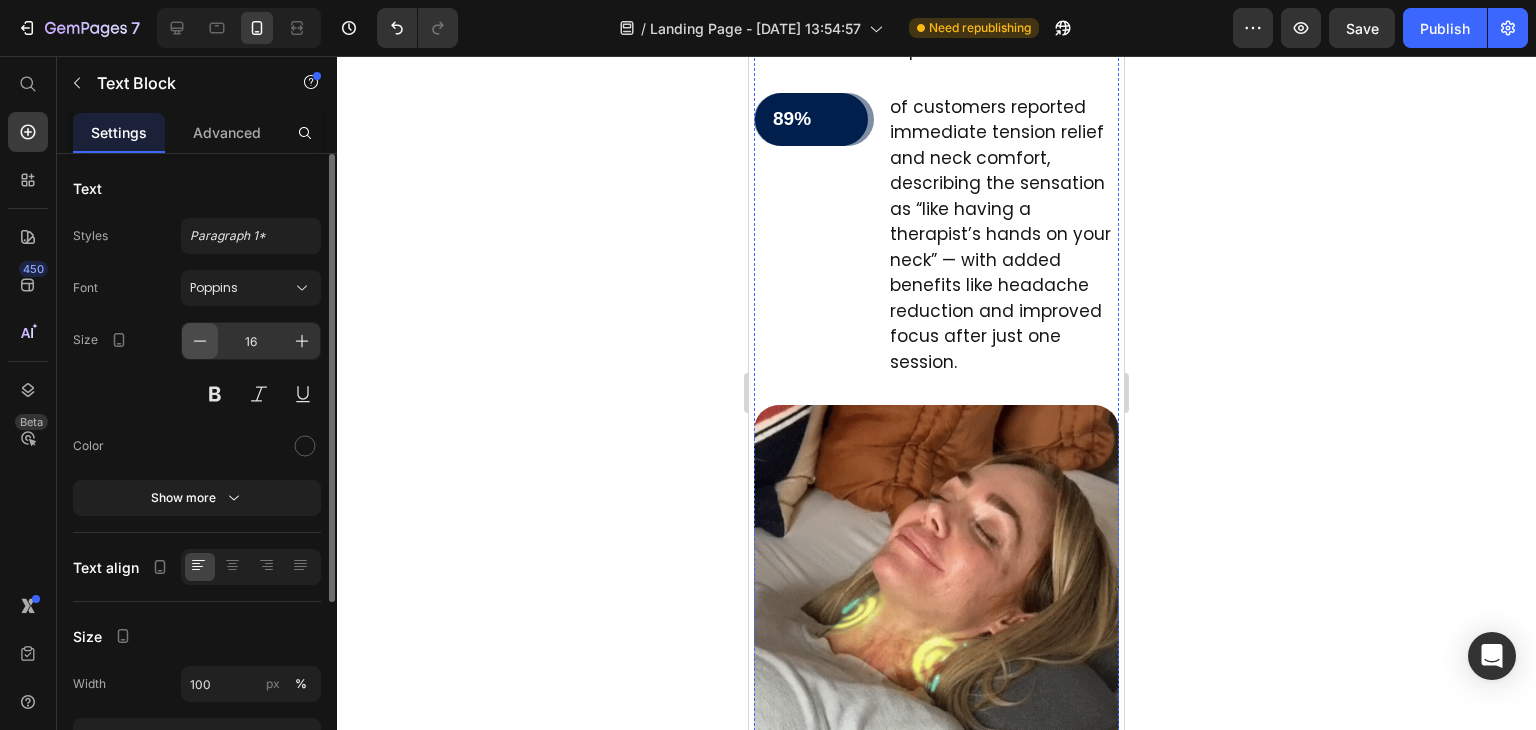 click 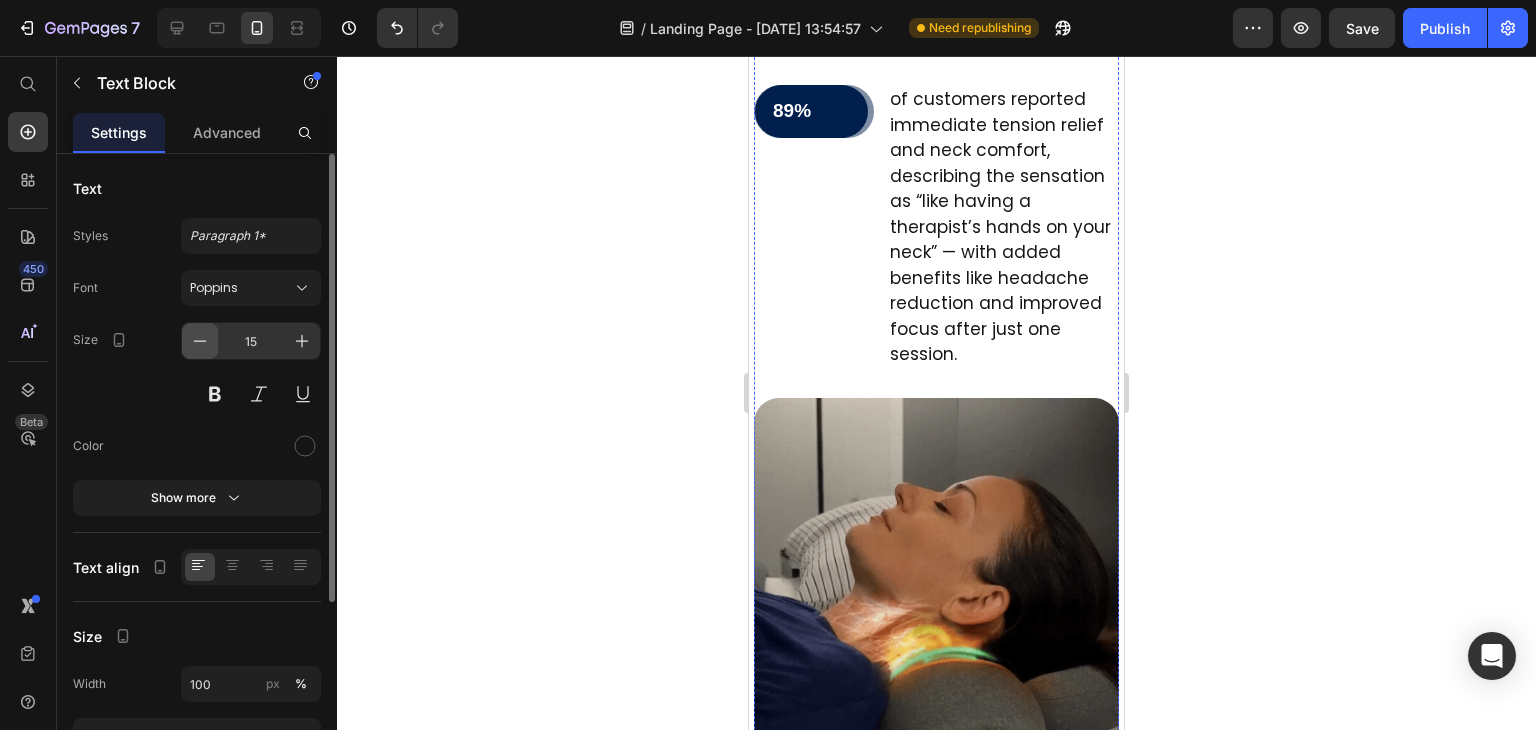 click 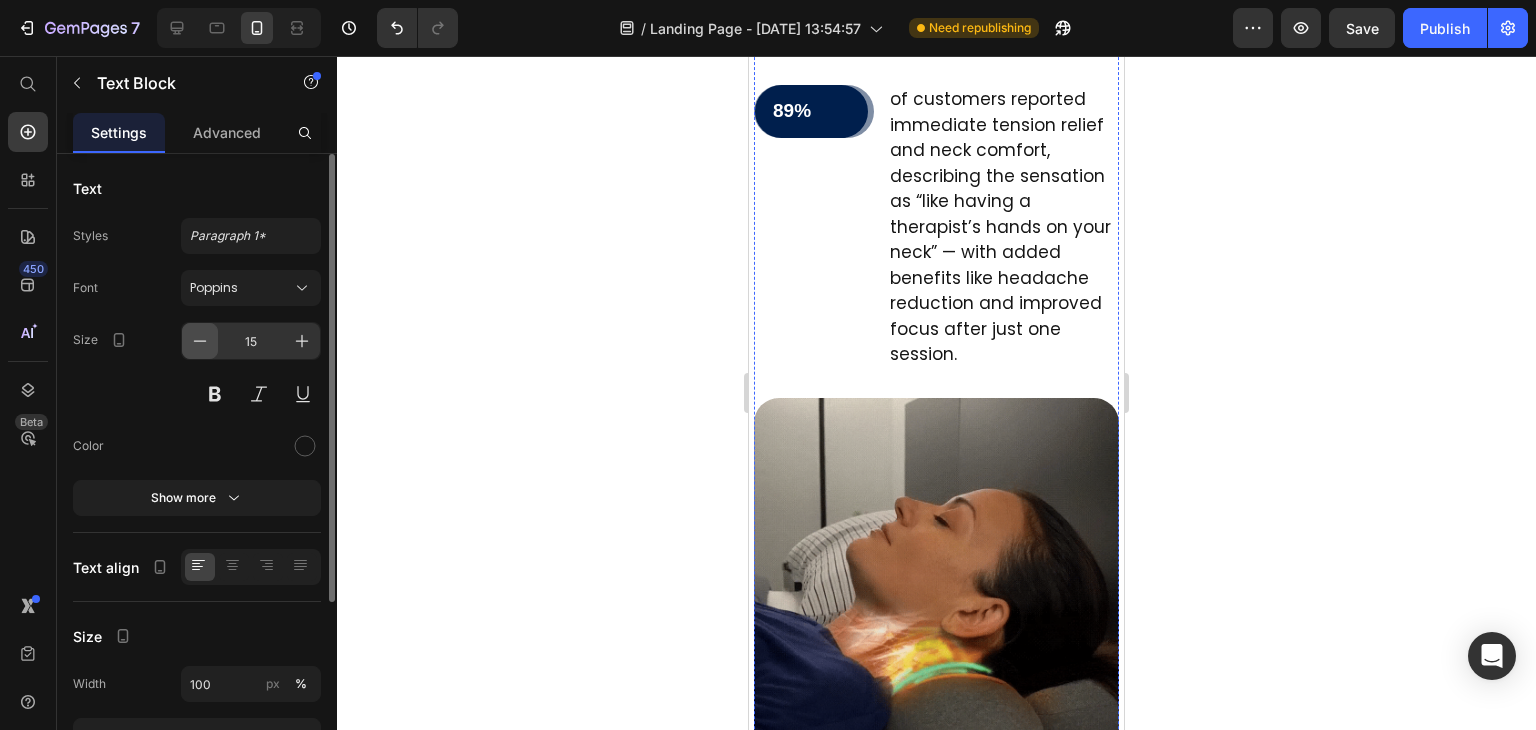 type on "14" 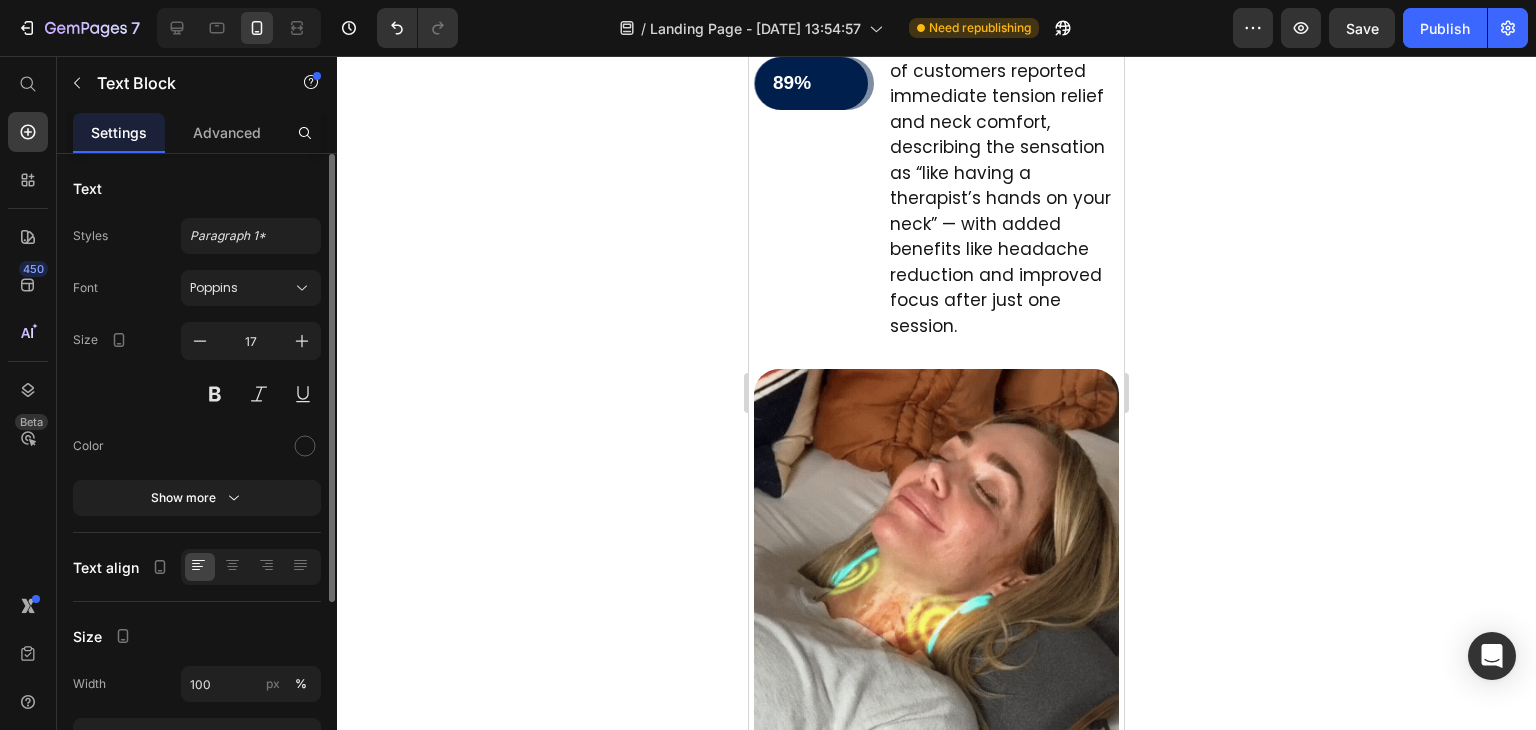 click on "of professionals experienced  zero neck strain  or discomfort after incorporating HEAPLS into their daily work routine for just one week." at bounding box center [1003, -254] 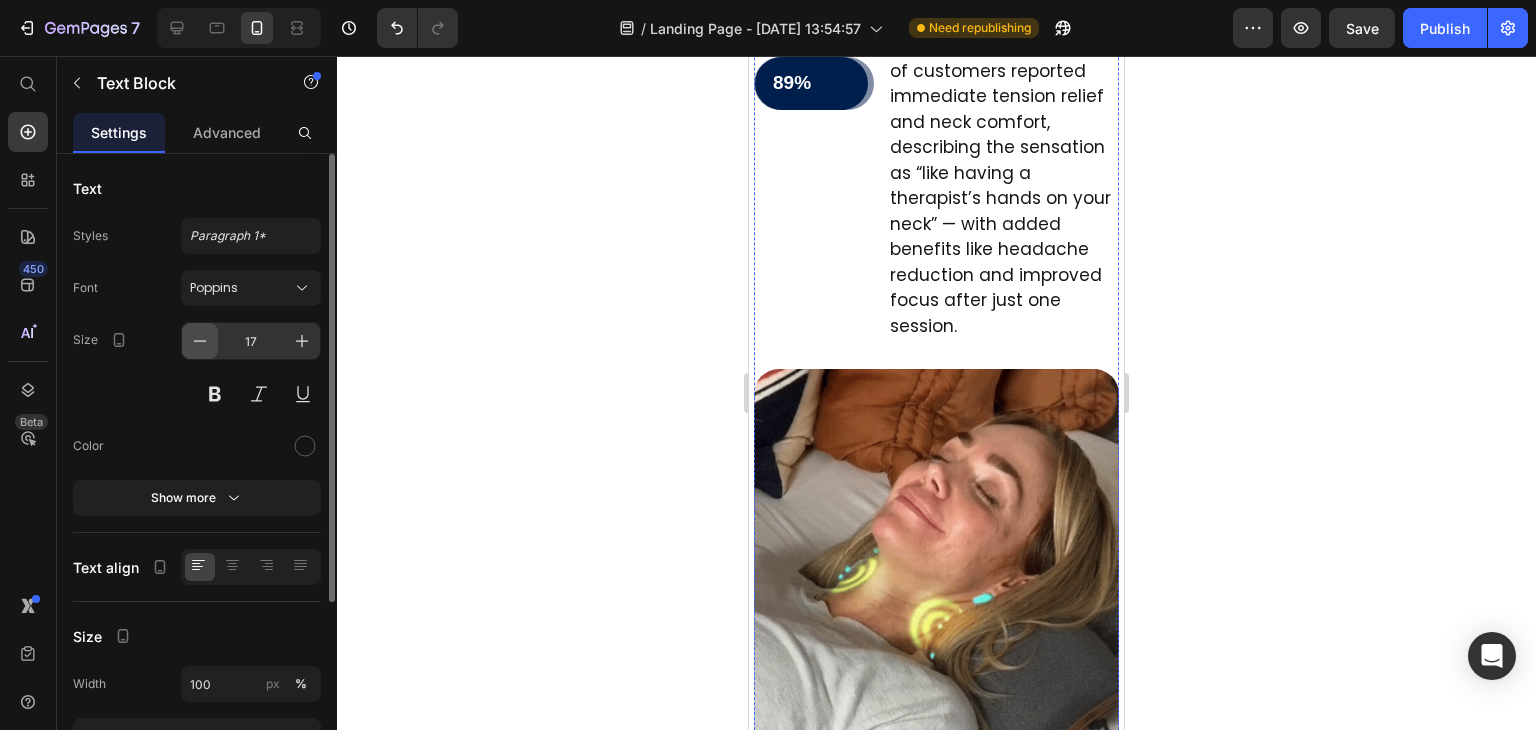 click 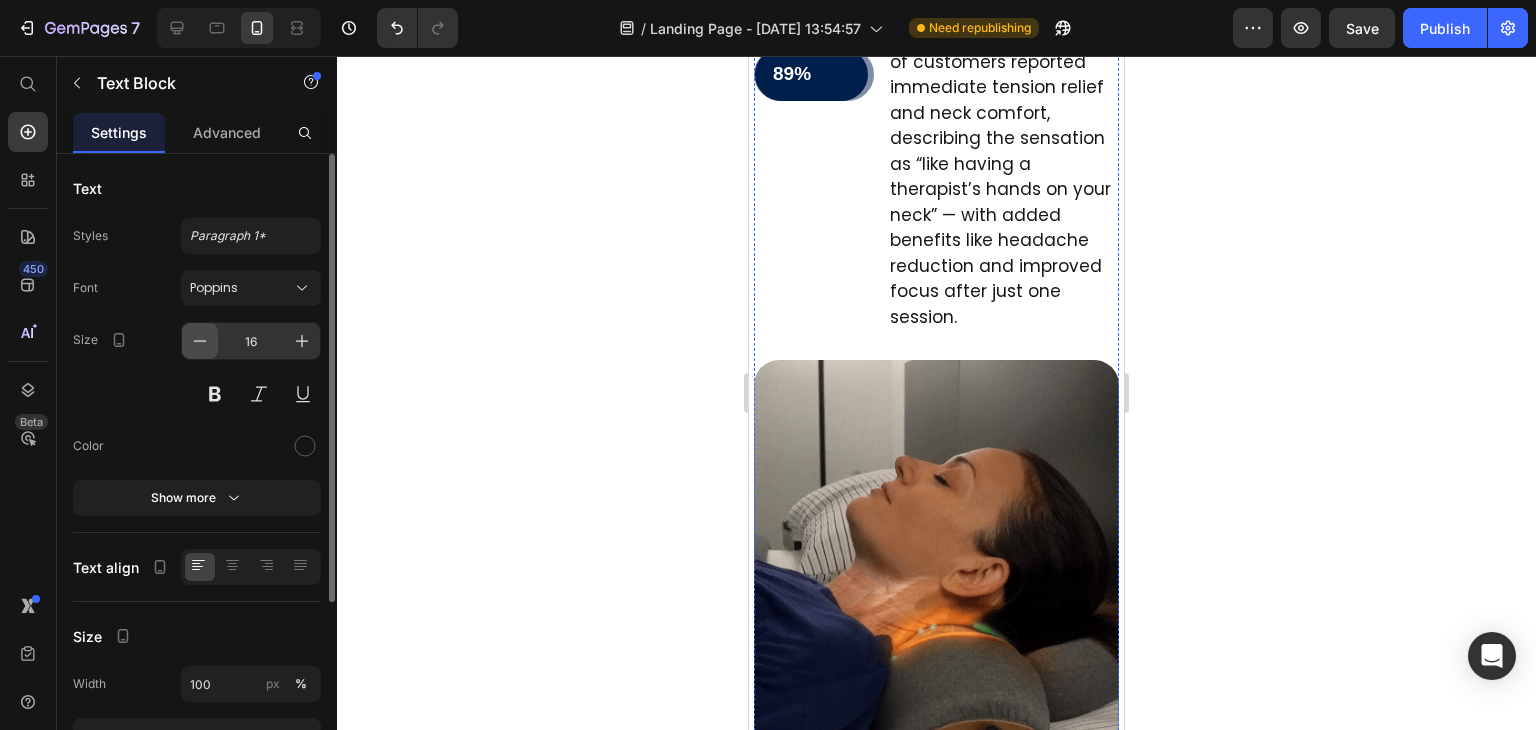 click 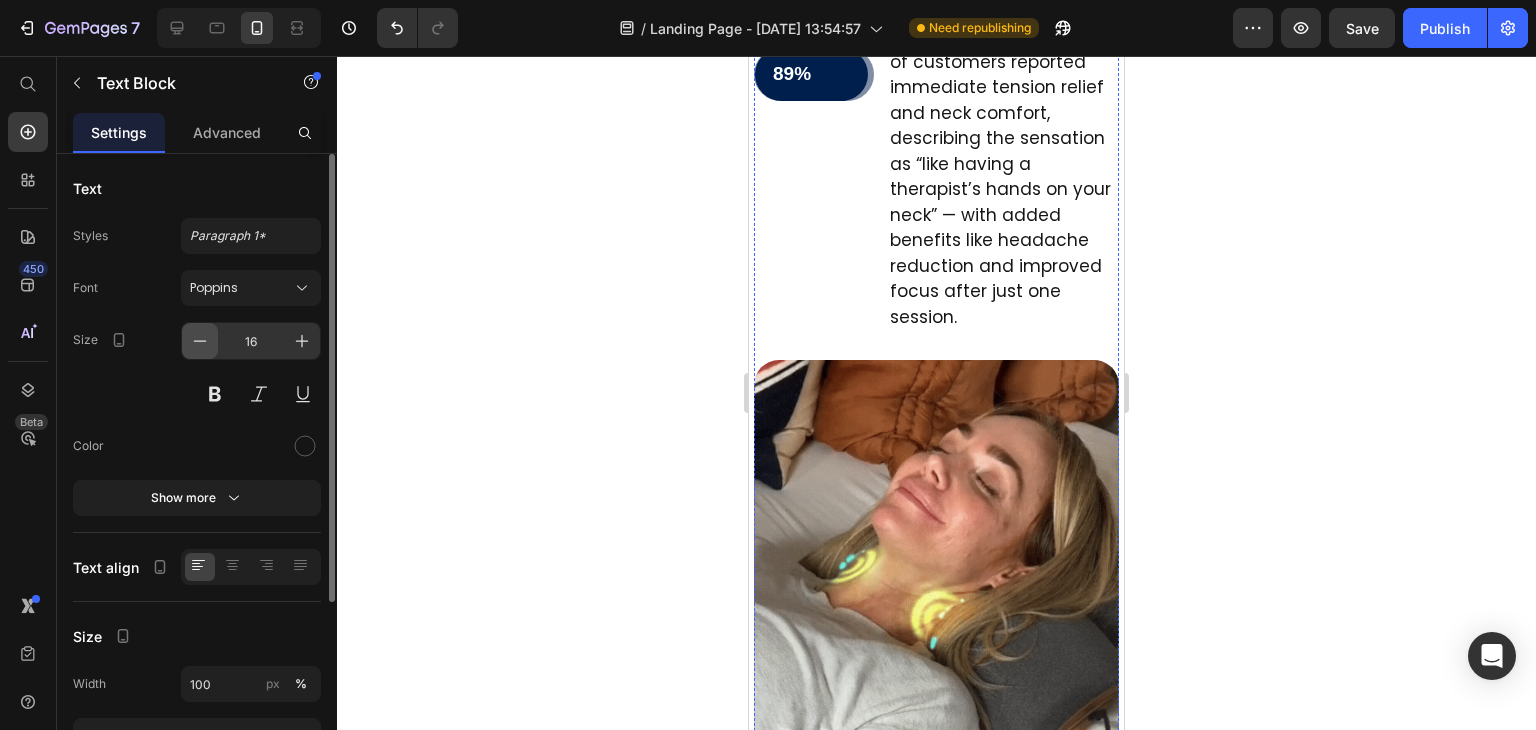type on "15" 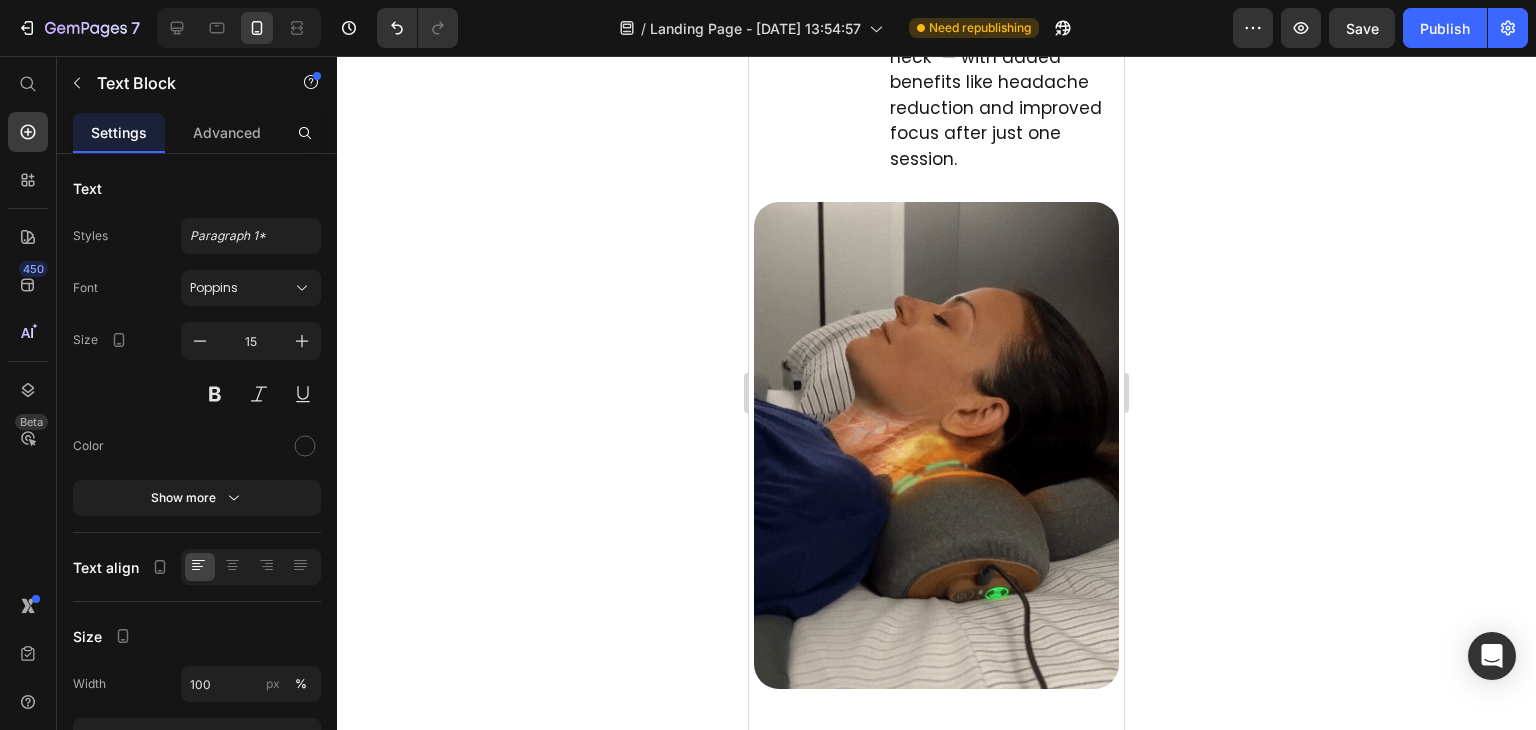 scroll, scrollTop: 4856, scrollLeft: 0, axis: vertical 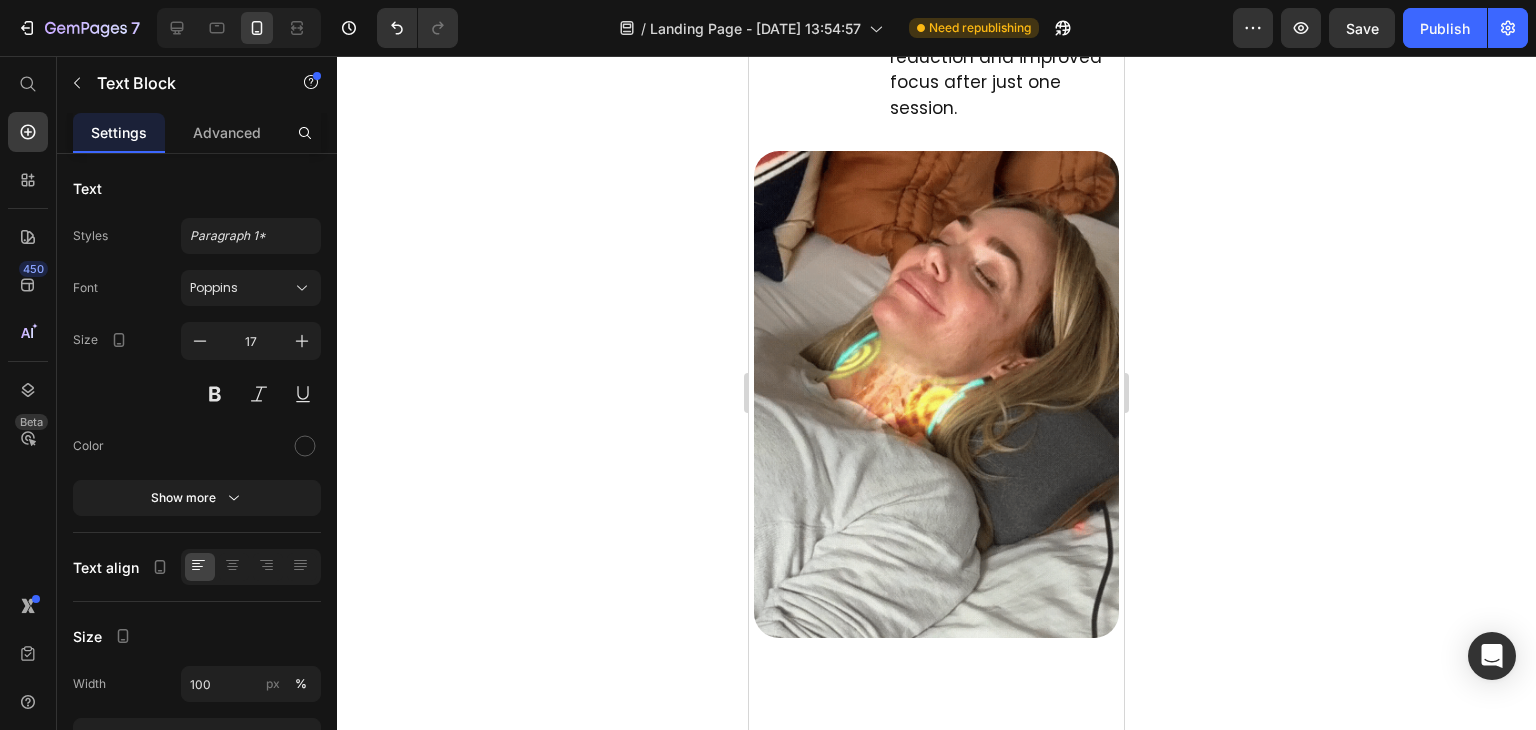 click on "far more effective" at bounding box center (981, -319) 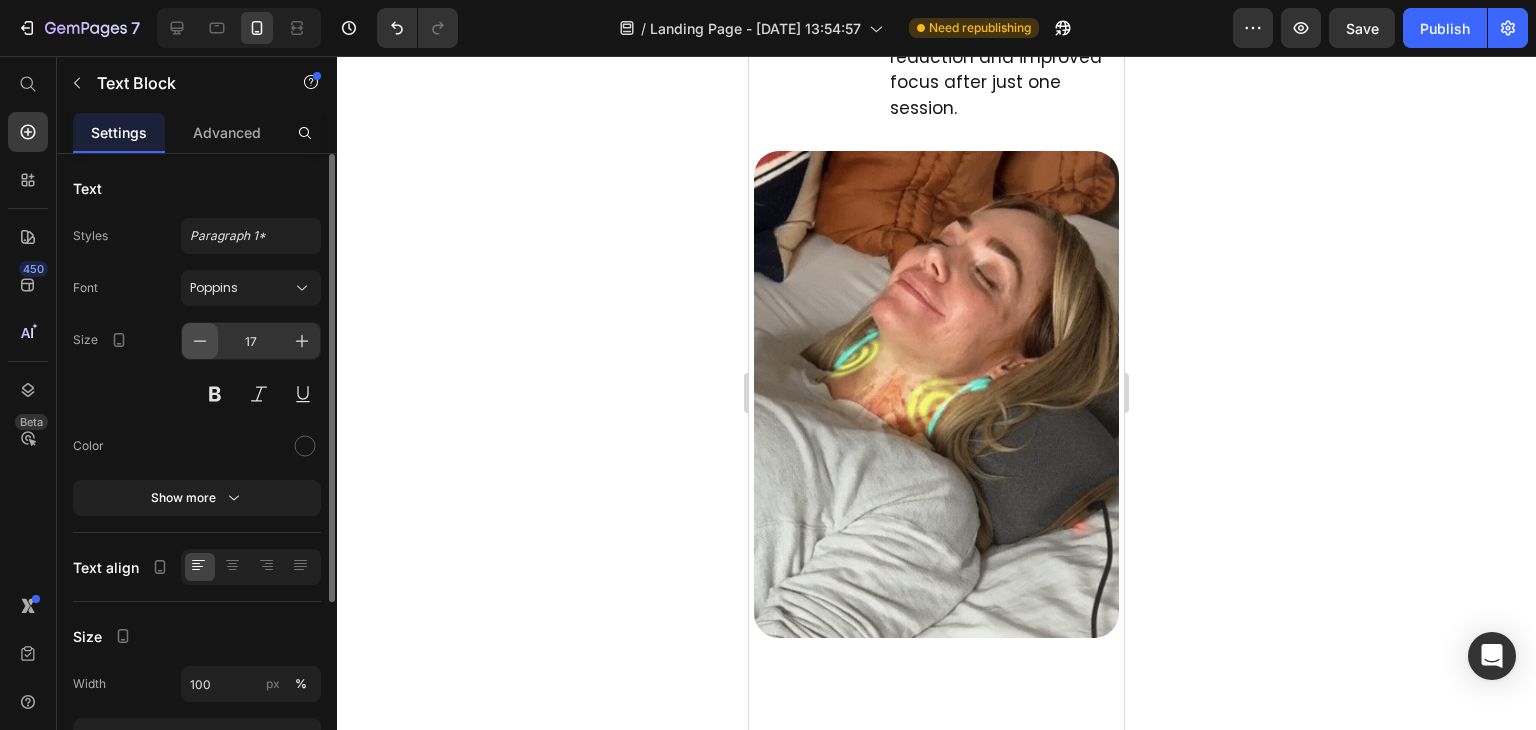 click 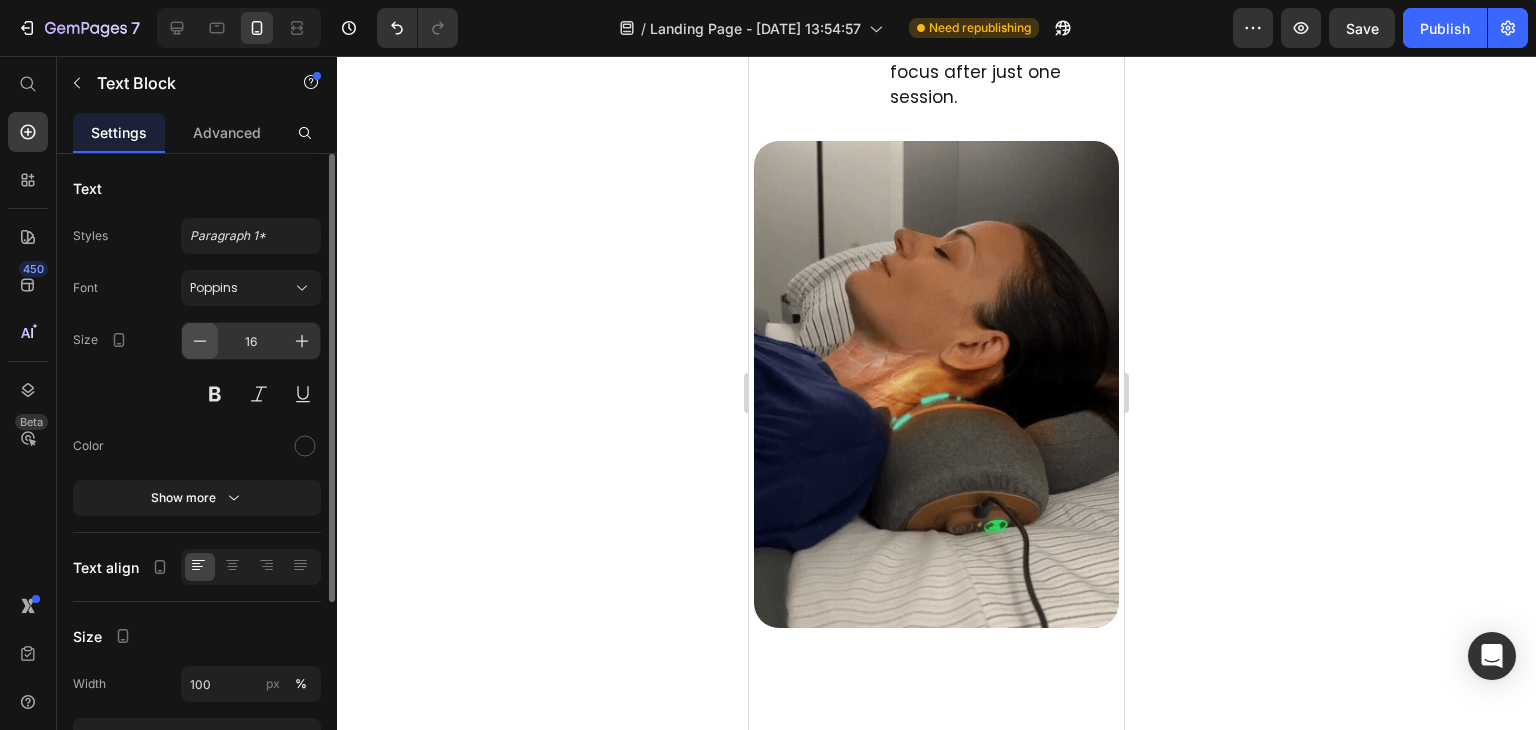 click 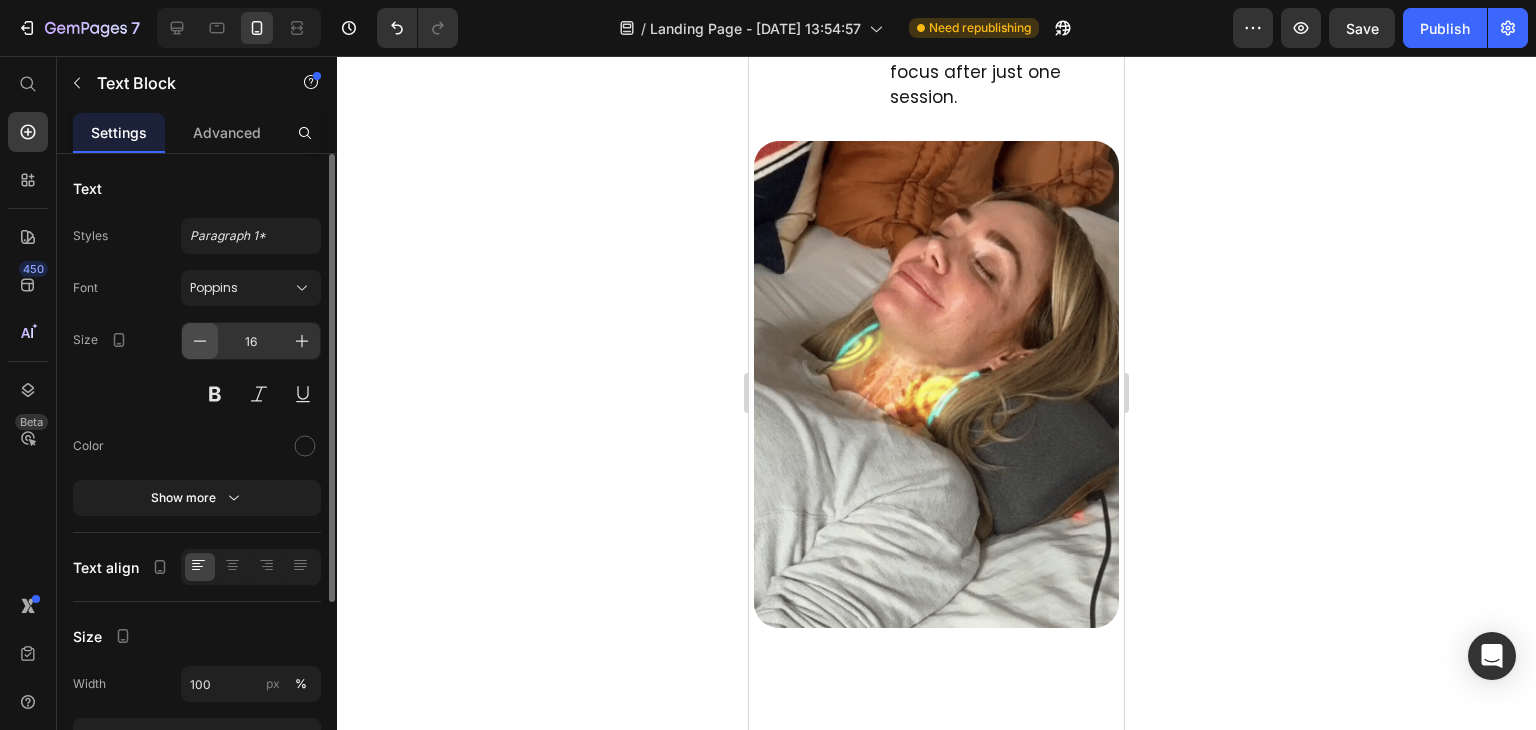 type on "15" 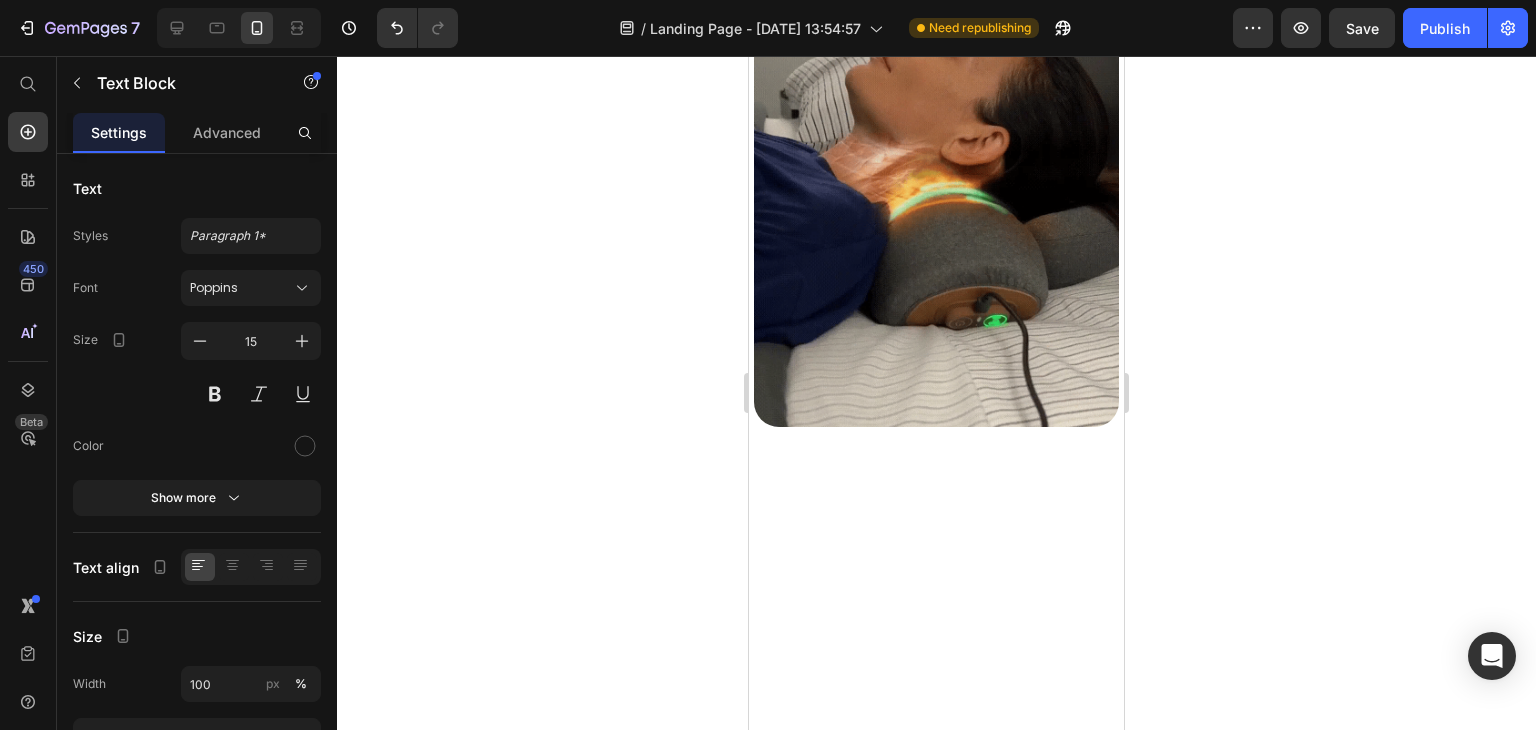scroll, scrollTop: 5056, scrollLeft: 0, axis: vertical 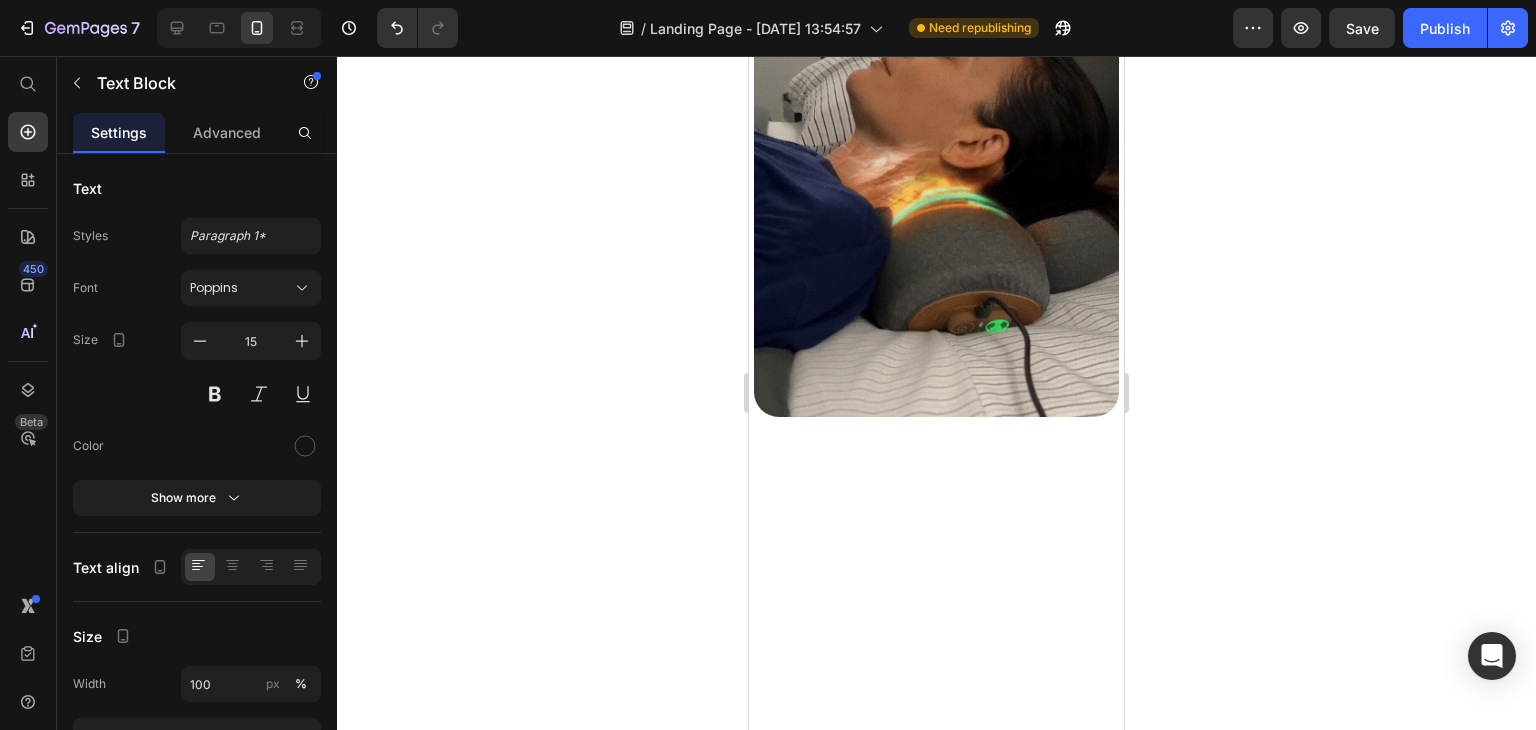click on "of customers reported immediate tension relief and neck comfort, describing the sensation as “like having a therapist’s hands on your neck” — with added benefits like headache reduction and improved focus after just one session." at bounding box center (1003, -240) 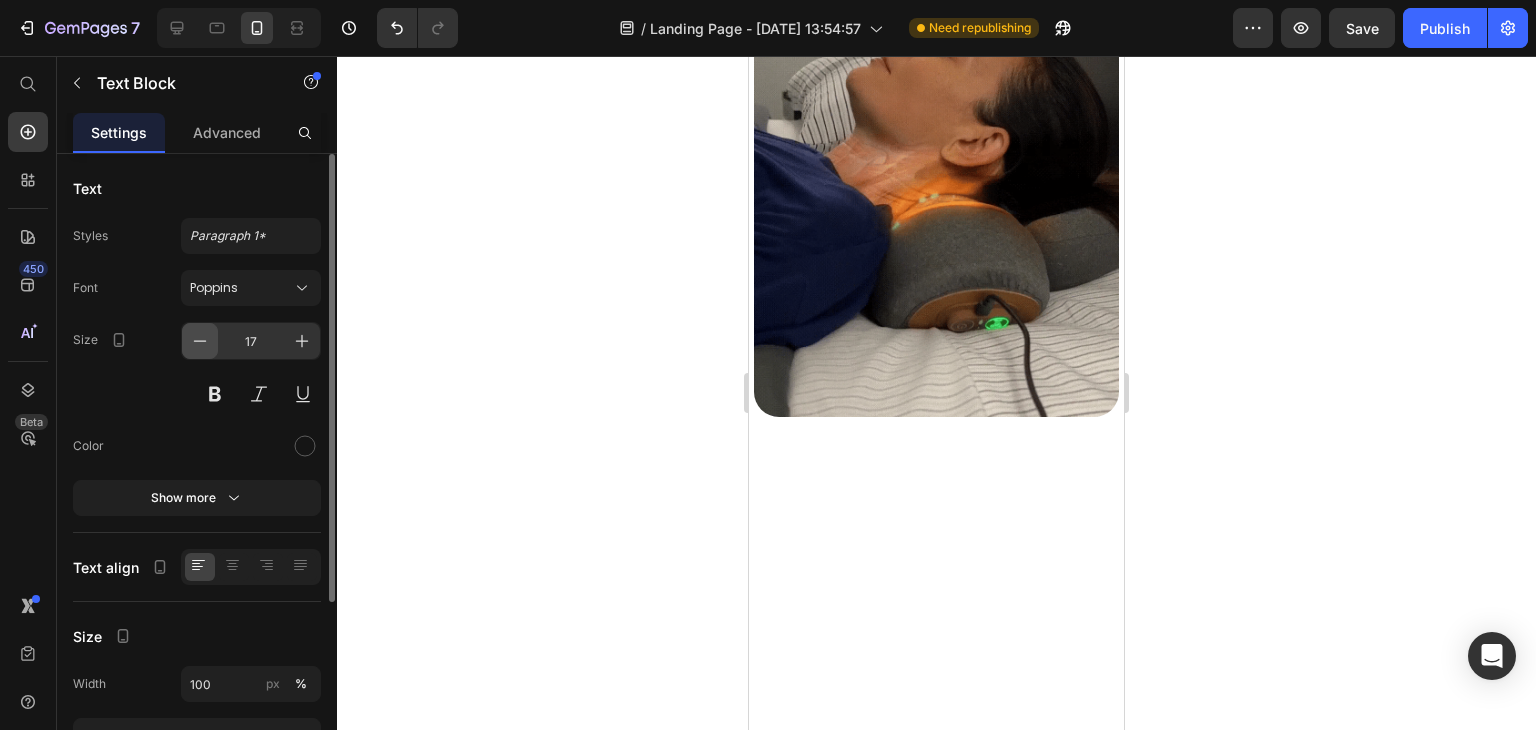 click 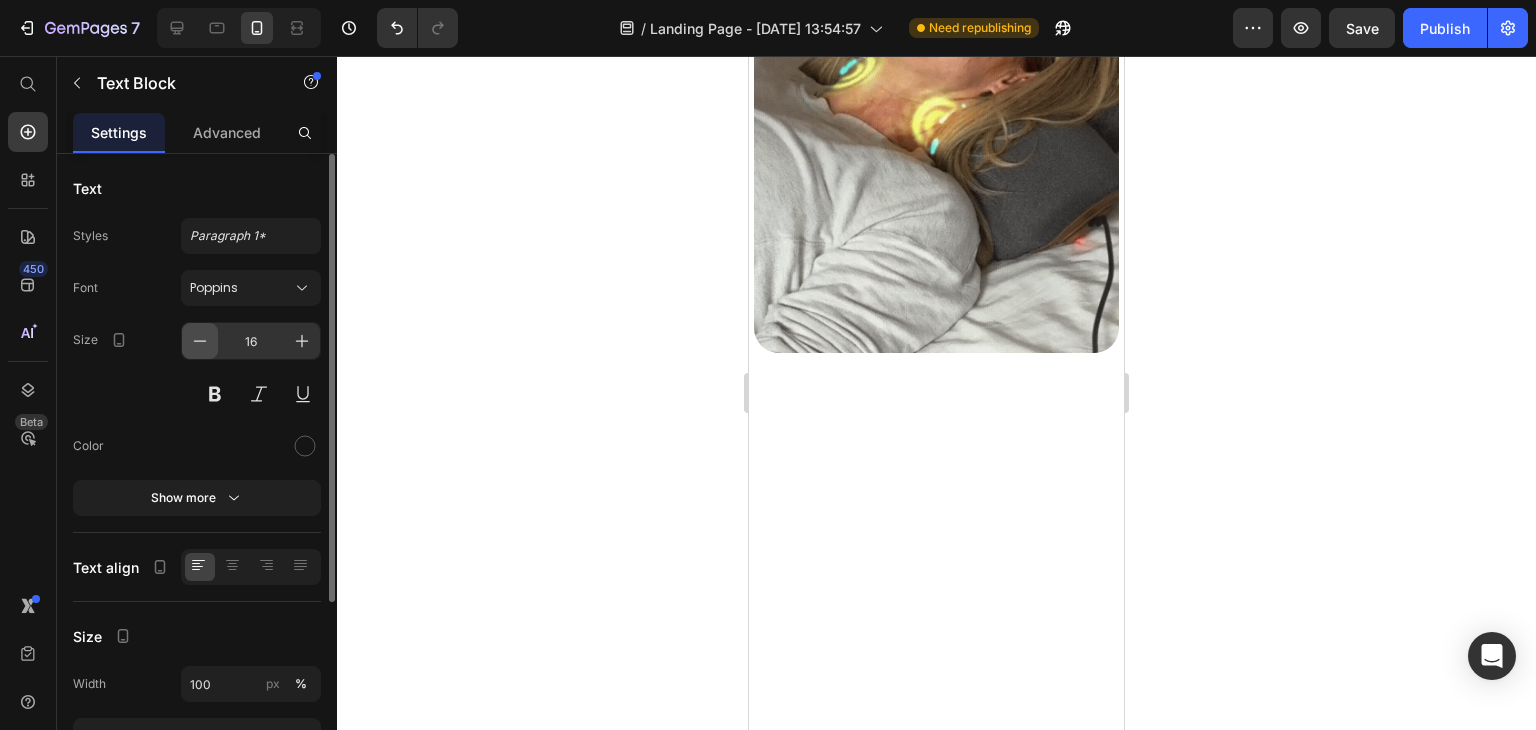 click 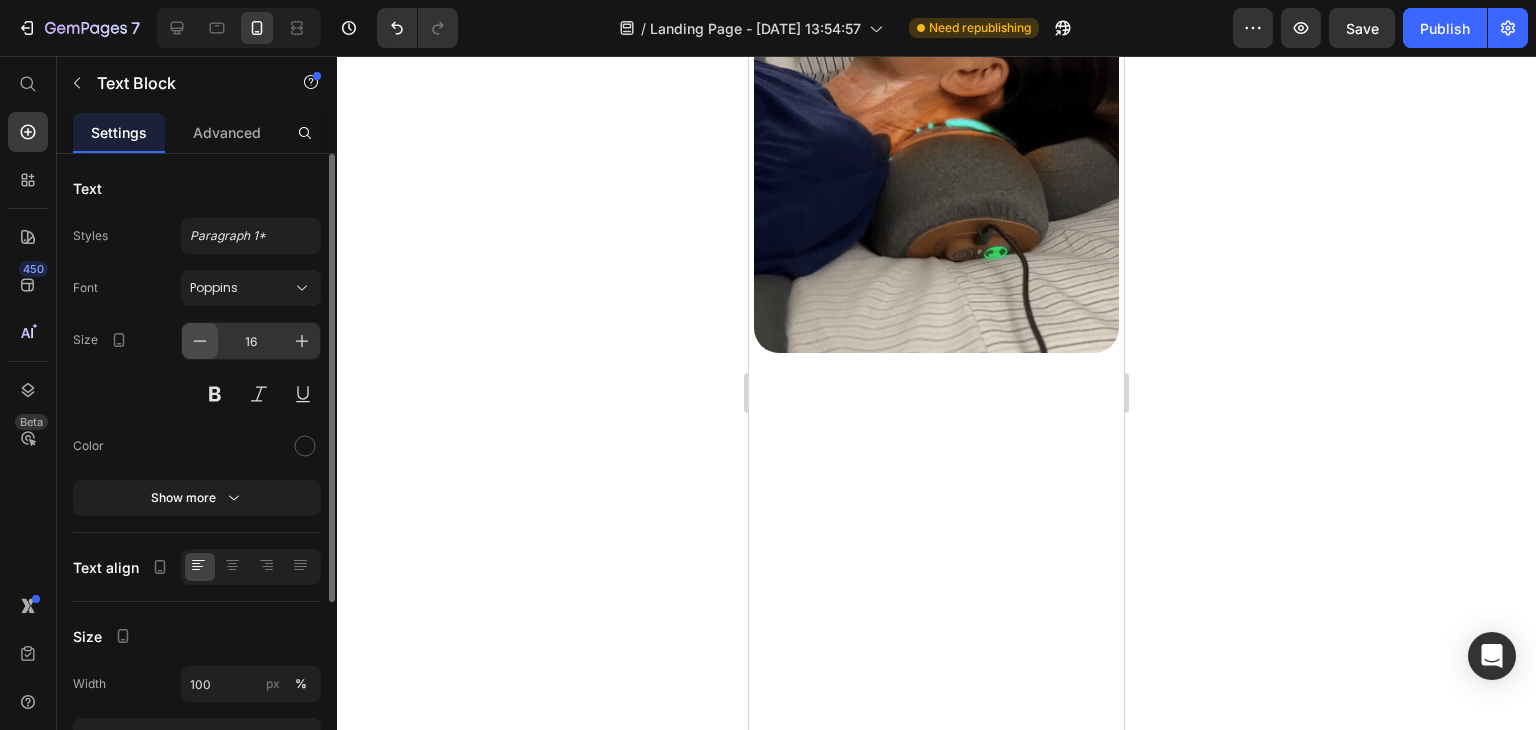 type on "15" 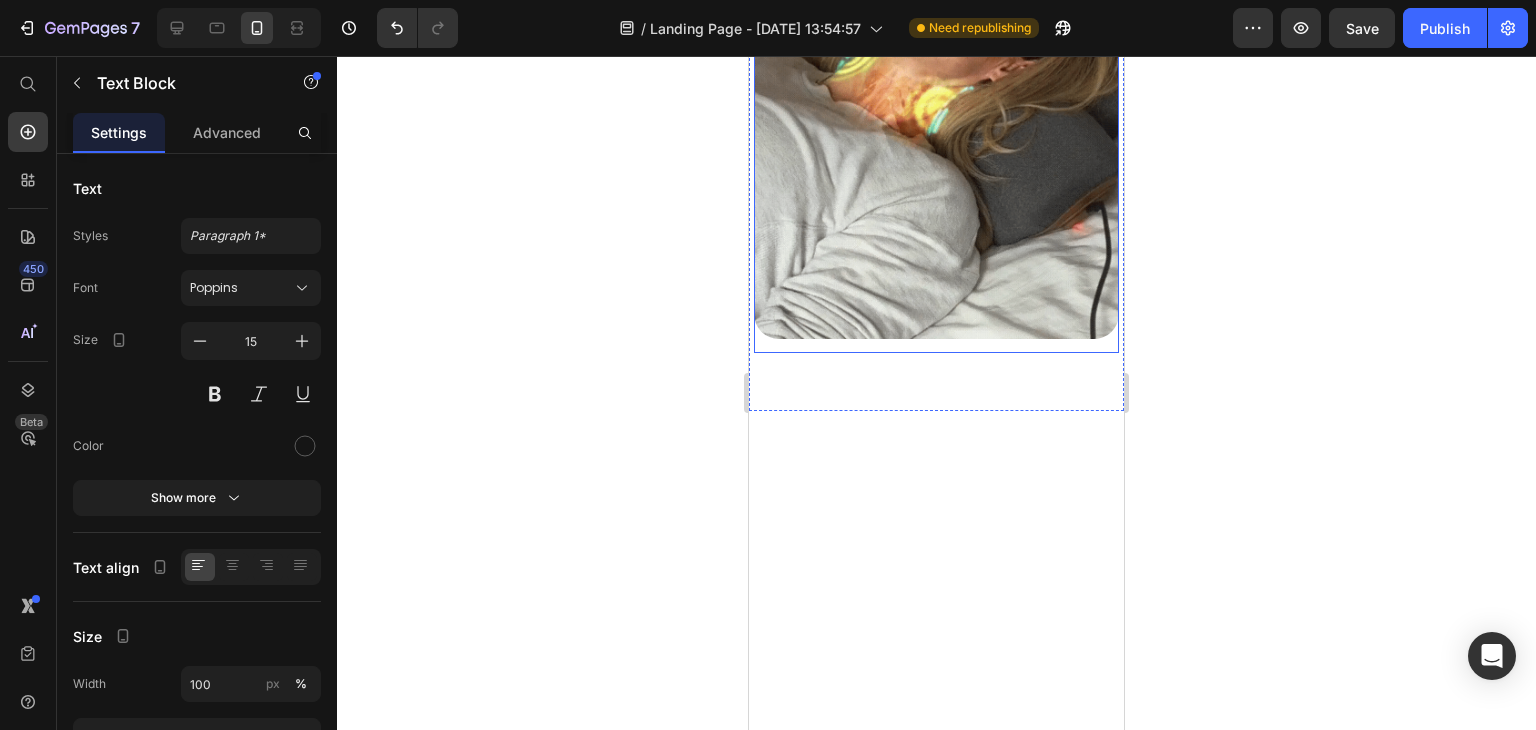 click on "⁠⁠⁠⁠⁠⁠⁠ After analyzing thousands of user experiences with HEAPLS® neck massagers, we discovered: Heading Keypoints: Text Block 92% Text Block Row Row of users reported  instant pain relief  within the first 15-minute session when using HEAPLS for work-related neck tension. Text Block Row 90% Text Block Row Row of professionals experienced  zero neck strain  or discomfort after incorporating HEAPLS into their daily work routine for just one week. Text Block Row 95% Text Block Row Row of participants said HEAPLS® was  far more effective  and  convenient than any other neck pain solution they've tried, including expensive treatments. Text Block Row 89% Text Block Row Row of customers reported immediate tension relief and neck comfort, describing the sensation as “like having a therapist’s hands on your neck” — with added benefits like headache reduction and improved focus after just one session. Text Block   0 Row" at bounding box center [936, -597] 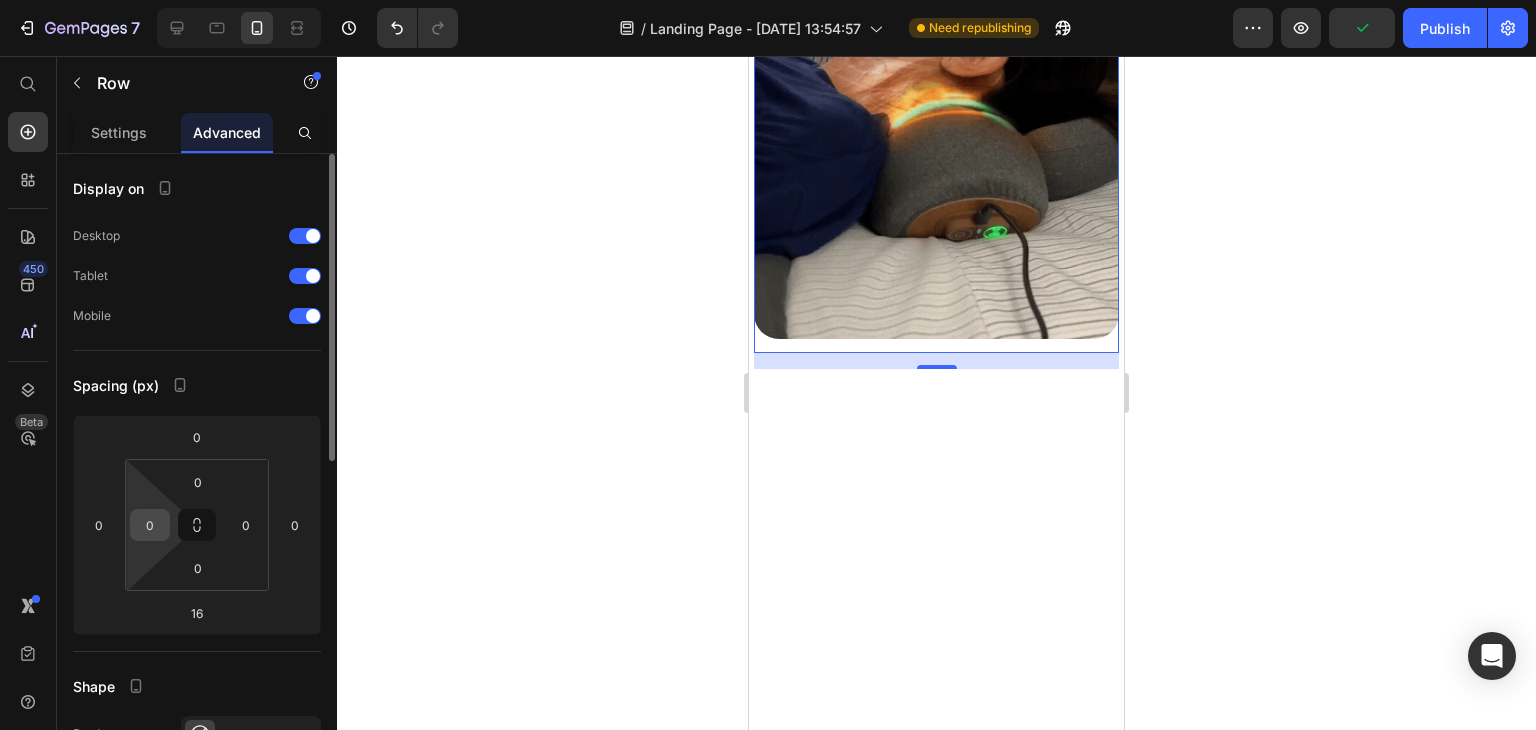 click on "0" at bounding box center [150, 525] 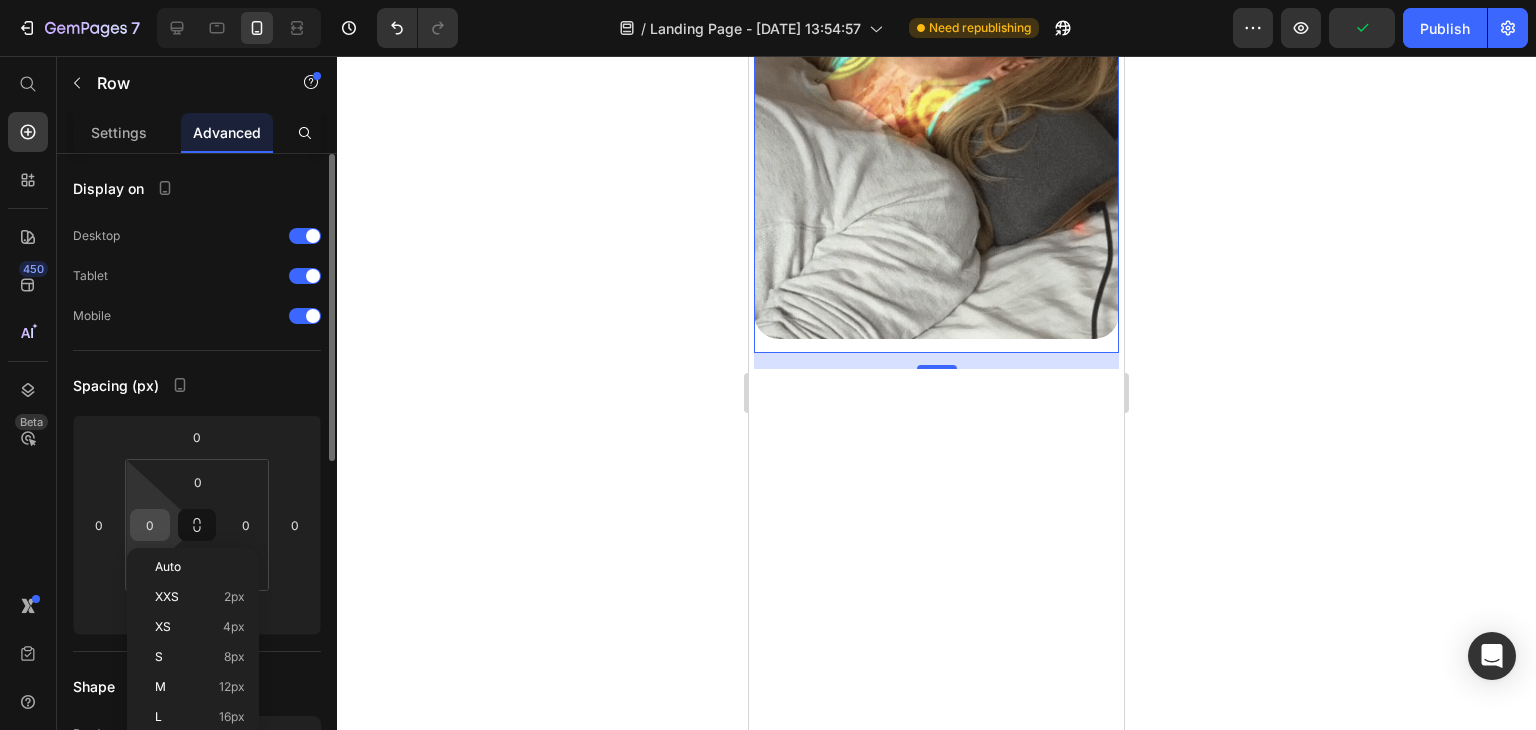 click on "0" at bounding box center [150, 525] 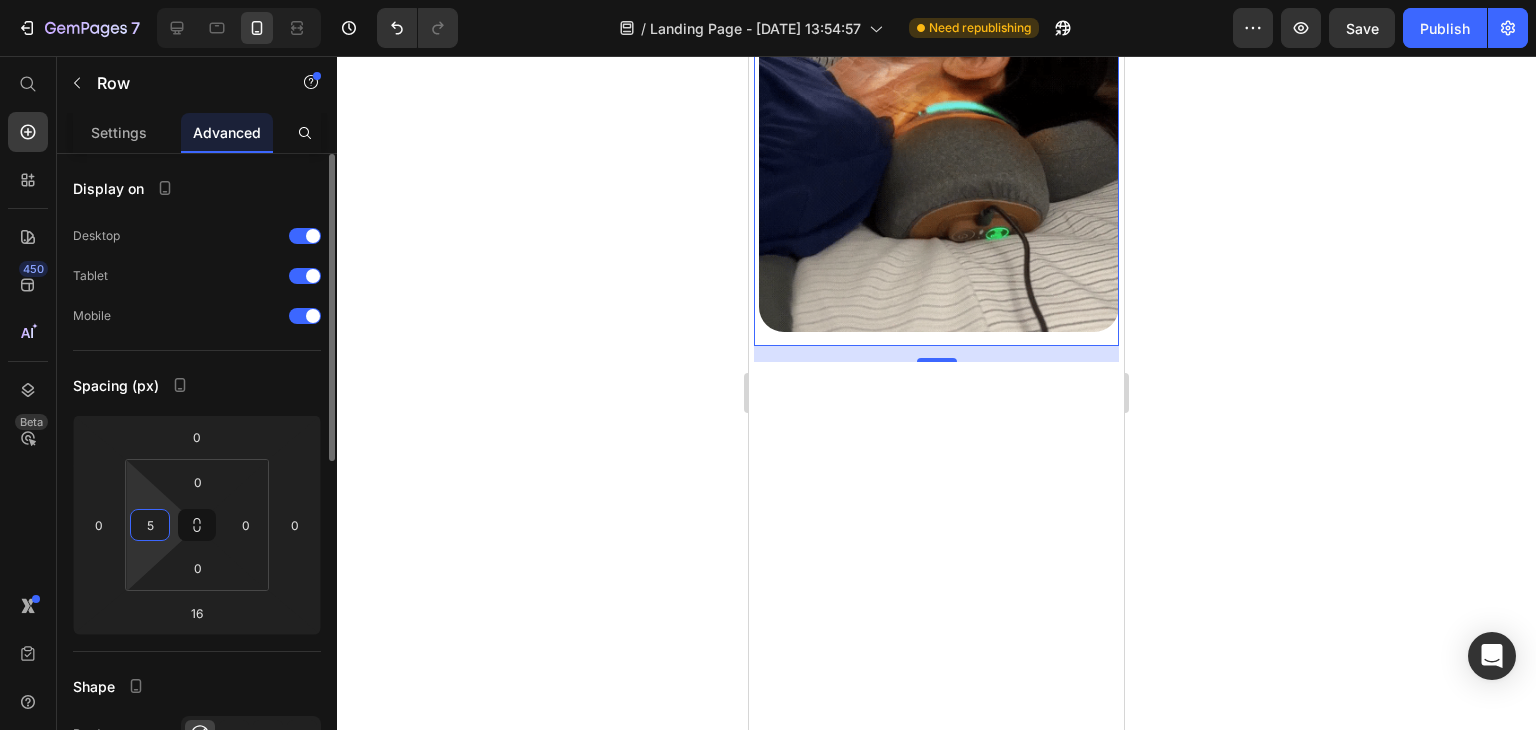 click on "5" at bounding box center (150, 525) 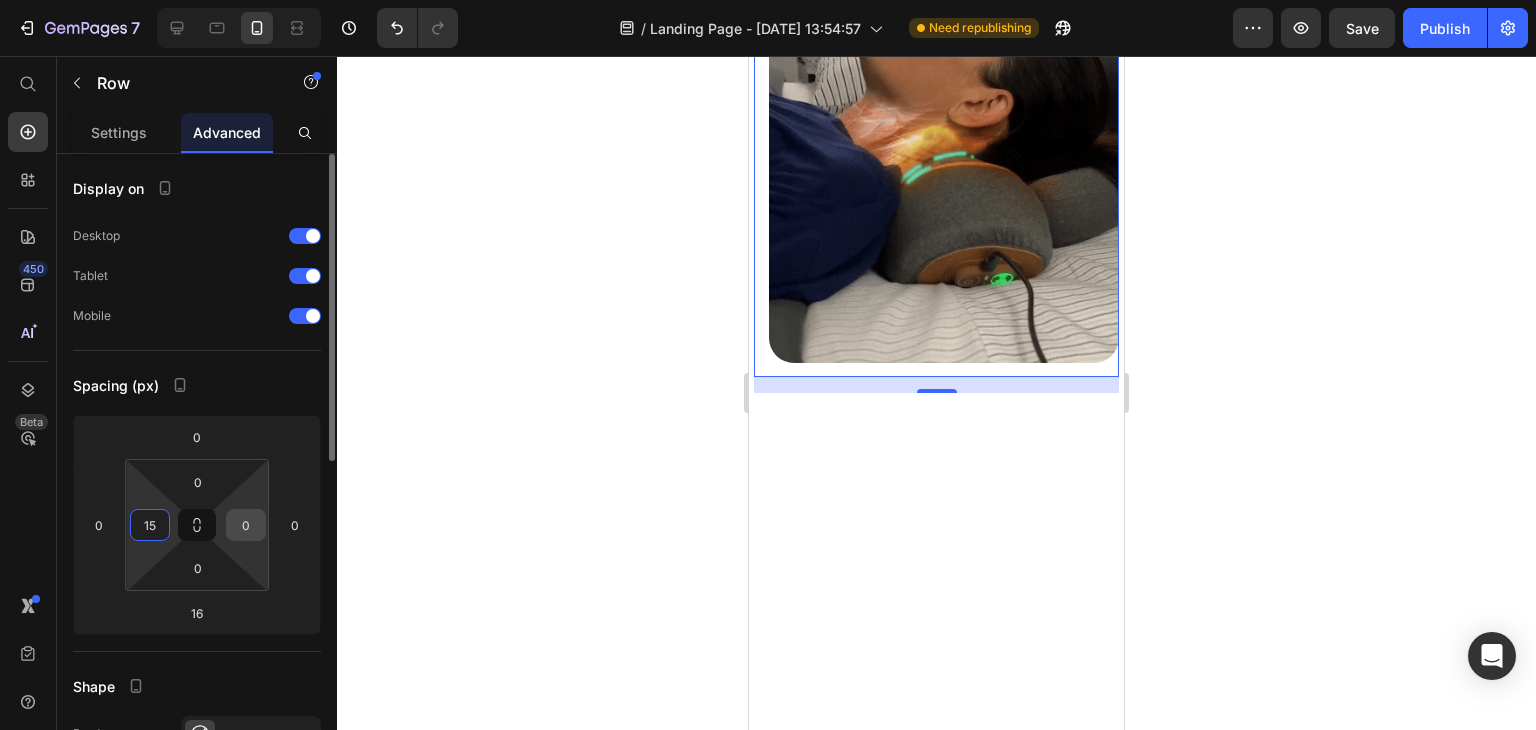 type on "15" 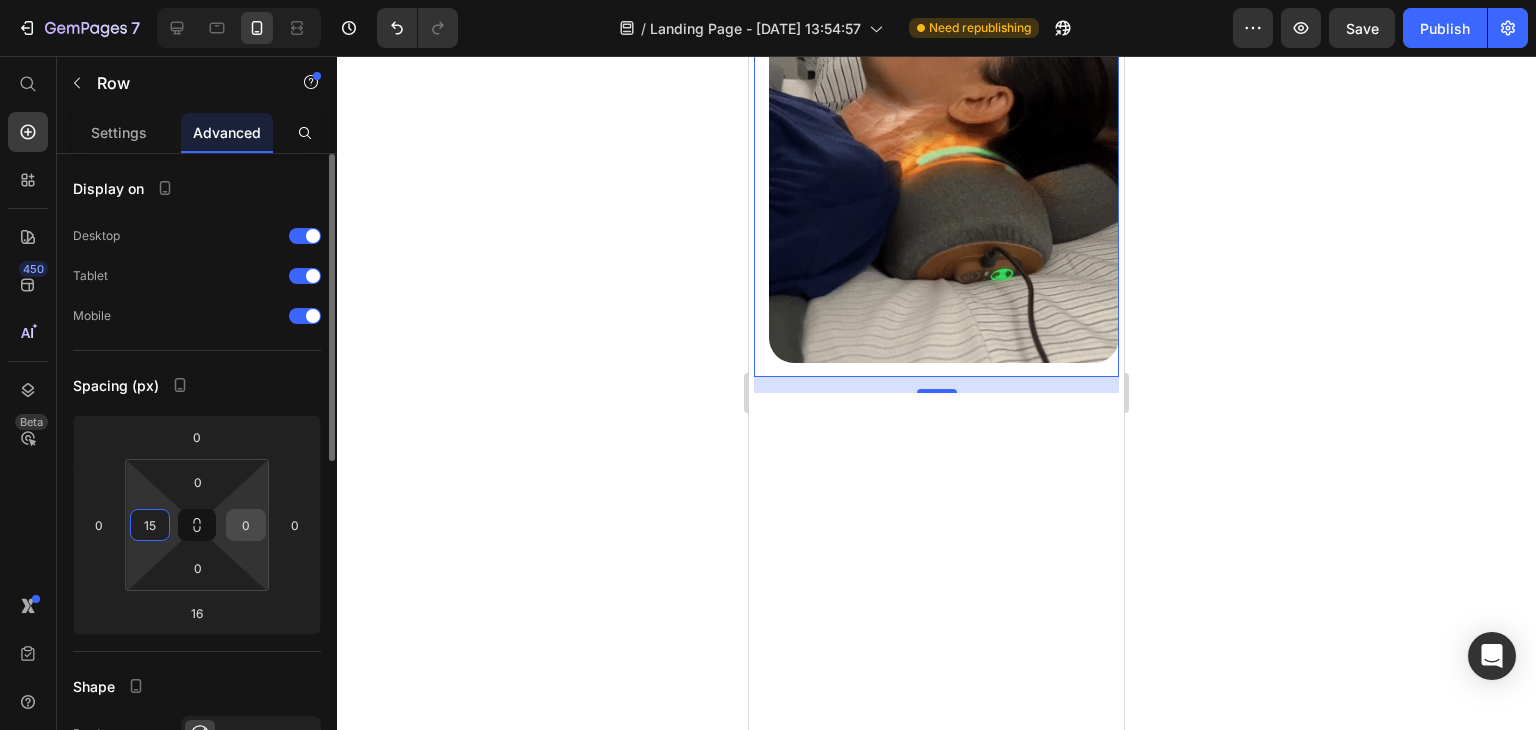click on "0" at bounding box center [246, 525] 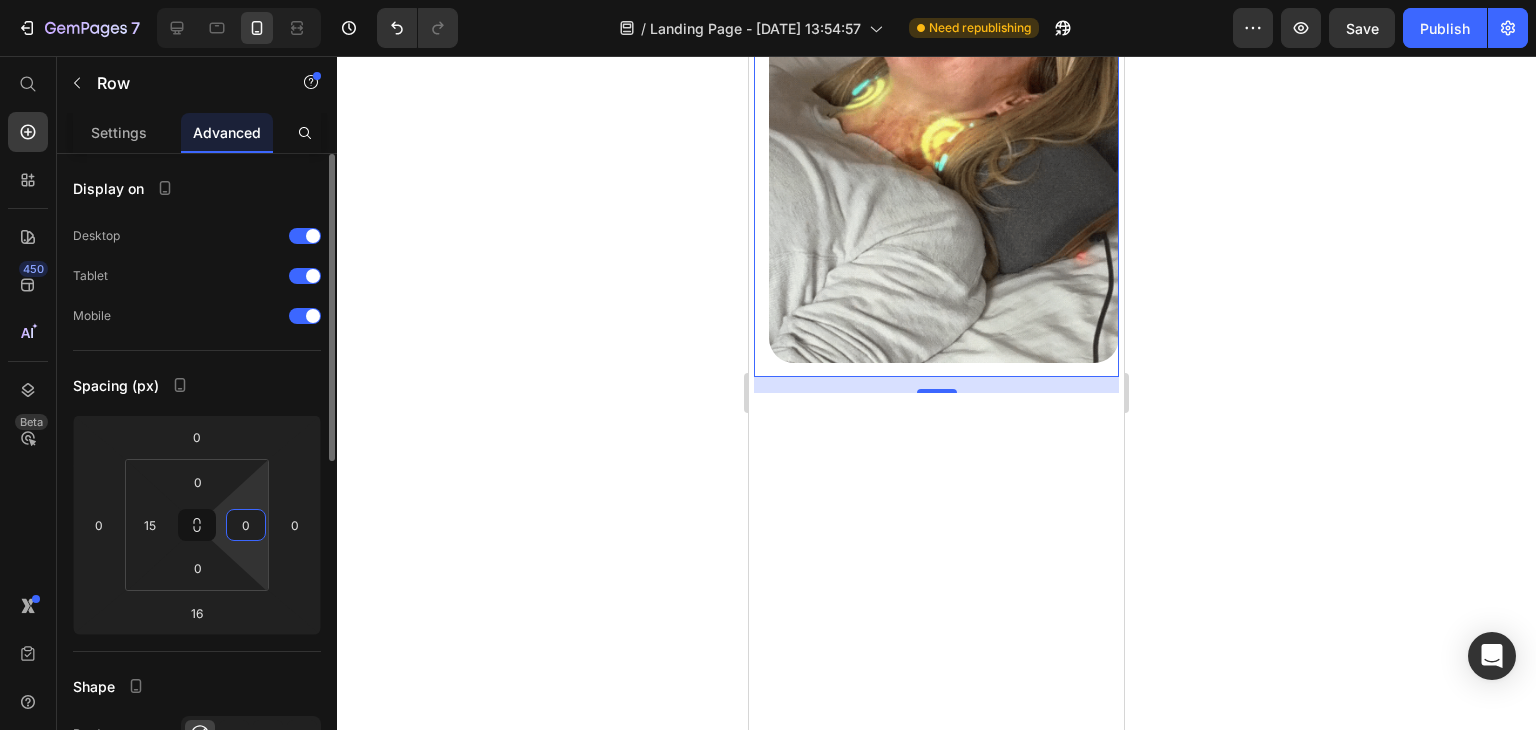 click on "0" at bounding box center (246, 525) 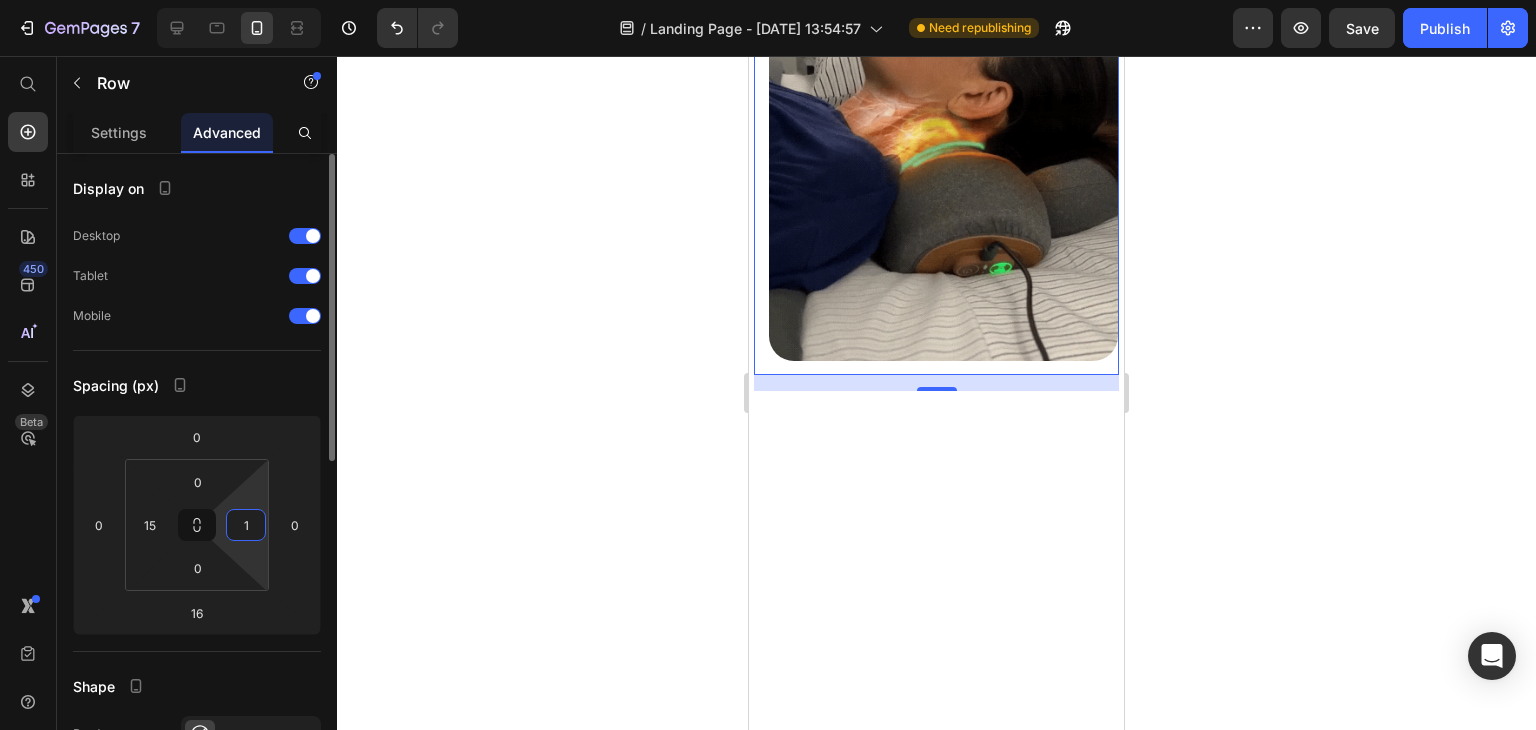 type on "15" 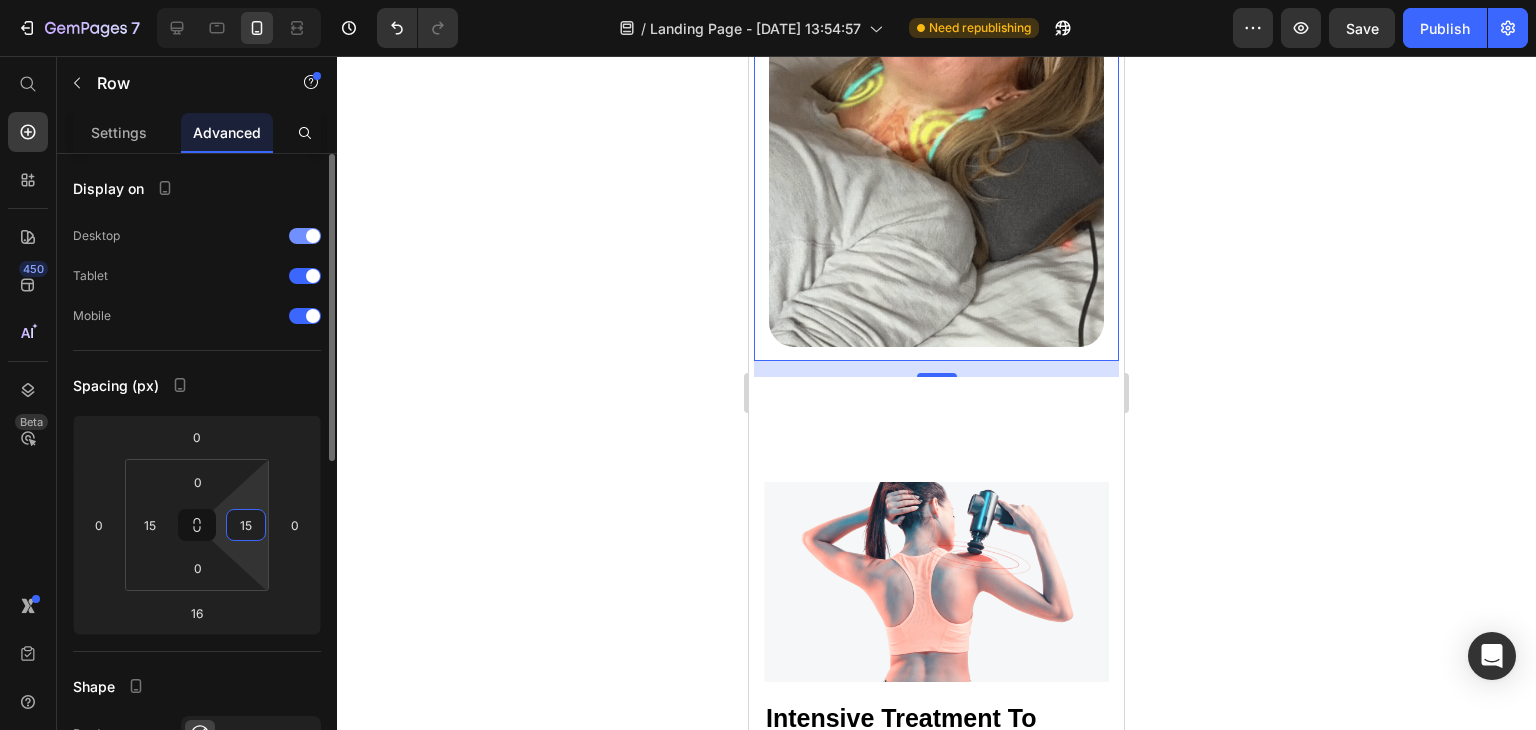 scroll, scrollTop: 5156, scrollLeft: 0, axis: vertical 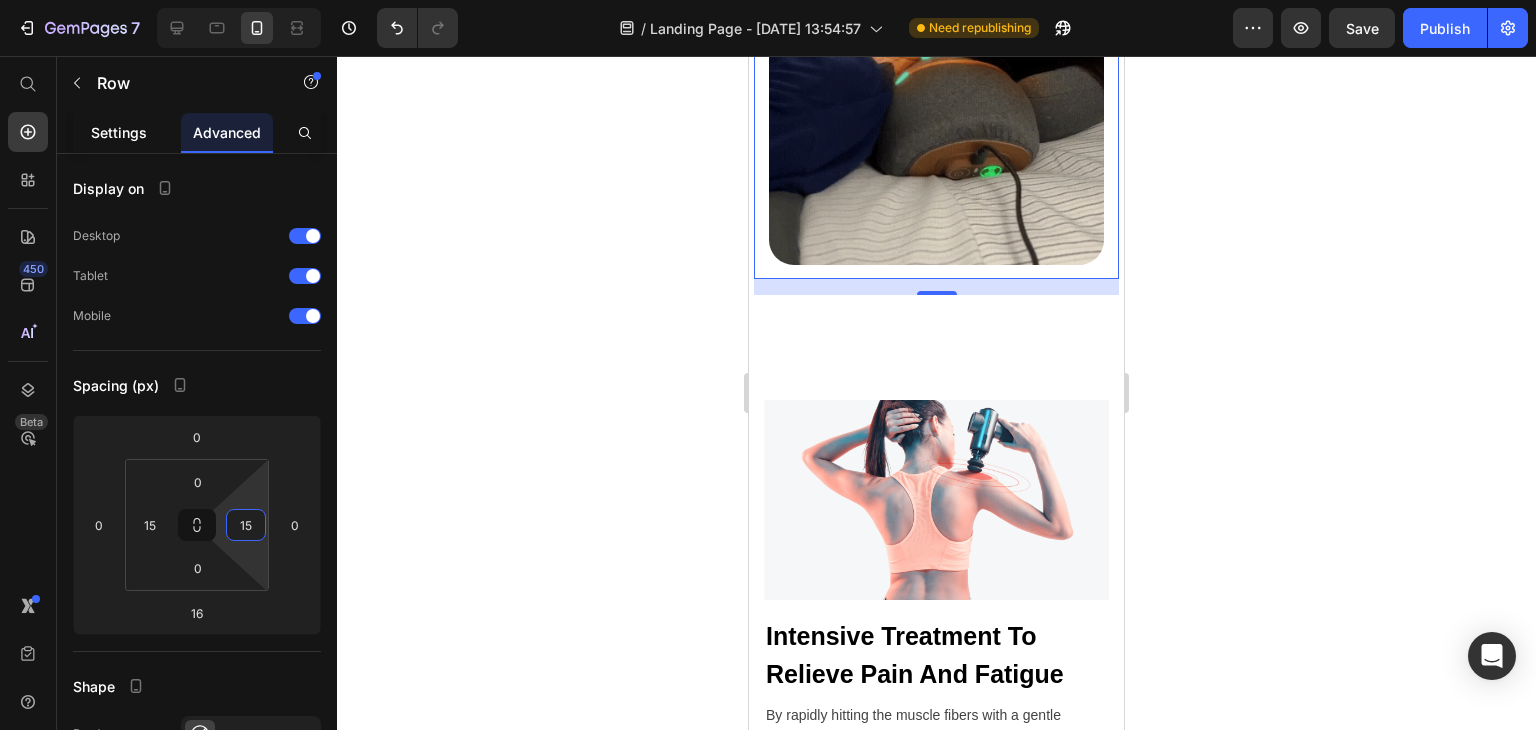 click on "Settings" 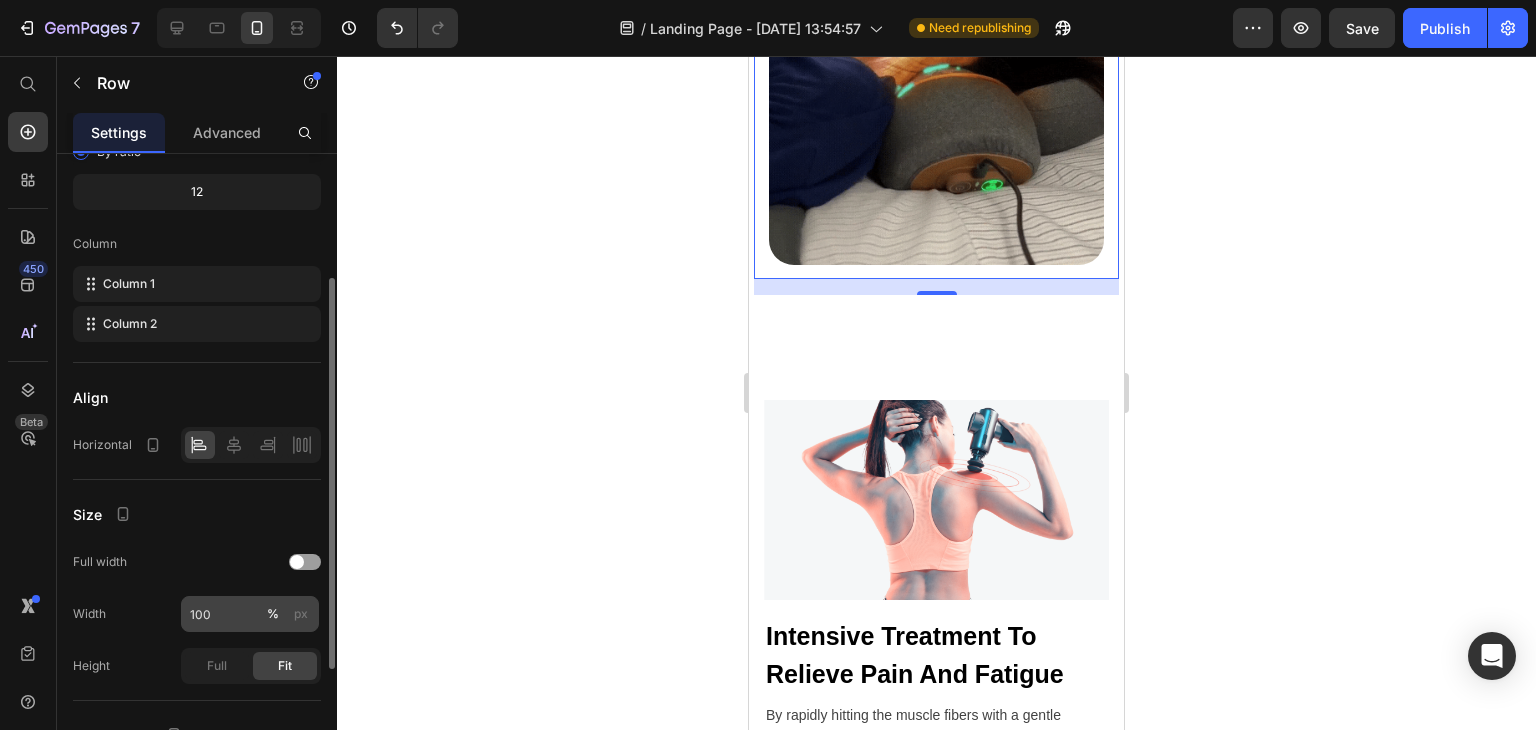 scroll, scrollTop: 390, scrollLeft: 0, axis: vertical 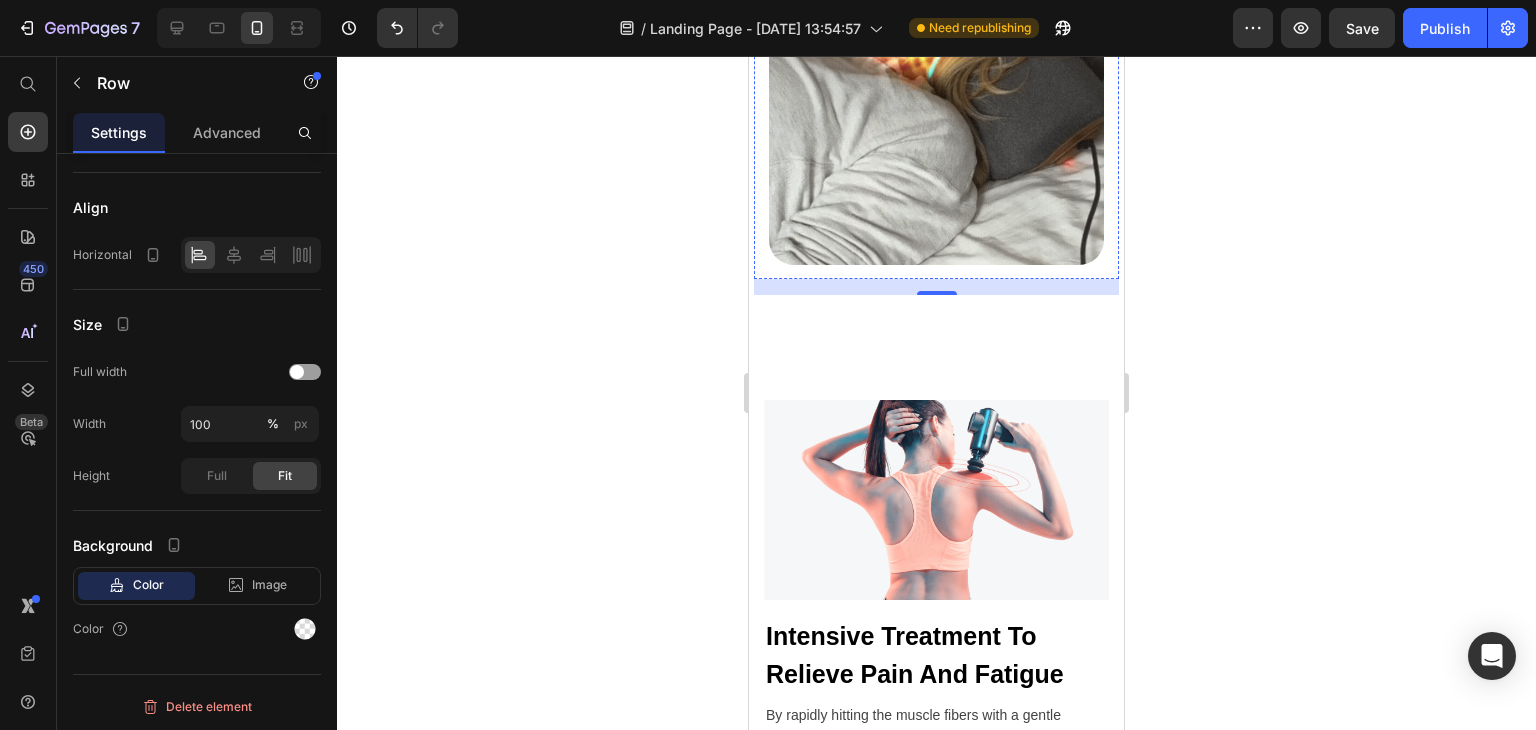 click on "89% Text Block Row Row" at bounding box center (829, -335) 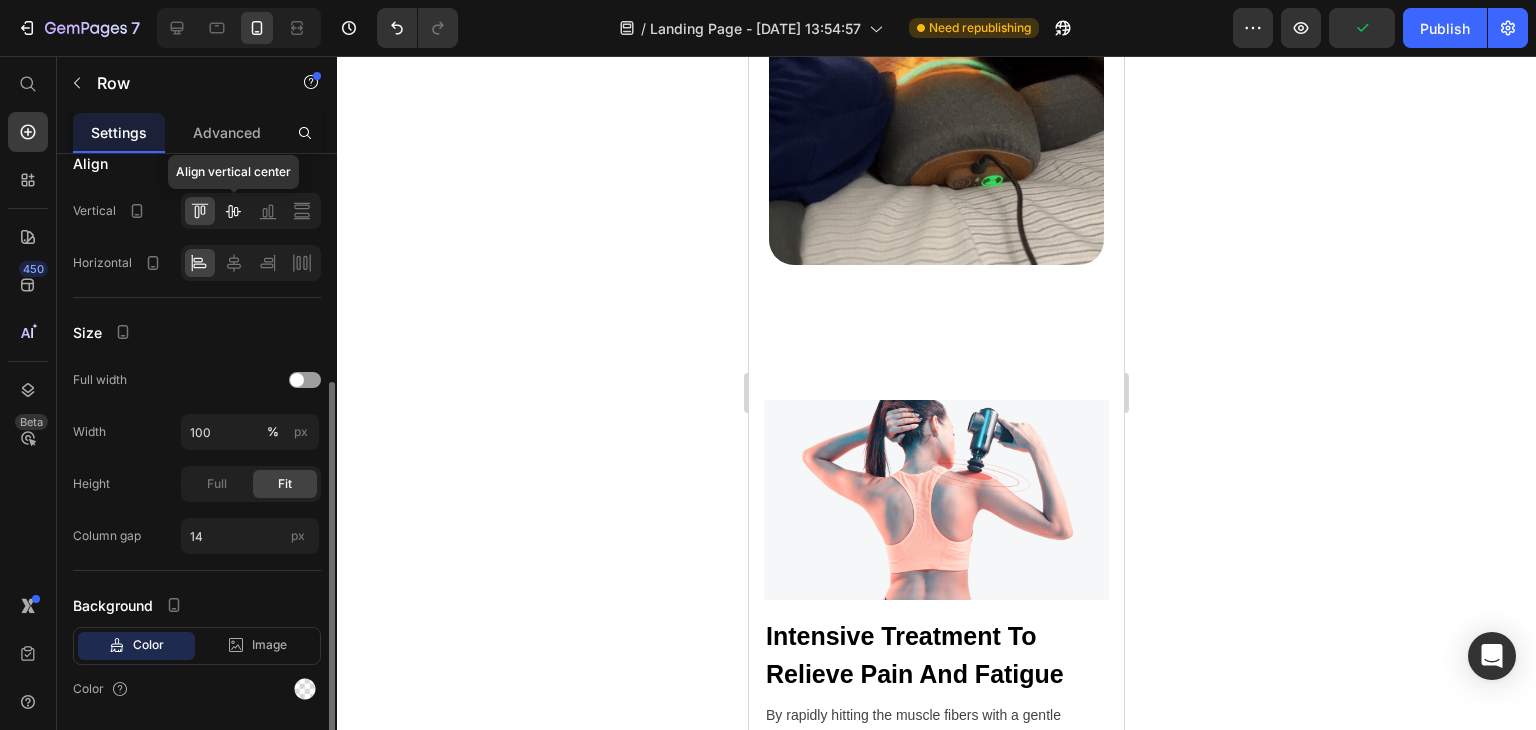 click 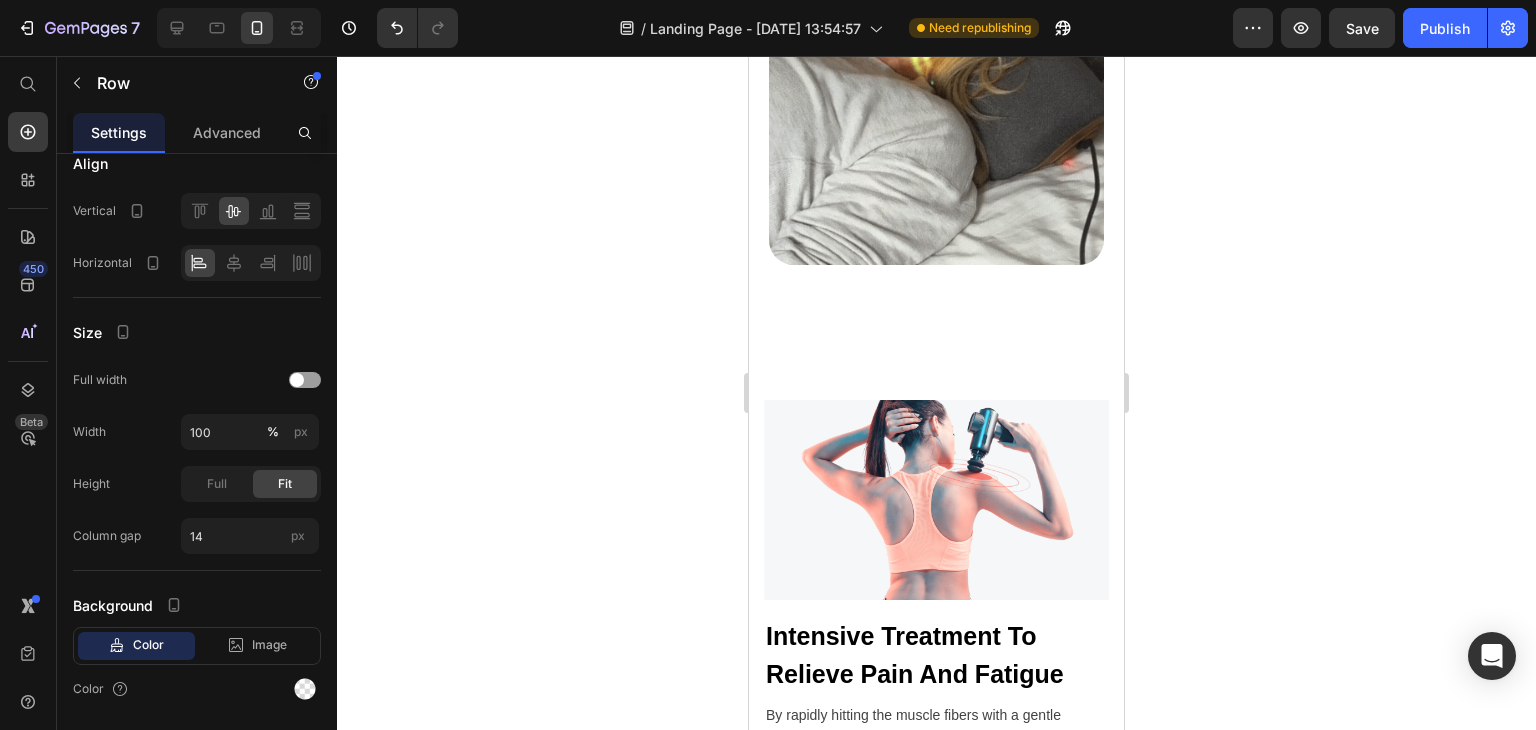 click on "of customers reported immediate tension relief and neck comfort, describing the sensation as “like having a therapist’s hands on your neck” — with added benefits like headache reduction and improved focus after just one session." at bounding box center (1003, -335) 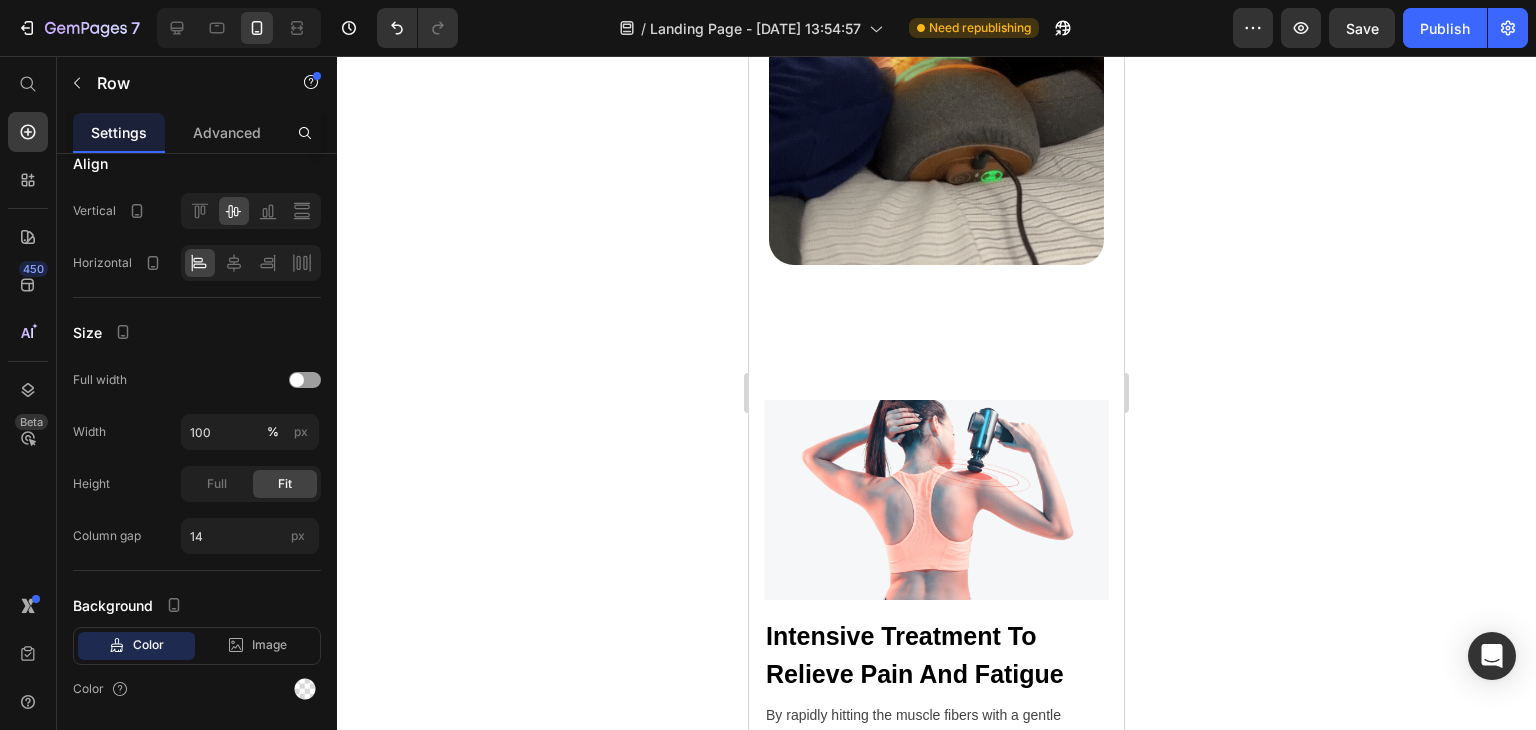 scroll, scrollTop: 0, scrollLeft: 0, axis: both 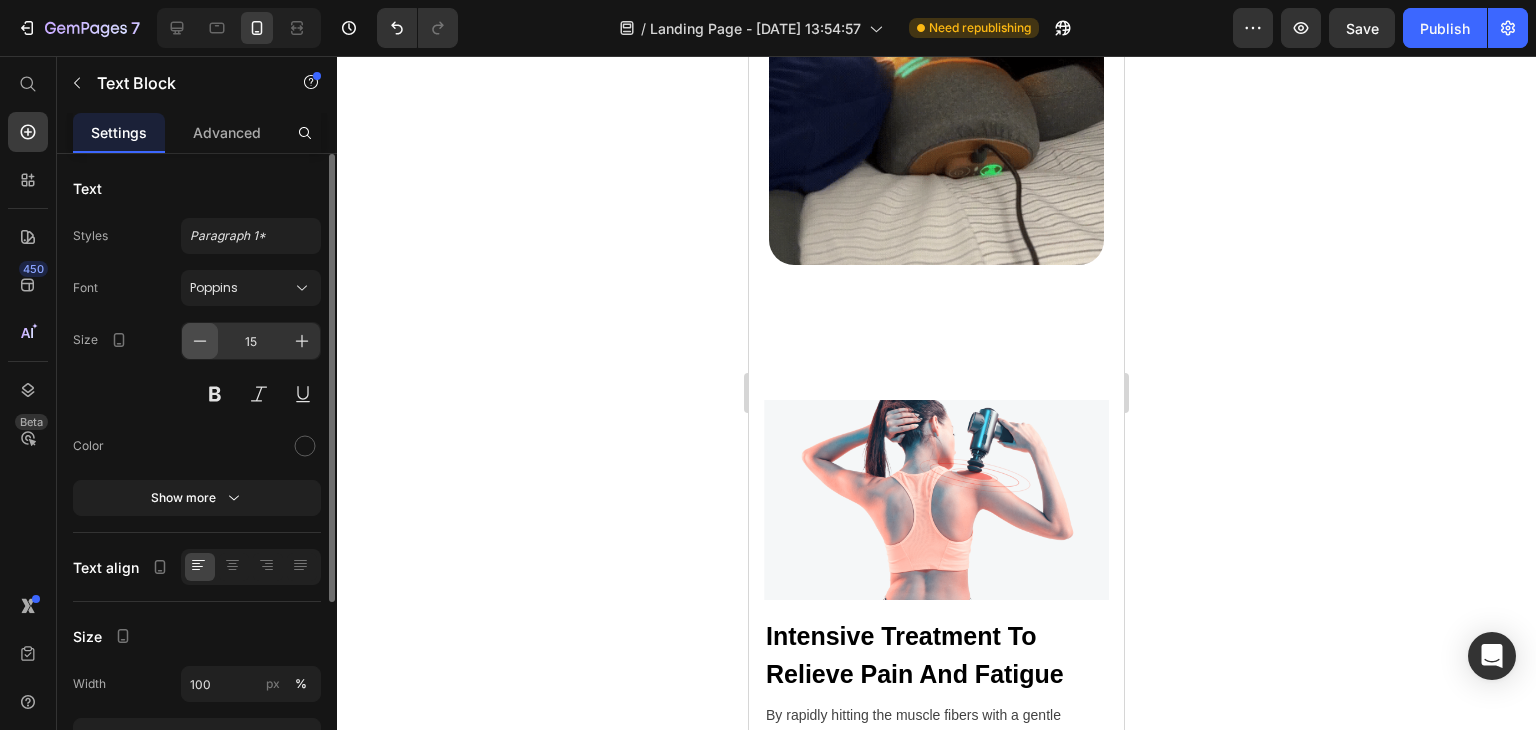 click at bounding box center (200, 341) 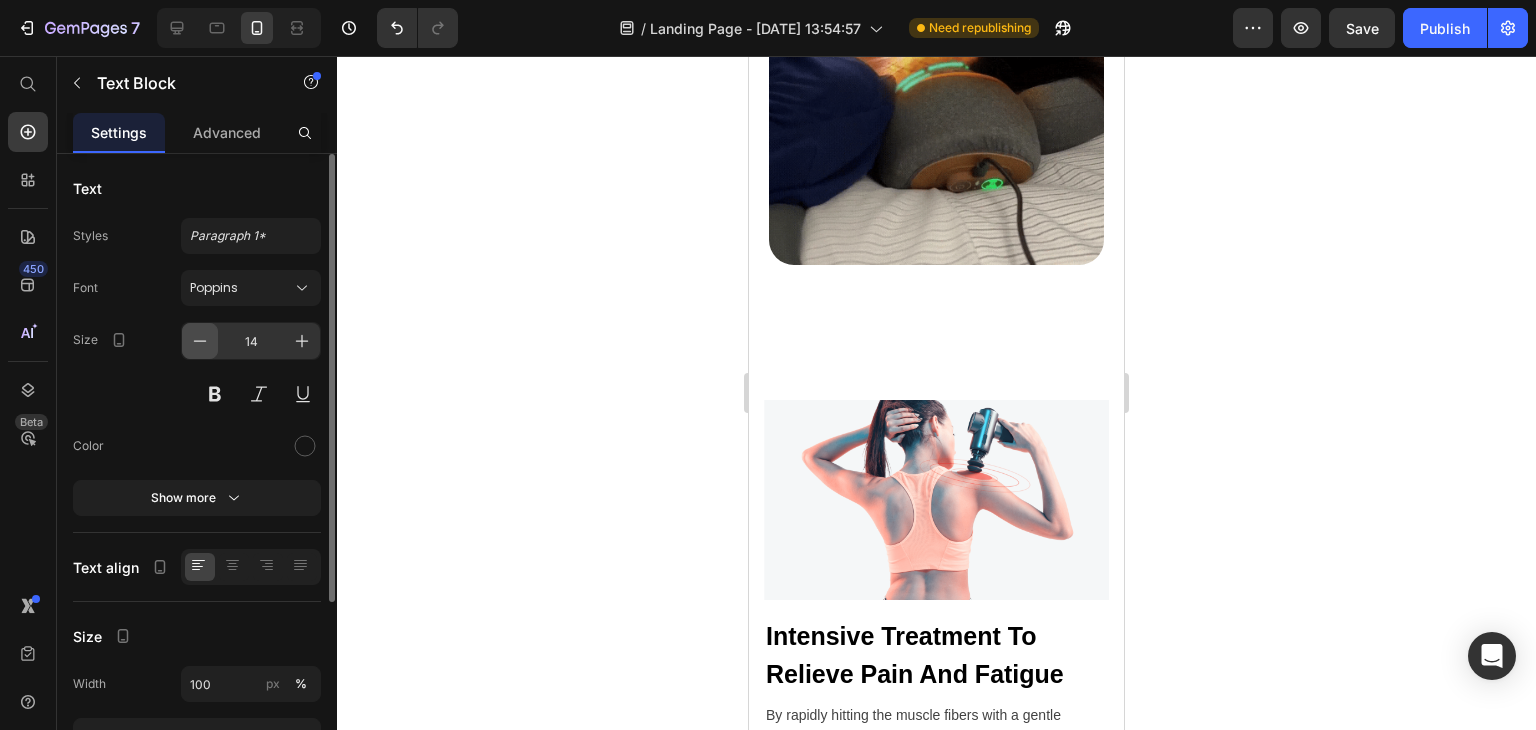 click at bounding box center [200, 341] 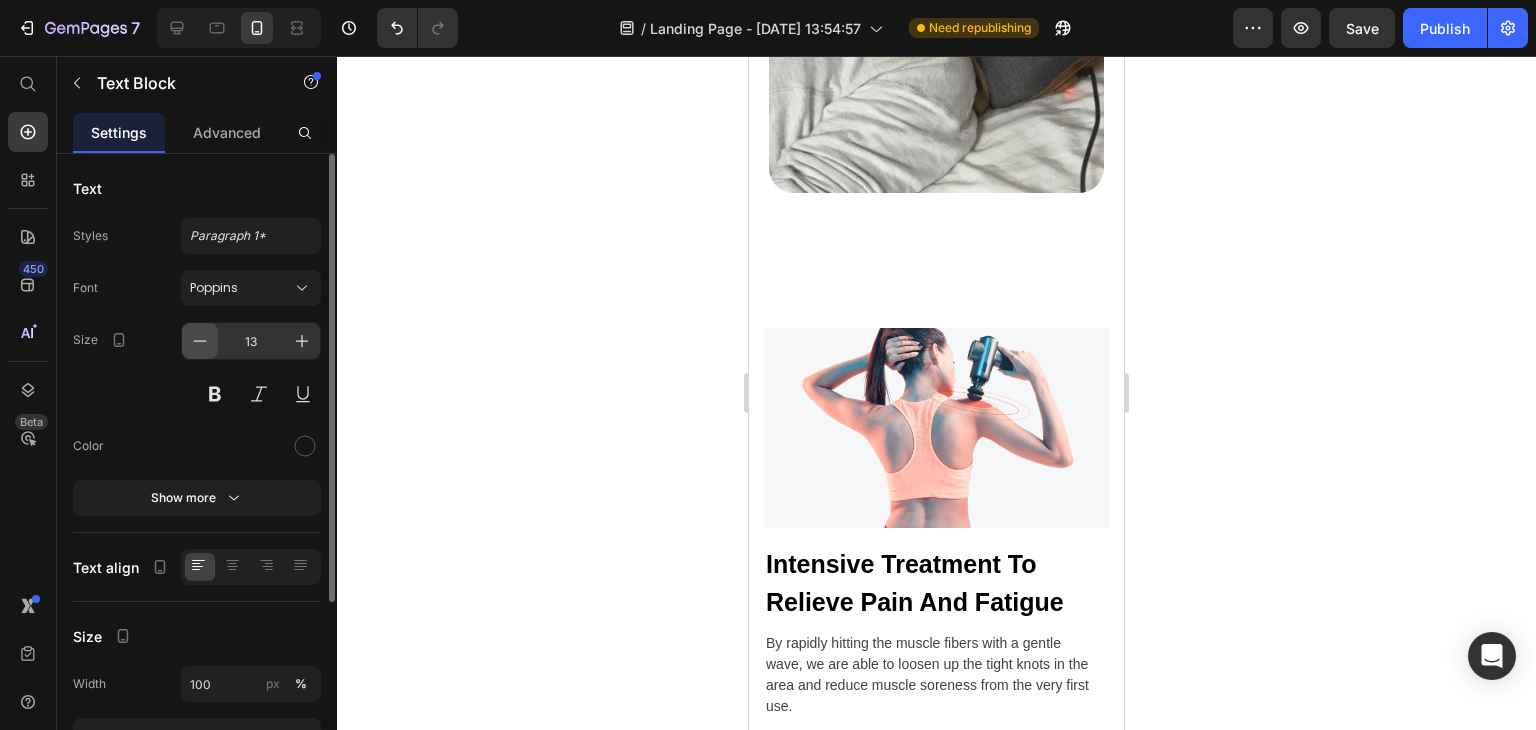 click at bounding box center (200, 341) 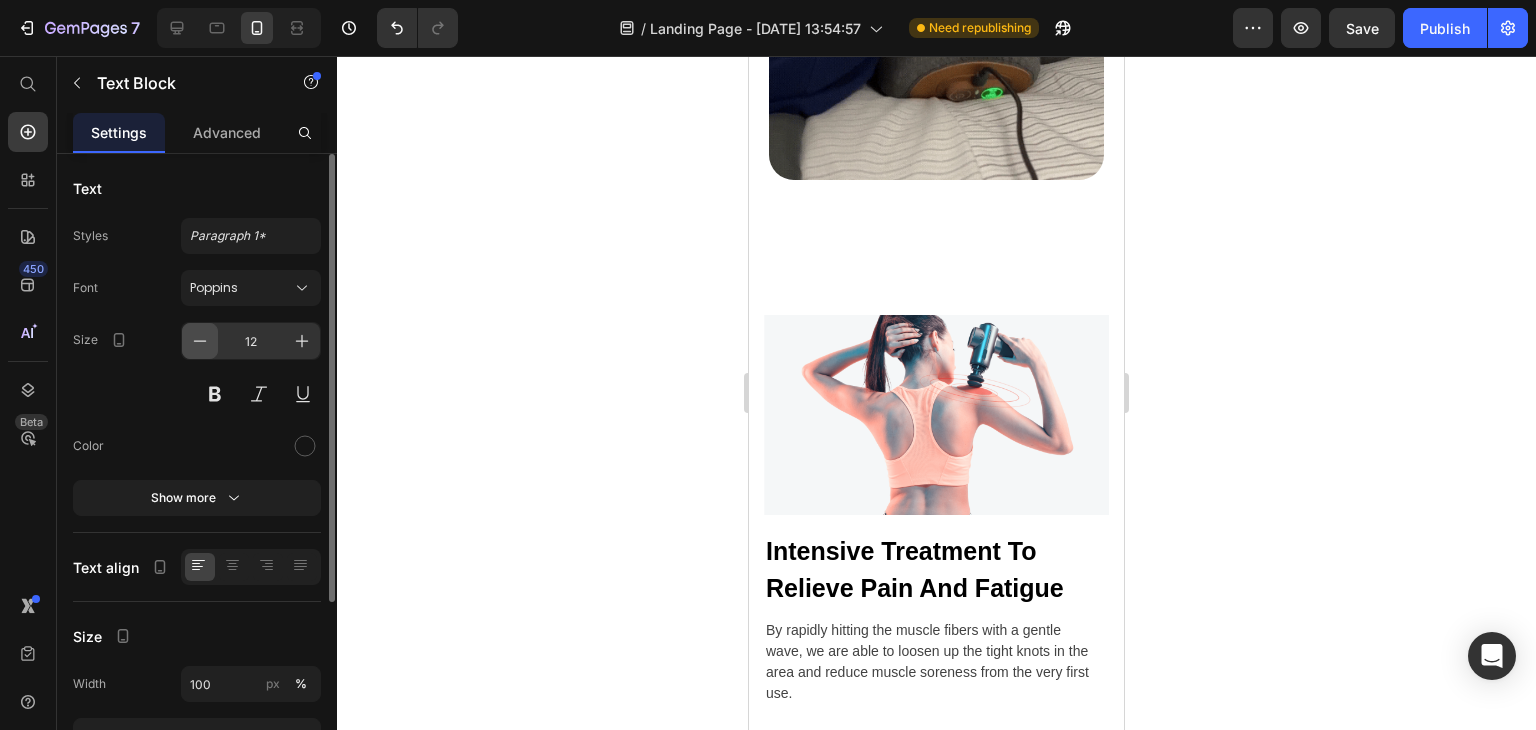 click at bounding box center (200, 341) 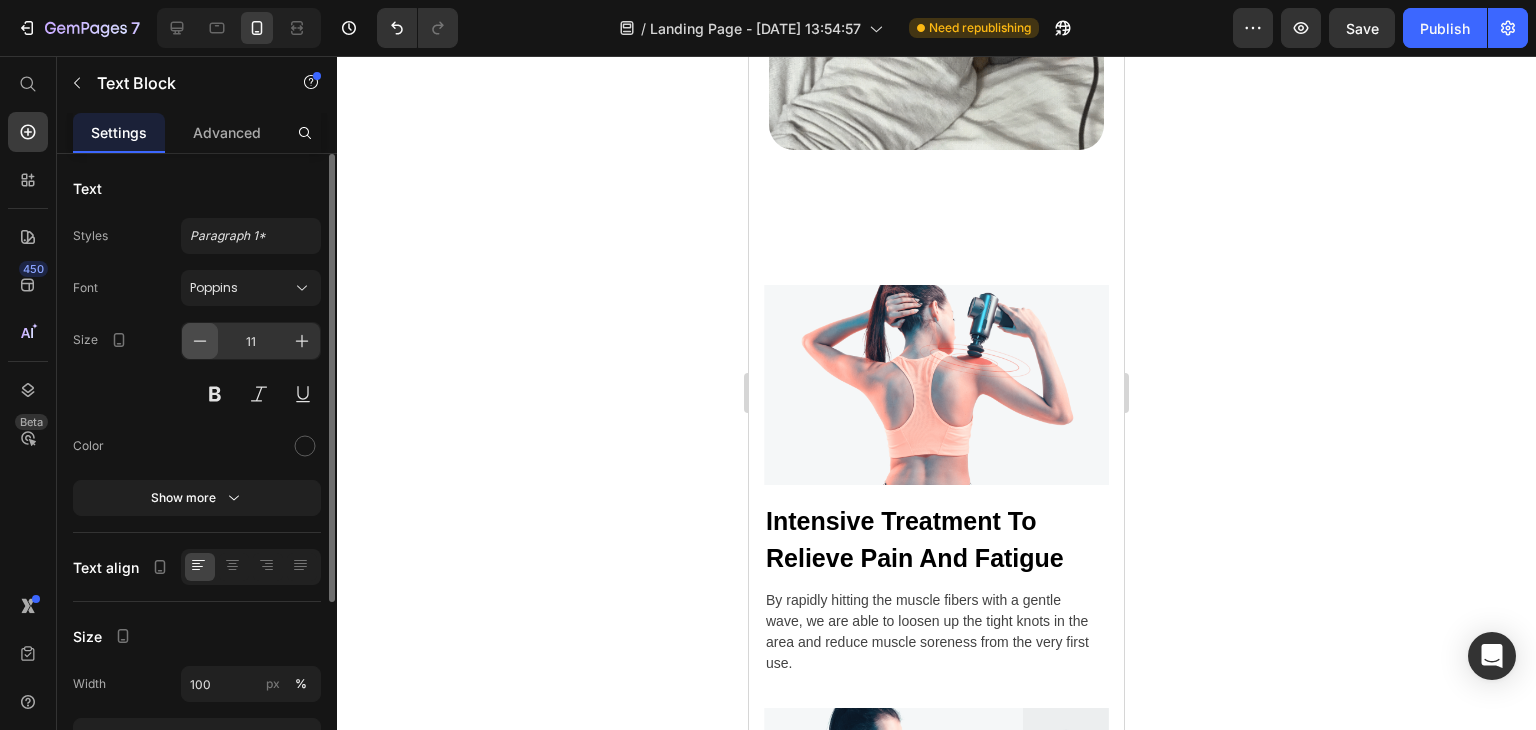 click at bounding box center (200, 341) 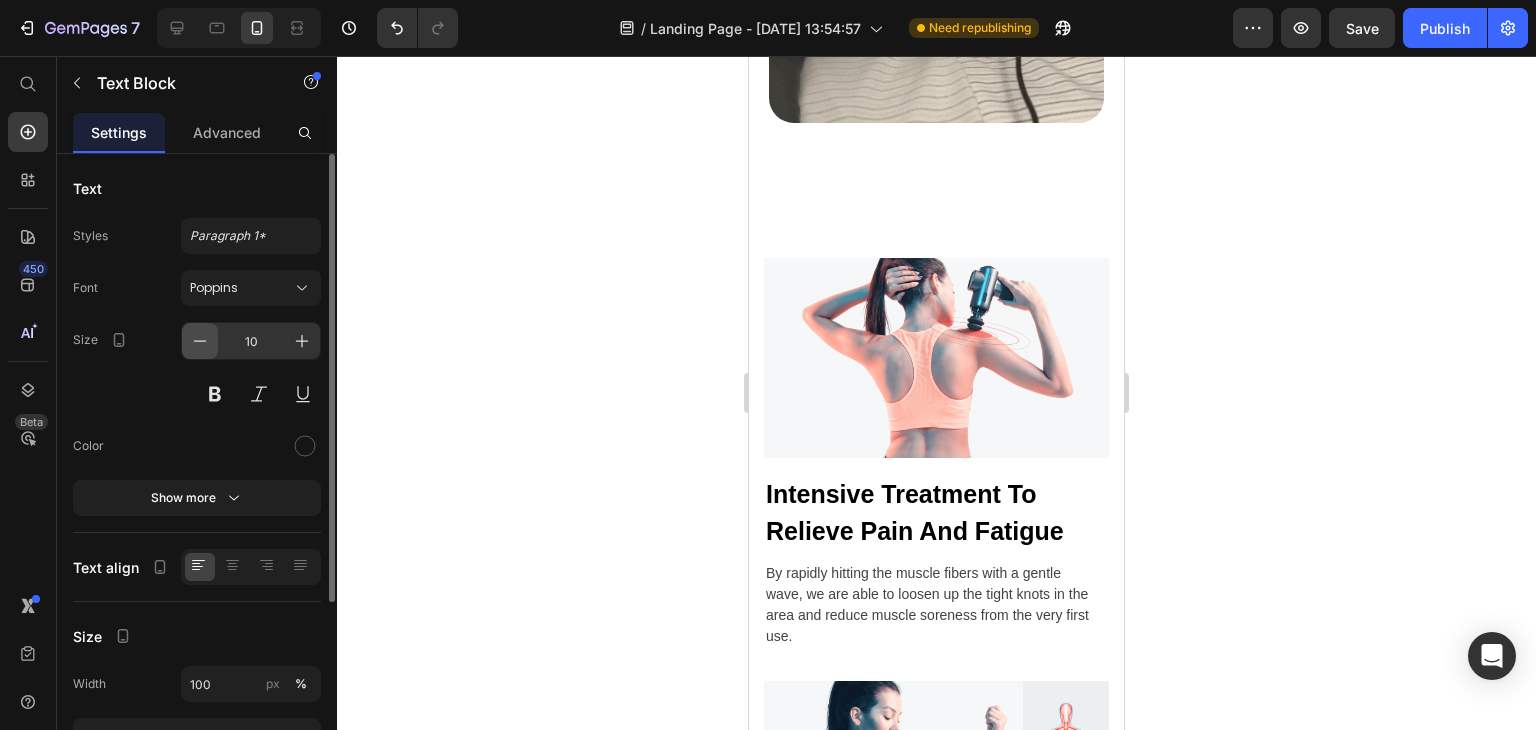 click at bounding box center [200, 341] 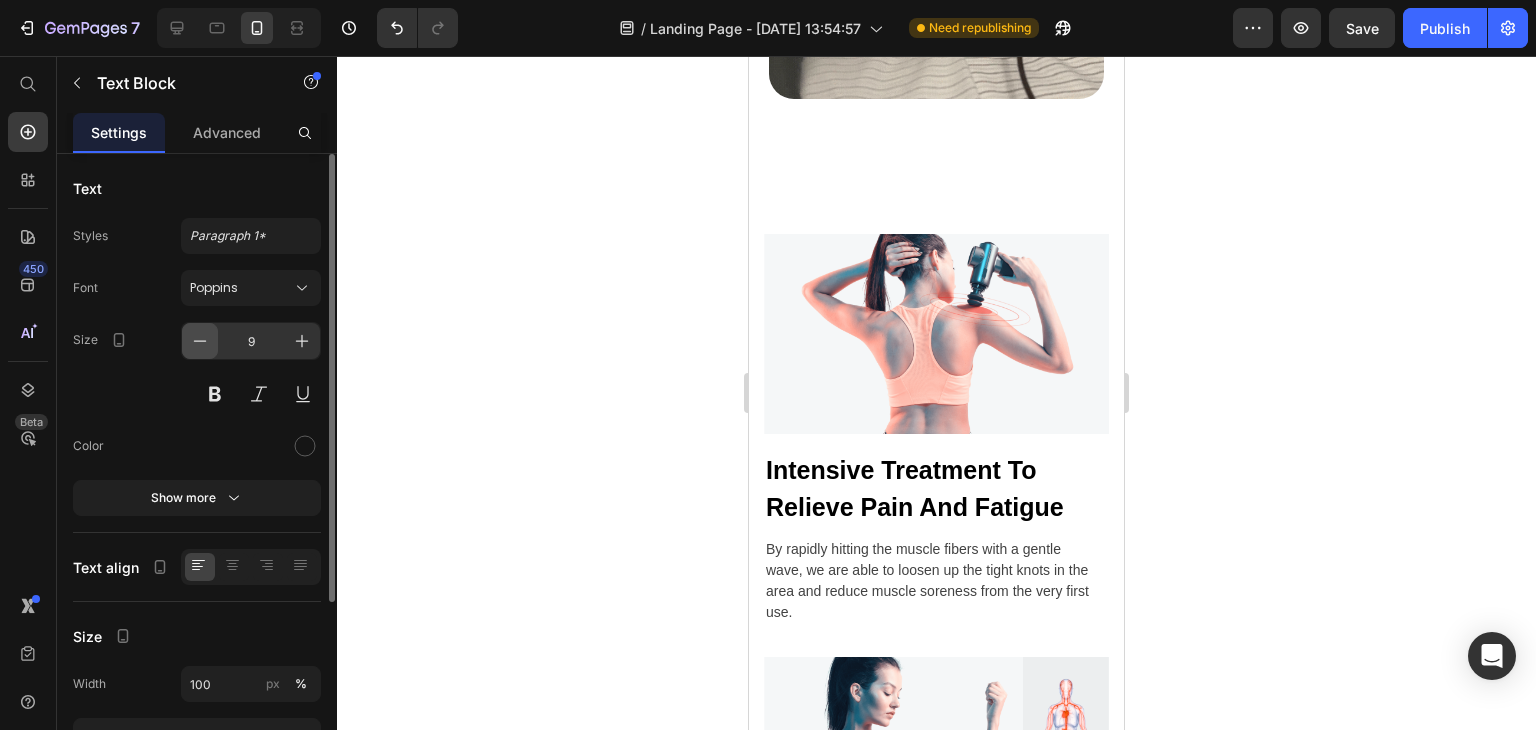 click at bounding box center [200, 341] 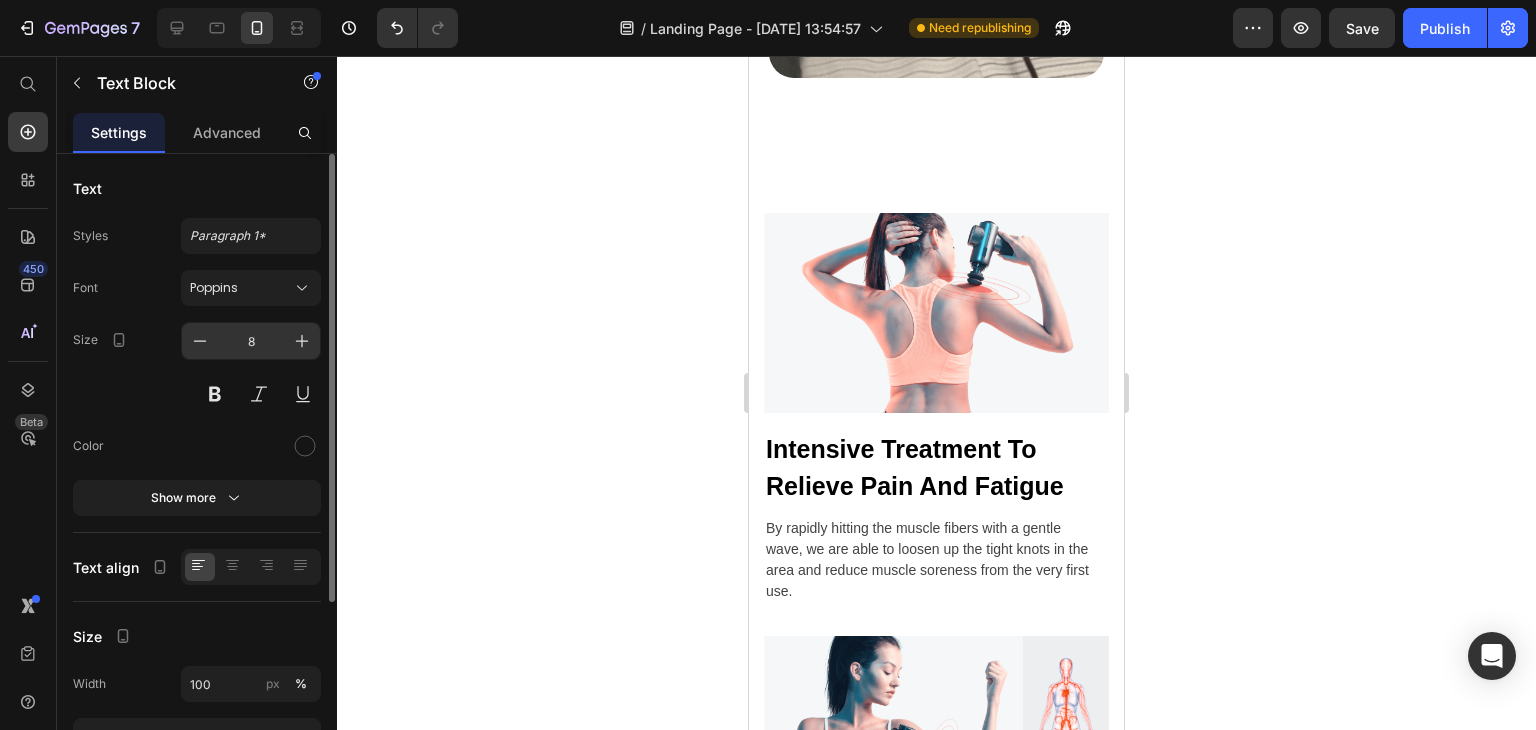 click on "8" at bounding box center (251, 341) 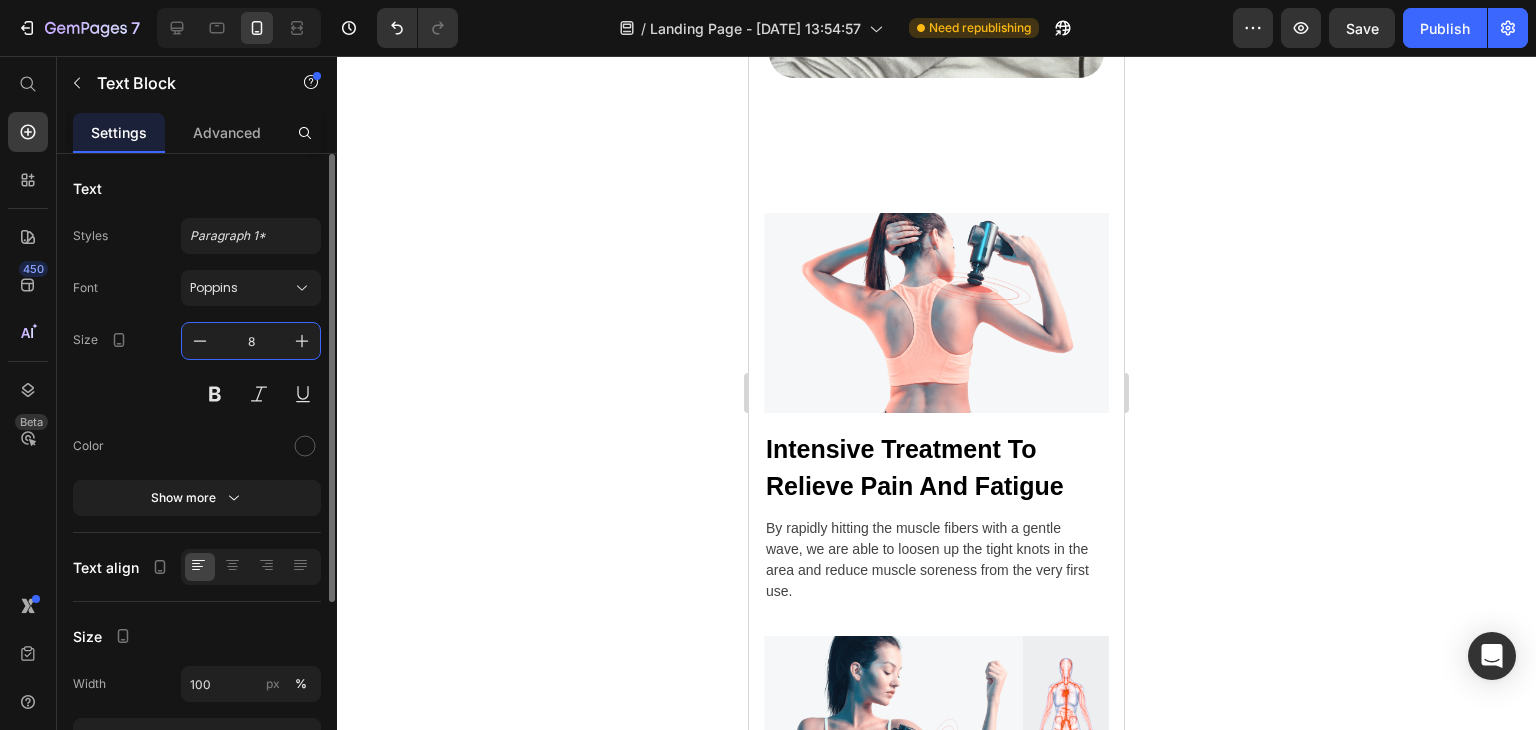 click on "8" at bounding box center [251, 341] 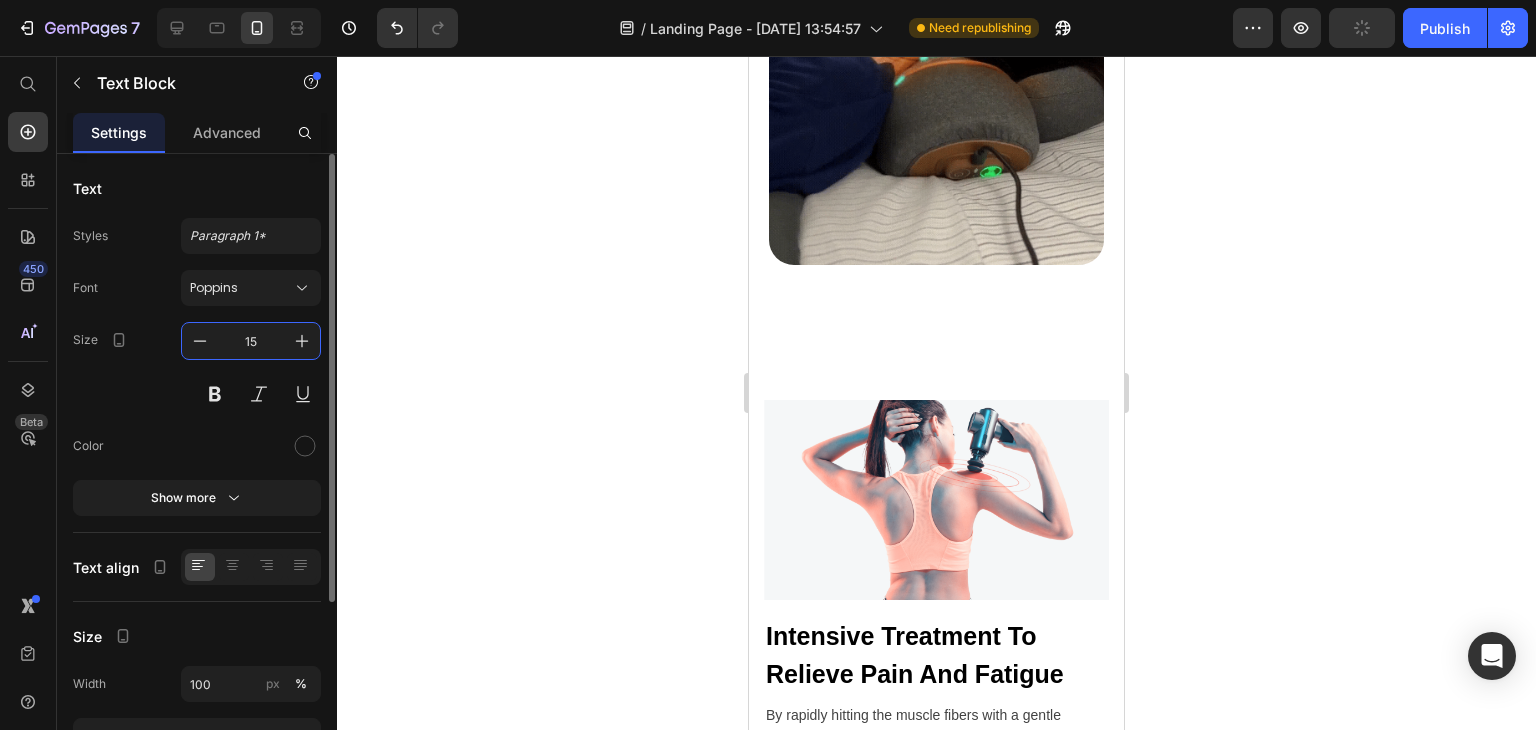 type on "15" 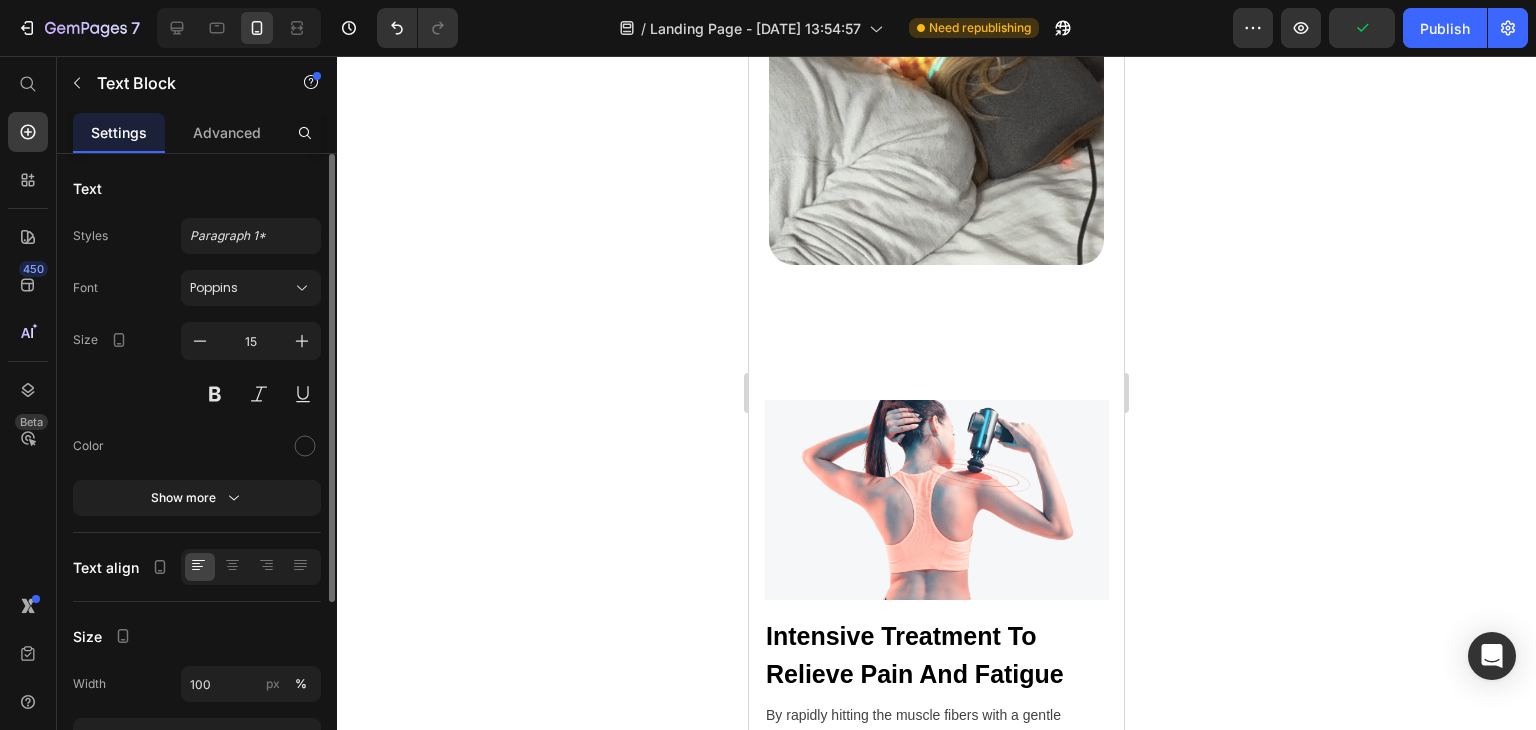 click at bounding box center (251, 446) 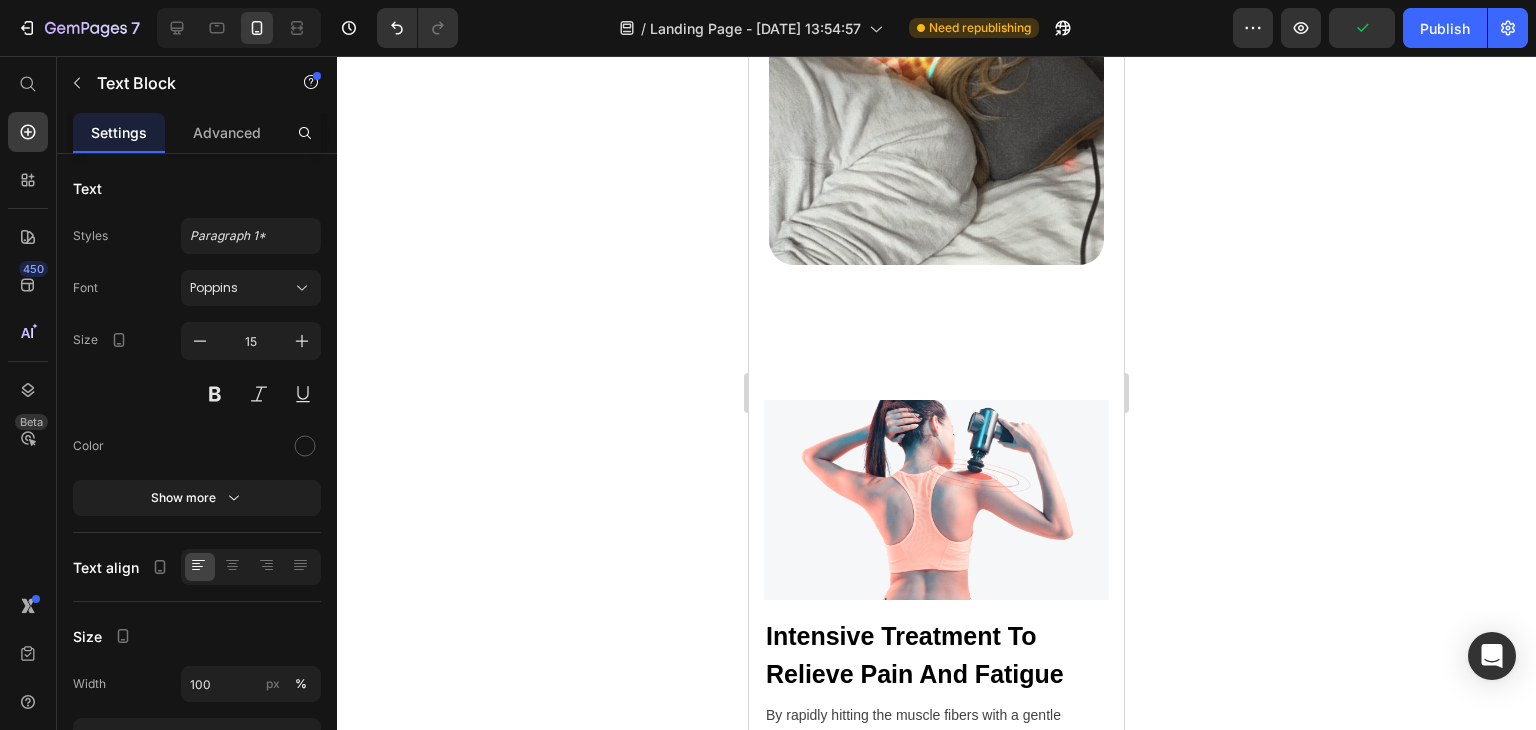 click 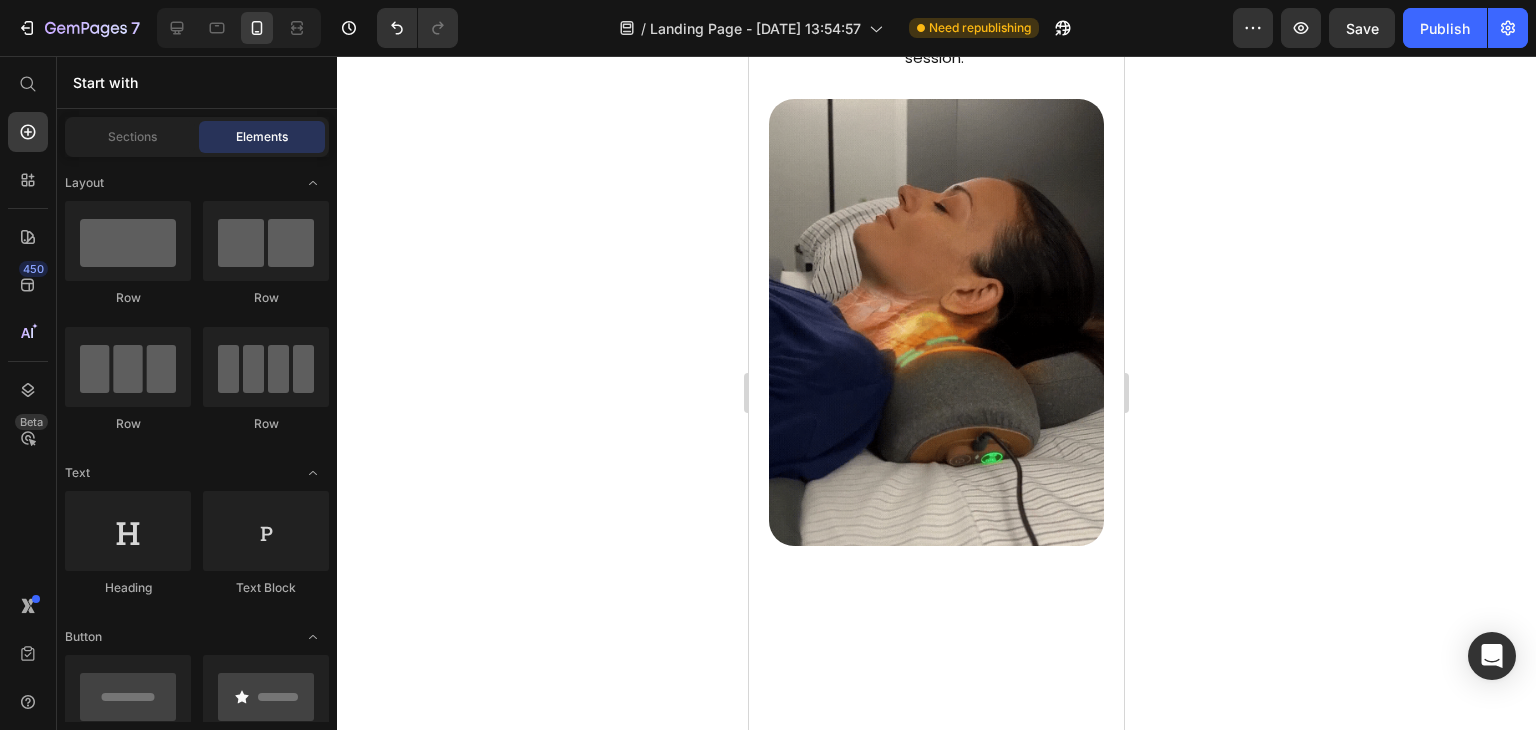scroll, scrollTop: 4856, scrollLeft: 0, axis: vertical 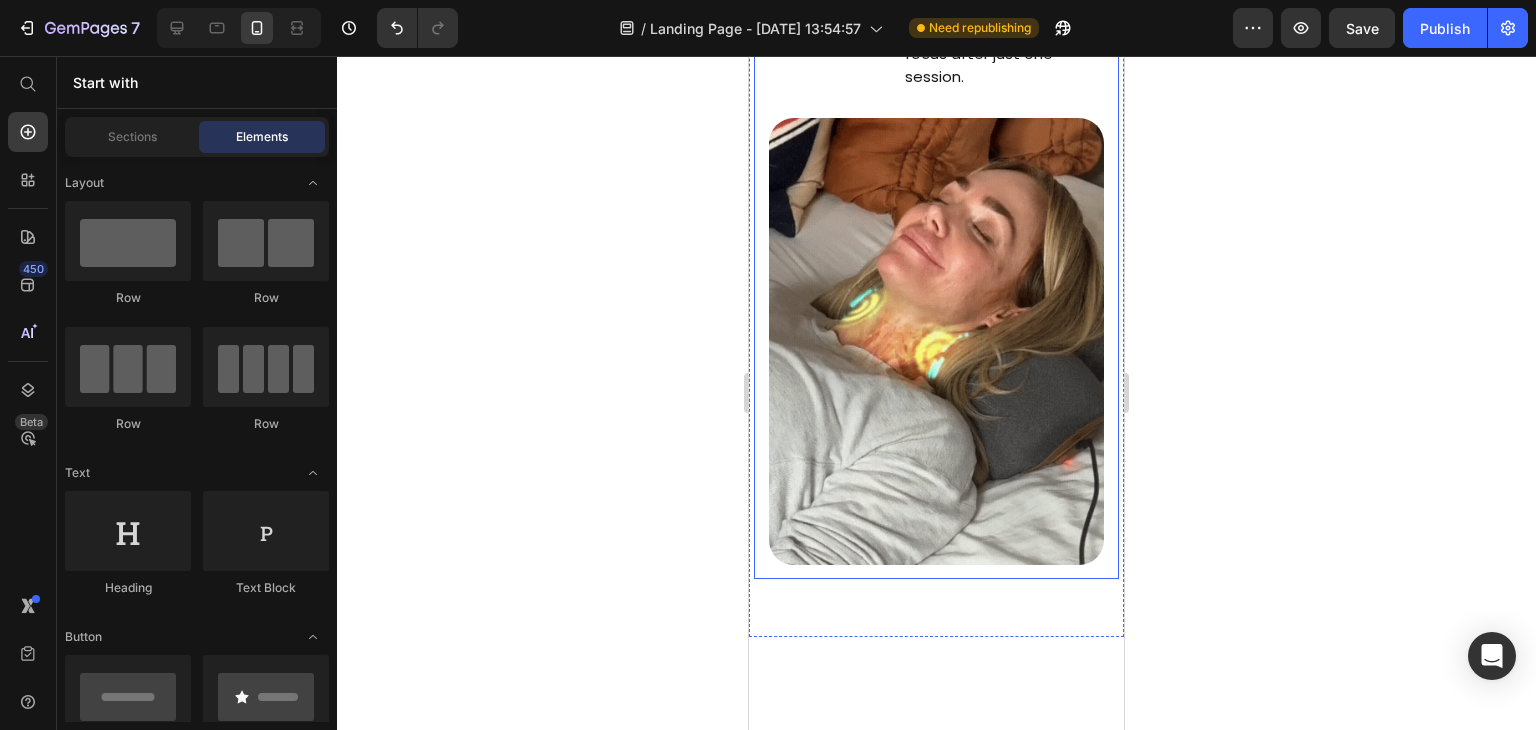 click on "⁠⁠⁠⁠⁠⁠⁠ After analyzing thousands of user experiences with HEAPLS® neck massagers, we discovered: Heading Keypoints: Text Block 92% Text Block Row Row of users reported  instant pain relief  within the first 15-minute session when using HEAPLS for work-related neck tension. Text Block Row 90% Text Block Row Row of professionals experienced  zero neck strain  or discomfort after incorporating HEAPLS into their daily work routine for just one week. Text Block Row 95% Text Block Row Row of participants said HEAPLS® was  far more effective  and  convenient than any other neck pain solution they've tried, including expensive treatments. Text Block Row 89% Text Block Row Row of customers reported immediate tension relief and neck comfort, describing the sensation as “like having a therapist’s hands on your neck” — with added benefits like headache reduction and improved focus after just one session. Text Block Row" at bounding box center (936, -364) 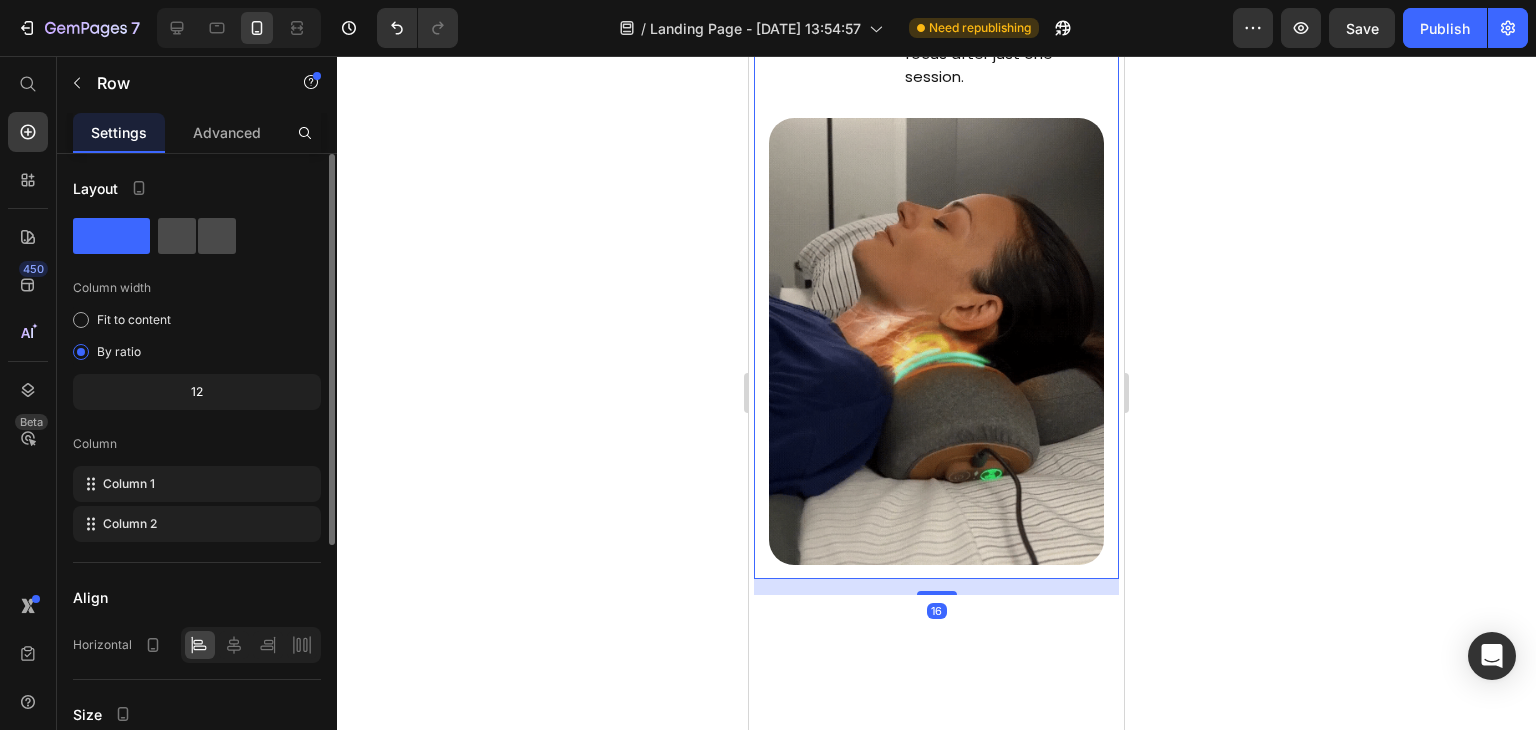 click 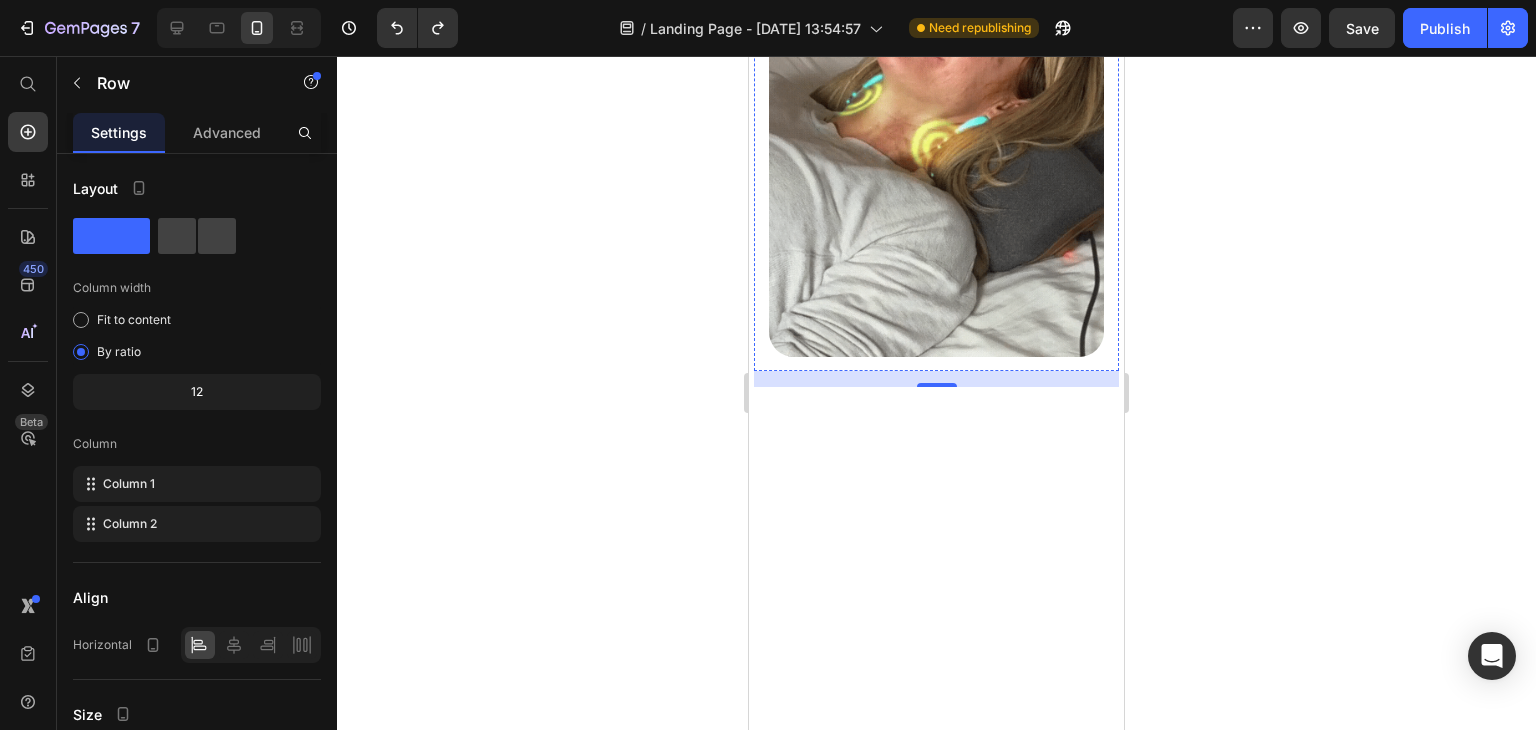 scroll, scrollTop: 5556, scrollLeft: 0, axis: vertical 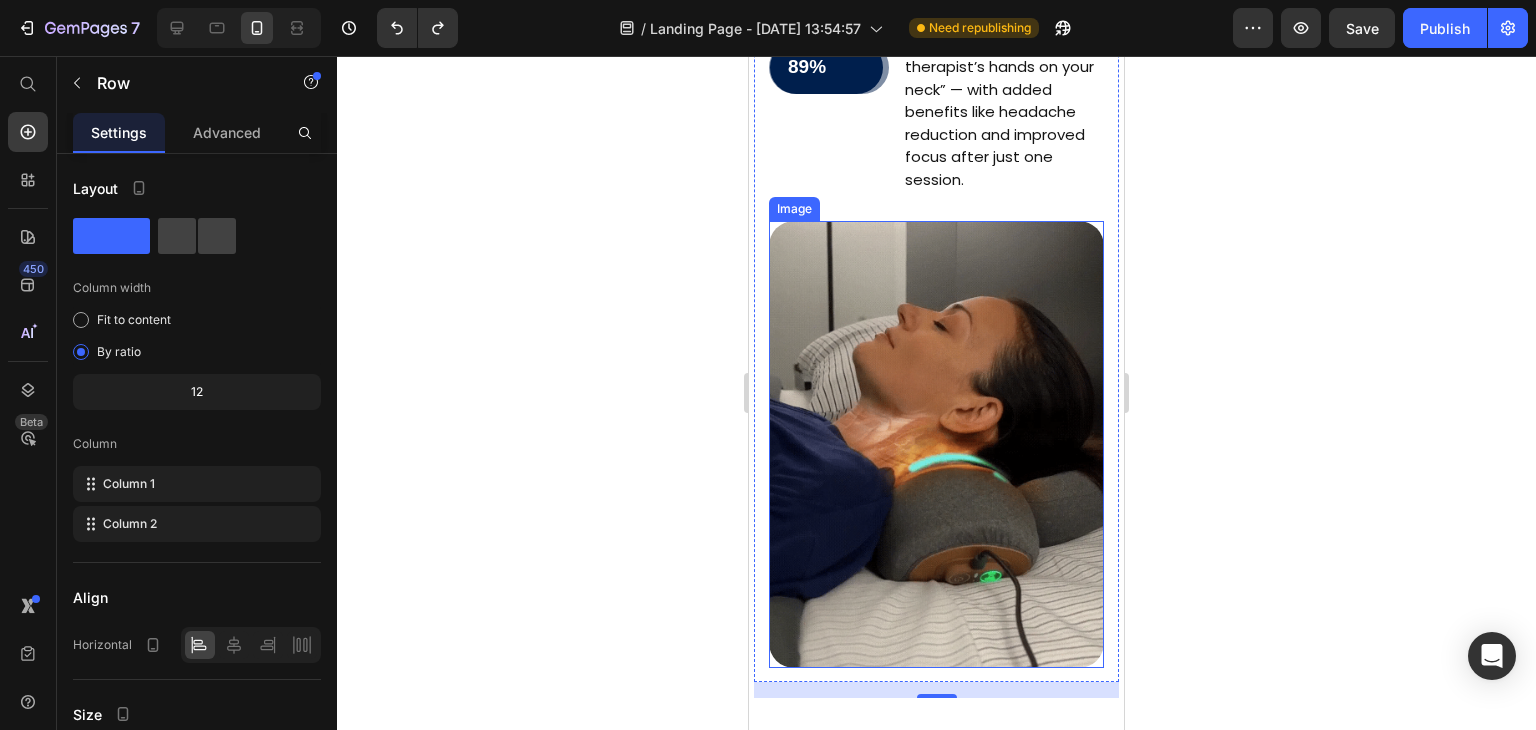 click at bounding box center (936, 444) 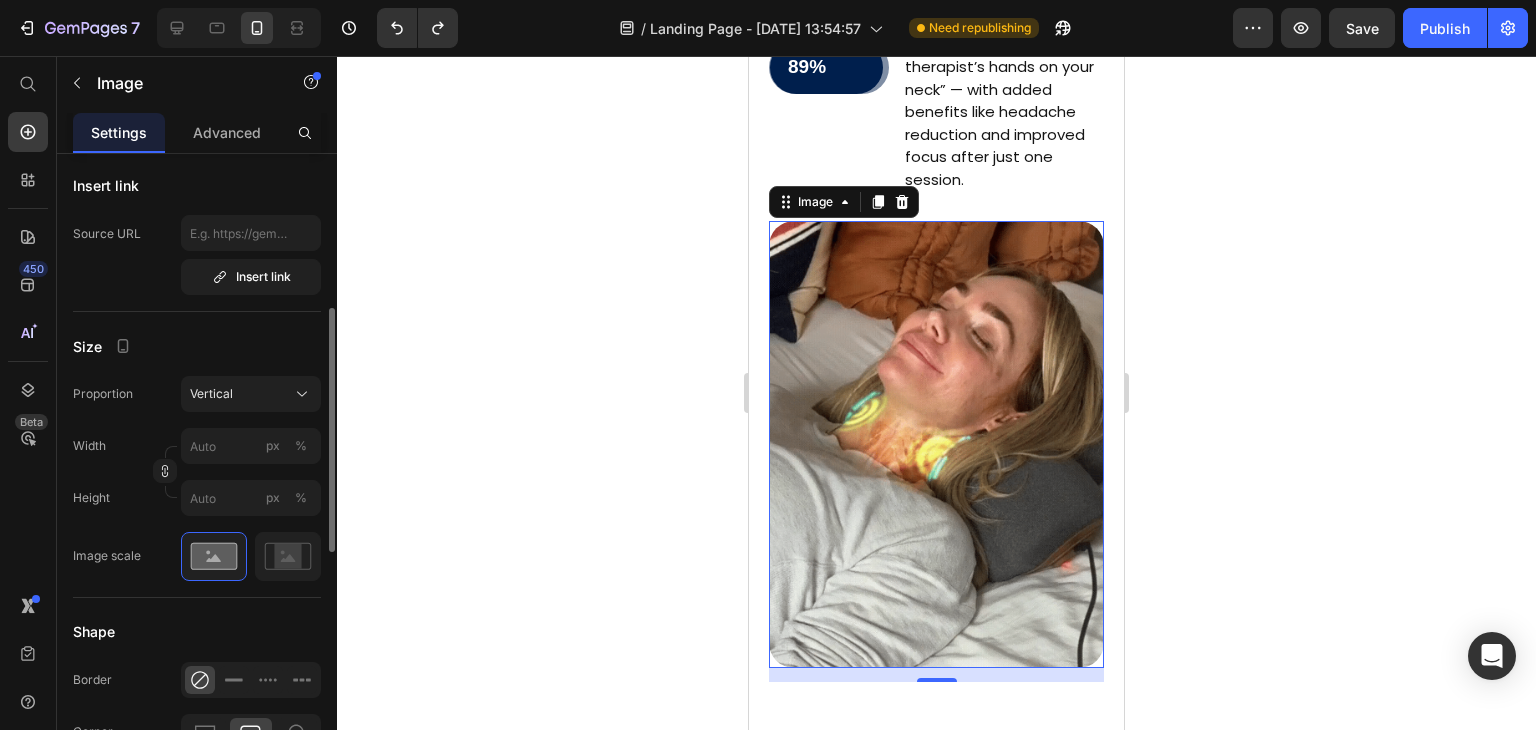 scroll, scrollTop: 100, scrollLeft: 0, axis: vertical 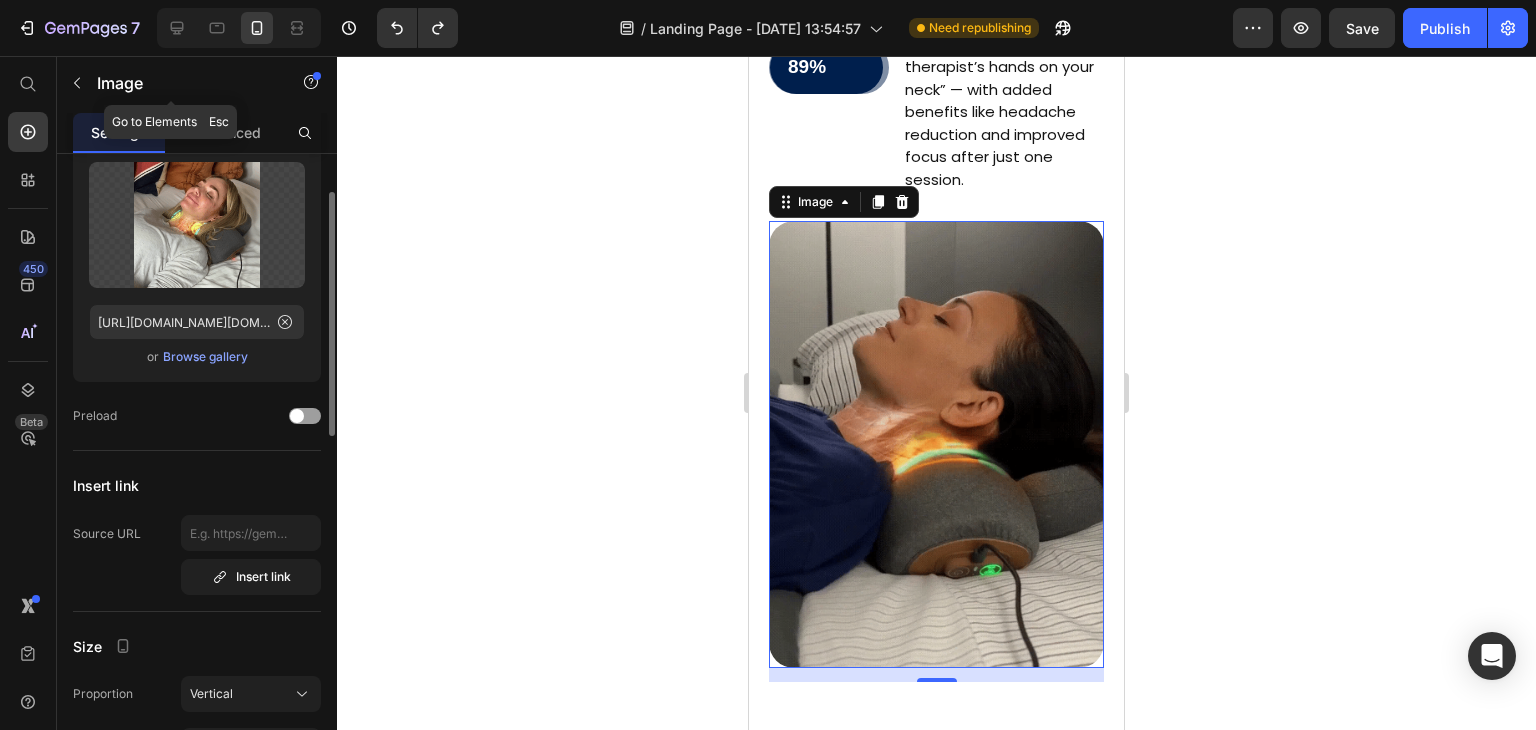 click on "Image" 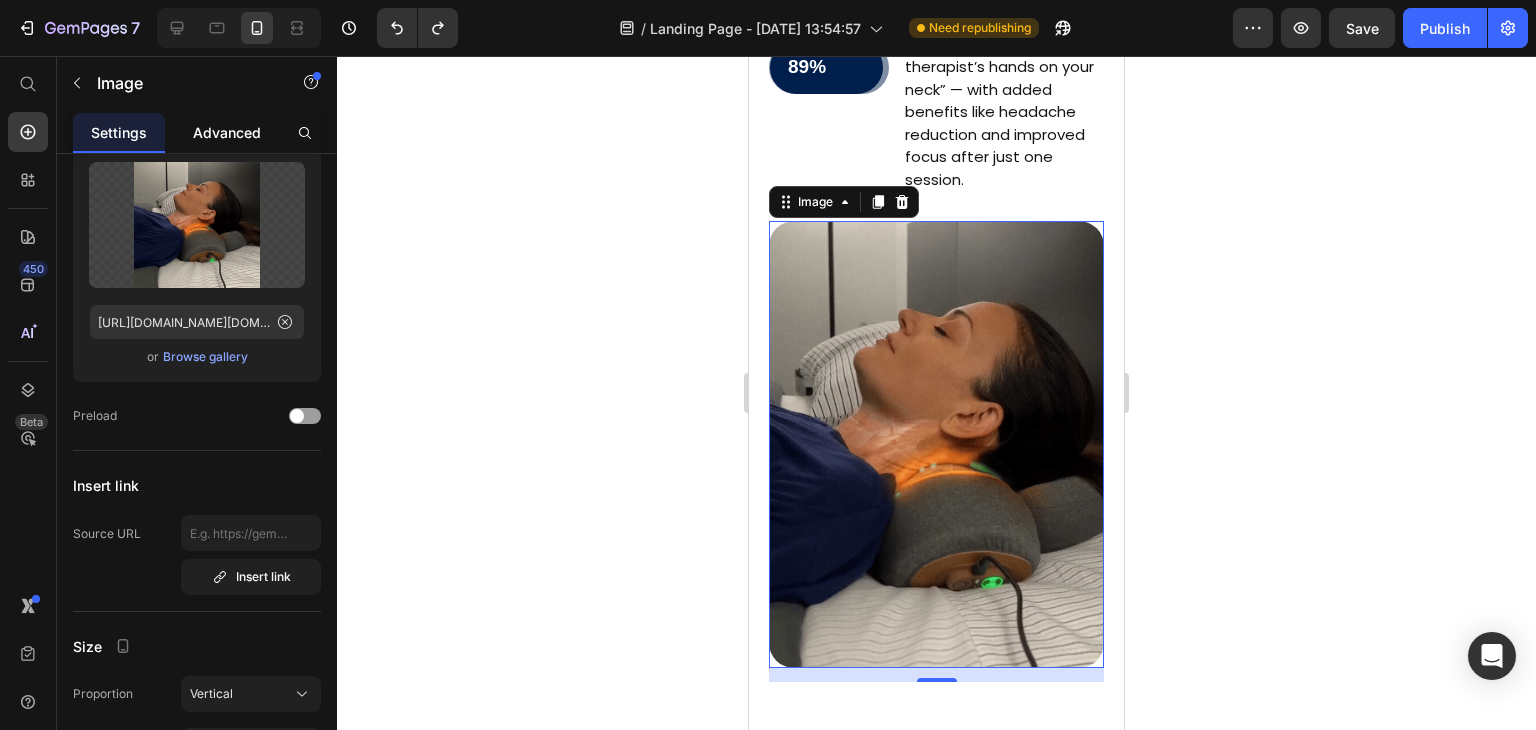click on "Advanced" at bounding box center [227, 132] 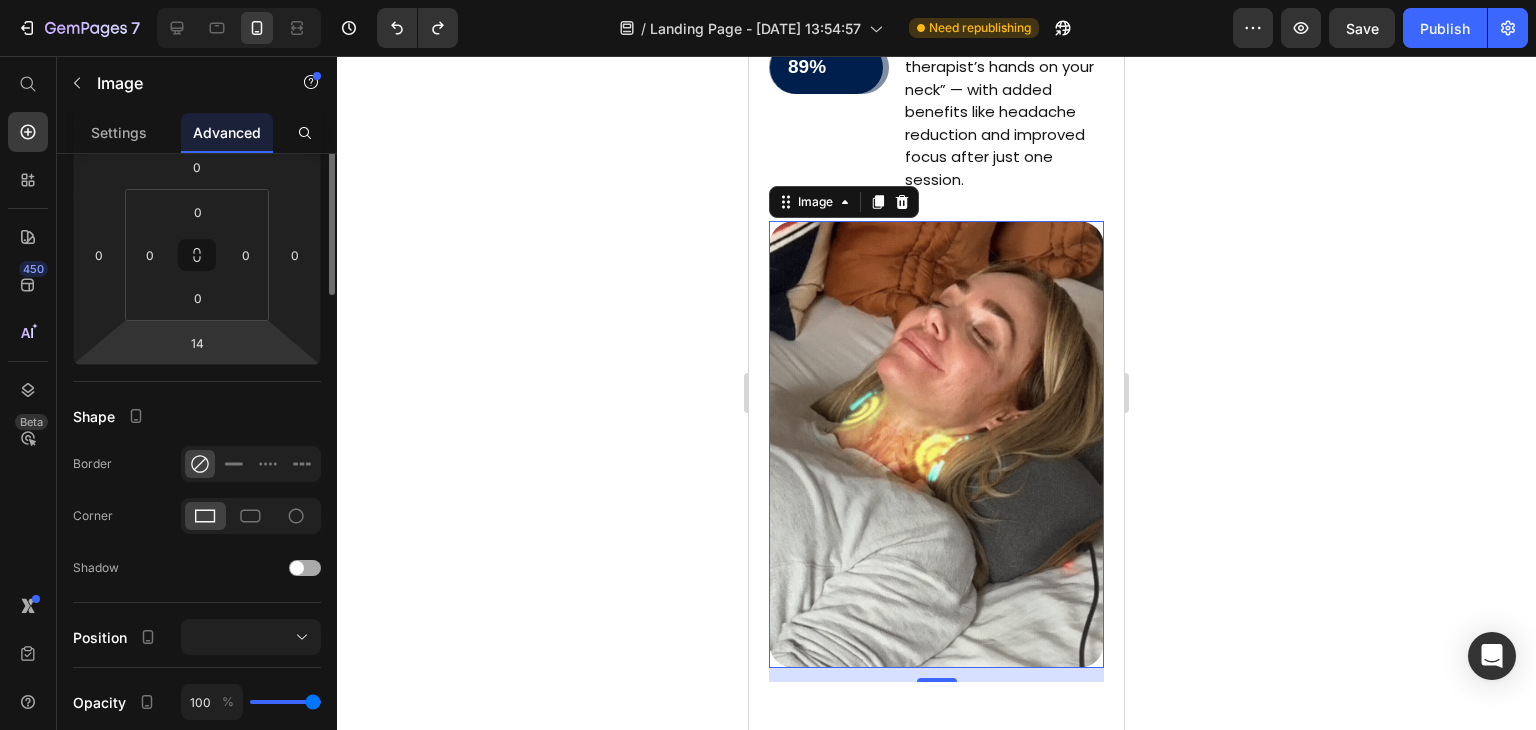 scroll, scrollTop: 0, scrollLeft: 0, axis: both 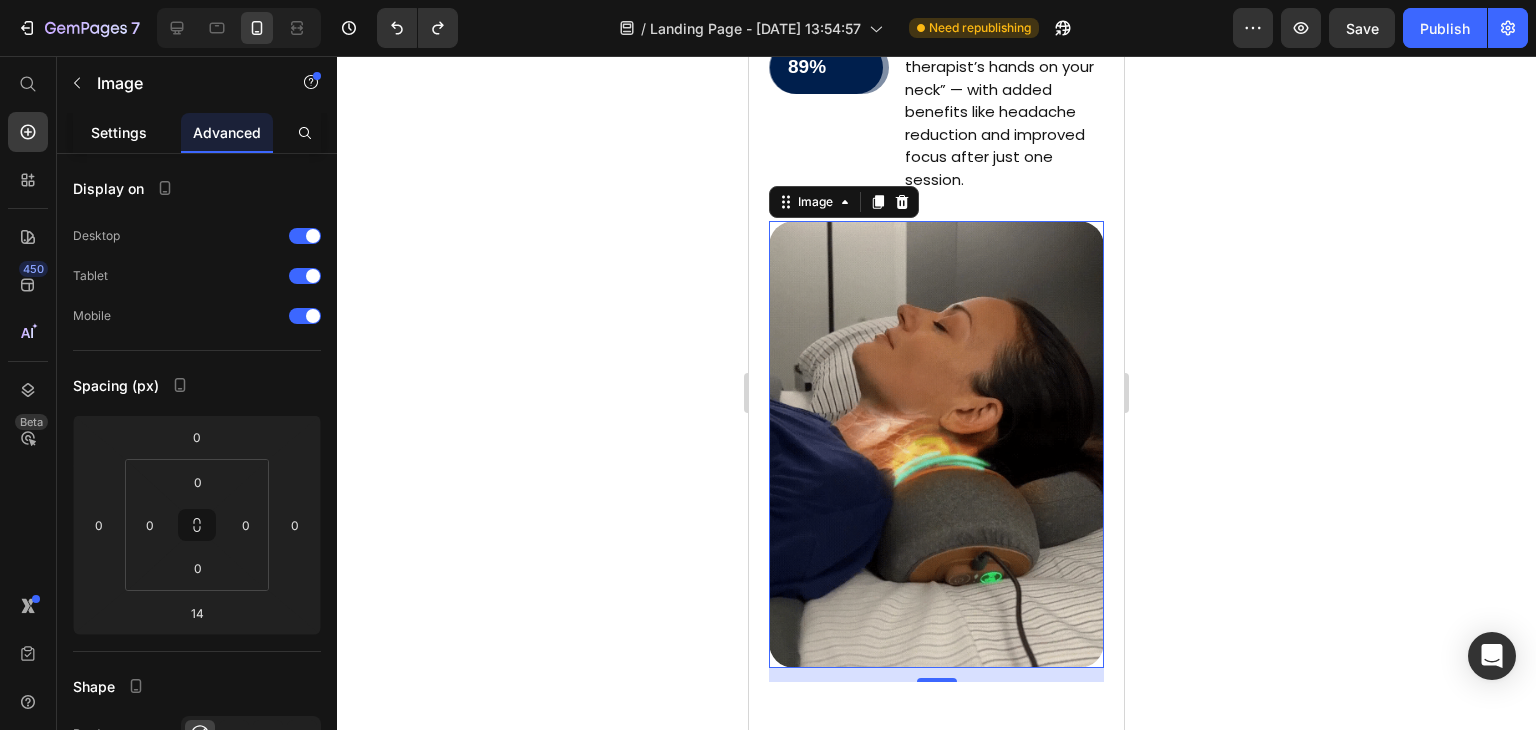 click on "Settings" at bounding box center (119, 132) 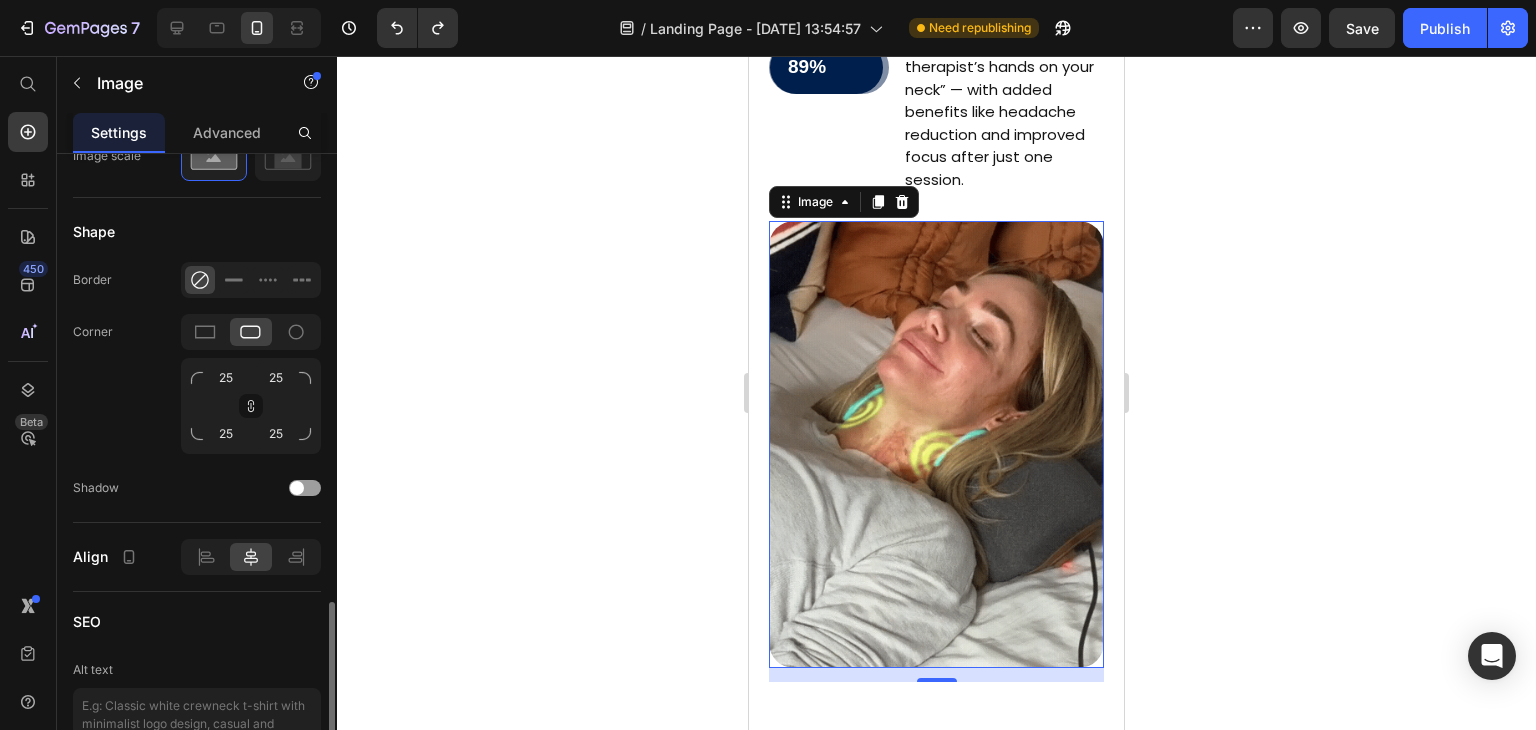 scroll, scrollTop: 900, scrollLeft: 0, axis: vertical 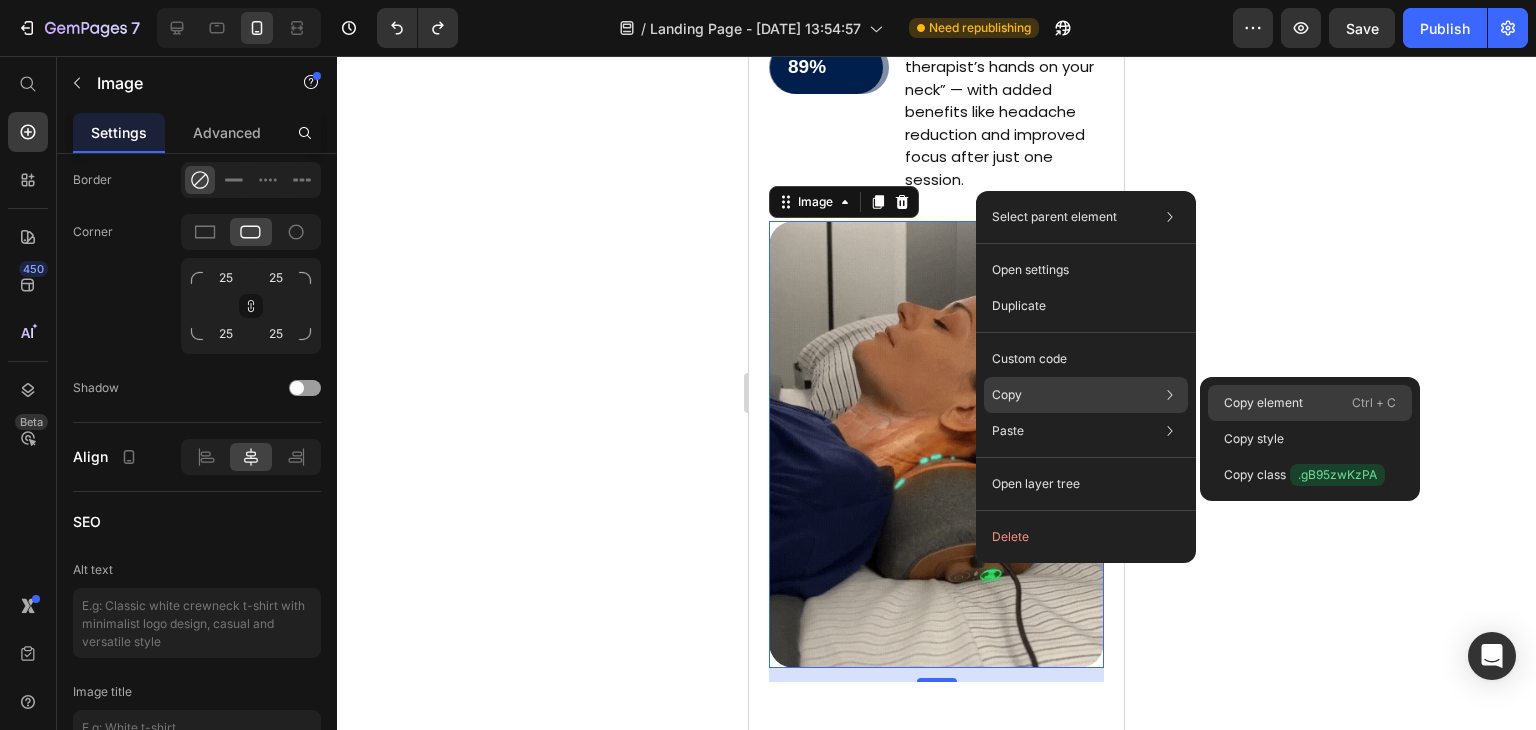 click on "Copy element" at bounding box center (1263, 403) 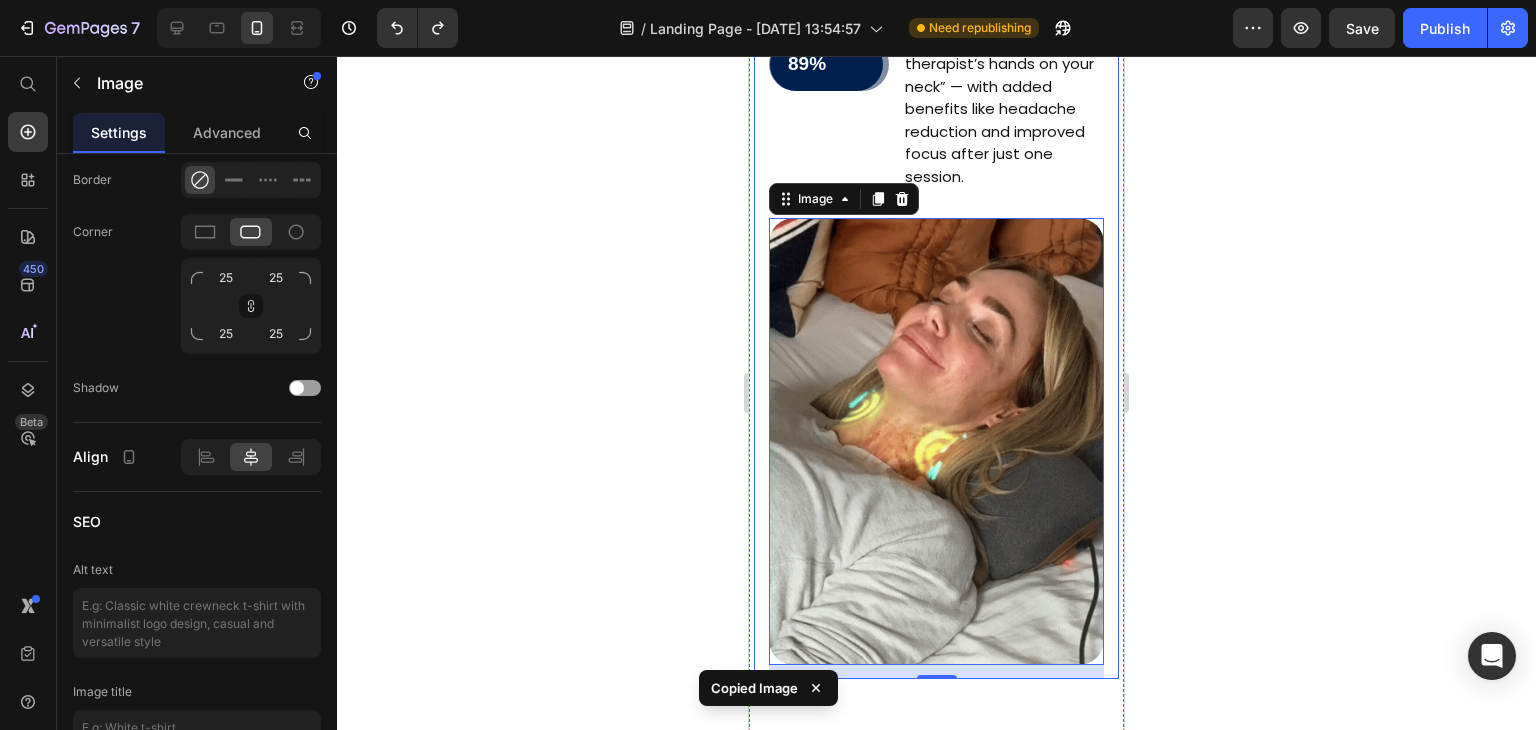 scroll, scrollTop: 4456, scrollLeft: 0, axis: vertical 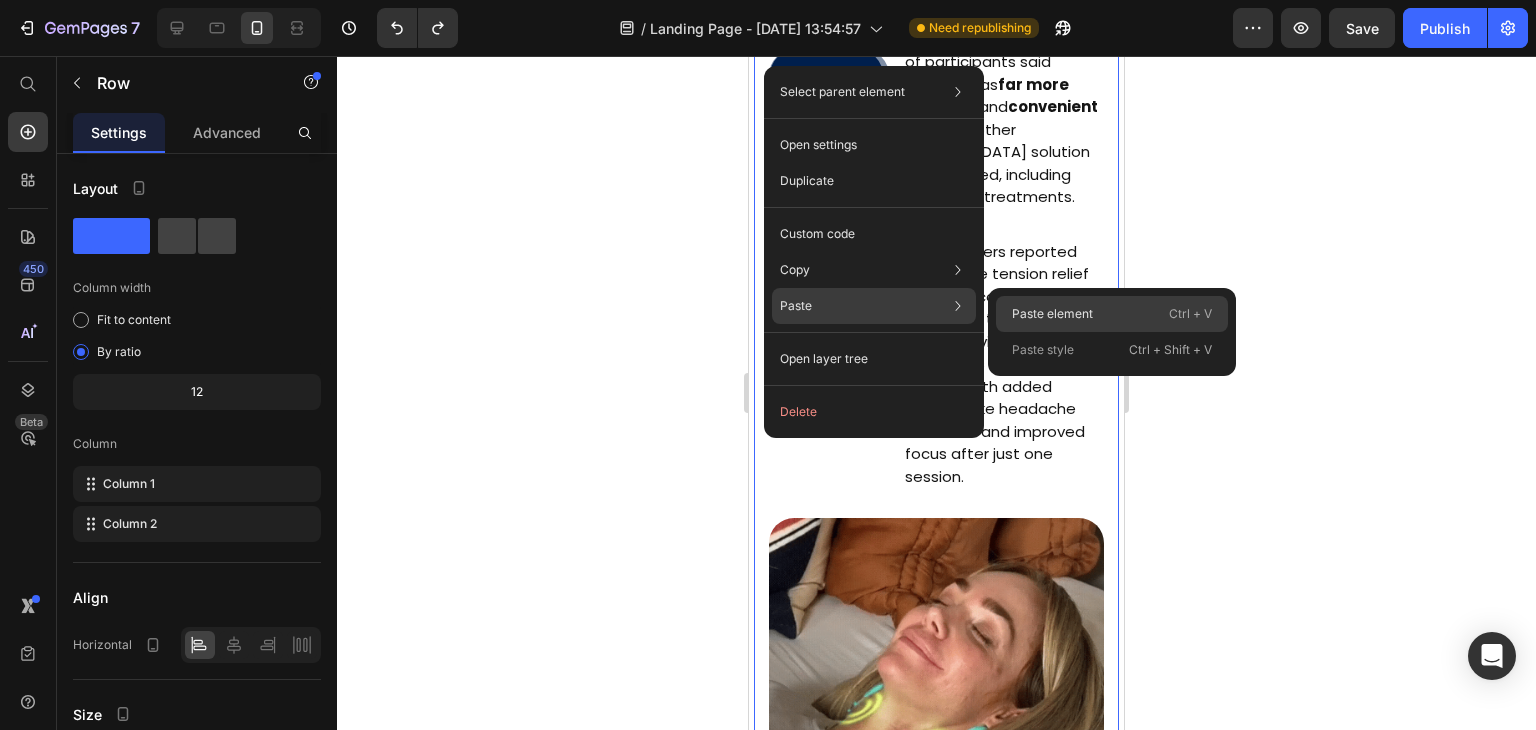 click on "Paste element  Ctrl + V" 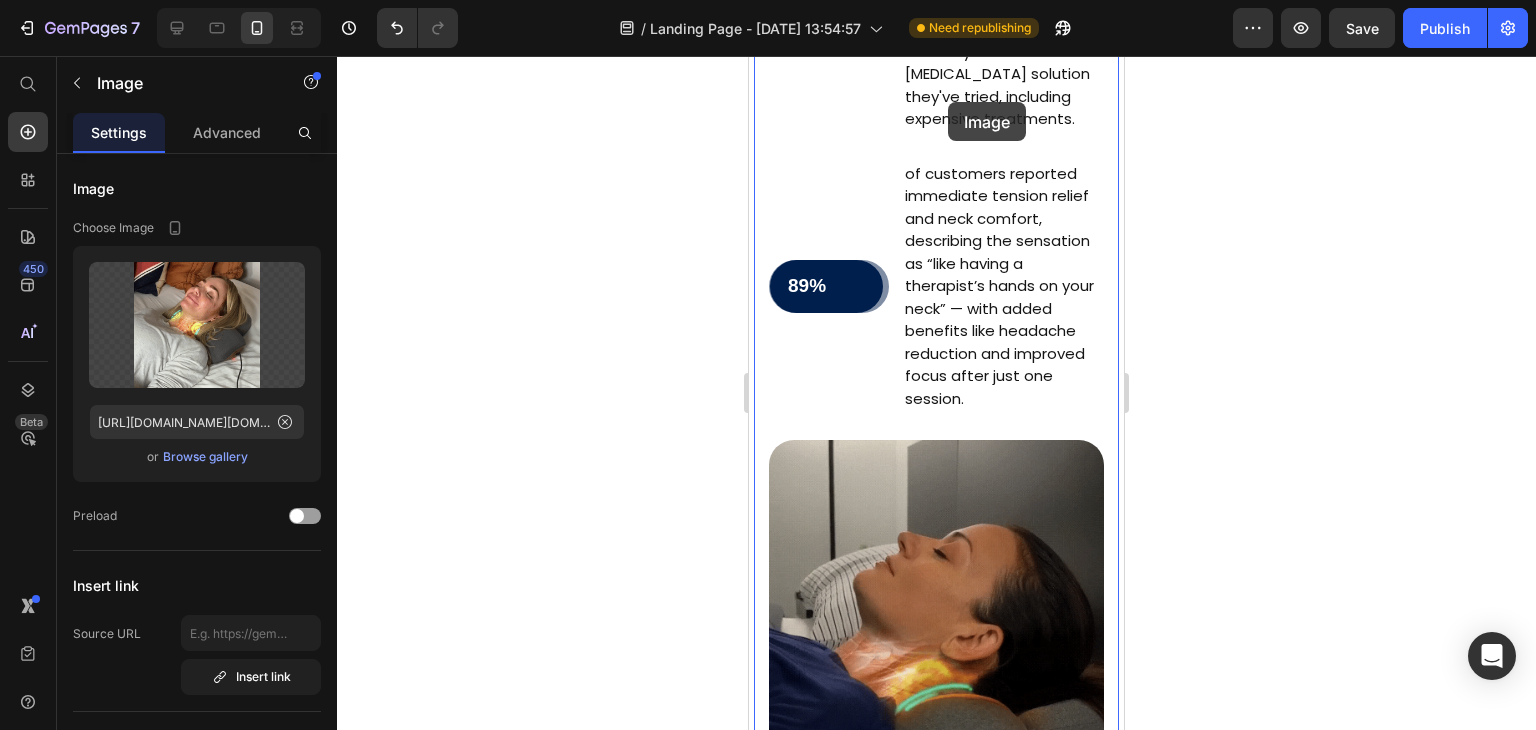 scroll, scrollTop: 4450, scrollLeft: 0, axis: vertical 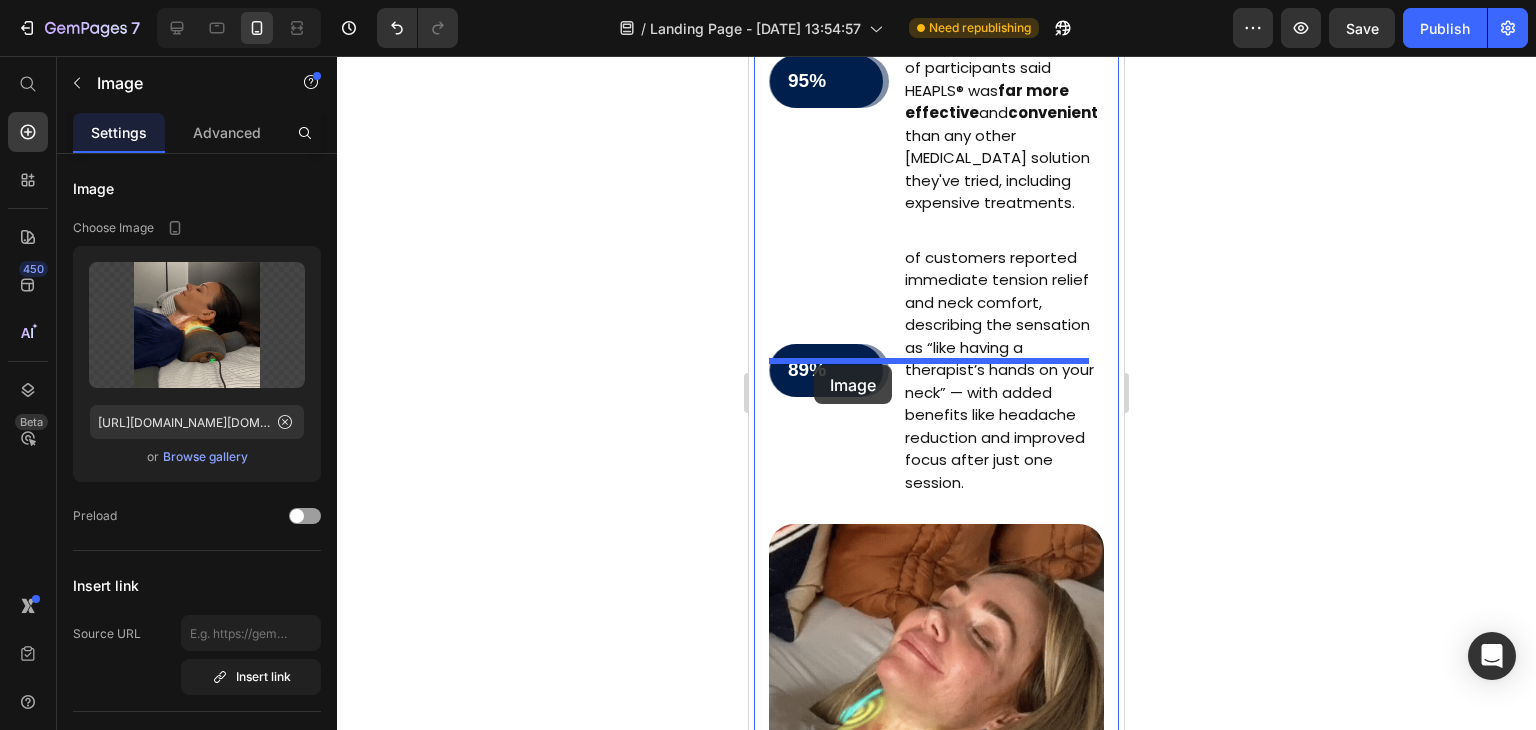drag, startPoint x: 809, startPoint y: 414, endPoint x: 814, endPoint y: 365, distance: 49.25444 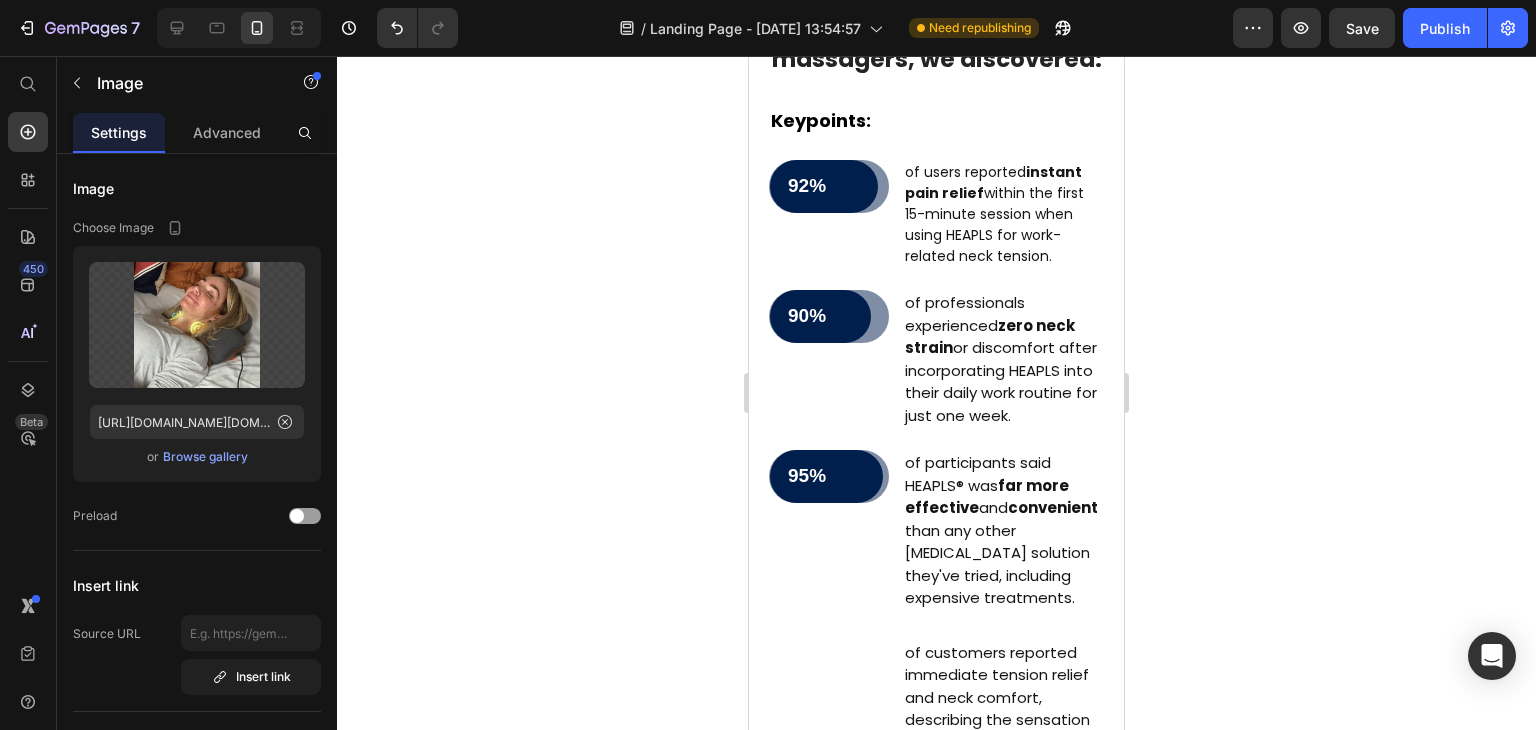 scroll, scrollTop: 4650, scrollLeft: 0, axis: vertical 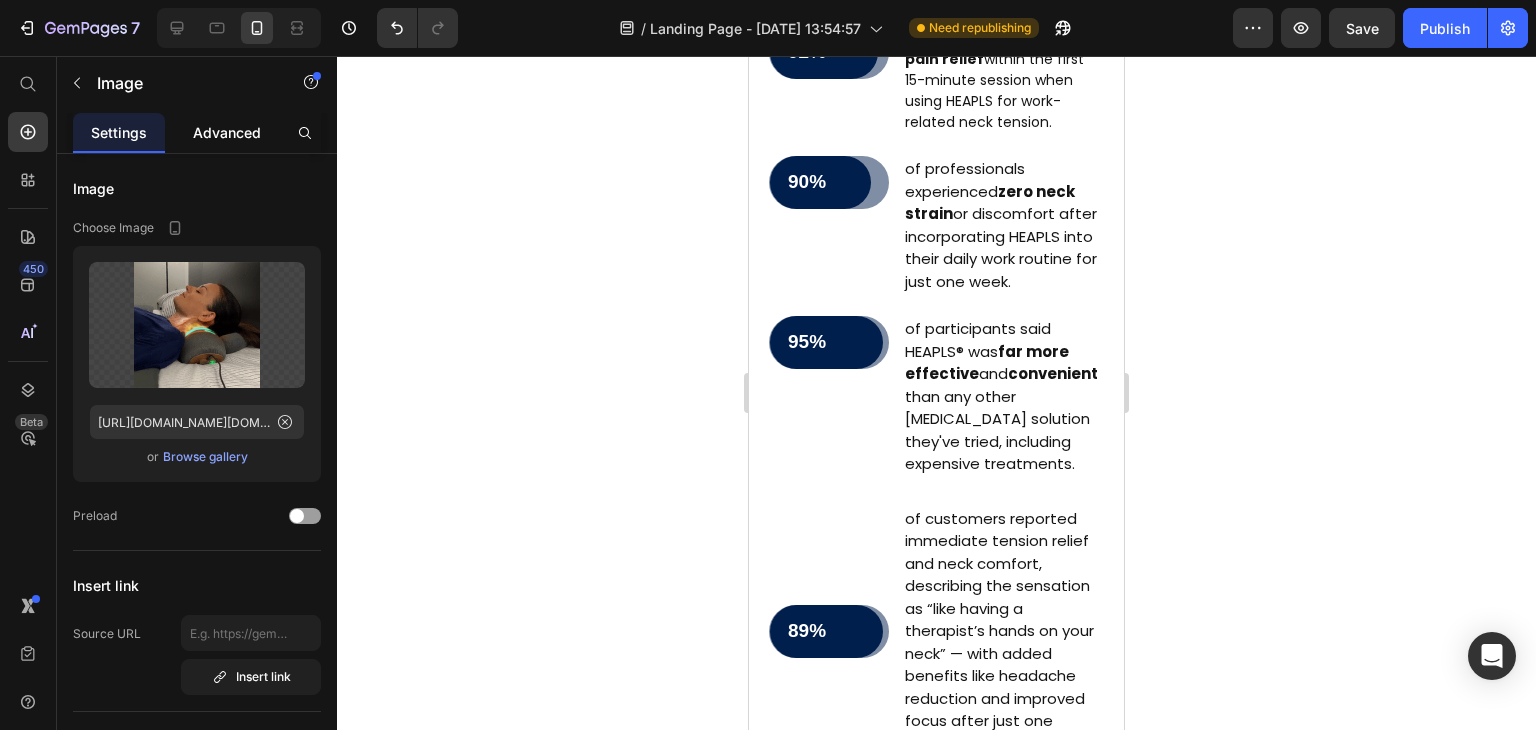 click on "Advanced" at bounding box center [227, 132] 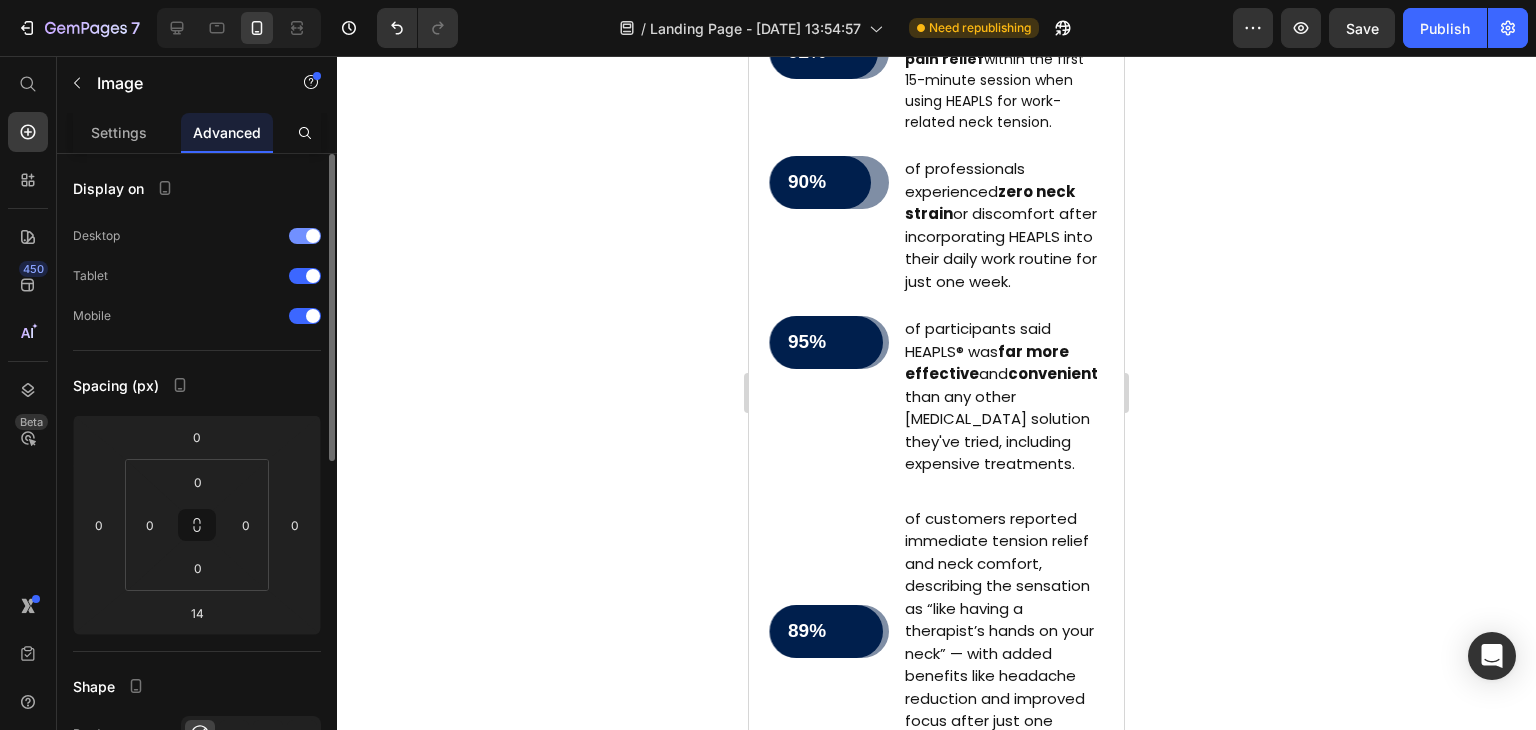 click at bounding box center [305, 236] 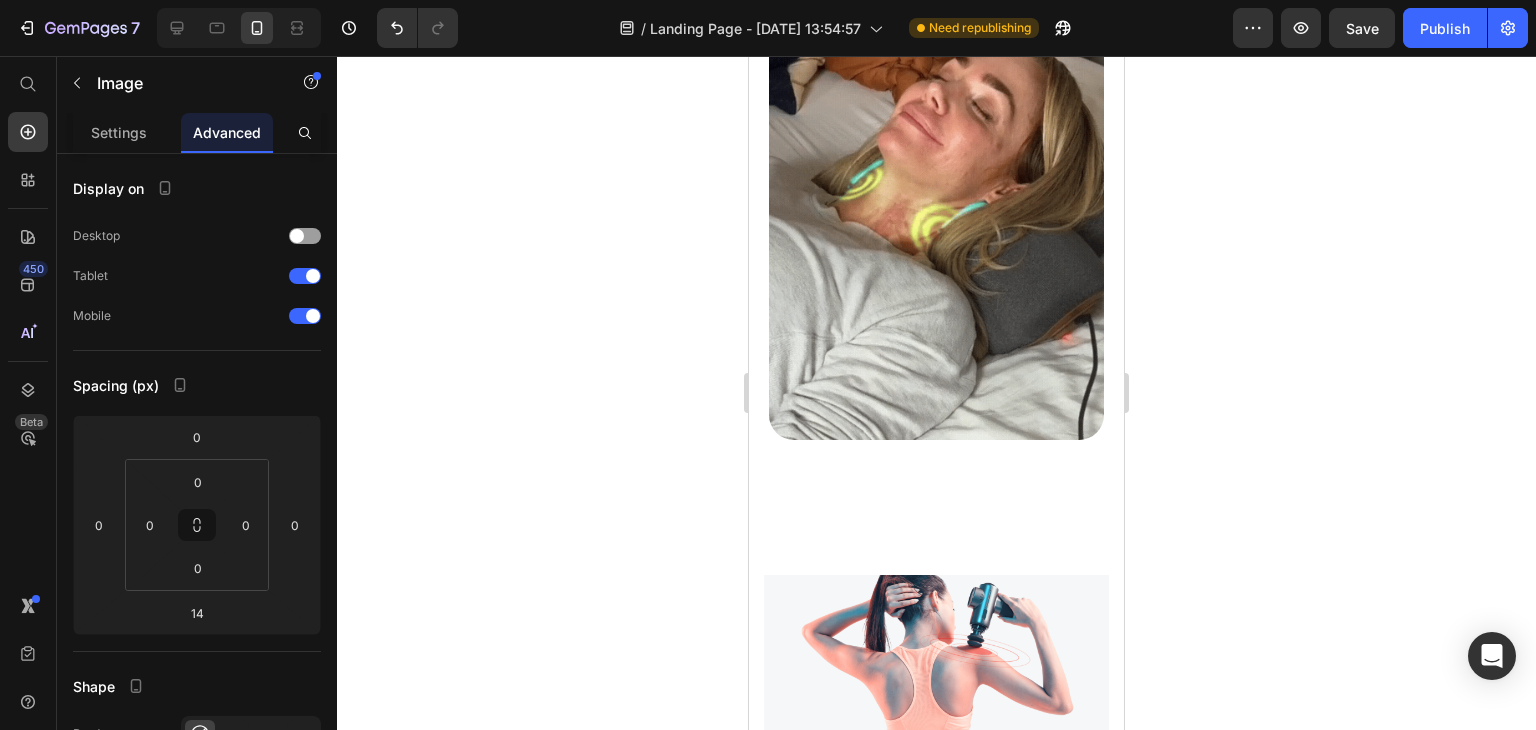 scroll, scrollTop: 6250, scrollLeft: 0, axis: vertical 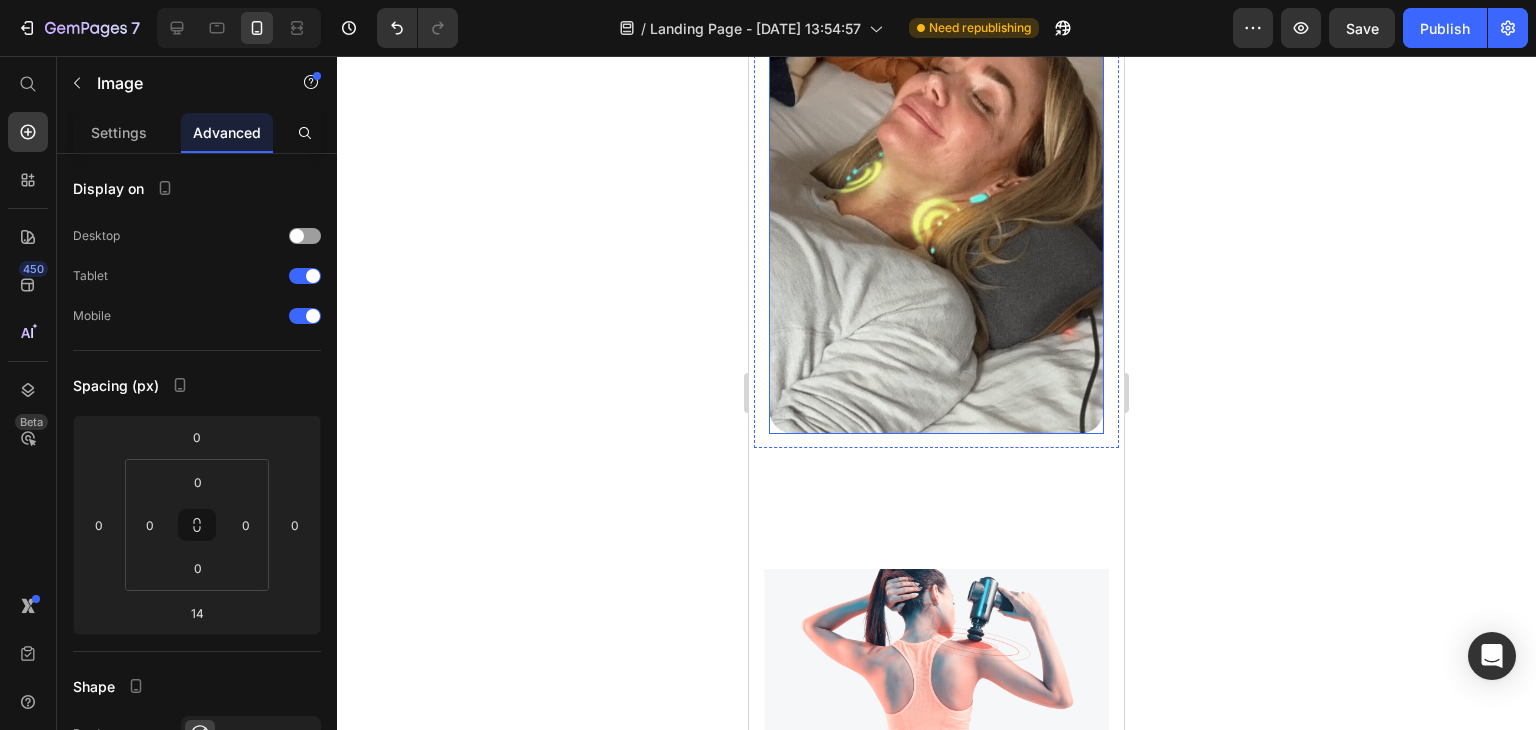 click at bounding box center (936, 211) 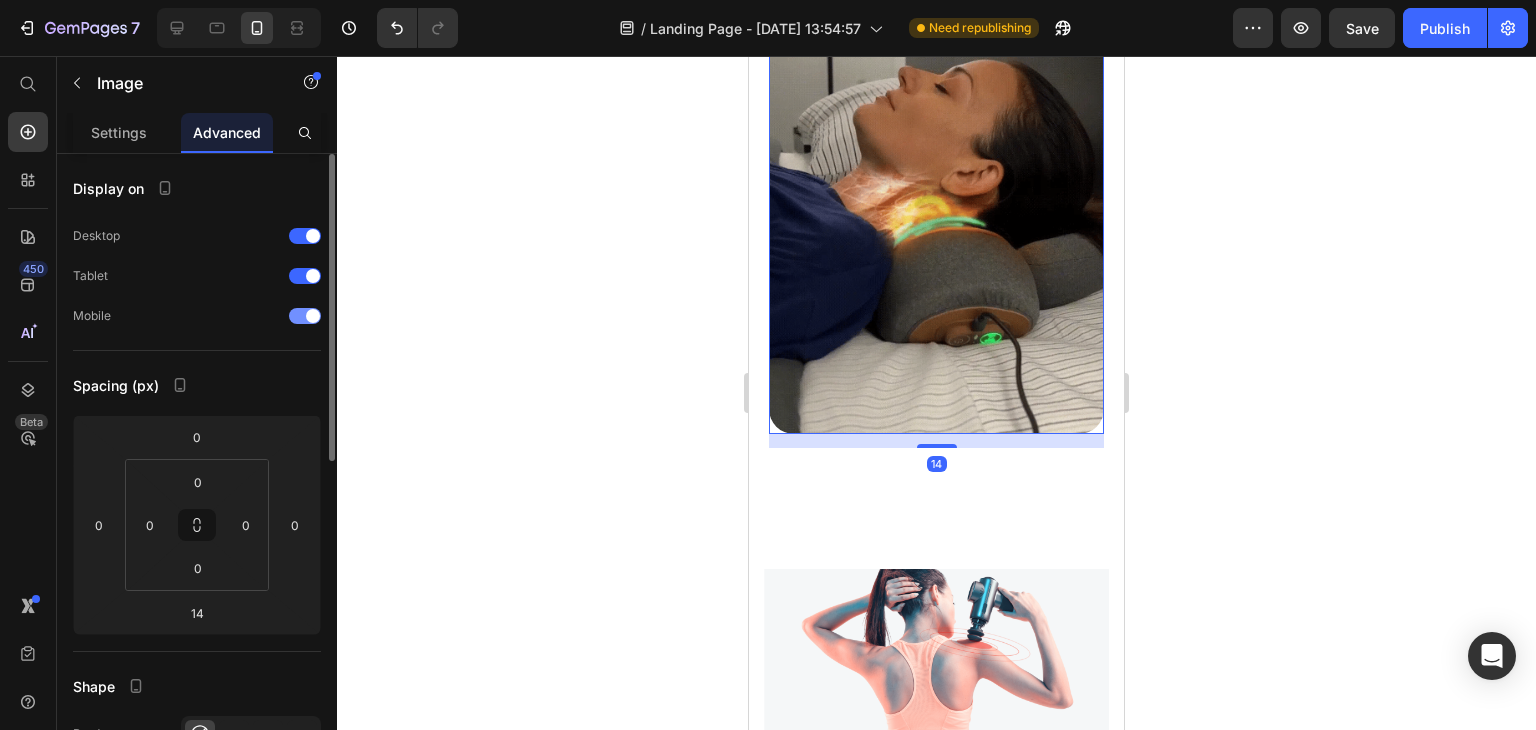 click at bounding box center (305, 316) 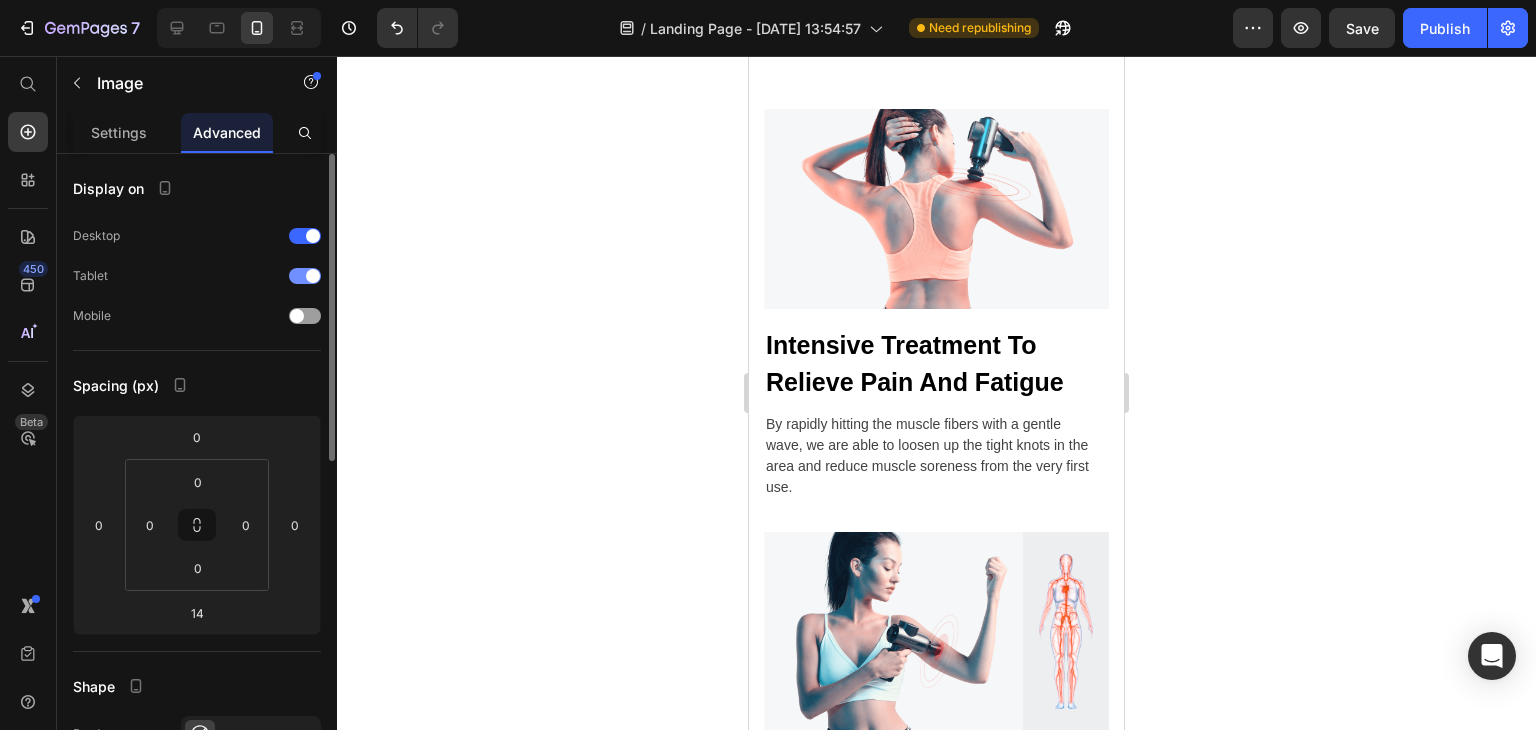 click at bounding box center (305, 276) 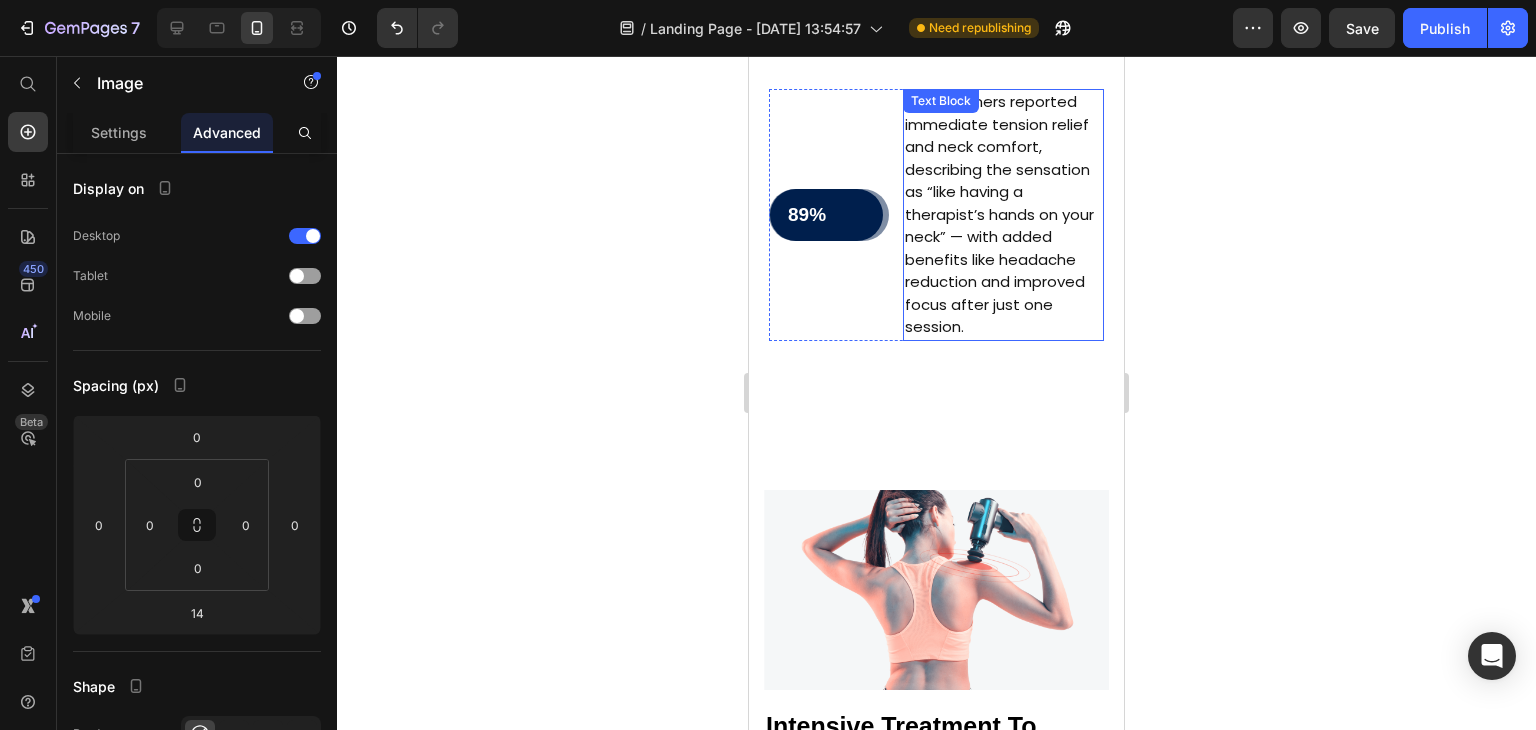scroll, scrollTop: 5850, scrollLeft: 0, axis: vertical 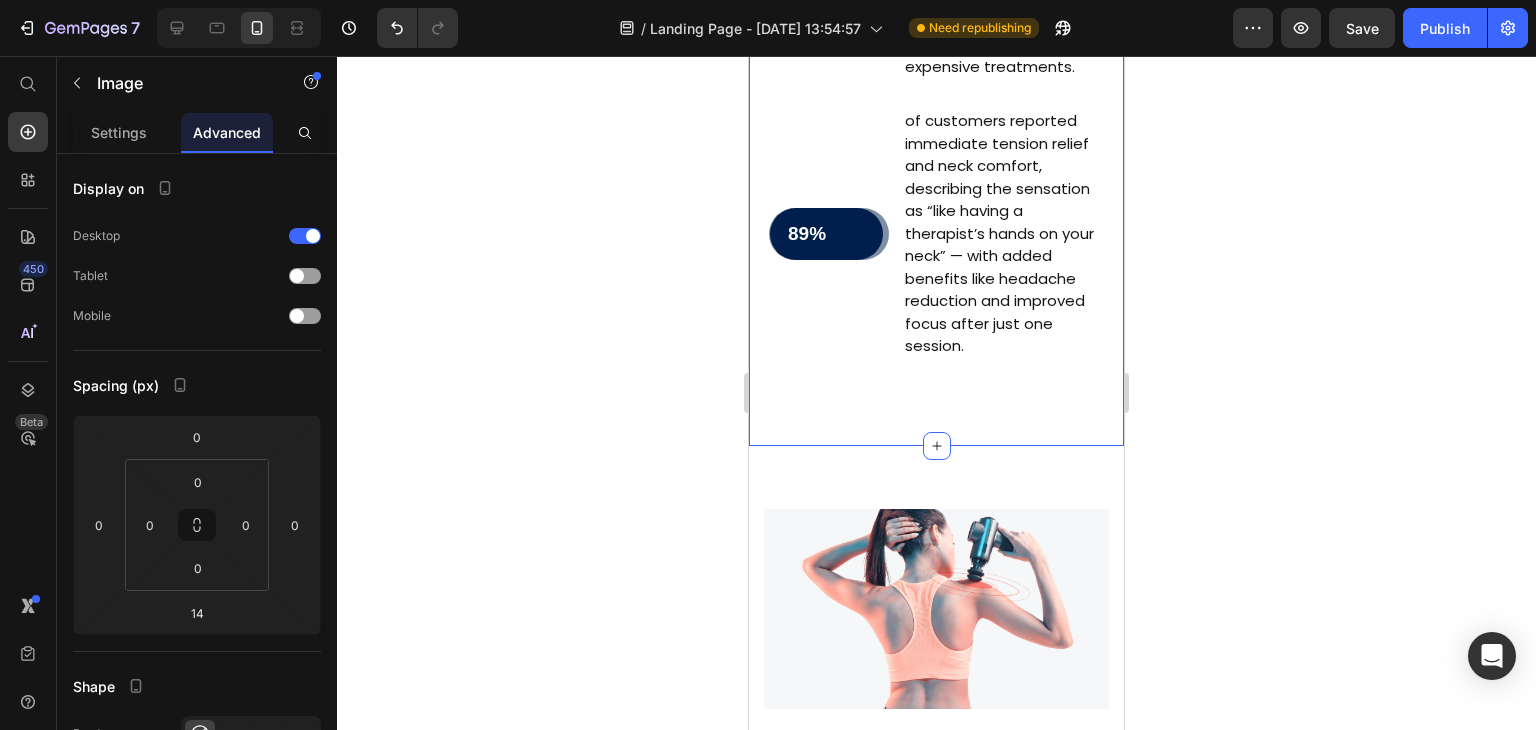 click on "Image ⁠⁠⁠⁠⁠⁠⁠ After analyzing thousands of user experiences with HEAPLS® neck massagers, we discovered: Heading Keypoints: Text Block 92% Text Block Row Row of users reported  instant pain relief  within the first 15-minute session when using HEAPLS for work-related neck tension. Text Block Row 90% Text Block Row Row of professionals experienced  zero neck strain  or discomfort after incorporating HEAPLS into their daily work routine for just one week. Text Block Row 95% Text Block Row Row of participants said HEAPLS® was  far more effective  and  convenient than any other neck pain solution they've tried, including expensive treatments. Text Block Row 89% Text Block Row Row of customers reported immediate tension relief and neck comfort, describing the sensation as “like having a therapist’s hands on your neck” — with added benefits like headache reduction and improved focus after just one session. Text Block Row Image   14 Row" at bounding box center (936, -318) 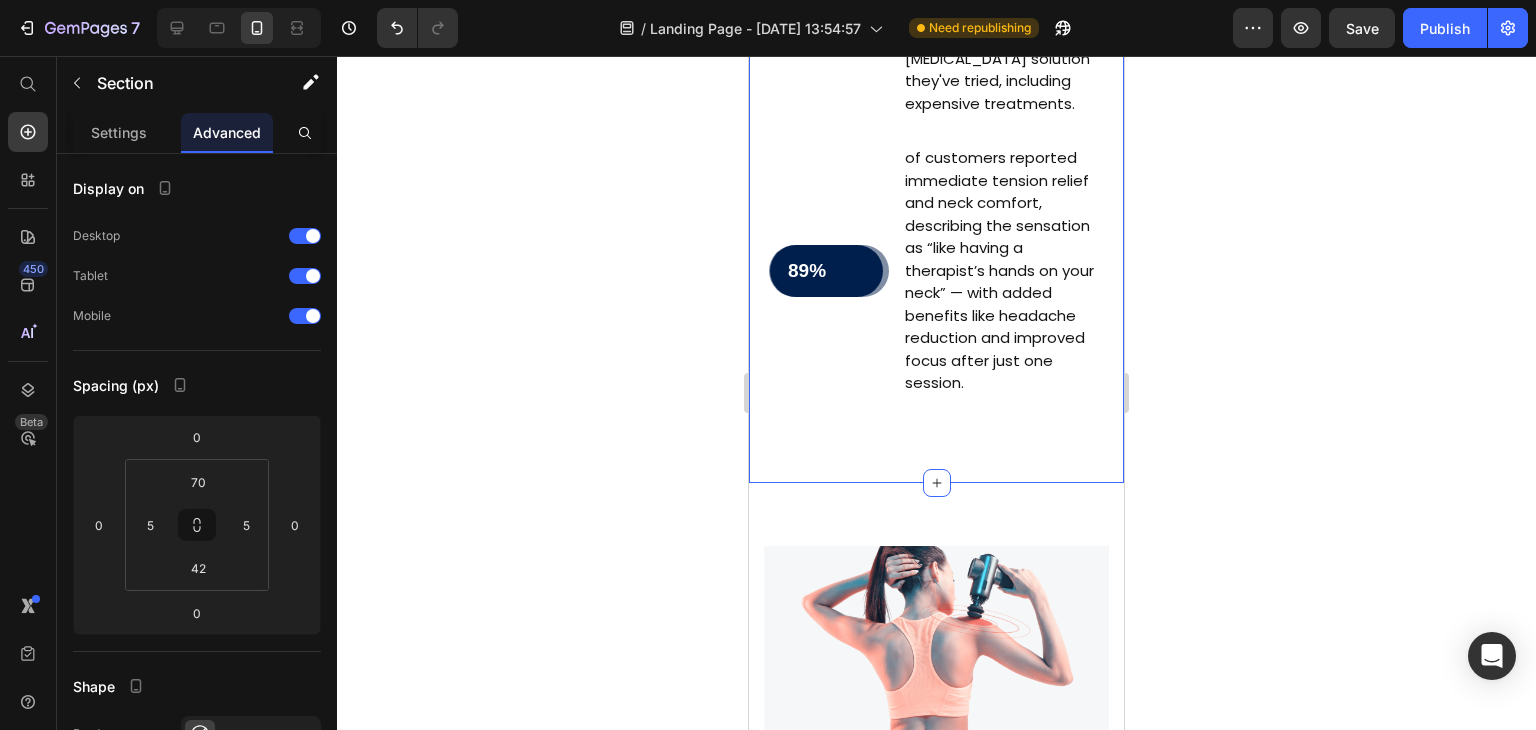 scroll, scrollTop: 5750, scrollLeft: 0, axis: vertical 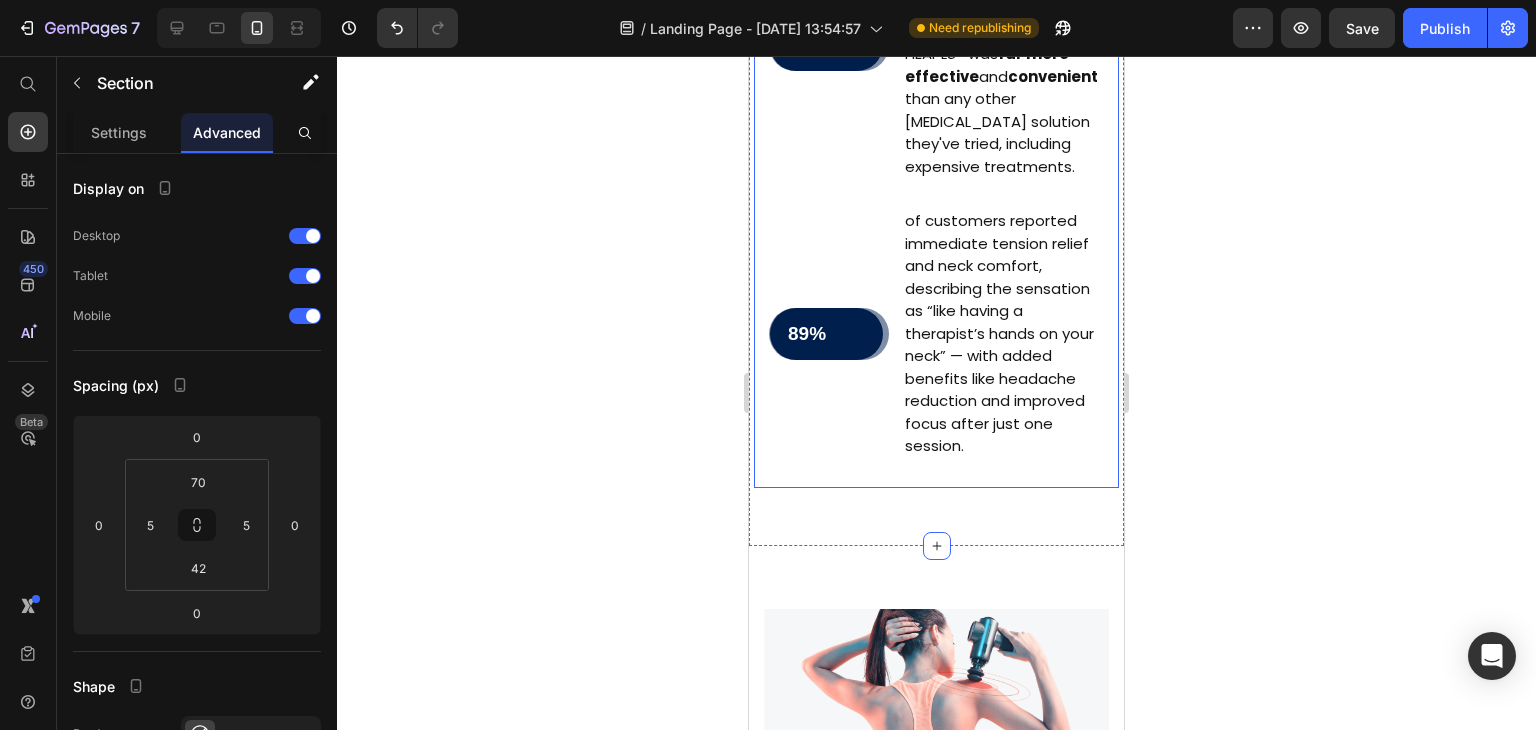 click on "Image ⁠⁠⁠⁠⁠⁠⁠ After analyzing thousands of user experiences with HEAPLS® neck massagers, we discovered: Heading Keypoints: Text Block 92% Text Block Row Row of users reported  instant pain relief  within the first 15-minute session when using HEAPLS for work-related neck tension. Text Block Row 90% Text Block Row Row of professionals experienced  zero neck strain  or discomfort after incorporating HEAPLS into their daily work routine for just one week. Text Block Row 95% Text Block Row Row of participants said HEAPLS® was  far more effective  and  convenient than any other neck pain solution they've tried, including expensive treatments. Text Block Row 89% Text Block Row Row of customers reported immediate tension relief and neck comfort, describing the sensation as “like having a therapist’s hands on your neck” — with added benefits like headache reduction and improved focus after just one session. Text Block Row" at bounding box center (936, -226) 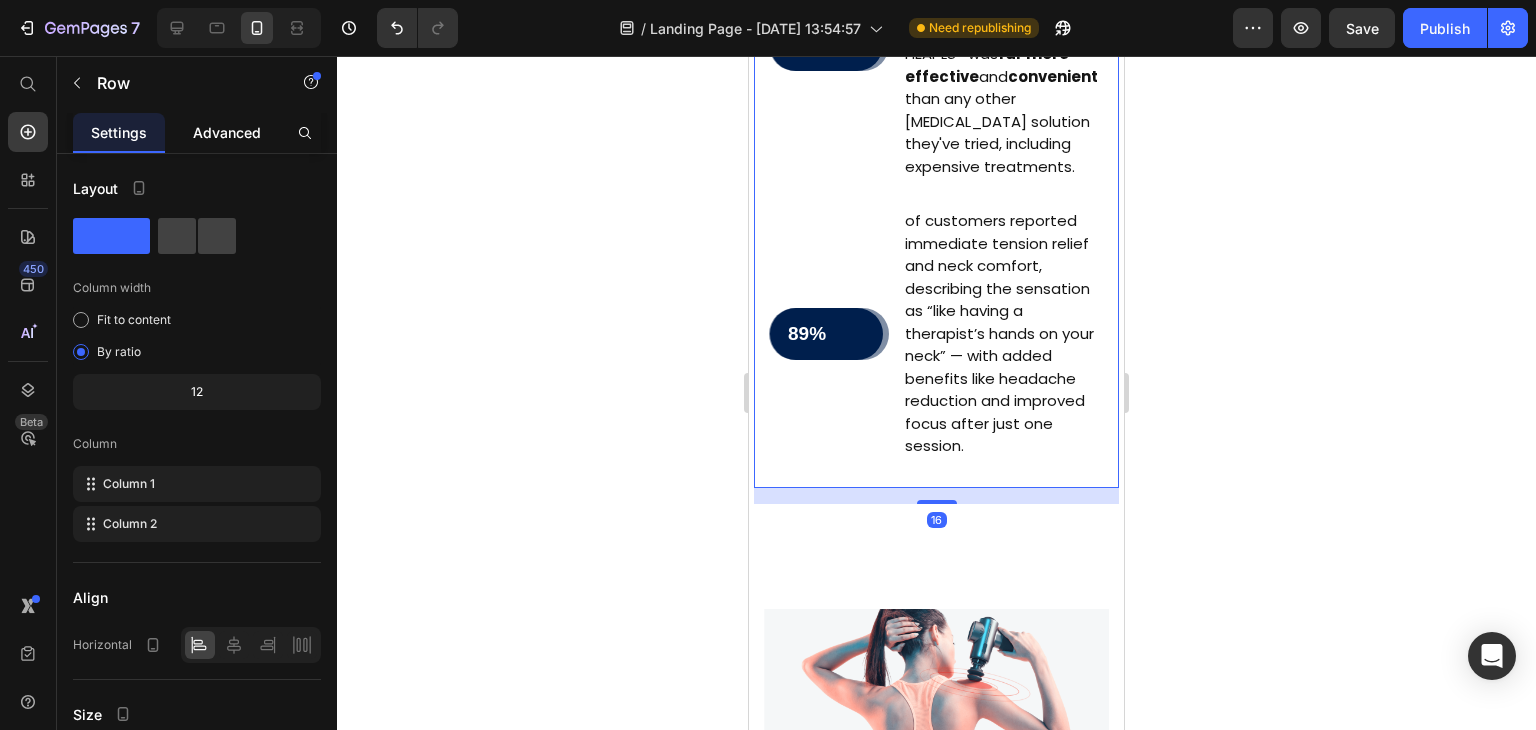 click on "Advanced" at bounding box center (227, 132) 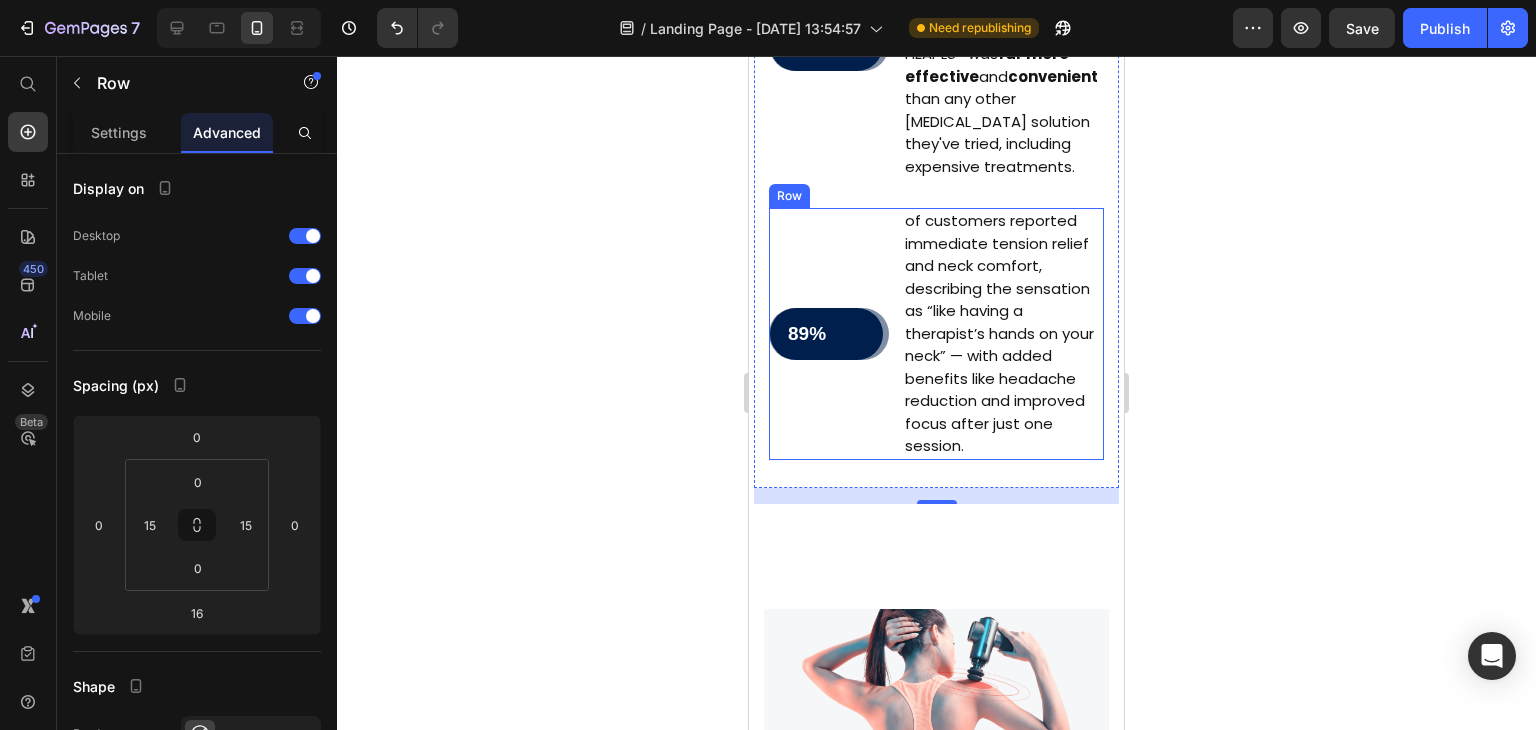 click on "89% Text Block Row Row" at bounding box center [829, 334] 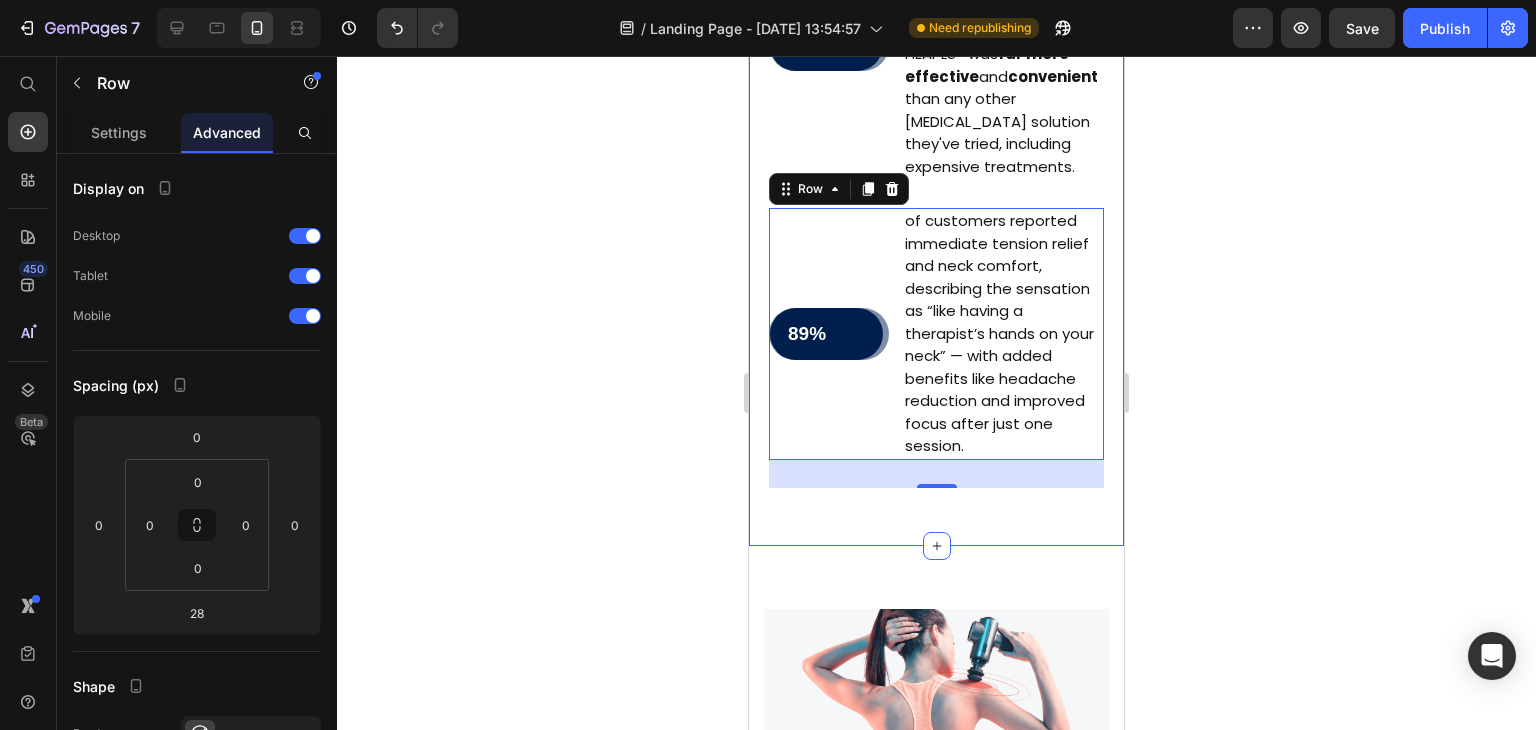click on "Image ⁠⁠⁠⁠⁠⁠⁠ After analyzing thousands of user experiences with HEAPLS® neck massagers, we discovered: Heading Keypoints: Text Block 92% Text Block Row Row of users reported  instant pain relief  within the first 15-minute session when using HEAPLS for work-related neck tension. Text Block Row 90% Text Block Row Row of professionals experienced  zero neck strain  or discomfort after incorporating HEAPLS into their daily work routine for just one week. Text Block Row 95% Text Block Row Row of participants said HEAPLS® was  far more effective  and  convenient than any other neck pain solution they've tried, including expensive treatments. Text Block Row 89% Text Block Row Row of customers reported immediate tension relief and neck comfort, describing the sensation as “like having a therapist’s hands on your neck” — with added benefits like headache reduction and improved focus after just one session. Text Block Row   28 Image Row Section 7" at bounding box center (936, -232) 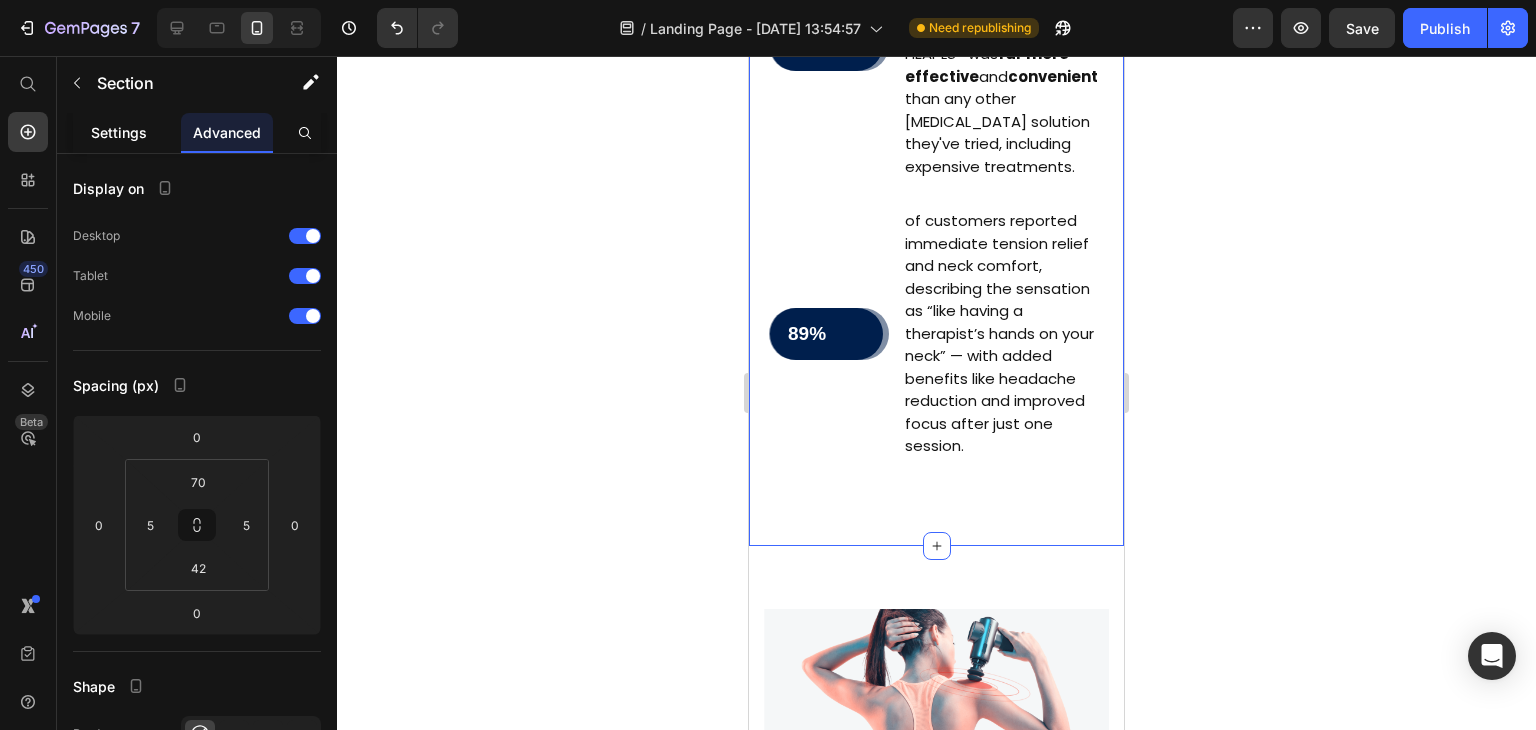 click on "Settings" at bounding box center (119, 132) 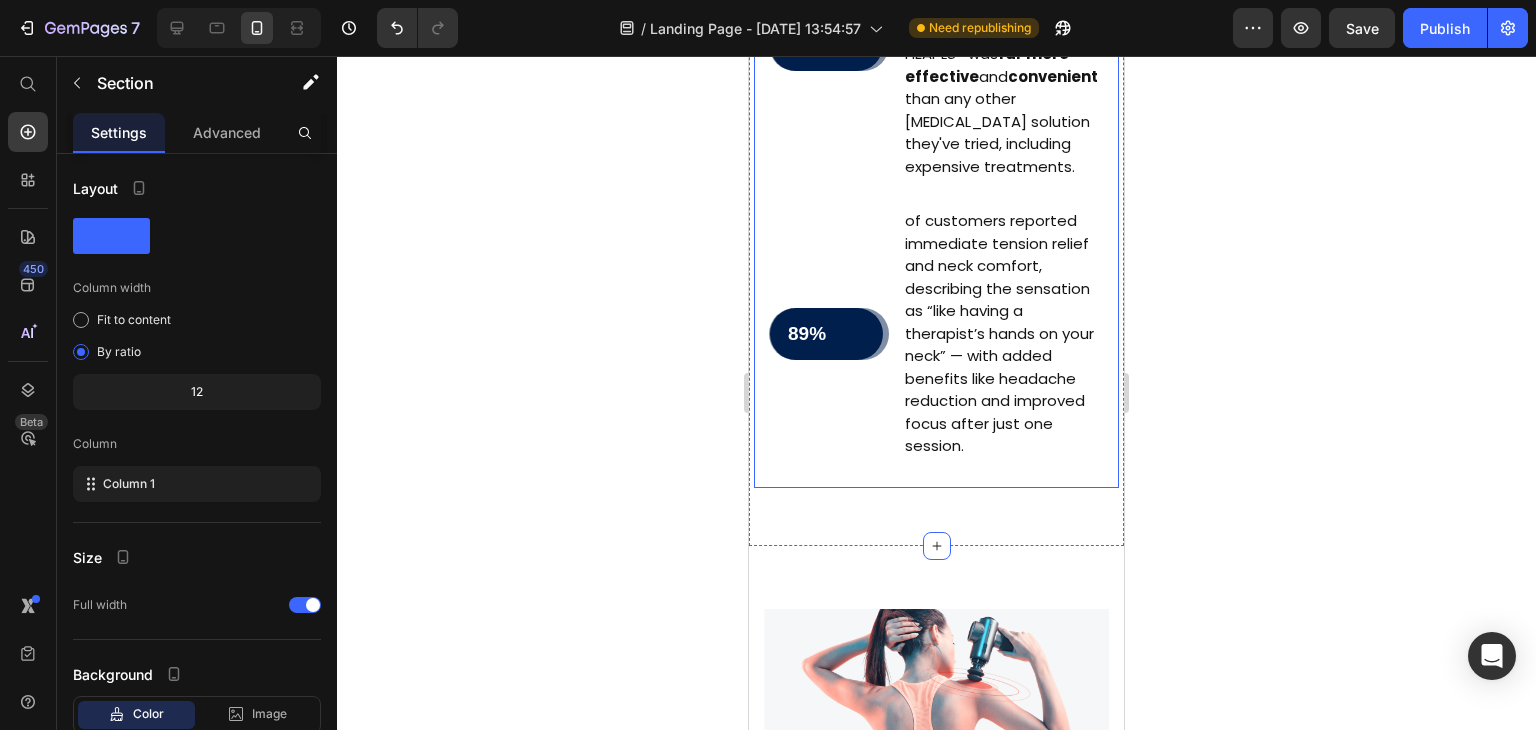 click on "Image ⁠⁠⁠⁠⁠⁠⁠ After analyzing thousands of user experiences with HEAPLS® neck massagers, we discovered: Heading Keypoints: Text Block 92% Text Block Row Row of users reported  instant pain relief  within the first 15-minute session when using HEAPLS for work-related neck tension. Text Block Row 90% Text Block Row Row of professionals experienced  zero neck strain  or discomfort after incorporating HEAPLS into their daily work routine for just one week. Text Block Row 95% Text Block Row Row of participants said HEAPLS® was  far more effective  and  convenient than any other neck pain solution they've tried, including expensive treatments. Text Block Row 89% Text Block Row Row of customers reported immediate tension relief and neck comfort, describing the sensation as “like having a therapist’s hands on your neck” — with added benefits like headache reduction and improved focus after just one session. Text Block Row" at bounding box center [936, -226] 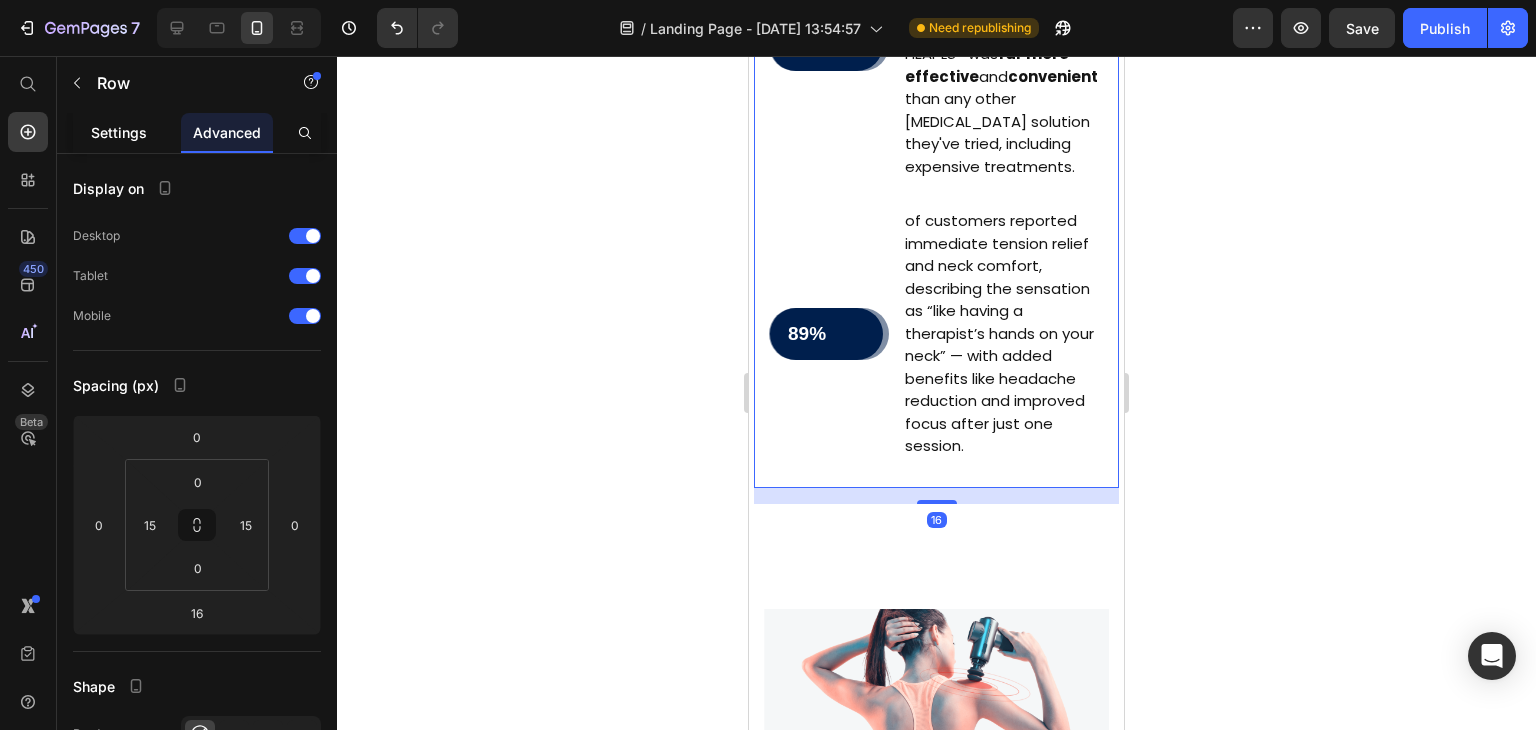 click on "Settings" at bounding box center [119, 132] 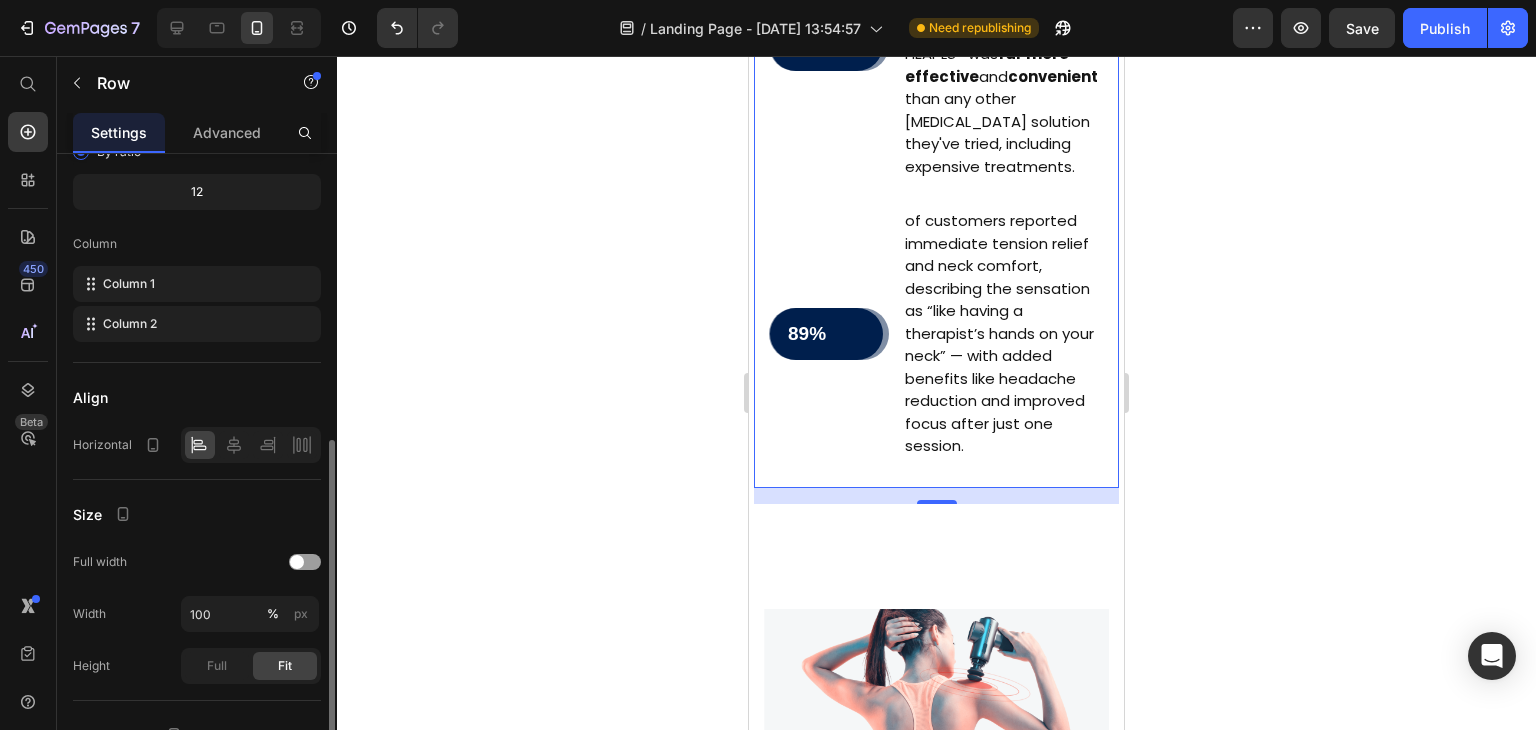 scroll, scrollTop: 300, scrollLeft: 0, axis: vertical 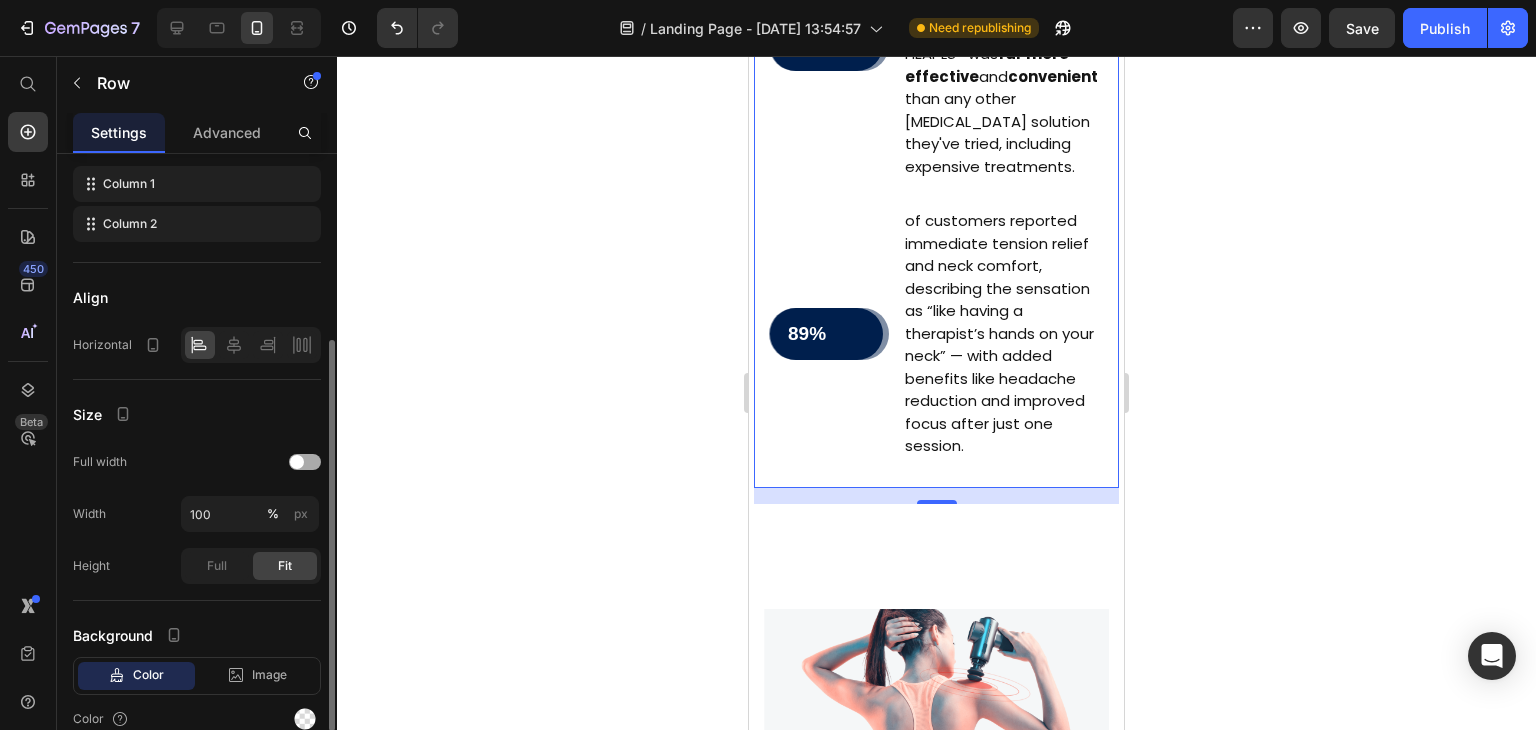 click on "Full width" 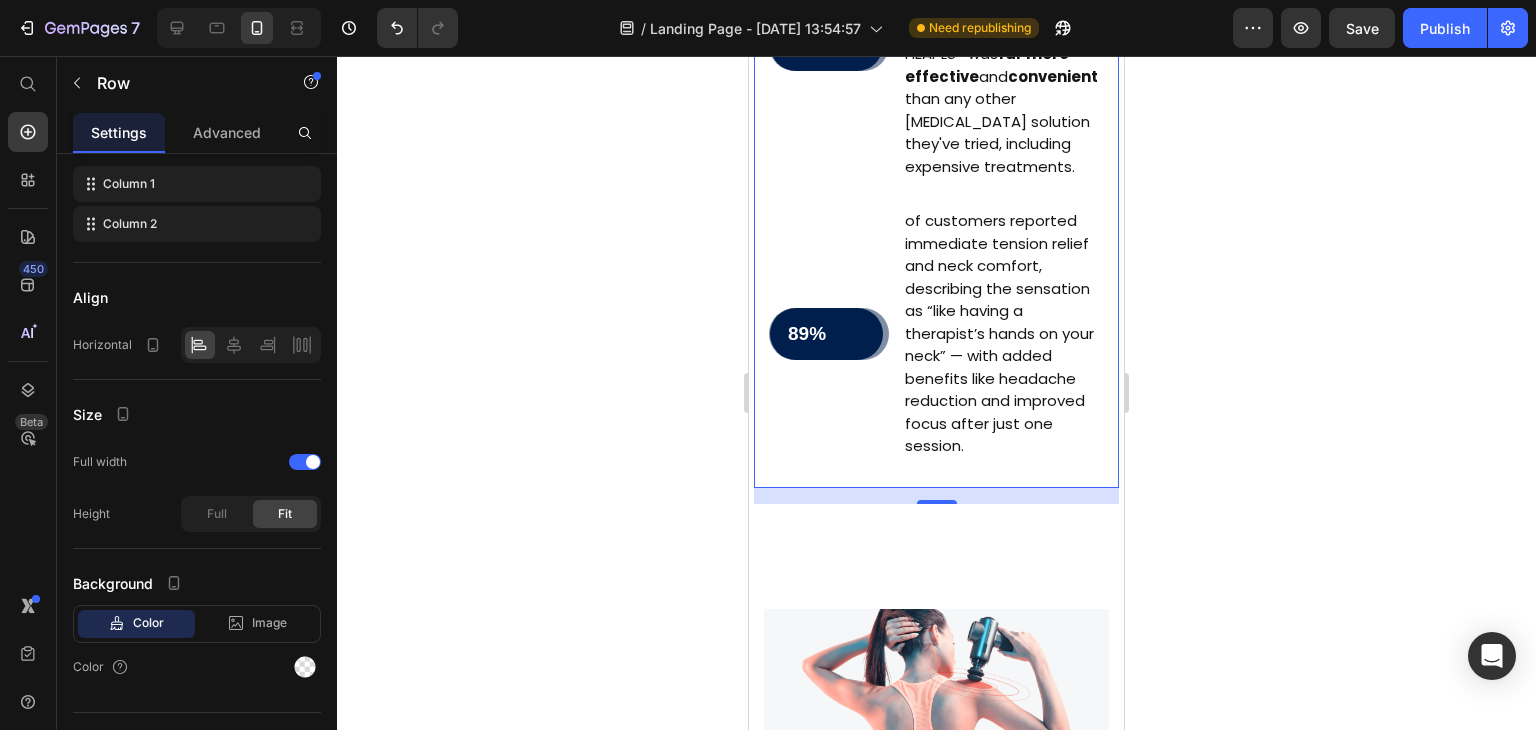 click at bounding box center [239, 28] 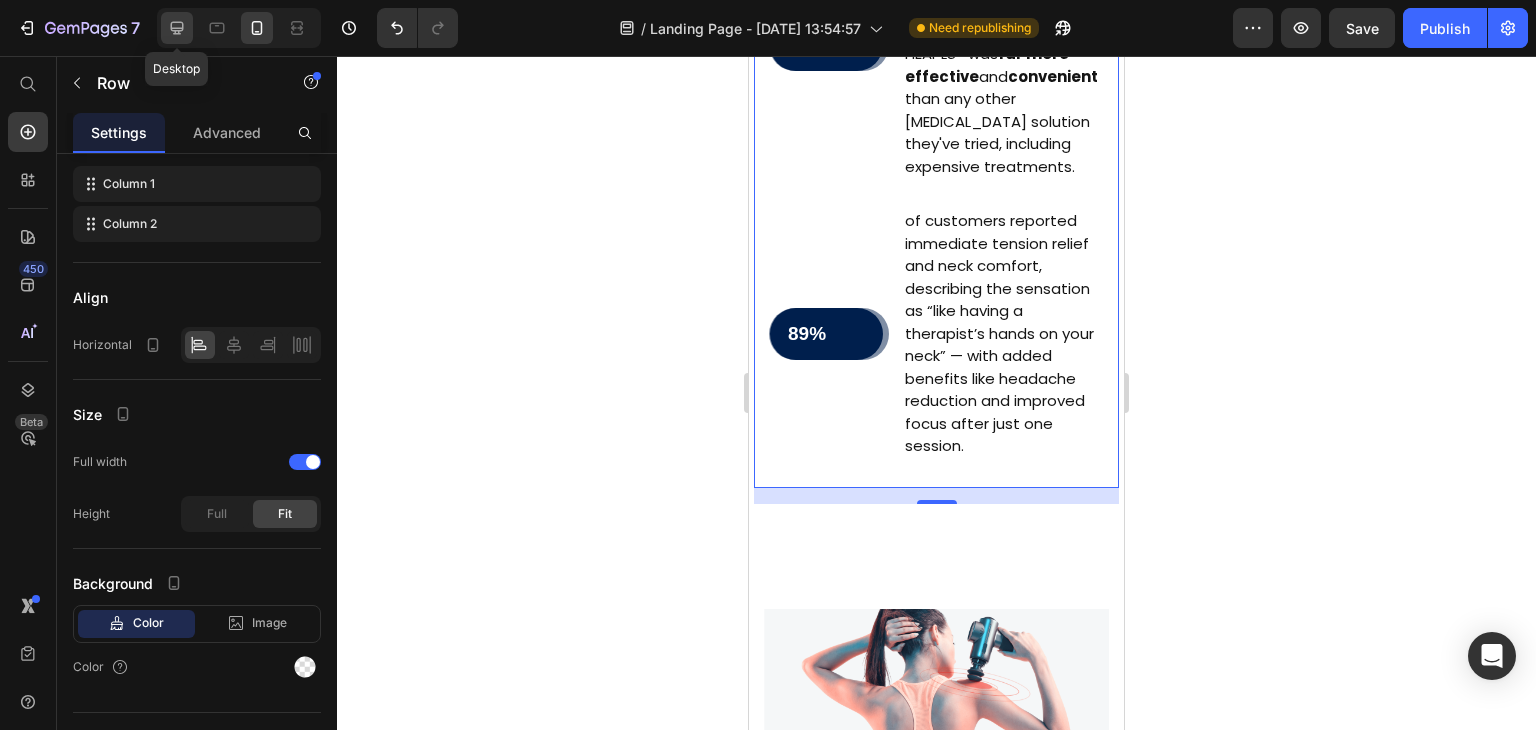 click 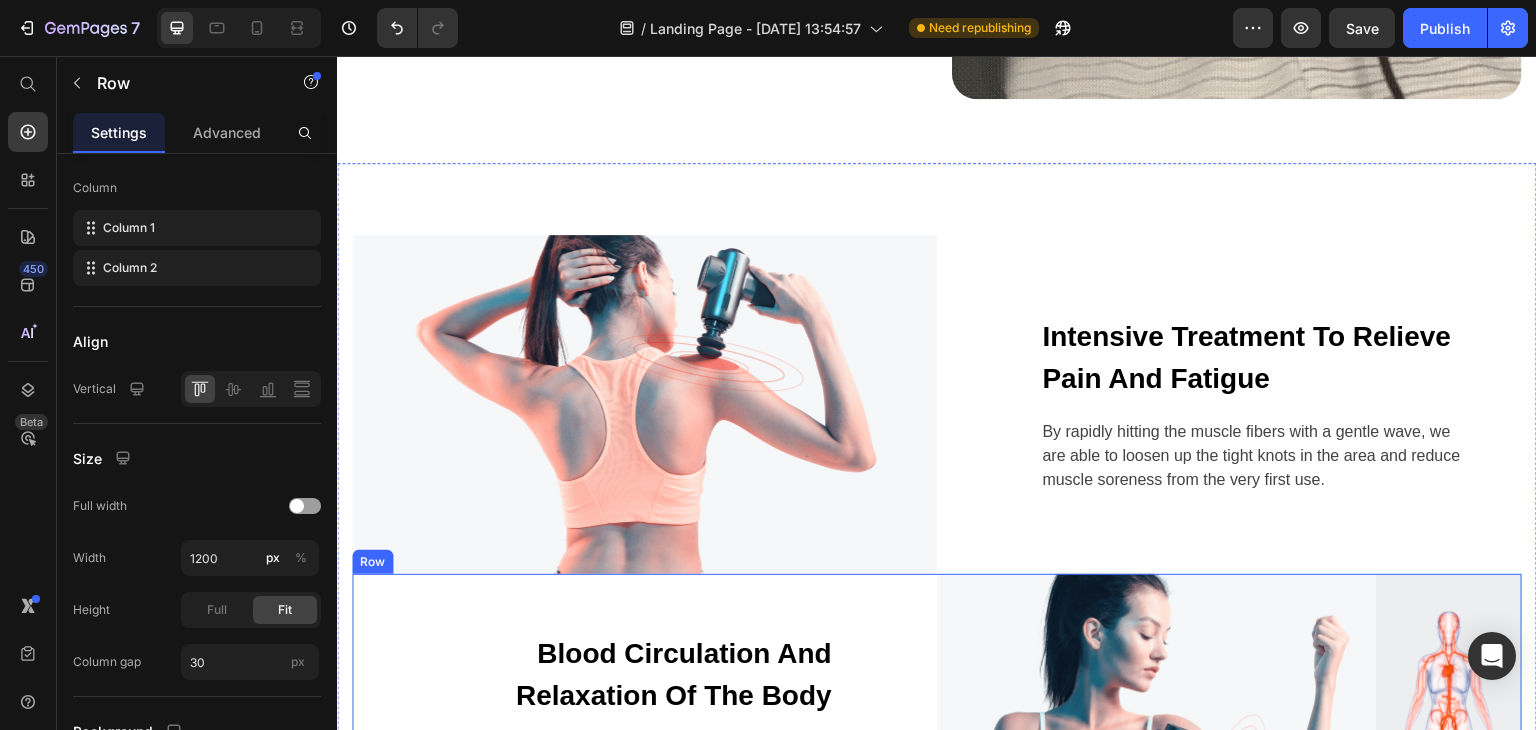 scroll, scrollTop: 4291, scrollLeft: 0, axis: vertical 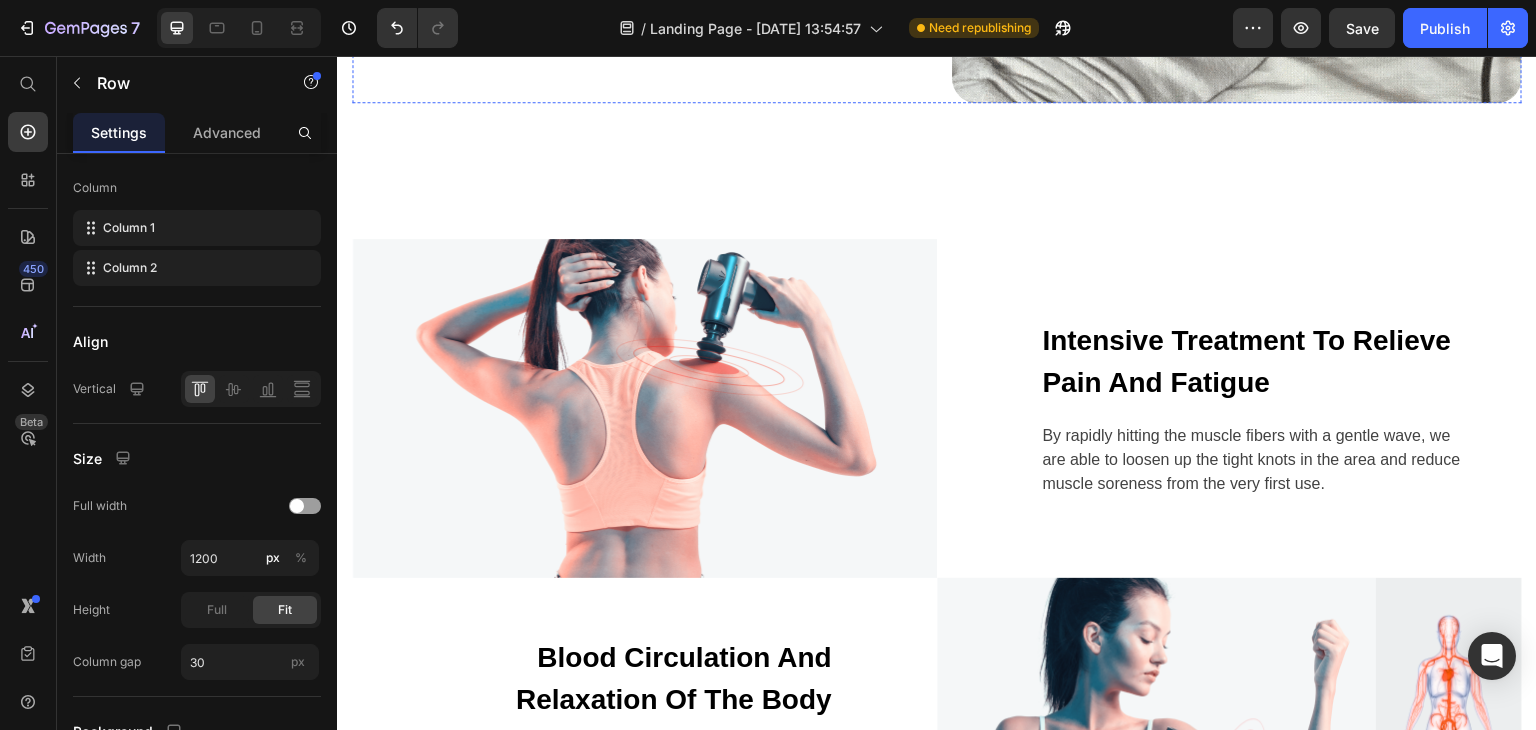 click on "89% Text Block Row Row of customers reported immediate tension relief and neck comfort, describing the sensation as “like having a therapist’s hands on your neck” — with added benefits like headache reduction and improved focus after just one session. Text Block Row" at bounding box center [637, -33] 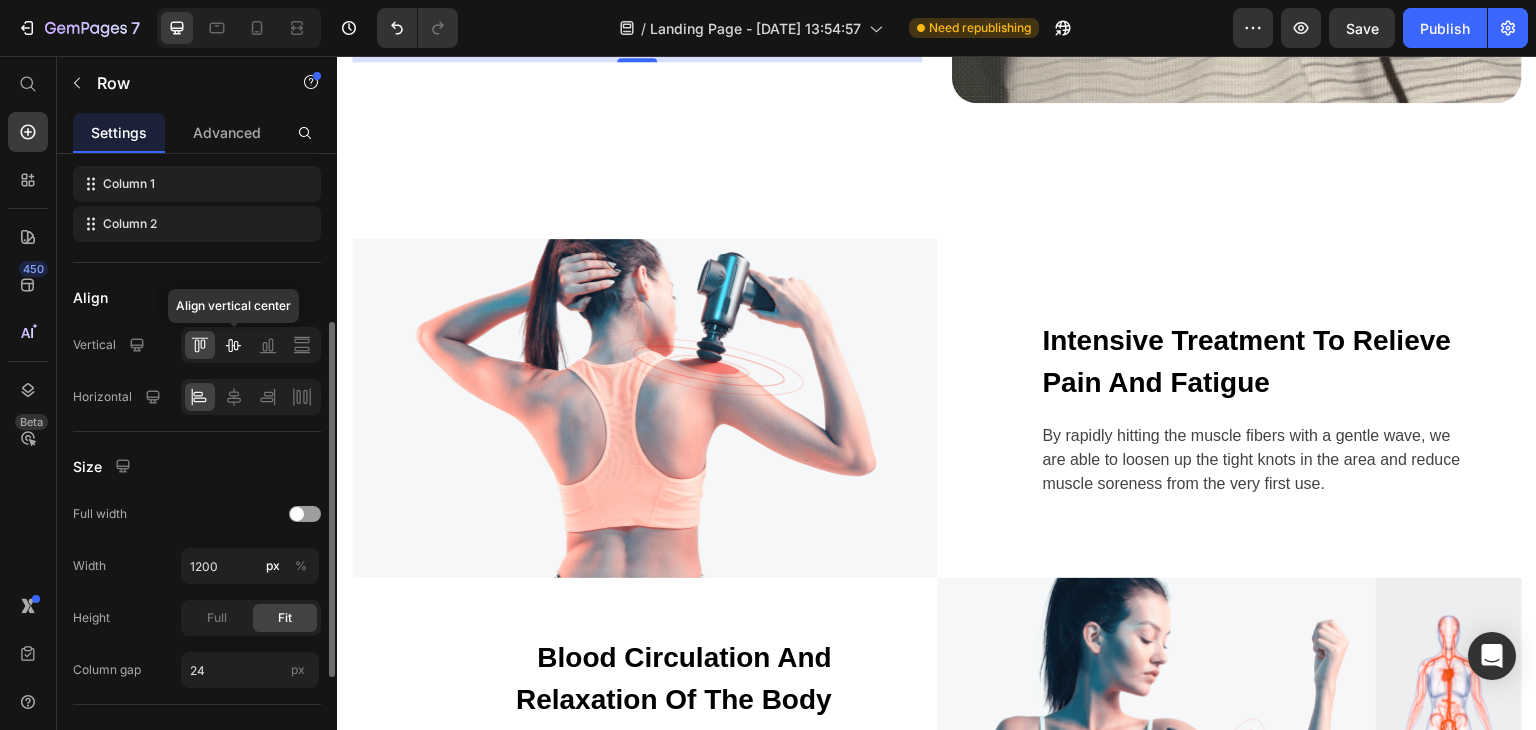 click 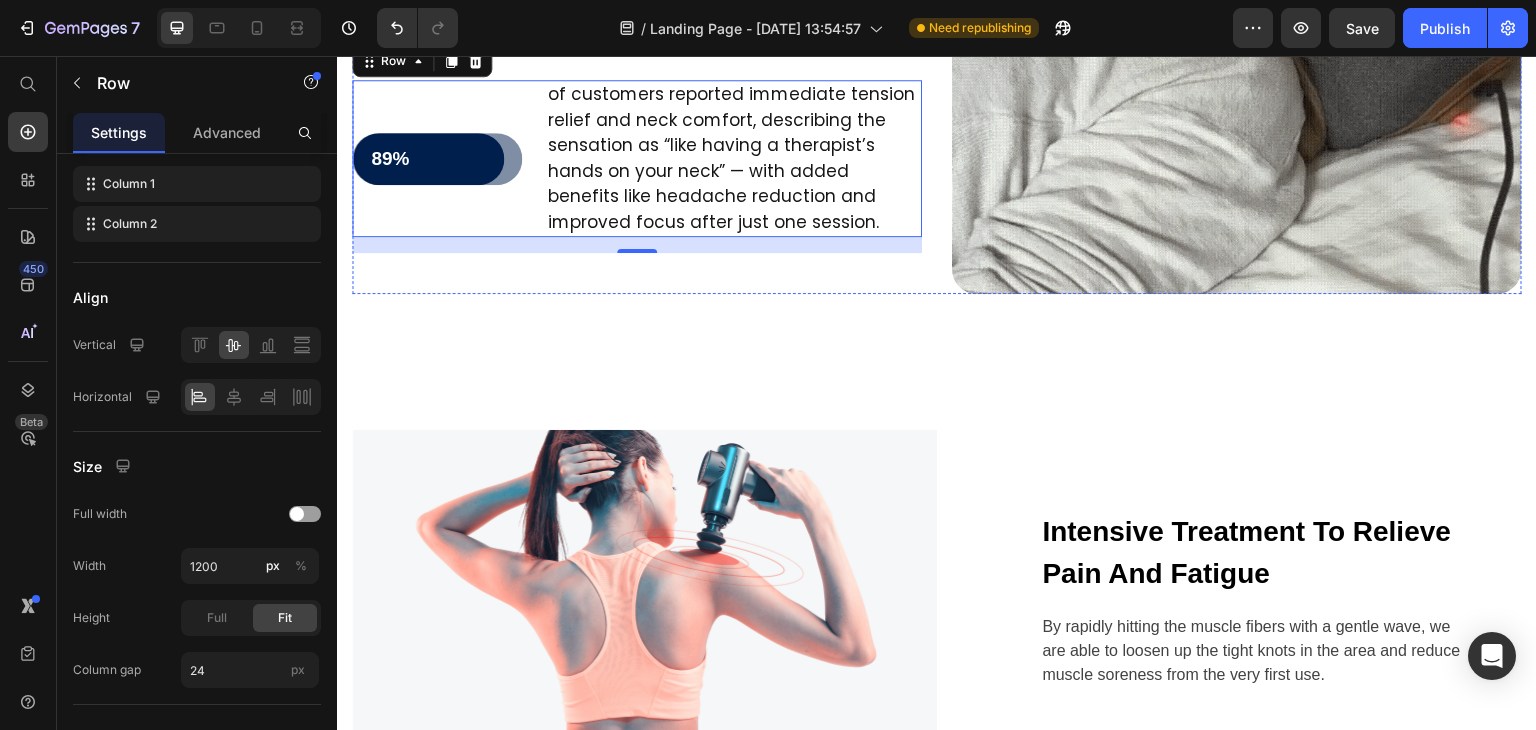 scroll, scrollTop: 4091, scrollLeft: 0, axis: vertical 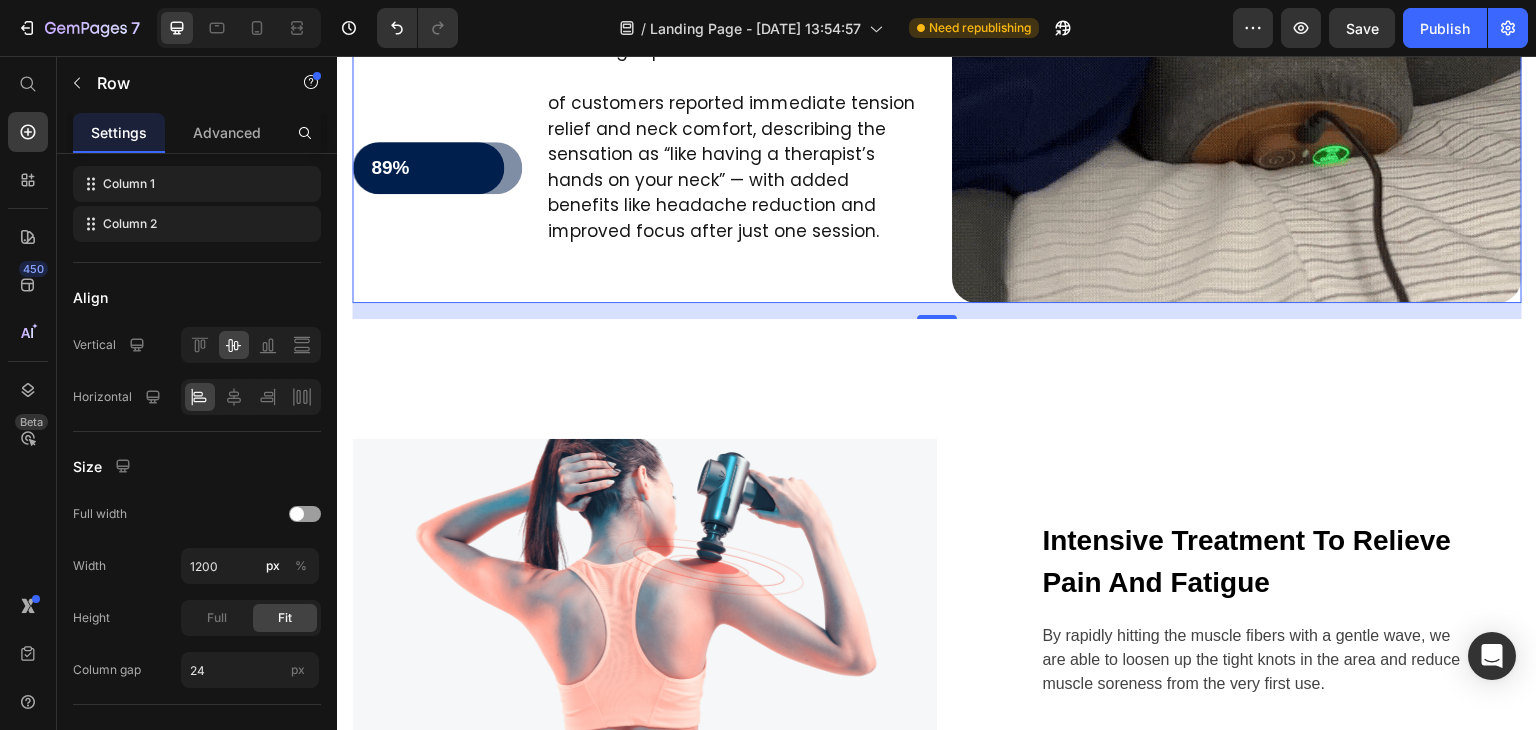 click on "Image After analyzing thousands of user experiences with HEAPLS® neck massagers, we discovered: Heading Keypoints: Text Block 92% Text Block Row Row of users reported  instant pain relief  within the first 15-minute session when using HEAPLS for work-related neck tension. Text Block Row 90% Text Block Row Row of professionals experienced  zero neck strain  or discomfort after incorporating HEAPLS into their daily work routine for just one week. Text Block Row 95% Text Block Row Row of participants said HEAPLS® was  far more effective  and  convenient than any other neck pain solution they've tried, including expensive treatments. Text Block Row 89% Text Block Row Row of customers reported immediate tension relief and neck comfort, describing the sensation as “like having a therapist’s hands on your neck” — with added benefits like headache reduction and improved focus after just one session. Text Block Row Image Row   0" at bounding box center [937, -77] 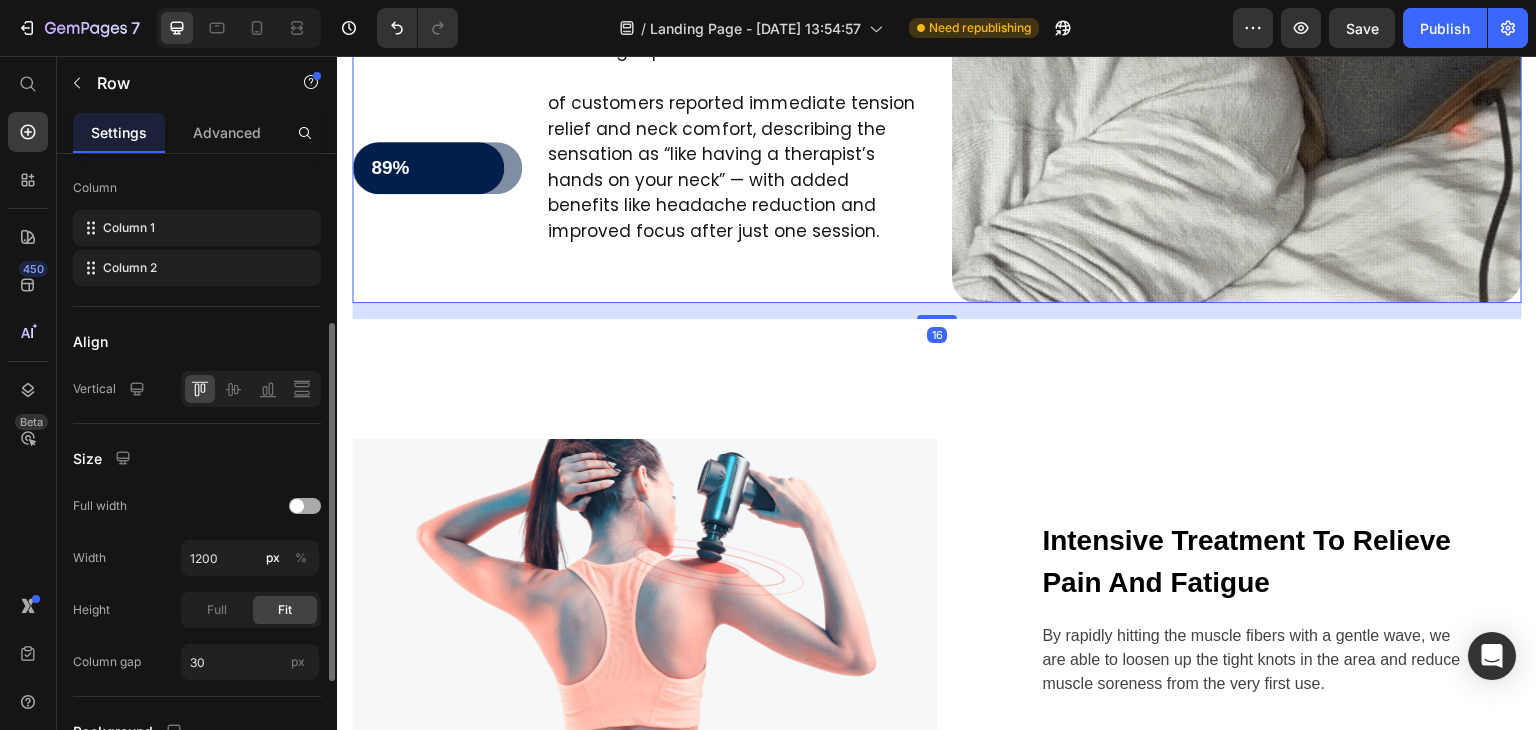click at bounding box center [297, 506] 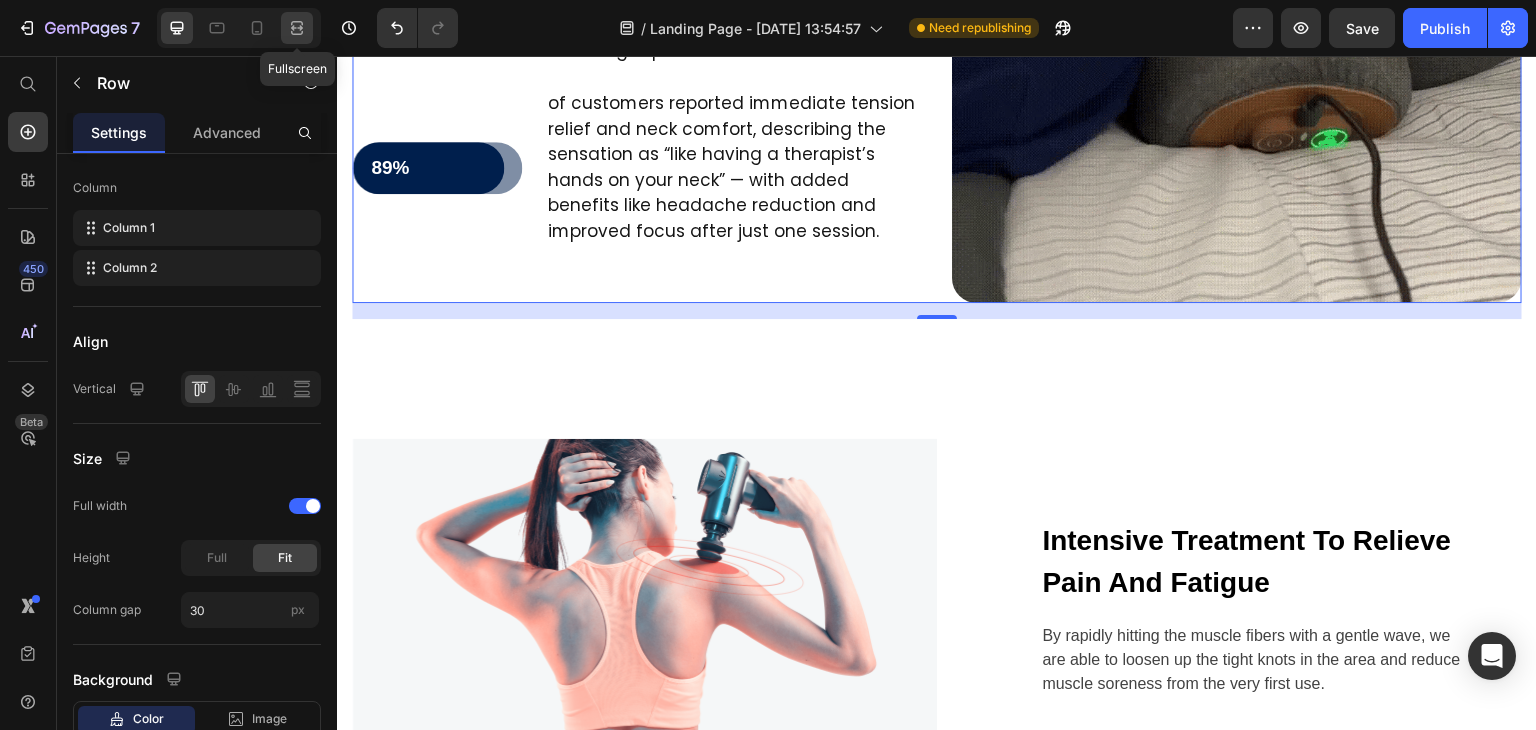 click 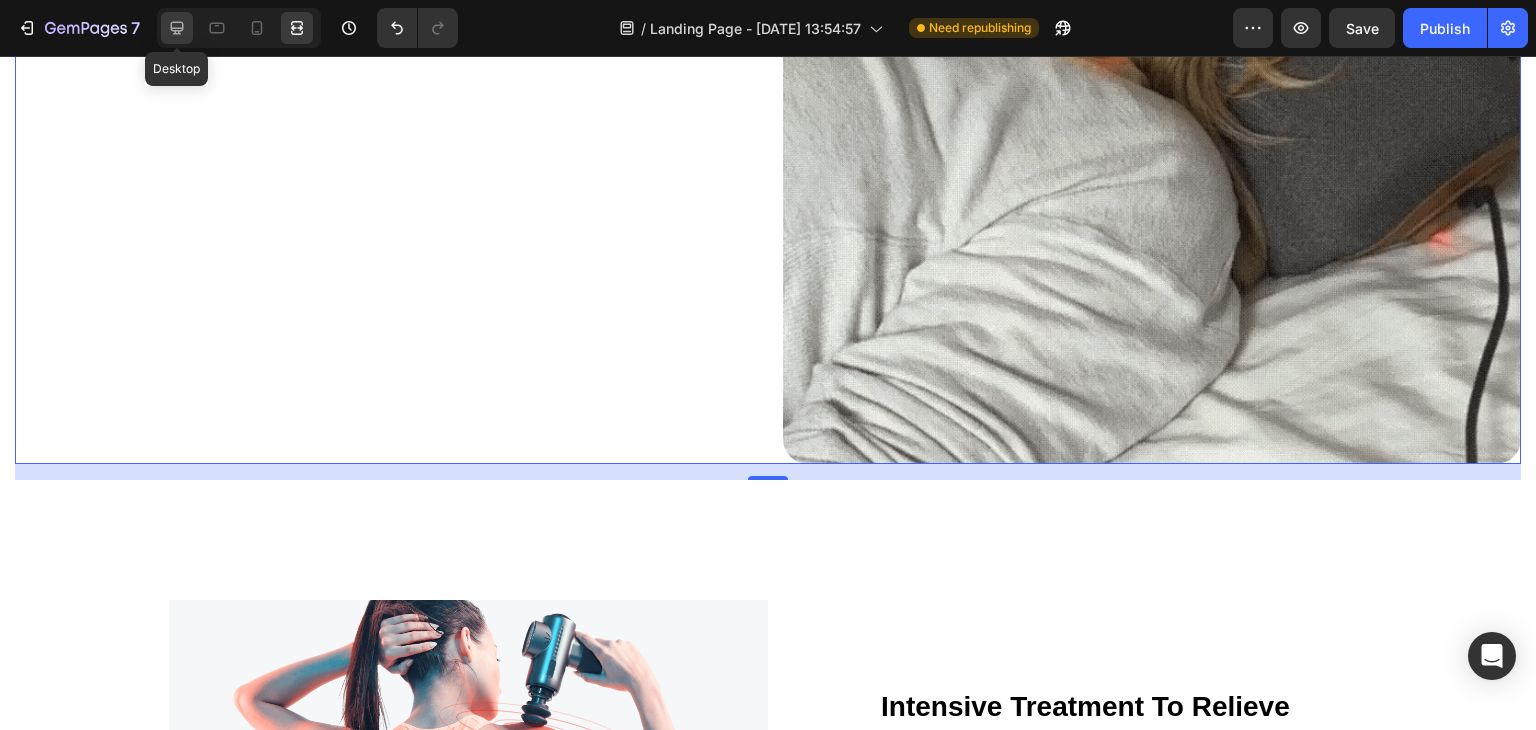 click 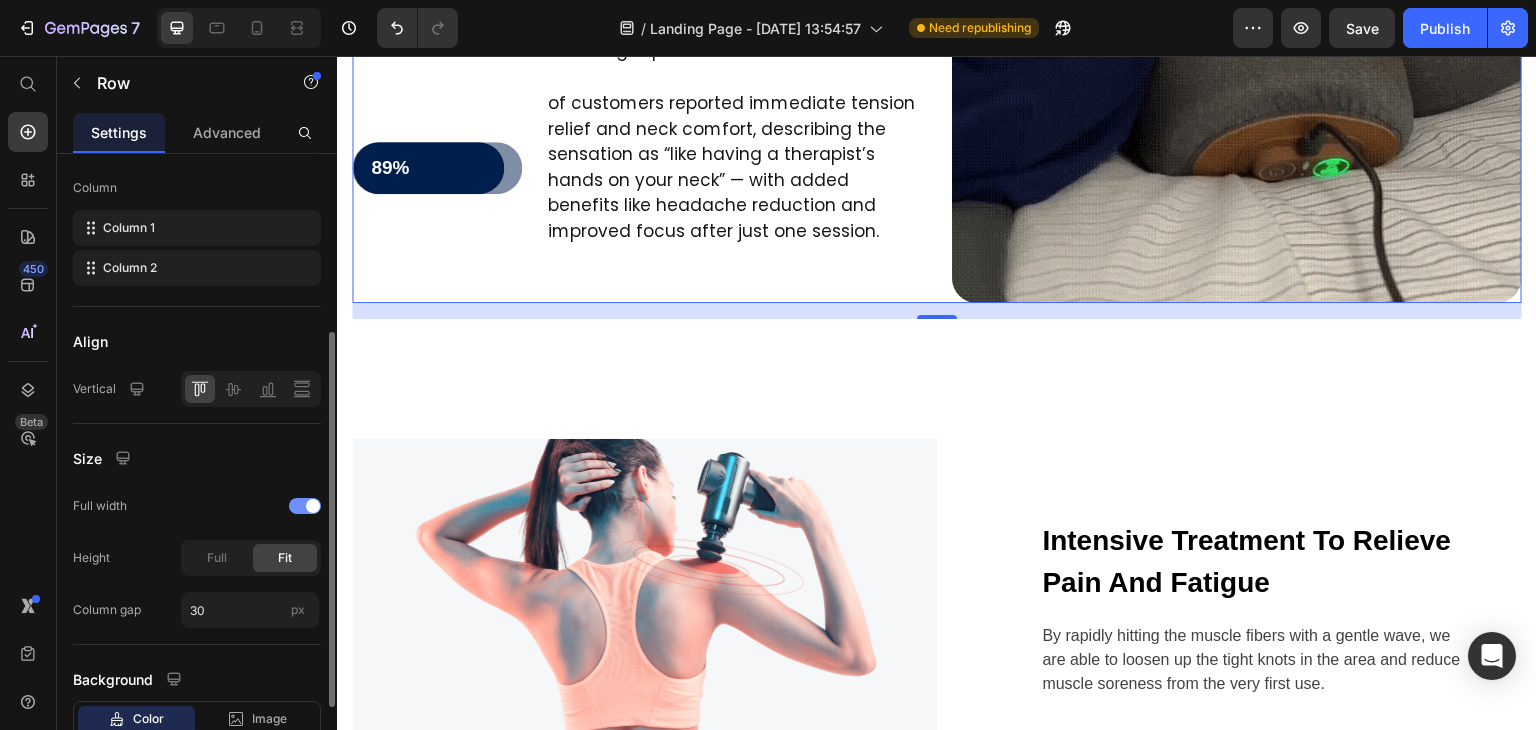 click at bounding box center [305, 506] 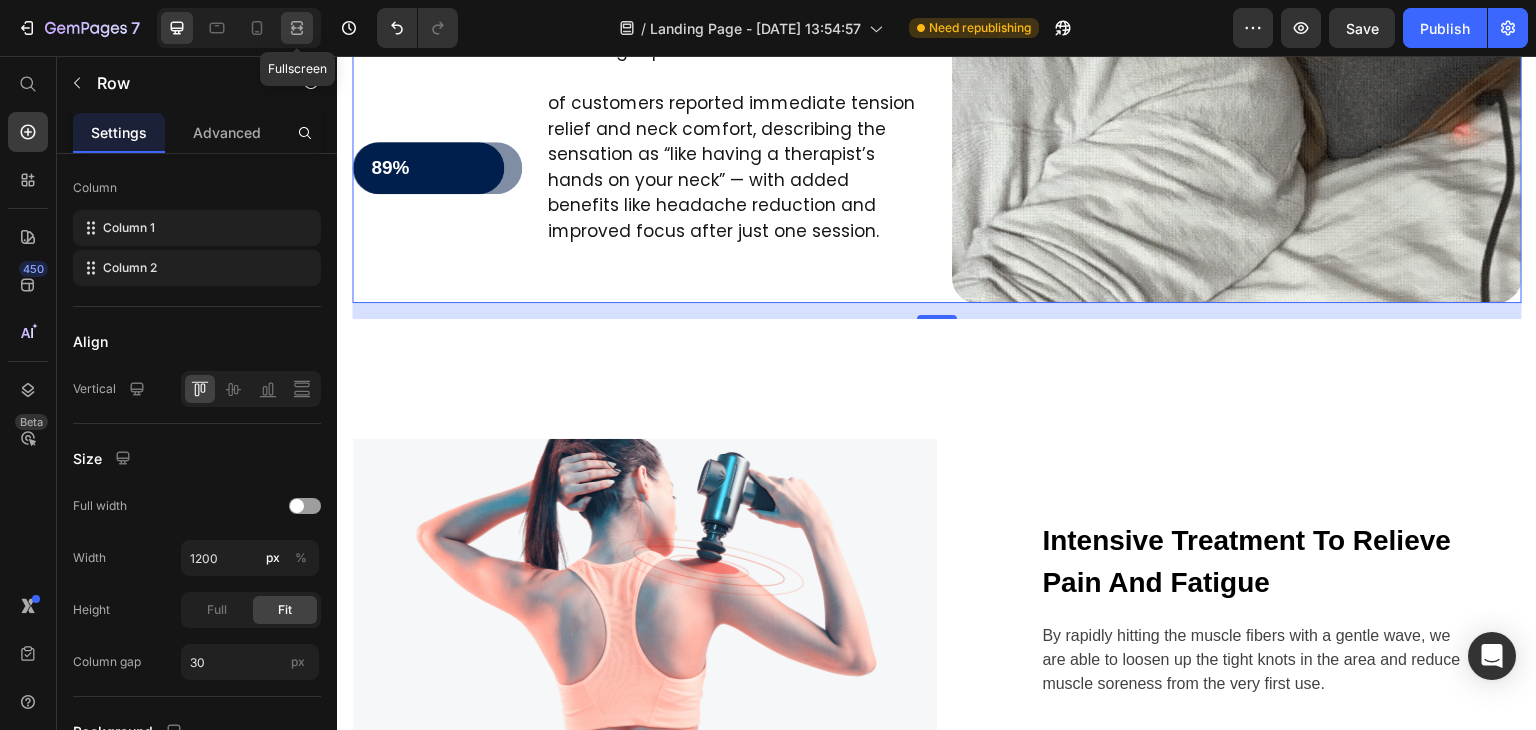 click 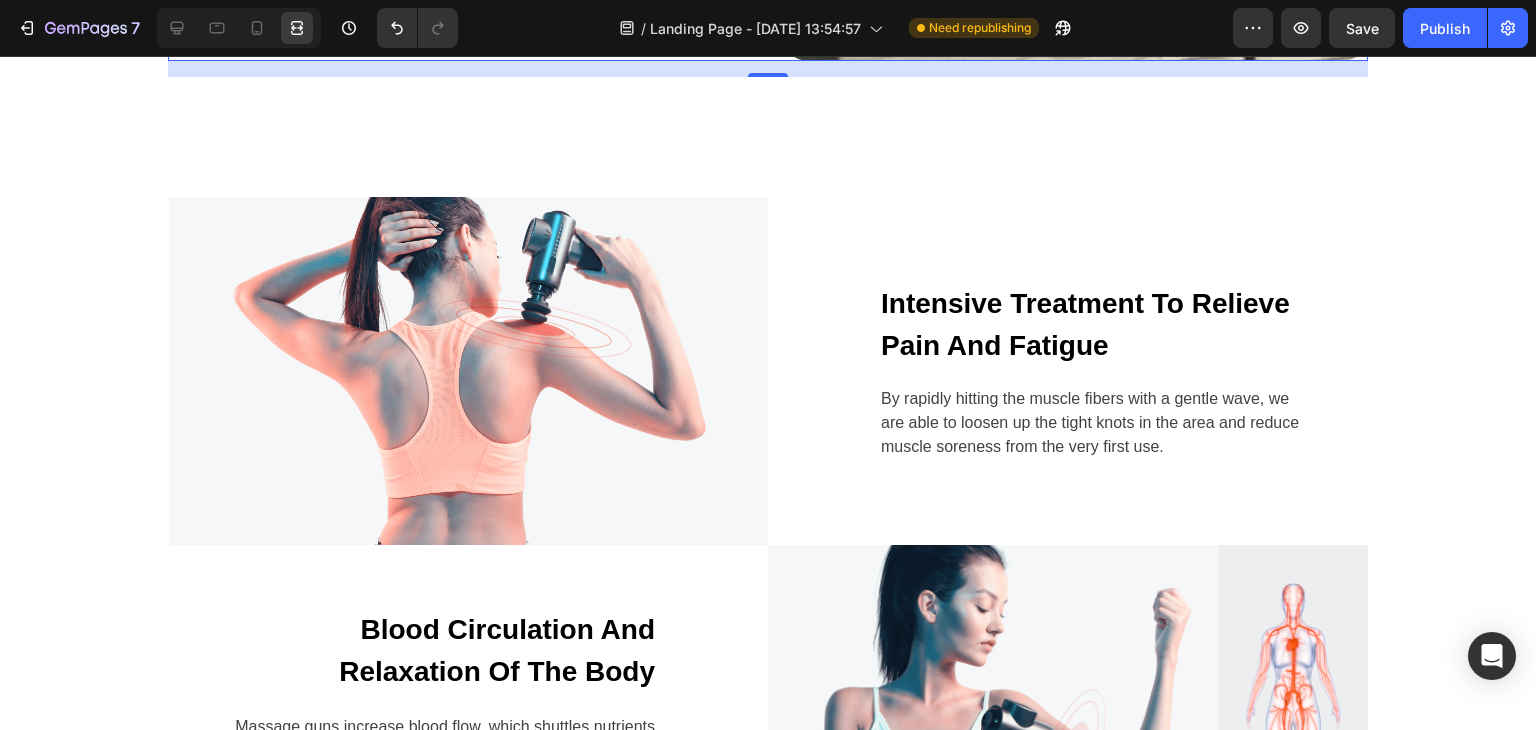 scroll, scrollTop: 4291, scrollLeft: 0, axis: vertical 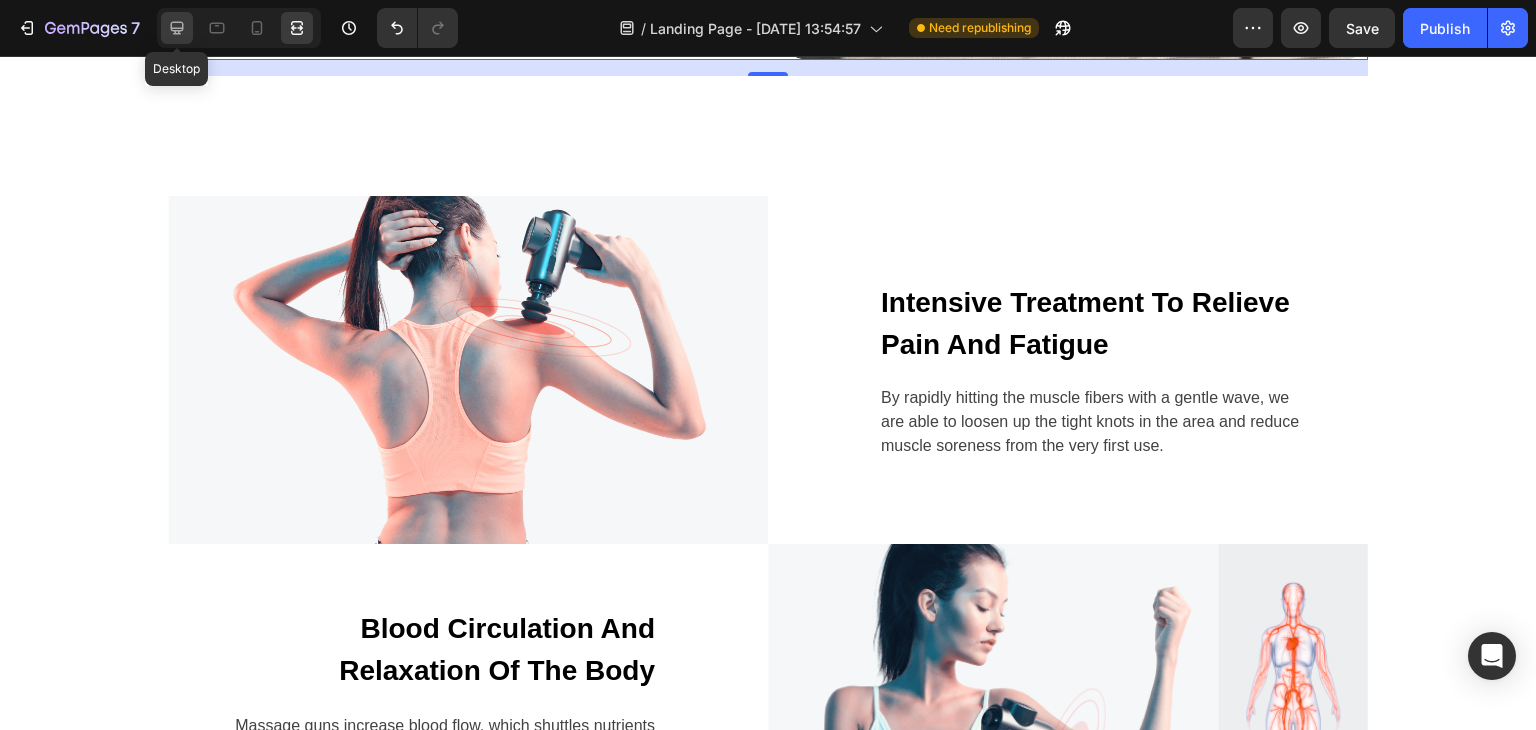 click 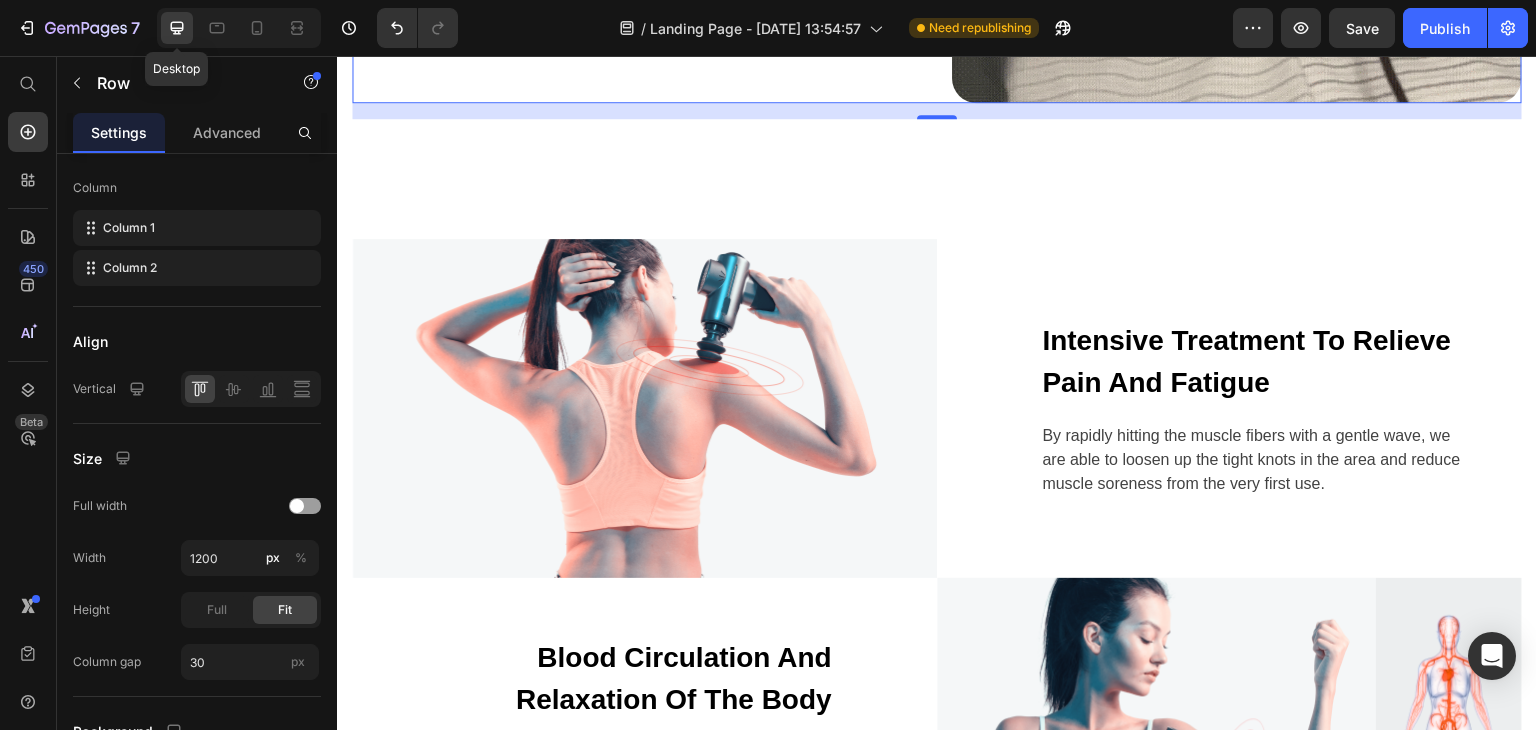 scroll, scrollTop: 4332, scrollLeft: 0, axis: vertical 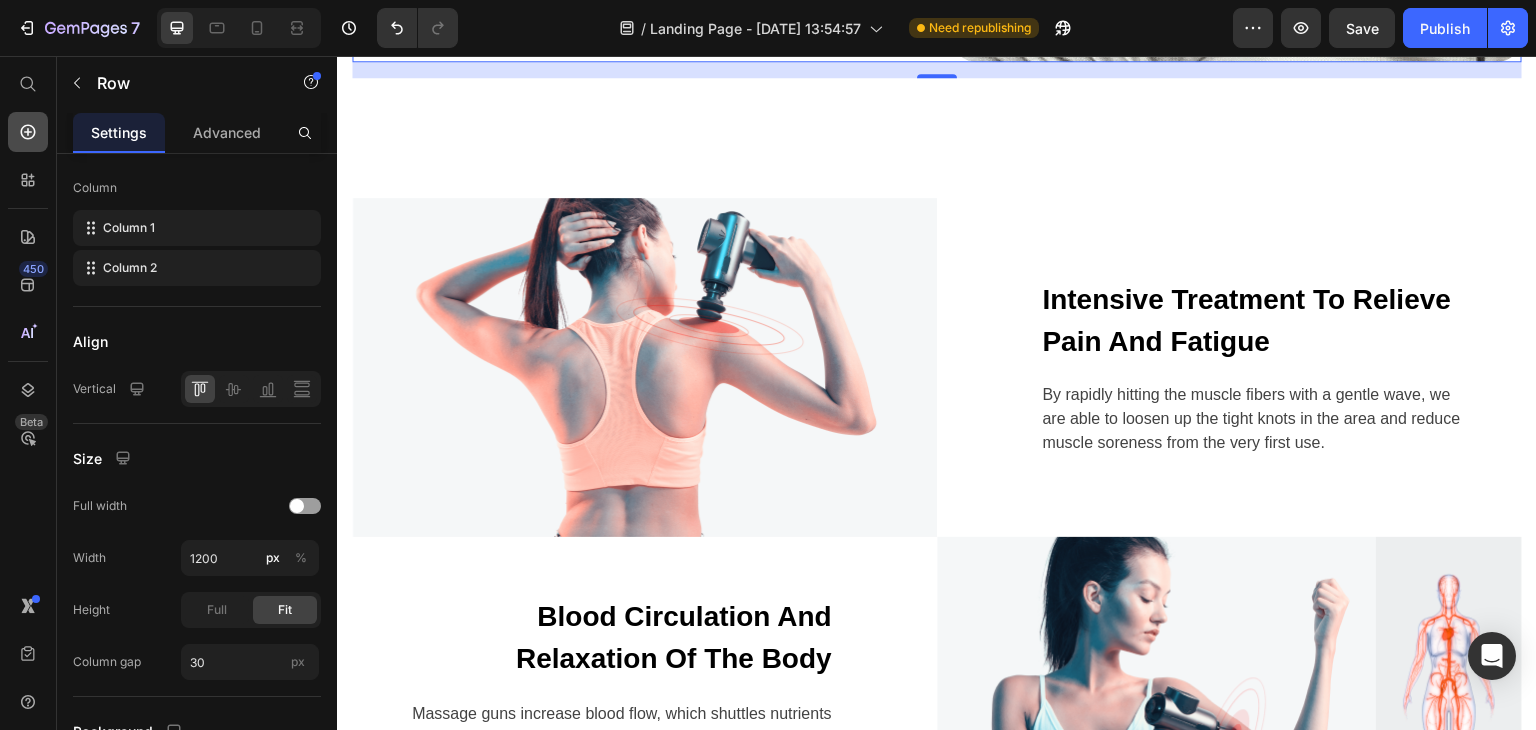 click 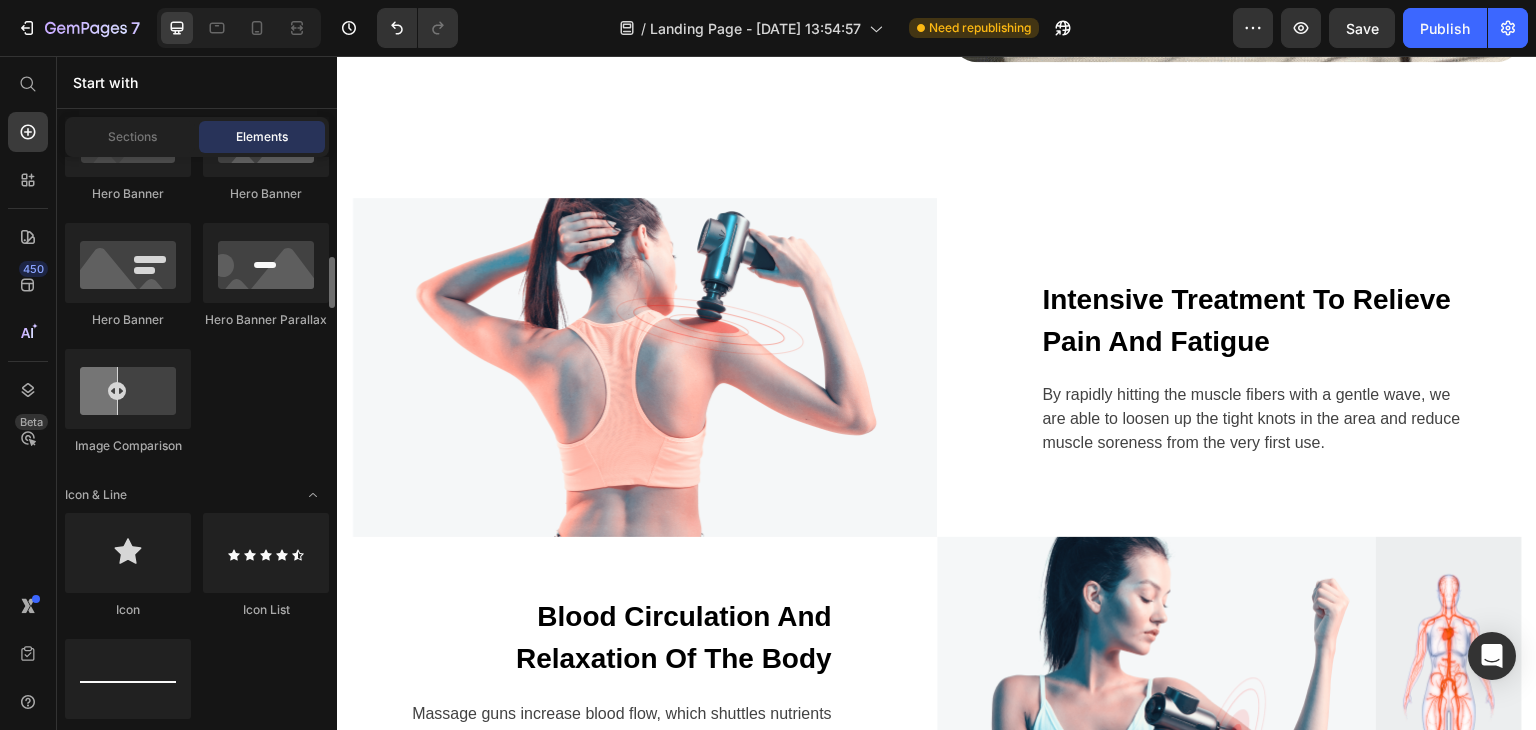 scroll, scrollTop: 1200, scrollLeft: 0, axis: vertical 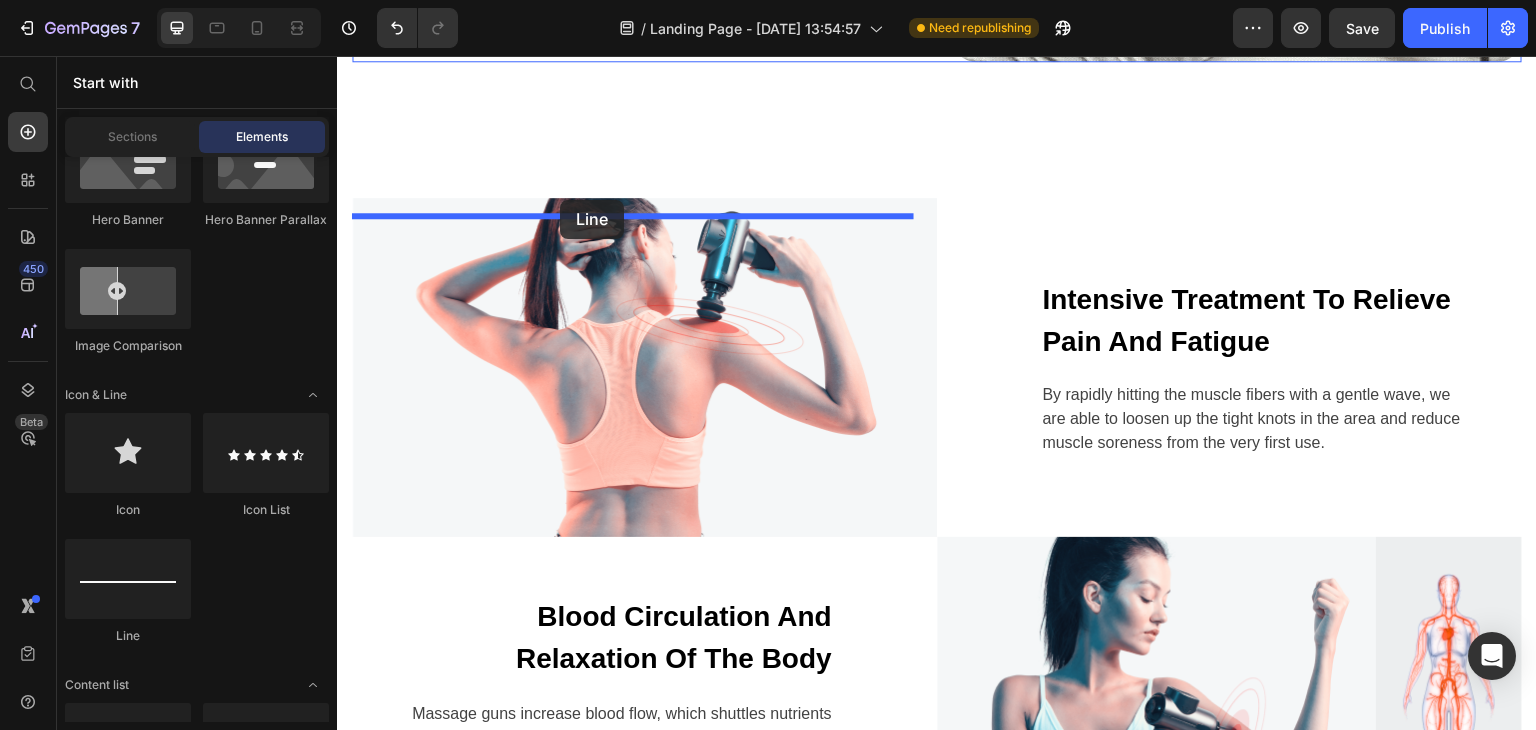 drag, startPoint x: 471, startPoint y: 643, endPoint x: 560, endPoint y: 200, distance: 451.85175 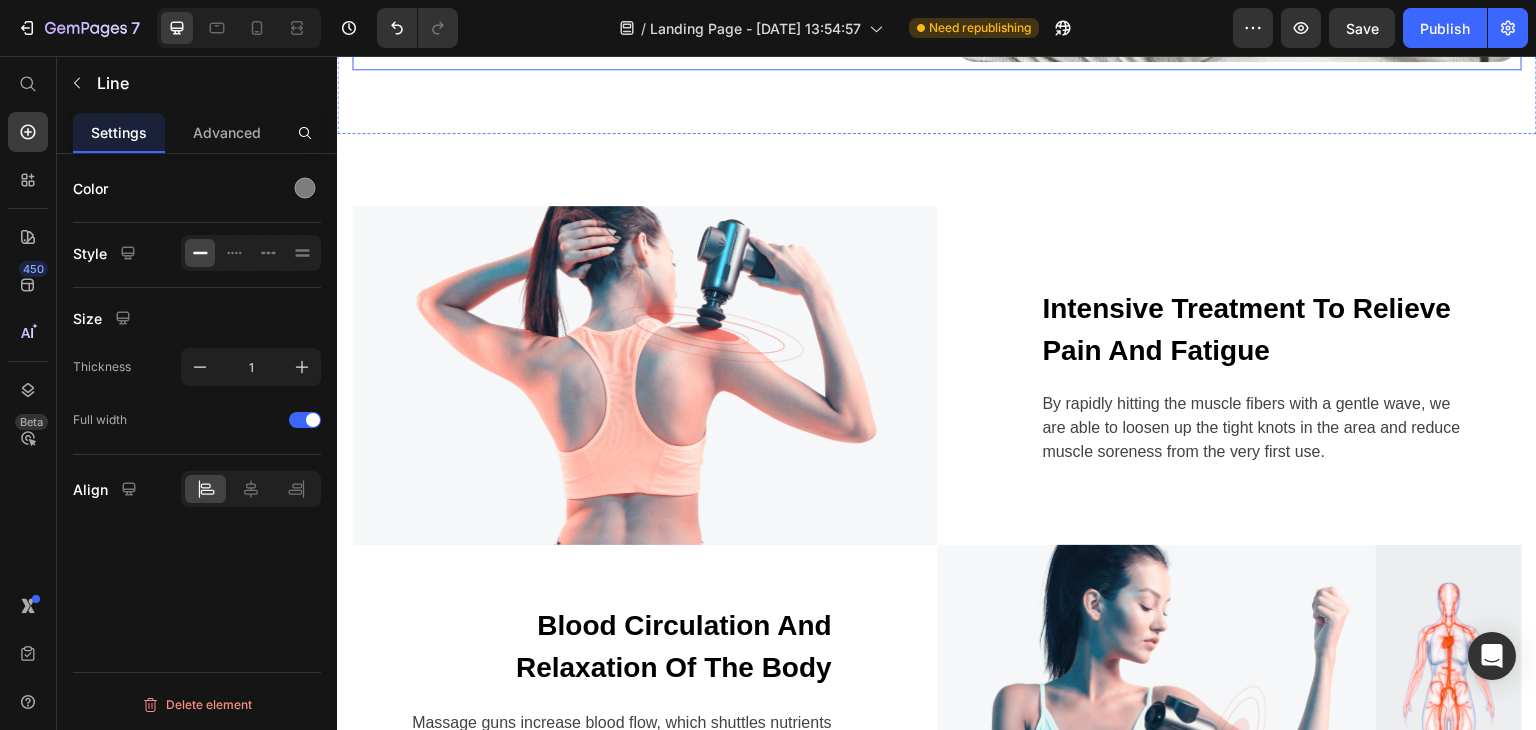 scroll, scrollTop: 0, scrollLeft: 0, axis: both 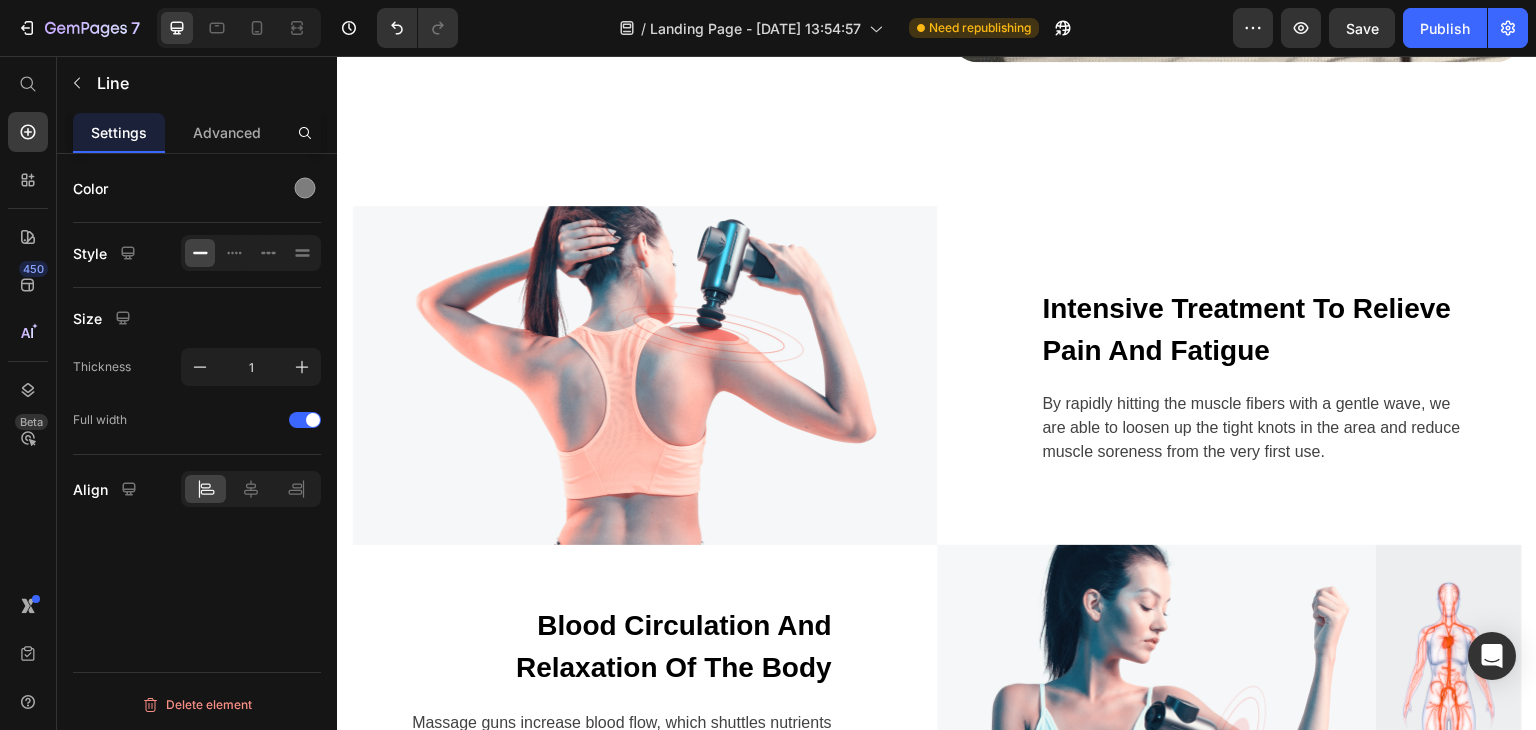 click 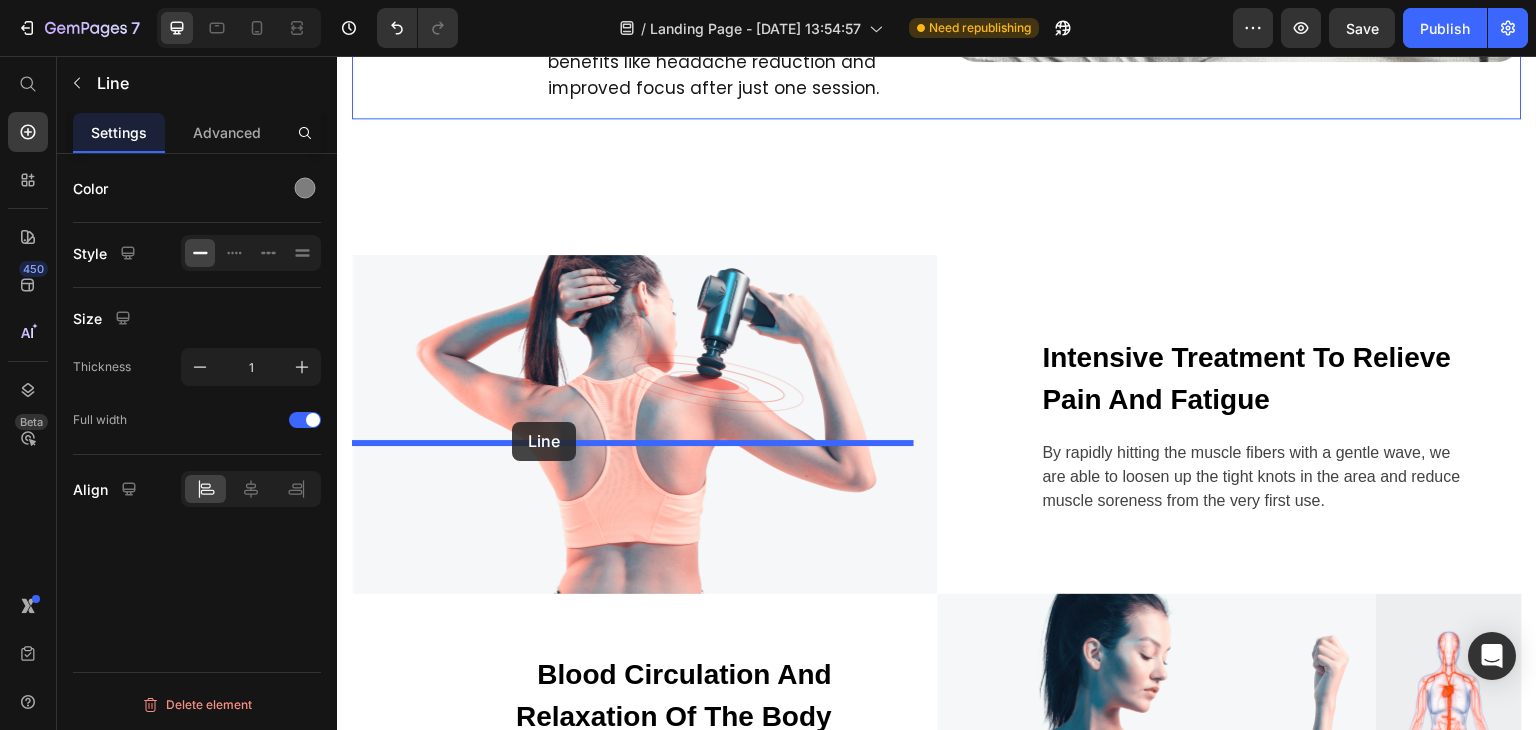 drag, startPoint x: 411, startPoint y: 247, endPoint x: 512, endPoint y: 422, distance: 202.05444 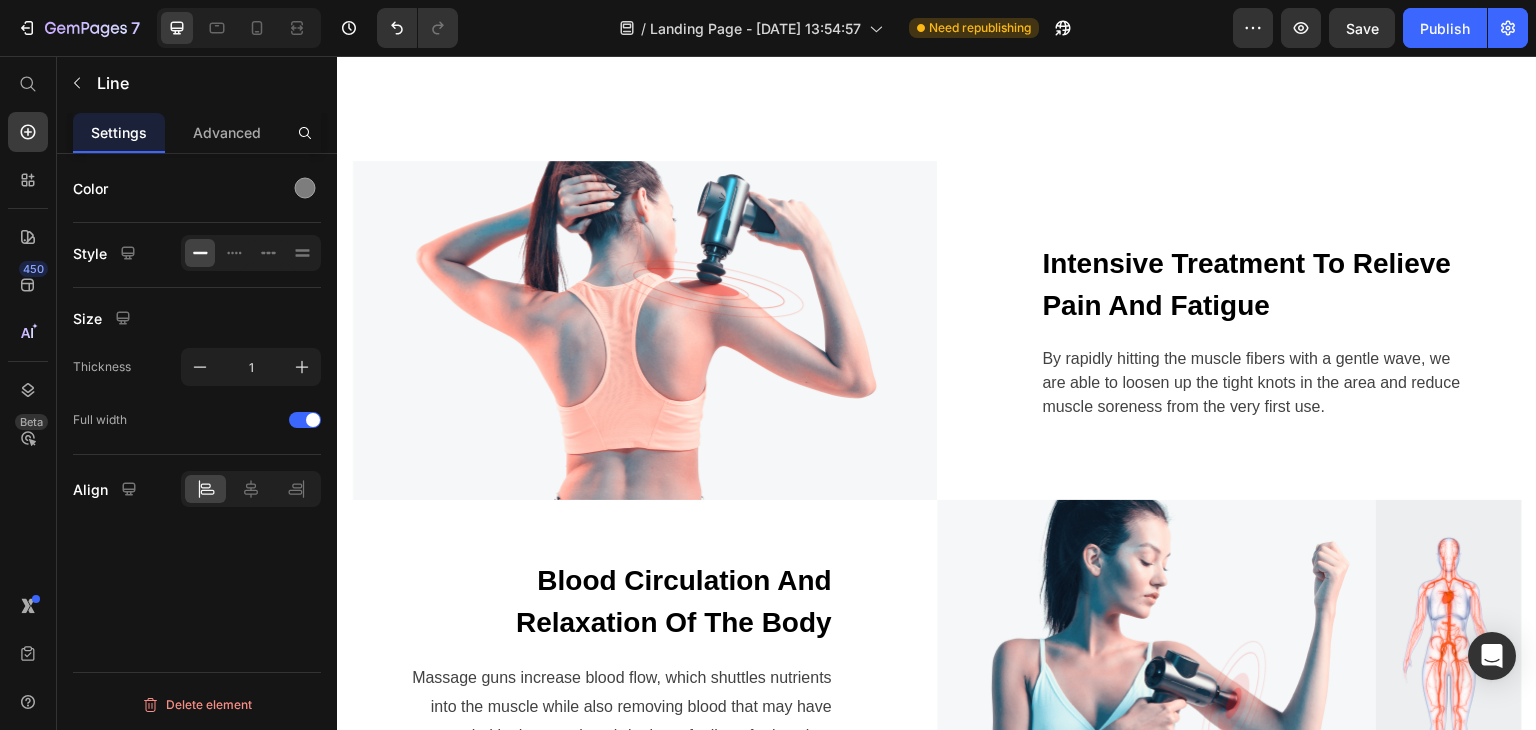 scroll, scrollTop: 4532, scrollLeft: 0, axis: vertical 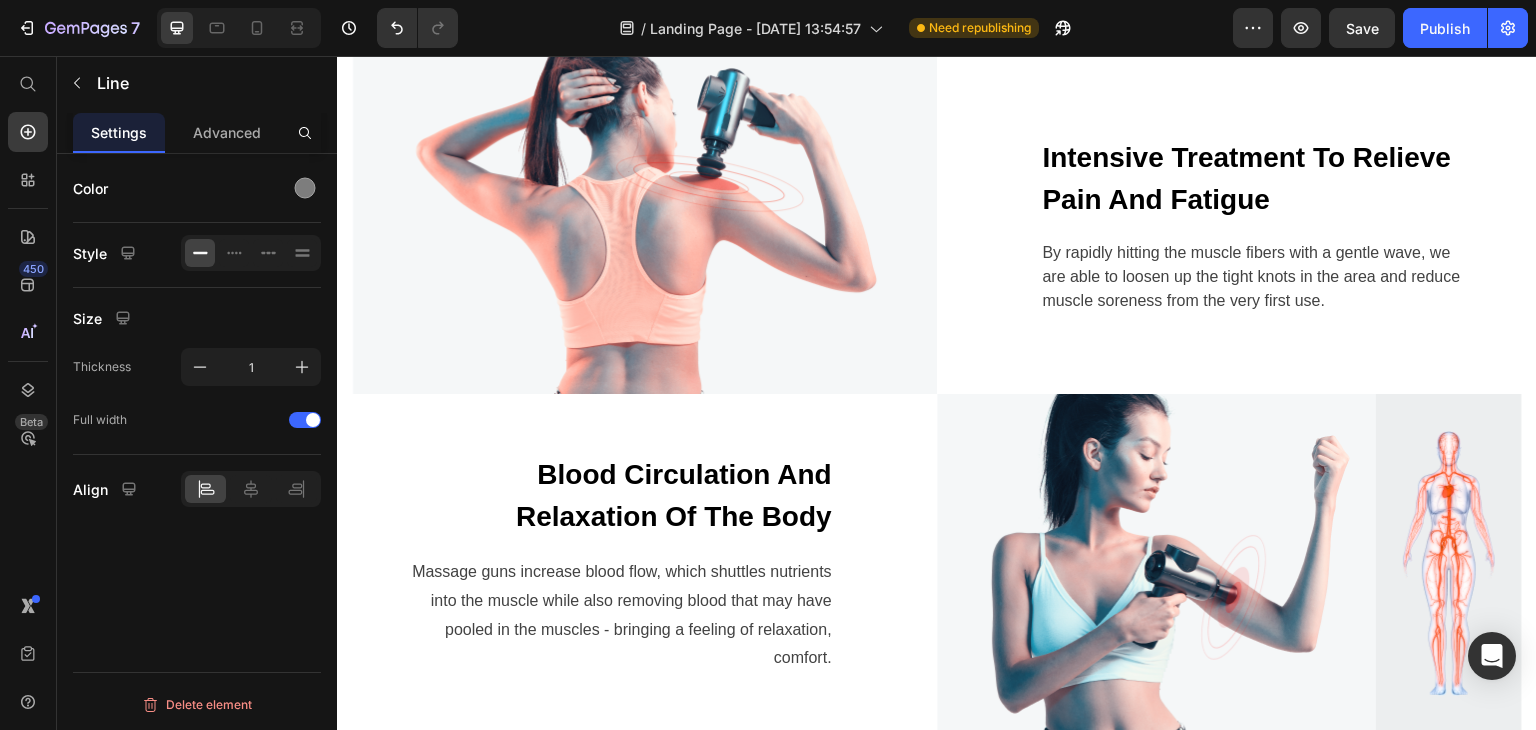 click at bounding box center [450, -452] 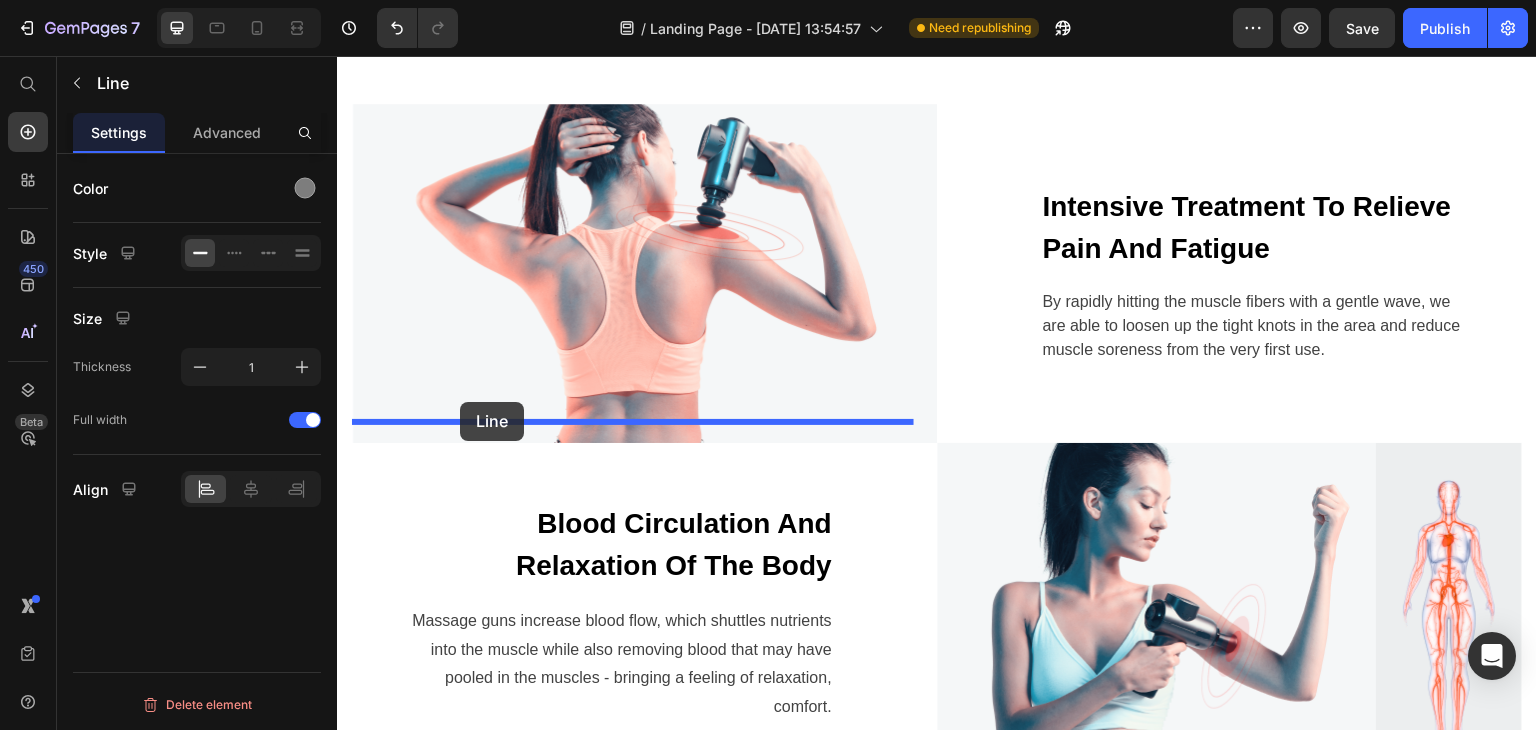 drag, startPoint x: 396, startPoint y: 222, endPoint x: 460, endPoint y: 402, distance: 191.03926 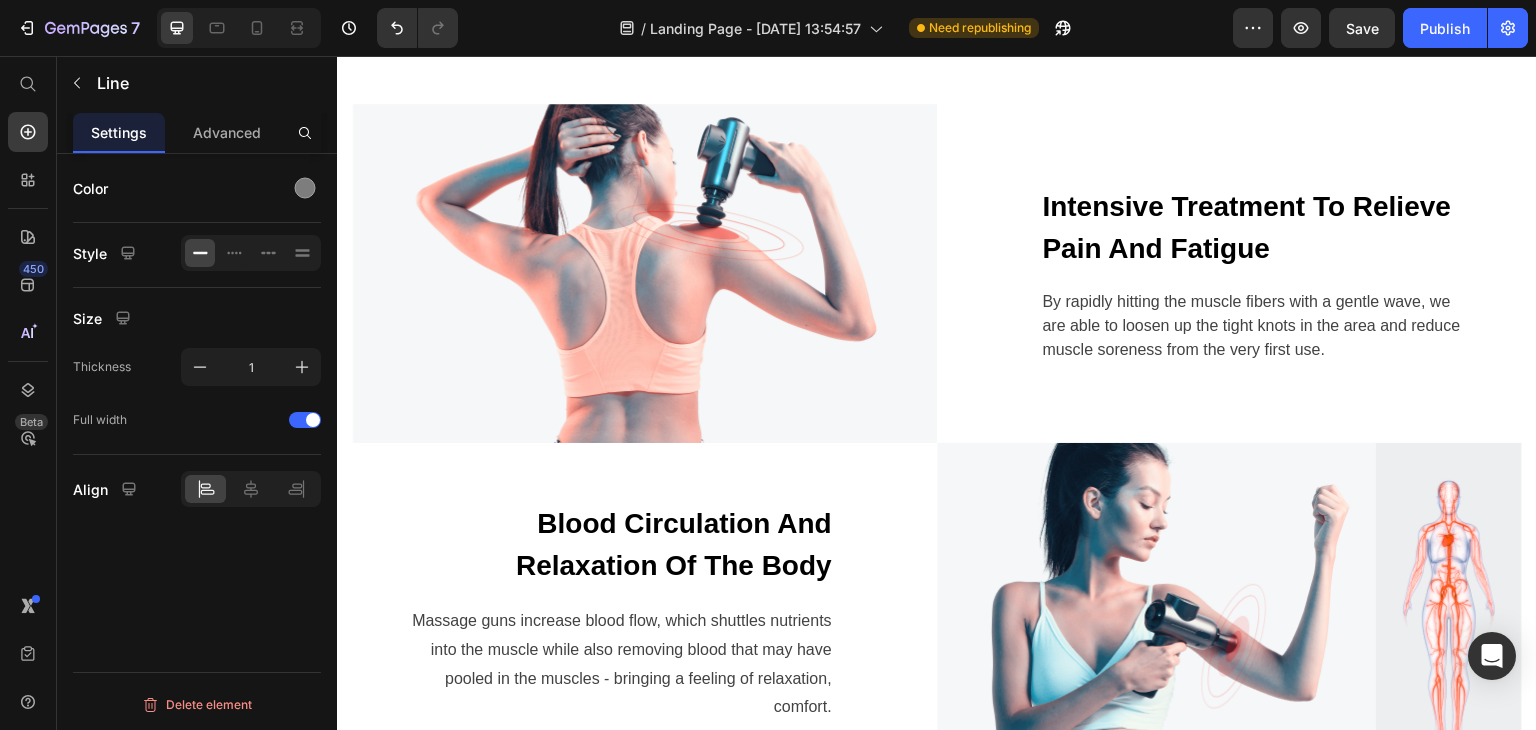 scroll, scrollTop: 4632, scrollLeft: 0, axis: vertical 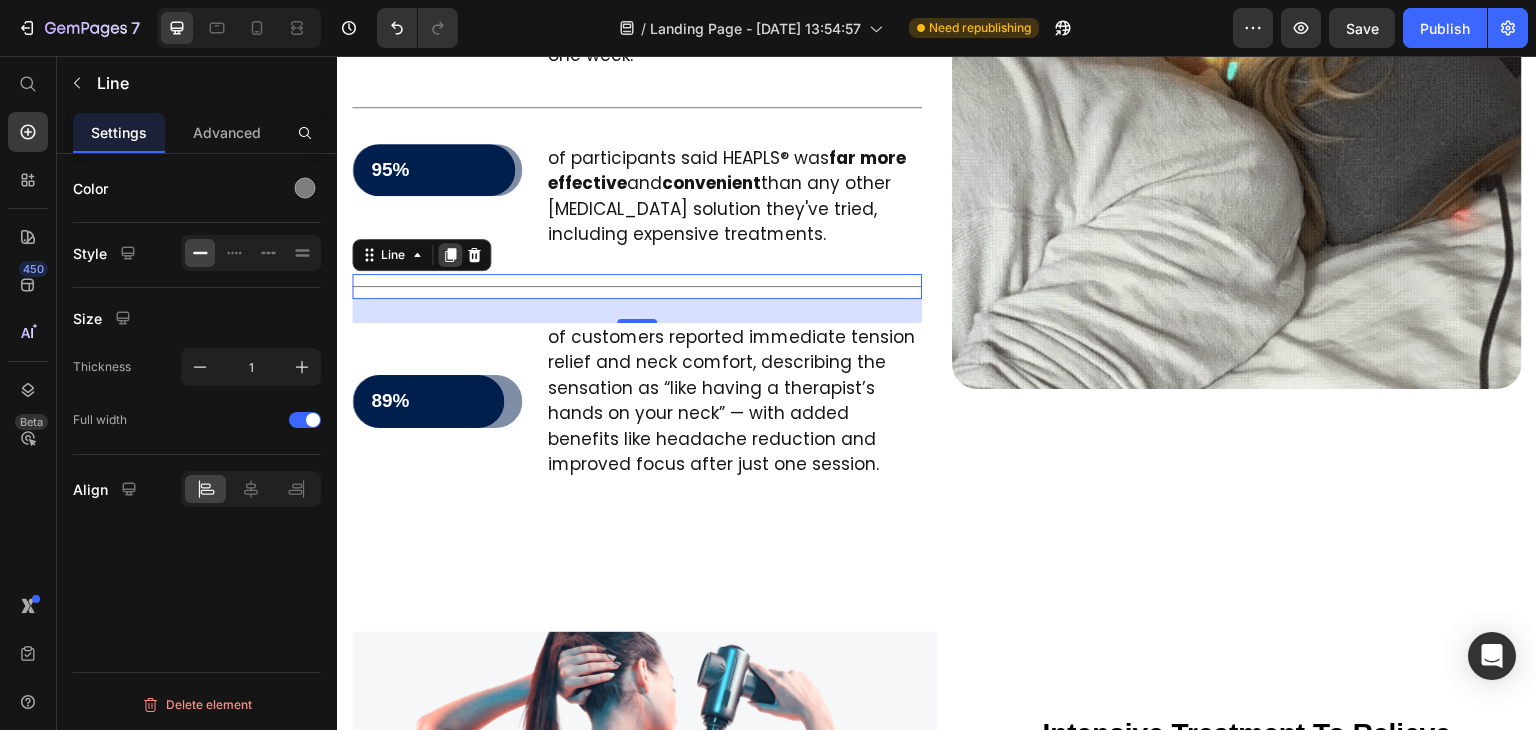 click 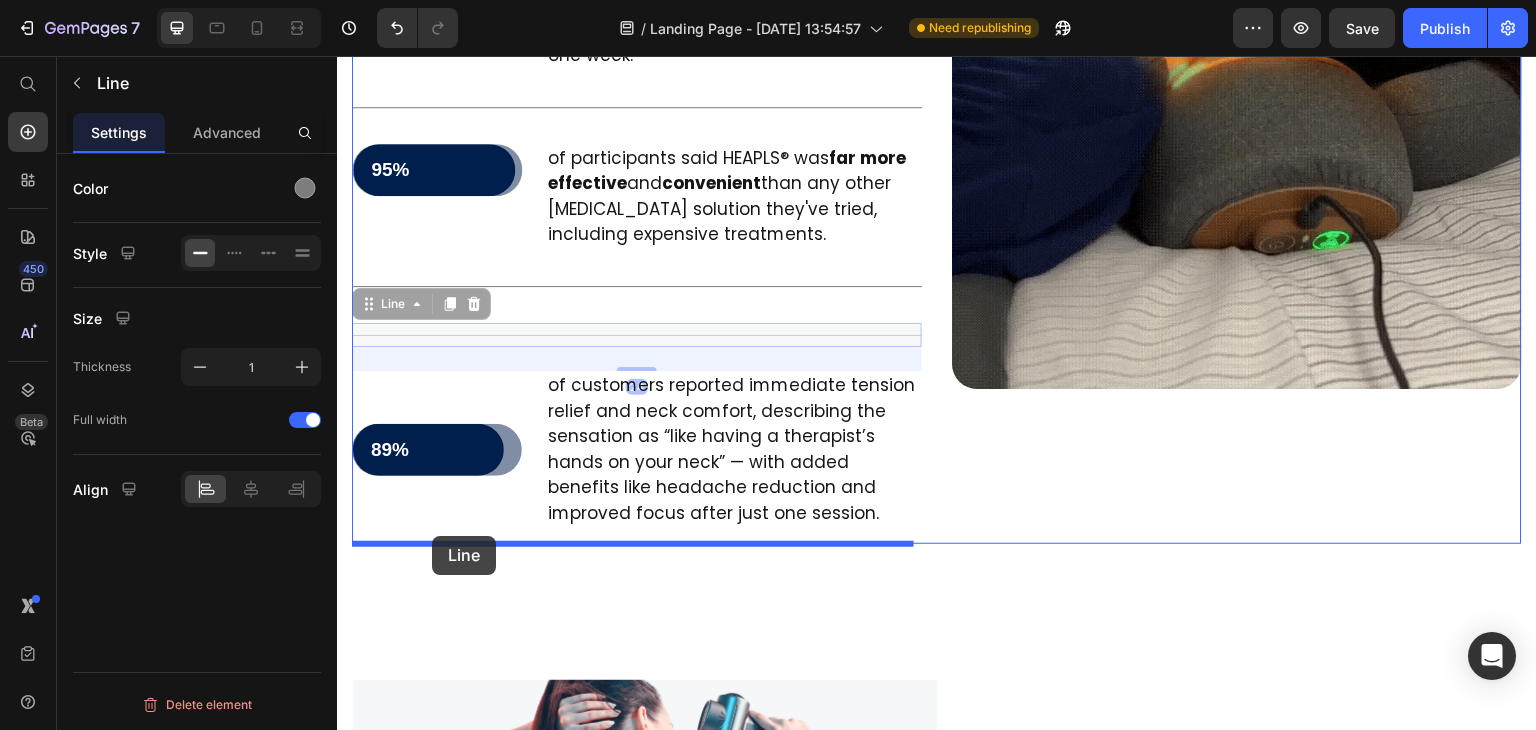 drag, startPoint x: 396, startPoint y: 296, endPoint x: 432, endPoint y: 536, distance: 242.68498 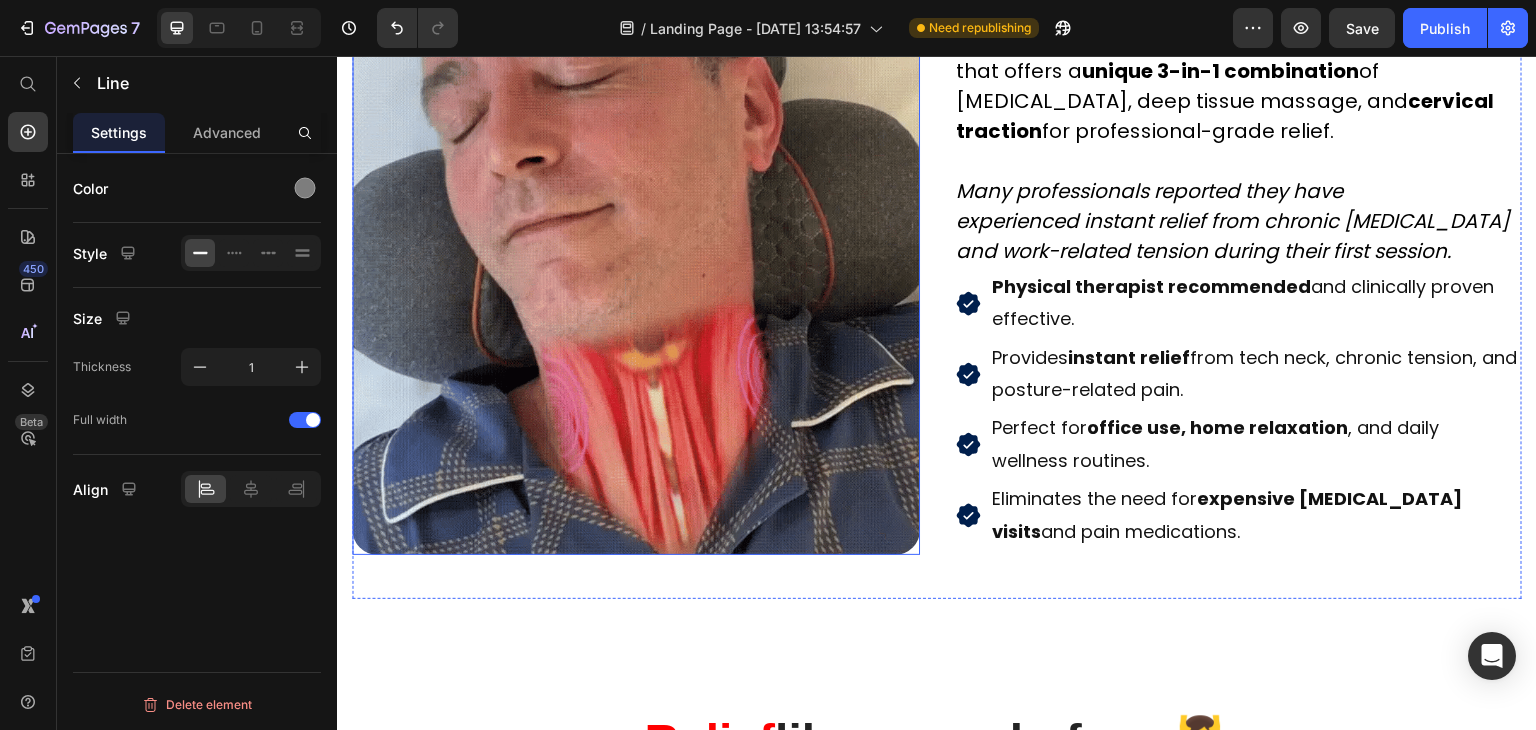 scroll, scrollTop: 2232, scrollLeft: 0, axis: vertical 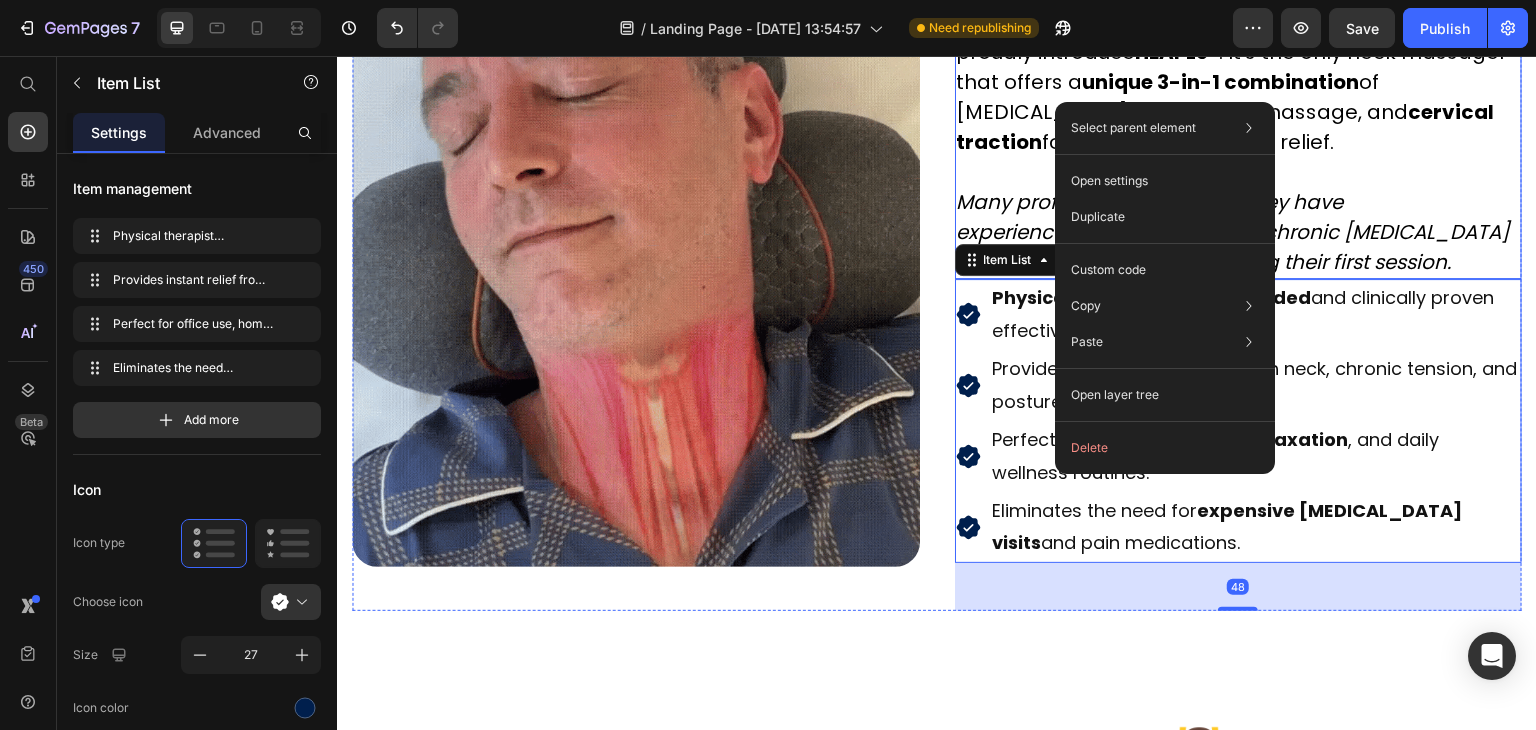 click on "Many professionals reported they have experienced instant relief from chronic neck pain and work-related tension during their first session." at bounding box center [1233, 232] 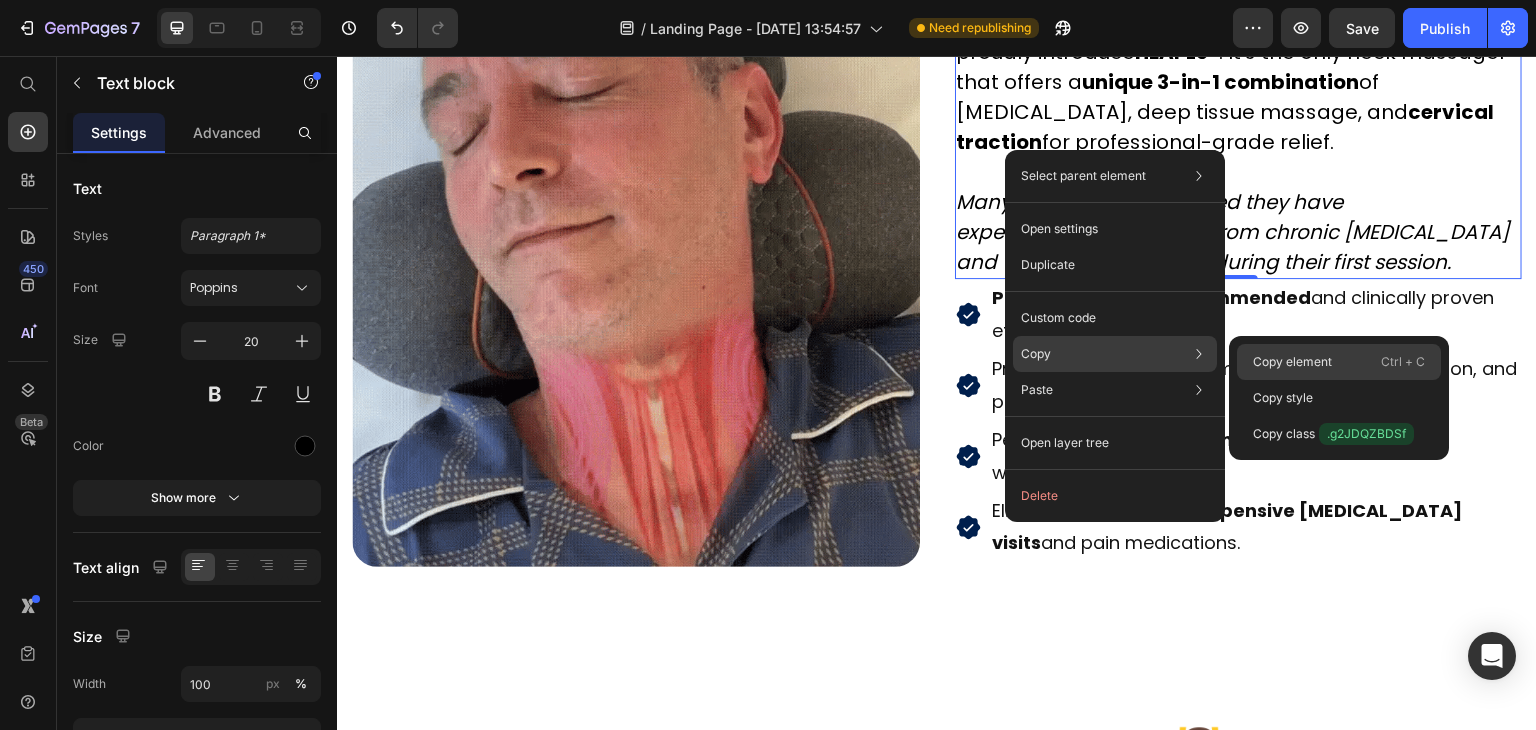 click on "Copy element" at bounding box center [1292, 362] 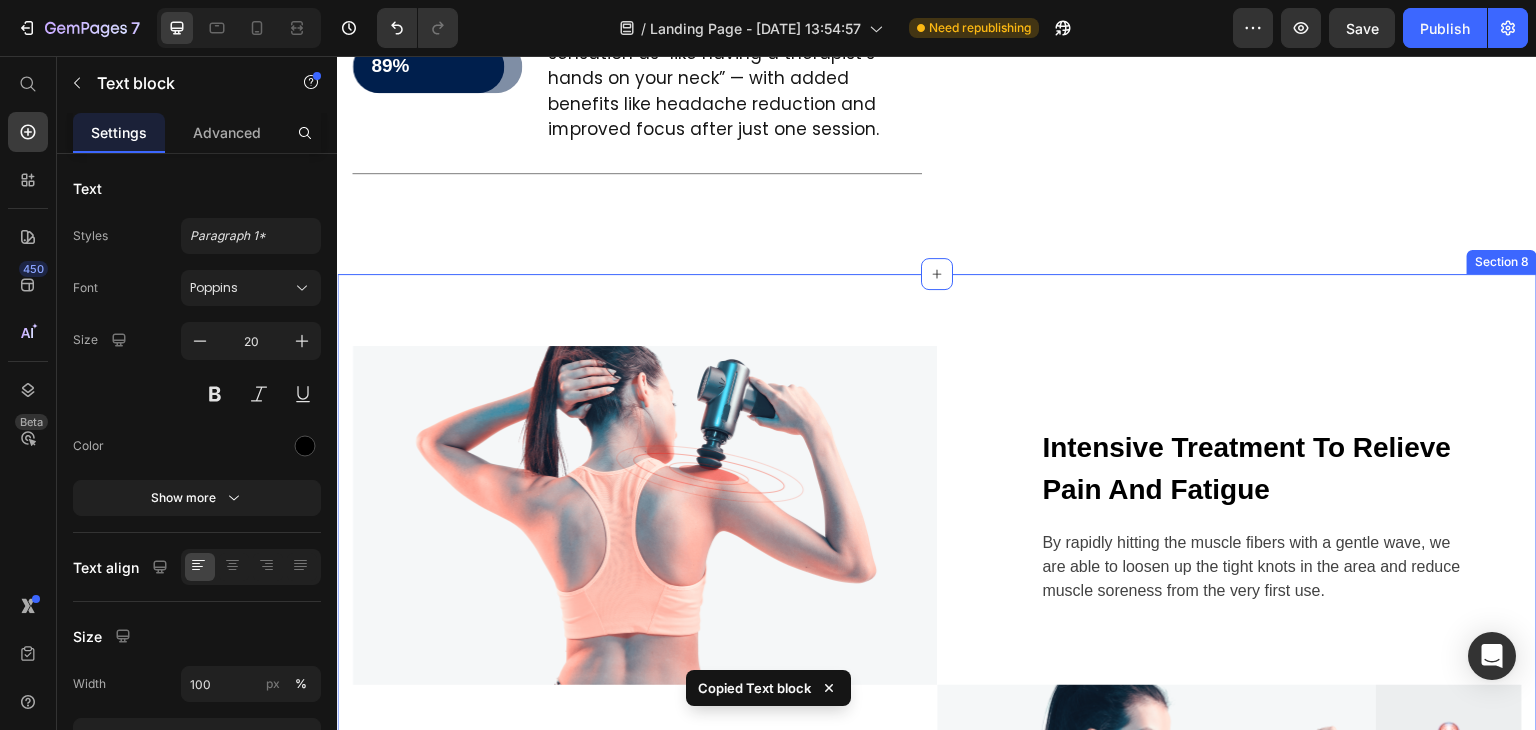 scroll, scrollTop: 4932, scrollLeft: 0, axis: vertical 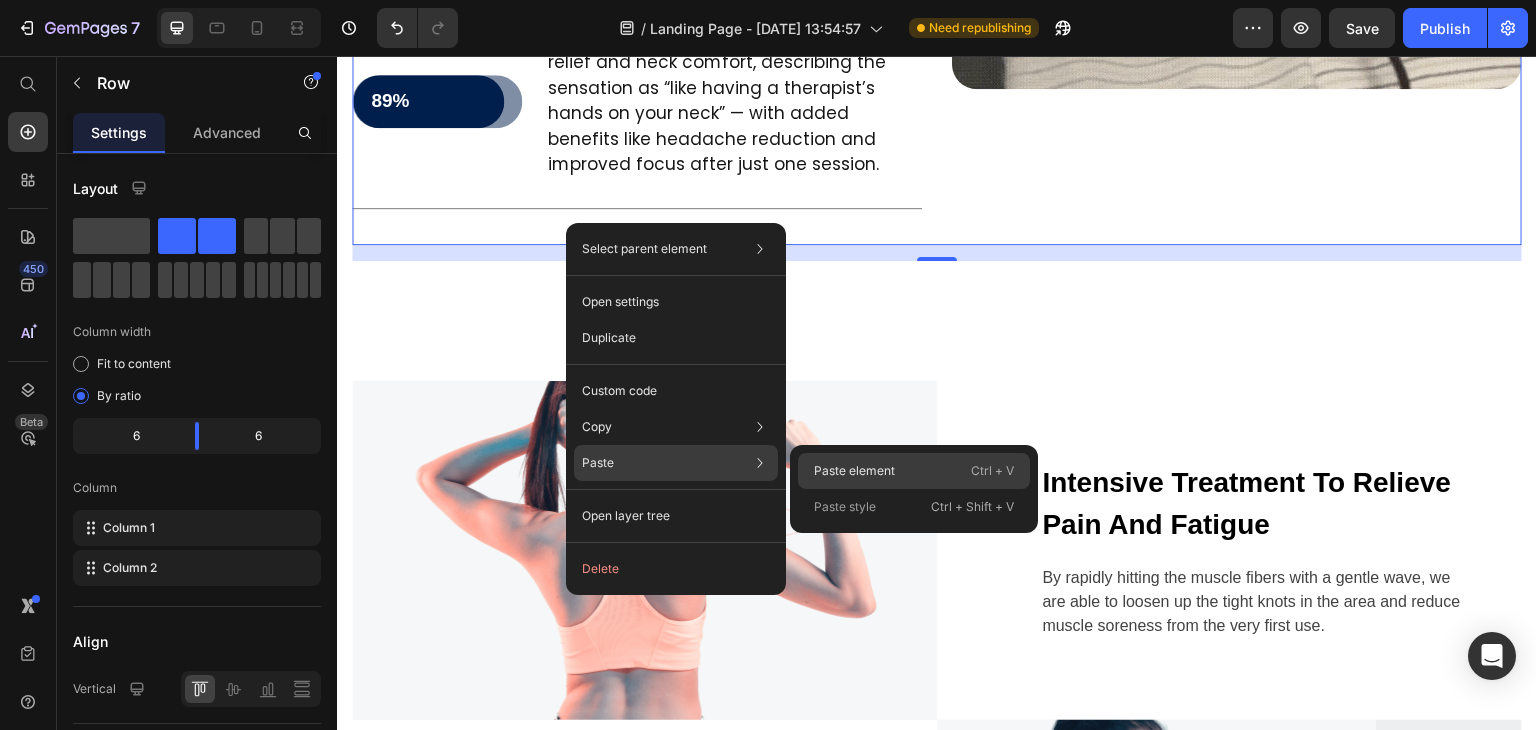 drag, startPoint x: 846, startPoint y: 477, endPoint x: 511, endPoint y: 421, distance: 339.64835 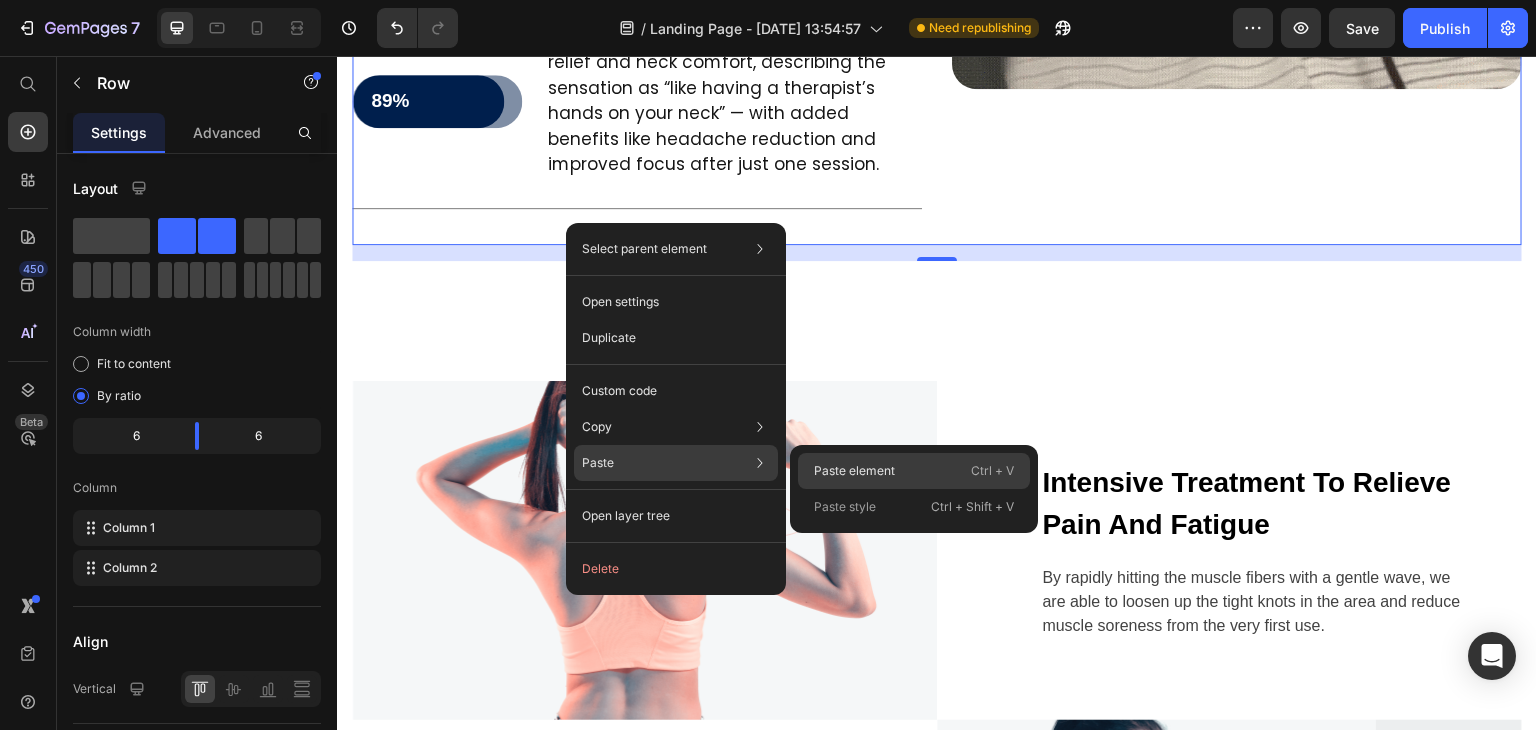 click on "Paste element" at bounding box center [854, 471] 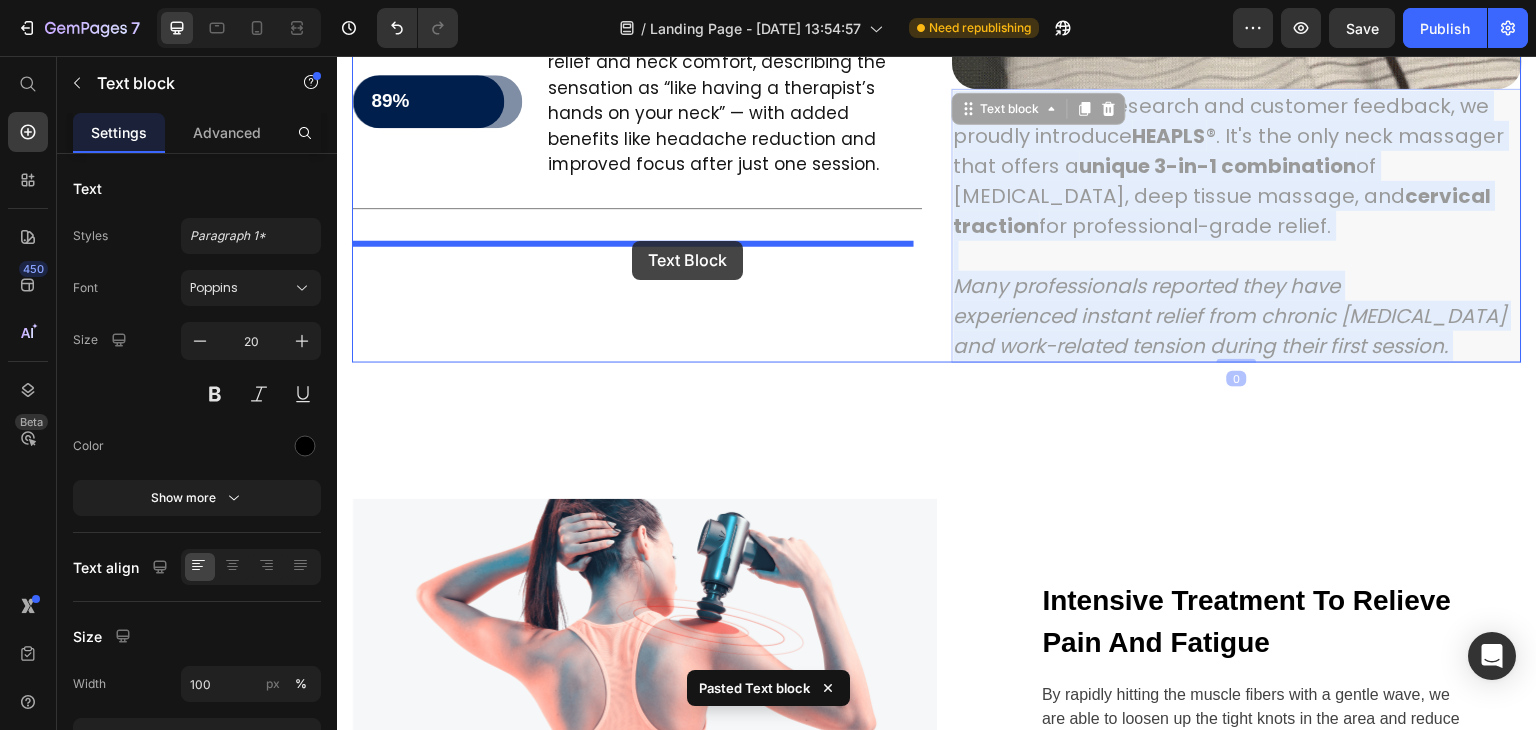 drag, startPoint x: 1044, startPoint y: 221, endPoint x: 632, endPoint y: 241, distance: 412.48514 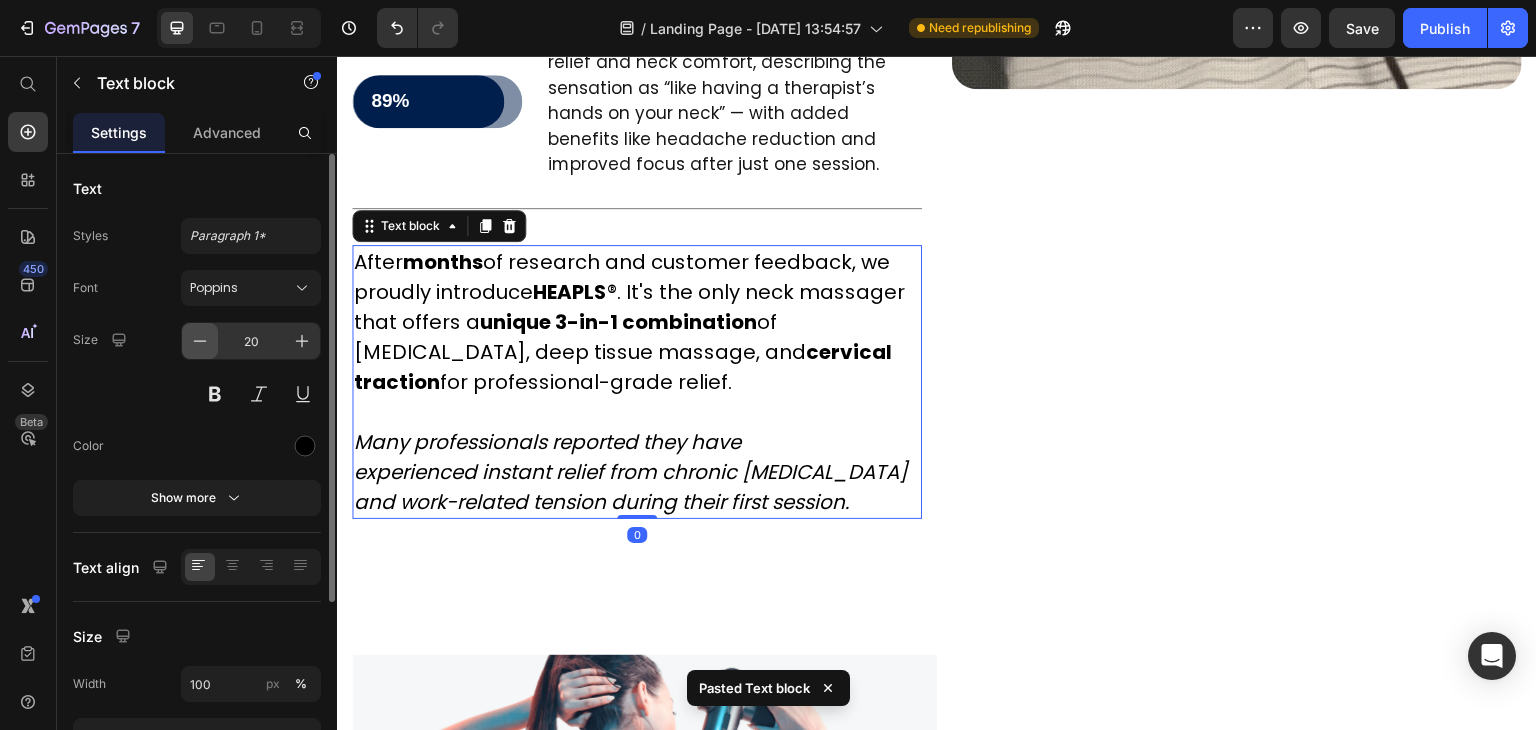 click 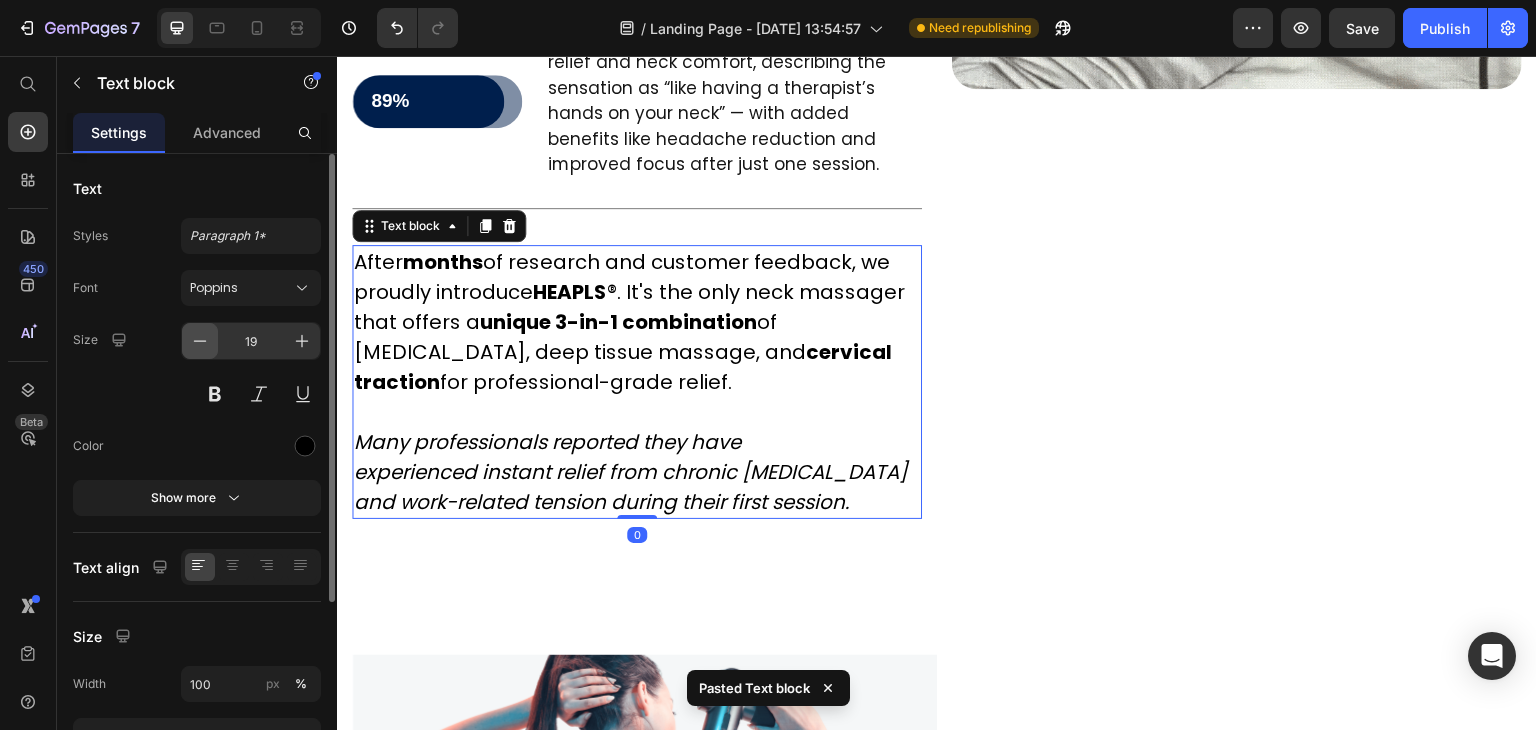 click 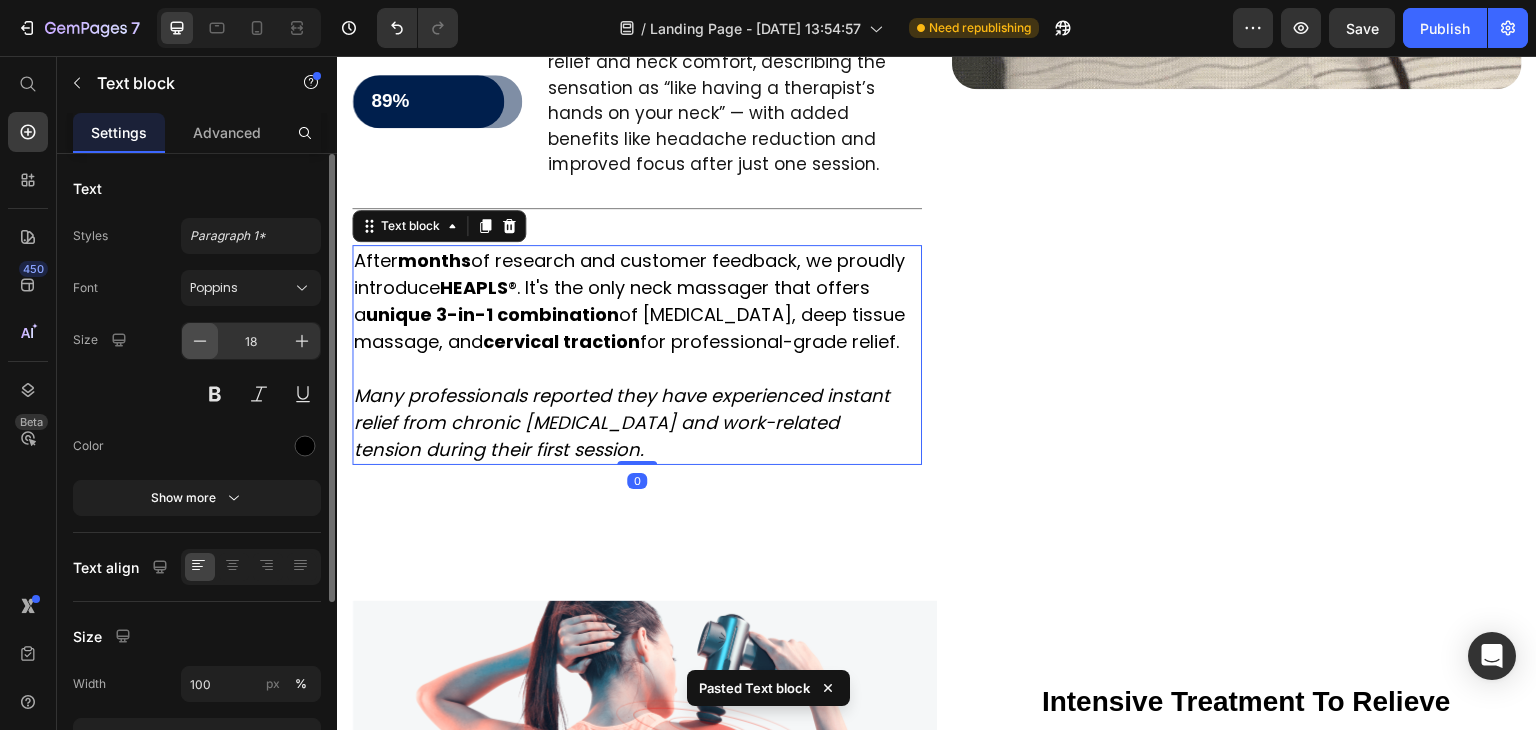 click 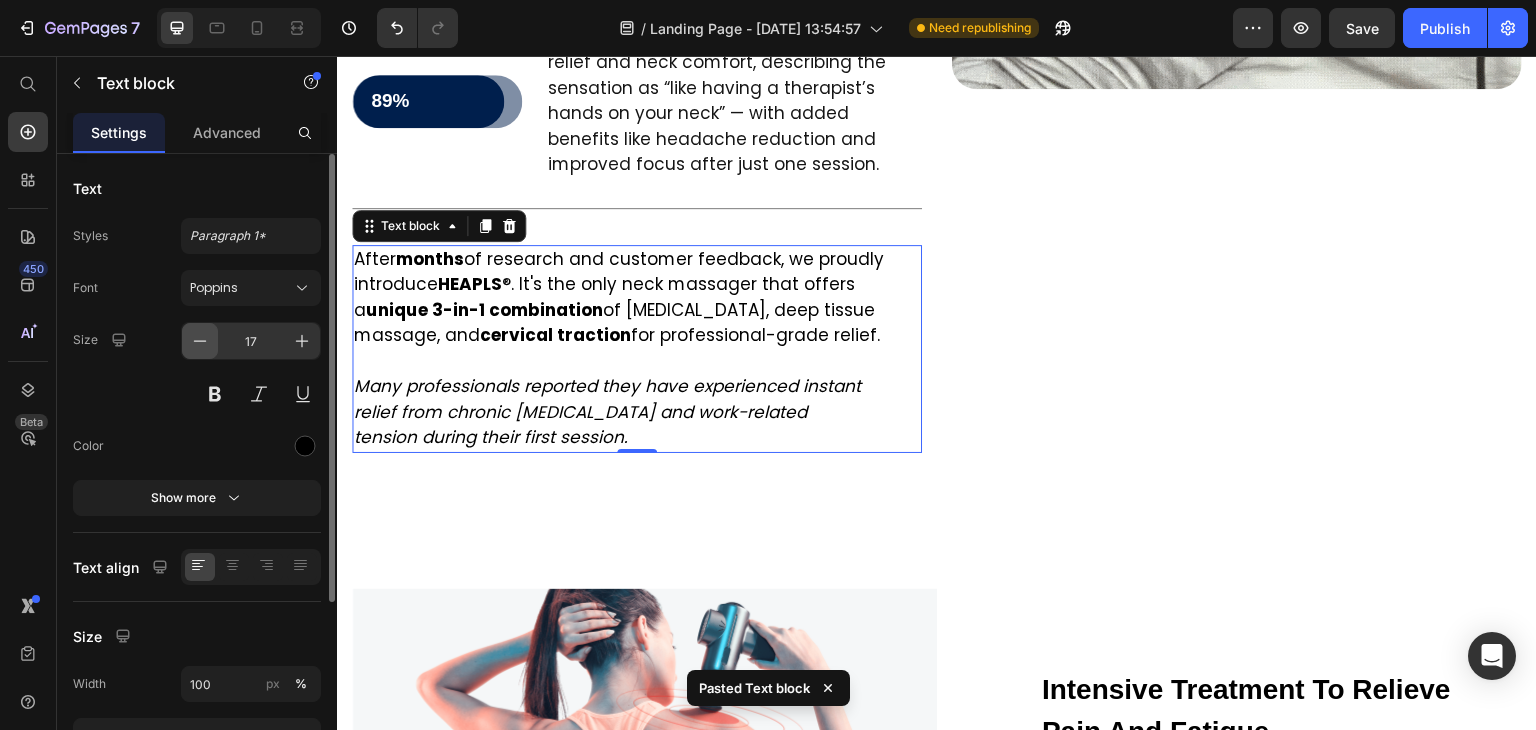 click 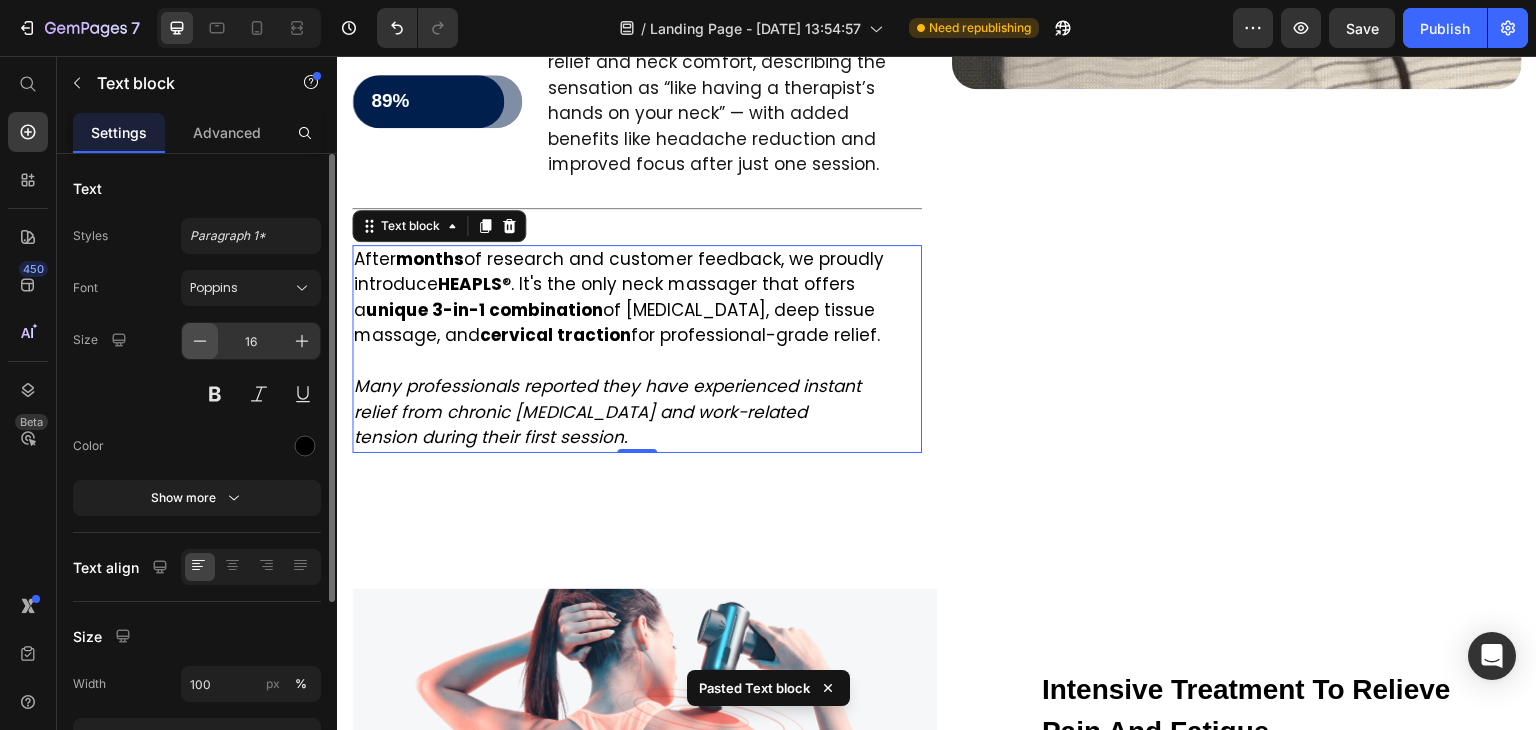 click 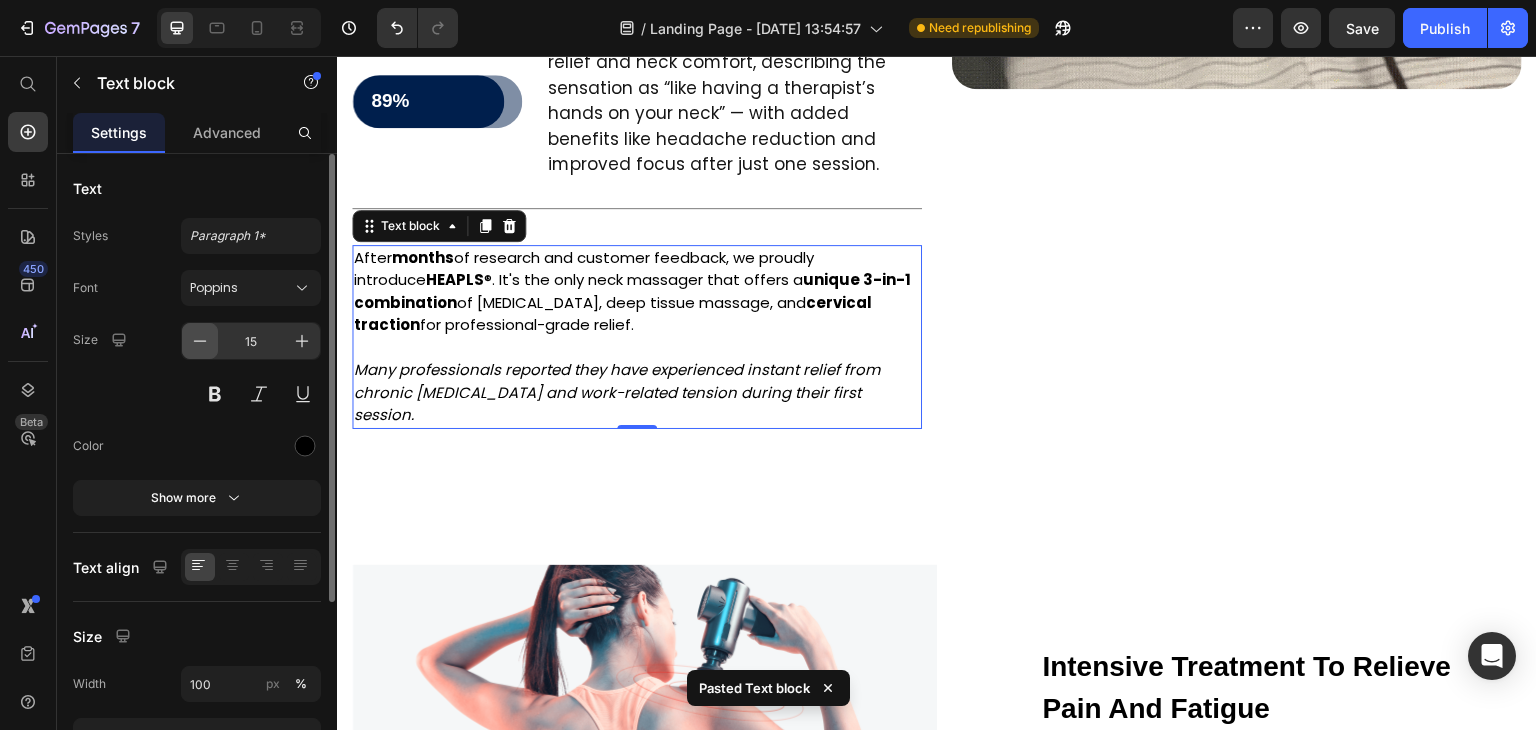 click 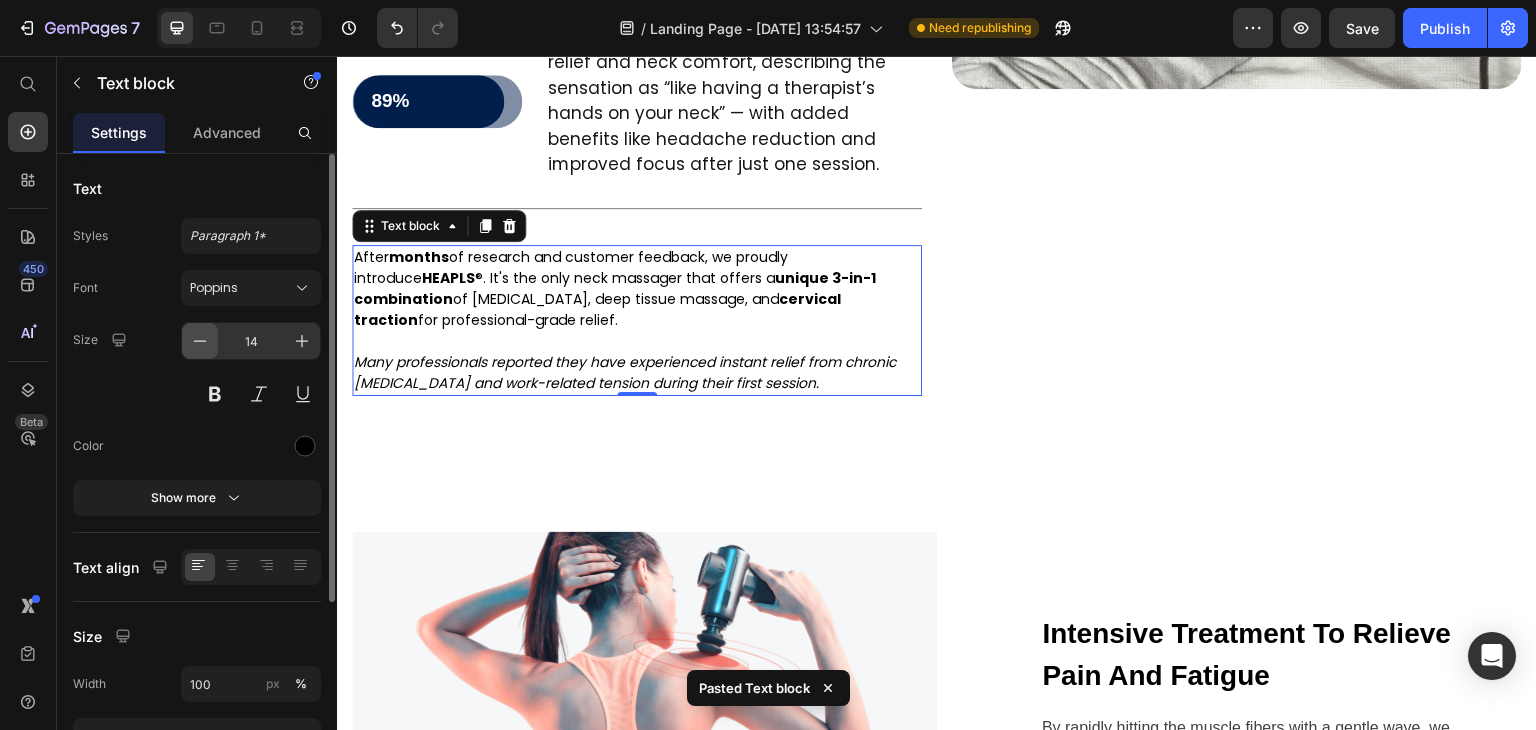 click 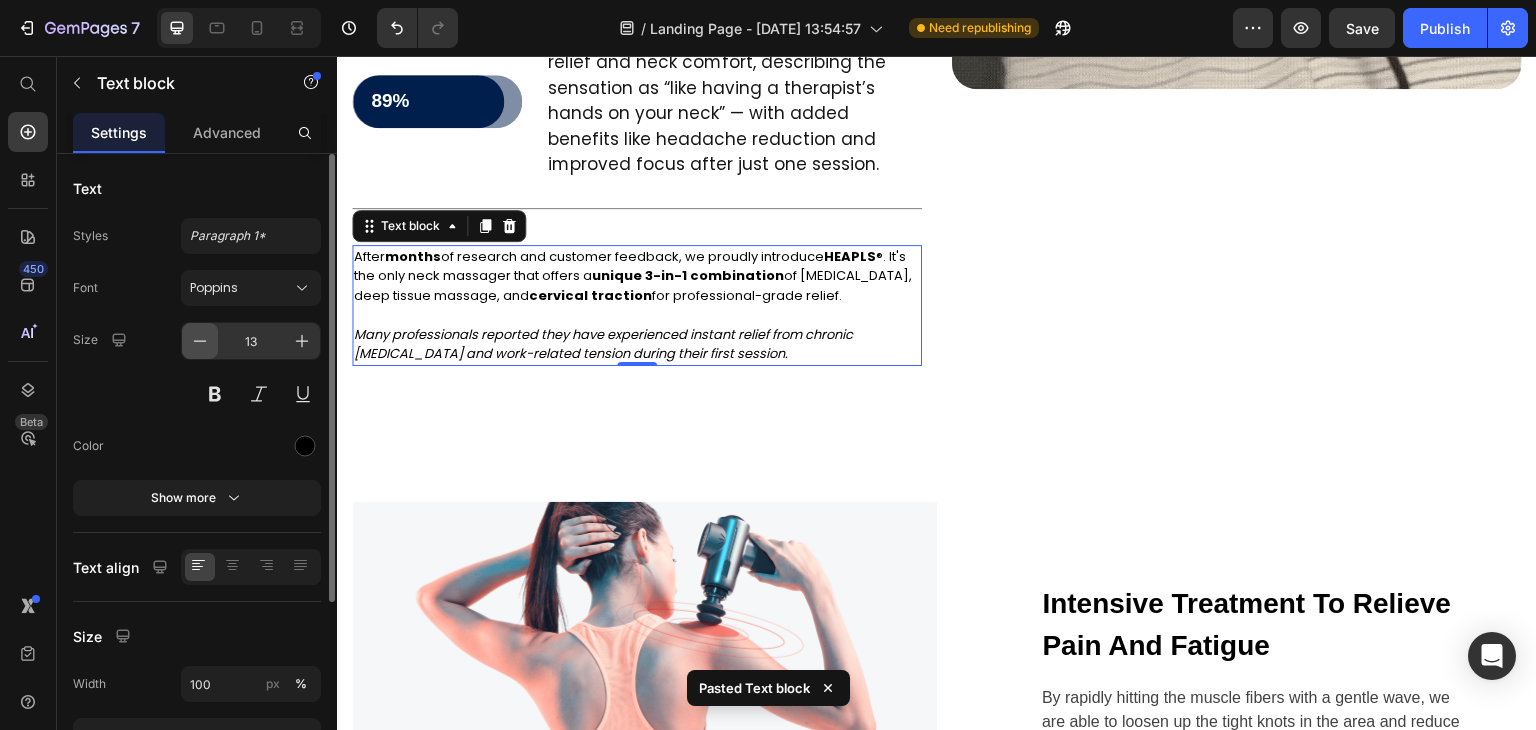 click 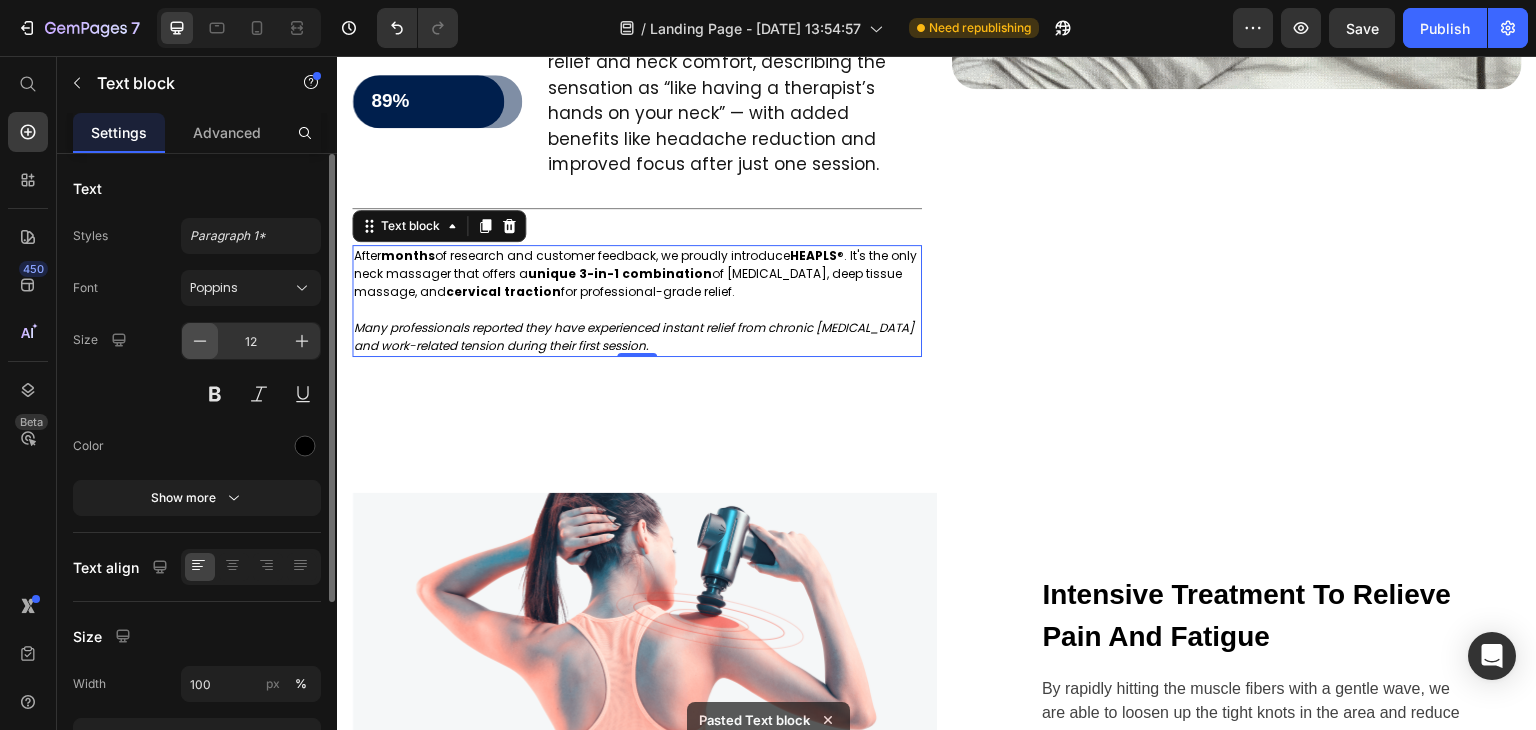 click 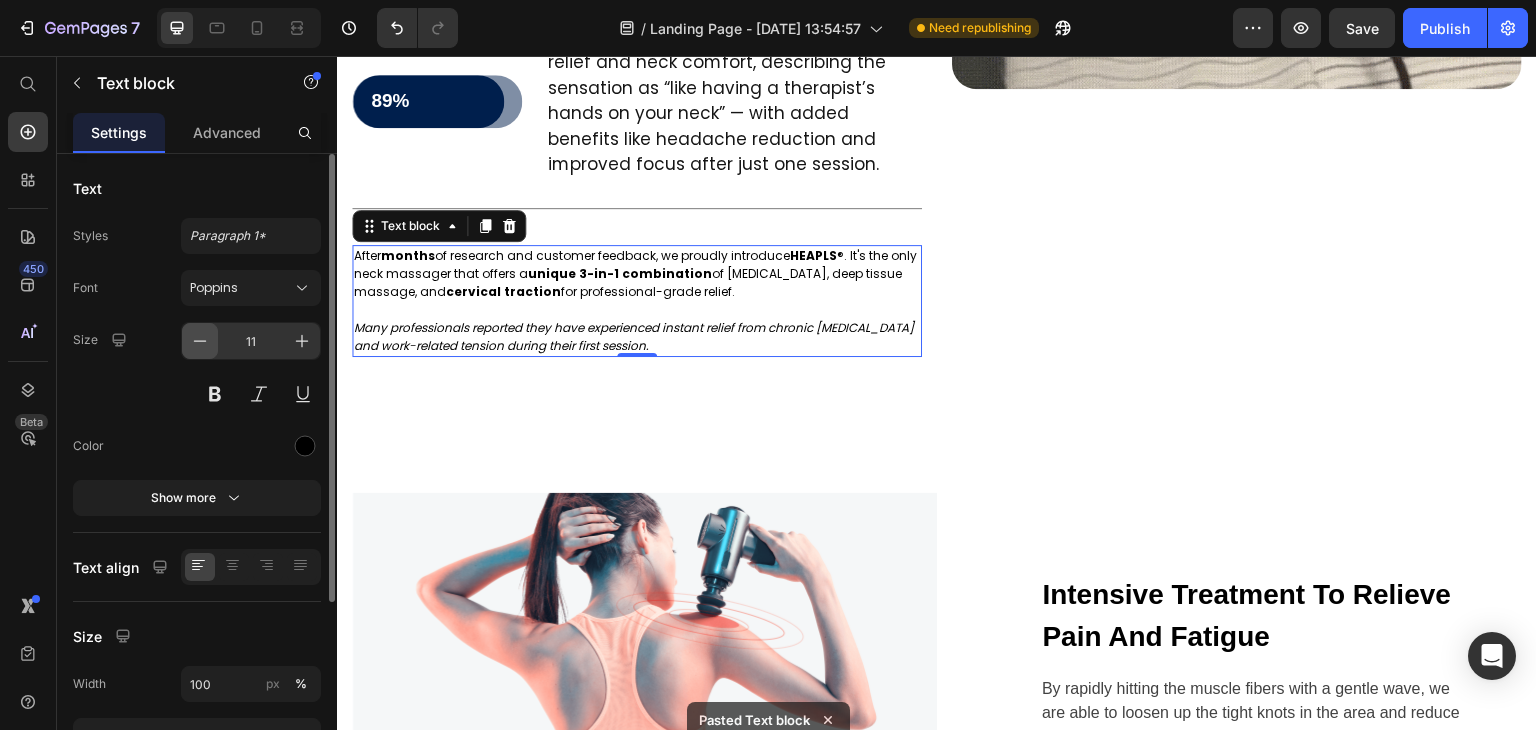 click 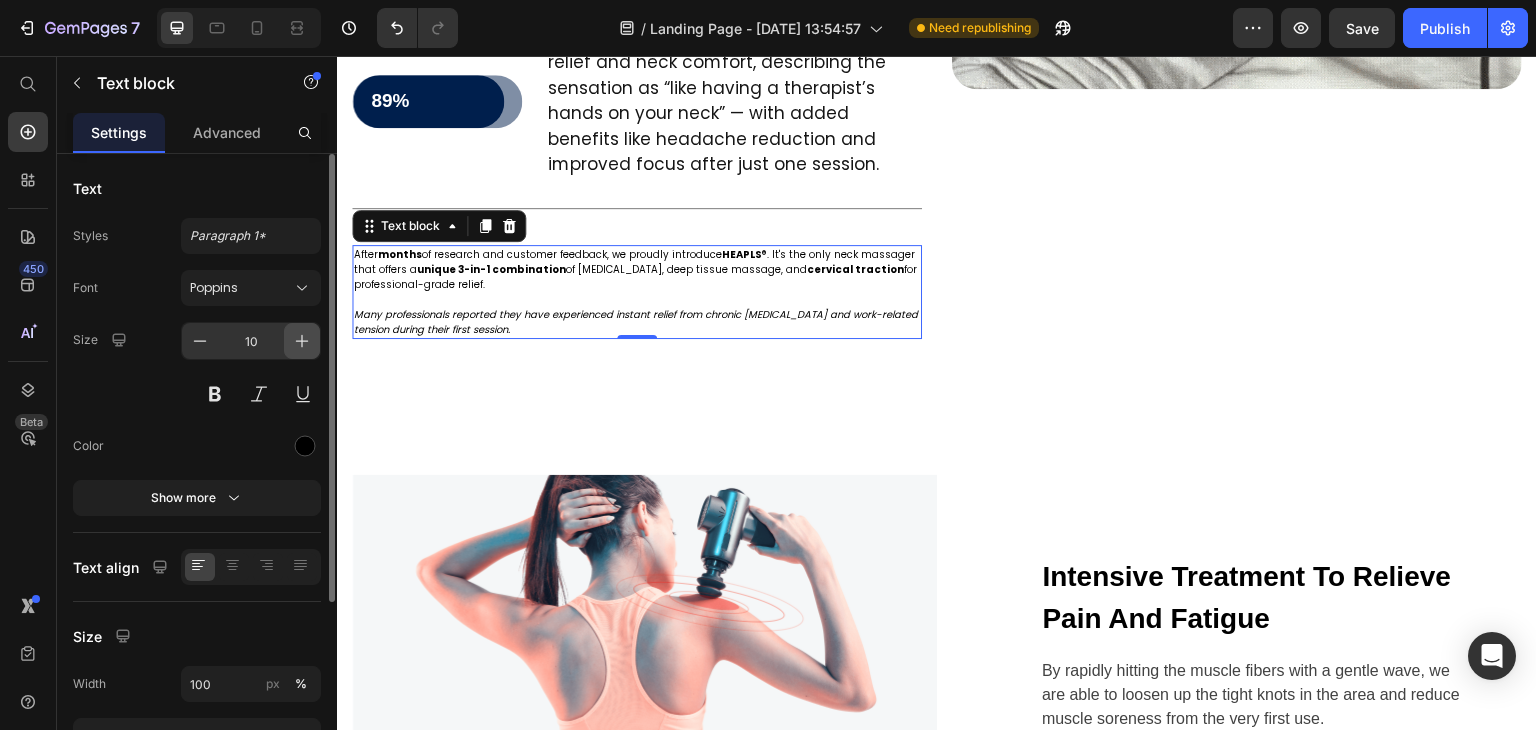click at bounding box center (302, 341) 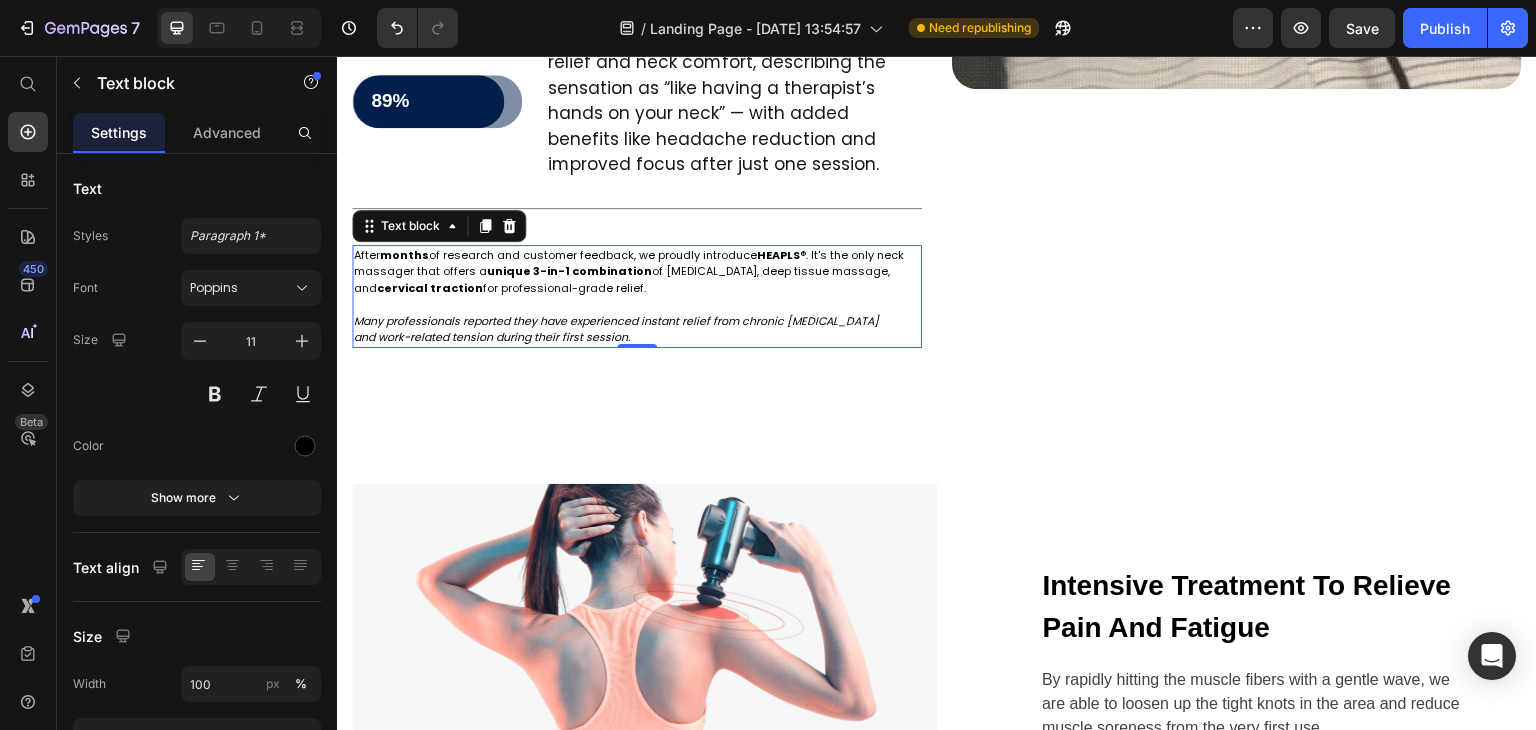 click on "After  months  of research and customer feedback, we proudly introduce  HEAPLS ®. It's the only neck massager that offers a  unique 3-in-1 combination  of heat therapy, deep tissue massage, and  cervical traction  for professional-grade relief." at bounding box center (637, 272) 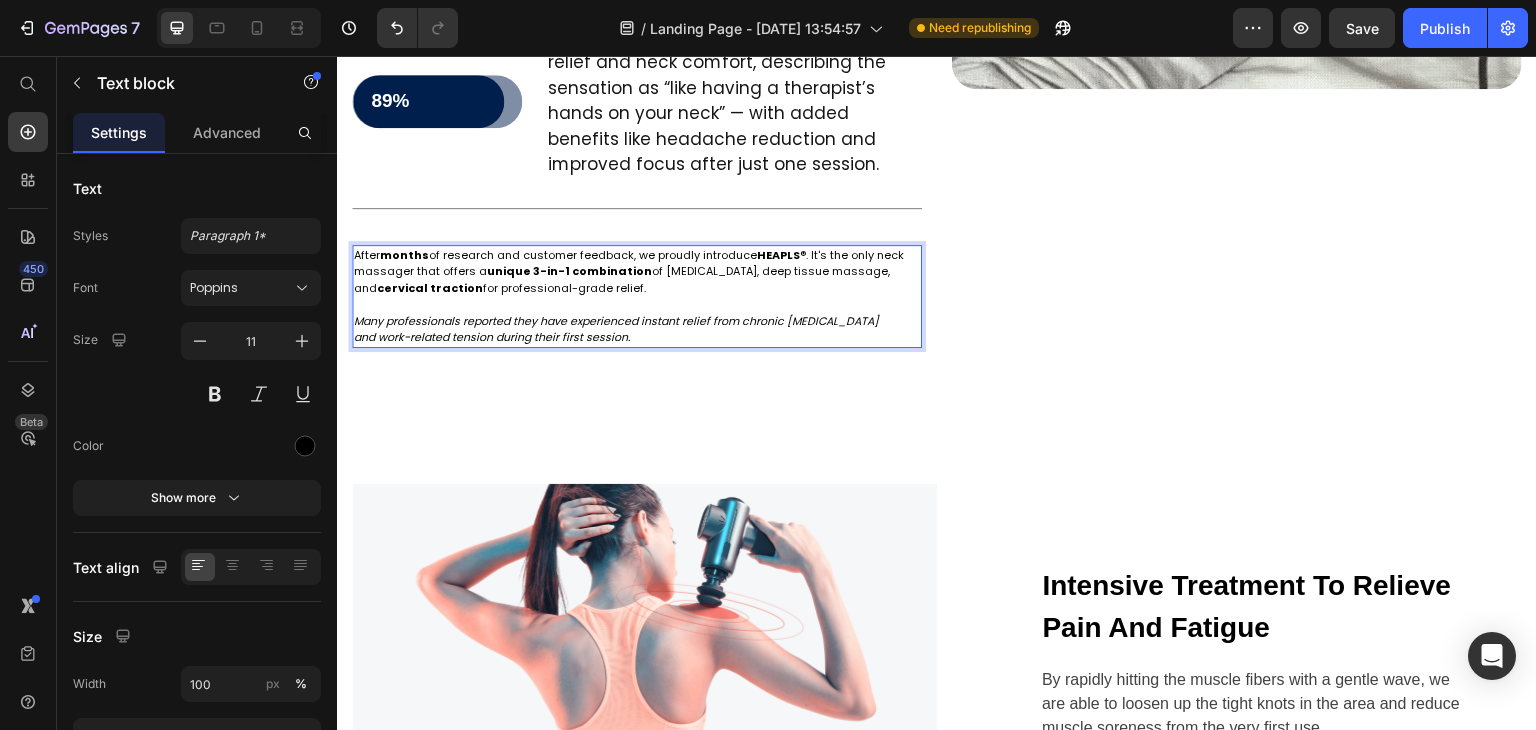 click on "After  months  of research and customer feedback, we proudly introduce  HEAPLS ®. It's the only neck massager that offers a  unique 3-in-1 combination  of heat therapy, deep tissue massage, and  cervical traction  for professional-grade relief." at bounding box center (637, 272) 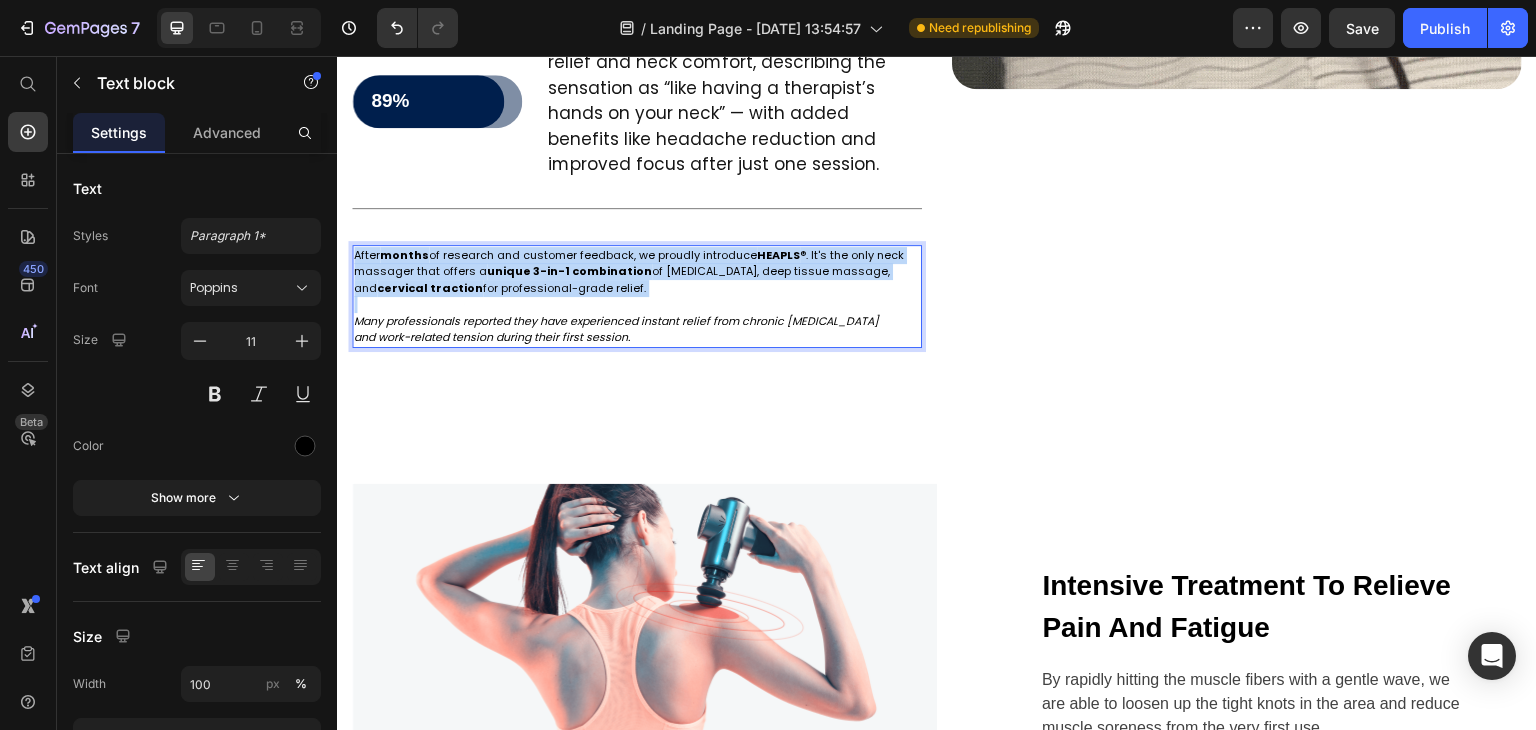 click on "After  months  of research and customer feedback, we proudly introduce  HEAPLS ®. It's the only neck massager that offers a  unique 3-in-1 combination  of heat therapy, deep tissue massage, and  cervical traction  for professional-grade relief." at bounding box center [637, 272] 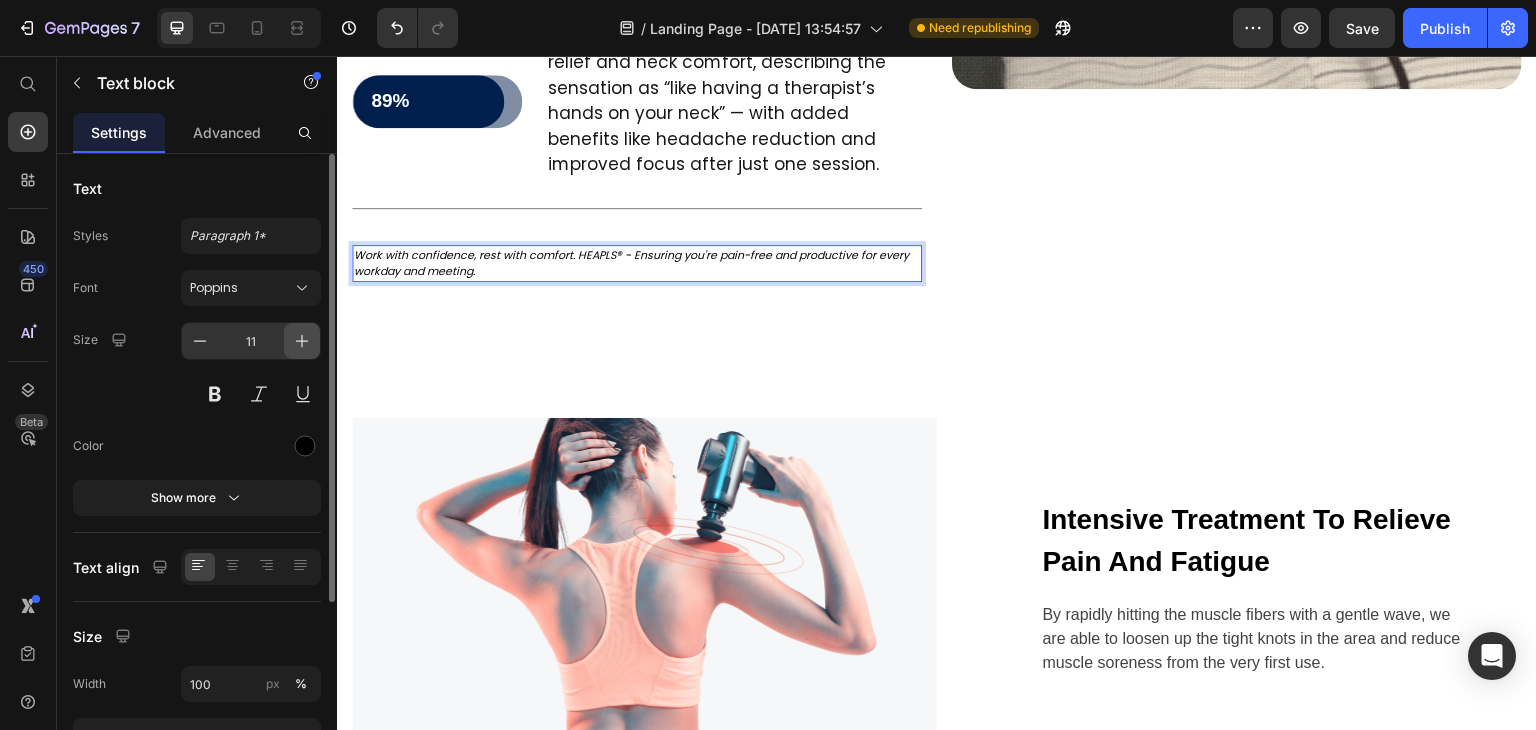 click 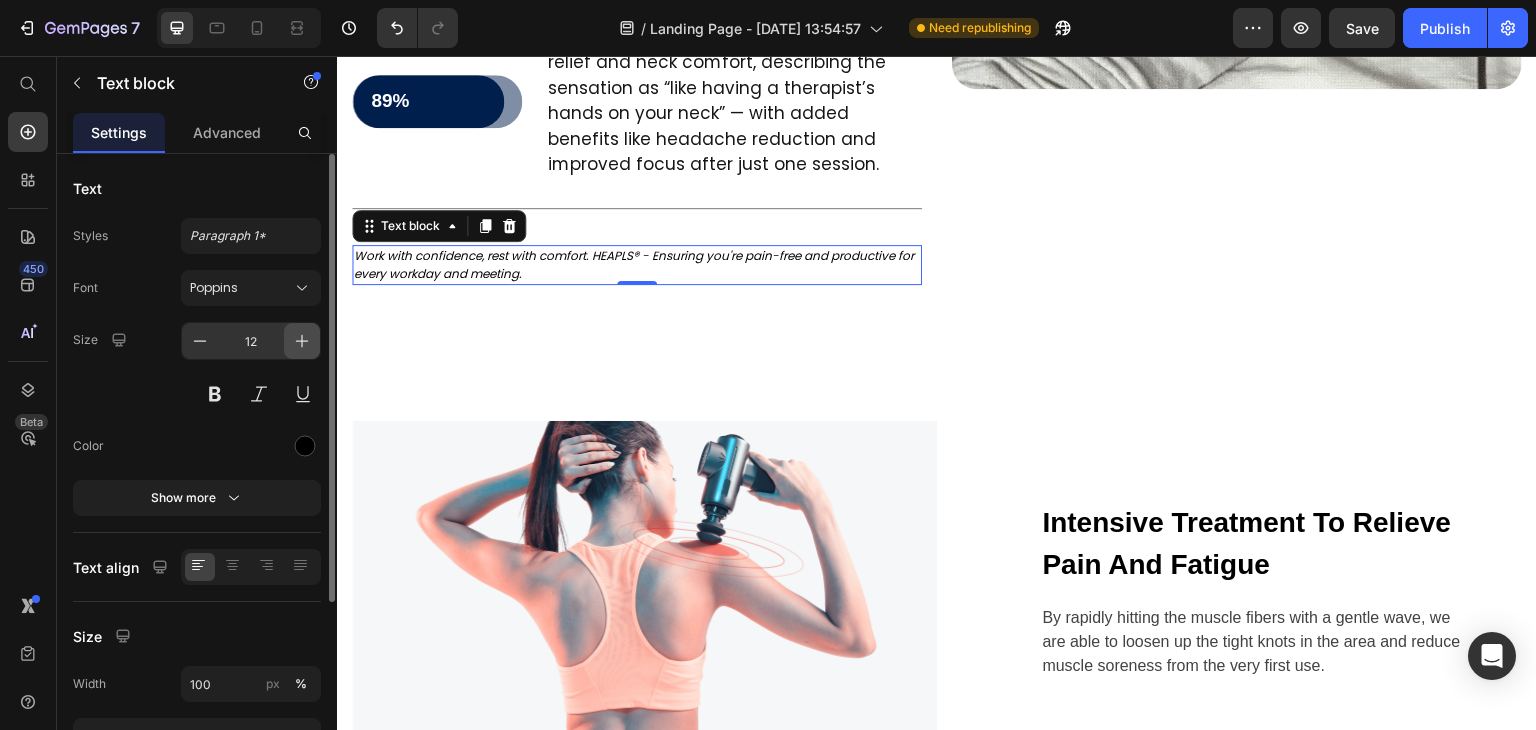 click 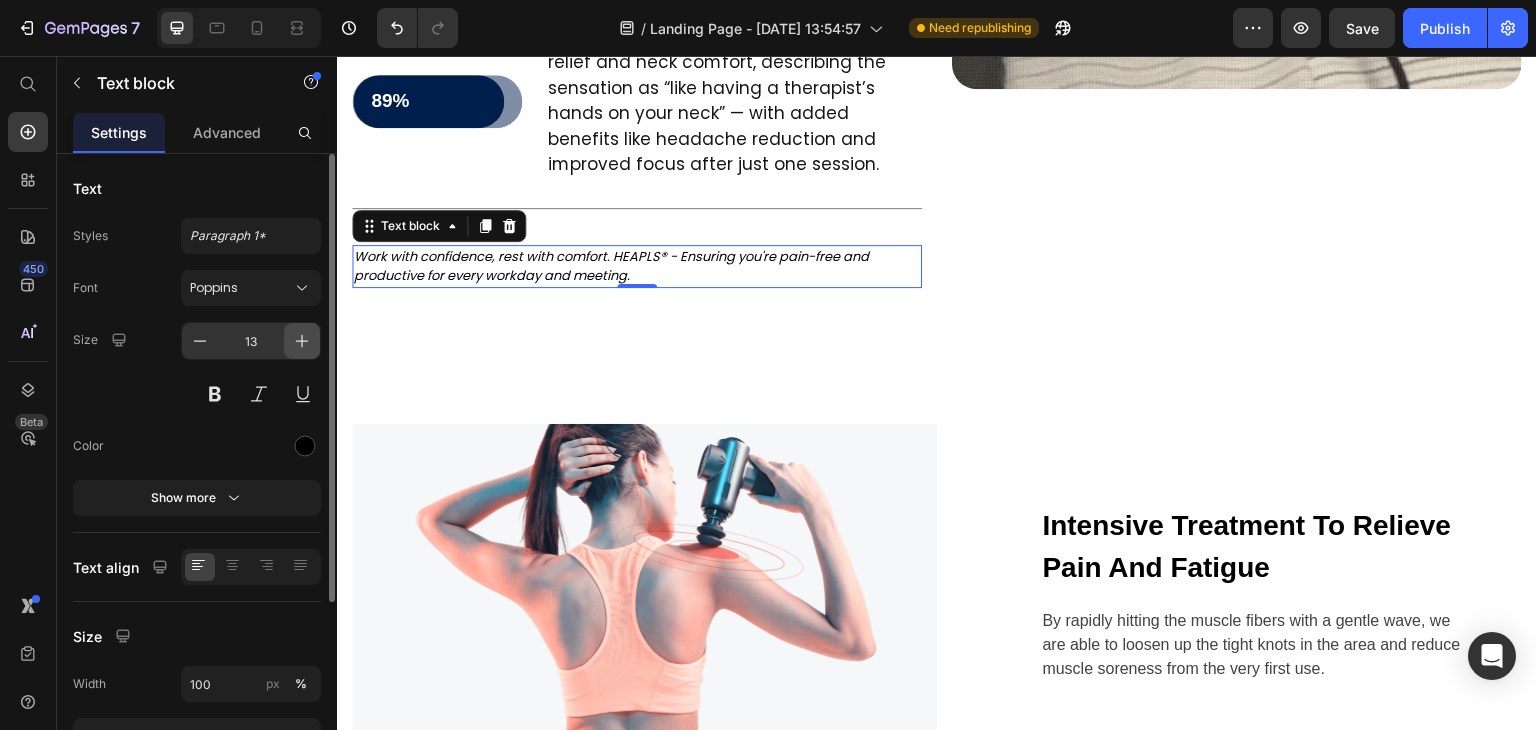 click 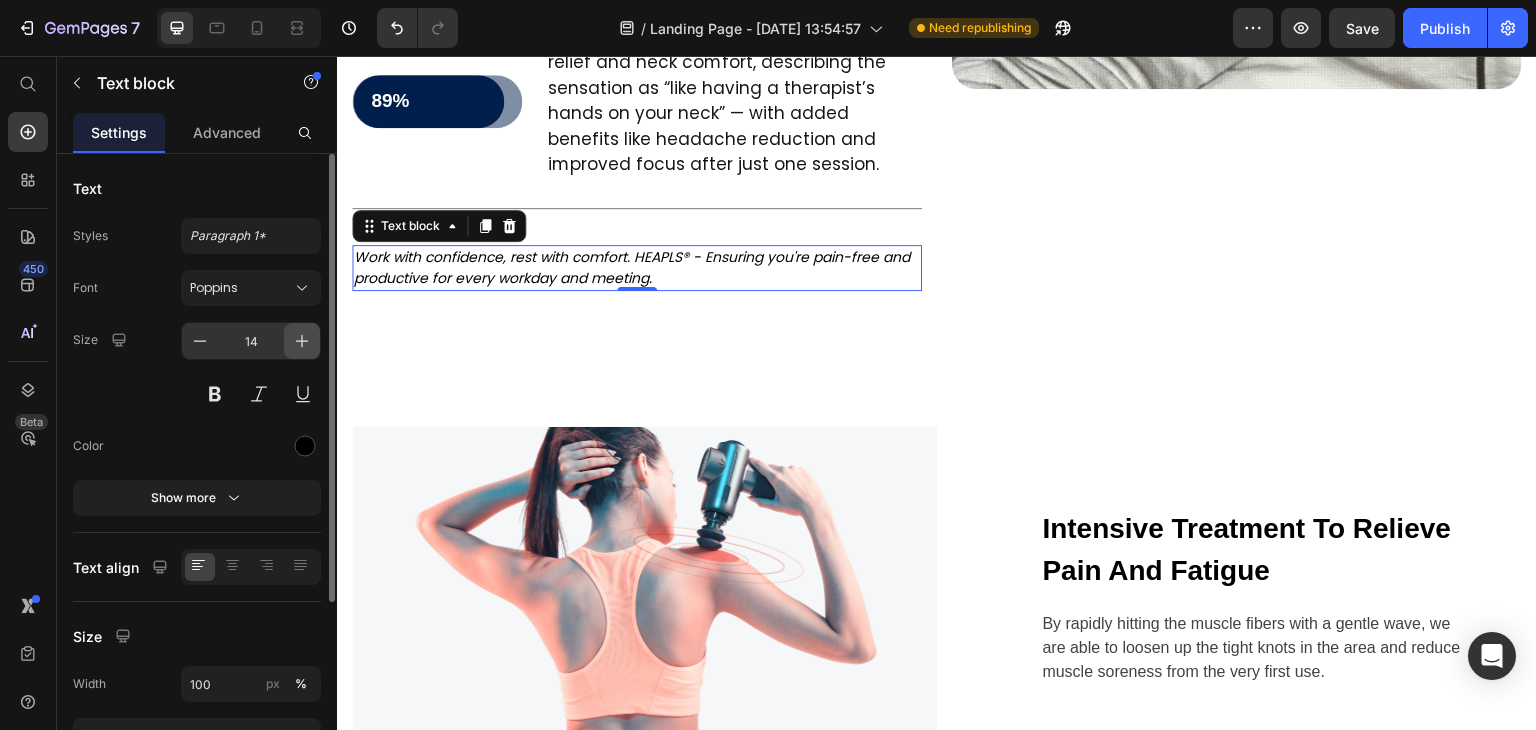 click 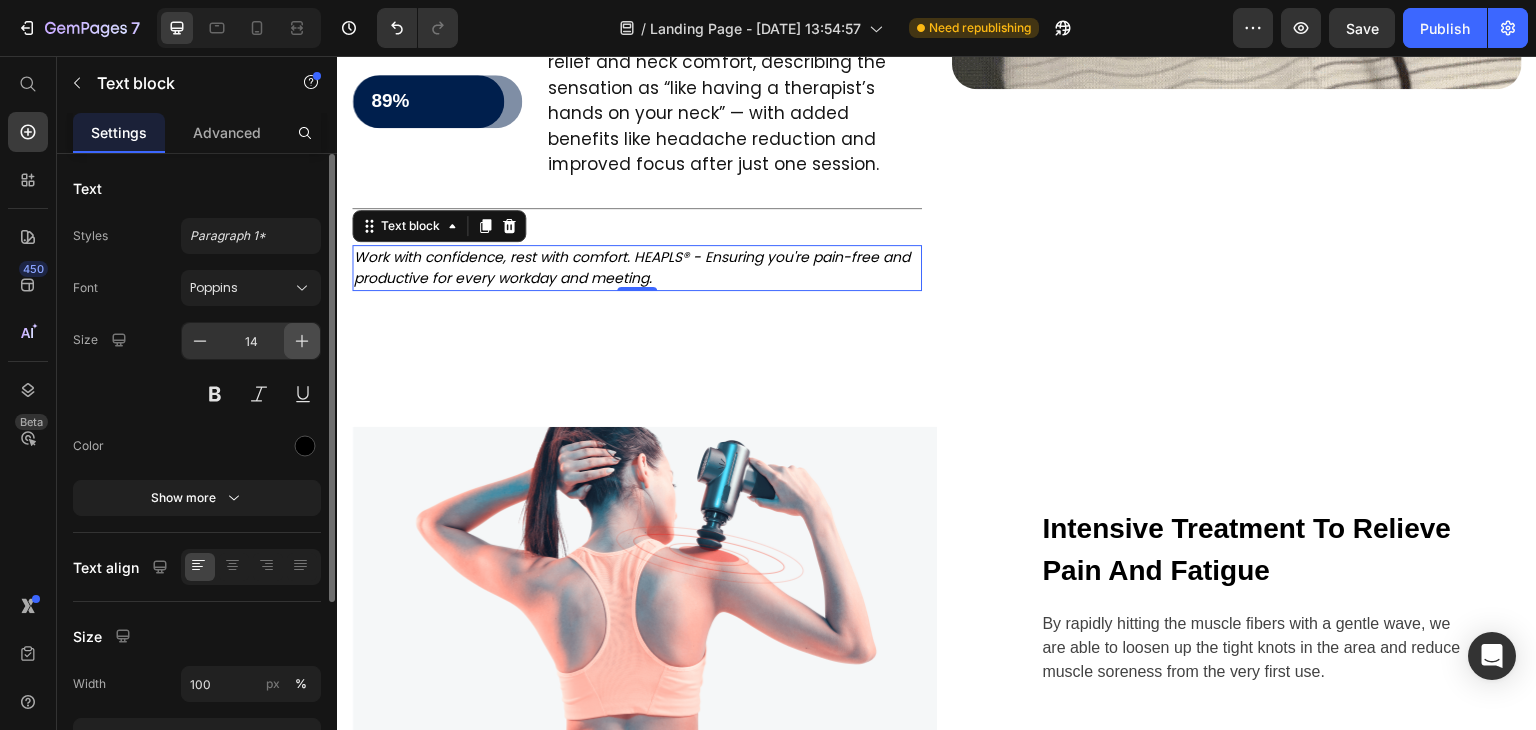 type on "15" 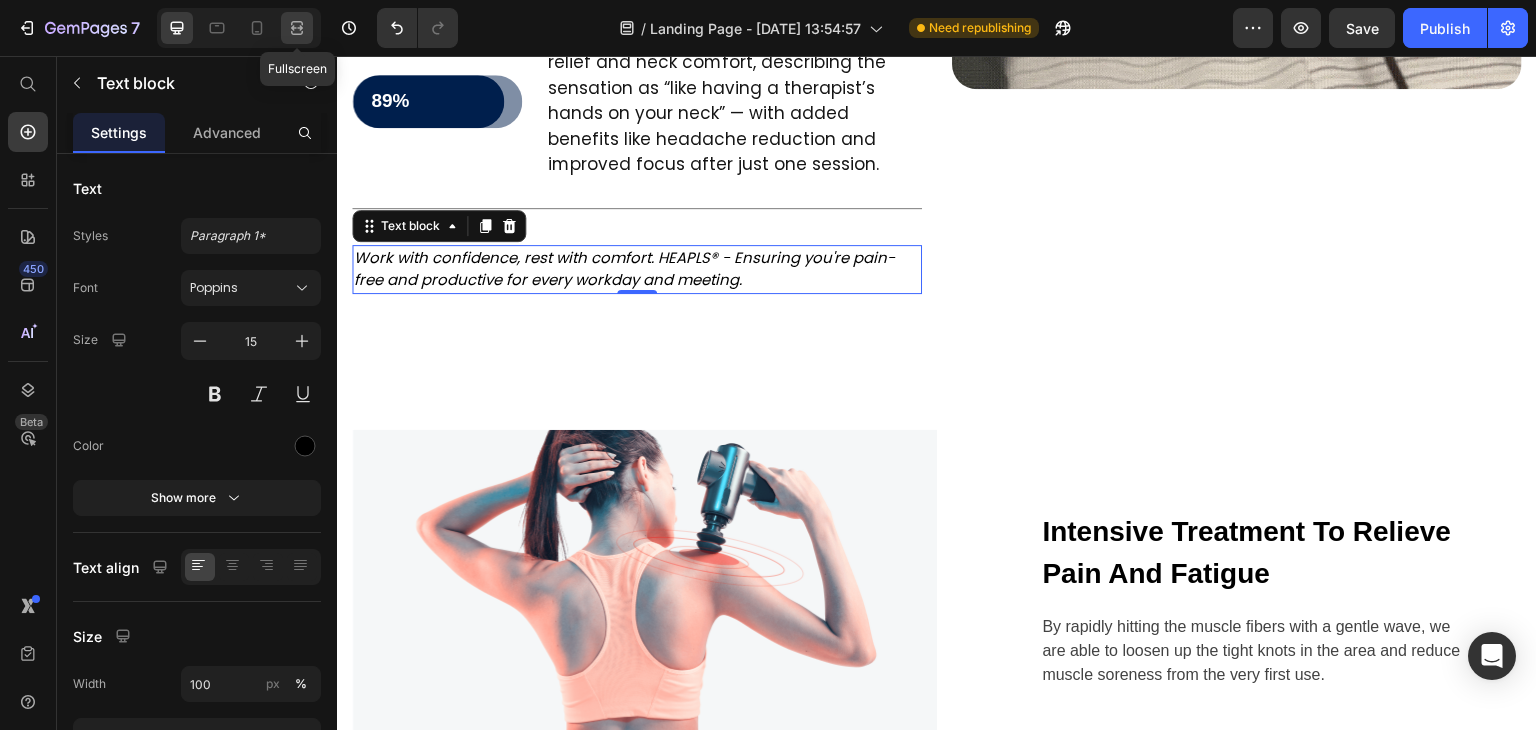click 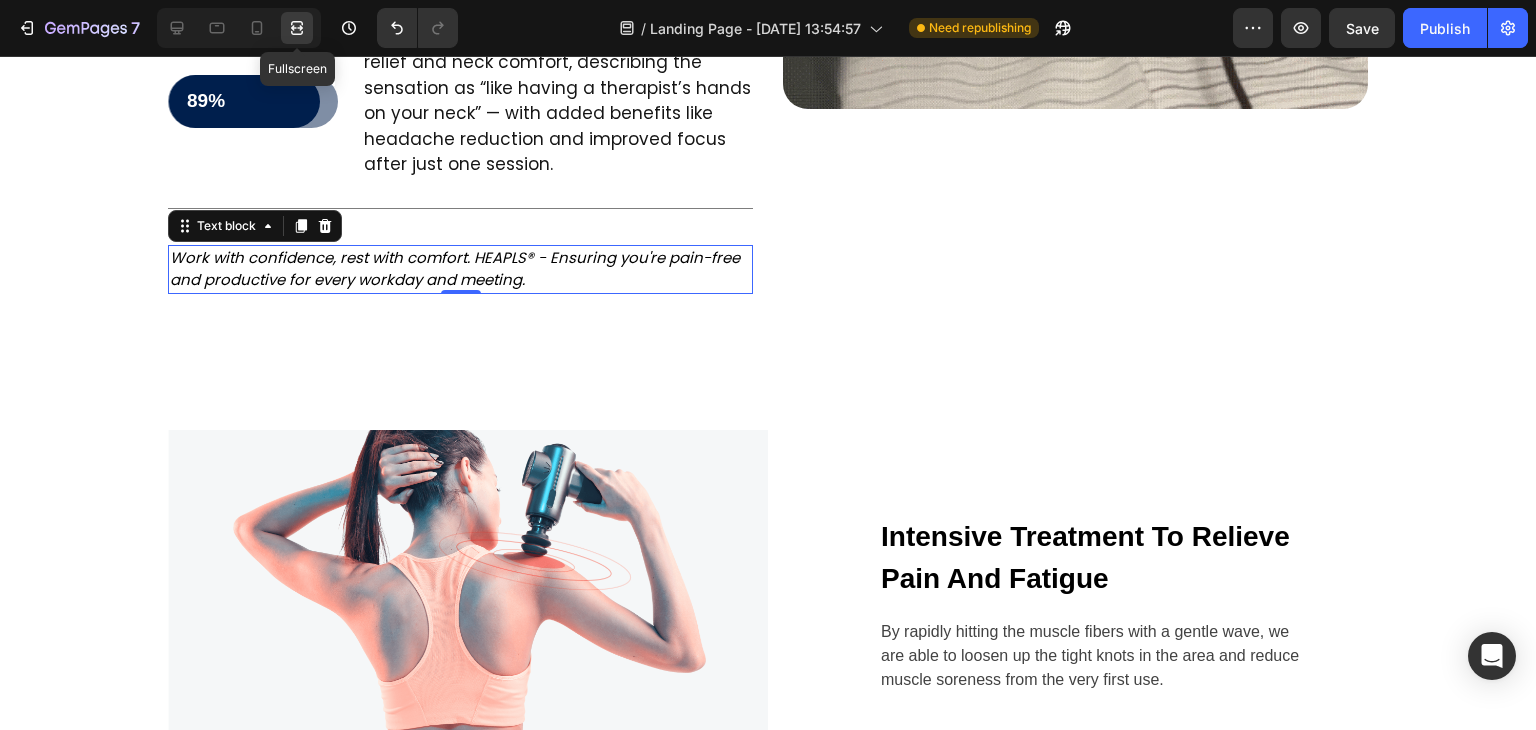 scroll, scrollTop: 4907, scrollLeft: 0, axis: vertical 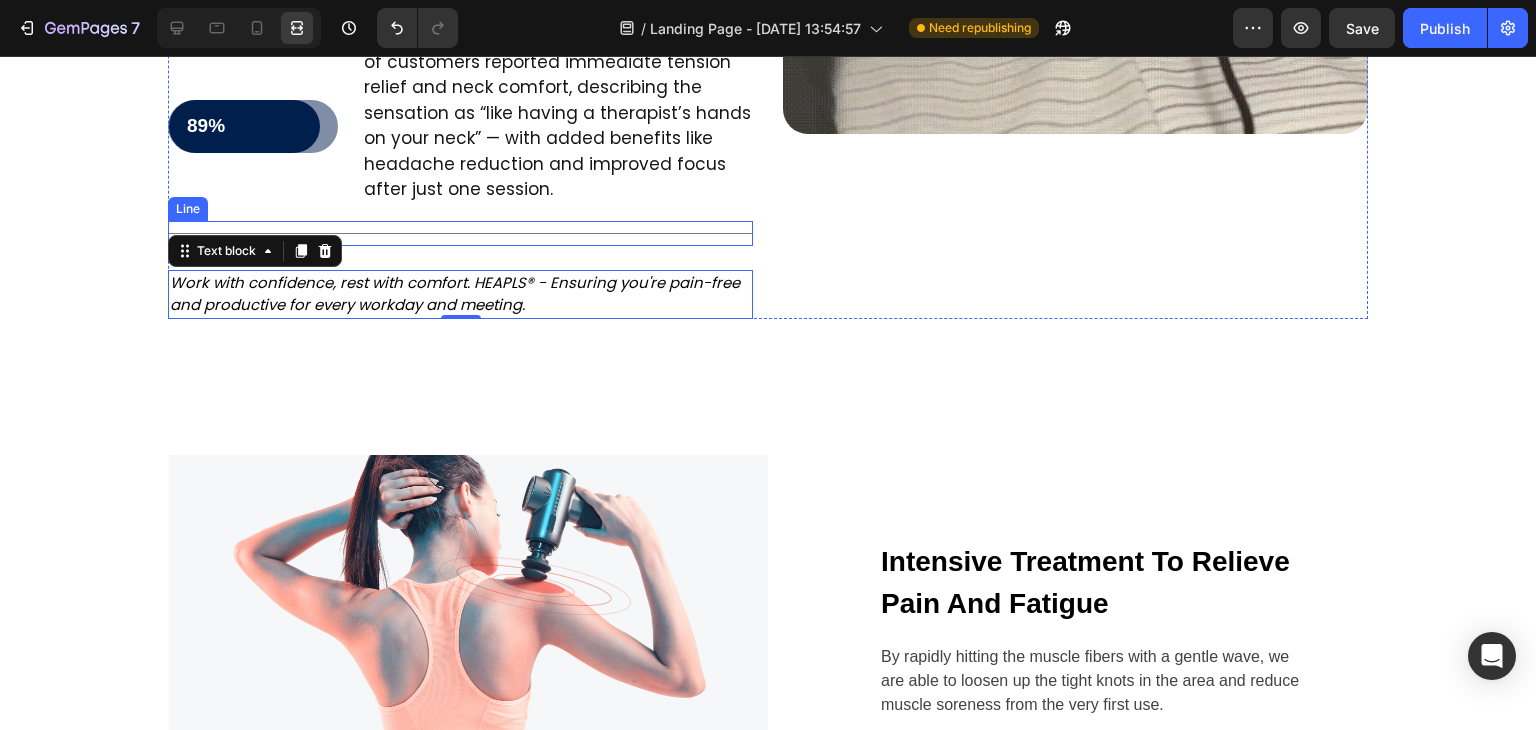 click on "Title Line" at bounding box center (460, 233) 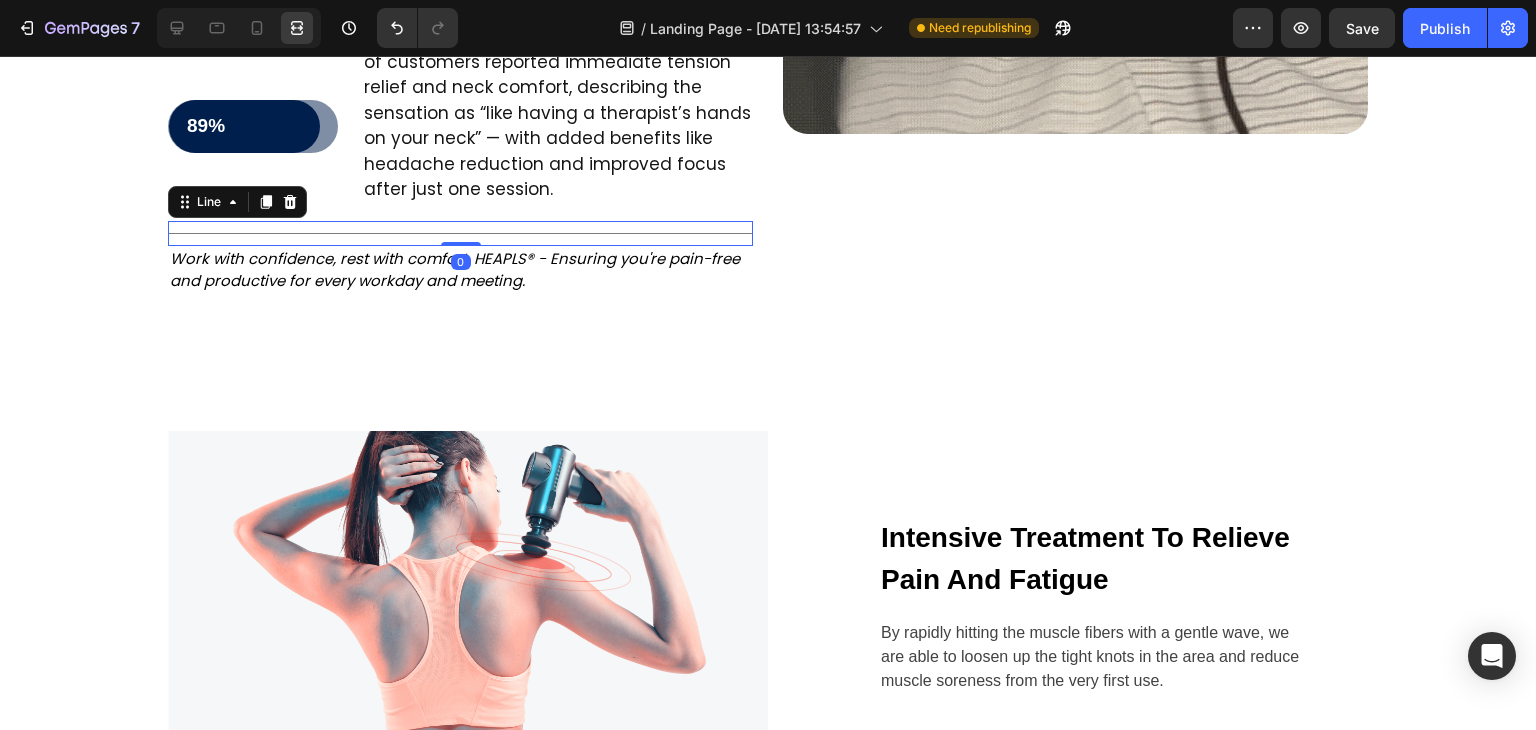 drag, startPoint x: 437, startPoint y: 240, endPoint x: 450, endPoint y: 201, distance: 41.109608 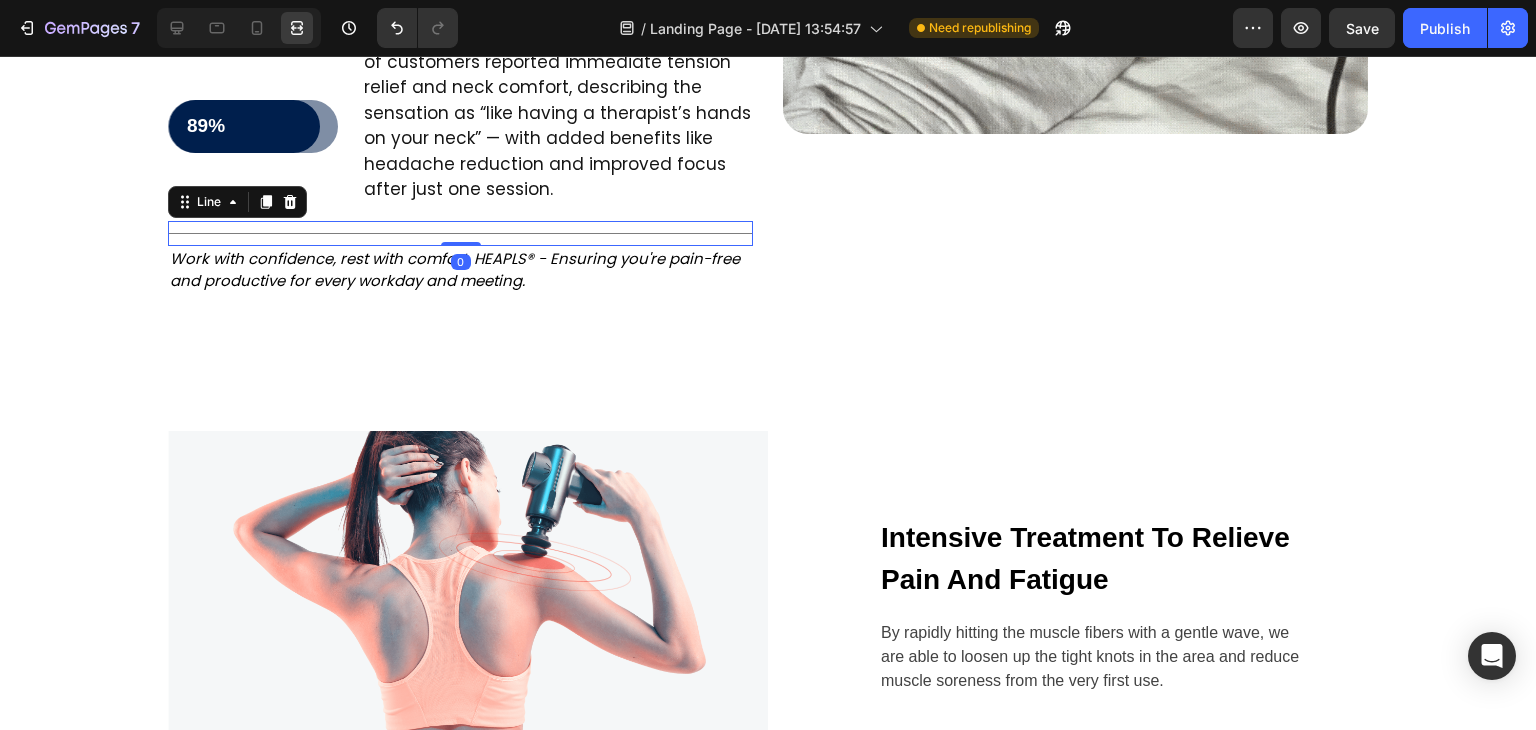 click on "Title Line   0" at bounding box center [460, 233] 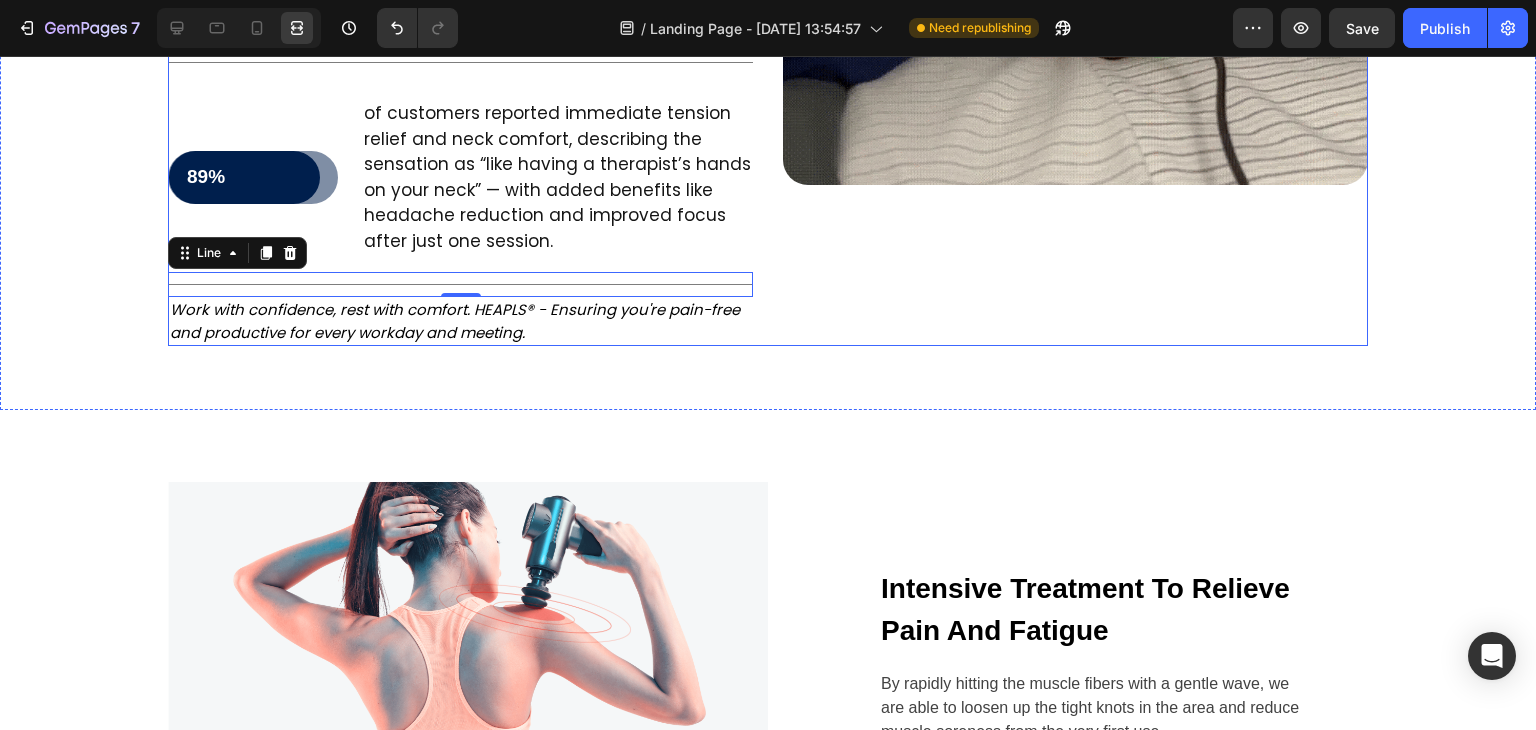 scroll, scrollTop: 4165, scrollLeft: 0, axis: vertical 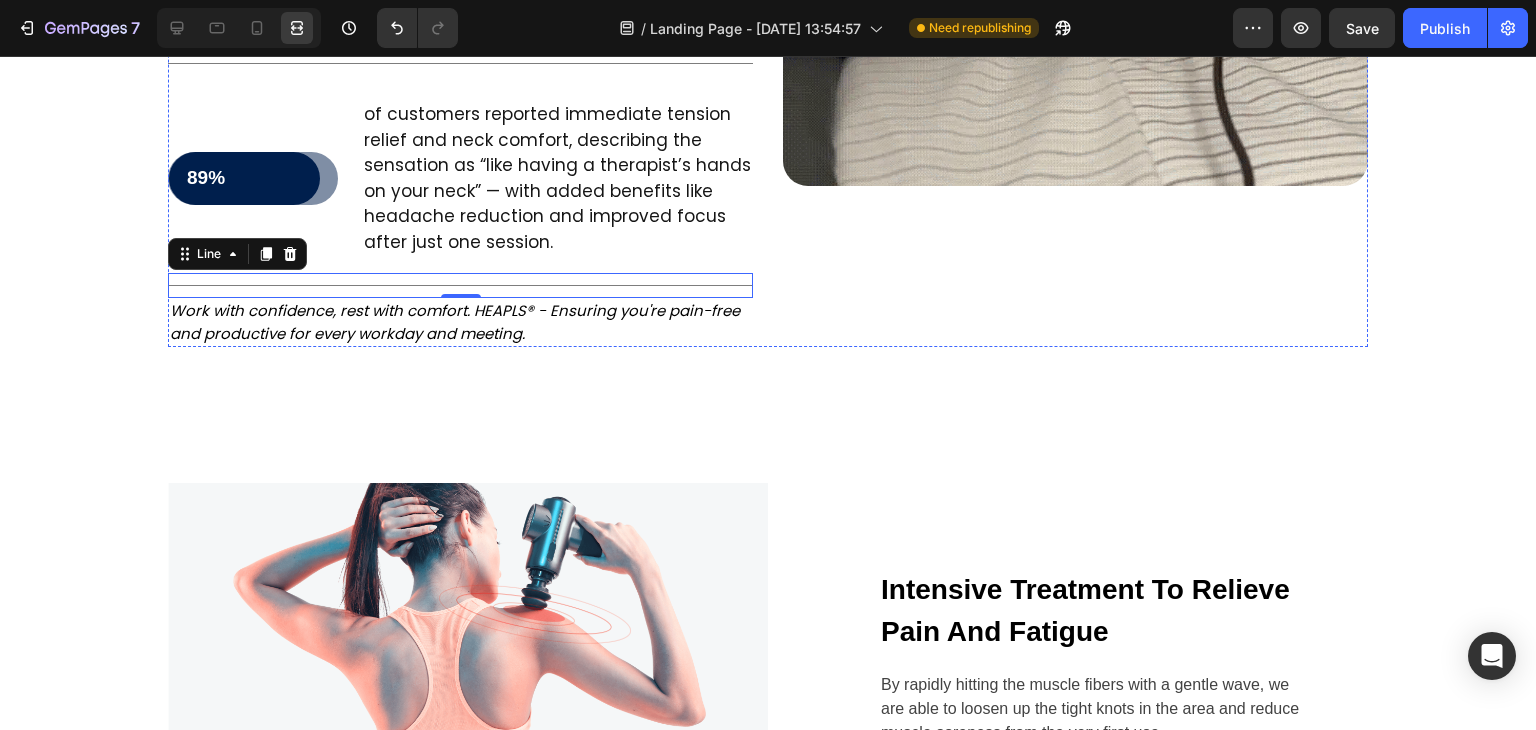 click on "After analyzing thousands of user experiences with HEAPLS® neck massagers, we discovered:" at bounding box center (410, -540) 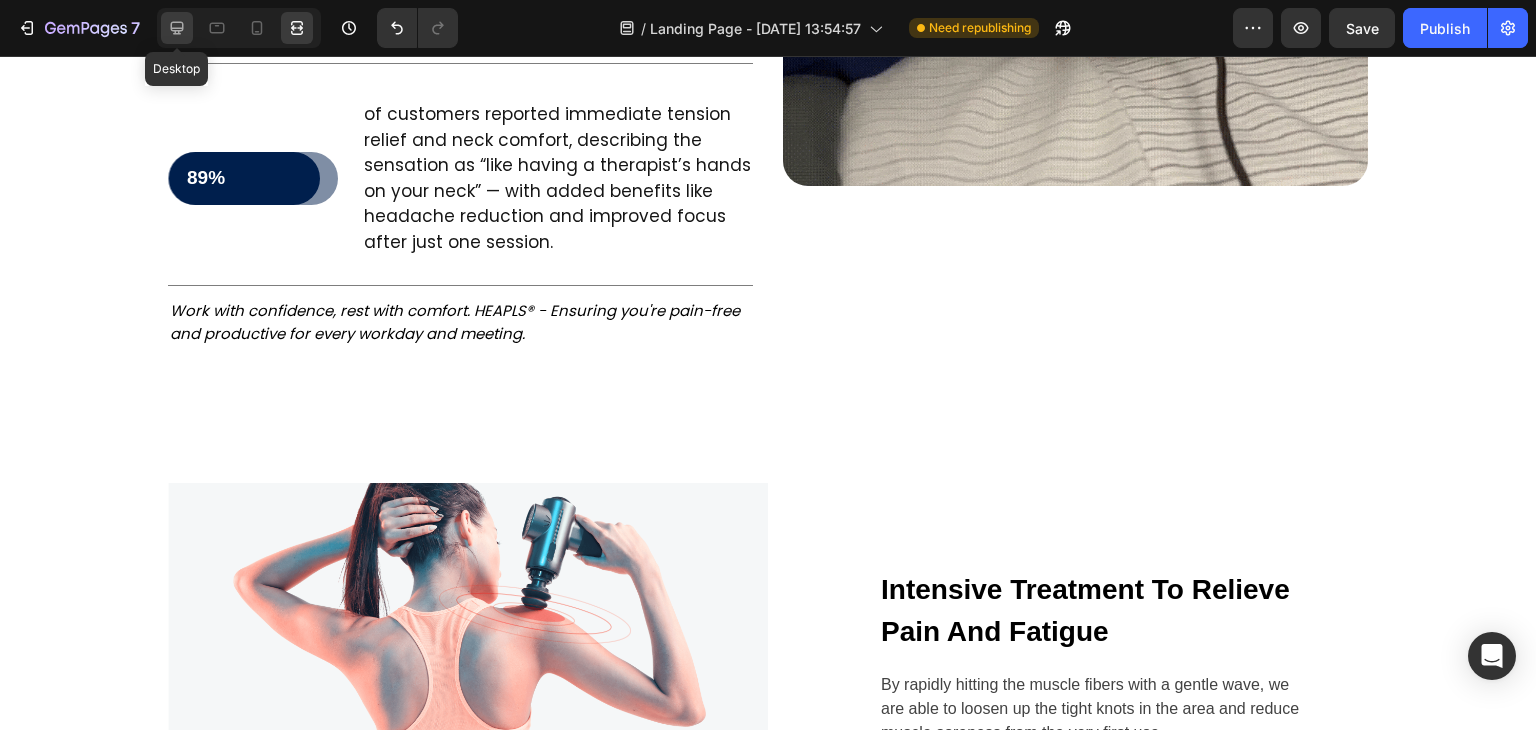 click 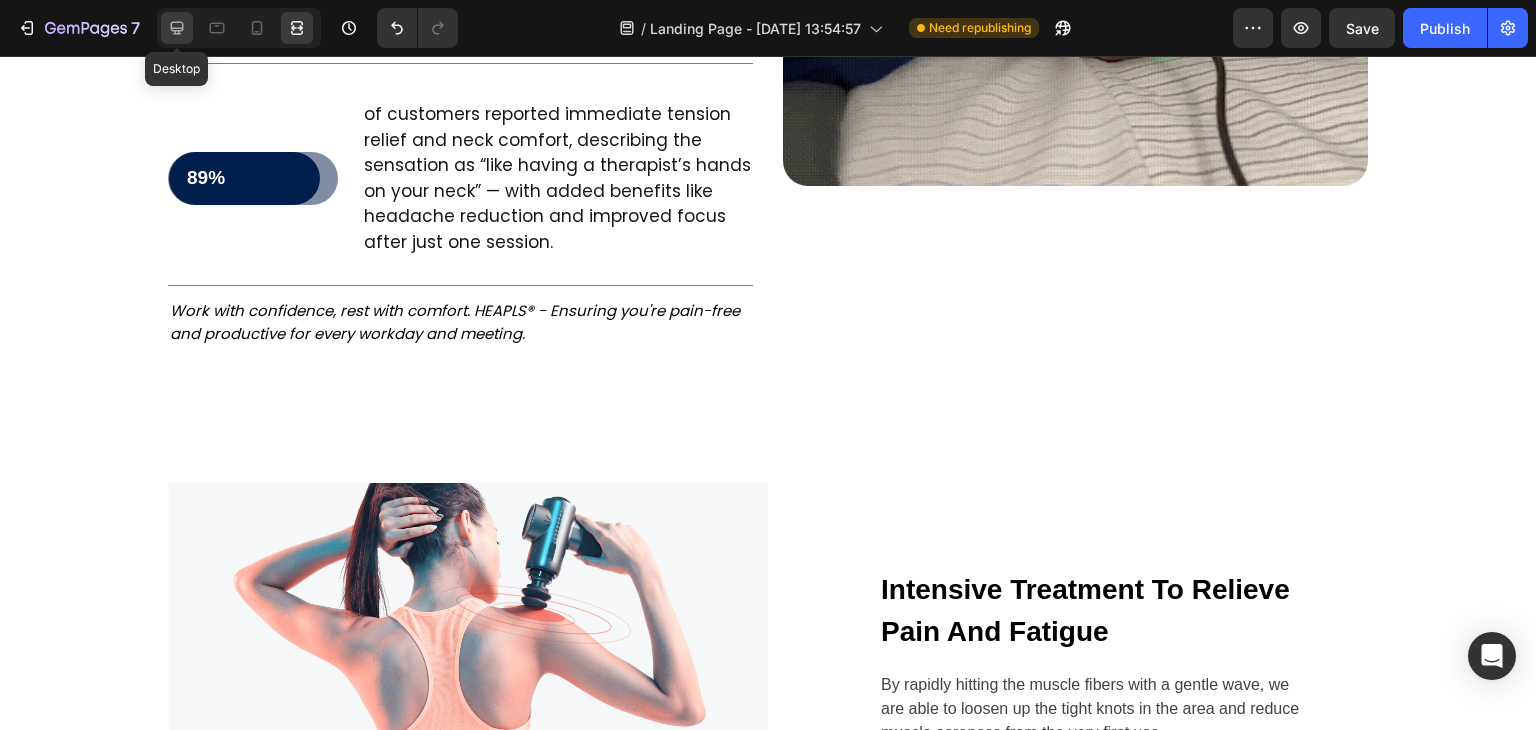 scroll, scrollTop: 4207, scrollLeft: 0, axis: vertical 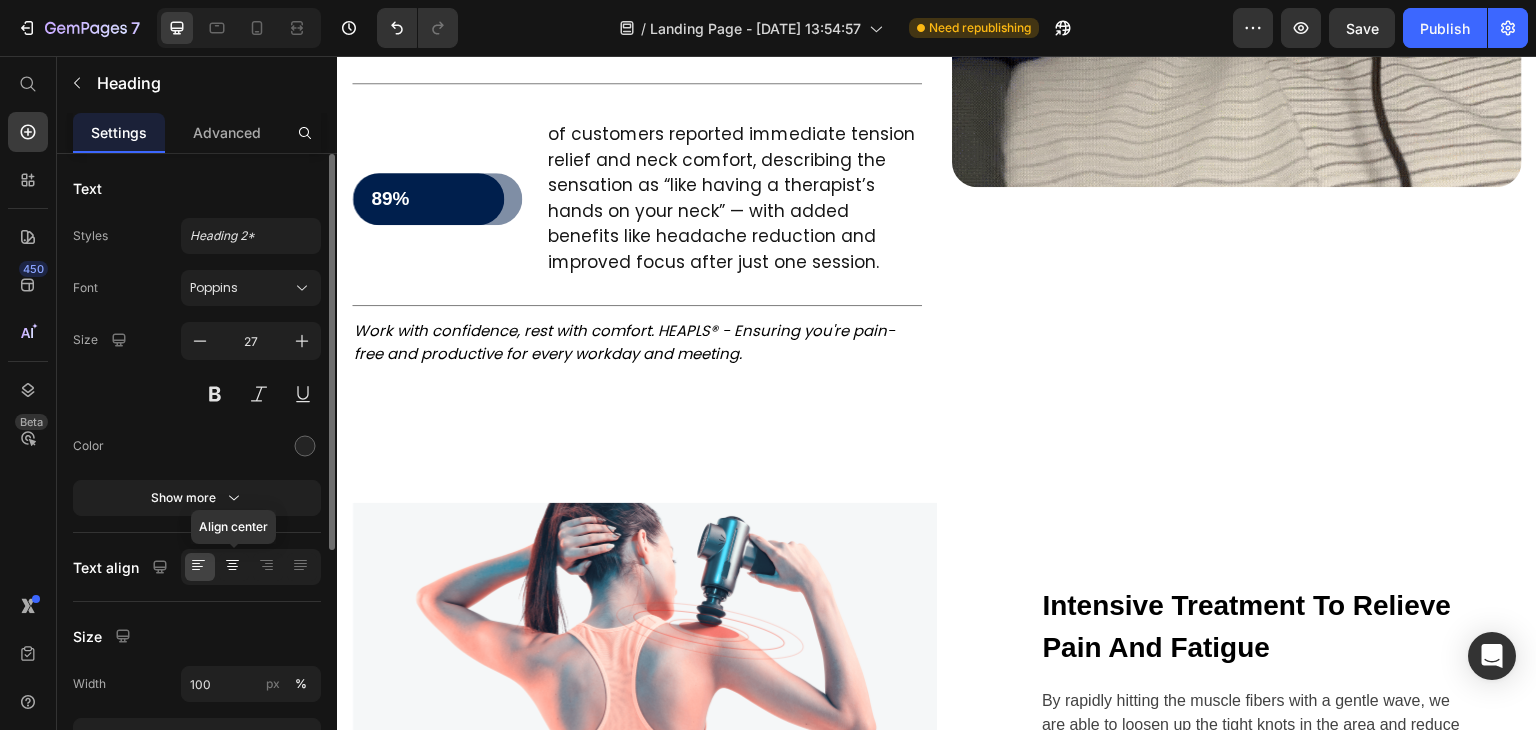 click 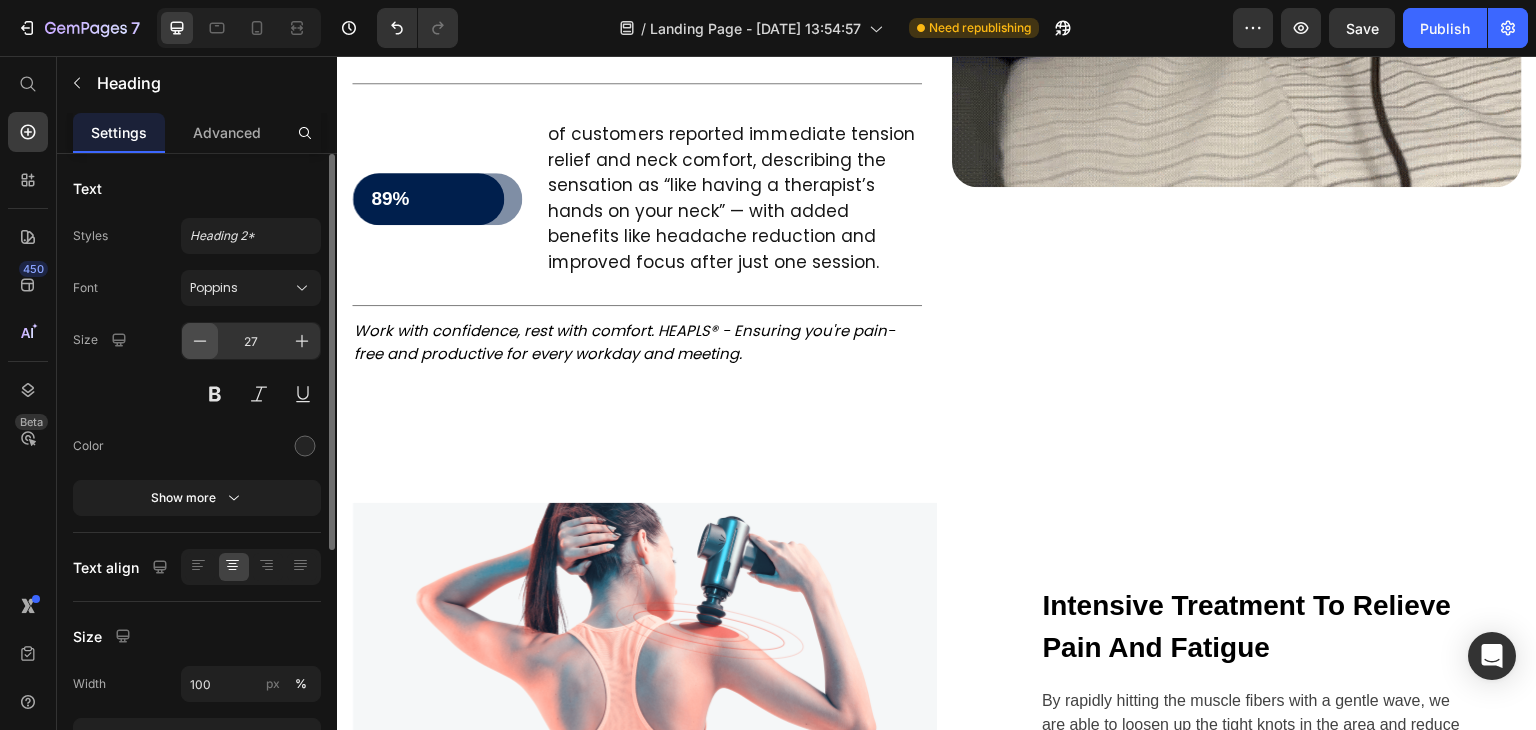 click 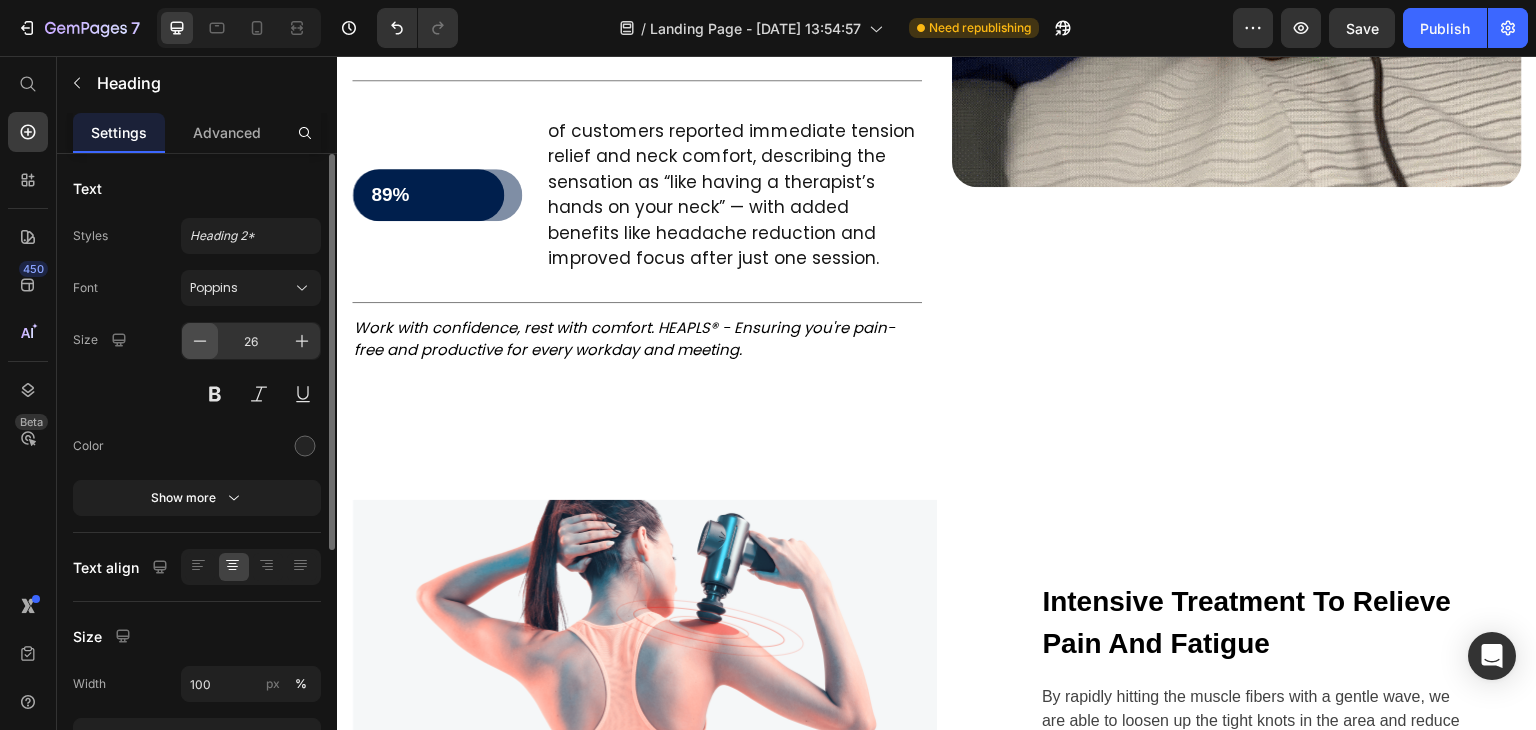 click 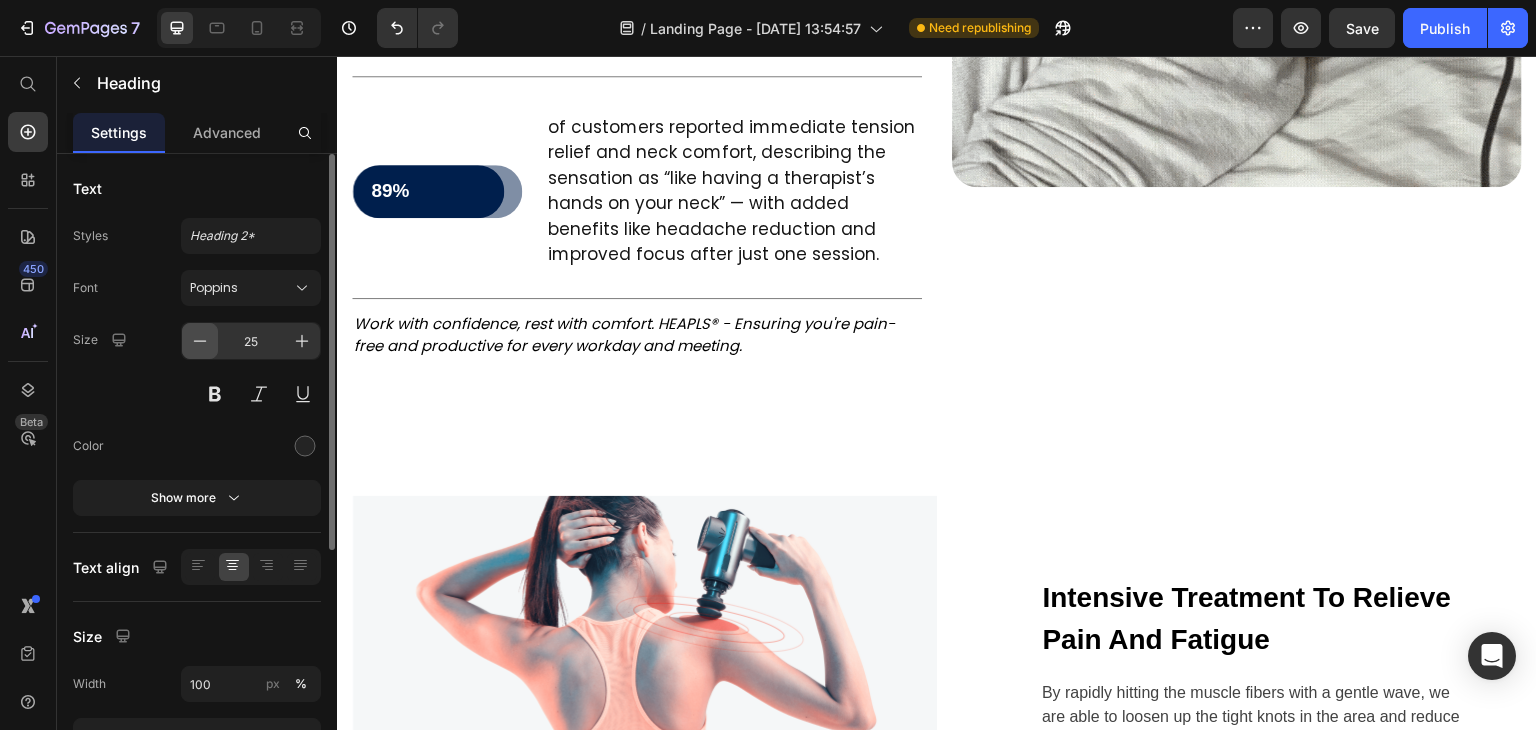 click 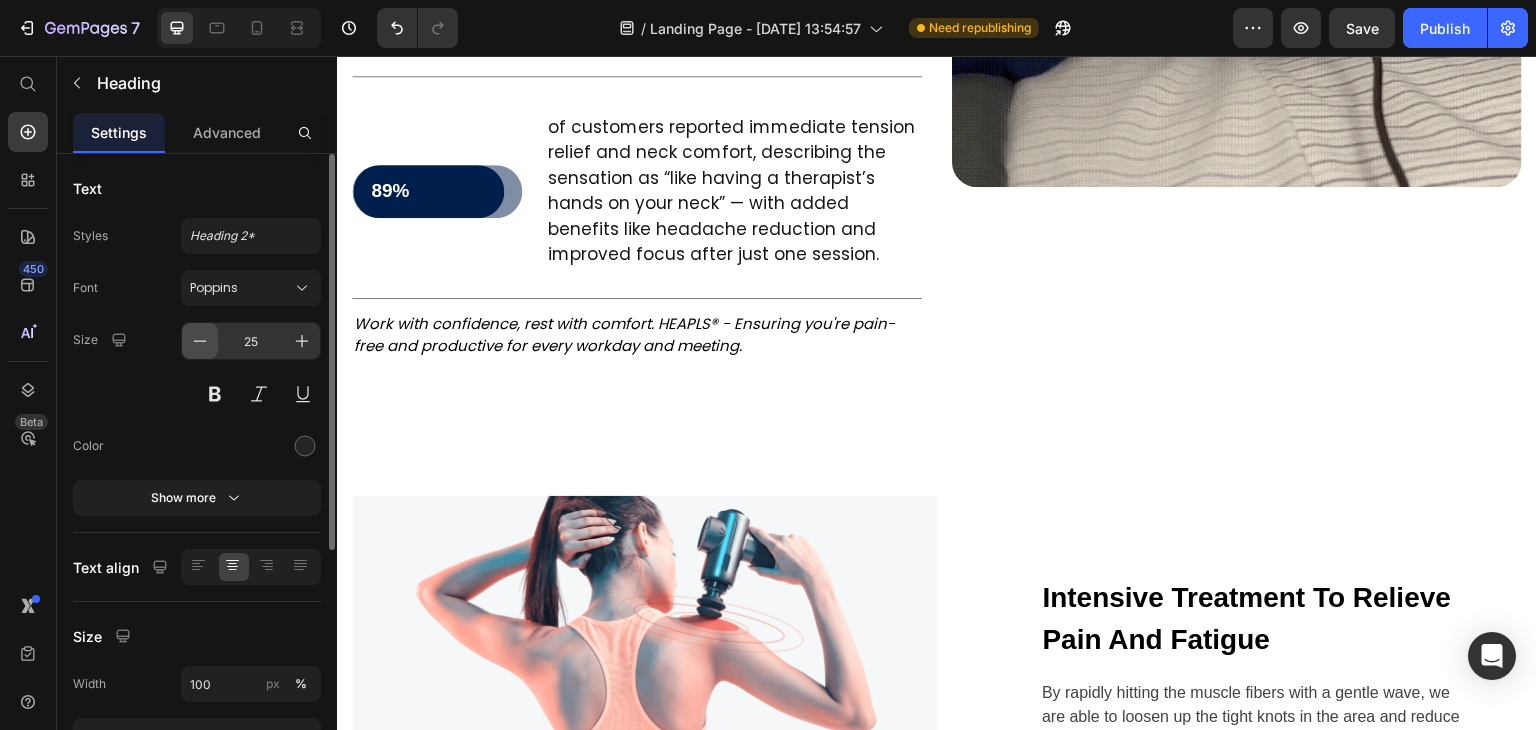type on "24" 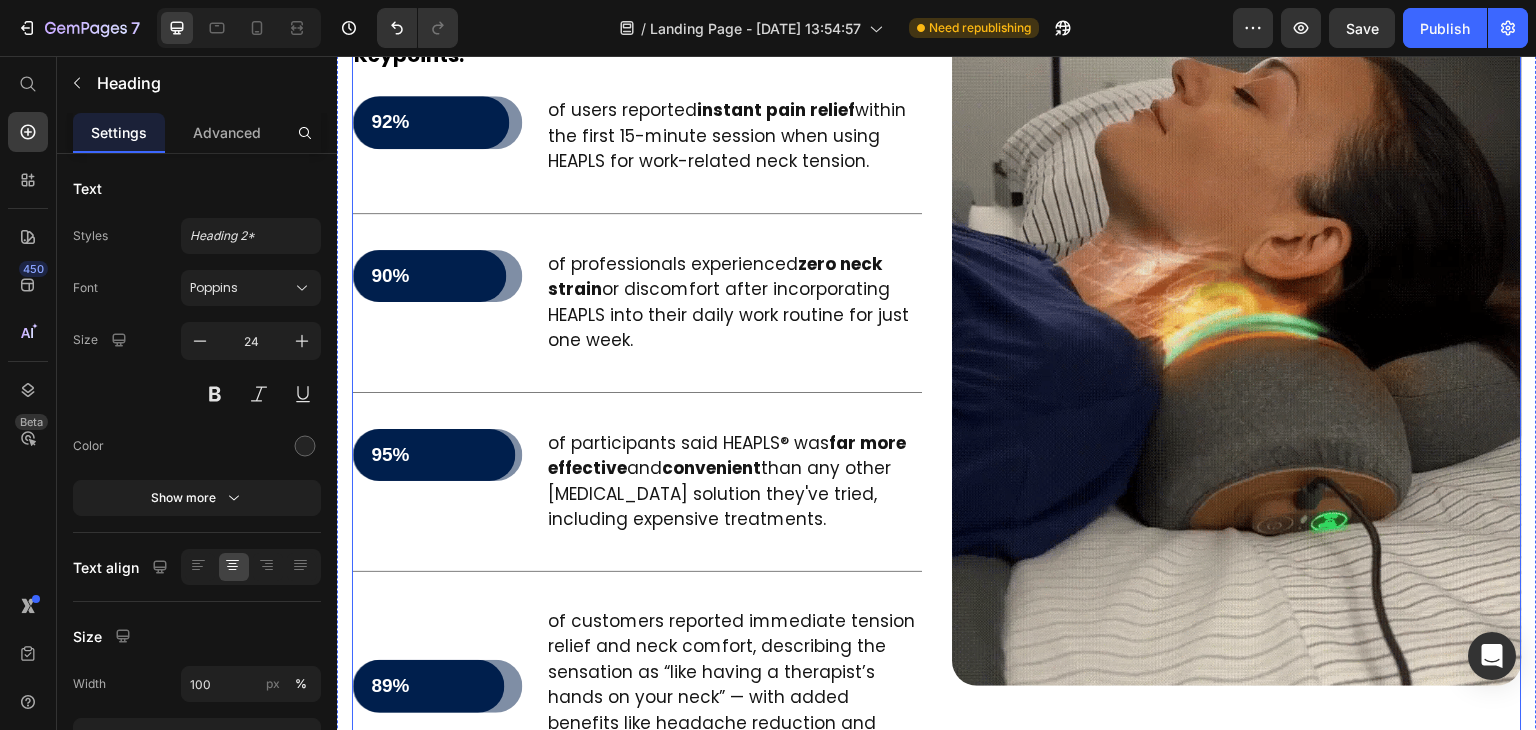 scroll, scrollTop: 3707, scrollLeft: 0, axis: vertical 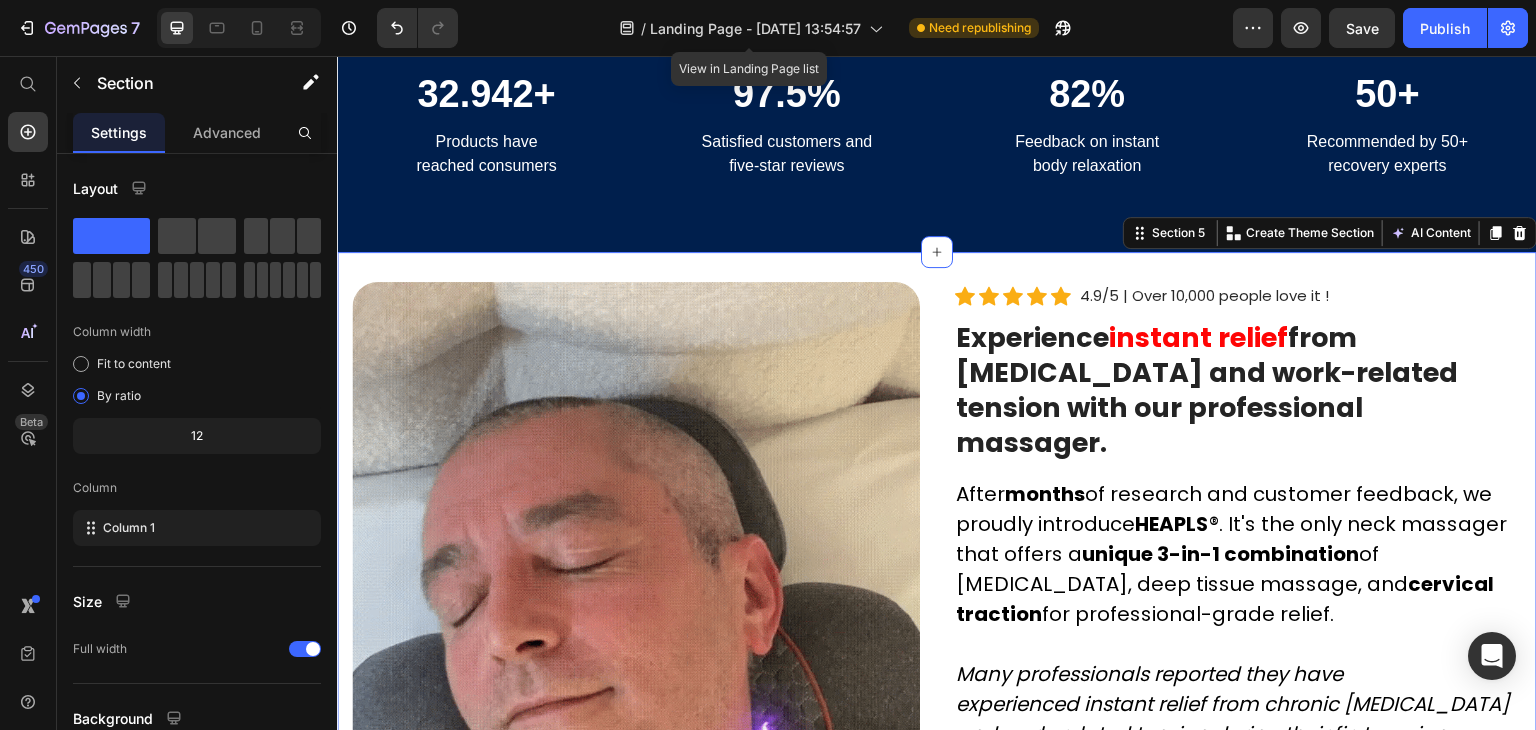 click on "Image                Icon                Icon                Icon                Icon                Icon Icon List Hoz 4.9/5 | Over 10,000 people love it ! Text block Row Experience  instant relief  from neck pain and work-related tension with our professional massager. Heading After  months  of research and customer feedback, we proudly introduce  HEAPLS ®. It's the only neck massager that offers a  unique 3-in-1 combination  of heat therapy, deep tissue massage, and  cervical traction  for professional-grade relief.   Many professionals reported they have experienced instant relief from chronic neck pain and work-related tension during their first session. Text block
Physical therapist recommended  and clinically proven effective.
Provides  instant relief  from tech neck, chronic tension, and posture-related pain.
Perfect for  office use, home relaxation , and daily wellness routines.
Eliminates the need for  Item List Row" at bounding box center [937, 682] 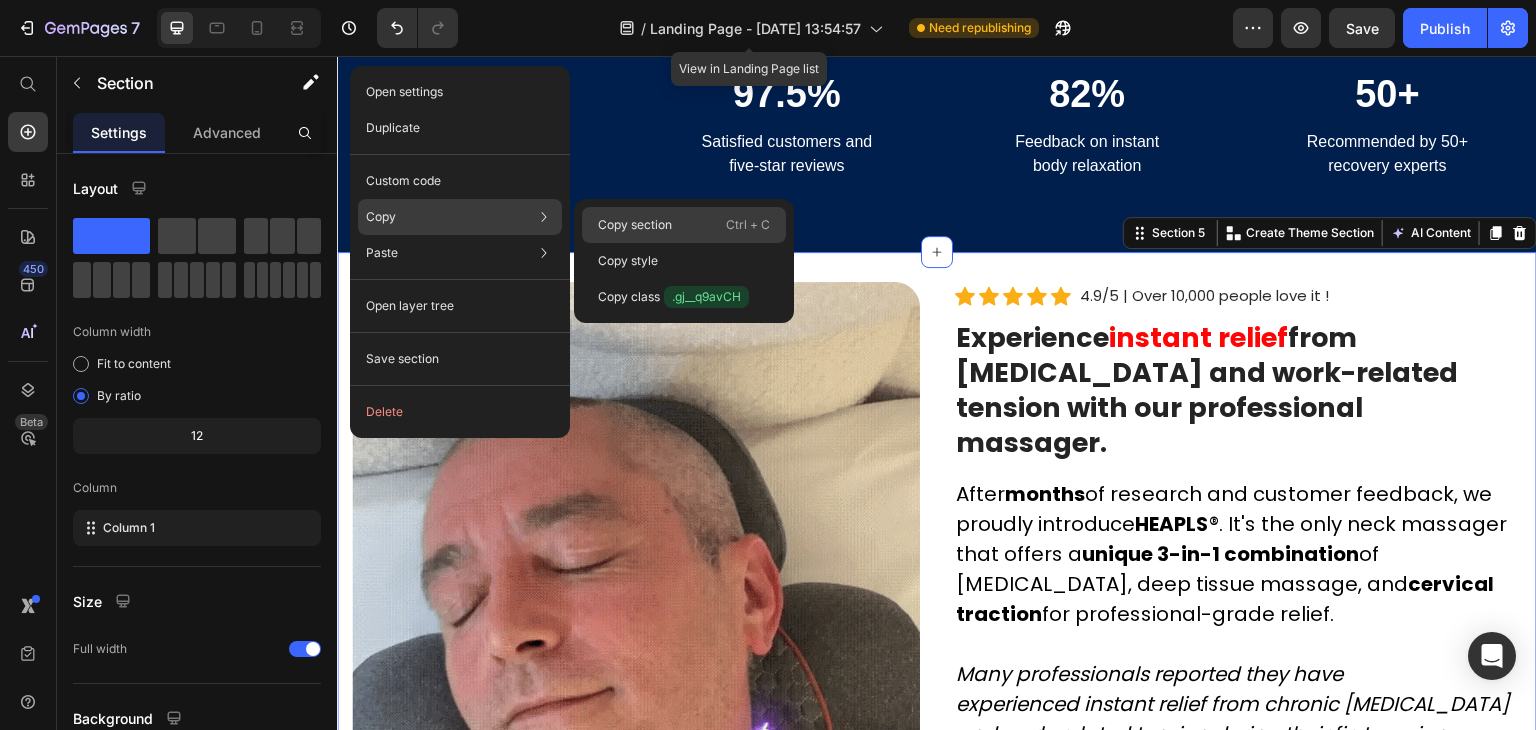 click on "Copy section" at bounding box center (635, 225) 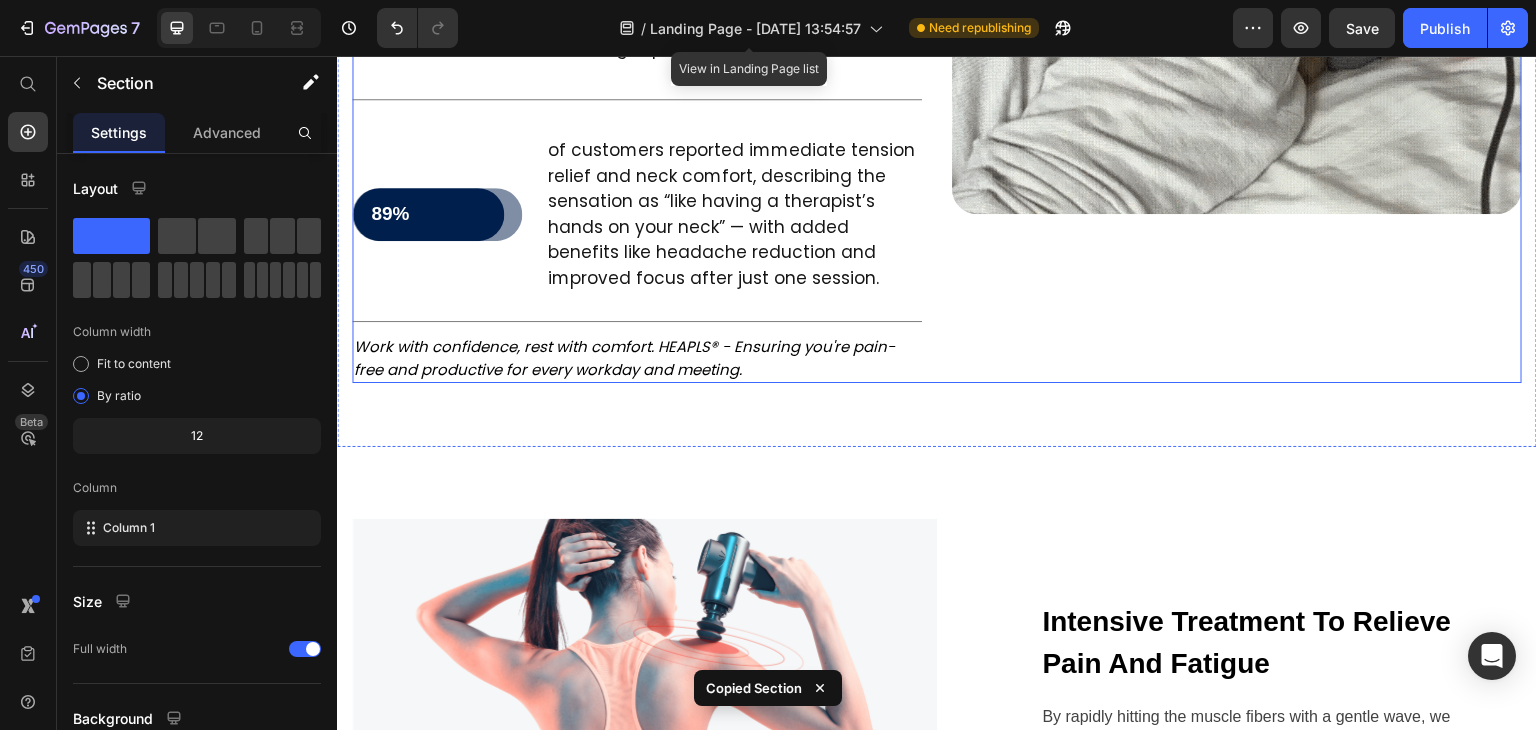 scroll, scrollTop: 5007, scrollLeft: 0, axis: vertical 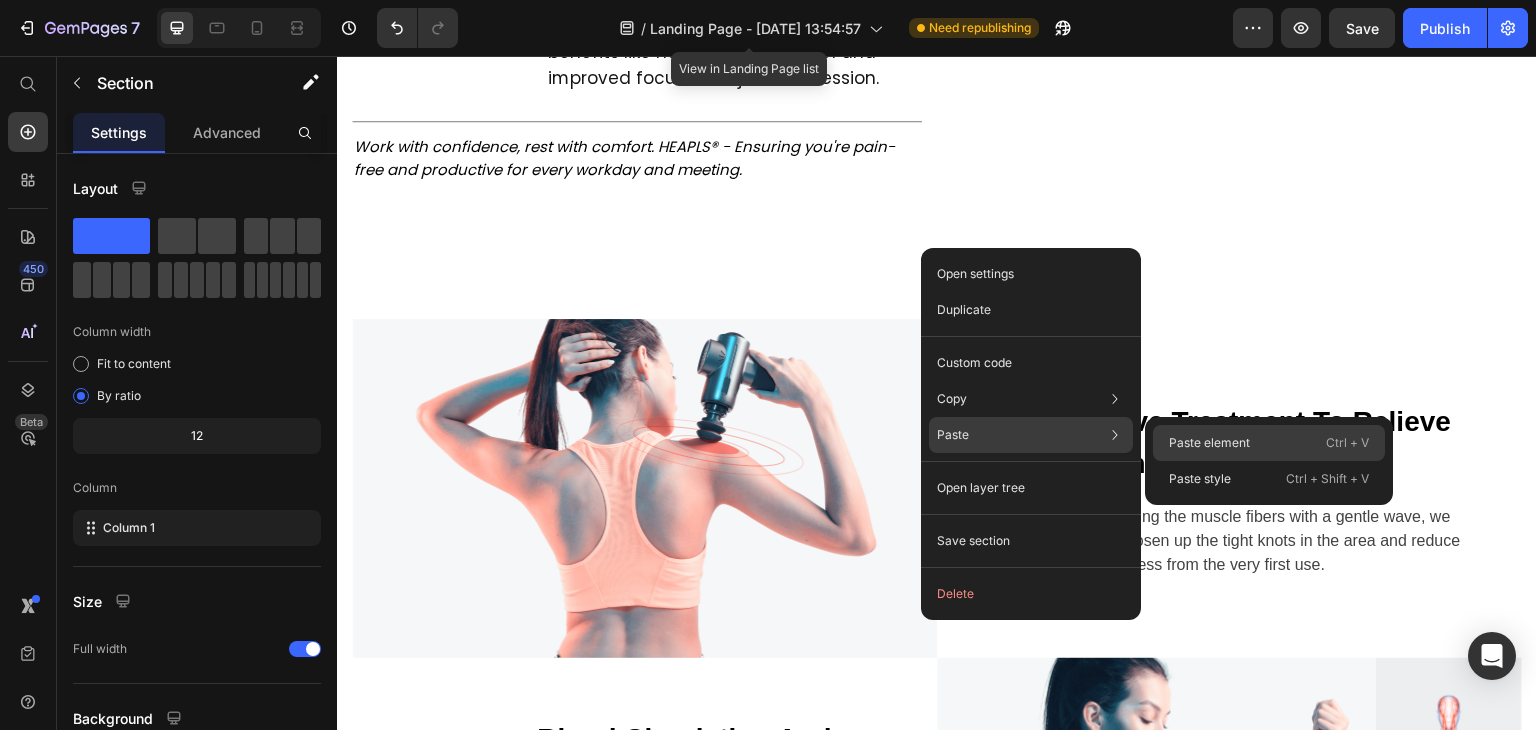 click on "Paste element" at bounding box center (1209, 443) 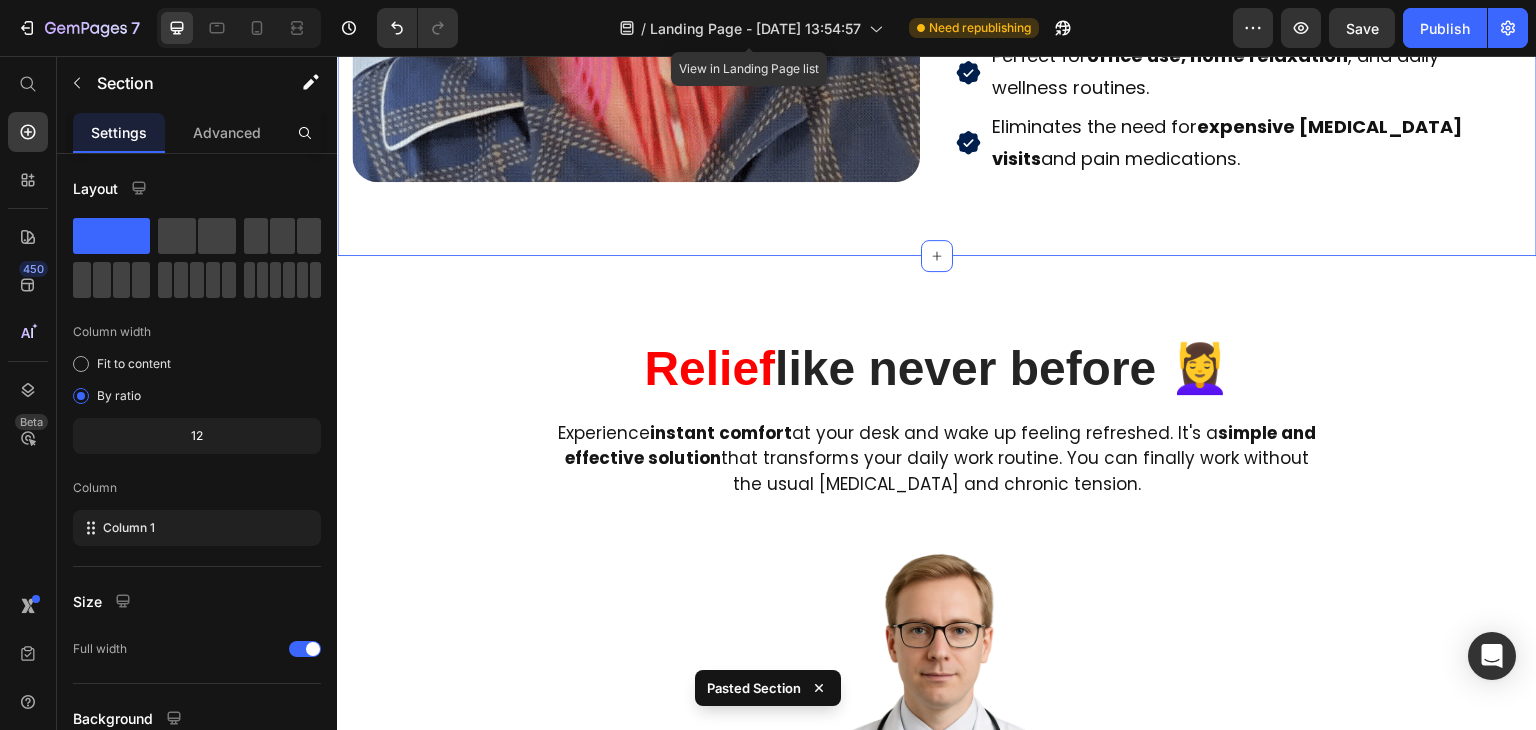 scroll, scrollTop: 3510, scrollLeft: 0, axis: vertical 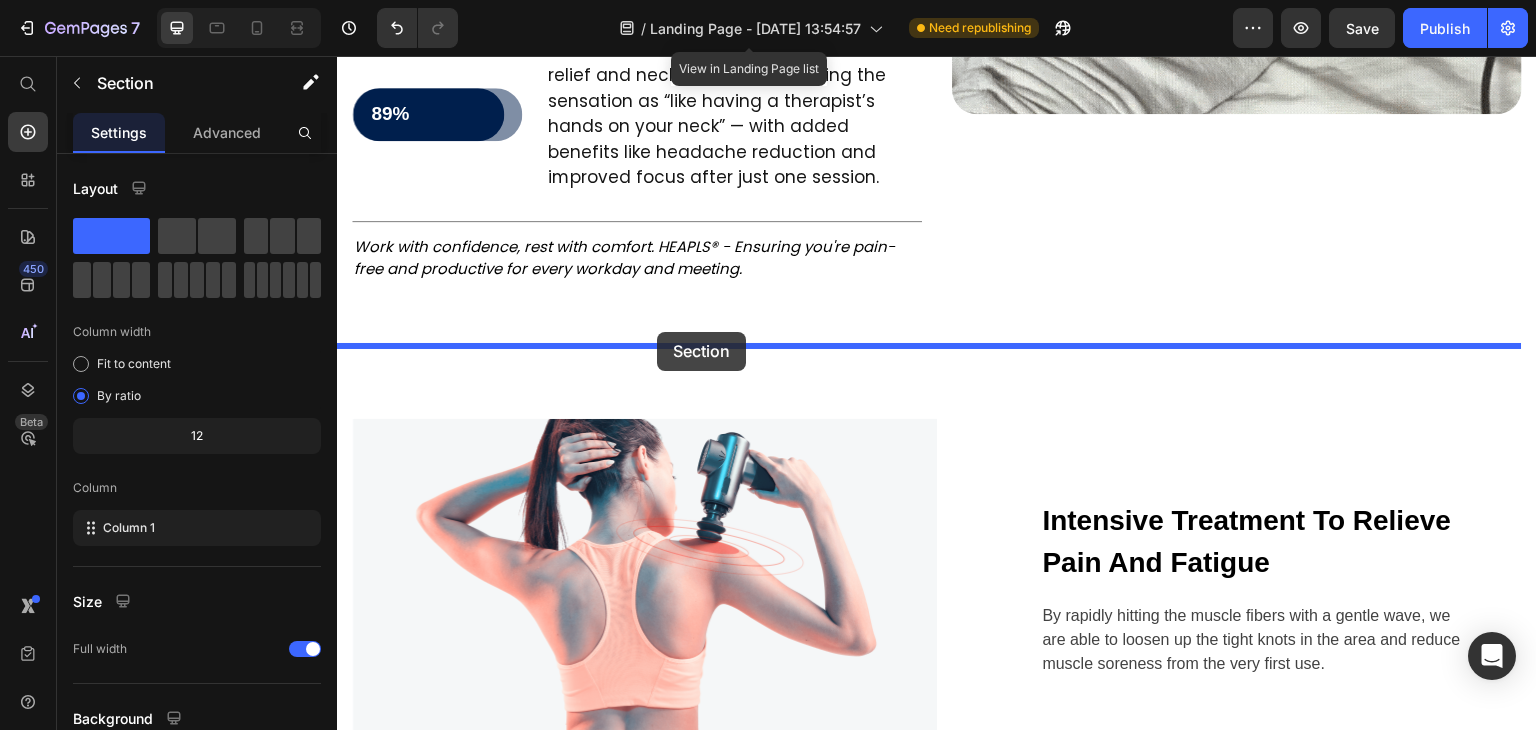 drag, startPoint x: 353, startPoint y: 137, endPoint x: 657, endPoint y: 332, distance: 361.16617 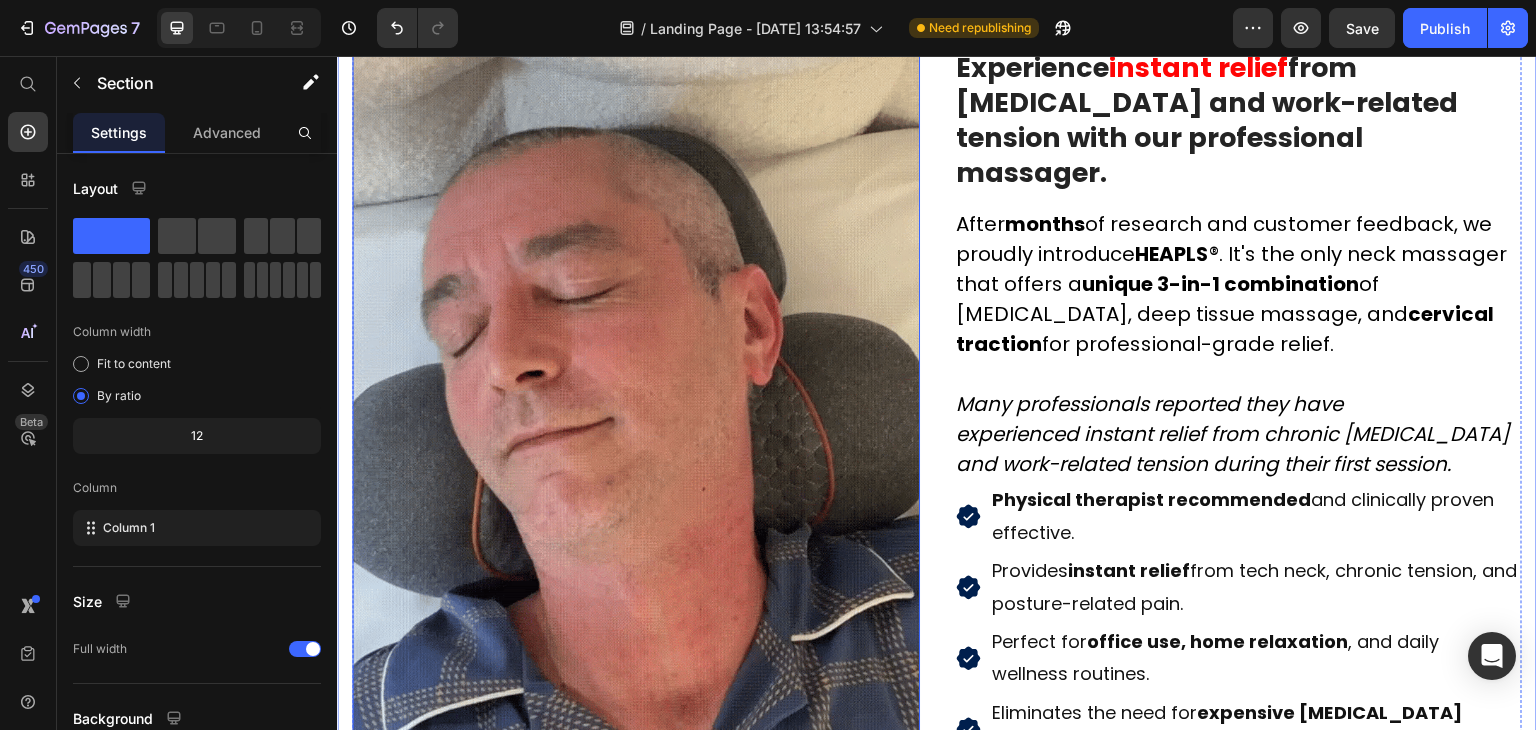 scroll, scrollTop: 5307, scrollLeft: 0, axis: vertical 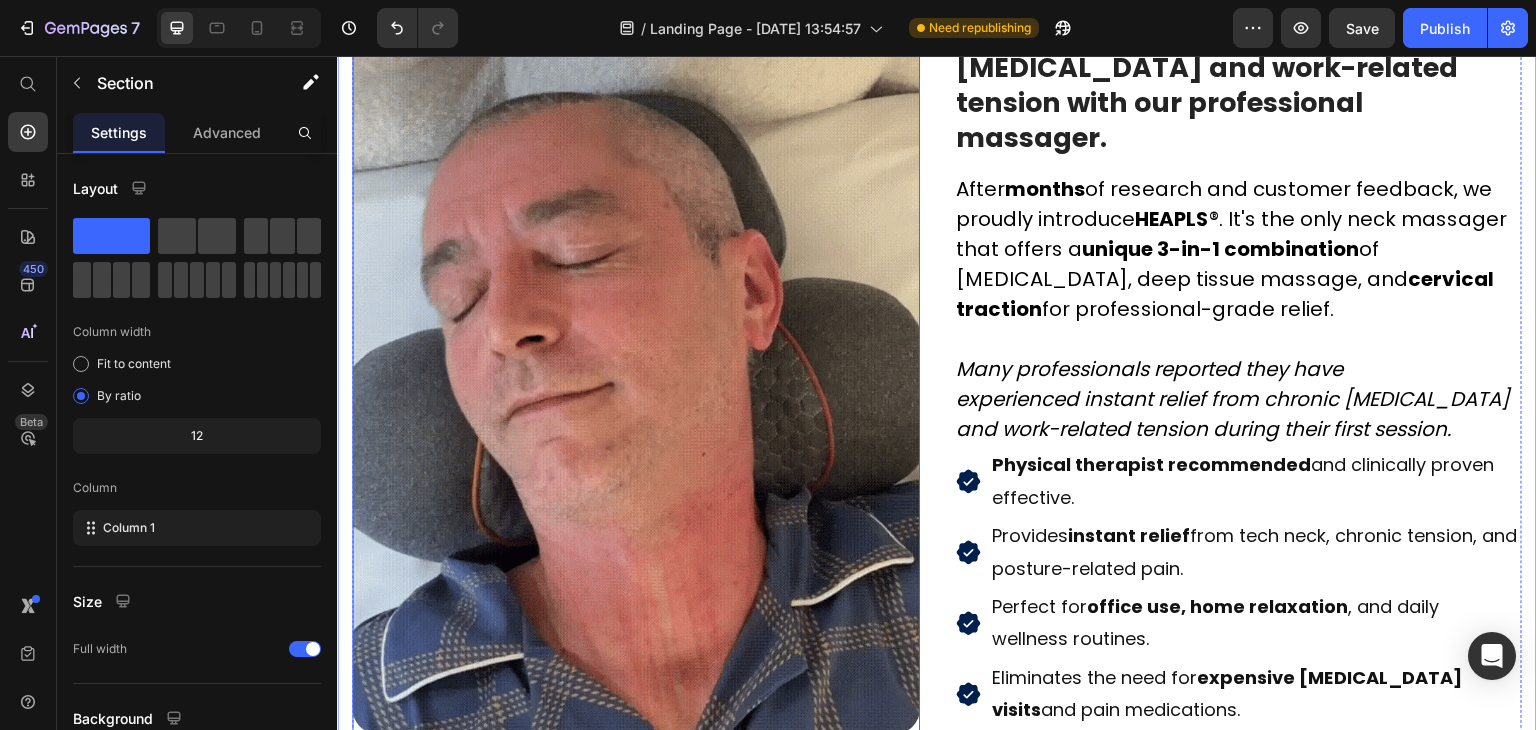 click at bounding box center [636, 355] 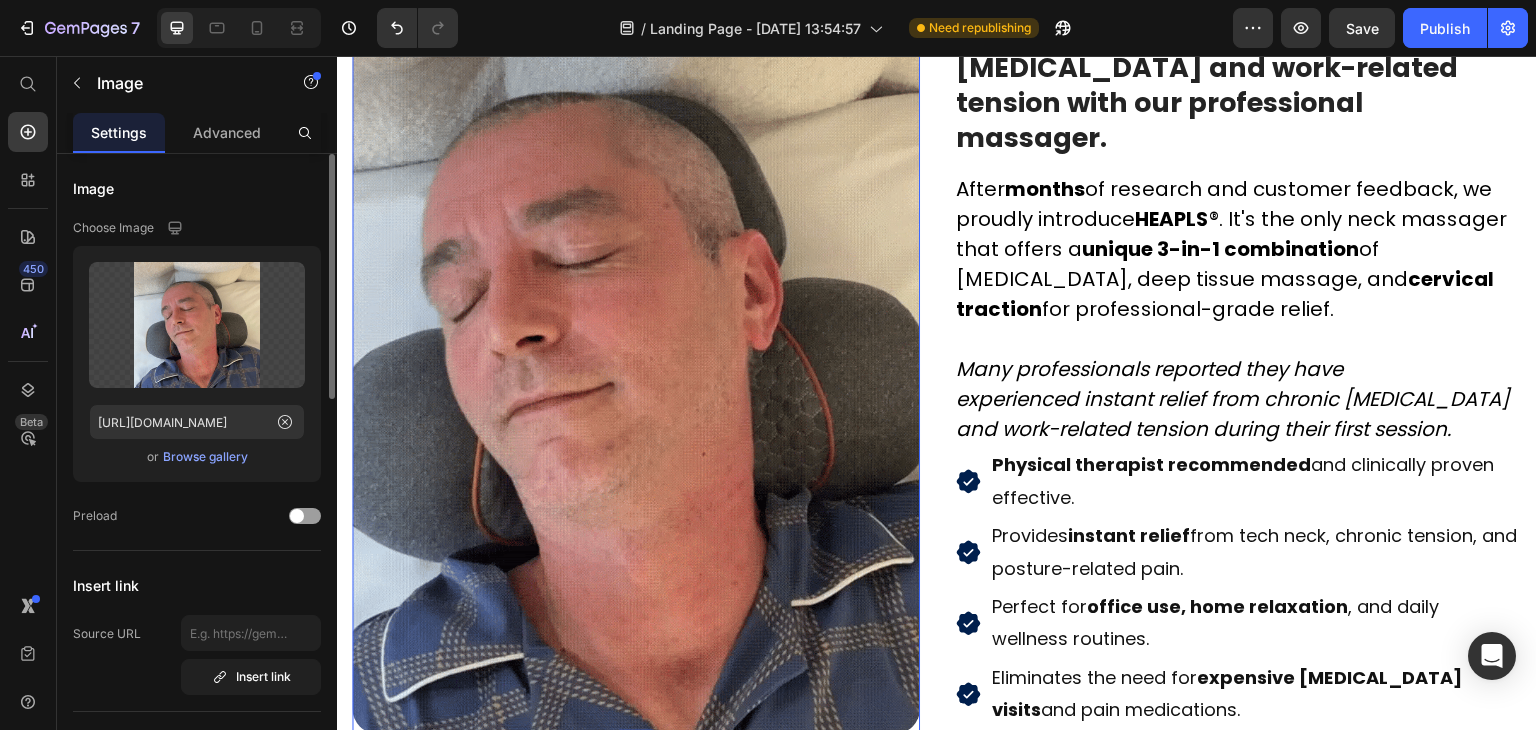 click on "Browse gallery" at bounding box center (205, 457) 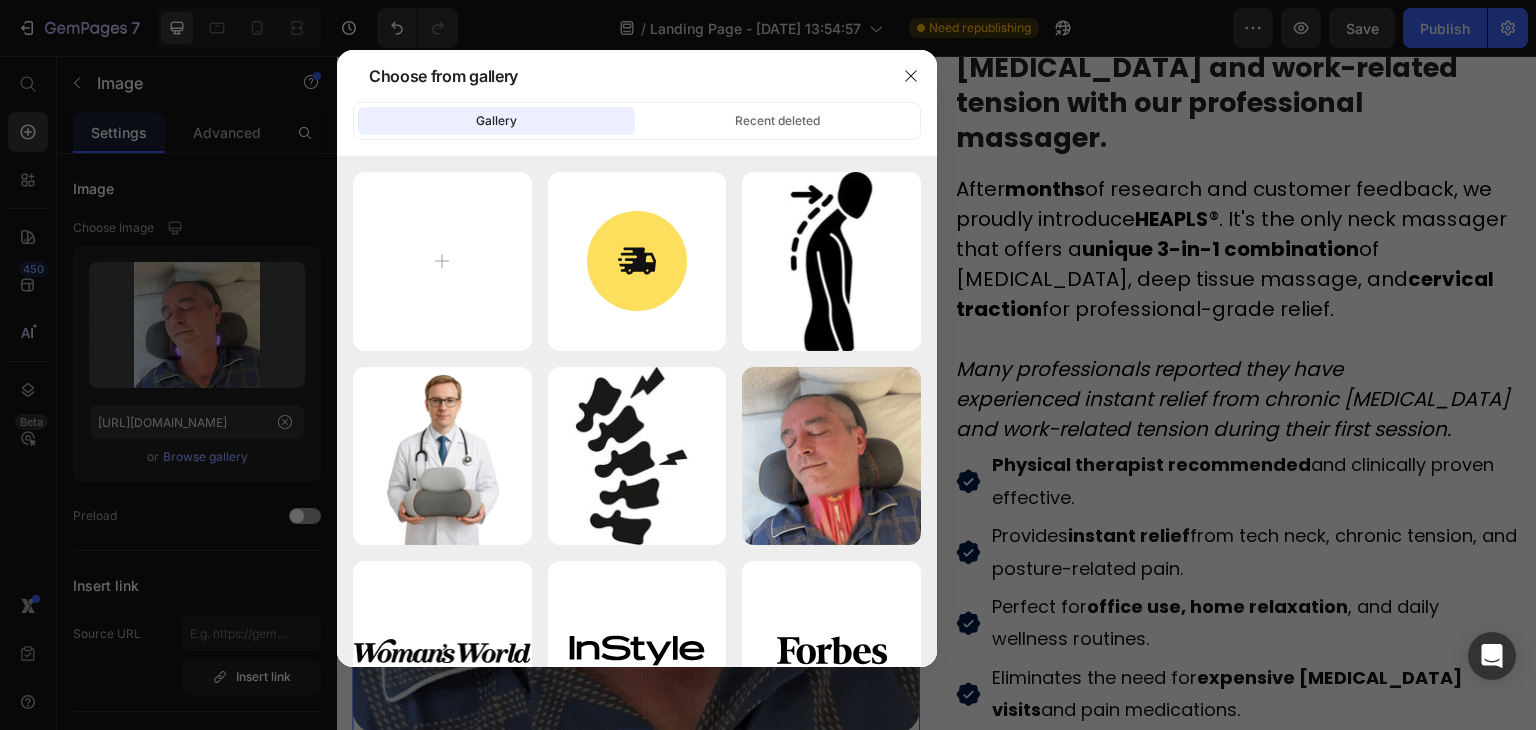 type on "C:\fakepath\Video_Automation_12_1b13cafc-76e6-494e-9c41-aed1a7341c99.webp" 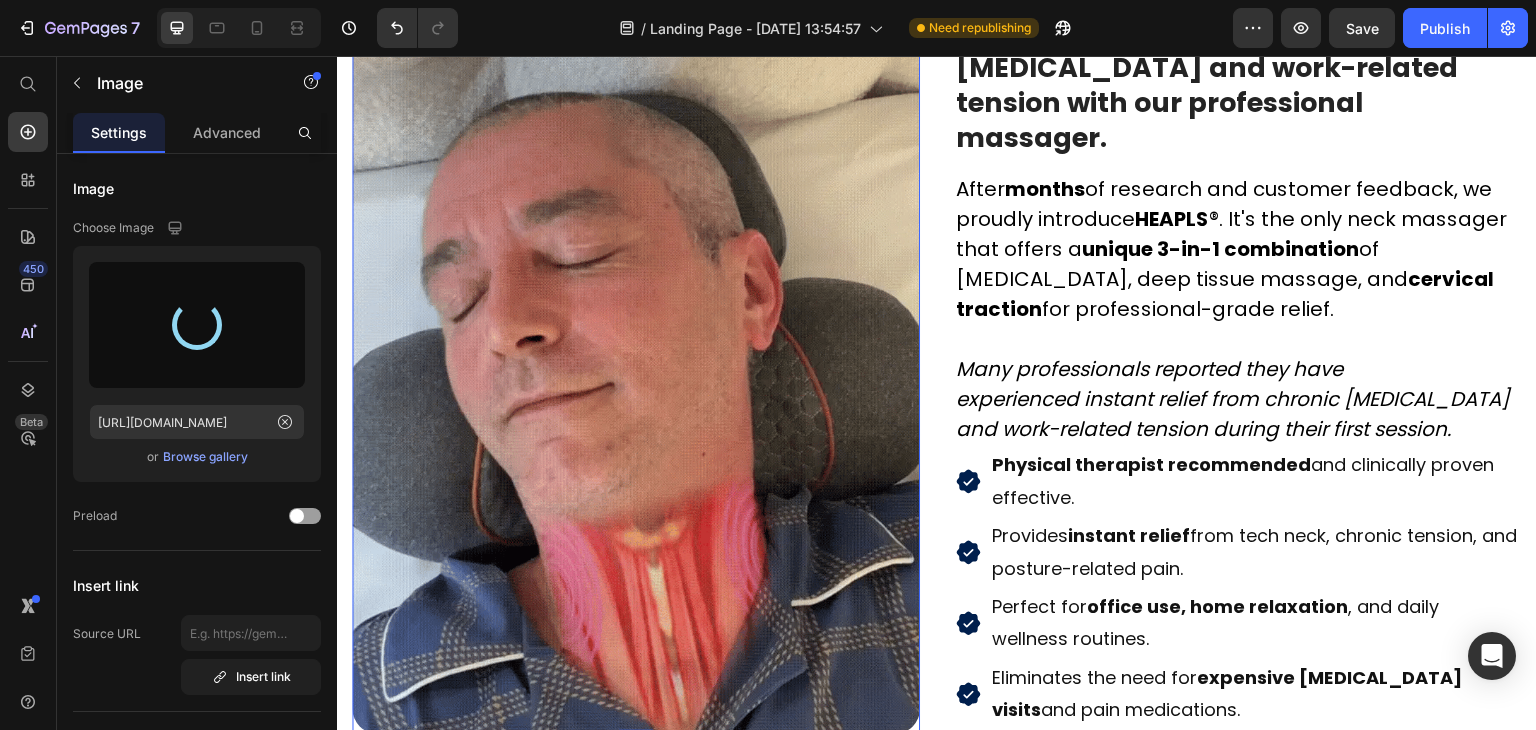type on "https://cdn.shopify.com/s/files/1/0713/3744/3518/files/gempages_575423143066207058-9a3883cf-ce9c-488d-8fab-c42de7b3f922.webp" 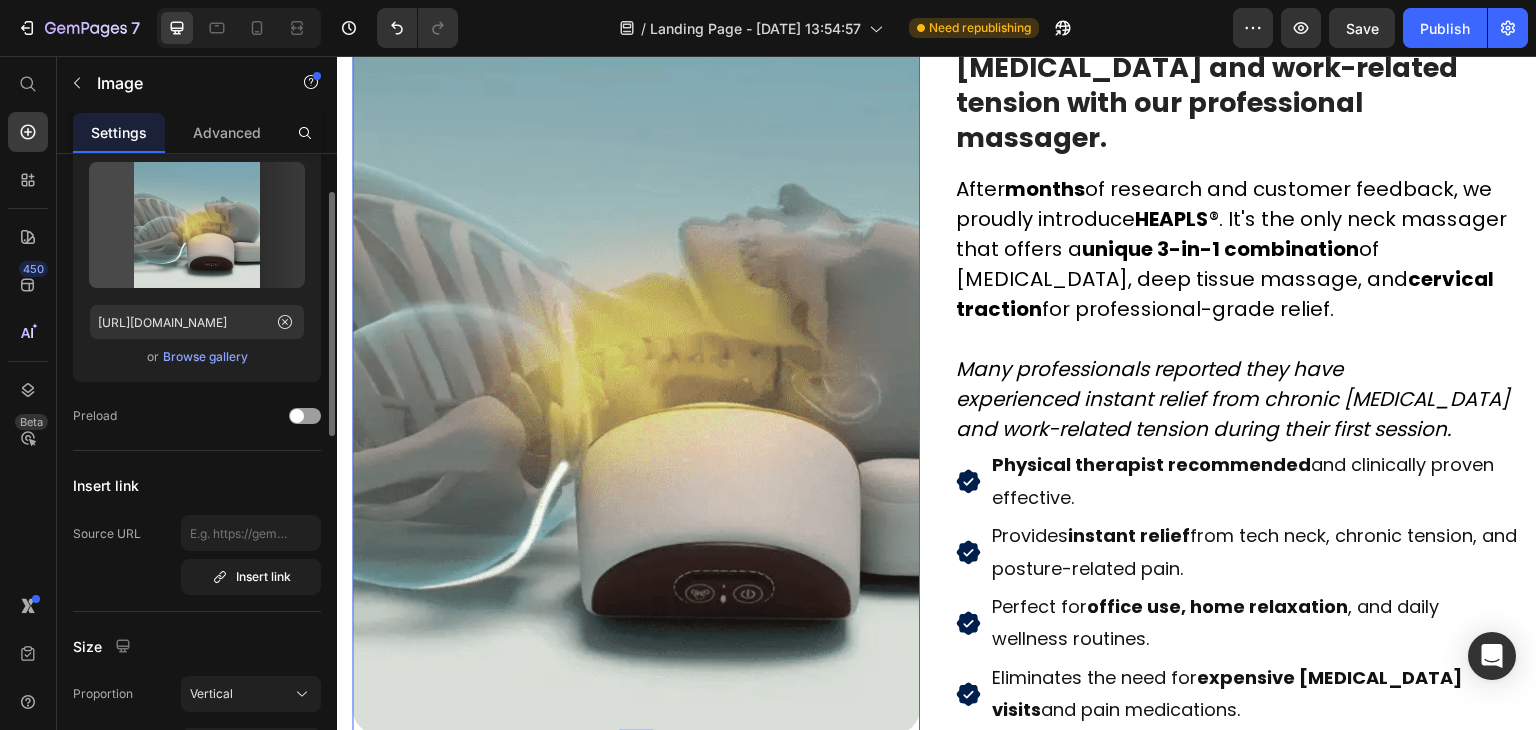 scroll, scrollTop: 300, scrollLeft: 0, axis: vertical 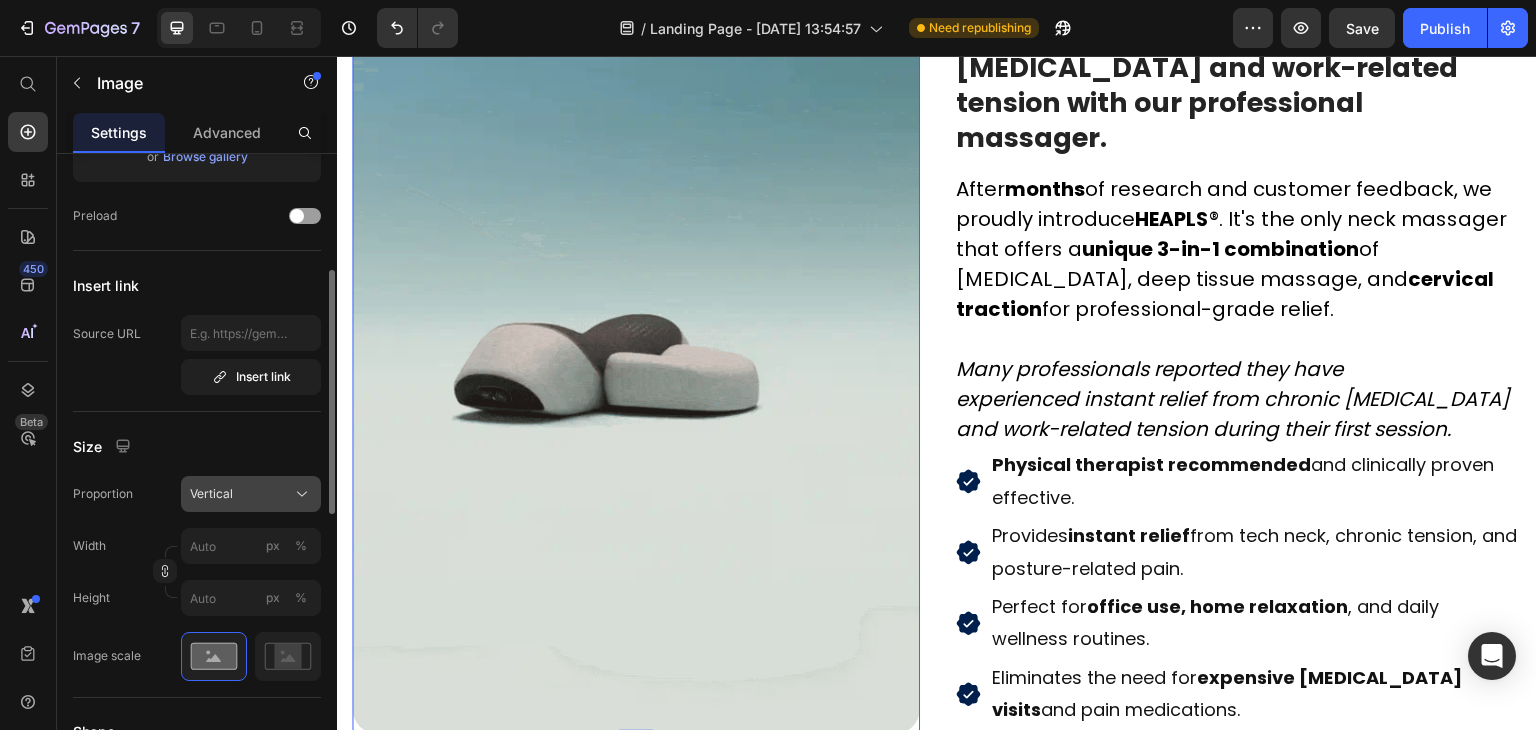 click on "Vertical" at bounding box center [211, 494] 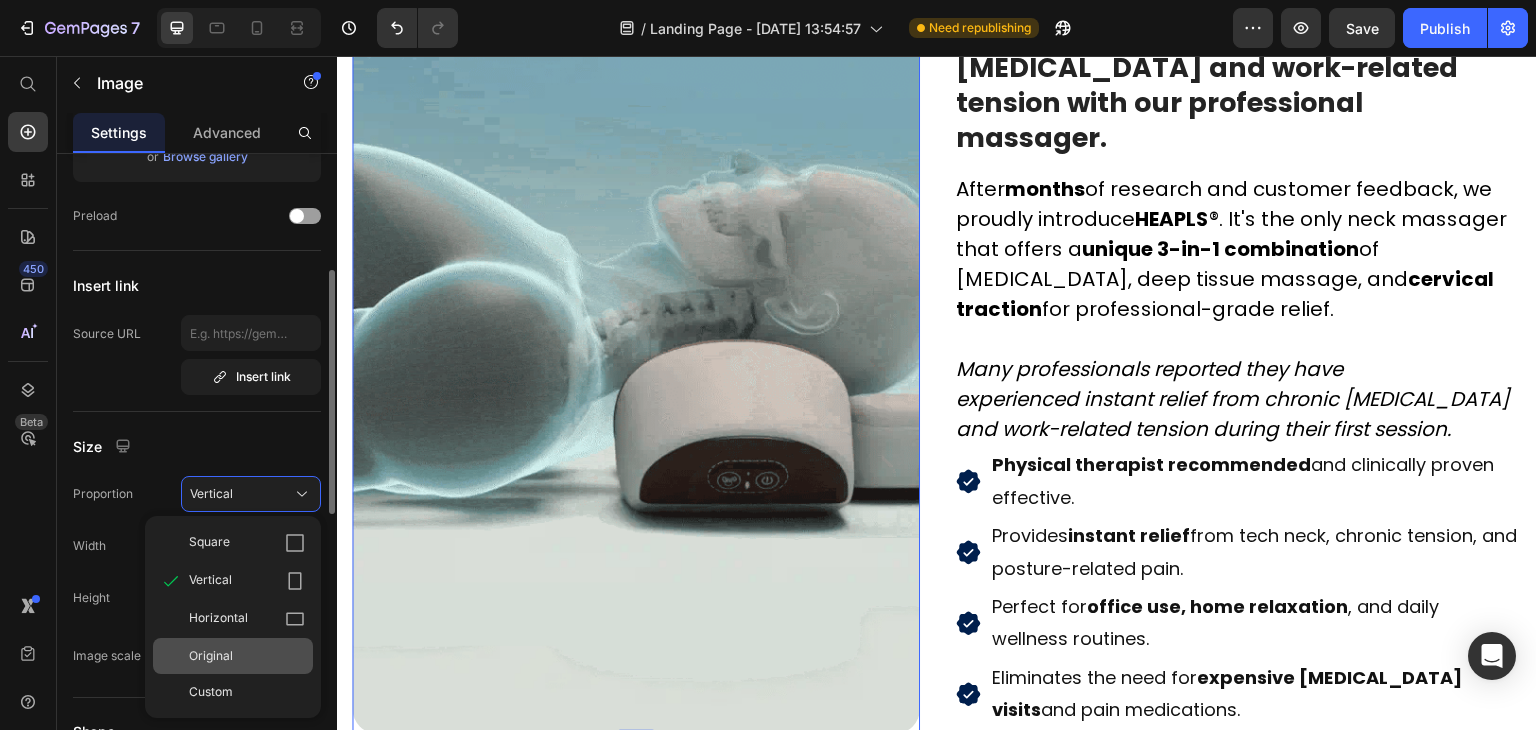click on "Original" 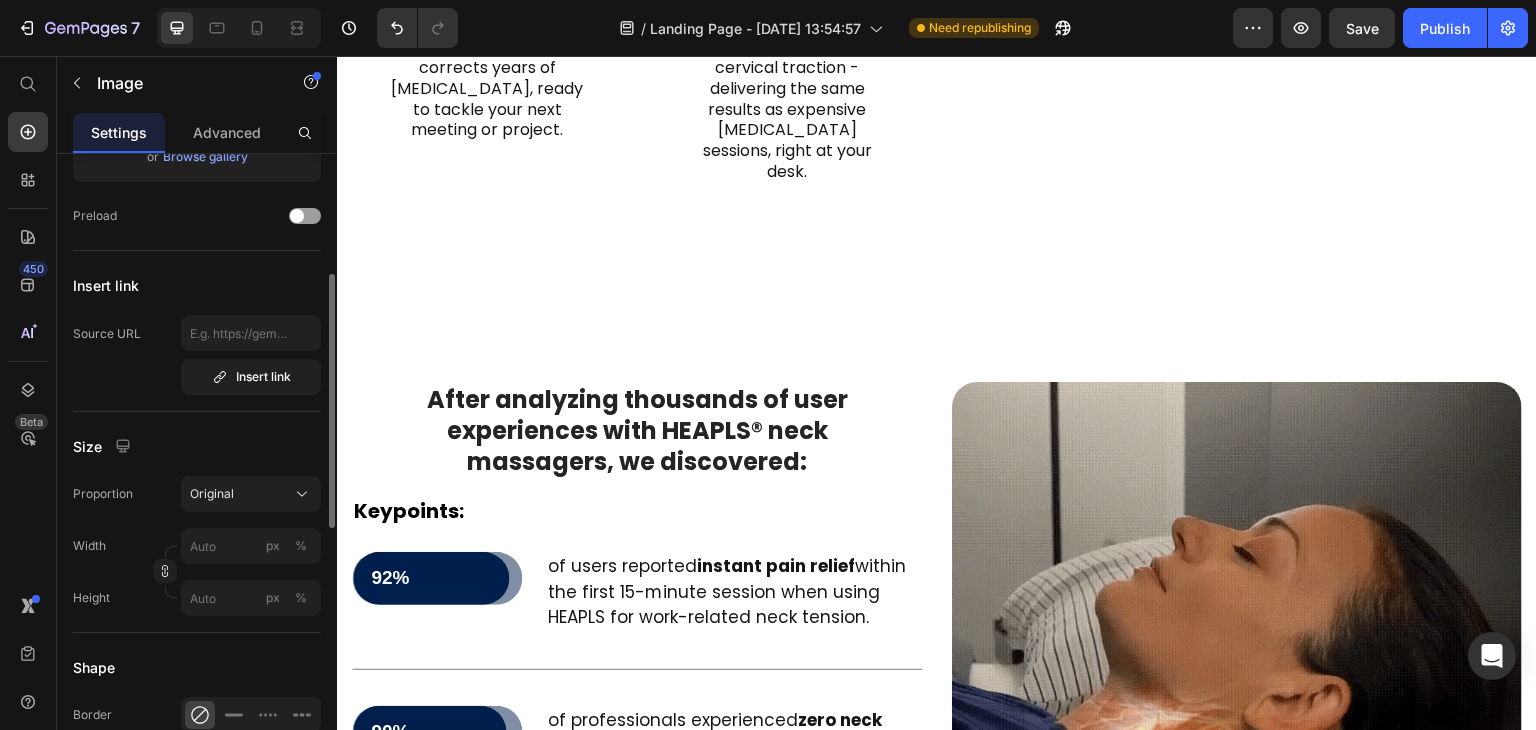 scroll, scrollTop: 4507, scrollLeft: 0, axis: vertical 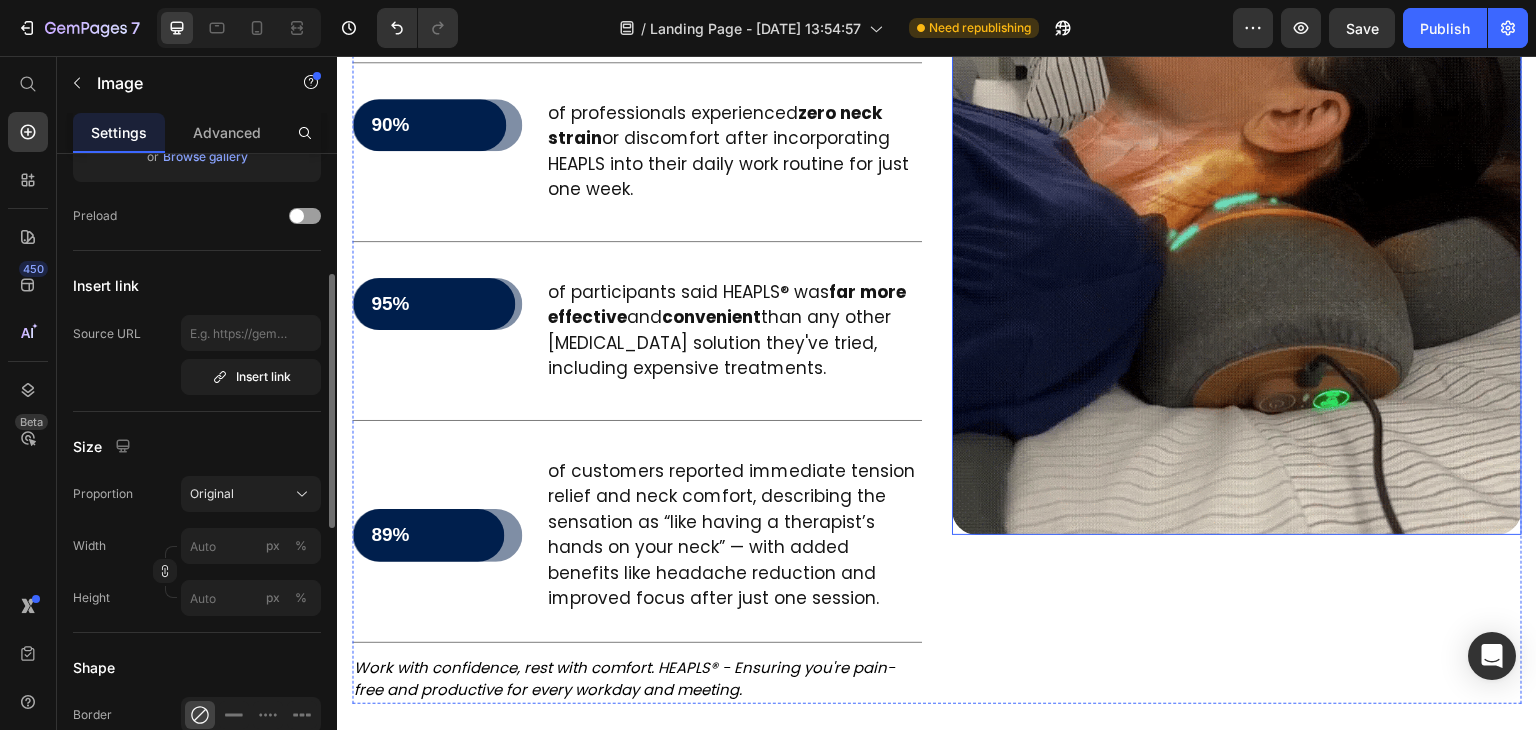 click at bounding box center (1237, 155) 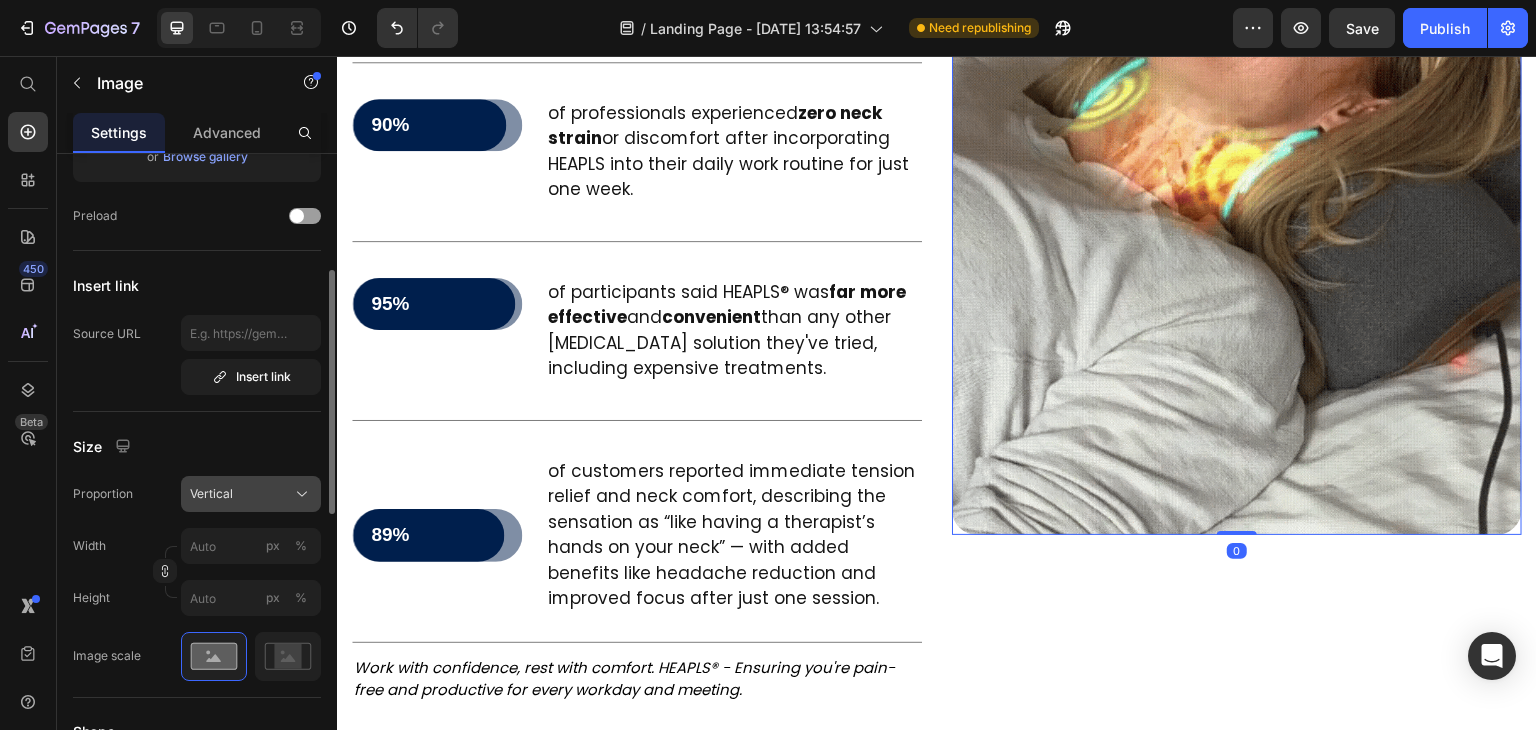 click on "Vertical" at bounding box center (251, 494) 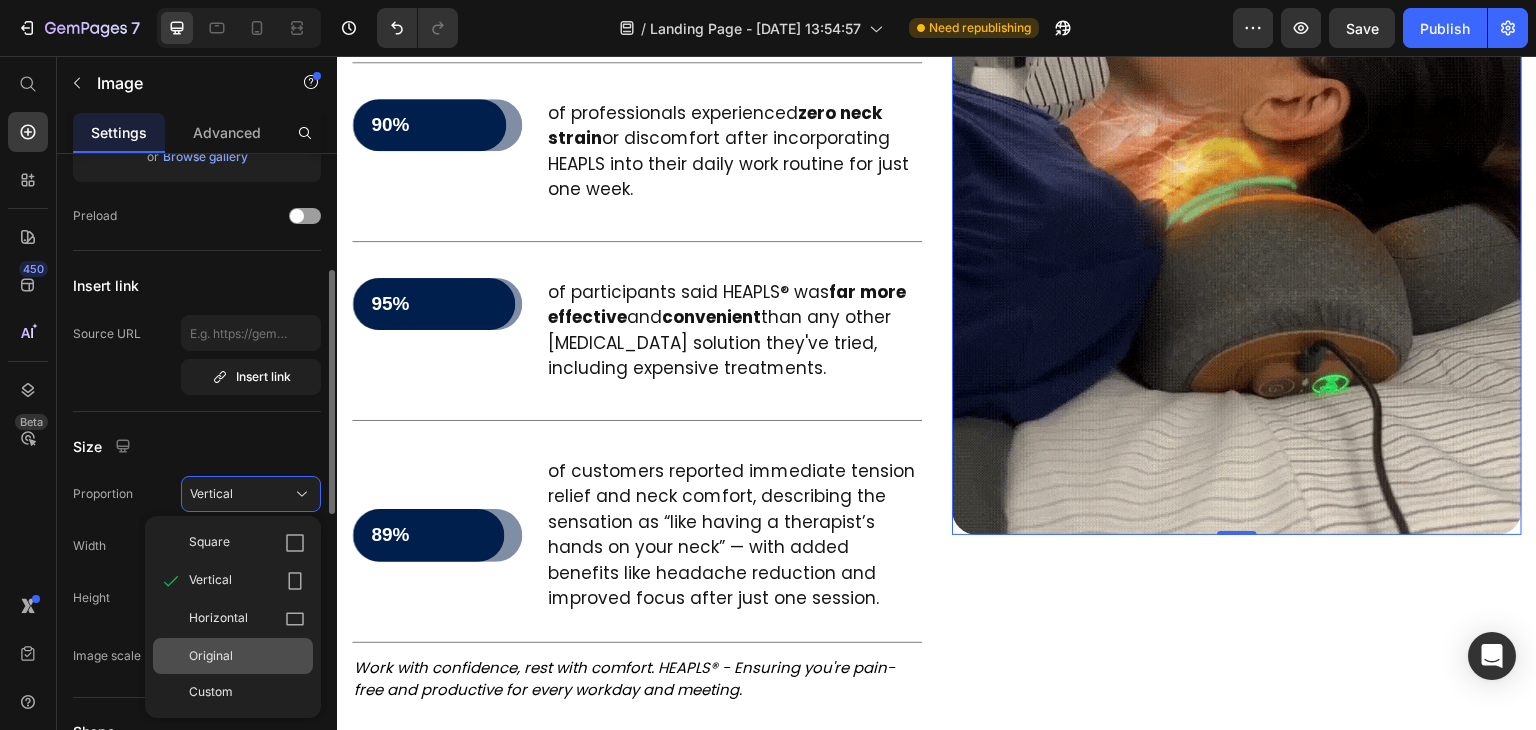 click on "Original" 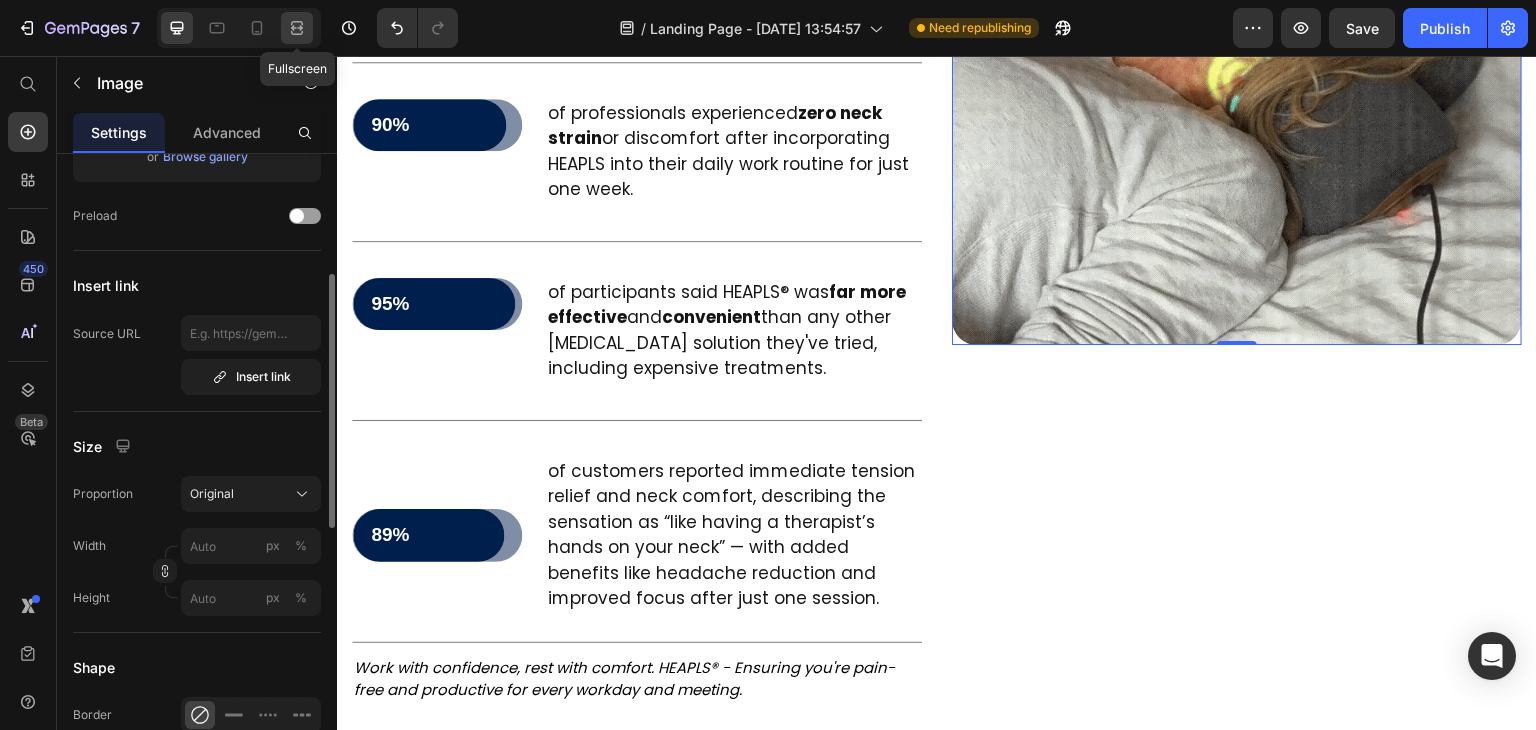 click 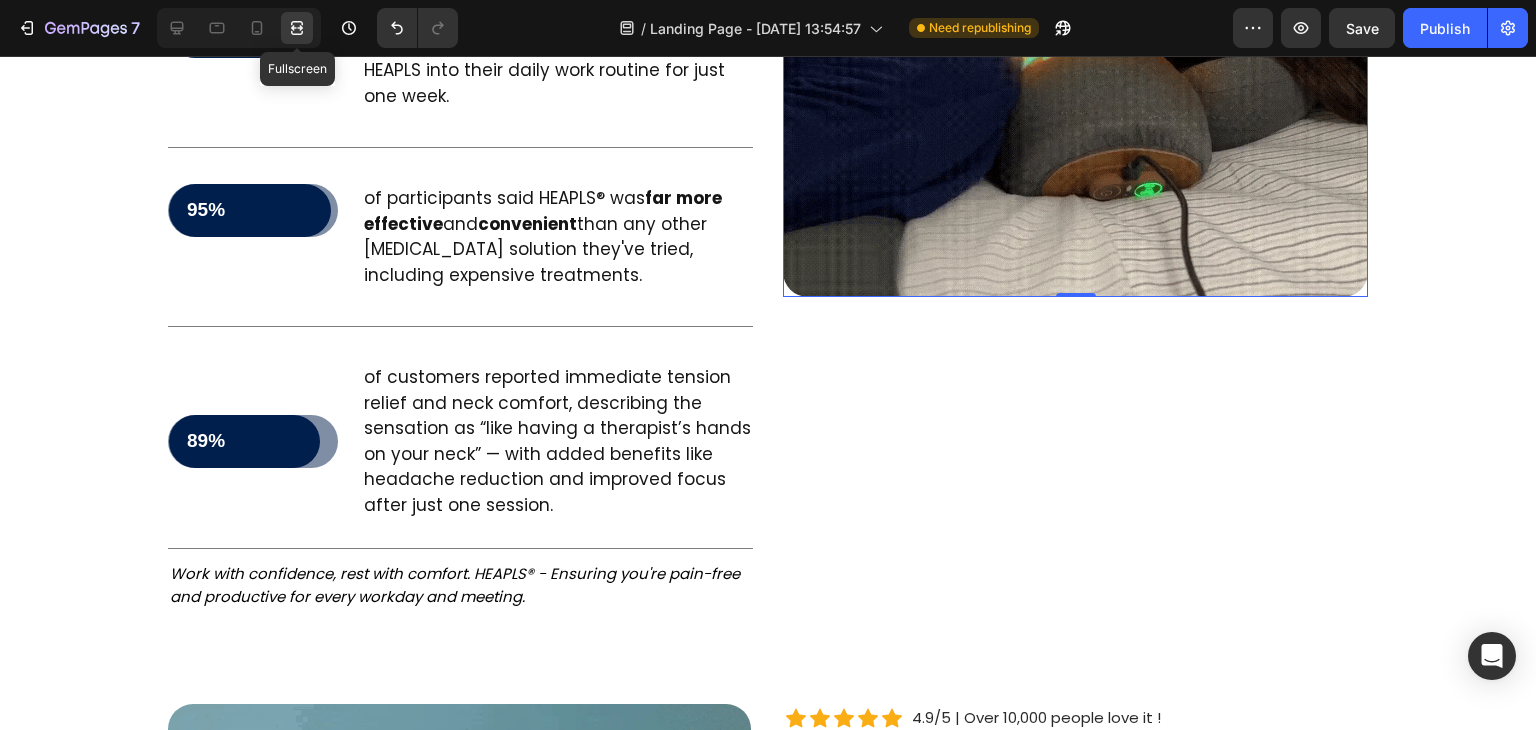 scroll, scrollTop: 4434, scrollLeft: 0, axis: vertical 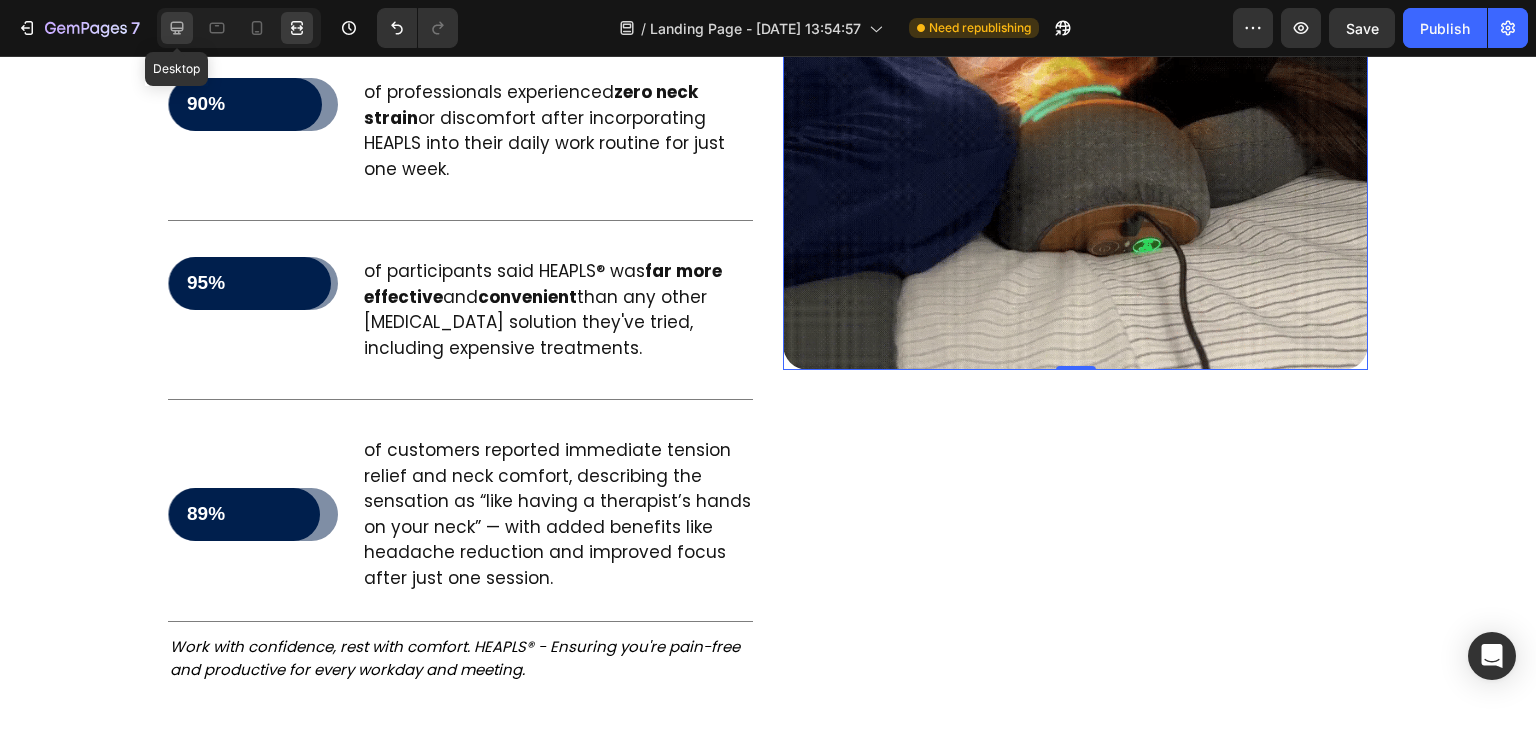 click 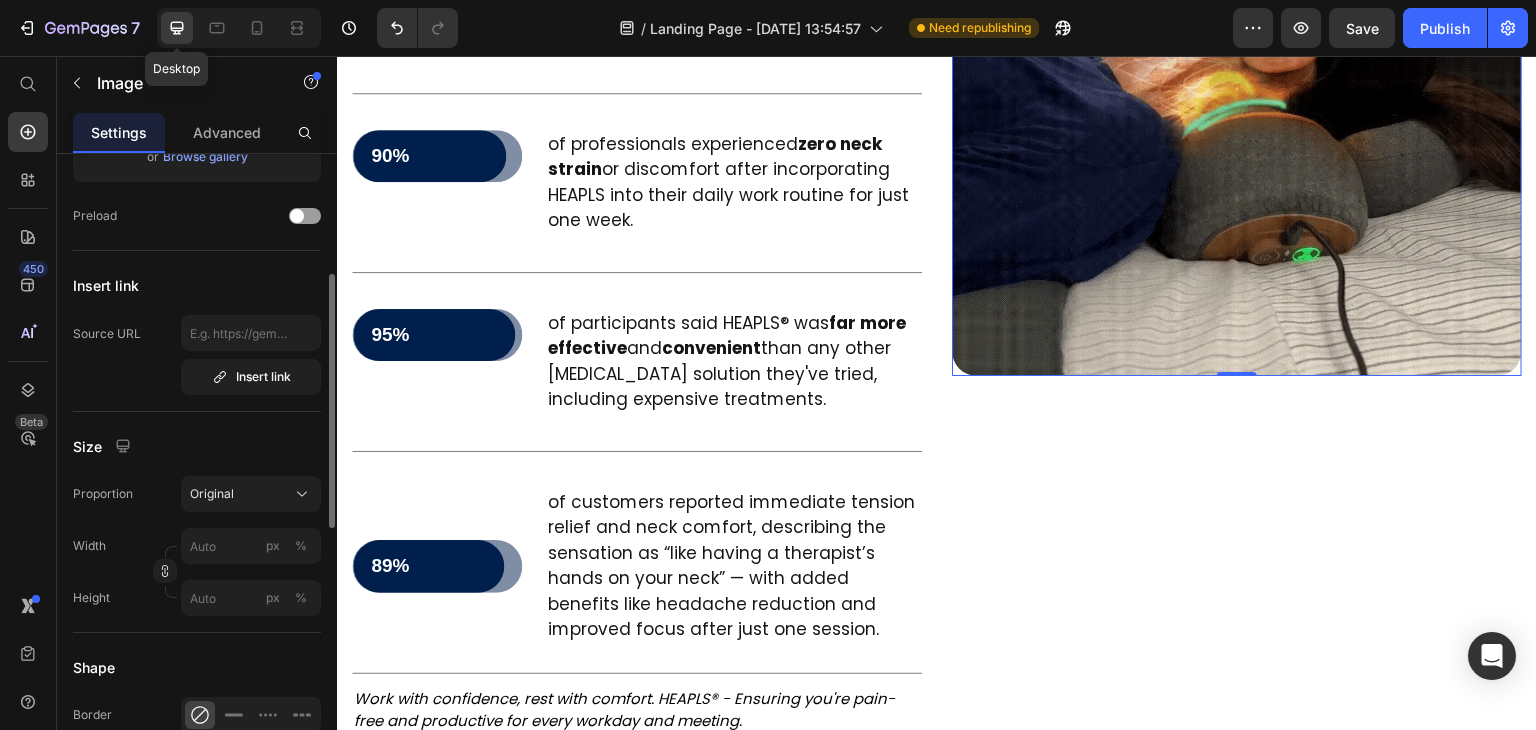 scroll, scrollTop: 4507, scrollLeft: 0, axis: vertical 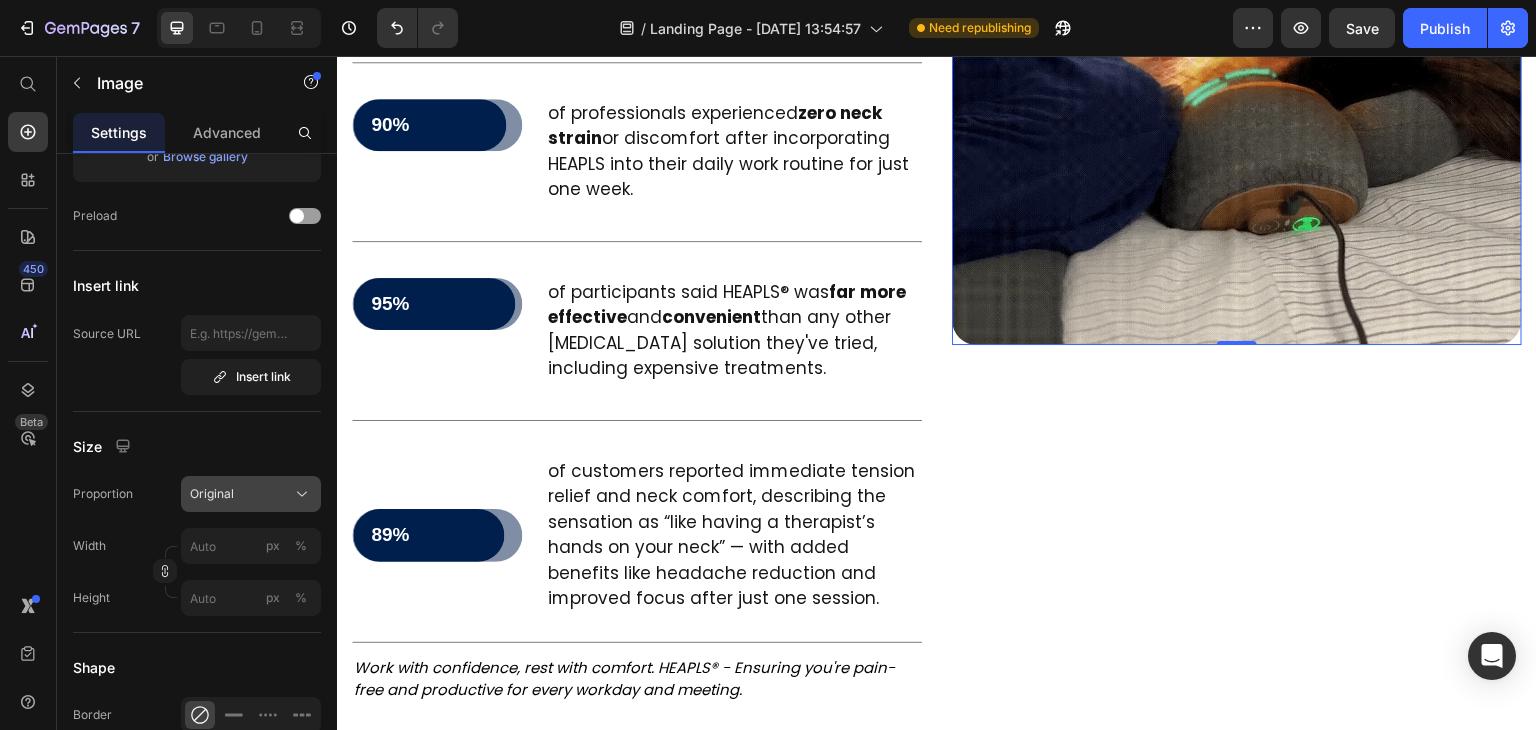 click on "Original" 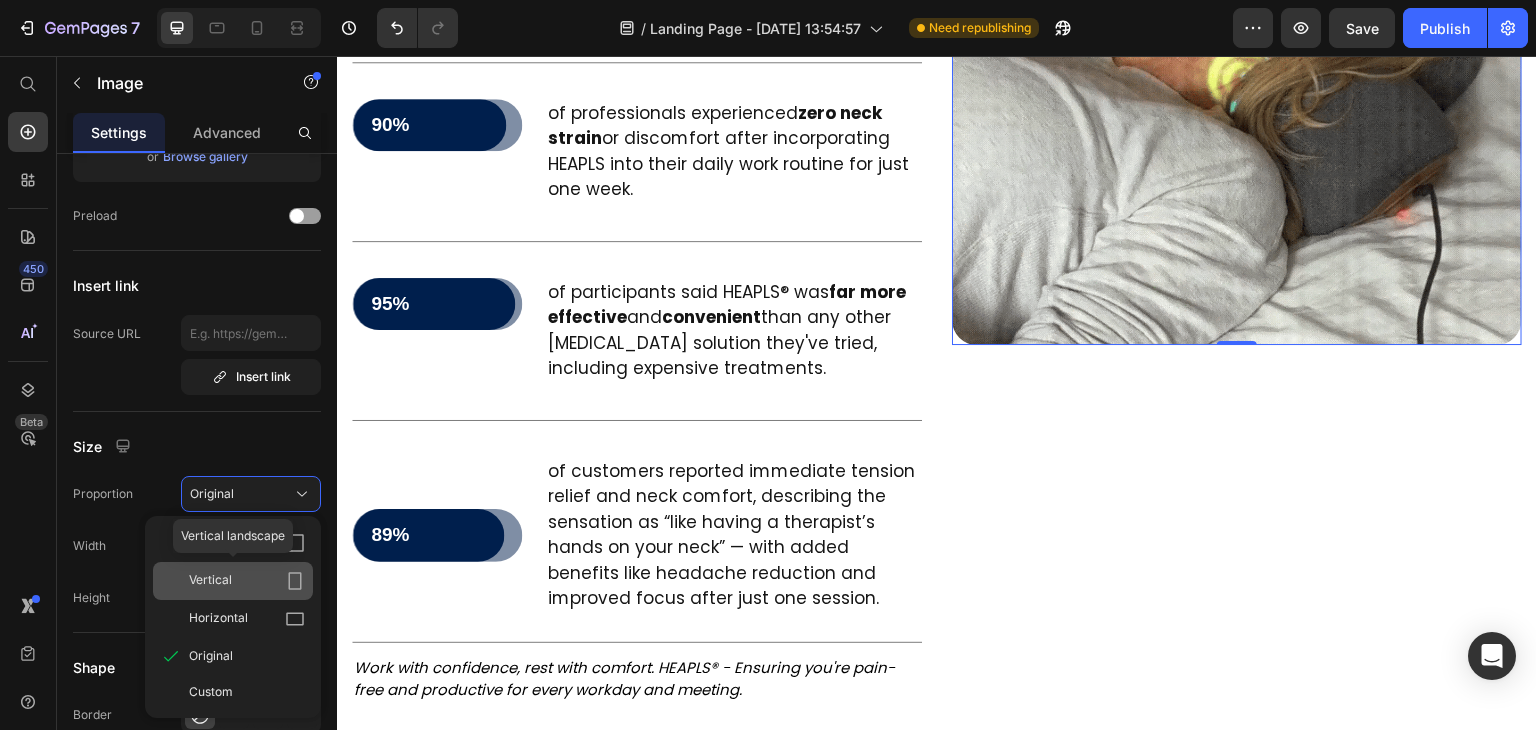 click on "Vertical" at bounding box center (247, 581) 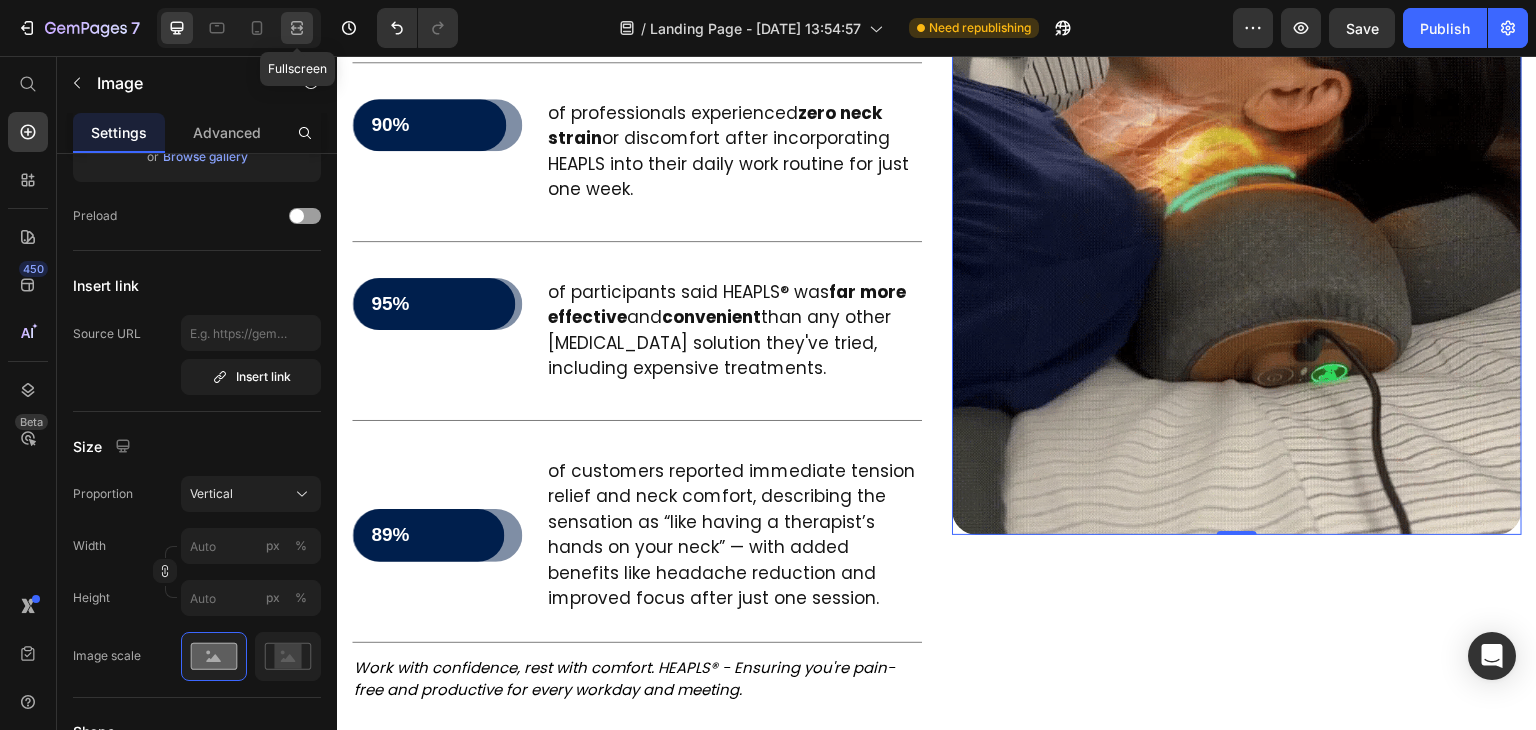 click 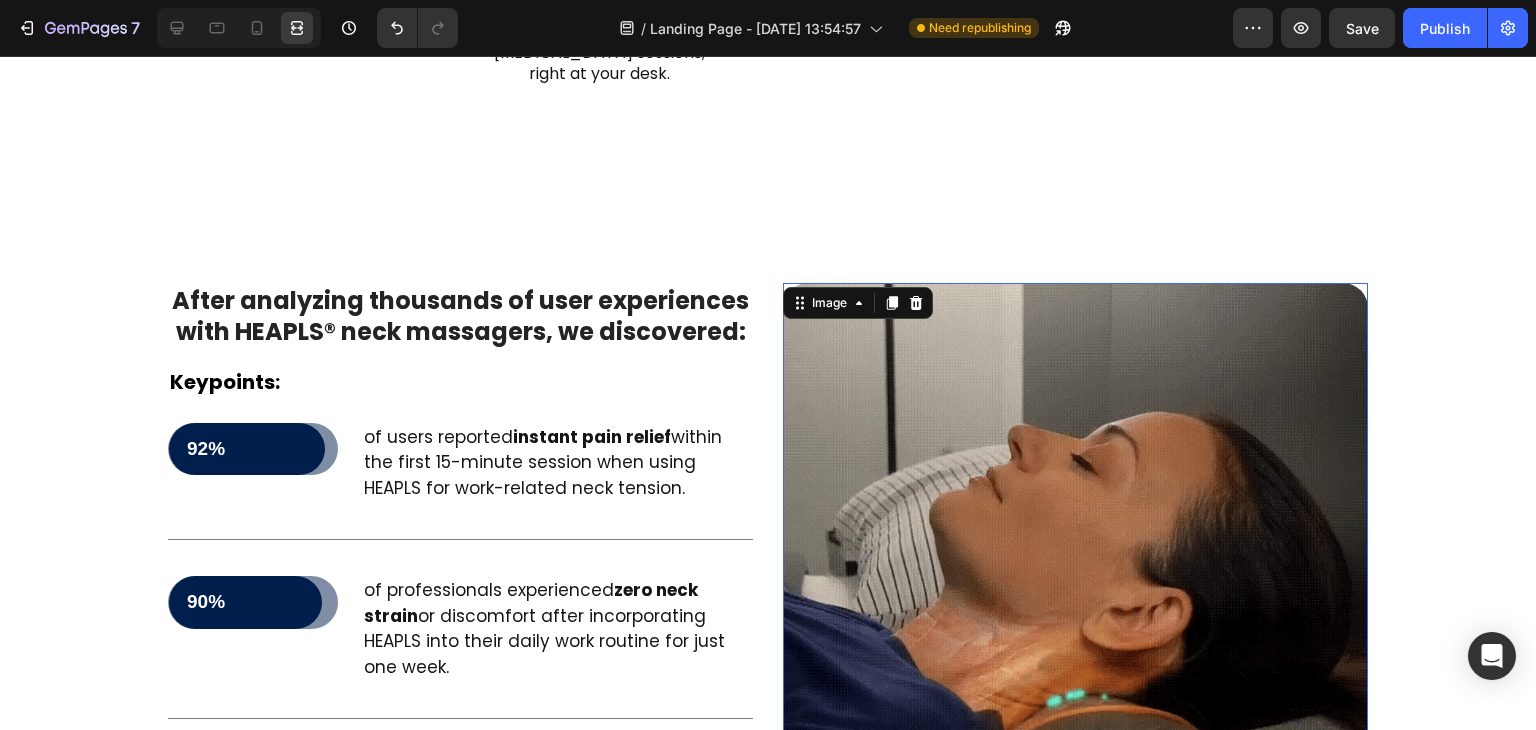 scroll, scrollTop: 3934, scrollLeft: 0, axis: vertical 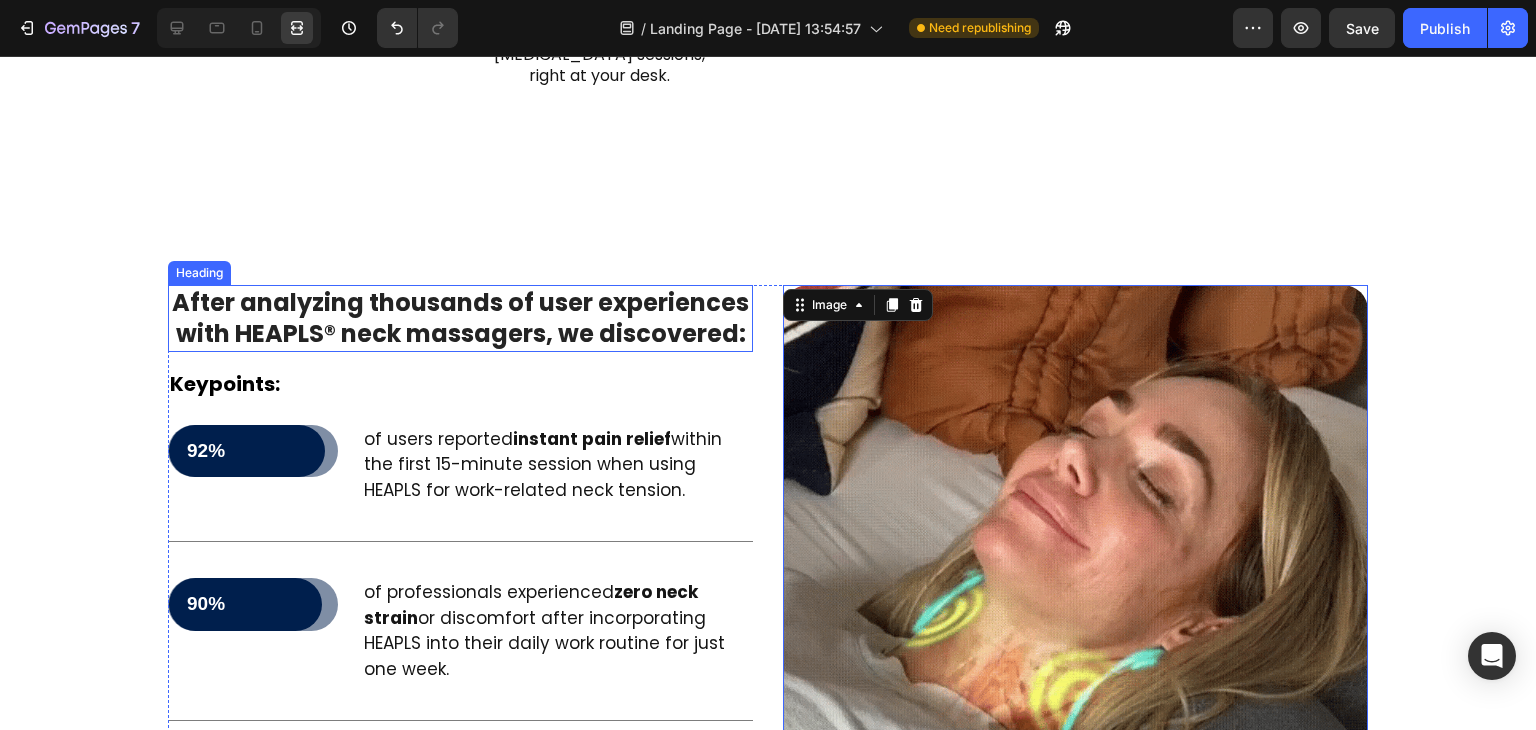 click on "After analyzing thousands of user experiences with HEAPLS® neck massagers, we discovered:" at bounding box center [460, 318] 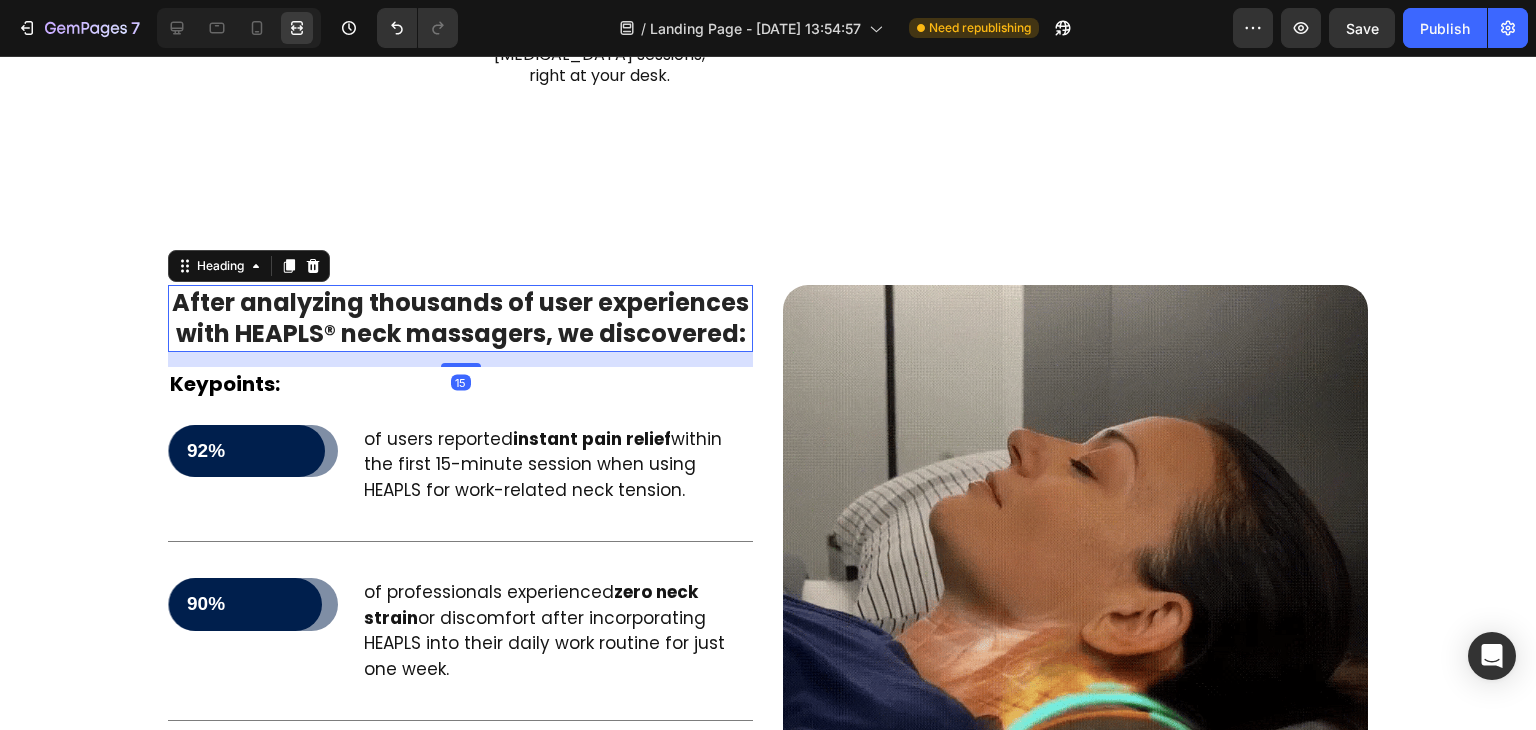 scroll, scrollTop: 0, scrollLeft: 0, axis: both 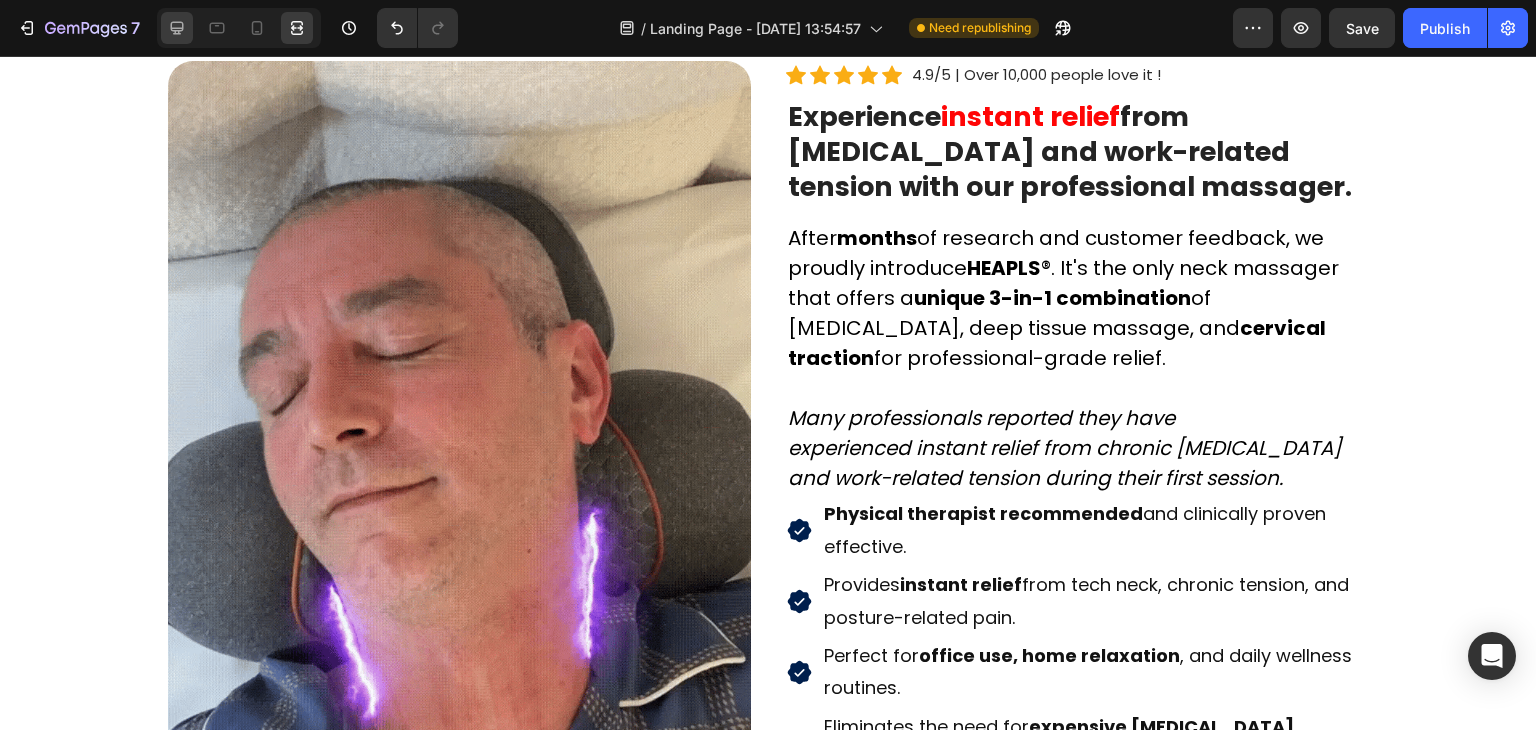 click 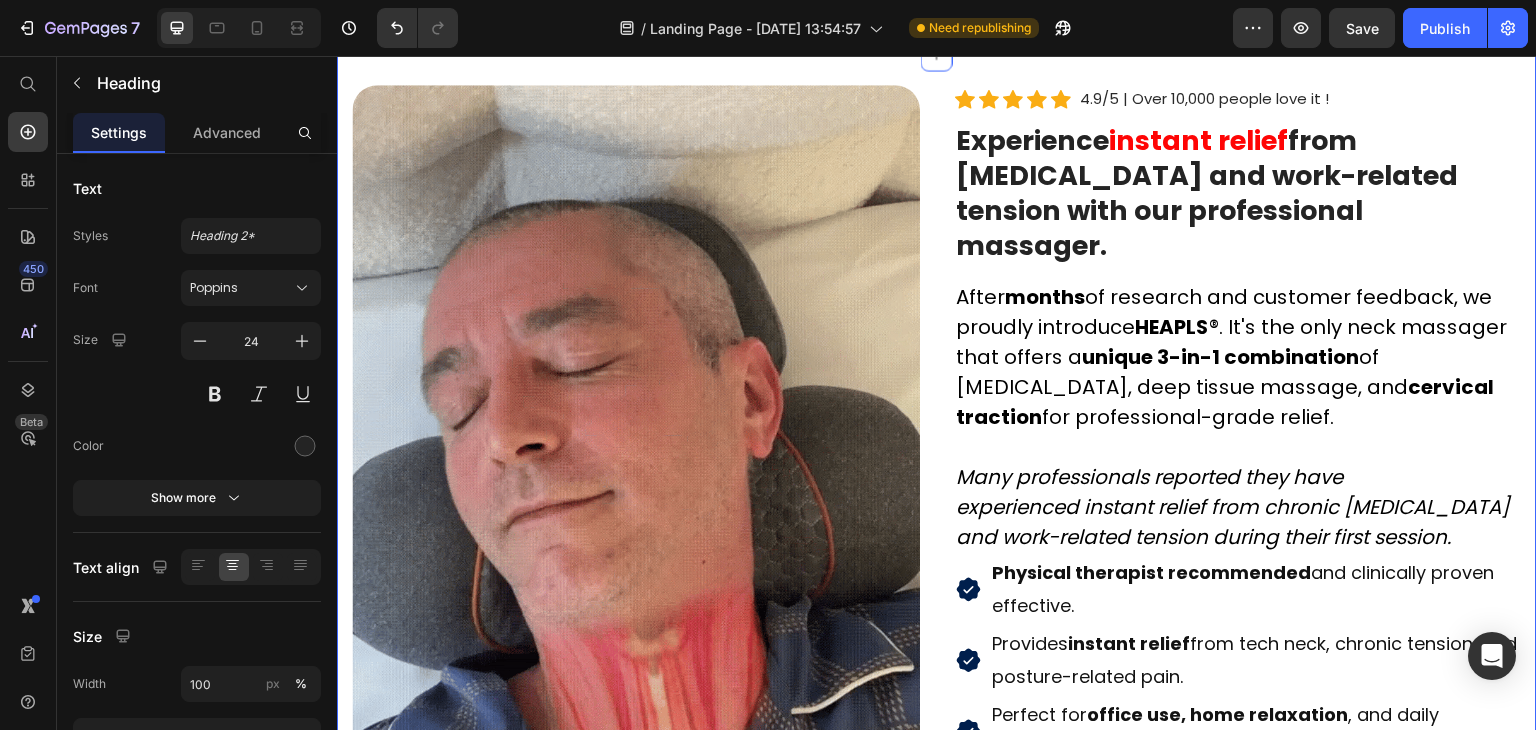 scroll, scrollTop: 1846, scrollLeft: 0, axis: vertical 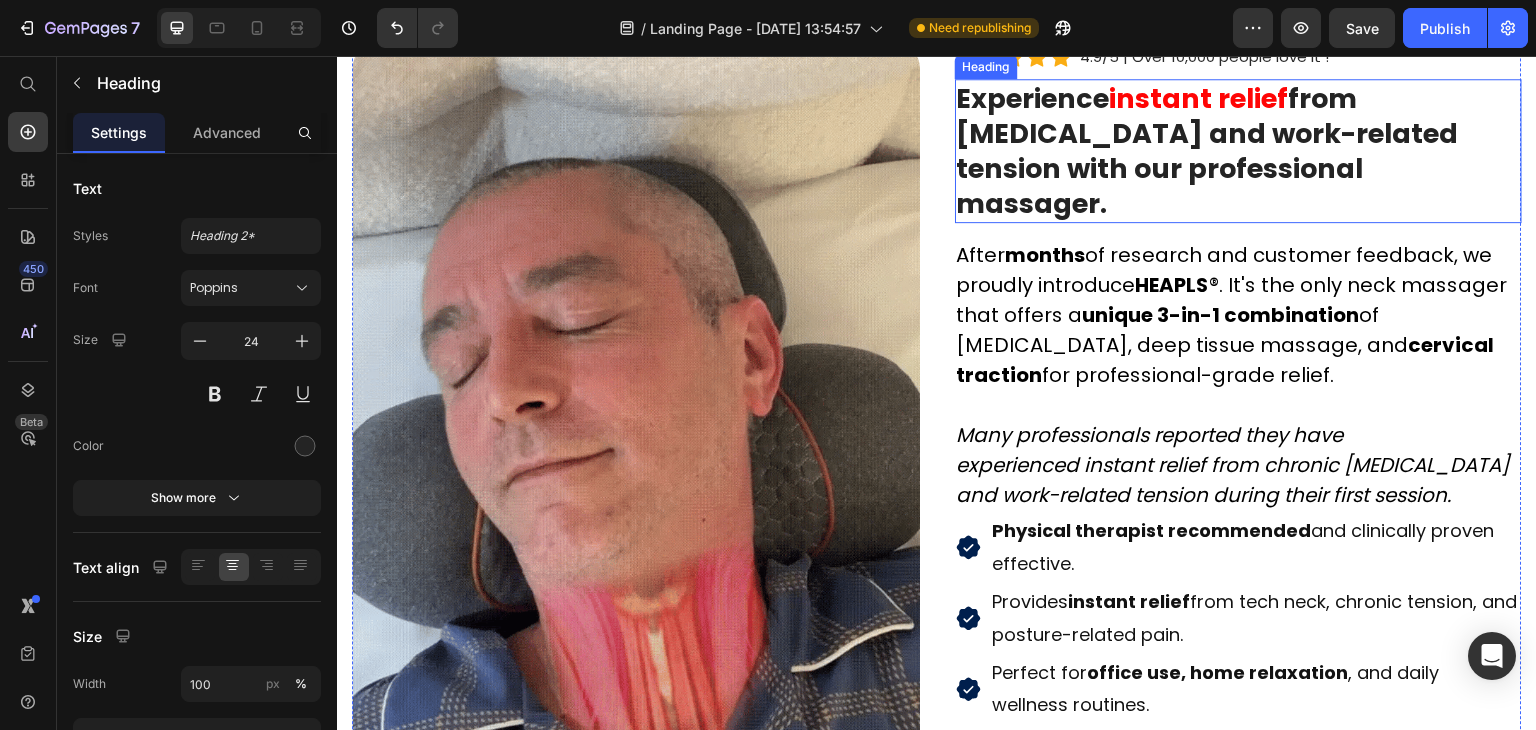 click on "from neck pain and work-related tension with our professional massager." at bounding box center (1208, 151) 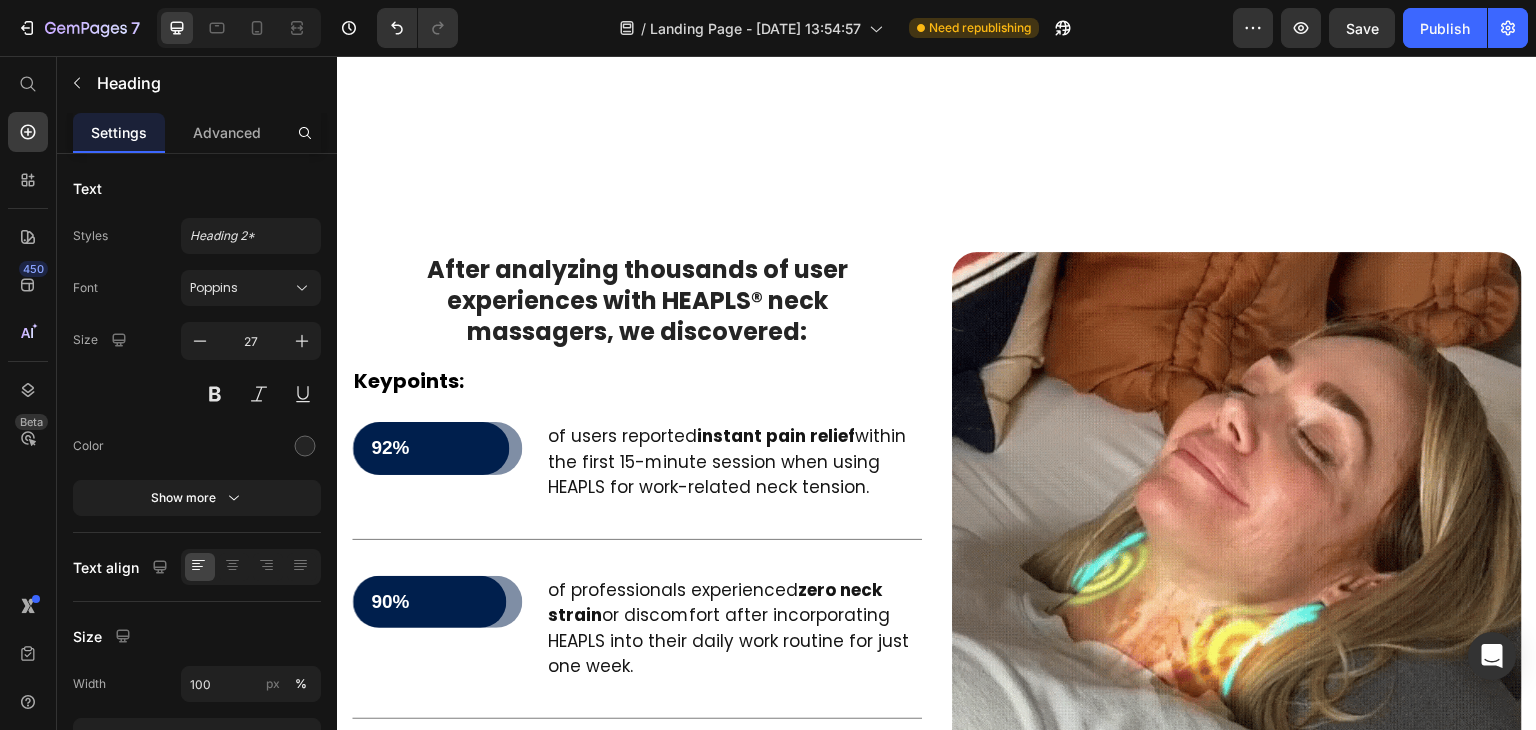 scroll, scrollTop: 4146, scrollLeft: 0, axis: vertical 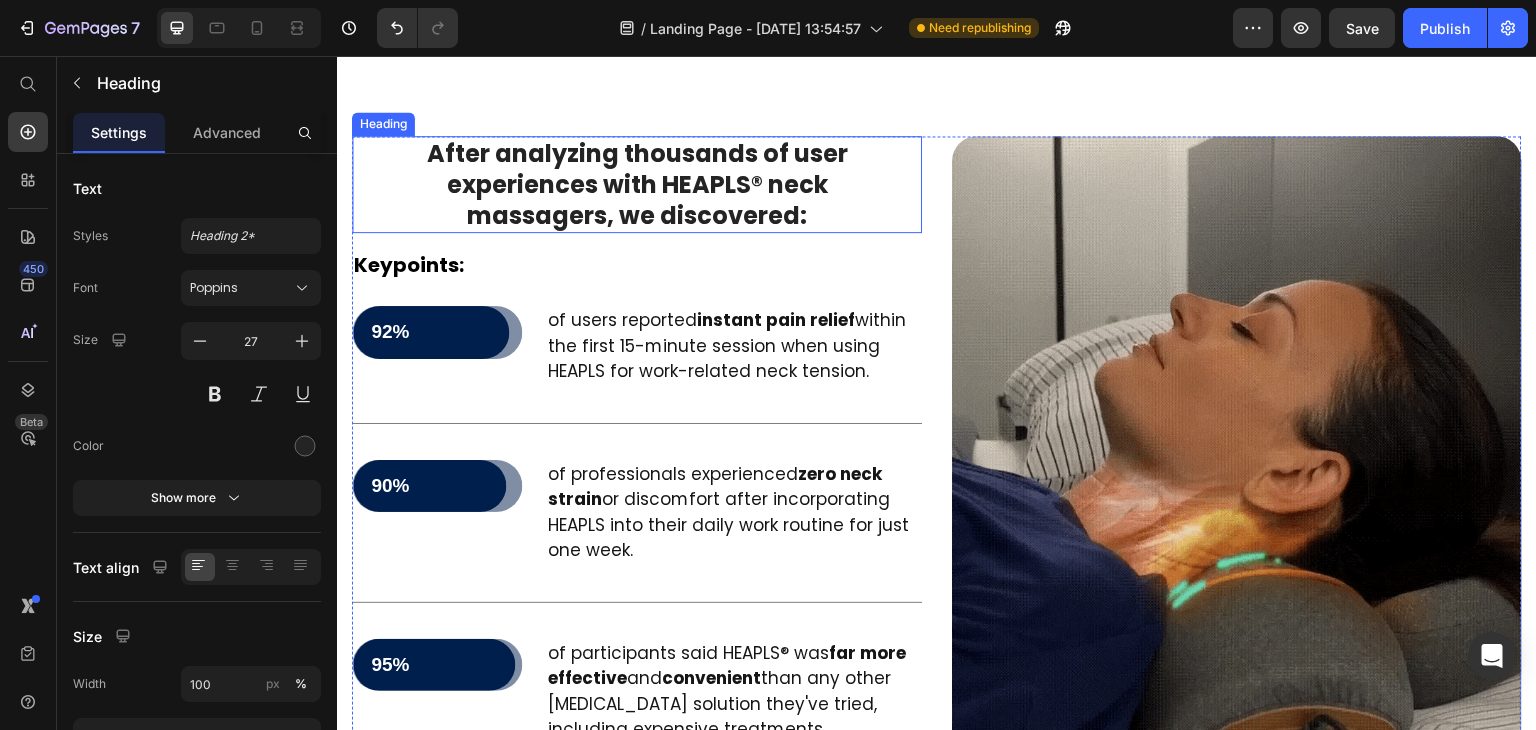 click on "After analyzing thousands of user experiences with HEAPLS® neck massagers, we discovered:" at bounding box center [637, 184] 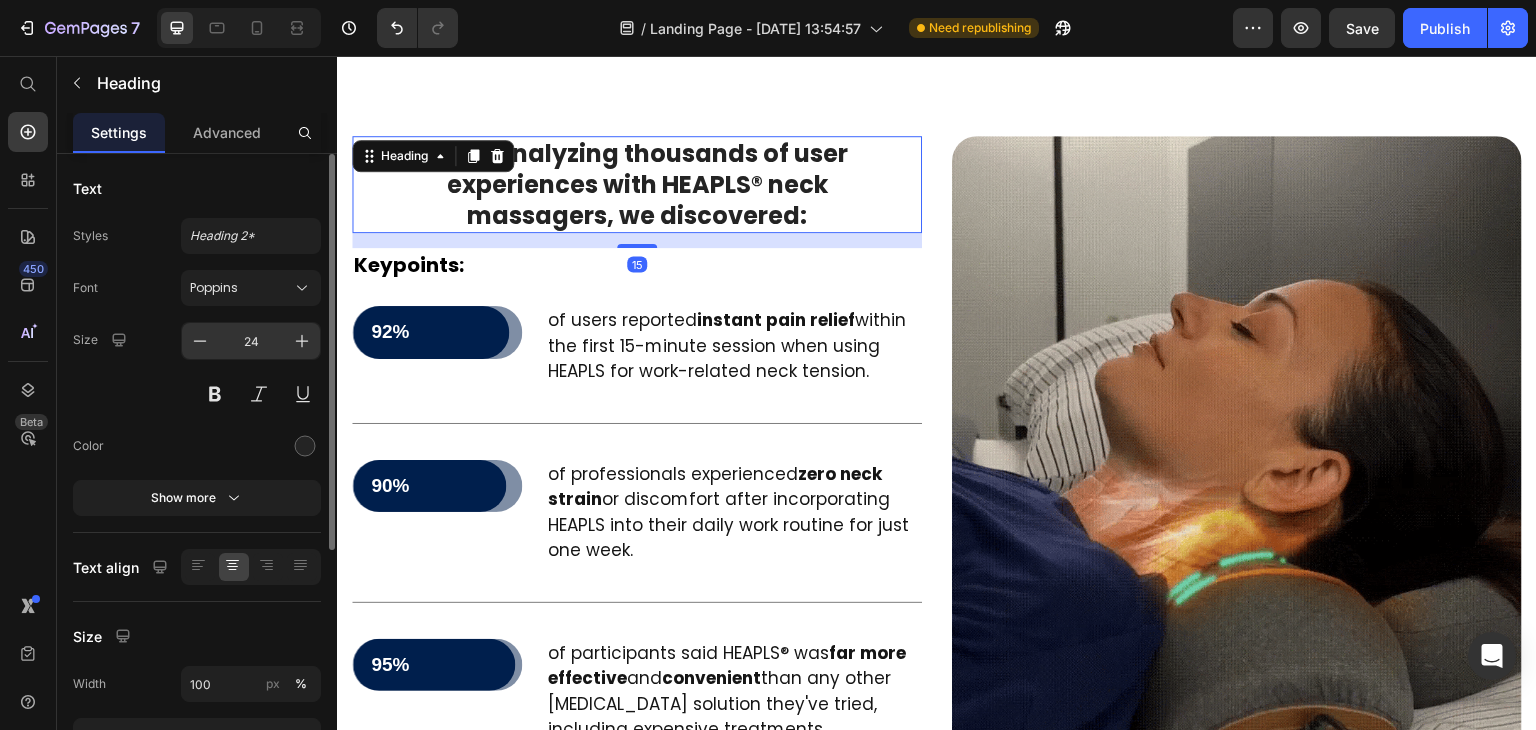 click on "24" at bounding box center [251, 341] 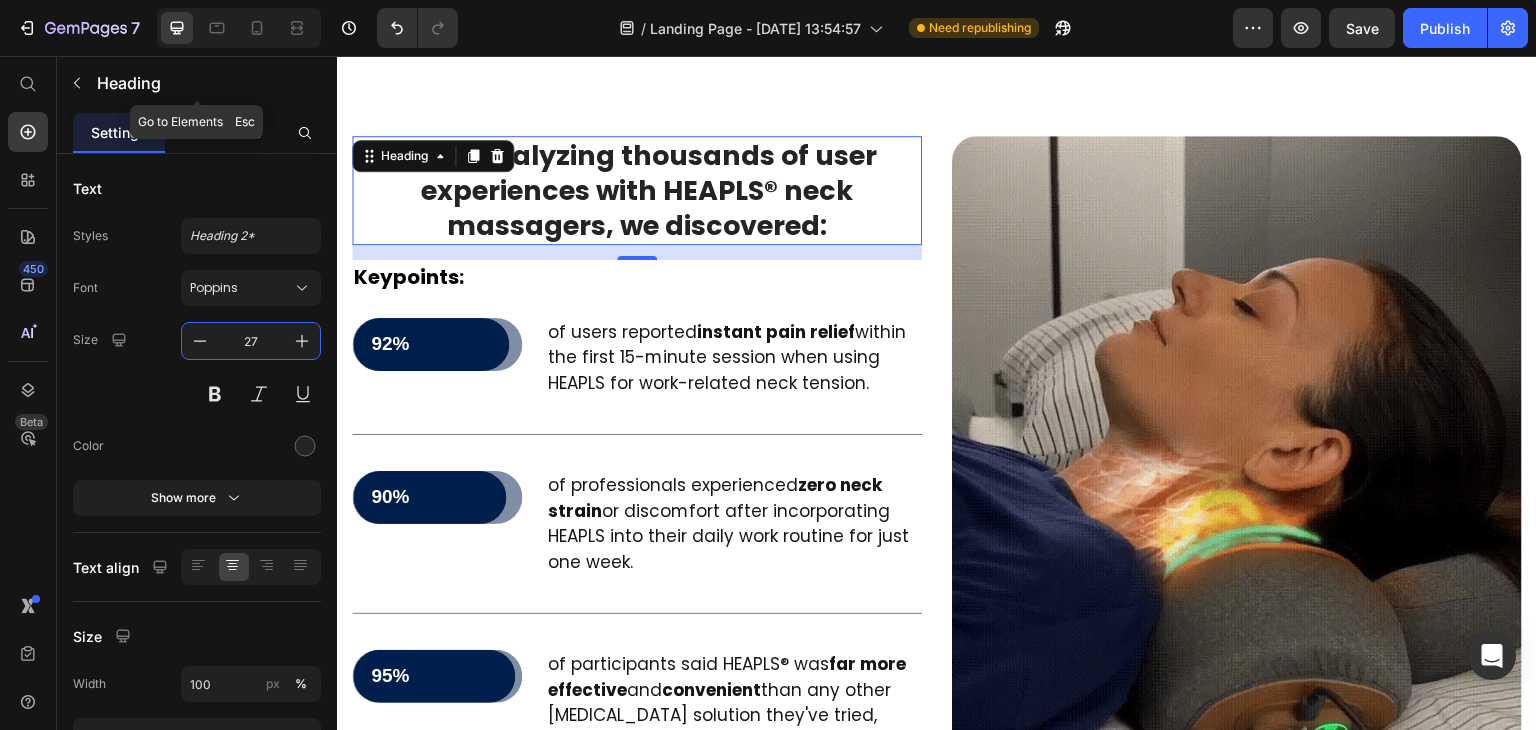 type on "27" 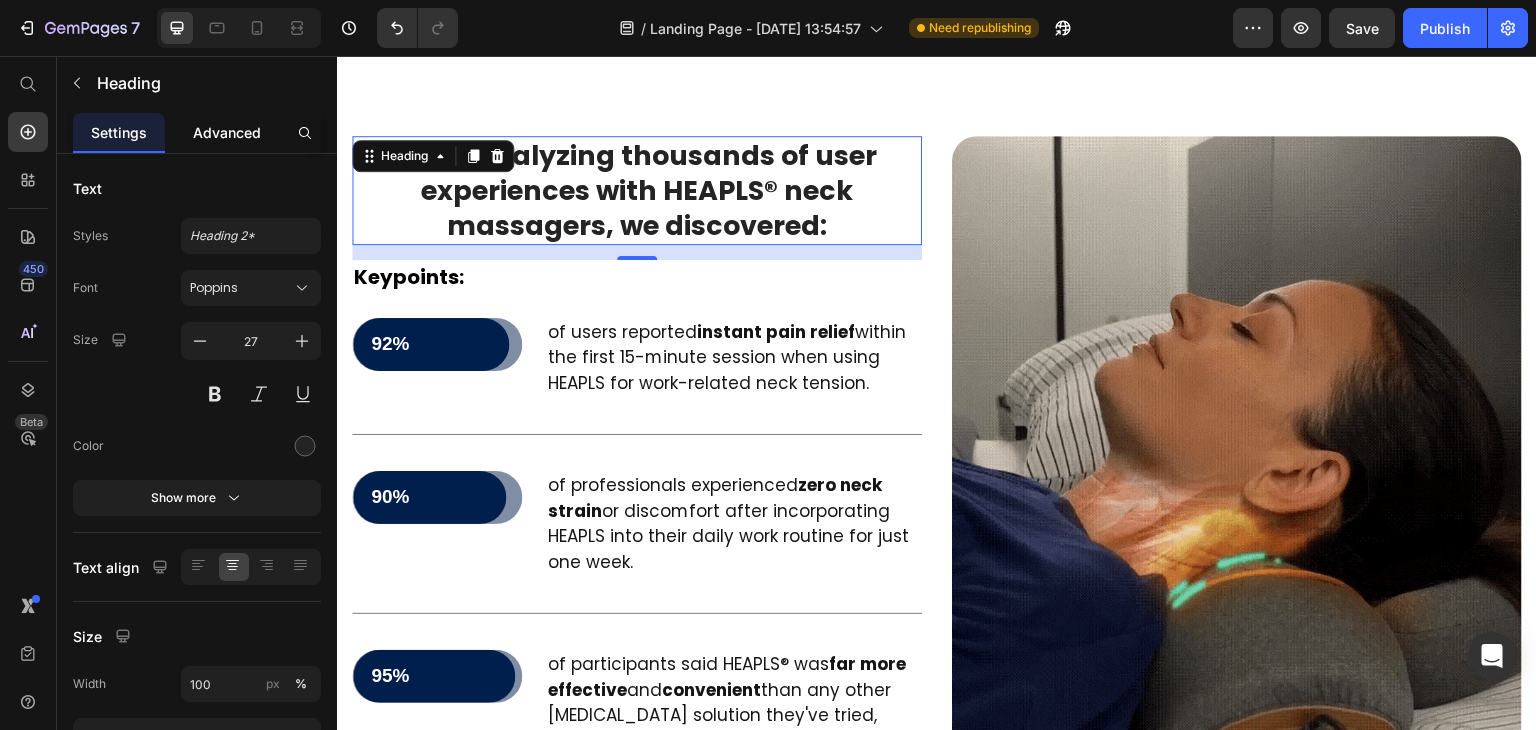 click on "Advanced" at bounding box center (227, 132) 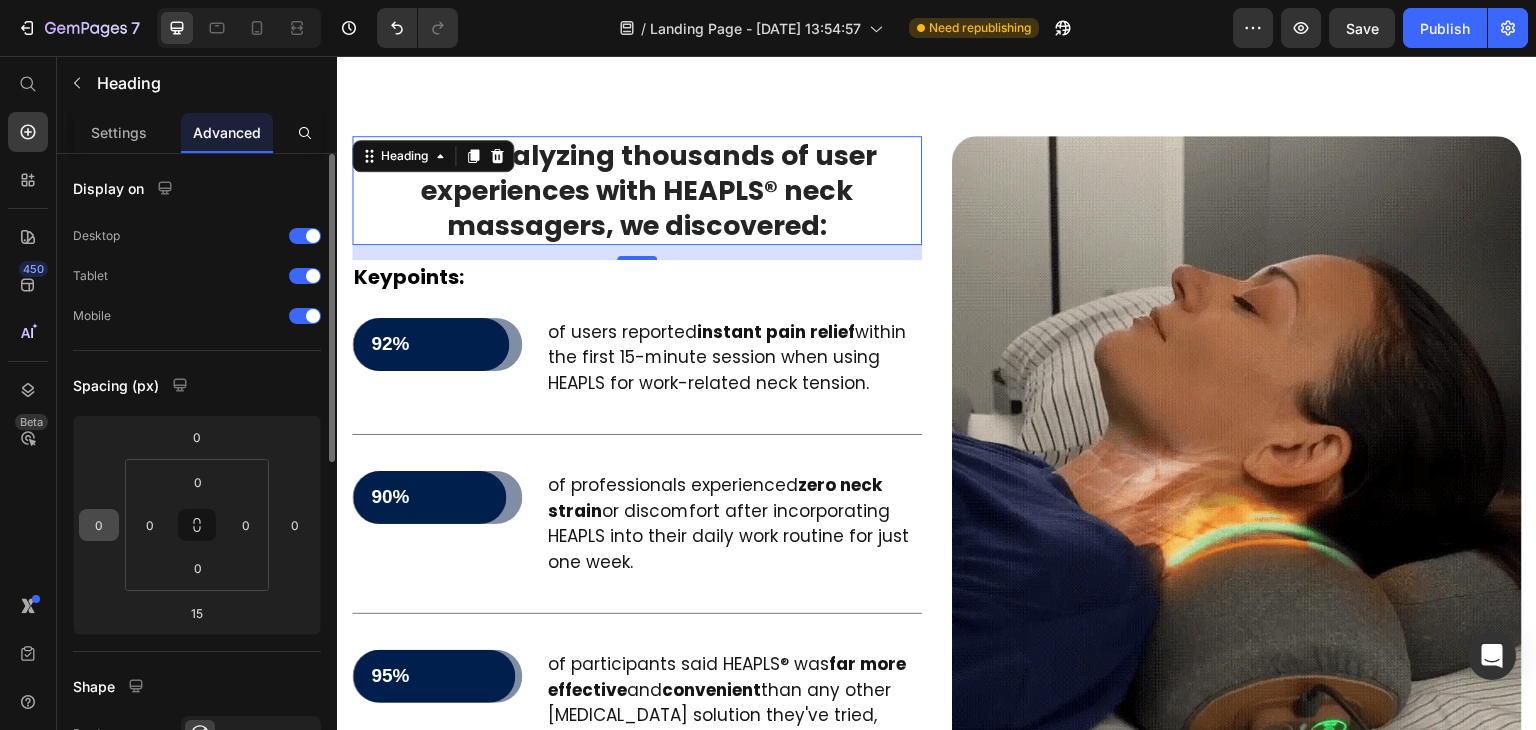 scroll, scrollTop: 200, scrollLeft: 0, axis: vertical 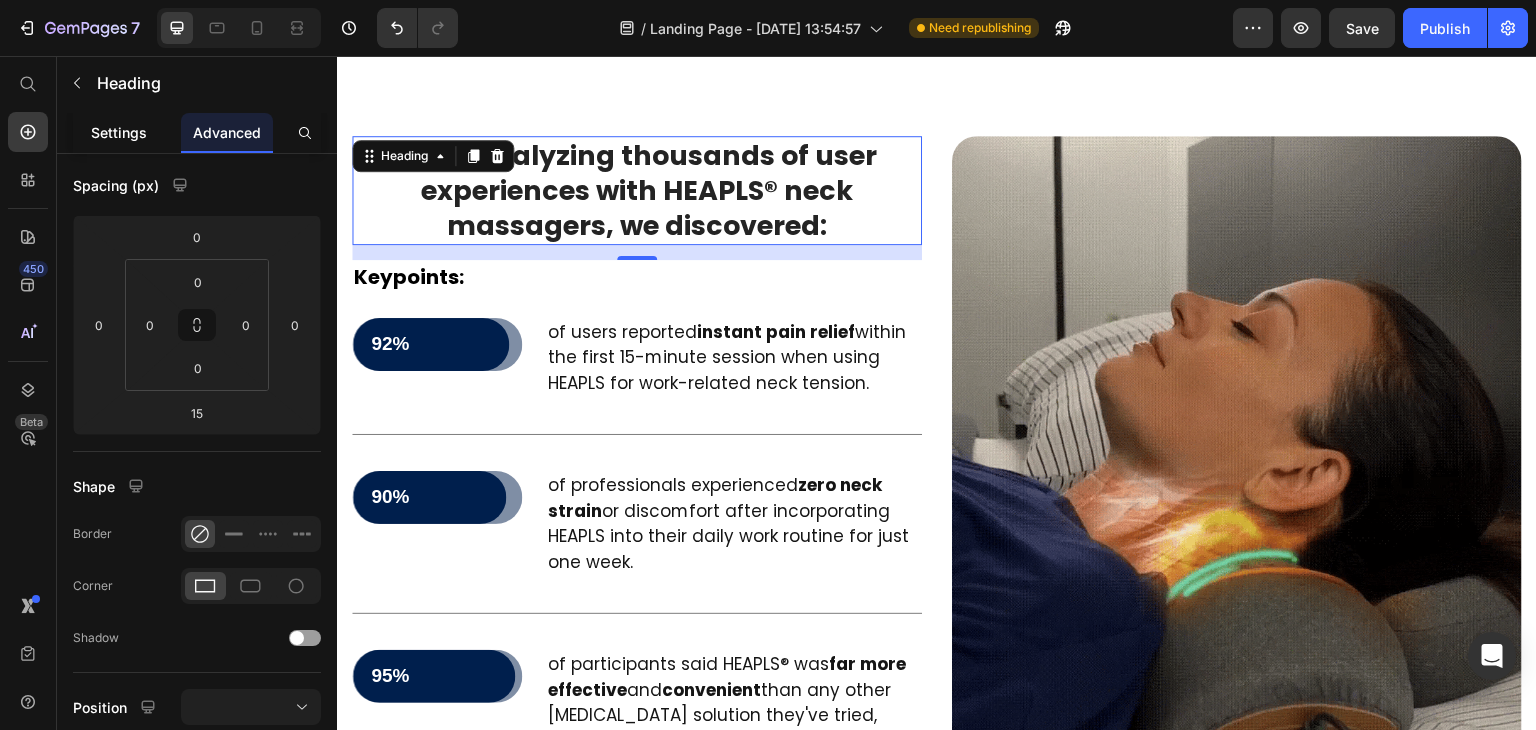 click on "Settings" 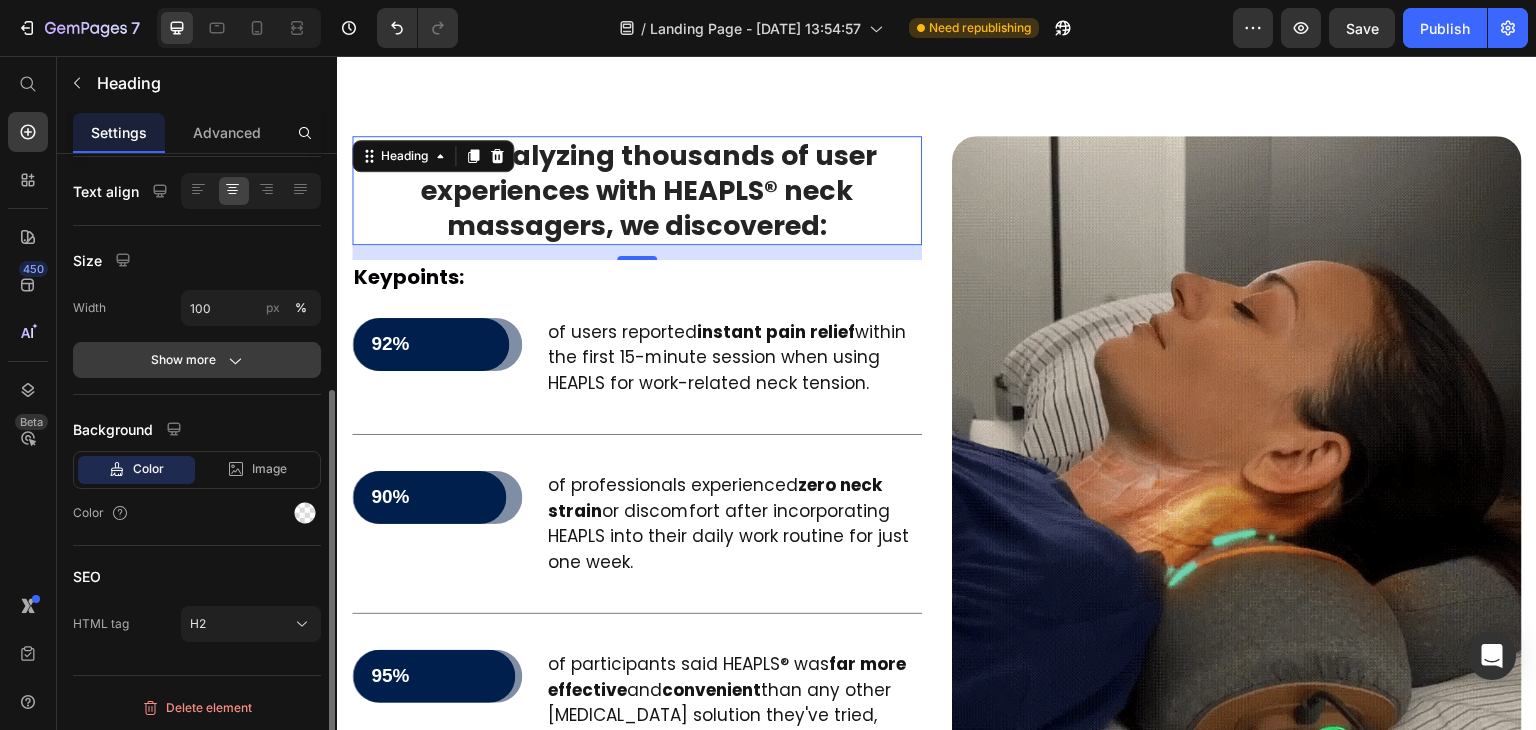 scroll, scrollTop: 76, scrollLeft: 0, axis: vertical 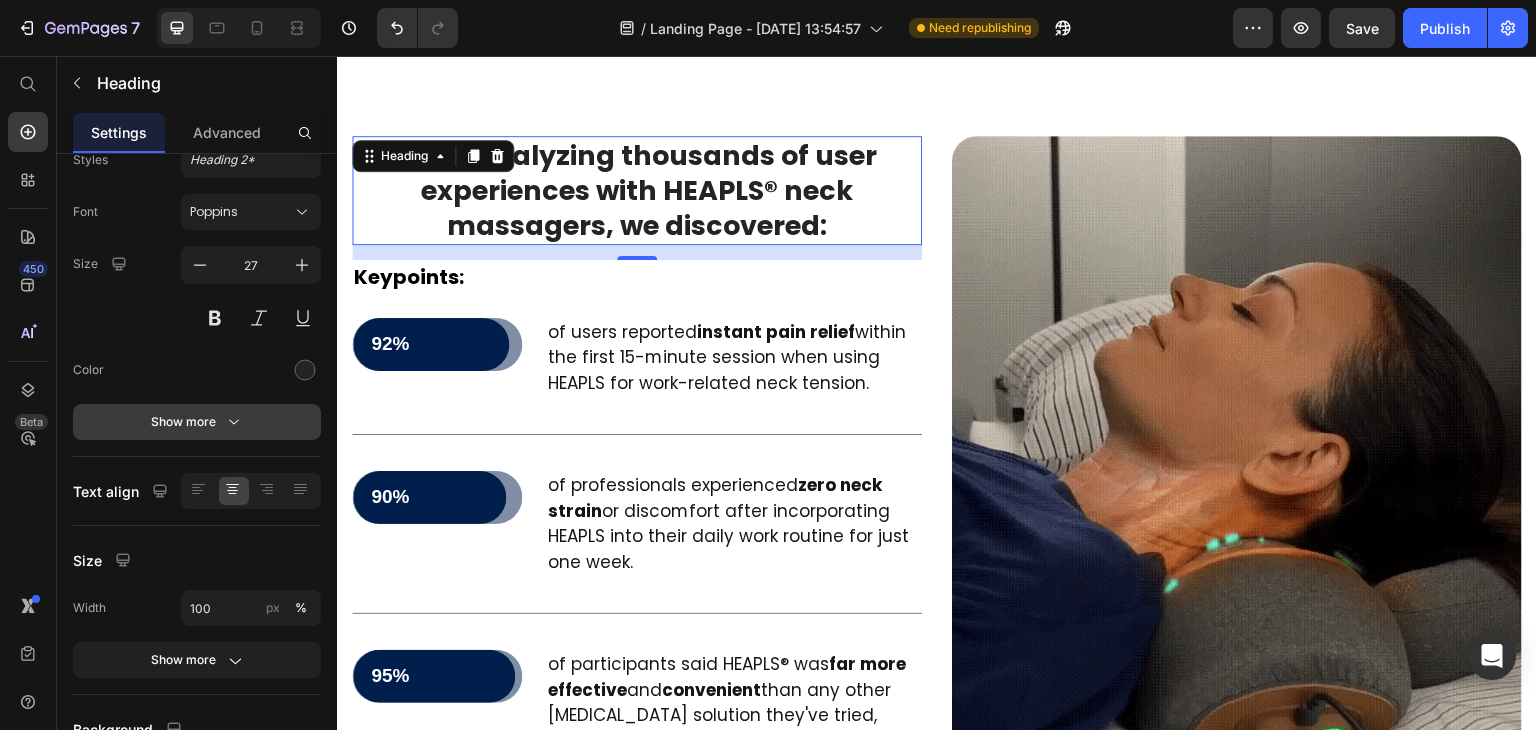 click on "Show more" at bounding box center [197, 422] 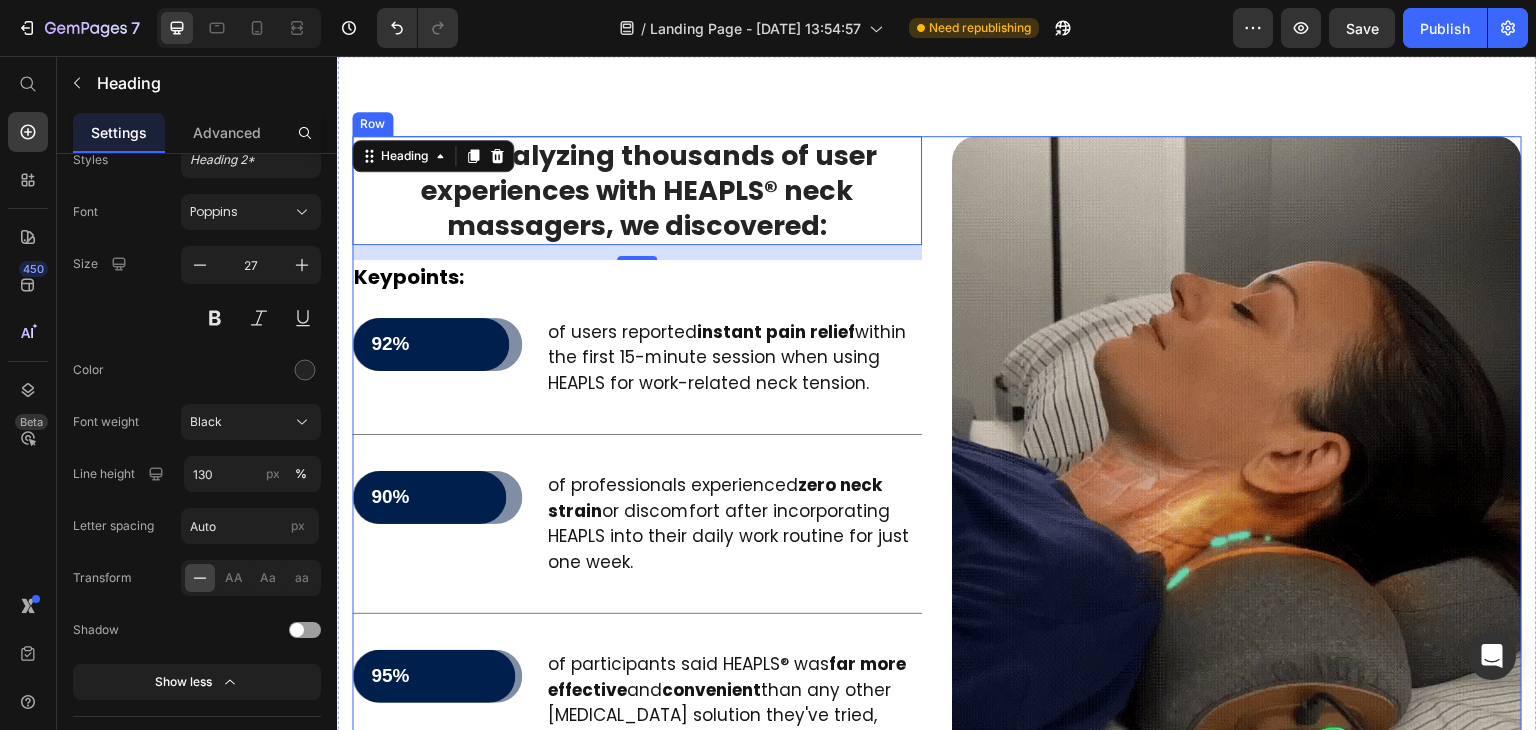 click on "After analyzing thousands of user experiences with HEAPLS® neck massagers, we discovered:" at bounding box center (637, 190) 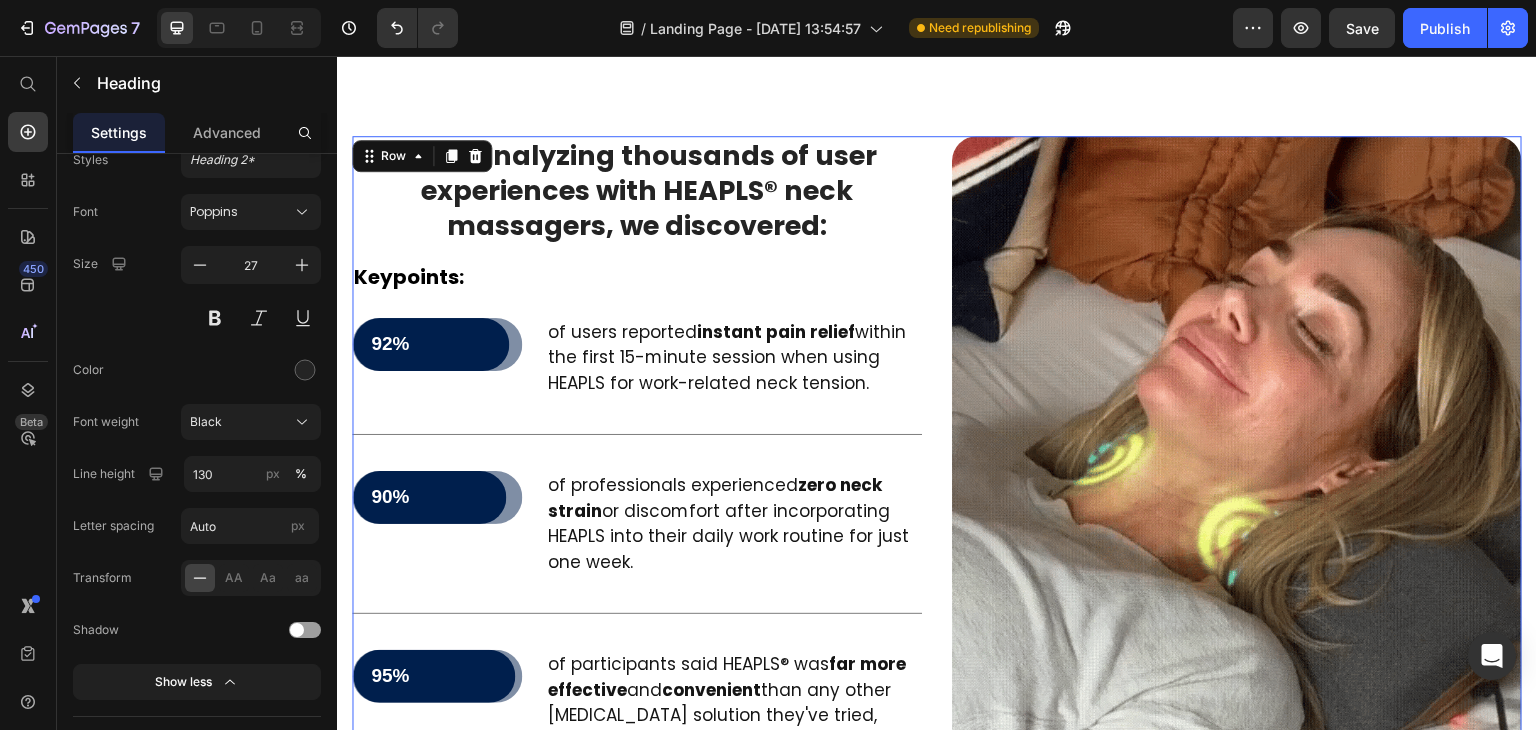 click on "Image ⁠⁠⁠⁠⁠⁠⁠ After analyzing thousands of user experiences with HEAPLS® neck massagers, we discovered: Heading Keypoints: Text Block 92% Text Block Row Row of users reported  instant pain relief  within the first 15-minute session when using HEAPLS for work-related neck tension. Text Block Row                Title Line 90% Text Block Row Row of professionals experienced  zero neck strain  or discomfort after incorporating HEAPLS into their daily work routine for just one week. Text Block Row                Title Line 95% Text Block Row Row of participants said HEAPLS® was  far more effective  and  convenient than any other neck pain solution they've tried, including expensive treatments. Text Block Row                Title Line 89% Text Block Row Row of customers reported immediate tension relief and neck comfort, describing the sensation as “like having a therapist’s hands on your neck” — with added benefits like headache reduction and improved focus after just one session. Row Line" at bounding box center [937, 606] 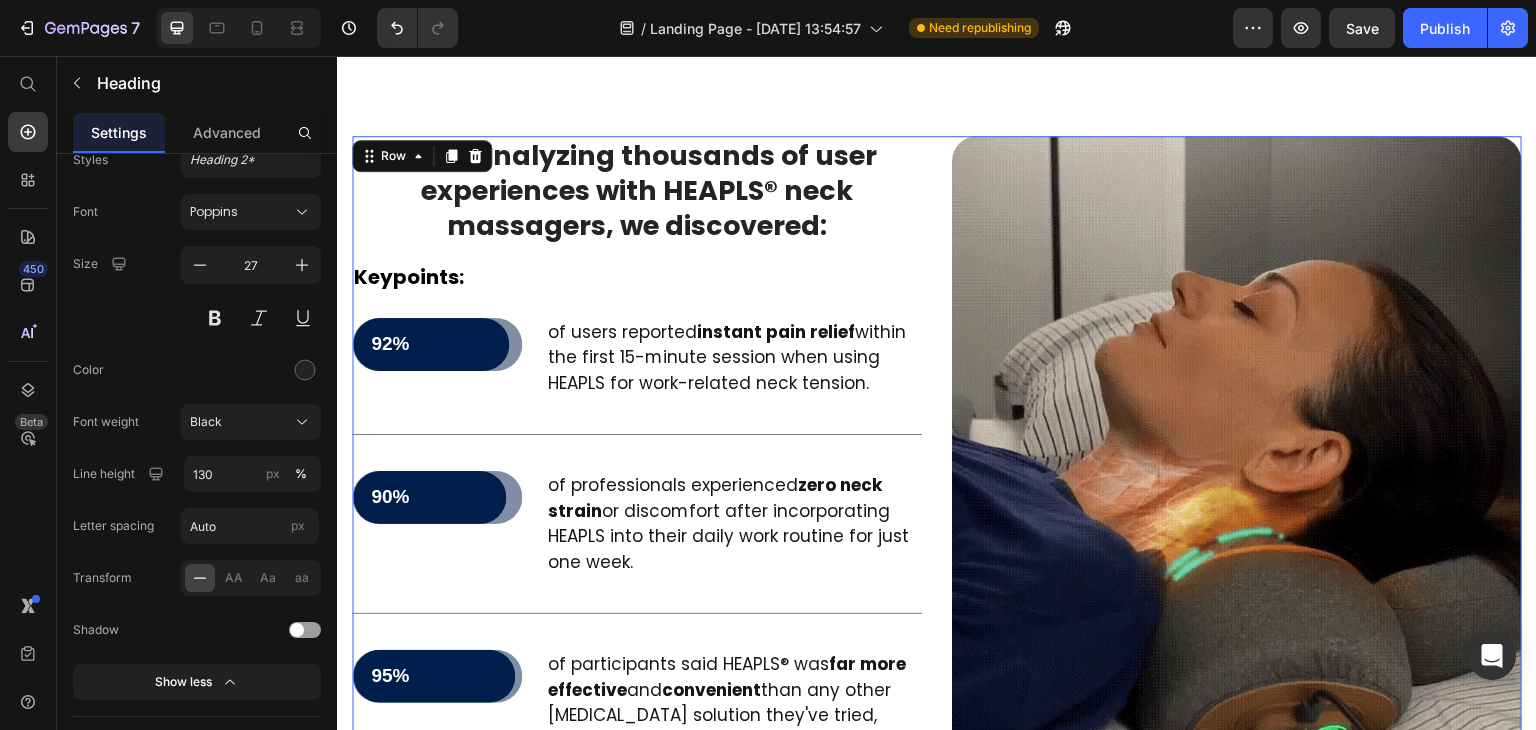 scroll, scrollTop: 0, scrollLeft: 0, axis: both 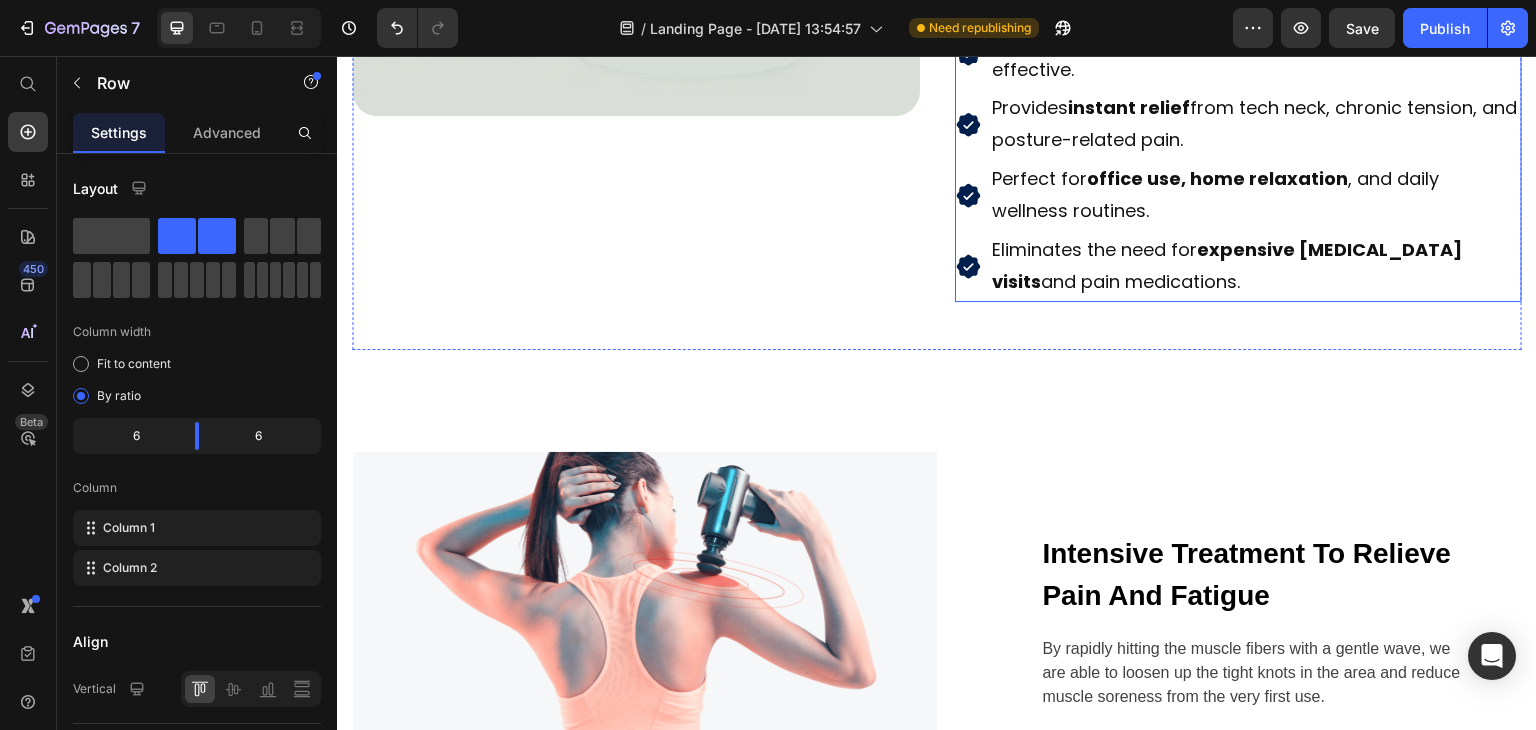 click on "Perfect for  office use, home relaxation , and daily wellness routines." at bounding box center [1256, 195] 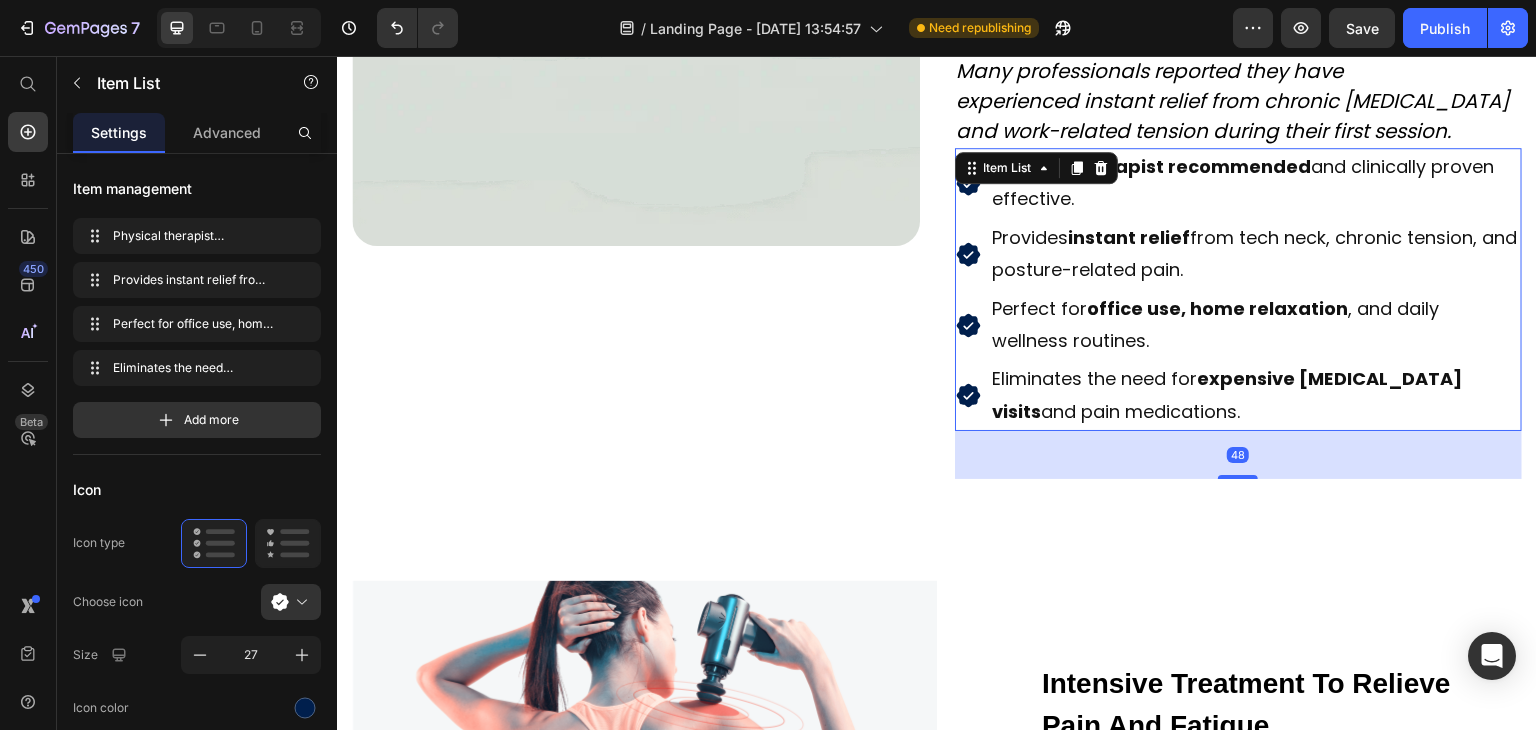 scroll, scrollTop: 5546, scrollLeft: 0, axis: vertical 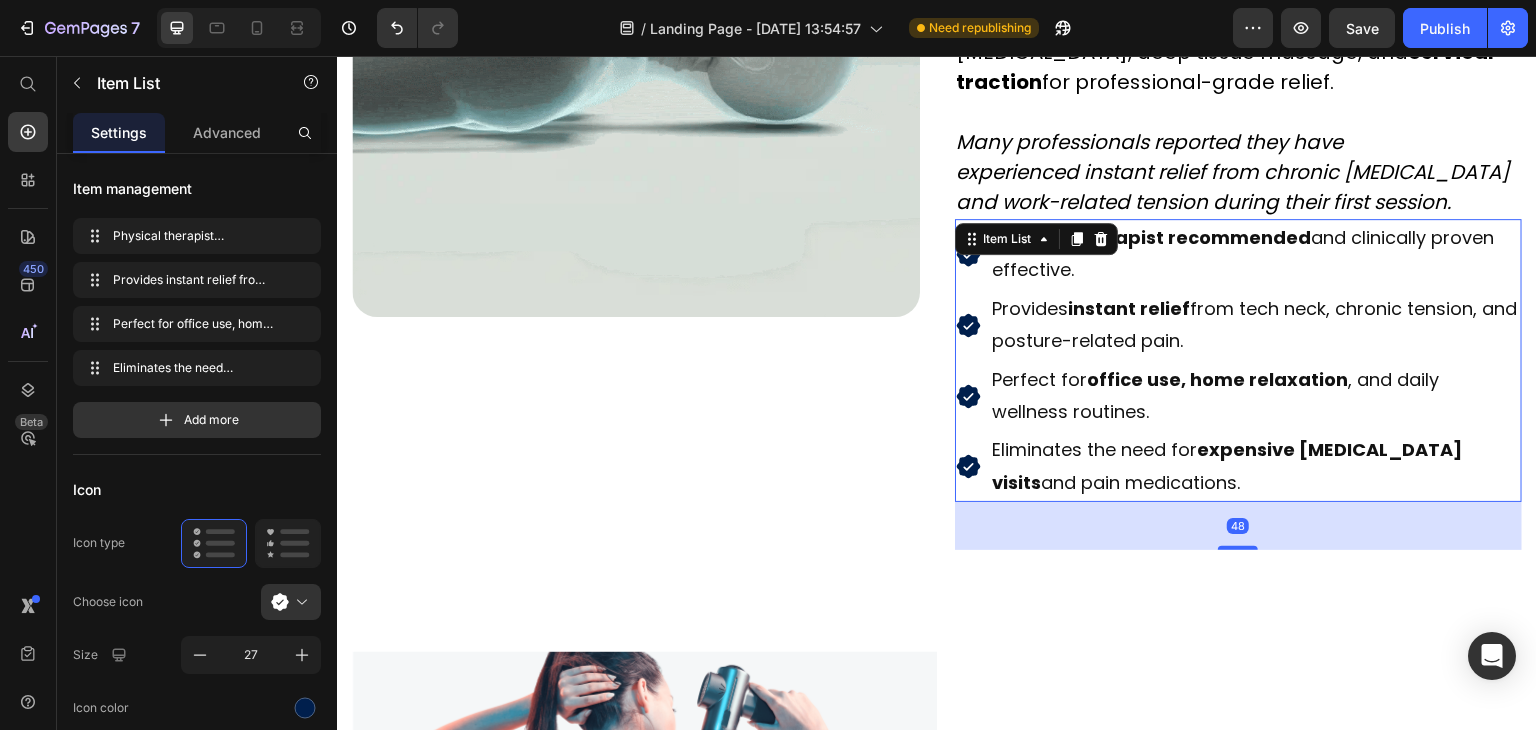 click on "Physical therapist recommended  and clinically proven effective." at bounding box center (1239, 254) 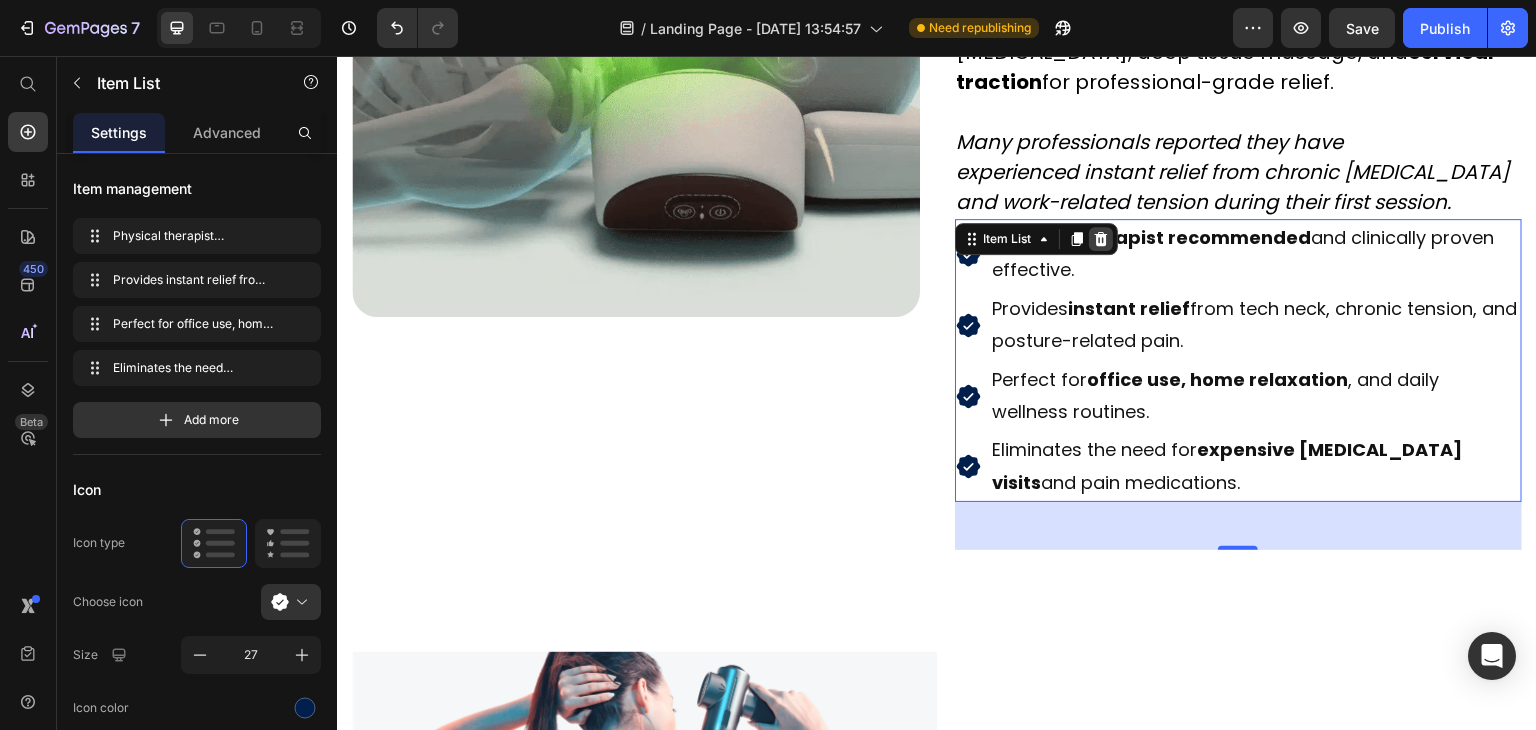 click at bounding box center (1101, 239) 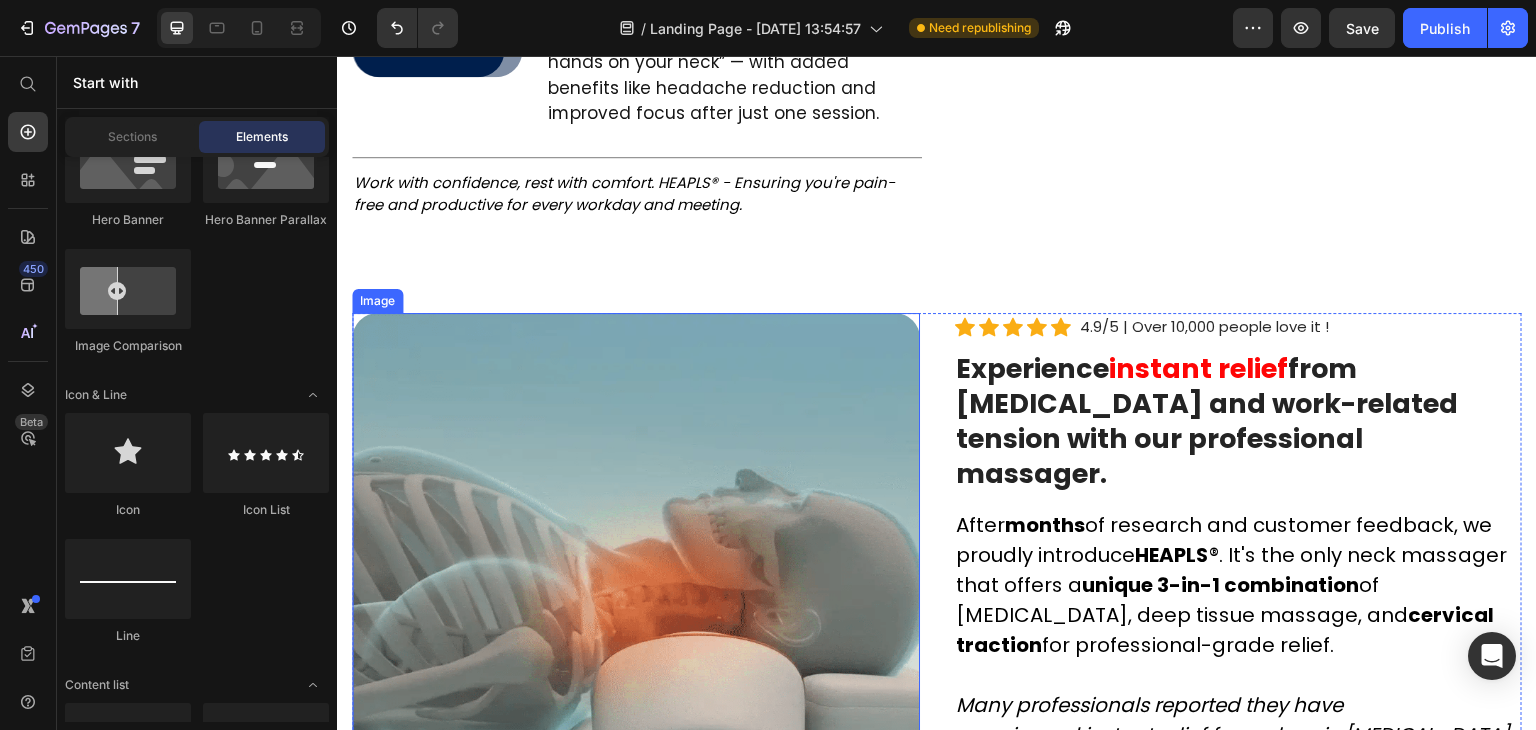 scroll, scrollTop: 5046, scrollLeft: 0, axis: vertical 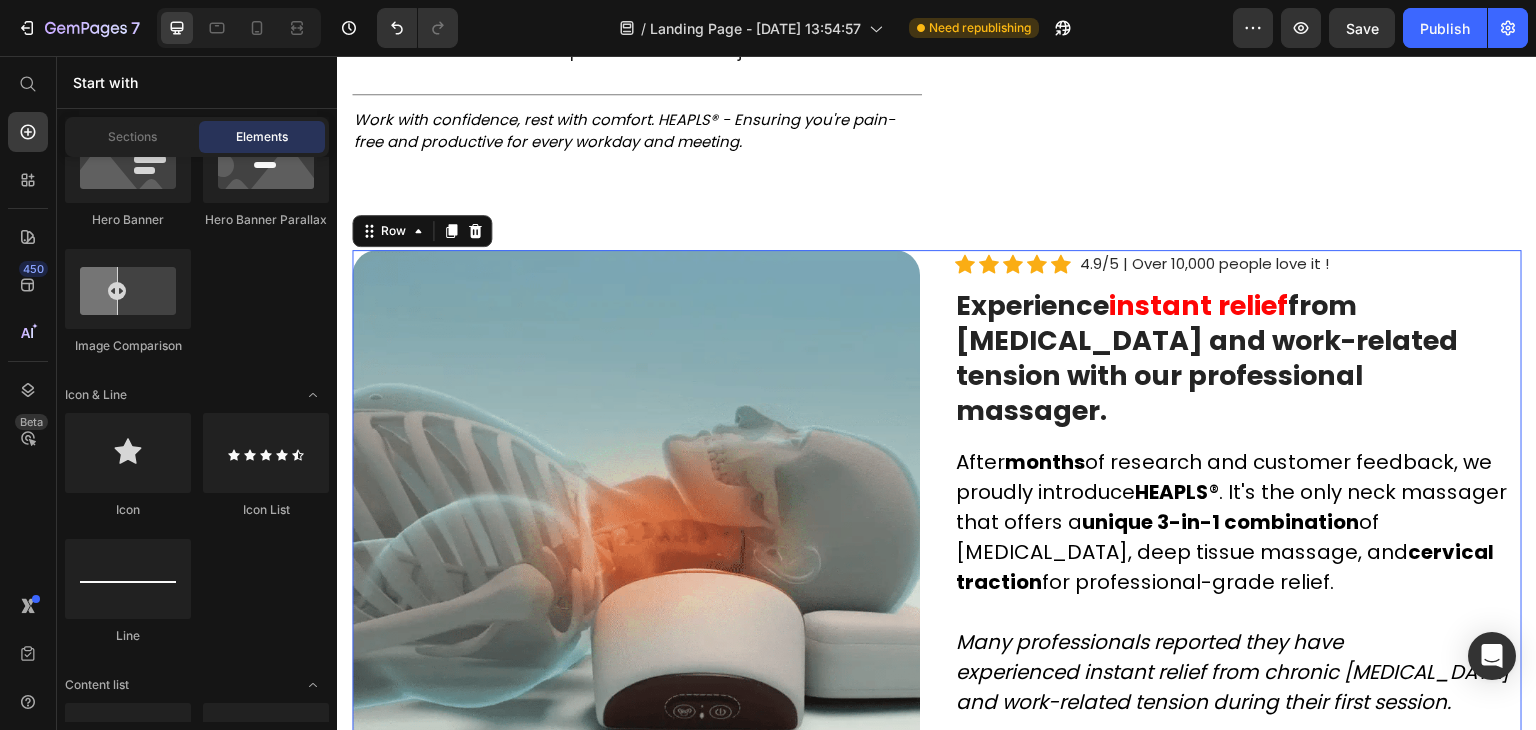 click on "Image                Icon                Icon                Icon                Icon                Icon Icon List Hoz 4.9/5 | Over 10,000 people love it ! Text block Row Experience  instant relief  from neck pain and work-related tension with our professional massager. Heading After  months  of research and customer feedback, we proudly introduce  HEAPLS ®. It's the only neck massager that offers a  unique 3-in-1 combination  of heat therapy, deep tissue massage, and  cervical traction  for professional-grade relief.   Many professionals reported they have experienced instant relief from chronic neck pain and work-related tension during their first session. Text block Row   0" at bounding box center [937, 534] 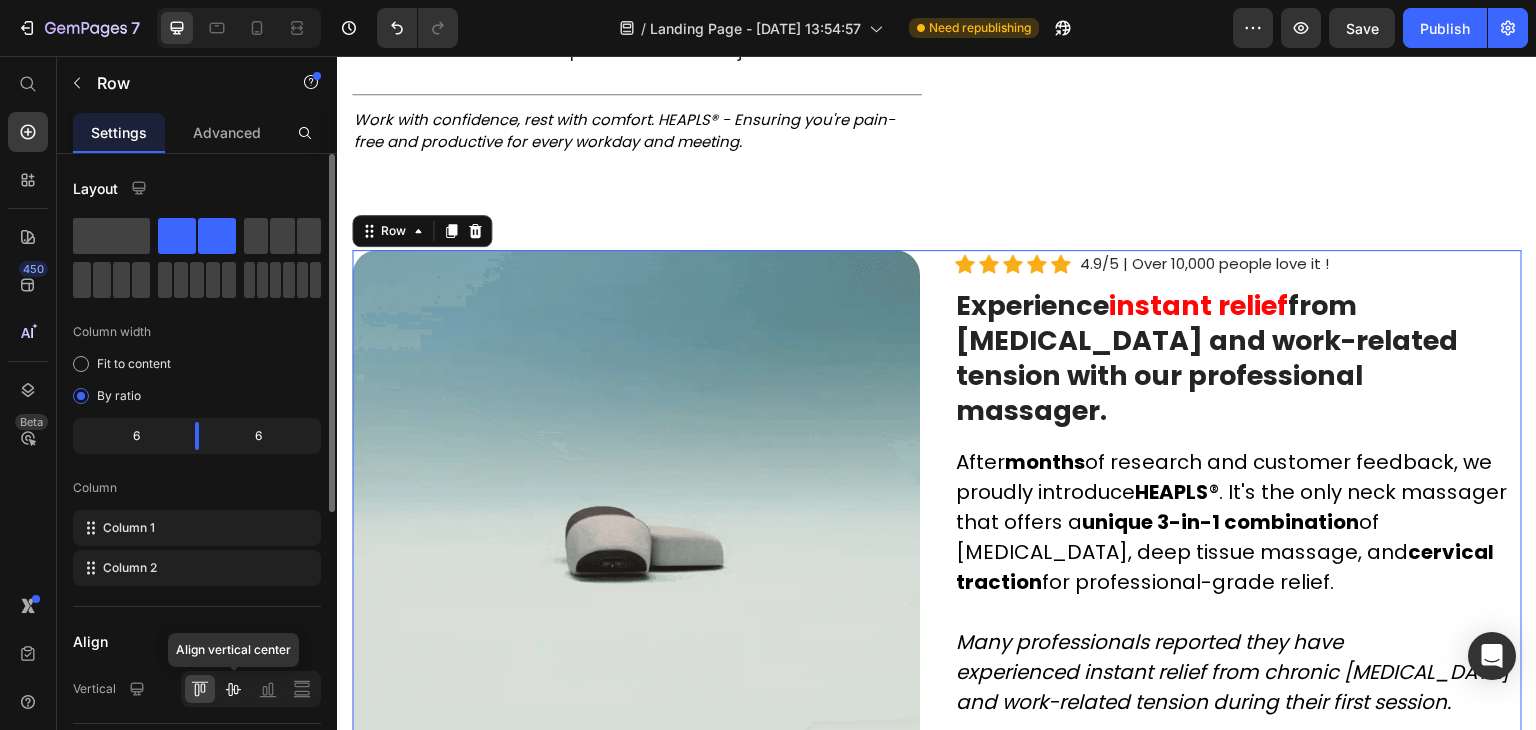 click 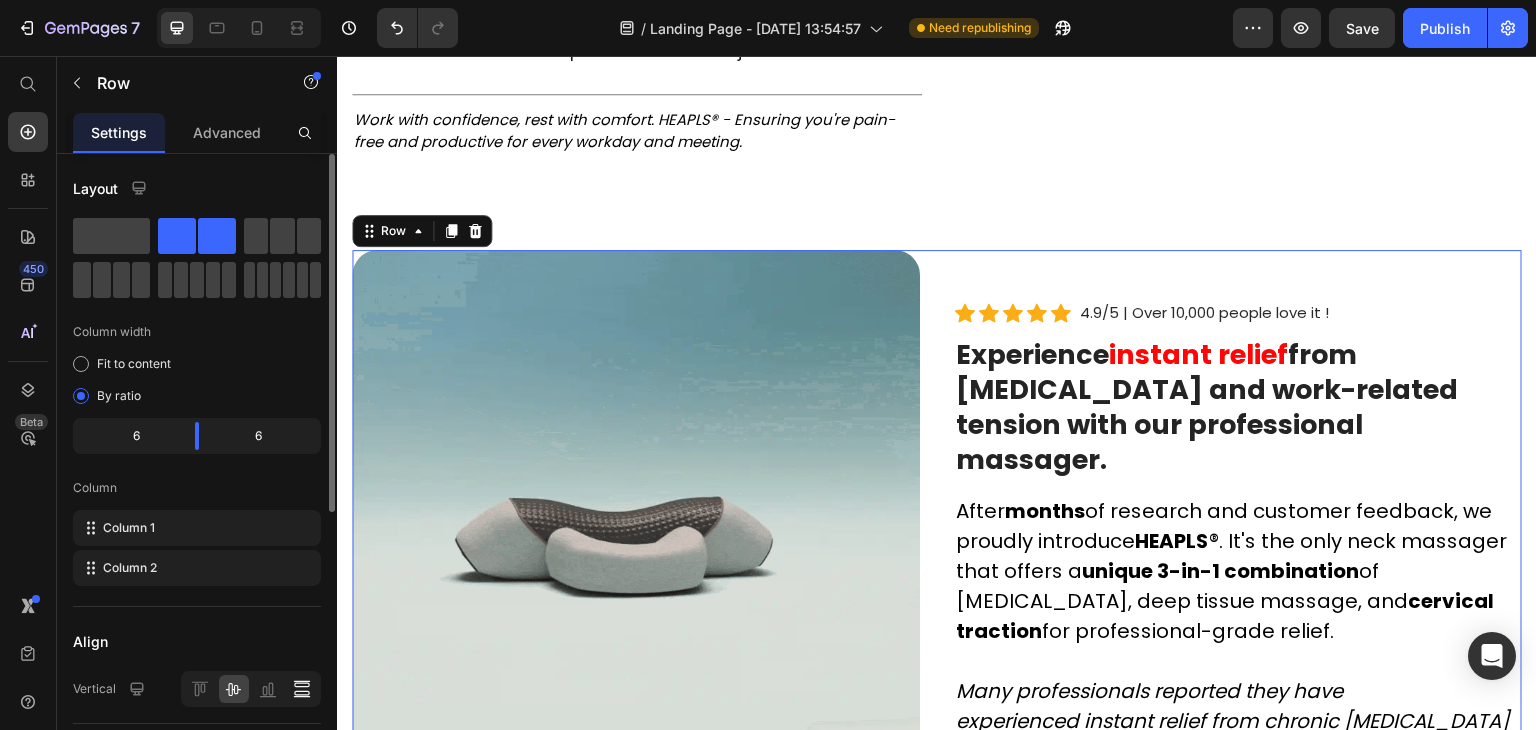 click 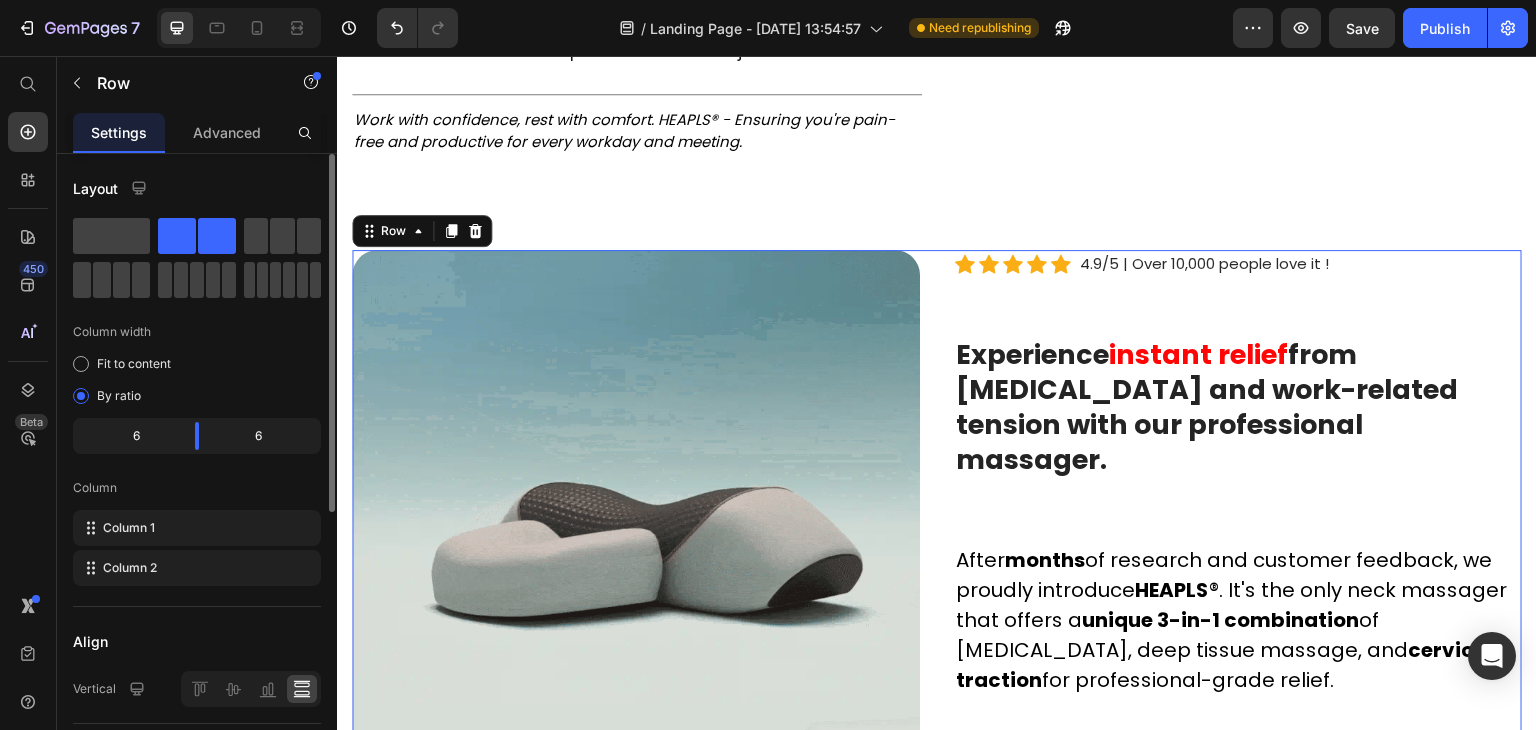 click on "Vertical" 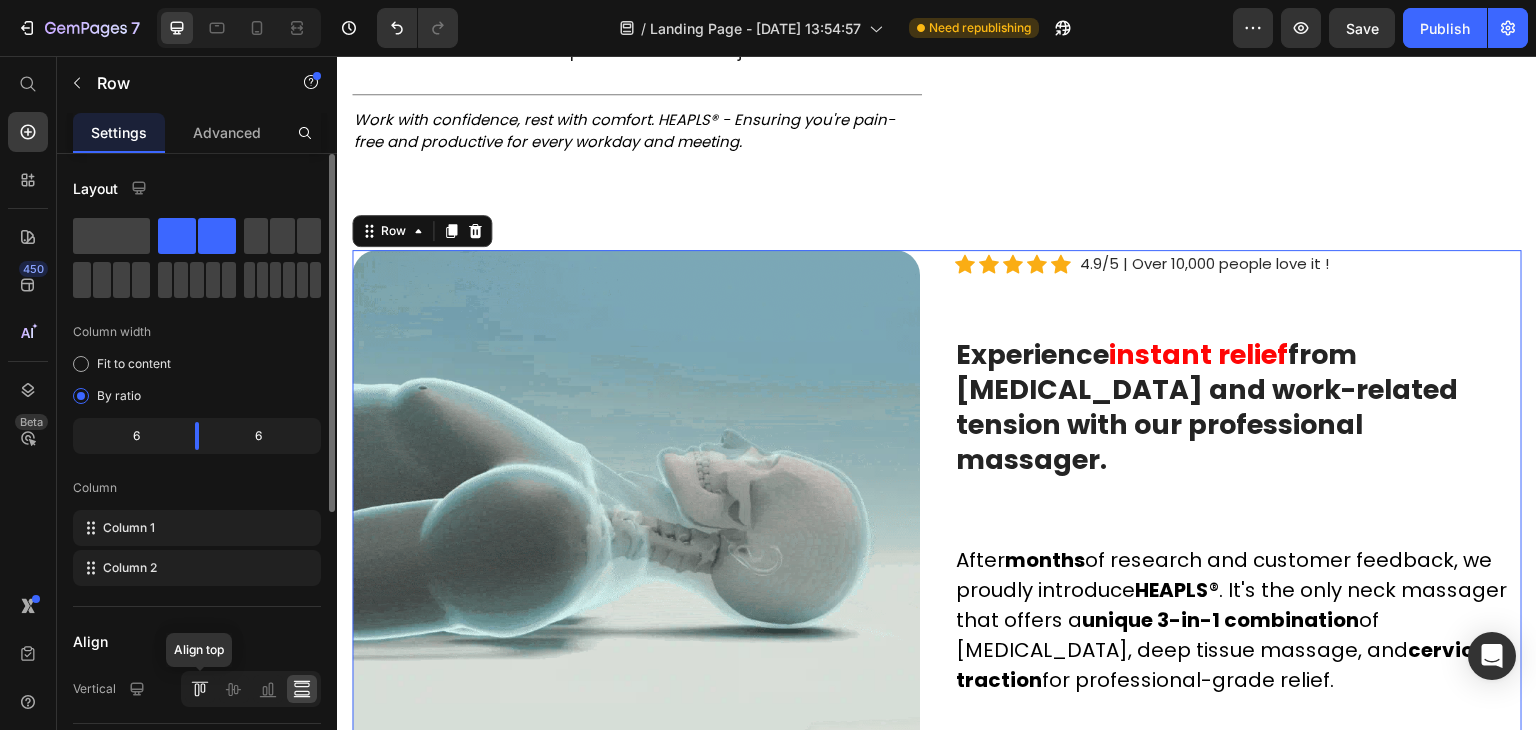 click 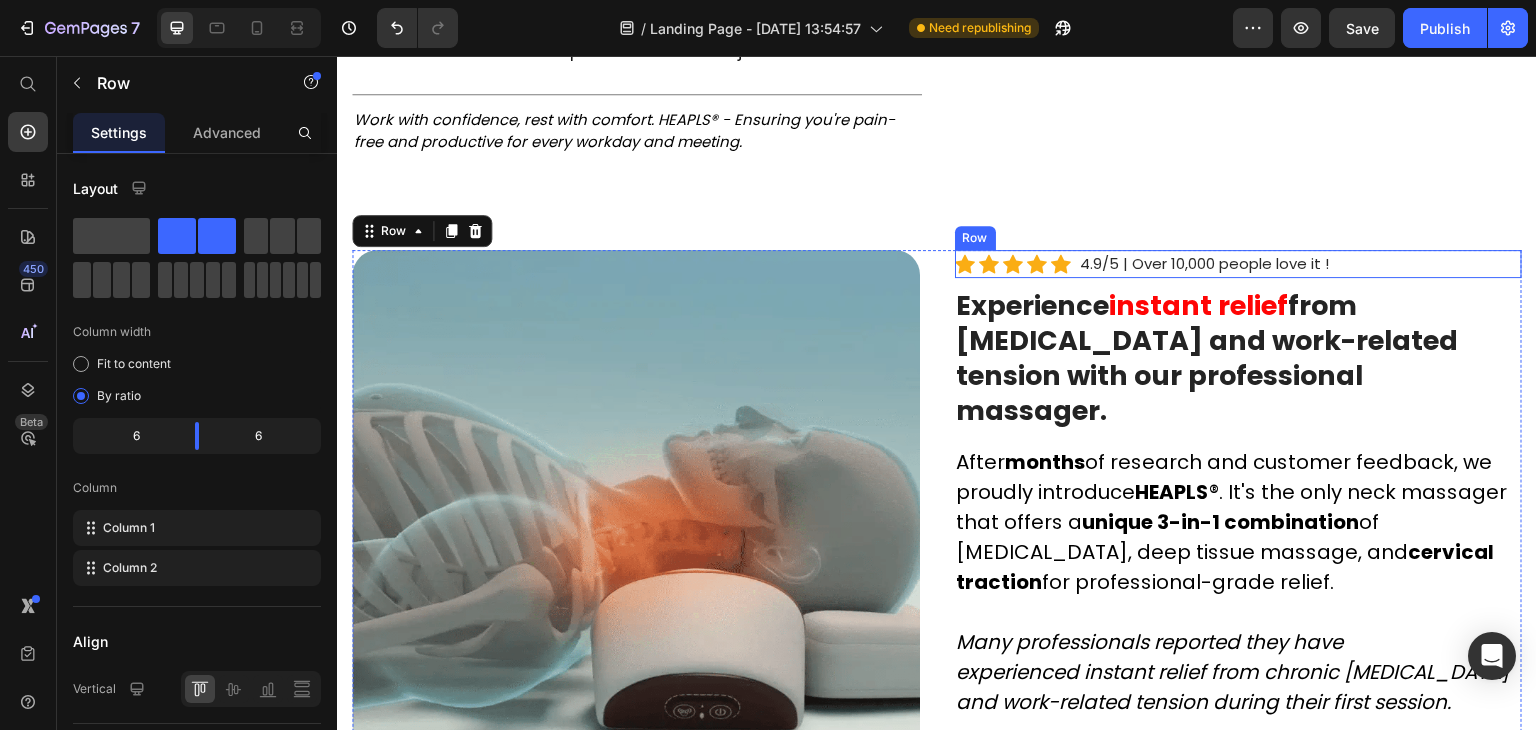 click on "Icon                Icon                Icon                Icon                Icon Icon List Hoz 4.9/5 | Over 10,000 people love it ! Text block Row" at bounding box center [1239, 264] 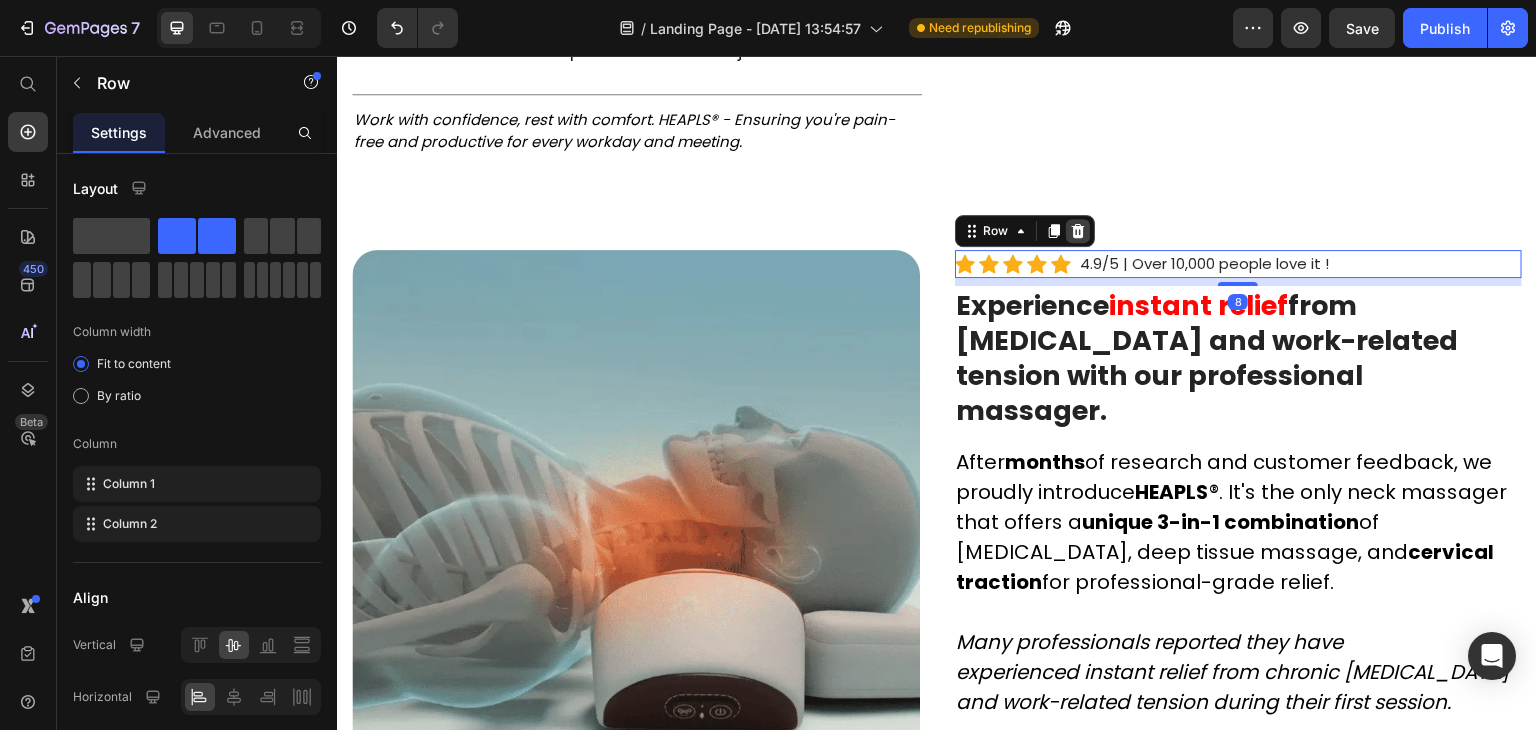 click 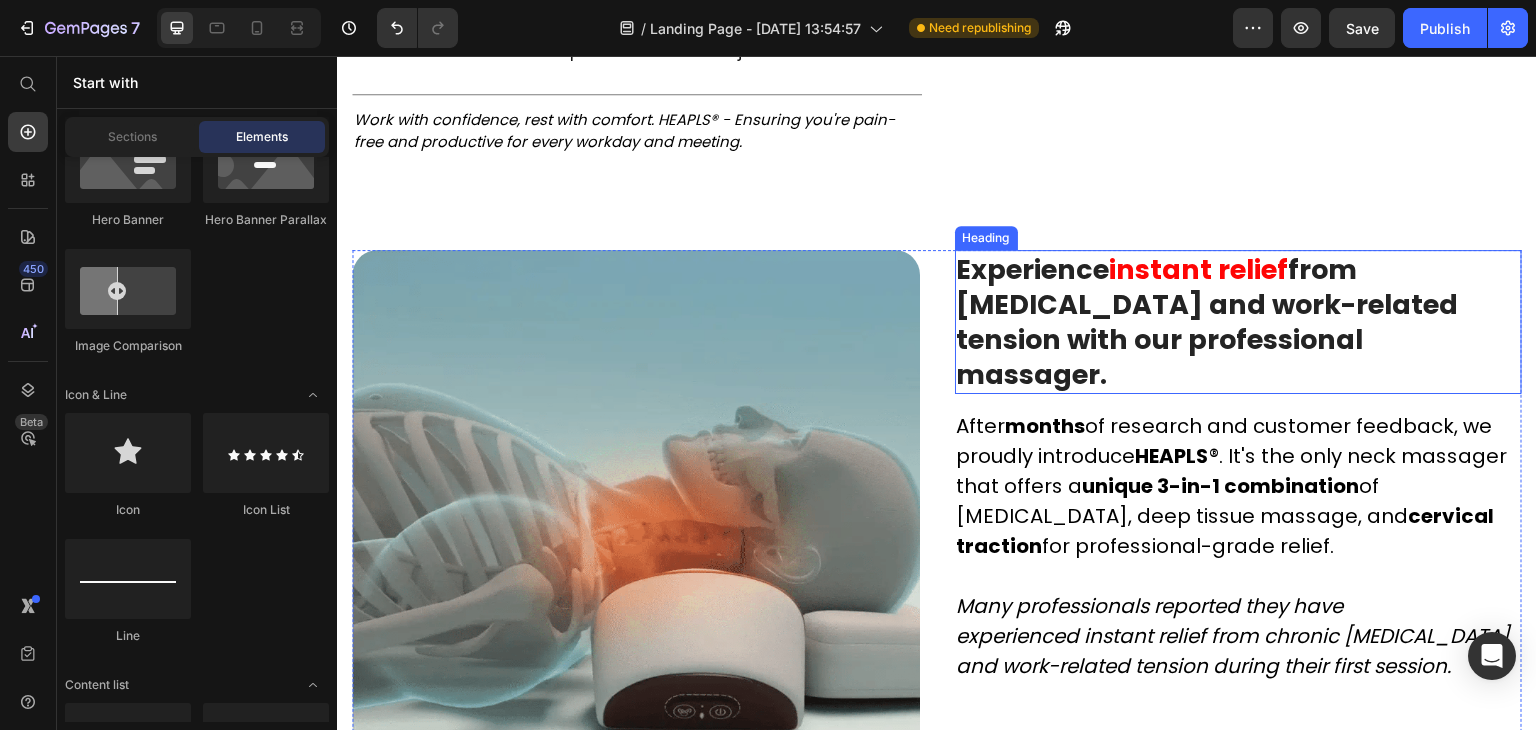 click on "Experience" at bounding box center (1033, 269) 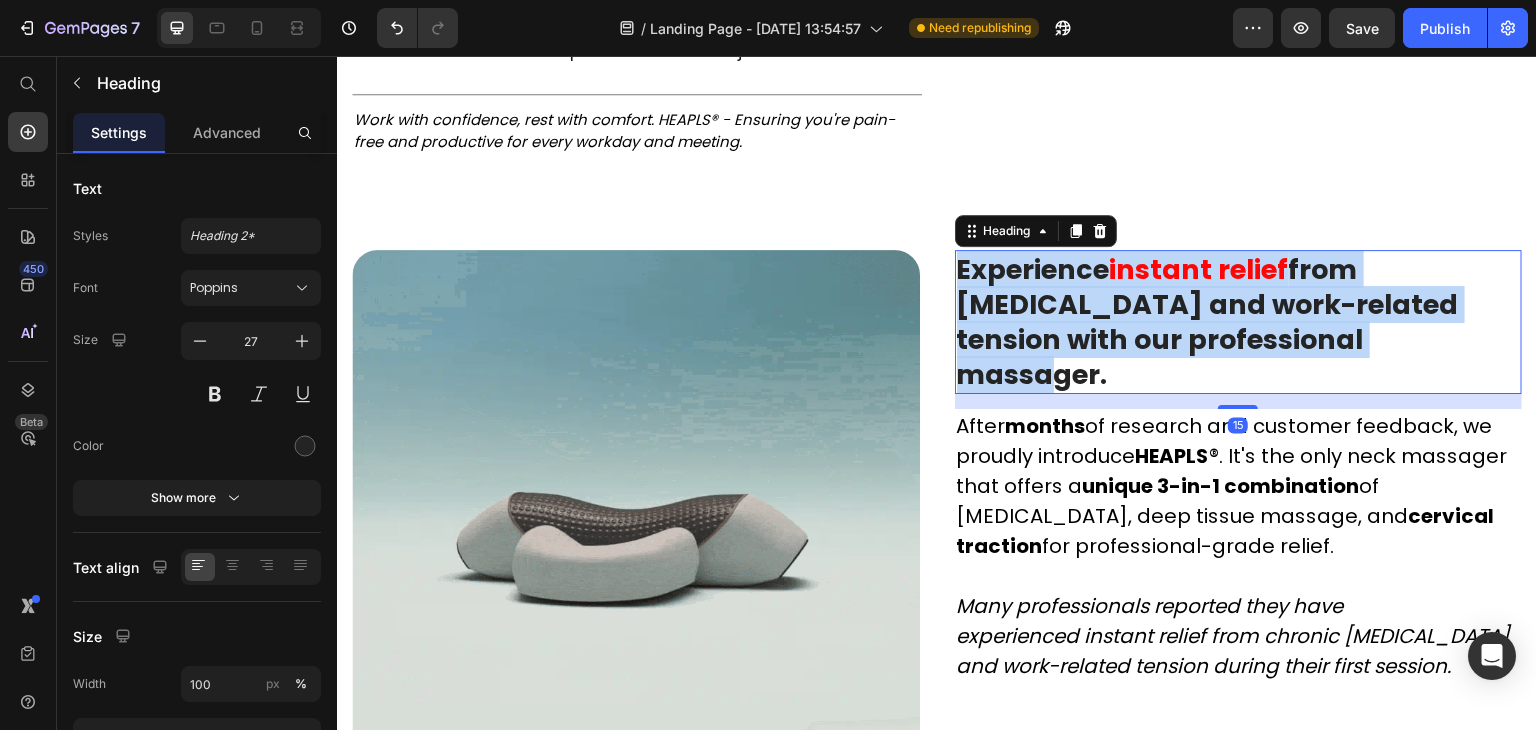 click on "Experience" at bounding box center (1033, 269) 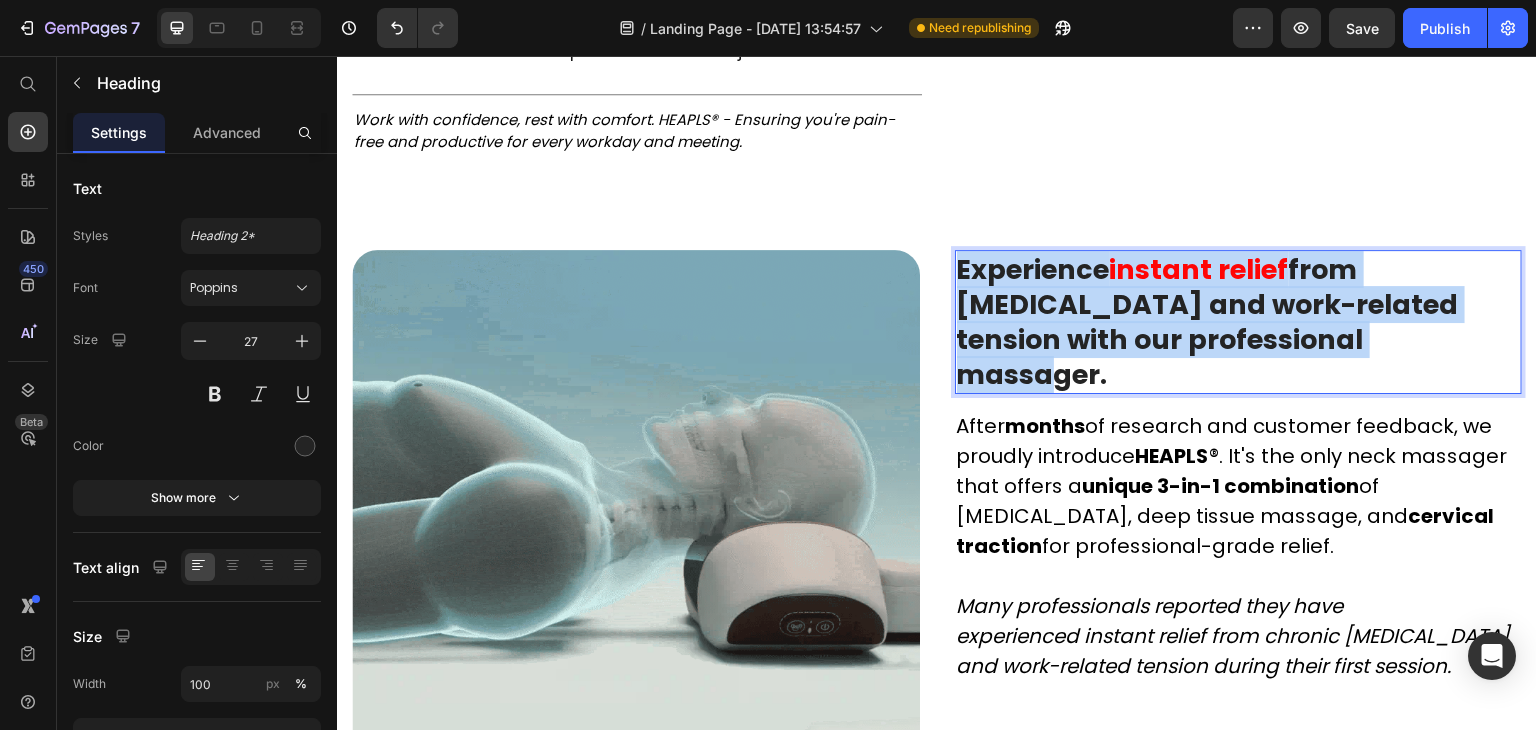 click on "from neck pain and work-related tension with our professional massager." at bounding box center (1208, 322) 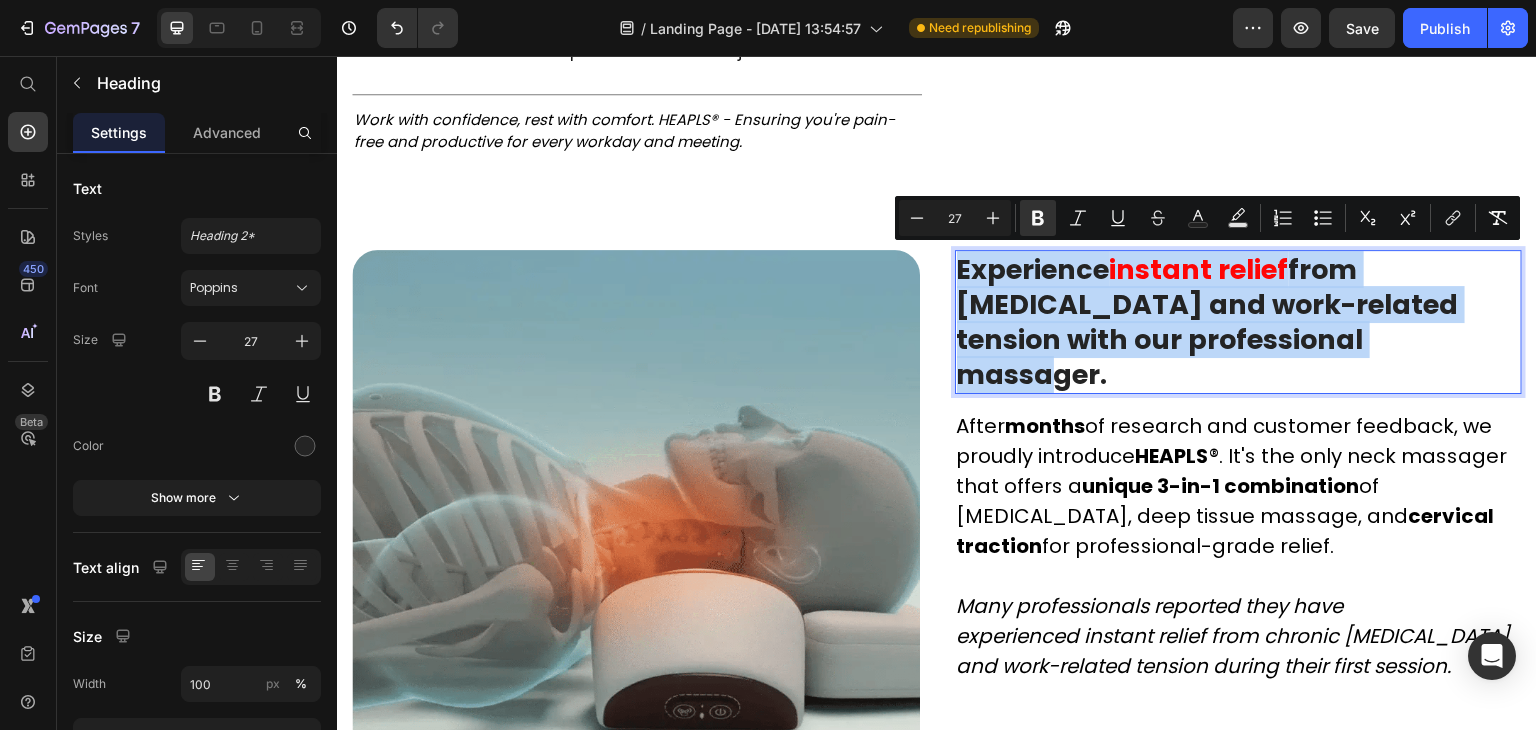 click on "from neck pain and work-related tension with our professional massager." at bounding box center [1208, 322] 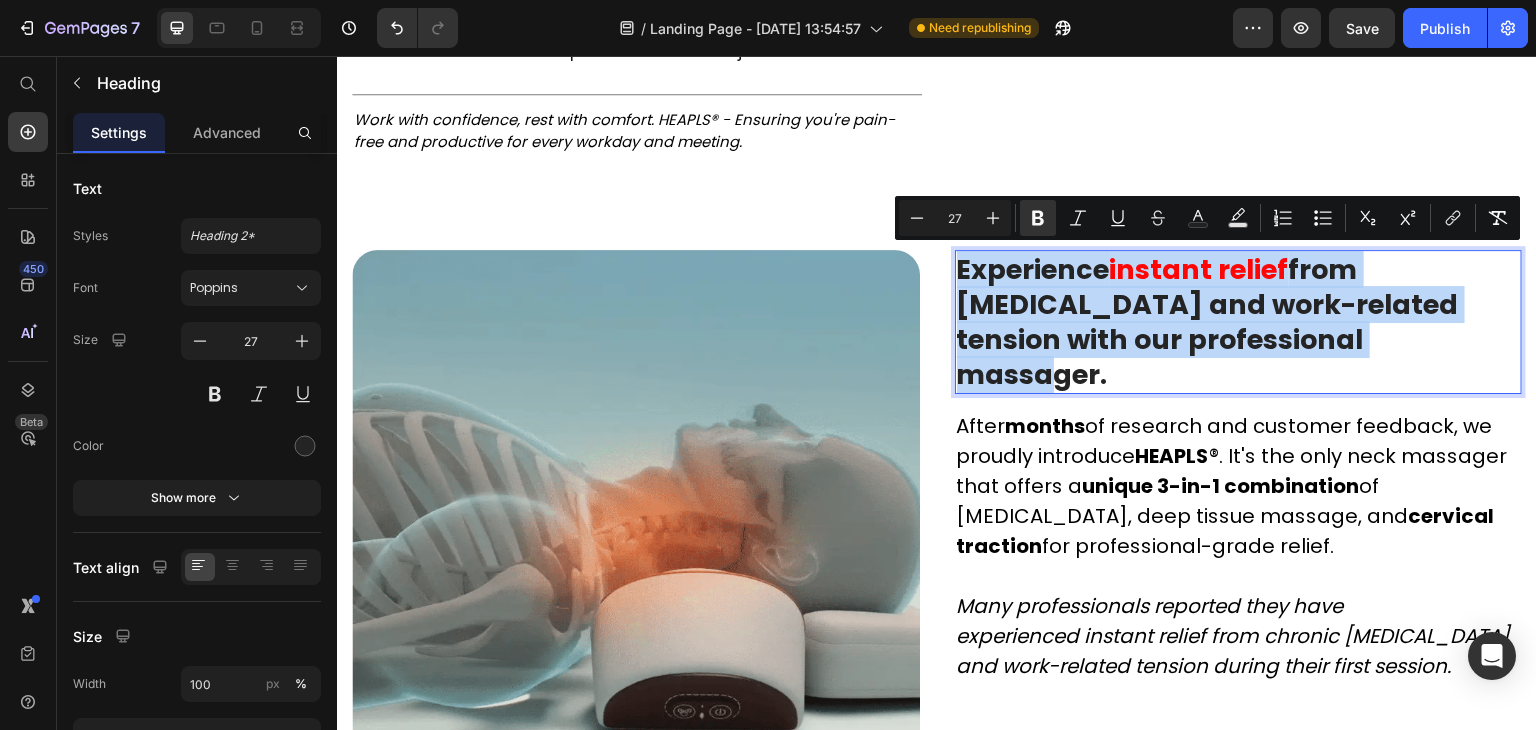 click on "from neck pain and work-related tension with our professional massager." at bounding box center (1208, 322) 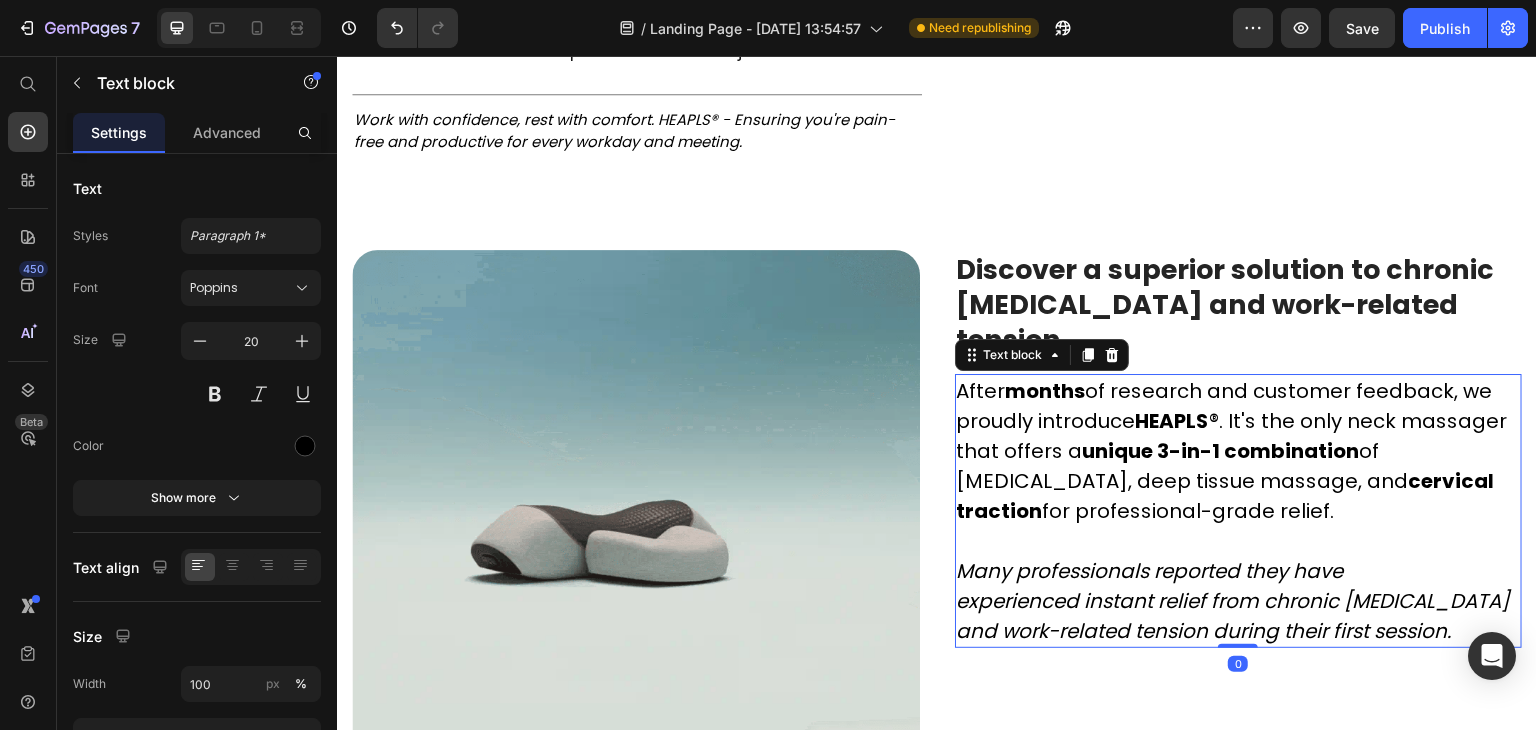 click on "After  months  of research and customer feedback, we proudly introduce  HEAPLS ®. It's the only neck massager that offers a  unique 3-in-1 combination  of heat therapy, deep tissue massage, and  cervical traction  for professional-grade relief." at bounding box center [1239, 451] 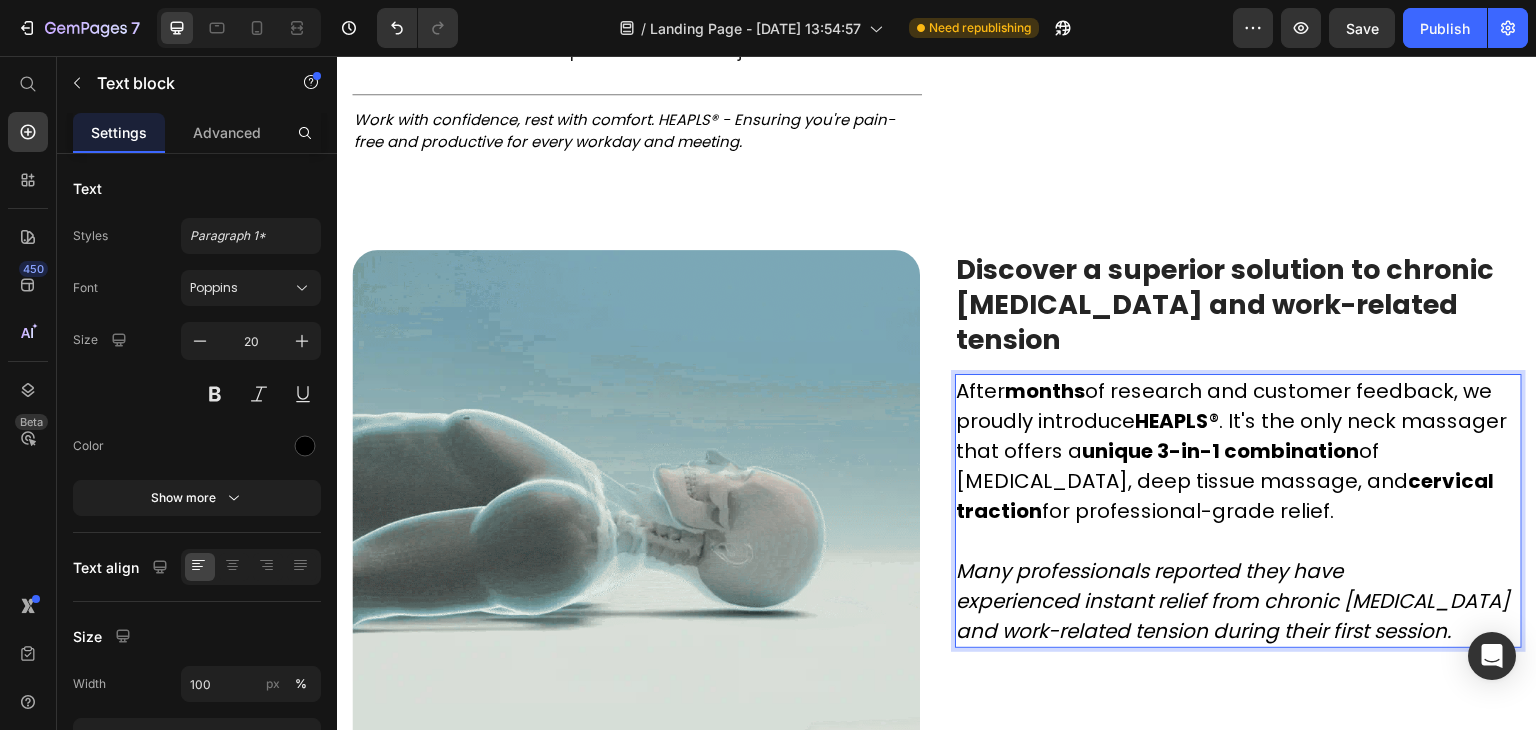 click on "After  months  of research and customer feedback, we proudly introduce  HEAPLS ®. It's the only neck massager that offers a  unique 3-in-1 combination  of heat therapy, deep tissue massage, and  cervical traction  for professional-grade relief." at bounding box center [1239, 451] 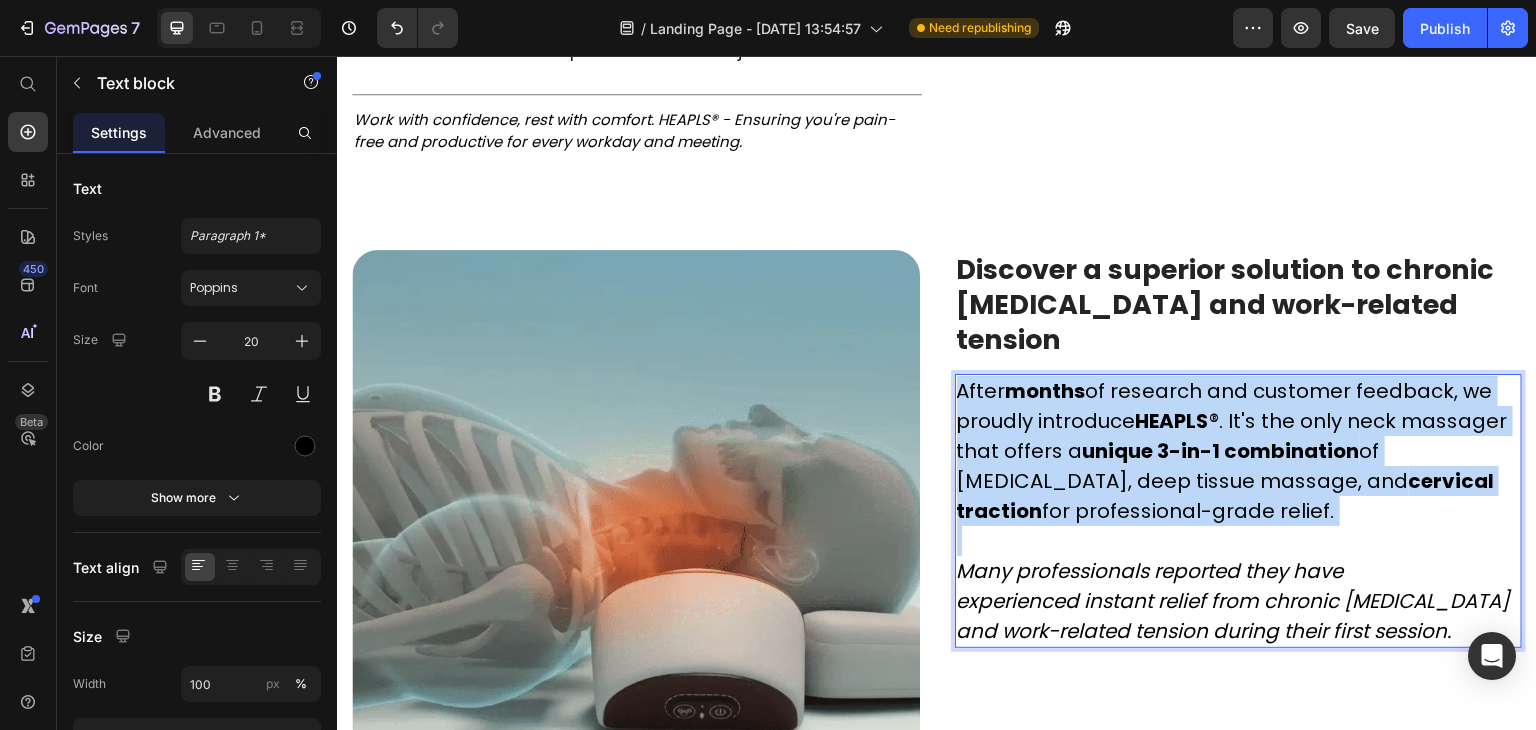 click on "After  months  of research and customer feedback, we proudly introduce  HEAPLS ®. It's the only neck massager that offers a  unique 3-in-1 combination  of heat therapy, deep tissue massage, and  cervical traction  for professional-grade relief." at bounding box center (1239, 451) 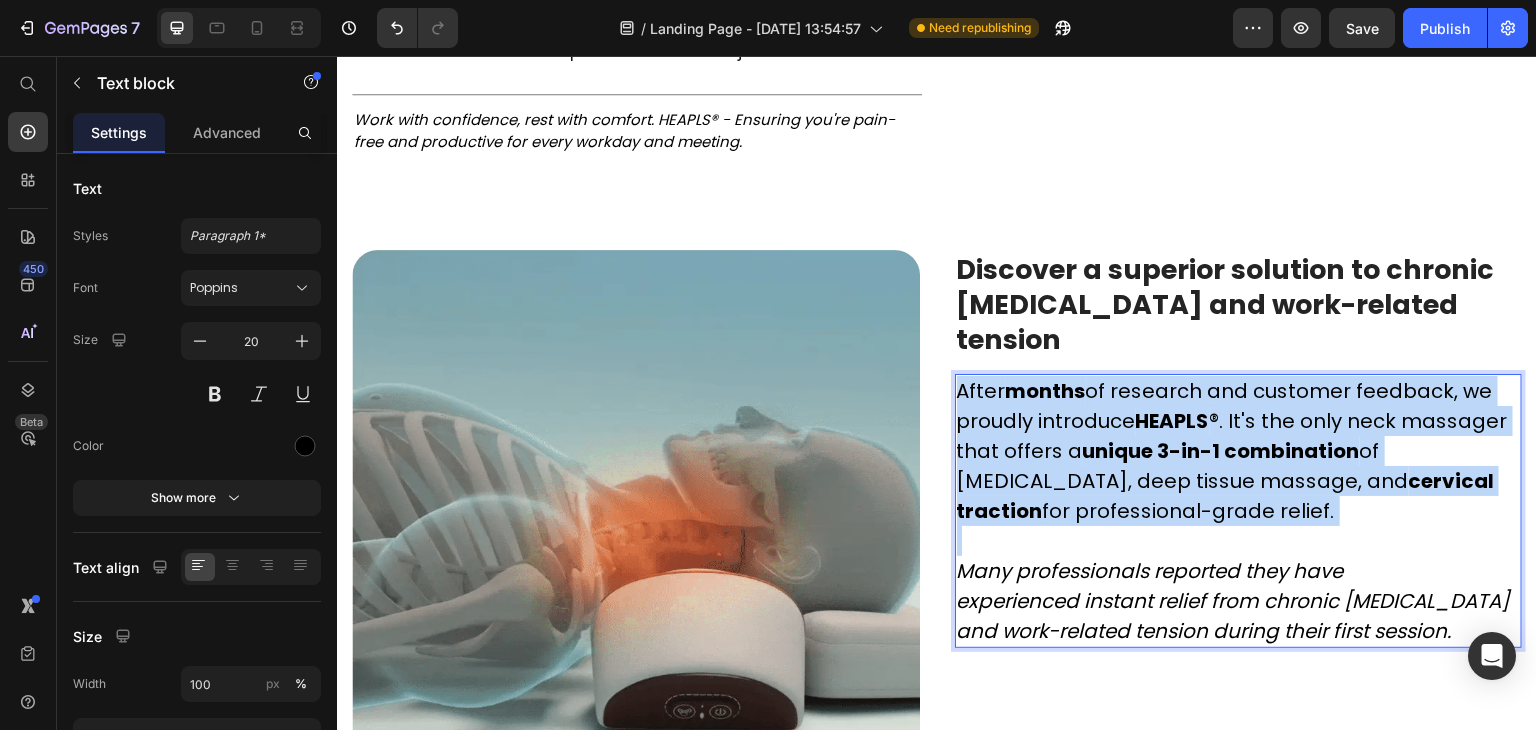 click on "After  months  of research and customer feedback, we proudly introduce  HEAPLS ®. It's the only neck massager that offers a  unique 3-in-1 combination  of heat therapy, deep tissue massage, and  cervical traction  for professional-grade relief." at bounding box center (1239, 451) 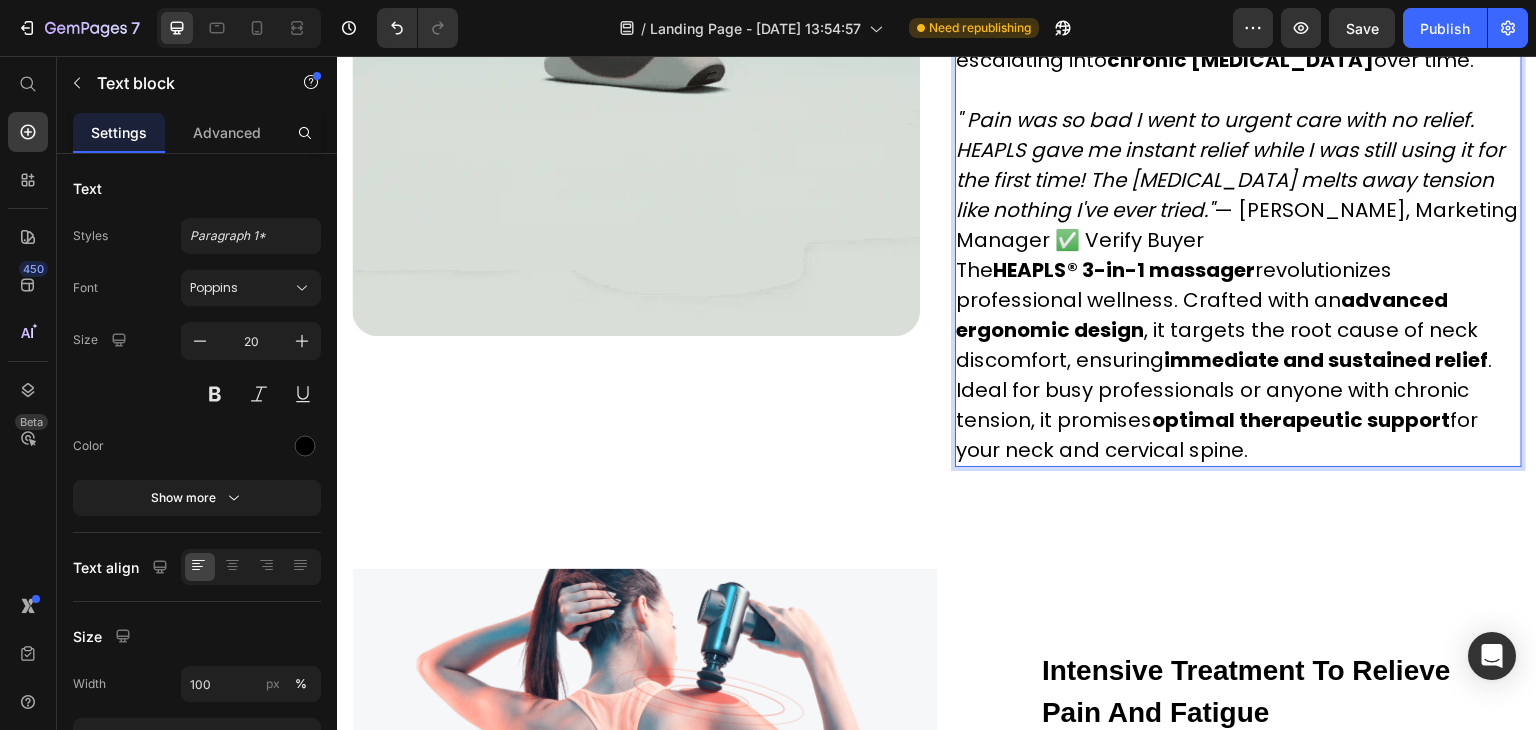 scroll, scrollTop: 5544, scrollLeft: 0, axis: vertical 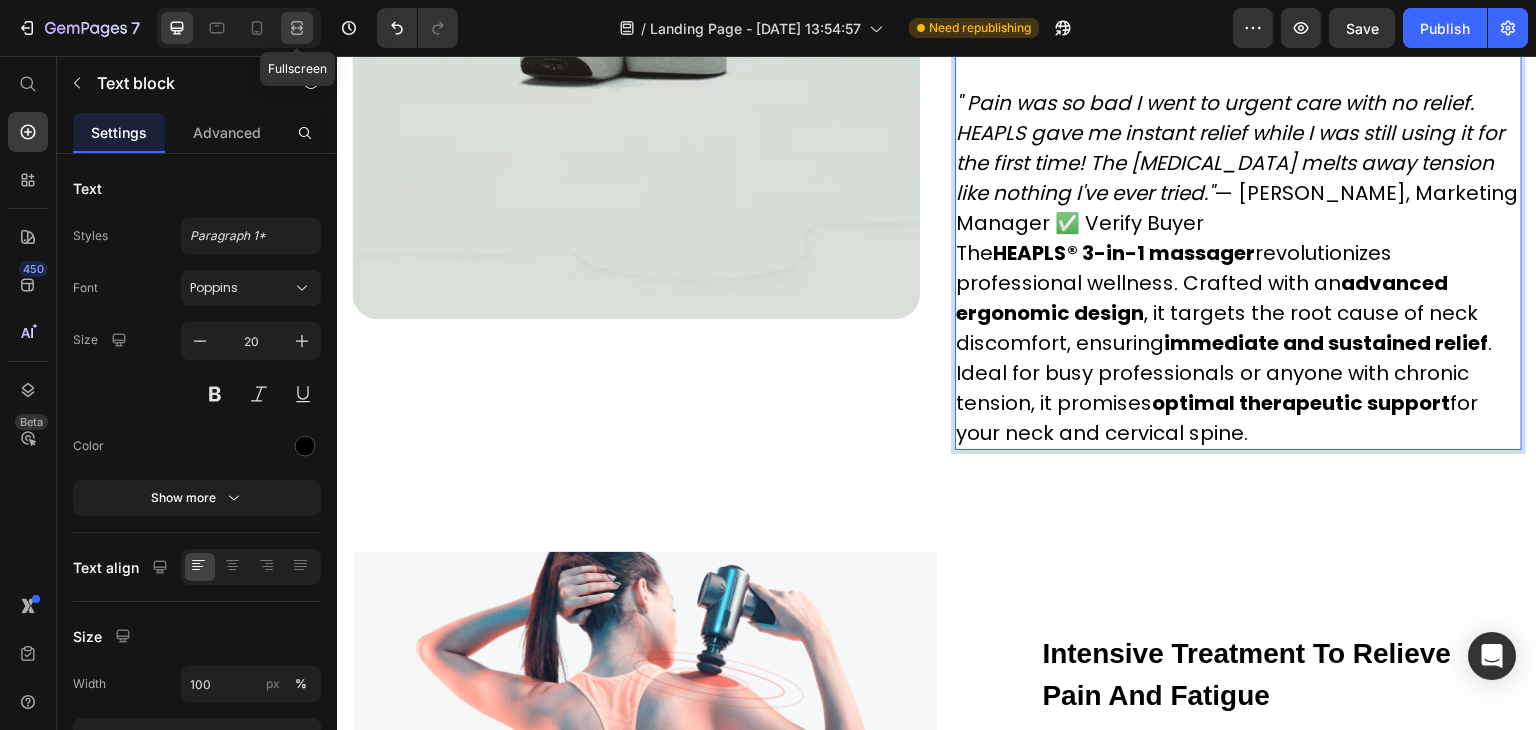 click 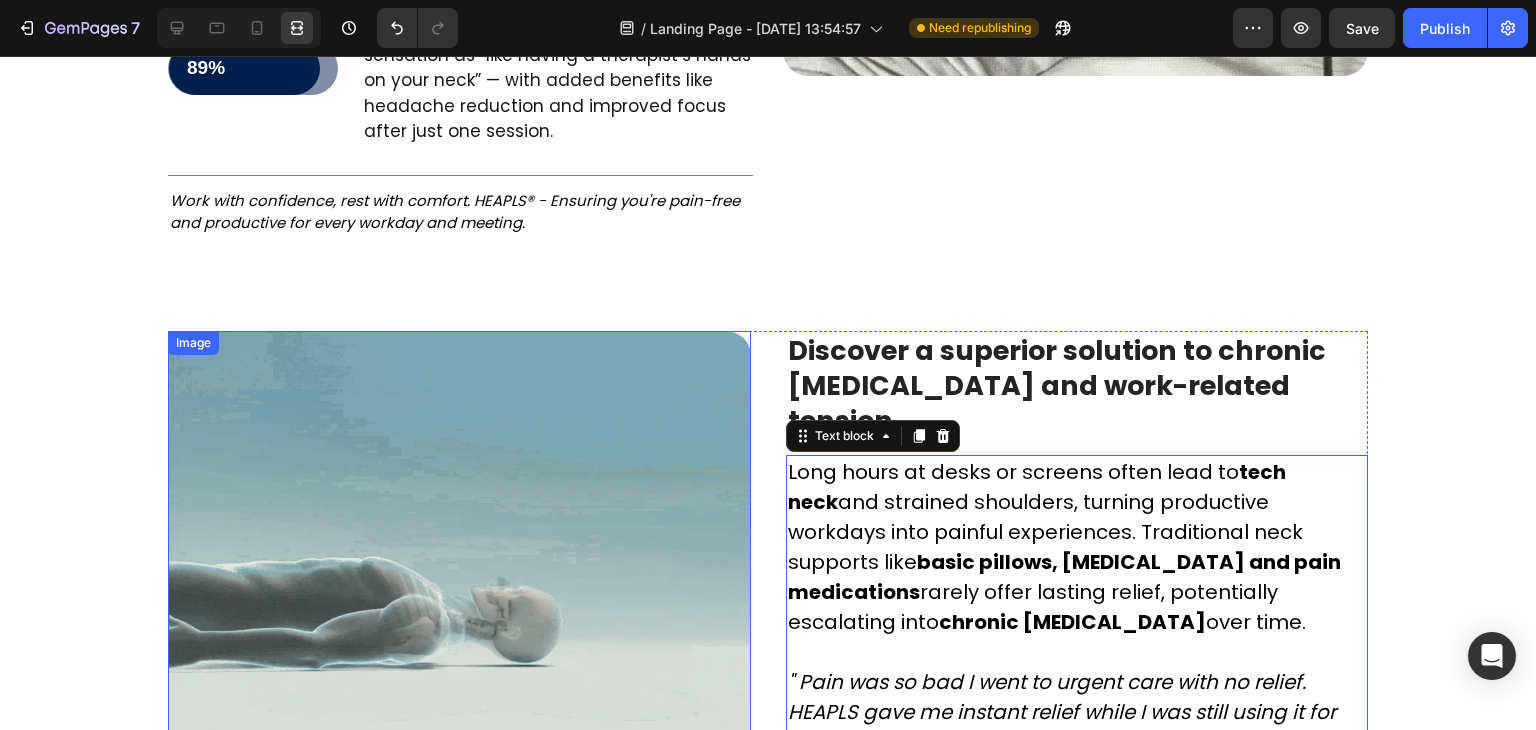 scroll, scrollTop: 4920, scrollLeft: 0, axis: vertical 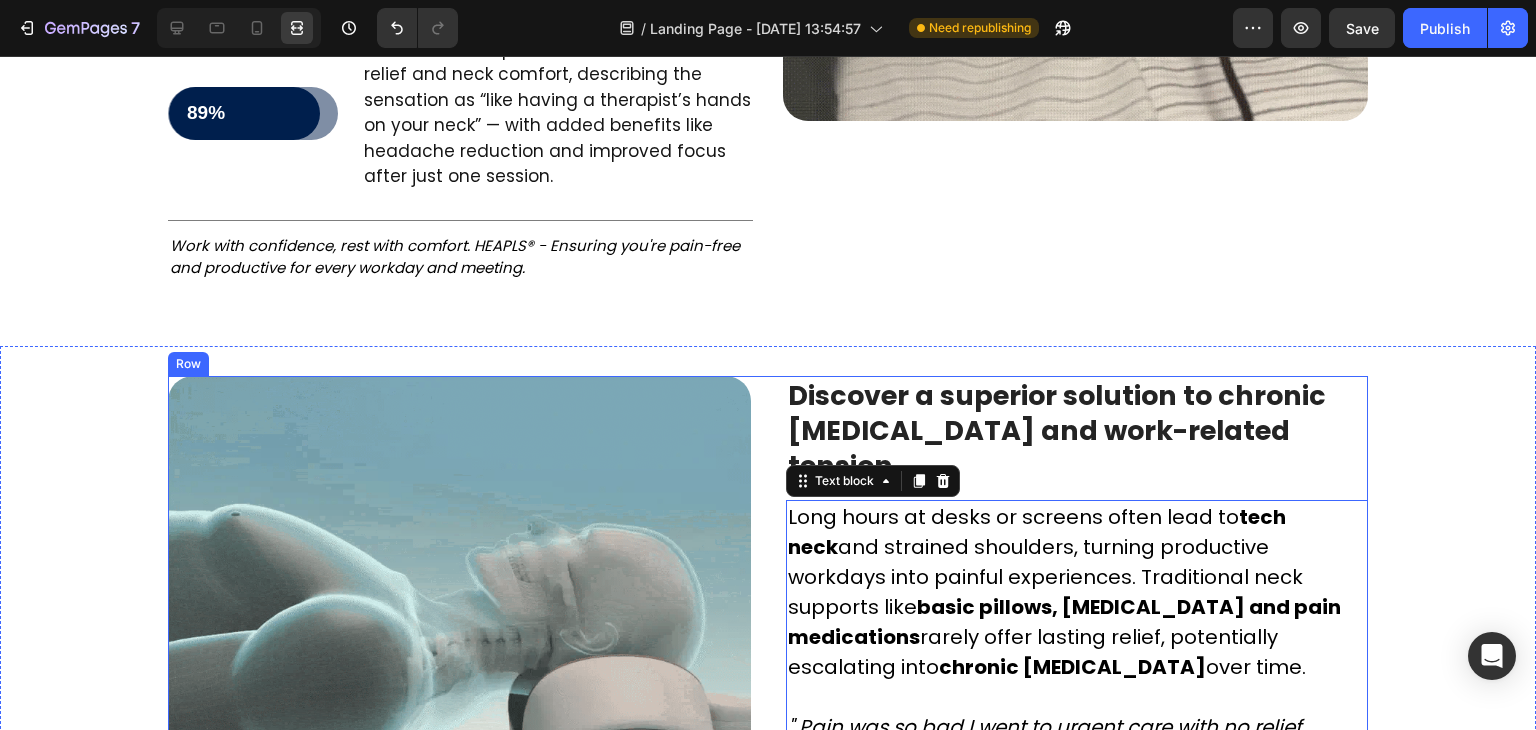 click on "Image ⁠⁠⁠⁠⁠⁠⁠ Discover a superior solution to chronic neck pain and work-related tension Heading Long hours at desks or screens often lead to  tech neck  and strained shoulders, turning productive workdays into painful experiences. Traditional neck supports like  basic pillows, heating pads and pain medications  rarely offer lasting relief, potentially escalating into  chronic neck pain over time. " Pain was so bad I went to urgent care with no relief. HEAPLS gave me instant relief while I was still using it for the first time! The heat therapy melts away tension like nothing I've ever tried."  — Jennifer L., Marketing Manager ✅ Verify Buyer The  HEAPLS® 3-in-1 massager  revolutionizes professional wellness. Crafted with an  advanced ergonomic design , it targets the root cause of neck discomfort, ensuring  immediate and sustained relief . Ideal for busy professionals or anyone with chronic tension, it promises  optimal therapeutic support  for your neck and cervical spine. Text block   0" at bounding box center [768, 725] 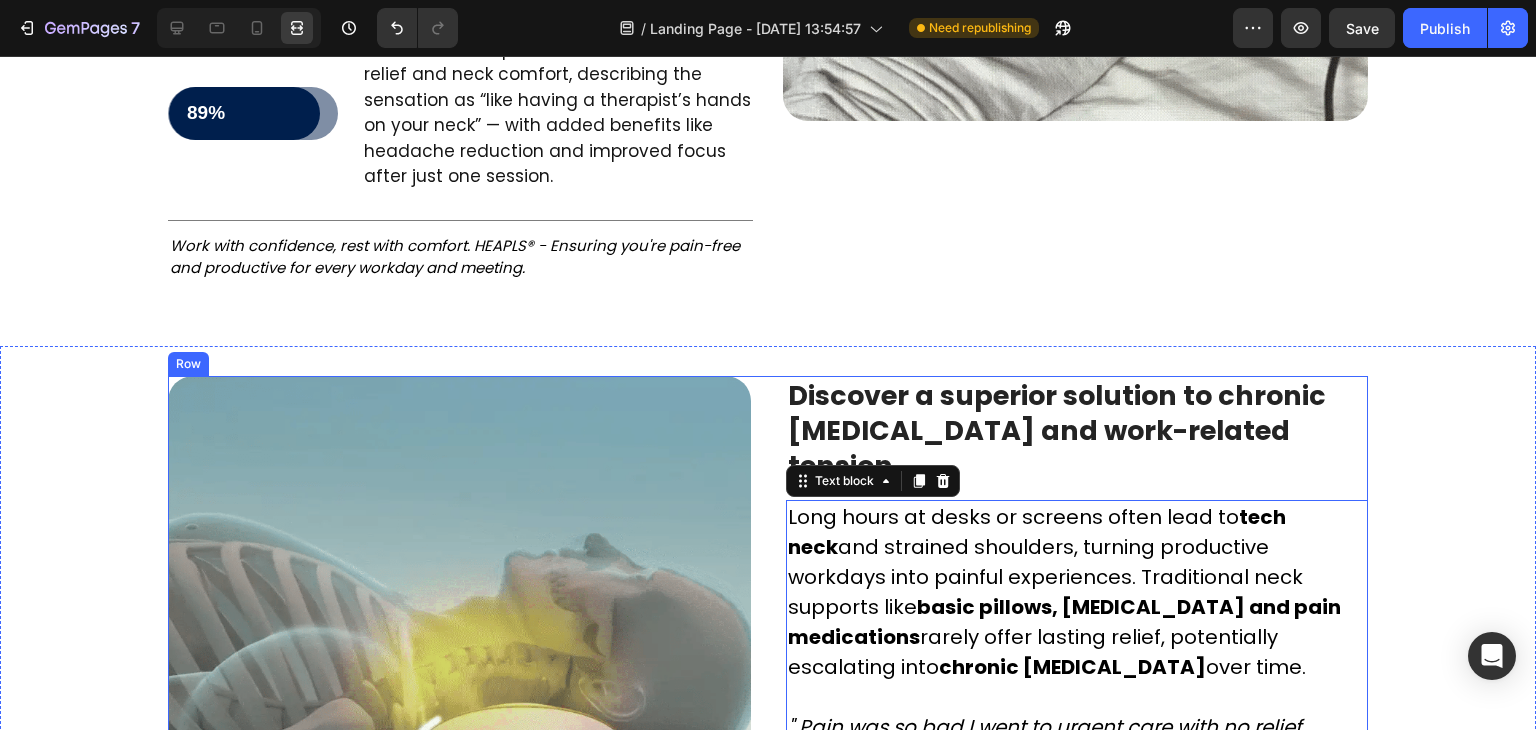 scroll, scrollTop: 0, scrollLeft: 0, axis: both 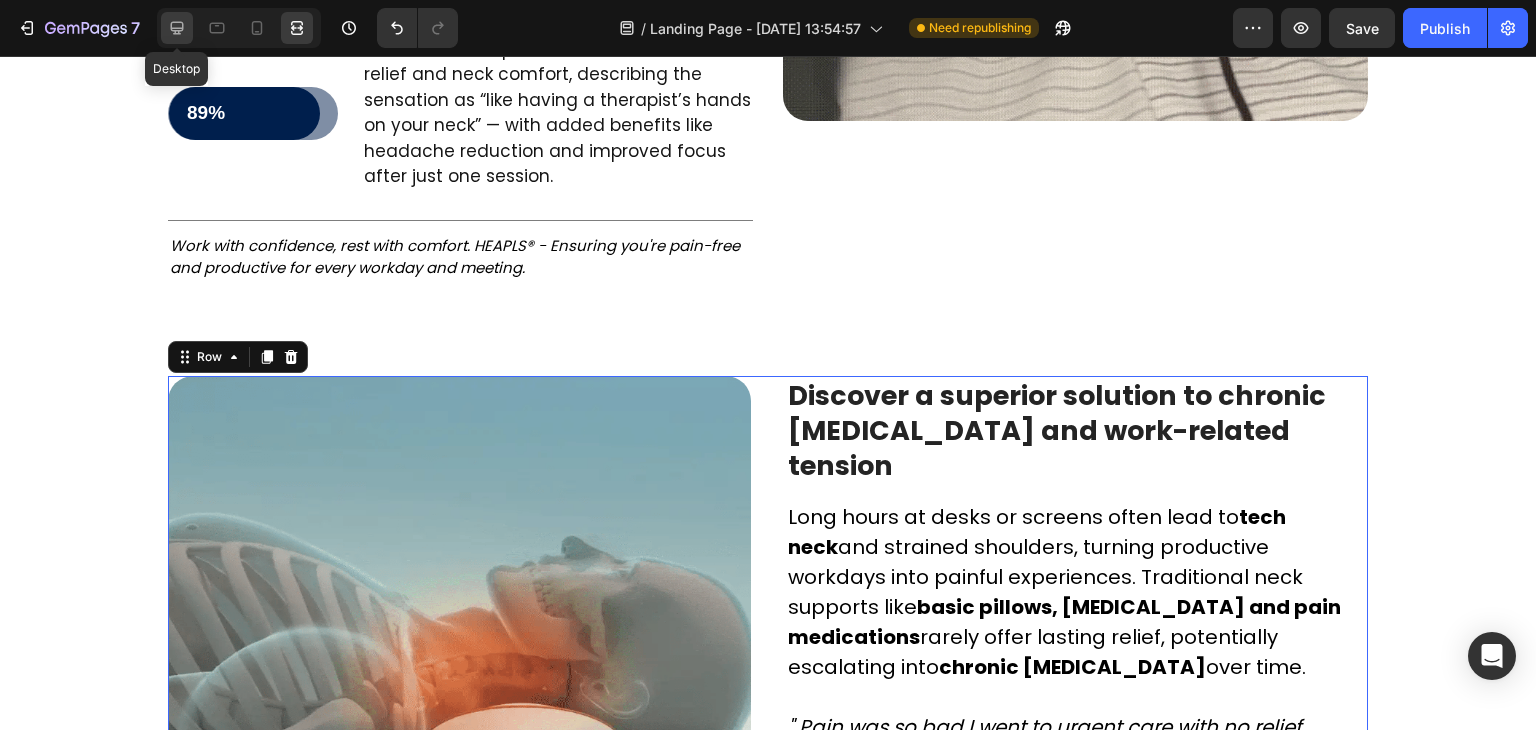 click 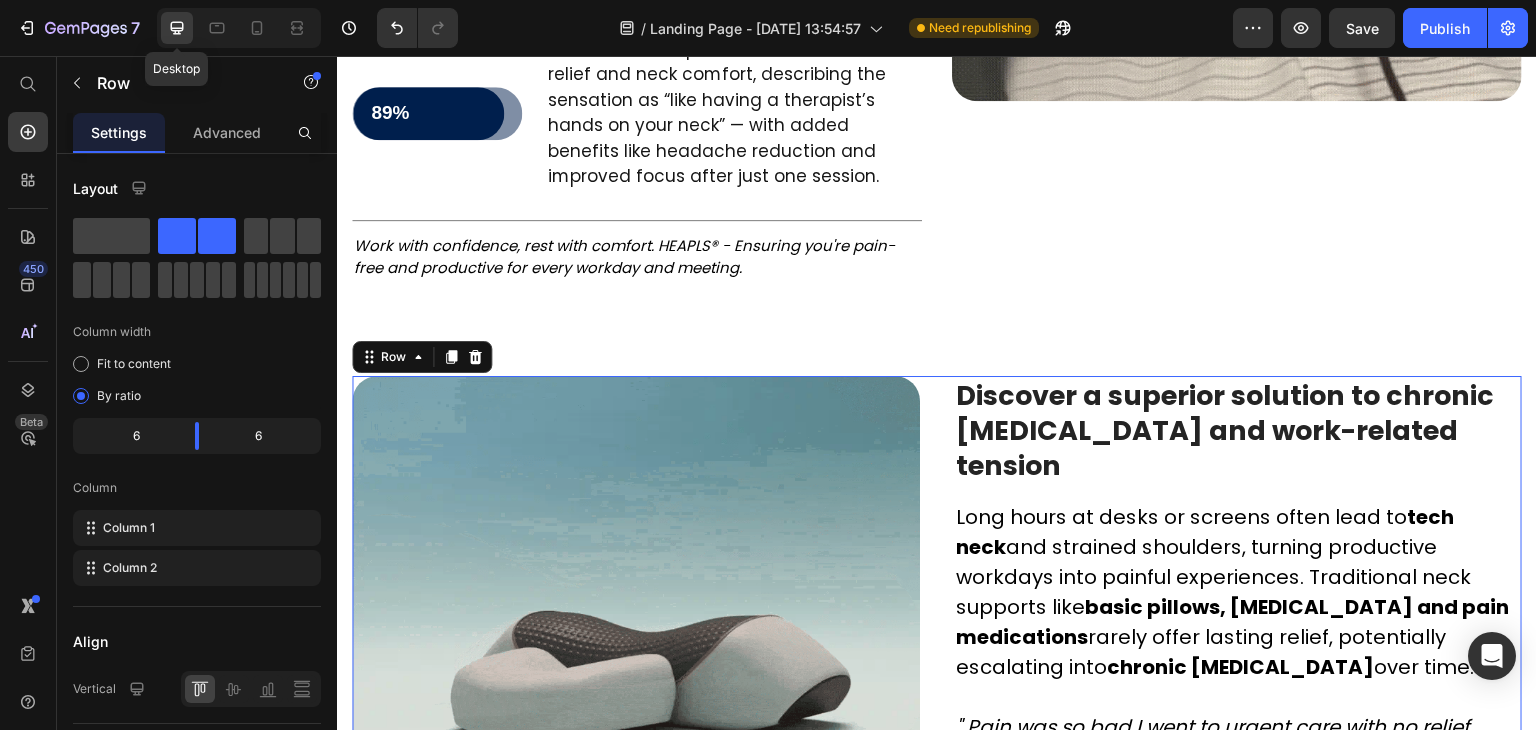 scroll, scrollTop: 4945, scrollLeft: 0, axis: vertical 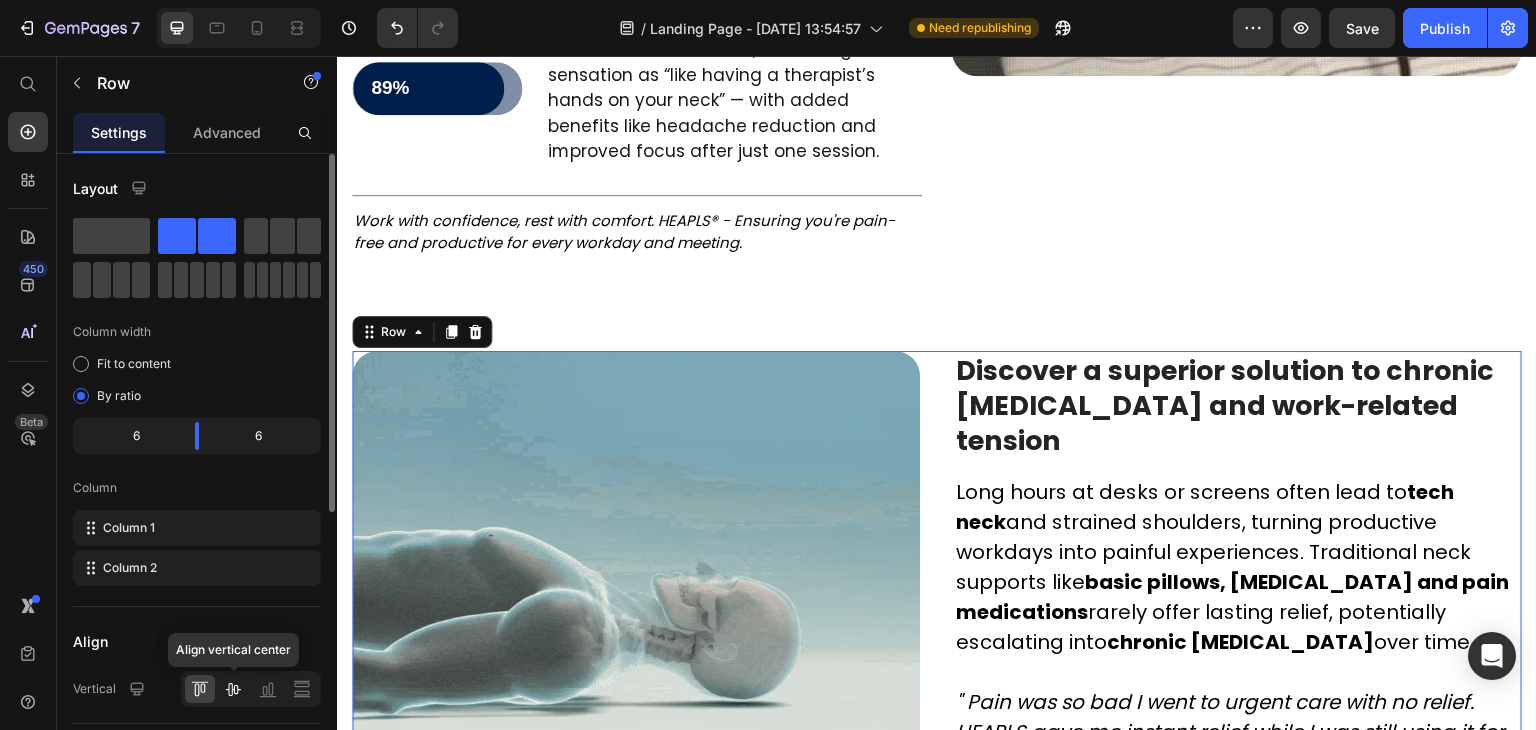 click 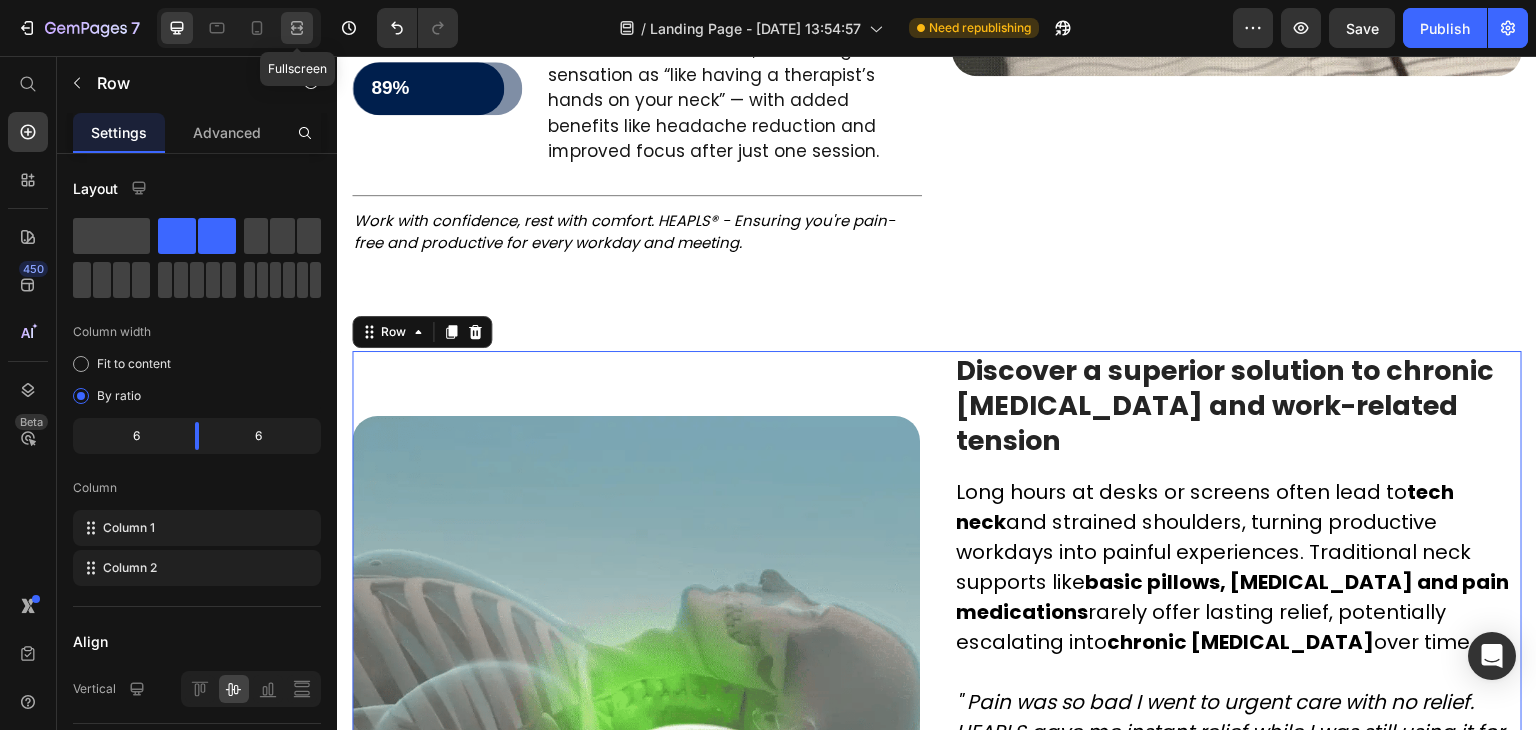 click 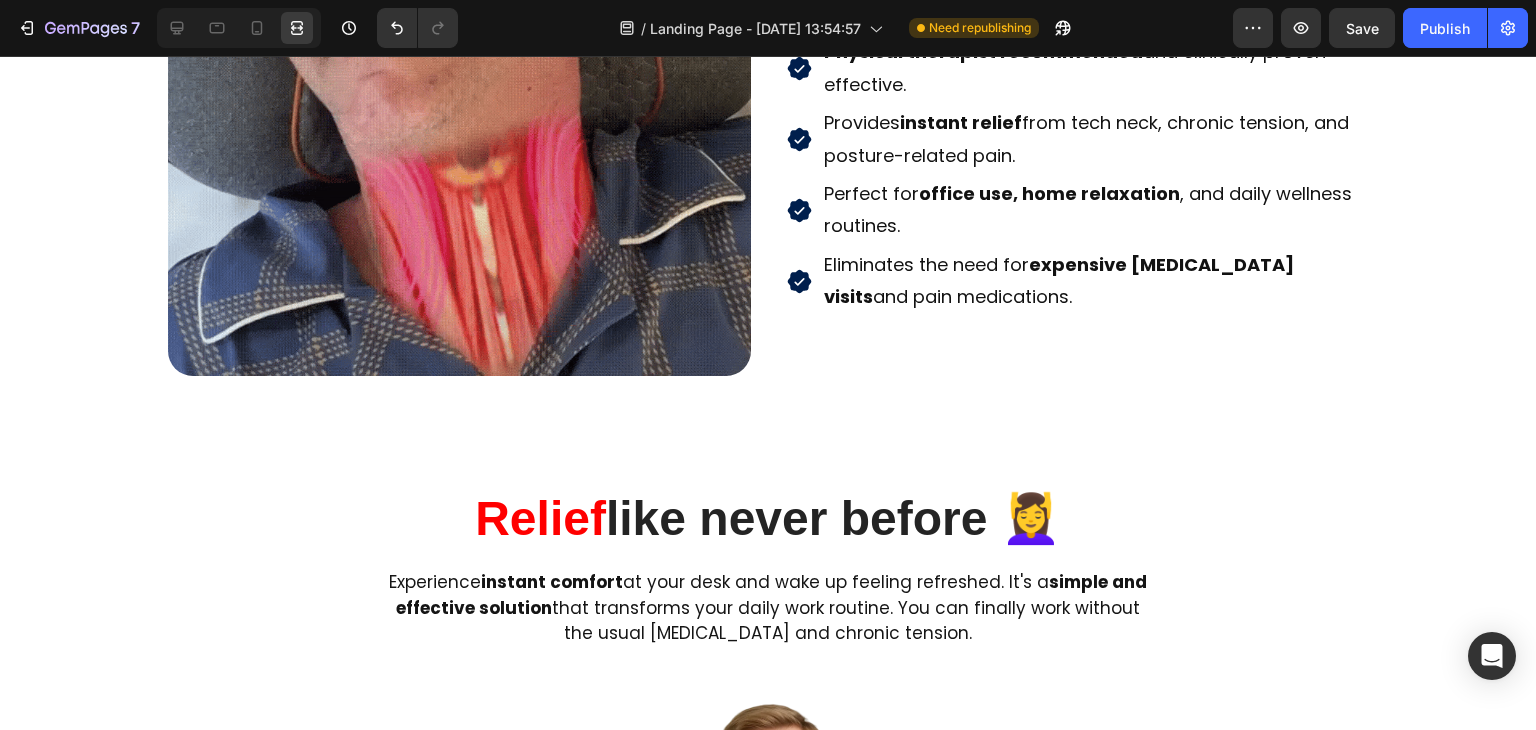 scroll, scrollTop: 1772, scrollLeft: 0, axis: vertical 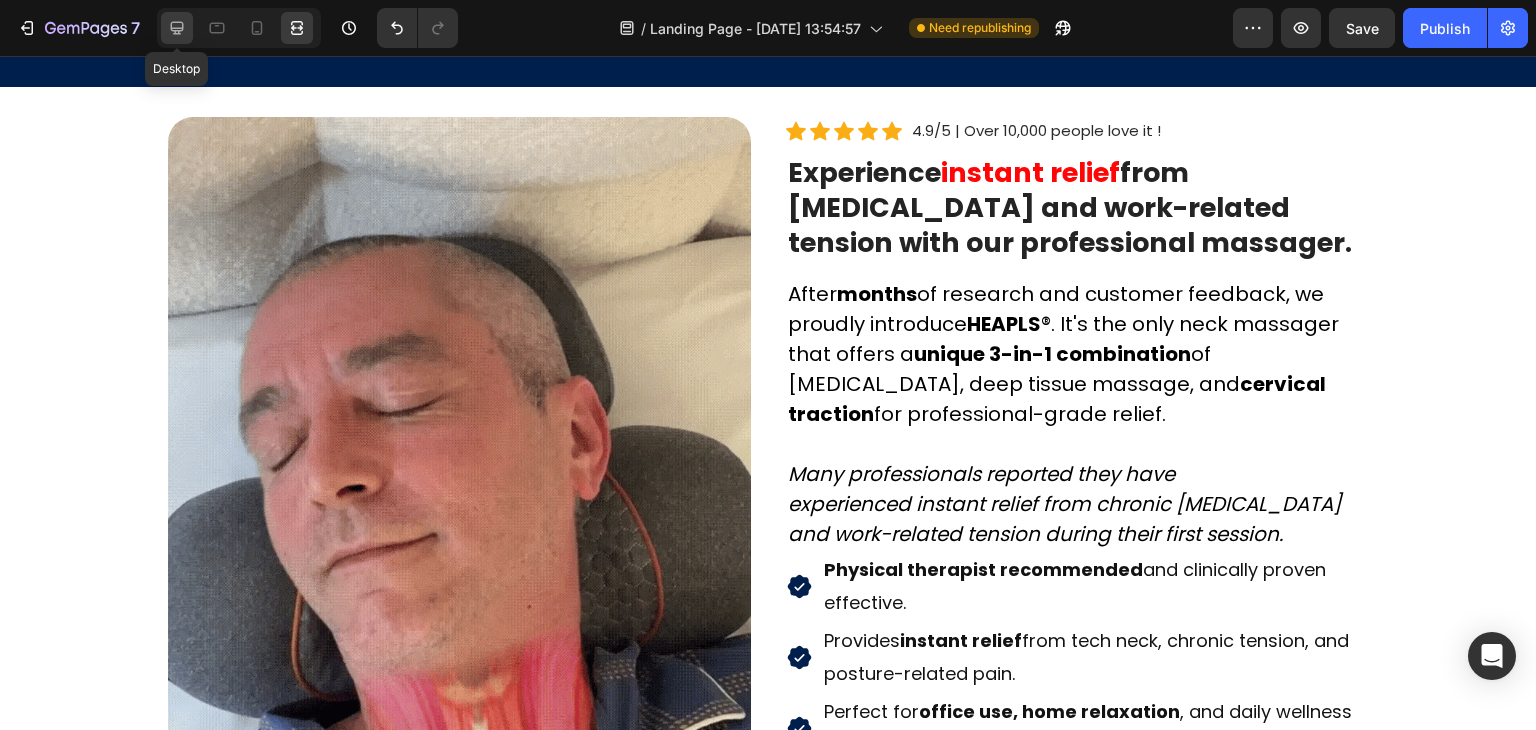 click 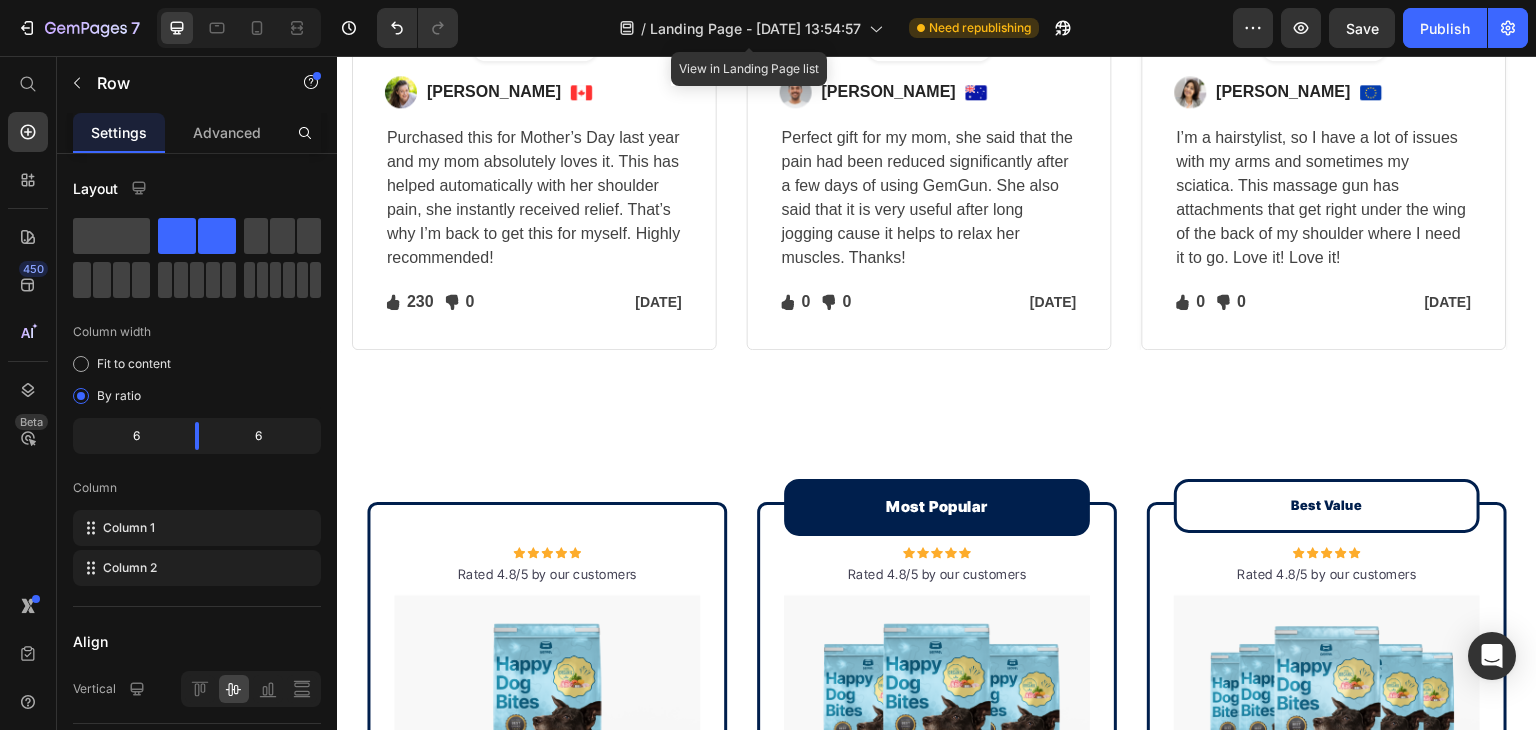 scroll, scrollTop: 7790, scrollLeft: 0, axis: vertical 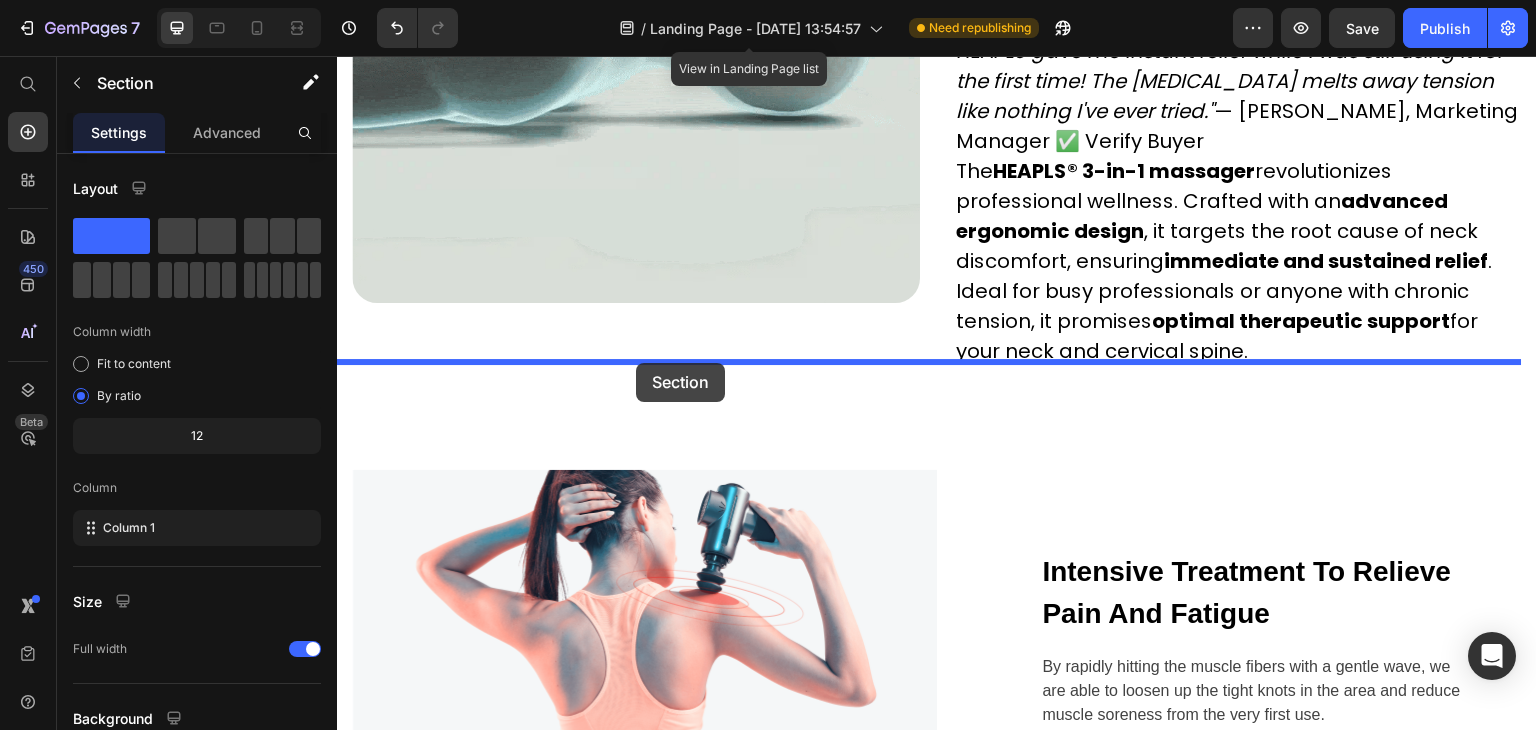 drag, startPoint x: 451, startPoint y: 241, endPoint x: 636, endPoint y: 363, distance: 221.6055 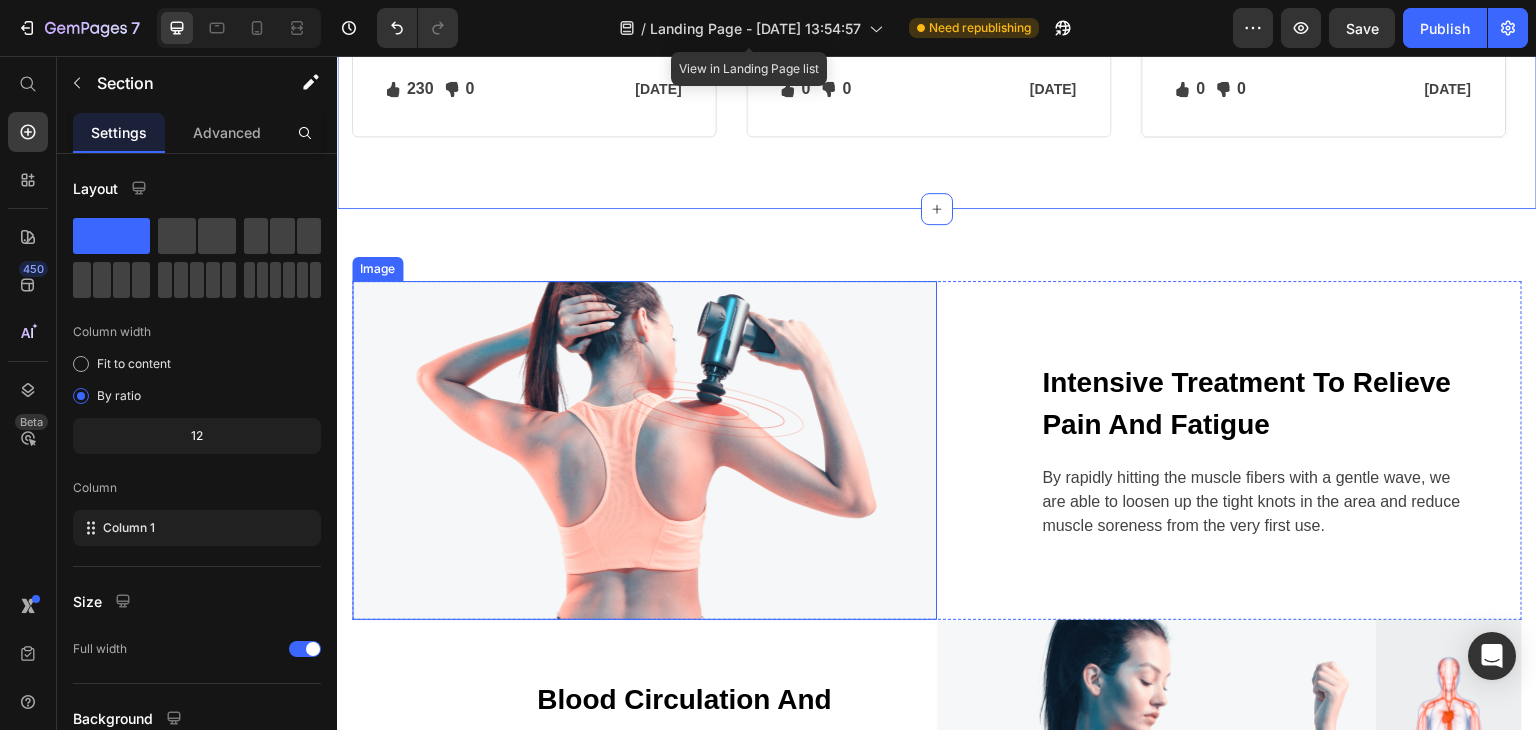 scroll, scrollTop: 6626, scrollLeft: 0, axis: vertical 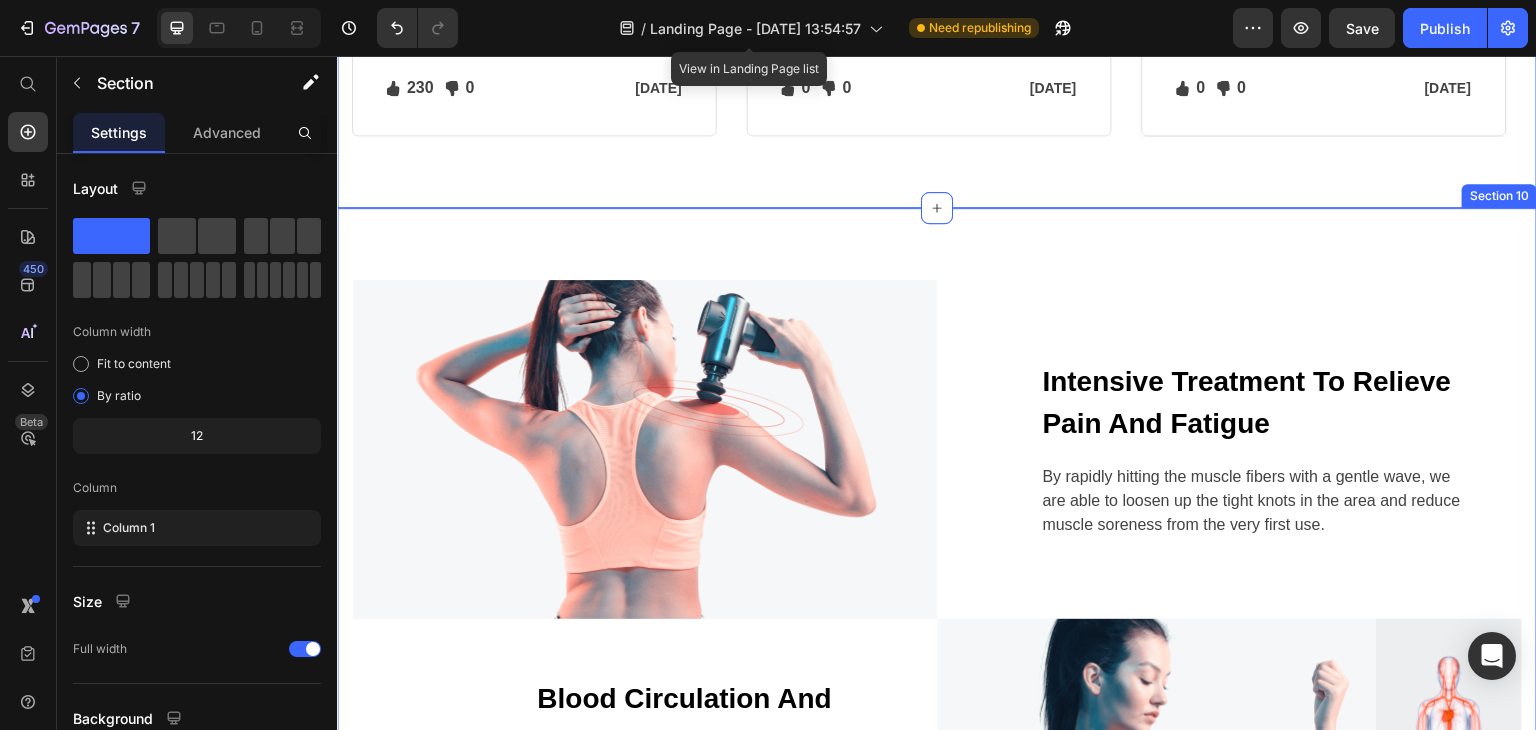 click on "Image Intensive Treatment To Relieve Pain And Fatigue Text block By rapidly hitting the muscle fibers with a gentle wave, we are able to loosen up the tight knots in the area and reduce muscle soreness from the very first use. Text block Row Row Blood Circulation And Relaxation Of The Body Text block Massage guns increase blood flow, which shuttles nutrients into the muscle while also removing blood that may have pooled in the muscles - bringing a feeling of relaxation, comfort. Text block Row Image Row Section 10" at bounding box center [937, 618] 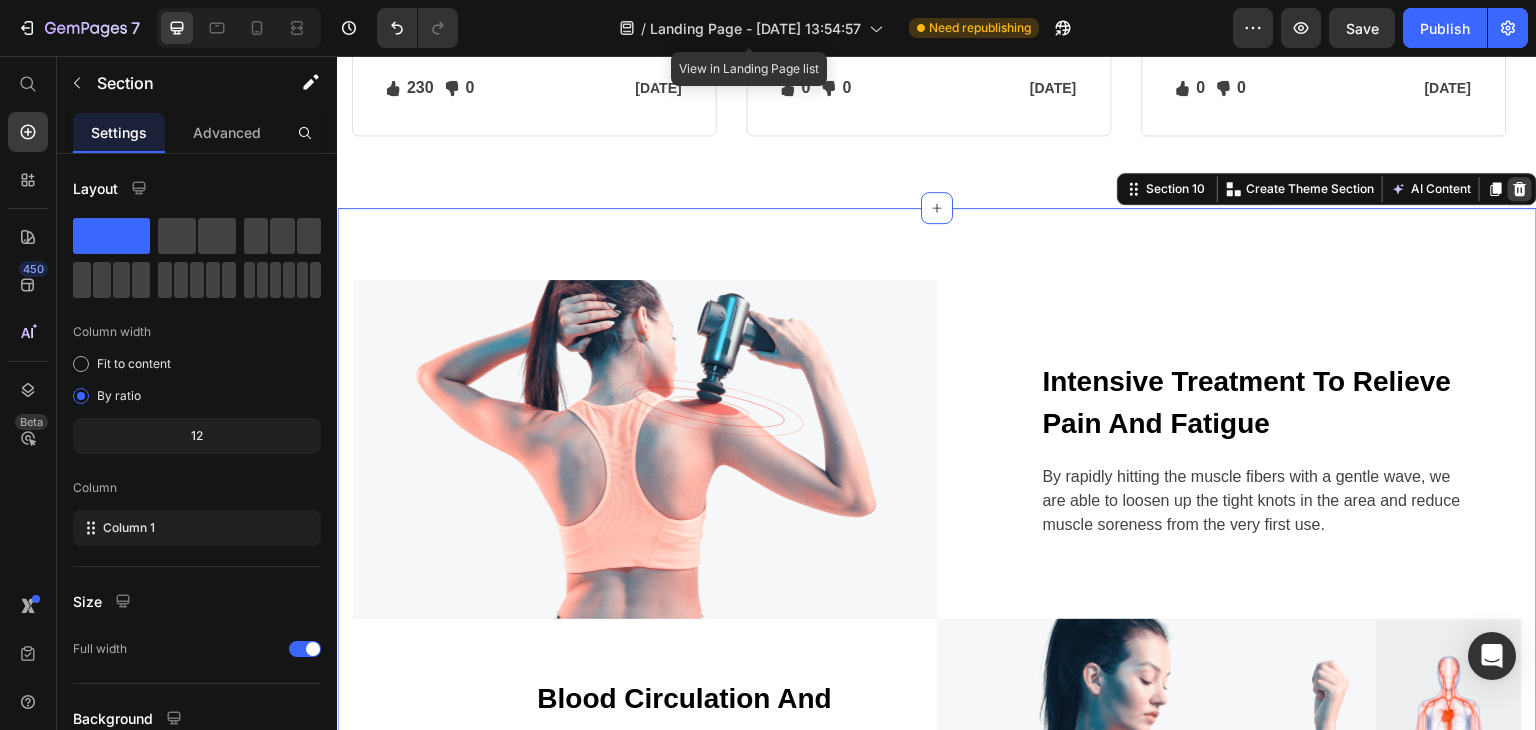 click 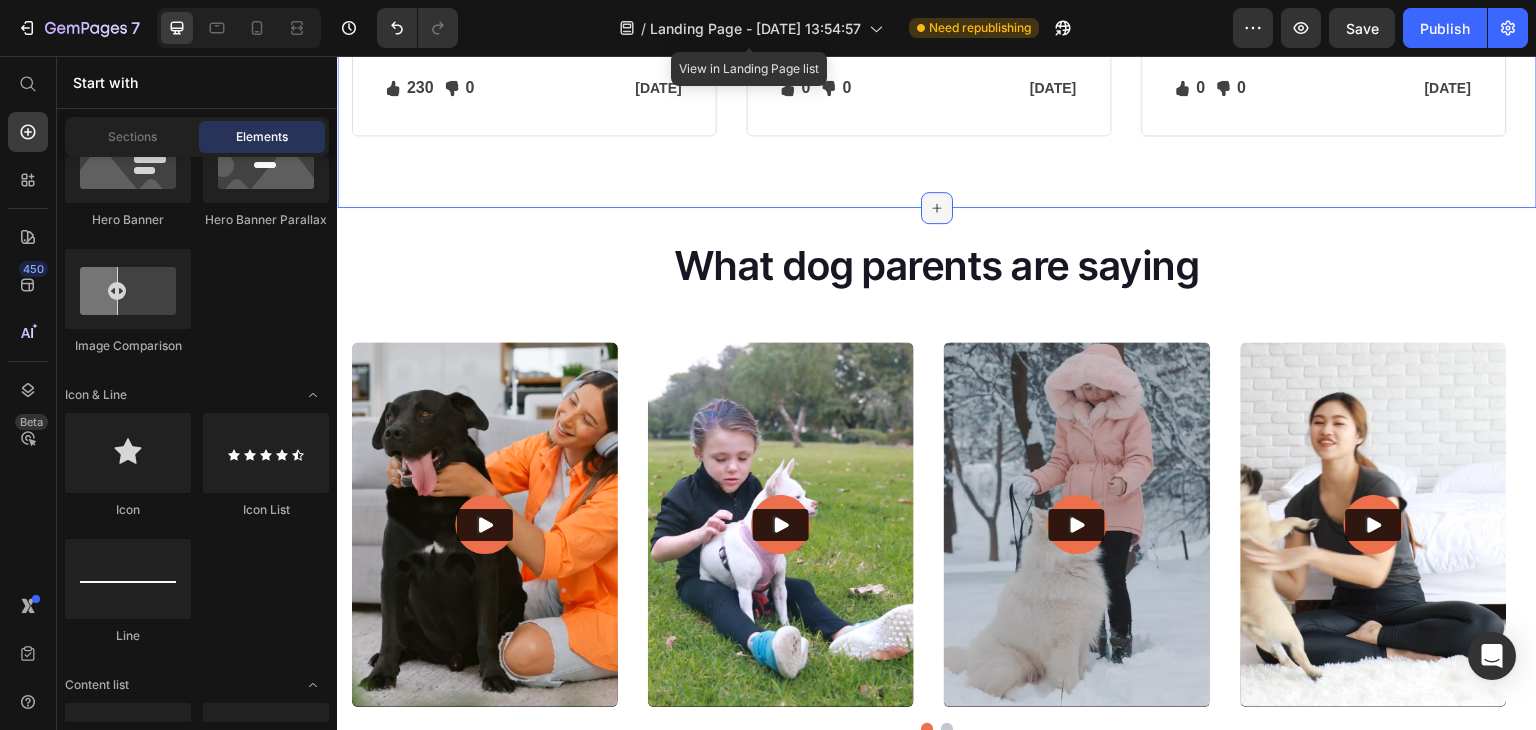 click at bounding box center (937, 208) 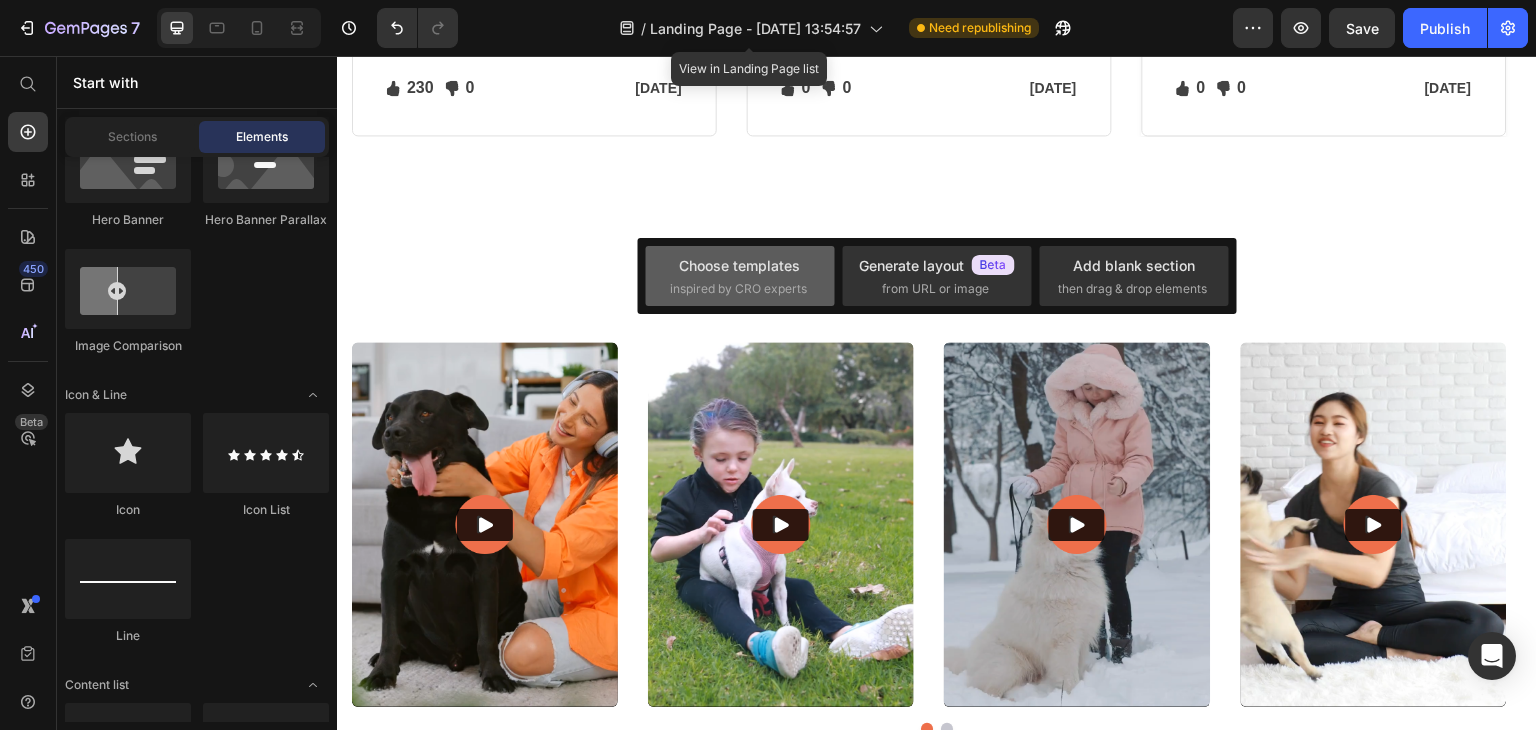 click on "Choose templates" at bounding box center (739, 265) 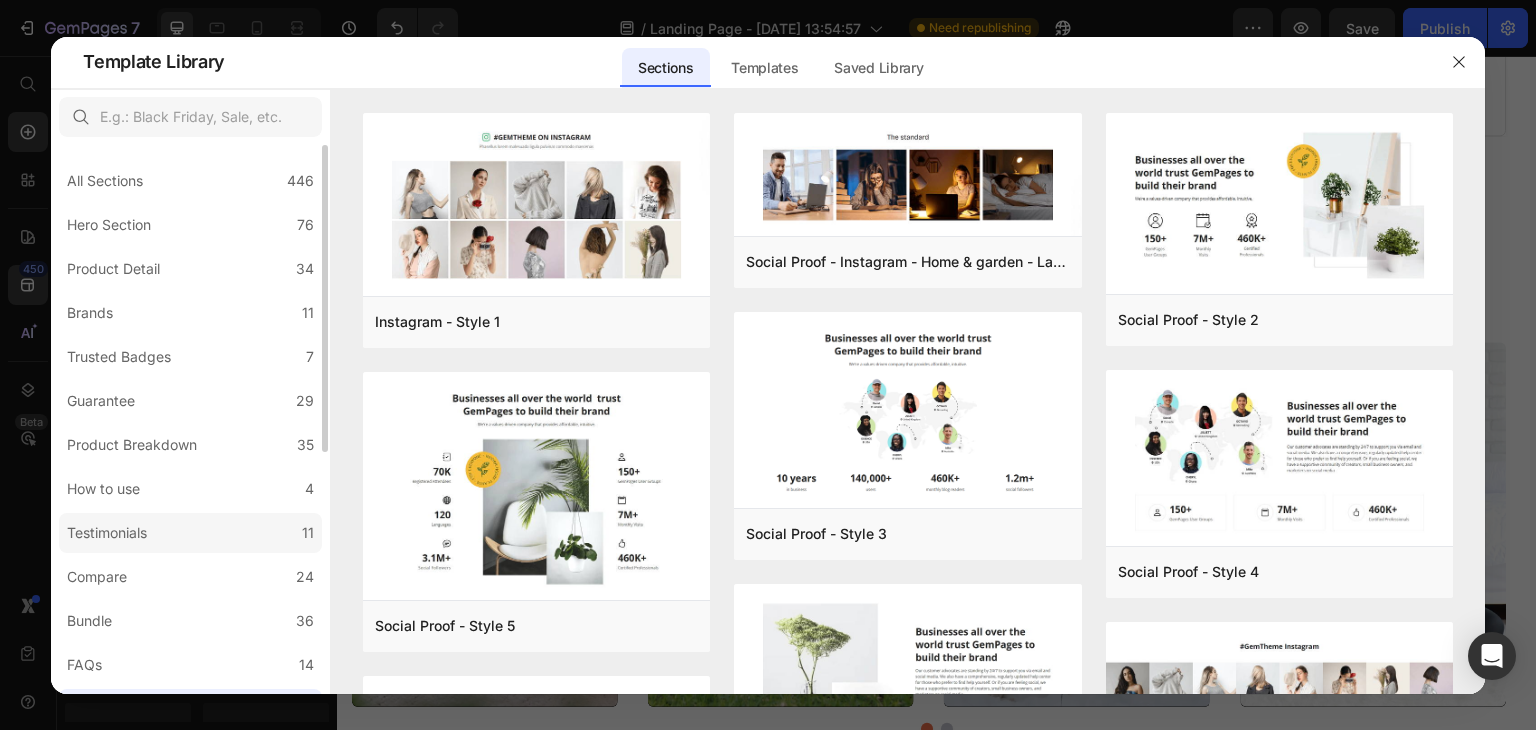 click on "Testimonials" at bounding box center [107, 533] 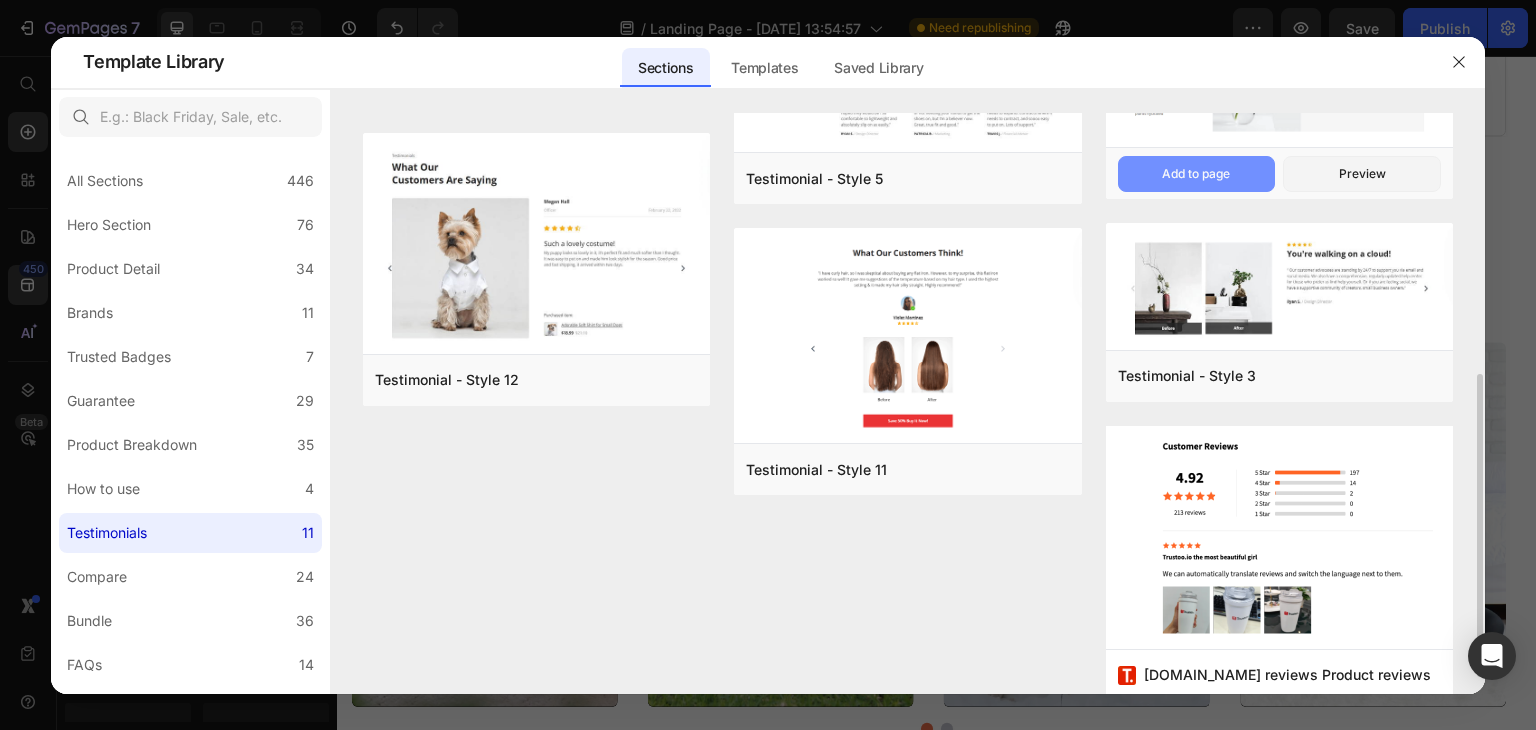 scroll, scrollTop: 532, scrollLeft: 0, axis: vertical 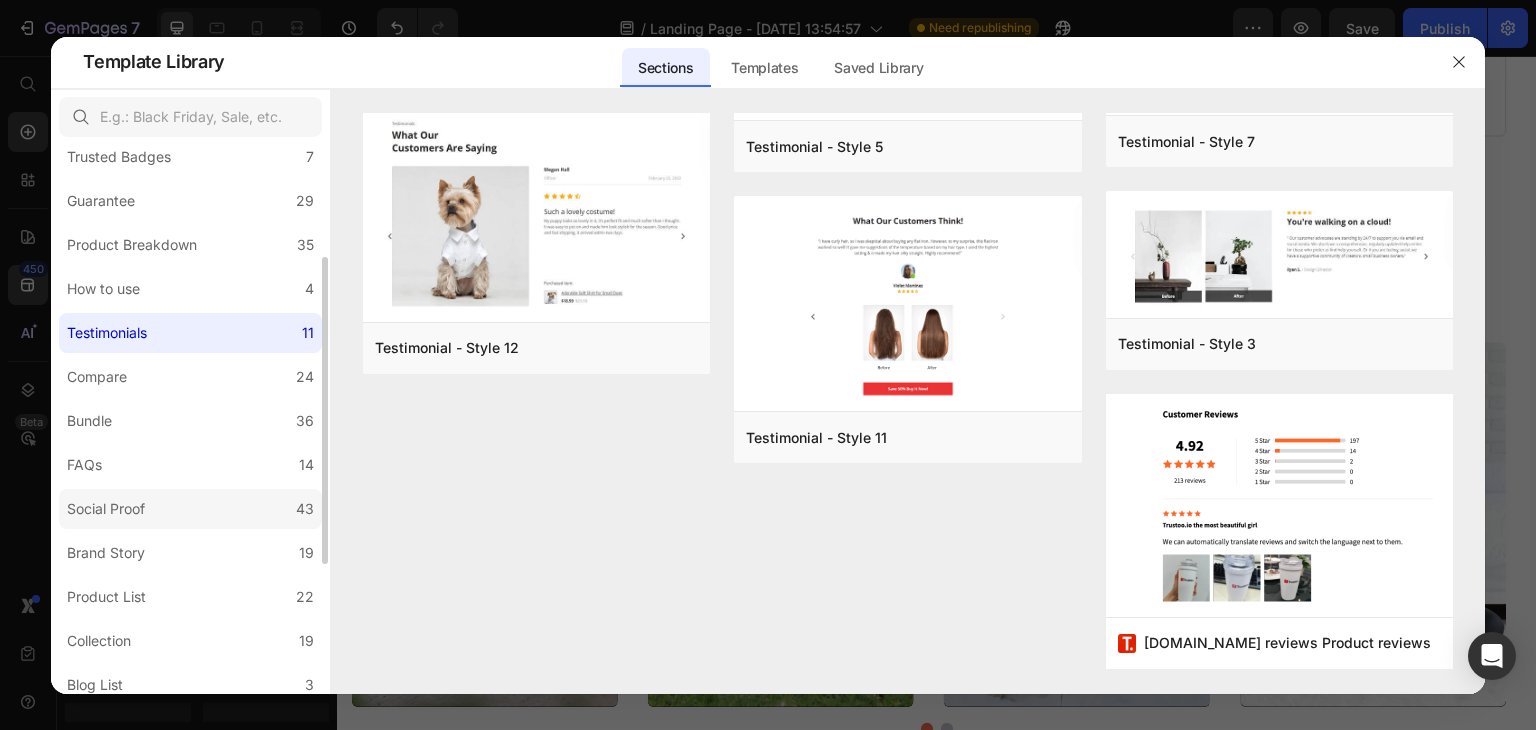click on "Social Proof" at bounding box center [106, 509] 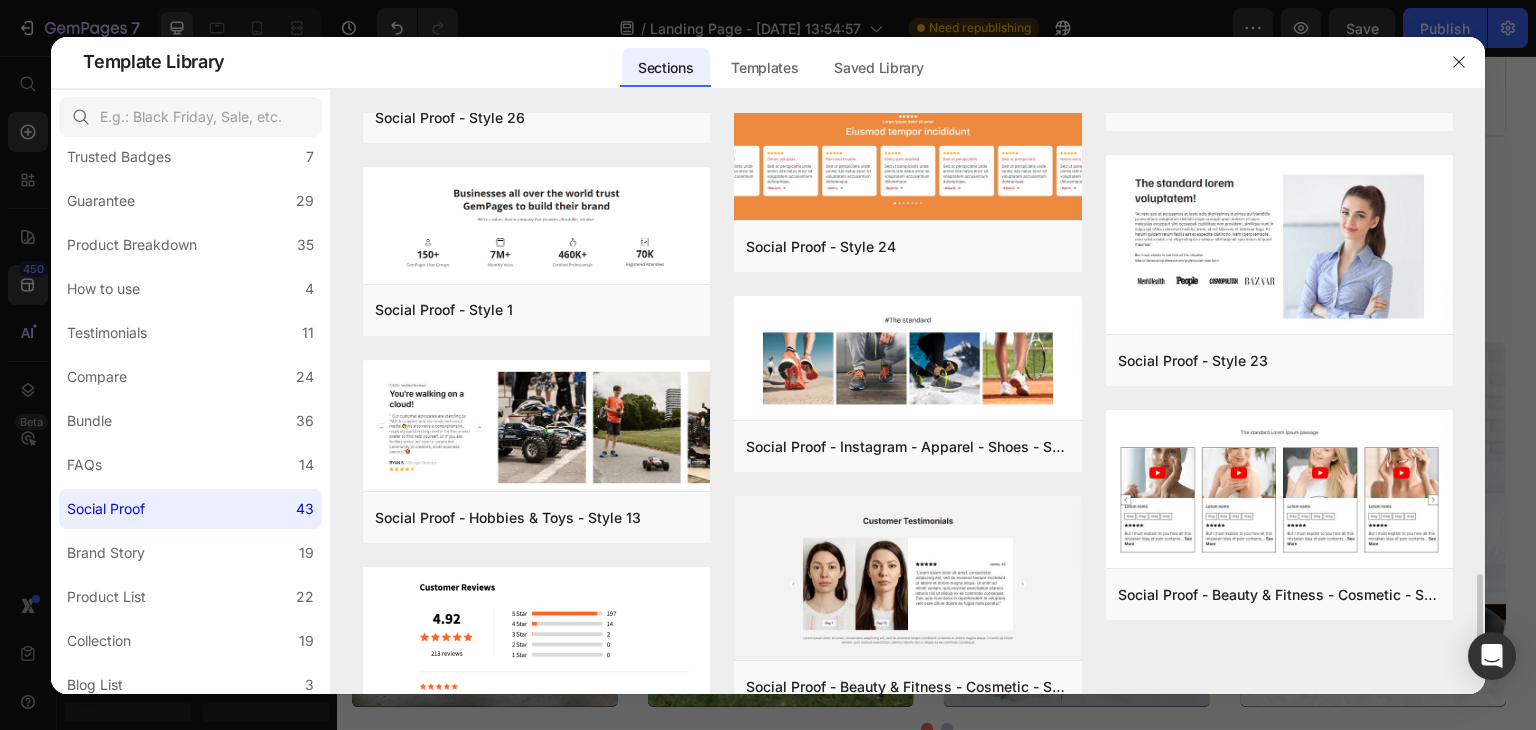 scroll, scrollTop: 3070, scrollLeft: 0, axis: vertical 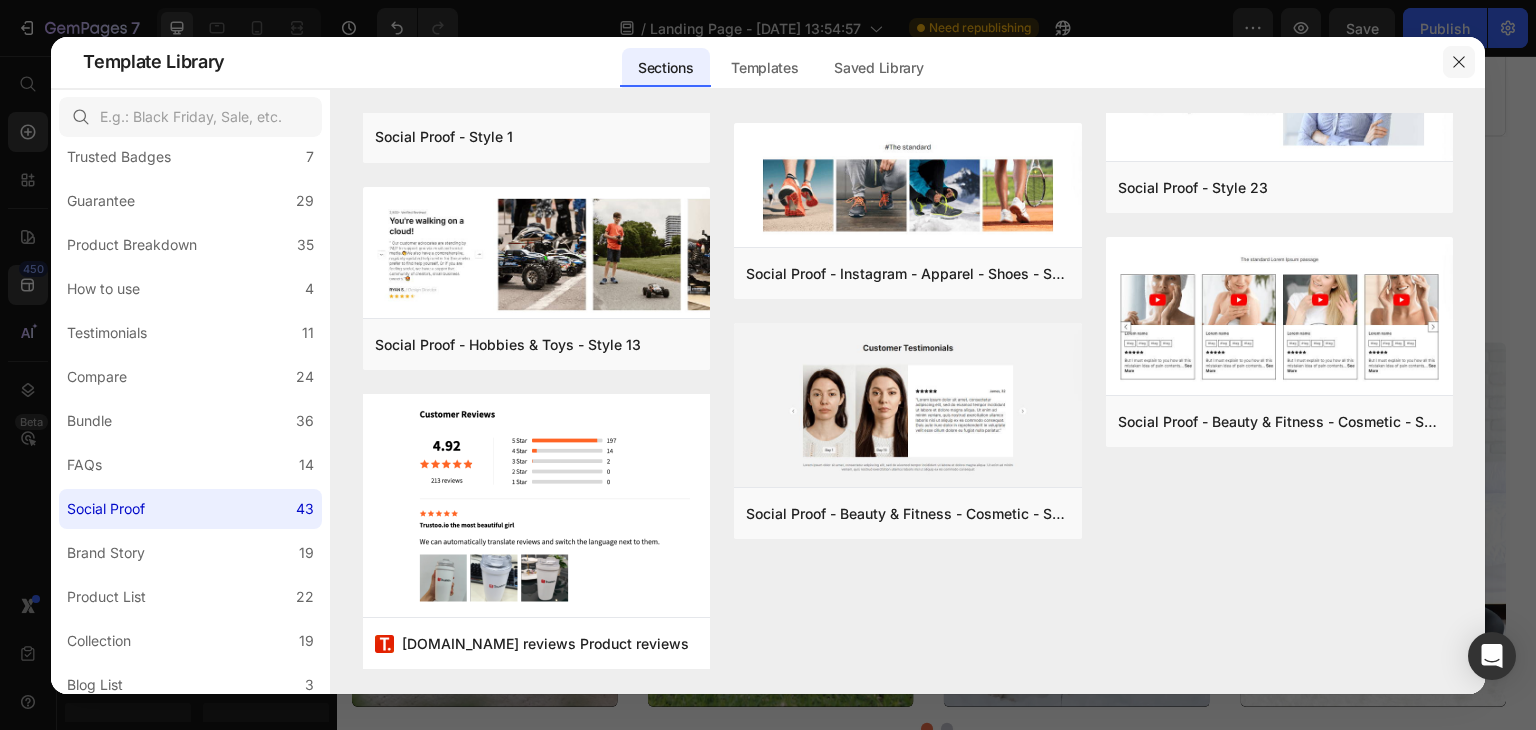 click at bounding box center (1459, 62) 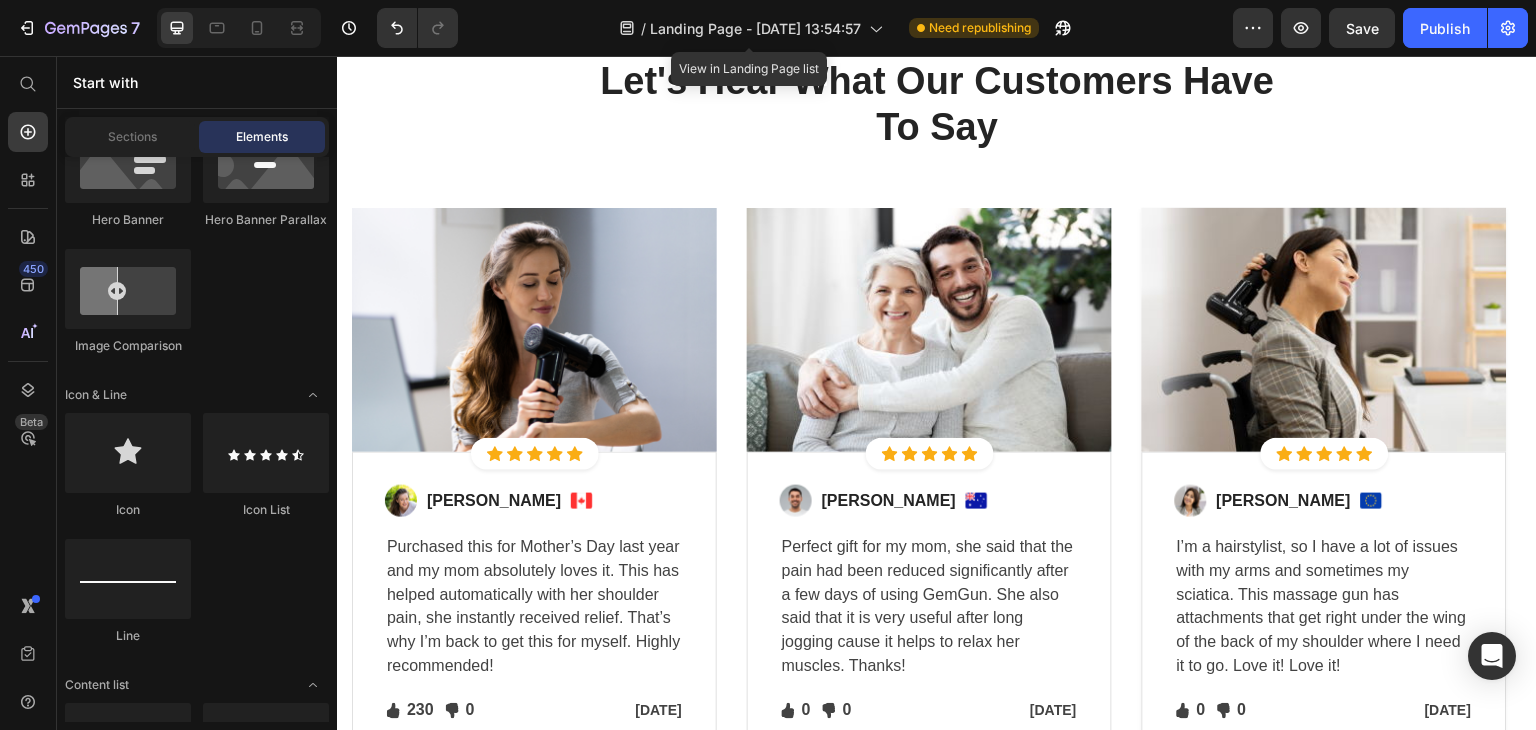 scroll, scrollTop: 5826, scrollLeft: 0, axis: vertical 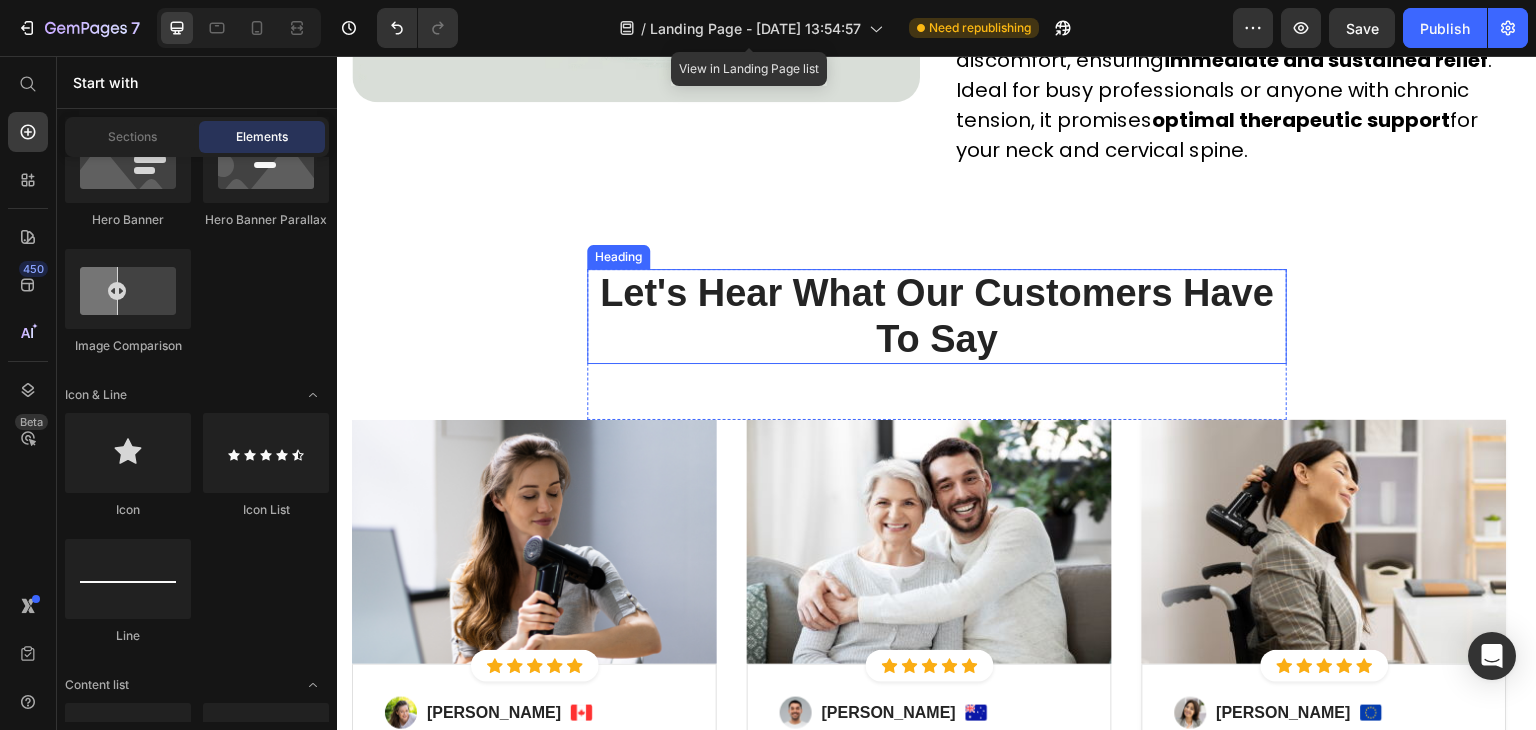 click on "Let's Hear What Our Customers Have To Say" at bounding box center (937, 316) 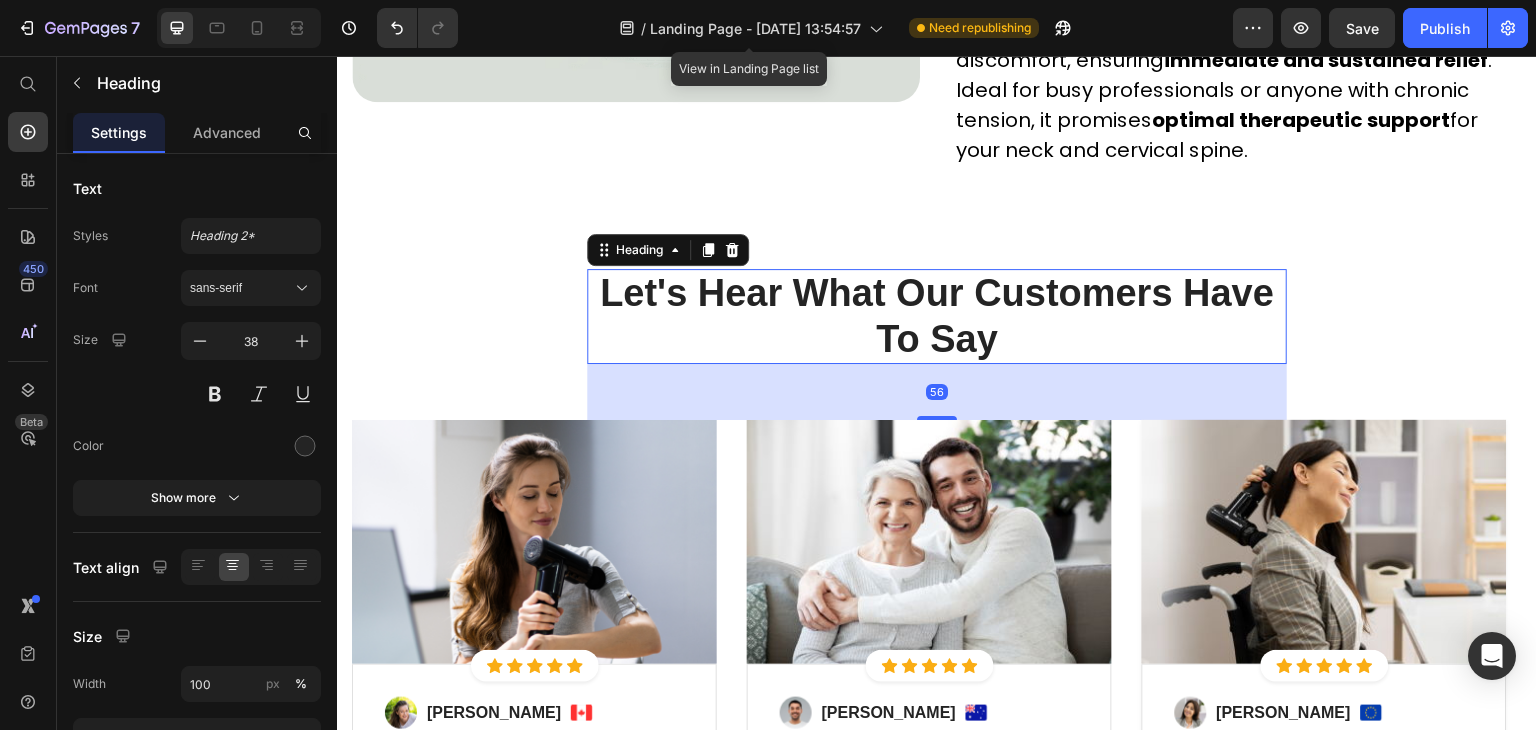 click on "Let's Hear What Our Customers Have To Say" at bounding box center [937, 316] 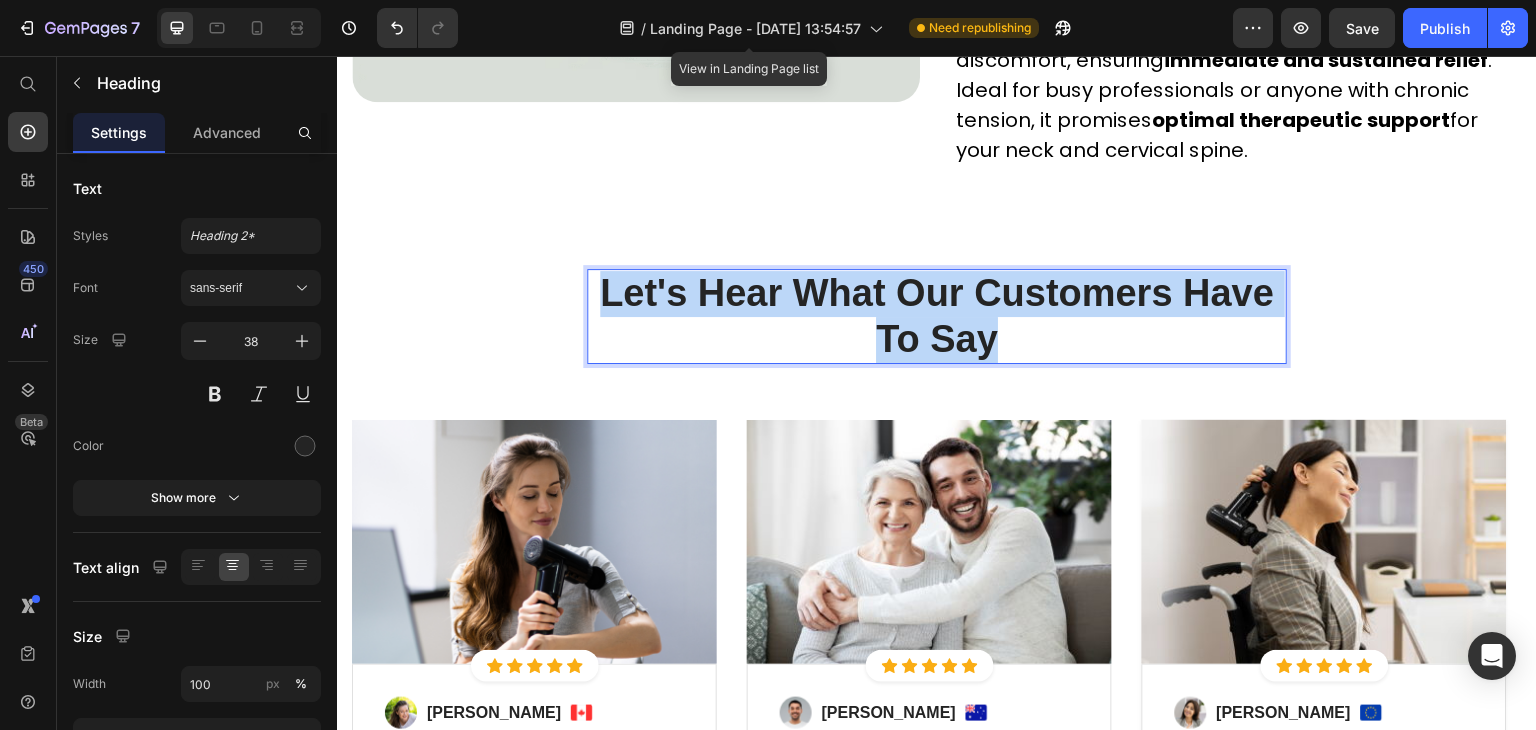 click on "Let's Hear What Our Customers Have To Say" at bounding box center [937, 316] 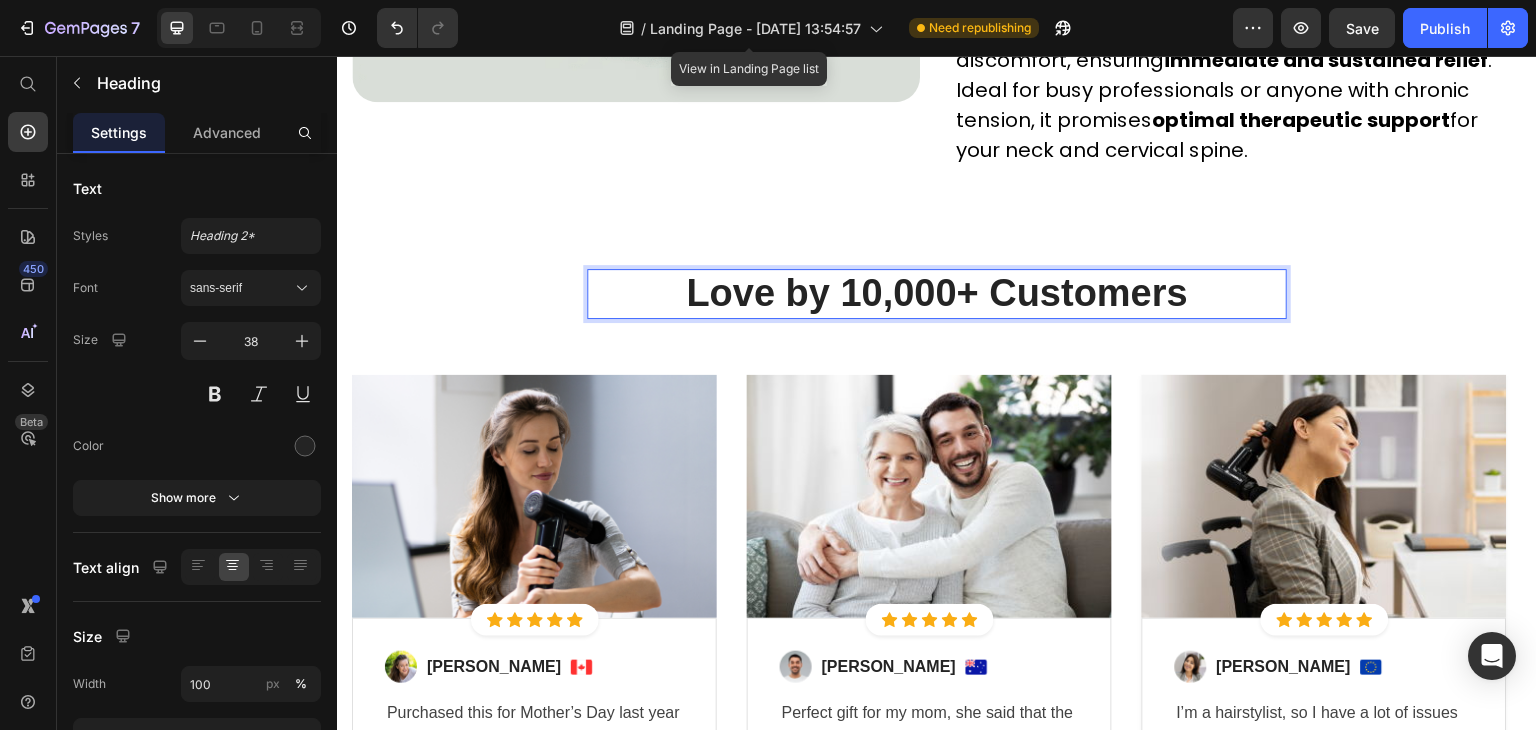 click on "Love by 10,000+ Customers" at bounding box center [937, 293] 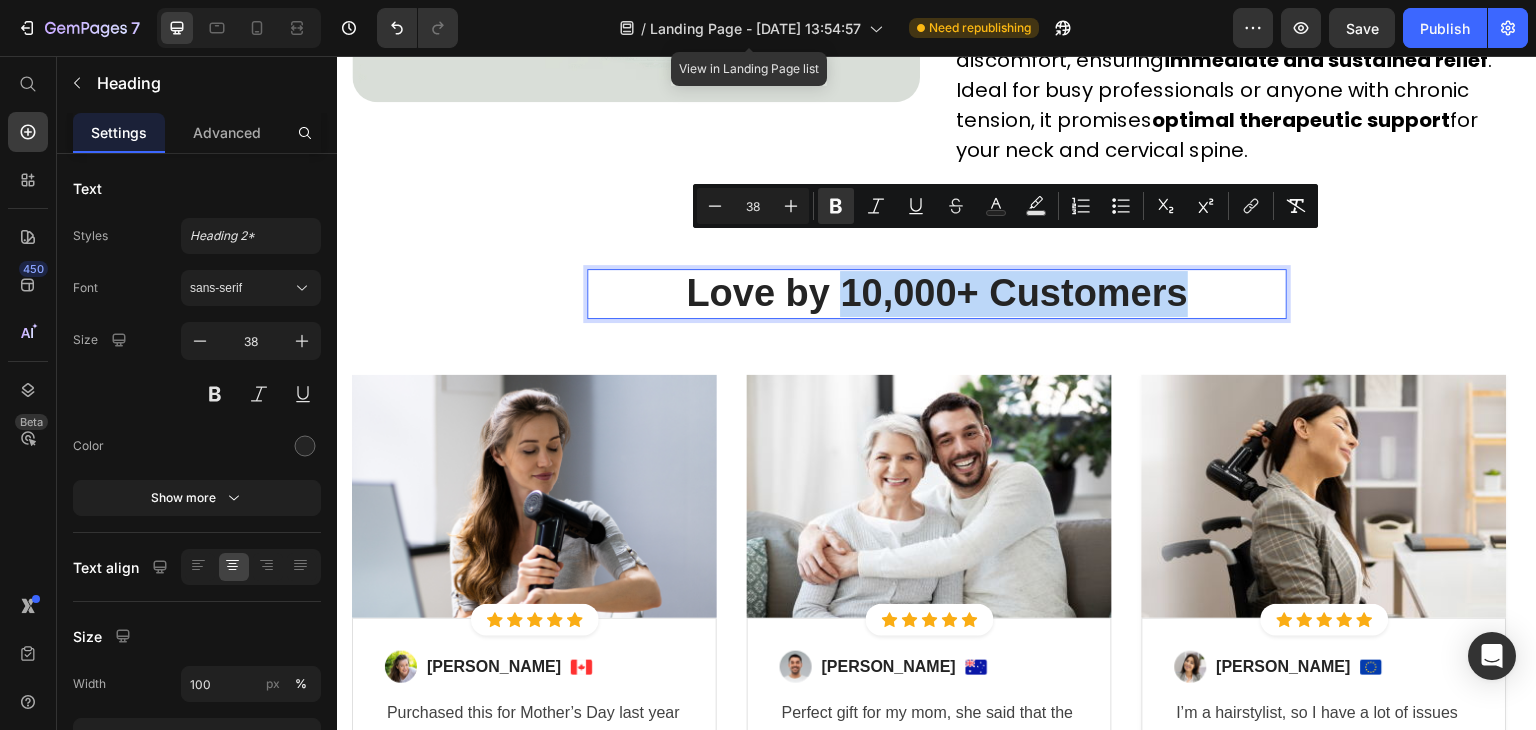 drag, startPoint x: 834, startPoint y: 254, endPoint x: 1216, endPoint y: 251, distance: 382.01178 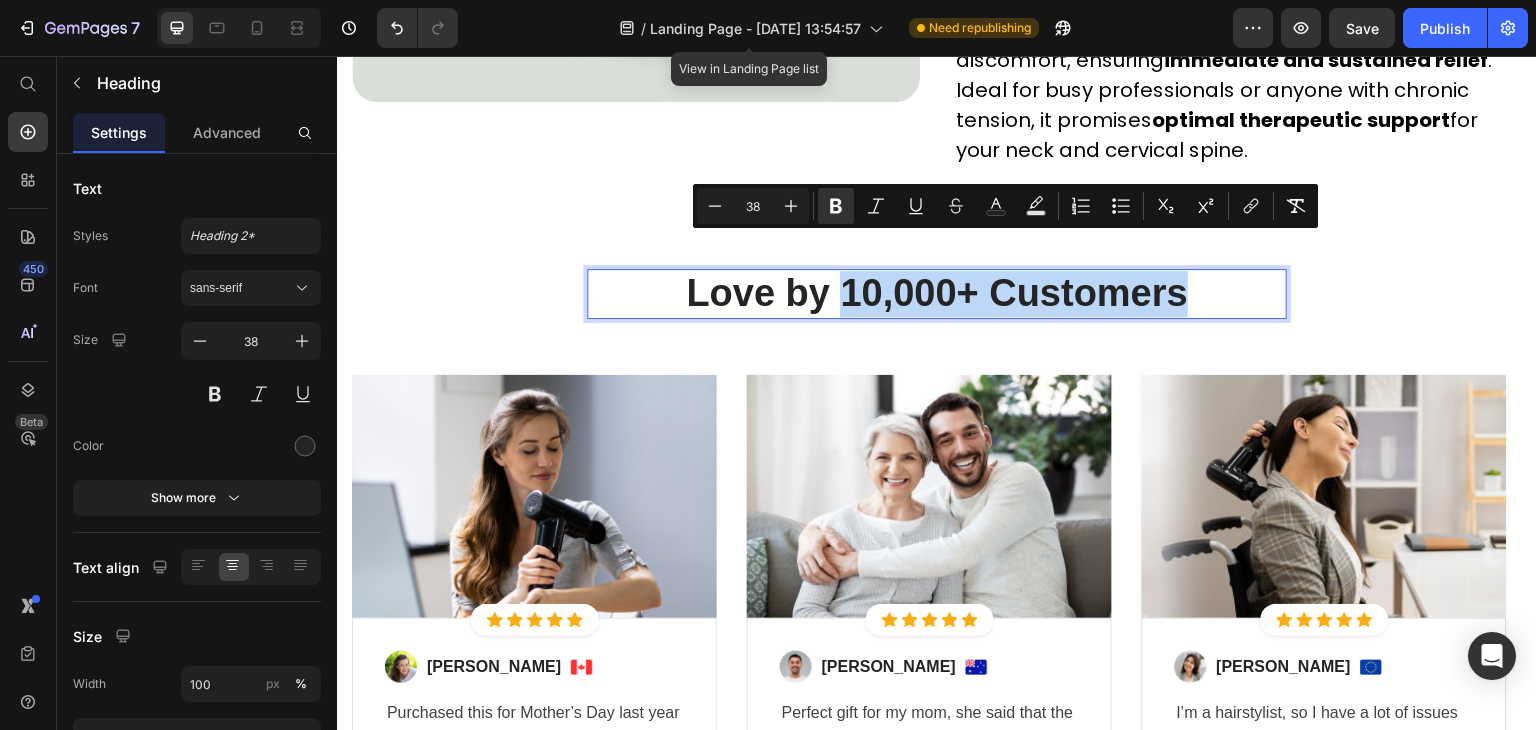 click on "Love by 10,000+ Customers" at bounding box center [937, 294] 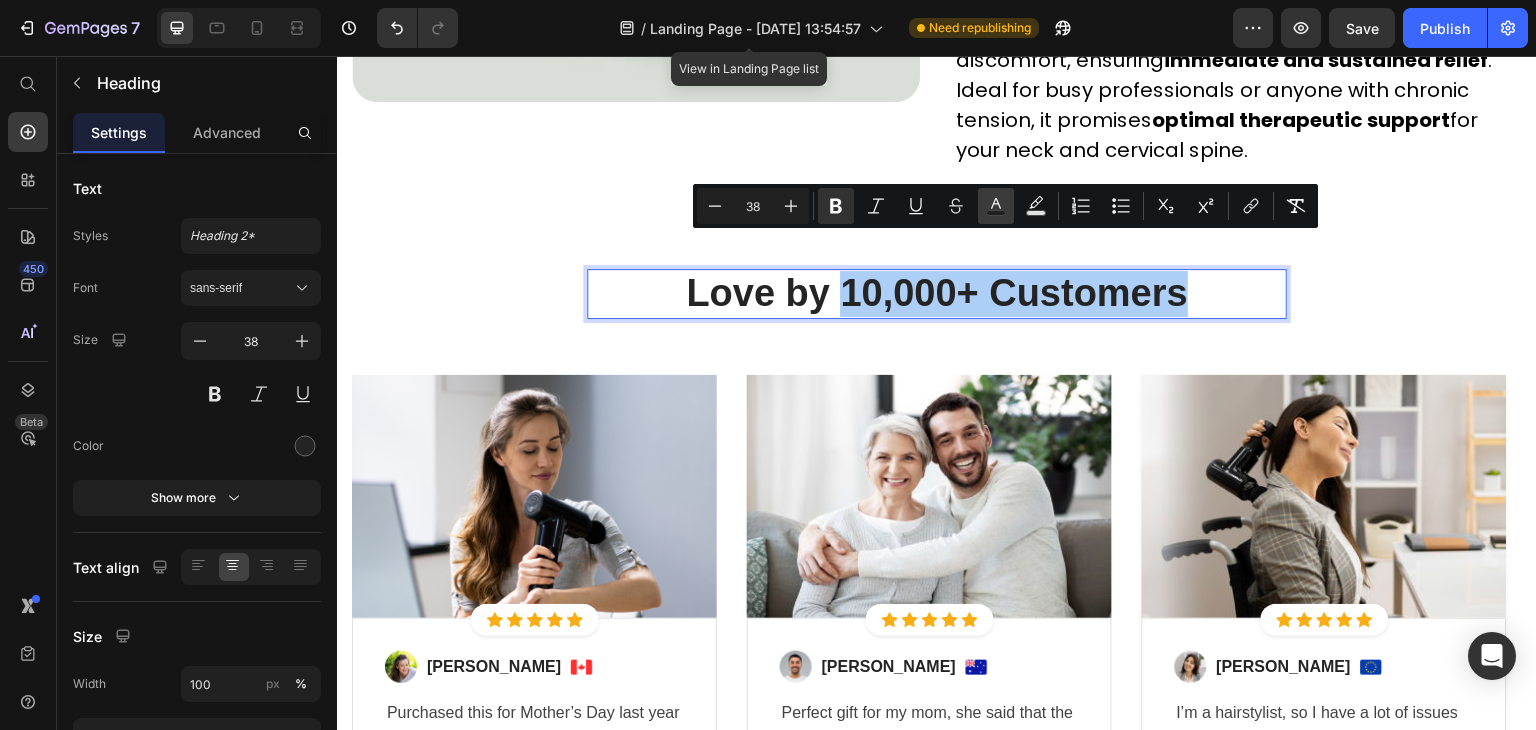 click on "Text Color" at bounding box center [996, 206] 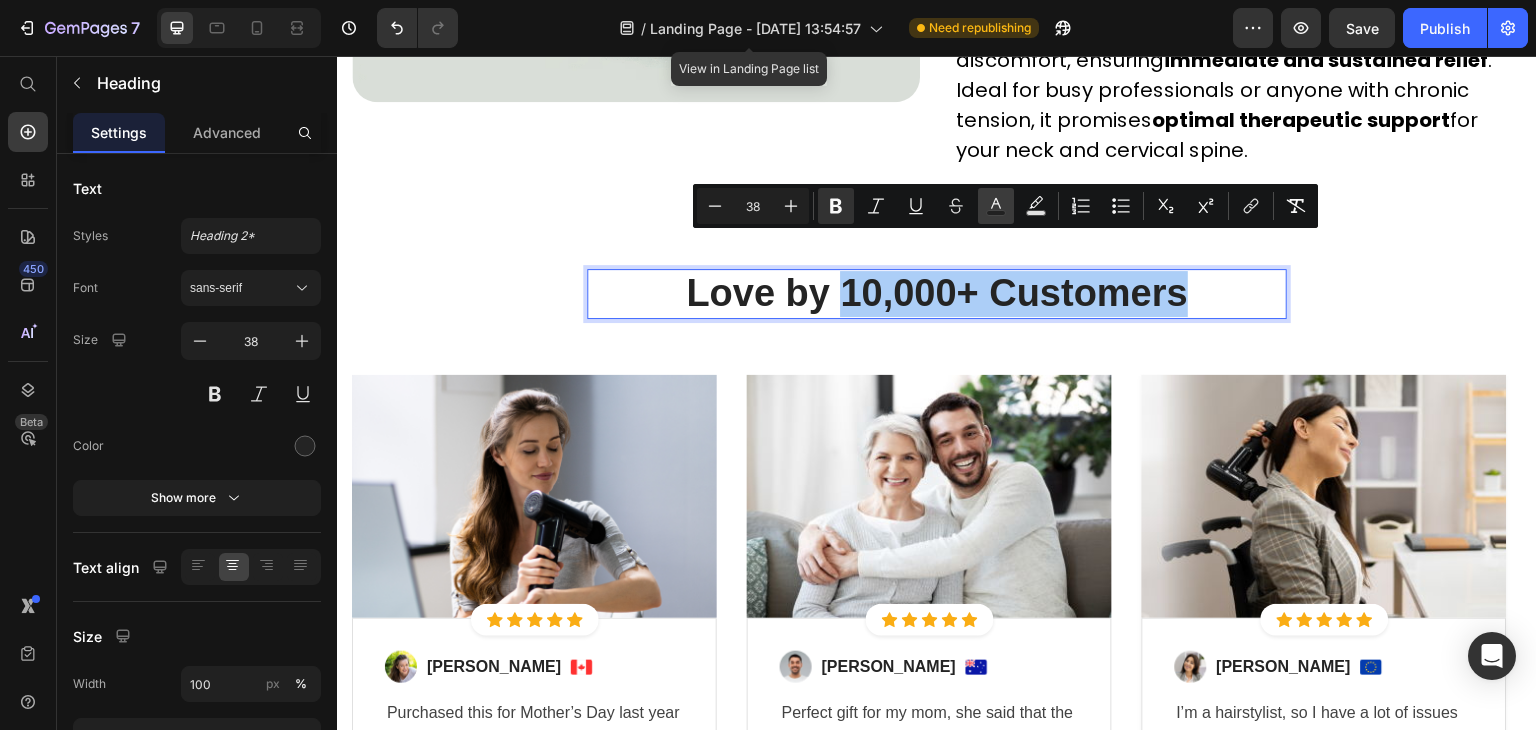 type on "242424" 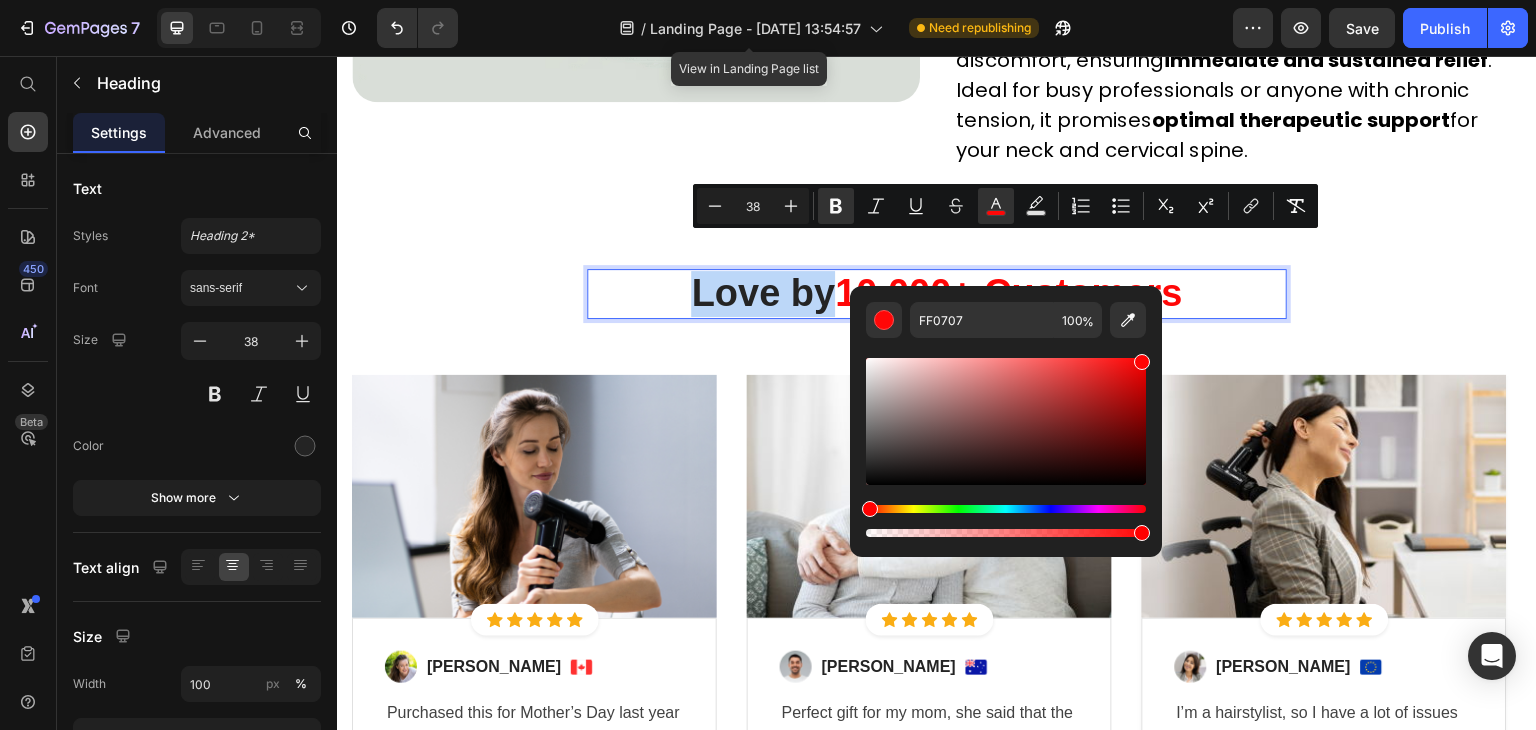 drag, startPoint x: 1006, startPoint y: 419, endPoint x: 1140, endPoint y: 348, distance: 151.64761 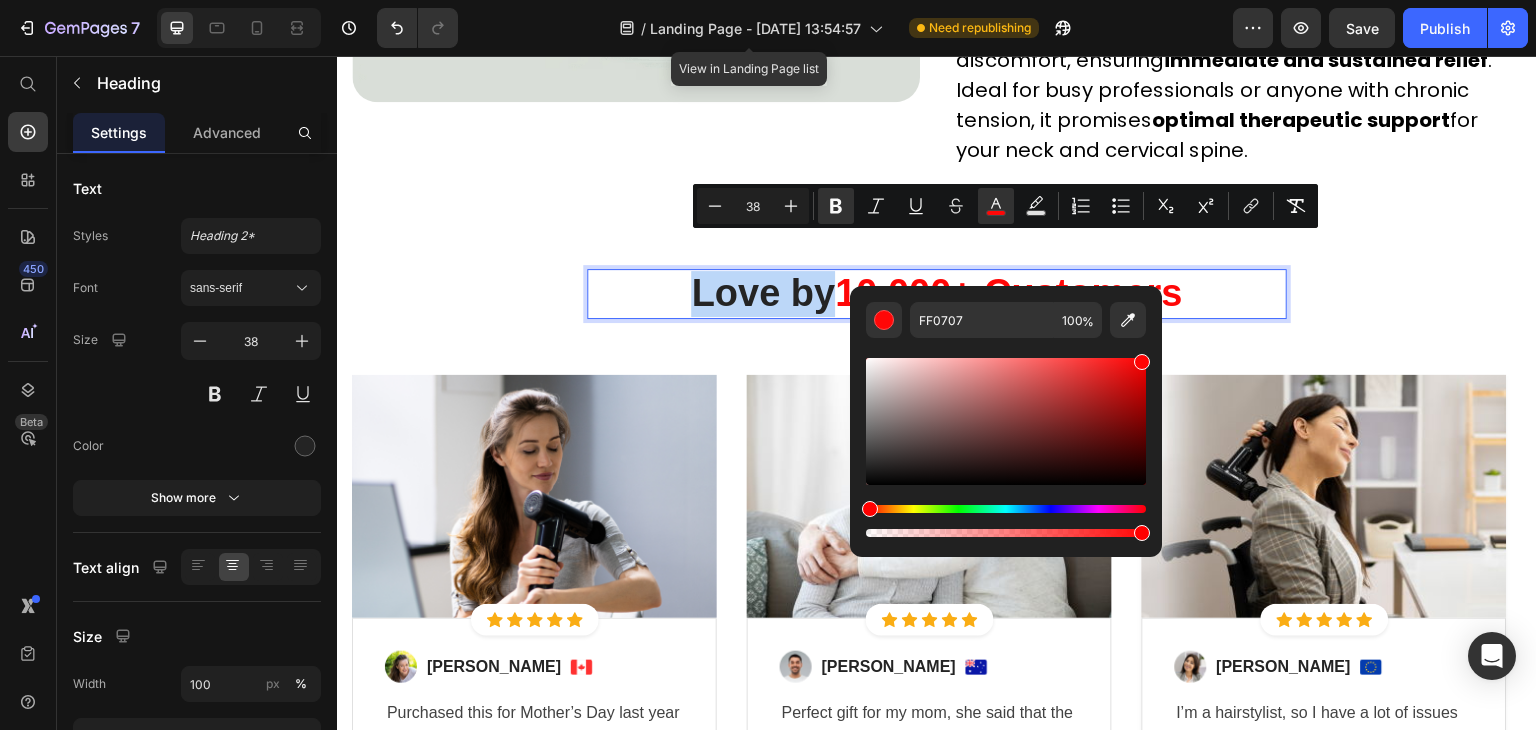 click at bounding box center [1006, 439] 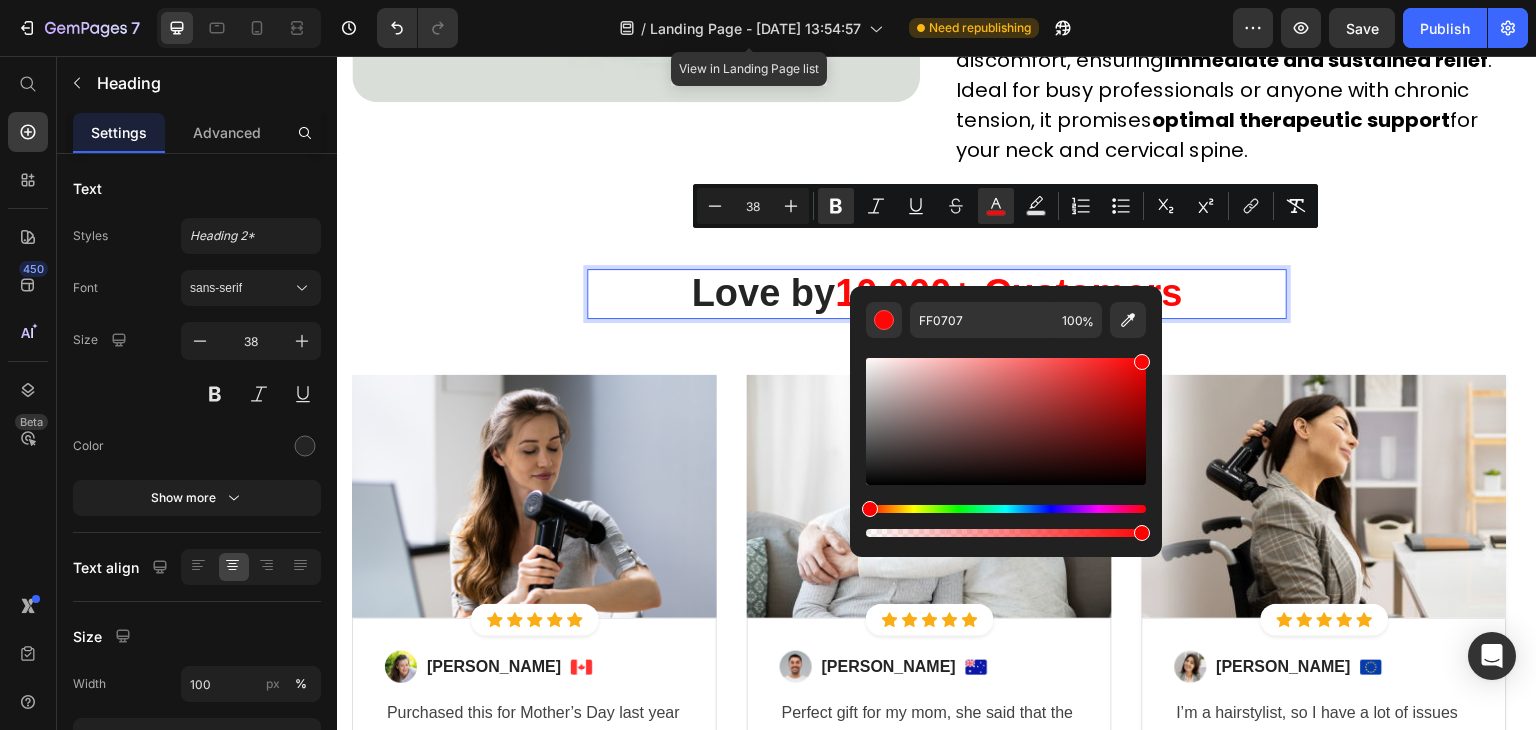 type on "FF0505" 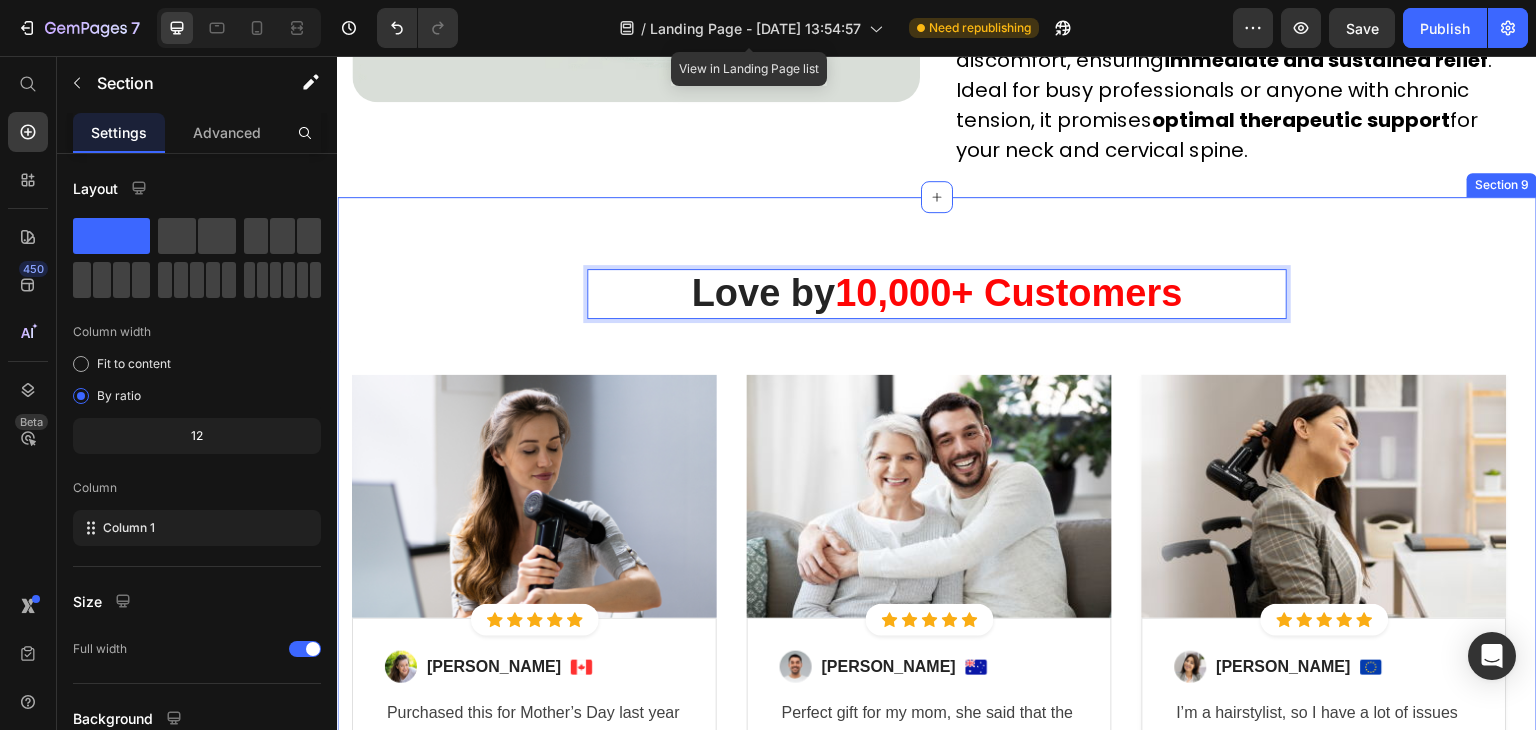 click on "Love by  10,000+ Customers Heading   56 Row Image                Icon                Icon                Icon                Icon                Icon Icon List Hoz Row Row Image Regina Moore Text block Image Row Purchased this for Mother’s Day last year and my mom absolutely loves it. This has helped automatically with her shoulder pain, she instantly received relief. That’s why I’m back to get this for myself. Highly recommended! Text block
Icon 230 Text block Icon List
Icon 0 Text block Icon List Row Feb 22, 2022 Text block Row Row Row Image                Icon                Icon                Icon                Icon                Icon Icon List Hoz Row Row Image Ned Jacobs Text block Image Row Perfect gift for my mom, she said that the pain had been reduced significantly after a few days of using GemGun. She also said that it is very useful after long jogging cause it helps to relax her muscles. Thanks! Text block
Icon 0 Text block Icon List Icon 0" at bounding box center [937, 597] 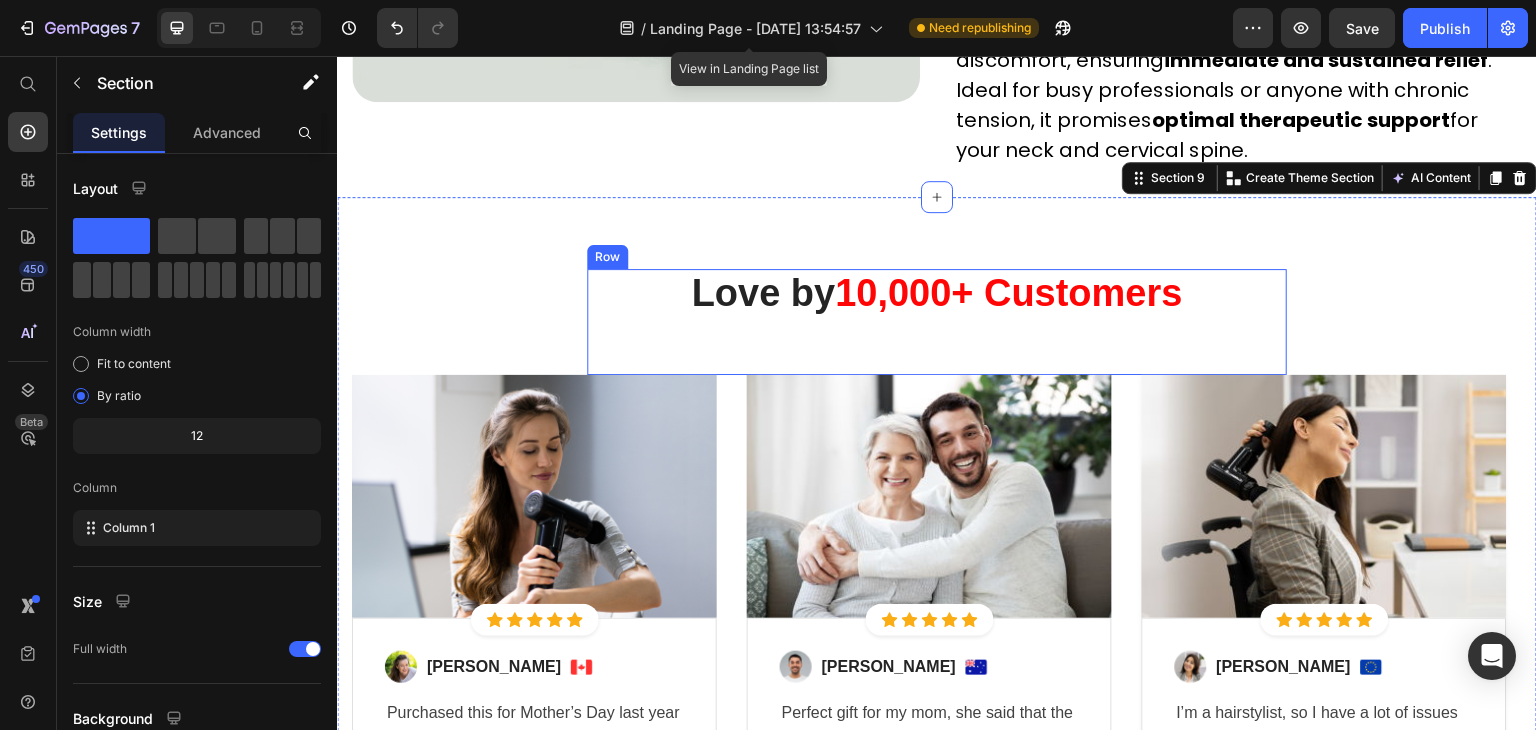 click on "⁠⁠⁠⁠⁠⁠⁠ Love by  10,000+ Customers Heading" at bounding box center (937, 322) 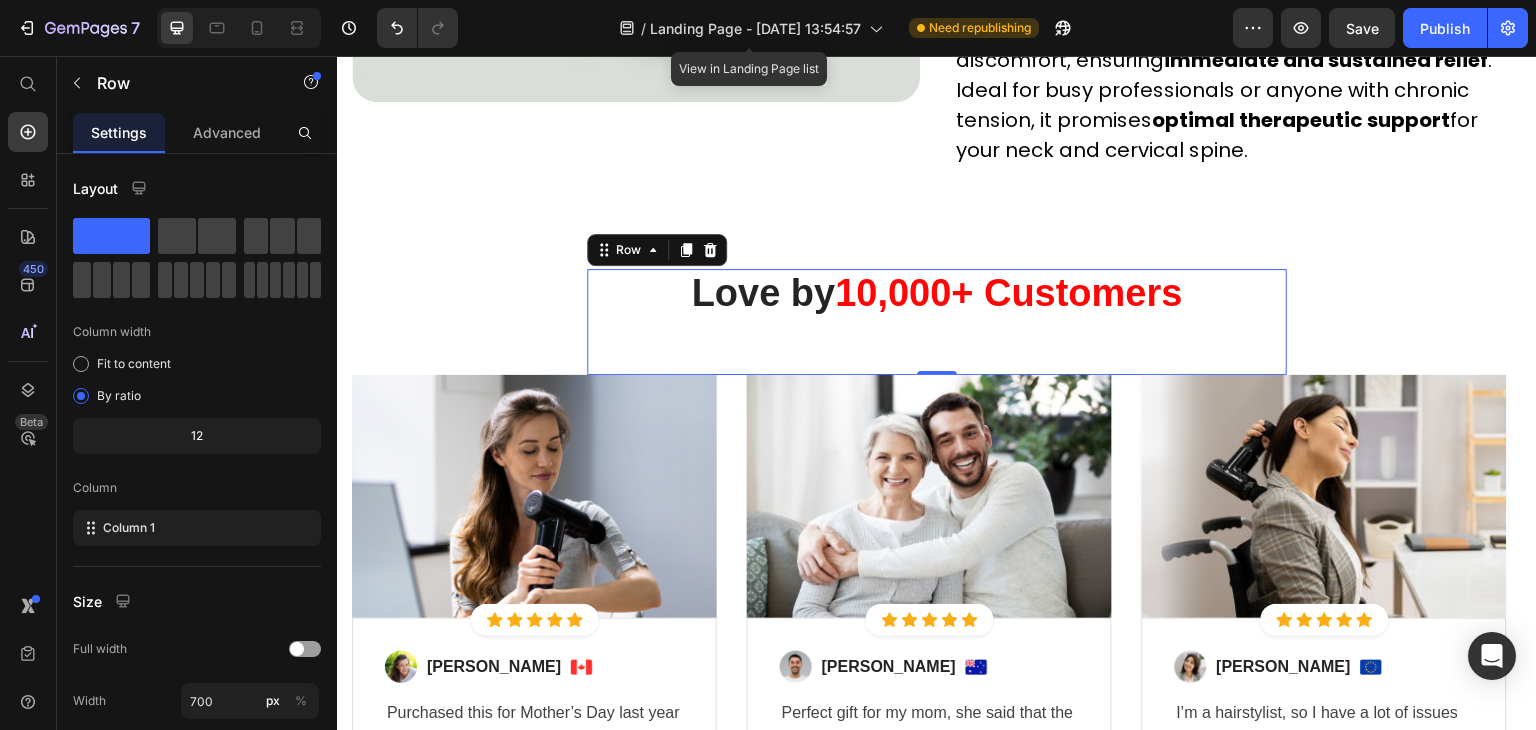 drag, startPoint x: 1037, startPoint y: 329, endPoint x: 1027, endPoint y: 315, distance: 17.20465 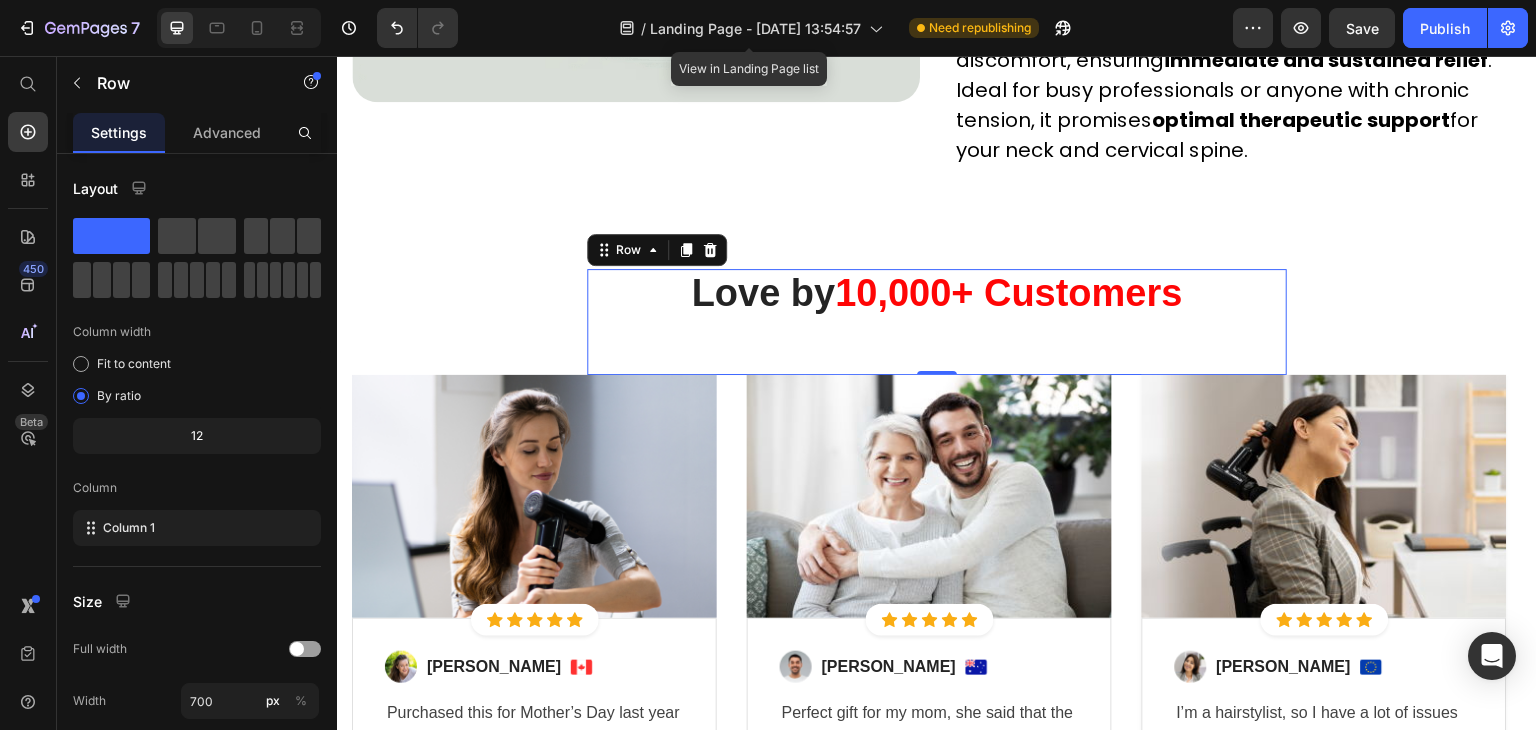 click on "⁠⁠⁠⁠⁠⁠⁠ Love by  10,000+ Customers Heading" at bounding box center [937, 322] 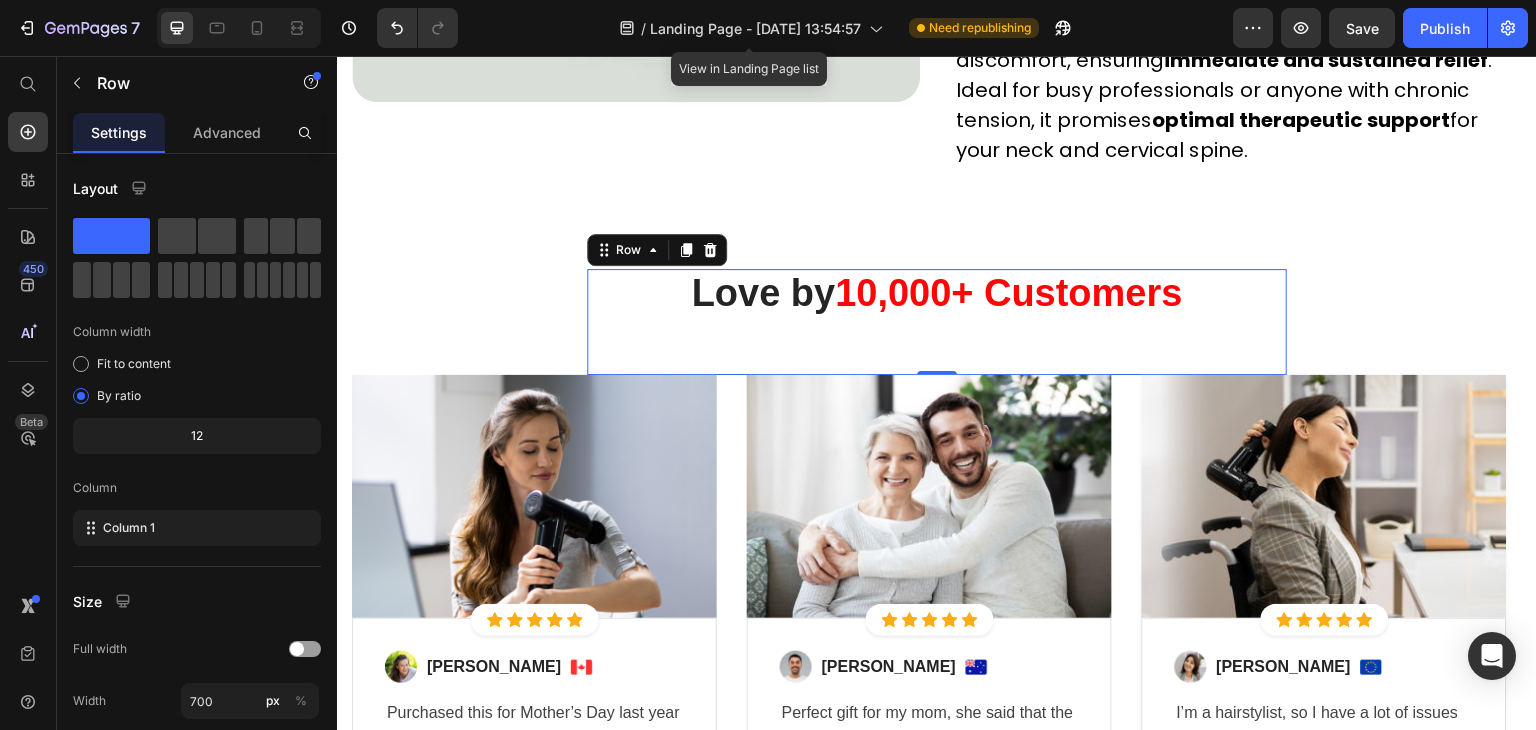 click on "⁠⁠⁠⁠⁠⁠⁠ Love by  10,000+ Customers Heading" at bounding box center (937, 322) 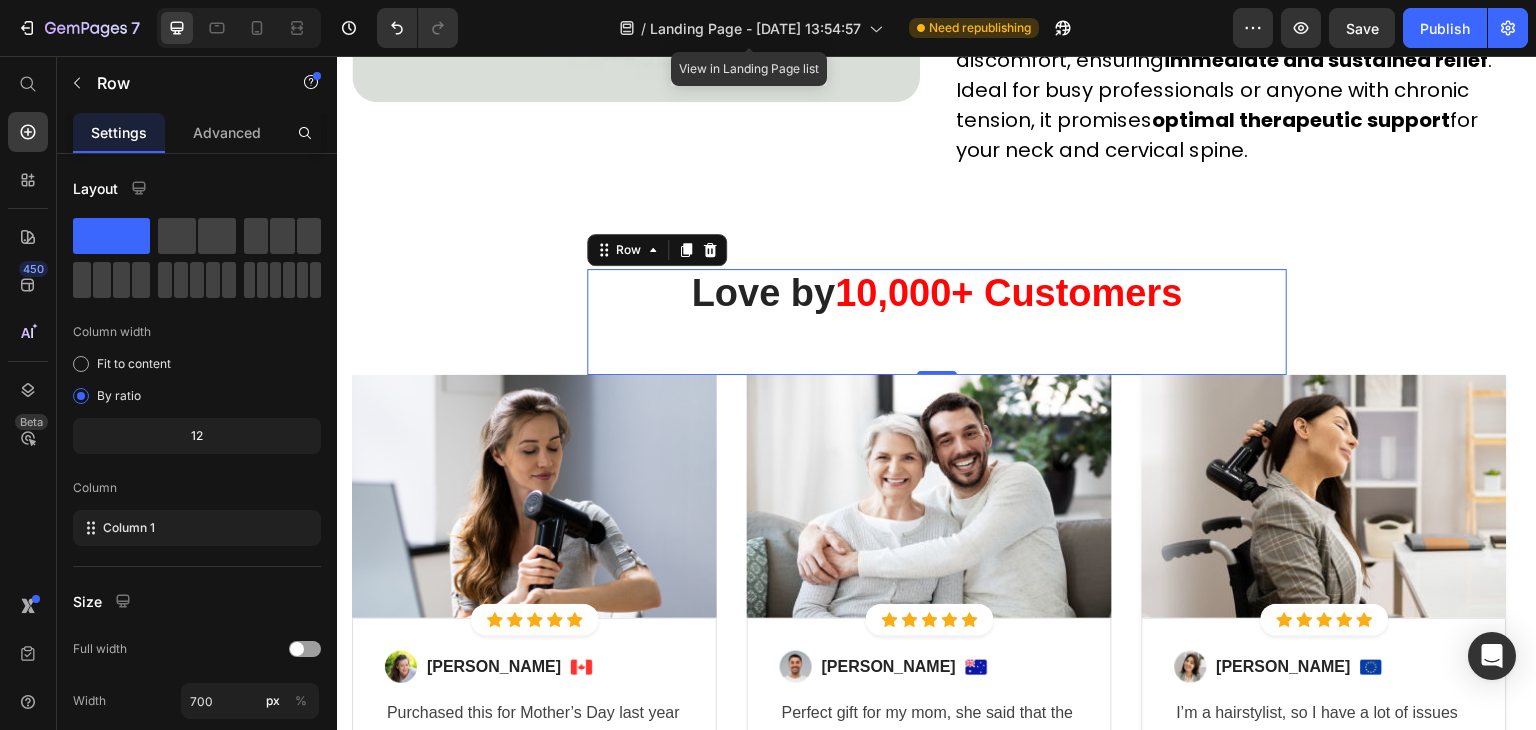 click on "⁠⁠⁠⁠⁠⁠⁠ Love by  10,000+ Customers Heading" at bounding box center [937, 322] 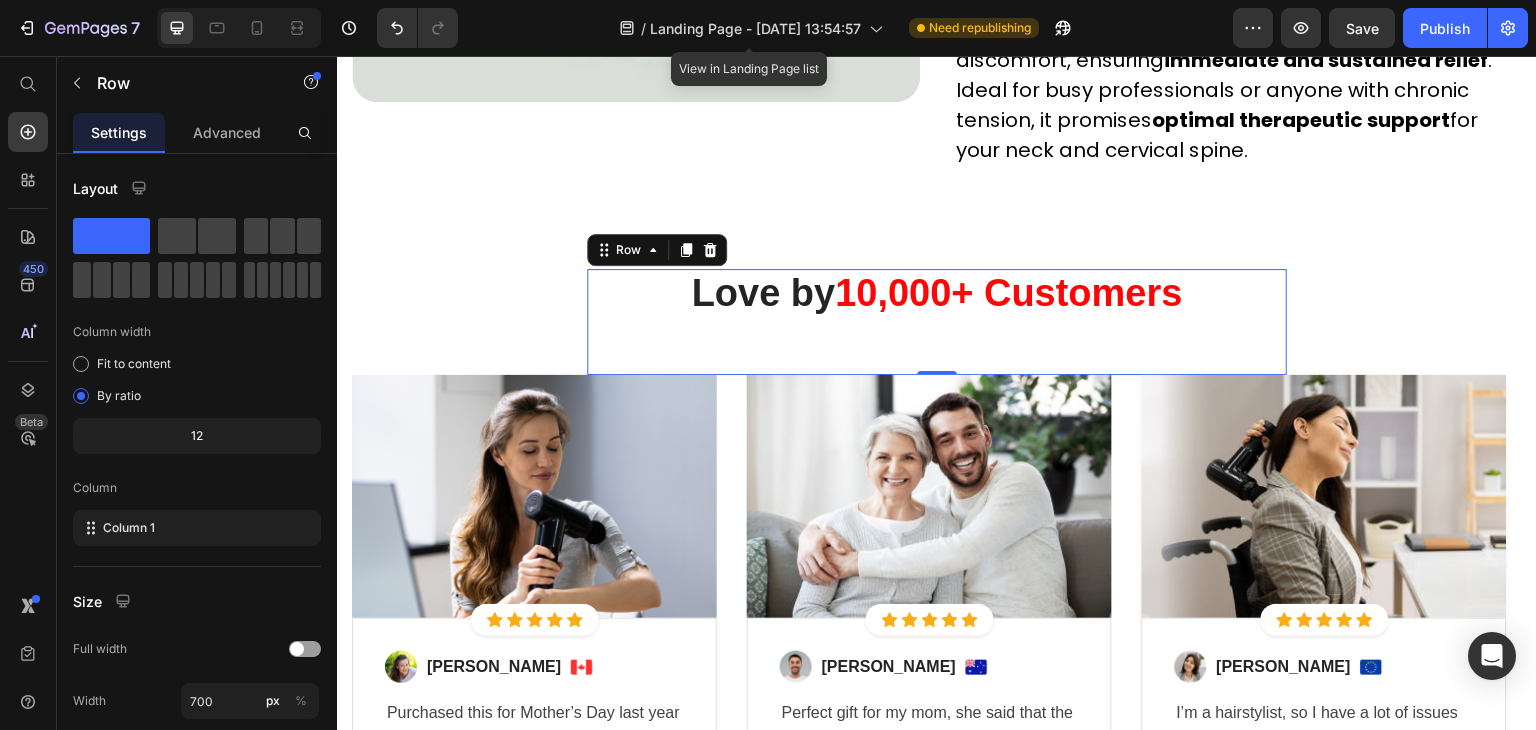 click on "⁠⁠⁠⁠⁠⁠⁠ Love by  10,000+ Customers Heading" at bounding box center [937, 322] 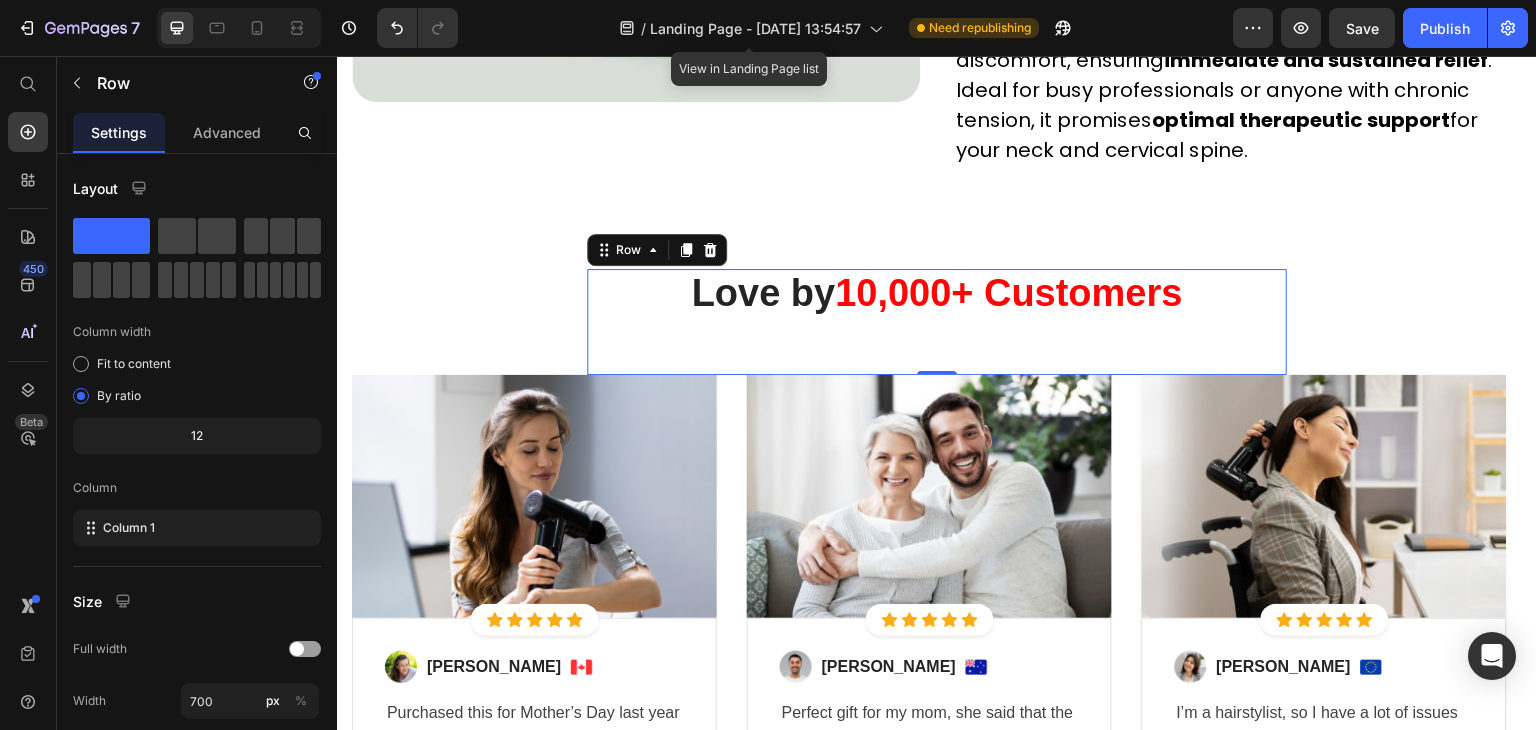 click on "⁠⁠⁠⁠⁠⁠⁠ Love by  10,000+ Customers Heading" at bounding box center (937, 322) 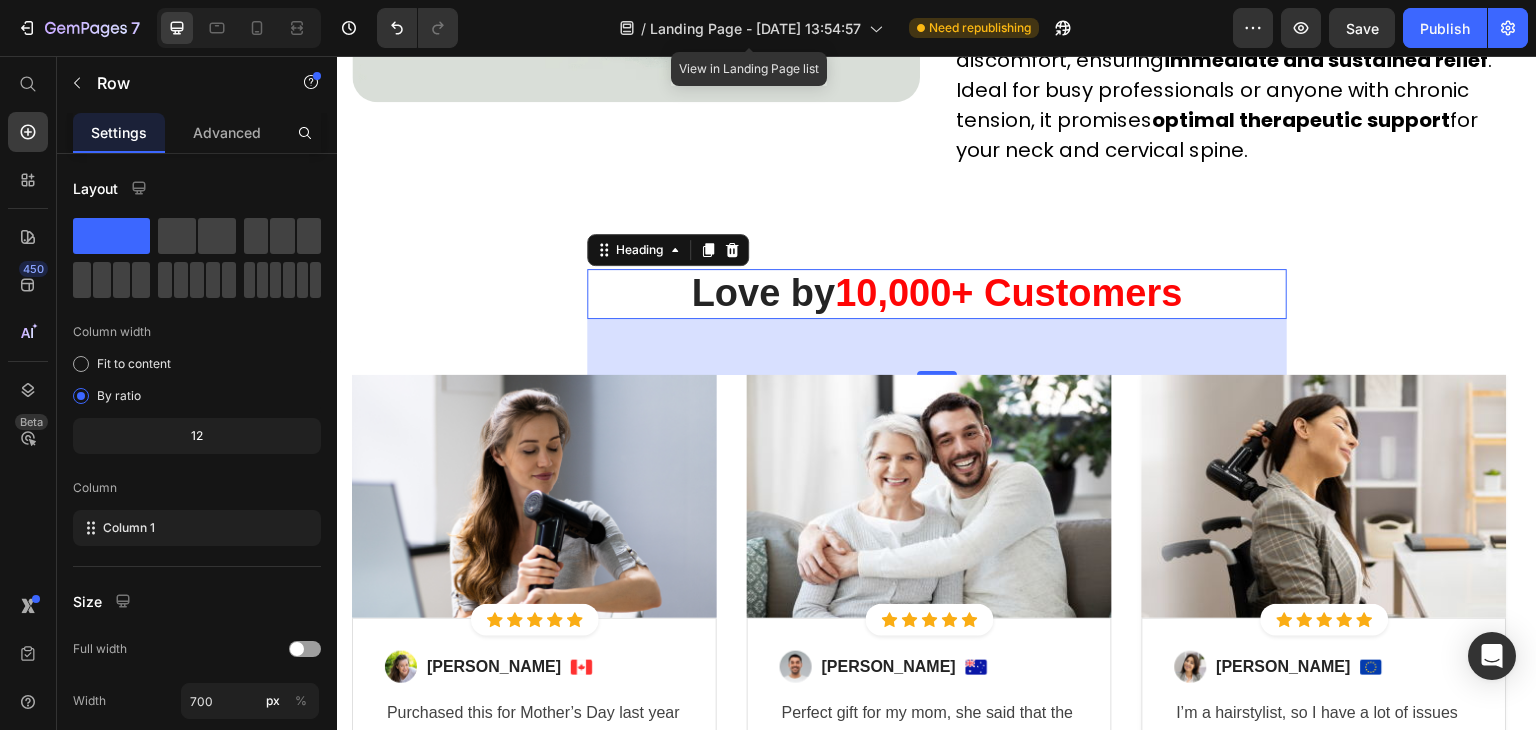 click on "10,000+ Customers" at bounding box center [1008, 293] 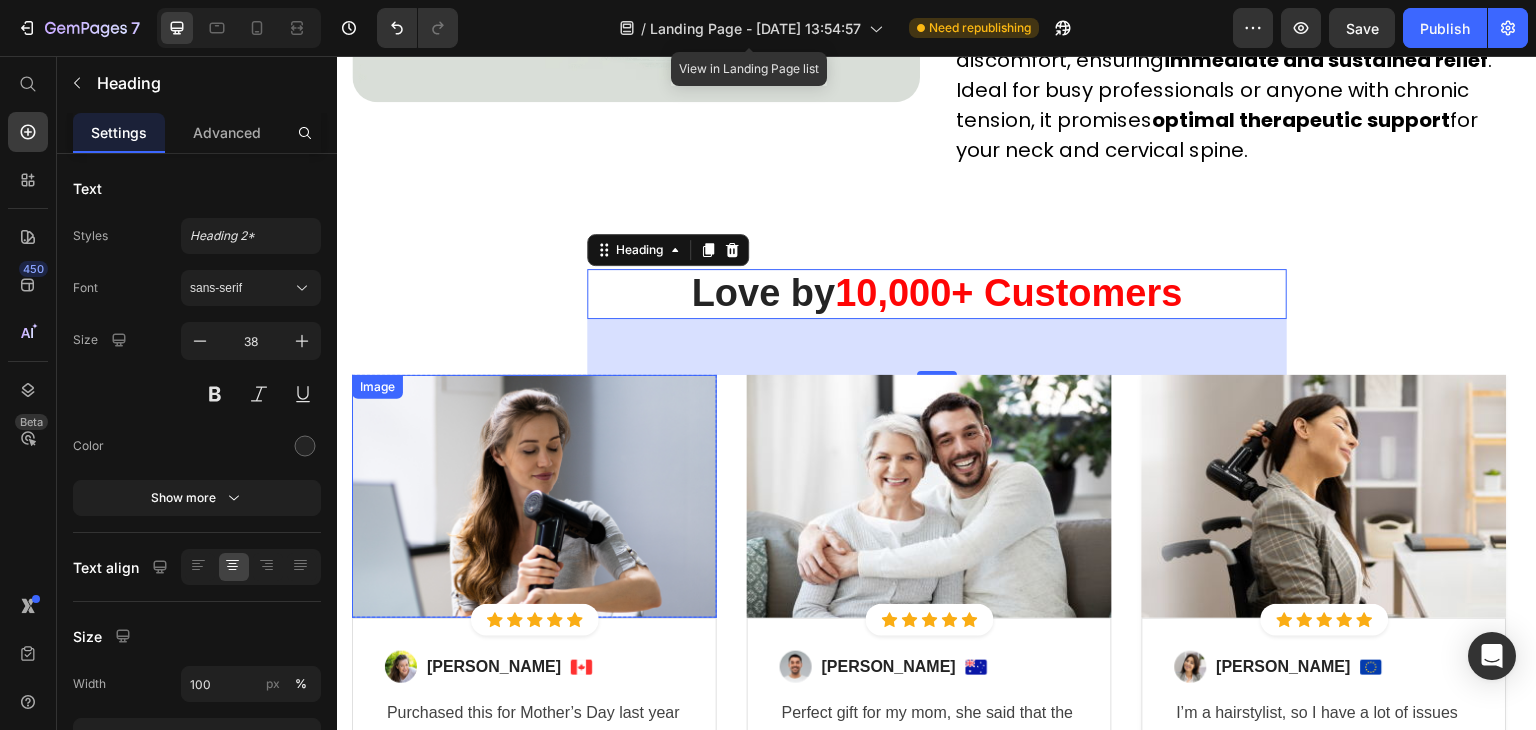 click at bounding box center [534, 497] 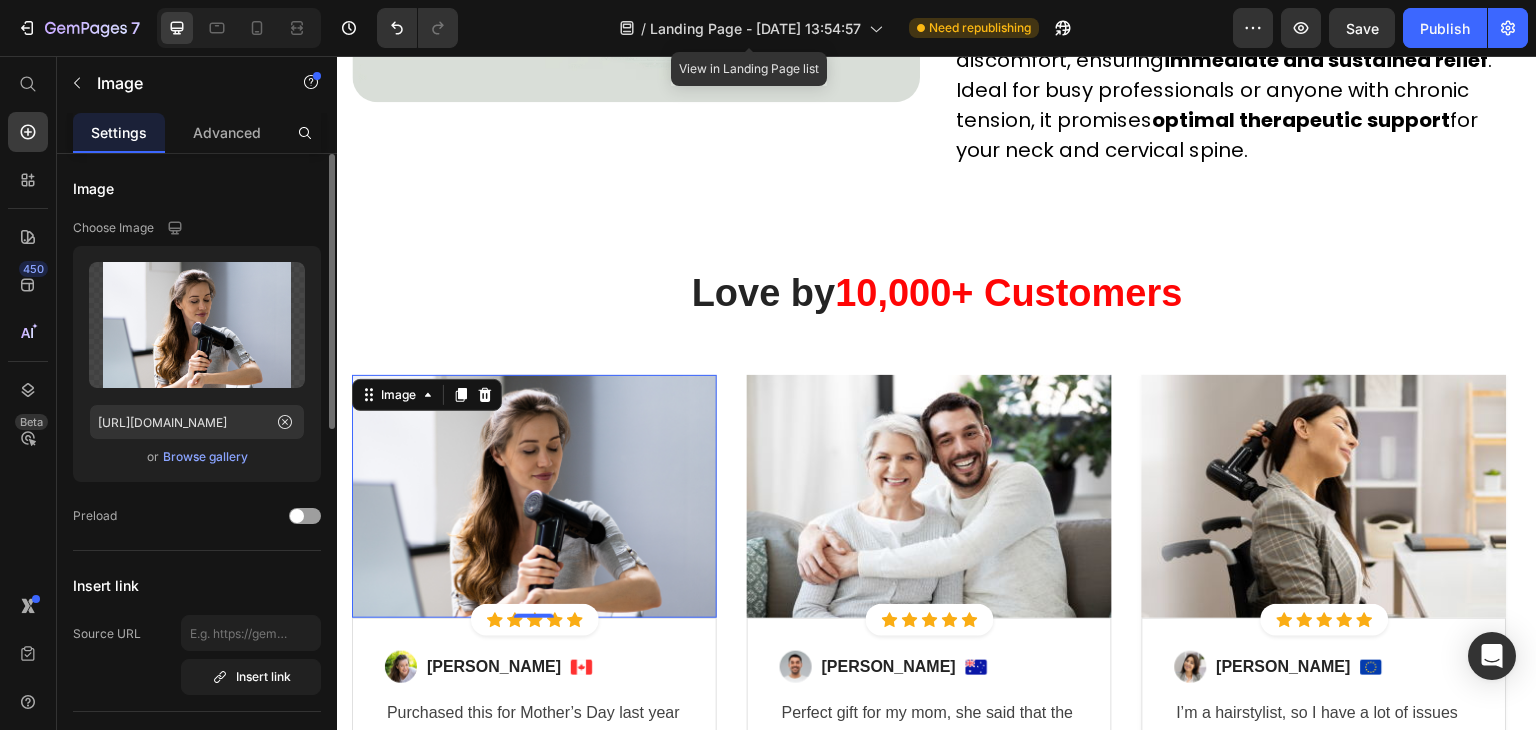 click on "Browse gallery" at bounding box center (205, 457) 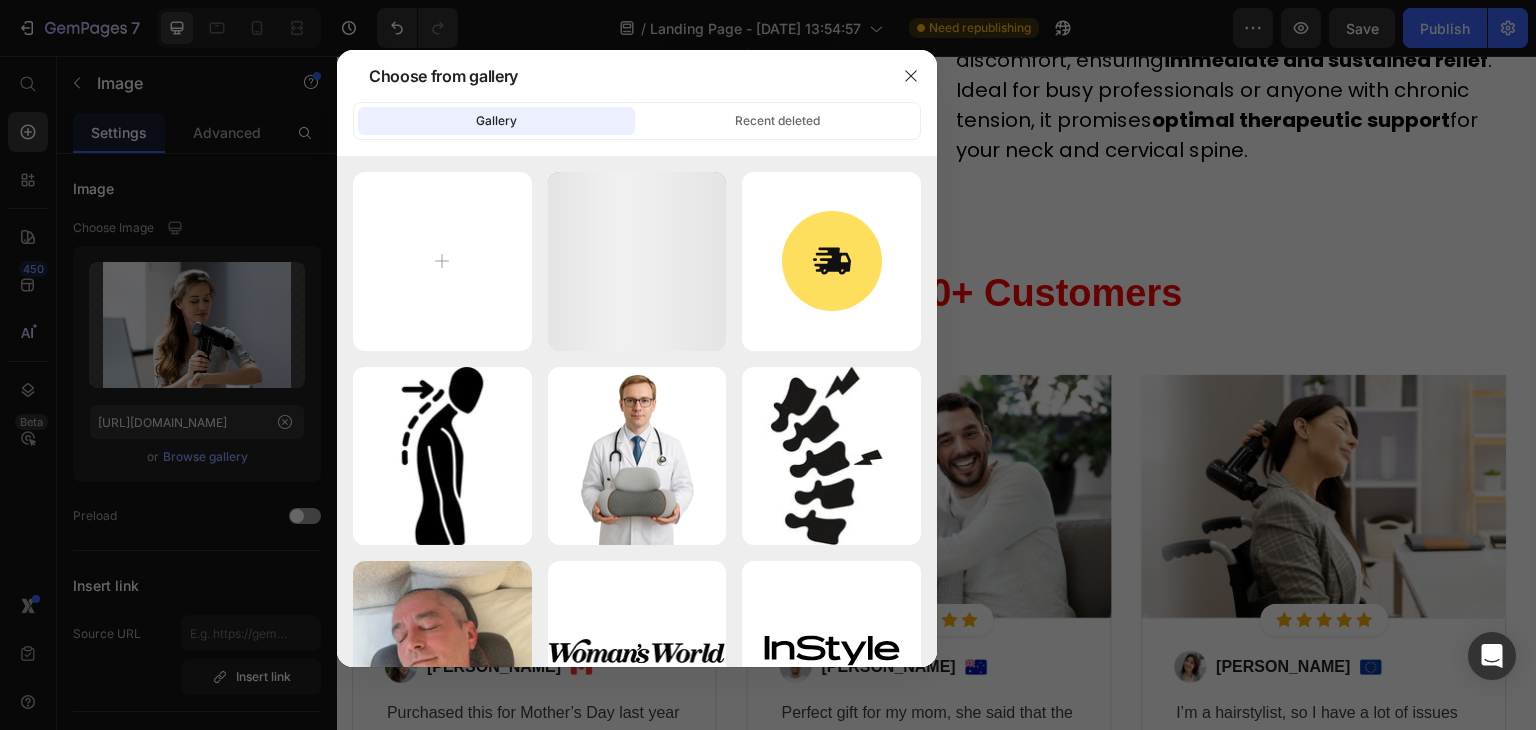 type on "C:\fakepath\gempages_575549551369257503-32c71dee-e5ff-4132-a9b5-0c4e8e78ec52.webp" 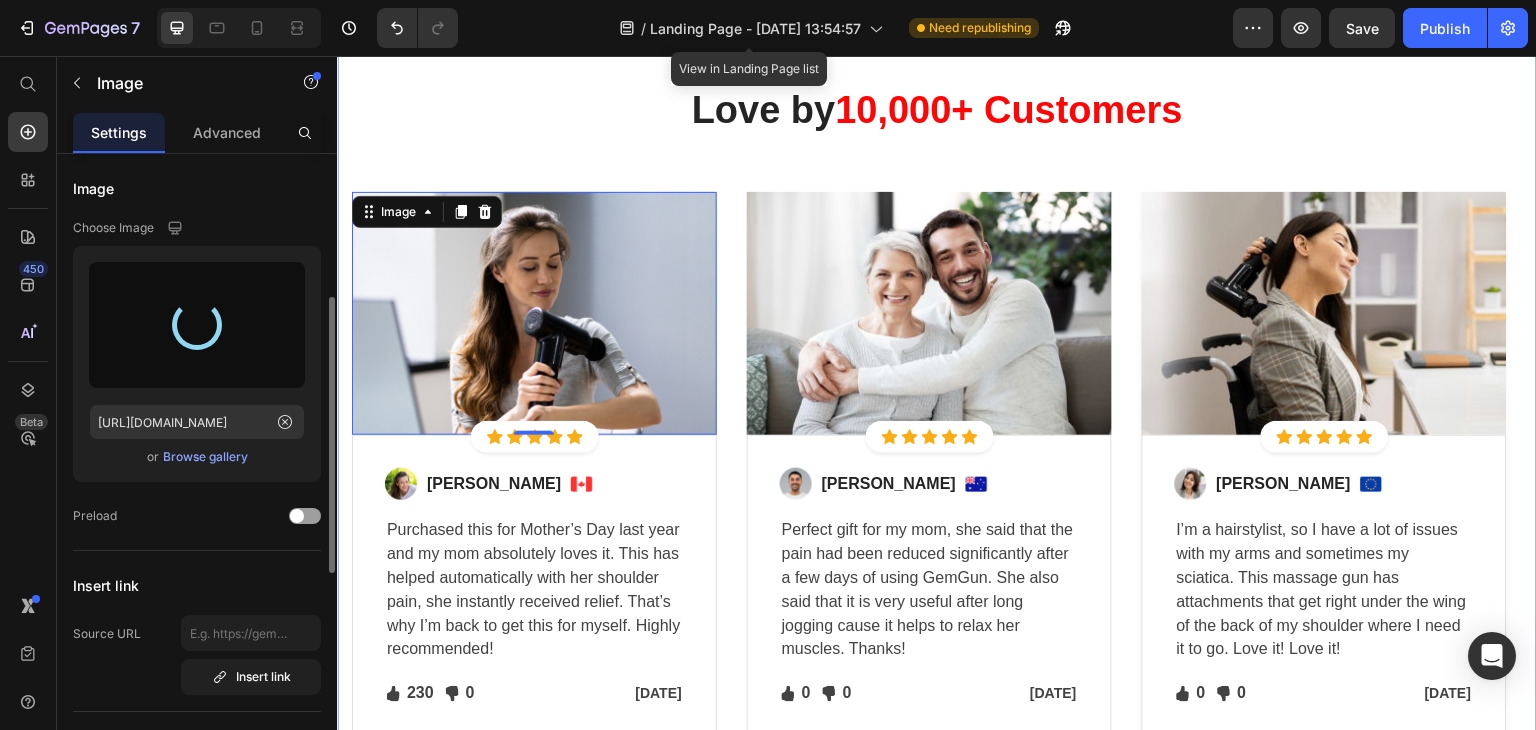 scroll, scrollTop: 6026, scrollLeft: 0, axis: vertical 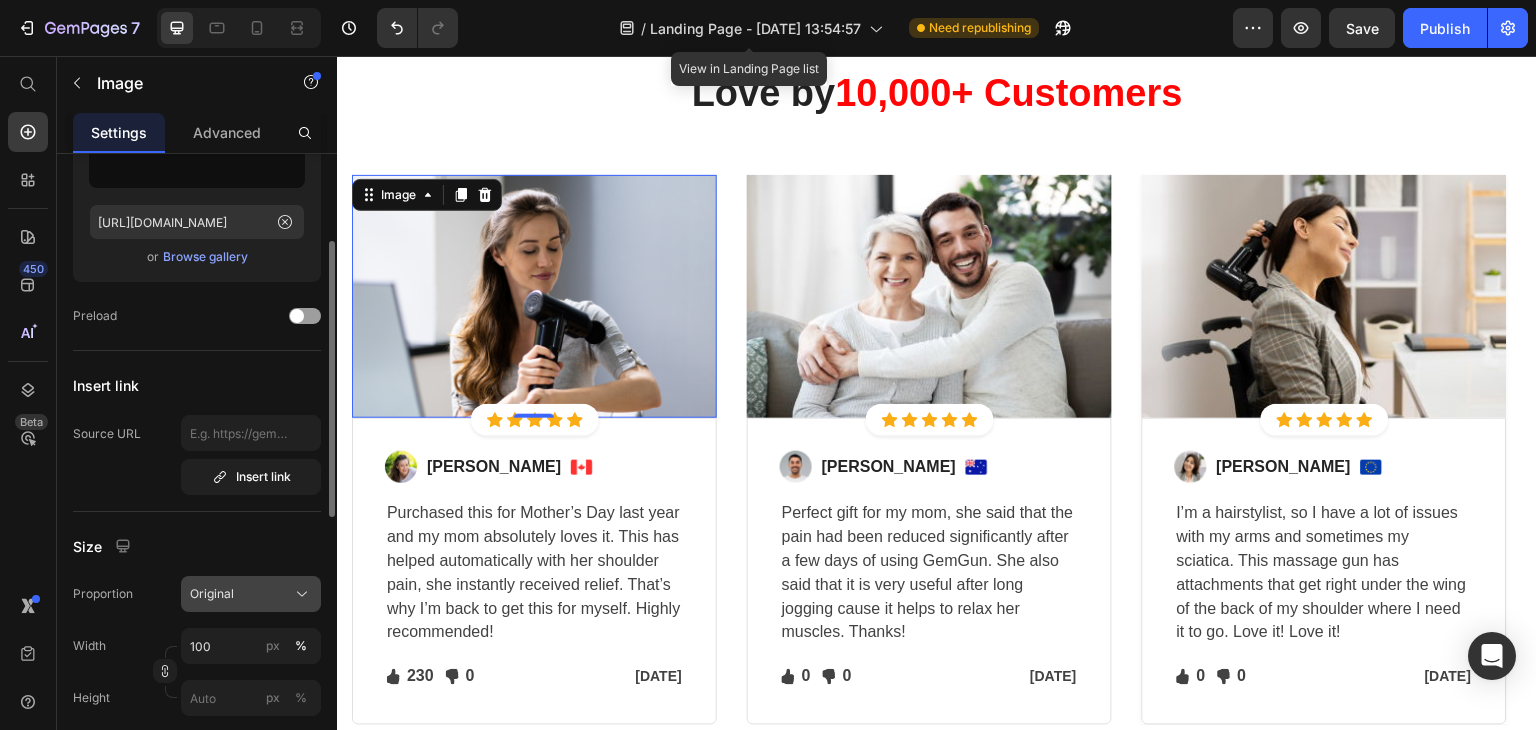 type on "https://cdn.shopify.com/s/files/1/0713/3744/3518/files/gempages_575423143066207058-526f151f-4f41-499b-984a-d1eb9f98f3e1.webp" 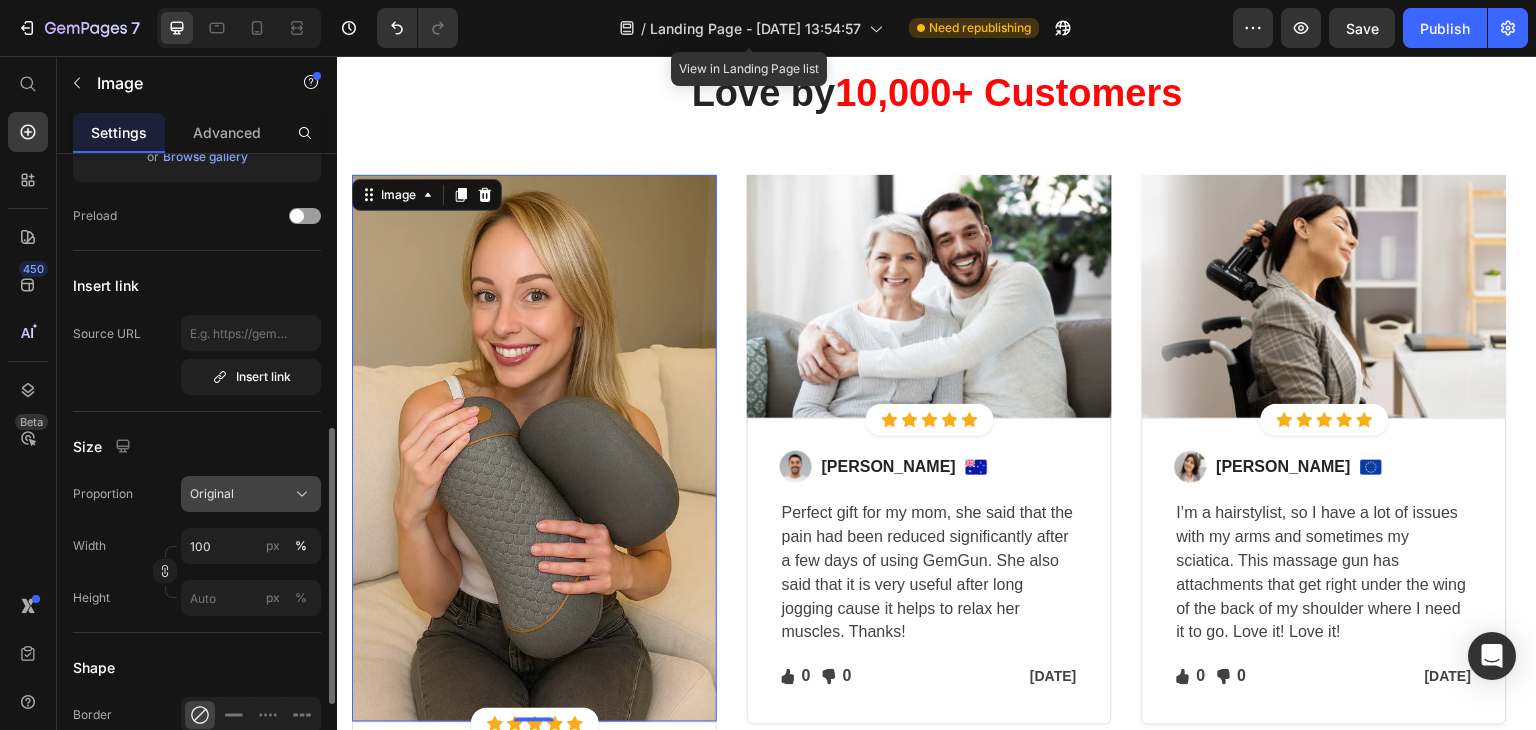 scroll, scrollTop: 500, scrollLeft: 0, axis: vertical 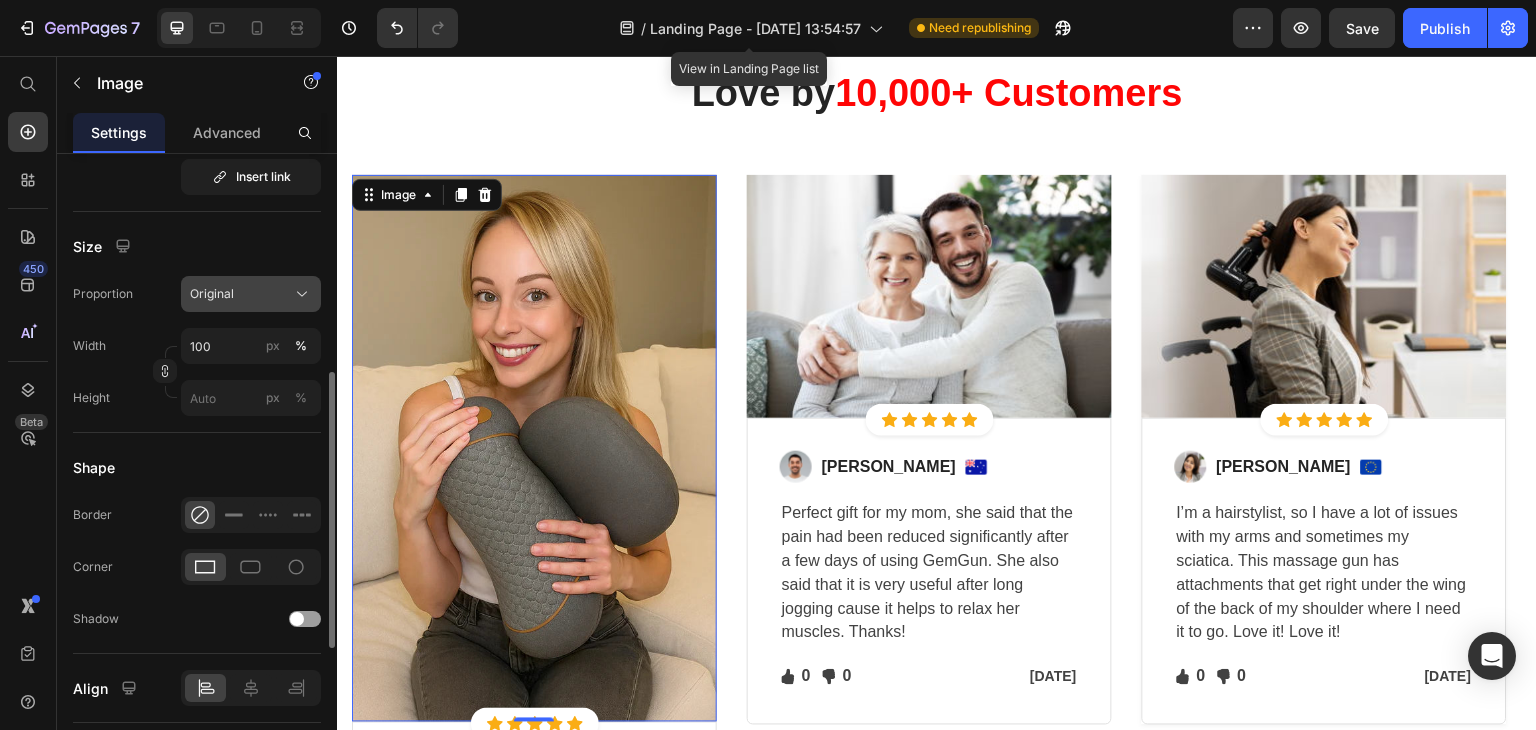 click on "Original" 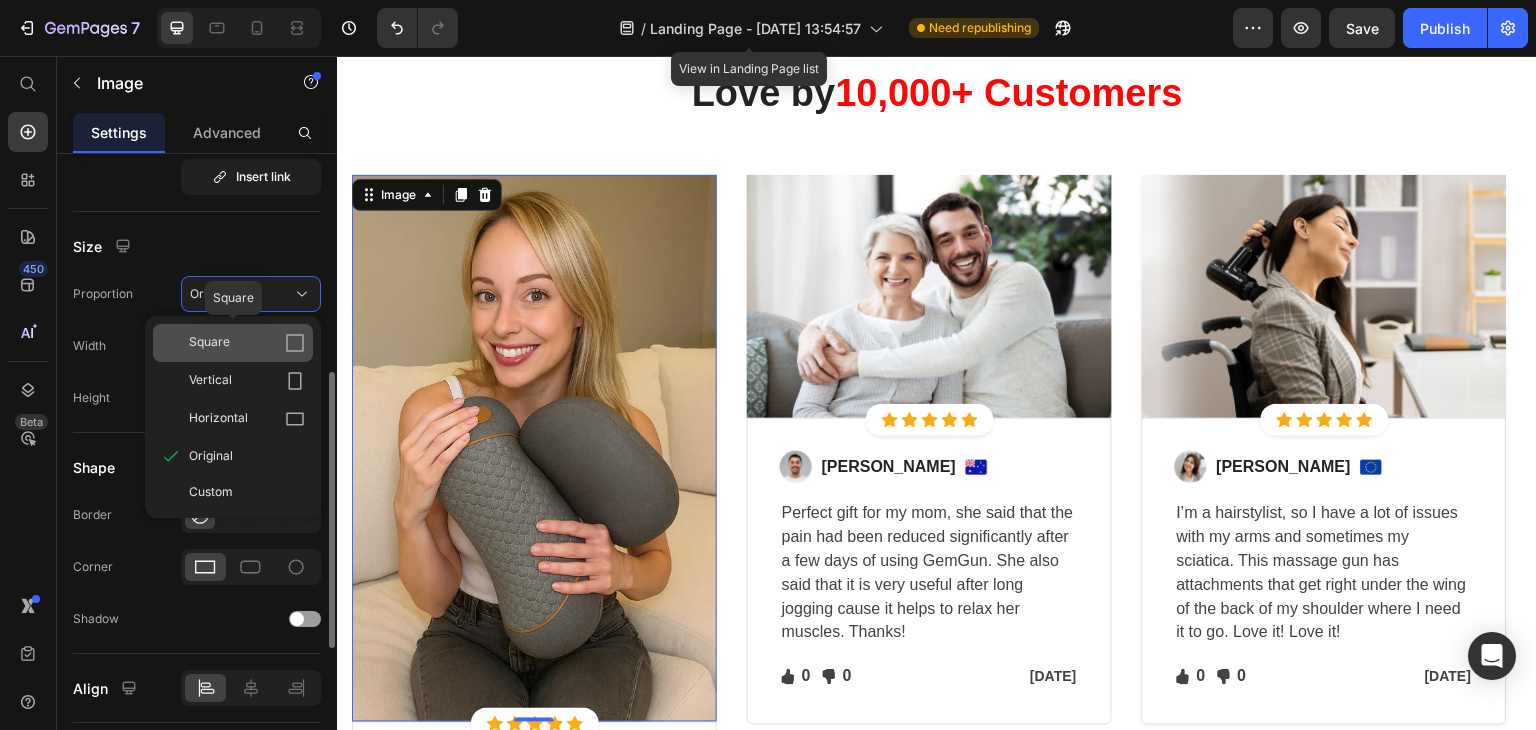 click on "Square" at bounding box center (247, 343) 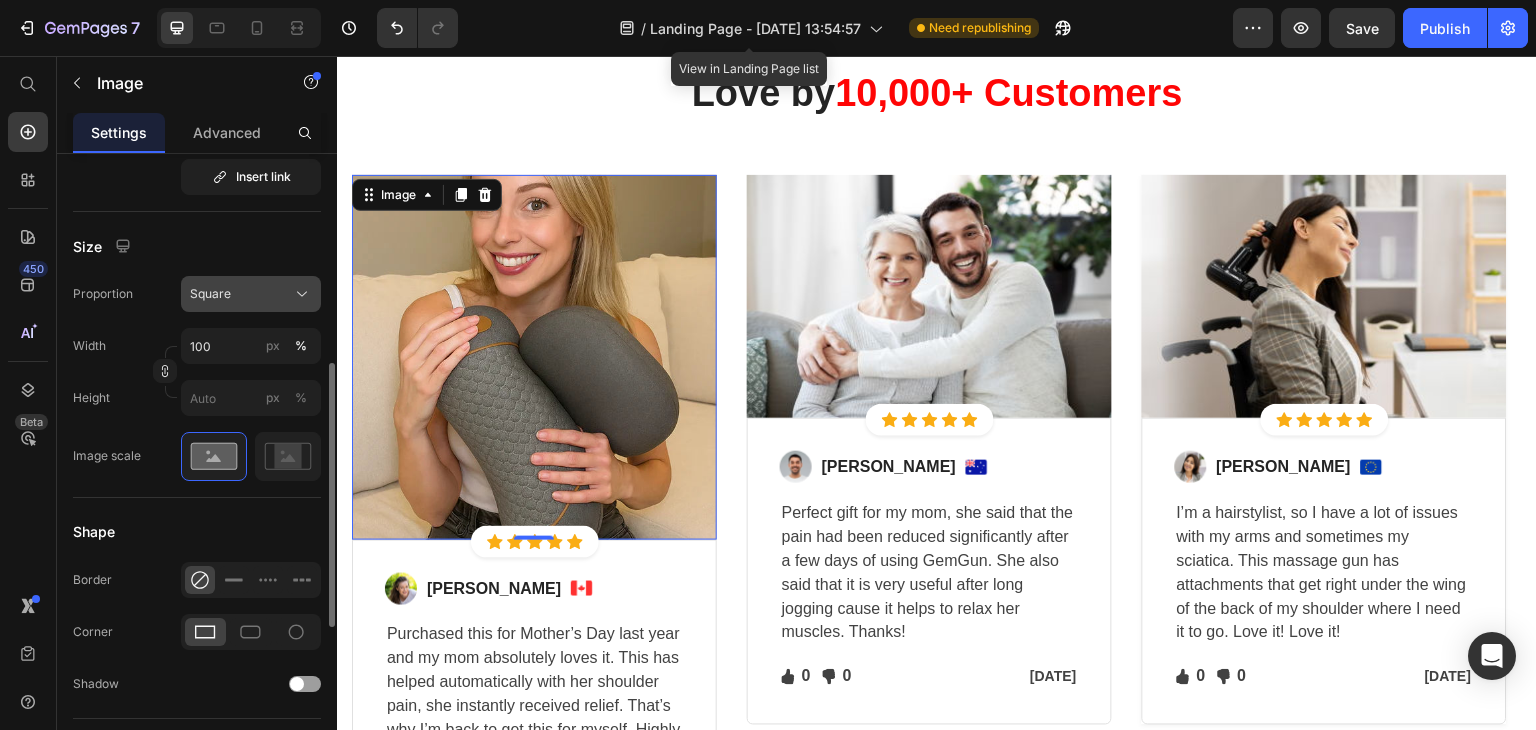 click on "Square" 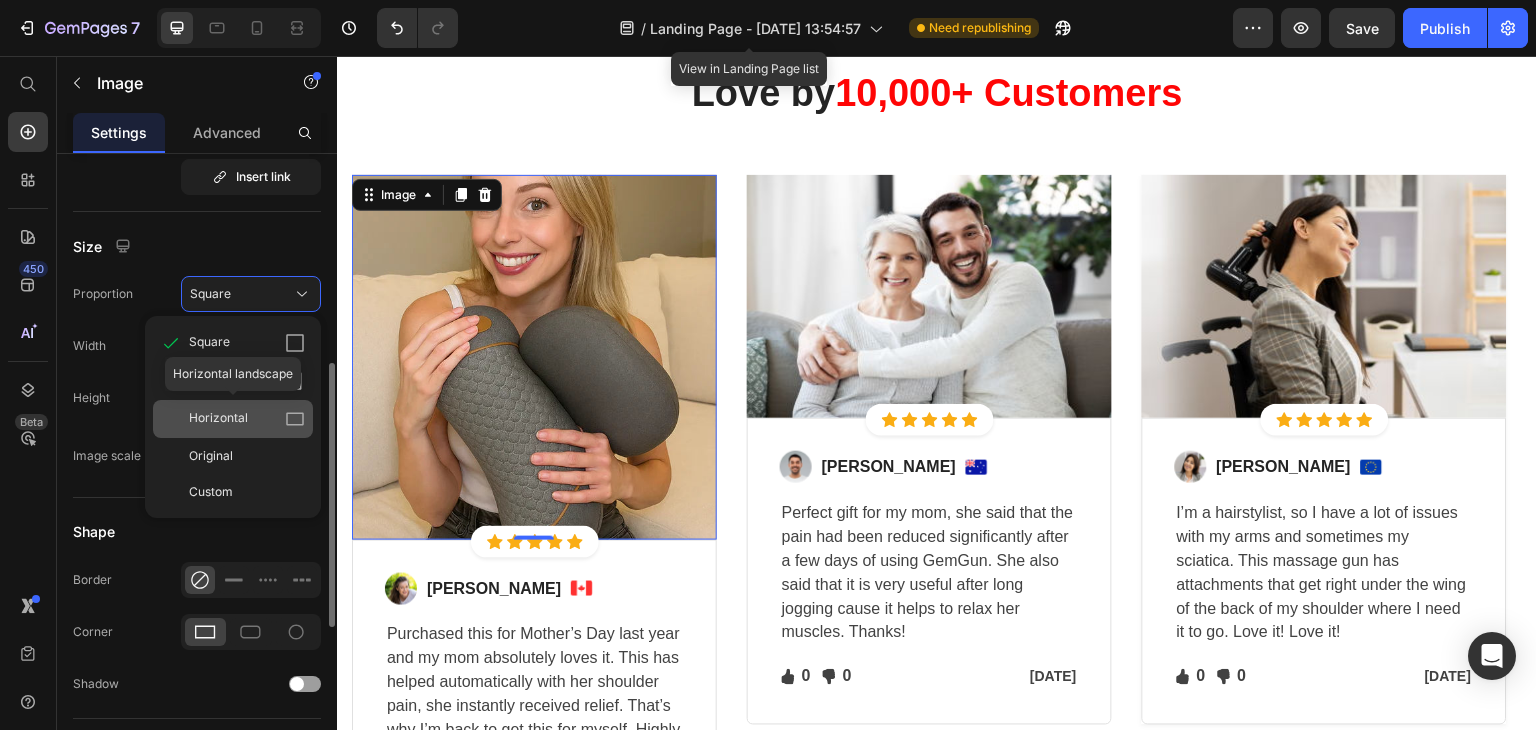 click on "Horizontal" 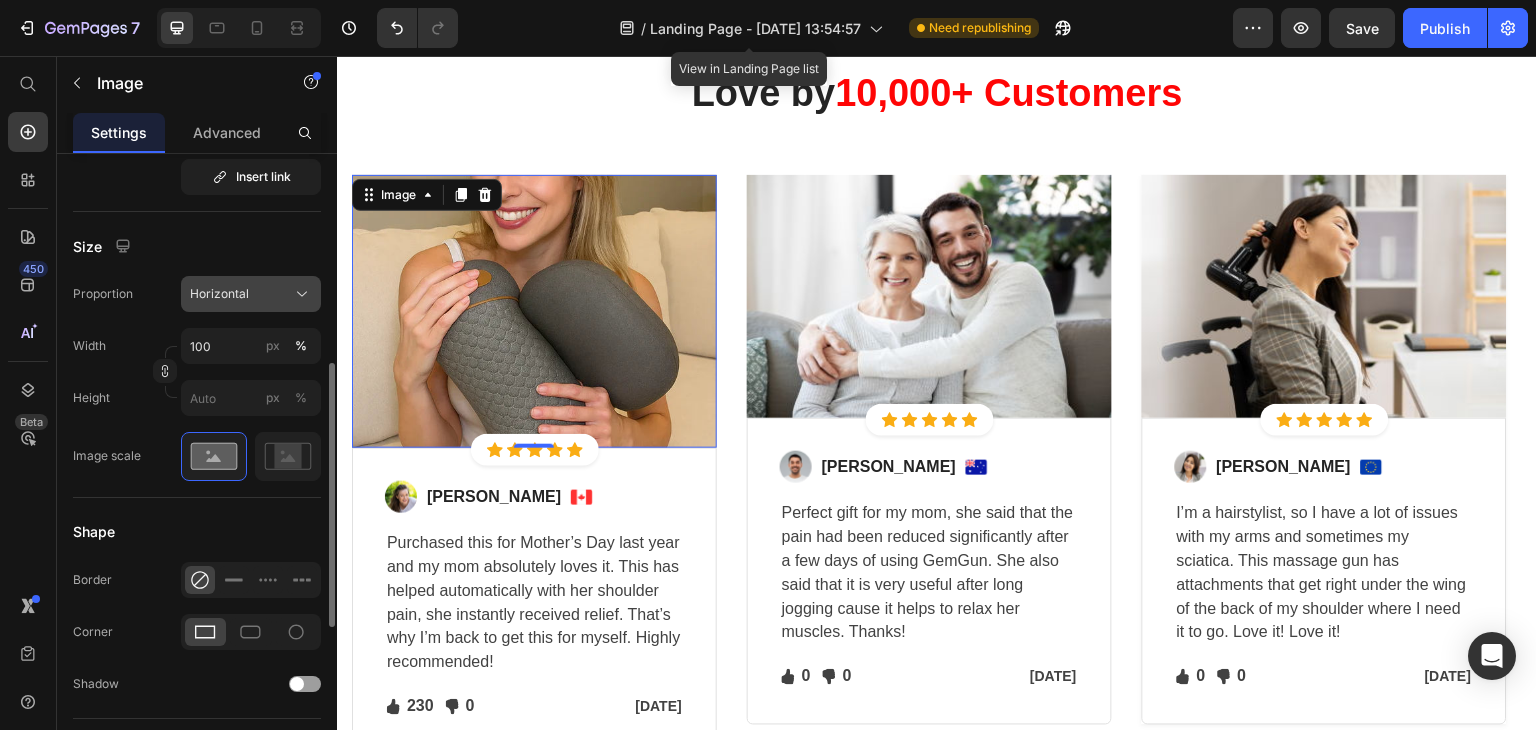 click on "Horizontal" at bounding box center (251, 294) 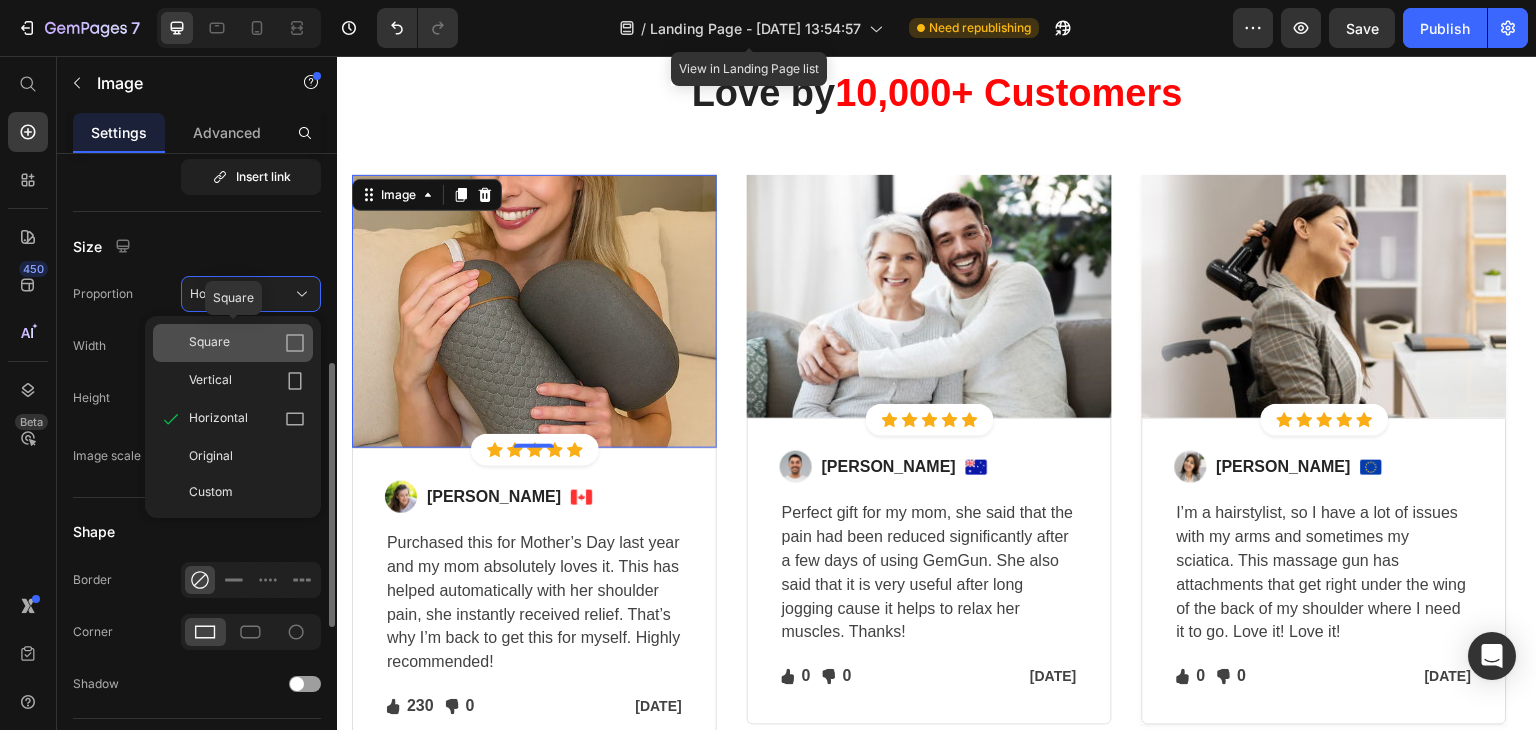 click on "Square" 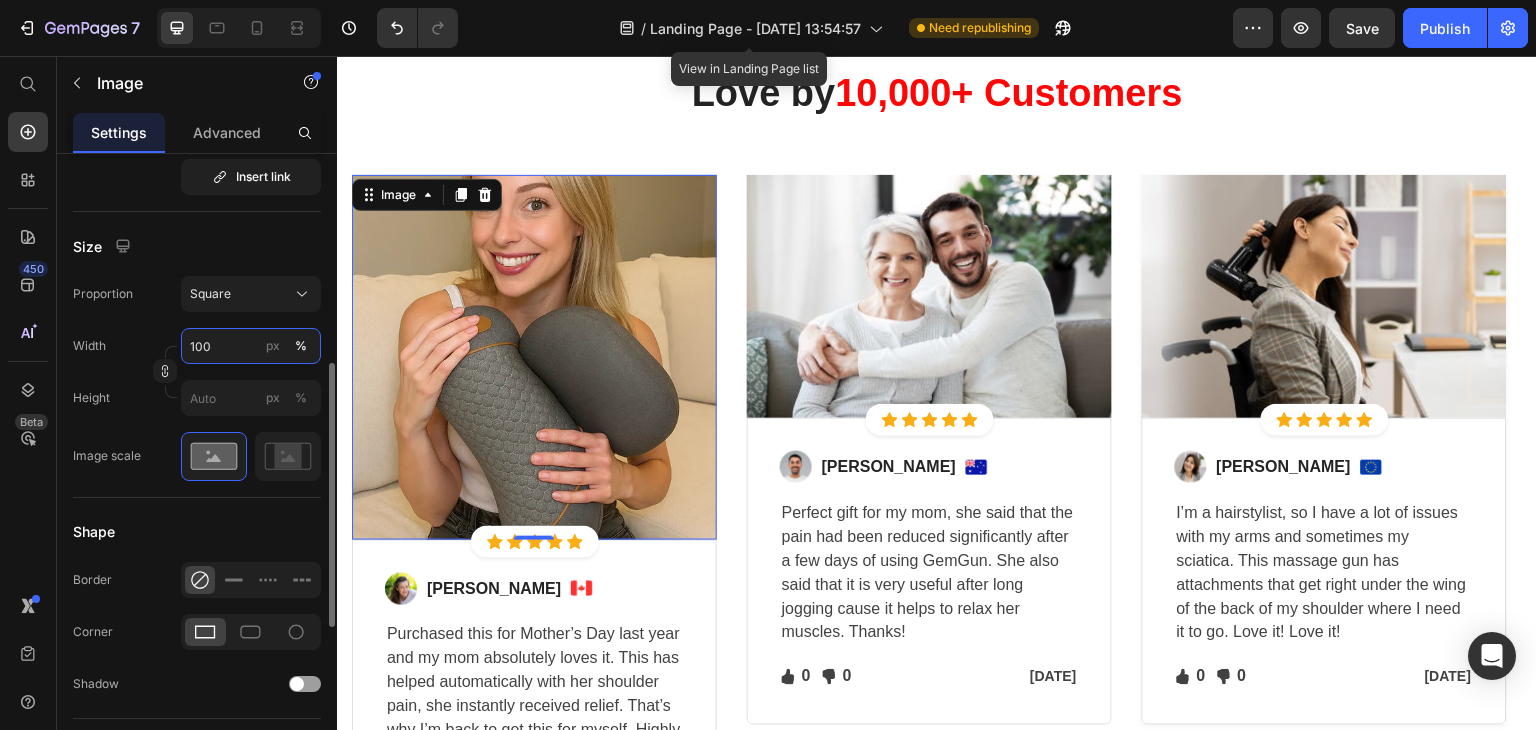 click on "100" at bounding box center (251, 346) 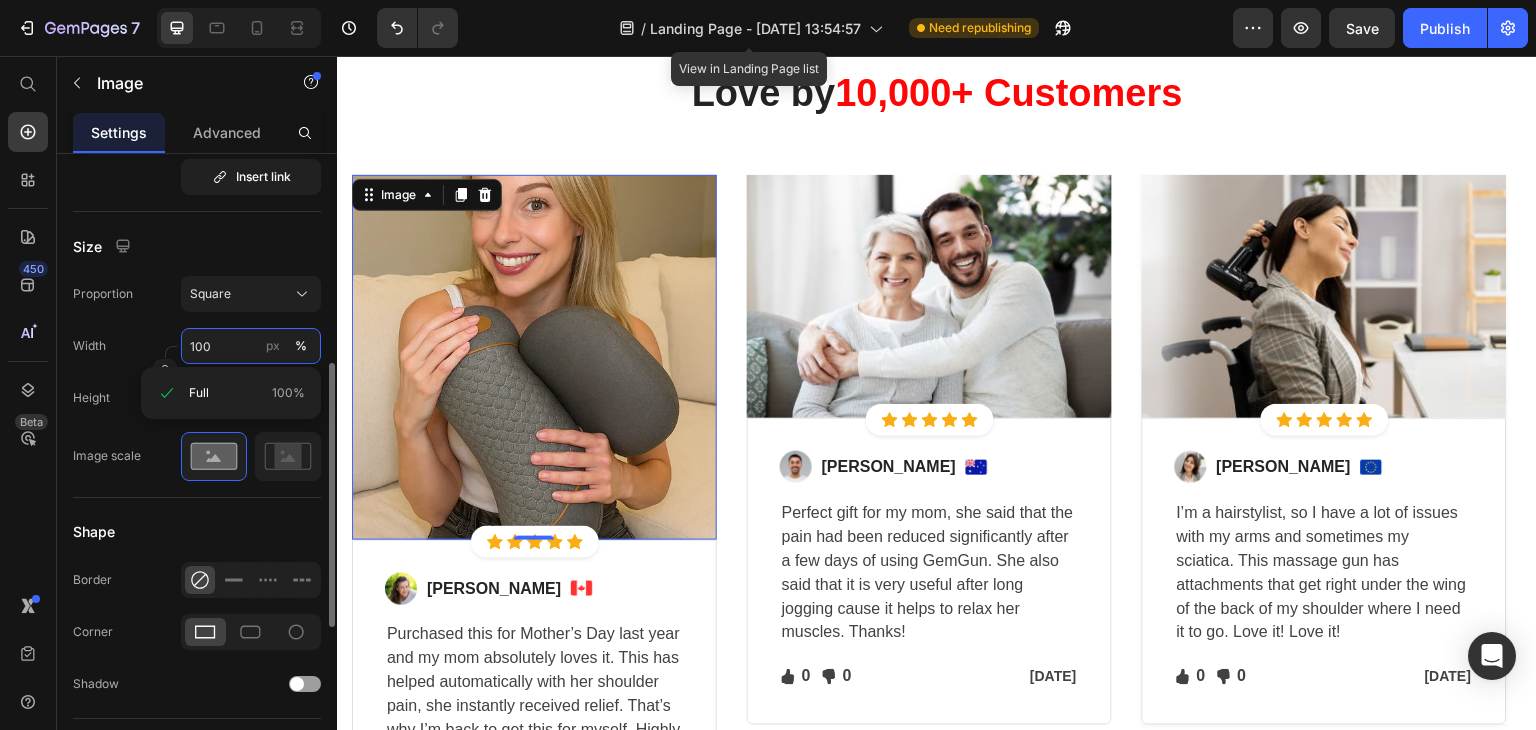 click on "100" at bounding box center [251, 346] 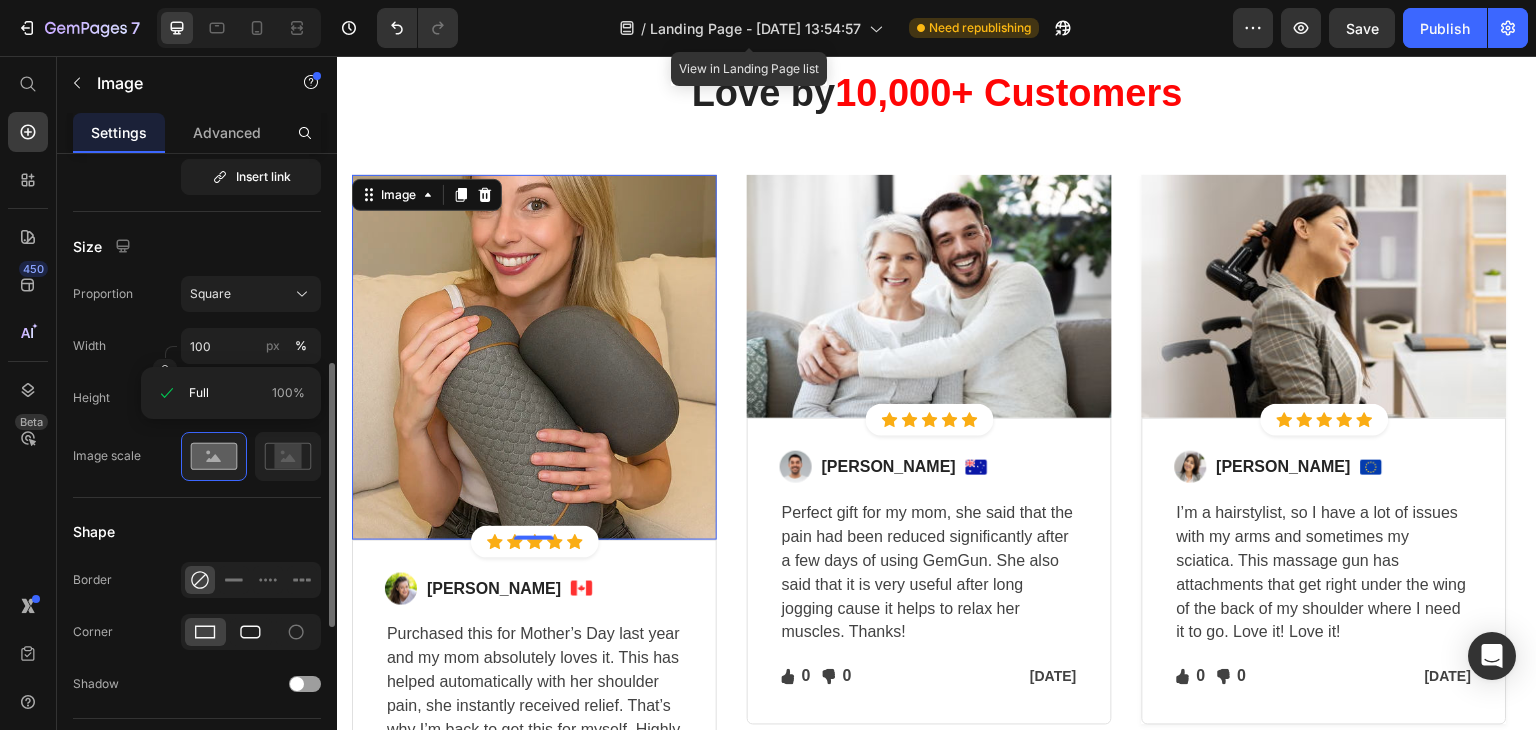 click 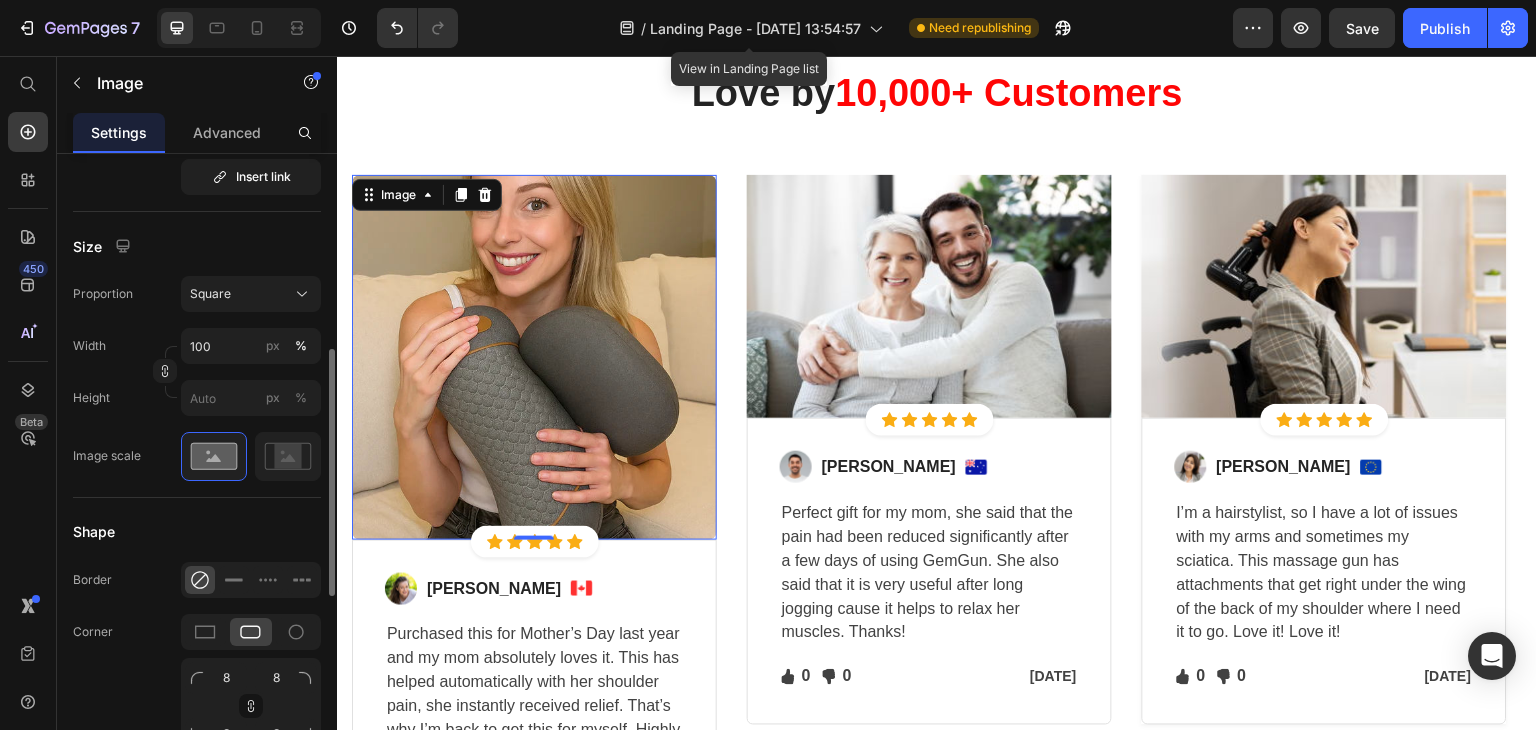 scroll, scrollTop: 700, scrollLeft: 0, axis: vertical 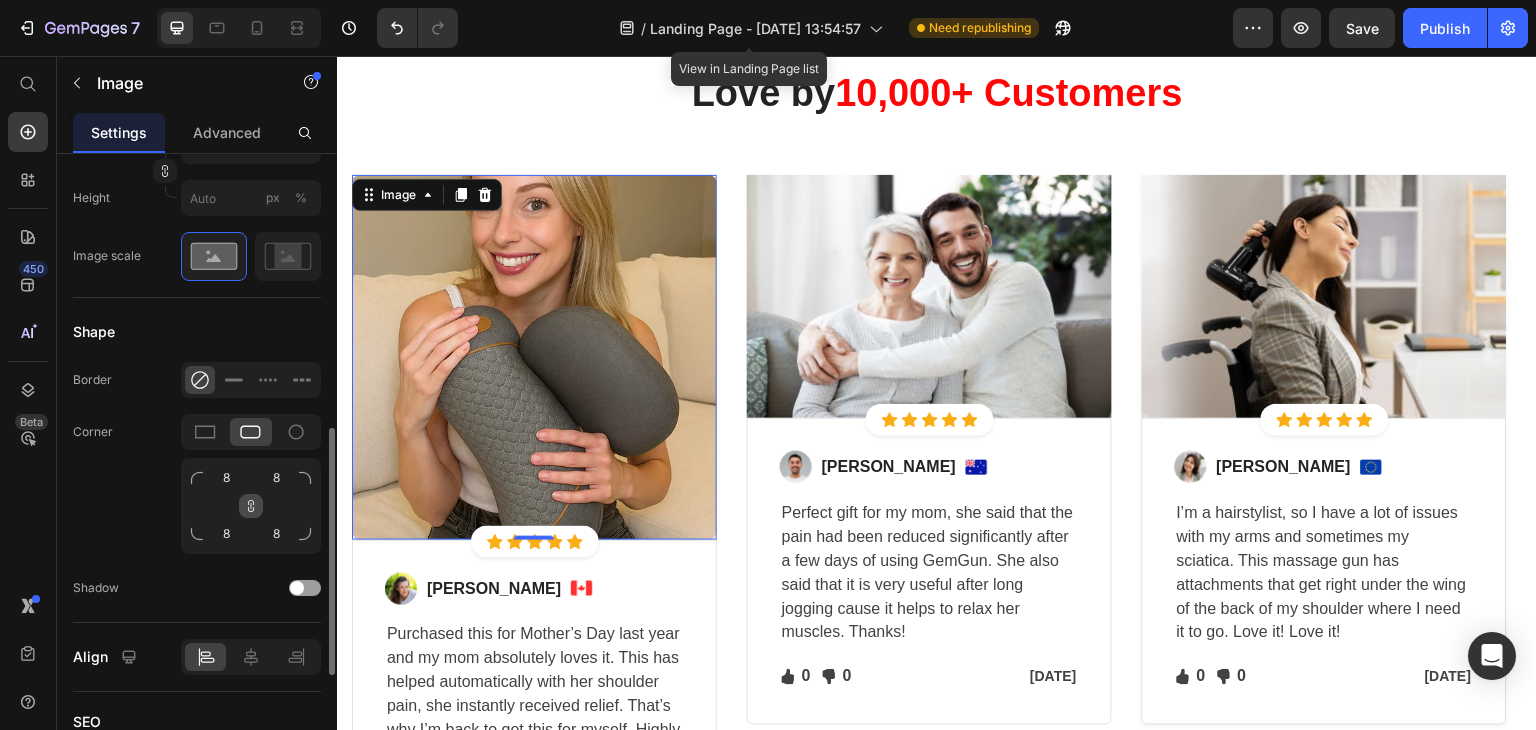 click 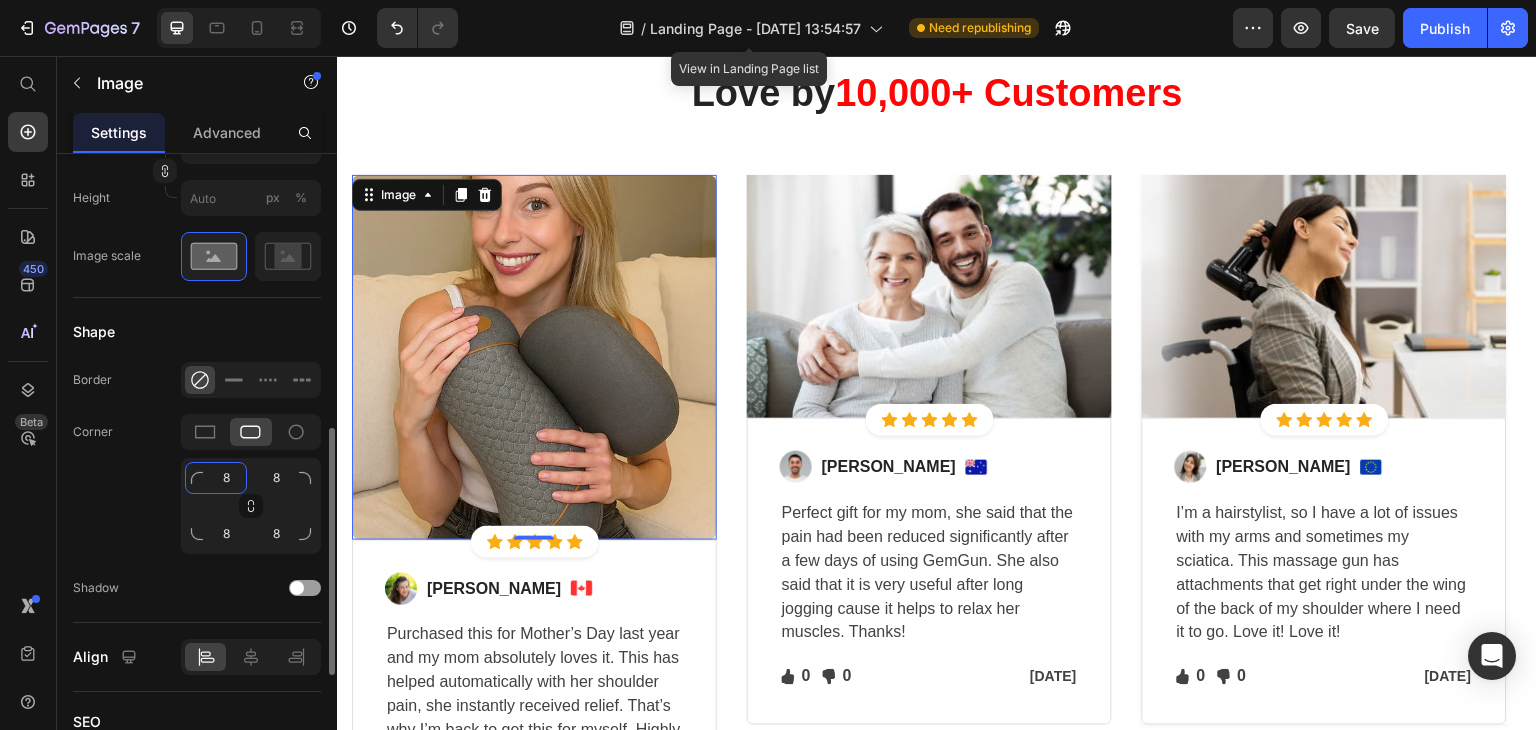 click on "8" 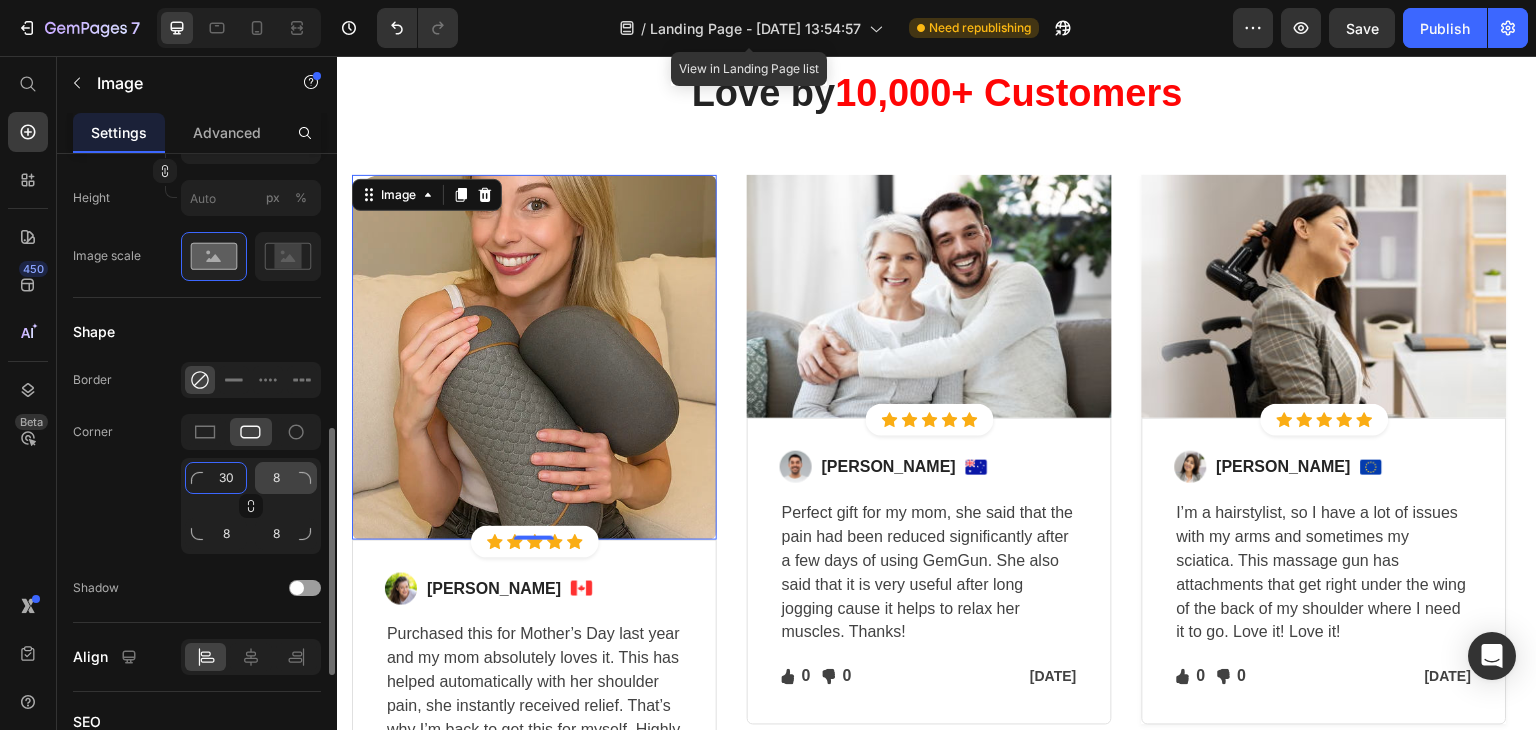 type on "30" 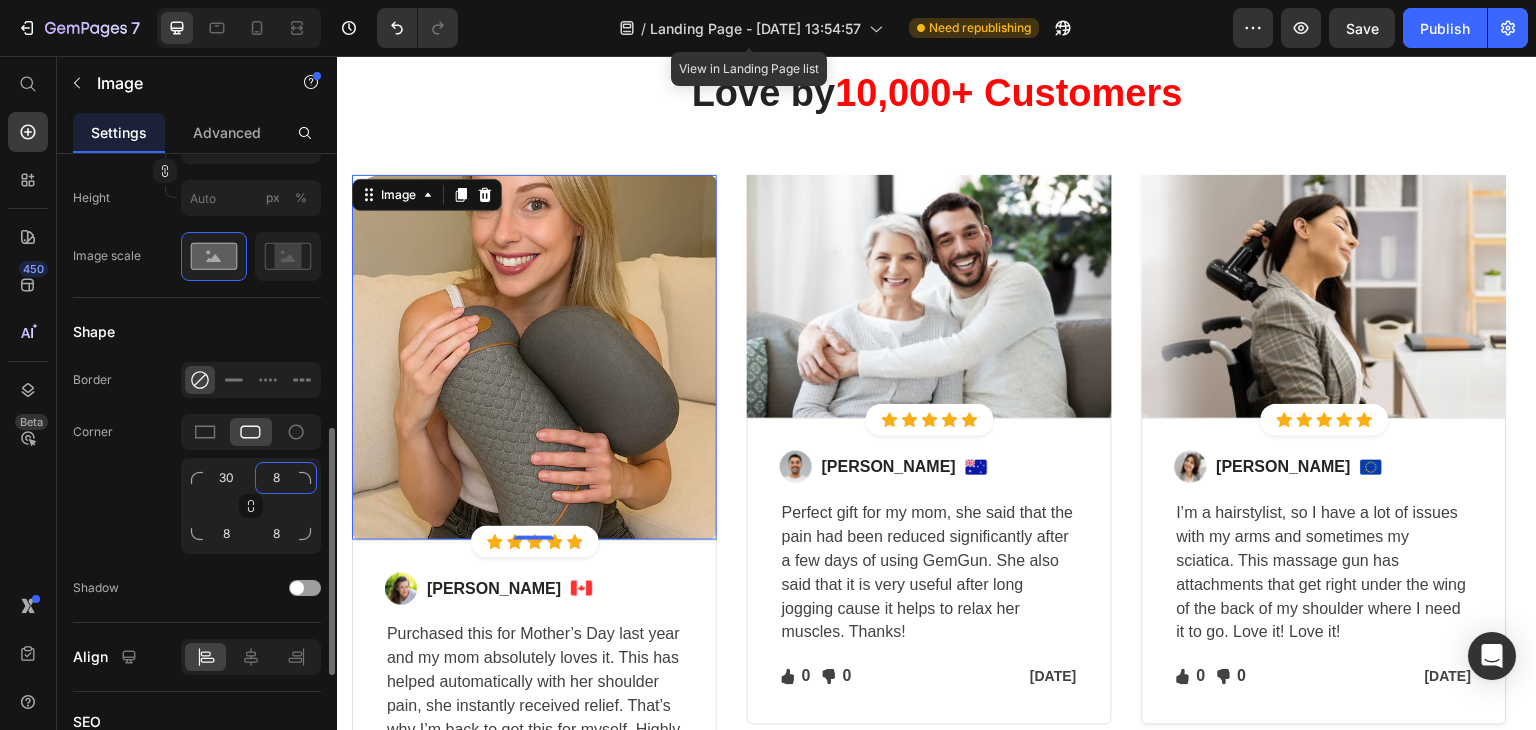 click on "8" 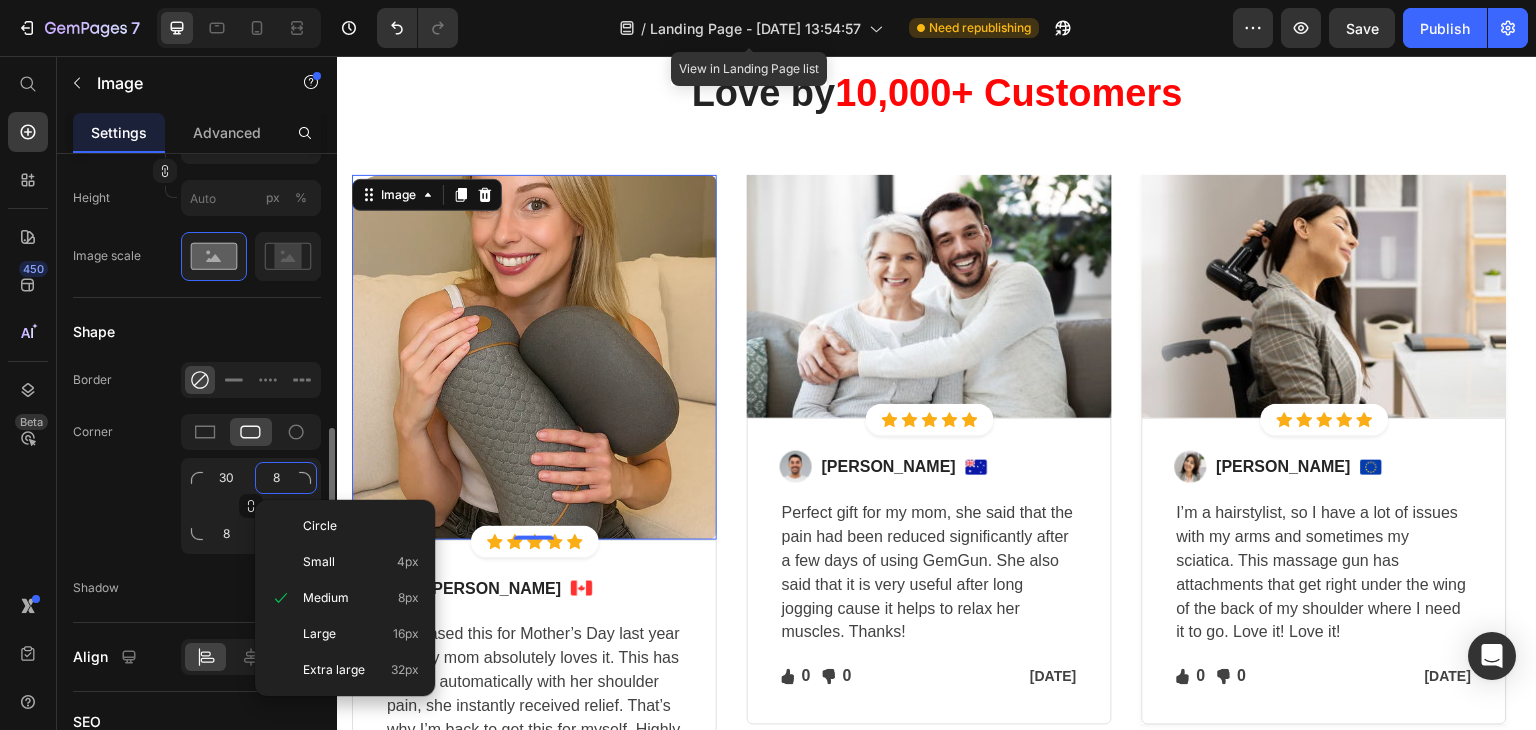 click on "8" 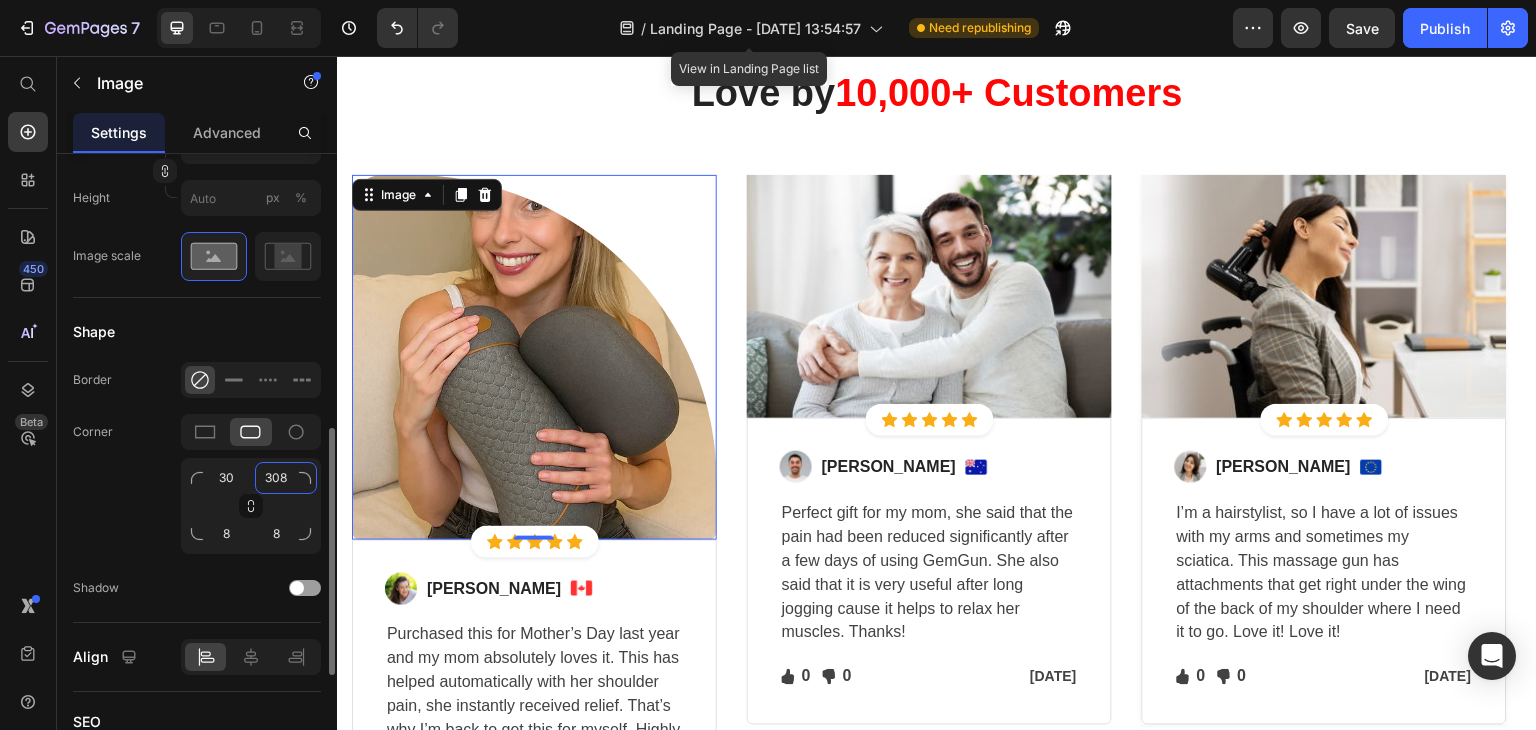 click on "308" 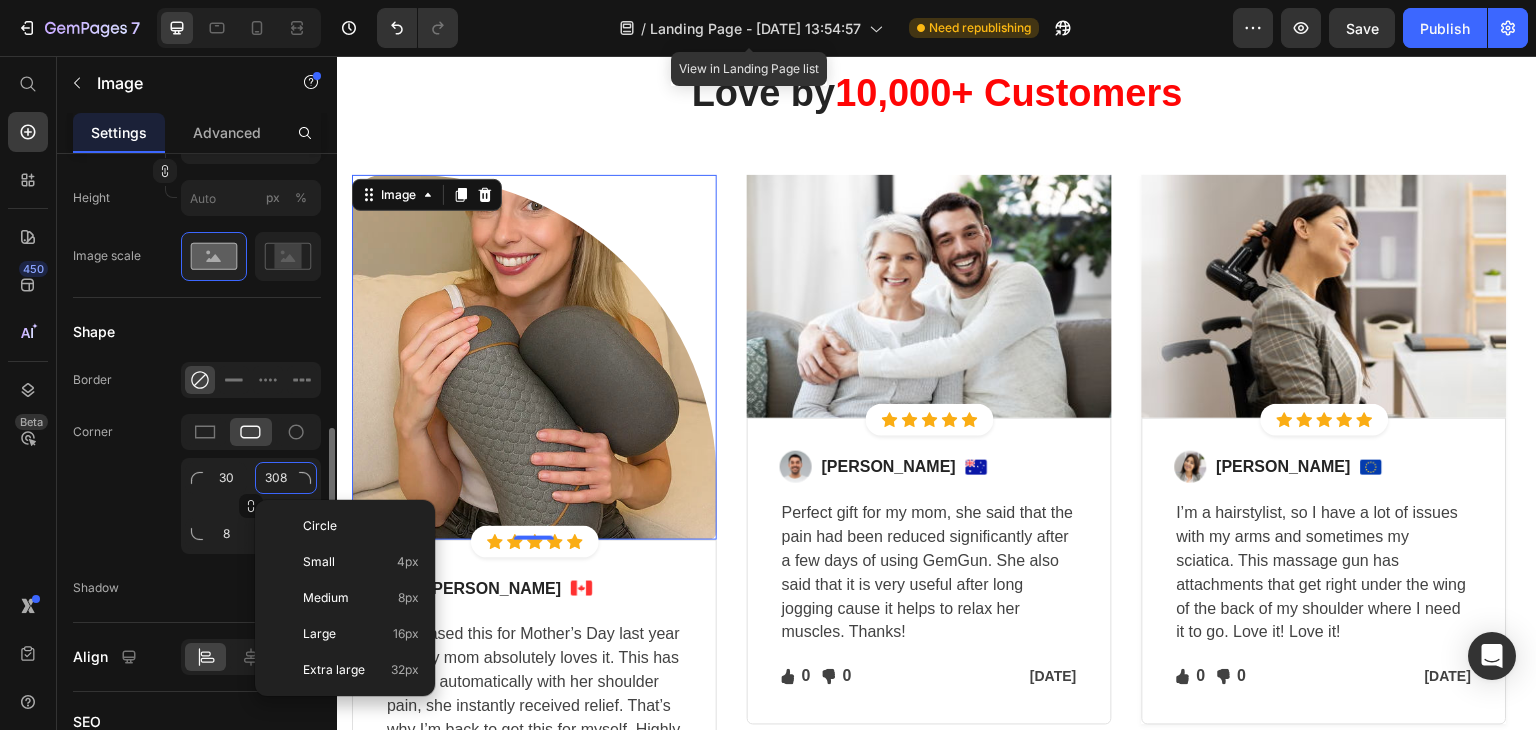type on "30" 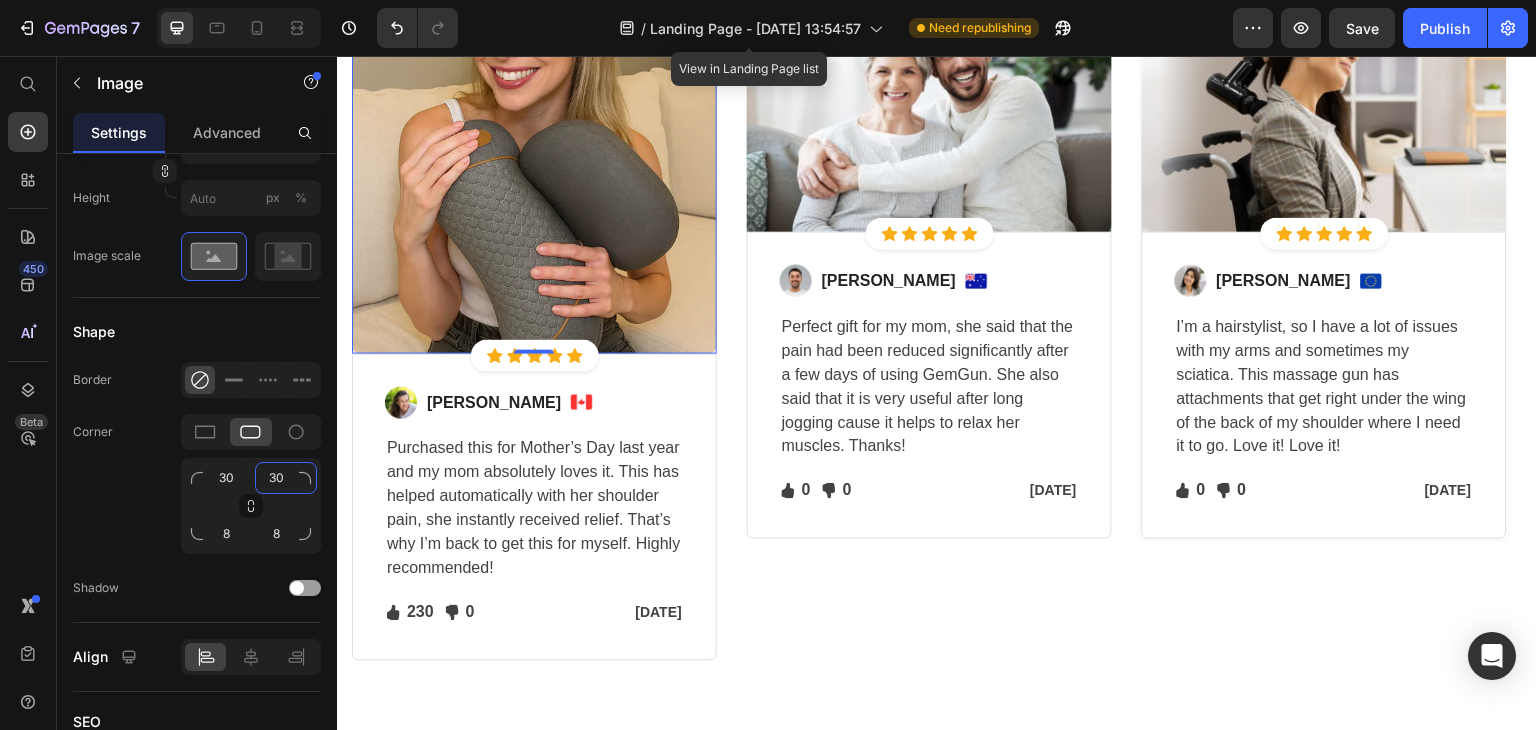 scroll, scrollTop: 6226, scrollLeft: 0, axis: vertical 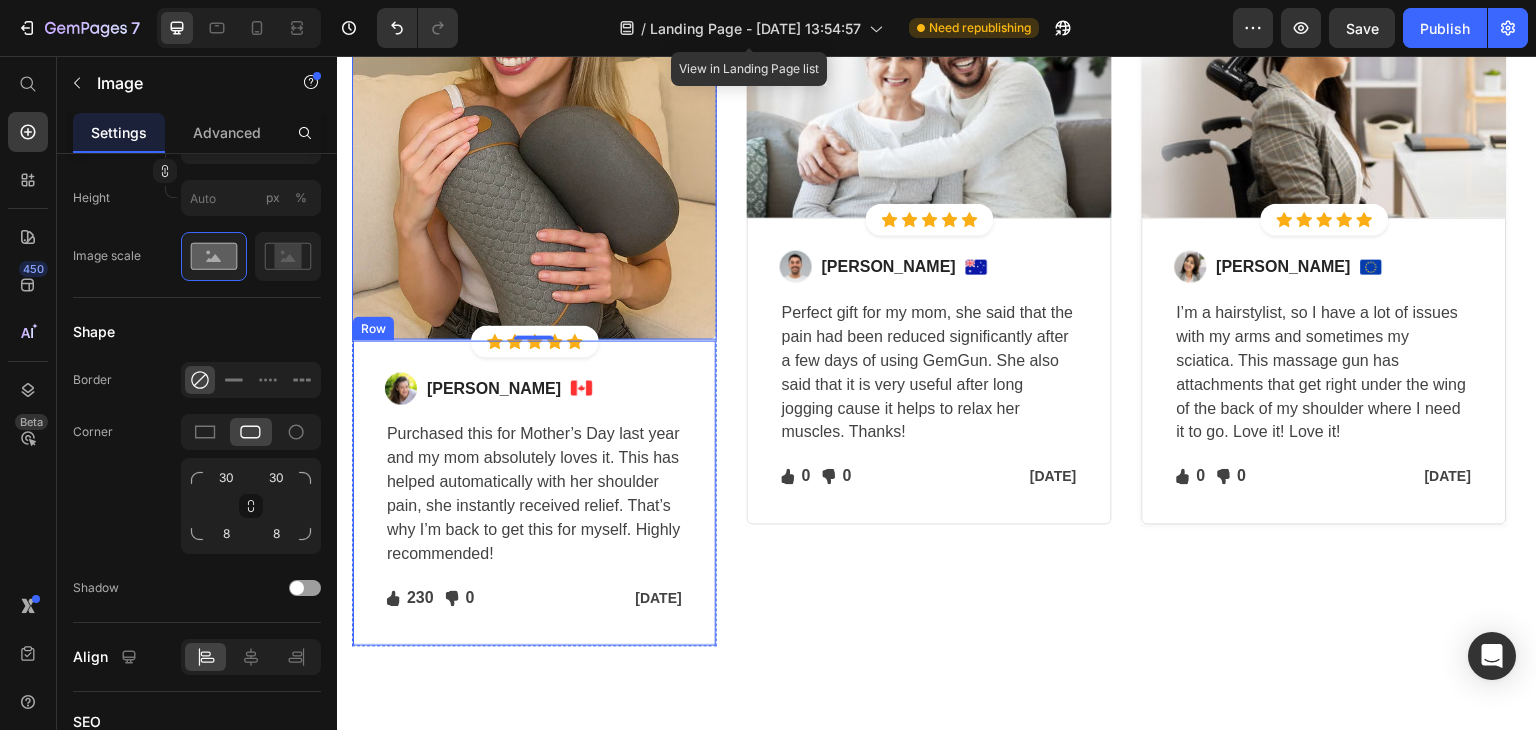 click on "Image Regina Moore Text block Image Row Purchased this for Mother’s Day last year and my mom absolutely loves it. This has helped automatically with her shoulder pain, she instantly received relief. That’s why I’m back to get this for myself. Highly recommended! Text block
Icon 230 Text block Icon List
Icon 0 Text block Icon List Row Feb 22, 2022 Text block Row Row" at bounding box center (534, 493) 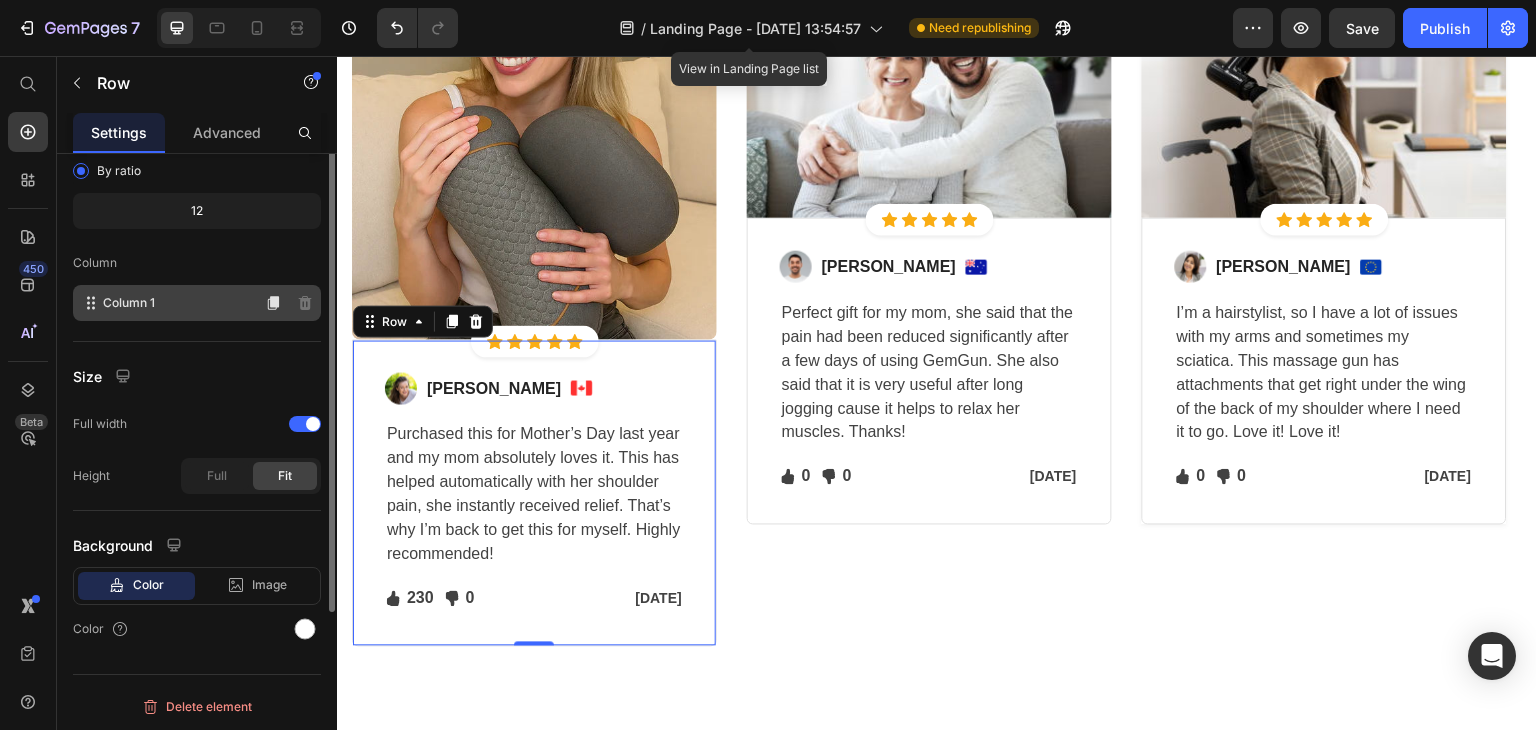 scroll, scrollTop: 0, scrollLeft: 0, axis: both 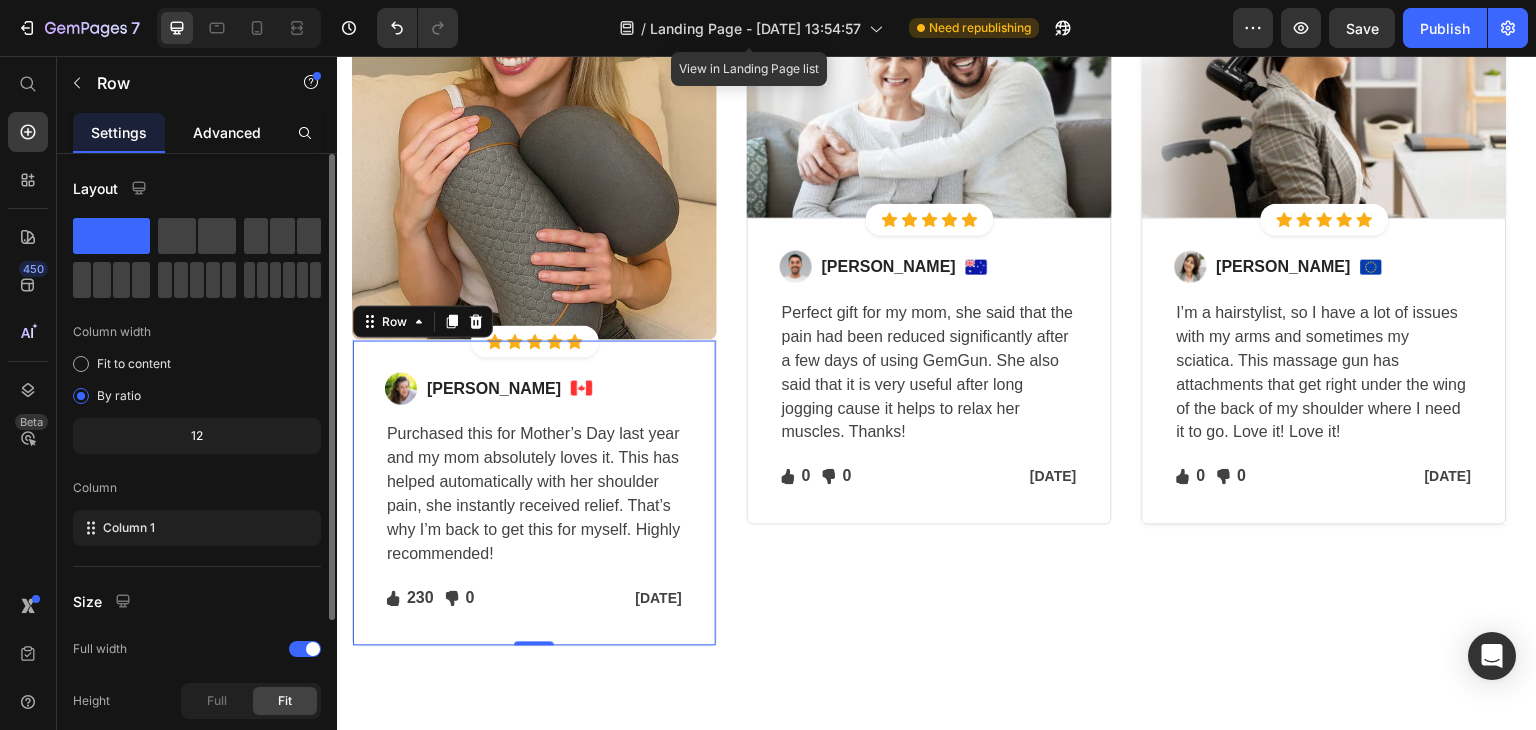 click on "Advanced" 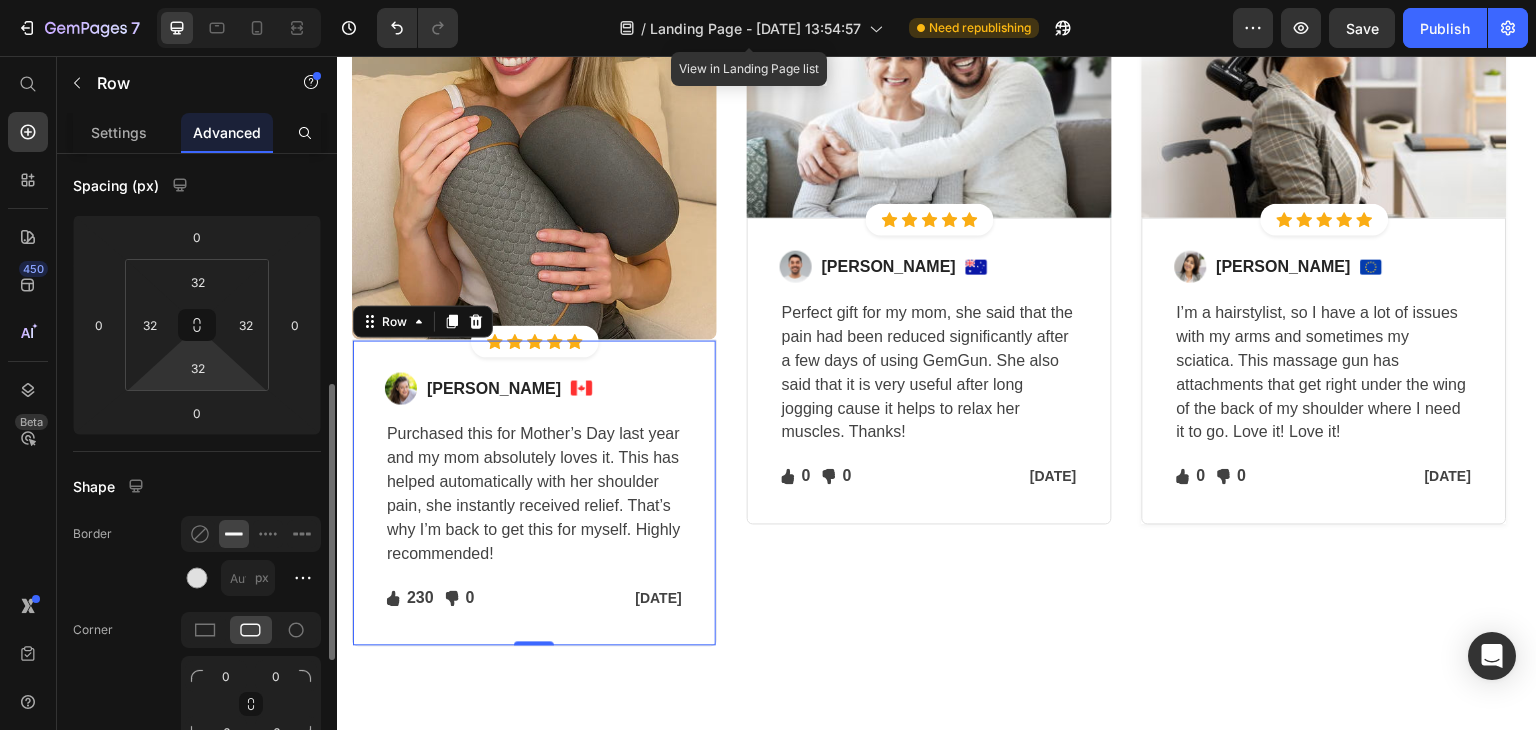 scroll, scrollTop: 300, scrollLeft: 0, axis: vertical 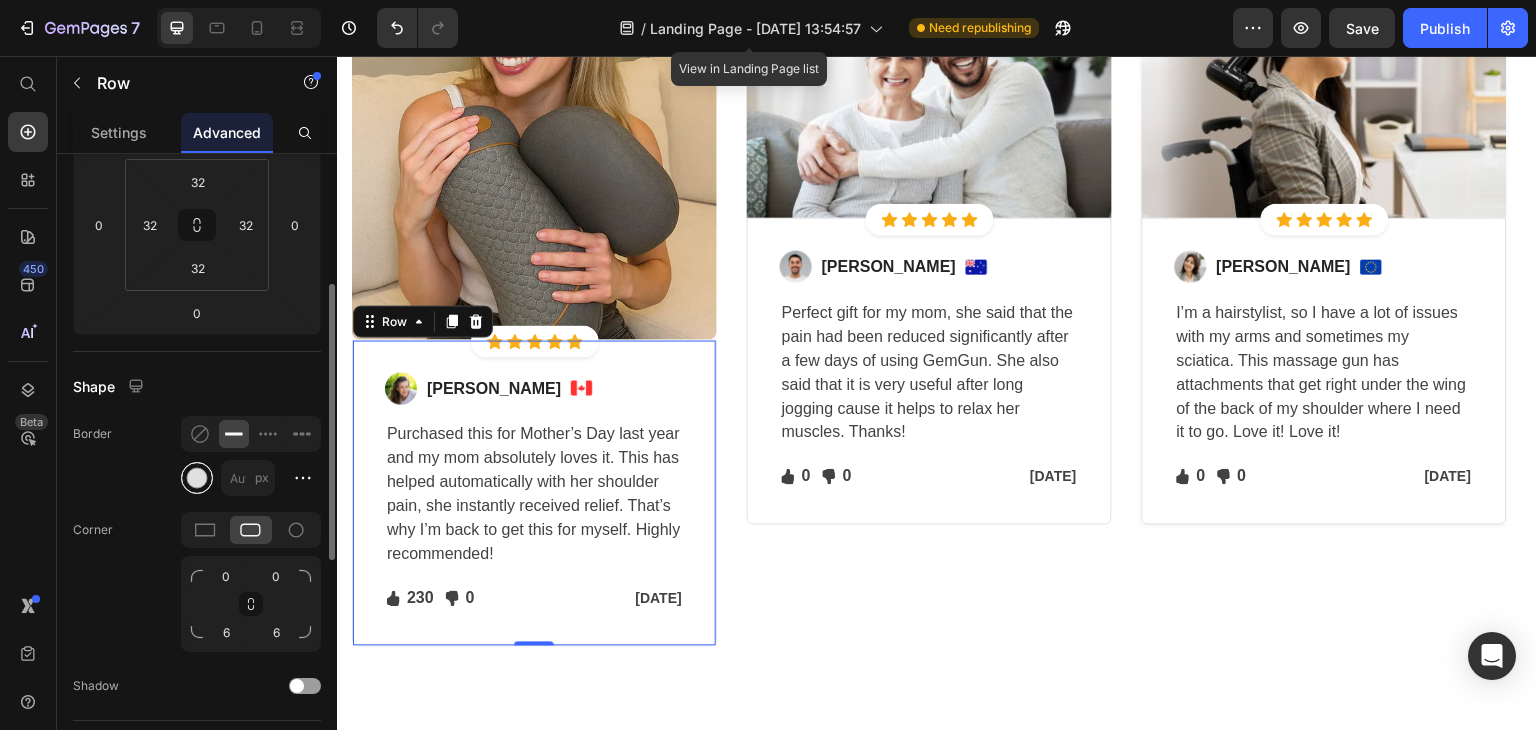 click at bounding box center [197, 478] 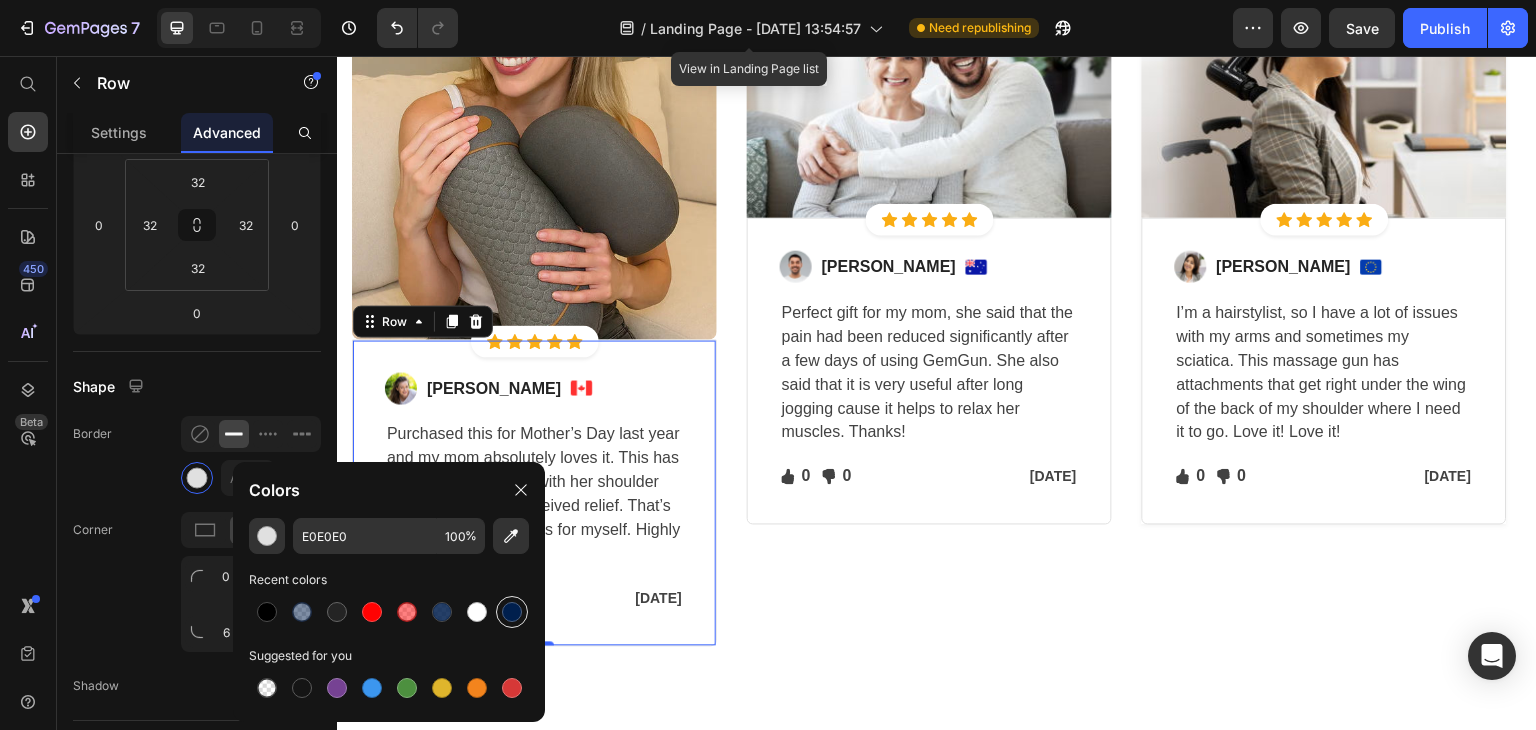 click at bounding box center (512, 612) 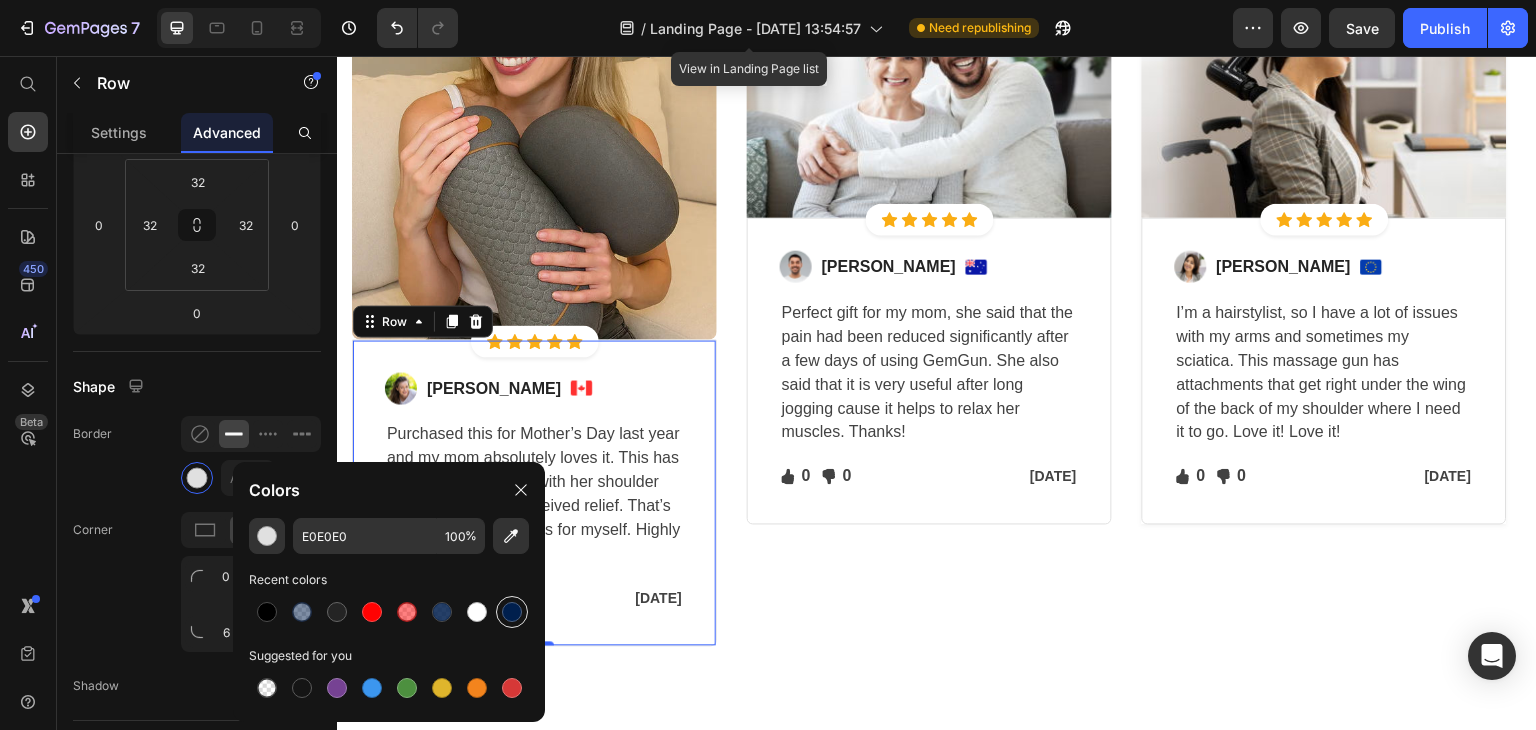 type on "001F4D" 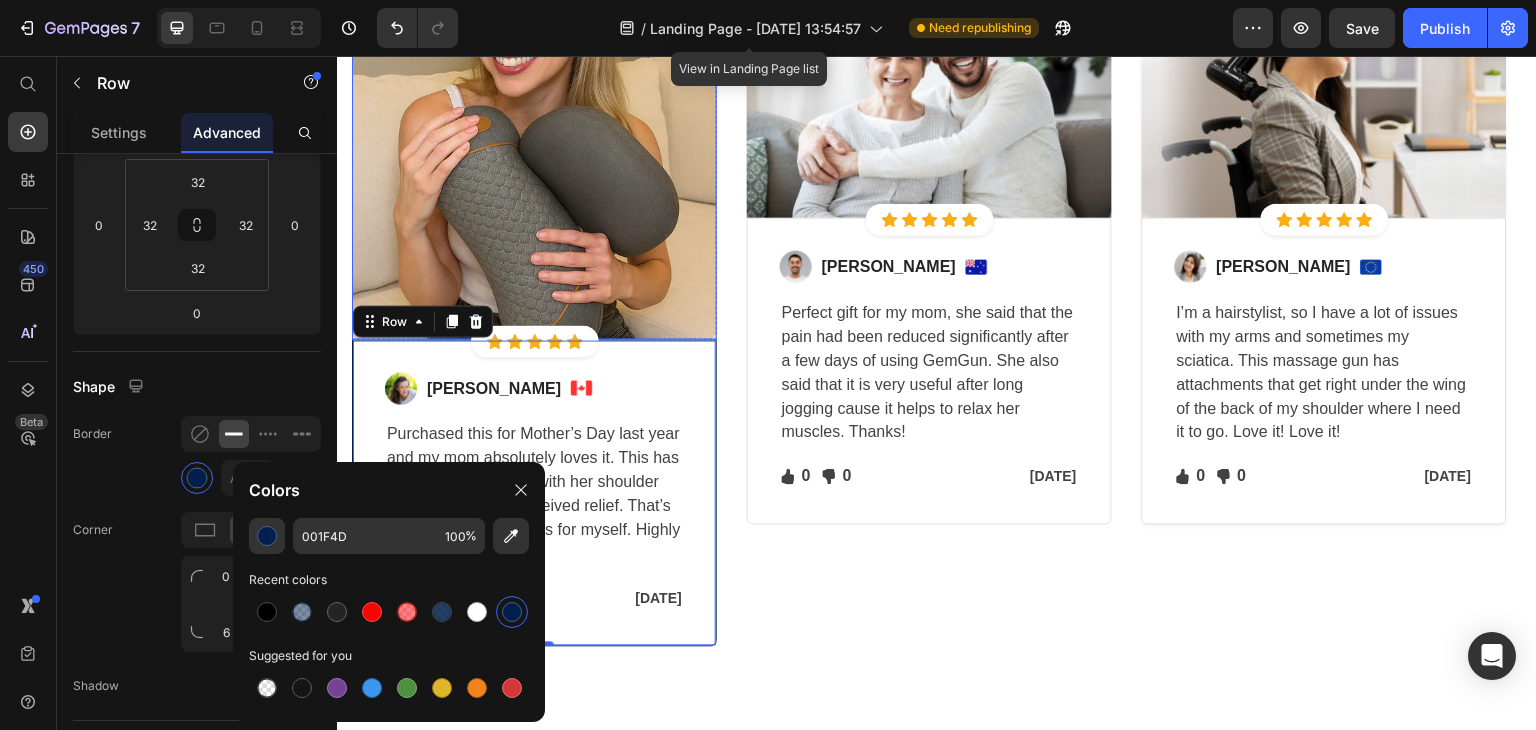 click at bounding box center (534, 157) 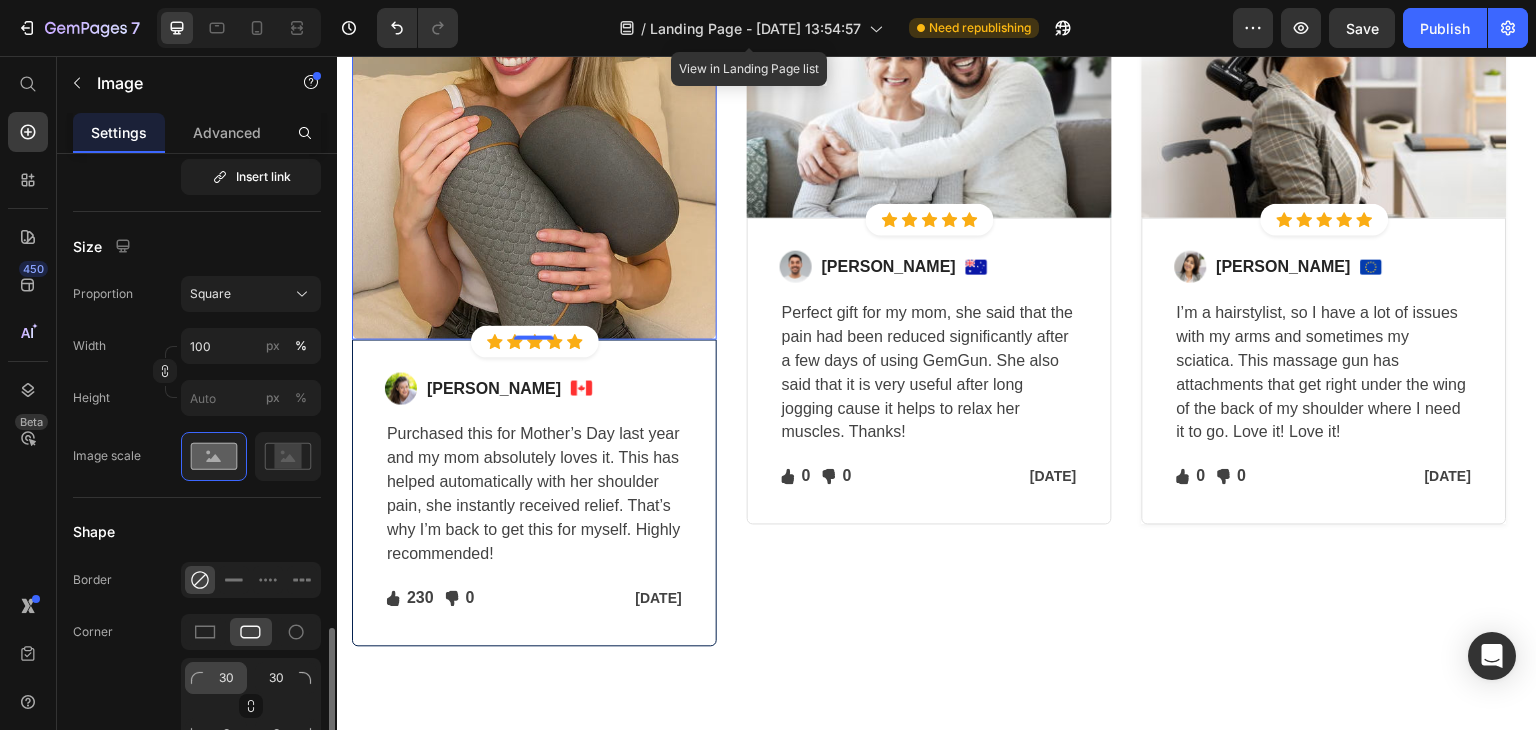 scroll, scrollTop: 700, scrollLeft: 0, axis: vertical 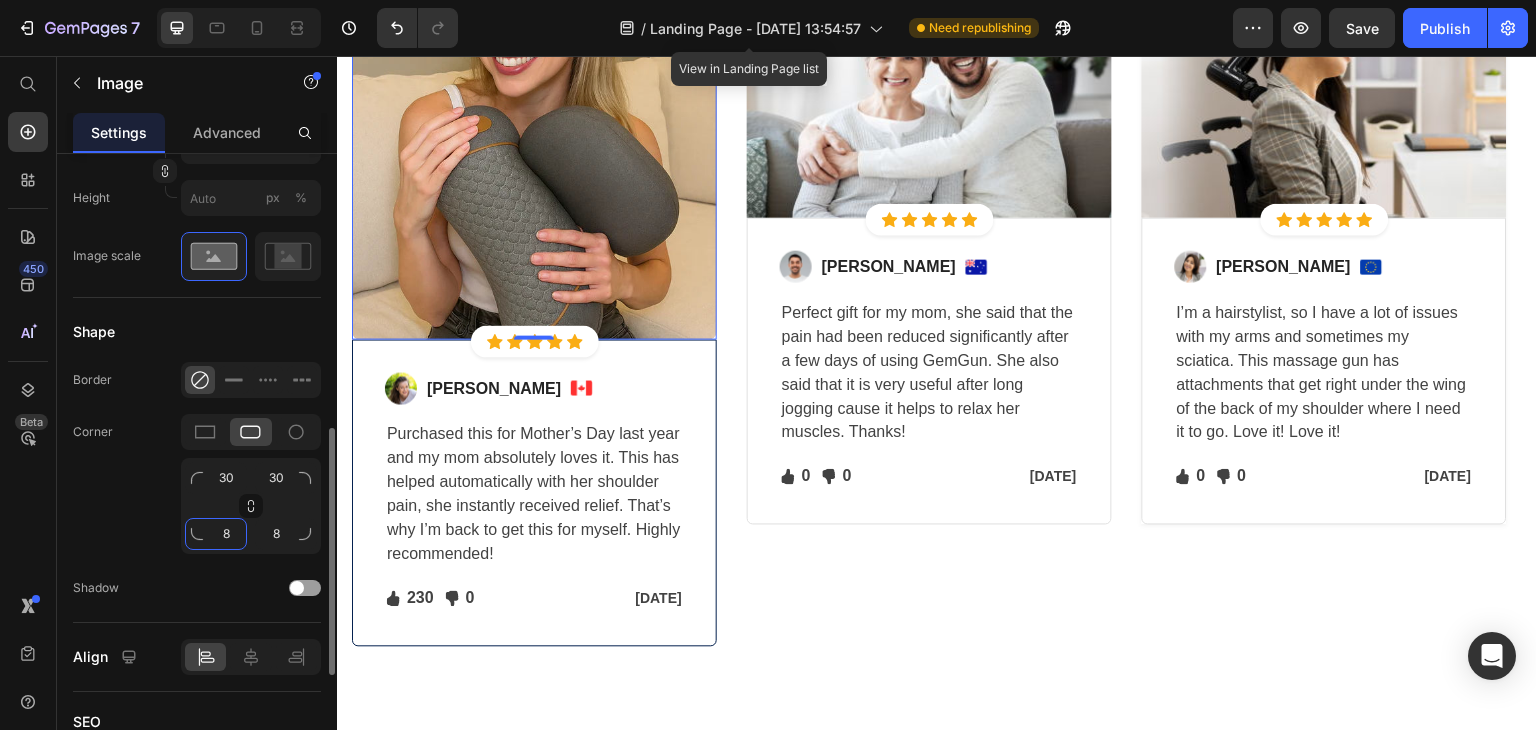 click on "8" 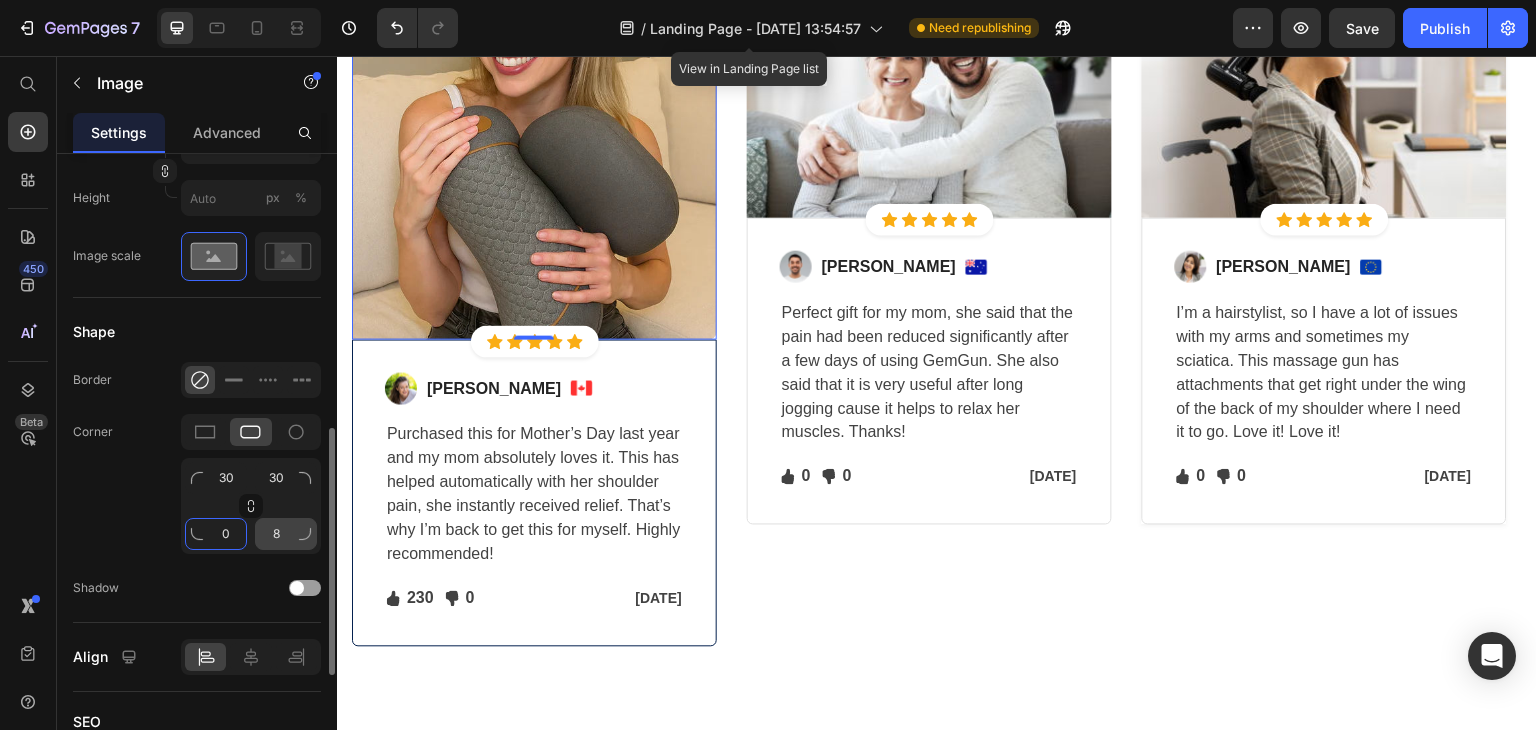 type on "0" 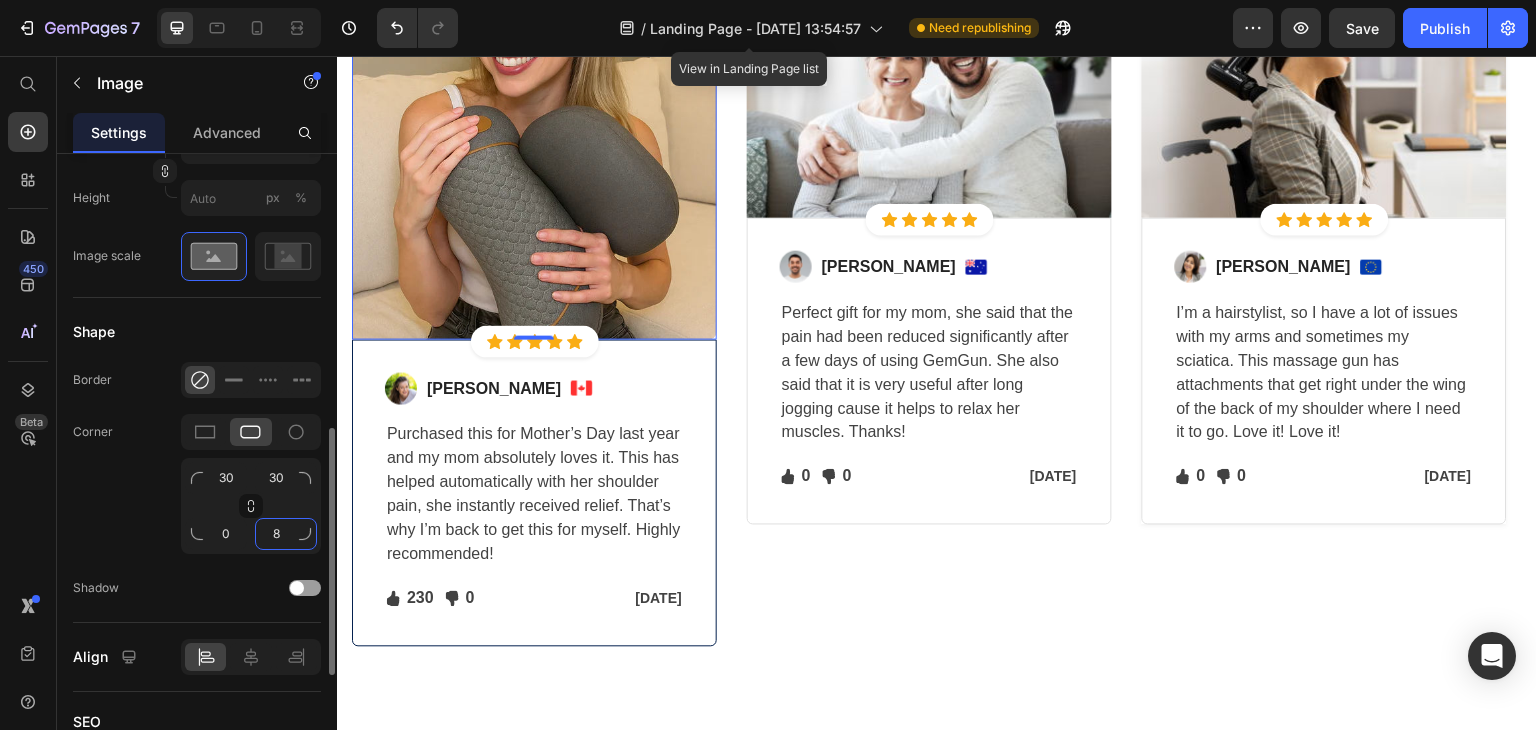 click on "8" 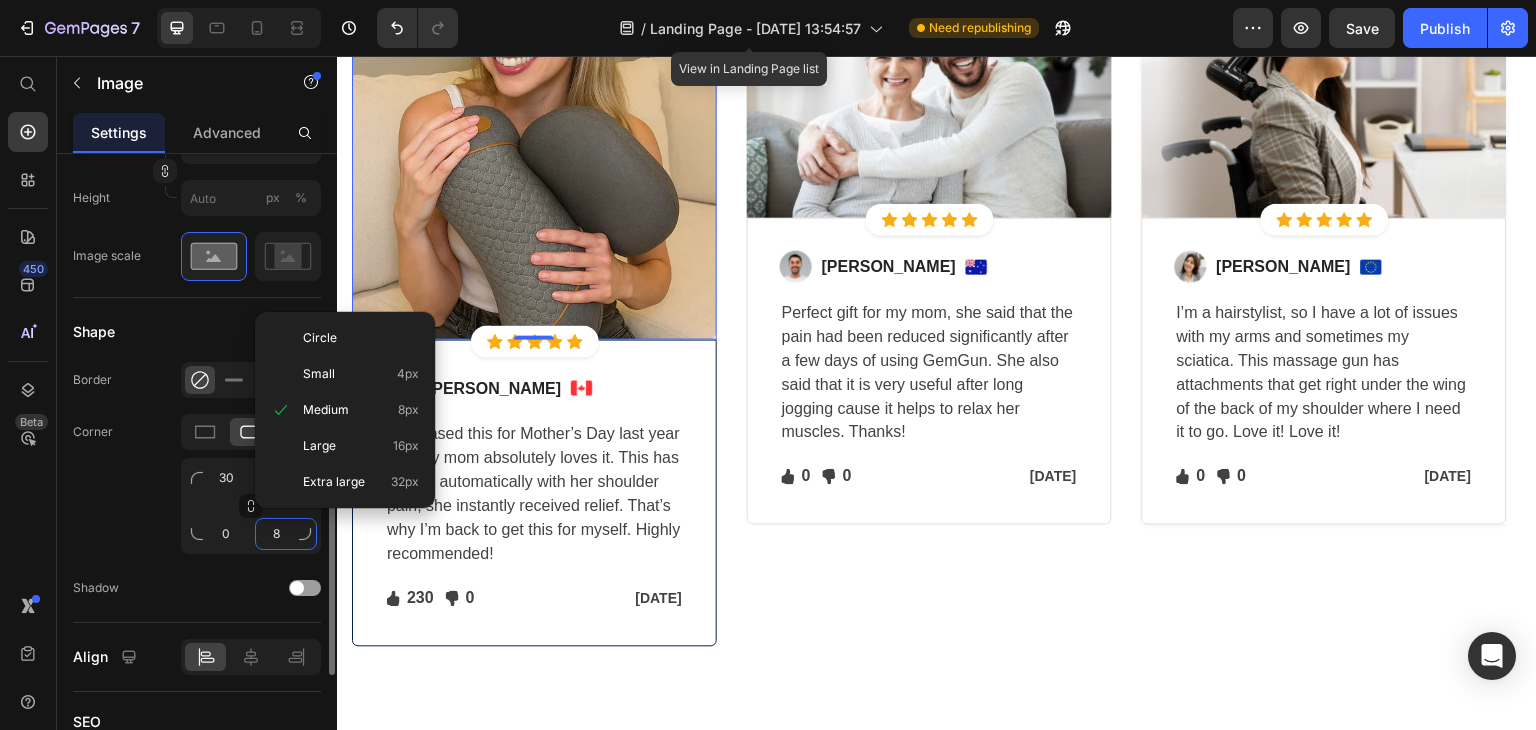 click on "8" 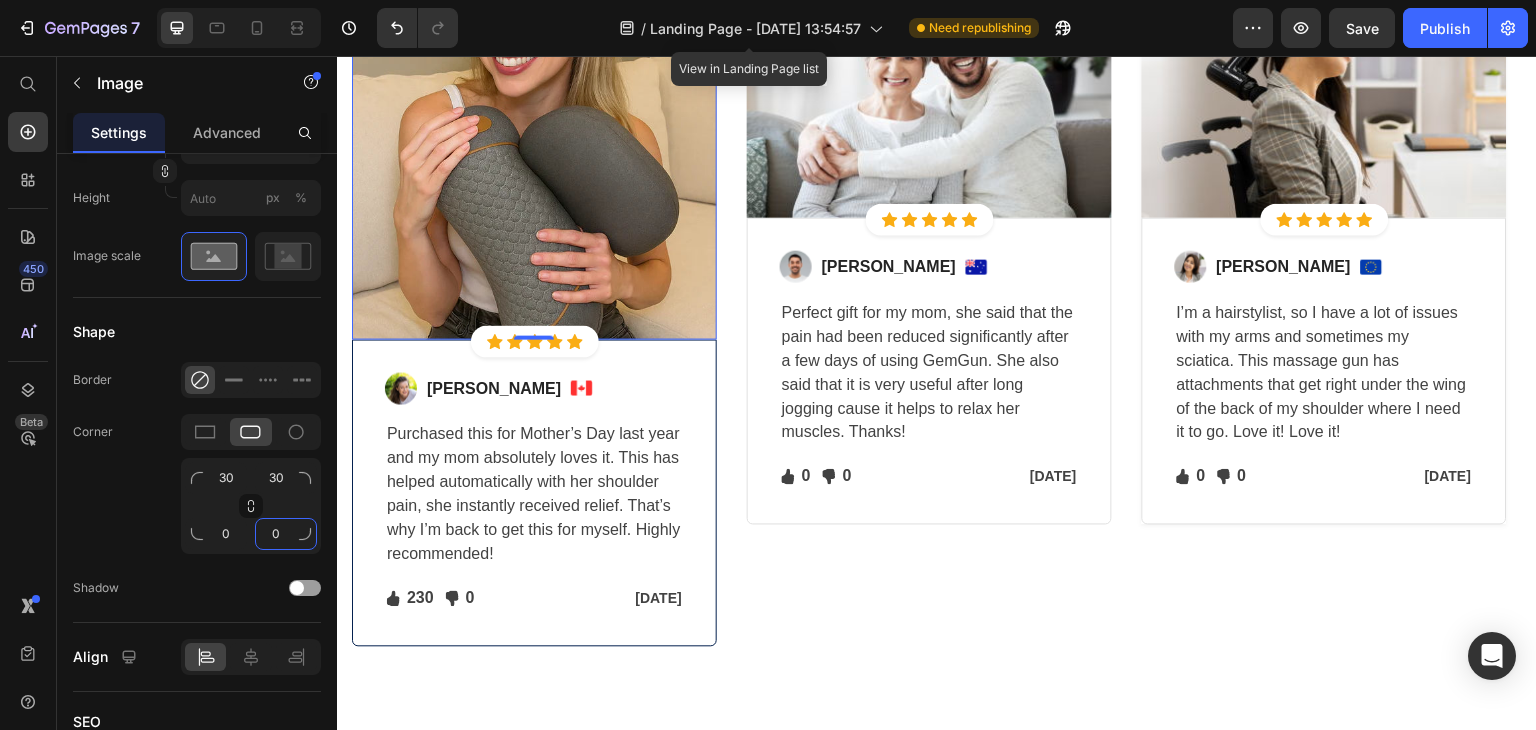 type on "0" 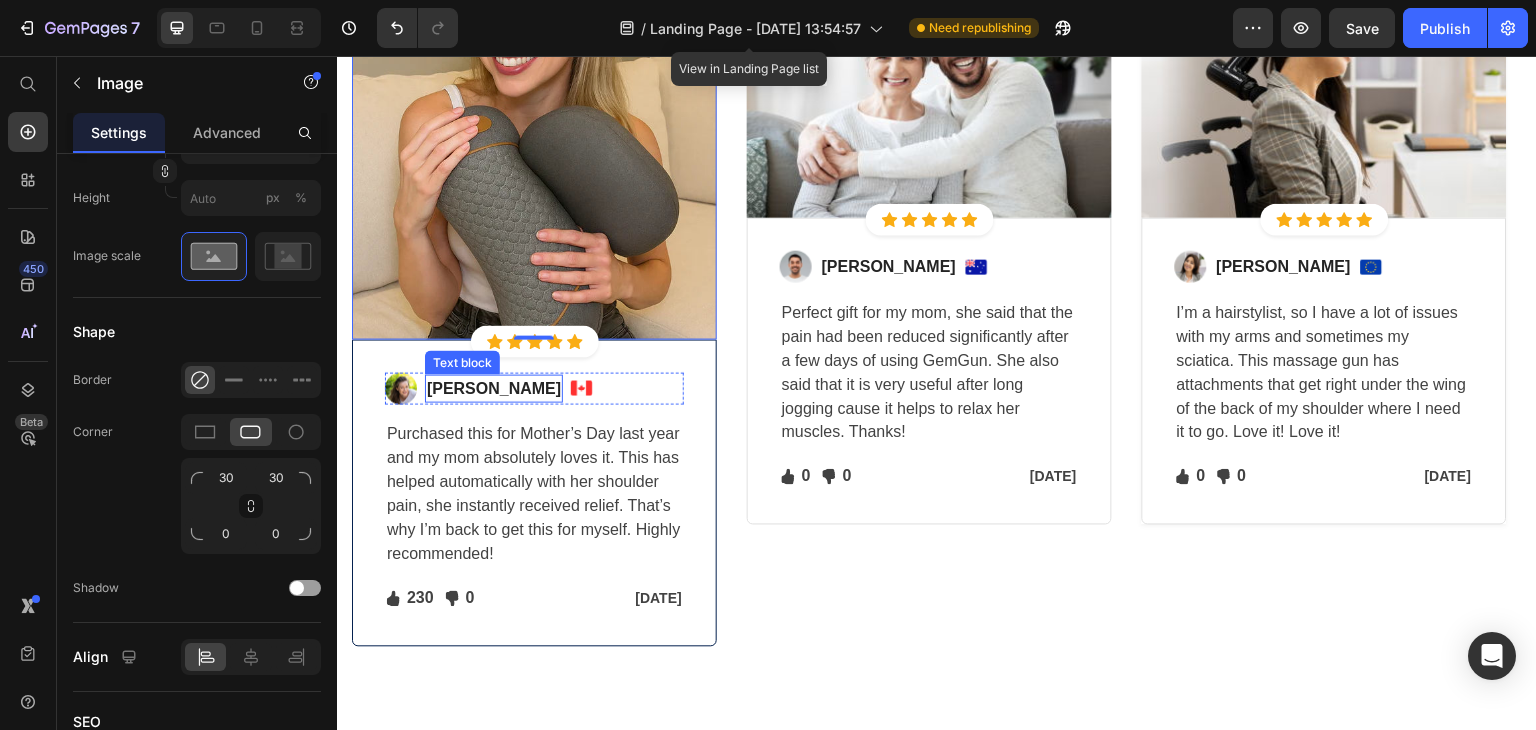 click on "Regina Moore" at bounding box center [494, 389] 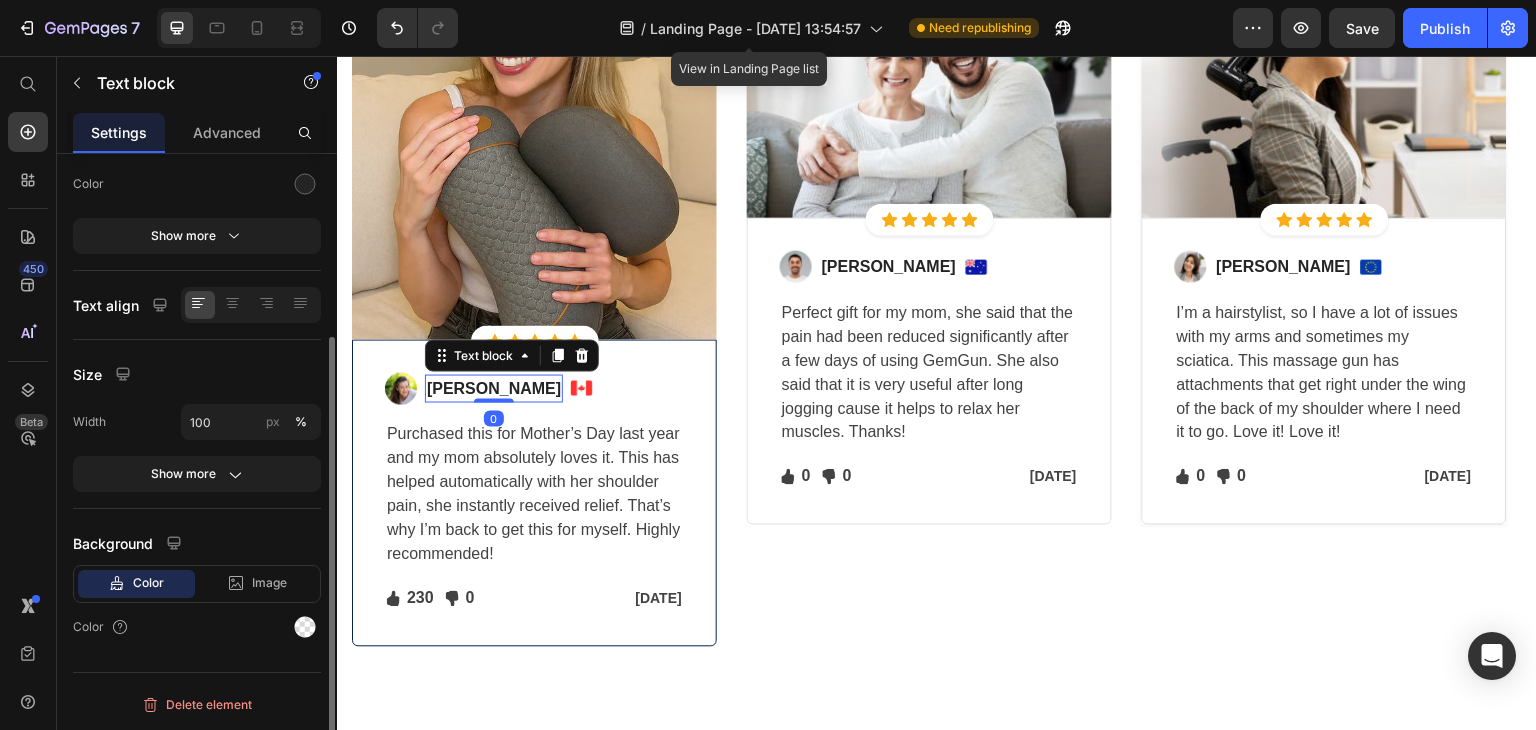 click on "Regina Moore" at bounding box center (494, 389) 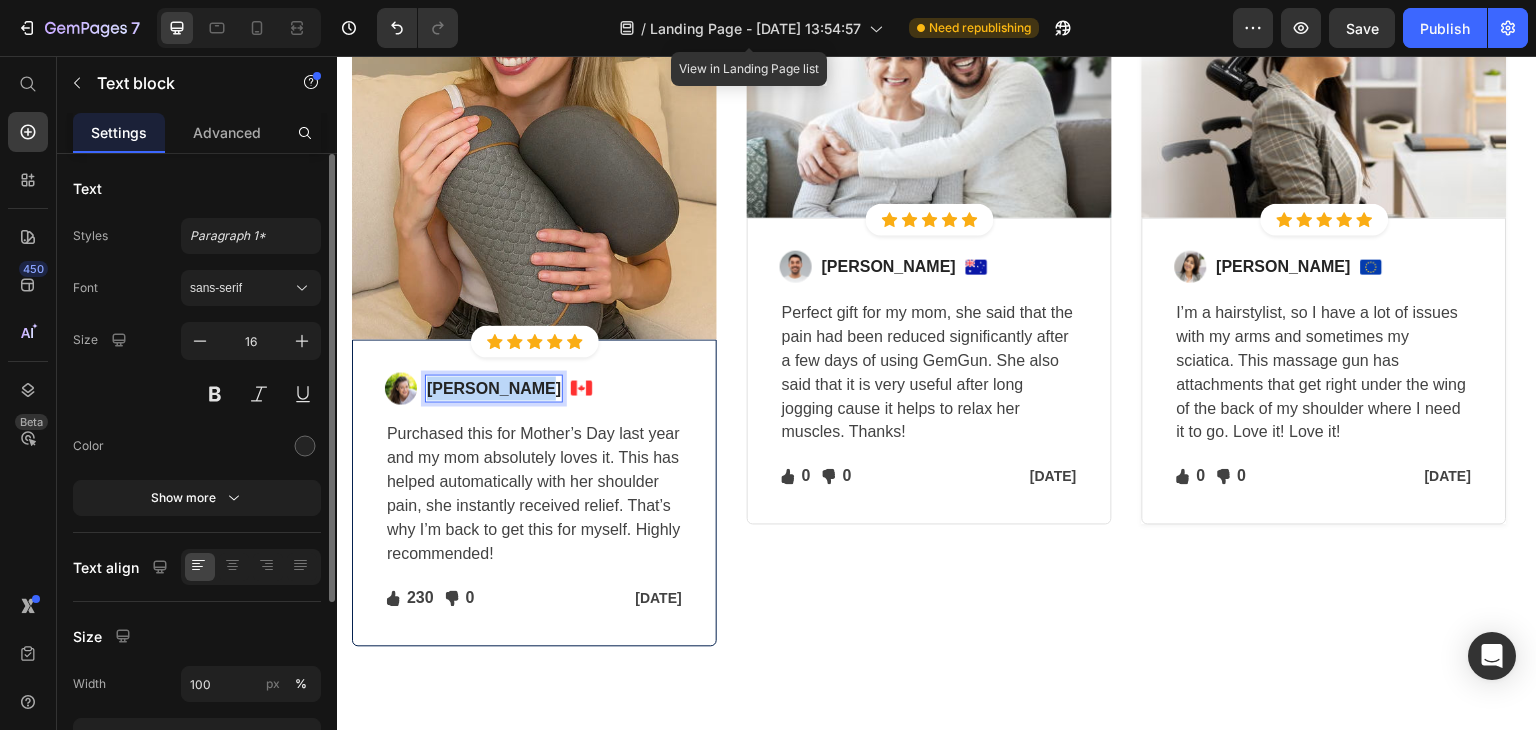 click on "Regina Moore" at bounding box center (494, 389) 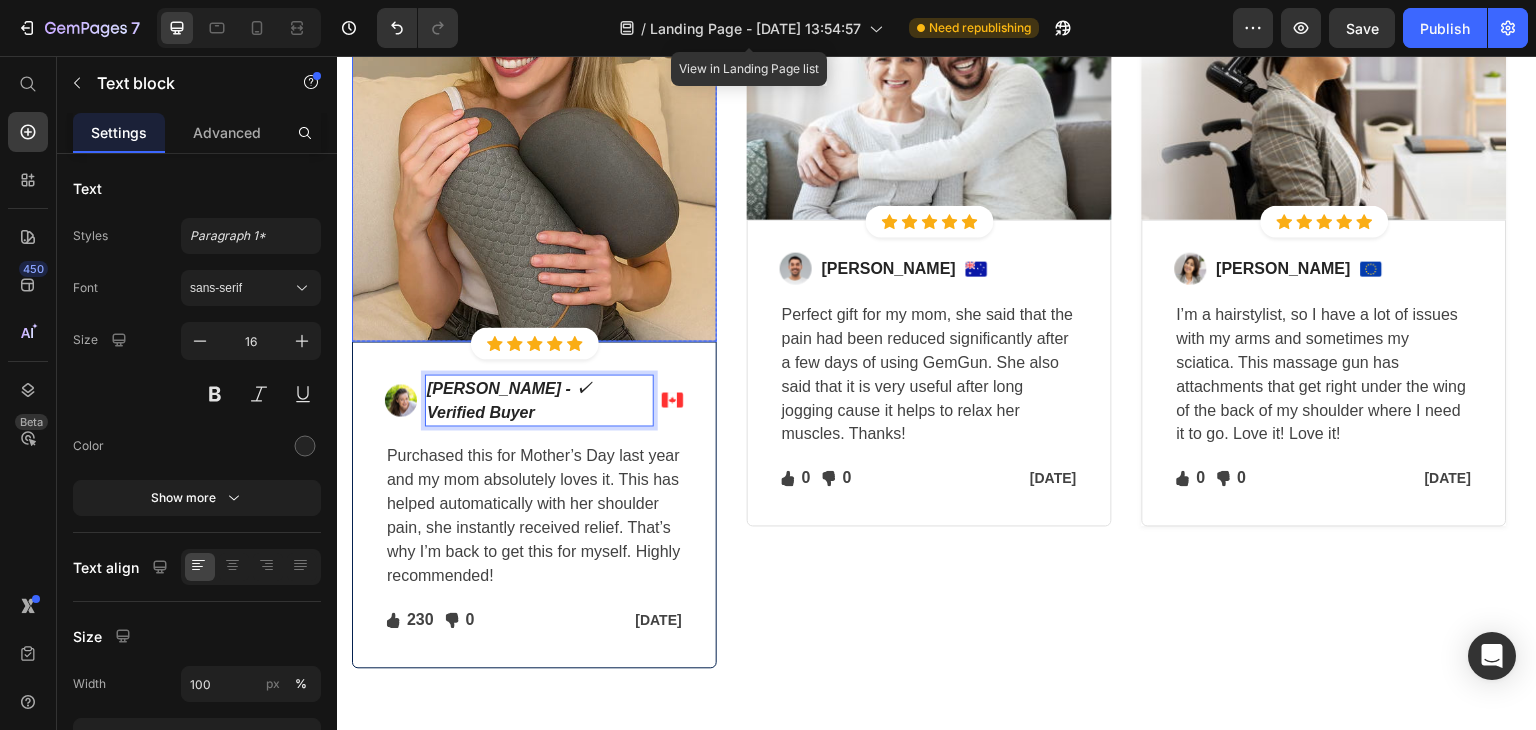 scroll, scrollTop: 6226, scrollLeft: 0, axis: vertical 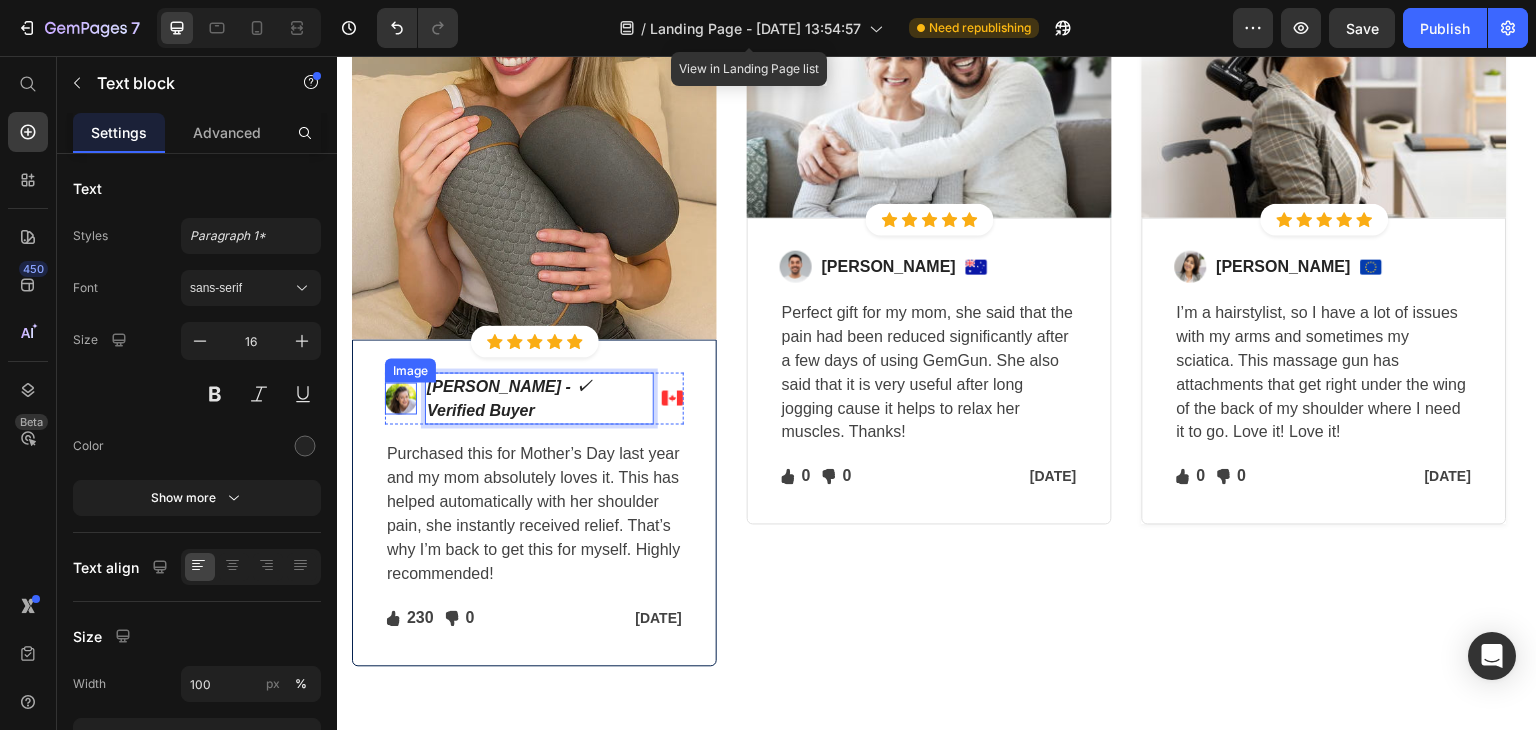 click at bounding box center [401, 399] 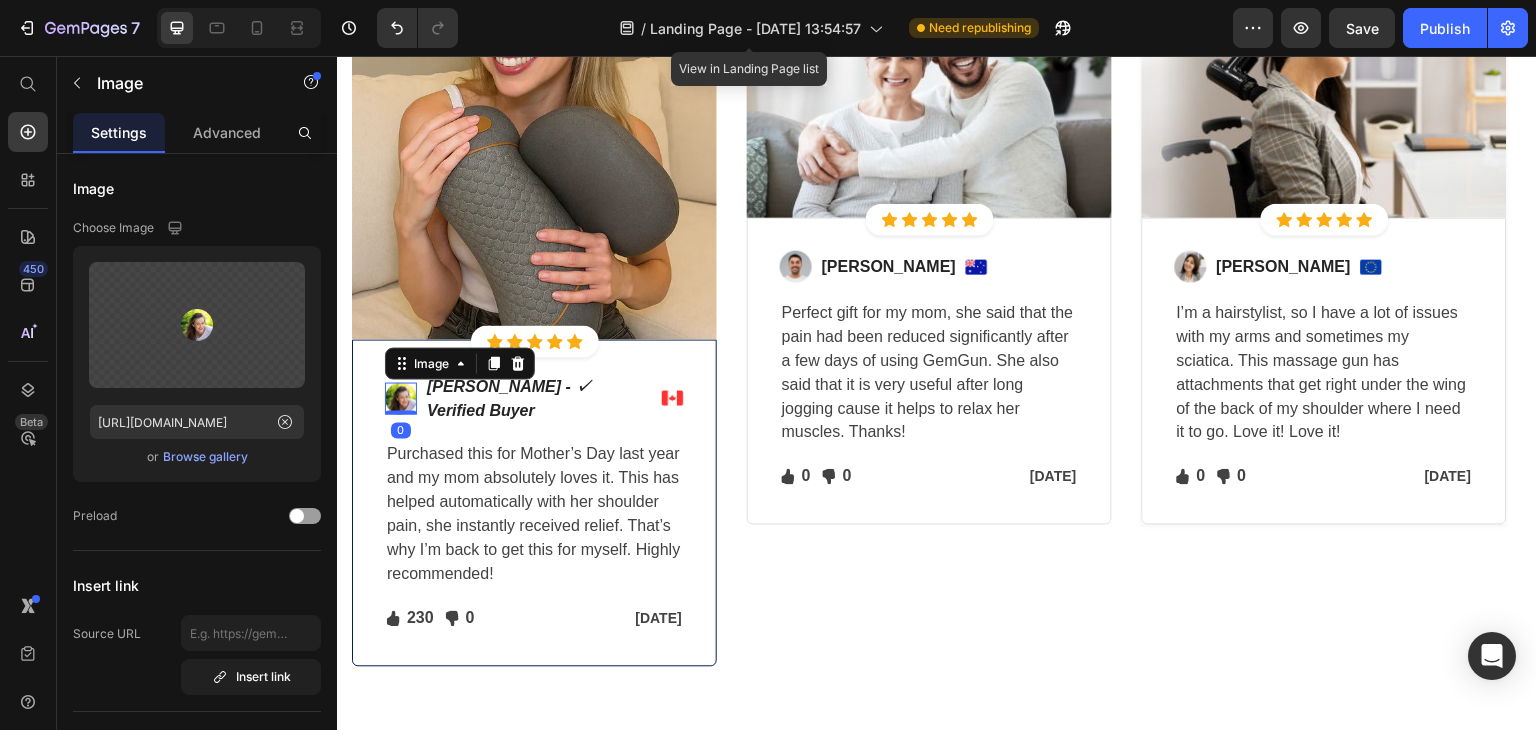 click at bounding box center (401, 399) 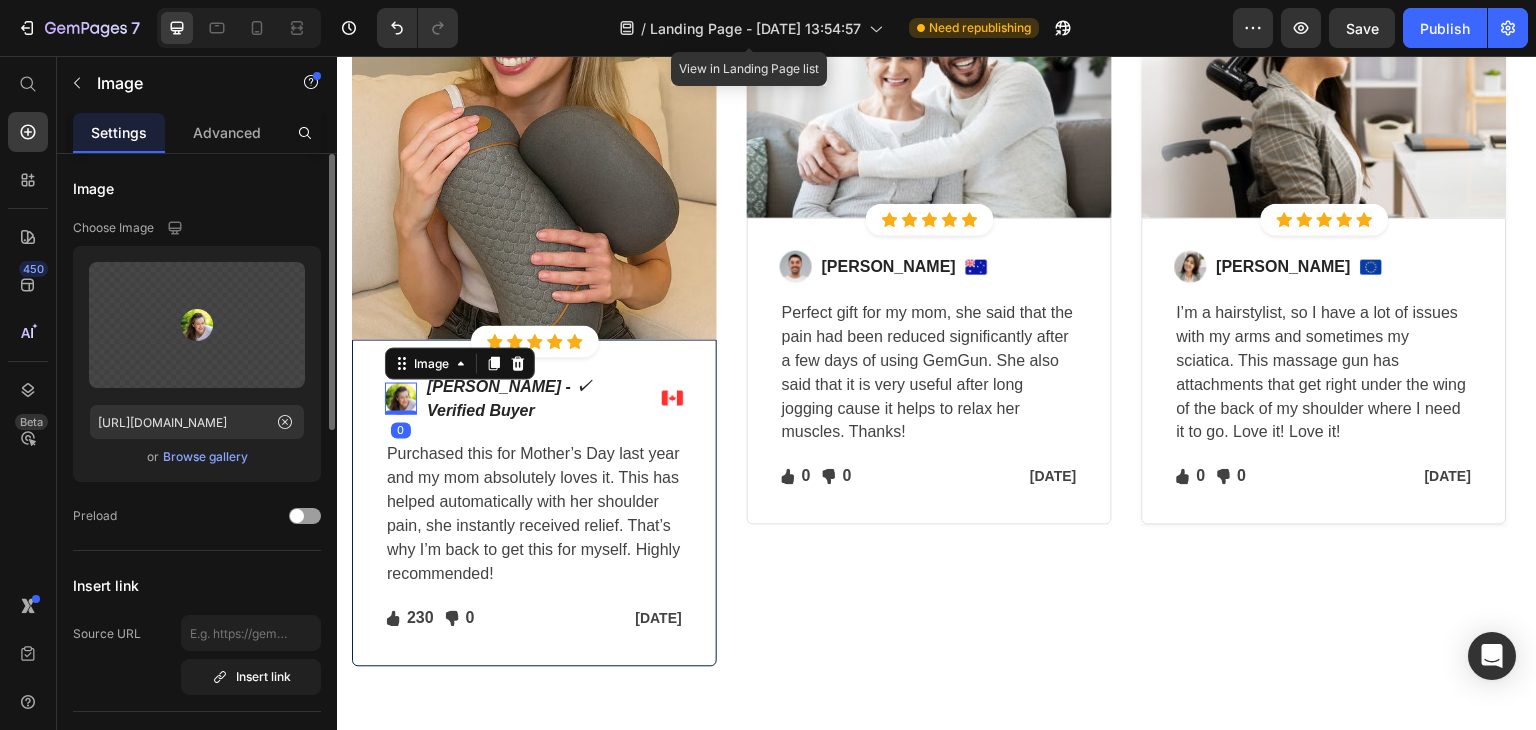 click on "Browse gallery" at bounding box center (205, 457) 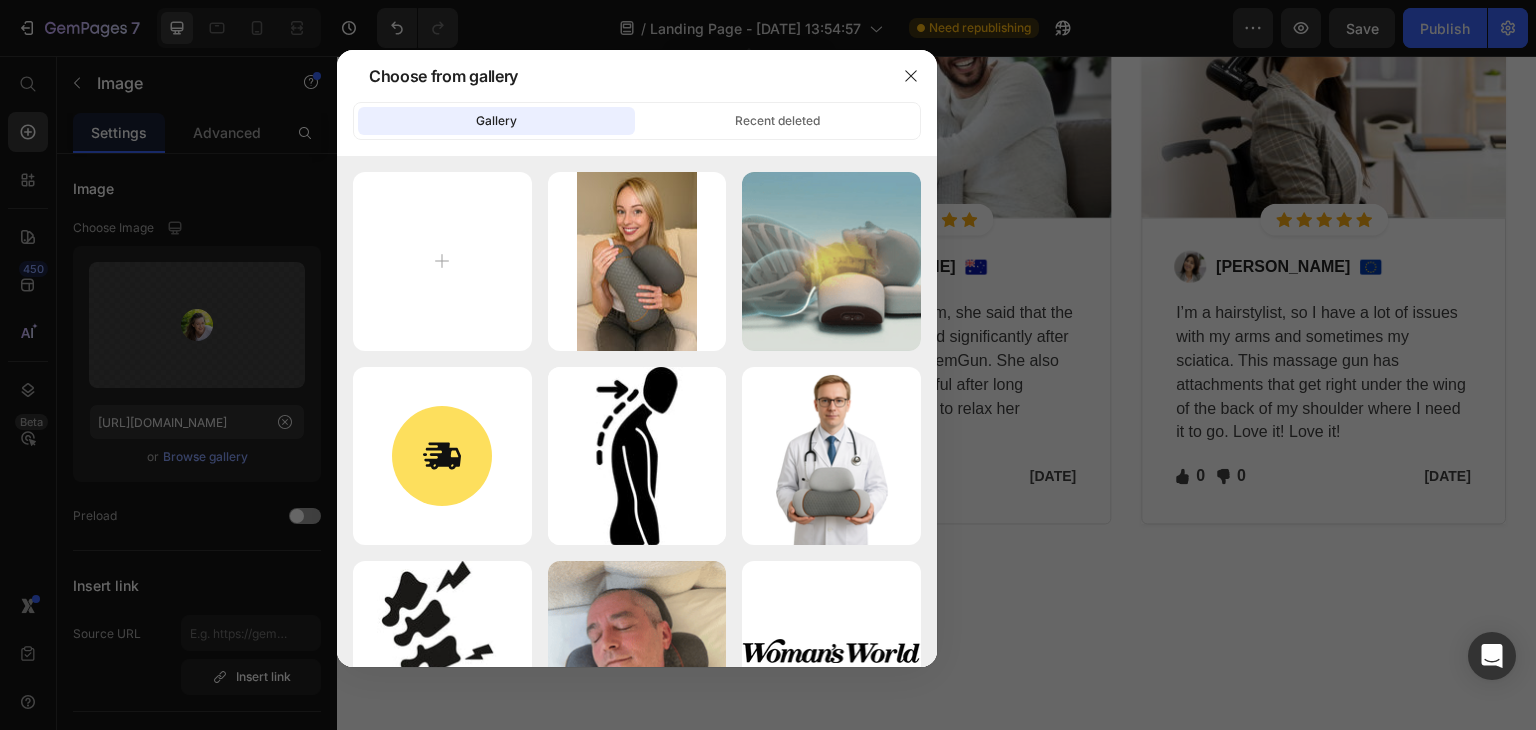 type on "C:\fakepath\gempages_575549551369257503-ec978296-38db-4601-9c09-72faac1ed190.avif" 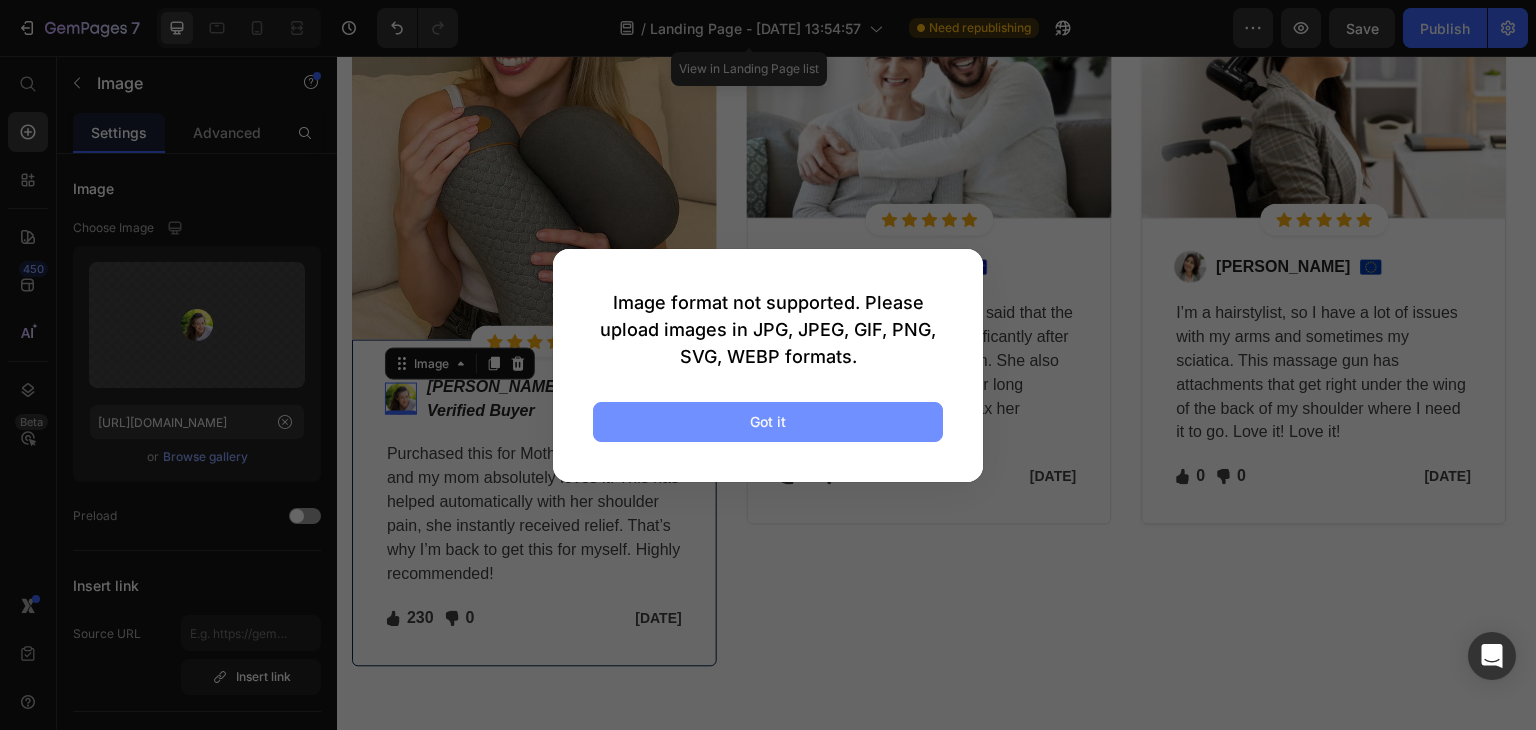 click on "Got it" at bounding box center (768, 421) 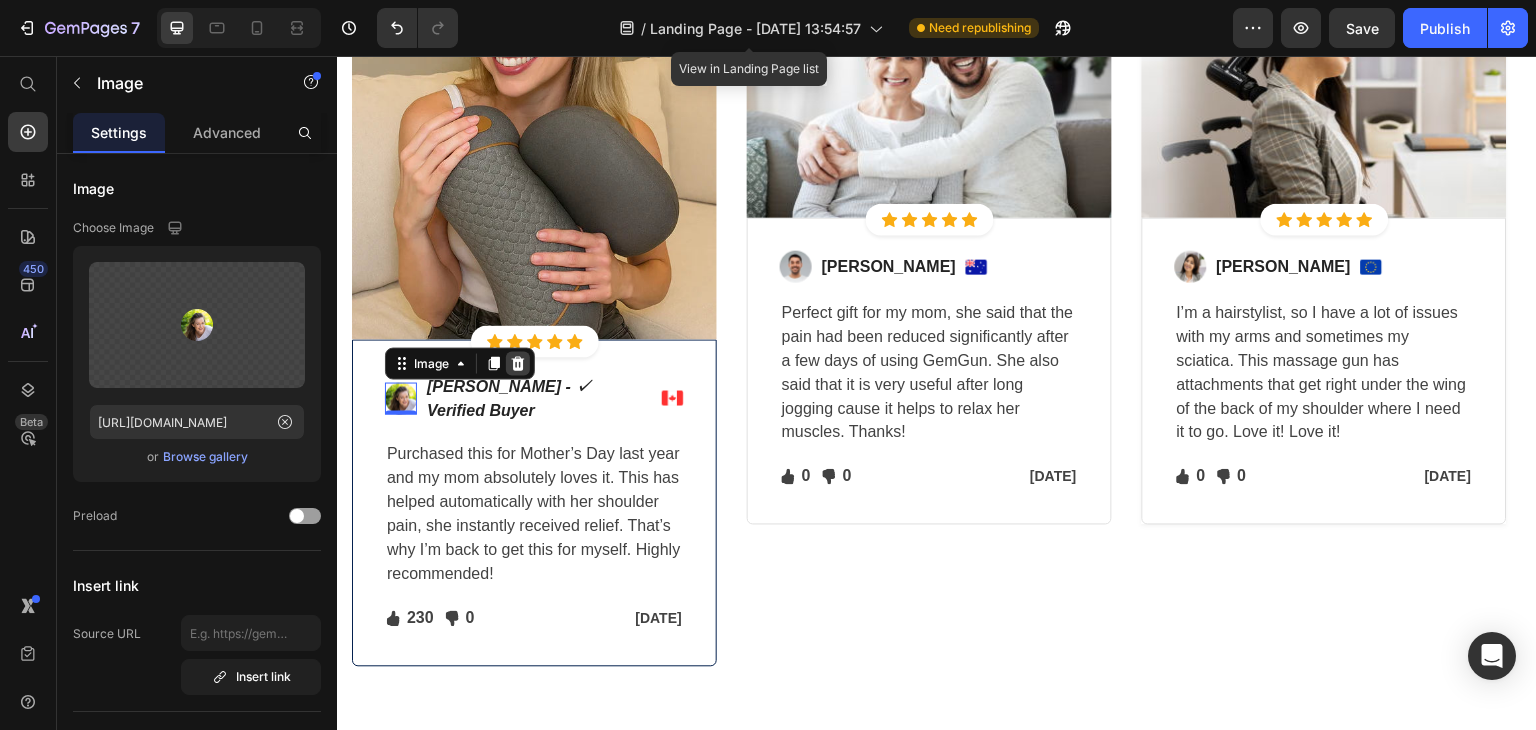 click at bounding box center (518, 364) 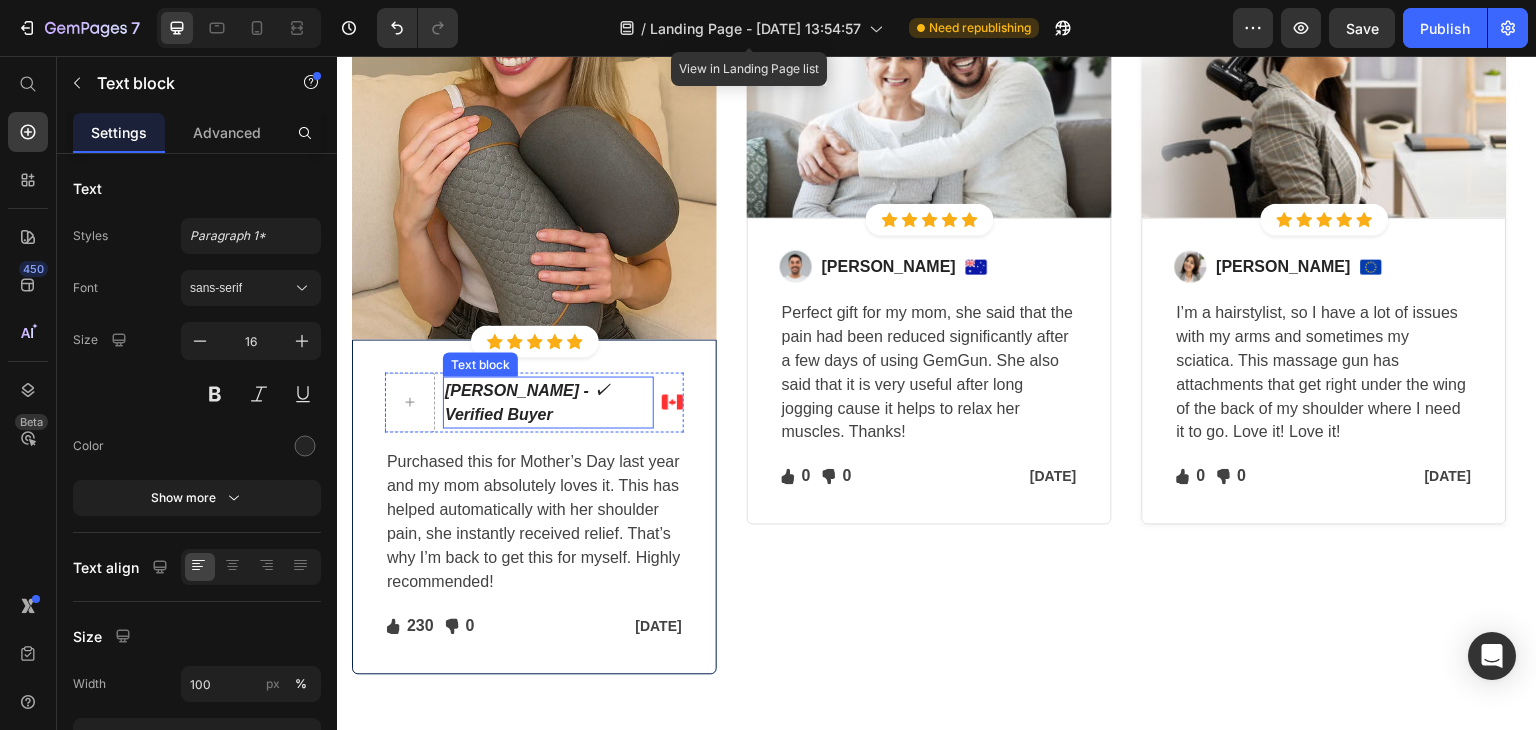 click on "Michael K - ✓ Verified Buyer" at bounding box center [548, 403] 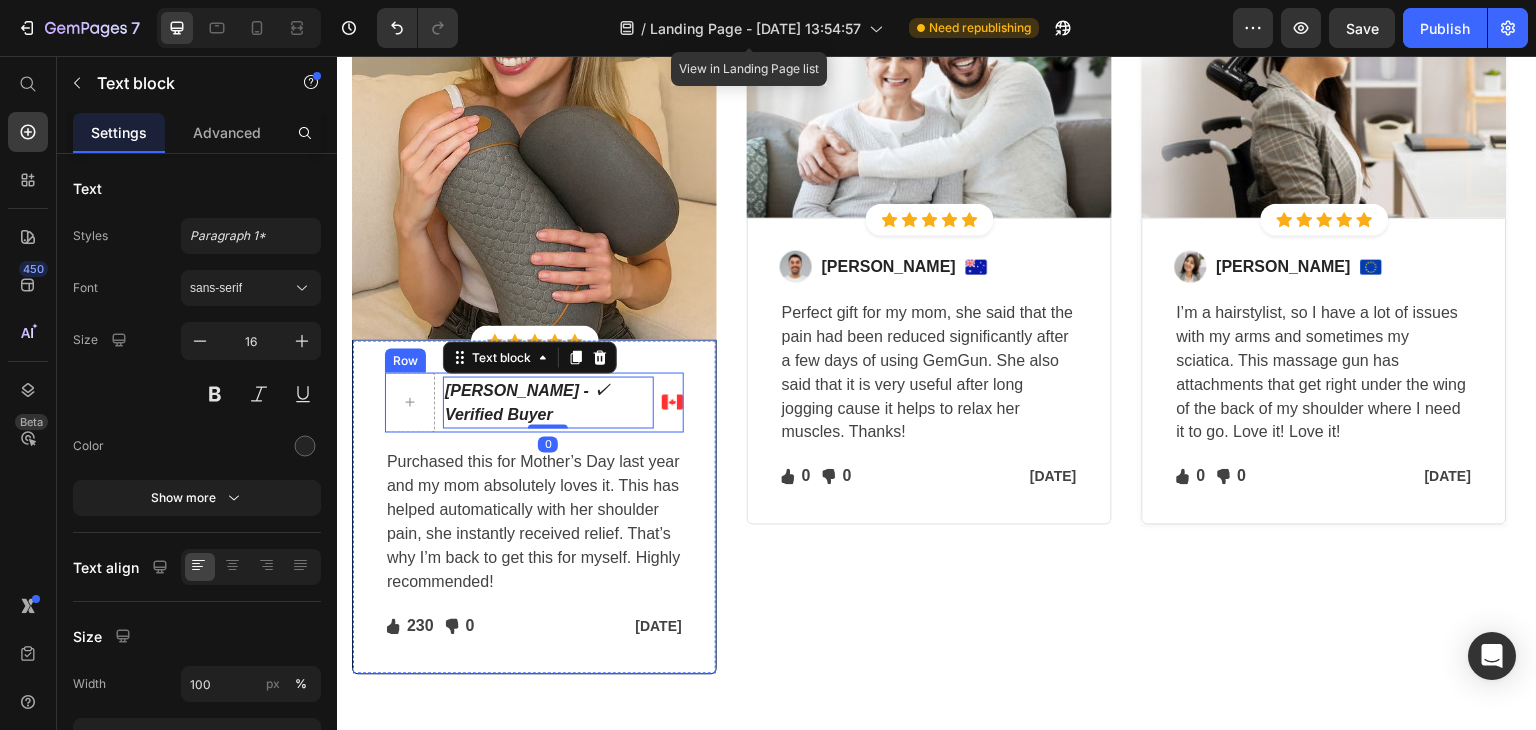 click on "Image" at bounding box center (673, 403) 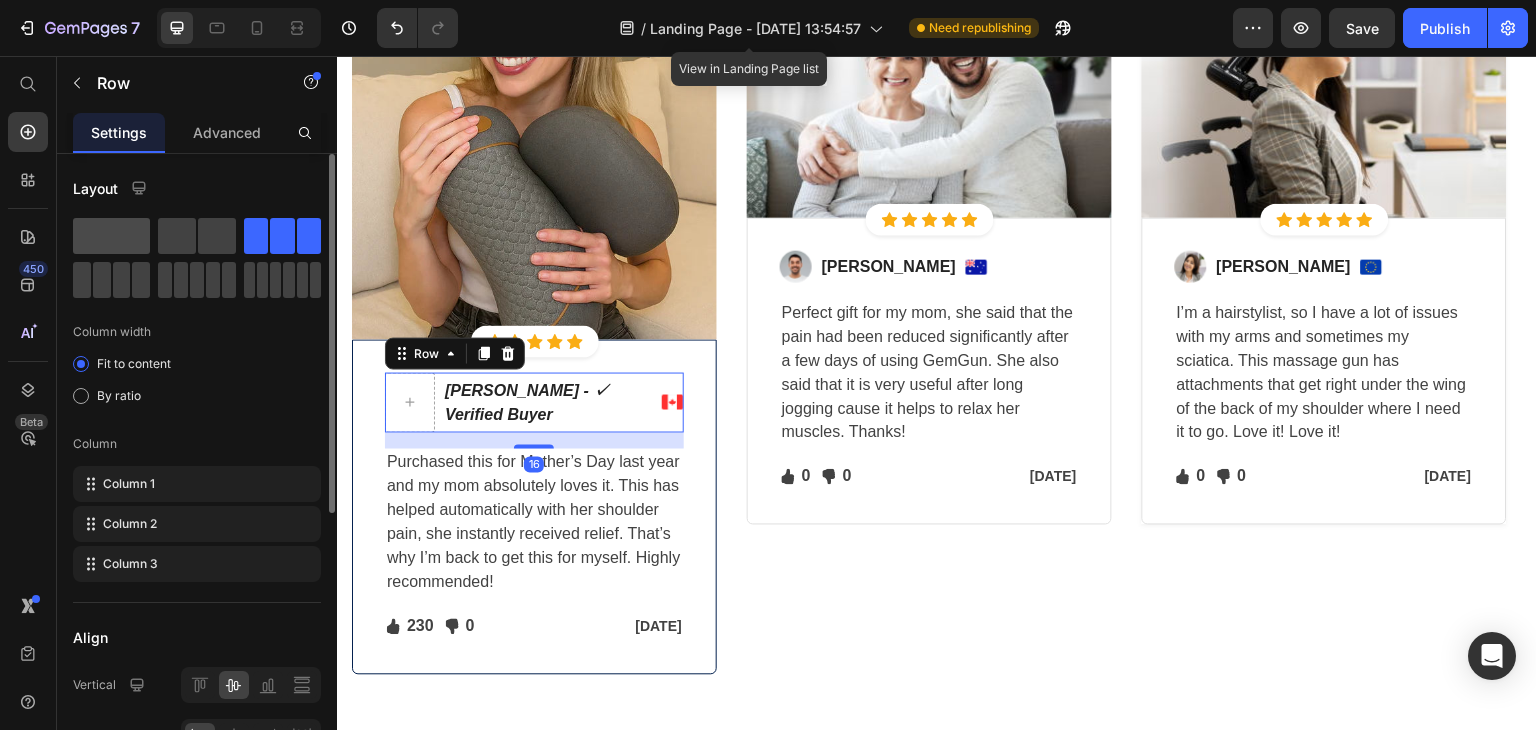 click 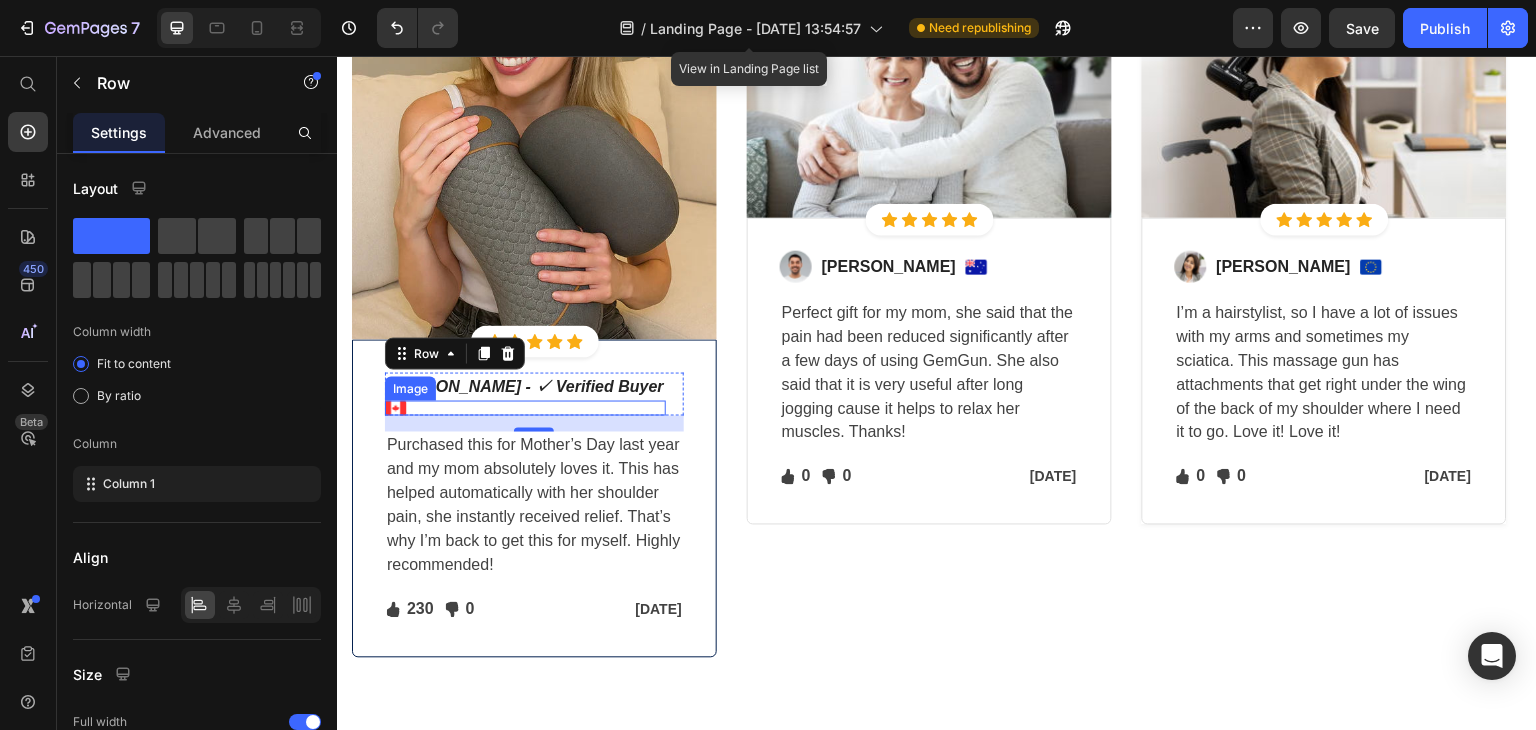 click at bounding box center (525, 408) 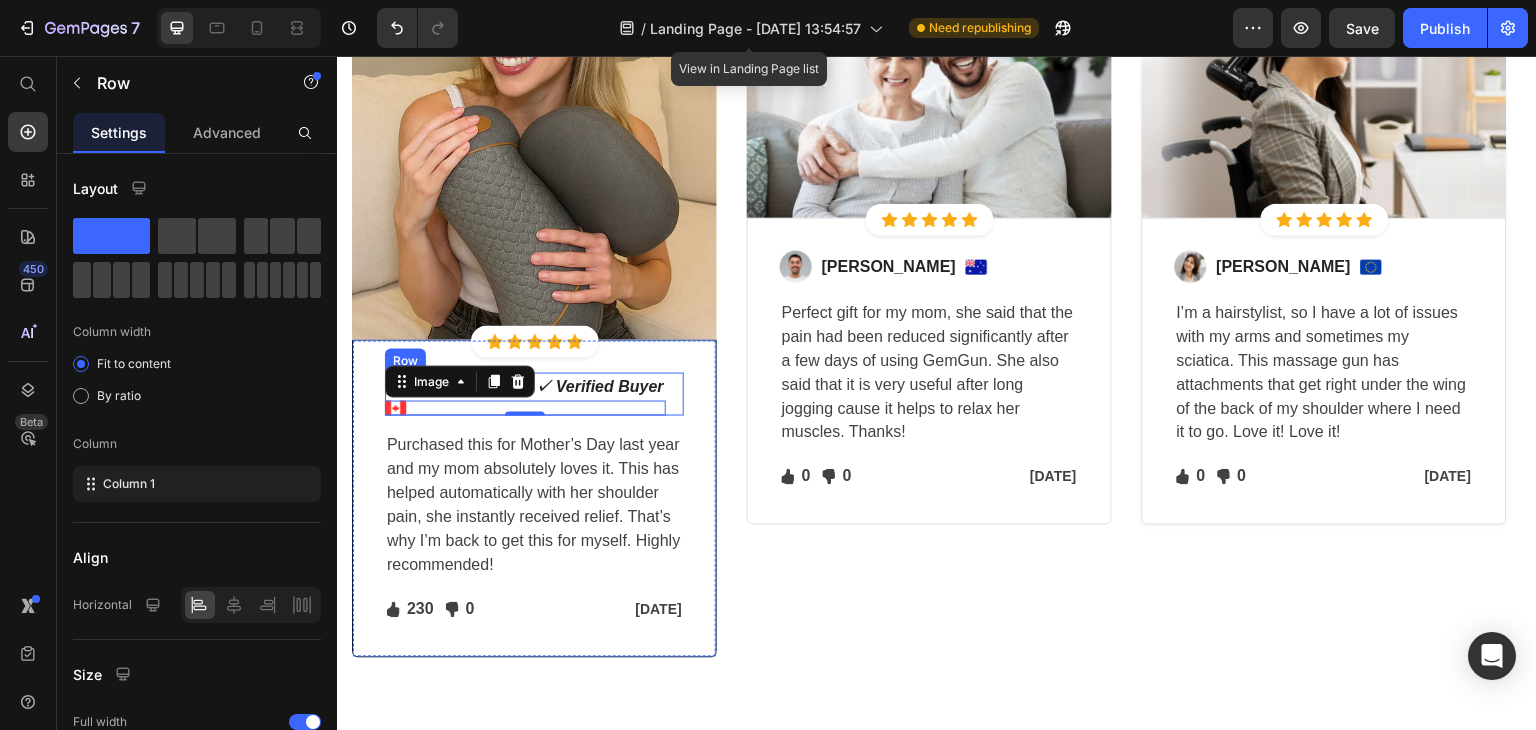 click on "Michael K - ✓ Verified Buyer Text block Image   0 Row" at bounding box center (534, 394) 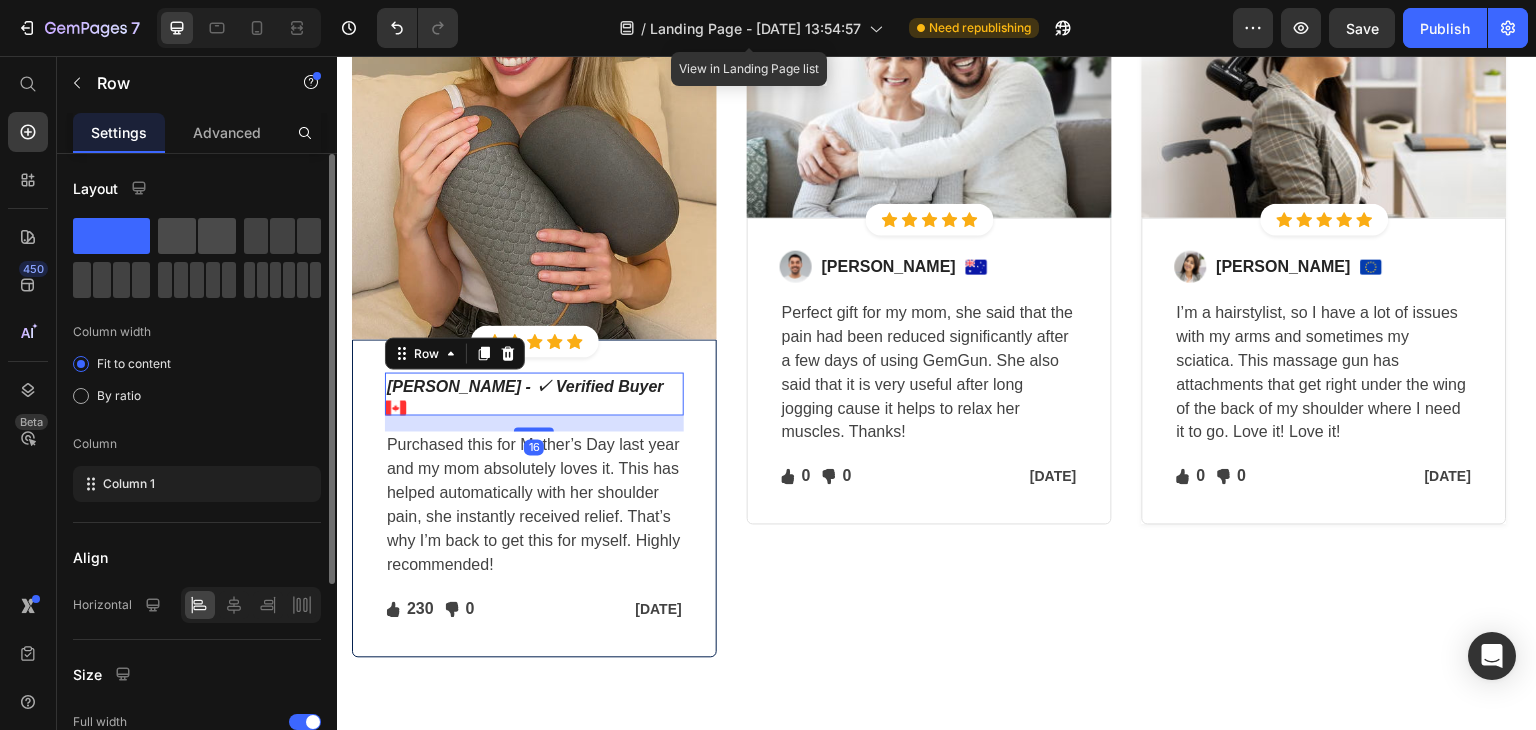 click 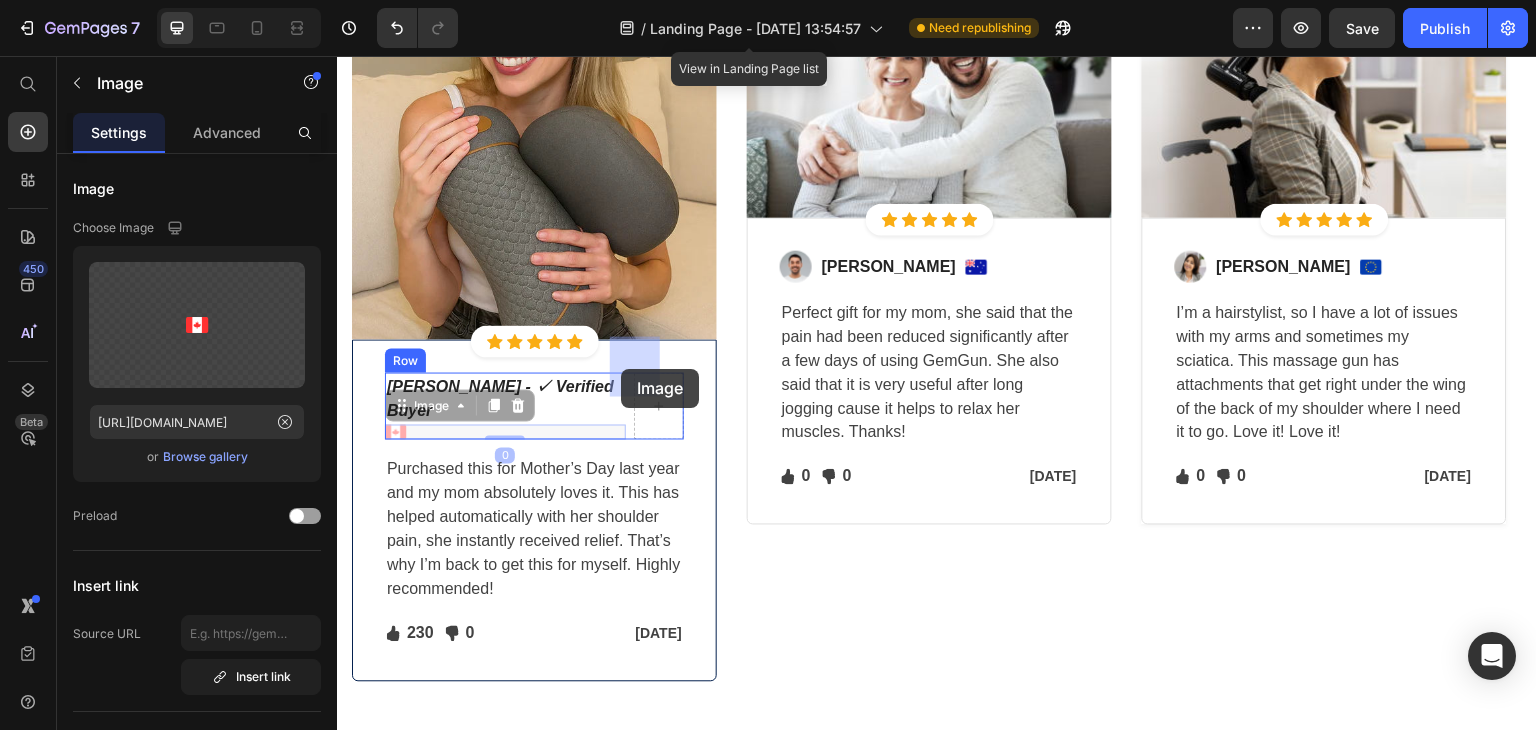 drag, startPoint x: 394, startPoint y: 380, endPoint x: 621, endPoint y: 369, distance: 227.26636 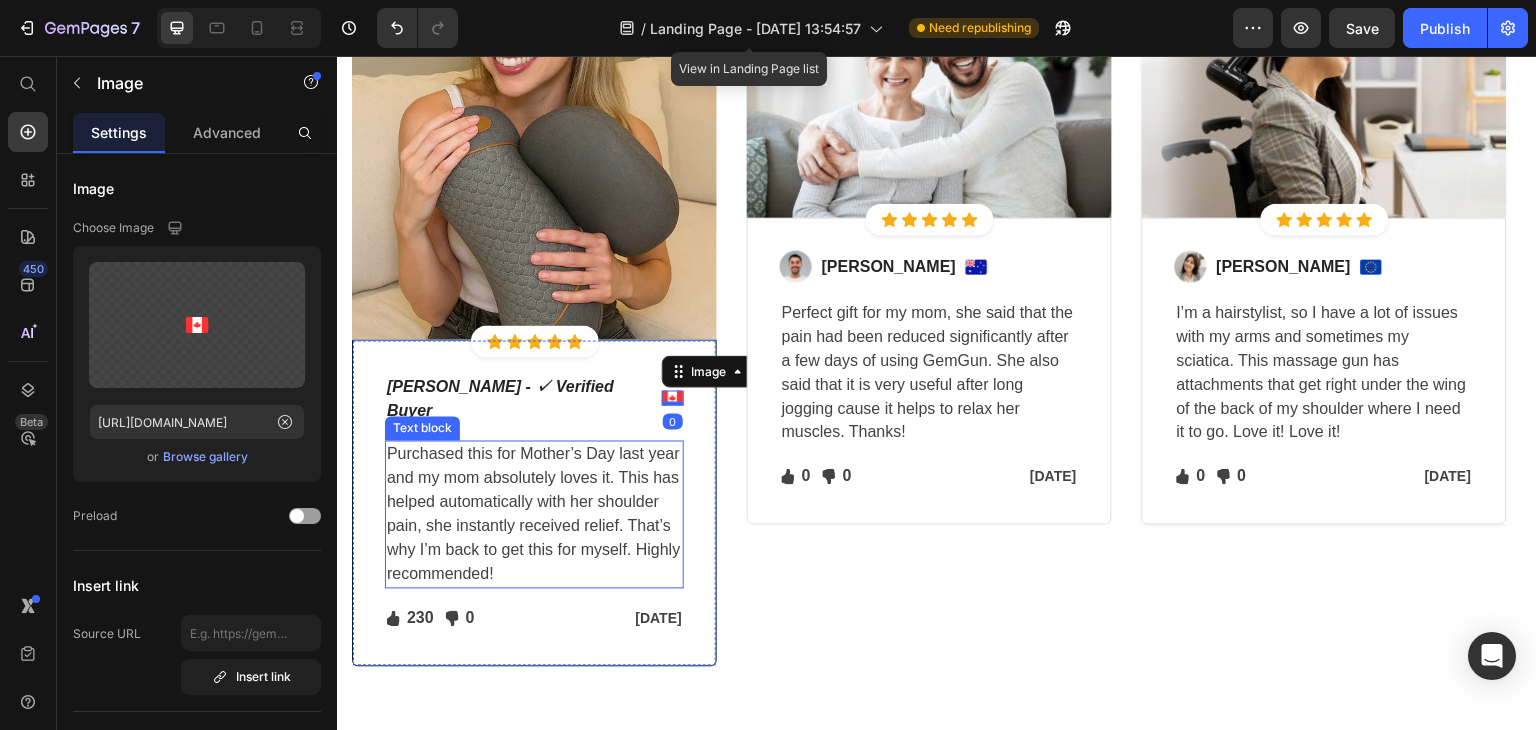 click on "Purchased this for Mother’s Day last year and my mom absolutely loves it. This has helped automatically with her shoulder pain, she instantly received relief. That’s why I’m back to get this for myself. Highly recommended!" at bounding box center (534, 515) 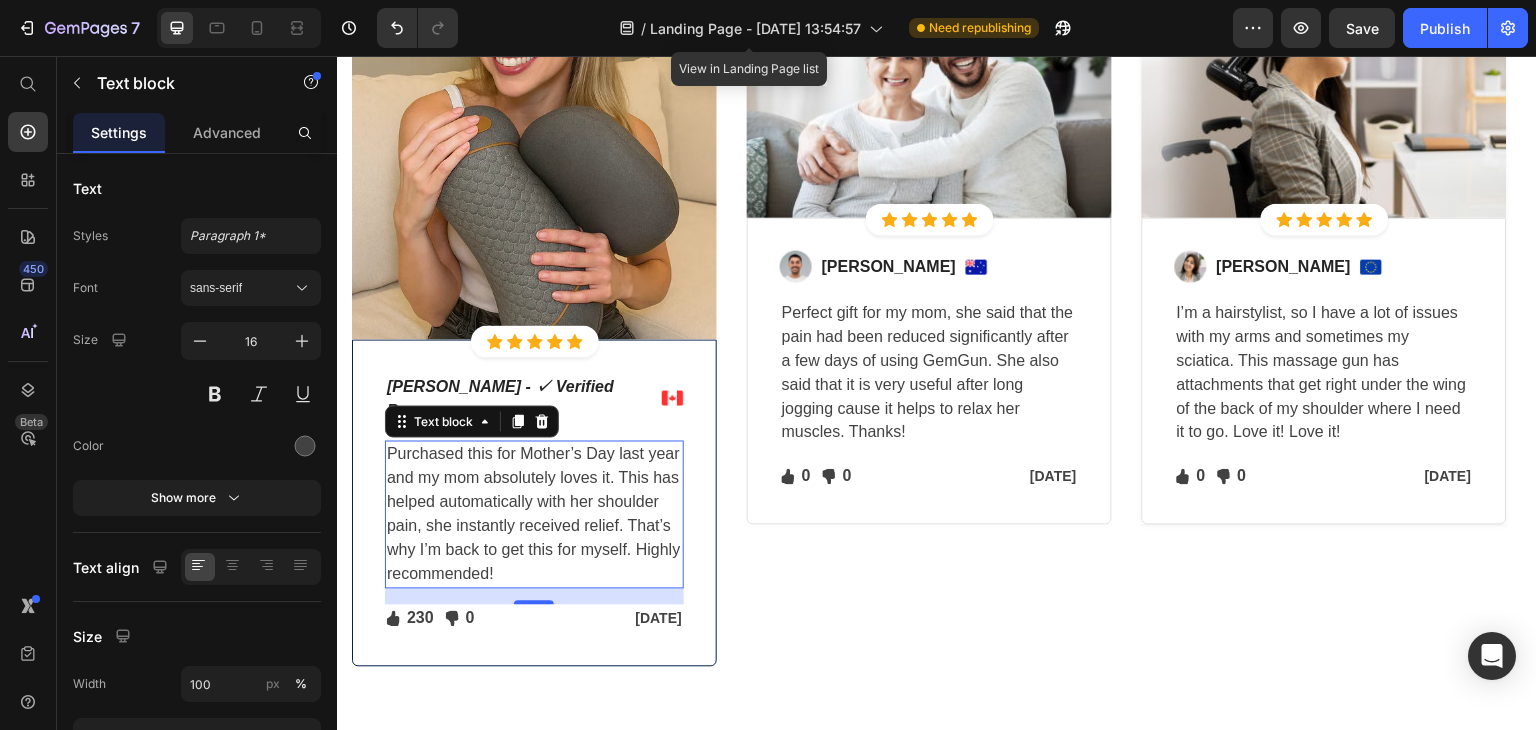 click on "16" at bounding box center [534, 621] 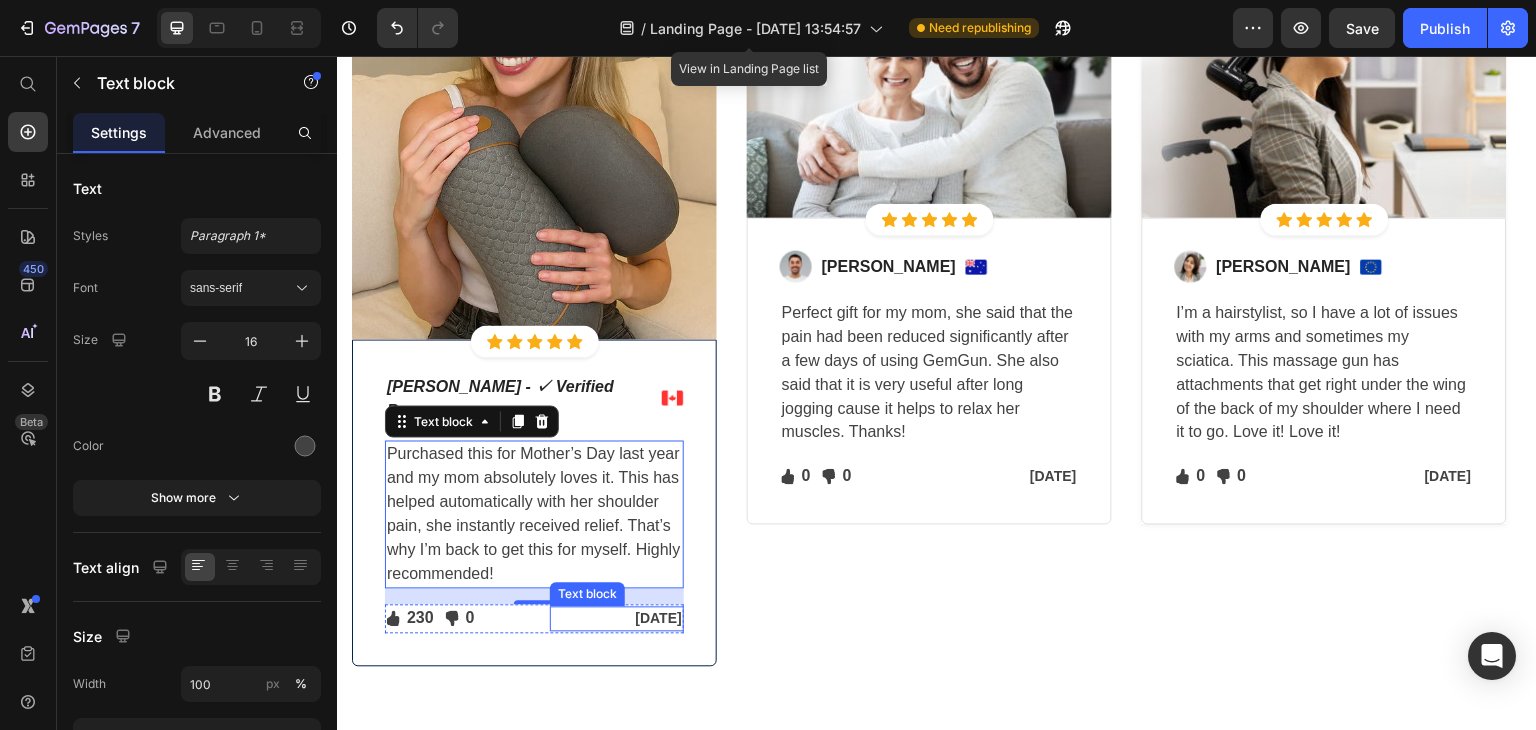 click on "Feb 22, 2022" at bounding box center (616, 619) 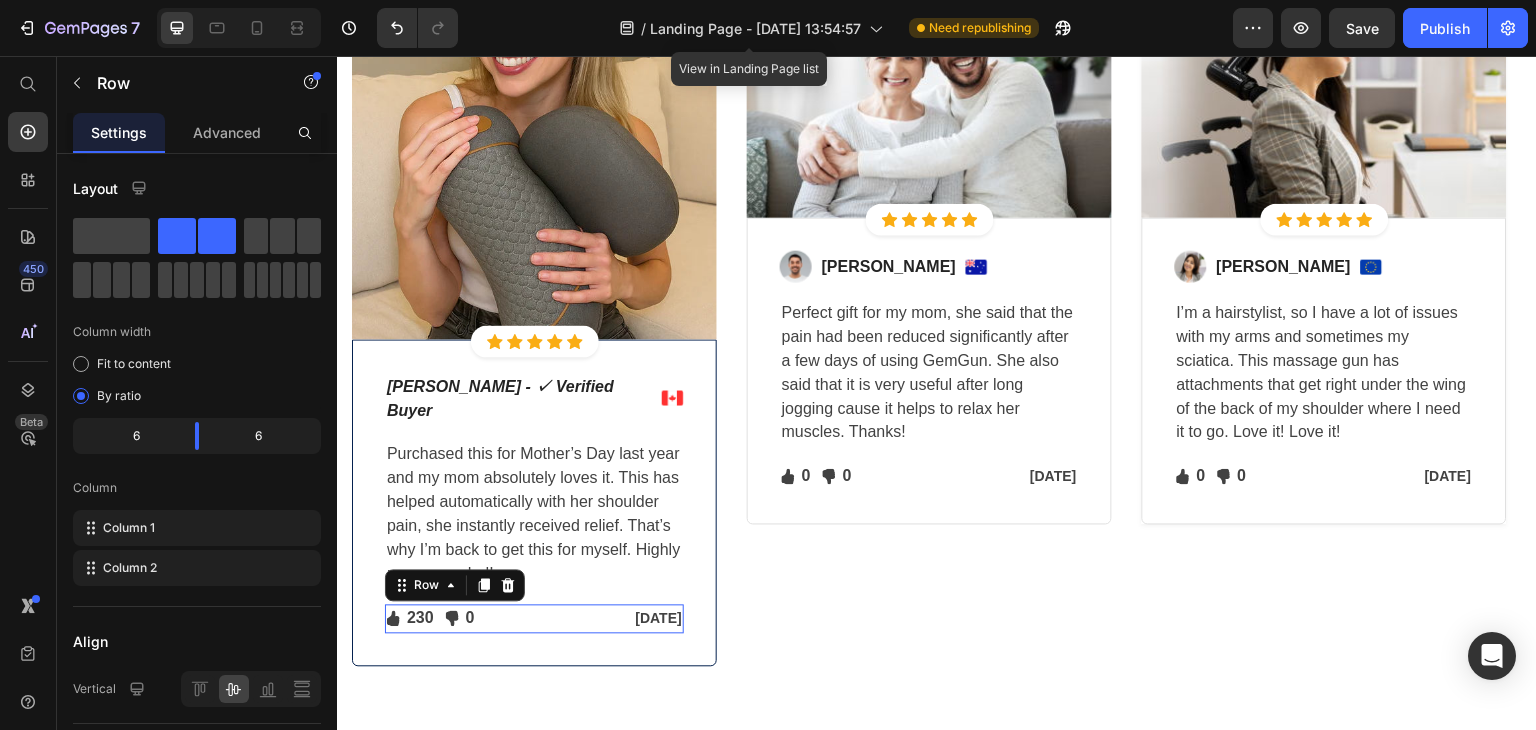 click on "Icon 230 Text block Icon List
Icon 0 Text block Icon List Row Feb 22, 2022 Text block Row   0" at bounding box center (534, 619) 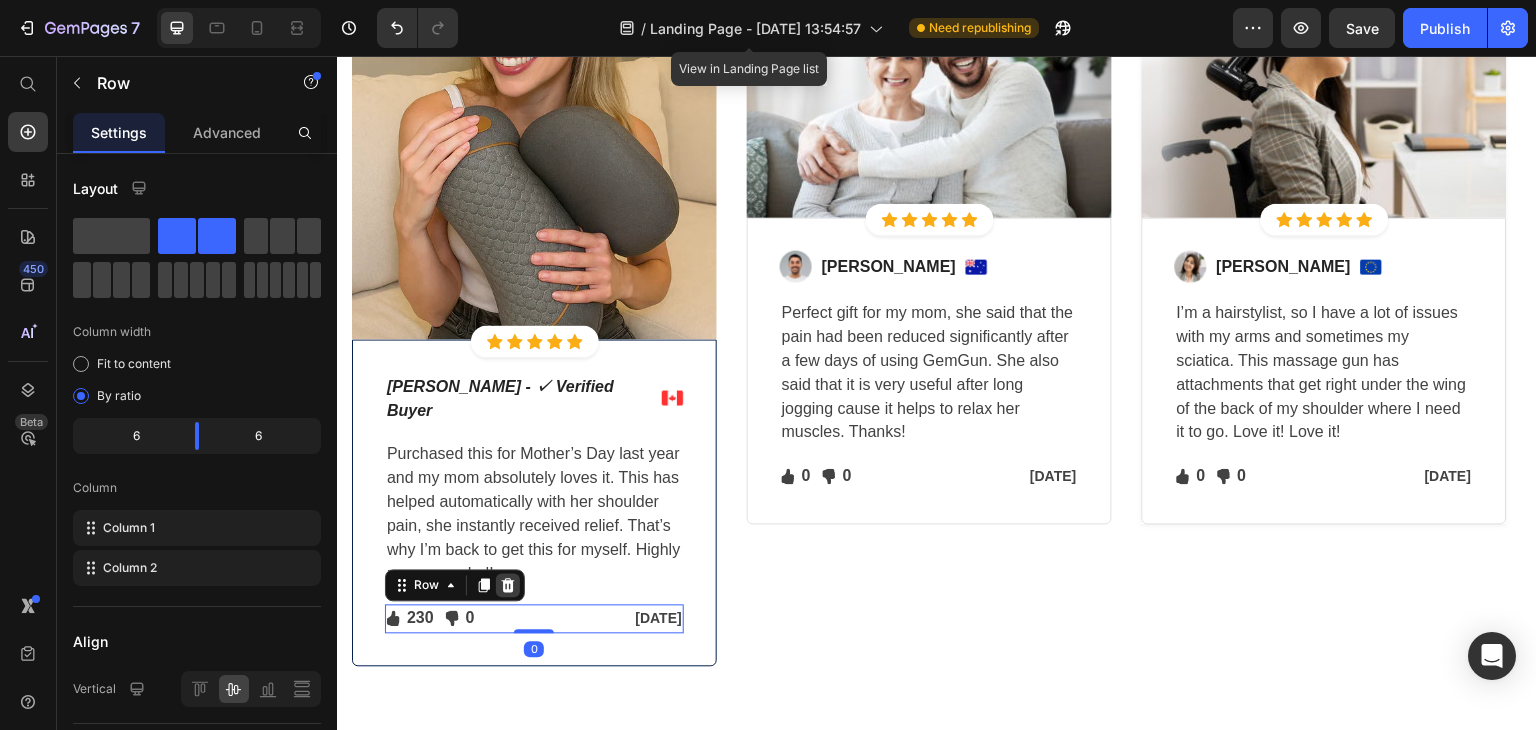 click 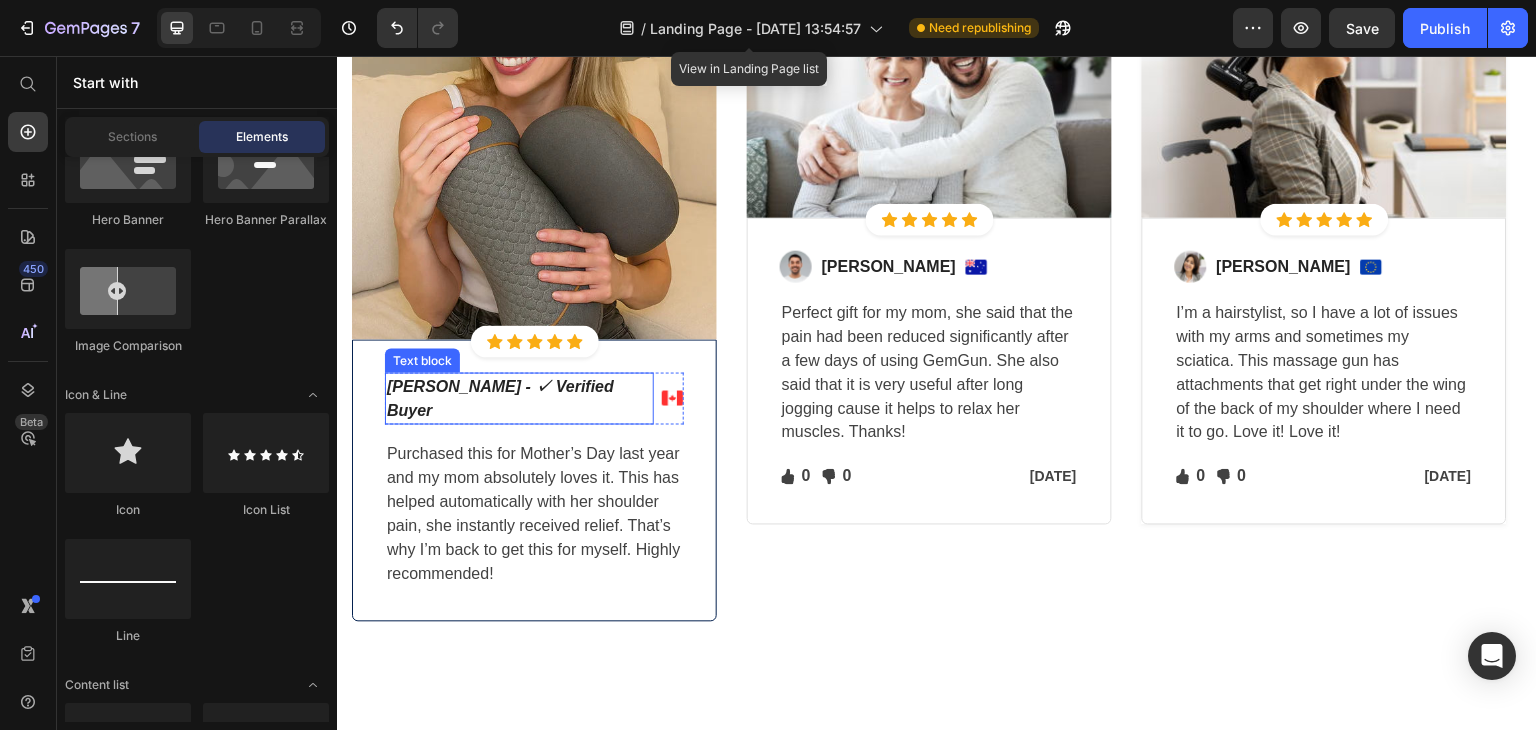click on "Michael K - ✓ Verified Buyer" at bounding box center [500, 398] 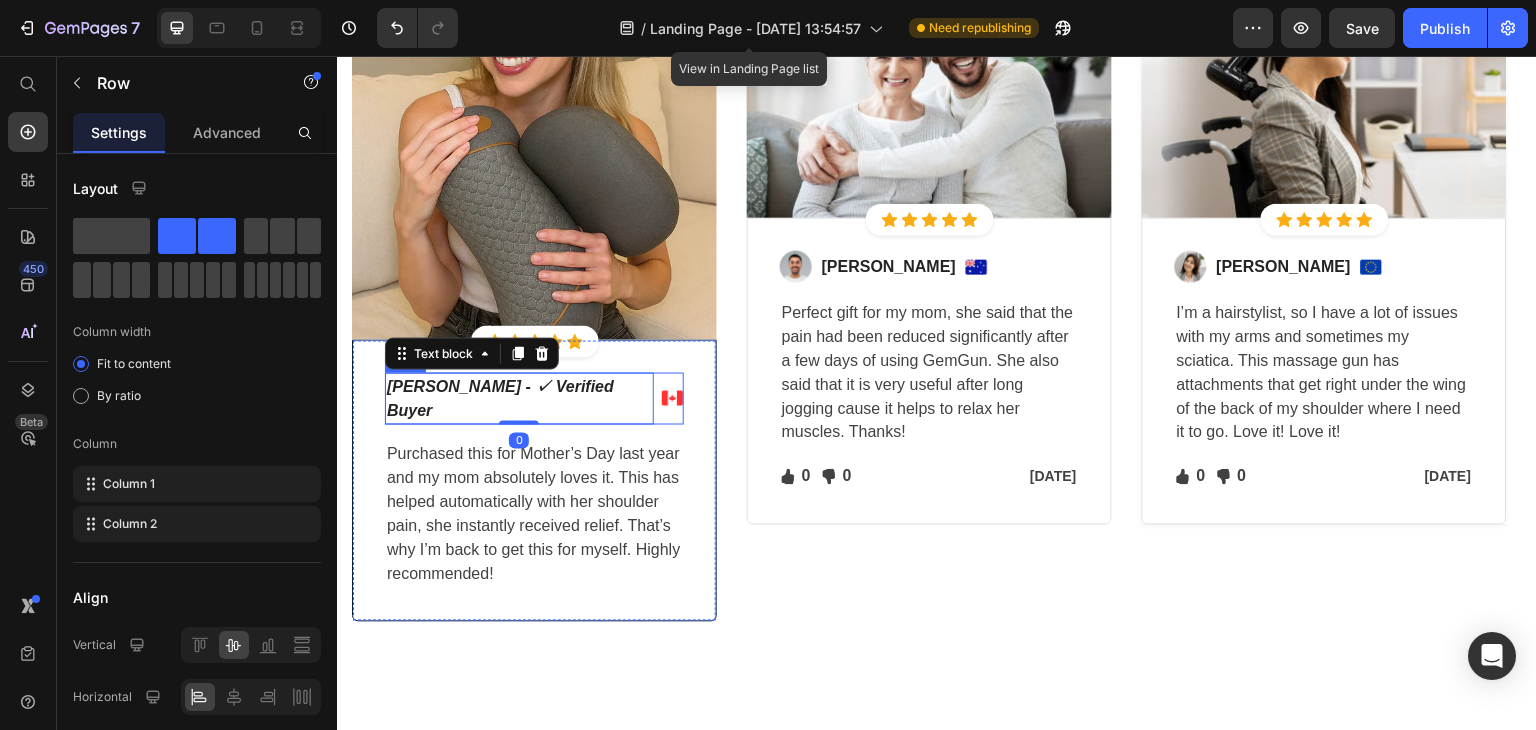 click on "Michael K - ✓ Verified Buyer Text block   0 Image Row" at bounding box center [534, 399] 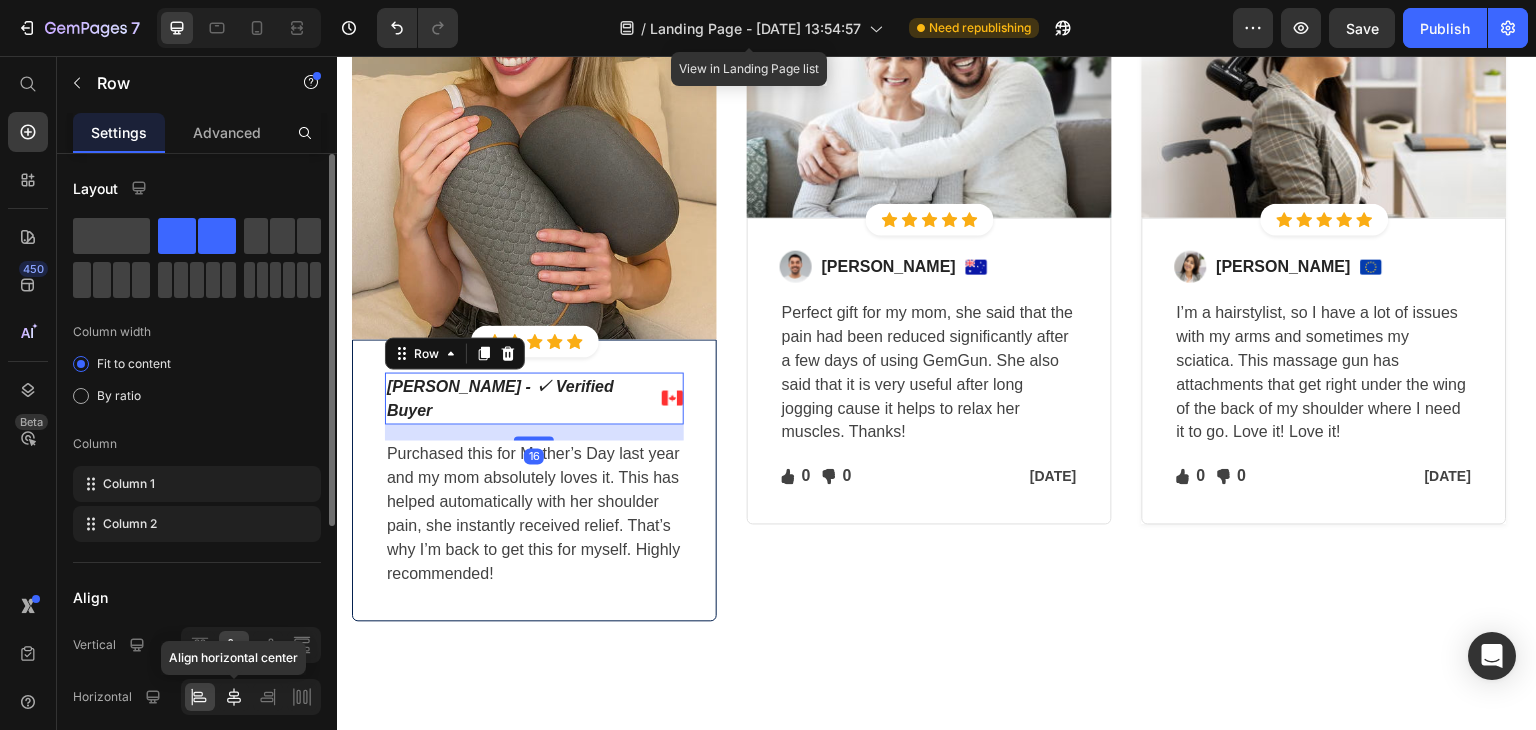 click 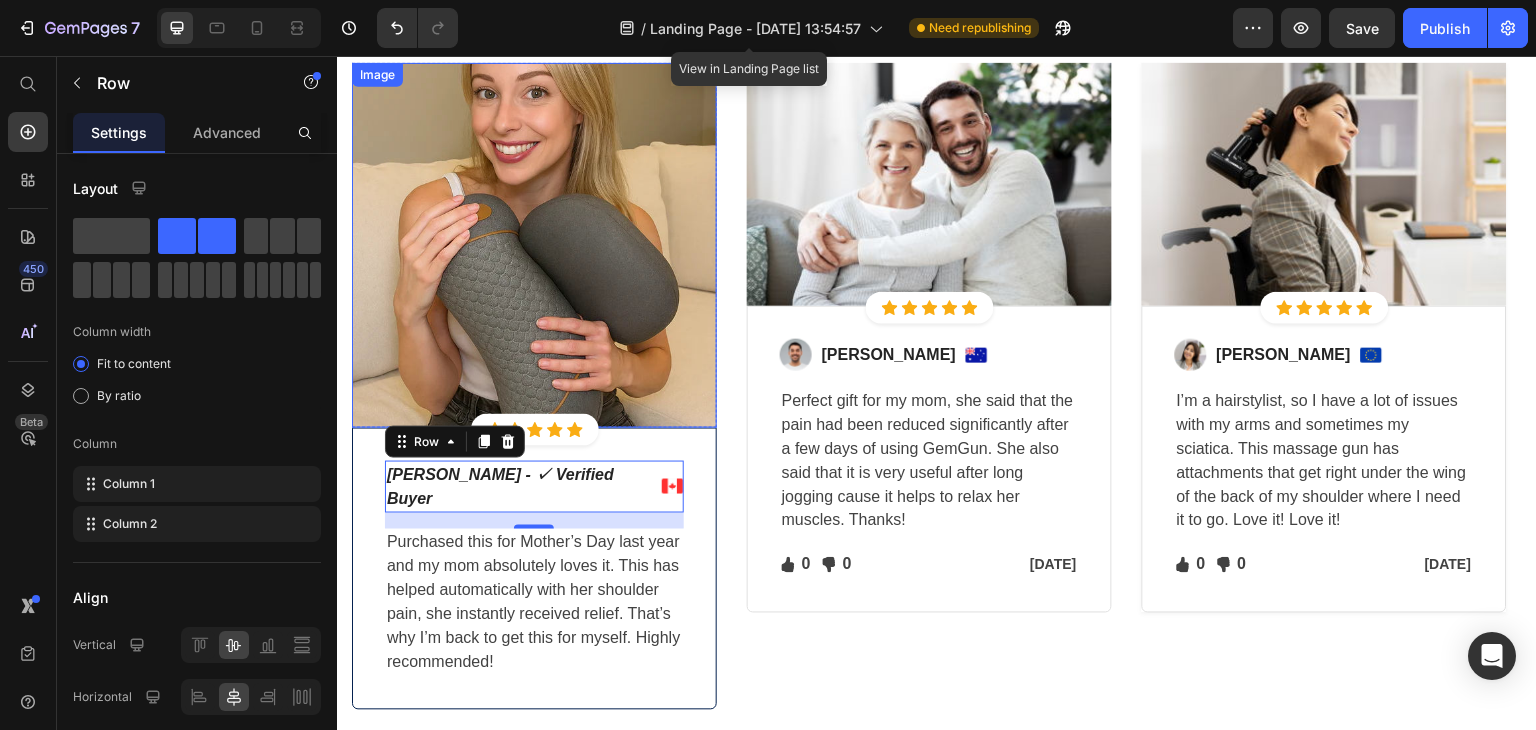 scroll, scrollTop: 6126, scrollLeft: 0, axis: vertical 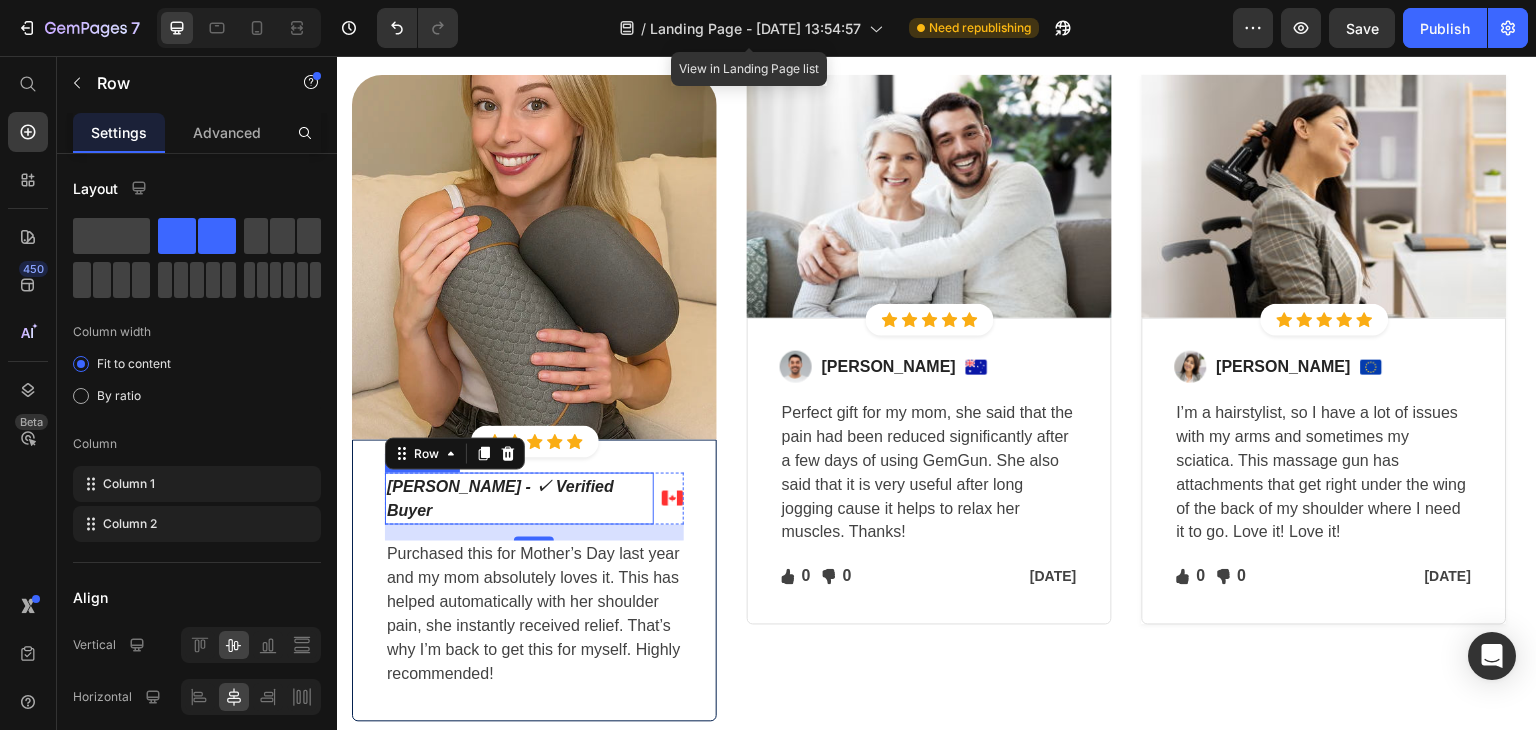 click on "Michael K - ✓ Verified Buyer" at bounding box center (500, 498) 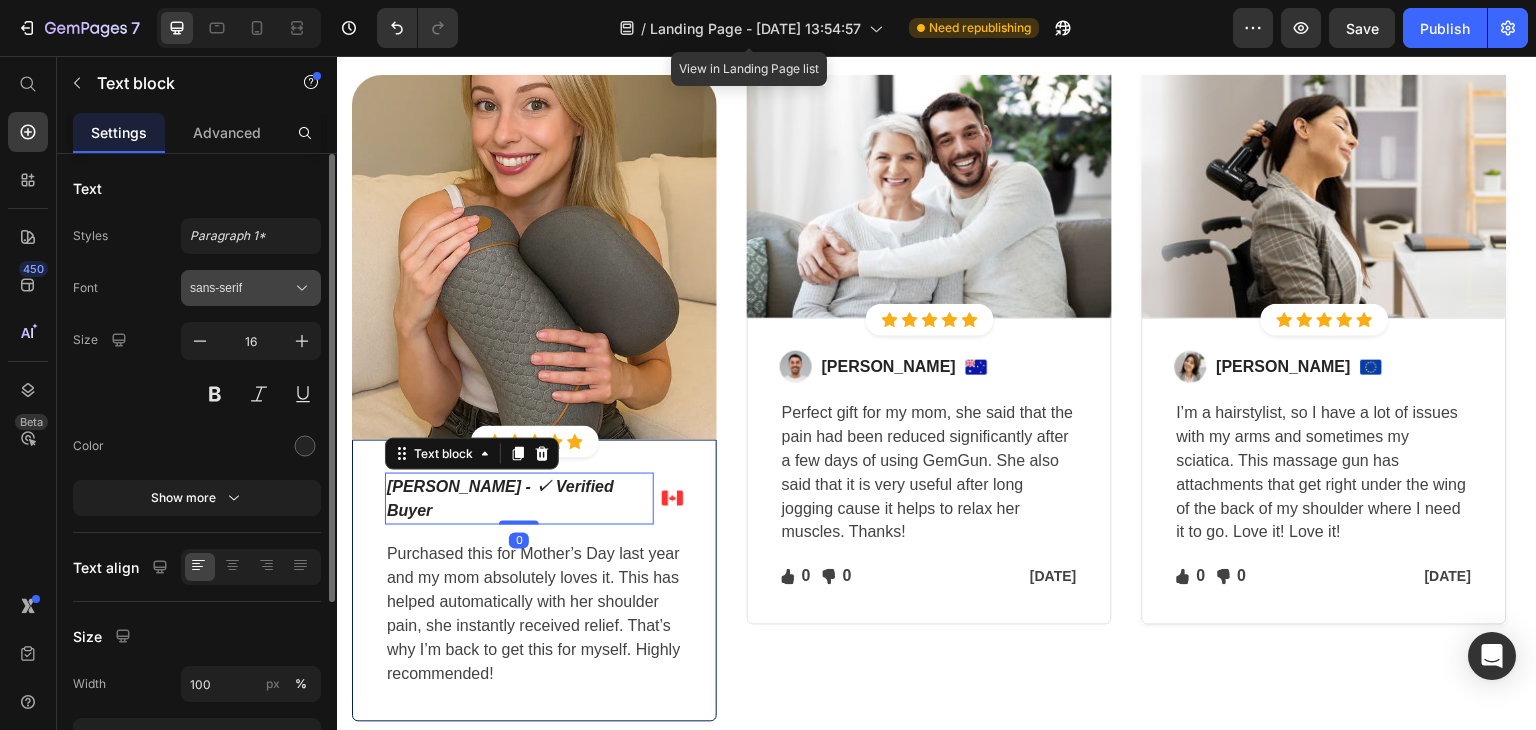 click on "sans-serif" at bounding box center [241, 288] 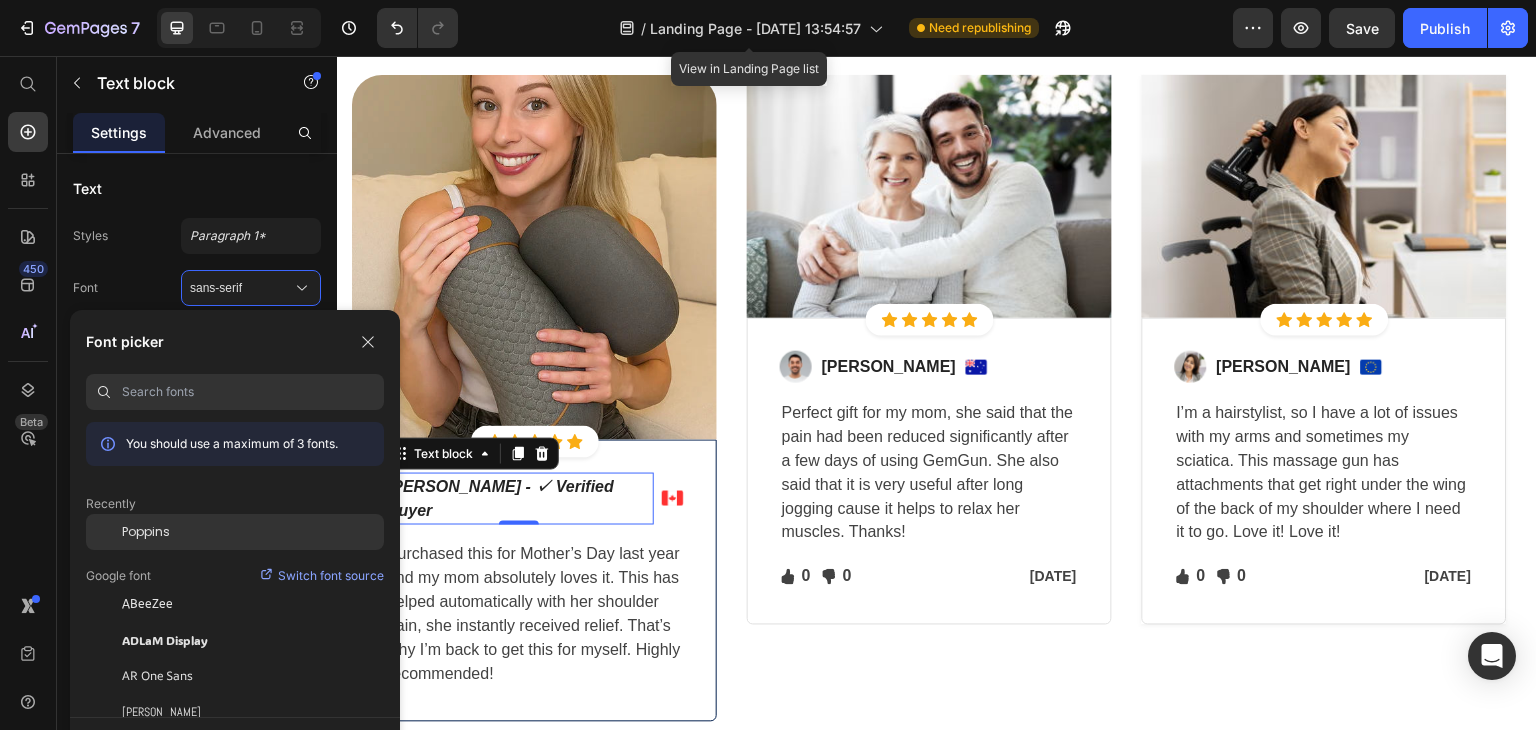 click on "Poppins" 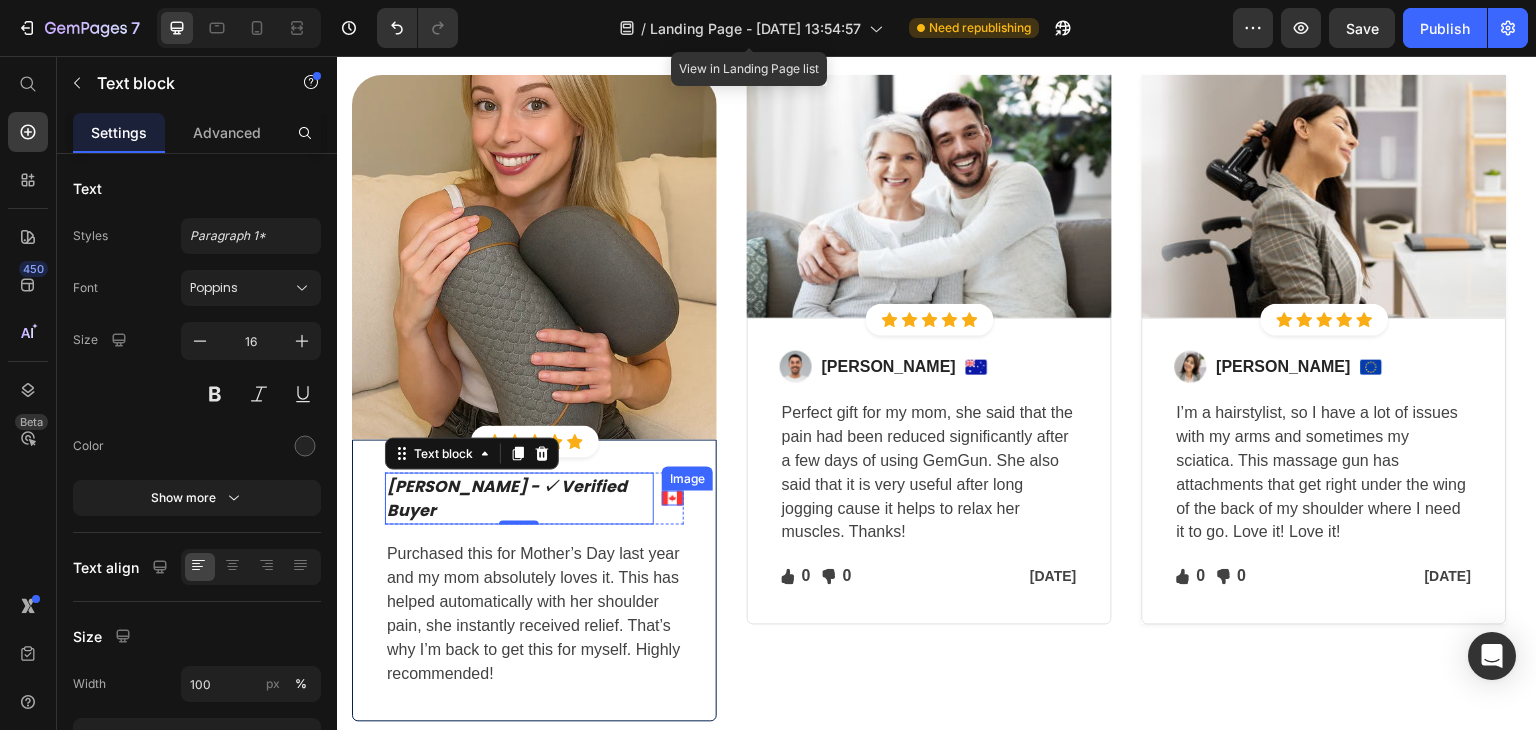 click at bounding box center (673, 498) 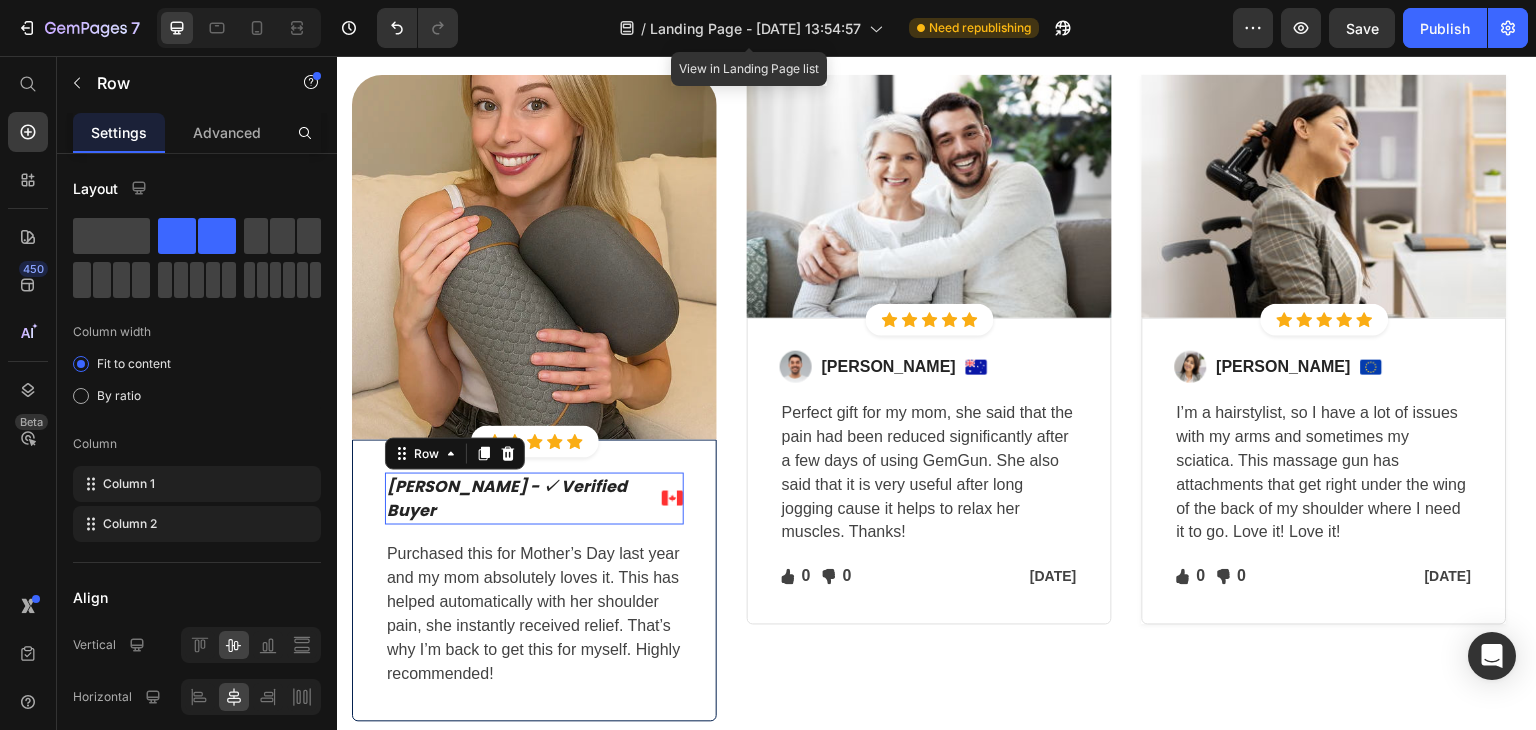 drag, startPoint x: 392, startPoint y: 450, endPoint x: 618, endPoint y: 372, distance: 239.08157 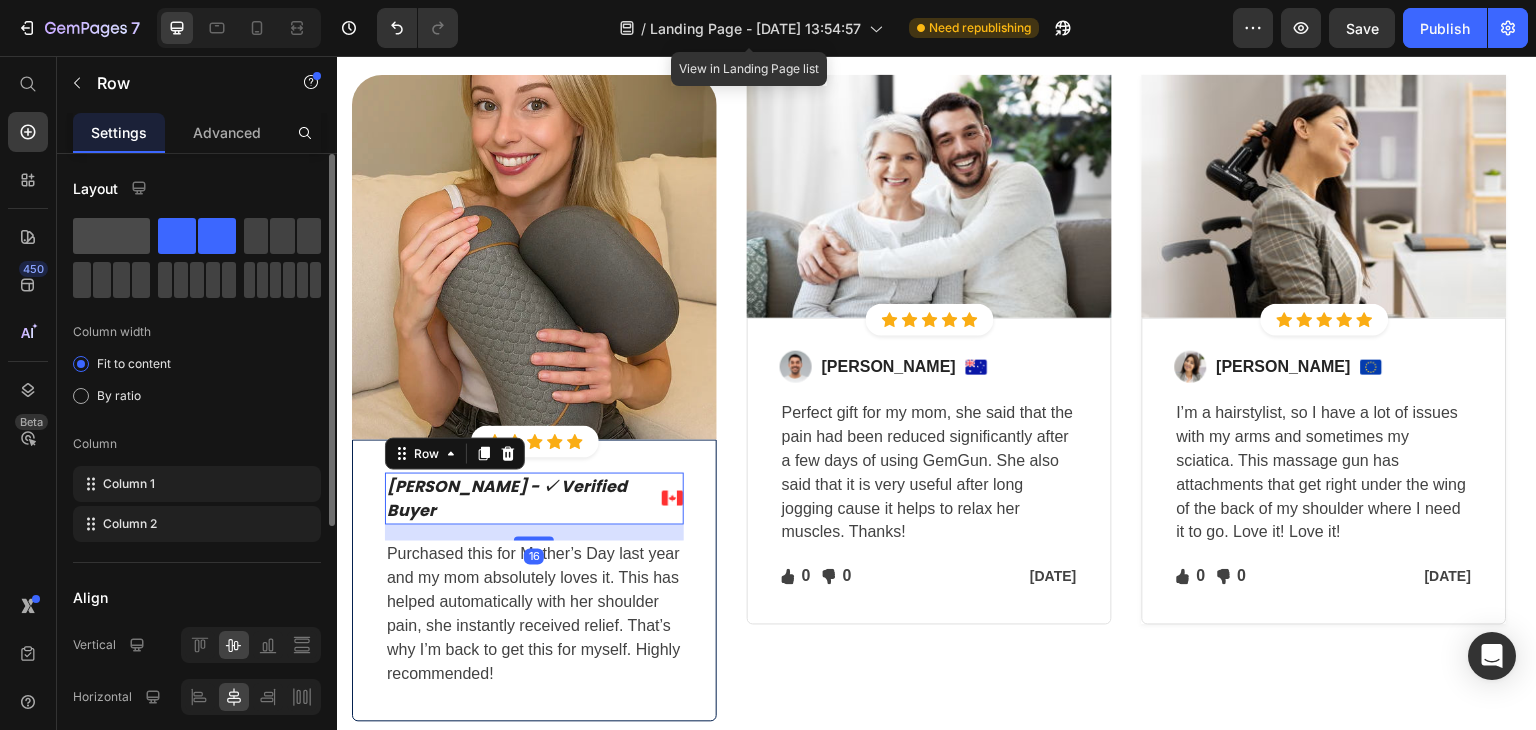 click 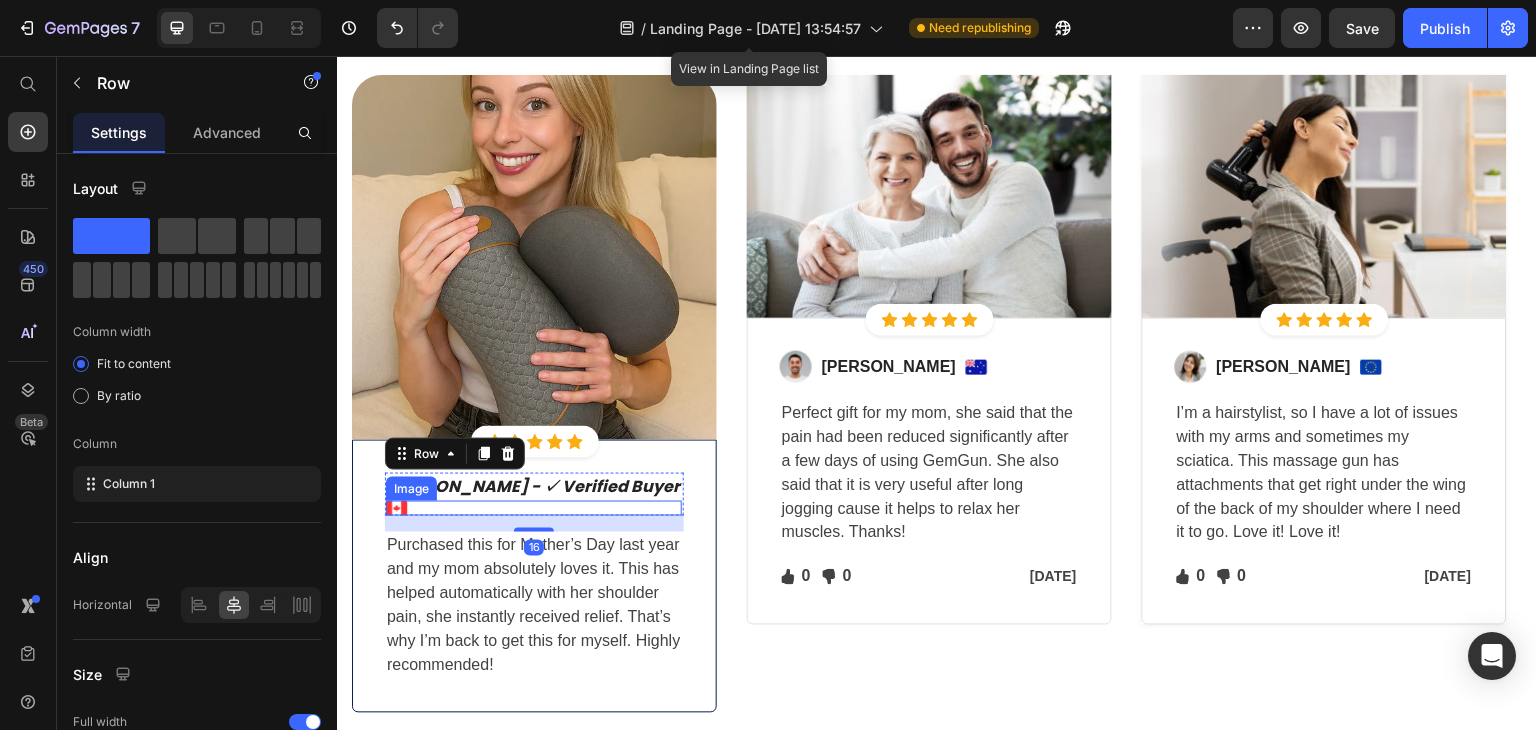 click at bounding box center (534, 508) 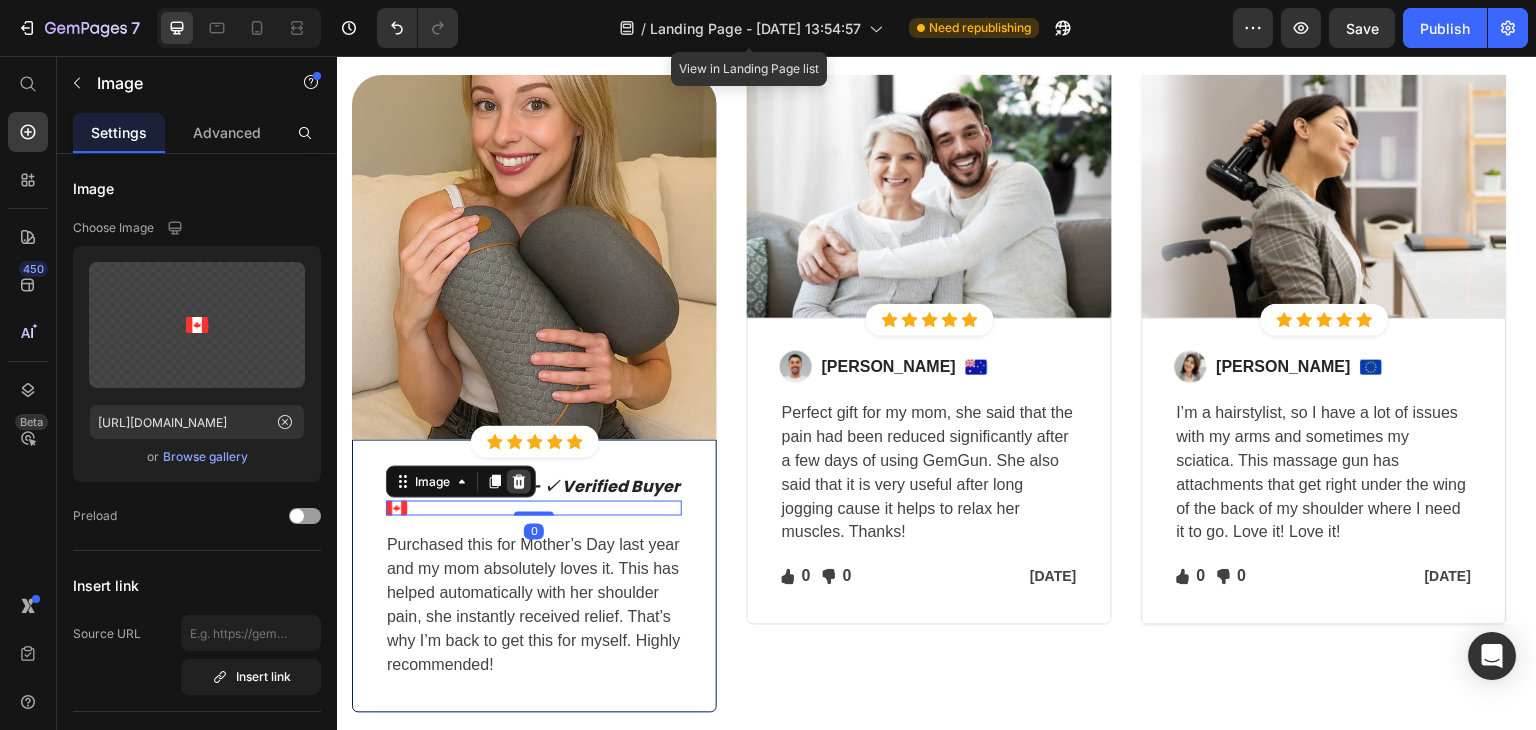 click 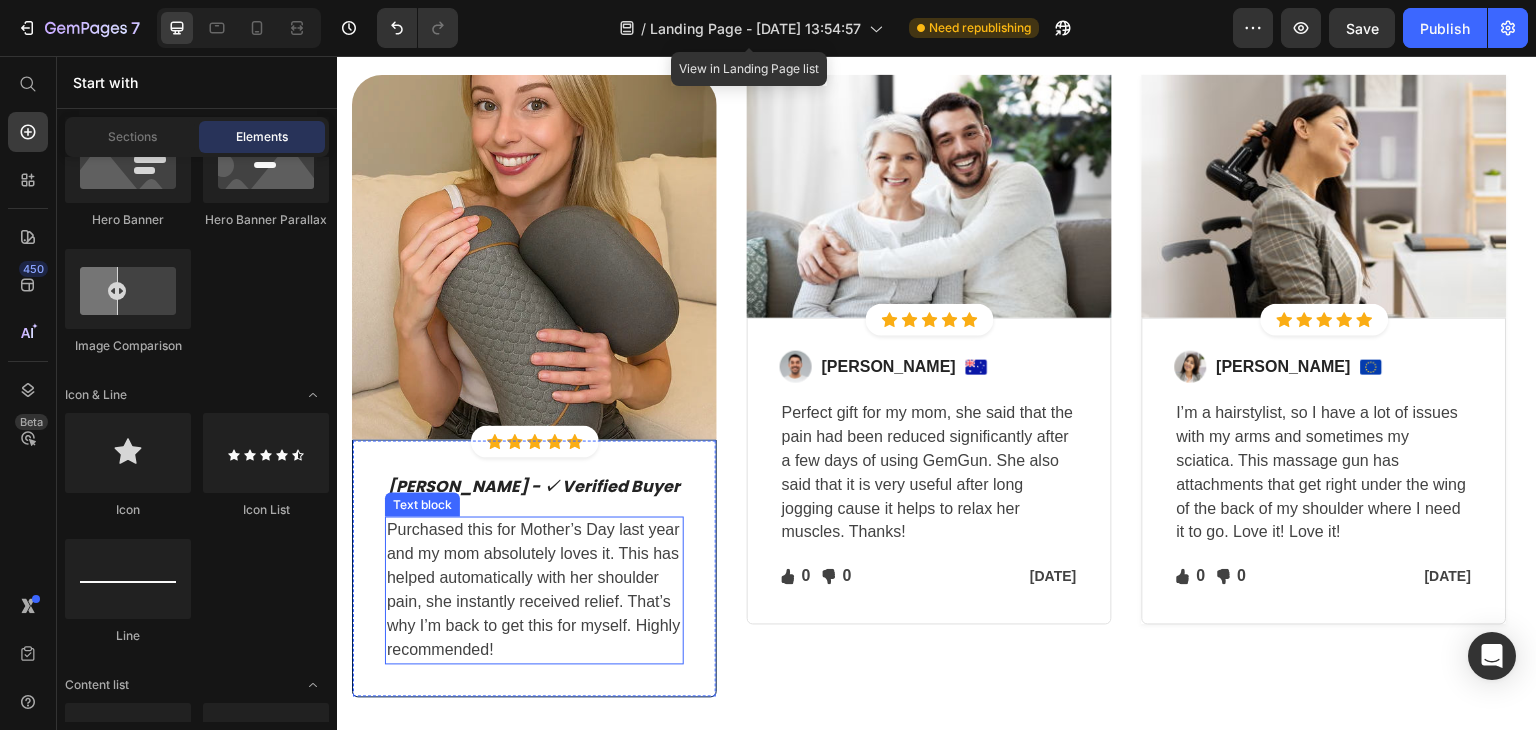 click on "Purchased this for Mother’s Day last year and my mom absolutely loves it. This has helped automatically with her shoulder pain, she instantly received relief. That’s why I’m back to get this for myself. Highly recommended!" at bounding box center [534, 591] 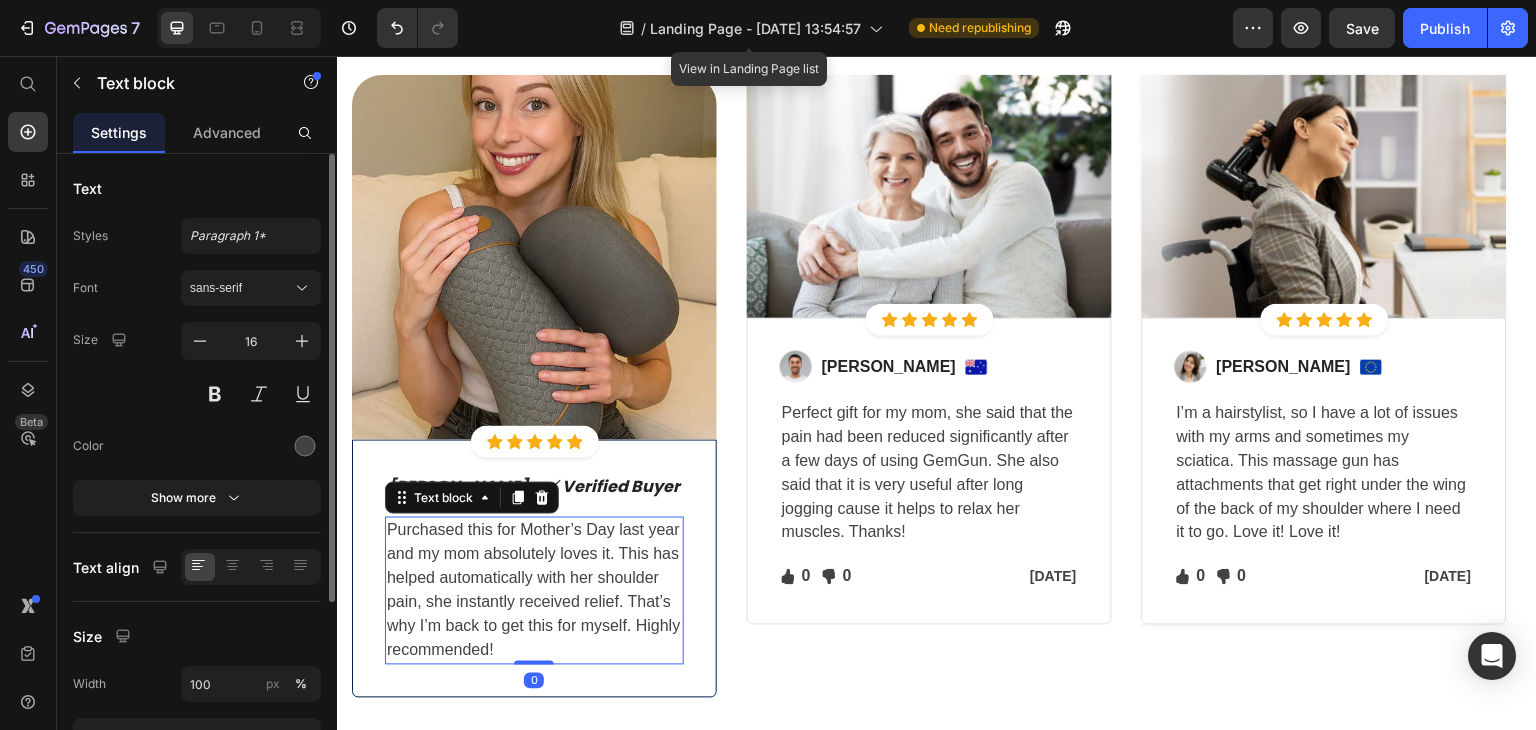 click on "Styles Paragraph 1* Font sans-serif Size 16 Color Show more" 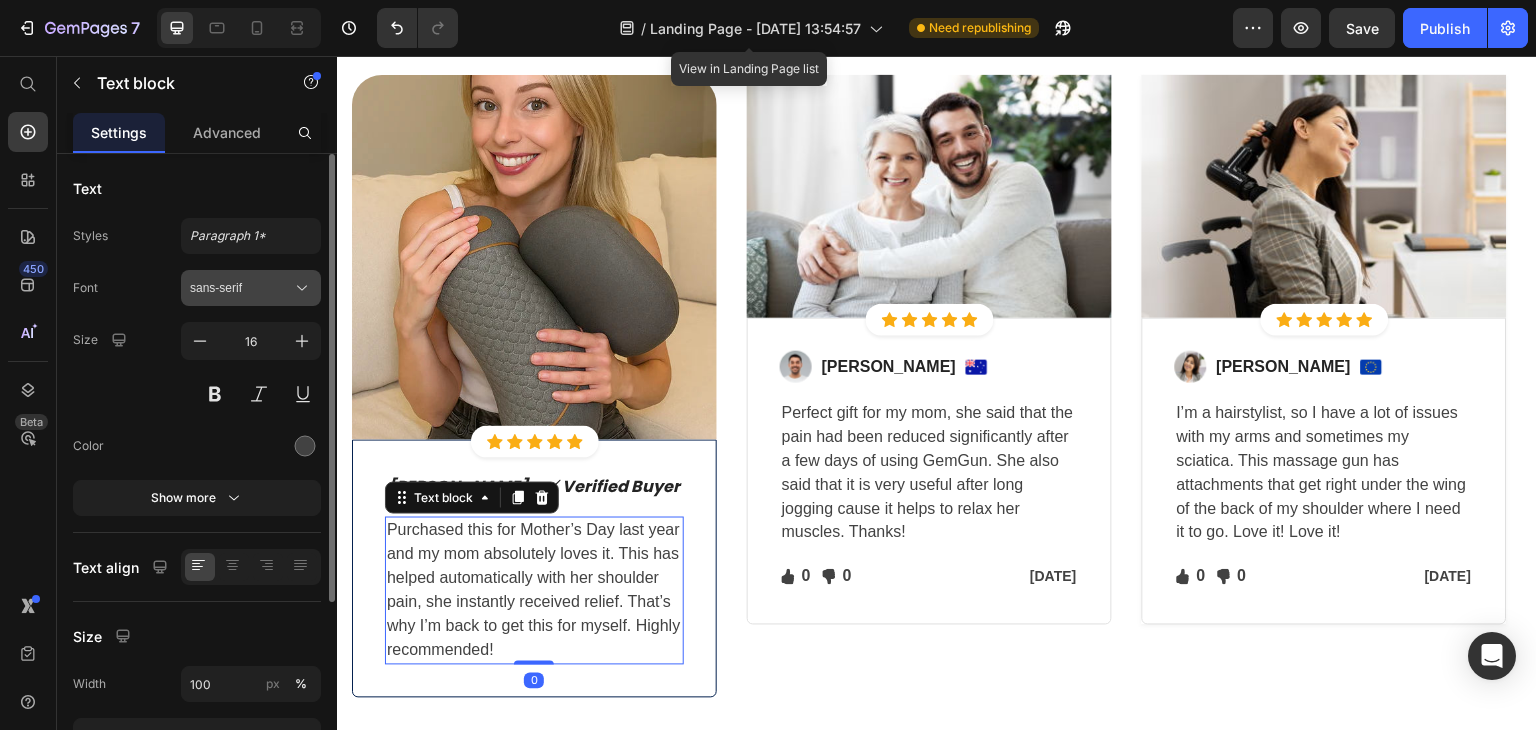 click on "sans-serif" at bounding box center [241, 288] 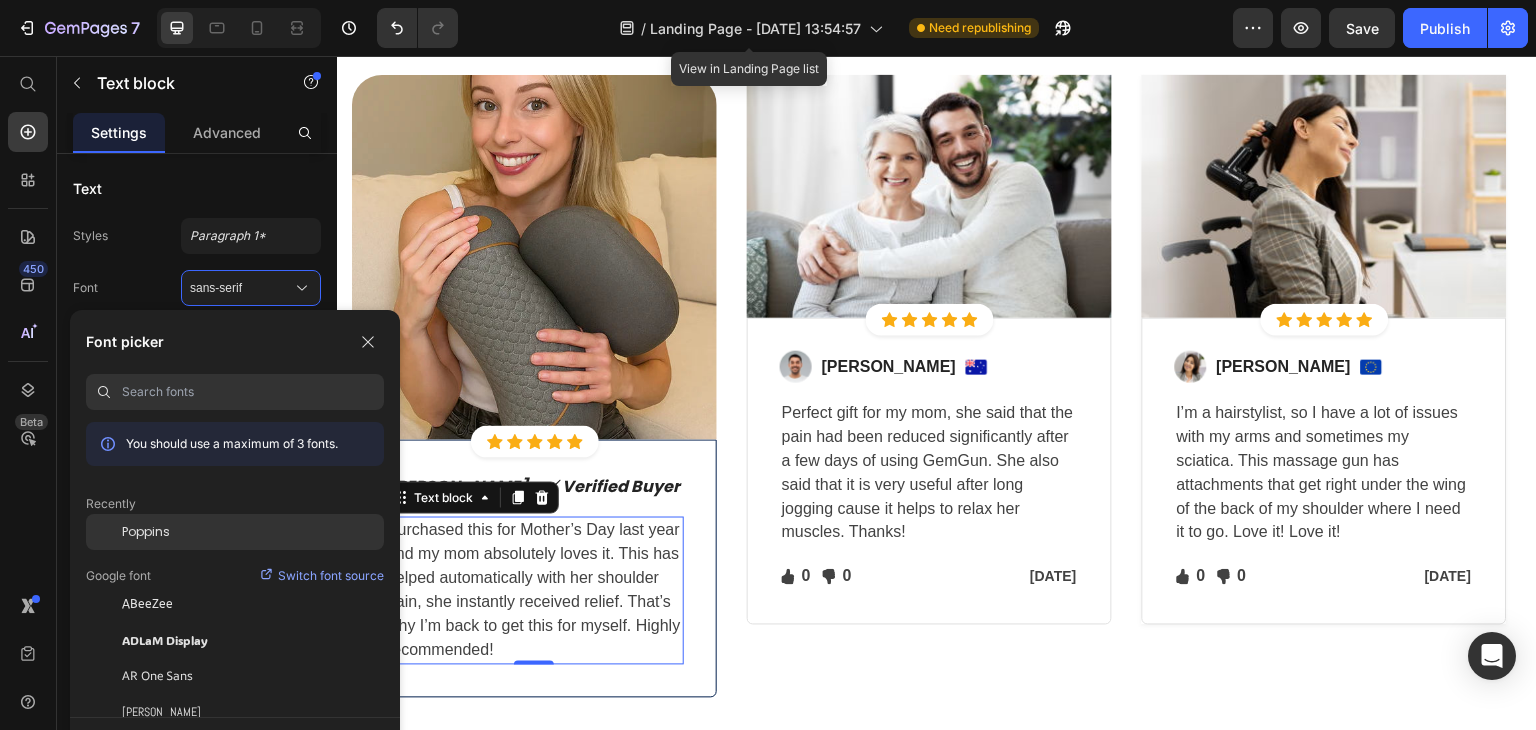 click on "Poppins" 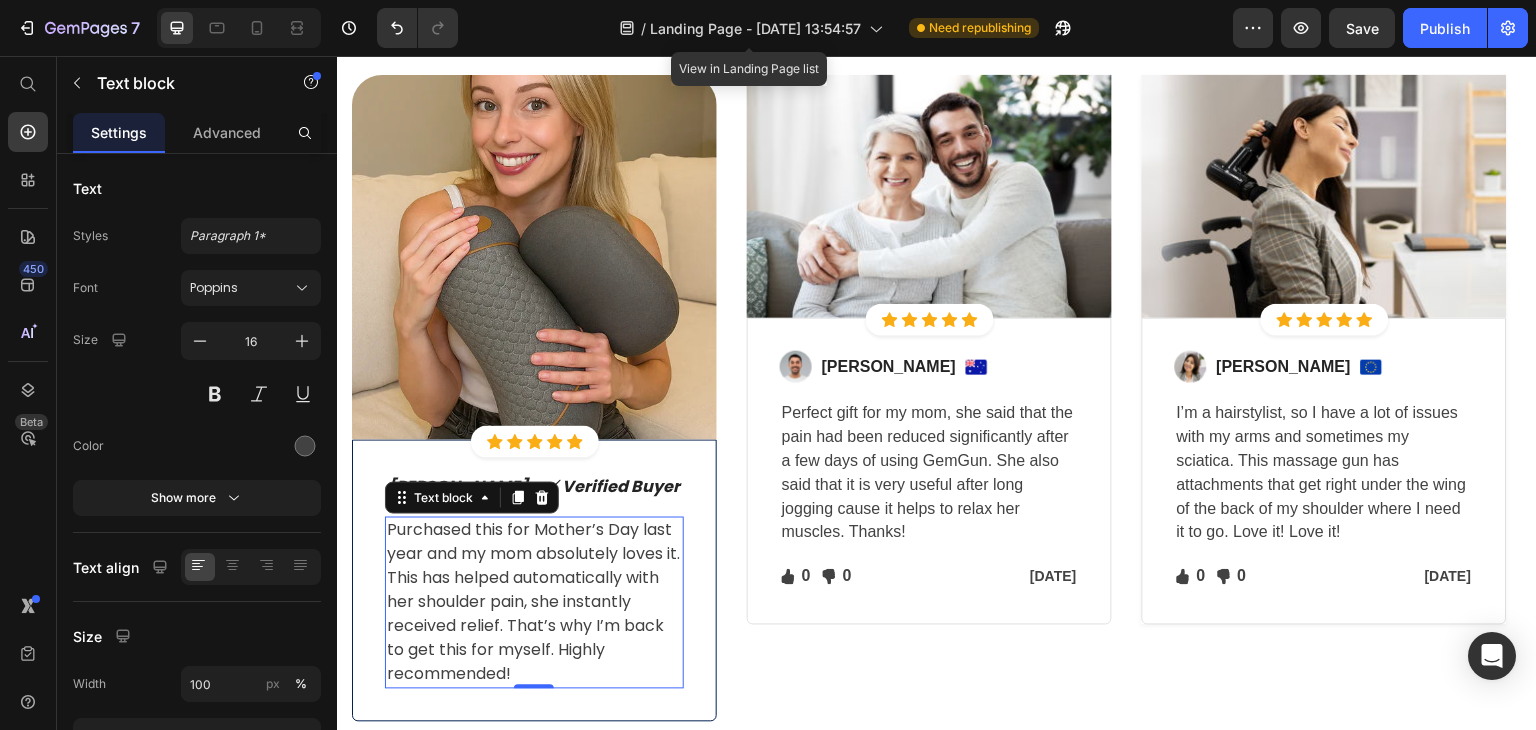 click on "Purchased this for Mother’s Day last year and my mom absolutely loves it. This has helped automatically with her shoulder pain, she instantly received relief. That’s why I’m back to get this for myself. Highly recommended!" at bounding box center (534, 603) 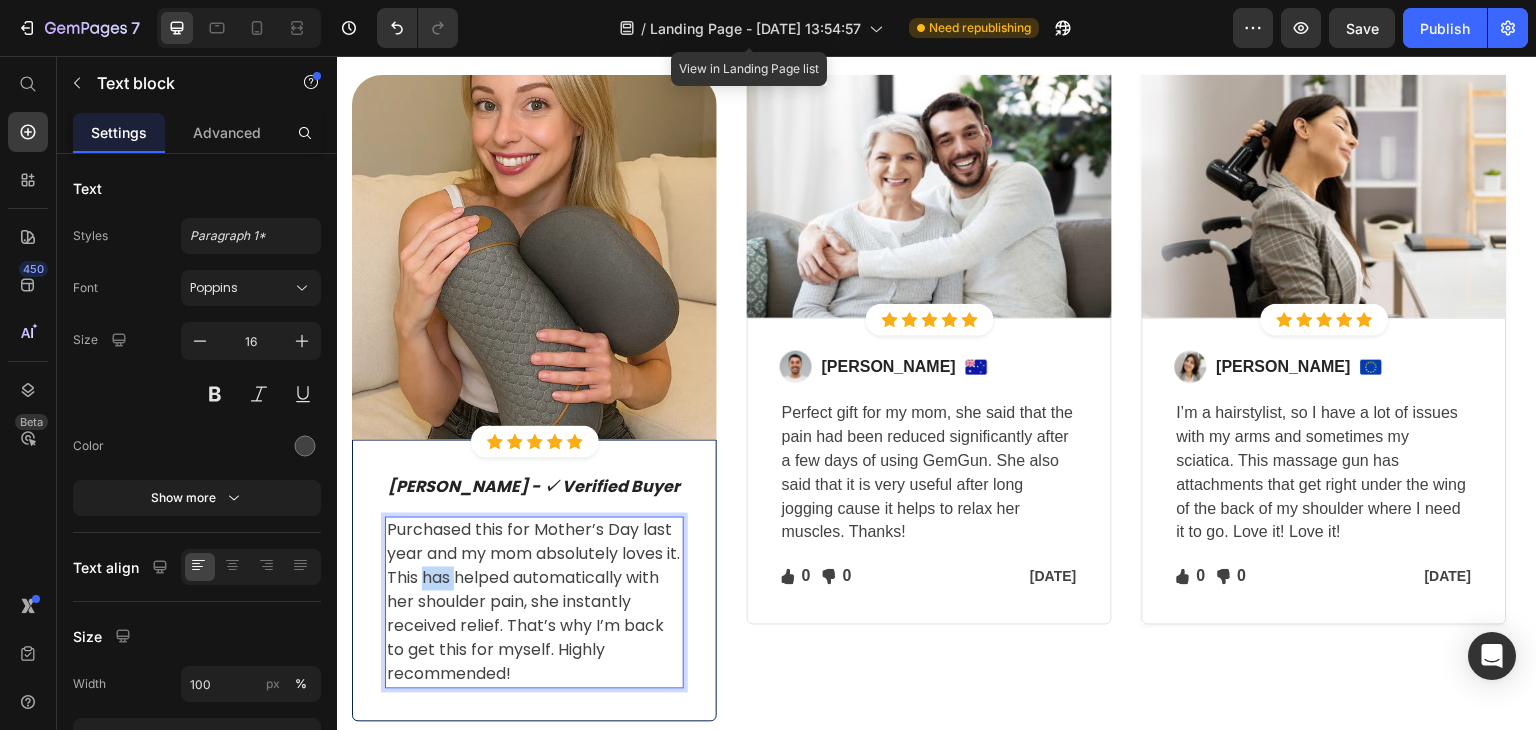 click on "Purchased this for Mother’s Day last year and my mom absolutely loves it. This has helped automatically with her shoulder pain, she instantly received relief. That’s why I’m back to get this for myself. Highly recommended!" at bounding box center [534, 603] 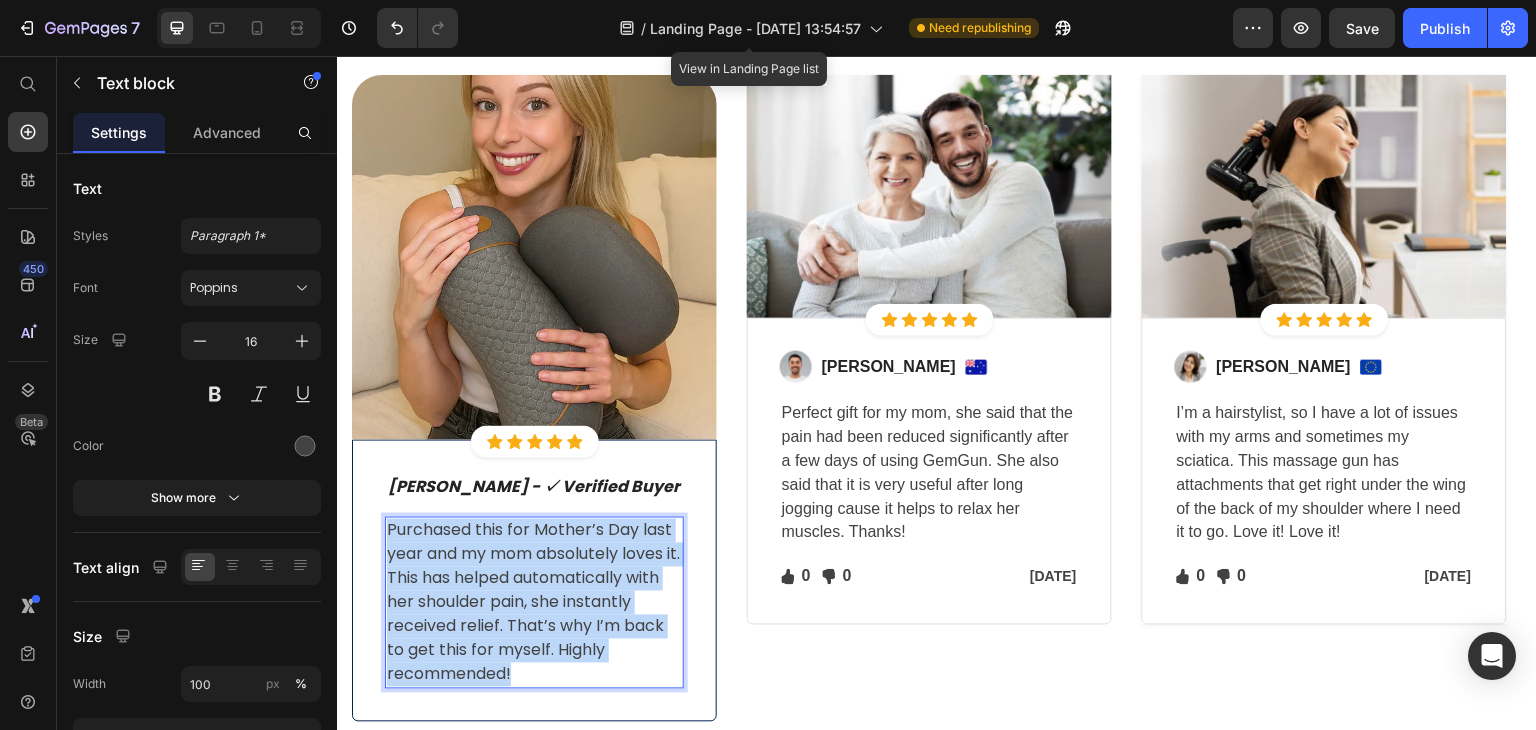 click on "Purchased this for Mother’s Day last year and my mom absolutely loves it. This has helped automatically with her shoulder pain, she instantly received relief. That’s why I’m back to get this for myself. Highly recommended!" at bounding box center [534, 603] 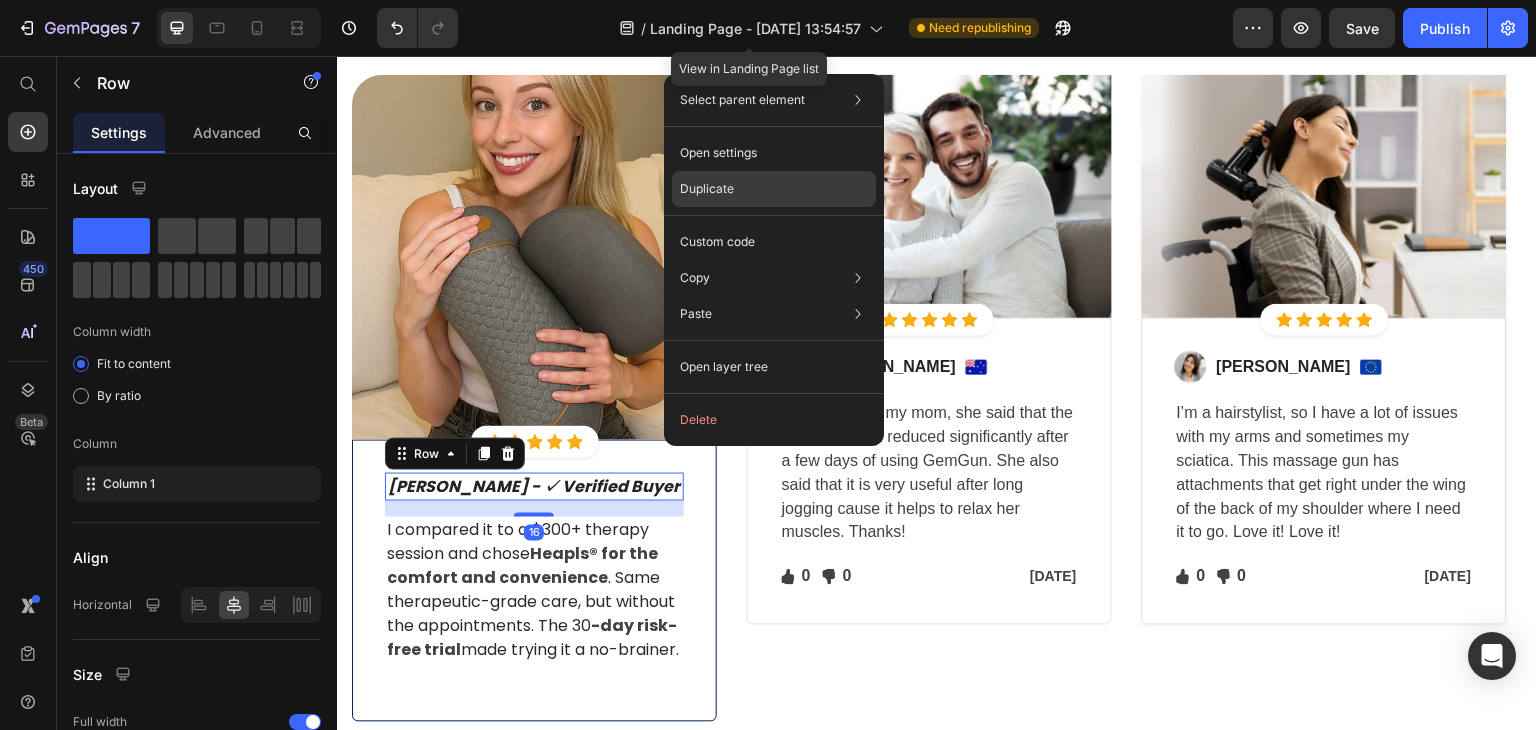 click on "Duplicate" 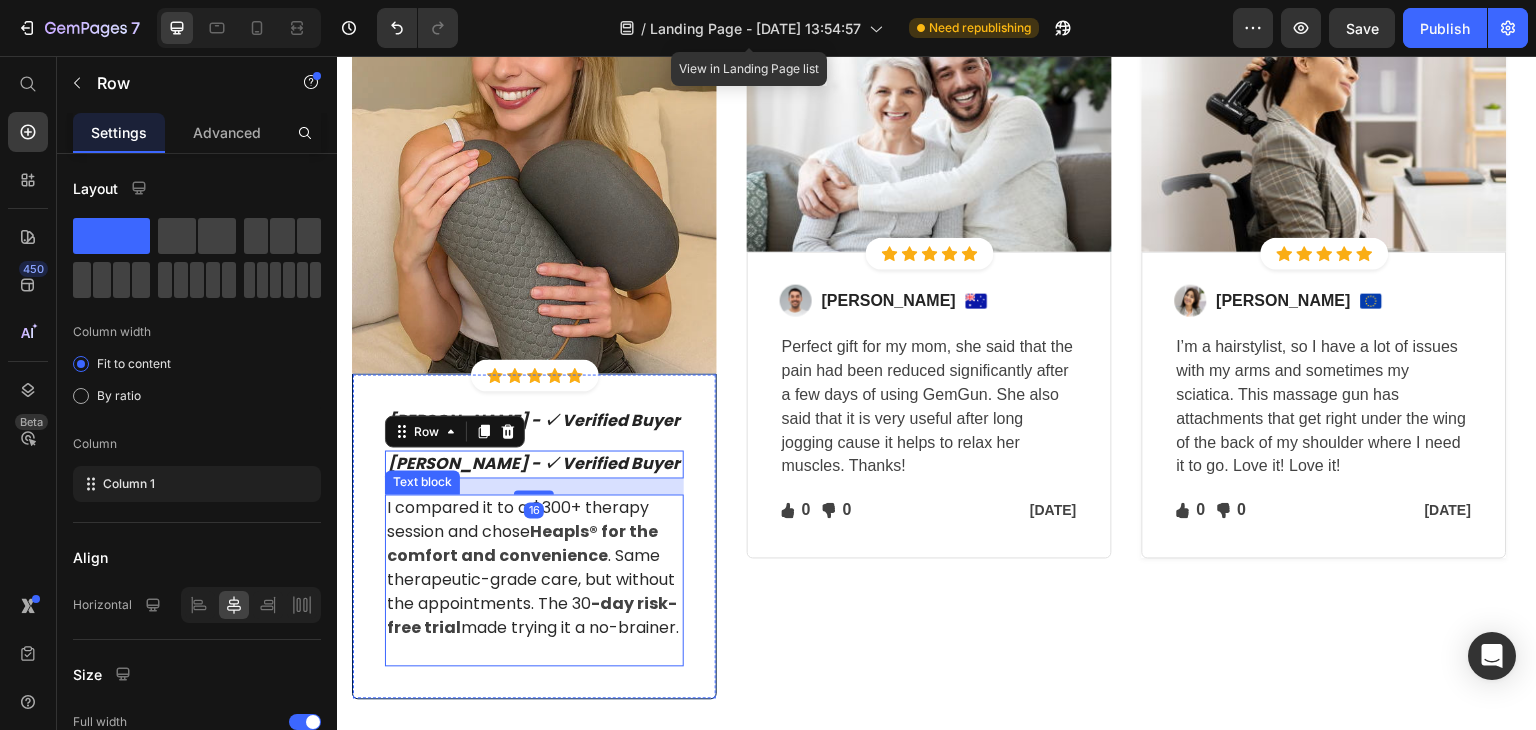 scroll, scrollTop: 6226, scrollLeft: 0, axis: vertical 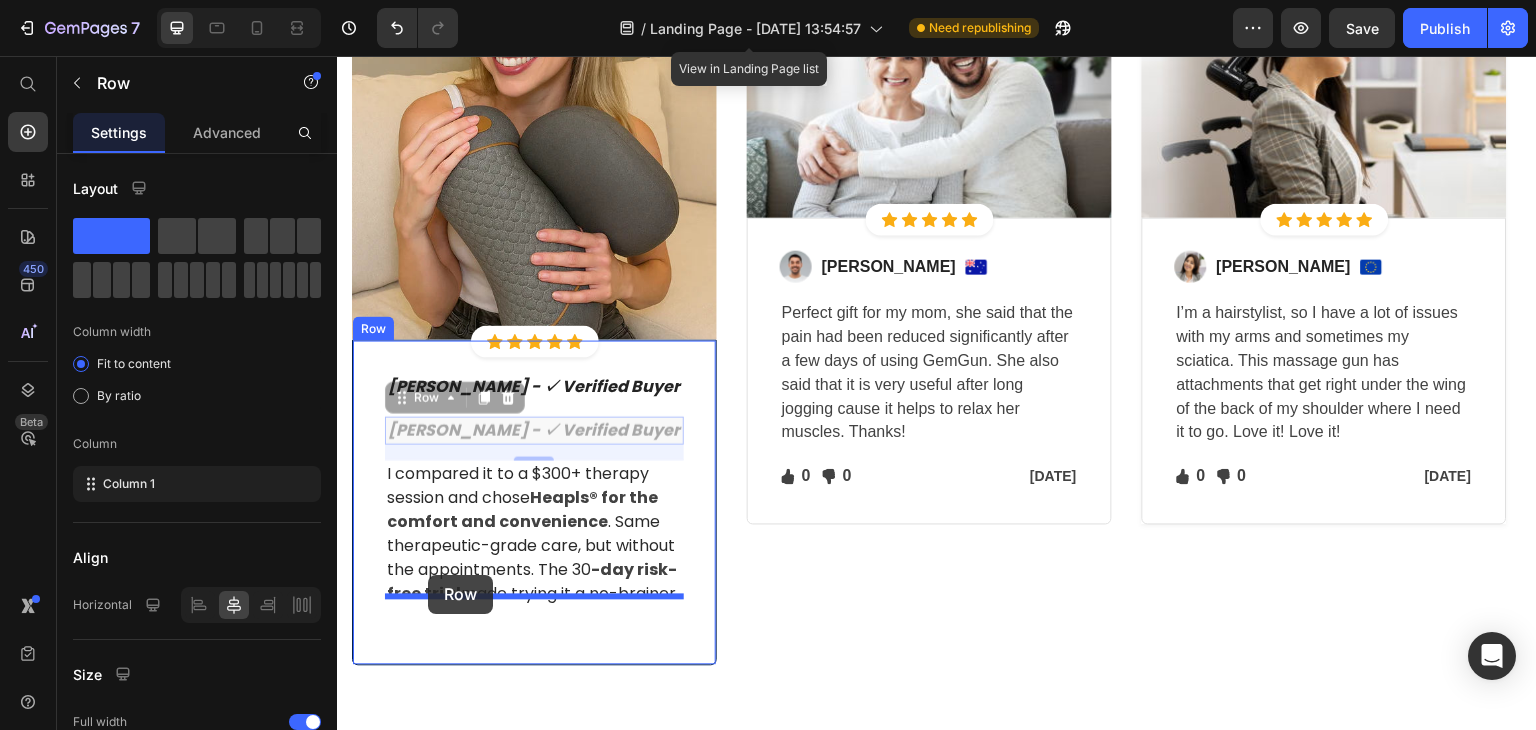 drag, startPoint x: 425, startPoint y: 360, endPoint x: 428, endPoint y: 575, distance: 215.02094 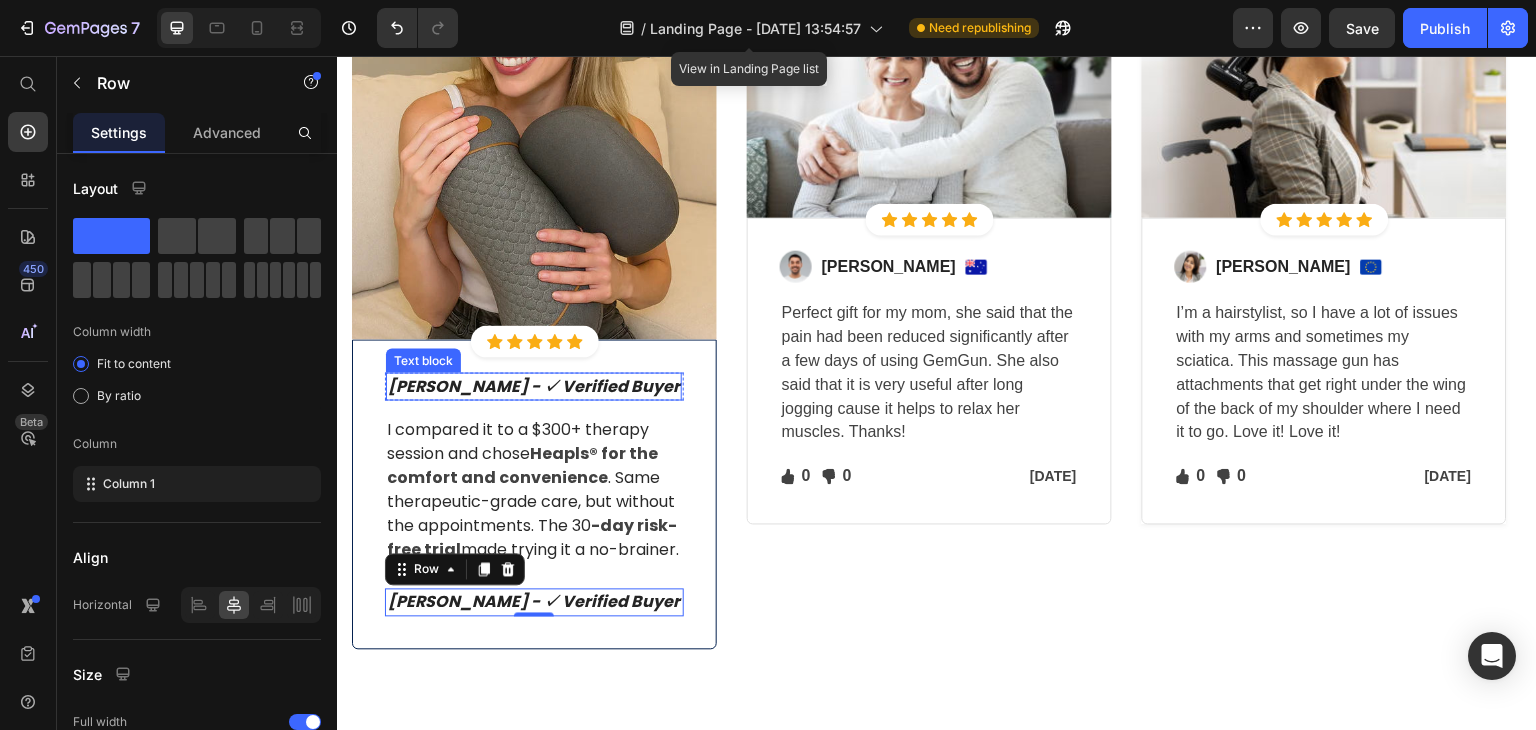 click on "Michael K - ✓ Verified Buyer" at bounding box center (534, 386) 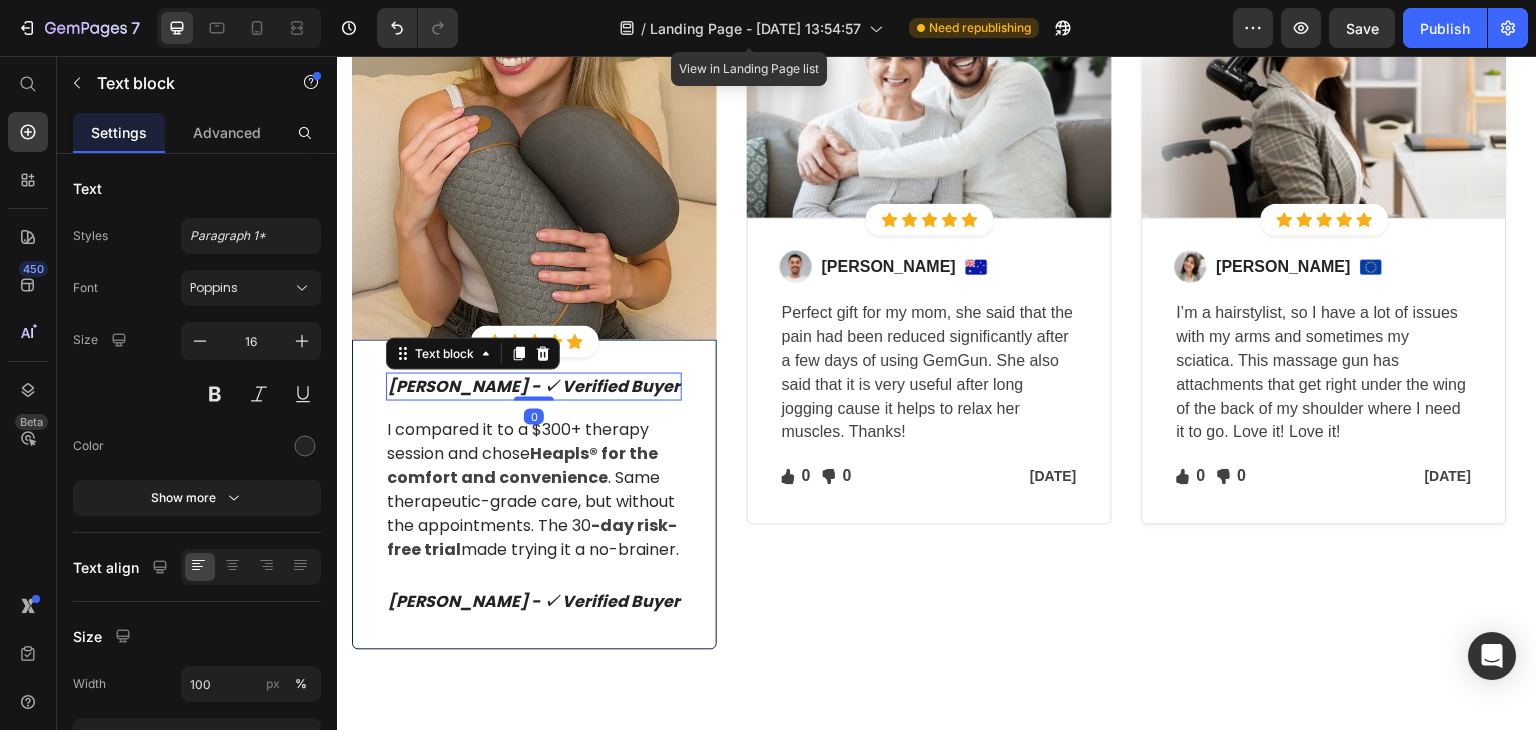 click on "Michael K - ✓ Verified Buyer" at bounding box center [534, 386] 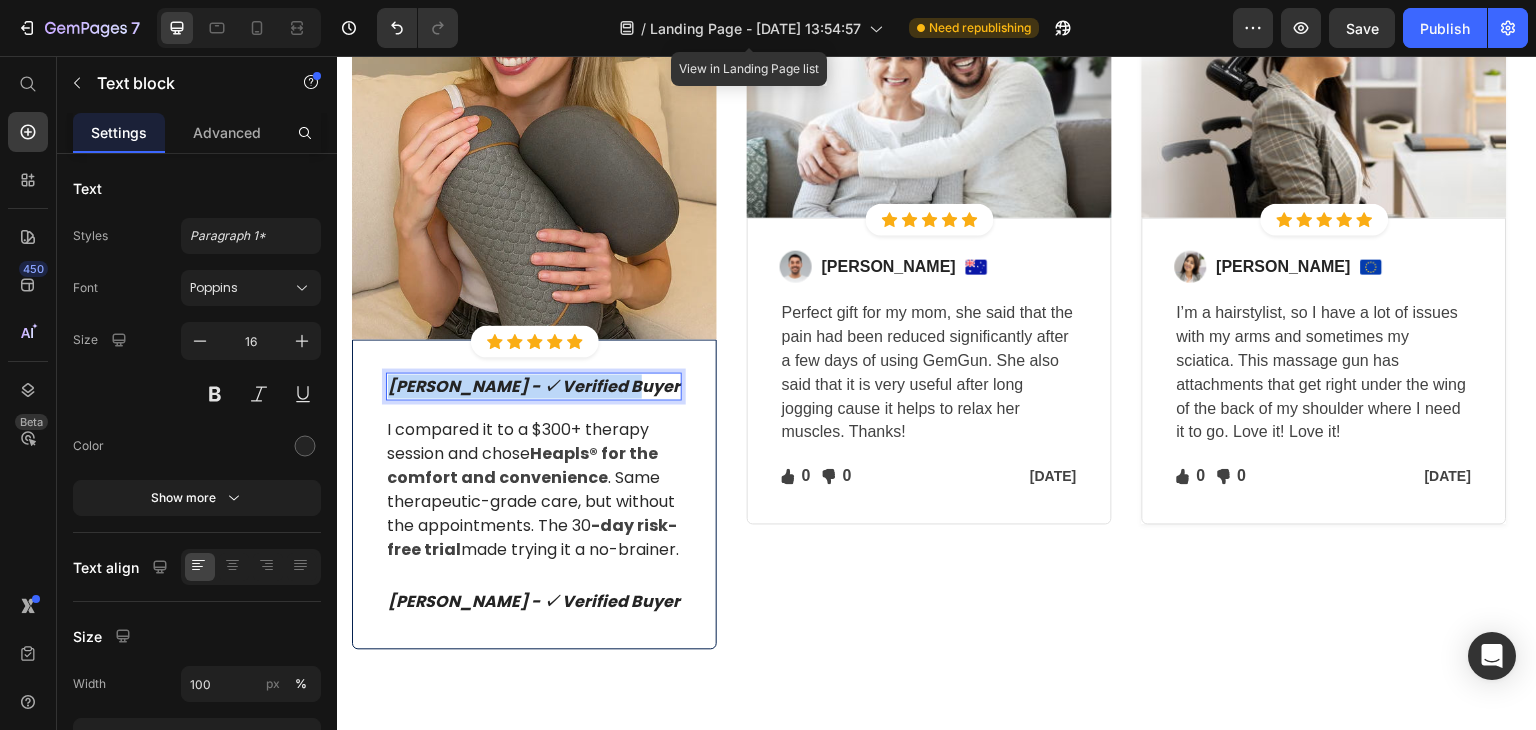click on "Michael K - ✓ Verified Buyer" at bounding box center (534, 386) 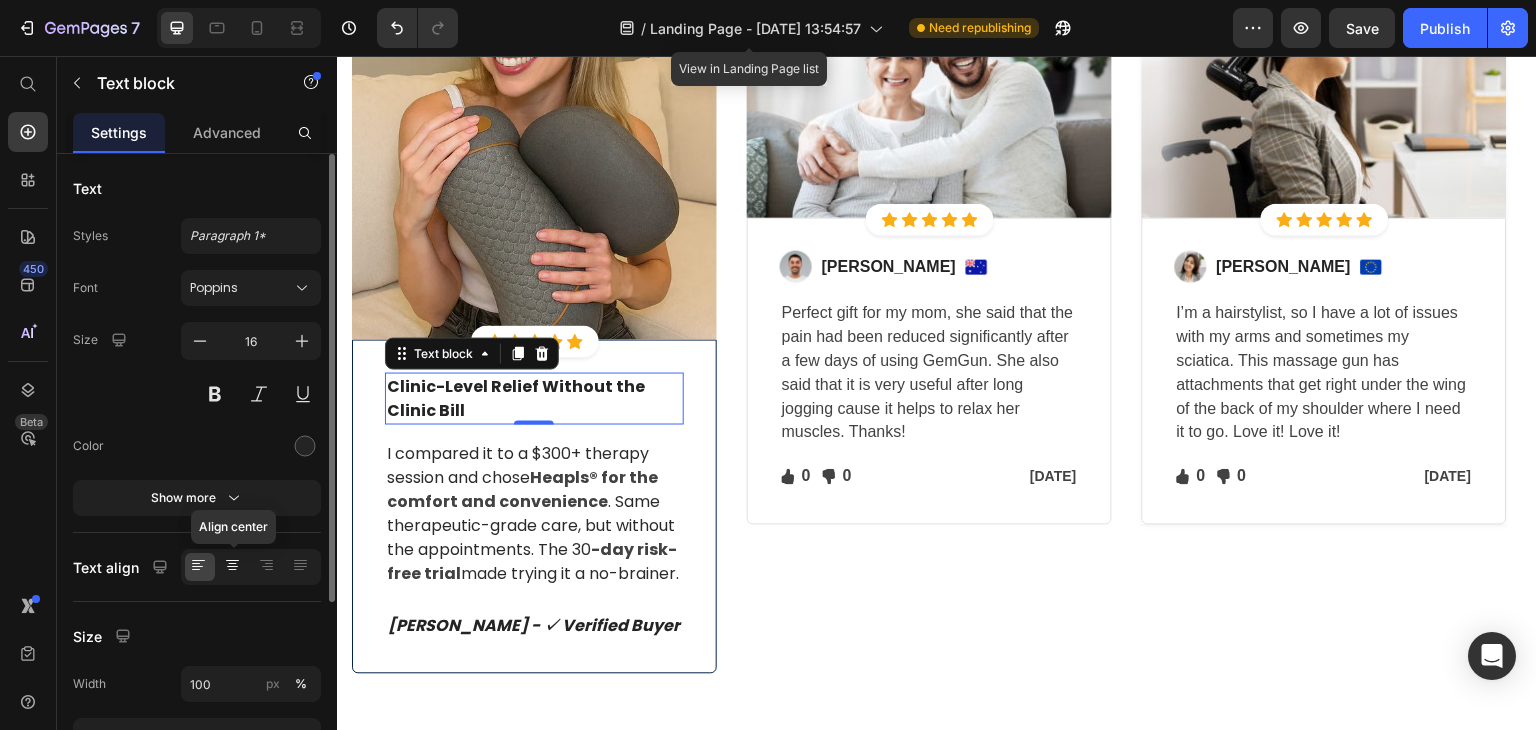 click 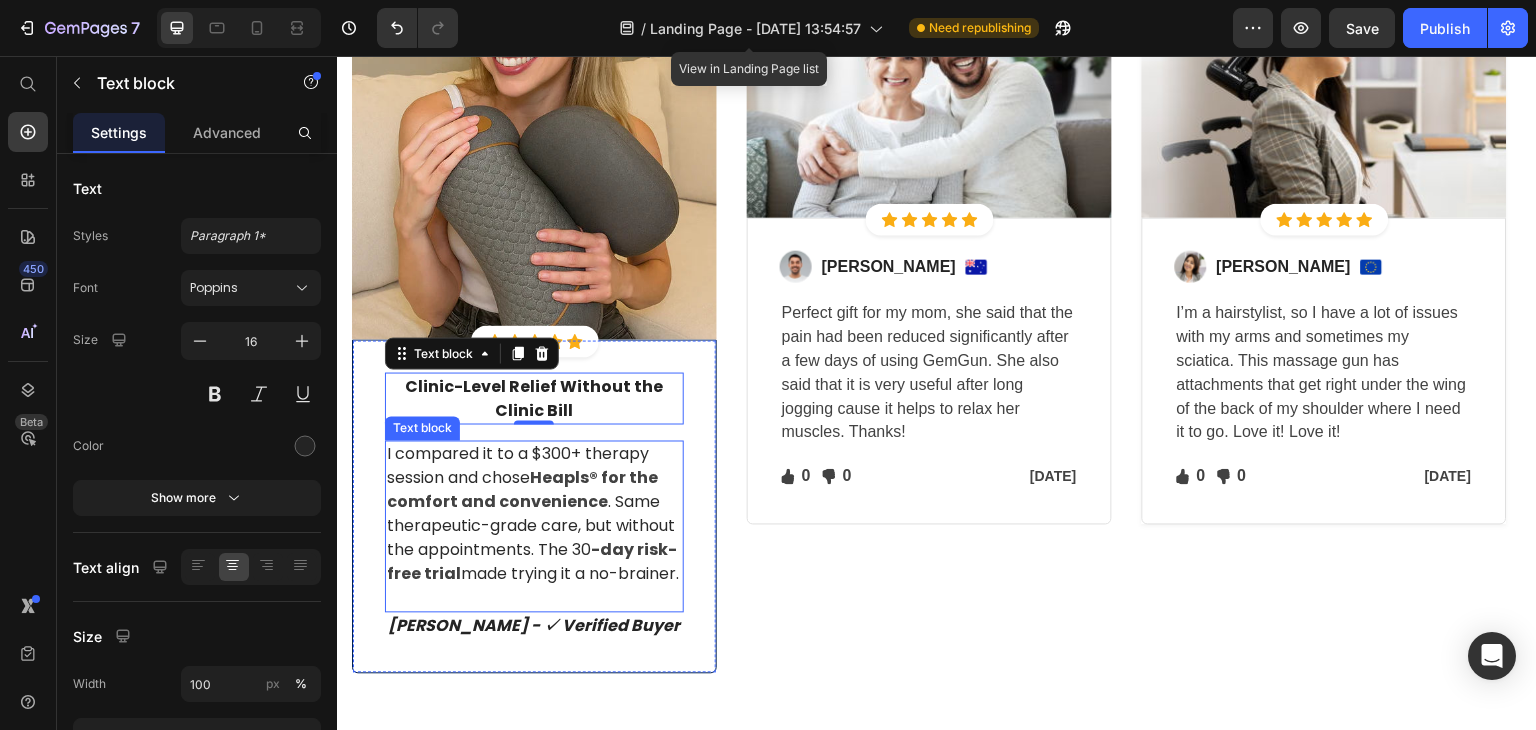 click on "I compared it to a $300+ therapy session and chose" at bounding box center [518, 466] 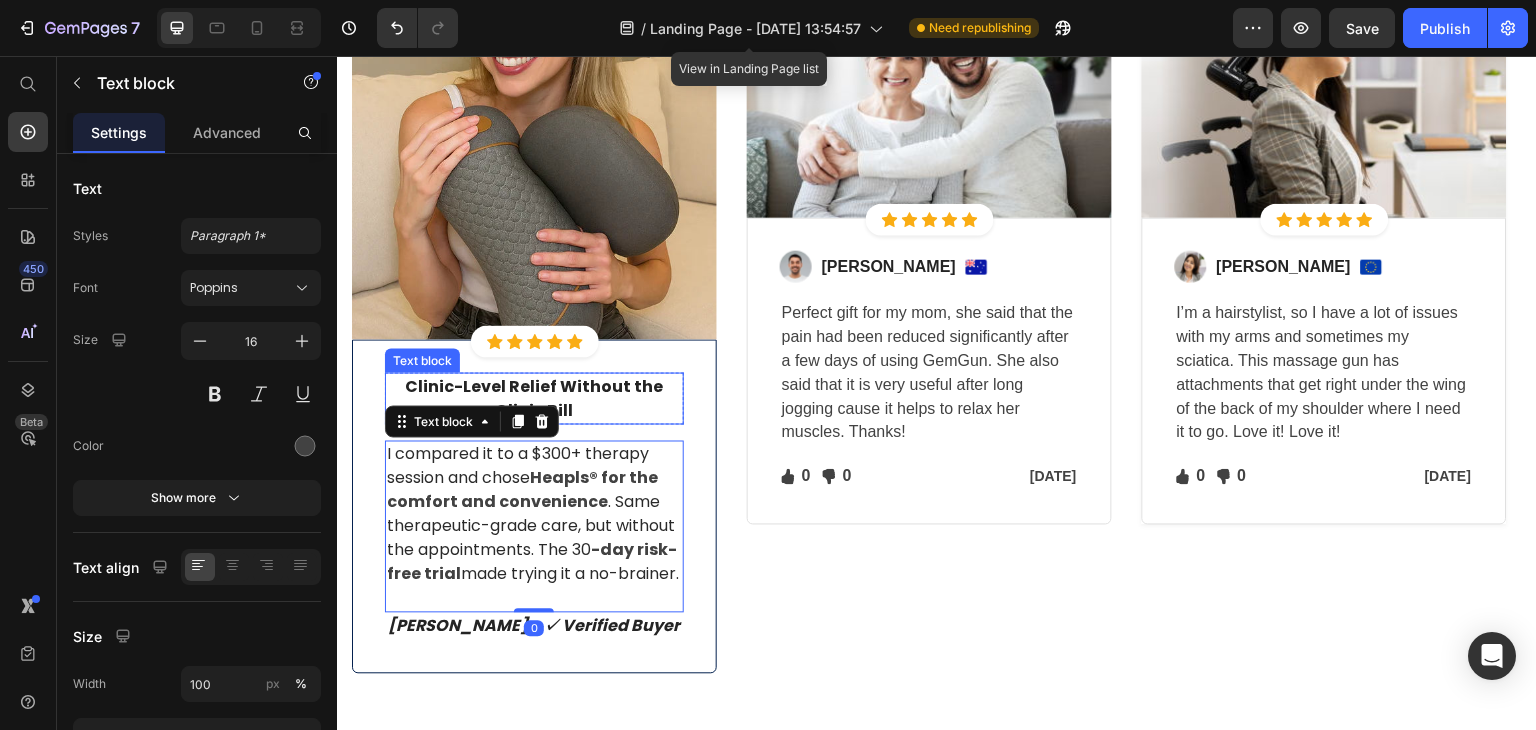 click on "Clinic-Level Relief Without the Clinic Bill" at bounding box center (534, 399) 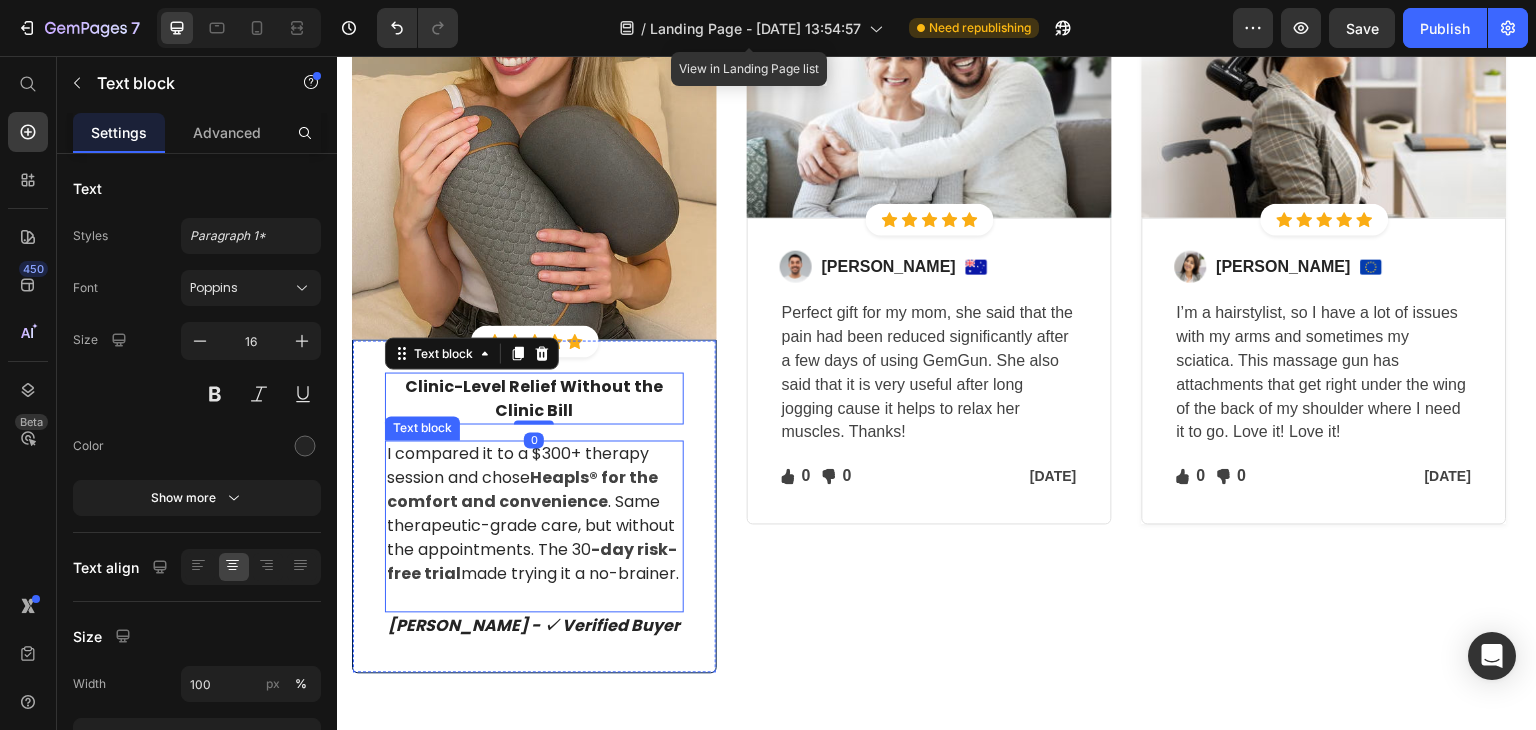 click on "I compared it to a $300+ therapy session and chose" at bounding box center (518, 466) 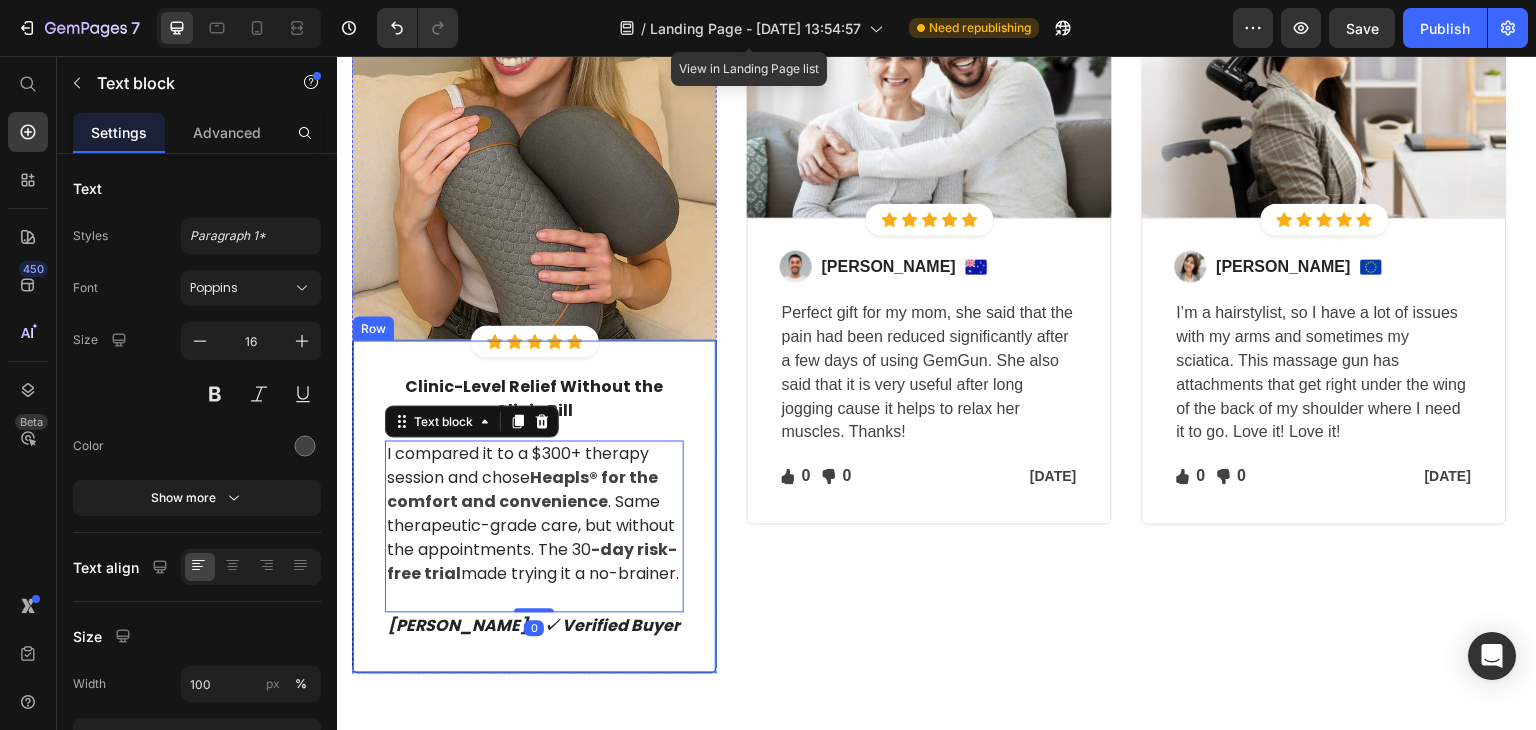 click on "Clinic-Level Relief Without the Clinic Bill Text block Row I compared it to a $300+ therapy session and chose  Heapls® for the comfort and convenience . Same therapeutic-grade care, but without the appointments. The 30 -day risk-free trial  made trying it a no-brainer. Text block   0 Michael K - ✓ Verified Buyer Text block Row" at bounding box center [534, 507] 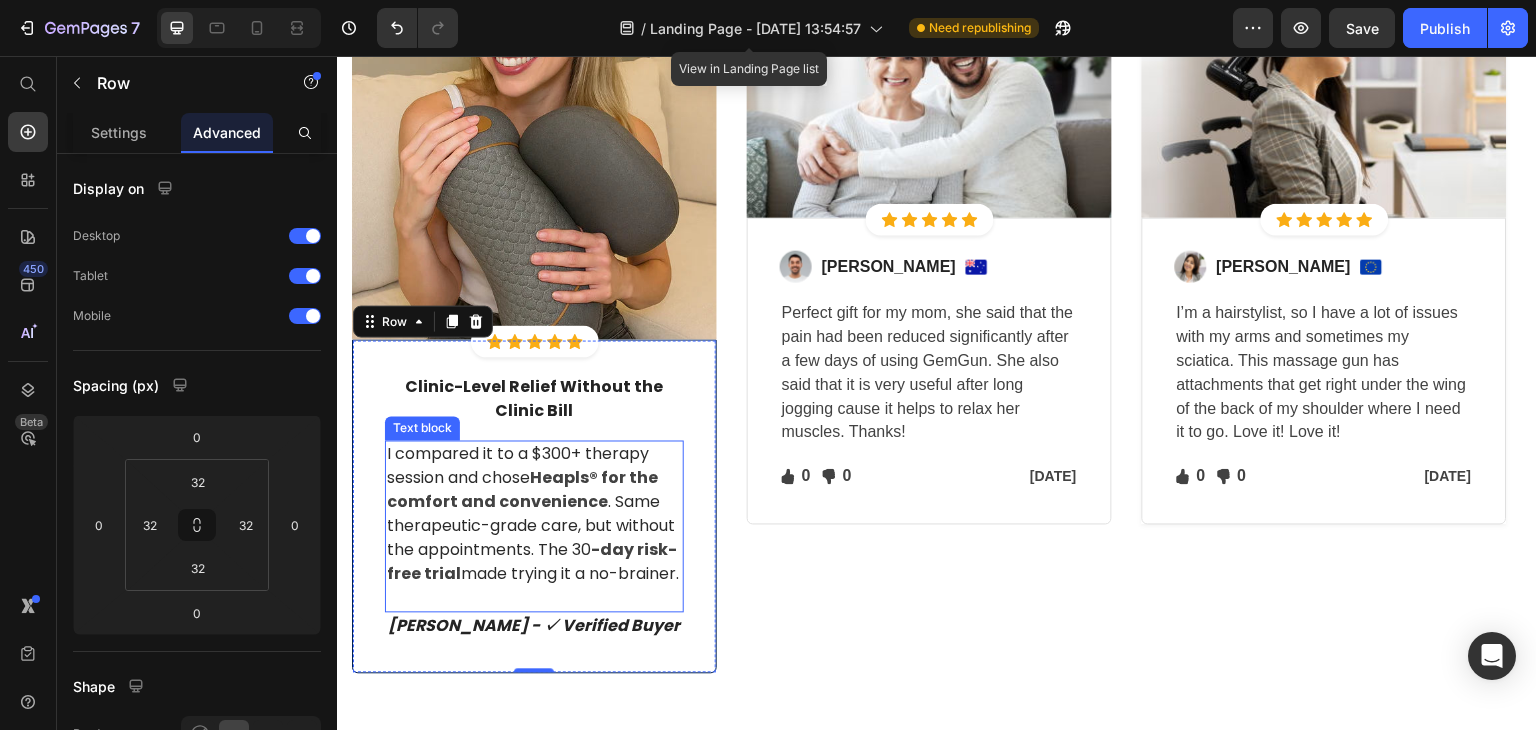 click on "I compared it to a $300+ therapy session and chose" at bounding box center [518, 466] 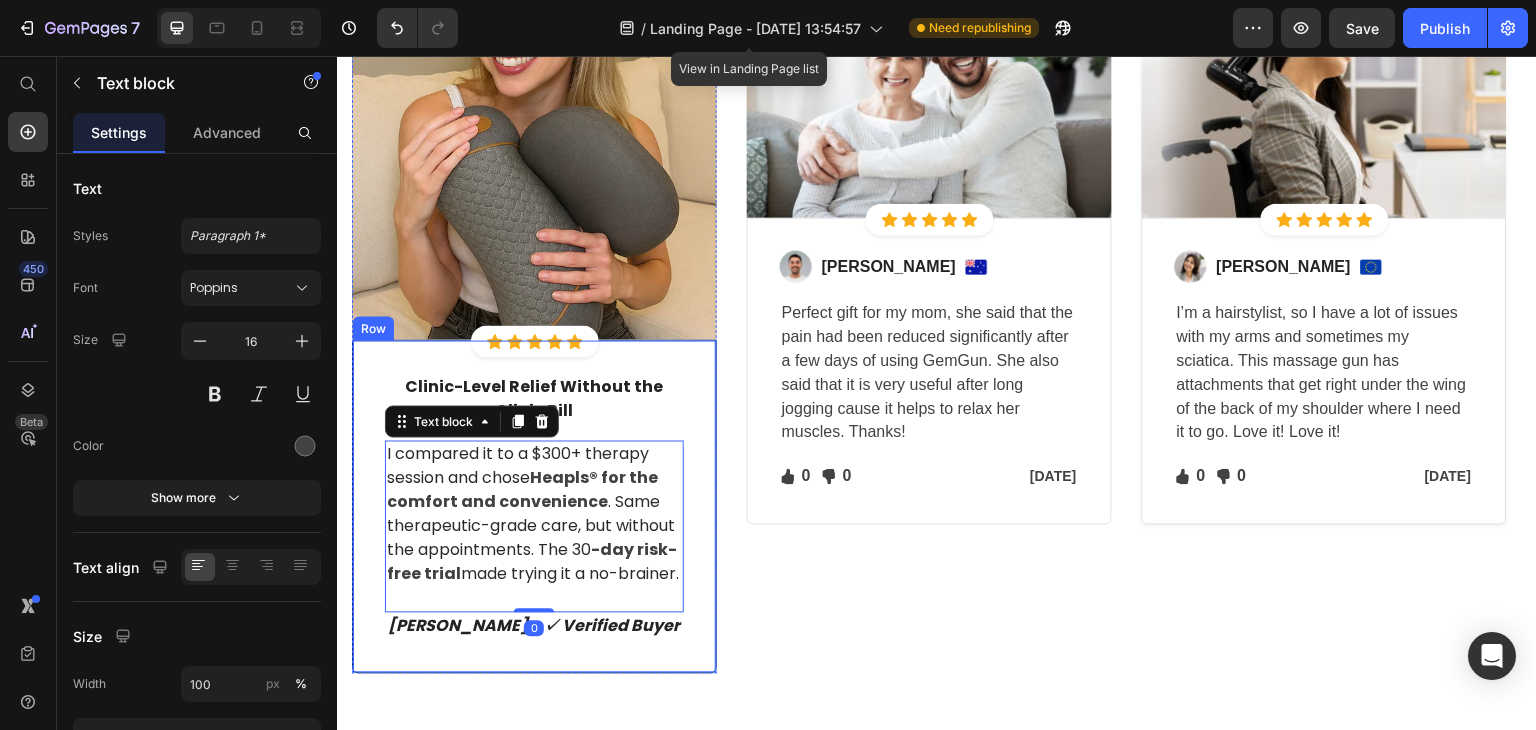 click on "Clinic-Level Relief Without the Clinic Bill Text block Row I compared it to a $300+ therapy session and chose  Heapls® for the comfort and convenience . Same therapeutic-grade care, but without the appointments. The 30 -day risk-free trial  made trying it a no-brainer. Text block   0 Michael K - ✓ Verified Buyer Text block Row Row" at bounding box center [534, 507] 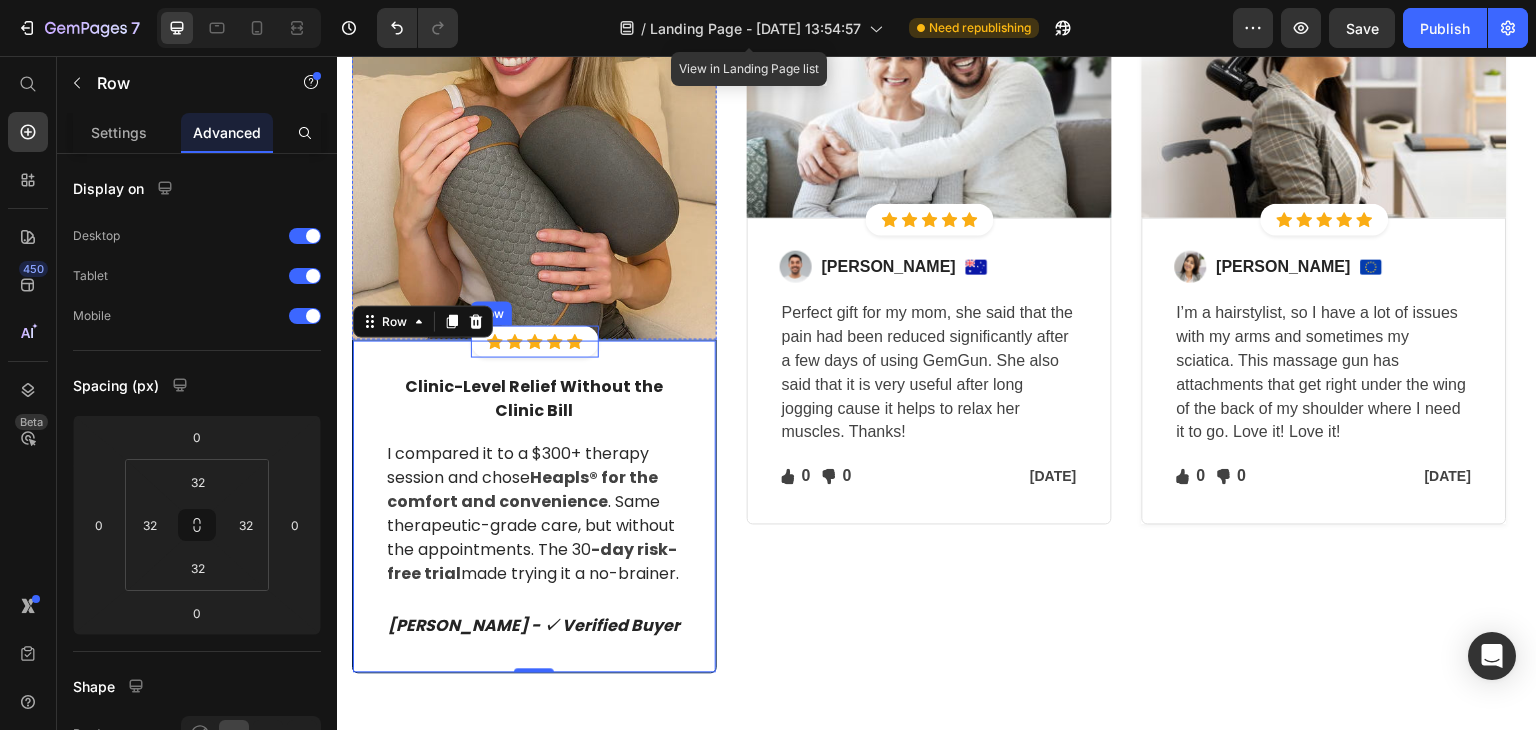 click on "Icon                Icon                Icon                Icon                Icon Icon List Hoz Row" at bounding box center [535, 342] 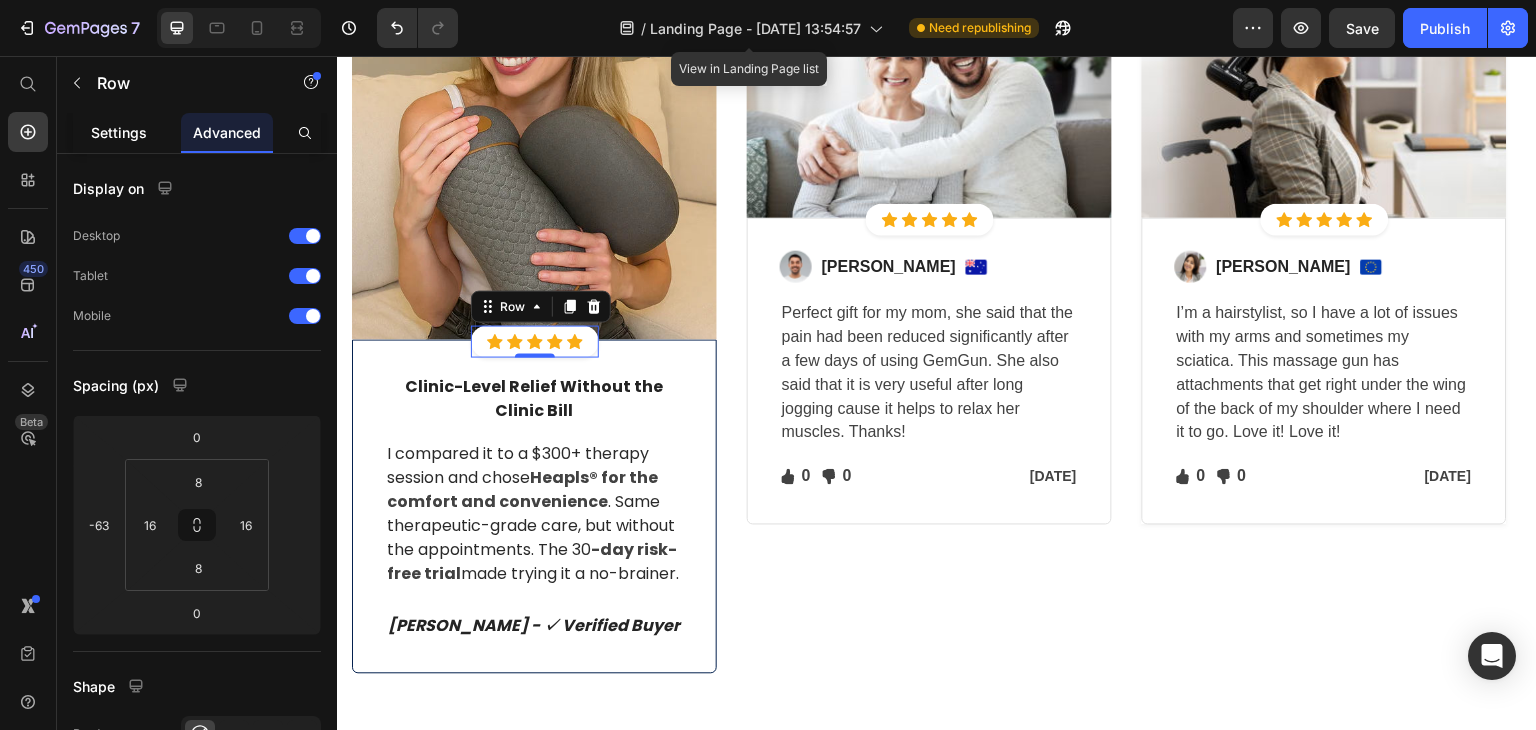 click on "Settings" at bounding box center (119, 132) 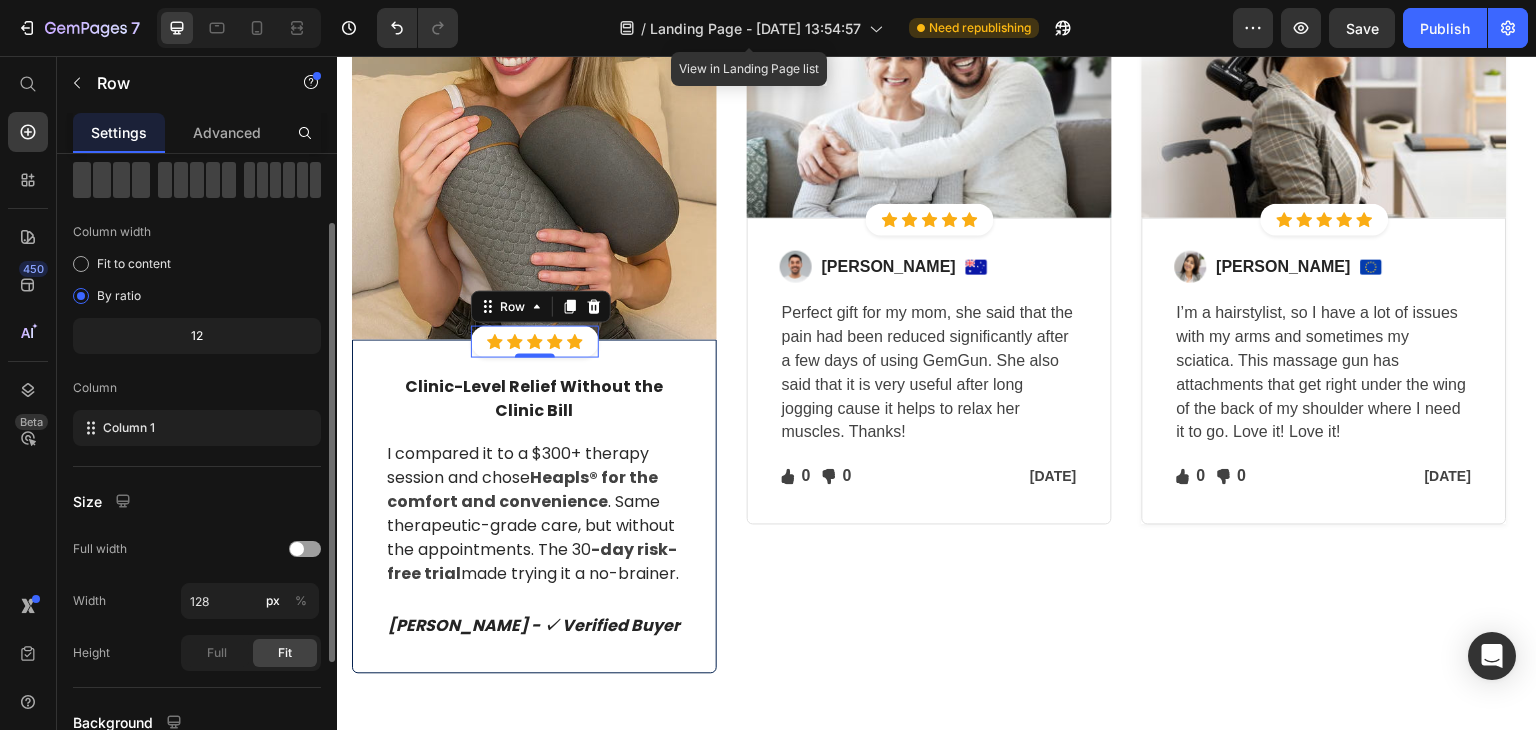 scroll, scrollTop: 200, scrollLeft: 0, axis: vertical 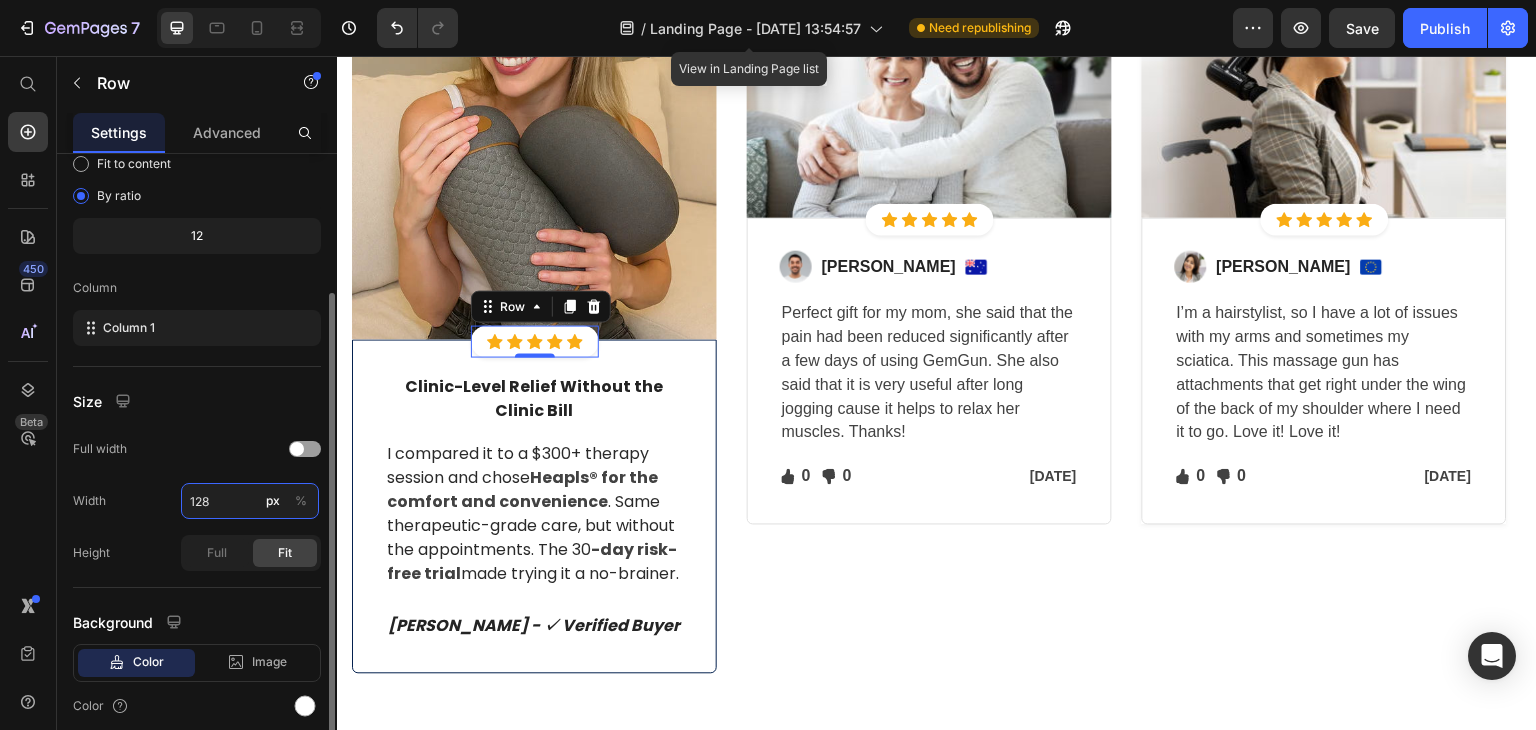 click on "128" at bounding box center [250, 501] 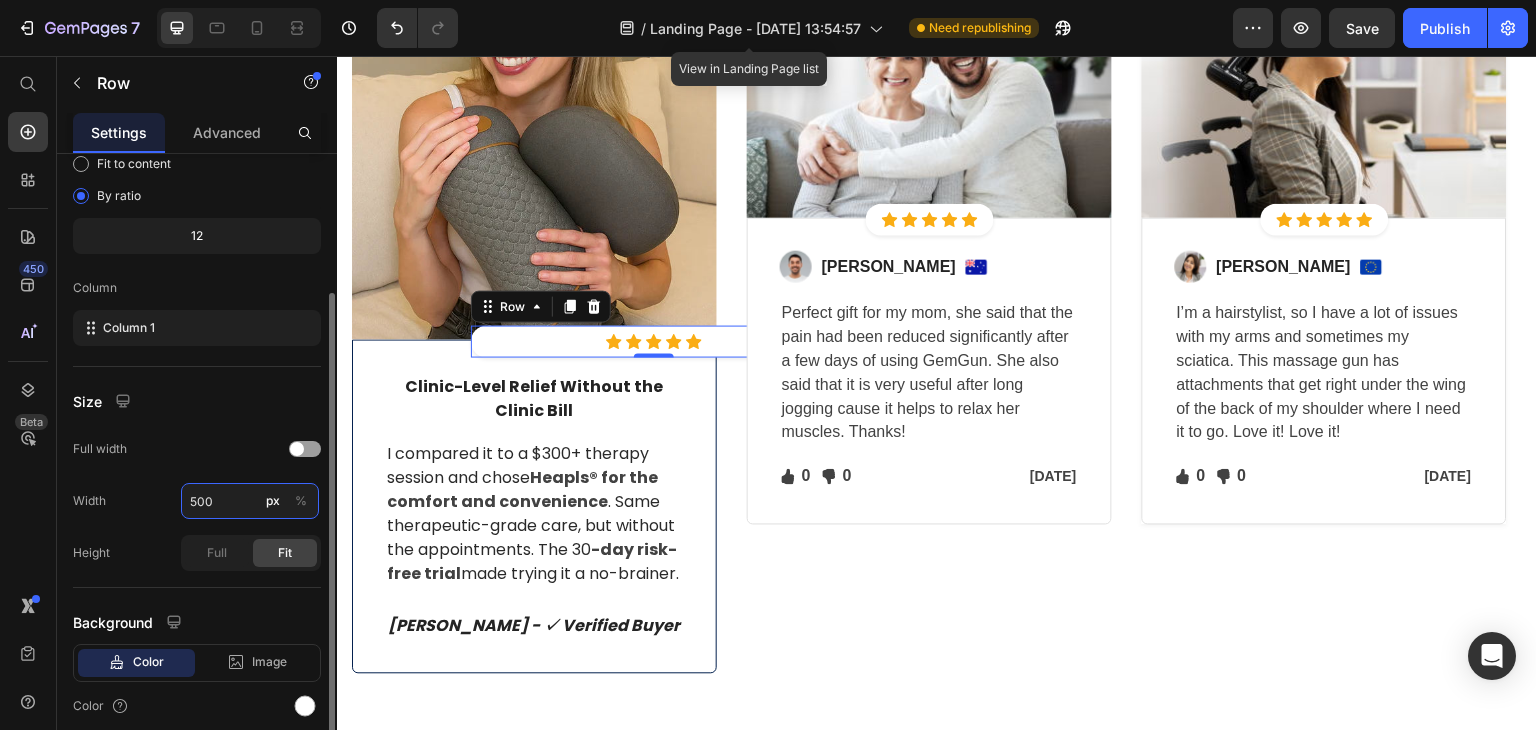 scroll, scrollTop: 277, scrollLeft: 0, axis: vertical 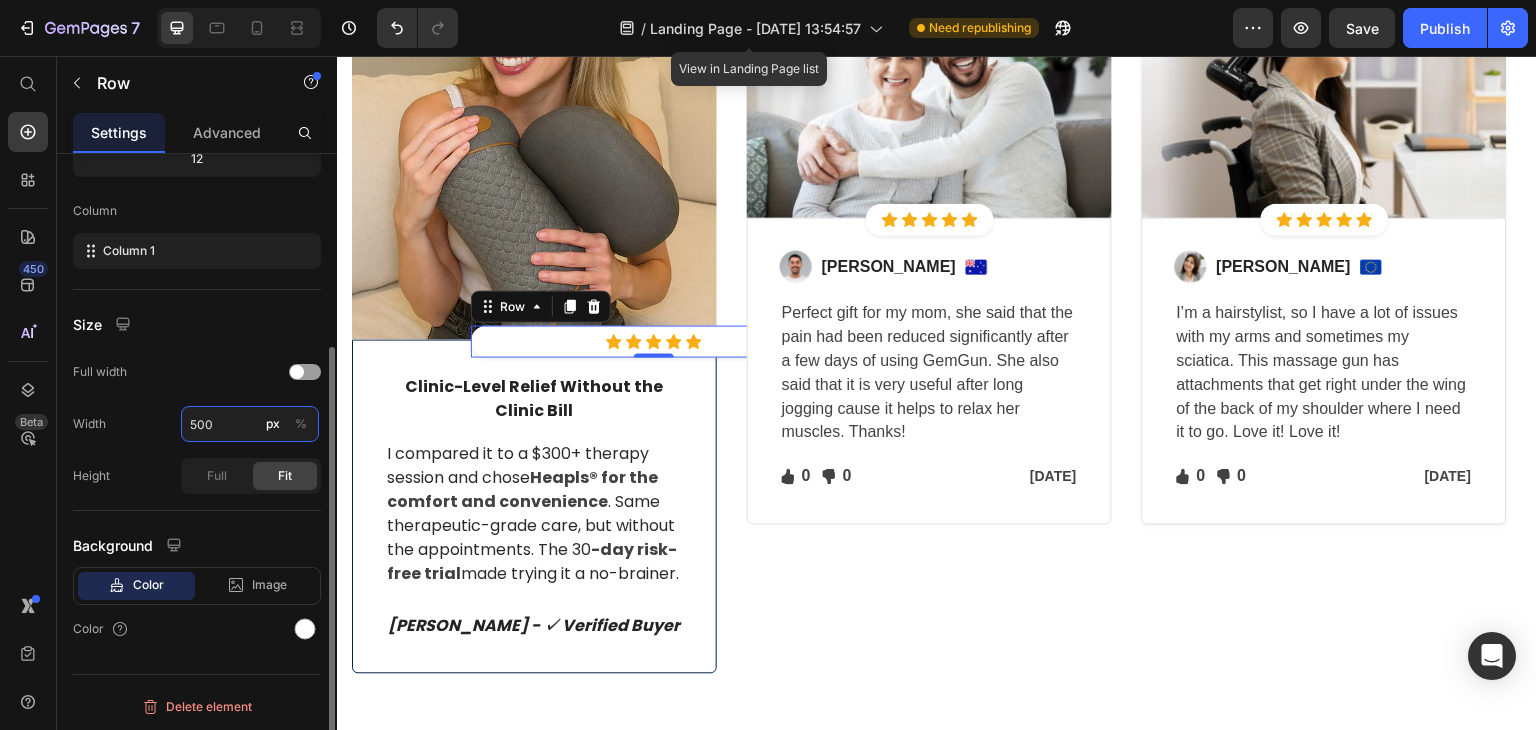 click on "500" at bounding box center [250, 424] 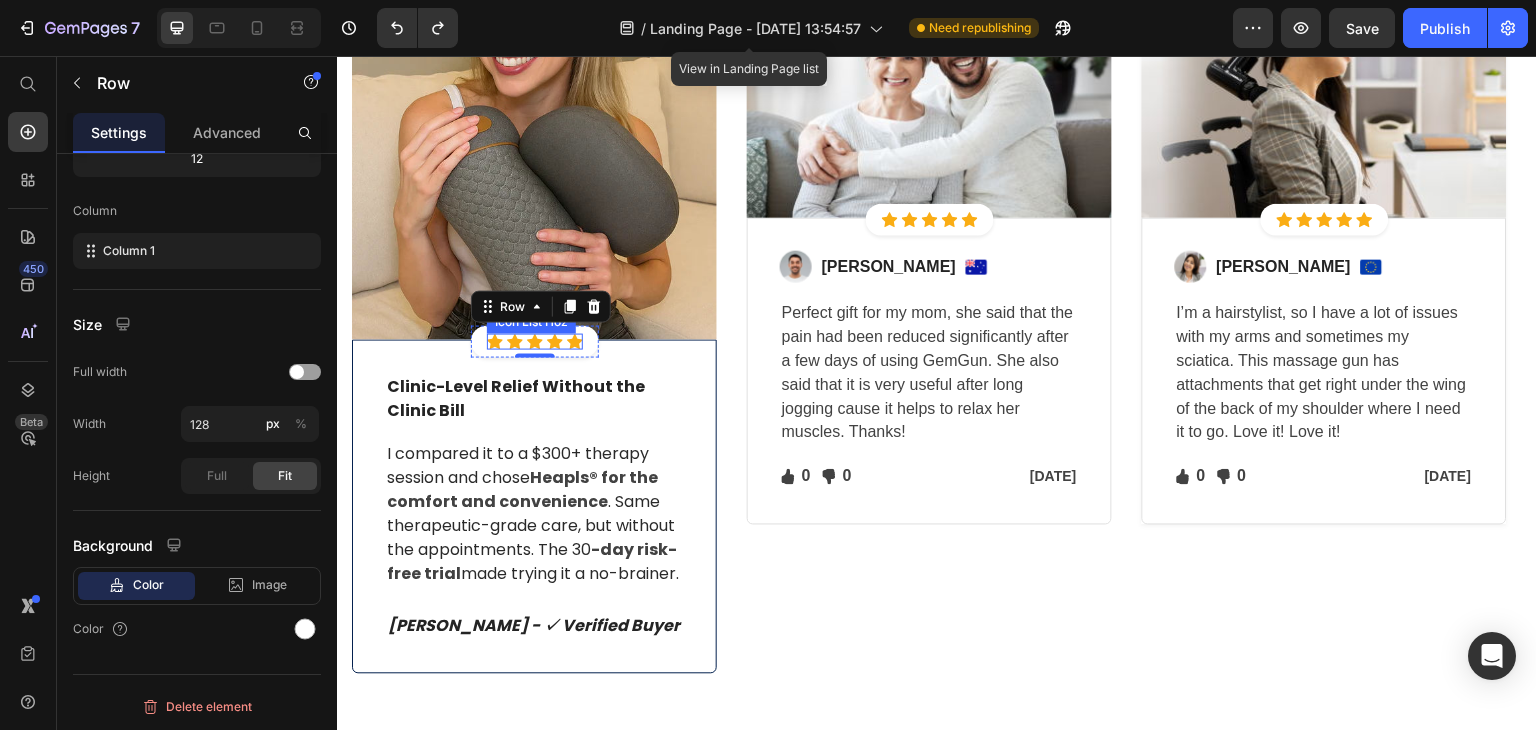click on "Icon                Icon                Icon                Icon                Icon" at bounding box center [535, 342] 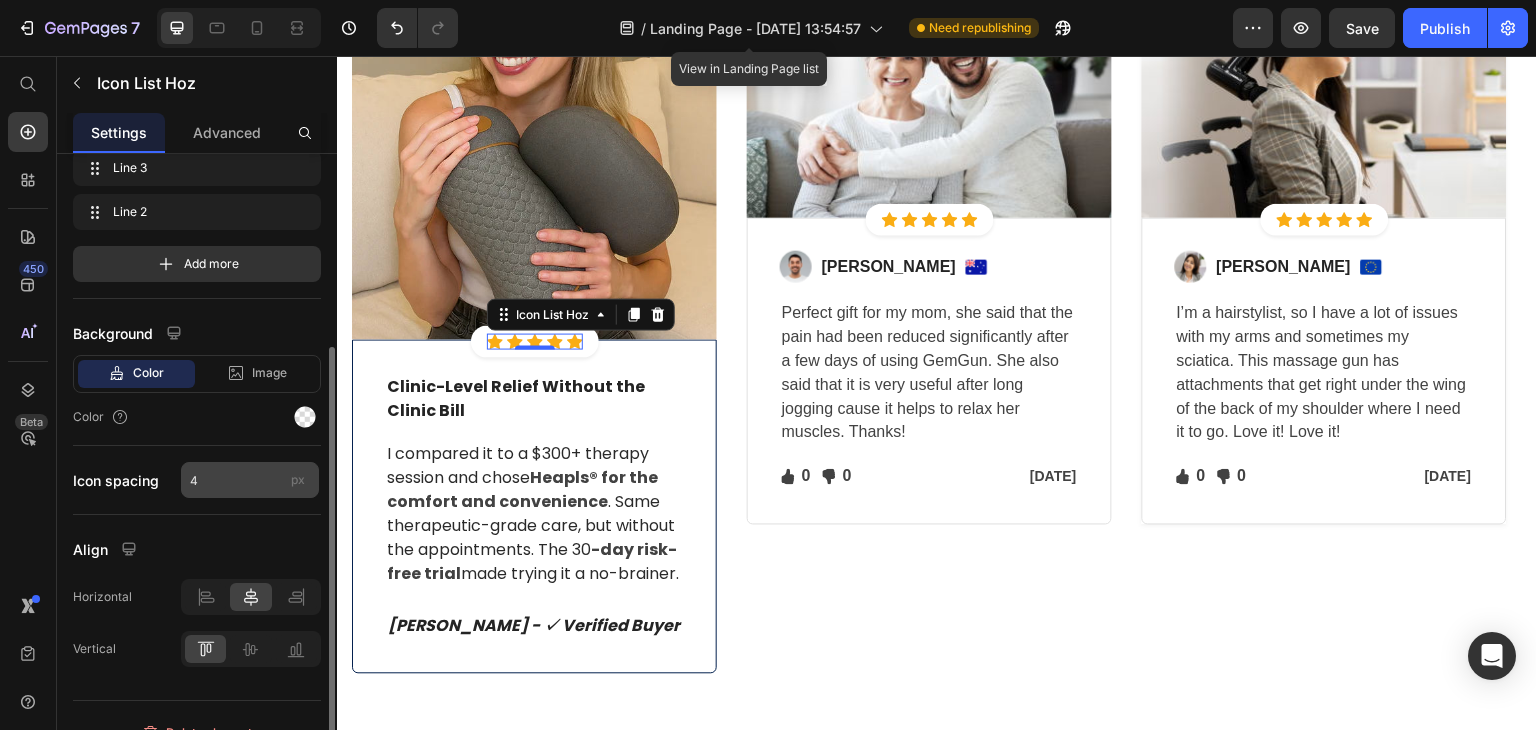 scroll, scrollTop: 226, scrollLeft: 0, axis: vertical 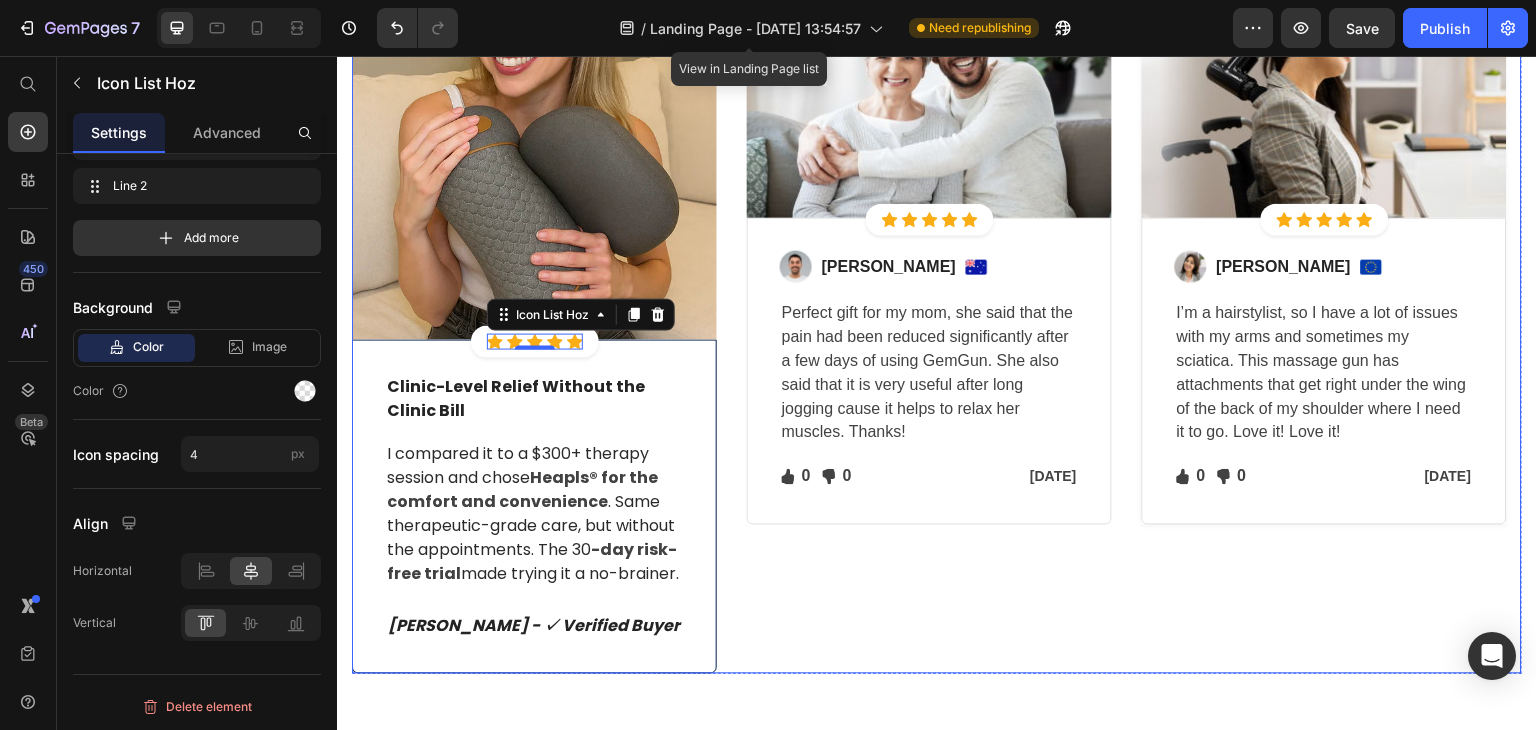 click on "Image                Icon                Icon                Icon                Icon                Icon Icon List Hoz Row Row Image Ned Jacobs Text block Image Row Perfect gift for my mom, she said that the pain had been reduced significantly after a few days of using GemGun. She also said that it is very useful after long jogging cause it helps to relax her muscles. Thanks! Text block
Icon 0 Text block Icon List
Icon 0 Text block Icon List Row Jan 13, 2022 Text block Row Row Row" at bounding box center (929, 324) 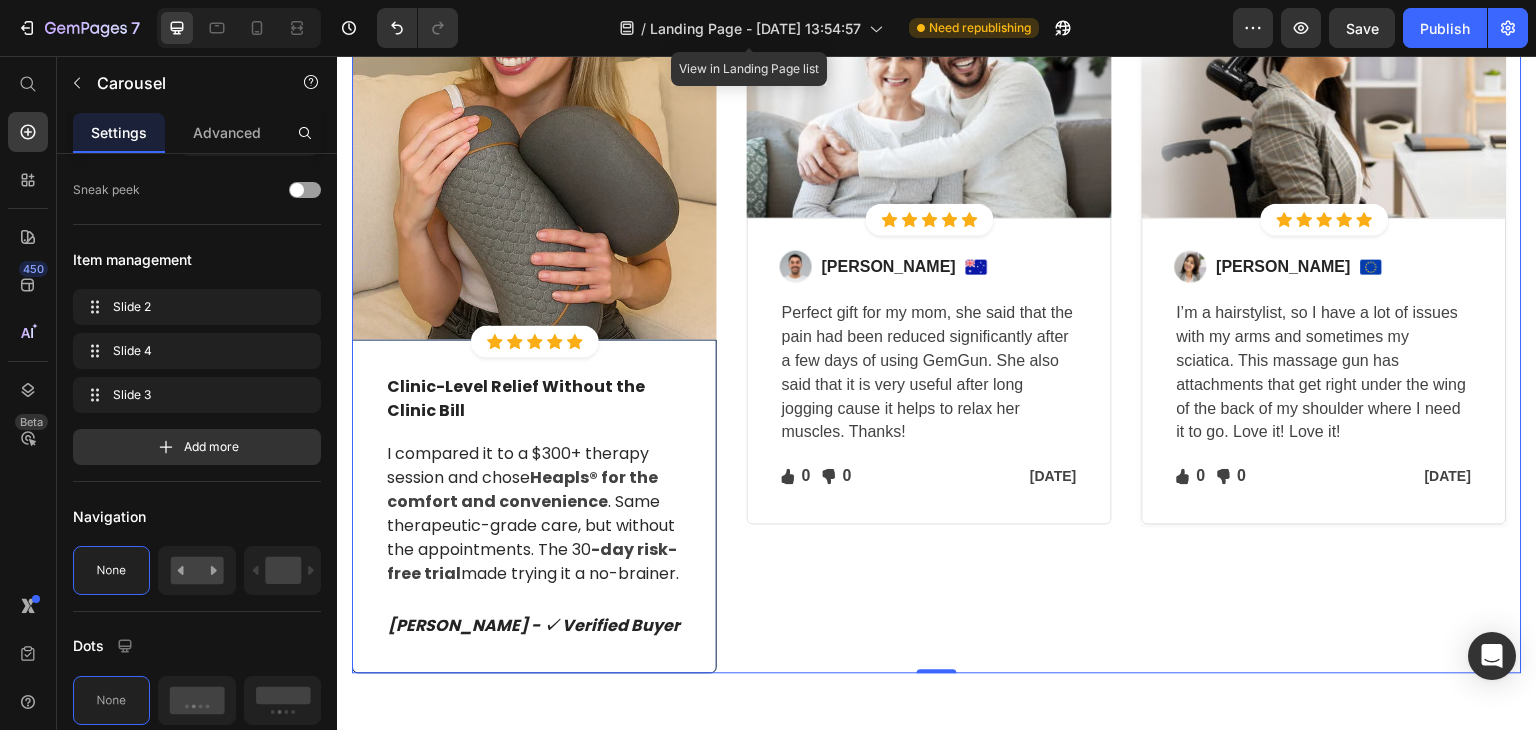 scroll, scrollTop: 0, scrollLeft: 0, axis: both 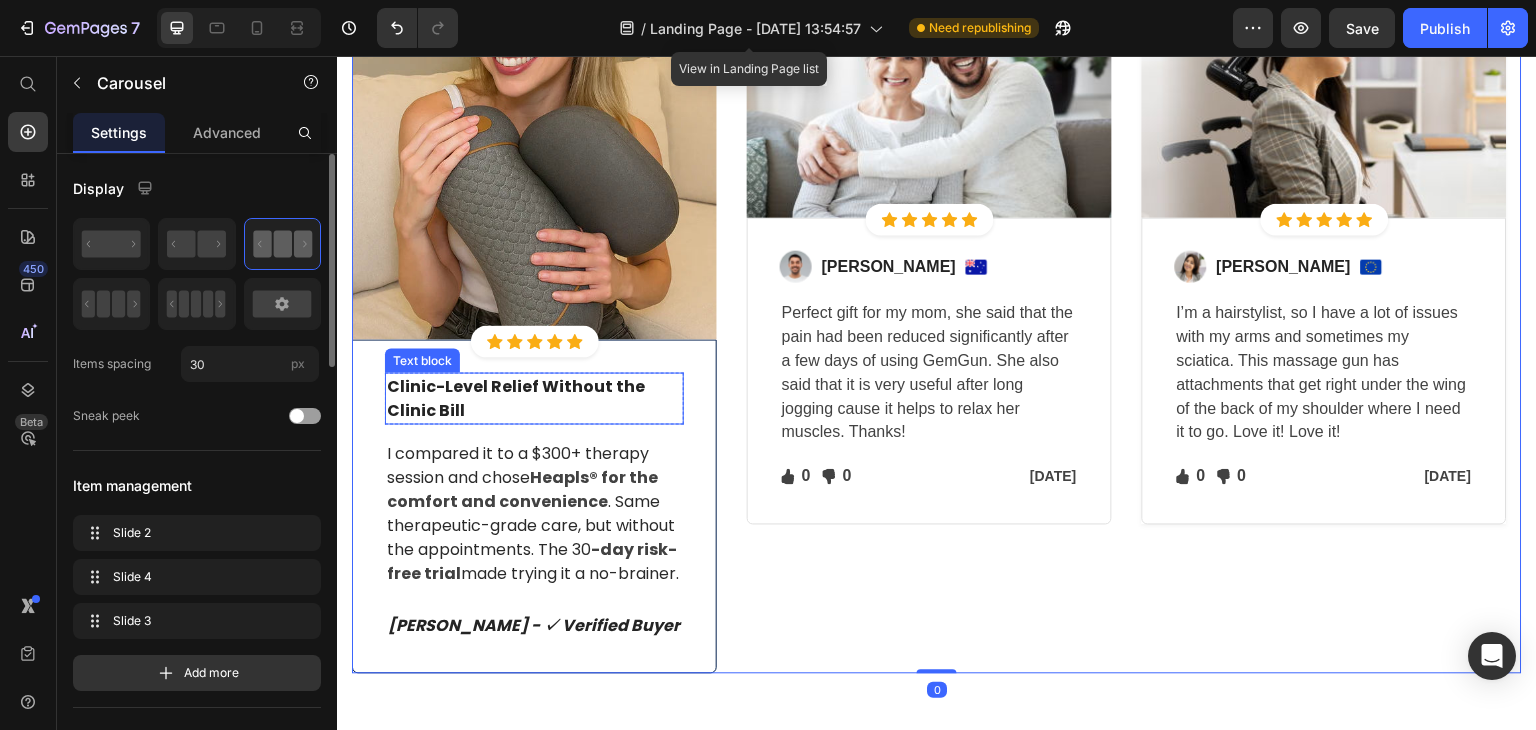 click on "Clinic-Level Relief Without the Clinic Bill" at bounding box center [534, 399] 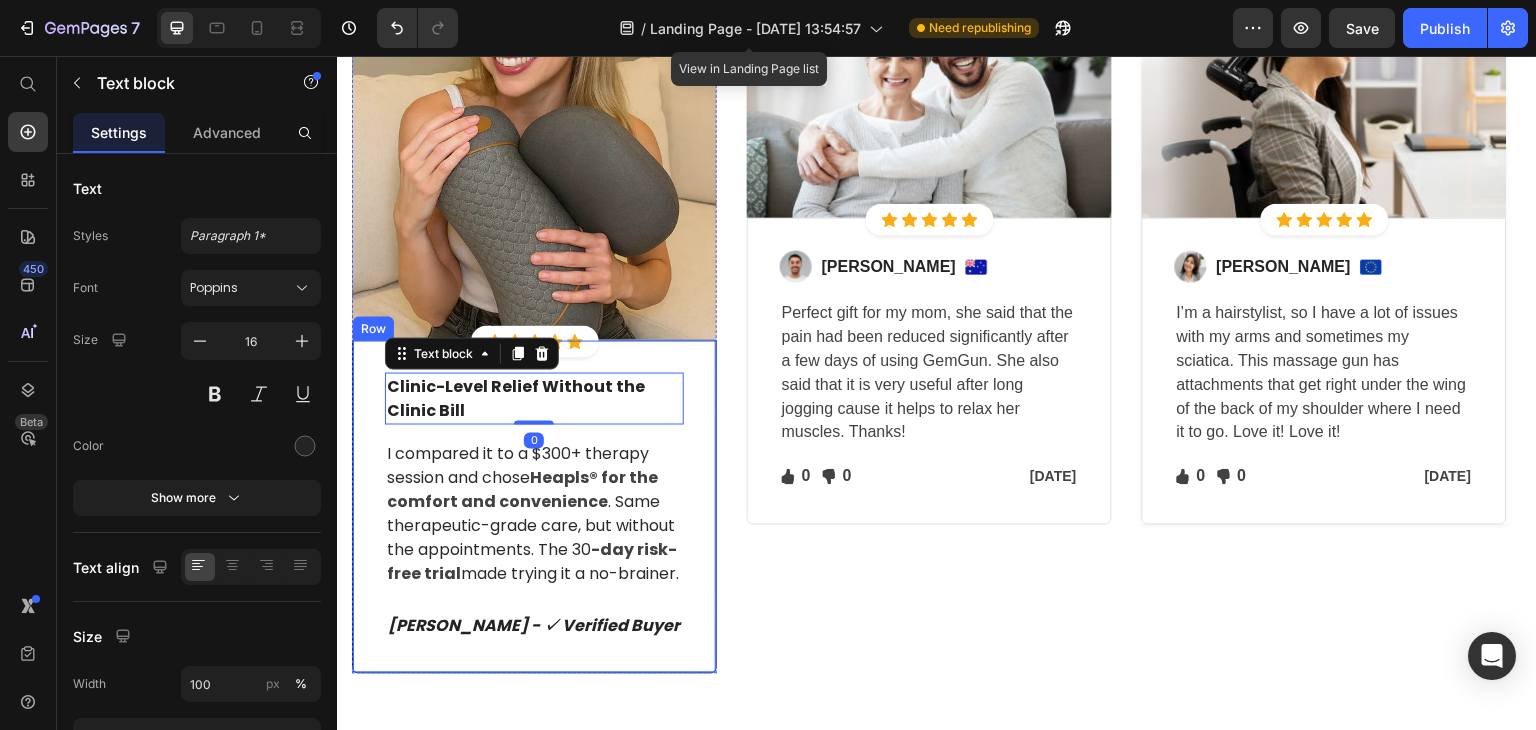 click on "Clinic-Level Relief Without the Clinic Bill Text block   0 Row I compared it to a $300+ therapy session and chose  Heapls® for the comfort and convenience . Same therapeutic-grade care, but without the appointments. The 30 -day risk-free trial  made trying it a no-brainer. Text block Michael K - ✓ Verified Buyer Text block Row Row" at bounding box center (534, 507) 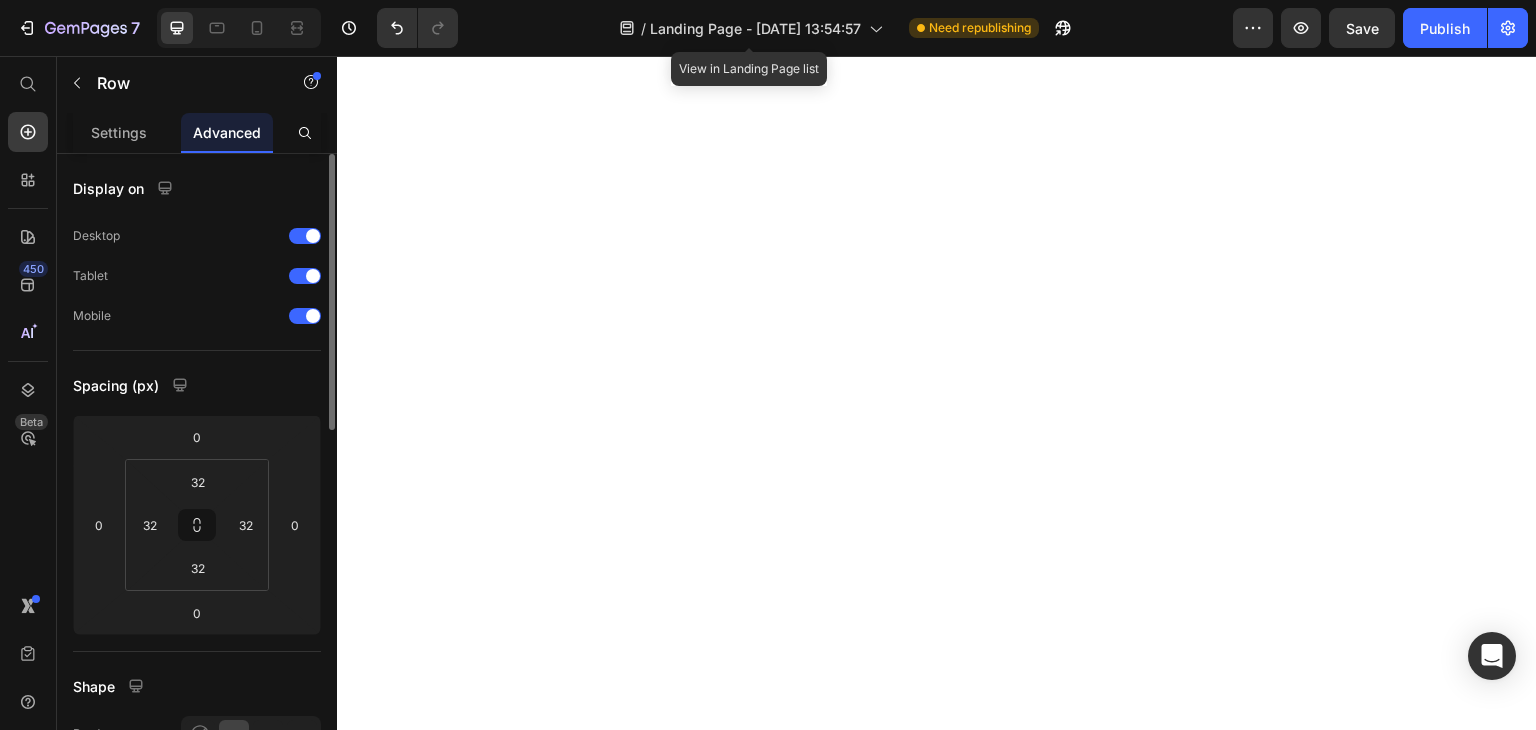 scroll, scrollTop: 0, scrollLeft: 0, axis: both 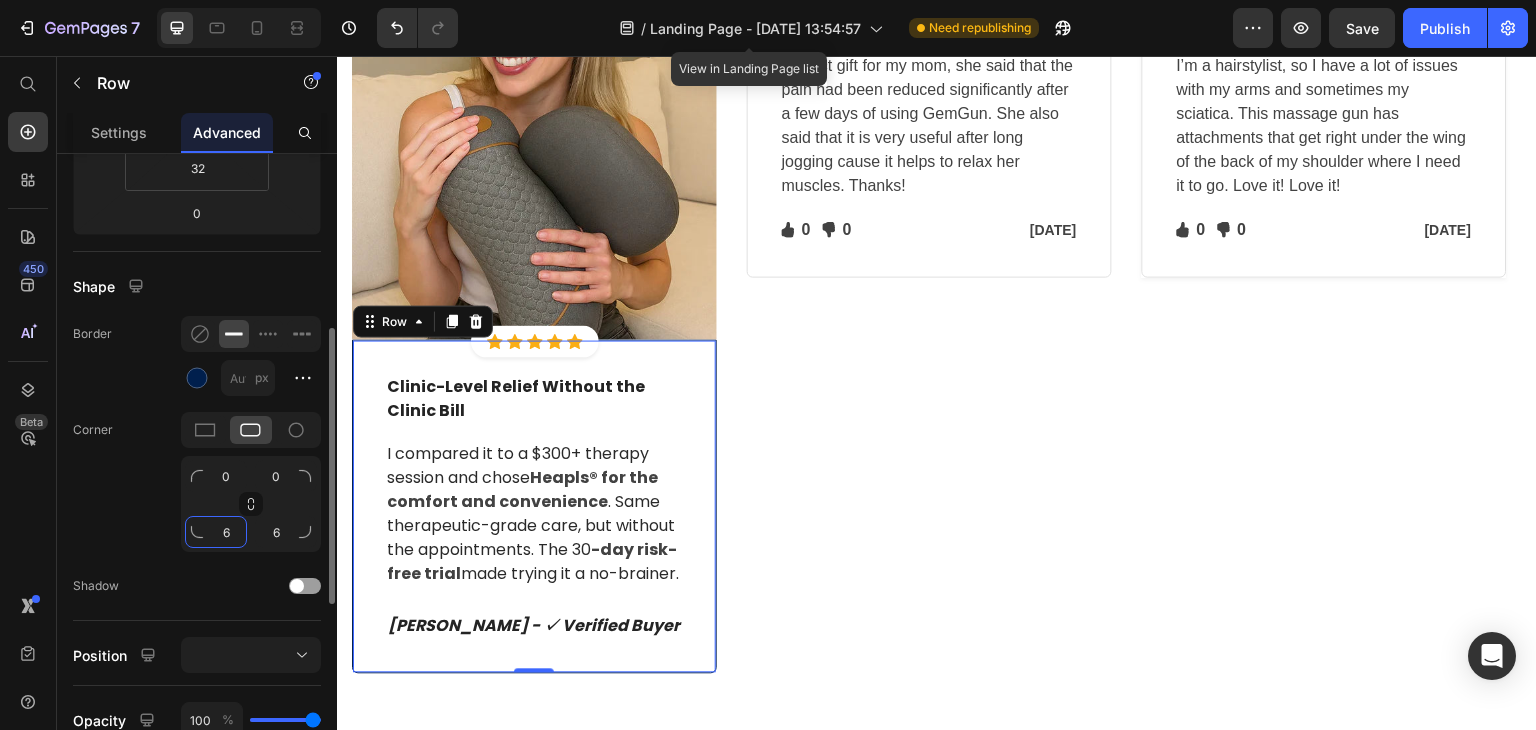 click on "6" 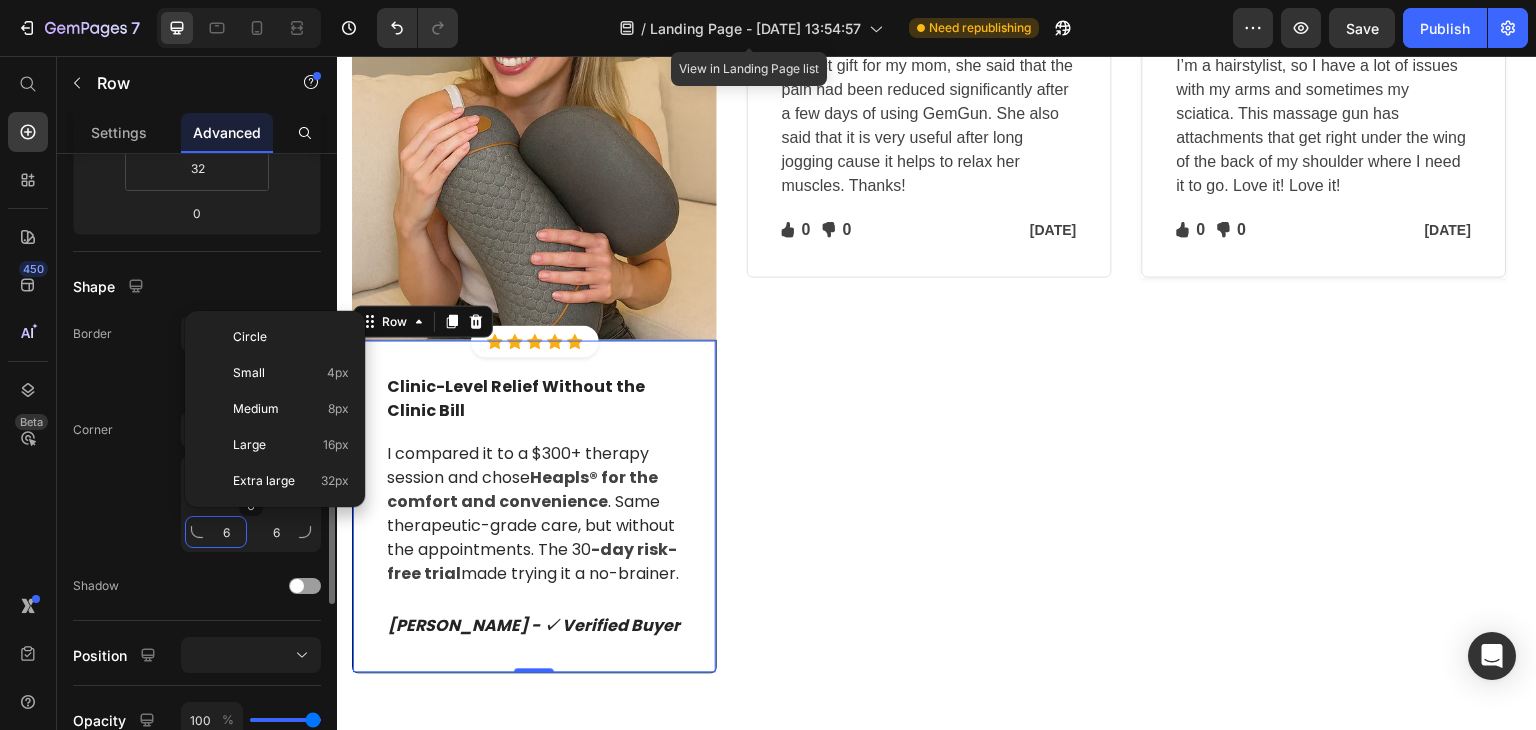 click on "6" 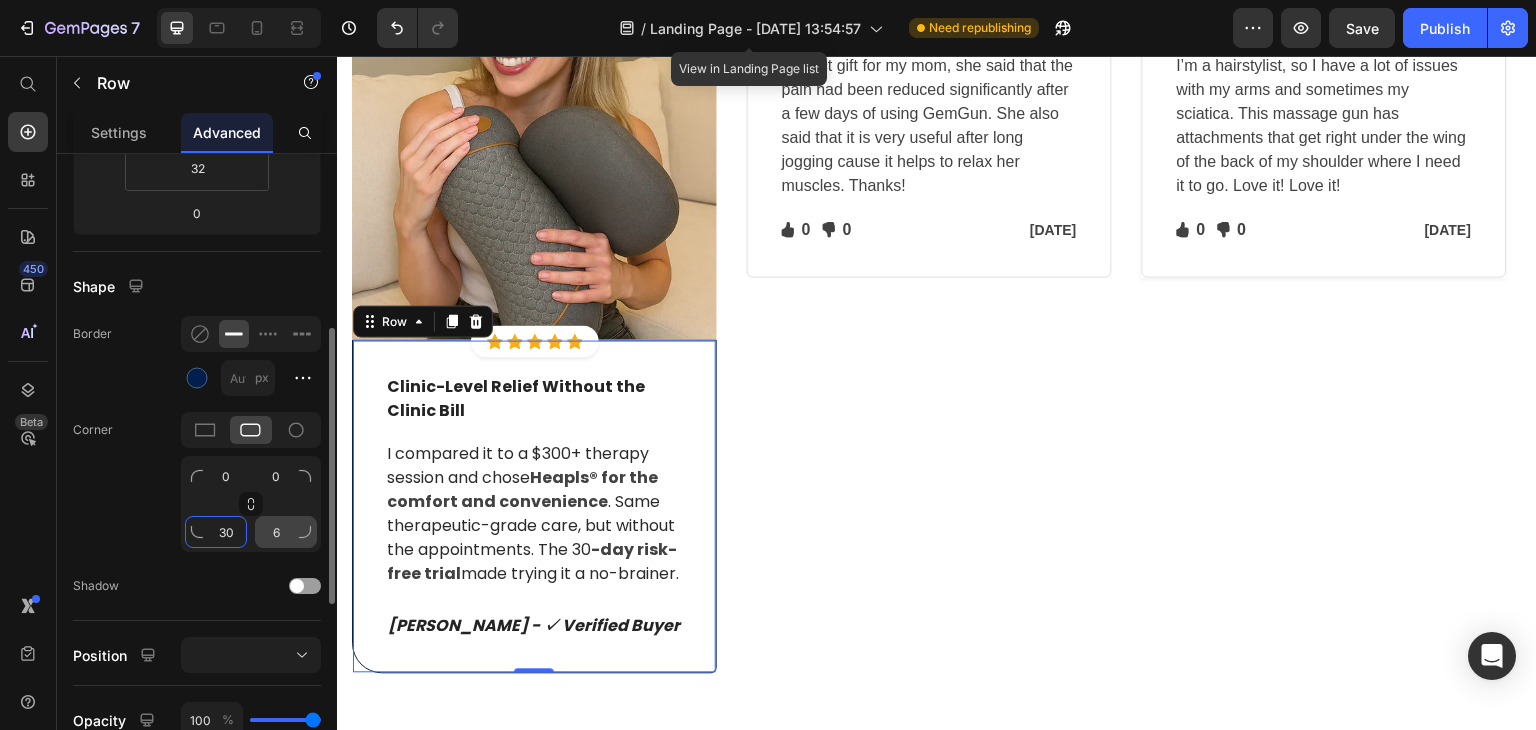 type on "30" 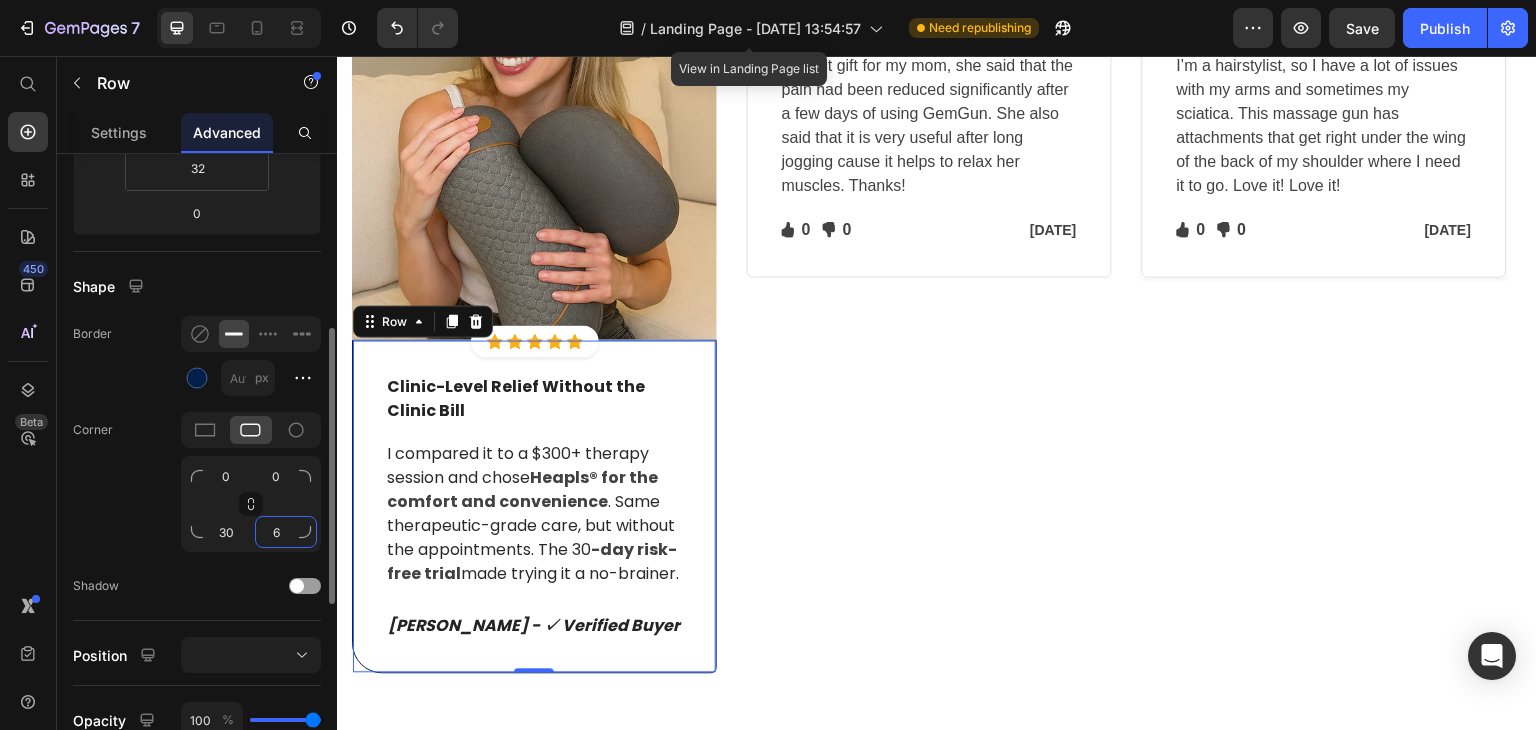 click on "6" 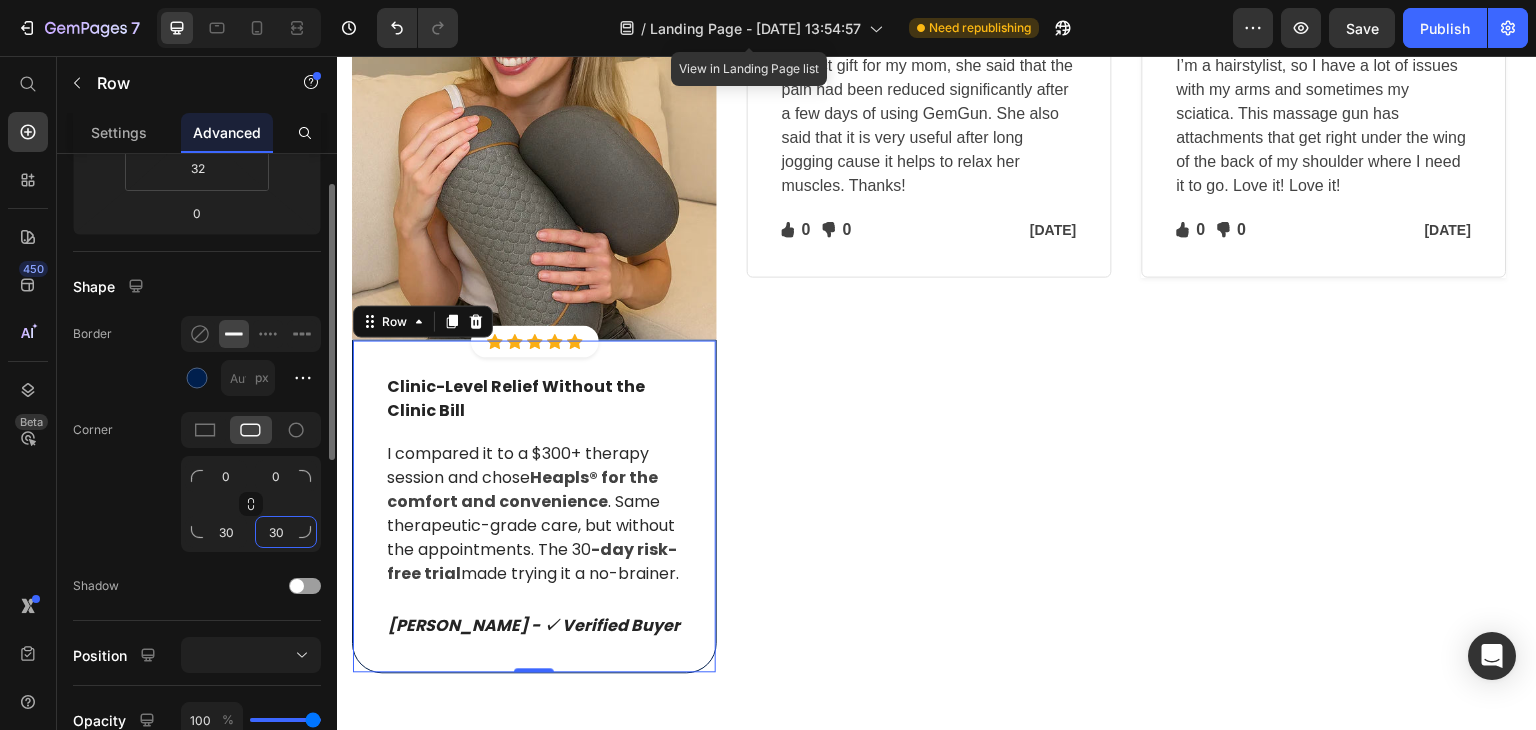 scroll, scrollTop: 300, scrollLeft: 0, axis: vertical 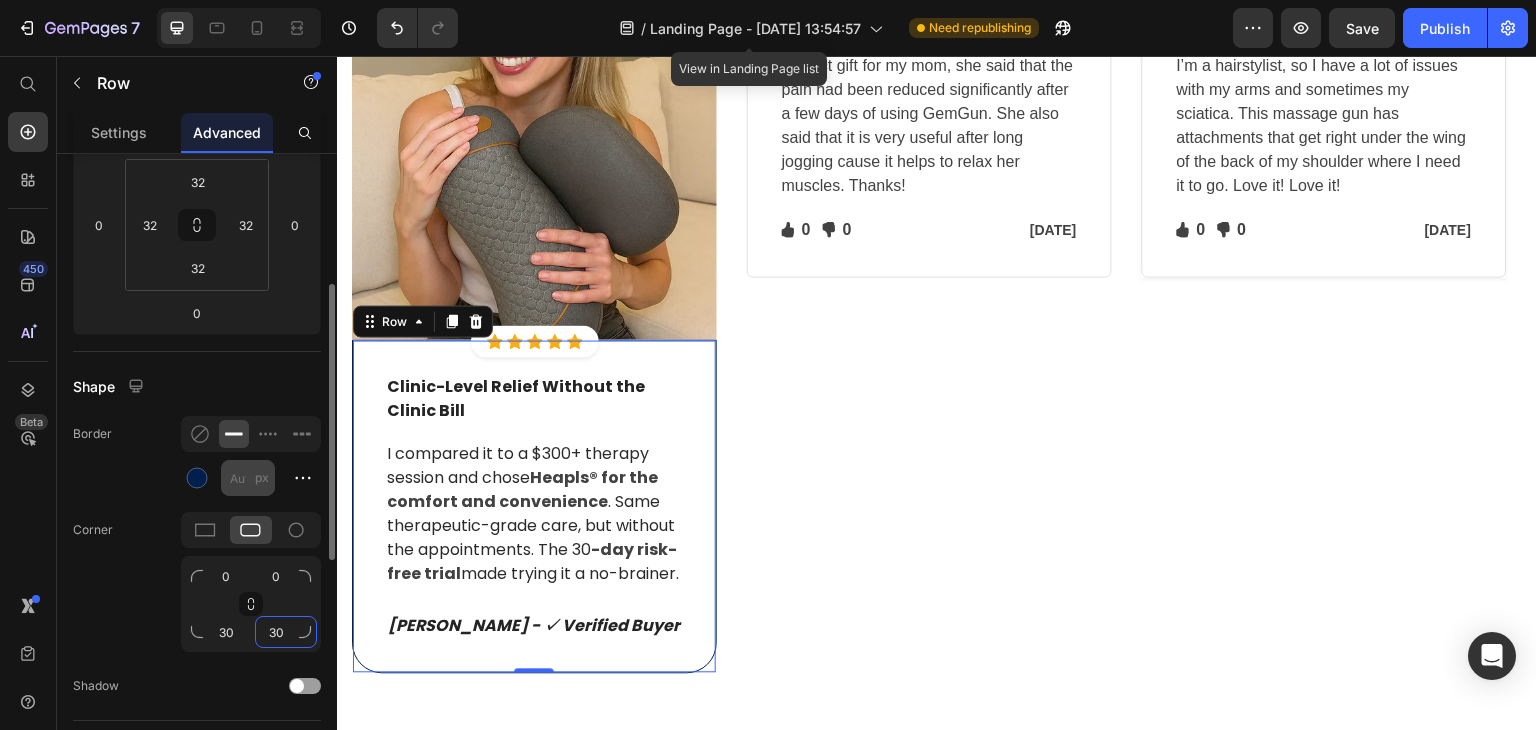 type on "30" 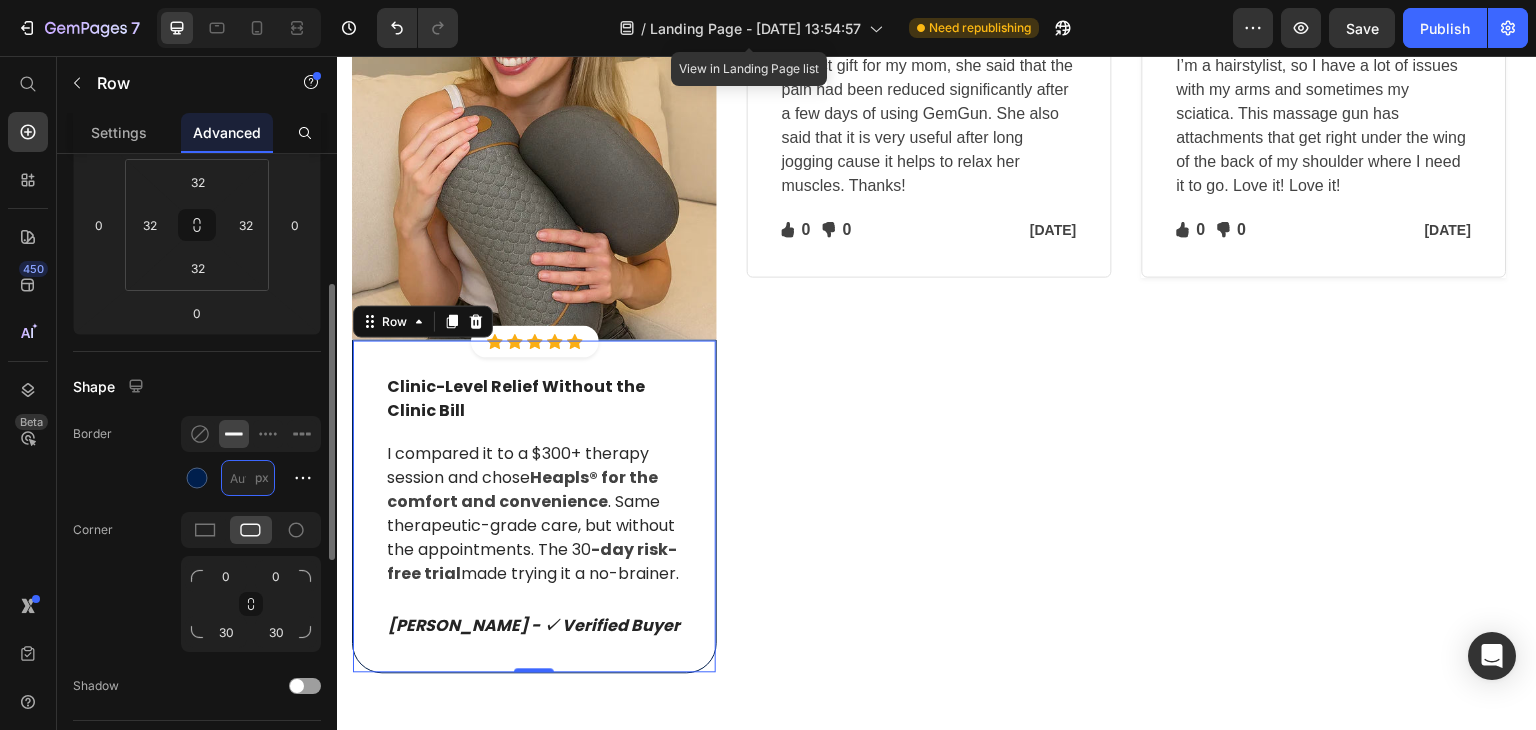 click on "px" at bounding box center [248, 478] 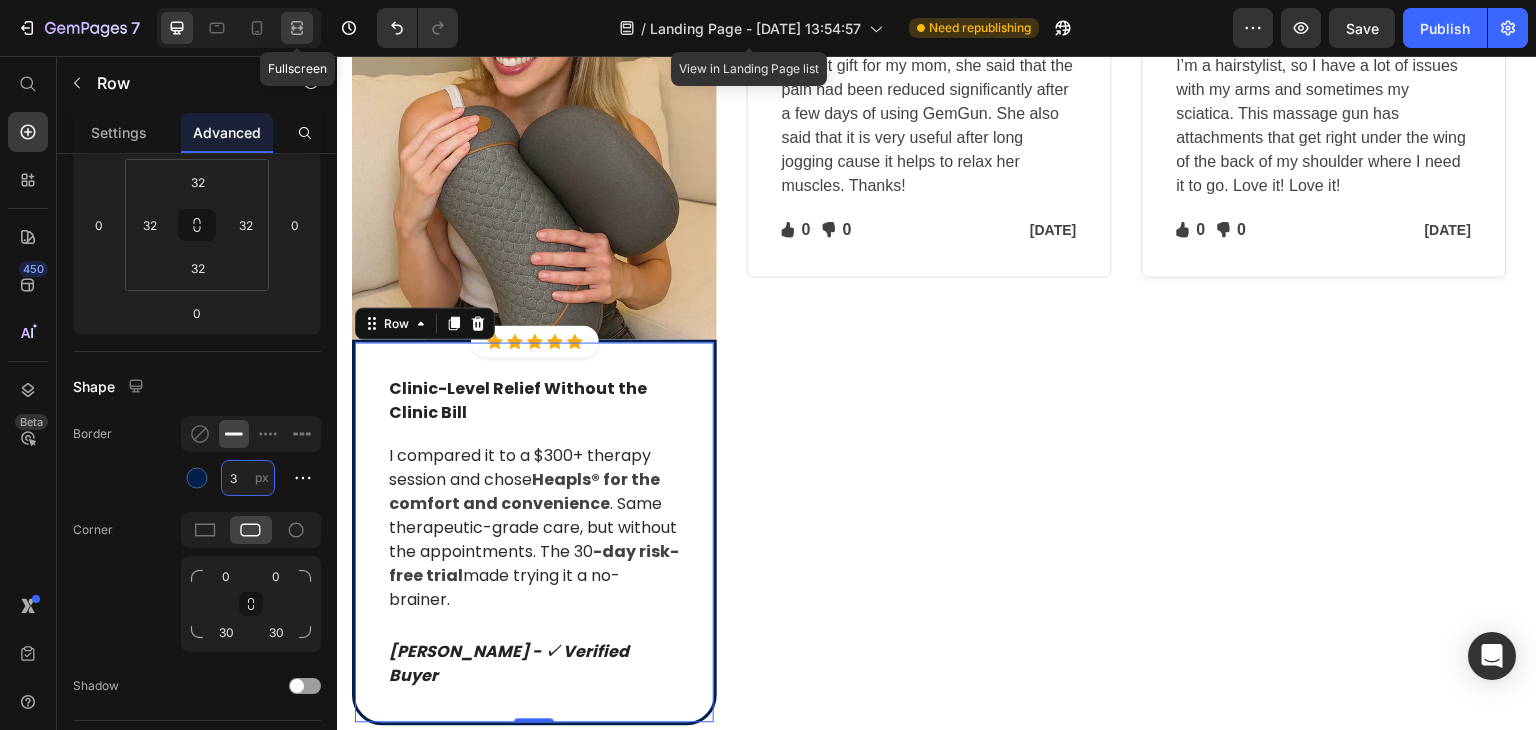 type on "3" 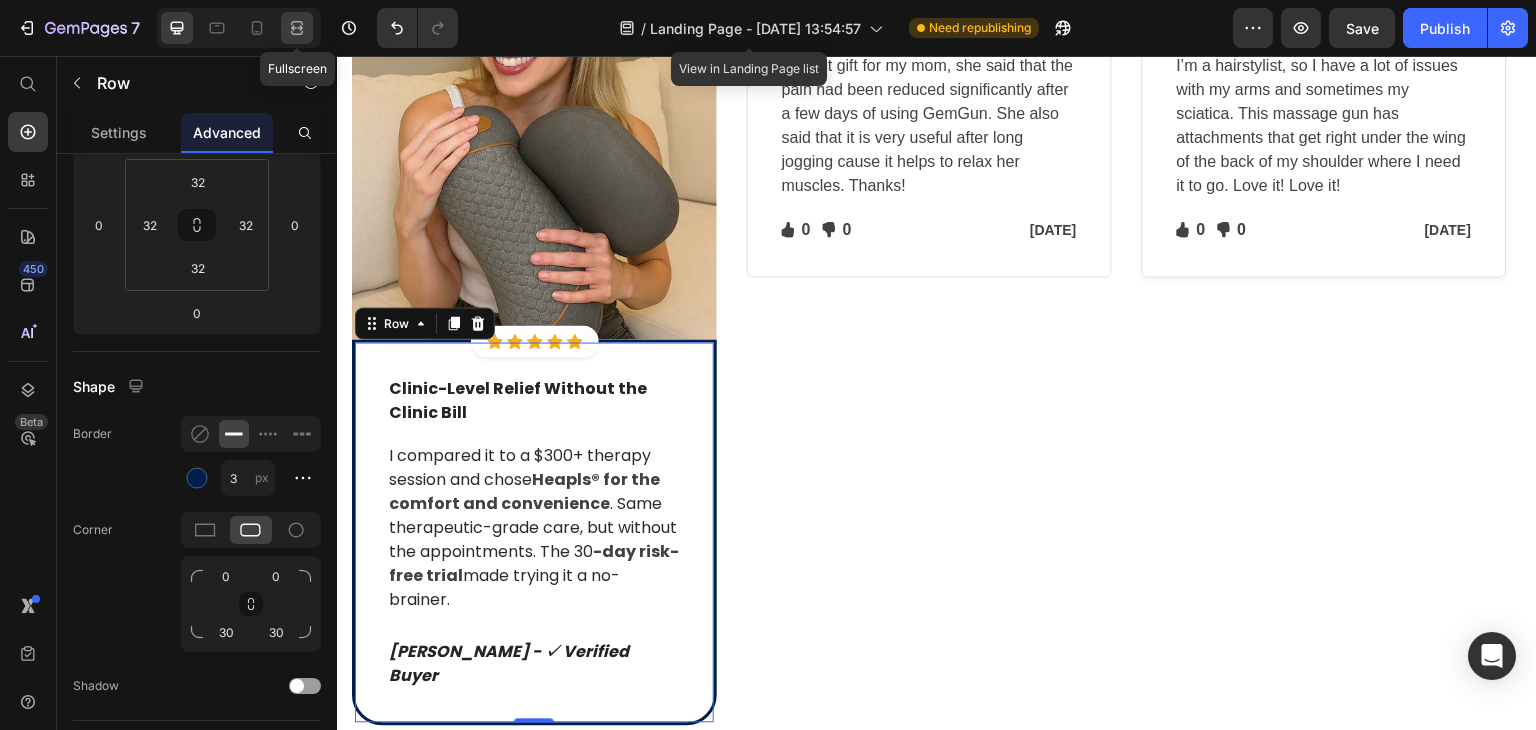 click 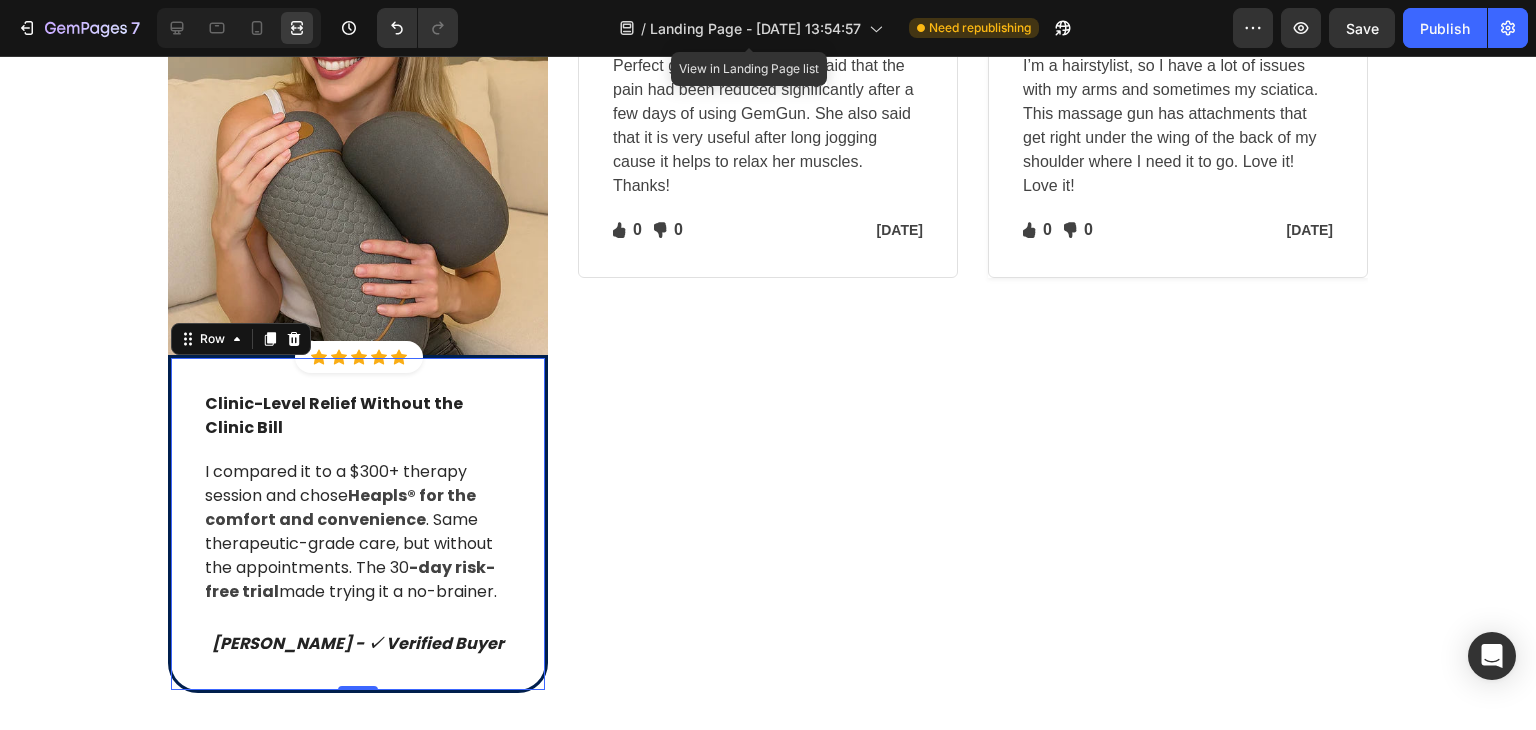 click on "⁠⁠⁠⁠⁠⁠⁠ Love by  10,000+ Customers Heading Row Image                Icon                Icon                Icon                Icon                Icon Icon List Hoz Row Row Clinic-Level Relief Without the Clinic Bill Text block Row I compared it to a $300+ therapy session and chose  Heapls® for the comfort and convenience . Same therapeutic-grade care, but without the appointments. The 30 -day risk-free trial  made trying it a no-brainer. Text block Michael K - ✓ Verified Buyer Text block Row Row   0 Row Image                Icon                Icon                Icon                Icon                Icon Icon List Hoz Row Row Image Ned Jacobs Text block Image Row Perfect gift for my mom, she said that the pain had been reduced significantly after a few days of using GemGun. She also said that it is very useful after long jogging cause it helps to relax her muscles. Thanks! Text block
Icon 0 Text block Icon List
Icon 0 Text block Icon List Row Jan 13, 2022" at bounding box center [768, 281] 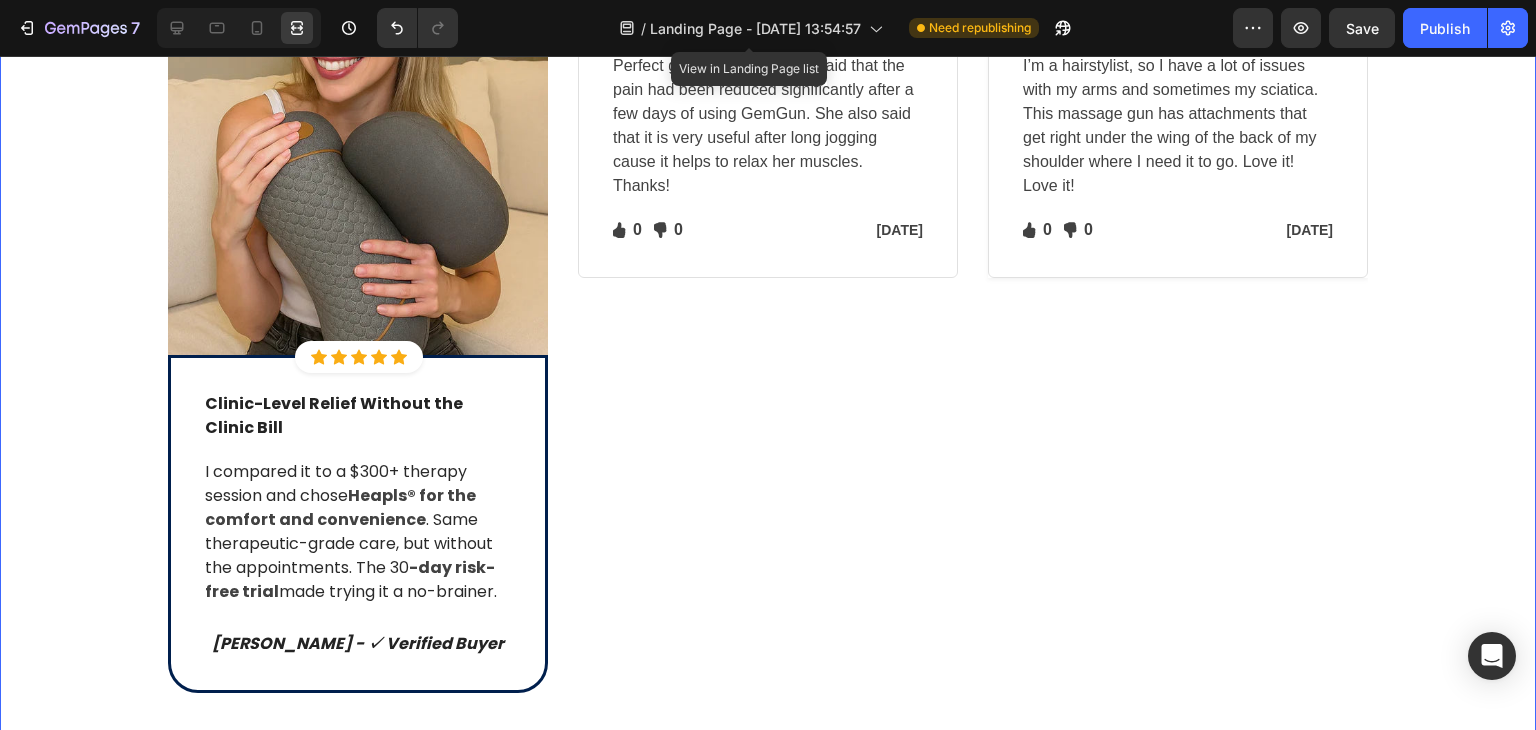 scroll, scrollTop: 0, scrollLeft: 0, axis: both 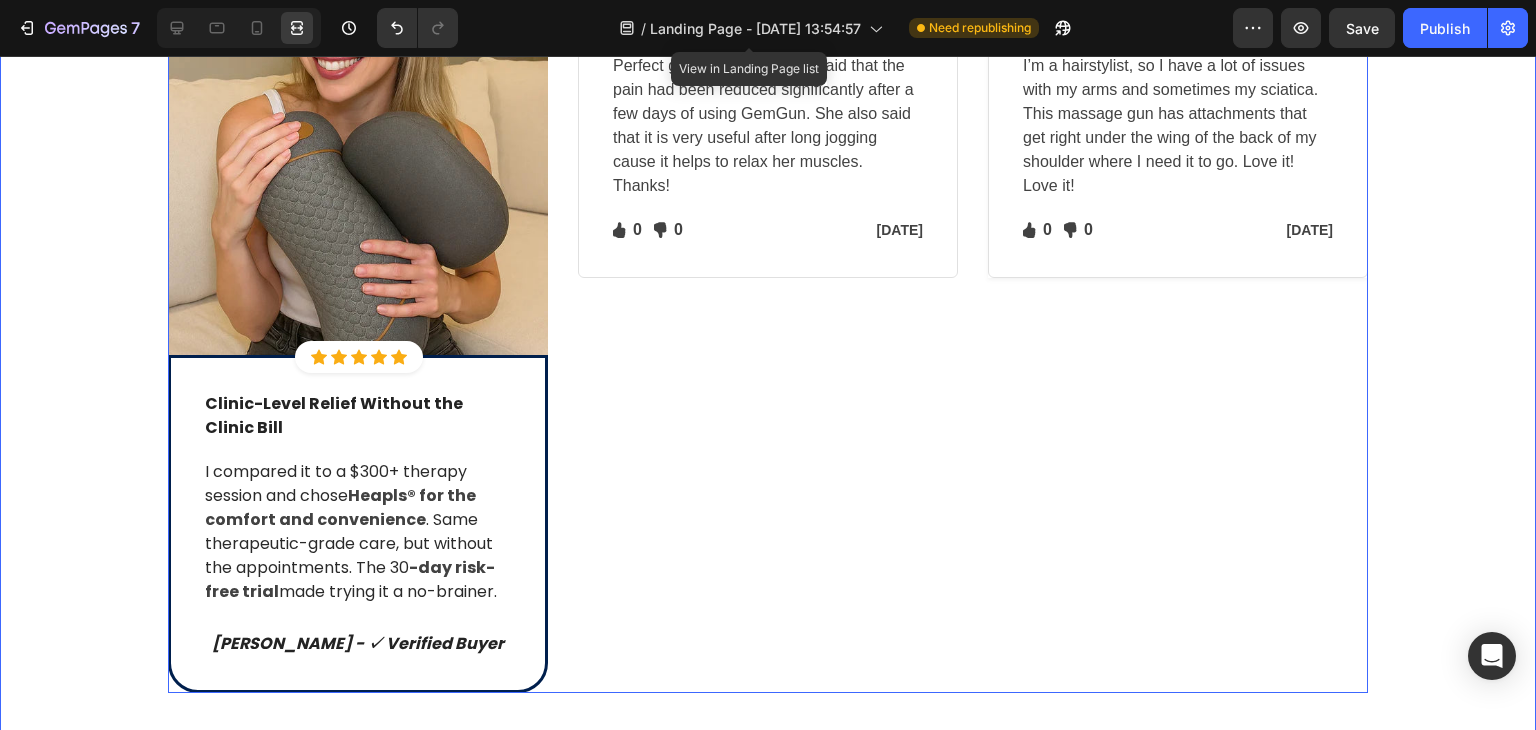 click on "Image                Icon                Icon                Icon                Icon                Icon Icon List Hoz Row Row Image Ned Jacobs Text block Image Row Perfect gift for my mom, she said that the pain had been reduced significantly after a few days of using GemGun. She also said that it is very useful after long jogging cause it helps to relax her muscles. Thanks! Text block
Icon 0 Text block Icon List
Icon 0 Text block Icon List Row Jan 13, 2022 Text block Row Row Row" at bounding box center (768, 334) 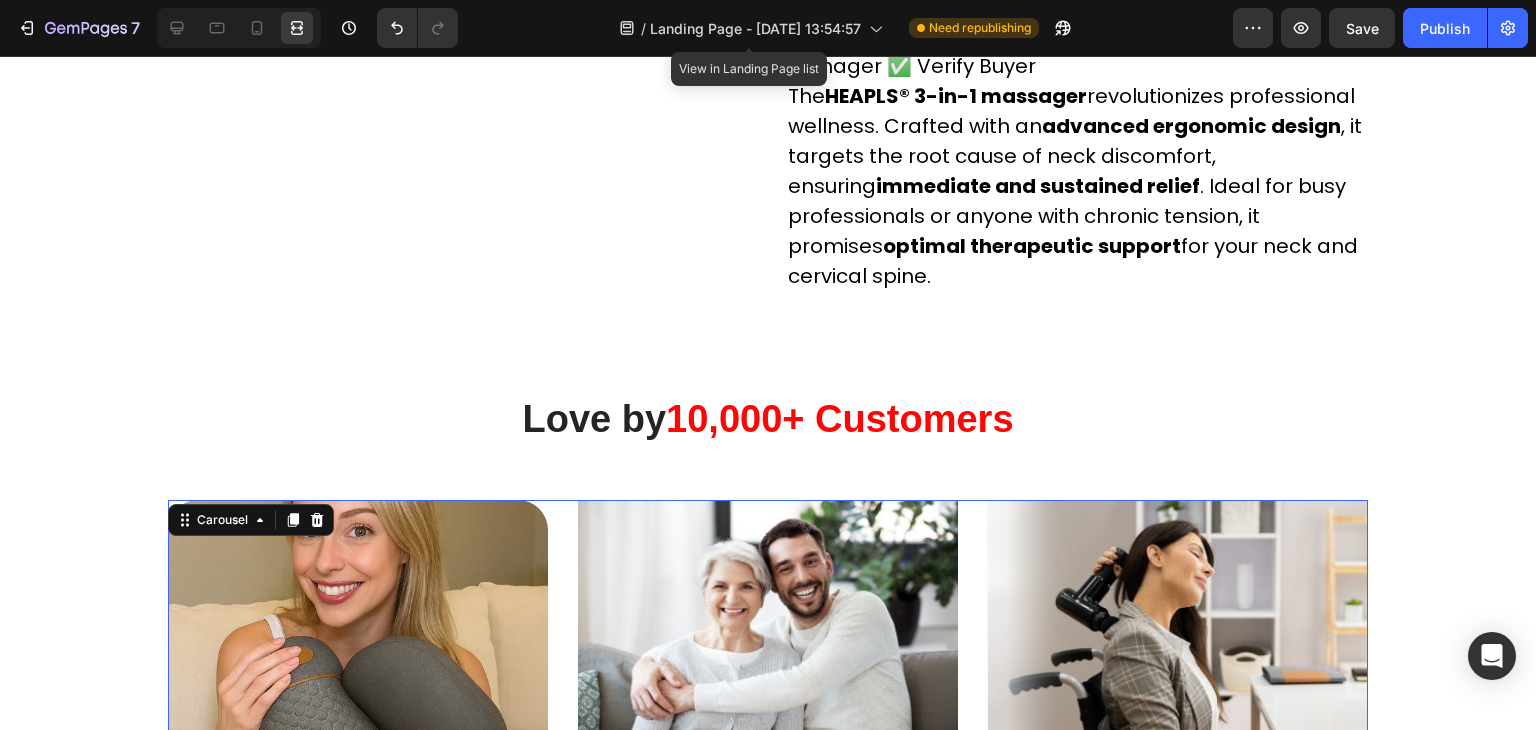 scroll, scrollTop: 6000, scrollLeft: 0, axis: vertical 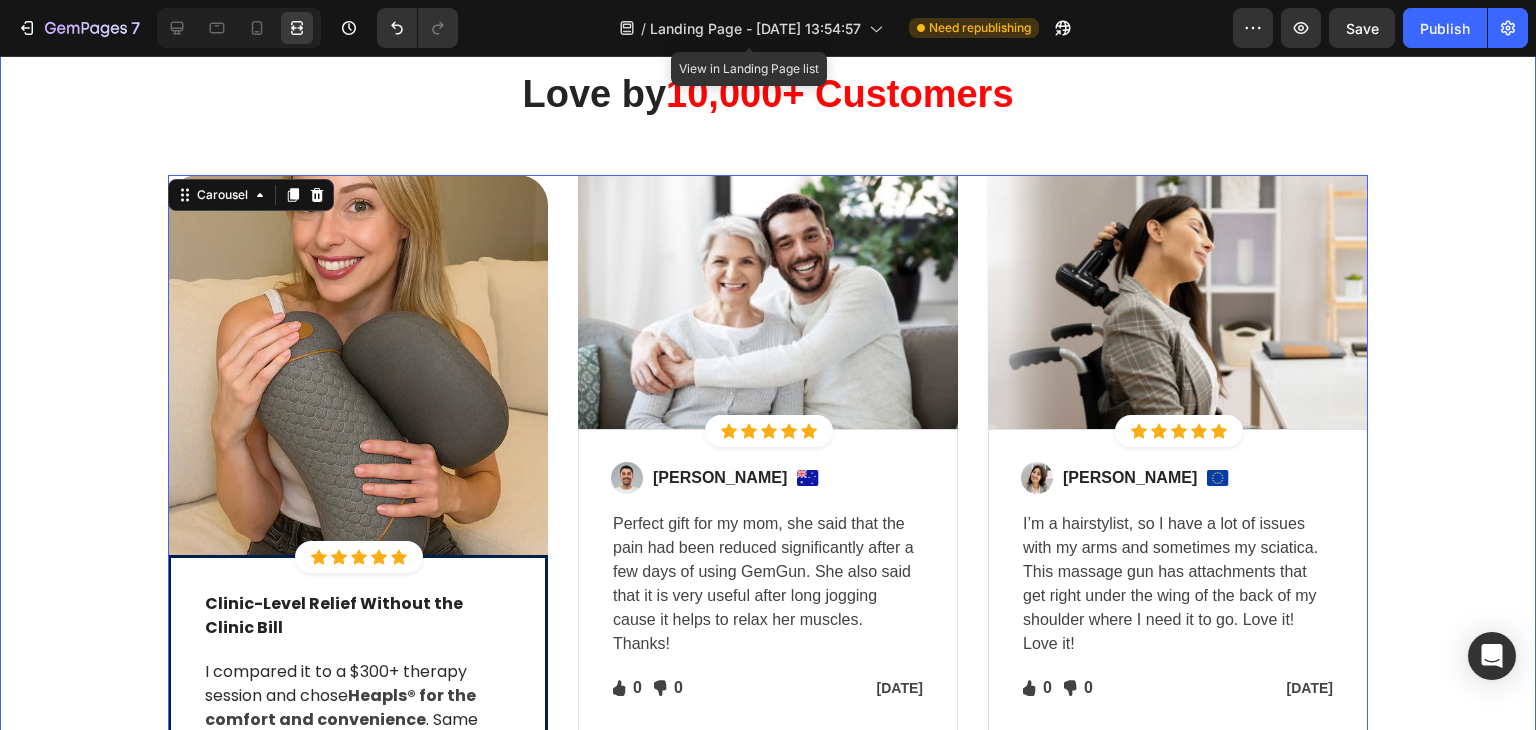 click on "⁠⁠⁠⁠⁠⁠⁠ Love by  10,000+ Customers Heading Row Image                Icon                Icon                Icon                Icon                Icon Icon List Hoz Row Row Clinic-Level Relief Without the Clinic Bill Text block Row I compared it to a $300+ therapy session and chose  Heapls® for the comfort and convenience . Same therapeutic-grade care, but without the appointments. The 30 -day risk-free trial  made trying it a no-brainer. Text block Michael K - ✓ Verified Buyer Text block Row Row Row Image                Icon                Icon                Icon                Icon                Icon Icon List Hoz Row Row Image Ned Jacobs Text block Image Row Perfect gift for my mom, she said that the pain had been reduced significantly after a few days of using GemGun. She also said that it is very useful after long jogging cause it helps to relax her muscles. Thanks! Text block
Icon 0 Text block Icon List
Icon 0 Text block Icon List Row Jan 13, 2022 Row" at bounding box center [768, 482] 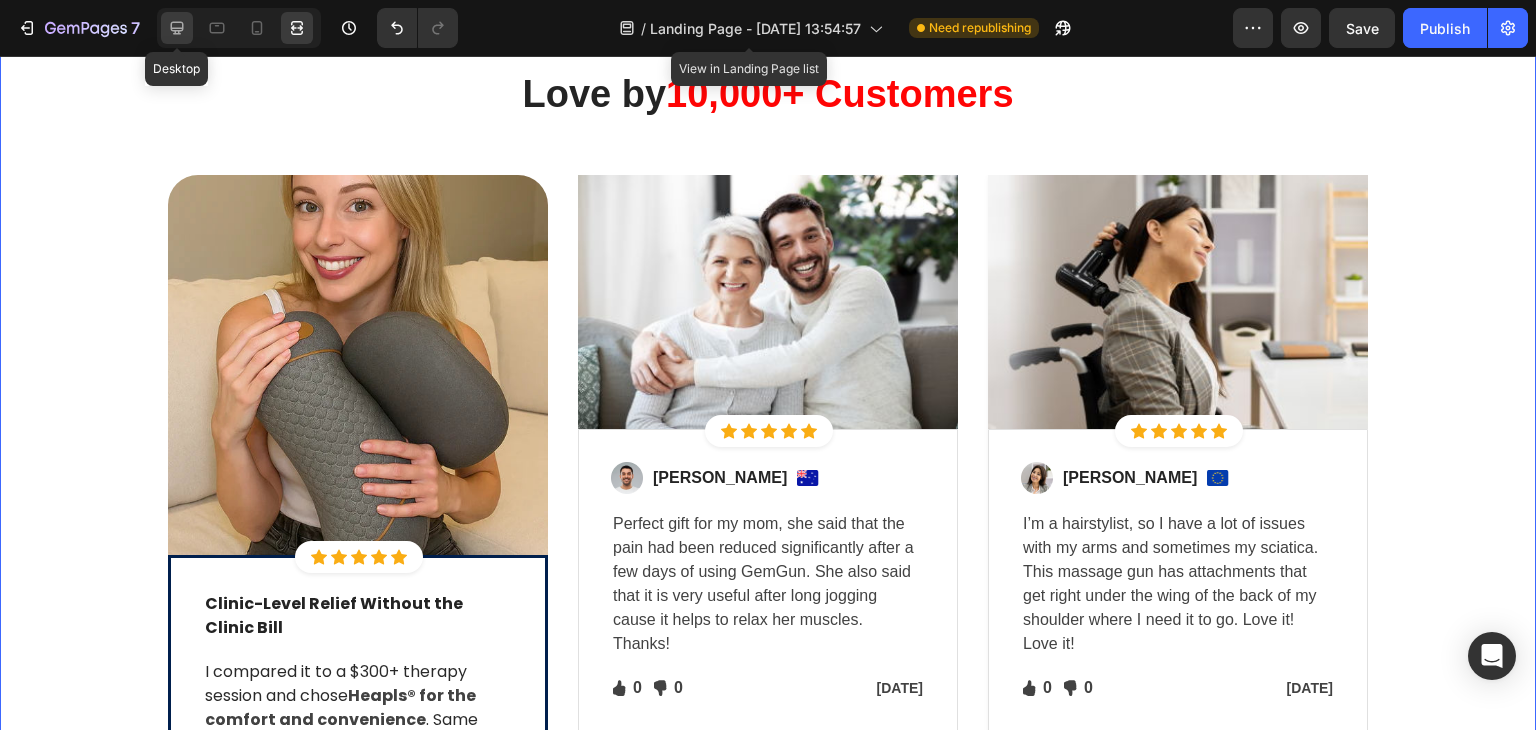 click 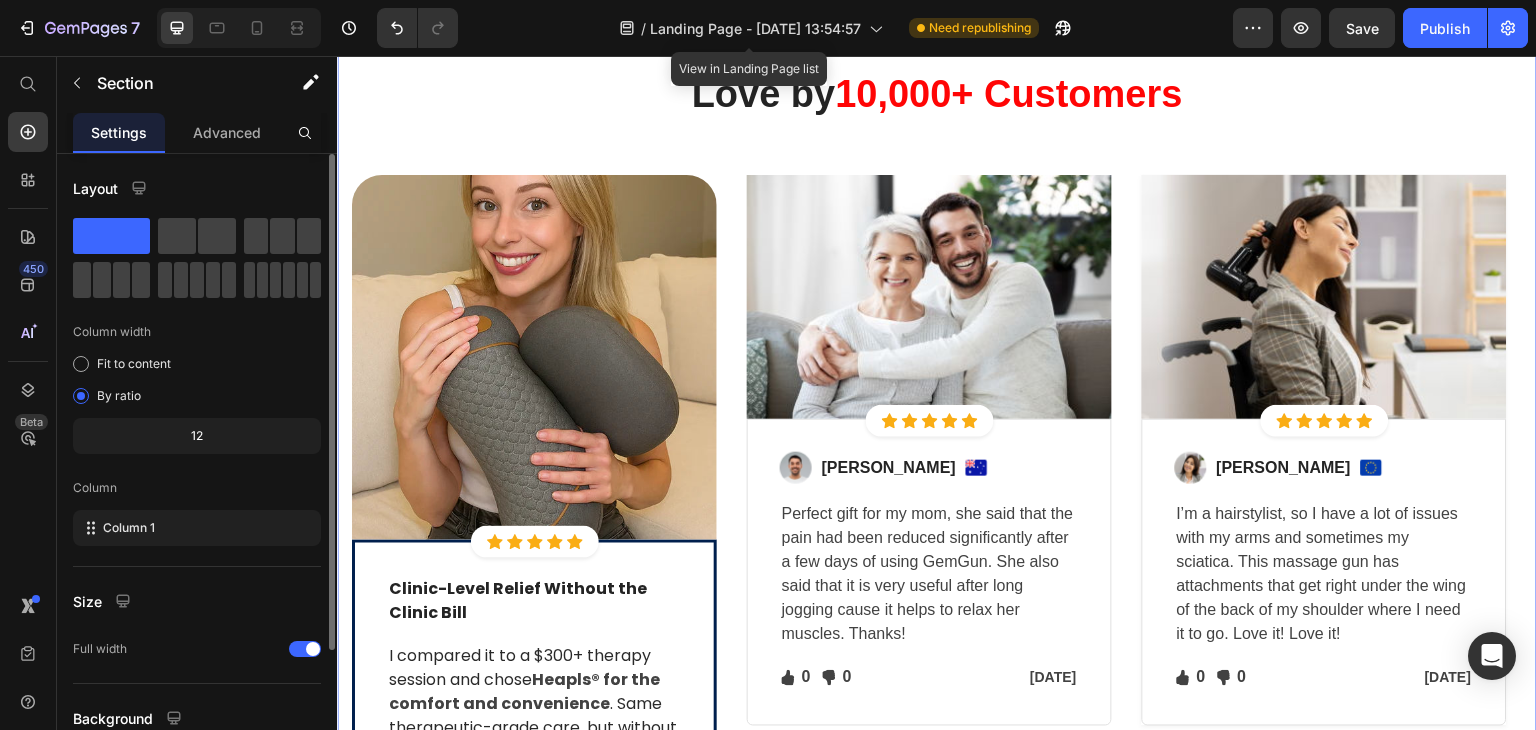 scroll, scrollTop: 100, scrollLeft: 0, axis: vertical 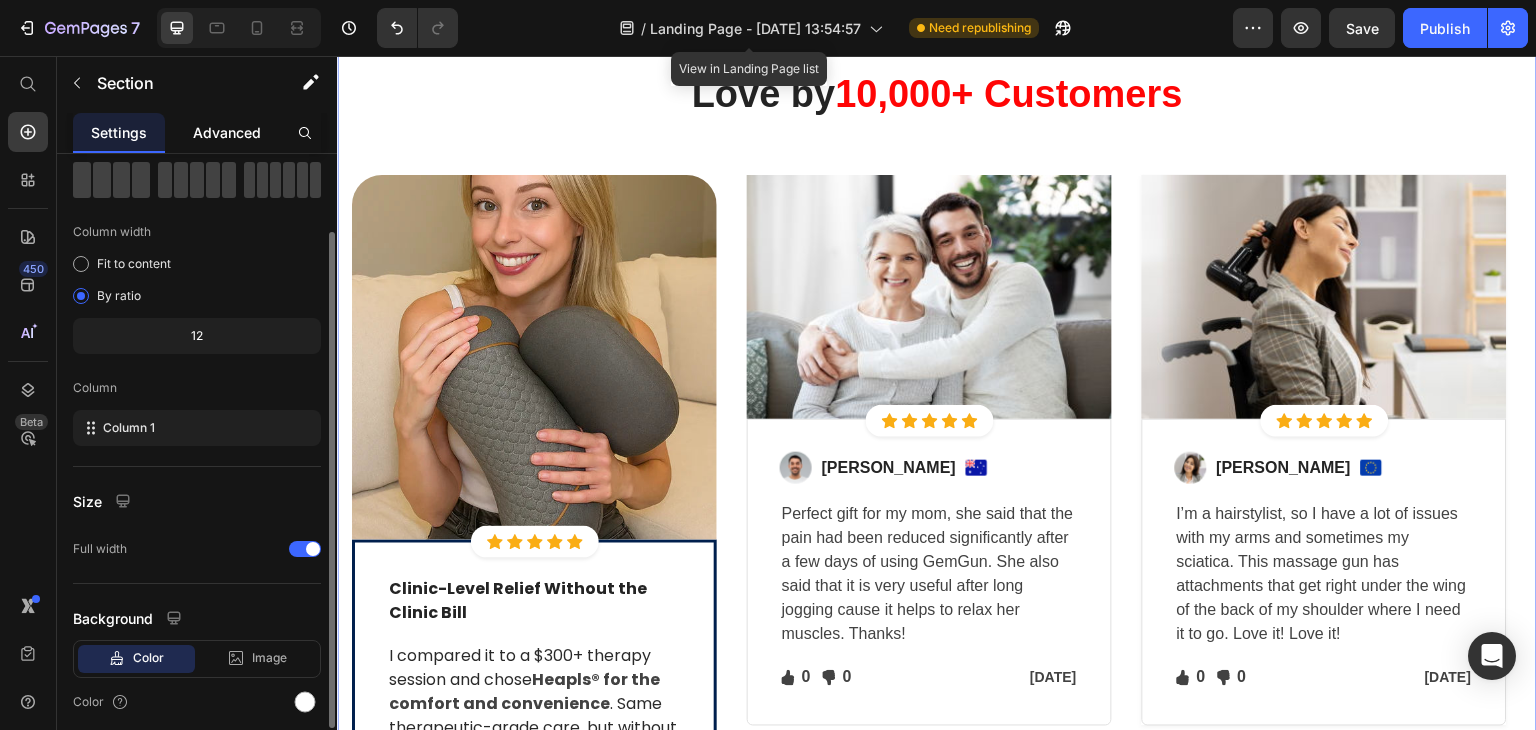 click on "Advanced" at bounding box center [227, 132] 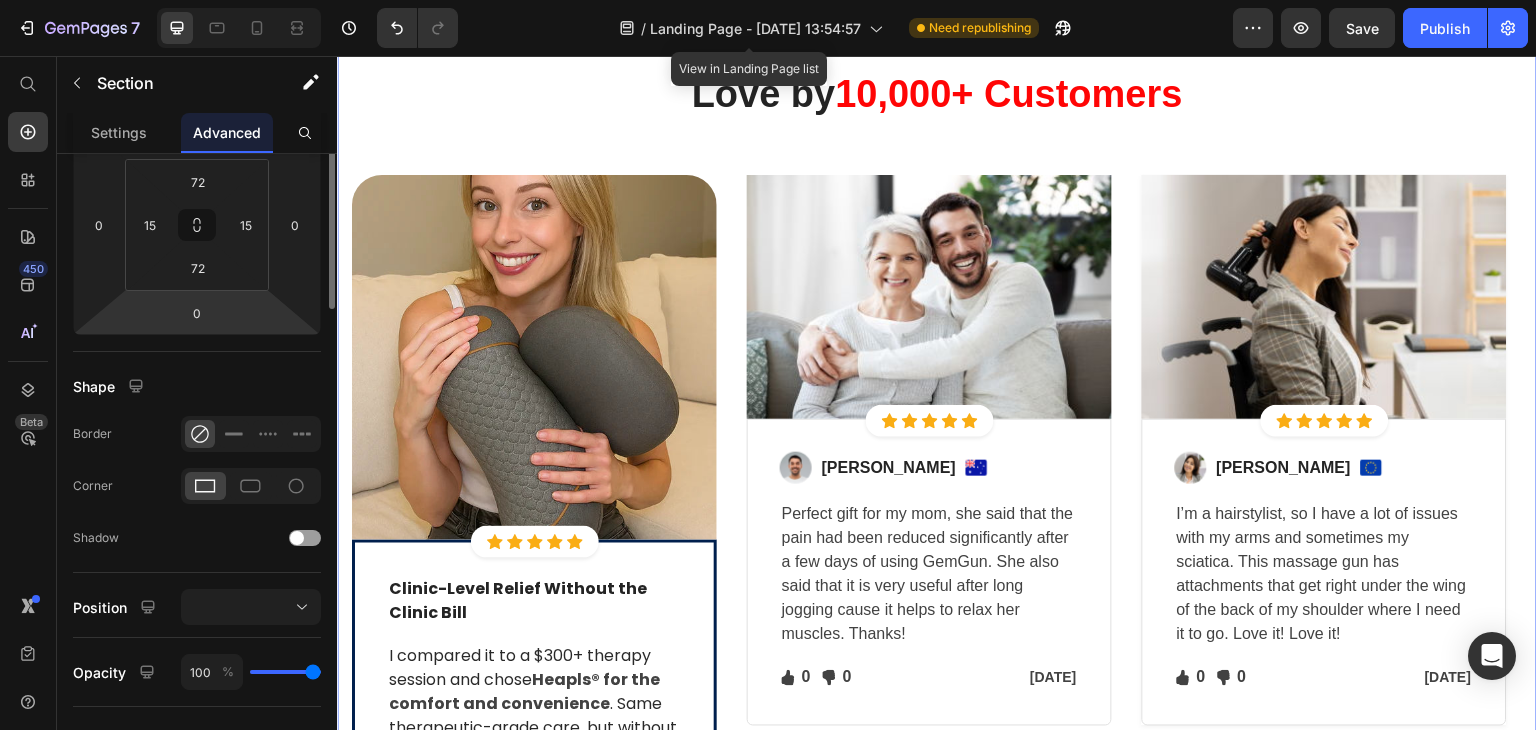 scroll, scrollTop: 400, scrollLeft: 0, axis: vertical 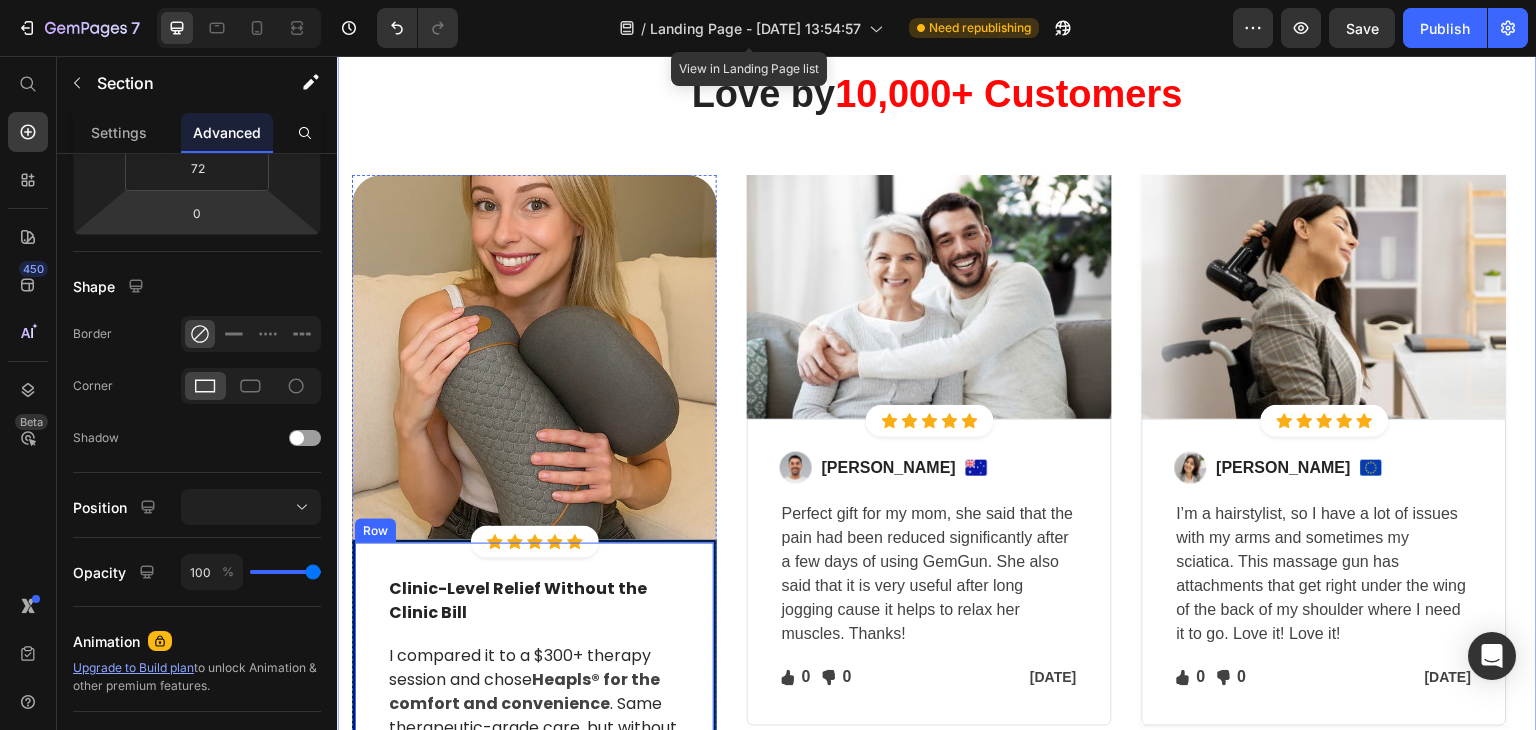 click on "Clinic-Level Relief Without the Clinic Bill Text block Row I compared it to a $300+ therapy session and chose  Heapls® for the comfort and convenience . Same therapeutic-grade care, but without the appointments. The 30 -day risk-free trial  made trying it a no-brainer. Text block Michael K - ✓ Verified Buyer Text block Row Row" at bounding box center [534, 733] 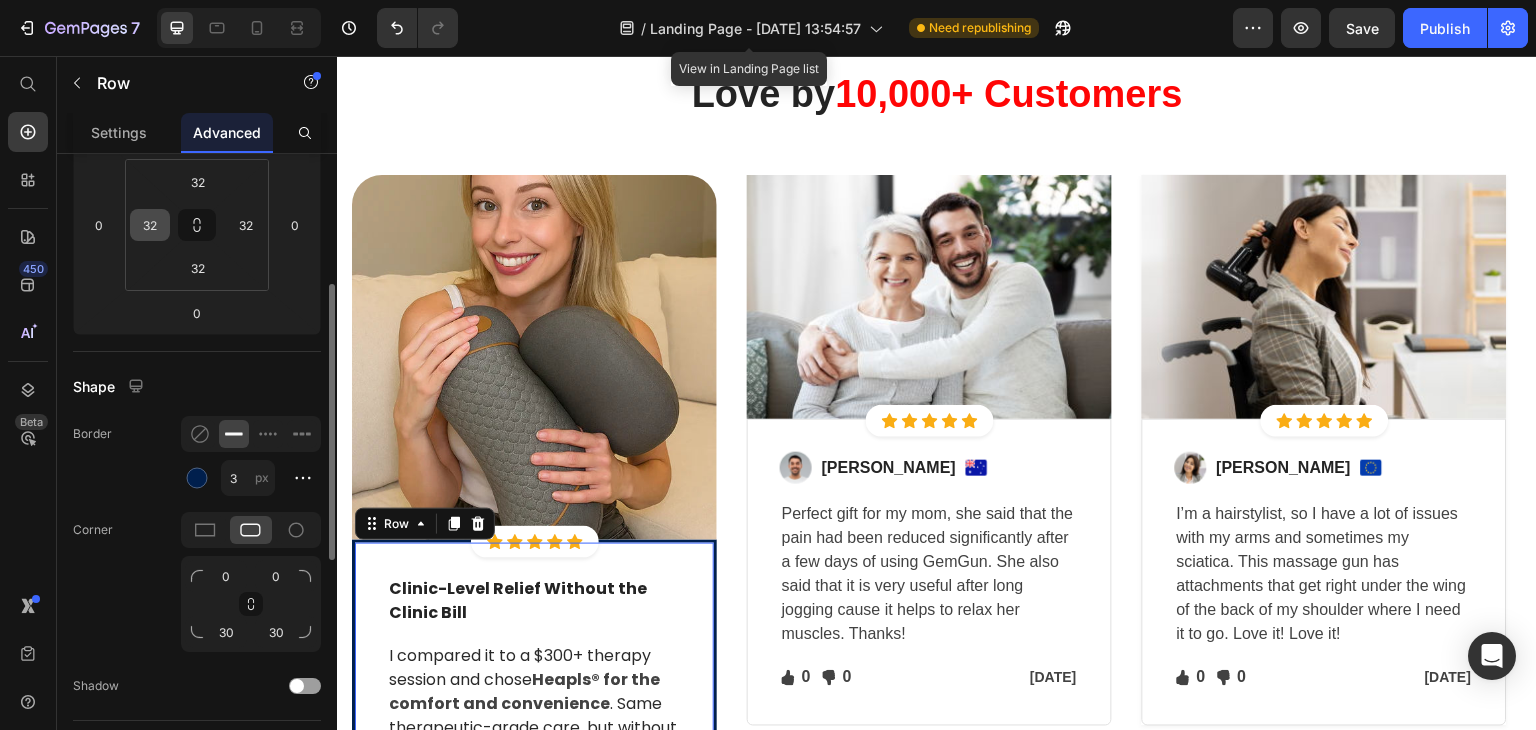 scroll, scrollTop: 400, scrollLeft: 0, axis: vertical 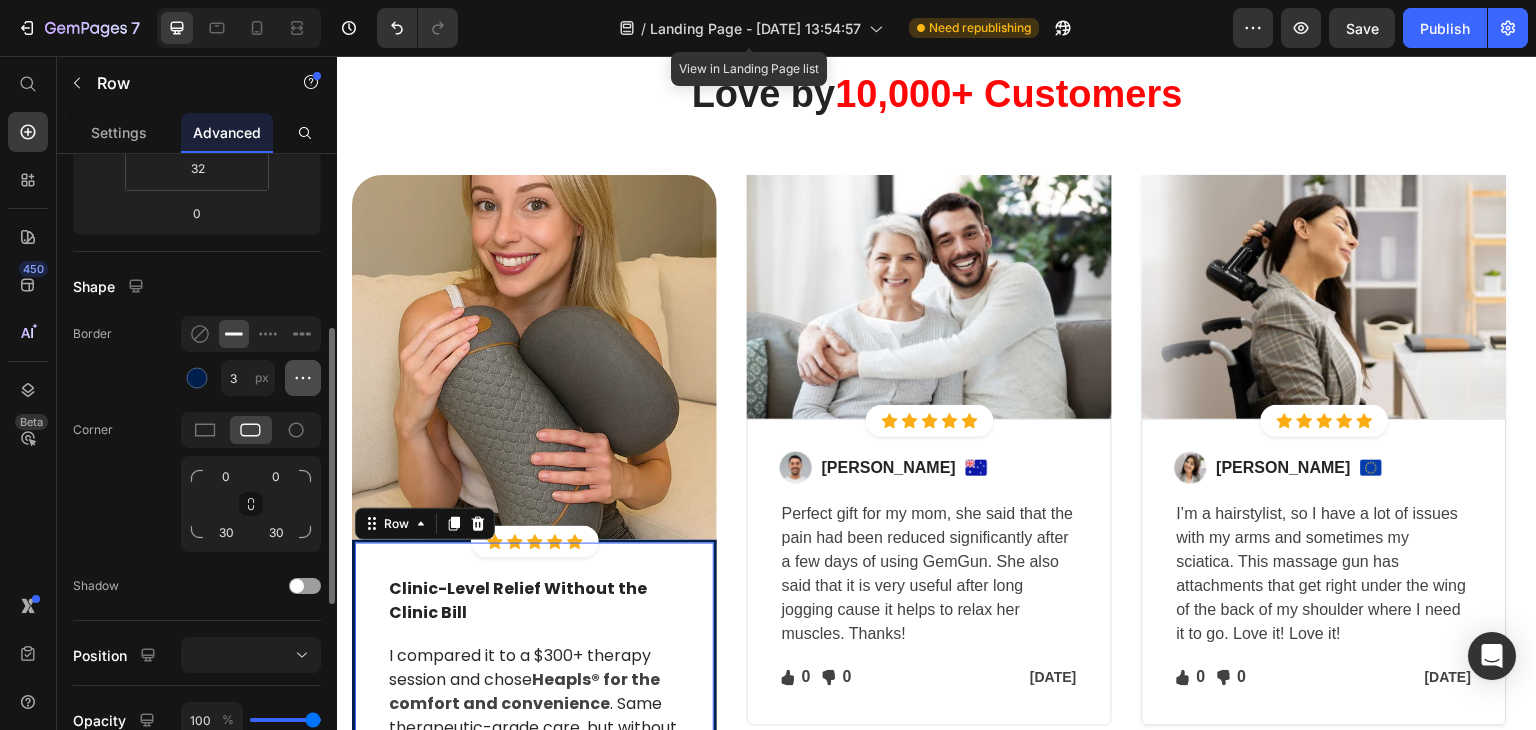 click 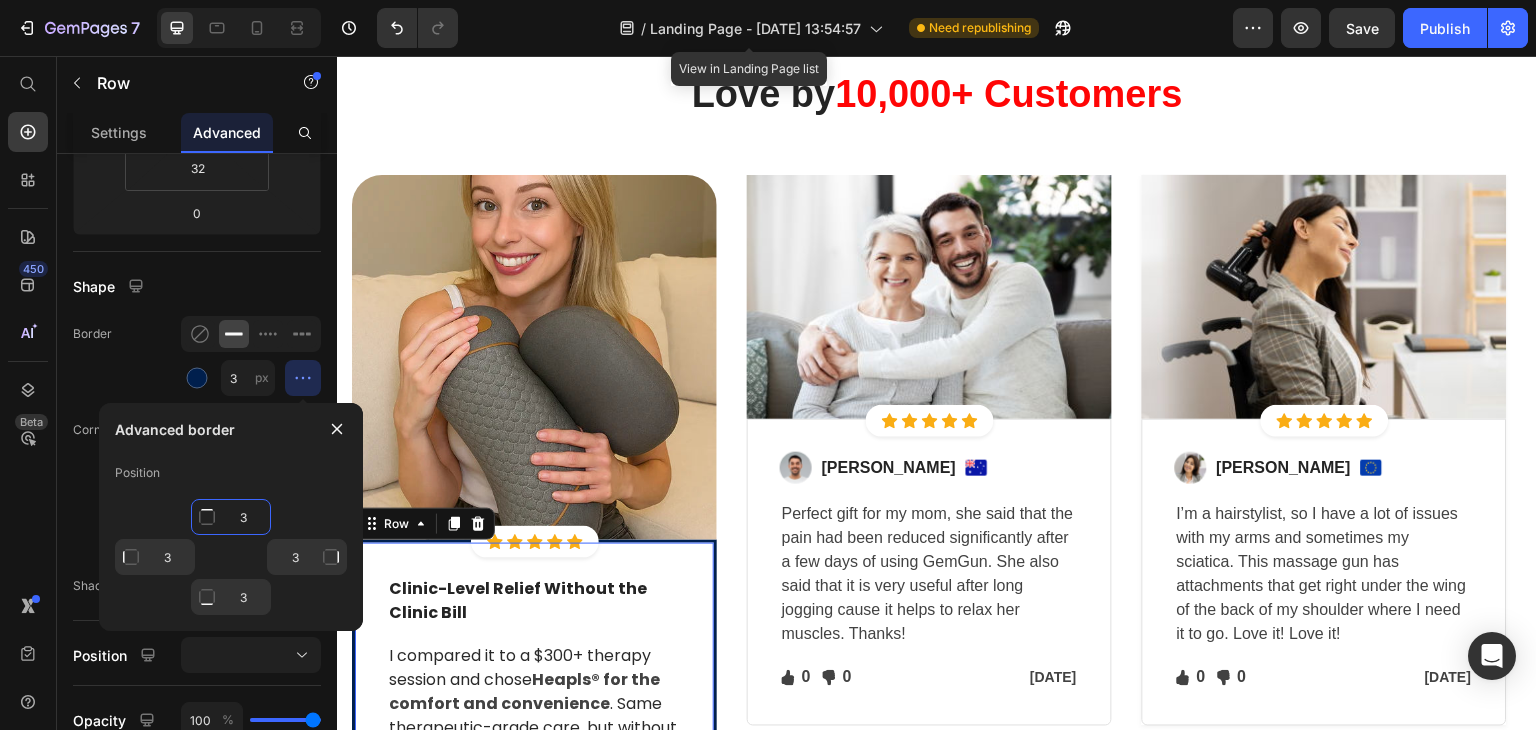 click on "3" 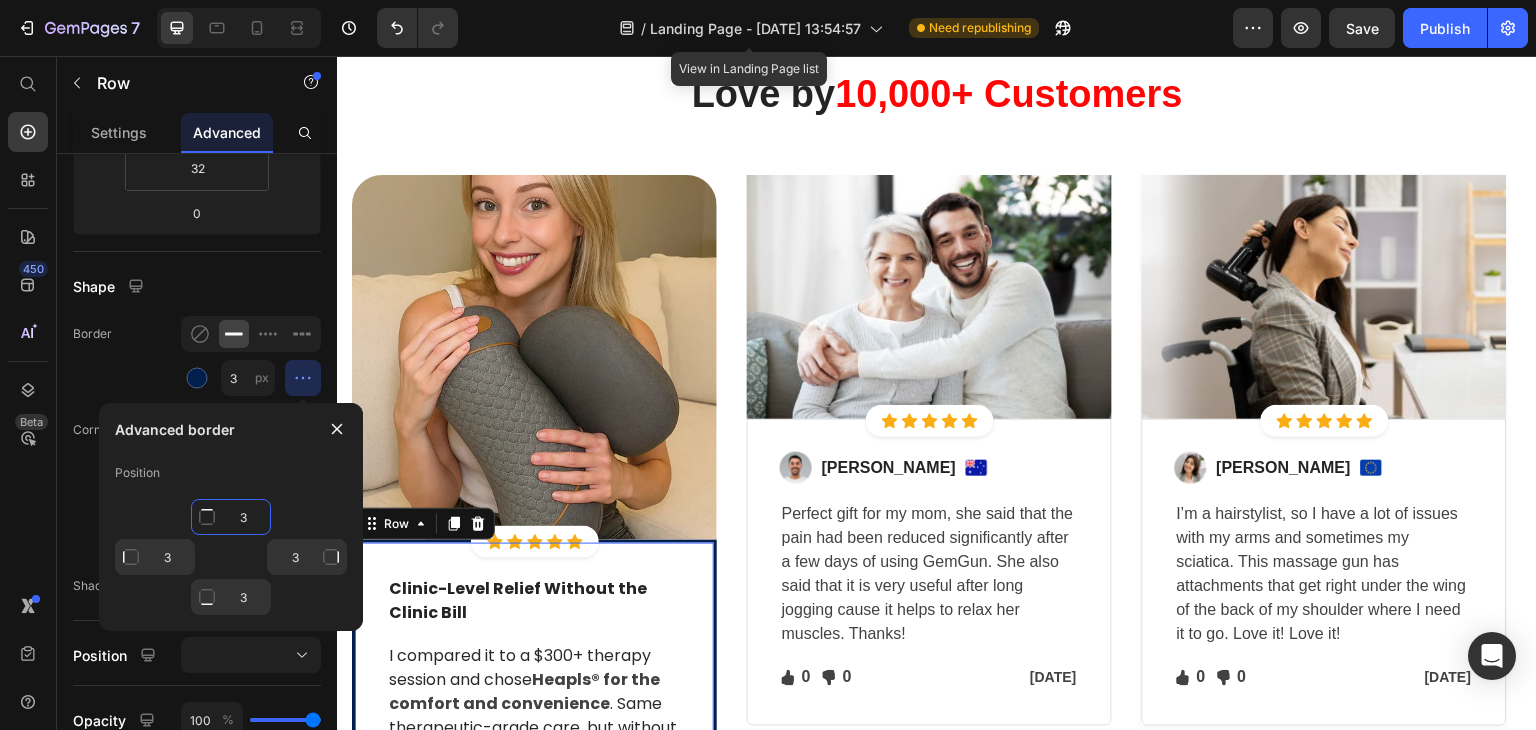 type on "0" 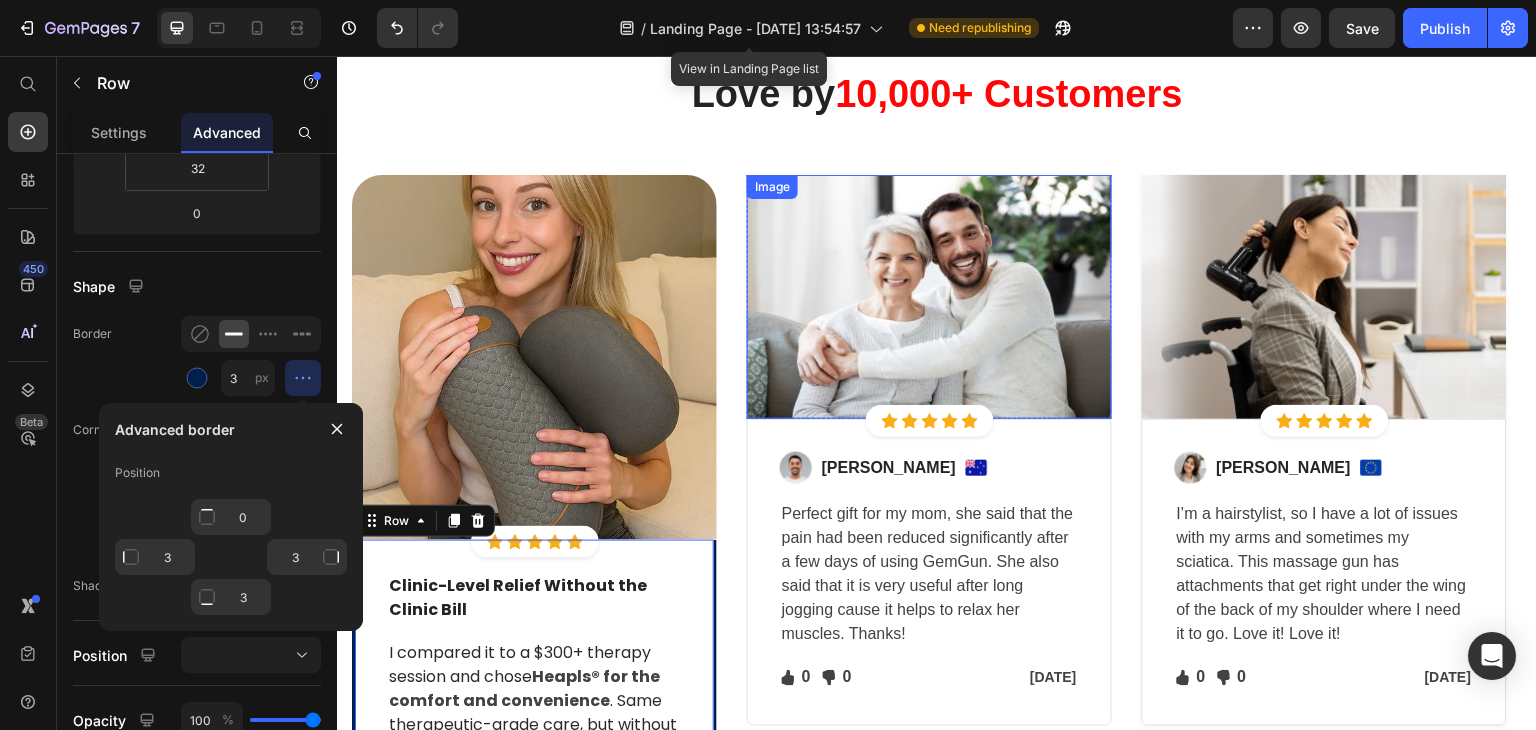 click on "Image                Icon                Icon                Icon                Icon                Icon Icon List Hoz Row Row Clinic-Level Relief Without the Clinic Bill Text block Row I compared it to a $300+ therapy session and chose  Heapls® for the comfort and convenience . Same therapeutic-grade care, but without the appointments. The 30 -day risk-free trial  made trying it a no-brainer. Text block Michael K - ✓ Verified Buyer Text block Row Row   0 Row Image                Icon                Icon                Icon                Icon                Icon Icon List Hoz Row Row Image Ned Jacobs Text block Image Row Perfect gift for my mom, she said that the pain had been reduced significantly after a few days of using GemGun. She also said that it is very useful after long jogging cause it helps to relax her muscles. Thanks! Text block
Icon 0 Text block Icon List
Icon 0 Text block Icon List Row Jan 13, 2022 Text block Row Row Row Image                Icon Icon Icon 0" at bounding box center (937, 549) 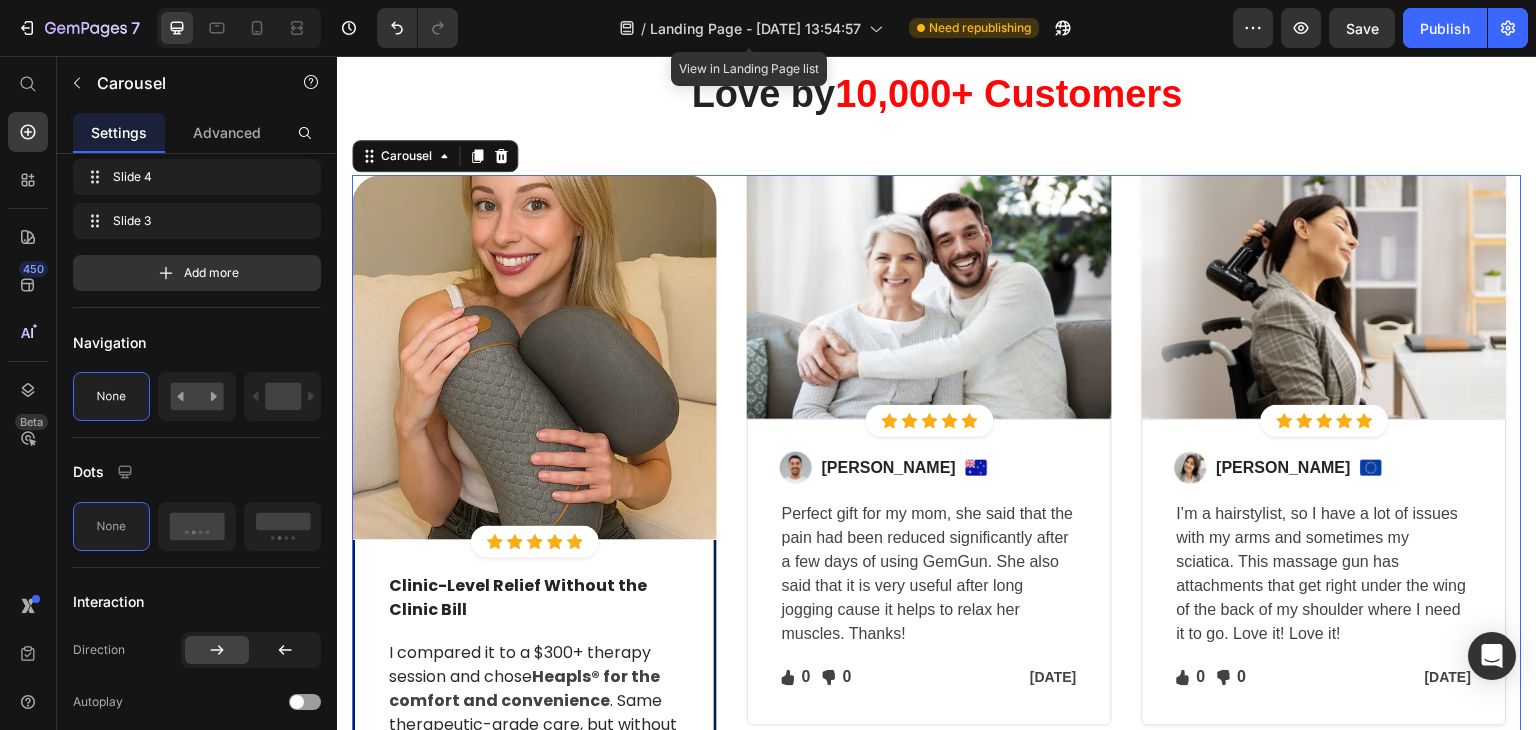 scroll, scrollTop: 0, scrollLeft: 0, axis: both 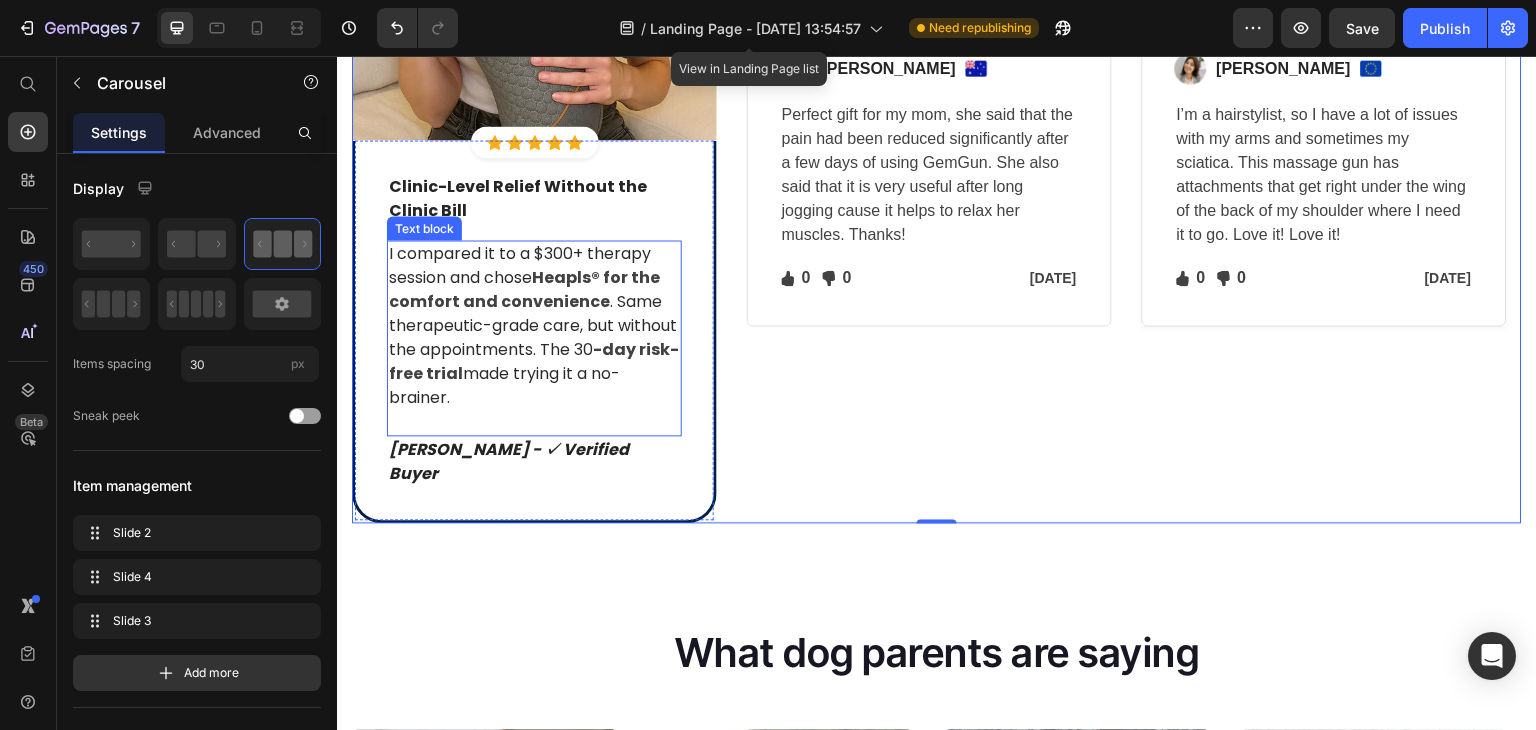 click on "I compared it to a $300+ therapy session and chose  Heapls® for the comfort and convenience . Same therapeutic-grade care, but without the appointments. The 30 -day risk-free trial  made trying it a no-brainer." at bounding box center (534, 338) 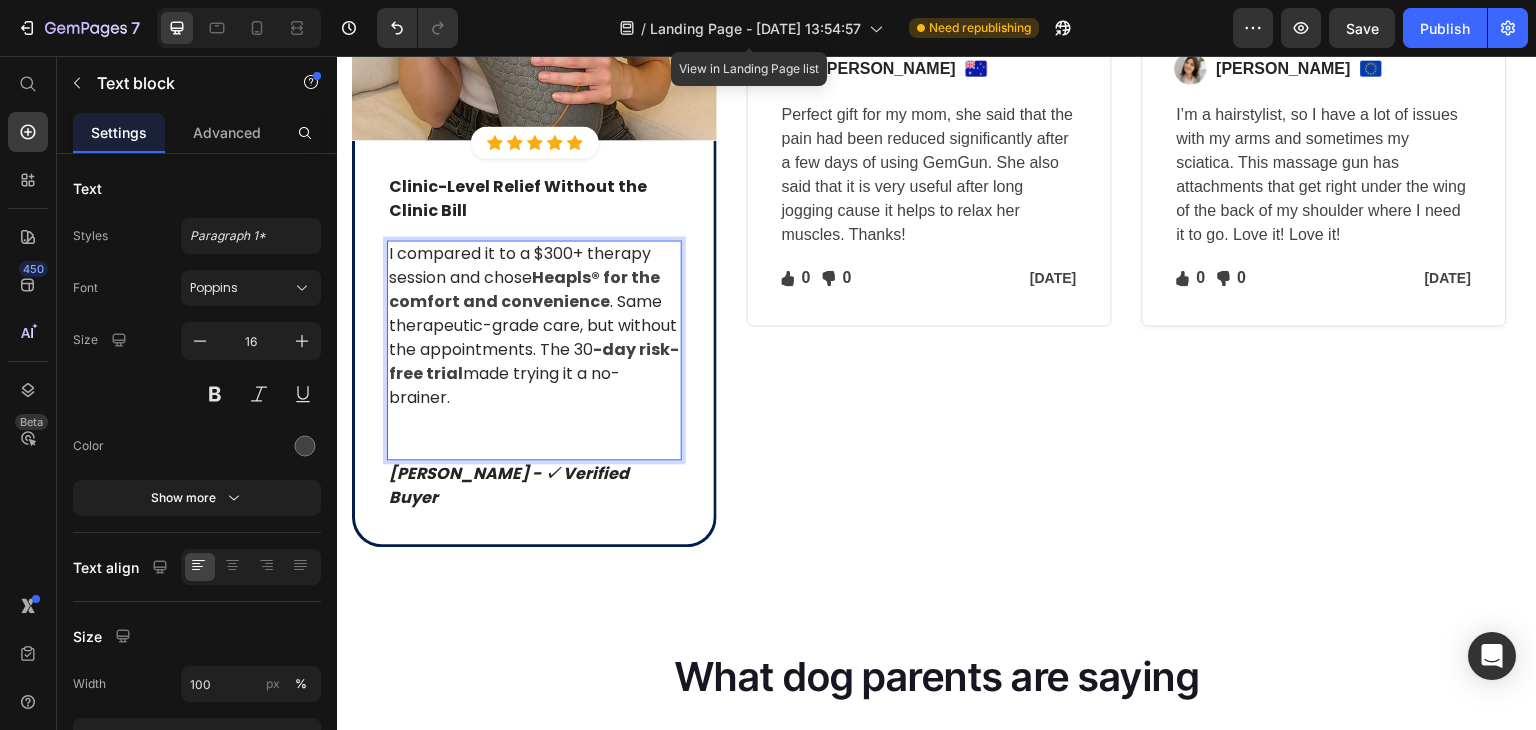 click on "I compared it to a $300+ therapy session and chose  Heapls® for the comfort and convenience . Same therapeutic-grade care, but without the appointments. The 30 -day risk-free trial  made trying it a no-brainer. ⁠⁠⁠⁠⁠⁠⁠" at bounding box center (534, 350) 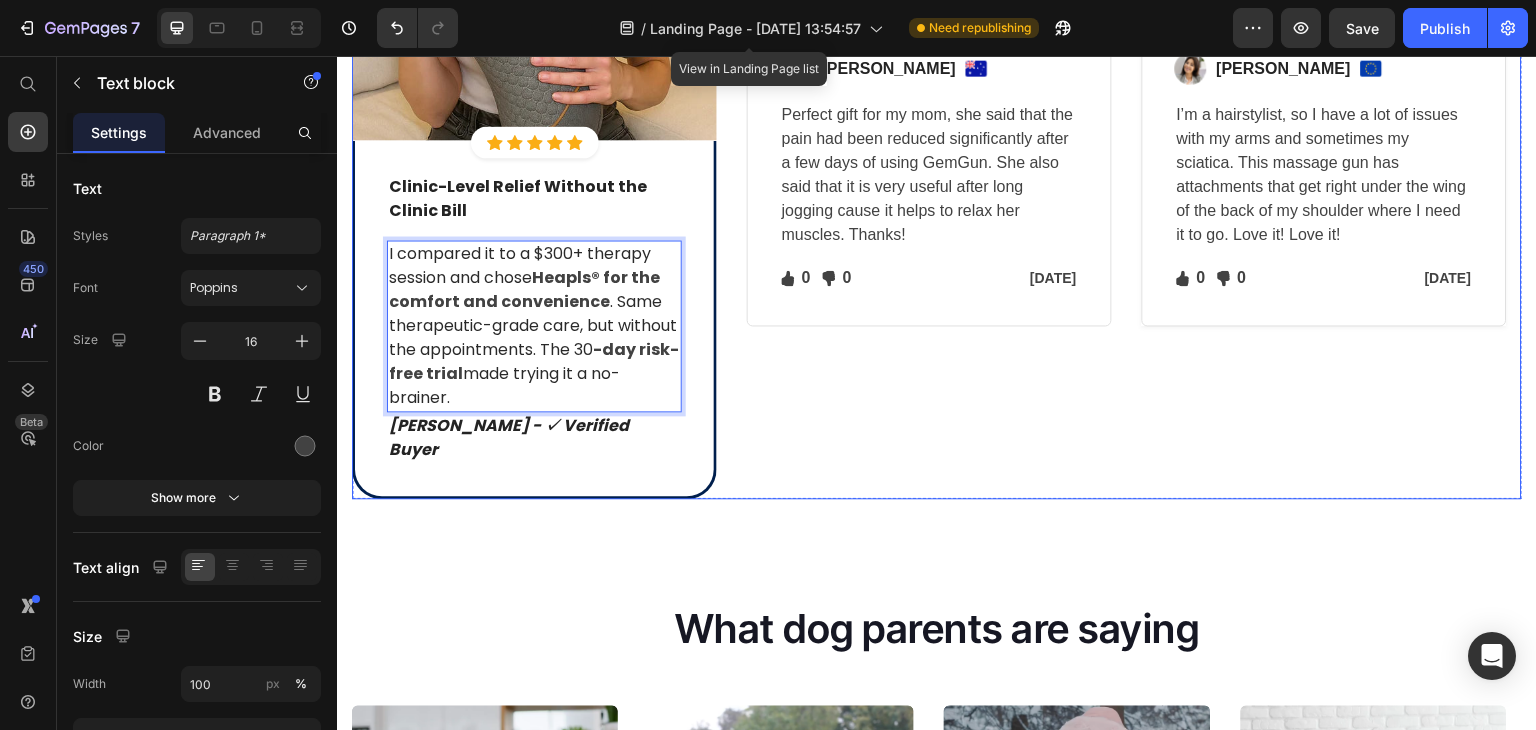 click on "Image                Icon                Icon                Icon                Icon                Icon Icon List Hoz Row Row Image Ned Jacobs Text block Image Row Perfect gift for my mom, she said that the pain had been reduced significantly after a few days of using GemGun. She also said that it is very useful after long jogging cause it helps to relax her muscles. Thanks! Text block
Icon 0 Text block Icon List
Icon 0 Text block Icon List Row Jan 13, 2022 Text block Row Row Row" at bounding box center (929, 137) 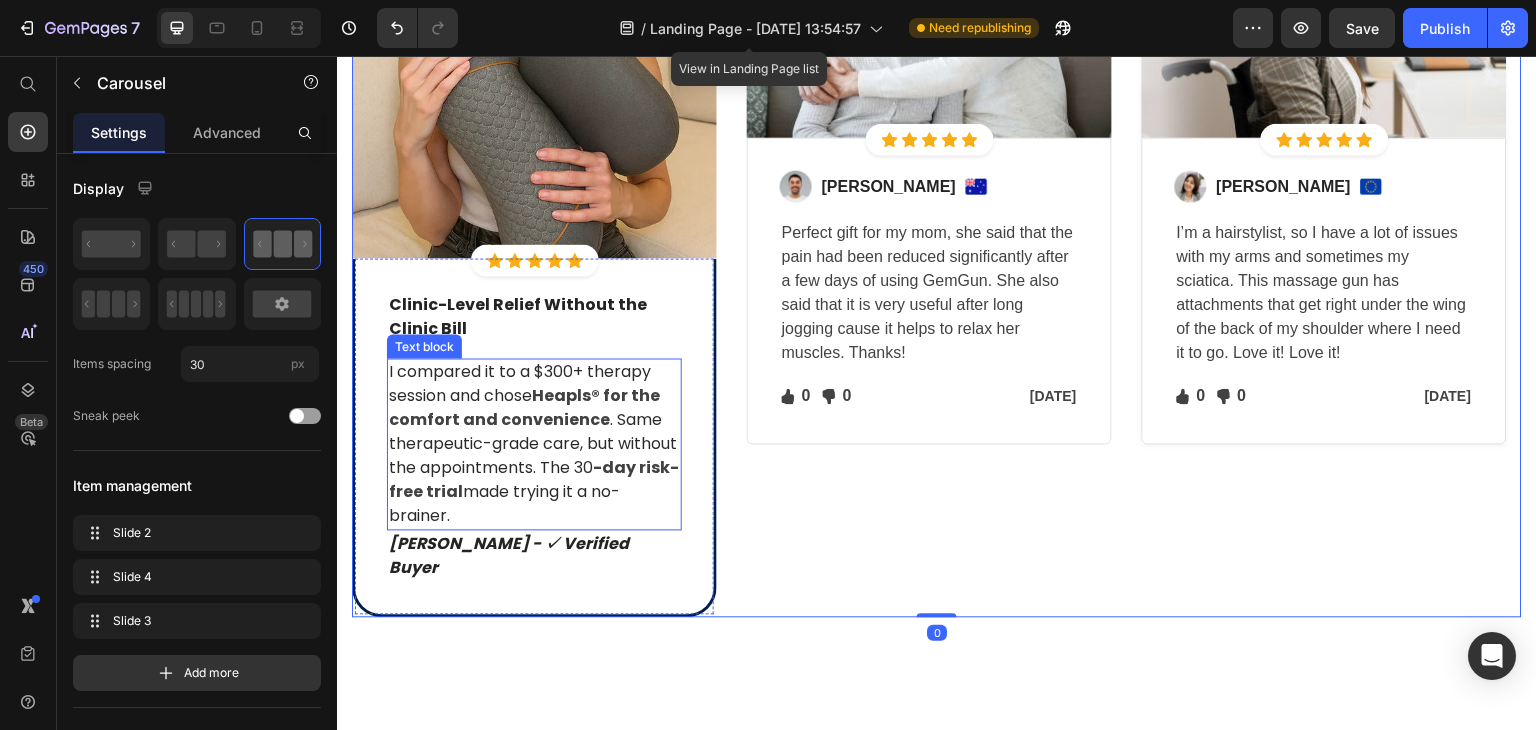 scroll, scrollTop: 6200, scrollLeft: 0, axis: vertical 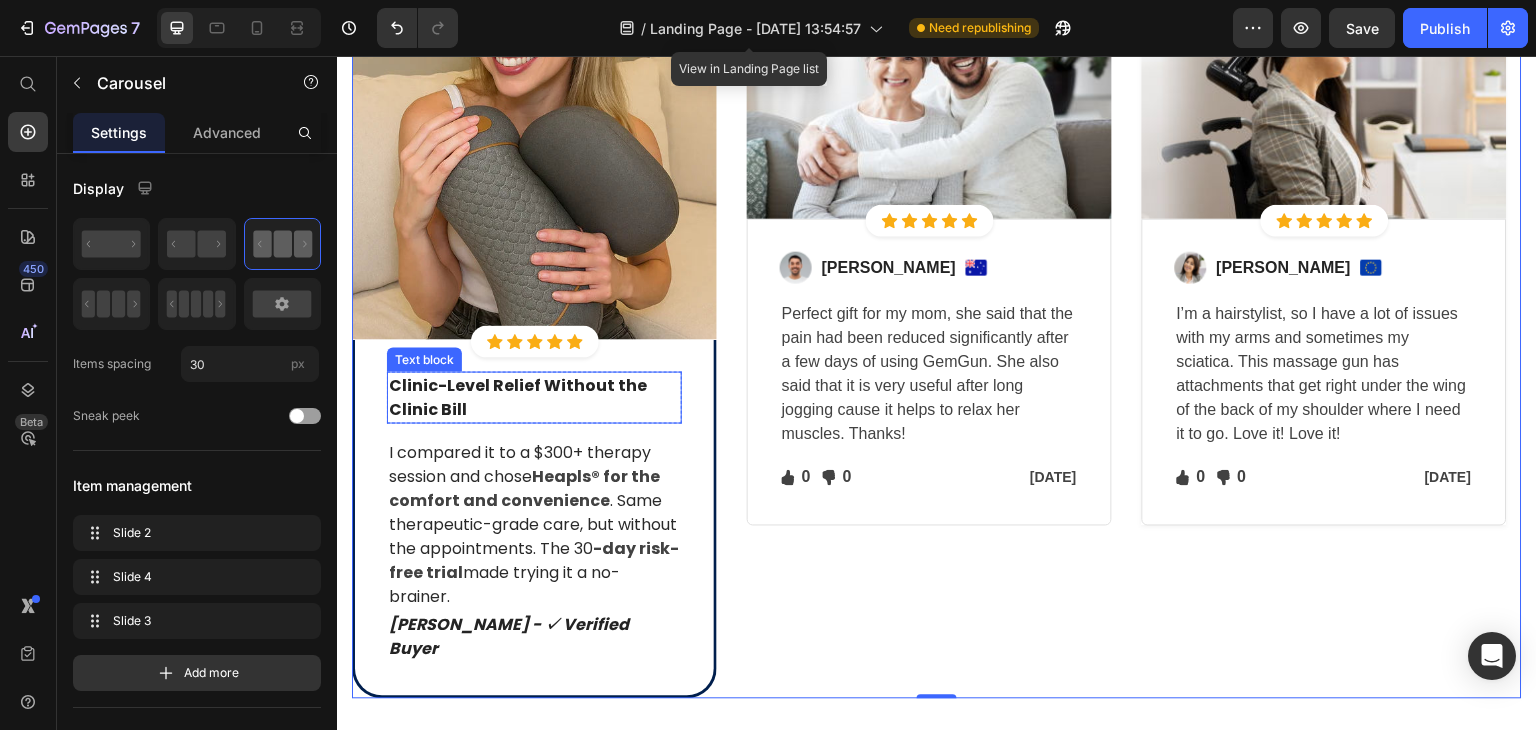 click on "Clinic-Level Relief Without the Clinic Bill" at bounding box center (518, 397) 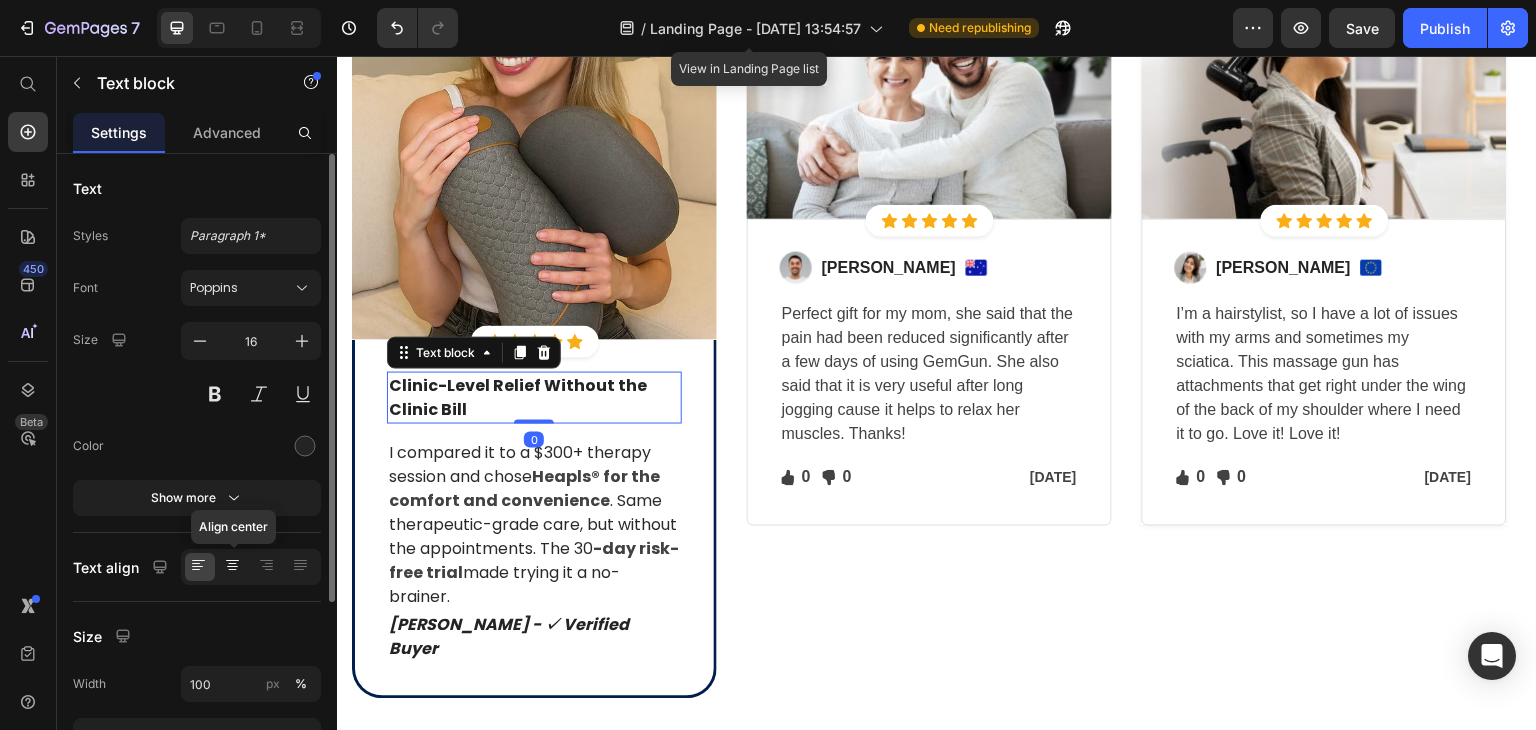 click 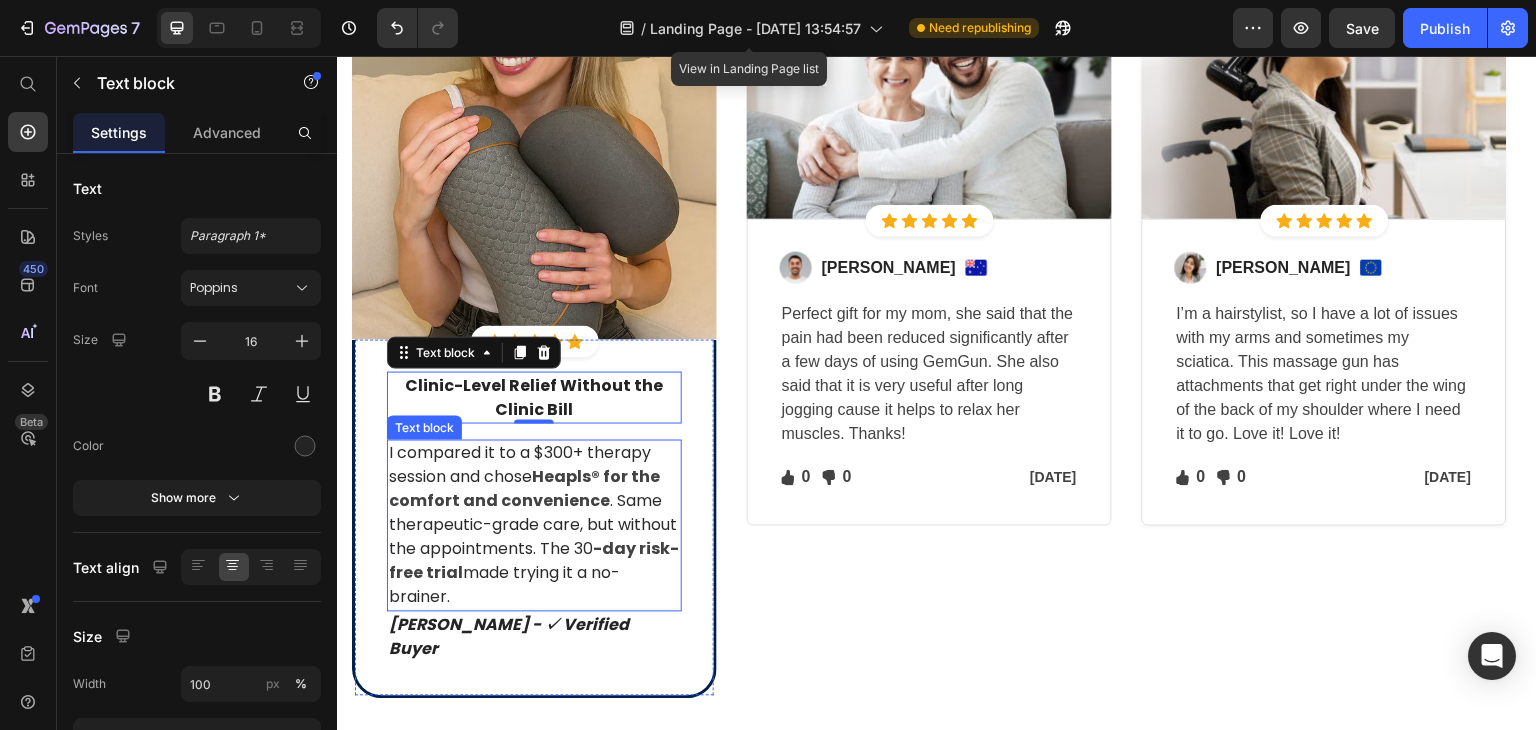 click on "Heapls® for the comfort and convenience" at bounding box center [524, 489] 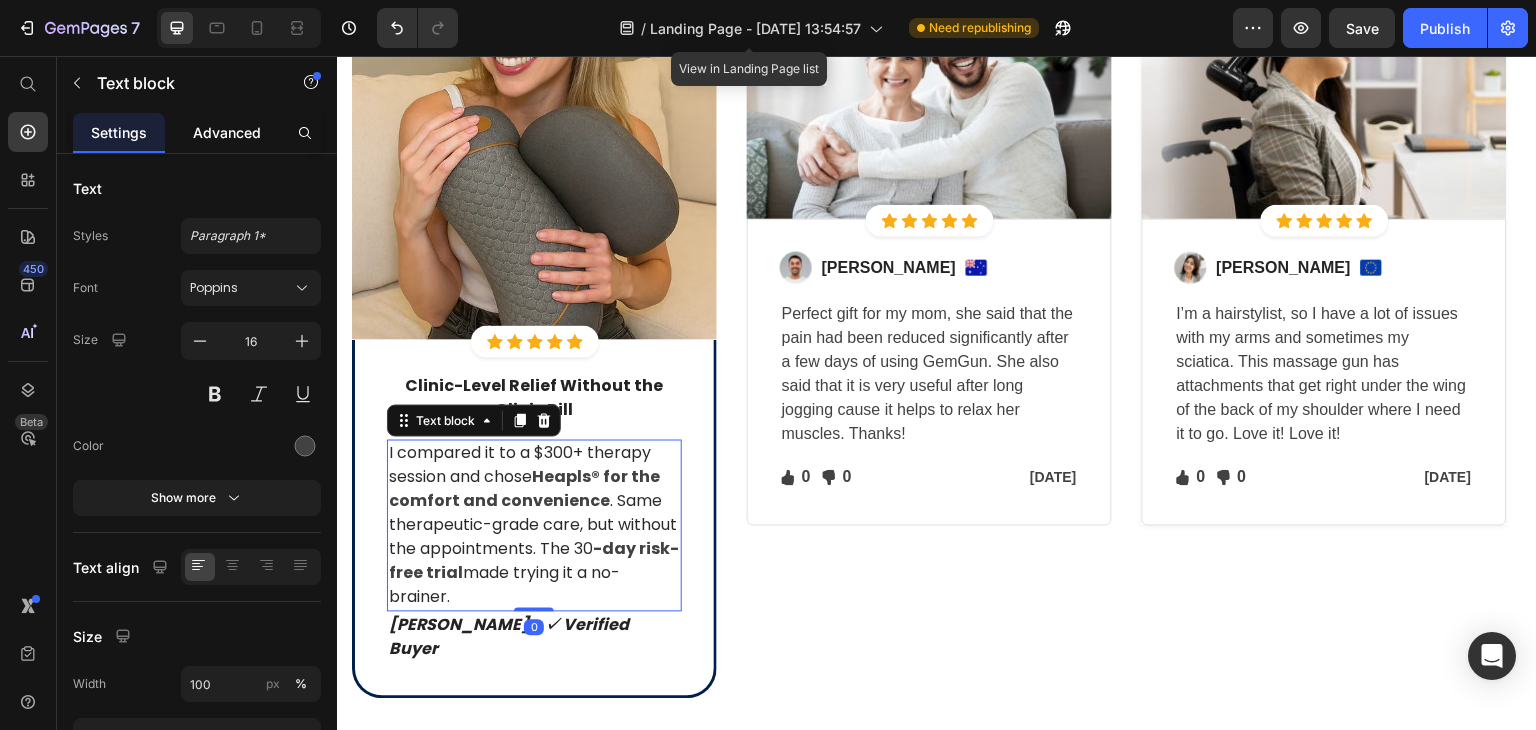 click on "Advanced" 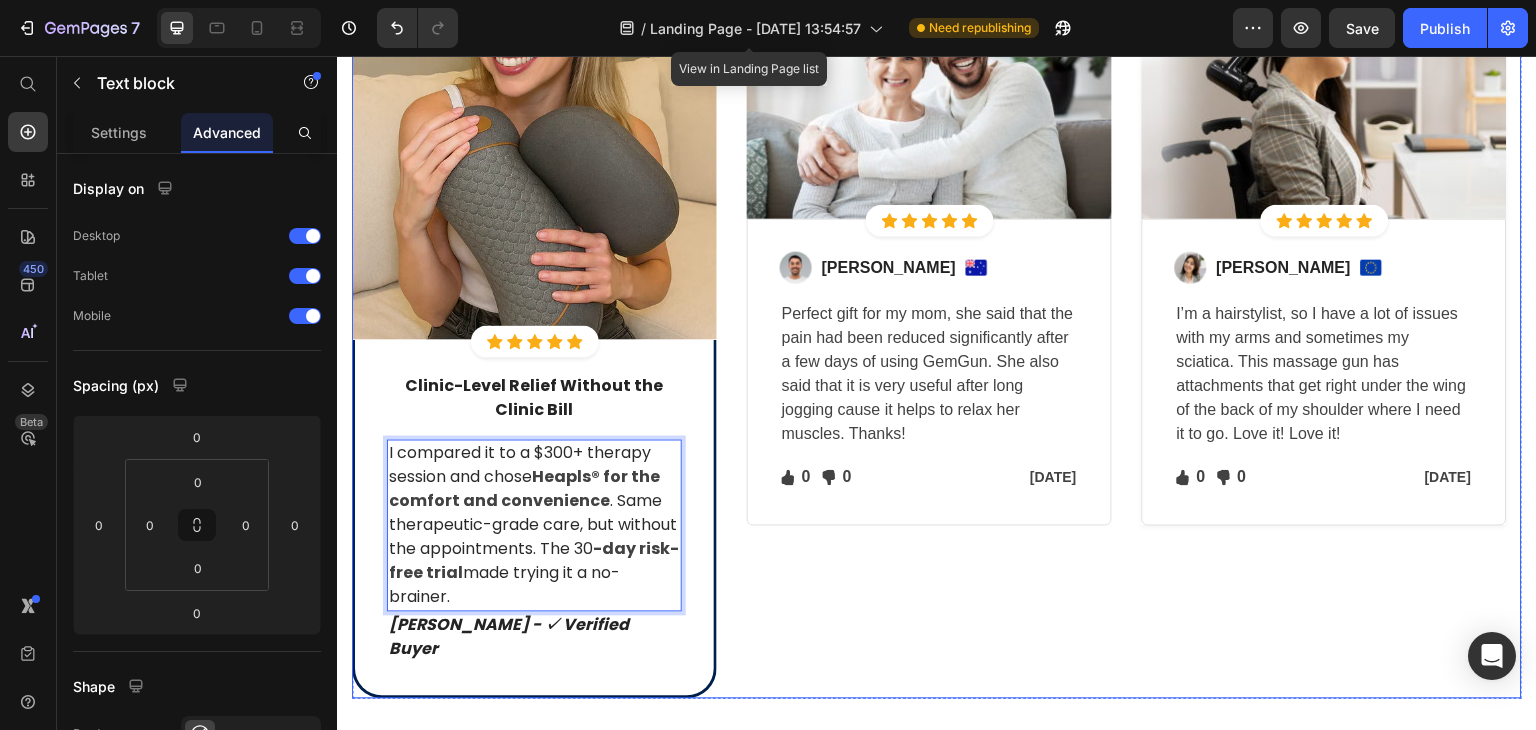 click on "Image                Icon                Icon                Icon                Icon                Icon Icon List Hoz Row Row Image Ned Jacobs Text block Image Row Perfect gift for my mom, she said that the pain had been reduced significantly after a few days of using GemGun. She also said that it is very useful after long jogging cause it helps to relax her muscles. Thanks! Text block
Icon 0 Text block Icon List
Icon 0 Text block Icon List Row Jan 13, 2022 Text block Row Row Row" at bounding box center (929, 337) 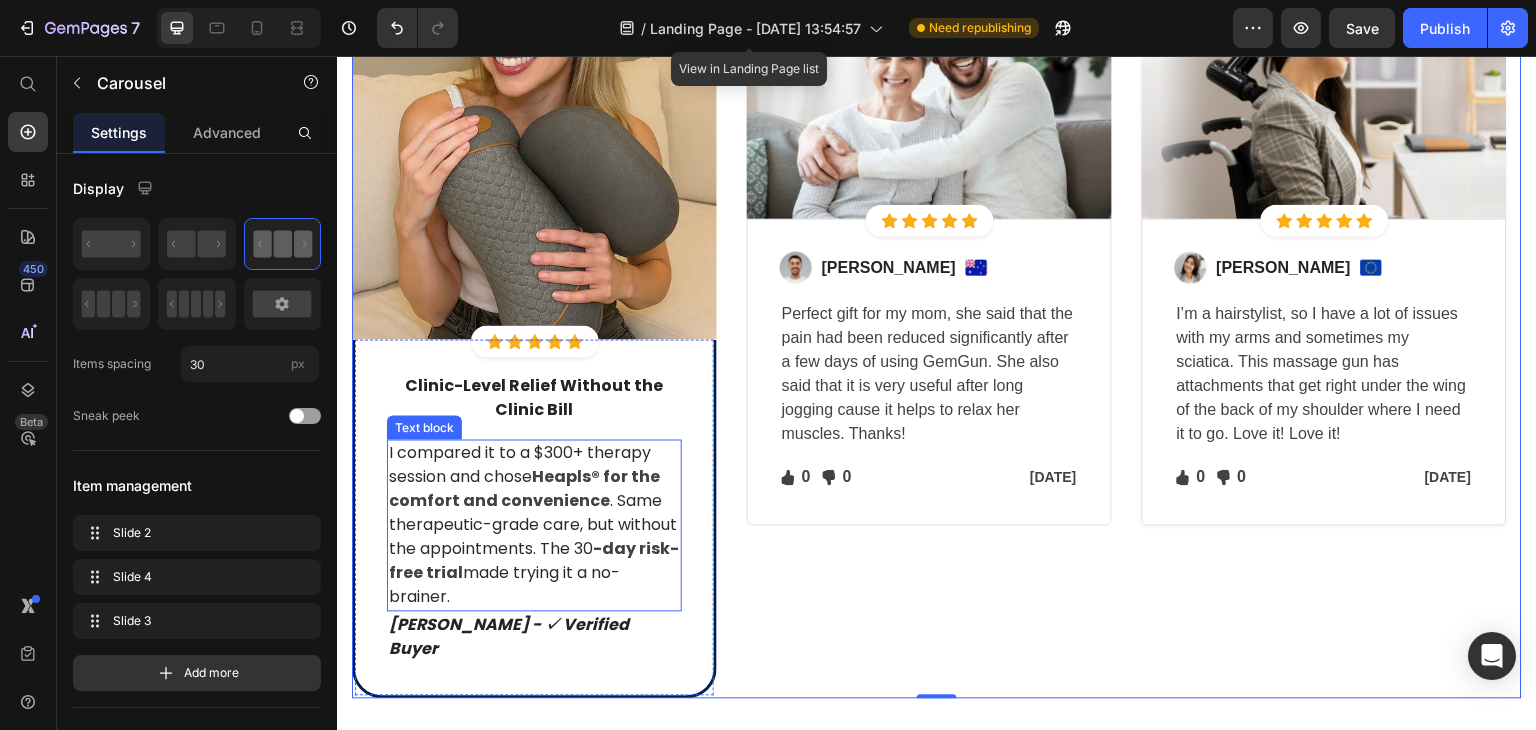 click on ". Same therapeutic-grade care, but without the appointments. The 30" at bounding box center [533, 525] 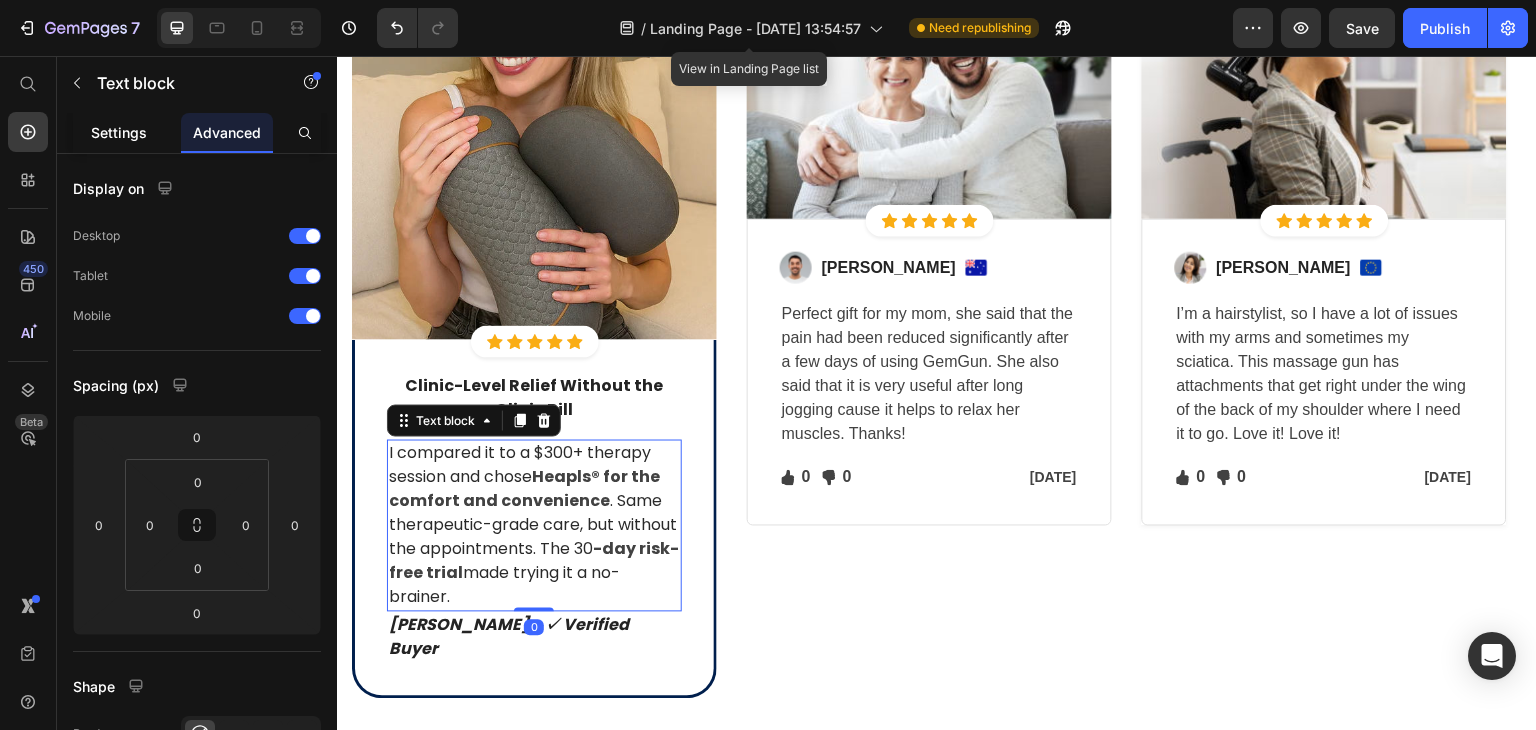 click on "Settings" 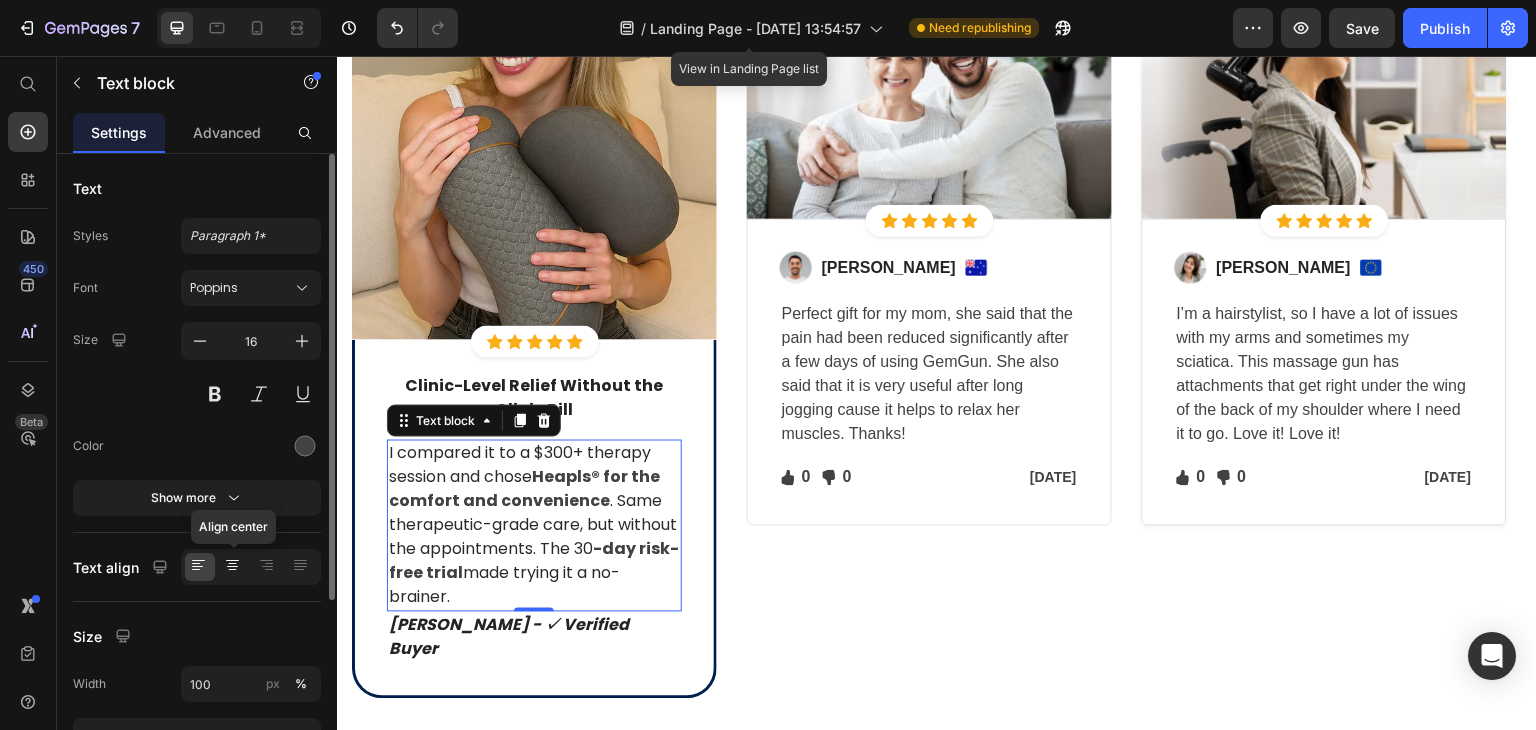 click 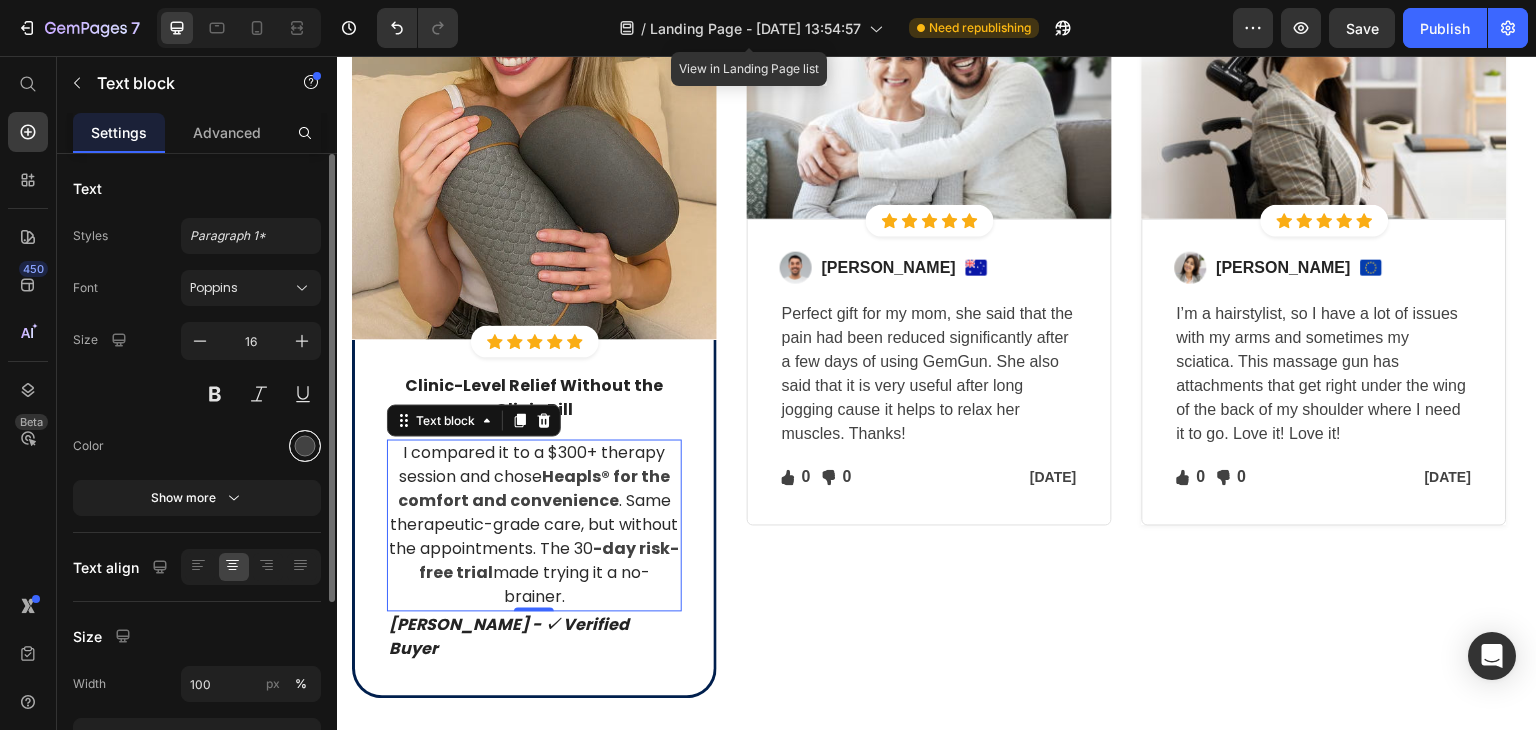 click at bounding box center [305, 446] 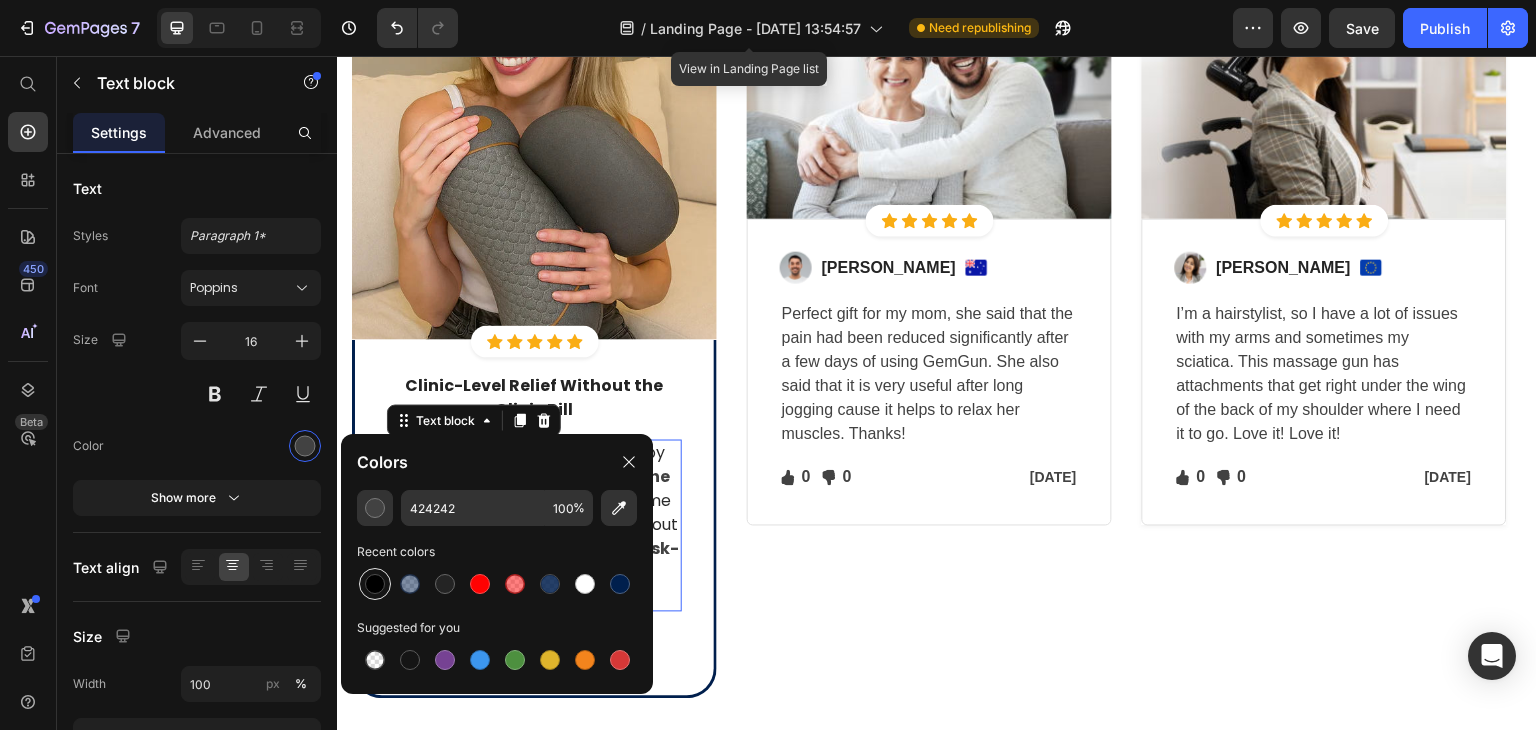 click at bounding box center [375, 584] 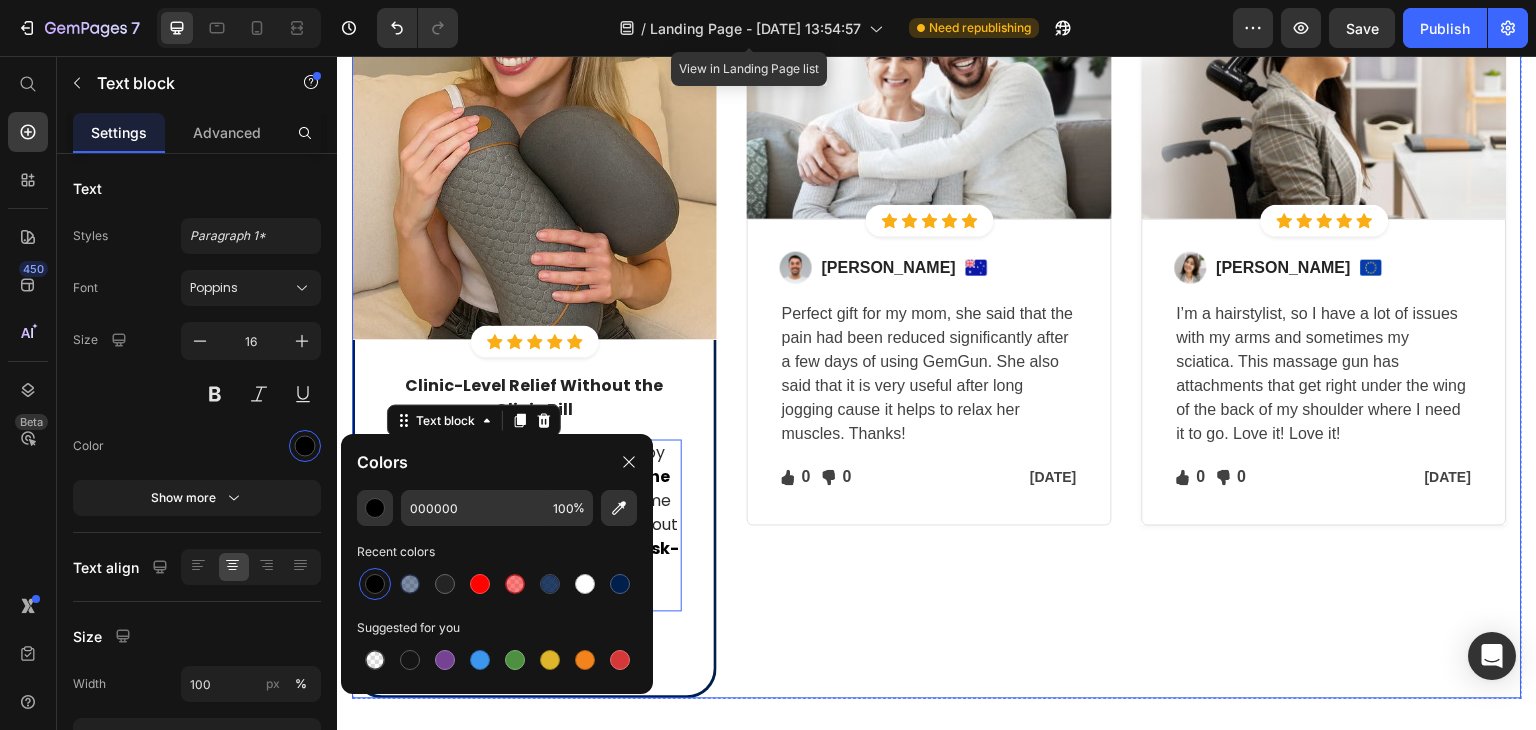click on "Image                Icon                Icon                Icon                Icon                Icon Icon List Hoz Row Row Image Ned Jacobs Text block Image Row Perfect gift for my mom, she said that the pain had been reduced significantly after a few days of using GemGun. She also said that it is very useful after long jogging cause it helps to relax her muscles. Thanks! Text block
Icon 0 Text block Icon List
Icon 0 Text block Icon List Row Jan 13, 2022 Text block Row Row Row" at bounding box center (929, 337) 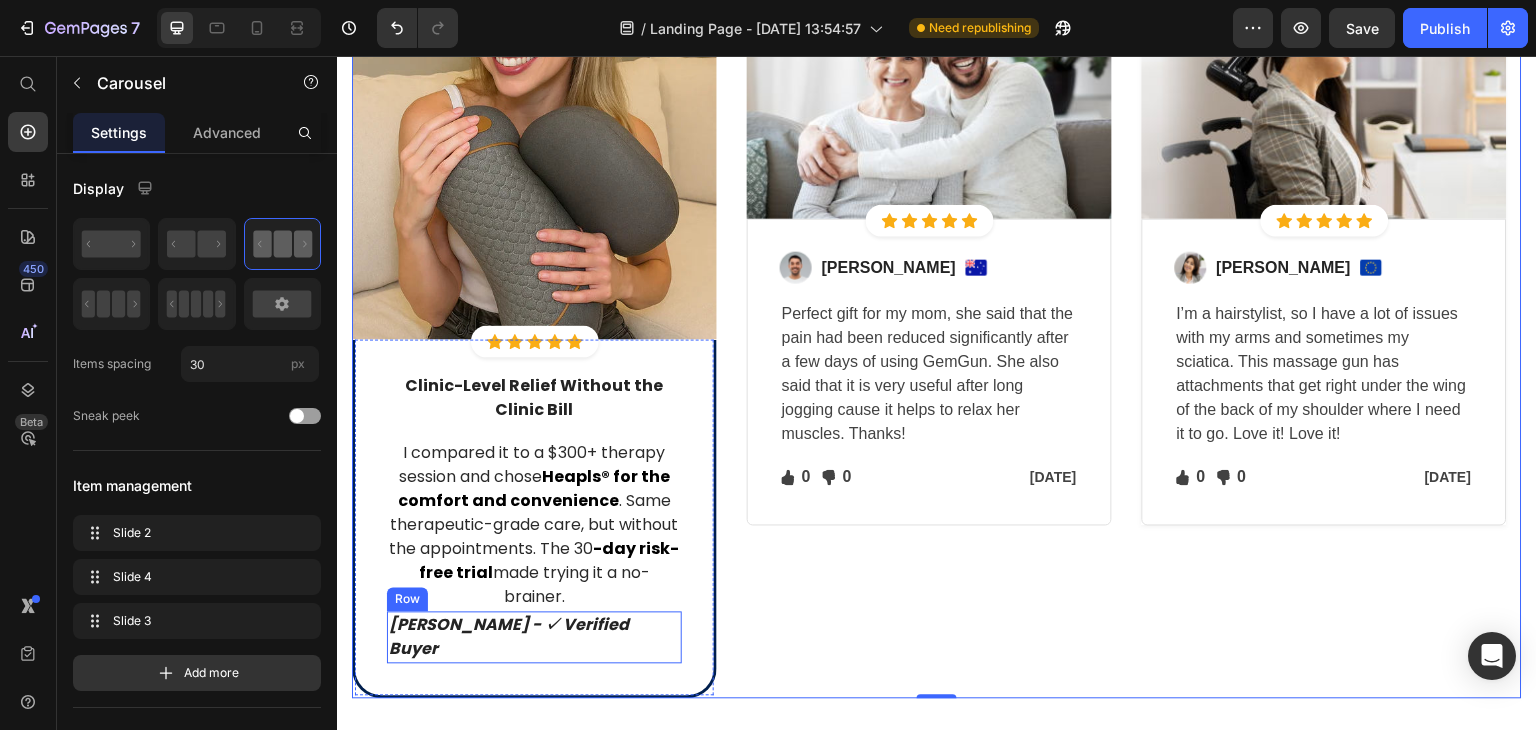 click on "Michael K - ✓ Verified Buyer Text block Row" at bounding box center [534, 638] 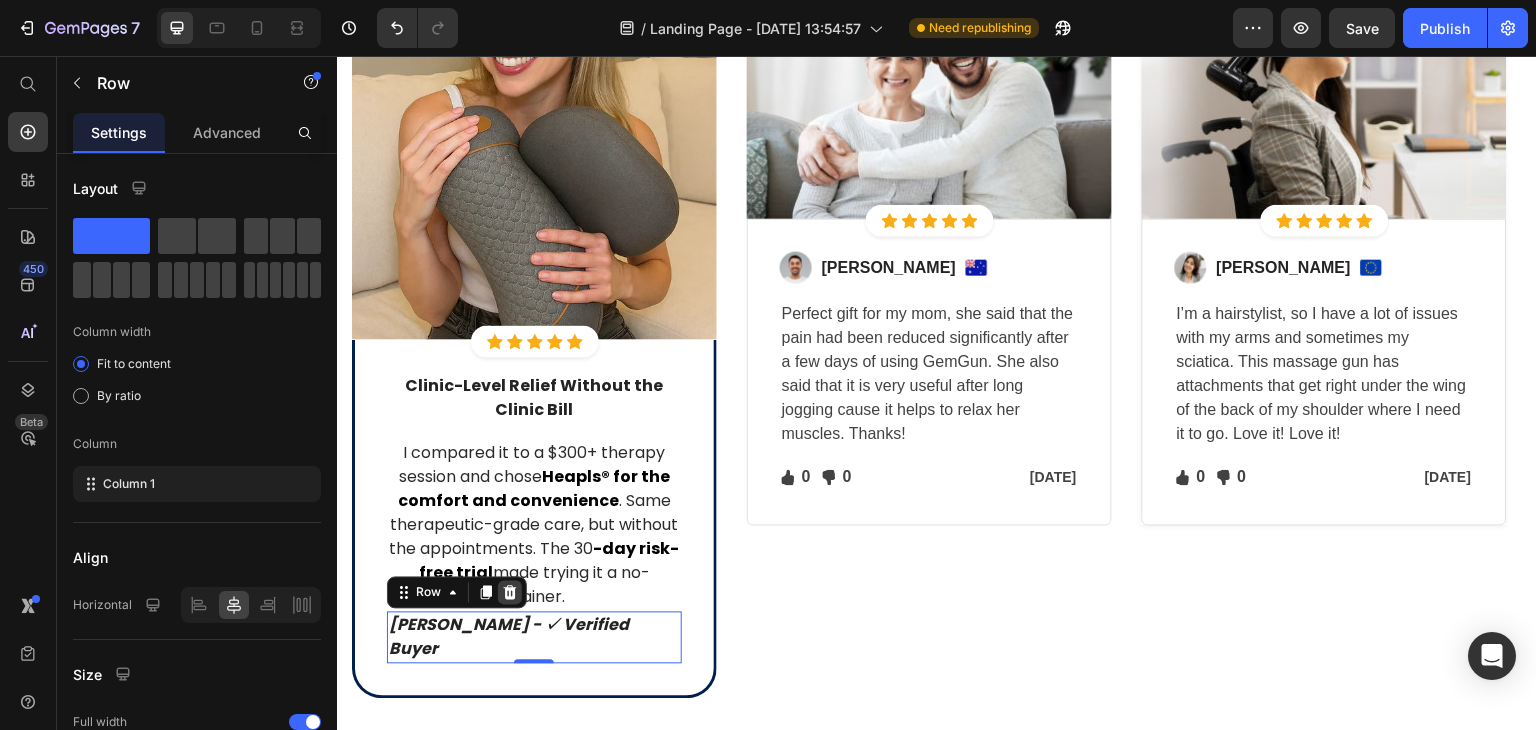 click 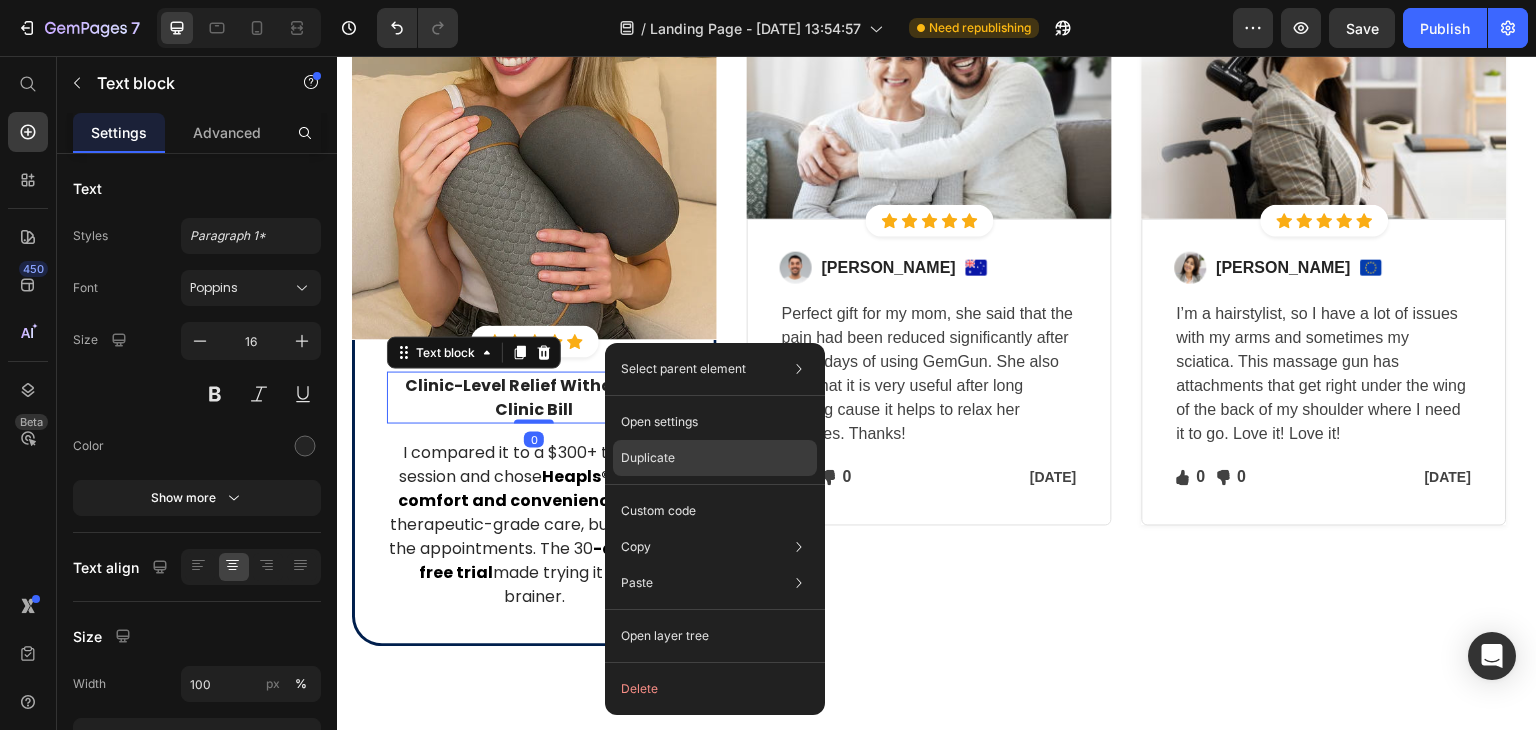 click on "Duplicate" at bounding box center (648, 458) 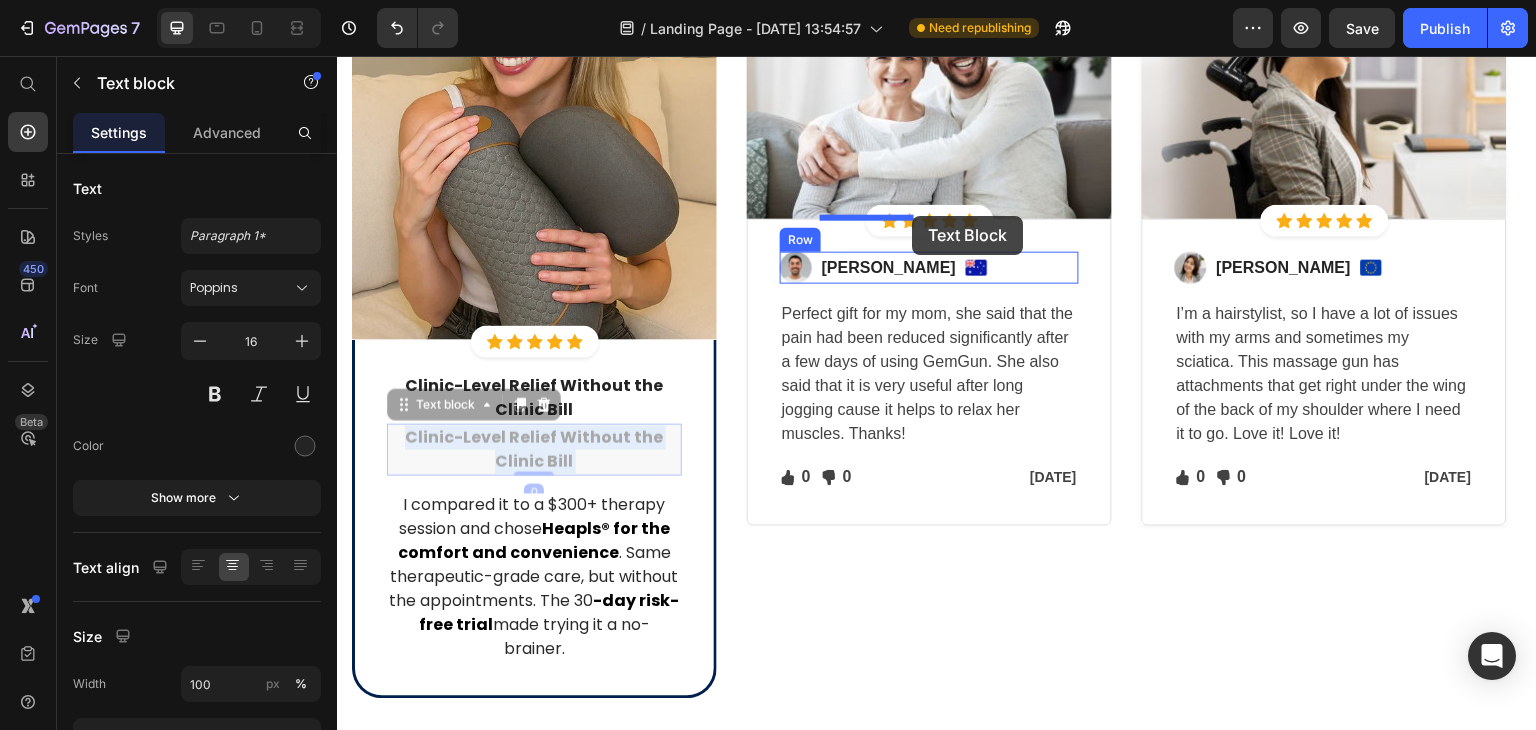 drag, startPoint x: 593, startPoint y: 421, endPoint x: 912, endPoint y: 216, distance: 379.19125 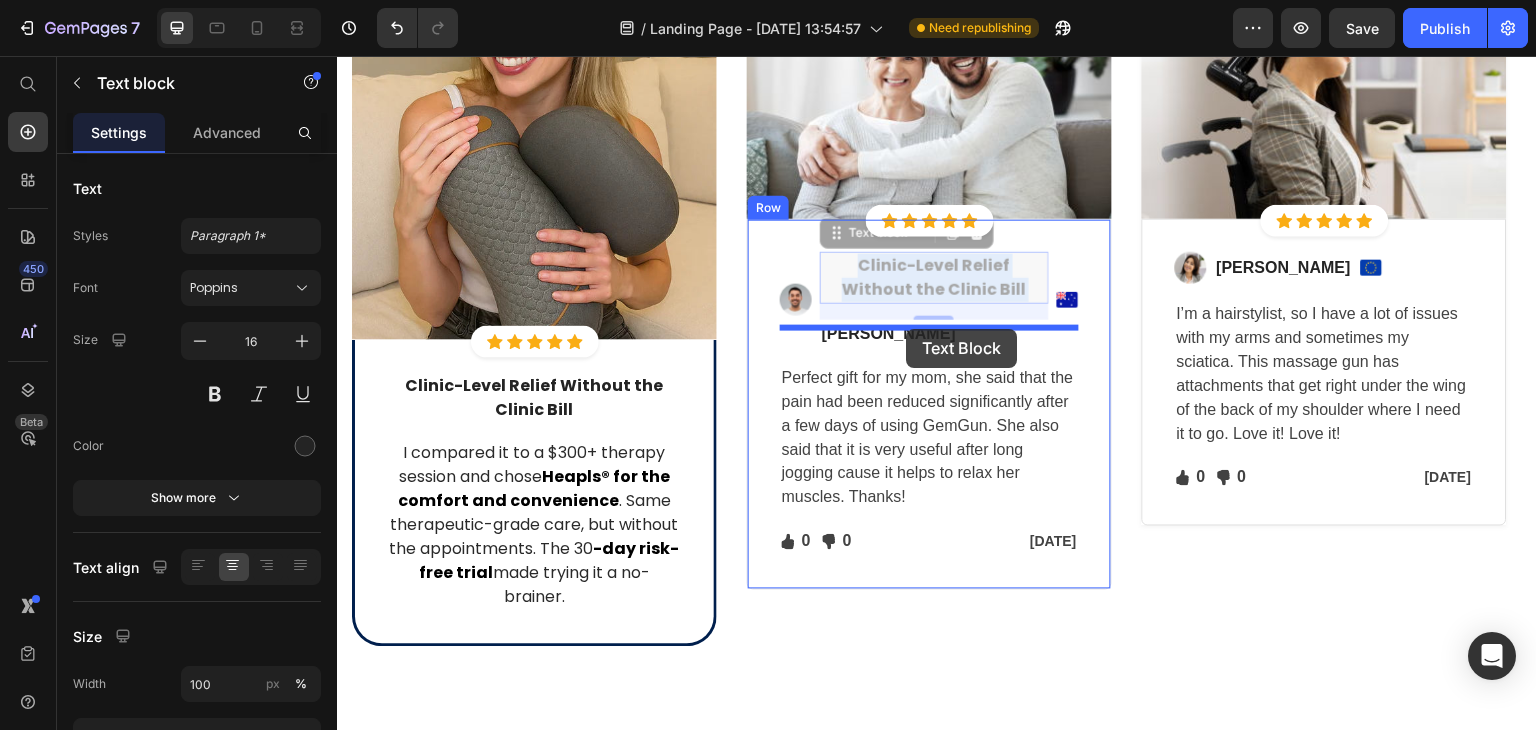 drag, startPoint x: 888, startPoint y: 249, endPoint x: 906, endPoint y: 329, distance: 82 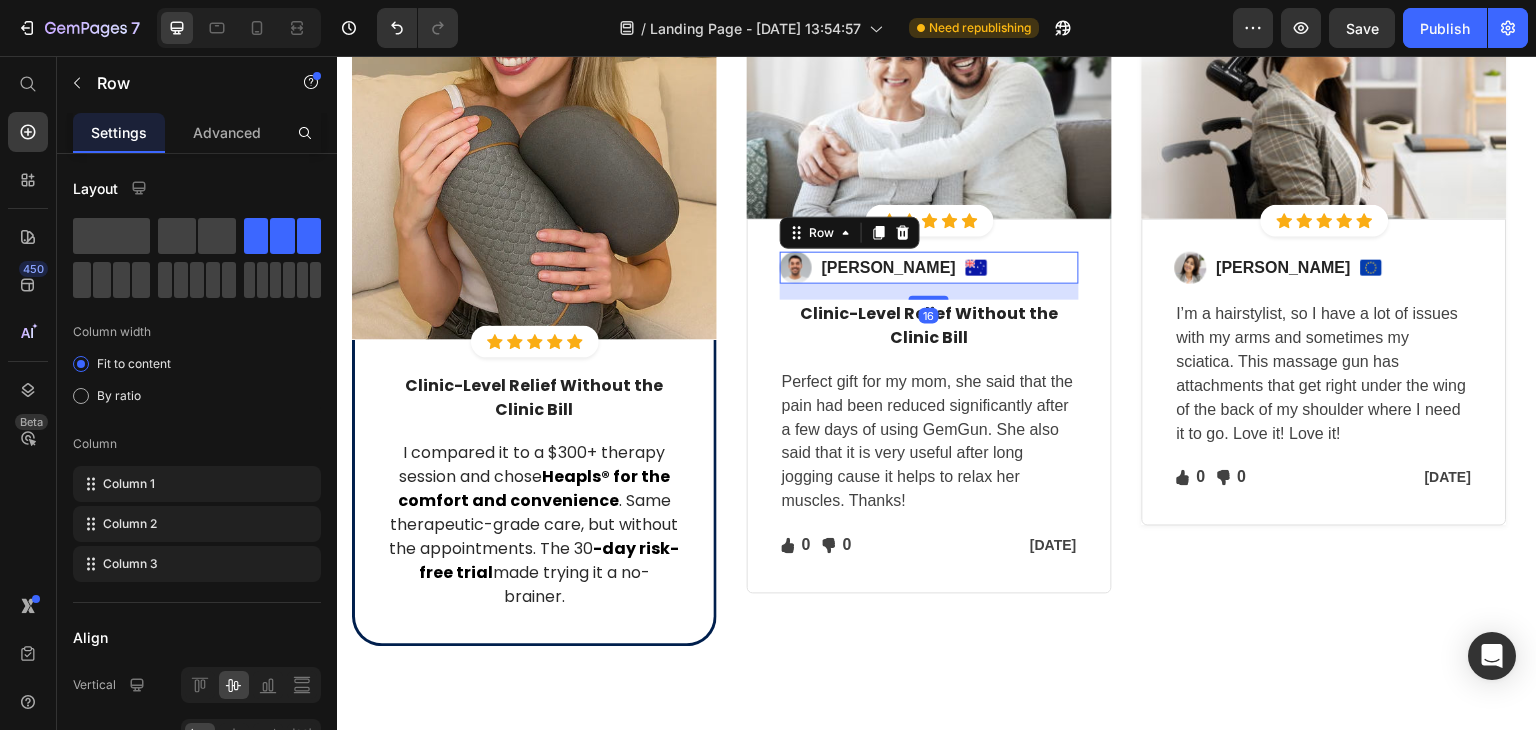 click on "Image Ned Jacobs Text block Image Row   16" at bounding box center (929, 268) 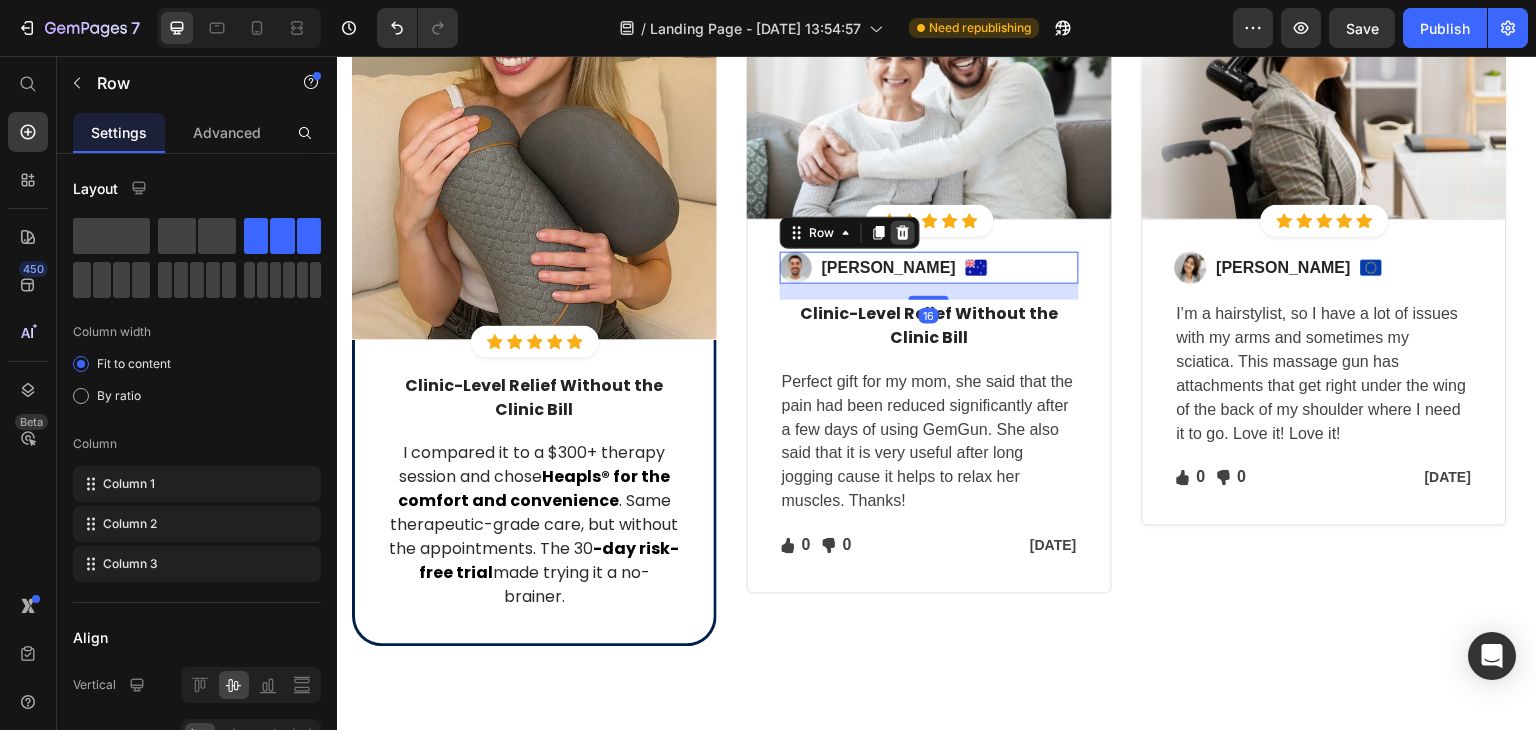 click 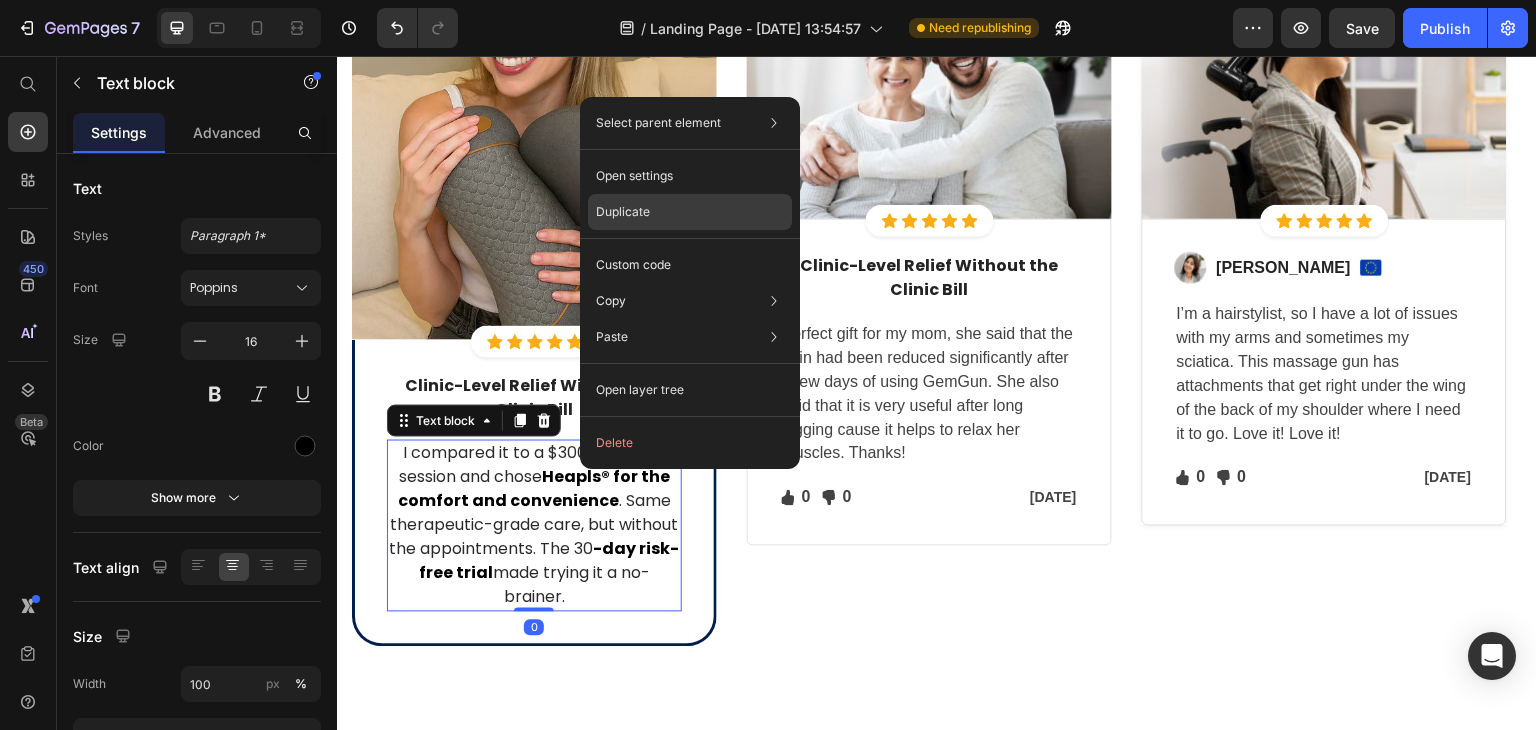click on "Duplicate" 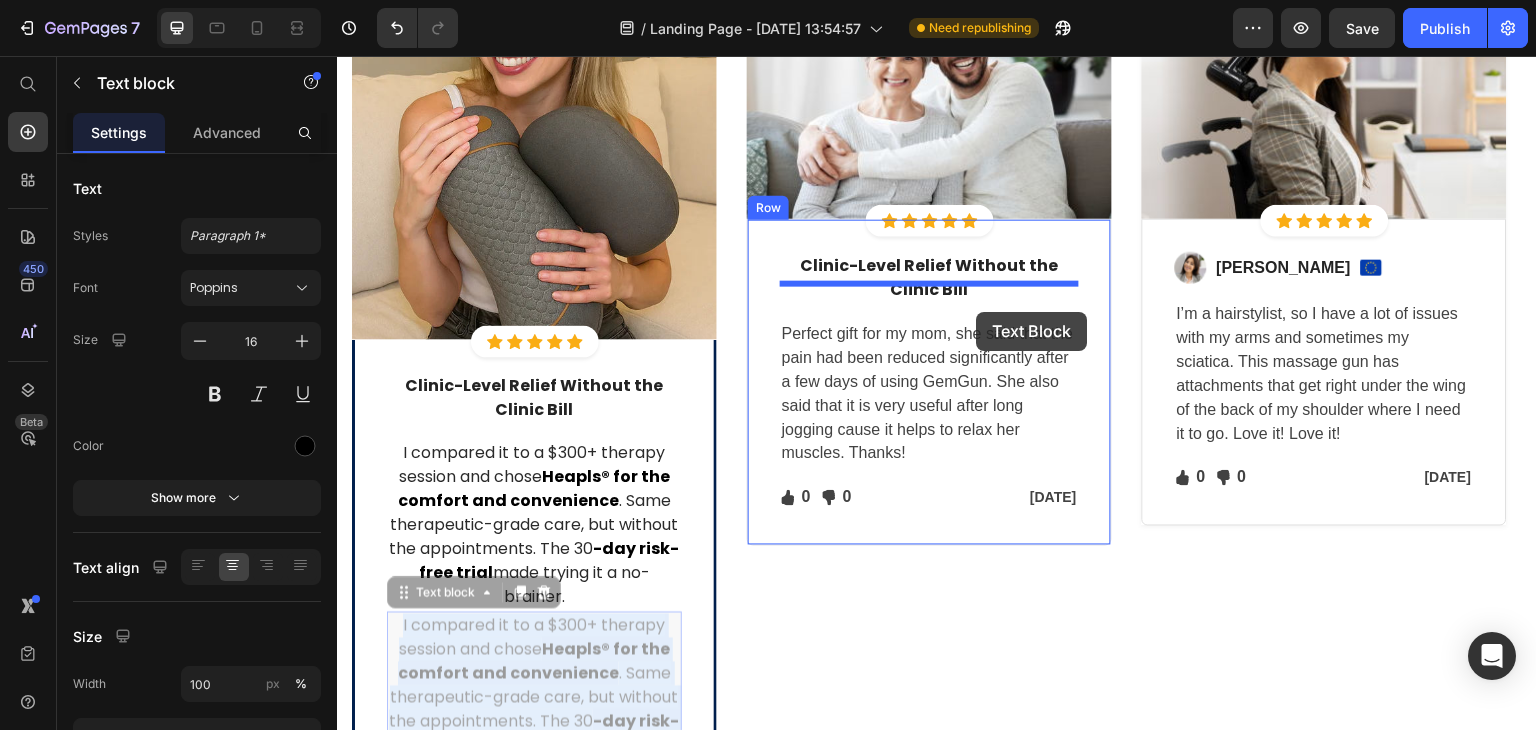 drag, startPoint x: 635, startPoint y: 620, endPoint x: 975, endPoint y: 312, distance: 458.76355 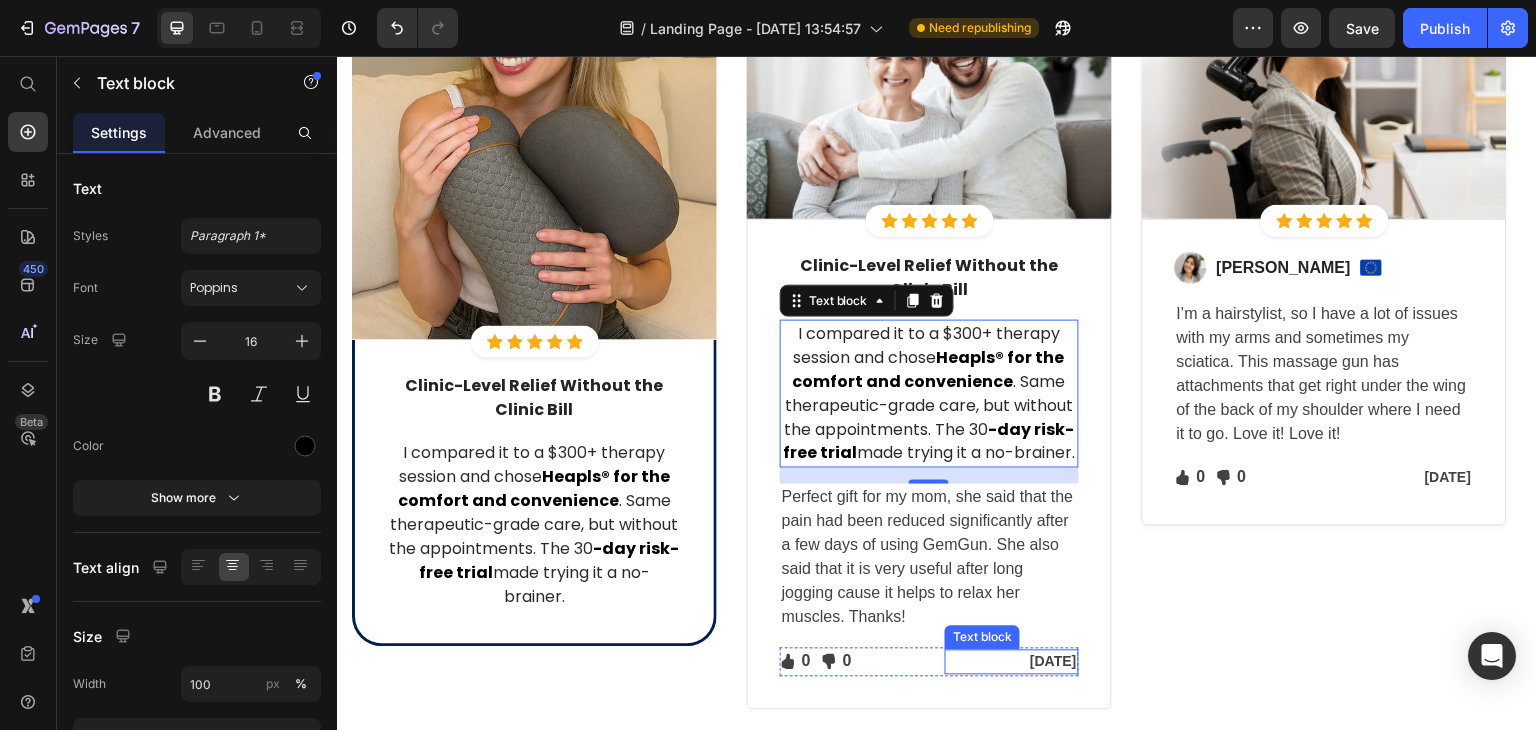 click on "Jan 13, 2022" at bounding box center (1011, 662) 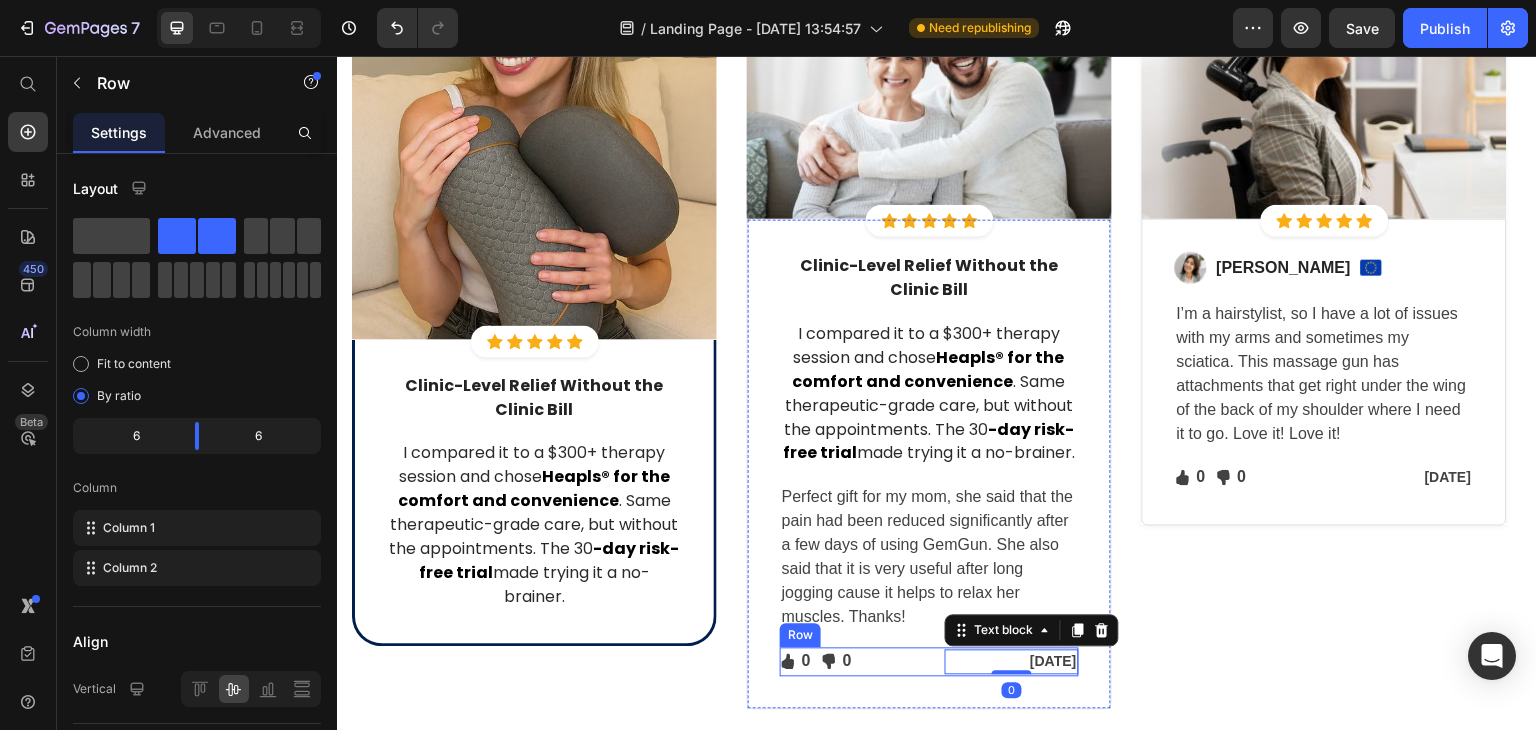 click on "Icon 0 Text block Icon List
Icon 0 Text block Icon List Row Jan 13, 2022 Text block   0 Row" at bounding box center [929, 662] 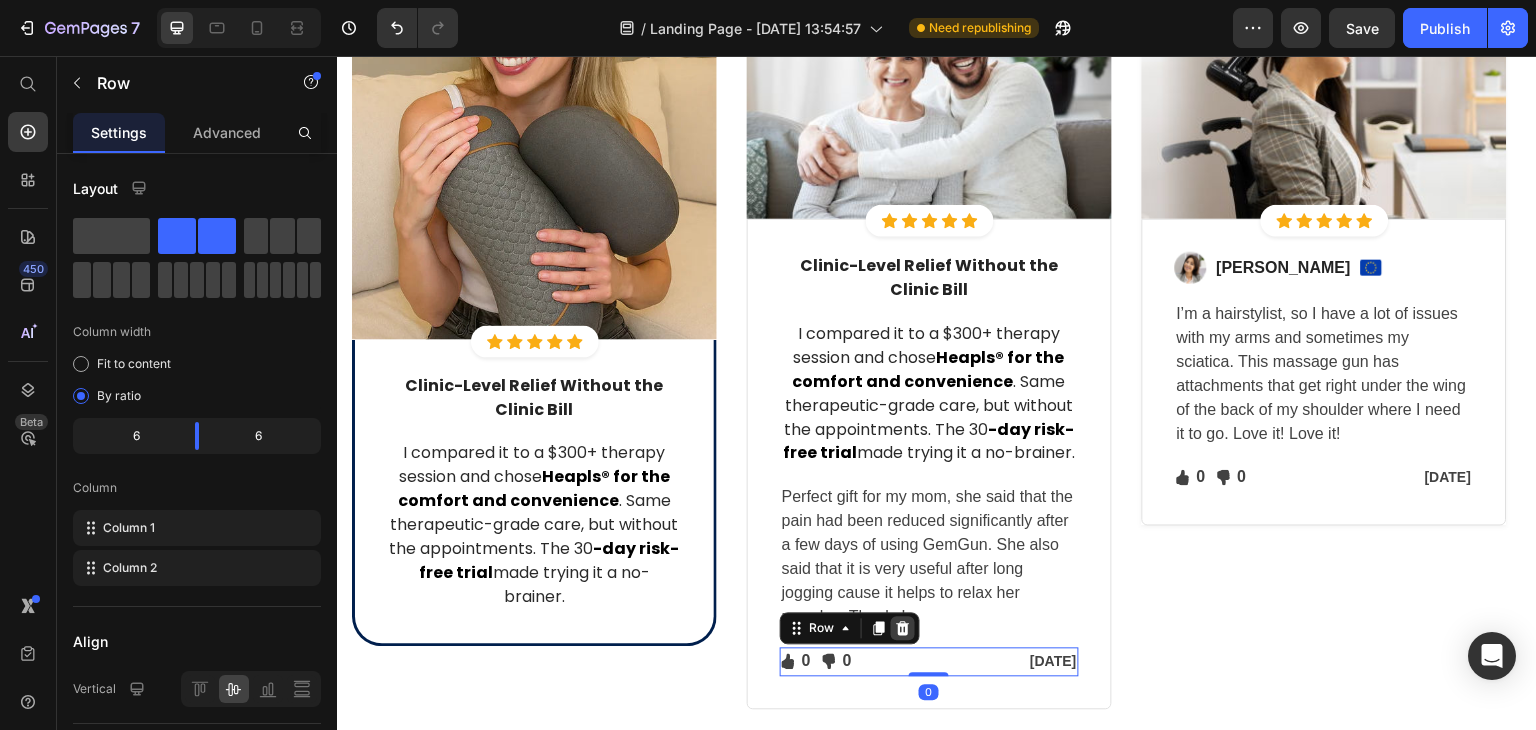 click at bounding box center [903, 629] 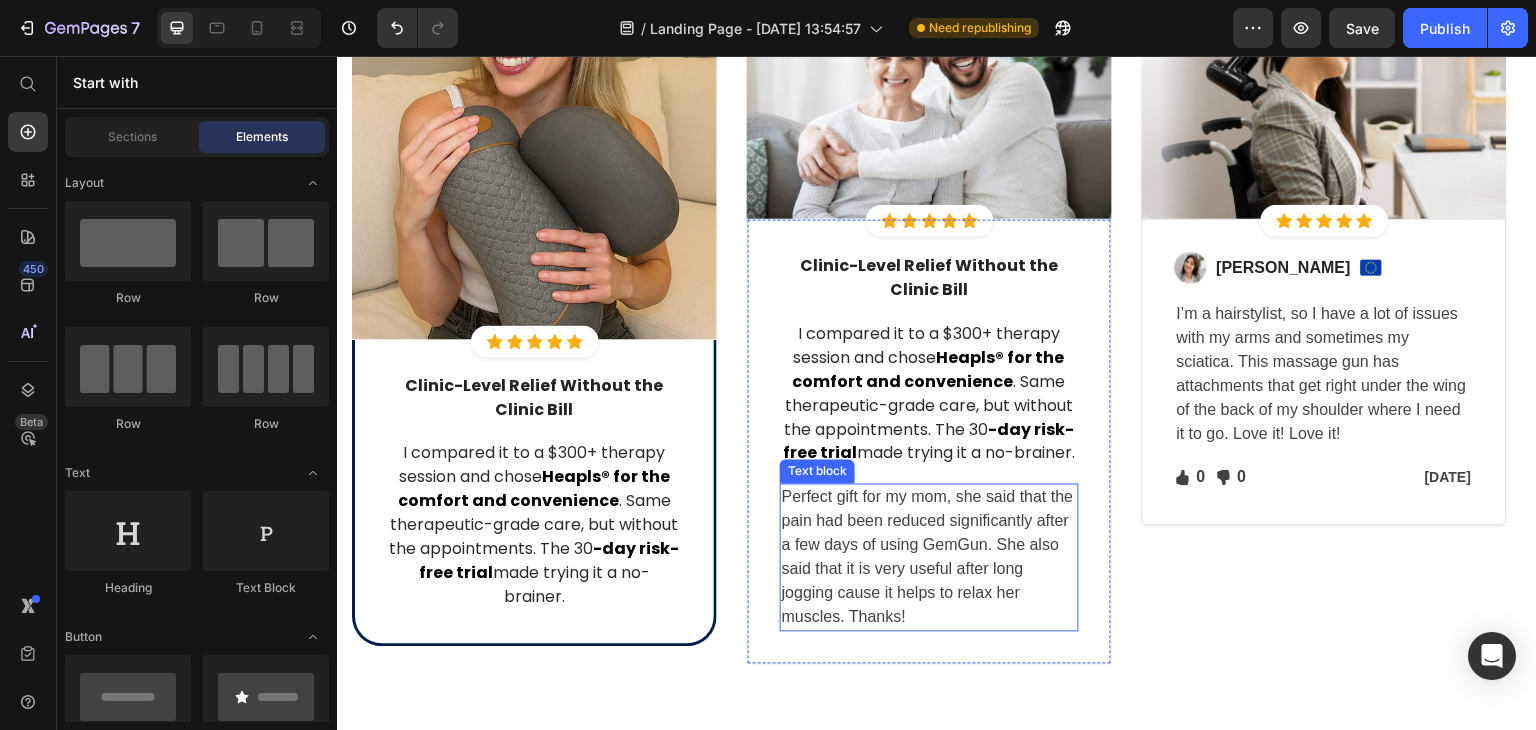 click on "Perfect gift for my mom, she said that the pain had been reduced significantly after a few days of using GemGun. She also said that it is very useful after long jogging cause it helps to relax her muscles. Thanks!" at bounding box center [929, 558] 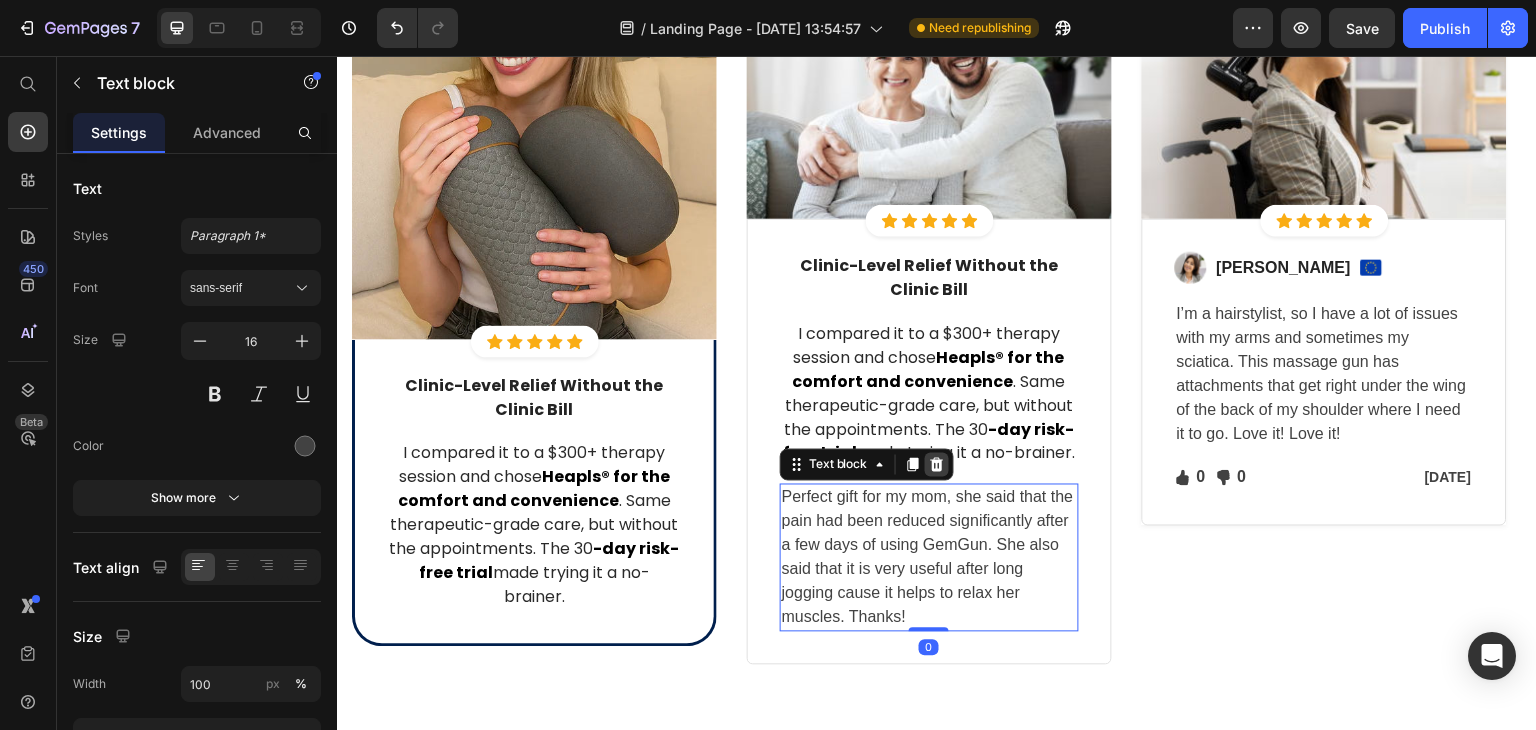 click at bounding box center (937, 465) 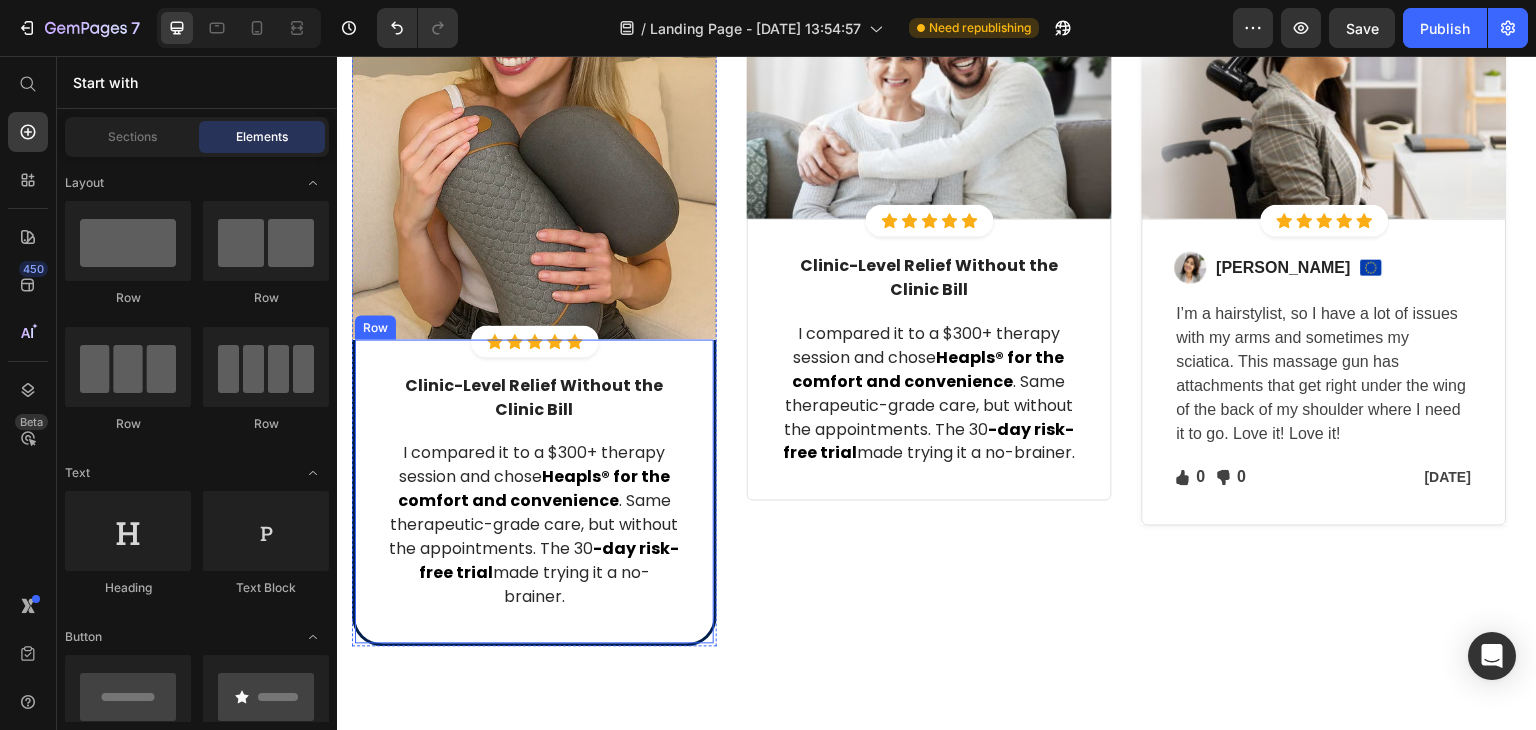 click on "Clinic-Level Relief Without the Clinic Bill Text block Row I compared it to a $300+ therapy session and chose  Heapls® for the comfort and convenience . Same therapeutic-grade care, but without the appointments. The 30 -day risk-free trial  made trying it a no-brainer. Text block Row" at bounding box center (534, 493) 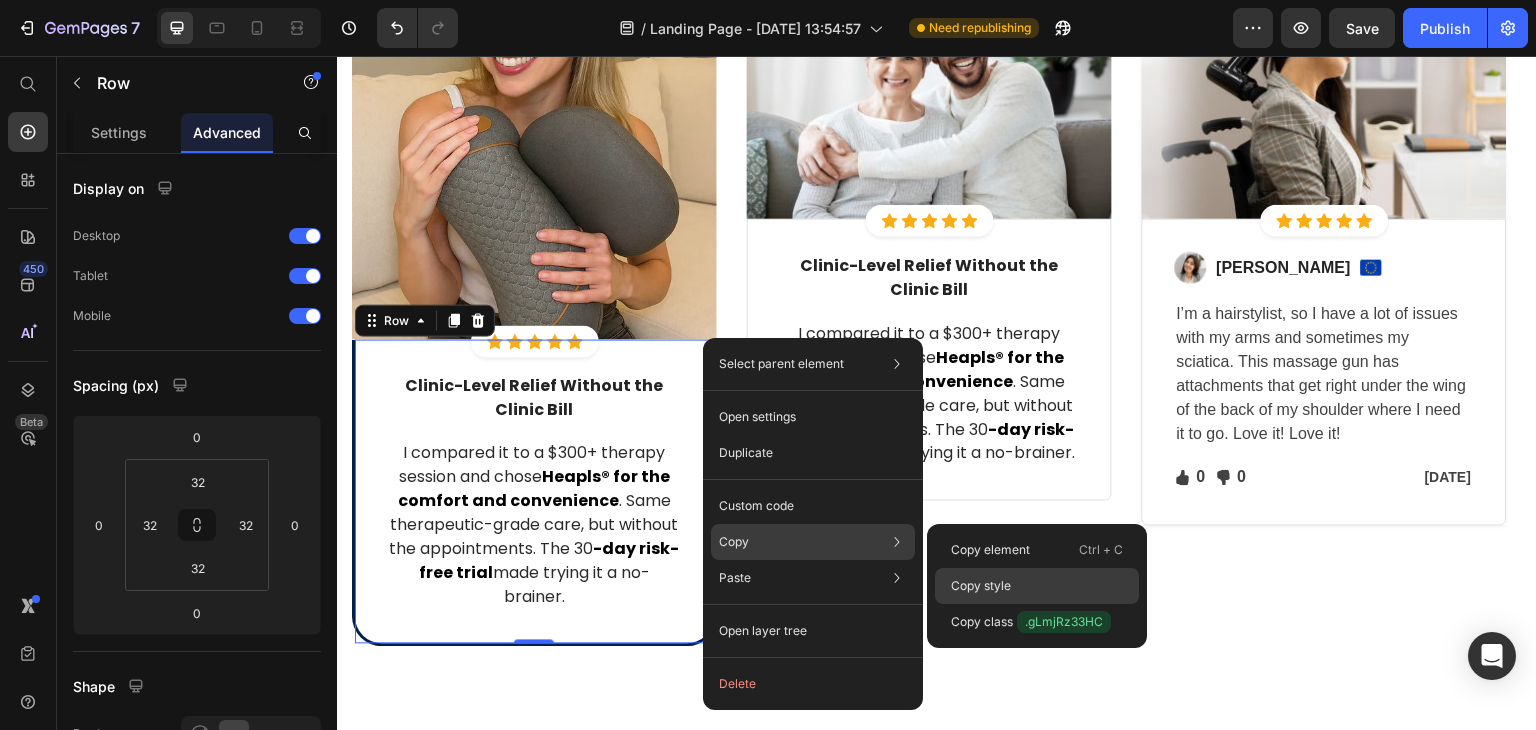 drag, startPoint x: 987, startPoint y: 575, endPoint x: 497, endPoint y: 314, distance: 555.1766 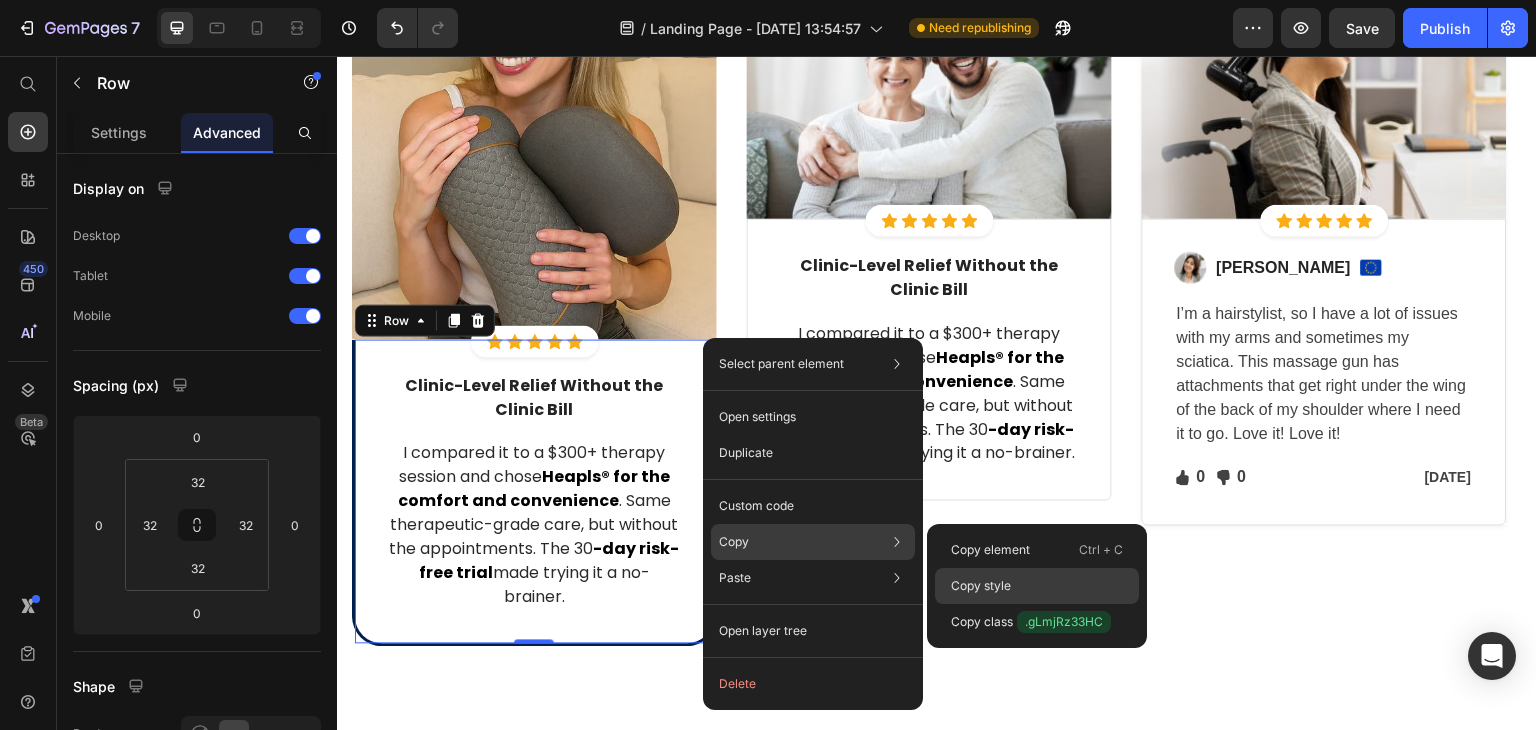 click on "Copy style" 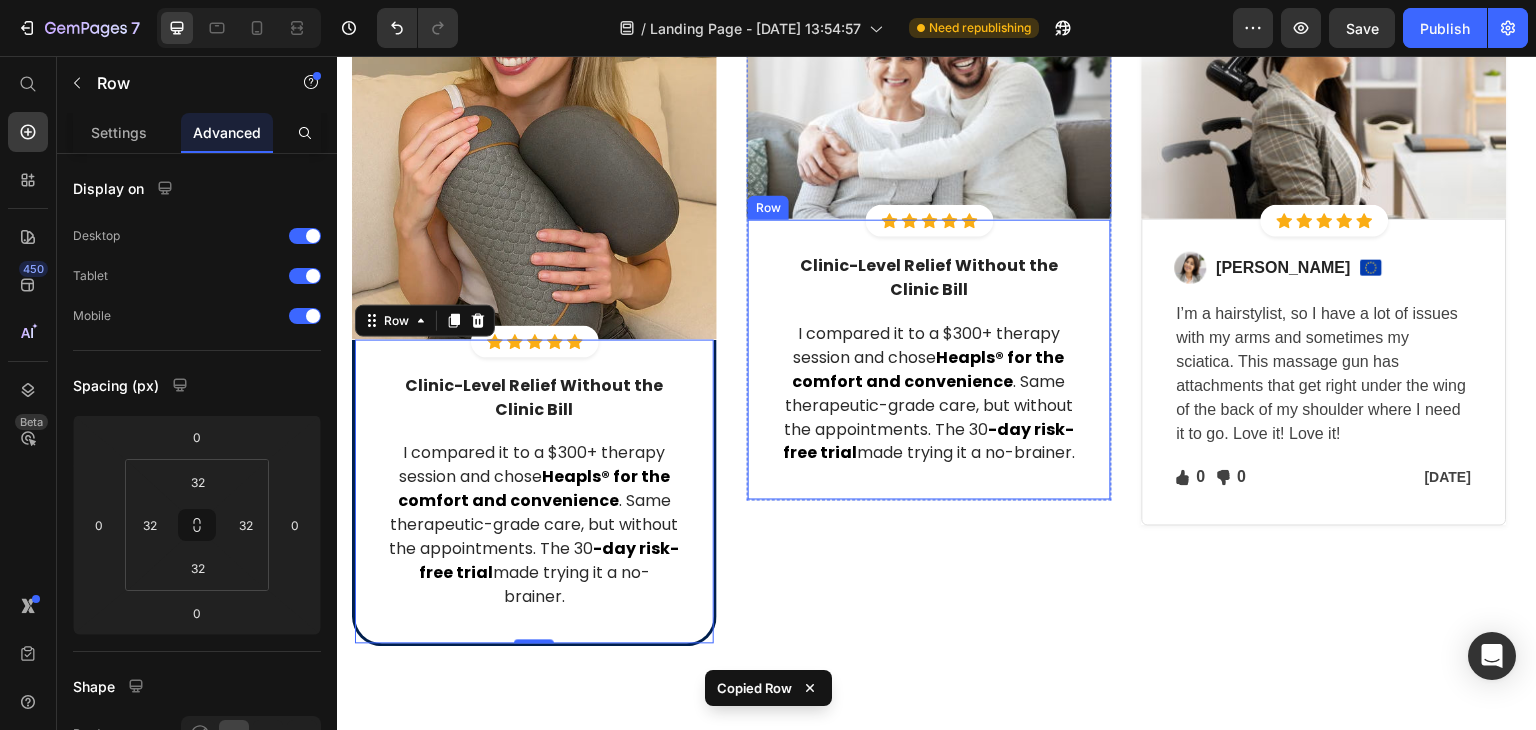 click on "Clinic-Level Relief Without the Clinic Bill Text block I compared it to a $300+ therapy session and chose  Heapls® for the comfort and convenience . Same therapeutic-grade care, but without the appointments. The 30 -day risk-free trial  made trying it a no-brainer. Text block Row" at bounding box center [929, 360] 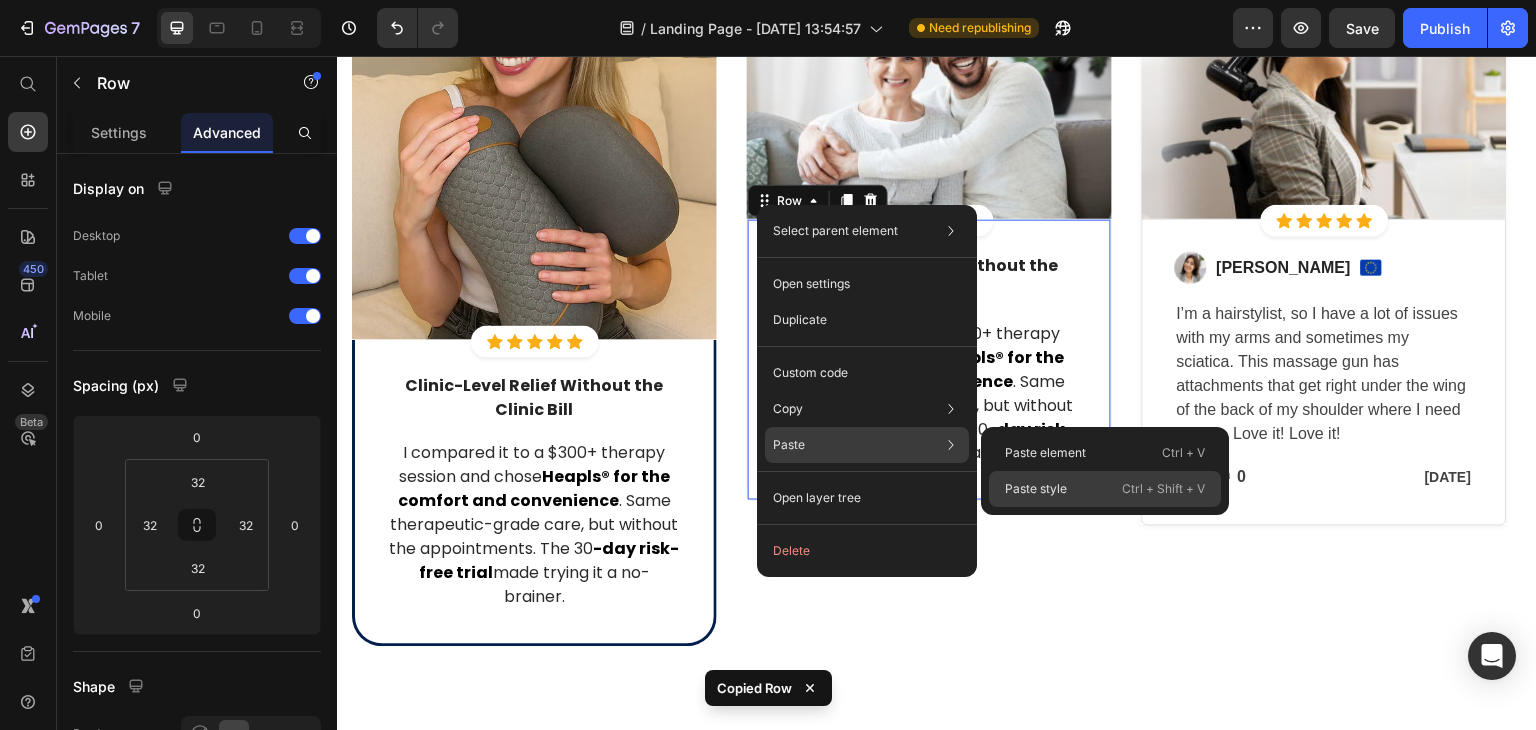 click on "Paste style" at bounding box center [1036, 489] 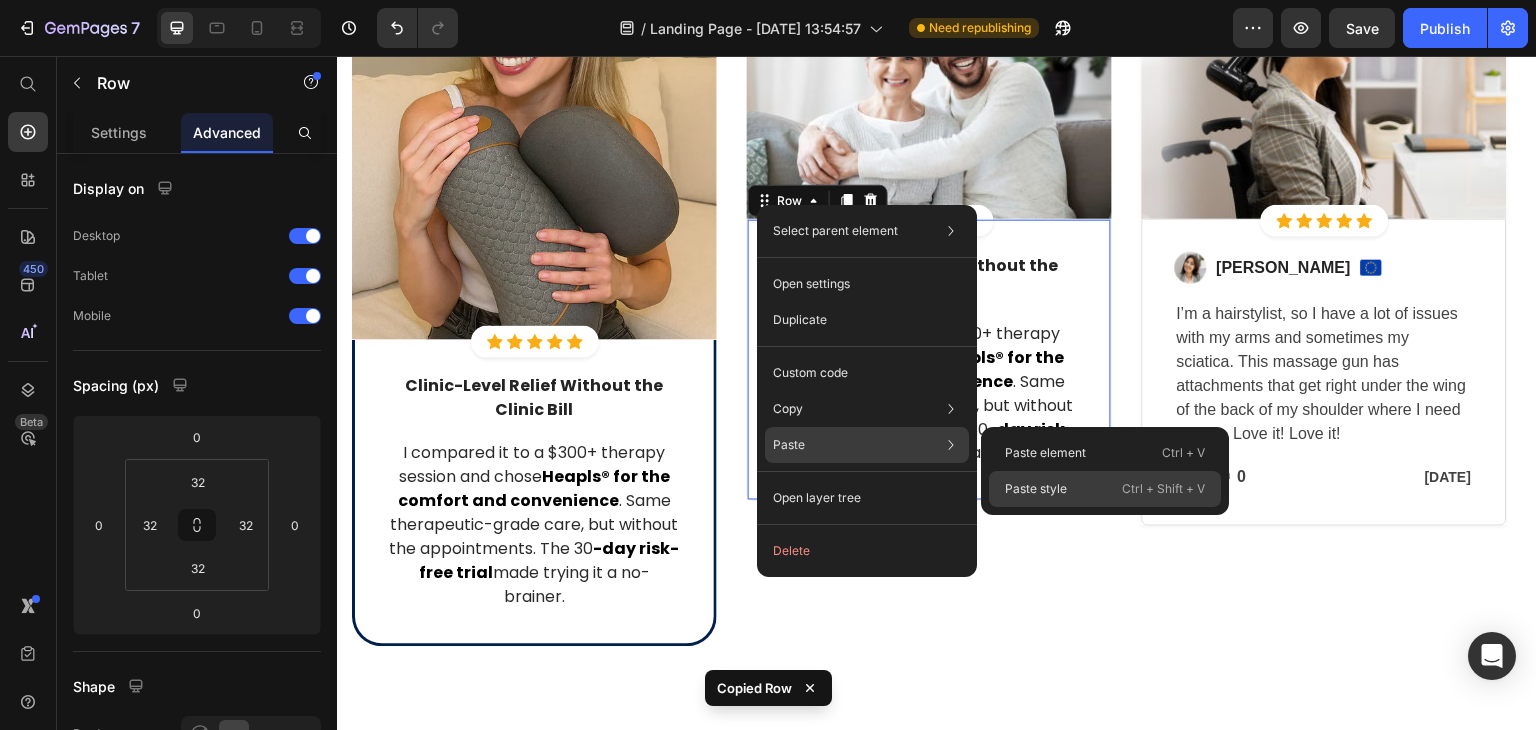 type on "Mixed" 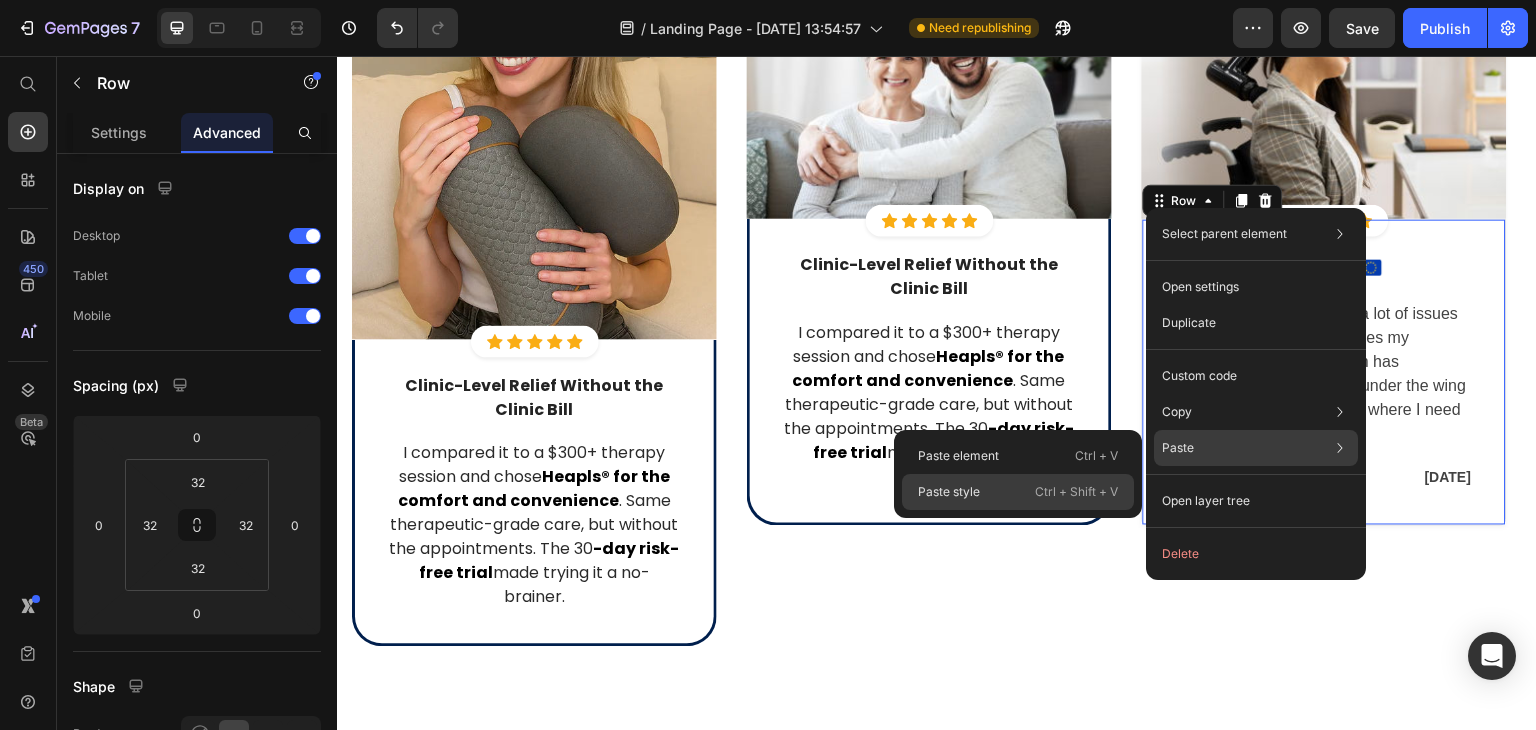 click on "Paste style  Ctrl + Shift + V" 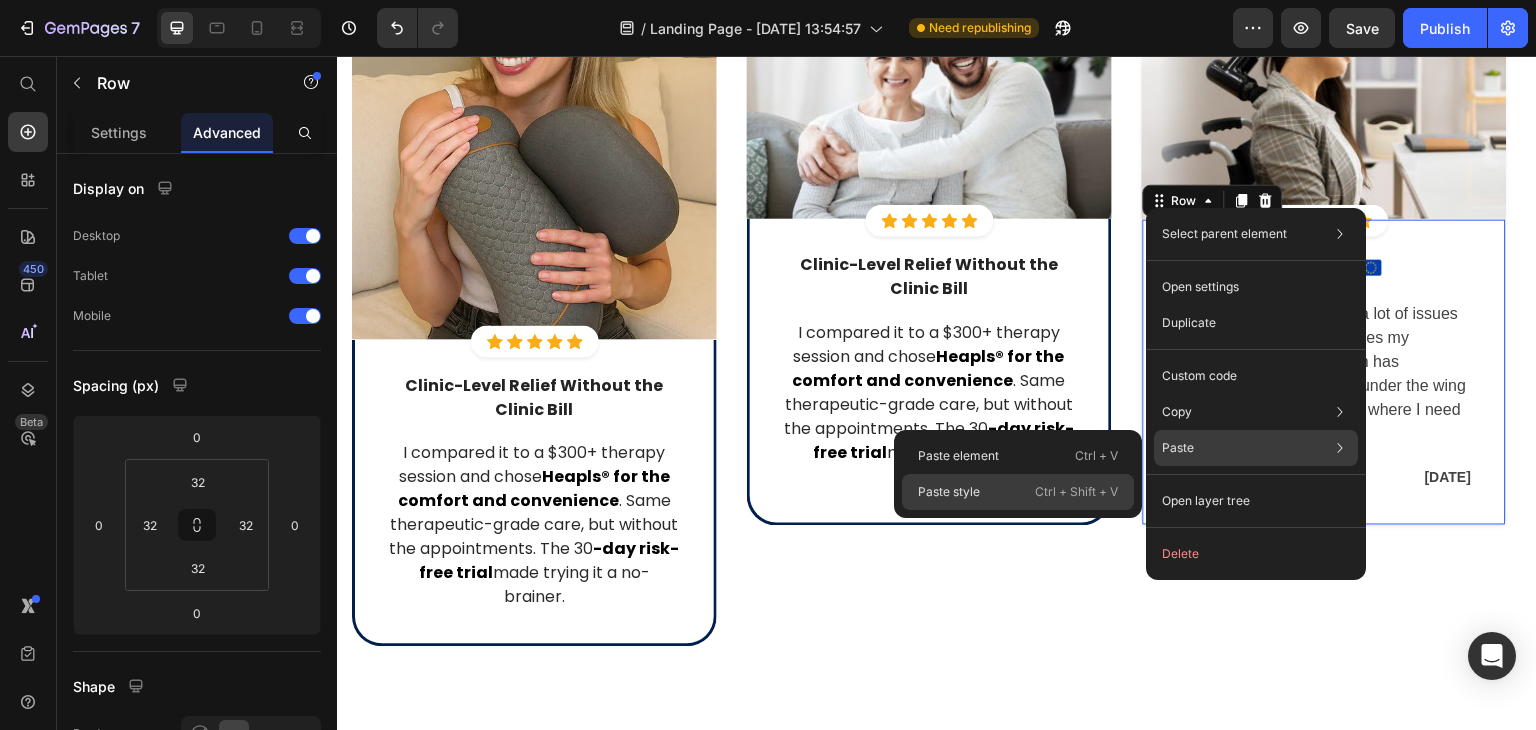 type on "Mixed" 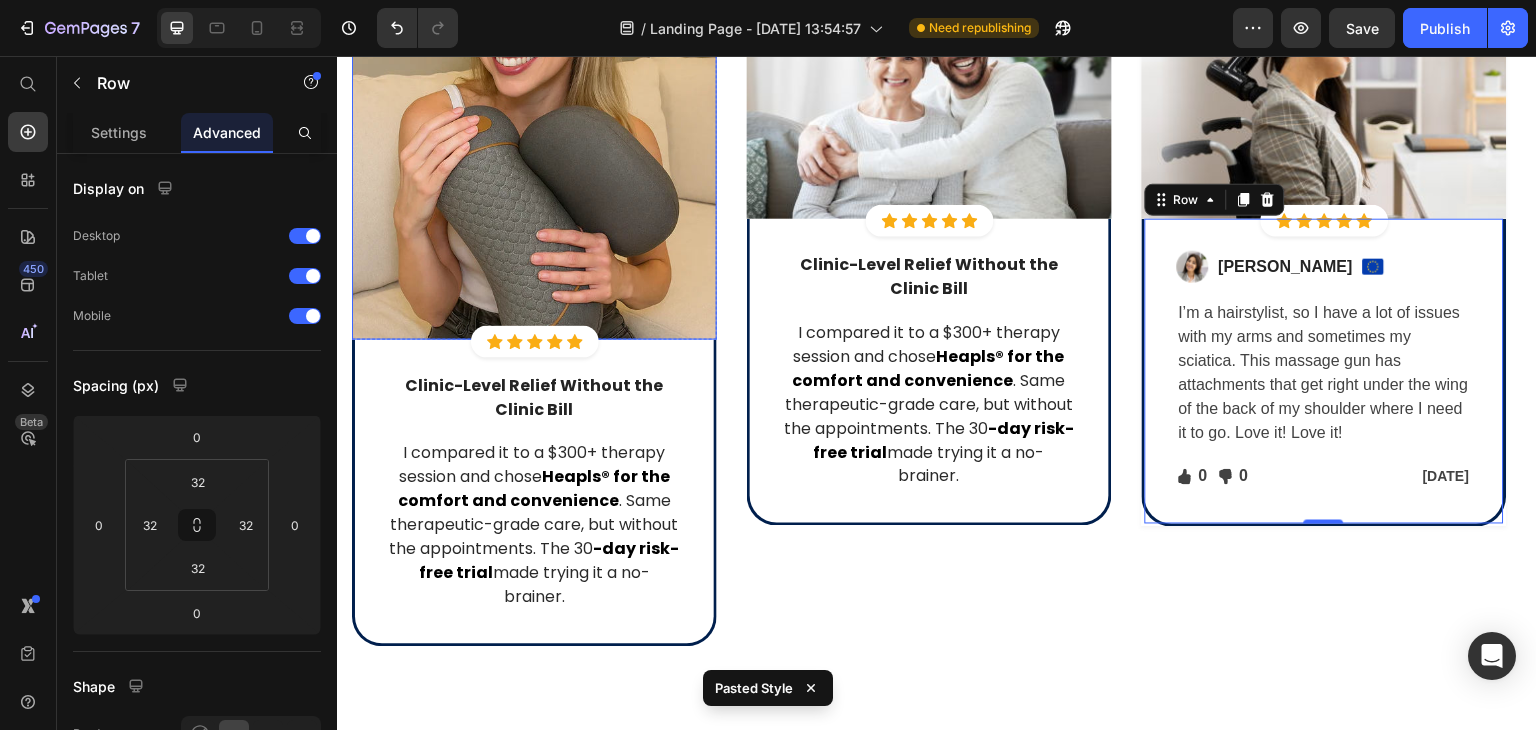 click at bounding box center (534, 157) 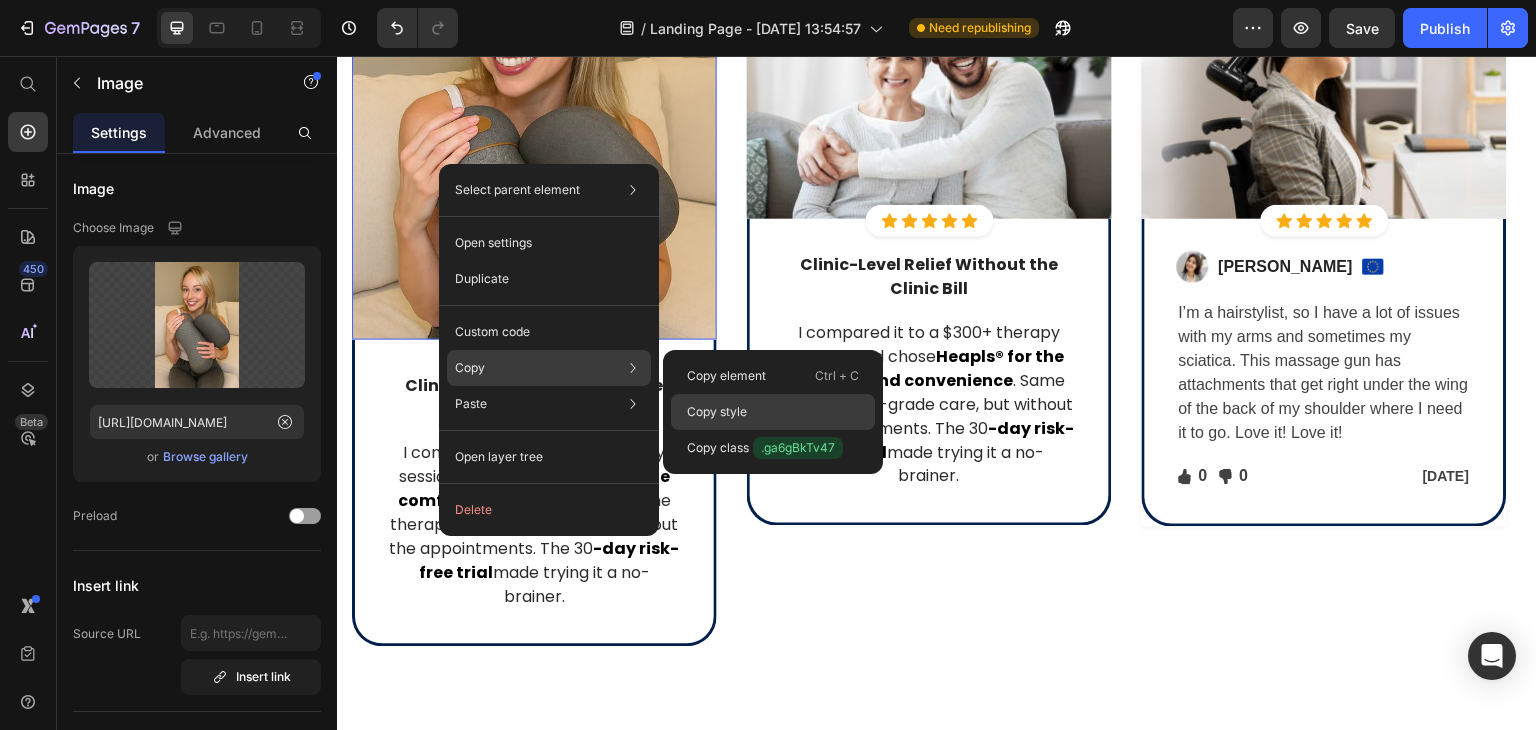 click on "Copy style" at bounding box center (717, 412) 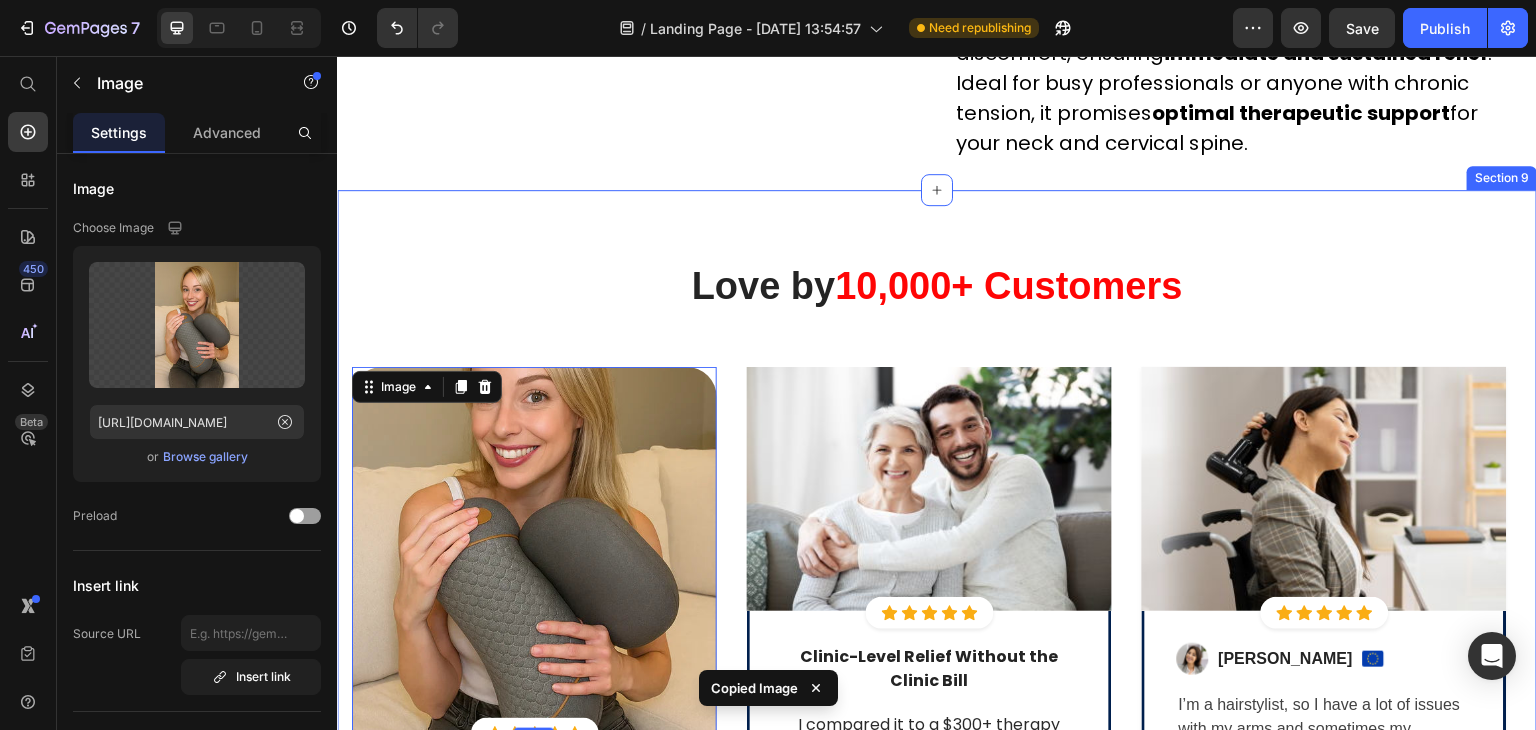 scroll, scrollTop: 5800, scrollLeft: 0, axis: vertical 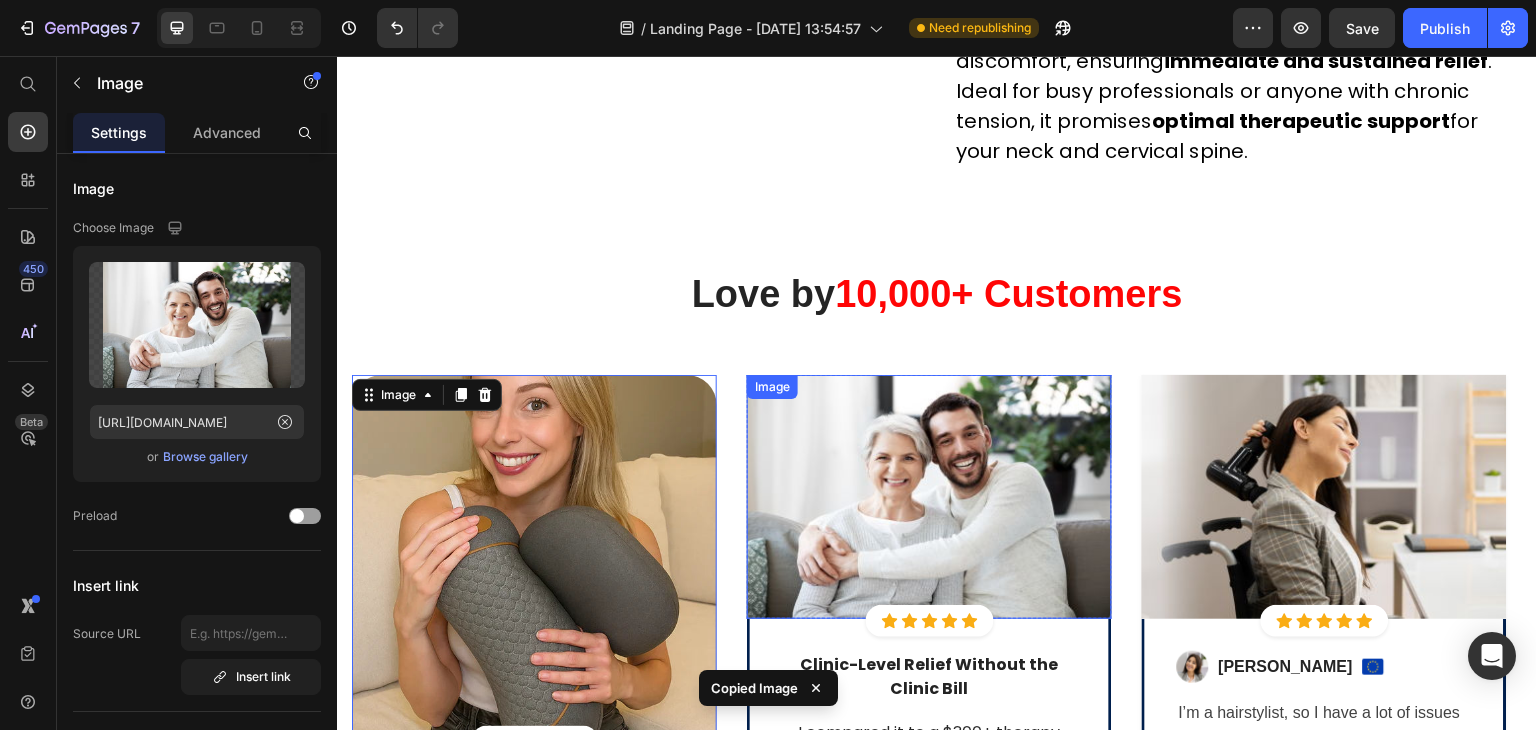 click at bounding box center (929, 497) 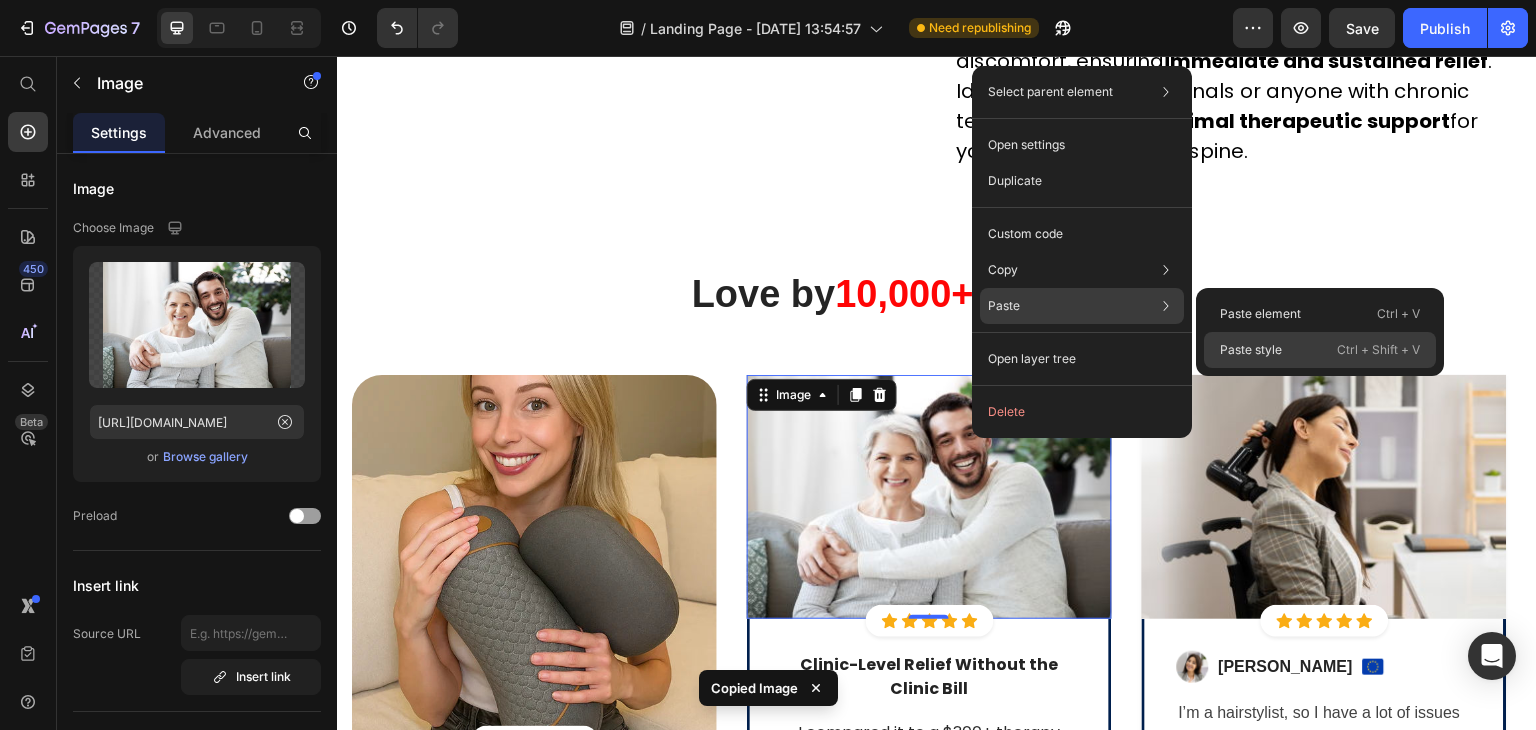 click on "Paste style  Ctrl + Shift + V" 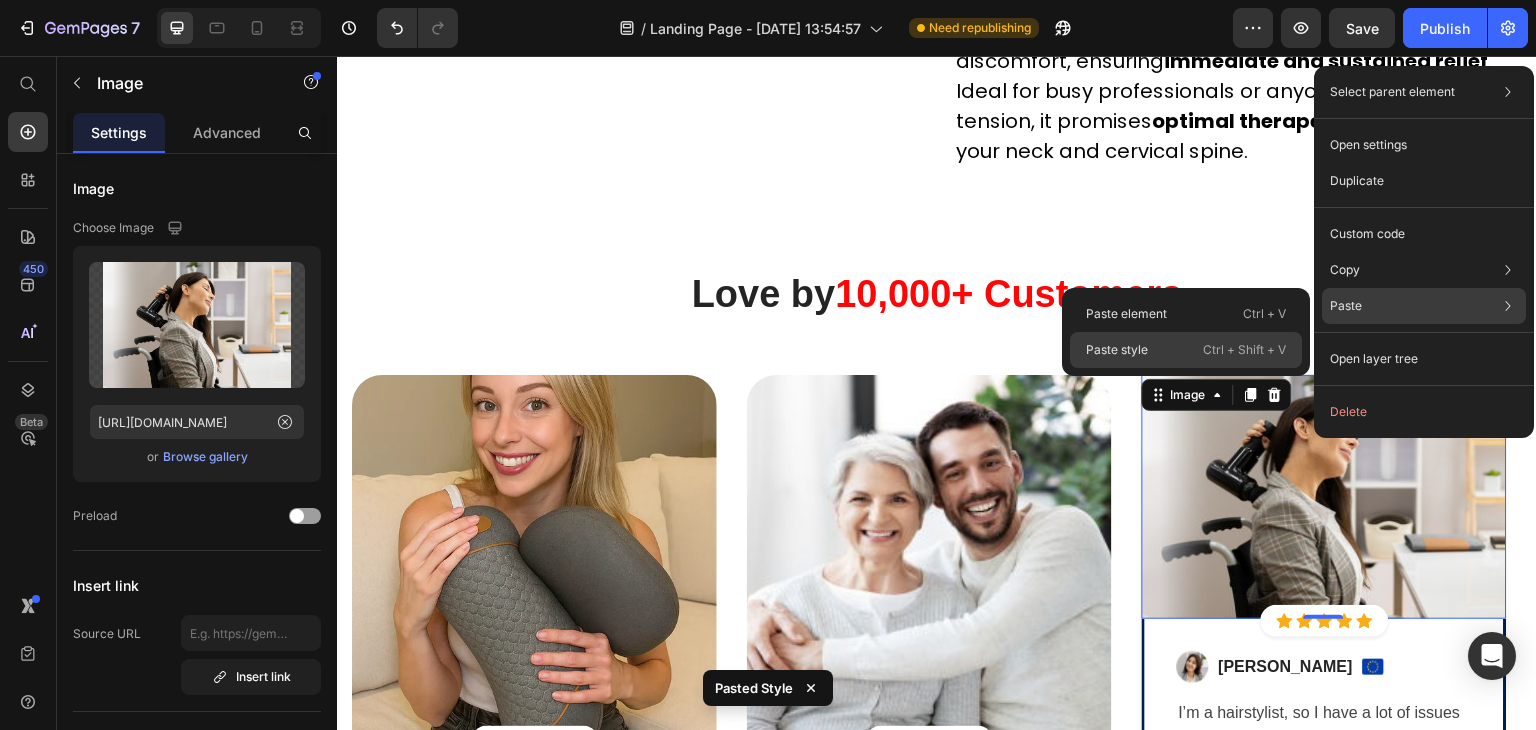 click on "Paste style  Ctrl + Shift + V" 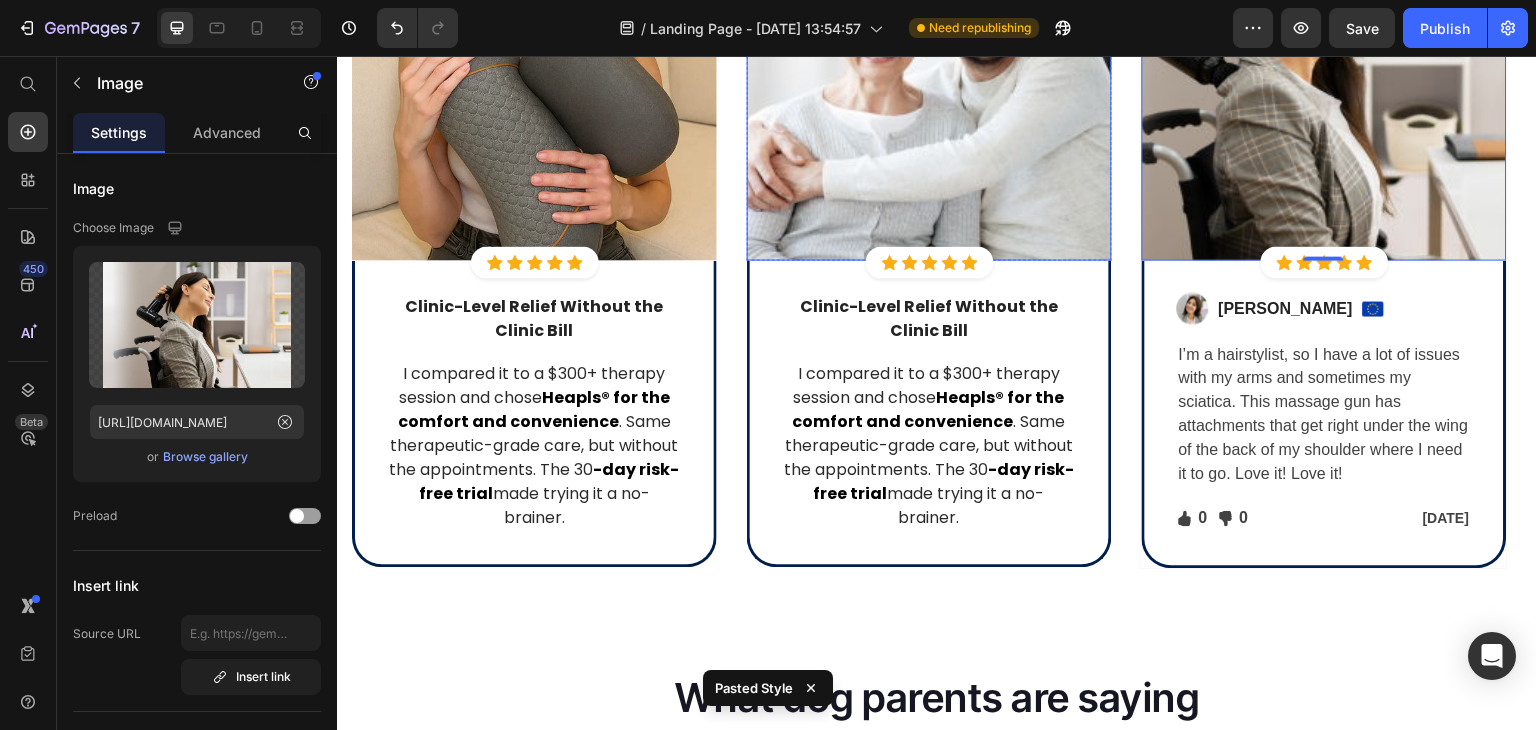 scroll, scrollTop: 6300, scrollLeft: 0, axis: vertical 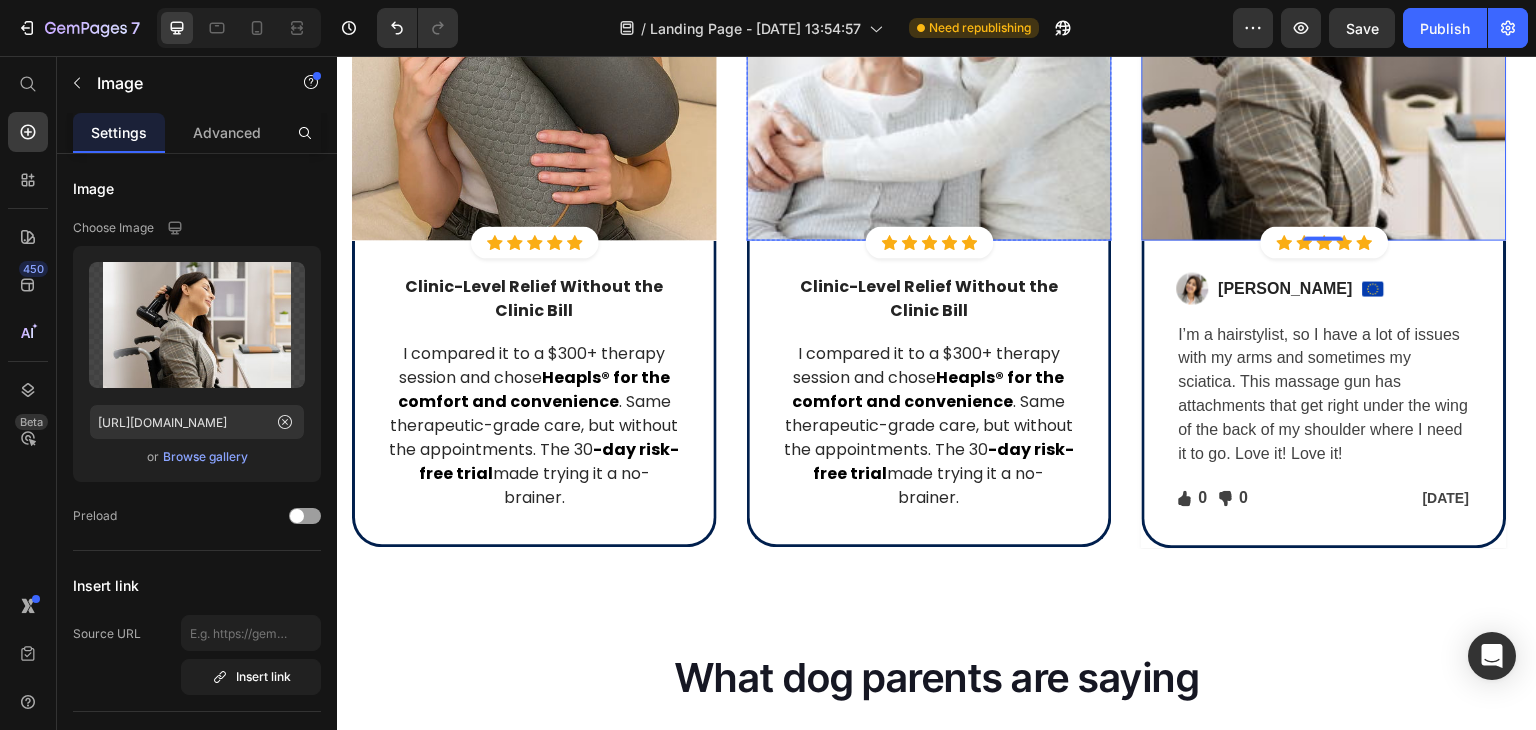 click at bounding box center [929, 57] 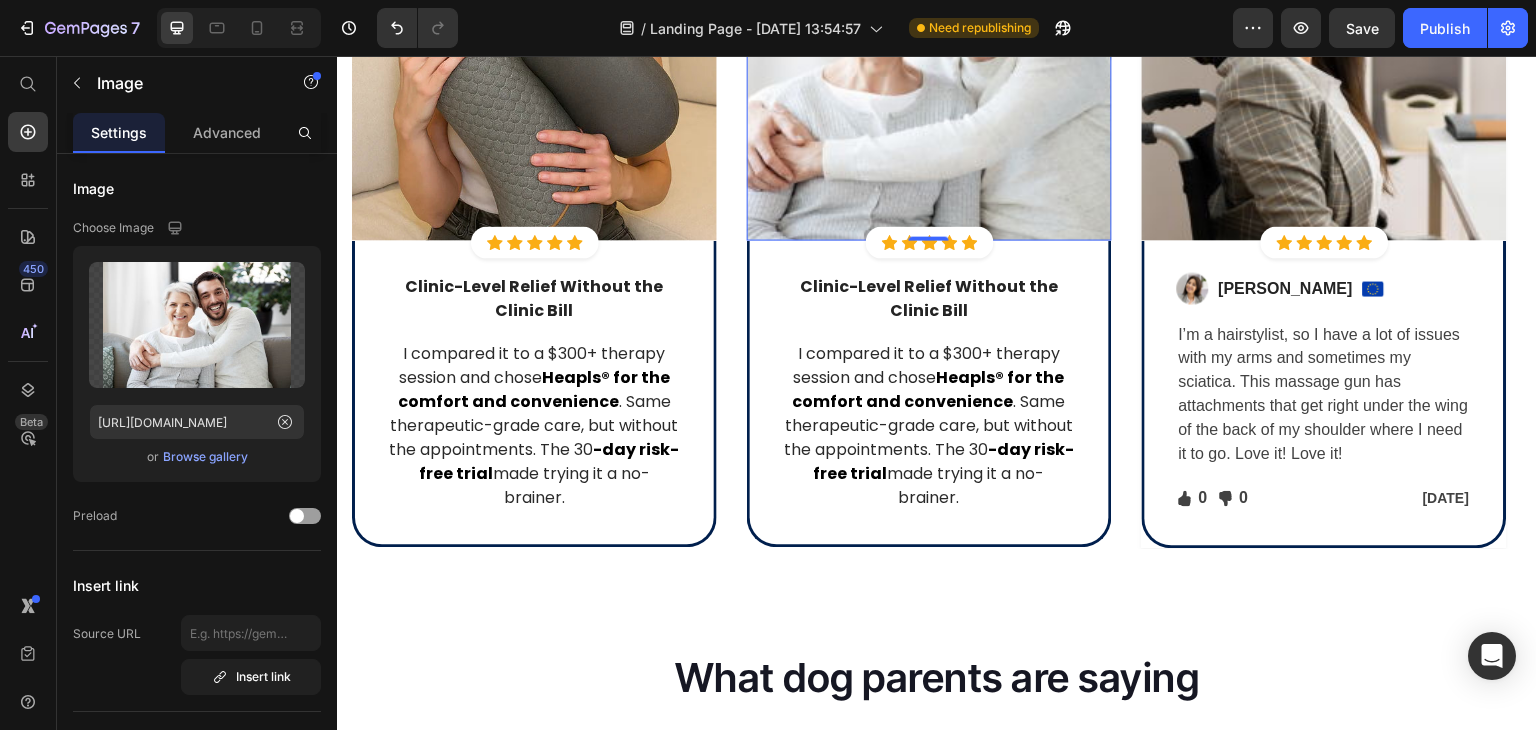 click at bounding box center (929, 57) 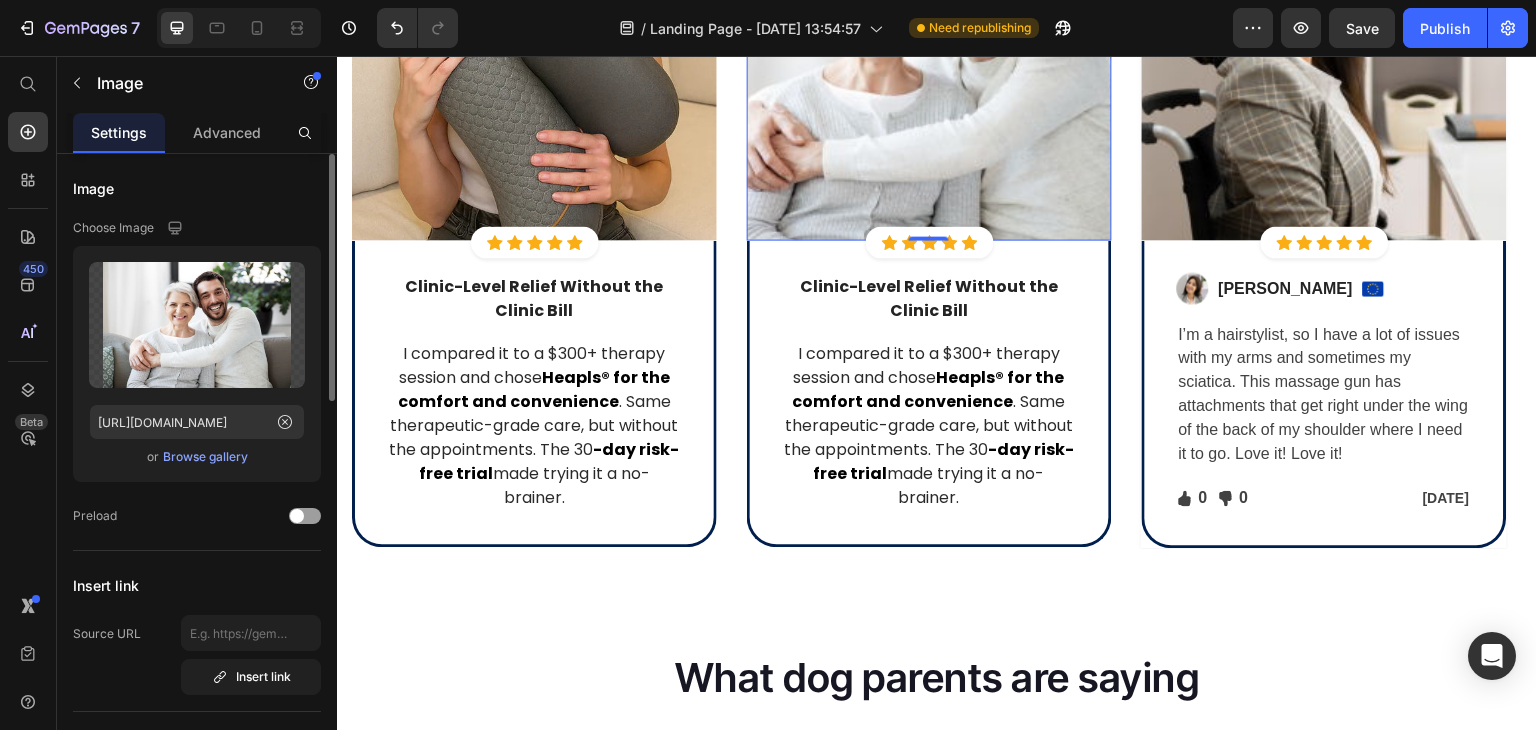 click on "Browse gallery" at bounding box center [205, 457] 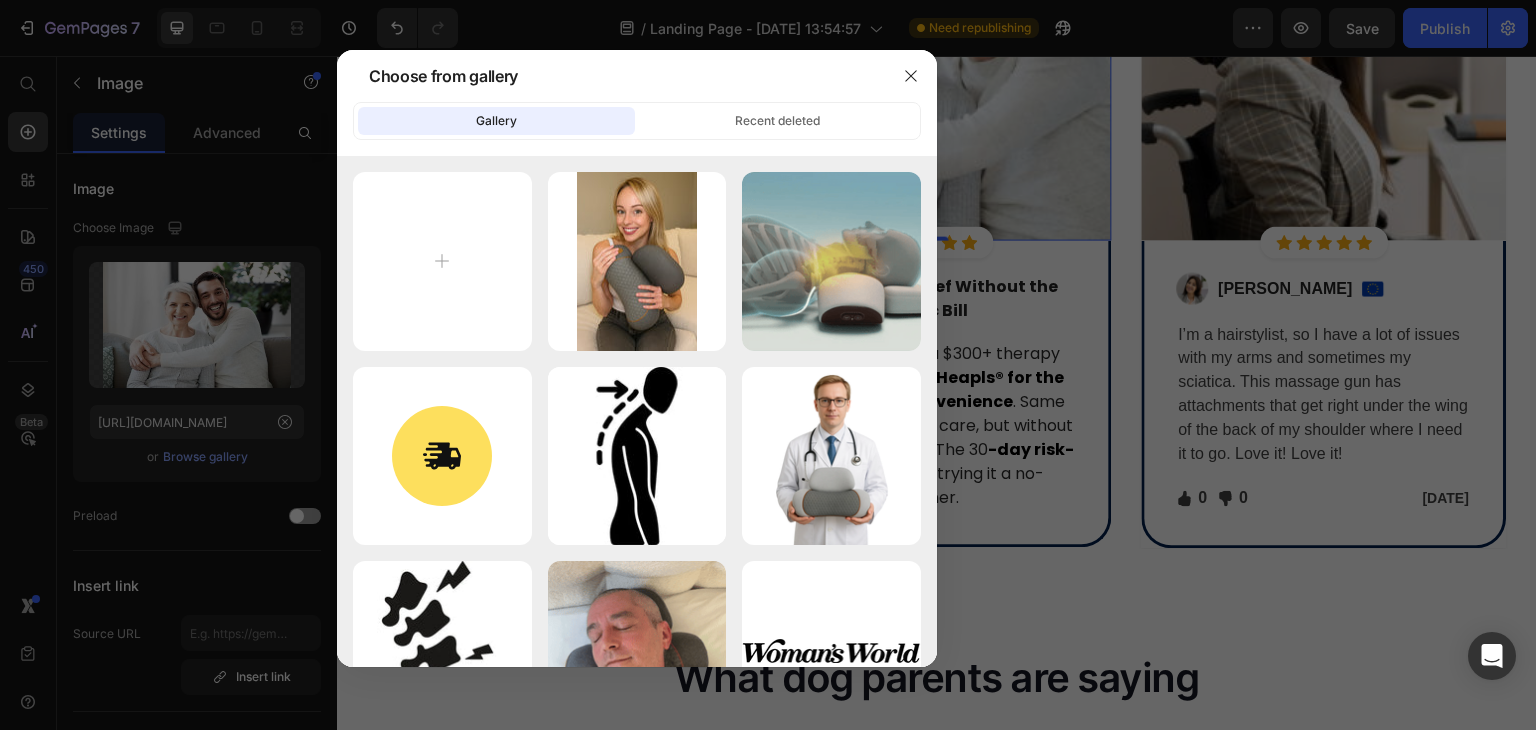 type on "C:\fakepath\imgi_87_Untitled_design.webp" 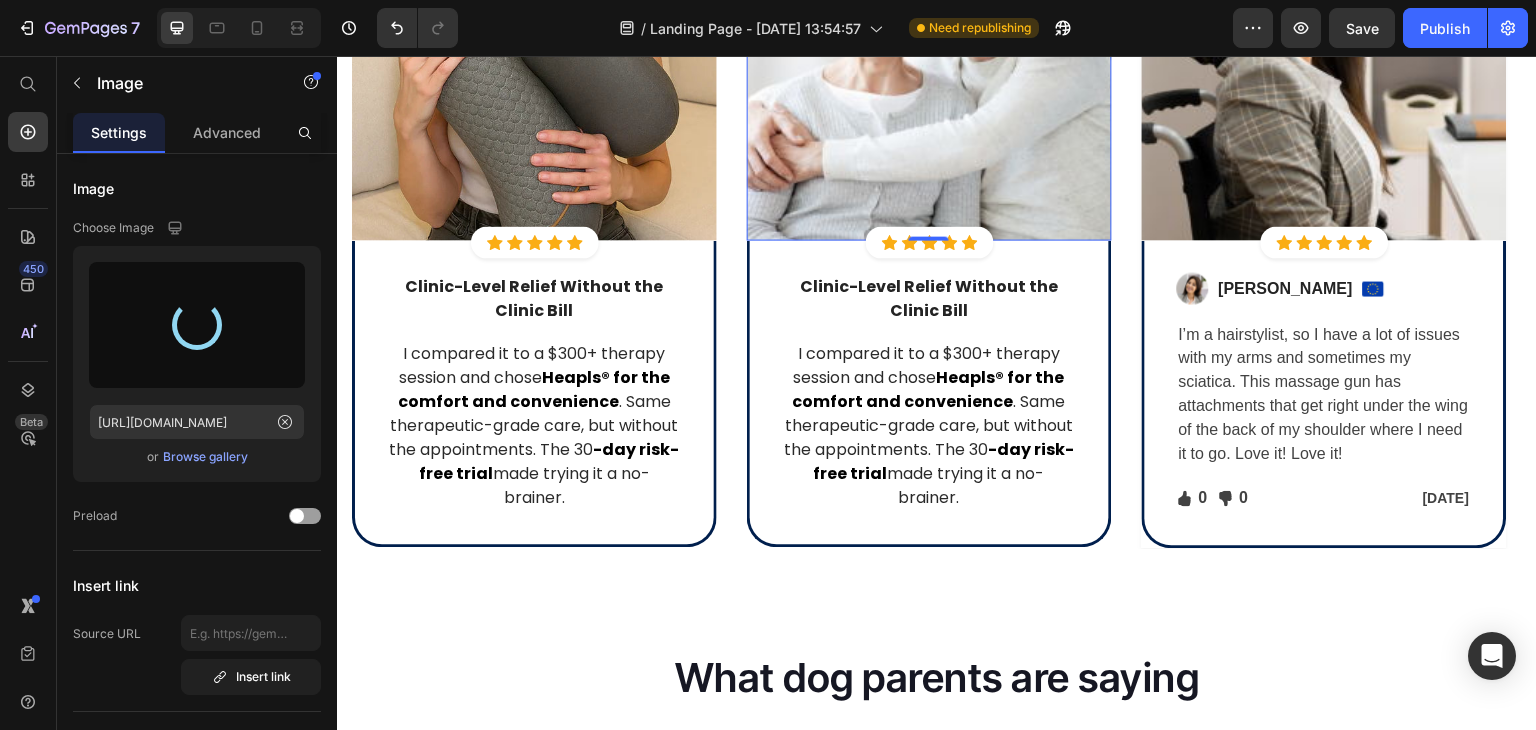 type on "https://cdn.shopify.com/s/files/1/0713/3744/3518/files/gempages_575423143066207058-2e32bf83-4dec-42a9-9975-c49d81e91f96.webp" 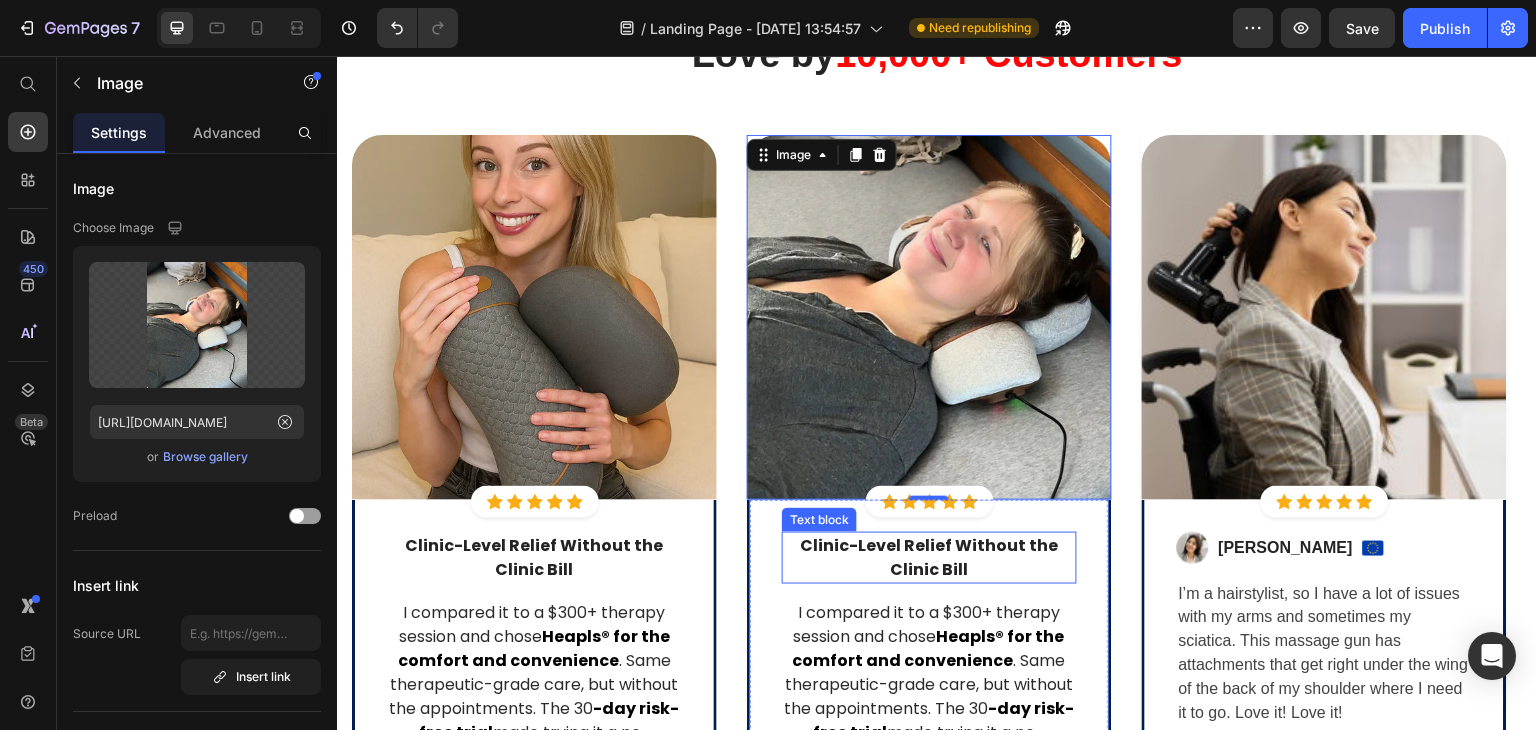 scroll, scrollTop: 6000, scrollLeft: 0, axis: vertical 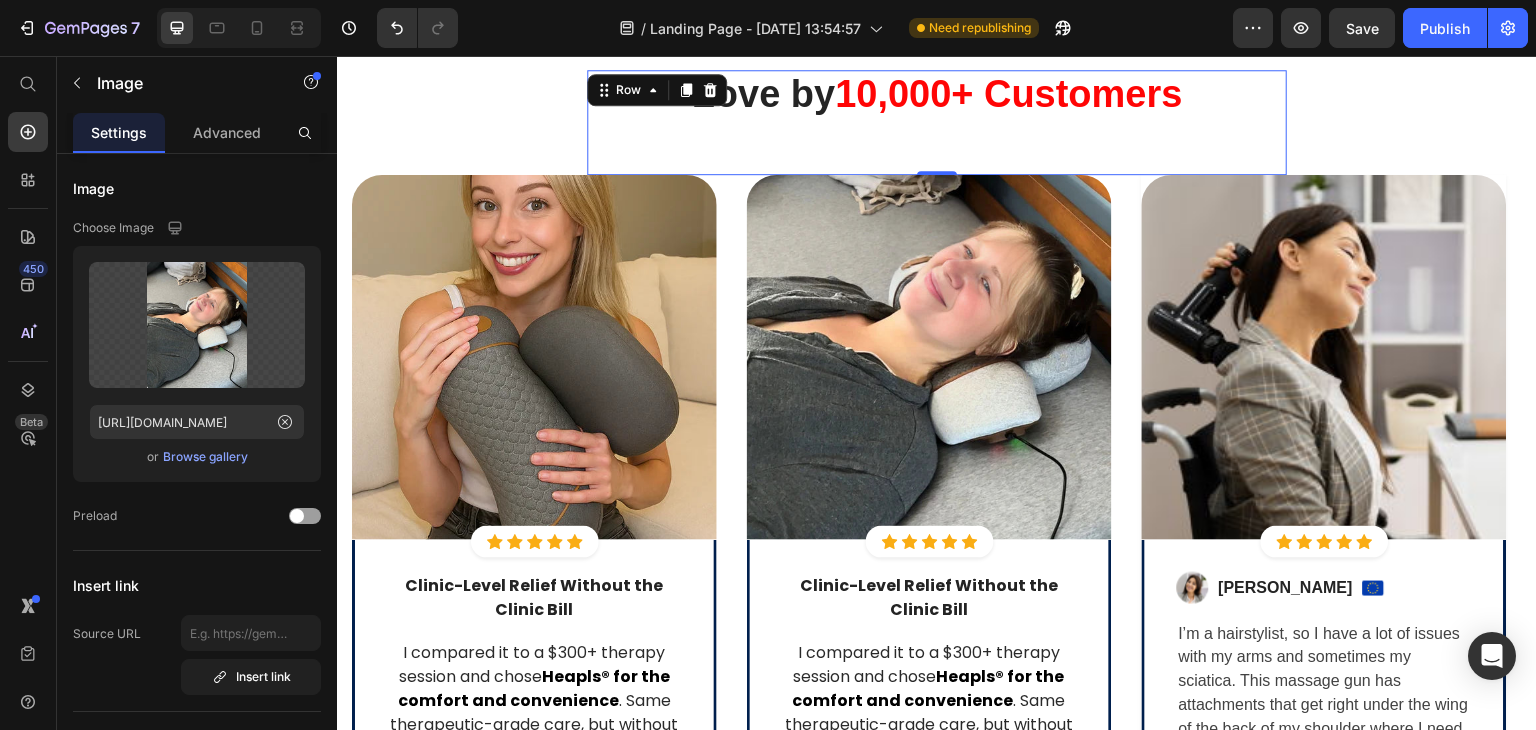 click on "⁠⁠⁠⁠⁠⁠⁠ Love by  10,000+ Customers Heading" at bounding box center (937, 123) 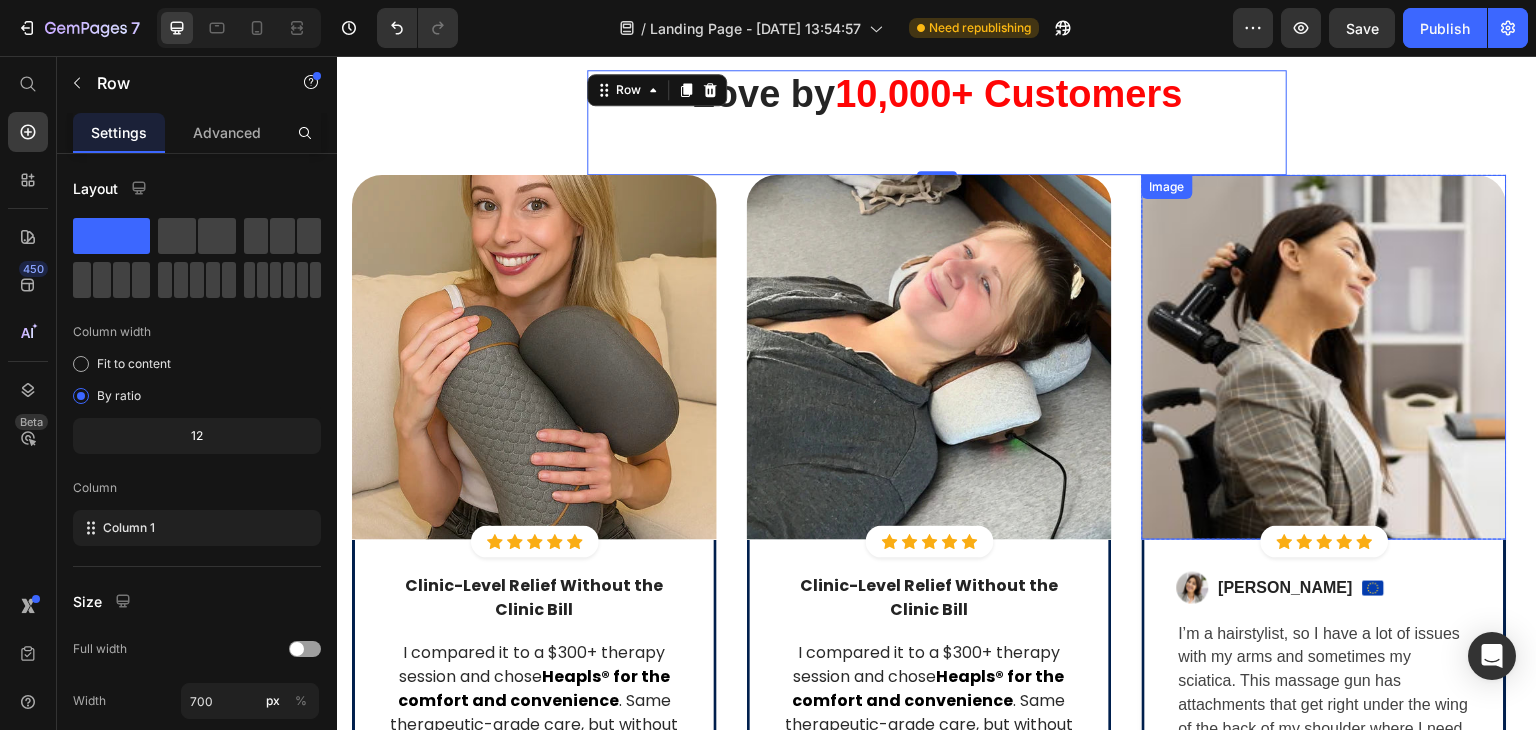 click at bounding box center [1324, 357] 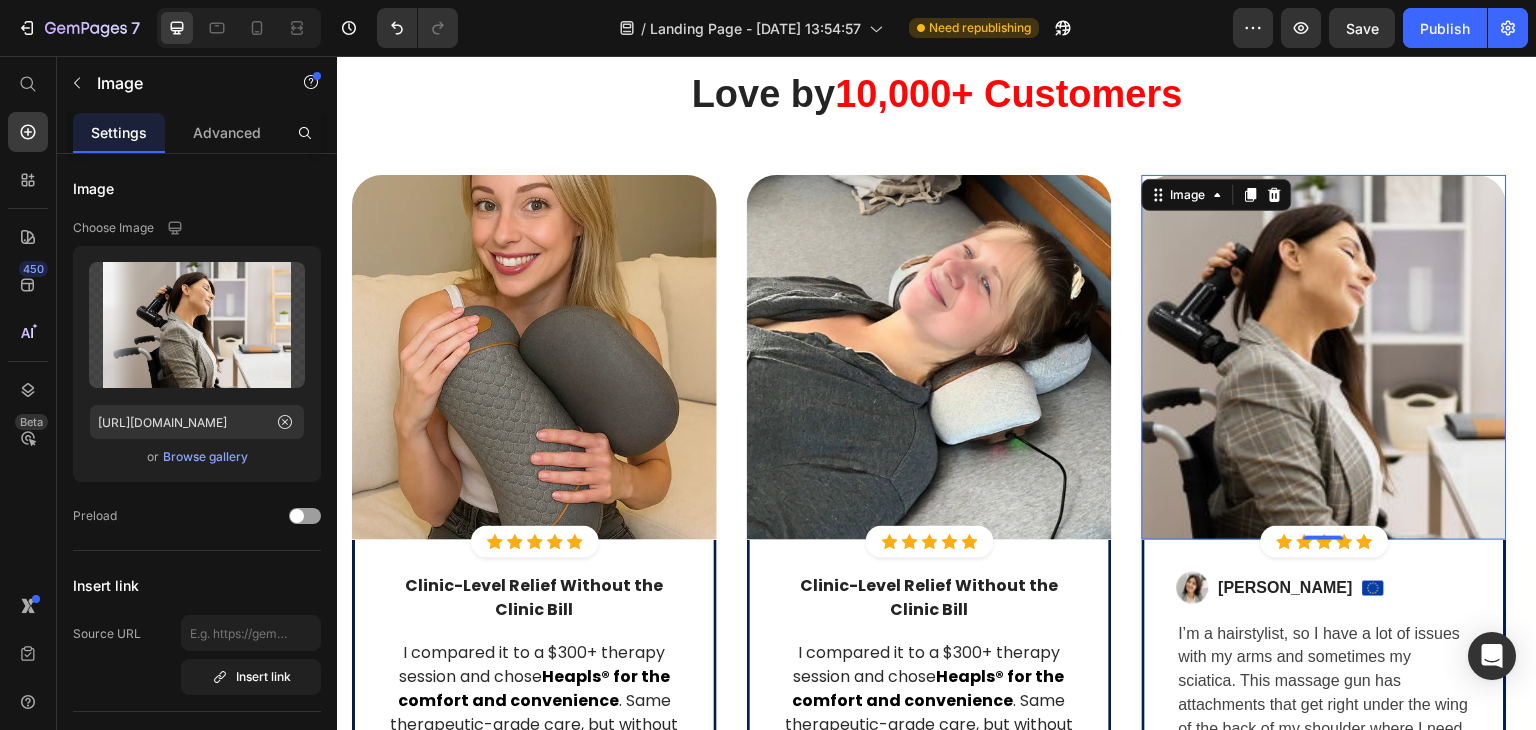 click at bounding box center [1324, 357] 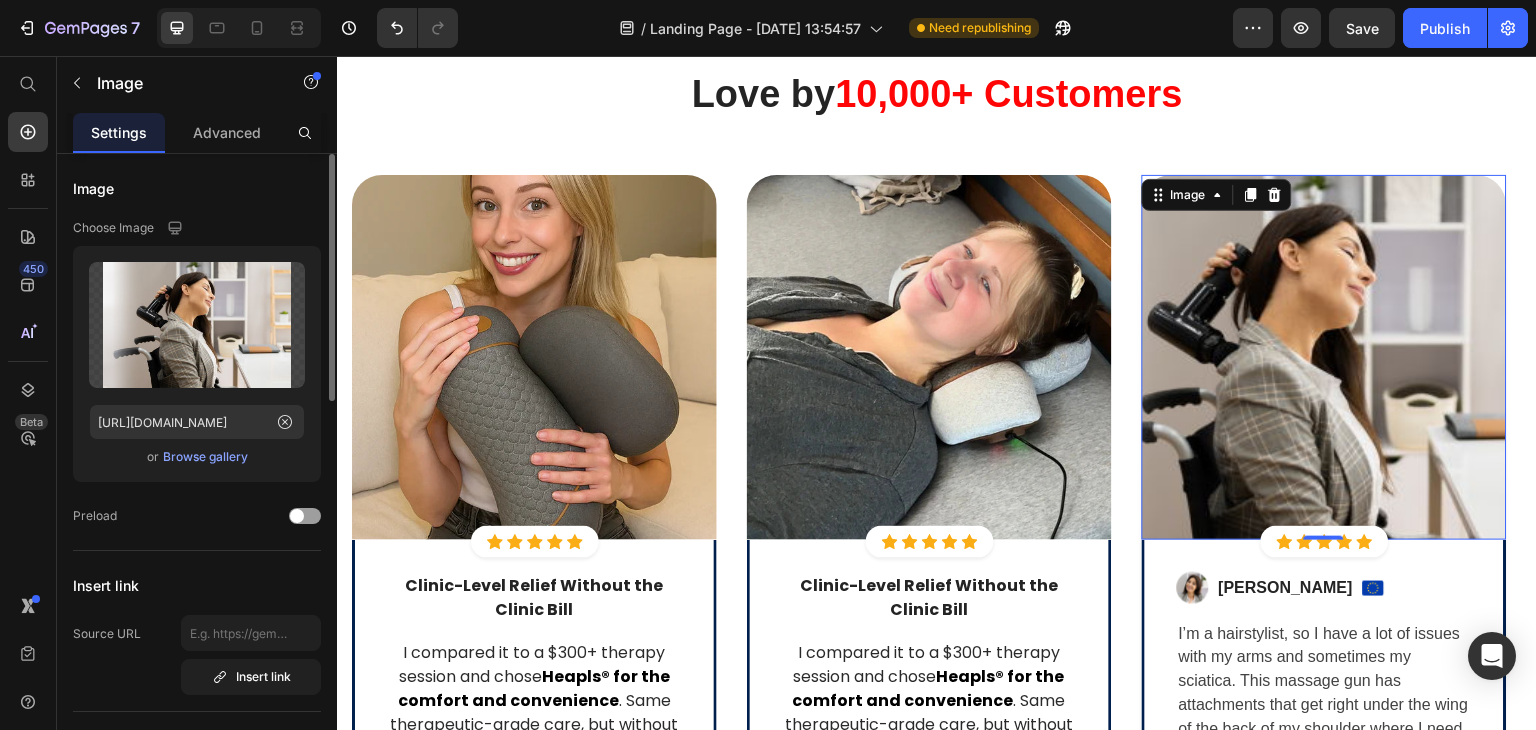 click on "Browse gallery" at bounding box center [205, 457] 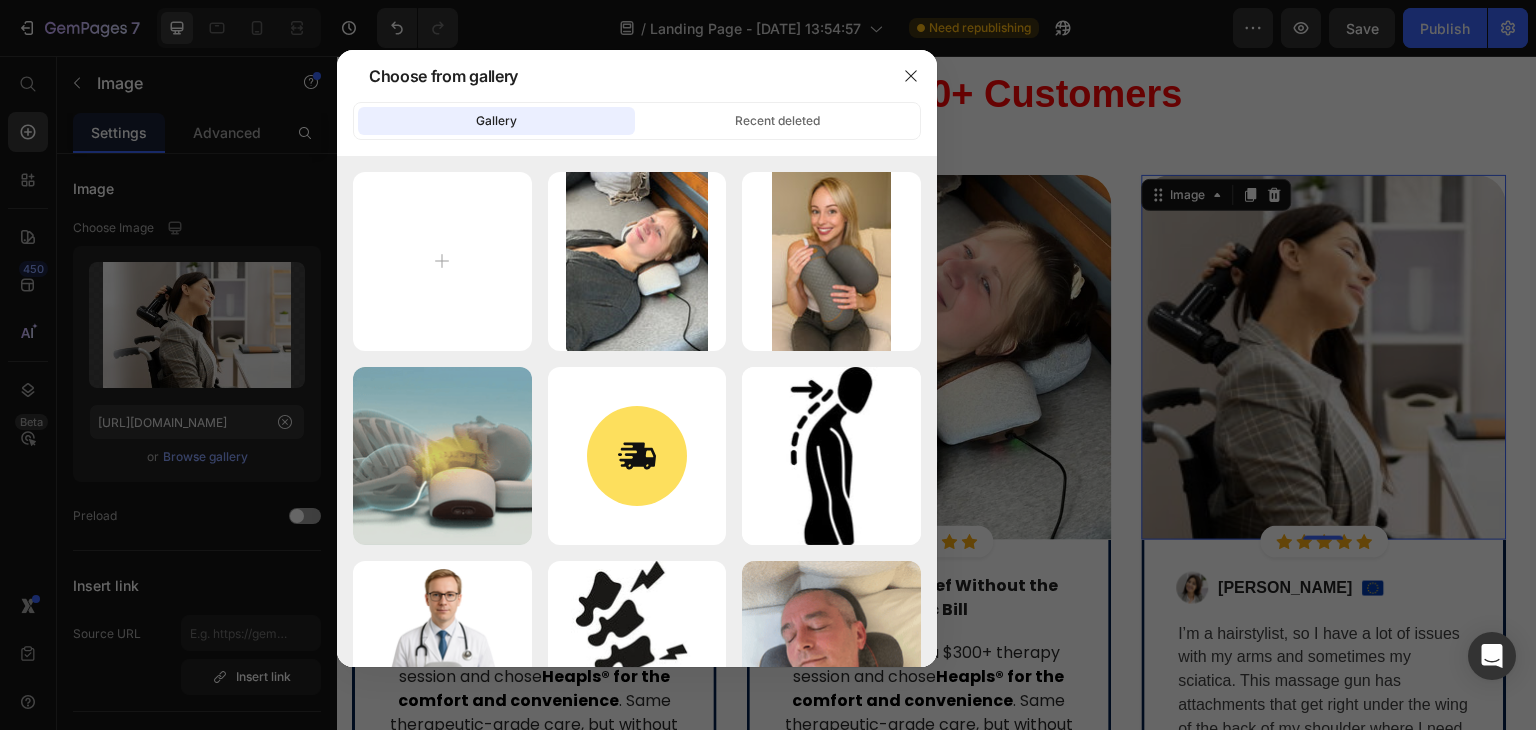 type on "C:\fakepath\imgi_32_gempages_540606567129547647-00f23a49-eb84-454a-bd2b-620b13b5def2_1.webp" 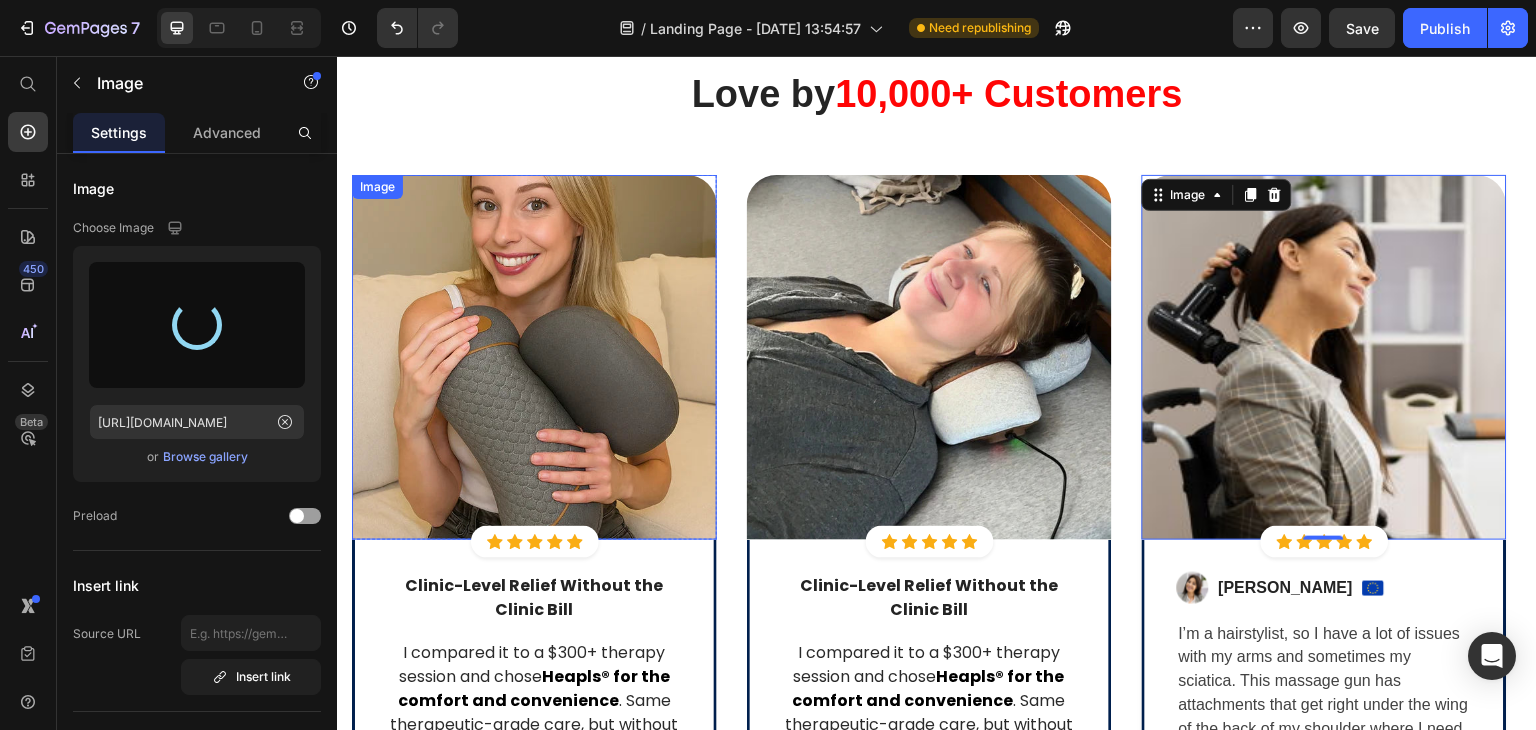 type on "[URL][DOMAIN_NAME]" 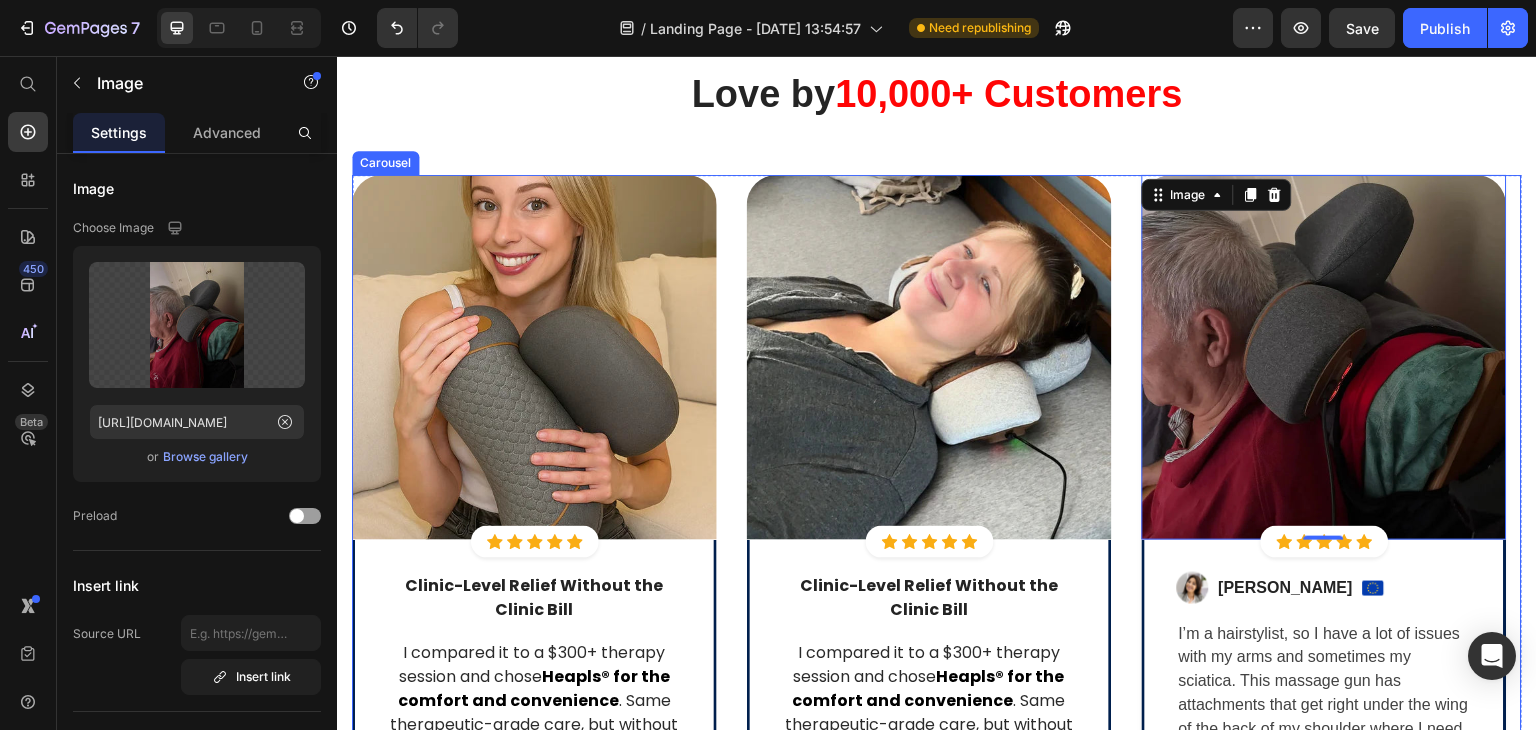click on "Image                Icon                Icon                Icon                Icon                Icon Icon List Hoz Row Row Clinic-Level Relief Without the Clinic Bill Text block Row I compared it to a $300+ therapy session and chose  Heapls® for the comfort and convenience . Same therapeutic-grade care, but without the appointments. The 30 -day risk-free trial  made trying it a no-brainer. Text block Row Row Image                Icon                Icon                Icon                Icon                Icon Icon List Hoz Row Row Clinic-Level Relief Without the Clinic Bill Text block I compared it to a $300+ therapy session and chose  Heapls® for the comfort and convenience . Same therapeutic-grade care, but without the appointments. The 30 -day risk-free trial  made trying it a no-brainer. Text block Row Row Image   0                Icon                Icon                Icon                Icon                Icon Icon List Hoz Row Row Image Sabrina Miller Text block Image Row Text block Icon 0" at bounding box center [937, 511] 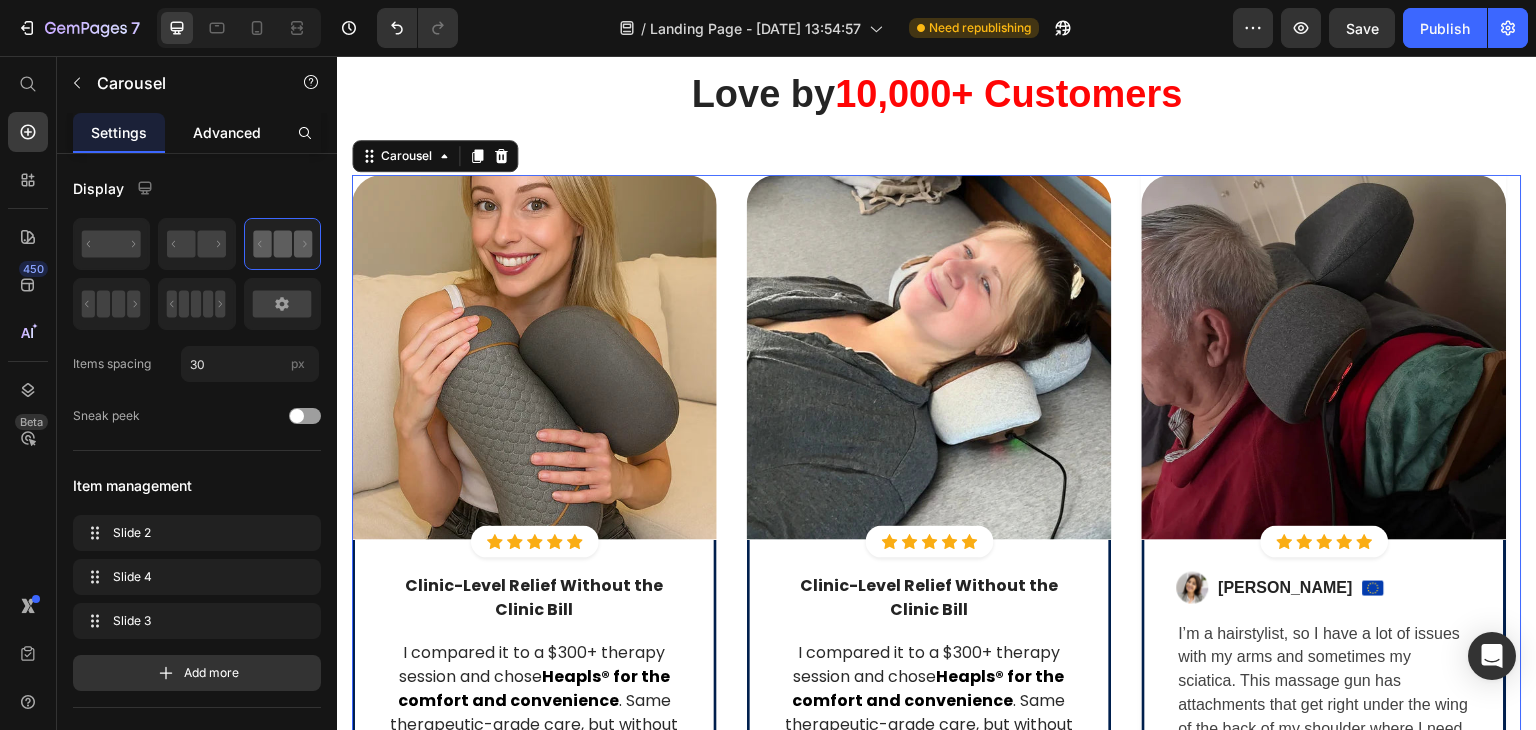 click on "Advanced" at bounding box center (227, 132) 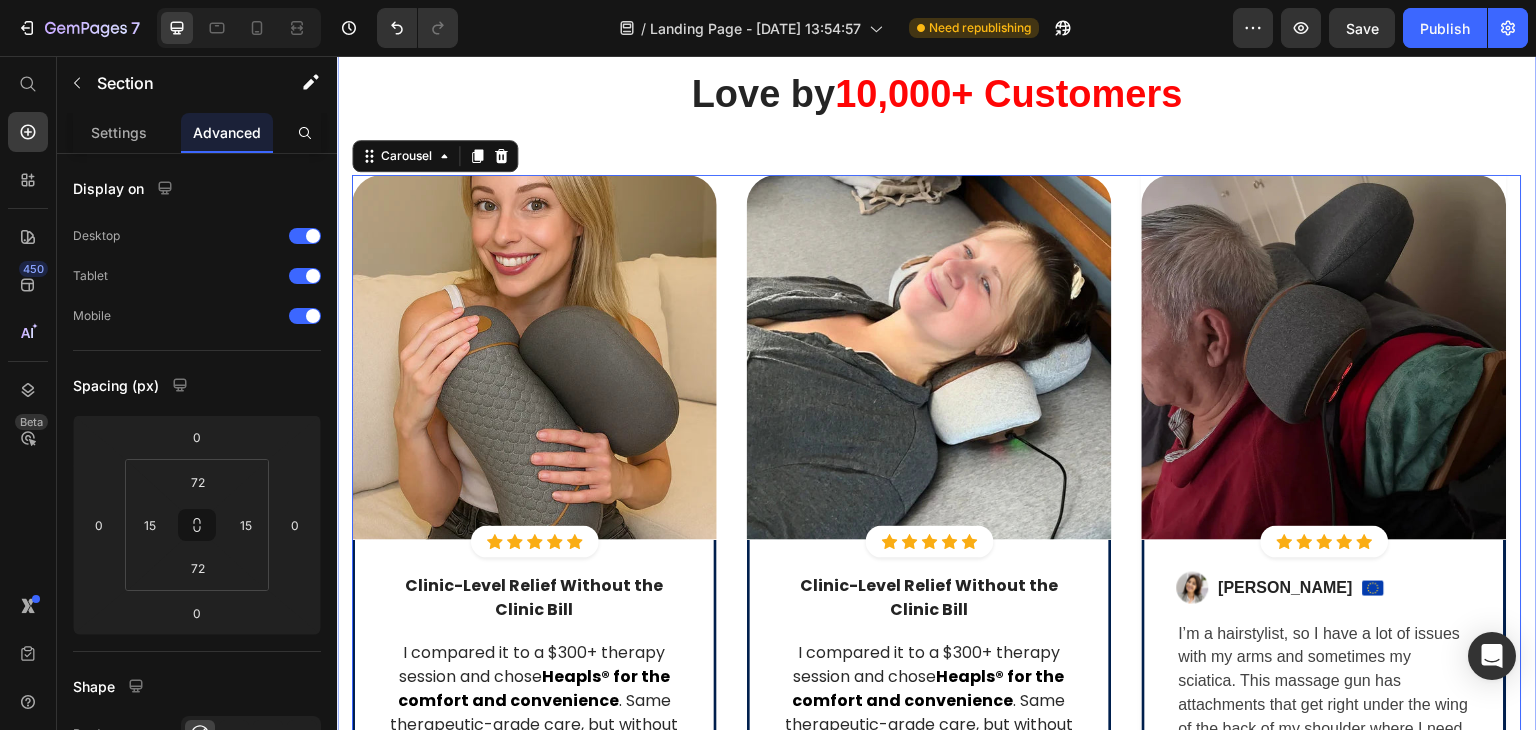 click on "⁠⁠⁠⁠⁠⁠⁠ Love by  10,000+ Customers Heading Row Image                Icon                Icon                Icon                Icon                Icon Icon List Hoz Row Row Clinic-Level Relief Without the Clinic Bill Text block Row I compared it to a $300+ therapy session and chose  Heapls® for the comfort and convenience . Same therapeutic-grade care, but without the appointments. The 30 -day risk-free trial  made trying it a no-brainer. Text block Row Row Image                Icon                Icon                Icon                Icon                Icon Icon List Hoz Row Row Clinic-Level Relief Without the Clinic Bill Text block I compared it to a $300+ therapy session and chose  Heapls® for the comfort and convenience . Same therapeutic-grade care, but without the appointments. The 30 -day risk-free trial  made trying it a no-brainer. Text block Row Row Image                Icon                Icon                Icon                Icon                Icon Icon List Hoz Row Row Row" at bounding box center [937, 459] 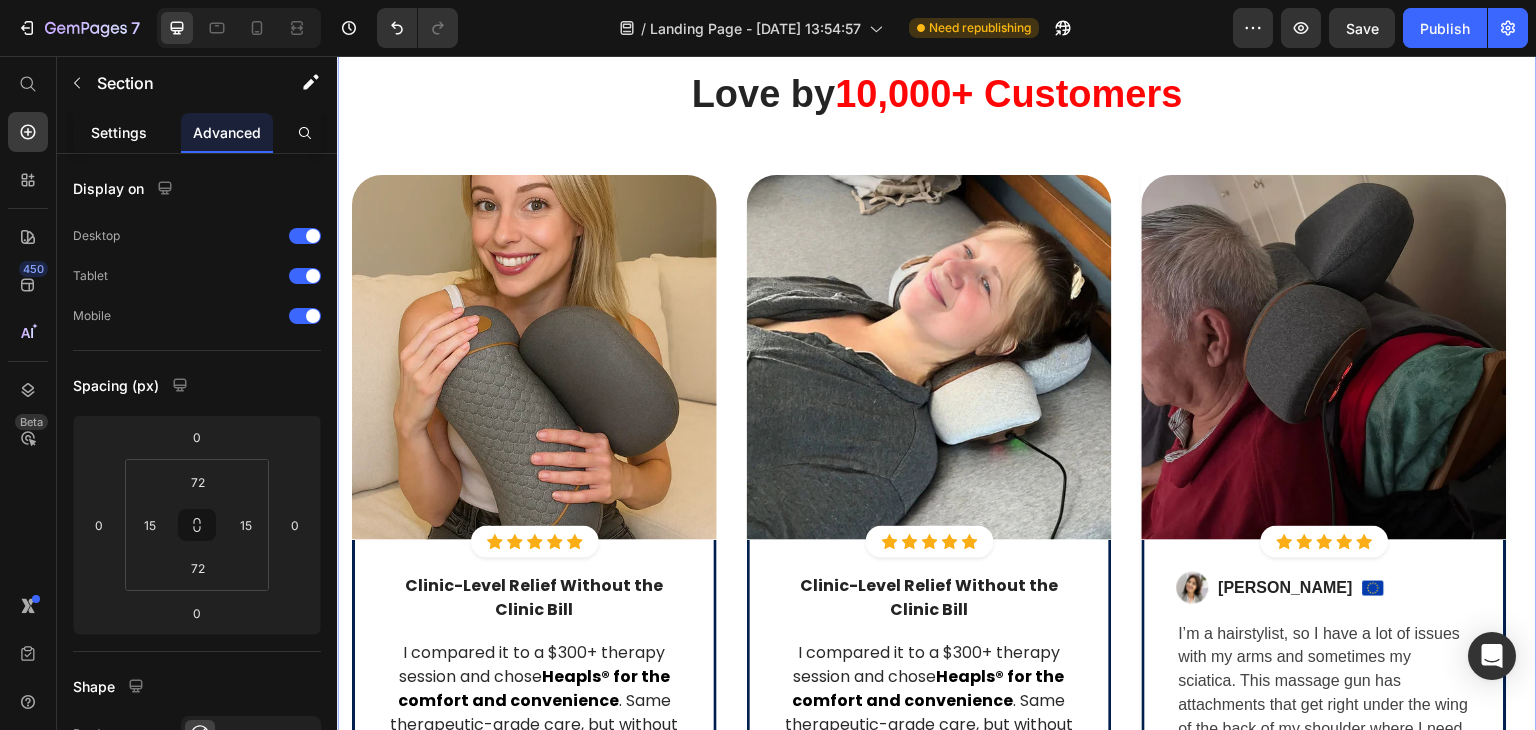 click on "Settings" at bounding box center (119, 132) 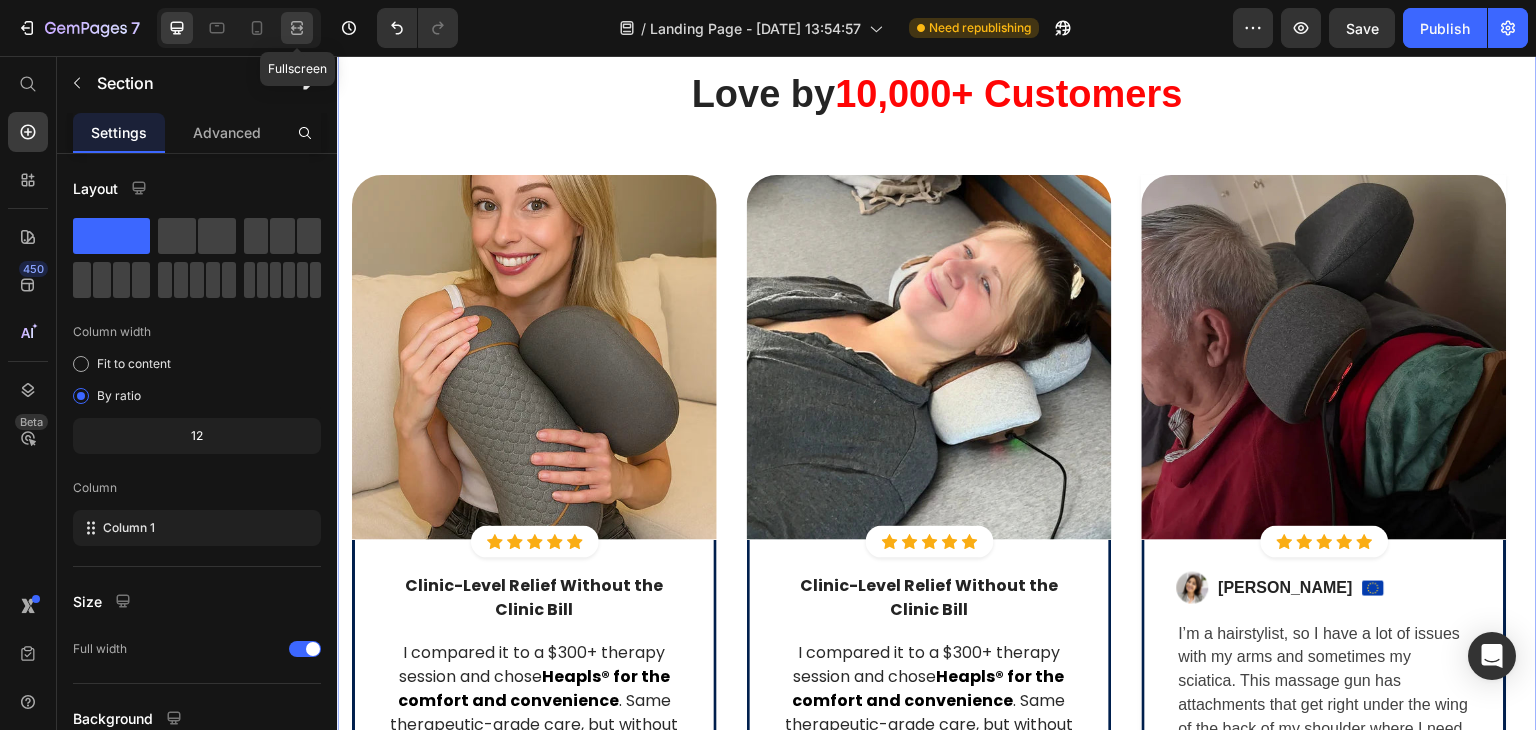 click 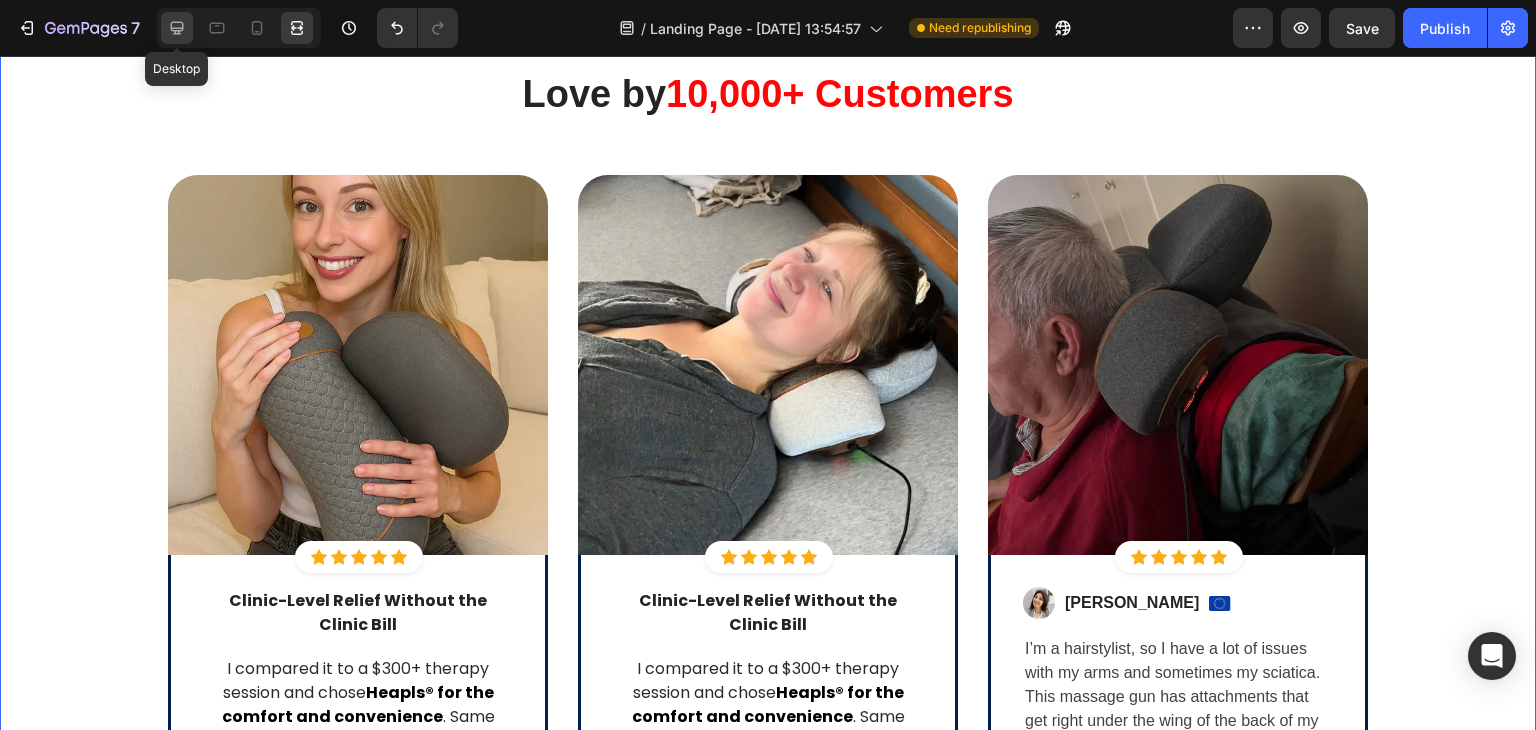 click 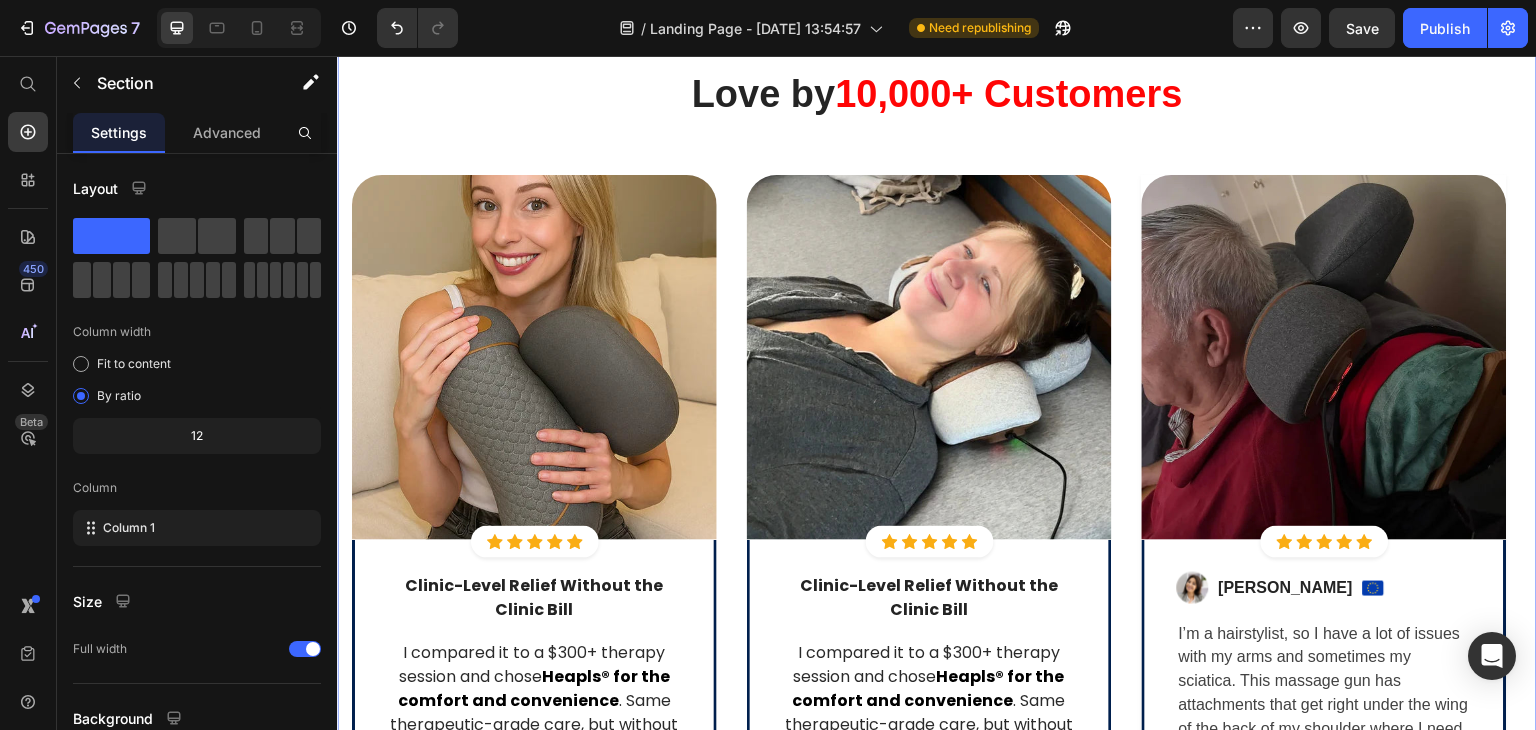 drag, startPoint x: 347, startPoint y: 201, endPoint x: 657, endPoint y: 257, distance: 315.01746 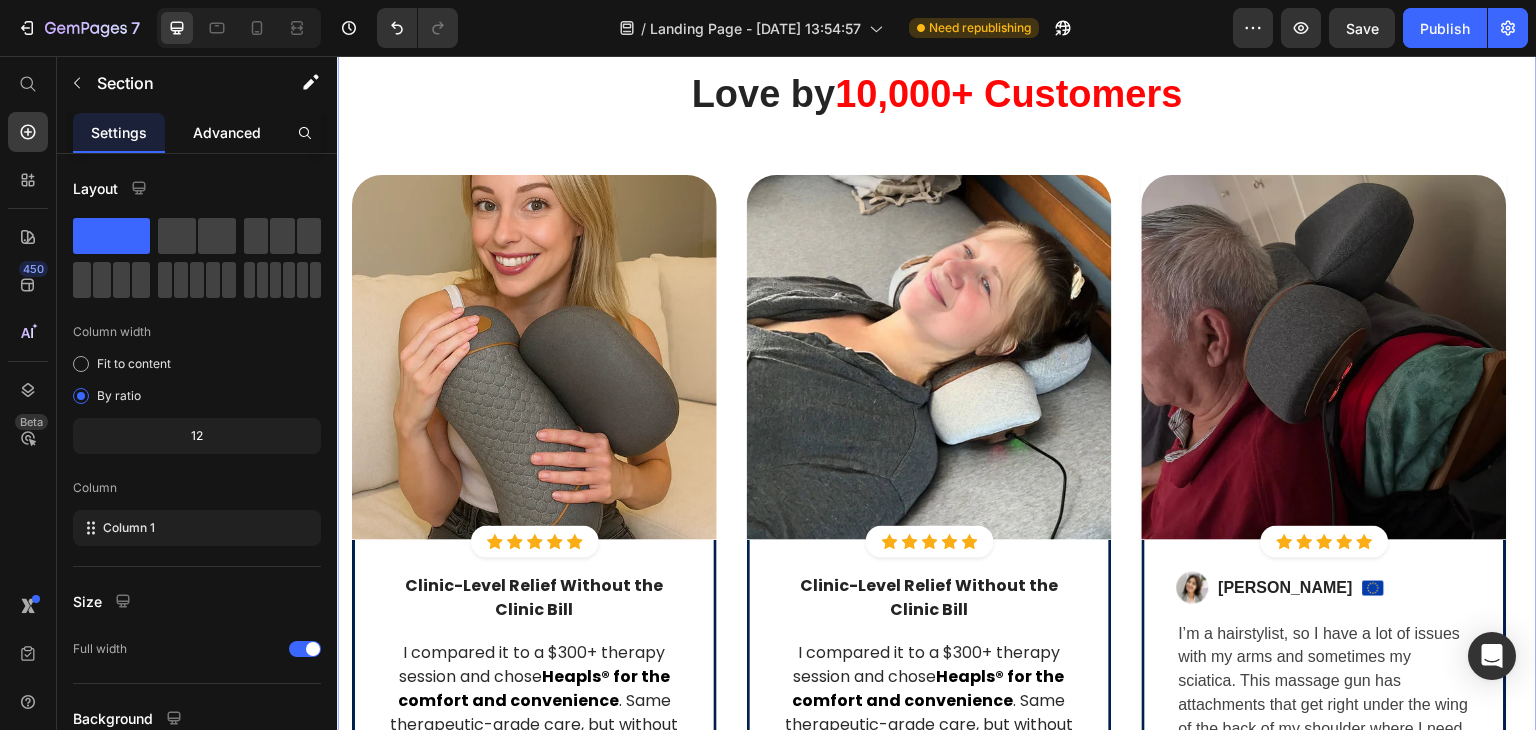 click on "Advanced" 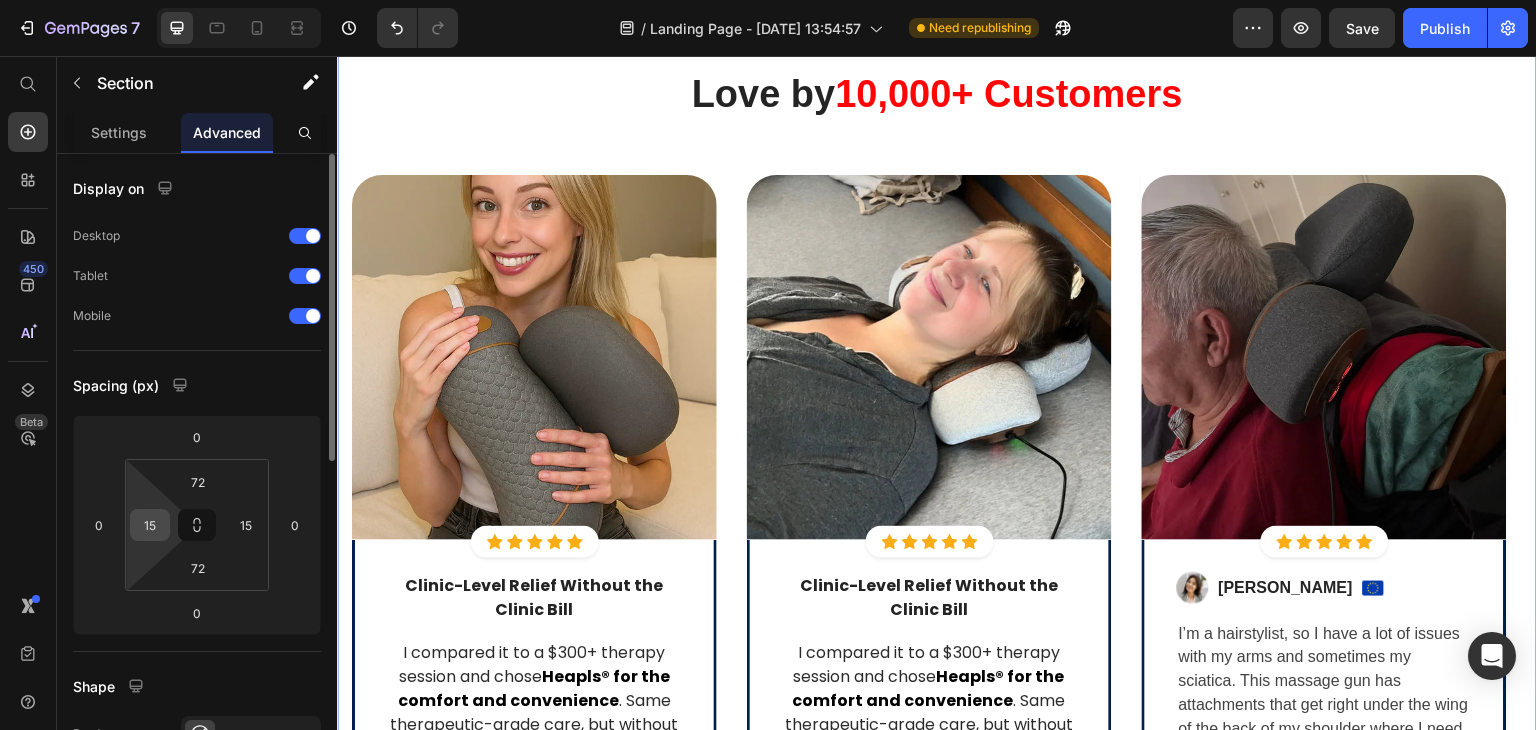 click on "15" at bounding box center (150, 525) 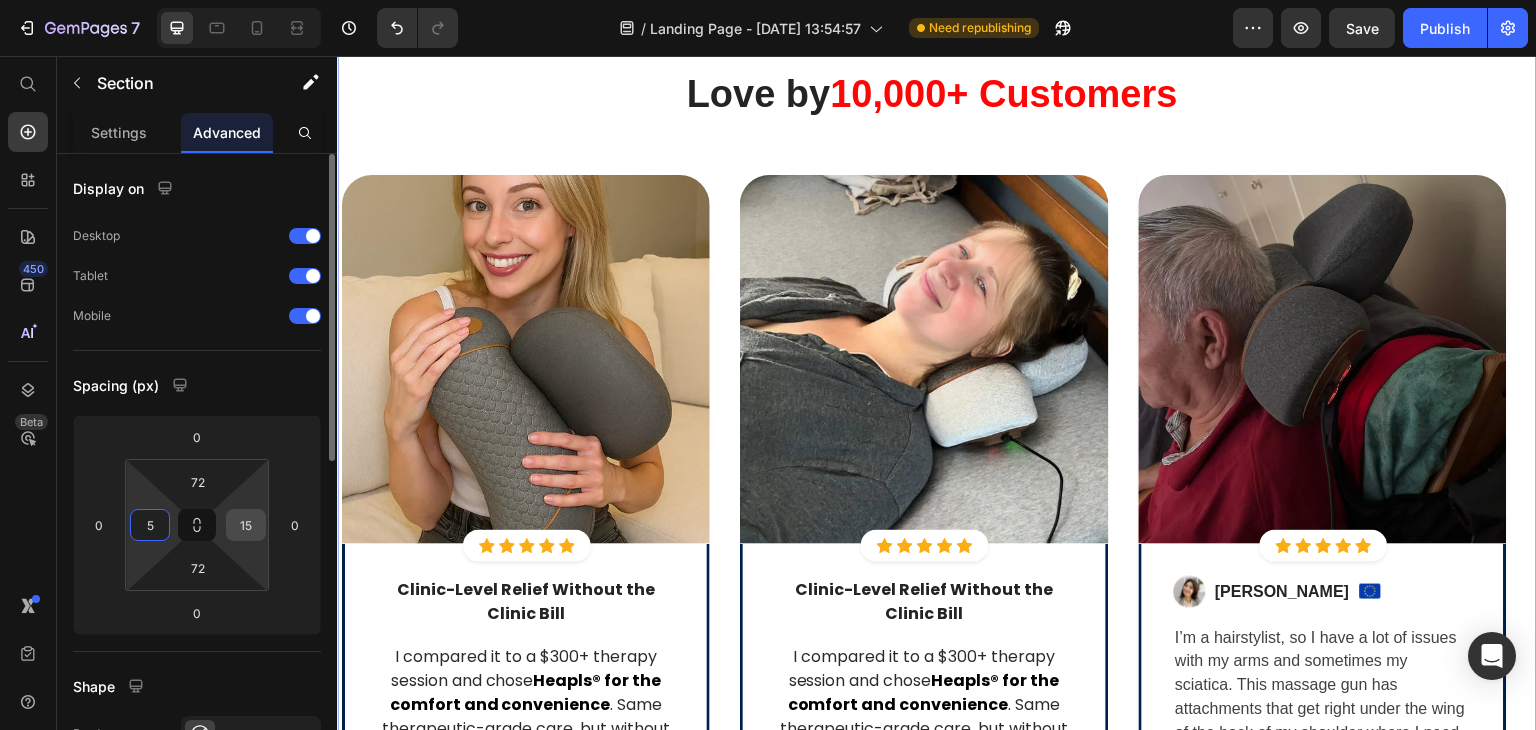 type on "5" 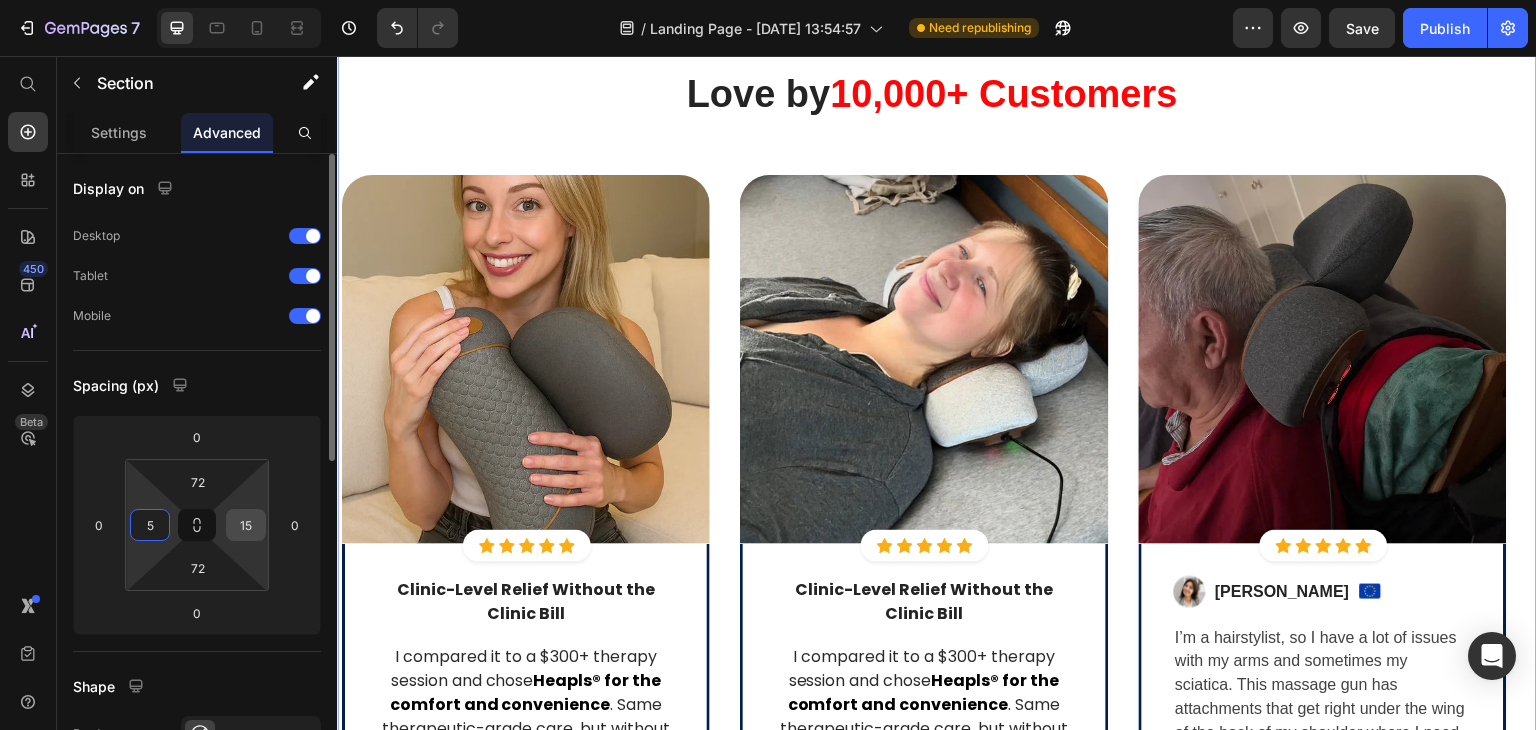 click on "15" at bounding box center [246, 525] 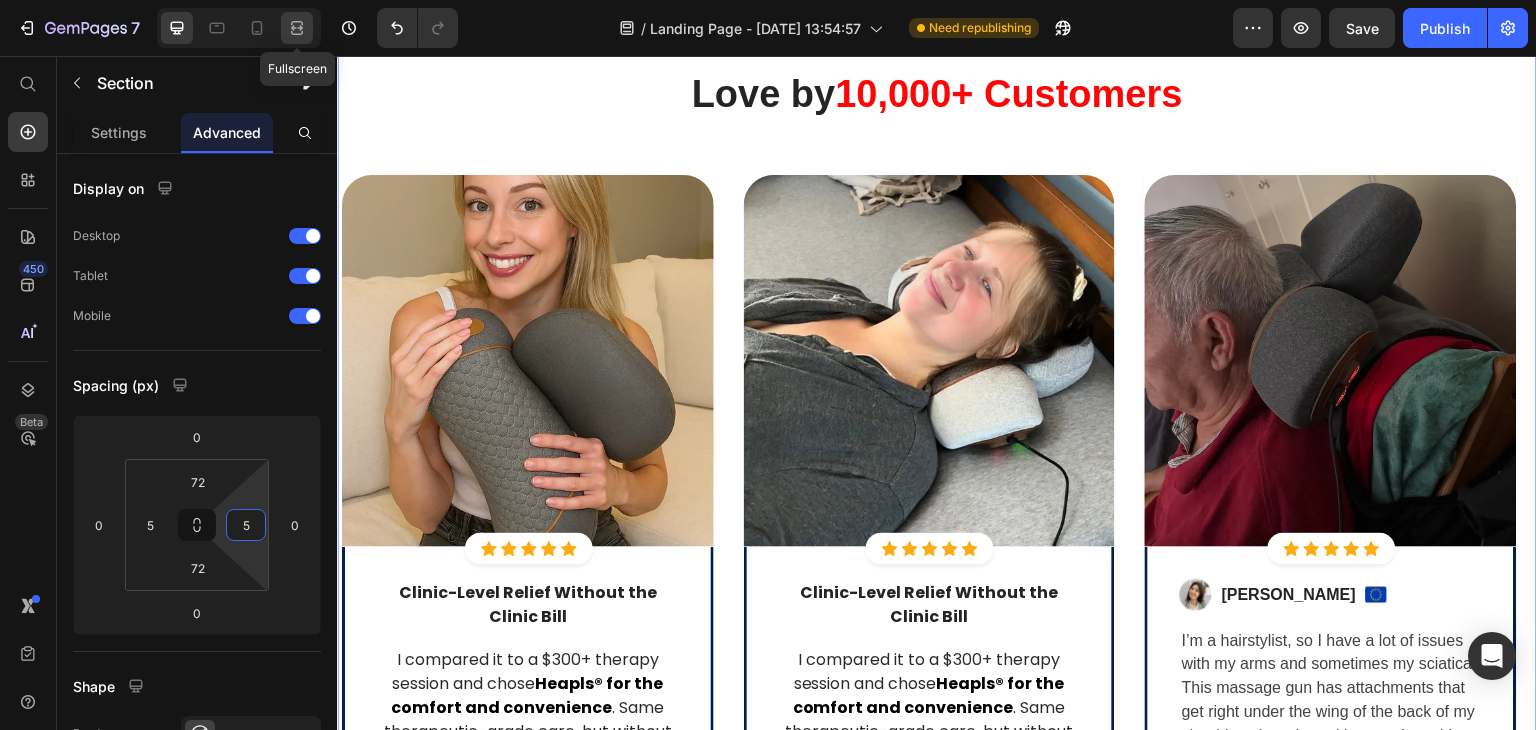 type on "5" 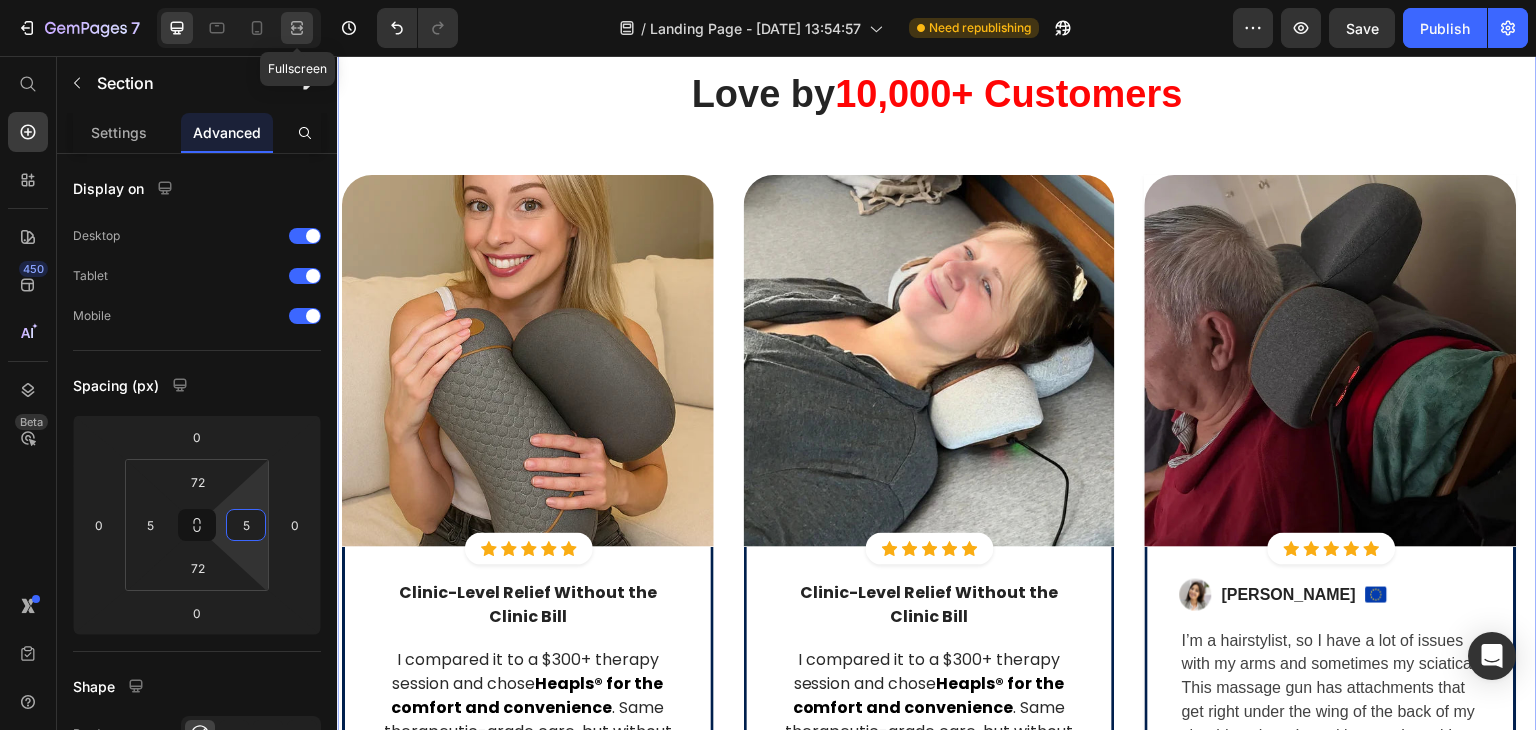 click 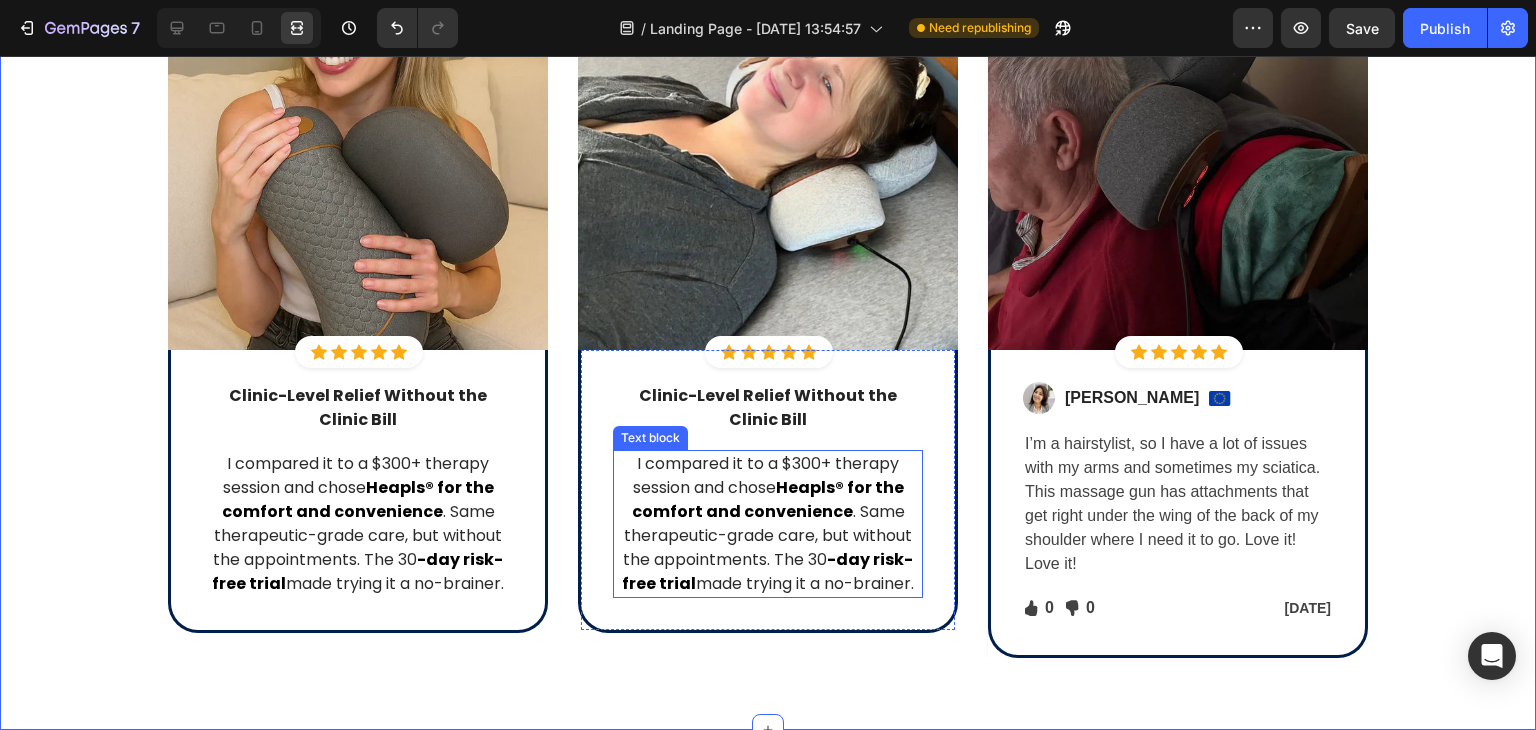 scroll, scrollTop: 6200, scrollLeft: 0, axis: vertical 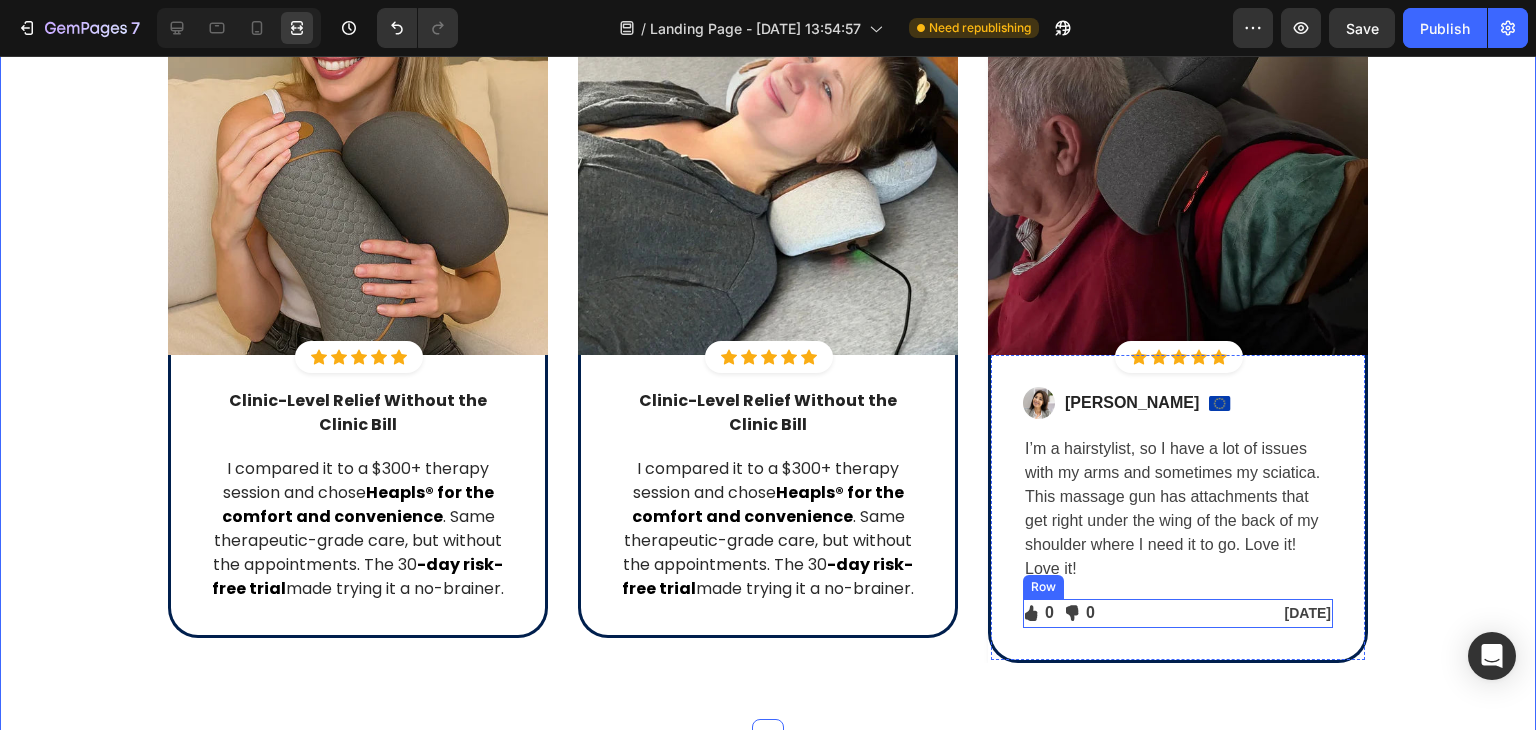 click on "Icon 0 Text block Icon List
Icon 0 Text block Icon List Row Mar 3, 2022 Text block Row" at bounding box center (1178, 613) 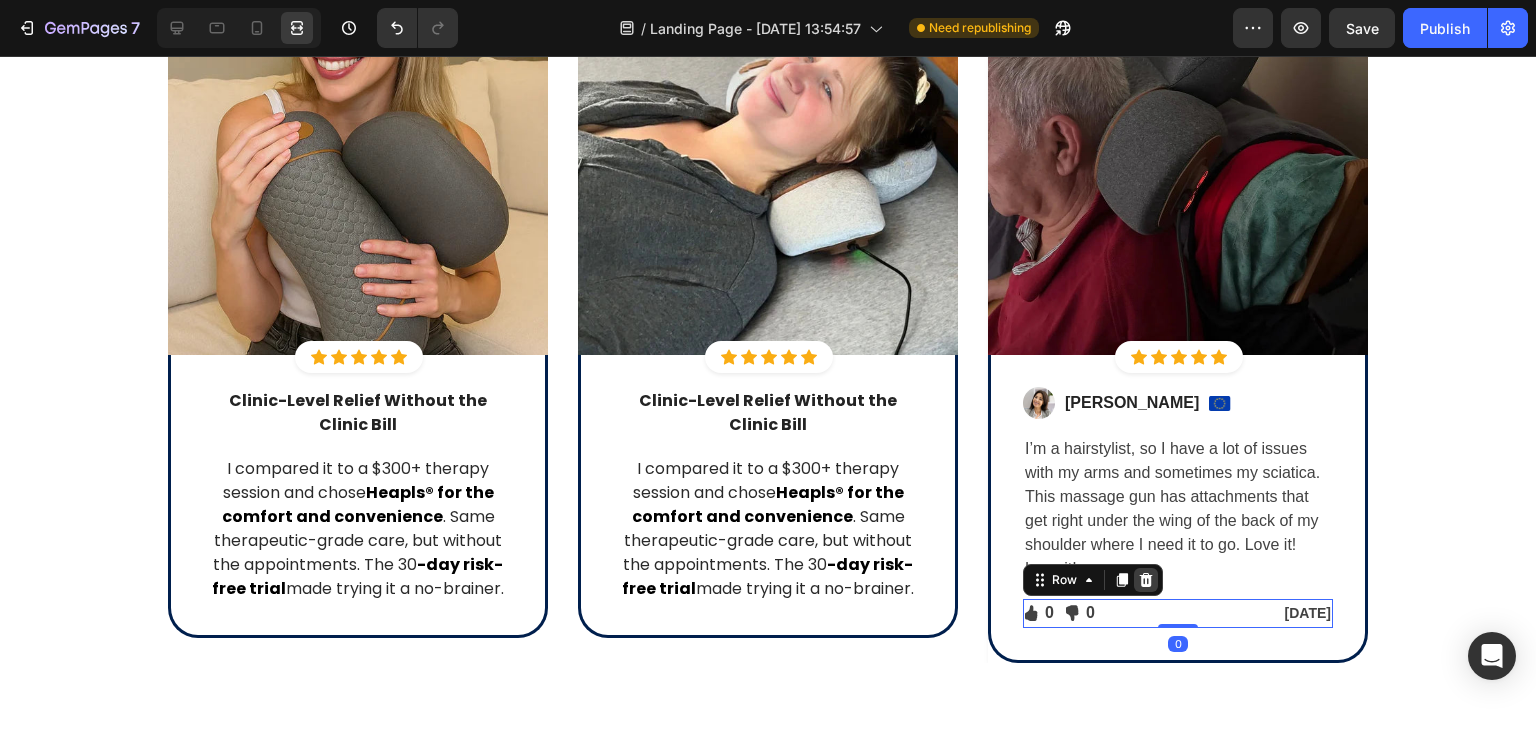 click 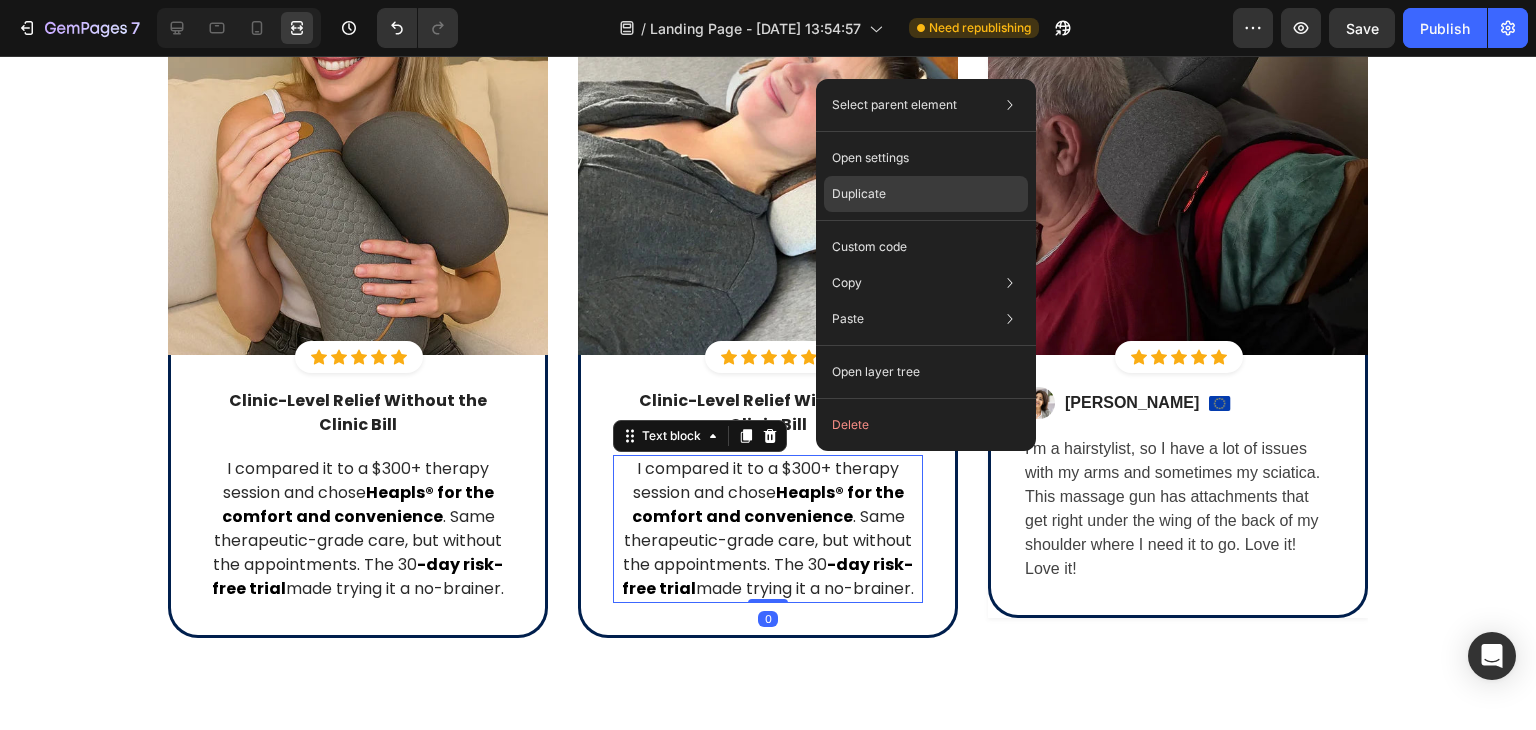 click on "Duplicate" 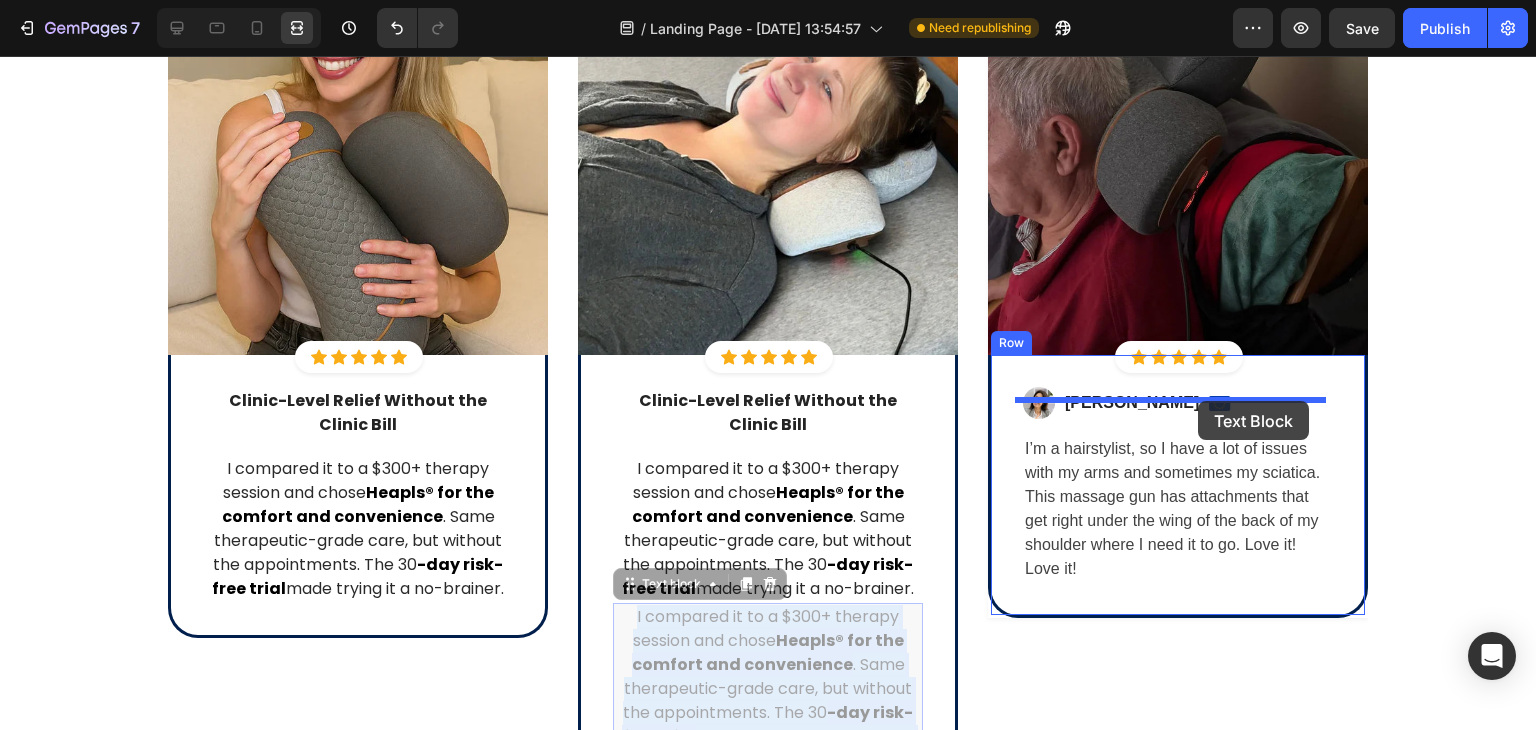 drag, startPoint x: 776, startPoint y: 641, endPoint x: 1198, endPoint y: 401, distance: 485.47296 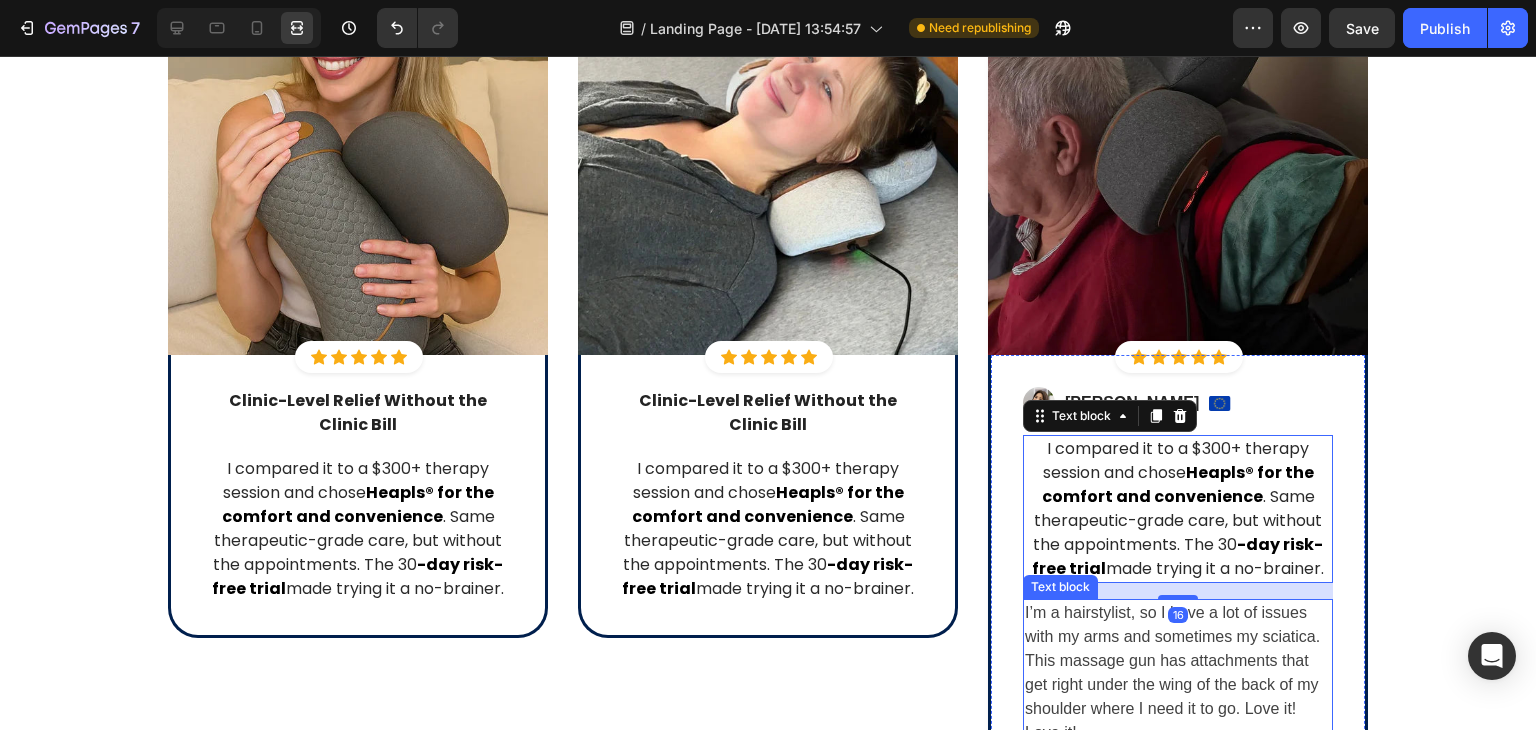 click on "I’m a hairstylist, so I have a lot of issues with my arms and sometimes my sciatica. This massage gun has attachments that get right under the wing of the back of my shoulder where I need it to go. Love it! Love it!" at bounding box center [1178, 673] 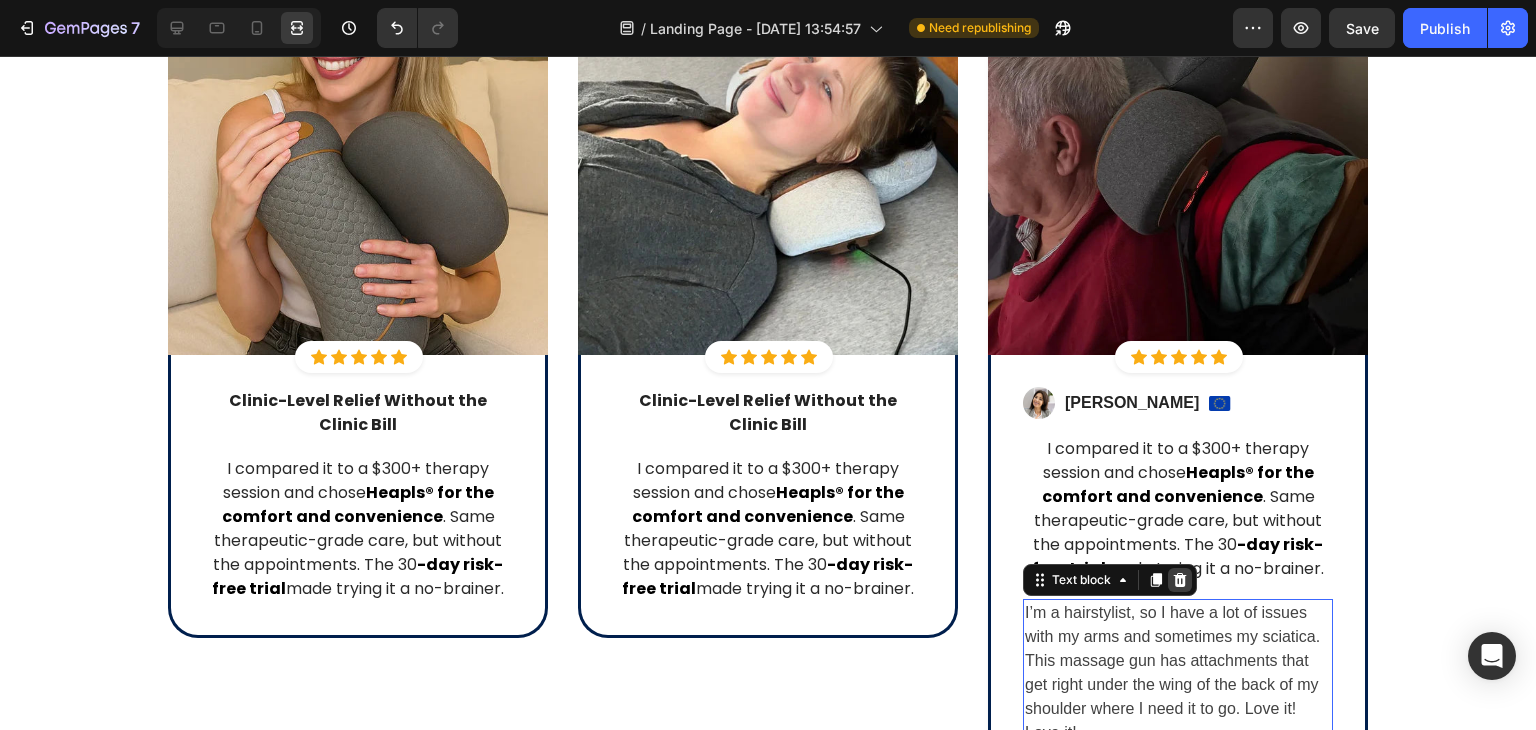 click 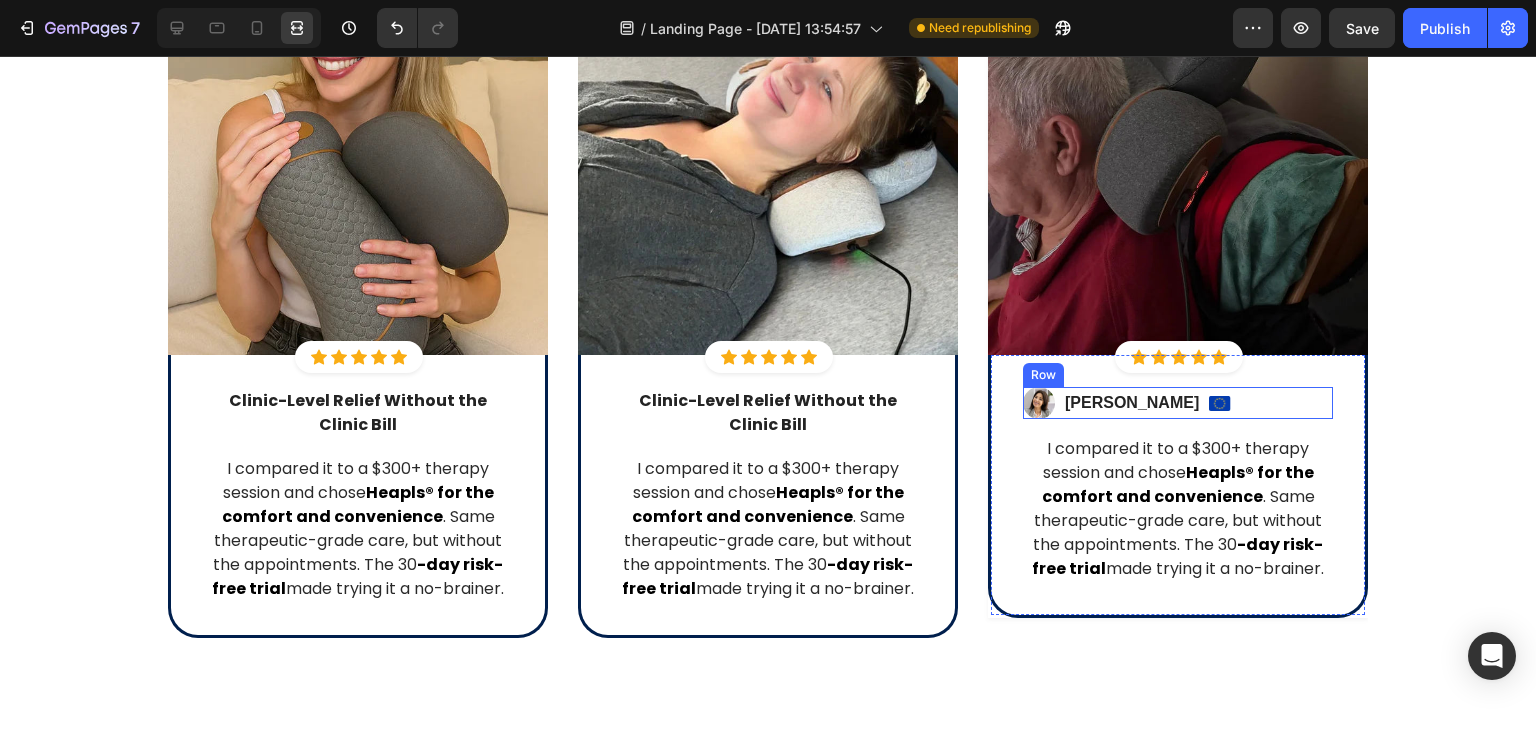 click on "Image Sabrina Miller Text block Image Row" at bounding box center [1178, 403] 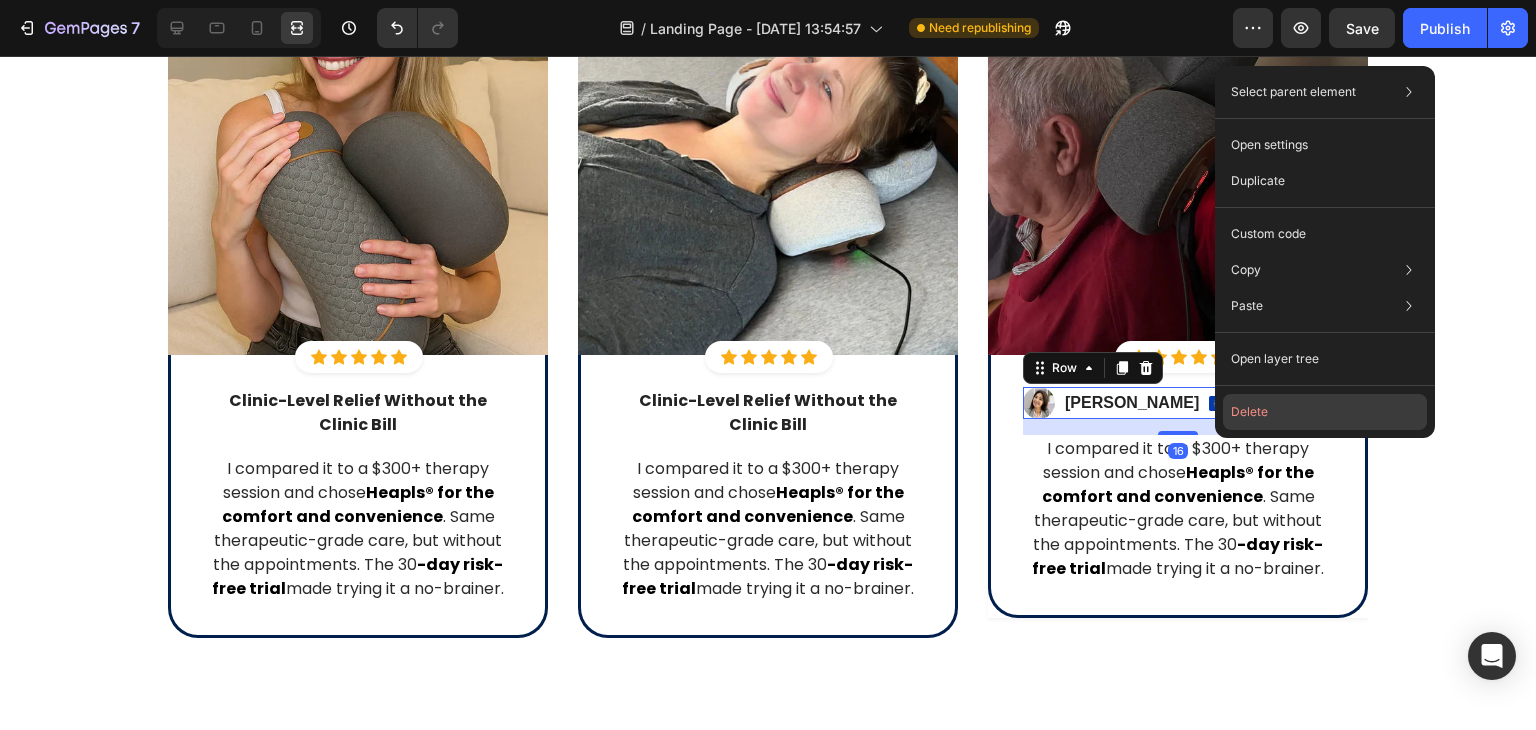 click on "Delete" 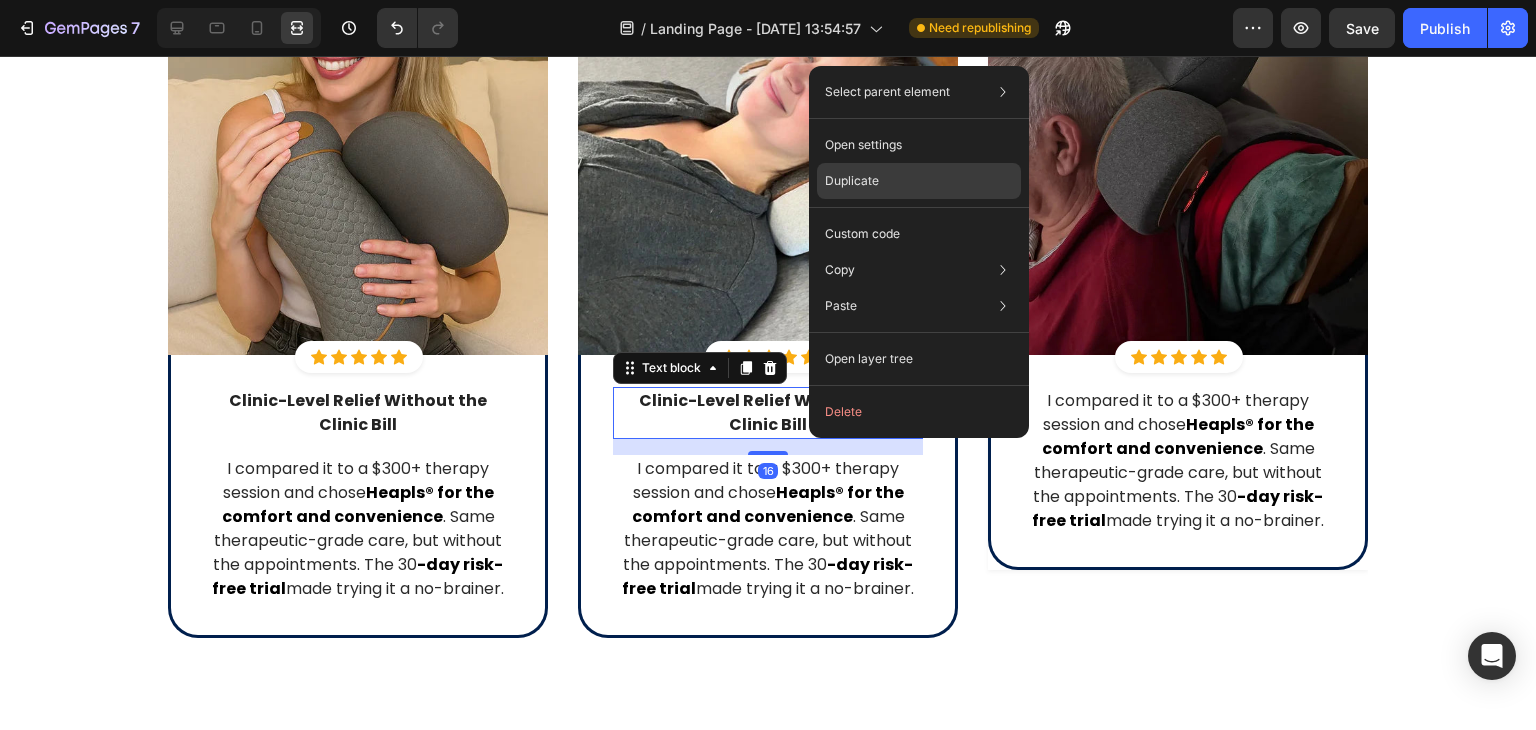 click on "Duplicate" 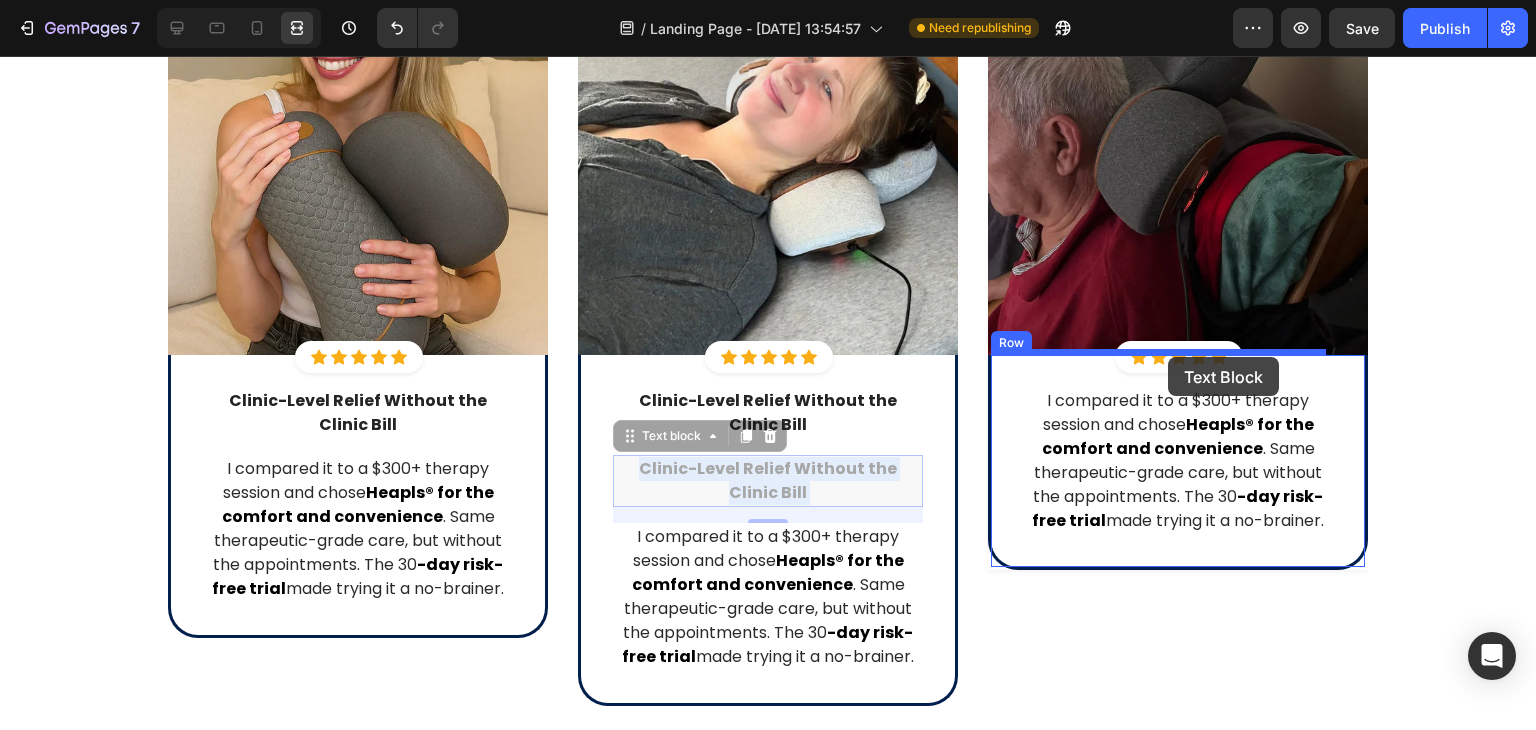 drag, startPoint x: 813, startPoint y: 447, endPoint x: 1168, endPoint y: 357, distance: 366.2308 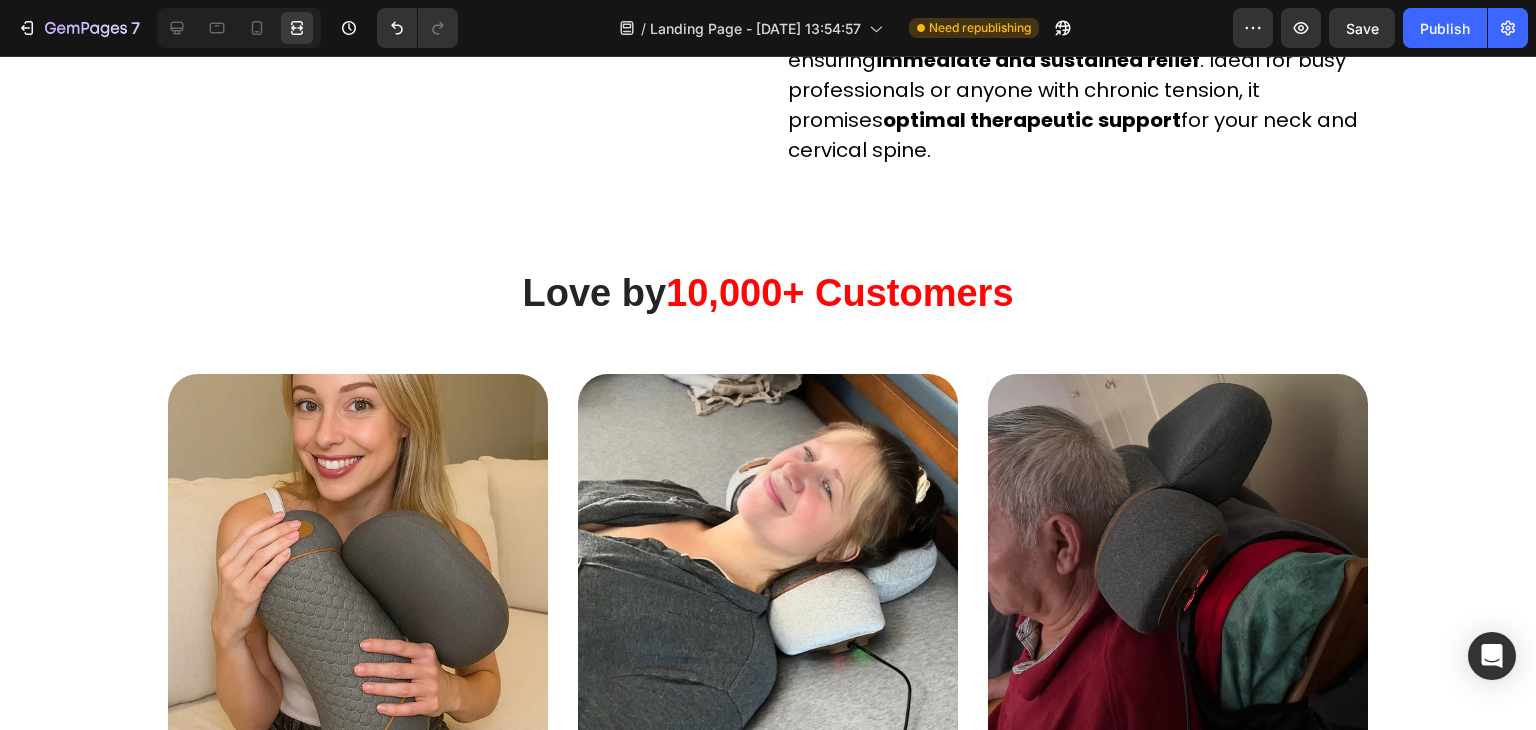 scroll, scrollTop: 5800, scrollLeft: 0, axis: vertical 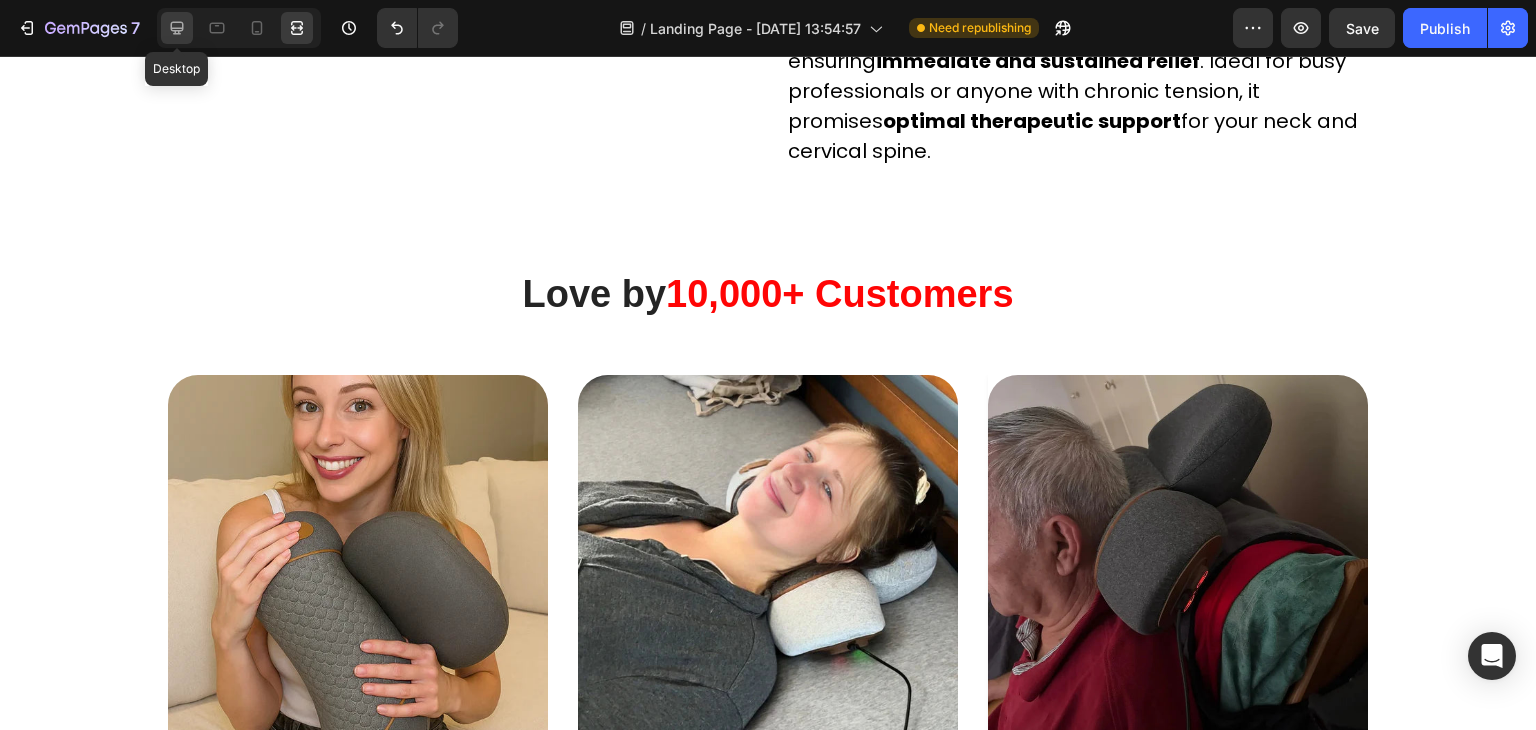 click 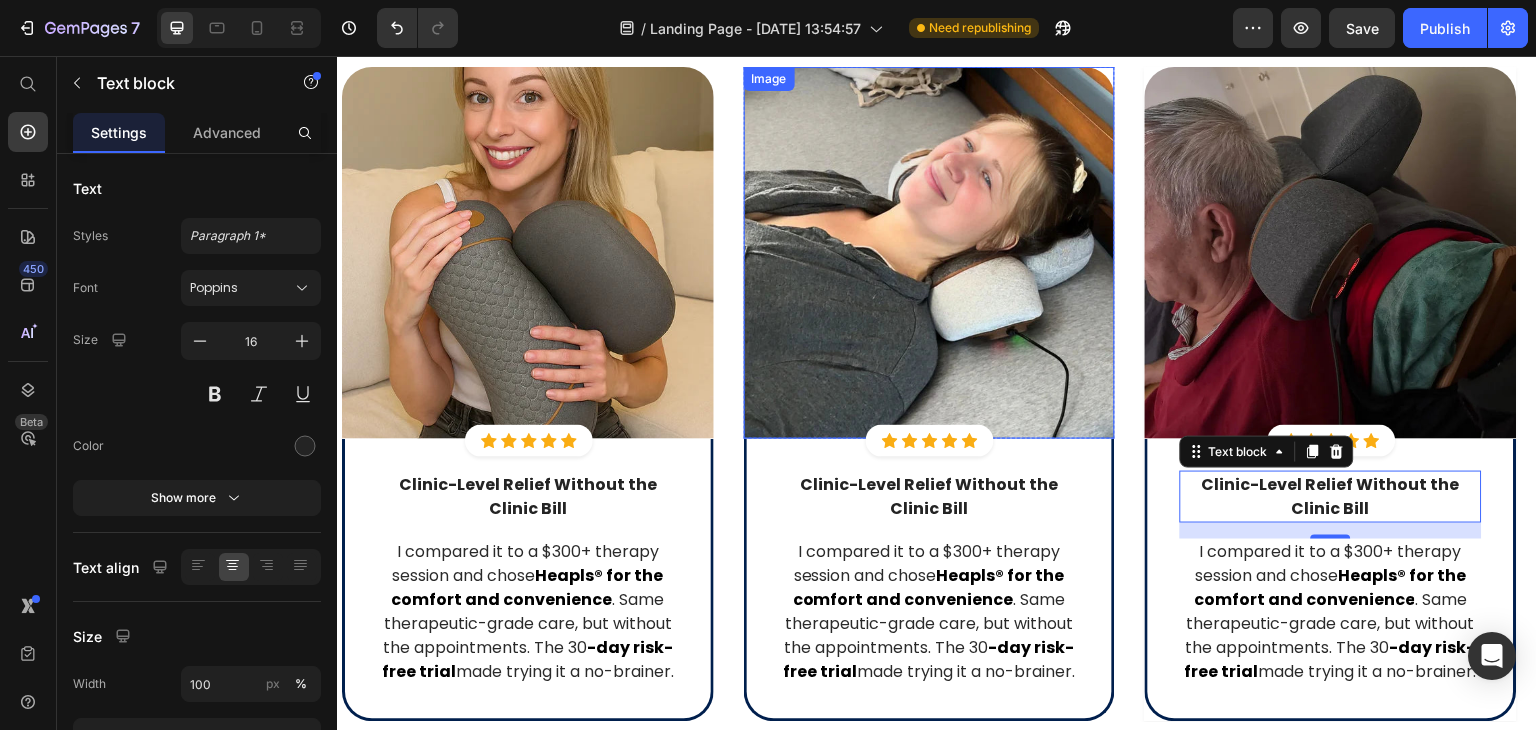 scroll, scrollTop: 6112, scrollLeft: 0, axis: vertical 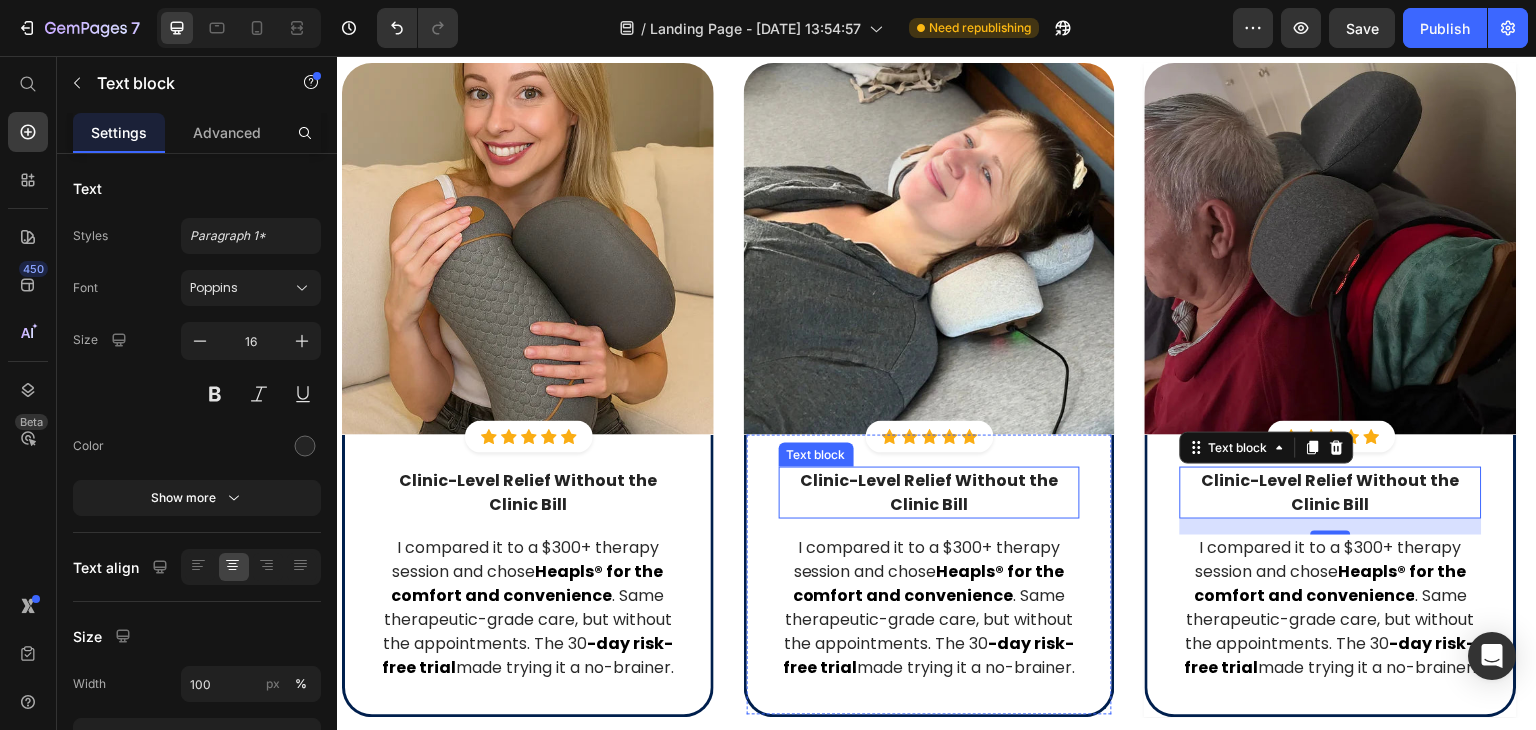 click on "Clinic-Level Relief Without the Clinic Bill" at bounding box center [929, 492] 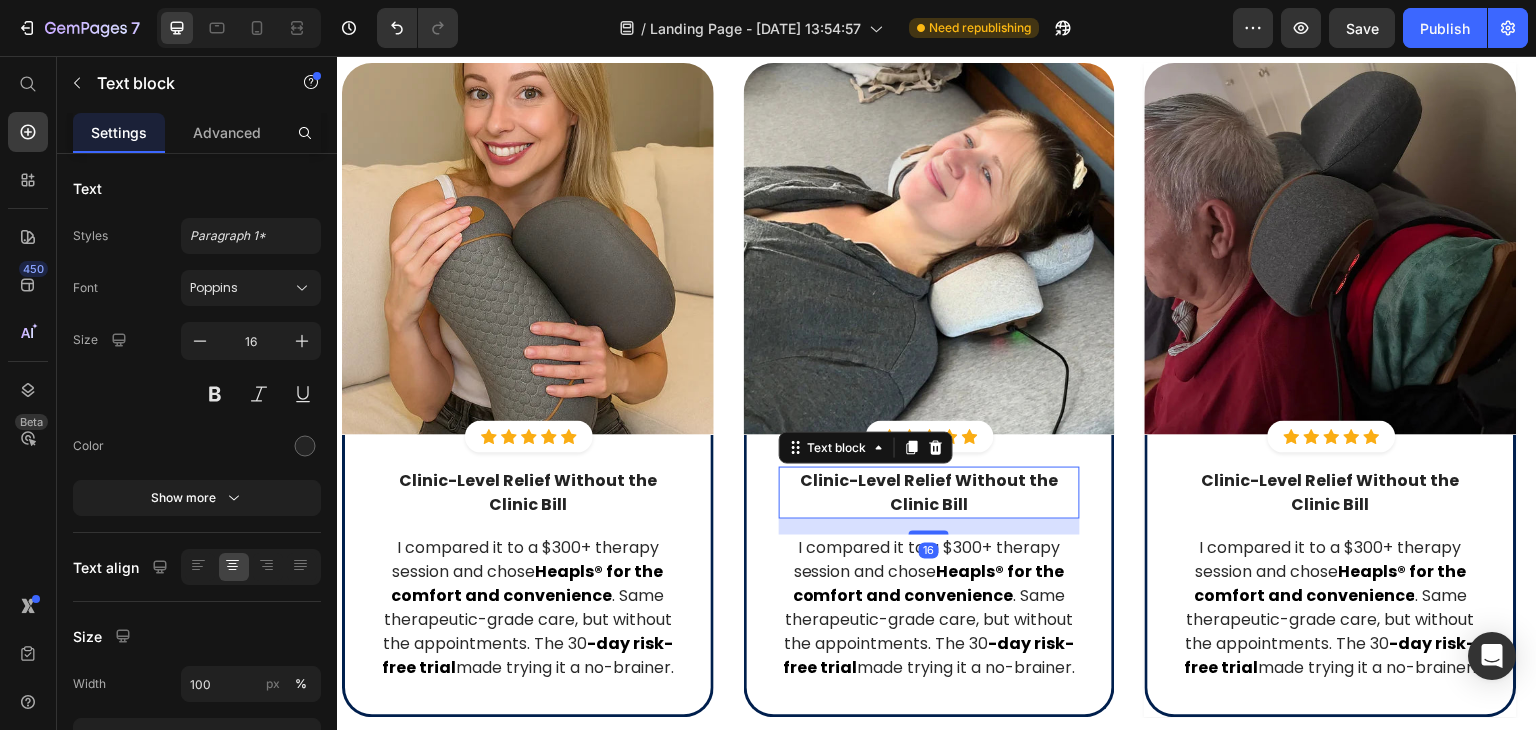 click on "Clinic-Level Relief Without the Clinic Bill" at bounding box center [929, 492] 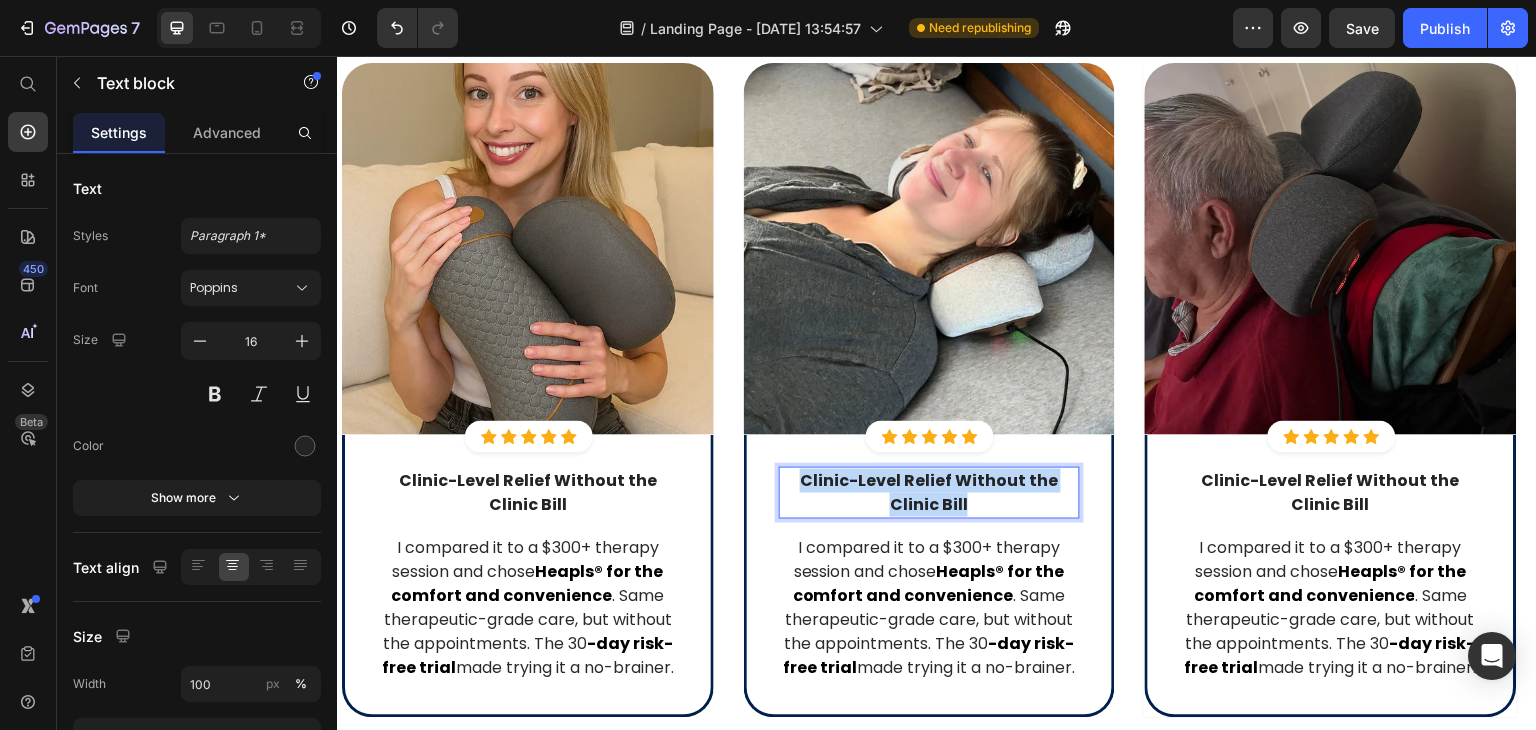 click on "Clinic-Level Relief Without the Clinic Bill" at bounding box center [929, 492] 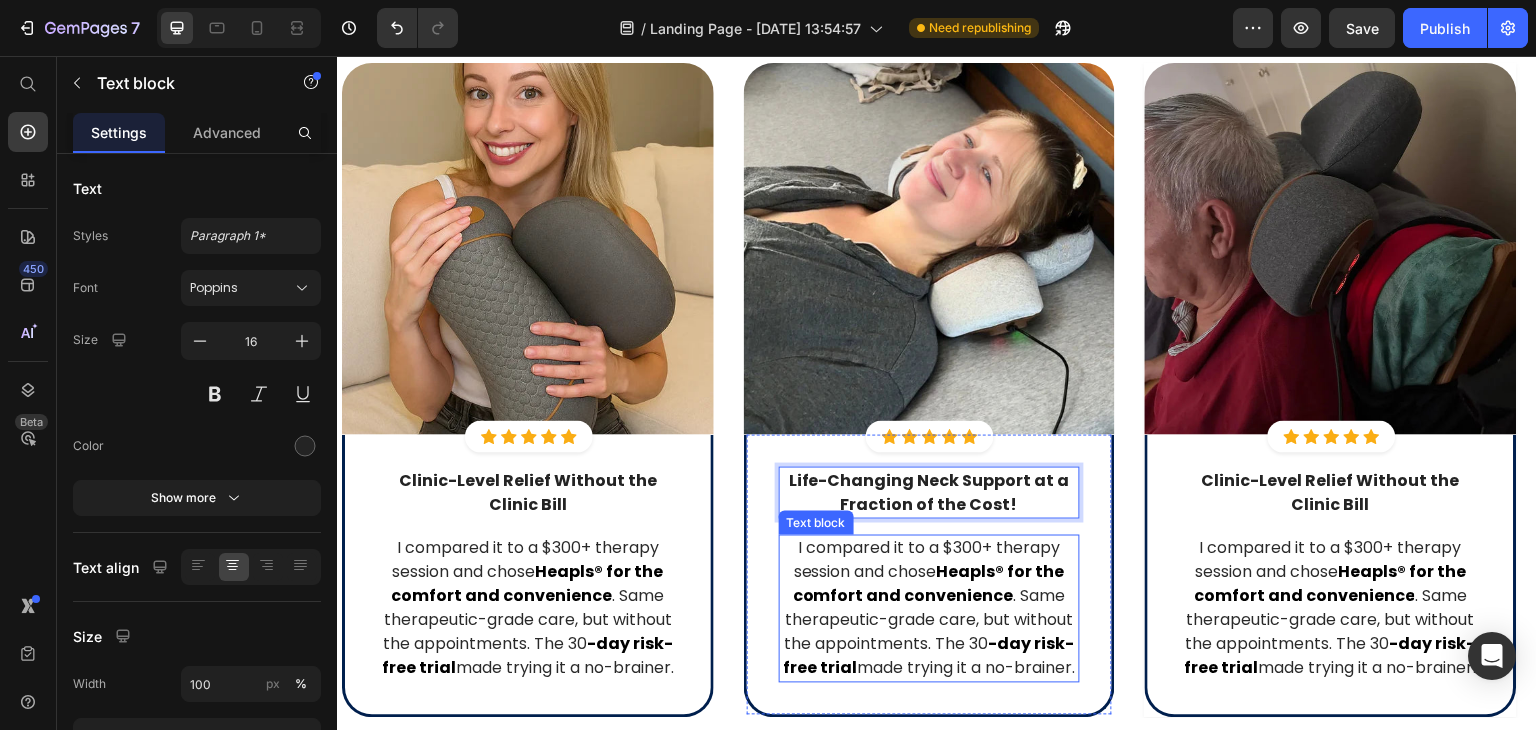 click on ". Same therapeutic-grade care, but without the appointments. The 30" at bounding box center (928, 620) 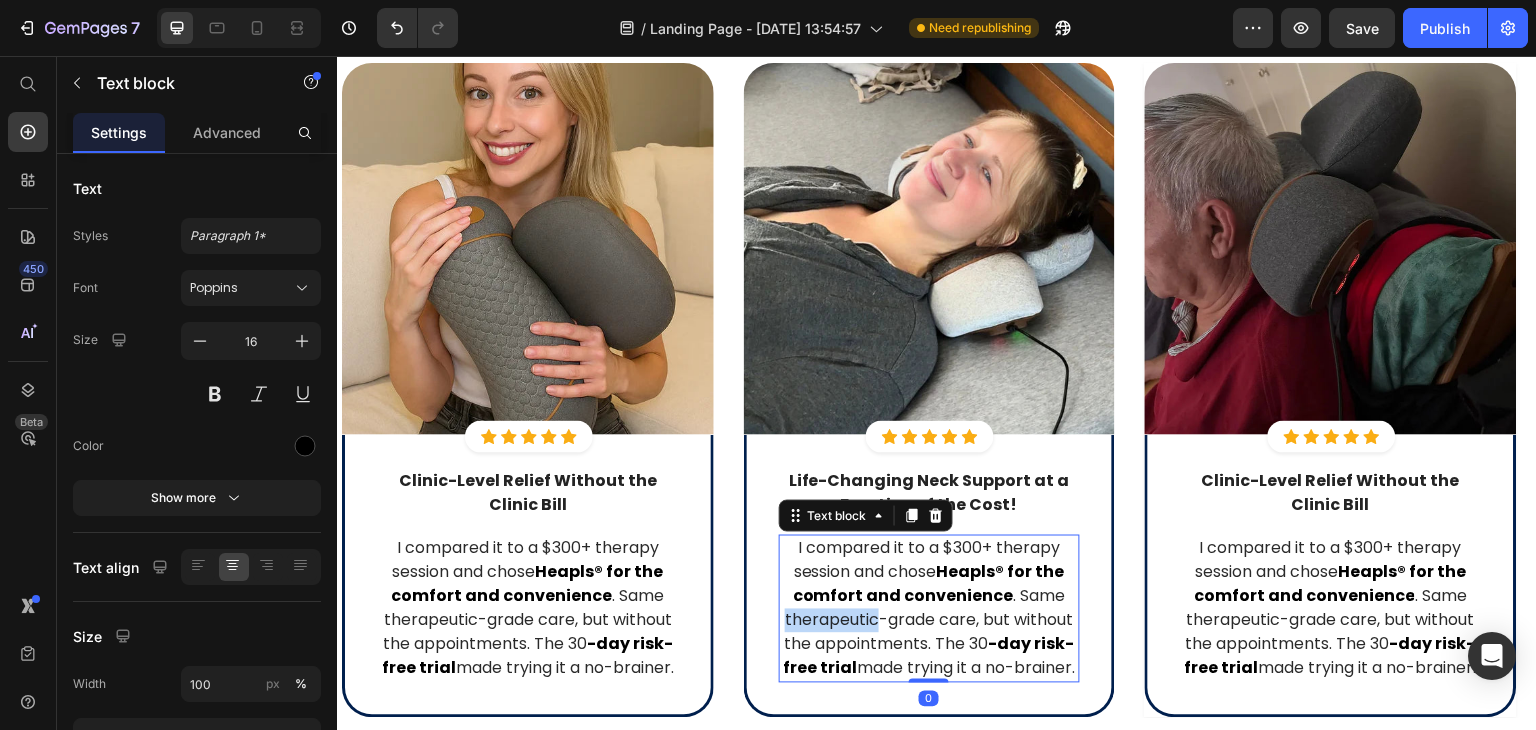click on ". Same therapeutic-grade care, but without the appointments. The 30" at bounding box center [928, 620] 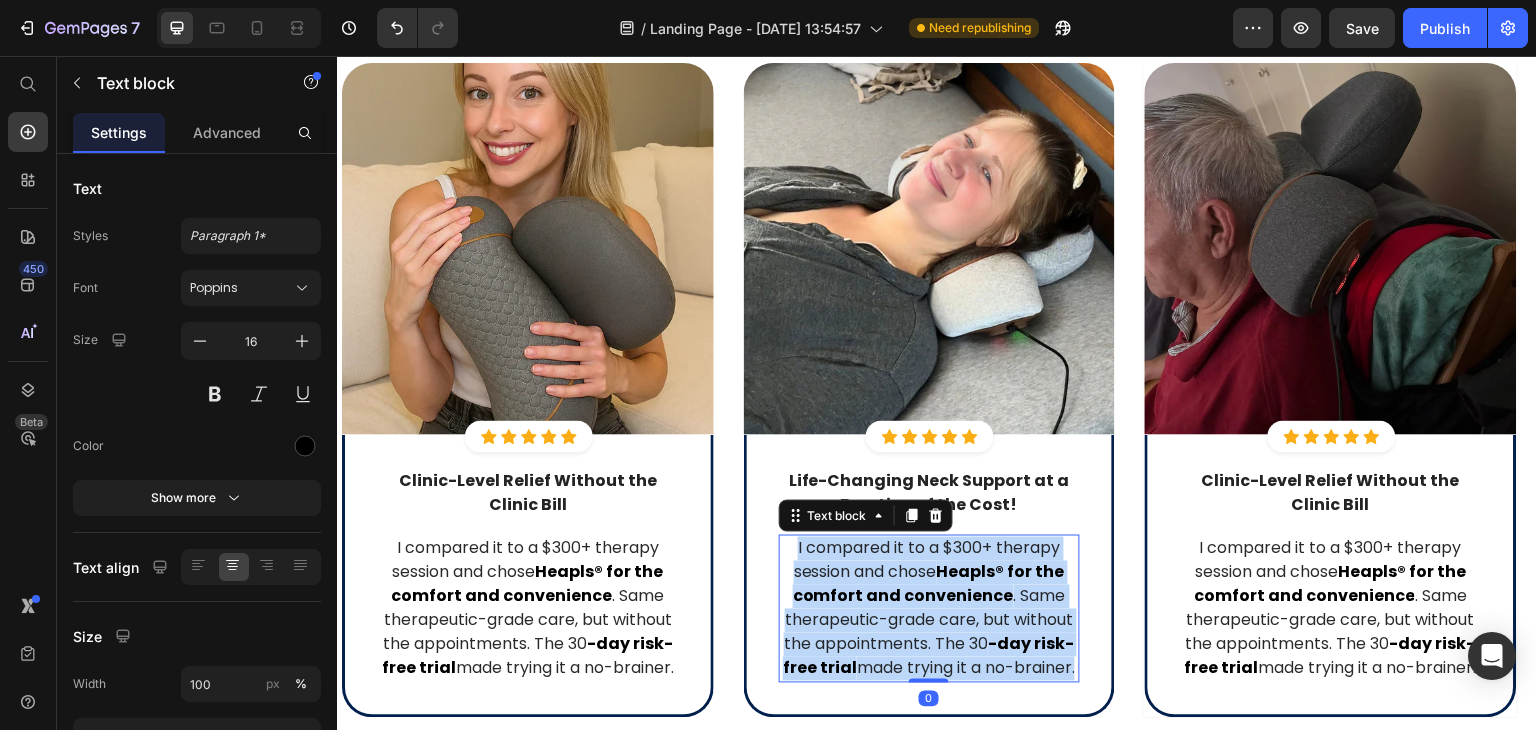 click on ". Same therapeutic-grade care, but without the appointments. The 30" at bounding box center (928, 620) 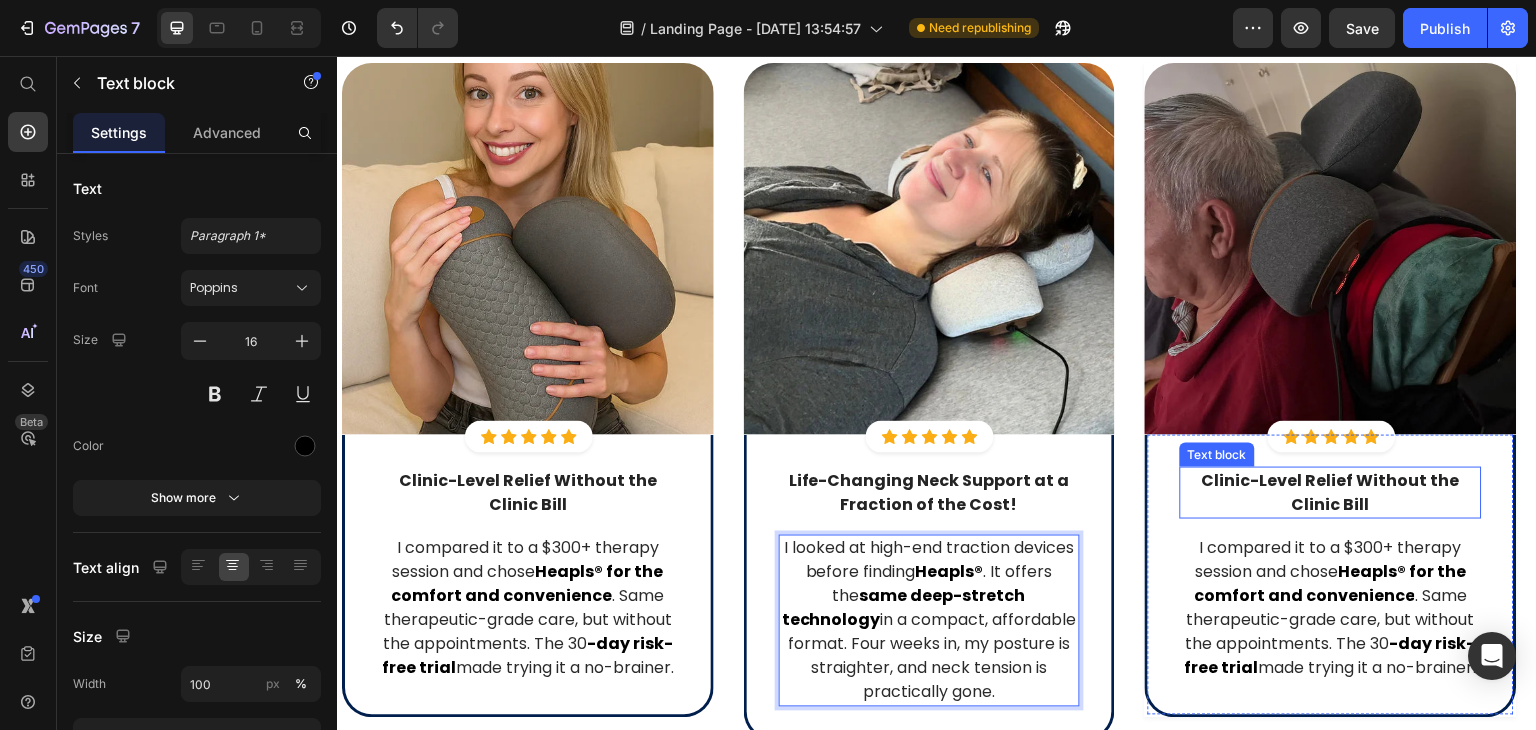 click on "Clinic-Level Relief Without the Clinic Bill" at bounding box center [1331, 492] 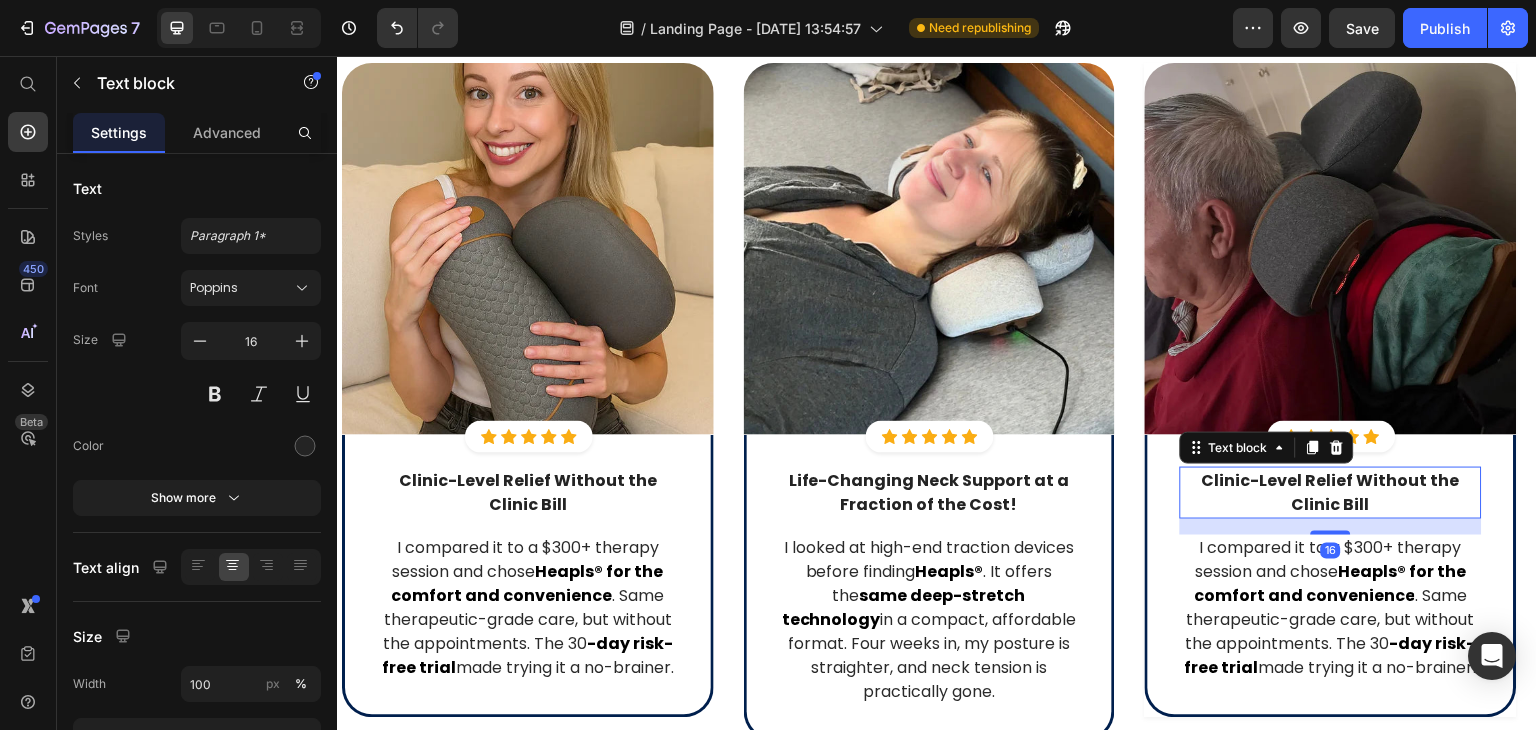 click on "Clinic-Level Relief Without the Clinic Bill" at bounding box center (1331, 492) 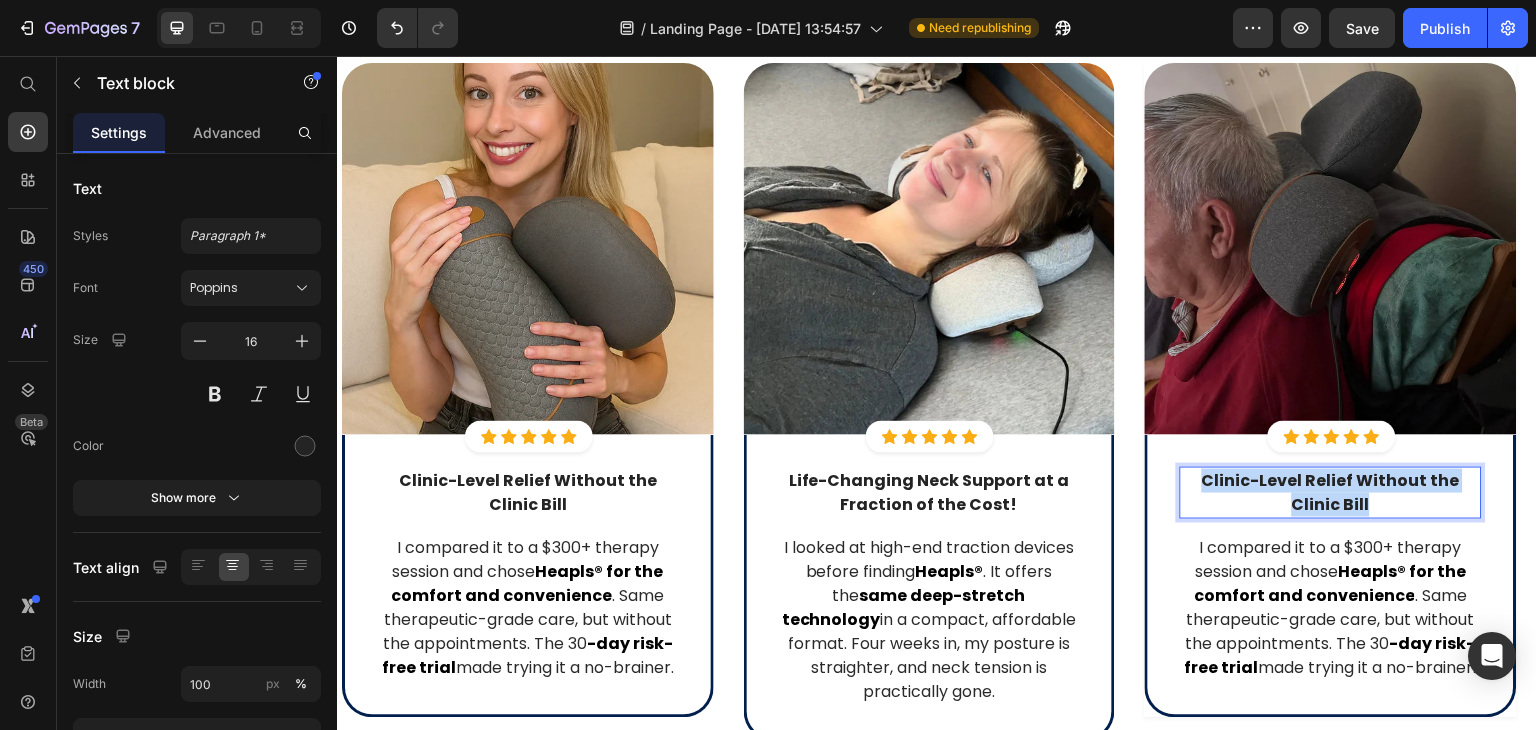 click on "Clinic-Level Relief Without the Clinic Bill" at bounding box center (1331, 492) 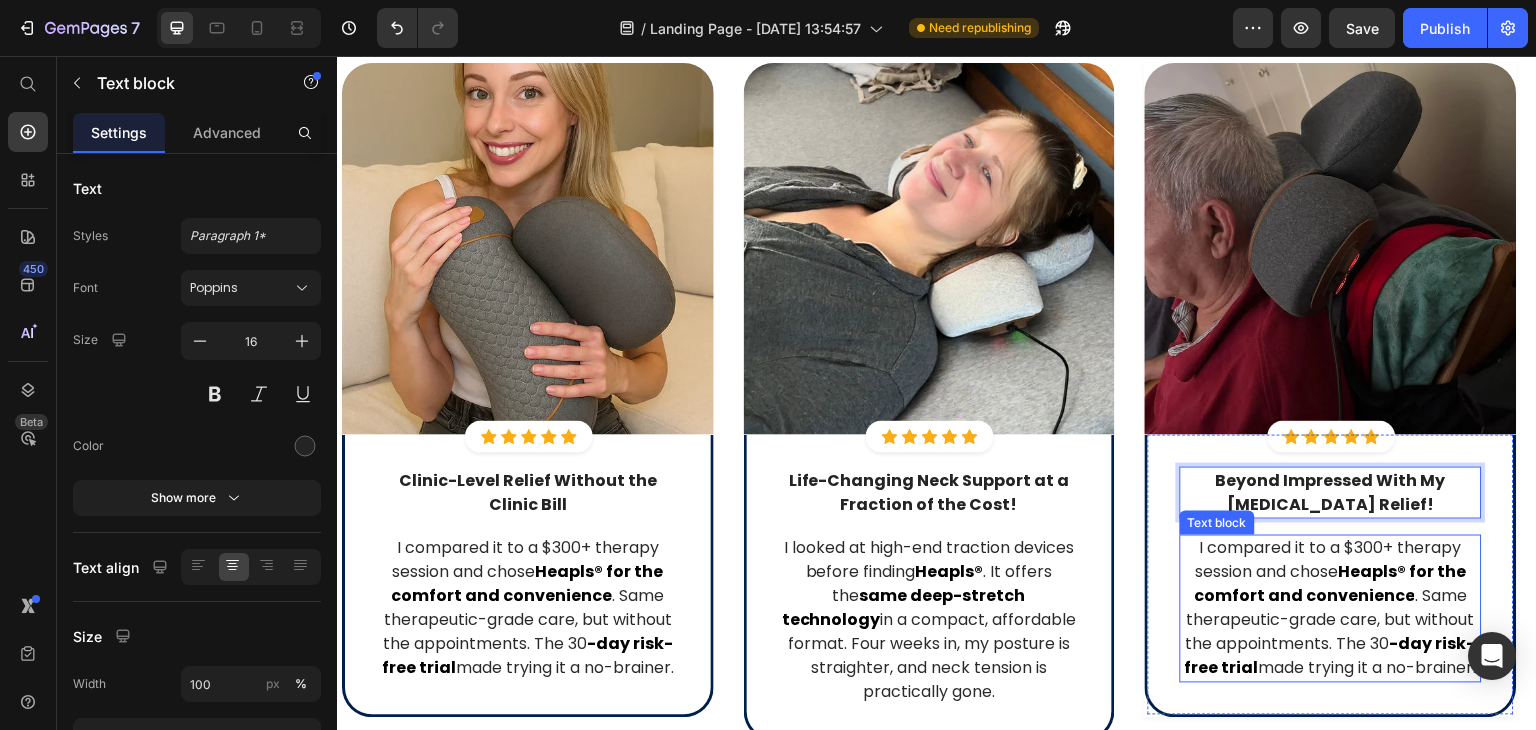 click on "I compared it to a $300+ therapy session and chose" at bounding box center [1328, 560] 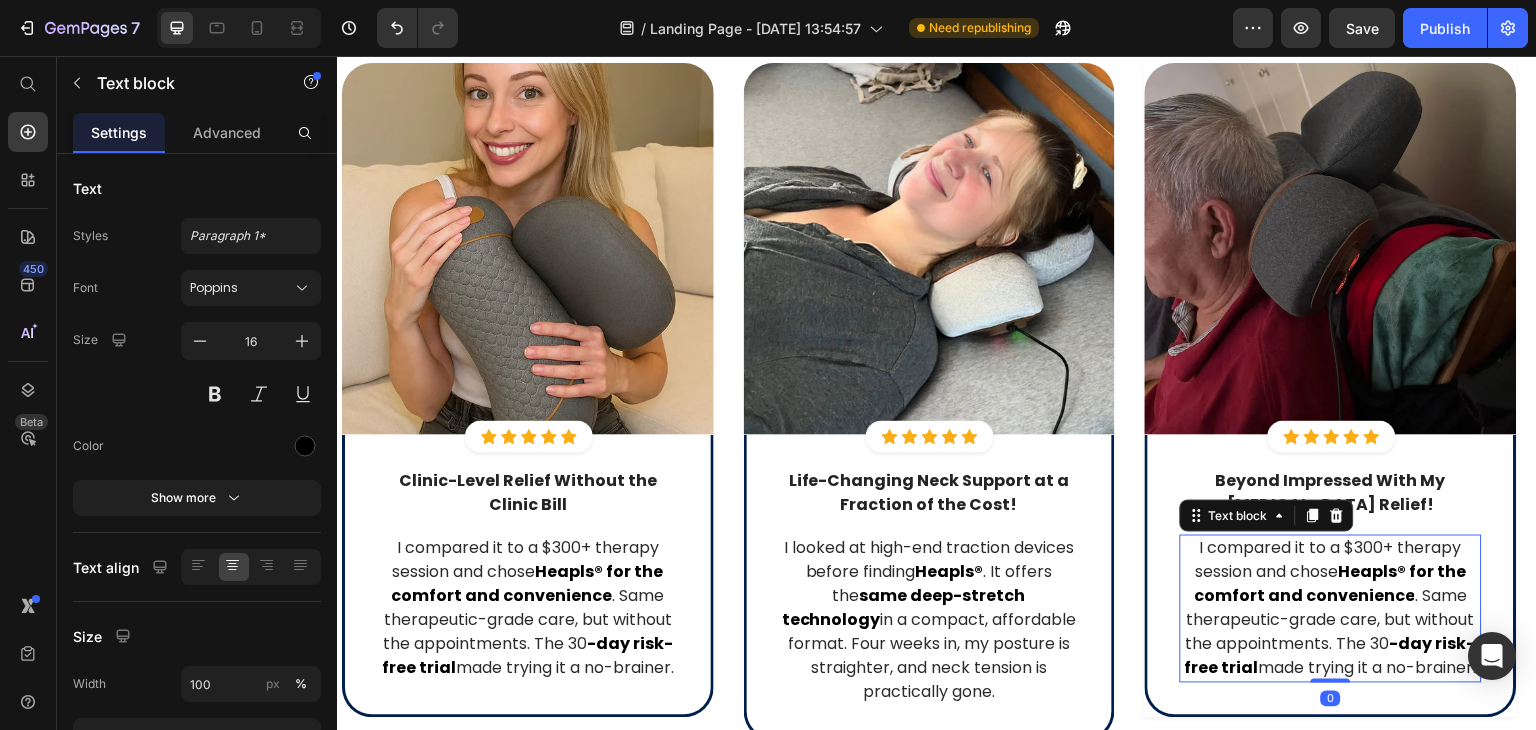 click on "I compared it to a $300+ therapy session and chose" at bounding box center (1328, 560) 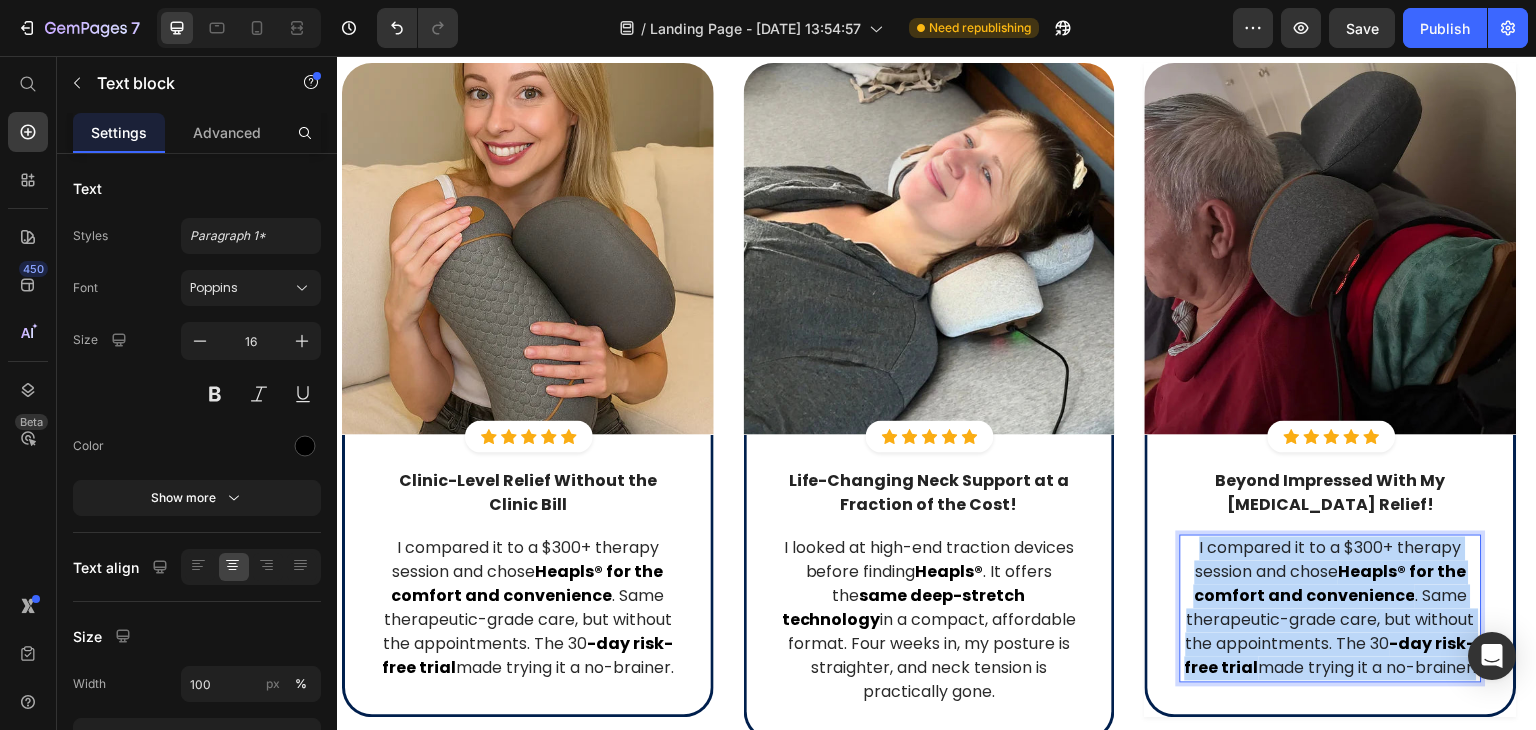 click on "I compared it to a $300+ therapy session and chose" at bounding box center (1328, 560) 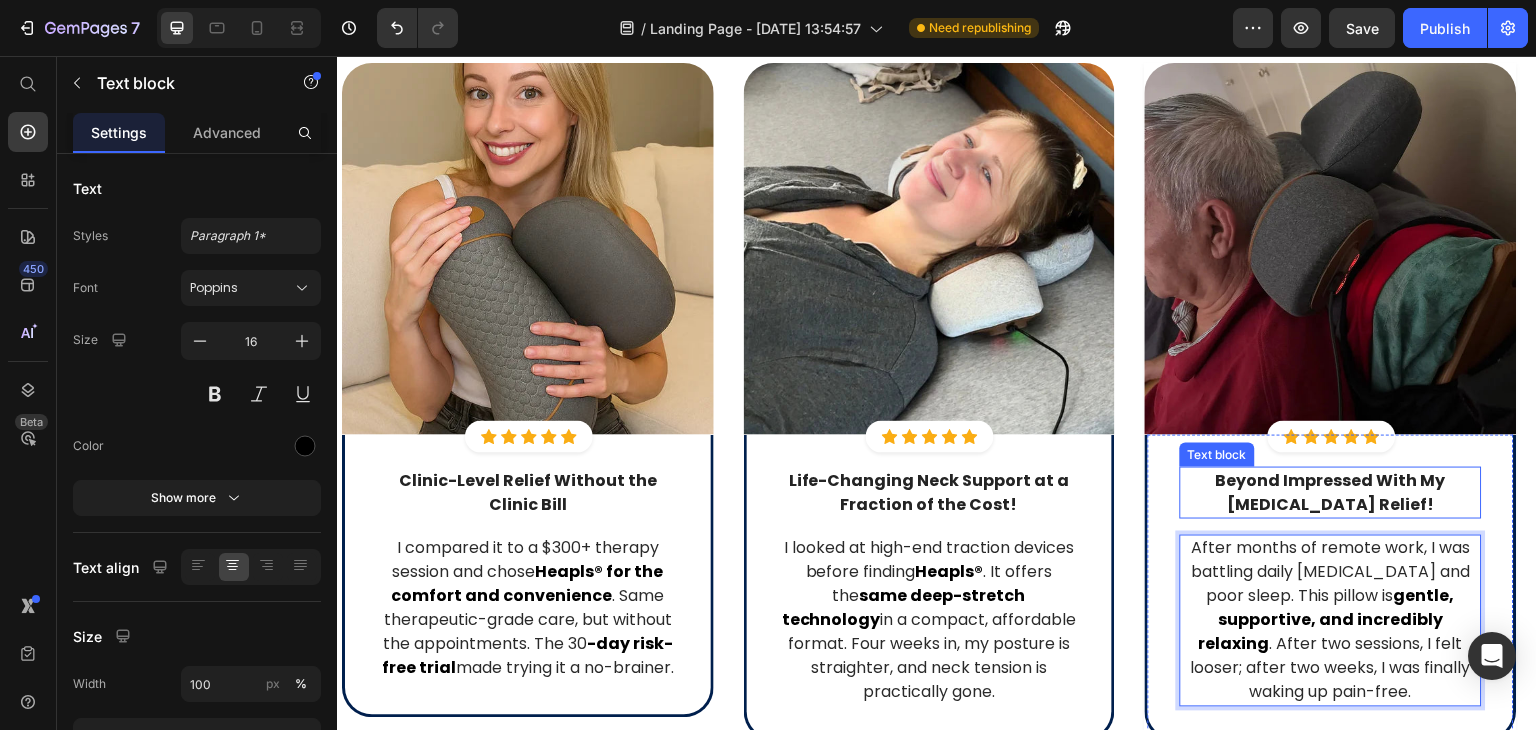 click on "Text block" at bounding box center [1217, 455] 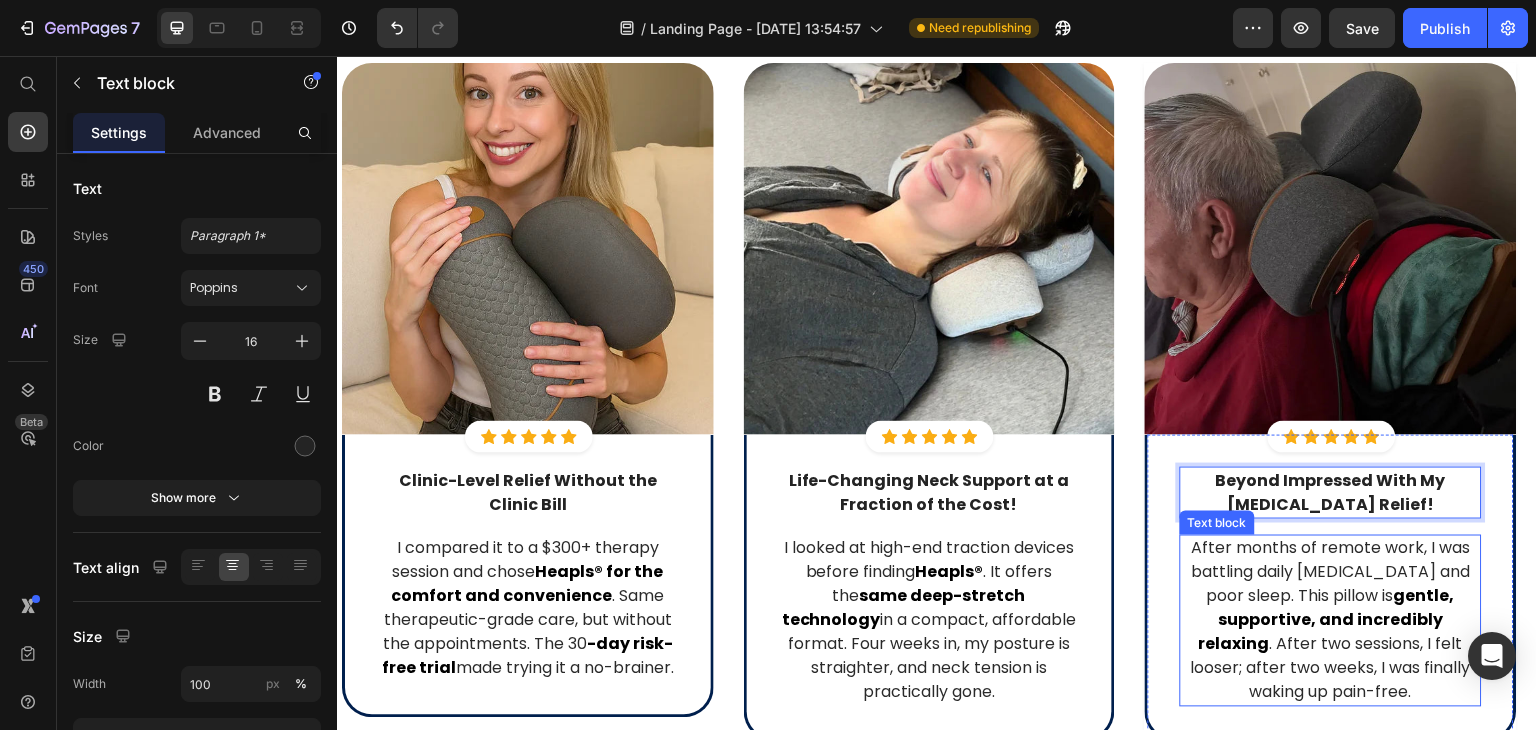 click on ". After two sessions, I felt looser; after two weeks, I was finally waking up pain-free." at bounding box center (1331, 668) 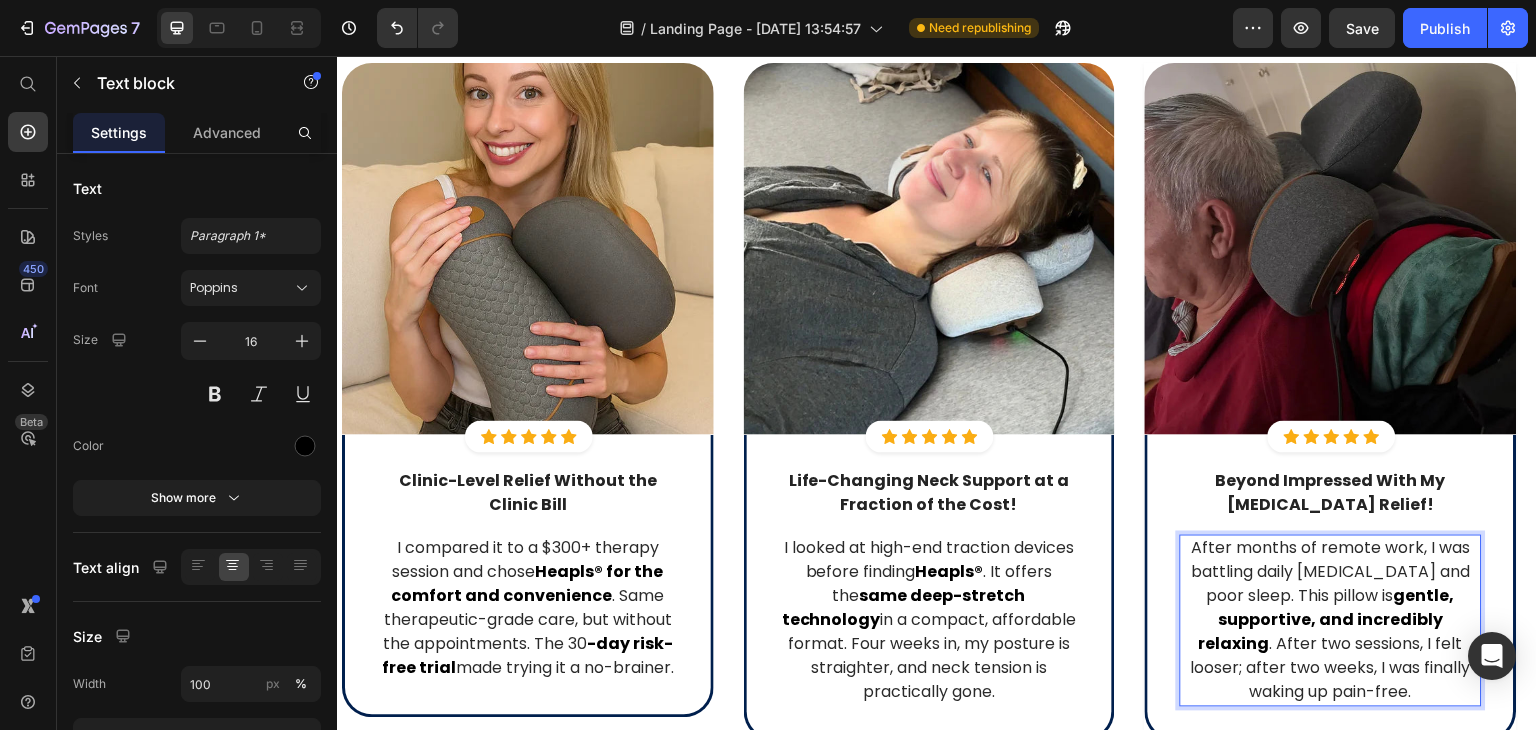 click on "gentle, supportive, and incredibly relaxing" at bounding box center [1327, 620] 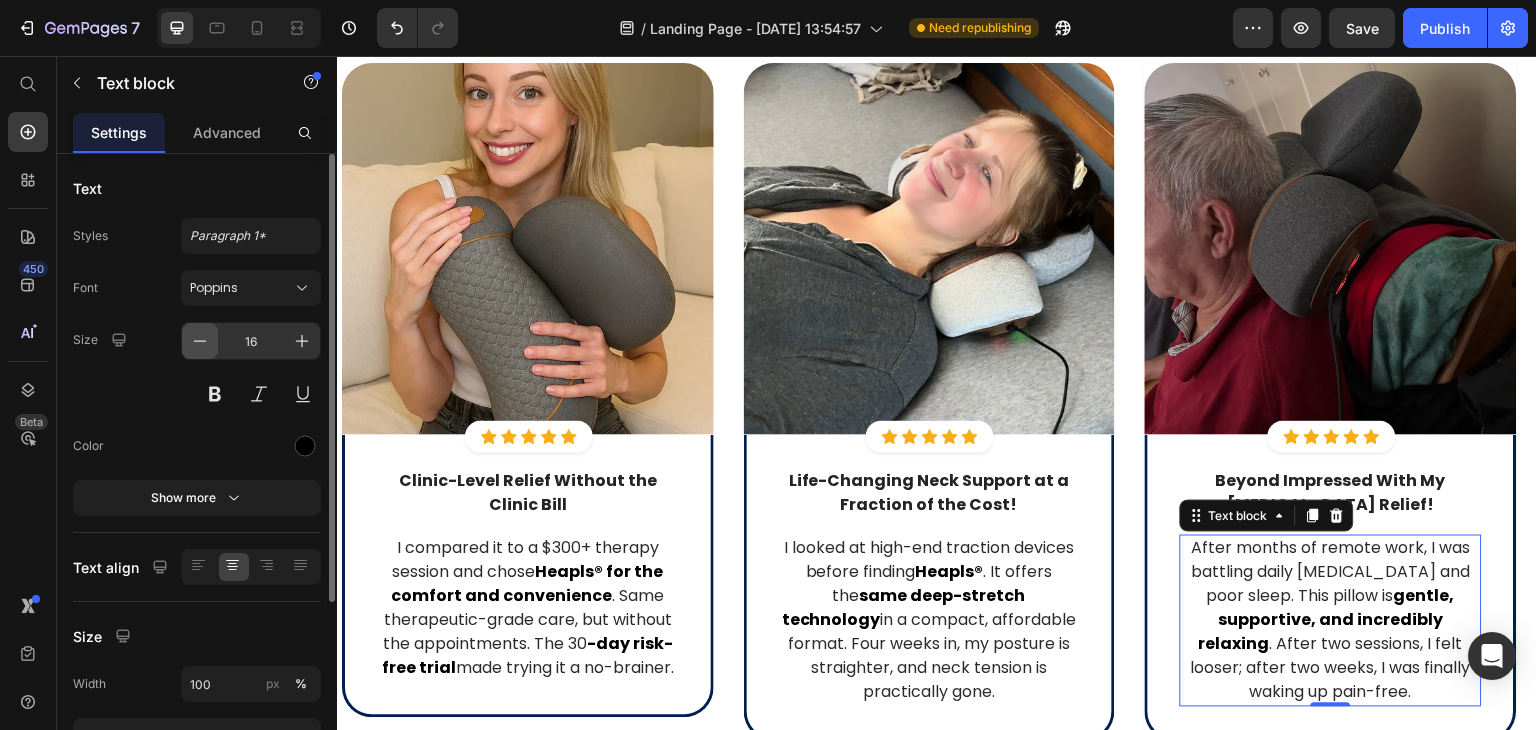 click 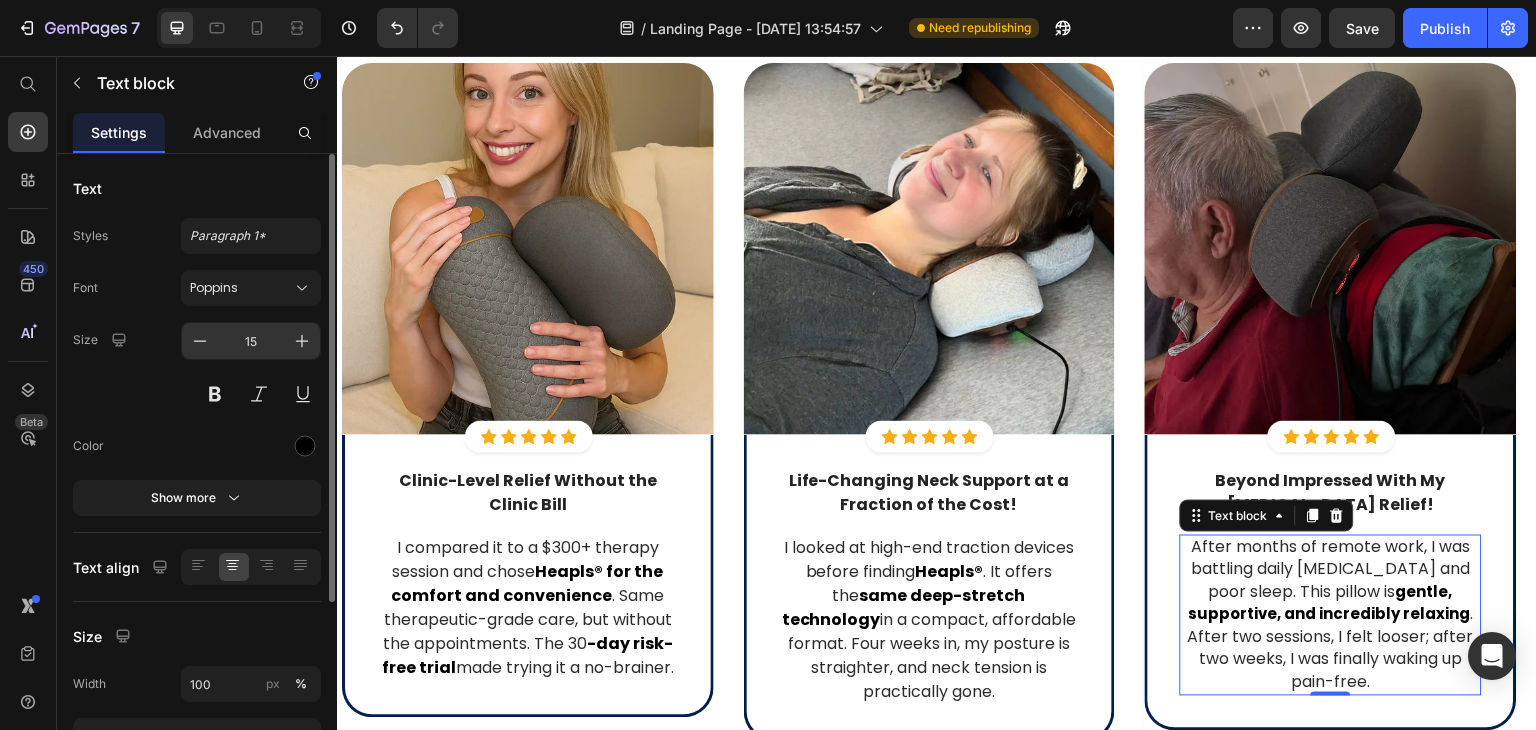 click on "15" at bounding box center (251, 341) 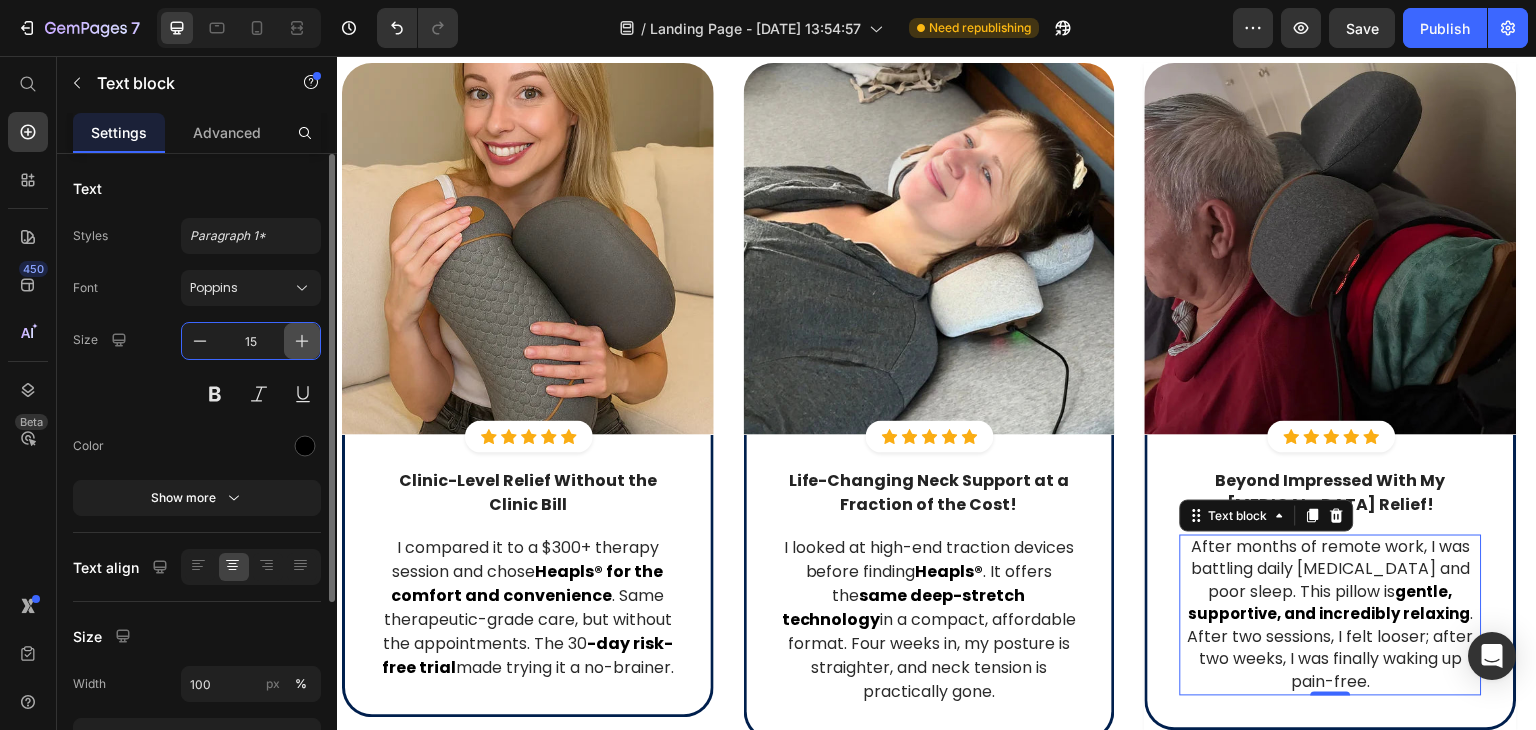click at bounding box center [302, 341] 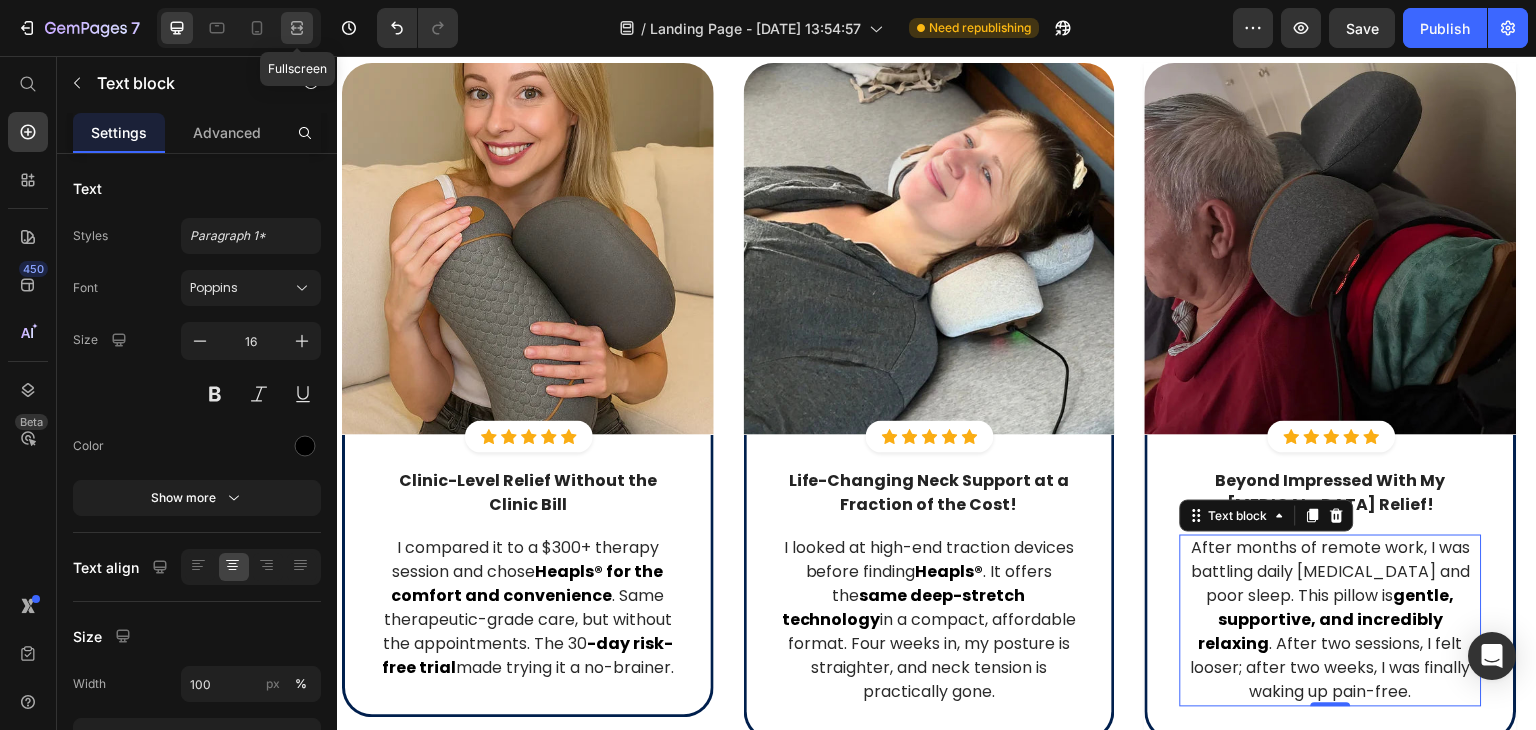 click 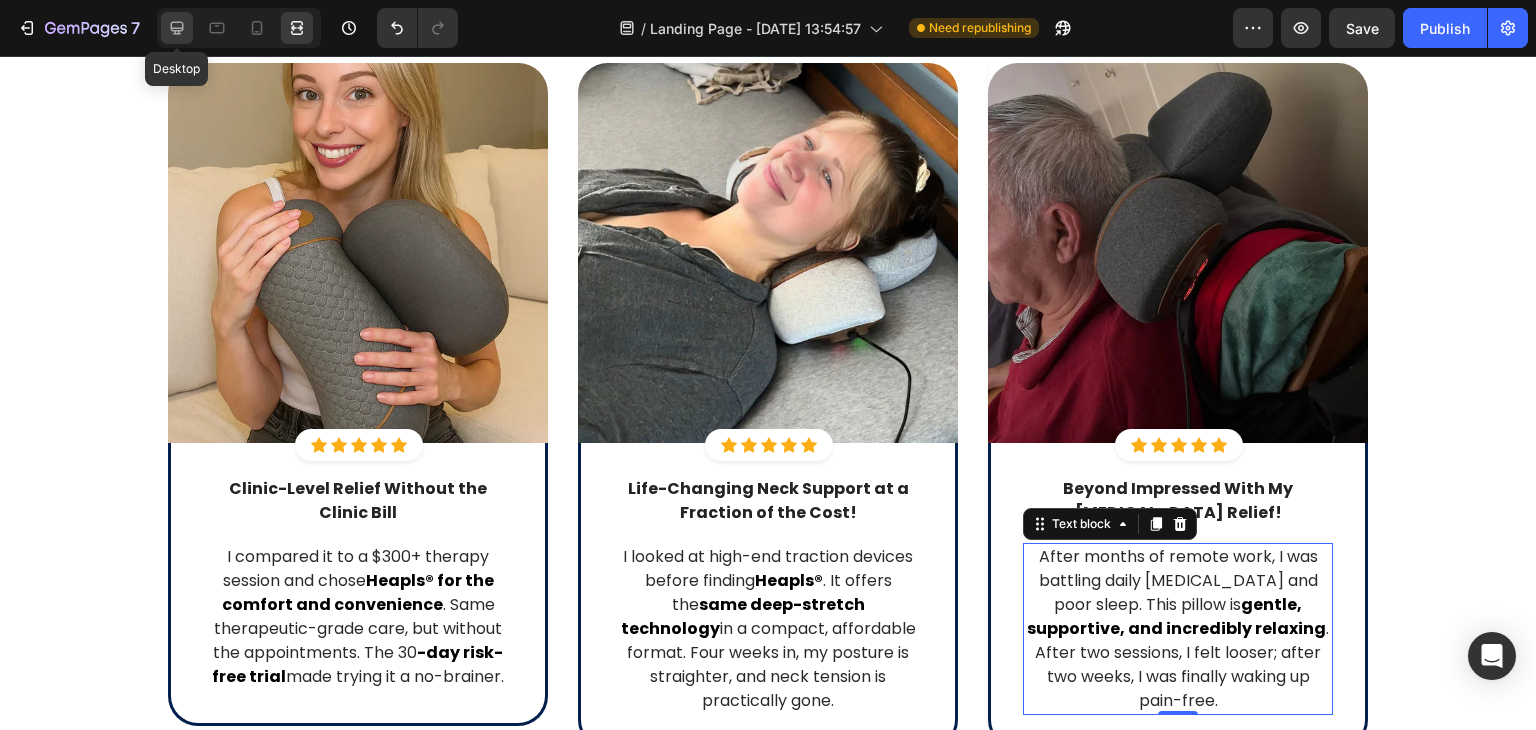 click 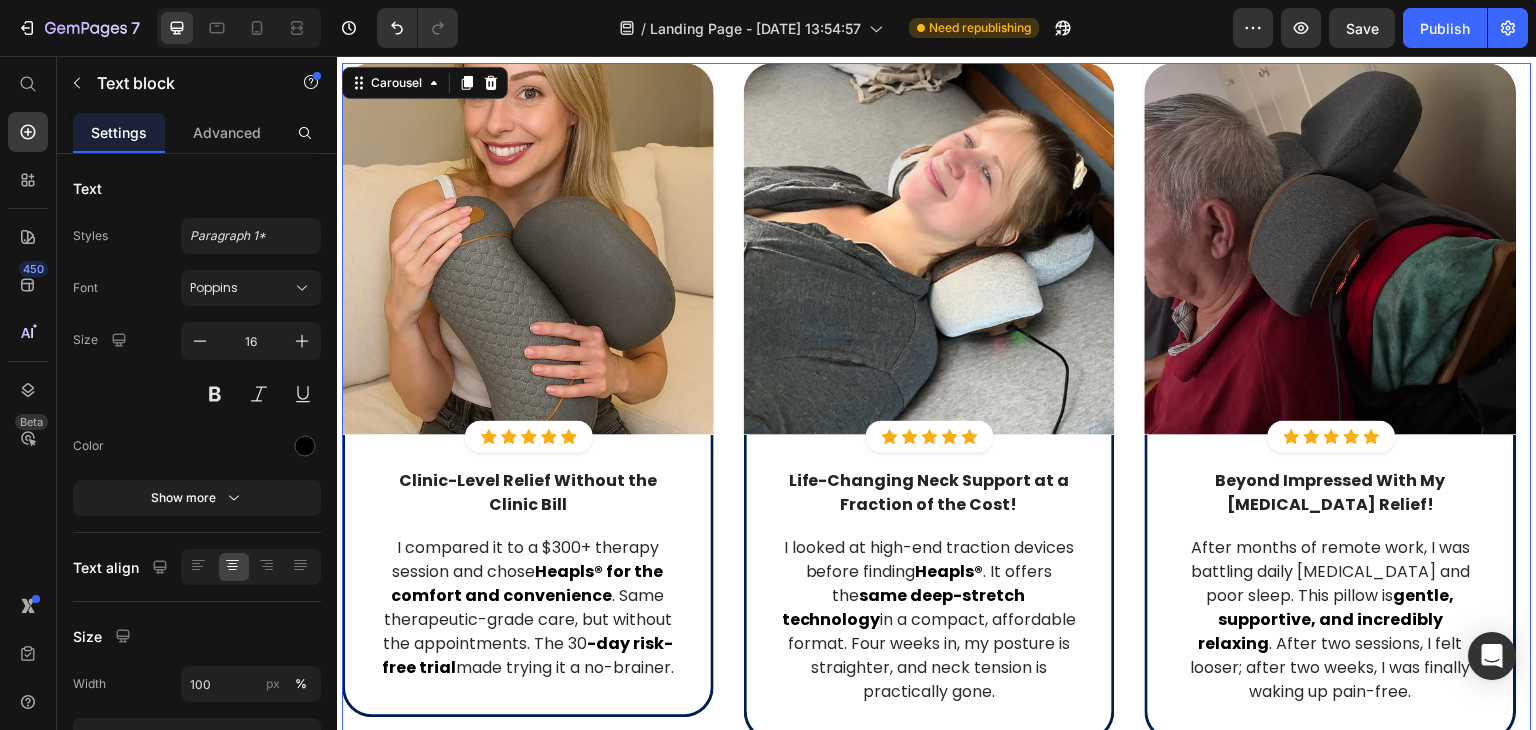 click on "Image                Icon                Icon                Icon                Icon                Icon Icon List Hoz Row Row Clinic-Level Relief Without the Clinic Bill Text block Row I compared it to a $300+ therapy session and chose  Heapls® for the comfort and convenience . Same therapeutic-grade care, but without the appointments. The 30 -day risk-free trial  made trying it a no-brainer. Text block Row Row Image                Icon                Icon                Icon                Icon                Icon Icon List Hoz Row Row Life-Changing Neck Support at a Fraction of the Cost! Text block I looked at high-end traction devices before finding  Heapls® . It offers the  same deep-stretch technology  in a compact, affordable format. Four weeks in, my posture is straighter, and neck tension is practically gone. Text block Row Row Image                Icon                Icon                Icon                Icon                Icon Icon List Hoz Row Row Beyond Impressed With My Neck Pain Relief!" at bounding box center (937, 402) 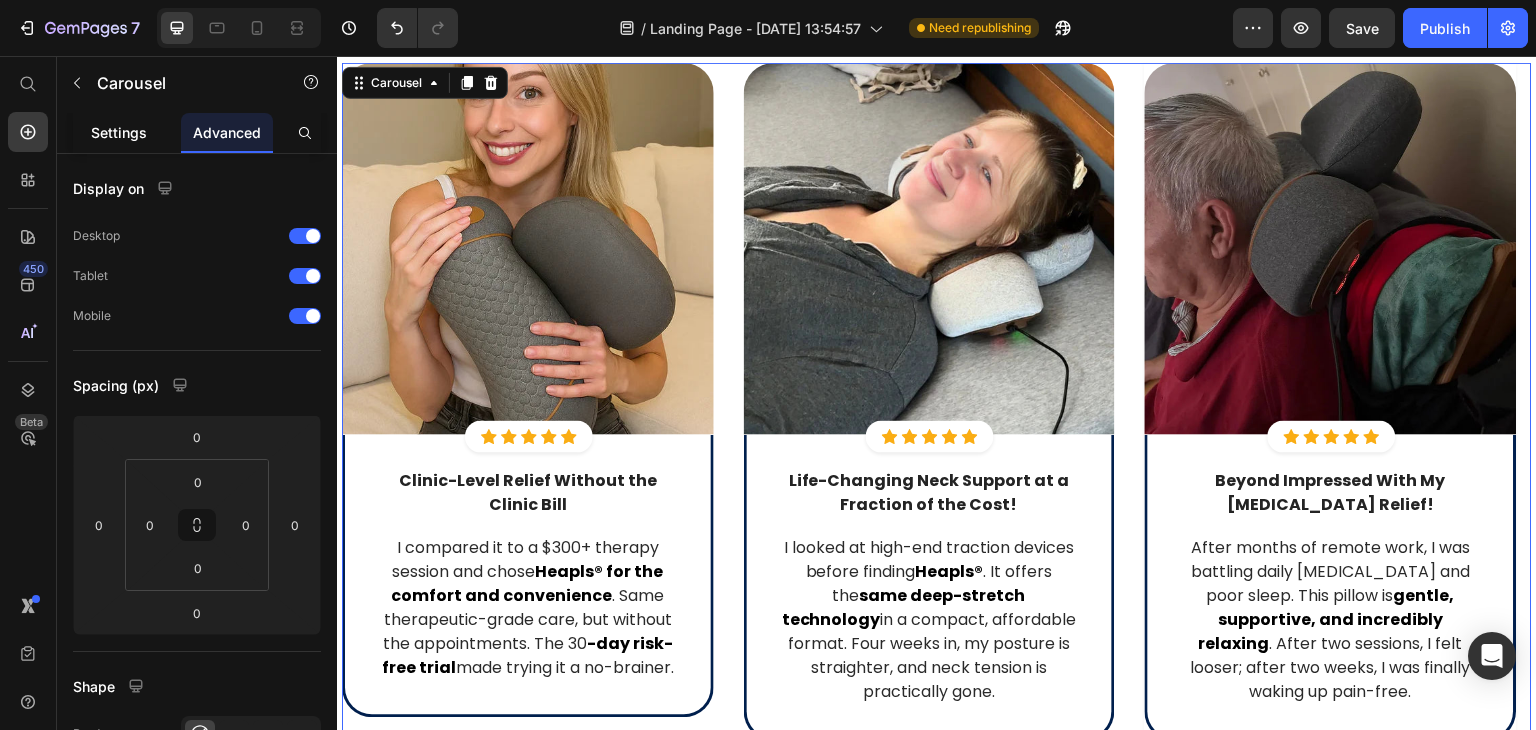 click on "Settings" 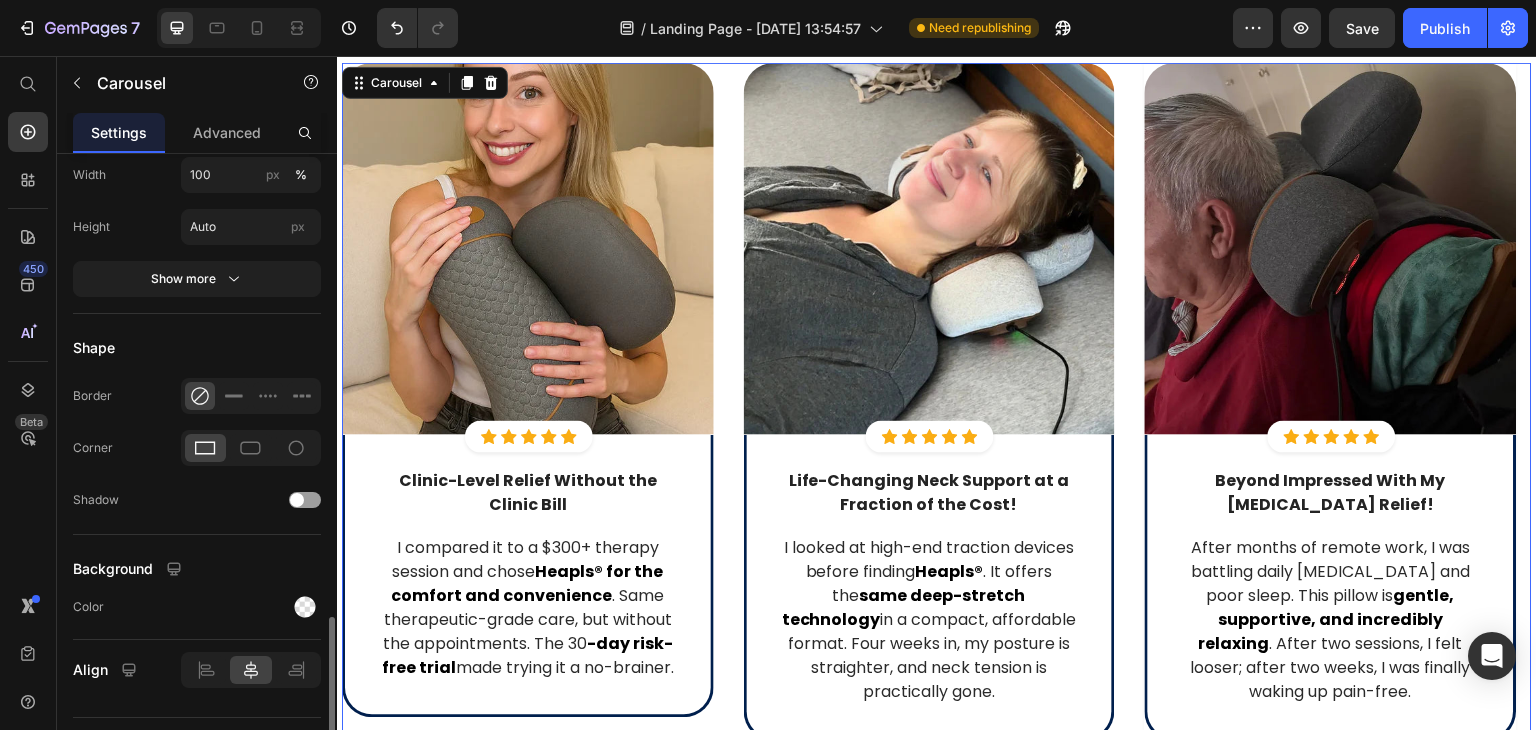 scroll, scrollTop: 1243, scrollLeft: 0, axis: vertical 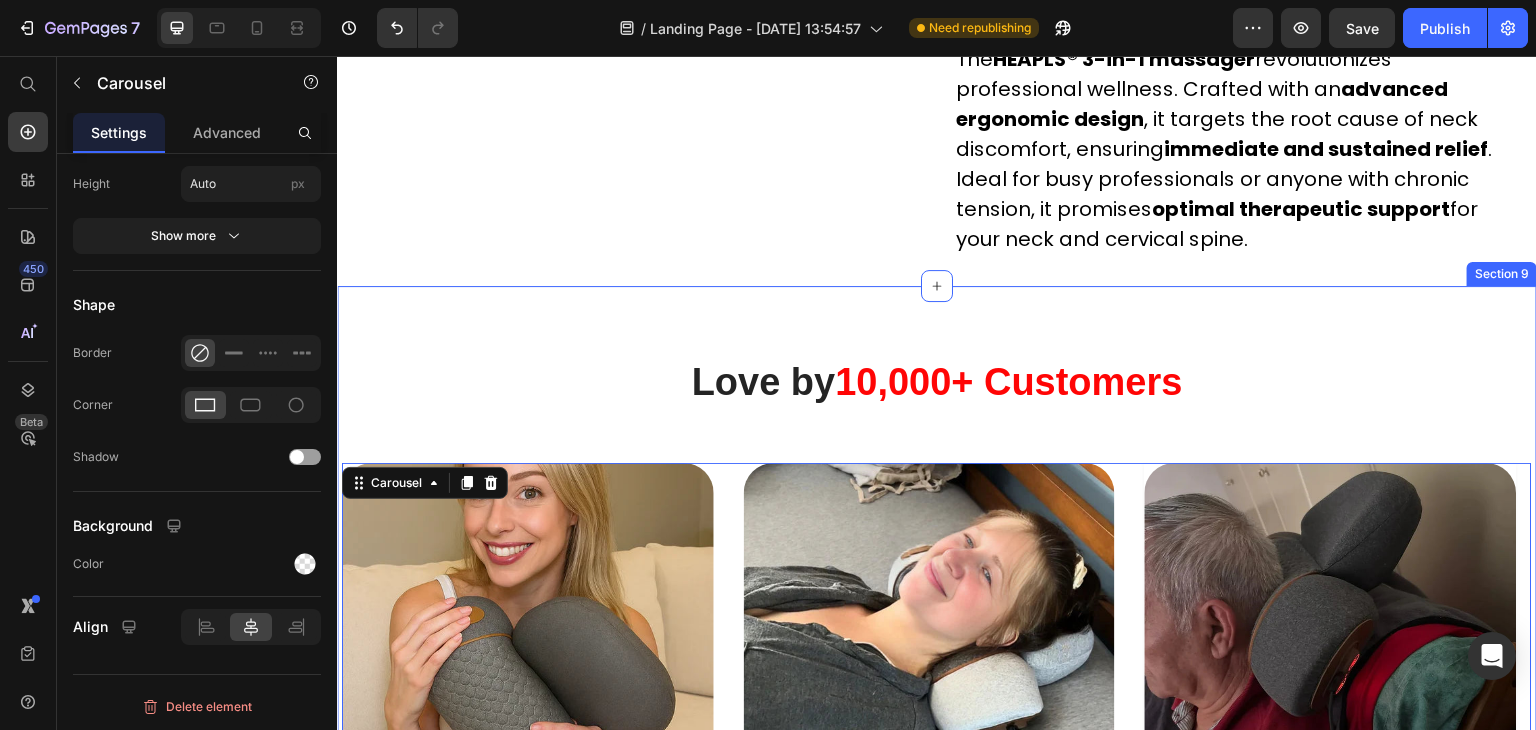 click on "⁠⁠⁠⁠⁠⁠⁠ Love by  10,000+ Customers Heading Row Image                Icon                Icon                Icon                Icon                Icon Icon List Hoz Row Row Clinic-Level Relief Without the Clinic Bill Text block Row I compared it to a $300+ therapy session and chose  Heapls® for the comfort and convenience . Same therapeutic-grade care, but without the appointments. The 30 -day risk-free trial  made trying it a no-brainer. Text block Row Row Image                Icon                Icon                Icon                Icon                Icon Icon List Hoz Row Row Life-Changing Neck Support at a Fraction of the Cost! Text block I looked at high-end traction devices before finding  Heapls® . It offers the  same deep-stretch technology  in a compact, affordable format. Four weeks in, my posture is straighter, and neck tension is practically gone. Text block Row Row Image                Icon                Icon                Icon                Icon                Icon Row" at bounding box center [937, 750] 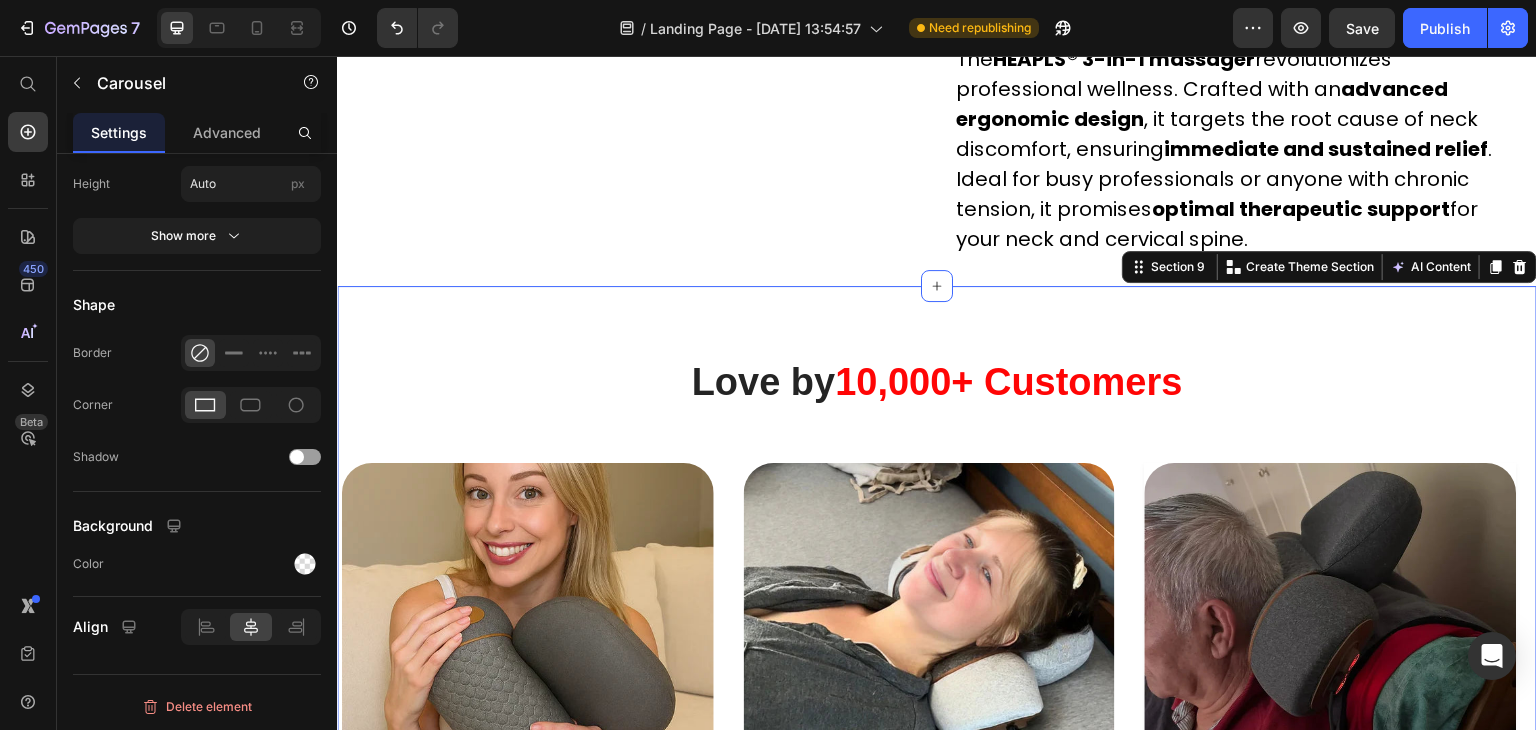 scroll, scrollTop: 0, scrollLeft: 0, axis: both 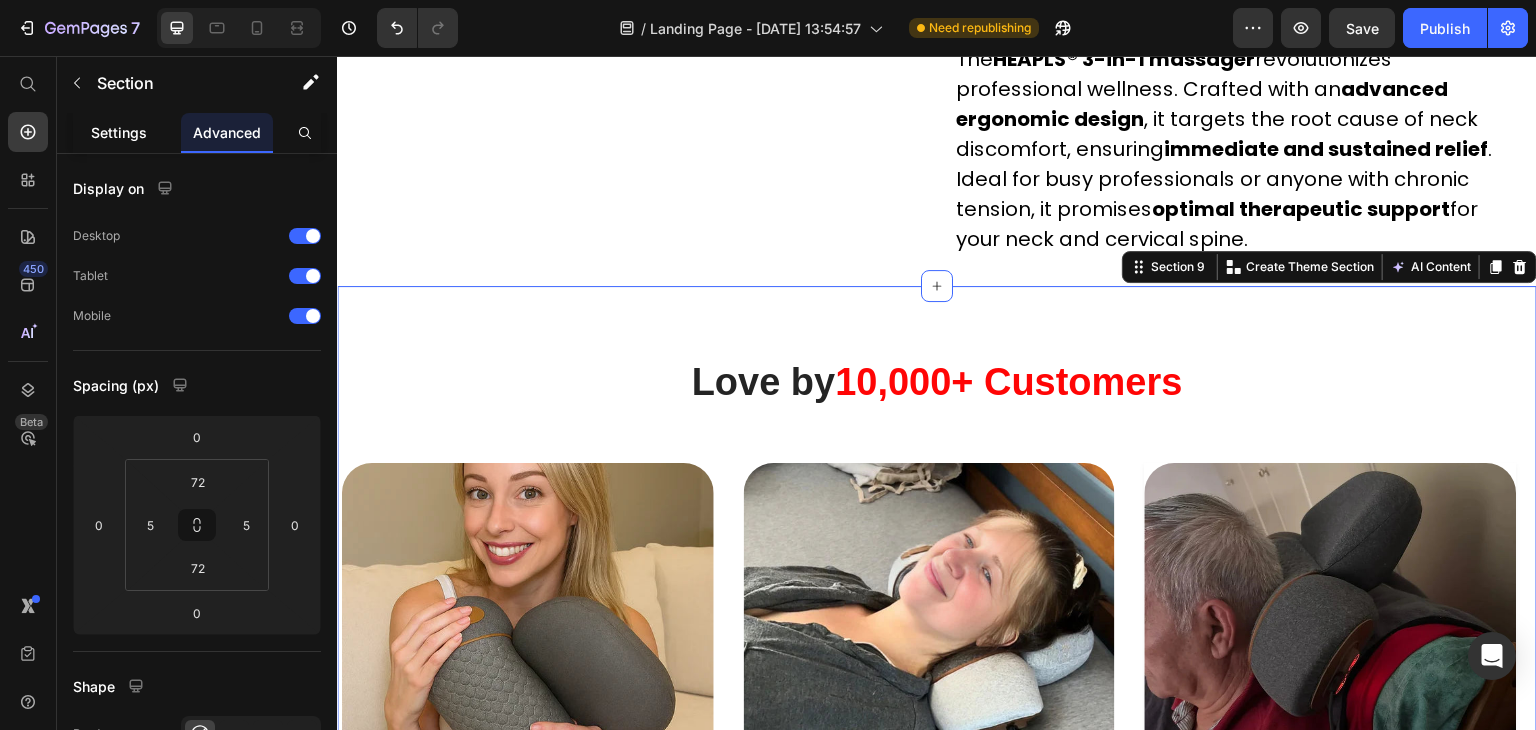 click on "Settings" 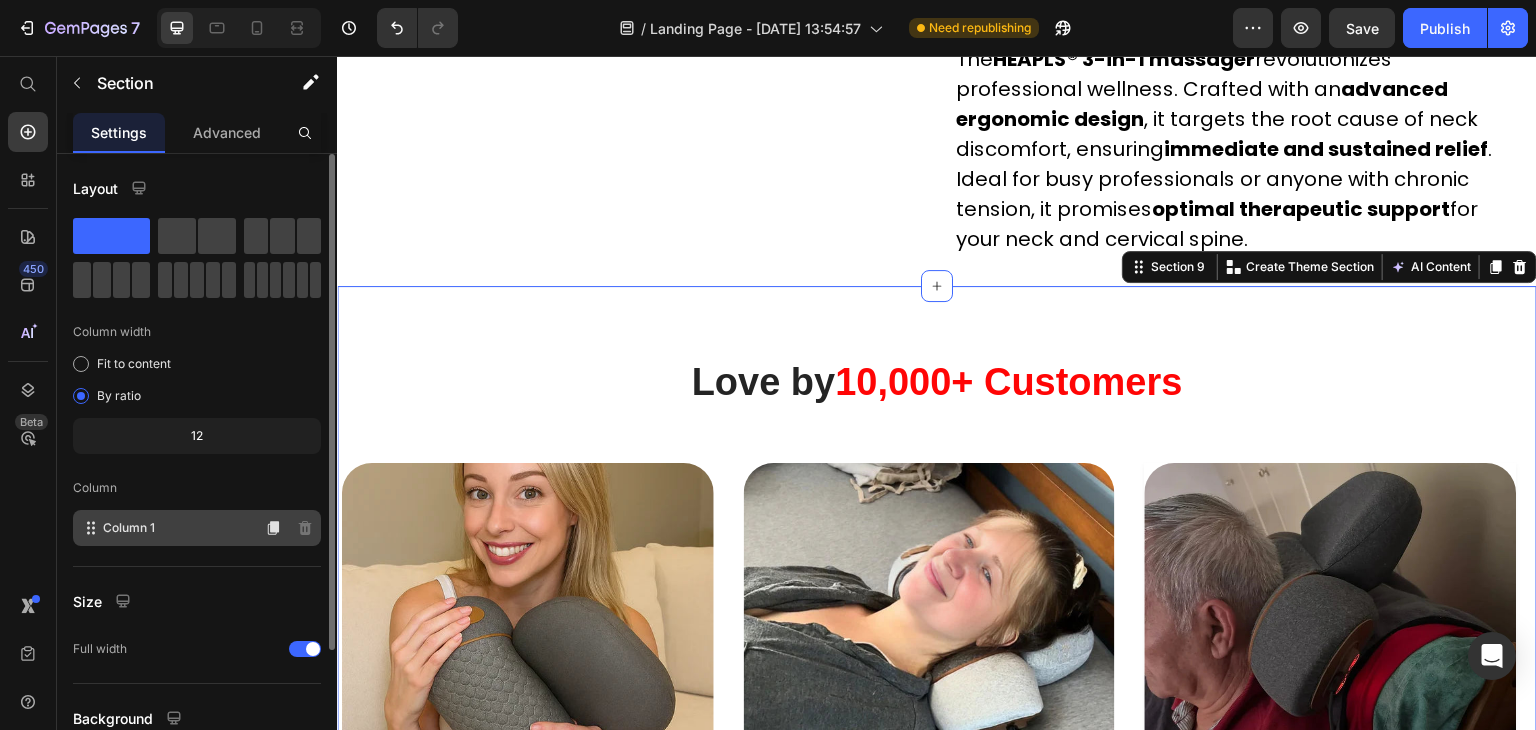 scroll, scrollTop: 173, scrollLeft: 0, axis: vertical 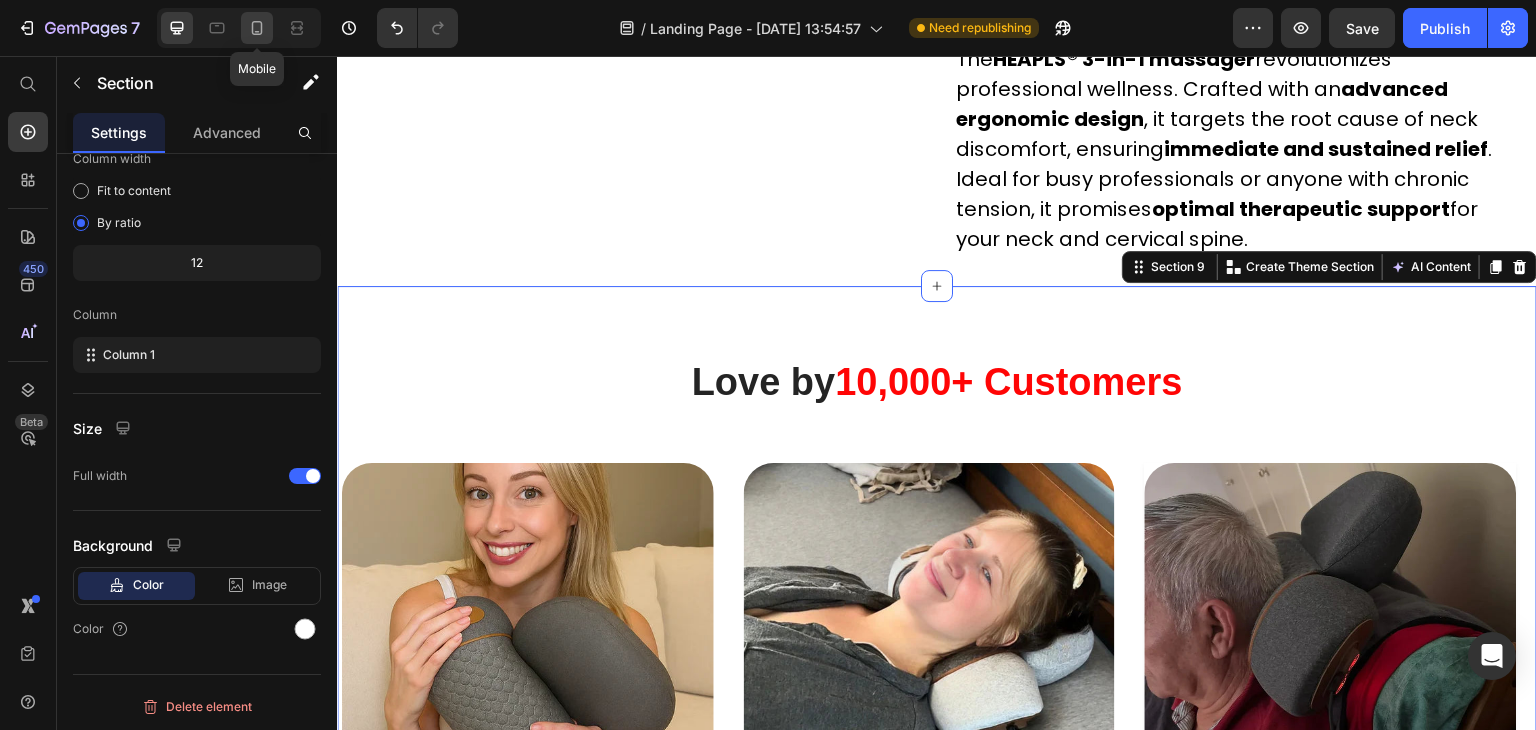 click 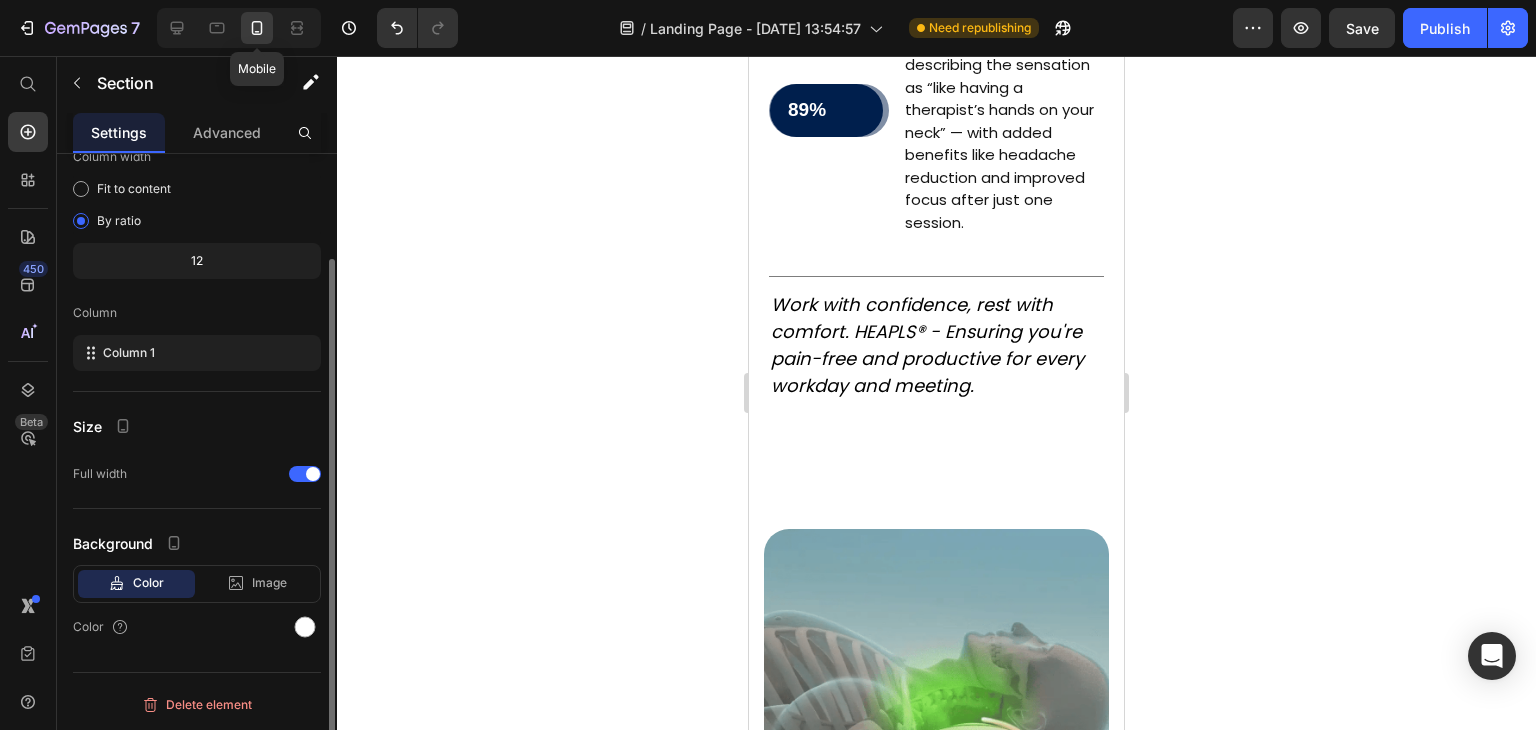 scroll, scrollTop: 129, scrollLeft: 0, axis: vertical 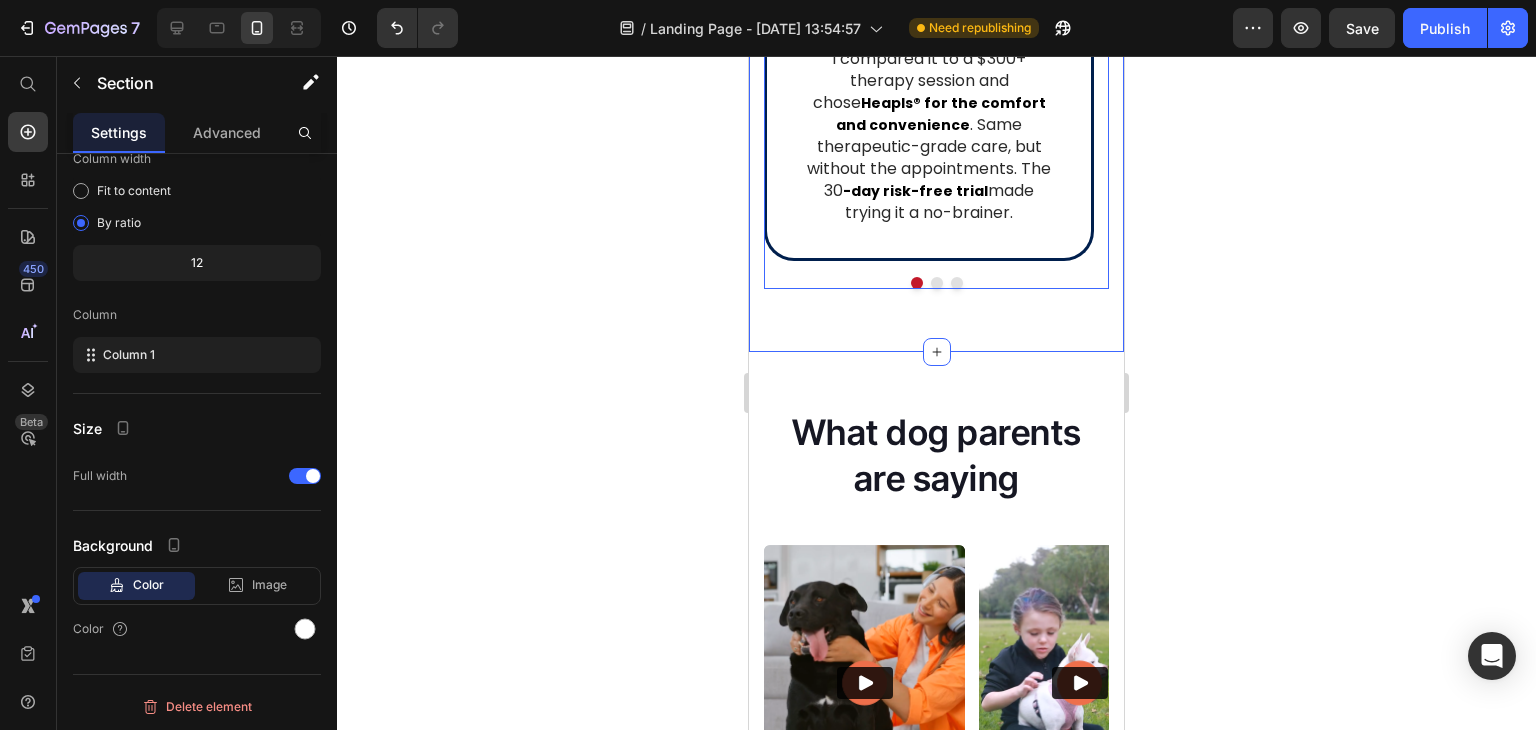 click on "Image                Icon                Icon                Icon                Icon                Icon Icon List Hoz Row Row Clinic-Level Relief Without the Clinic Bill Text block Row I compared it to a $300+ therapy session and chose  Heapls® for the comfort and convenience . Same therapeutic-grade care, but without the appointments. The 30 -day risk-free trial  made trying it a no-brainer. Text block Row Row Image                Icon                Icon                Icon                Icon                Icon Icon List Hoz Row Row Life-Changing Neck Support at a Fraction of the Cost! Text block I looked at high-end traction devices before finding  Heapls® . It offers the  same deep-stretch technology  in a compact, affordable format. Four weeks in, my posture is straighter, and neck tension is practically gone. Text block Row Row Image                Icon                Icon                Icon                Icon                Icon Icon List Hoz Row Row Beyond Impressed With My Neck Pain Relief!" at bounding box center (936, -45) 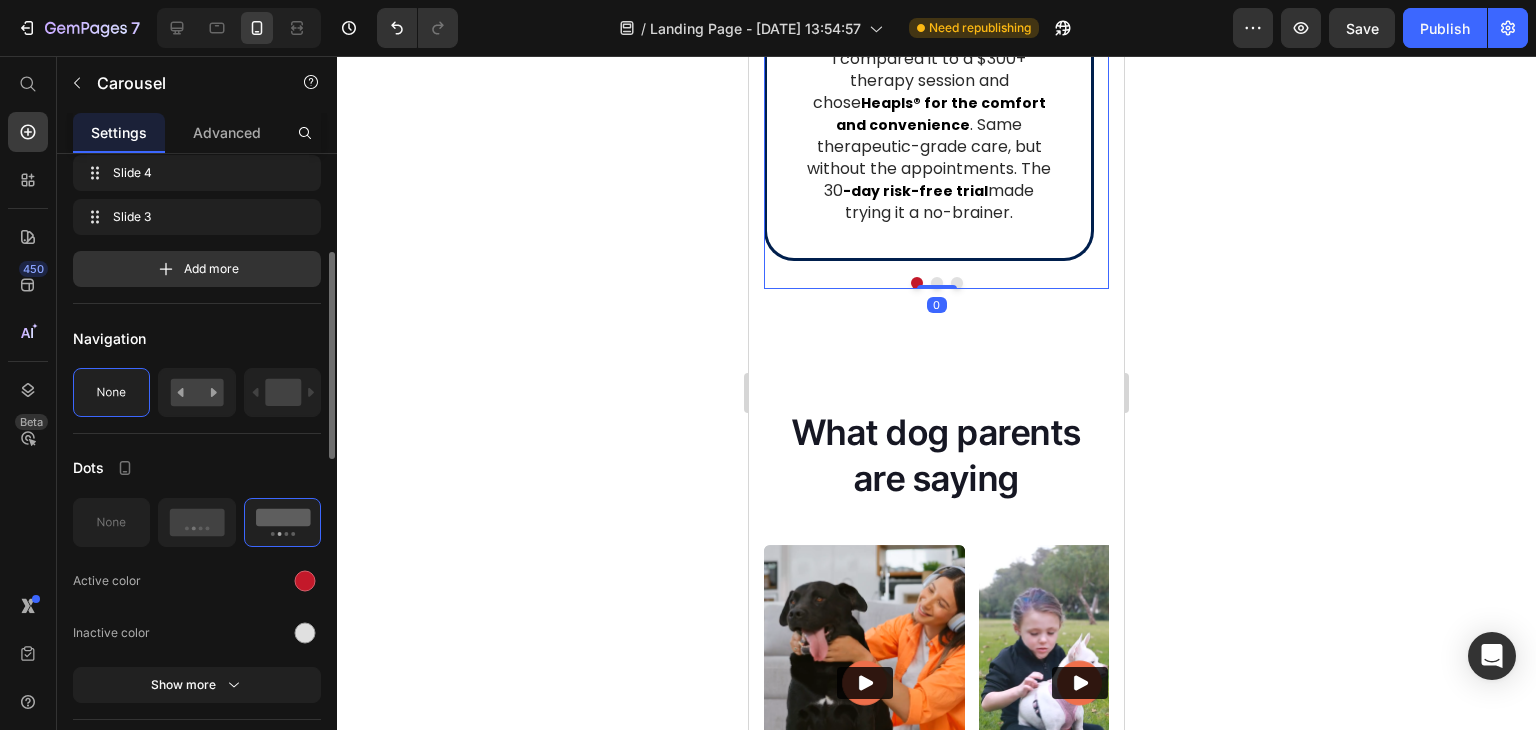 scroll, scrollTop: 600, scrollLeft: 0, axis: vertical 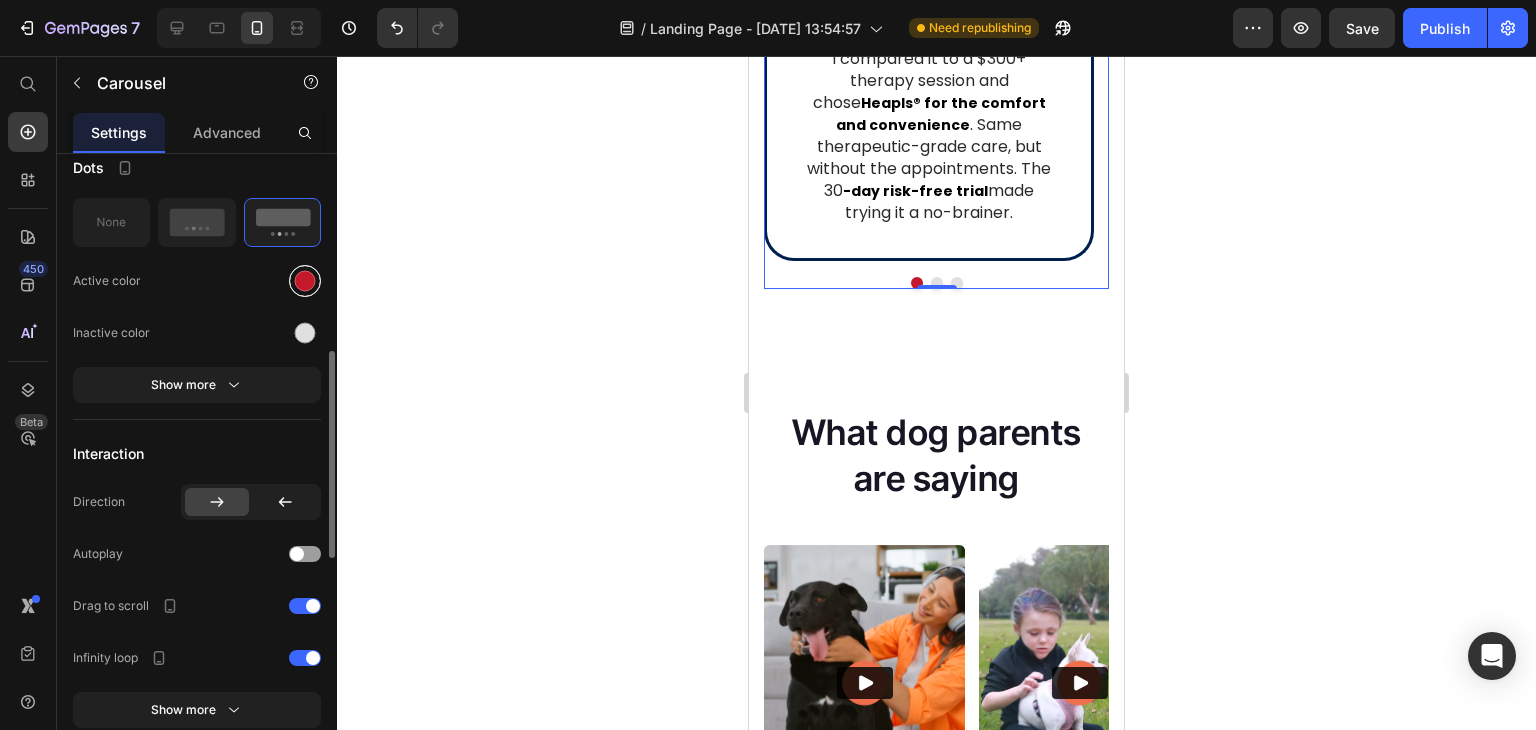 click at bounding box center (305, 281) 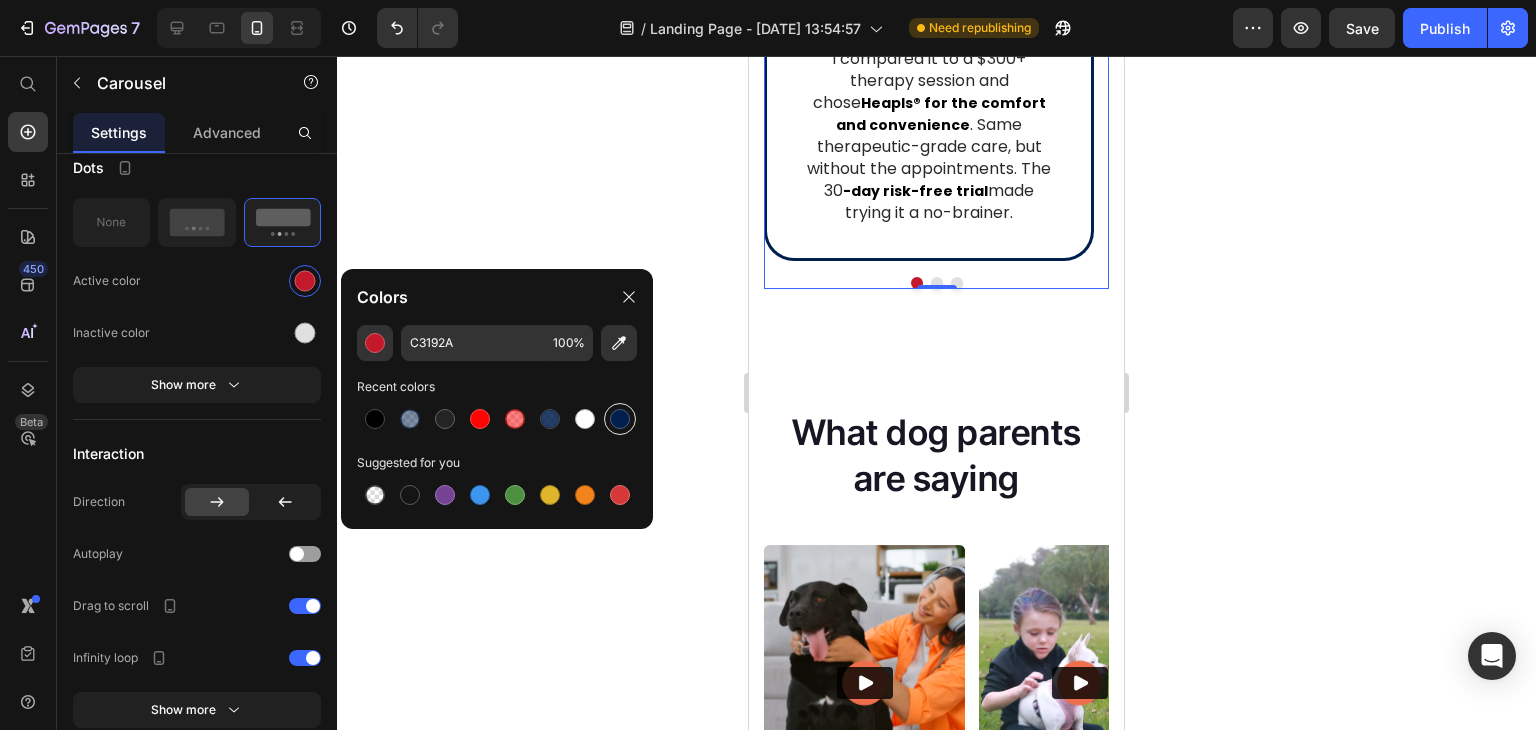 click at bounding box center (620, 419) 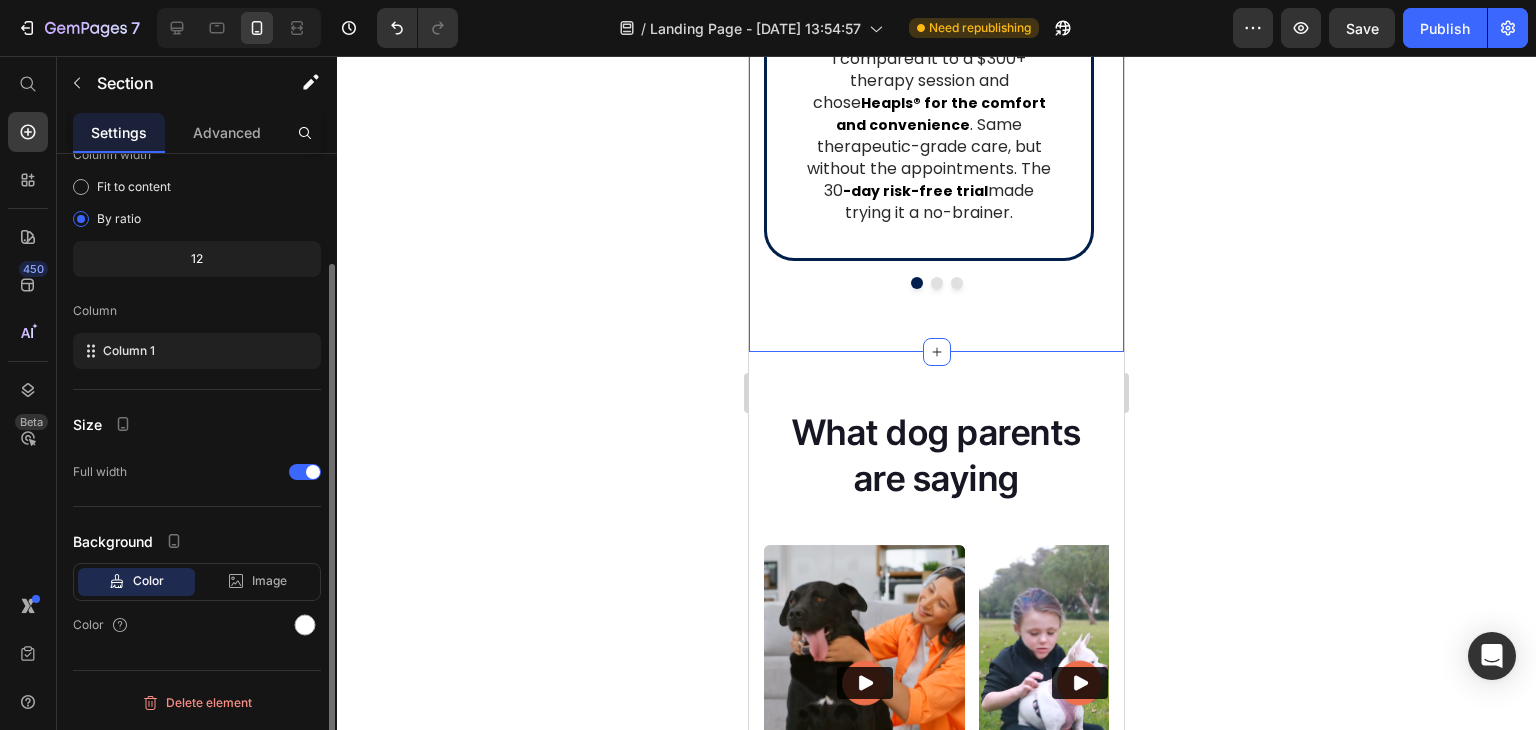 click on "⁠⁠⁠⁠⁠⁠⁠ Love by  10,000+ Customers Heading Row Image                Icon                Icon                Icon                Icon                Icon Icon List Hoz Row Row Clinic-Level Relief Without the Clinic Bill Text block Row I compared it to a $300+ therapy session and chose  Heapls® for the comfort and convenience . Same therapeutic-grade care, but without the appointments. The 30 -day risk-free trial  made trying it a no-brainer. Text block Row Row Image                Icon                Icon                Icon                Icon                Icon Icon List Hoz Row Row Life-Changing Neck Support at a Fraction of the Cost! Text block I looked at high-end traction devices before finding  Heapls® . It offers the  same deep-stretch technology  in a compact, affordable format. Four weeks in, my posture is straighter, and neck tension is practically gone. Text block Row Row Image                Icon                Icon                Icon                Icon                Icon Row" at bounding box center (936, -111) 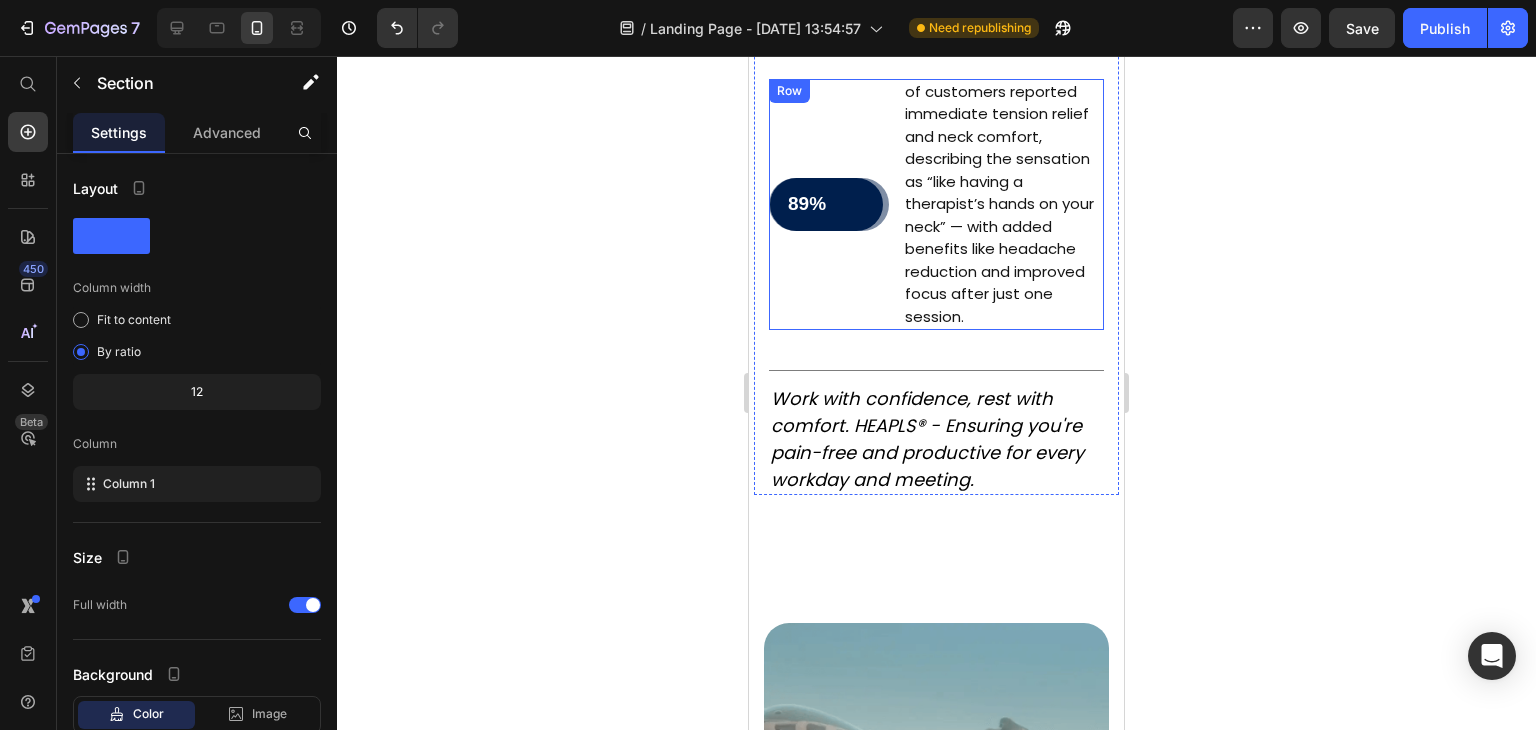 scroll, scrollTop: 5652, scrollLeft: 0, axis: vertical 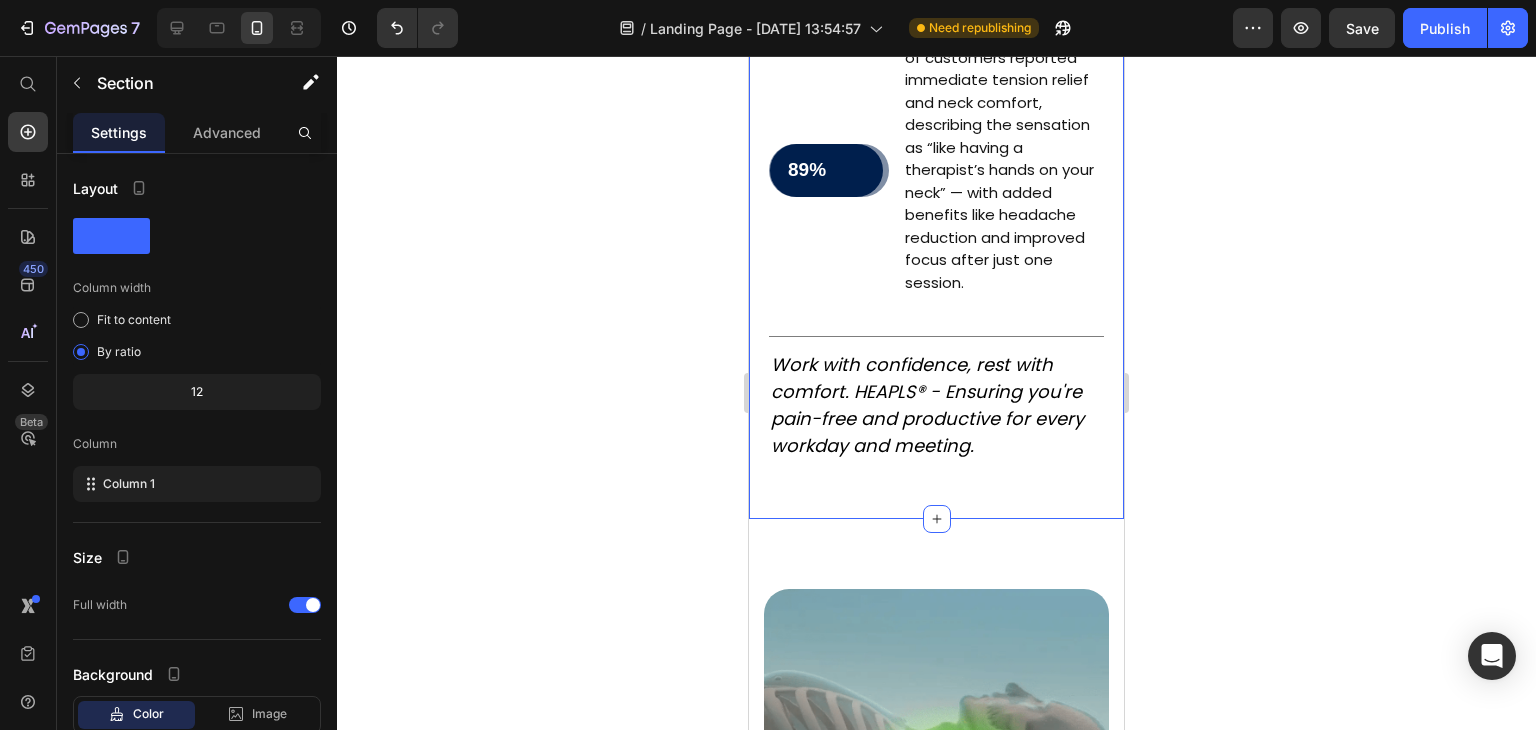 click on "Image After analyzing thousands of user experiences with HEAPLS® neck massagers, we discovered: Heading Keypoints: Text Block 92% Text Block Row Row of users reported  instant pain relief  within the first 15-minute session when using HEAPLS for work-related neck tension. Text Block Row                Title Line 90% Text Block Row Row of professionals experienced  zero neck strain  or discomfort after incorporating HEAPLS into their daily work routine for just one week. Text Block Row                Title Line 95% Text Block Row Row of participants said HEAPLS® was  far more effective  and  convenient than any other neck pain solution they've tried, including expensive treatments. Text Block Row                Title Line 89% Text Block Row Row of customers reported immediate tension relief and neck comfort, describing the sensation as “like having a therapist’s hands on your neck” — with added benefits like headache reduction and improved focus after just one session. Text Block Row" at bounding box center [936, -400] 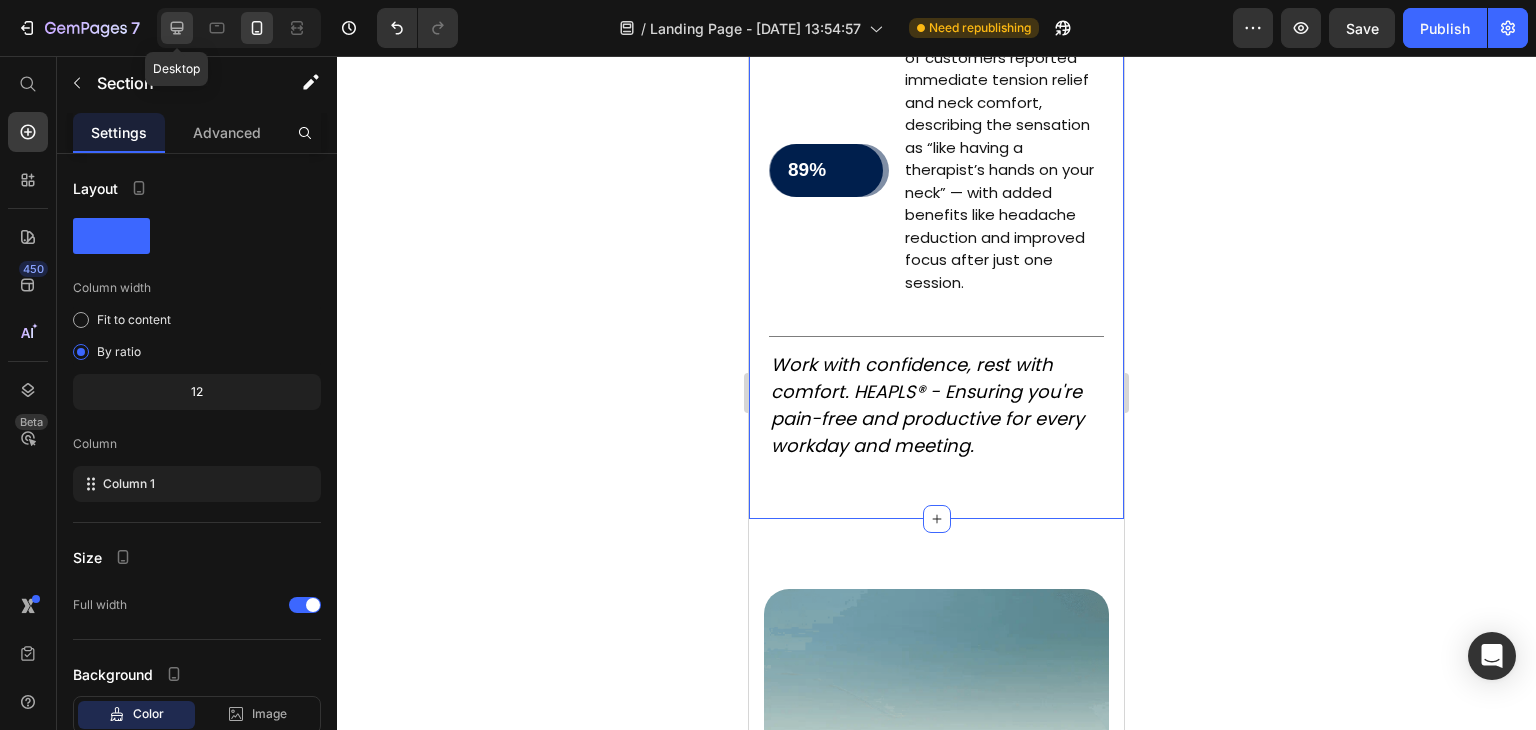 click 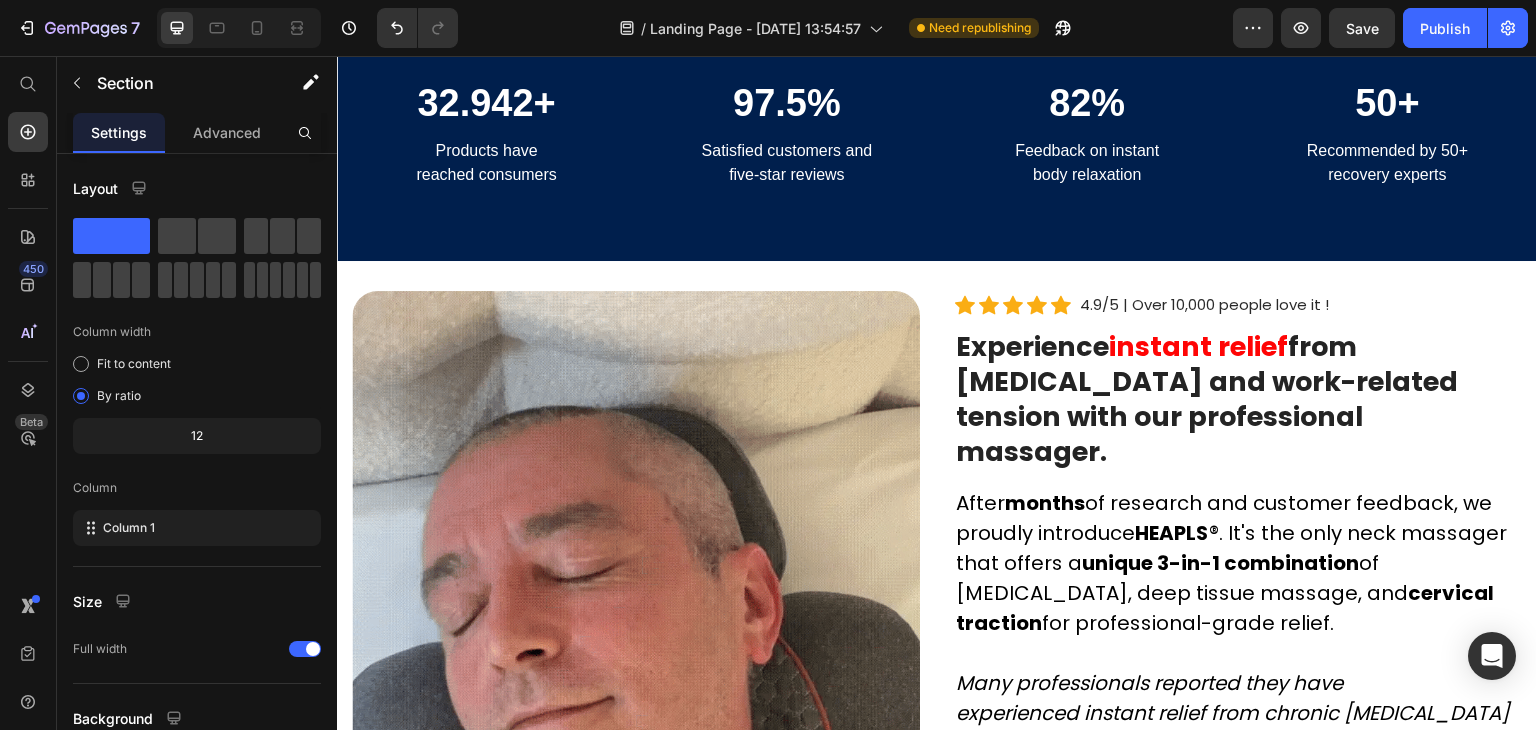 scroll, scrollTop: 1702, scrollLeft: 0, axis: vertical 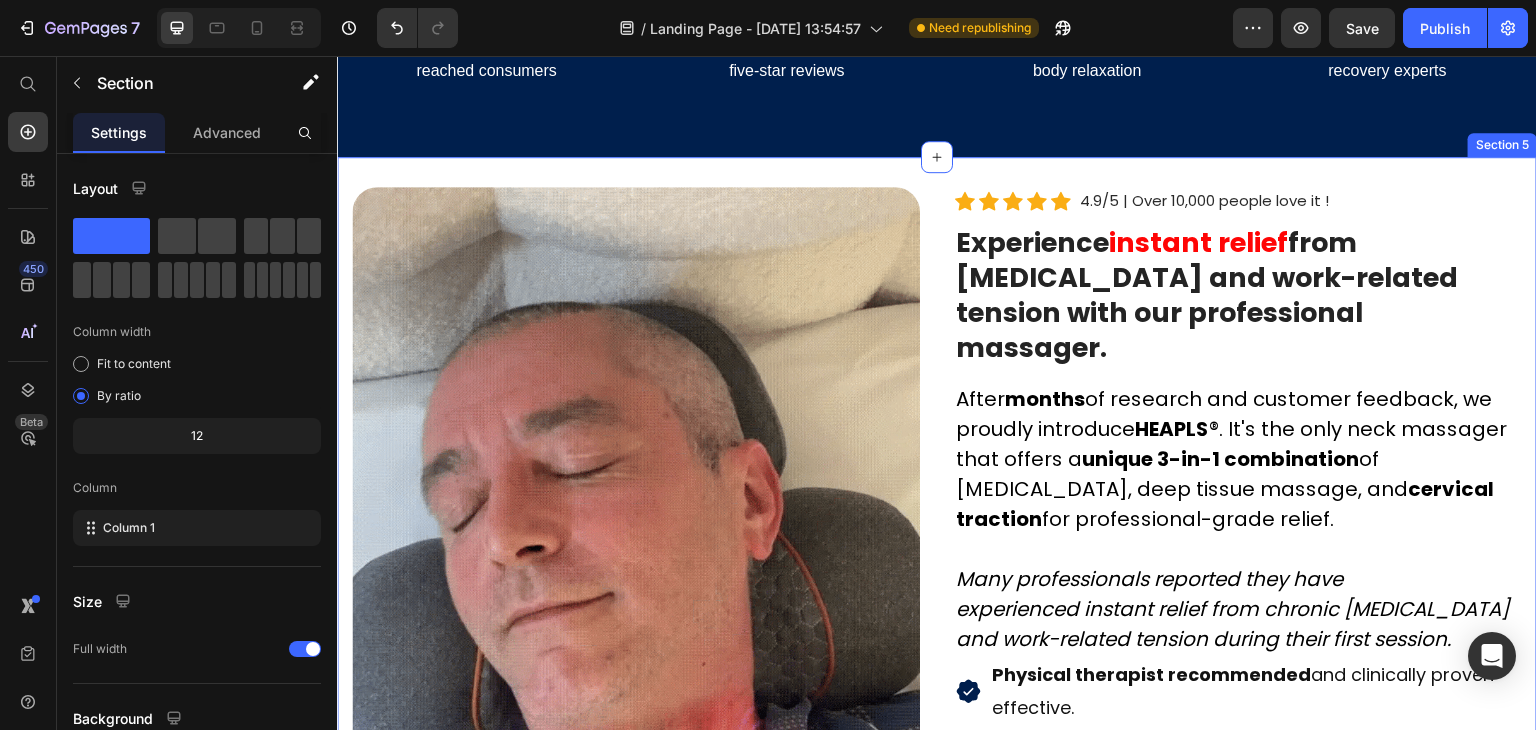 click on "Image                Icon                Icon                Icon                Icon                Icon Icon List Hoz 4.9/5 | Over 10,000 people love it ! Text block Row Experience  instant relief  from neck pain and work-related tension with our professional massager. Heading After  months  of research and customer feedback, we proudly introduce  HEAPLS ®. It's the only neck massager that offers a  unique 3-in-1 combination  of heat therapy, deep tissue massage, and  cervical traction  for professional-grade relief.   Many professionals reported they have experienced instant relief from chronic neck pain and work-related tension during their first session. Text block
Physical therapist recommended  and clinically proven effective.
Provides  instant relief  from tech neck, chronic tension, and posture-related pain.
Perfect for  office use, home relaxation , and daily wellness routines.
Eliminates the need for  Item List Row" at bounding box center [937, 587] 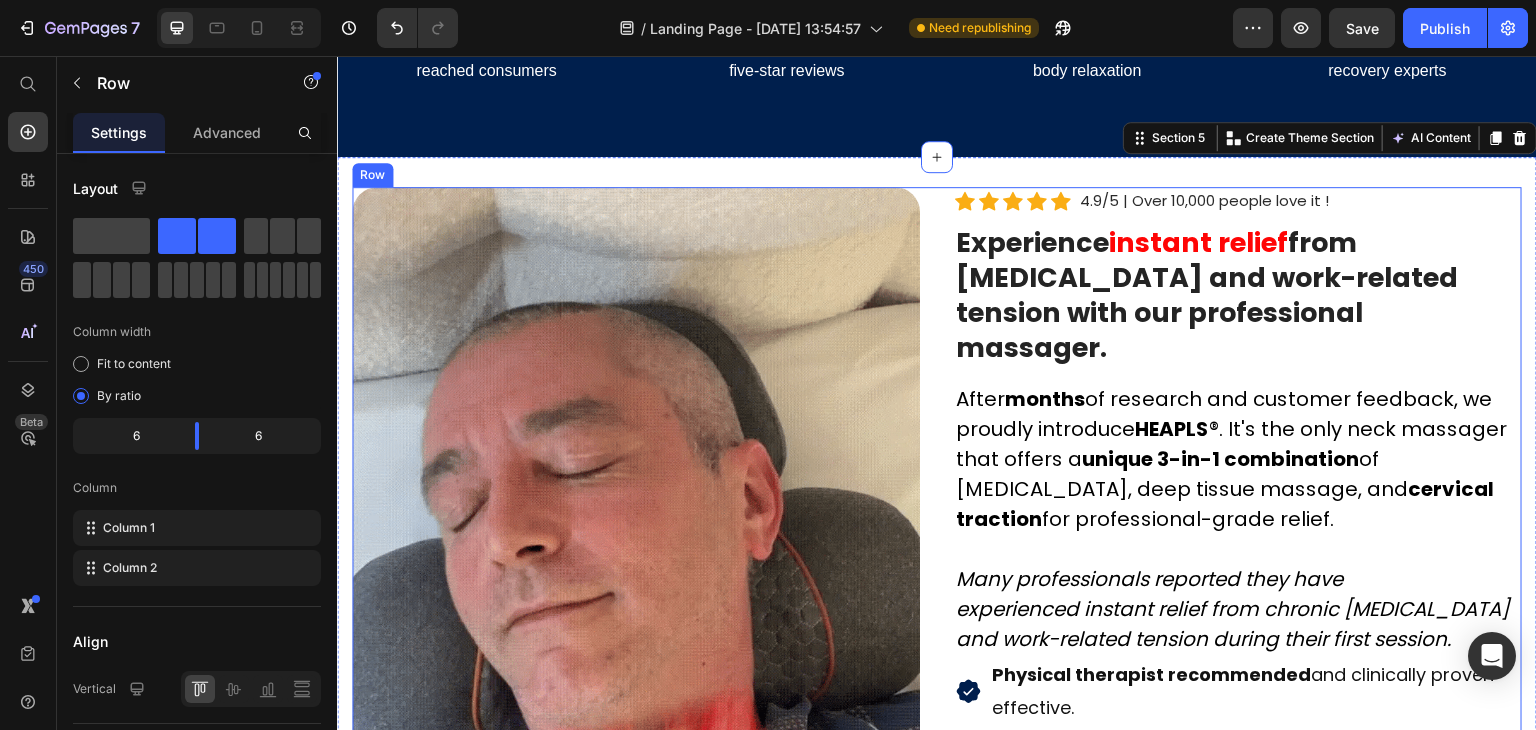 click on "Image                Icon                Icon                Icon                Icon                Icon Icon List Hoz 4.9/5 | Over 10,000 people love it ! Text block Row Experience  instant relief  from neck pain and work-related tension with our professional massager. Heading After  months  of research and customer feedback, we proudly introduce  HEAPLS ®. It's the only neck massager that offers a  unique 3-in-1 combination  of heat therapy, deep tissue massage, and  cervical traction  for professional-grade relief.   Many professionals reported they have experienced instant relief from chronic neck pain and work-related tension during their first session. Text block
Physical therapist recommended  and clinically proven effective.
Provides  instant relief  from tech neck, chronic tension, and posture-related pain.
Perfect for  office use, home relaxation , and daily wellness routines.
Eliminates the need for  Item List Row" at bounding box center (937, 587) 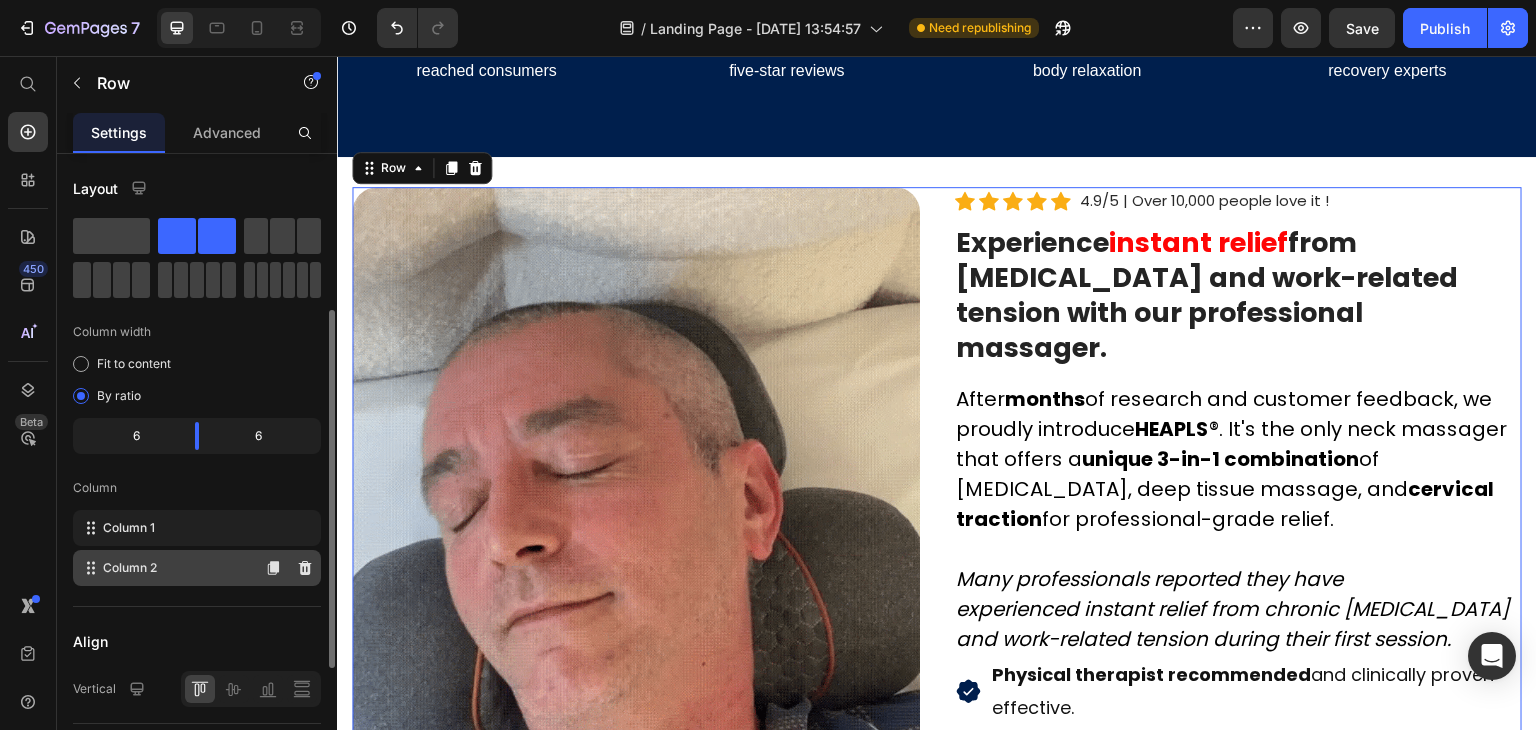 scroll, scrollTop: 200, scrollLeft: 0, axis: vertical 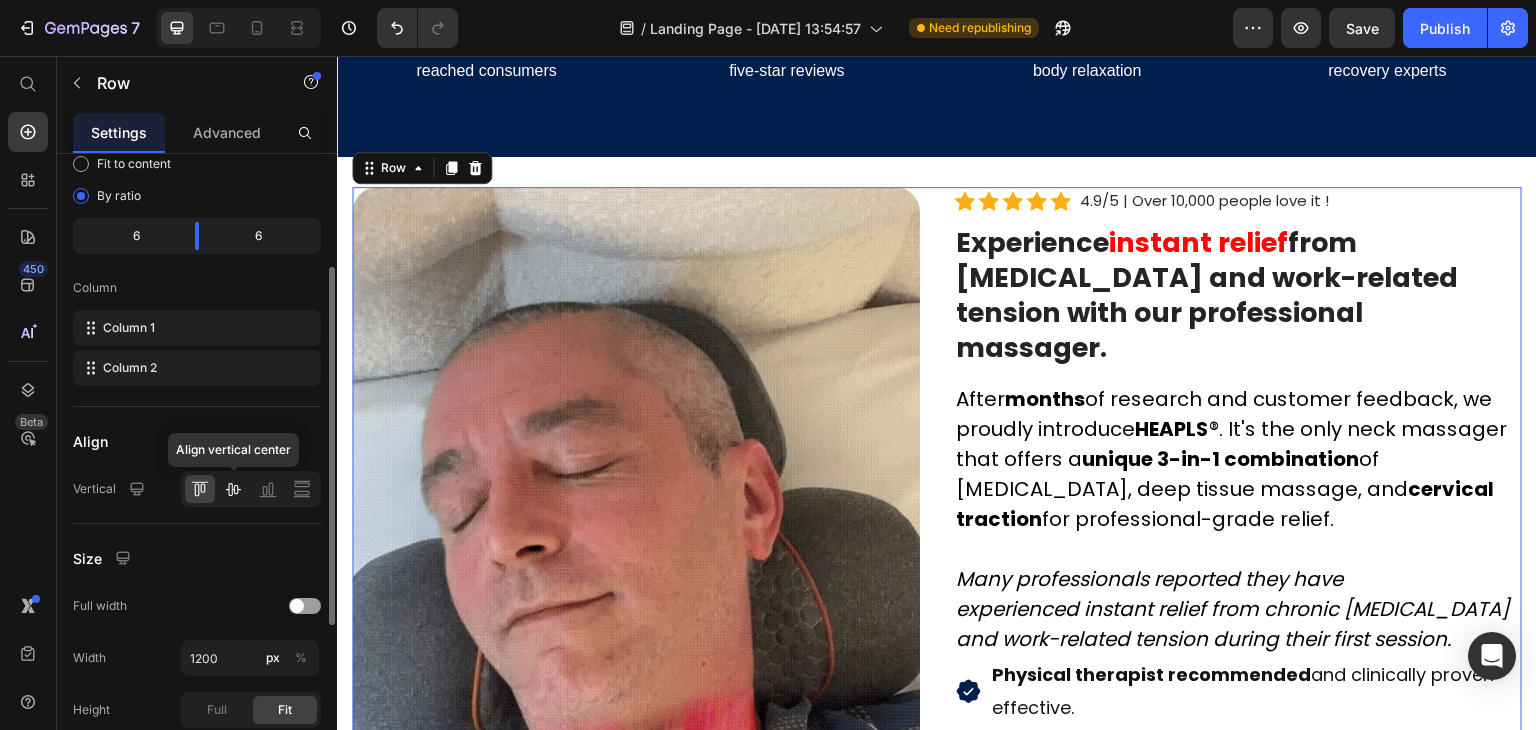 click 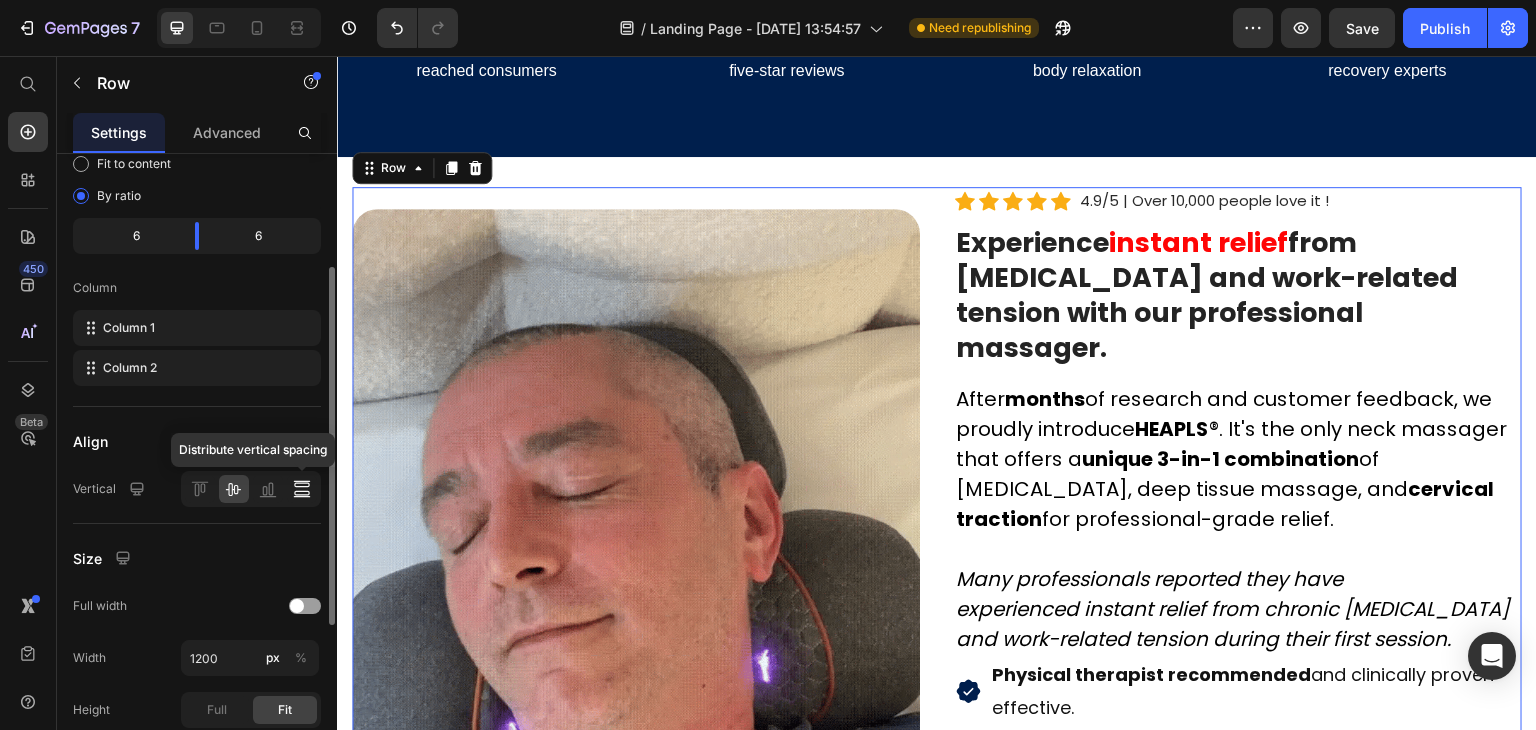 click 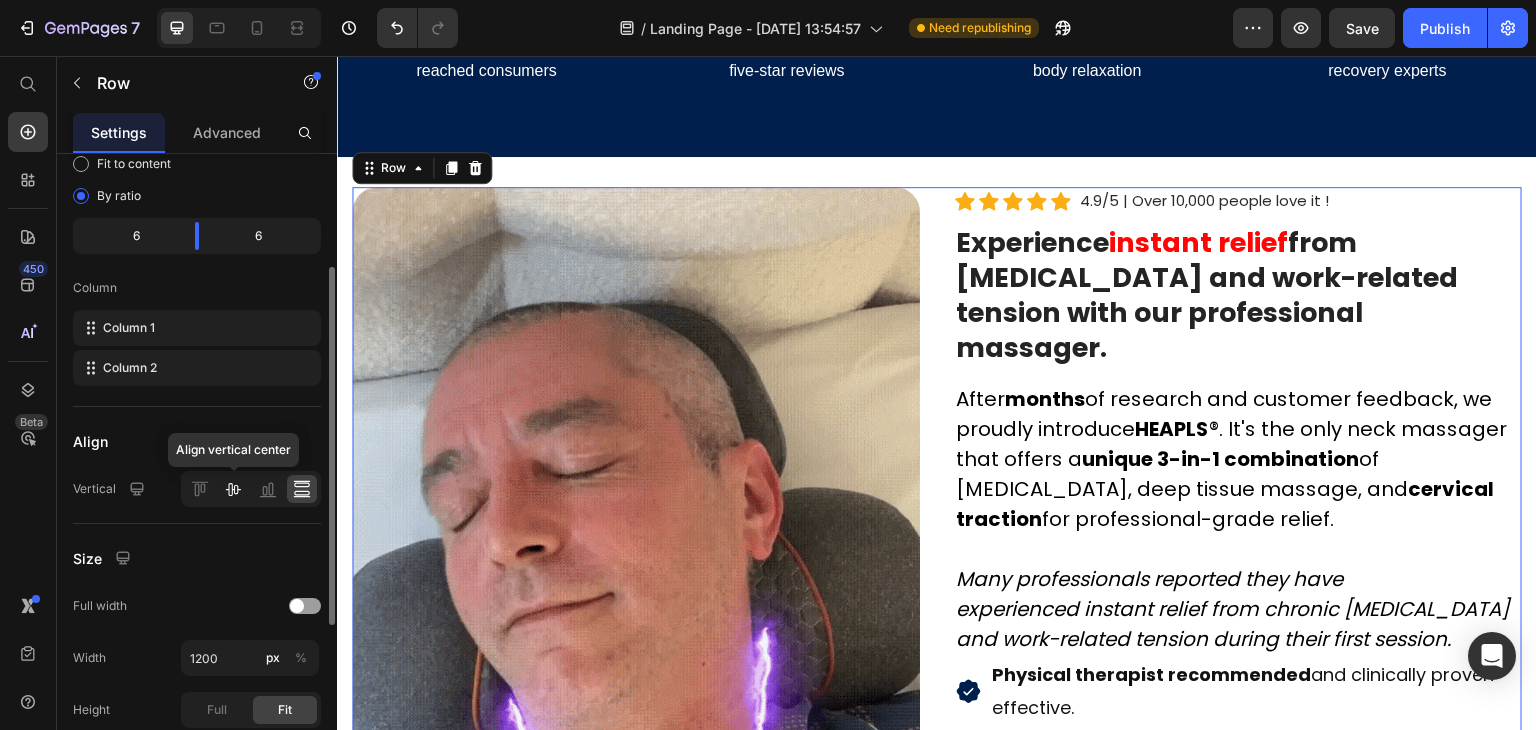 click 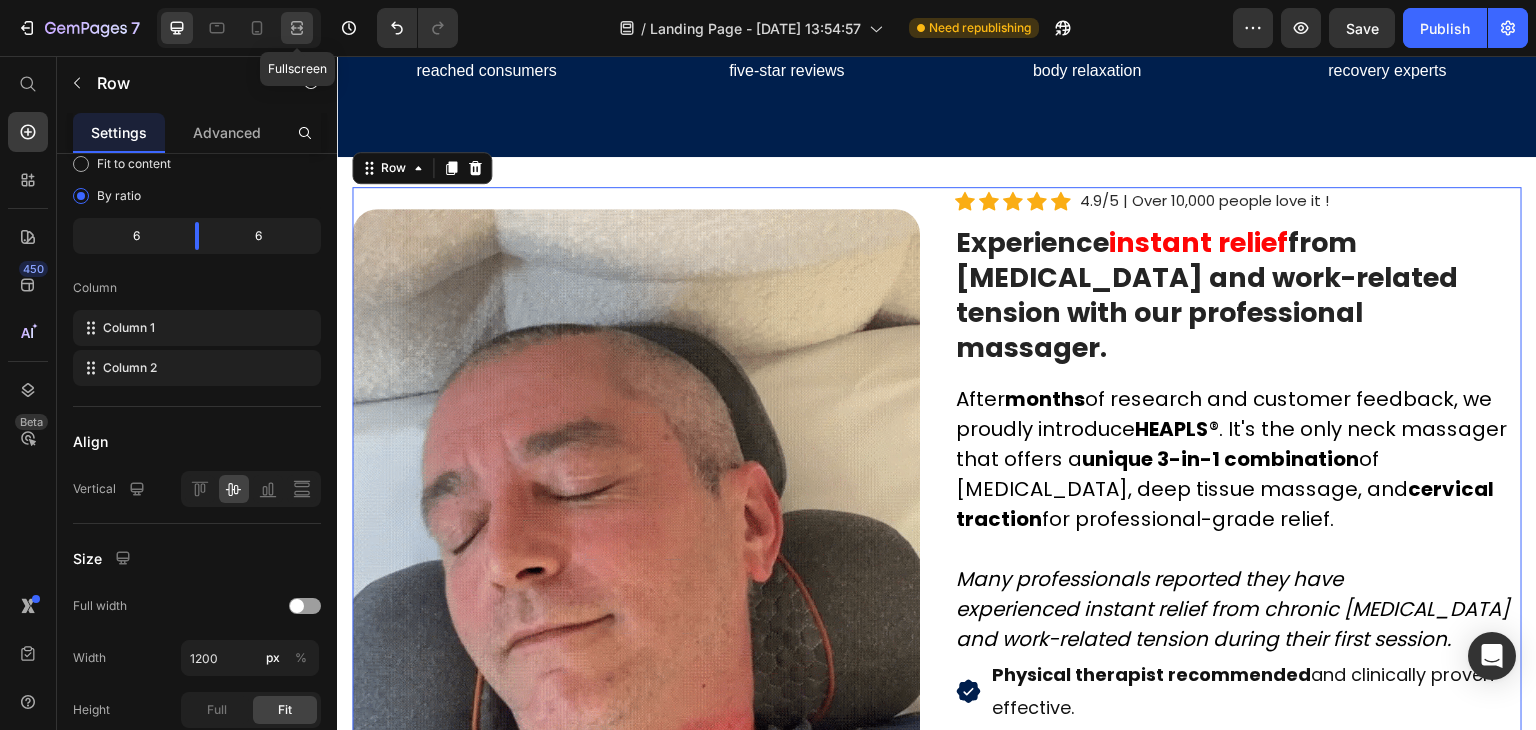 click 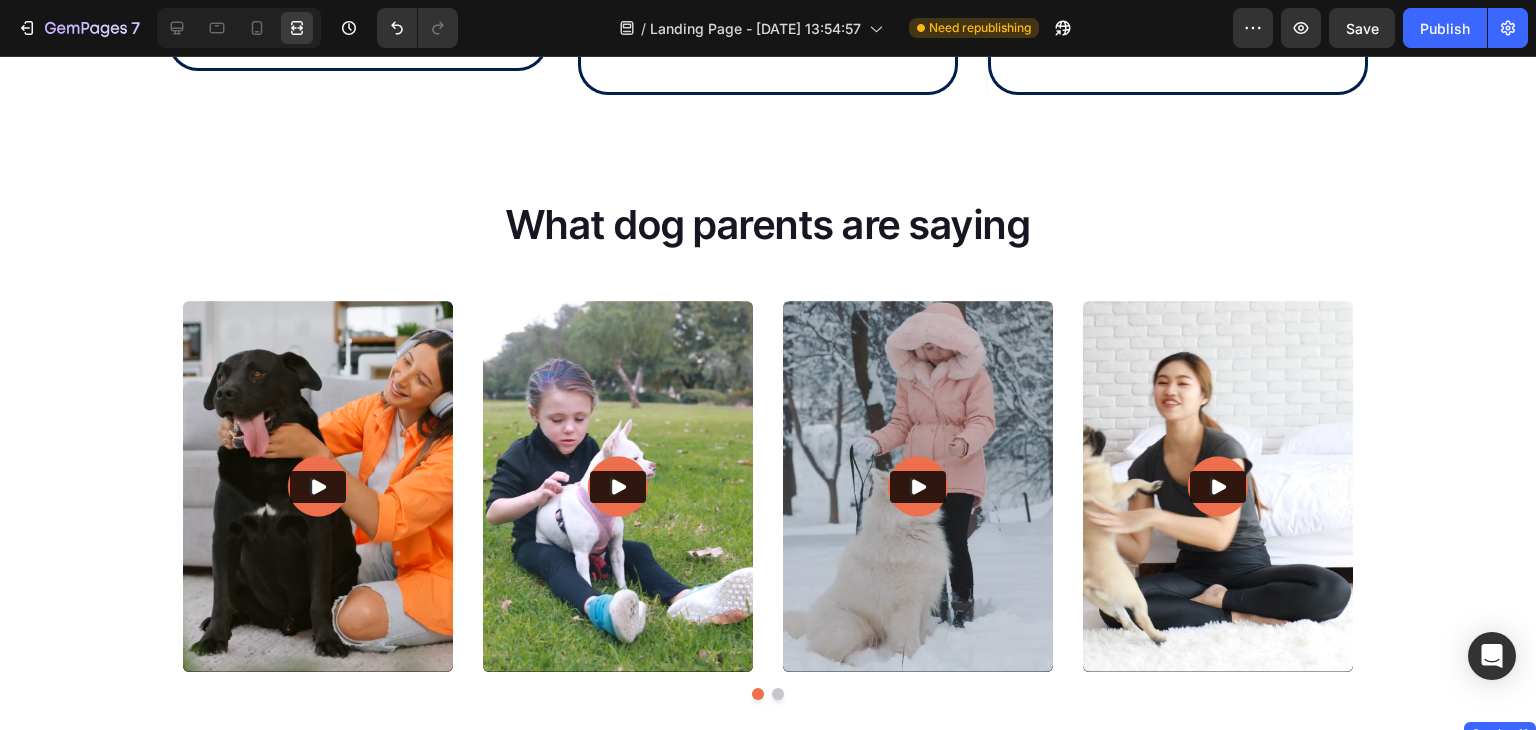 scroll, scrollTop: 6584, scrollLeft: 0, axis: vertical 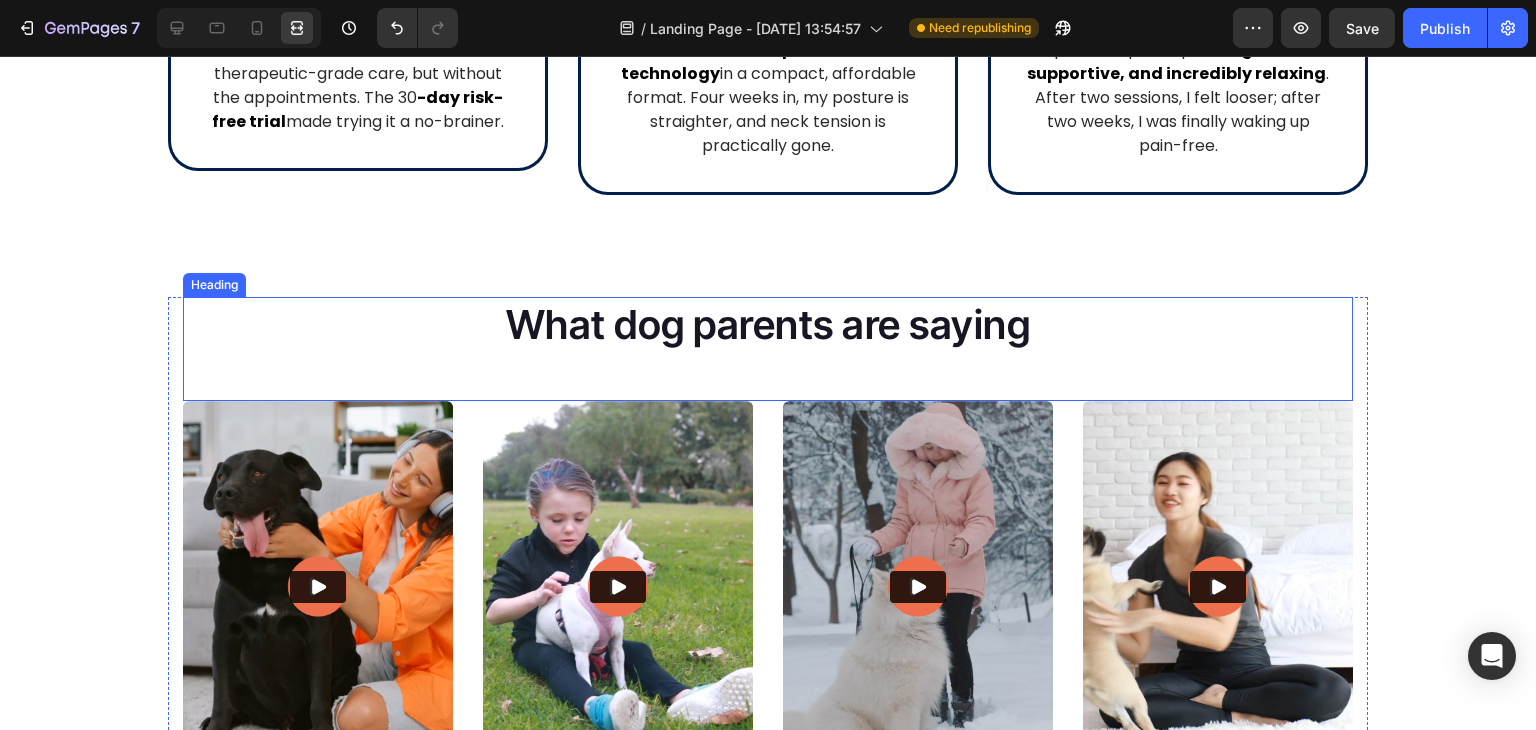 click on "What dog parents are saying" at bounding box center (768, 325) 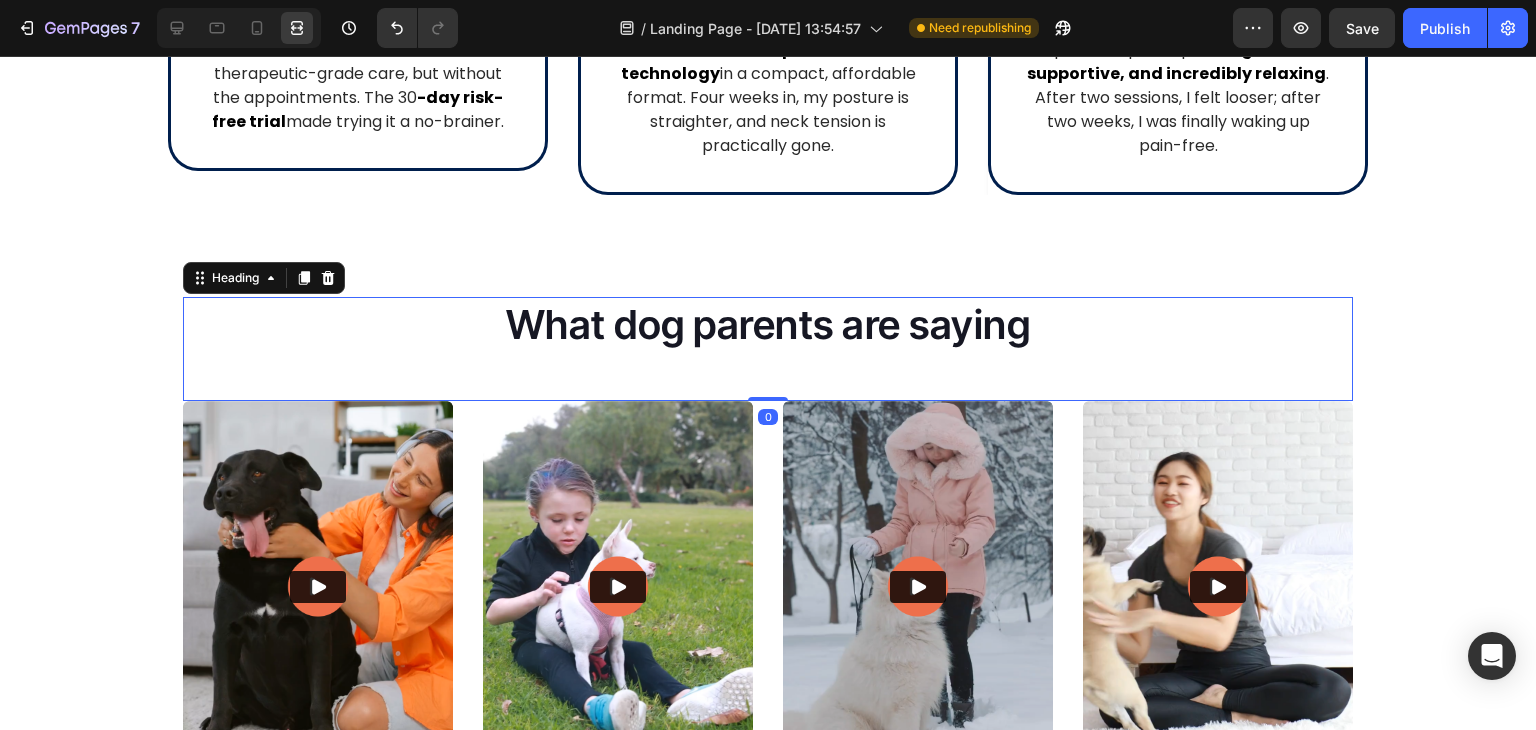 scroll, scrollTop: 0, scrollLeft: 0, axis: both 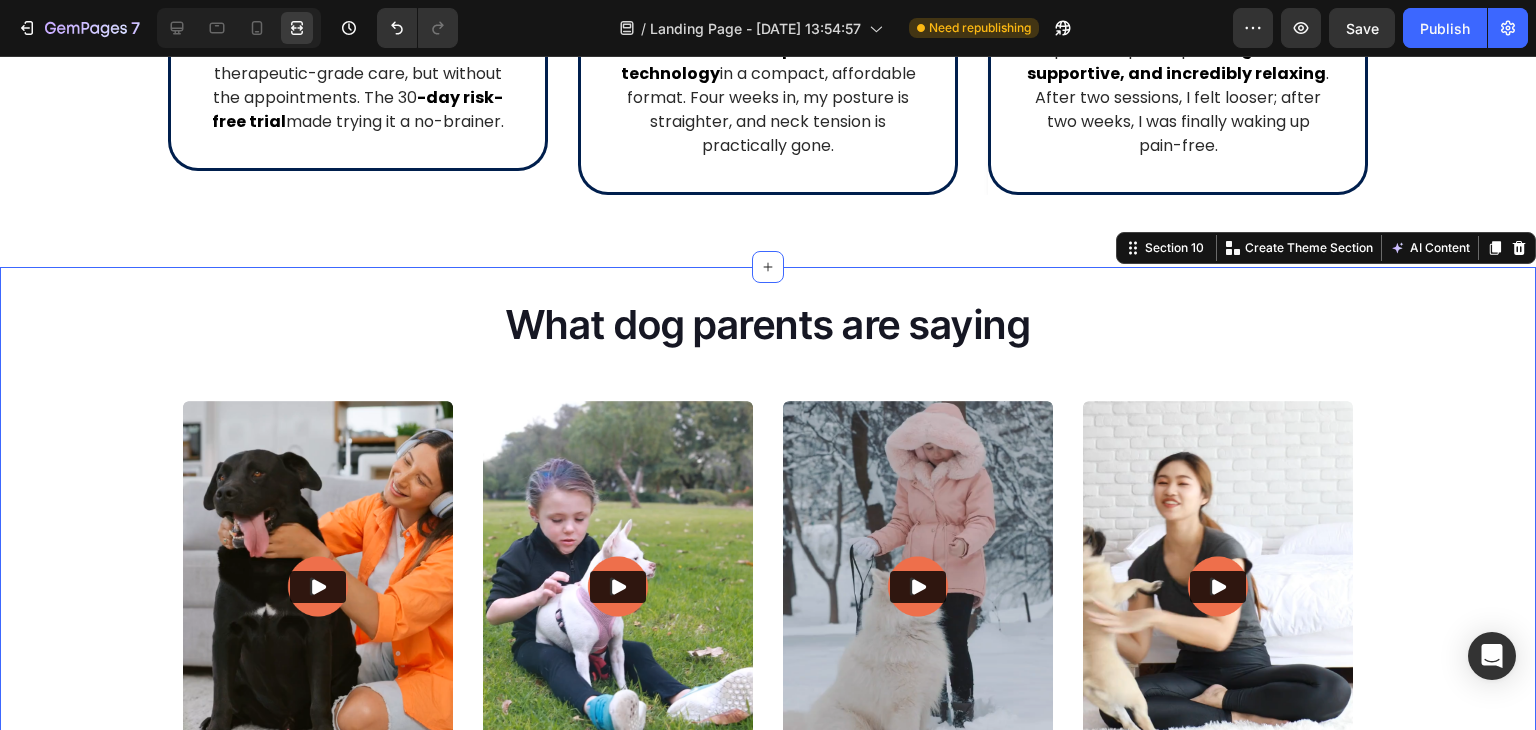 click on "What dog parents are saying Heading Video Video Video Video Video Carousel Row" at bounding box center (768, 556) 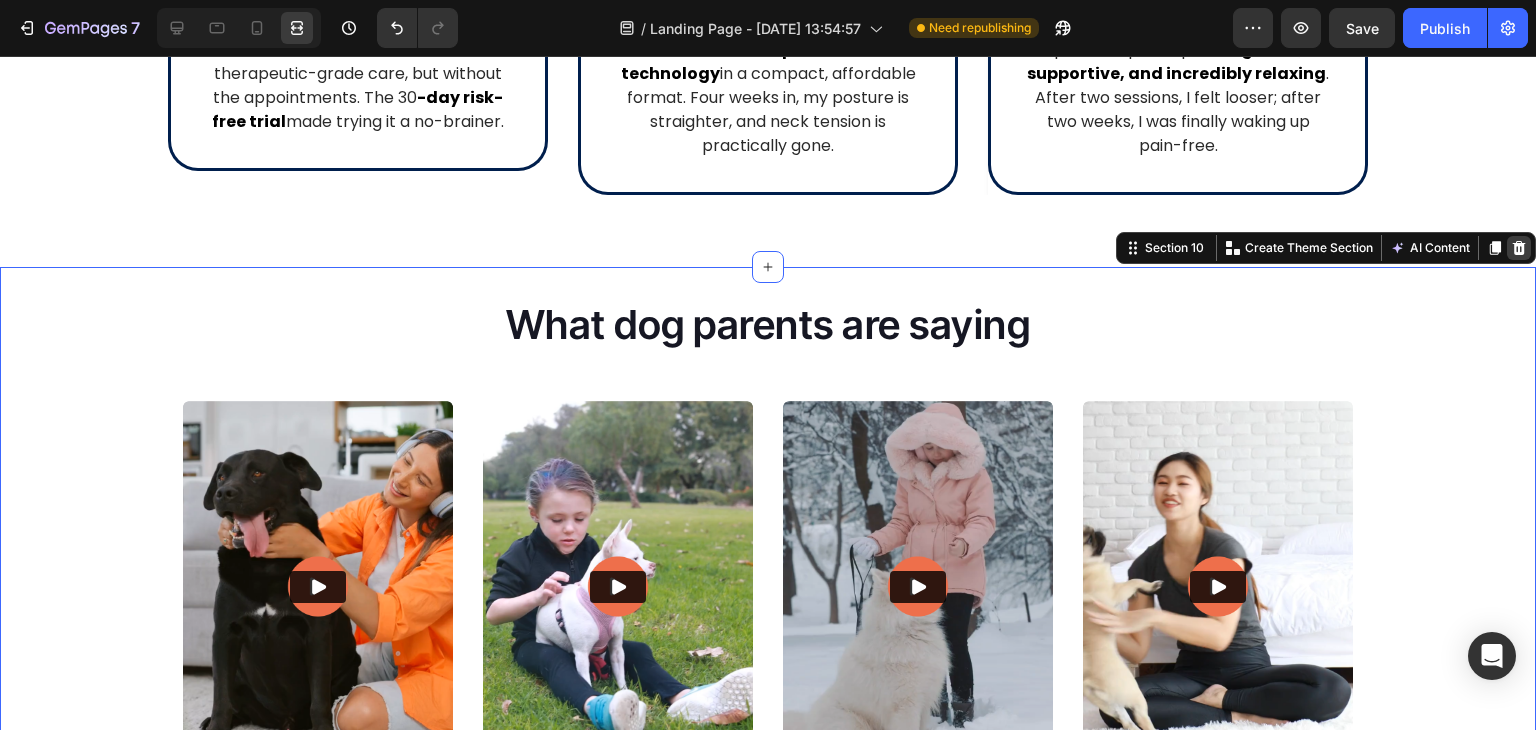 click 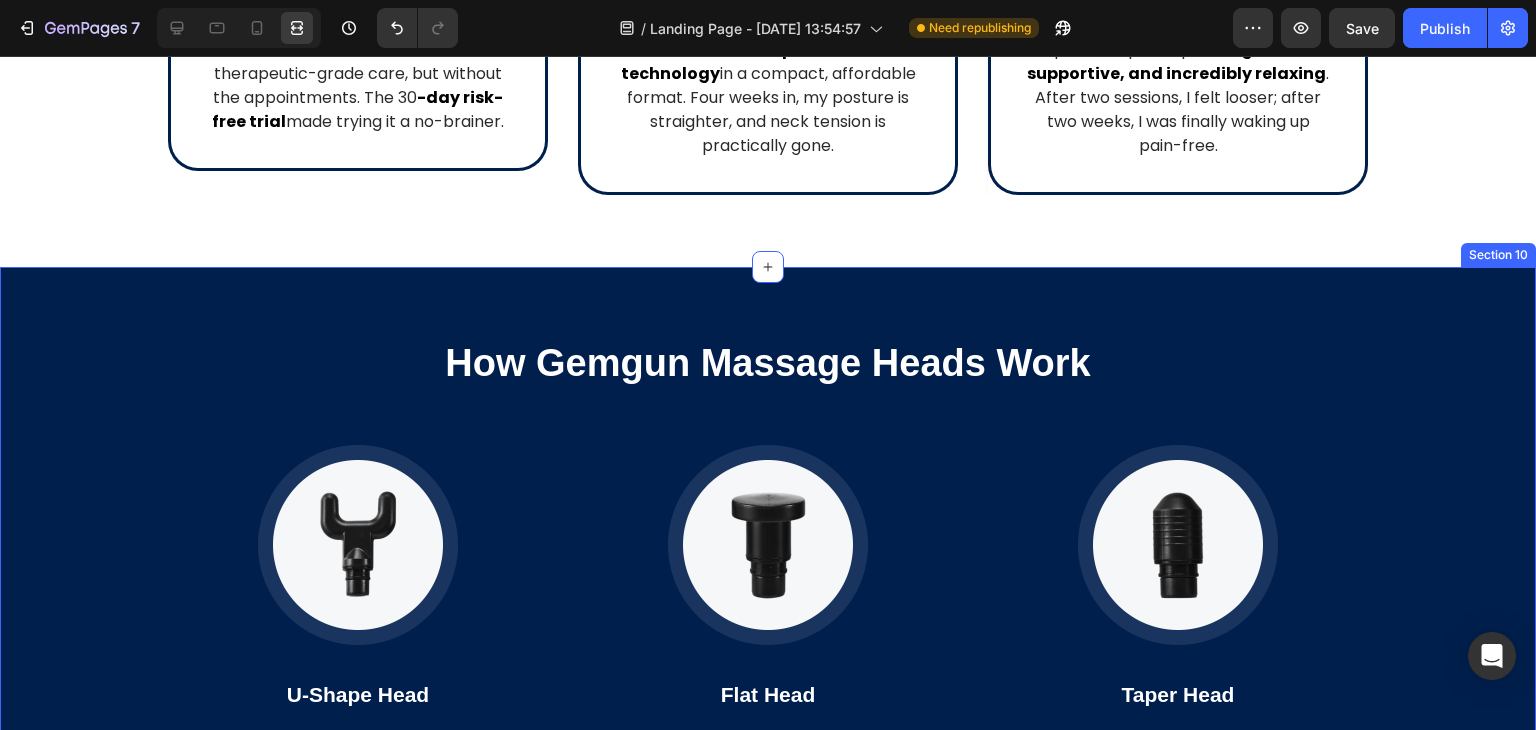 click on "How Gemgun Massage Heads Work Heading Image U-Shape Head Text block Suitable for the muscles around the shoulders, neck, spinal, and Achilles massage helps relieve muscle stiffness and soreness. Text block Image Flat Head Text block Used for relaxing and shaping each muscle part, helps soothe sore muscles that cause discomfort in the body. Text block Image Taper Head Text block Used for deep tissue such as joint palm and plantar, helps reduce stiffness, improves flexibility & boosts blood flow. Text block Row Section 10" at bounding box center (768, 571) 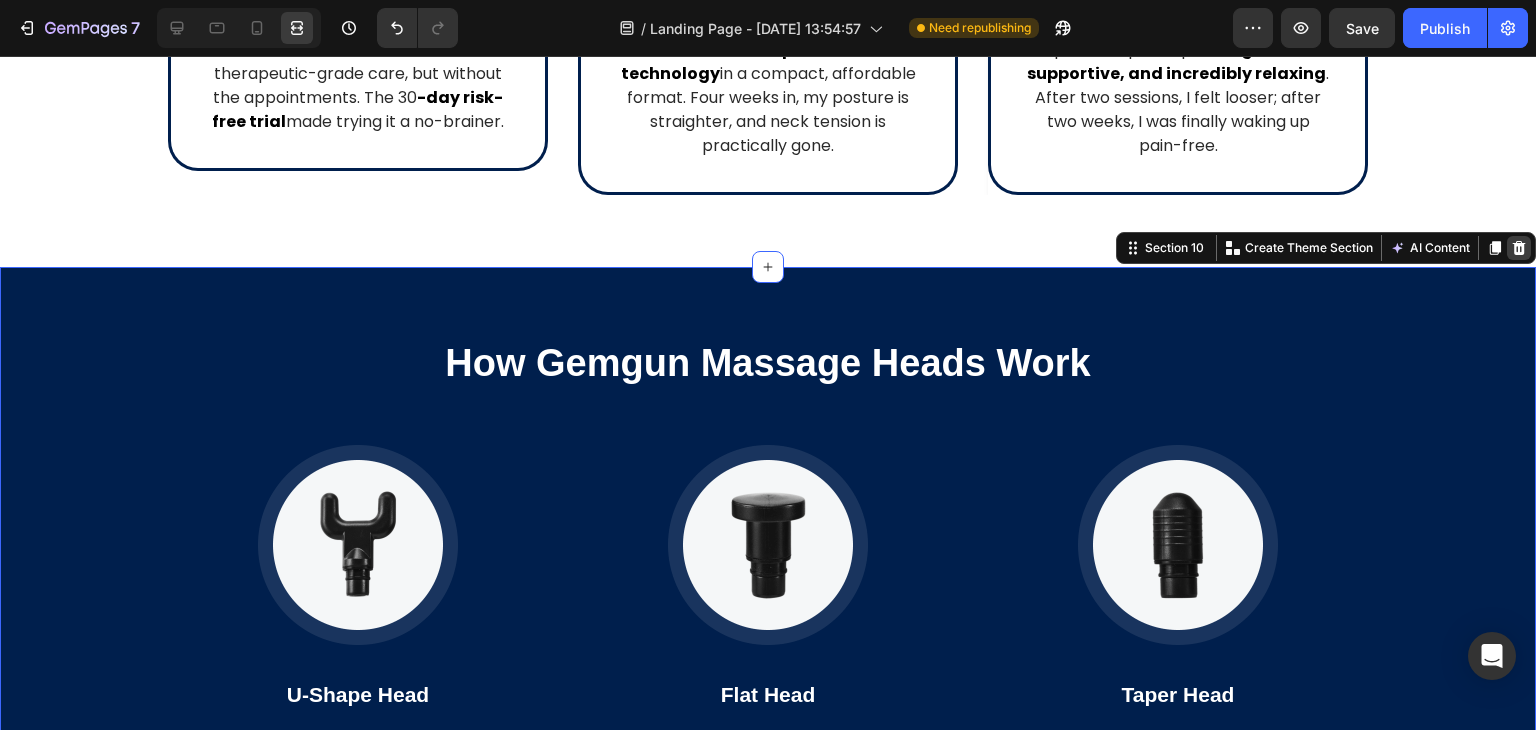 click 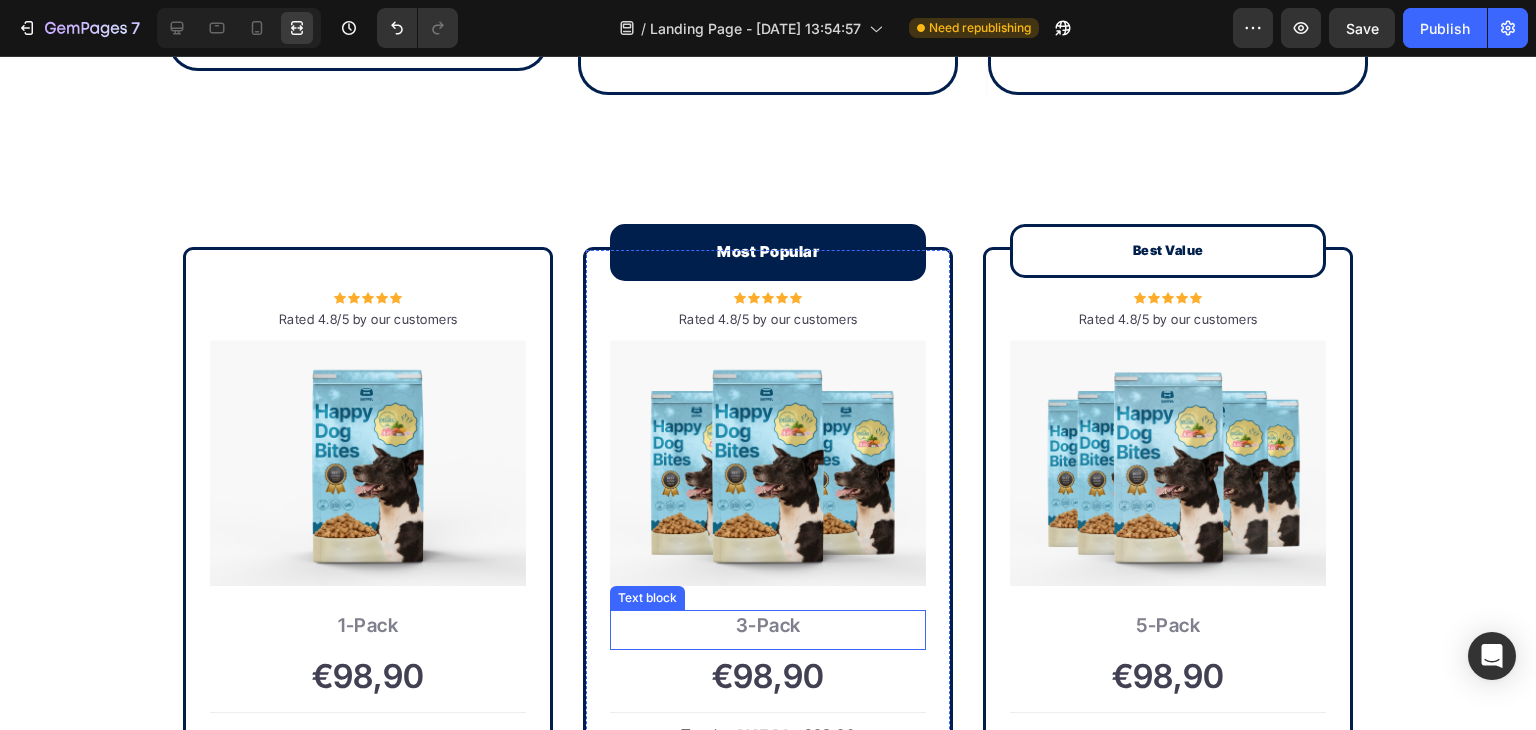 scroll, scrollTop: 6484, scrollLeft: 0, axis: vertical 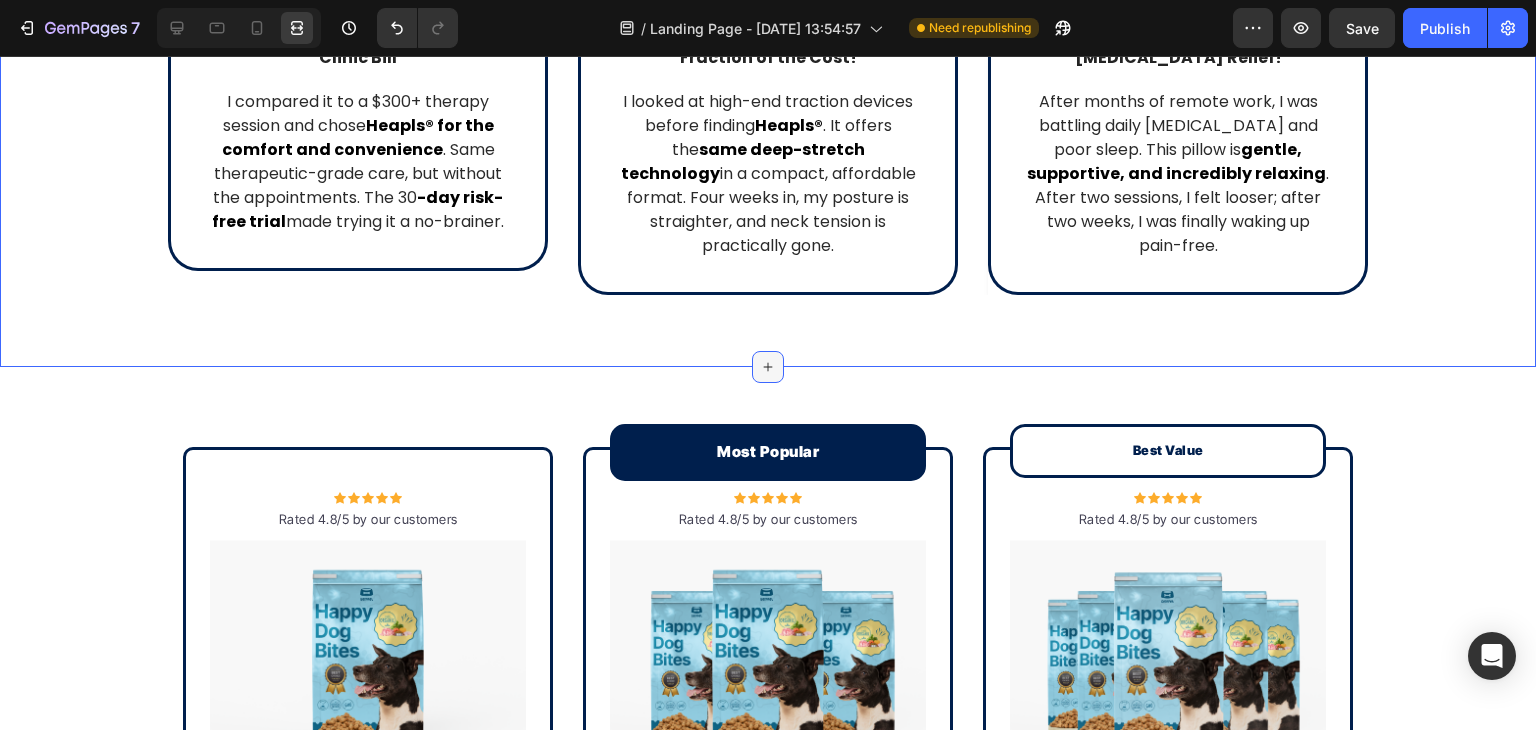 click 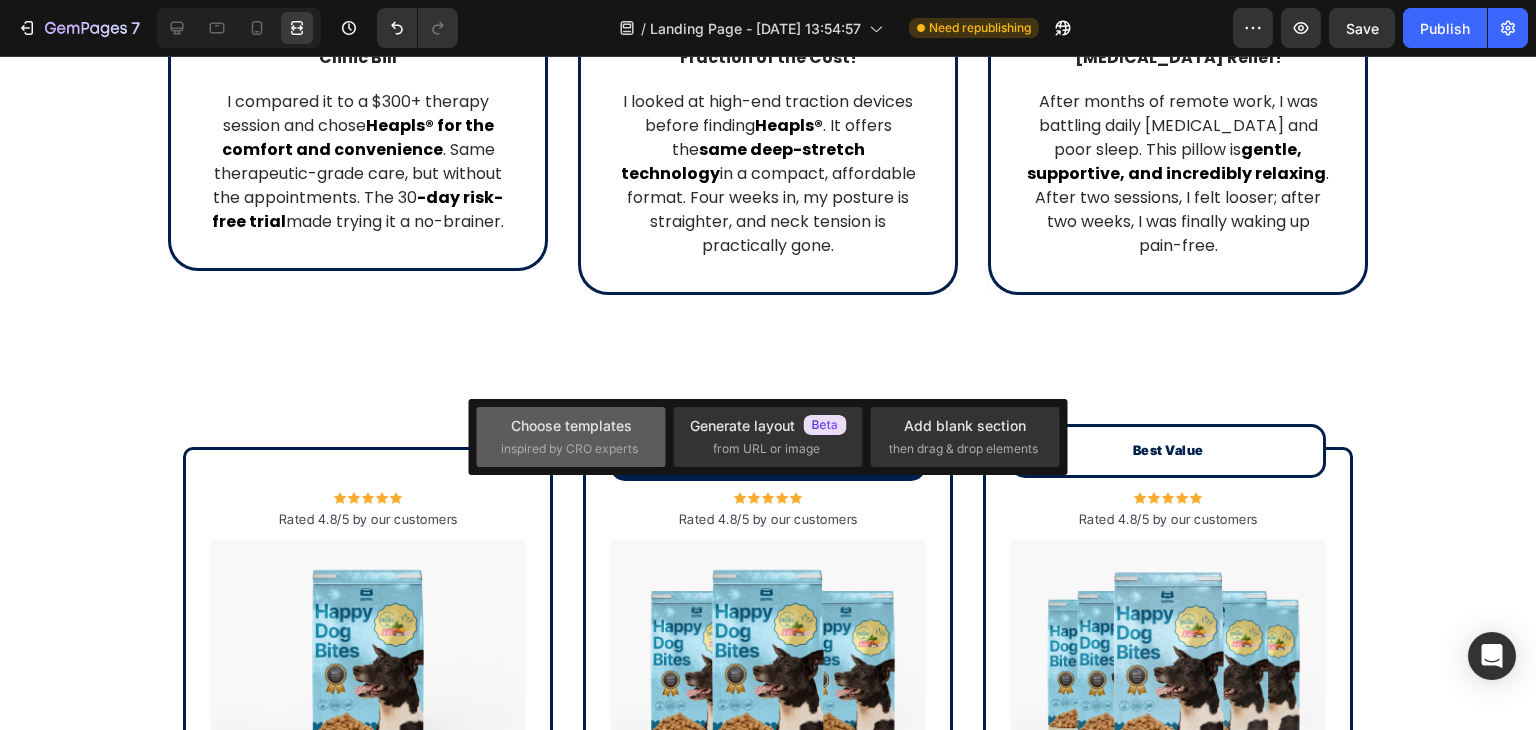 click on "Choose templates  inspired by CRO experts" at bounding box center [571, 436] 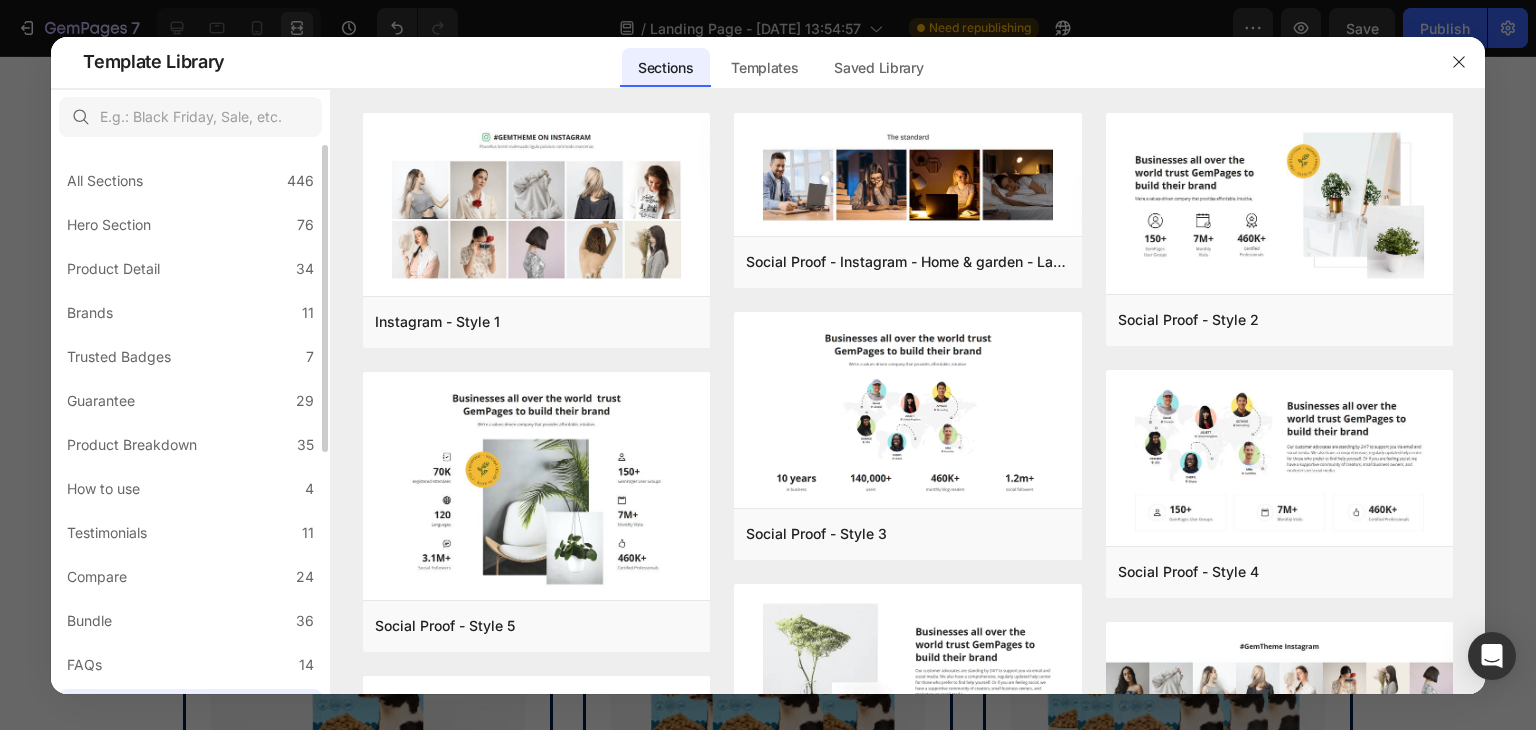 scroll, scrollTop: 100, scrollLeft: 0, axis: vertical 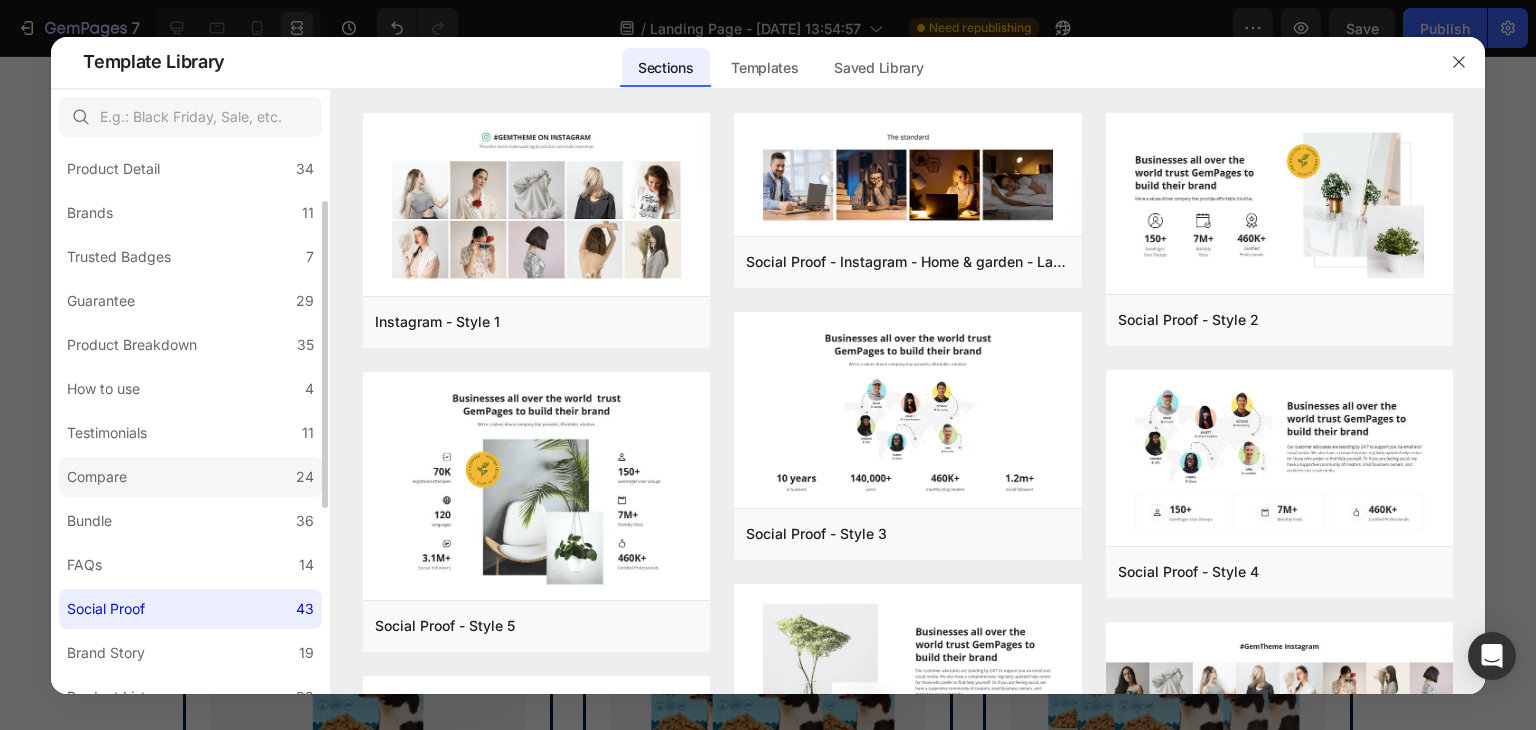click on "Compare 24" 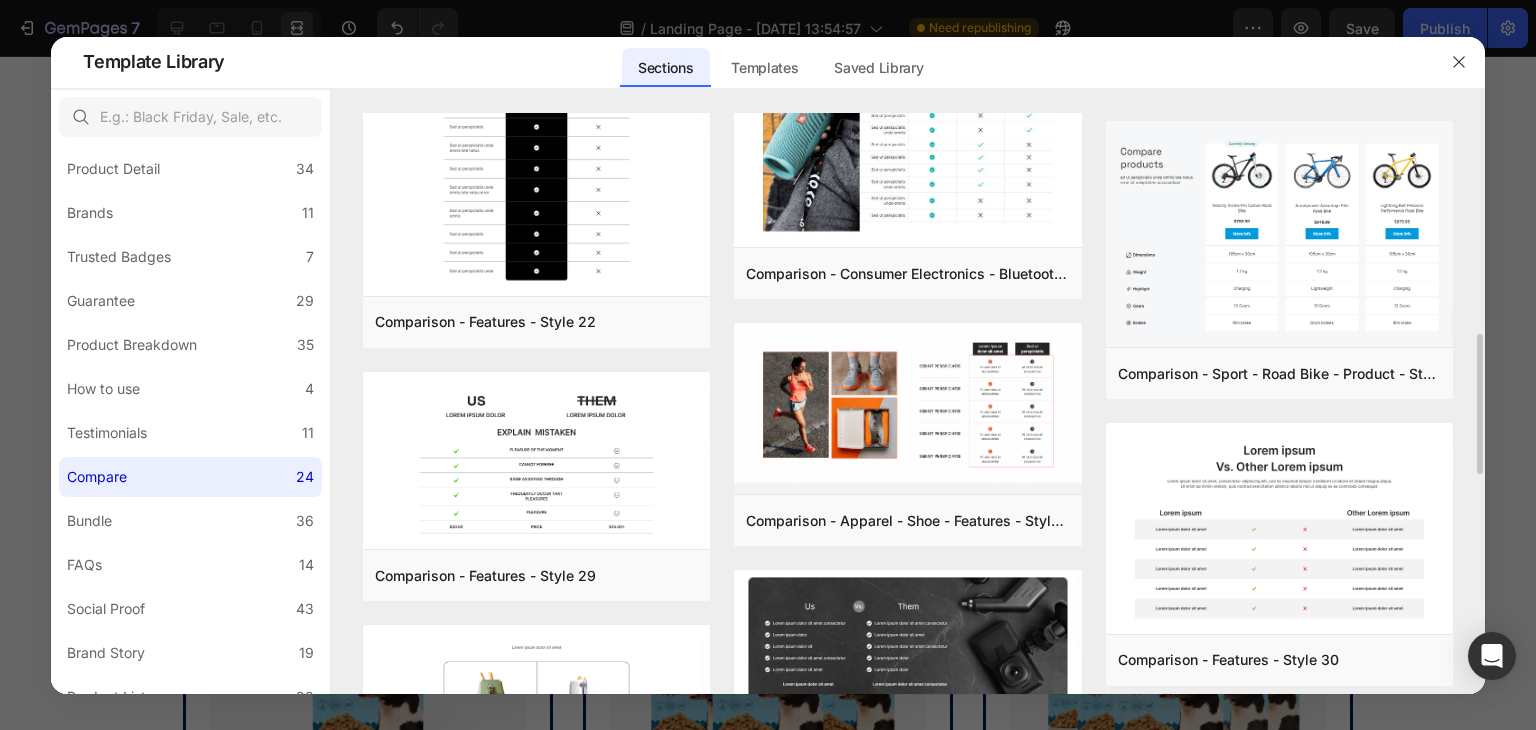 scroll, scrollTop: 500, scrollLeft: 0, axis: vertical 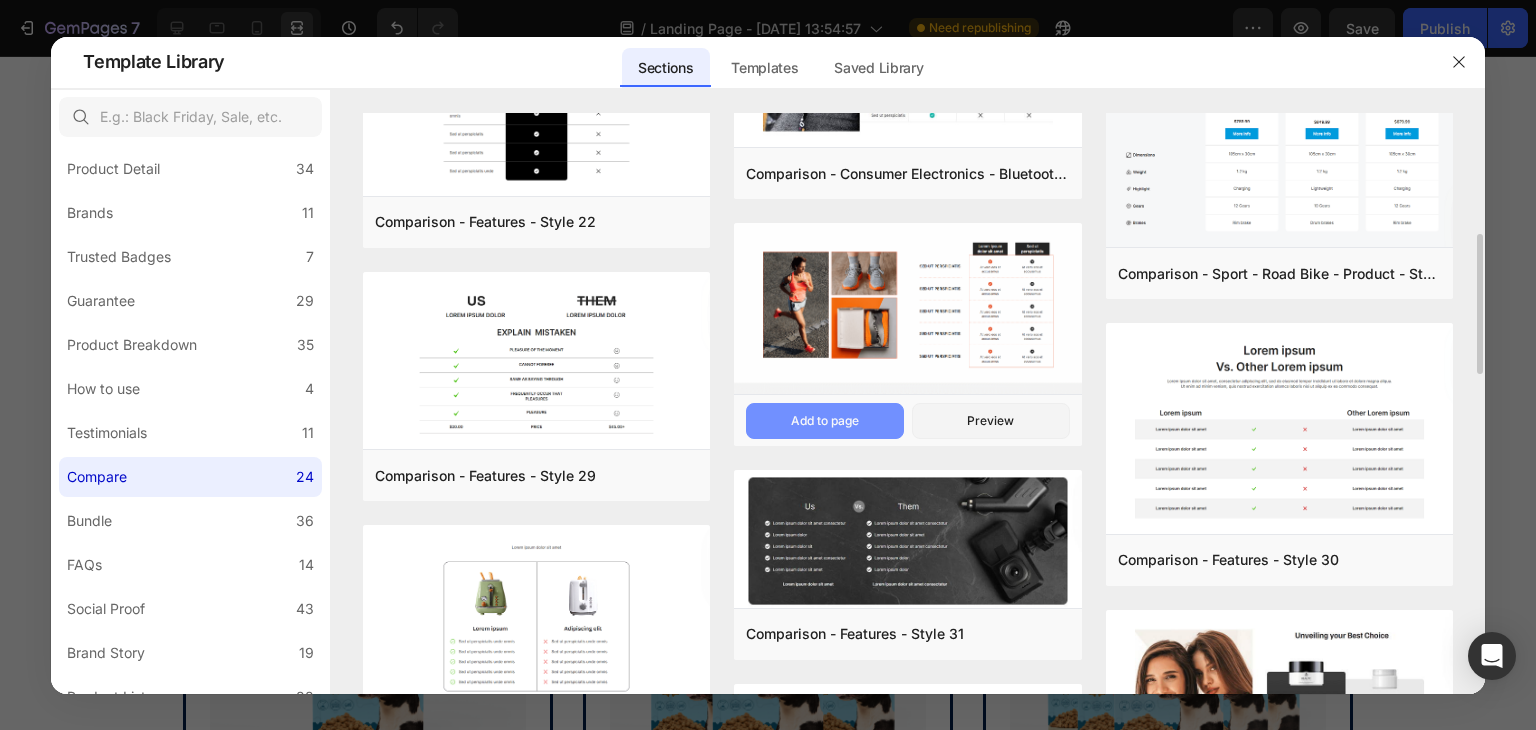 click on "Add to page" at bounding box center [825, 421] 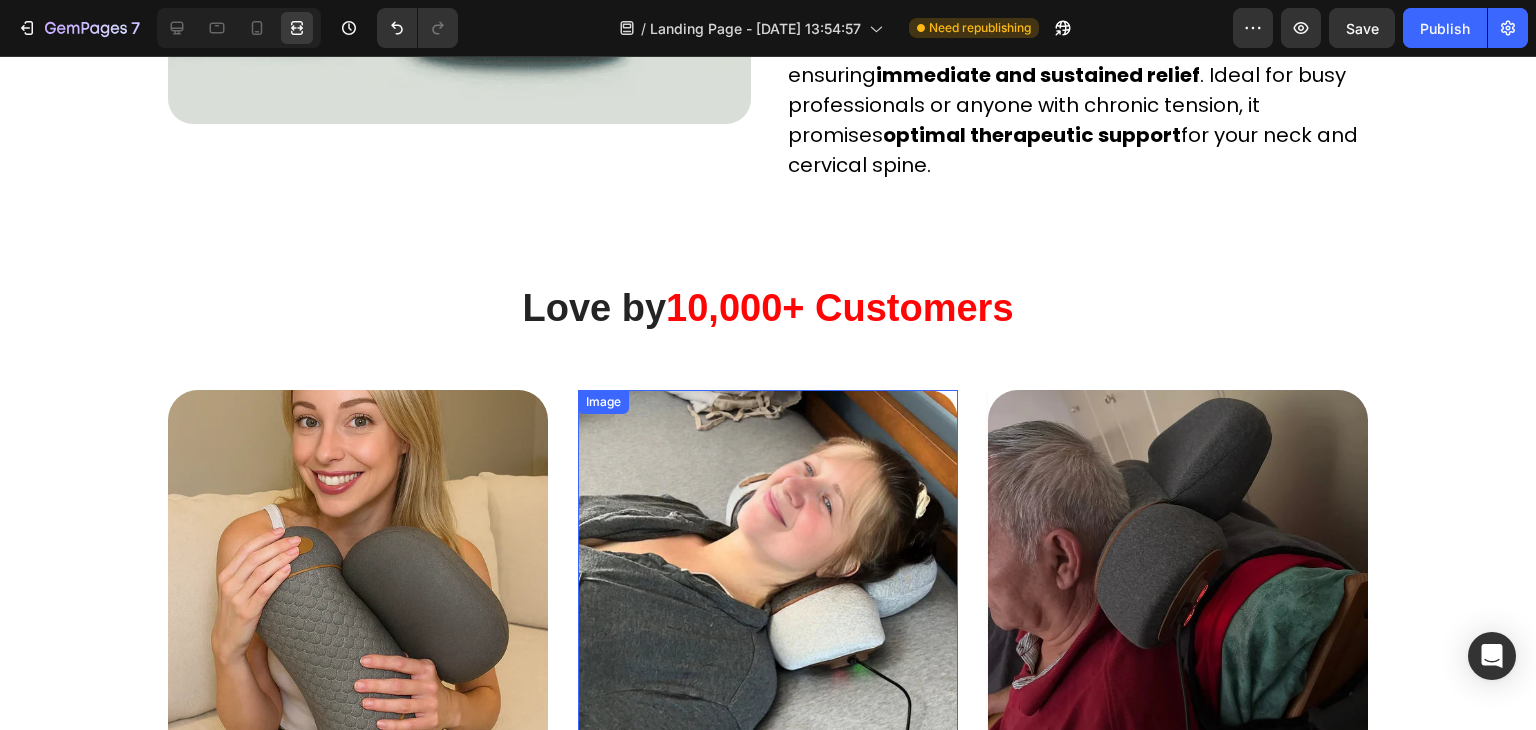 scroll, scrollTop: 5594, scrollLeft: 0, axis: vertical 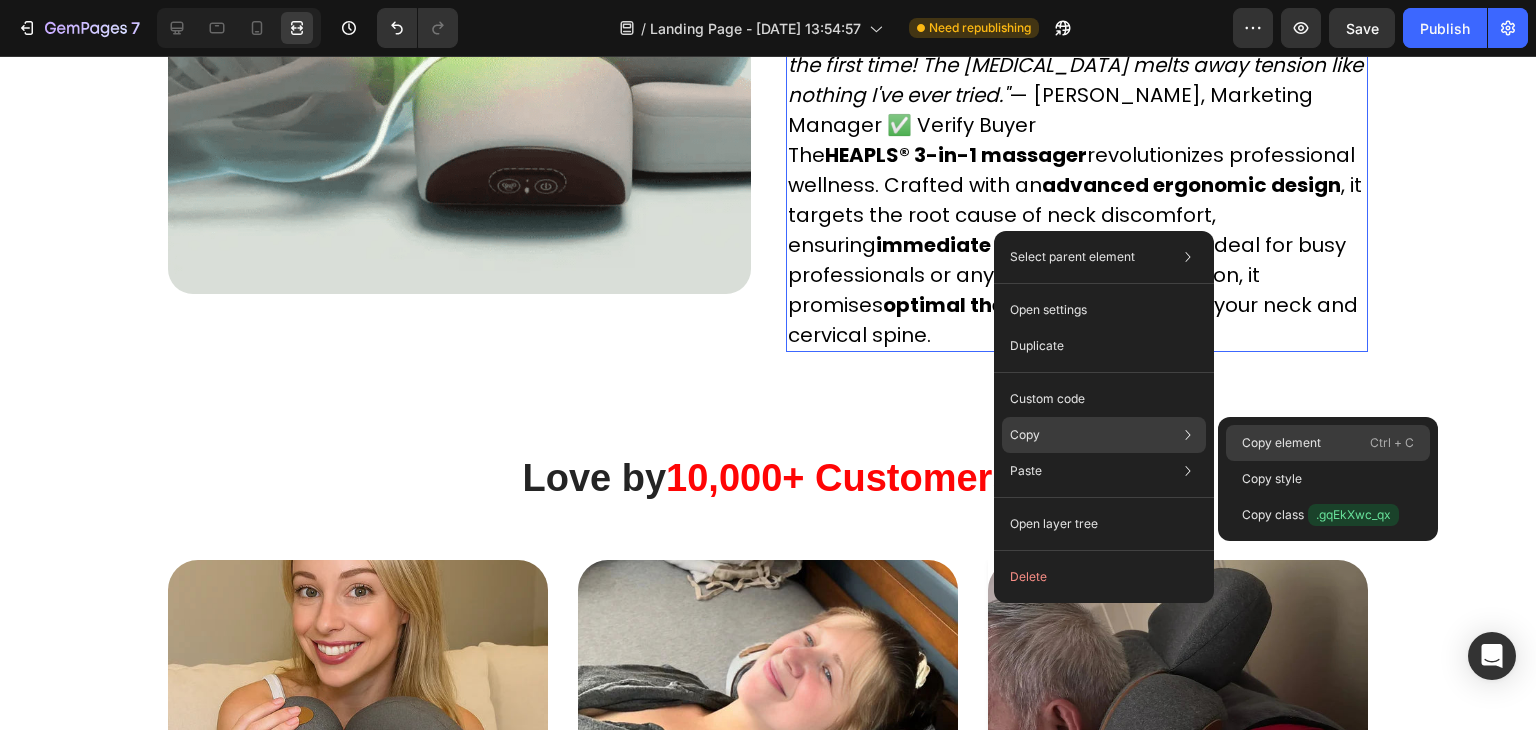 click on "Copy element" at bounding box center (1281, 443) 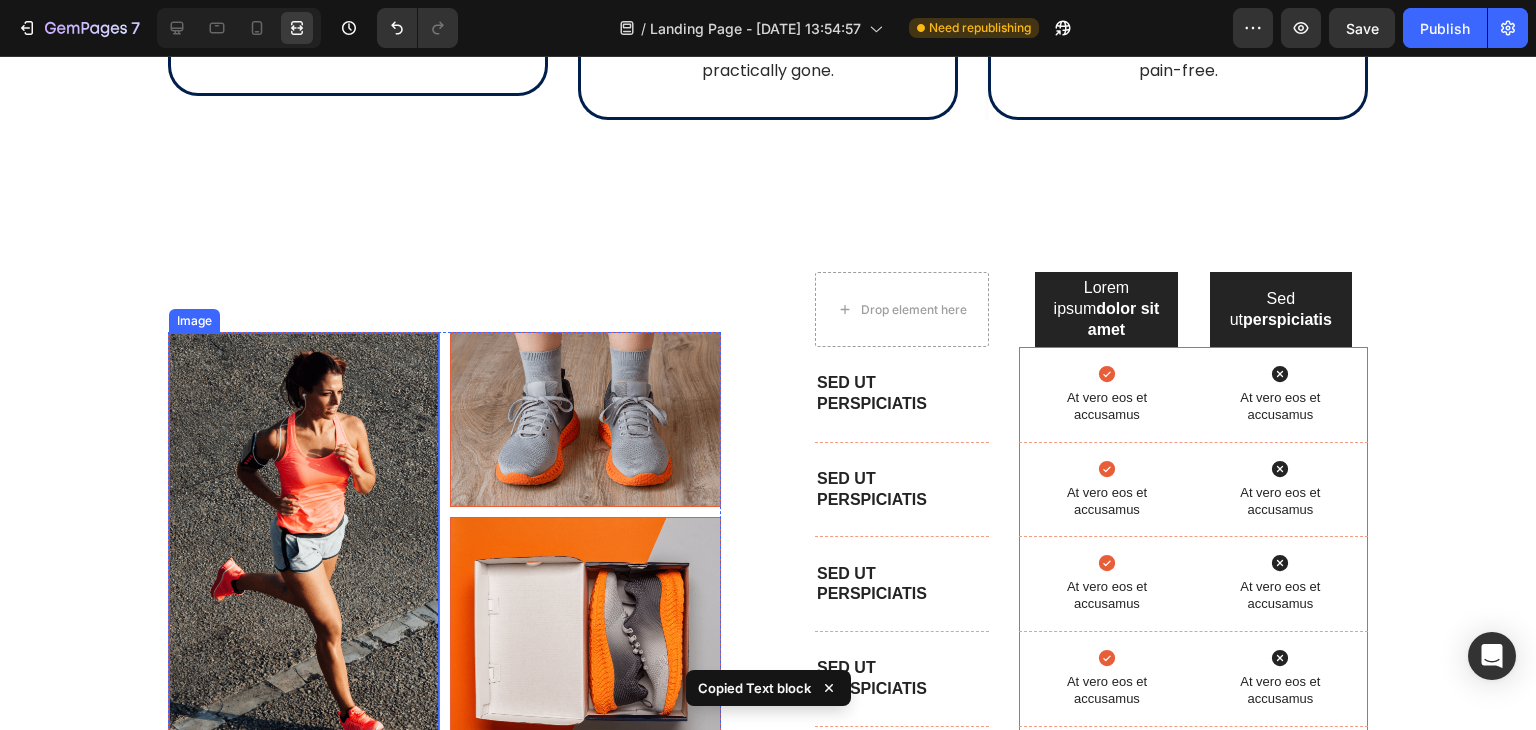 scroll, scrollTop: 6694, scrollLeft: 0, axis: vertical 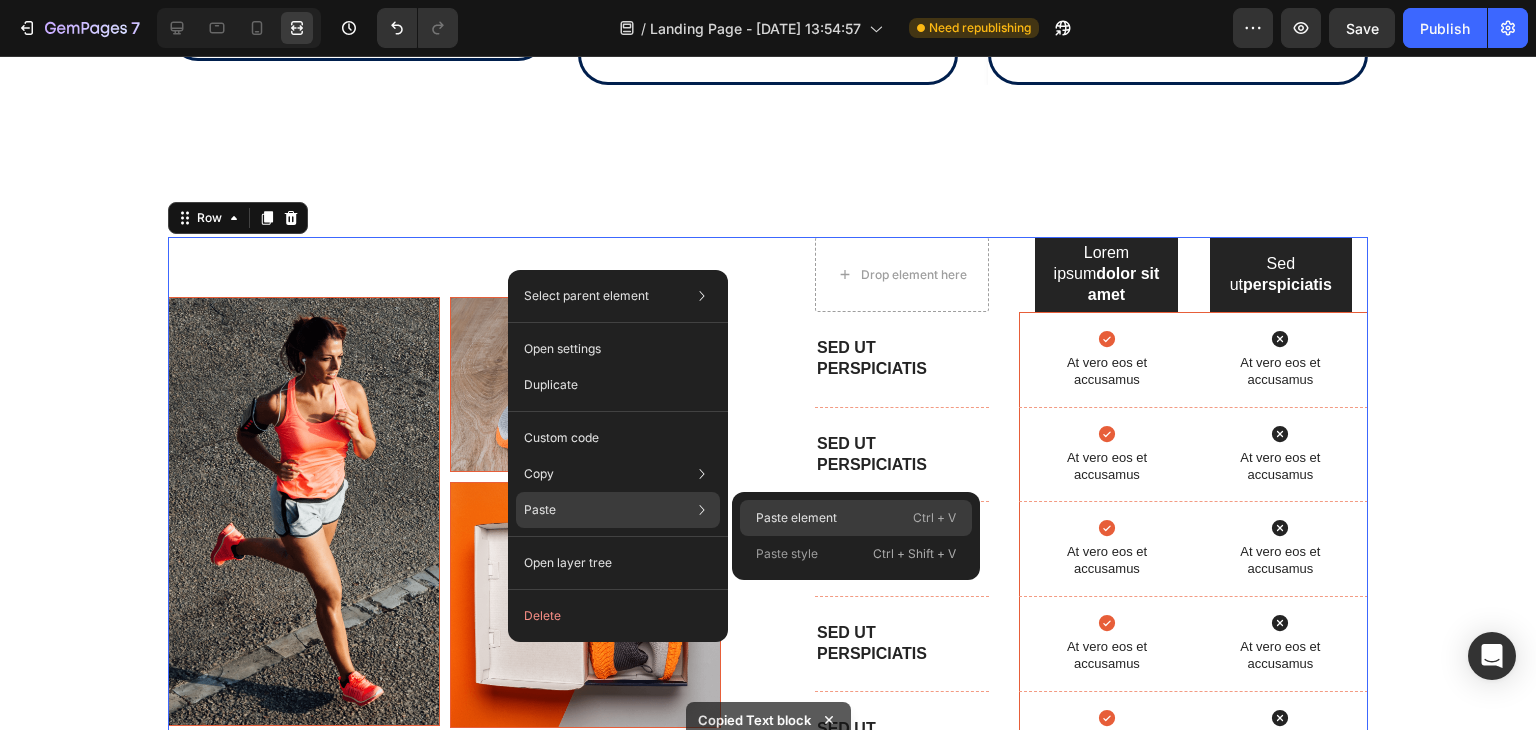 click on "Paste element" at bounding box center [796, 518] 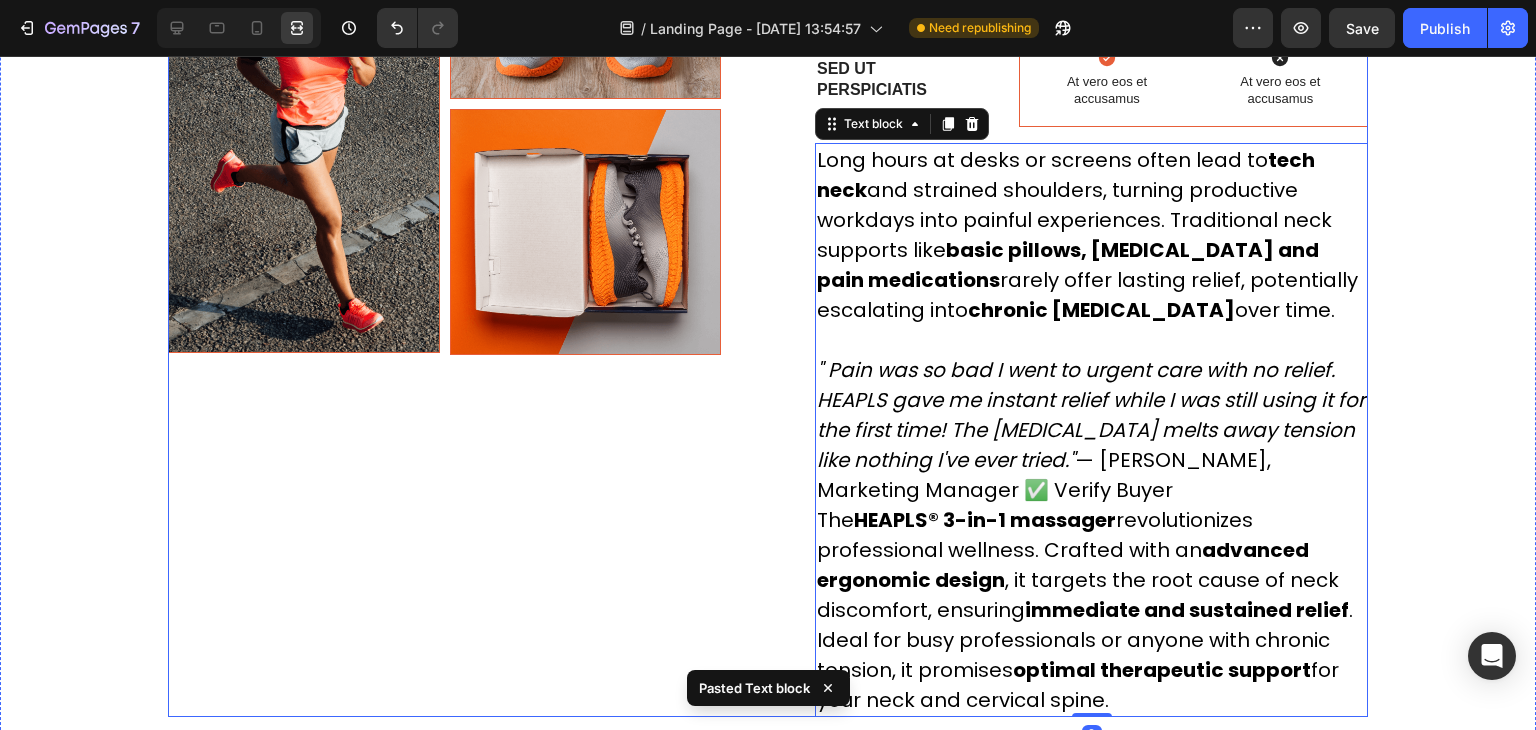 scroll, scrollTop: 7354, scrollLeft: 0, axis: vertical 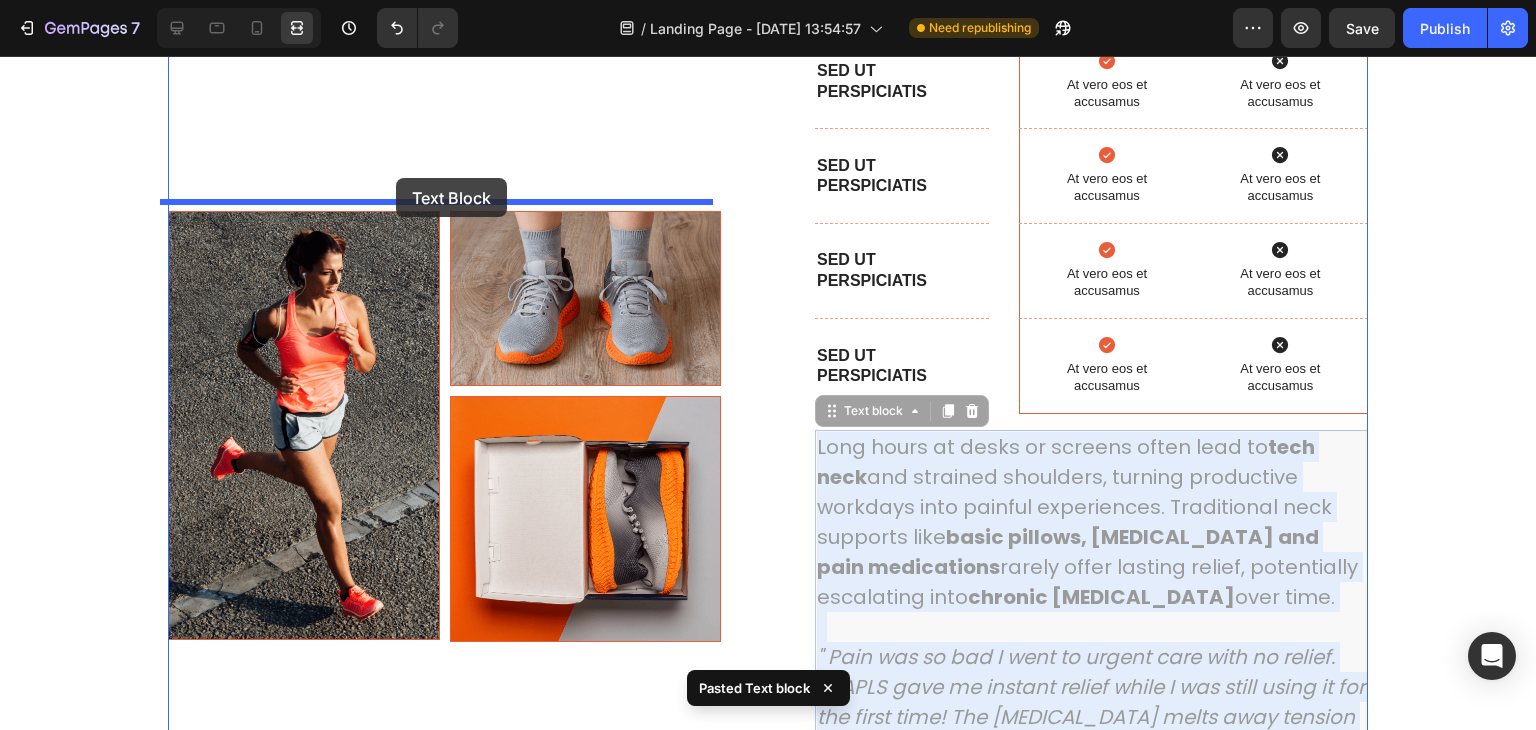 drag, startPoint x: 866, startPoint y: 307, endPoint x: 396, endPoint y: 178, distance: 487.38177 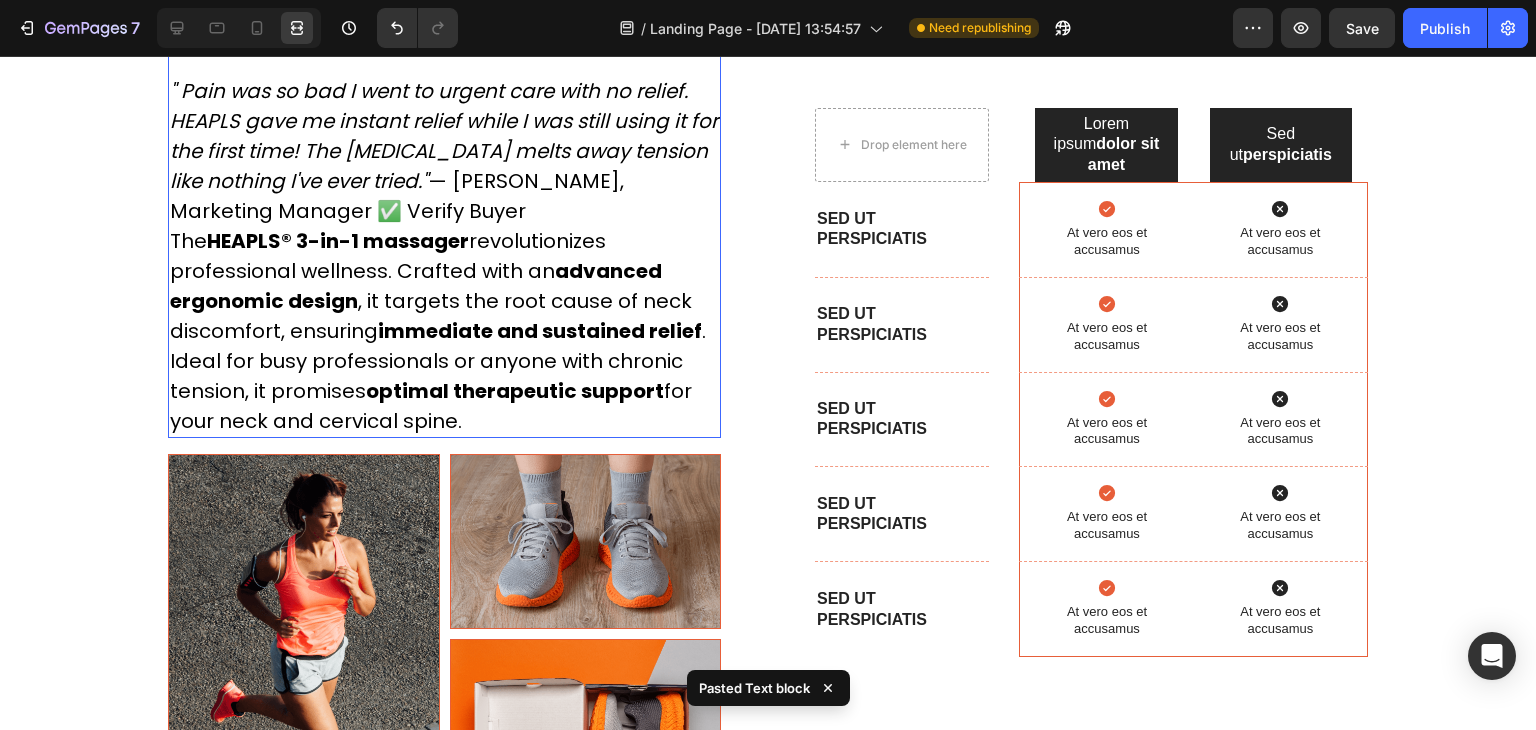 scroll, scrollTop: 7319, scrollLeft: 0, axis: vertical 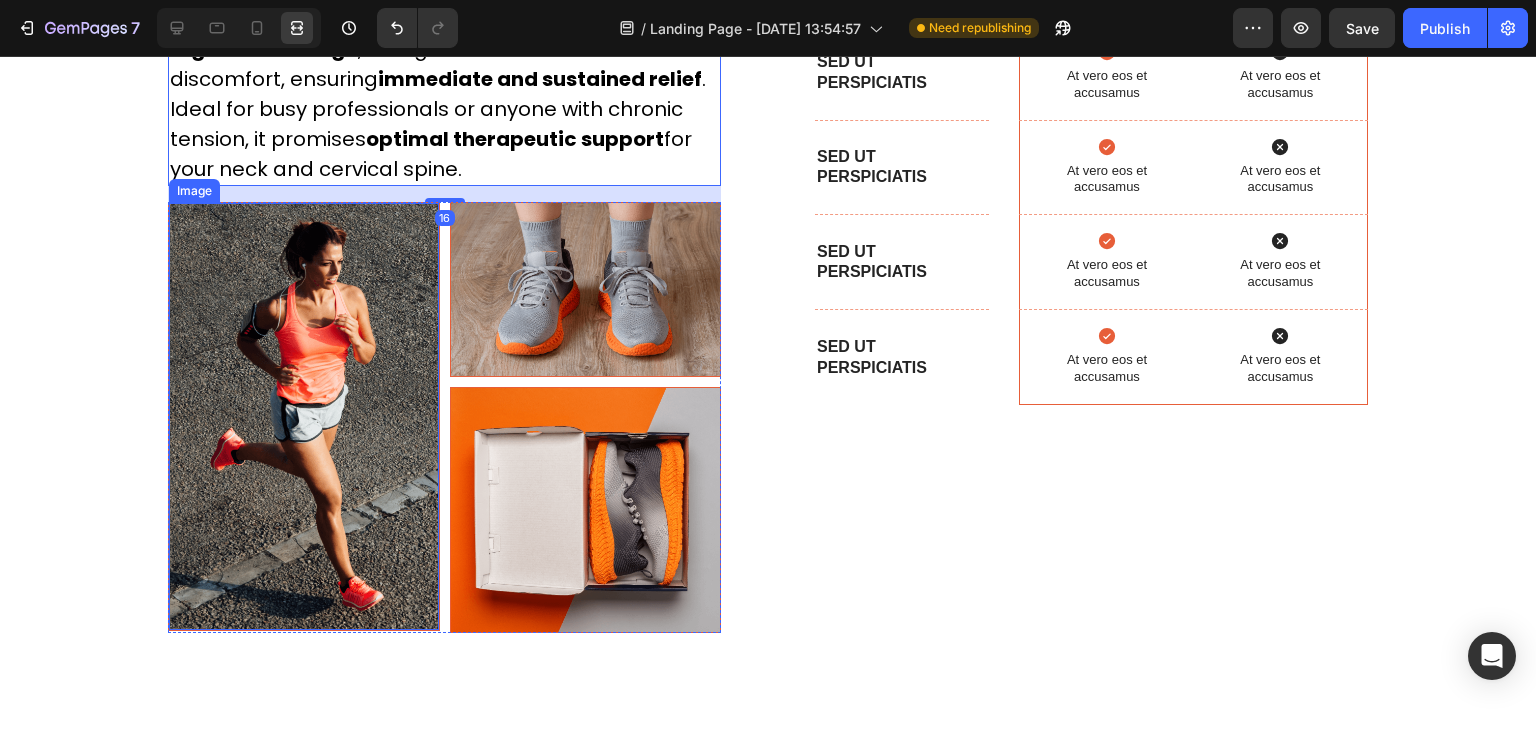 click on "Image" at bounding box center (304, 416) 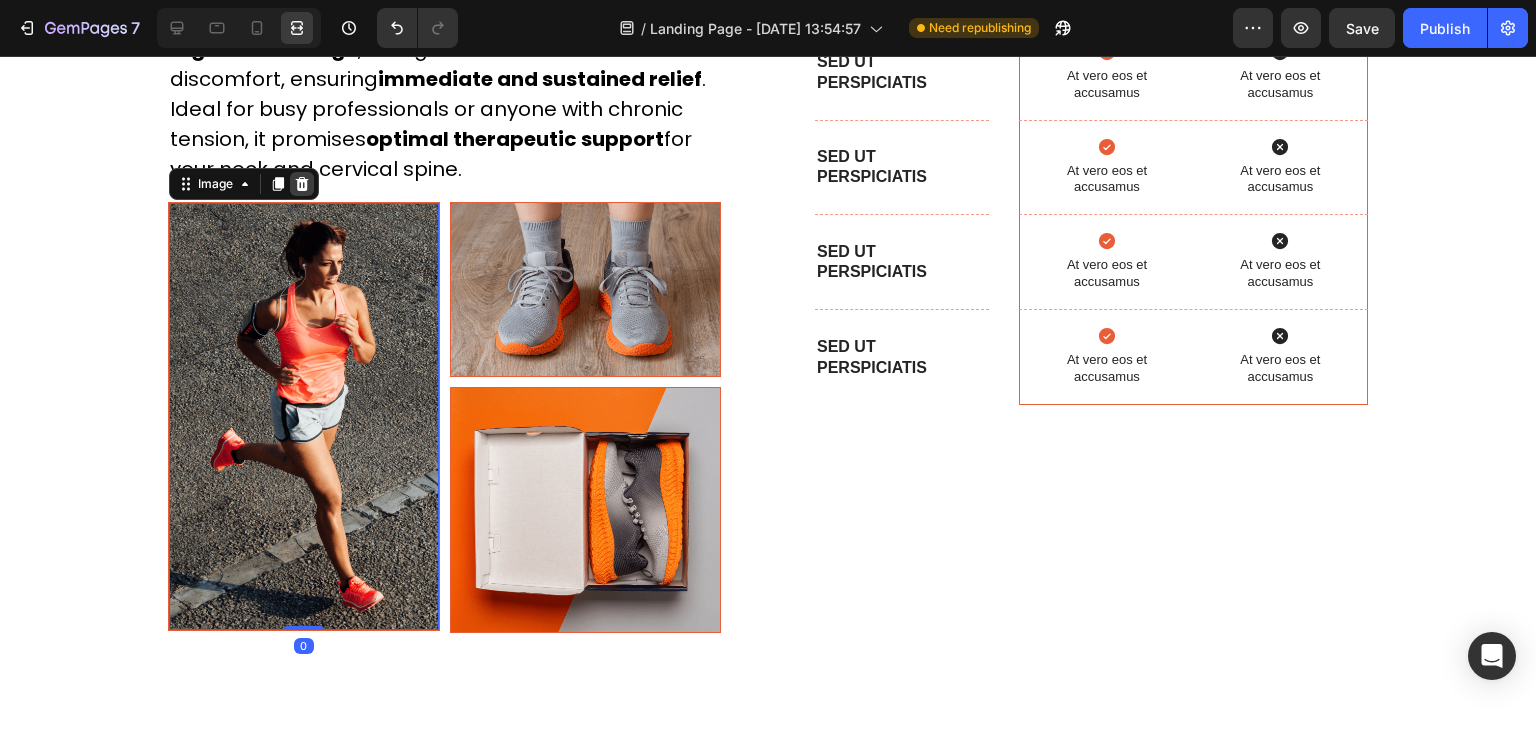 click 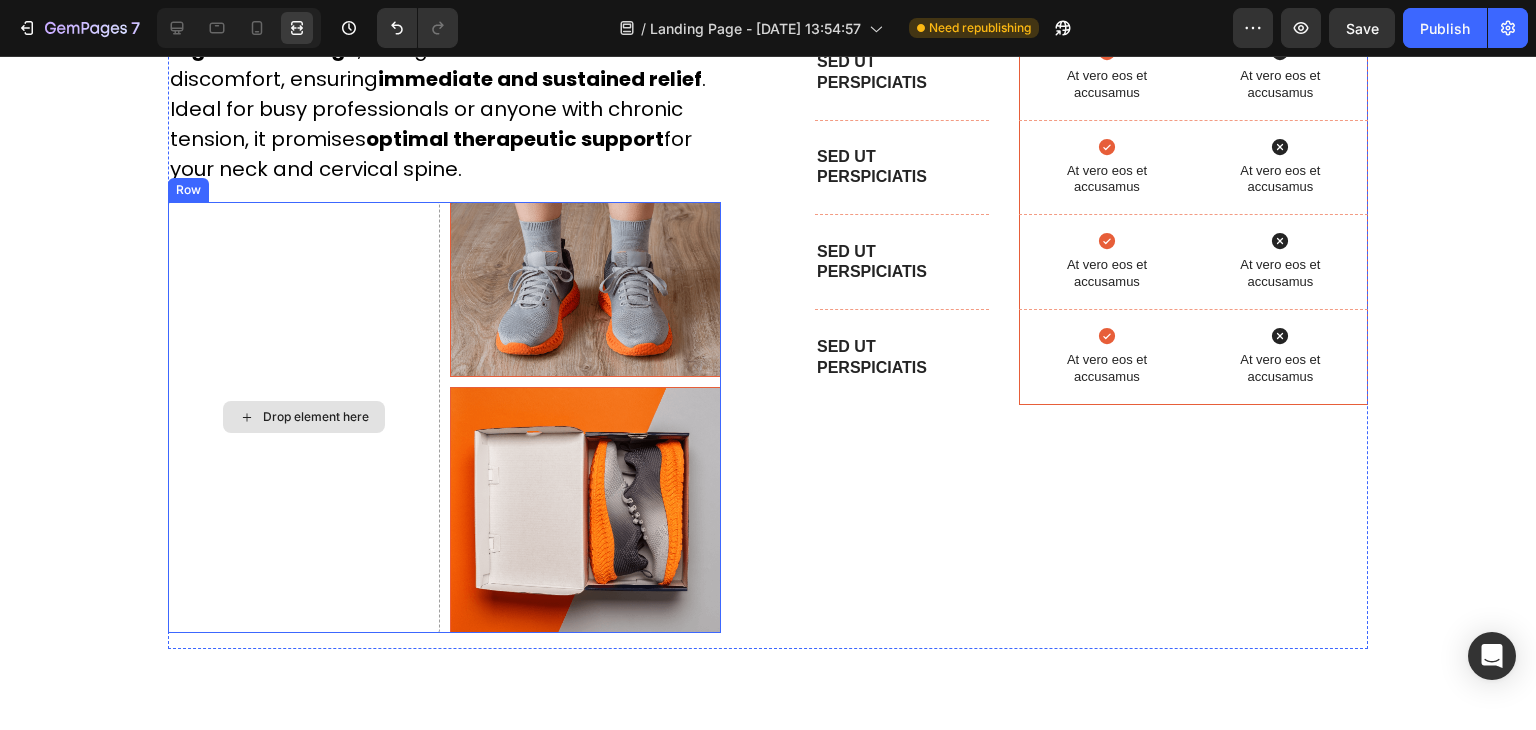 click on "Drop element here Image Image Row" at bounding box center [444, 417] 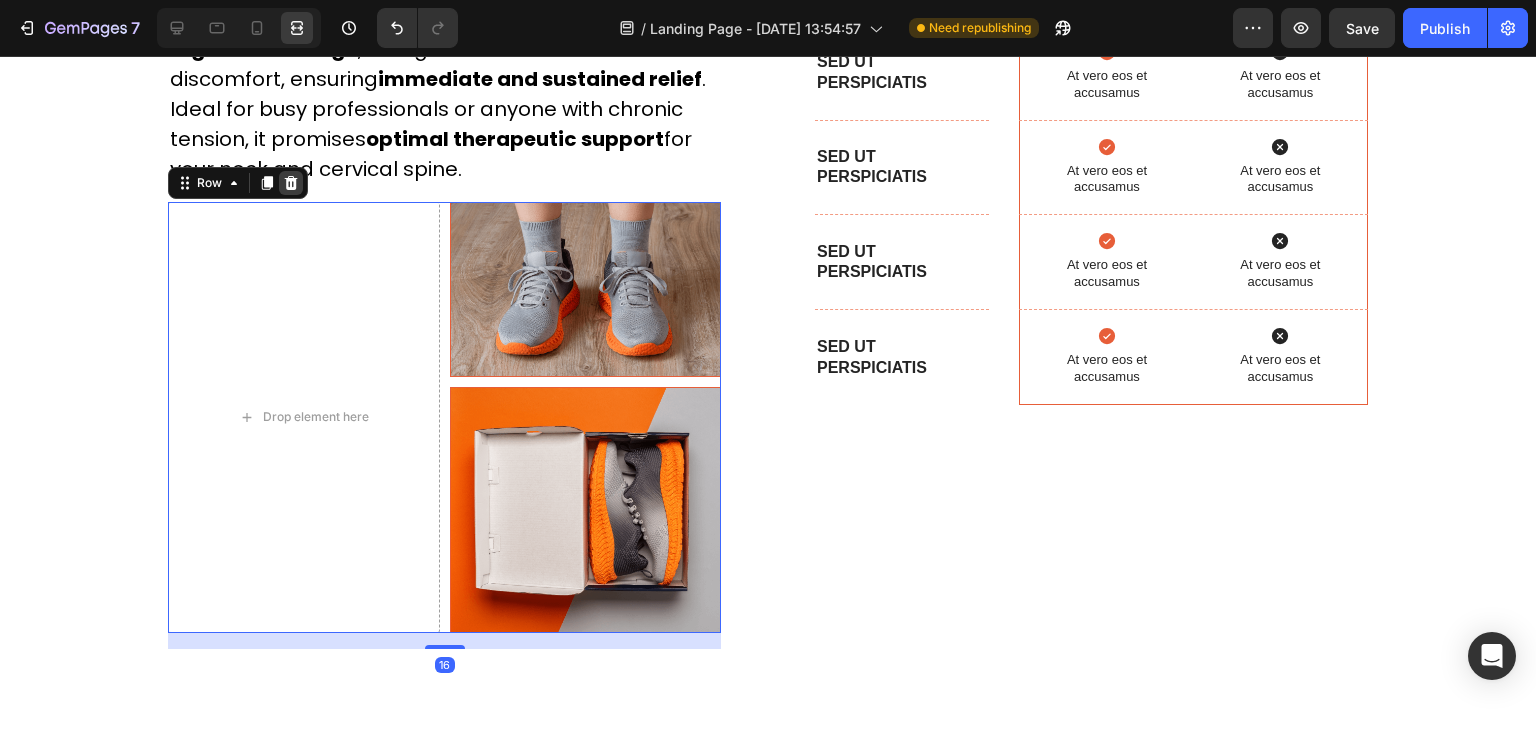 click at bounding box center (291, 183) 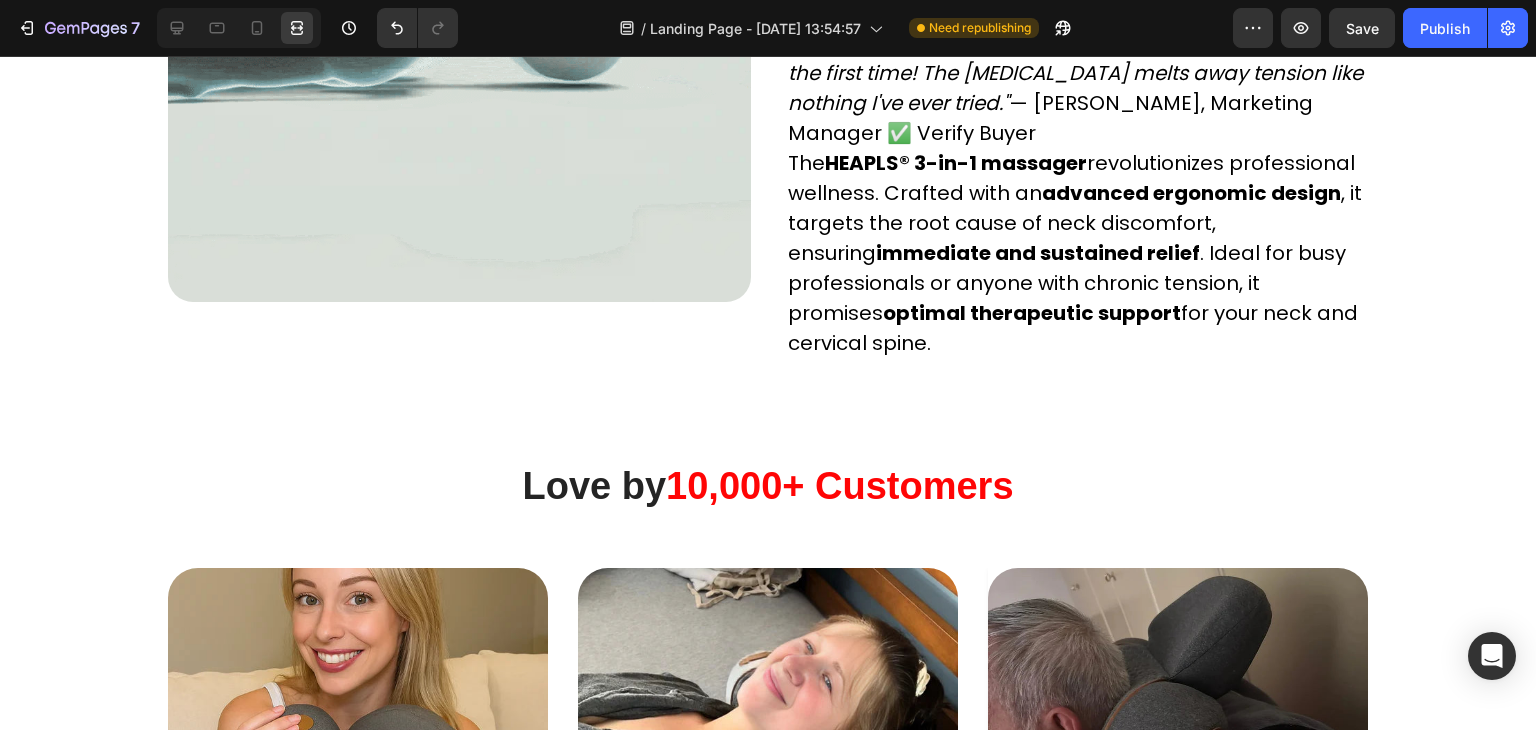 scroll, scrollTop: 5719, scrollLeft: 0, axis: vertical 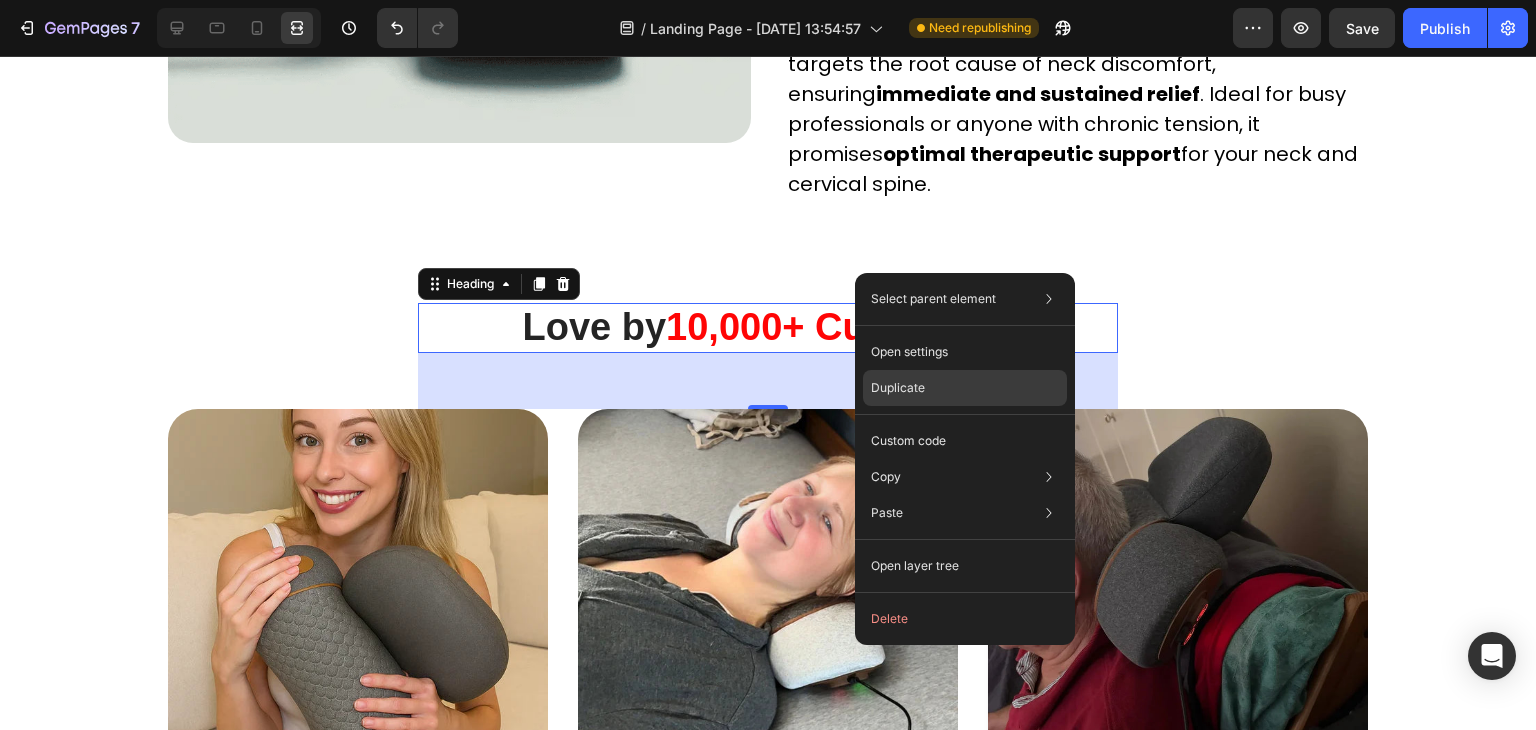 click on "Duplicate" at bounding box center [898, 388] 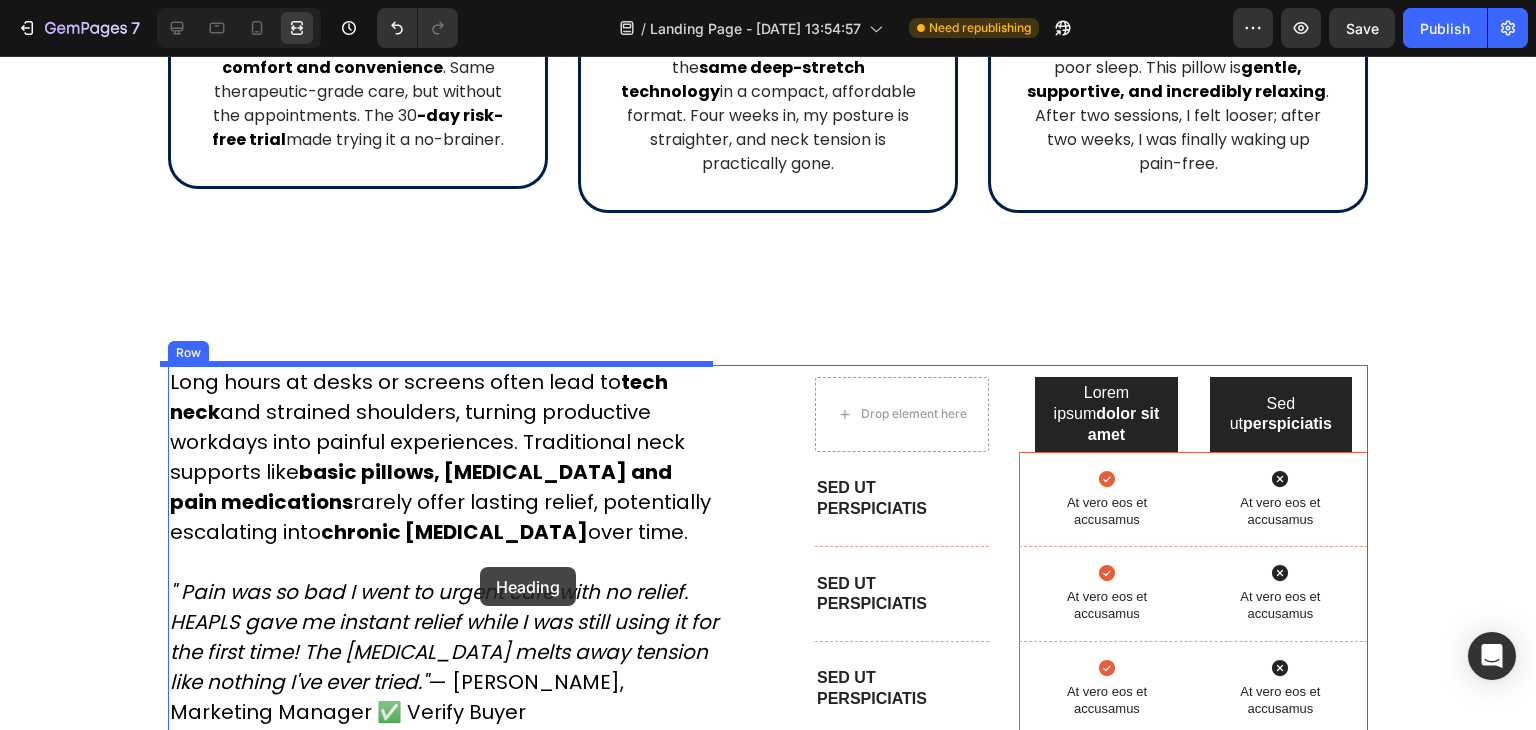 scroll, scrollTop: 6710, scrollLeft: 0, axis: vertical 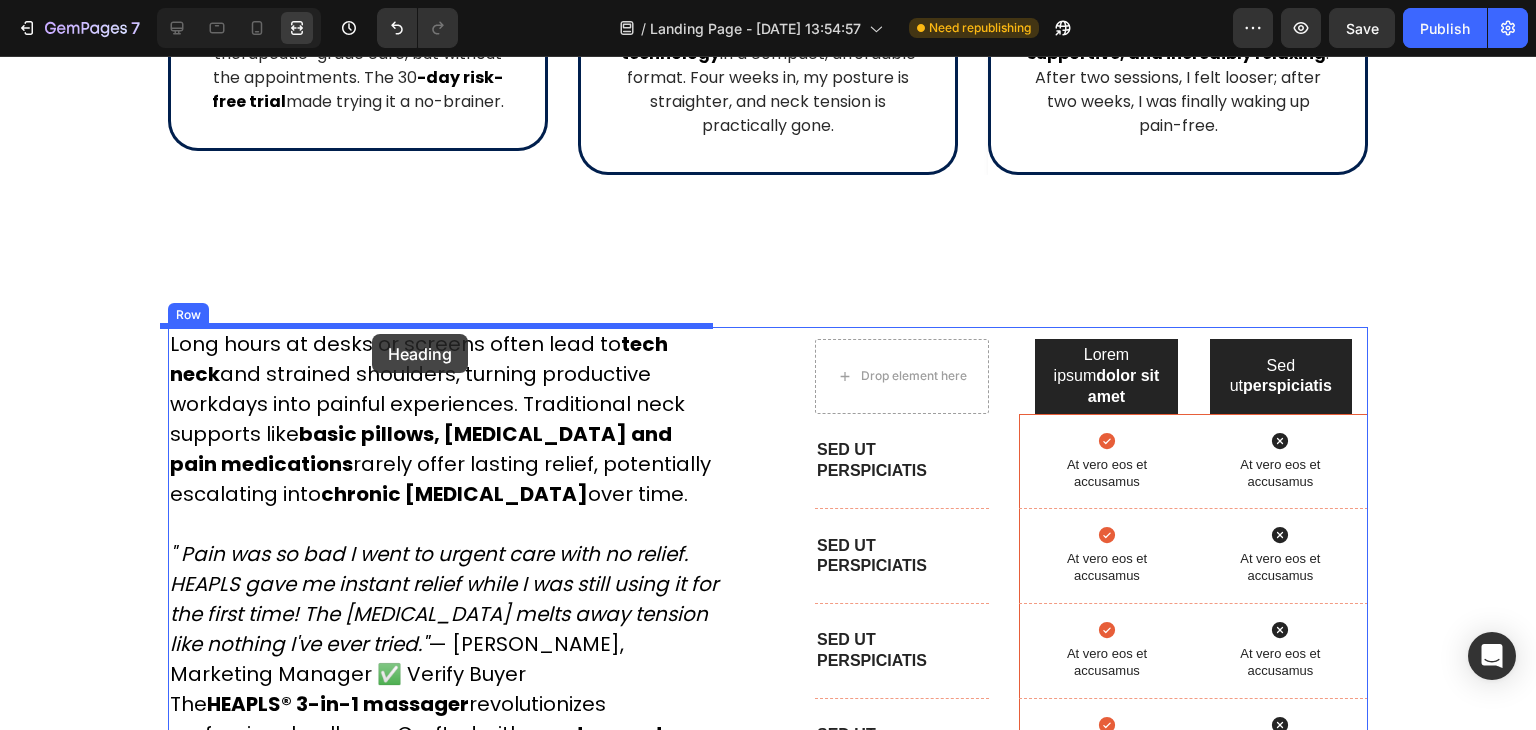 drag, startPoint x: 433, startPoint y: 352, endPoint x: 372, endPoint y: 334, distance: 63.600315 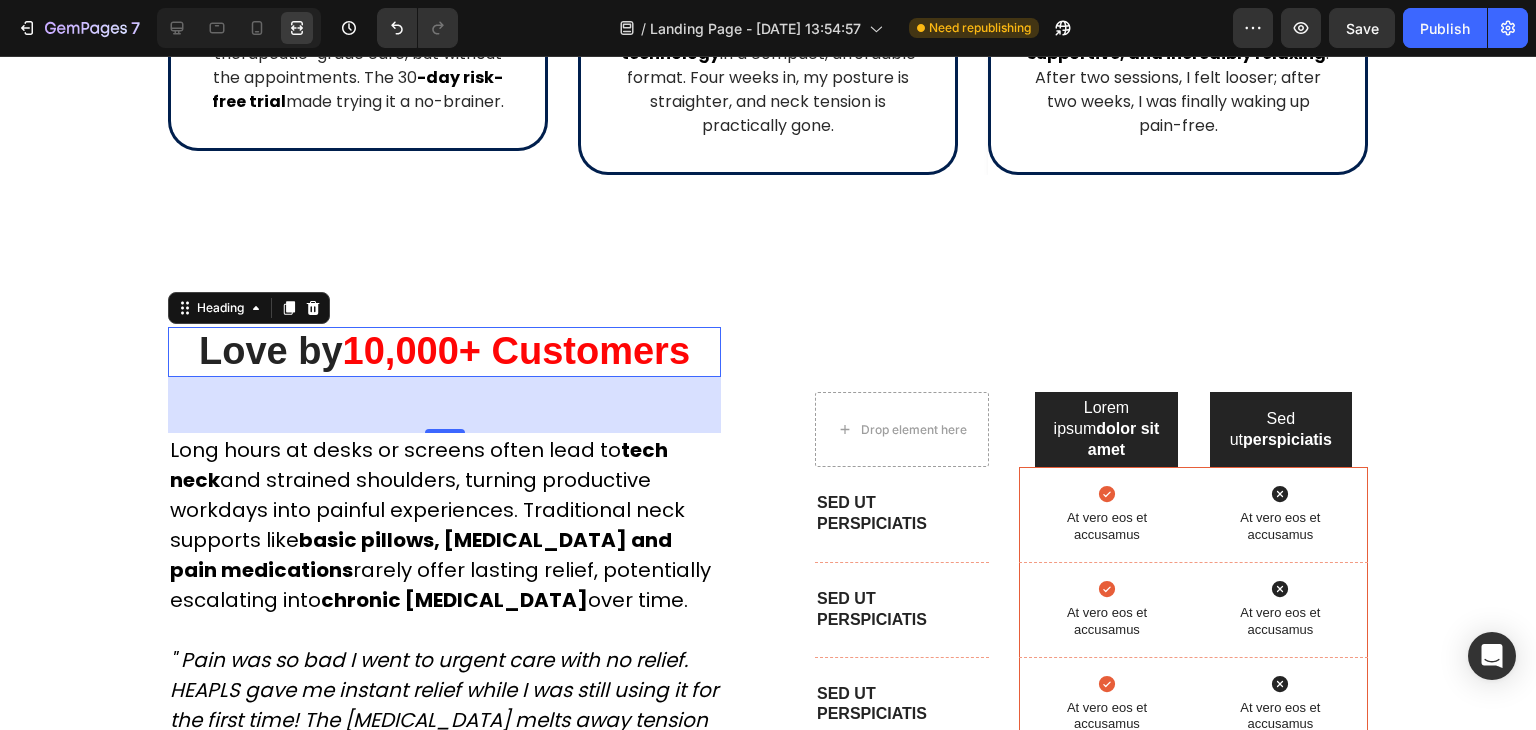 click on "56" at bounding box center (444, 405) 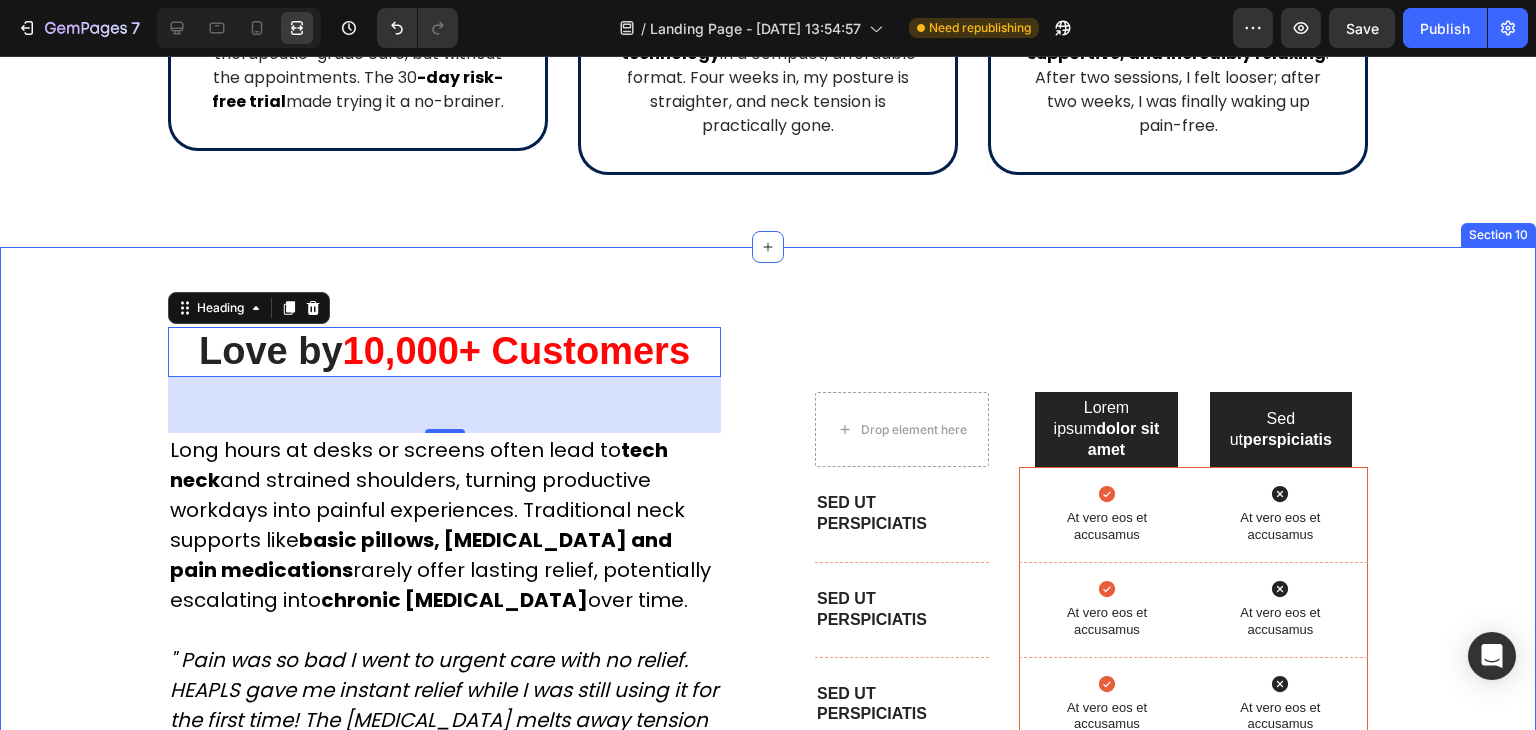 click on "Love by  10,000+ Customers Heading   56 Long hours at desks or screens often lead to  tech neck  and strained shoulders, turning productive workdays into painful experiences. Traditional neck supports like  basic pillows, heating pads and pain medications  rarely offer lasting relief, potentially escalating into  chronic neck pain over time.   " Pain was so bad I went to urgent care with no relief. HEAPLS gave me instant relief while I was still using it for the first time! The heat therapy melts away tension like nothing I've ever tried."  — Jennifer L., Marketing Manager ✅ Verify Buyer The  HEAPLS® 3-in-1 massager  revolutionizes professional wellness. Crafted with an  advanced ergonomic design , it targets the root cause of neck discomfort, ensuring  immediate and sustained relief . Ideal for busy professionals or anyone with chronic tension, it promises  optimal therapeutic support  for your neck and cervical spine. Text block
Drop element here Lorem ipsum  dolor sit amet Sed ut" at bounding box center [768, 651] 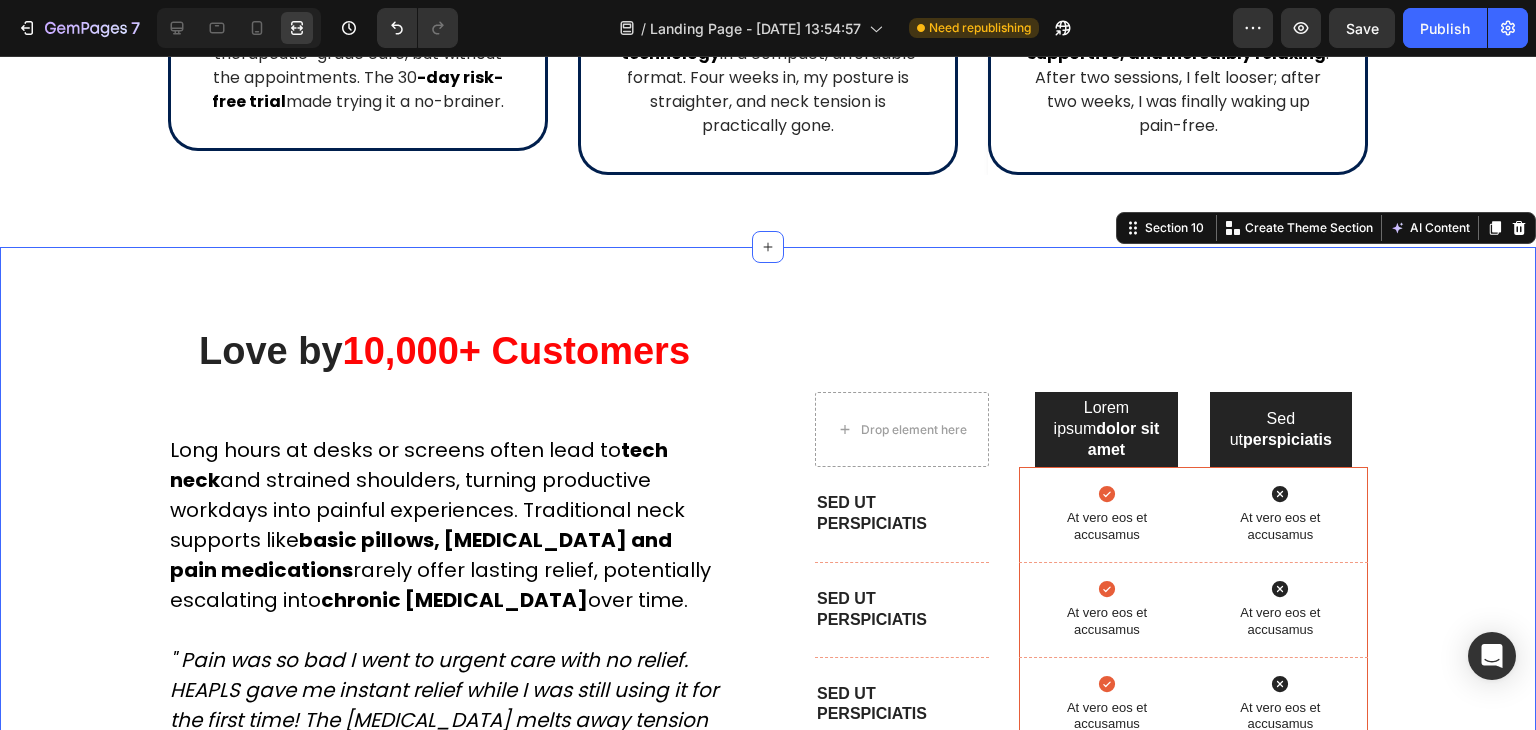 scroll, scrollTop: 6704, scrollLeft: 0, axis: vertical 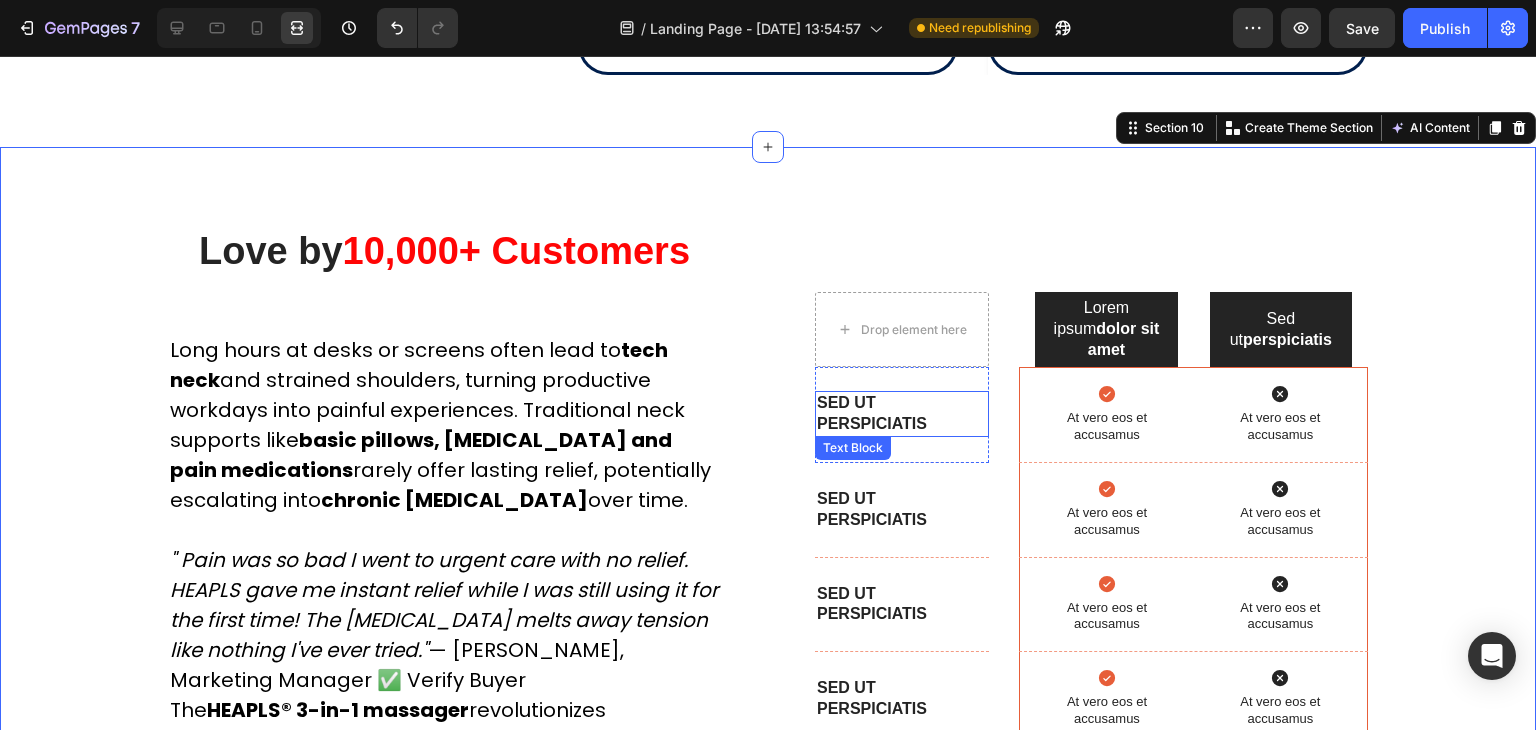 click on "Sed ut perspiciatis Text Block" at bounding box center (902, 414) 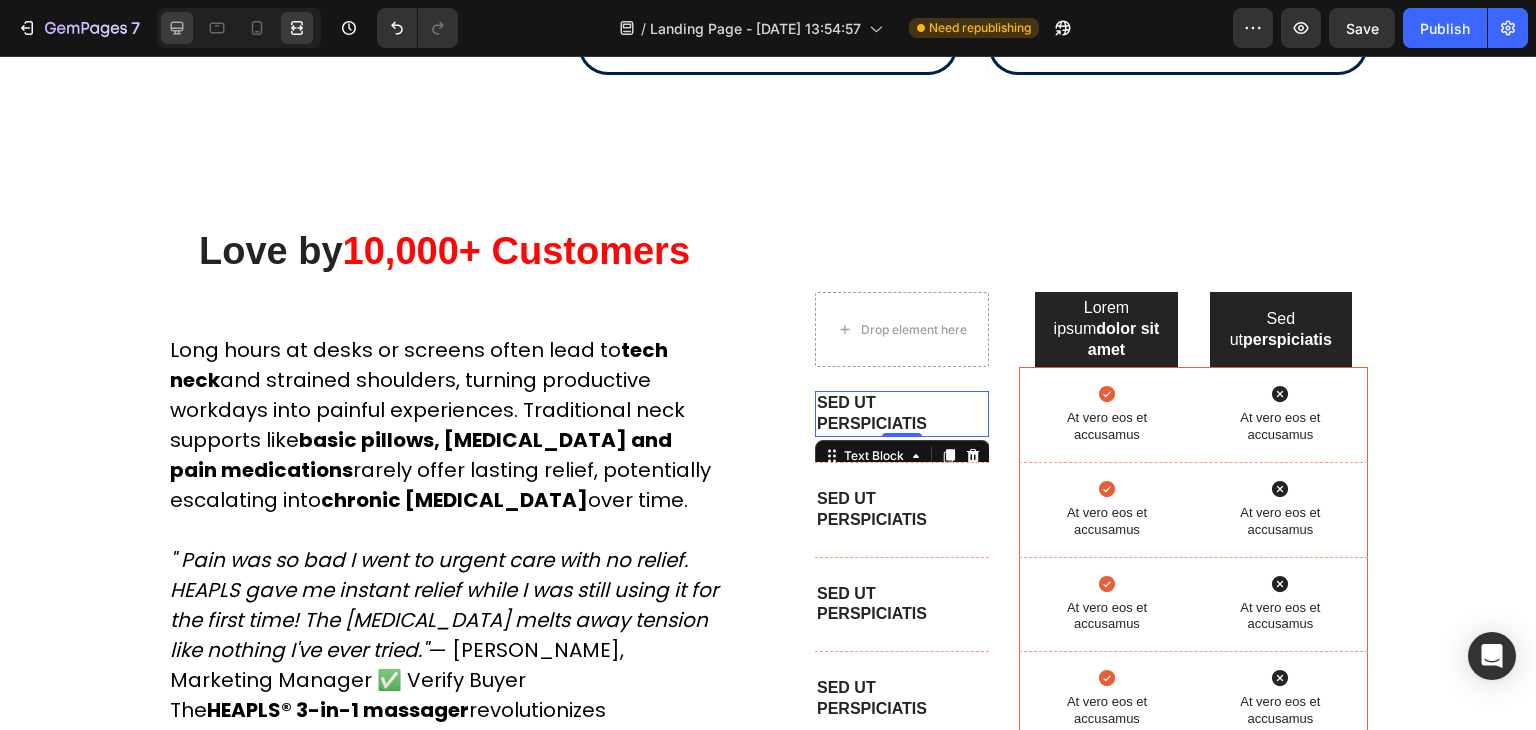 click 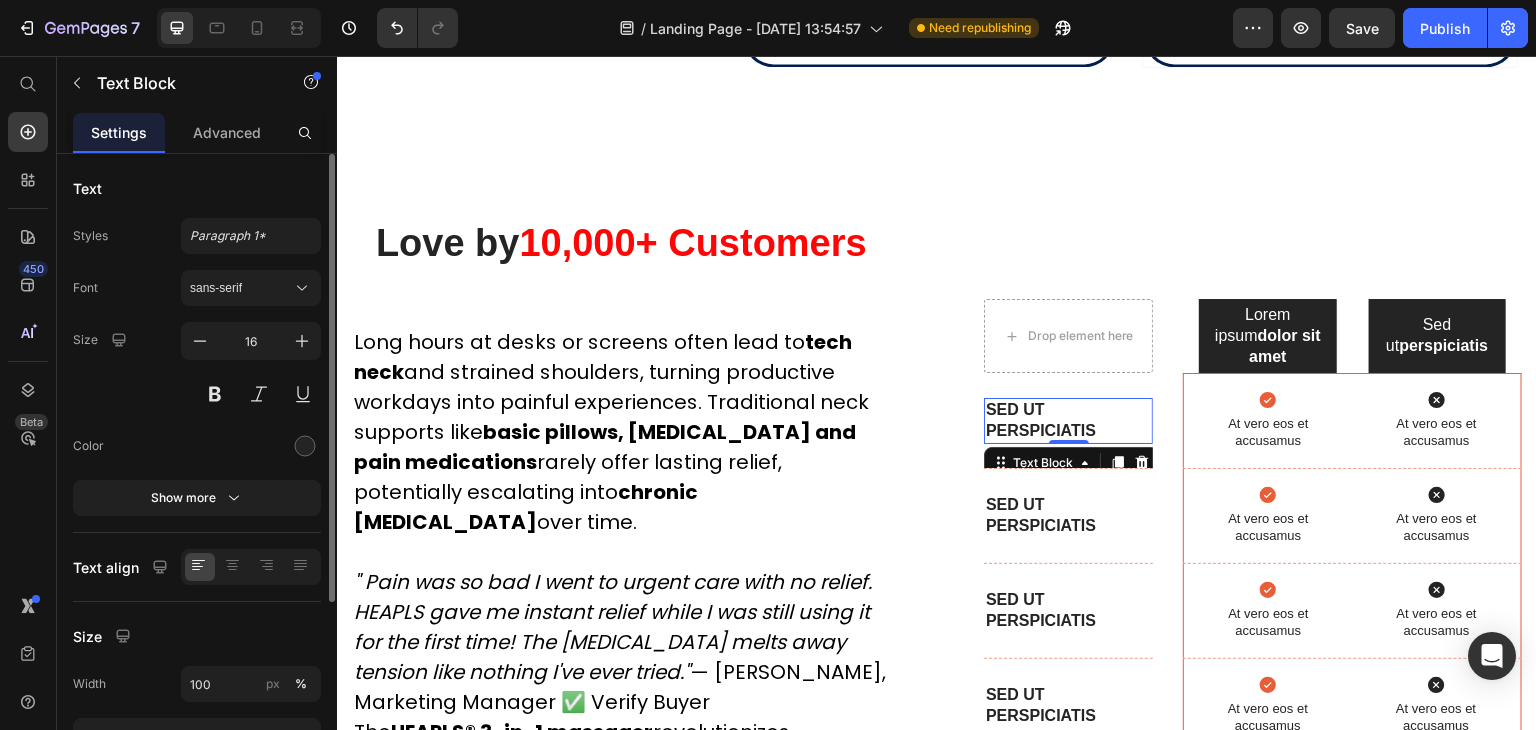 click on "Styles Paragraph 1* Font sans-serif Size 16 Color Show more" 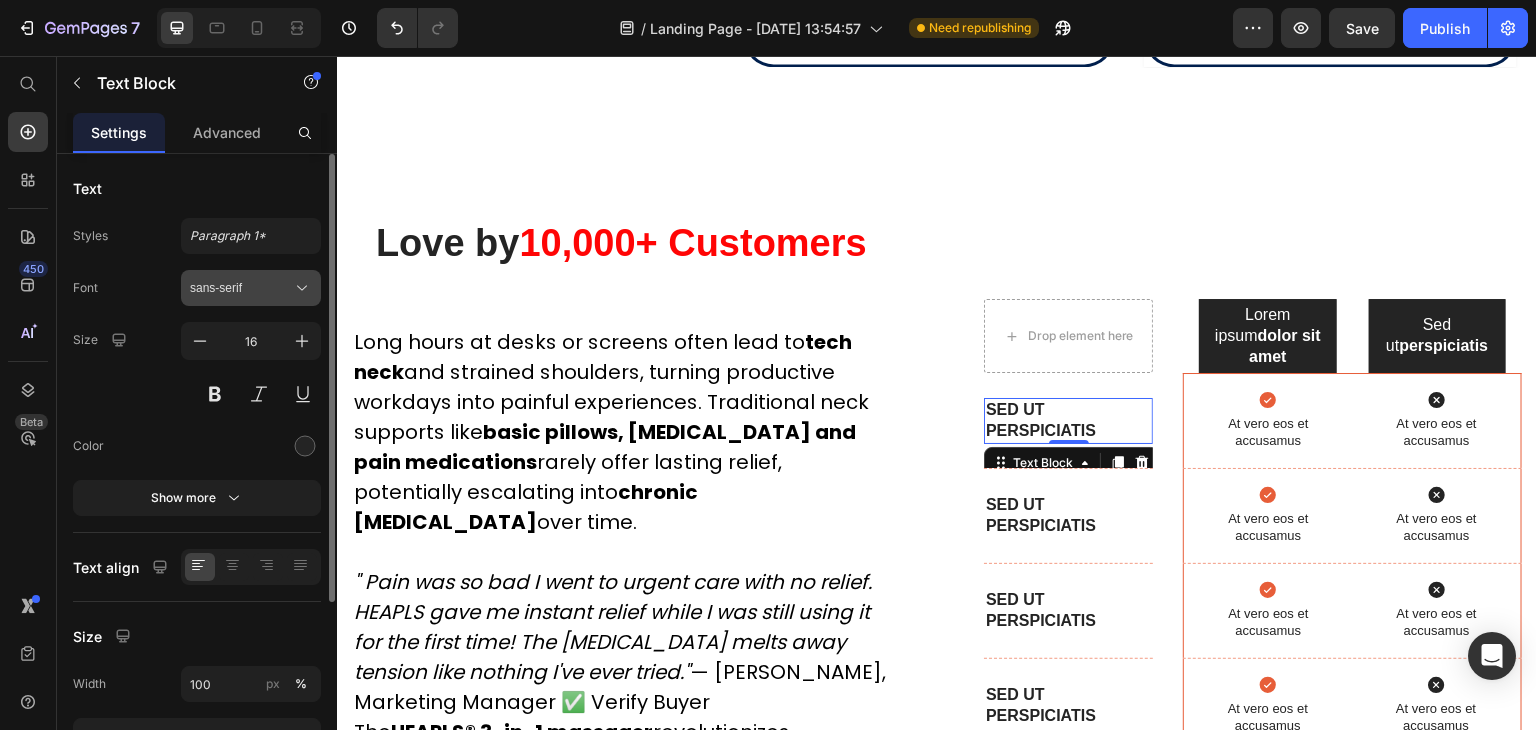 click on "sans-serif" at bounding box center [241, 288] 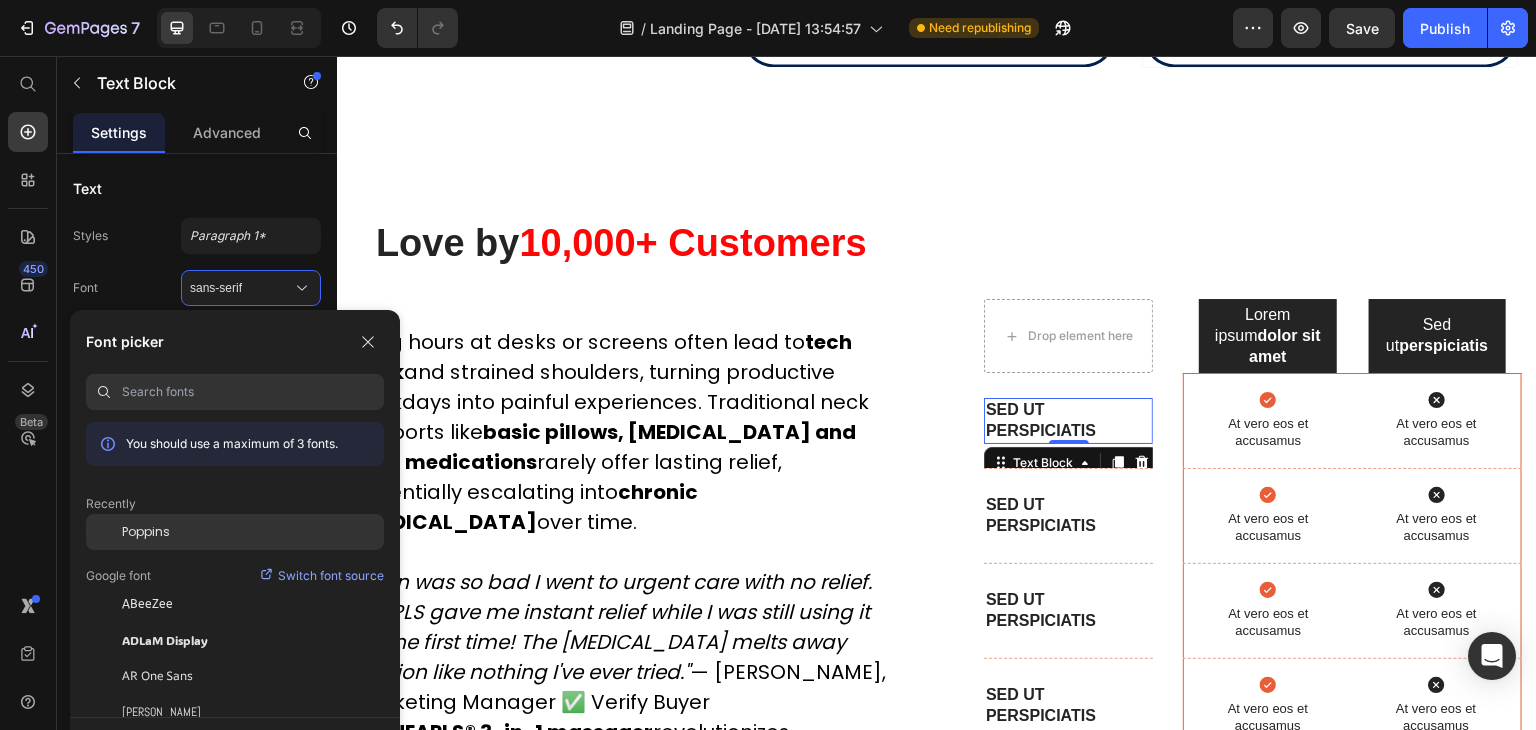 click on "Poppins" 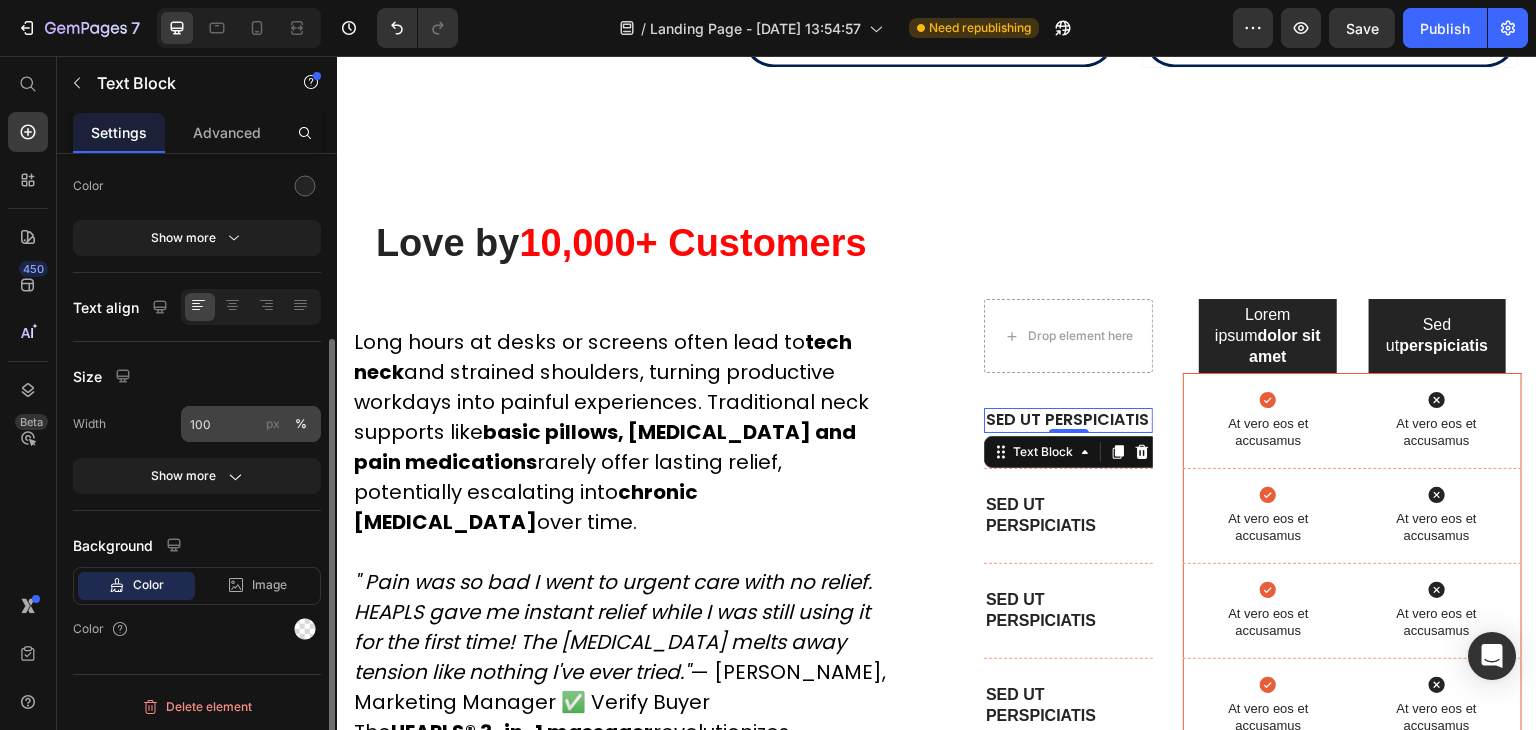 scroll, scrollTop: 60, scrollLeft: 0, axis: vertical 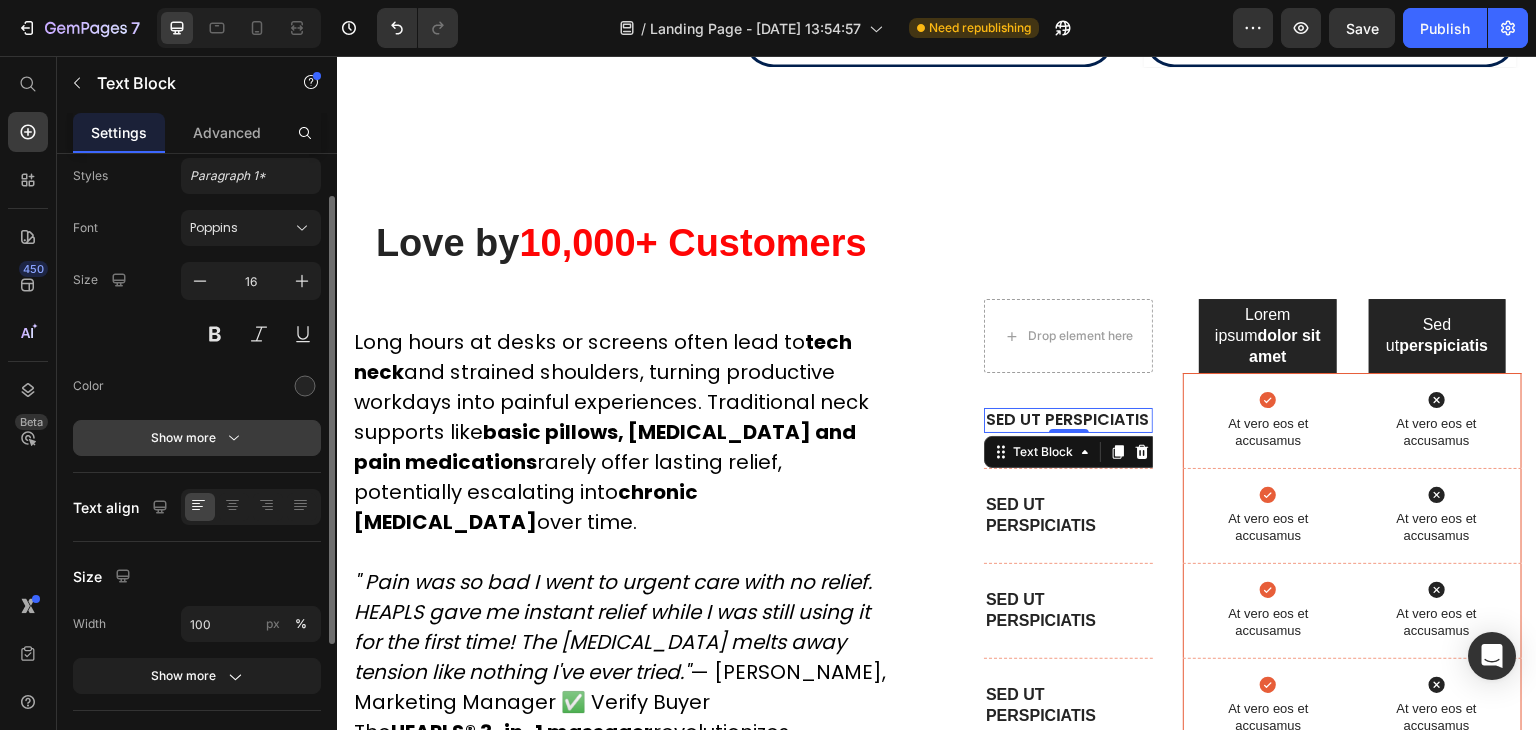 click 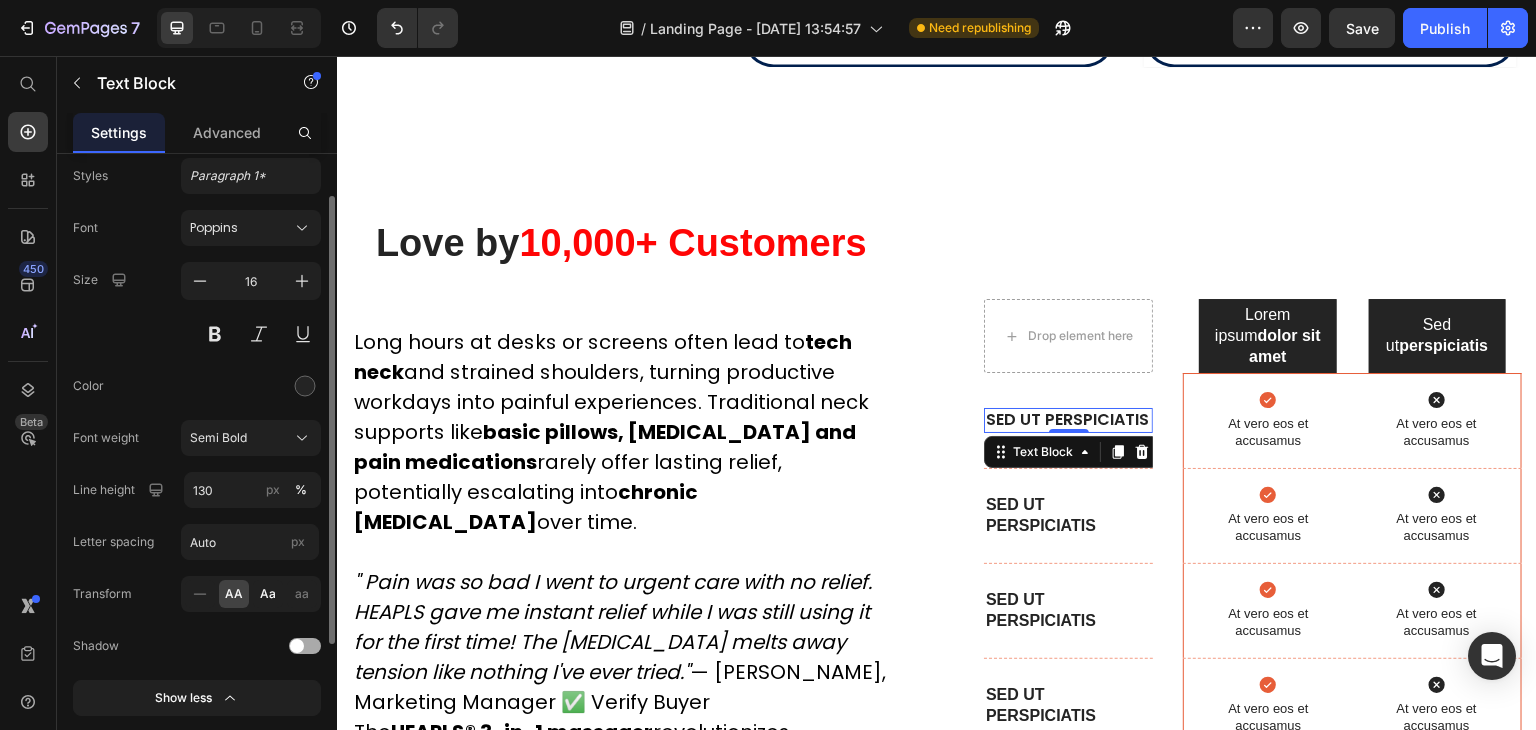 click on "Aa" 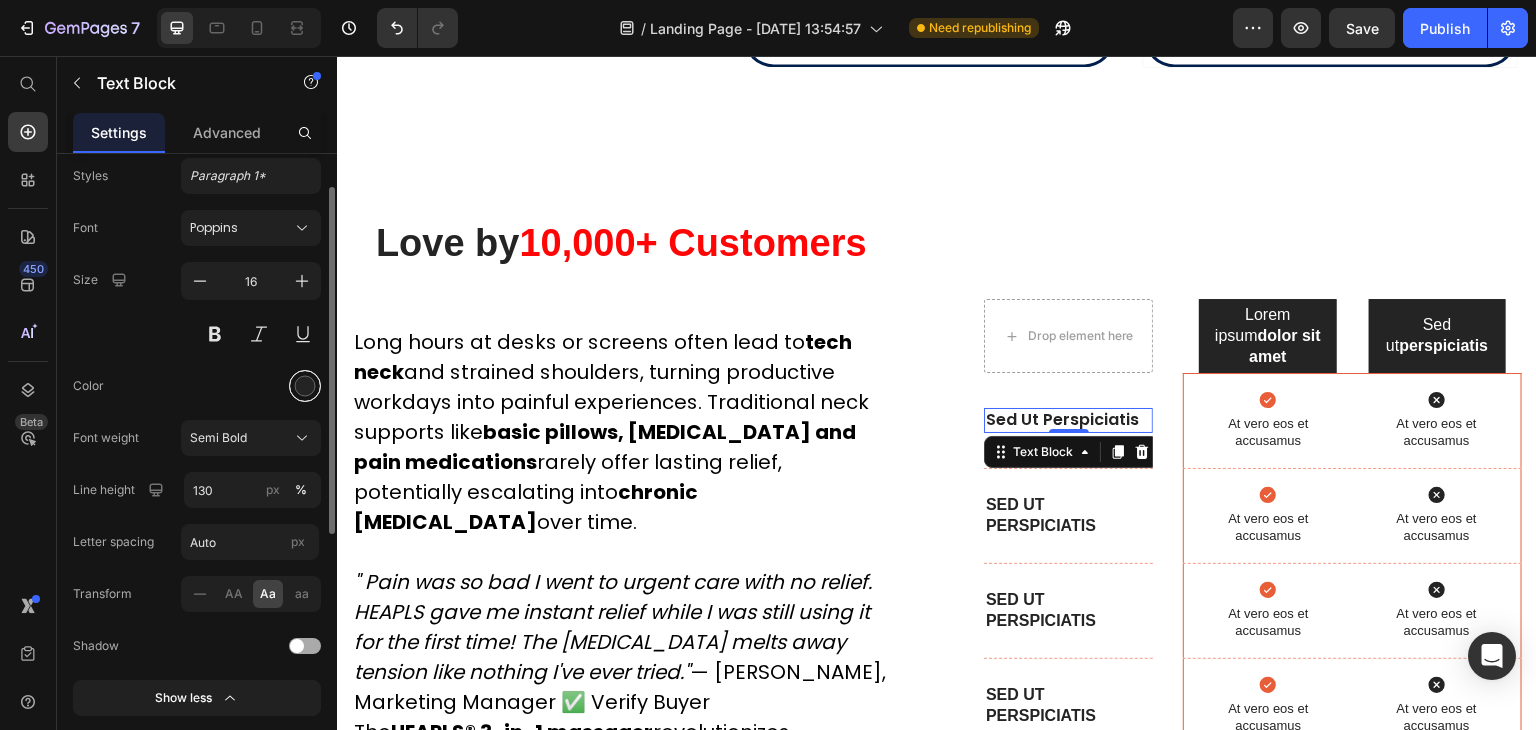 click at bounding box center [305, 386] 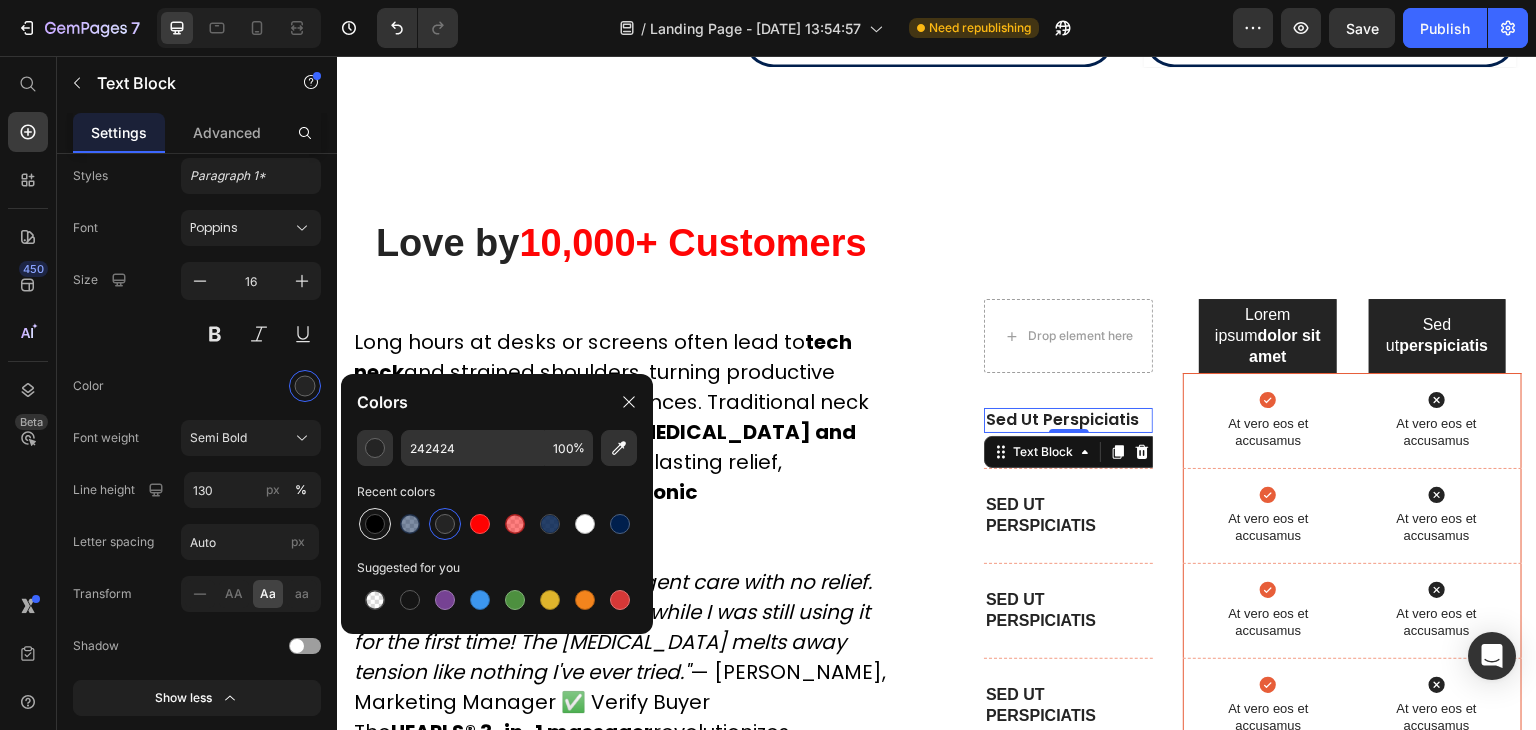 click at bounding box center [375, 524] 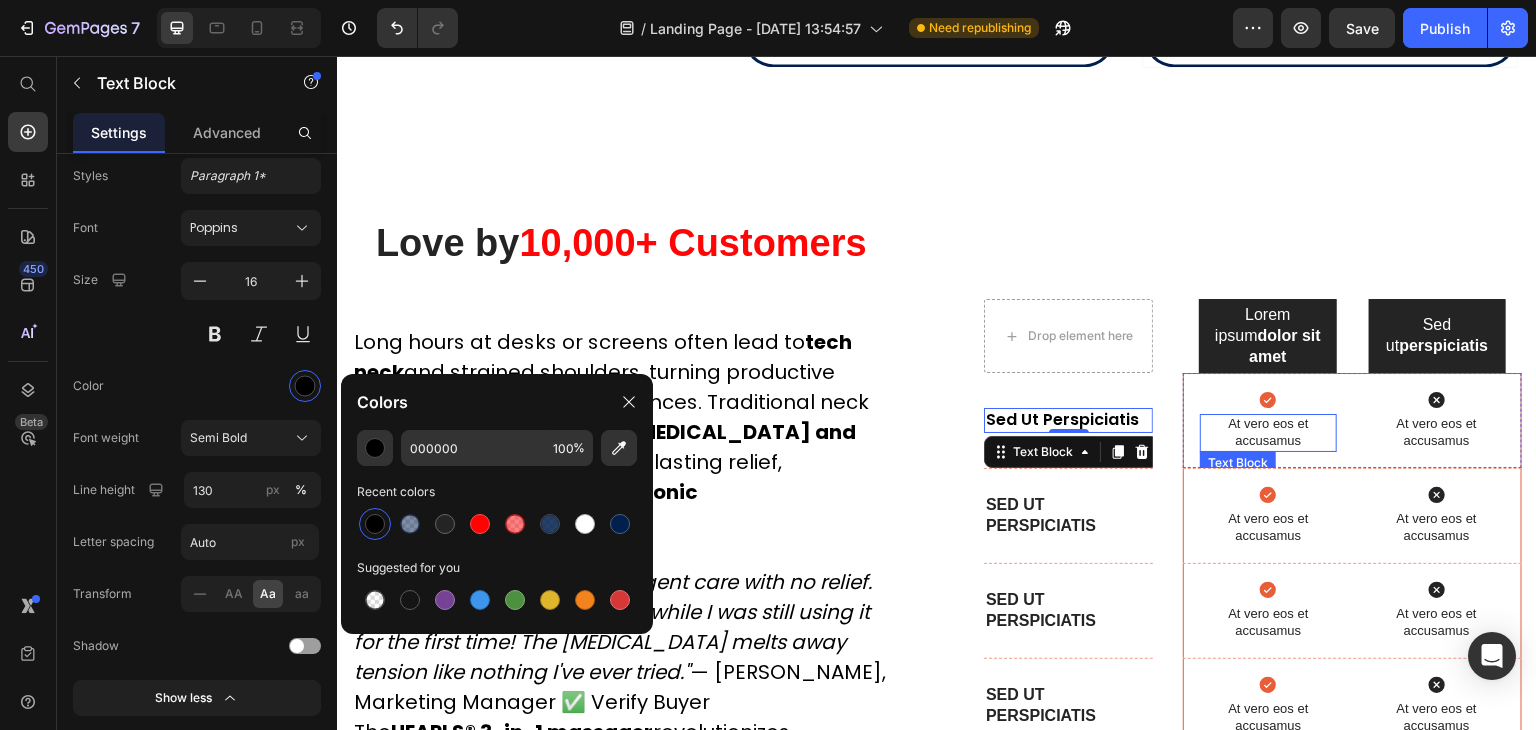click on "At vero eos et accusamus" at bounding box center [1268, 433] 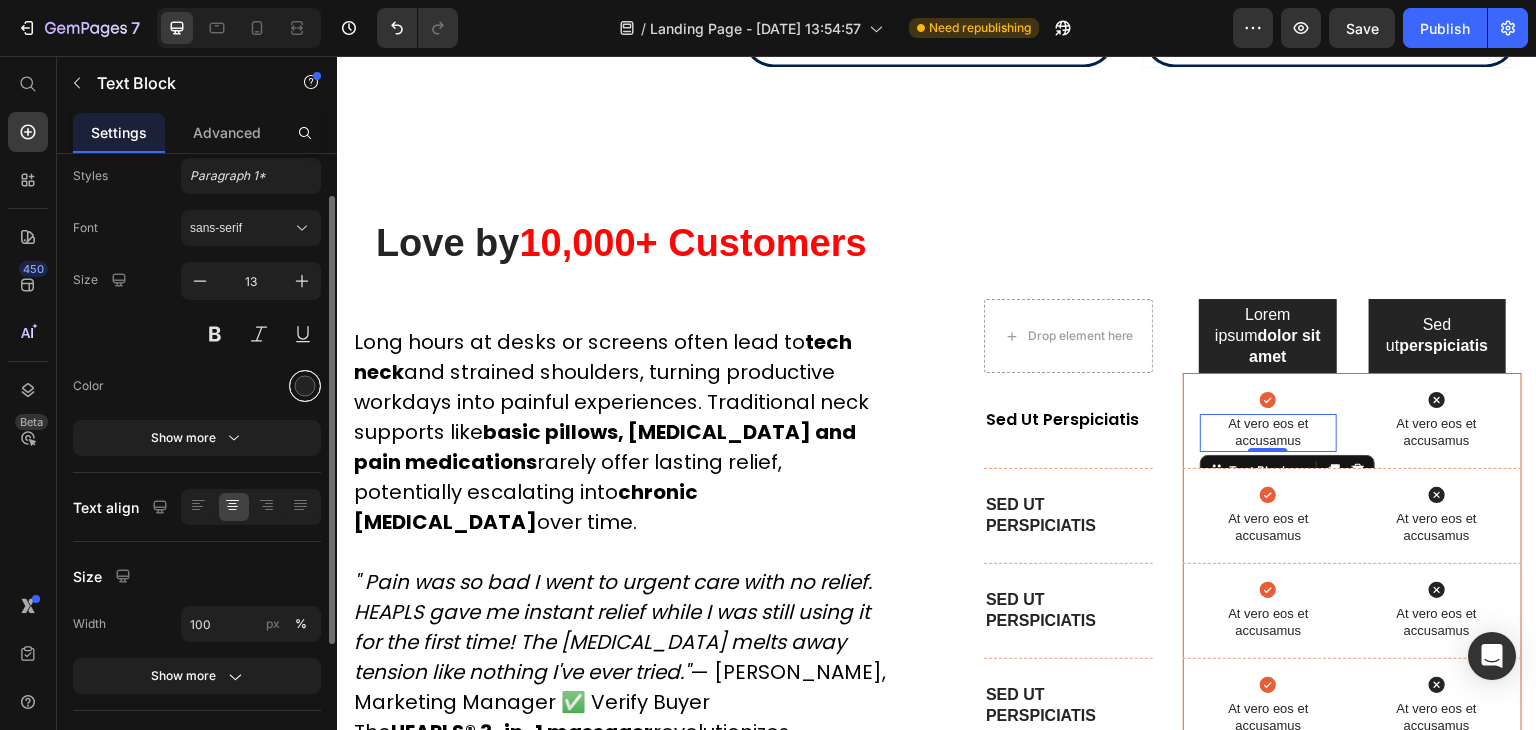 click at bounding box center [305, 386] 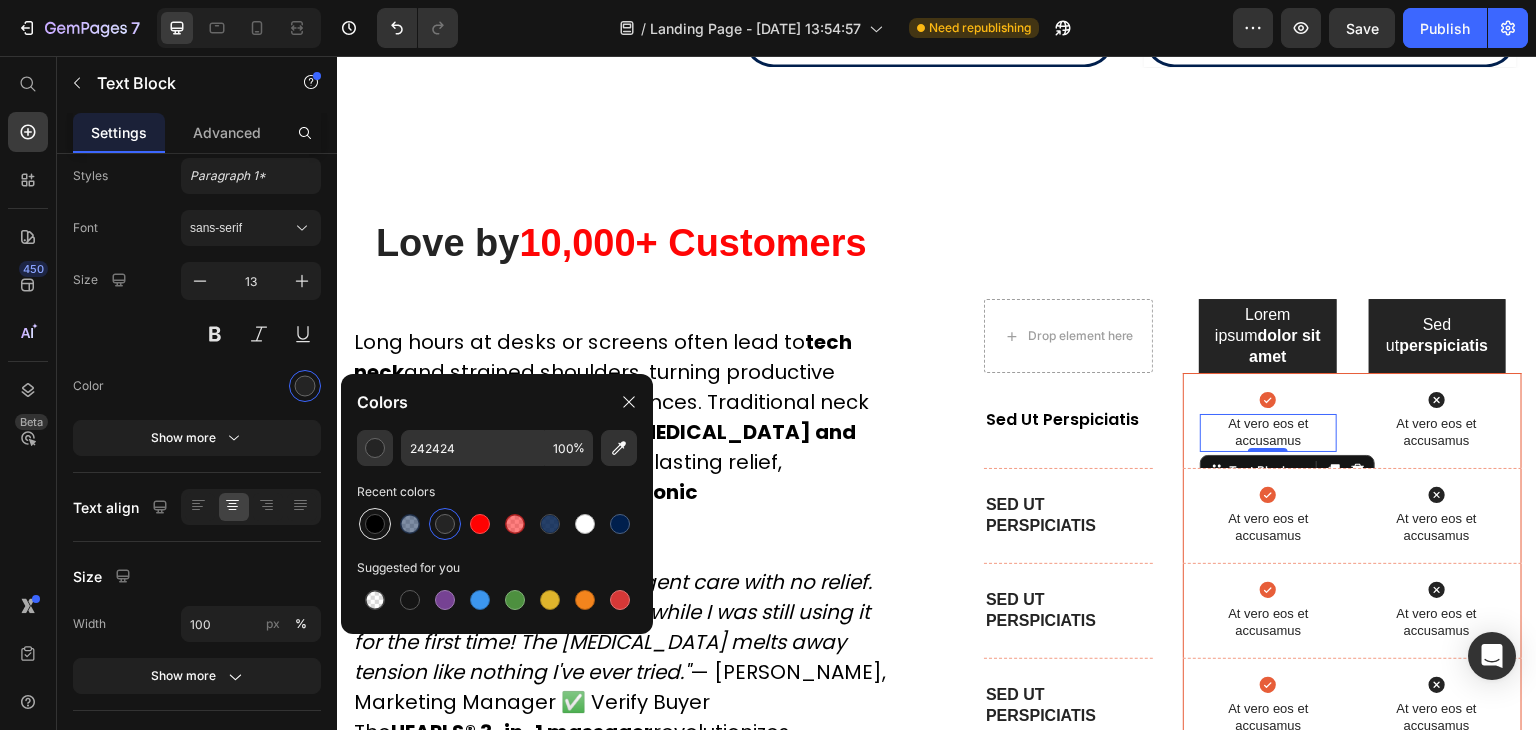 click at bounding box center [375, 524] 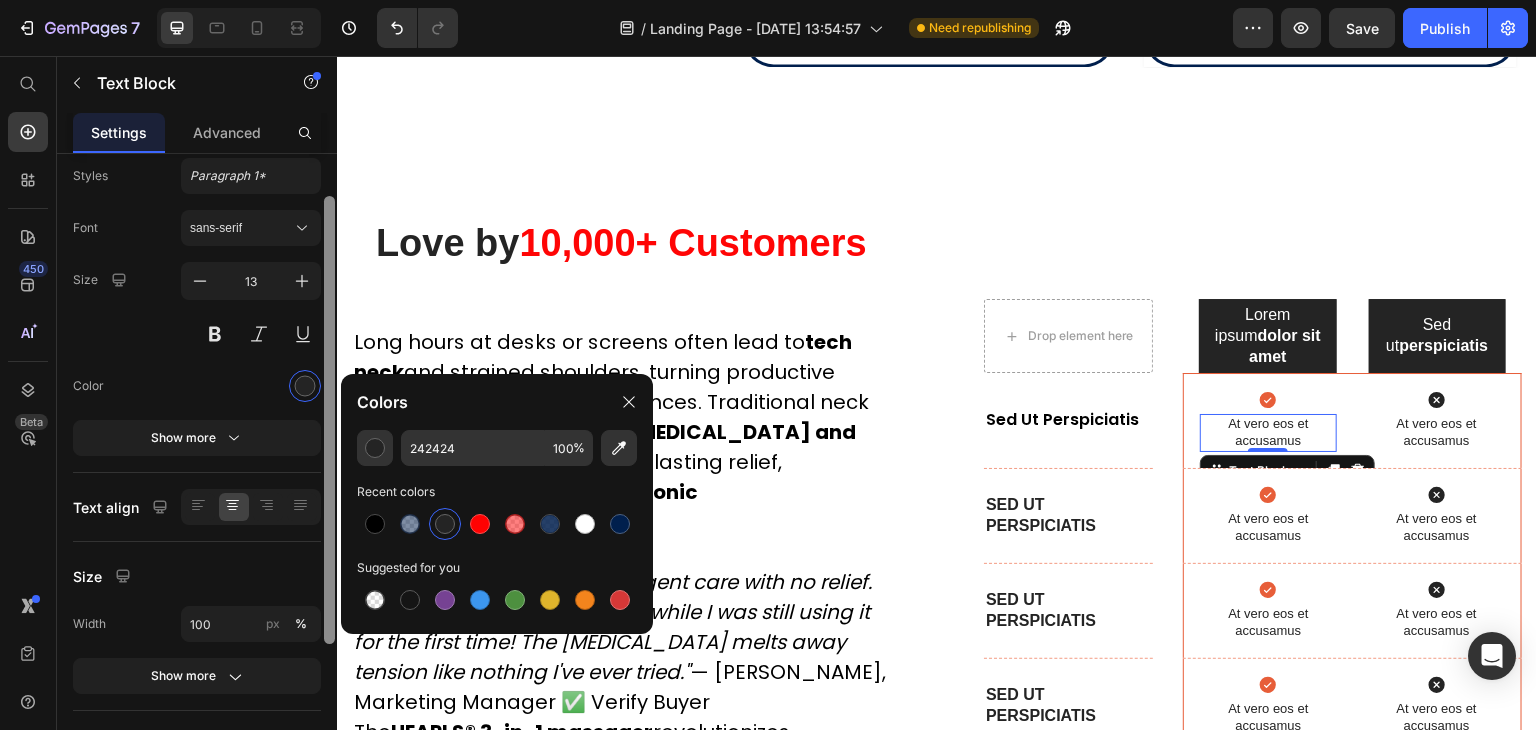 type on "000000" 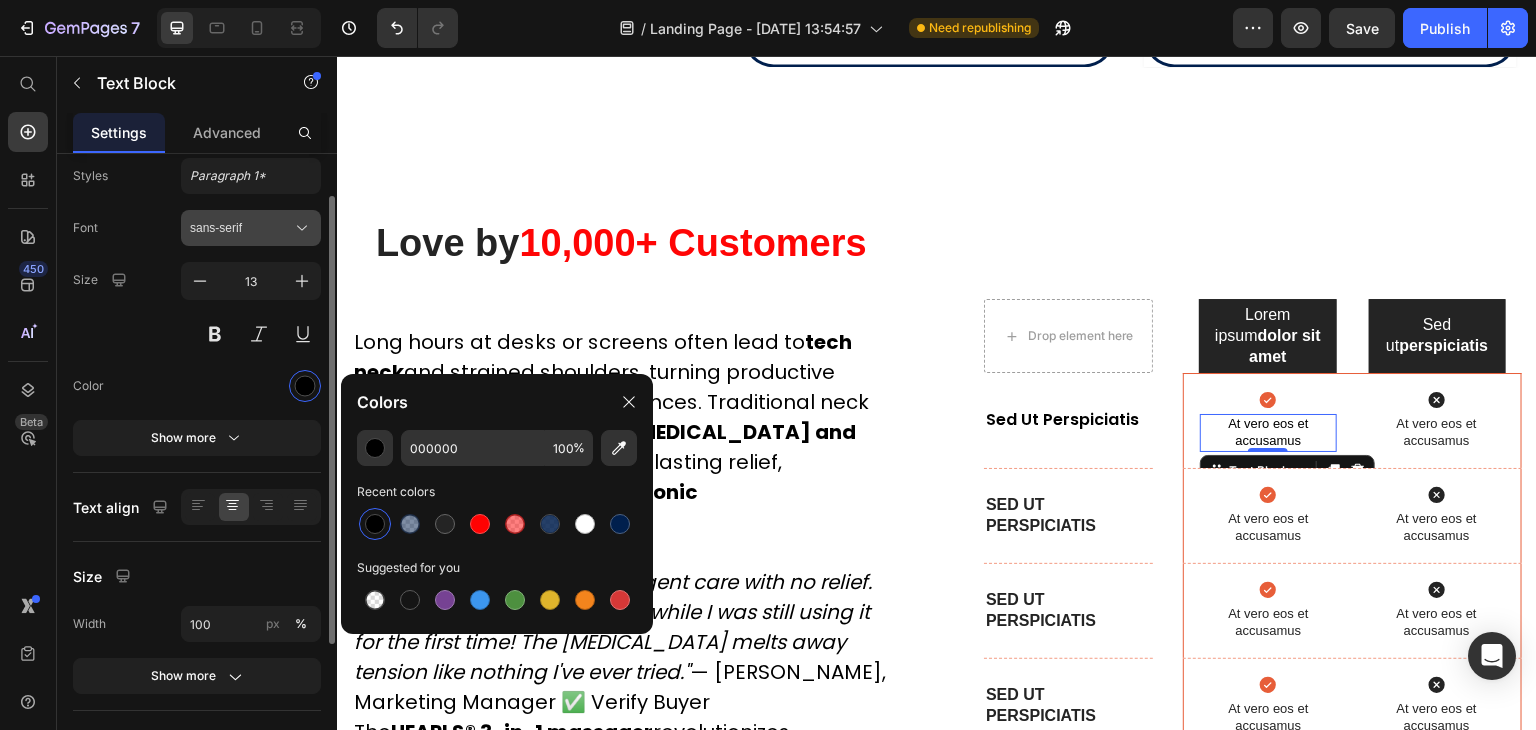 click on "sans-serif" at bounding box center [241, 228] 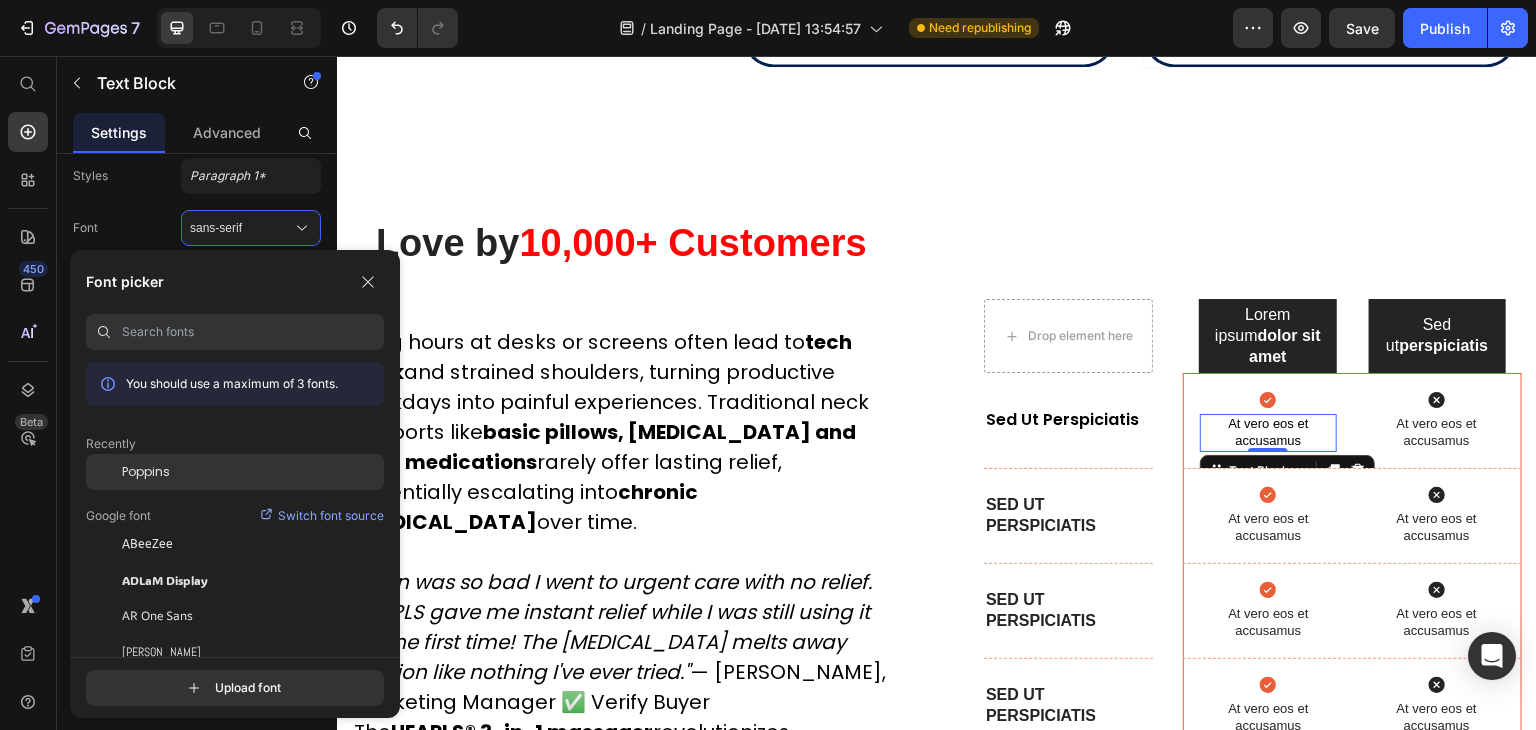 click on "Poppins" 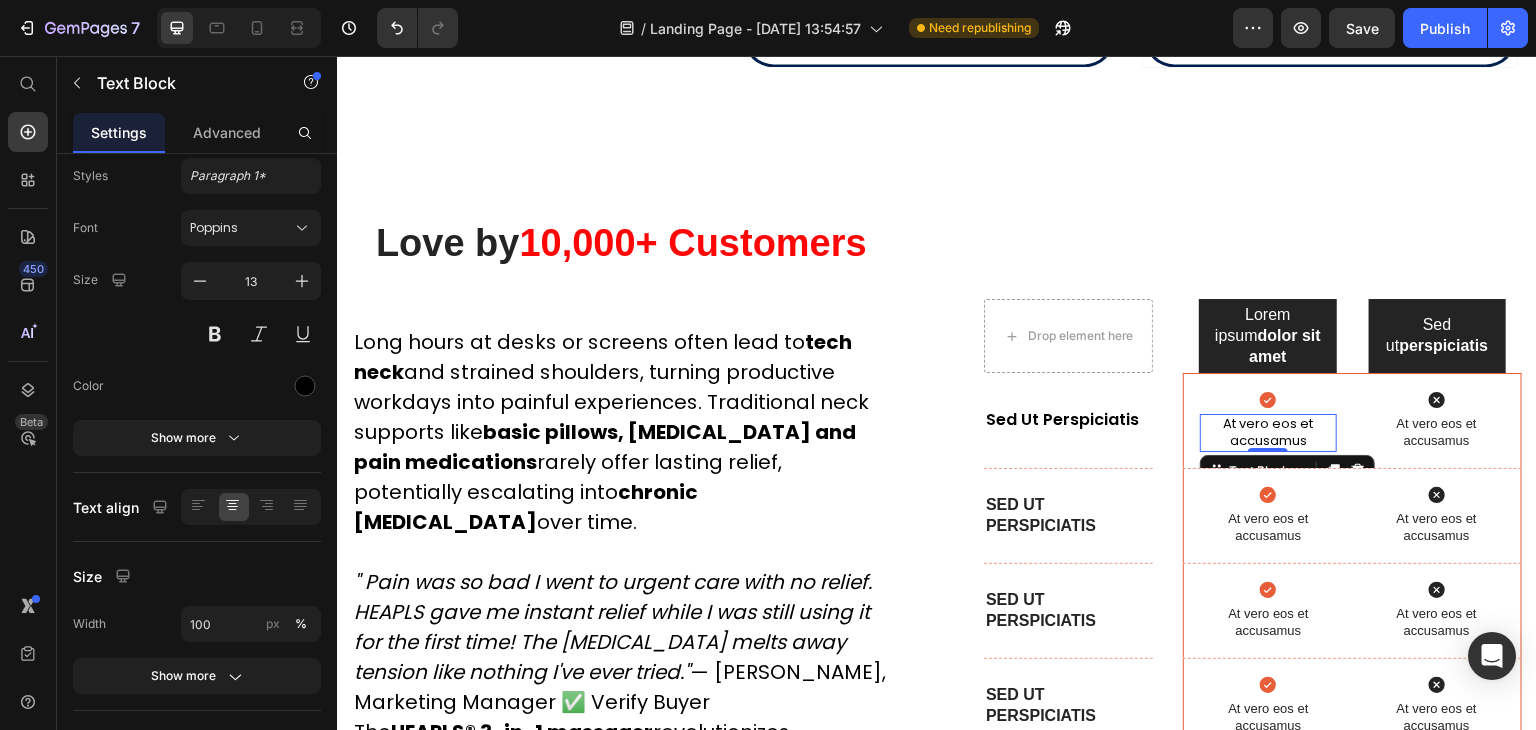 click on "At vero eos et accusamus" at bounding box center [1268, 433] 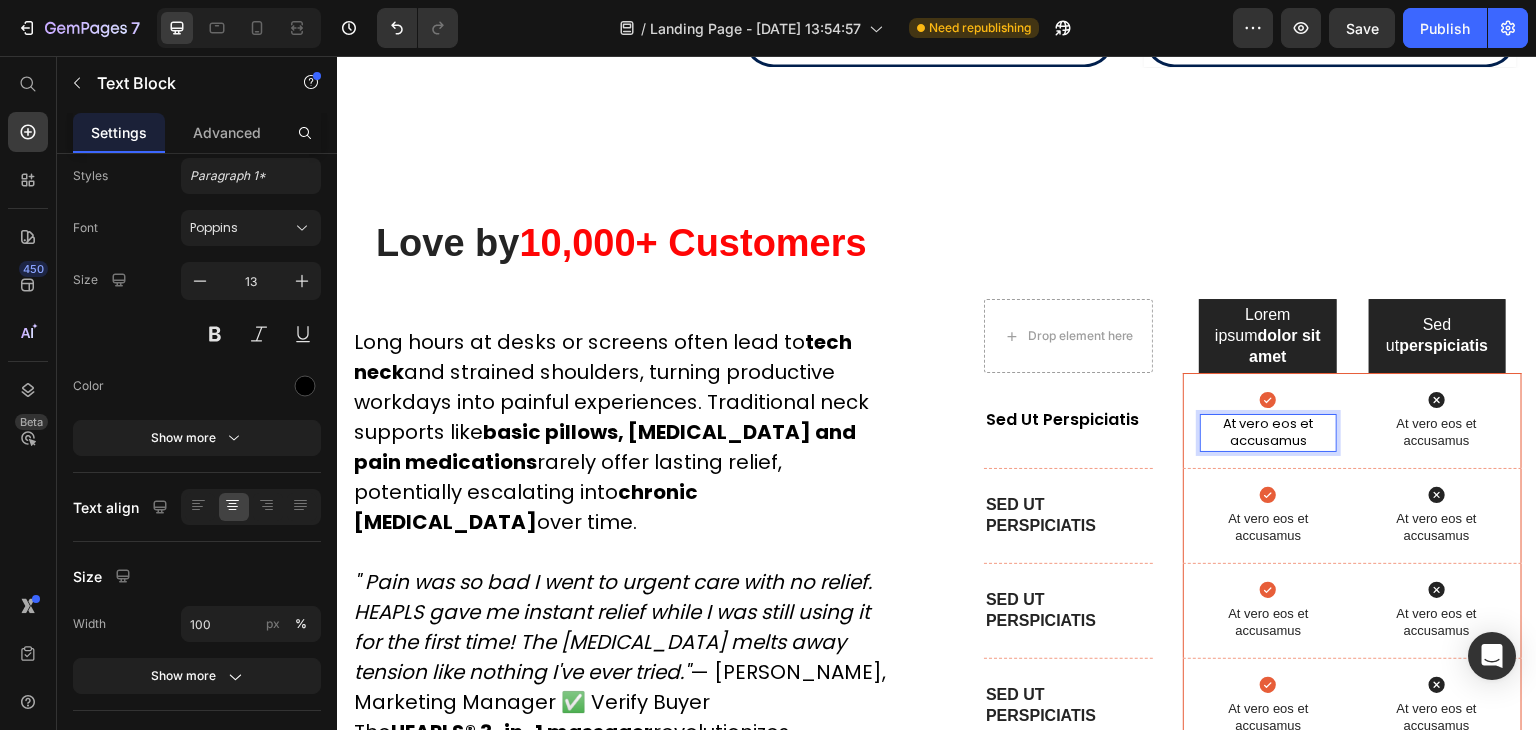 drag, startPoint x: 1314, startPoint y: 406, endPoint x: 1293, endPoint y: 511, distance: 107.07941 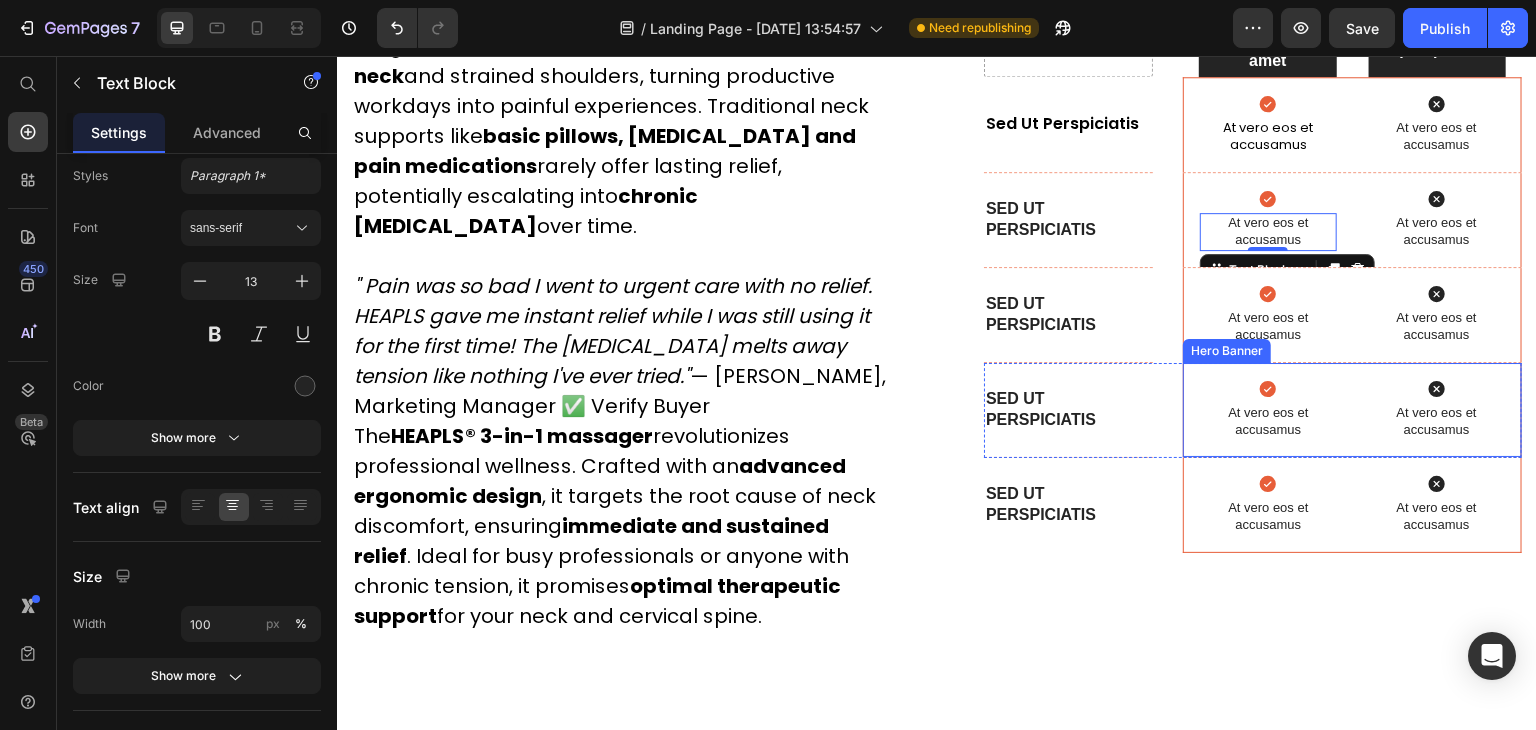 scroll, scrollTop: 7004, scrollLeft: 0, axis: vertical 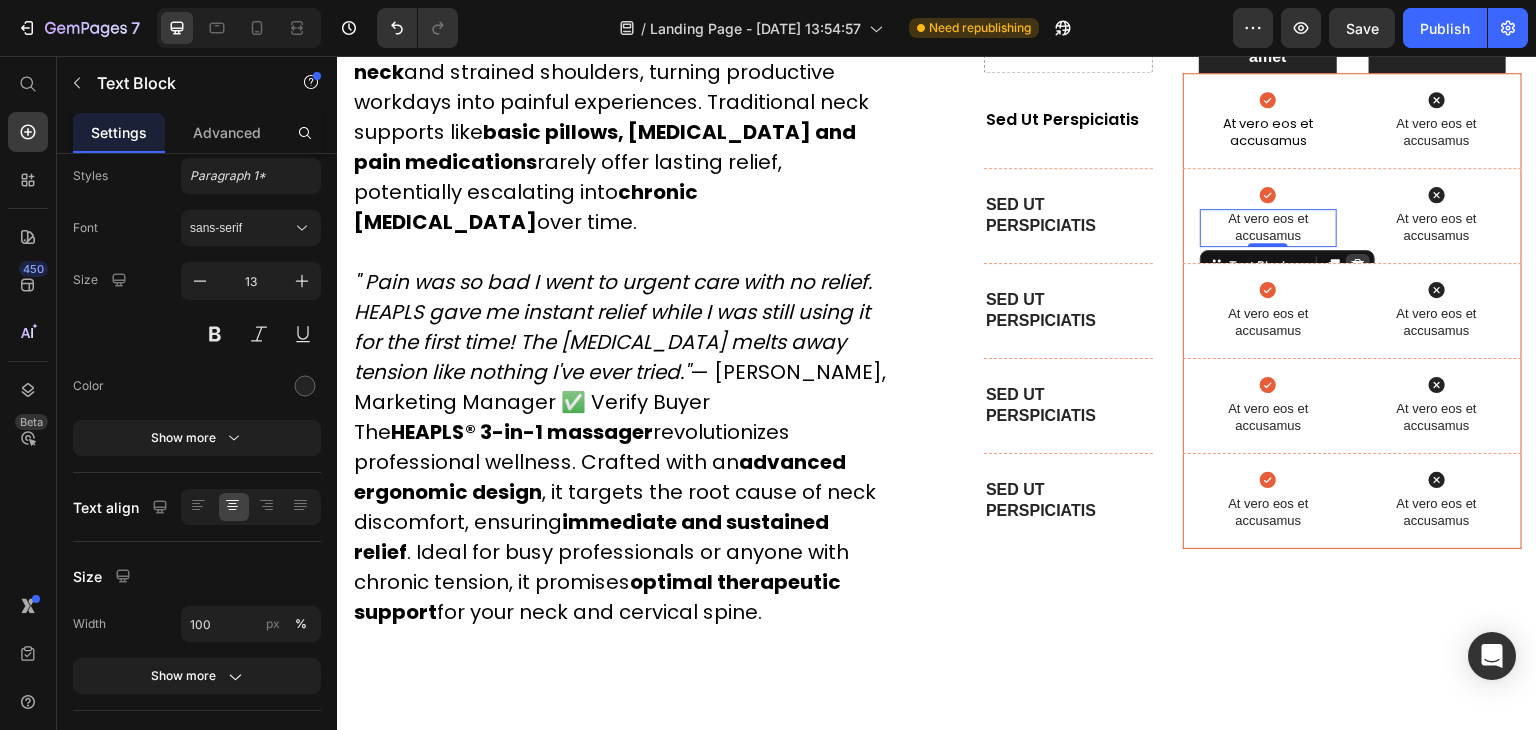 click at bounding box center (1358, 266) 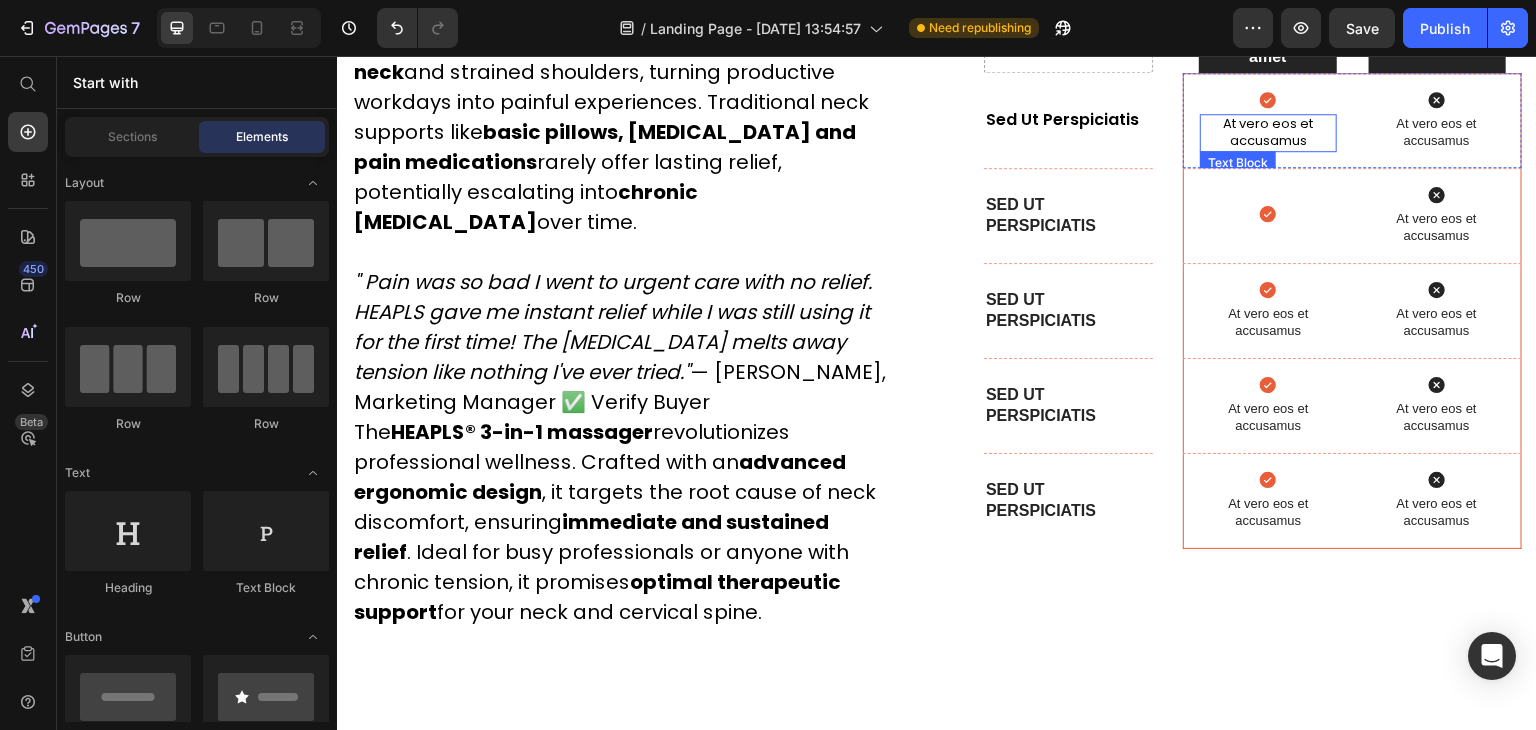 click on "At vero eos et accusamus Text Block" at bounding box center [1268, 133] 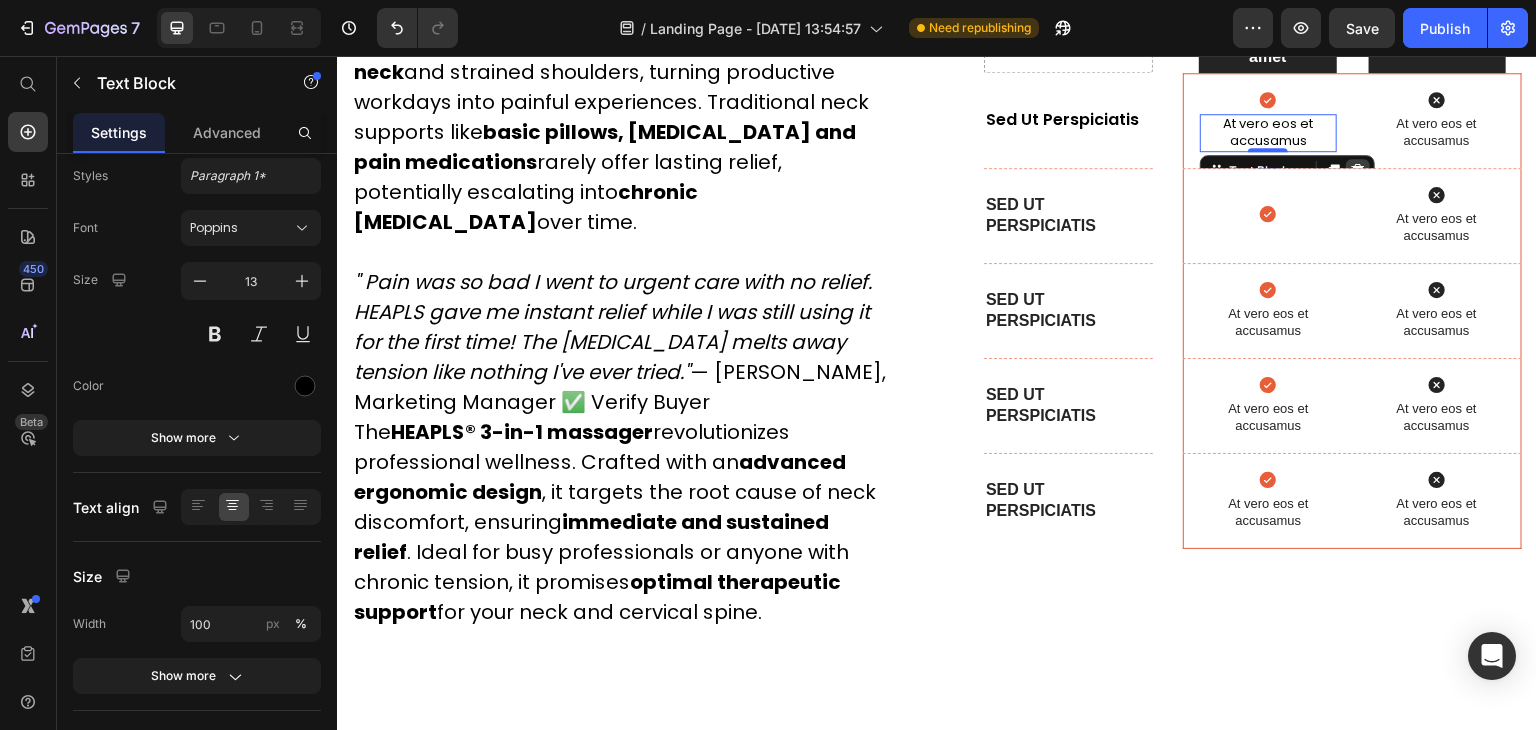 click at bounding box center (1358, 171) 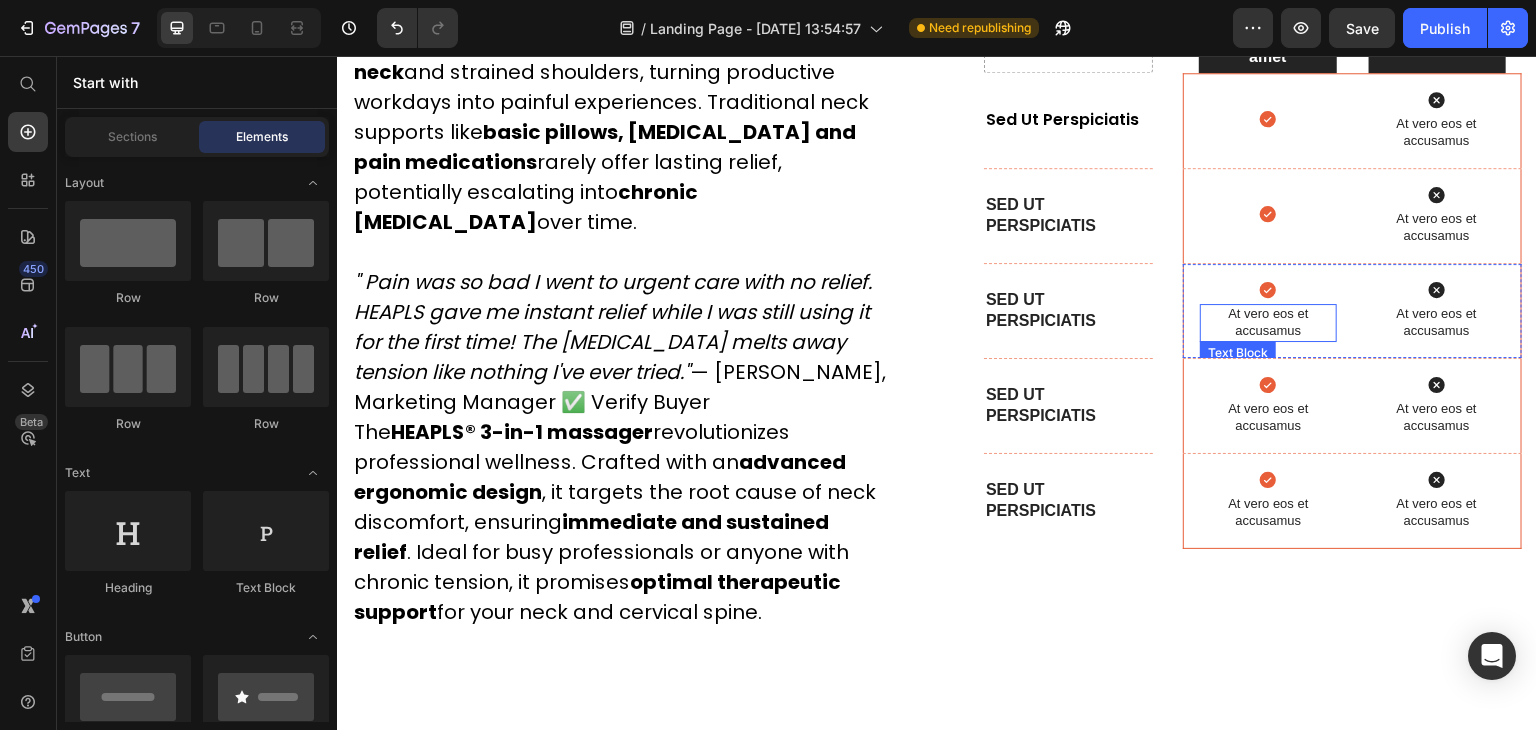 click on "At vero eos et accusamus" at bounding box center [1268, 323] 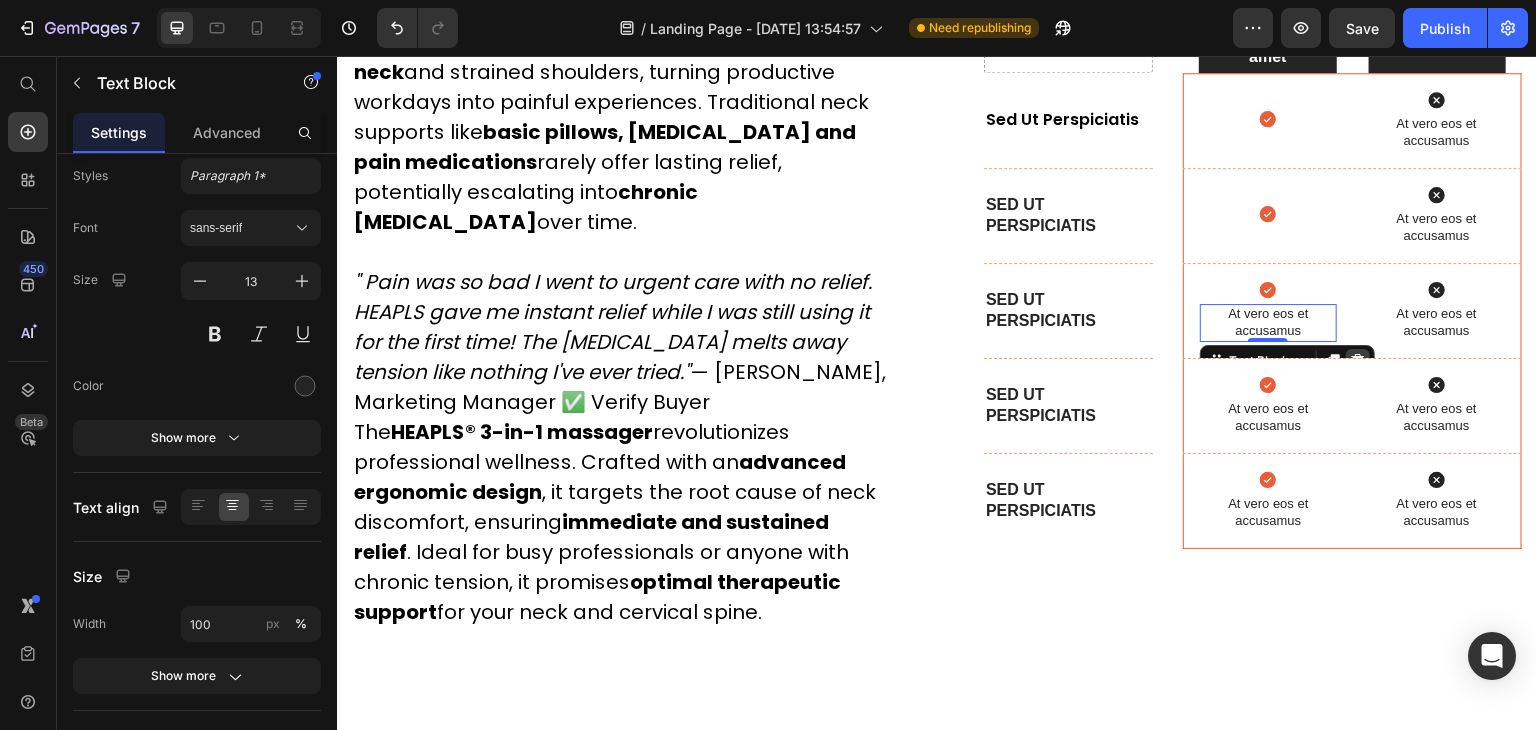 click 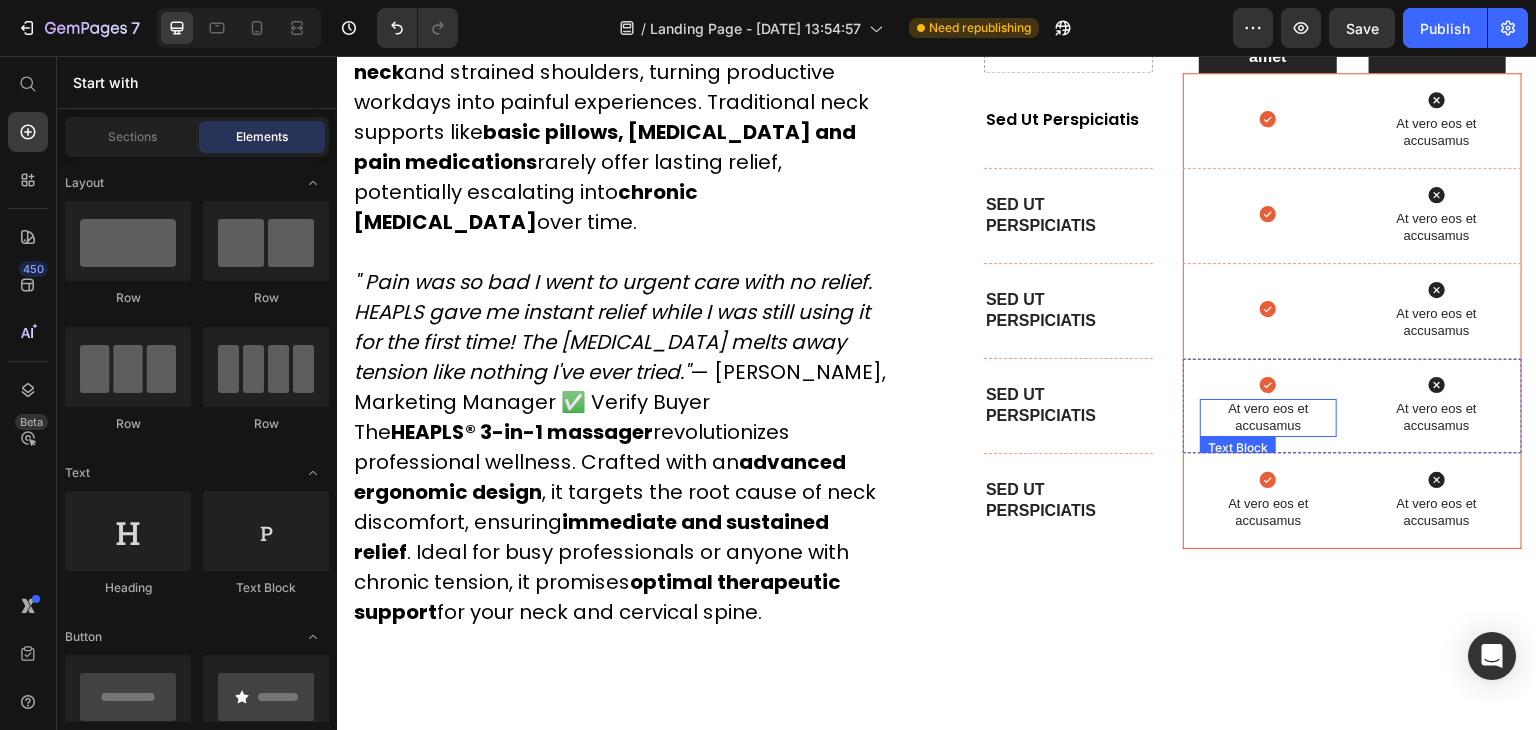 click on "At vero eos et accusamus" at bounding box center (1268, 418) 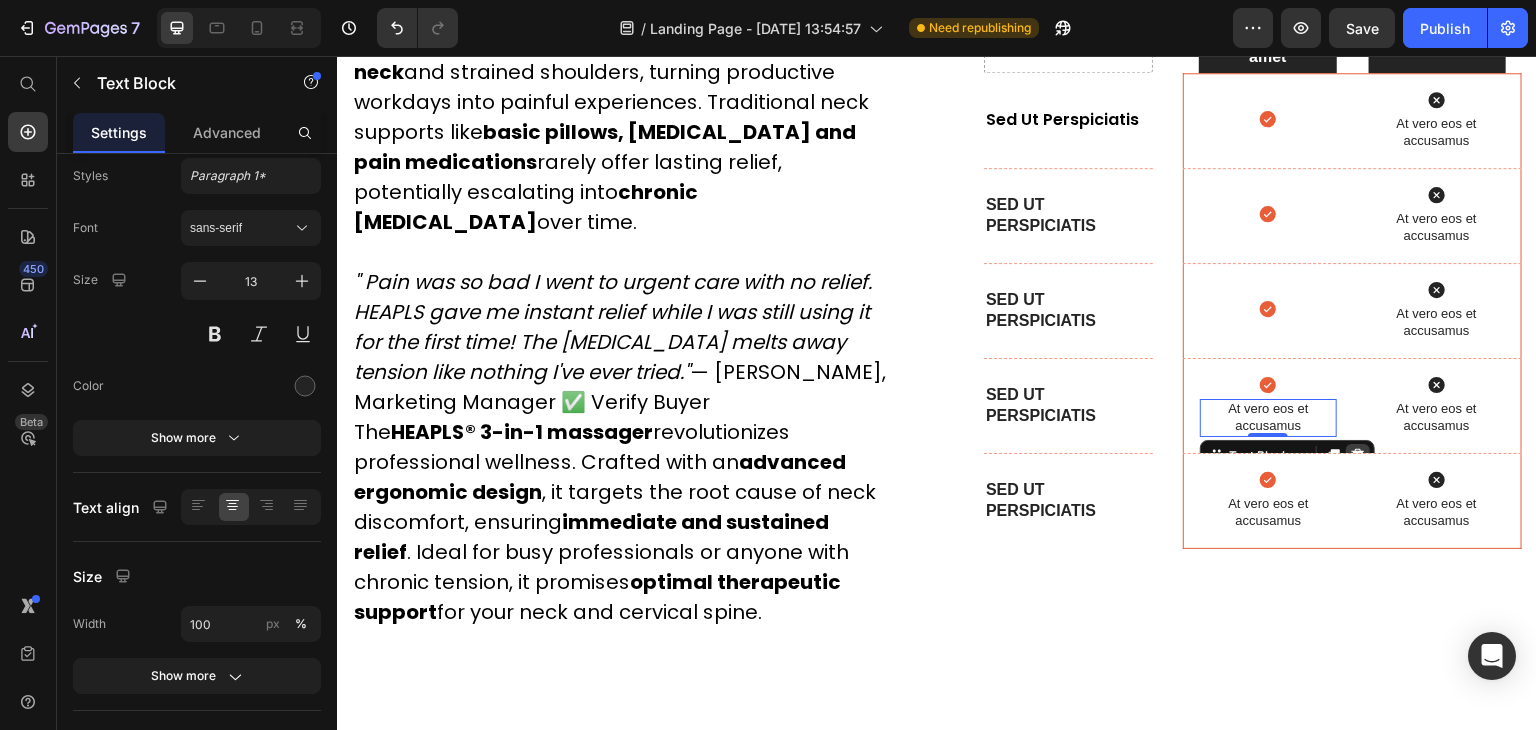 click 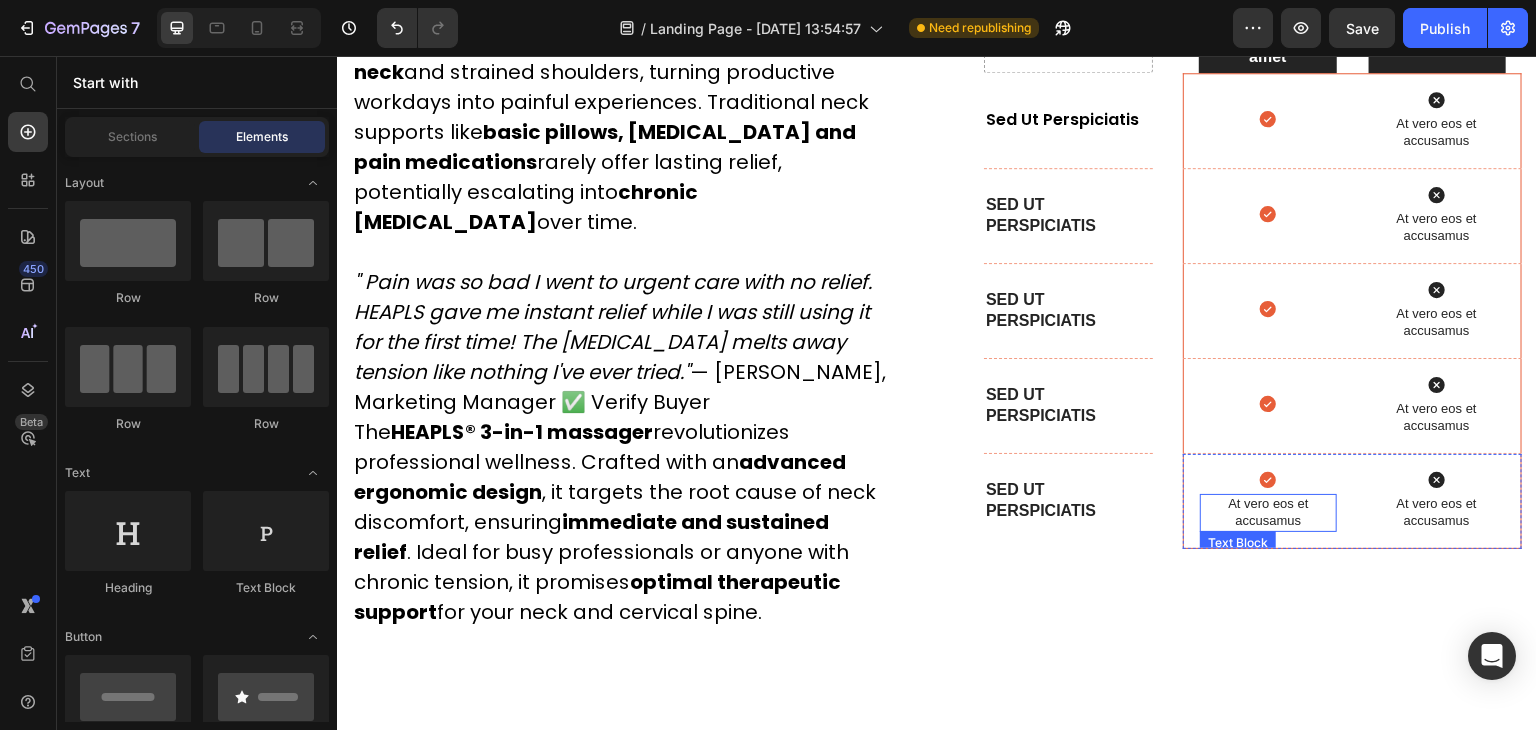 click on "At vero eos et accusamus" at bounding box center [1268, 513] 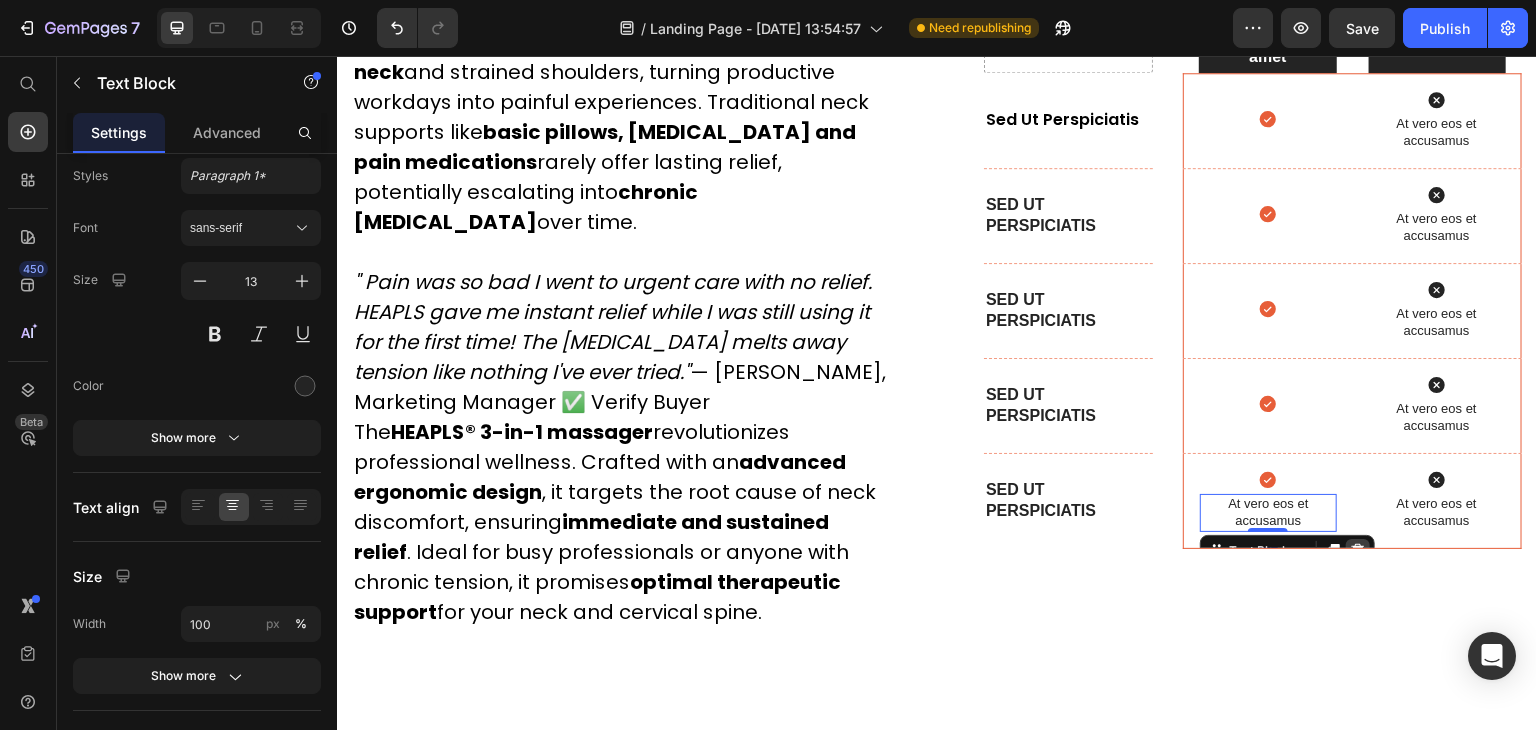 click 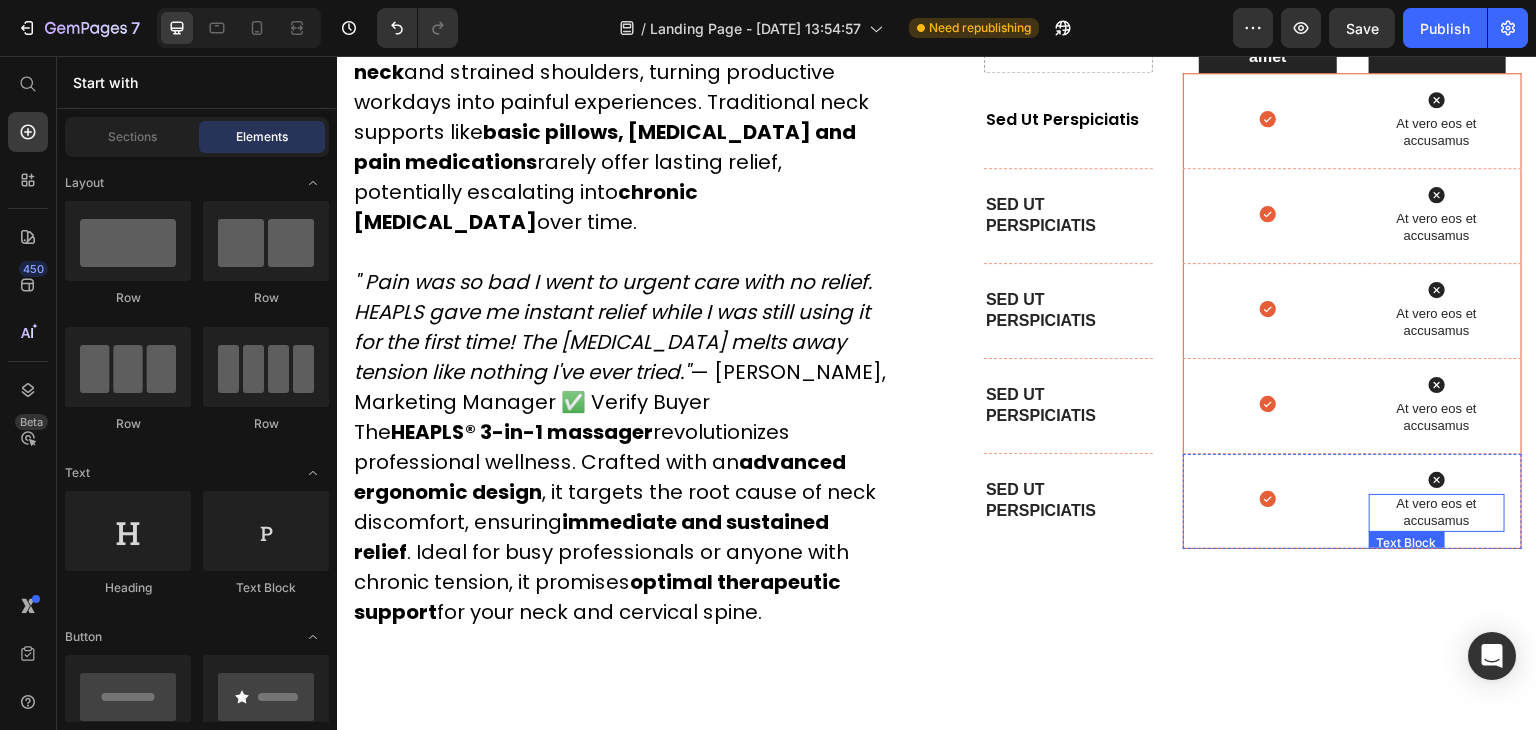 click on "At vero eos et accusamus" at bounding box center (1437, 513) 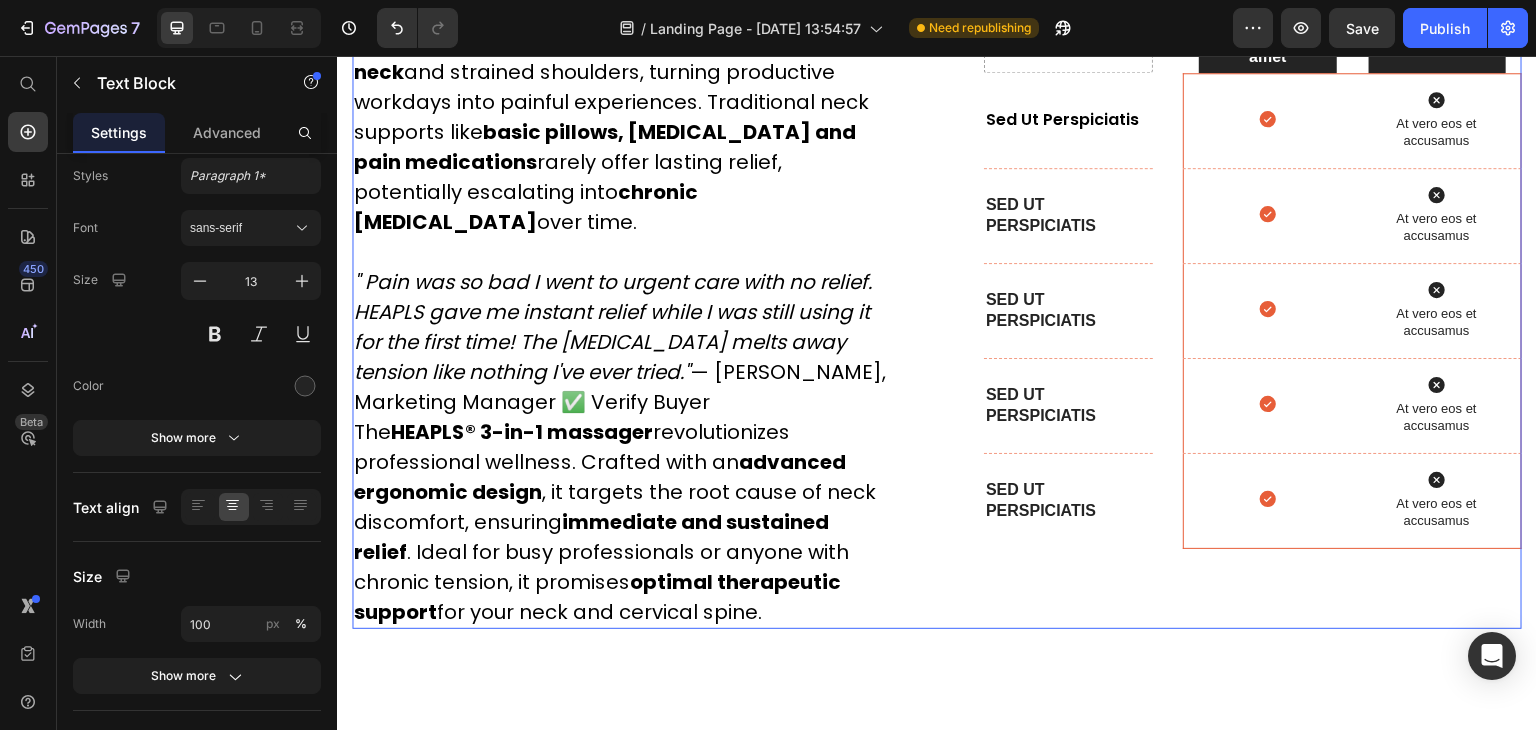 click on "Drop element here Lorem ipsum  dolor sit amet Text Block Hero Banner Sed ut  perspiciatis Text Block Hero Banner Row Row Sed ut perspiciatis Text Block Hero Banner
Icon
Icon At vero eos et accusamus Text Block Hero Banner Row Sed ut perspiciatis Text Block Hero Banner
Icon
Icon At vero eos et accusamus Text Block Hero Banner Row Sed ut perspiciatis Text Block Hero Banner
Icon
Icon At vero eos et accusamus Text Block Hero Banner Row Sed ut perspiciatis Text Block Hero Banner
Icon
Icon At vero eos et accusamus Text Block Hero Banner Row Sed ut perspiciatis Text Block Hero Banner
Icon
Icon At vero eos et accusamus Text Block Hero Banner Row" at bounding box center [1253, 274] 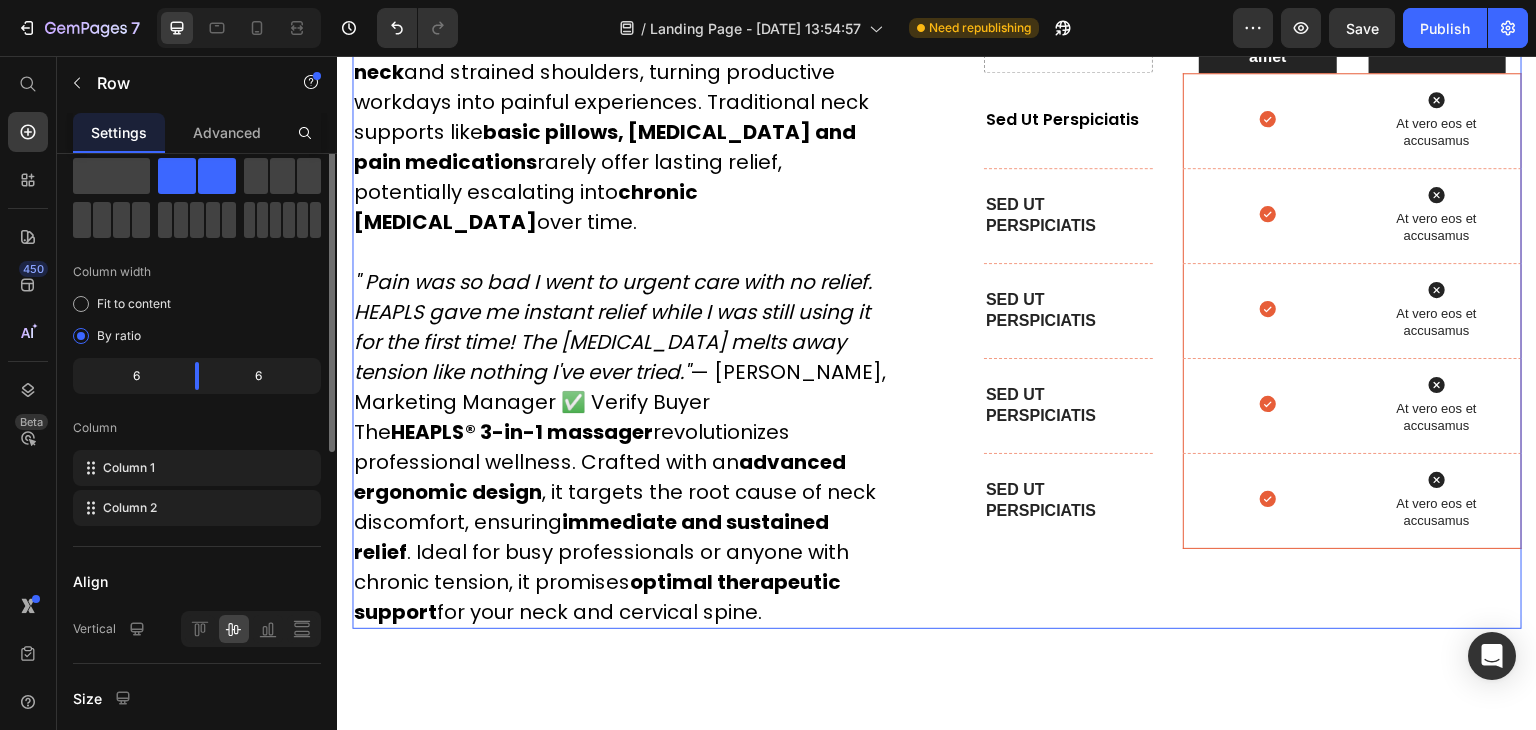scroll, scrollTop: 0, scrollLeft: 0, axis: both 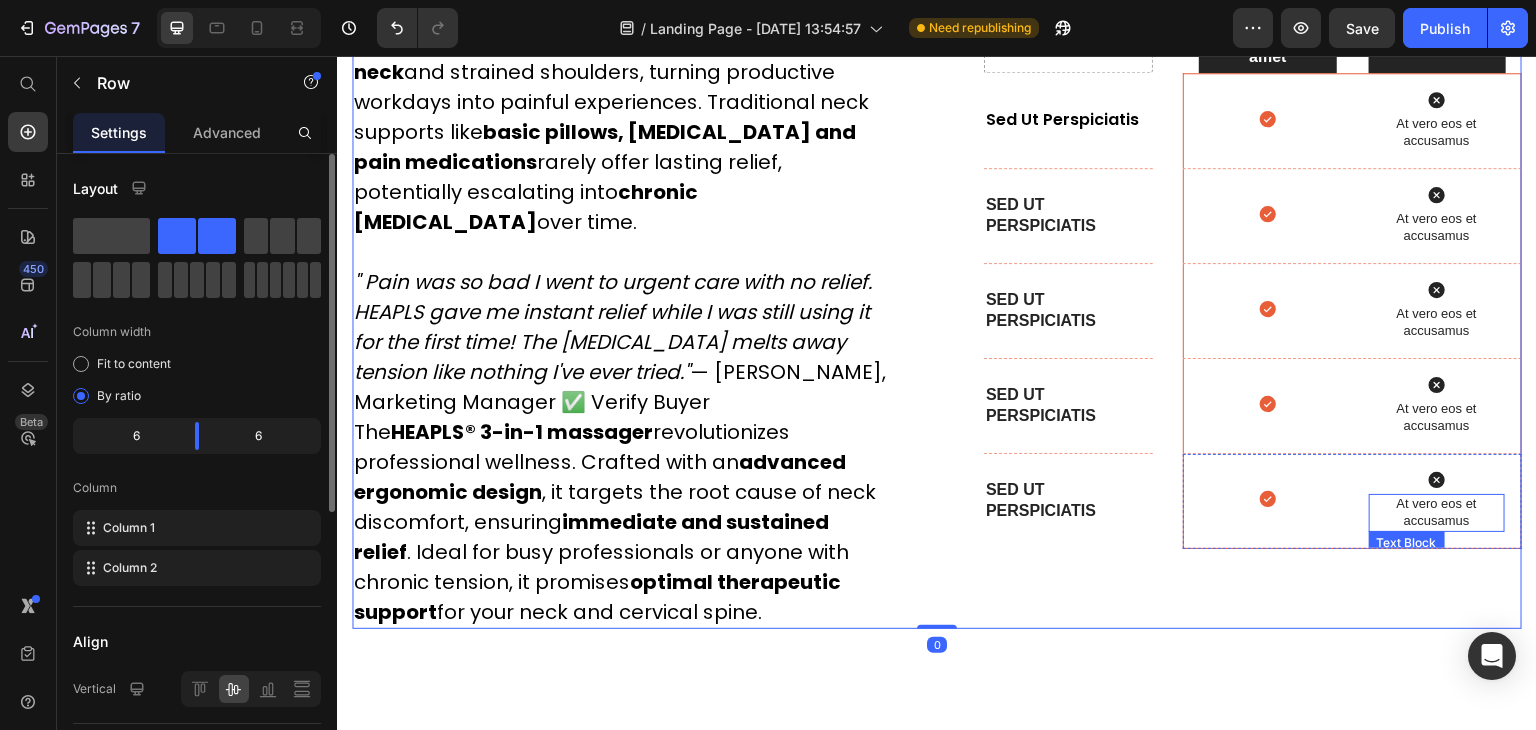 click on "At vero eos et accusamus" at bounding box center [1437, 513] 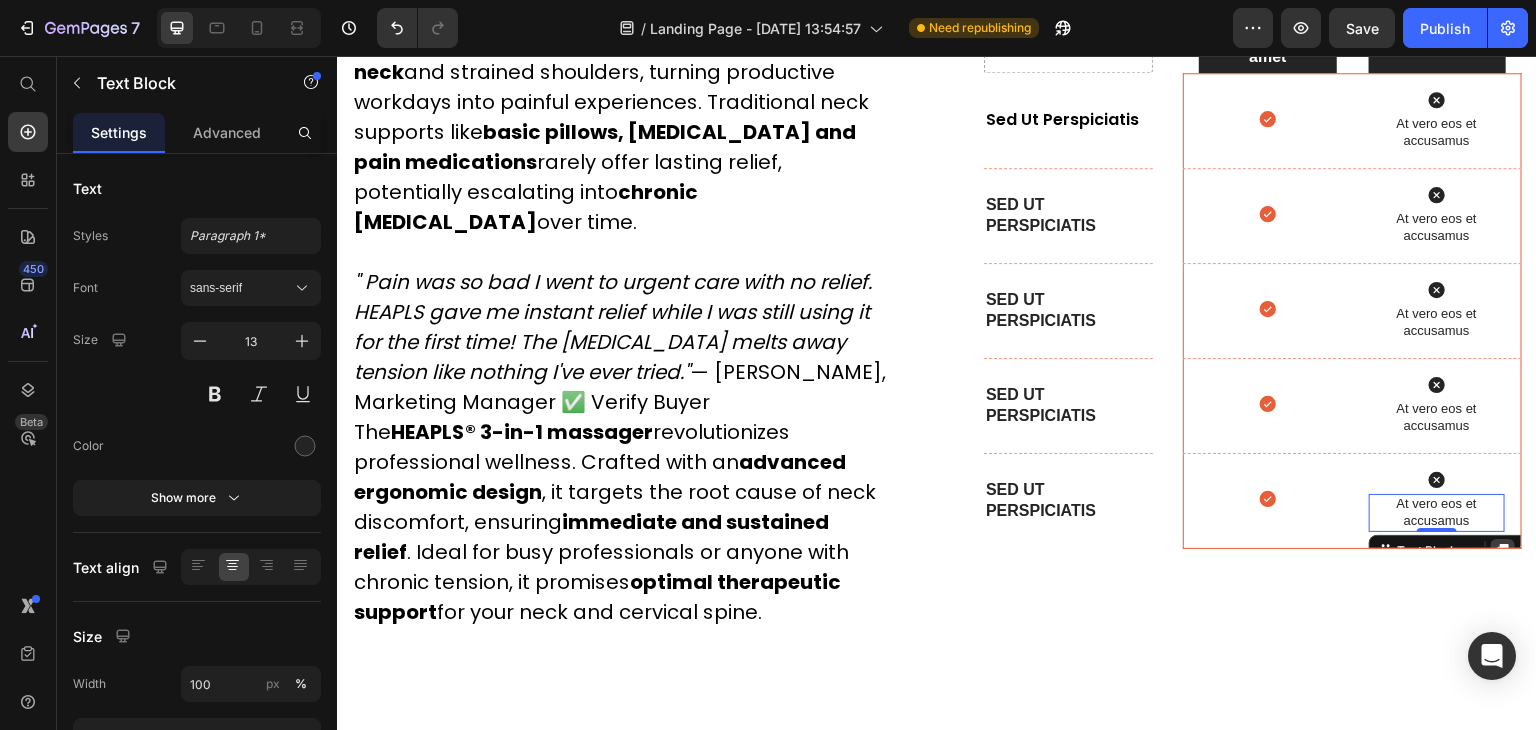 click at bounding box center (1503, 551) 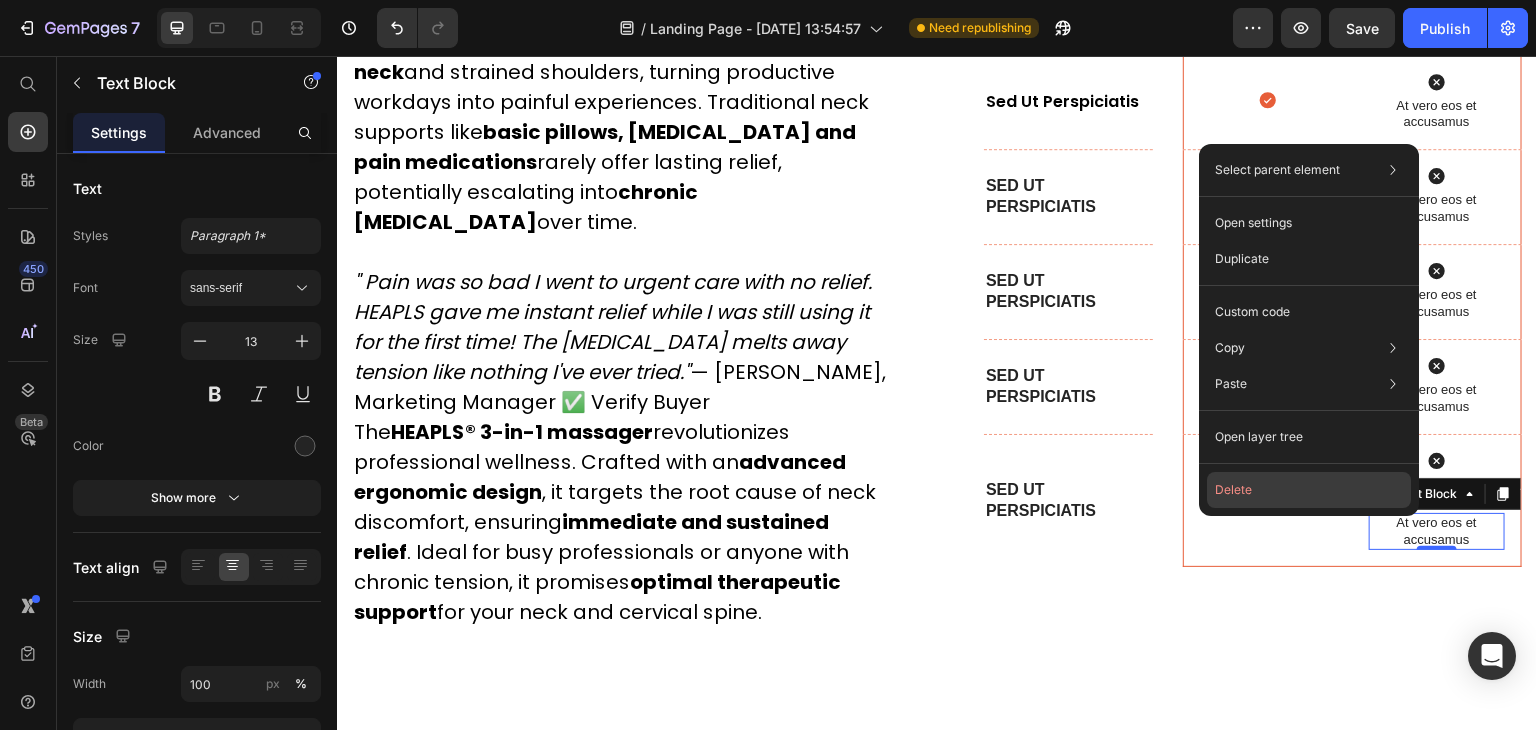 click on "Delete" 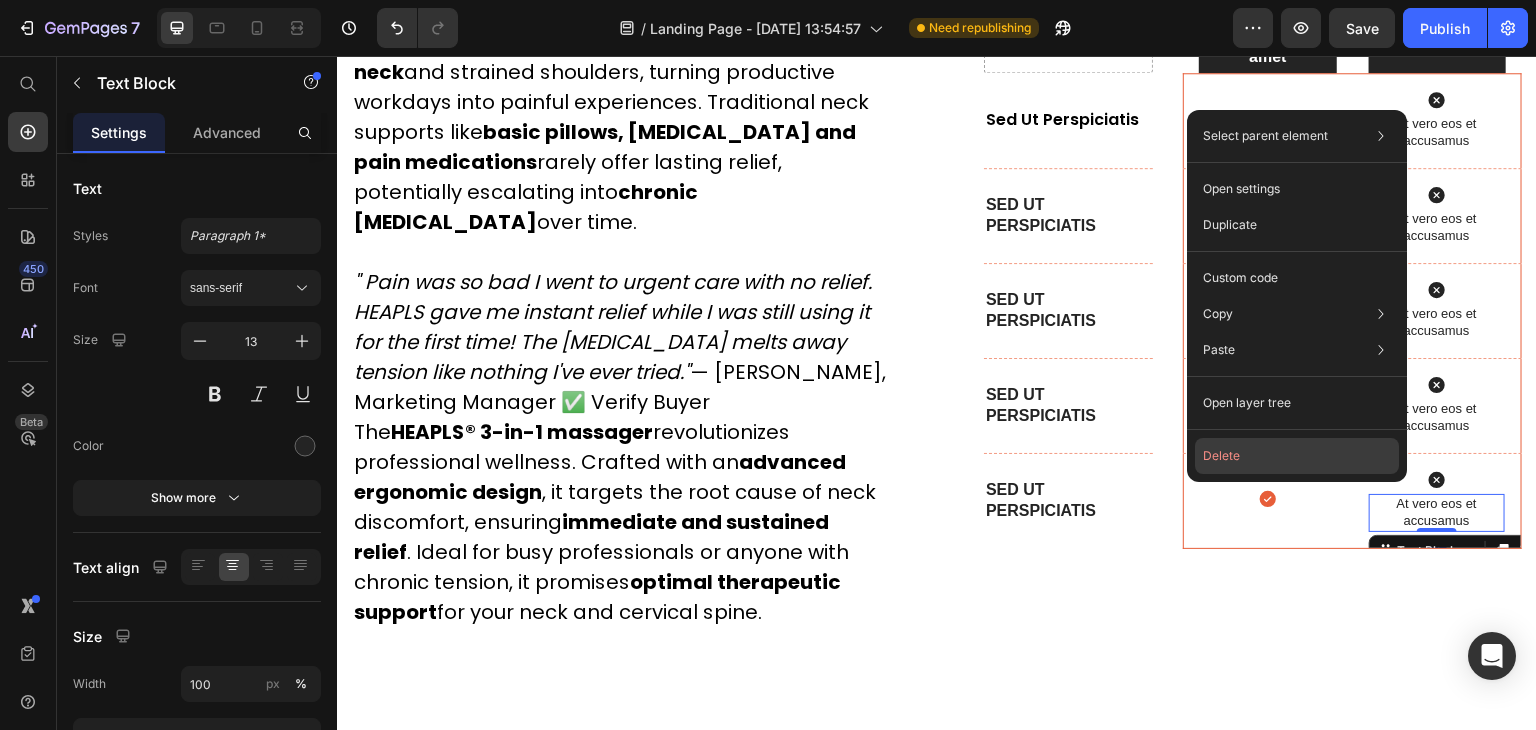 click on "Delete" 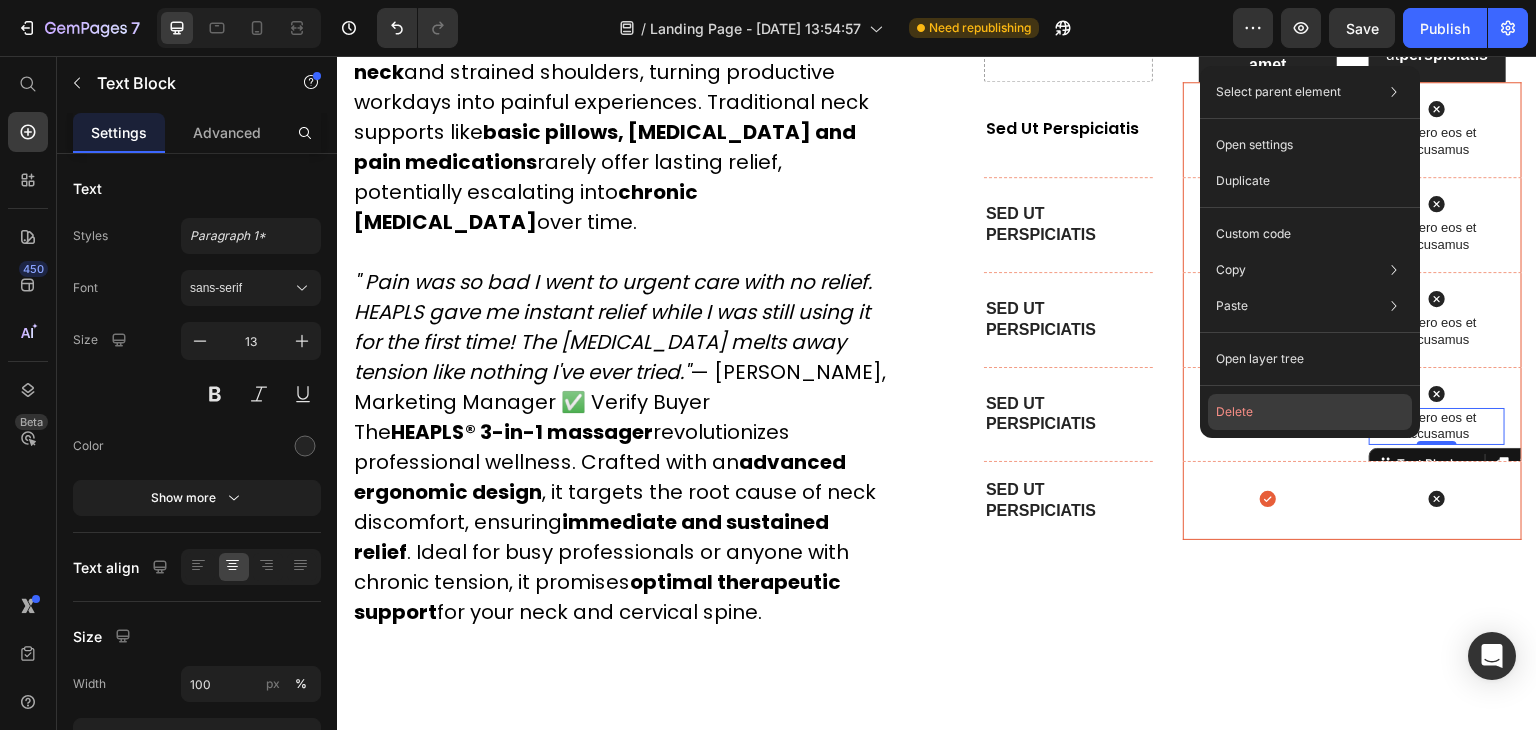 click on "Delete" 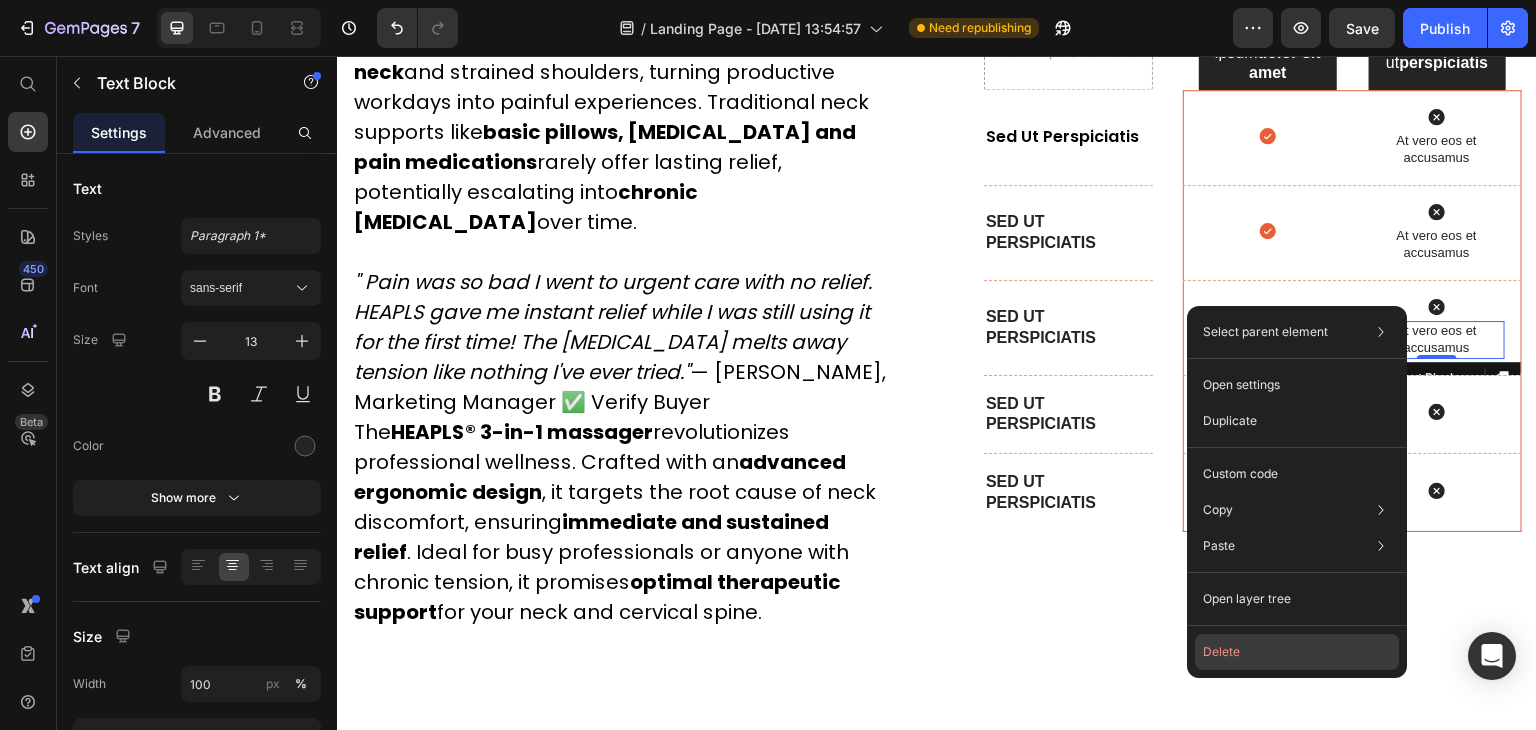 click on "Delete" 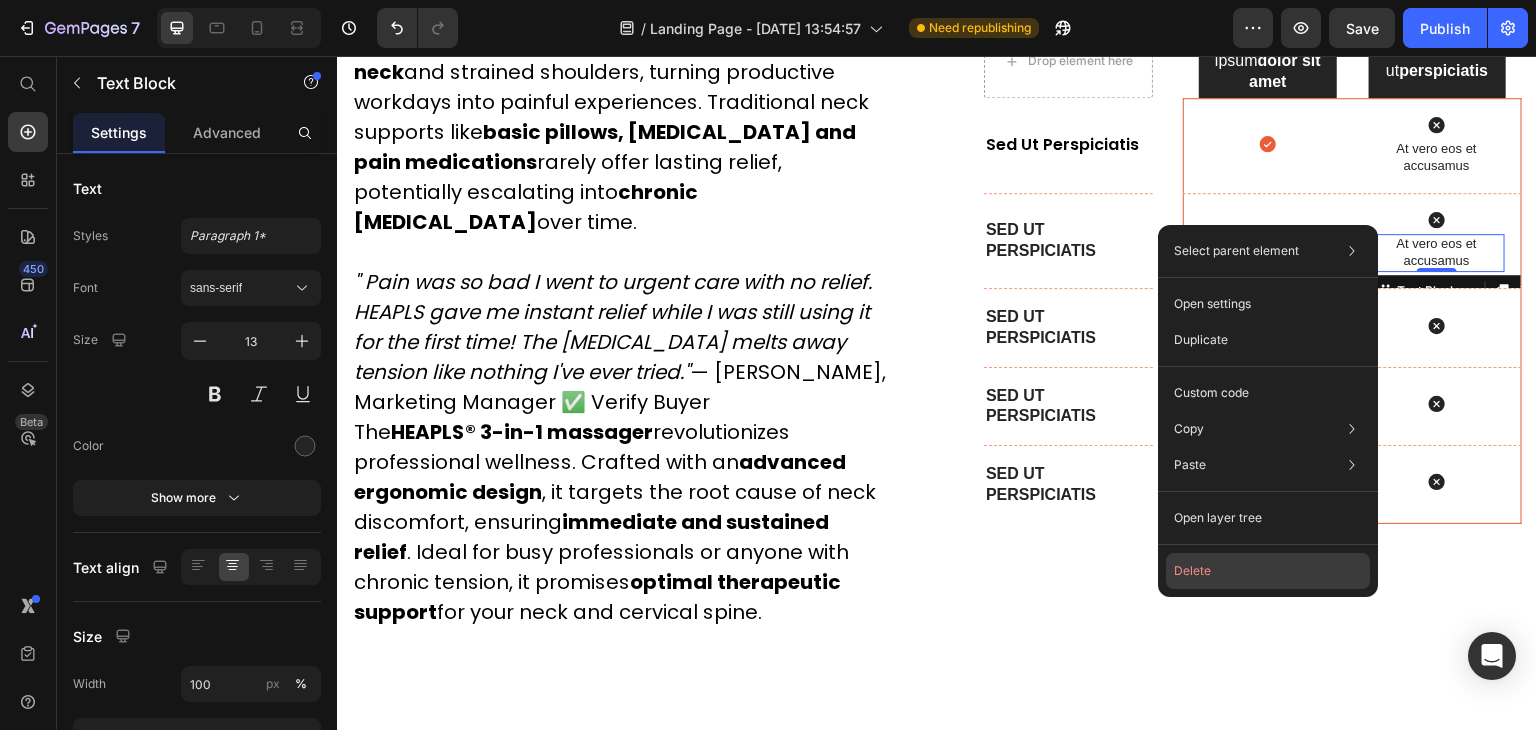 click on "Delete" 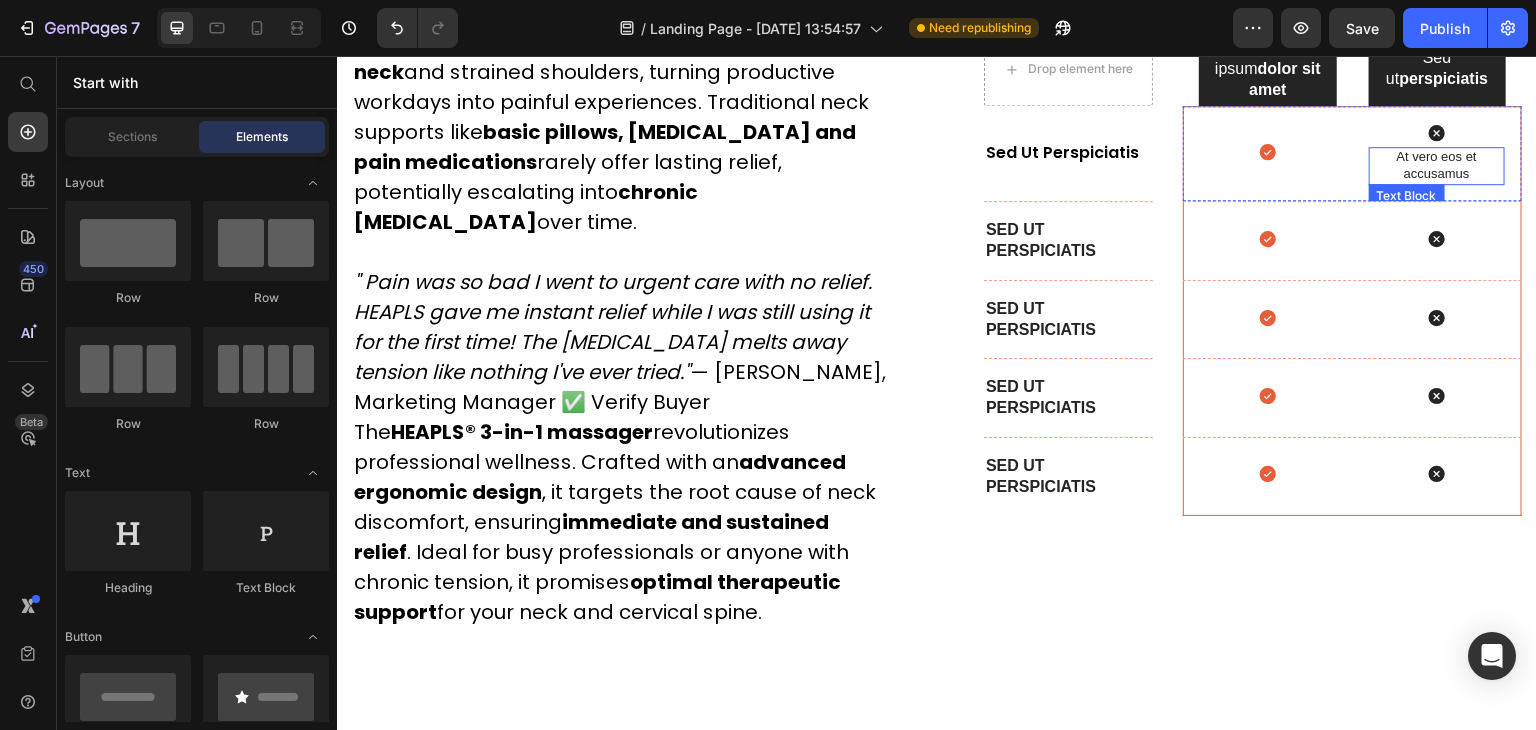 click on "At vero eos et accusamus" at bounding box center (1437, 166) 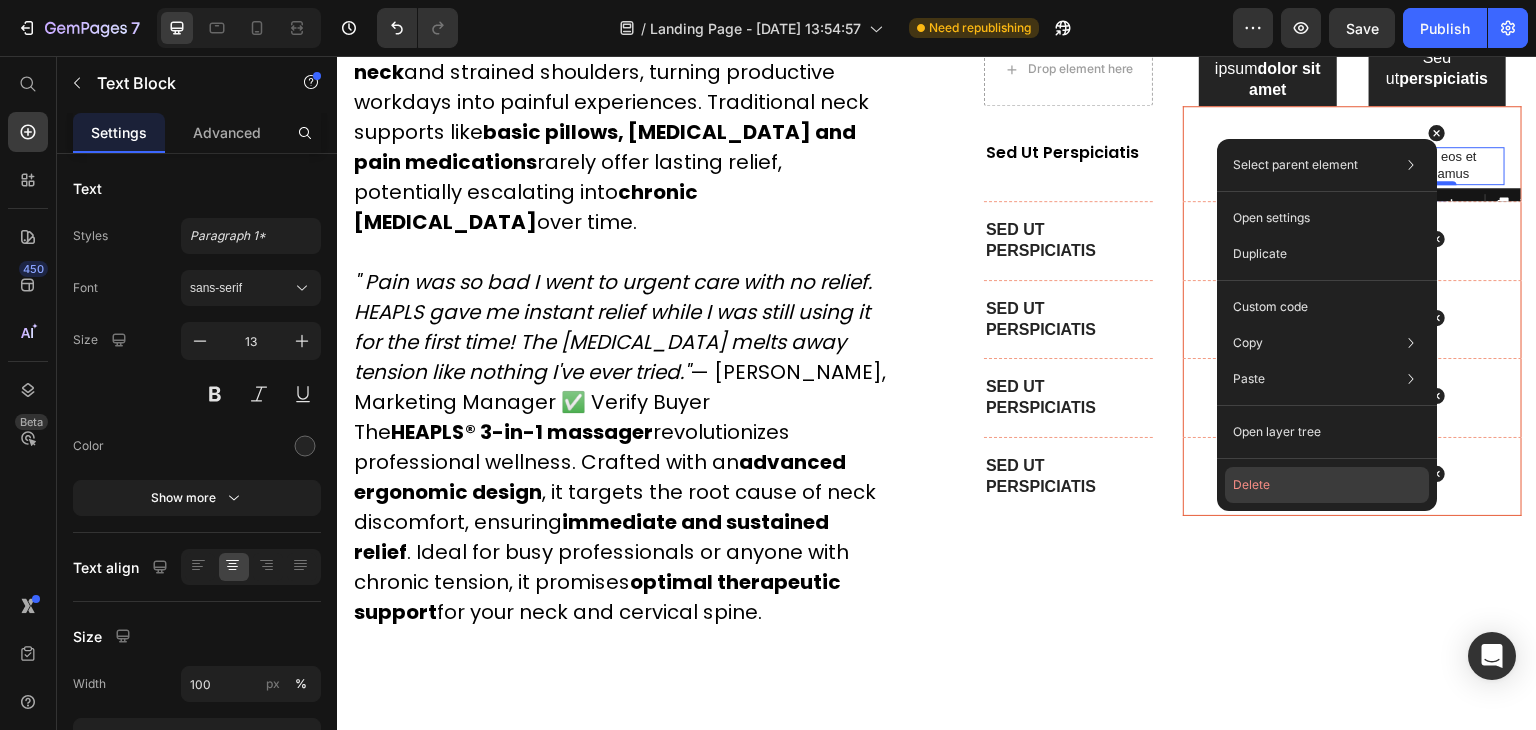 click on "Delete" 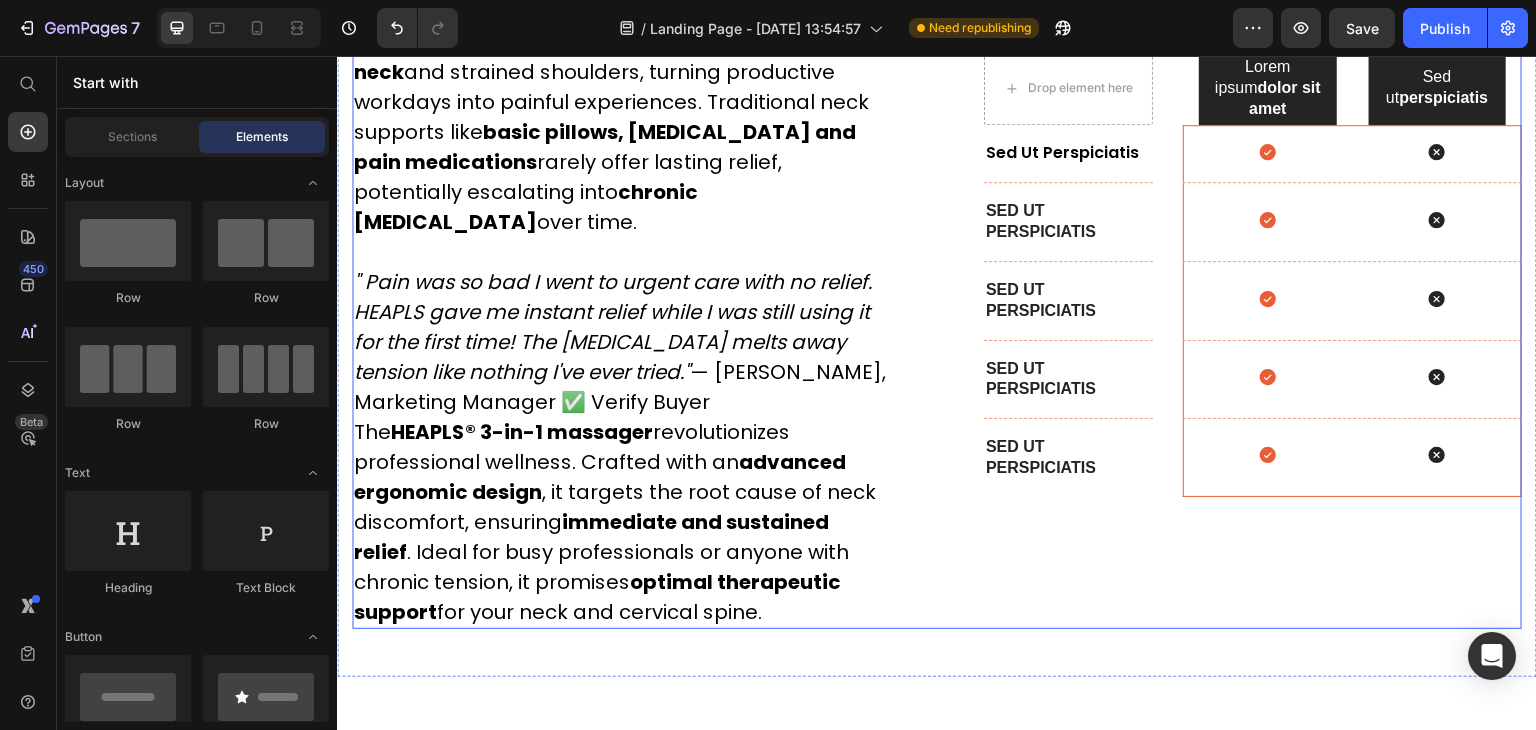 click on "Love by  10,000+ Customers Heading Long hours at desks or screens often lead to  tech neck  and strained shoulders, turning productive workdays into painful experiences. Traditional neck supports like  basic pillows, heating pads and pain medications  rarely offer lasting relief, potentially escalating into  chronic neck pain over time.   " Pain was so bad I went to urgent care with no relief. HEAPLS gave me instant relief while I was still using it for the first time! The heat therapy melts away tension like nothing I've ever tried."  — Jennifer L., Marketing Manager ✅ Verify Buyer The  HEAPLS® 3-in-1 massager  revolutionizes professional wellness. Crafted with an  advanced ergonomic design , it targets the root cause of neck discomfort, ensuring  immediate and sustained relief . Ideal for busy professionals or anyone with chronic tension, it promises  optimal therapeutic support  for your neck and cervical spine. Text block
Drop element here Lorem ipsum  dolor sit amet Text Block Row" at bounding box center (937, 274) 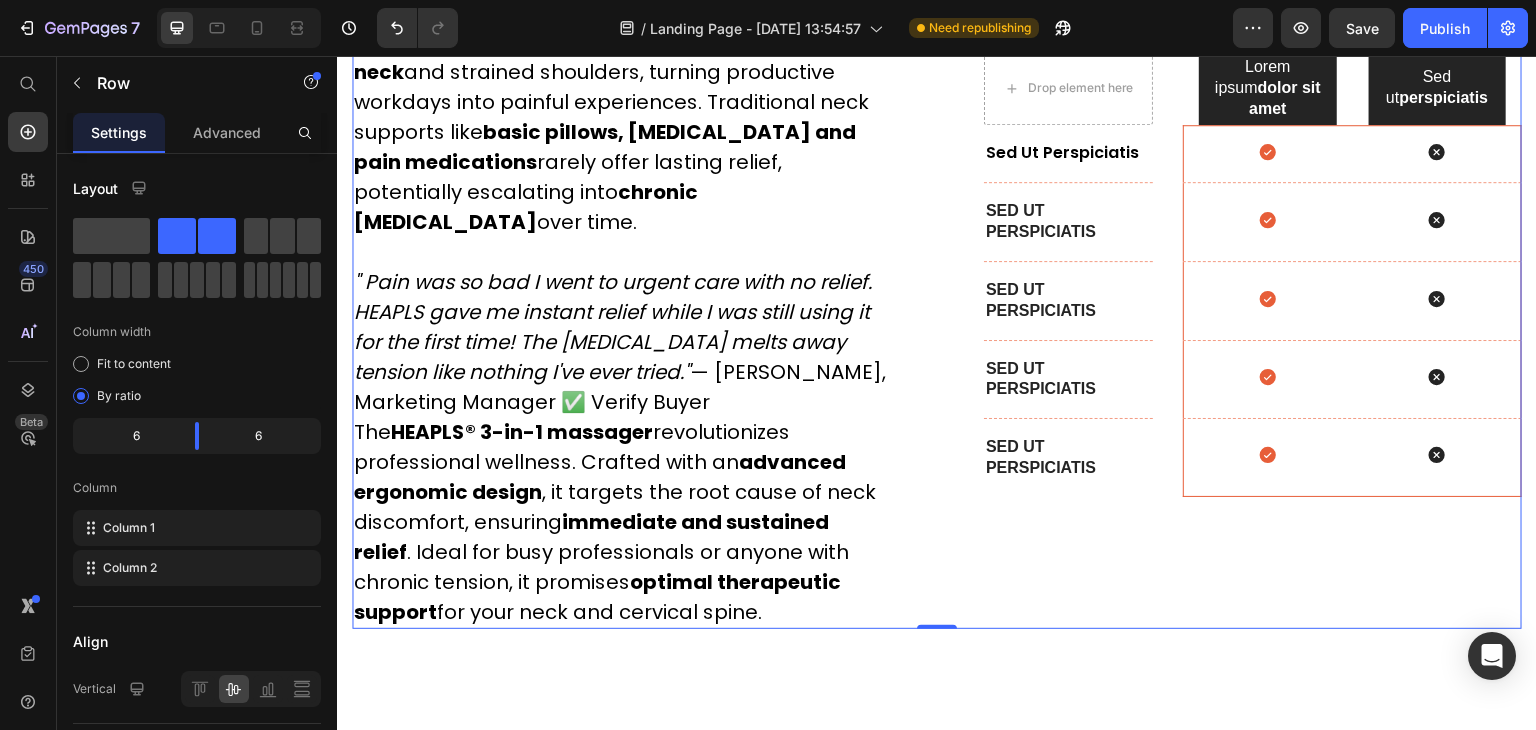click on "Drop element here Lorem ipsum  dolor sit amet Text Block Hero Banner Sed ut  perspiciatis Text Block Hero Banner Row Row Sed ut perspiciatis Text Block Hero Banner
Icon
Icon Hero Banner Row Sed ut perspiciatis Text Block Hero Banner
Icon
Icon Hero Banner Row Sed ut perspiciatis Text Block Hero Banner
Icon
Icon Hero Banner Row Sed ut perspiciatis Text Block Hero Banner
Icon
Icon Hero Banner Row Sed ut perspiciatis Text Block Hero Banner
Icon
Icon Hero Banner Row" at bounding box center [1253, 274] 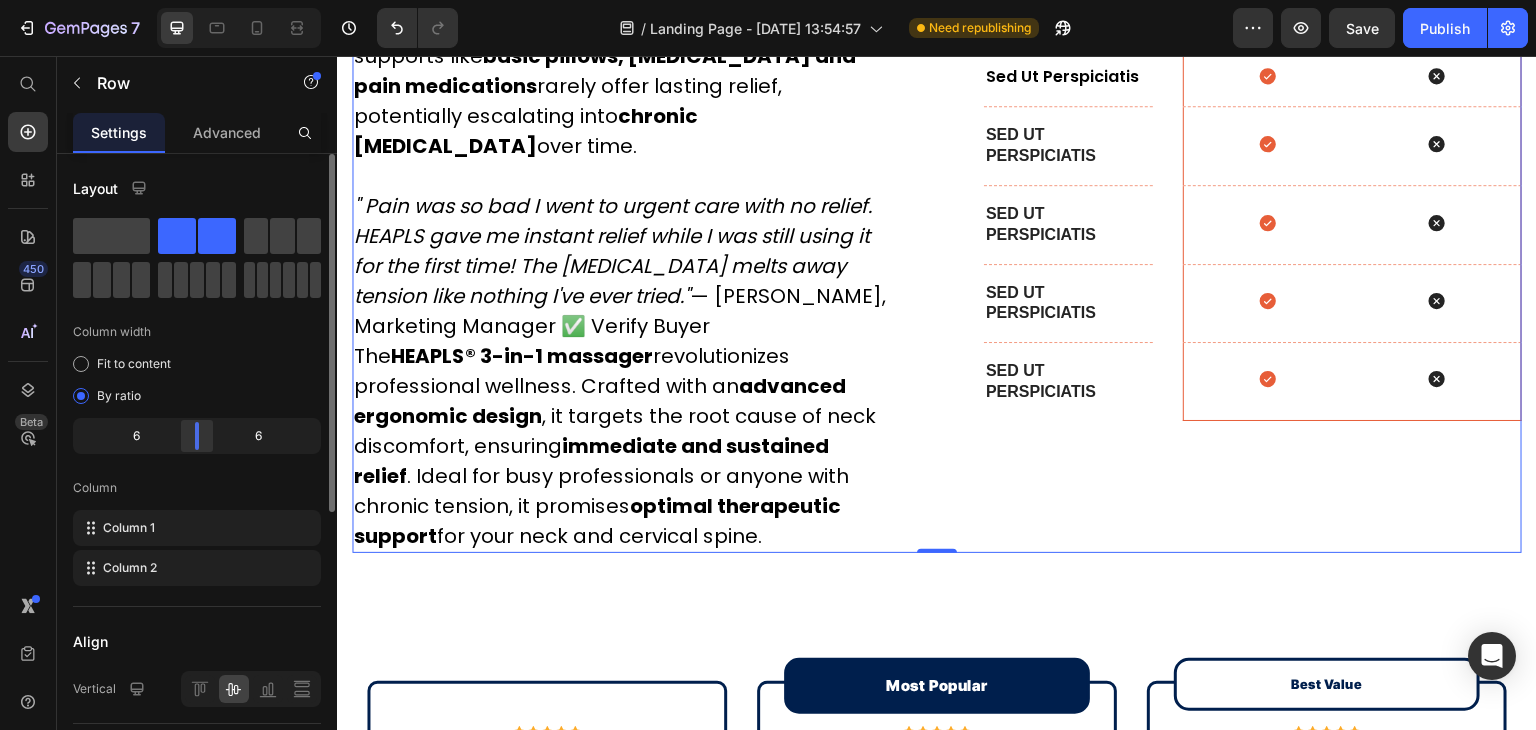 scroll, scrollTop: 7004, scrollLeft: 0, axis: vertical 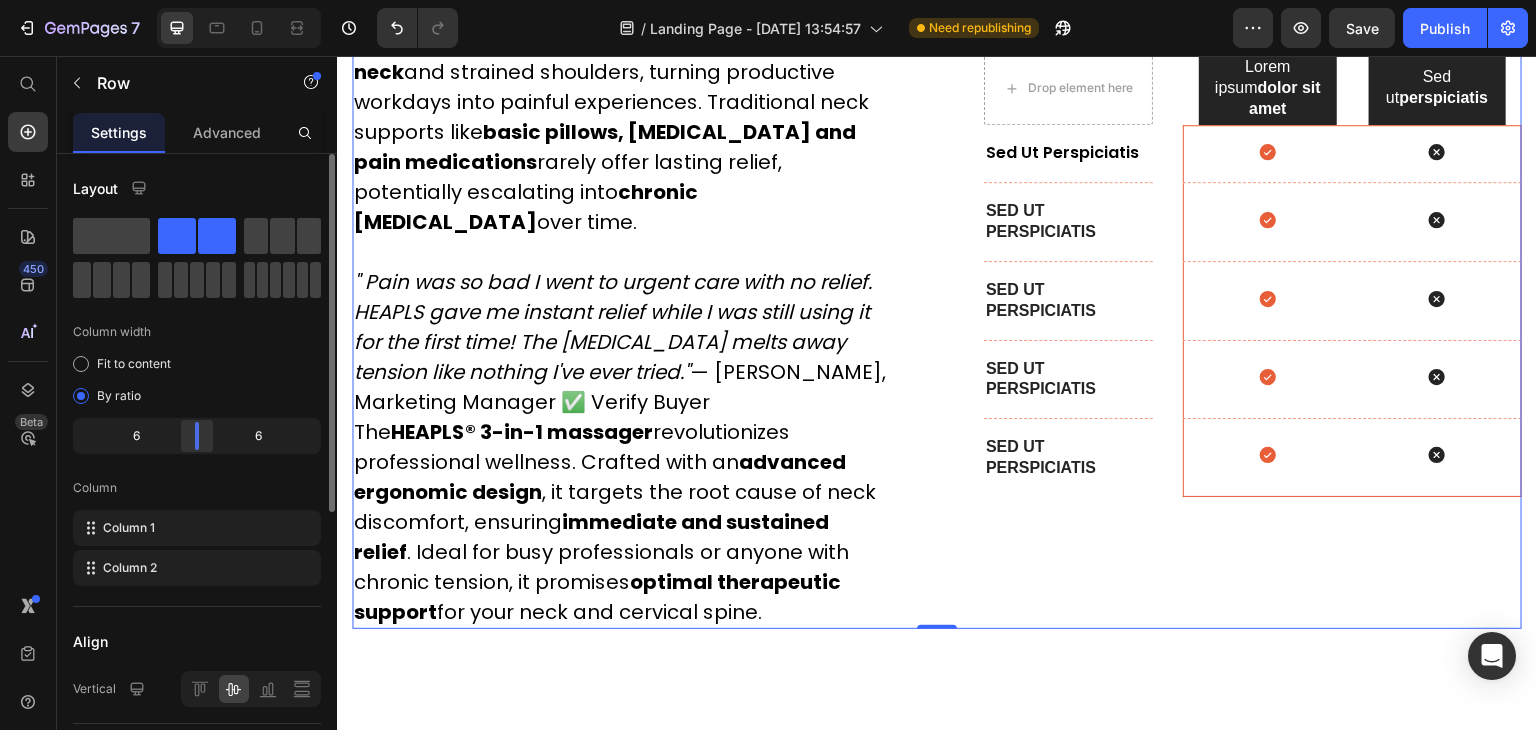 drag, startPoint x: 181, startPoint y: 437, endPoint x: 190, endPoint y: 442, distance: 10.29563 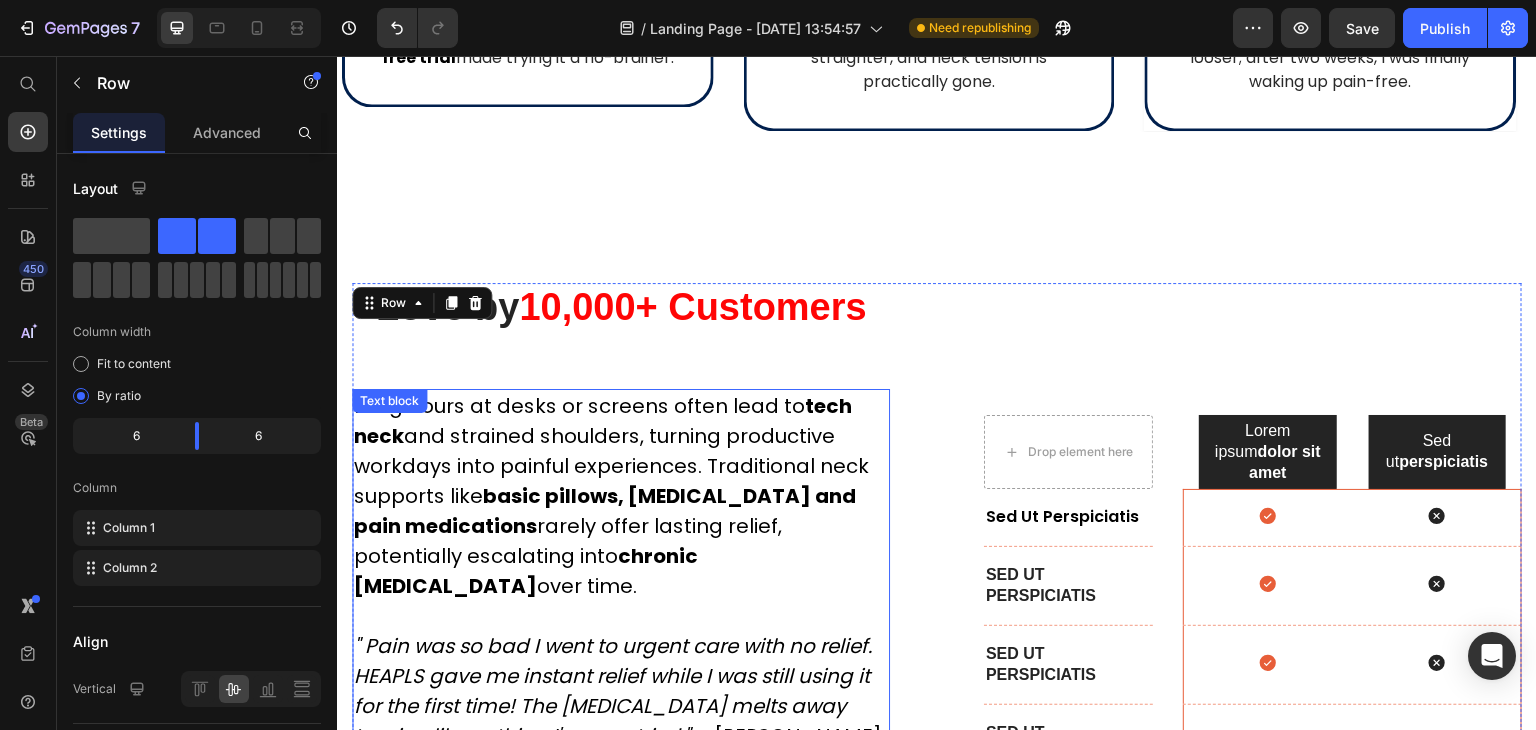 scroll, scrollTop: 6604, scrollLeft: 0, axis: vertical 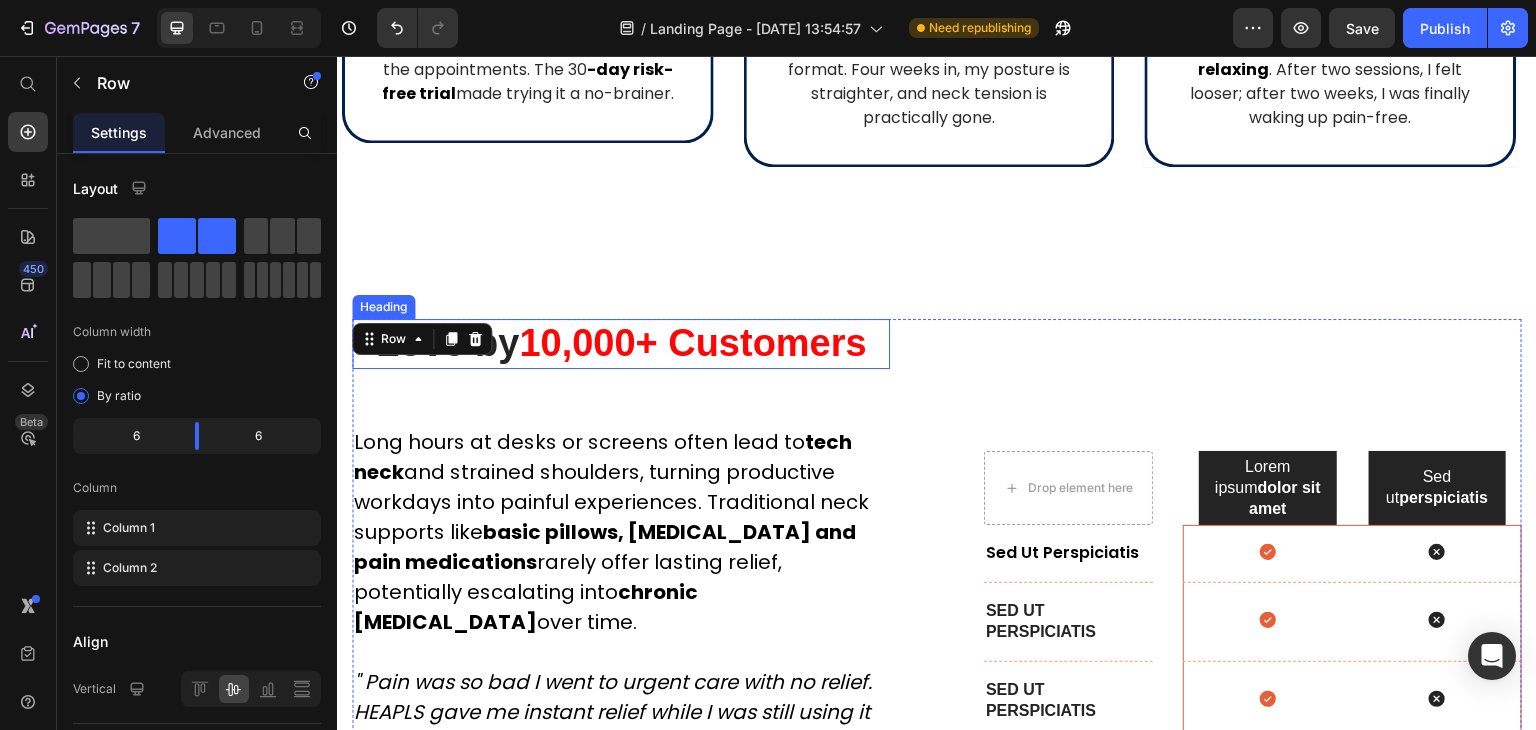 click on "10,000+ Customers" at bounding box center [692, 343] 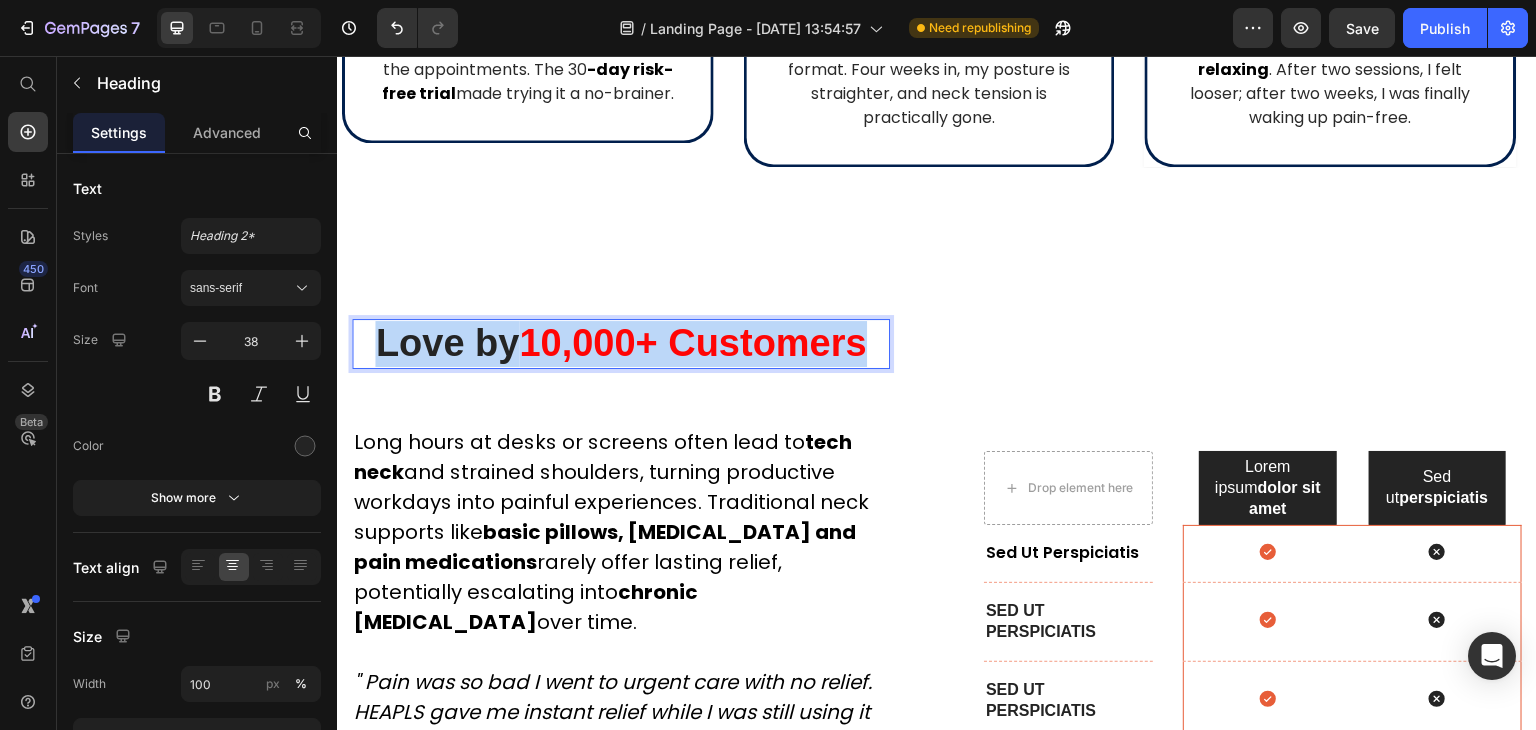 click on "10,000+ Customers" at bounding box center [692, 343] 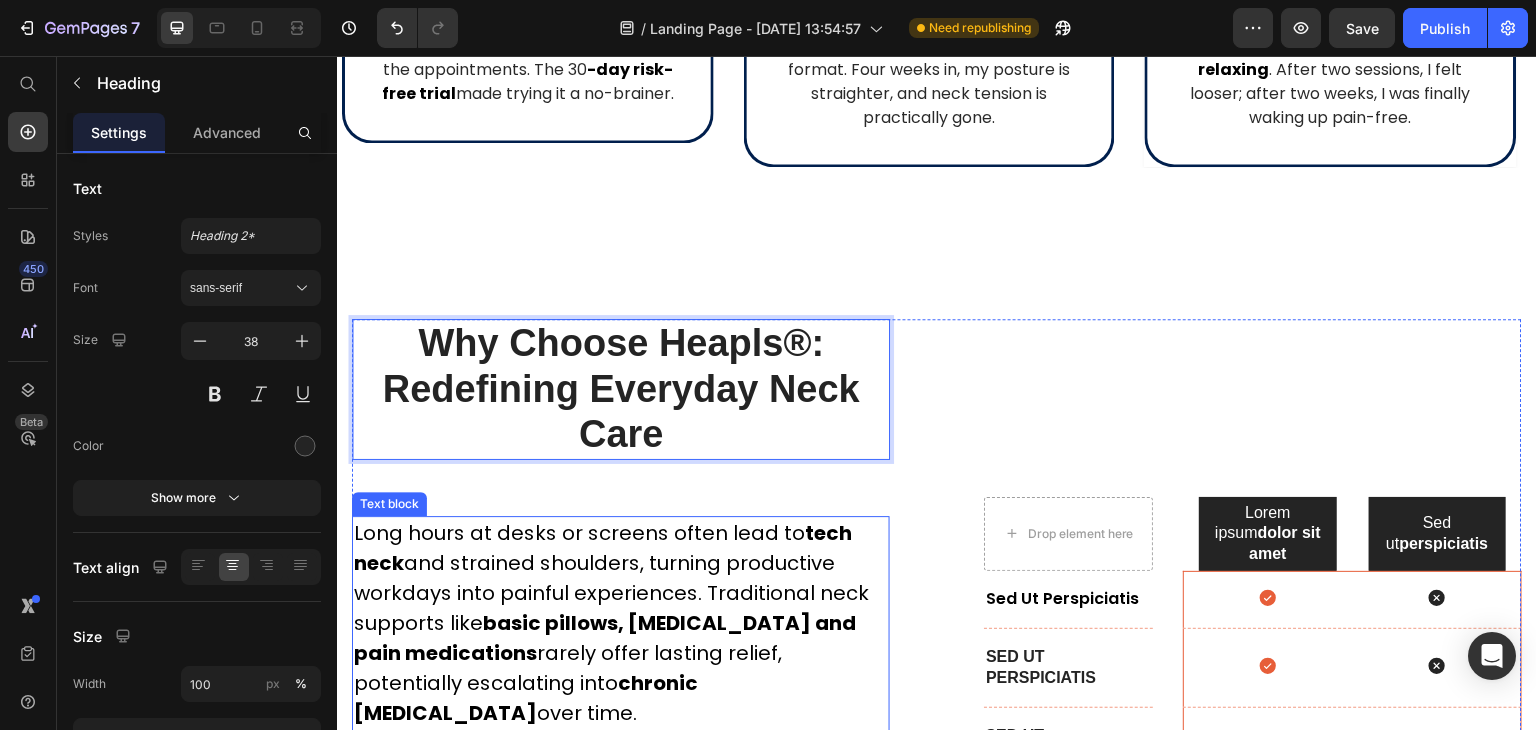 click on "Long hours at desks or screens often lead to  tech neck  and strained shoulders, turning productive workdays into painful experiences. Traditional neck supports like  basic pillows, heating pads and pain medications  rarely offer lasting relief, potentially escalating into  chronic neck pain over time." at bounding box center [621, 638] 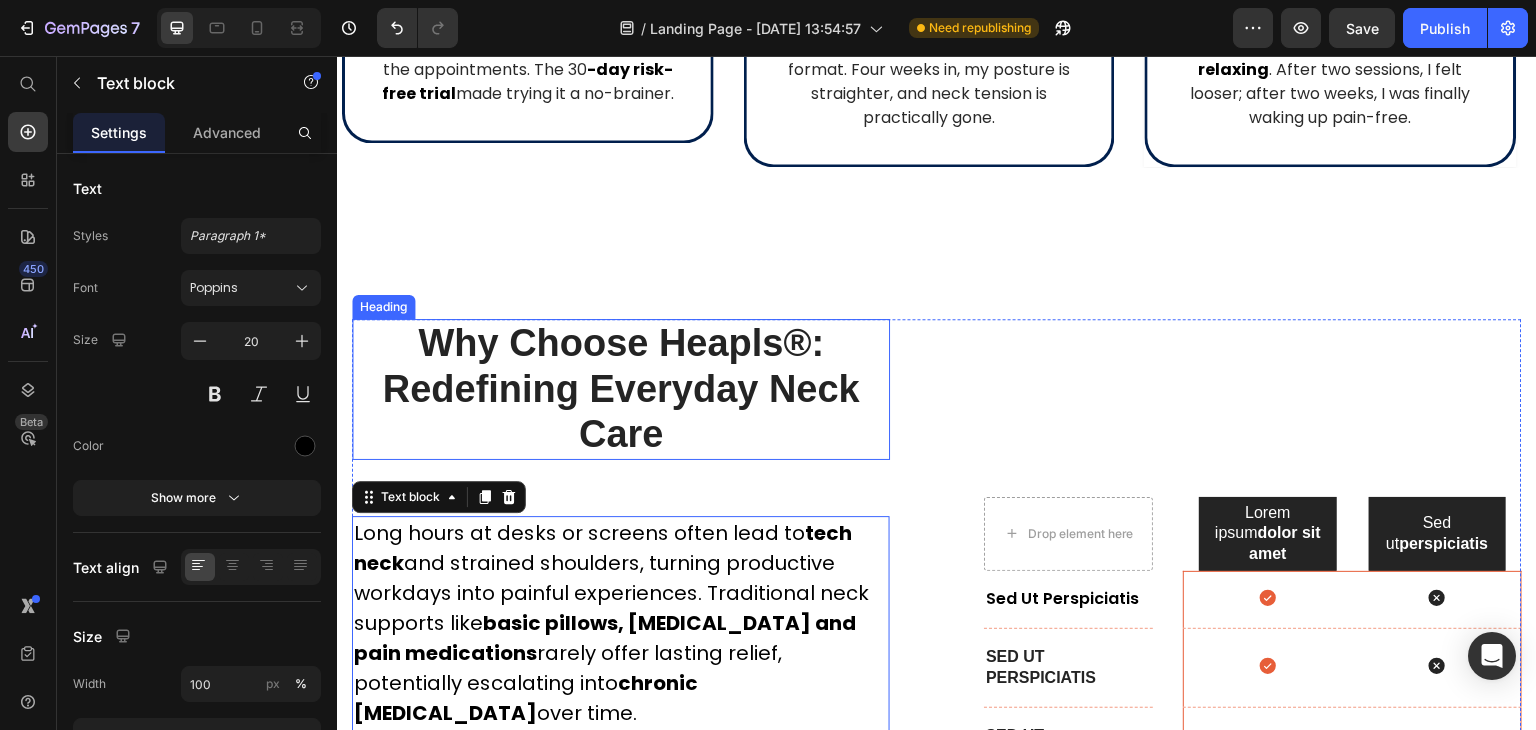 click on "Why Choose Heapls®: Redefining Everyday Neck Care" at bounding box center [620, 388] 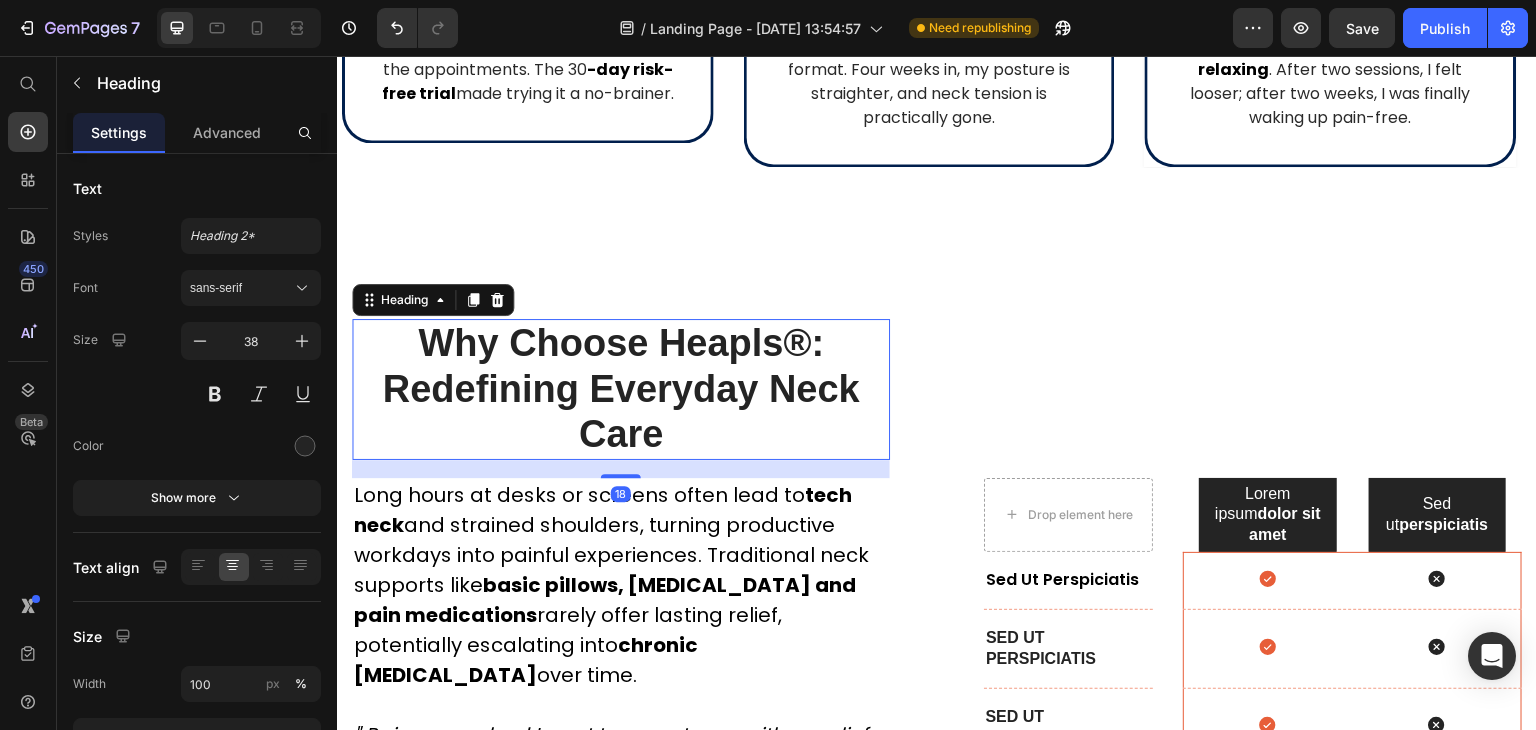 drag, startPoint x: 621, startPoint y: 513, endPoint x: 619, endPoint y: 475, distance: 38.052597 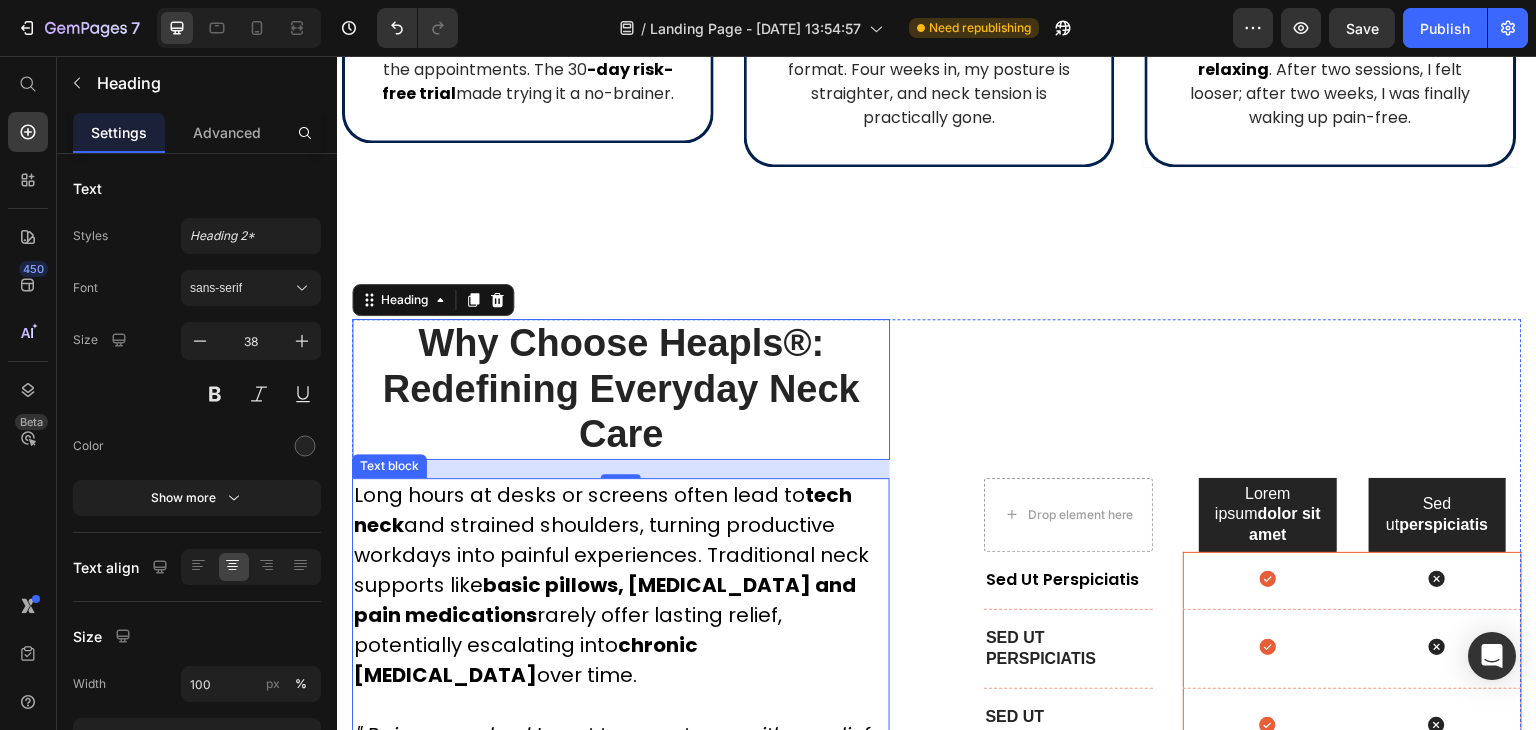click on "Long hours at desks or screens often lead to  tech neck  and strained shoulders, turning productive workdays into painful experiences. Traditional neck supports like  basic pillows, heating pads and pain medications  rarely offer lasting relief, potentially escalating into  chronic neck pain over time." at bounding box center [621, 600] 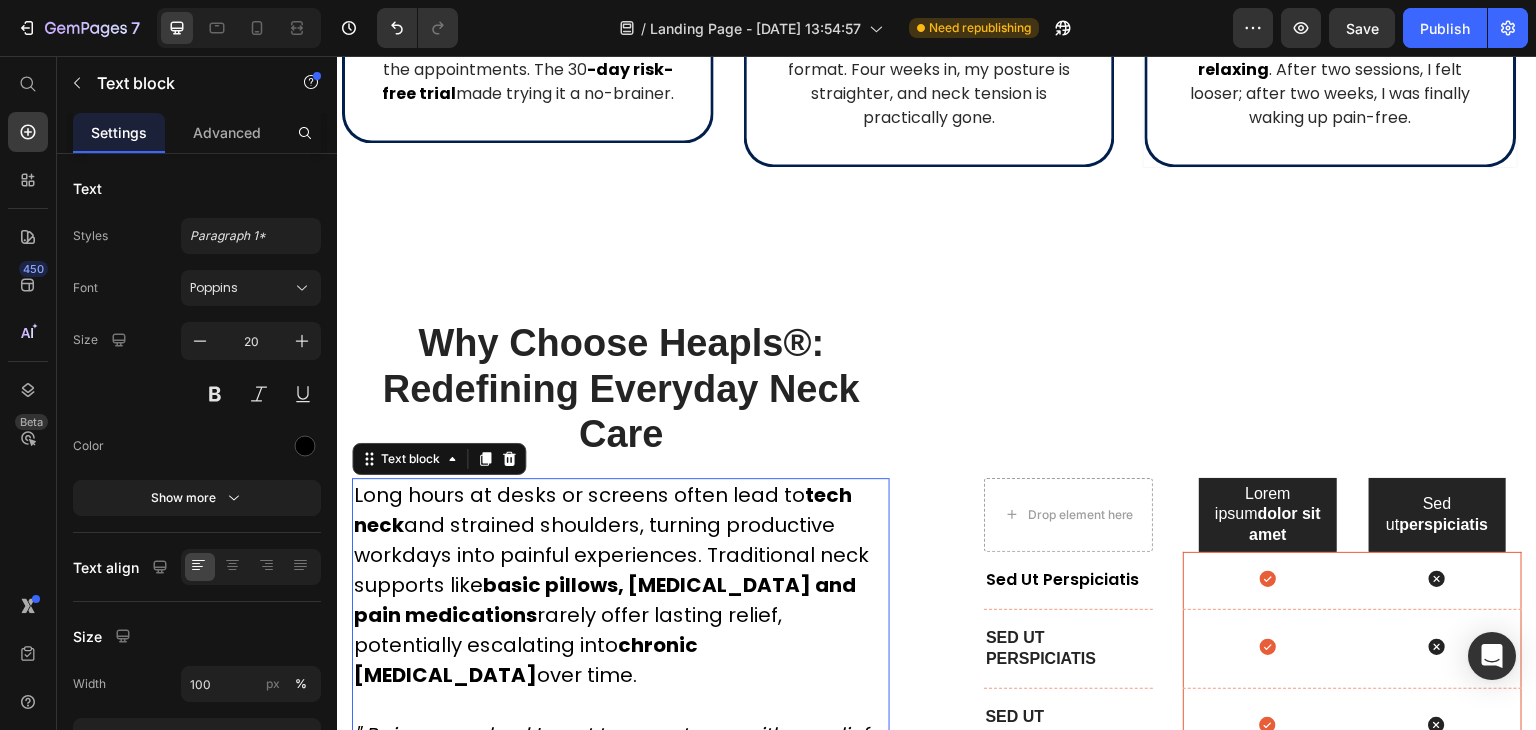 click on "Long hours at desks or screens often lead to  tech neck  and strained shoulders, turning productive workdays into painful experiences. Traditional neck supports like  basic pillows, heating pads and pain medications  rarely offer lasting relief, potentially escalating into  chronic neck pain over time." at bounding box center [621, 600] 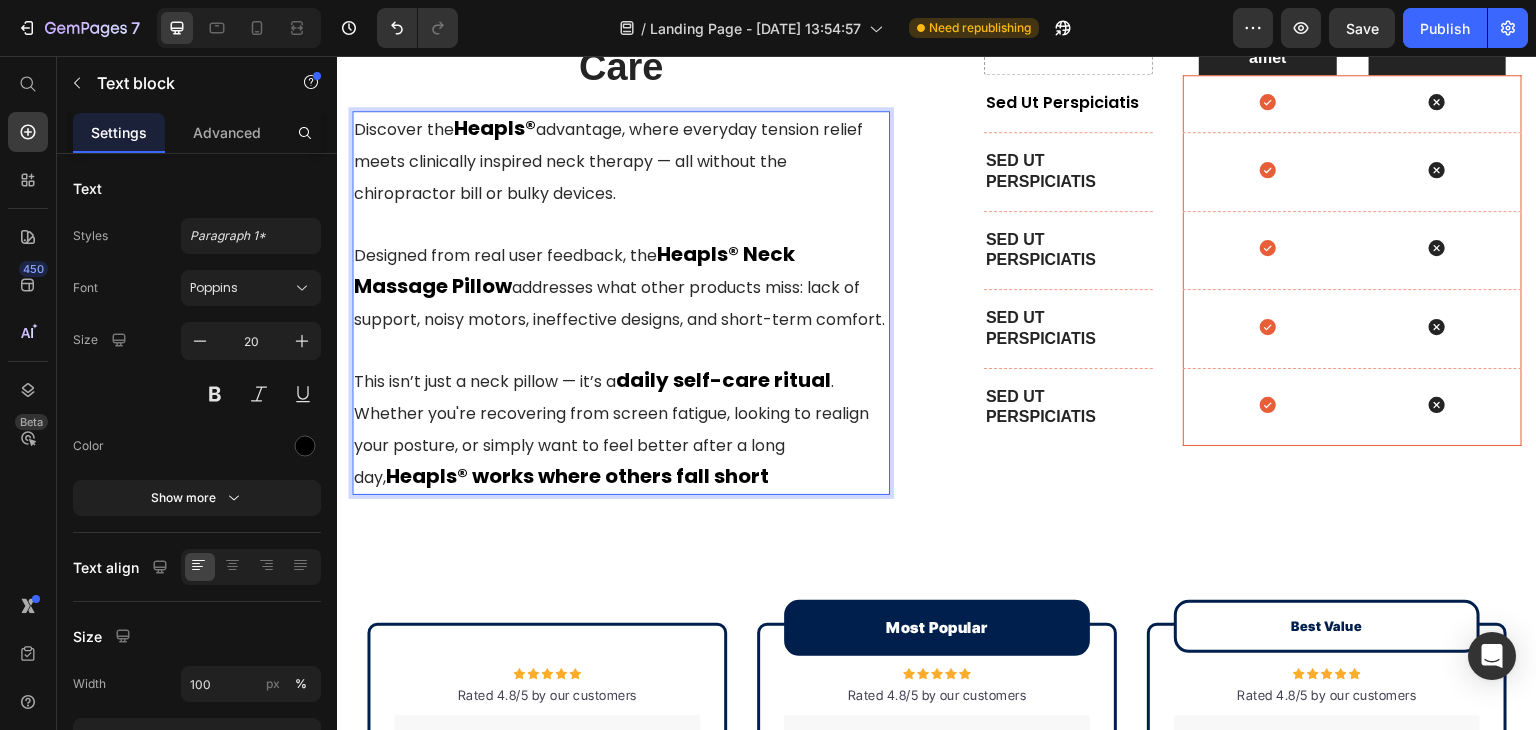 scroll, scrollTop: 6977, scrollLeft: 0, axis: vertical 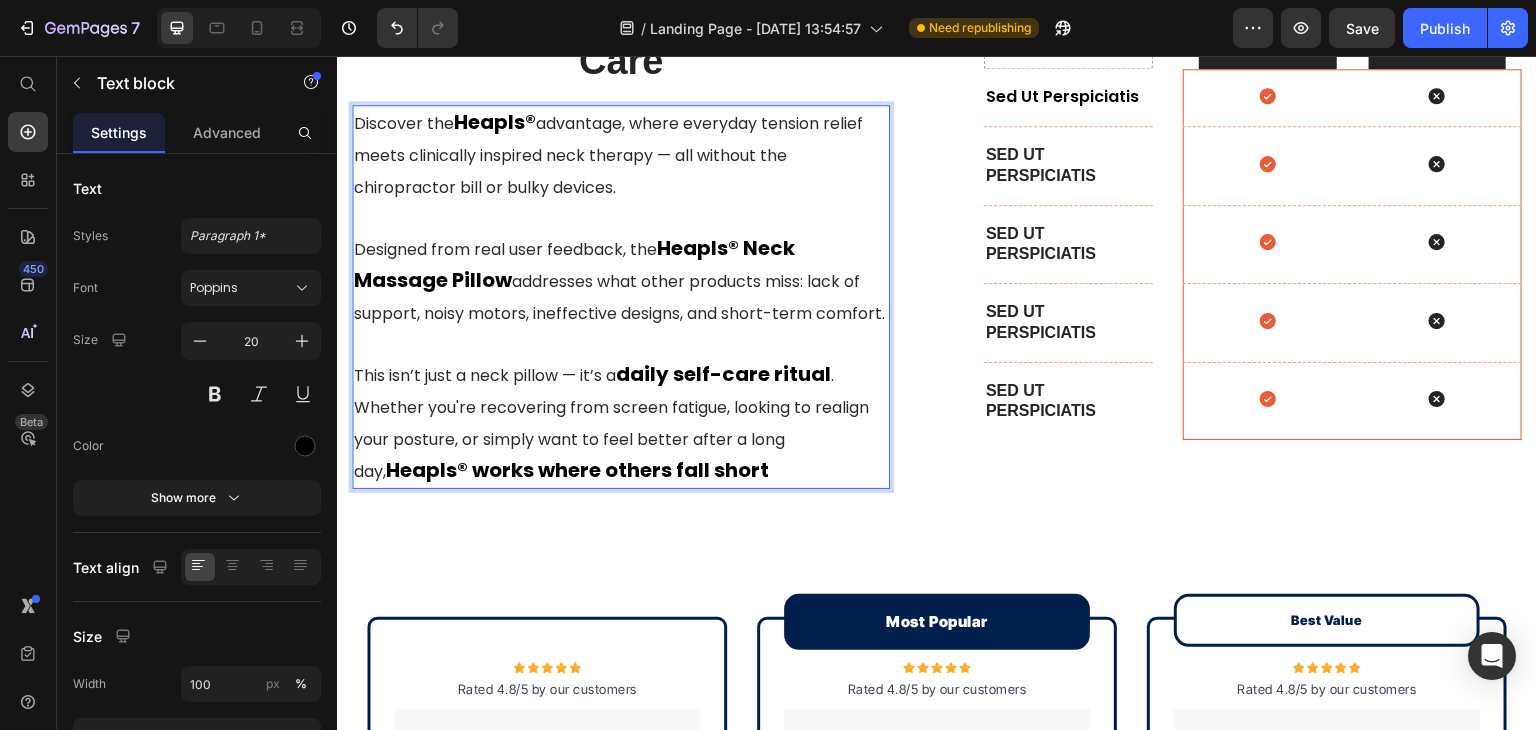 click on "Discover the  Heapls®  advantage, where everyday tension relief meets clinically inspired neck therapy — all without the chiropractor bill or bulky devices. Designed from real user feedback, the  Heapls® Neck Massage Pillow  addresses what other products miss: lack of support, noisy motors, ineffective designs, and short-term comfort. This isn’t just a neck pillow — it’s a  daily self-care ritual . Whether you're recovering from screen fatigue, looking to realign your posture, or simply want to feel better after a long day,  Heapls® works where others fall short" at bounding box center [621, 297] 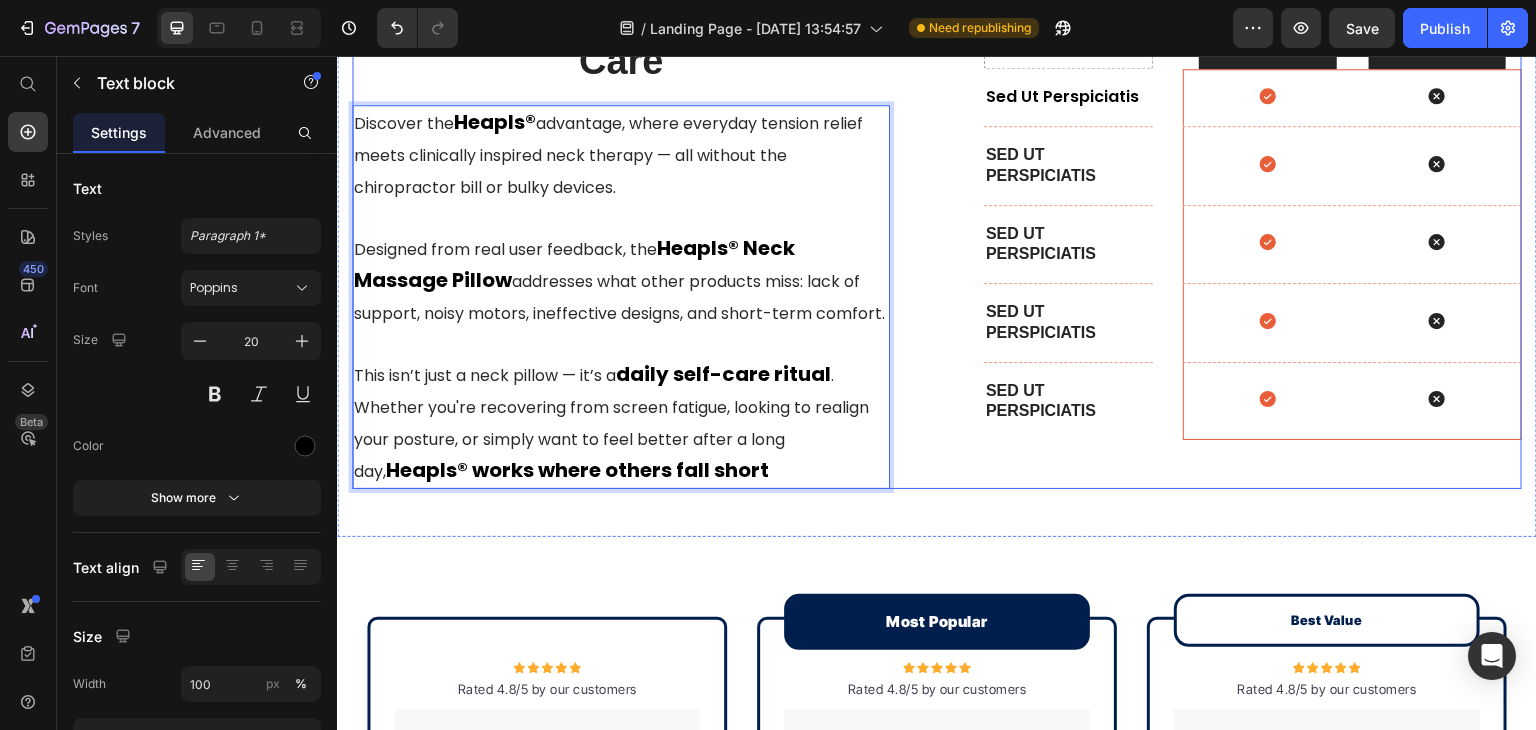 click on "Sed ut perspiciatis" at bounding box center [1068, 402] 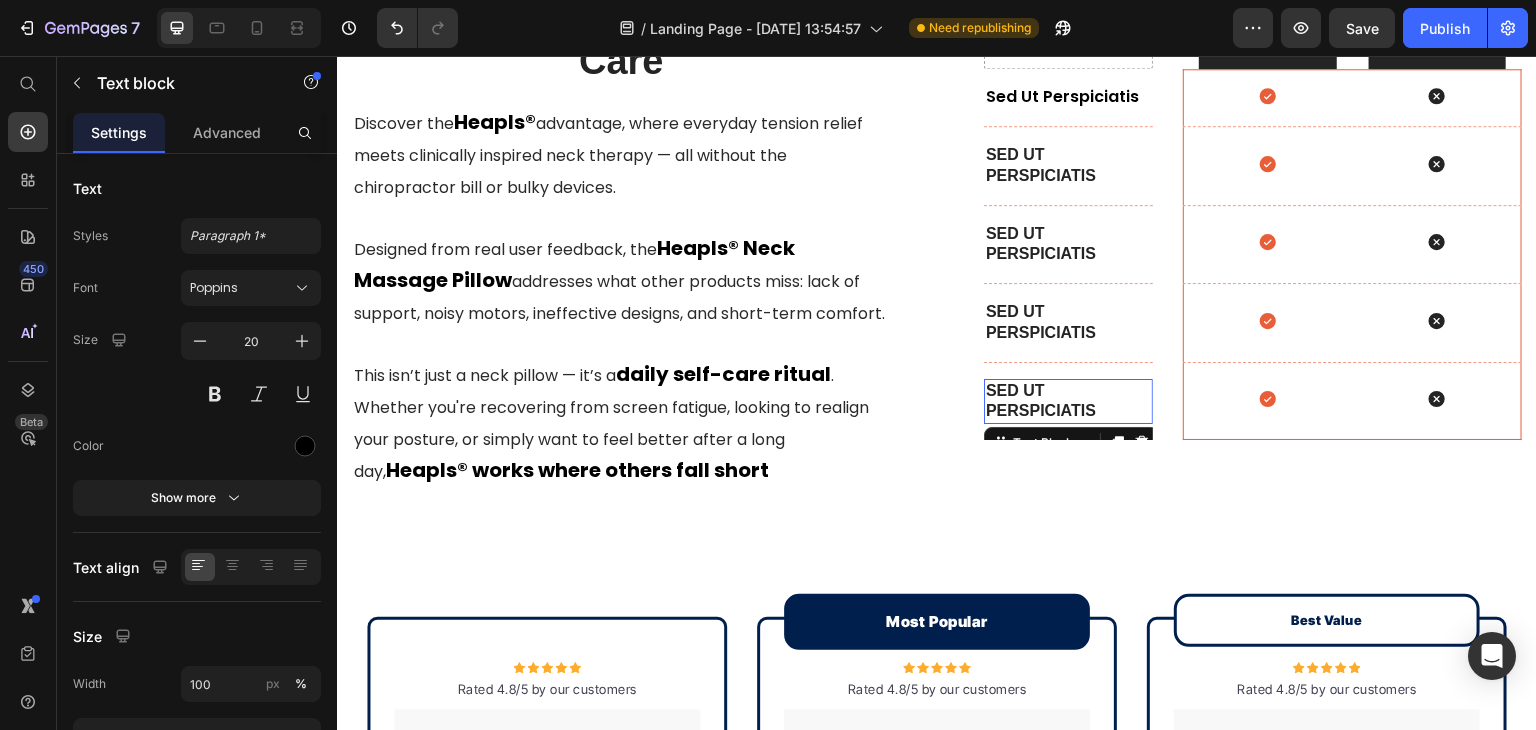 scroll, scrollTop: 0, scrollLeft: 0, axis: both 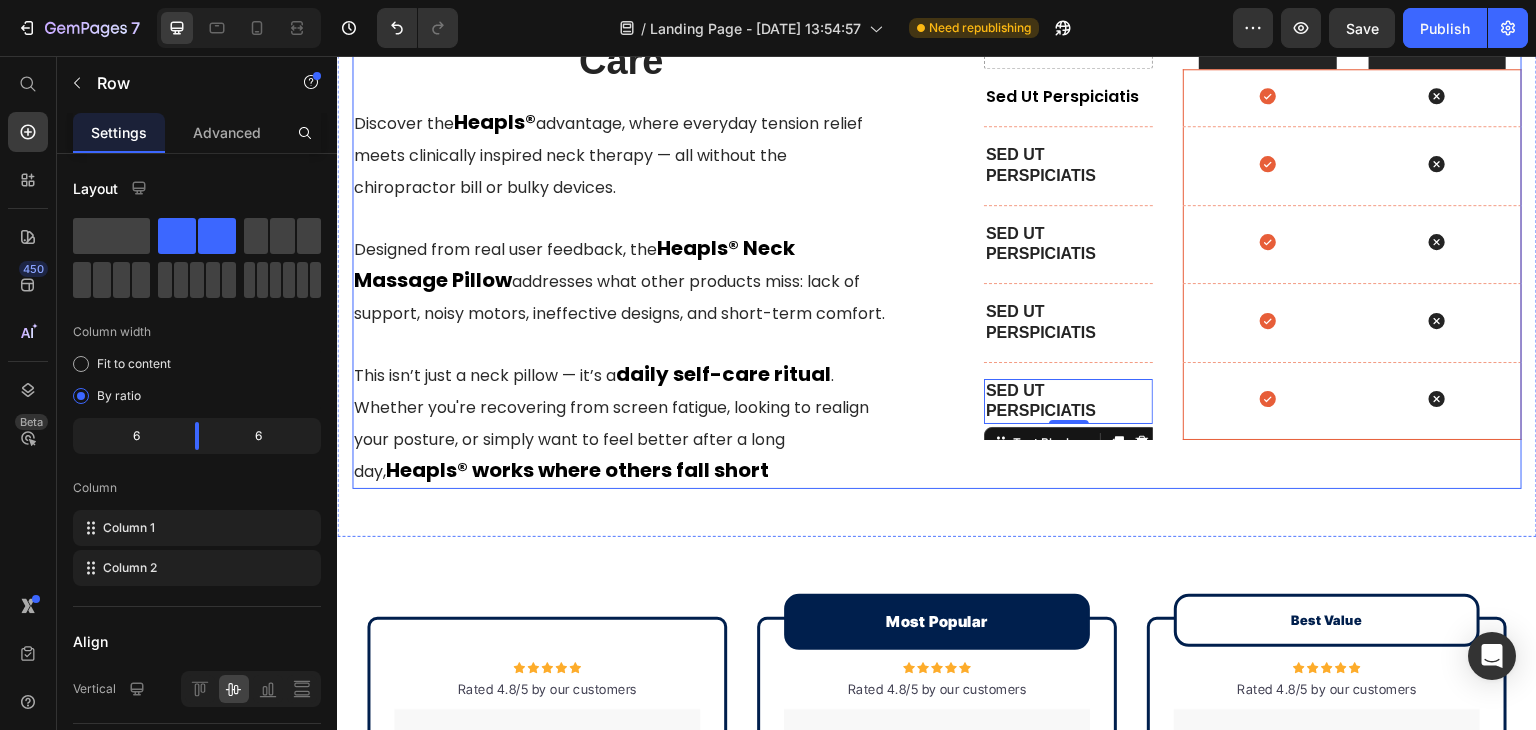 click on "⁠⁠⁠⁠⁠⁠⁠ Why Choose Heapls®: Redefining Everyday Neck Care Heading Discover the  Heapls®  advantage, where everyday tension relief meets clinically inspired neck therapy — all without the chiropractor bill or bulky devices. Designed from real user feedback, the  Heapls® Neck Massage Pillow  addresses what other products miss: lack of support, noisy motors, ineffective designs, and short-term comfort. ⁠⁠⁠⁠⁠⁠⁠ This isn’t just a neck pillow — it’s a  daily self-care ritual . Whether you're recovering from screen fatigue, looking to realign your posture, or simply want to feel better after a long day,  Heapls® works where others fall short Text block
Drop element here Lorem ipsum  dolor sit amet Text Block Hero Banner Sed ut  perspiciatis Text Block Hero Banner Row Row Sed ut perspiciatis Text Block Hero Banner
Icon
Icon Hero Banner Row Sed ut perspiciatis Text Block Hero Banner
Icon
Icon Row" at bounding box center [937, 217] 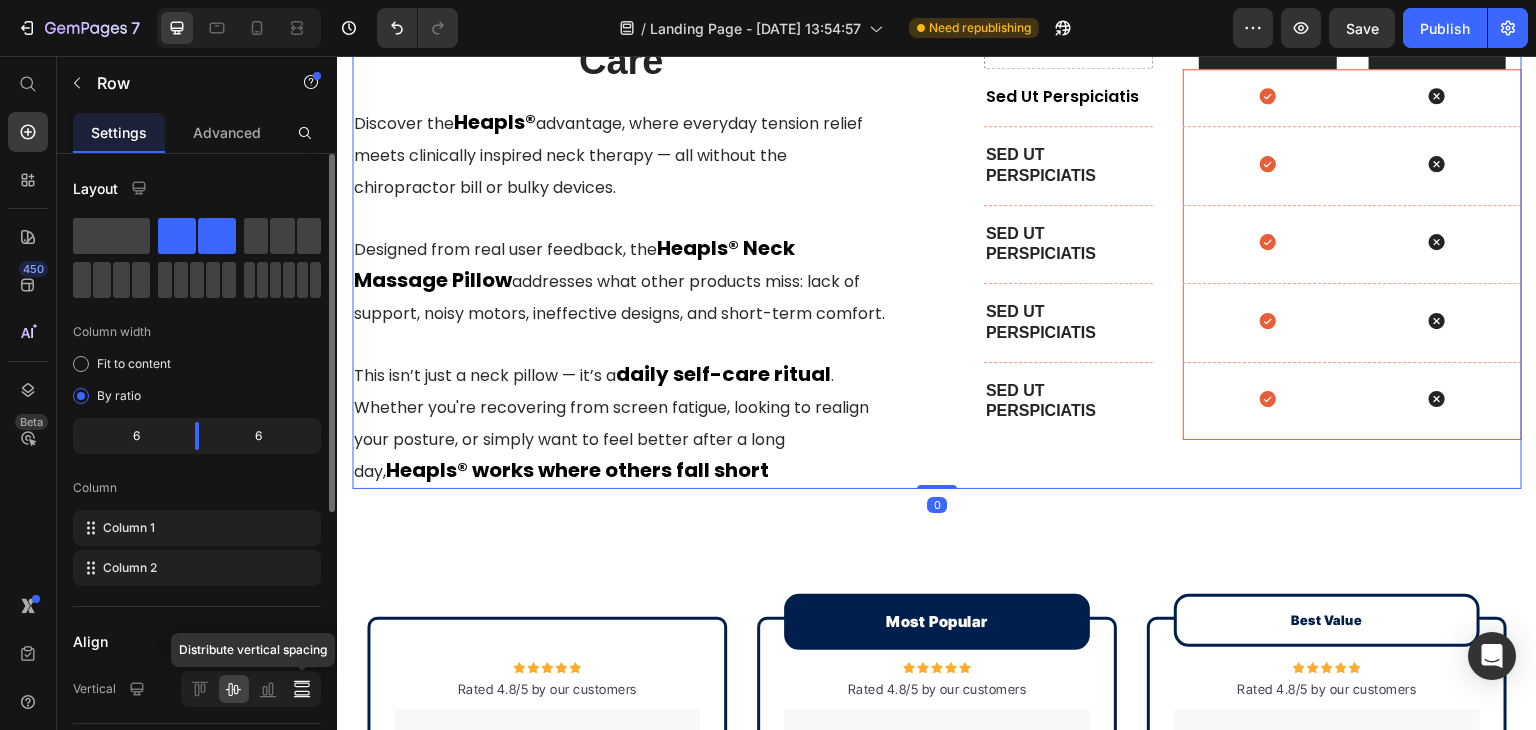 click 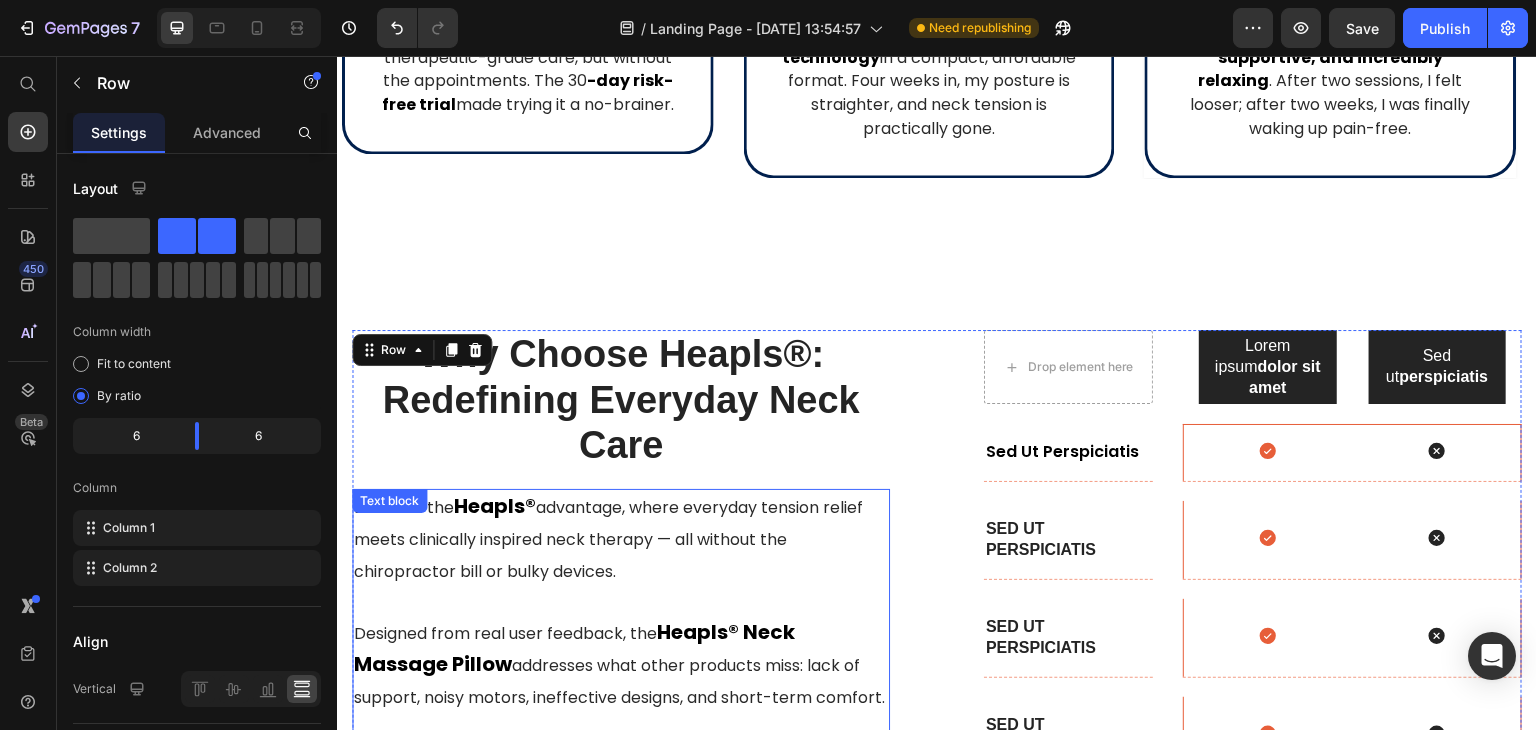 scroll, scrollTop: 6577, scrollLeft: 0, axis: vertical 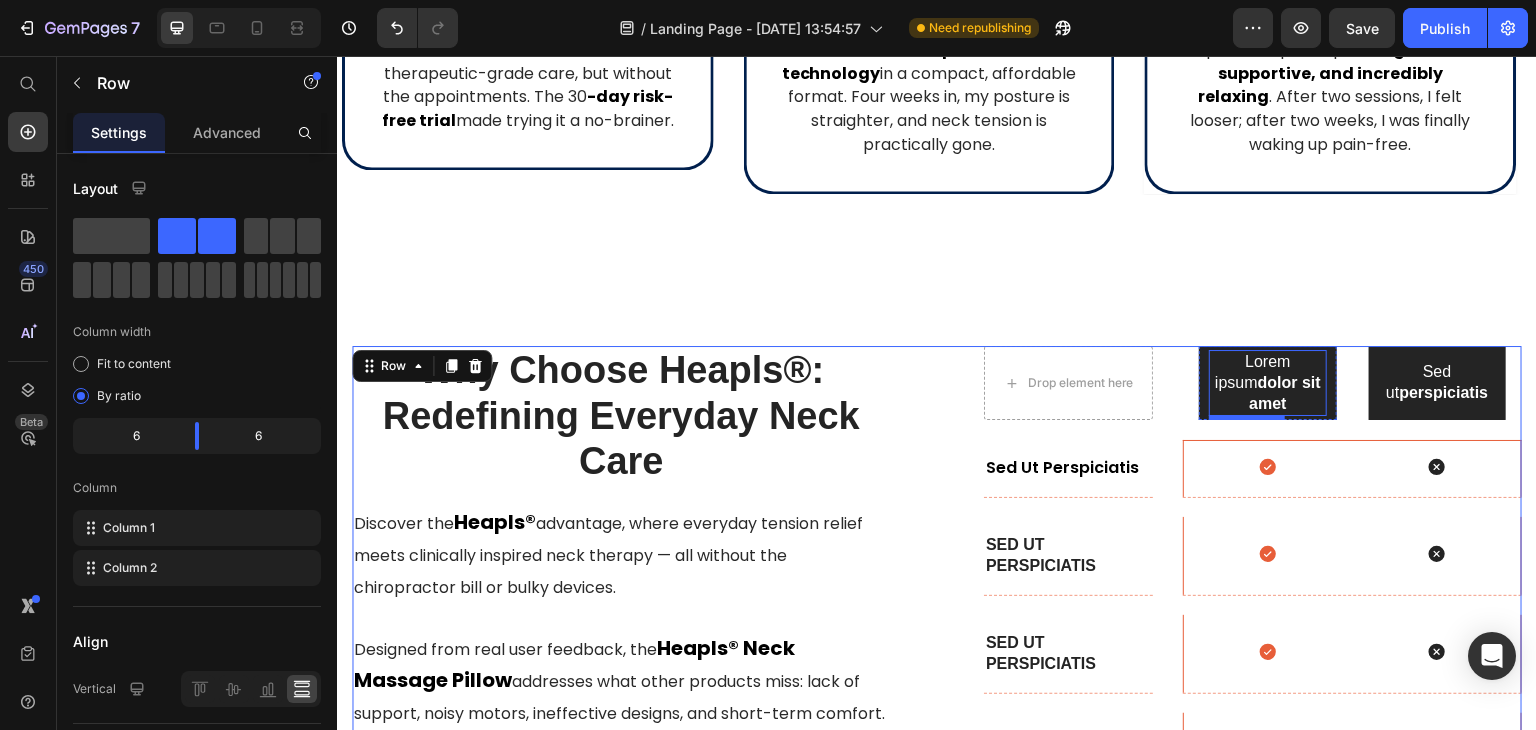 click on "dolor sit amet" at bounding box center (1285, 393) 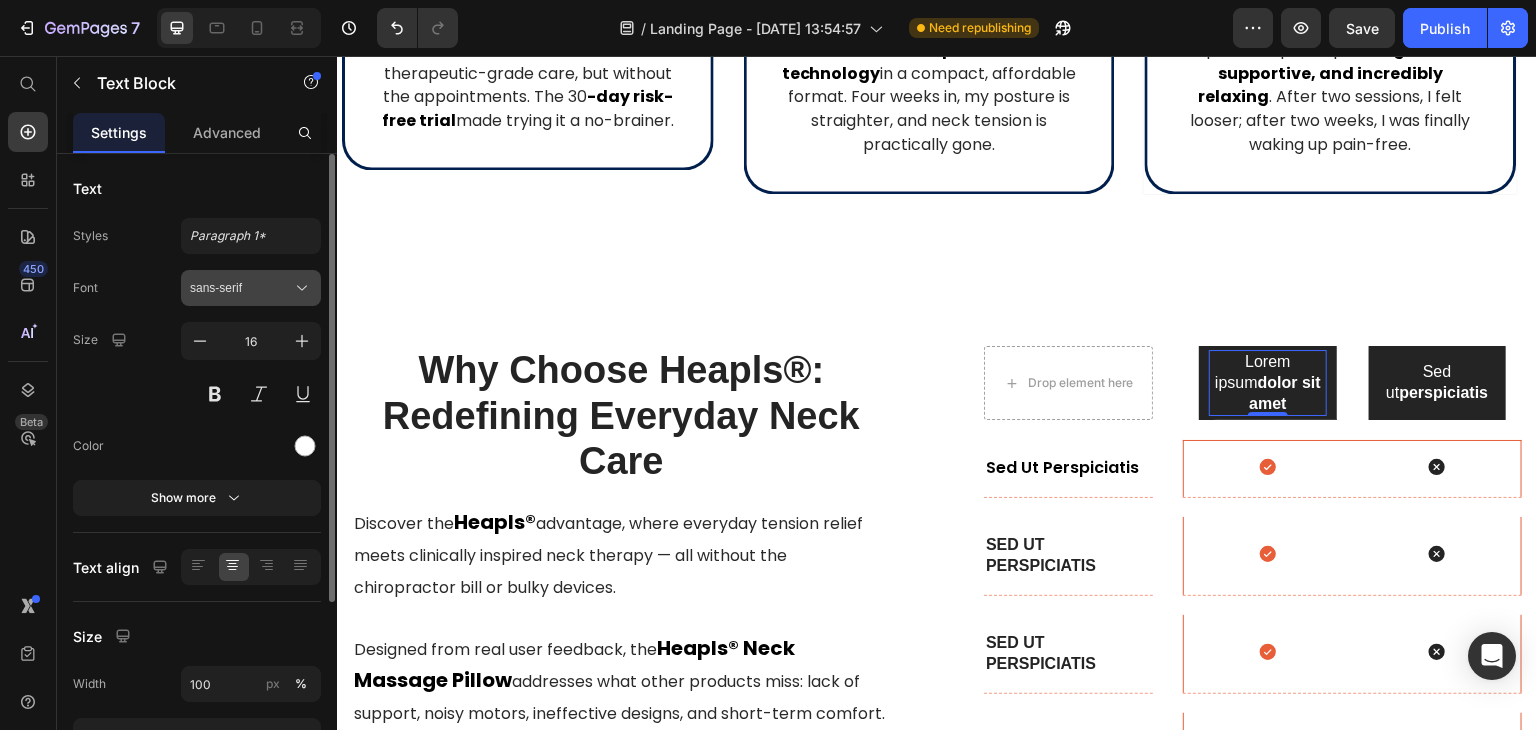 click on "sans-serif" at bounding box center [241, 288] 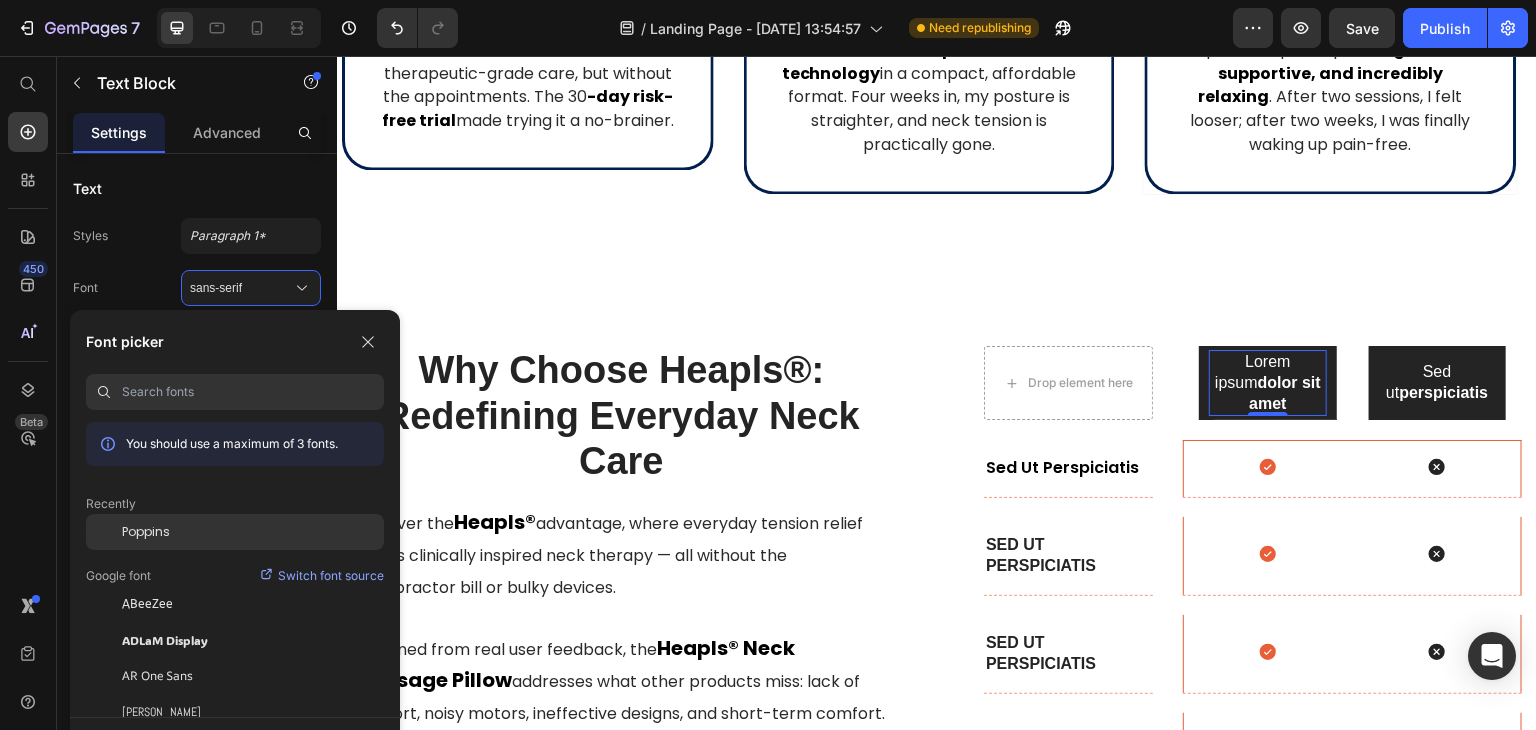 click on "Poppins" 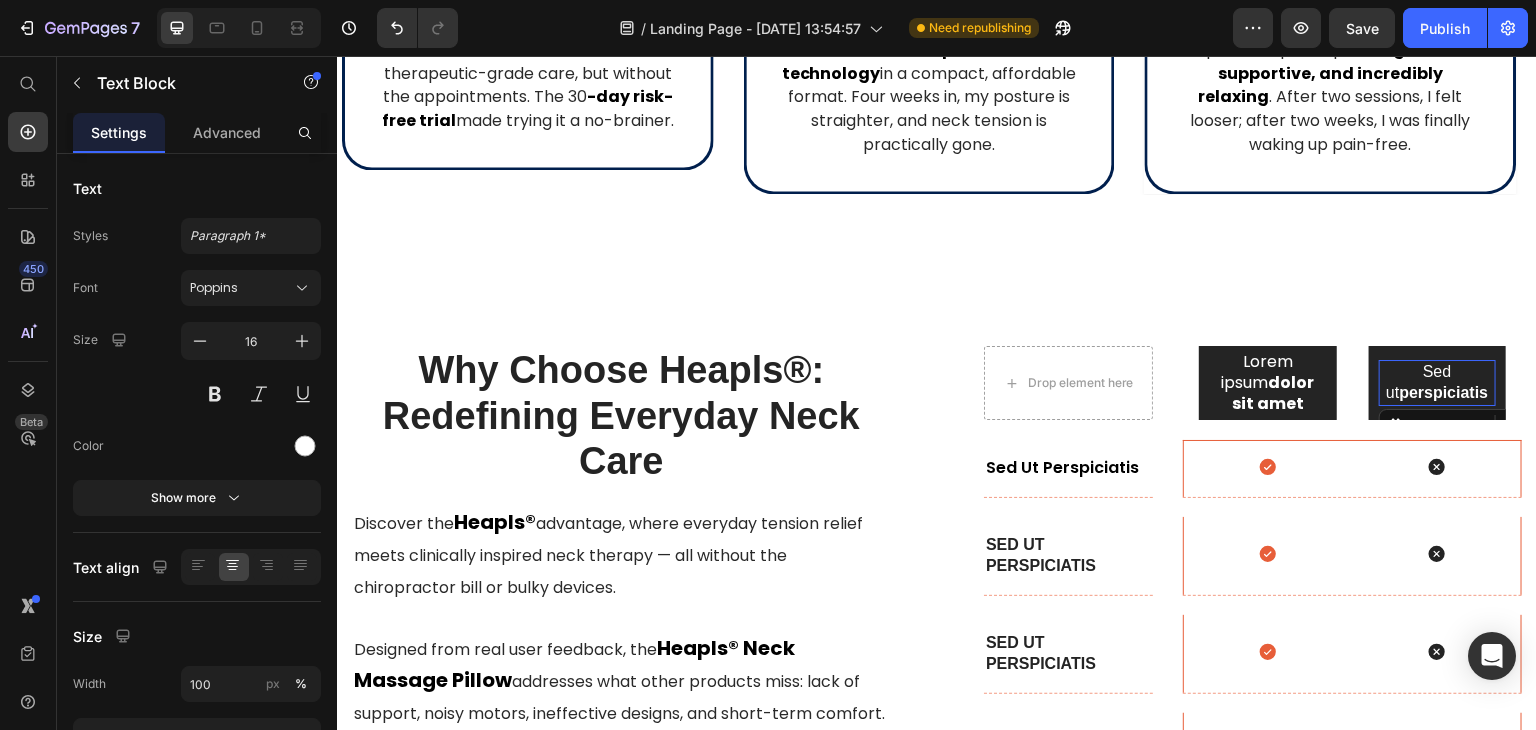 click on "perspiciatis" at bounding box center [1444, 392] 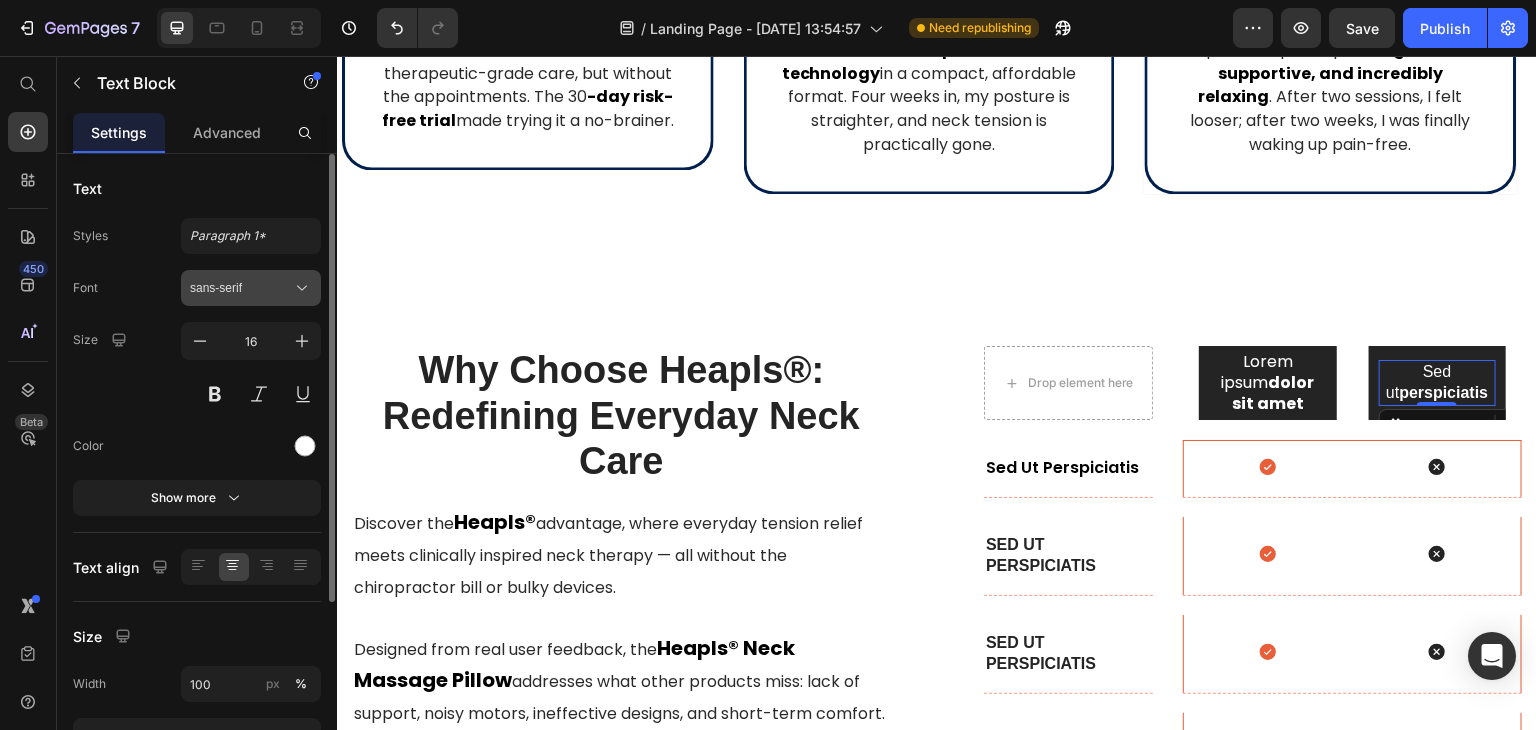 click on "sans-serif" at bounding box center [241, 288] 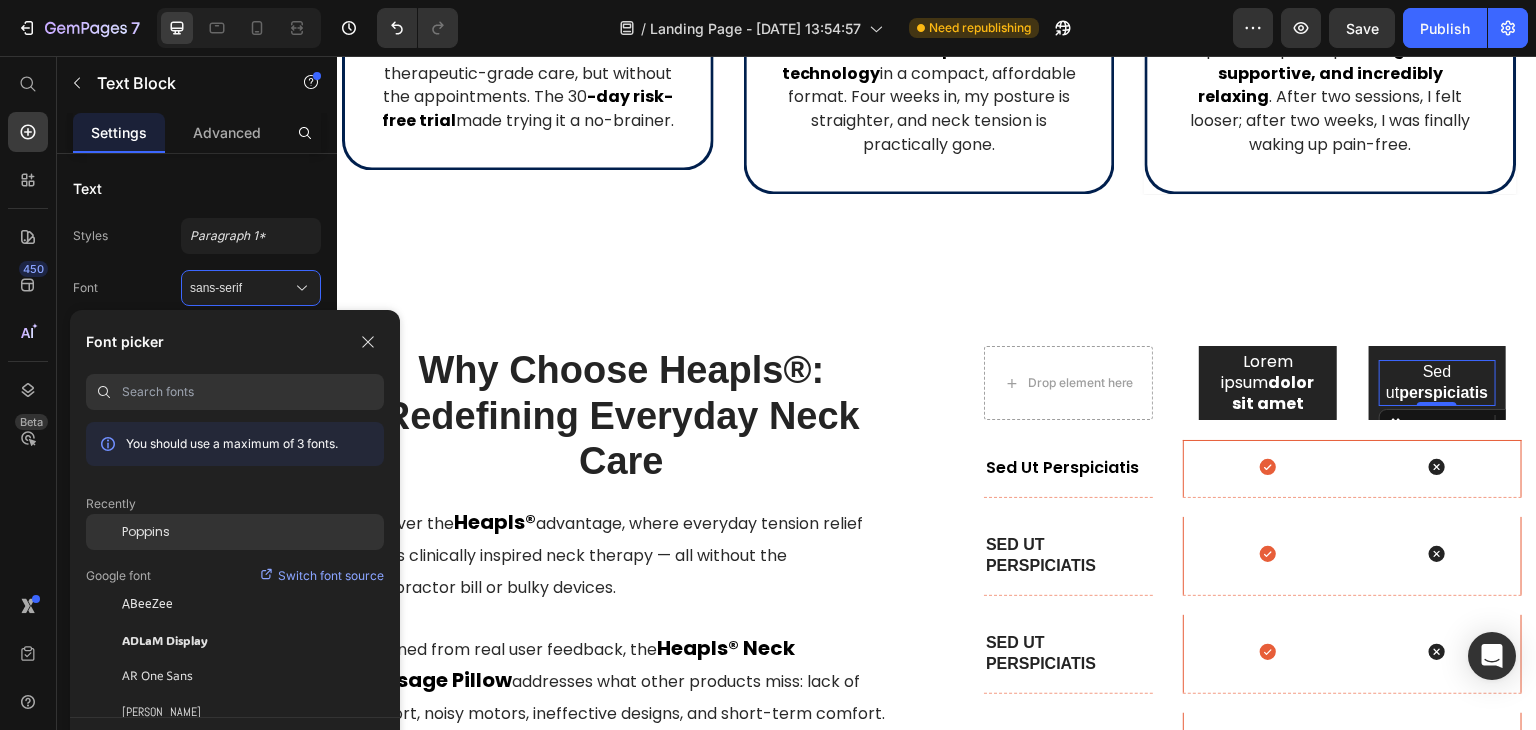 click on "Poppins" 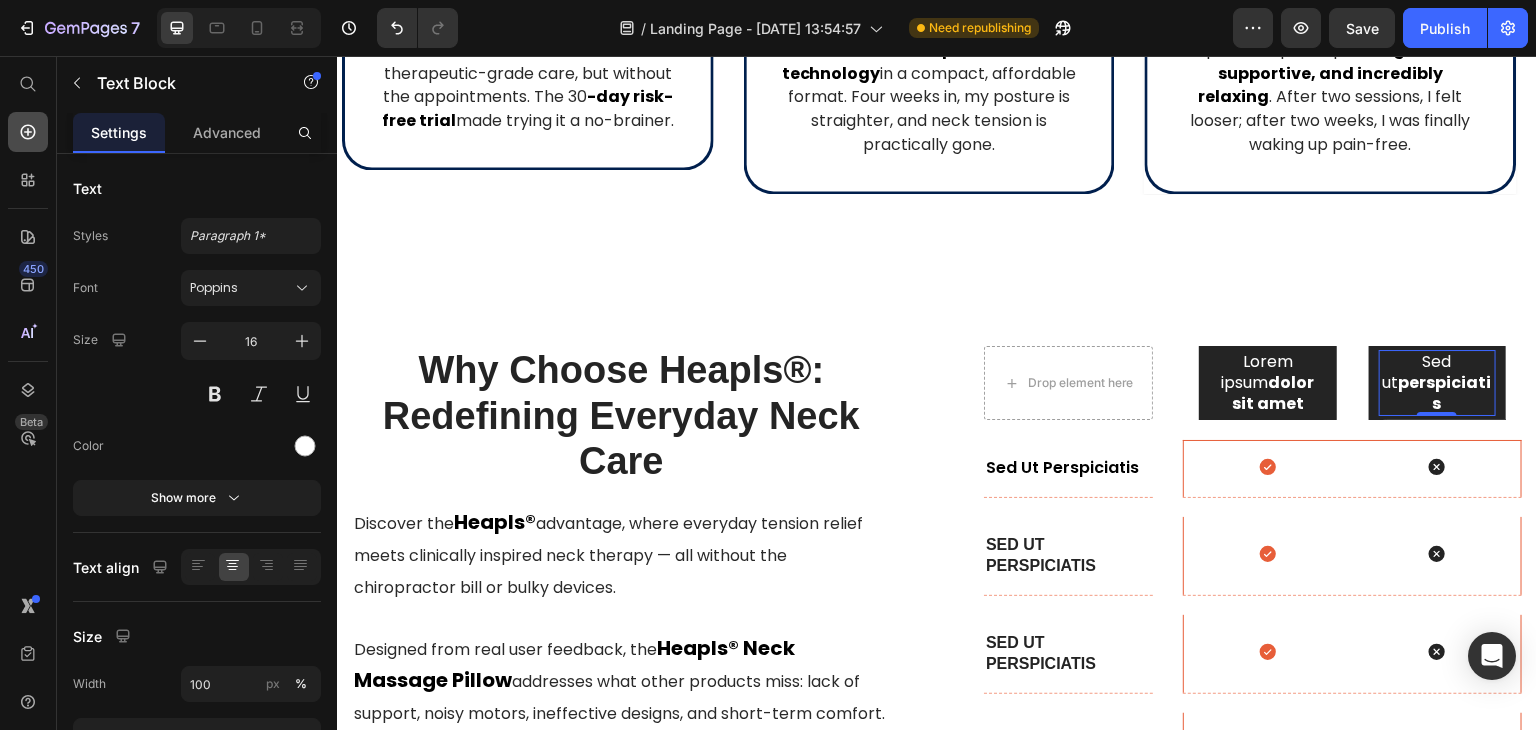 click 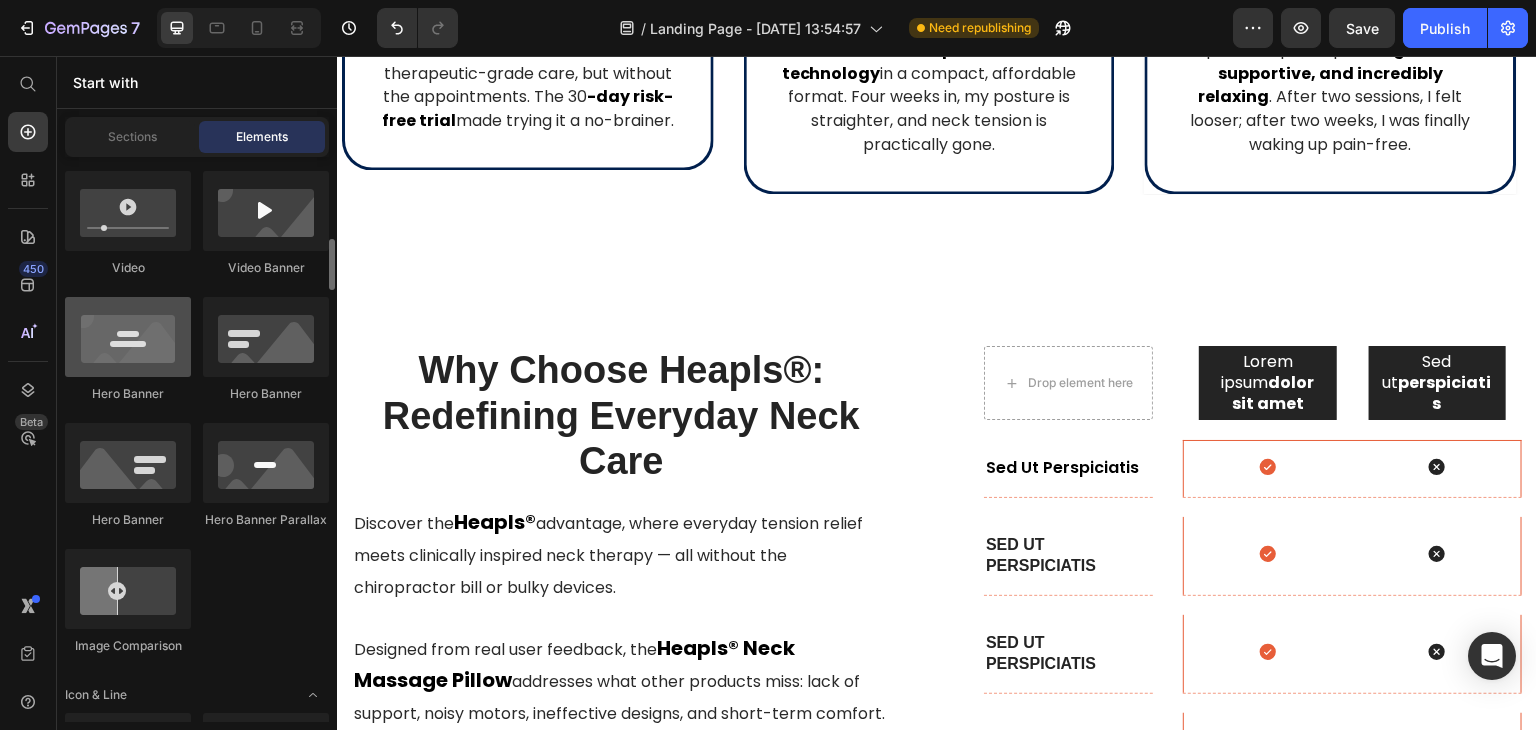 scroll, scrollTop: 700, scrollLeft: 0, axis: vertical 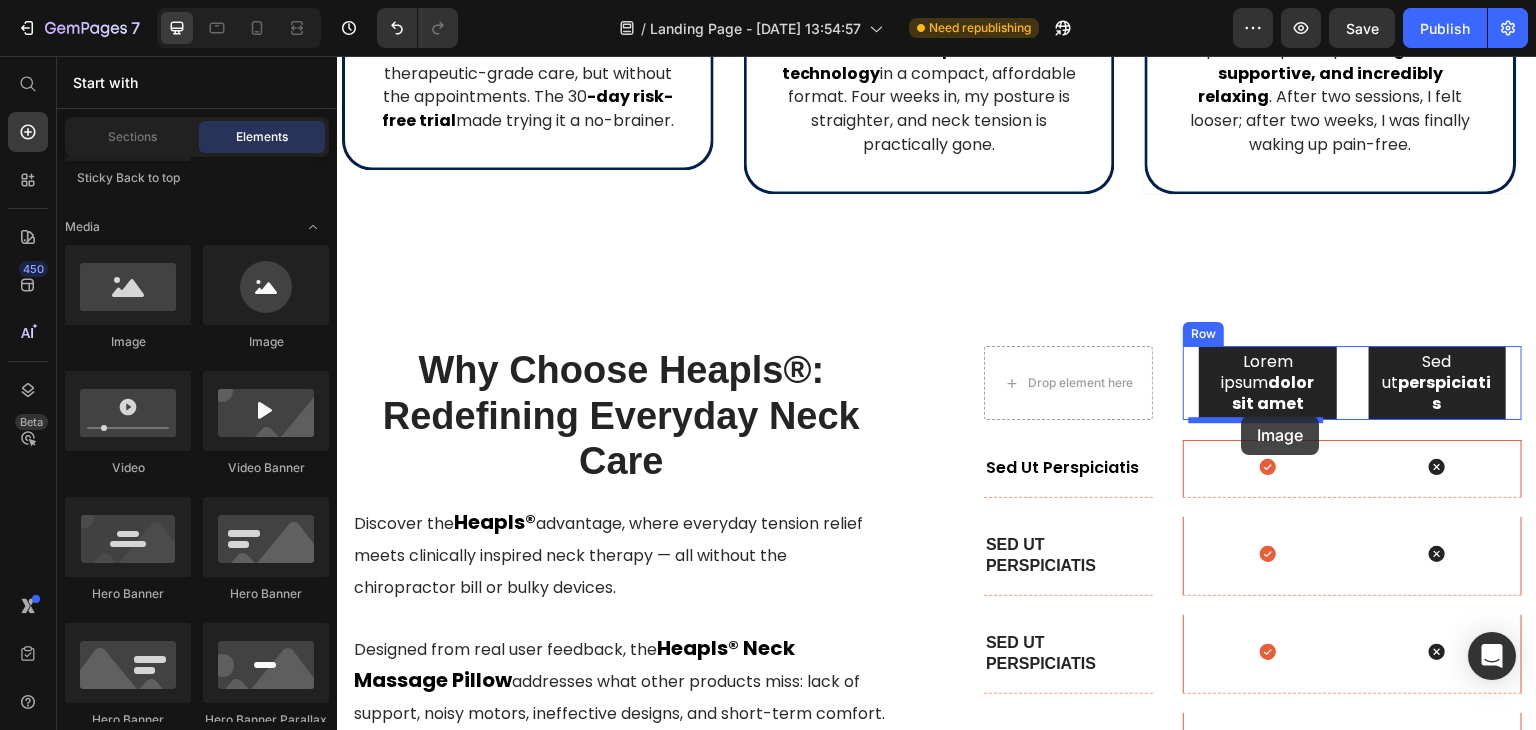 drag, startPoint x: 477, startPoint y: 363, endPoint x: 1242, endPoint y: 416, distance: 766.83374 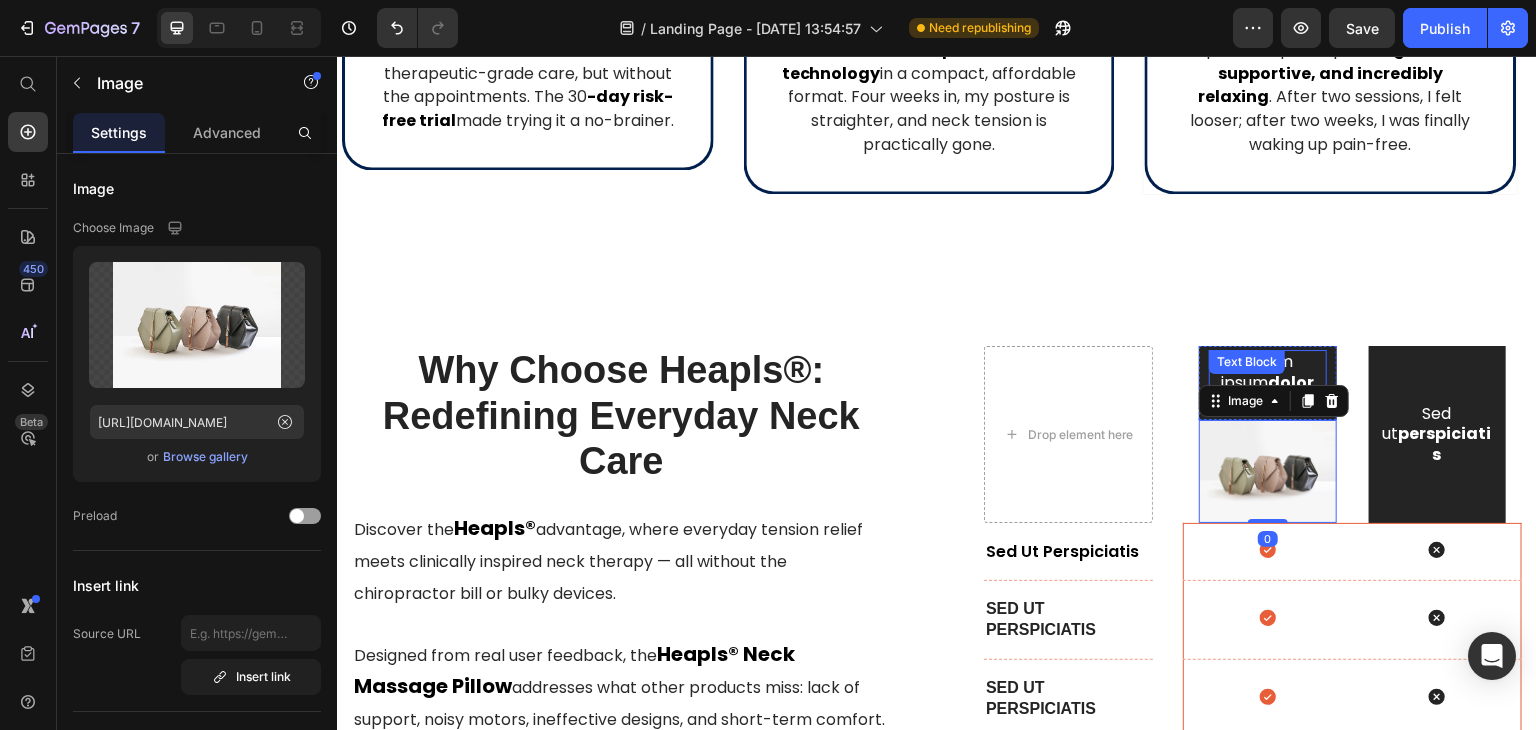 click on "Lorem ipsum  dolor sit amet" at bounding box center [1267, 383] 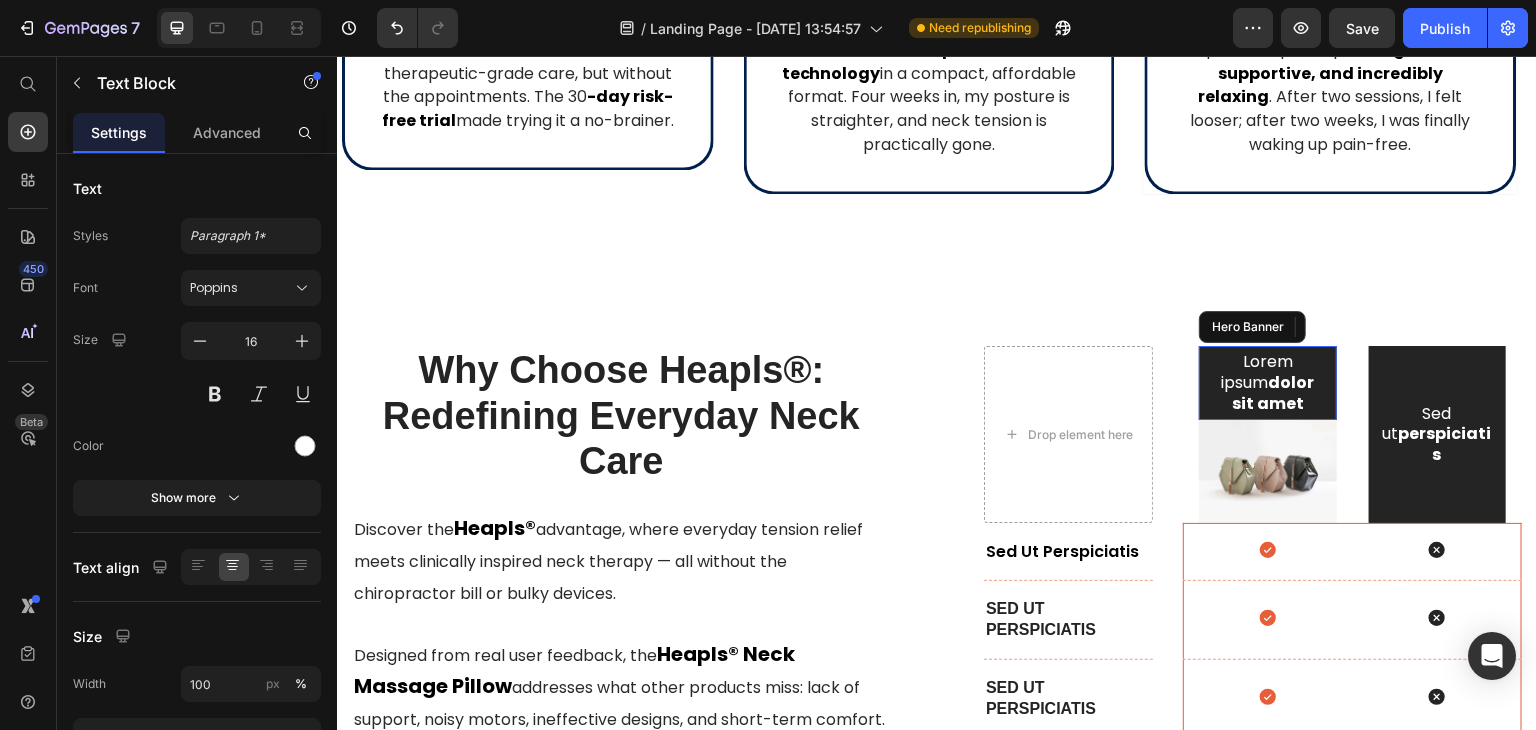 click on "Lorem ipsum  dolor sit amet Text Block   0" at bounding box center (1267, 383) 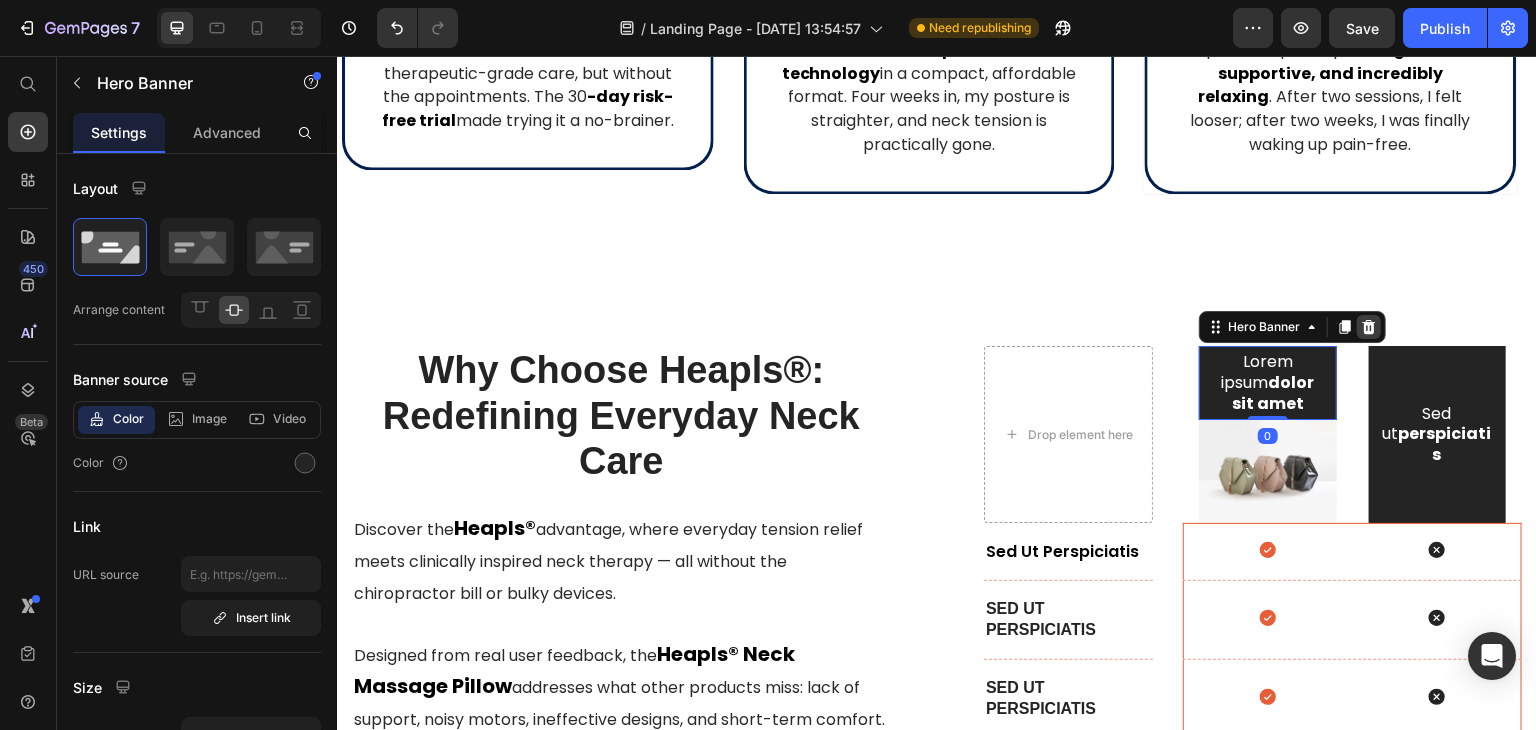 click 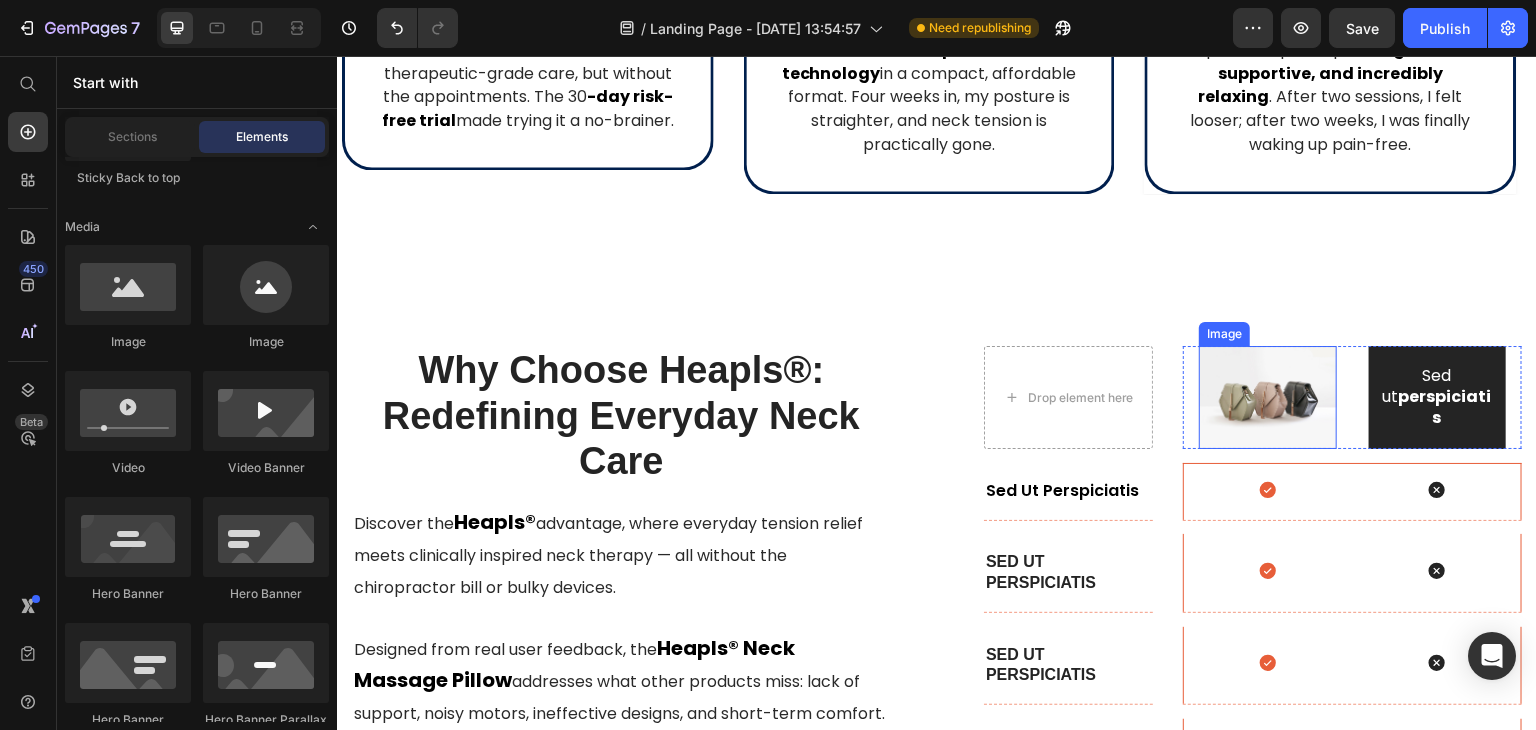 click at bounding box center (1267, 397) 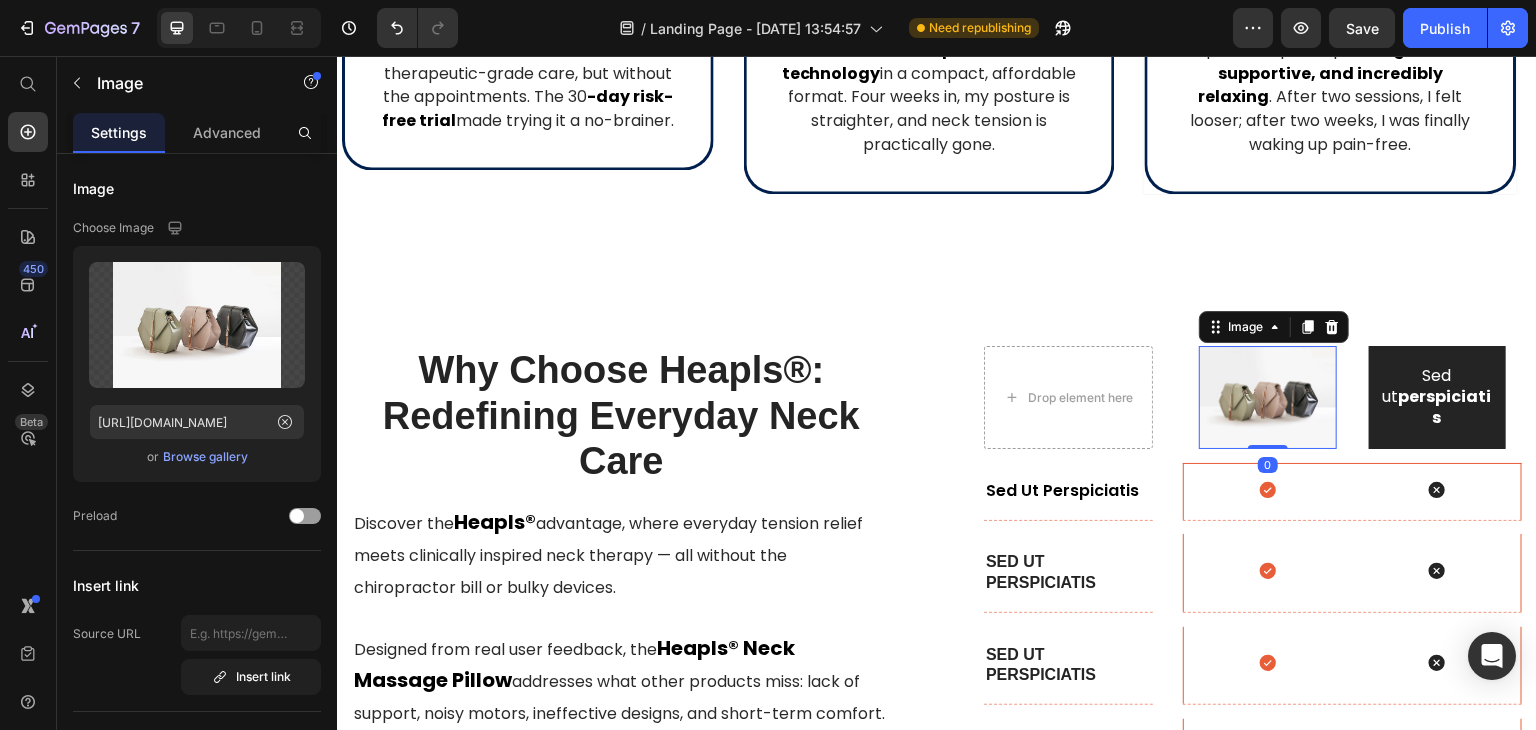 click at bounding box center (1267, 397) 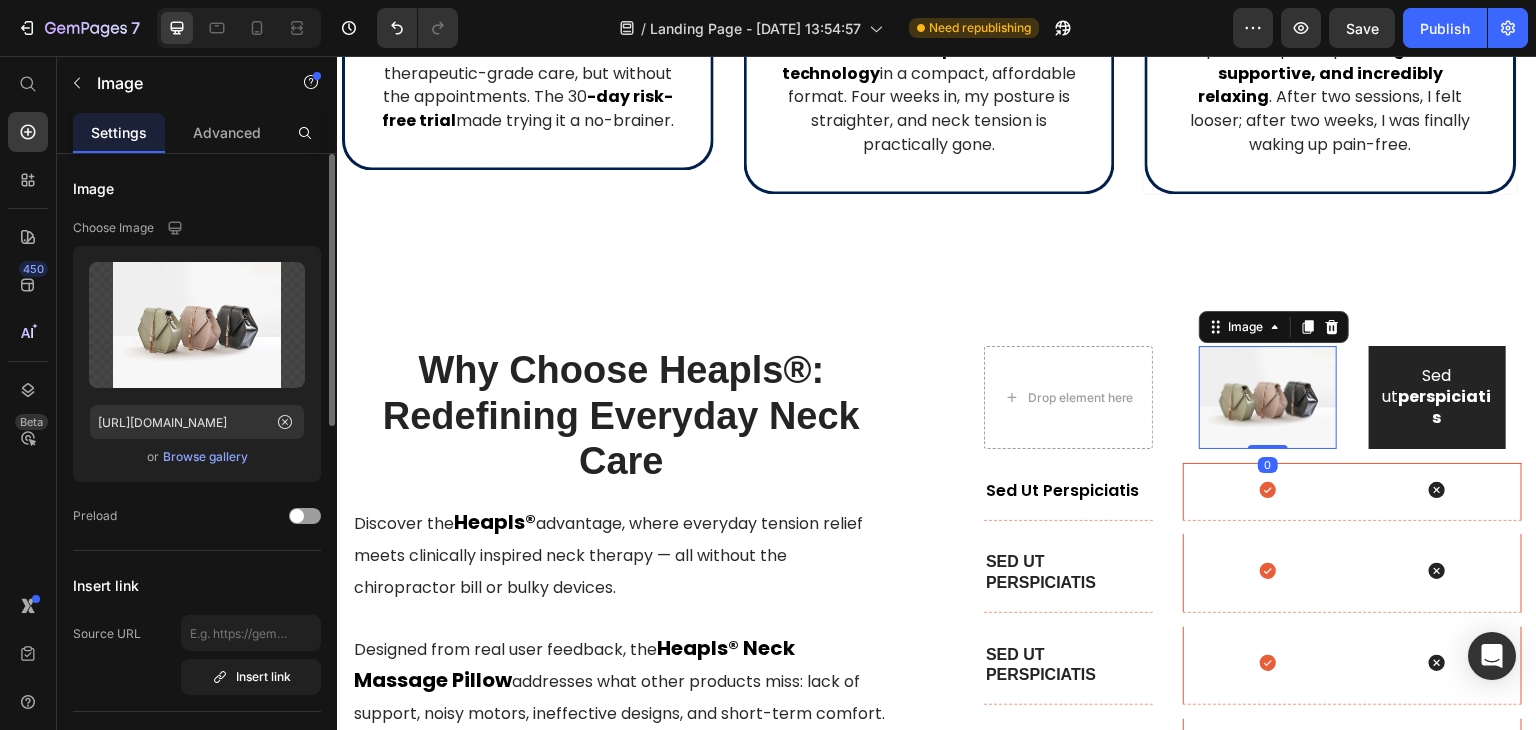 click on "Browse gallery" at bounding box center [205, 457] 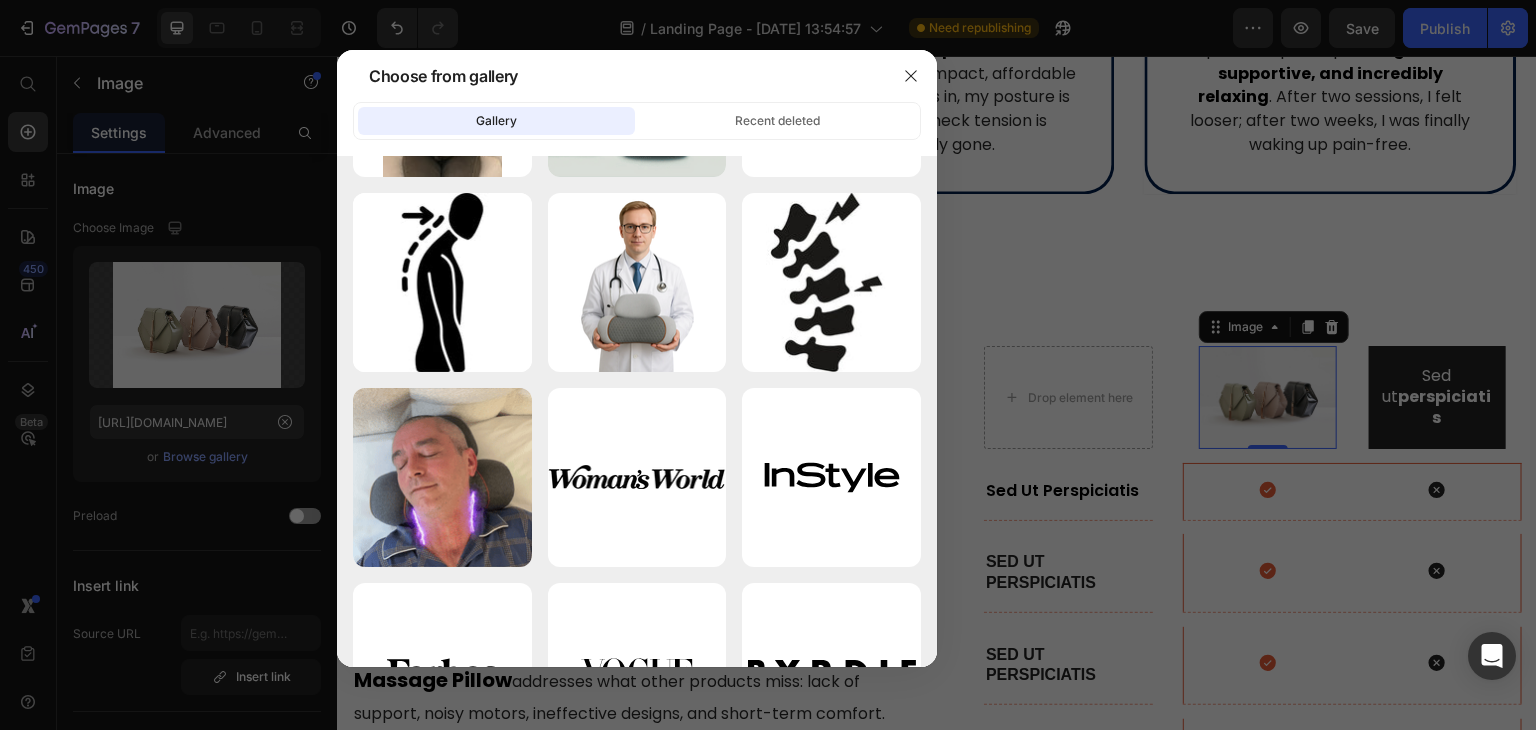scroll, scrollTop: 0, scrollLeft: 0, axis: both 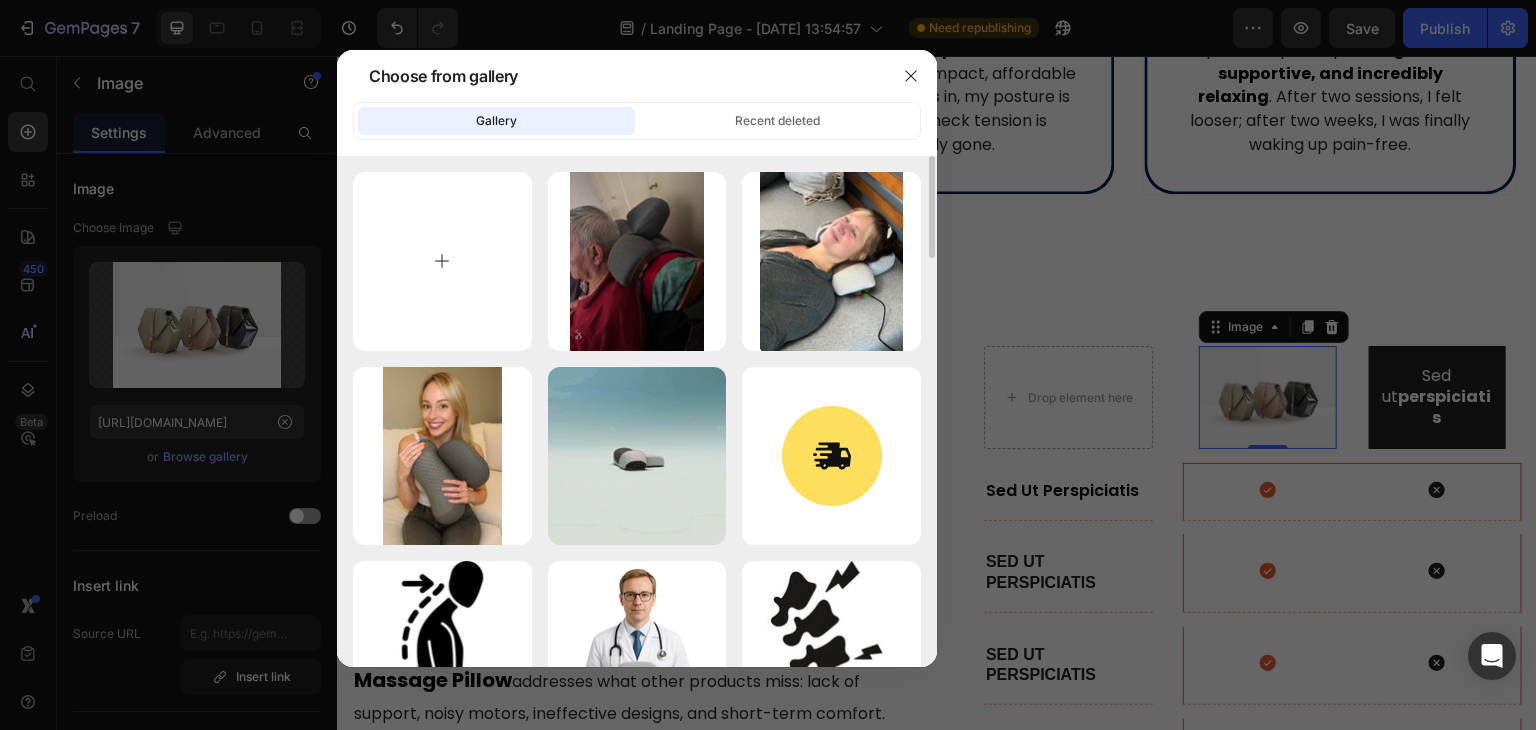 click at bounding box center [442, 261] 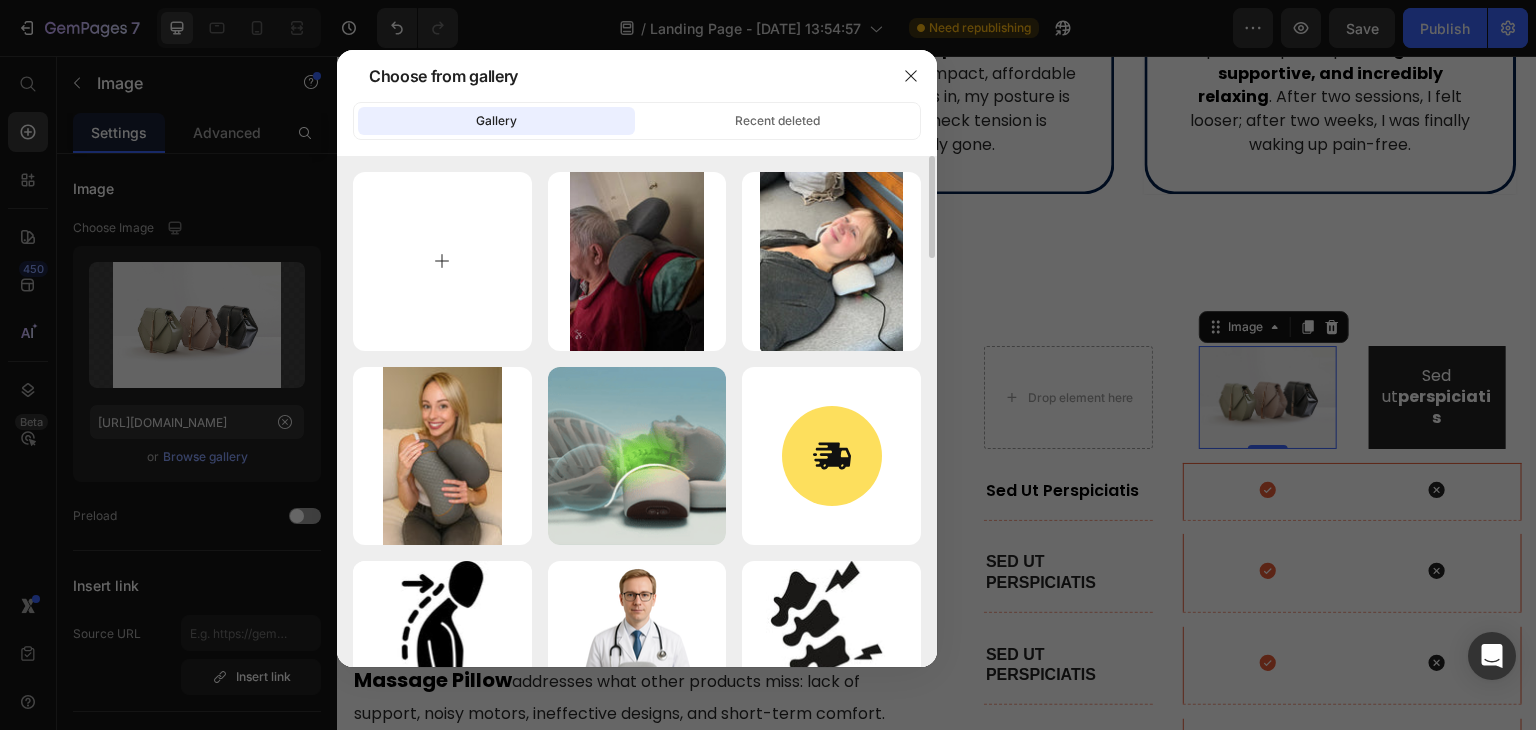 type on "C:\fakepath\shopping.webp" 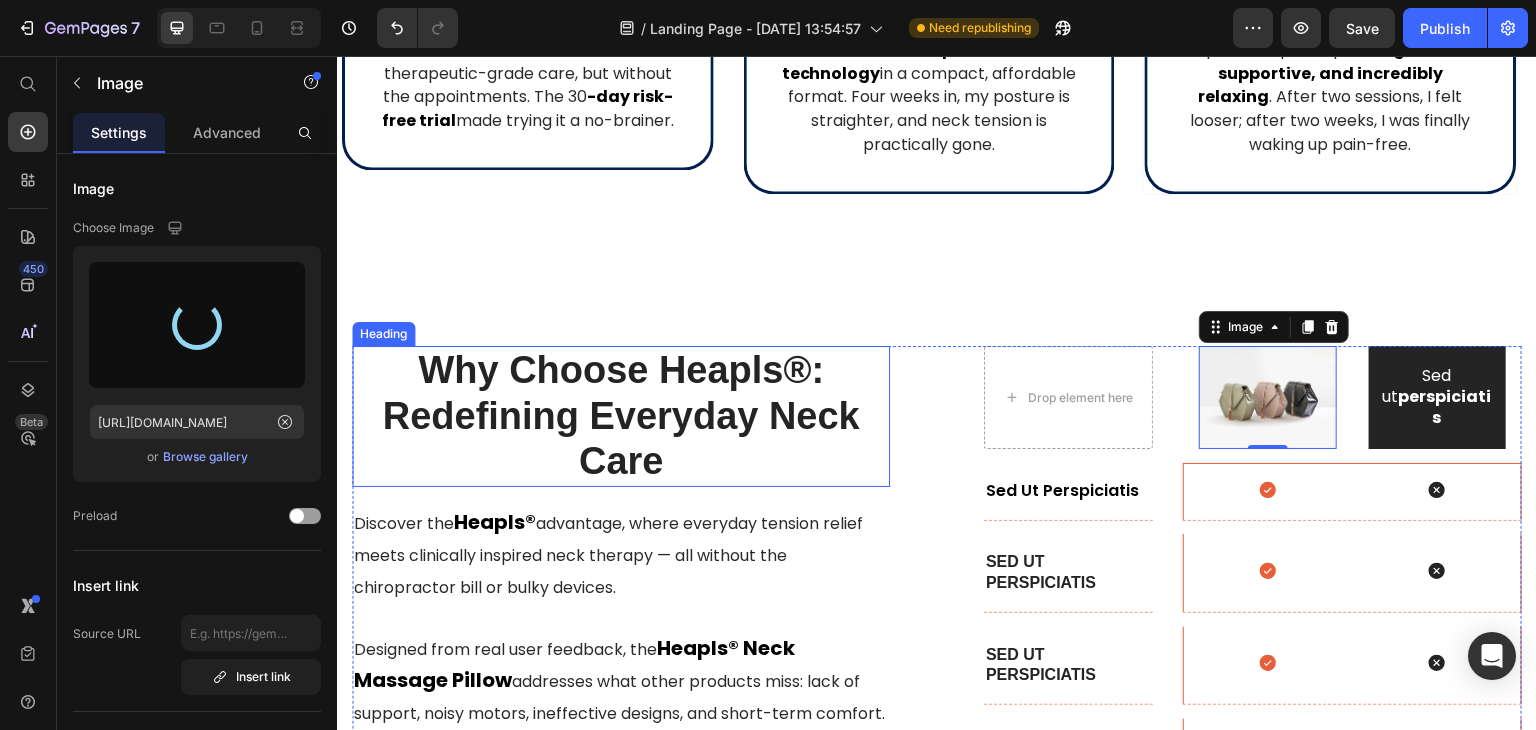 type on "https://cdn.shopify.com/s/files/1/0713/3744/3518/files/gempages_575423143066207058-60217987-516b-4510-a7a3-9a539a5b8d47.webp" 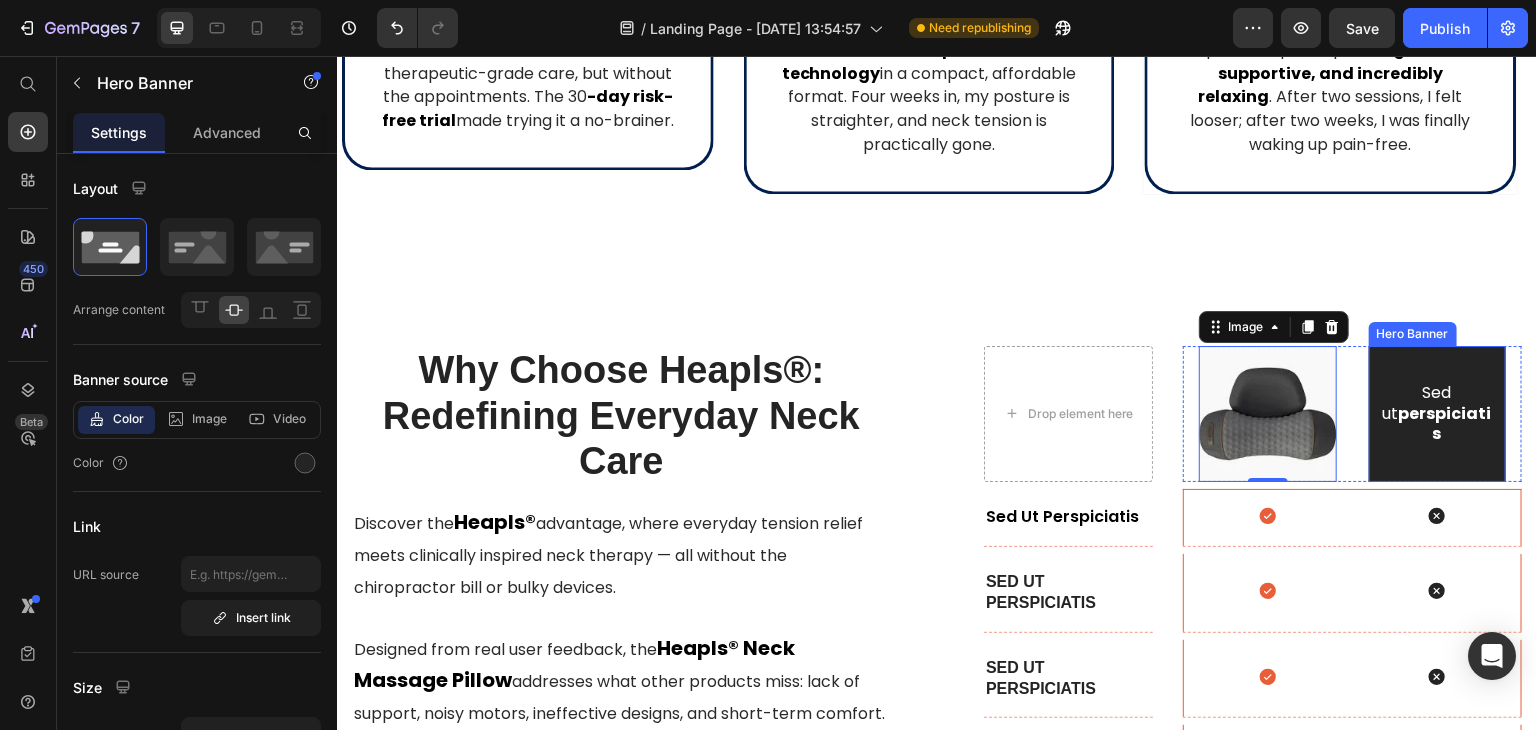 click at bounding box center (1437, 414) 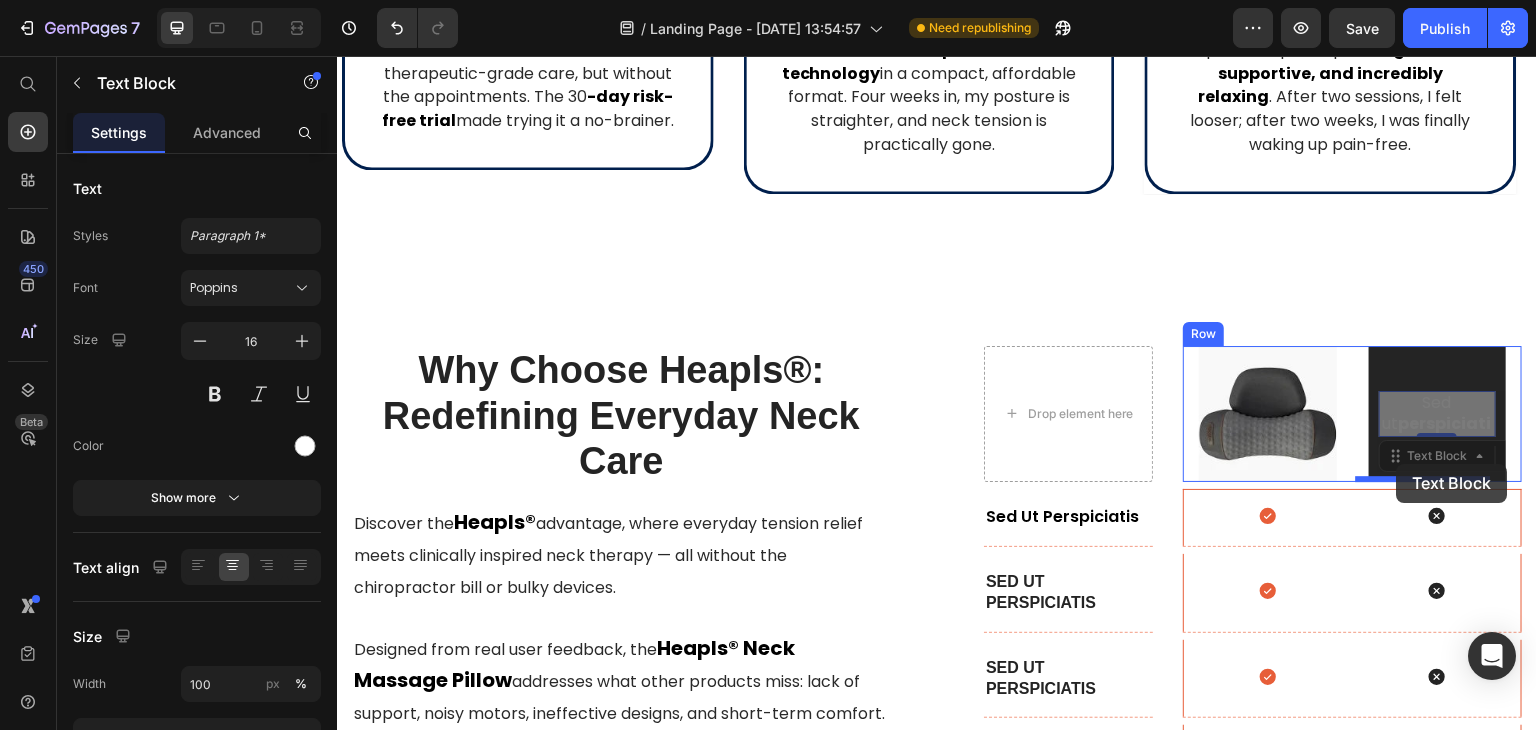 drag, startPoint x: 1396, startPoint y: 420, endPoint x: 1397, endPoint y: 464, distance: 44.011364 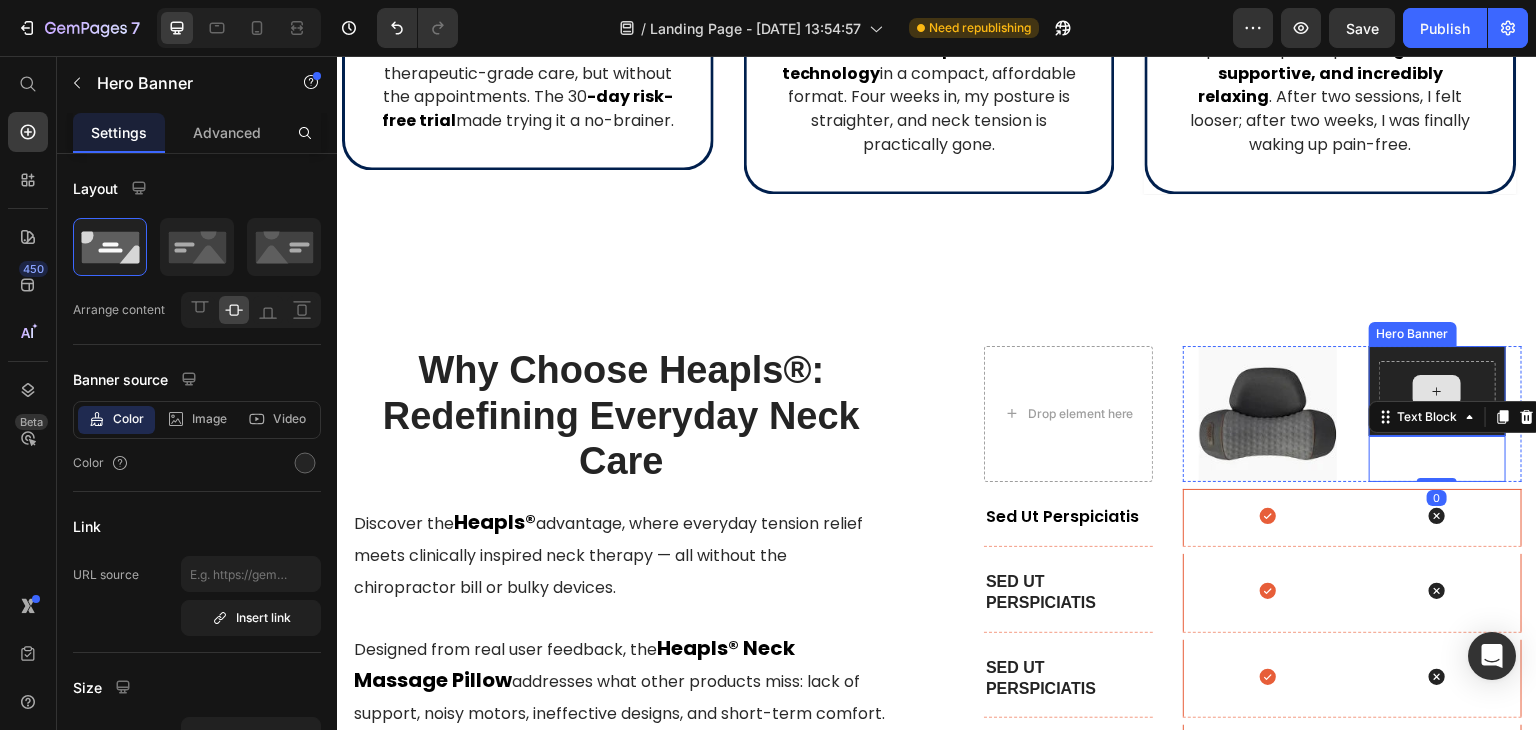 click at bounding box center [1437, 391] 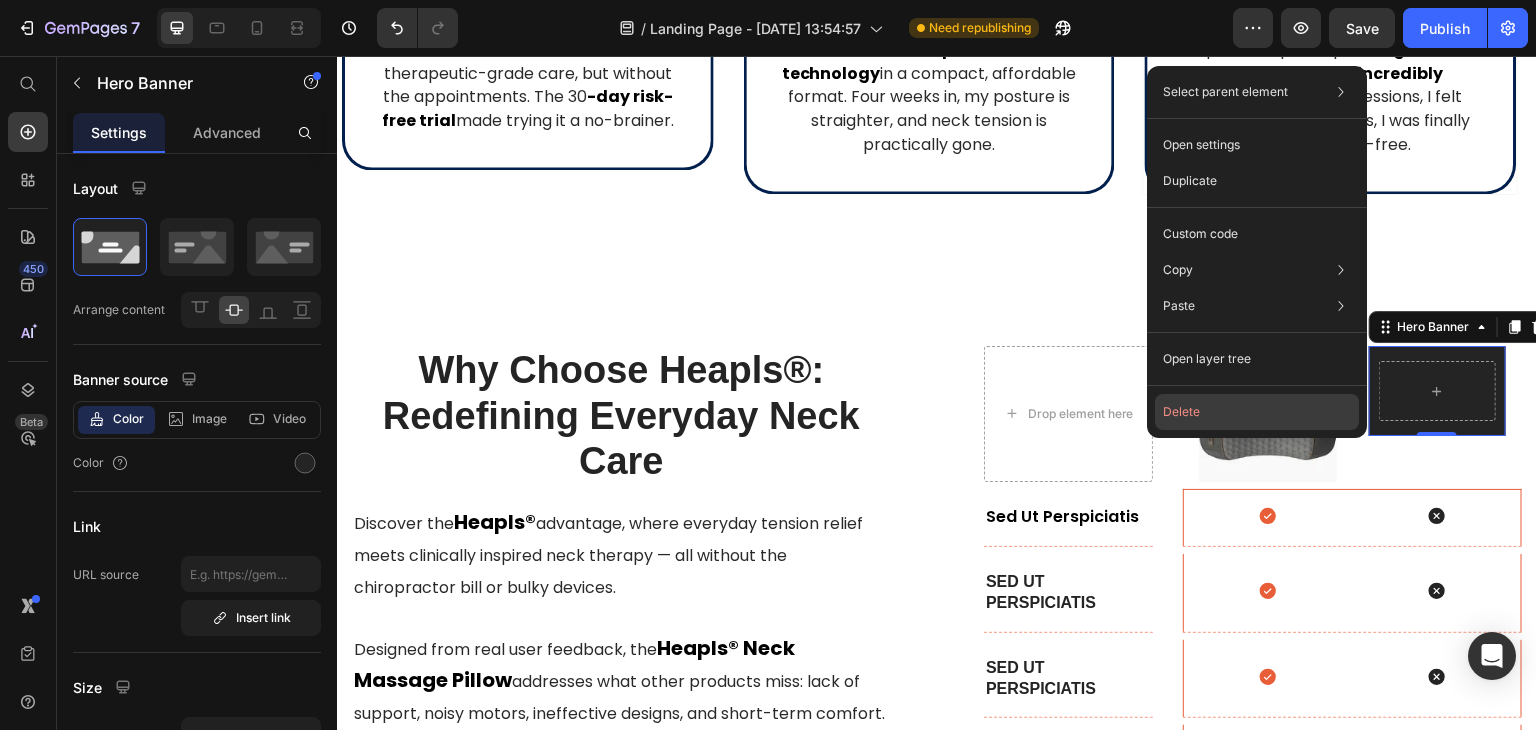 click on "Delete" 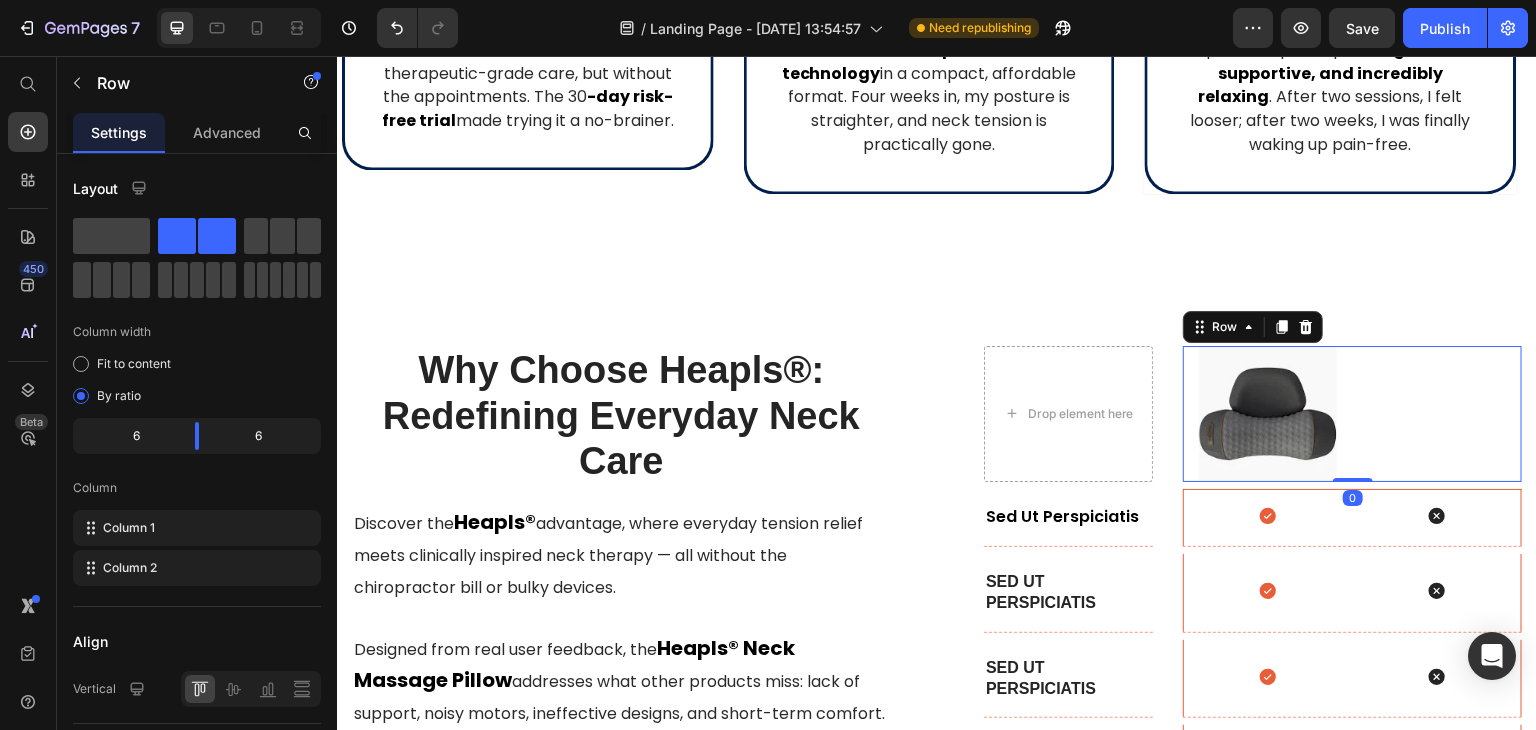 click on "Sed ut  perspiciatis Text Block" at bounding box center [1437, 414] 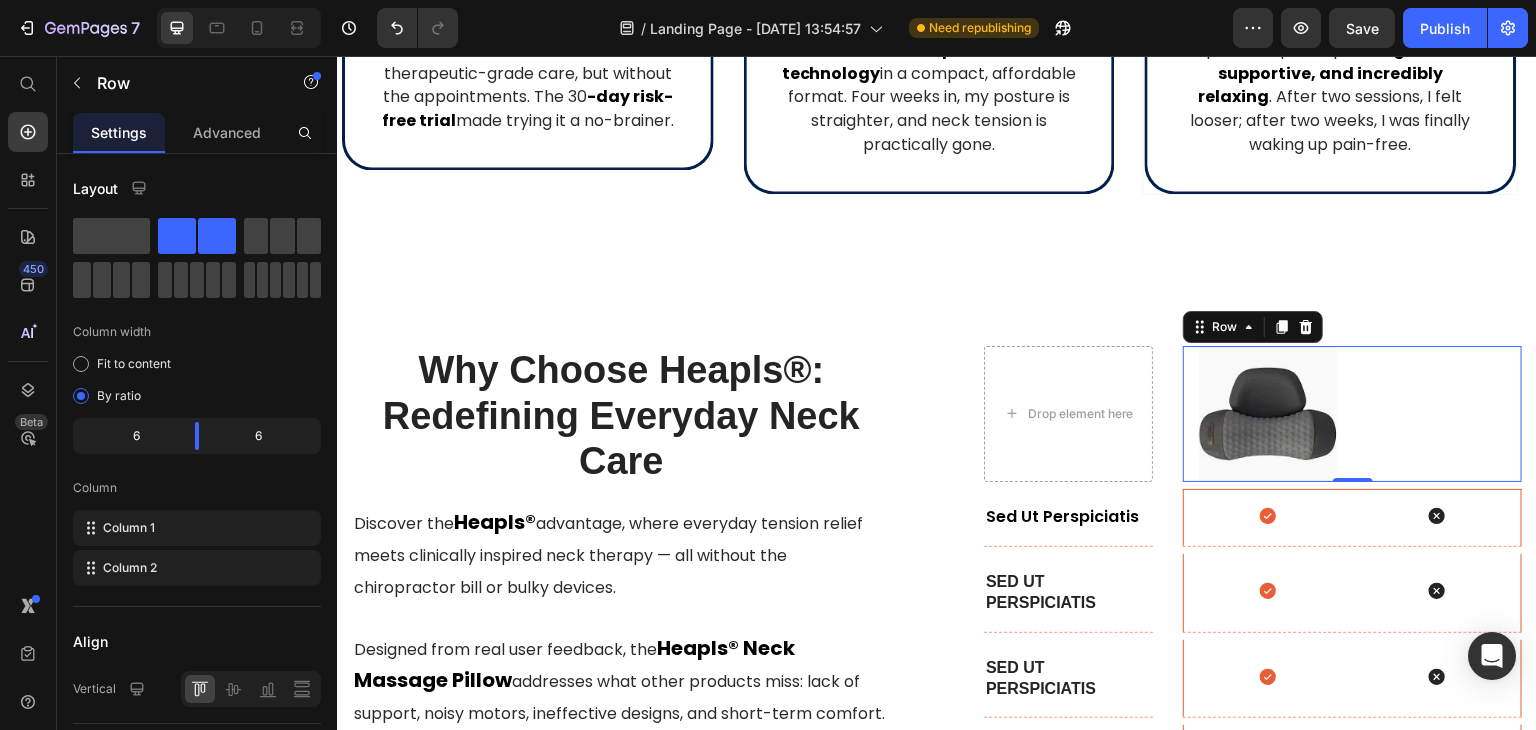 click on "Sed ut  perspiciatis Text Block" at bounding box center (1437, 414) 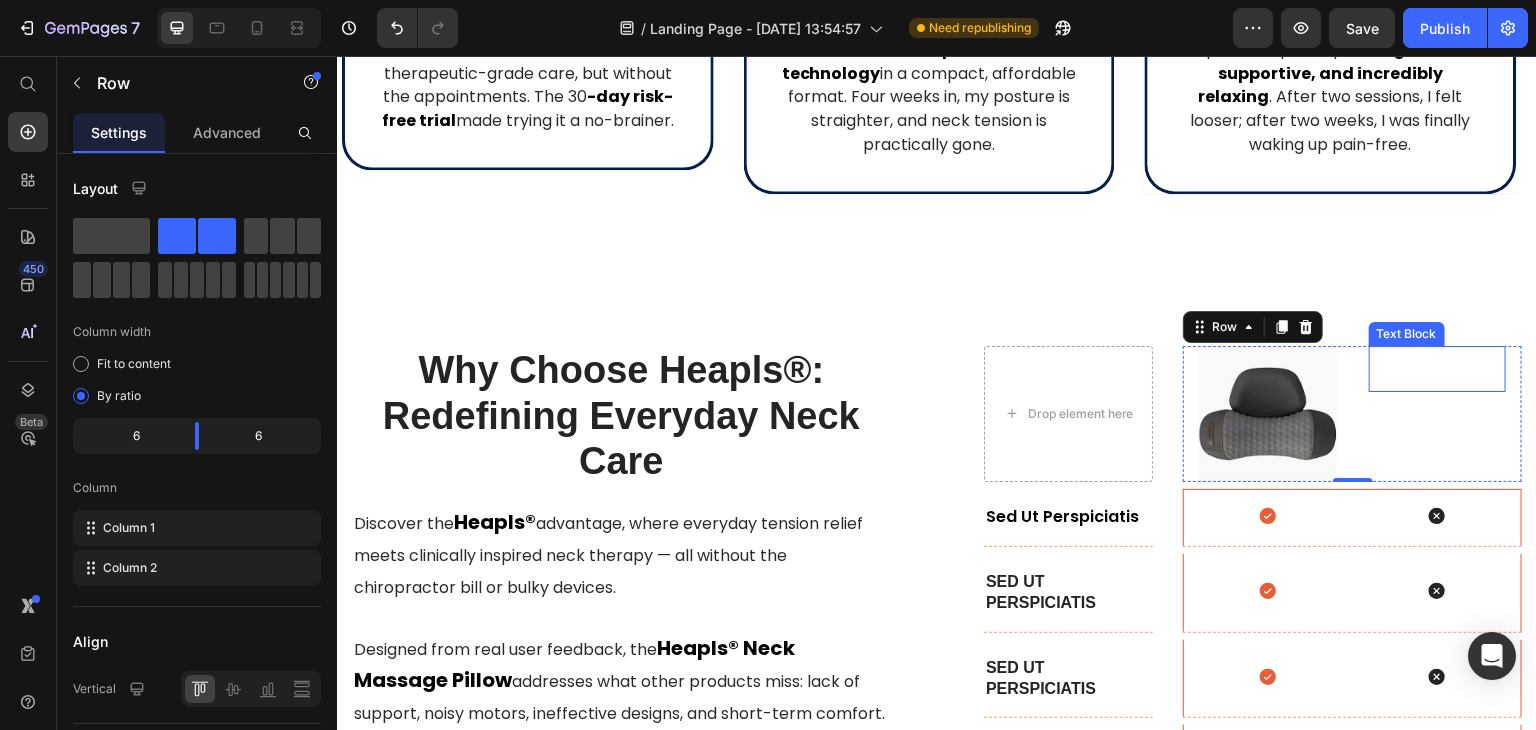 click on "Sed ut  perspiciatis" at bounding box center [1437, 369] 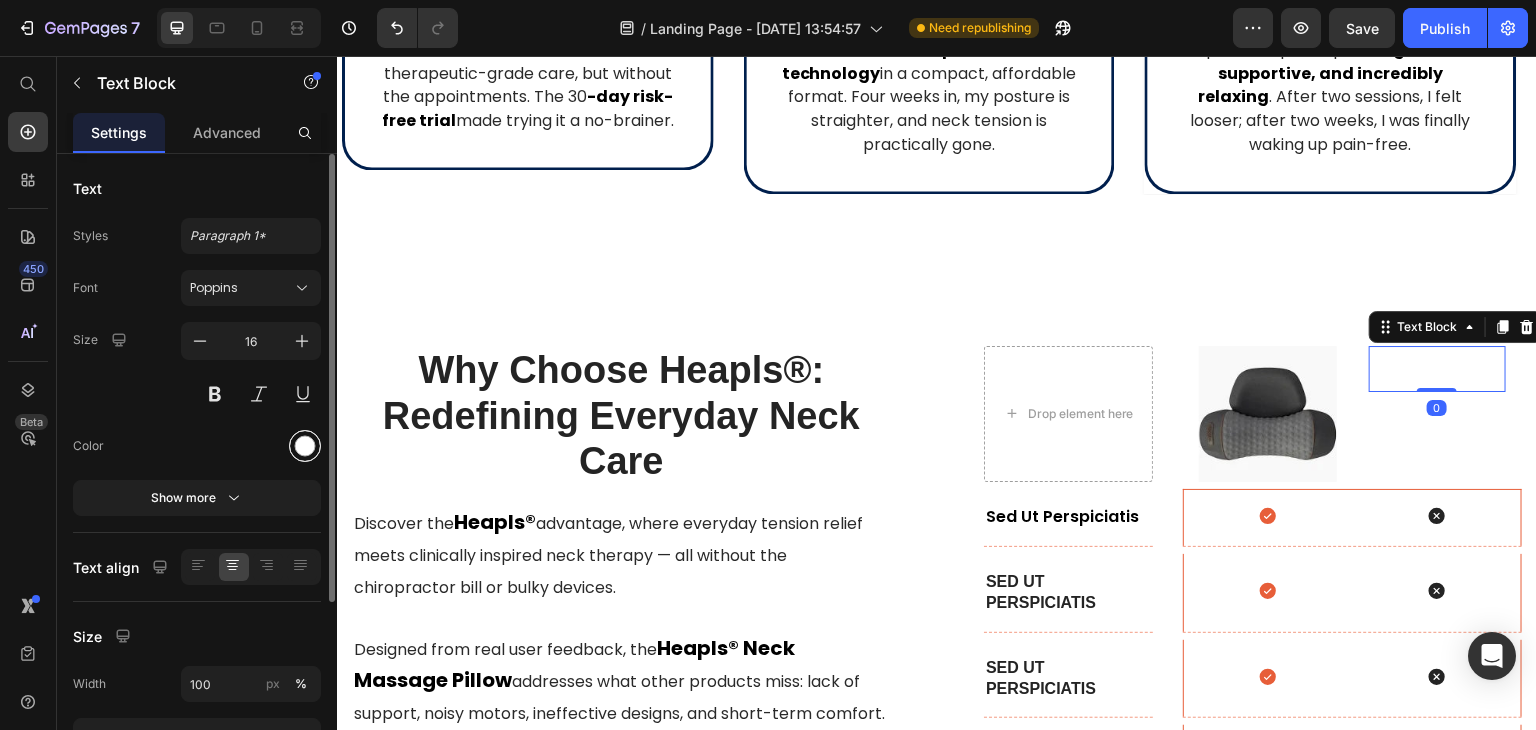 click at bounding box center (305, 446) 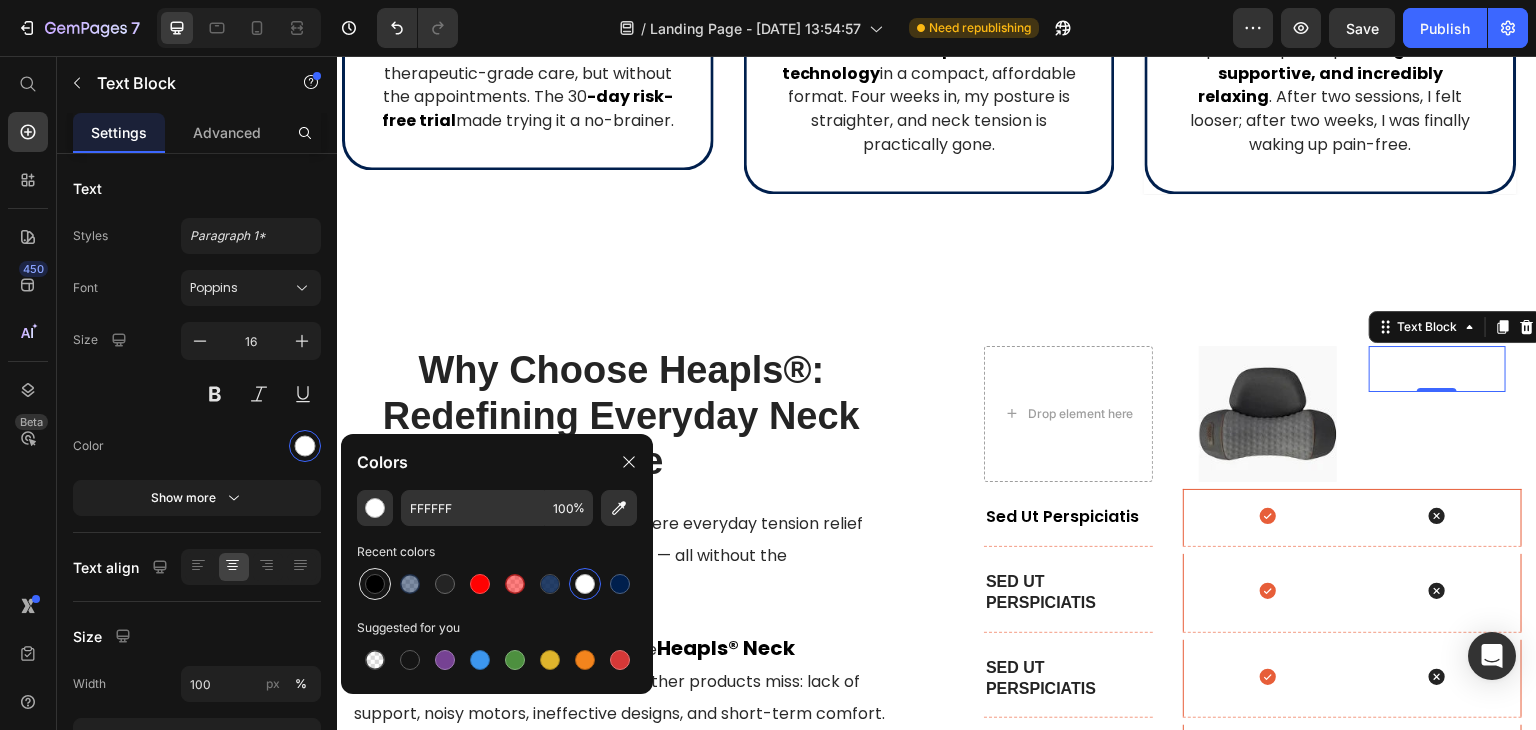 click at bounding box center [375, 584] 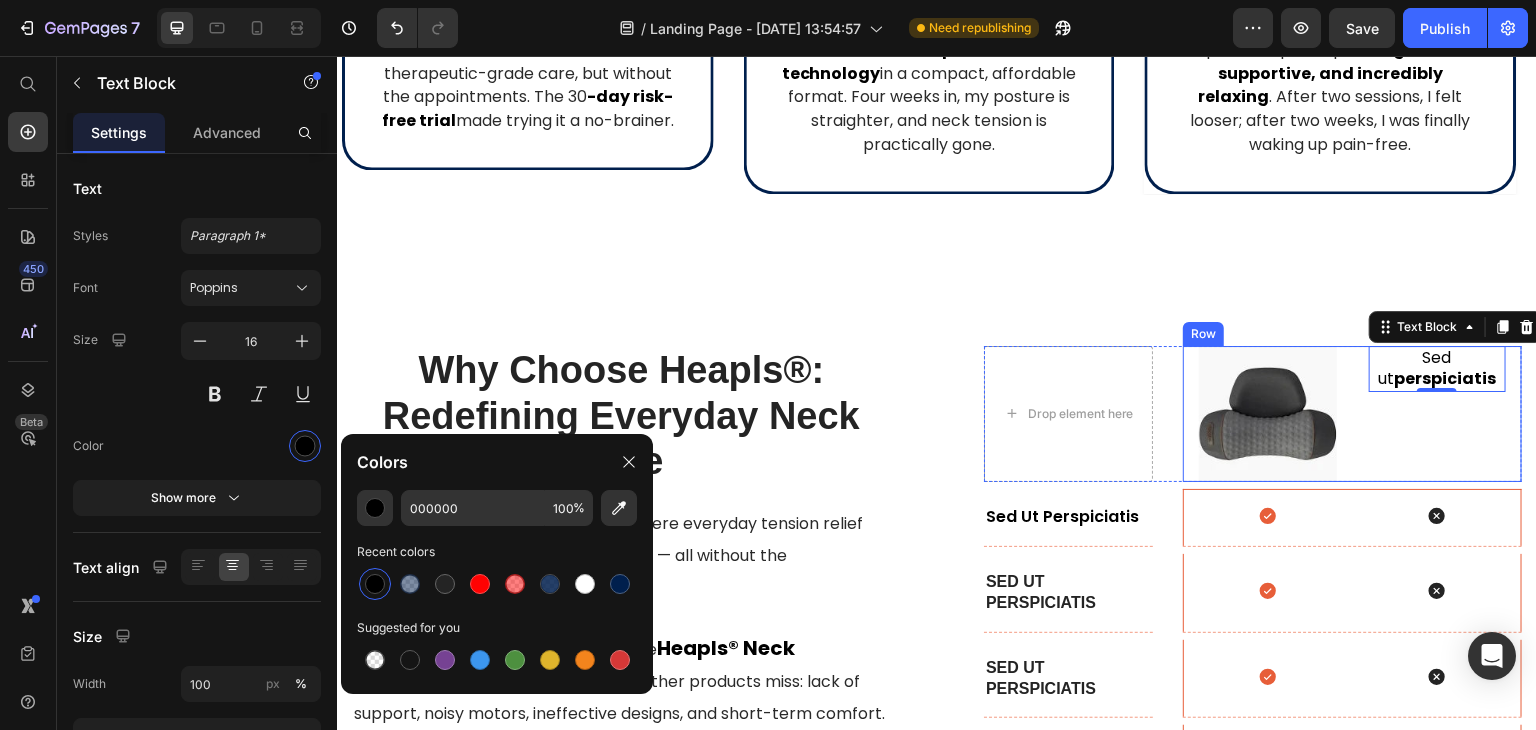 click on "Sed ut  perspiciatis Text Block   0" at bounding box center (1437, 414) 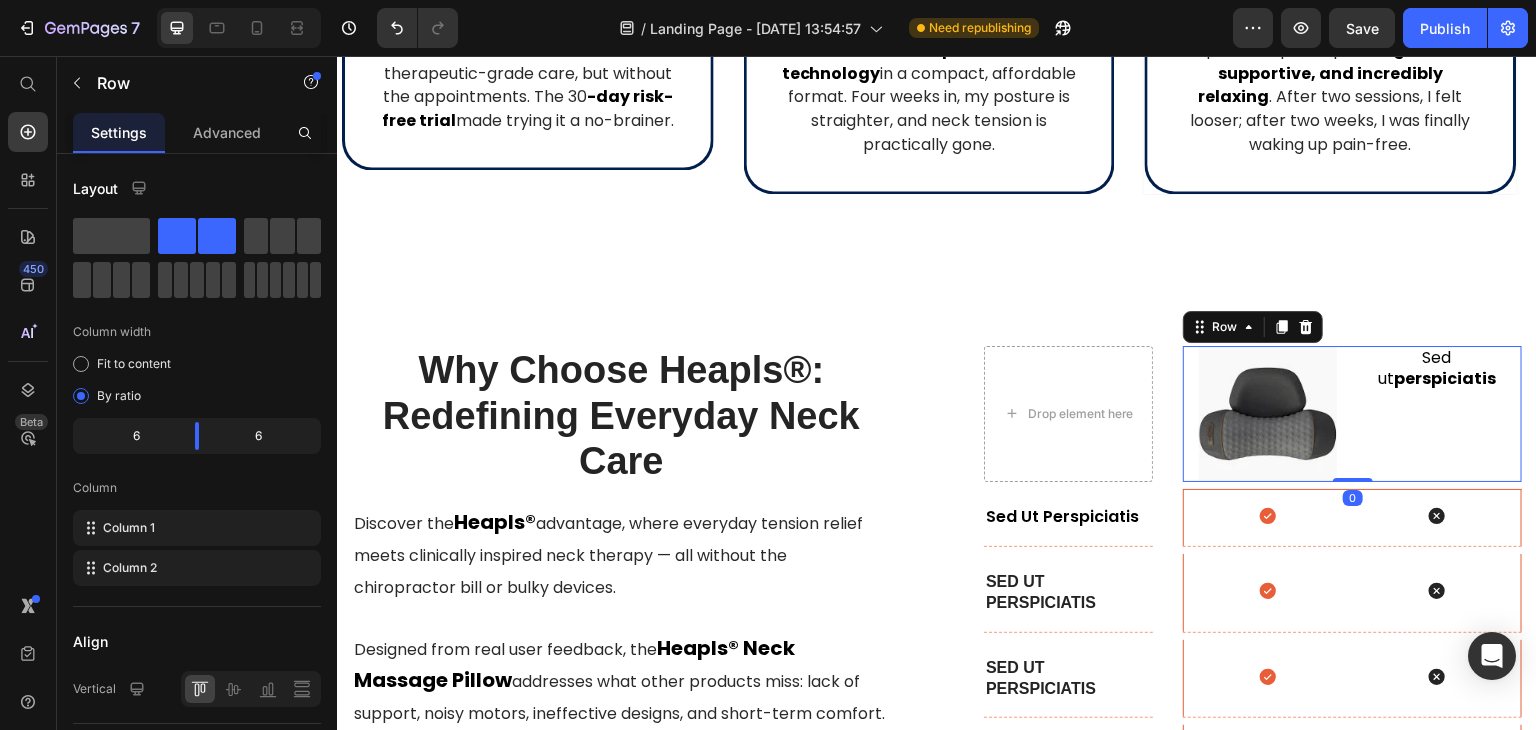 click at bounding box center [1267, 414] 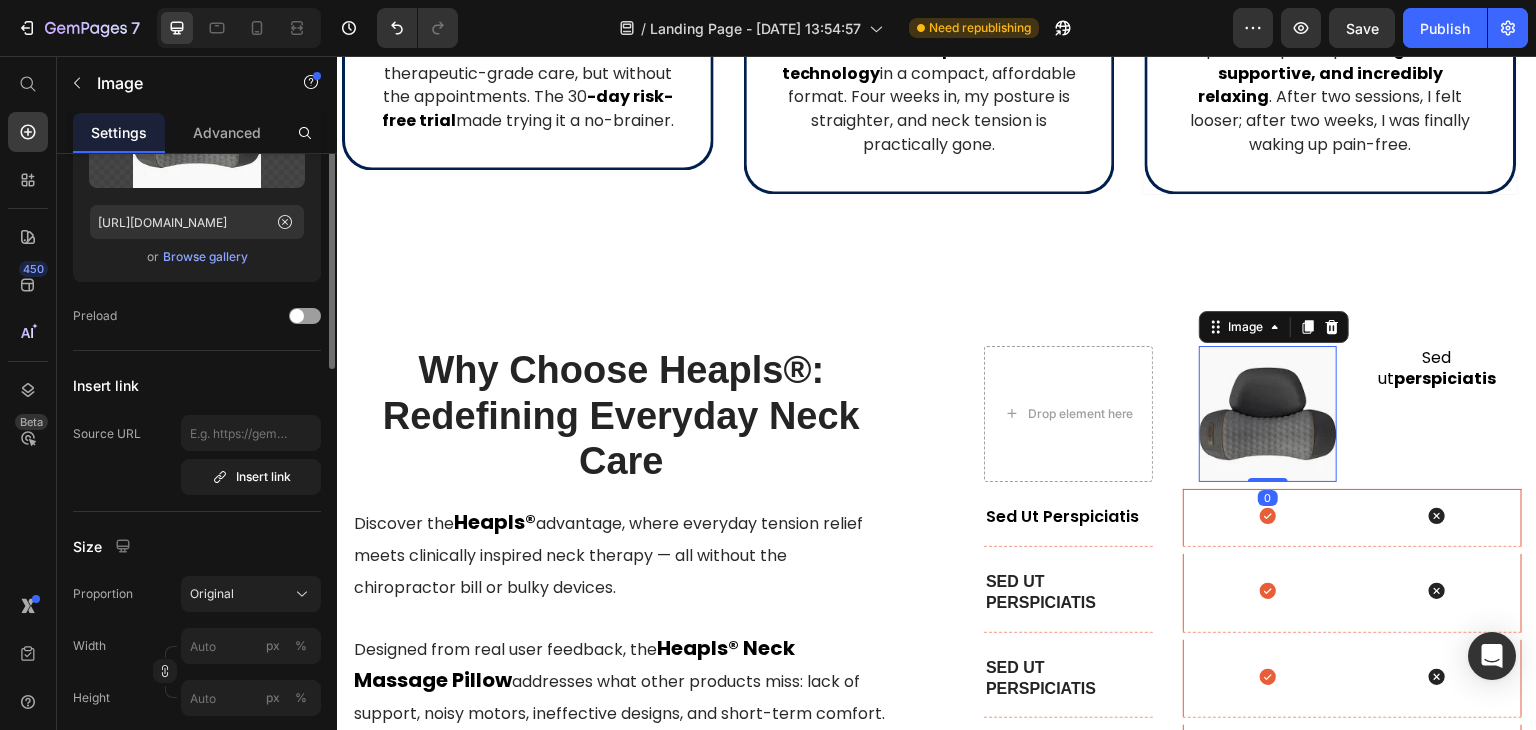 scroll, scrollTop: 300, scrollLeft: 0, axis: vertical 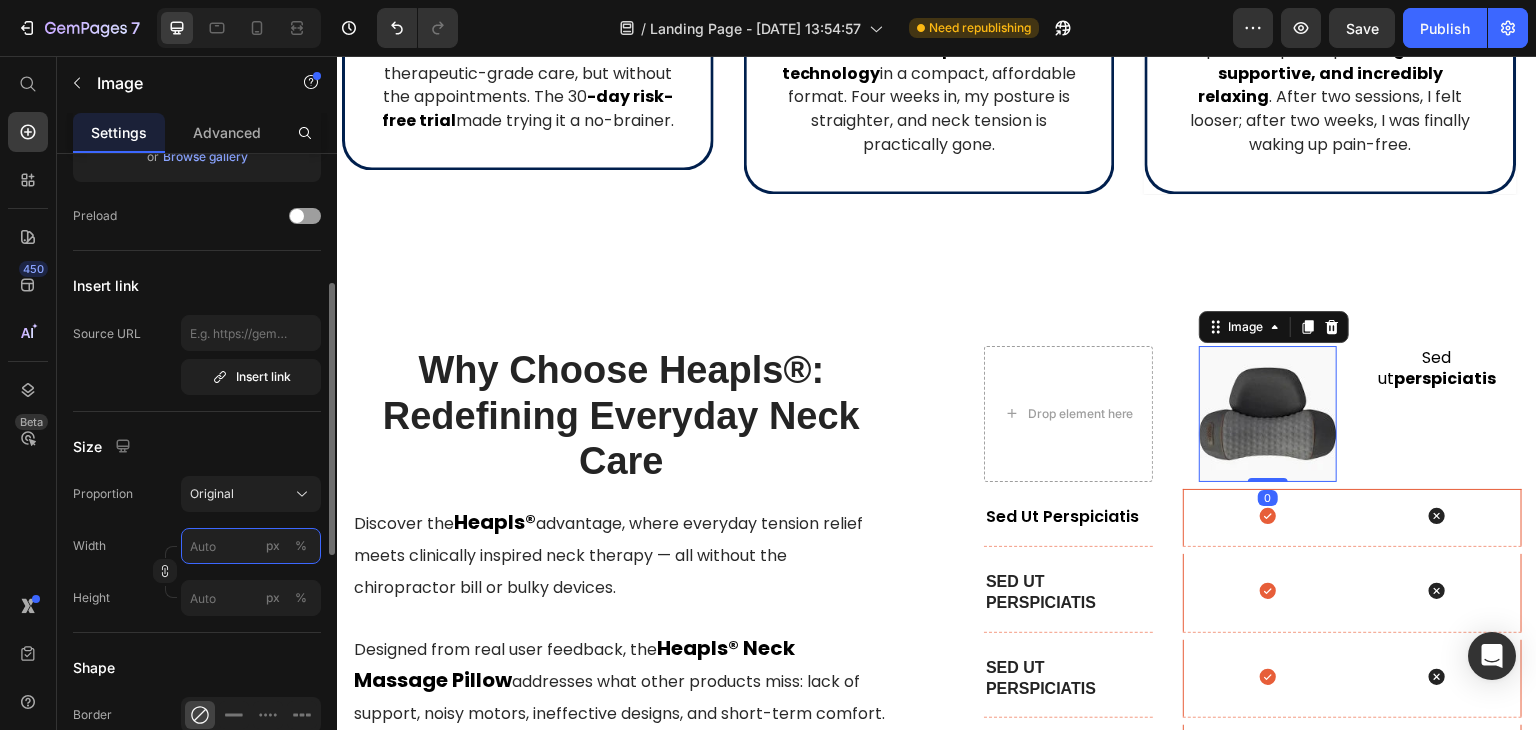 click on "px %" at bounding box center (251, 546) 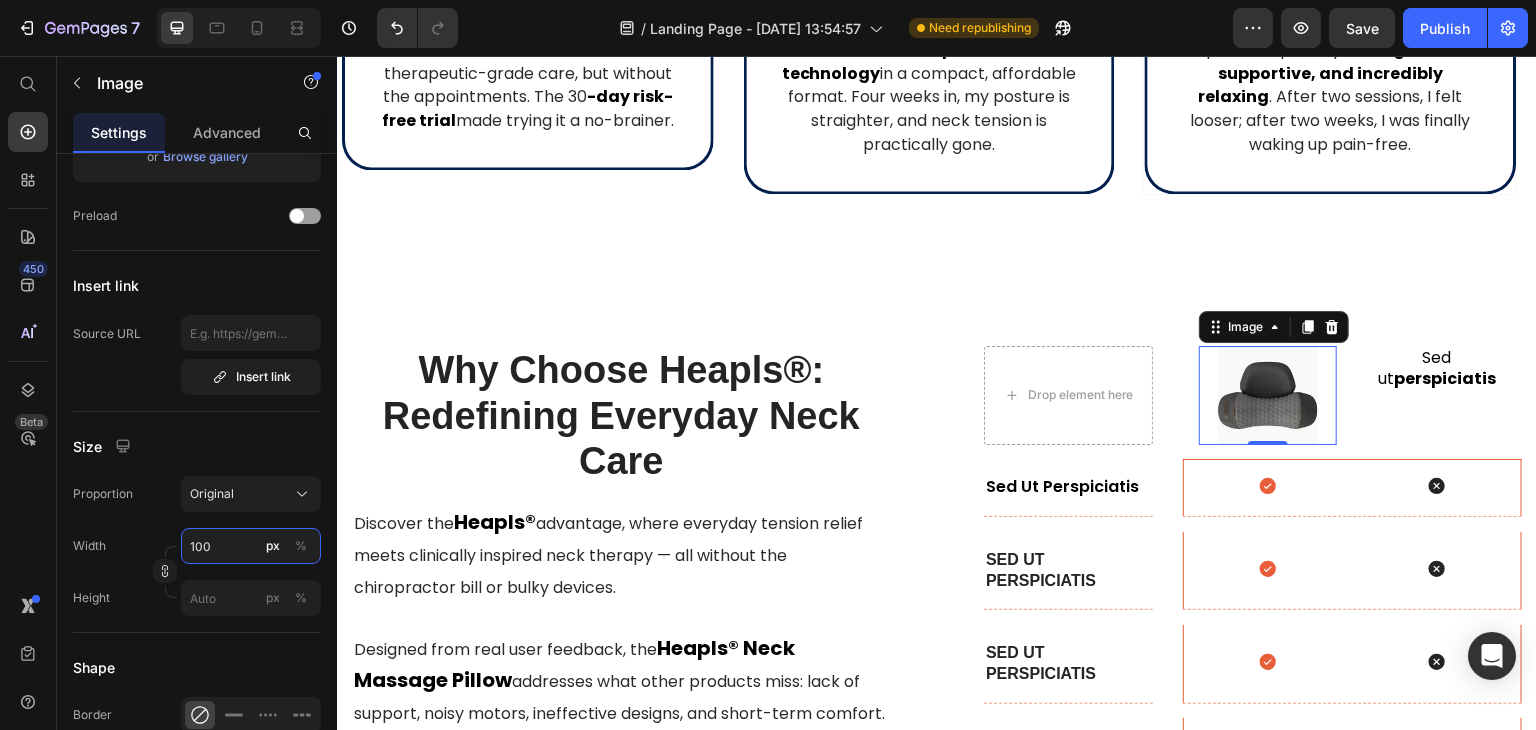 type on "100" 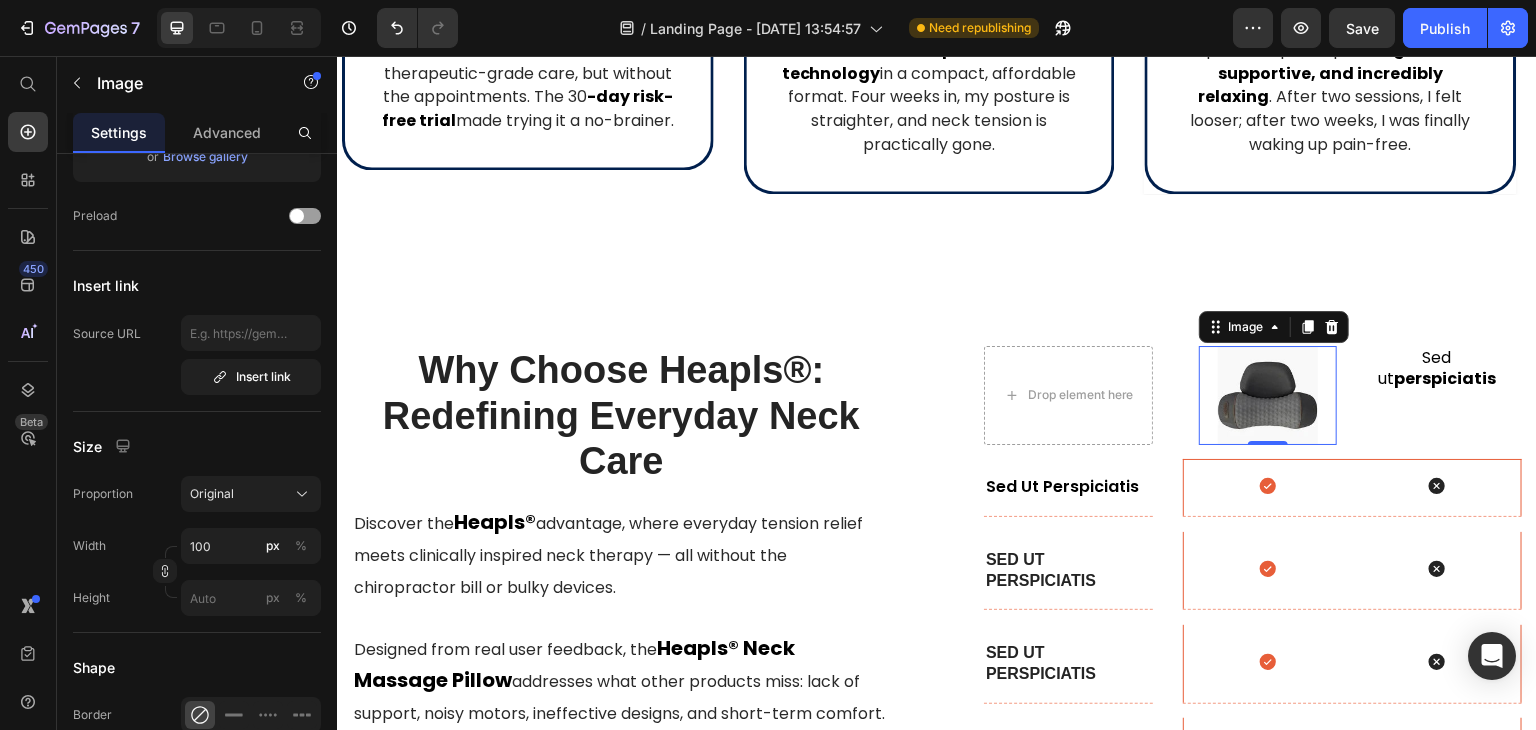 click at bounding box center (1267, 395) 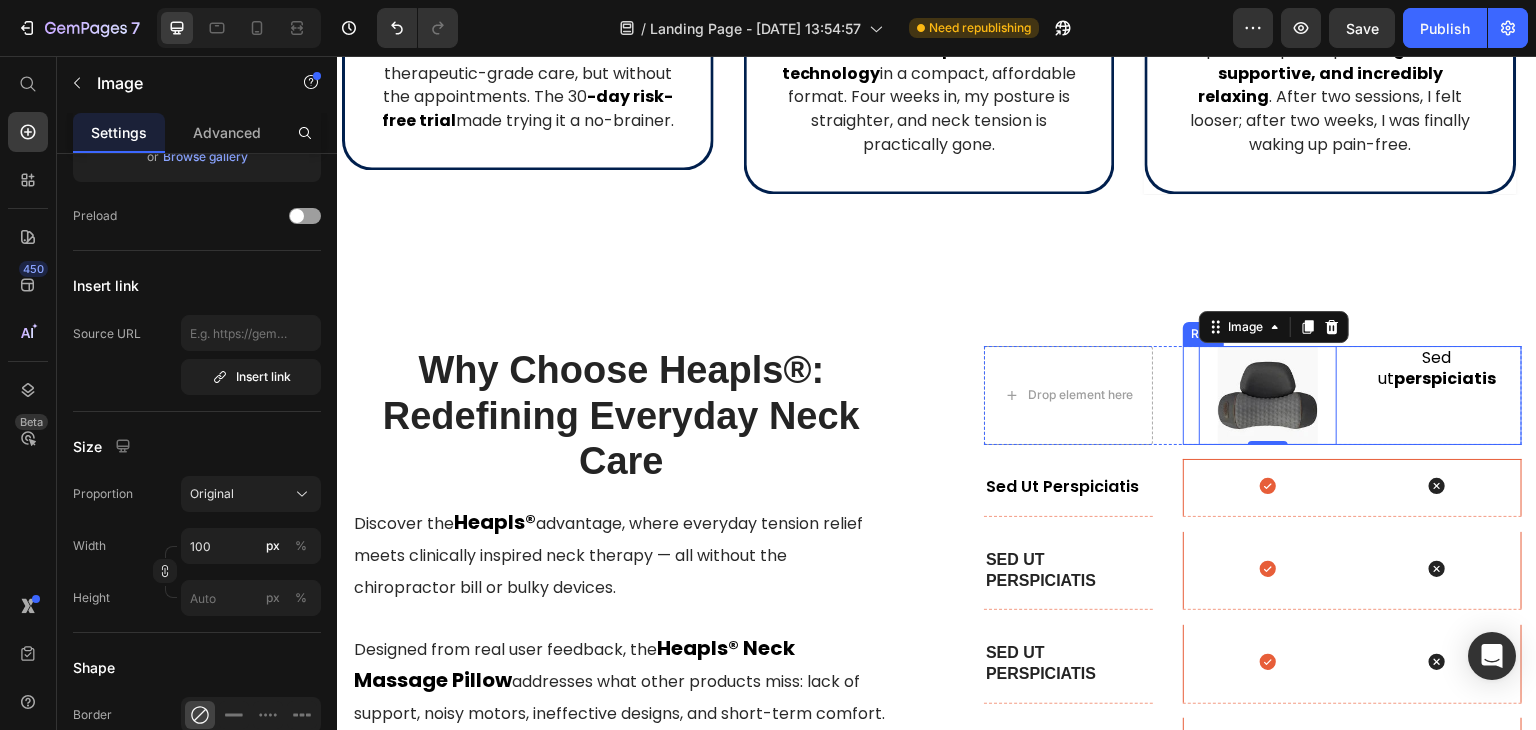 click on "Image   0 Sed ut  perspiciatis Text Block Row" at bounding box center [1352, 395] 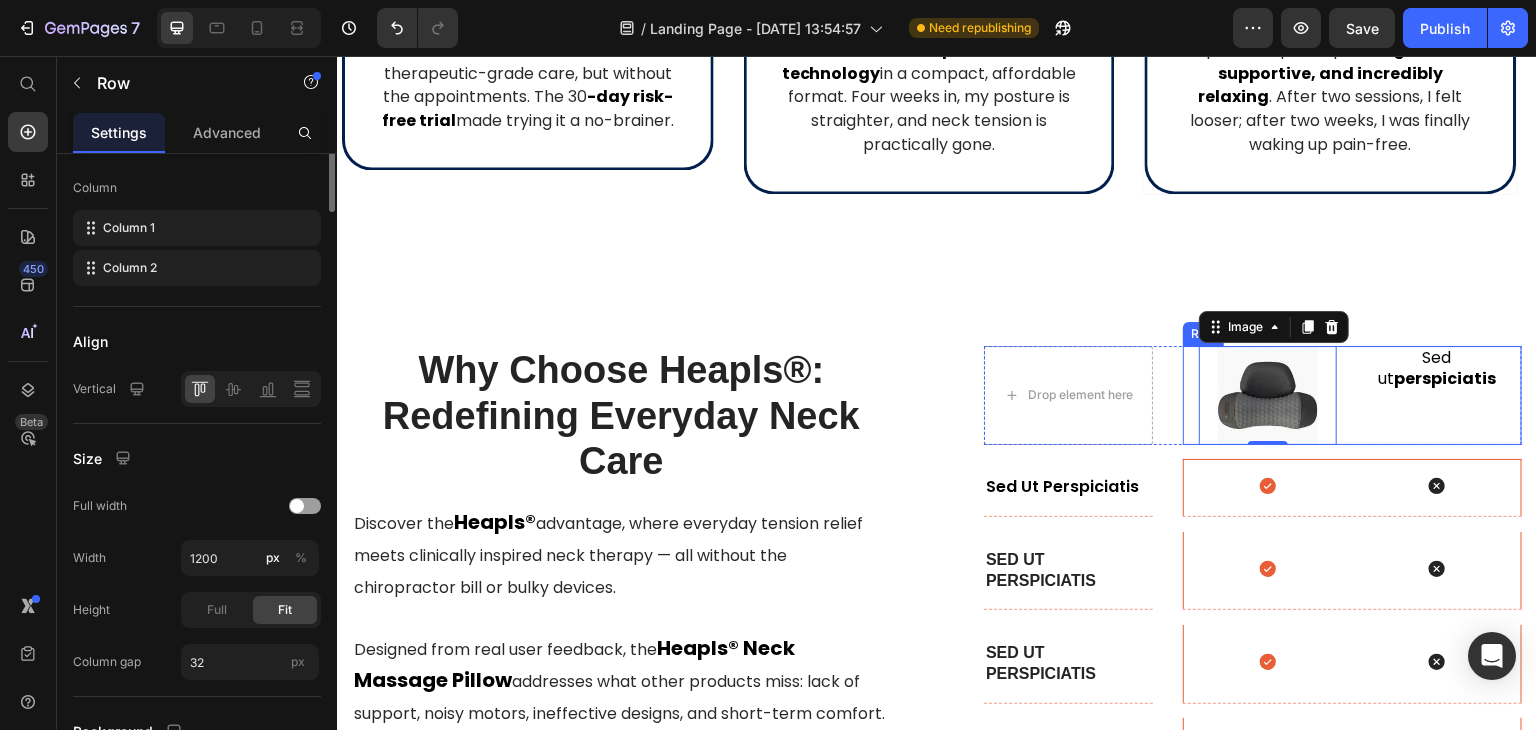 scroll, scrollTop: 0, scrollLeft: 0, axis: both 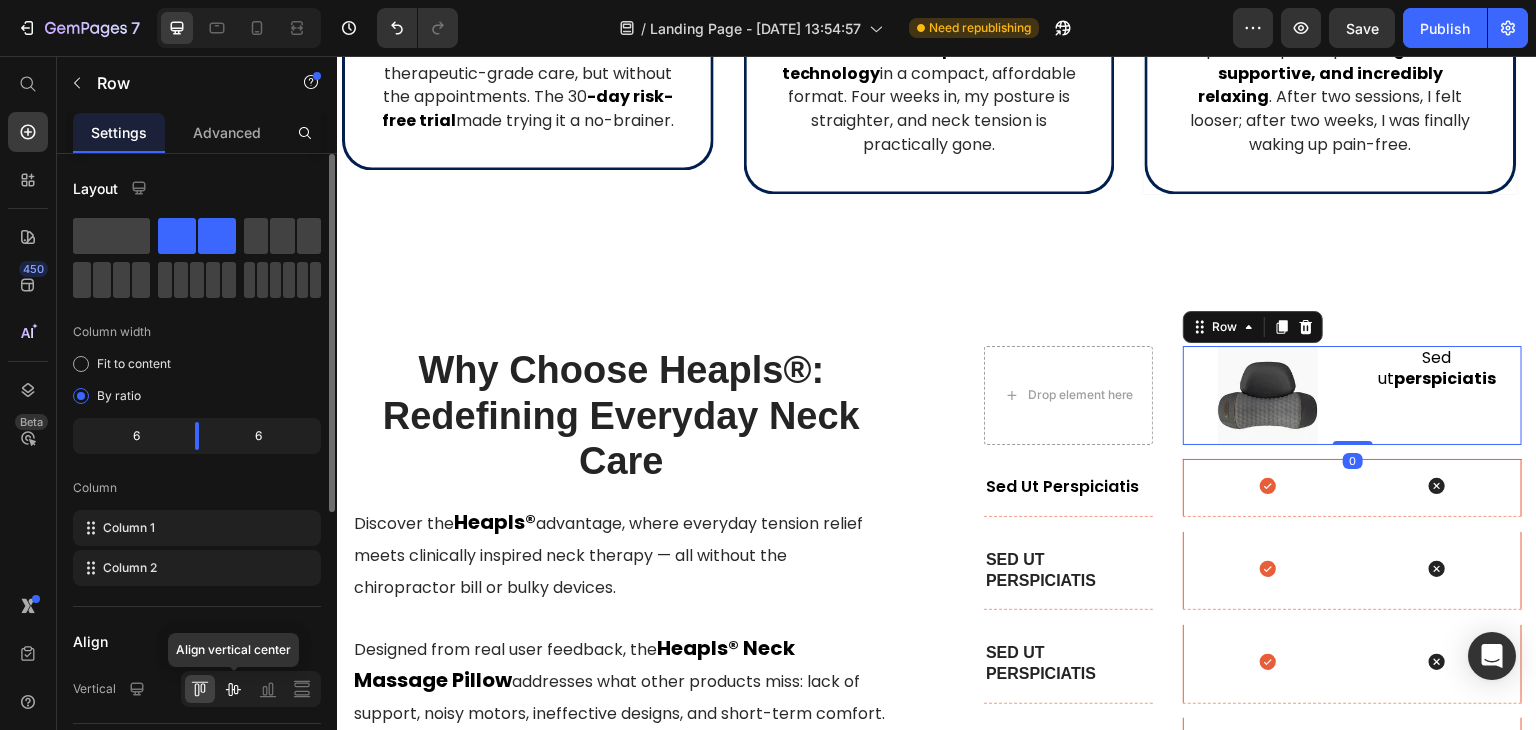 click 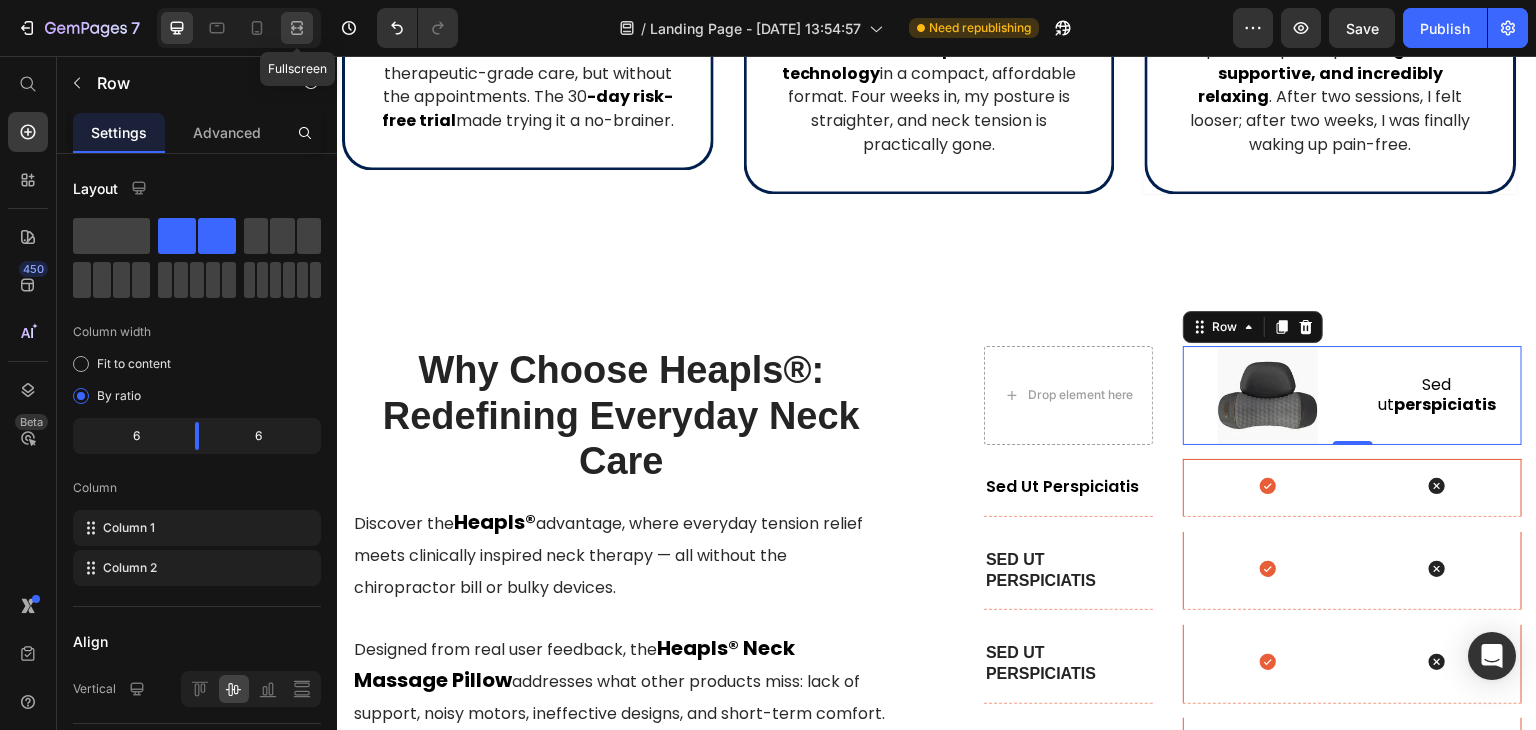 click 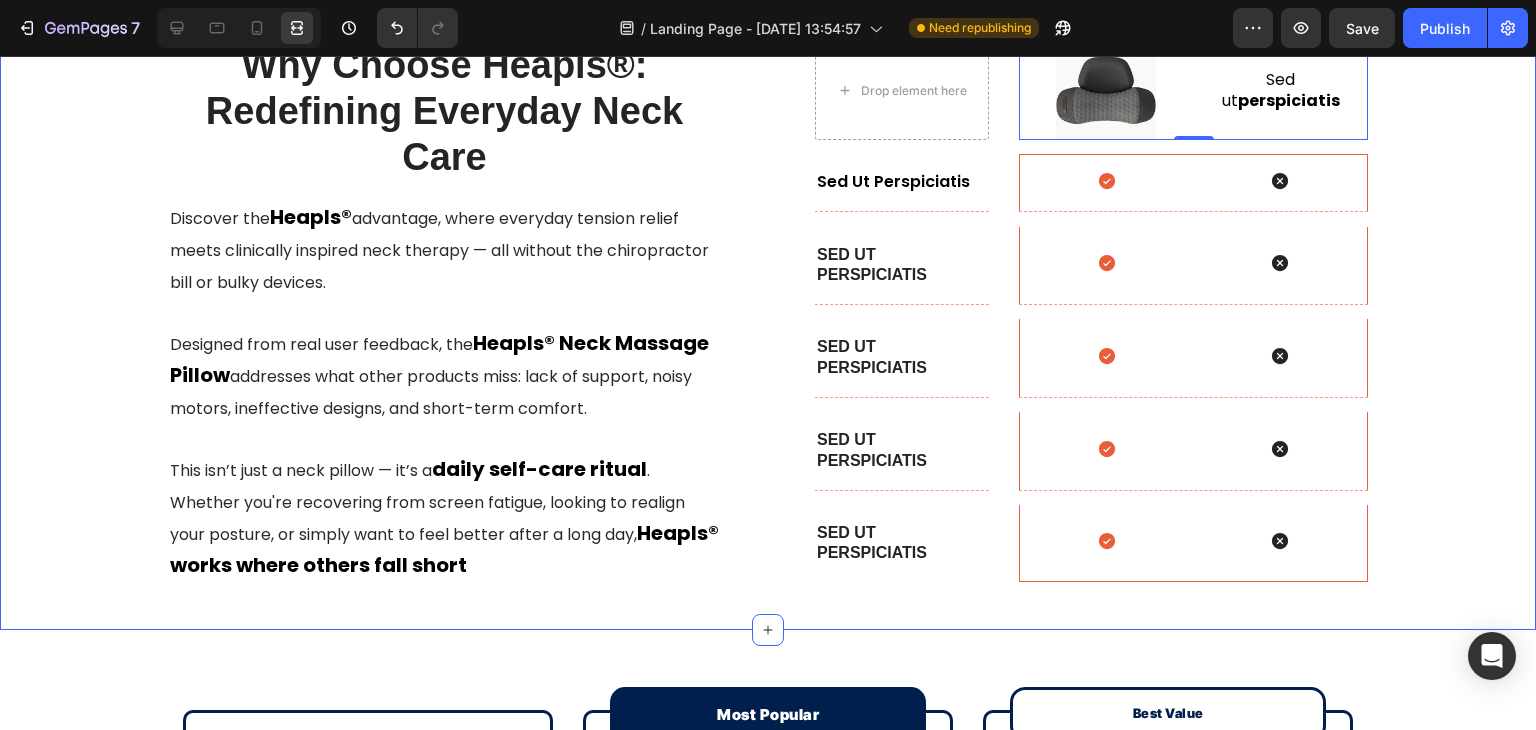 scroll, scrollTop: 6877, scrollLeft: 0, axis: vertical 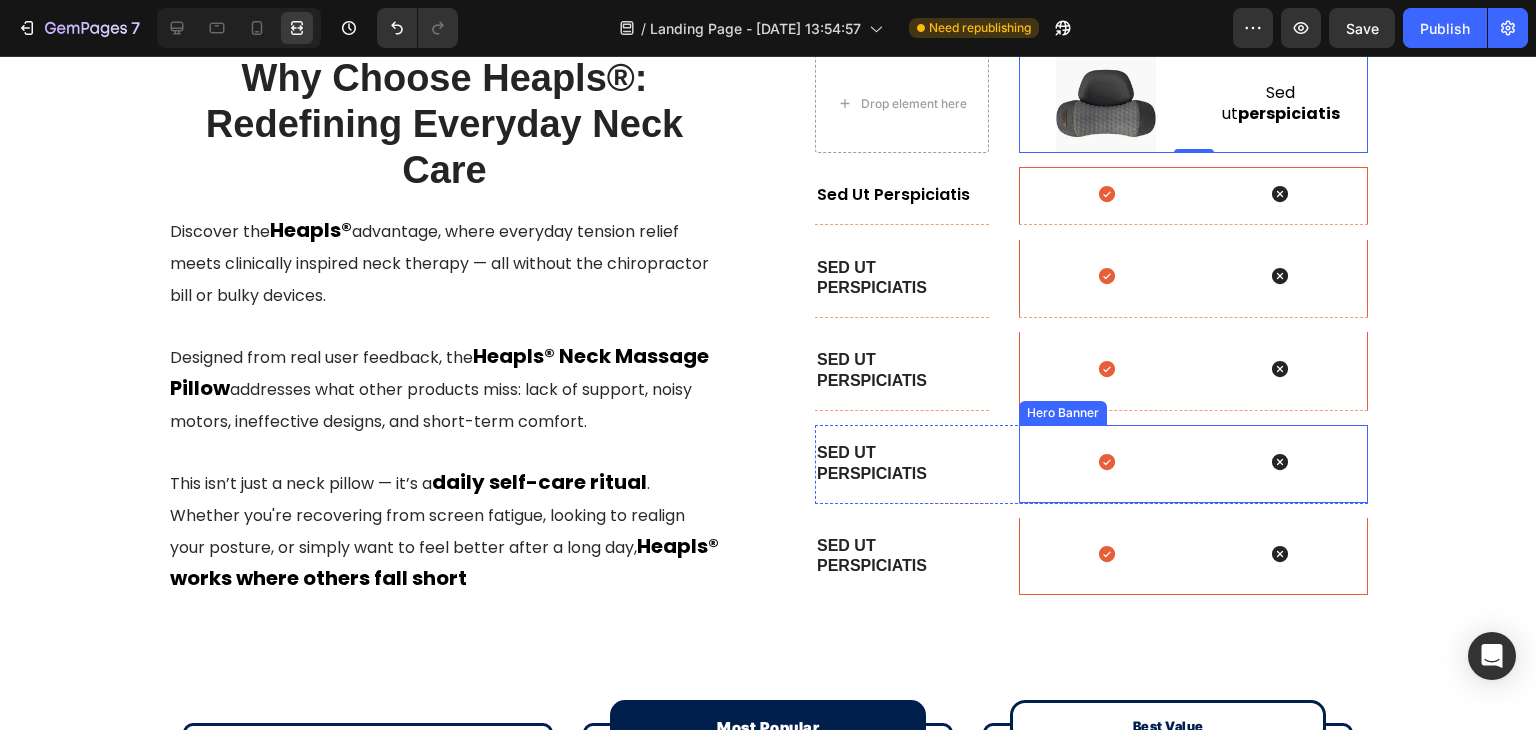 click on "Icon
Icon" at bounding box center (1193, 464) 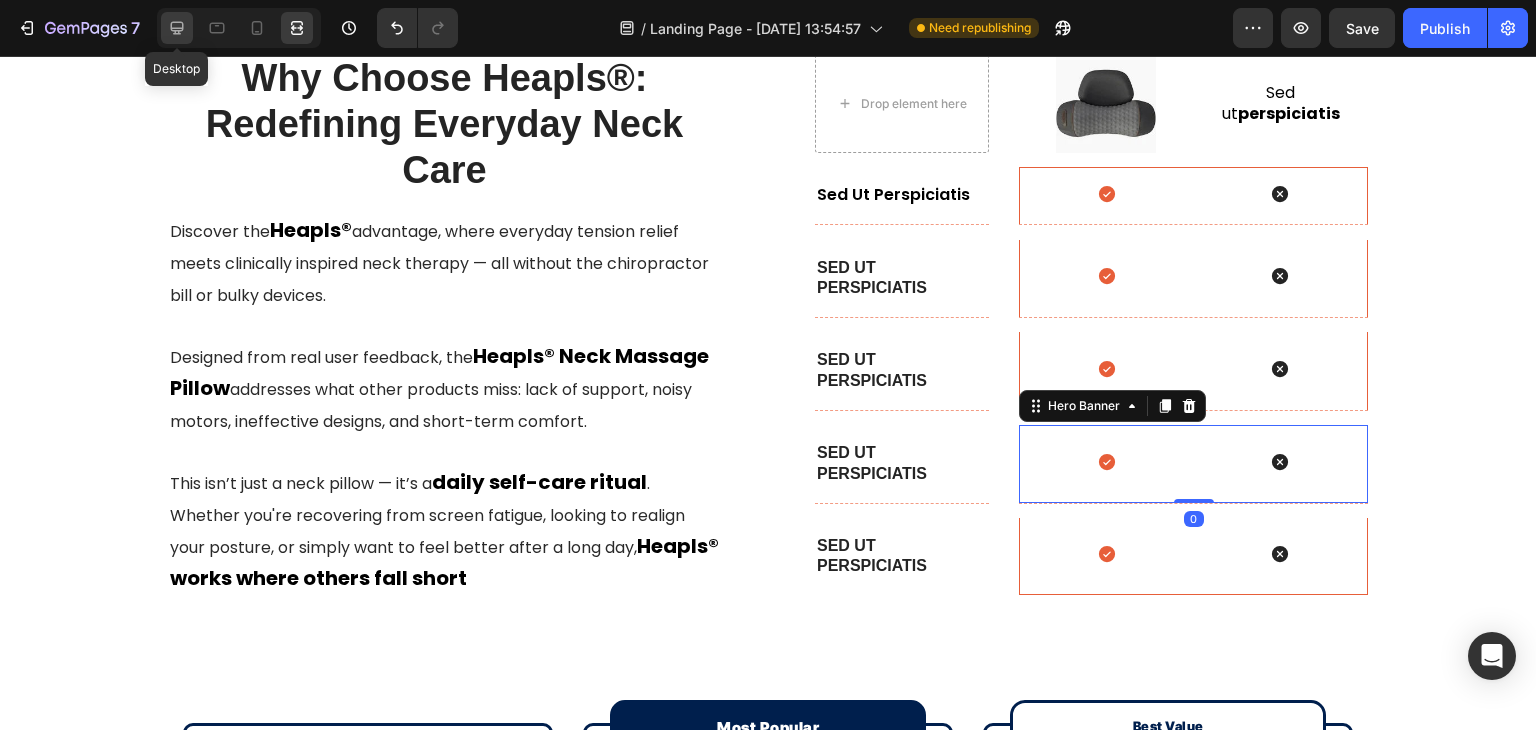 click 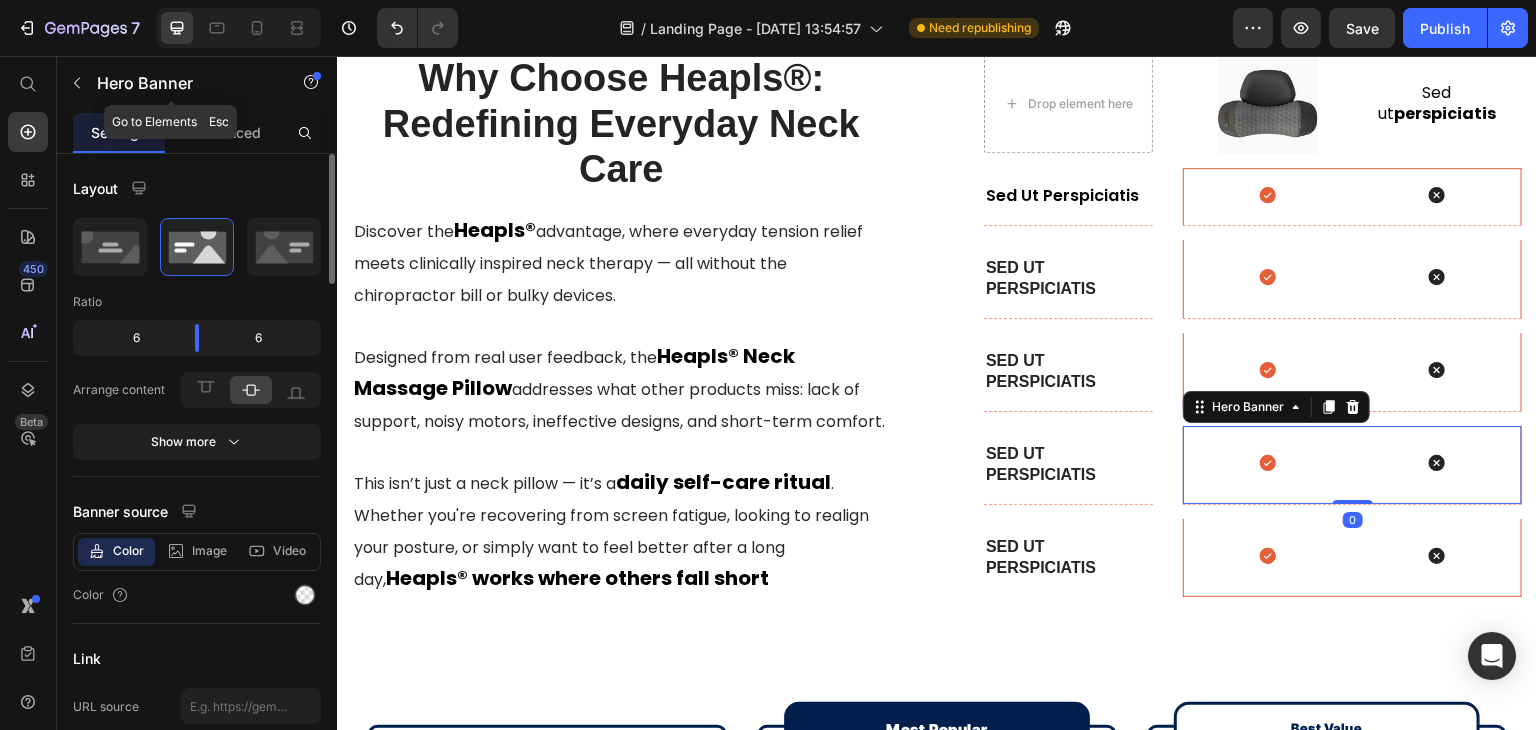 scroll, scrollTop: 6868, scrollLeft: 0, axis: vertical 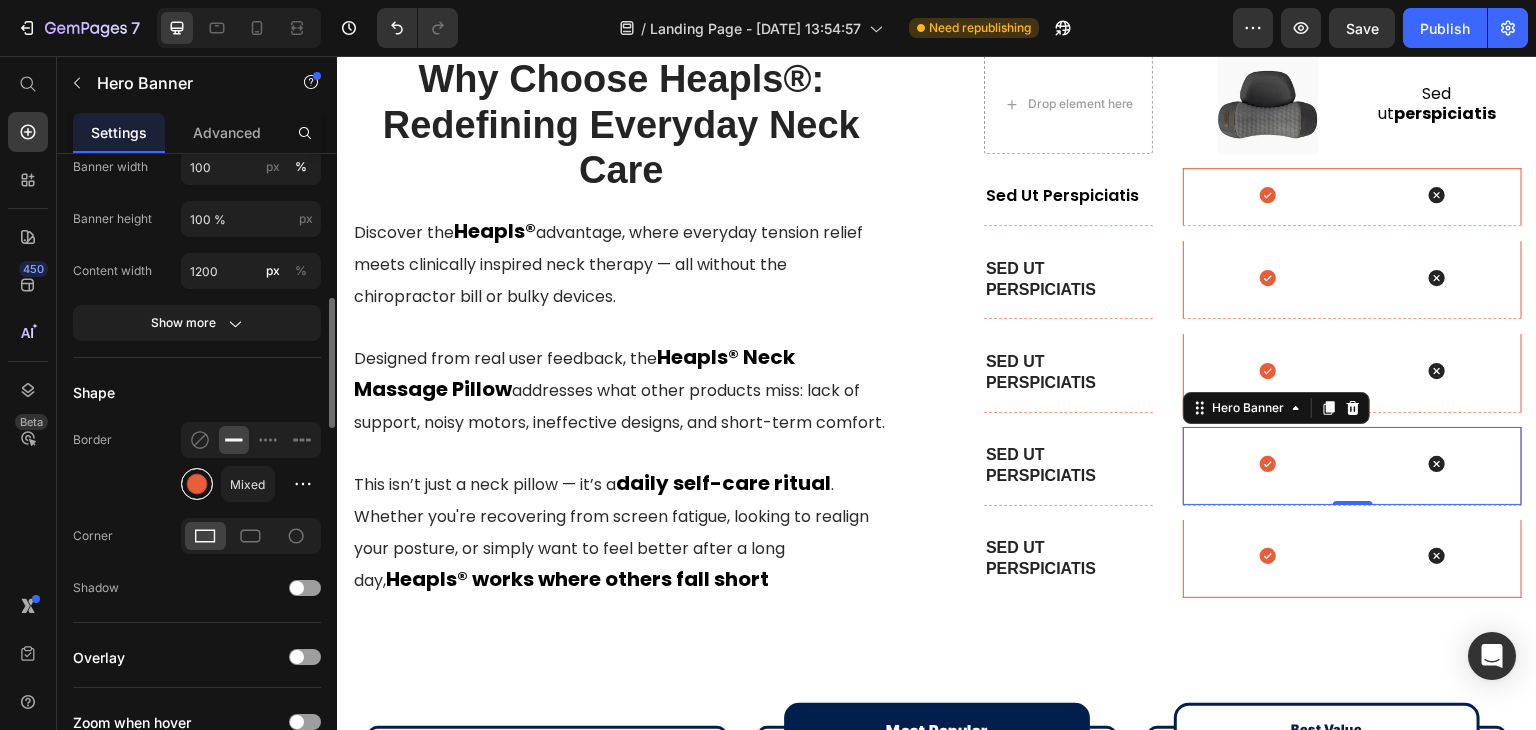click at bounding box center [197, 484] 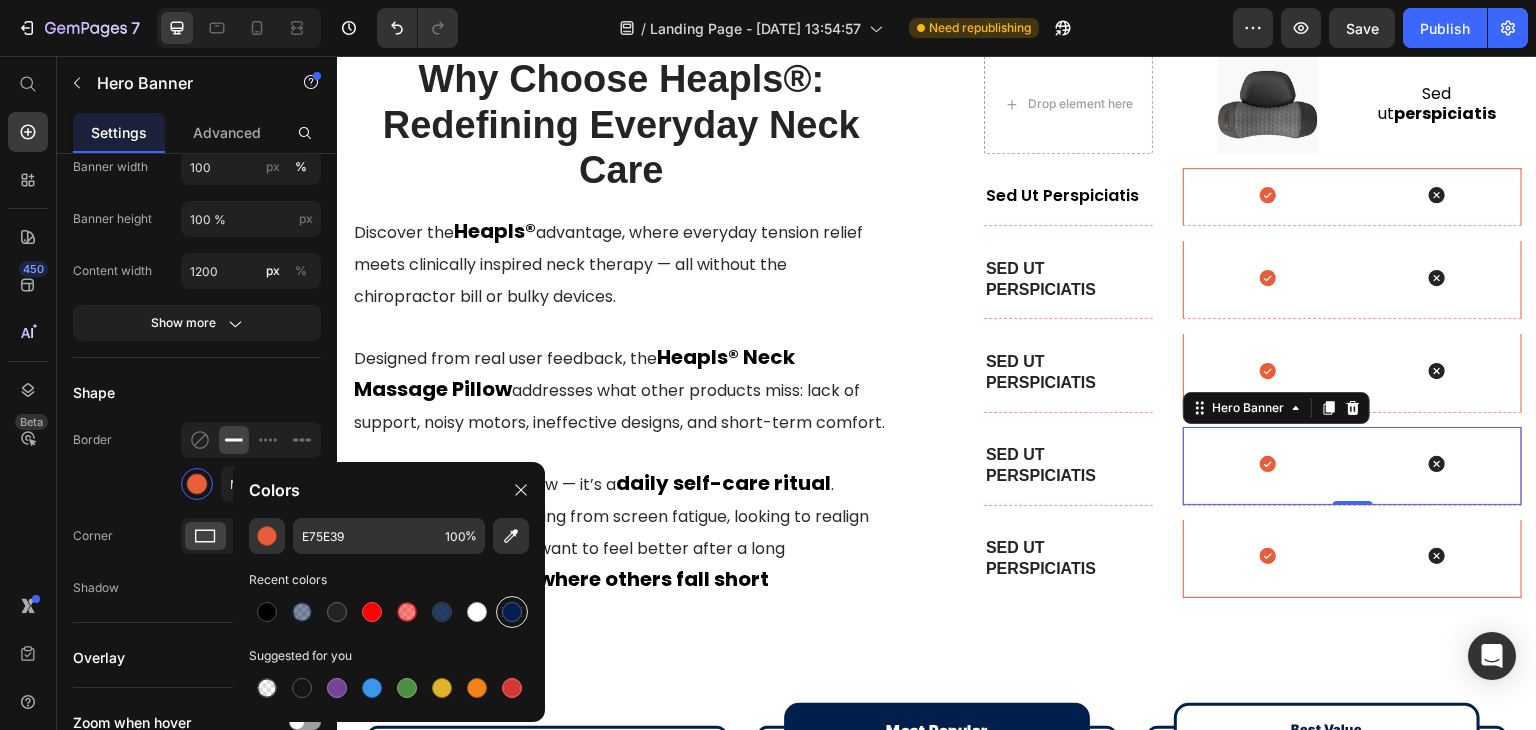 click at bounding box center [512, 612] 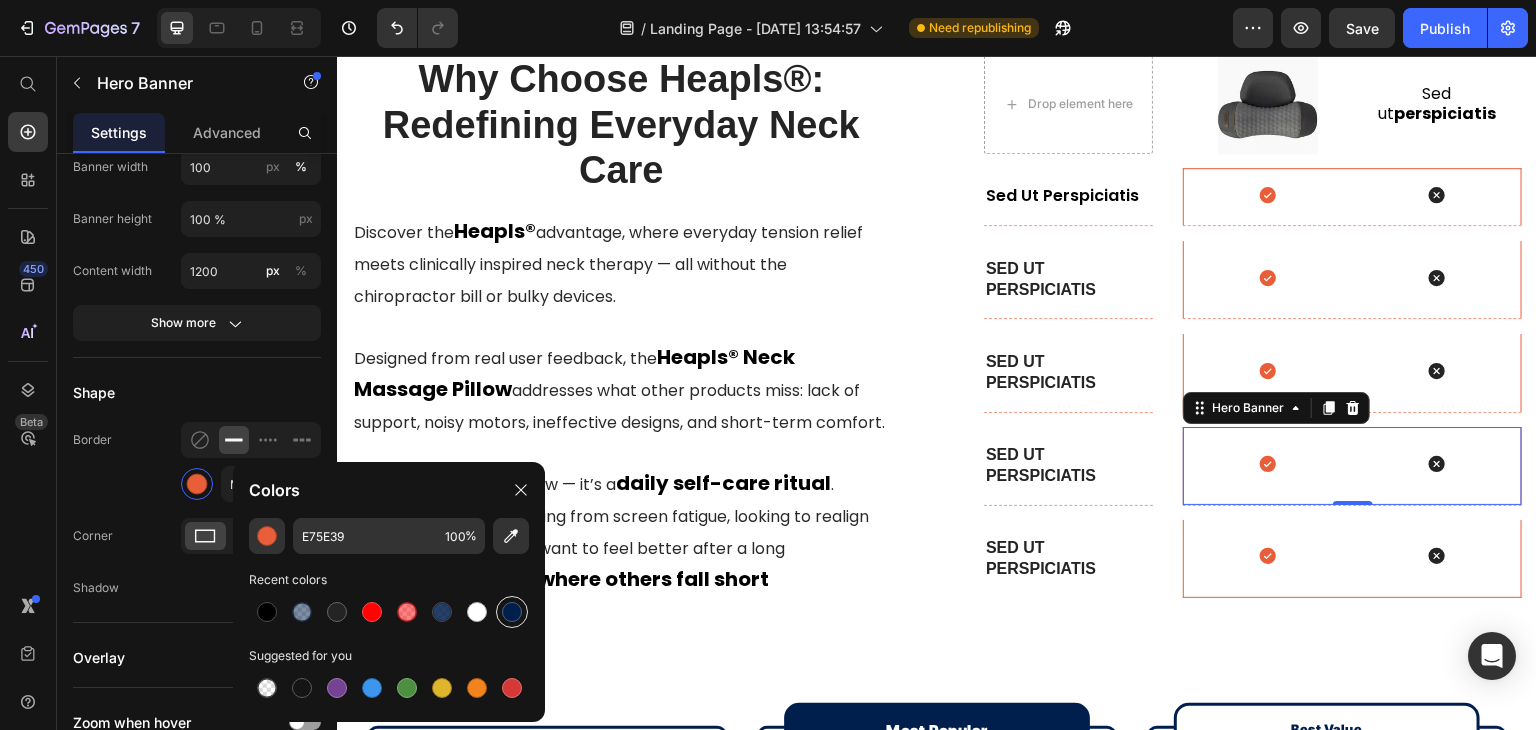type on "001F4D" 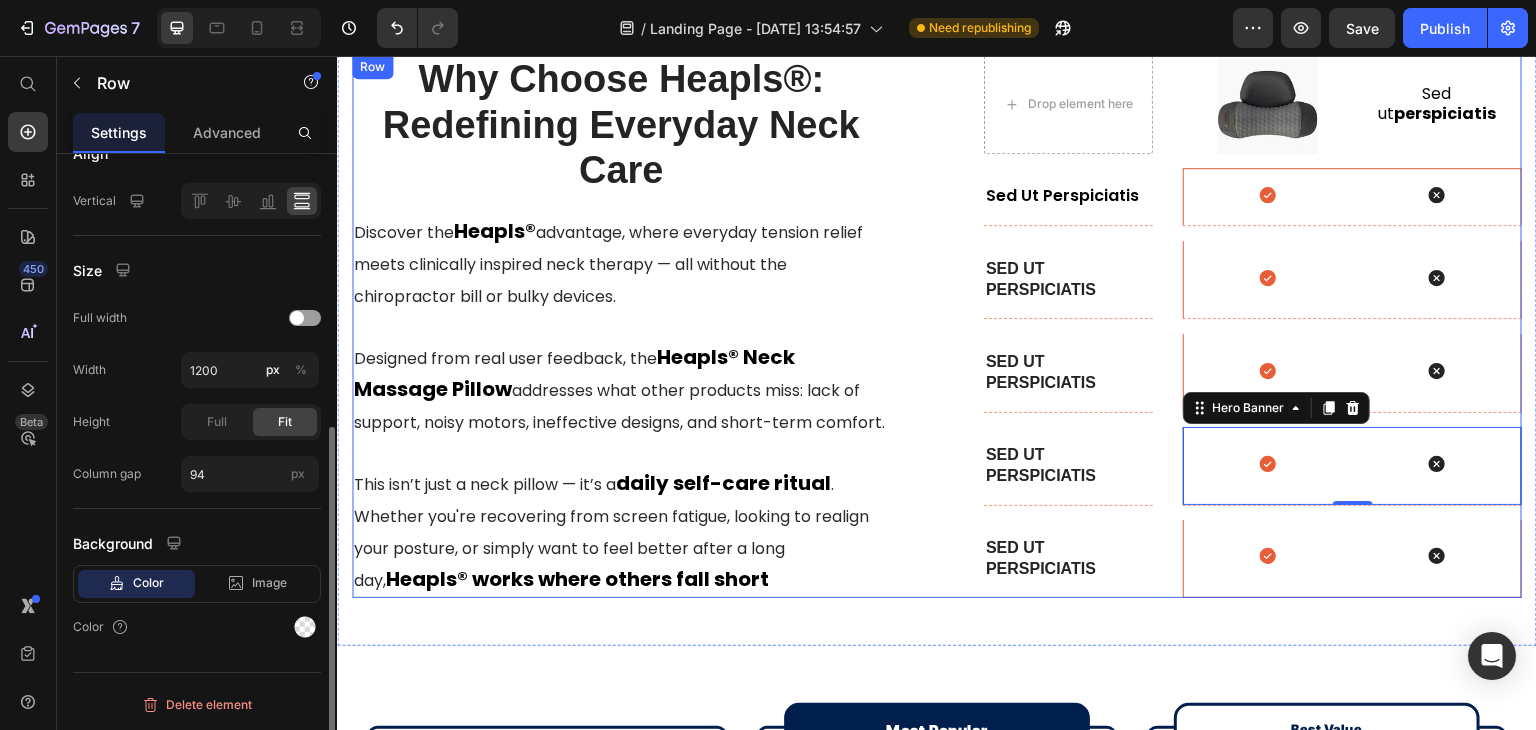 click on "Drop element here Image Sed ut  perspiciatis Text Block Row Row Sed ut perspiciatis Text Block Hero Banner
Icon
Icon Hero Banner Row Sed ut perspiciatis Text Block Hero Banner
Icon
Icon Hero Banner Row Sed ut perspiciatis Text Block Hero Banner
Icon
Icon Hero Banner Row Sed ut perspiciatis Text Block Hero Banner
Icon
Icon Hero Banner   0 Row Sed ut perspiciatis Text Block Hero Banner
Icon
Icon Hero Banner Row" at bounding box center [1253, 326] 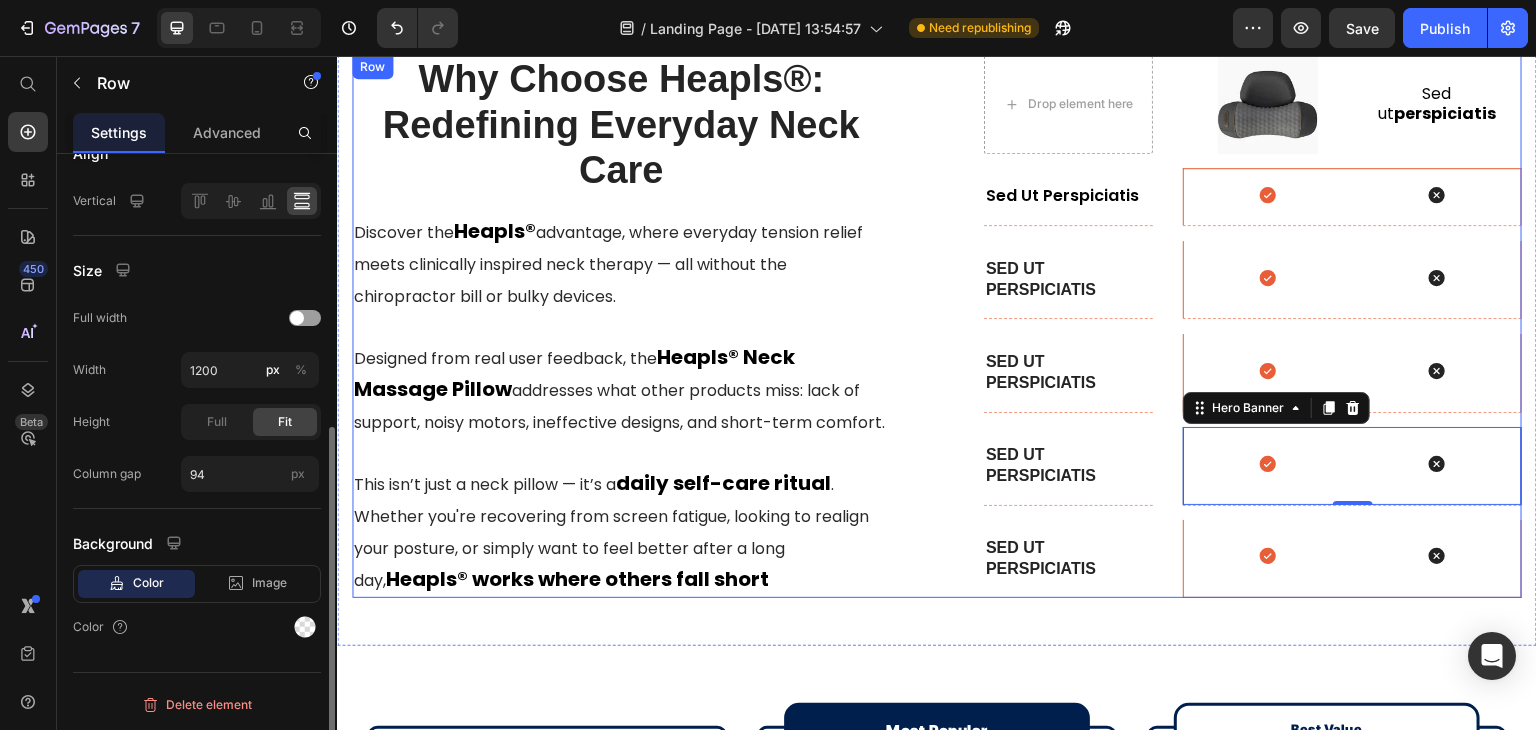 scroll, scrollTop: 0, scrollLeft: 0, axis: both 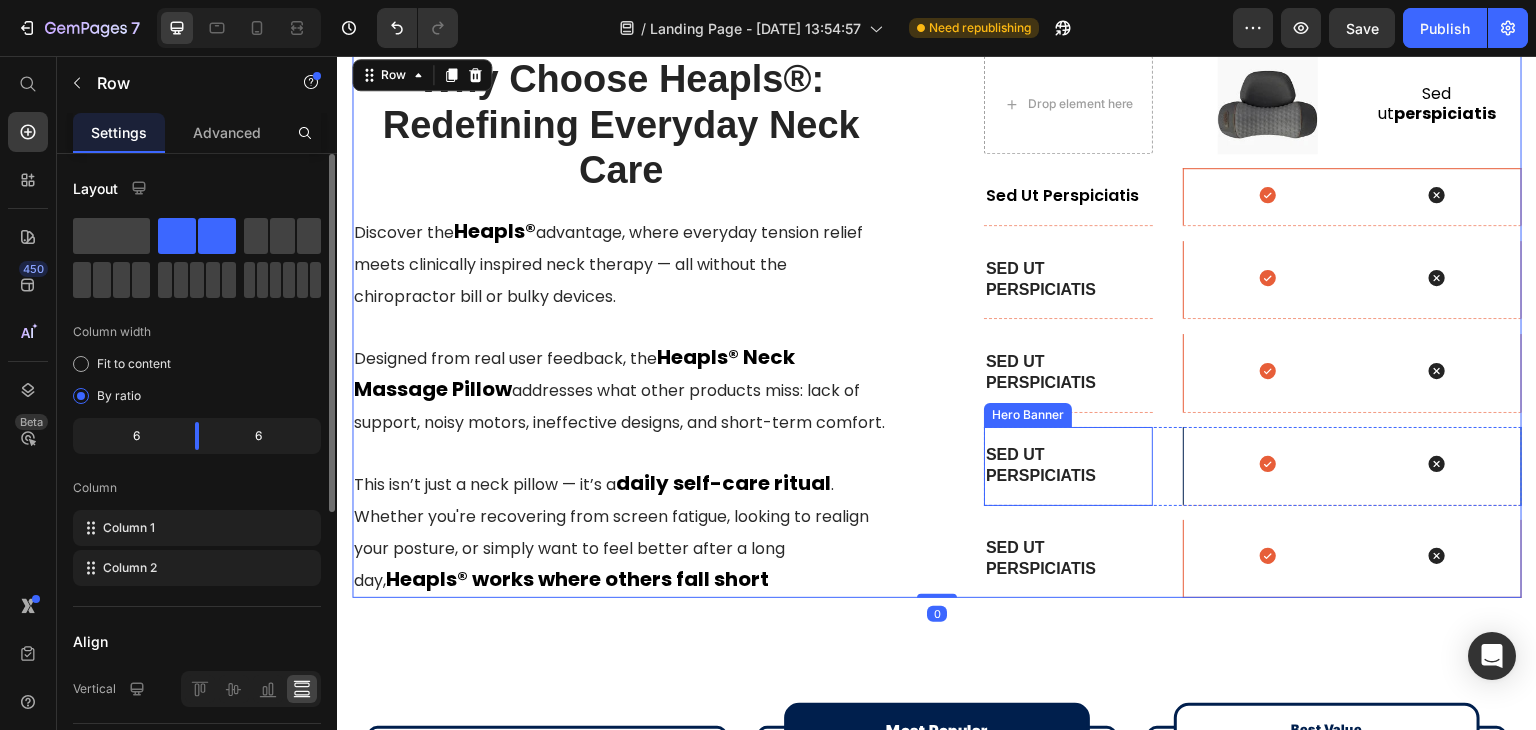 click on "Sed ut perspiciatis Text Block" at bounding box center [1068, 466] 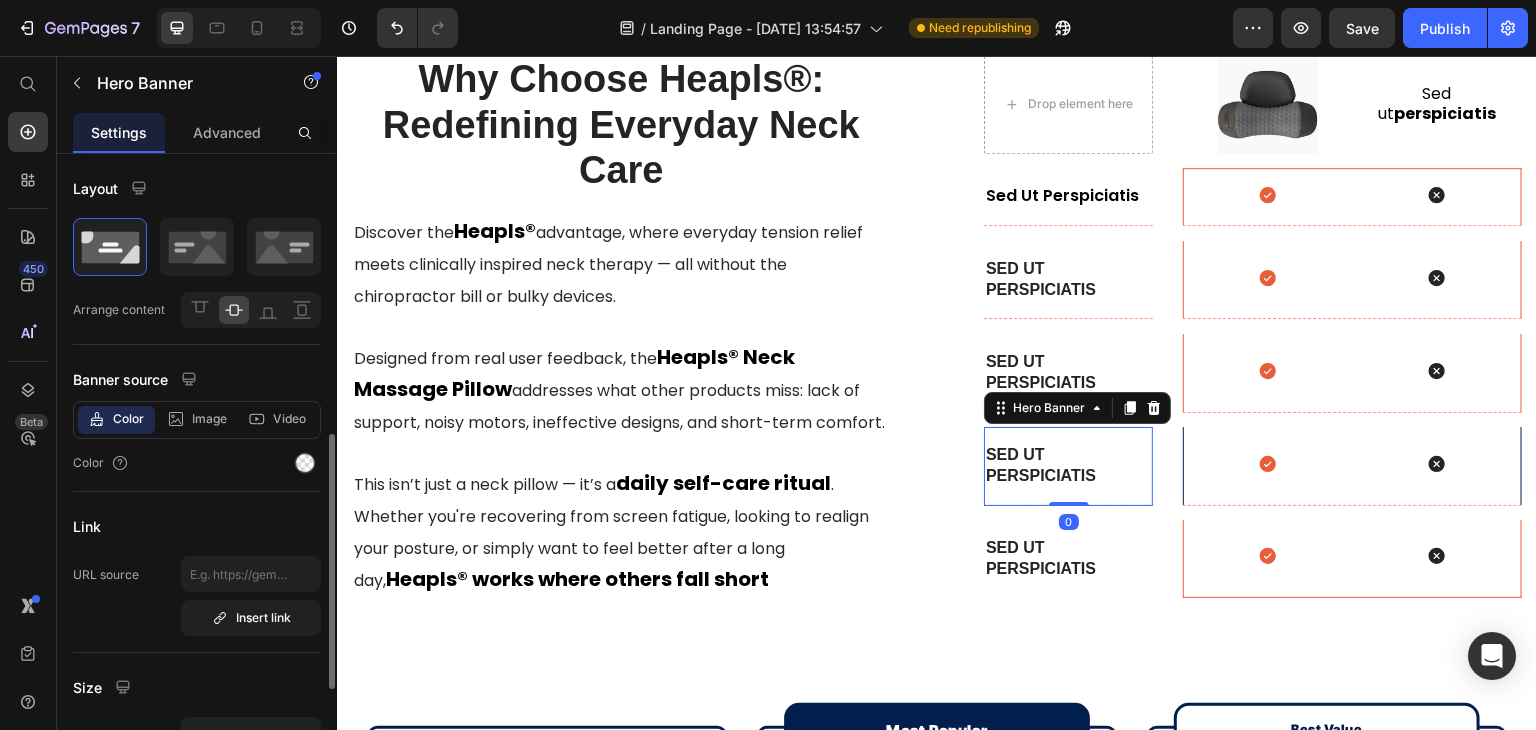 scroll, scrollTop: 400, scrollLeft: 0, axis: vertical 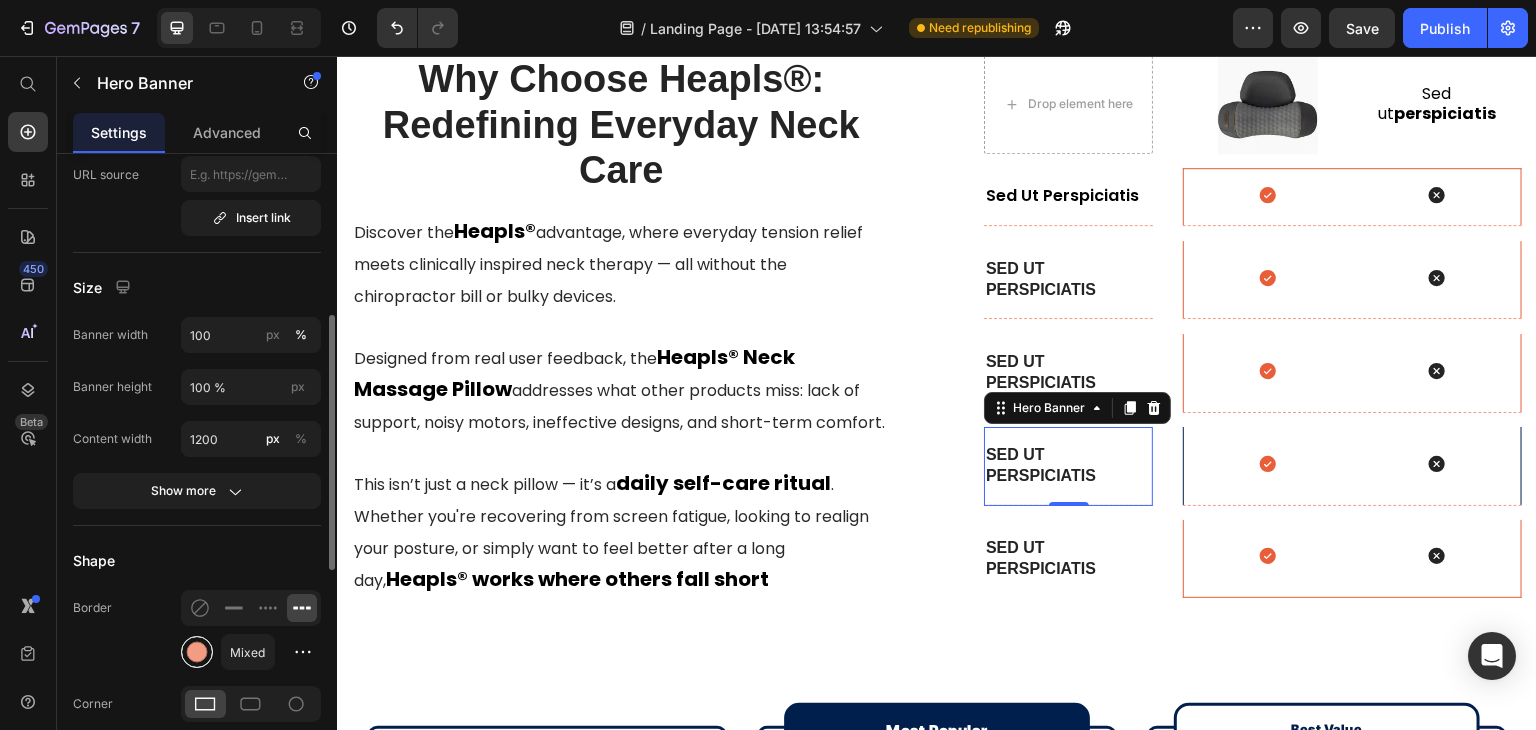 click at bounding box center (197, 652) 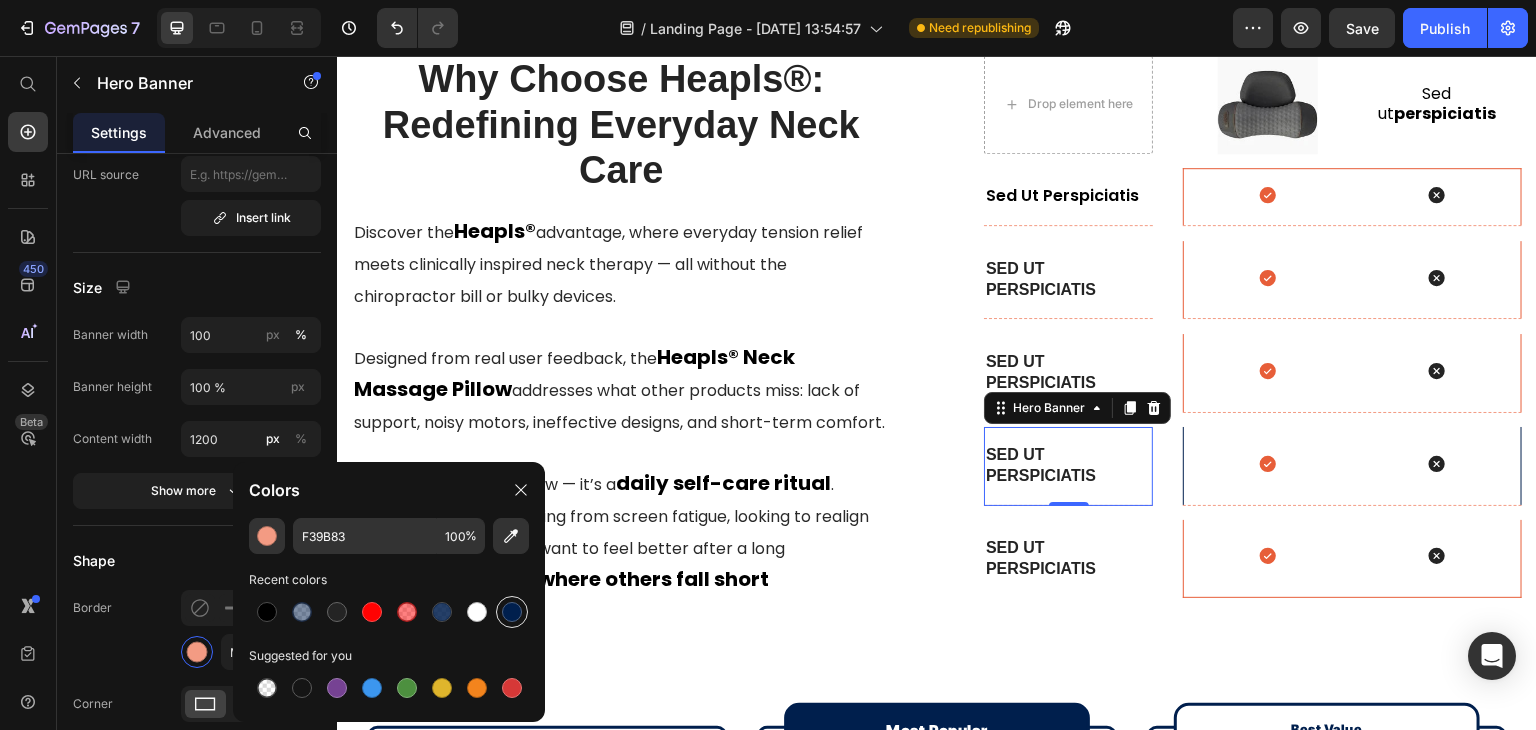click at bounding box center (512, 612) 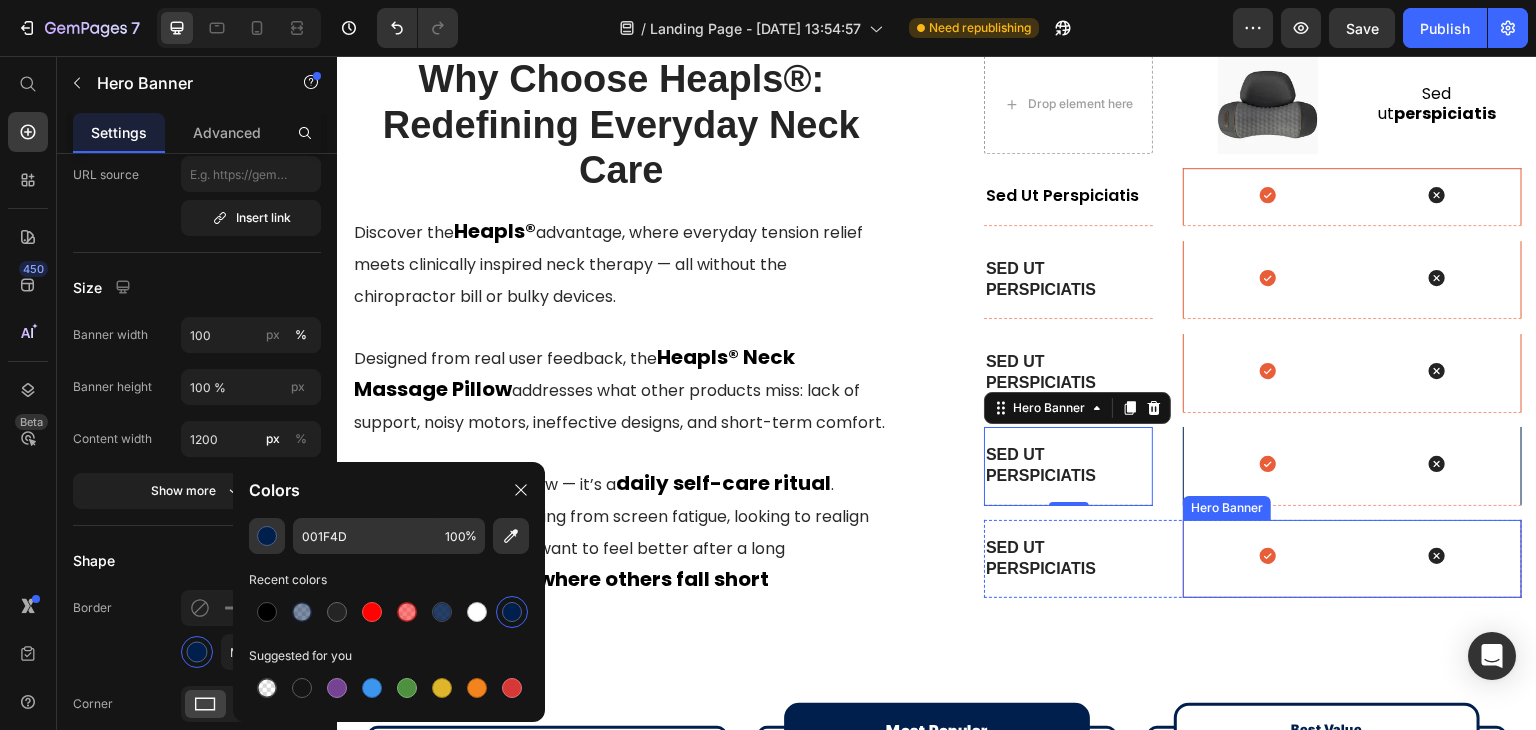 click on "Icon
Icon" at bounding box center [1352, 558] 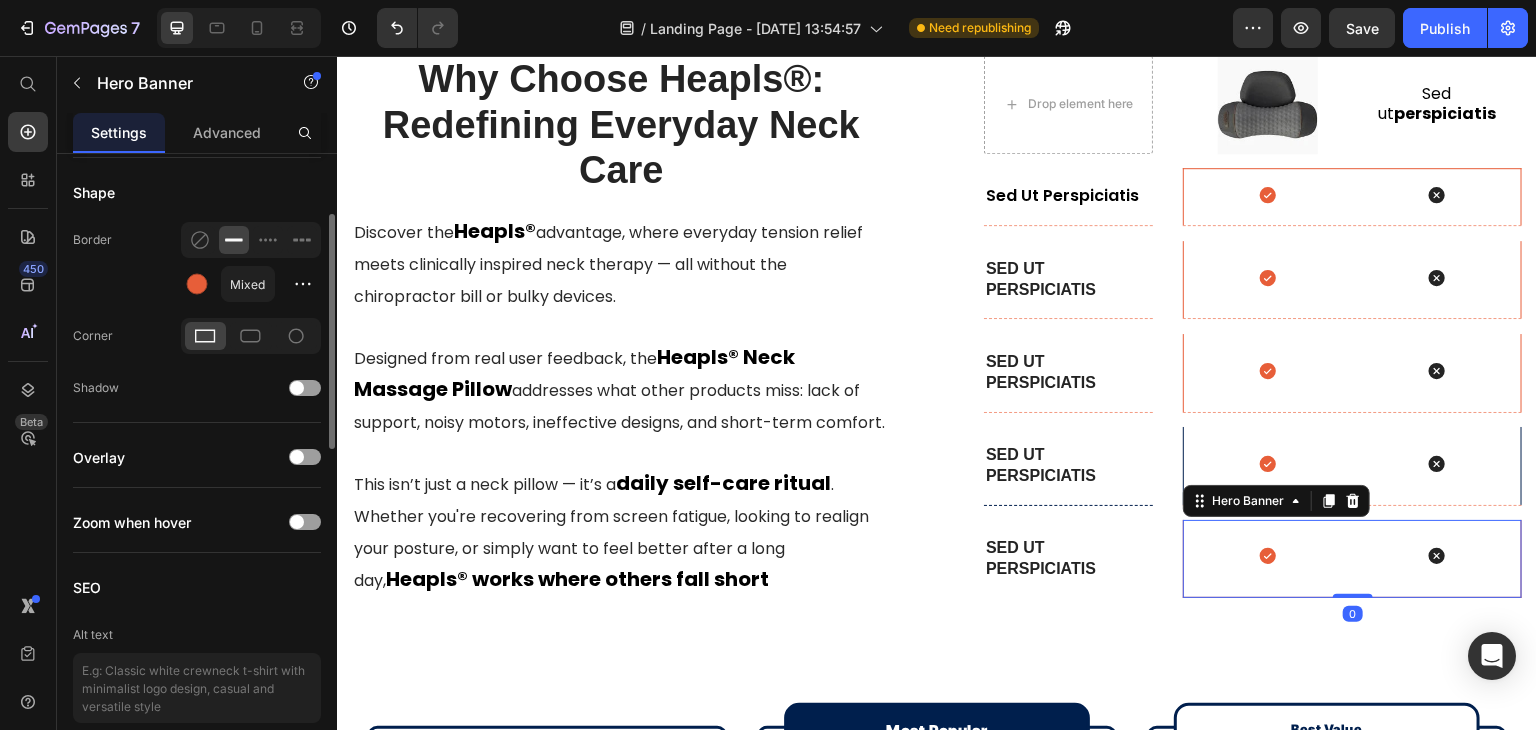 scroll, scrollTop: 1000, scrollLeft: 0, axis: vertical 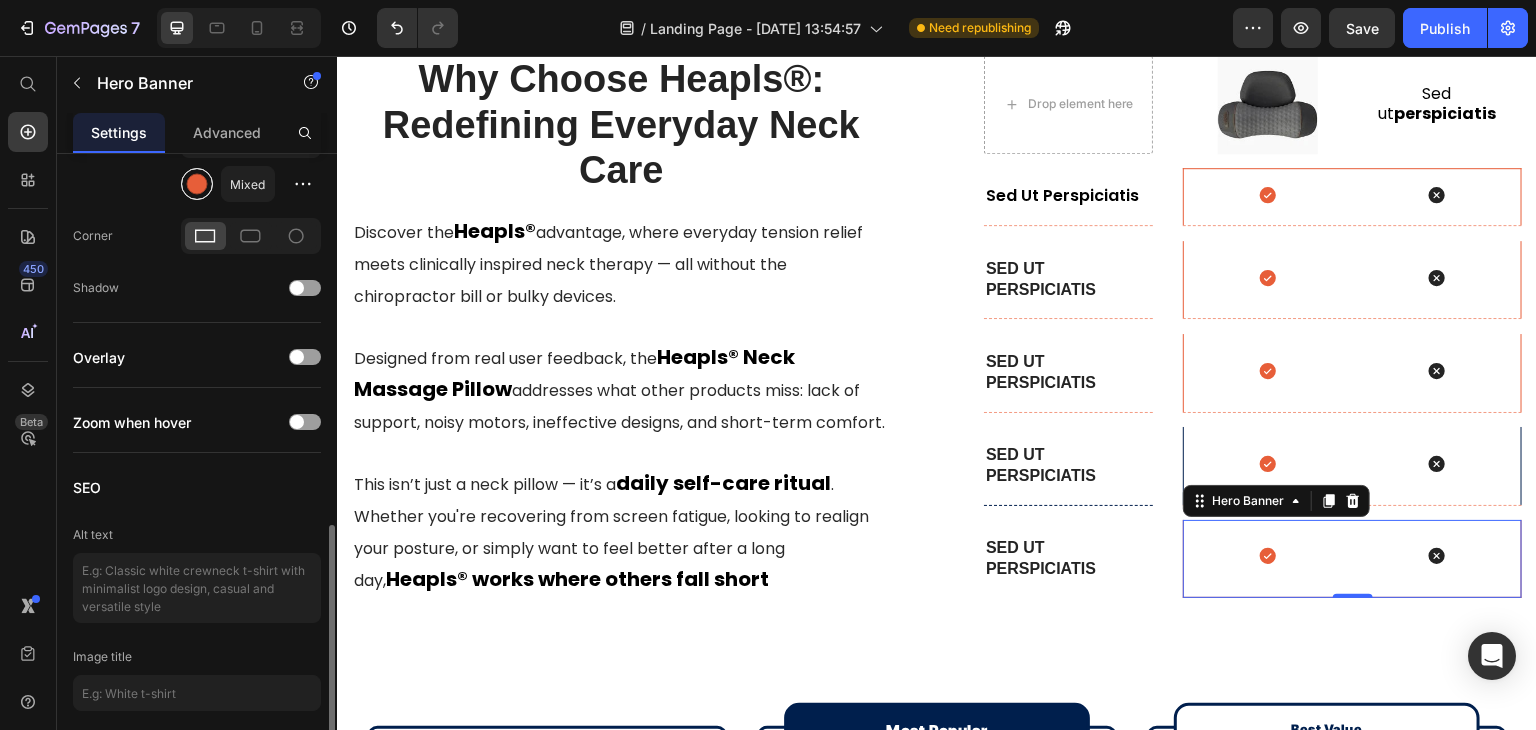 click at bounding box center [197, 184] 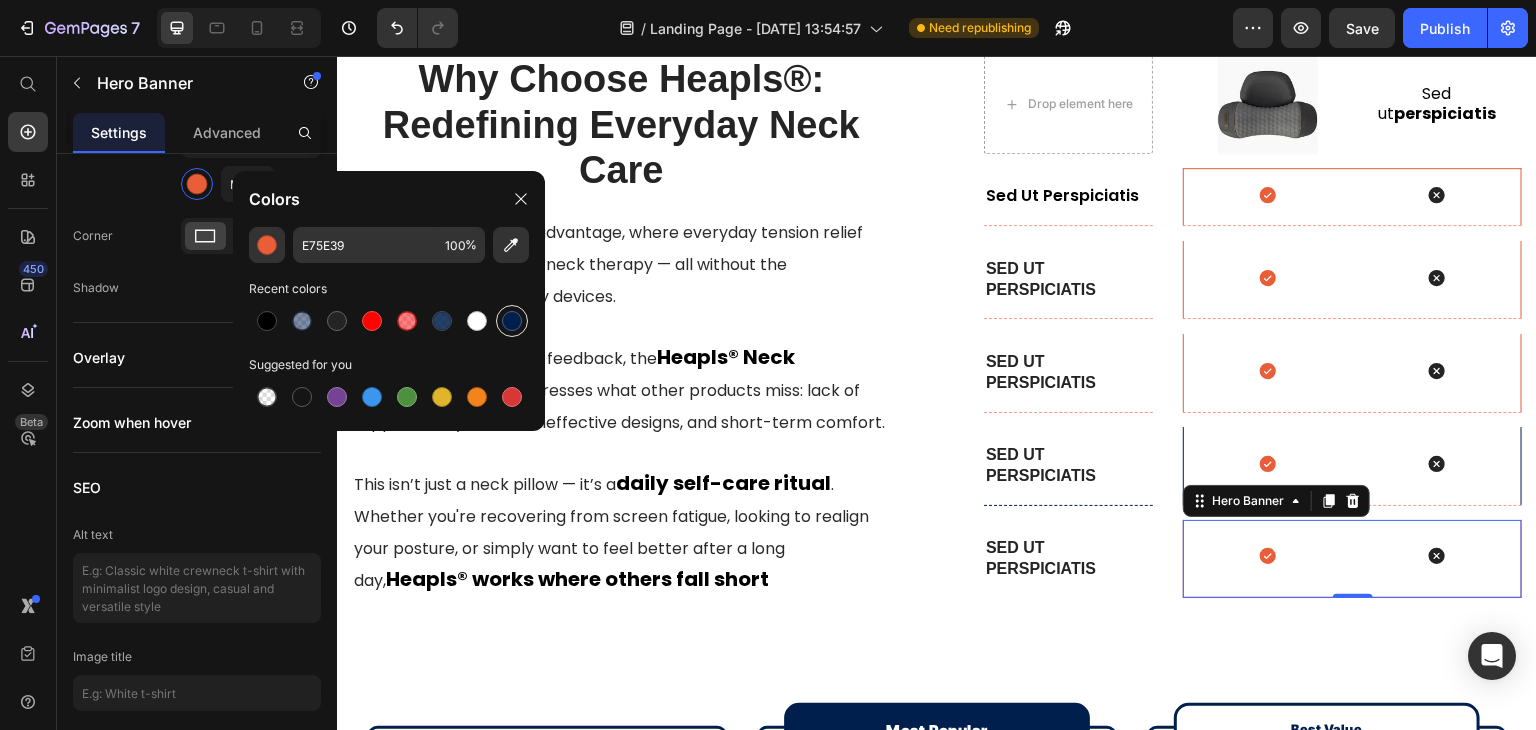 click at bounding box center [512, 321] 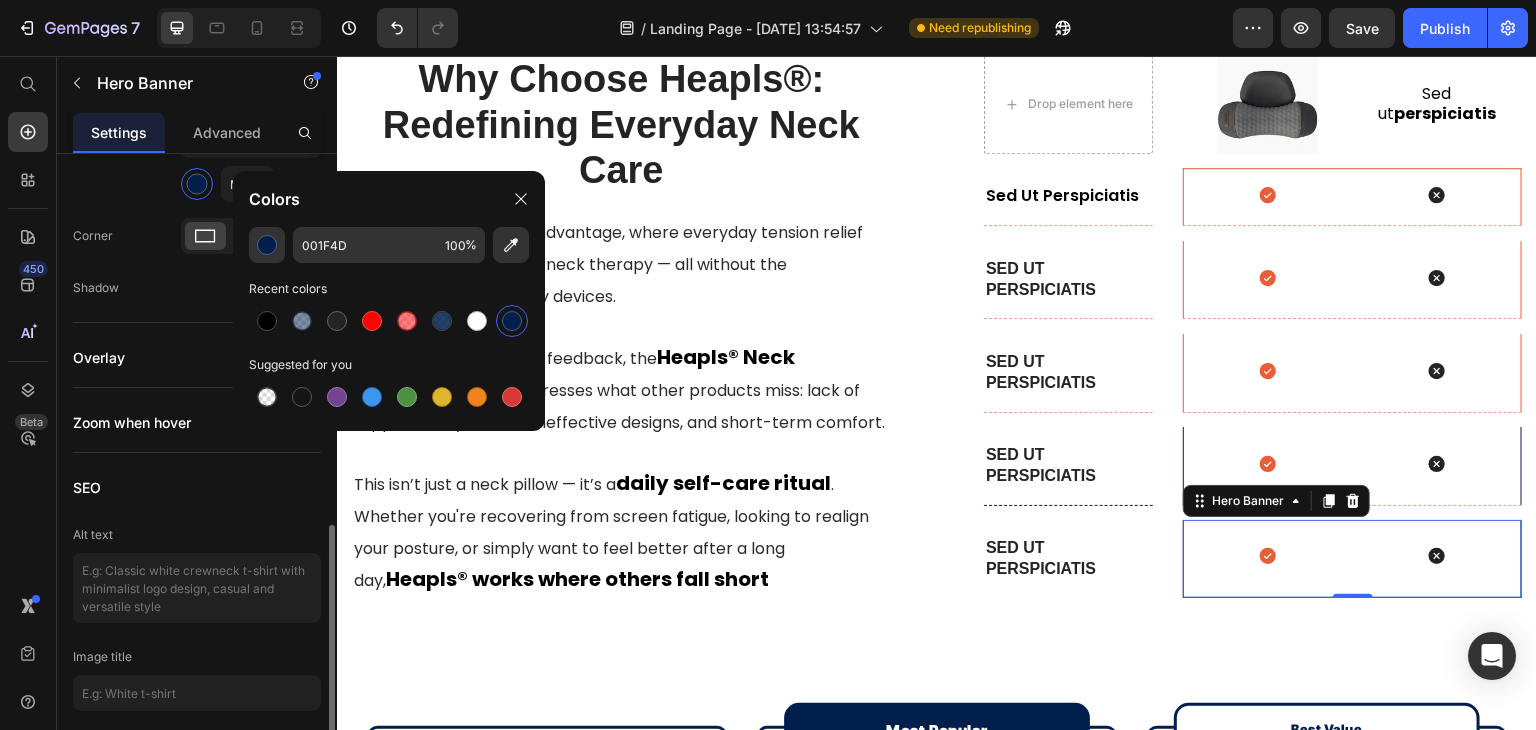 scroll, scrollTop: 600, scrollLeft: 0, axis: vertical 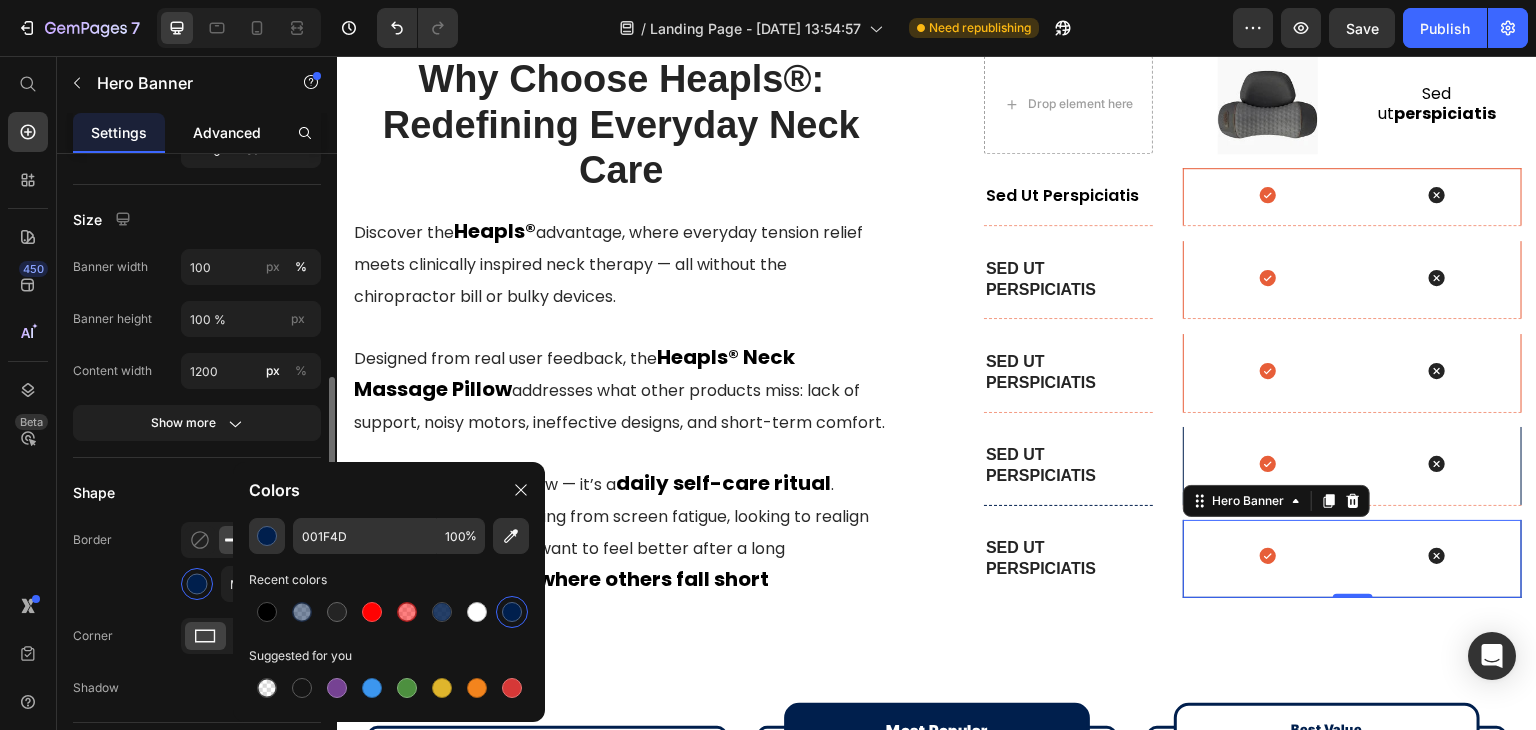 click on "Advanced" at bounding box center (227, 132) 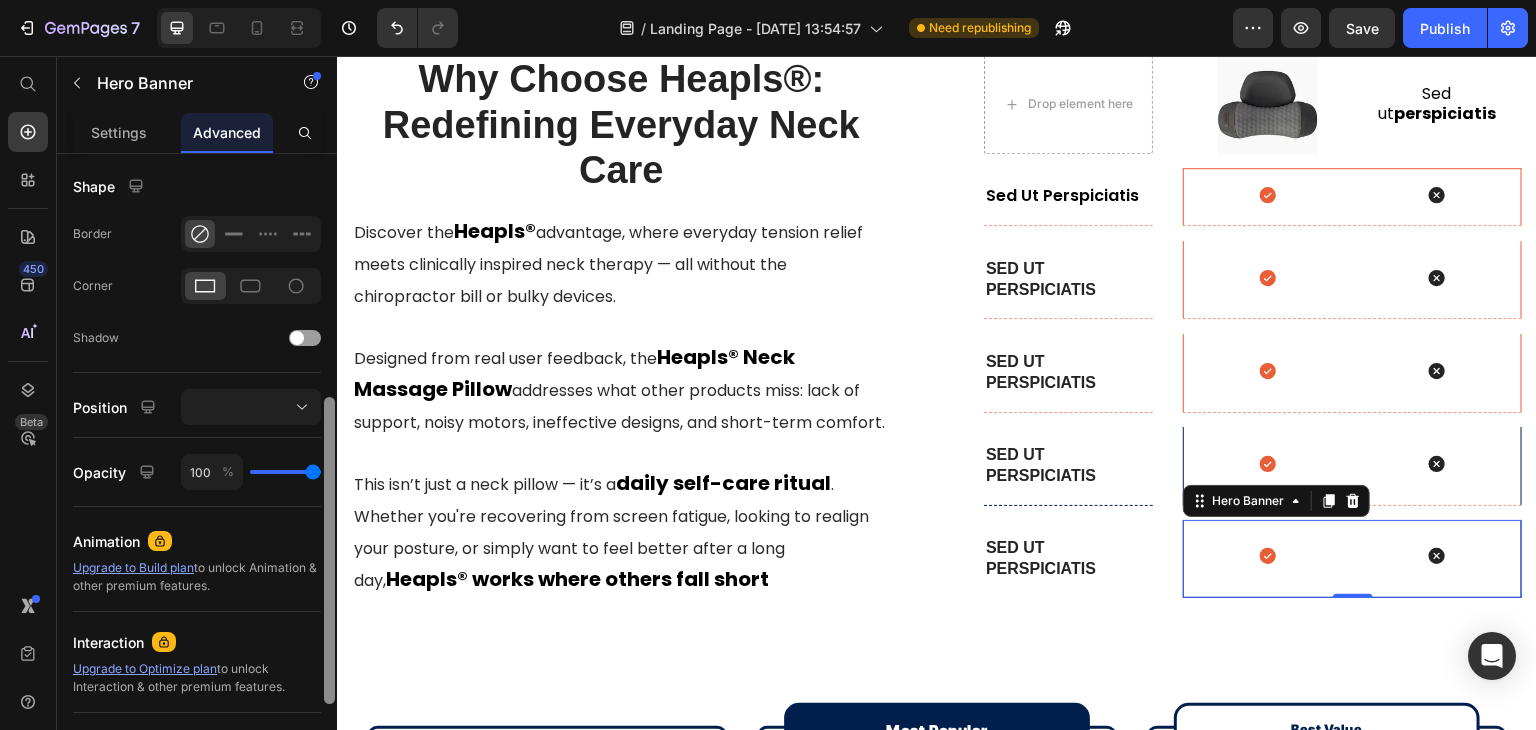 scroll, scrollTop: 400, scrollLeft: 0, axis: vertical 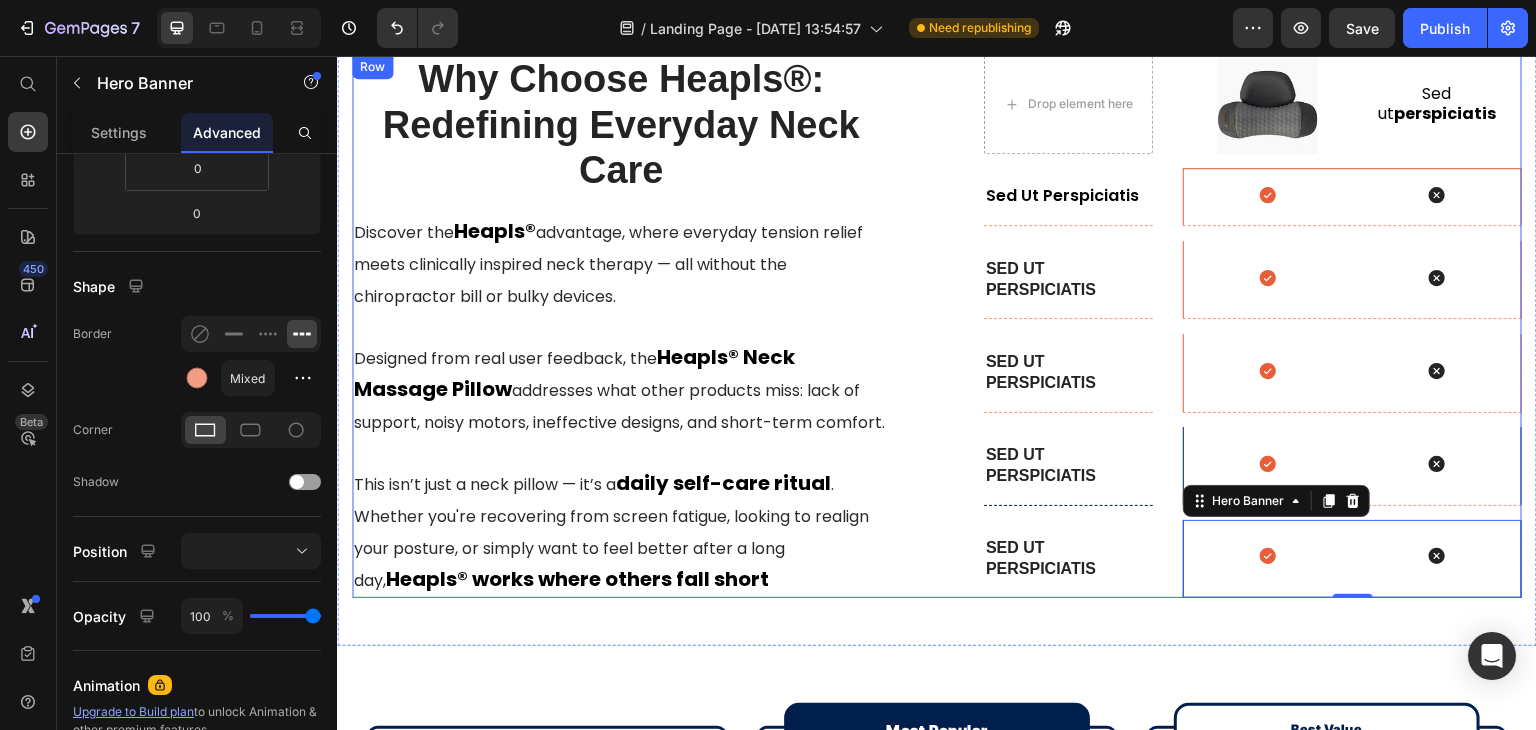 click at bounding box center [1352, 466] 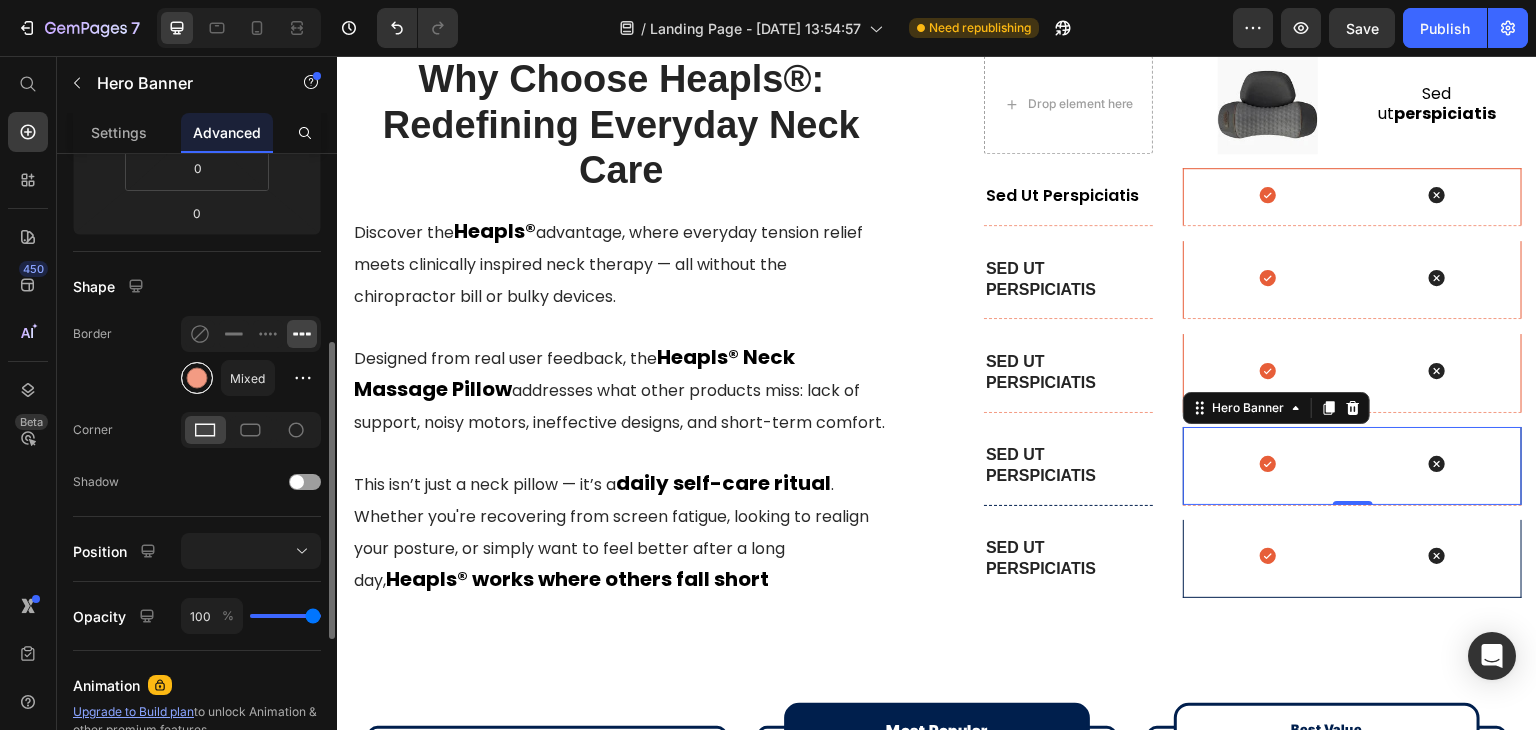 click at bounding box center (197, 378) 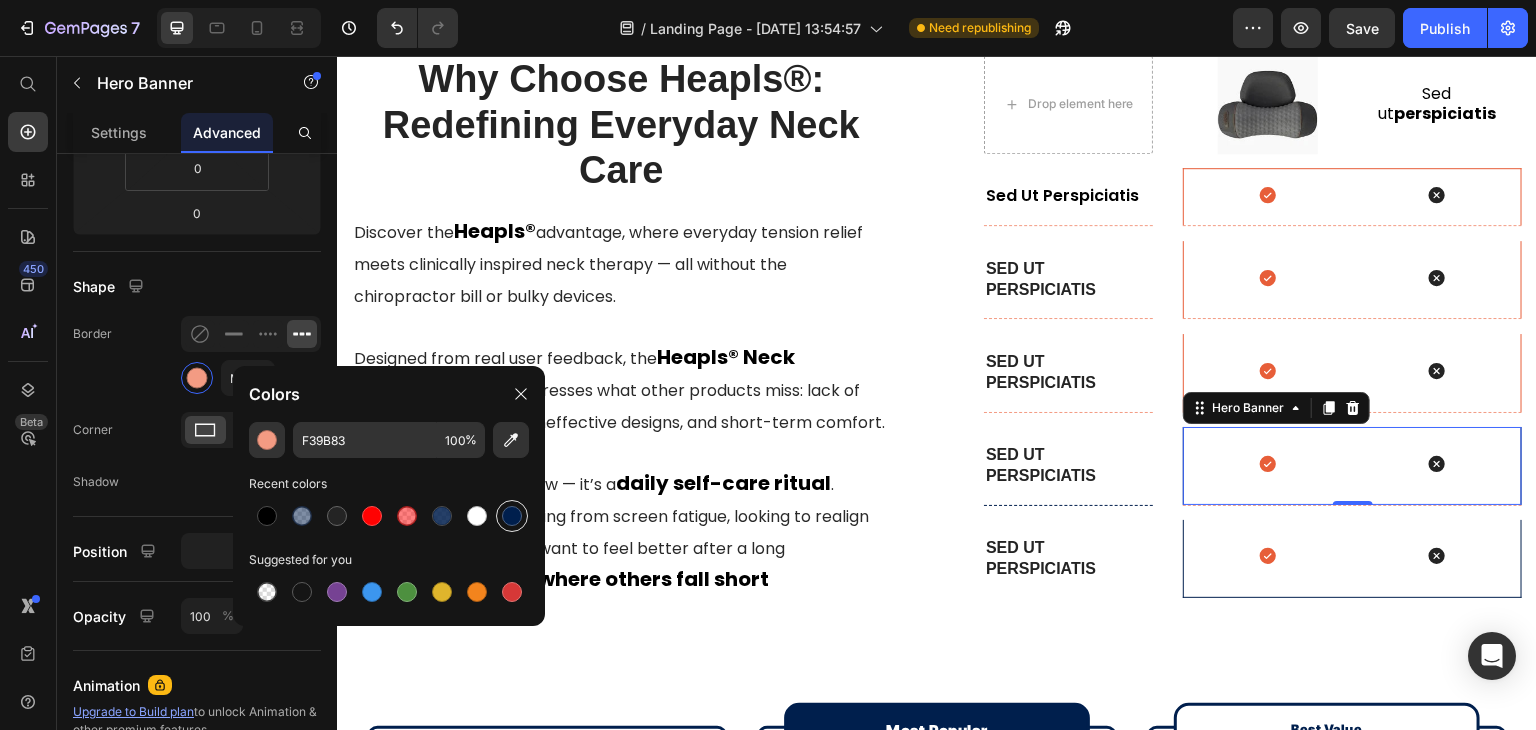 click at bounding box center [512, 516] 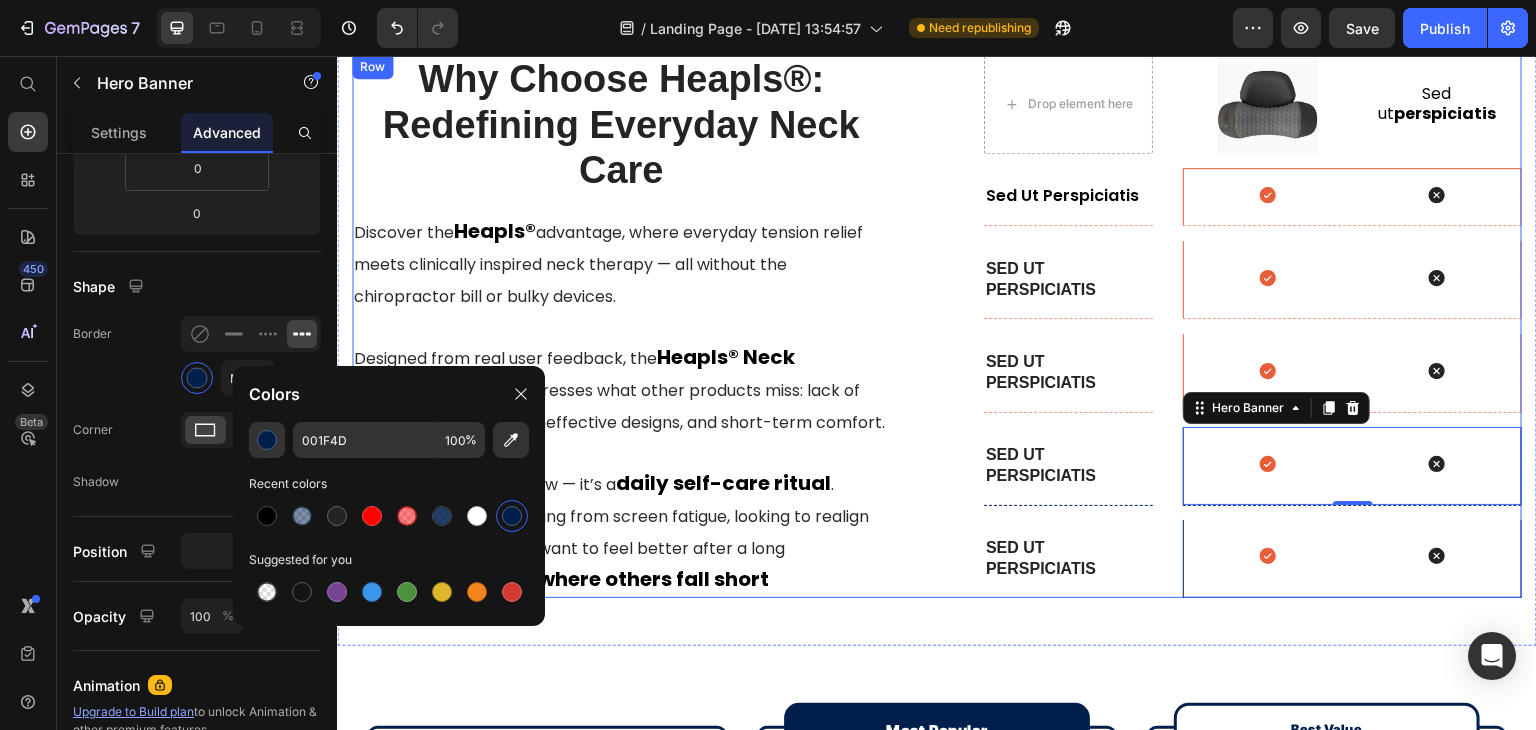 click on "Drop element here Image Sed ut  perspiciatis Text Block Row Row Sed ut perspiciatis Text Block Hero Banner
Icon
Icon Hero Banner Row Sed ut perspiciatis Text Block Hero Banner
Icon
Icon Hero Banner Row Sed ut perspiciatis Text Block Hero Banner
Icon
Icon Hero Banner Row Sed ut perspiciatis Text Block Hero Banner
Icon
Icon Hero Banner   0 Row Sed ut perspiciatis Text Block Hero Banner
Icon
Icon Hero Banner Row" at bounding box center [1253, 326] 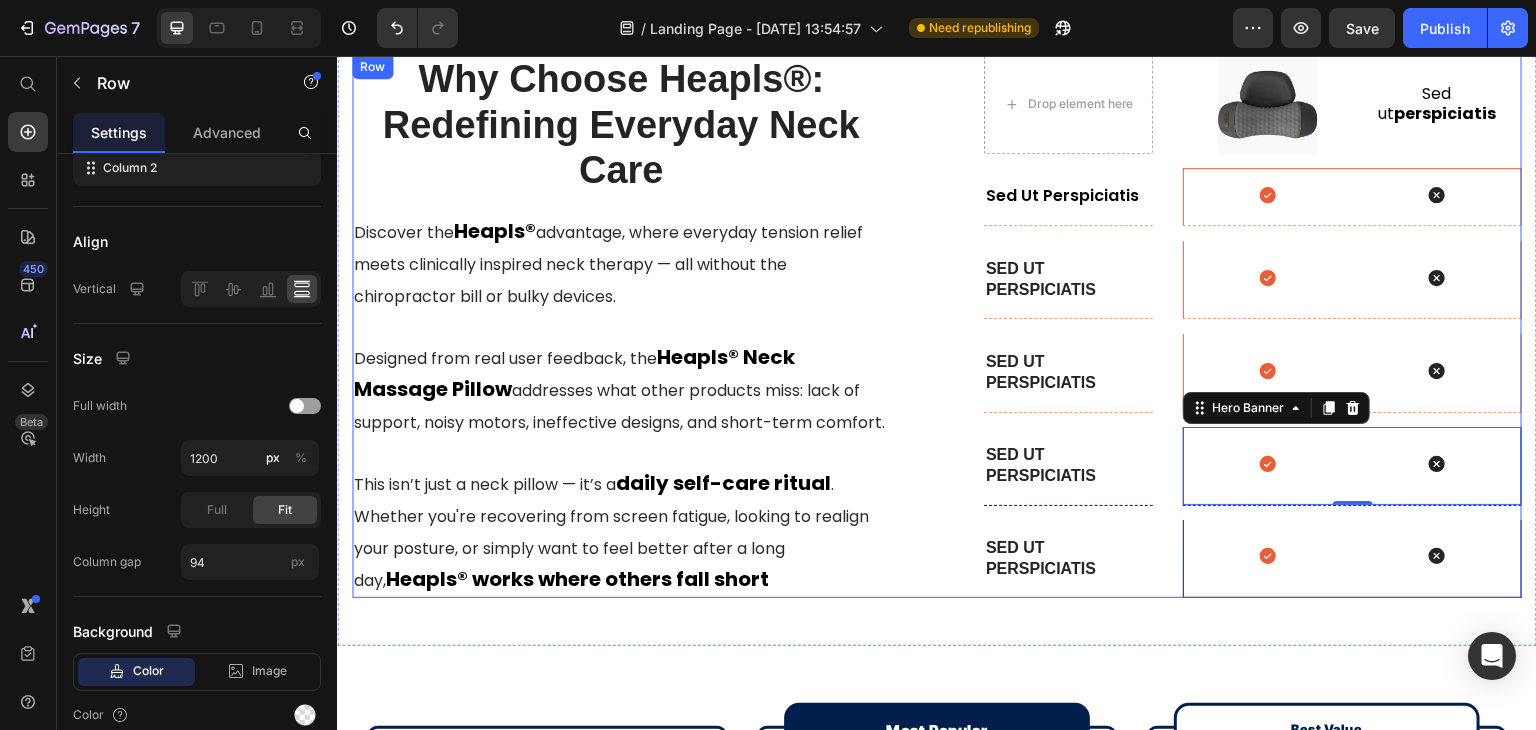 scroll, scrollTop: 0, scrollLeft: 0, axis: both 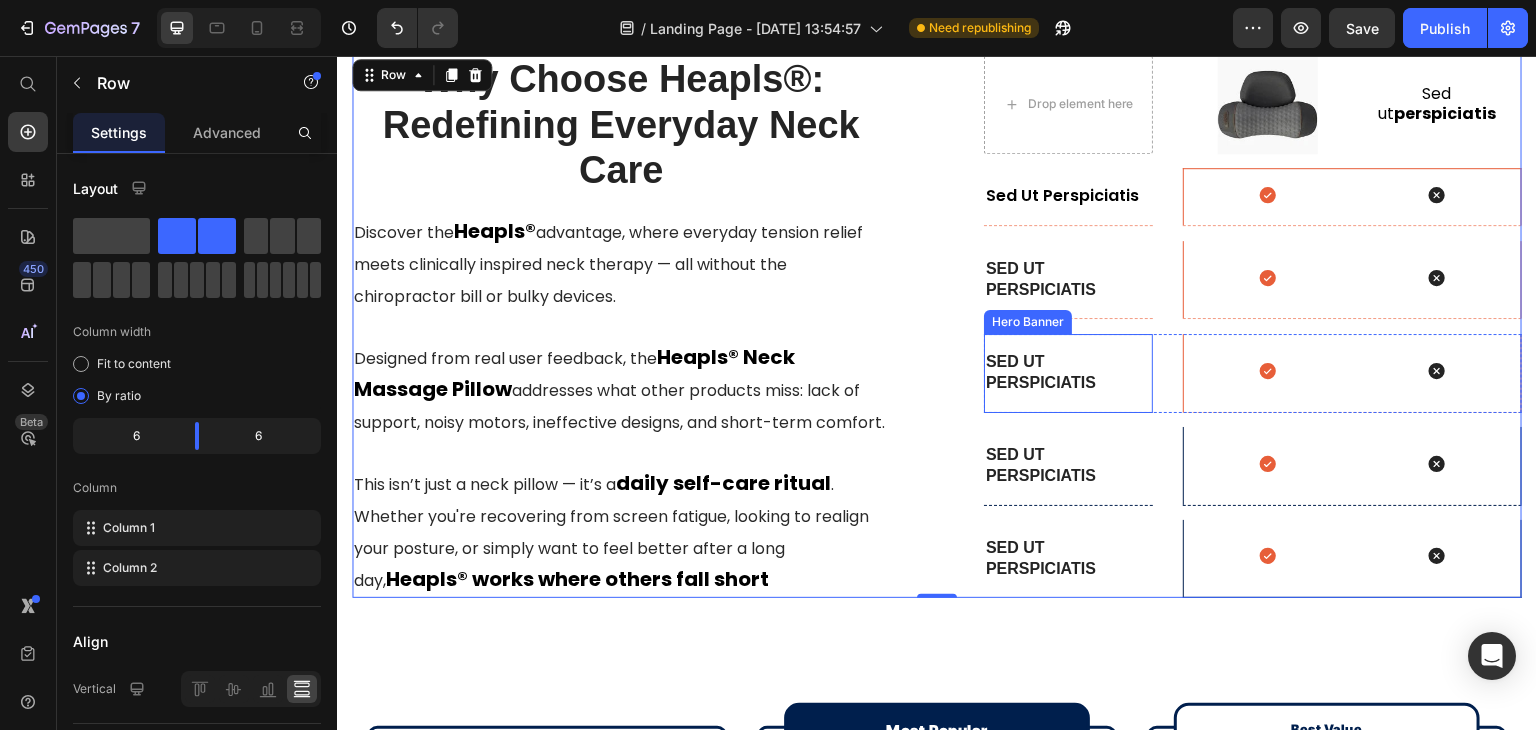 click on "Sed ut perspiciatis Text Block" at bounding box center (1068, 373) 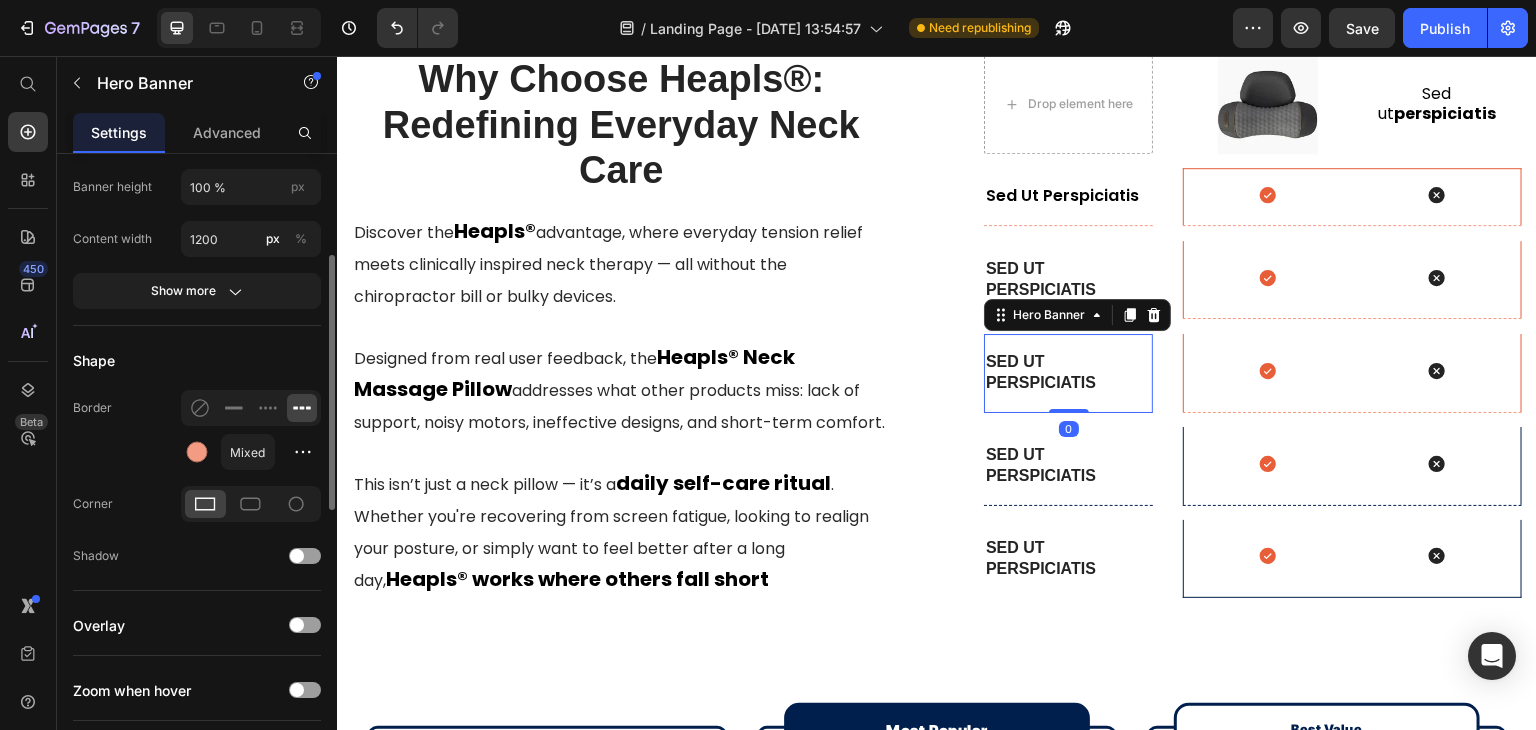 scroll, scrollTop: 700, scrollLeft: 0, axis: vertical 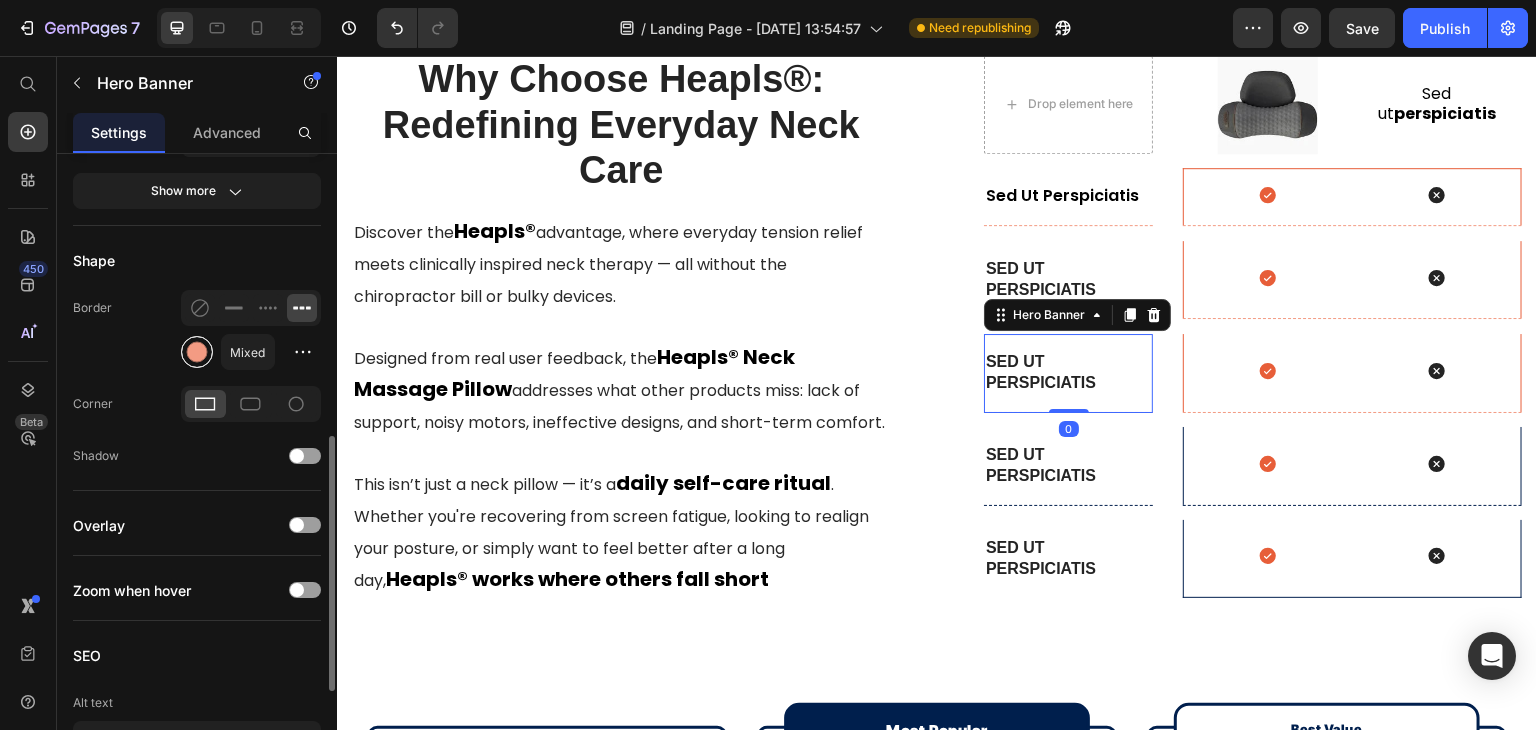 click at bounding box center (197, 352) 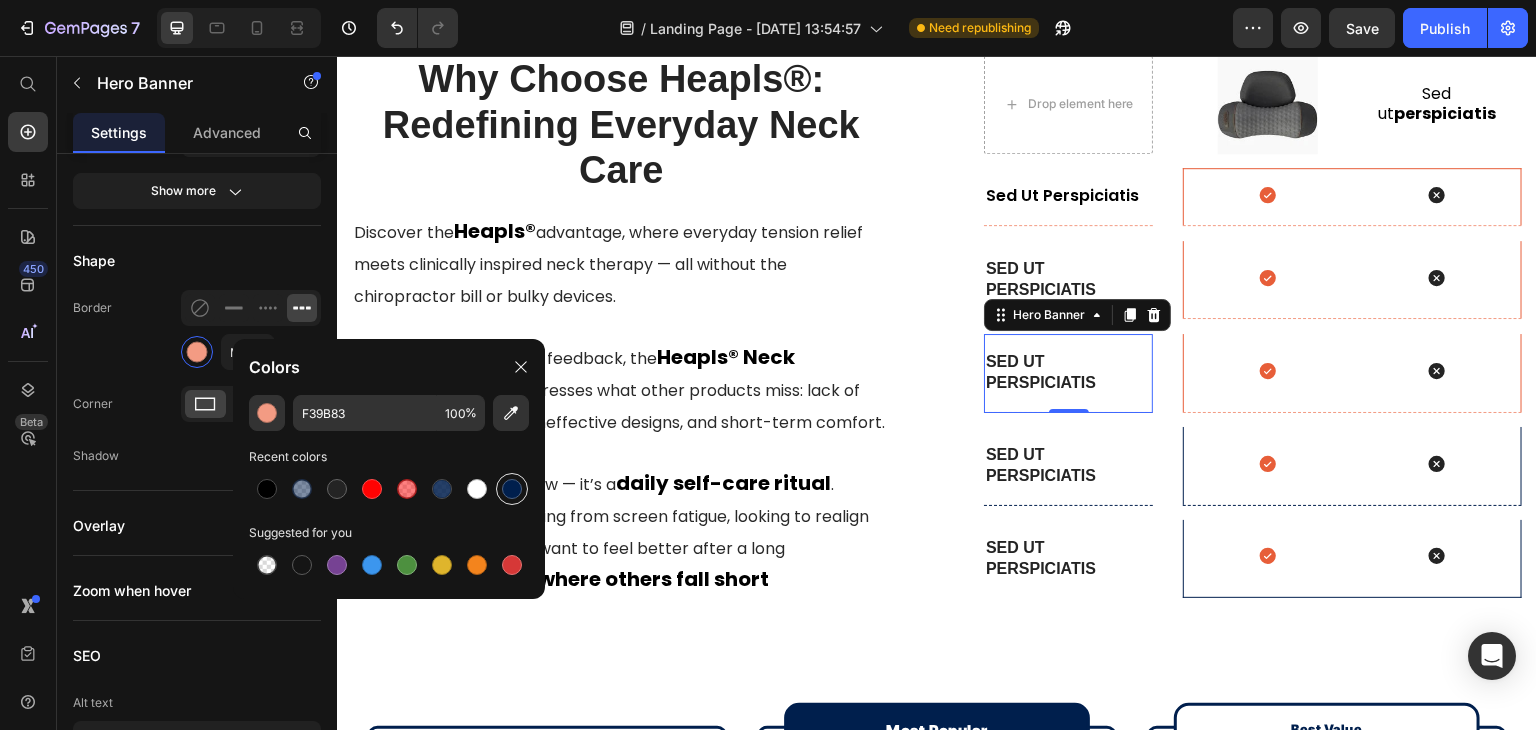 click at bounding box center (512, 489) 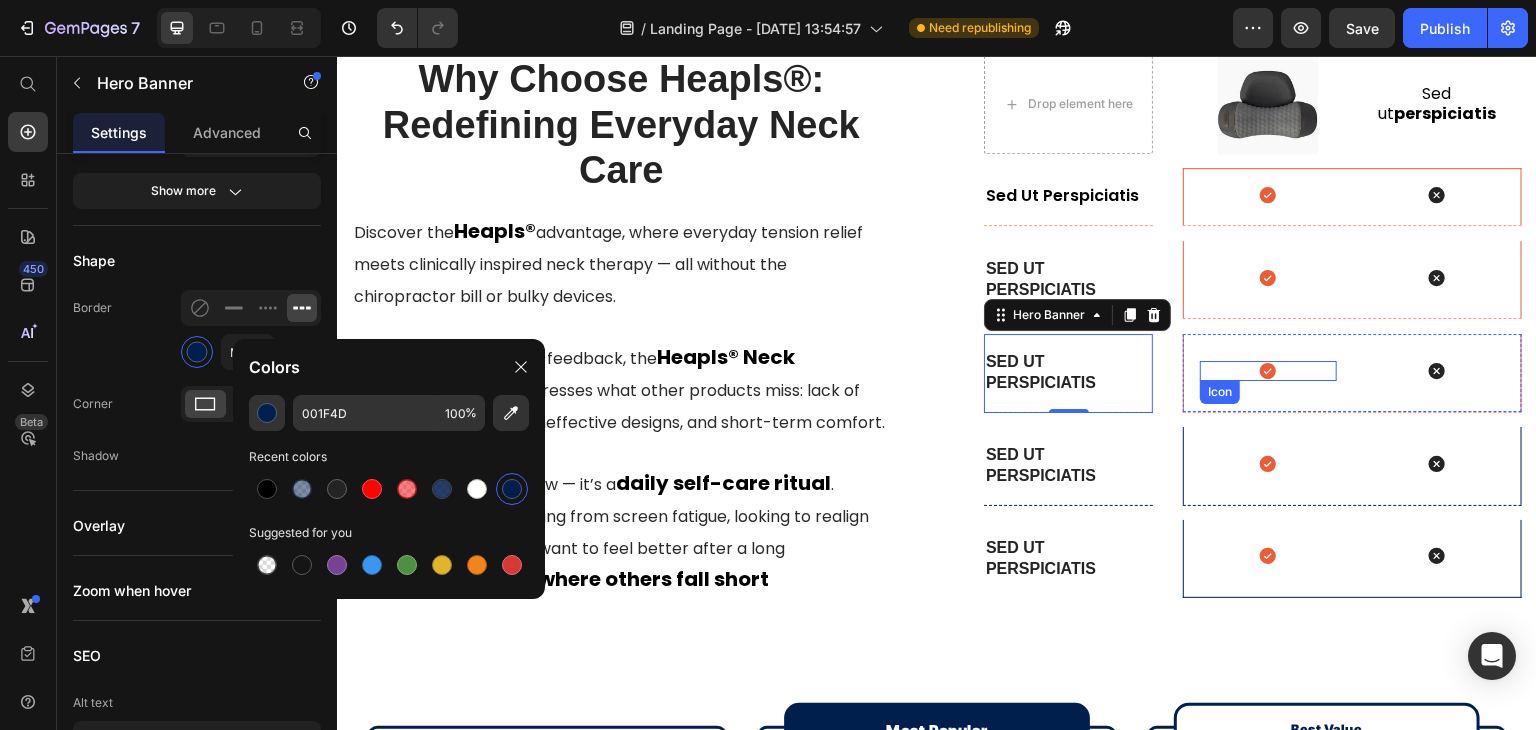 click 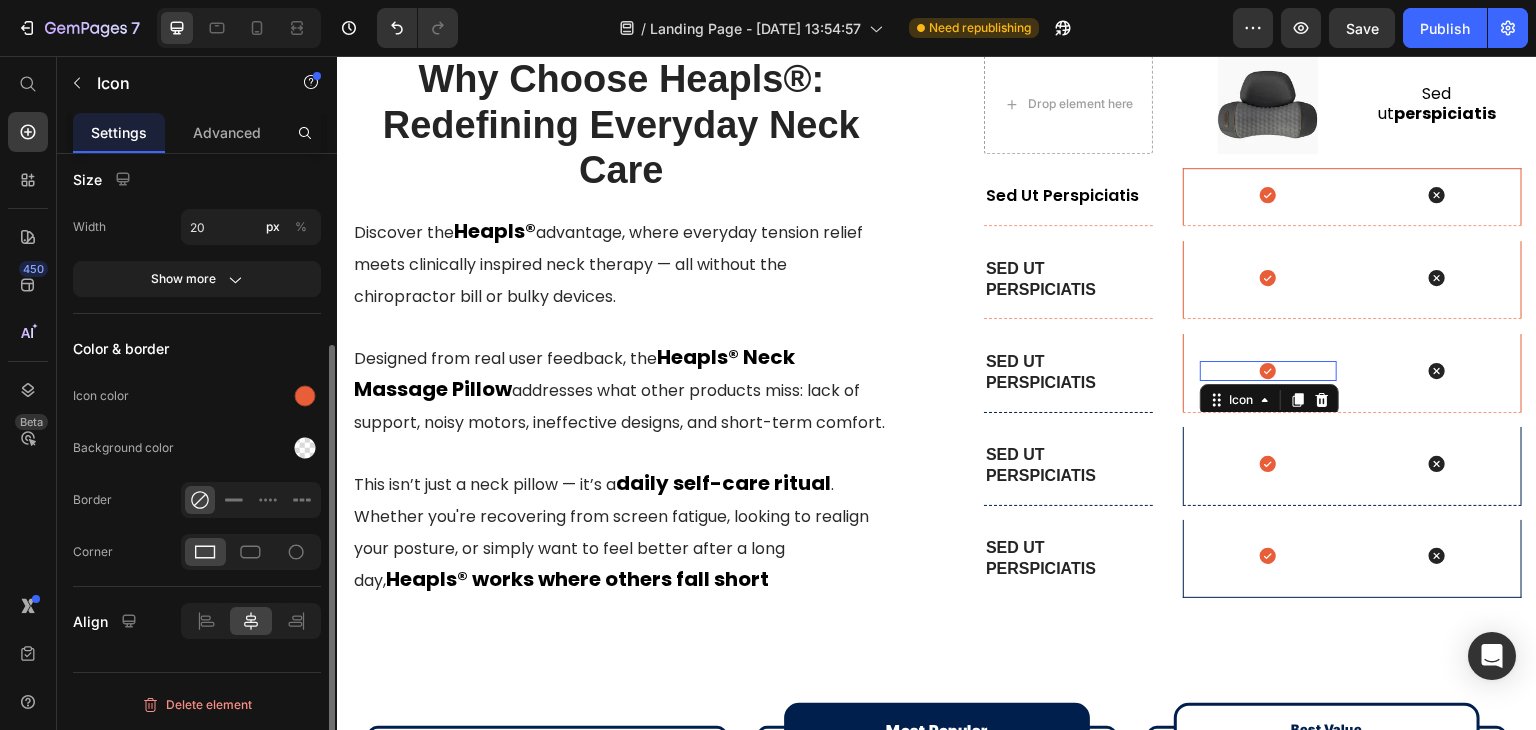 scroll, scrollTop: 0, scrollLeft: 0, axis: both 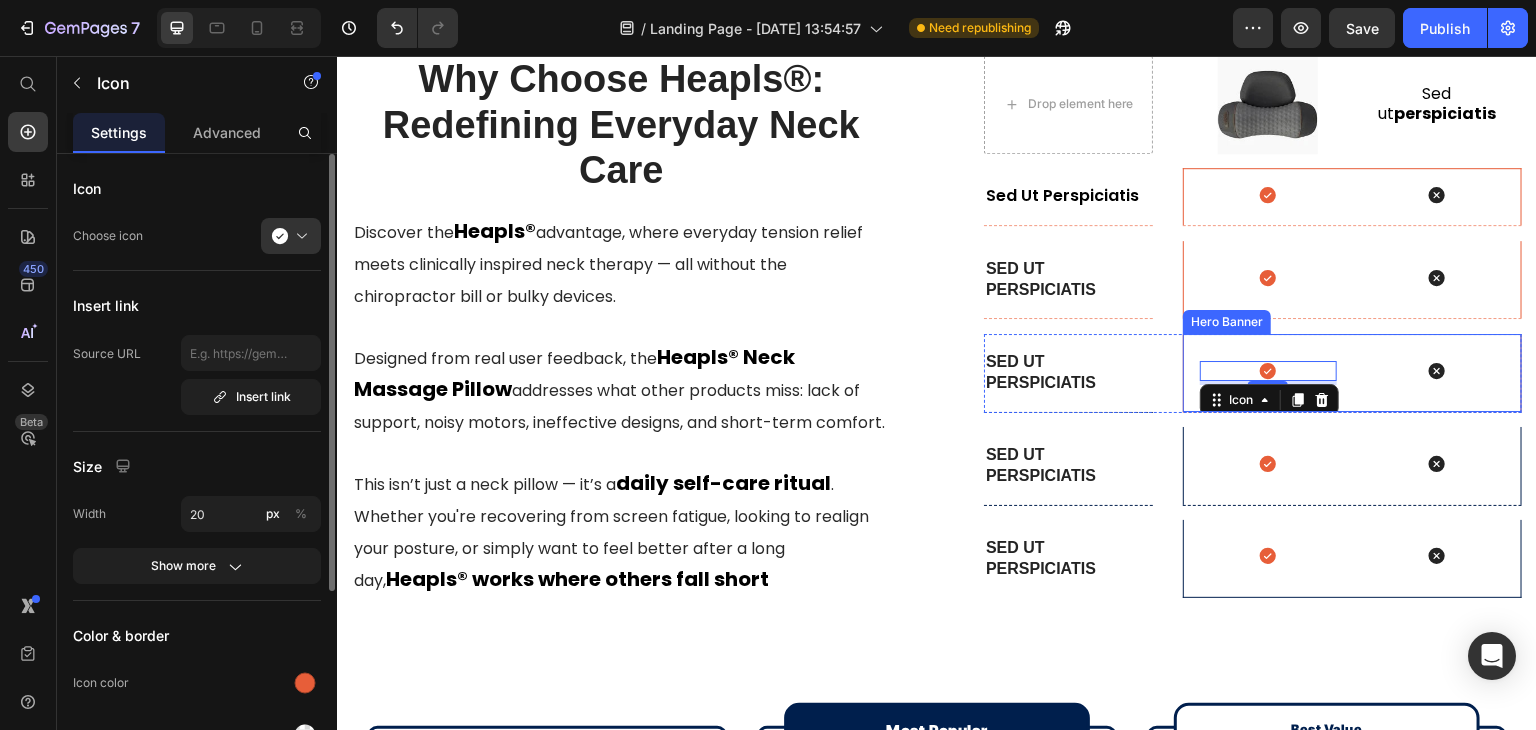 click on "Icon   4
Icon" at bounding box center (1352, 373) 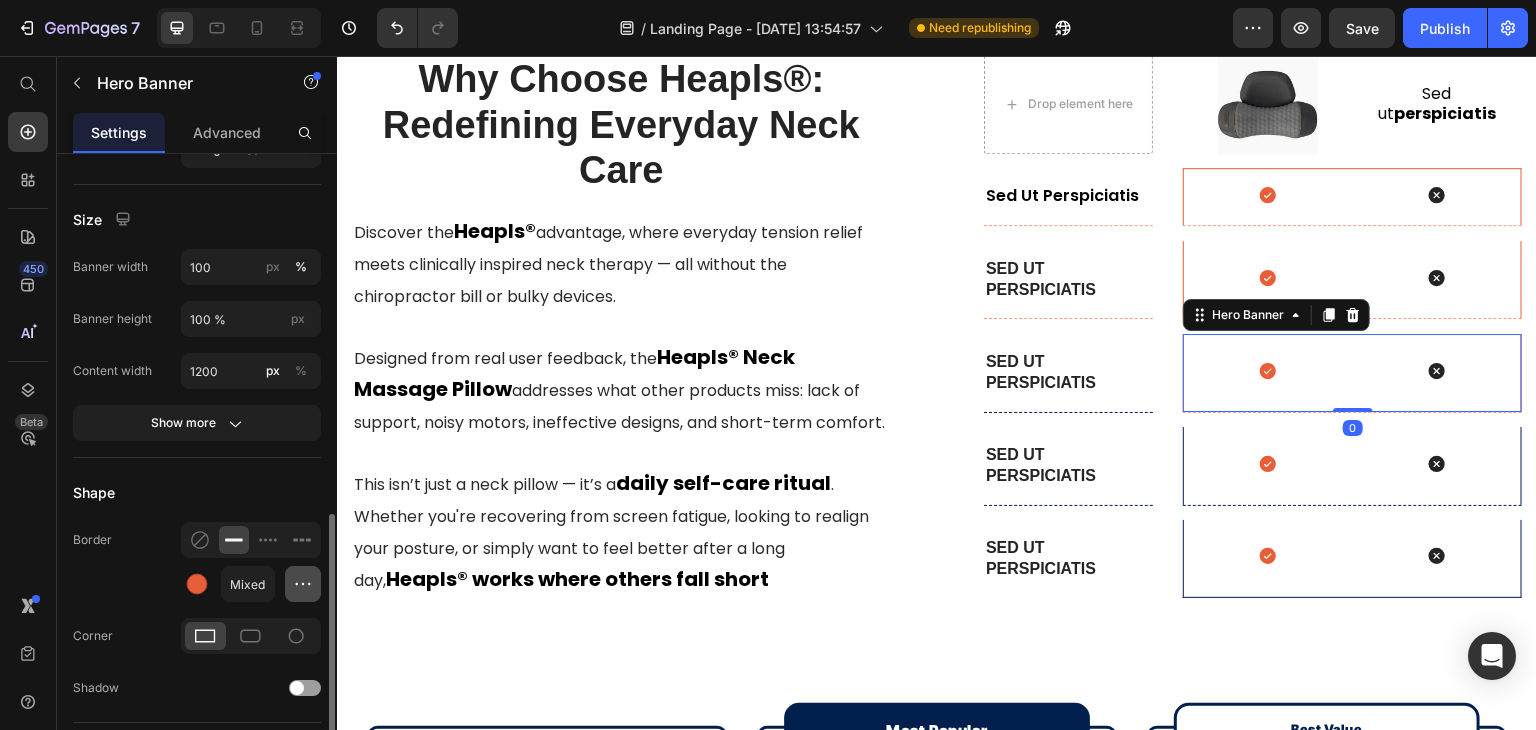 scroll, scrollTop: 700, scrollLeft: 0, axis: vertical 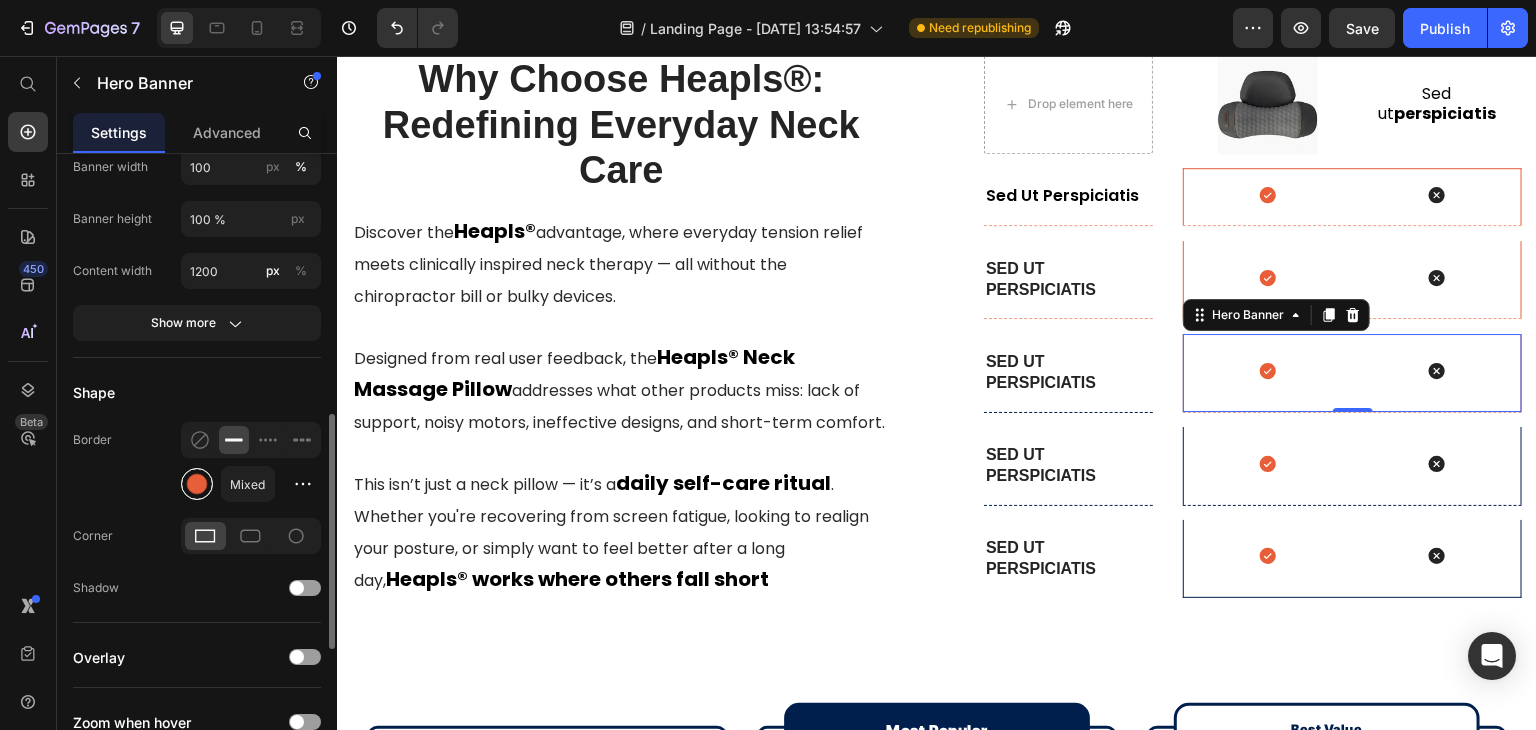 click at bounding box center [197, 484] 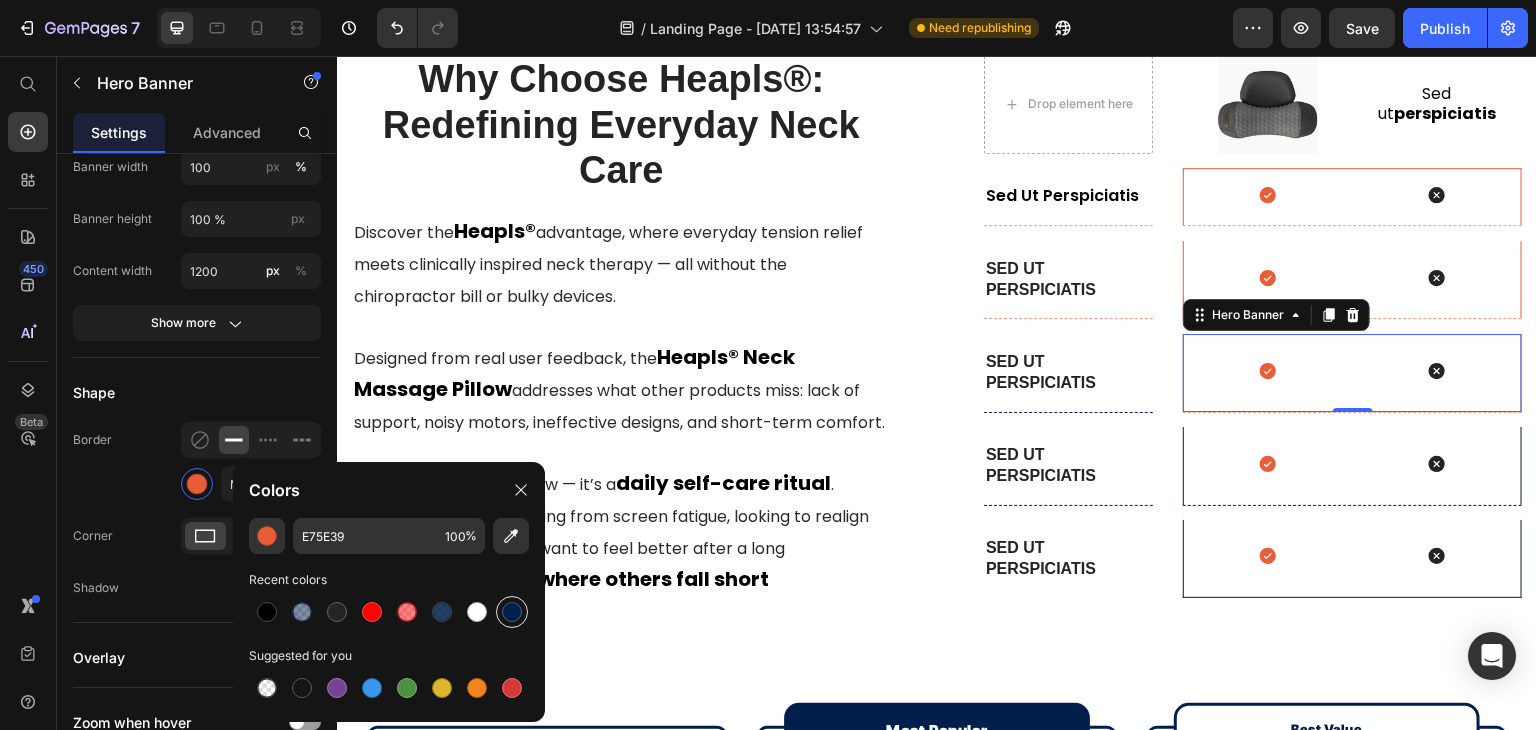 click at bounding box center [512, 612] 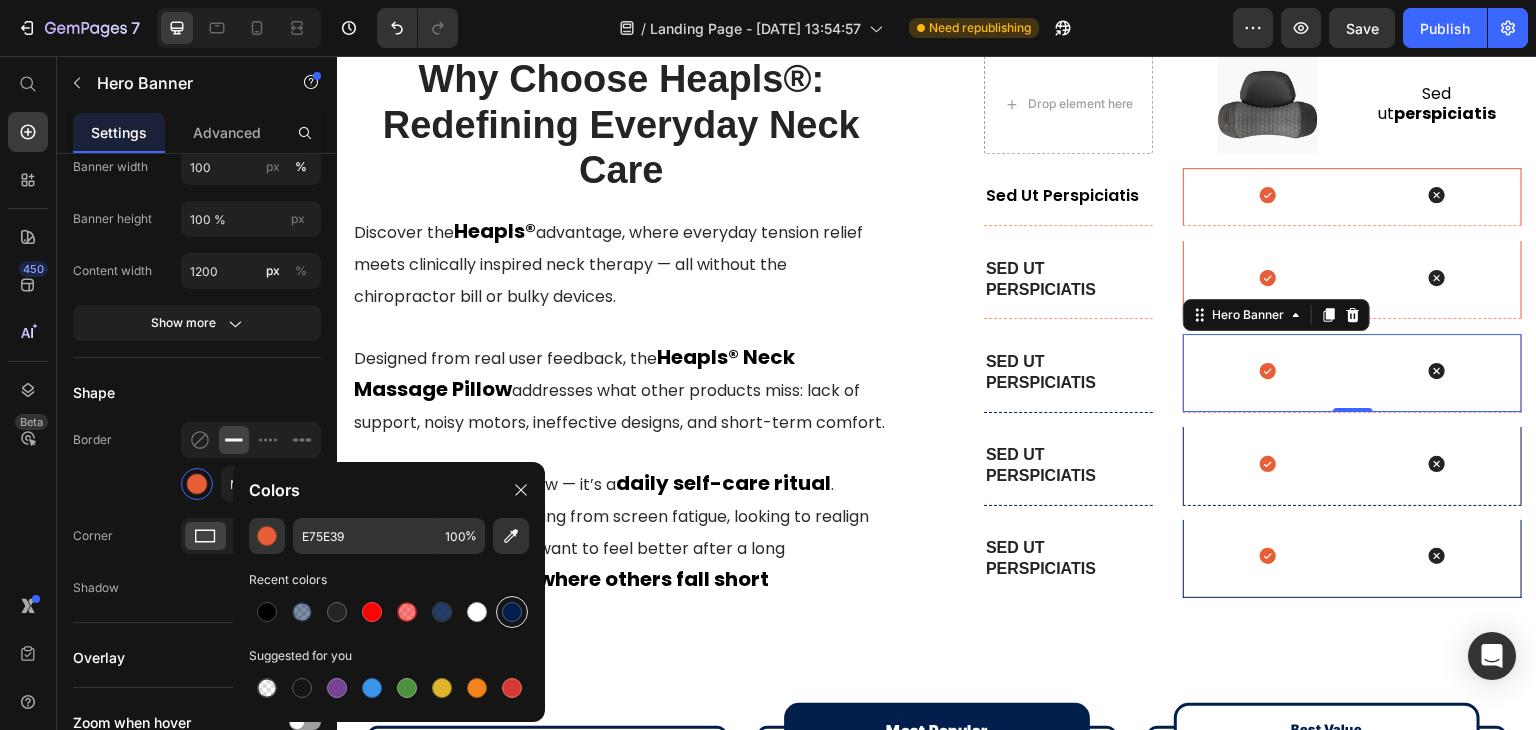 type on "001F4D" 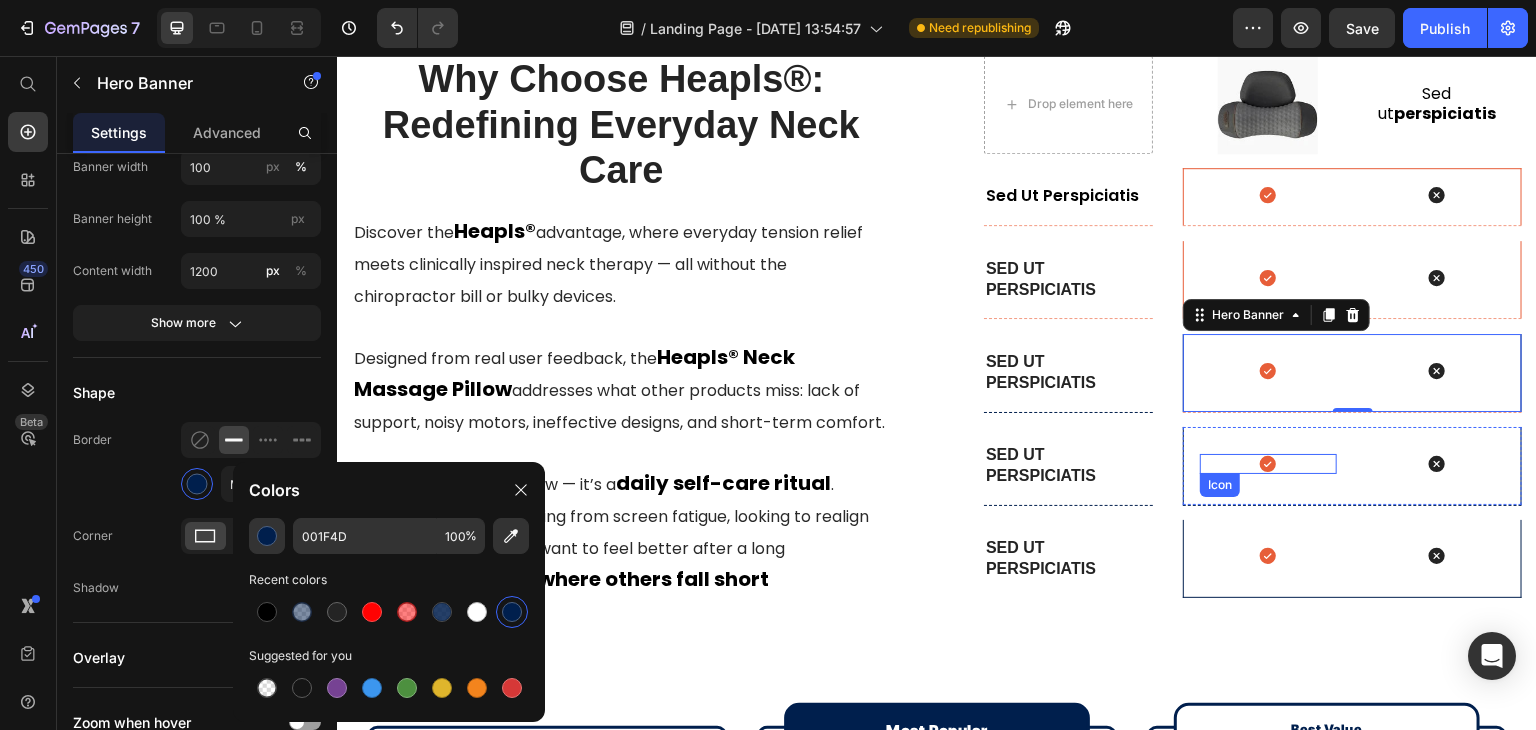 click on "Icon
Icon" at bounding box center (1352, 466) 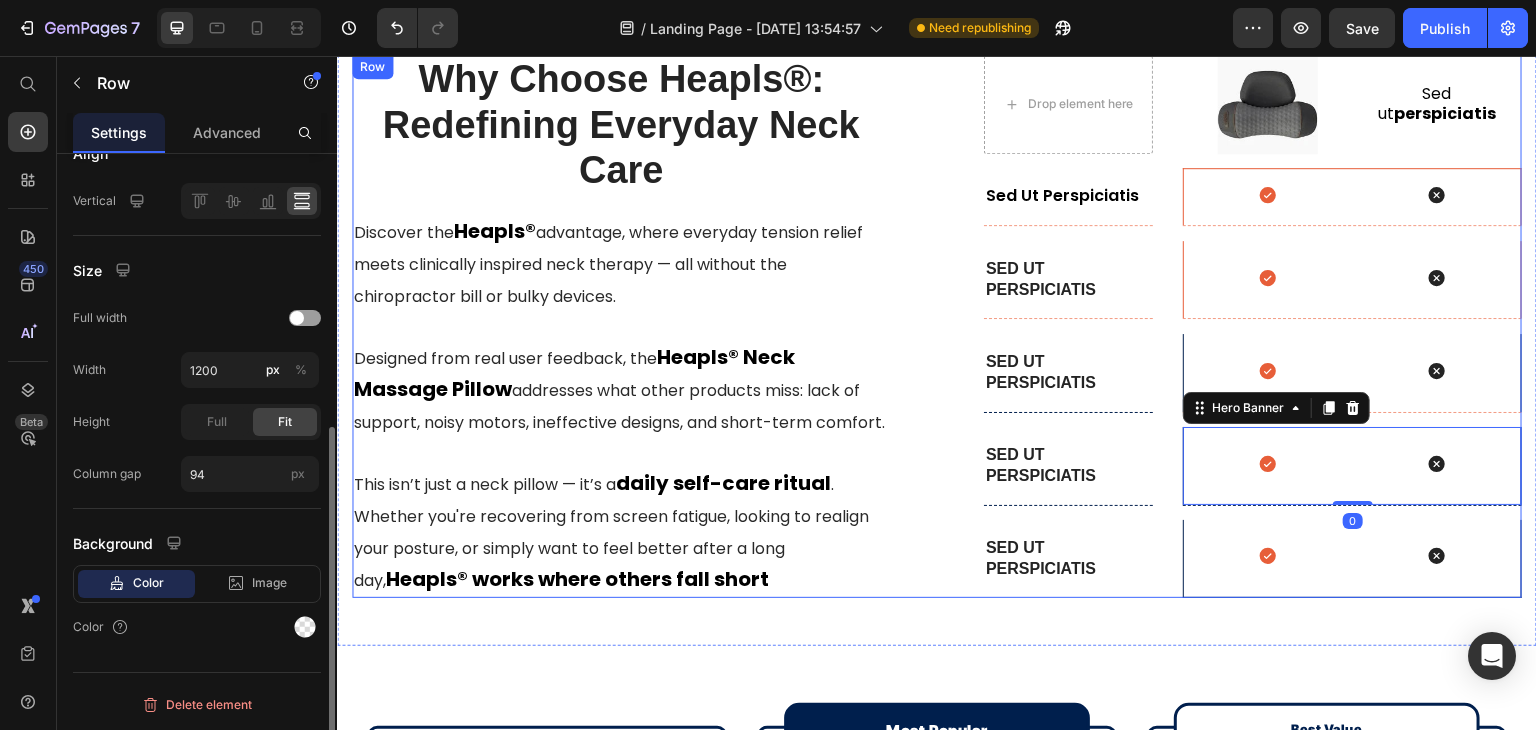 click on "Drop element here Image Sed ut  perspiciatis Text Block Row Row Sed ut perspiciatis Text Block Hero Banner
Icon
Icon Hero Banner Row Sed ut perspiciatis Text Block Hero Banner
Icon
Icon Hero Banner Row Sed ut perspiciatis Text Block Hero Banner
Icon
Icon Hero Banner Row Sed ut perspiciatis Text Block Hero Banner
Icon
Icon Hero Banner   0 Row Sed ut perspiciatis Text Block Hero Banner
Icon
Icon Hero Banner Row" at bounding box center (1253, 326) 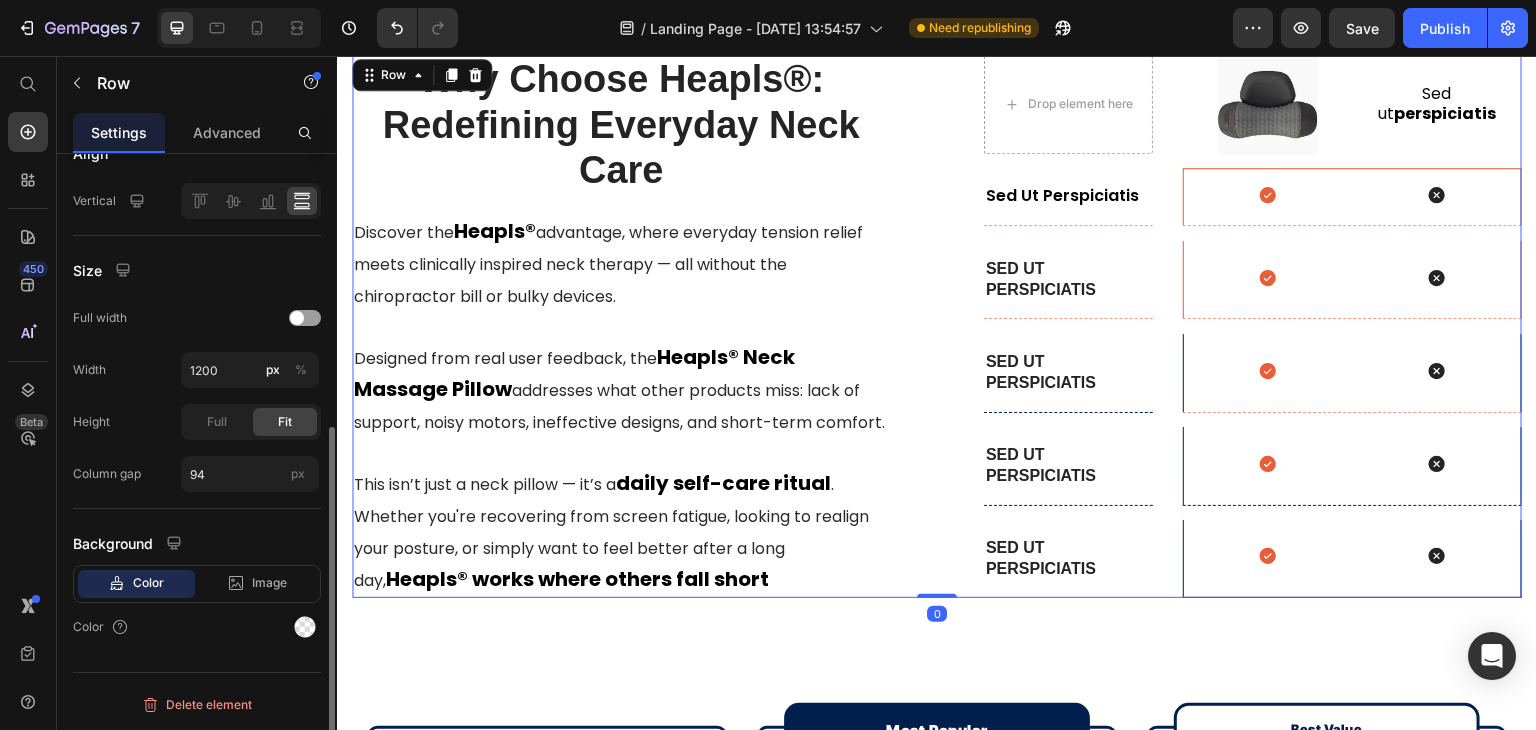 scroll, scrollTop: 0, scrollLeft: 0, axis: both 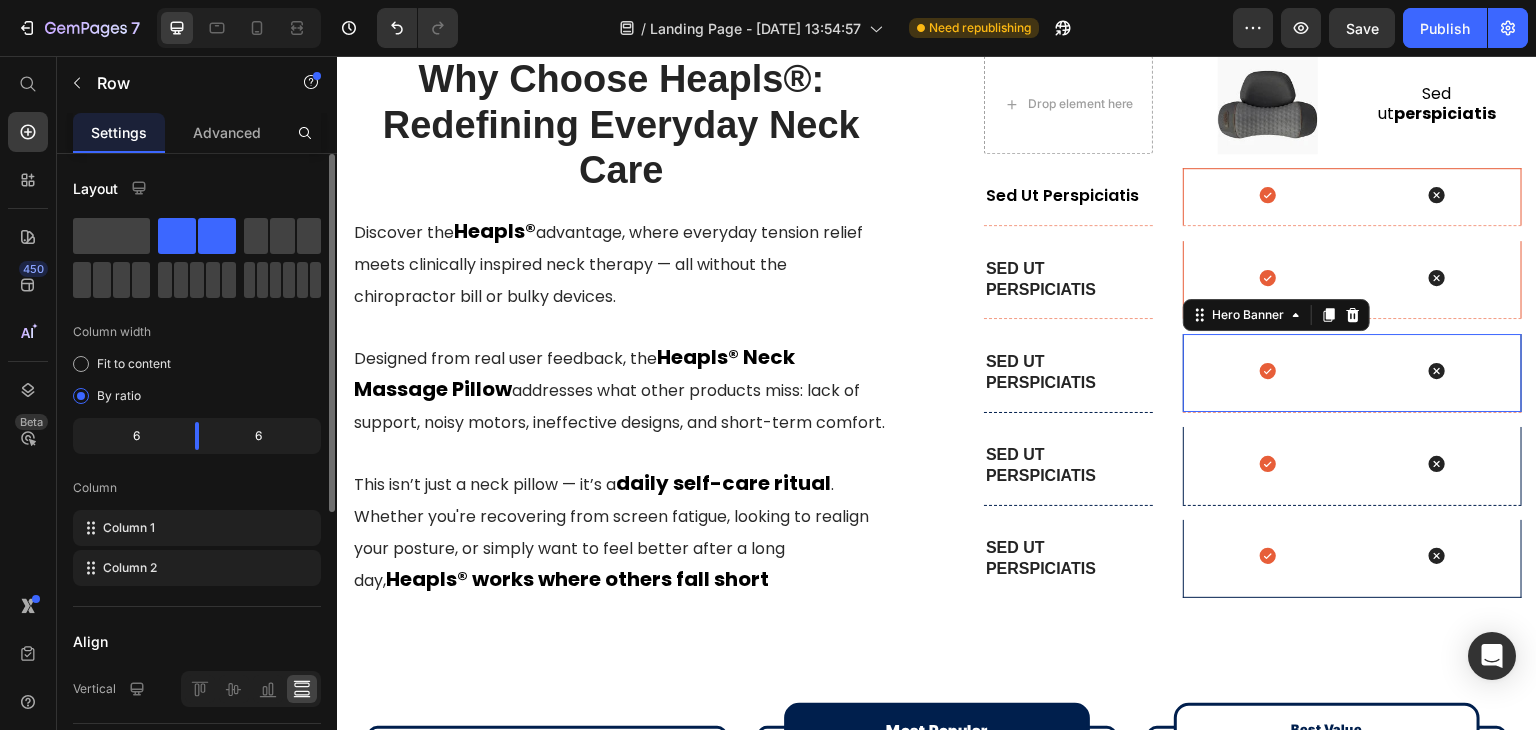 click at bounding box center [1352, 373] 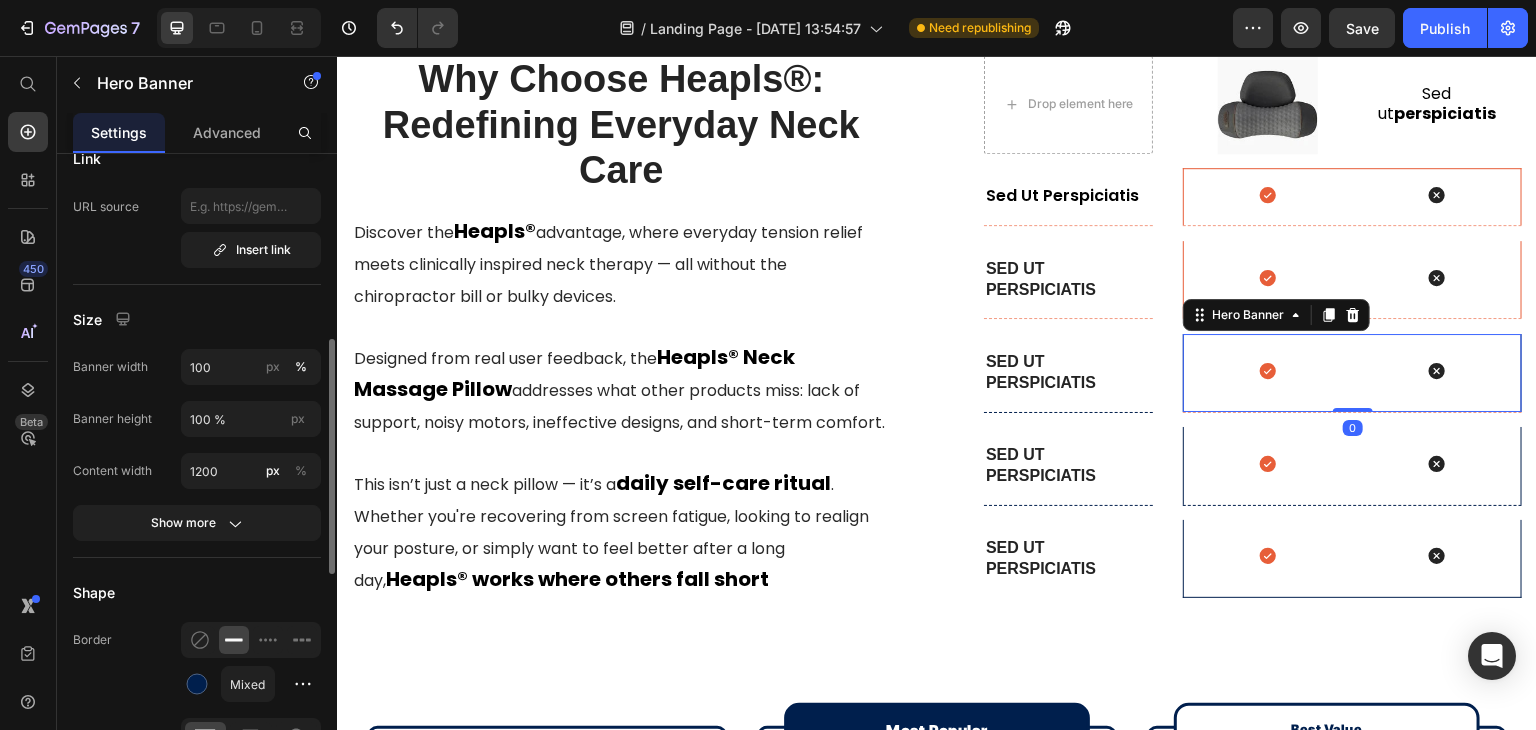scroll, scrollTop: 800, scrollLeft: 0, axis: vertical 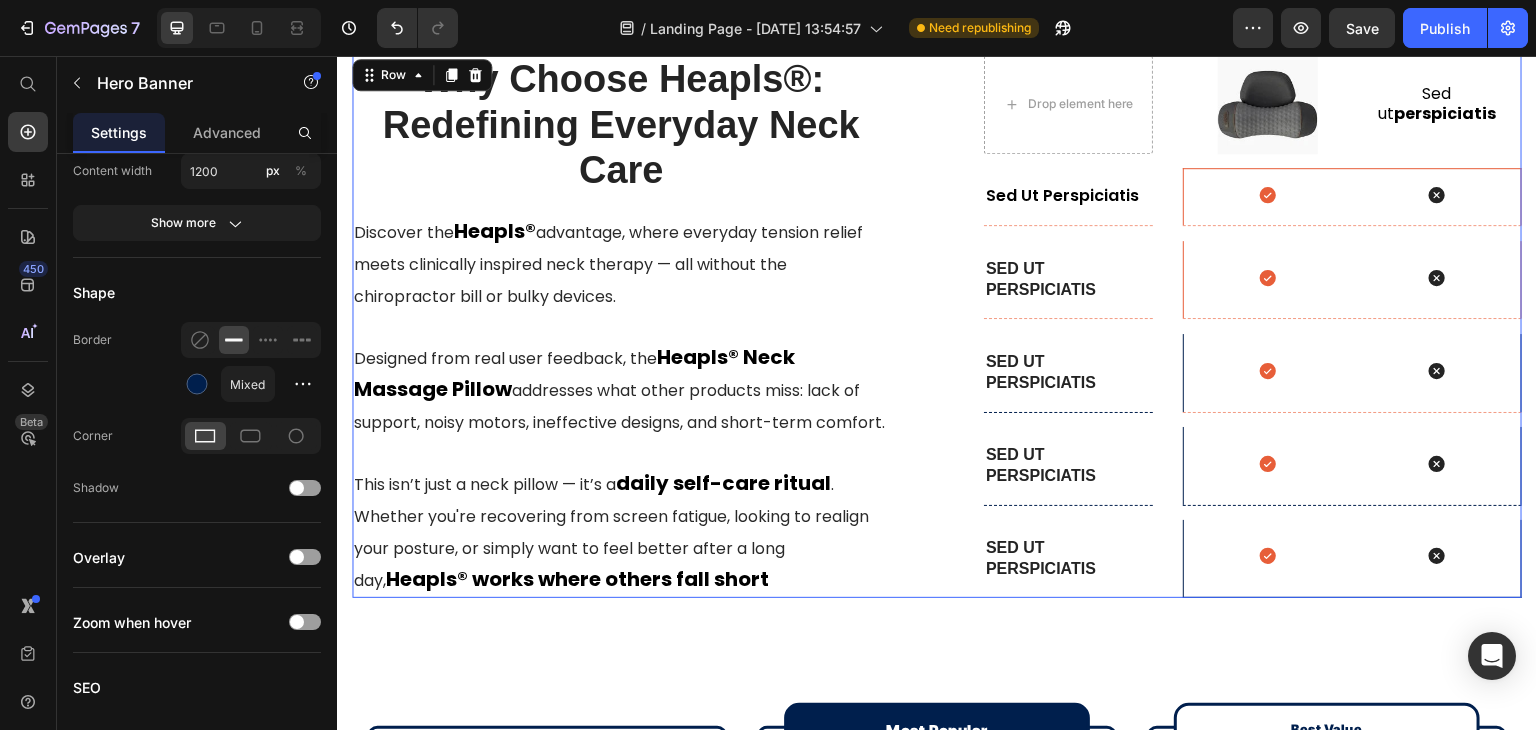 click on "Drop element here Image Sed ut  perspiciatis Text Block Row Row Sed ut perspiciatis Text Block Hero Banner
Icon
Icon Hero Banner Row Sed ut perspiciatis Text Block Hero Banner
Icon
Icon Hero Banner Row Sed ut perspiciatis Text Block Hero Banner
Icon
Icon Hero Banner Row Sed ut perspiciatis Text Block Hero Banner
Icon
Icon Hero Banner Row Sed ut perspiciatis Text Block Hero Banner
Icon
Icon Hero Banner Row" at bounding box center [1253, 326] 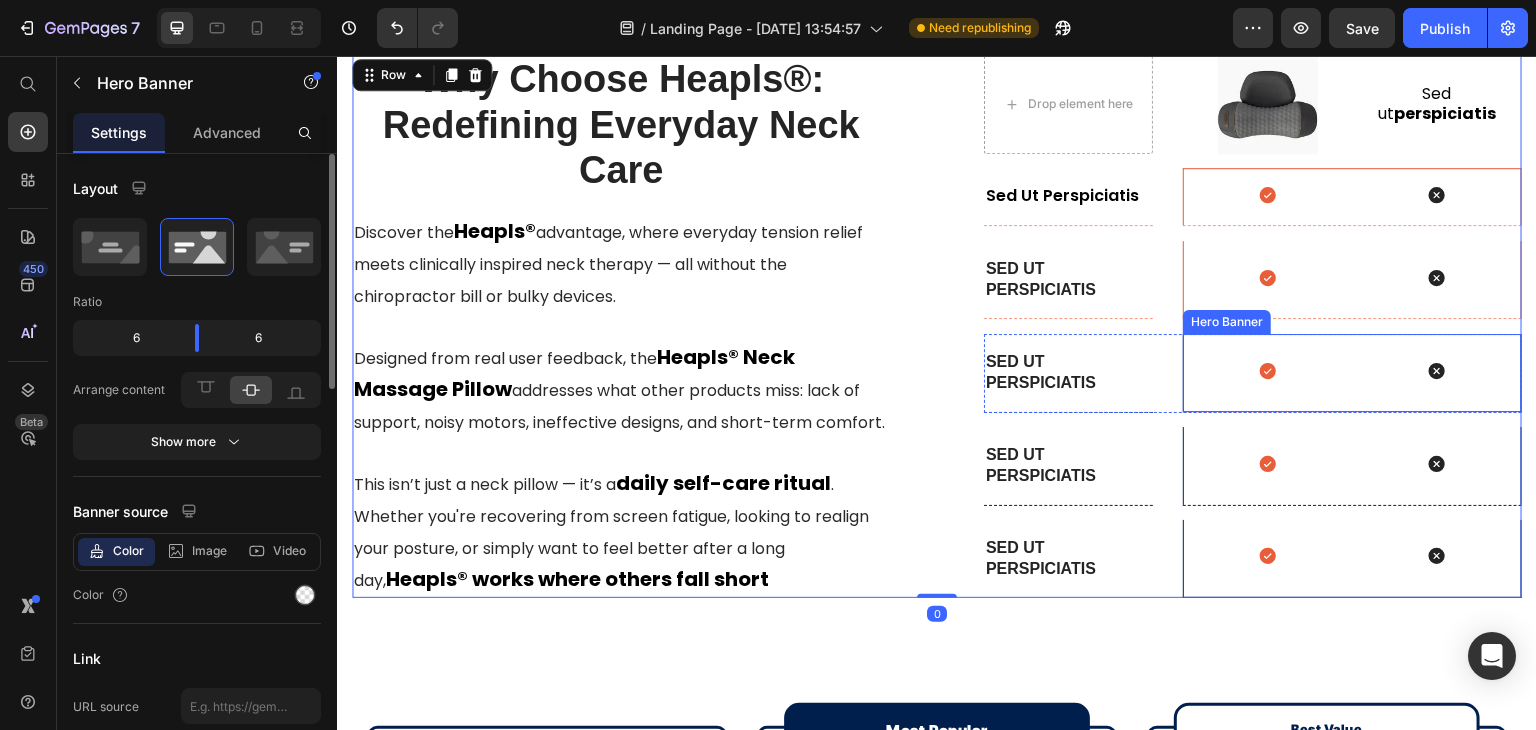 click at bounding box center (1352, 373) 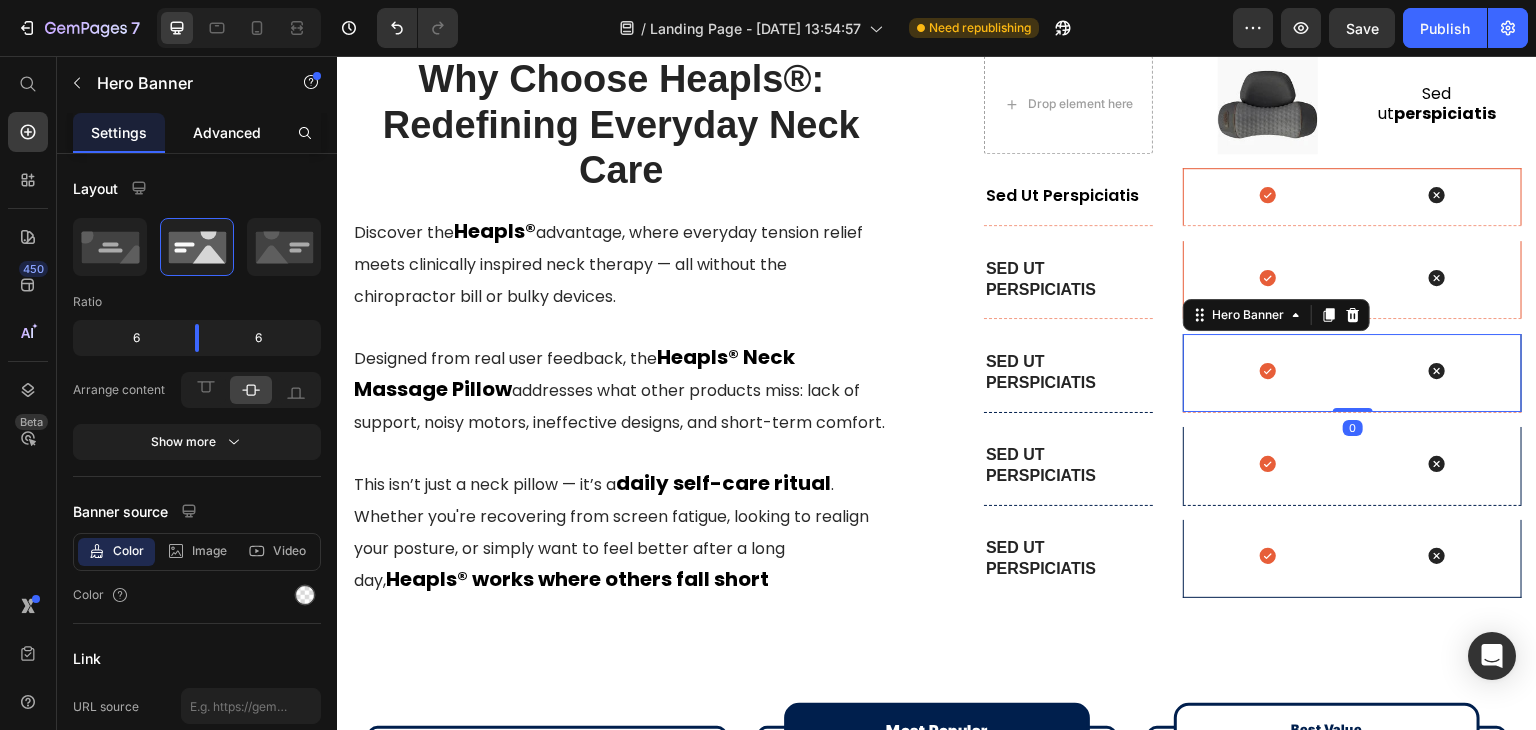 click on "Advanced" at bounding box center [227, 132] 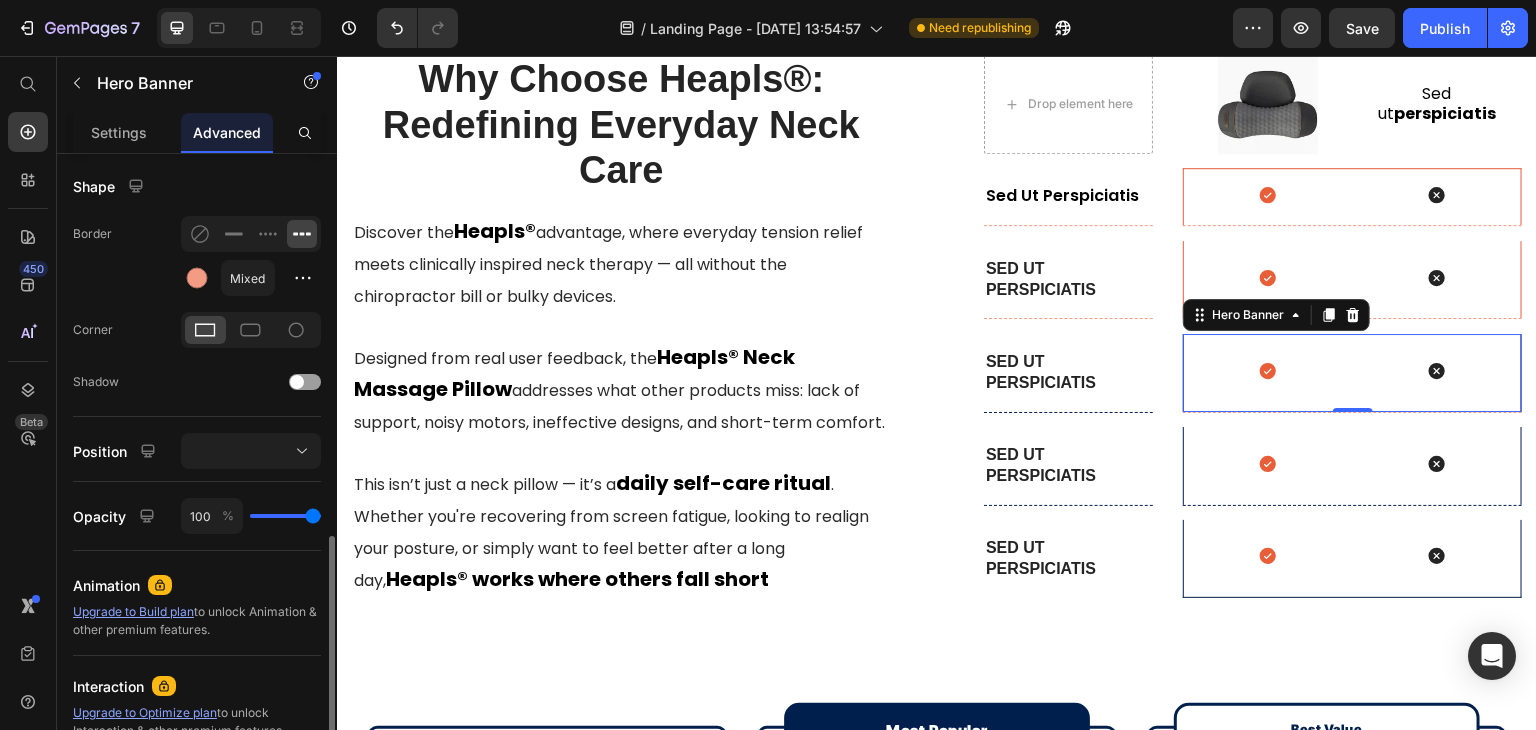 scroll, scrollTop: 600, scrollLeft: 0, axis: vertical 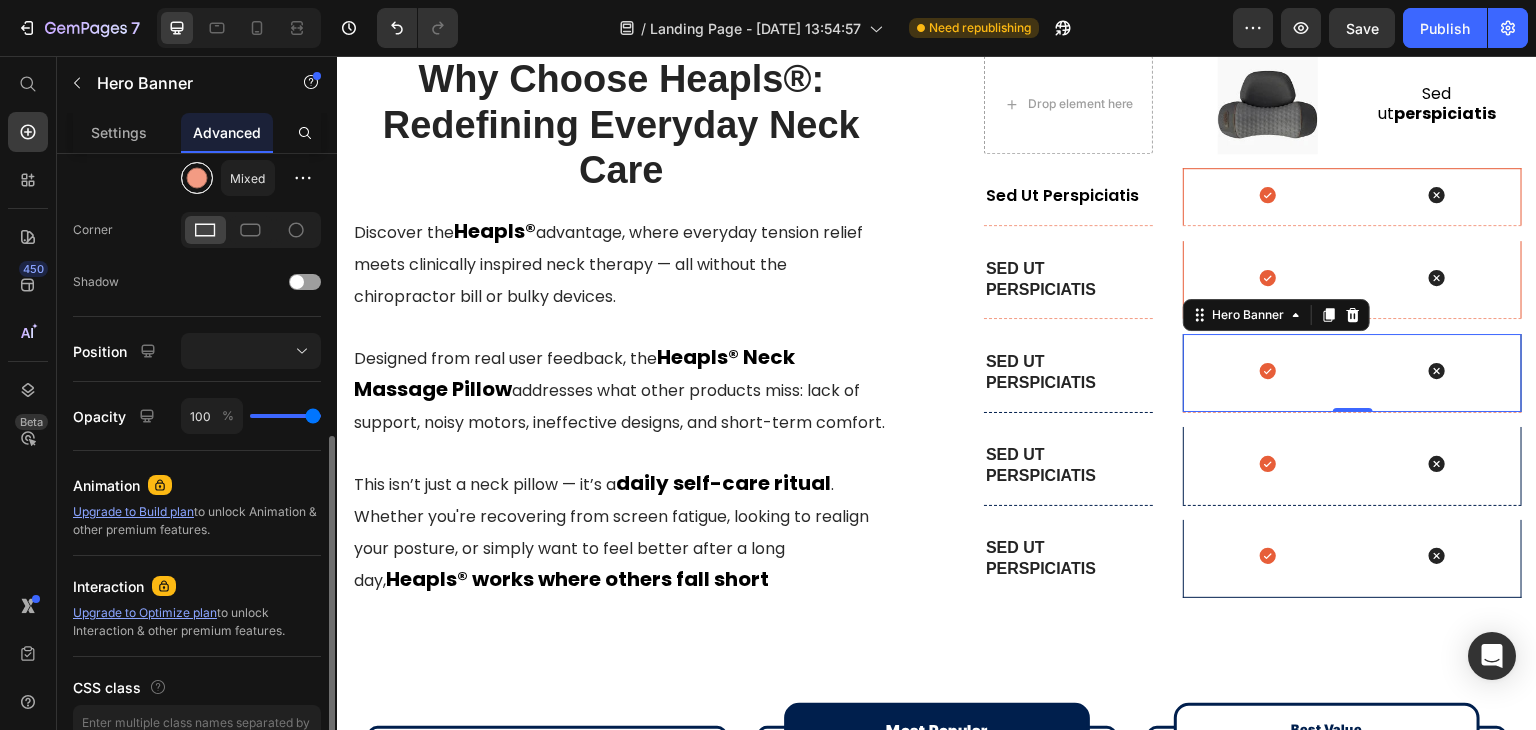 click at bounding box center (197, 178) 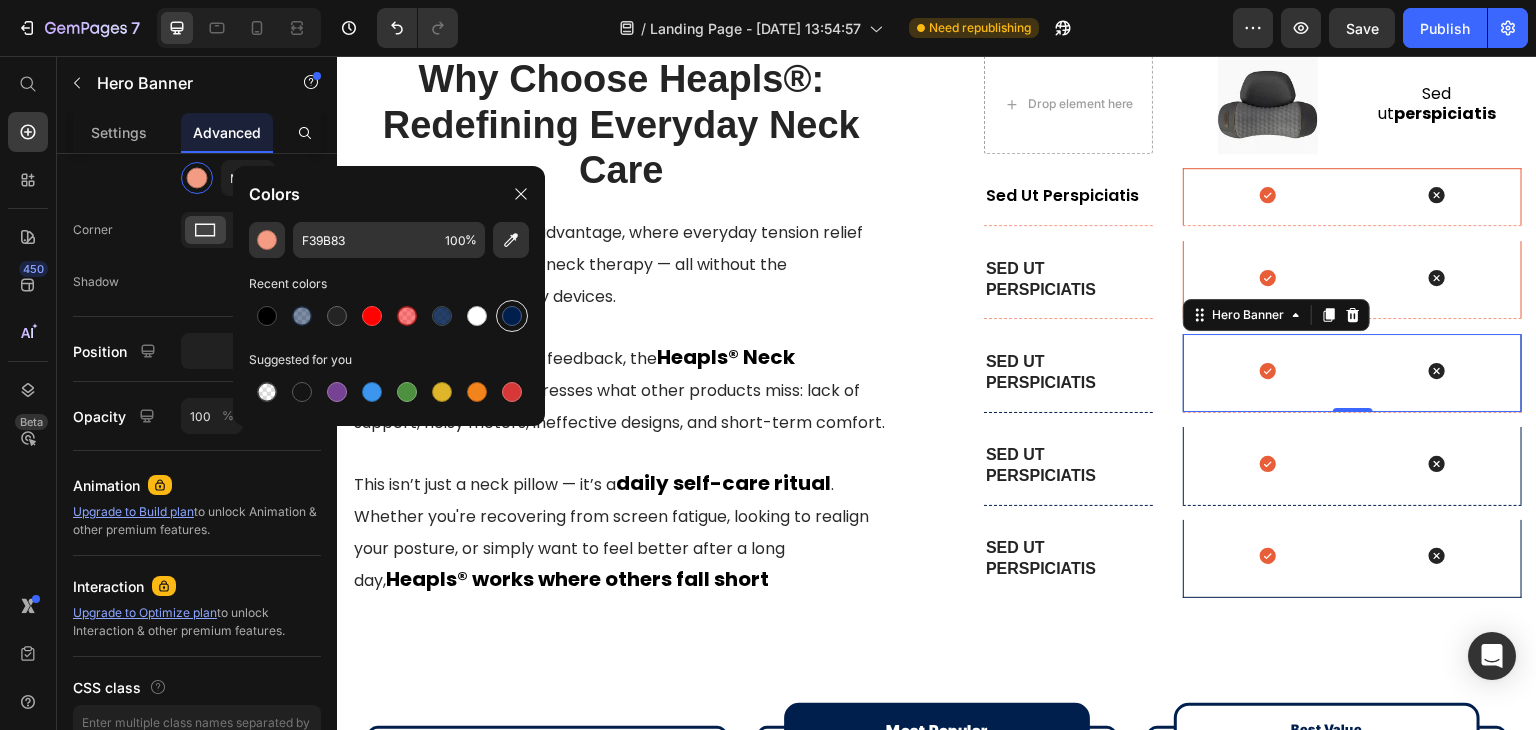 click at bounding box center [512, 316] 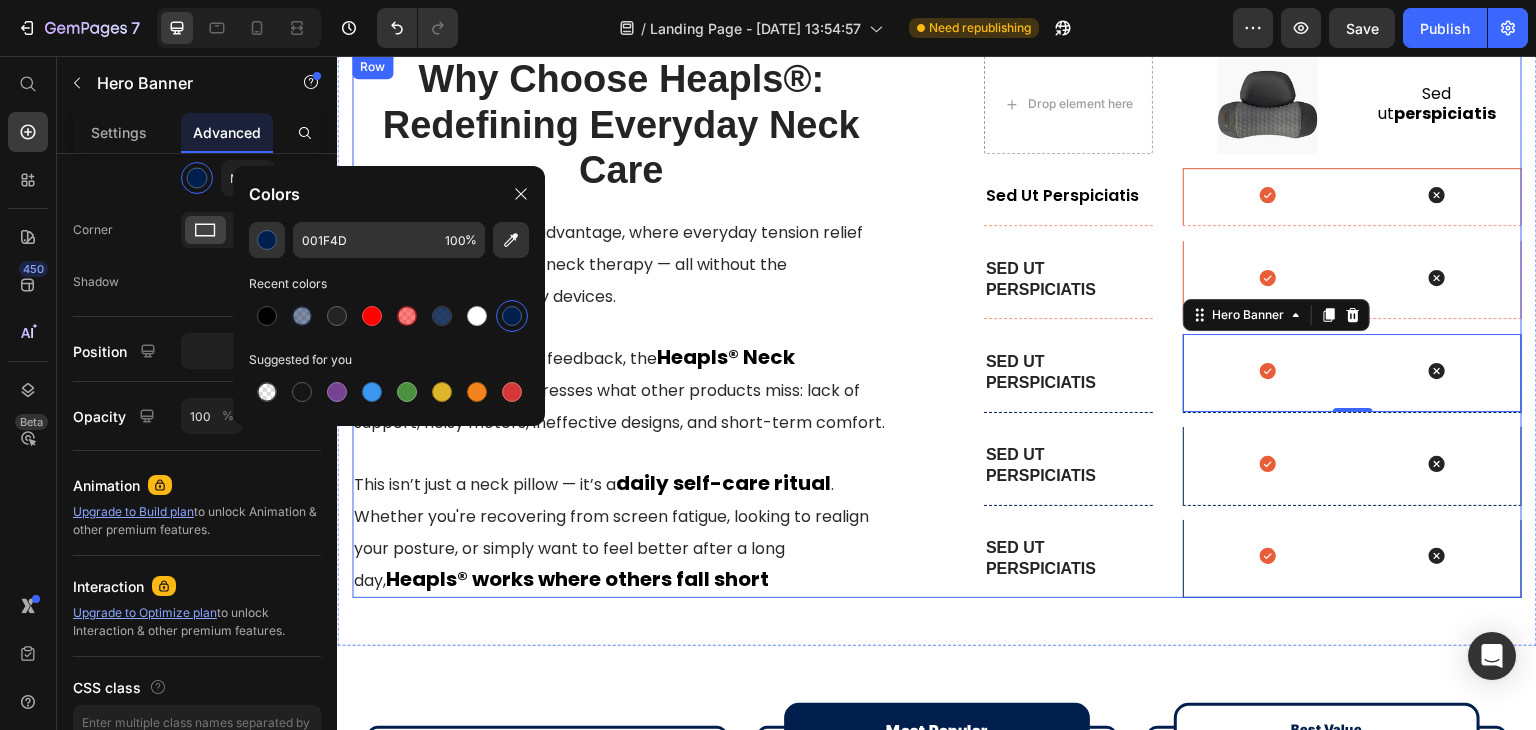 click on "Drop element here Image Sed ut  perspiciatis Text Block Row Row Sed ut perspiciatis Text Block Hero Banner
Icon
Icon Hero Banner Row Sed ut perspiciatis Text Block Hero Banner
Icon
Icon Hero Banner Row Sed ut perspiciatis Text Block Hero Banner
Icon
Icon Hero Banner   0 Row Sed ut perspiciatis Text Block Hero Banner
Icon
Icon Hero Banner Row Sed ut perspiciatis Text Block Hero Banner
Icon
Icon Hero Banner Row" at bounding box center [1253, 326] 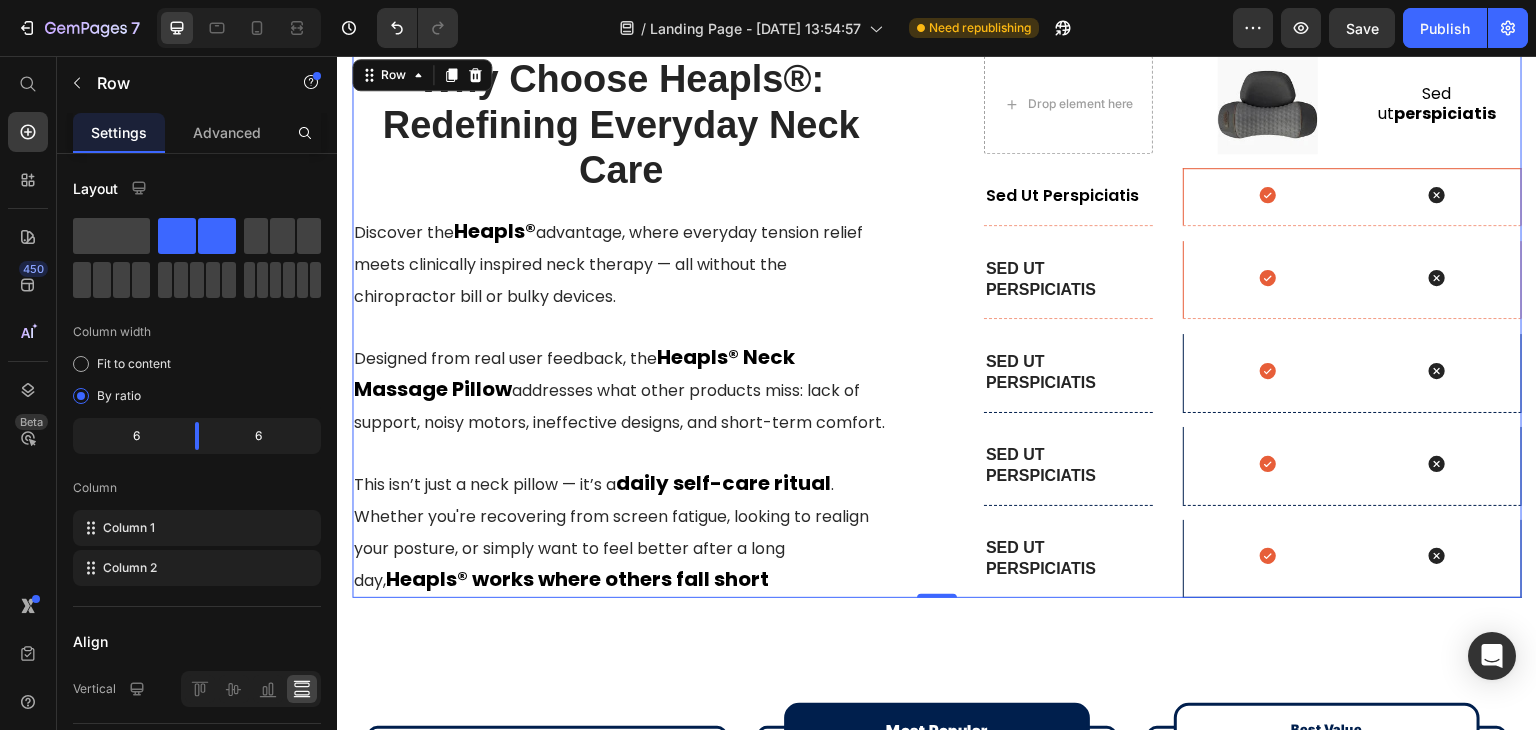 click on "Drop element here Image Sed ut  perspiciatis Text Block Row Row Sed ut perspiciatis Text Block Hero Banner
Icon
Icon Hero Banner Row Sed ut perspiciatis Text Block Hero Banner
Icon
Icon Hero Banner Row Sed ut perspiciatis Text Block Hero Banner
Icon
Icon Hero Banner Row Sed ut perspiciatis Text Block Hero Banner
Icon
Icon Hero Banner Row Sed ut perspiciatis Text Block Hero Banner
Icon
Icon Hero Banner Row" at bounding box center [1253, 326] 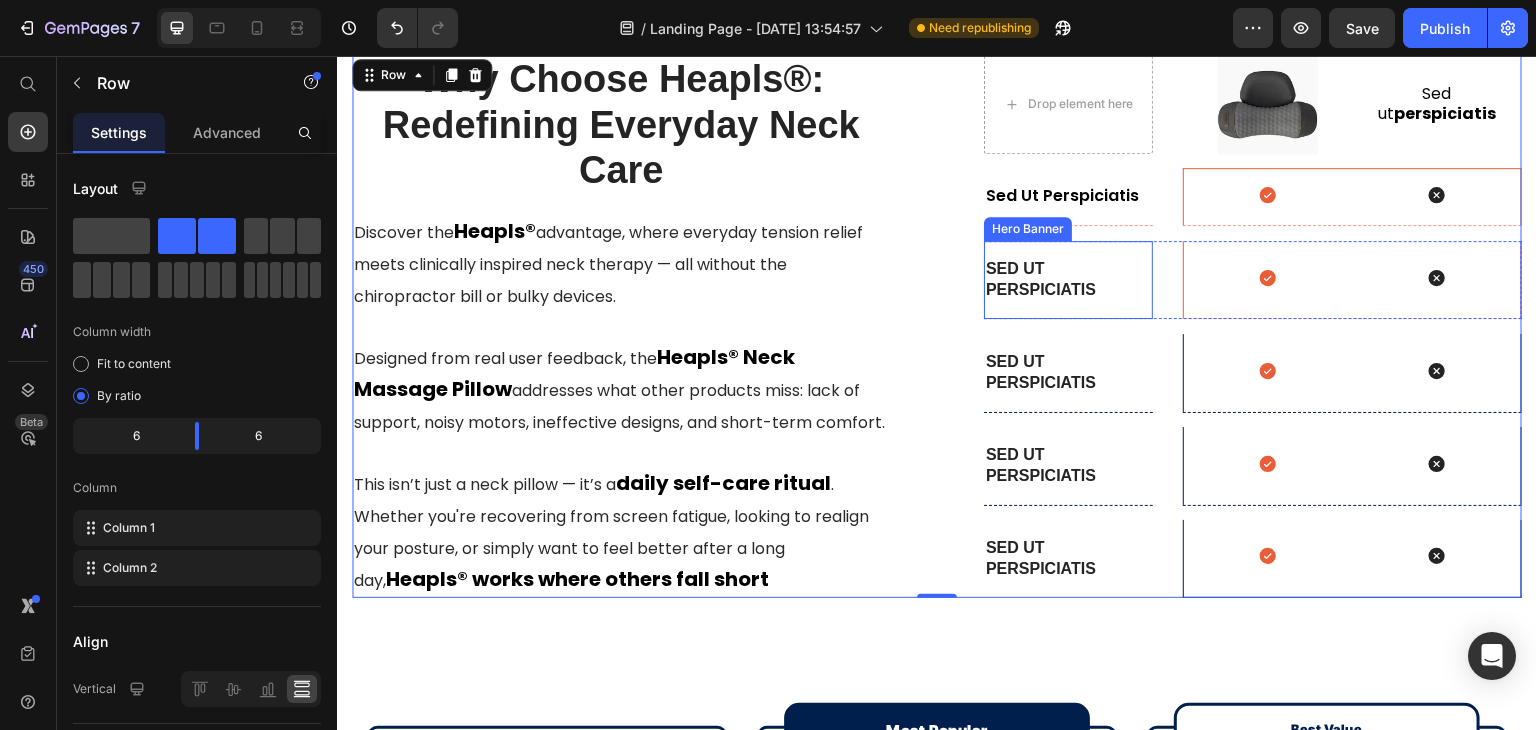 click on "Sed ut perspiciatis Text Block" at bounding box center (1068, 280) 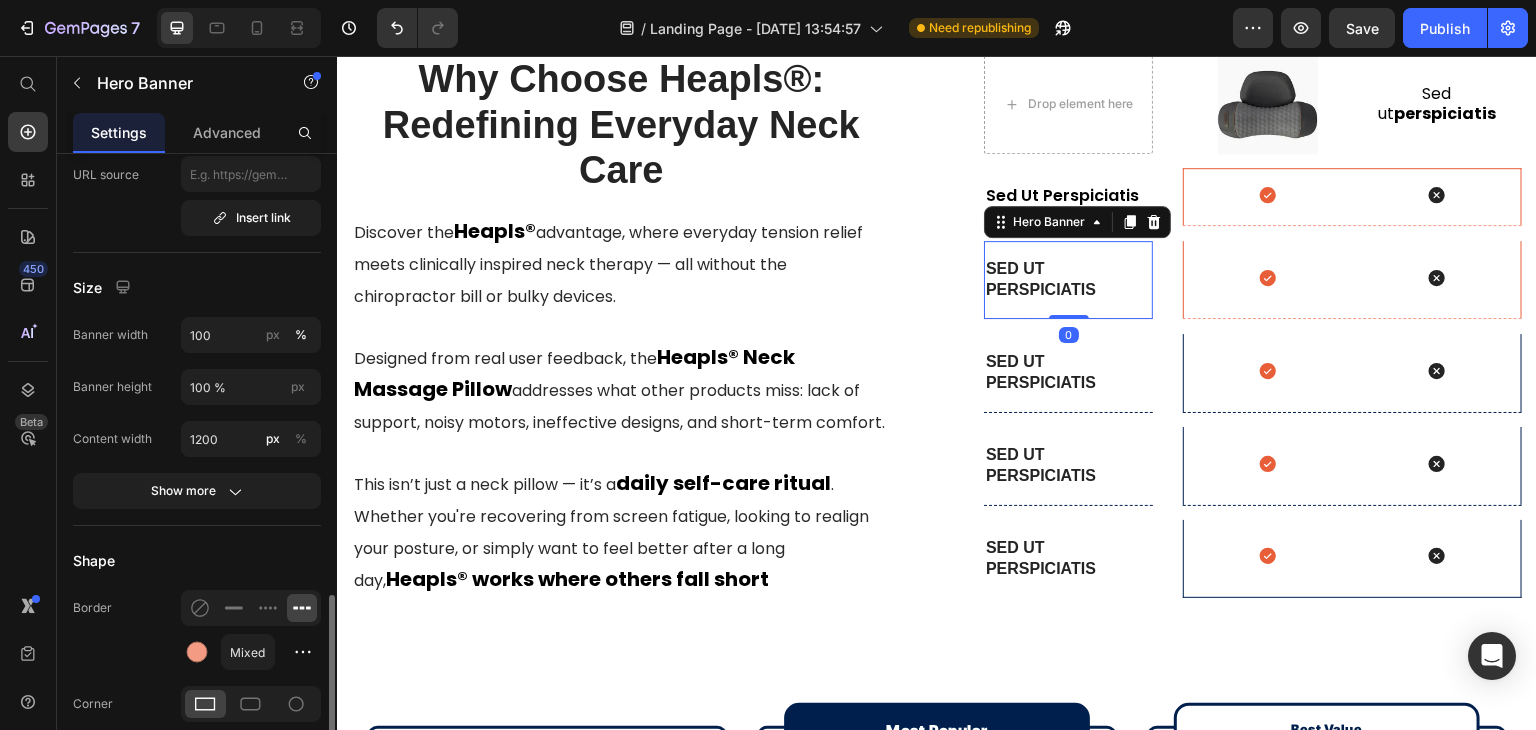 scroll, scrollTop: 600, scrollLeft: 0, axis: vertical 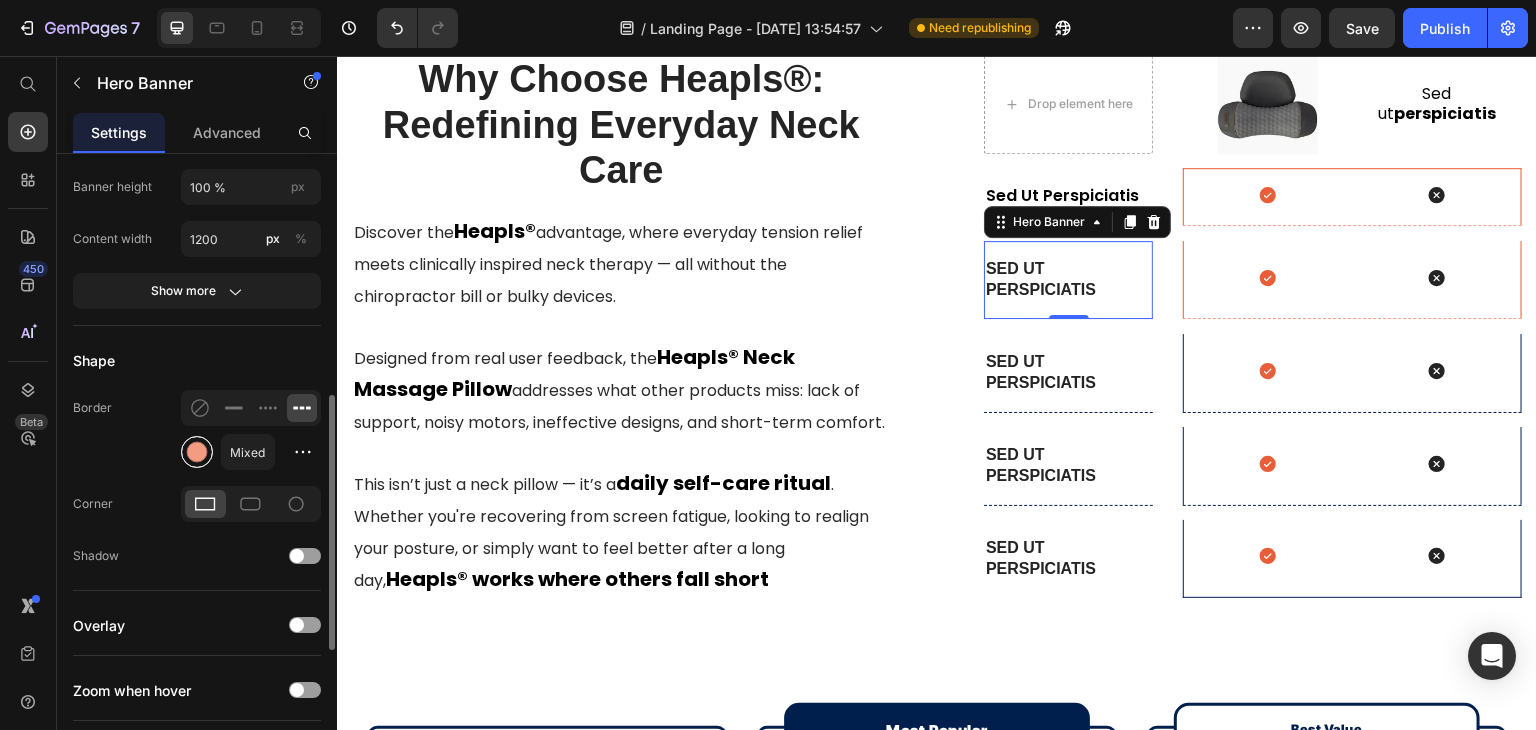 click at bounding box center (197, 452) 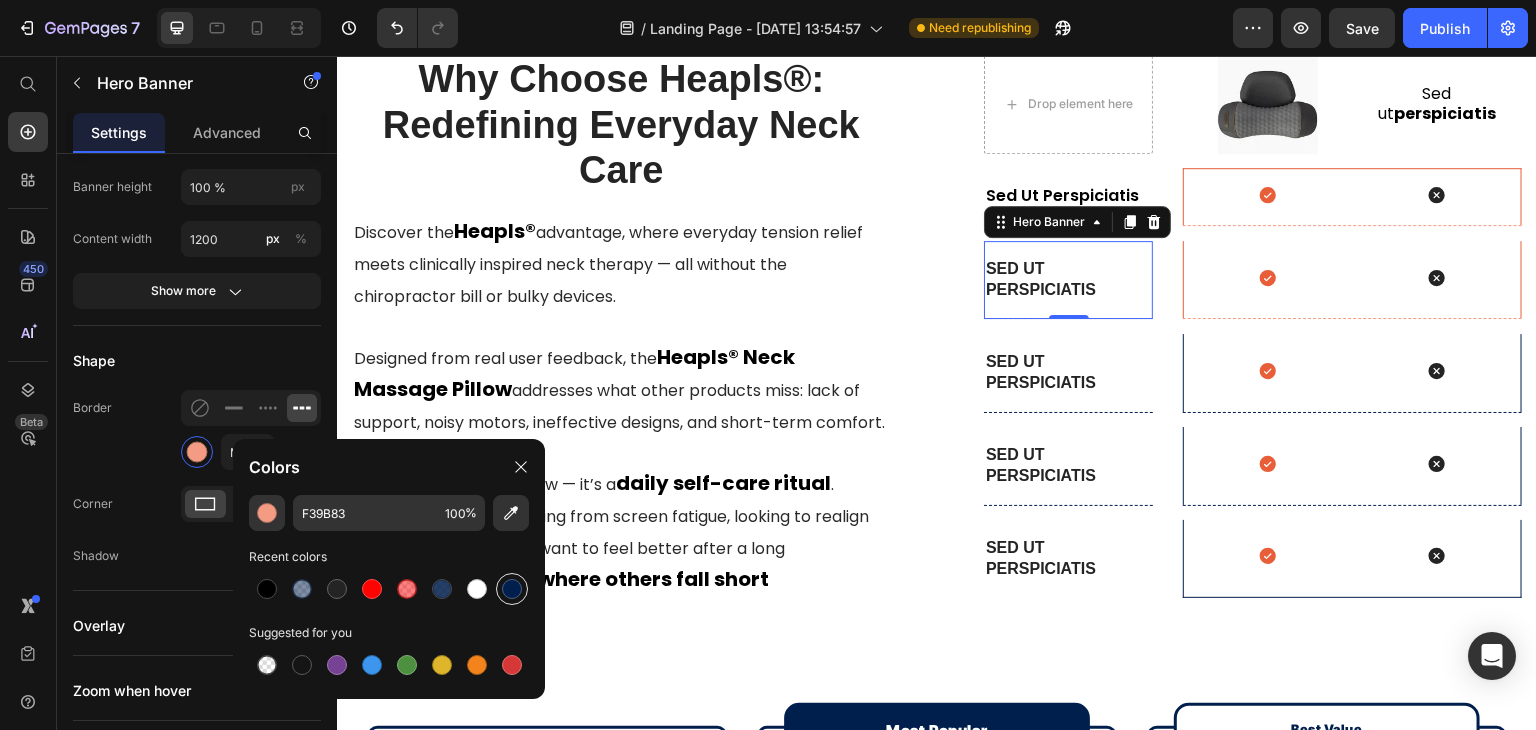 click at bounding box center (512, 589) 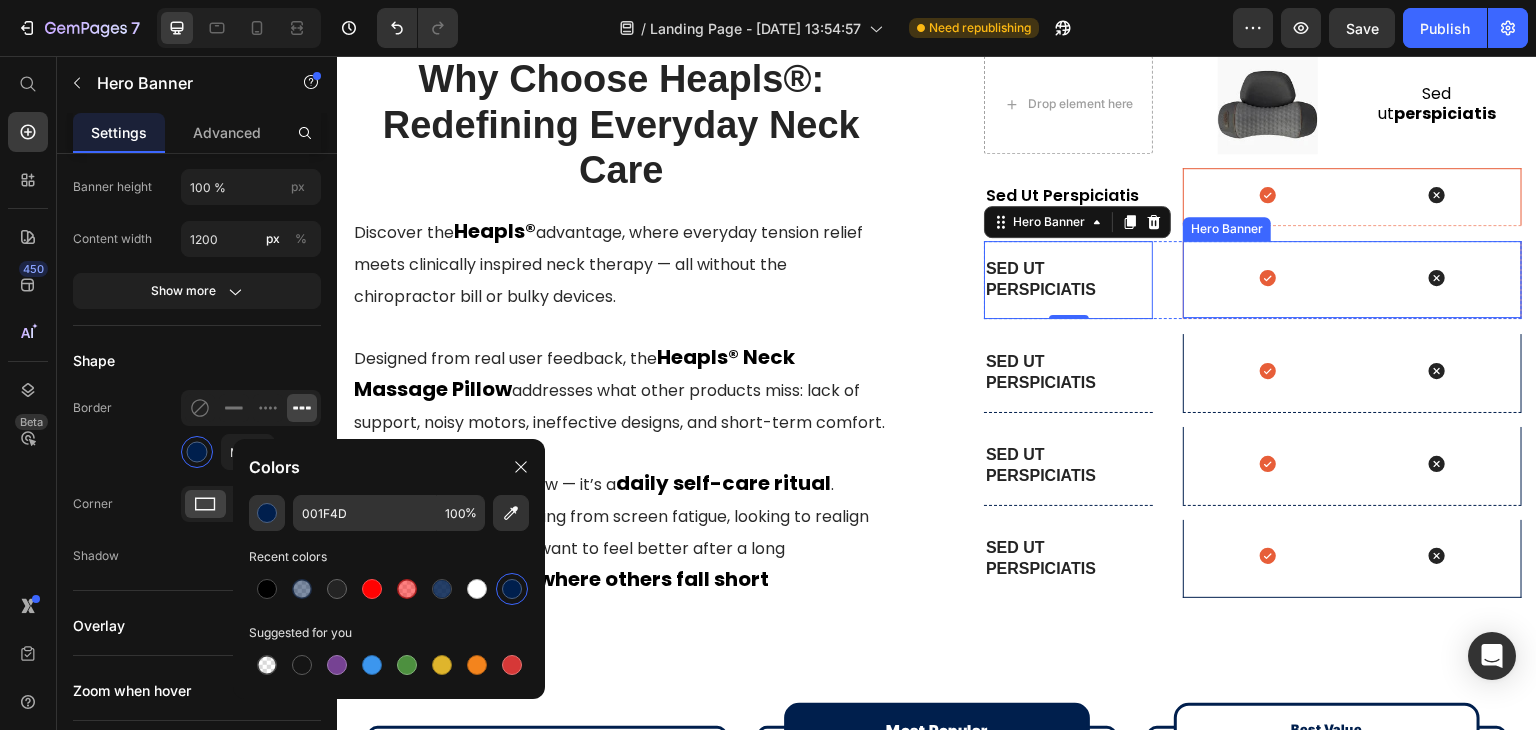 click at bounding box center (1352, 280) 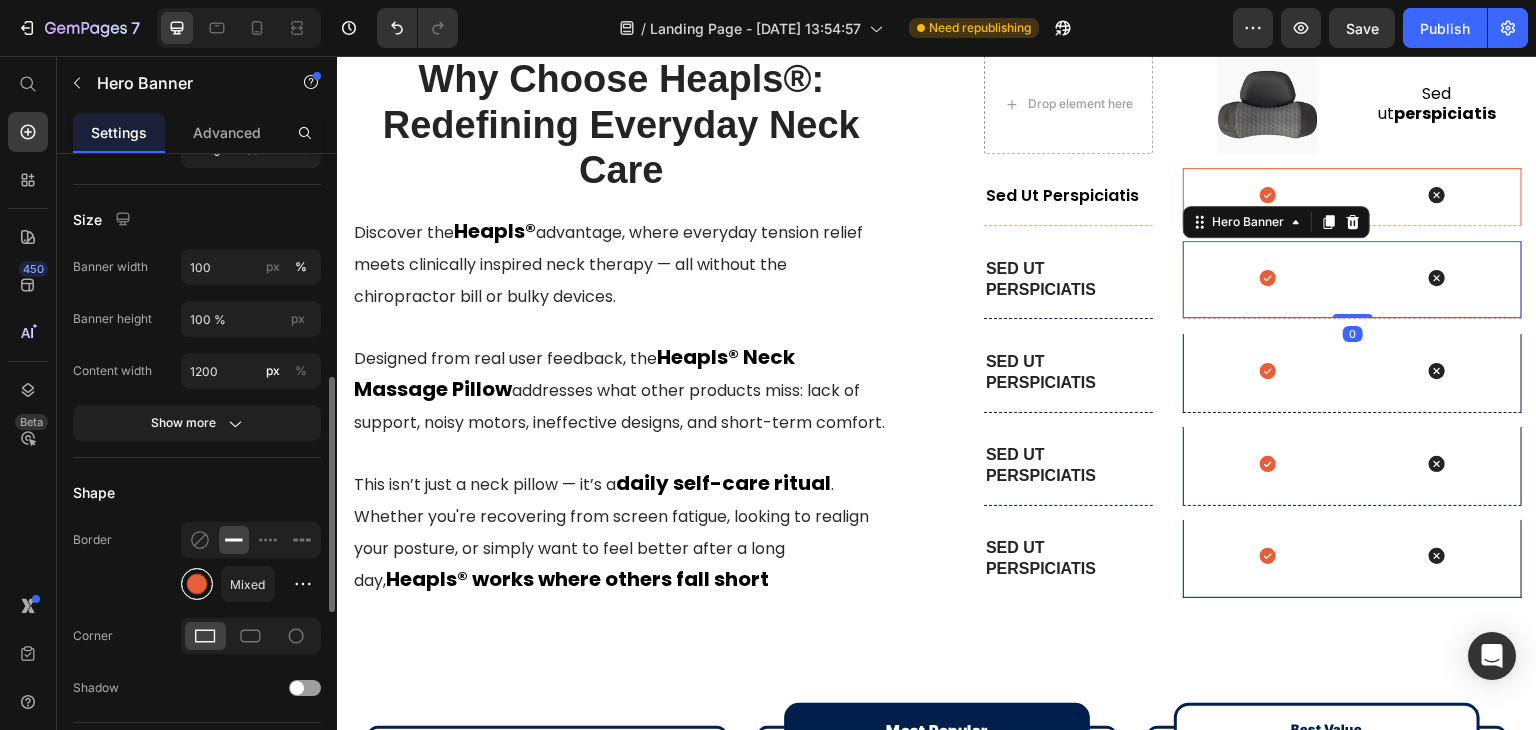 click at bounding box center (197, 584) 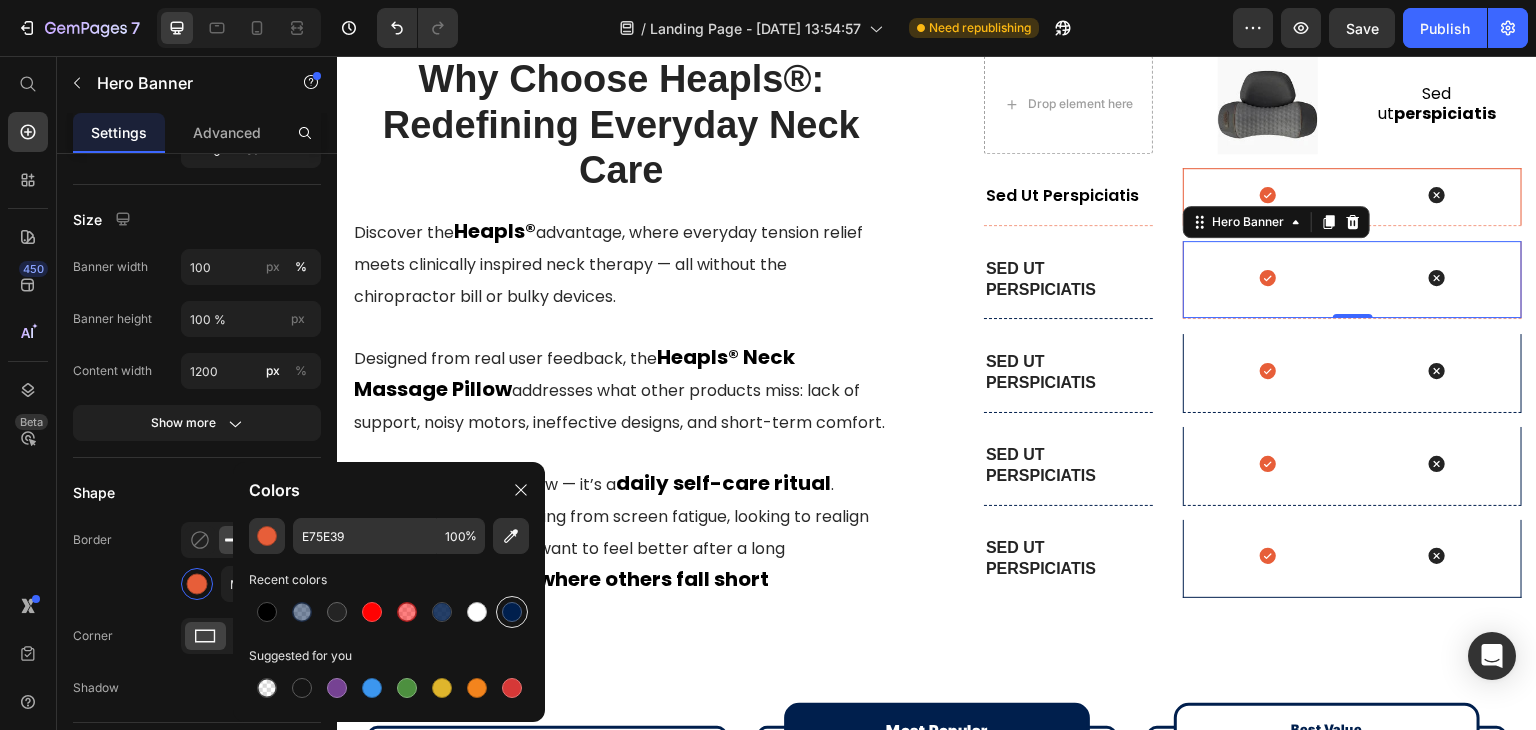 click at bounding box center (512, 612) 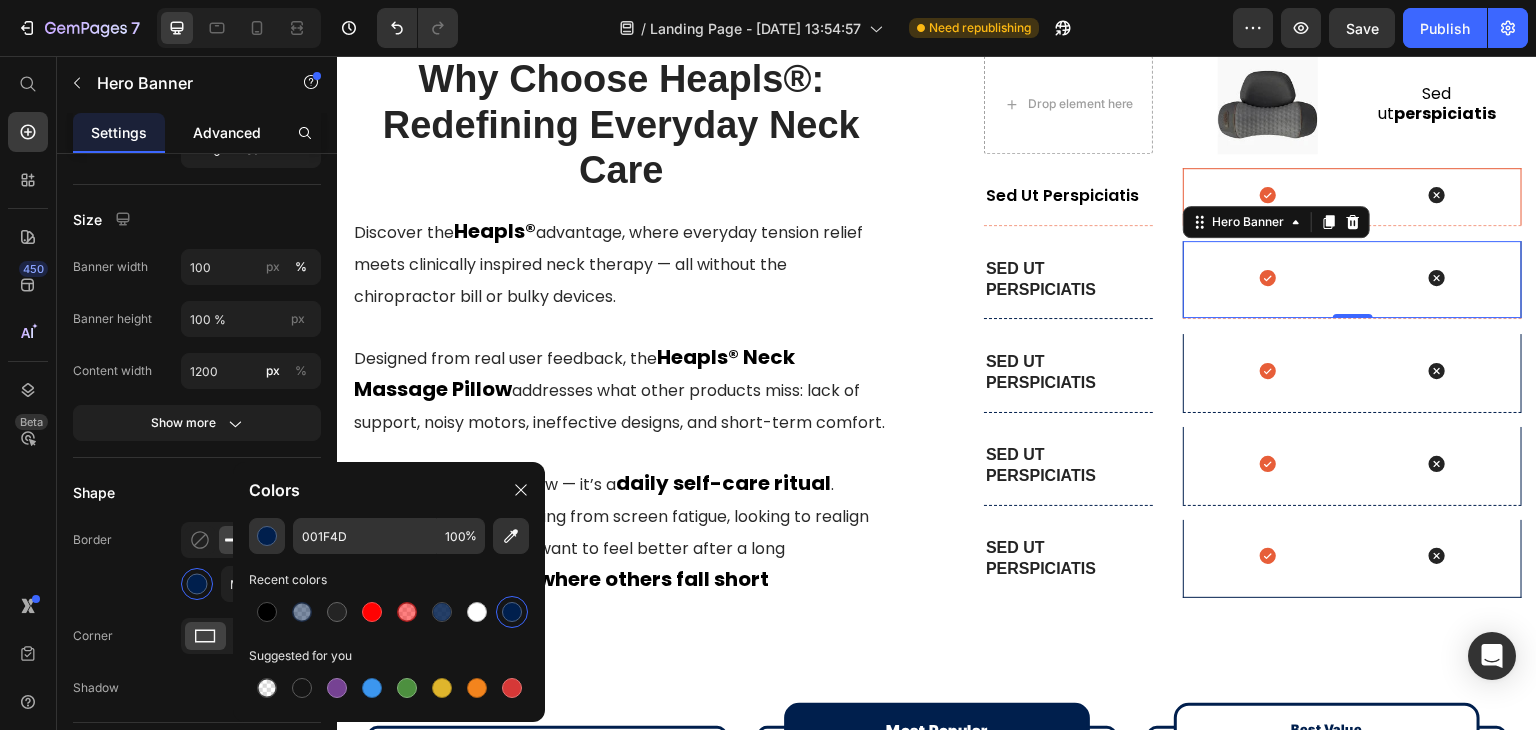 click on "Advanced" 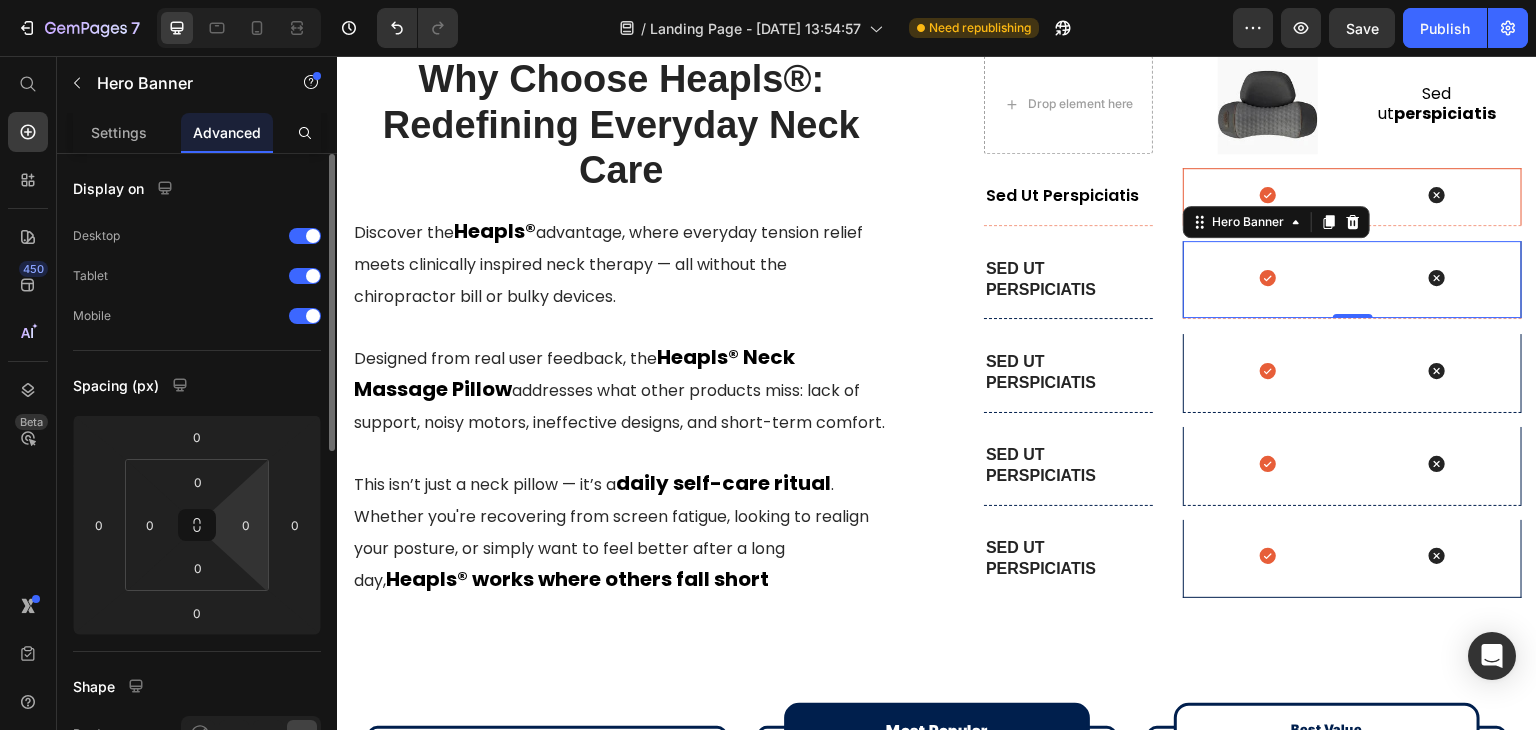 scroll, scrollTop: 500, scrollLeft: 0, axis: vertical 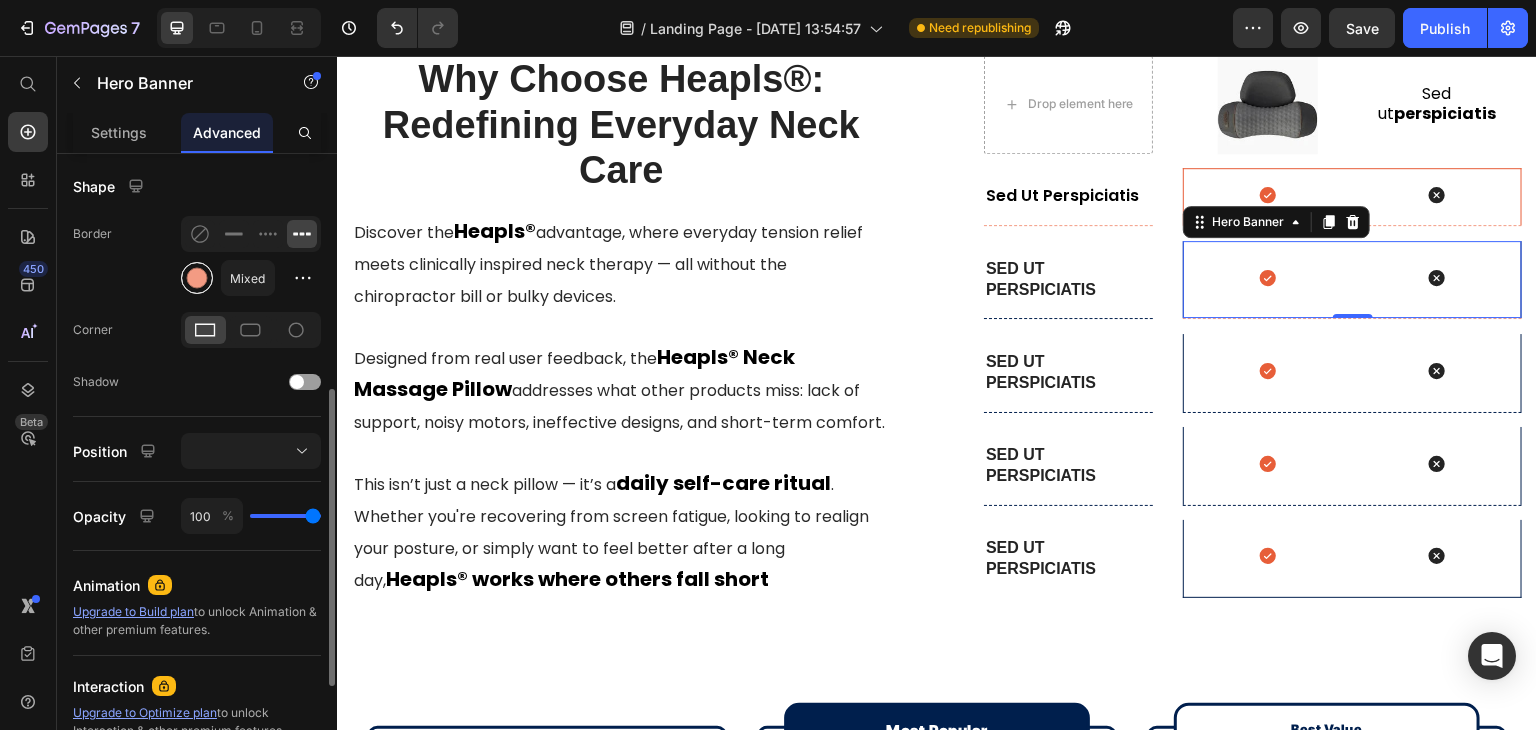 click at bounding box center [197, 278] 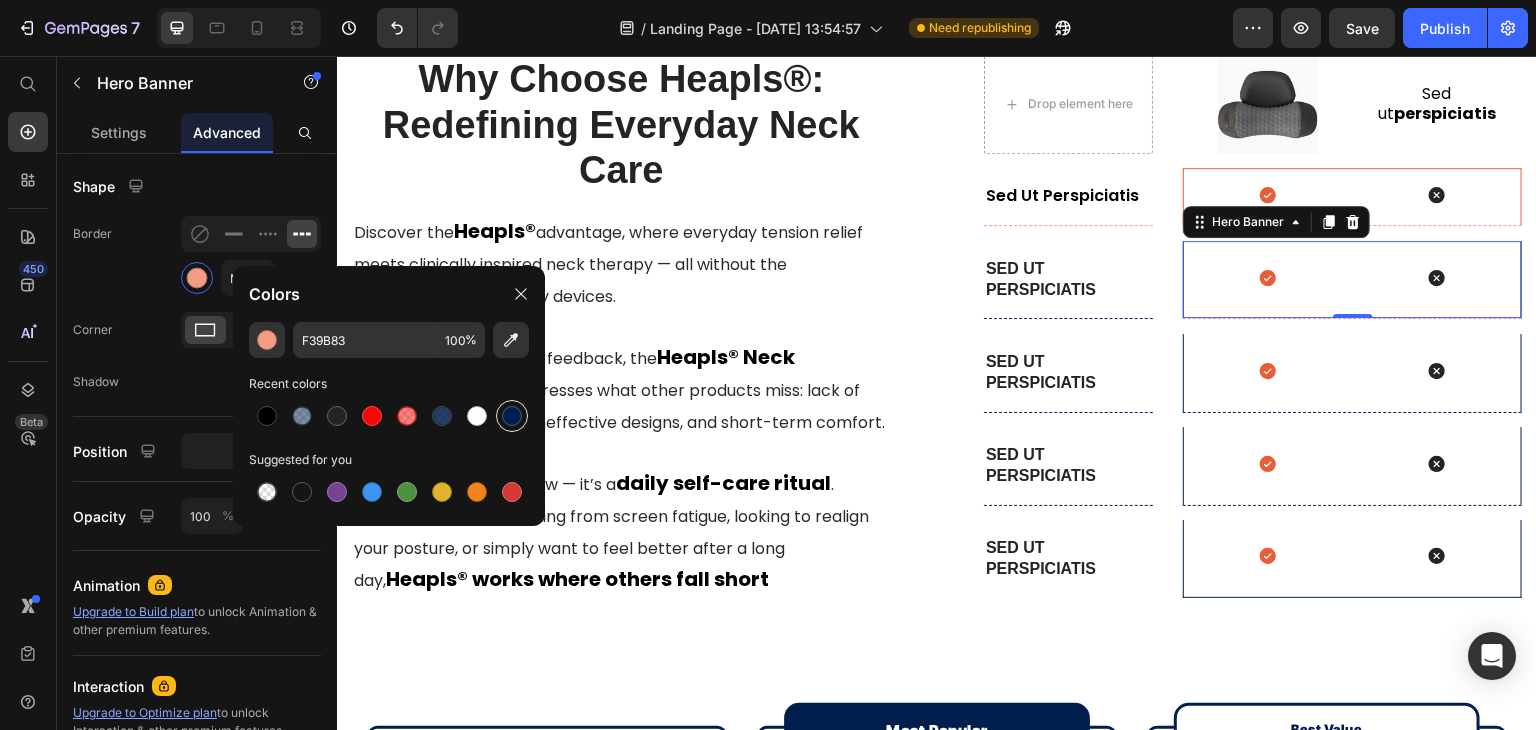 click at bounding box center [512, 416] 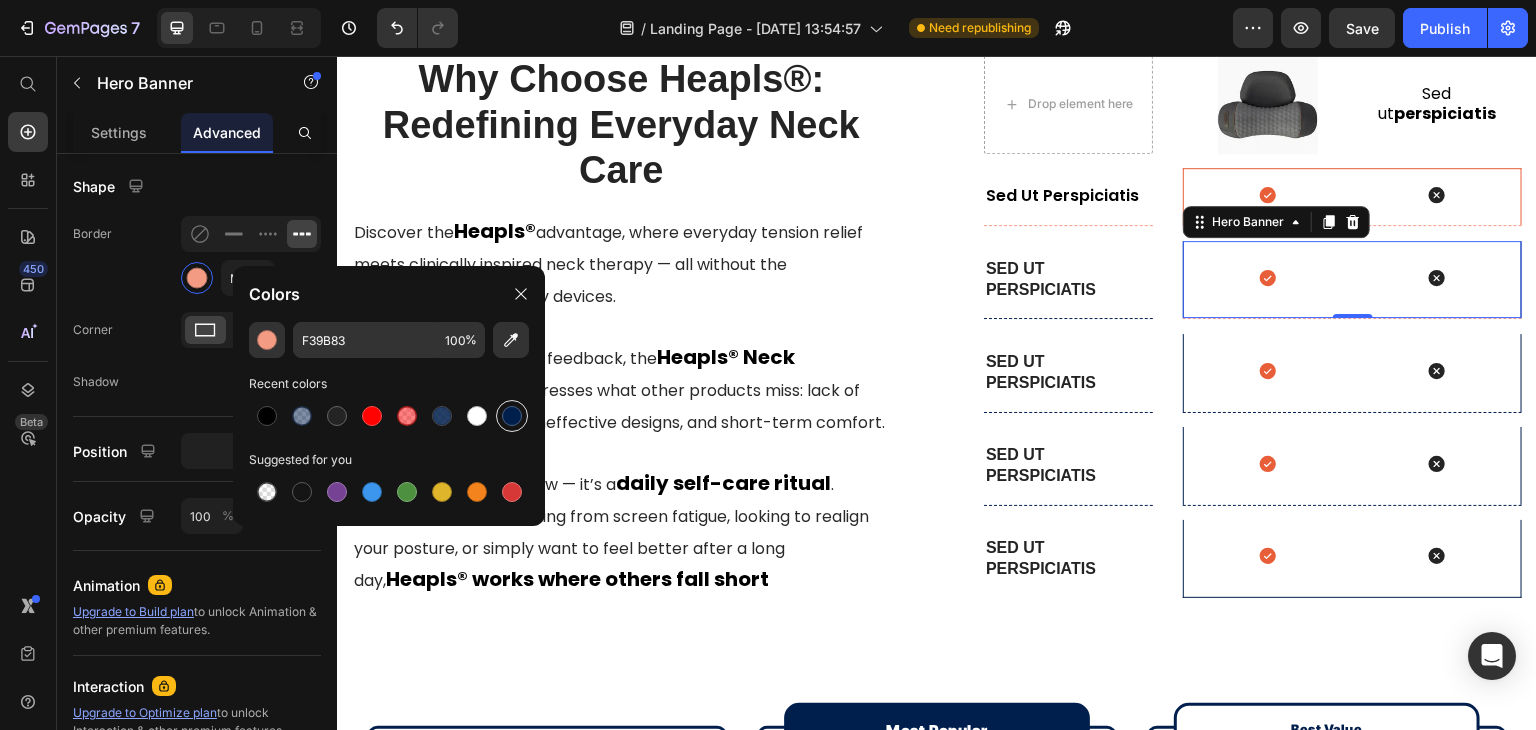 type on "001F4D" 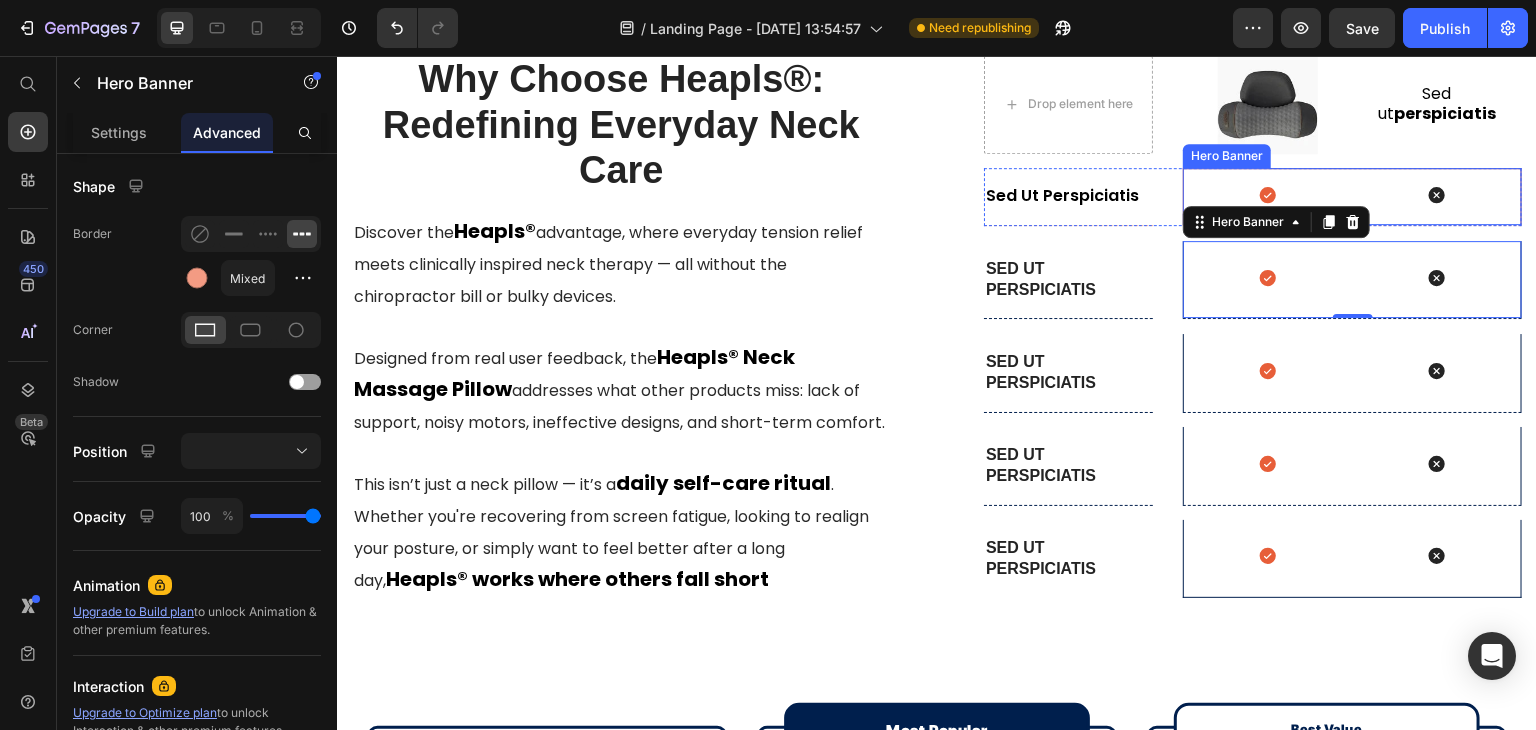 click on "Icon
Icon" at bounding box center [1352, 197] 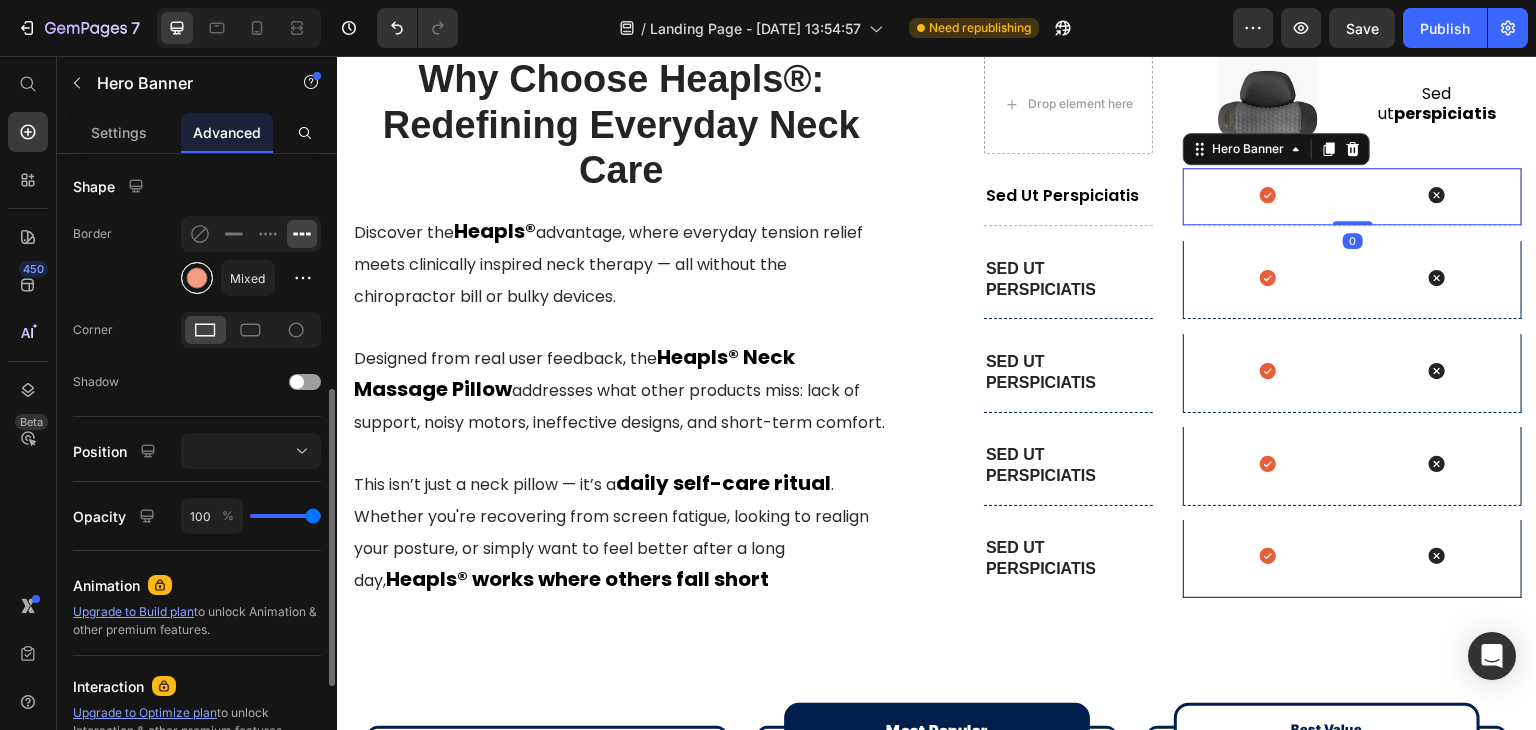 click at bounding box center [197, 278] 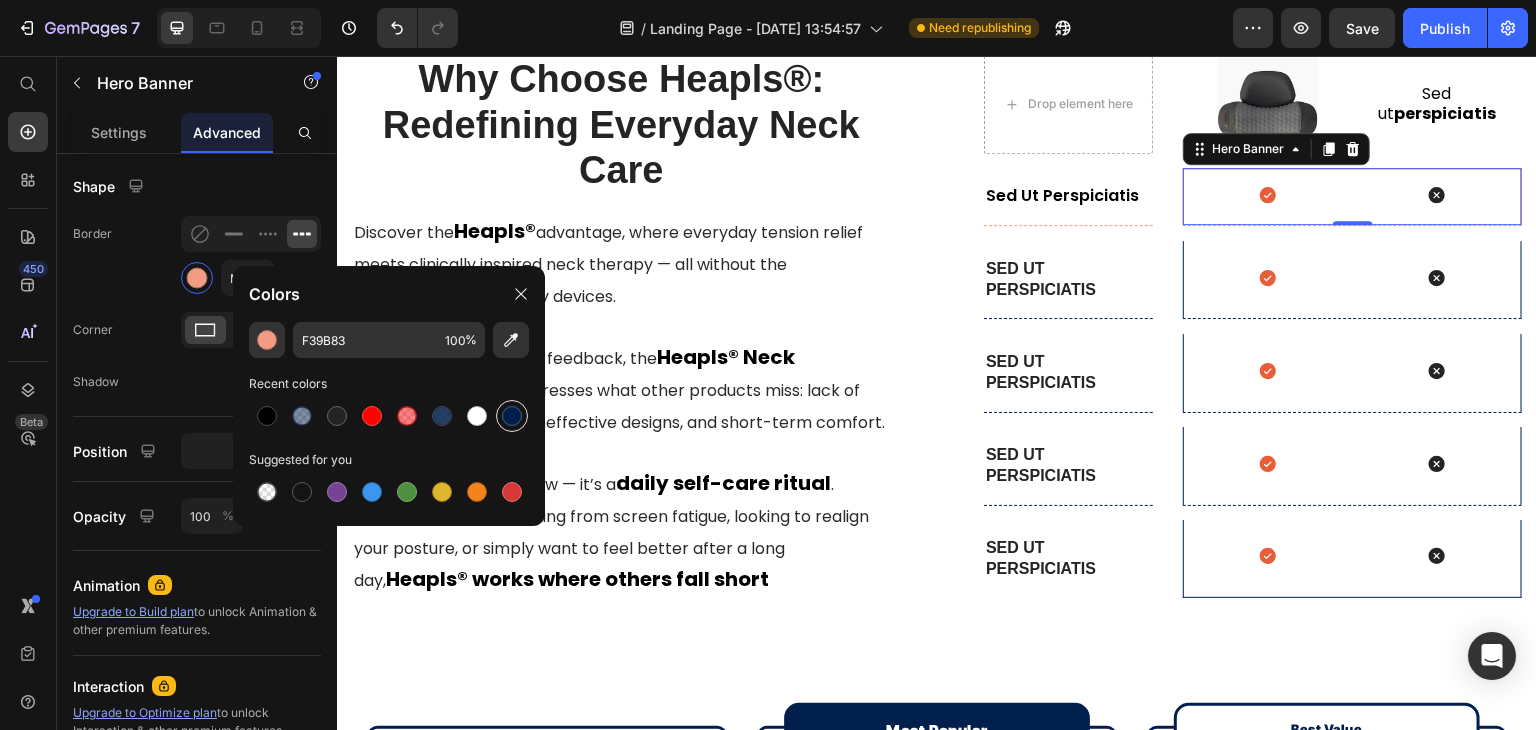 click at bounding box center [512, 416] 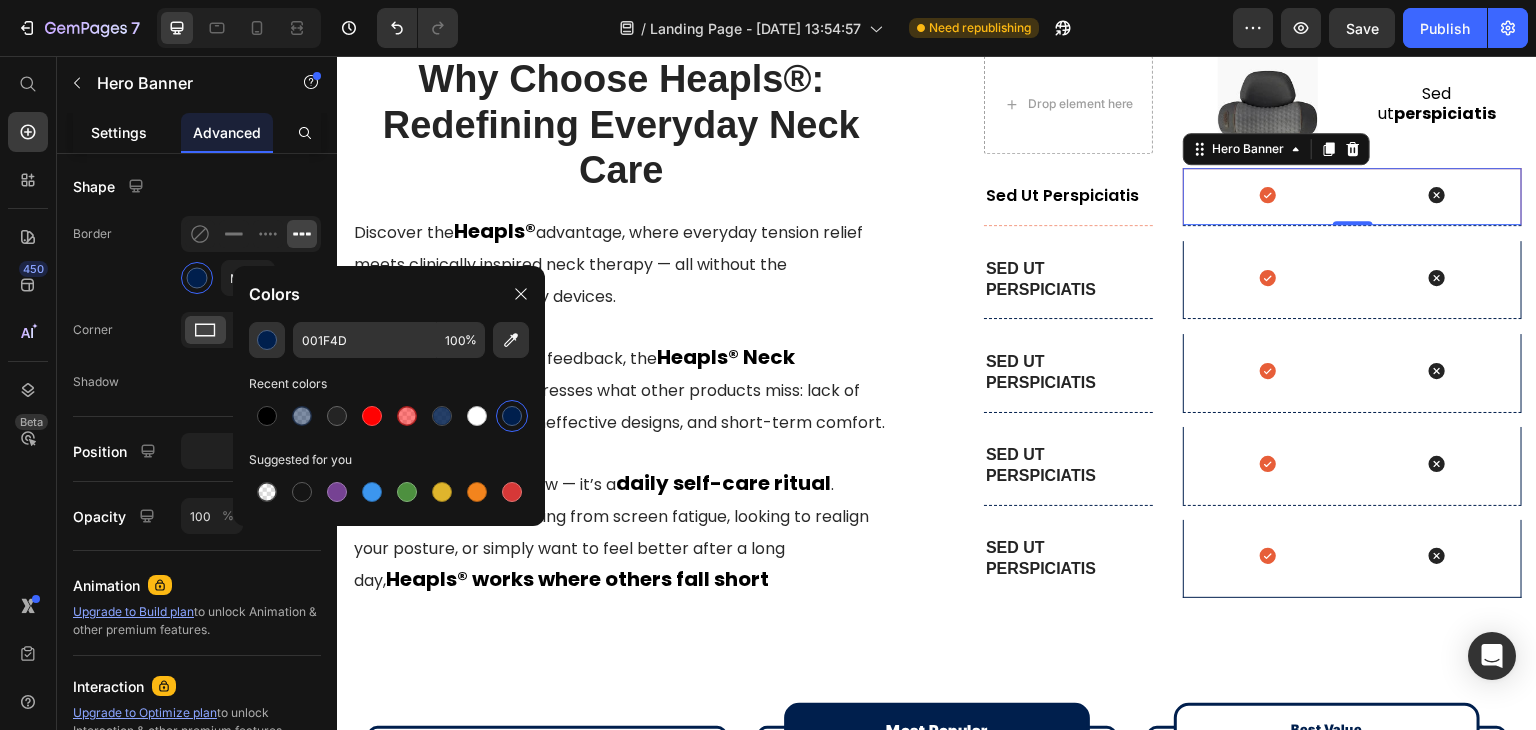 click on "Settings" at bounding box center (119, 132) 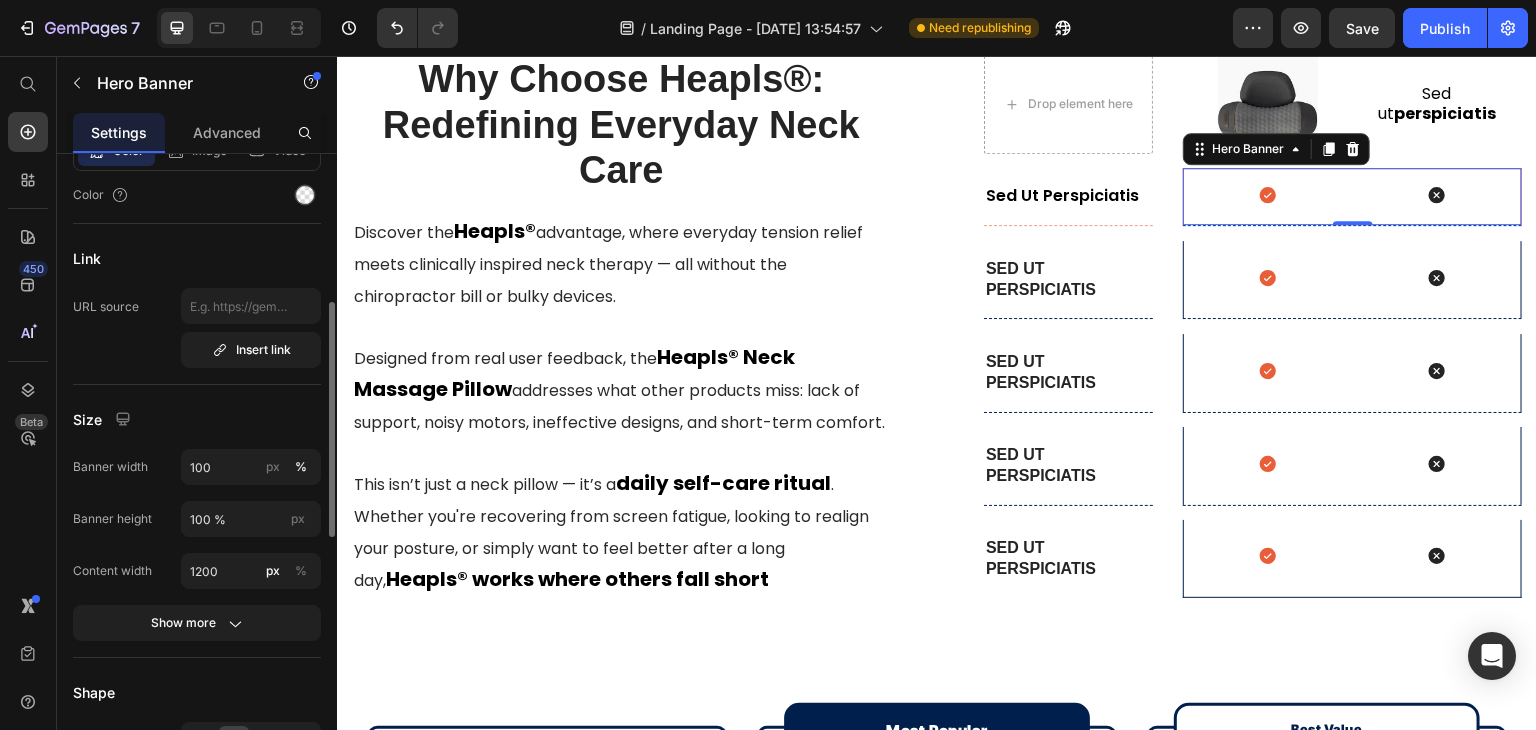 scroll, scrollTop: 700, scrollLeft: 0, axis: vertical 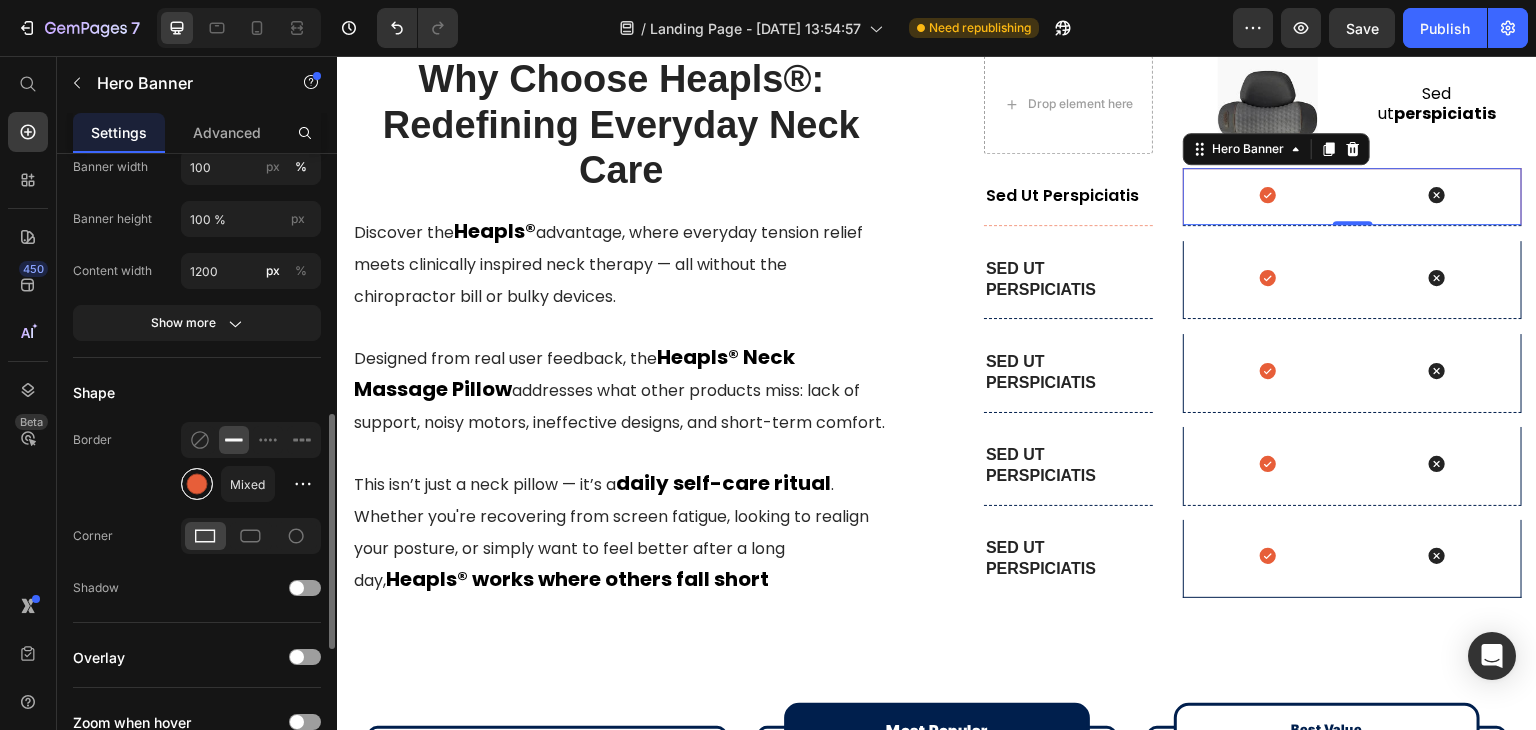 click at bounding box center (197, 484) 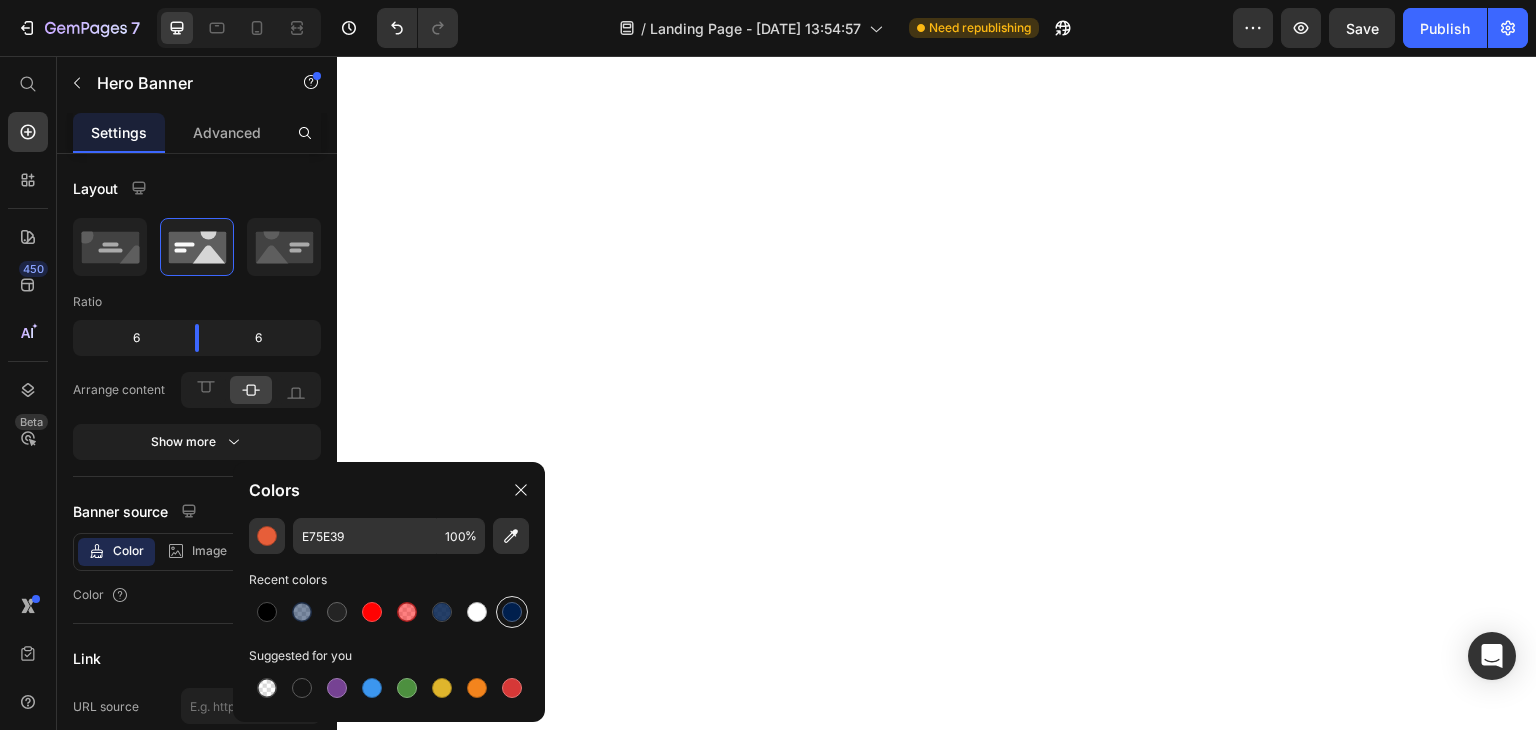 scroll, scrollTop: 0, scrollLeft: 0, axis: both 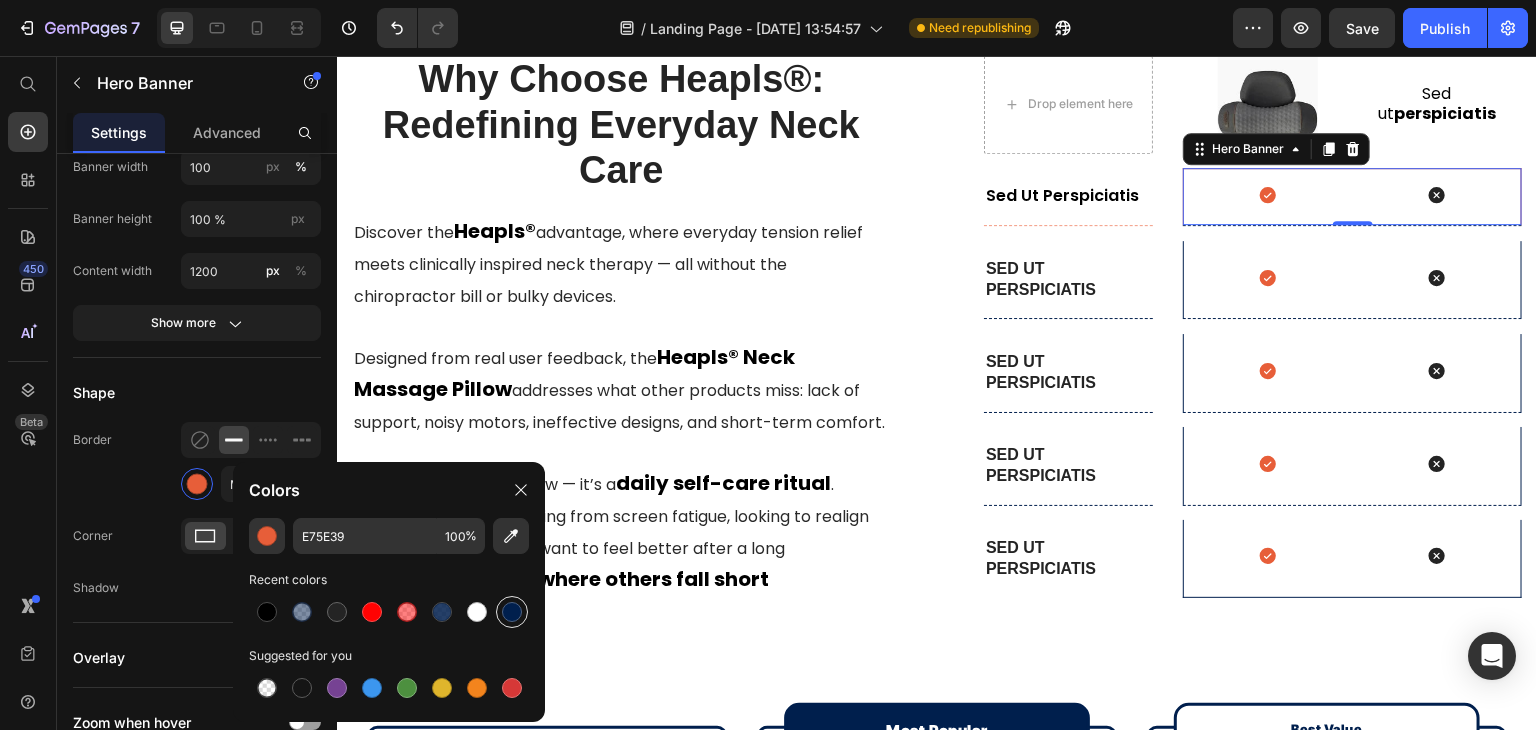 click at bounding box center [512, 612] 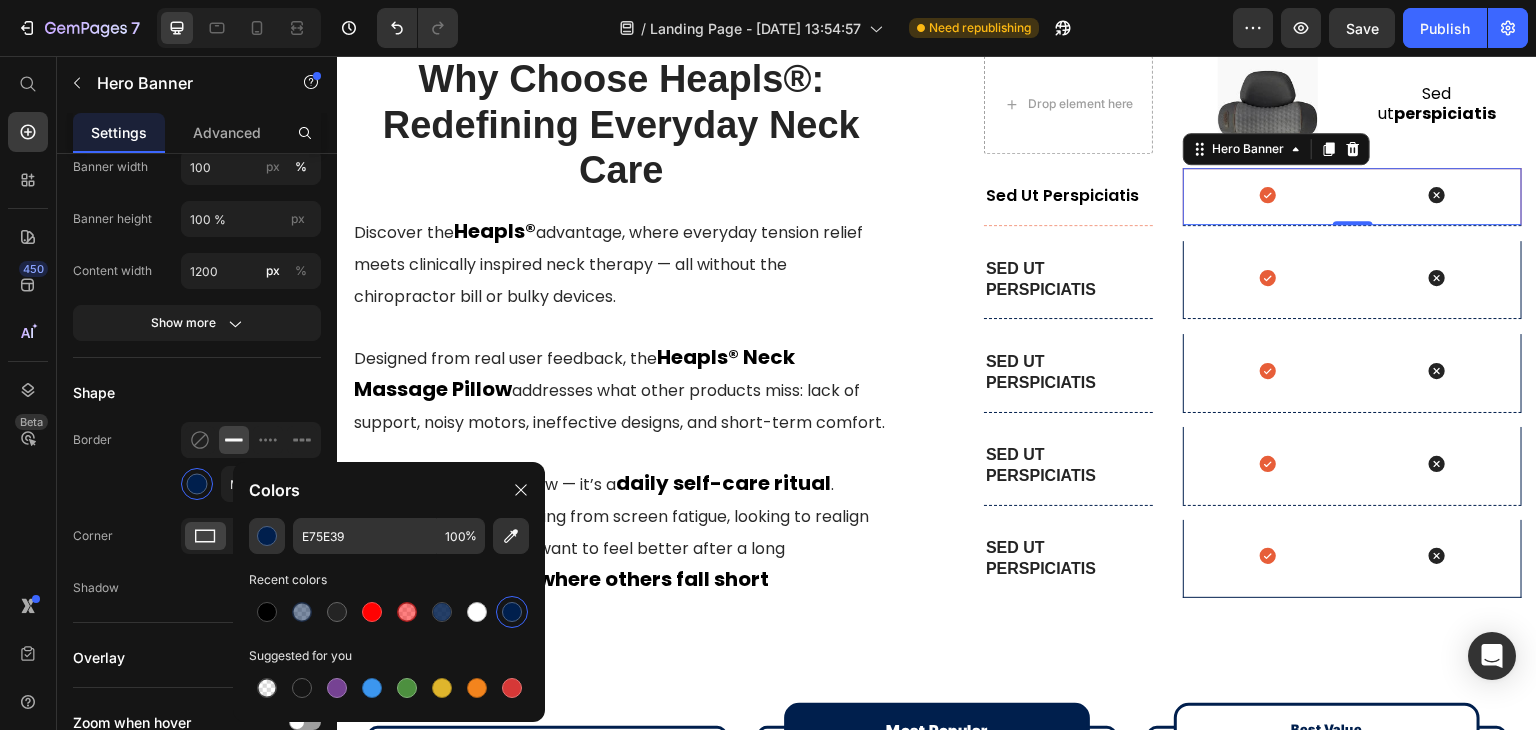 type on "001F4D" 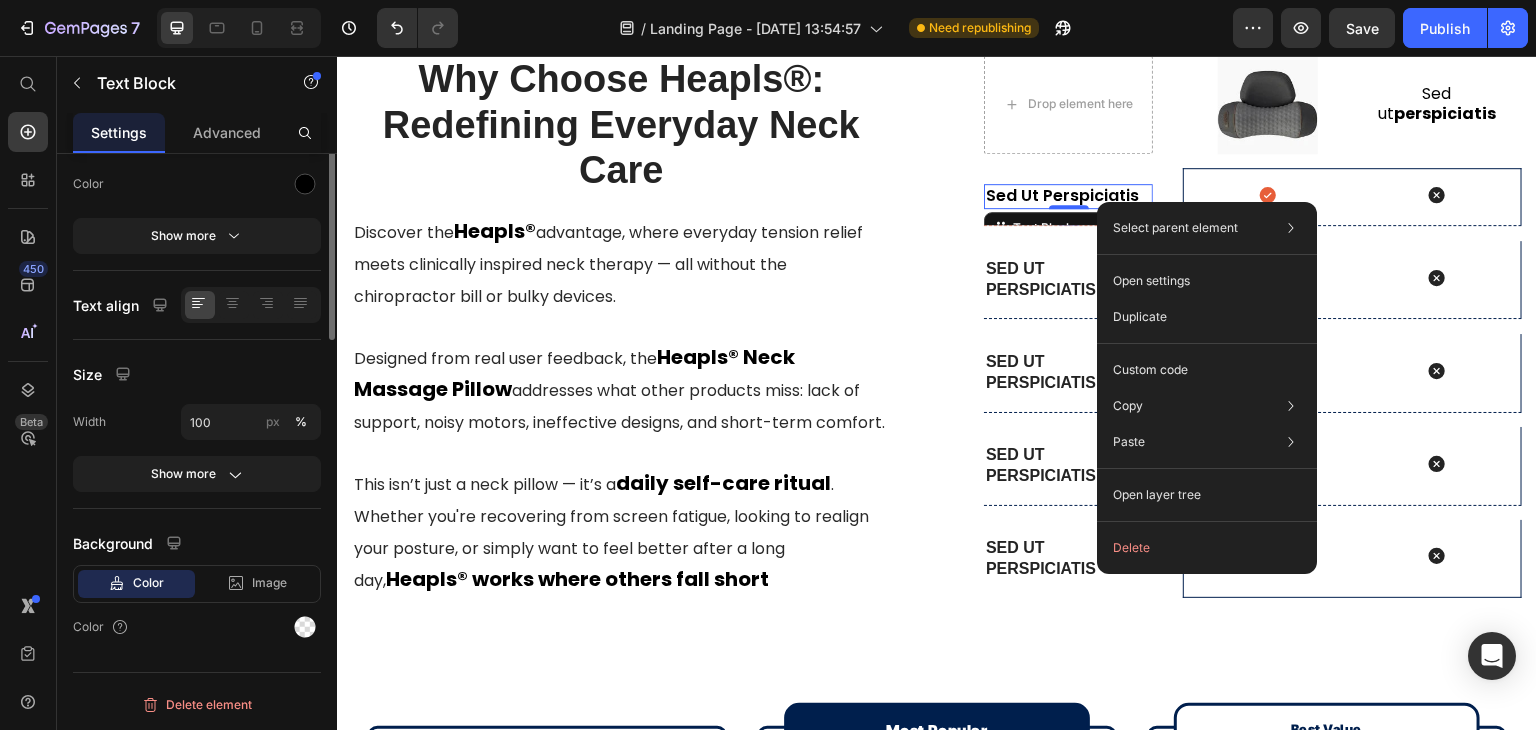scroll, scrollTop: 0, scrollLeft: 0, axis: both 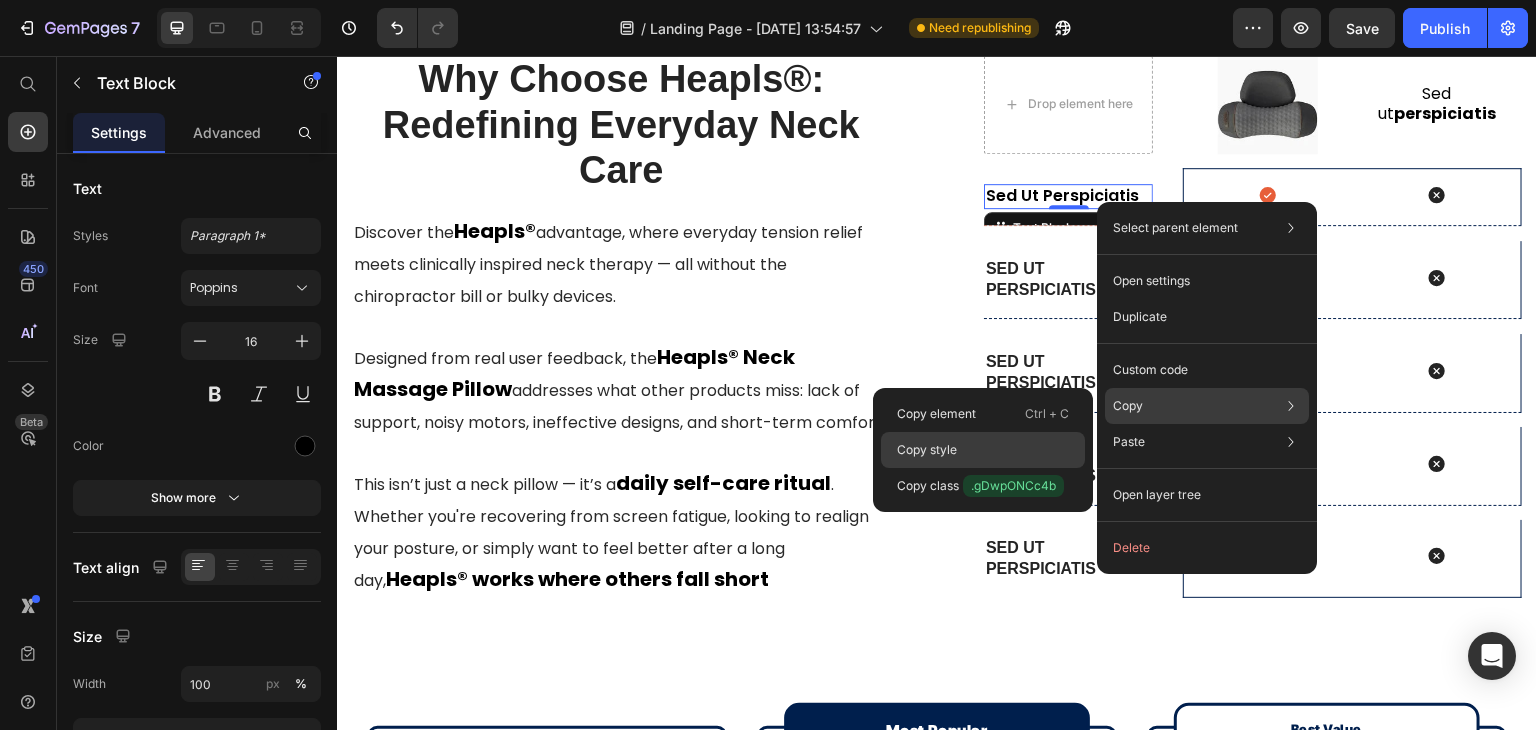 click on "Copy style" 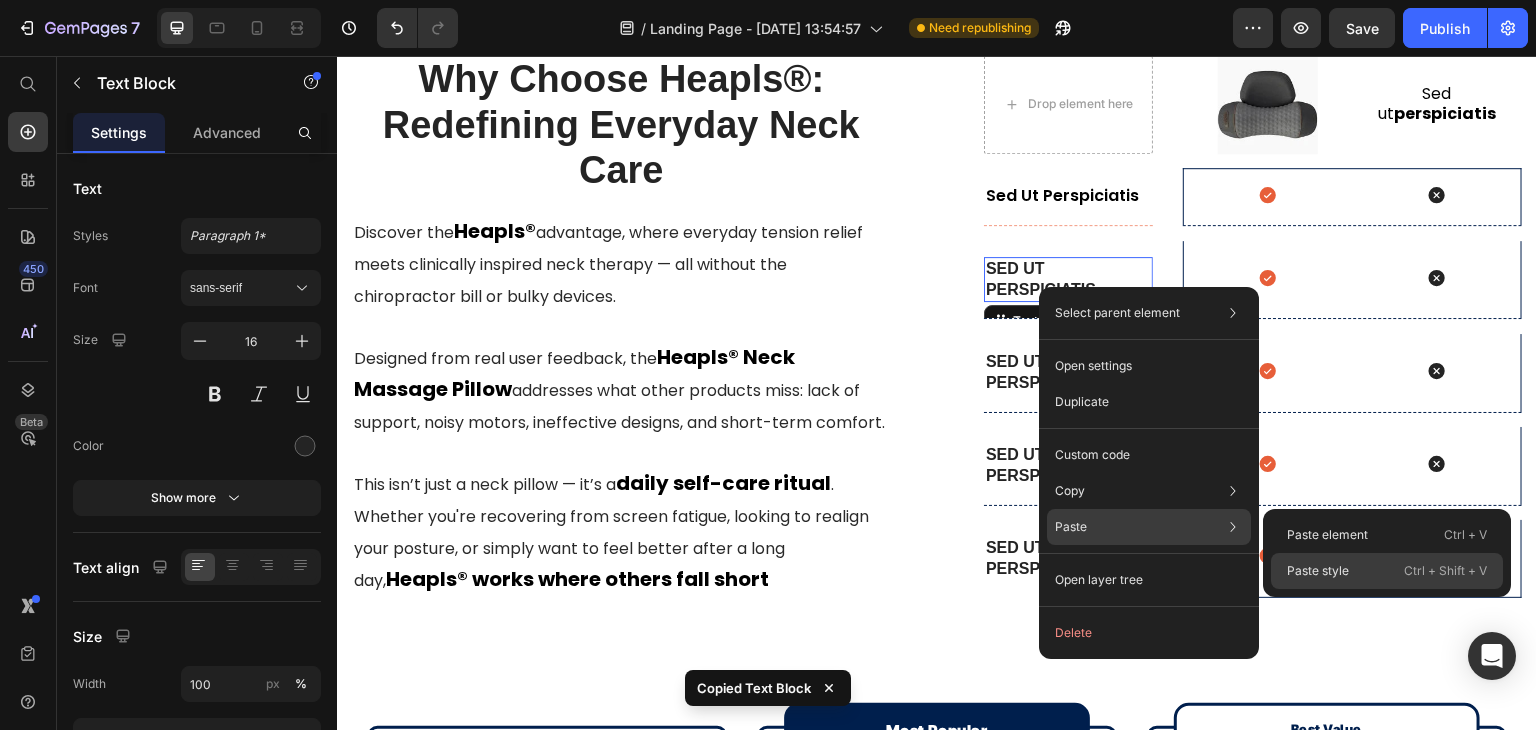 click on "Paste style" at bounding box center (1318, 571) 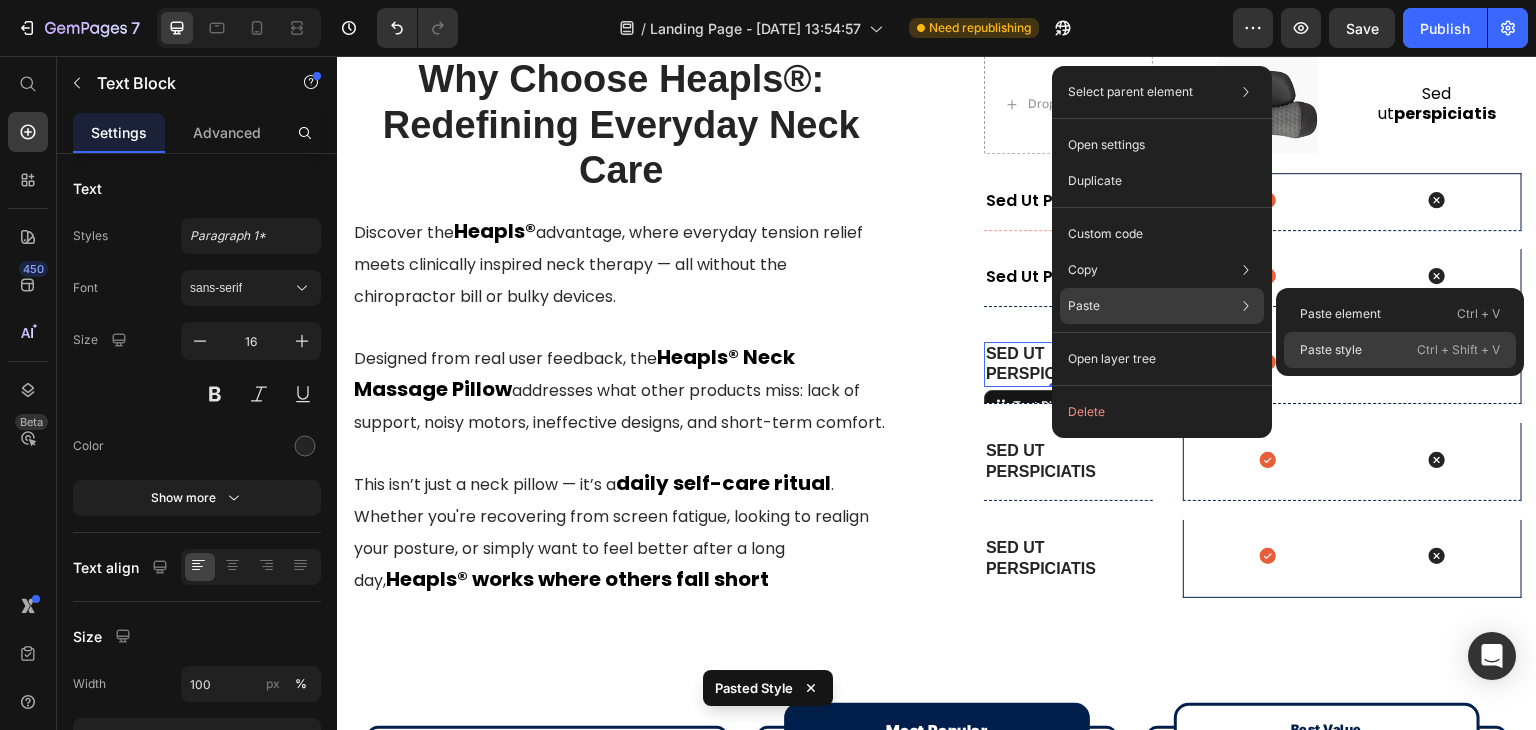 drag, startPoint x: 1372, startPoint y: 349, endPoint x: 895, endPoint y: 345, distance: 477.01678 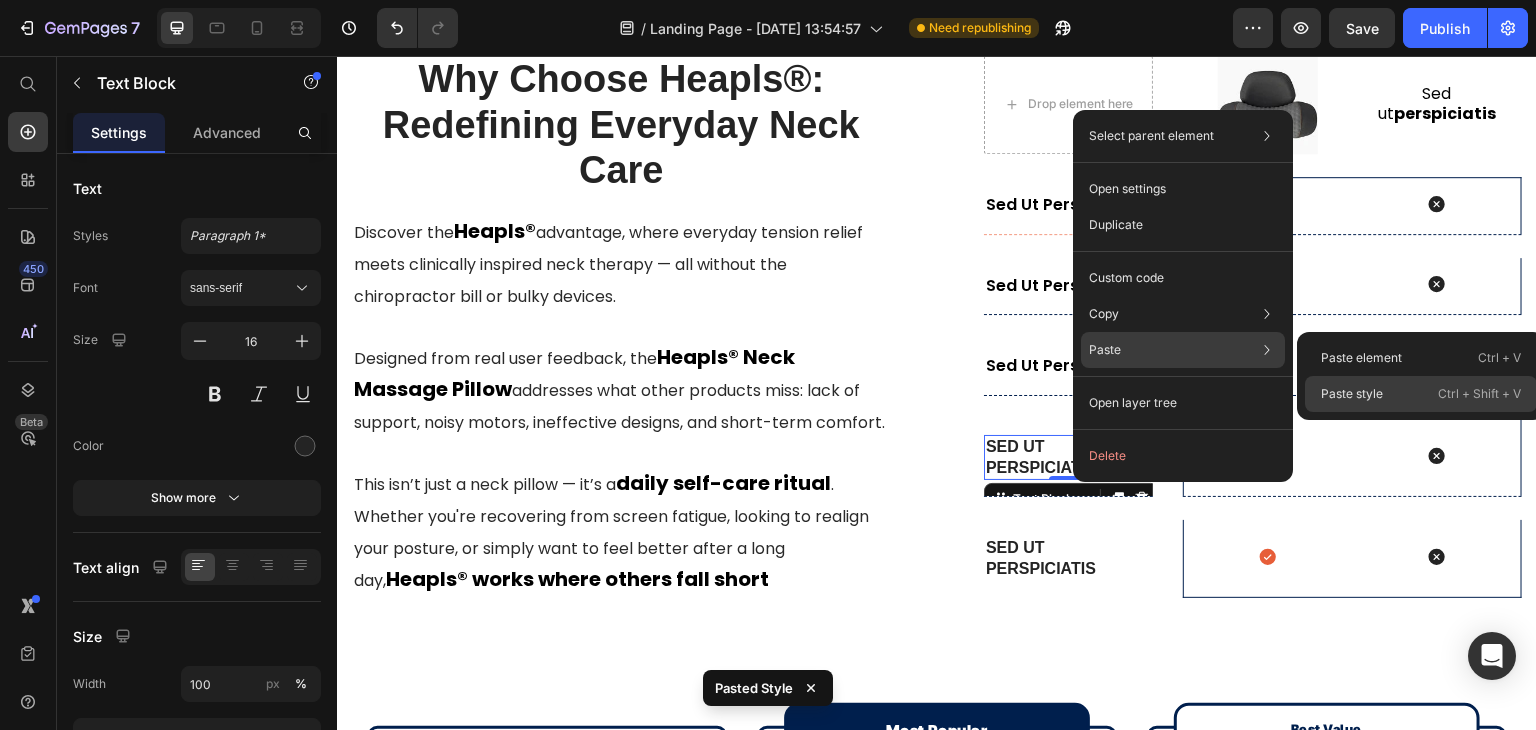 click on "Paste style" at bounding box center [1352, 394] 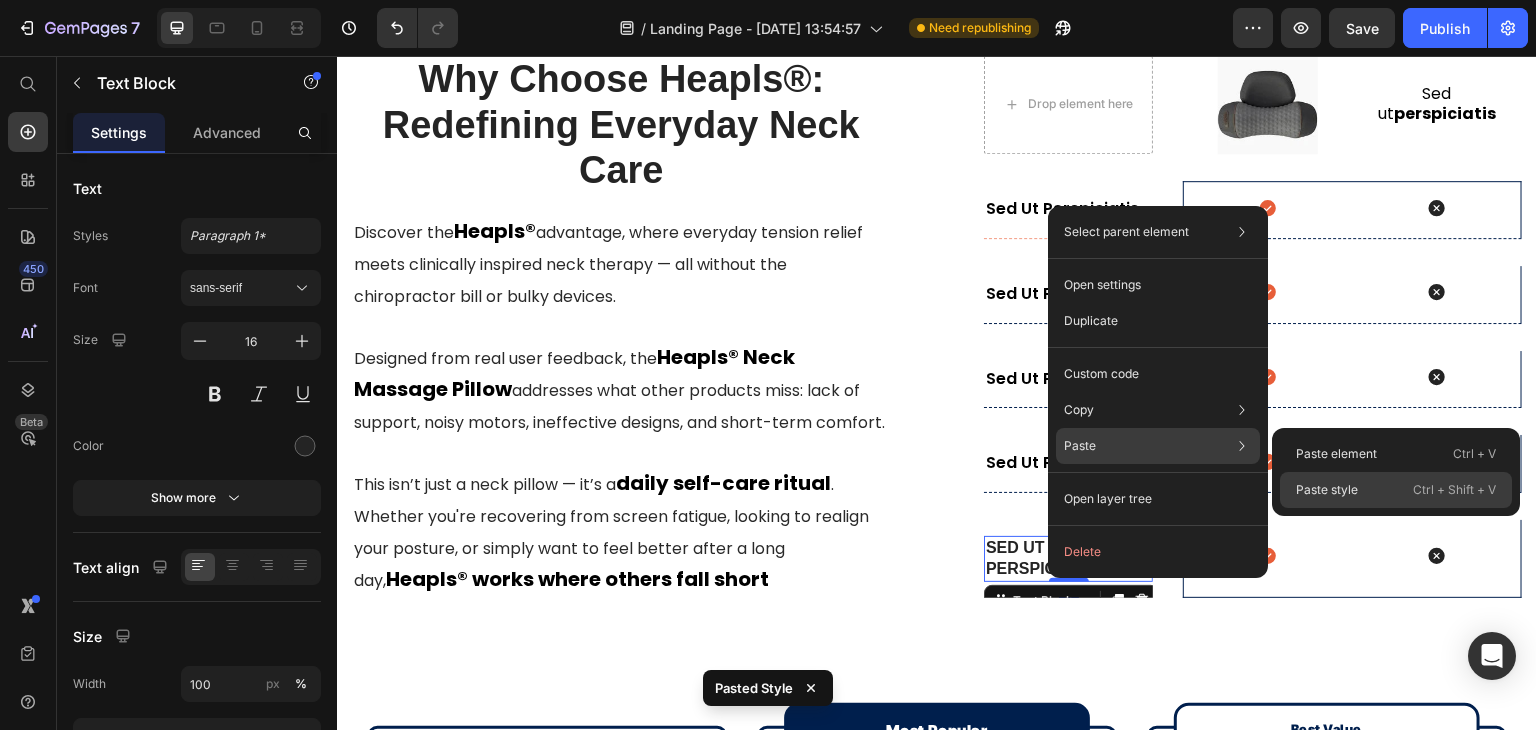 click on "Paste style  Ctrl + Shift + V" 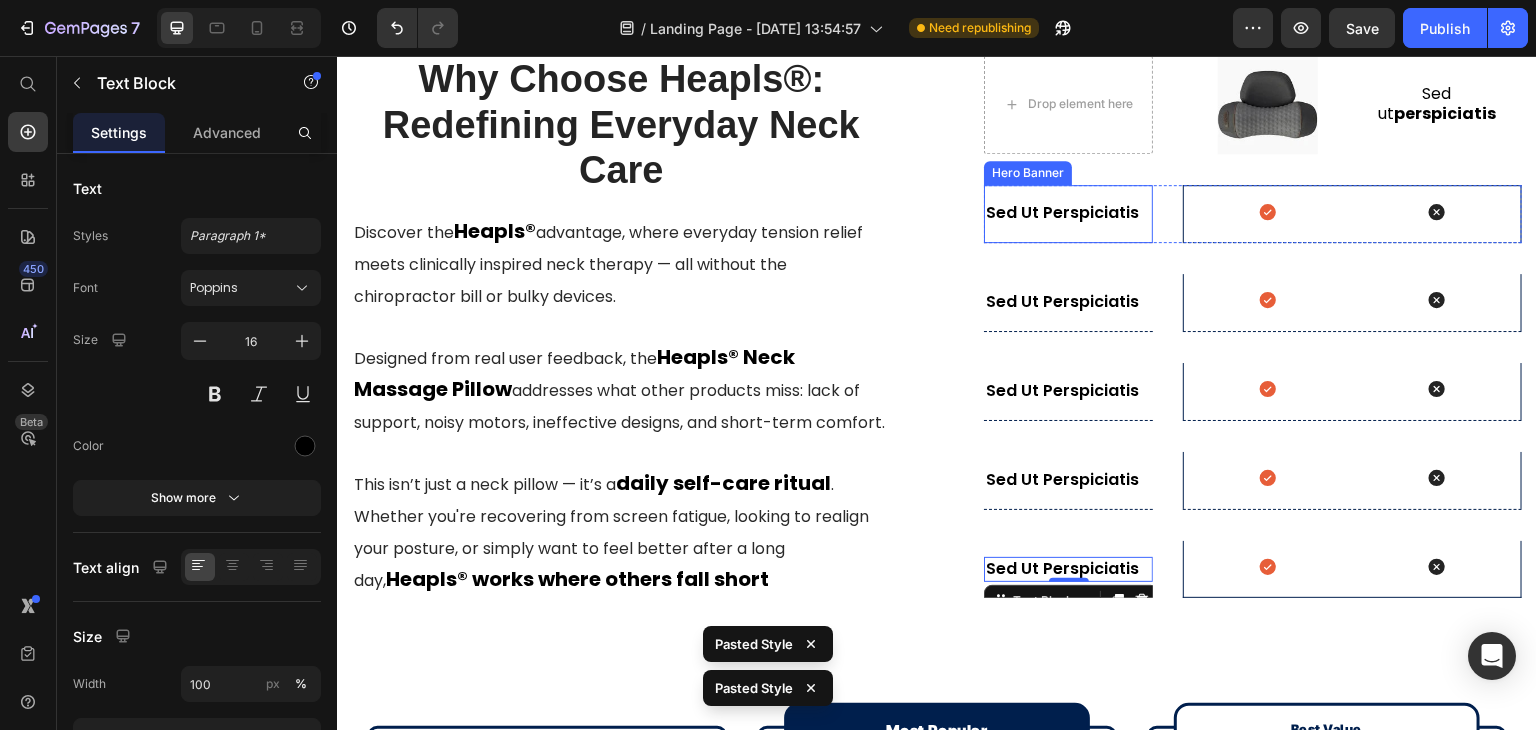 click on "Sed ut perspiciatis Text Block" at bounding box center (1068, 213) 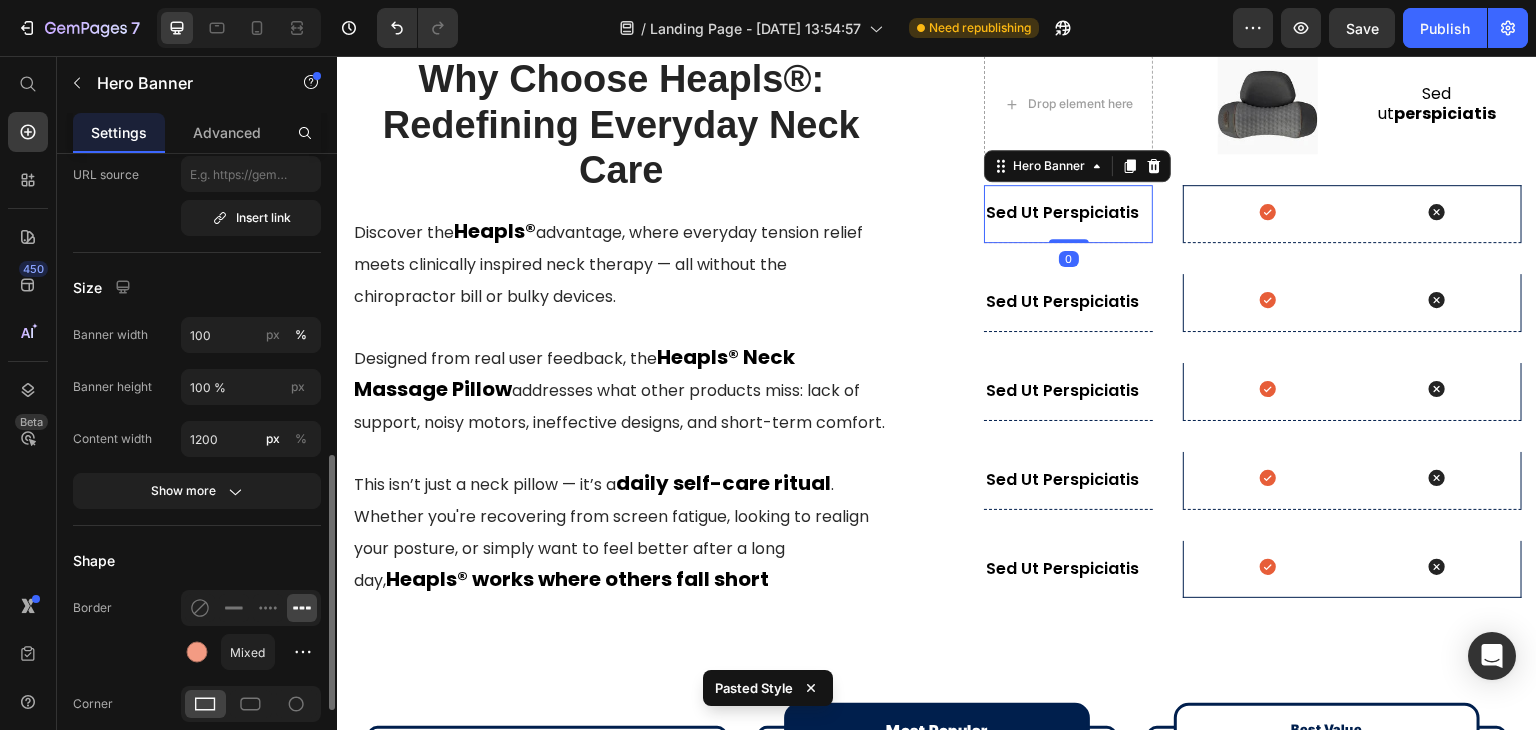 scroll, scrollTop: 600, scrollLeft: 0, axis: vertical 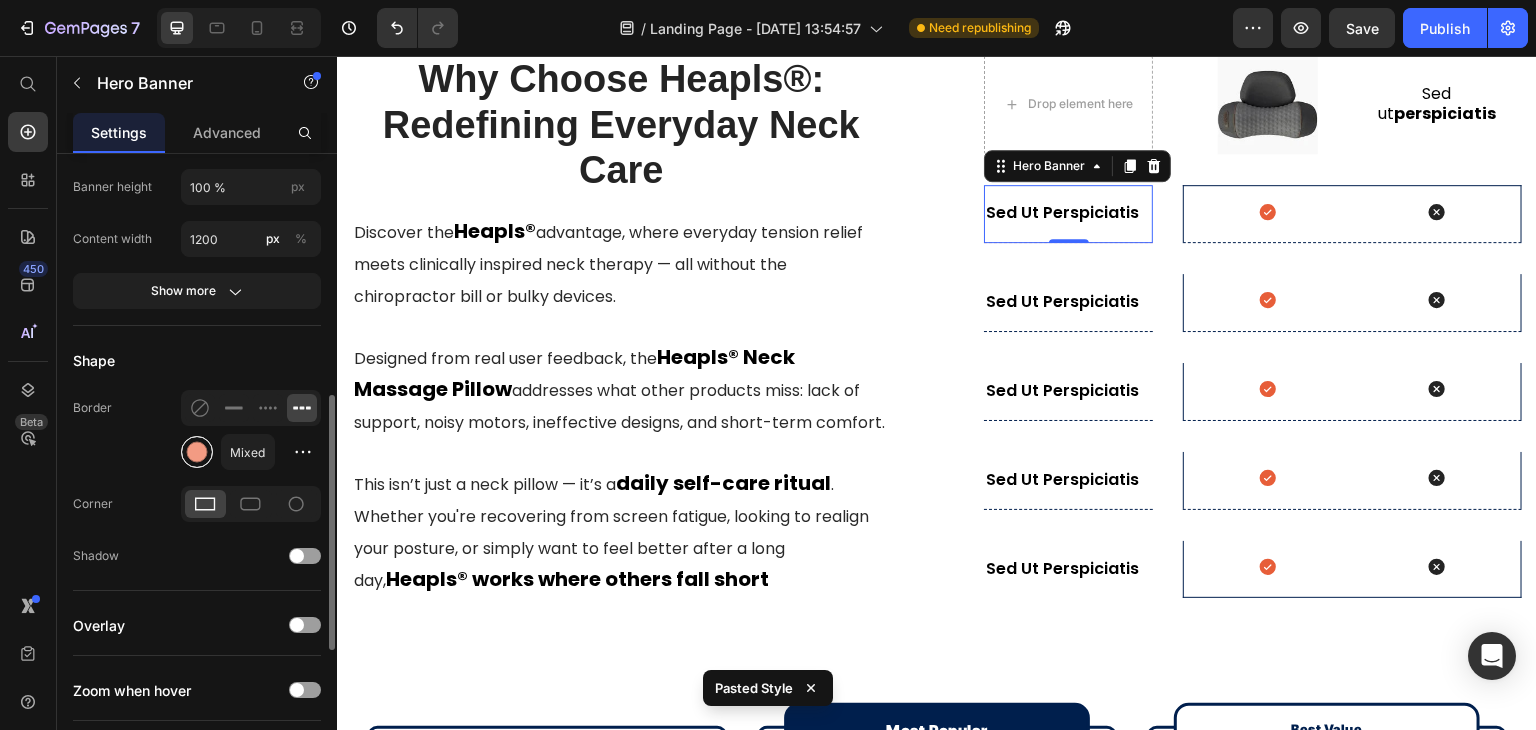 click at bounding box center (197, 452) 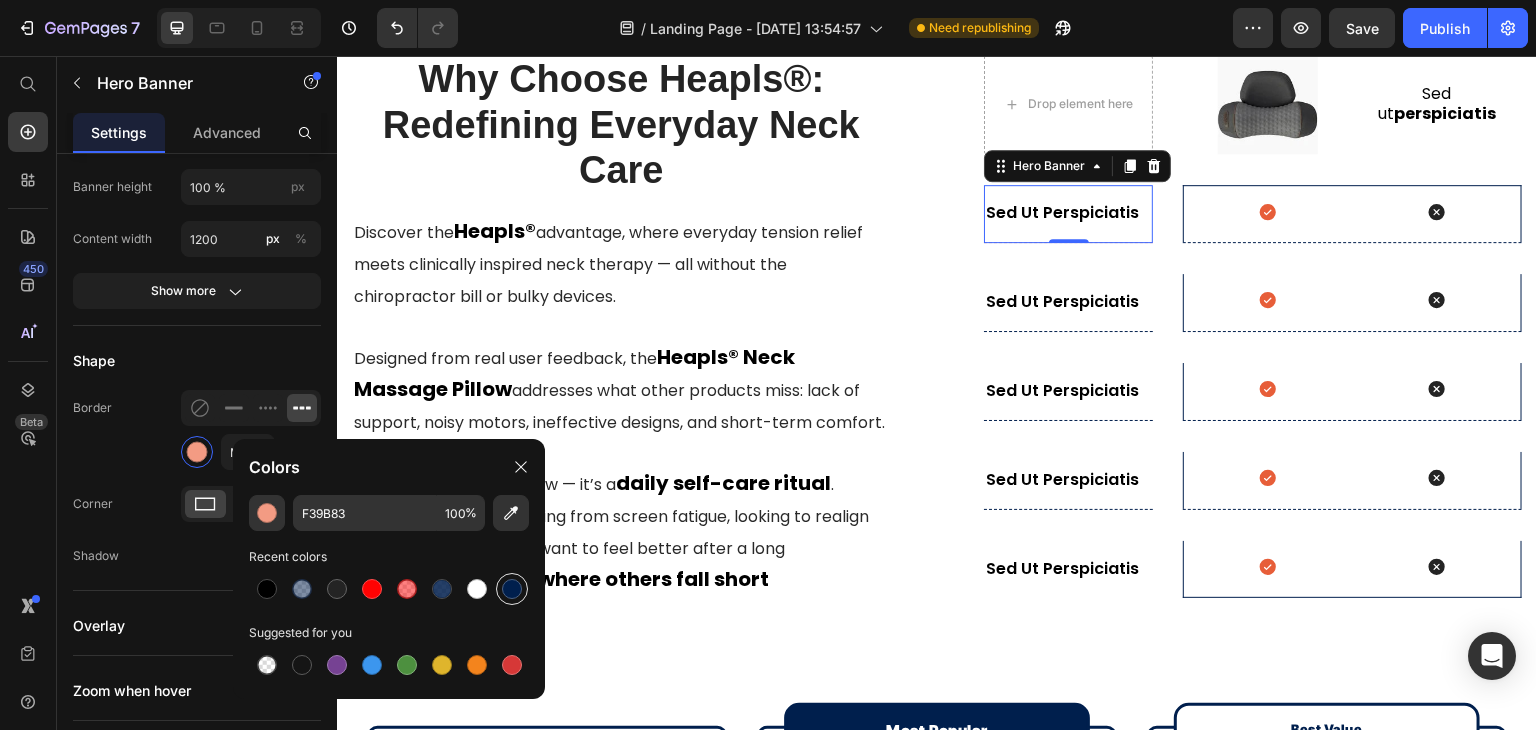 click at bounding box center (512, 589) 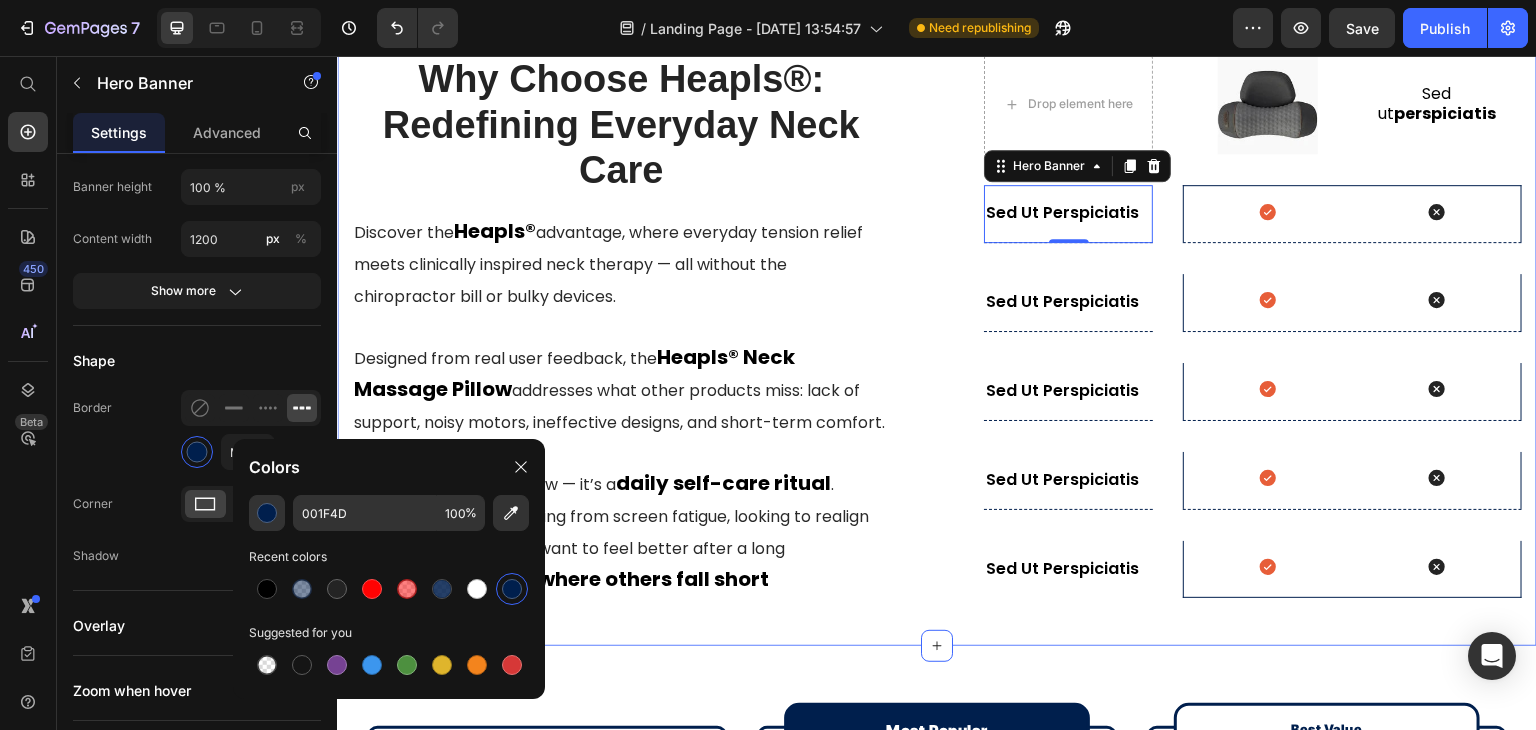 click on "⁠⁠⁠⁠⁠⁠⁠ Why Choose Heapls®: Redefining Everyday Neck Care Heading Discover the  Heapls®  advantage, where everyday tension relief meets clinically inspired neck therapy — all without the chiropractor bill or bulky devices. Designed from real user feedback, the  Heapls® Neck Massage Pillow  addresses what other products miss: lack of support, noisy motors, ineffective designs, and short-term comfort. ⁠⁠⁠⁠⁠⁠⁠ This isn’t just a neck pillow — it’s a  daily self-care ritual . Whether you're recovering from screen fatigue, looking to realign your posture, or simply want to feel better after a long day,  Heapls® works where others fall short Text block
Drop element here Image Sed ut  perspiciatis Text Block Row Row Sed ut perspiciatis Text Block Hero Banner   0
Icon
Icon Hero Banner Row Sed ut perspiciatis Text Block Hero Banner
Icon
Icon Hero Banner Row Sed ut perspiciatis Text Block Hero Banner" at bounding box center (937, 310) 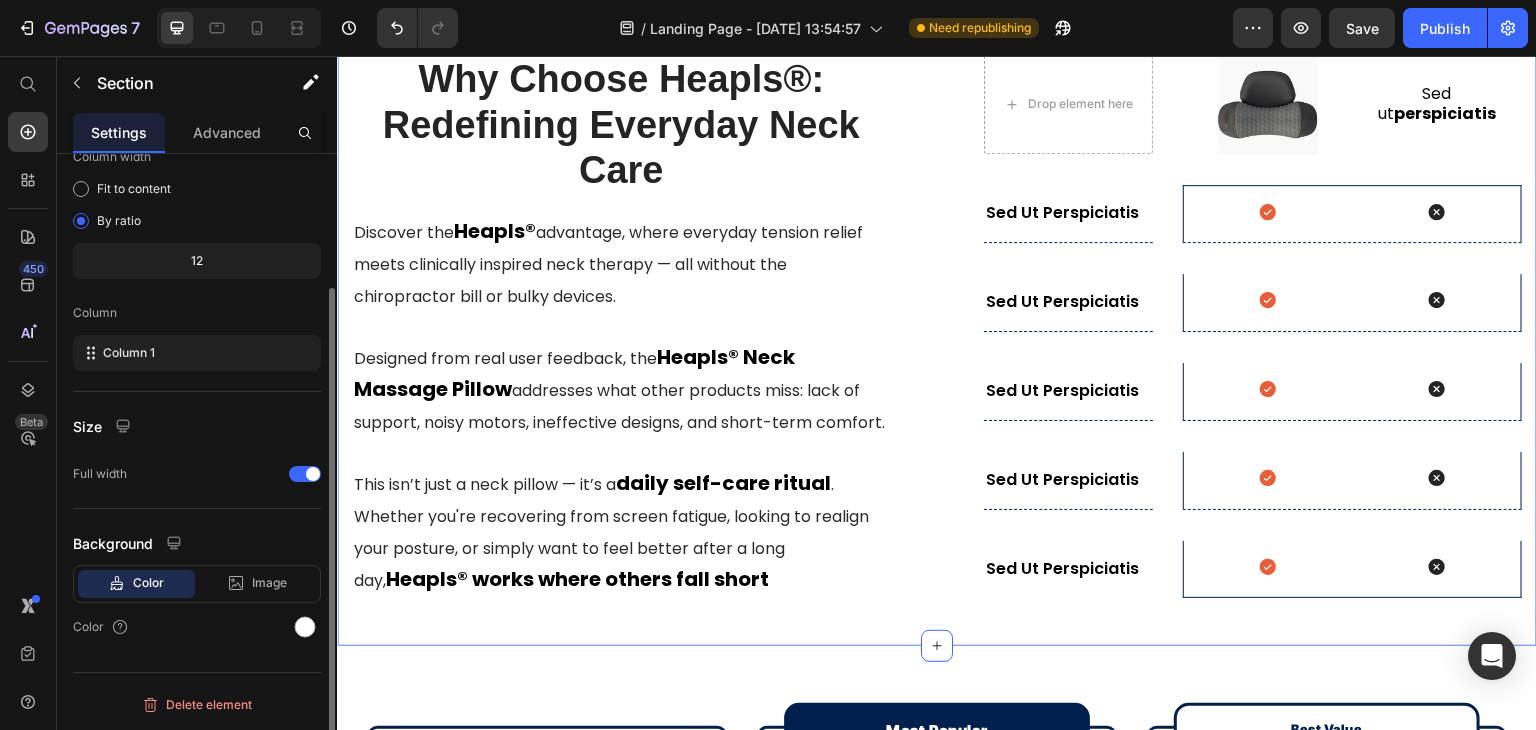 scroll, scrollTop: 0, scrollLeft: 0, axis: both 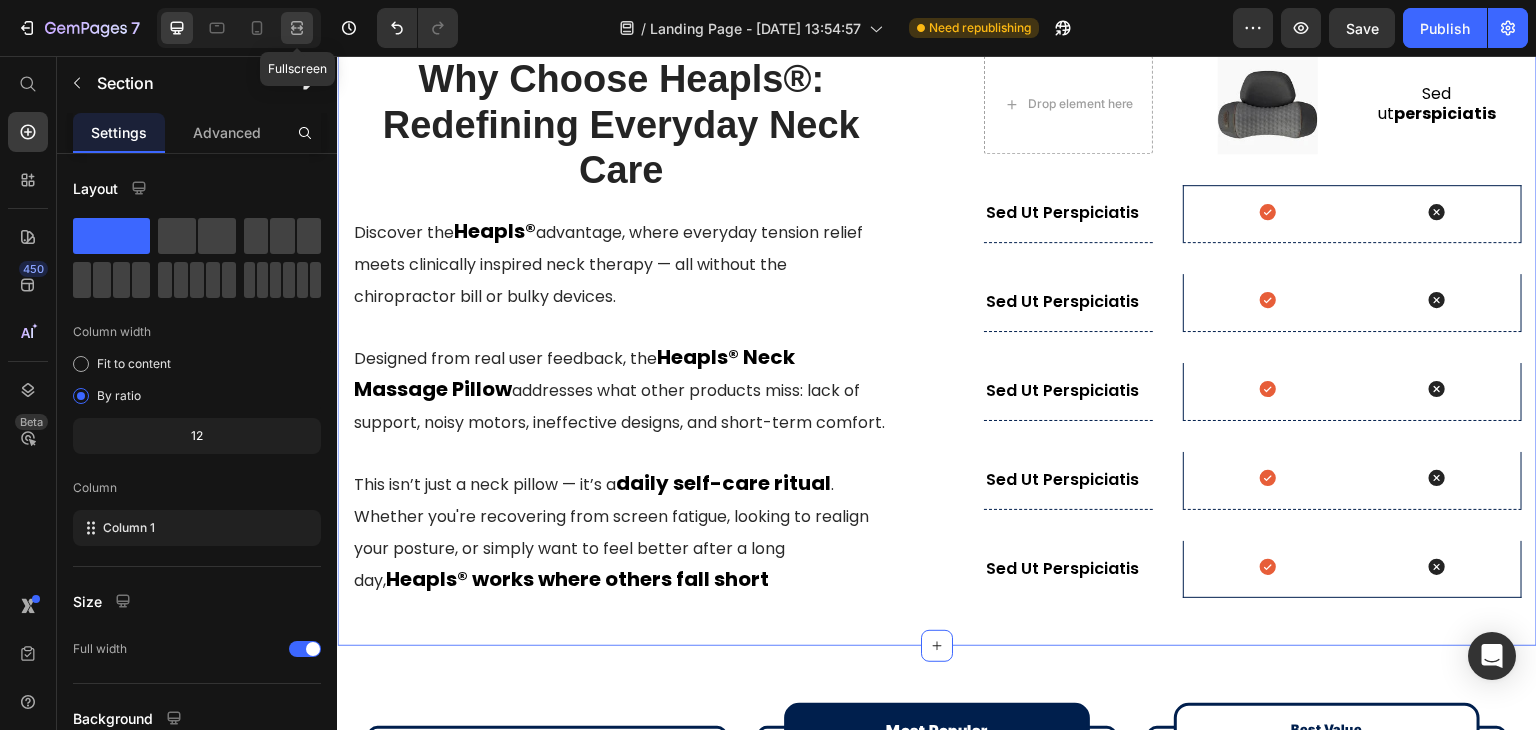 click 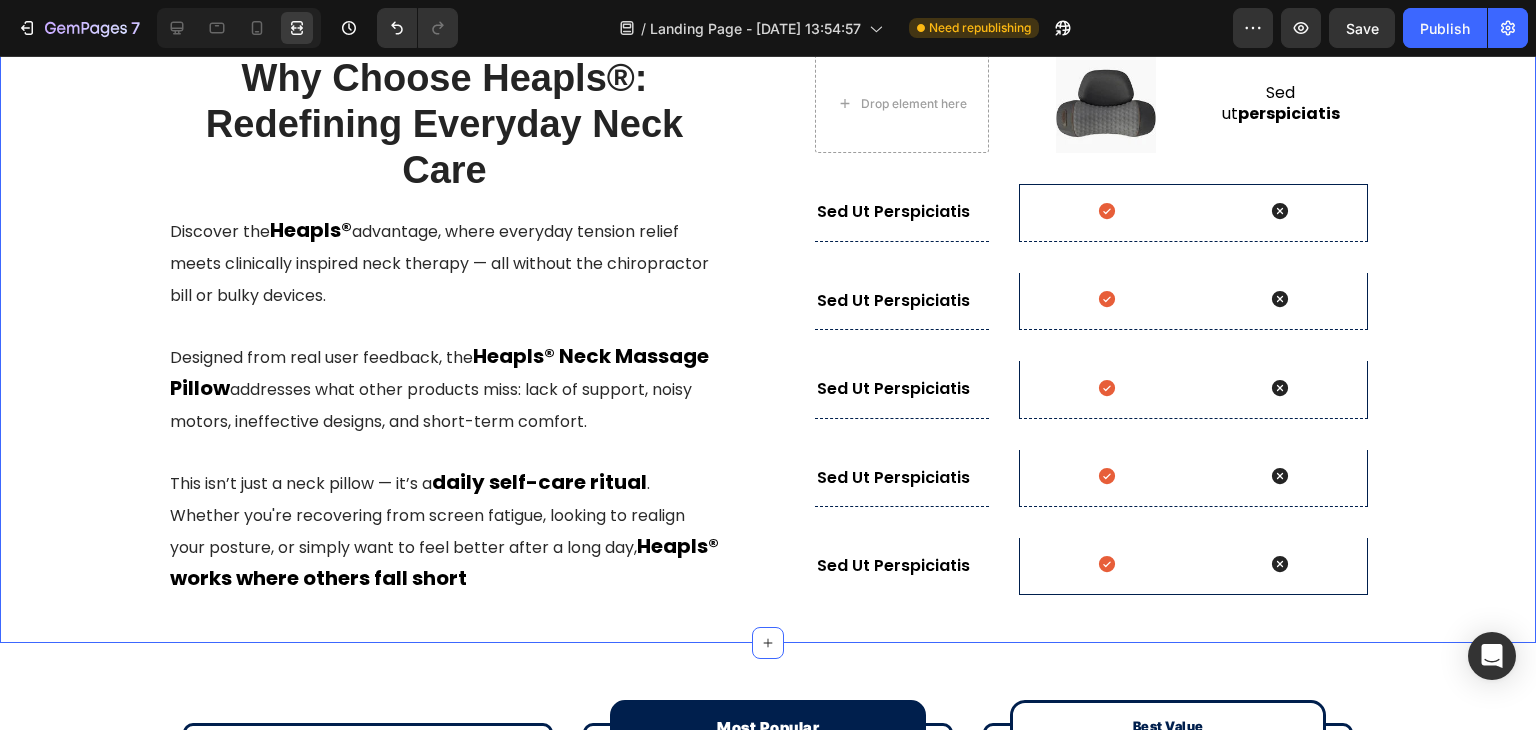 click on "⁠⁠⁠⁠⁠⁠⁠ Why Choose Heapls®: Redefining Everyday Neck Care Heading Discover the  Heapls®  advantage, where everyday tension relief meets clinically inspired neck therapy — all without the chiropractor bill or bulky devices. Designed from real user feedback, the  Heapls® Neck Massage Pillow  addresses what other products miss: lack of support, noisy motors, ineffective designs, and short-term comfort. ⁠⁠⁠⁠⁠⁠⁠ This isn’t just a neck pillow — it’s a  daily self-care ritual . Whether you're recovering from screen fatigue, looking to realign your posture, or simply want to feel better after a long day,  Heapls® works where others fall short Text block
Drop element here Image Sed ut  perspiciatis Text Block Row Row Sed ut perspiciatis Text Block Hero Banner
Icon
Icon Hero Banner Row Sed ut perspiciatis Text Block Hero Banner
Icon
Icon Hero Banner Row Sed ut perspiciatis Text Block Hero Banner Row" at bounding box center [768, 324] 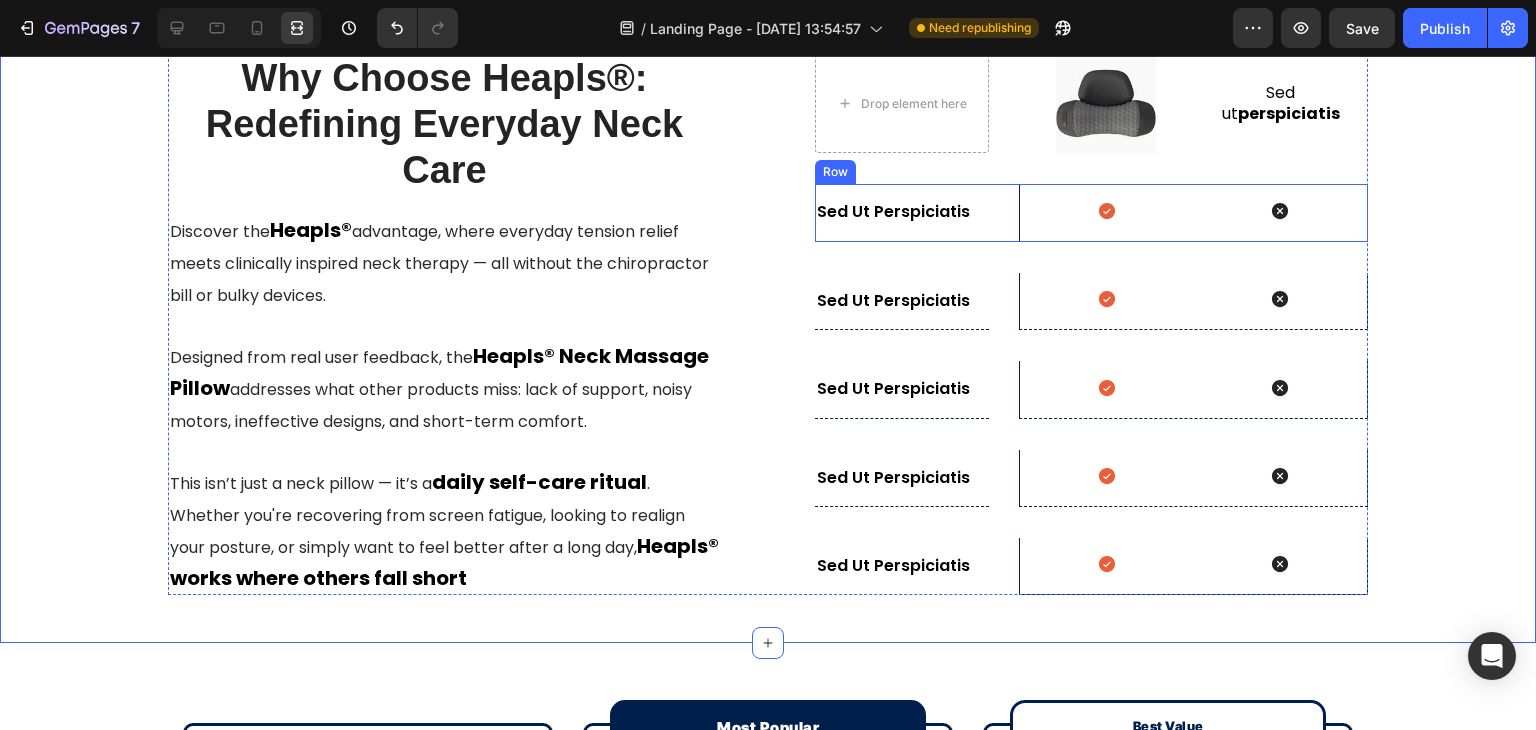 click on "Sed ut perspiciatis Text Block Hero Banner
Icon
Icon Hero Banner Row" at bounding box center [1091, 213] 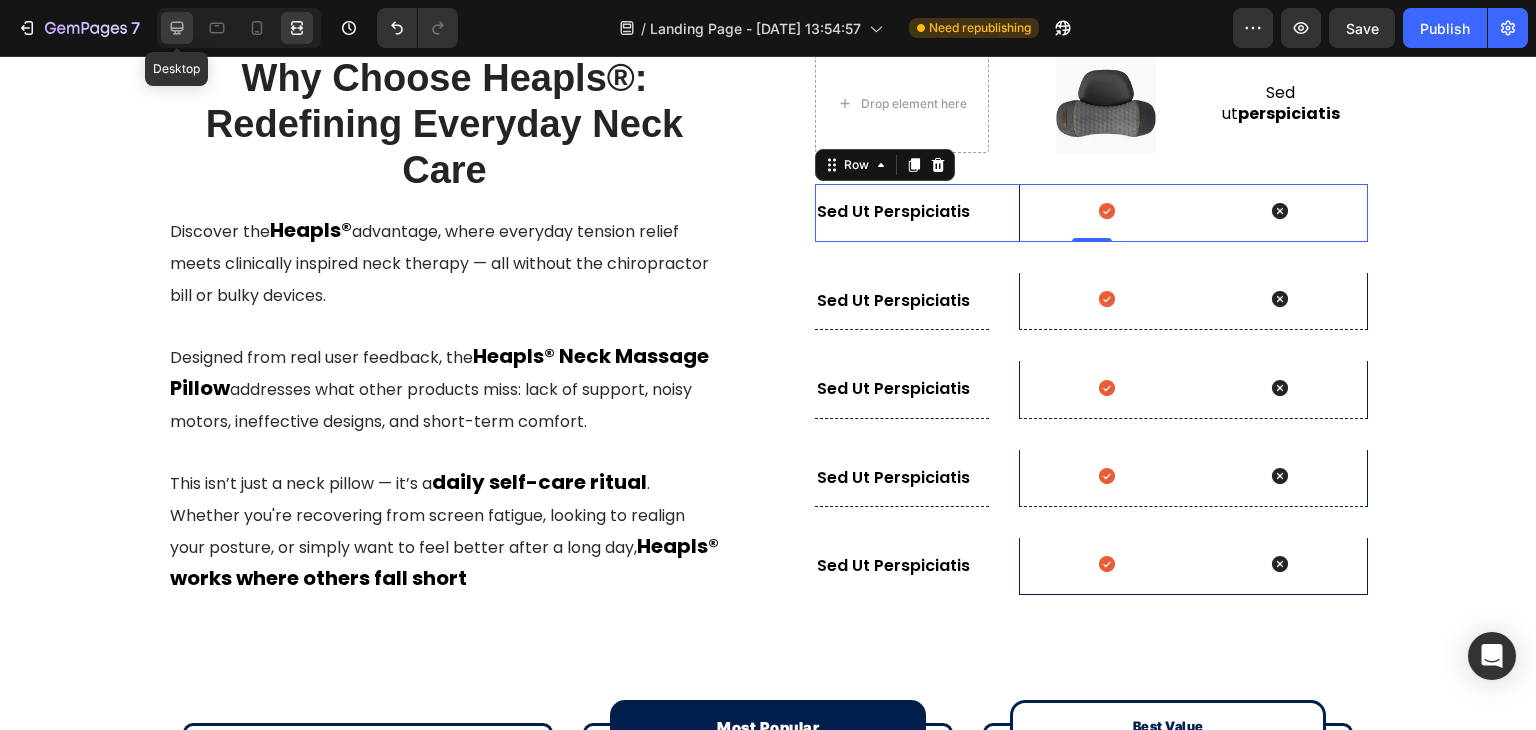 click 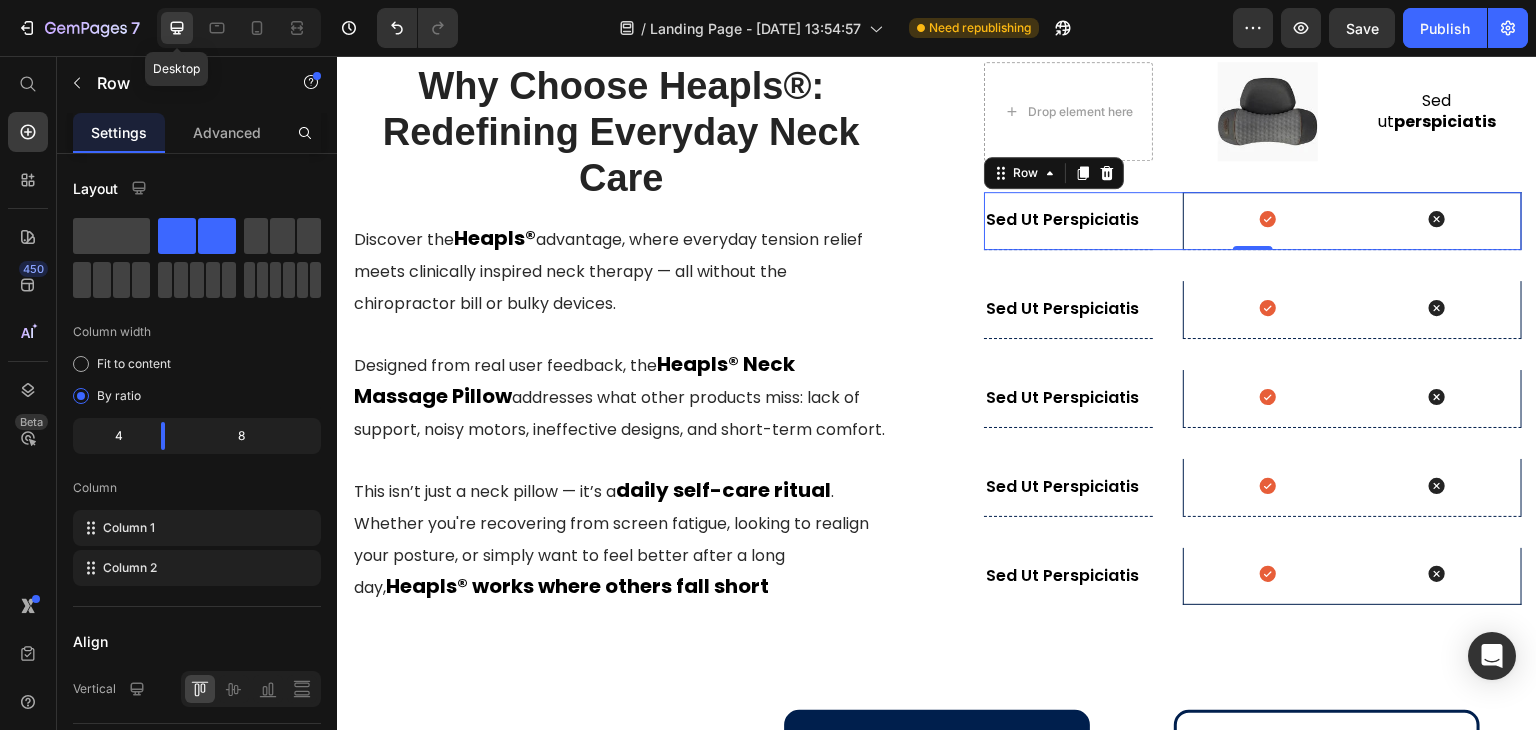 scroll, scrollTop: 6868, scrollLeft: 0, axis: vertical 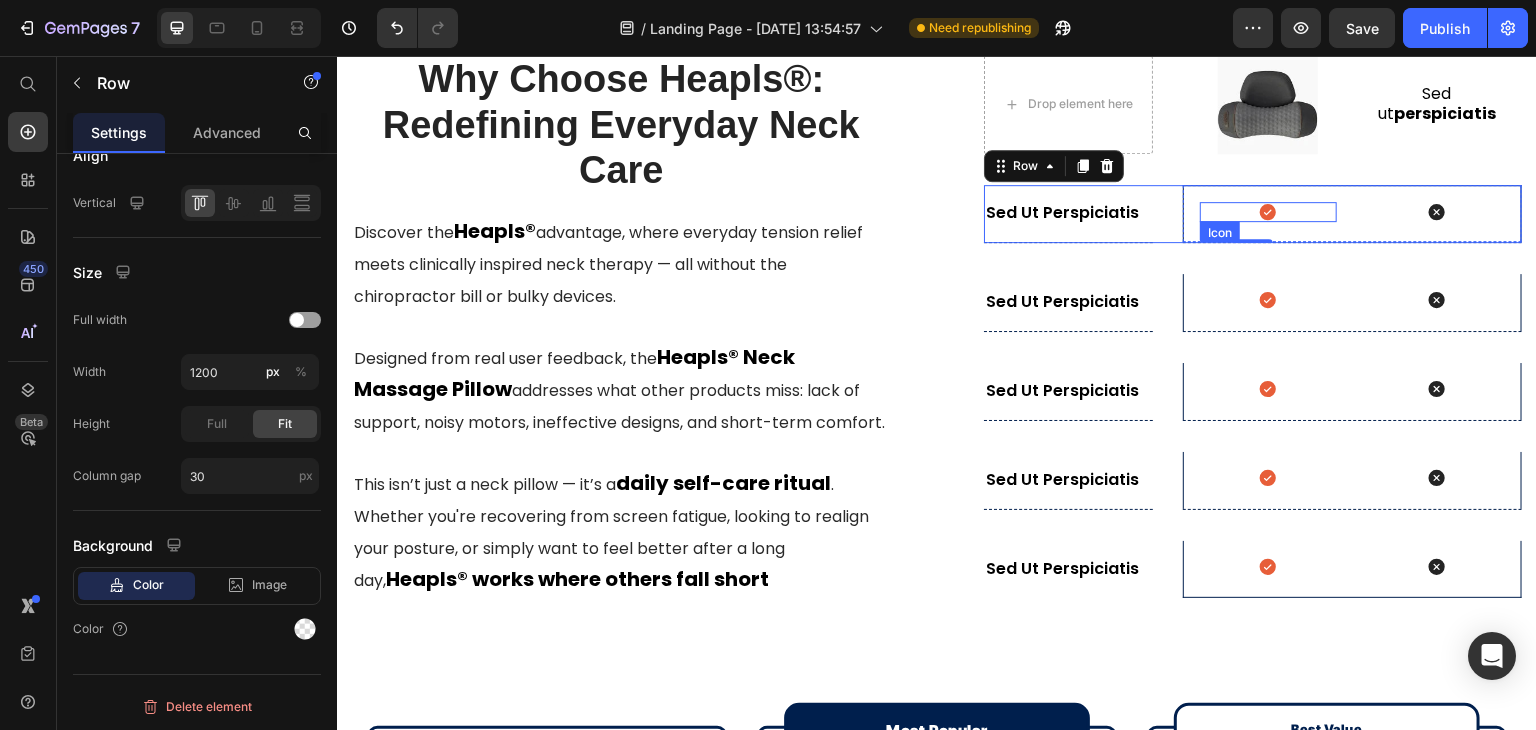 click on "Icon" at bounding box center (1268, 212) 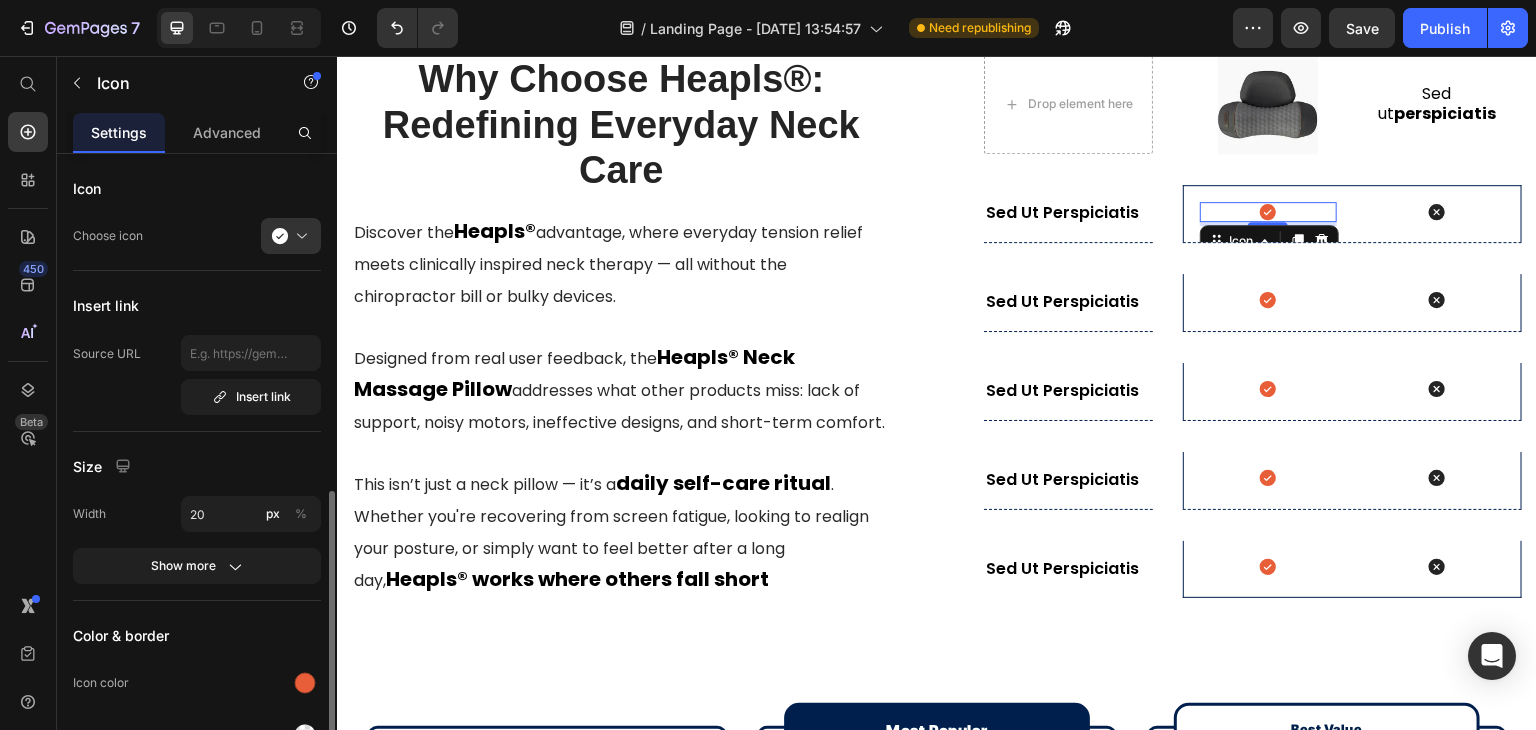 scroll, scrollTop: 200, scrollLeft: 0, axis: vertical 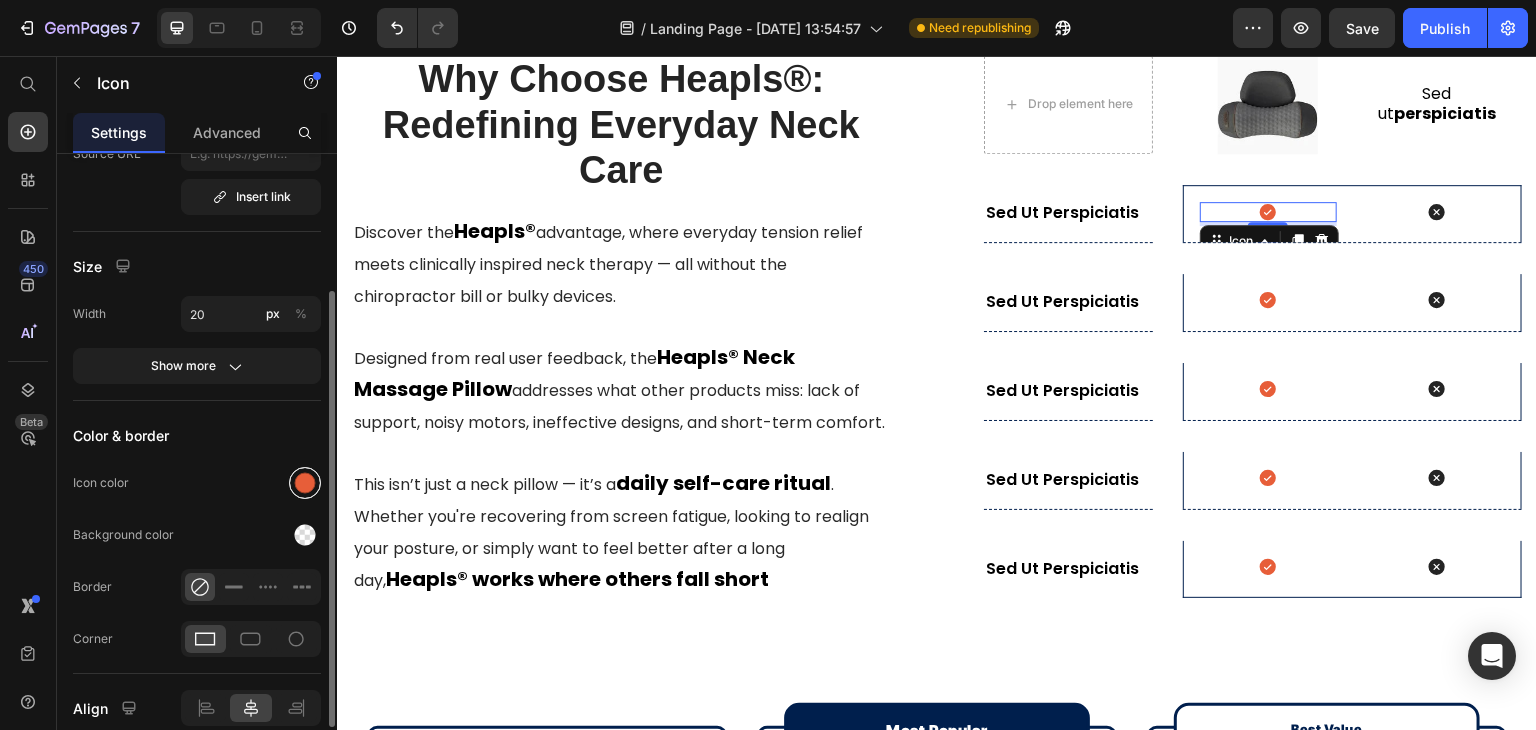 click at bounding box center (305, 483) 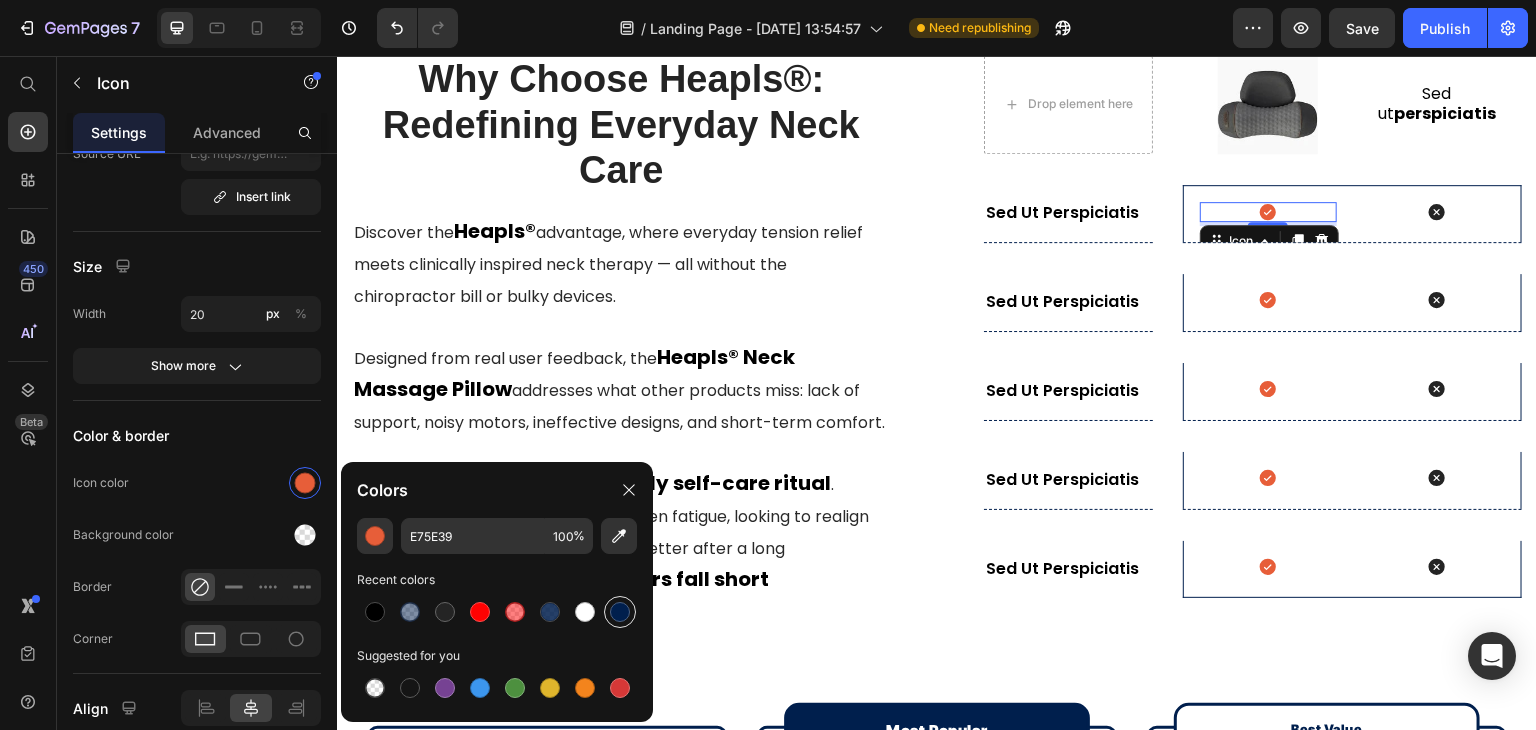 click at bounding box center [620, 612] 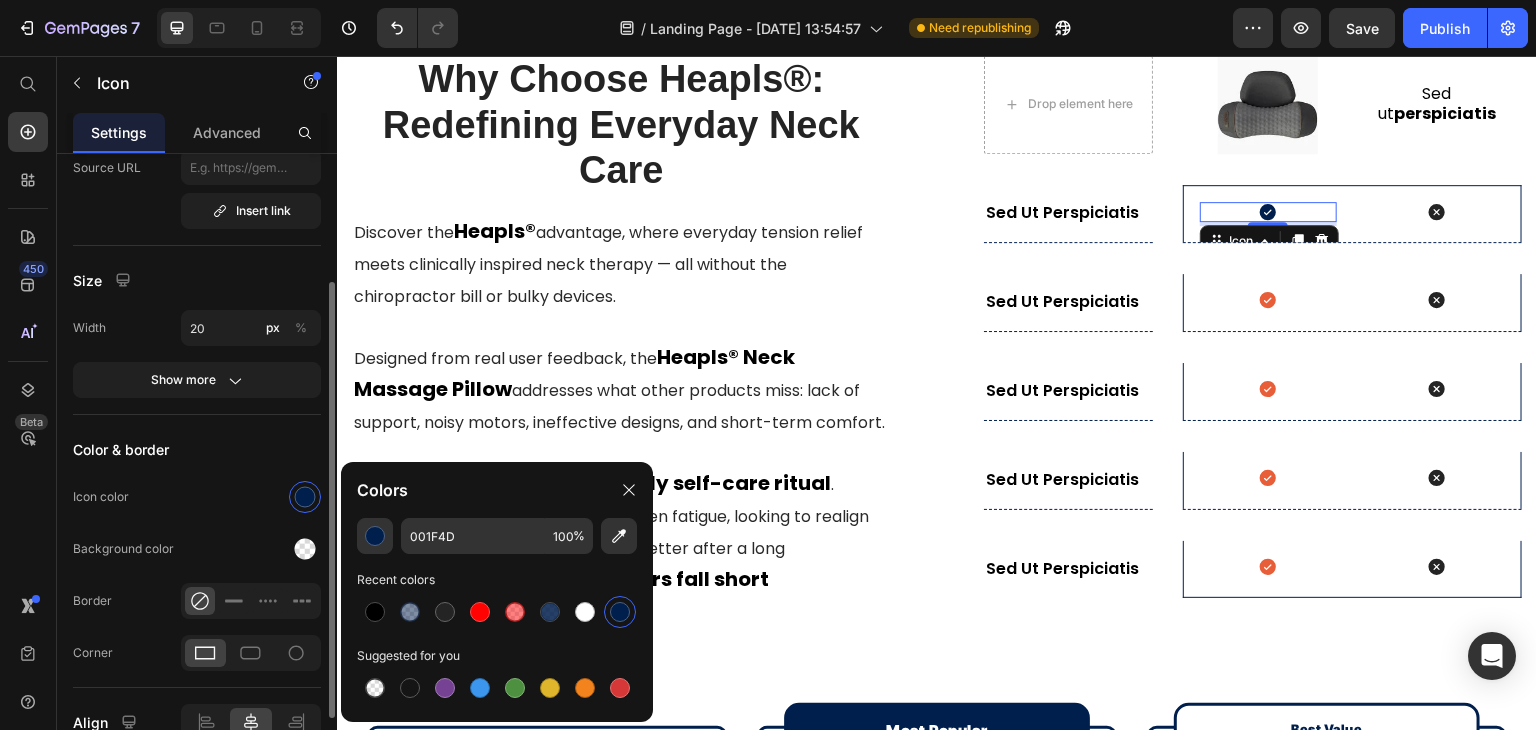 scroll, scrollTop: 86, scrollLeft: 0, axis: vertical 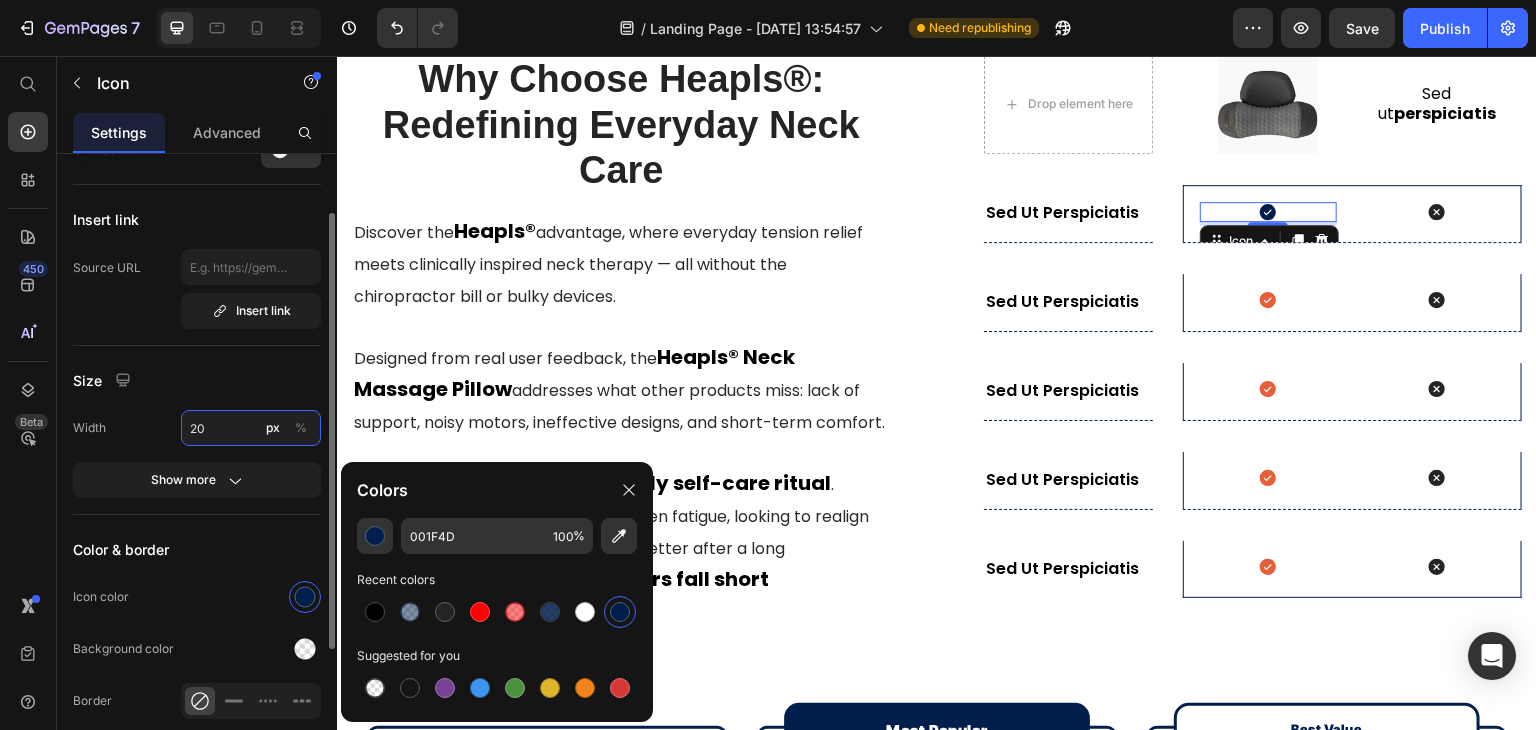 click on "20" at bounding box center (251, 428) 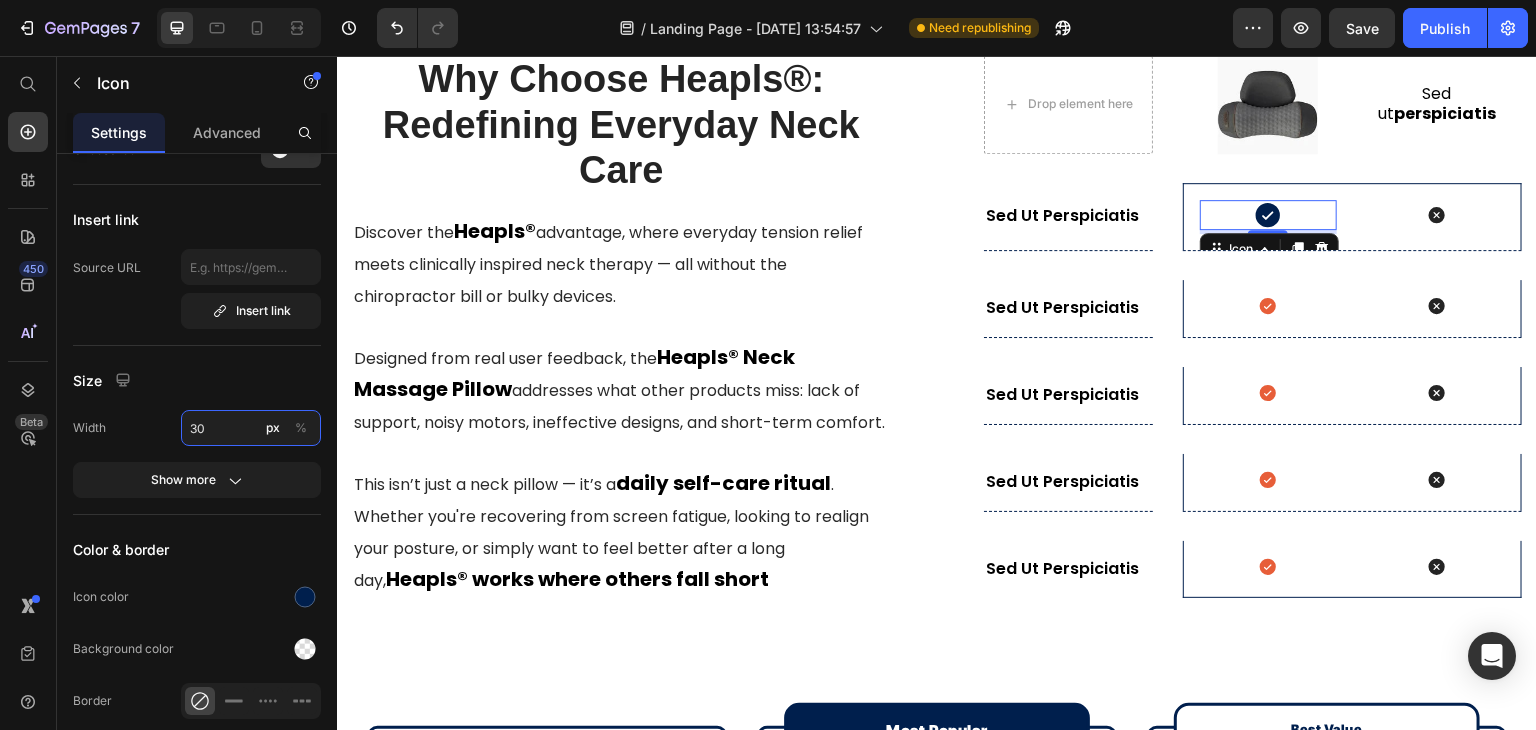 type on "30" 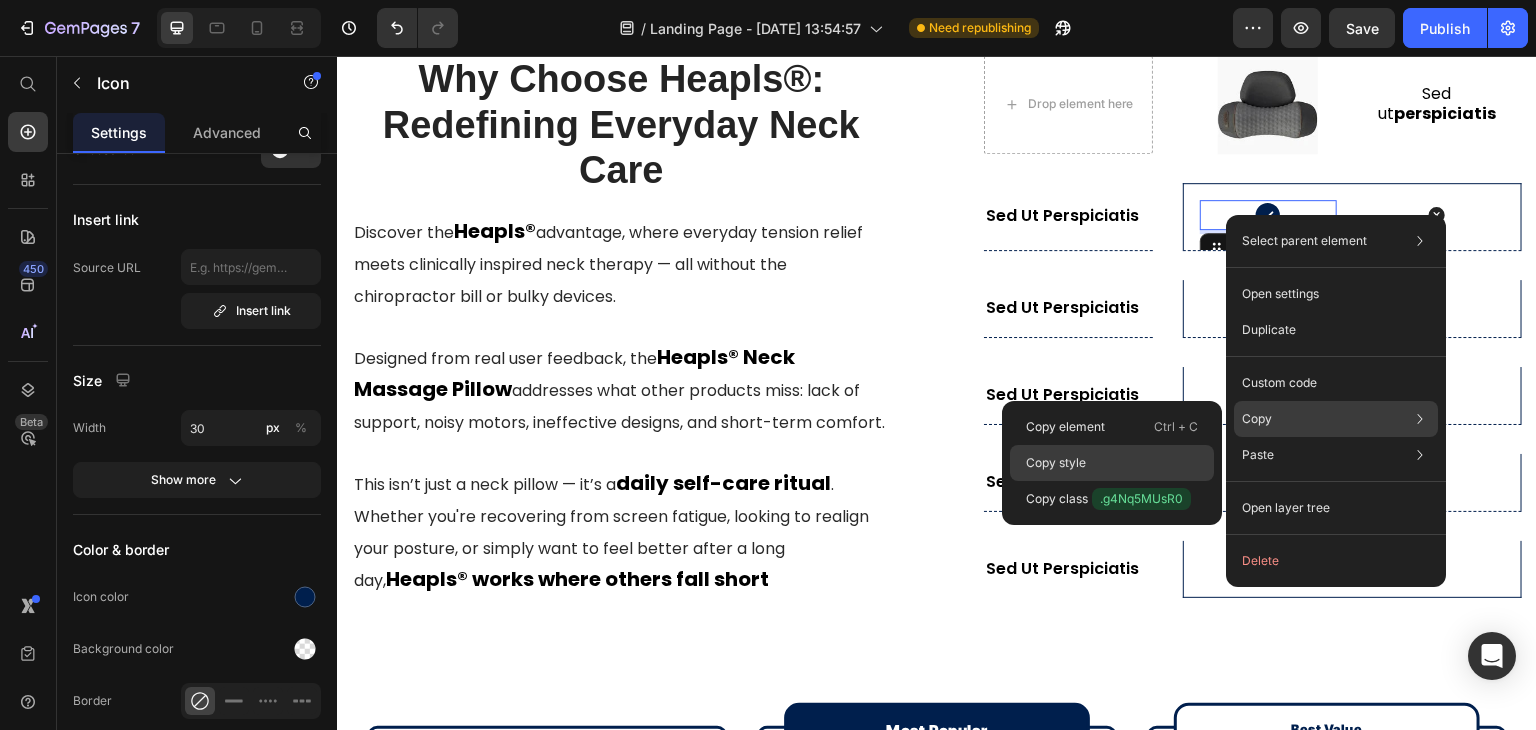 click on "Copy style" 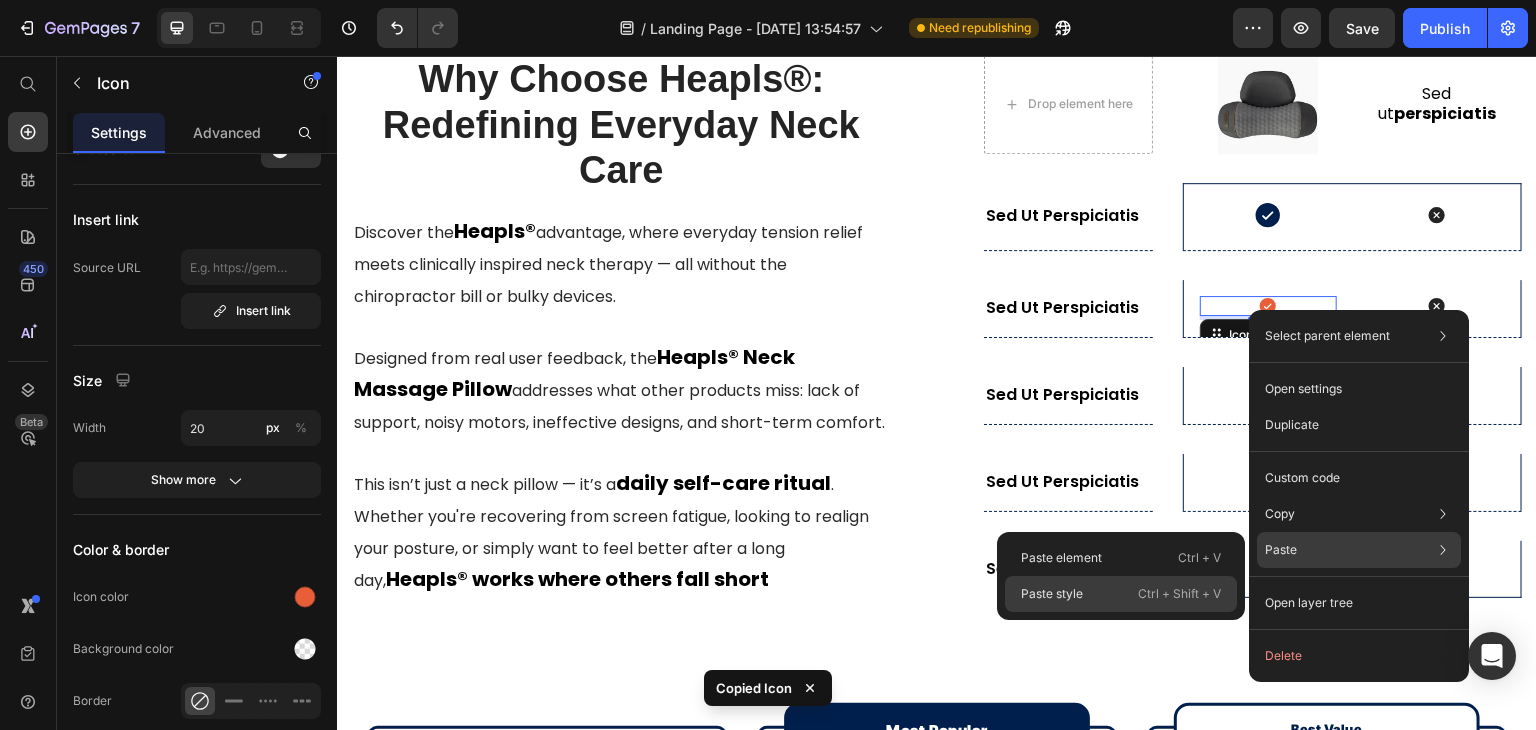 click on "Ctrl + Shift + V" at bounding box center [1179, 594] 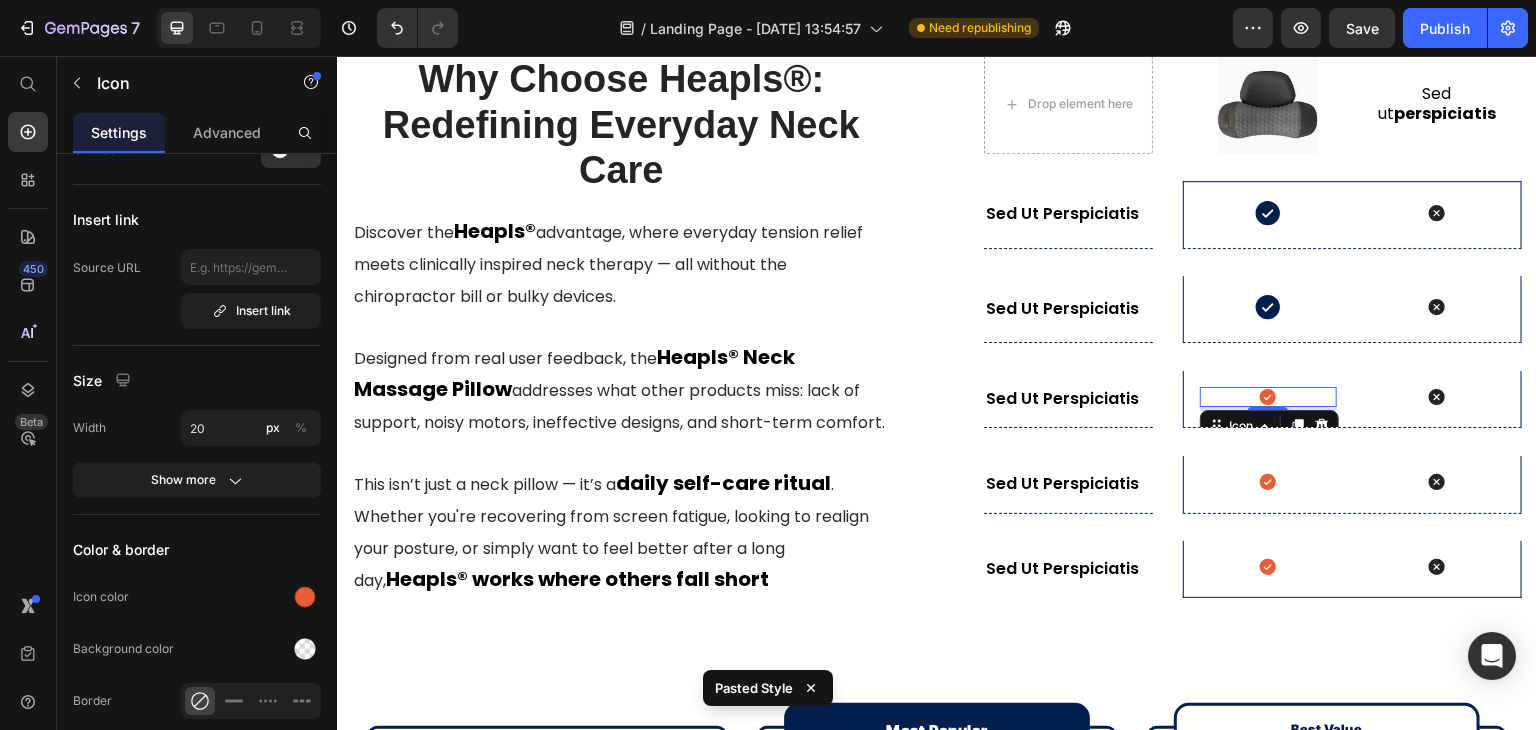 click on "Icon   4" at bounding box center (1268, 397) 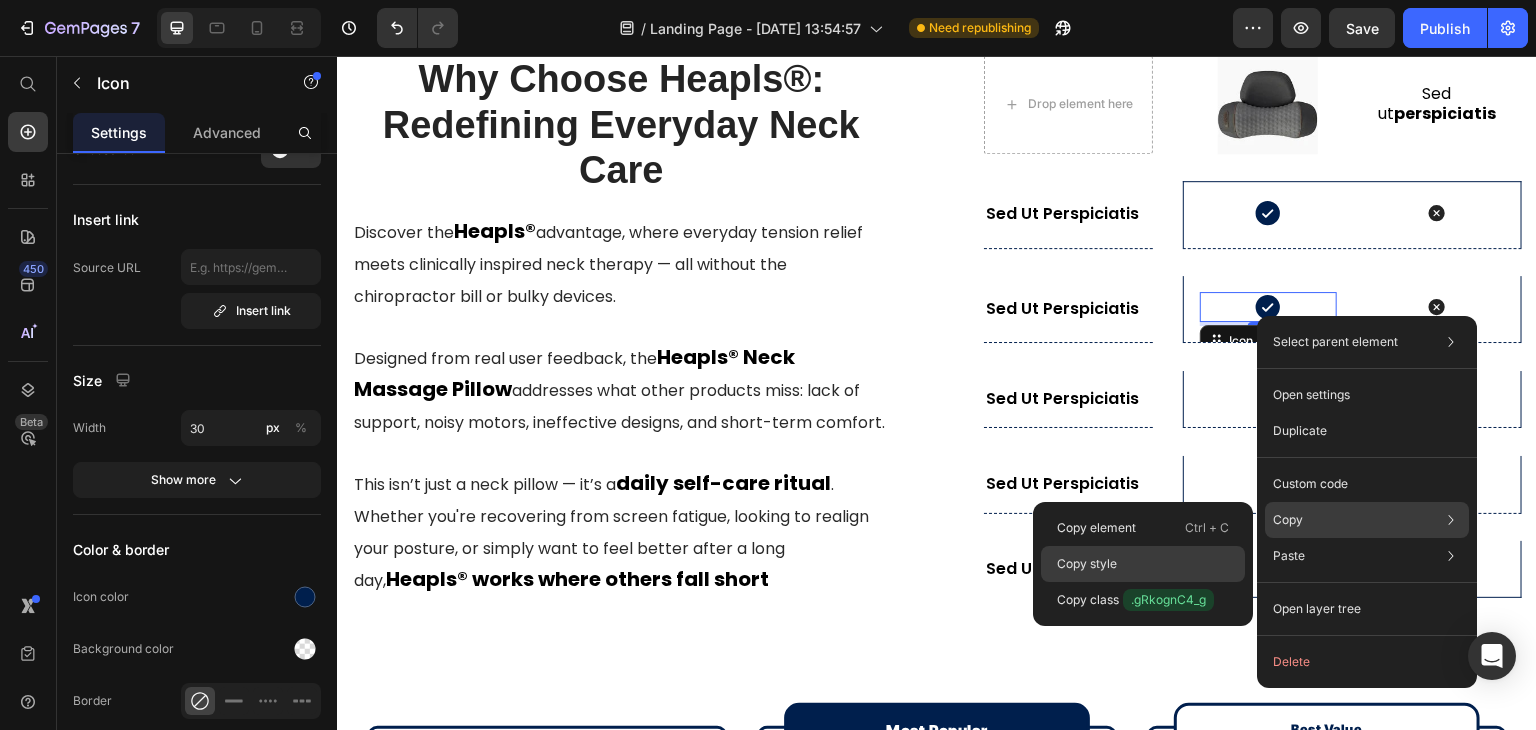 click on "Copy style" 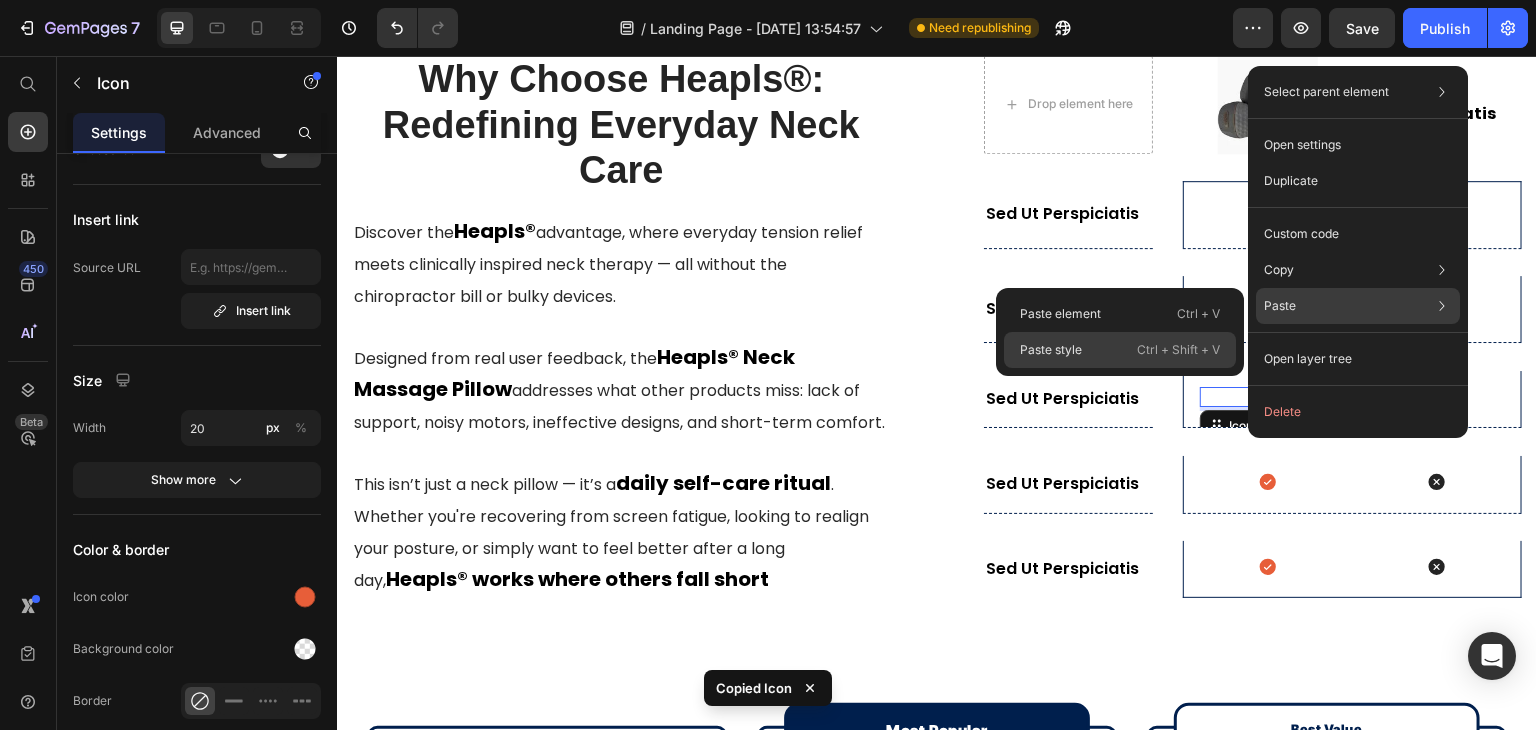 click on "Ctrl + Shift + V" at bounding box center [1178, 350] 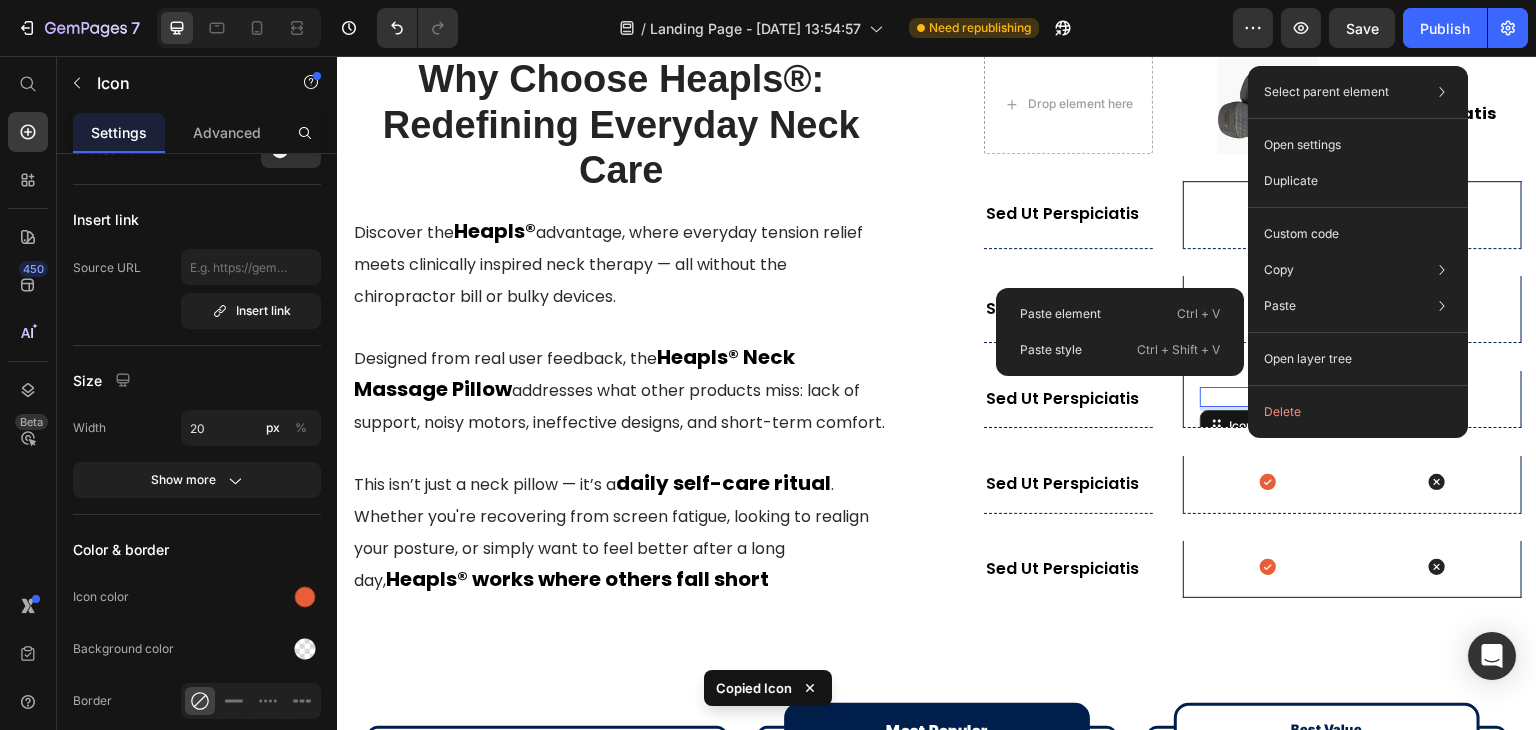 type on "30" 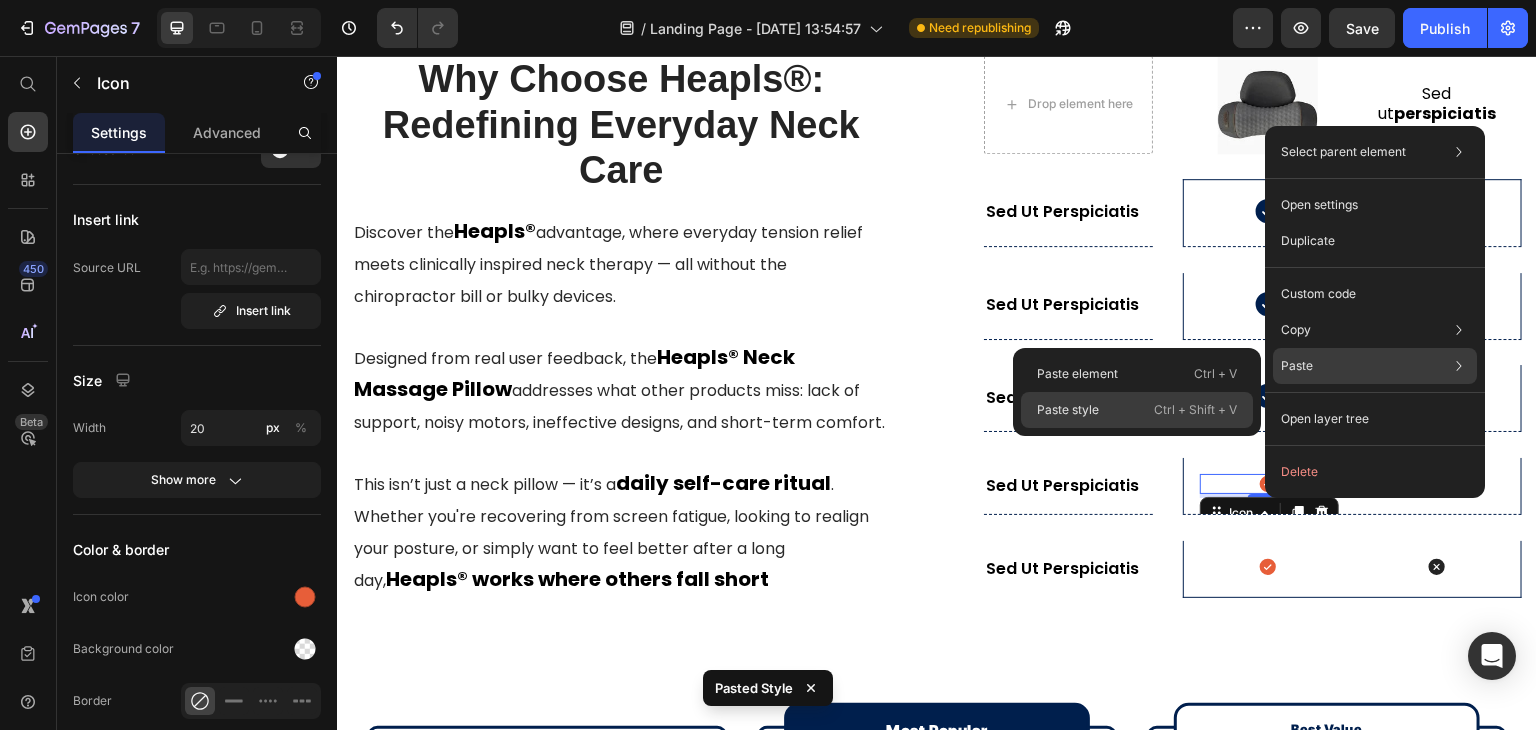 click on "Ctrl + Shift + V" at bounding box center [1195, 410] 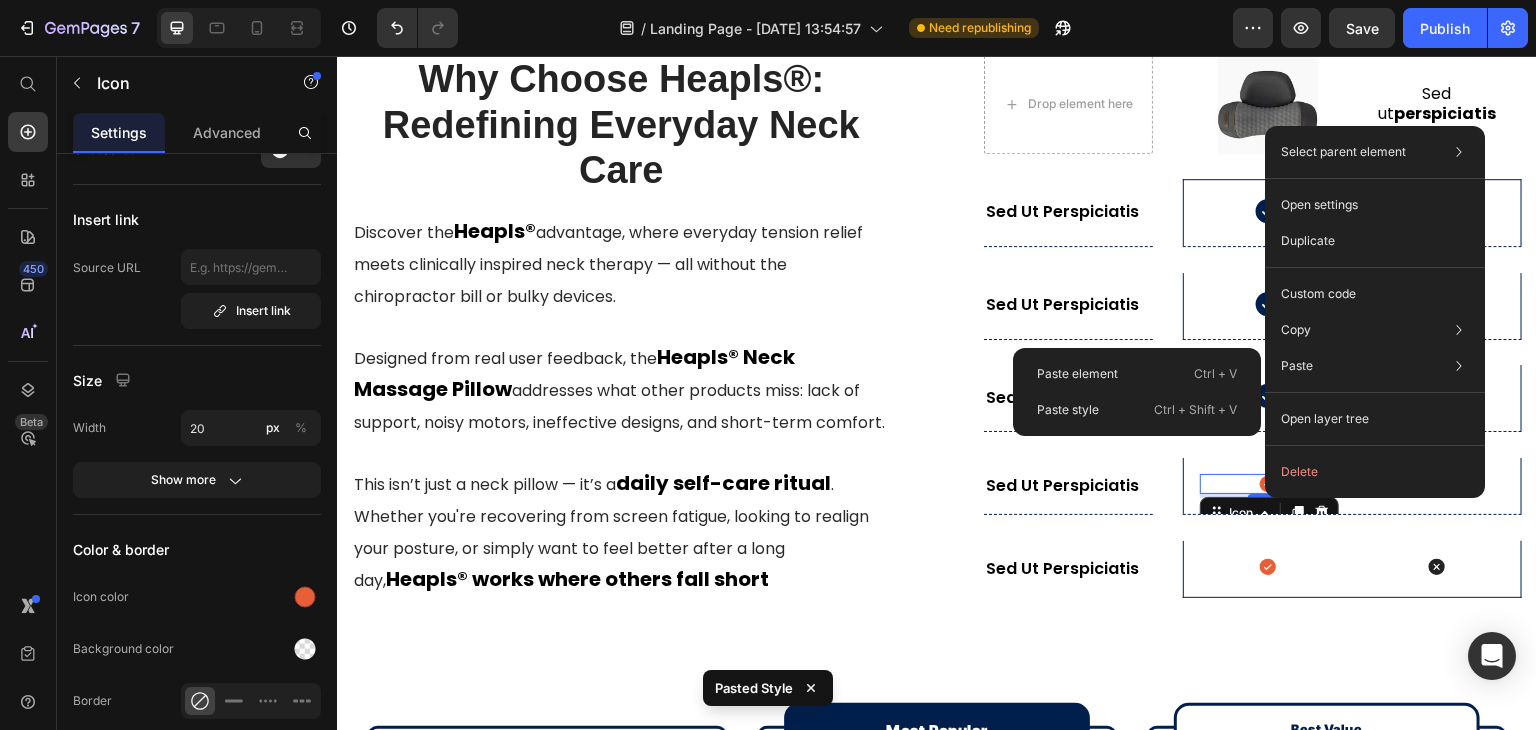 type on "30" 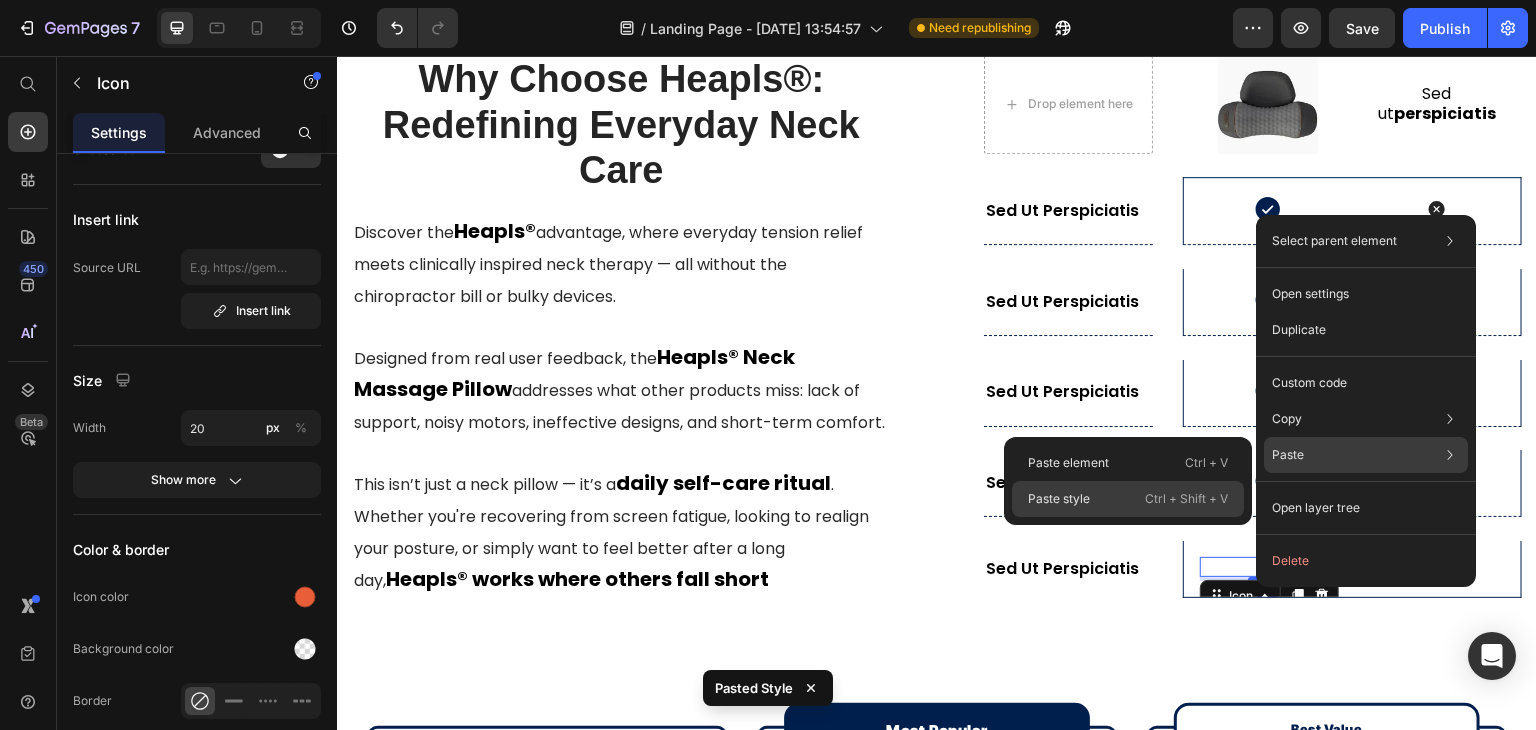 click on "Paste style  Ctrl + Shift + V" 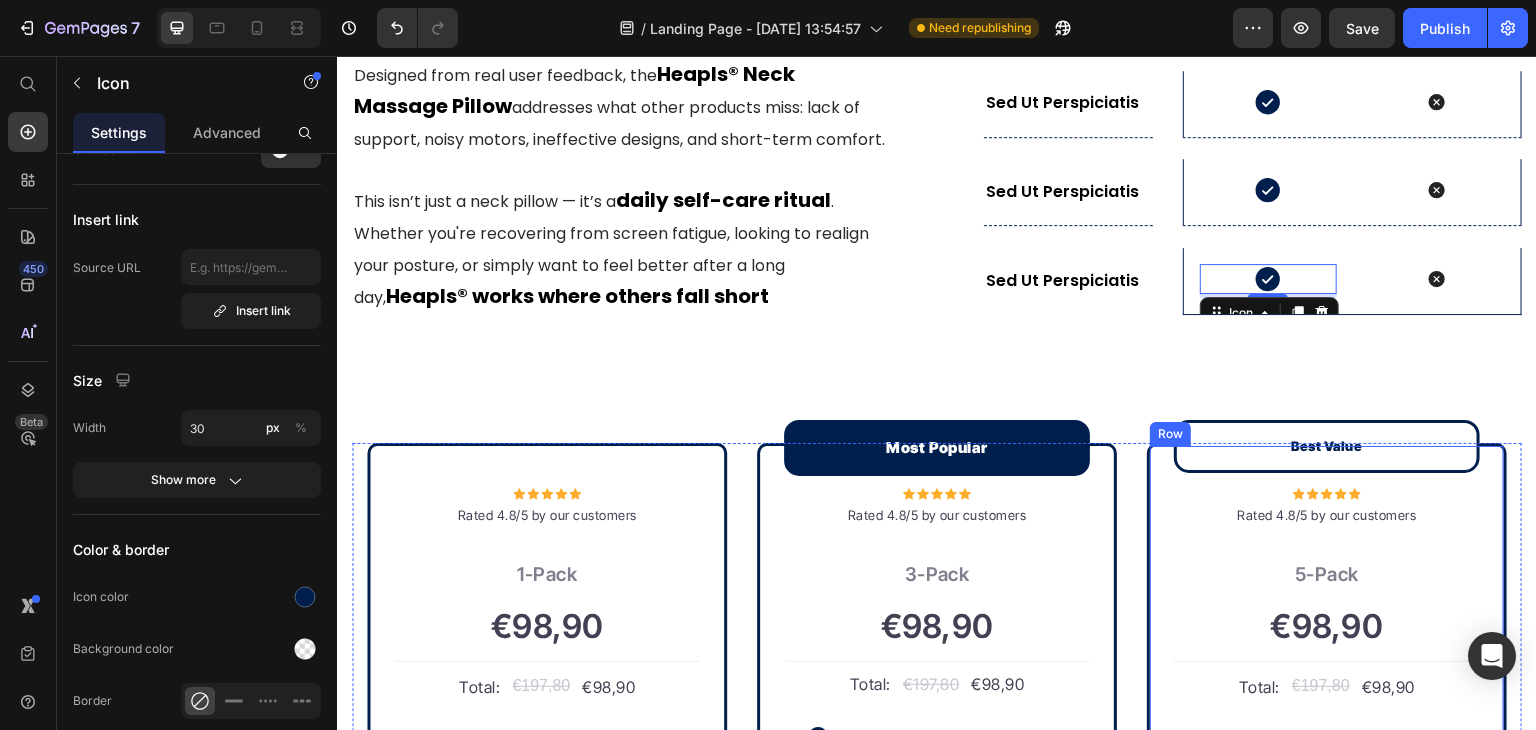 scroll, scrollTop: 7168, scrollLeft: 0, axis: vertical 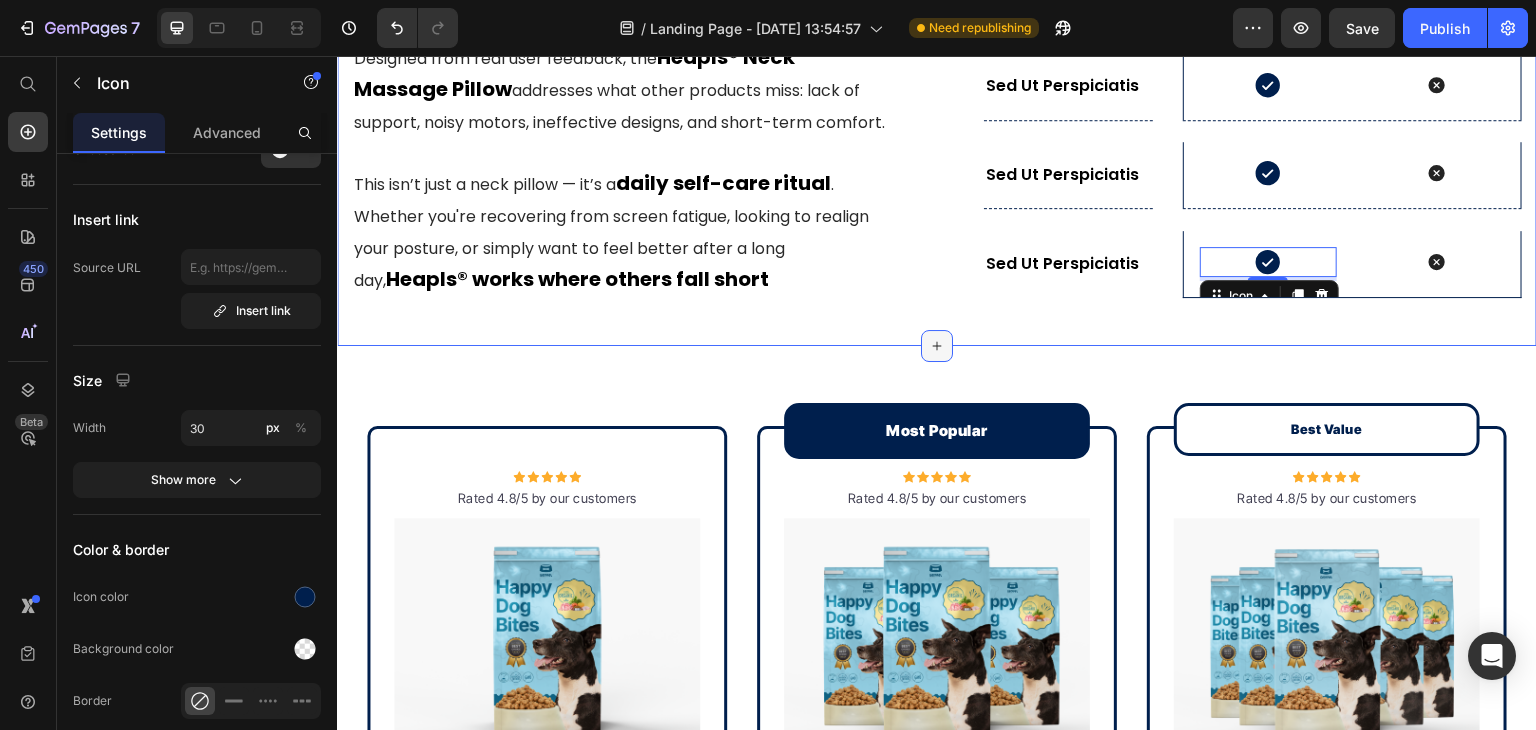 click at bounding box center (937, 346) 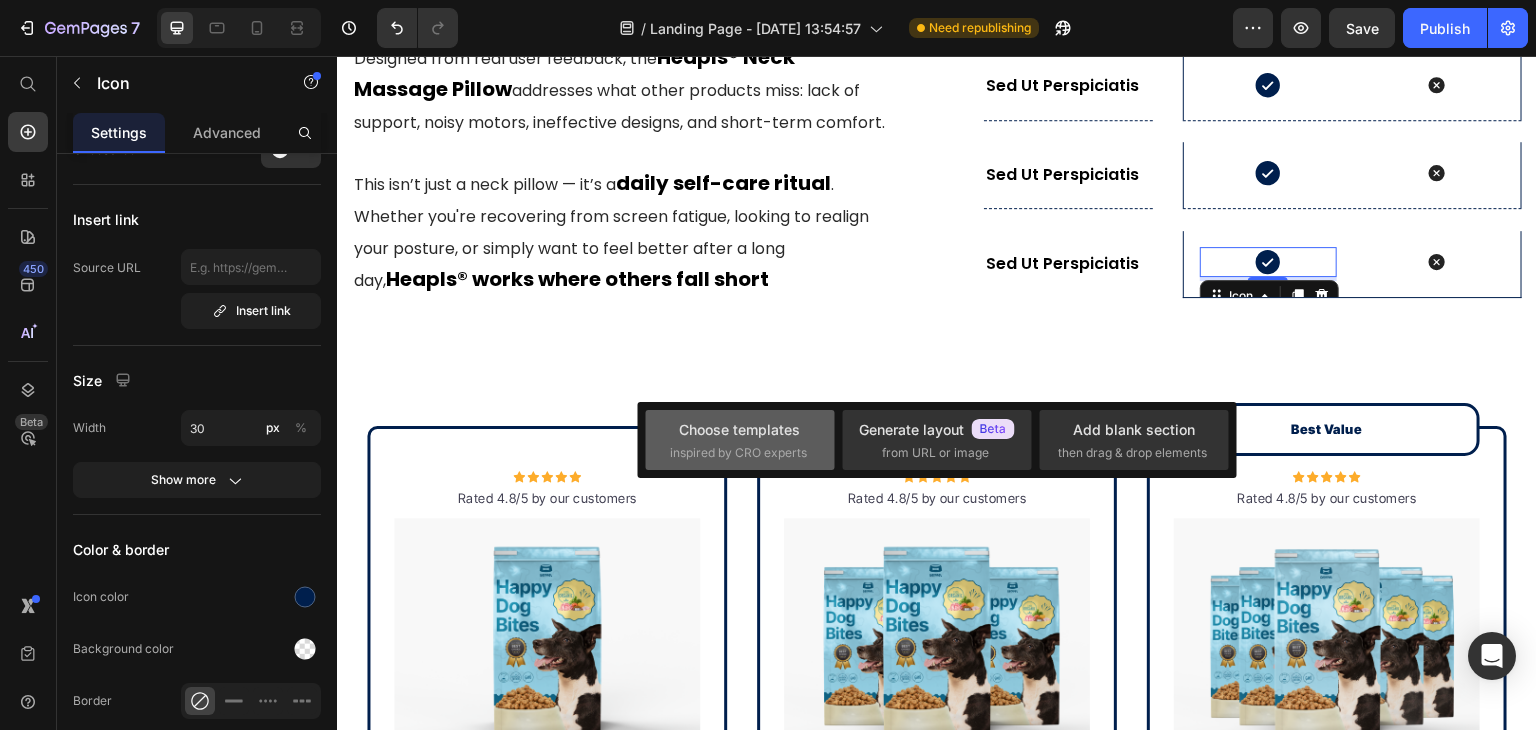 click on "Choose templates" at bounding box center (739, 429) 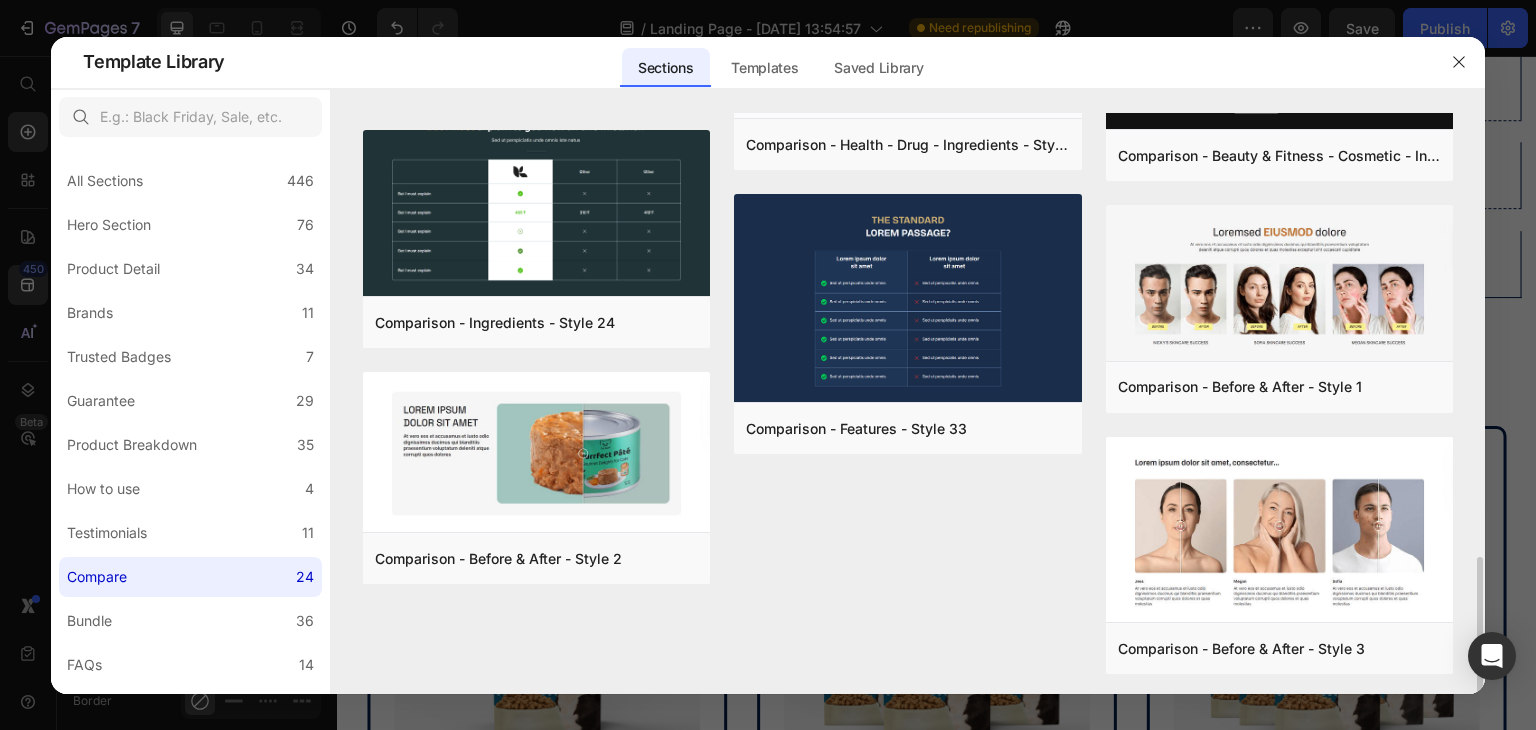 scroll, scrollTop: 1813, scrollLeft: 0, axis: vertical 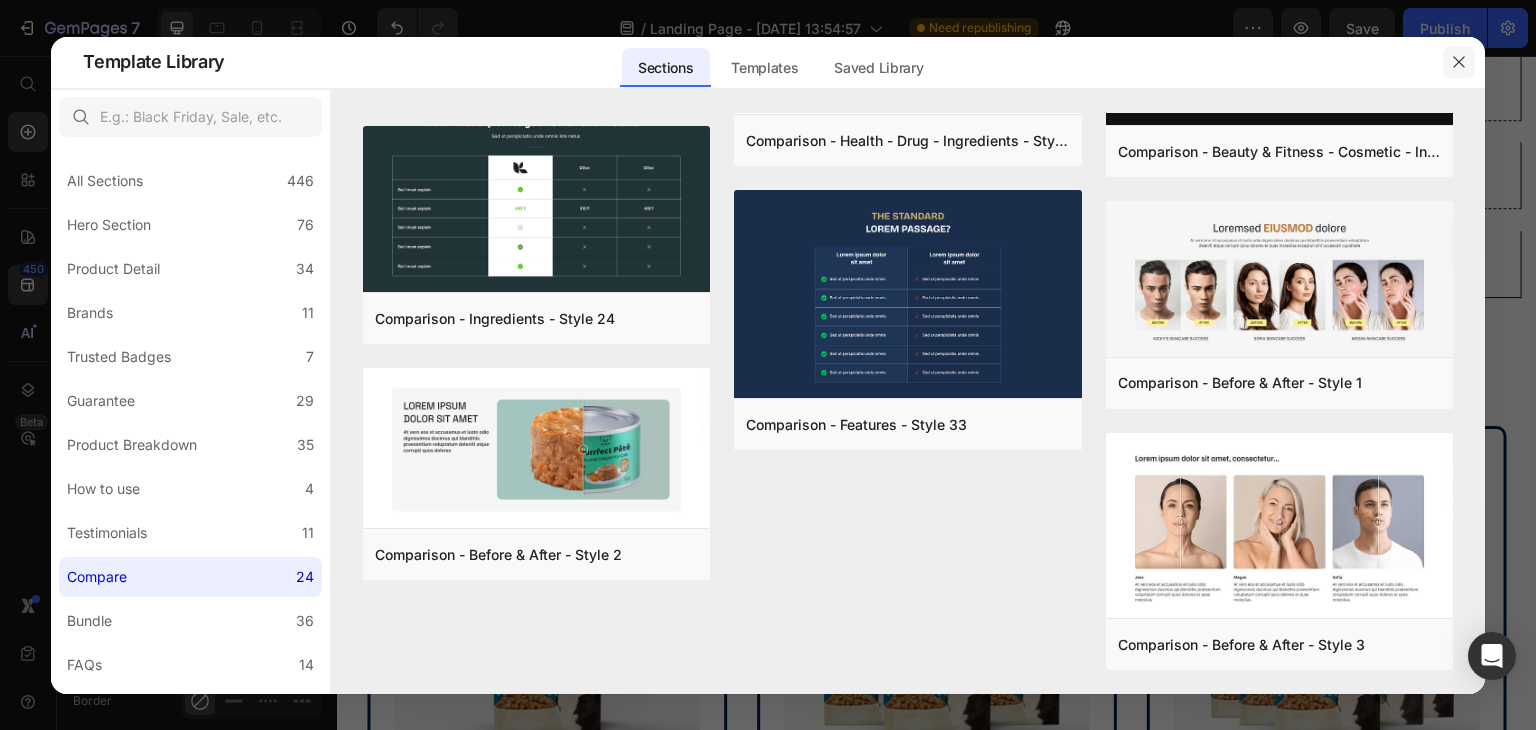 click at bounding box center (1459, 62) 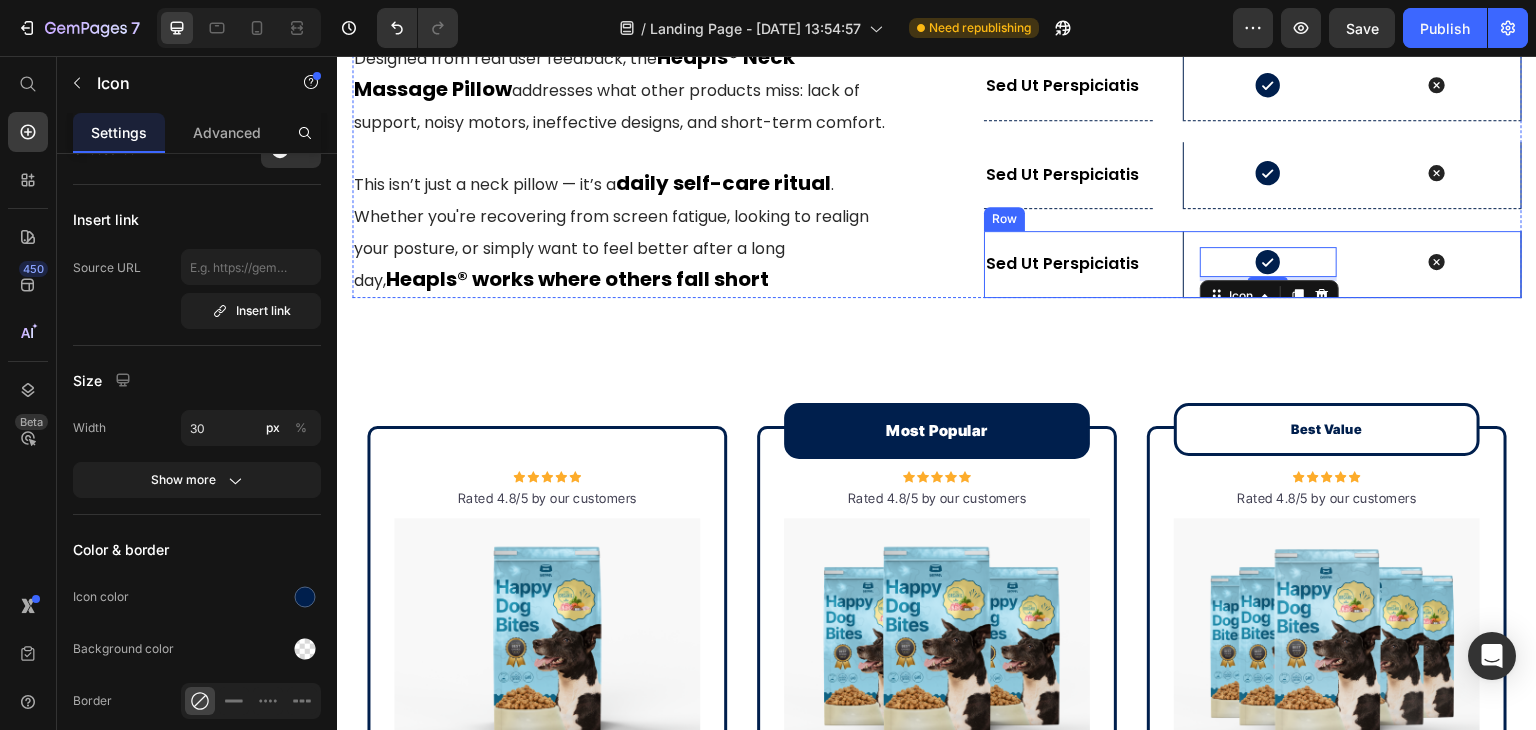 click on "Sed ut perspiciatis Text Block Hero Banner
Icon   4
Icon Hero Banner Row" at bounding box center (1253, 264) 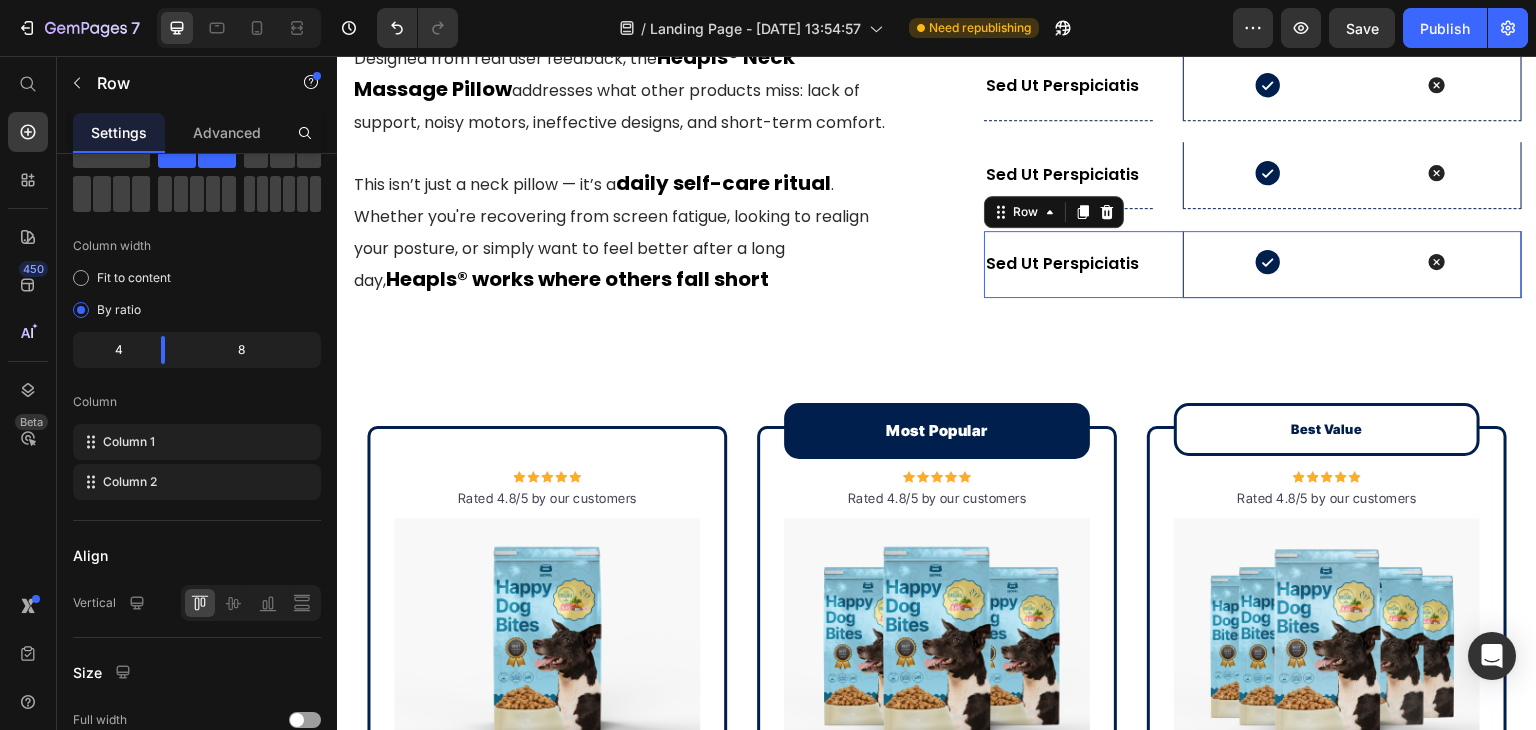 scroll, scrollTop: 0, scrollLeft: 0, axis: both 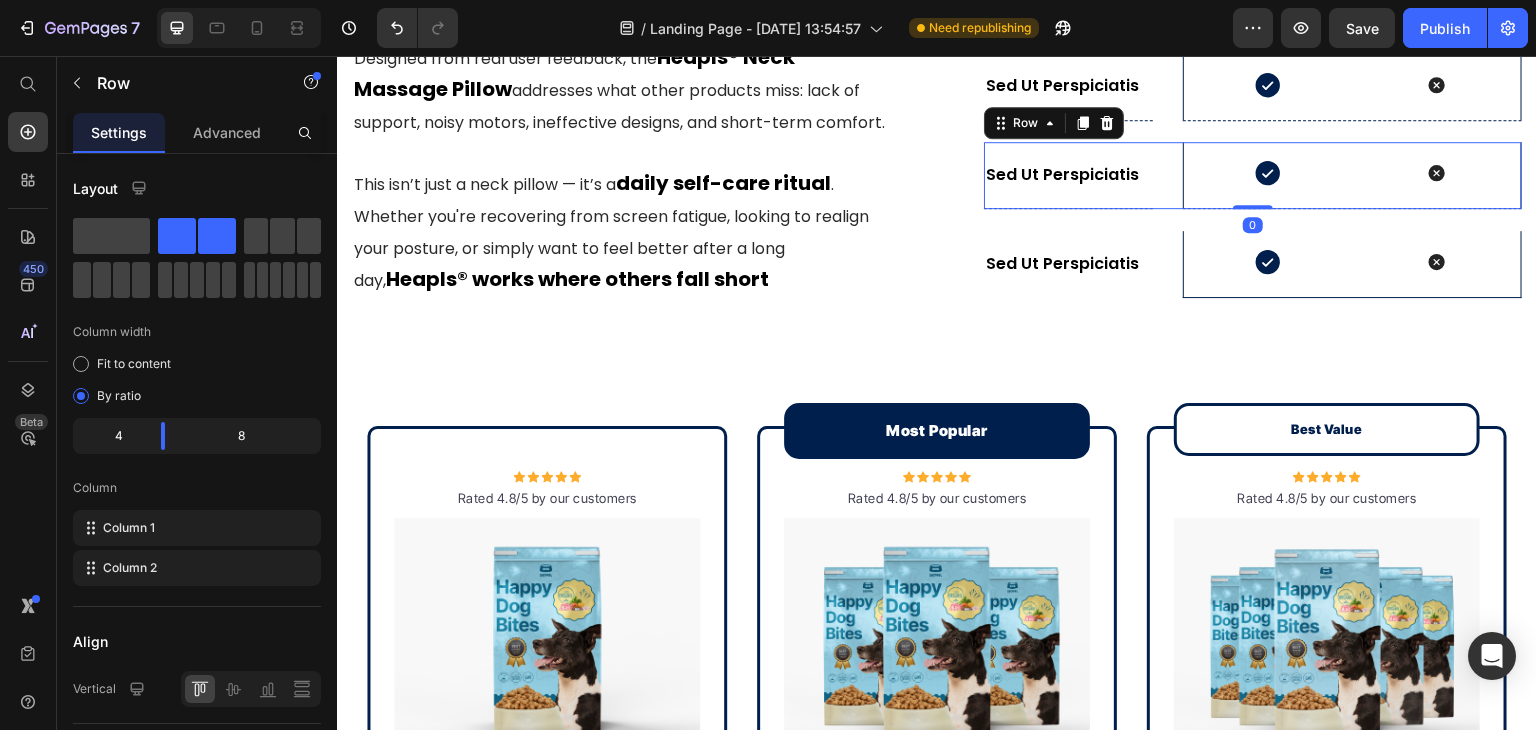 click on "Sed ut perspiciatis Text Block Hero Banner
Icon
Icon Hero Banner Row   0" at bounding box center [1253, 175] 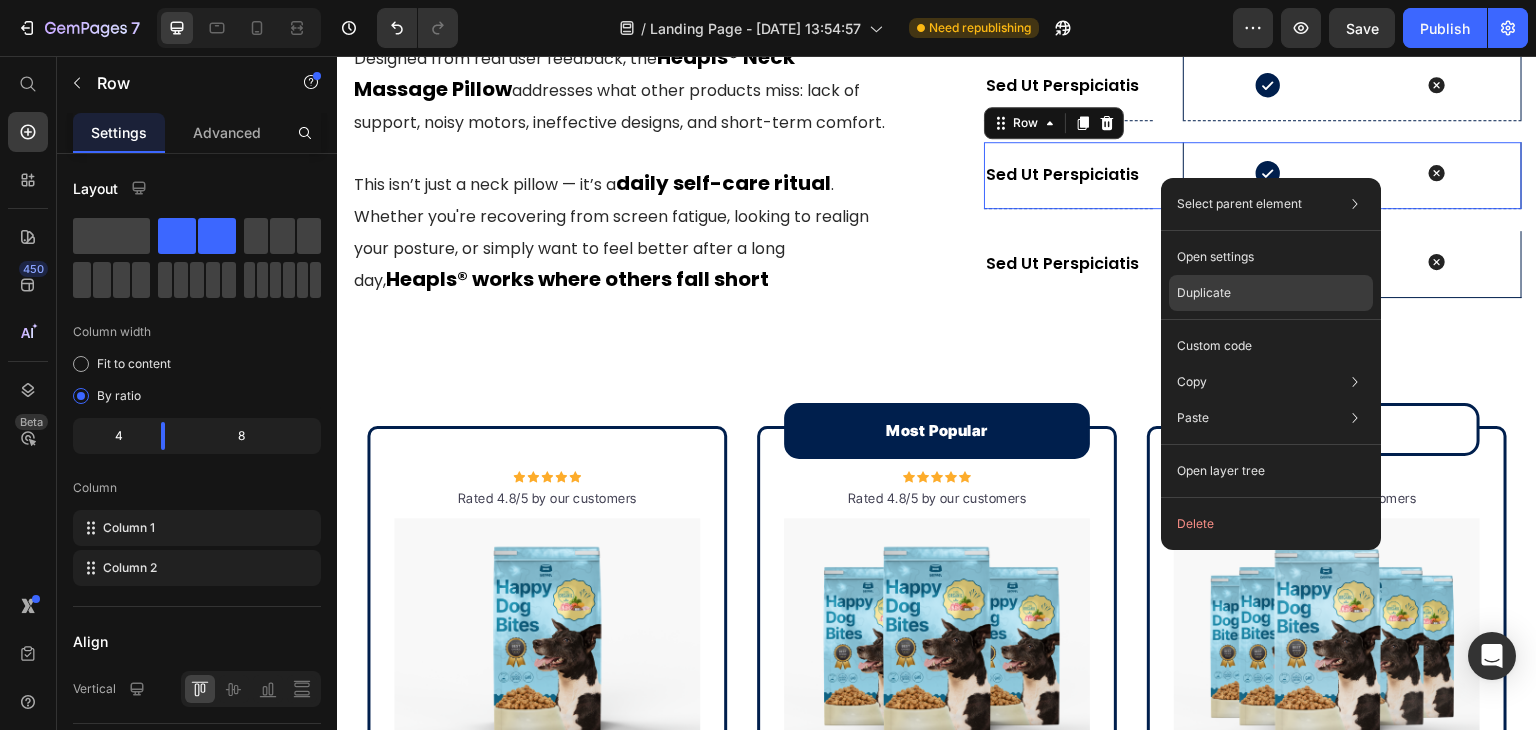 click on "Duplicate" at bounding box center [1204, 293] 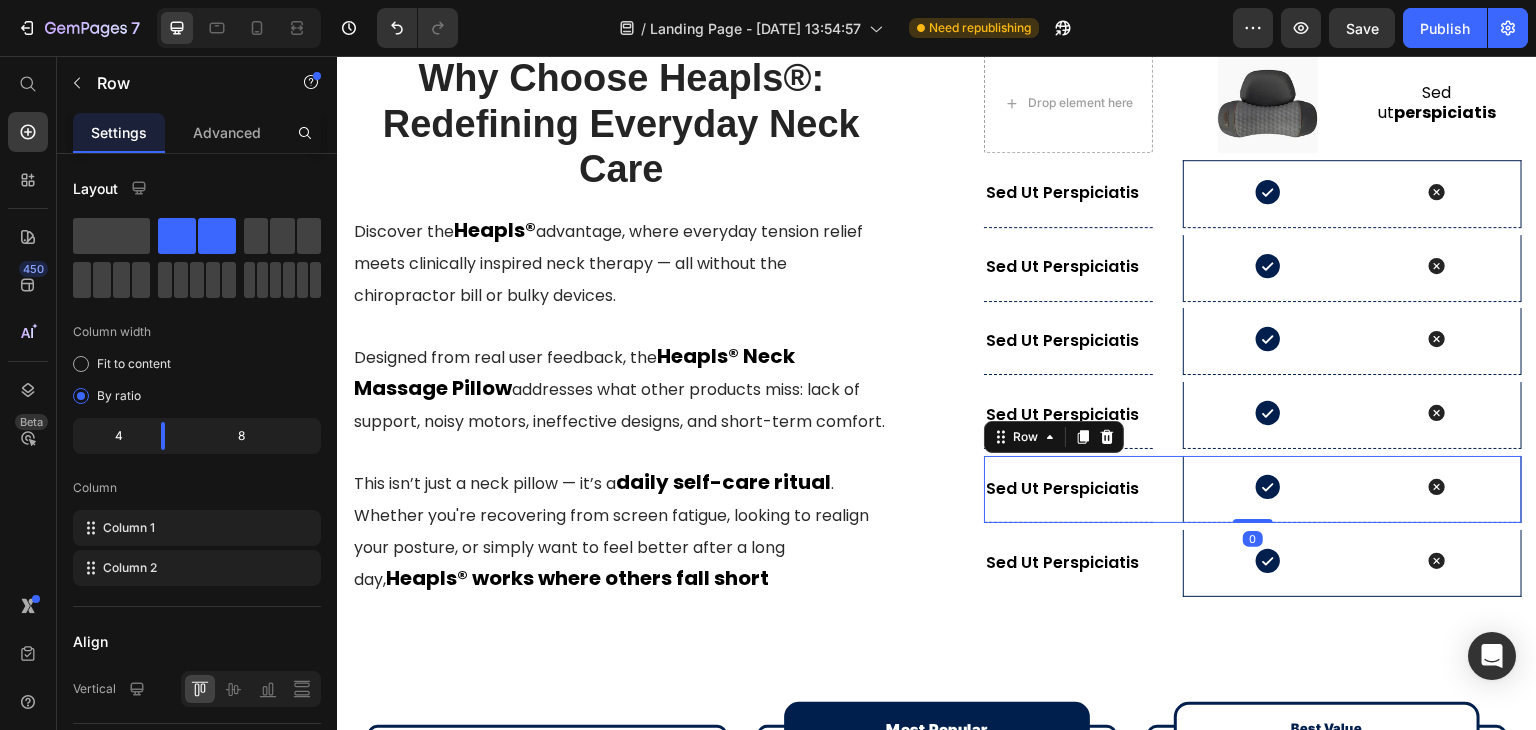 scroll, scrollTop: 6868, scrollLeft: 0, axis: vertical 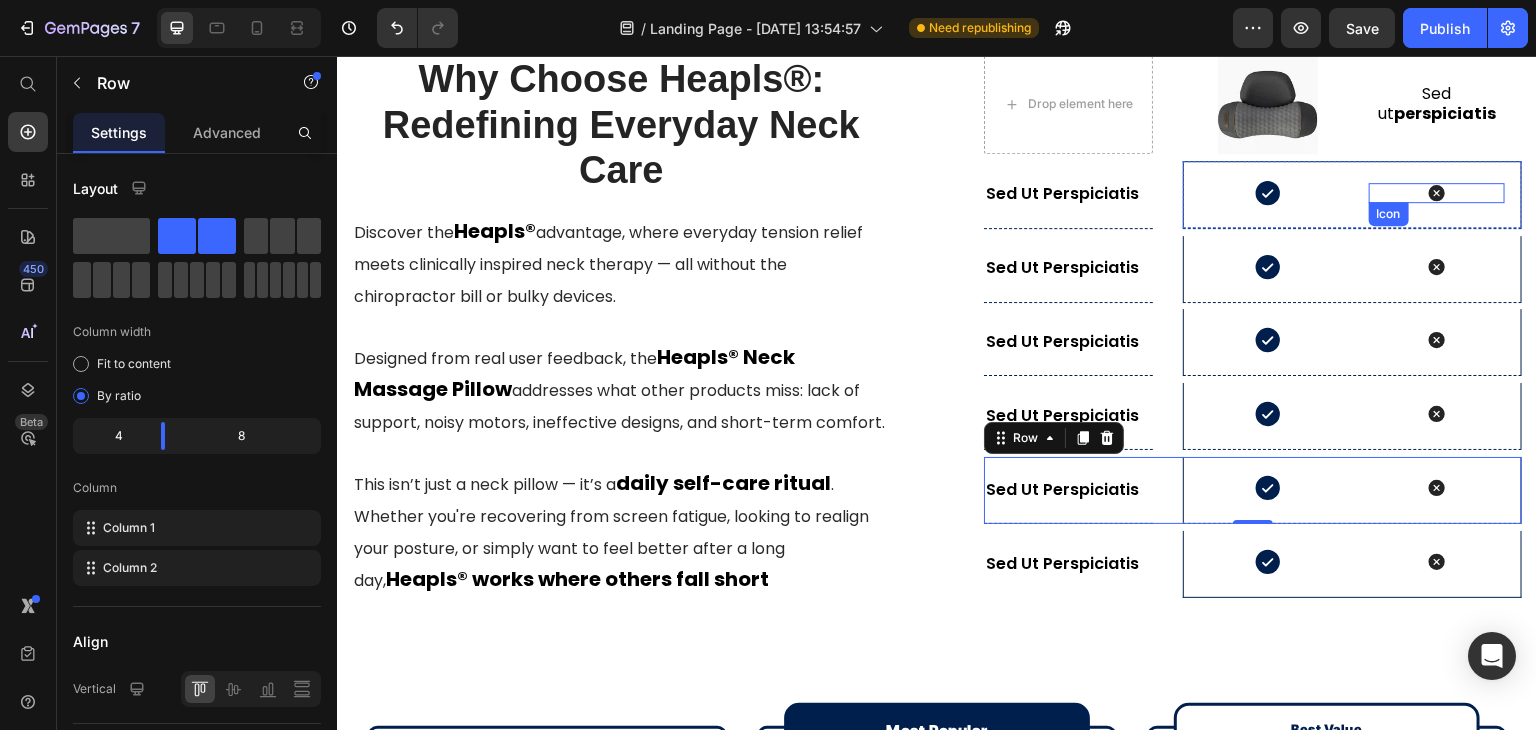click 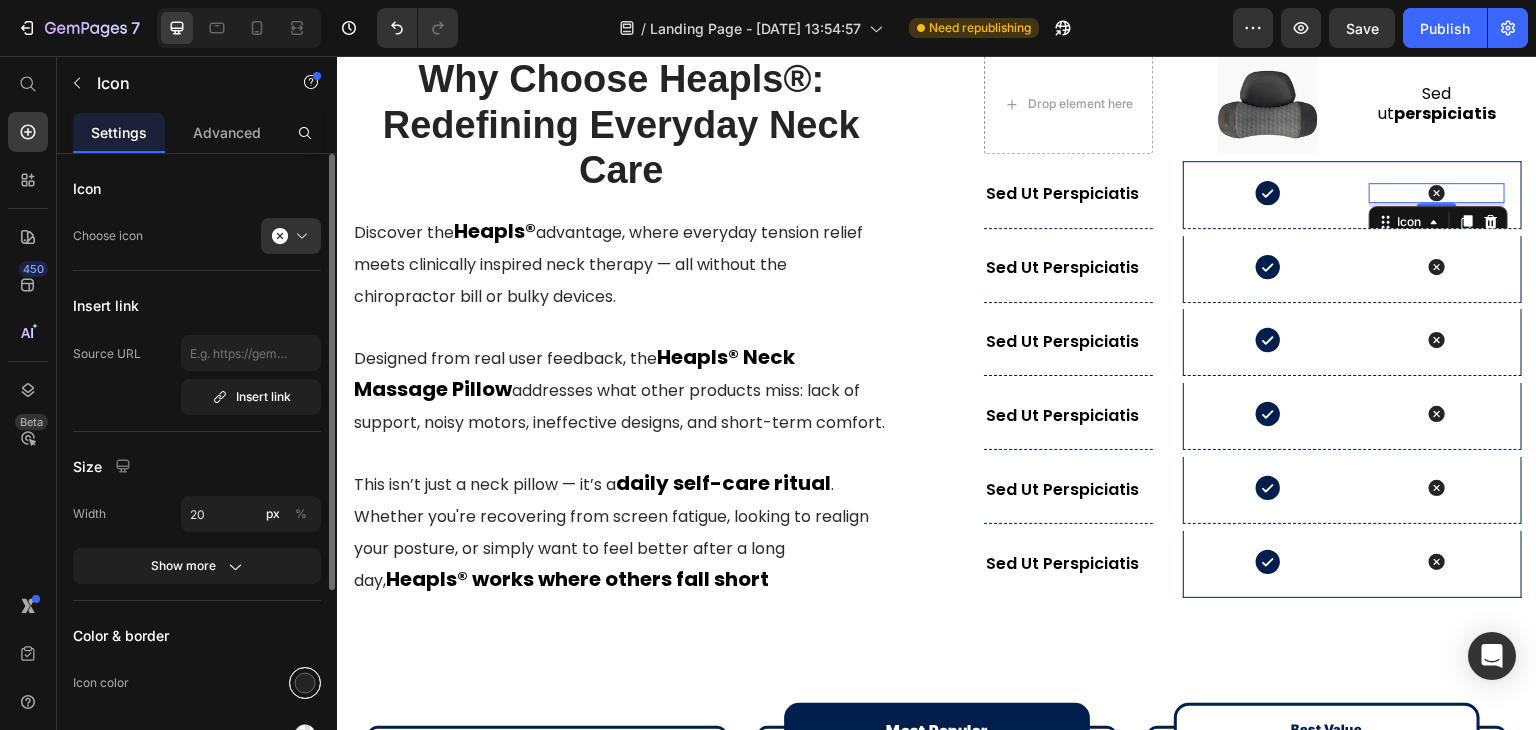 click at bounding box center (305, 683) 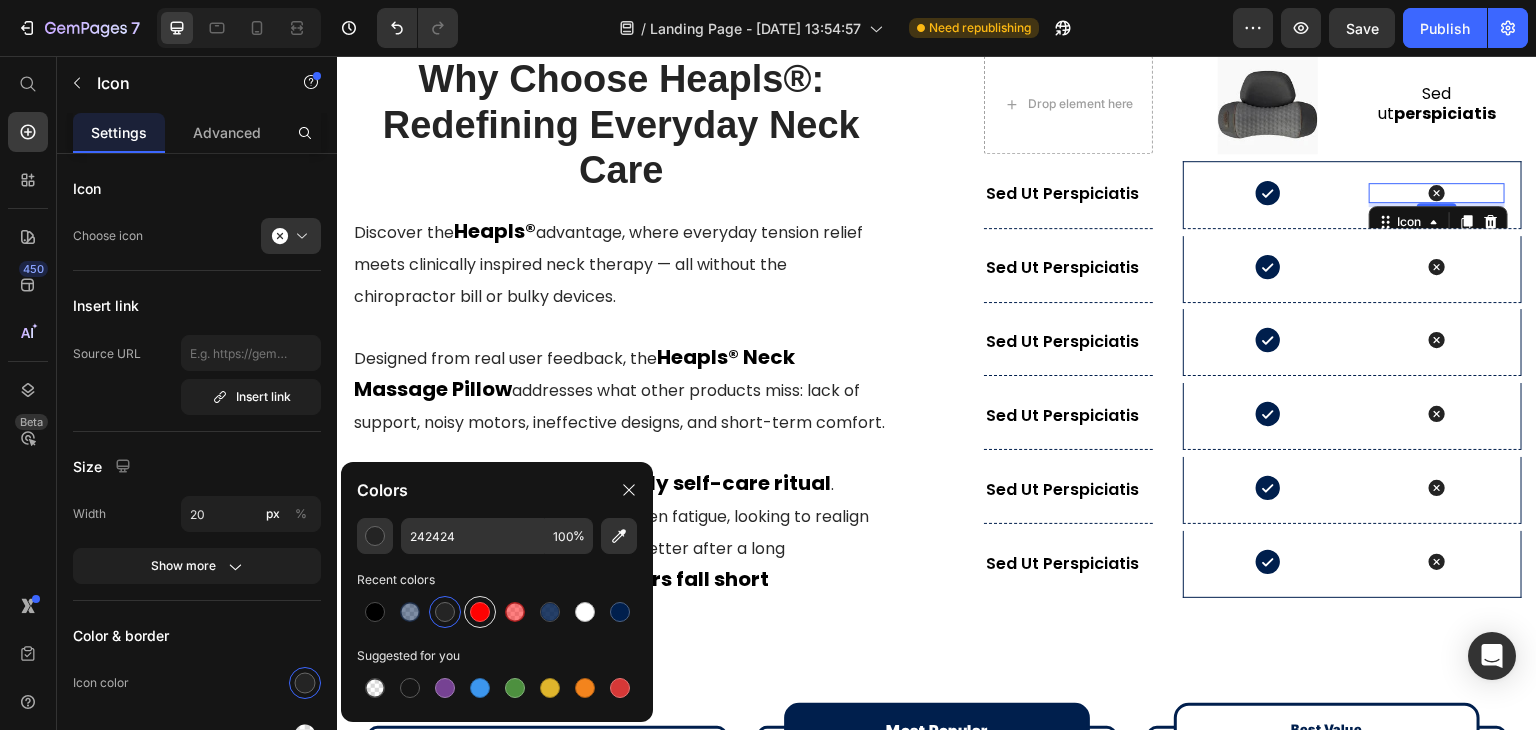 click at bounding box center (480, 612) 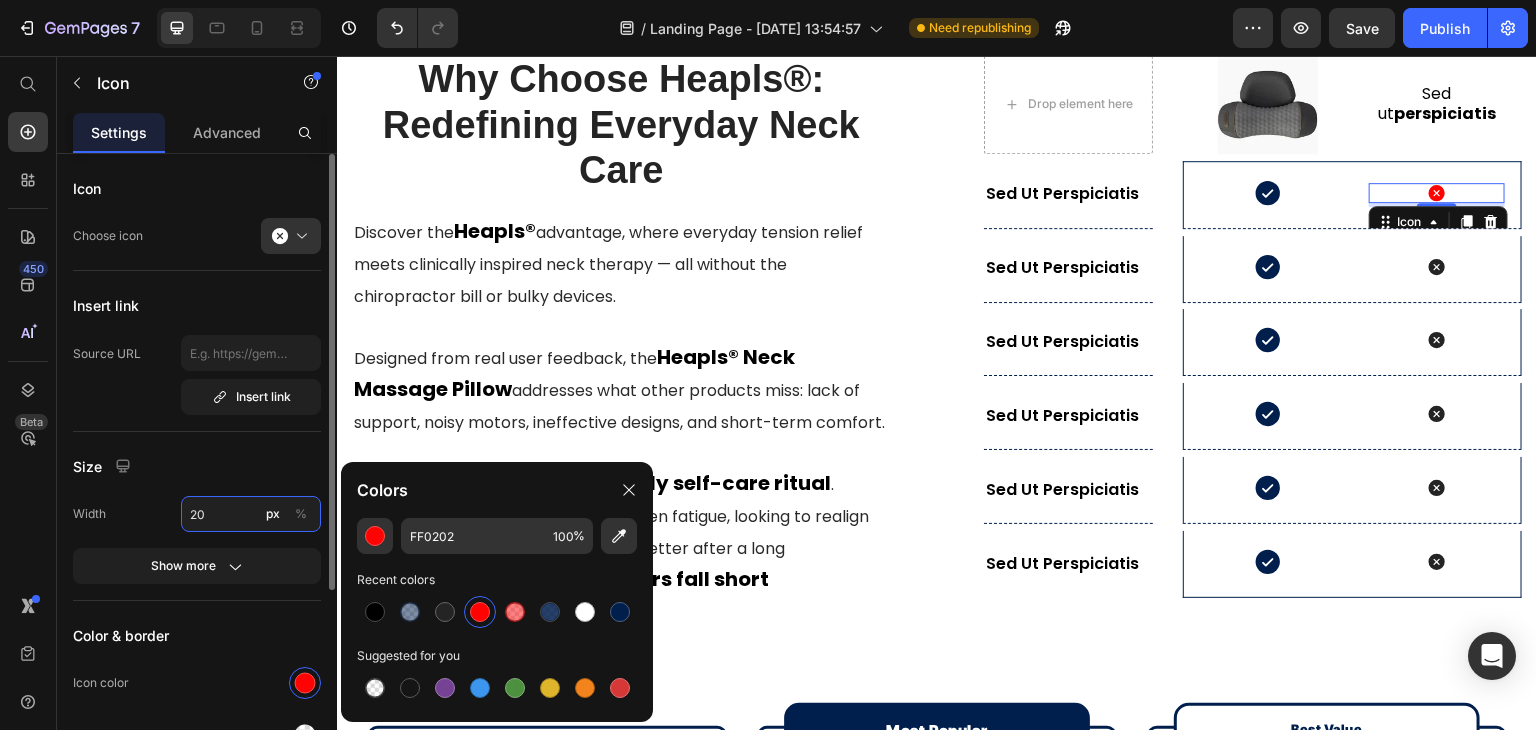 click on "20" at bounding box center (251, 514) 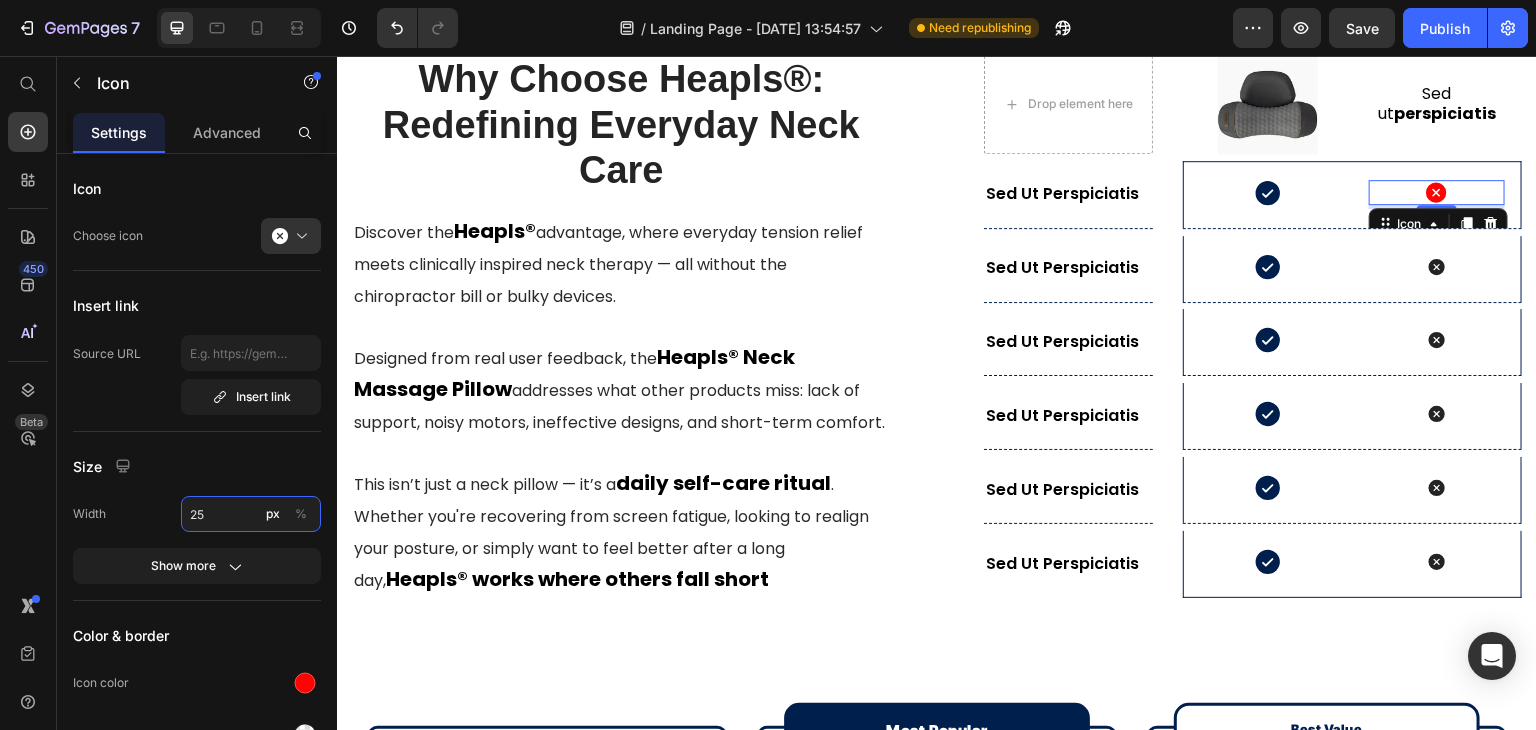 type on "25" 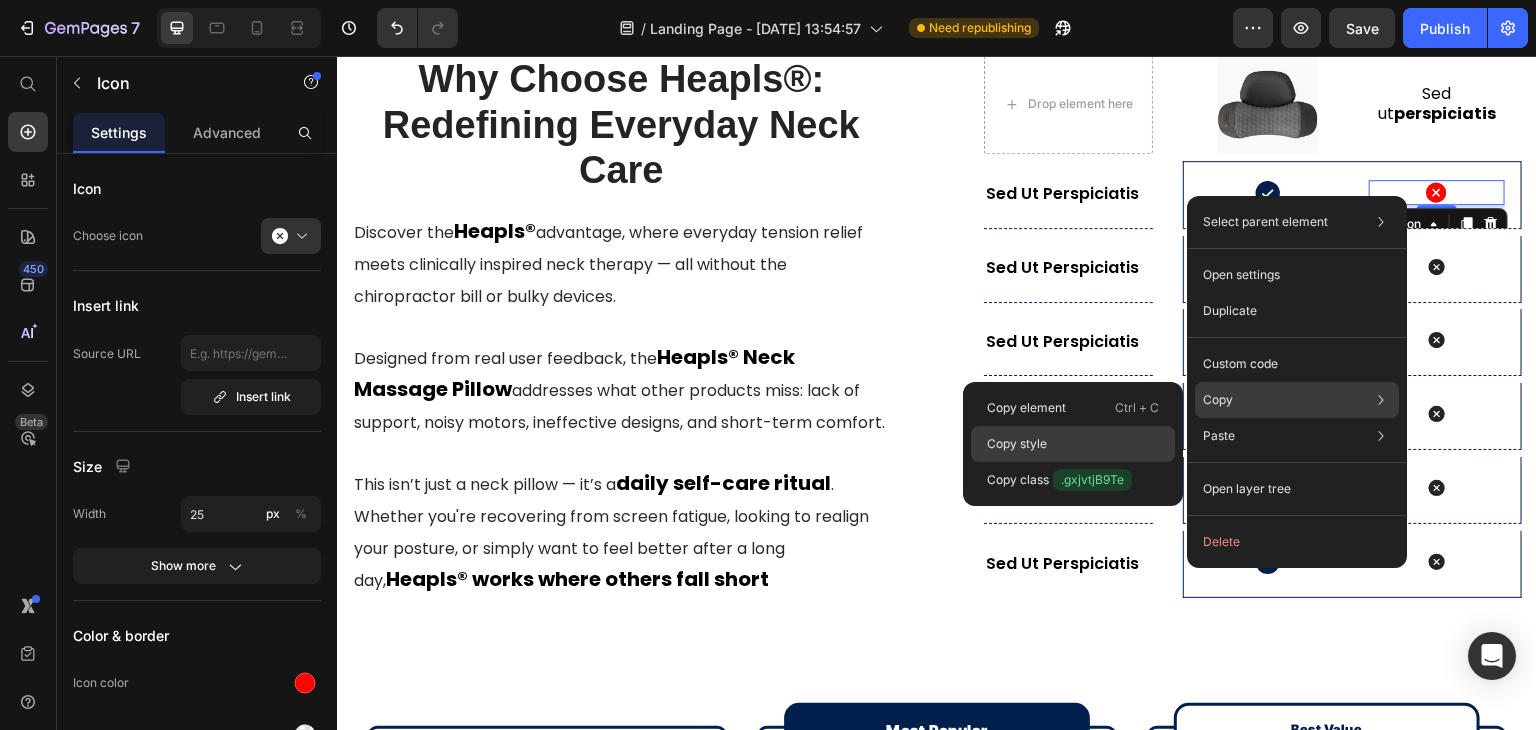 click on "Copy style" 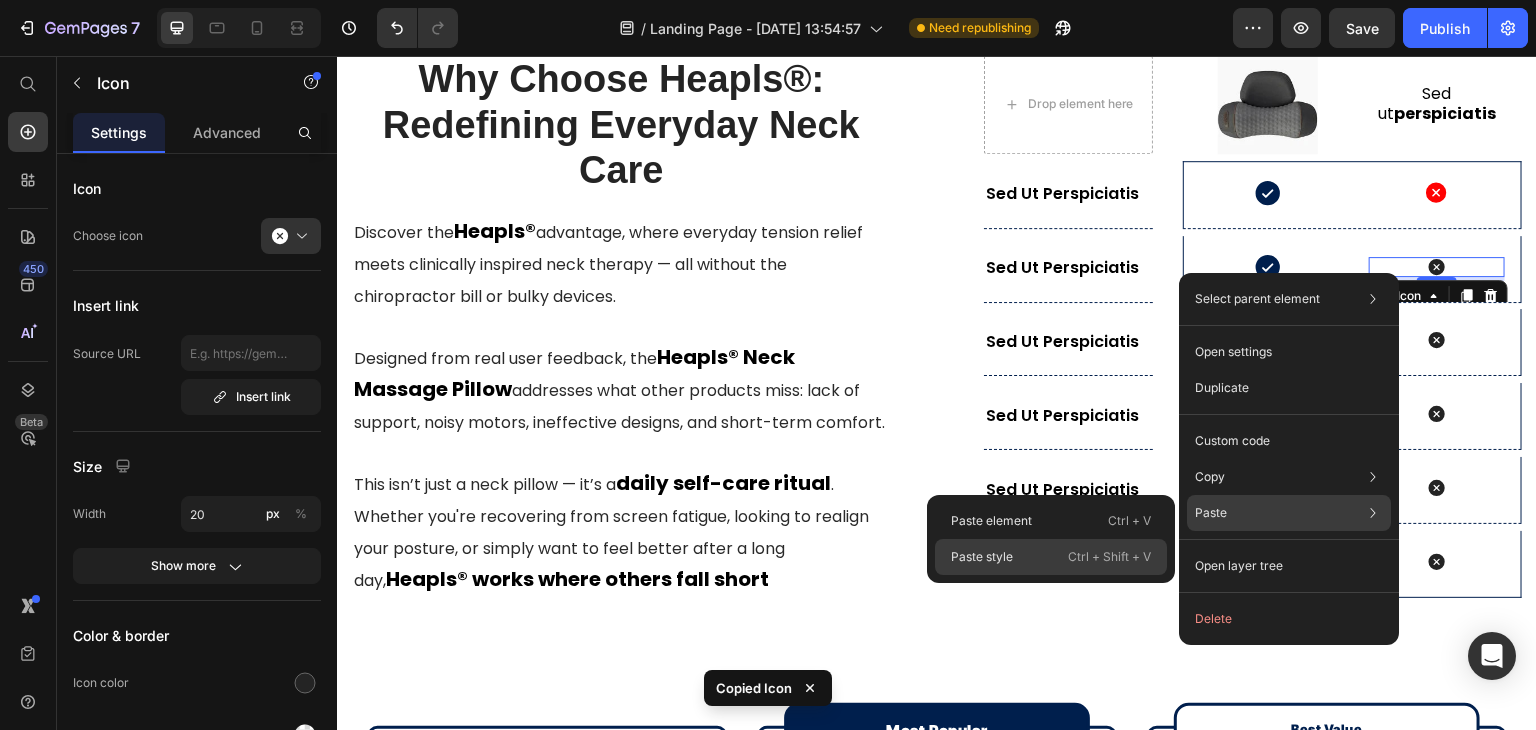 click on "Paste style  Ctrl + Shift + V" 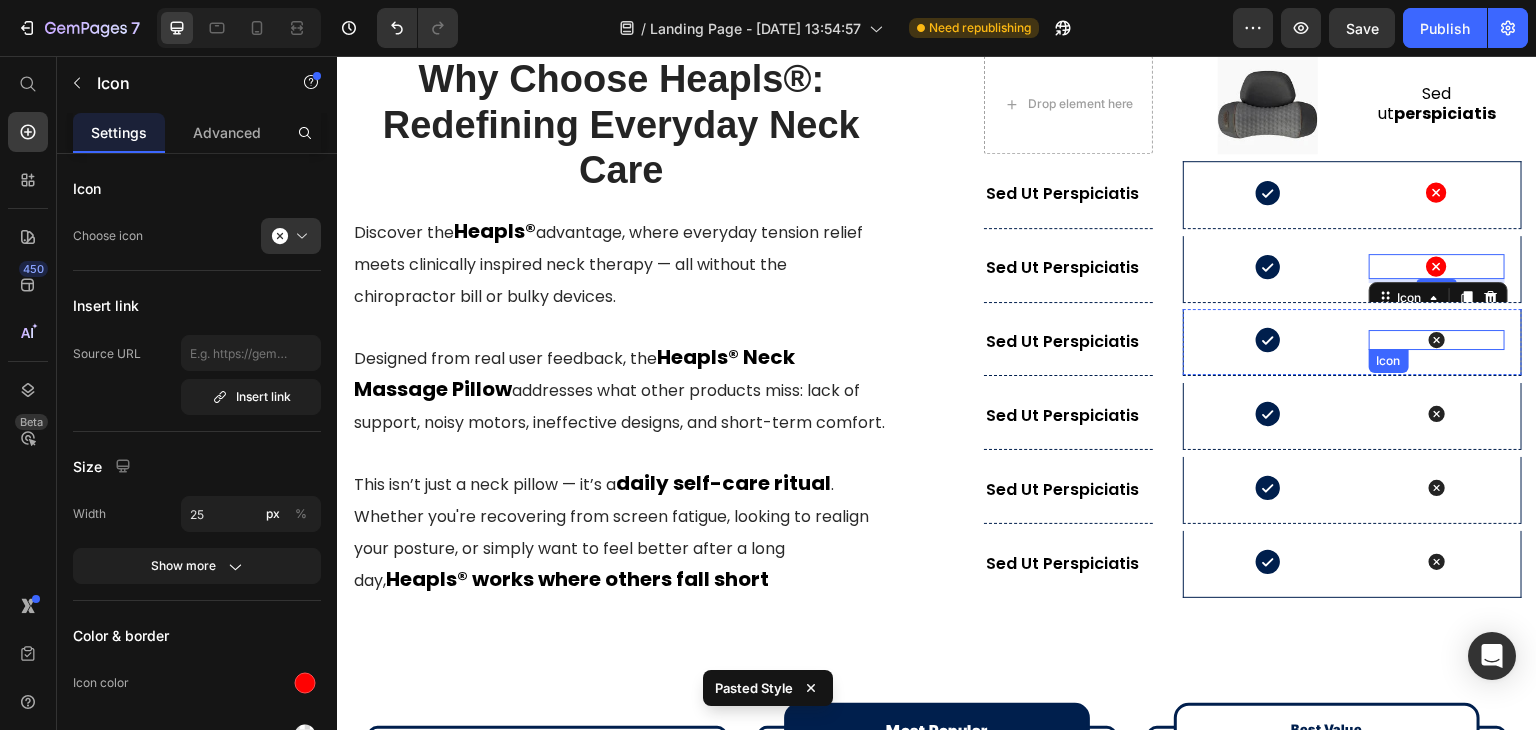 click on "Icon" at bounding box center (1437, 340) 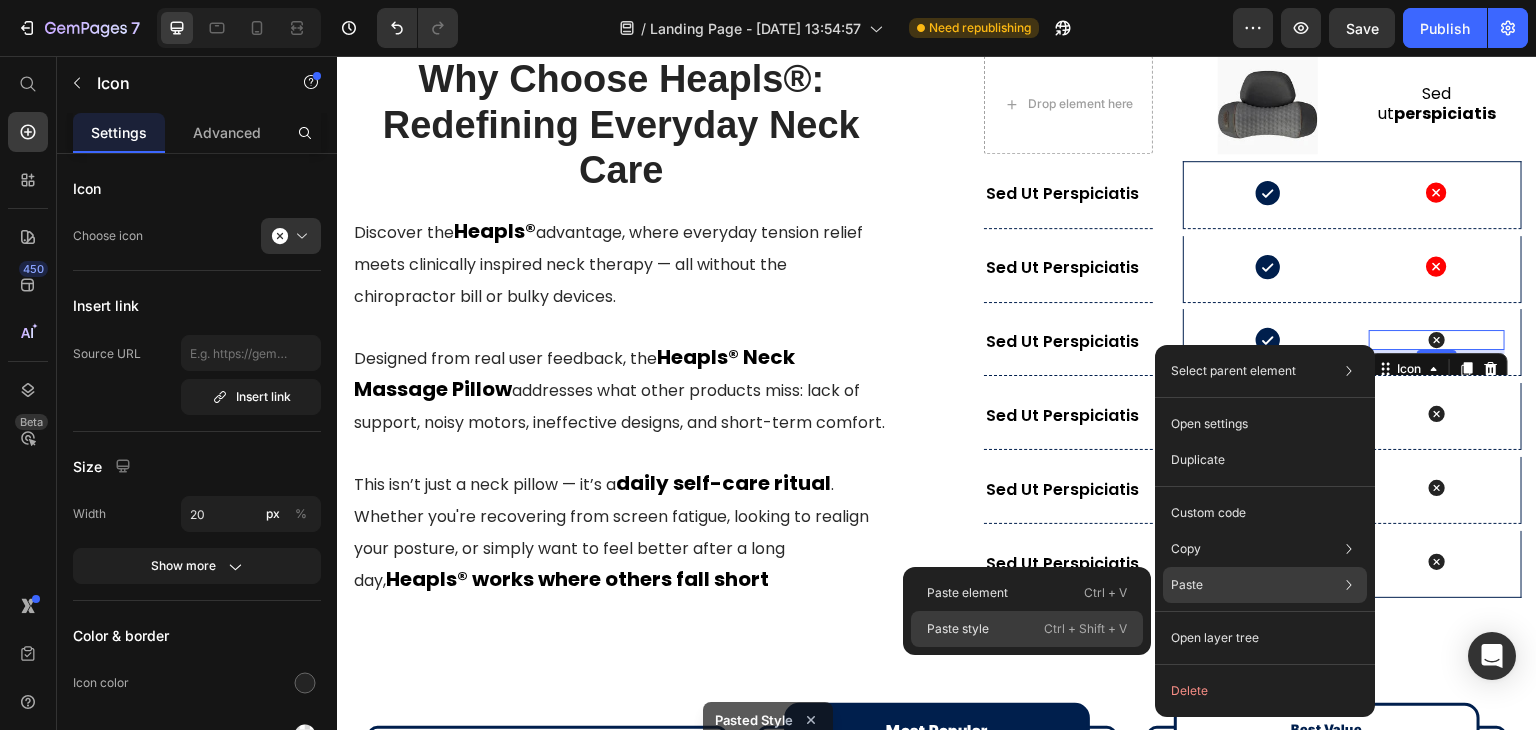 click on "Ctrl + Shift + V" at bounding box center [1085, 629] 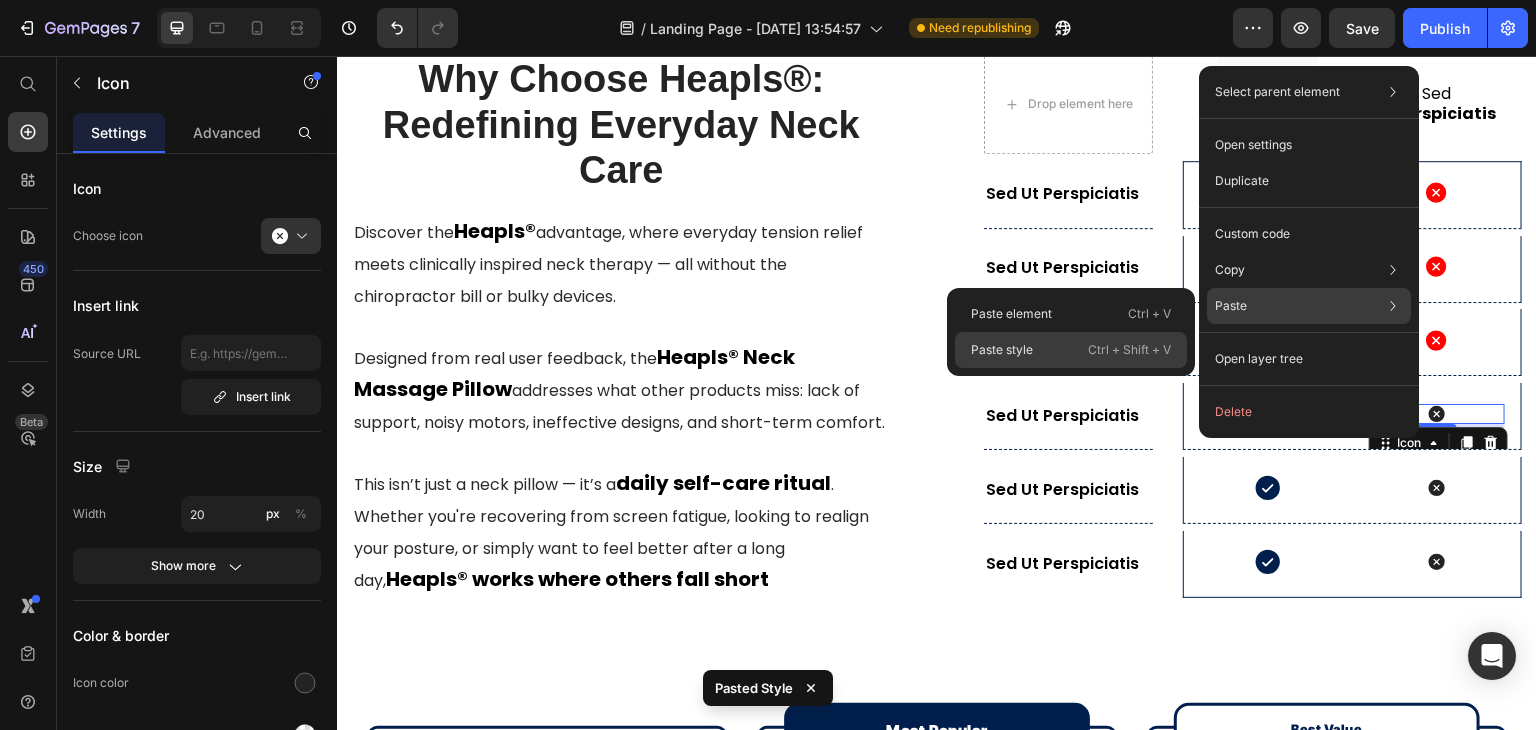 click on "Ctrl + Shift + V" at bounding box center [1129, 350] 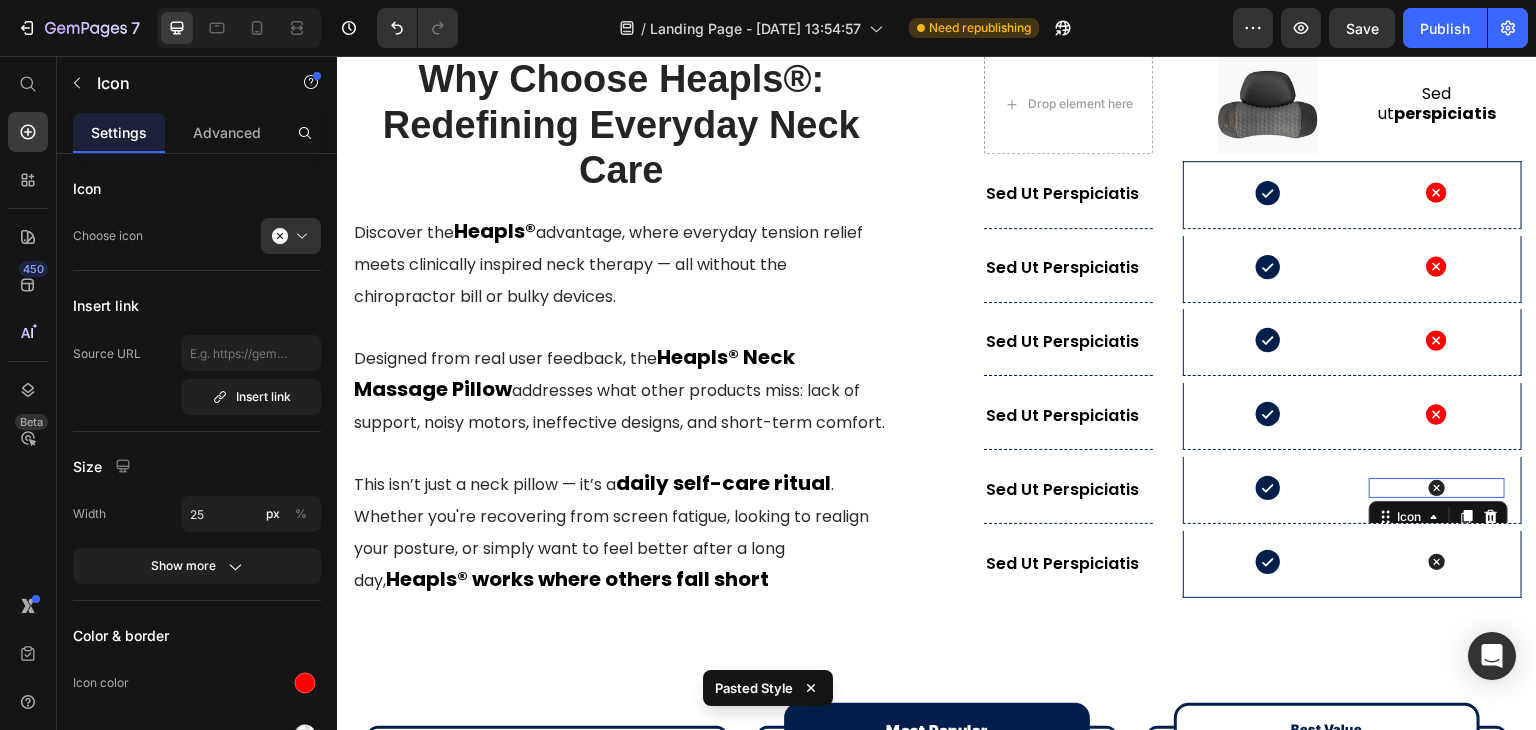 click 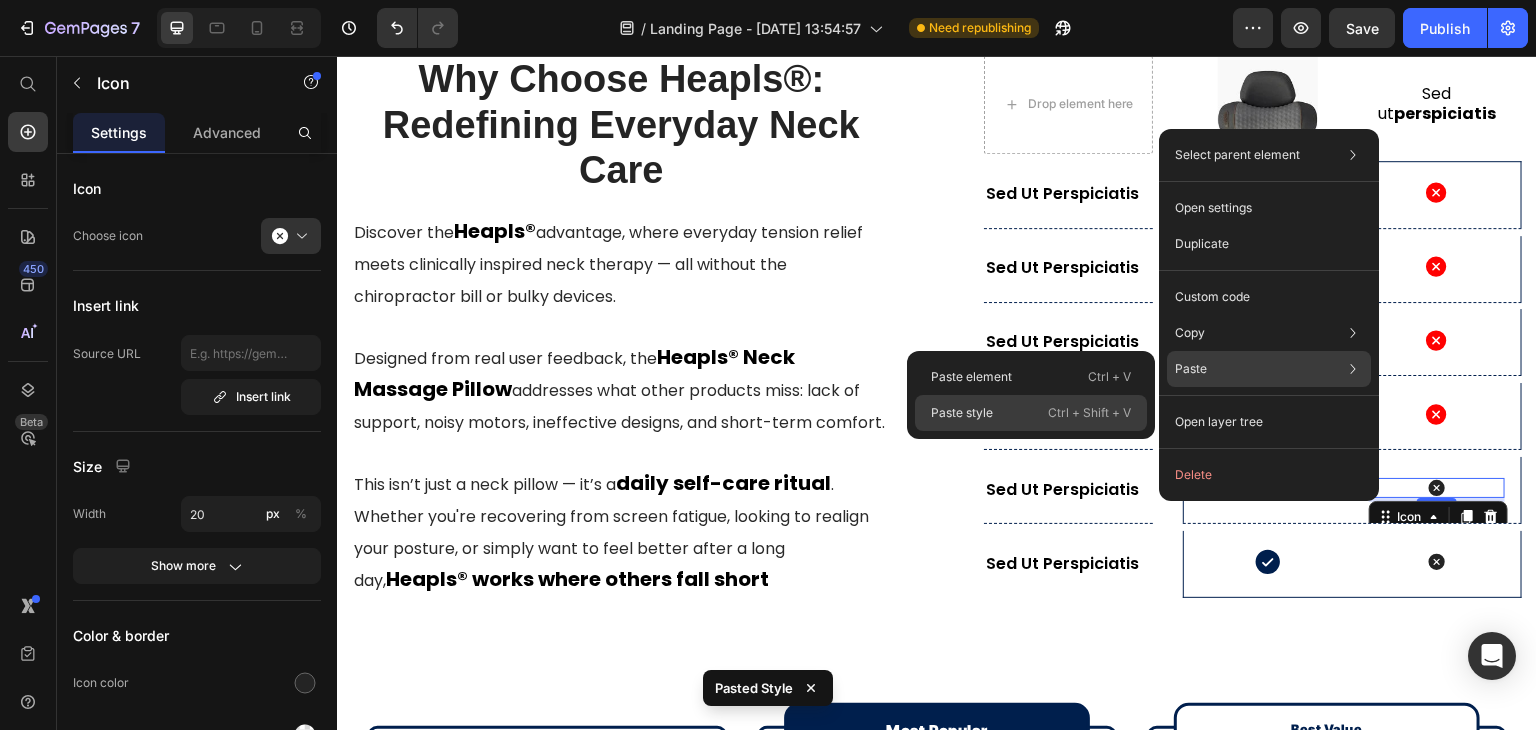 click on "Paste style  Ctrl + Shift + V" 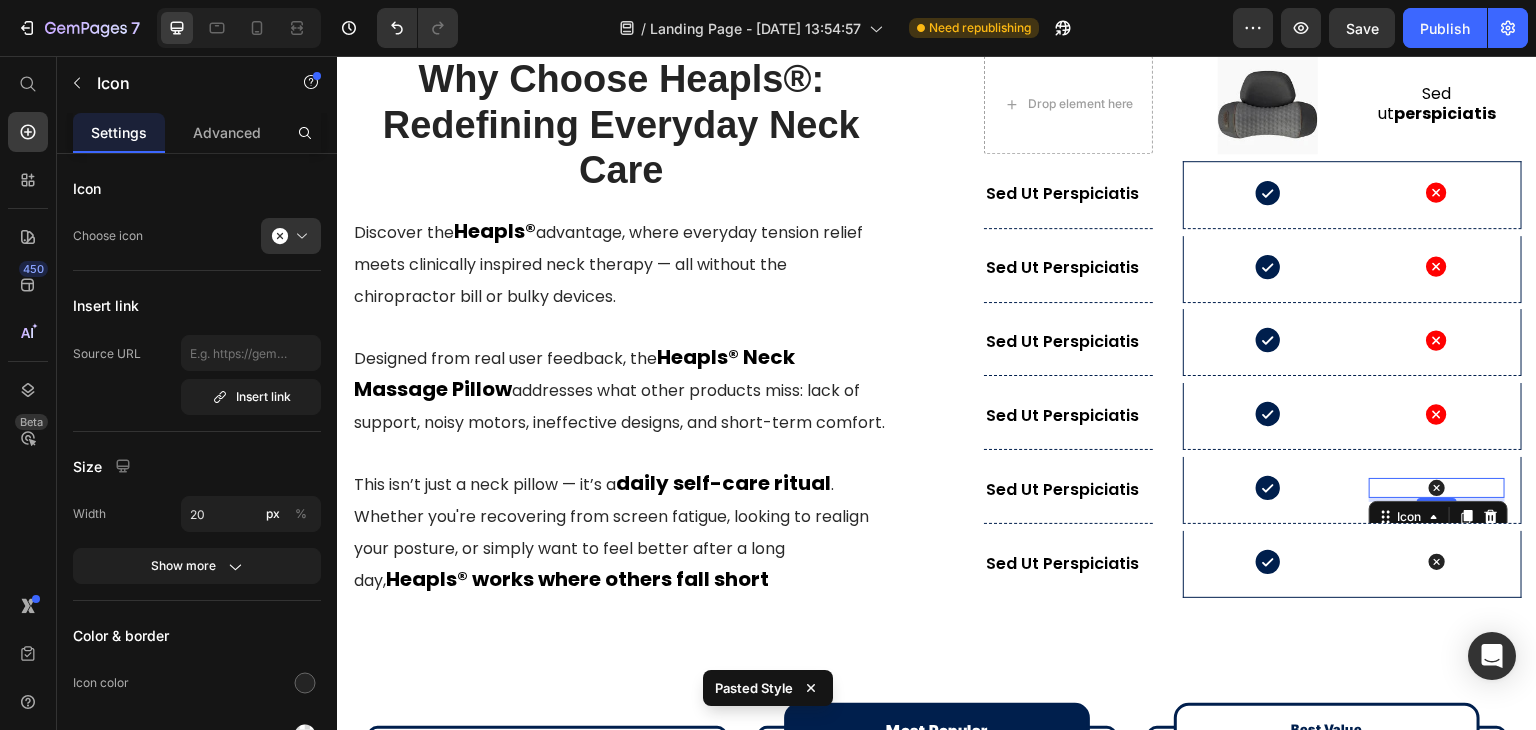 type on "25" 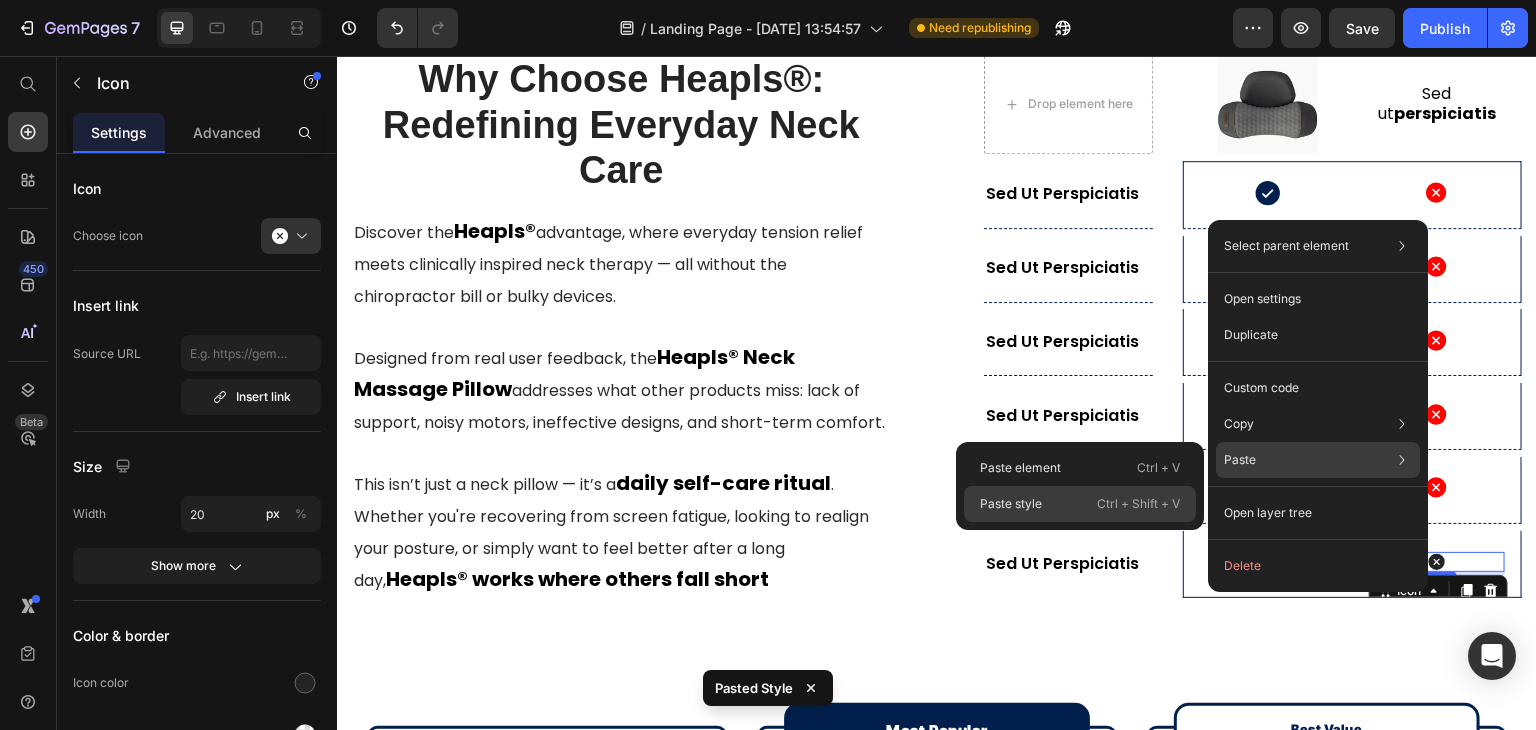 click on "Ctrl + Shift + V" at bounding box center [1138, 504] 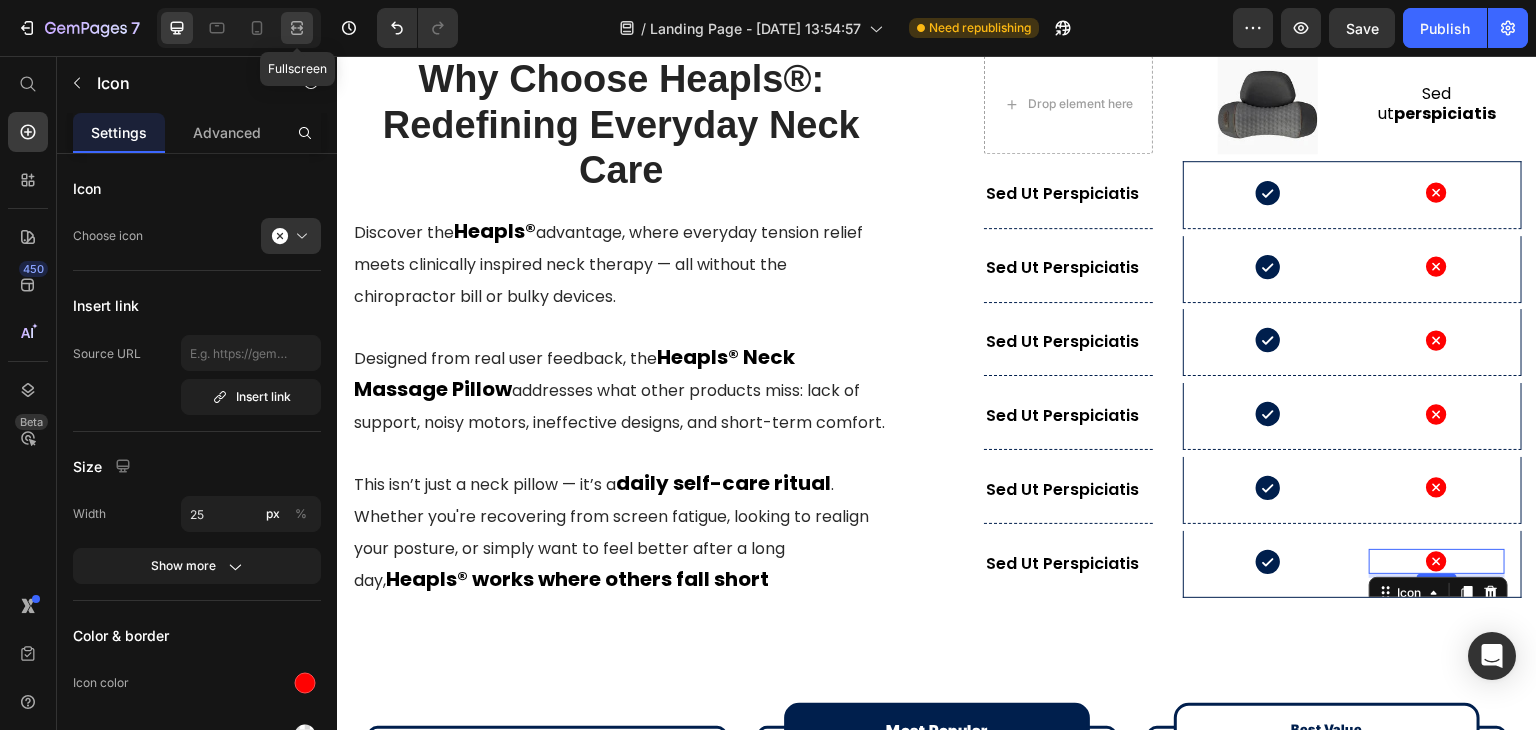 click 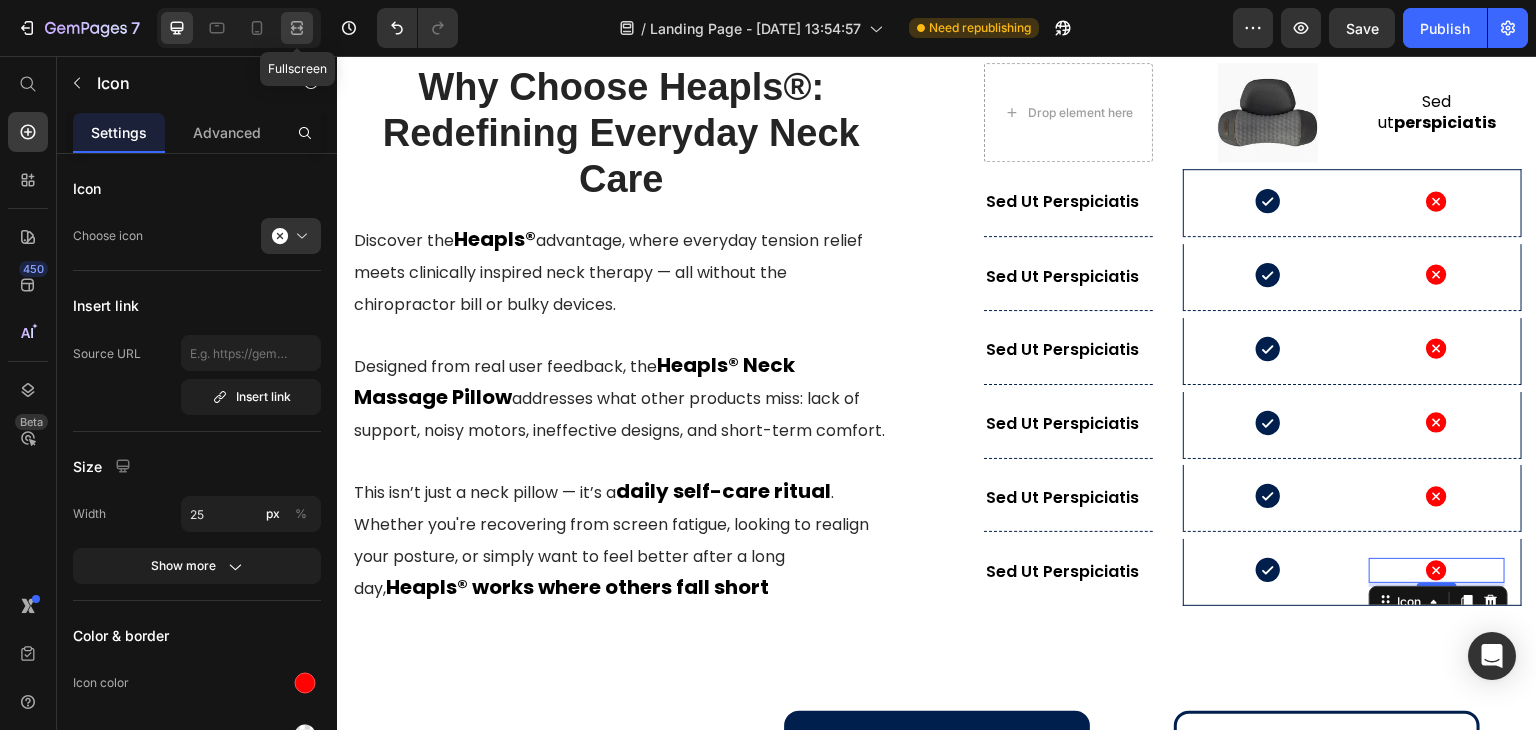 scroll, scrollTop: 6877, scrollLeft: 0, axis: vertical 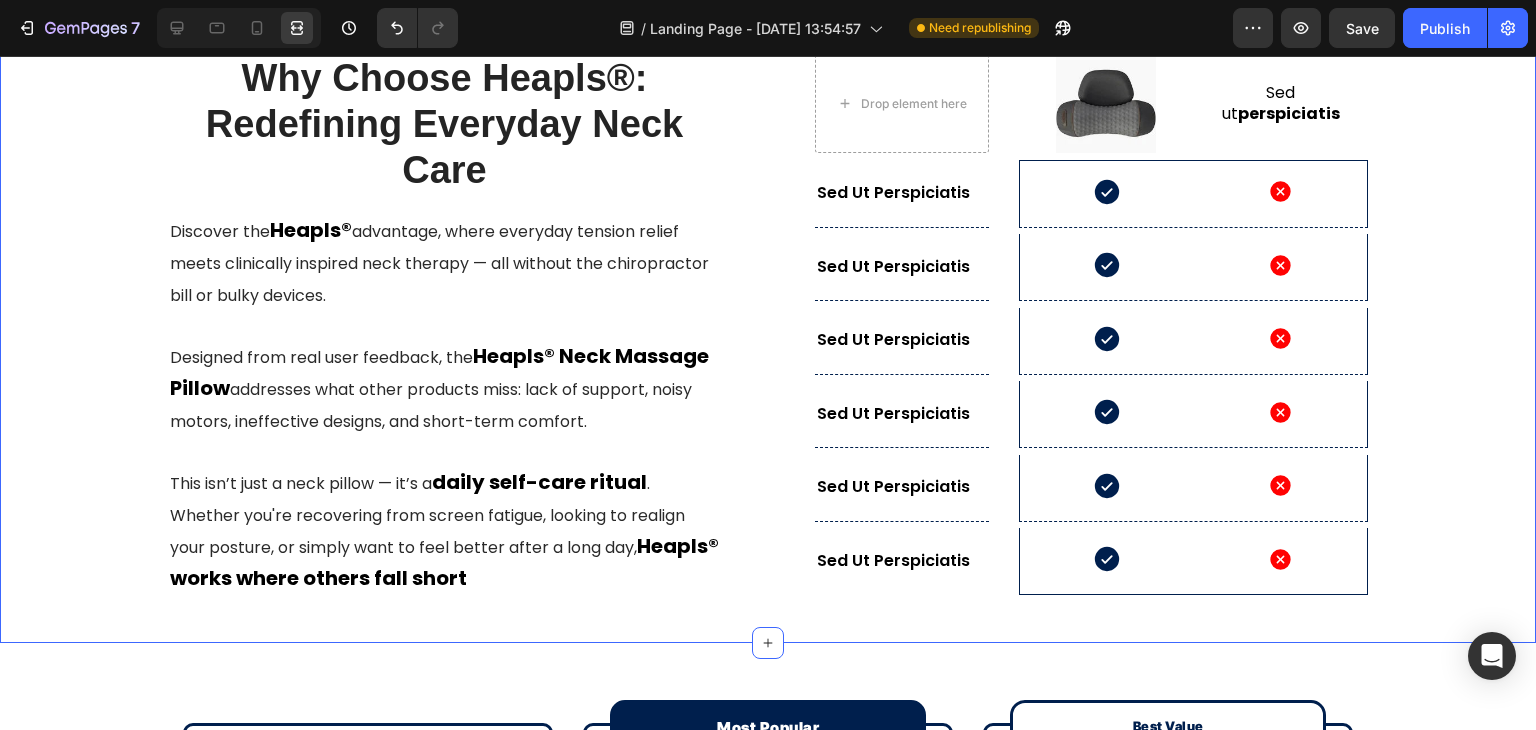 click on "⁠⁠⁠⁠⁠⁠⁠ Why Choose Heapls®: Redefining Everyday Neck Care Heading Discover the  Heapls®  advantage, where everyday tension relief meets clinically inspired neck therapy — all without the chiropractor bill or bulky devices. Designed from real user feedback, the  Heapls® Neck Massage Pillow  addresses what other products miss: lack of support, noisy motors, ineffective designs, and short-term comfort. ⁠⁠⁠⁠⁠⁠⁠ This isn’t just a neck pillow — it’s a  daily self-care ritual . Whether you're recovering from screen fatigue, looking to realign your posture, or simply want to feel better after a long day,  Heapls® works where others fall short Text block
Drop element here Image Sed ut  perspiciatis Text Block Row Row Sed ut perspiciatis Text Block Hero Banner
Icon
Icon Hero Banner Row Sed ut perspiciatis Text Block Hero Banner
Icon
Icon Hero Banner Row Sed ut perspiciatis Text Block Hero Banner Row" at bounding box center (768, 308) 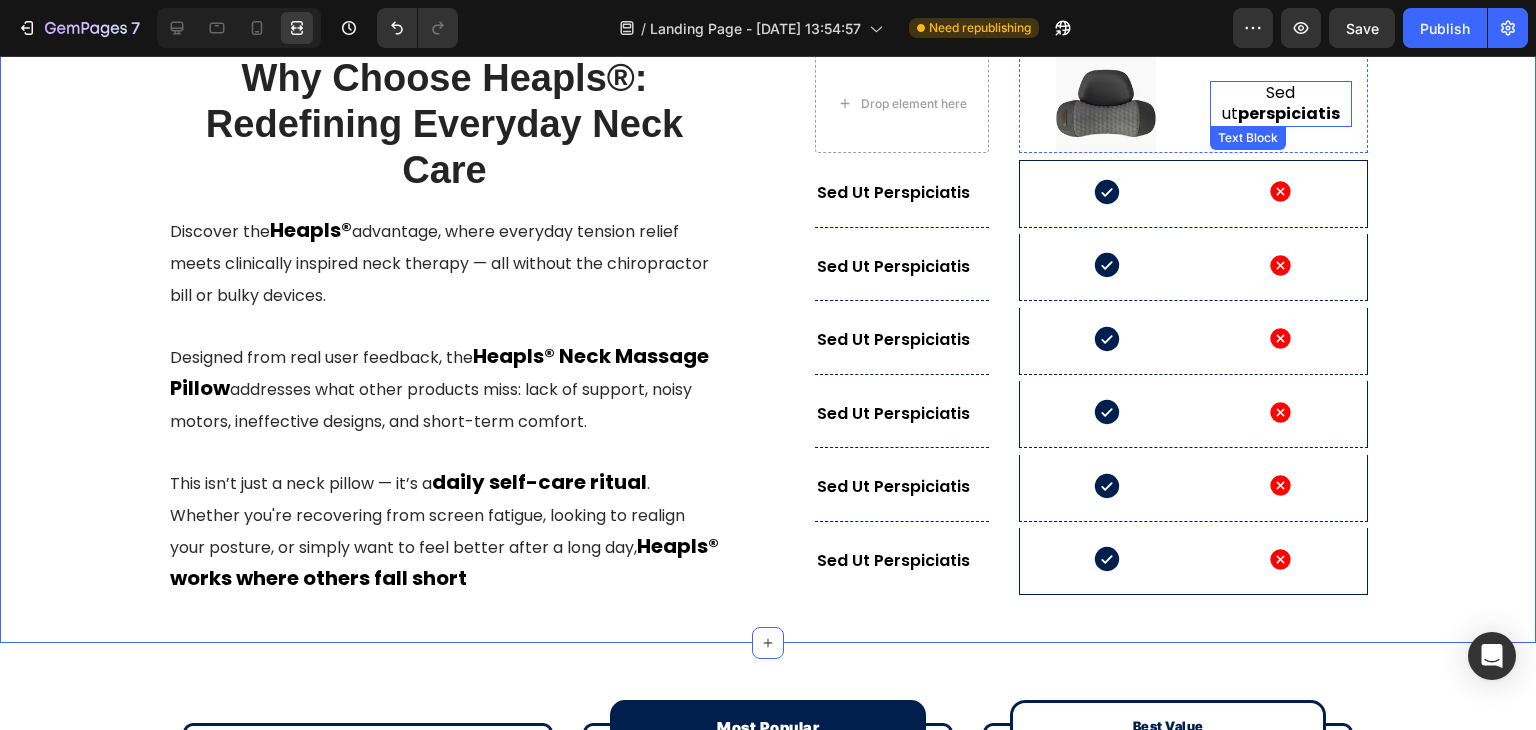 click on "perspiciatis" at bounding box center (1289, 113) 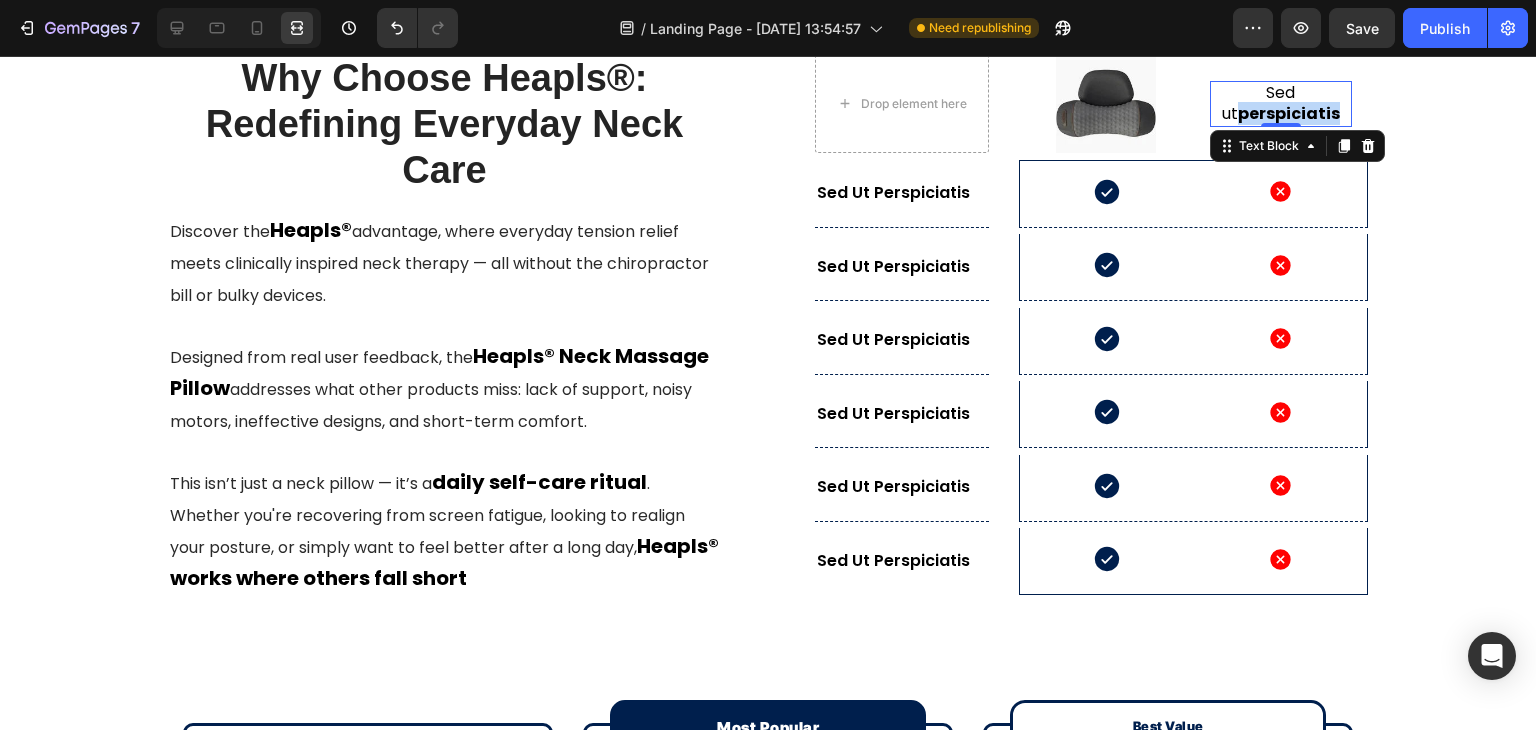 click on "perspiciatis" at bounding box center (1289, 113) 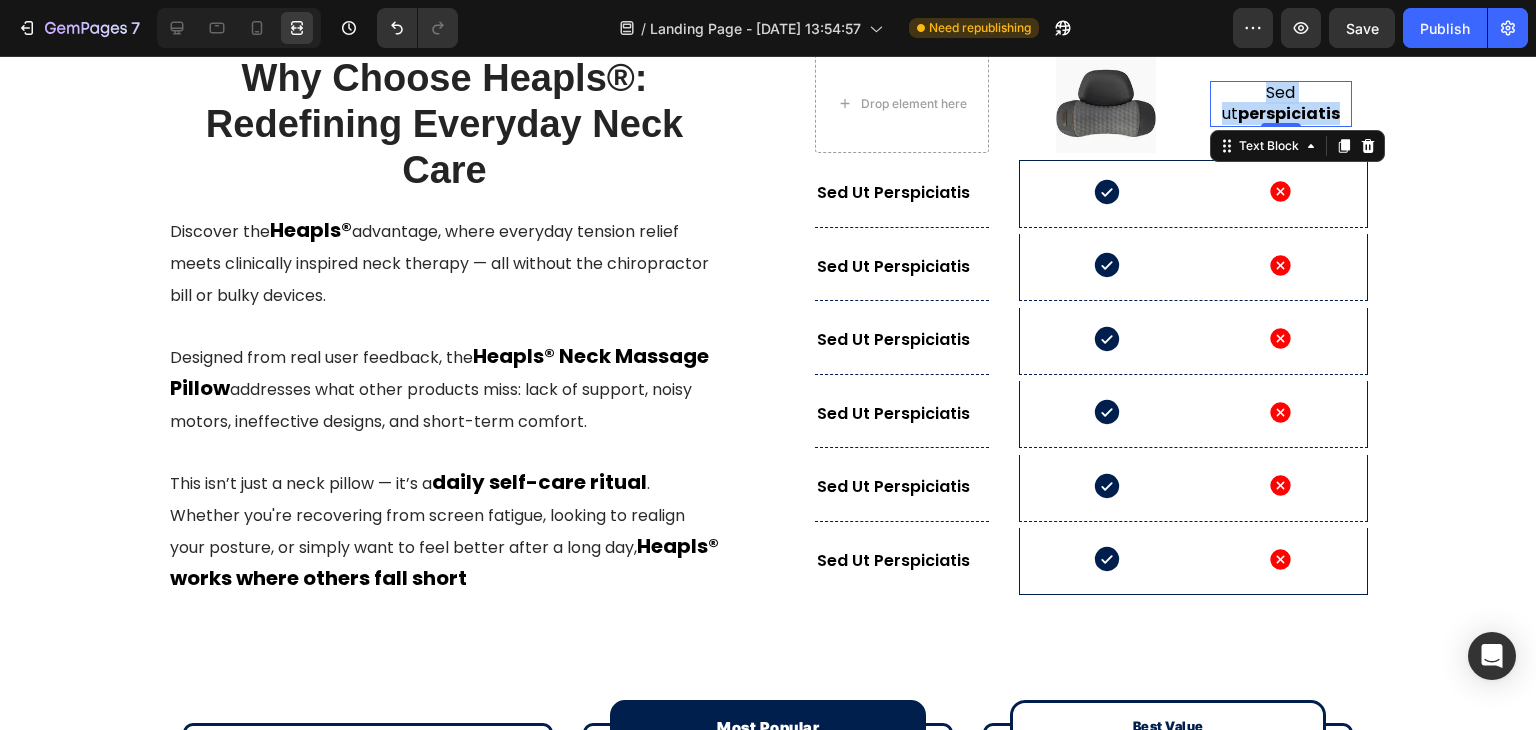 click on "perspiciatis" at bounding box center (1289, 113) 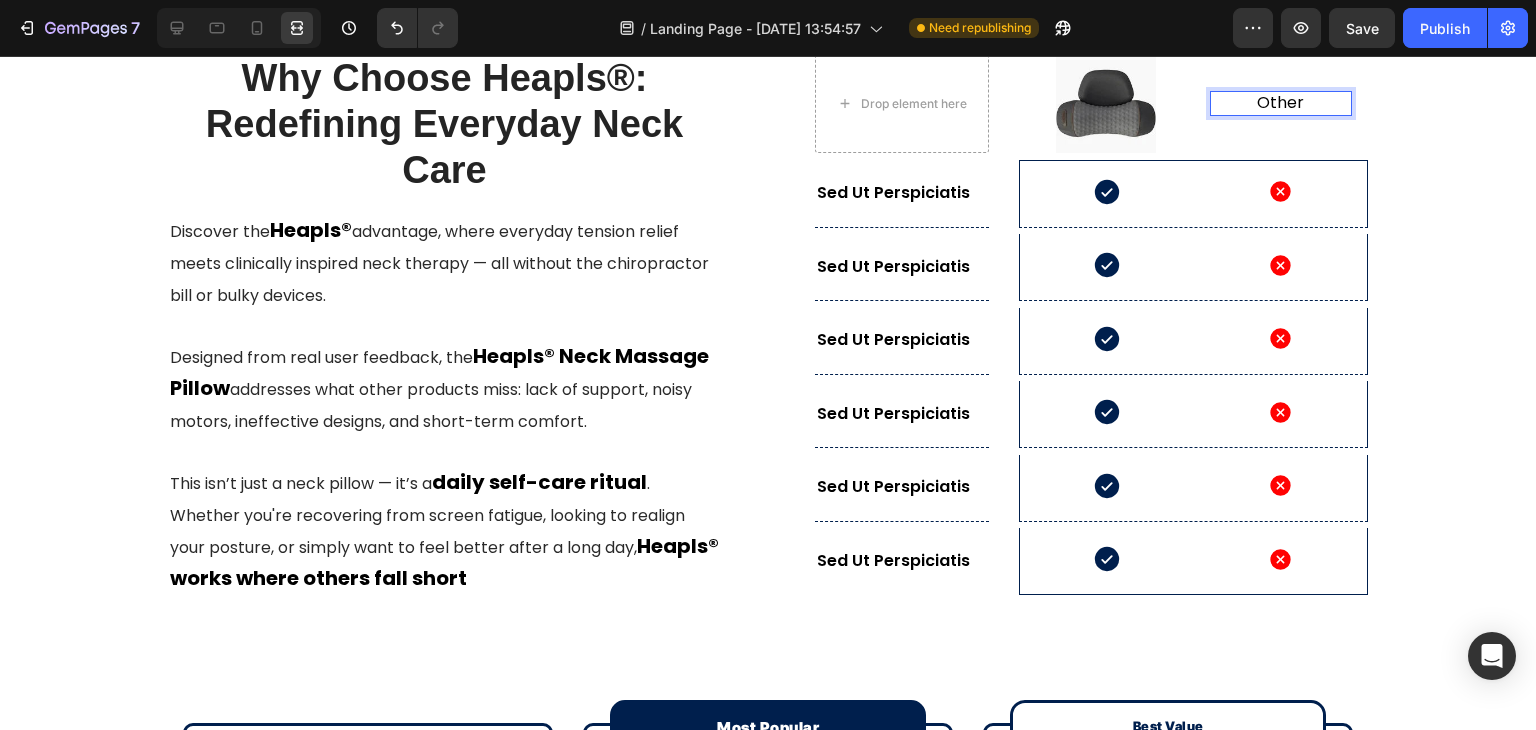 scroll, scrollTop: 6888, scrollLeft: 0, axis: vertical 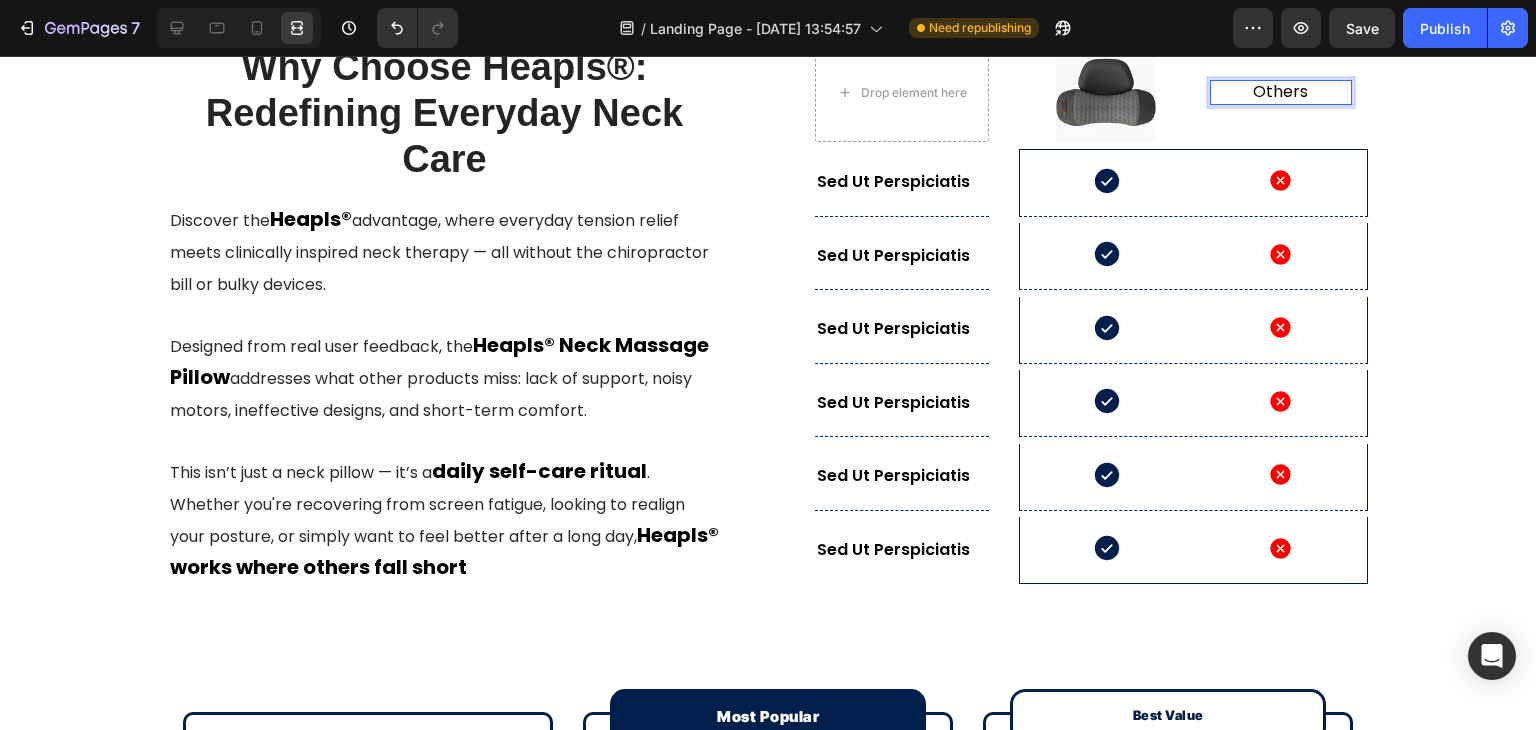 click on "Others" at bounding box center [1281, 92] 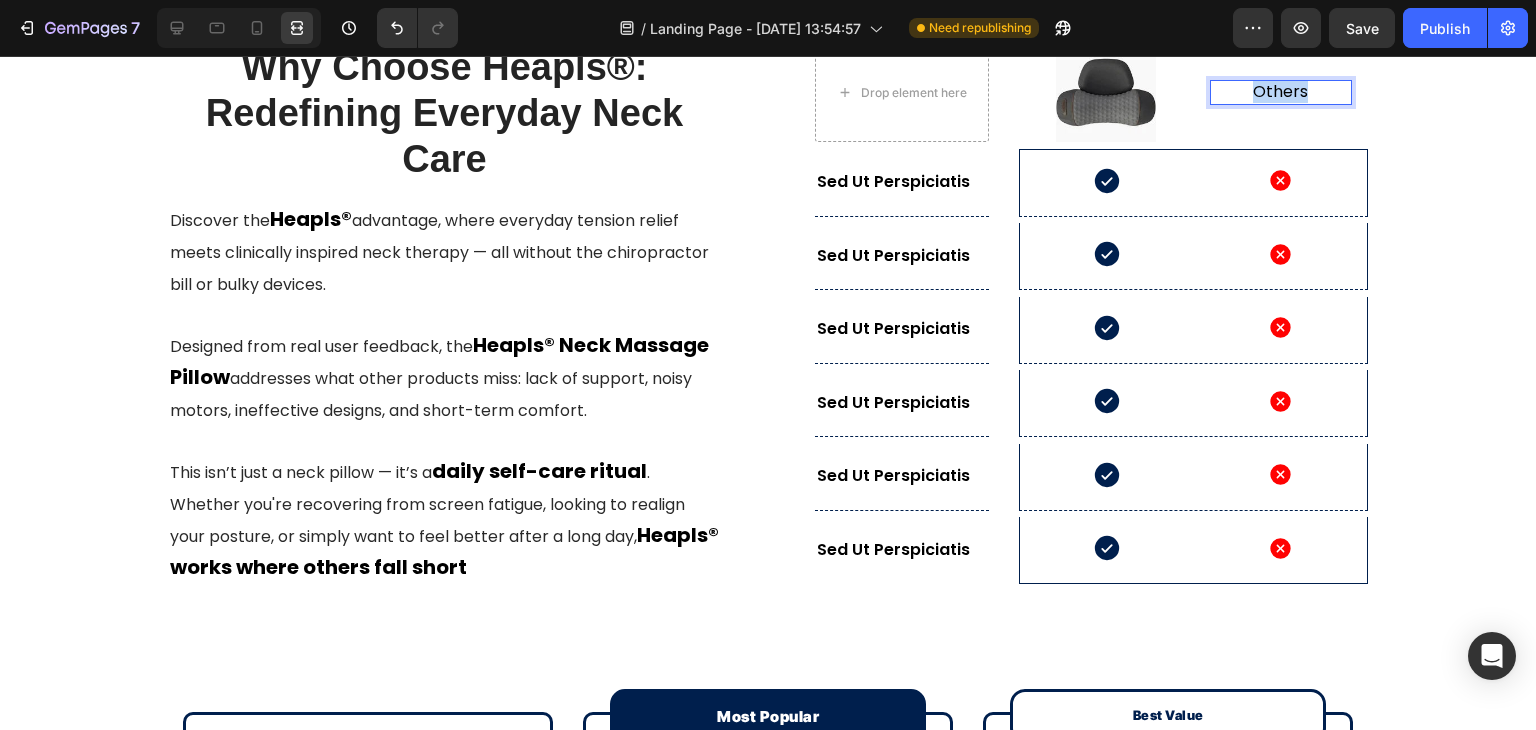 click on "Others" at bounding box center (1281, 92) 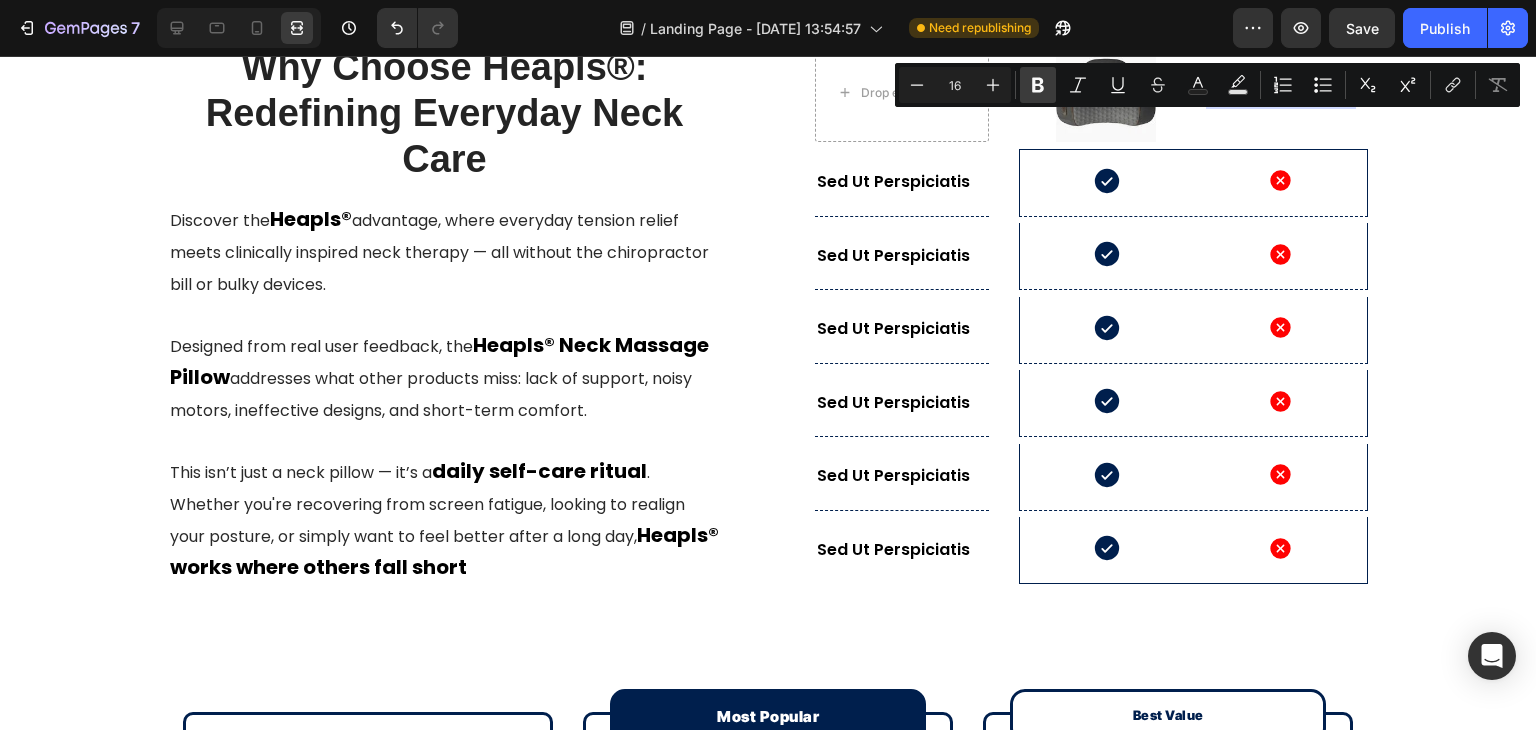 click 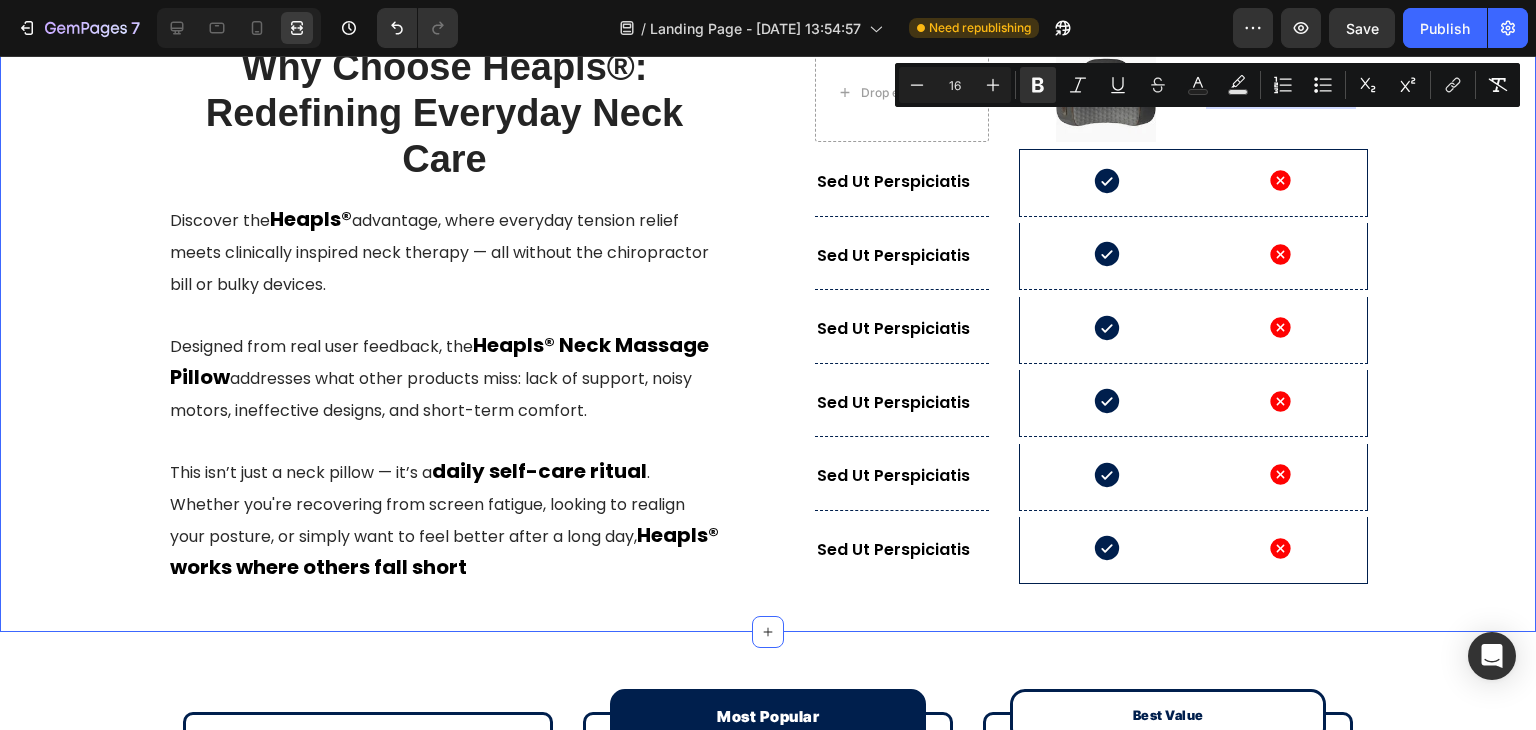click on "⁠⁠⁠⁠⁠⁠⁠ Why Choose Heapls®: Redefining Everyday Neck Care Heading Discover the  Heapls®  advantage, where everyday tension relief meets clinically inspired neck therapy — all without the chiropractor bill or bulky devices. Designed from real user feedback, the  Heapls® Neck Massage Pillow  addresses what other products miss: lack of support, noisy motors, ineffective designs, and short-term comfort. ⁠⁠⁠⁠⁠⁠⁠ This isn’t just a neck pillow — it’s a  daily self-care ritual . Whether you're recovering from screen fatigue, looking to realign your posture, or simply want to feel better after a long day,  Heapls® works where others fall short Text block
Drop element here Image Others Text Block   0 Row Row Sed ut perspiciatis Text Block Hero Banner
Icon
Icon Hero Banner Row Sed ut perspiciatis Text Block Hero Banner
Icon
Icon Hero Banner Row Sed ut perspiciatis Text Block Hero Banner Icon Icon Row" at bounding box center (768, 313) 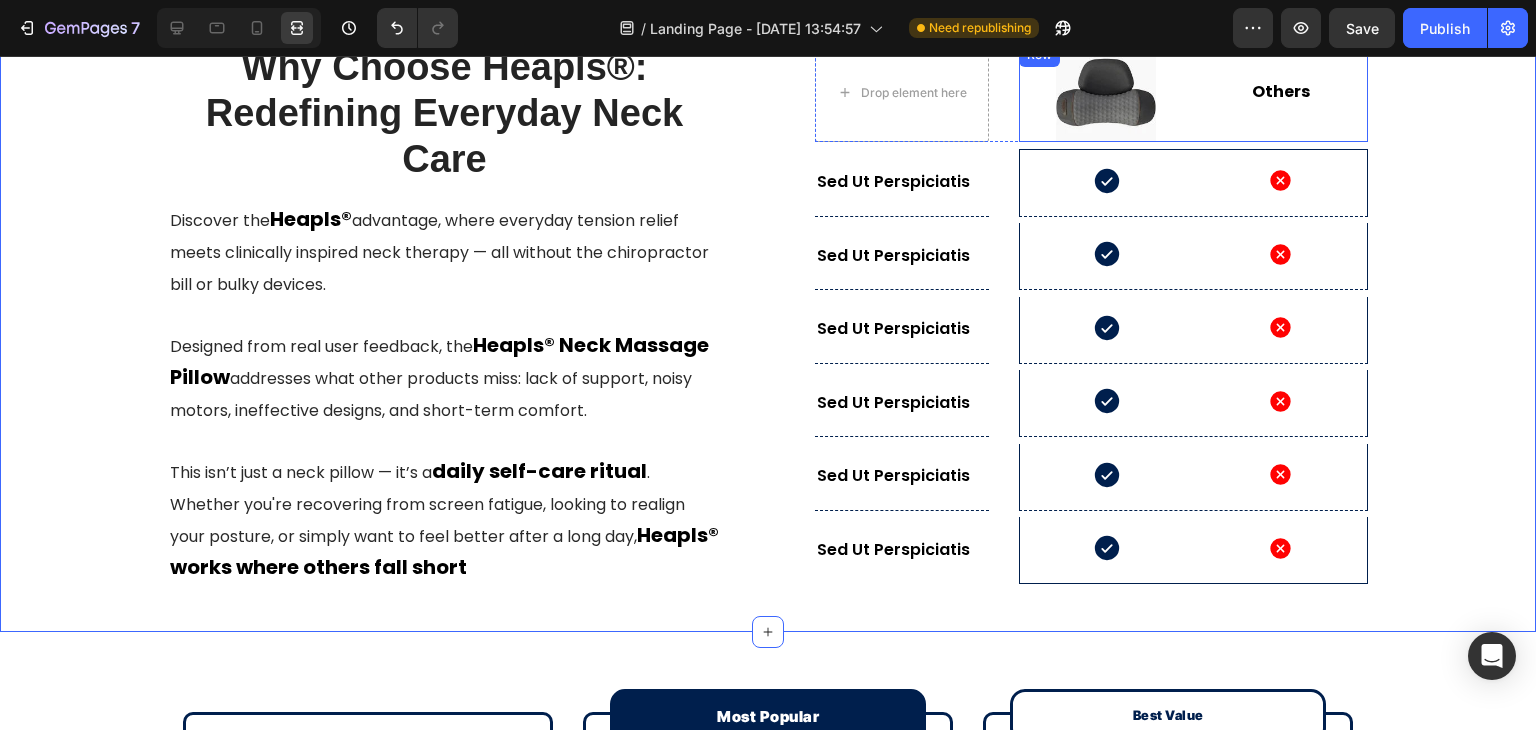 click on "Others Text Block" at bounding box center (1281, 92) 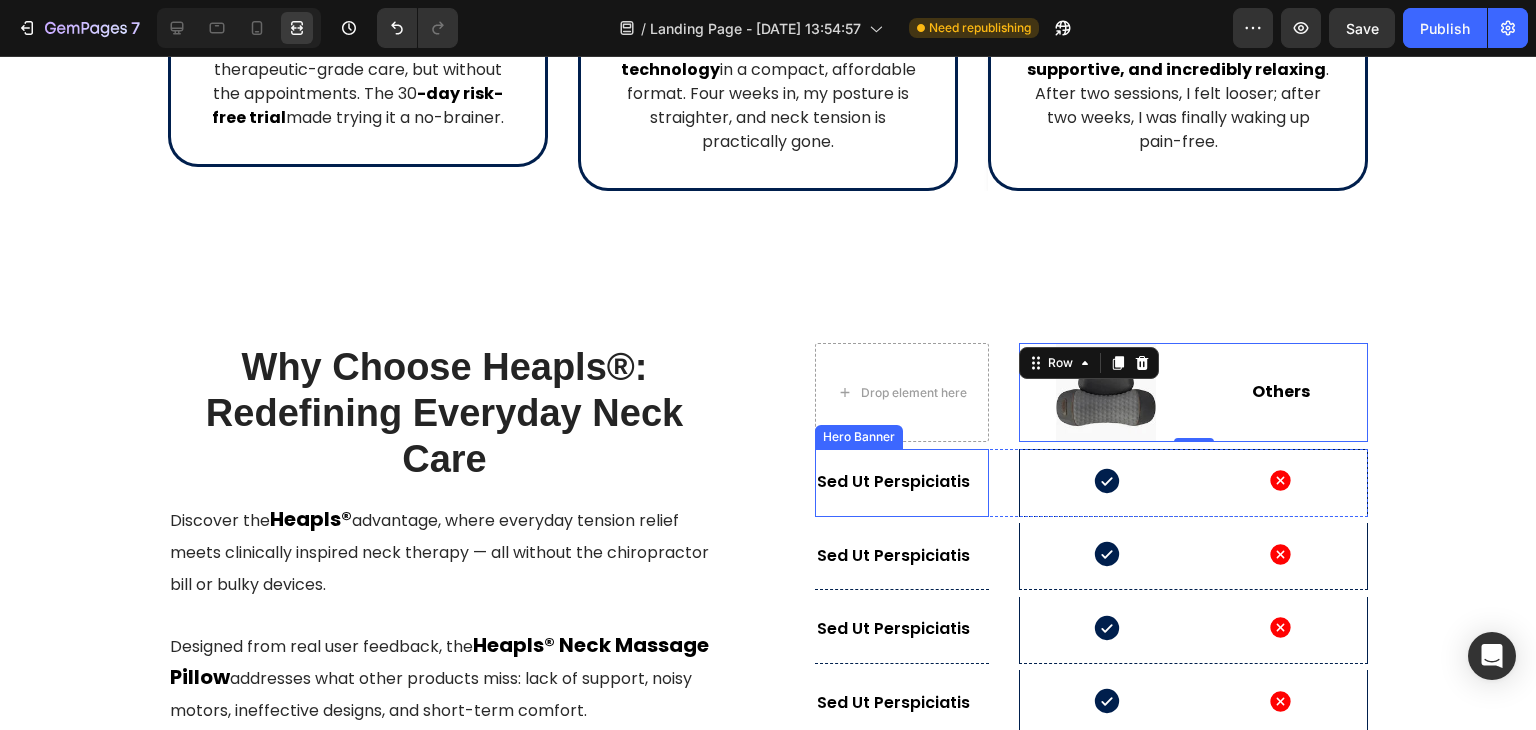 scroll, scrollTop: 6688, scrollLeft: 0, axis: vertical 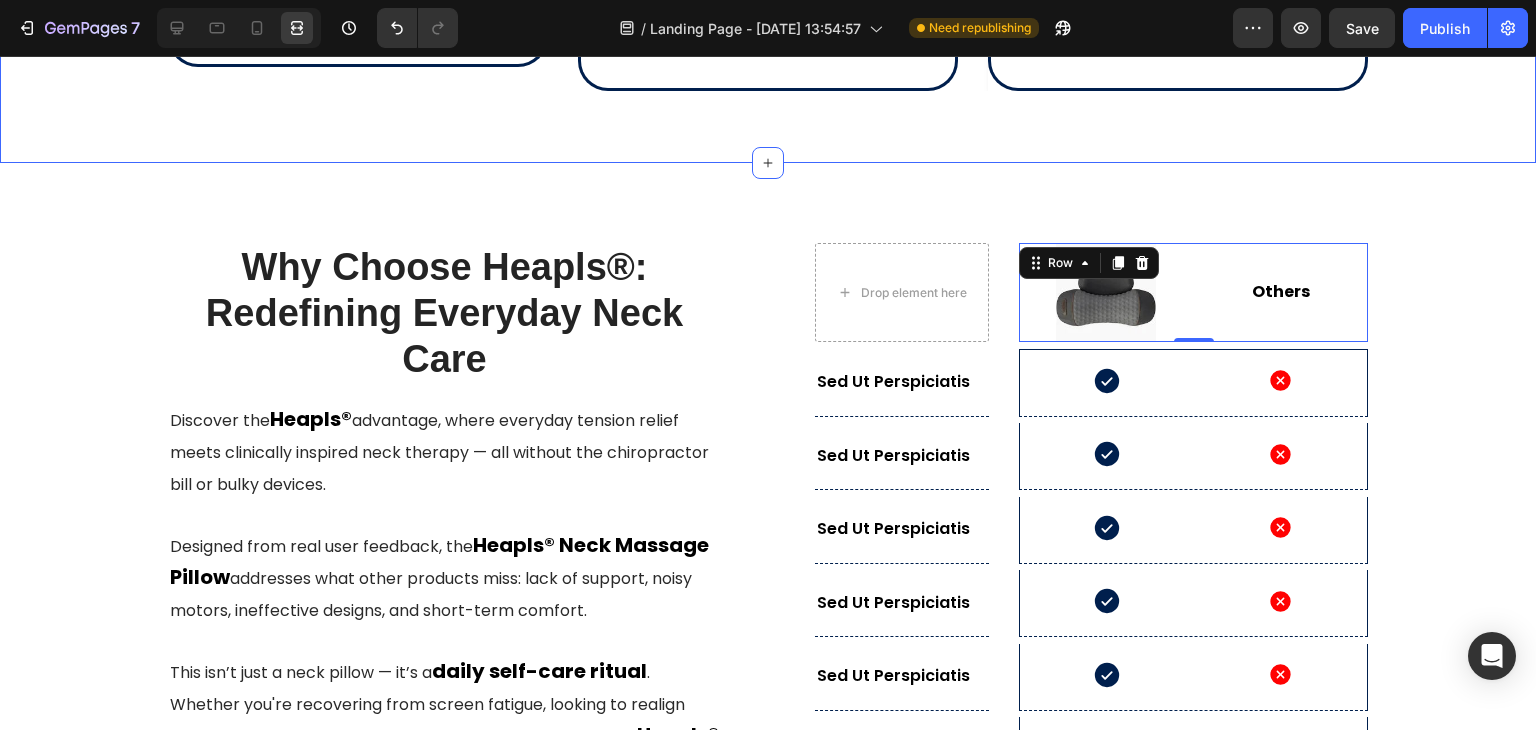 click on "Love by  10,000+ Customers Heading Row Image                Icon                Icon                Icon                Icon                Icon Icon List Hoz Row Row Clinic-Level Relief Without the Clinic Bill Text block Row I compared it to a $300+ therapy session and chose  Heapls® for the comfort and convenience . Same therapeutic-grade care, but without the appointments. The 30 -day risk-free trial  made trying it a no-brainer. Text block Row Row Image                Icon                Icon                Icon                Icon                Icon Icon List Hoz Row Row Life-Changing Neck Support at a Fraction of the Cost! Text block I looked at high-end traction devices before finding  Heapls® . It offers the  same deep-stretch technology  in a compact, affordable format. Four weeks in, my posture is straighter, and neck tension is practically gone. Text block Row Row Image                Icon                Icon                Icon                Icon                Icon Icon List [GEOGRAPHIC_DATA]" at bounding box center [768, -305] 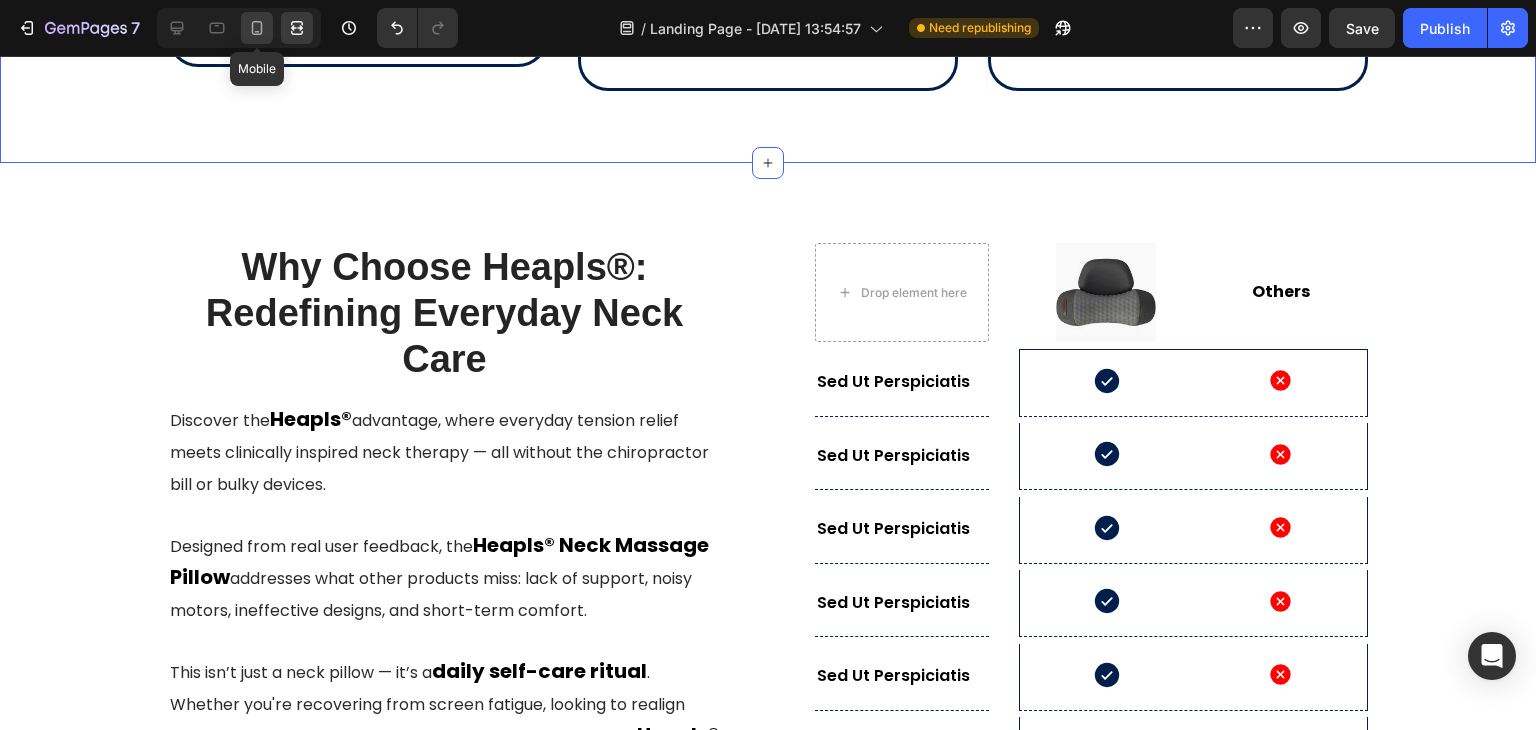 click 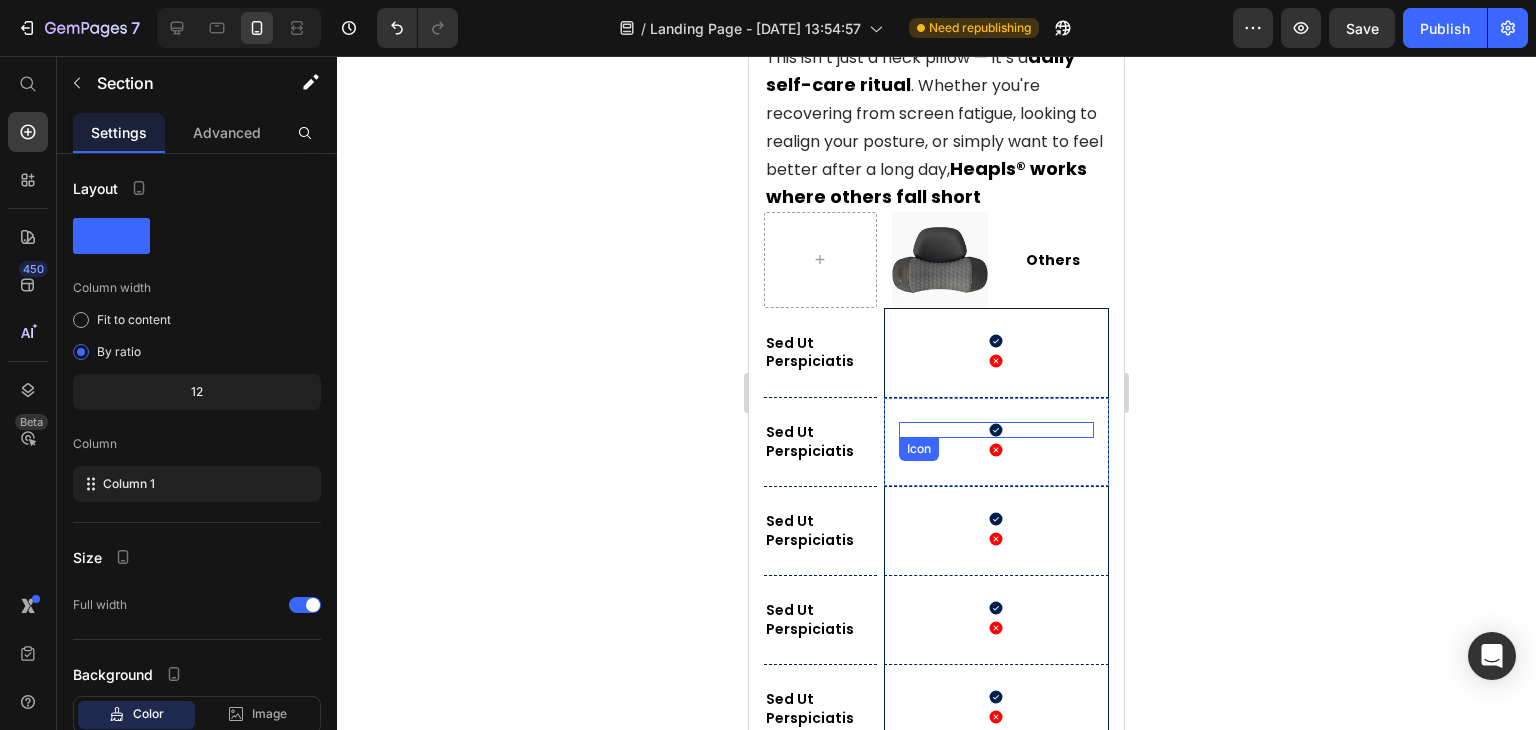 scroll, scrollTop: 8076, scrollLeft: 0, axis: vertical 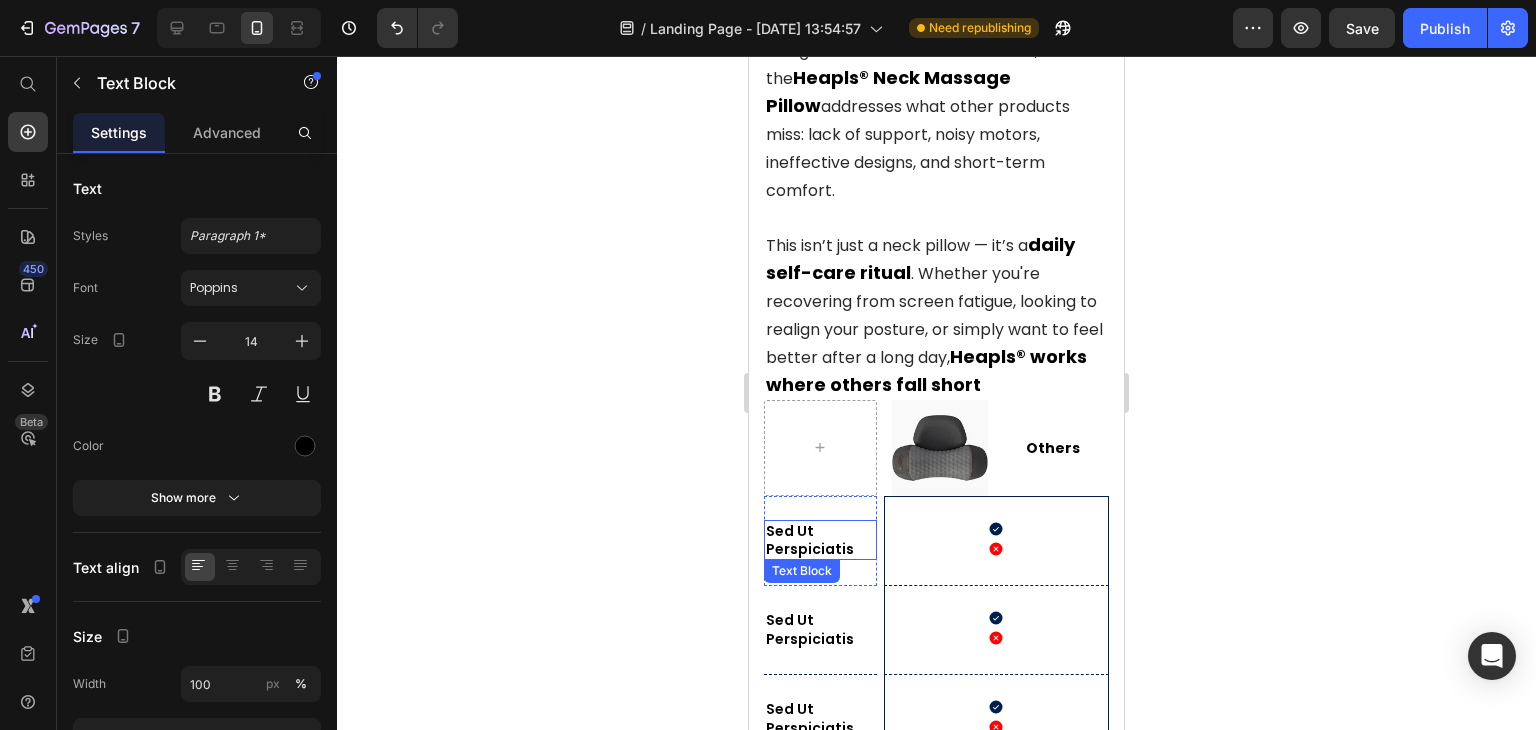click on "Sed ut perspiciatis" at bounding box center [820, 540] 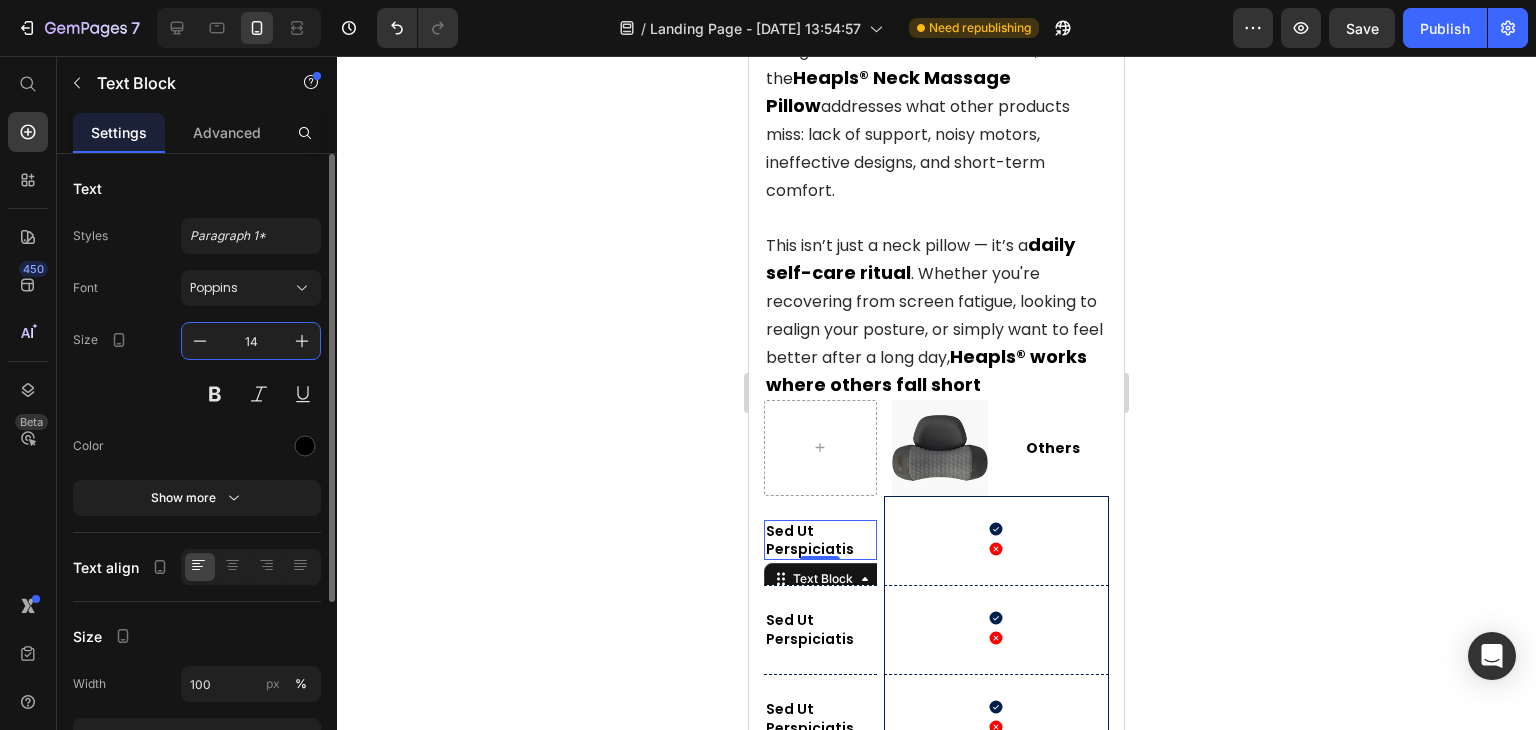 click on "14" at bounding box center (251, 341) 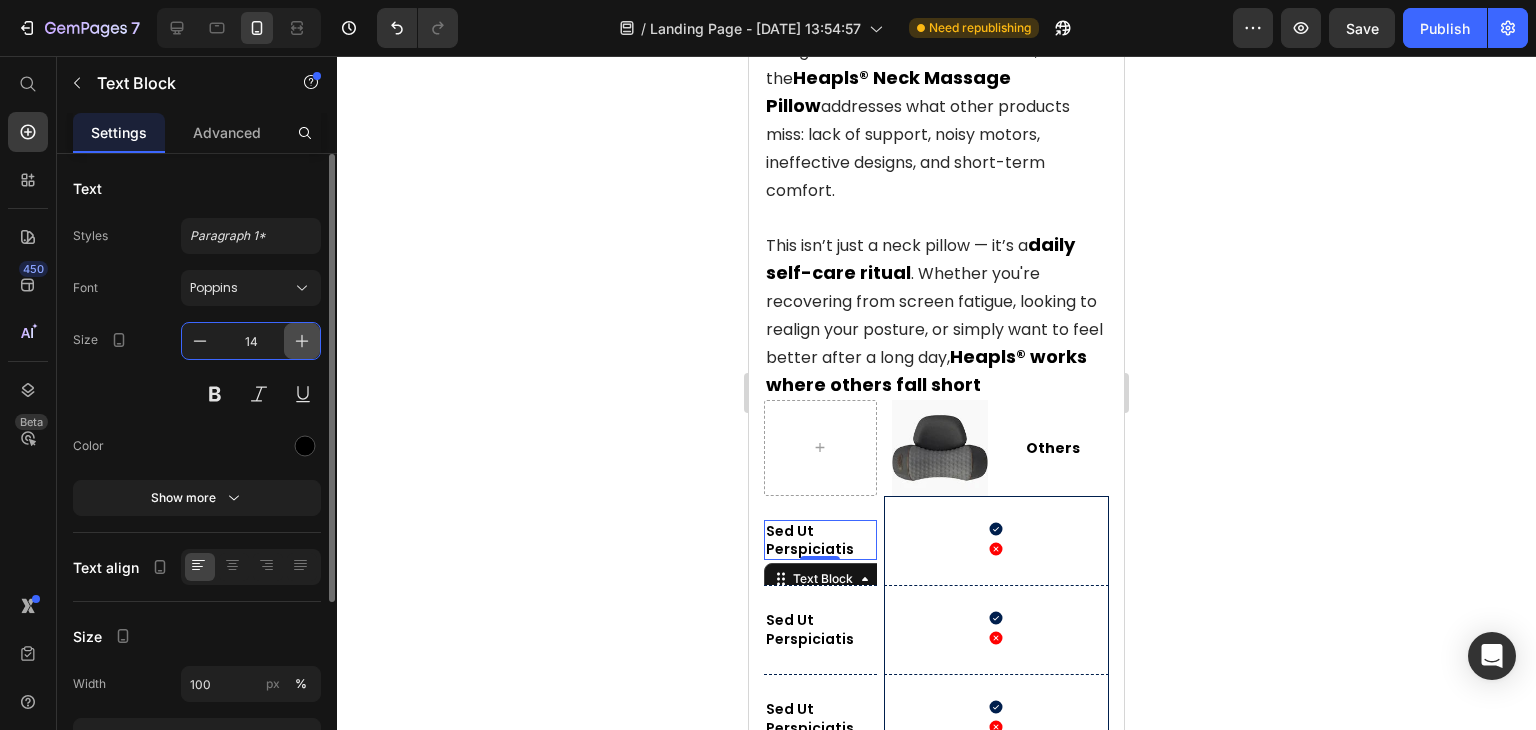 click 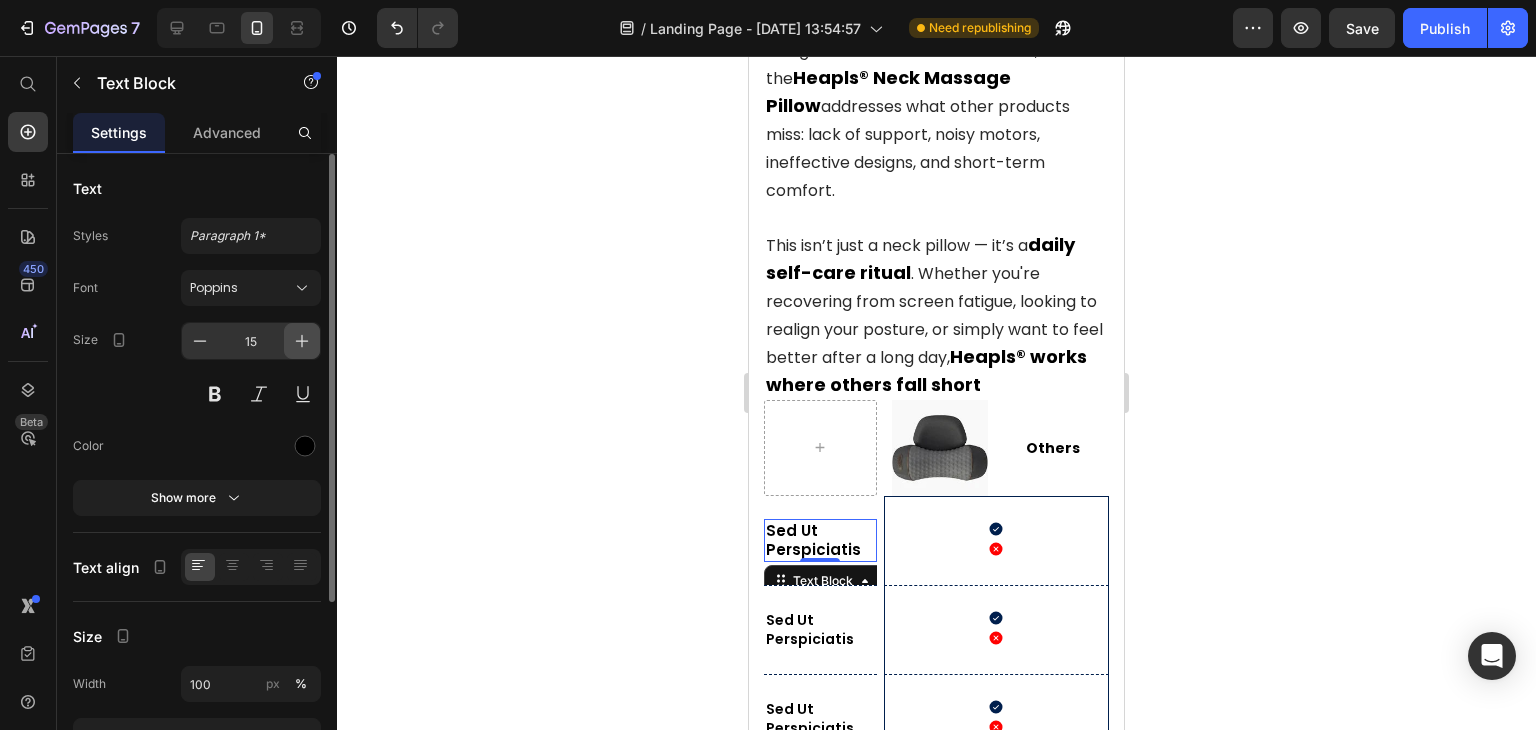 click 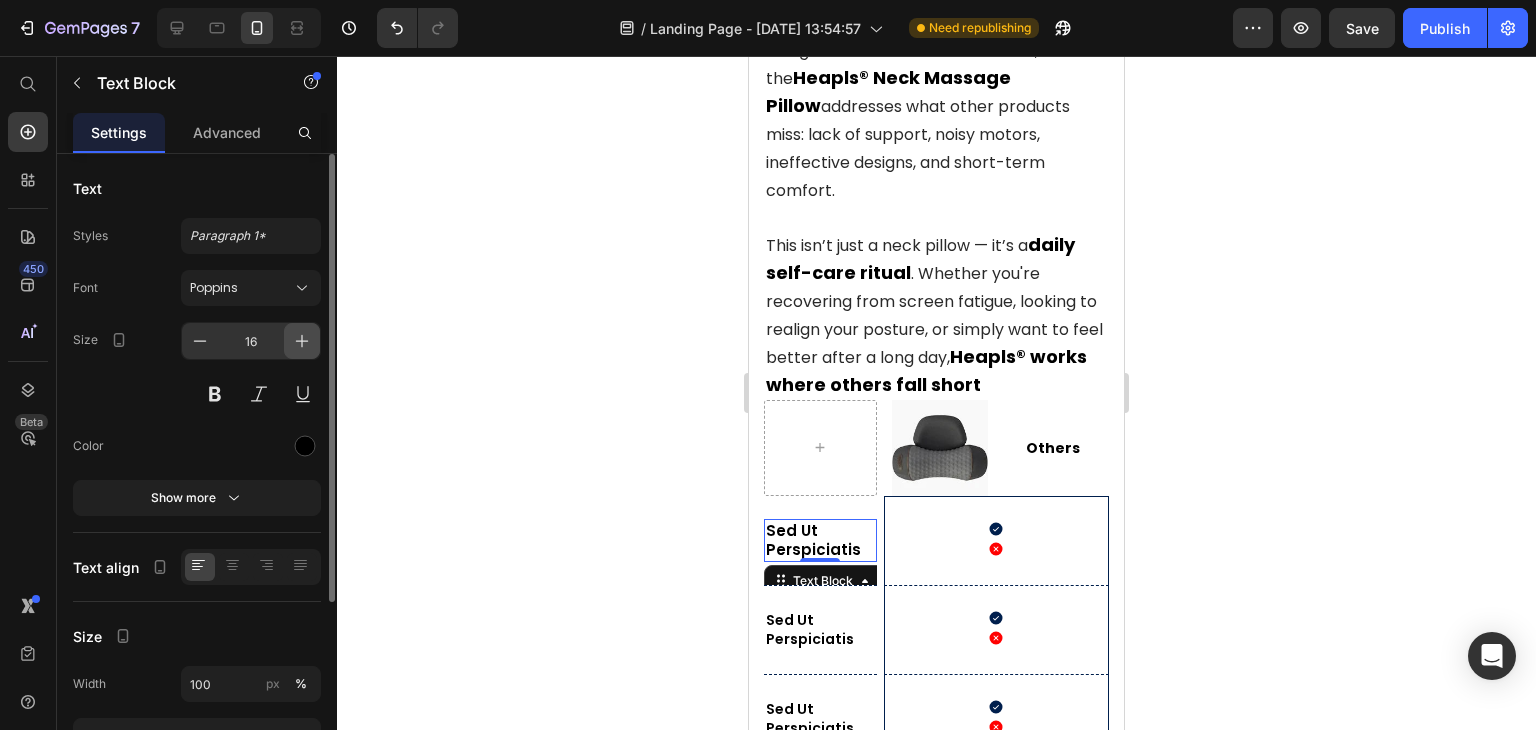click 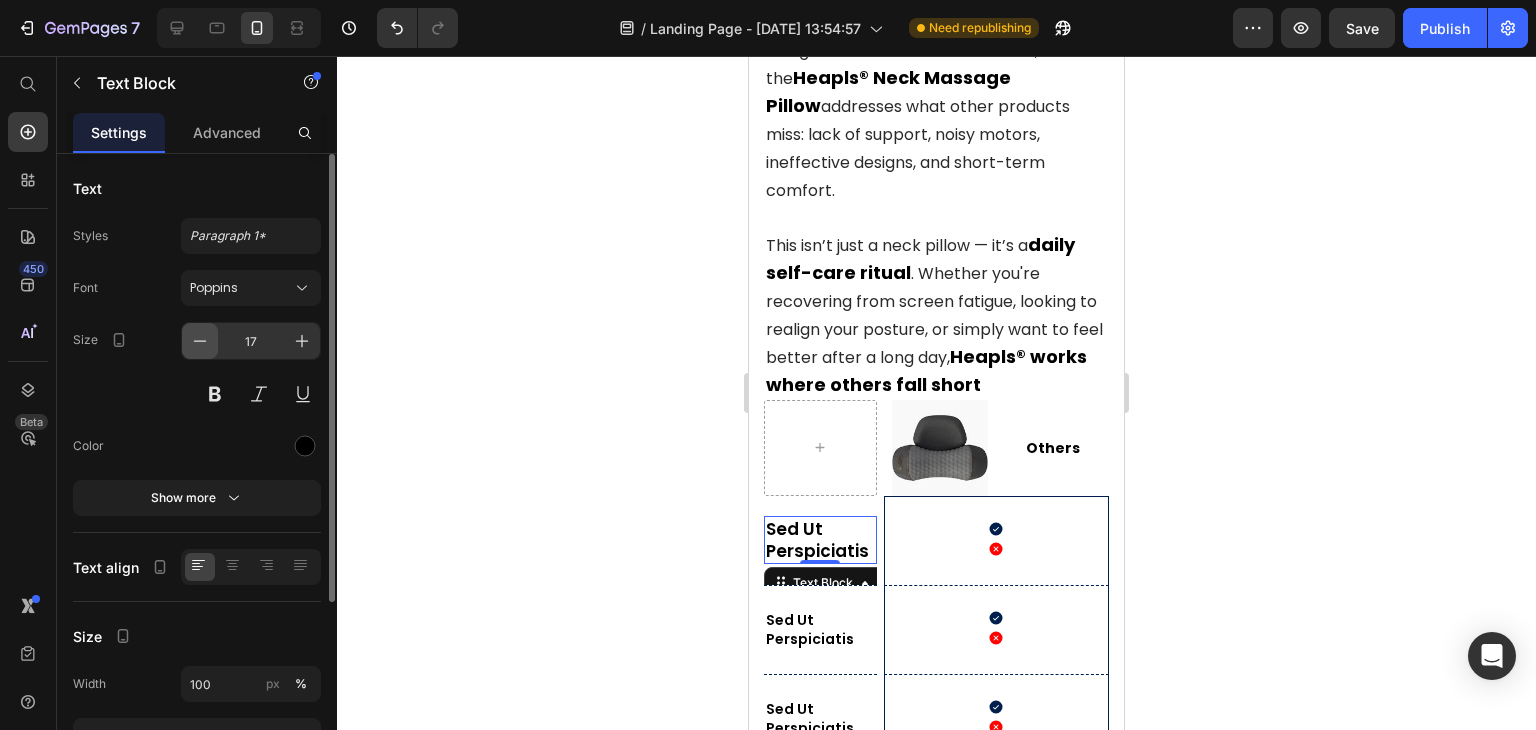 click at bounding box center (200, 341) 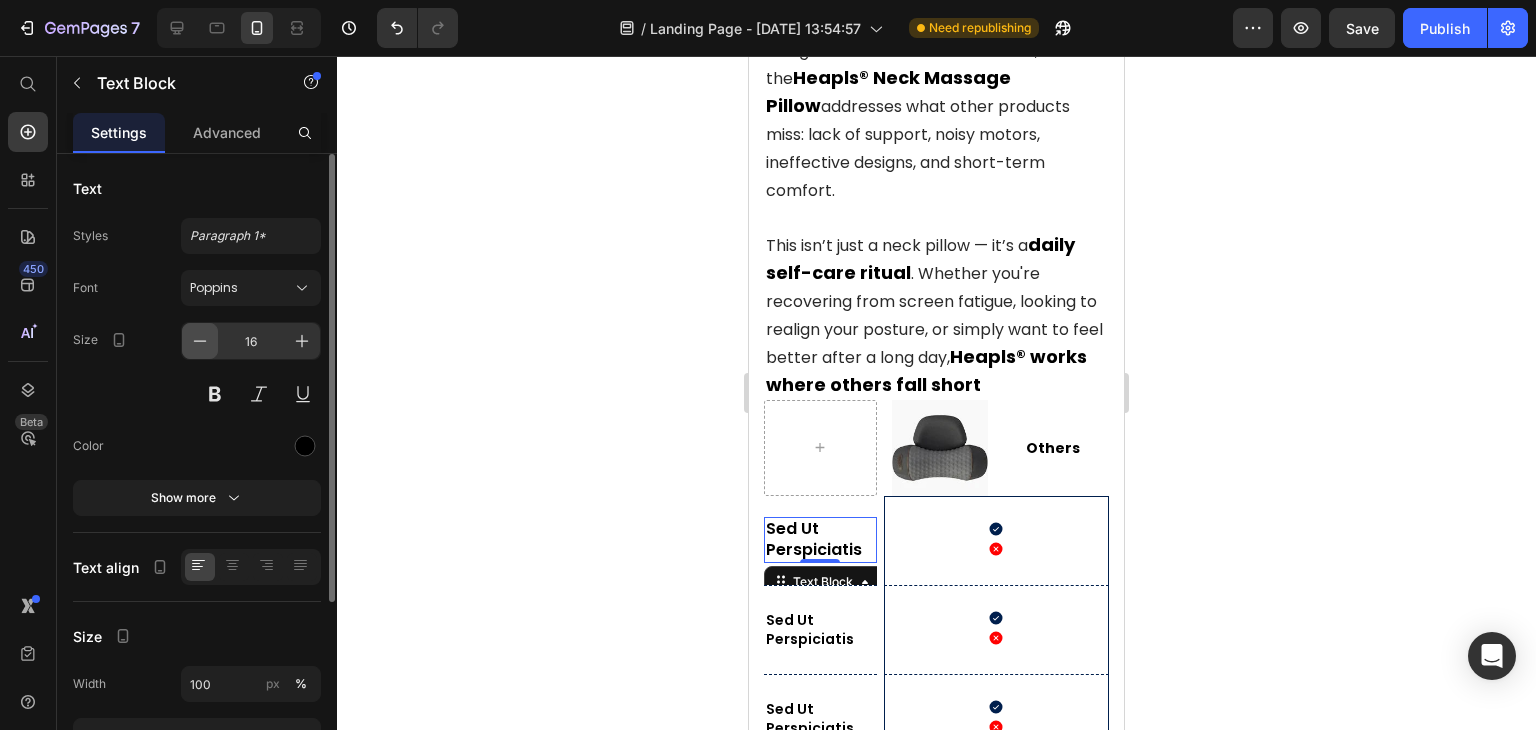 click at bounding box center [200, 341] 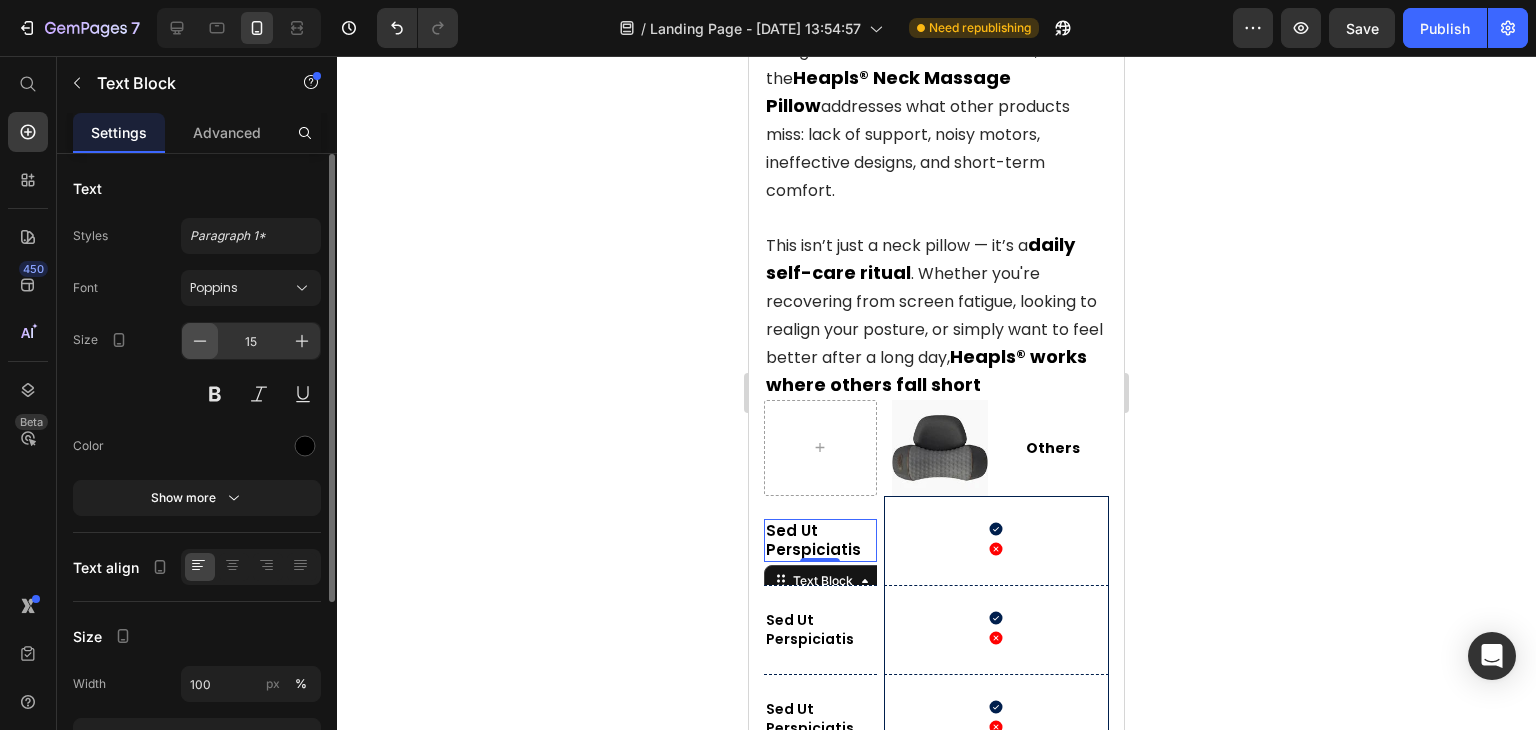 click at bounding box center [200, 341] 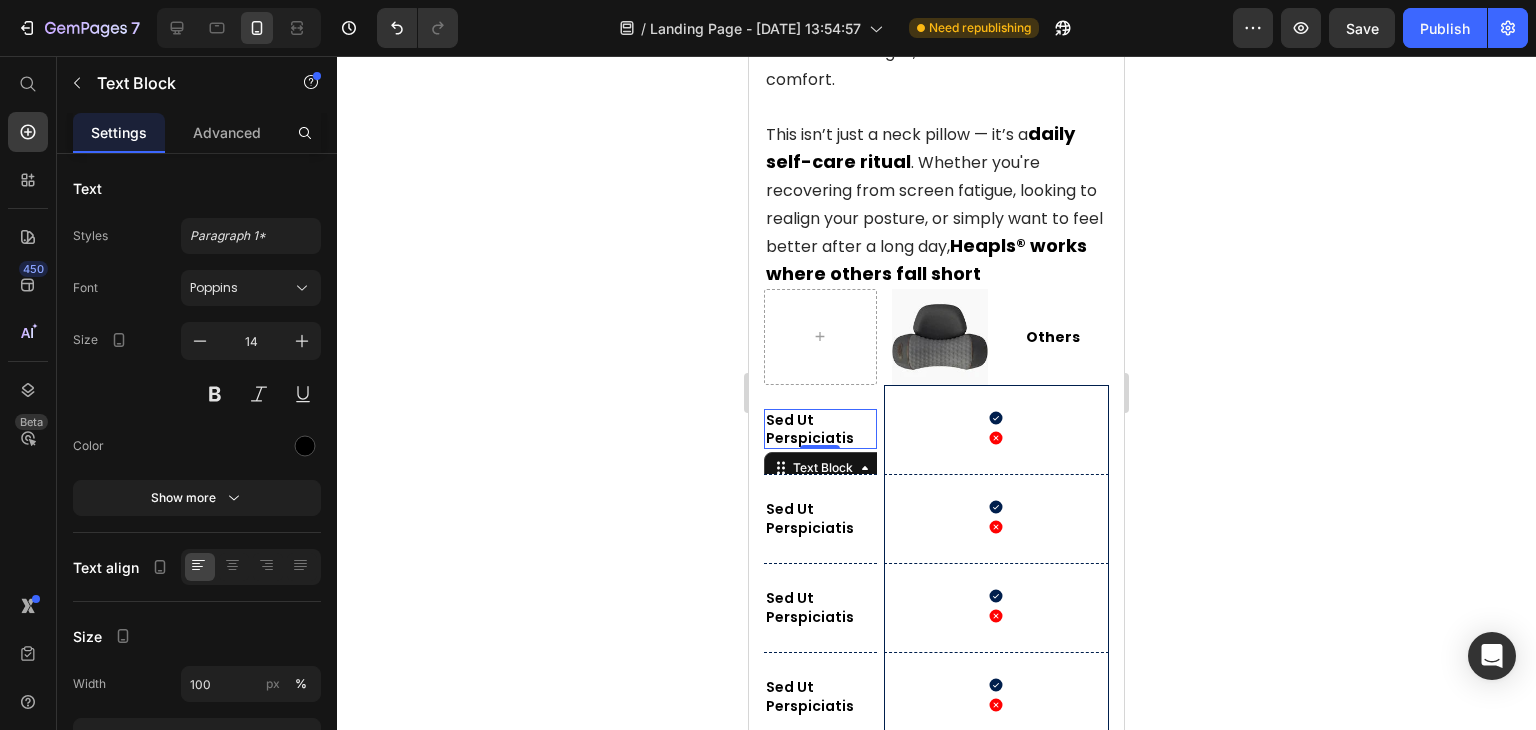 scroll, scrollTop: 8176, scrollLeft: 0, axis: vertical 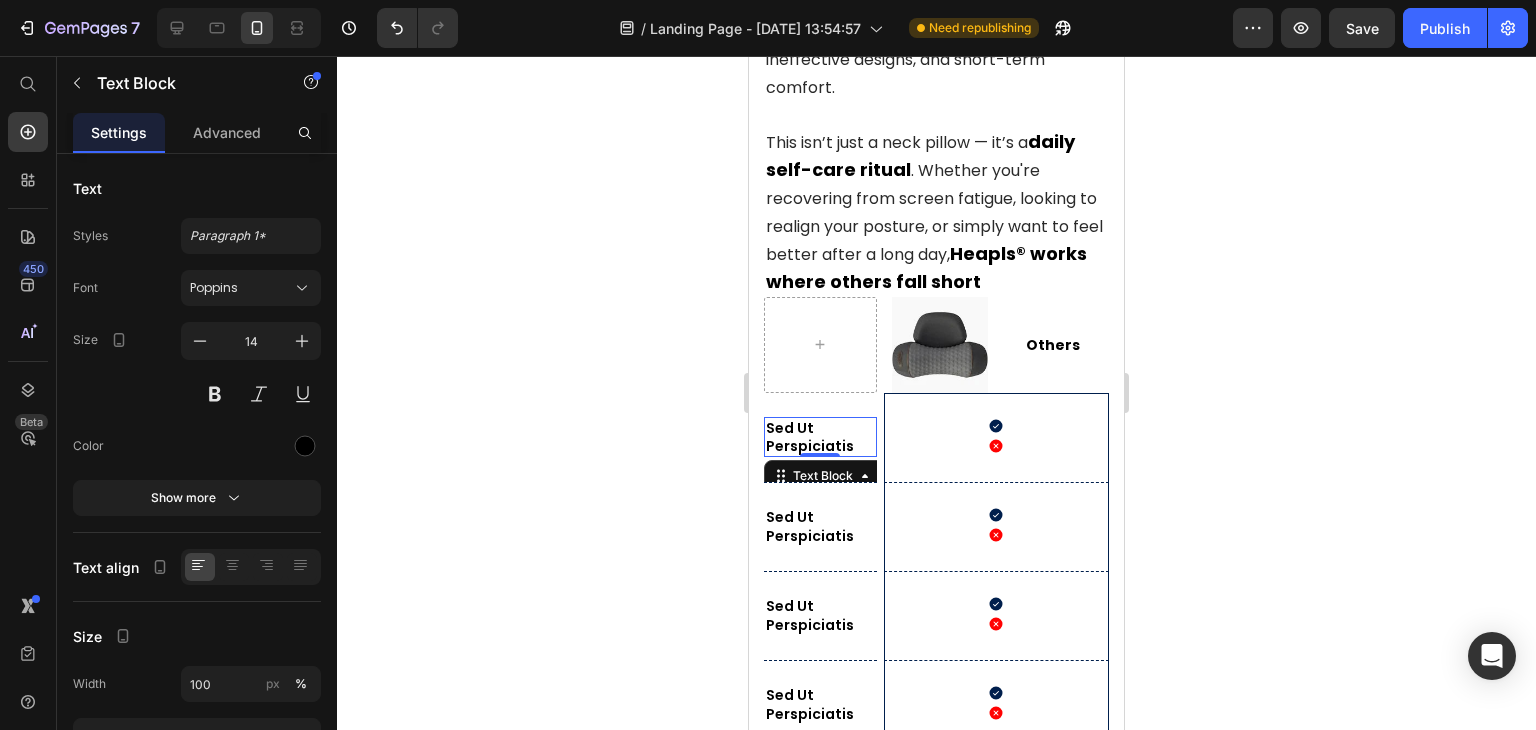 click at bounding box center [239, 28] 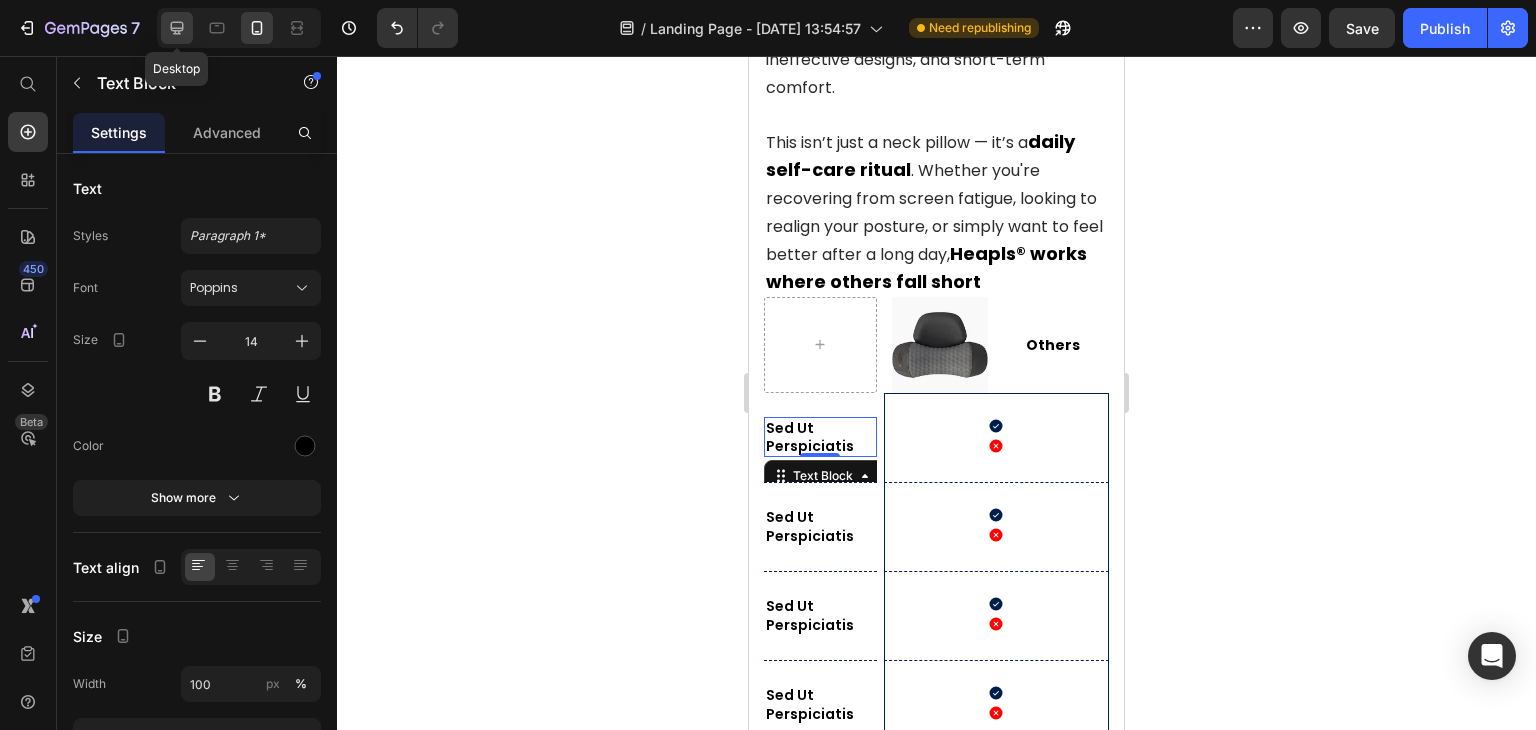 click 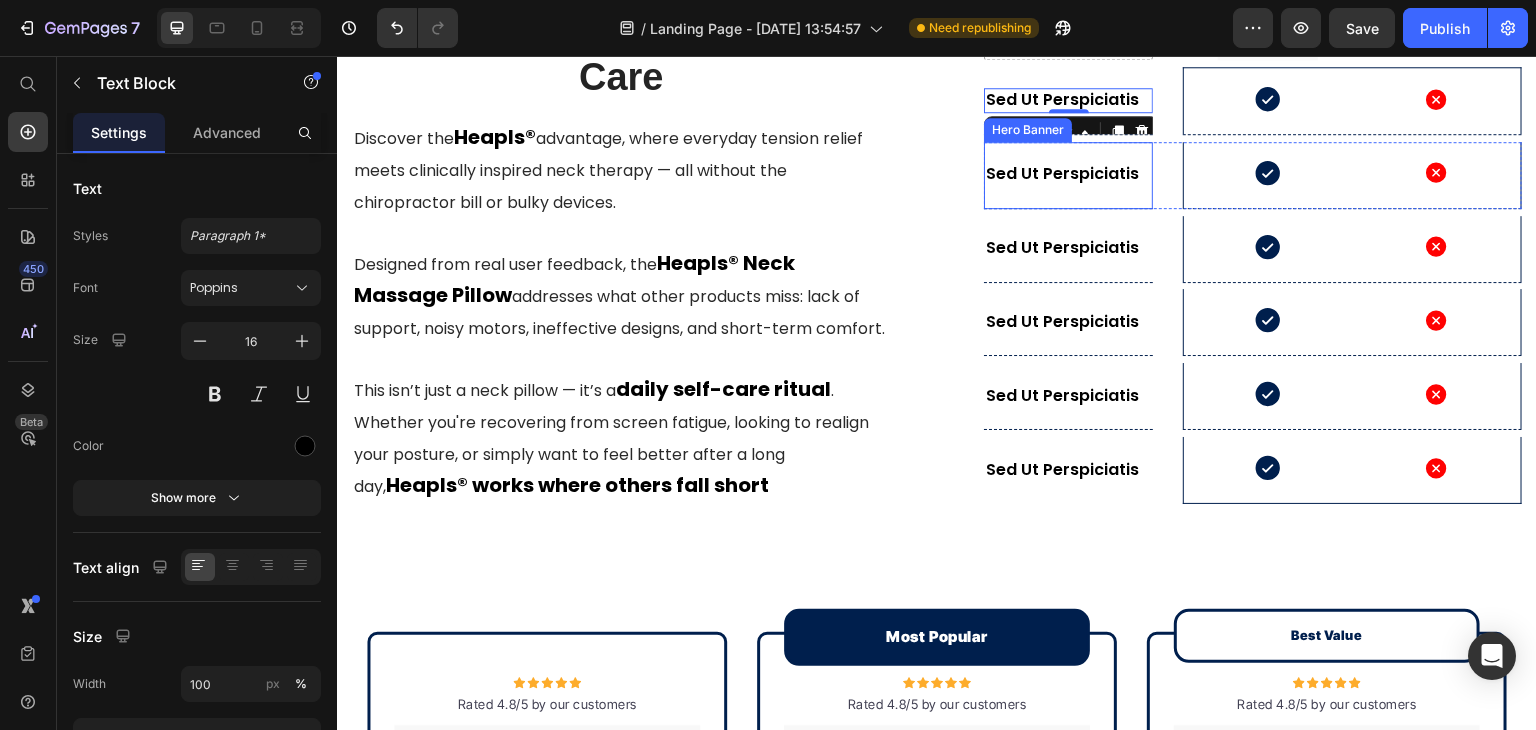 scroll, scrollTop: 7641, scrollLeft: 0, axis: vertical 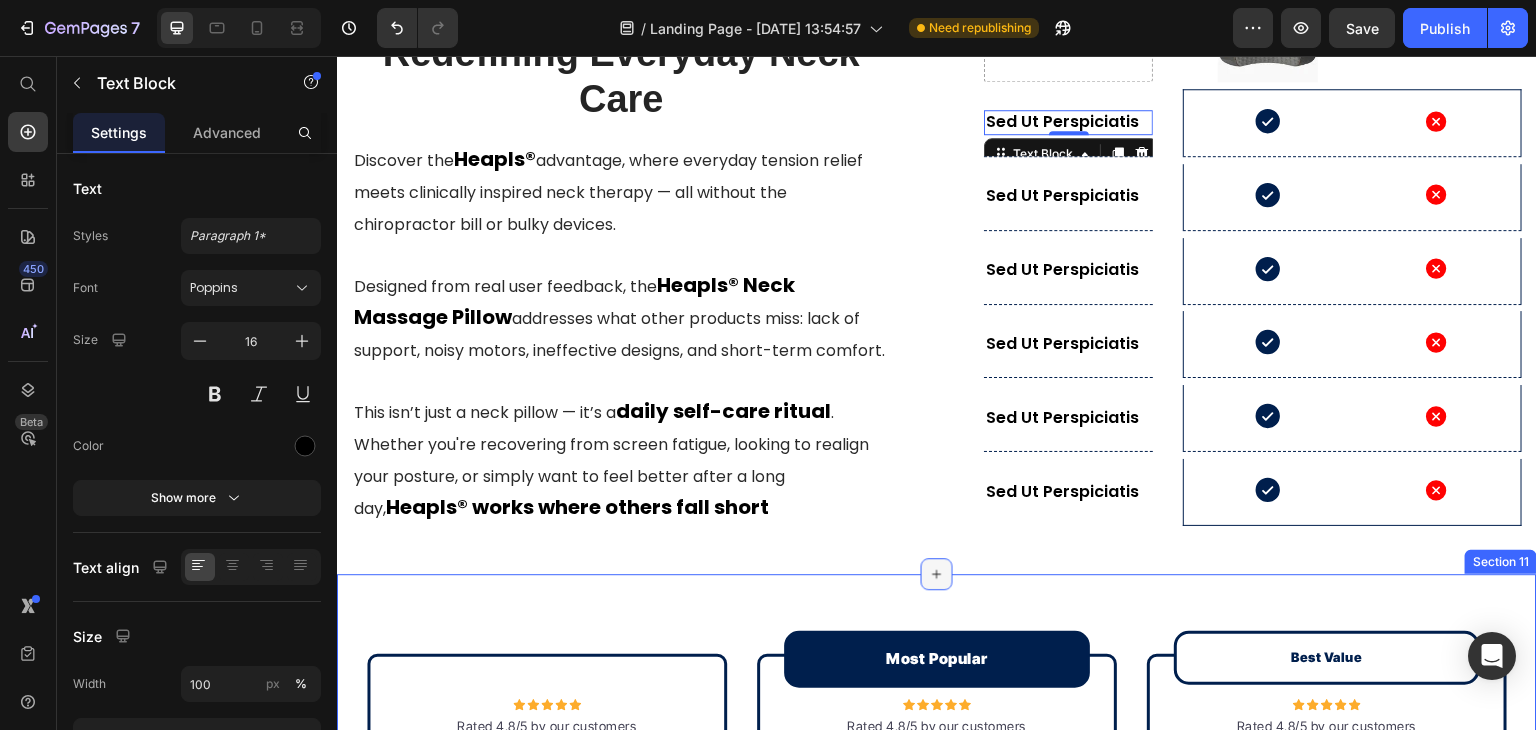 click at bounding box center [937, 574] 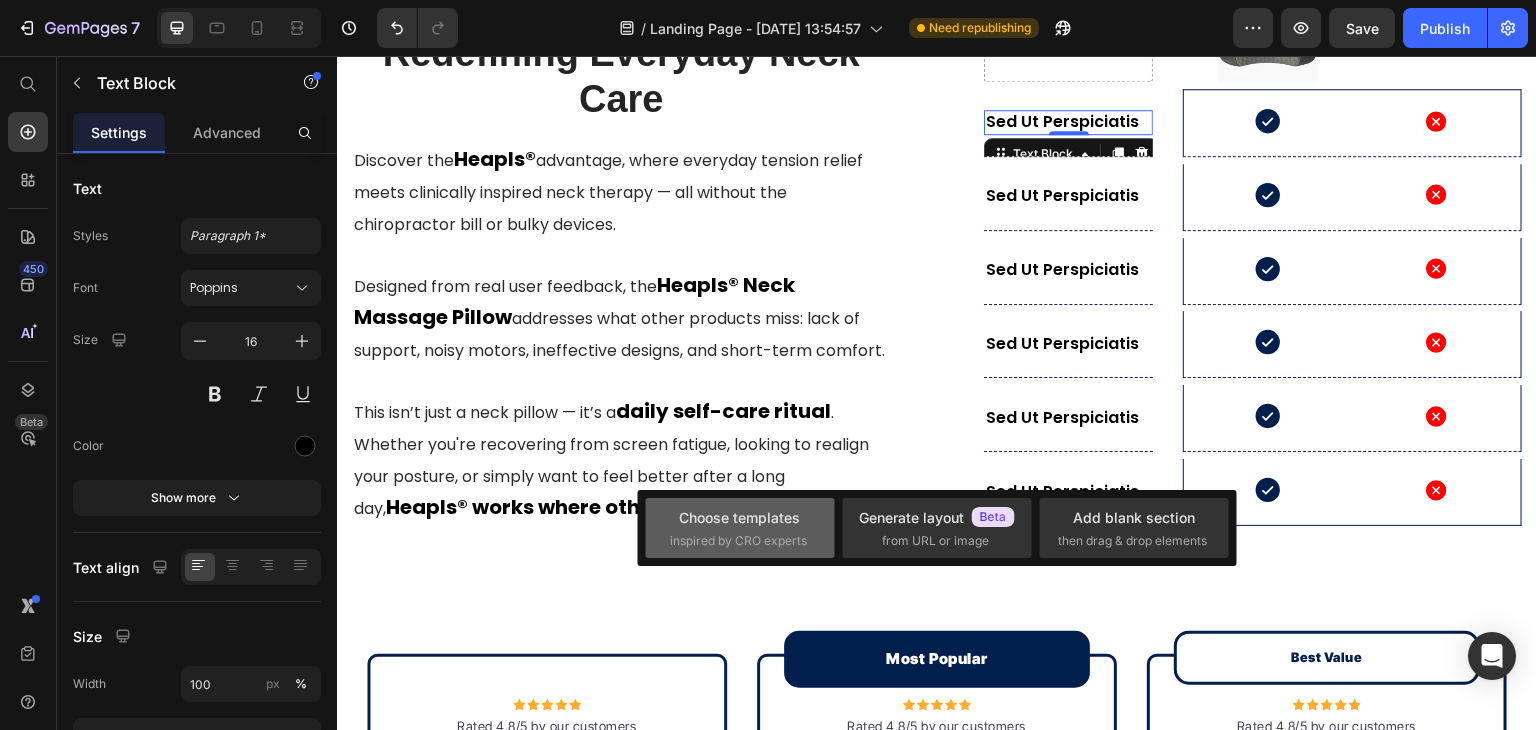 click on "Choose templates" at bounding box center [739, 517] 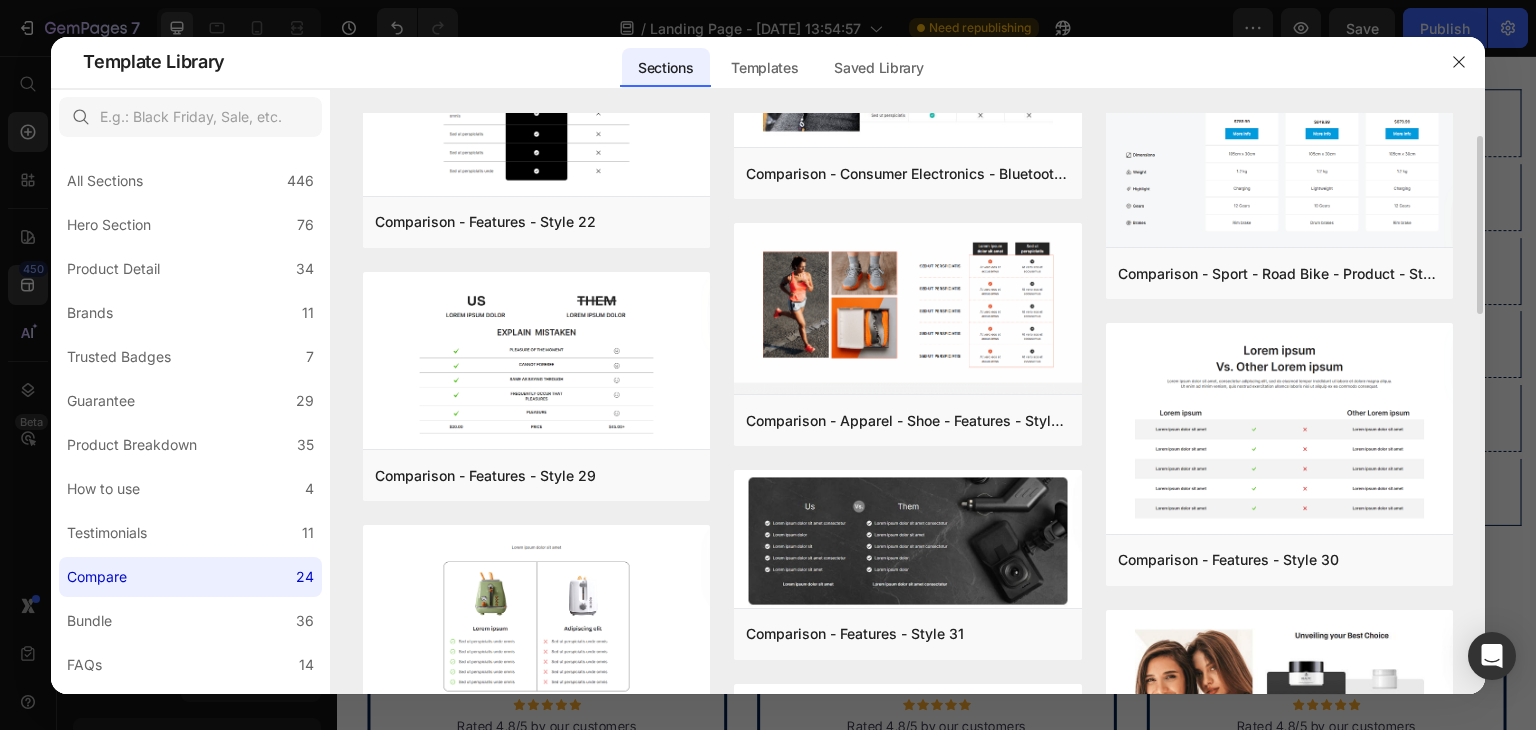 scroll, scrollTop: 200, scrollLeft: 0, axis: vertical 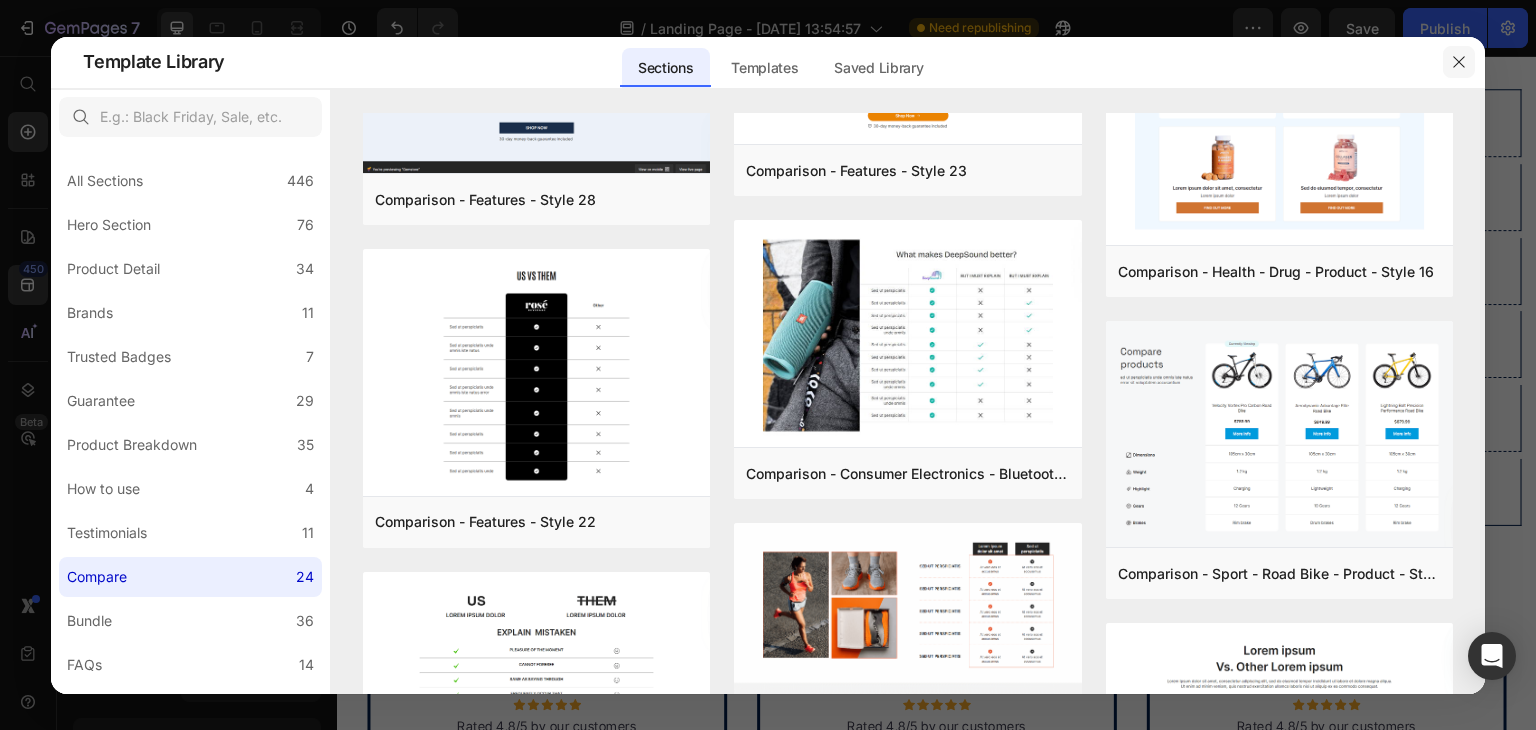 click at bounding box center (1459, 62) 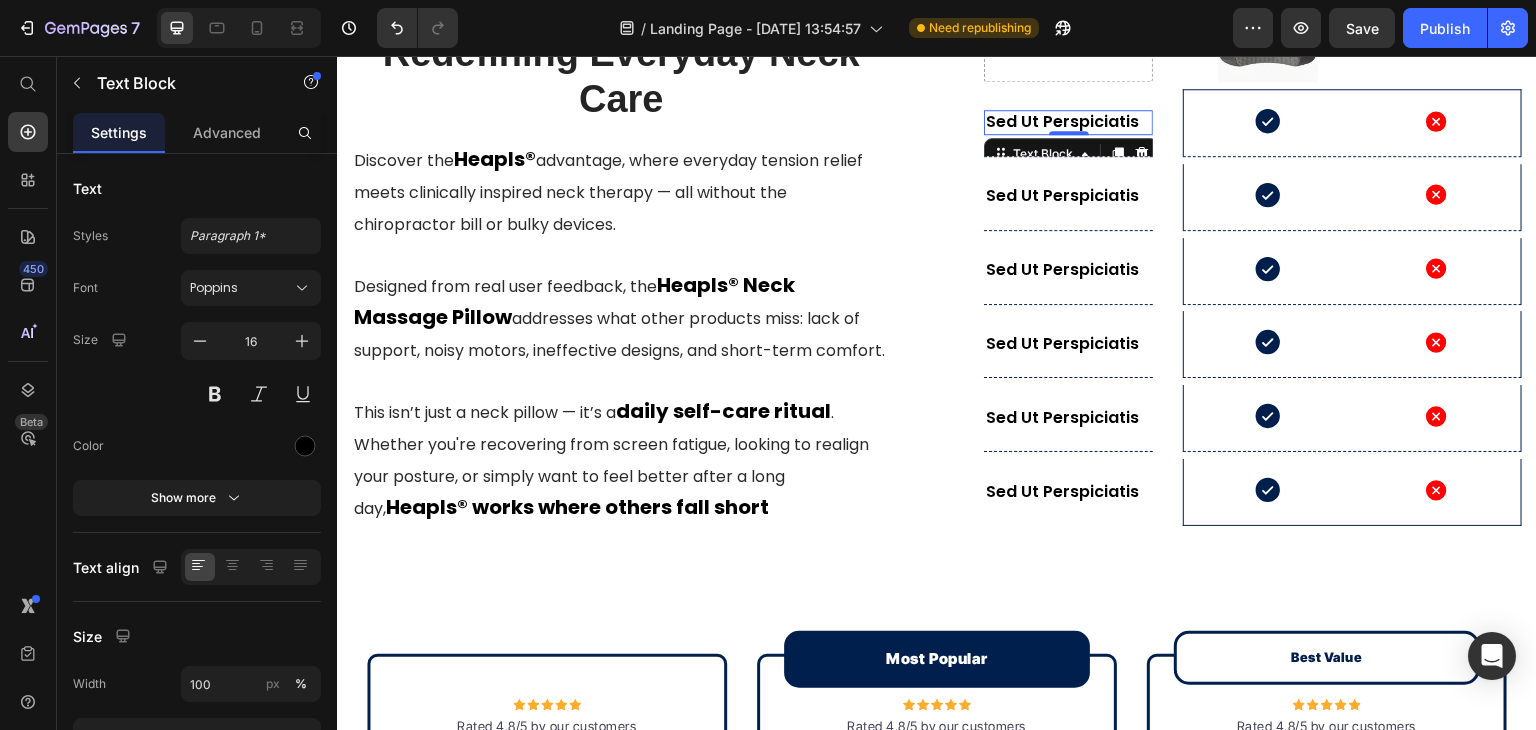 click on "Sed ut perspiciatis" at bounding box center (1068, 122) 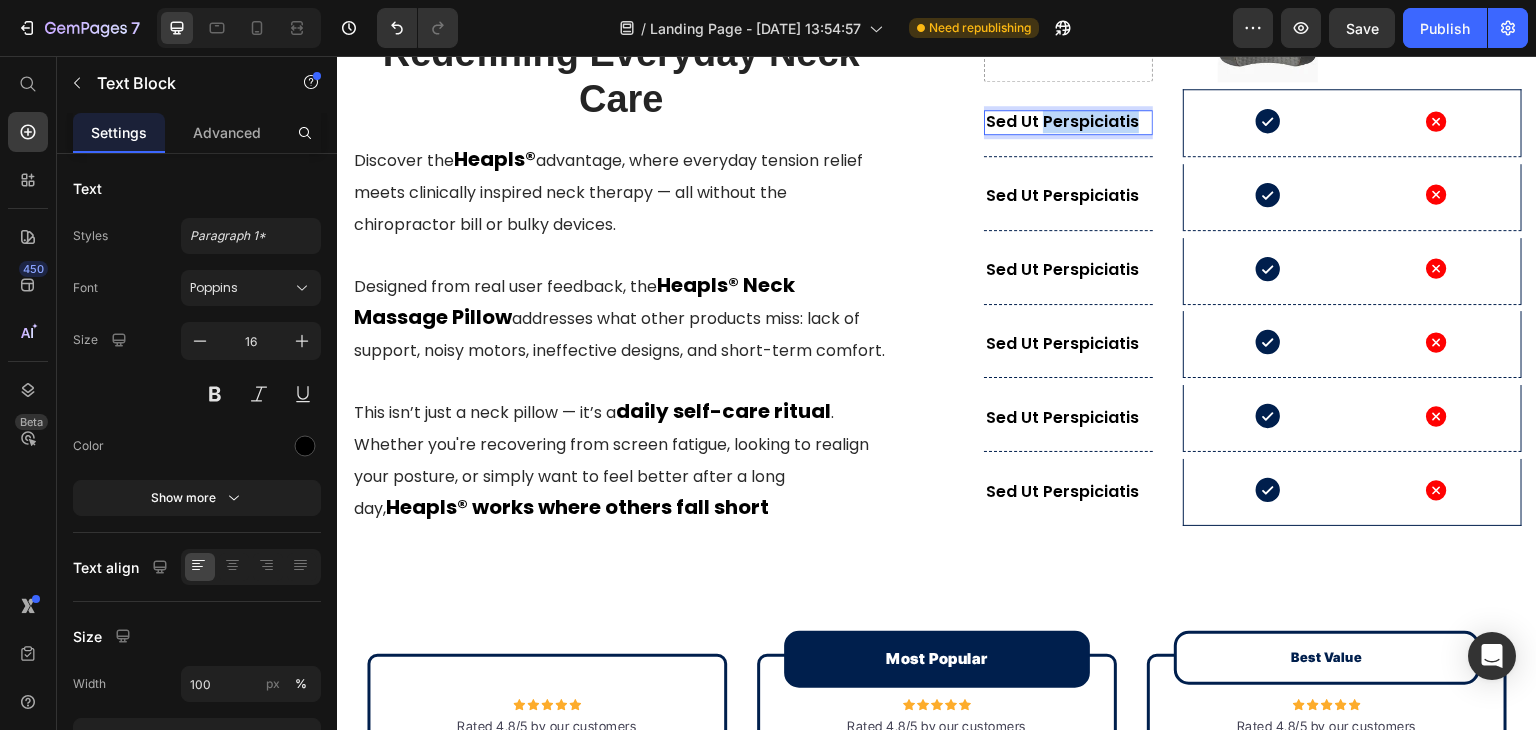 click on "Sed ut perspiciatis" at bounding box center [1068, 122] 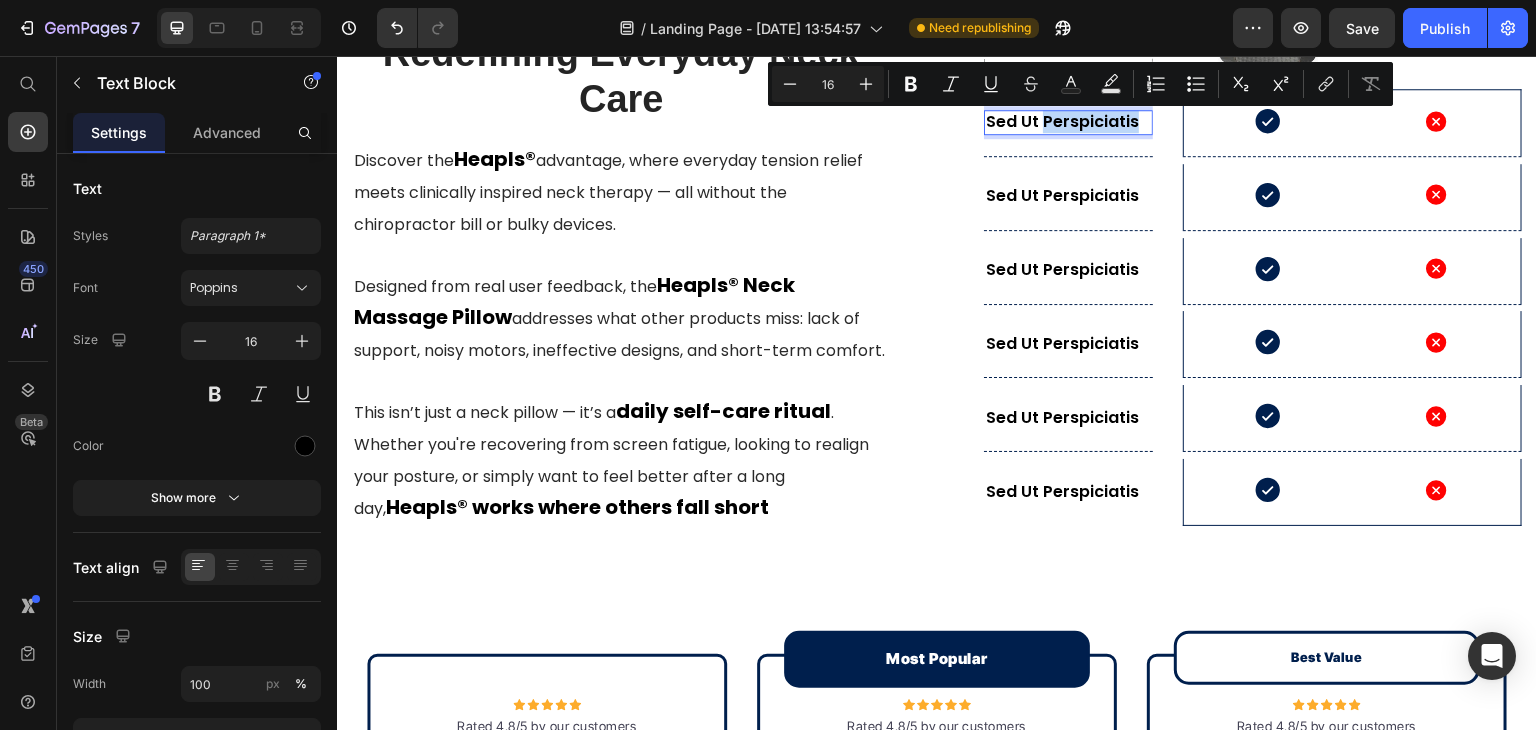 click on "Sed ut perspiciatis" at bounding box center (1068, 122) 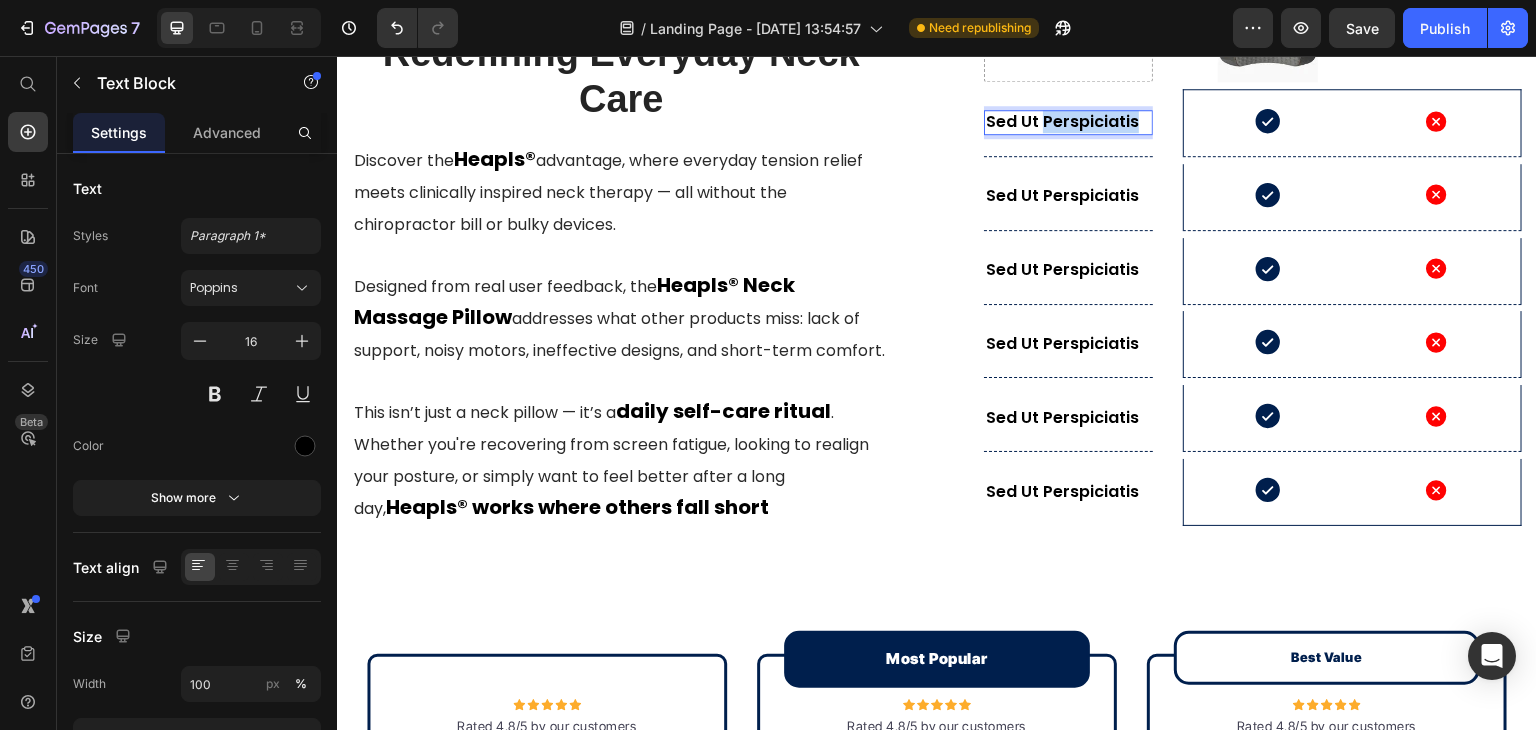 click on "Sed ut perspiciatis" at bounding box center (1068, 122) 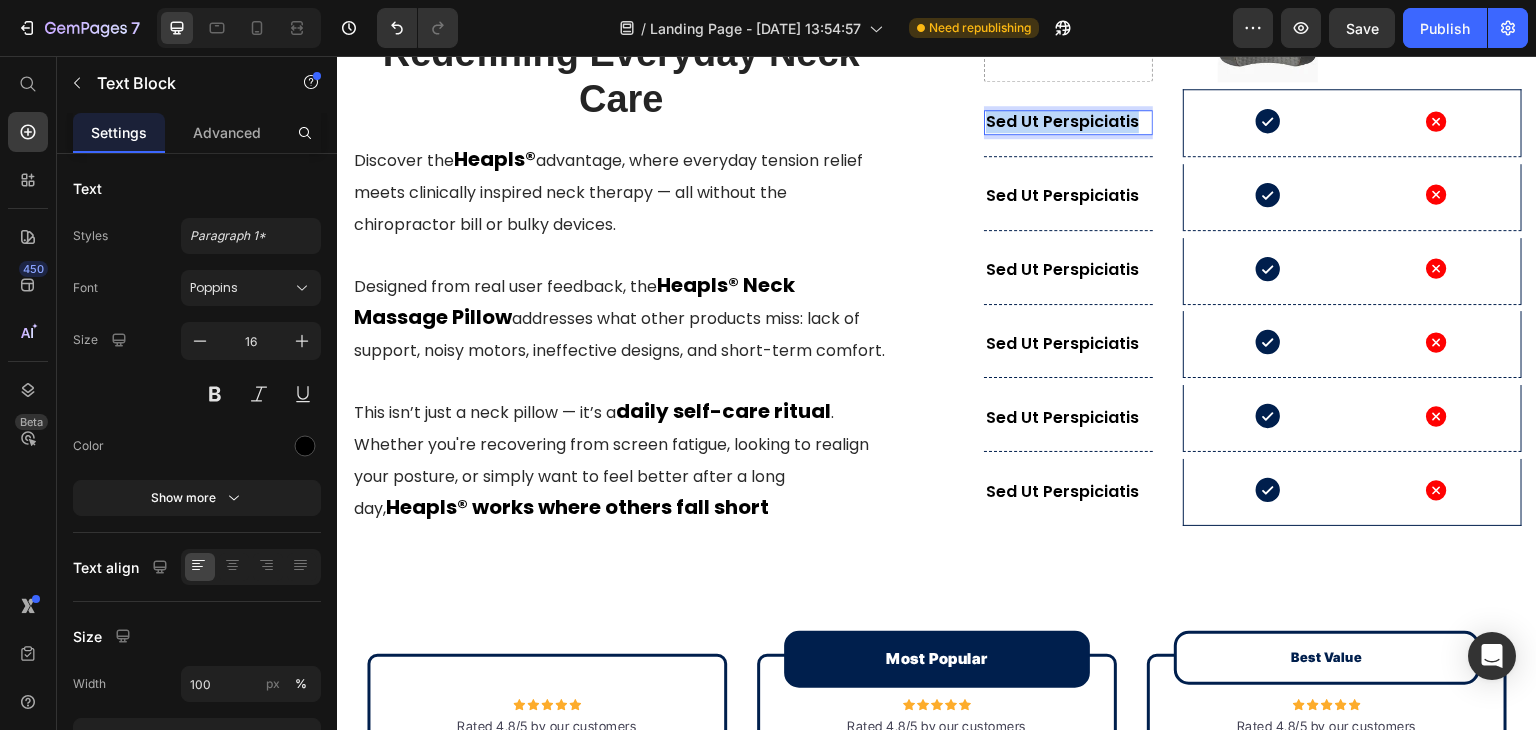 click on "Sed ut perspiciatis" at bounding box center [1068, 122] 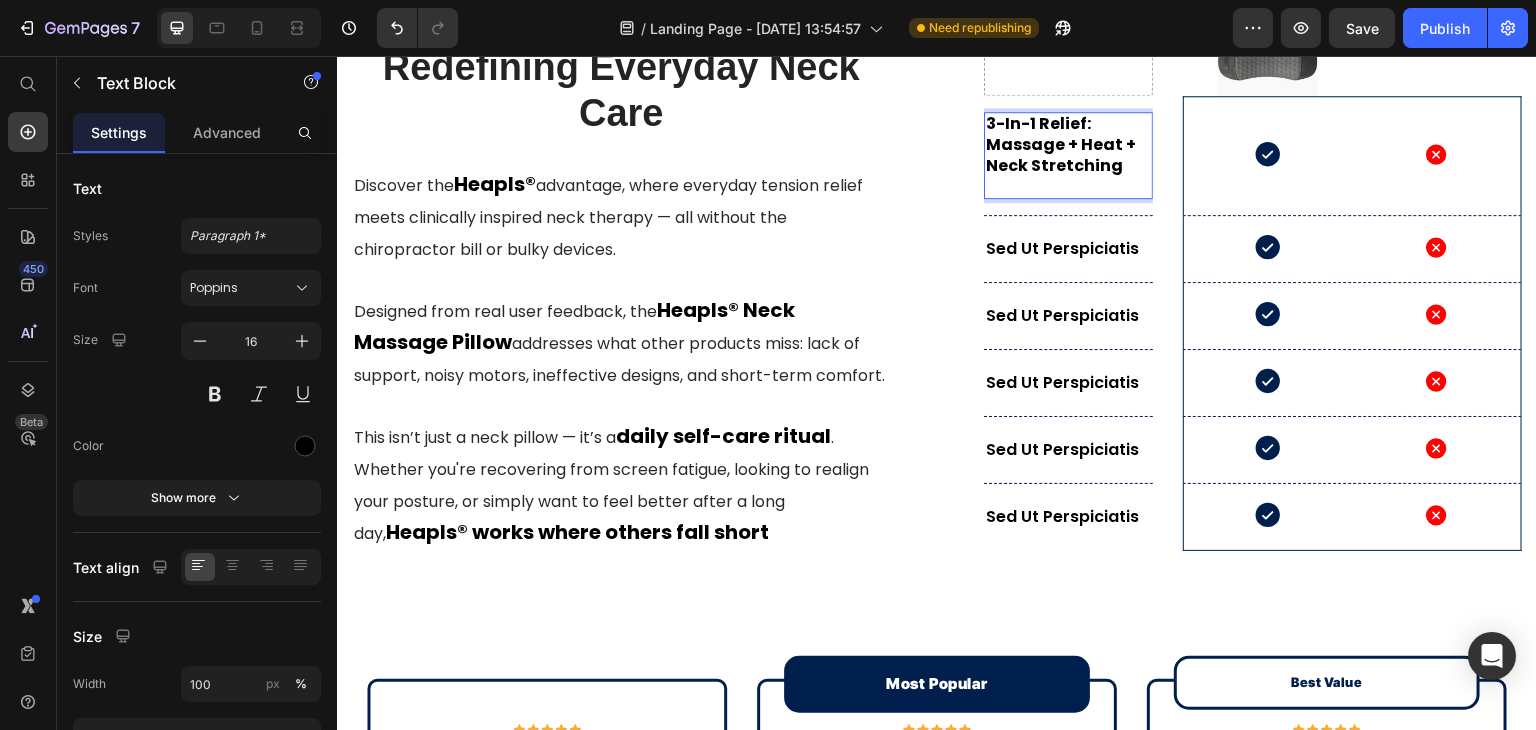 scroll, scrollTop: 7631, scrollLeft: 0, axis: vertical 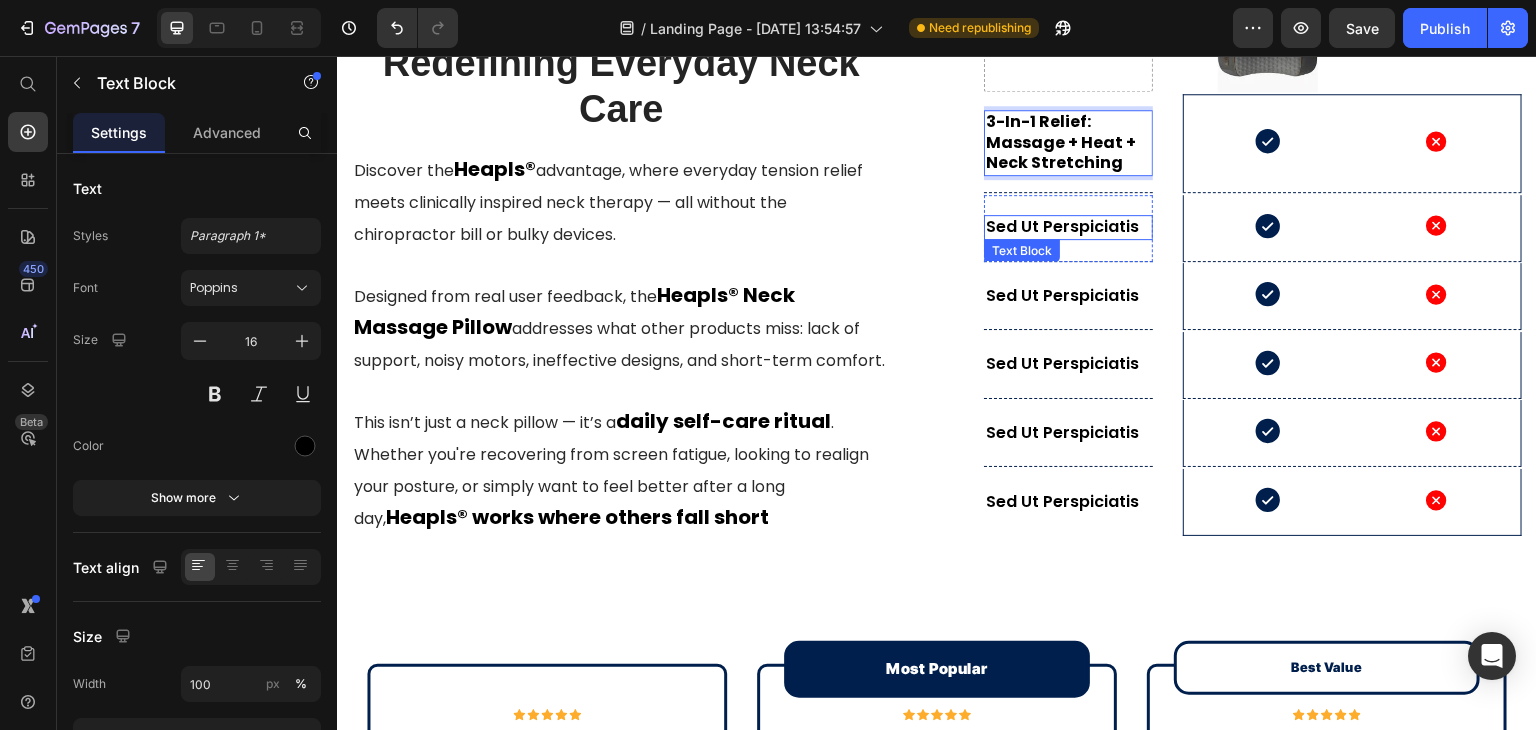 click on "Sed ut perspiciatis" at bounding box center (1068, 227) 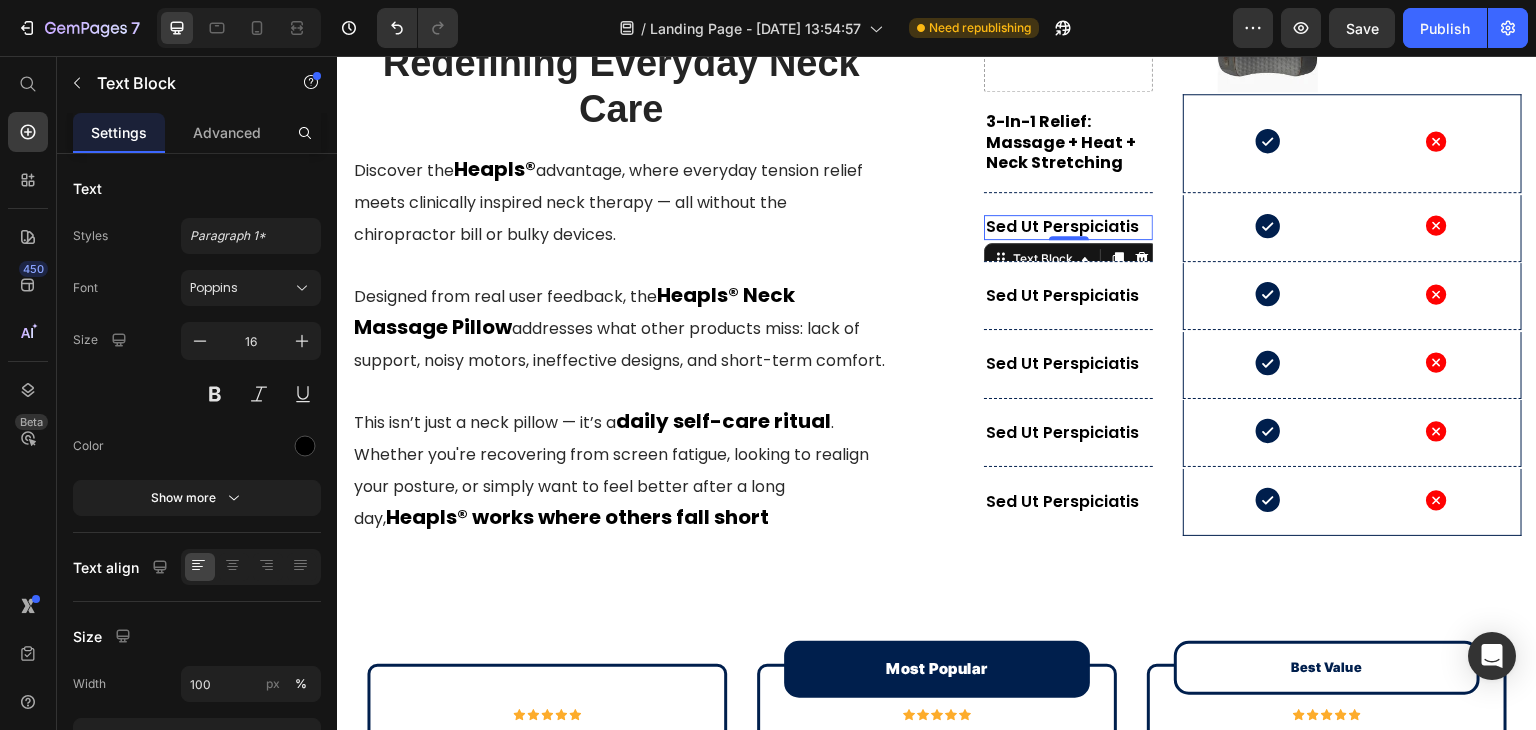 click on "Sed ut perspiciatis" at bounding box center (1068, 227) 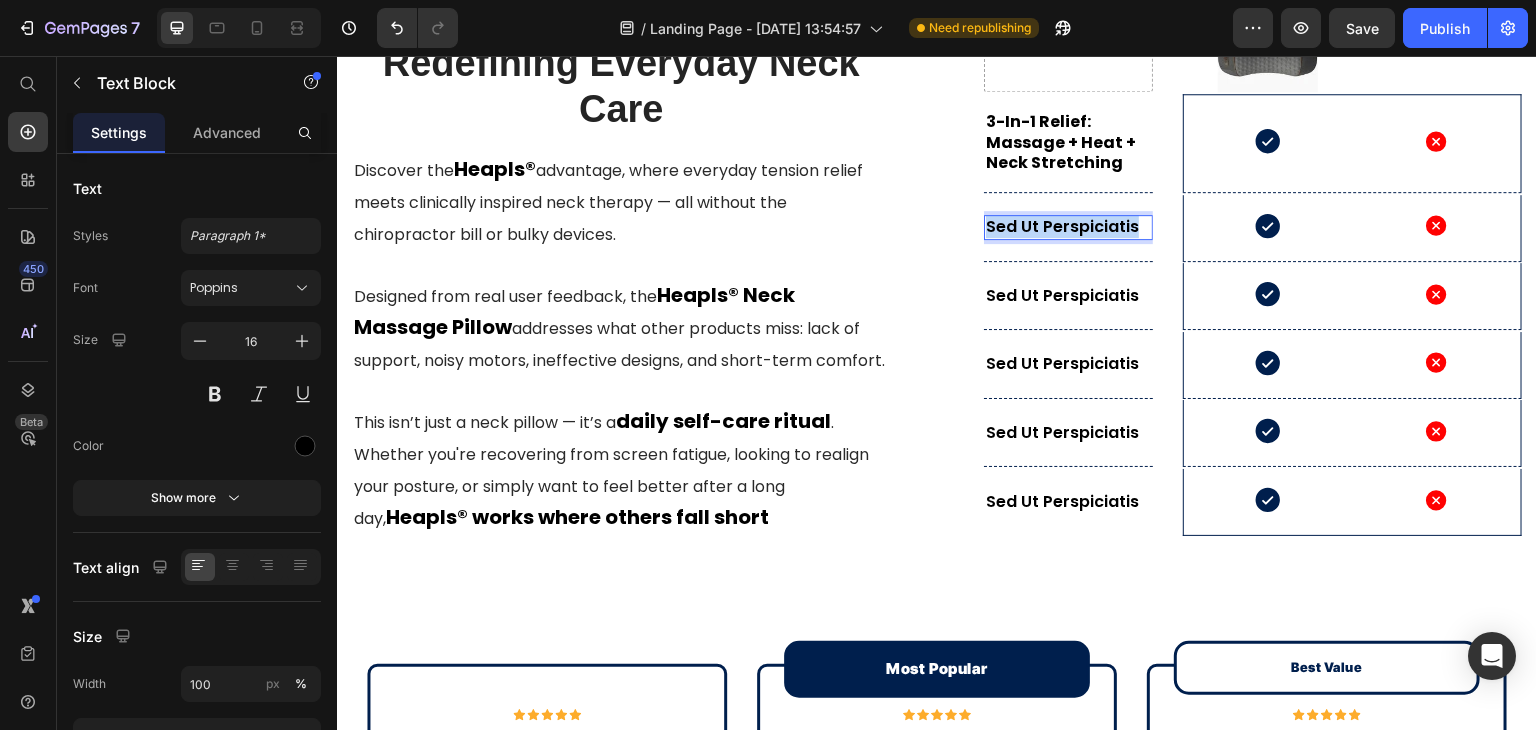 click on "Sed ut perspiciatis" at bounding box center (1068, 227) 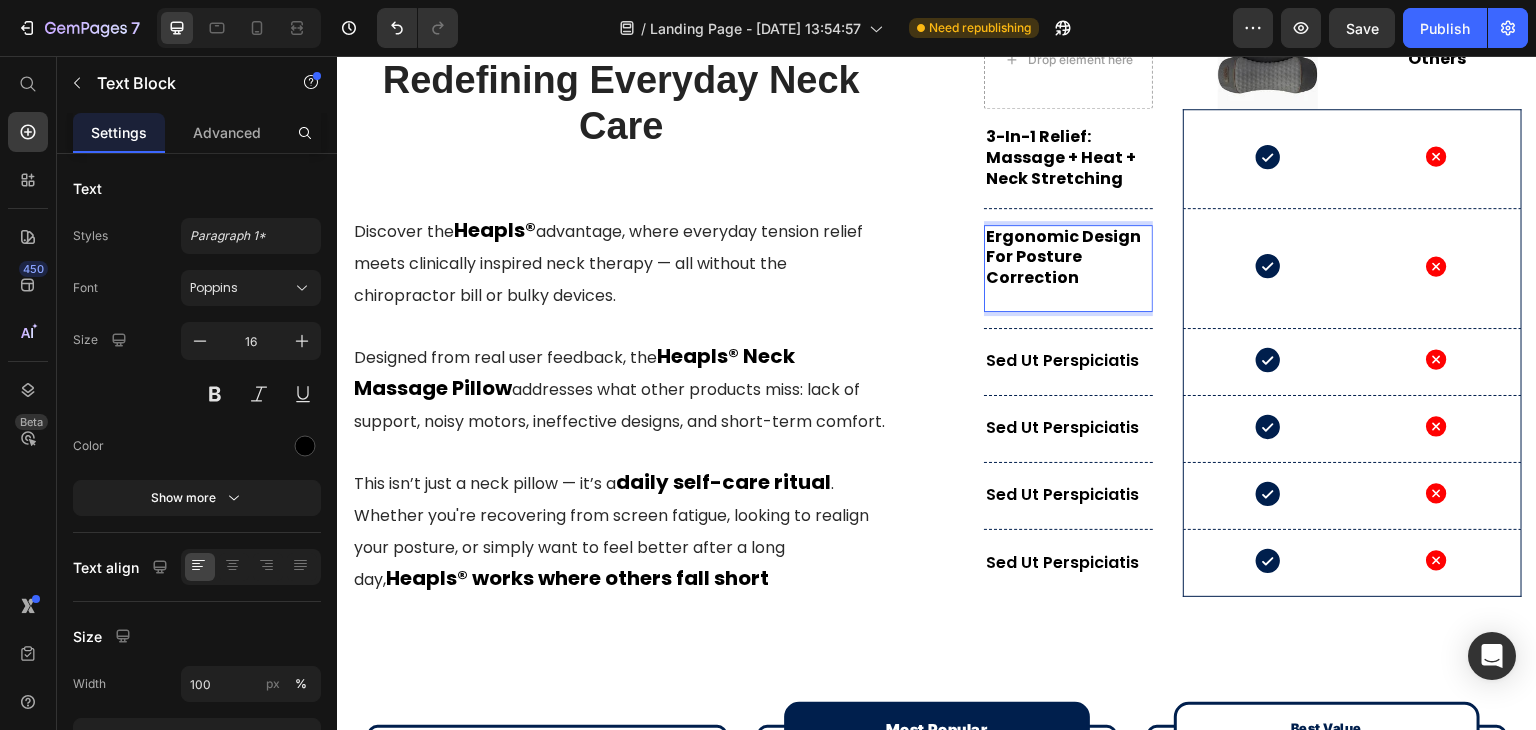scroll, scrollTop: 7616, scrollLeft: 0, axis: vertical 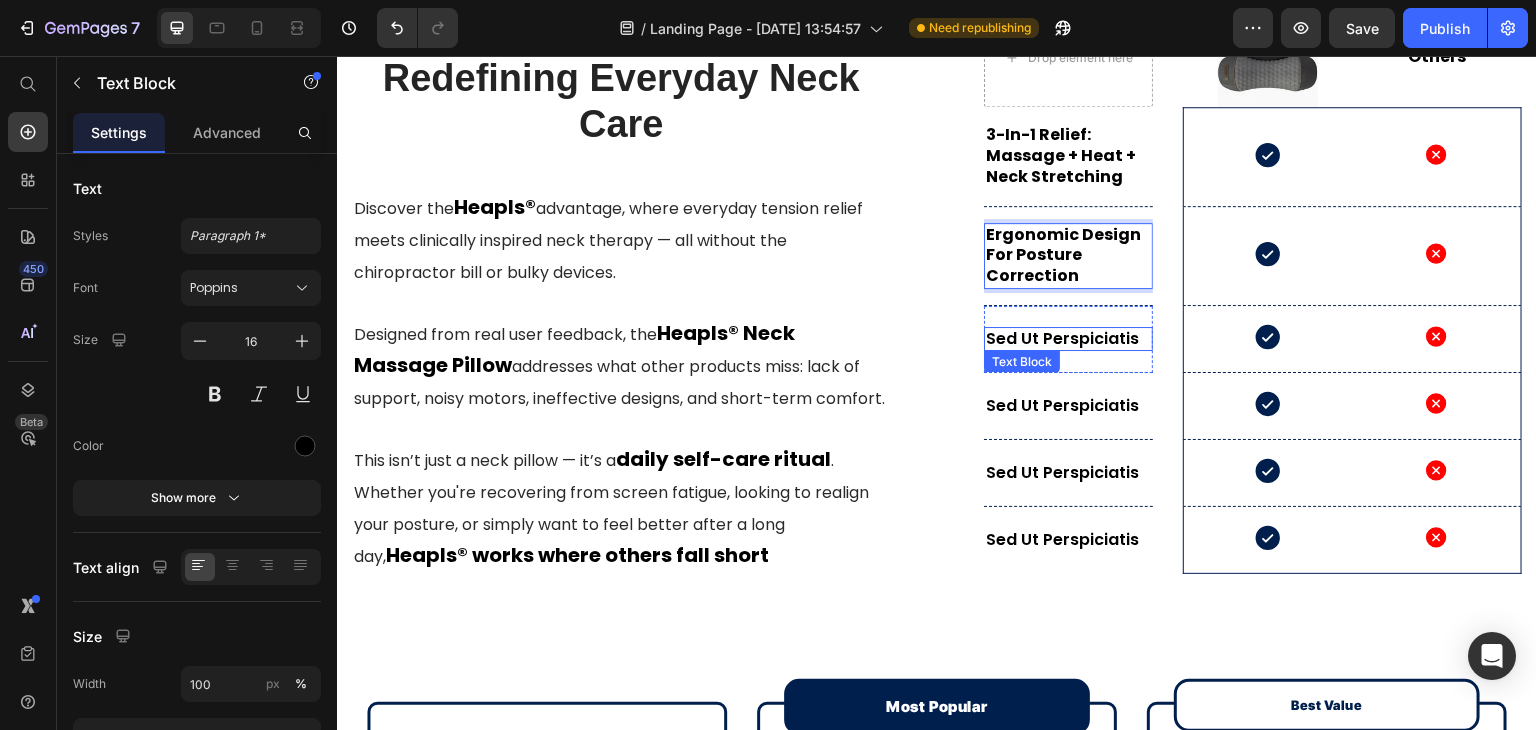 click on "Sed ut perspiciatis" at bounding box center [1068, 339] 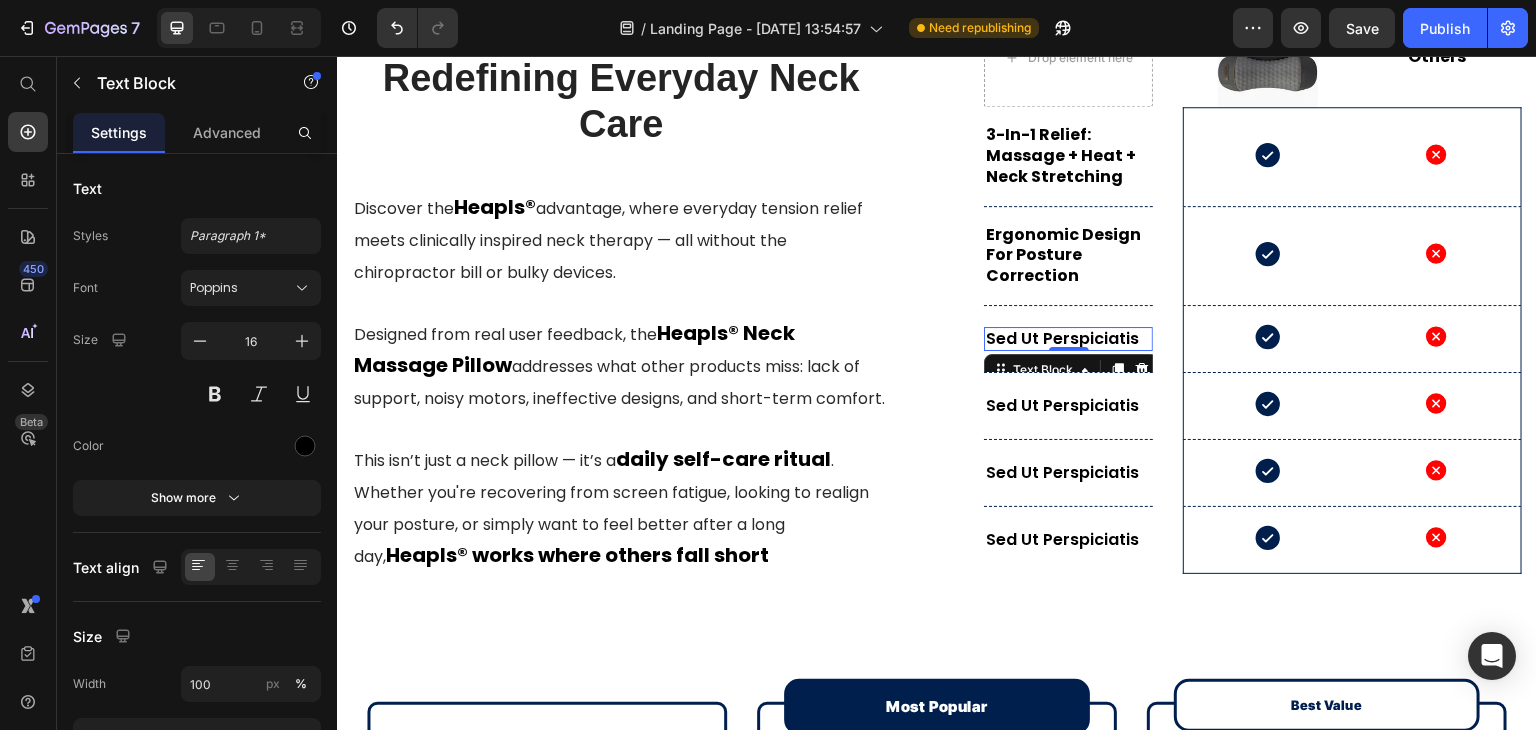 click on "Sed ut perspiciatis" at bounding box center (1068, 339) 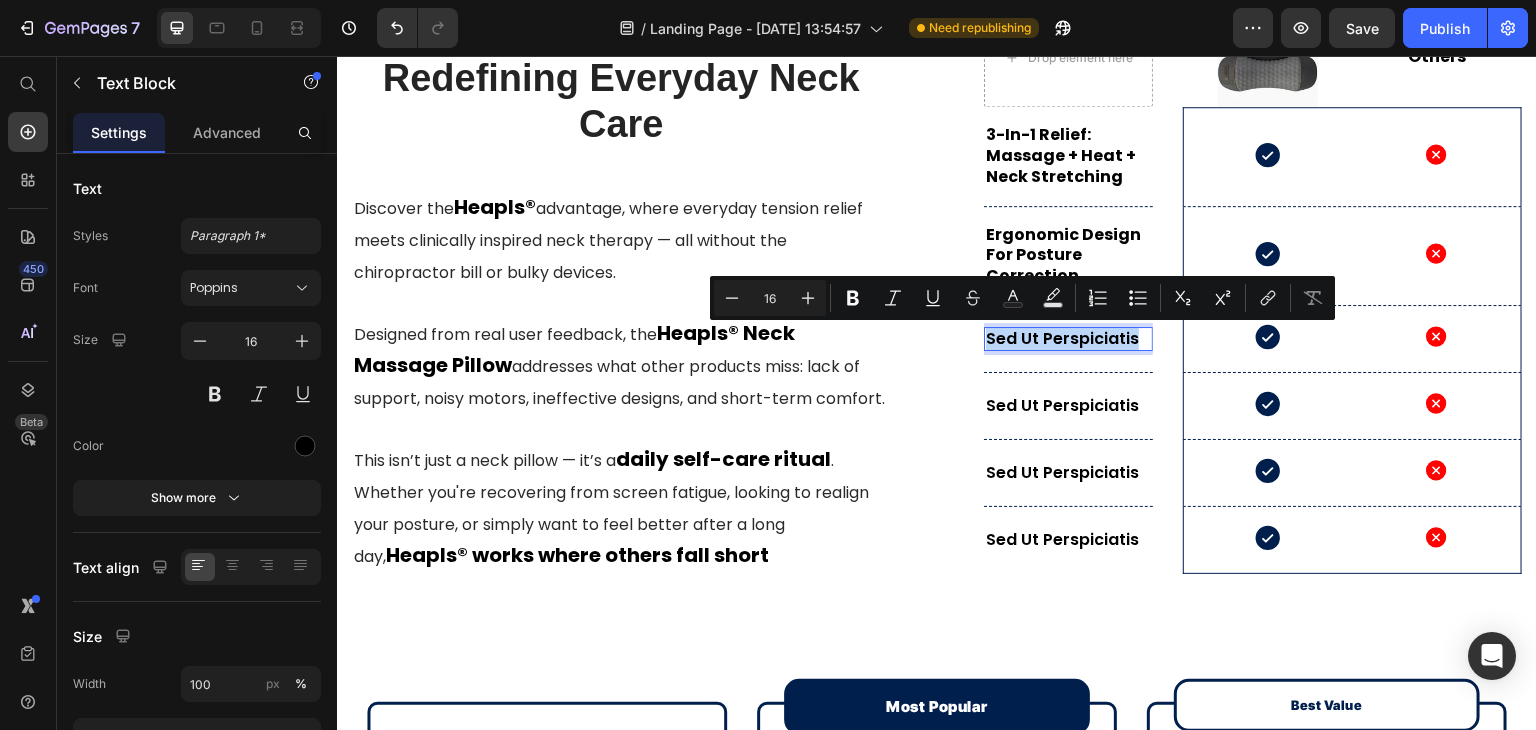 click on "Sed ut perspiciatis" at bounding box center [1068, 339] 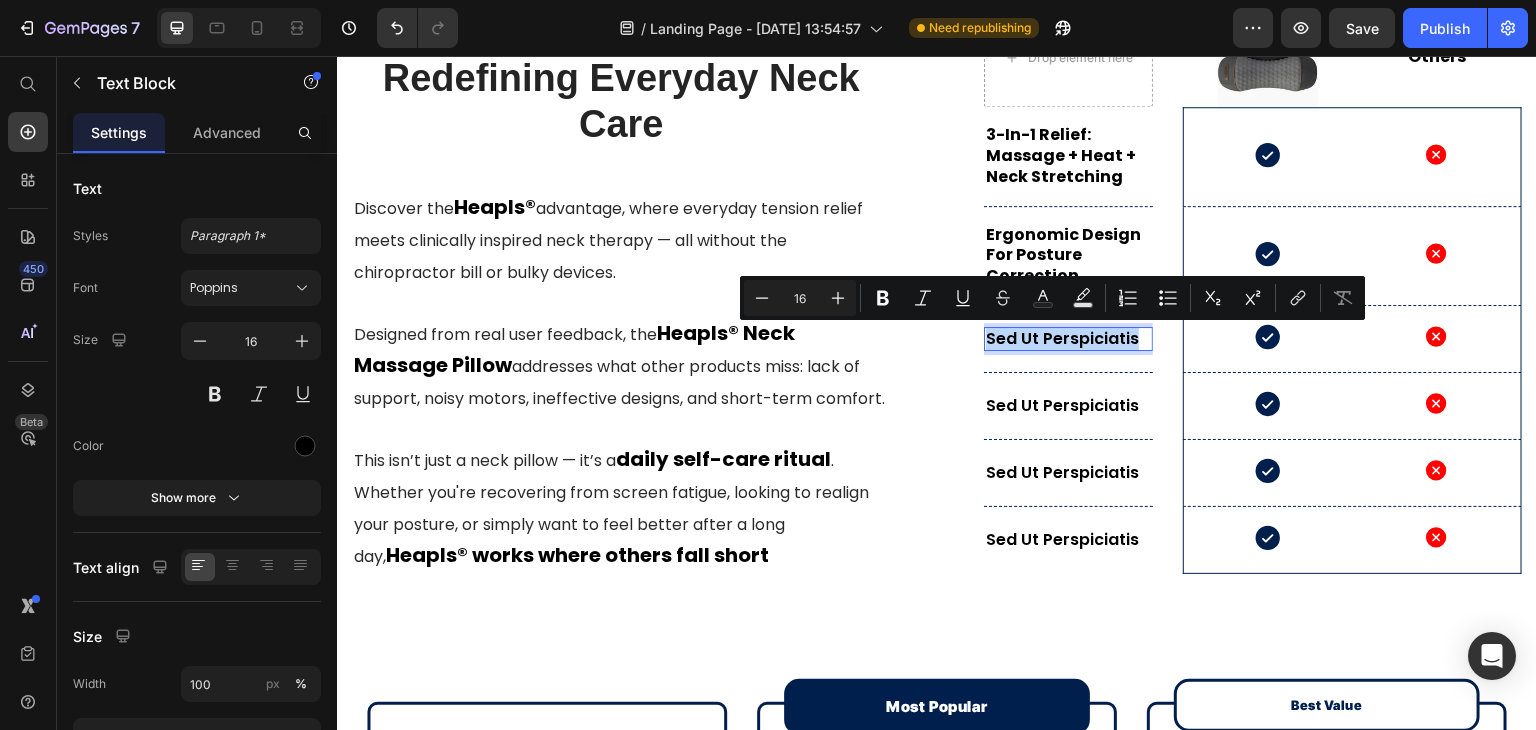 scroll, scrollTop: 7609, scrollLeft: 0, axis: vertical 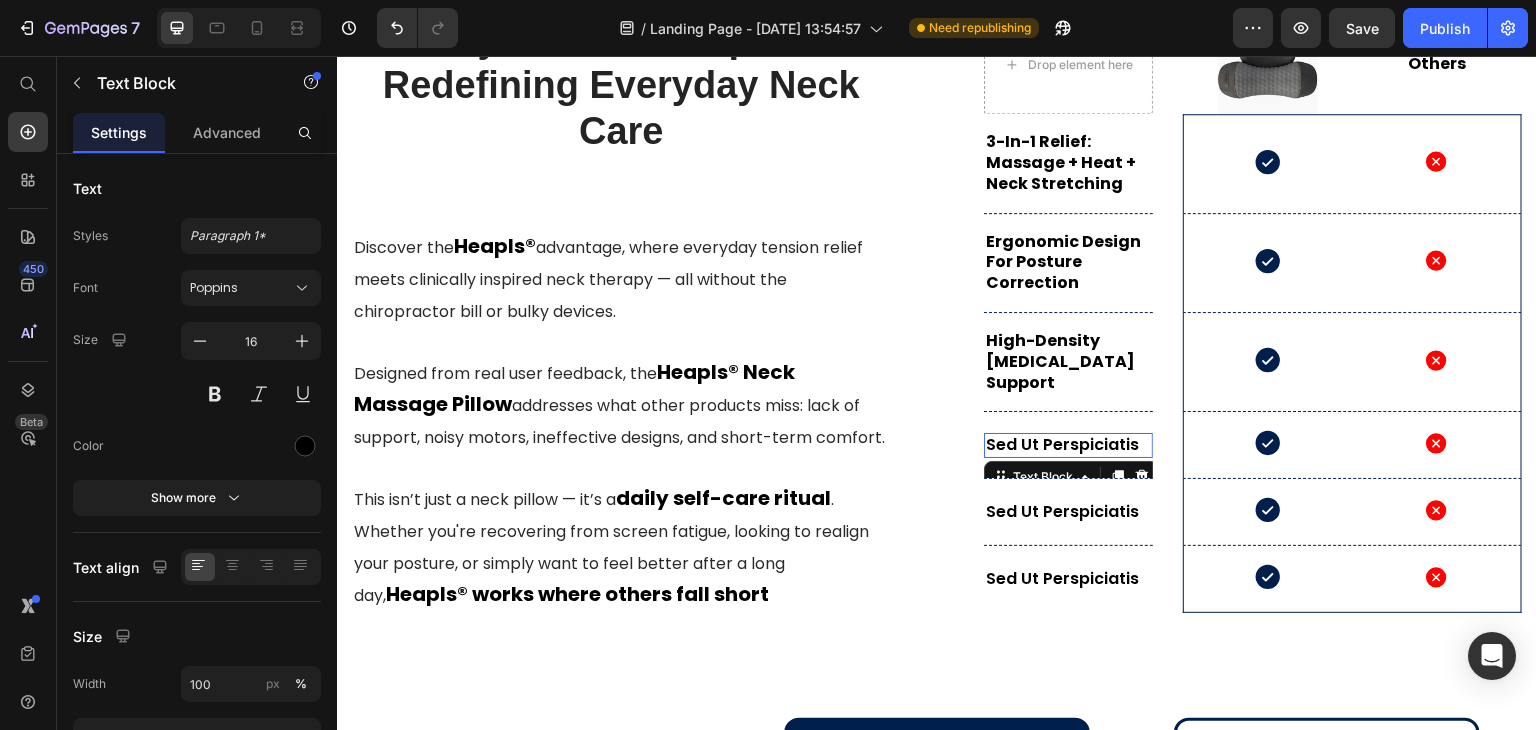 click on "Sed ut perspiciatis" at bounding box center [1068, 445] 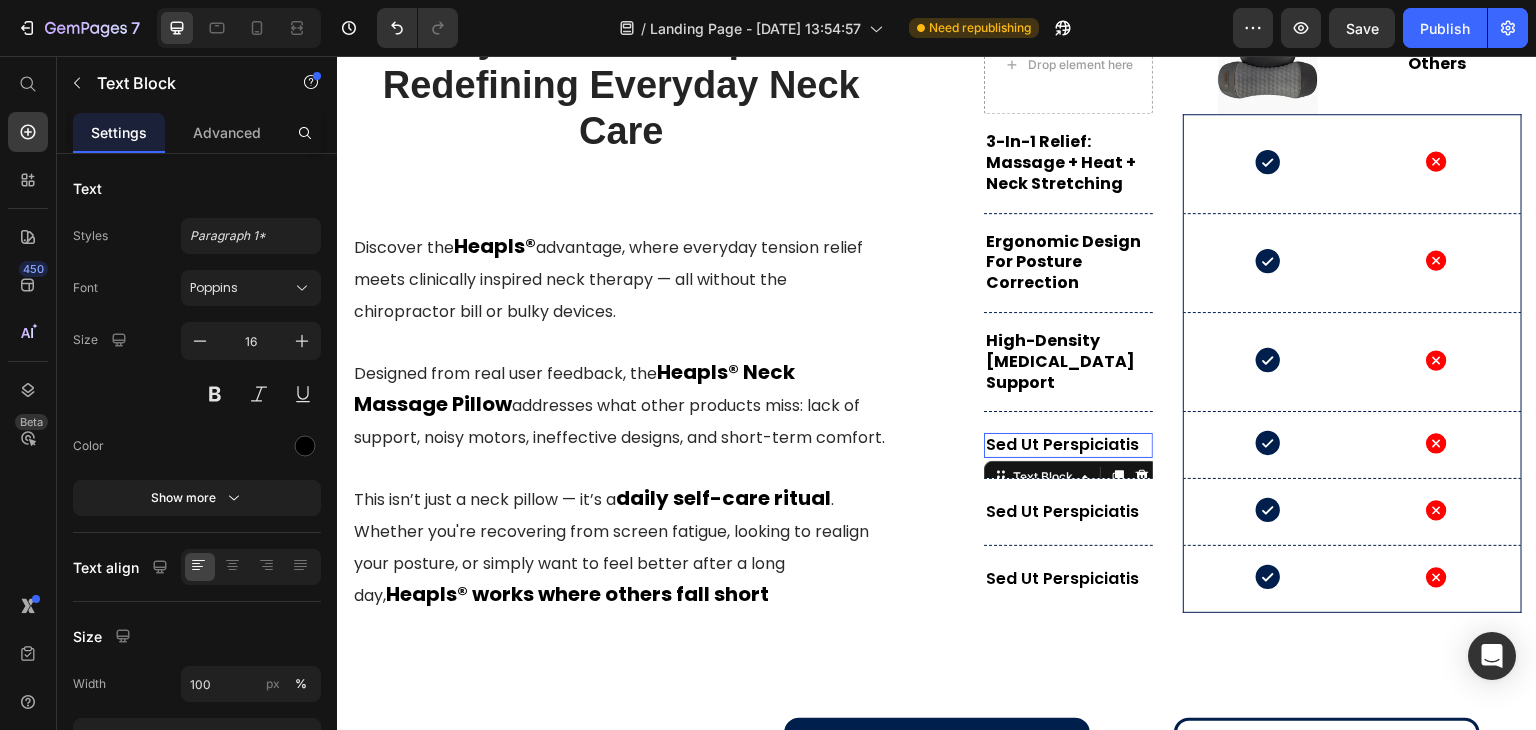 click on "Sed ut perspiciatis" at bounding box center [1068, 445] 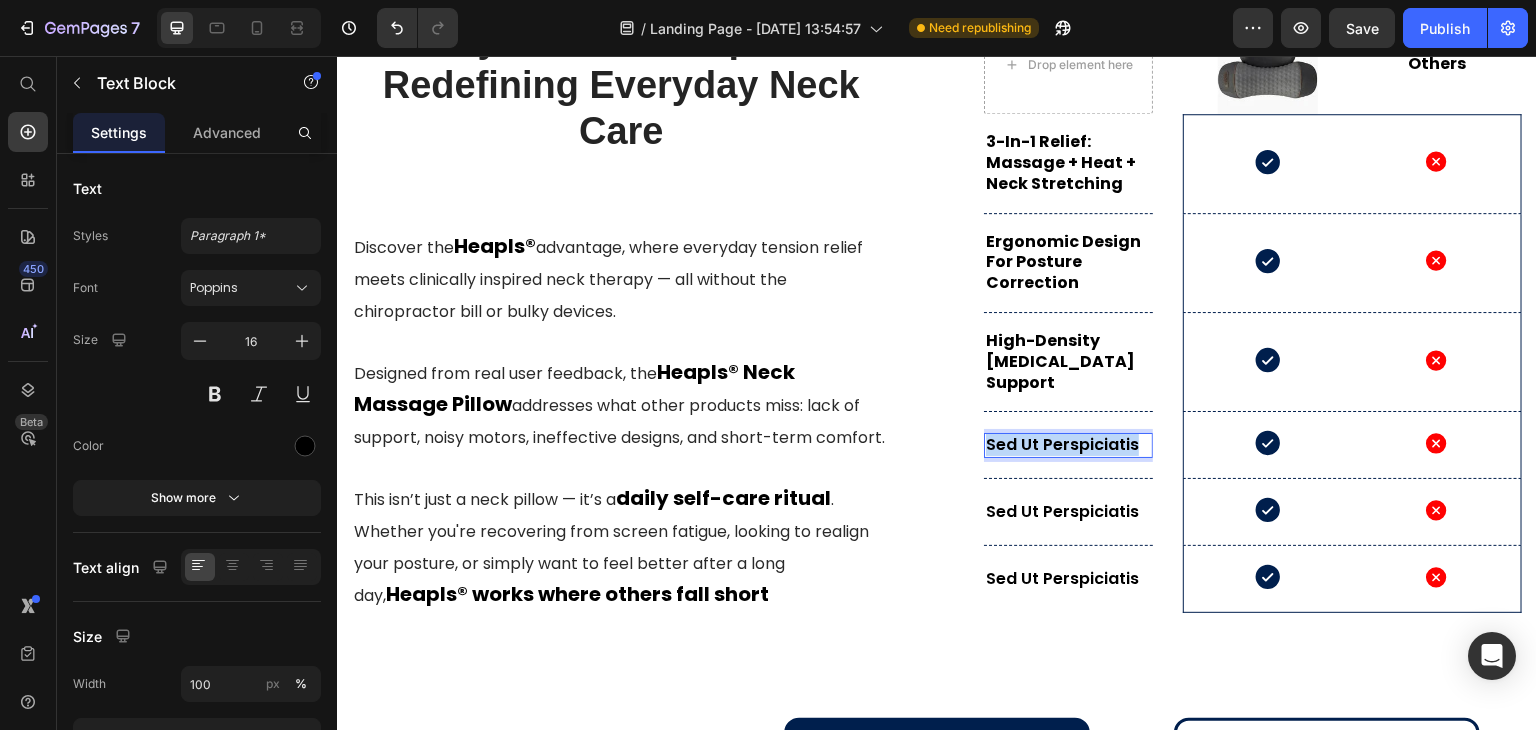 click on "Sed ut perspiciatis" at bounding box center [1068, 445] 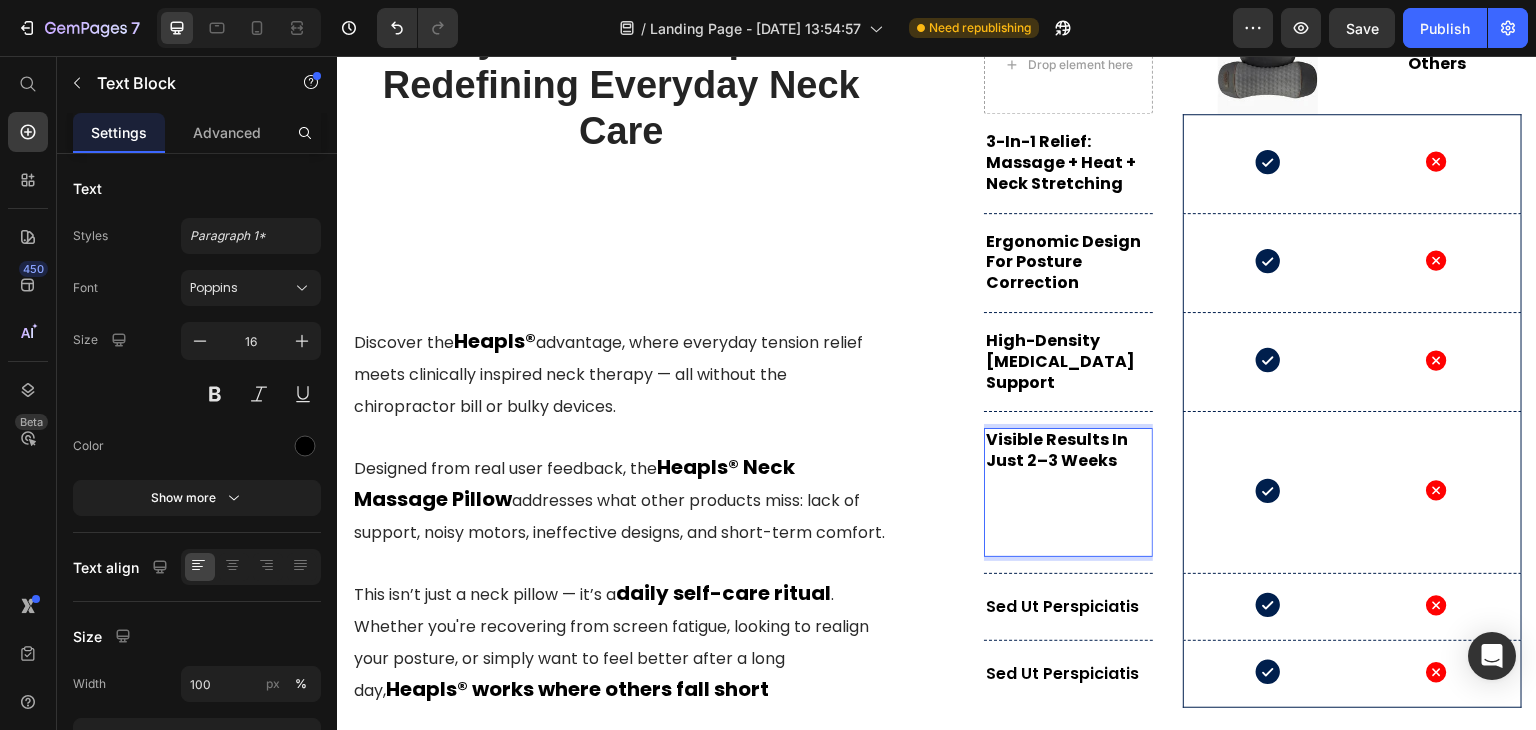 scroll, scrollTop: 7604, scrollLeft: 0, axis: vertical 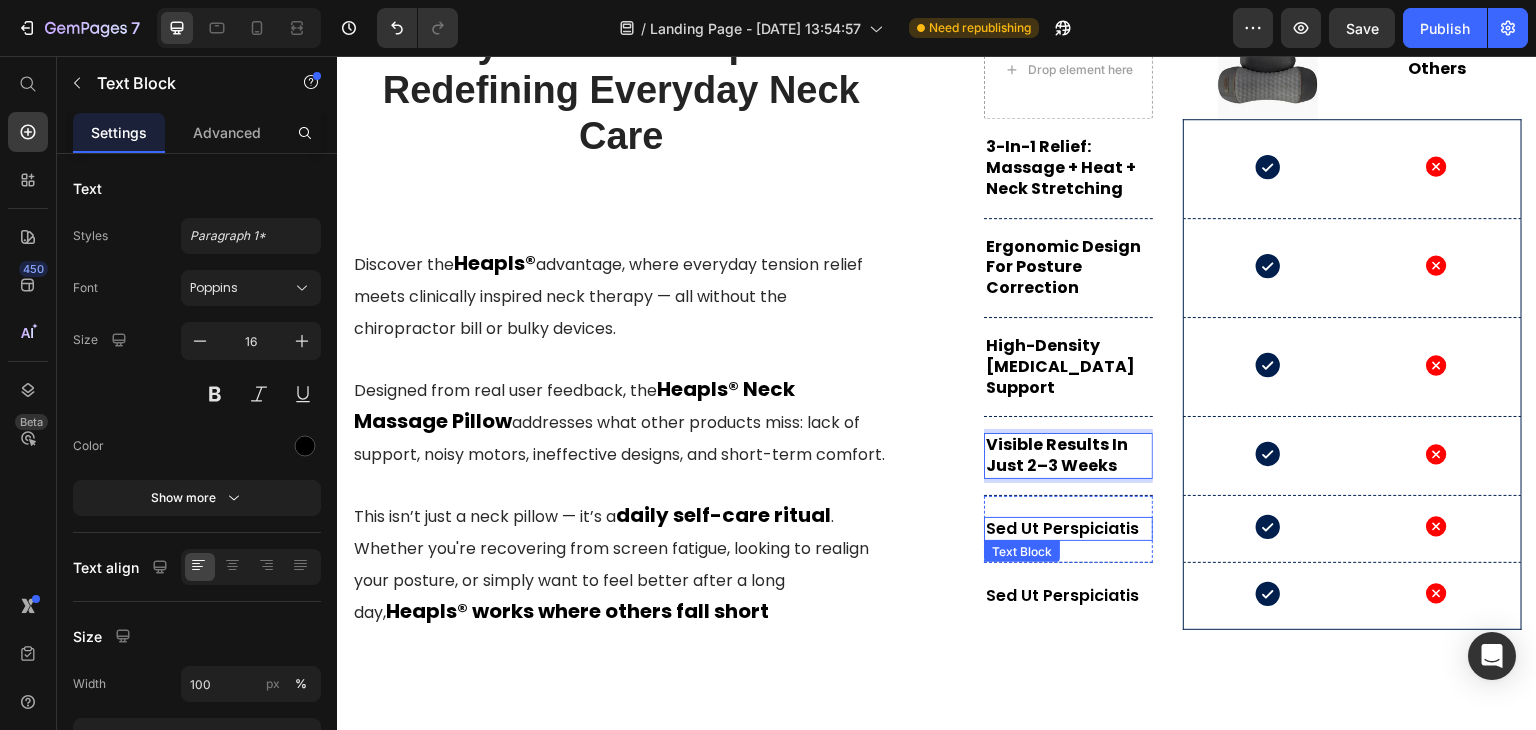 click on "Sed ut perspiciatis" at bounding box center (1068, 529) 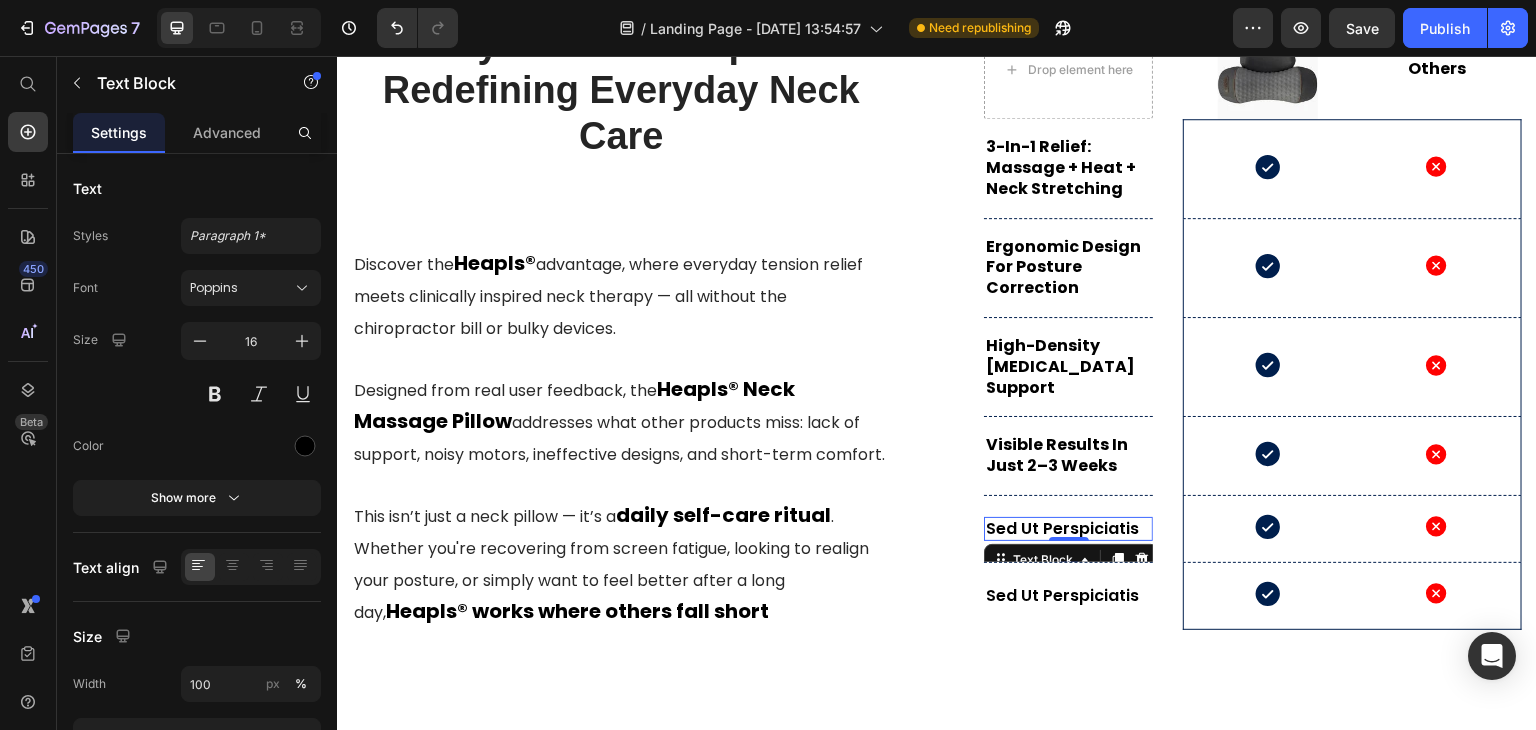 click on "Sed ut perspiciatis" at bounding box center [1068, 529] 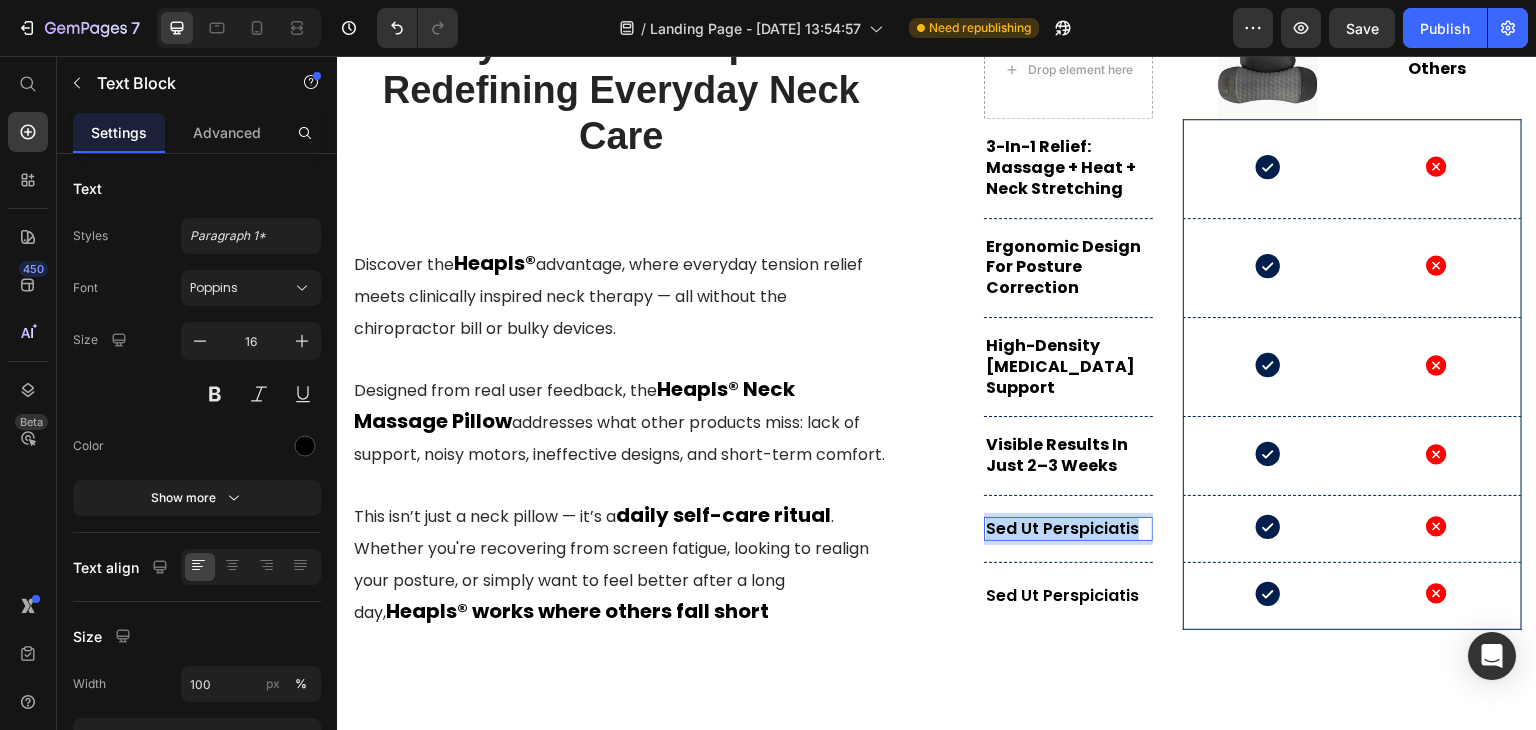 click on "Sed ut perspiciatis" at bounding box center [1068, 529] 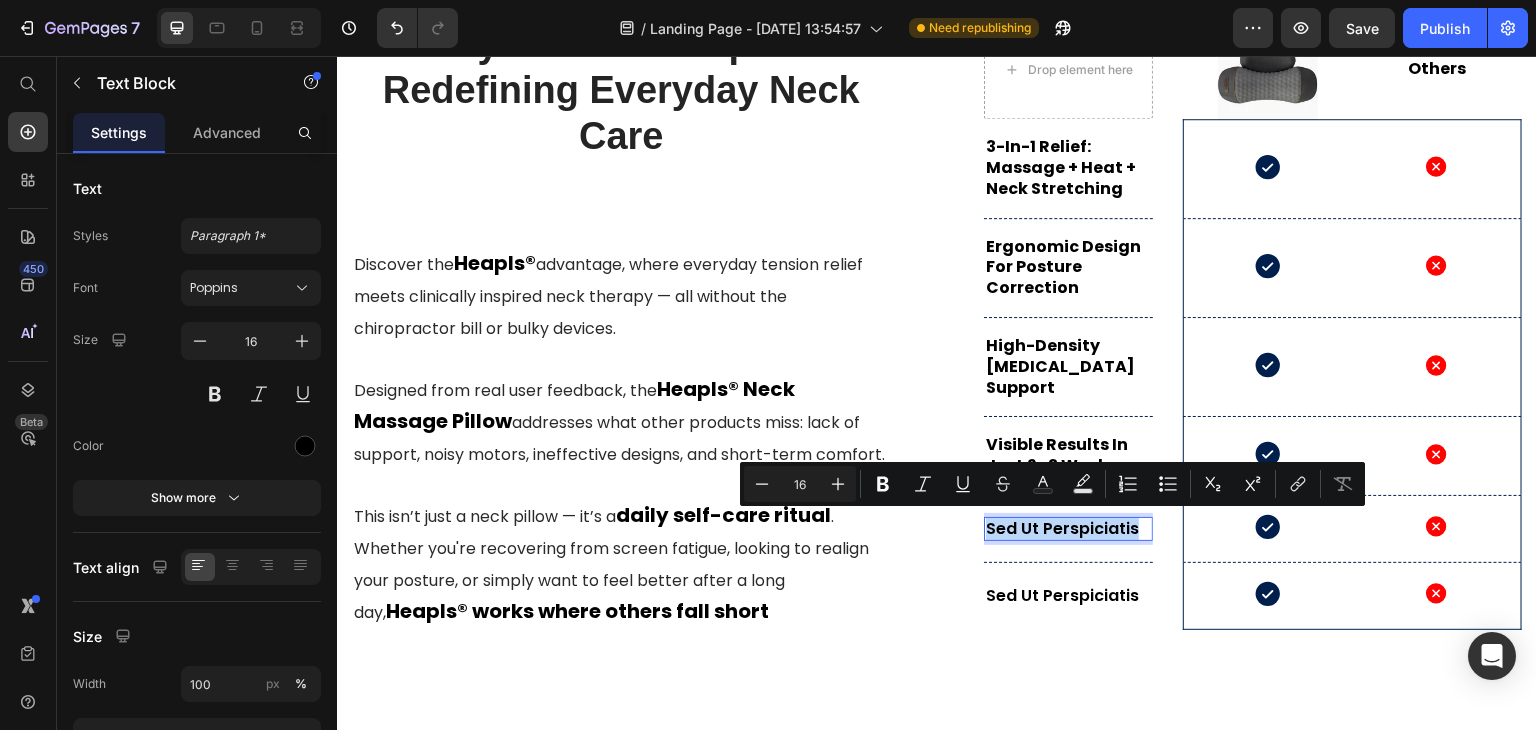 scroll, scrollTop: 7600, scrollLeft: 0, axis: vertical 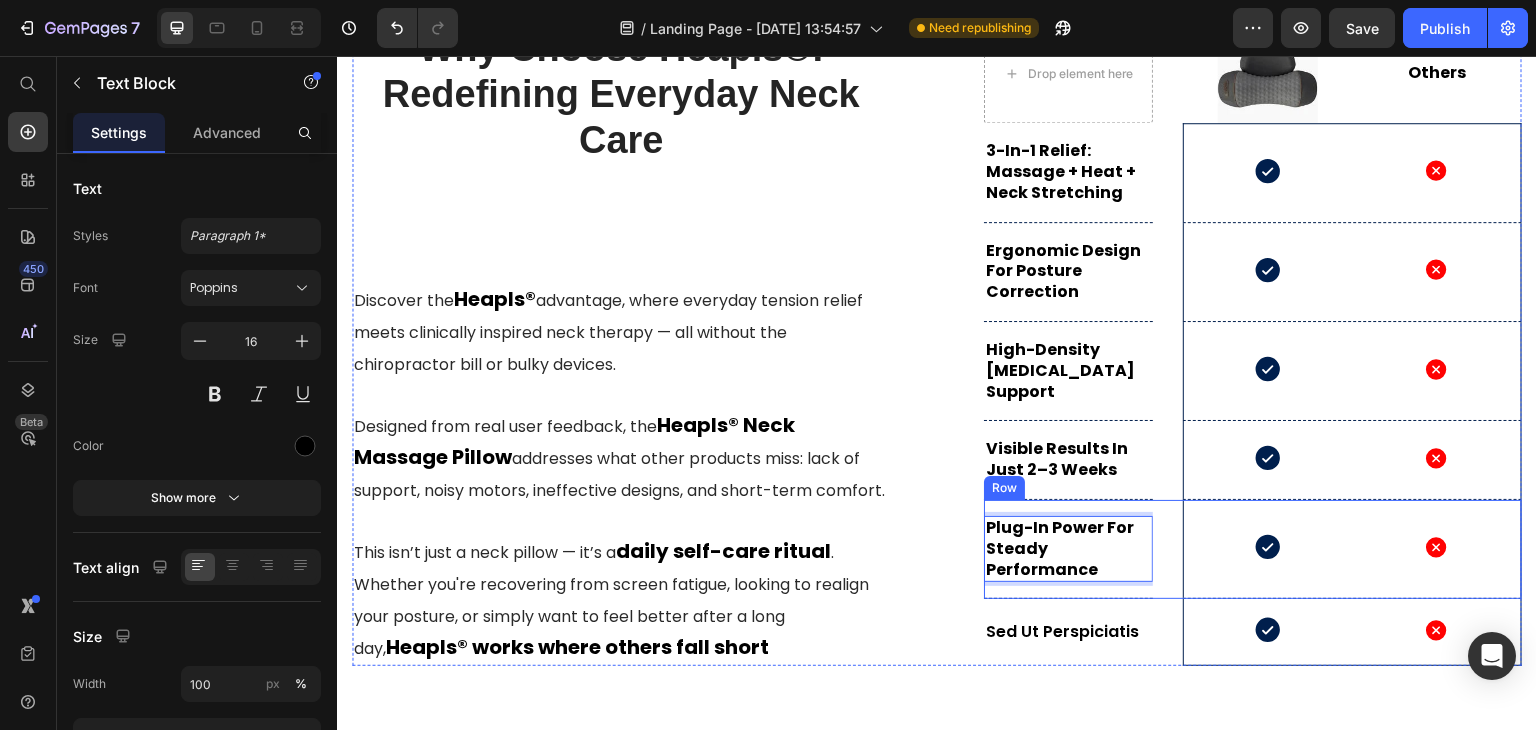 click on "Plug-In Power for Steady Performance Text Block   0 Hero Banner
Icon
Icon Hero Banner Row" at bounding box center (1253, 549) 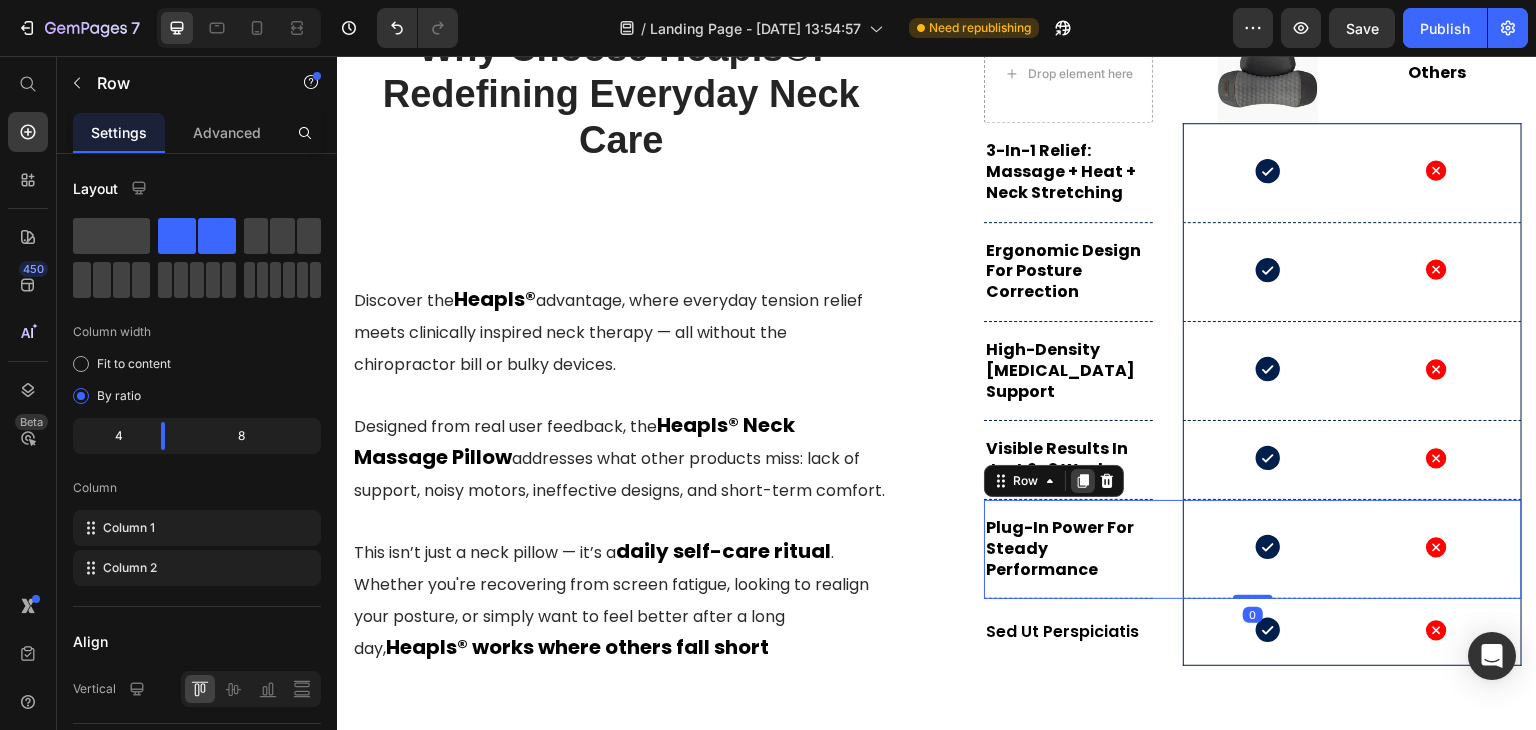 click 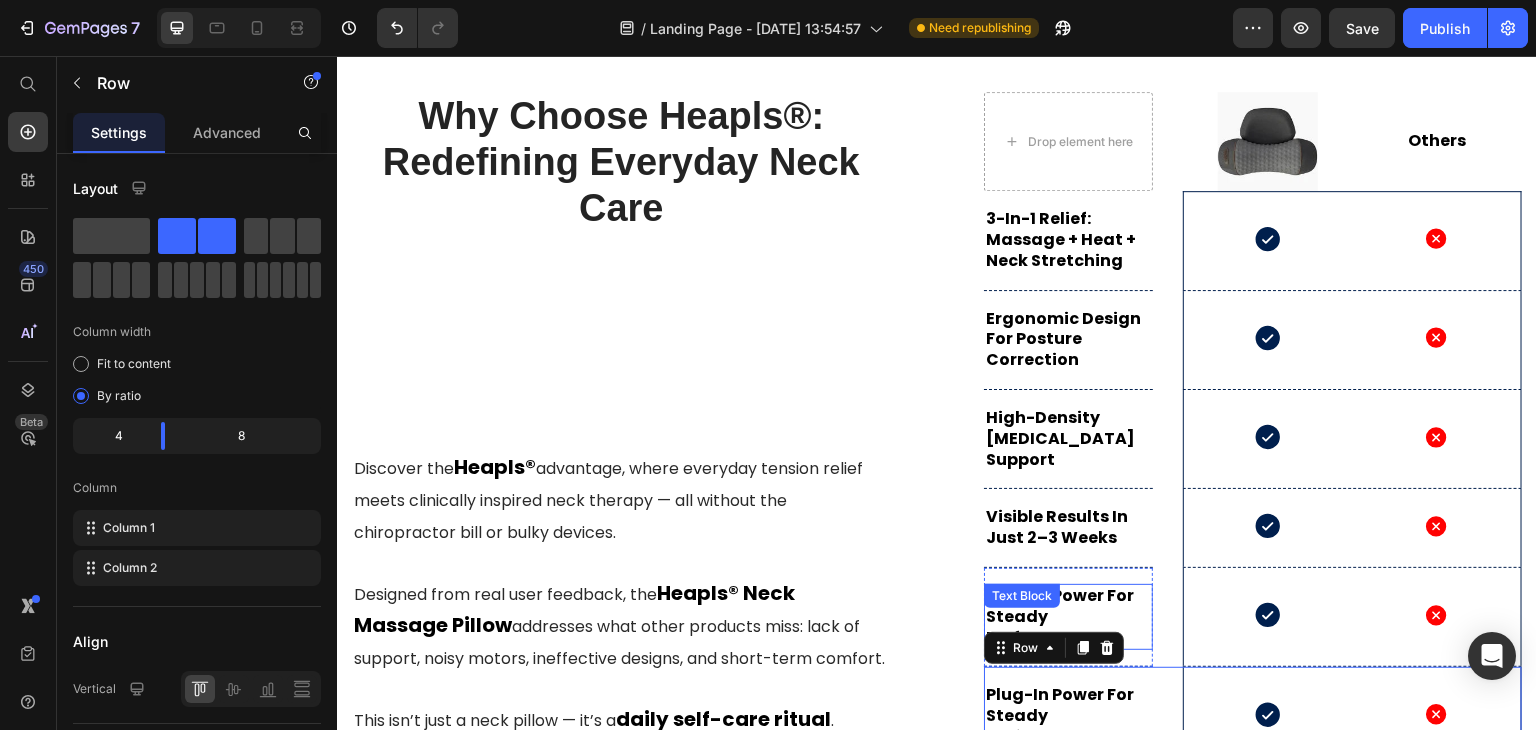 scroll, scrollTop: 7500, scrollLeft: 0, axis: vertical 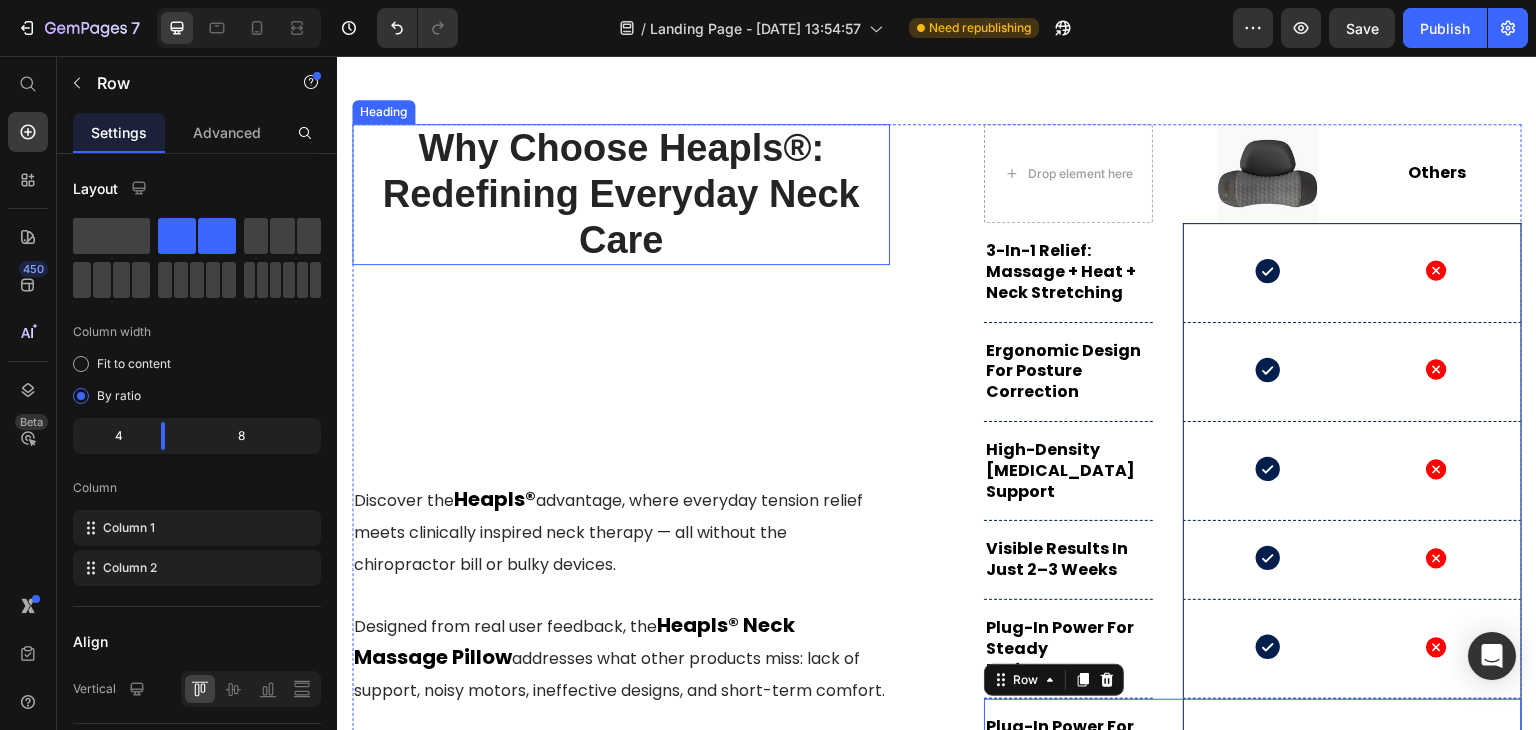 click on "Why Choose Heapls®: Redefining Everyday Neck Care" at bounding box center (620, 193) 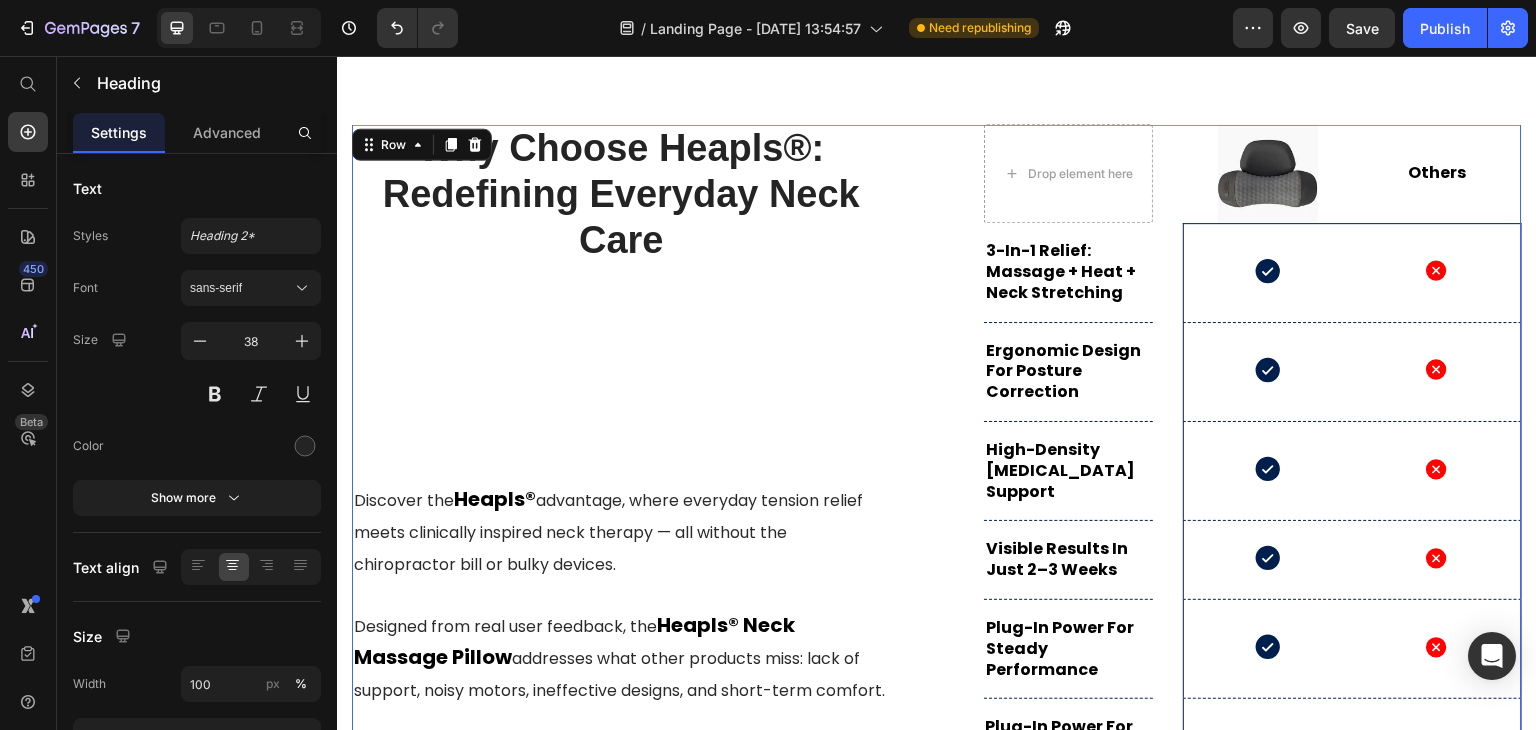 click on "Why Choose Heapls®: Redefining Everyday Neck Care Heading Discover the  Heapls®  advantage, where everyday tension relief meets clinically inspired neck therapy — all without the chiropractor bill or bulky devices. Designed from real user feedback, the  Heapls® Neck Massage Pillow  addresses what other products miss: lack of support, noisy motors, ineffective designs, and short-term comfort. This isn’t just a neck pillow — it’s a  daily self-care ritual . Whether you're recovering from screen fatigue, looking to realign your posture, or simply want to feel better after a long day,  Heapls® works where others fall short Text block" at bounding box center [621, 494] 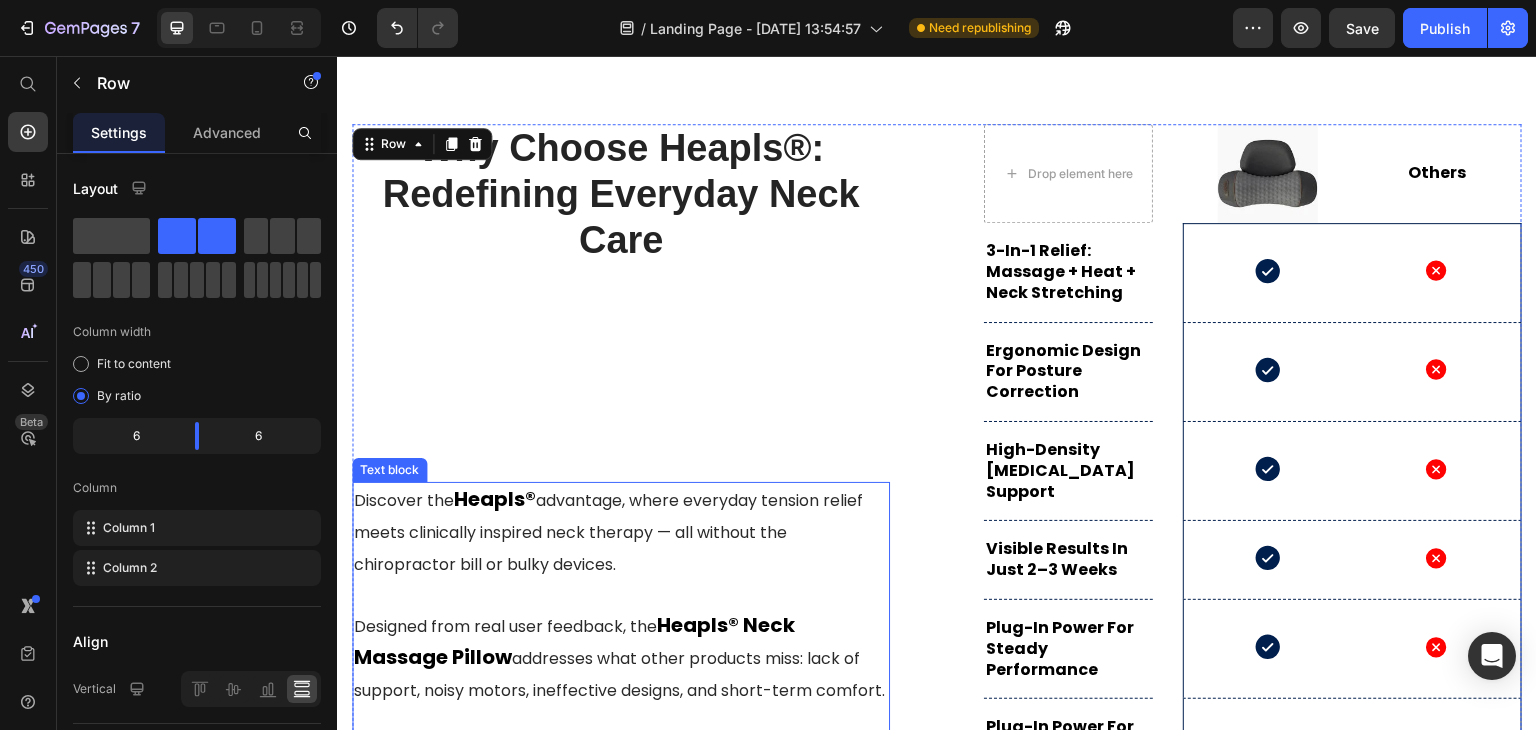 click on "Discover the  Heapls®  advantage, where everyday tension relief meets clinically inspired neck therapy — all without the chiropractor bill or bulky devices. Designed from real user feedback, the  Heapls® Neck Massage Pillow  addresses what other products miss: lack of support, noisy motors, ineffective designs, and short-term comfort. This isn’t just a neck pillow — it’s a  daily self-care ritual . Whether you're recovering from screen fatigue, looking to realign your posture, or simply want to feel better after a long day,  Heapls® works where others fall short" at bounding box center [621, 674] 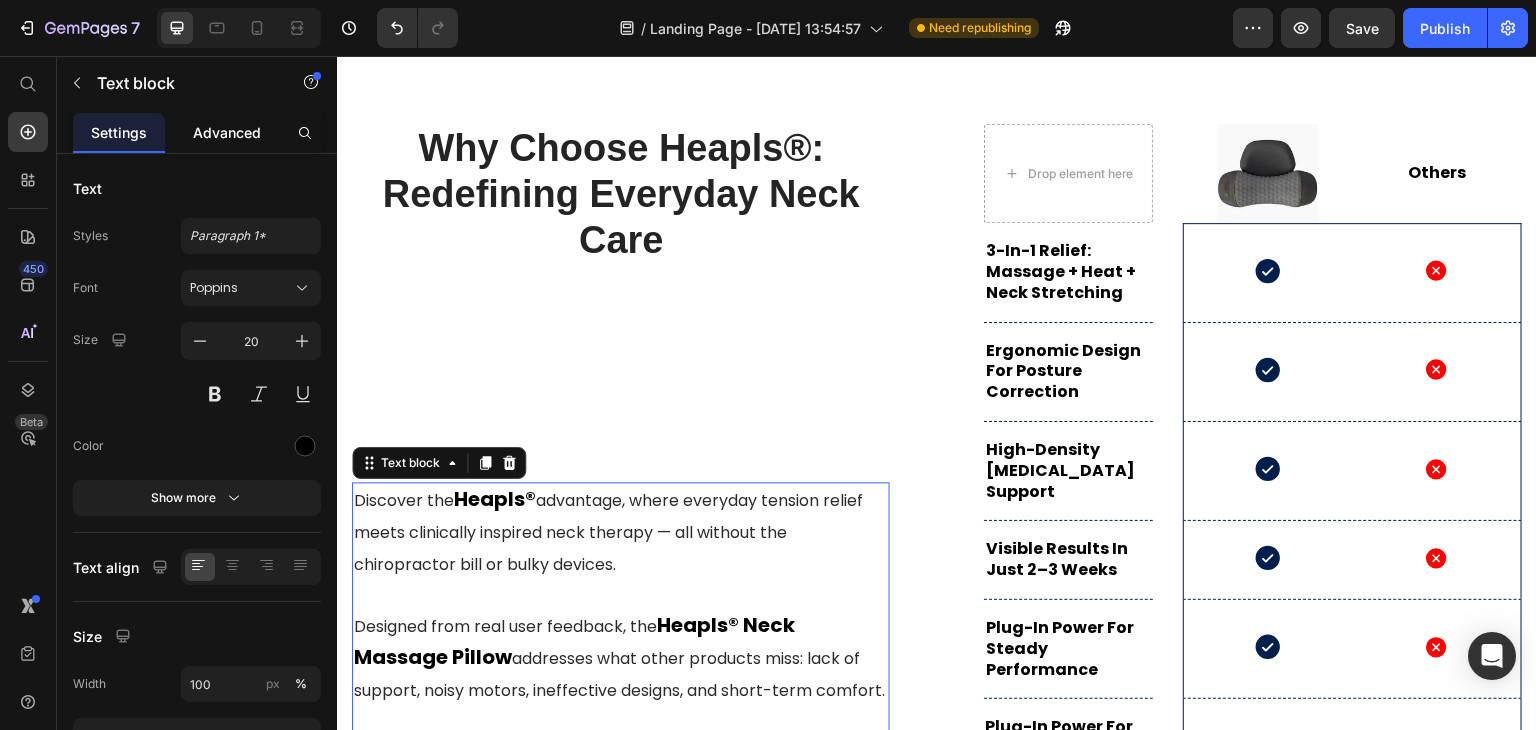 click on "Advanced" at bounding box center [227, 132] 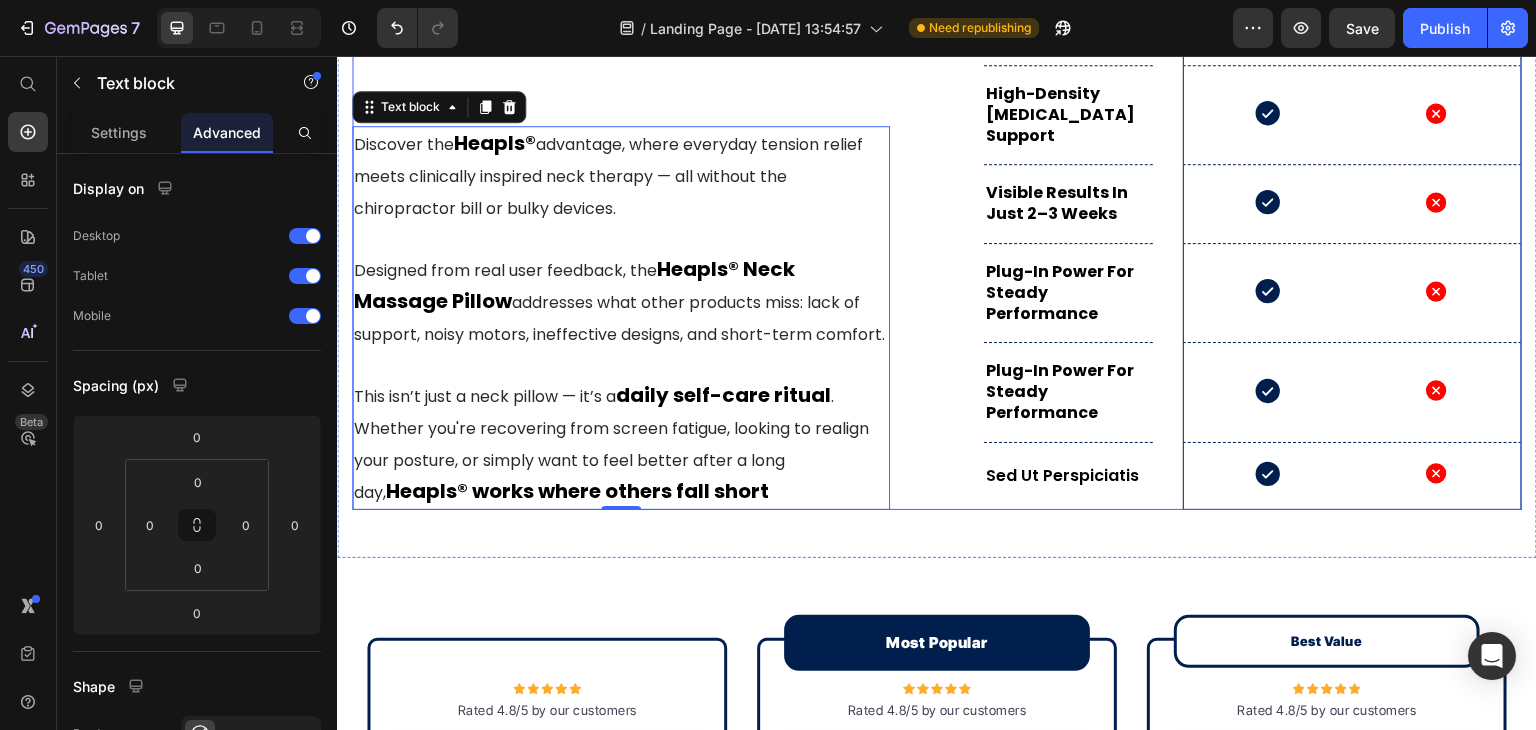 scroll, scrollTop: 8000, scrollLeft: 0, axis: vertical 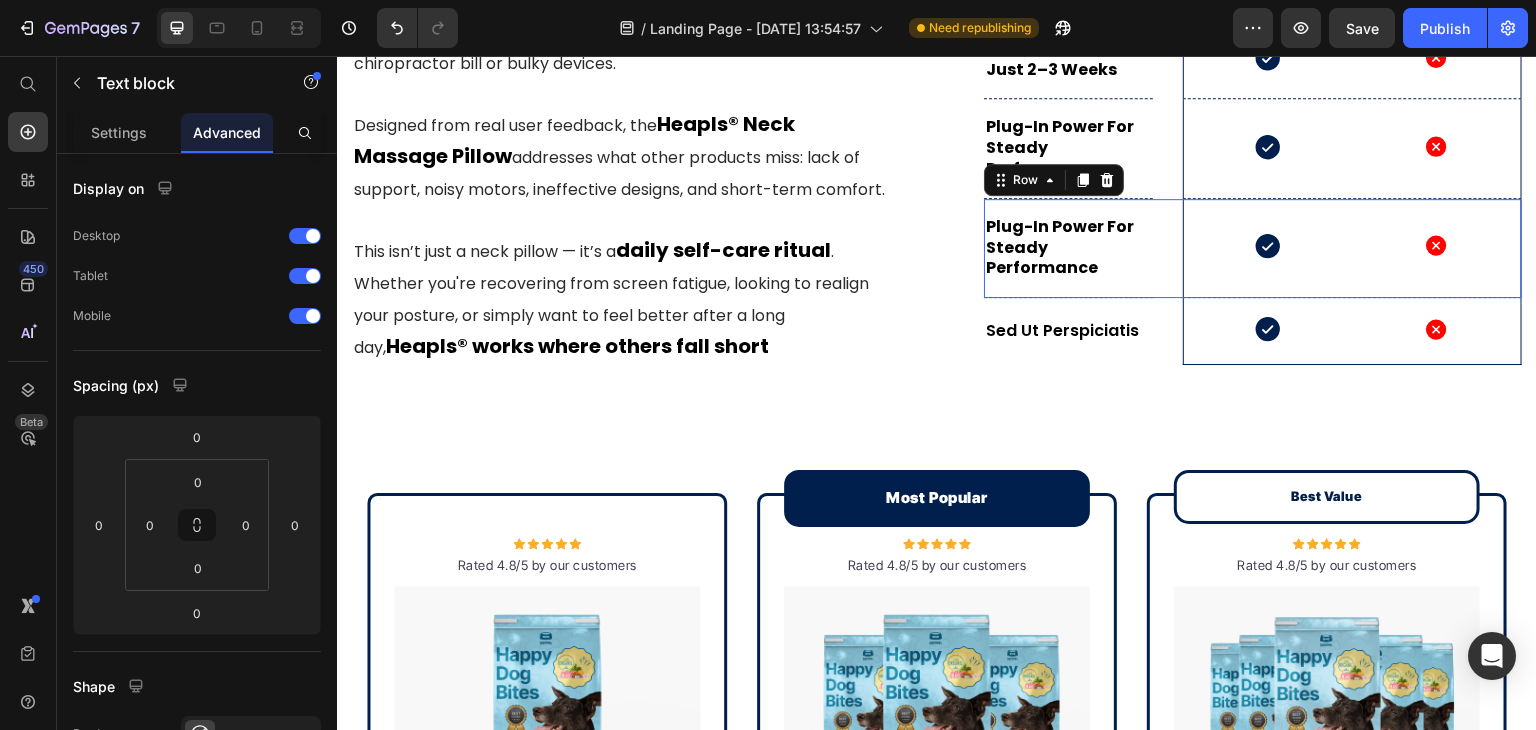 click on "Plug-In Power for Steady Performance Text Block Hero Banner
Icon
Icon Hero Banner Row   0" at bounding box center [1253, 248] 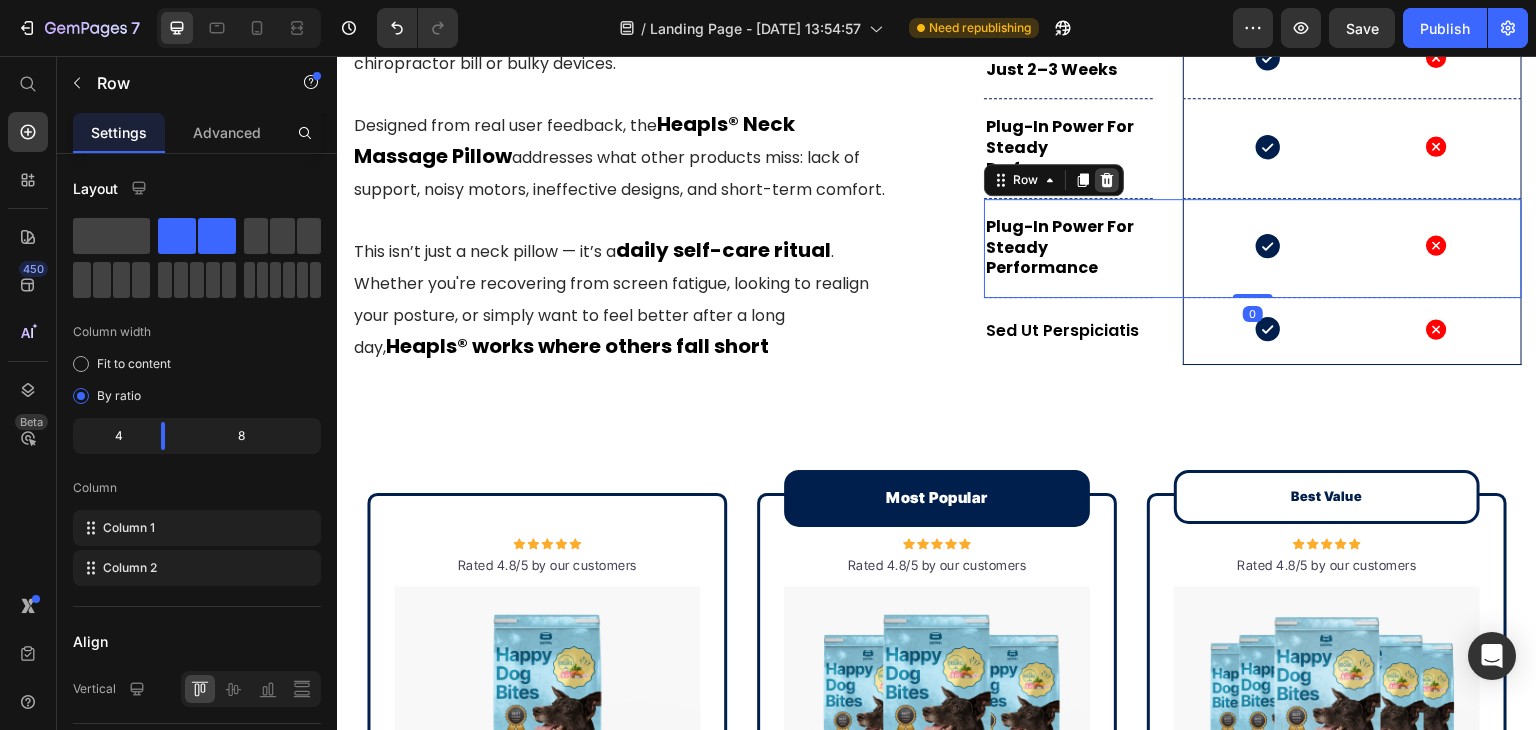 click 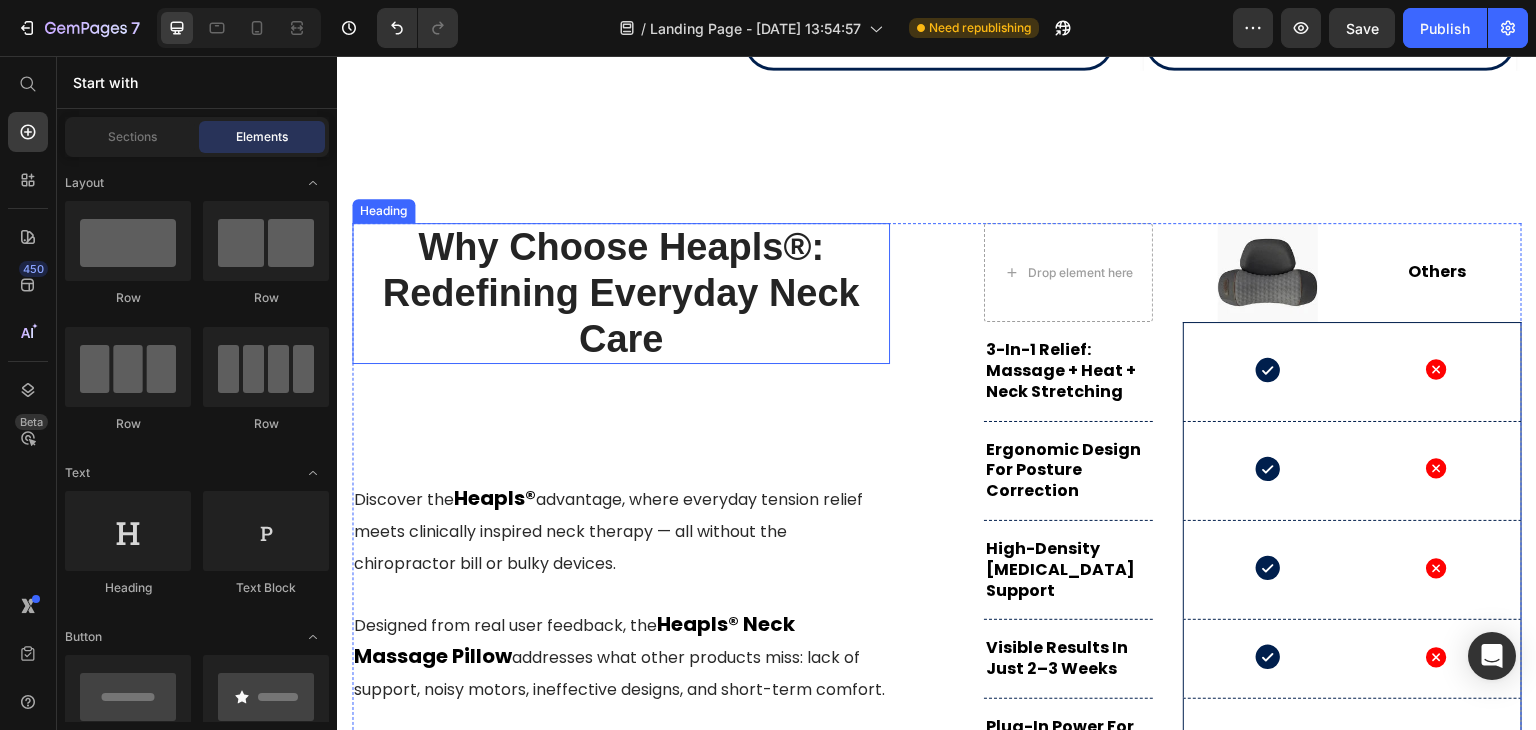 scroll, scrollTop: 7400, scrollLeft: 0, axis: vertical 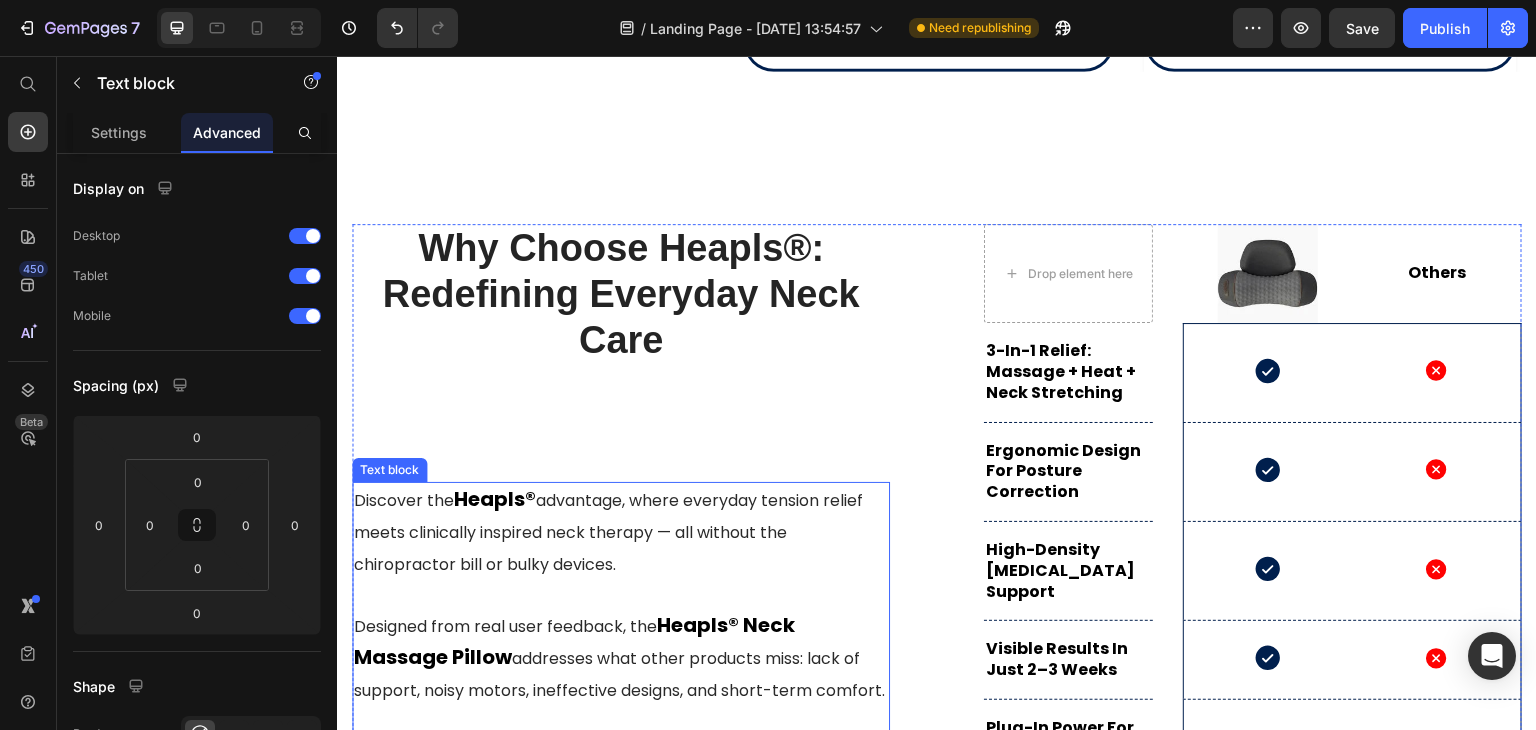 click on "advantage, where everyday tension relief meets clinically inspired neck therapy — all without the chiropractor bill or bulky devices." at bounding box center [608, 532] 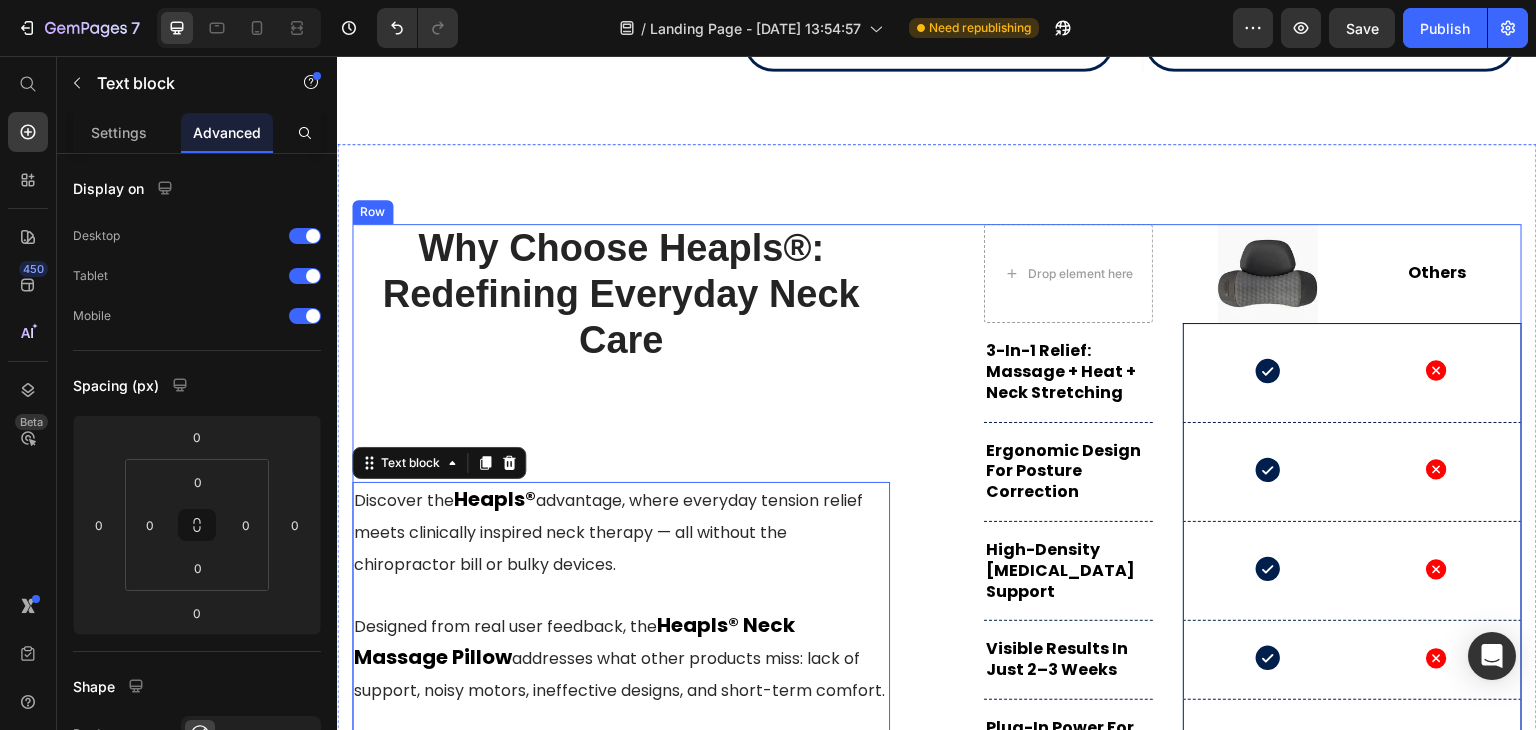 click on "Why Choose Heapls®: Redefining Everyday Neck Care Heading Discover the  Heapls®  advantage, where everyday tension relief meets clinically inspired neck therapy — all without the chiropractor bill or bulky devices. Designed from real user feedback, the  Heapls® Neck Massage Pillow  addresses what other products miss: lack of support, noisy motors, ineffective designs, and short-term comfort. This isn’t just a neck pillow — it’s a  daily self-care ritual . Whether you're recovering from screen fatigue, looking to realign your posture, or simply want to feel better after a long day,  Heapls® works where others fall short Text block   0" at bounding box center [621, 545] 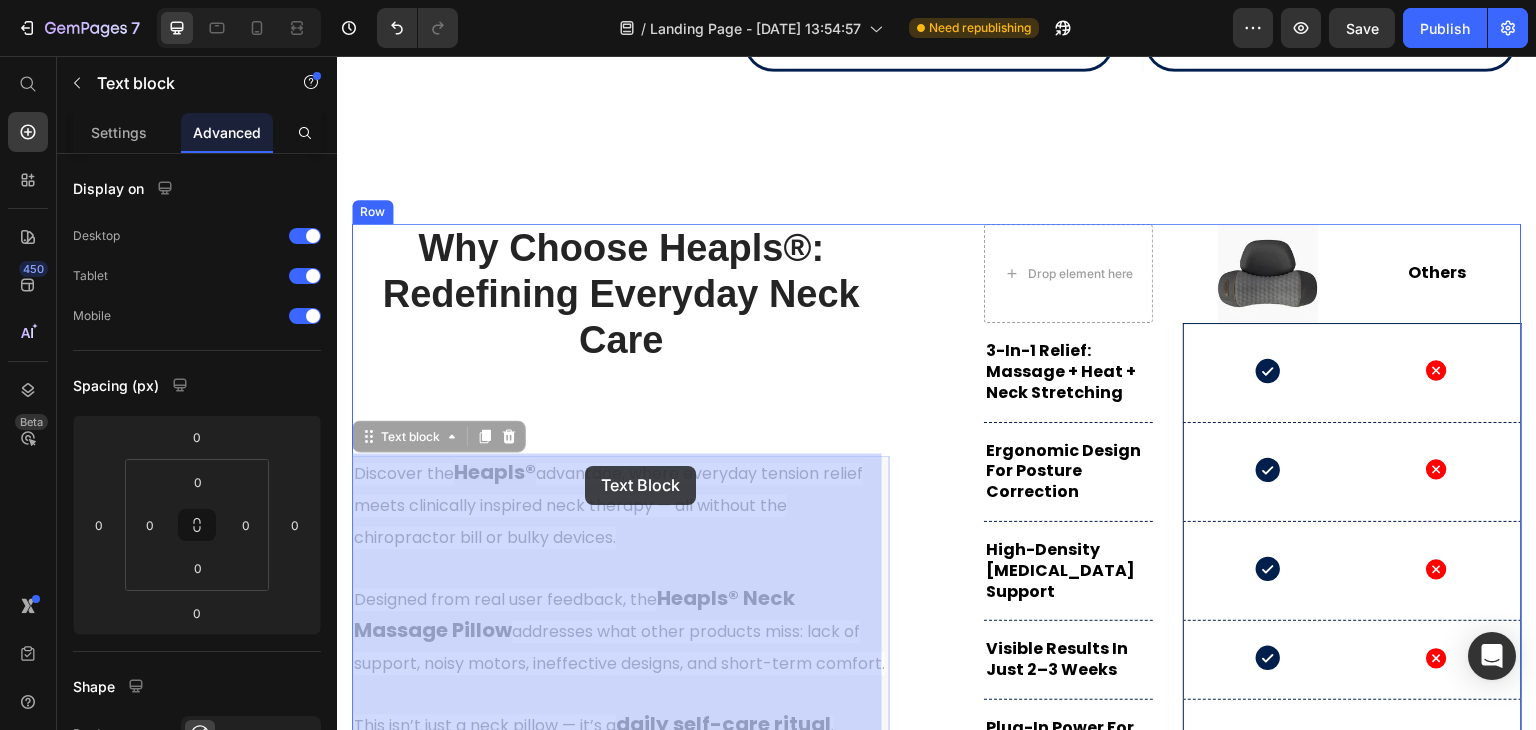 drag, startPoint x: 548, startPoint y: 527, endPoint x: 585, endPoint y: 466, distance: 71.34424 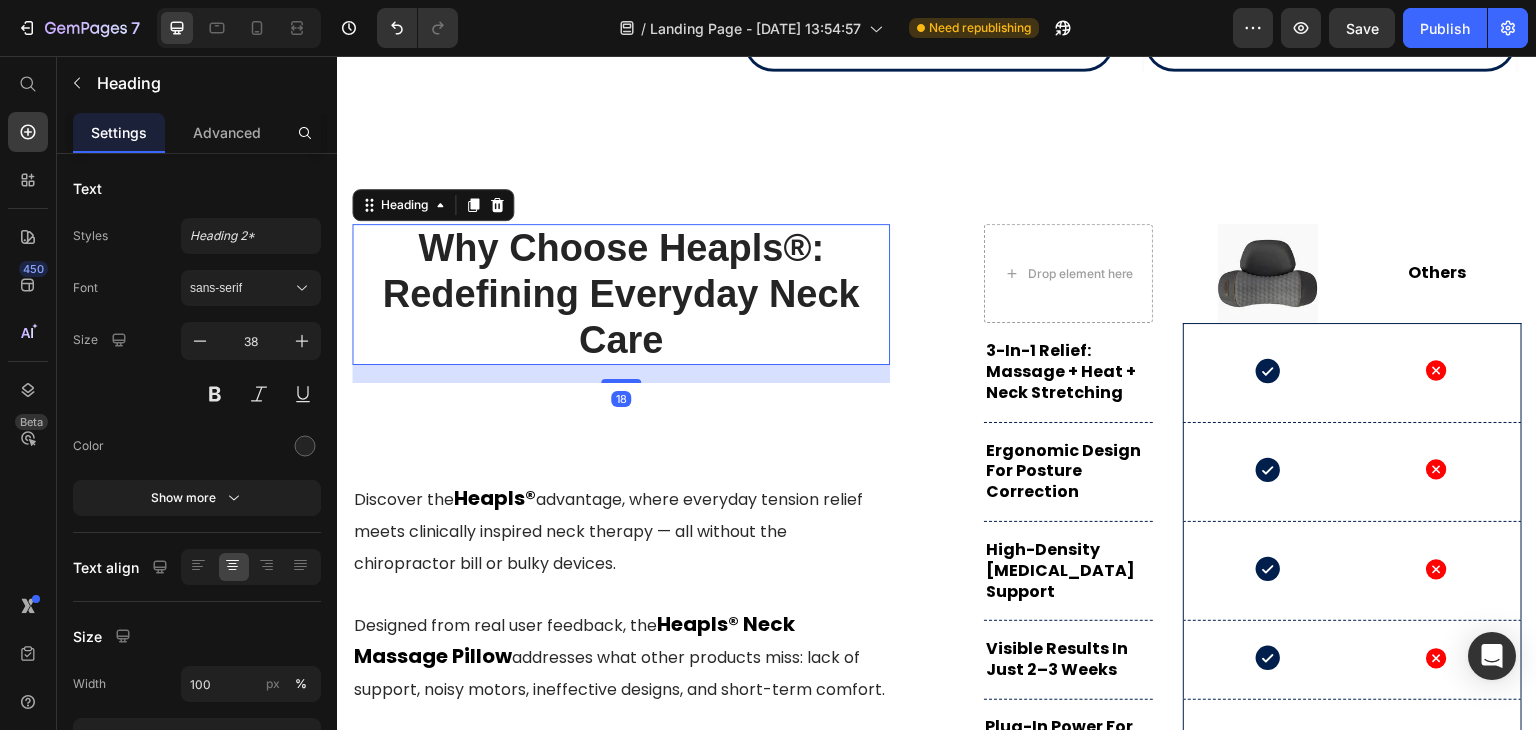 click on "Why Choose Heapls®: Redefining Everyday Neck Care" at bounding box center [620, 293] 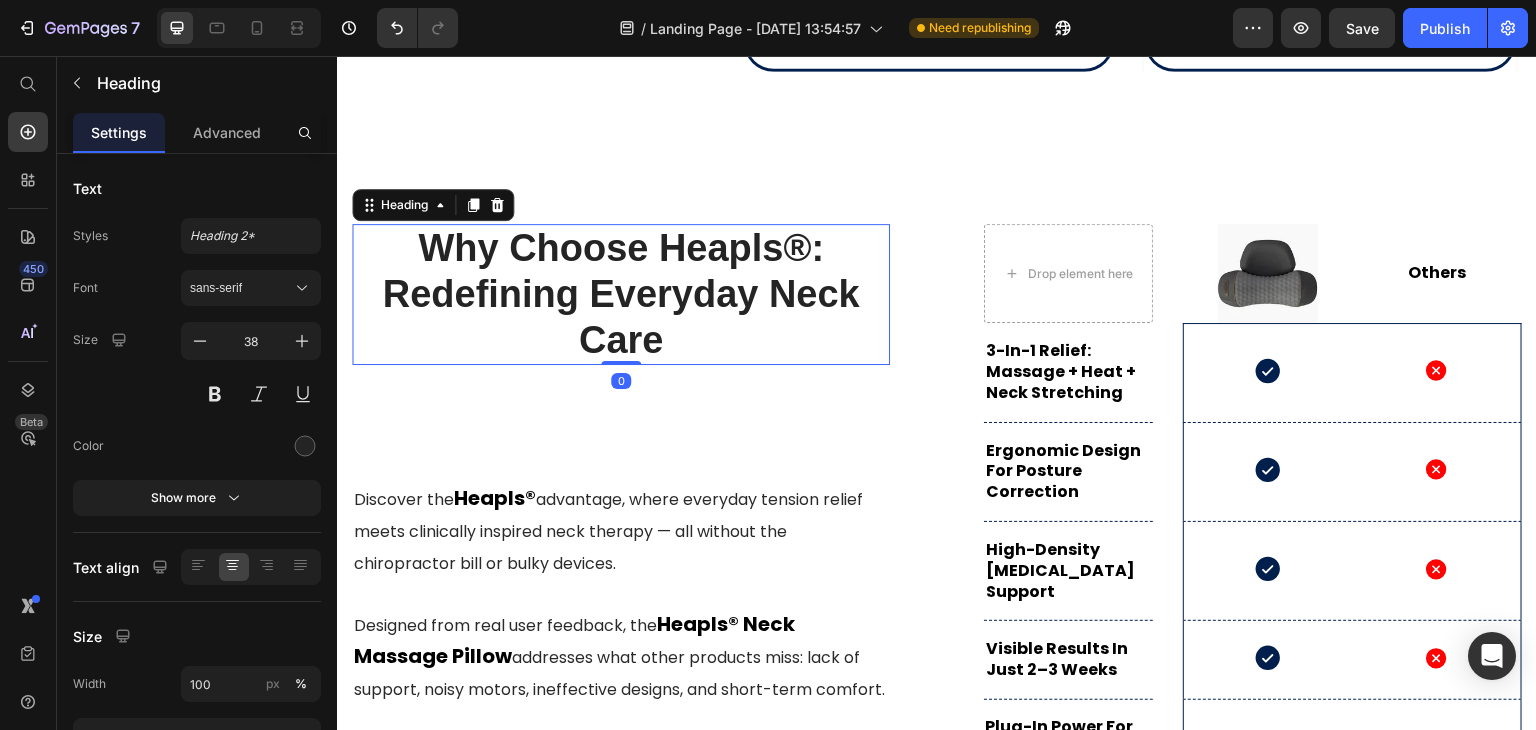 drag, startPoint x: 626, startPoint y: 378, endPoint x: 637, endPoint y: 314, distance: 64.93843 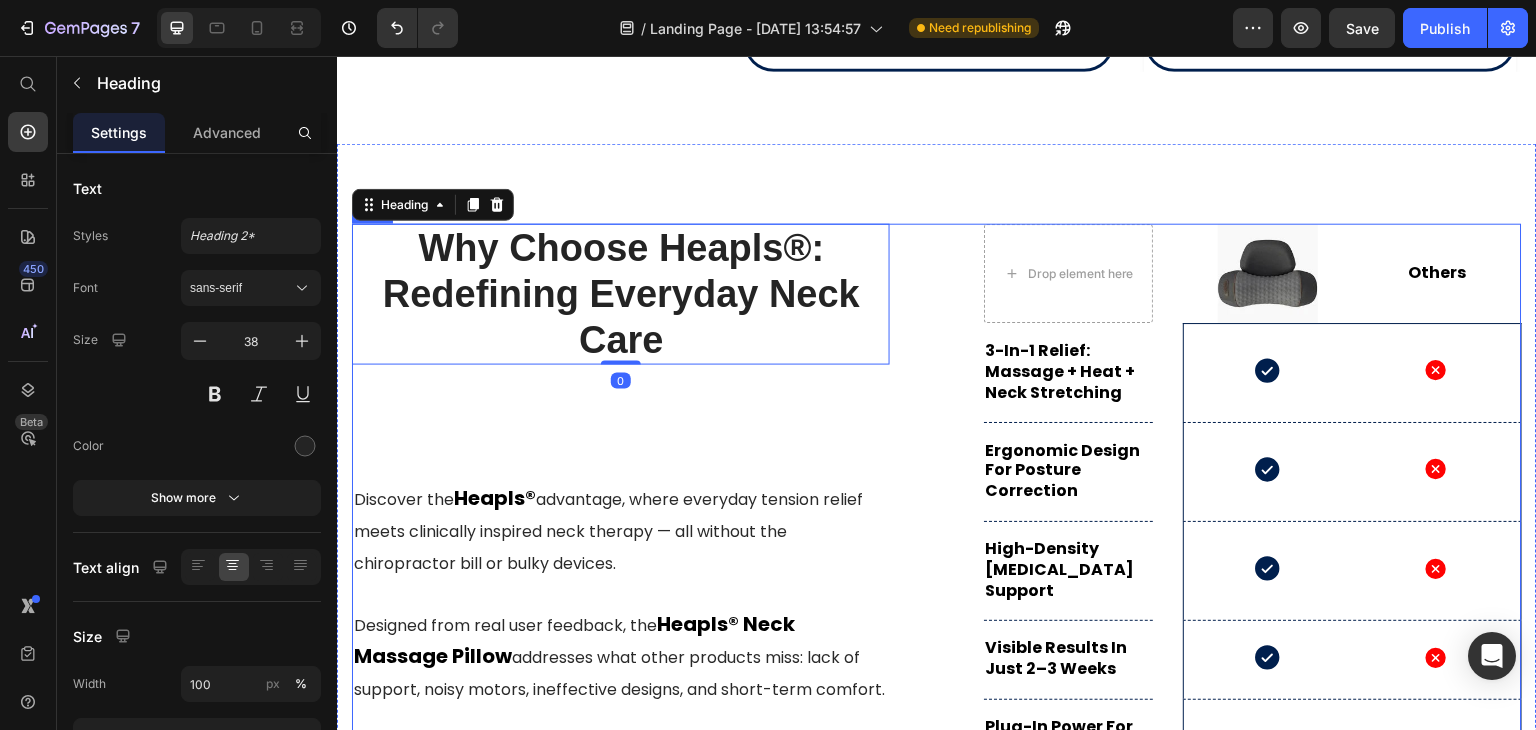 click on "Why Choose Heapls®: Redefining Everyday Neck Care Heading   0 Discover the  Heapls®  advantage, where everyday tension relief meets clinically inspired neck therapy — all without the chiropractor bill or bulky devices. Designed from real user feedback, the  Heapls® Neck Massage Pillow  addresses what other products miss: lack of support, noisy motors, ineffective designs, and short-term comfort. This isn’t just a neck pillow — it’s a  daily self-care ritual . Whether you're recovering from screen fatigue, looking to realign your posture, or simply want to feel better after a long day,  Heapls® works where others fall short Text block
Drop element here Image Others Text Block Row Row 3-in-1 Relief: Massage + Heat + Neck Stretching Text Block Hero Banner
Icon
Icon Hero Banner Row Ergonomic Design for Posture Correction Text Block Hero Banner
Icon
Icon Hero Banner Row High-Density [MEDICAL_DATA] Support Text Block Icon Row" at bounding box center (937, 545) 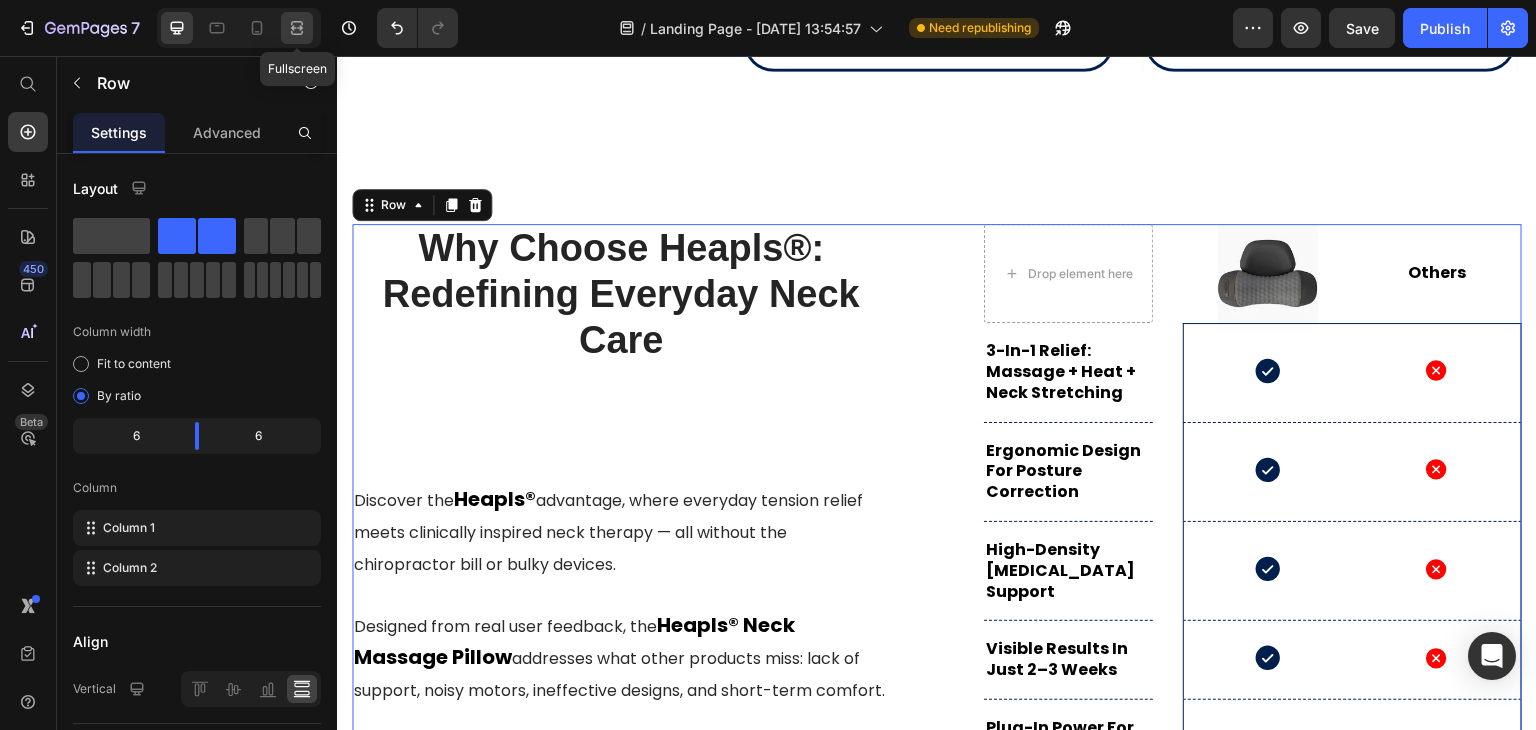 click 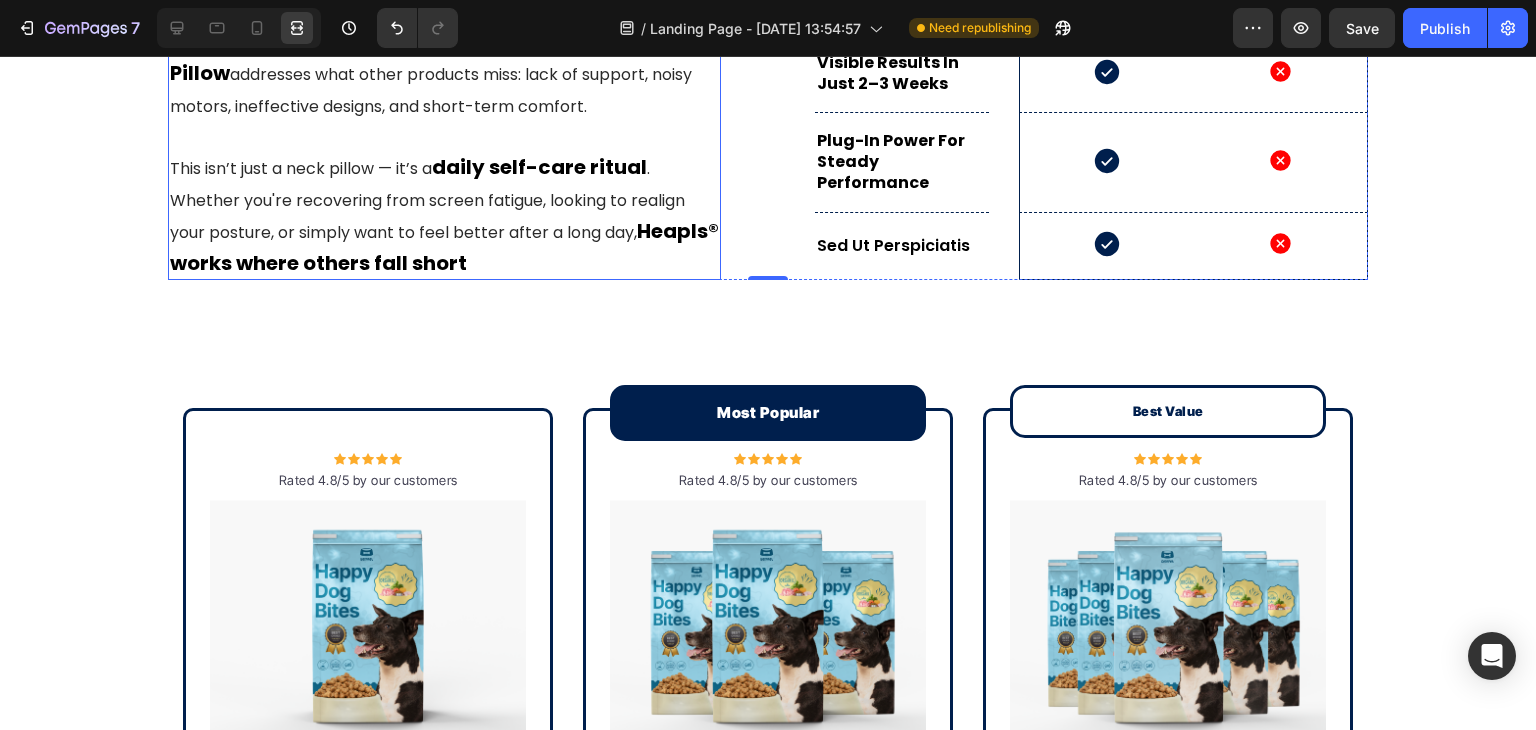 scroll, scrollTop: 7600, scrollLeft: 0, axis: vertical 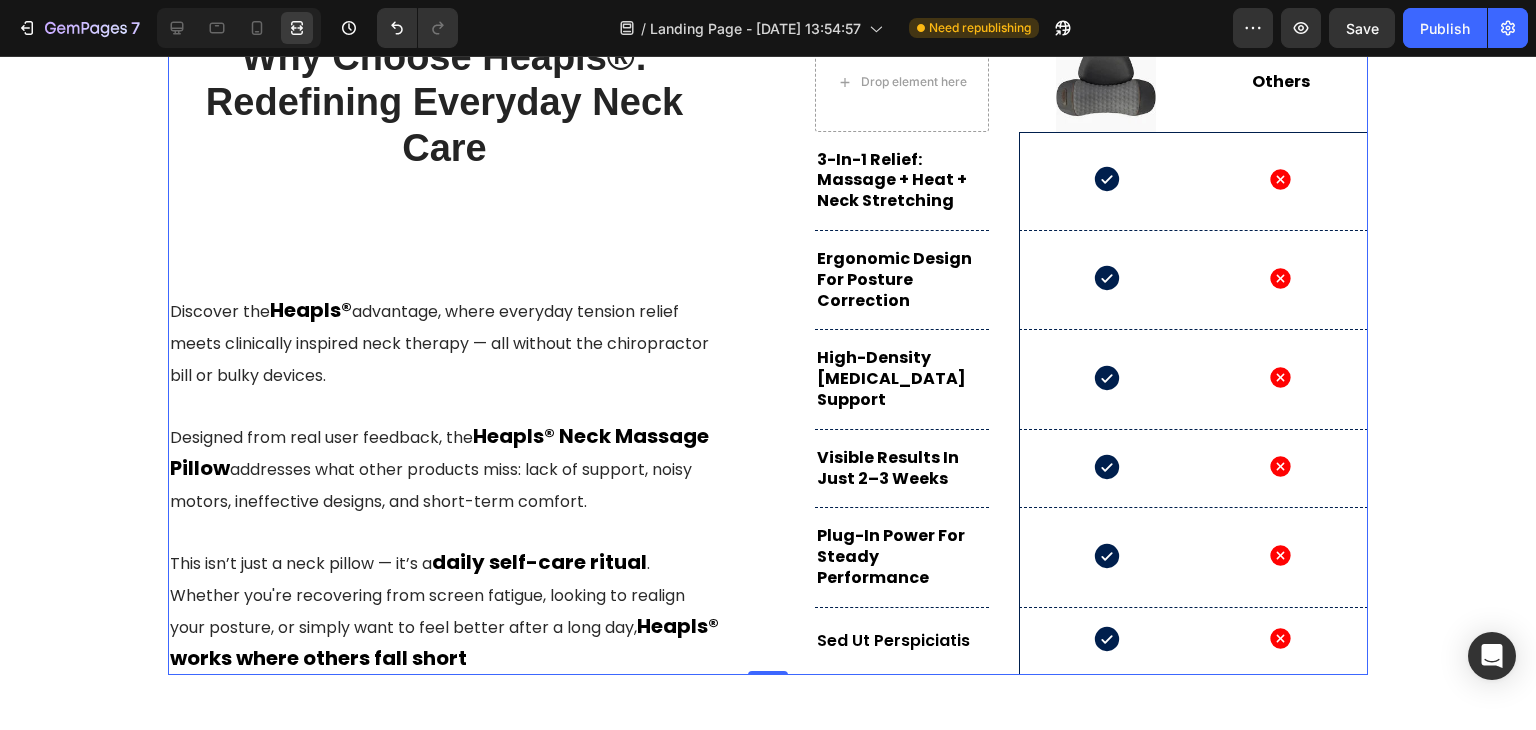 click on "Why Choose Heapls®: Redefining Everyday Neck Care Heading Discover the  Heapls®  advantage, where everyday tension relief meets clinically inspired neck therapy — all without the chiropractor bill or bulky devices. Designed from real user feedback, the  Heapls® Neck Massage Pillow  addresses what other products miss: lack of support, noisy motors, ineffective designs, and short-term comfort. This isn’t just a neck pillow — it’s a  daily self-care ritual . Whether you're recovering from screen fatigue, looking to realign your posture, or simply want to feel better after a long day,  Heapls® works where others fall short Text block
Drop element here Image Others Text Block Row Row 3-in-1 Relief: Massage + Heat + Neck Stretching Text Block Hero Banner
Icon
Icon Hero Banner Row Ergonomic Design for Posture Correction Text Block Hero Banner
Icon
Icon Hero Banner Row High-Density [MEDICAL_DATA] Support Text Block Hero Banner" at bounding box center (768, 354) 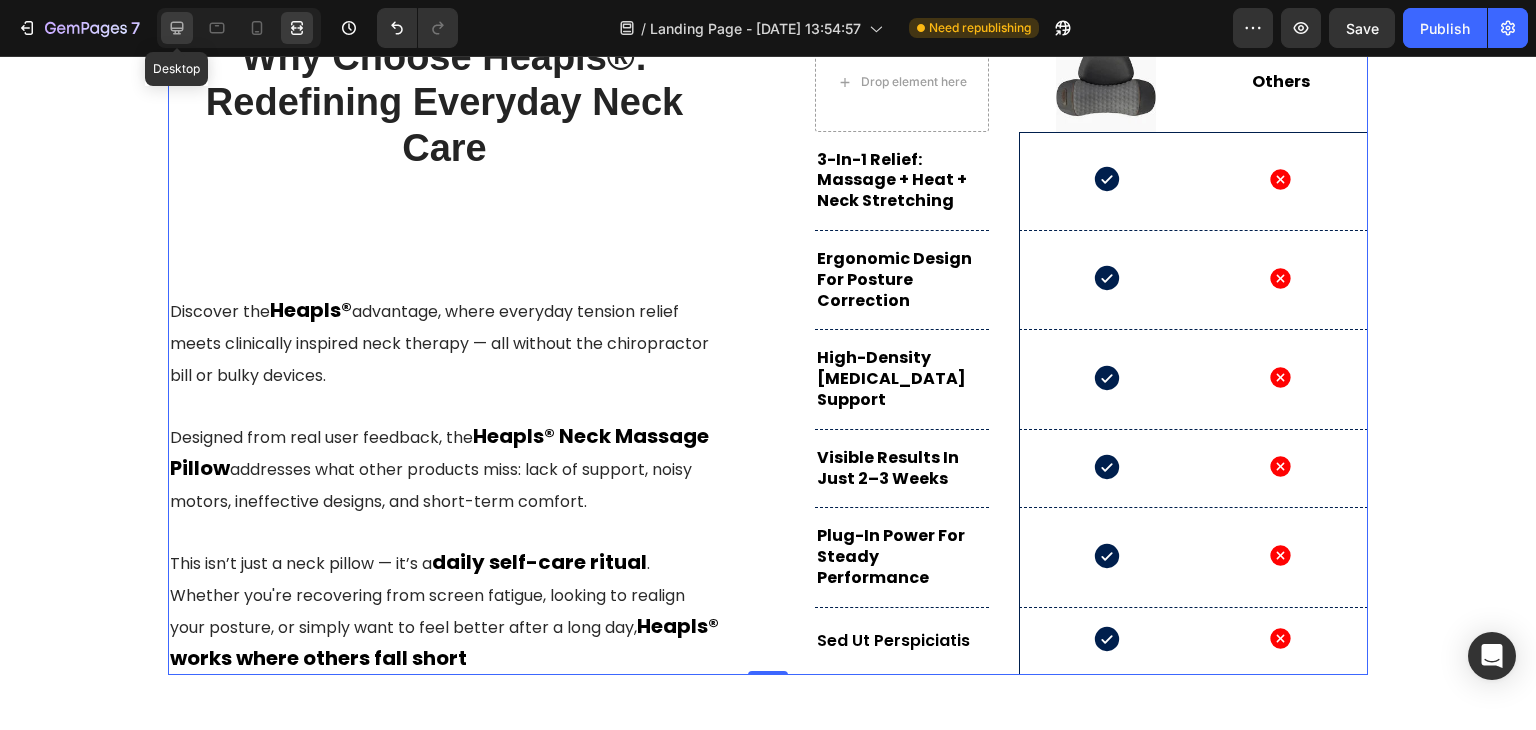 click 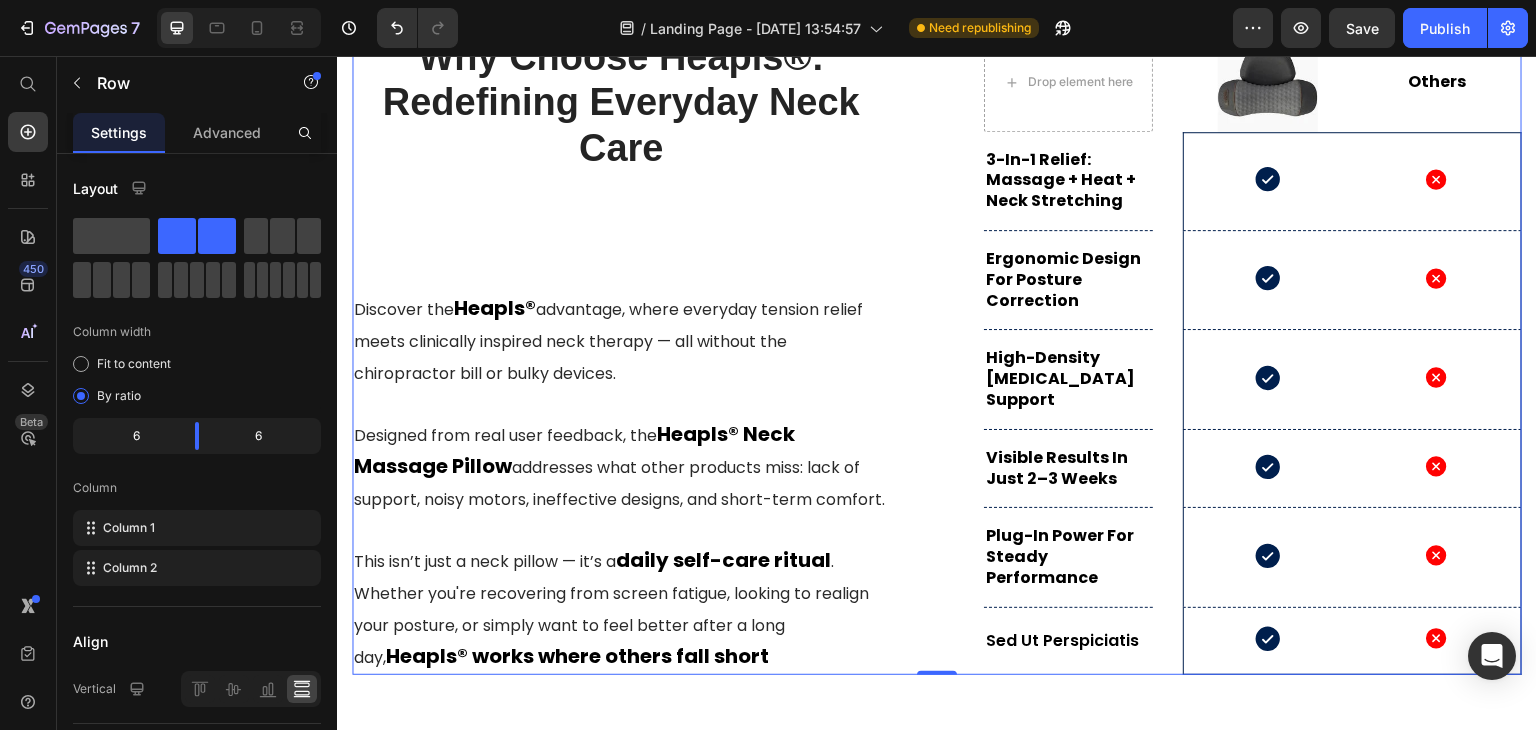 scroll, scrollTop: 7592, scrollLeft: 0, axis: vertical 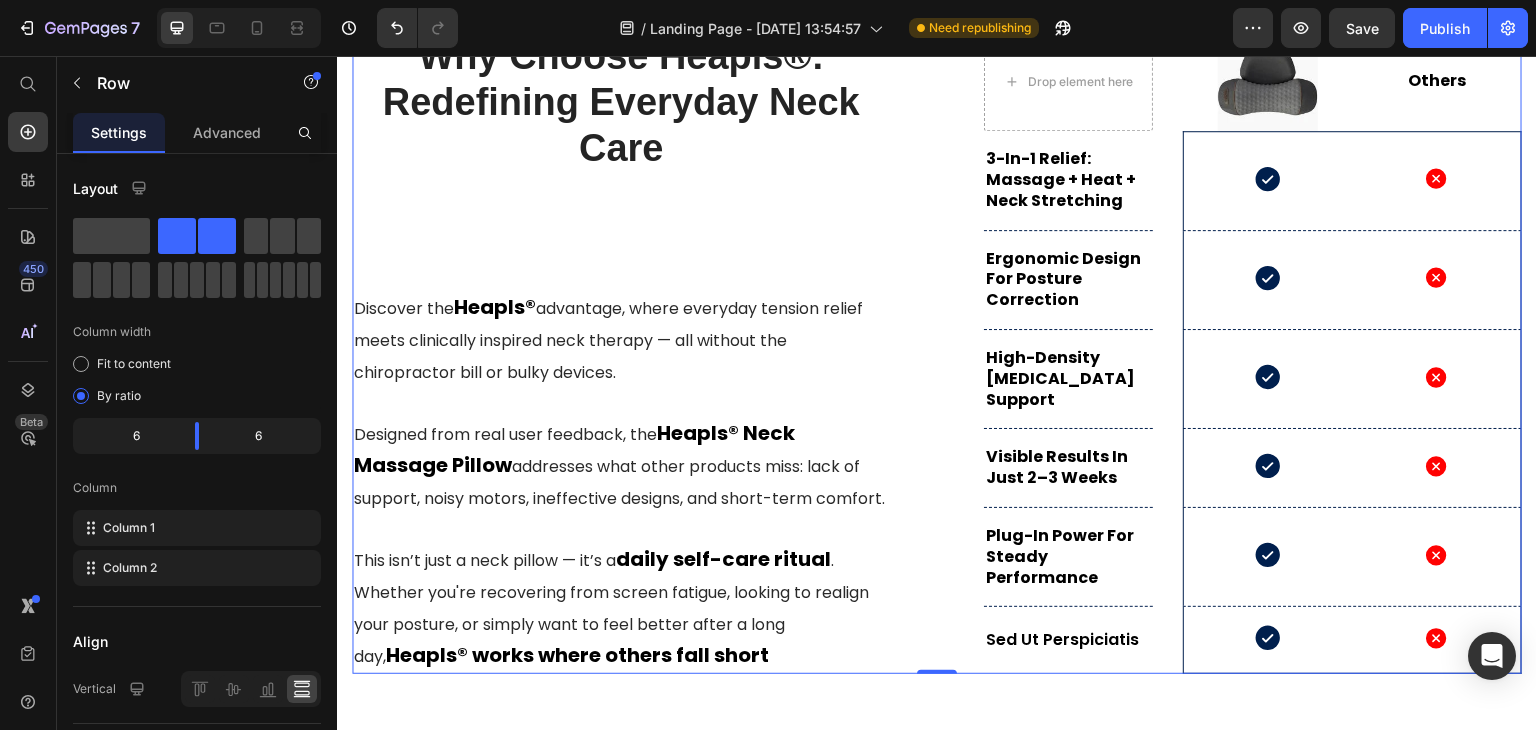 click on "Why Choose Heapls®: Redefining Everyday Neck Care Heading Discover the  Heapls®  advantage, where everyday tension relief meets clinically inspired neck therapy — all without the chiropractor bill or bulky devices. Designed from real user feedback, the  Heapls® Neck Massage Pillow  addresses what other products miss: lack of support, noisy motors, ineffective designs, and short-term comfort. This isn’t just a neck pillow — it’s a  daily self-care ritual . Whether you're recovering from screen fatigue, looking to realign your posture, or simply want to feel better after a long day,  Heapls® works where others fall short Text block
Drop element here Image Others Text Block Row Row 3-in-1 Relief: Massage + Heat + Neck Stretching Text Block Hero Banner
Icon
Icon Hero Banner Row Ergonomic Design for Posture Correction Text Block Hero Banner
Icon
Icon Hero Banner Row High-Density [MEDICAL_DATA] Support Text Block Hero Banner" at bounding box center (937, 353) 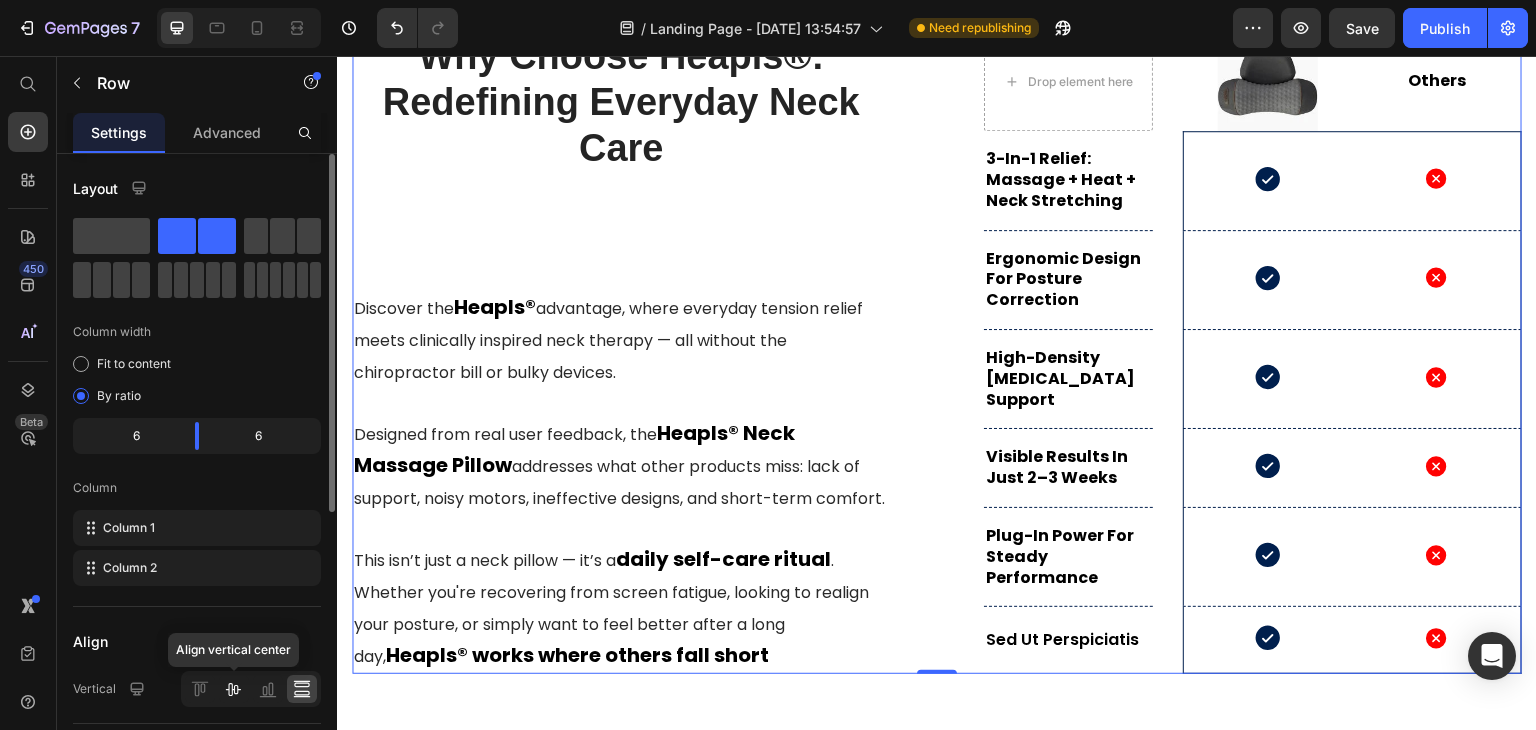 click 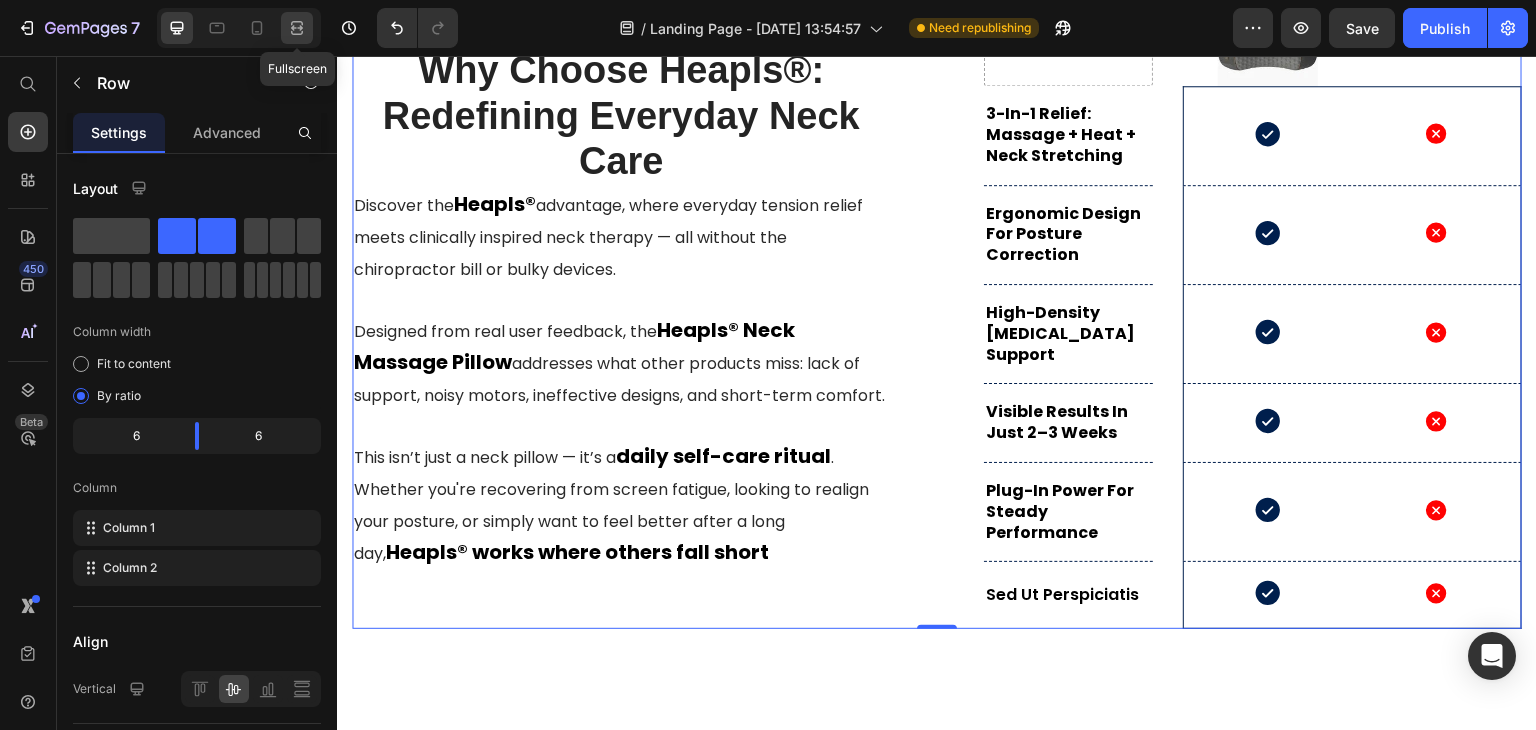 click 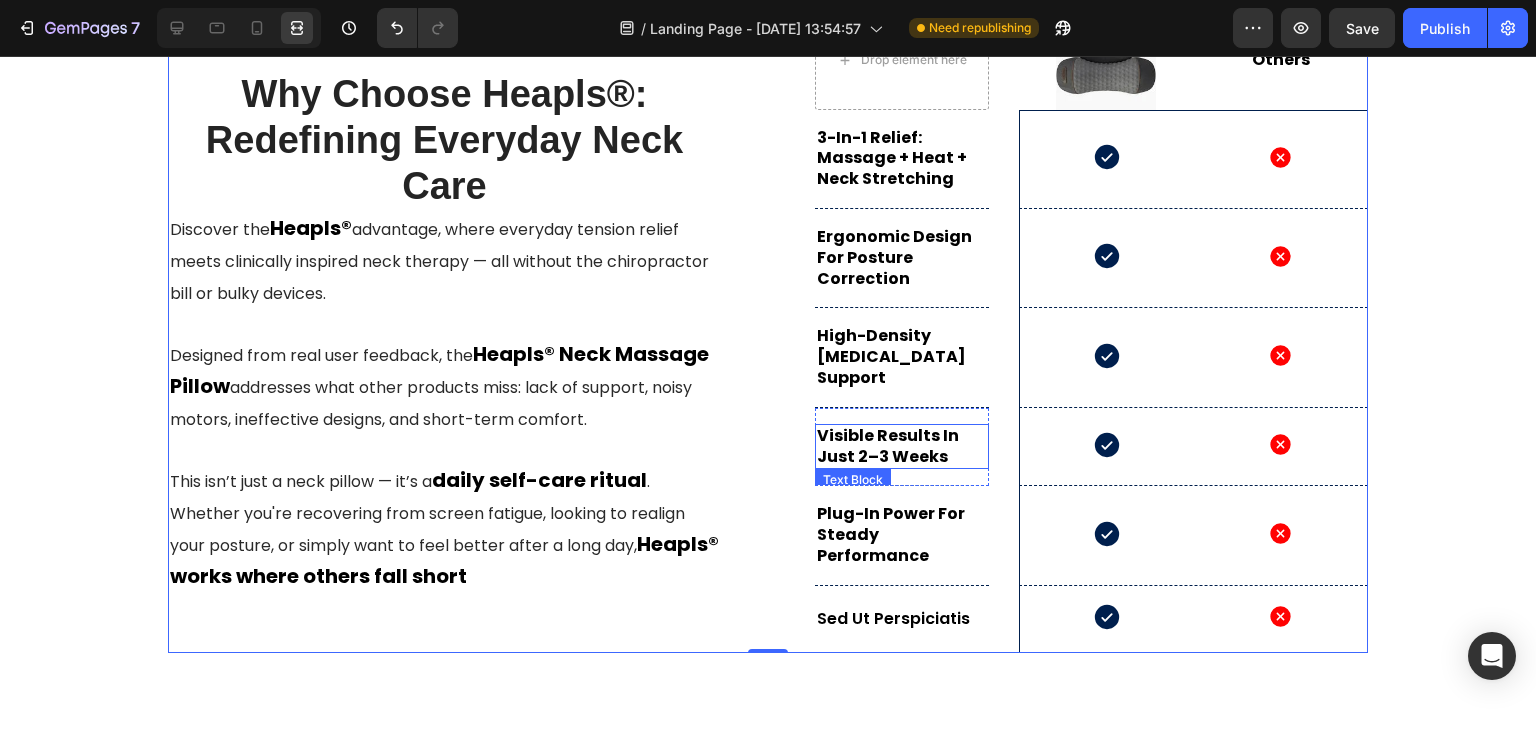 scroll, scrollTop: 7751, scrollLeft: 0, axis: vertical 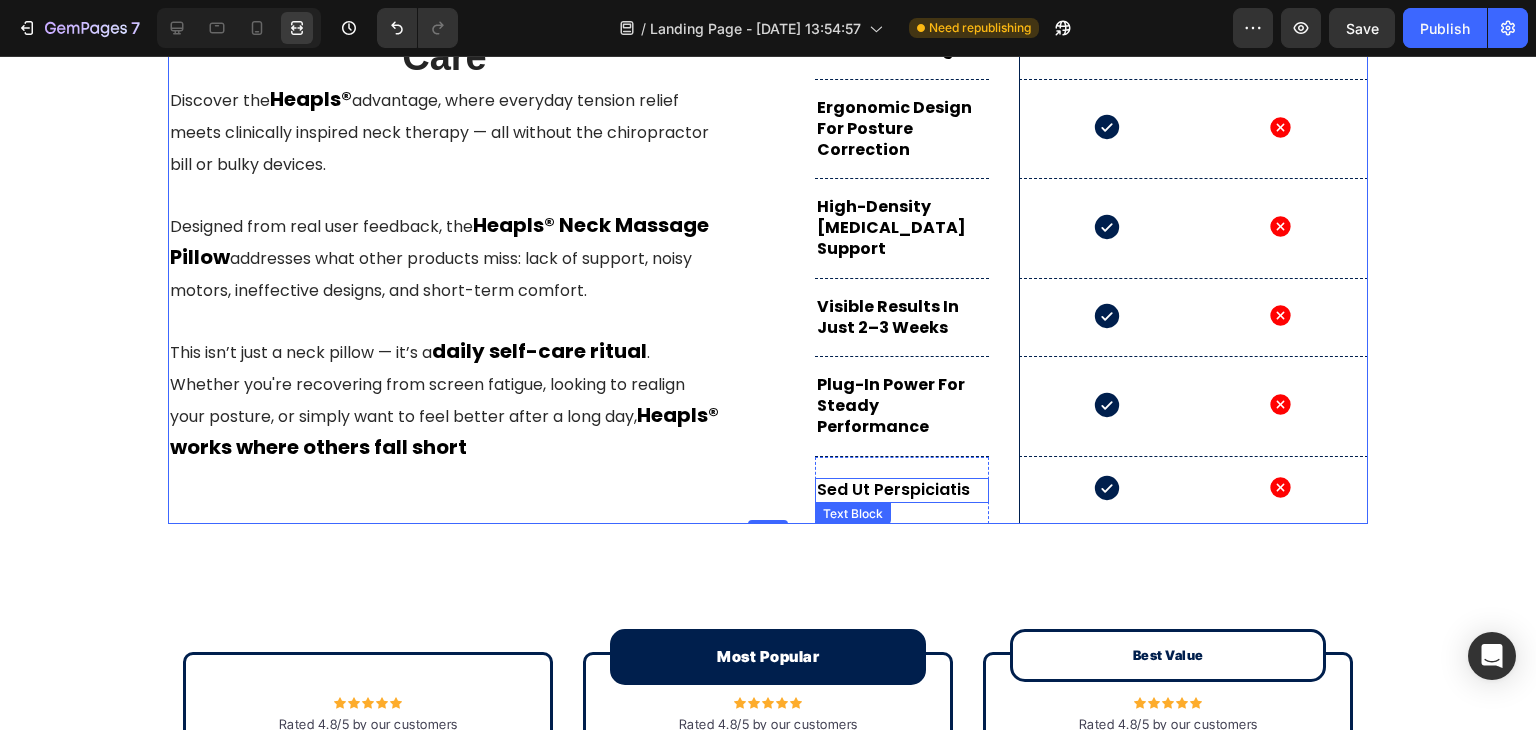 click on "Sed ut perspiciatis" at bounding box center (902, 490) 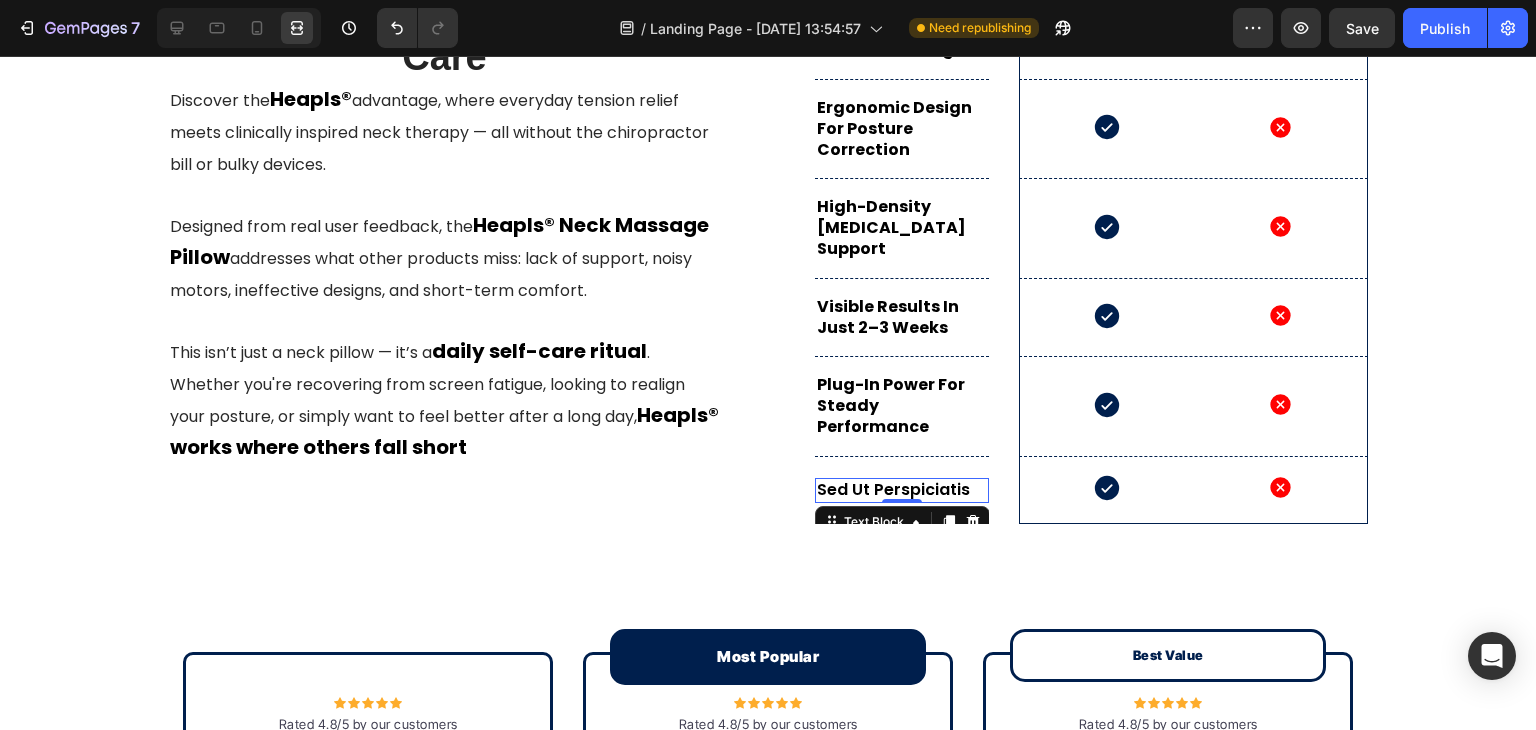 click on "Sed ut perspiciatis" at bounding box center [902, 490] 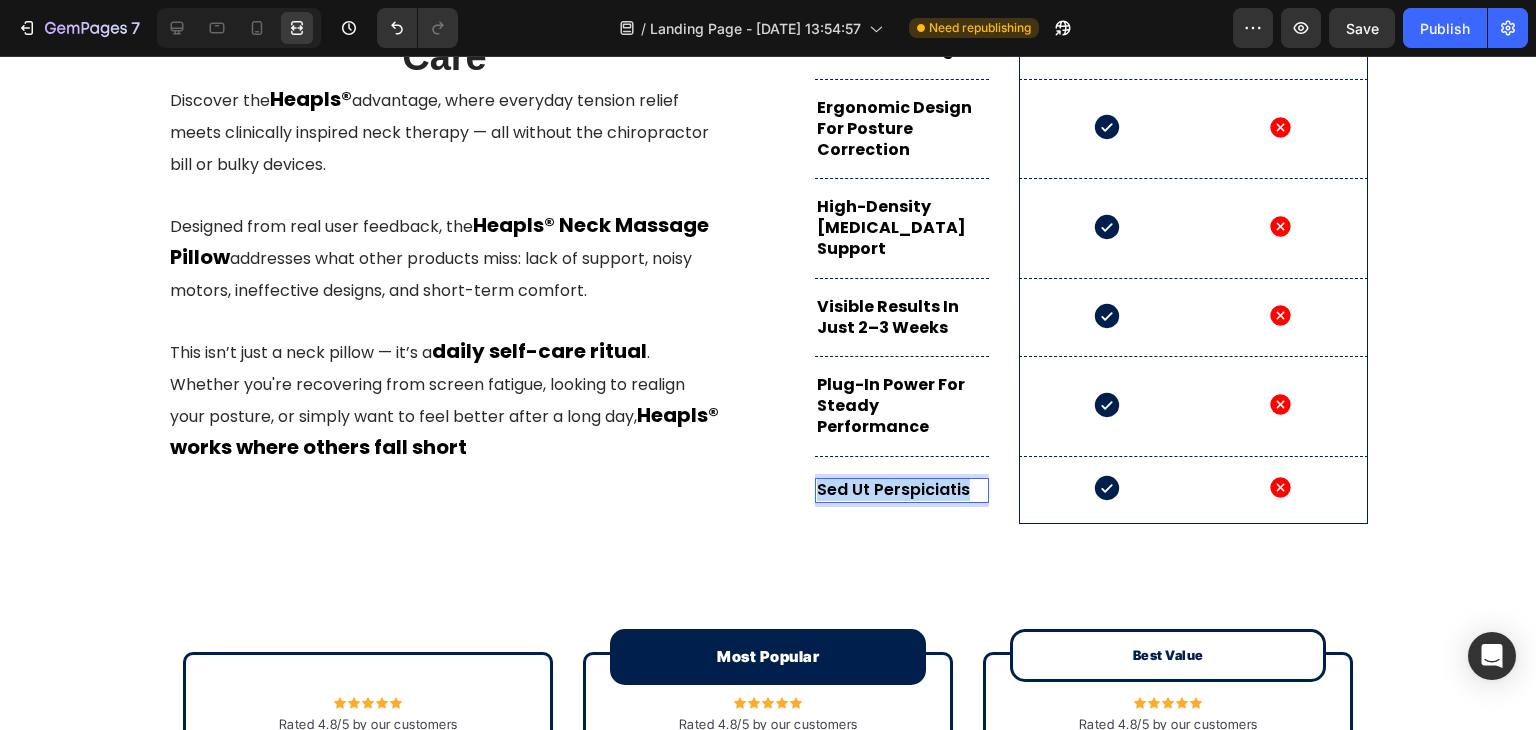 click on "Sed ut perspiciatis" at bounding box center [902, 490] 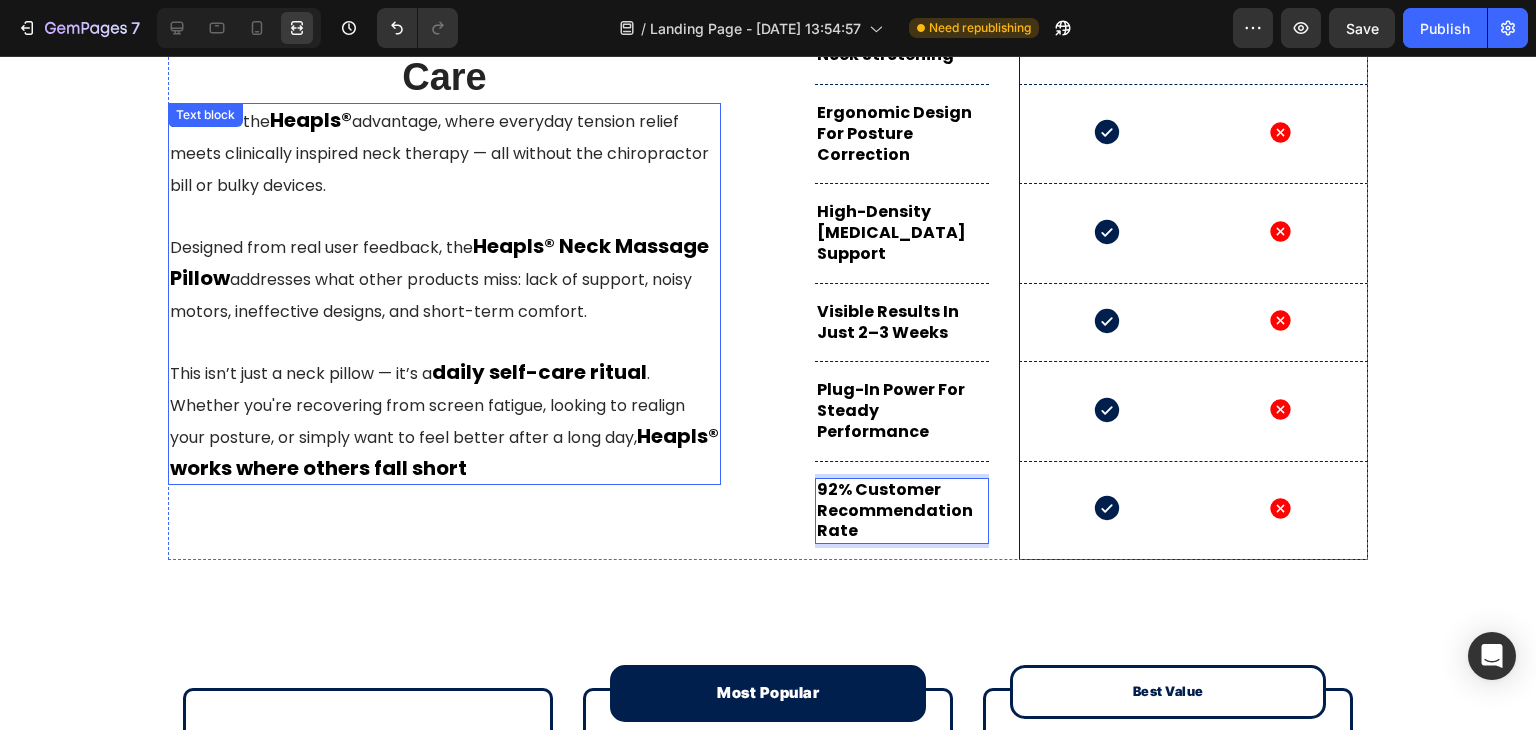 scroll, scrollTop: 7646, scrollLeft: 0, axis: vertical 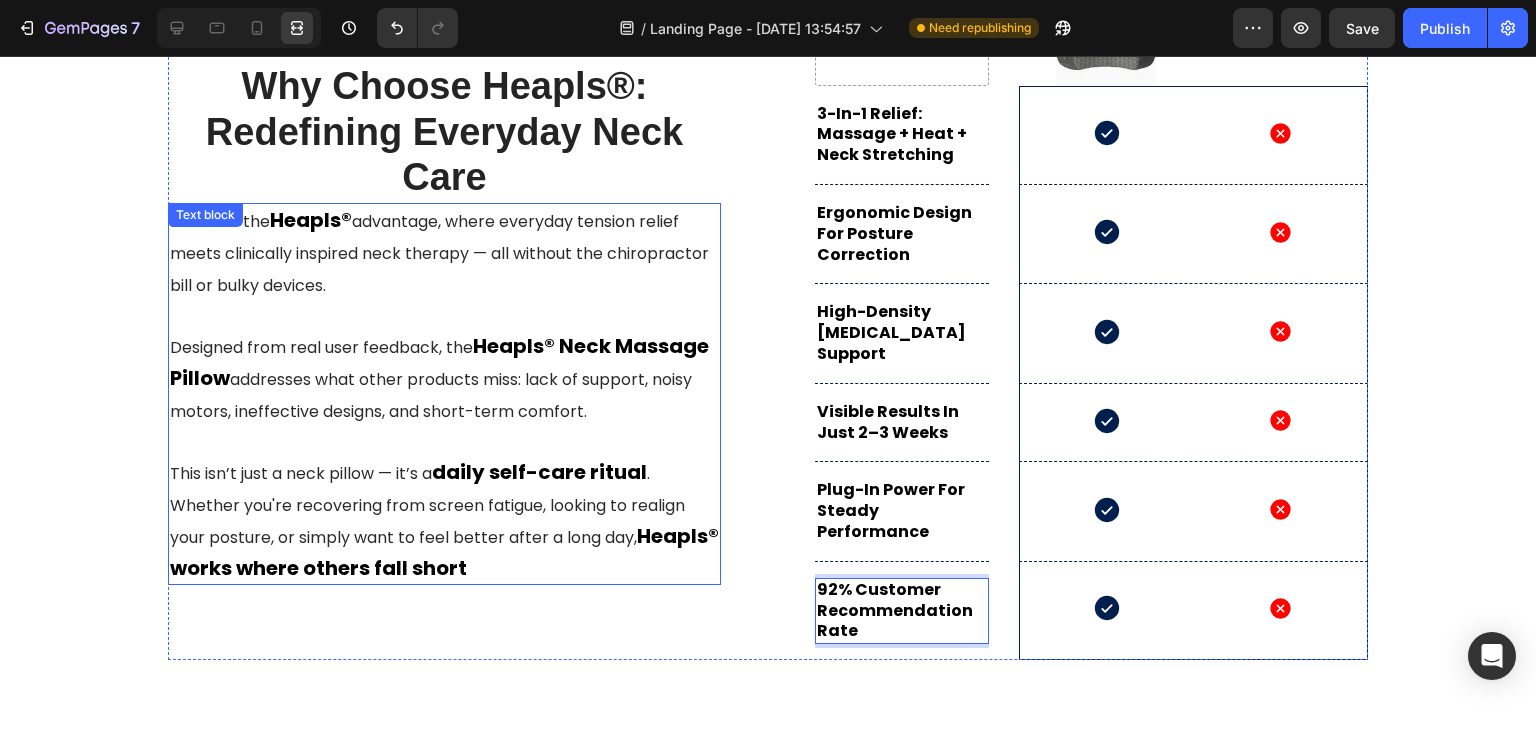 click on "advantage, where everyday tension relief meets clinically inspired neck therapy — all without the chiropractor bill or bulky devices." at bounding box center (439, 253) 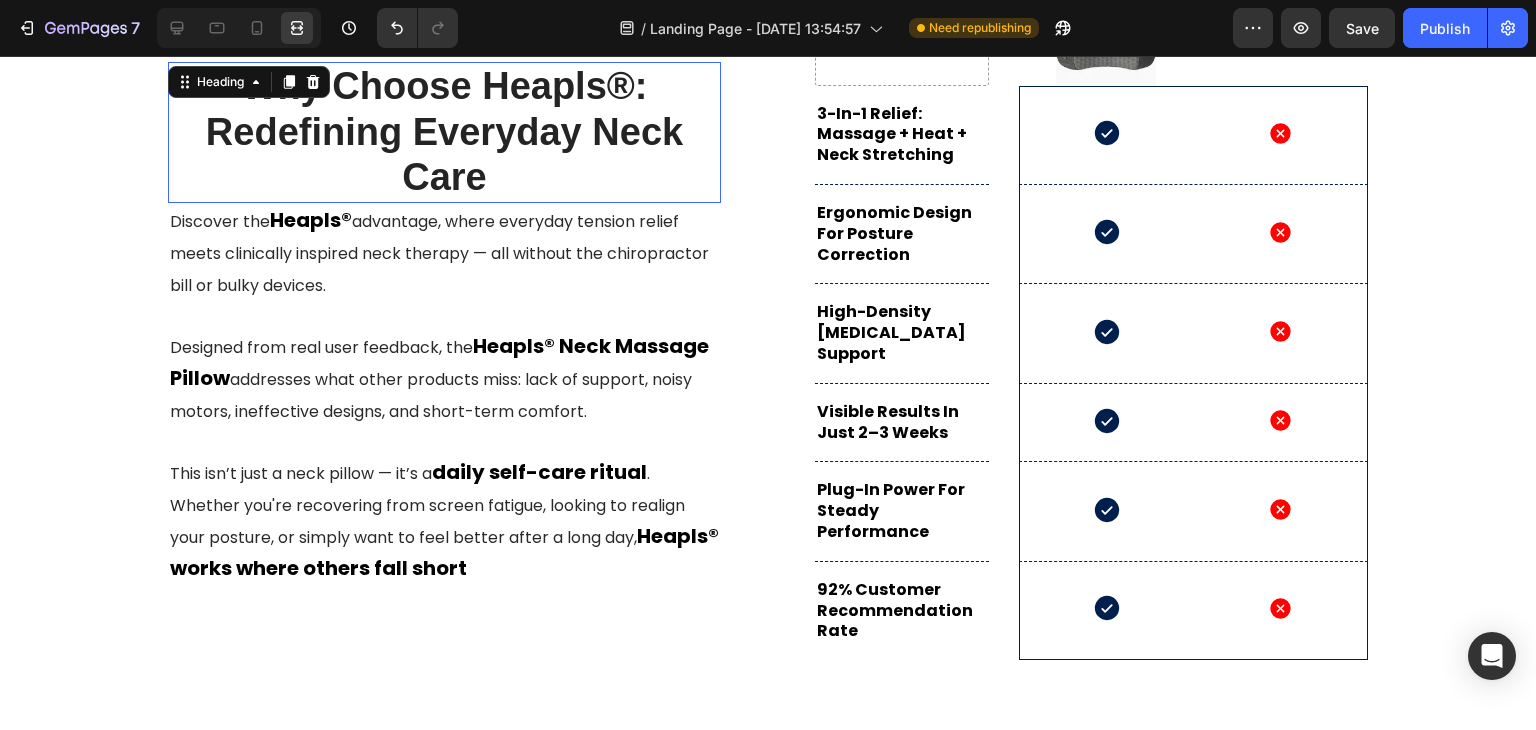 click on "Why Choose Heapls®: Redefining Everyday Neck Care" at bounding box center [444, 131] 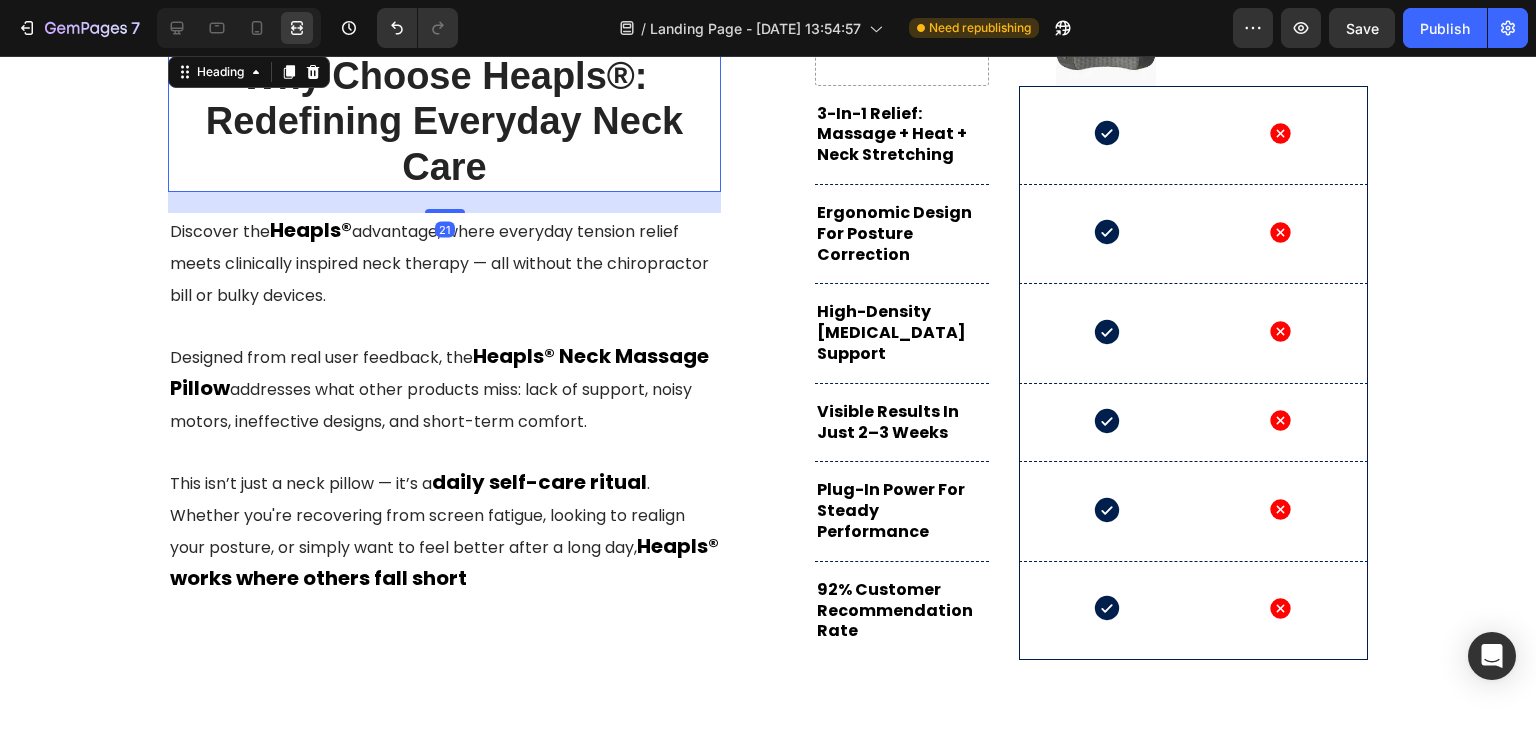 drag, startPoint x: 443, startPoint y: 190, endPoint x: 443, endPoint y: 211, distance: 21 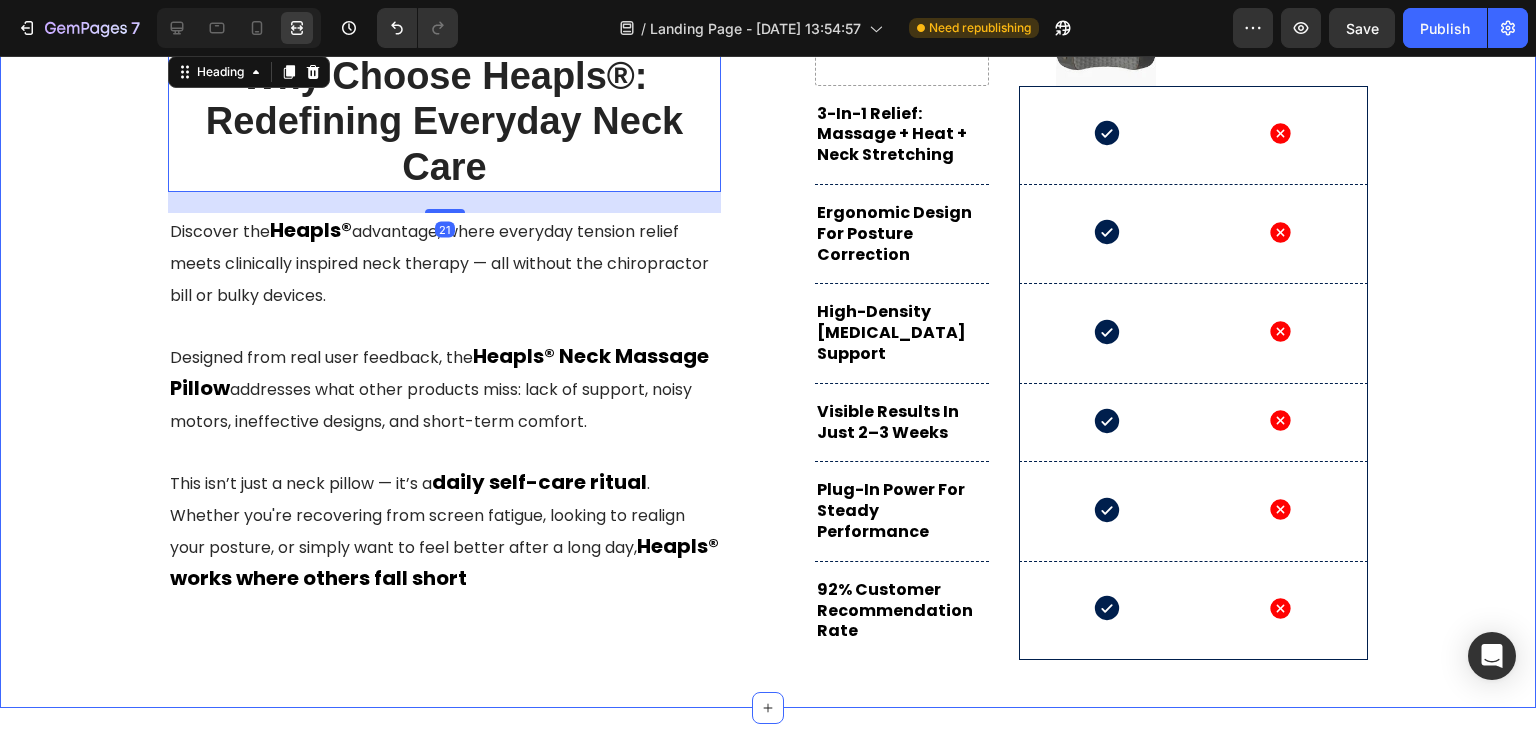 click on "Why Choose Heapls®: Redefining Everyday Neck Care Heading   21 Discover the  Heapls®  advantage, where everyday tension relief meets clinically inspired neck therapy — all without the chiropractor bill or bulky devices. Designed from real user feedback, the  Heapls® Neck Massage Pillow  addresses what other products miss: lack of support, noisy motors, ineffective designs, and short-term comfort. This isn’t just a neck pillow — it’s a  daily self-care ritual . Whether you're recovering from screen fatigue, looking to realign your posture, or simply want to feel better after a long day,  Heapls® works where others fall short Text block
Drop element here Image Others Text Block Row Row 3-in-1 Relief: Massage + Heat + Neck Stretching Text Block Hero Banner
Icon
Icon Hero Banner Row Ergonomic Design for Posture Correction Text Block Hero Banner
Icon
Icon Hero Banner Row High-Density [MEDICAL_DATA] Support Text Block Icon" at bounding box center (768, 323) 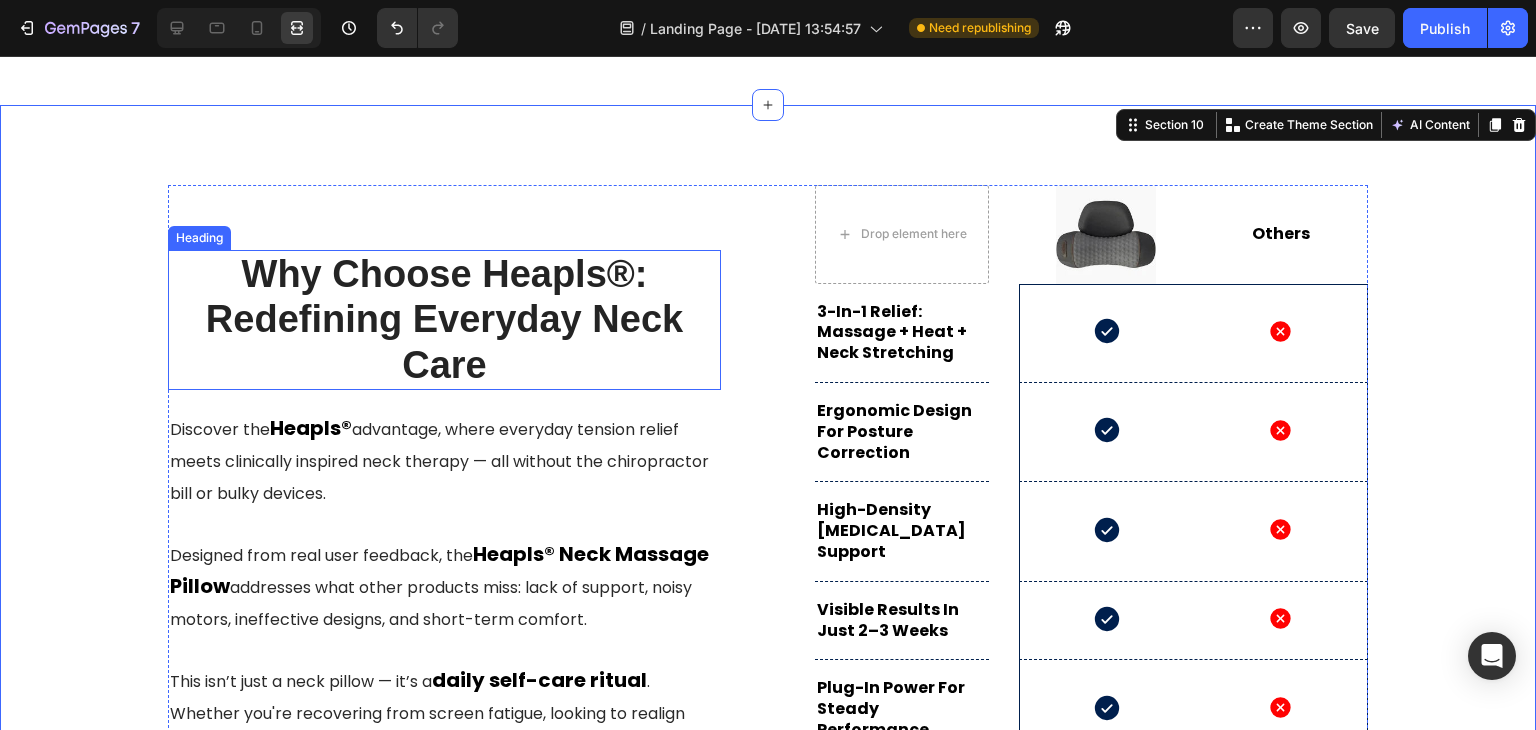 scroll, scrollTop: 7446, scrollLeft: 0, axis: vertical 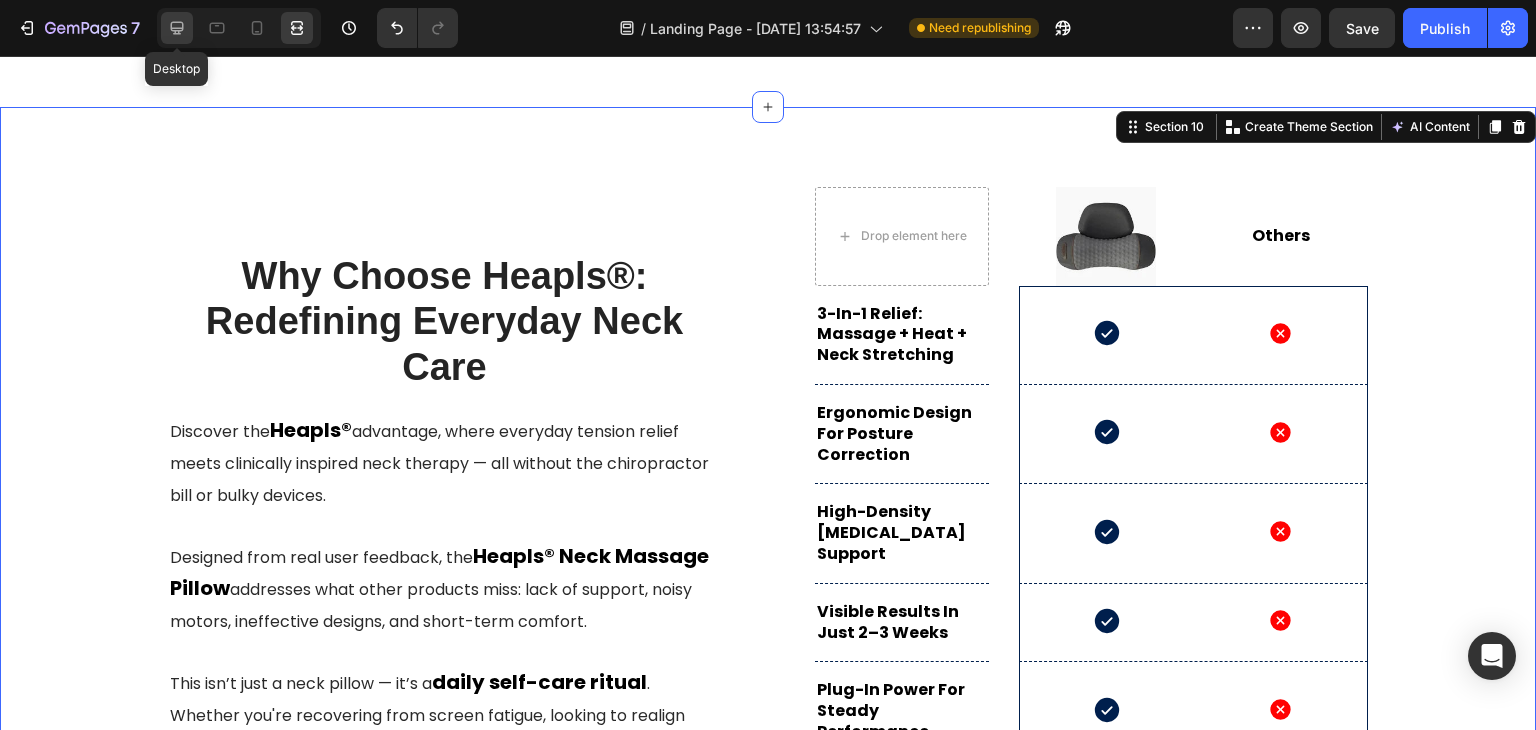 click 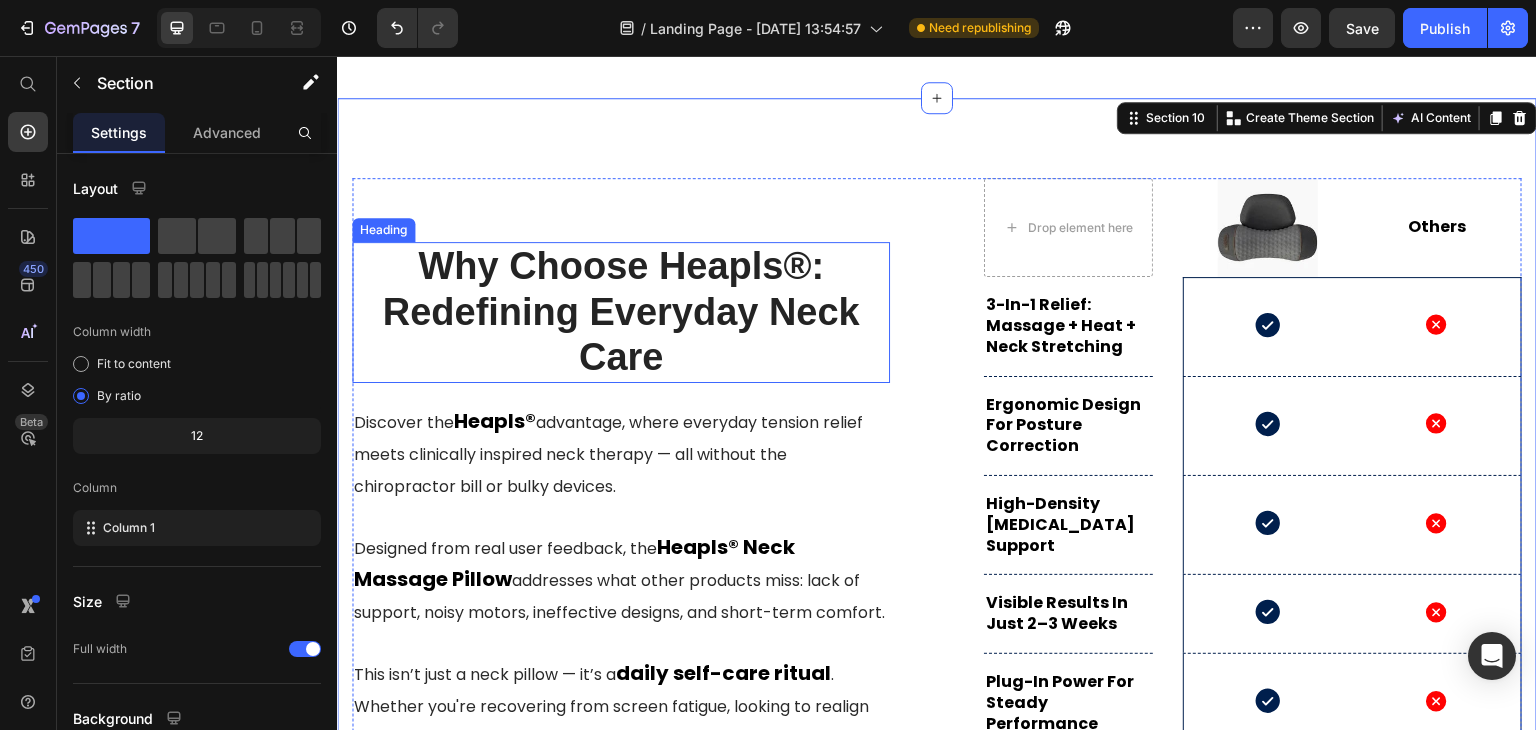 click on "Why Choose Heapls®: Redefining Everyday Neck Care" at bounding box center [620, 311] 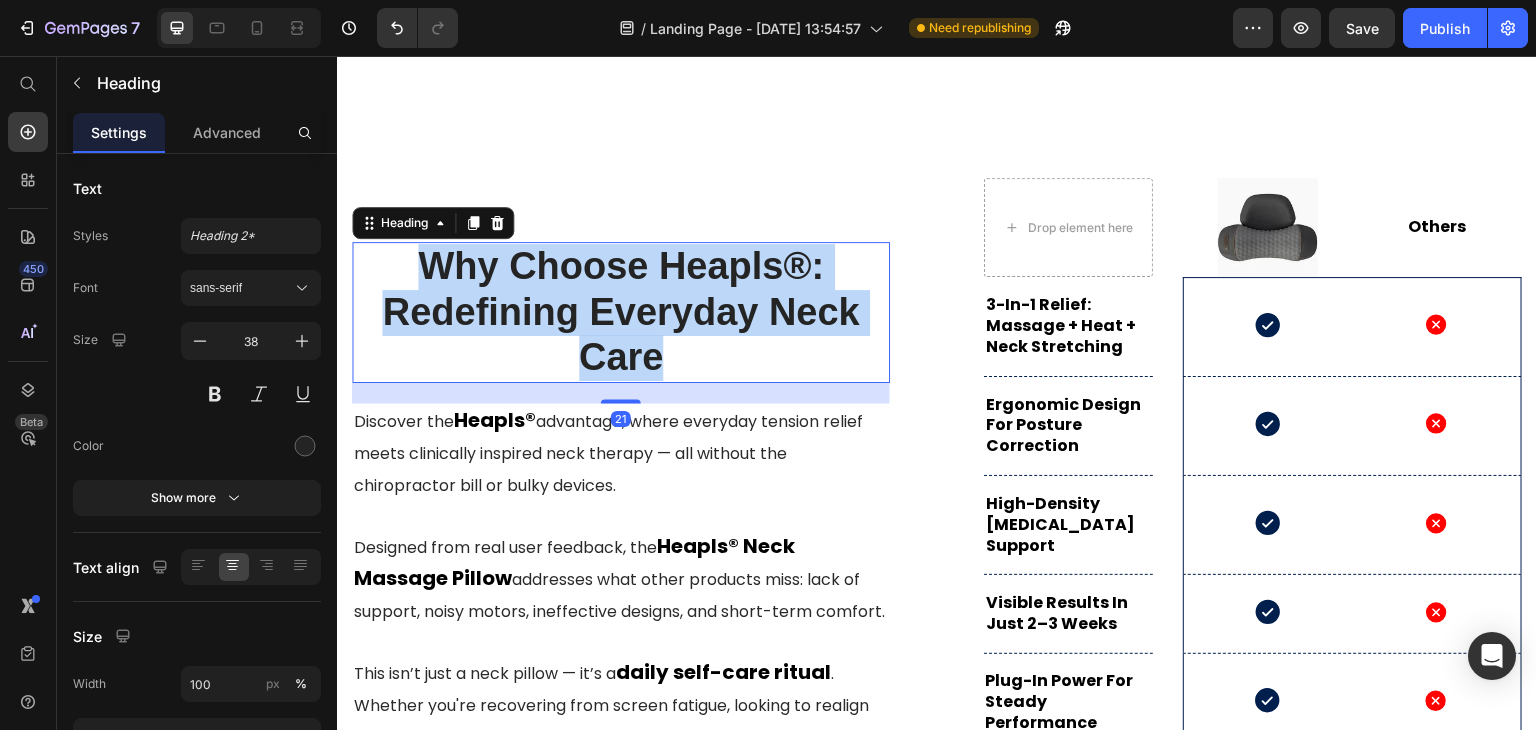 click on "Why Choose Heapls®: Redefining Everyday Neck Care" at bounding box center (620, 311) 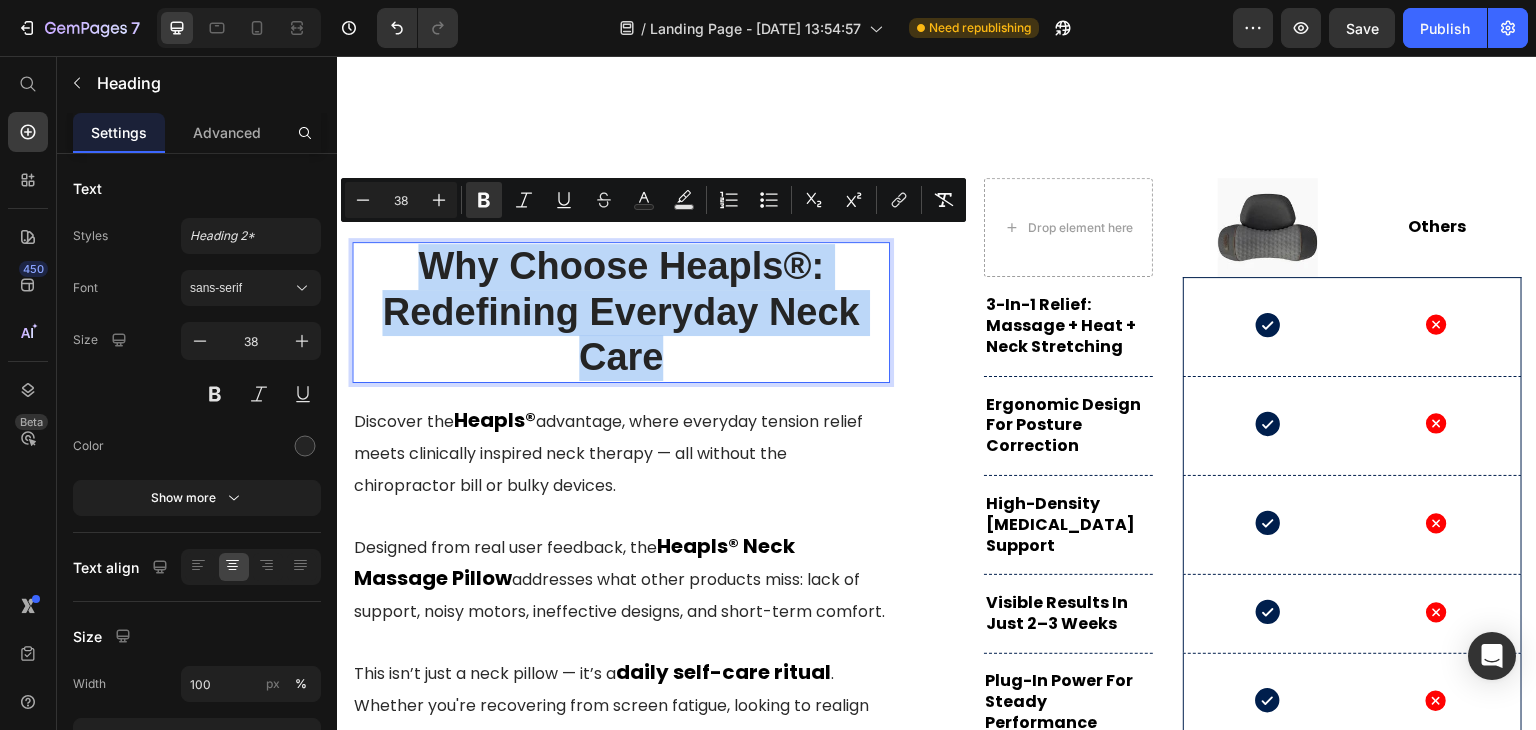click on "Why Choose Heapls®: Redefining Everyday Neck Care" at bounding box center (620, 311) 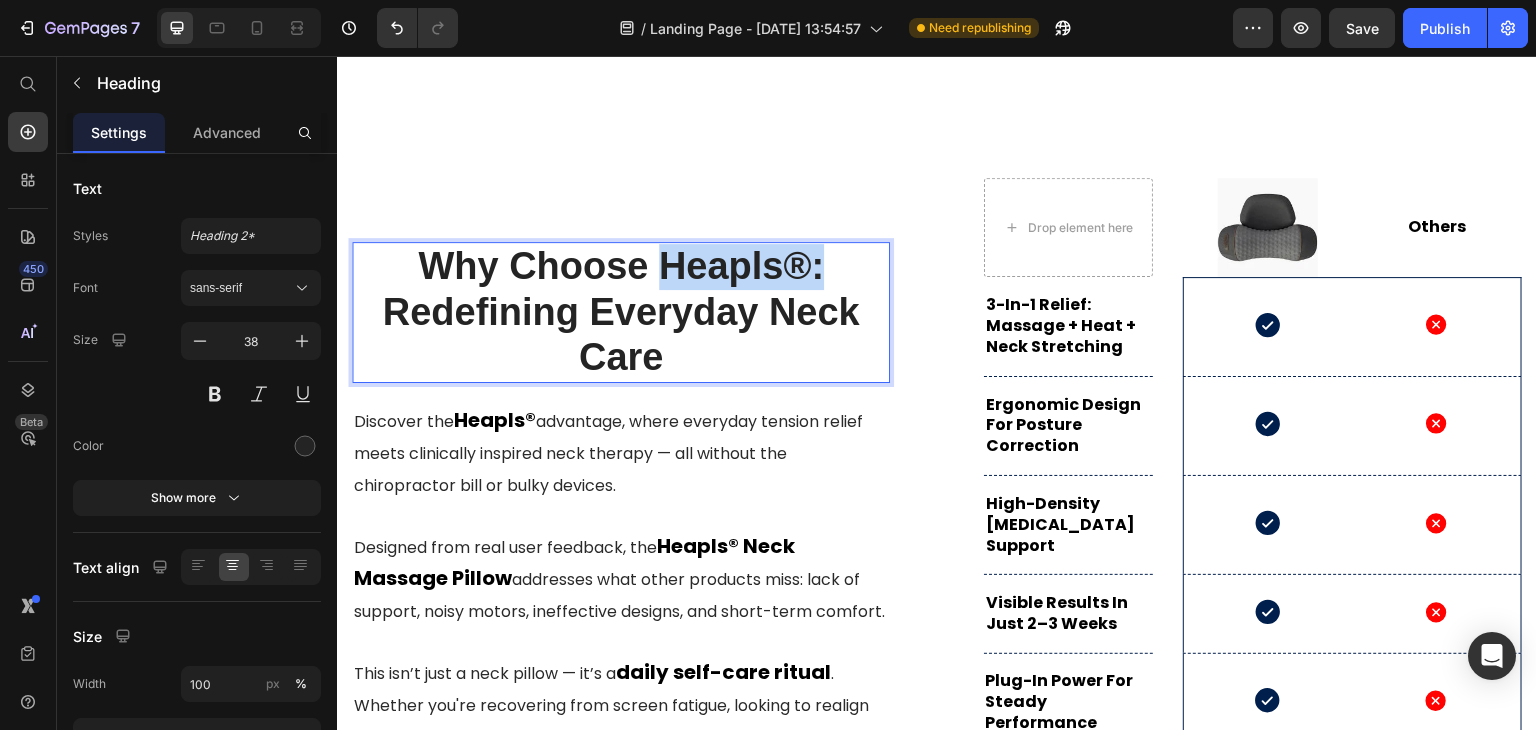 drag, startPoint x: 662, startPoint y: 246, endPoint x: 815, endPoint y: 248, distance: 153.01308 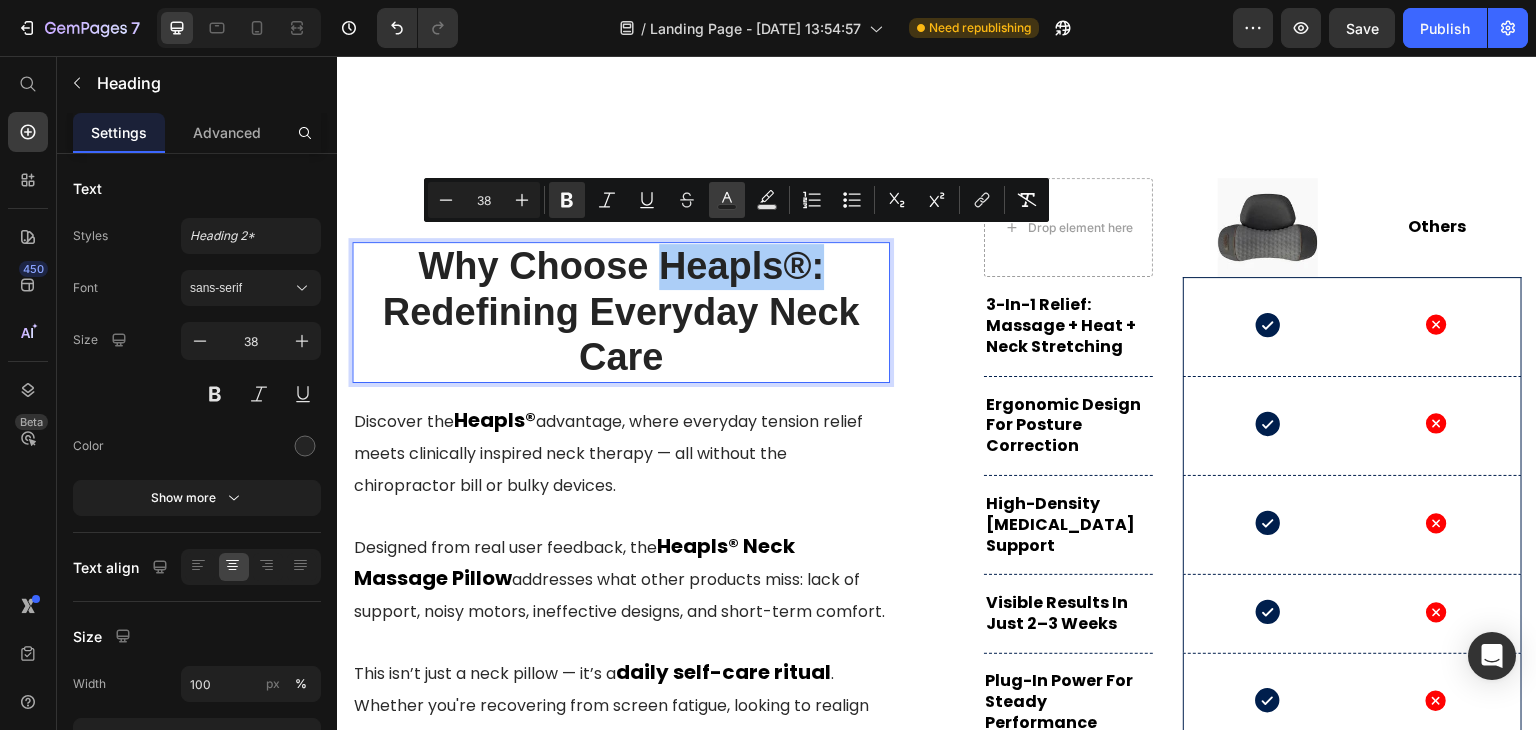 click 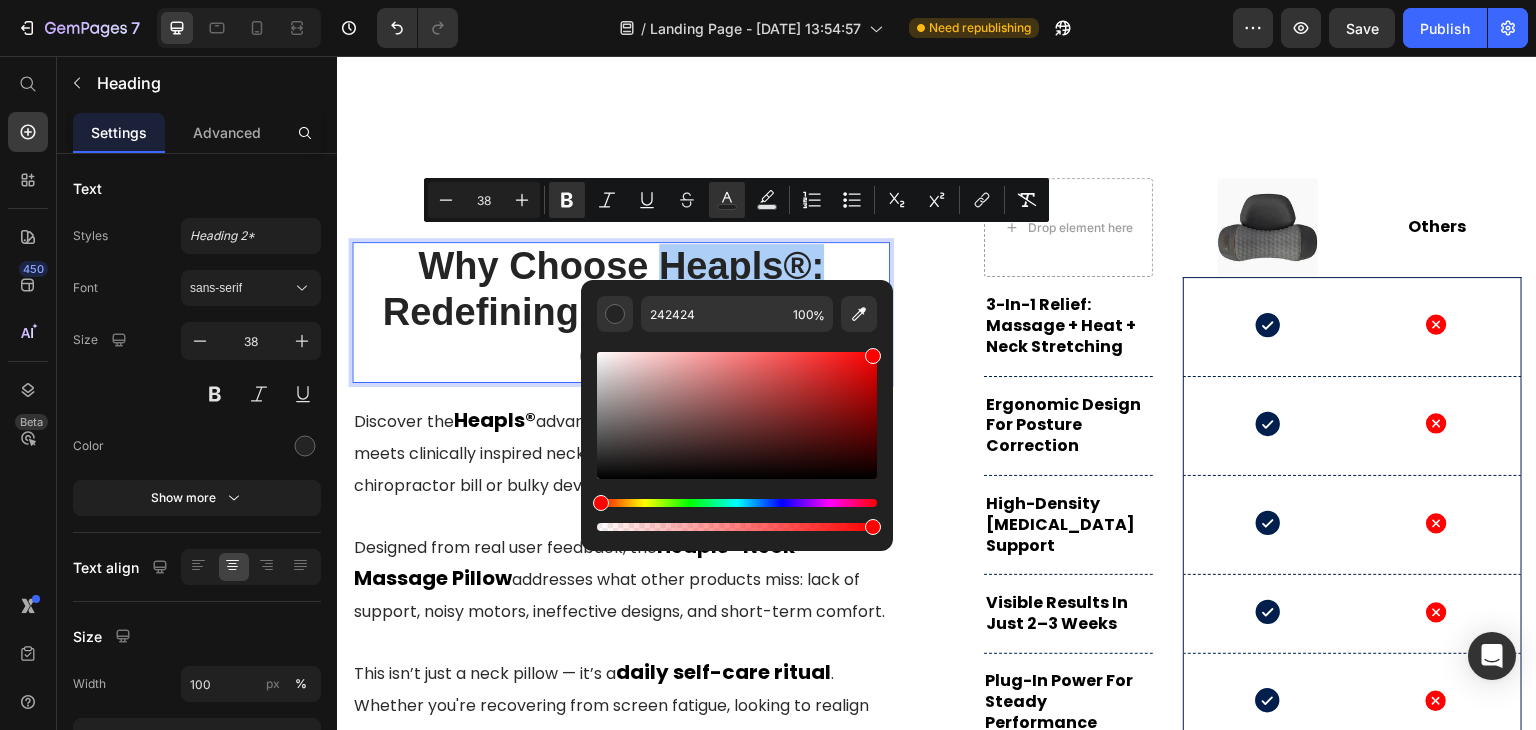 drag, startPoint x: 757, startPoint y: 455, endPoint x: 880, endPoint y: 341, distance: 167.7051 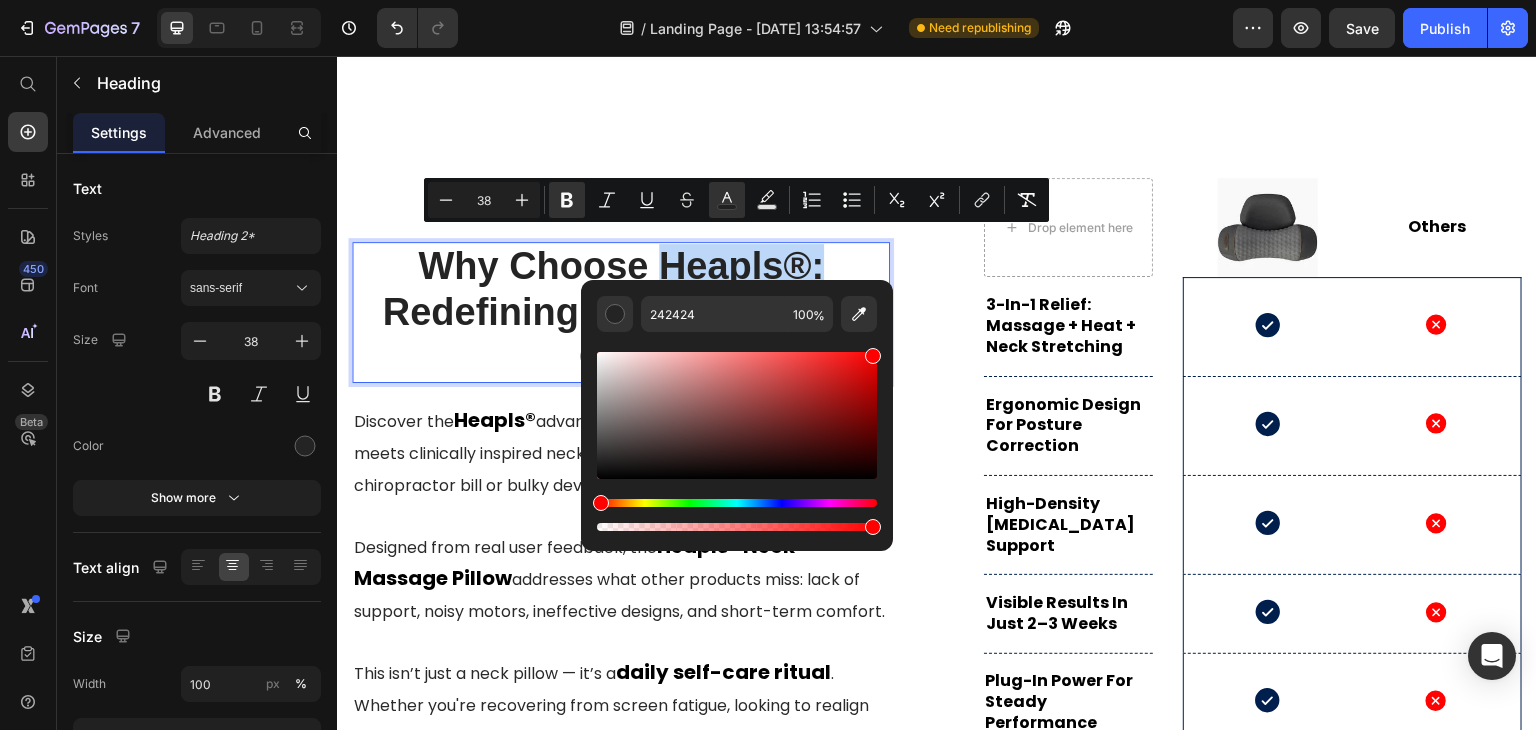 type on "FF0000" 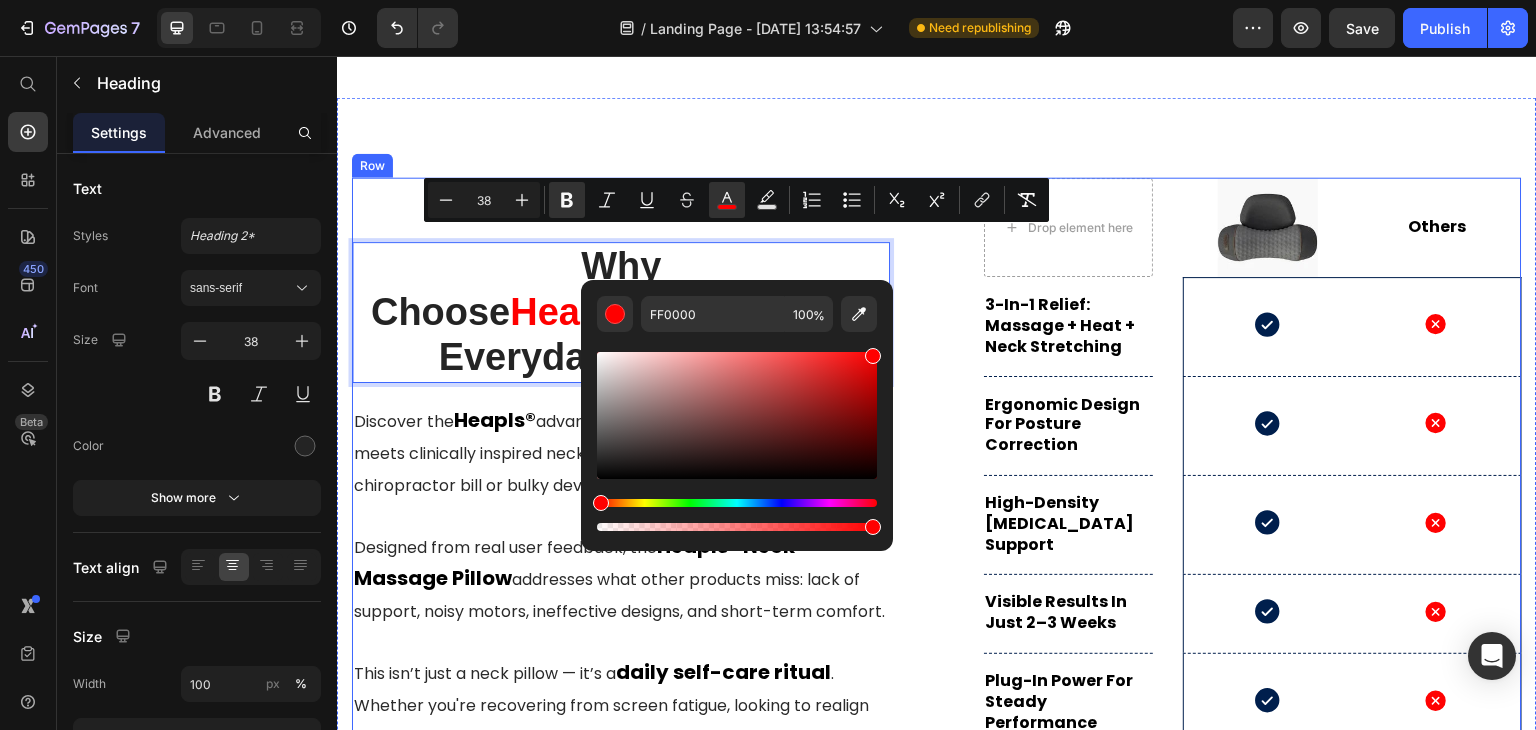 click on "Why Choose  Heapls®:  Redefining Everyday Neck Care Heading   21 Discover the  Heapls®  advantage, where everyday tension relief meets clinically inspired neck therapy — all without the chiropractor bill or bulky devices. Designed from real user feedback, the  Heapls® Neck Massage Pillow  addresses what other products miss: lack of support, noisy motors, ineffective designs, and short-term comfort. This isn’t just a neck pillow — it’s a  daily self-care ritual . Whether you're recovering from screen fatigue, looking to realign your posture, or simply want to feel better after a long day,  Heapls® works where others fall short Text block
Drop element here Image Others Text Block Row Row 3-in-1 Relief: Massage + Heat + Neck Stretching Text Block Hero Banner
Icon
Icon Hero Banner Row Ergonomic Design for Posture Correction Text Block Hero Banner
Icon
Icon Hero Banner Row High-Density Memory Foam Support Text Block Icon" at bounding box center [937, 514] 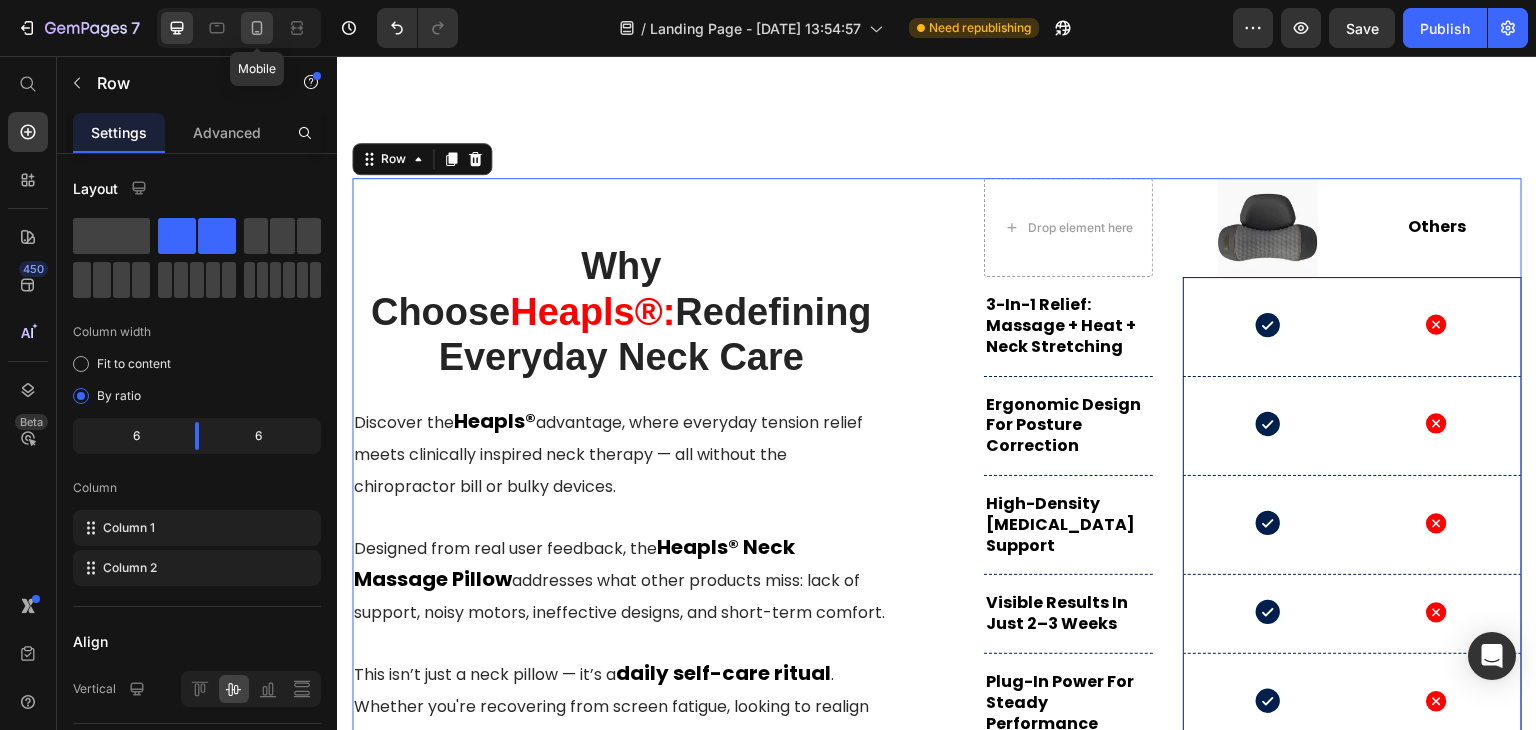 click 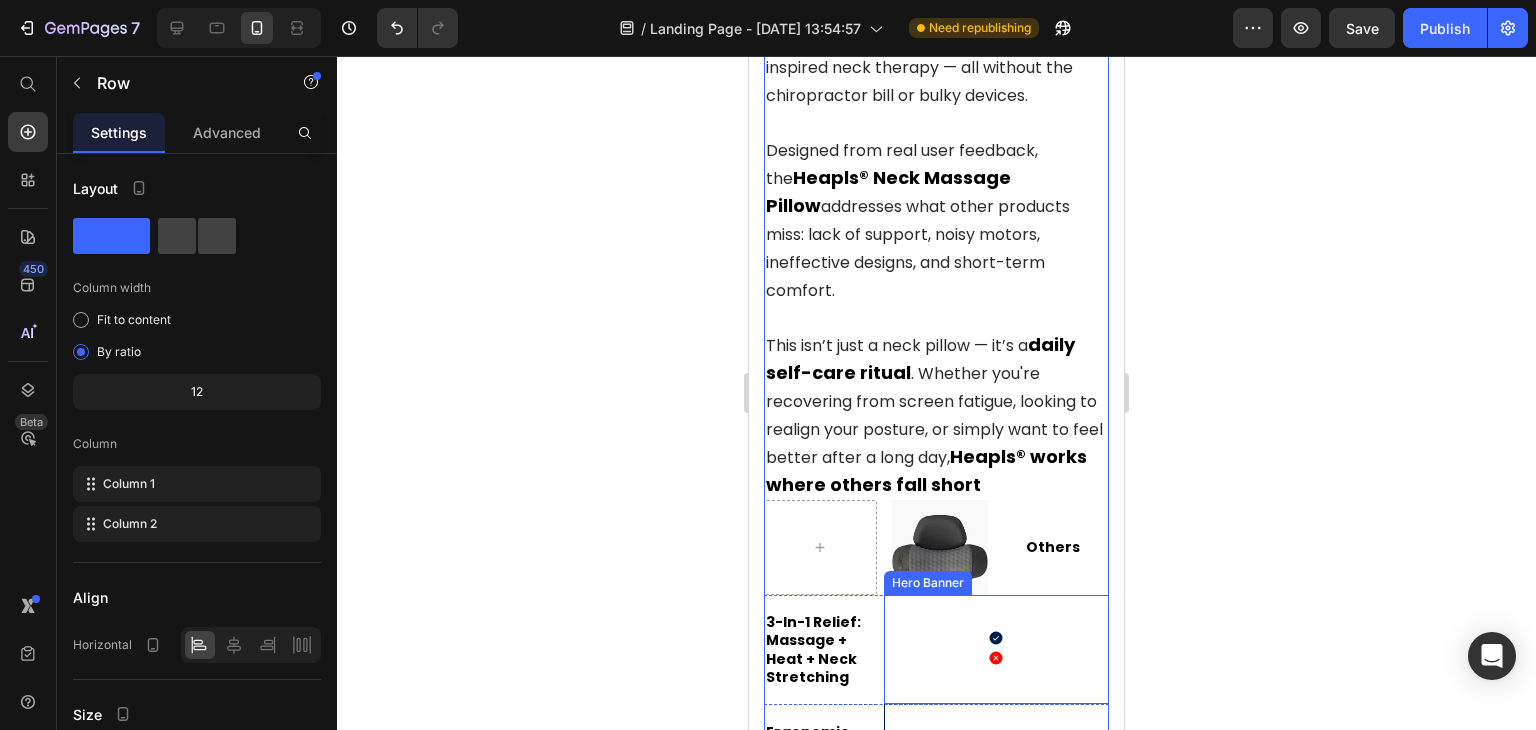 scroll, scrollTop: 8270, scrollLeft: 0, axis: vertical 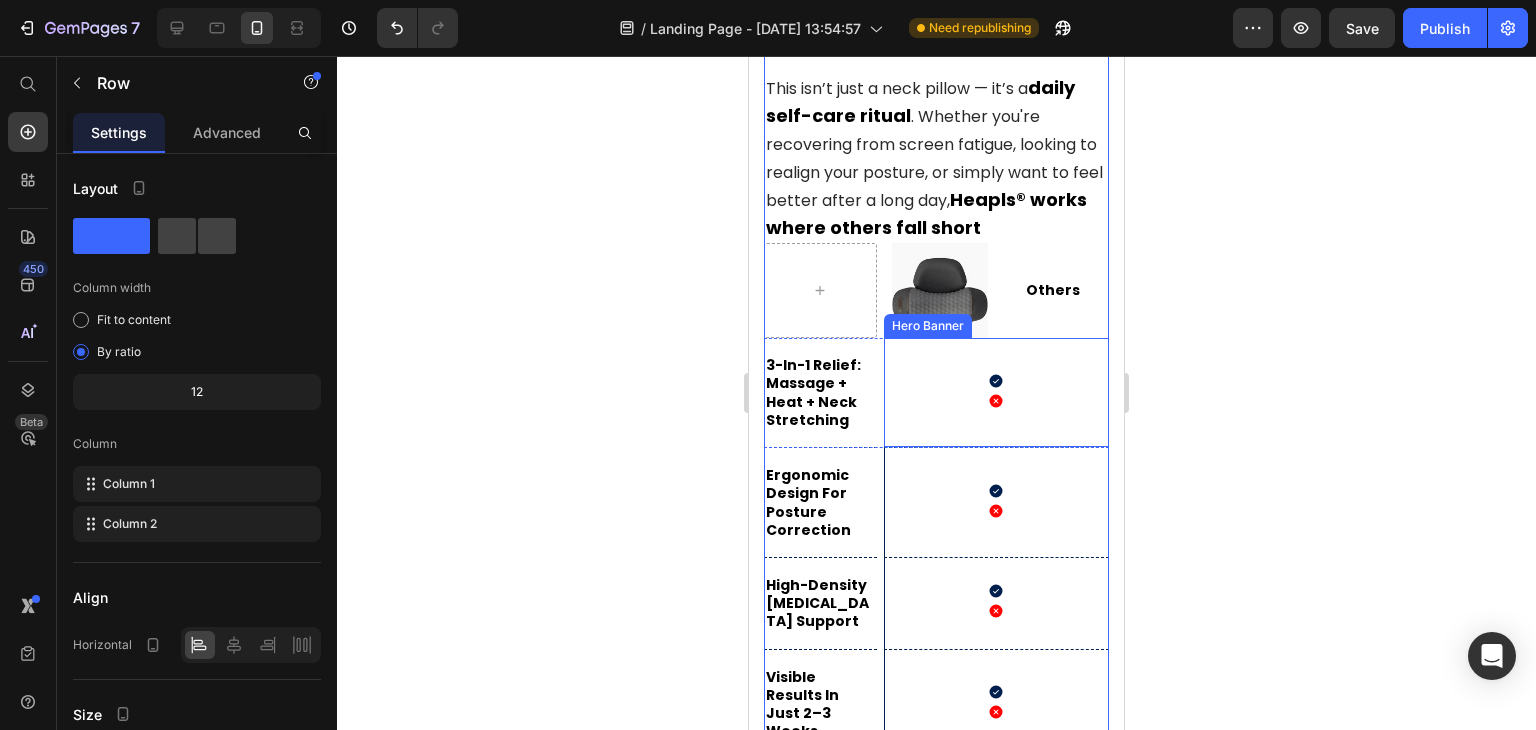 click on "Icon" at bounding box center [996, 383] 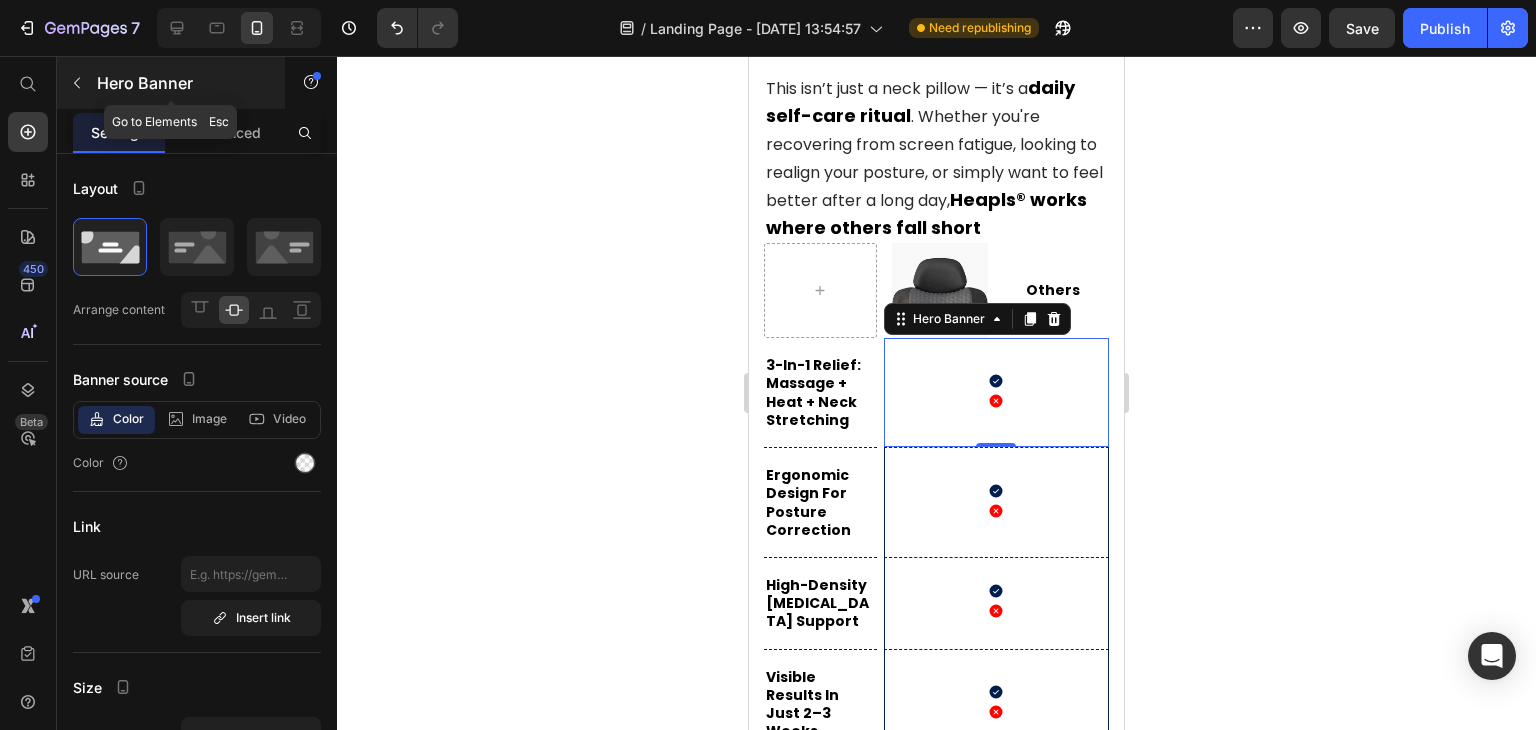 click at bounding box center [77, 83] 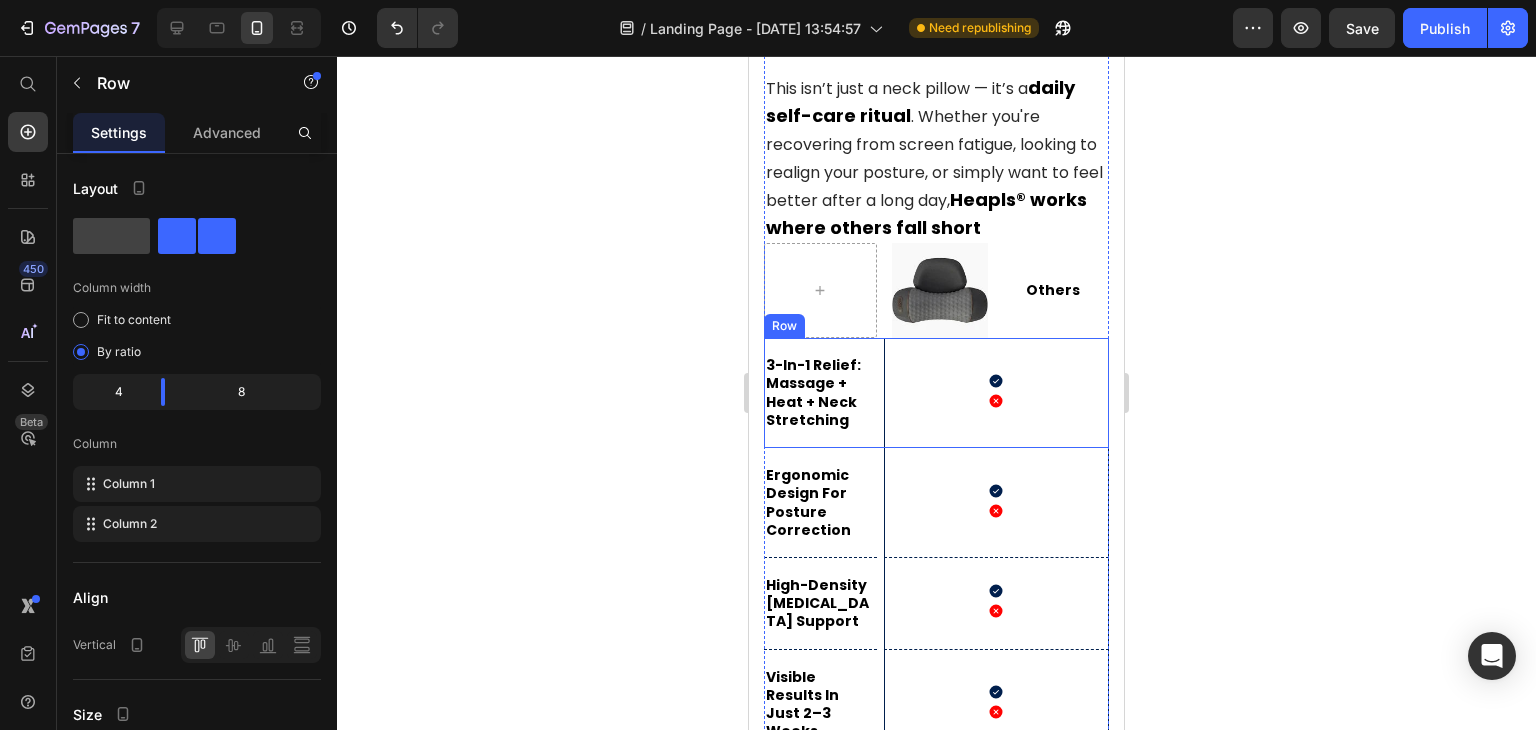 click on "3-in-1 Relief: Massage + Heat + Neck Stretching Text Block Hero Banner
Icon
Icon Hero Banner Row" at bounding box center [936, 393] 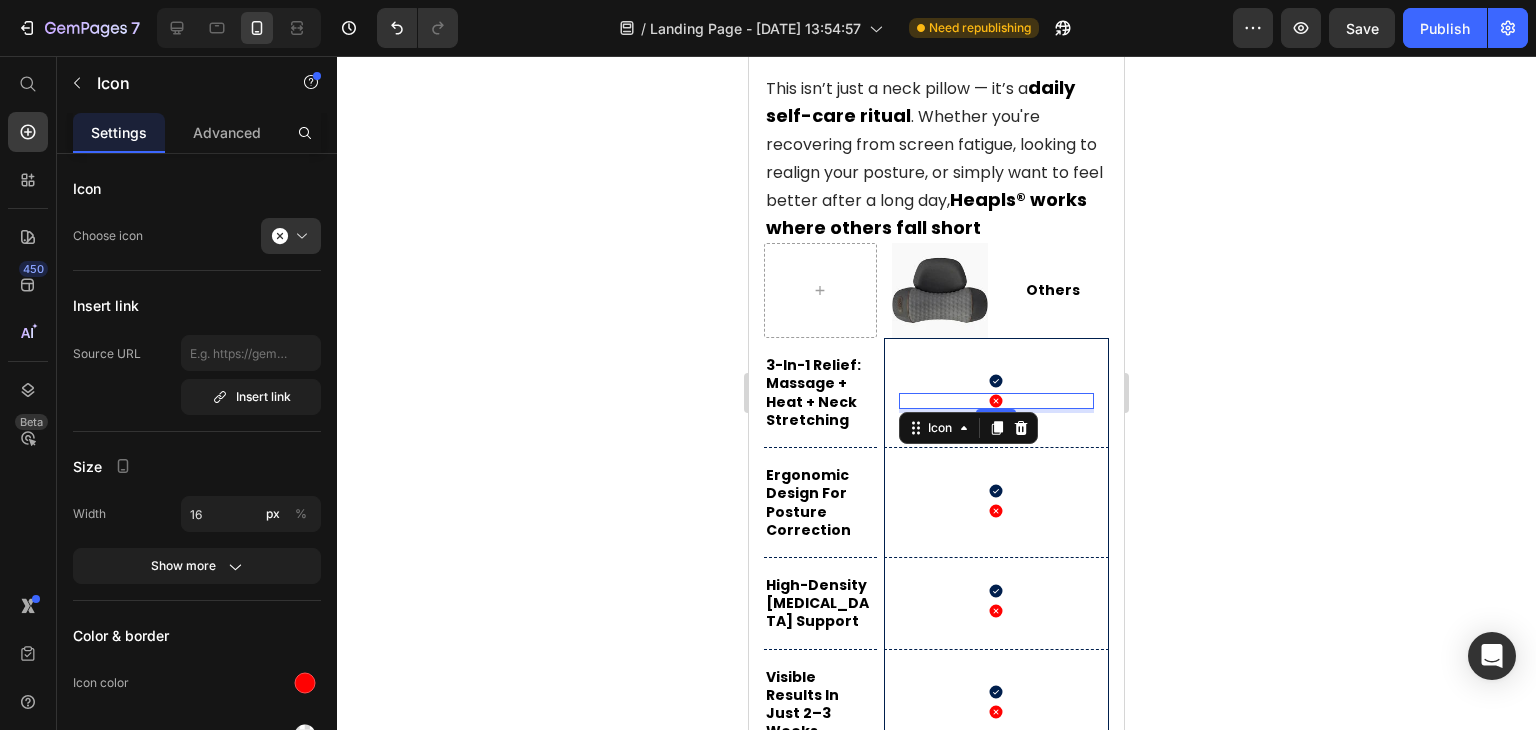 click on "Icon   4" at bounding box center [996, 401] 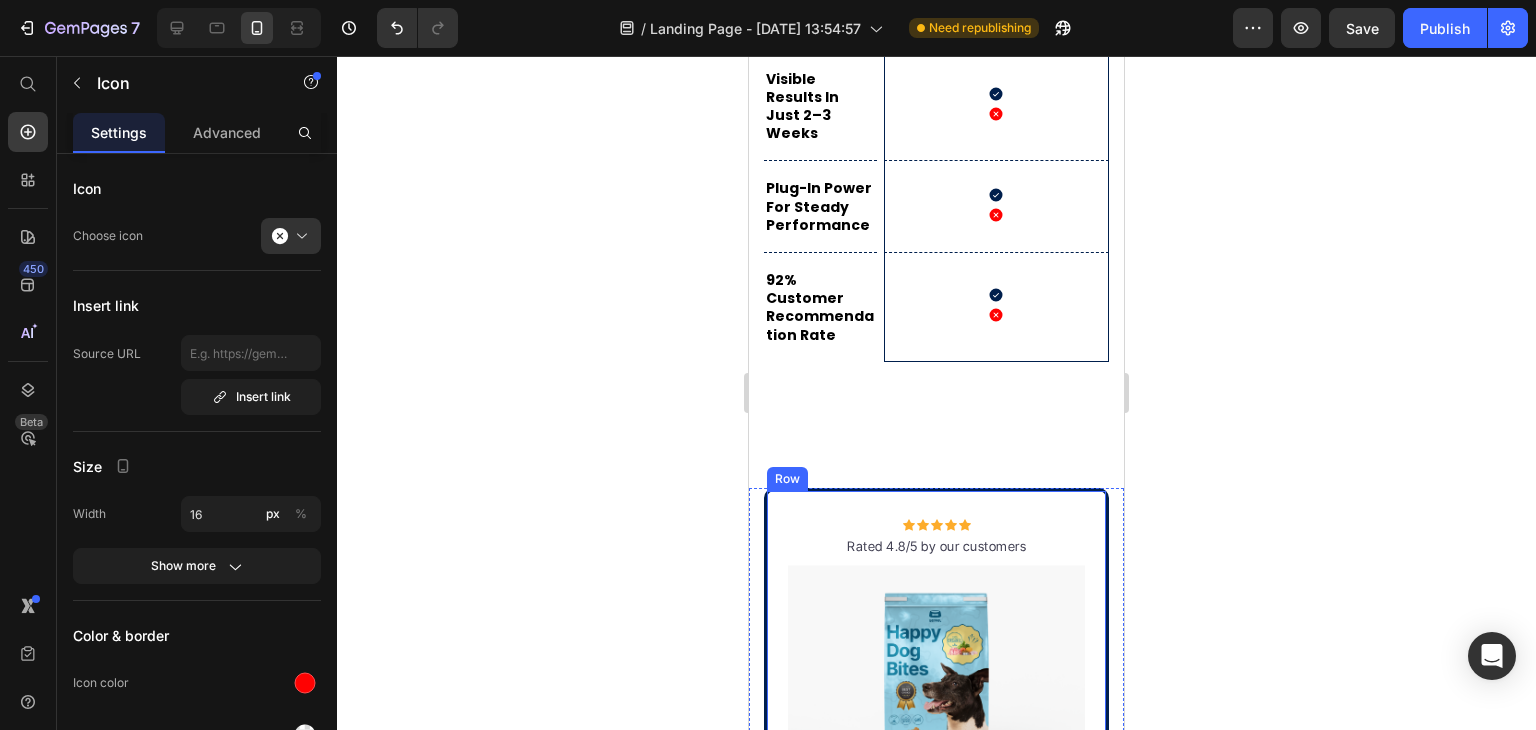 scroll, scrollTop: 8870, scrollLeft: 0, axis: vertical 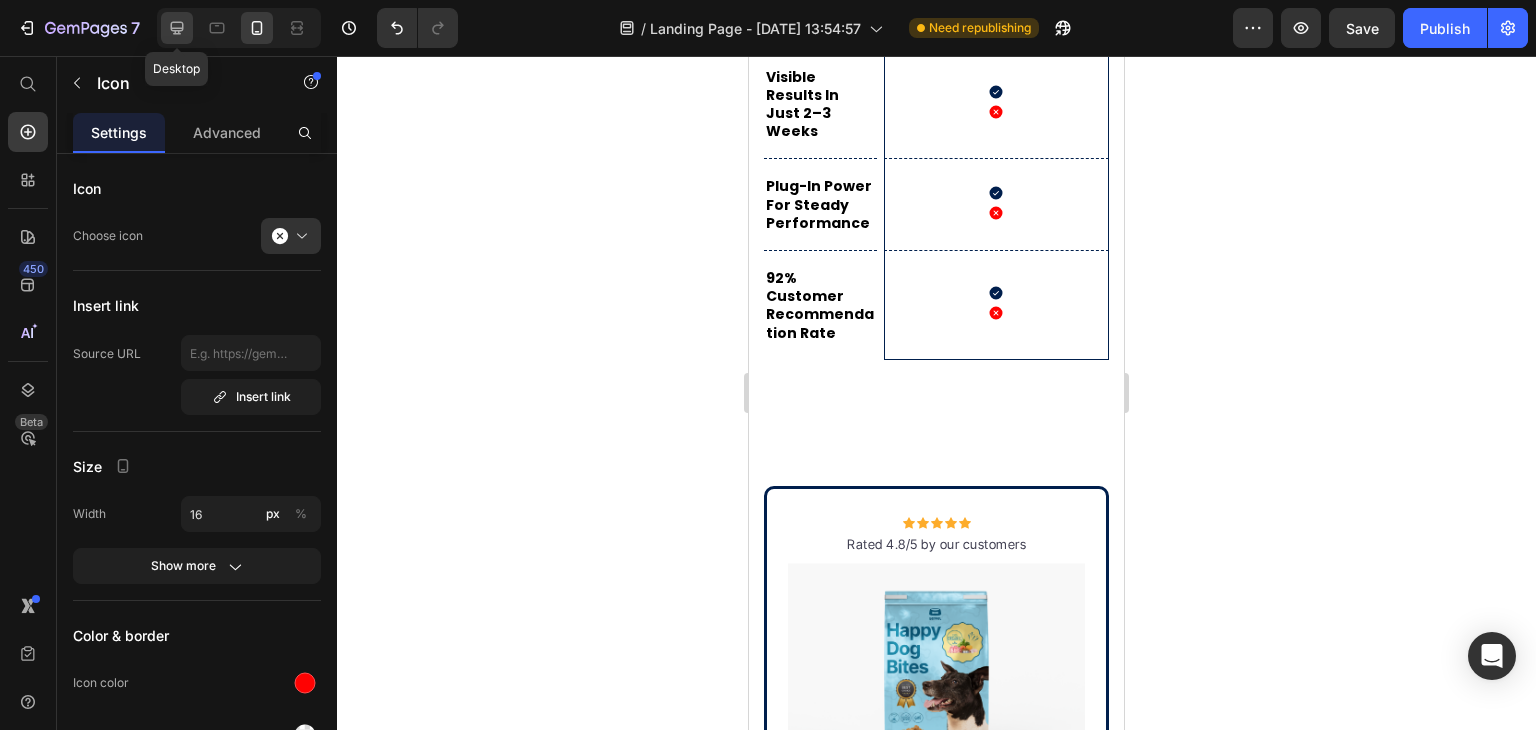 click 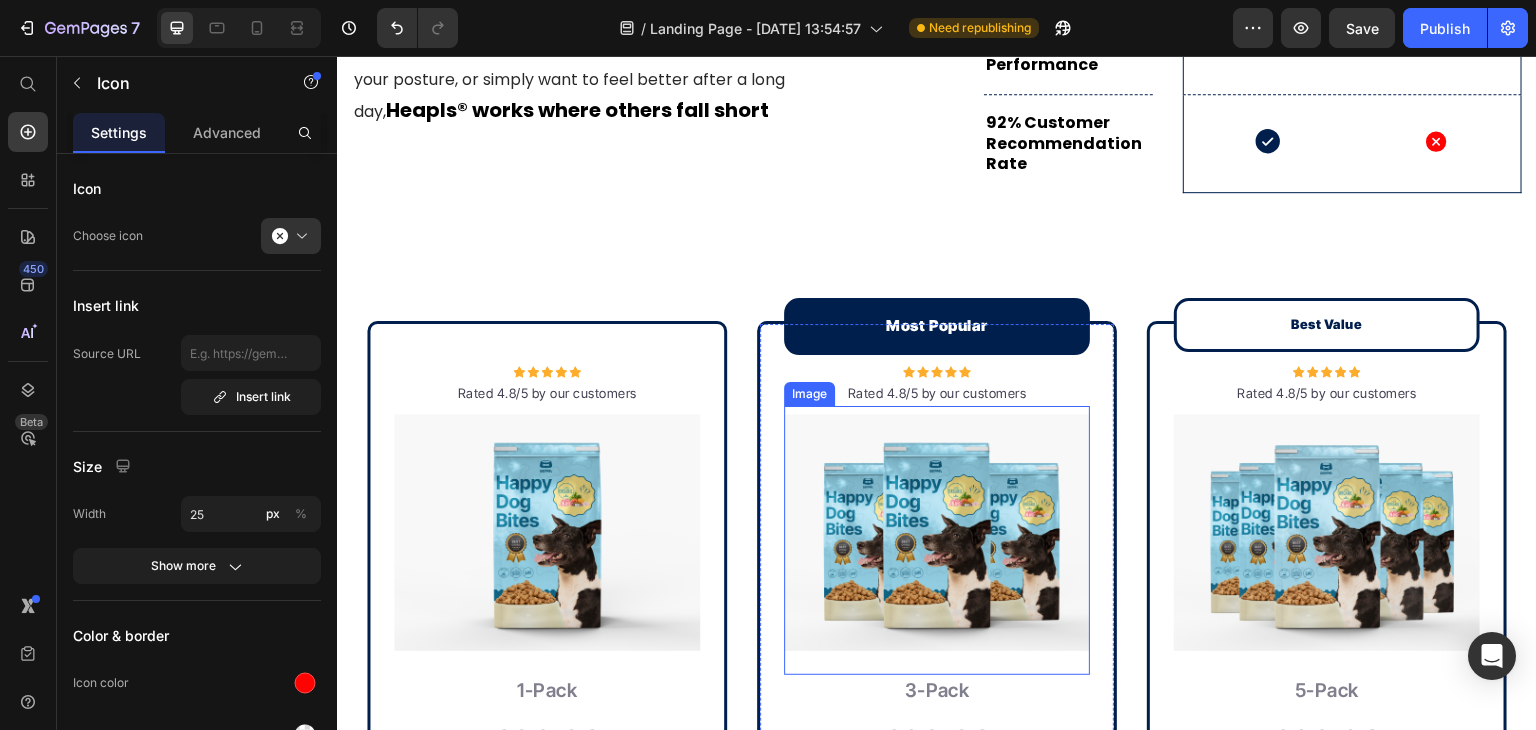 scroll, scrollTop: 8144, scrollLeft: 0, axis: vertical 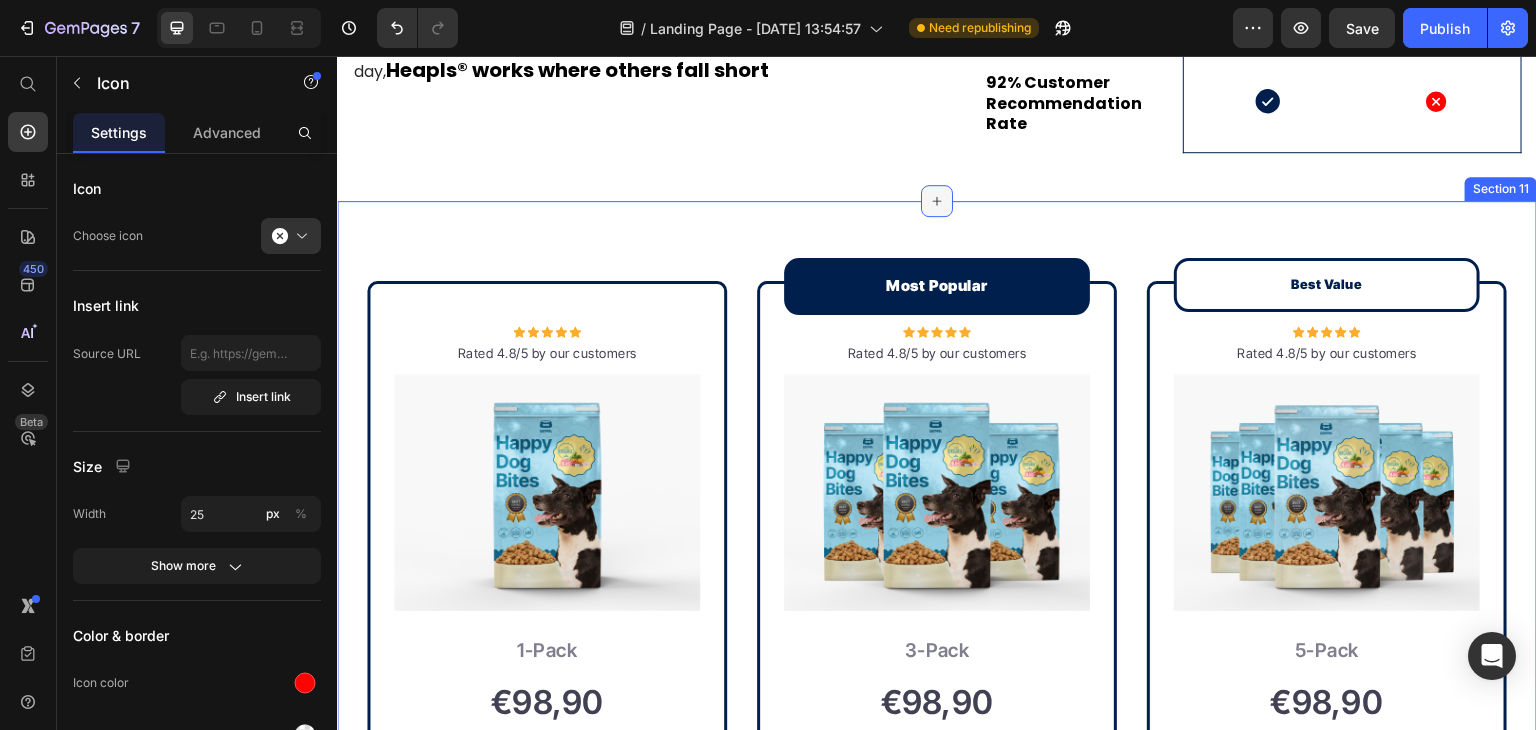 click at bounding box center [937, 201] 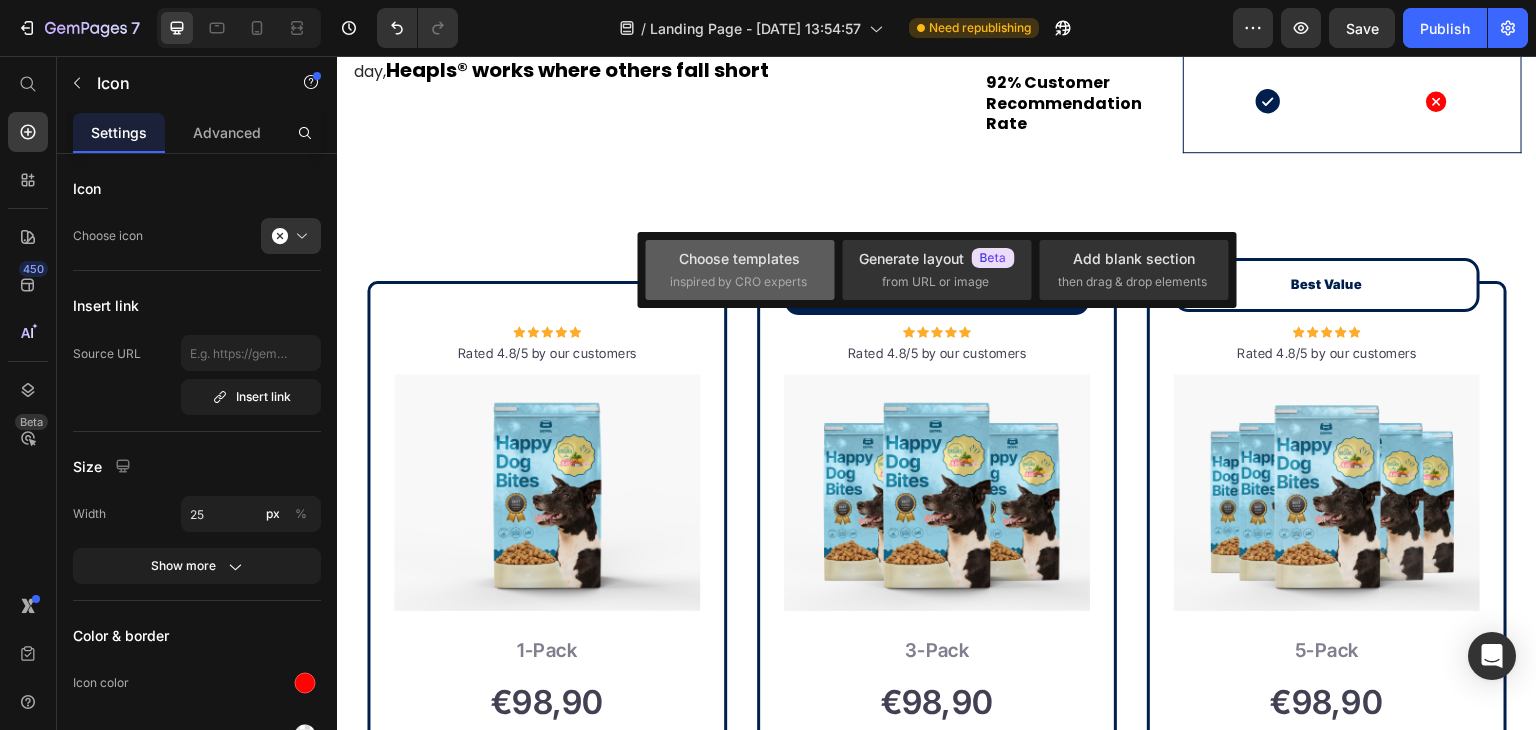 click on "Choose templates  inspired by CRO experts" at bounding box center [740, 269] 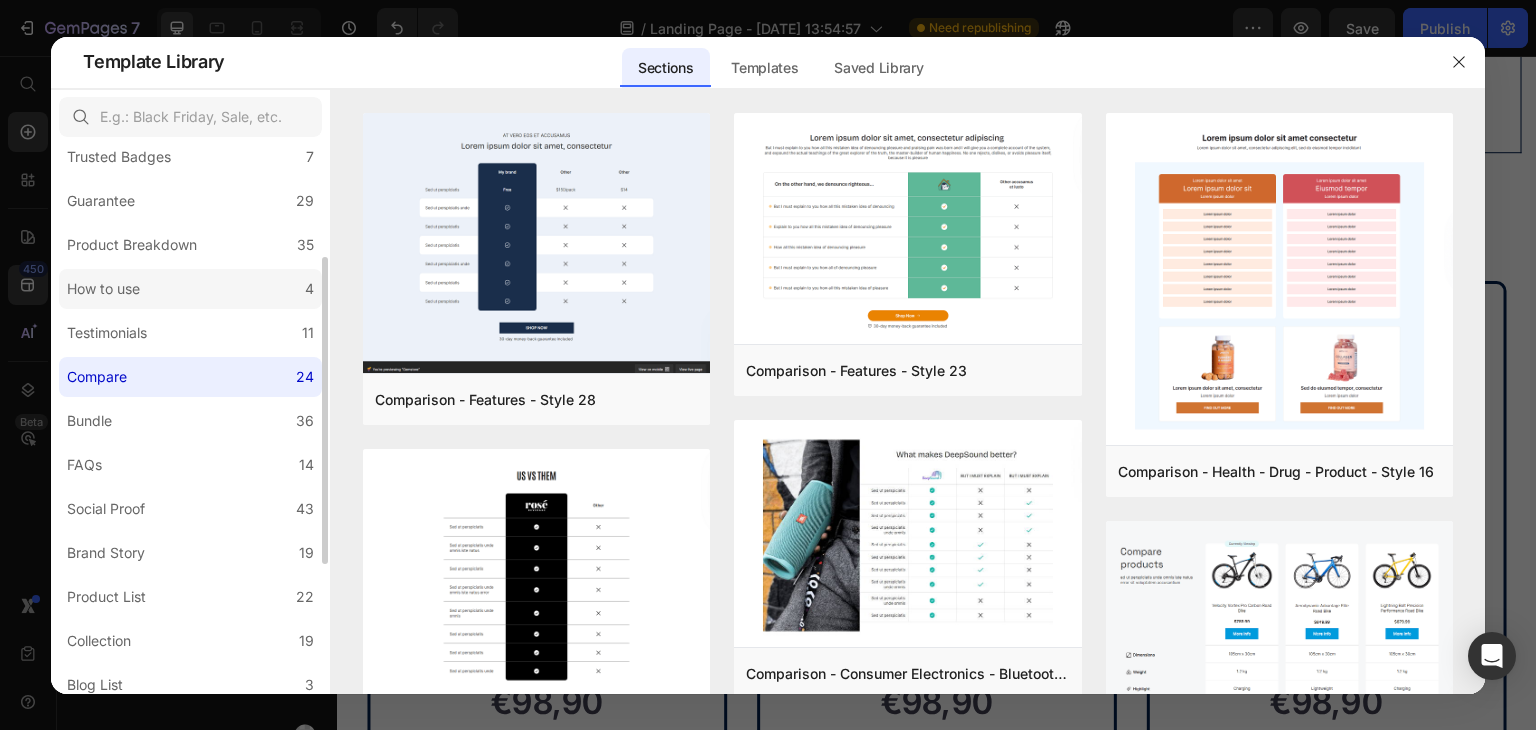 scroll, scrollTop: 300, scrollLeft: 0, axis: vertical 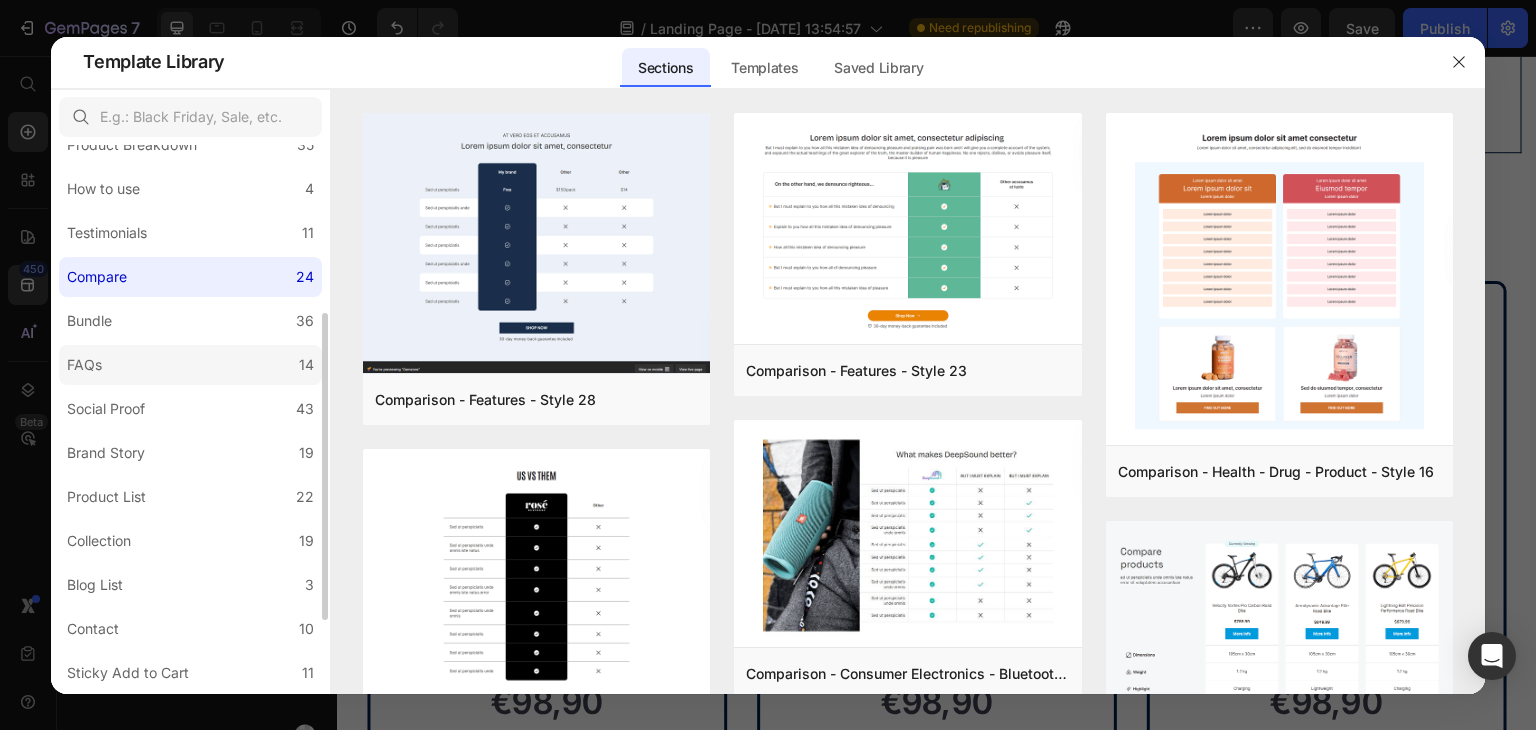 click on "FAQs 14" 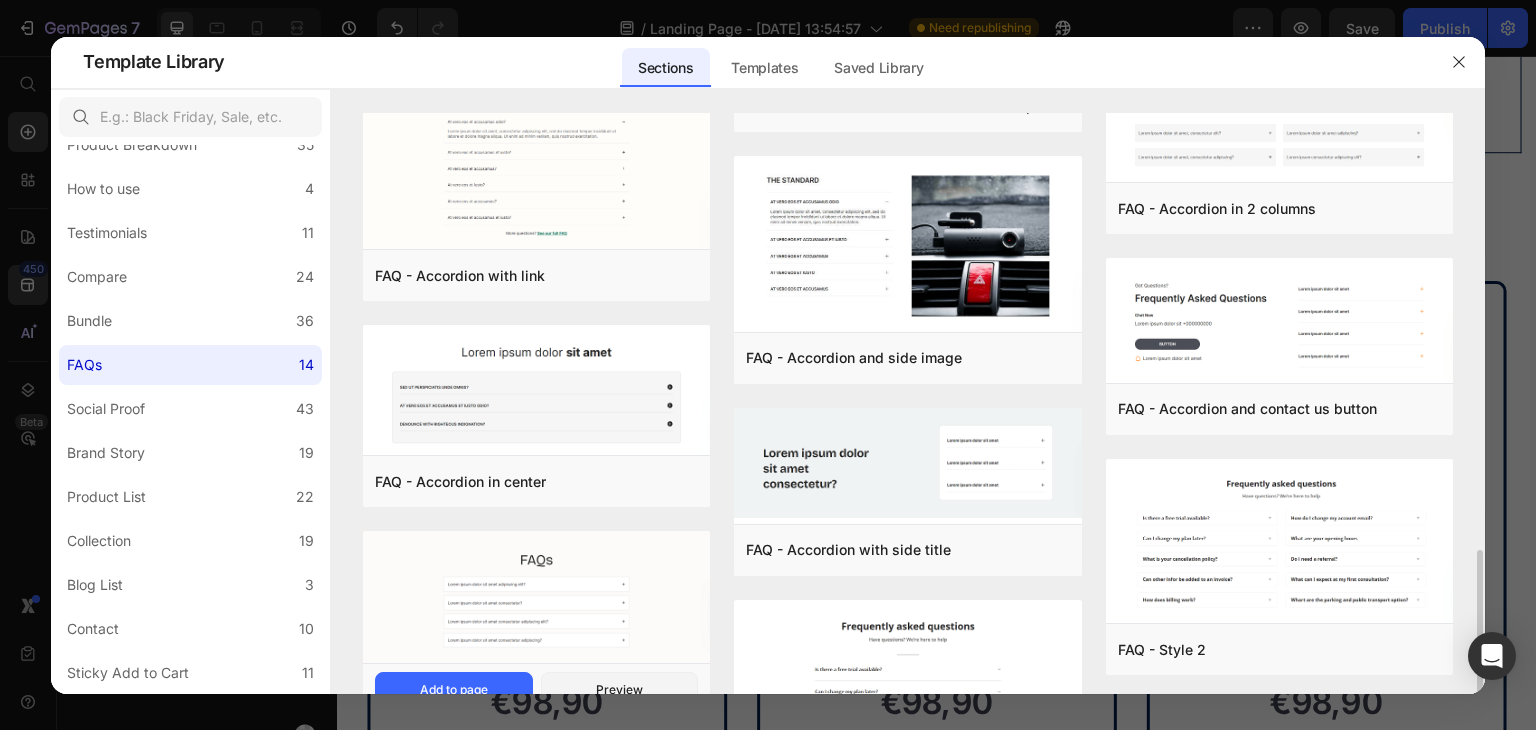 scroll, scrollTop: 644, scrollLeft: 0, axis: vertical 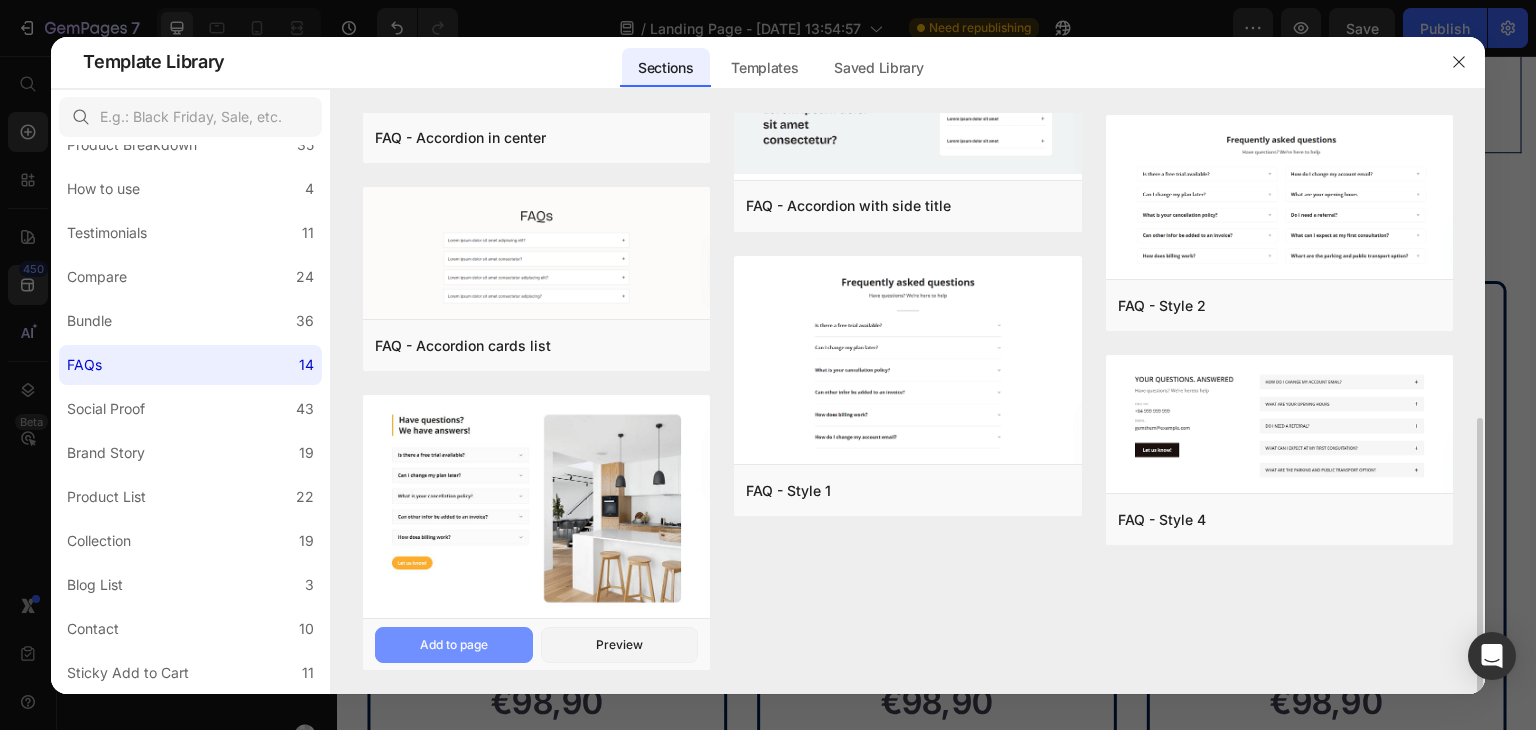 click on "Add to page" at bounding box center (454, 645) 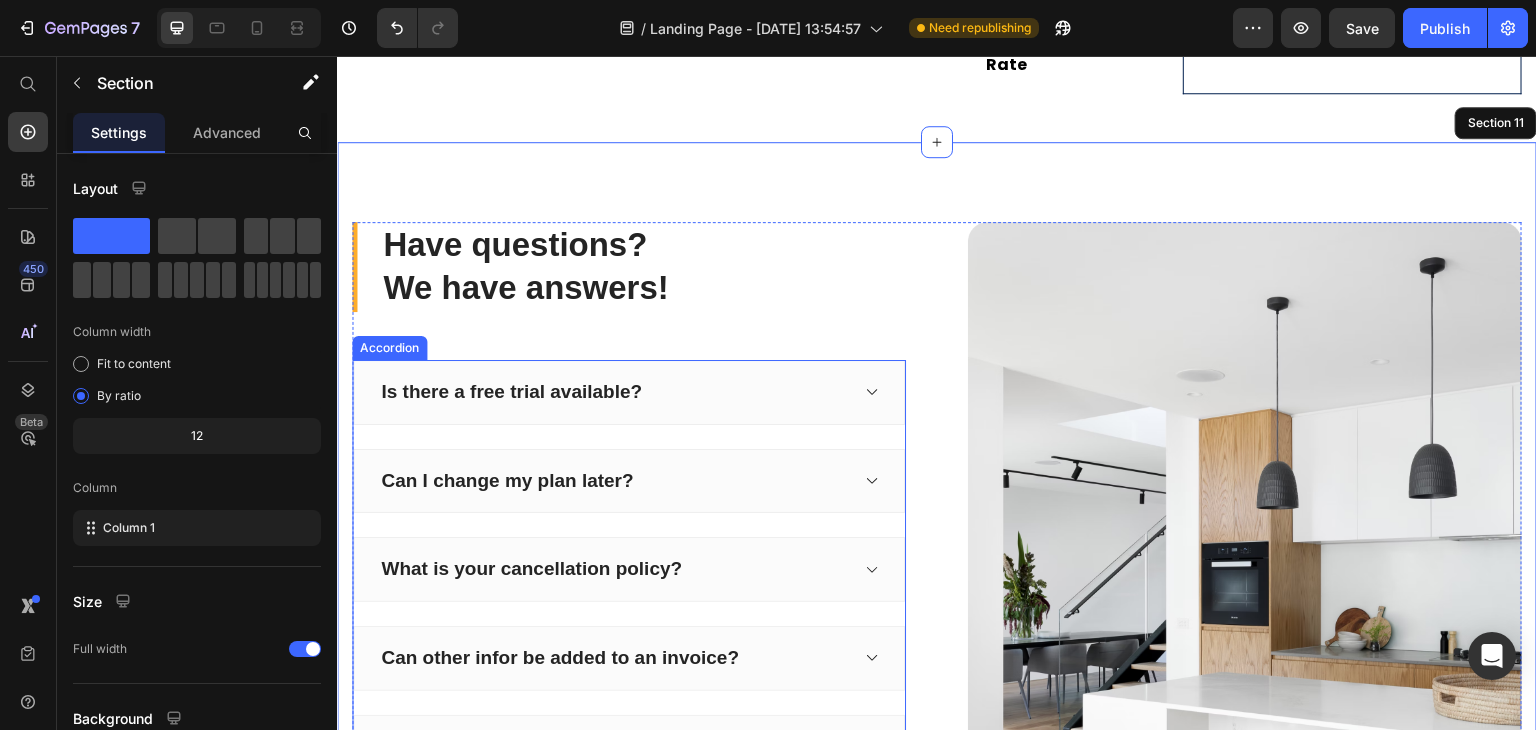 scroll, scrollTop: 8288, scrollLeft: 0, axis: vertical 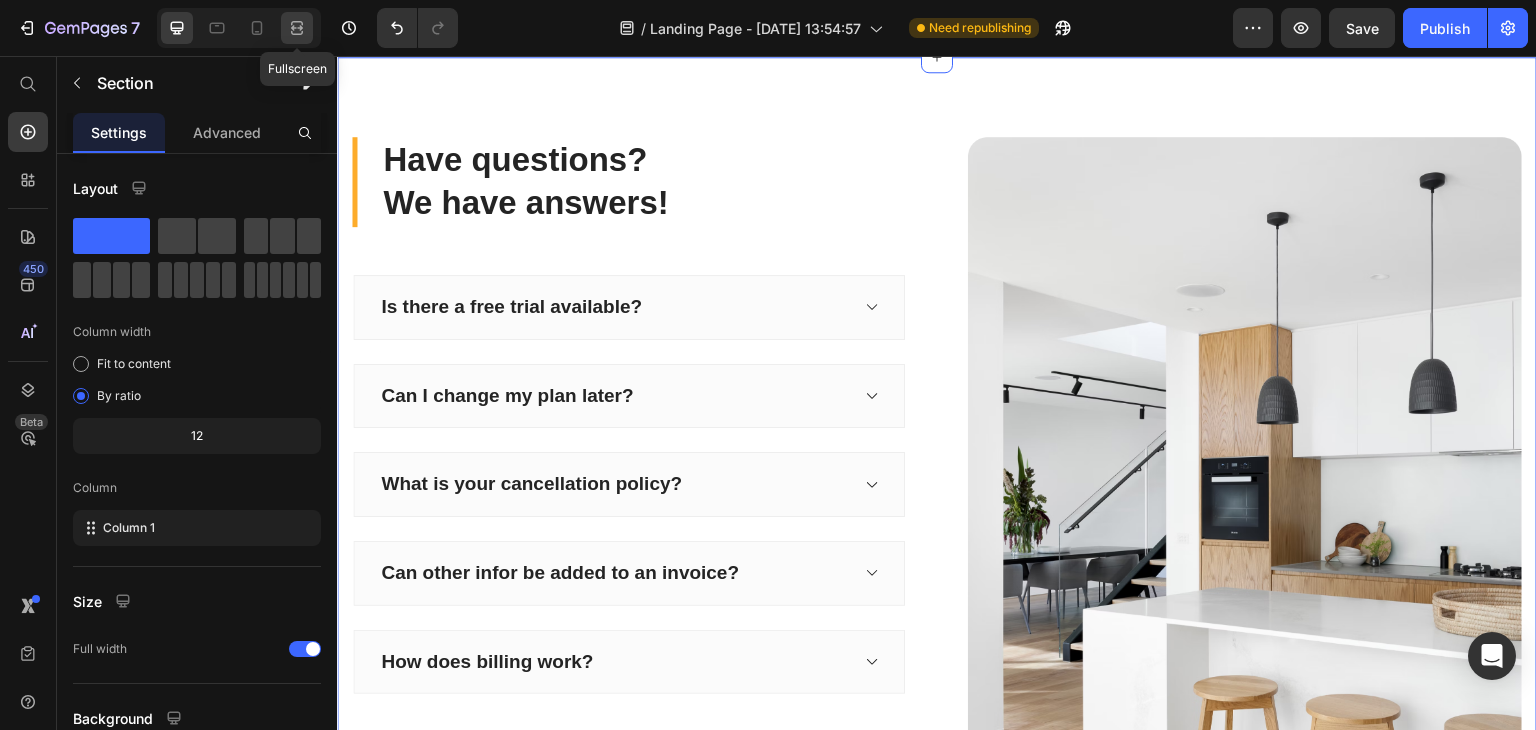 click 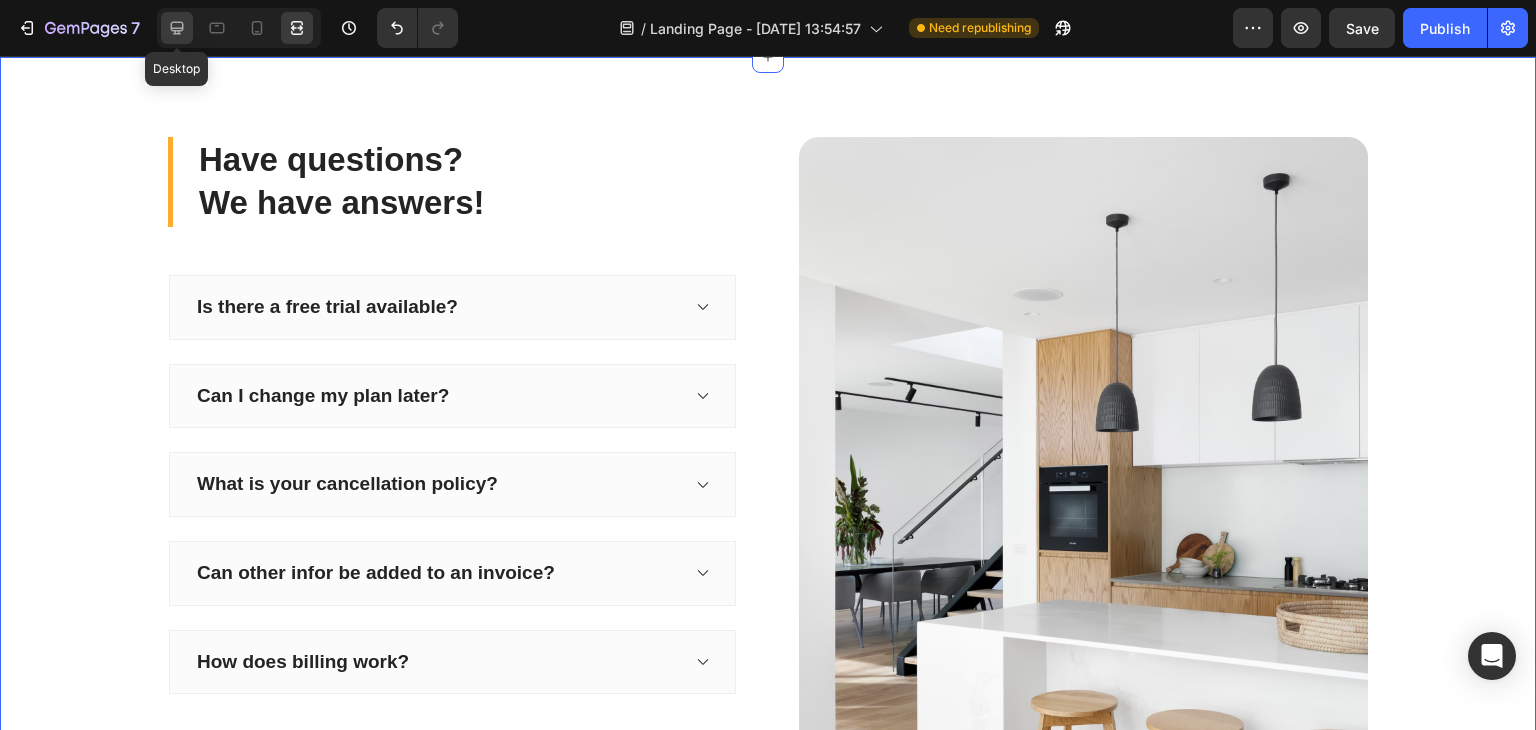 click 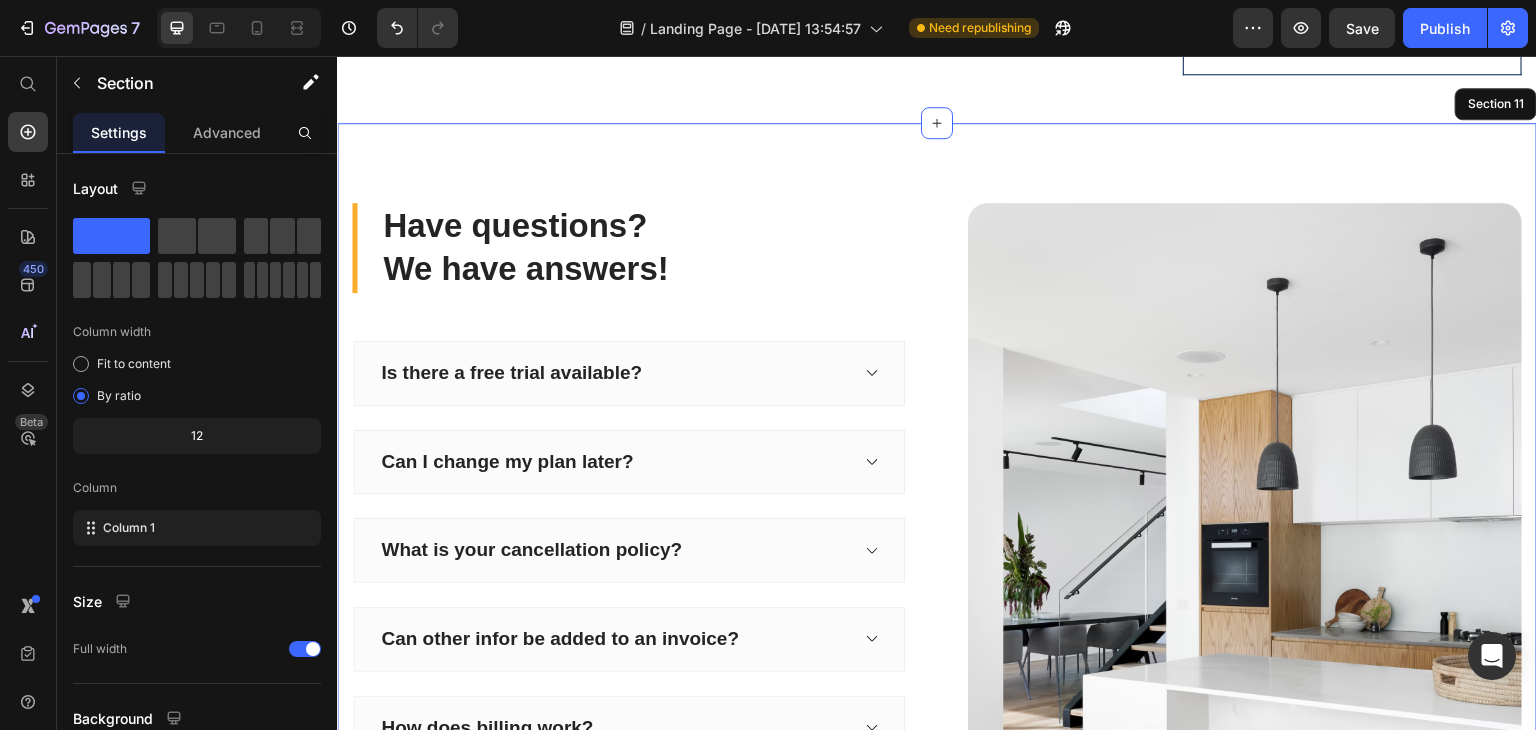 scroll, scrollTop: 8188, scrollLeft: 0, axis: vertical 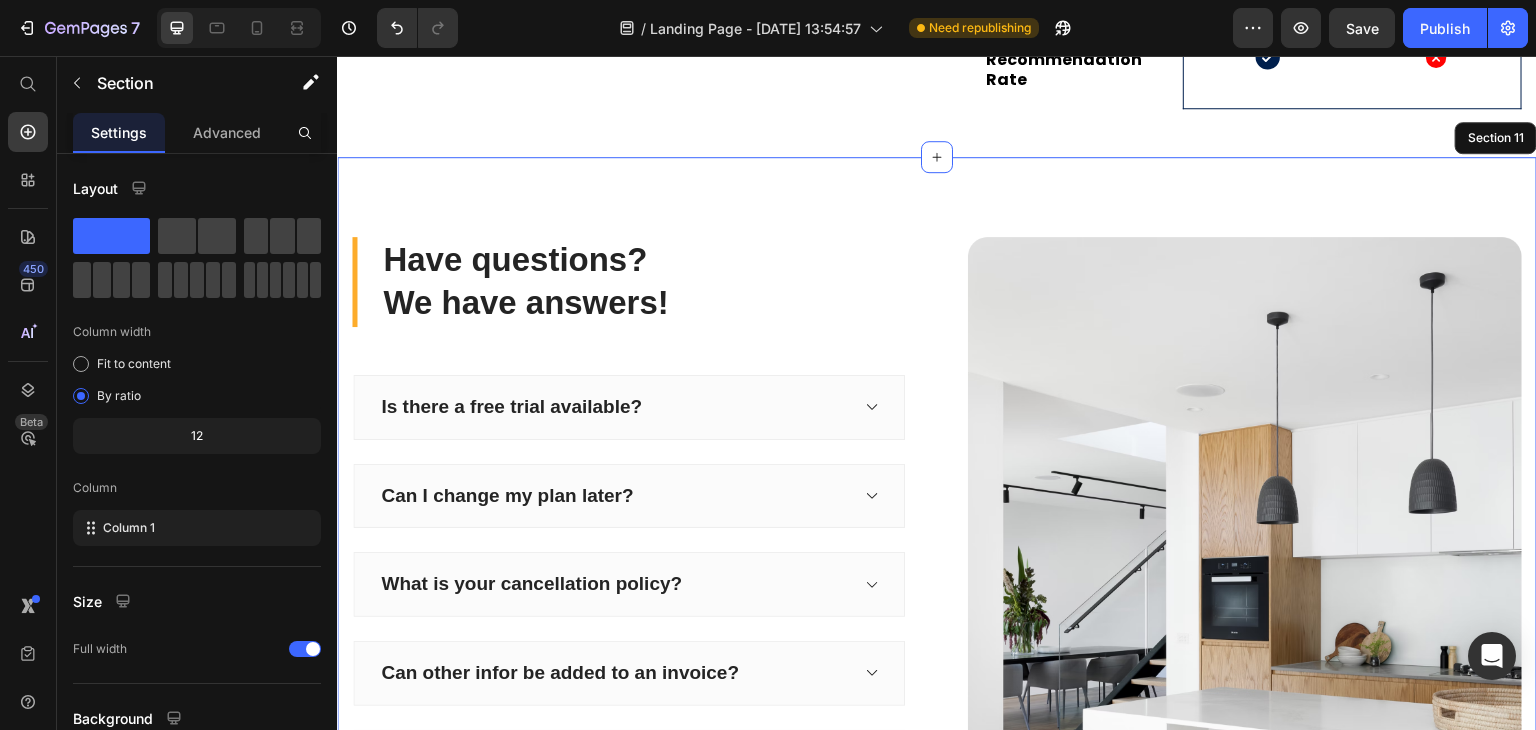 click on "Have questions? We have answers! Heading
Is there a free trial available?
Can I change my plan later?
What is your cancellation policy?
Can other infor be added to an invoice?
How does billing work? Accordion Let us know! Button Image Row Section 11" at bounding box center [937, 608] 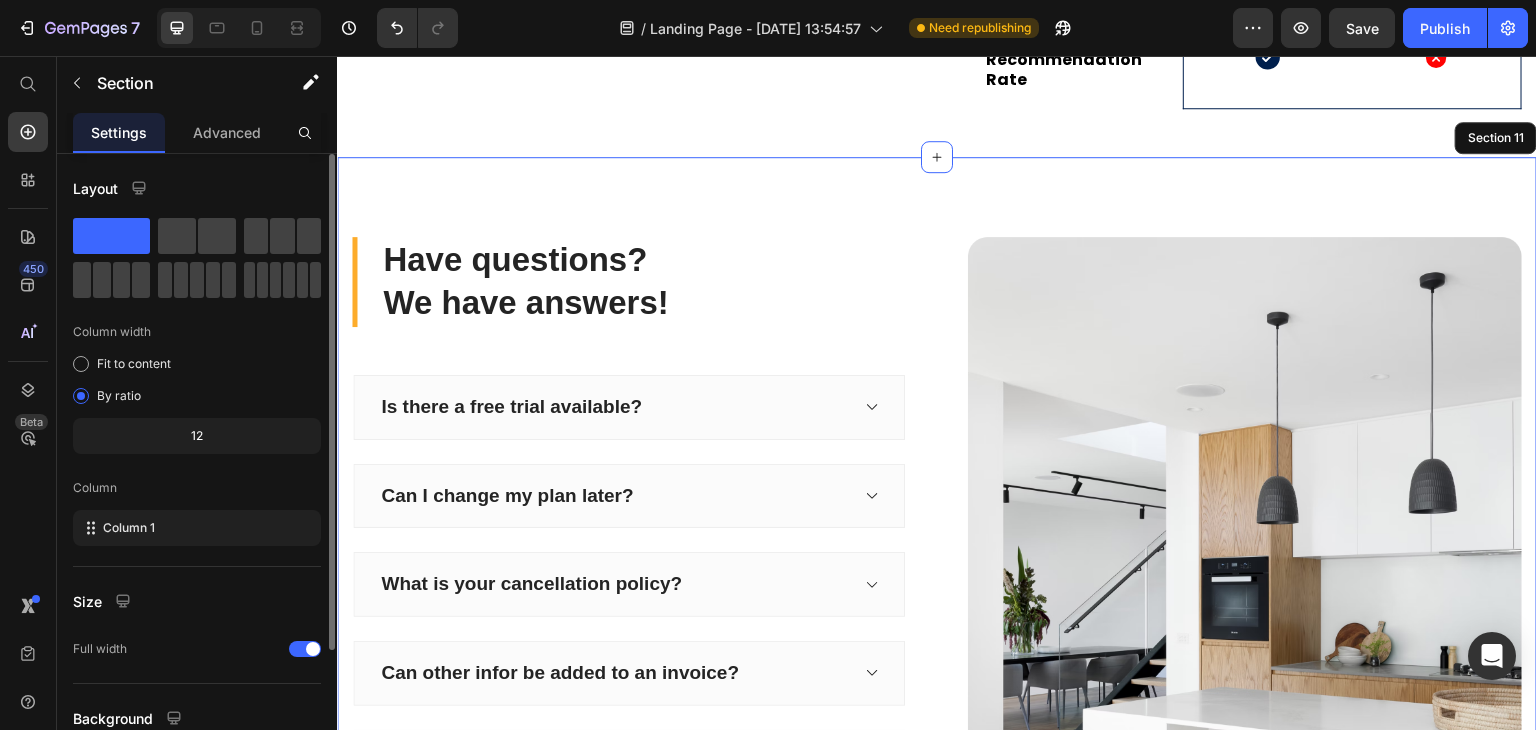 scroll, scrollTop: 173, scrollLeft: 0, axis: vertical 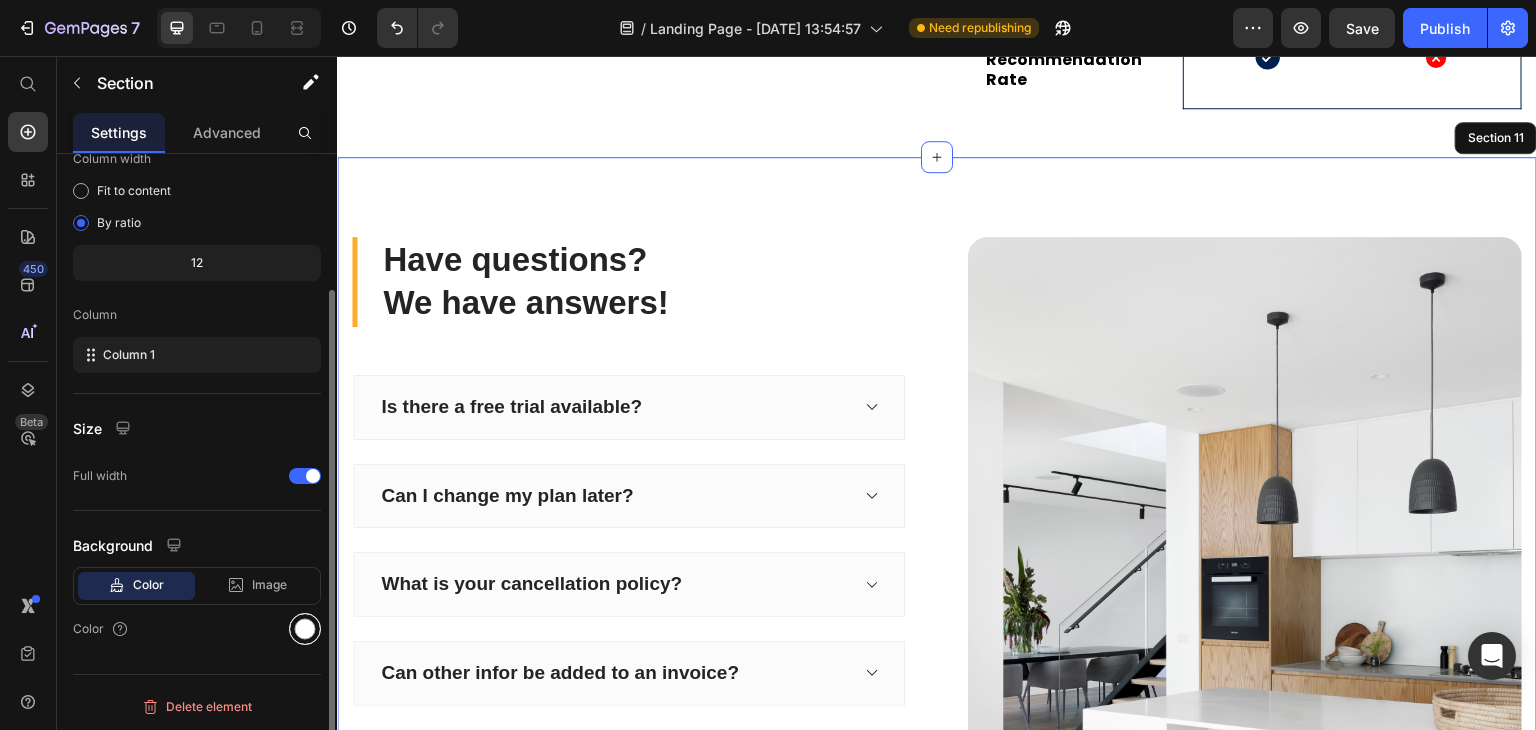 click at bounding box center (305, 629) 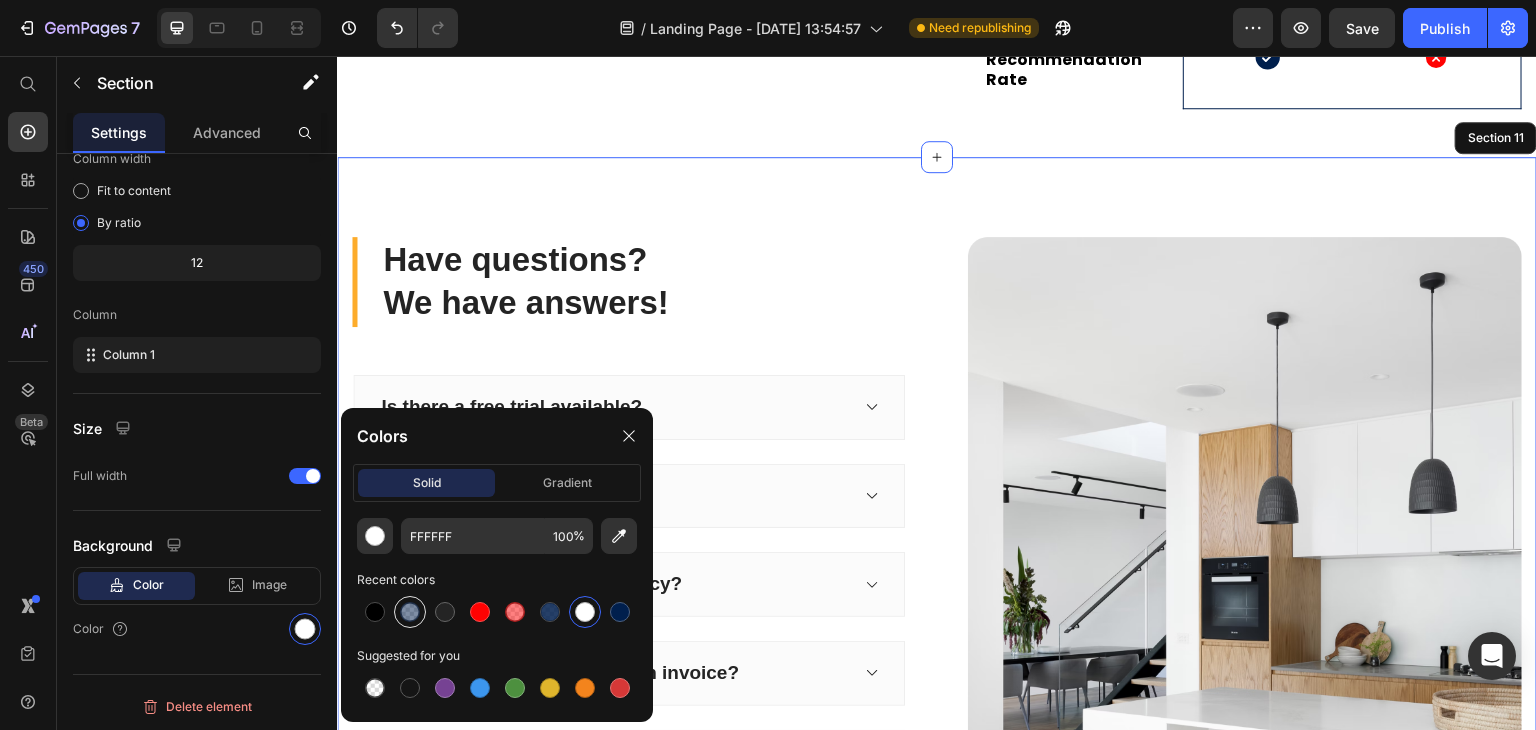 click at bounding box center [410, 612] 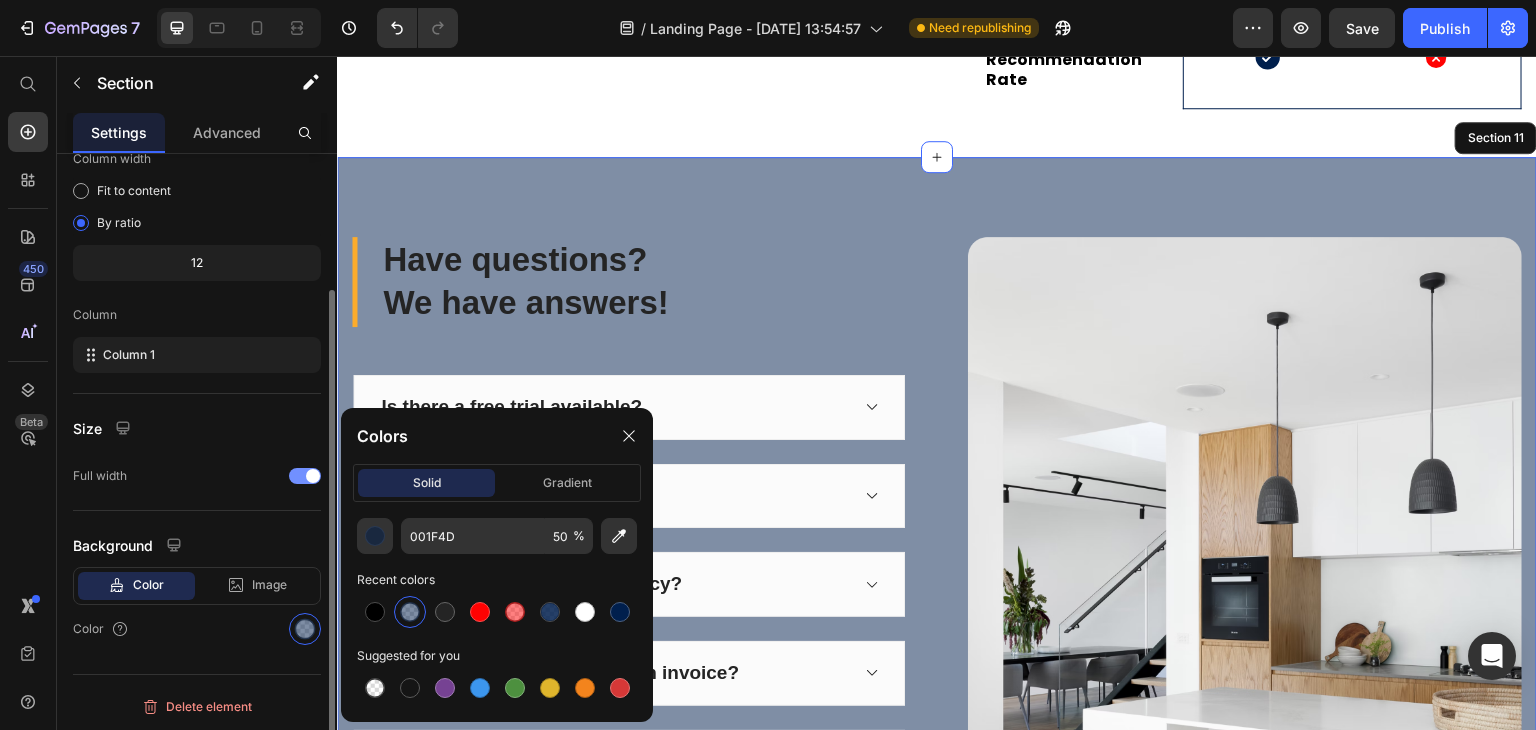 click at bounding box center (305, 476) 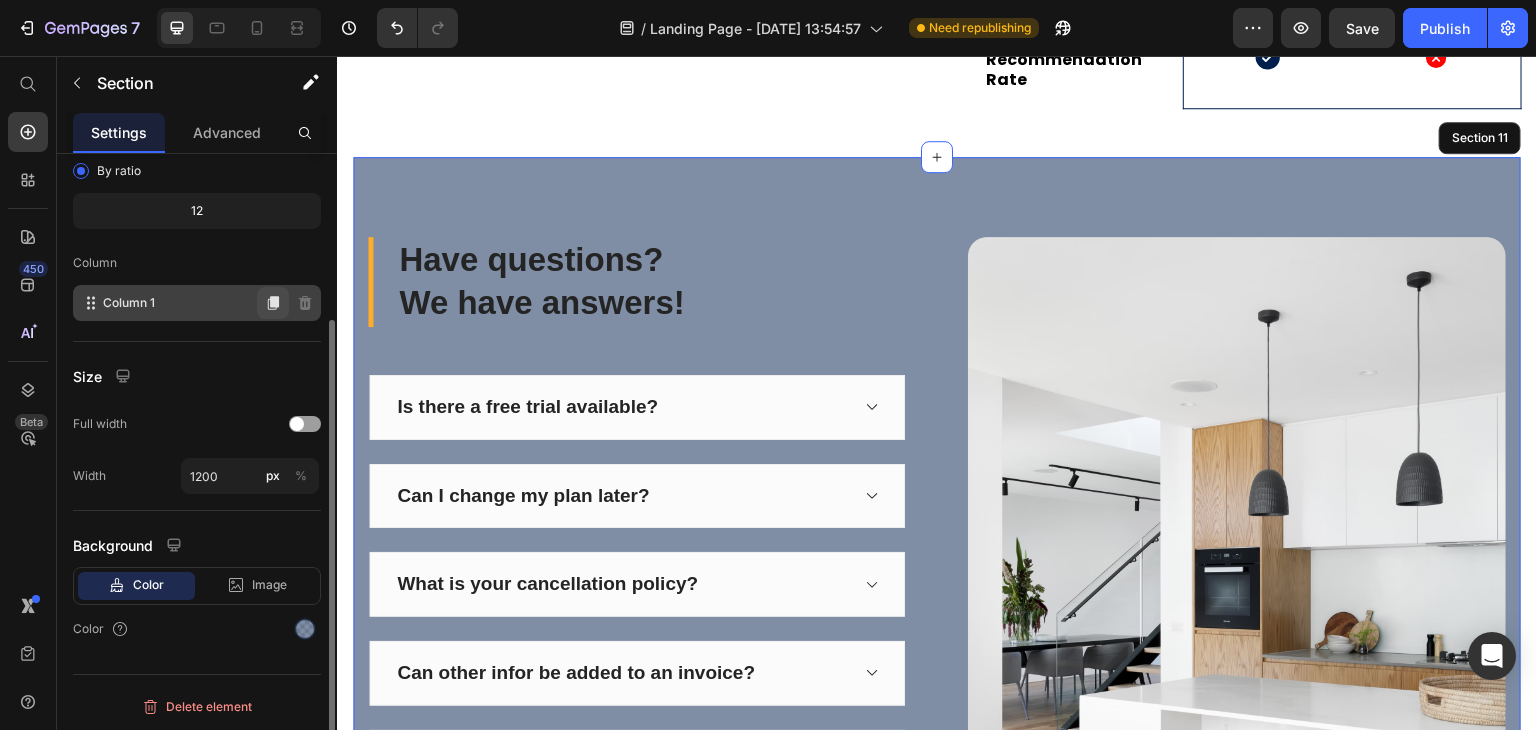 scroll, scrollTop: 0, scrollLeft: 0, axis: both 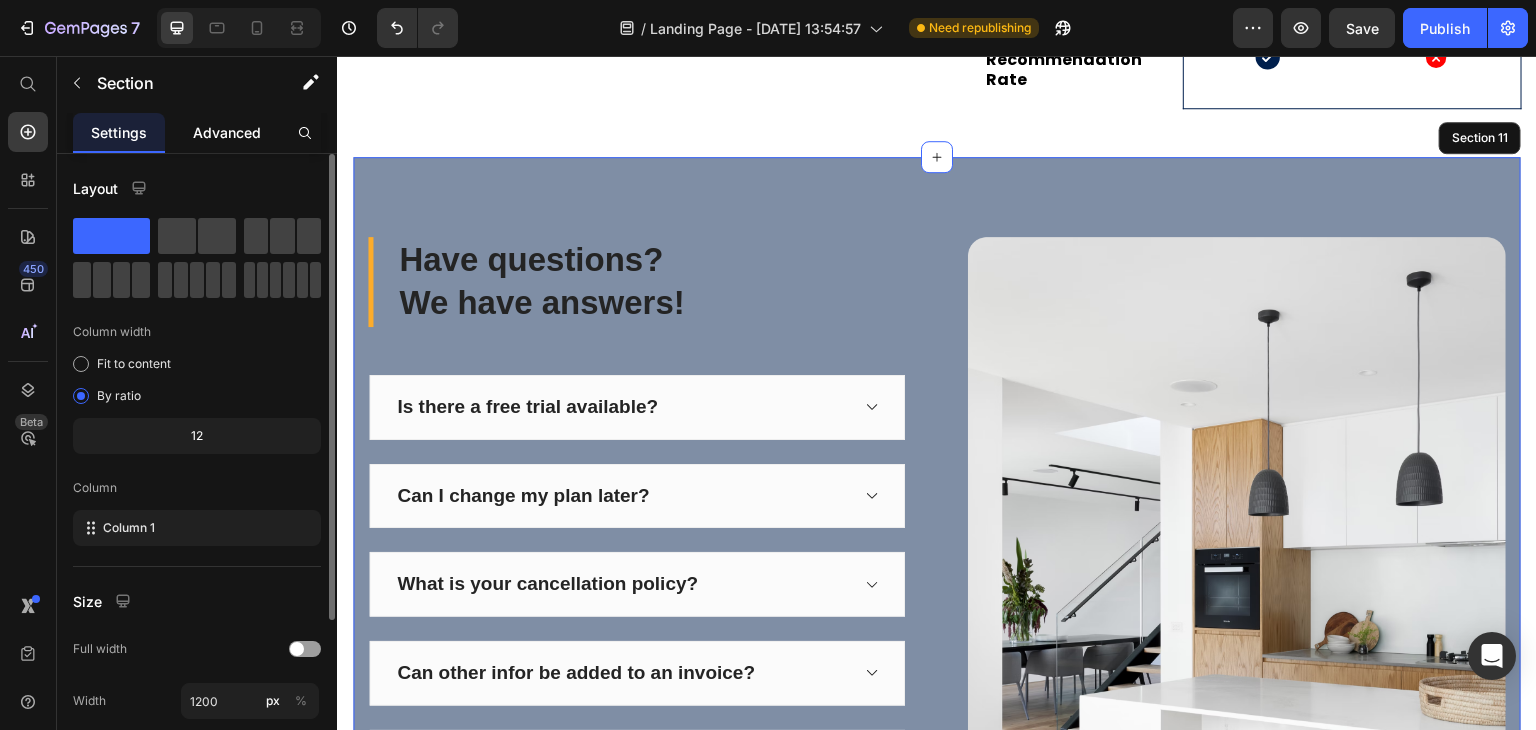 click on "Advanced" at bounding box center [227, 132] 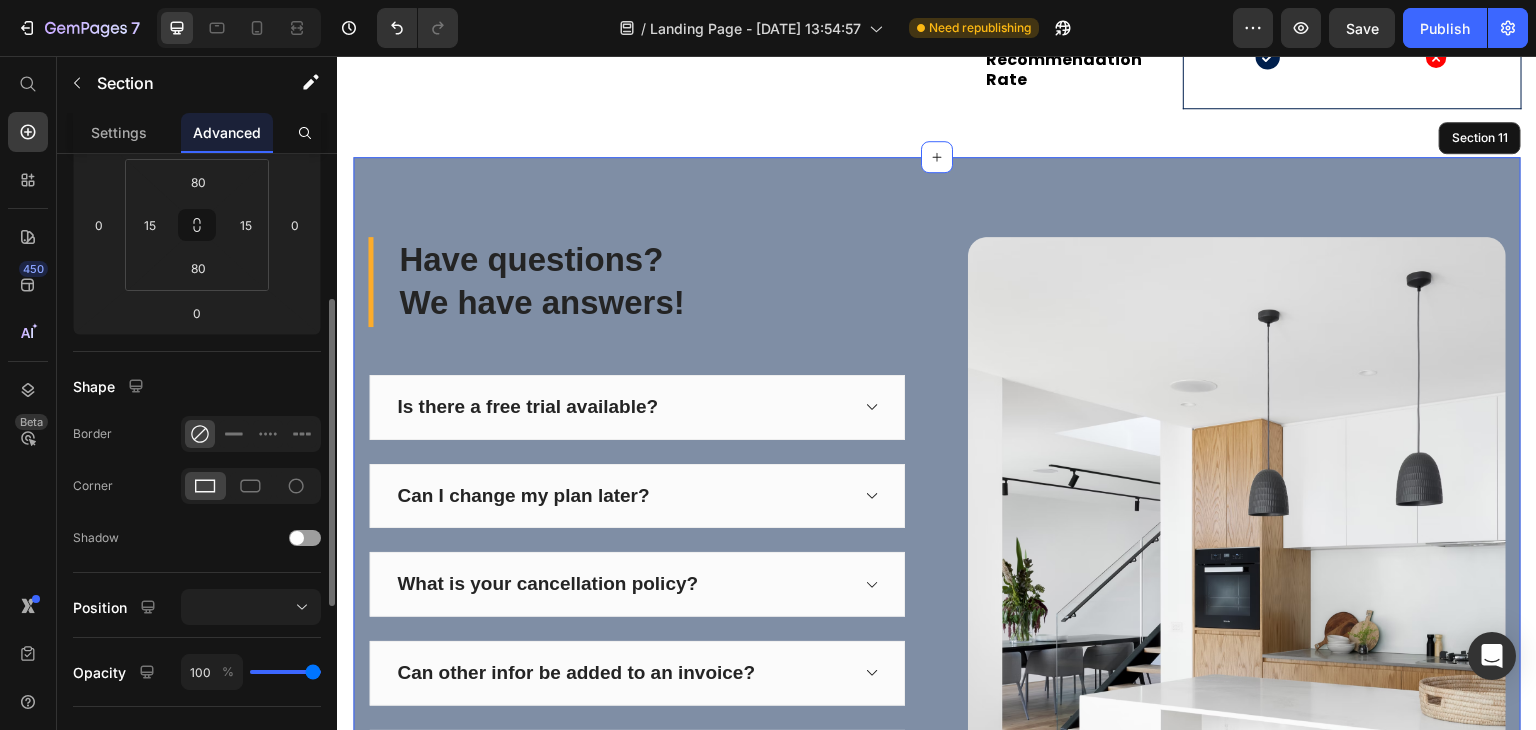 scroll, scrollTop: 400, scrollLeft: 0, axis: vertical 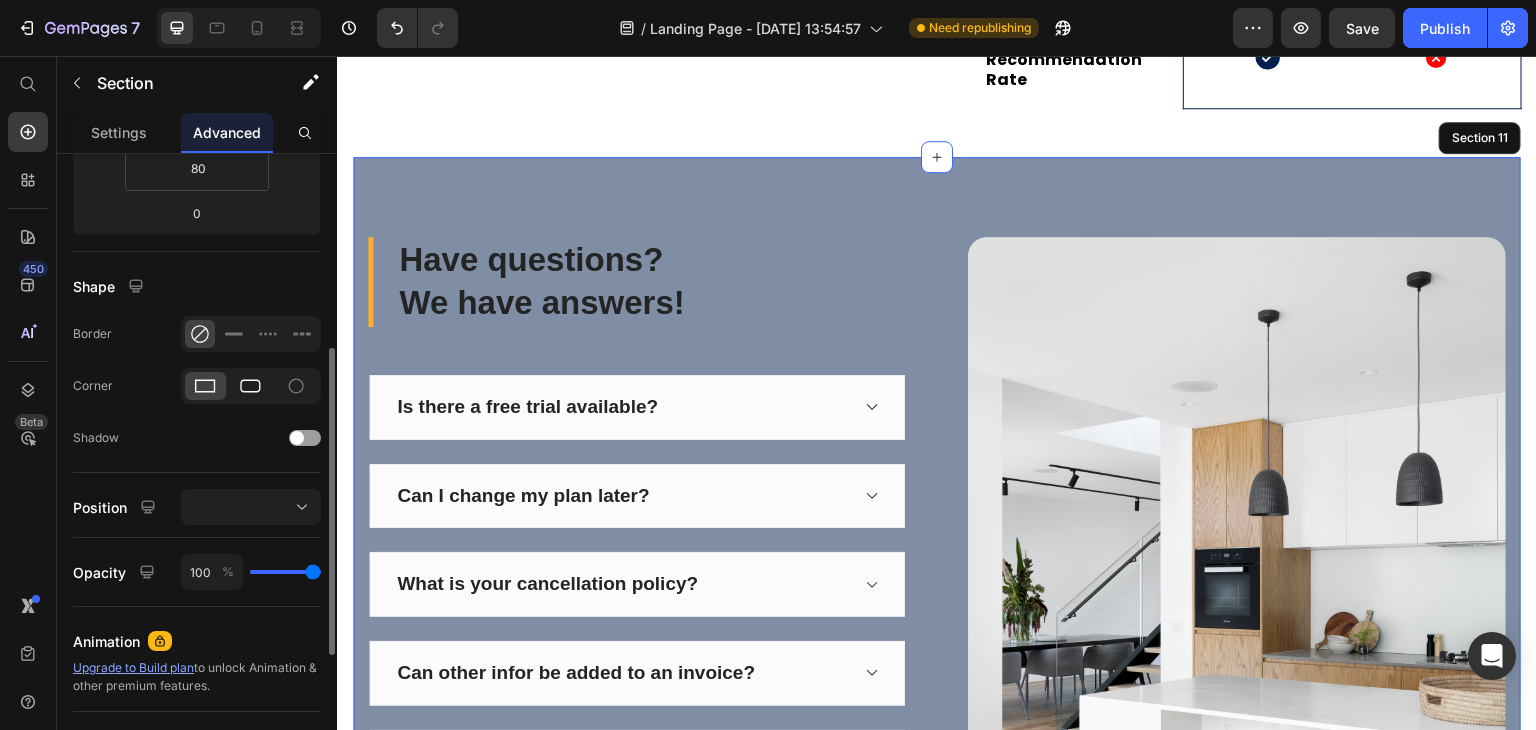 click 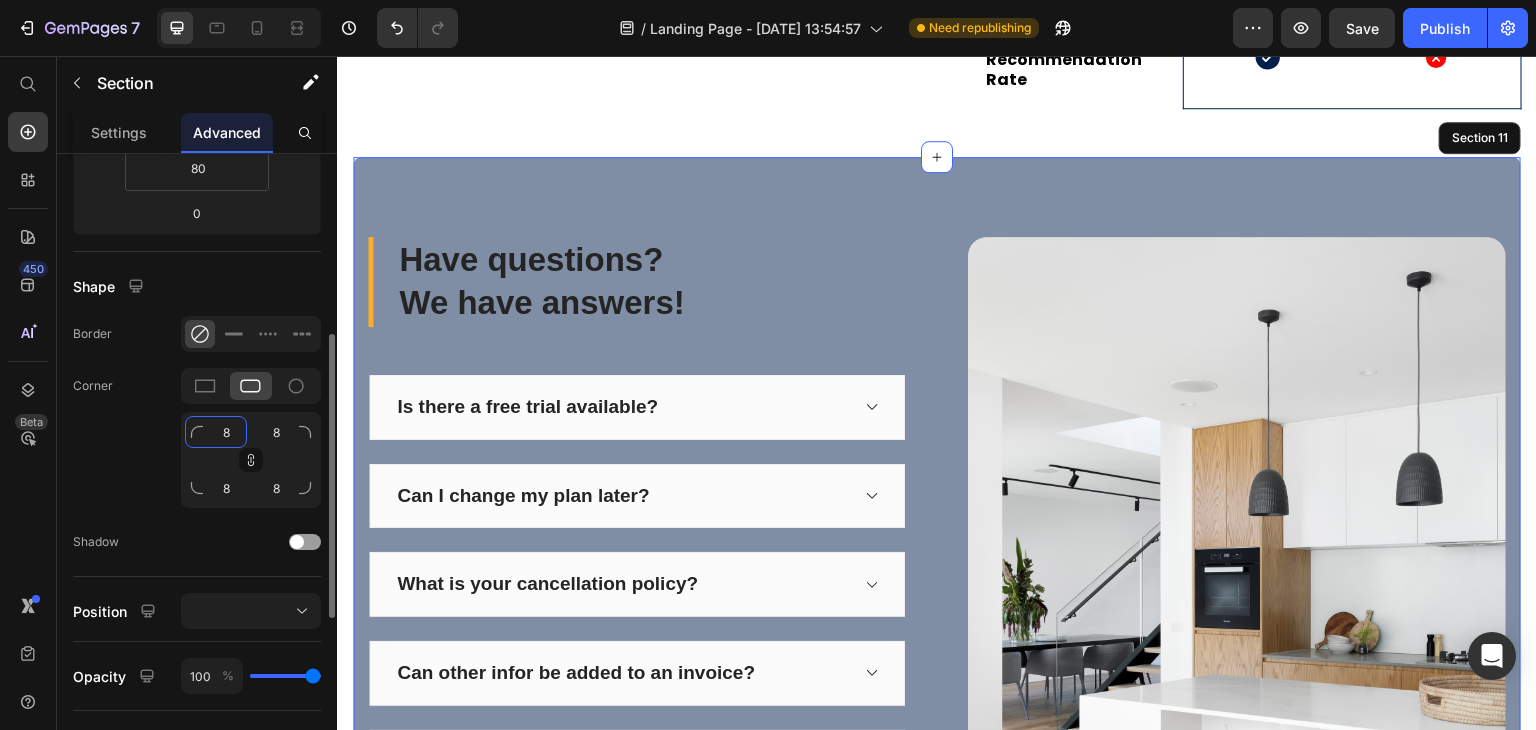 click on "8" 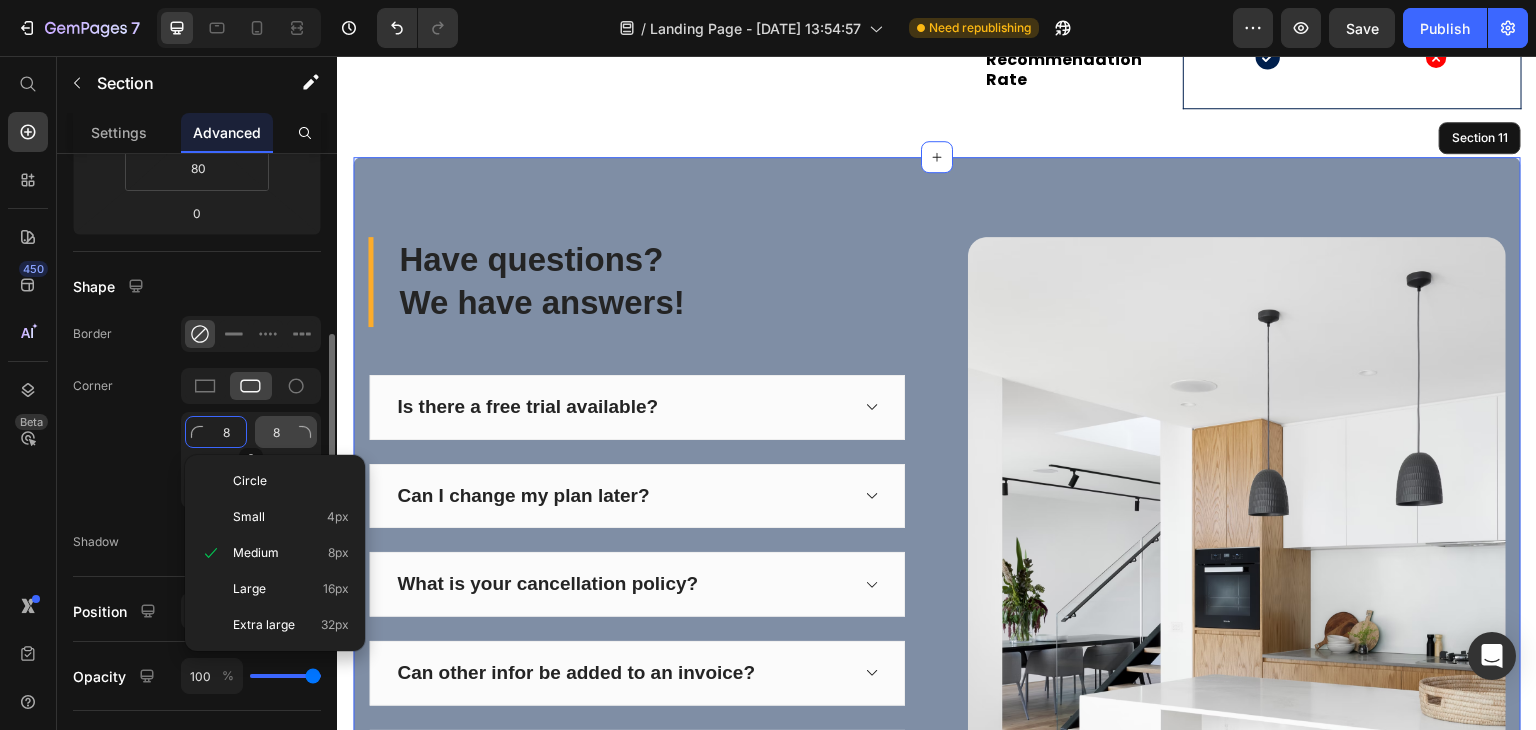 type on "3" 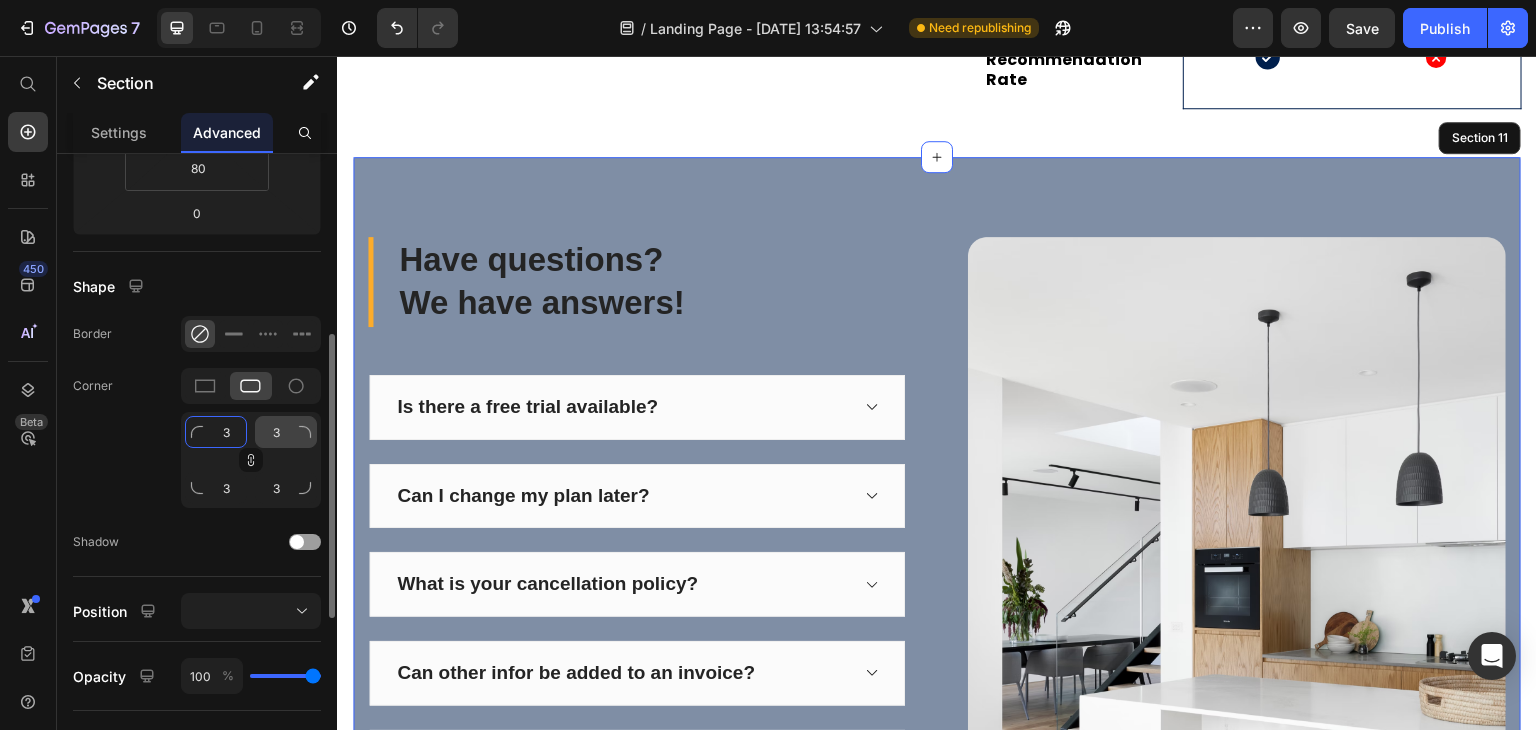 type on "30" 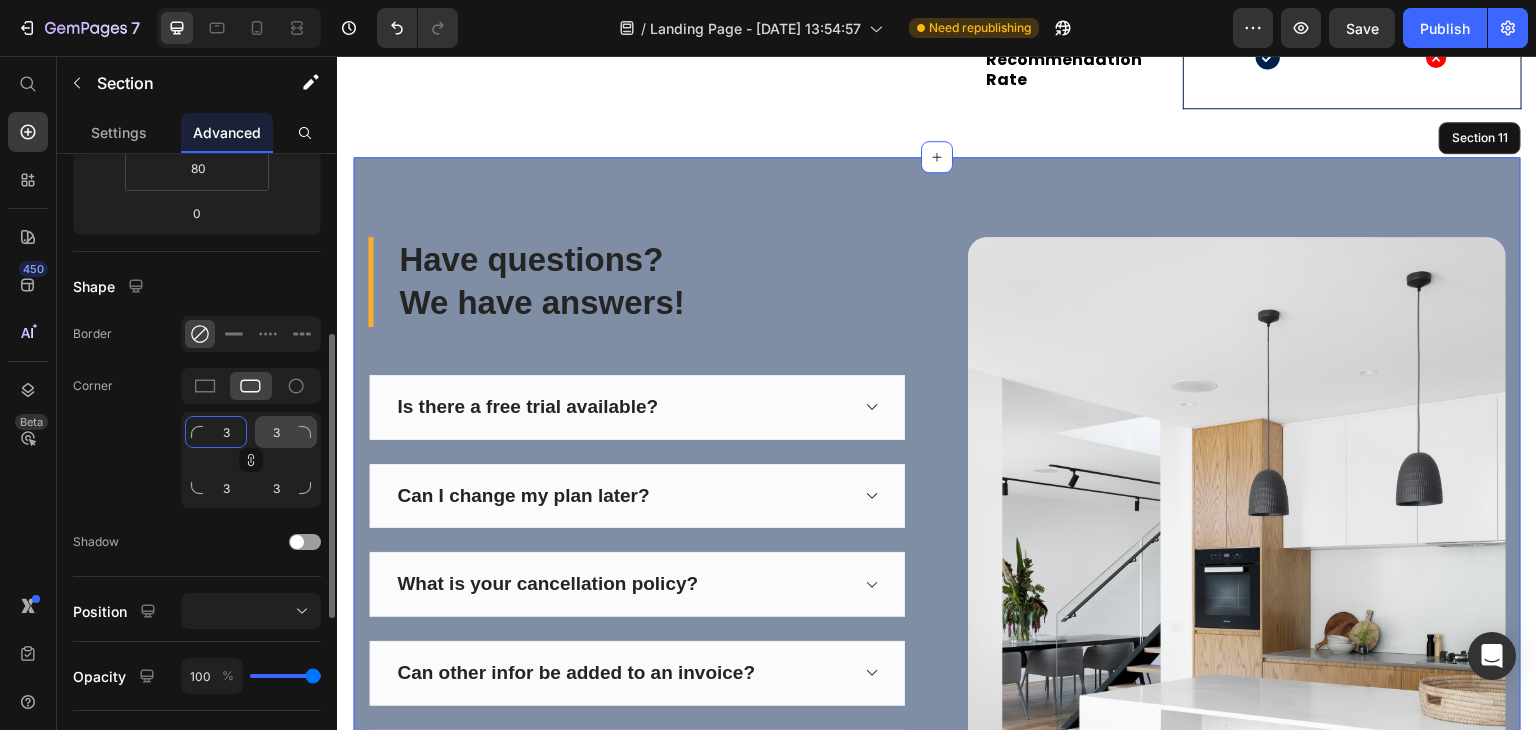 type on "30" 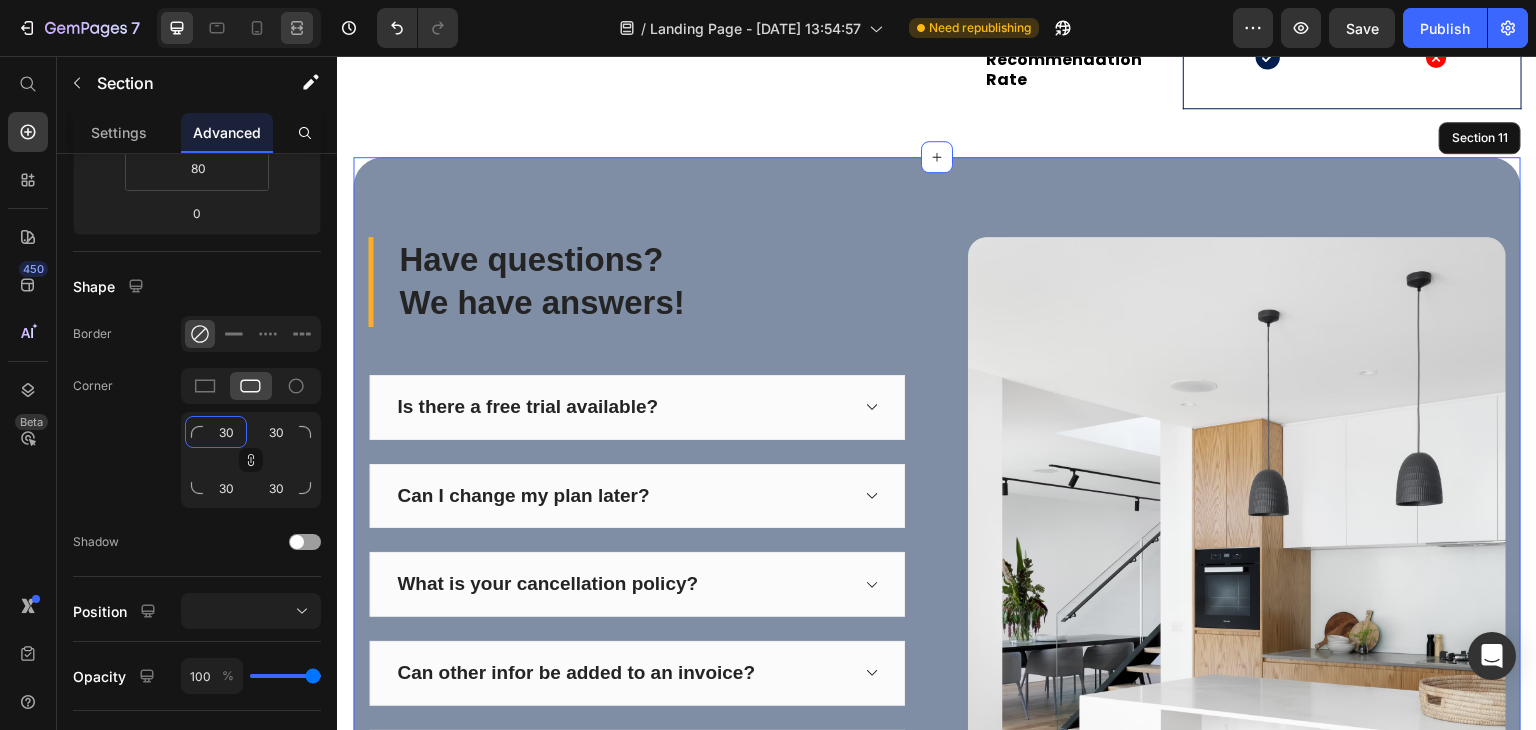 type on "30" 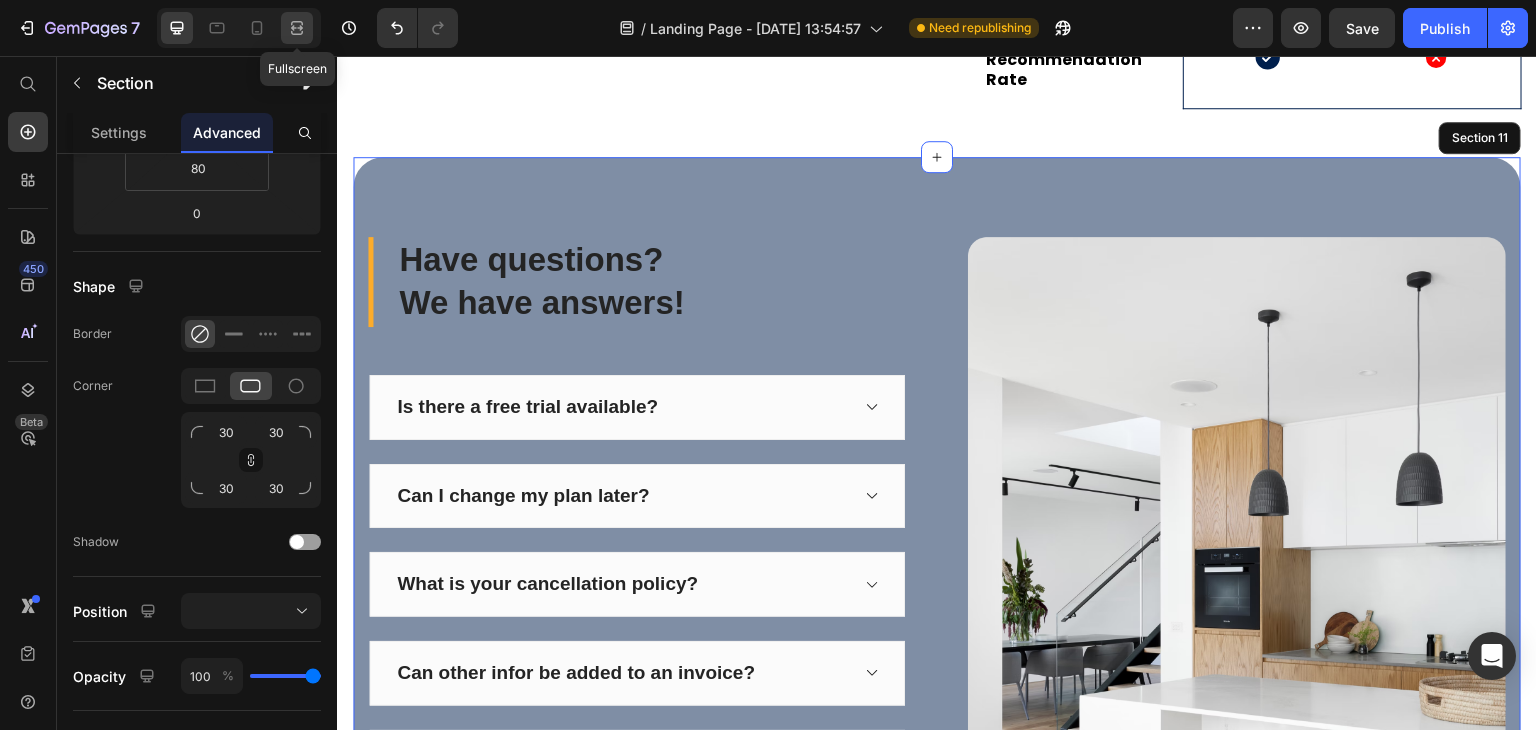 click 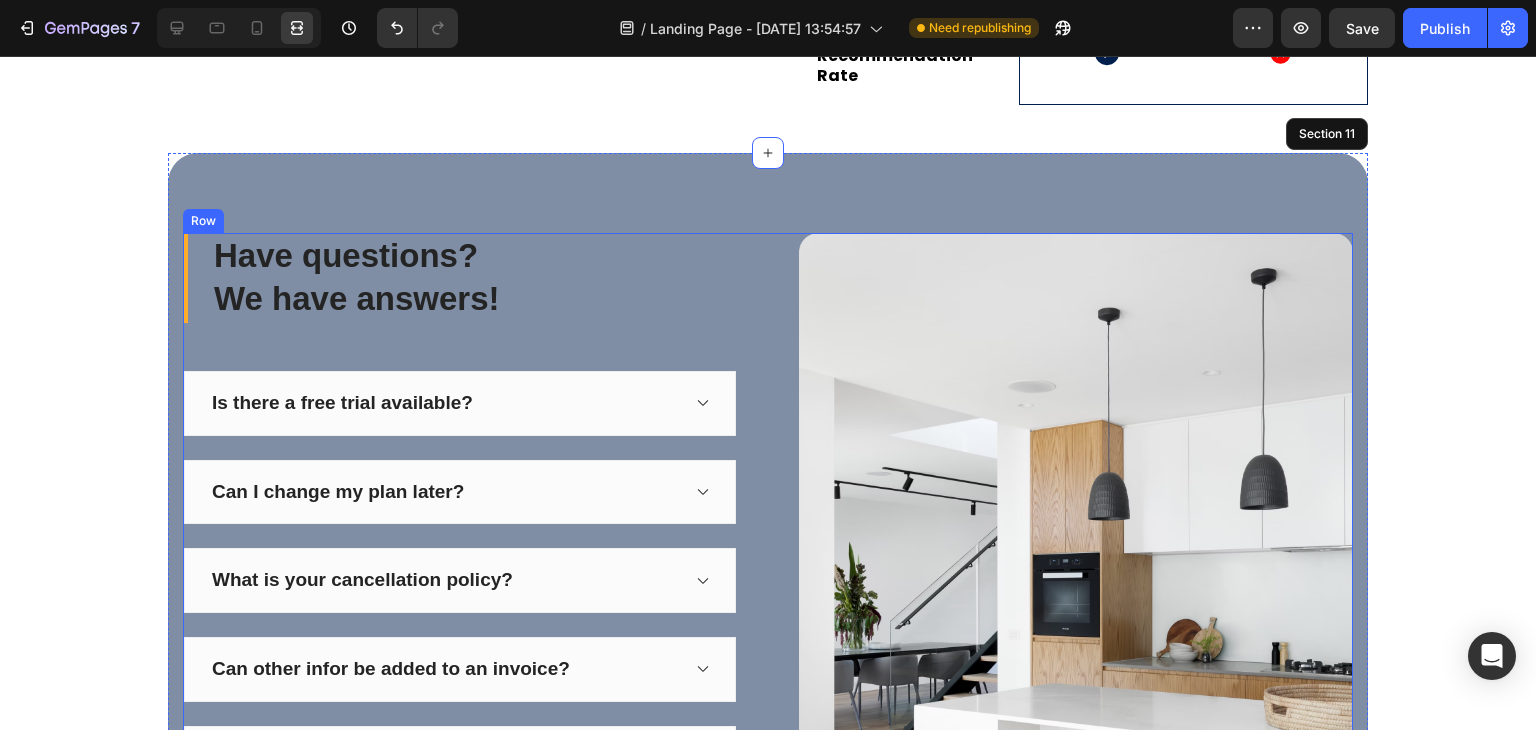 click on "Have questions? We have answers! Heading
Is there a free trial available?
Can I change my plan later?
What is your cancellation policy?
Can other infor be added to an invoice?
How does billing work? Accordion Let us know! Button Image Row" at bounding box center [768, 604] 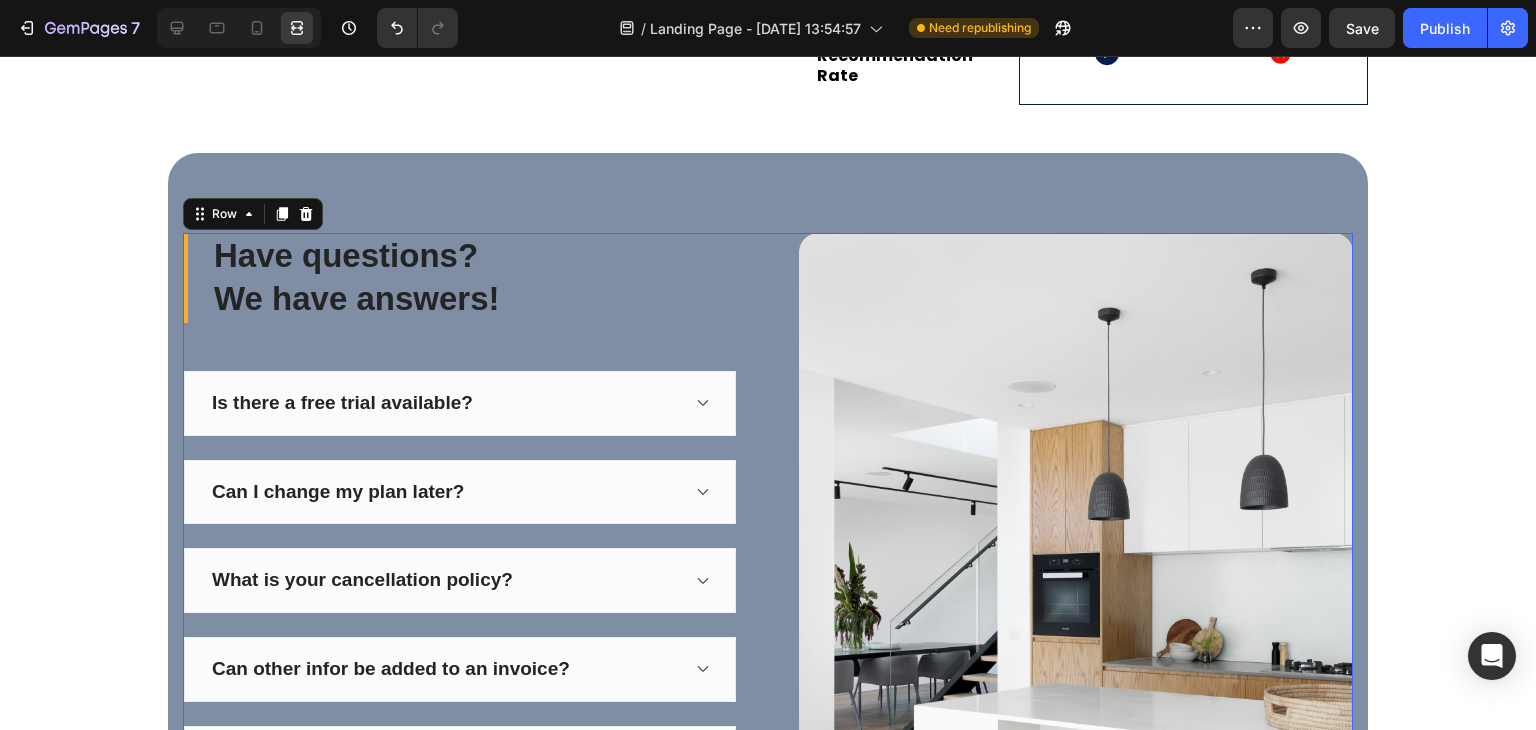 scroll, scrollTop: 0, scrollLeft: 0, axis: both 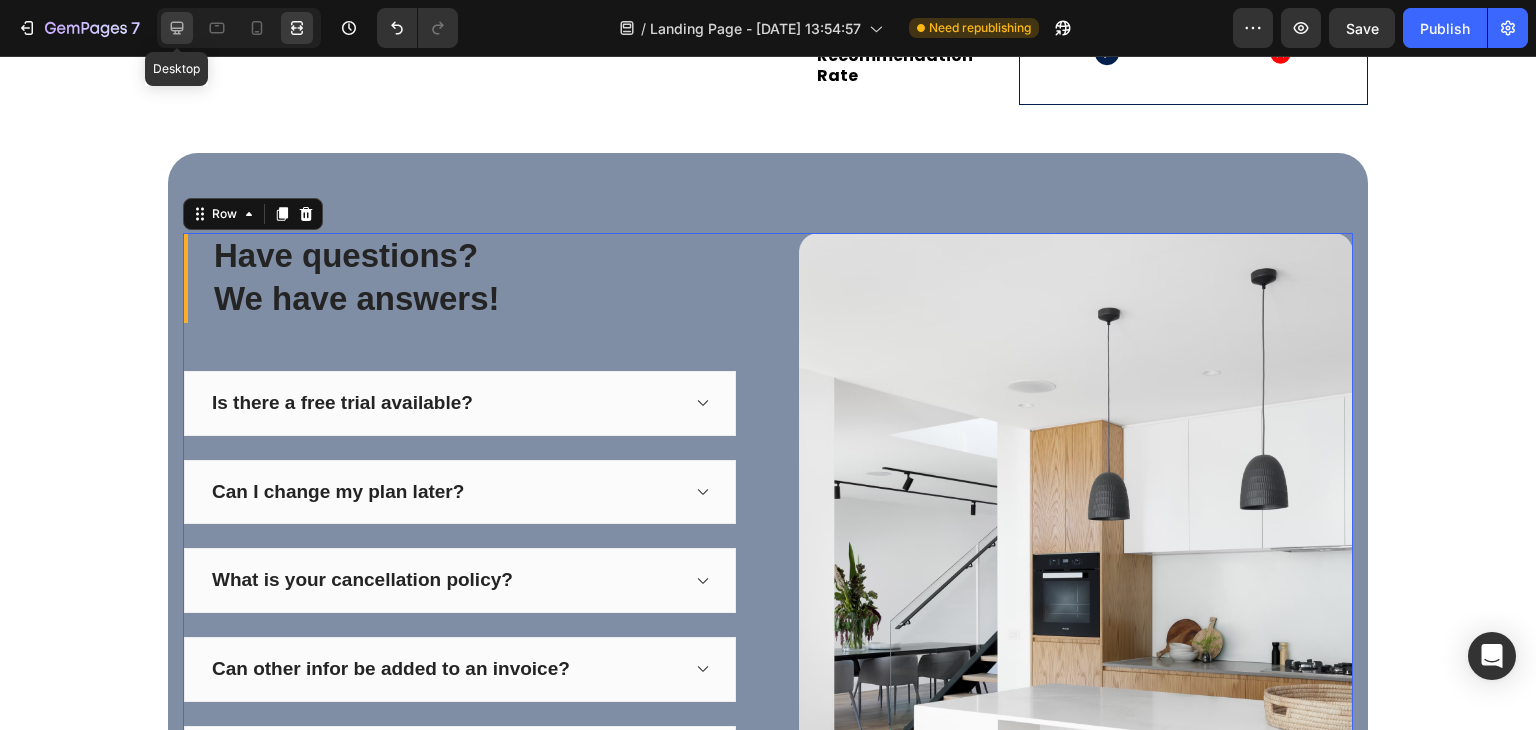 click 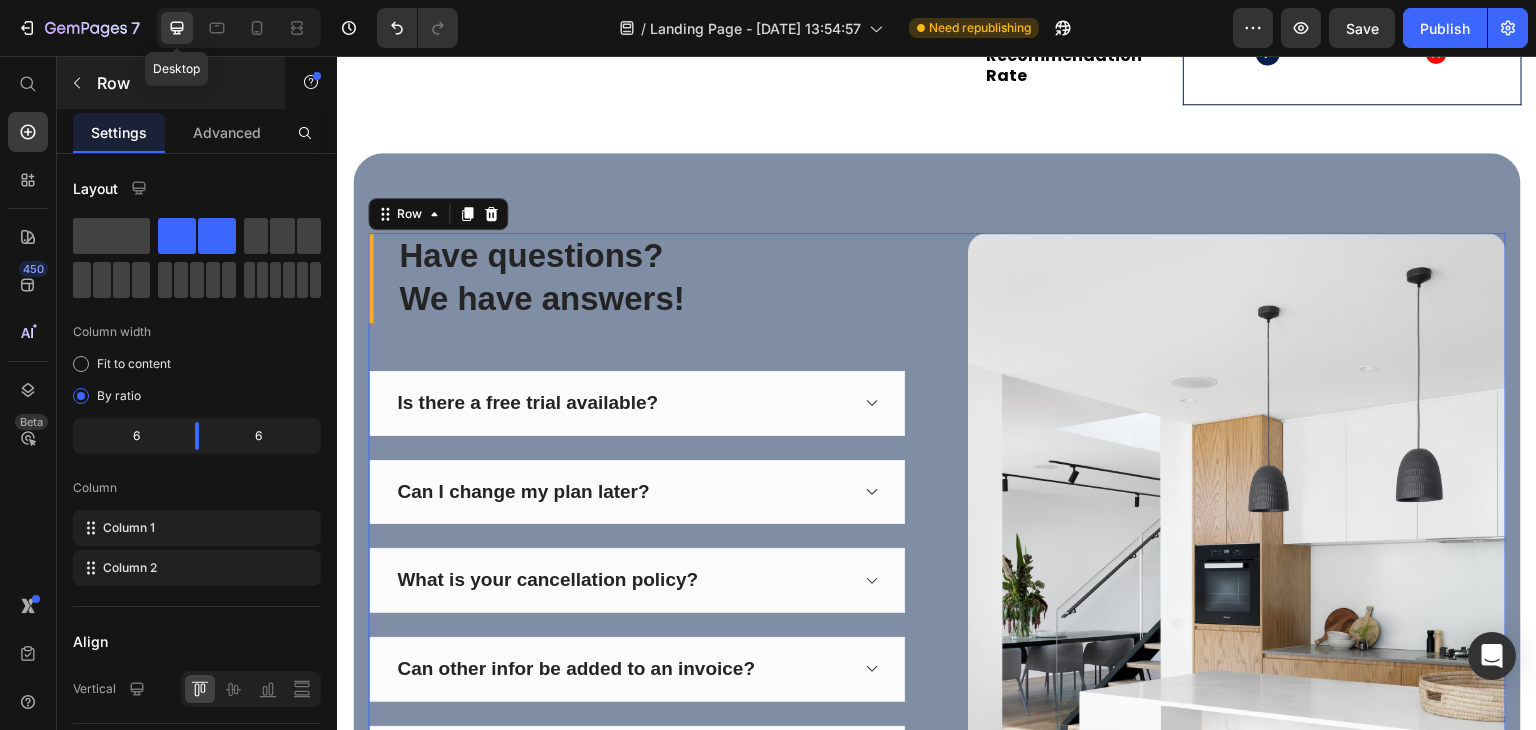 scroll, scrollTop: 8188, scrollLeft: 0, axis: vertical 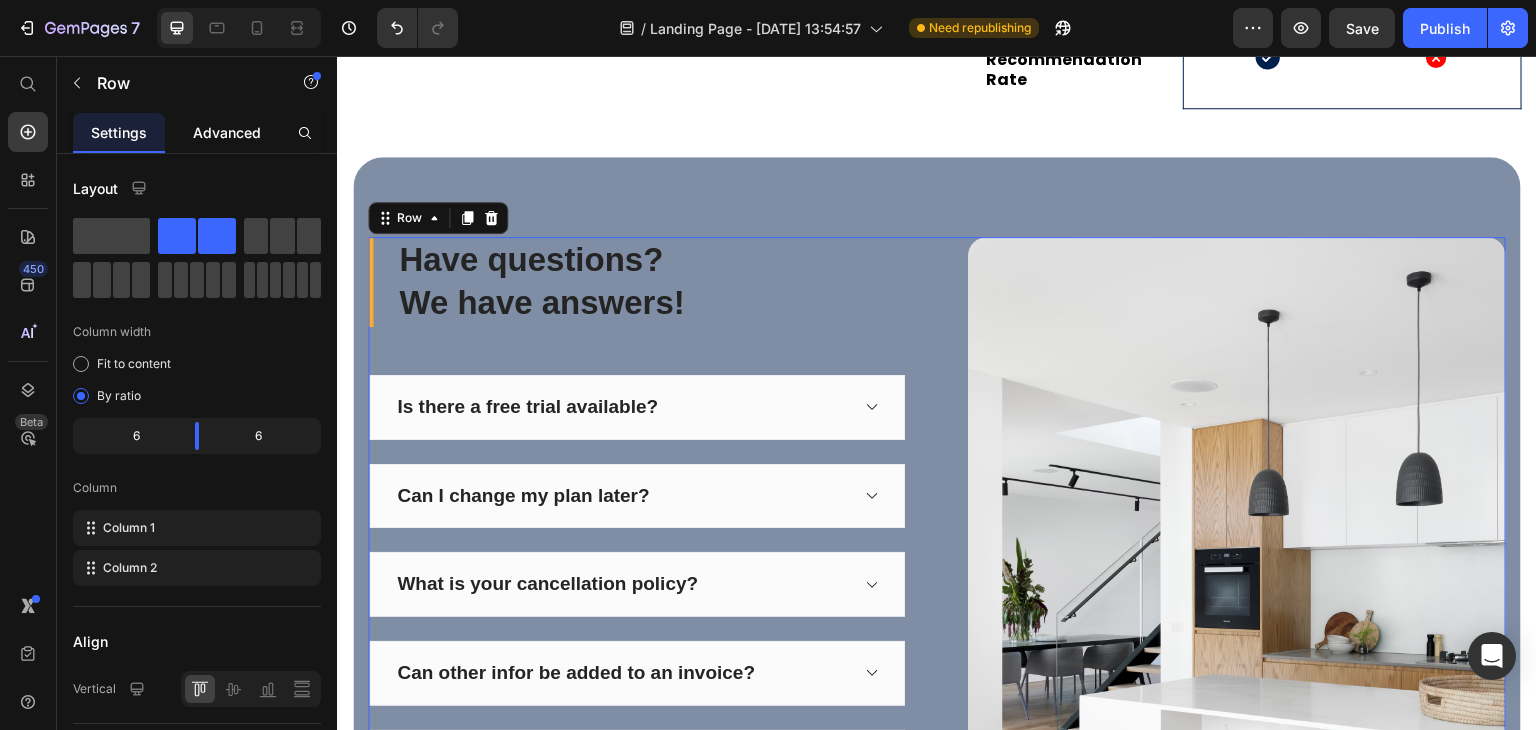 click on "Advanced" at bounding box center (227, 132) 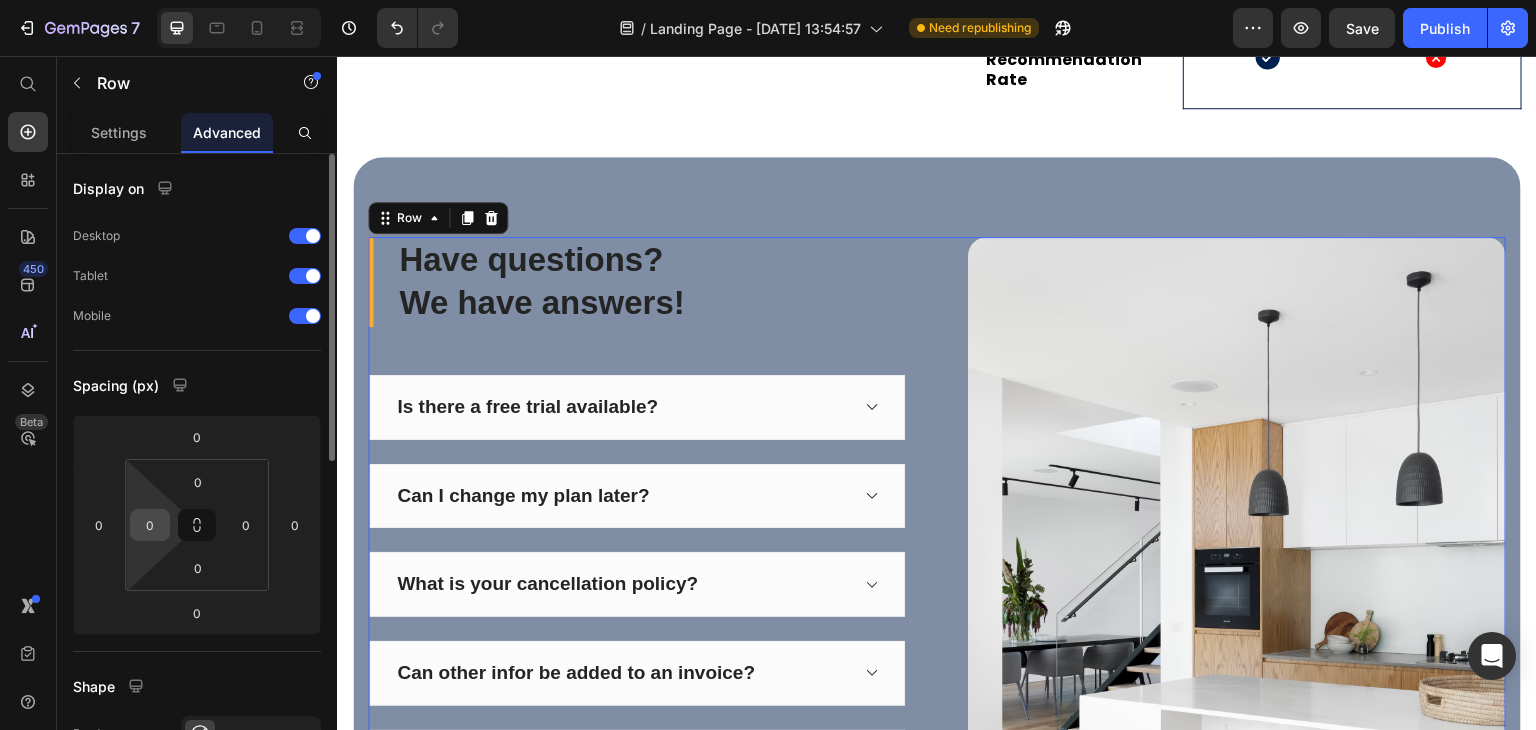 click on "0" at bounding box center [150, 525] 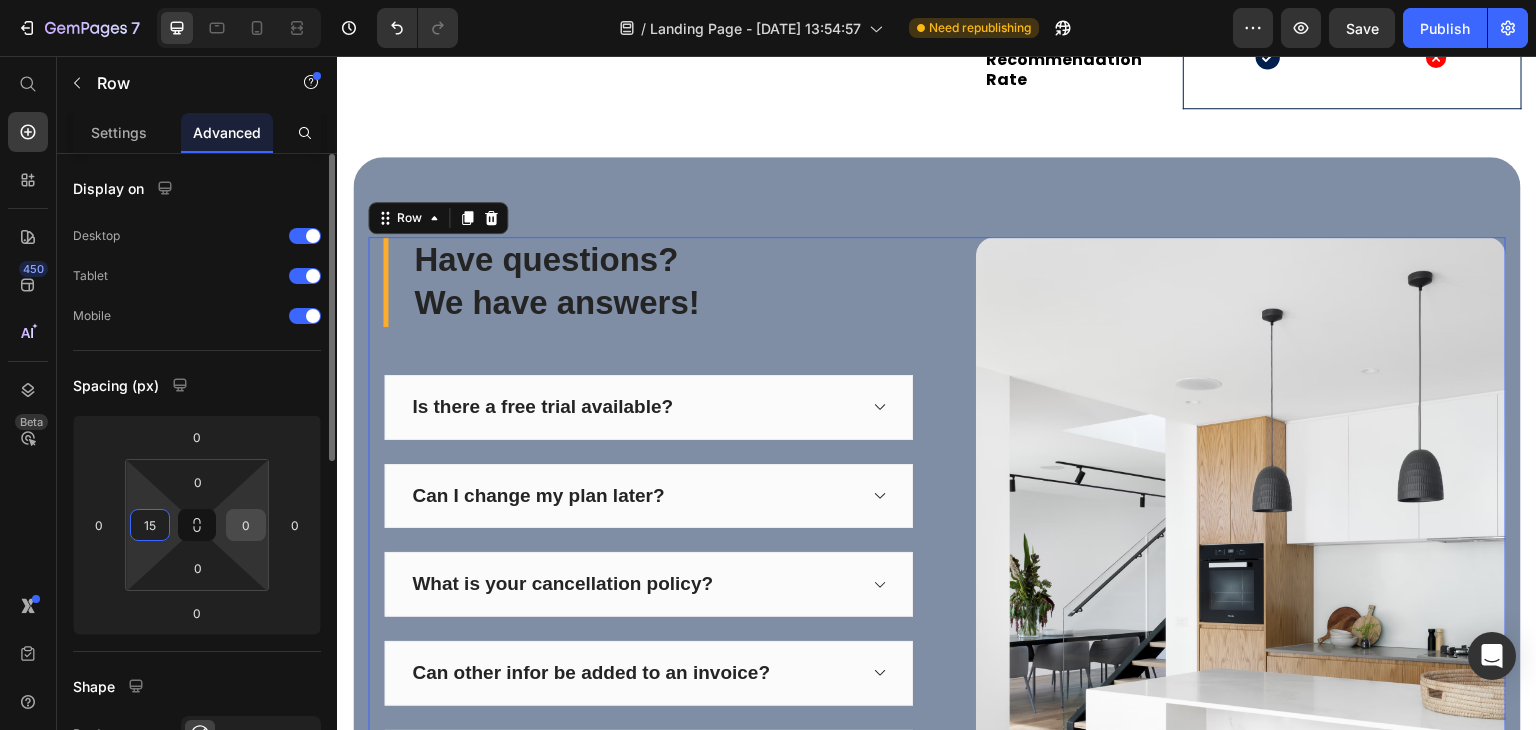type on "15" 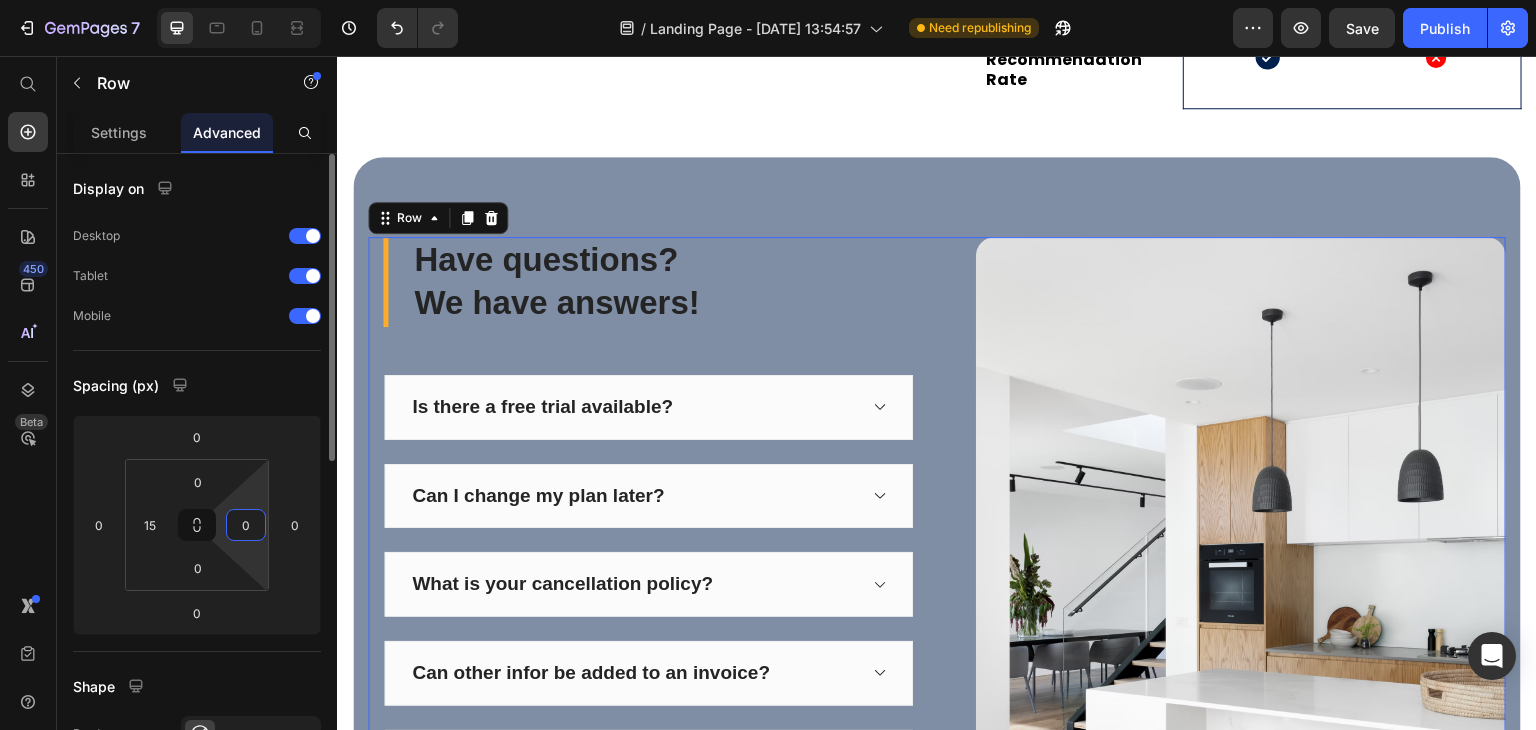 click on "0" at bounding box center (246, 525) 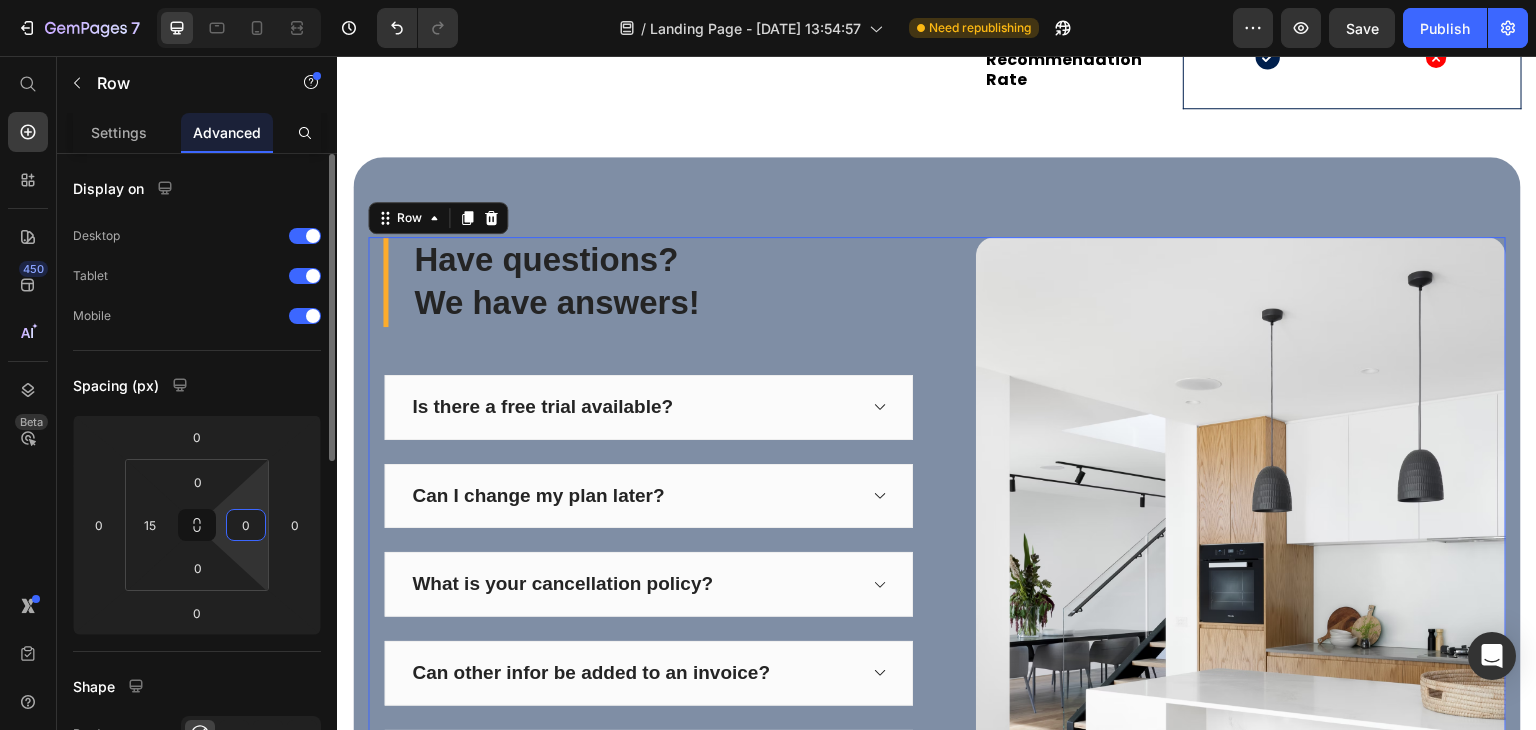 click on "0" at bounding box center [246, 525] 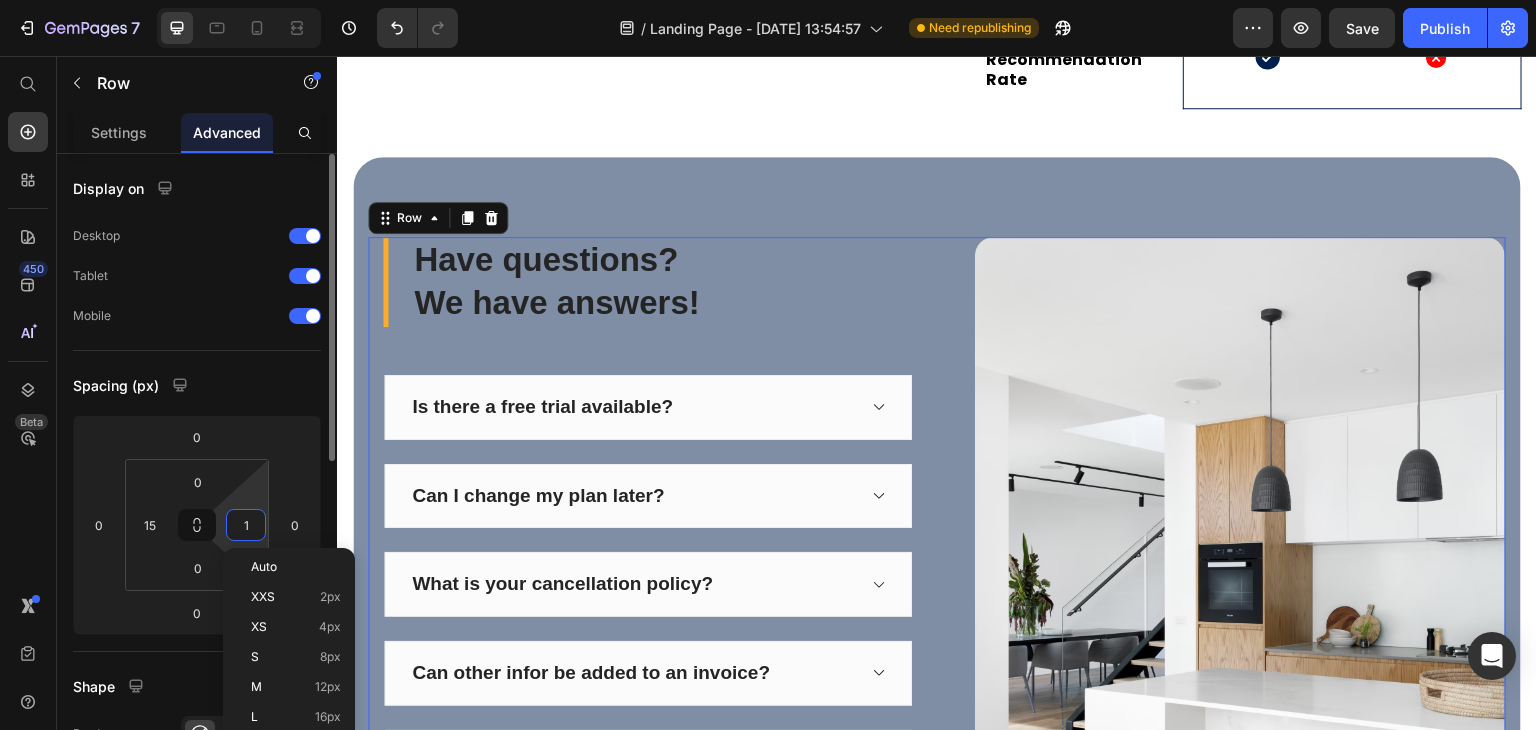 type on "15" 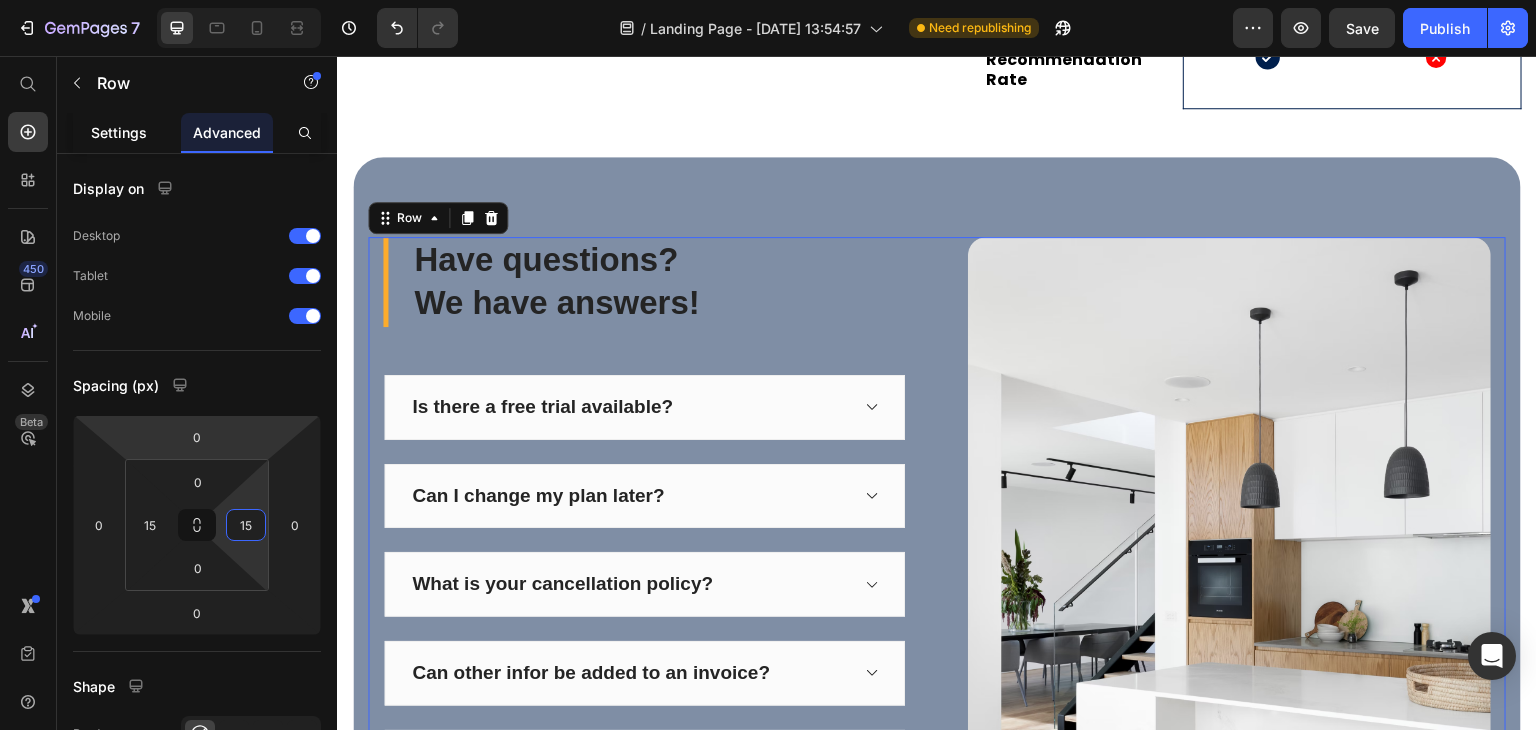 click on "Settings" 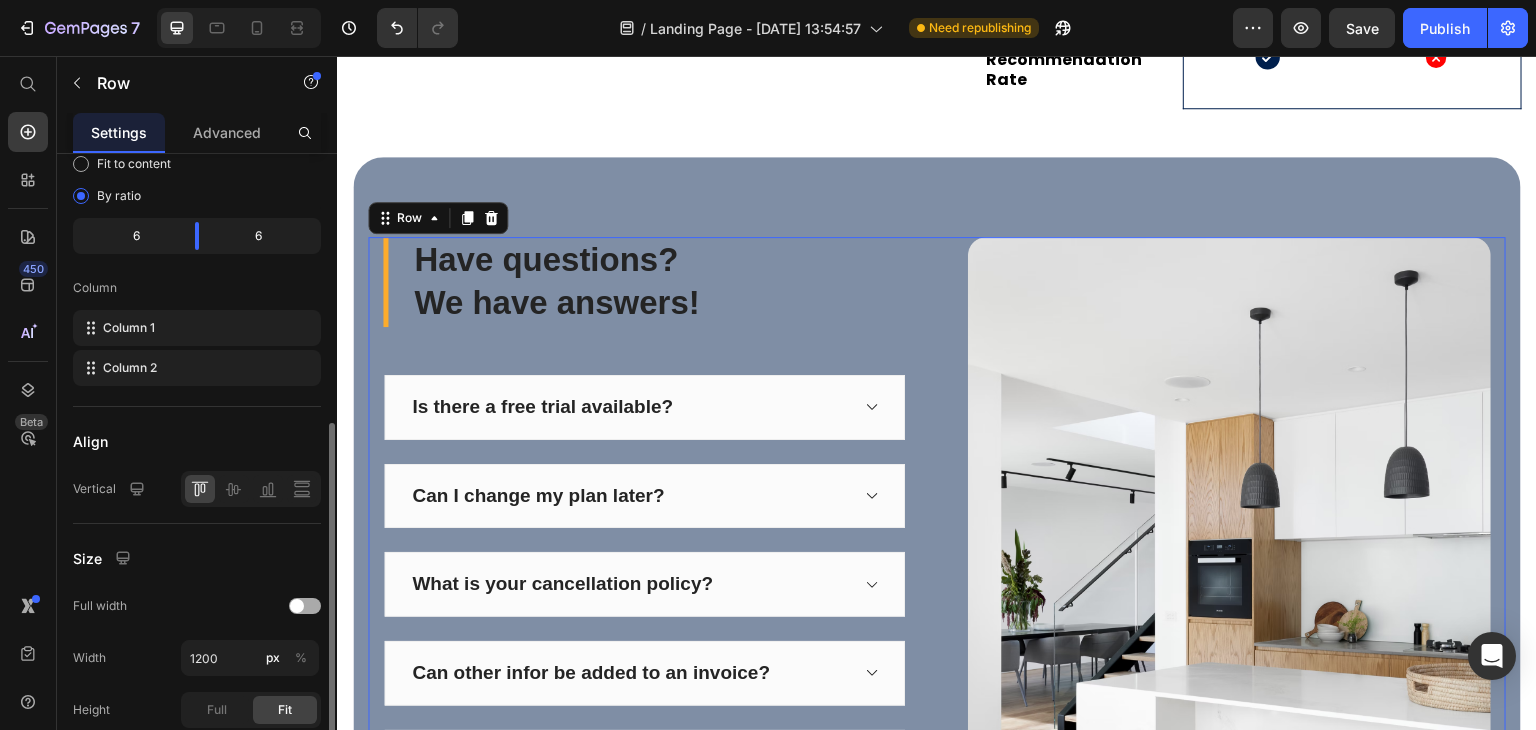 scroll, scrollTop: 400, scrollLeft: 0, axis: vertical 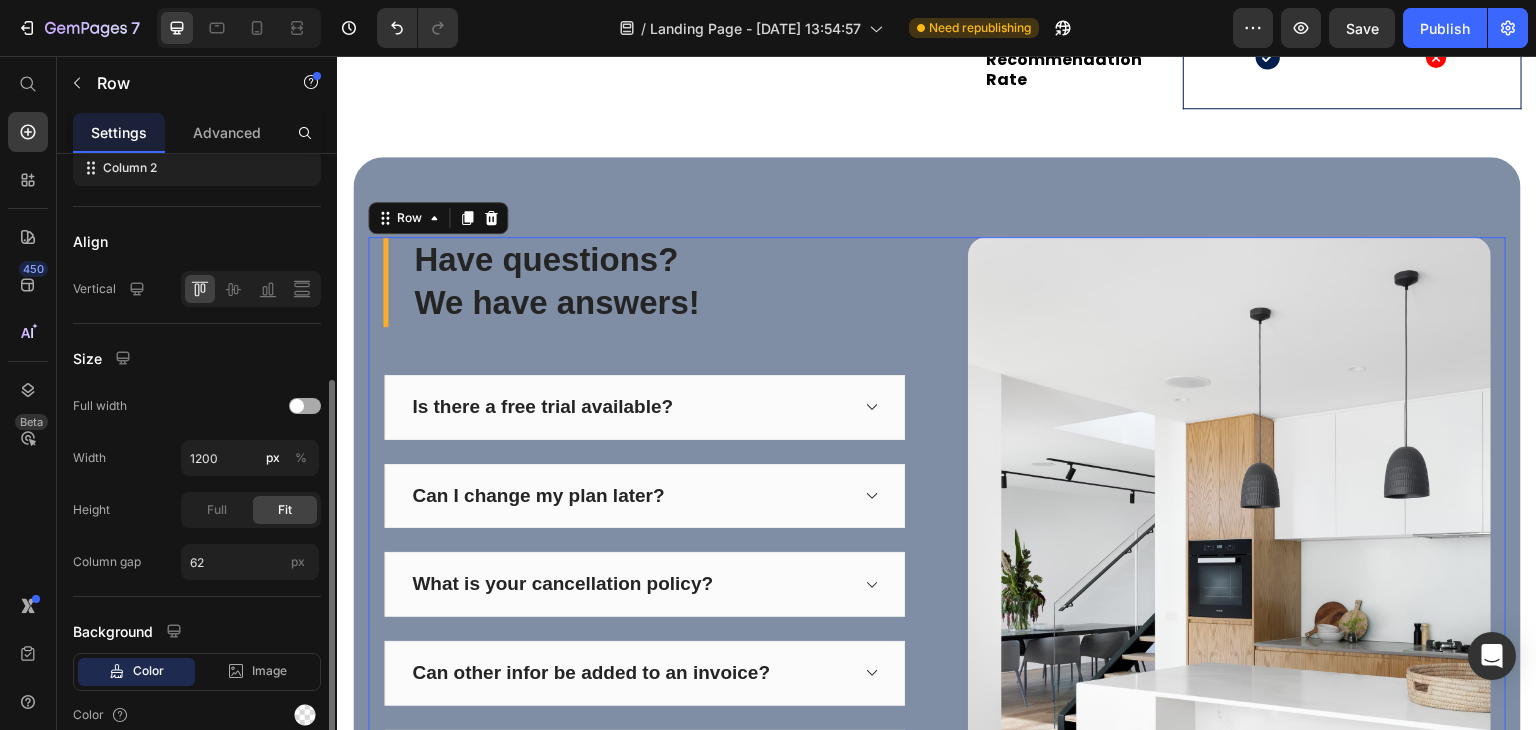 click at bounding box center (305, 406) 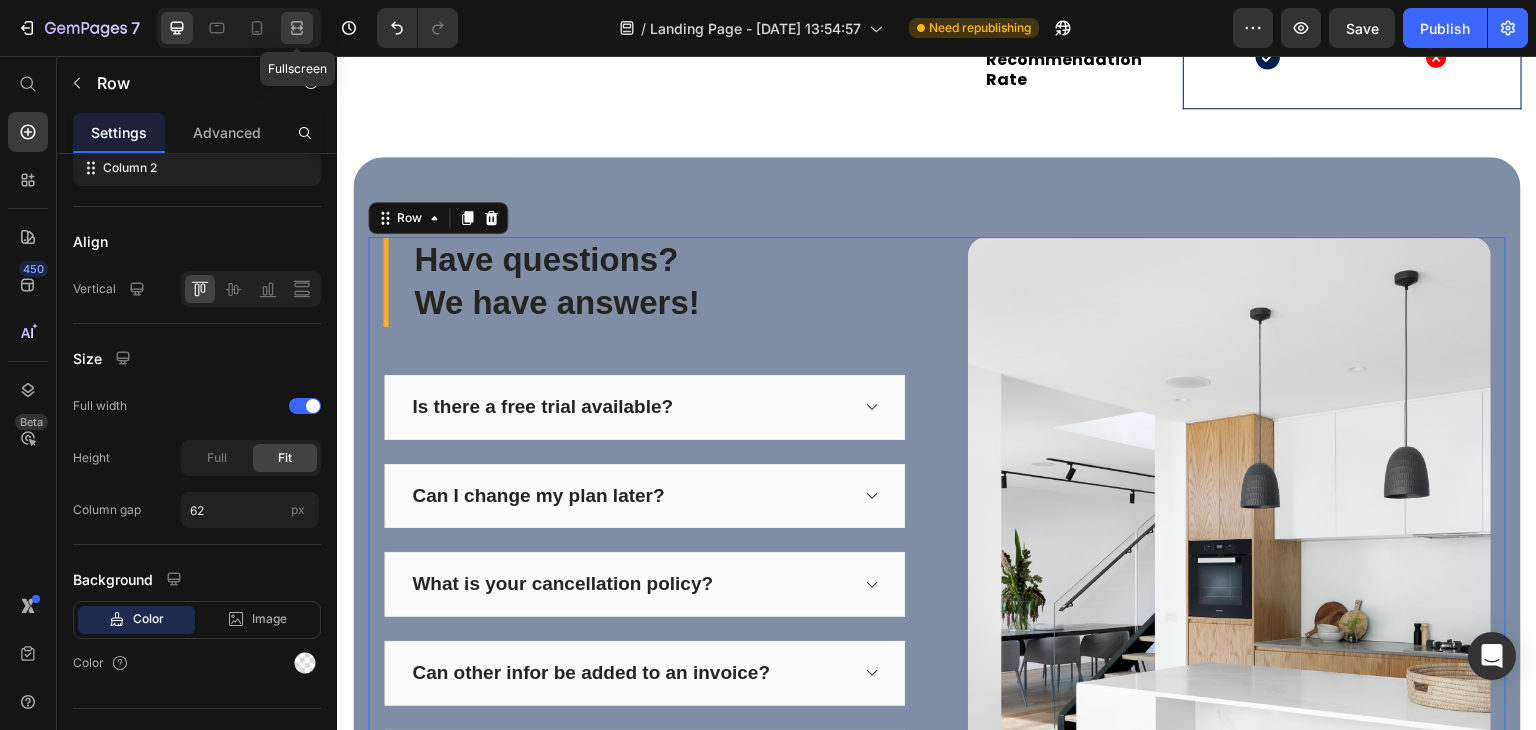 click 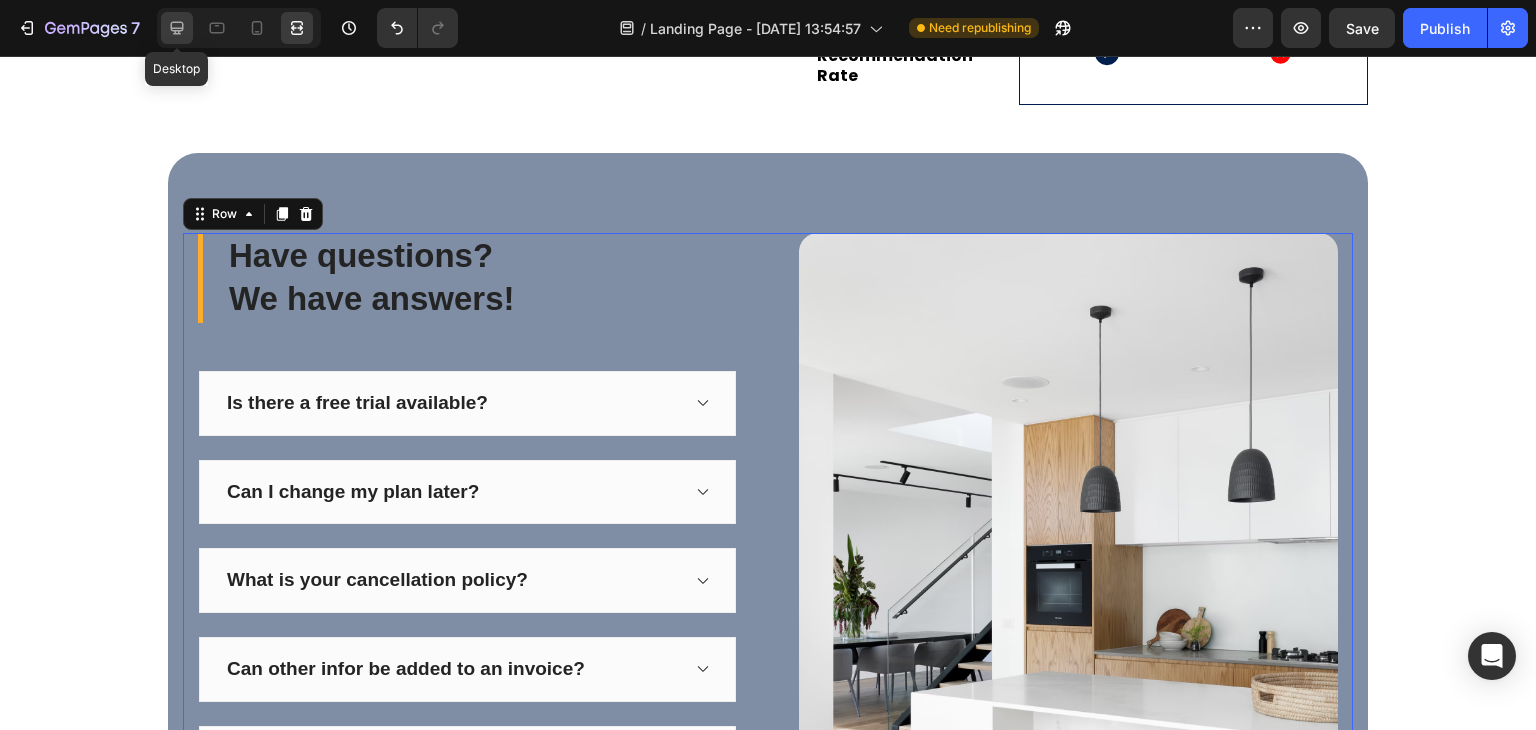 click 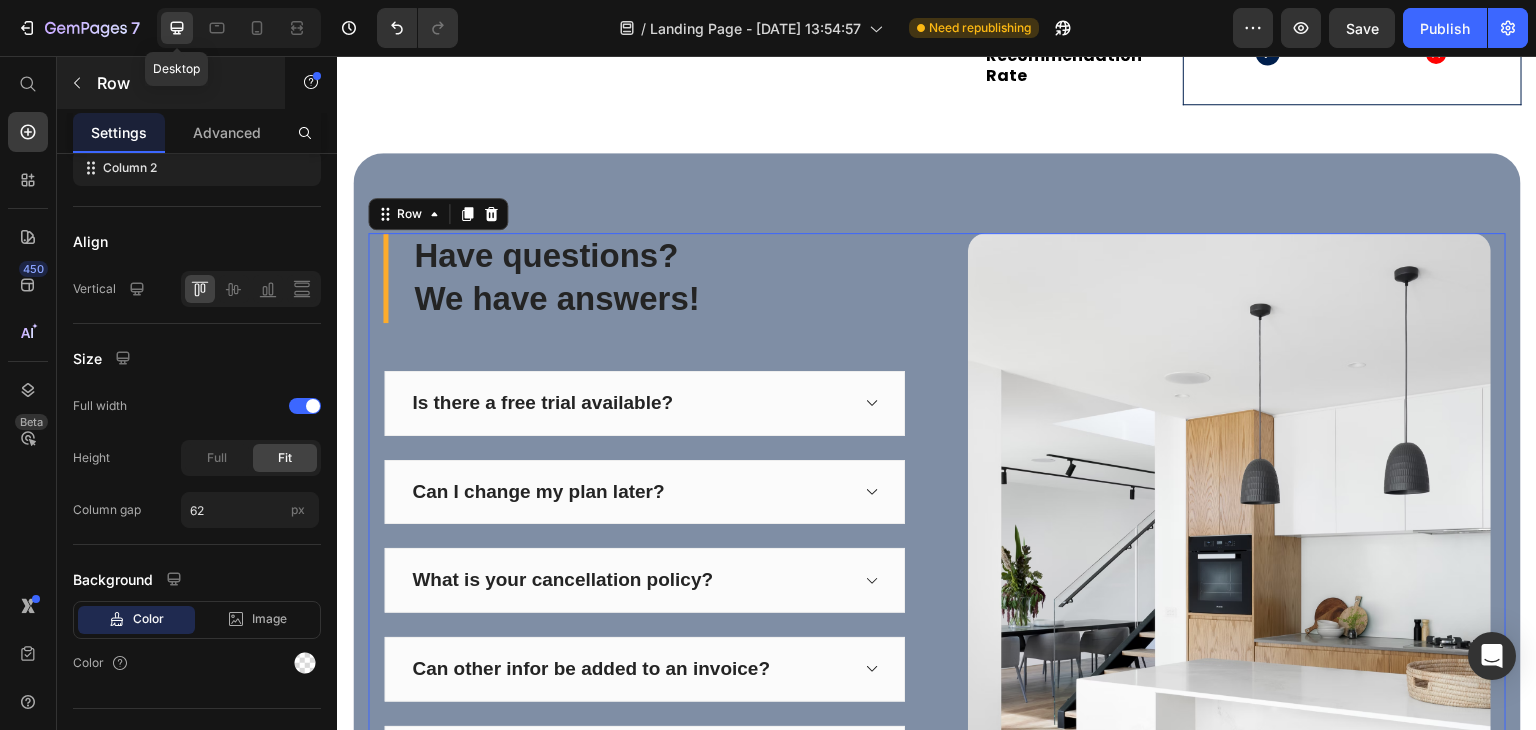 scroll, scrollTop: 8188, scrollLeft: 0, axis: vertical 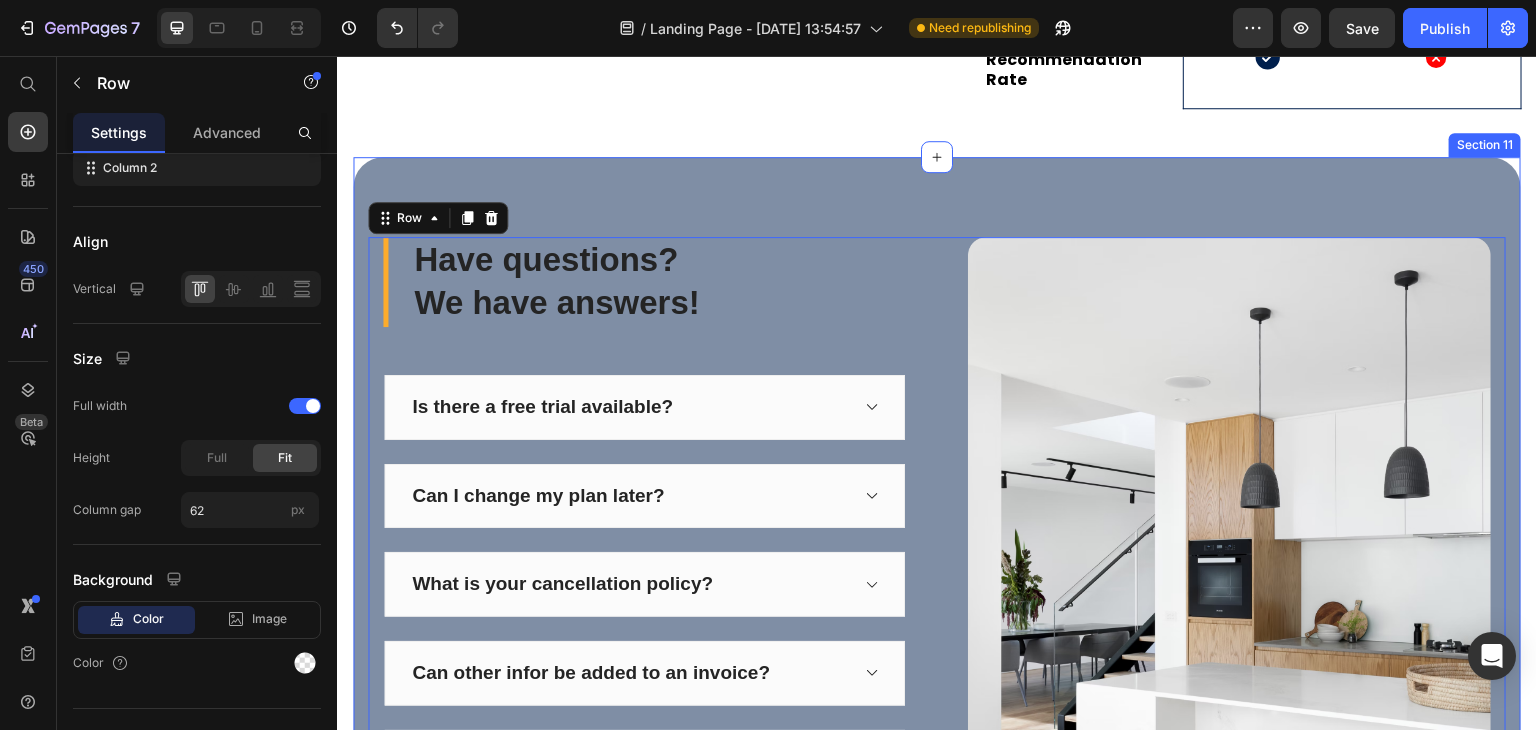 click on "Have questions? We have answers! Heading
Is there a free trial available?
Can I change my plan later?
What is your cancellation policy?
Can other infor be added to an invoice?
How does billing work? Accordion Let us know! Button Image Row   0 Section 11" at bounding box center [937, 587] 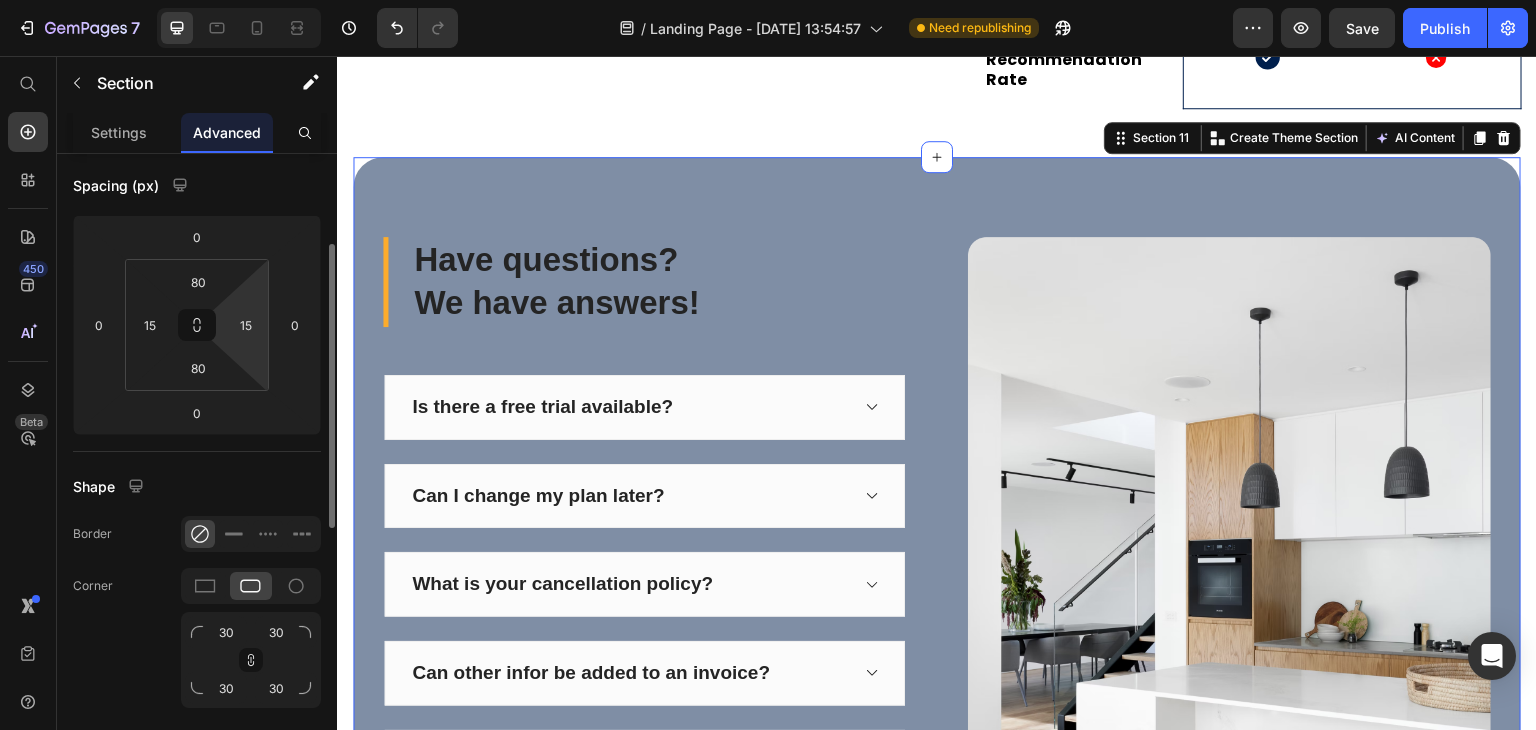 scroll, scrollTop: 0, scrollLeft: 0, axis: both 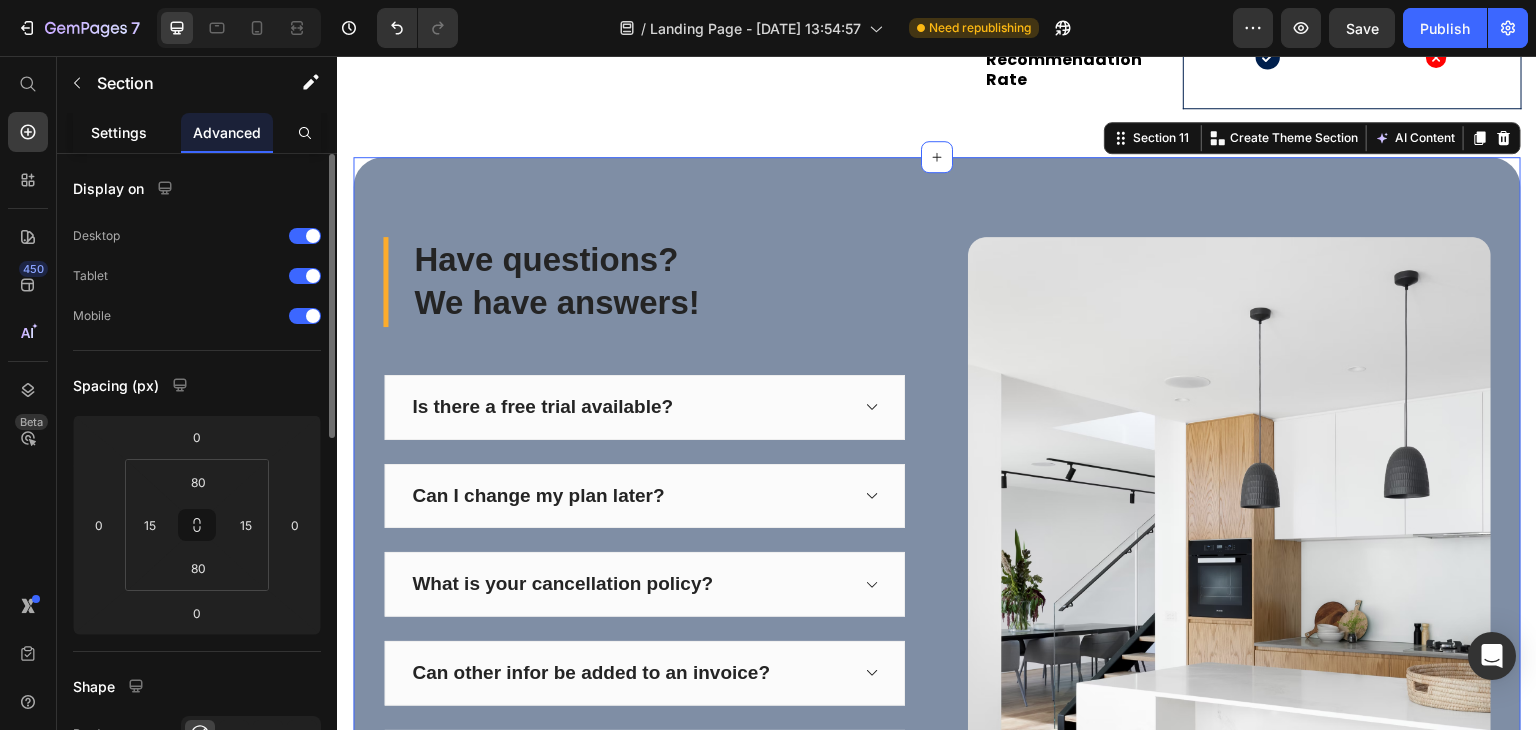 click on "Settings" at bounding box center [119, 132] 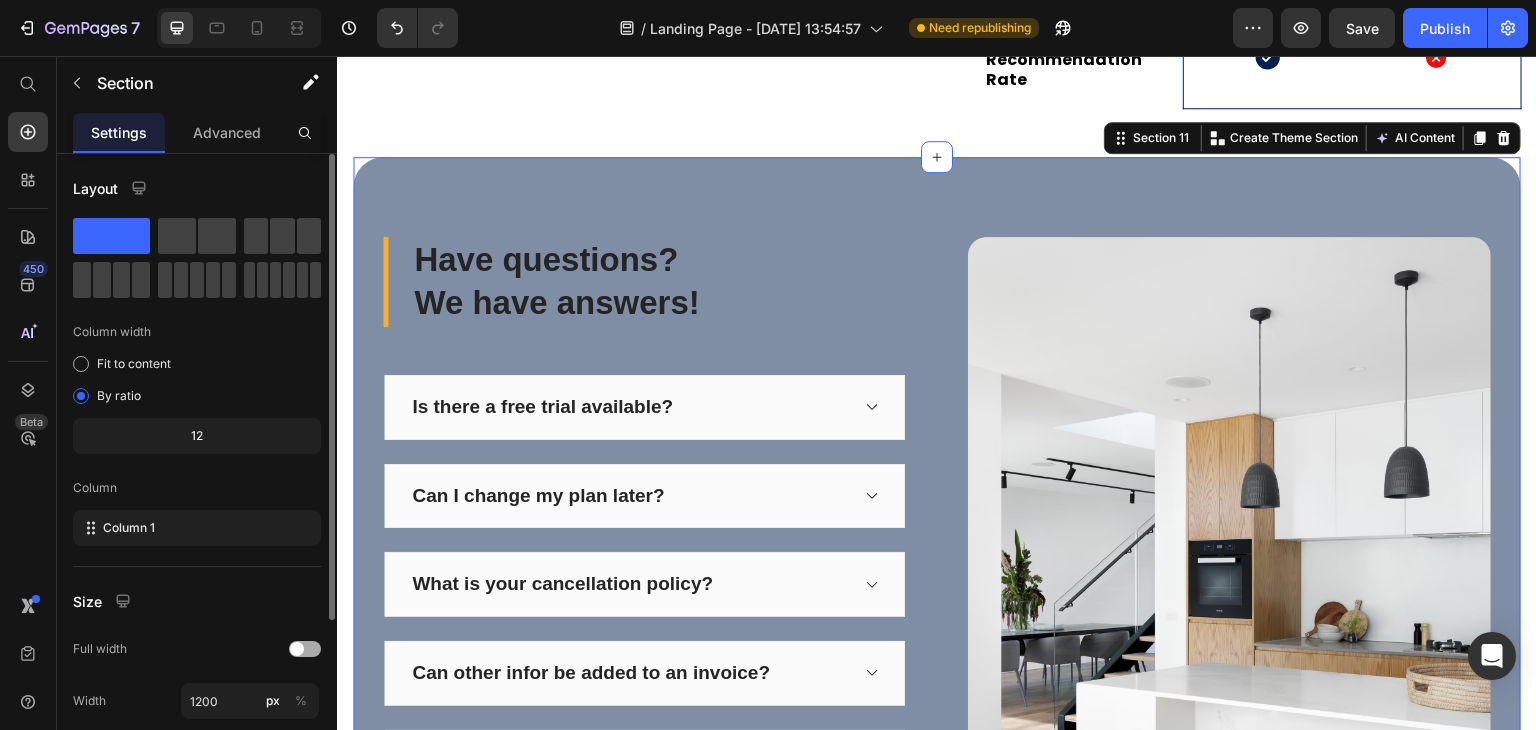 click at bounding box center [297, 649] 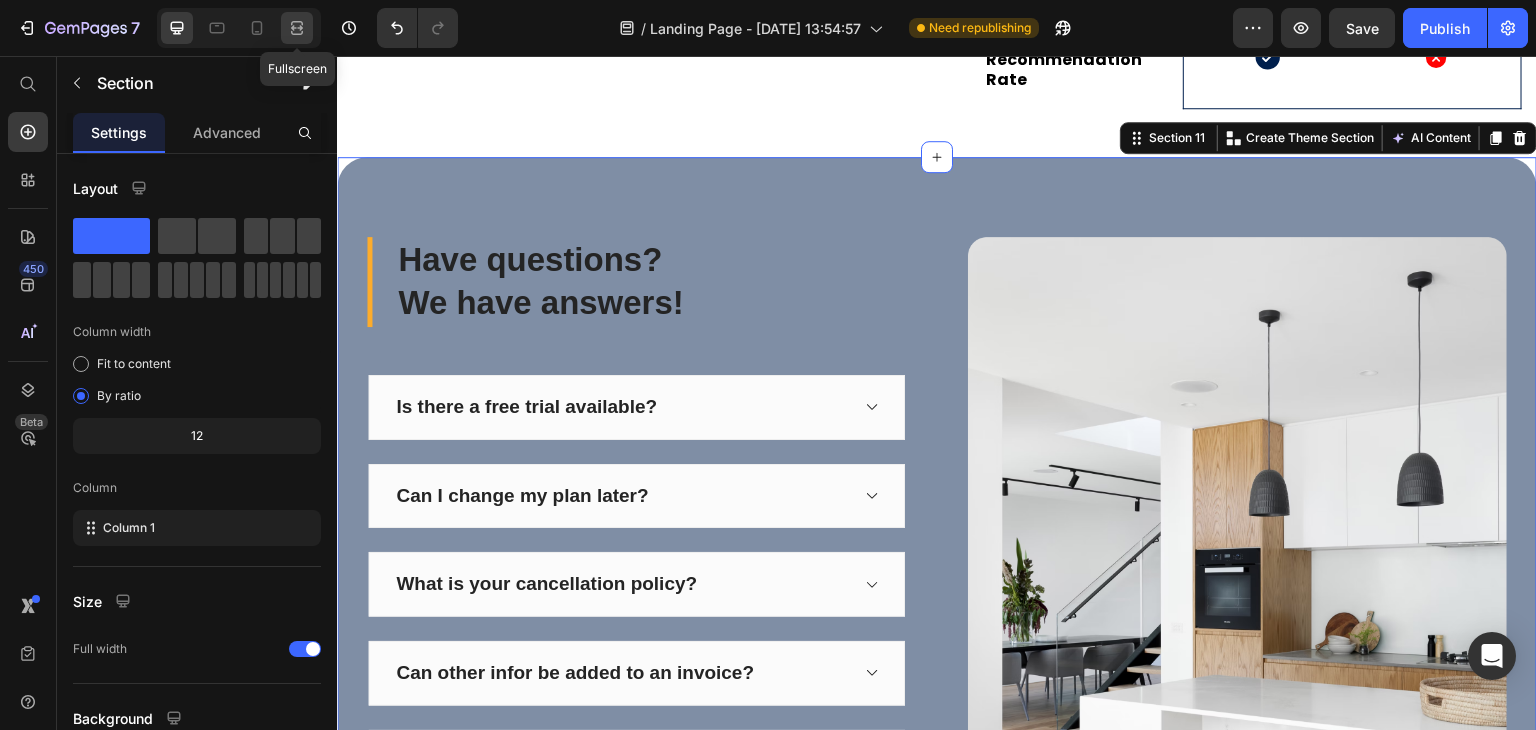 click 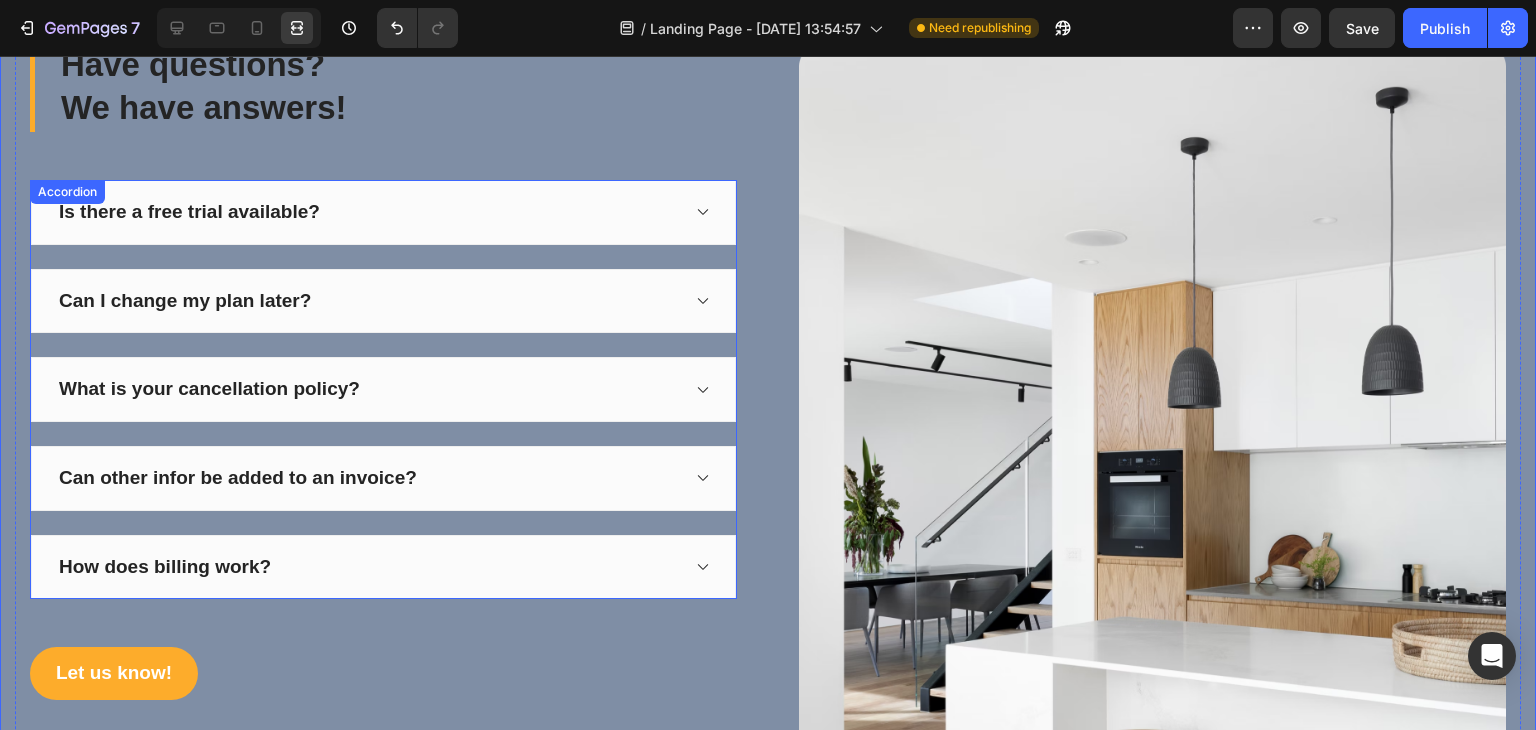 scroll, scrollTop: 8192, scrollLeft: 0, axis: vertical 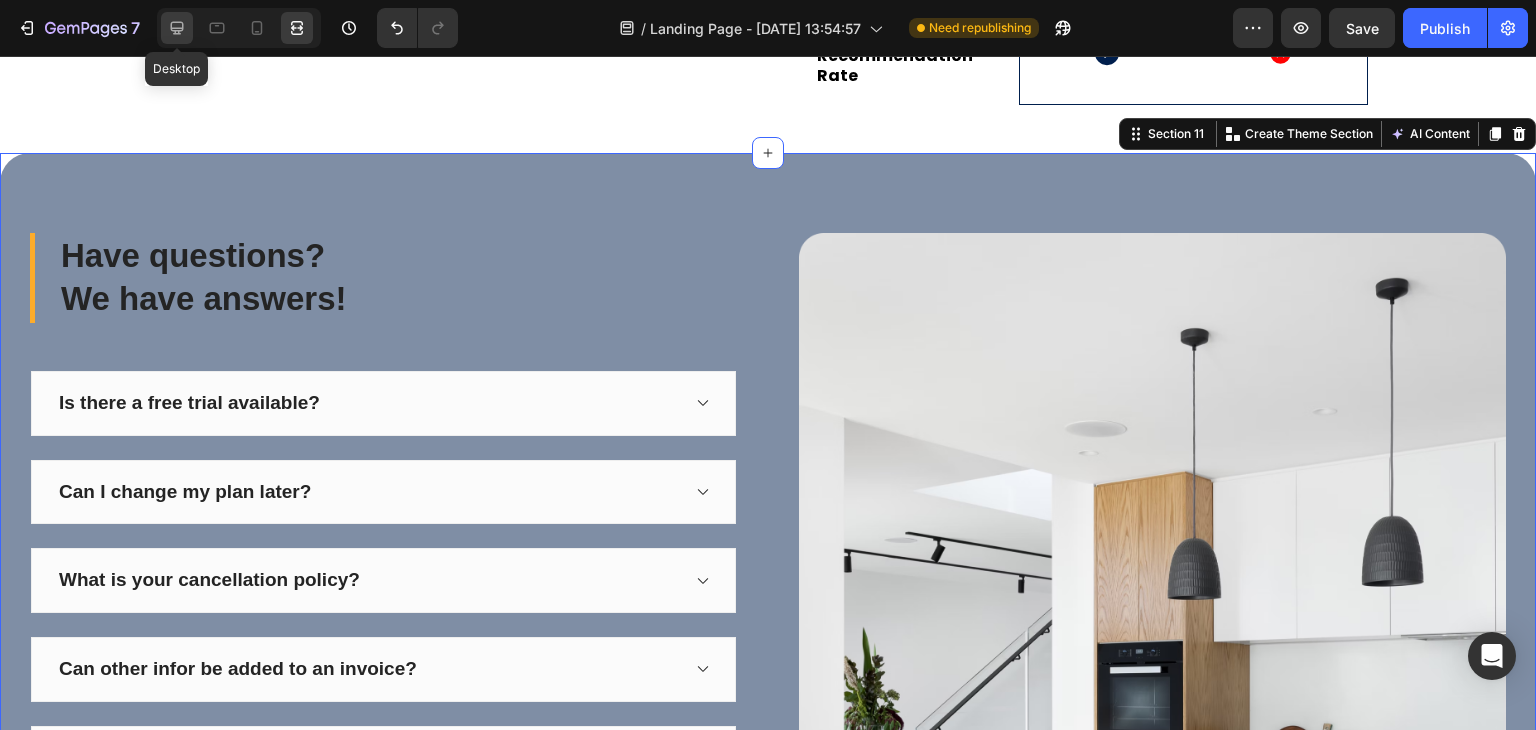 click 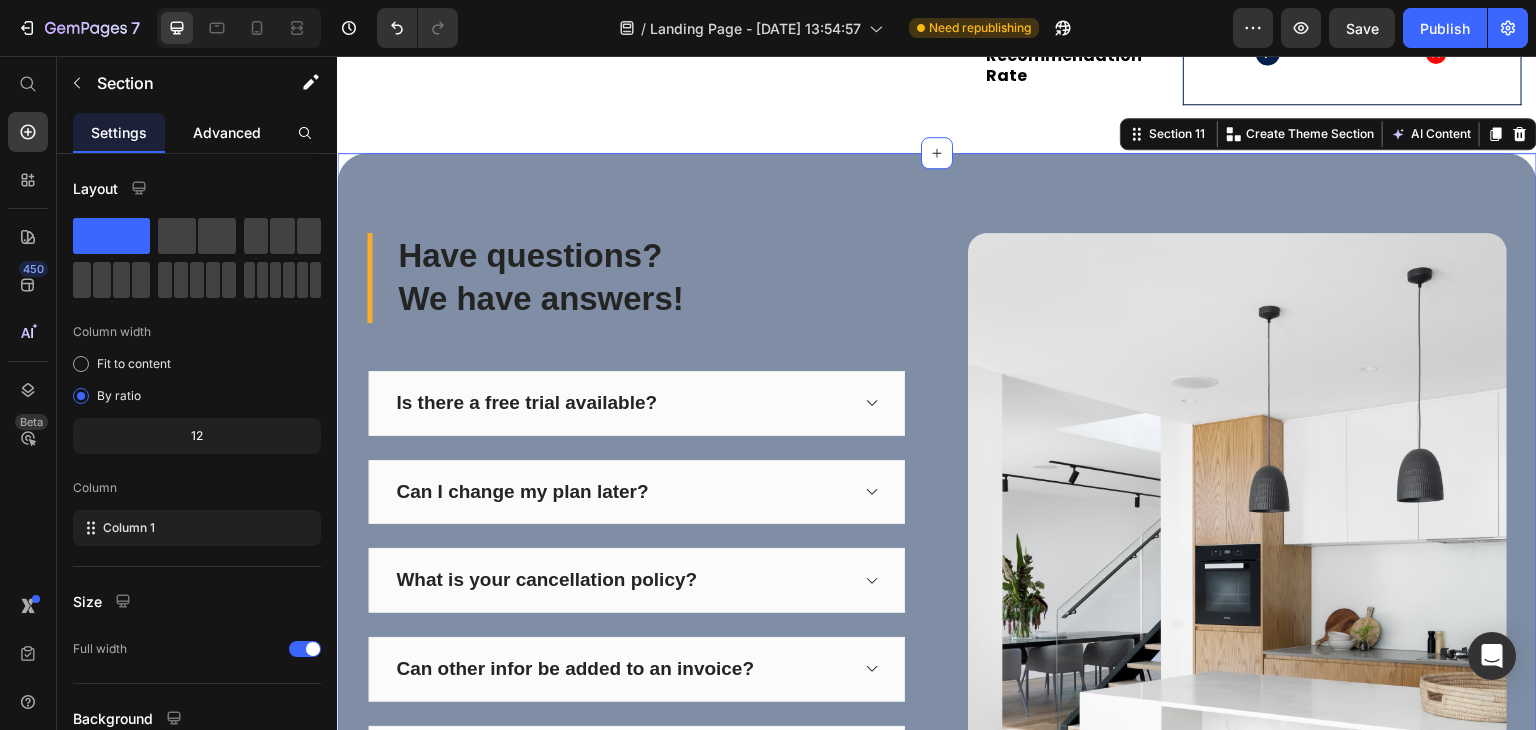 click on "Advanced" 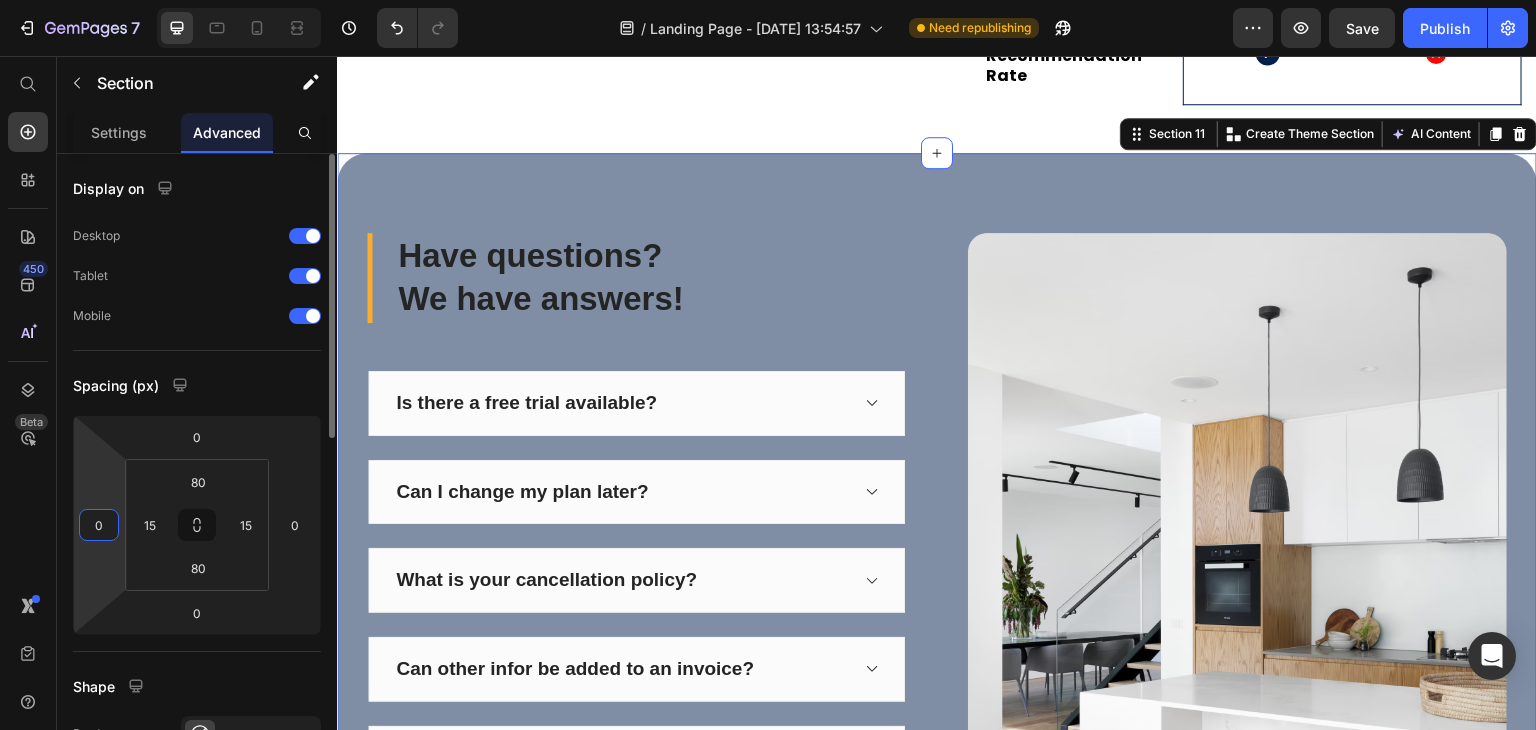 click on "0" at bounding box center (99, 525) 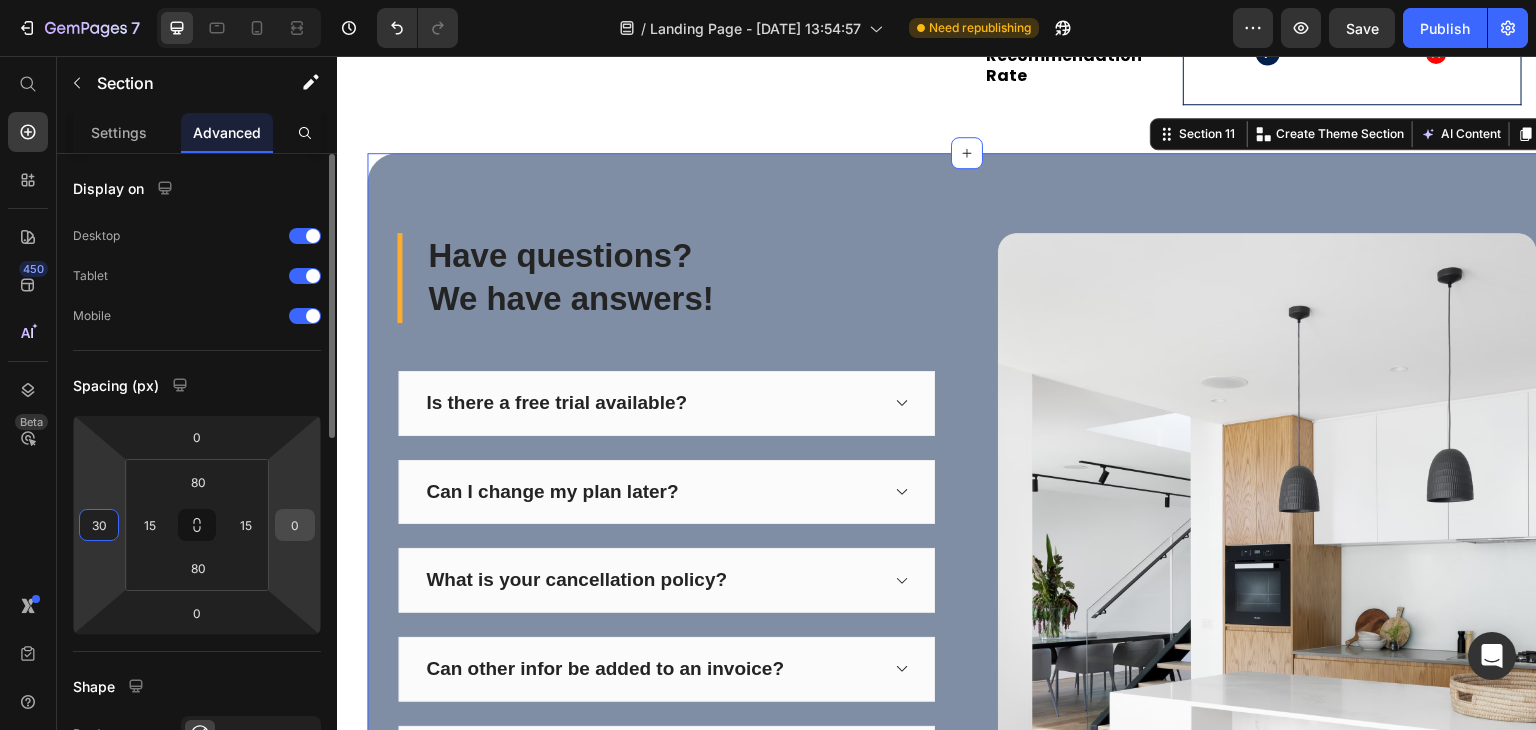 type on "30" 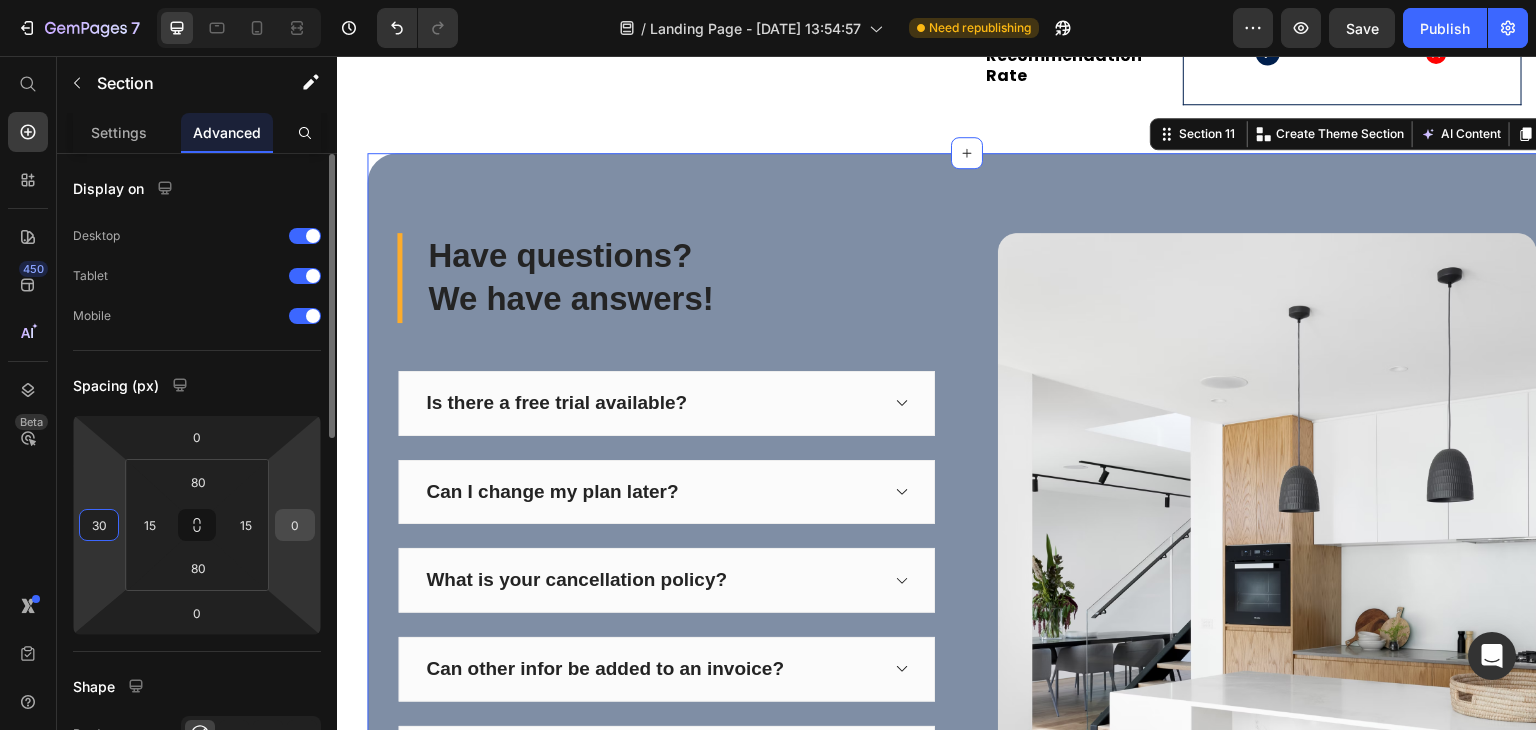click on "0" at bounding box center [295, 525] 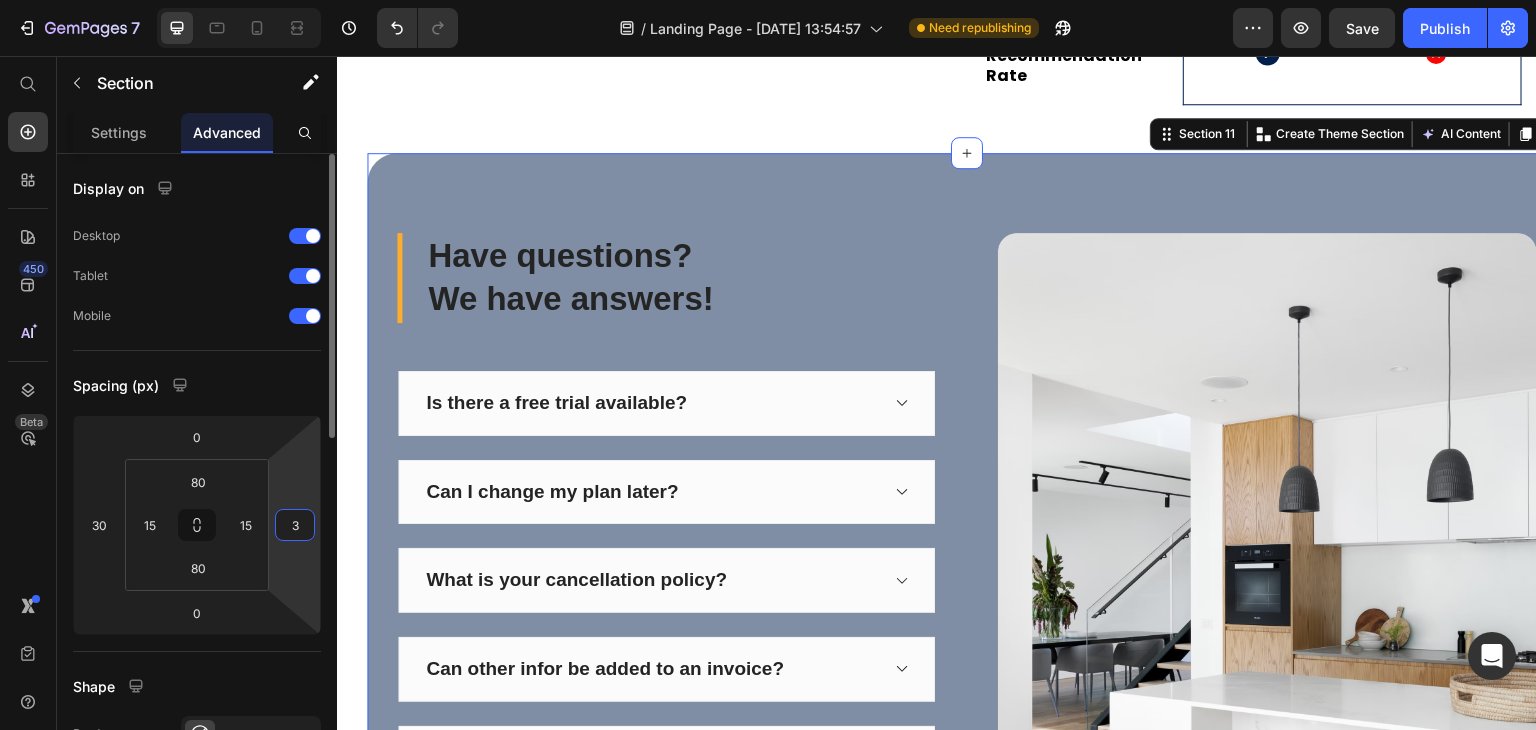 type on "30" 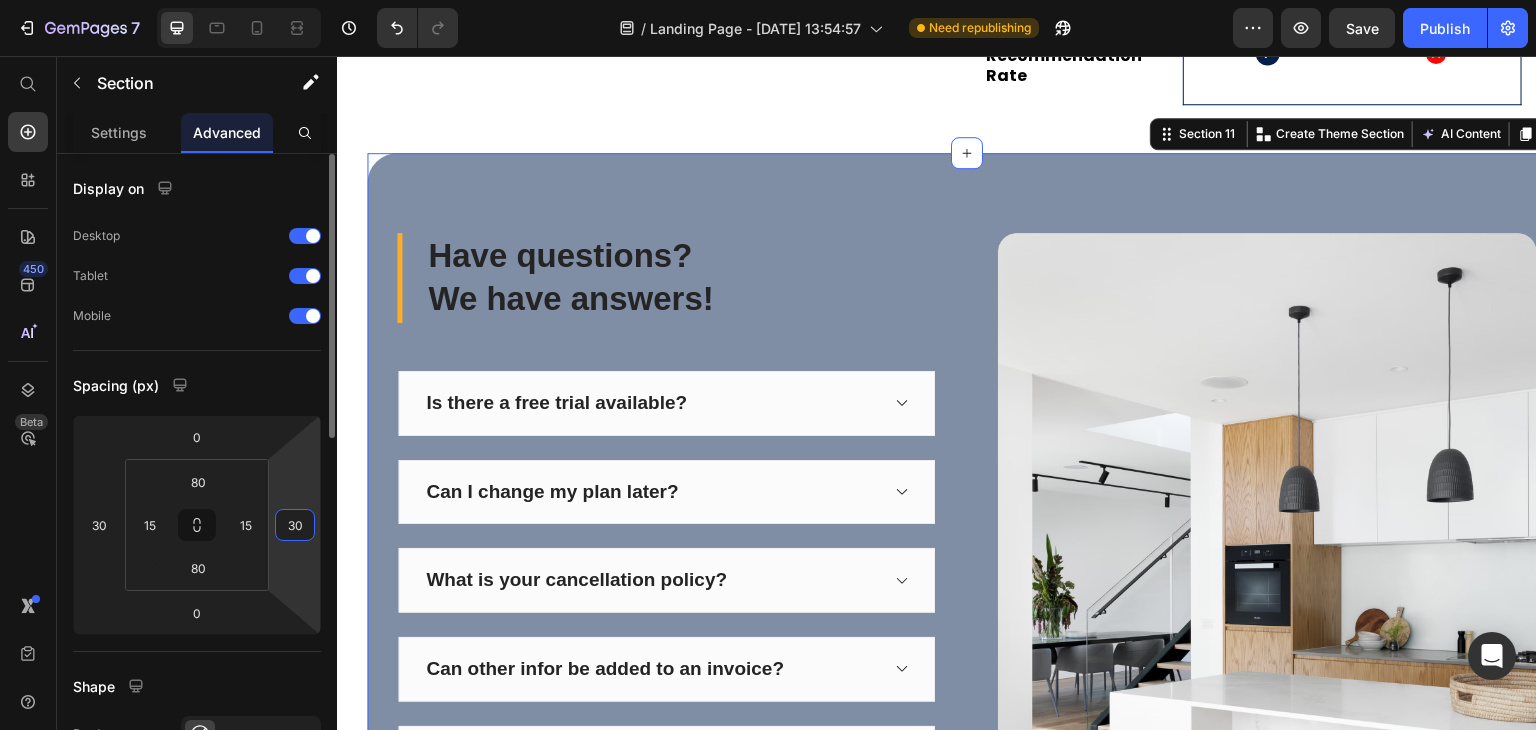 click on "30" at bounding box center [295, 525] 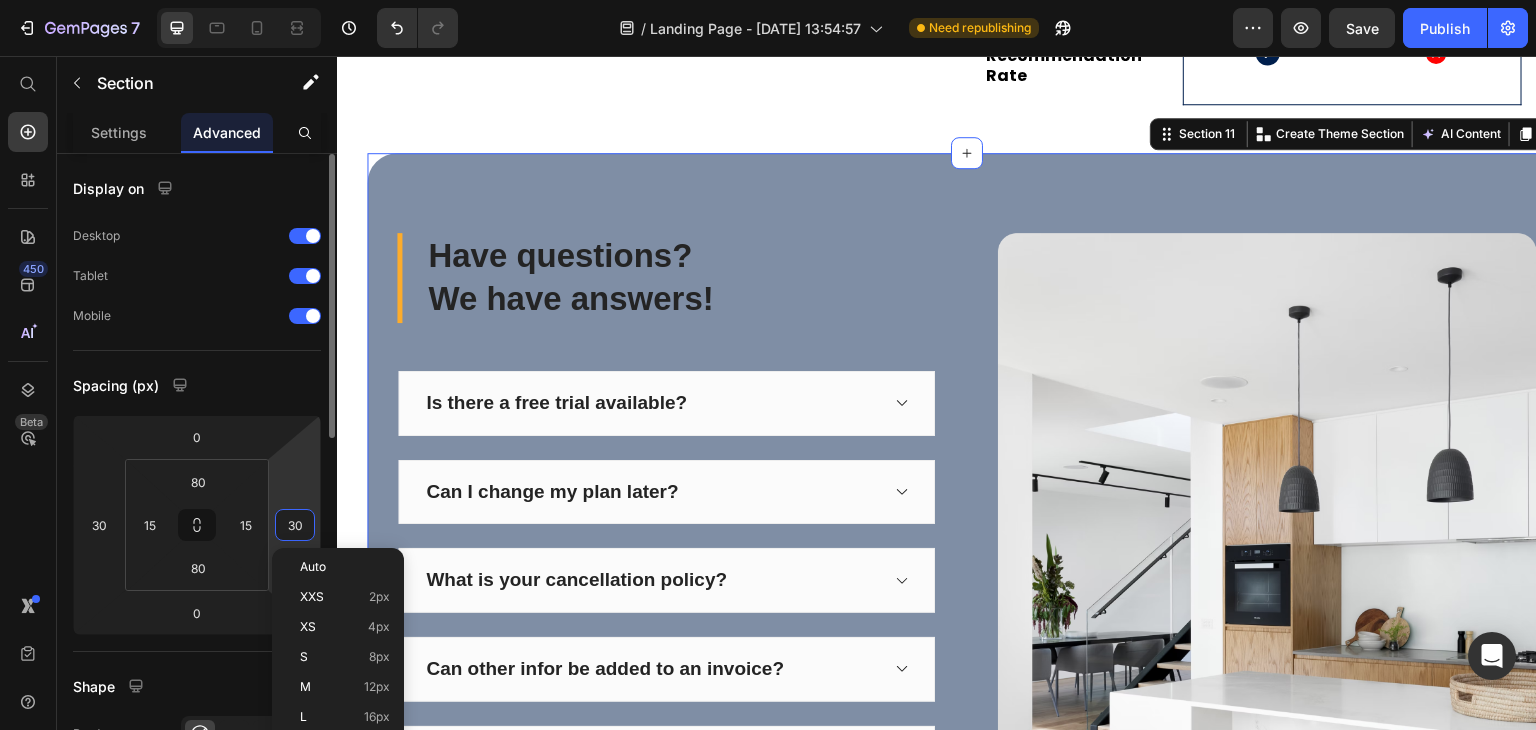 click on "30" at bounding box center [295, 525] 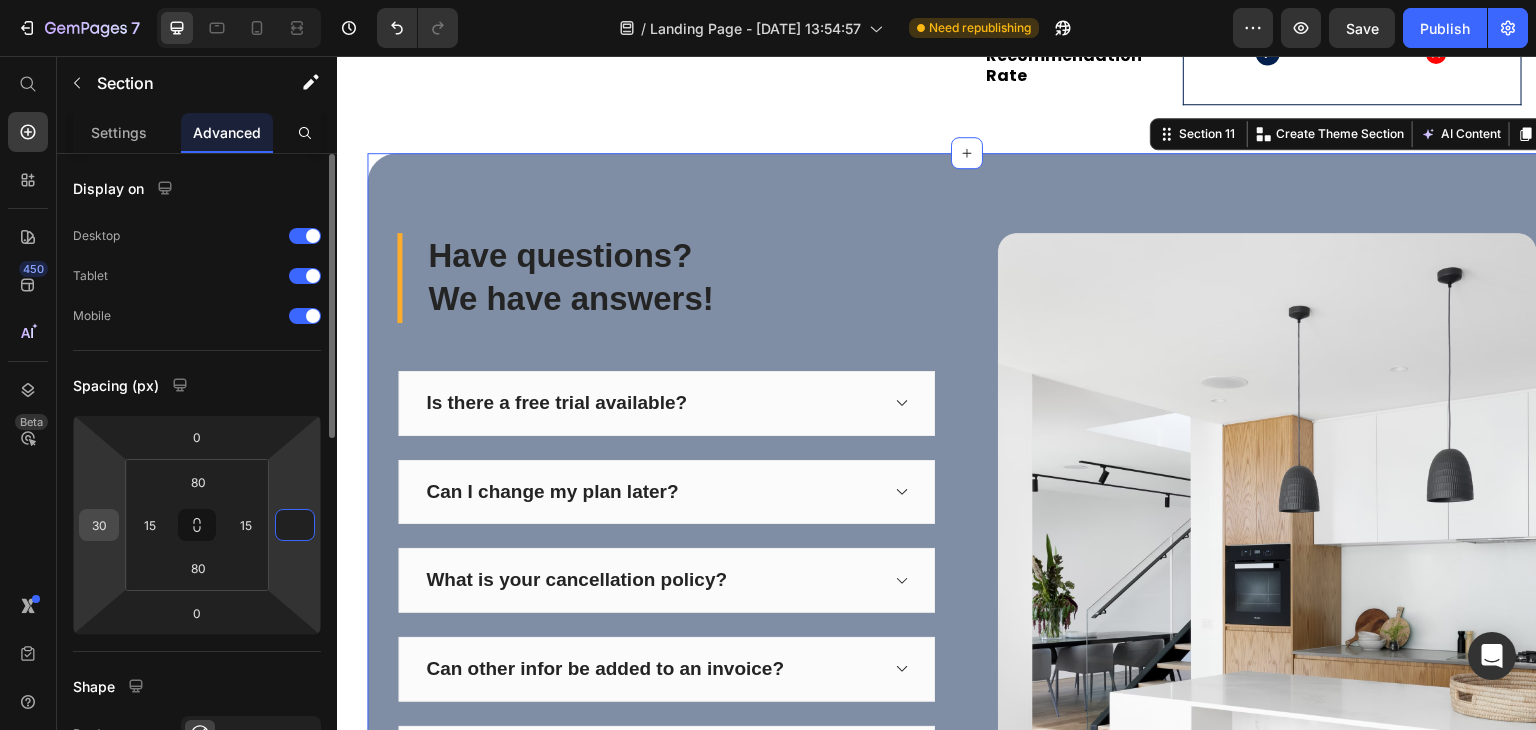 type on "0" 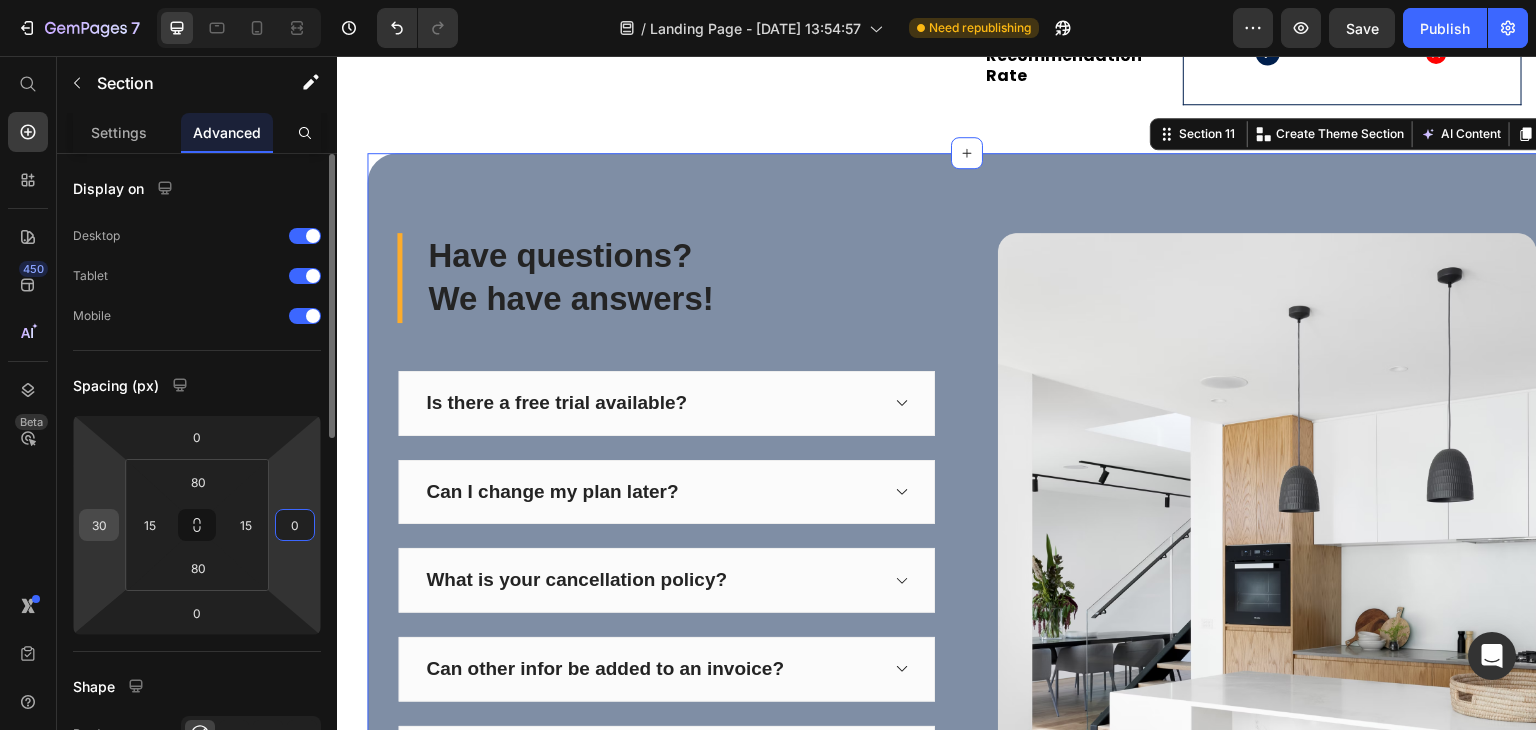 click on "30" at bounding box center (99, 525) 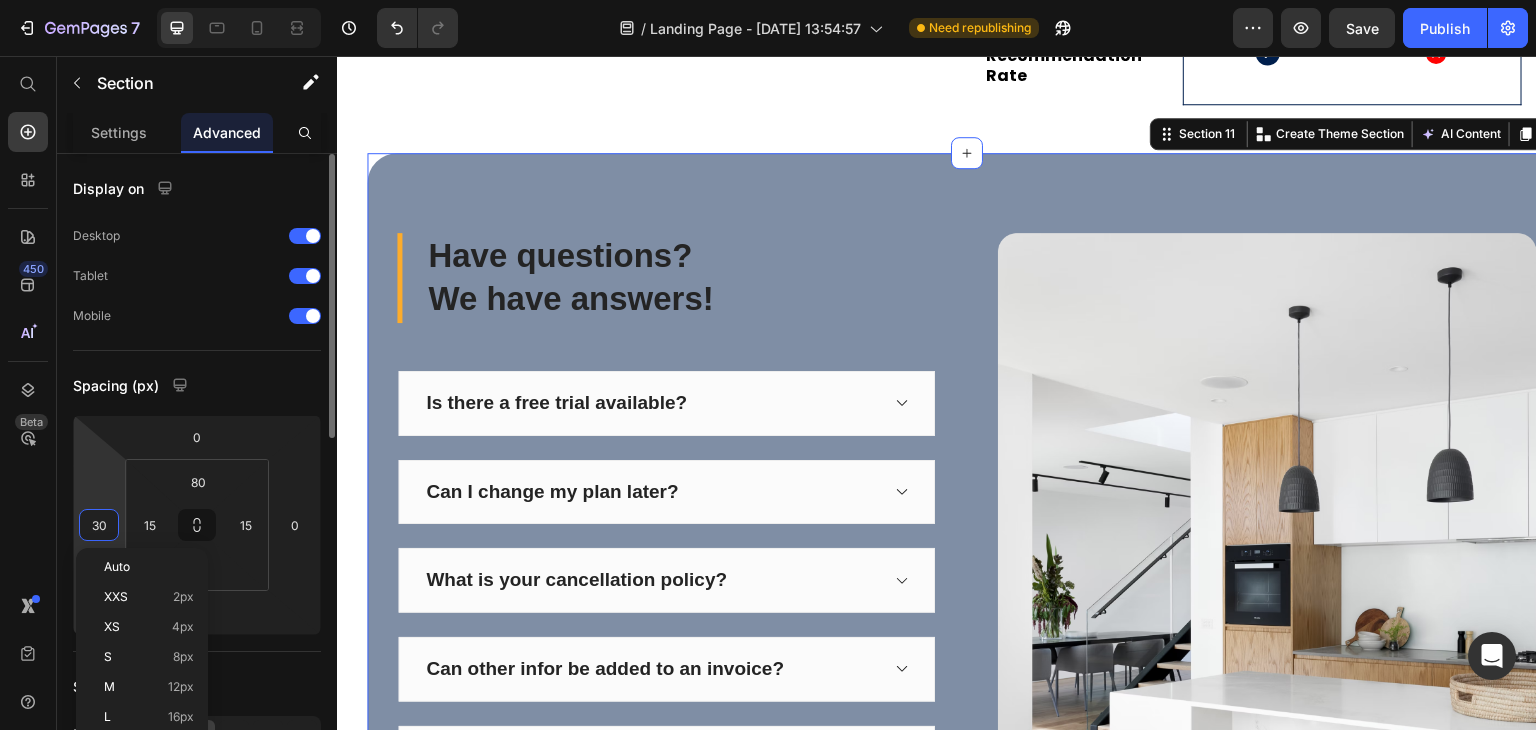type 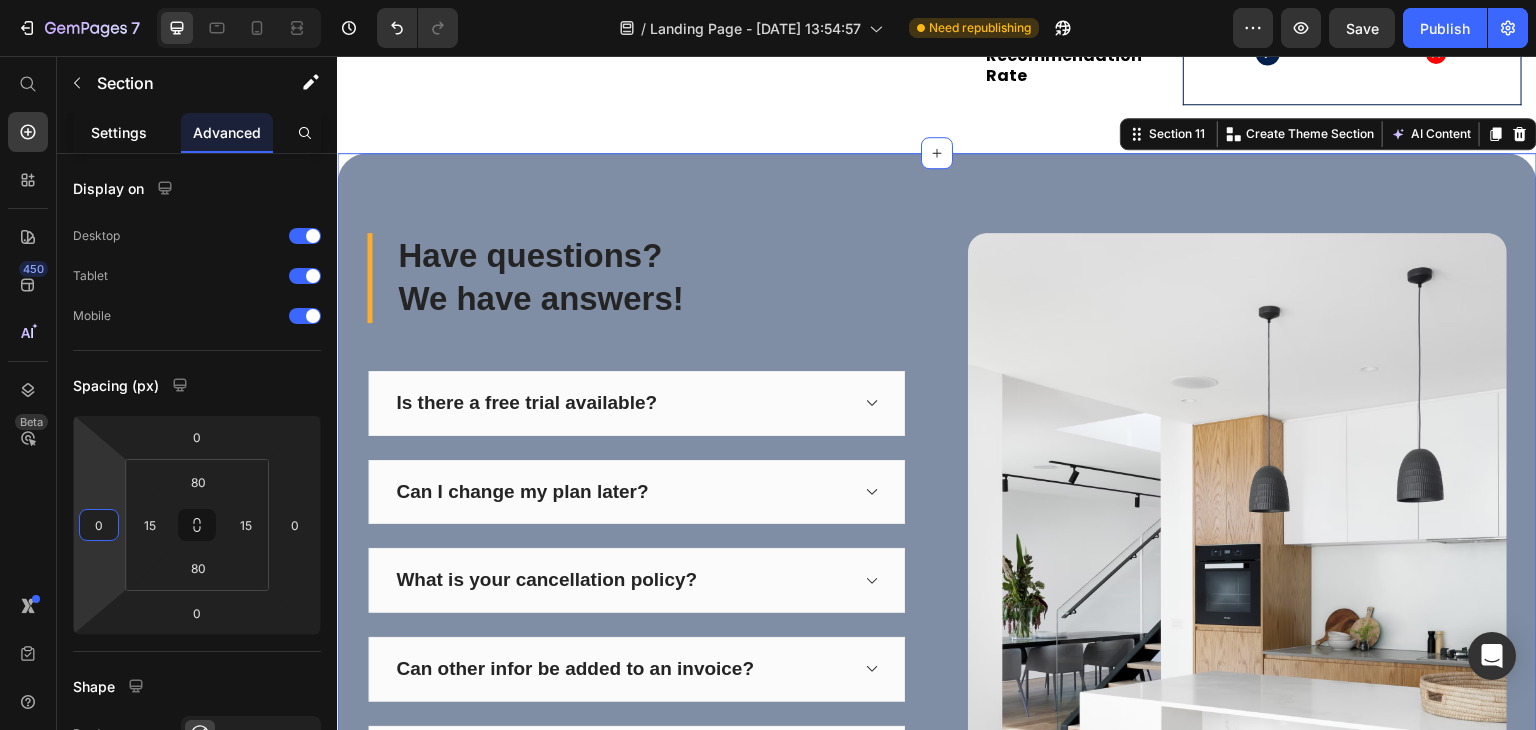 click on "Settings" at bounding box center [119, 132] 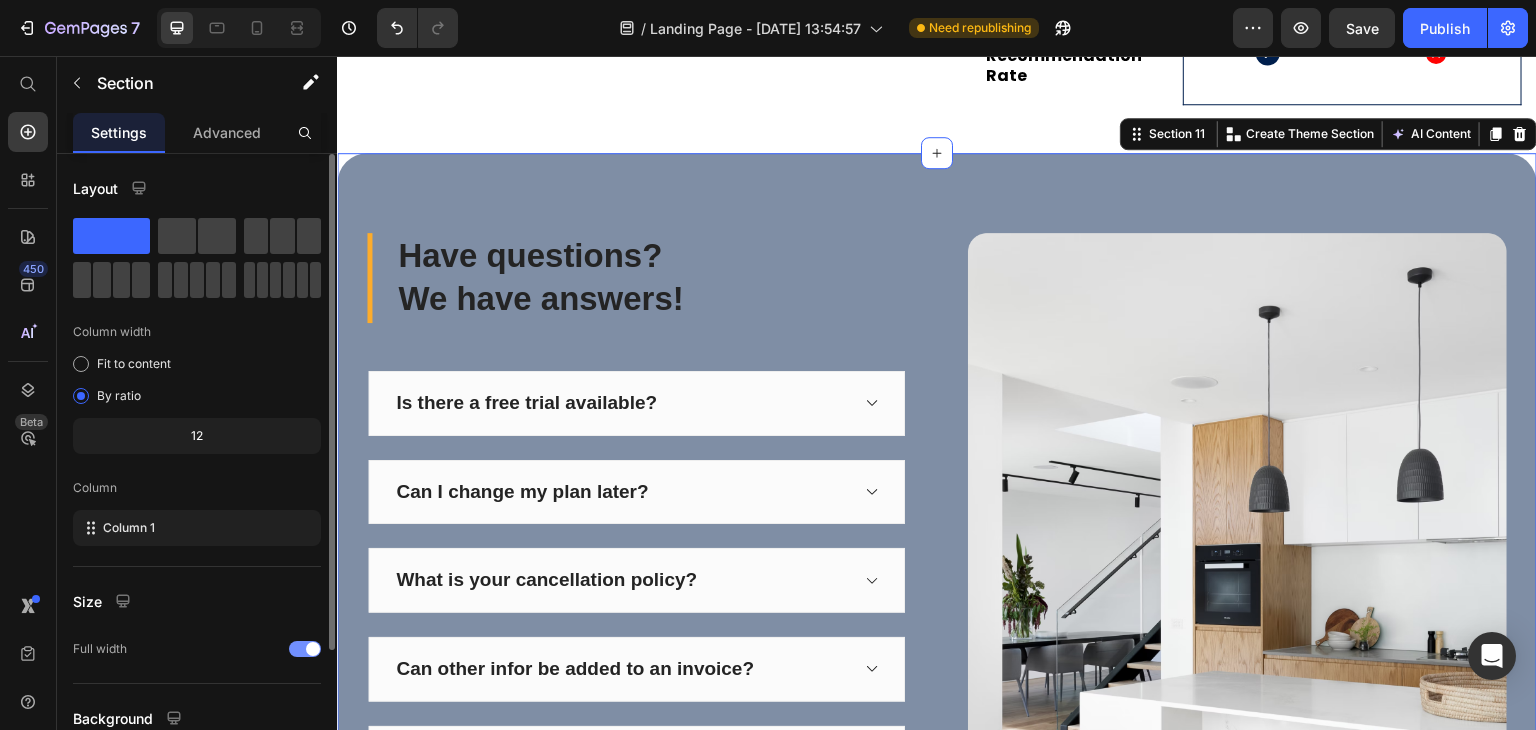 click at bounding box center [305, 649] 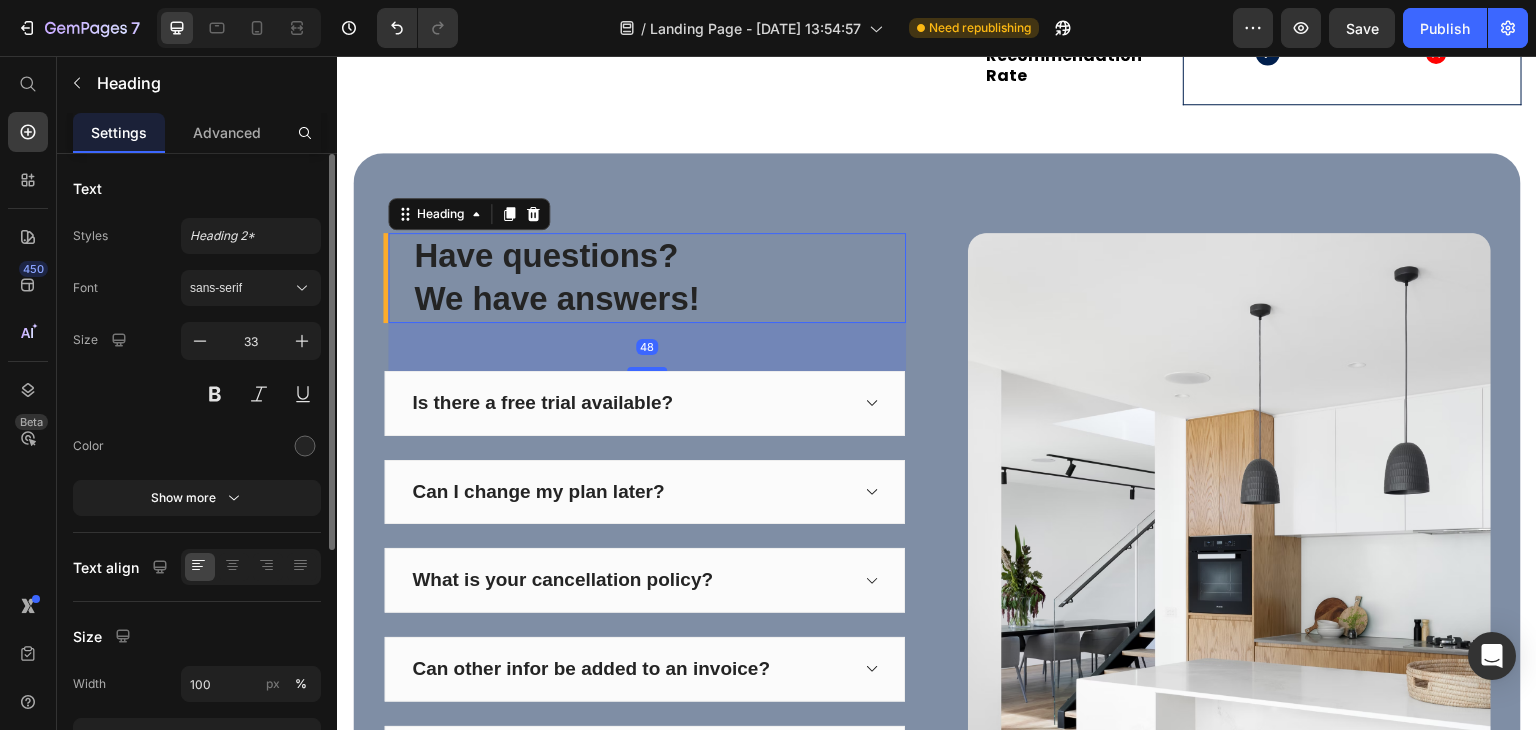 click on "Have questions? We have answers! Heading   48" at bounding box center [644, 278] 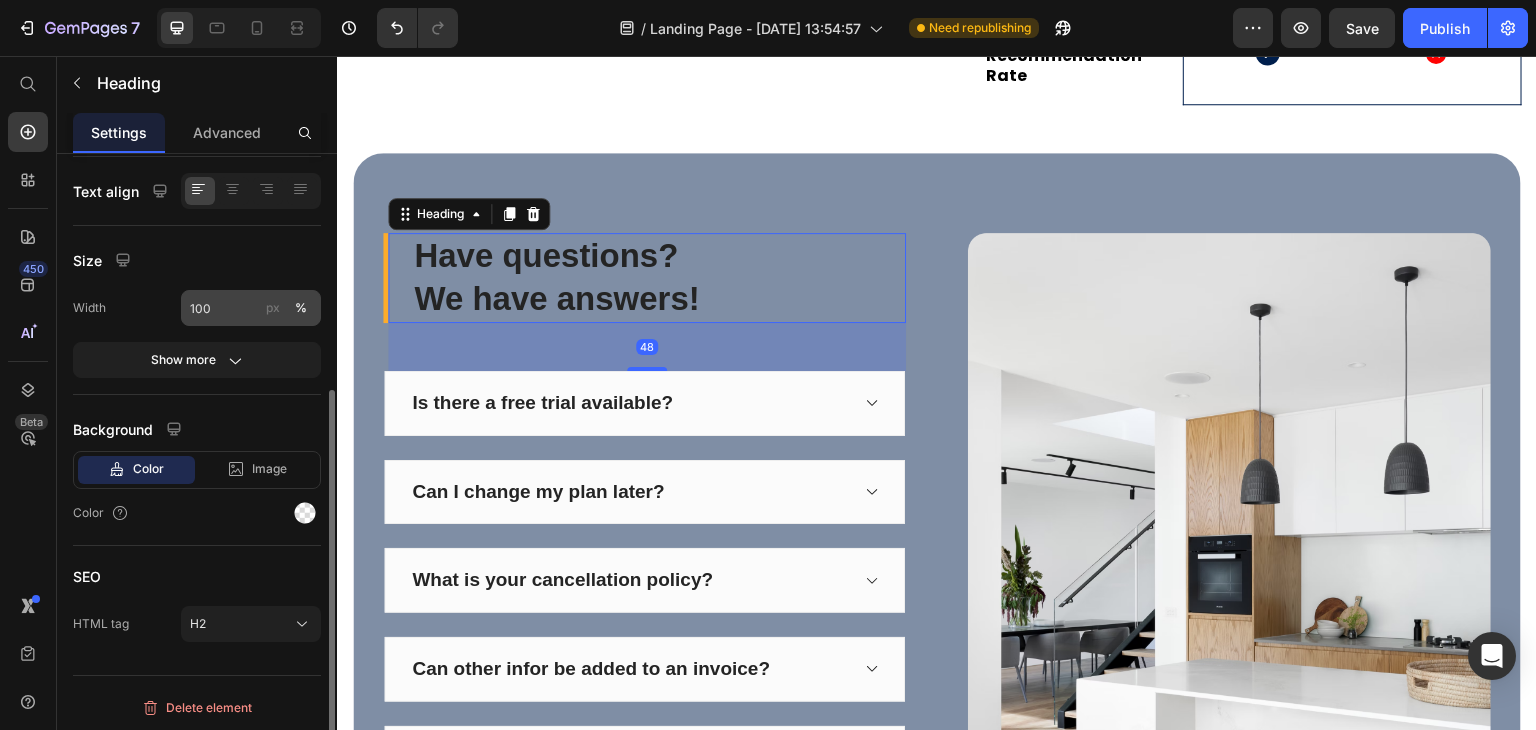 scroll, scrollTop: 0, scrollLeft: 0, axis: both 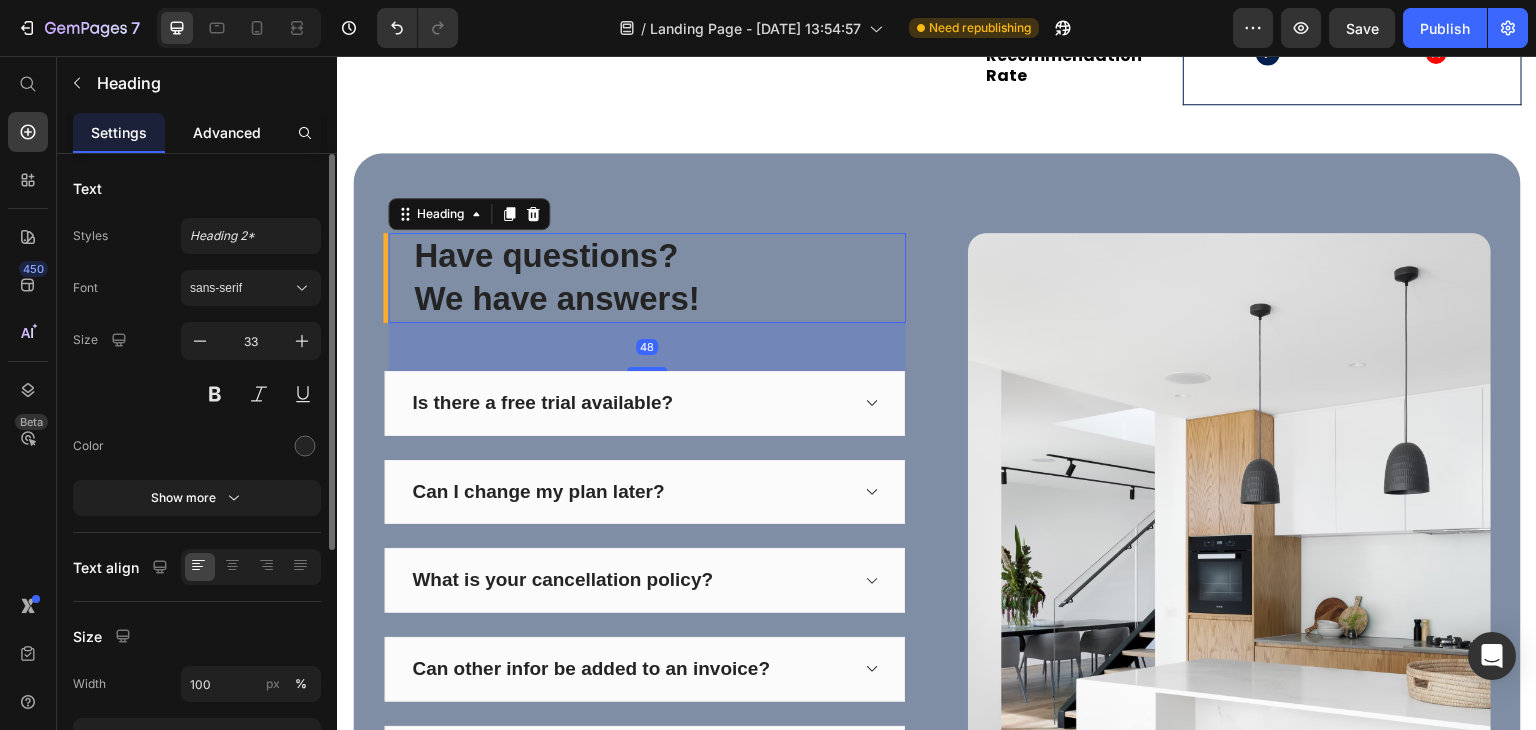 click on "Advanced" at bounding box center (227, 132) 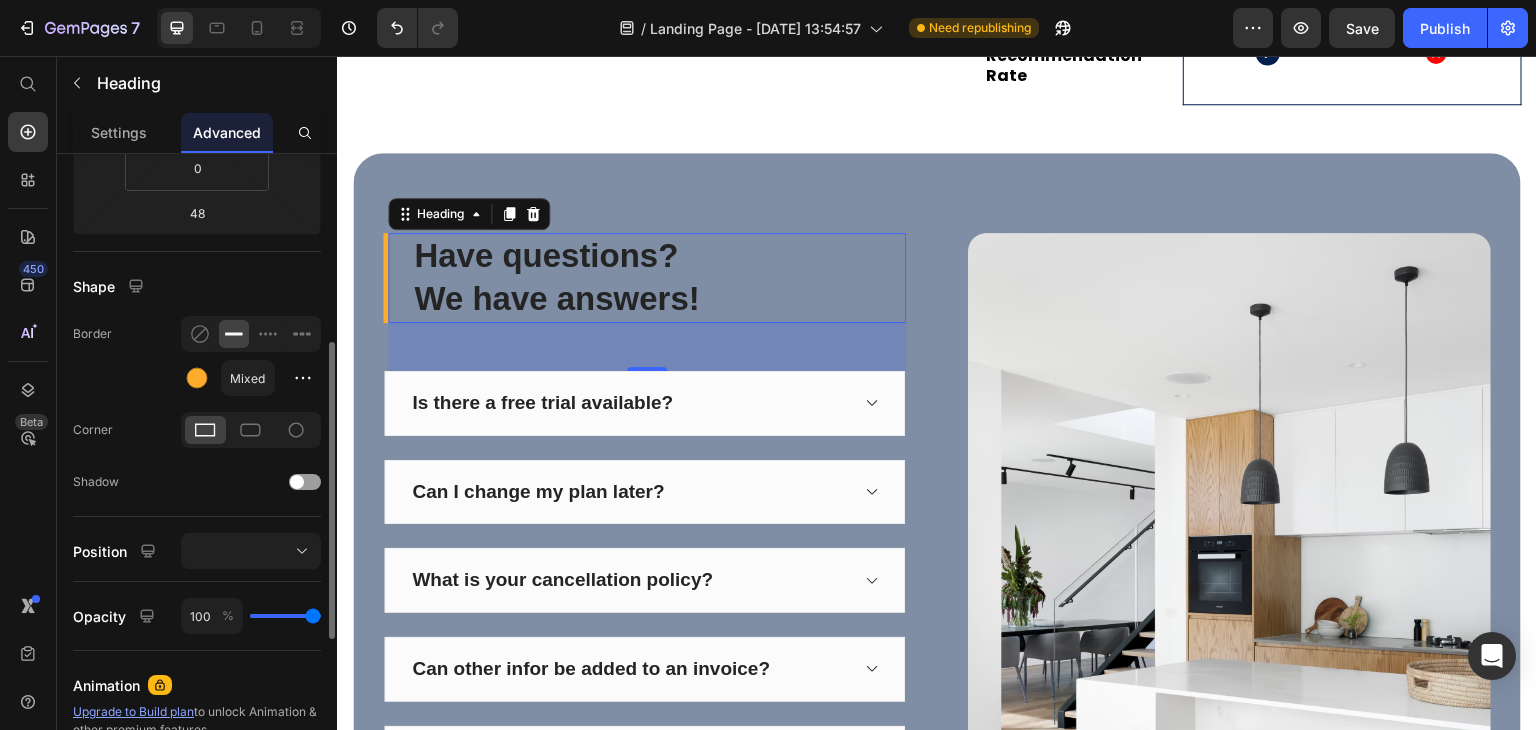 scroll, scrollTop: 600, scrollLeft: 0, axis: vertical 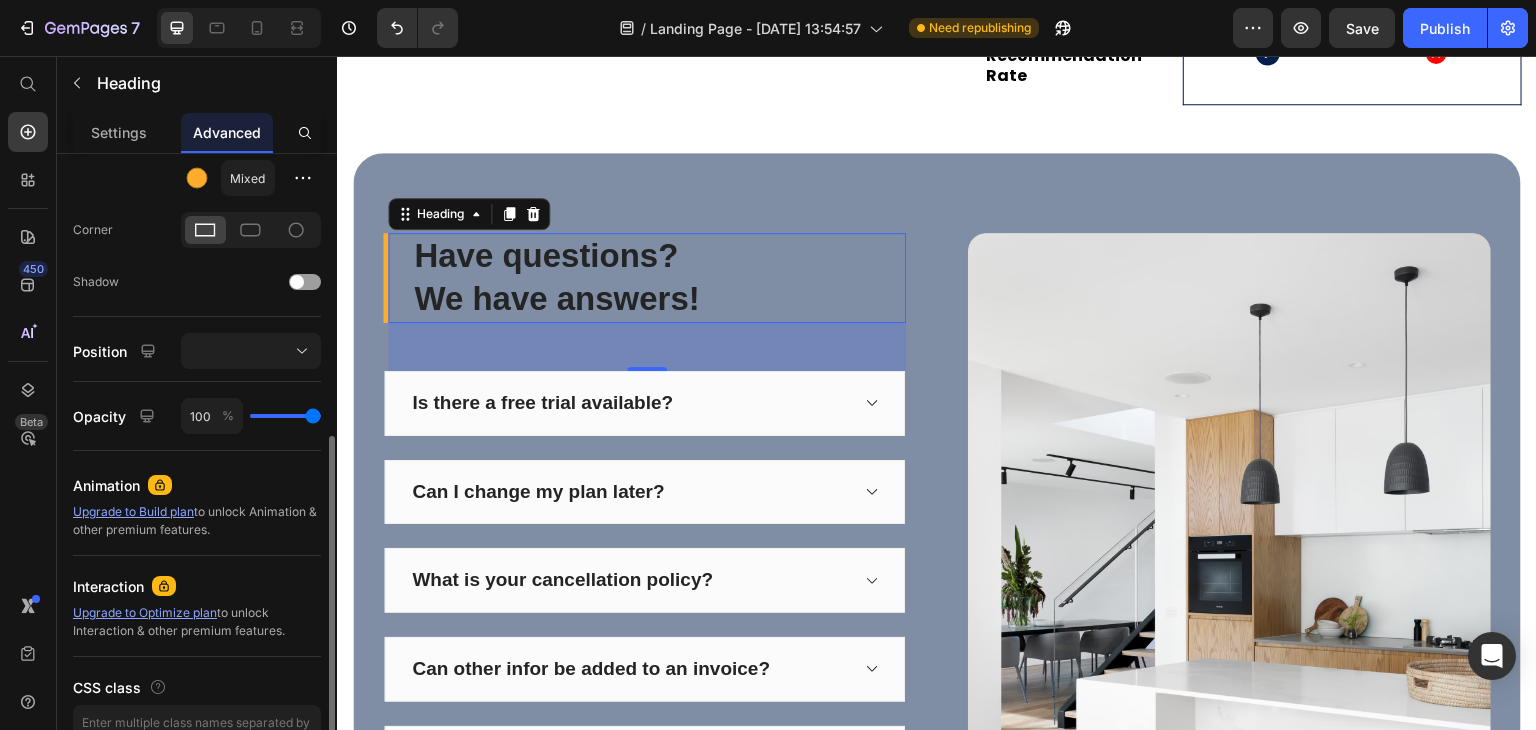 click on "Shape Border Mixed Corner Shadow" 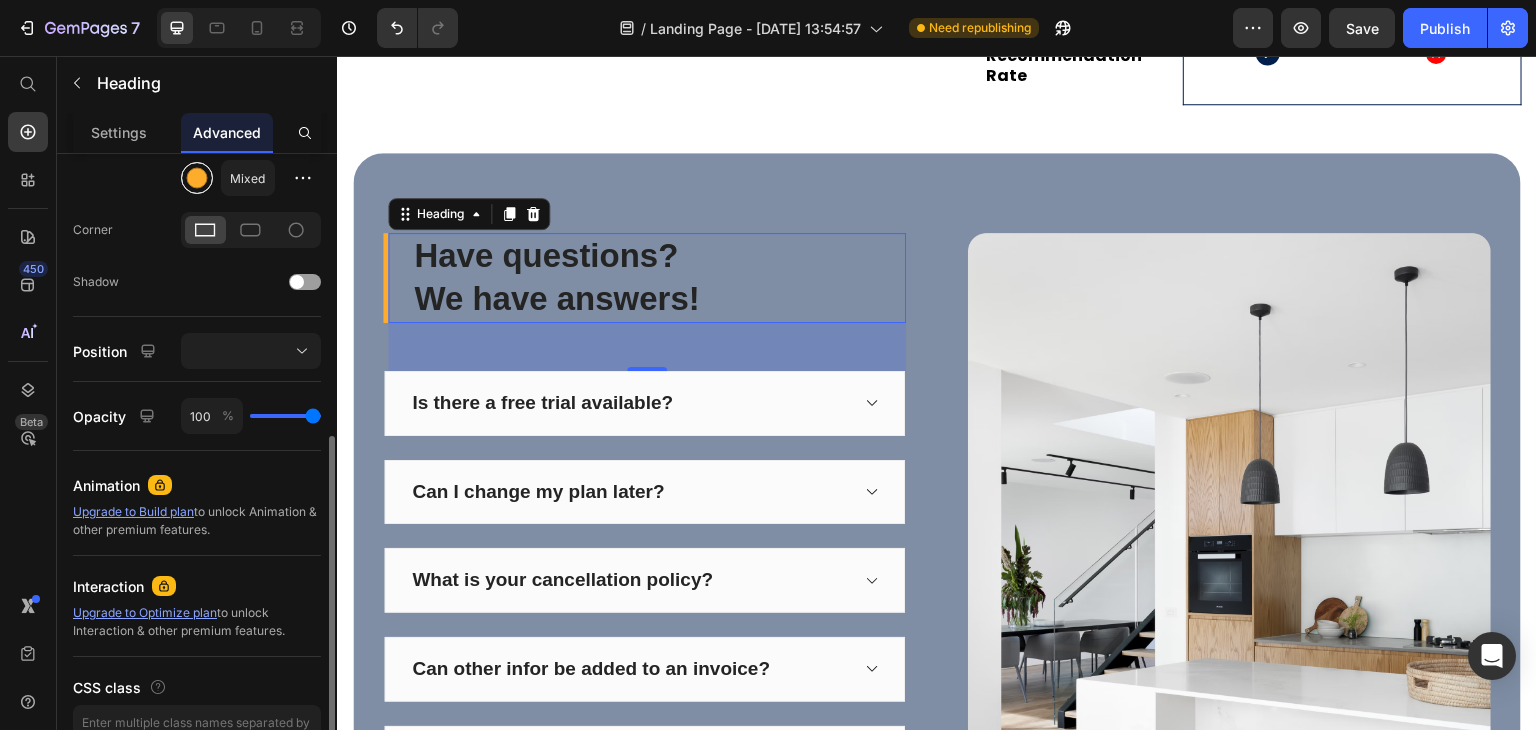 click at bounding box center (197, 178) 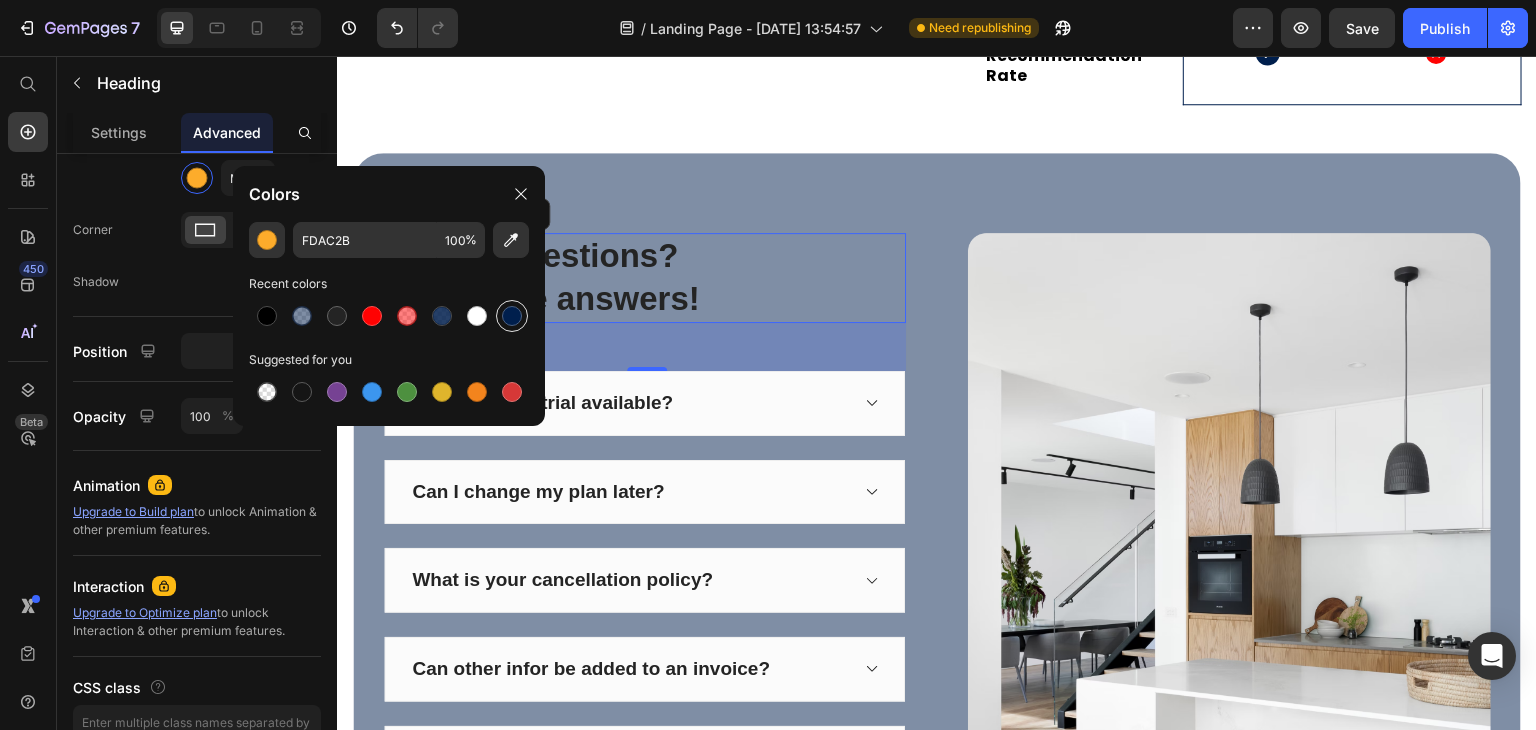 click at bounding box center [512, 316] 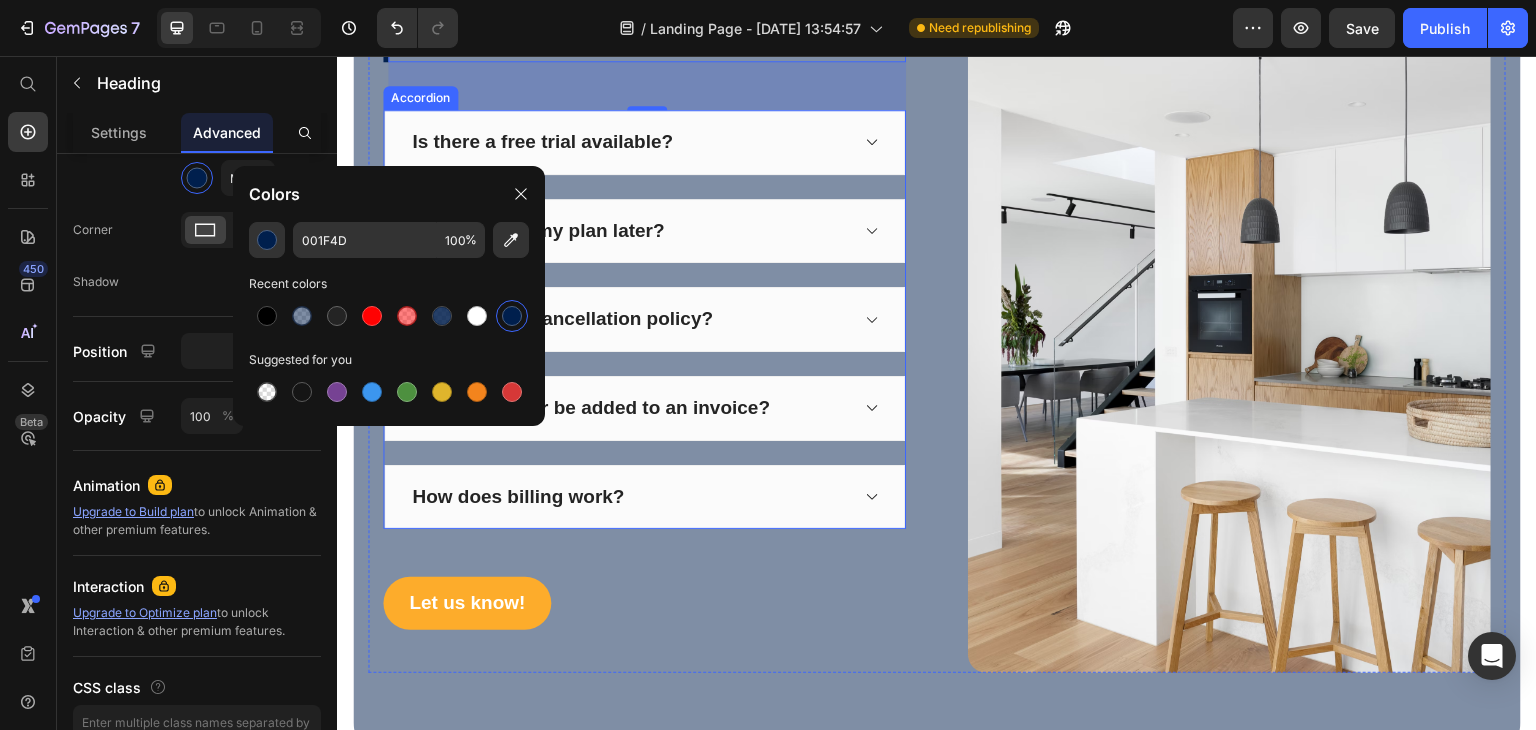 scroll, scrollTop: 8492, scrollLeft: 0, axis: vertical 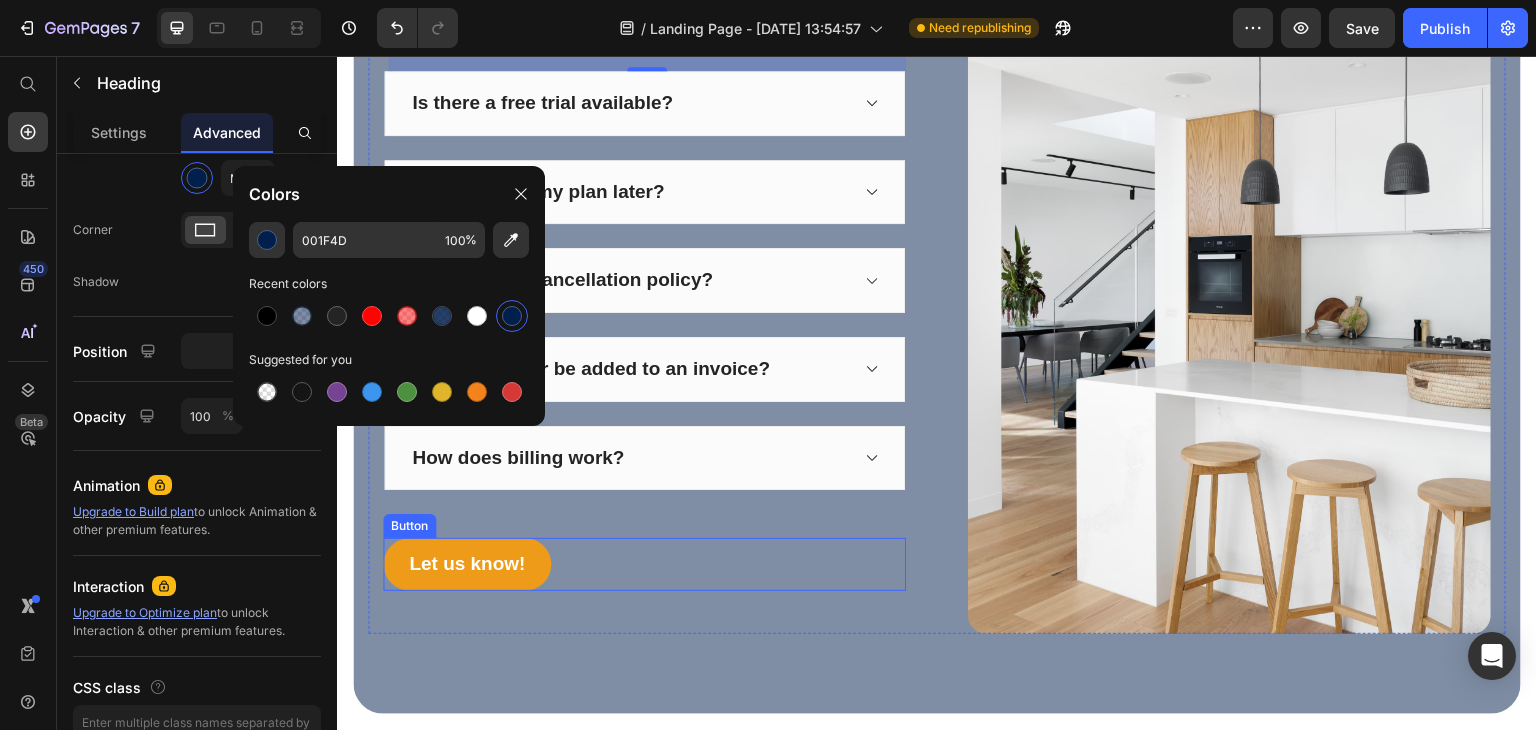 click on "Let us know!" at bounding box center (467, 564) 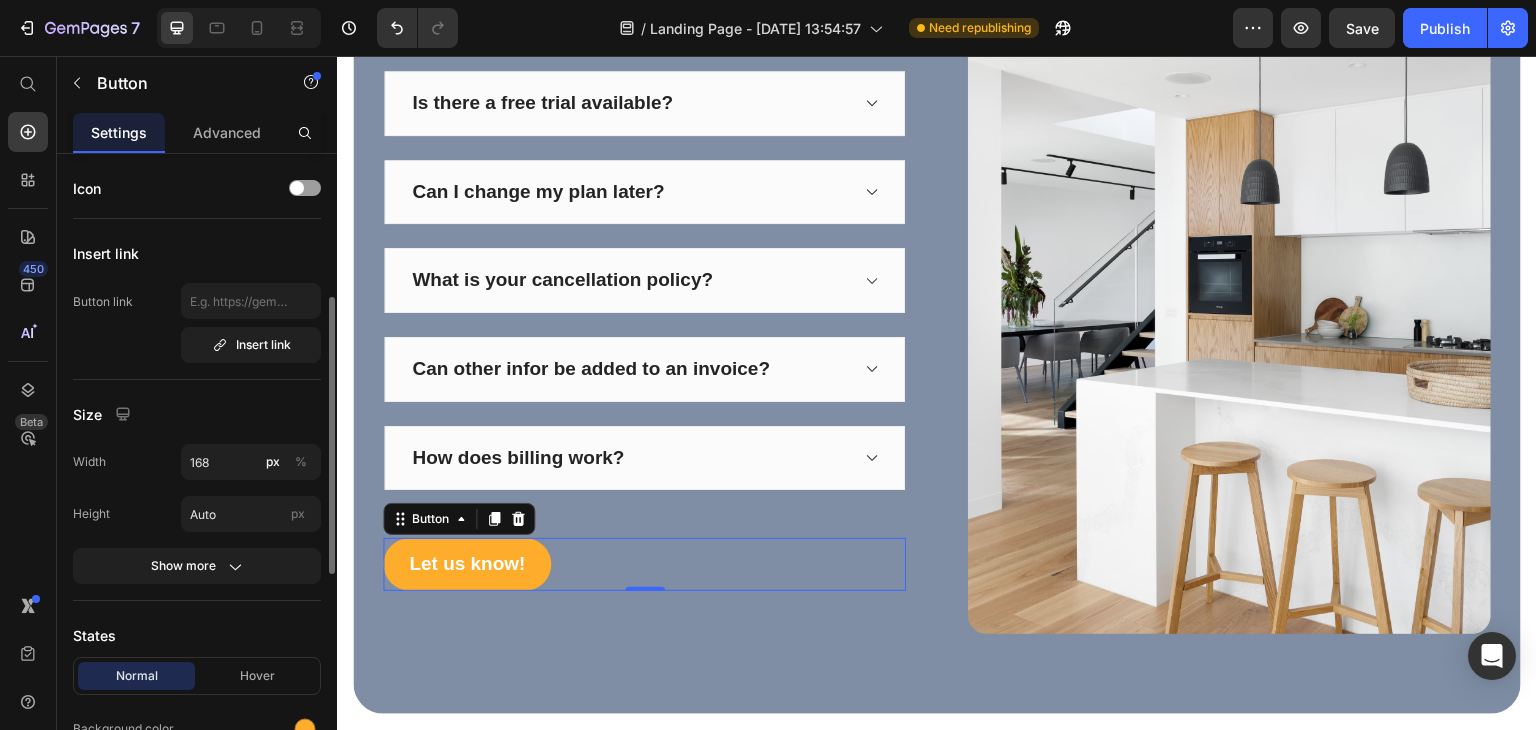 scroll, scrollTop: 200, scrollLeft: 0, axis: vertical 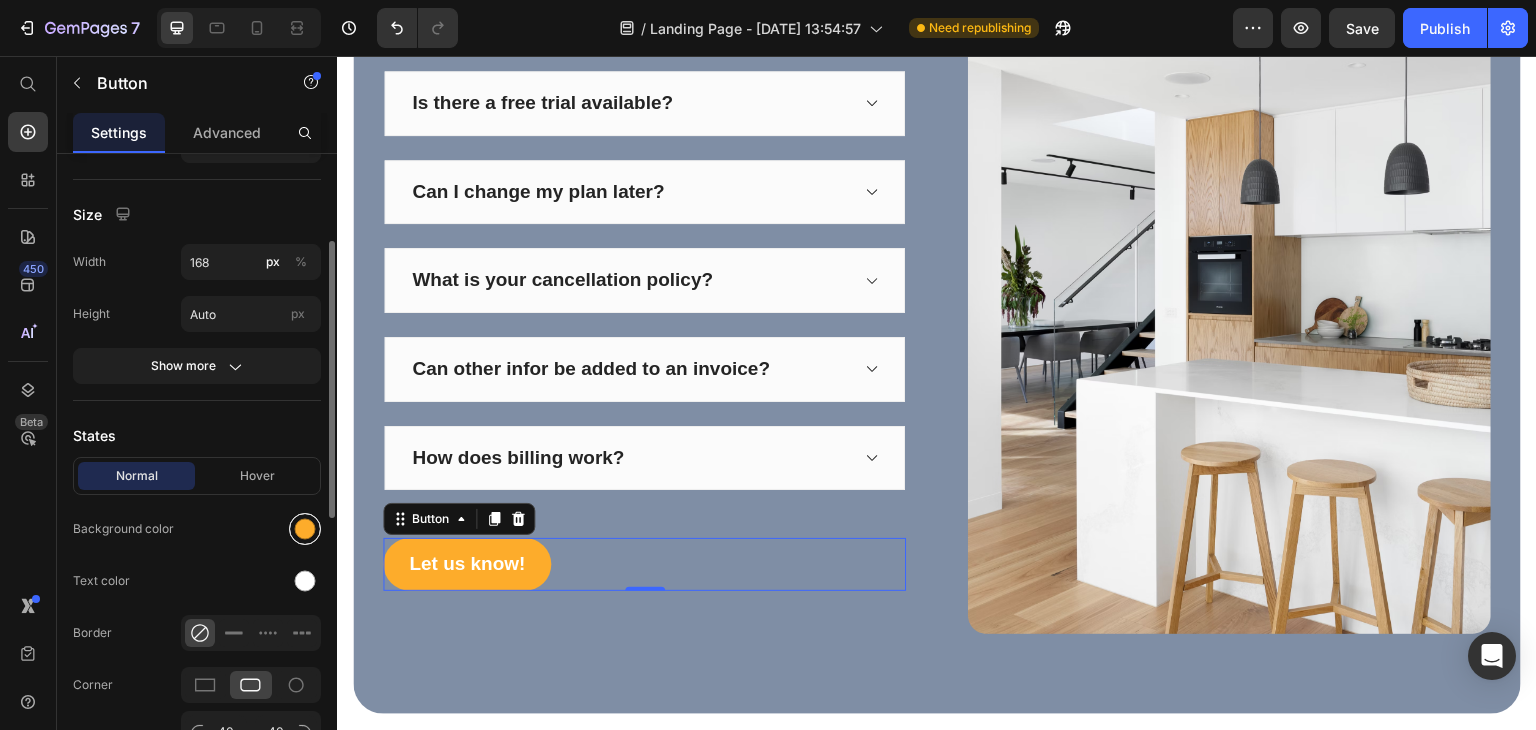 click at bounding box center (305, 529) 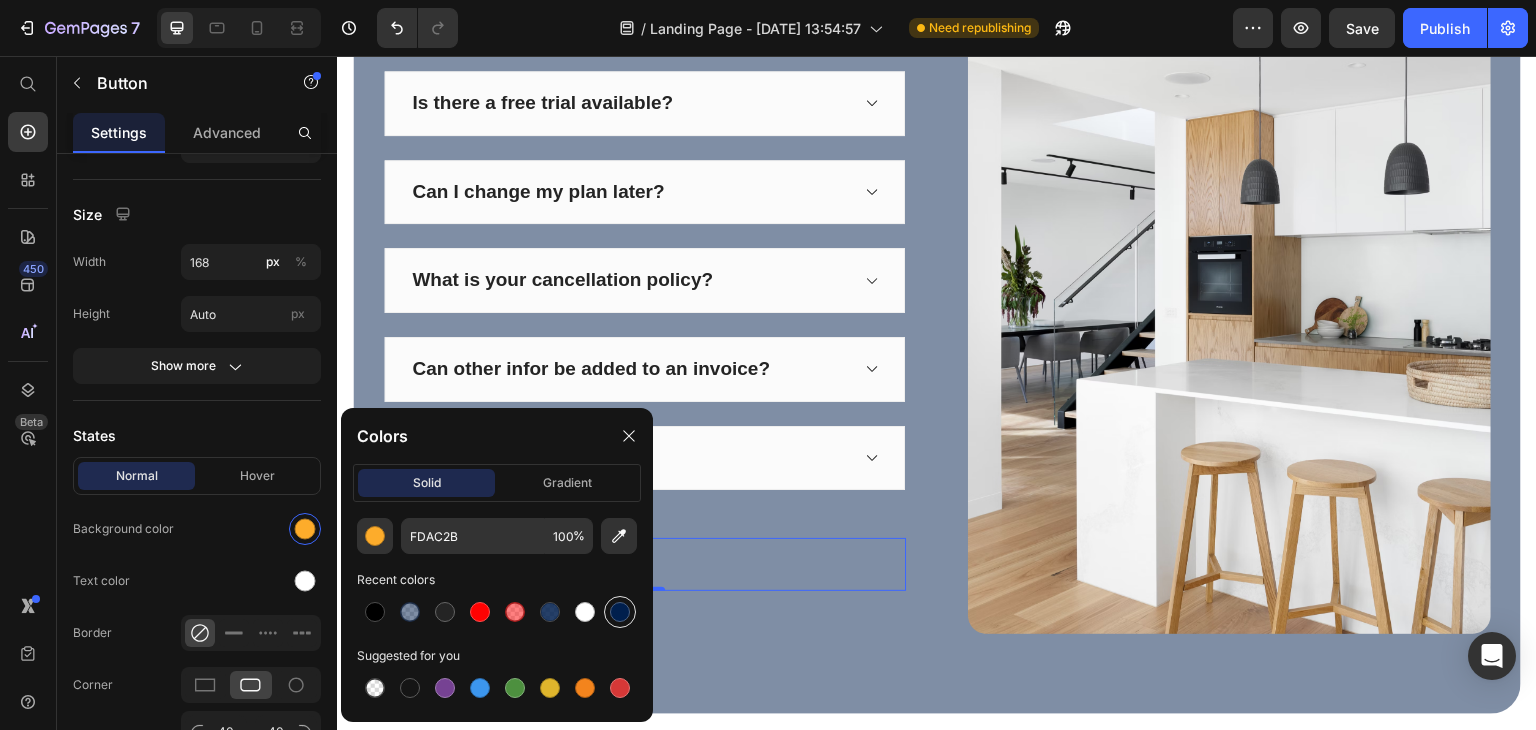 click at bounding box center (620, 612) 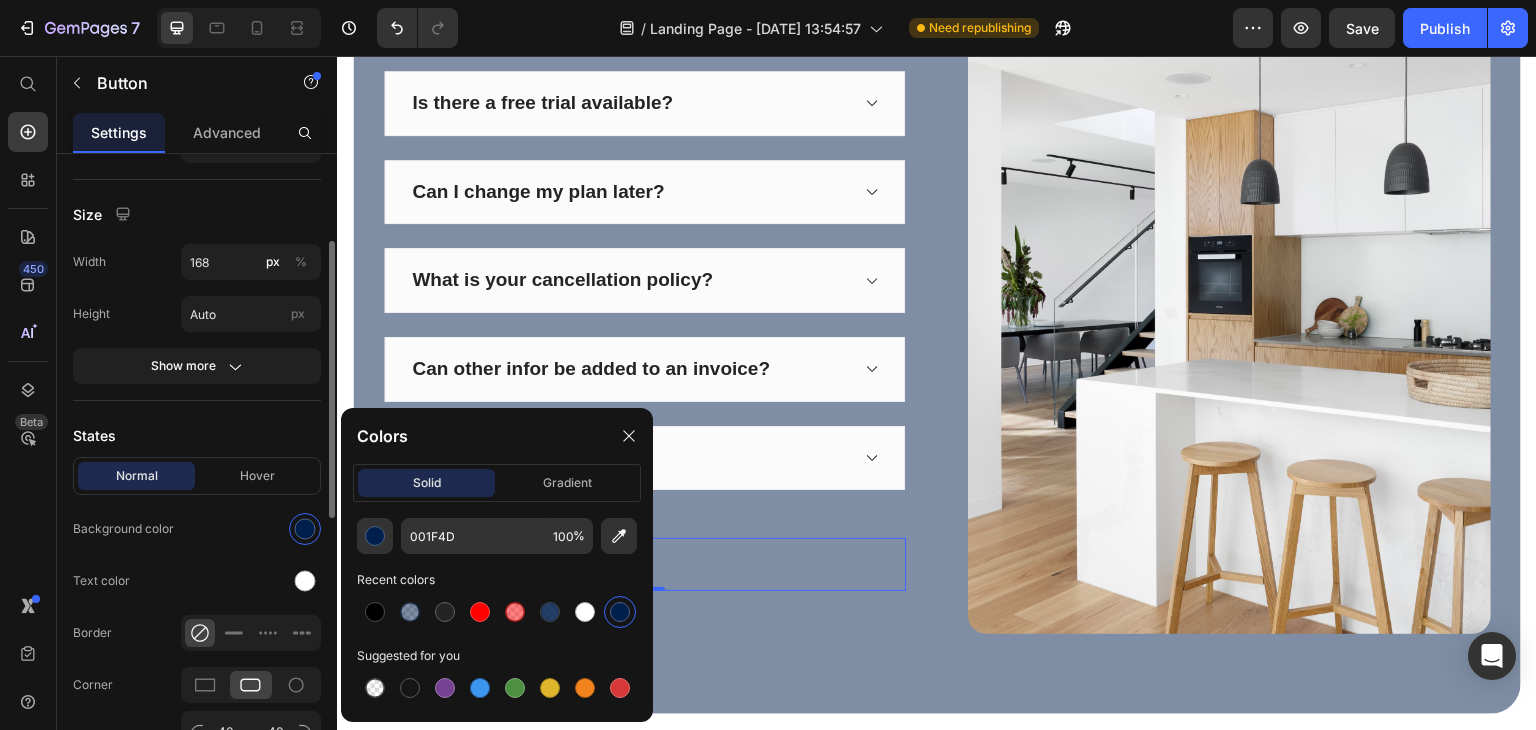 scroll, scrollTop: 500, scrollLeft: 0, axis: vertical 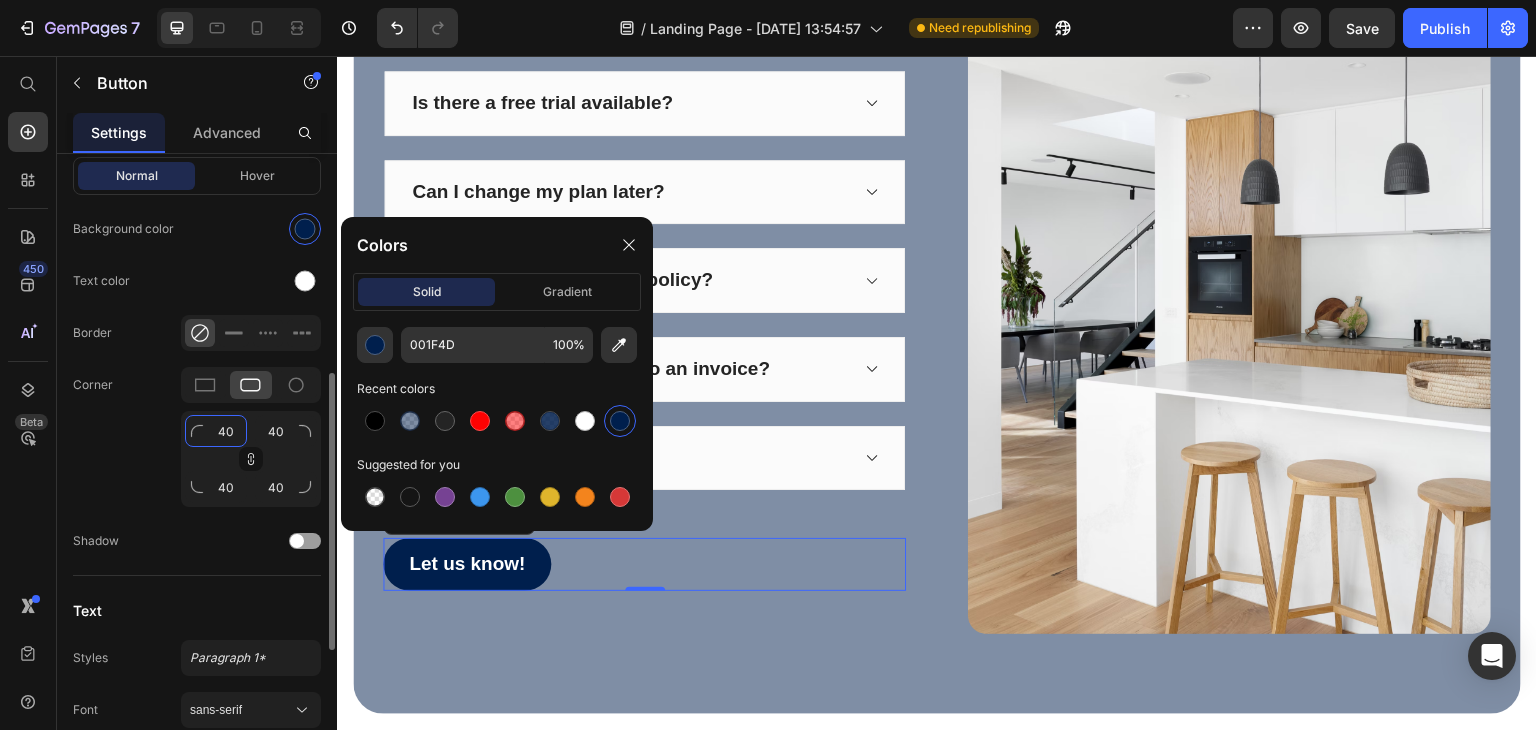click on "40" 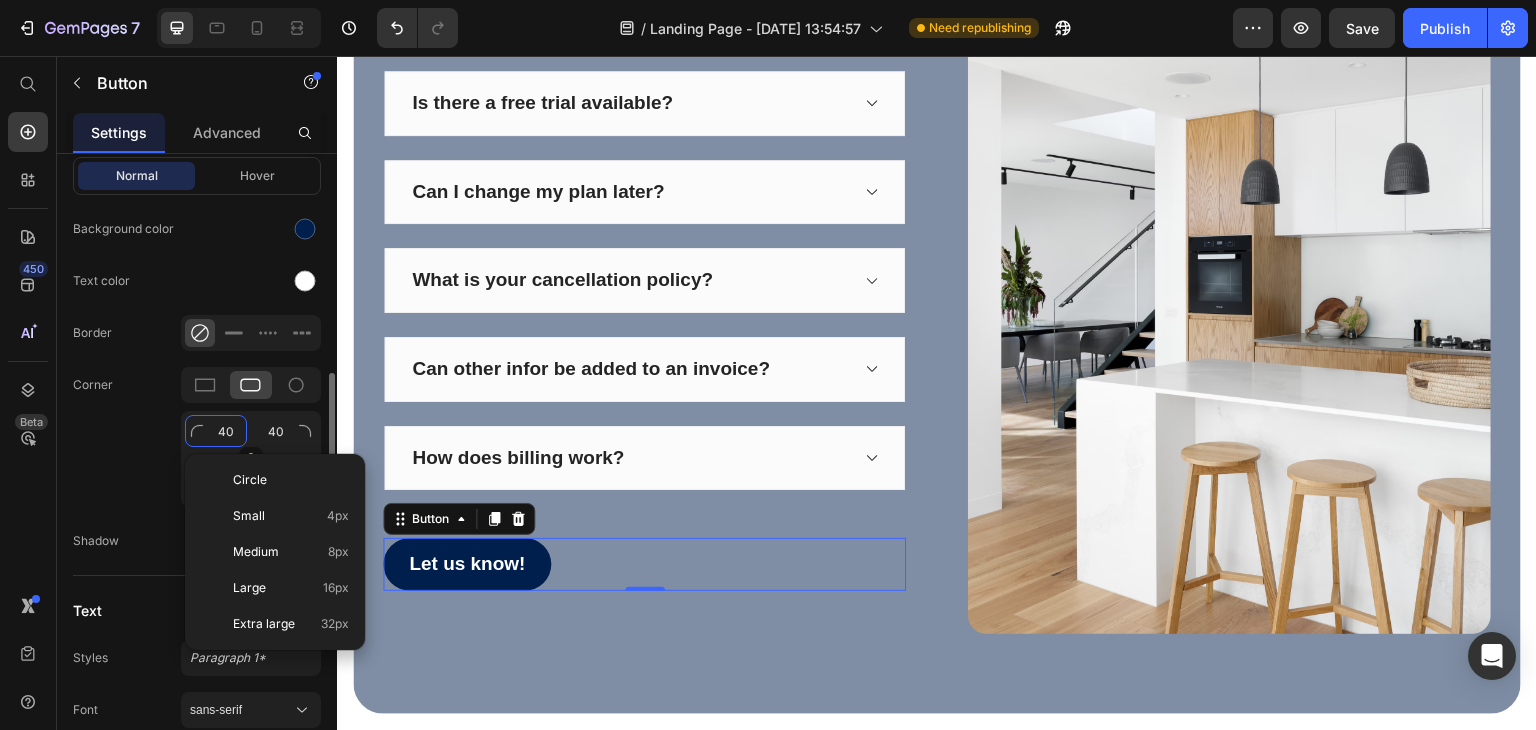 type on "1" 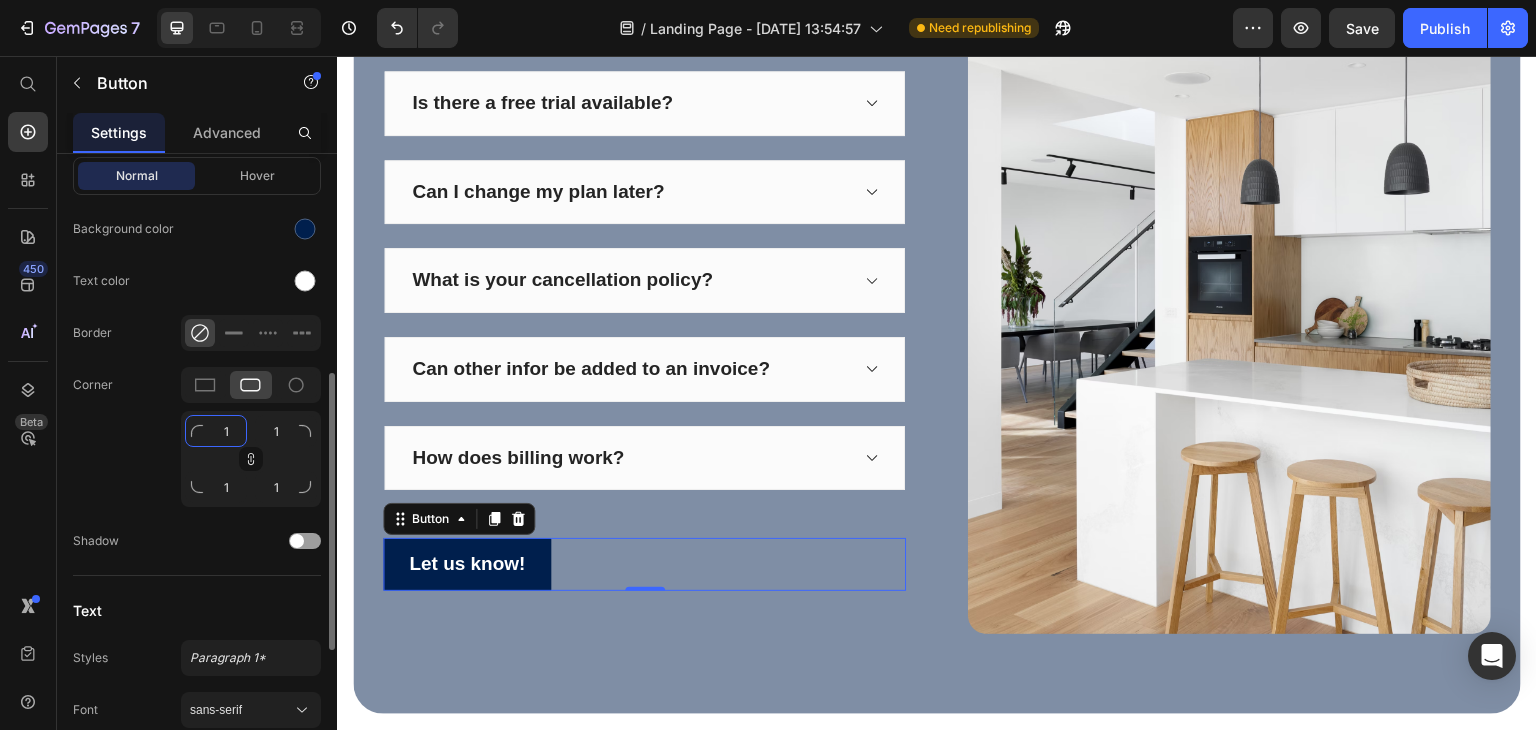 type on "15" 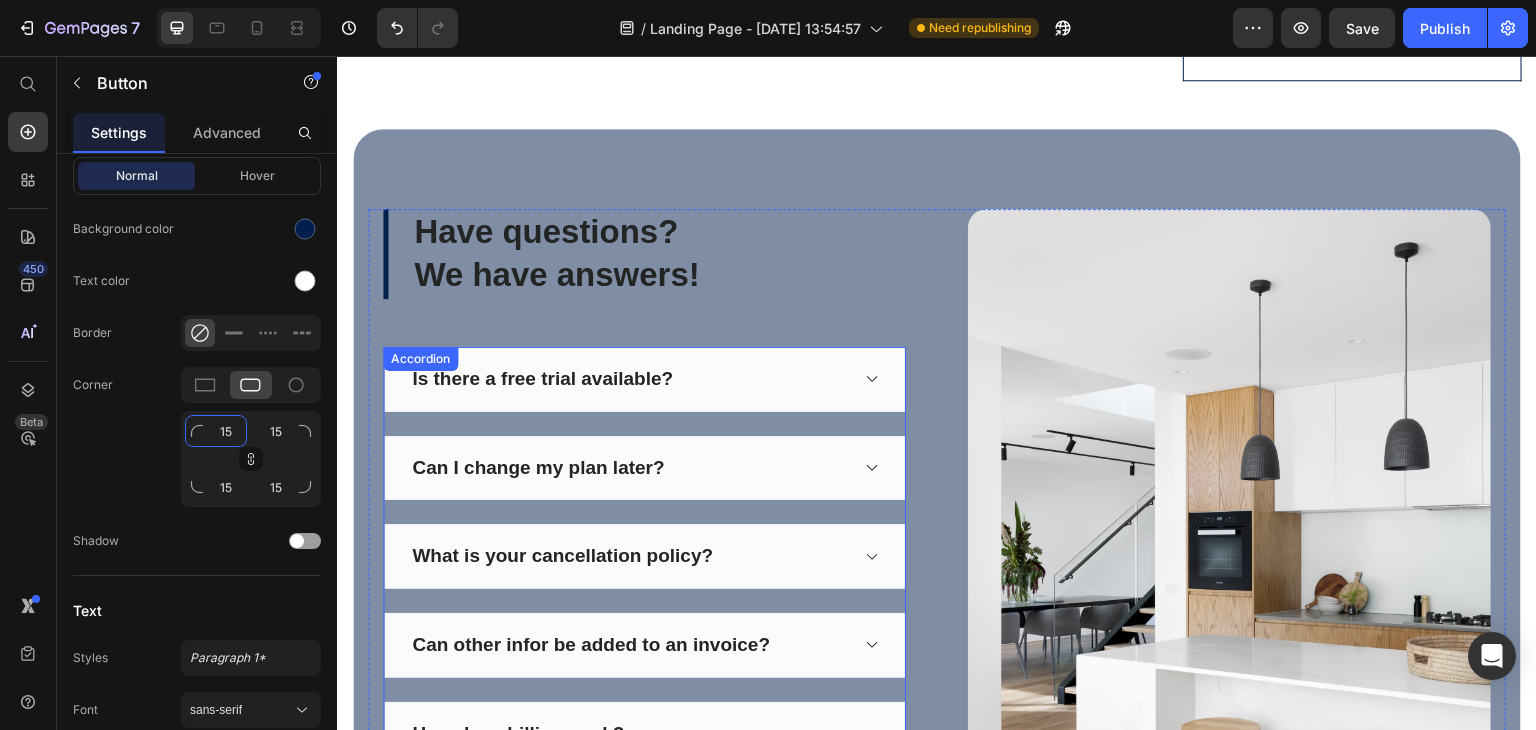 scroll, scrollTop: 8192, scrollLeft: 0, axis: vertical 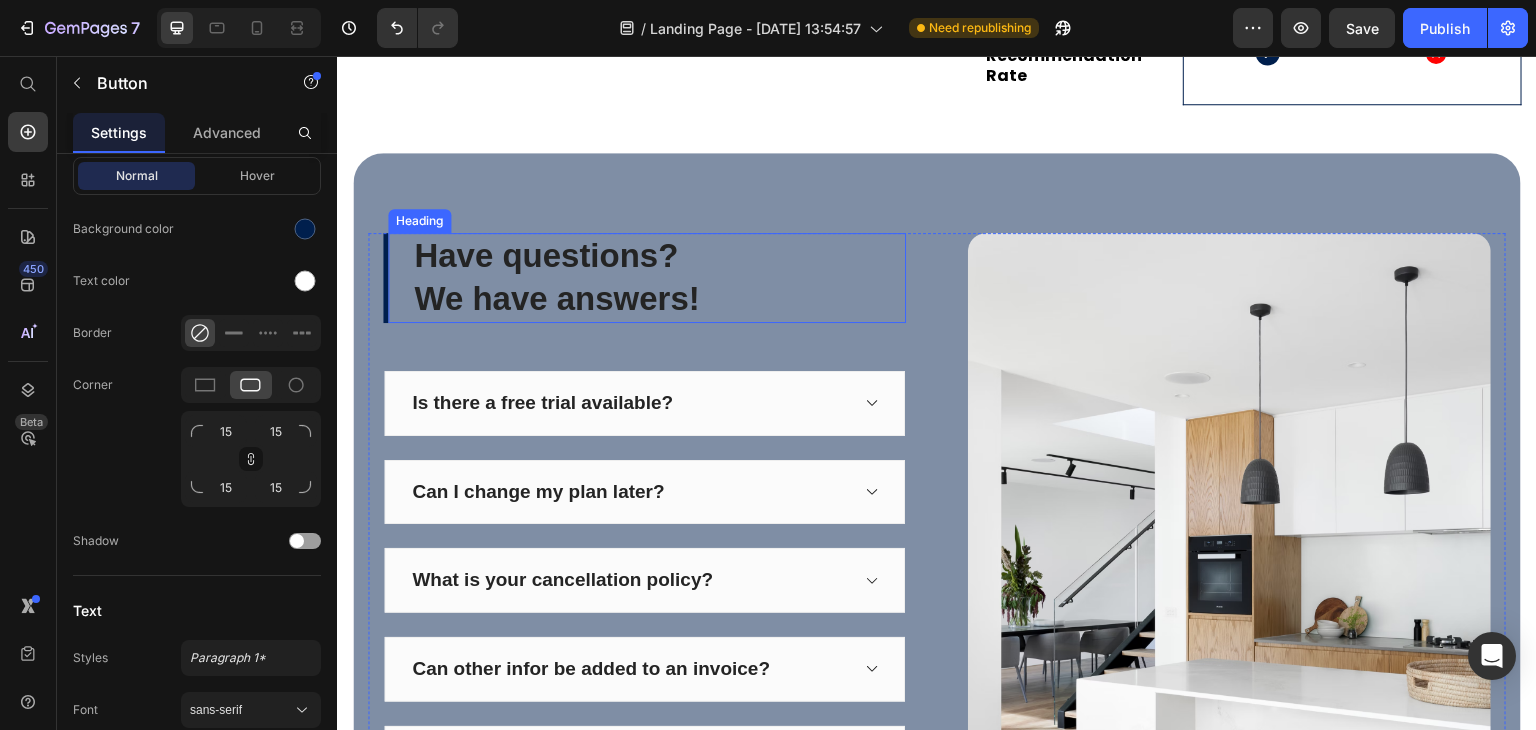 click on "Have questions? We have answers!" at bounding box center [659, 278] 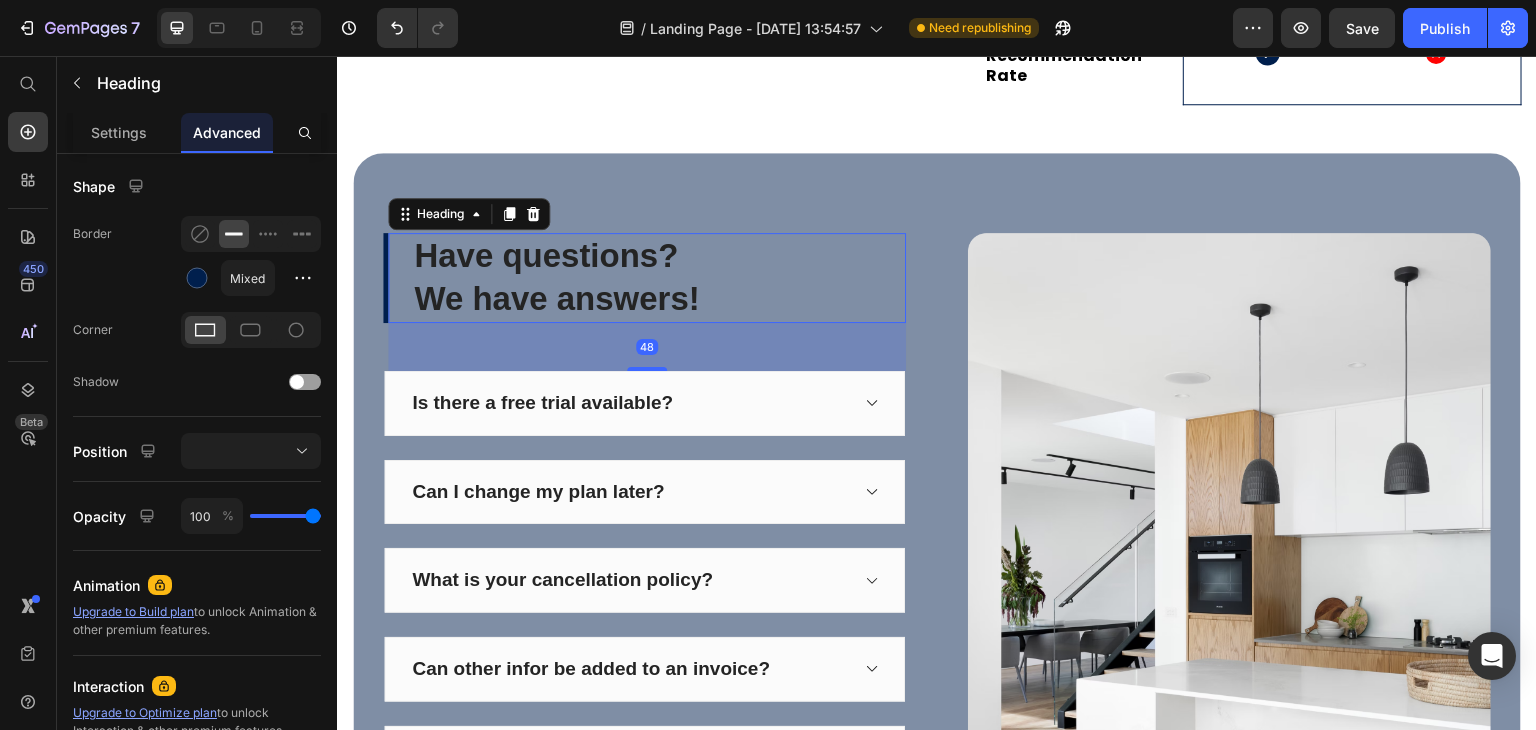 scroll, scrollTop: 0, scrollLeft: 0, axis: both 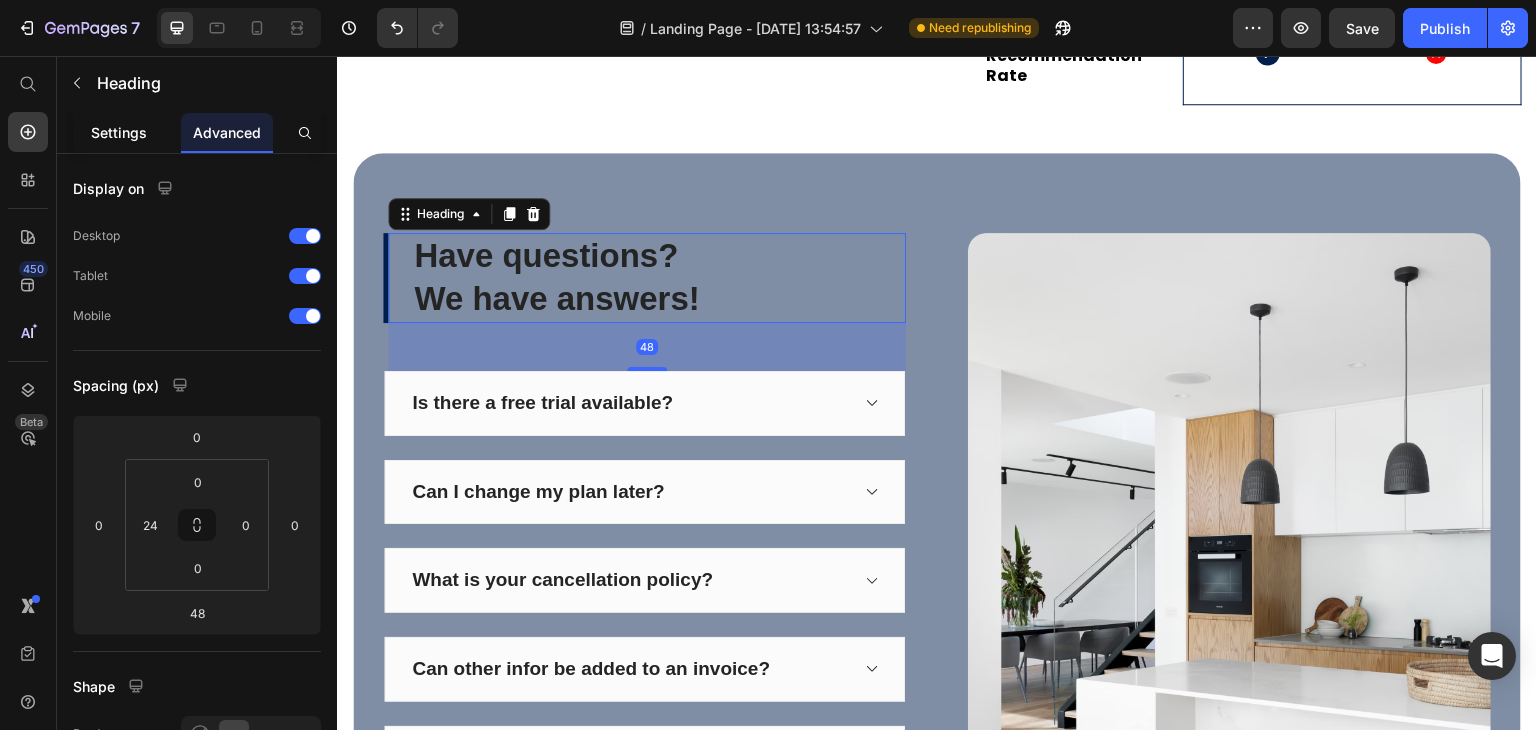 click on "Settings" 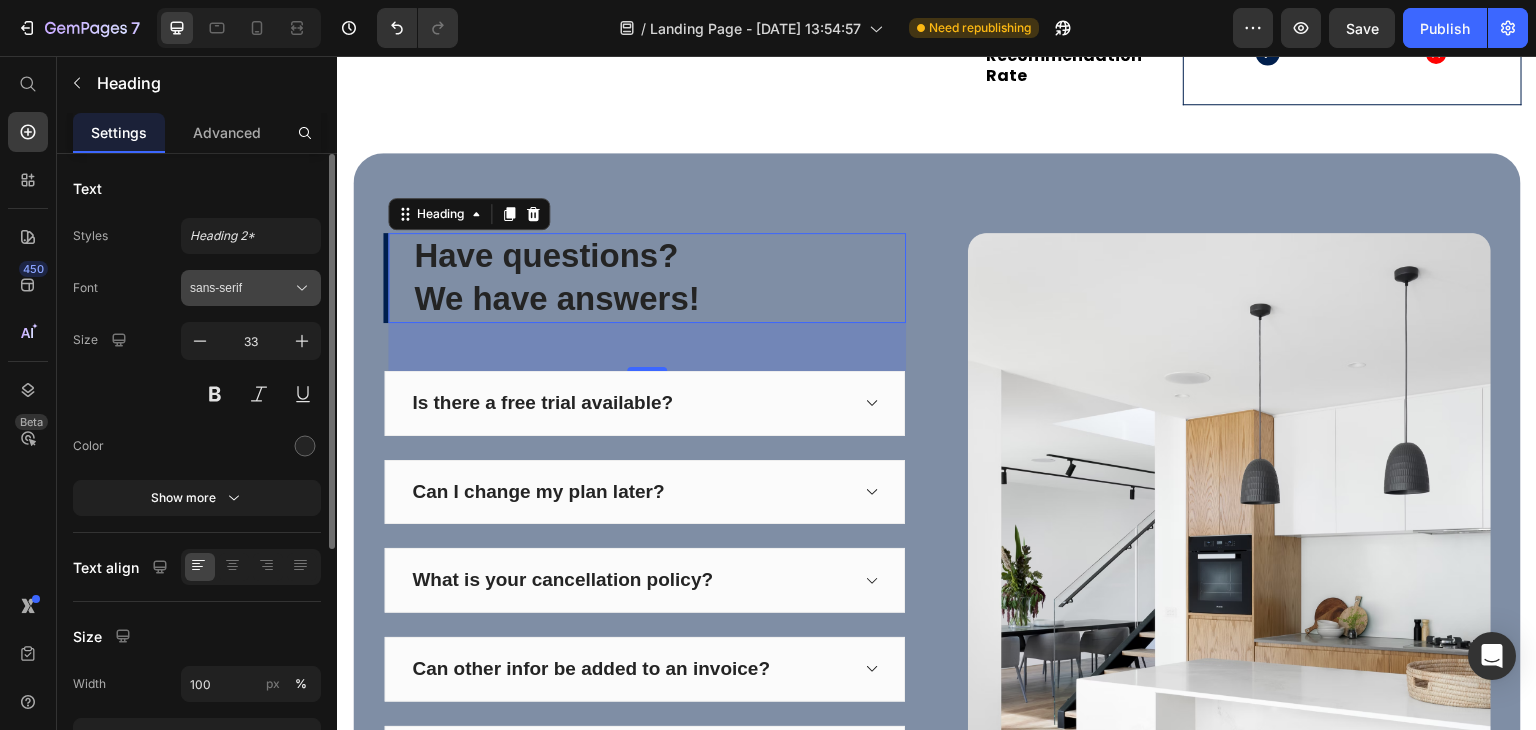 click on "sans-serif" at bounding box center [251, 288] 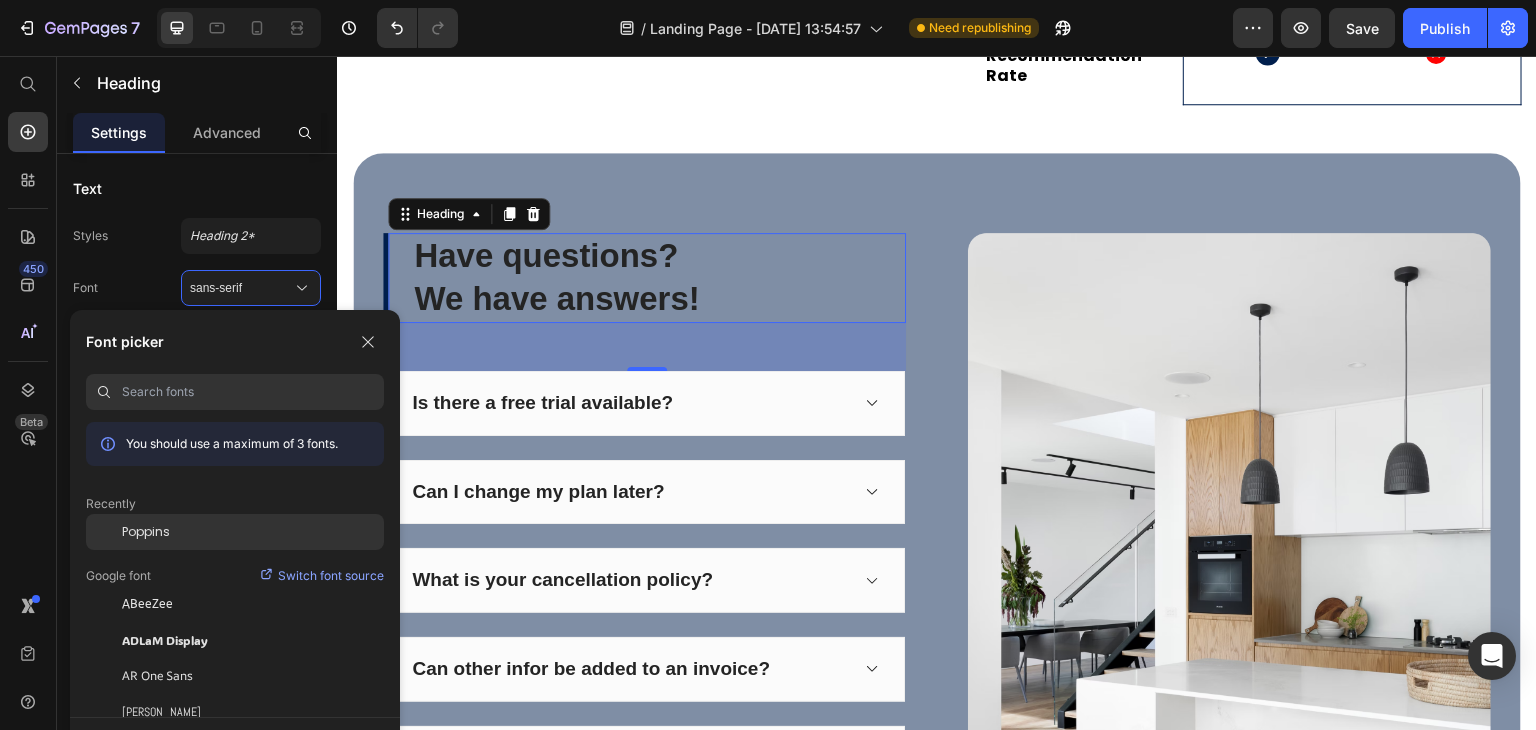click on "Poppins" 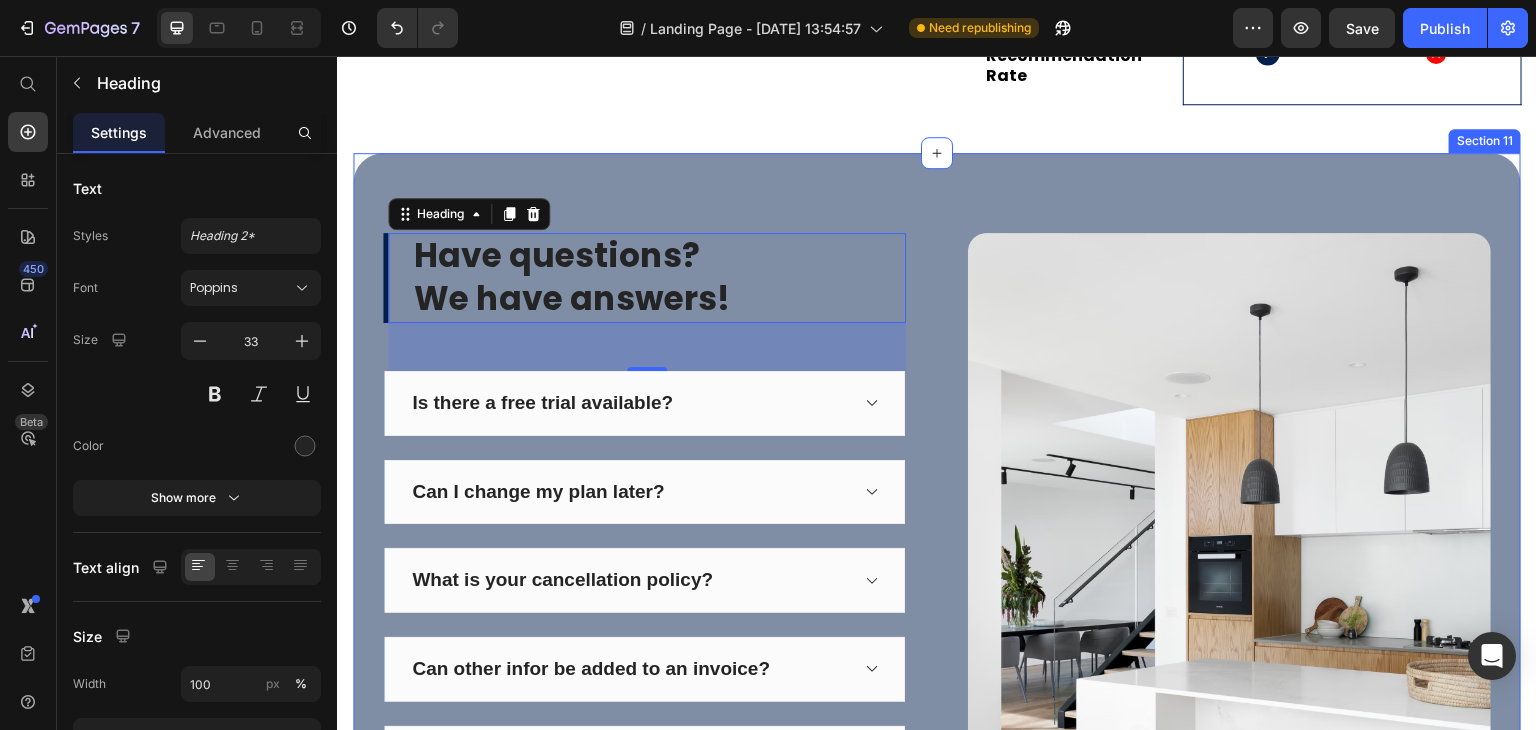 click on "Have questions? We have answers! Heading   48
Is there a free trial available?
Can I change my plan later?
What is your cancellation policy?
Can other infor be added to an invoice?
How does billing work? Accordion Let us know! Button Image Row Section 11" at bounding box center (937, 583) 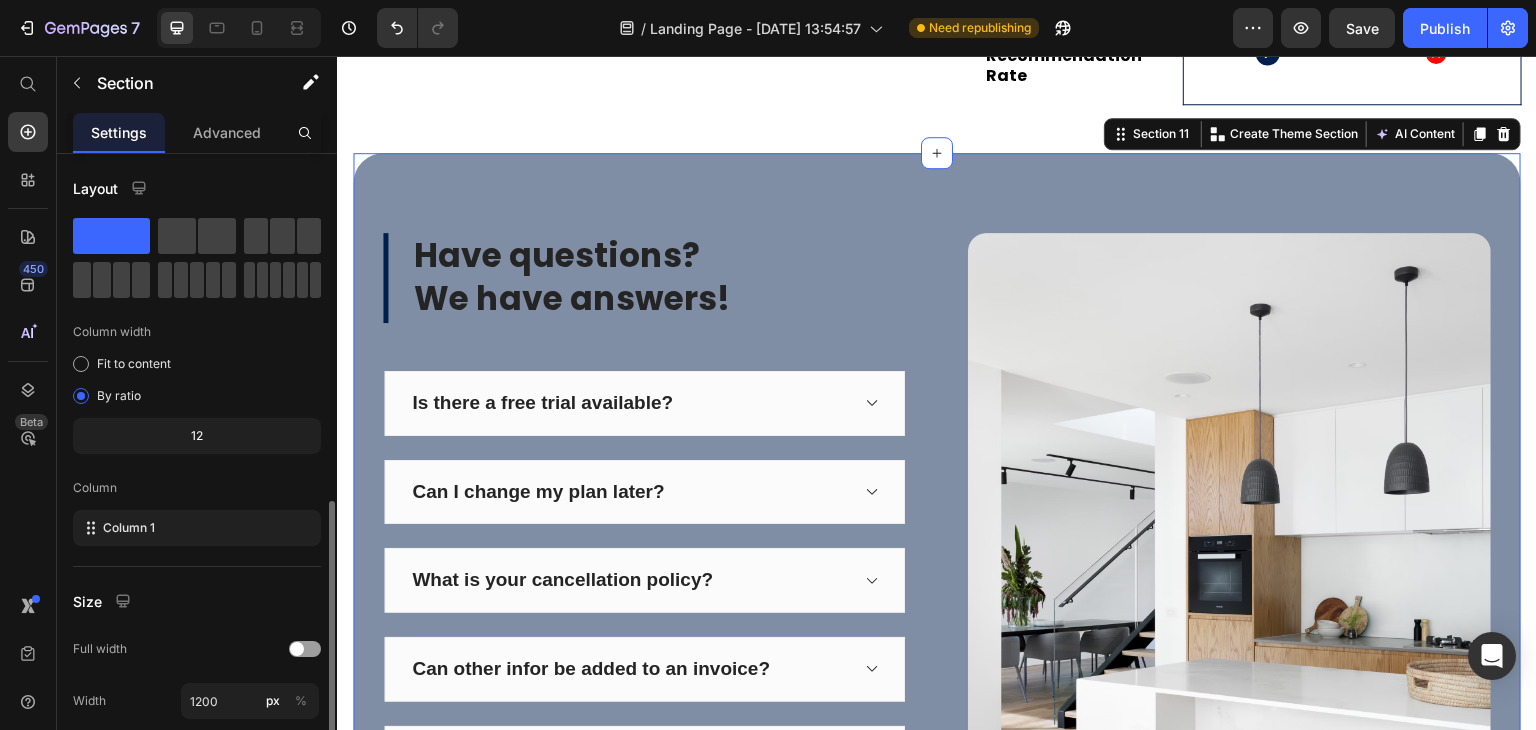 scroll, scrollTop: 225, scrollLeft: 0, axis: vertical 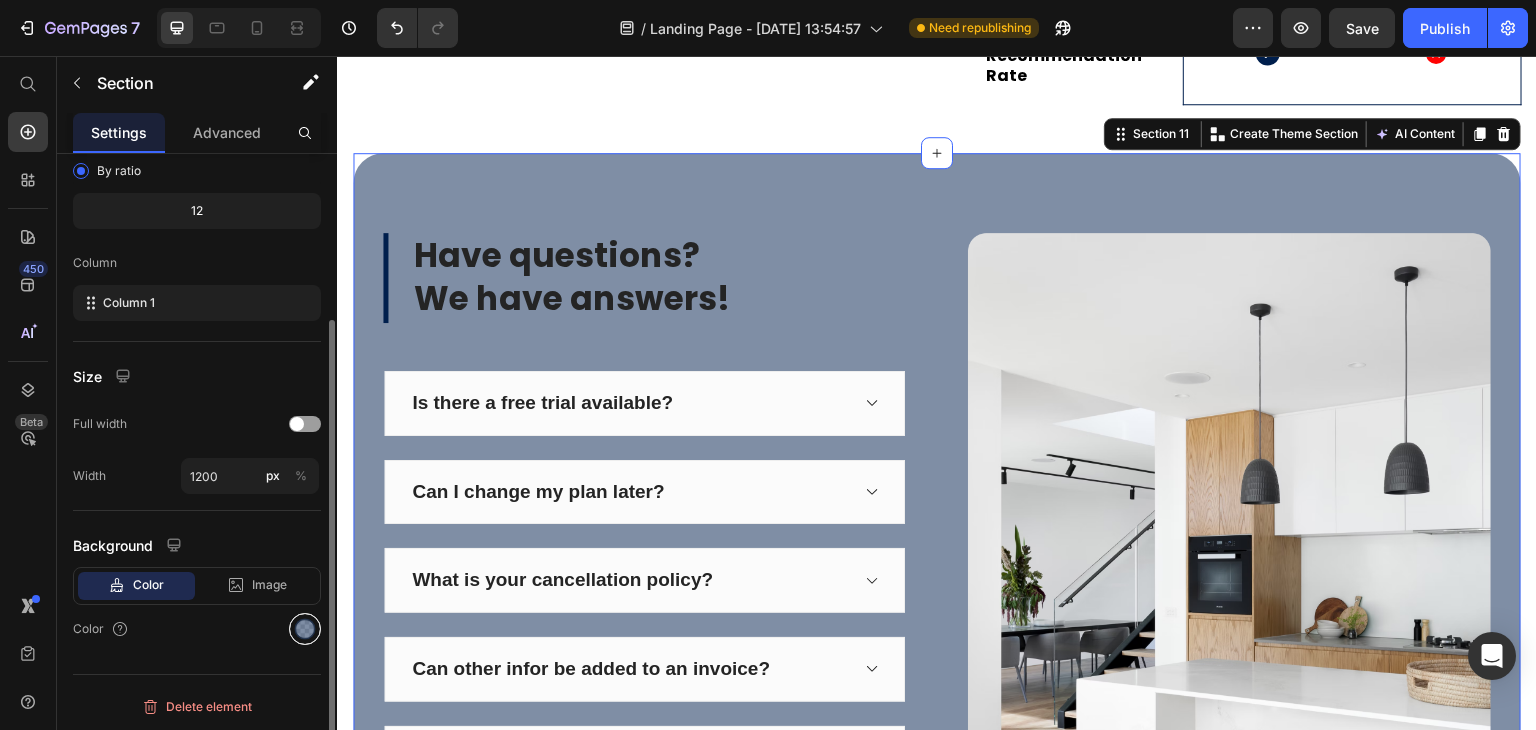 click at bounding box center [305, 629] 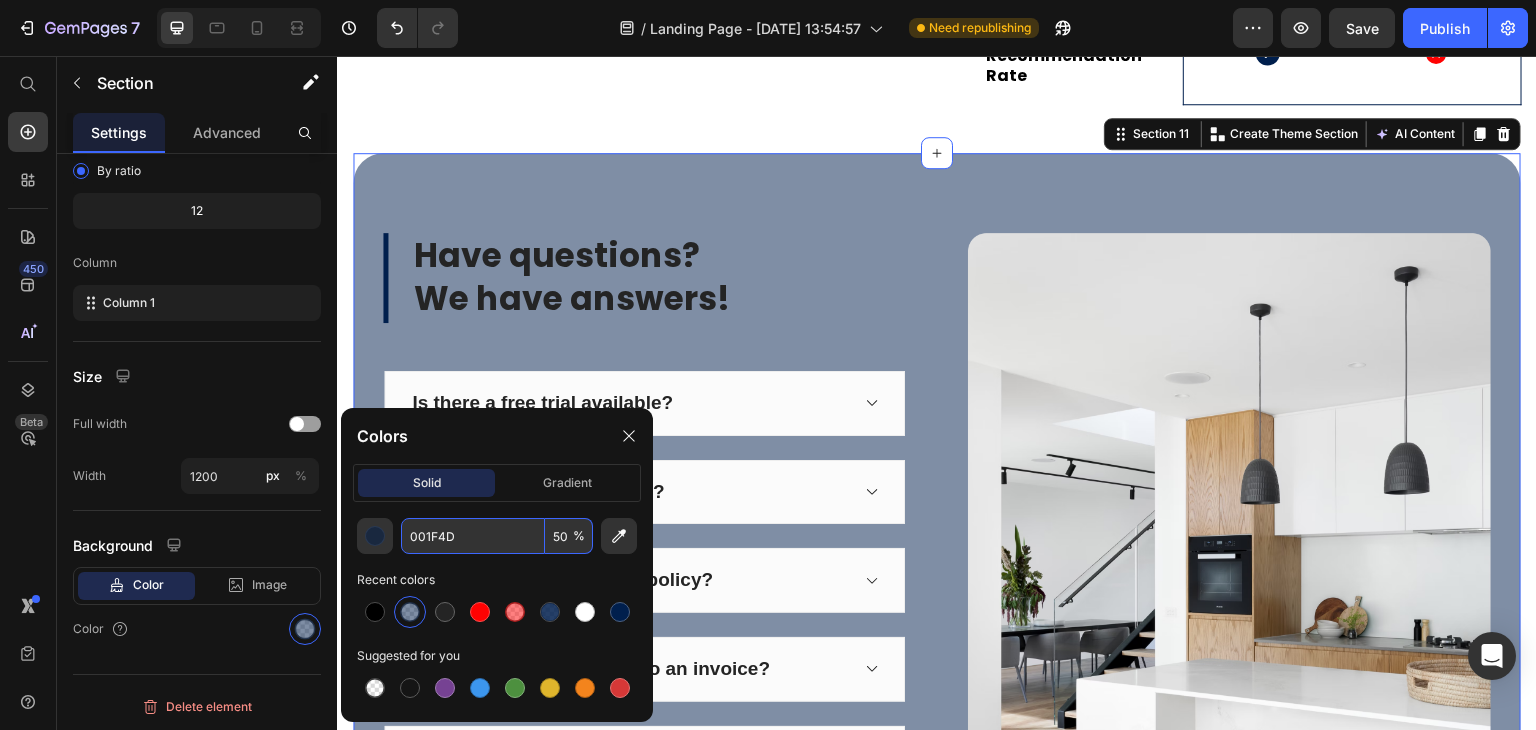 click on "50" at bounding box center (569, 536) 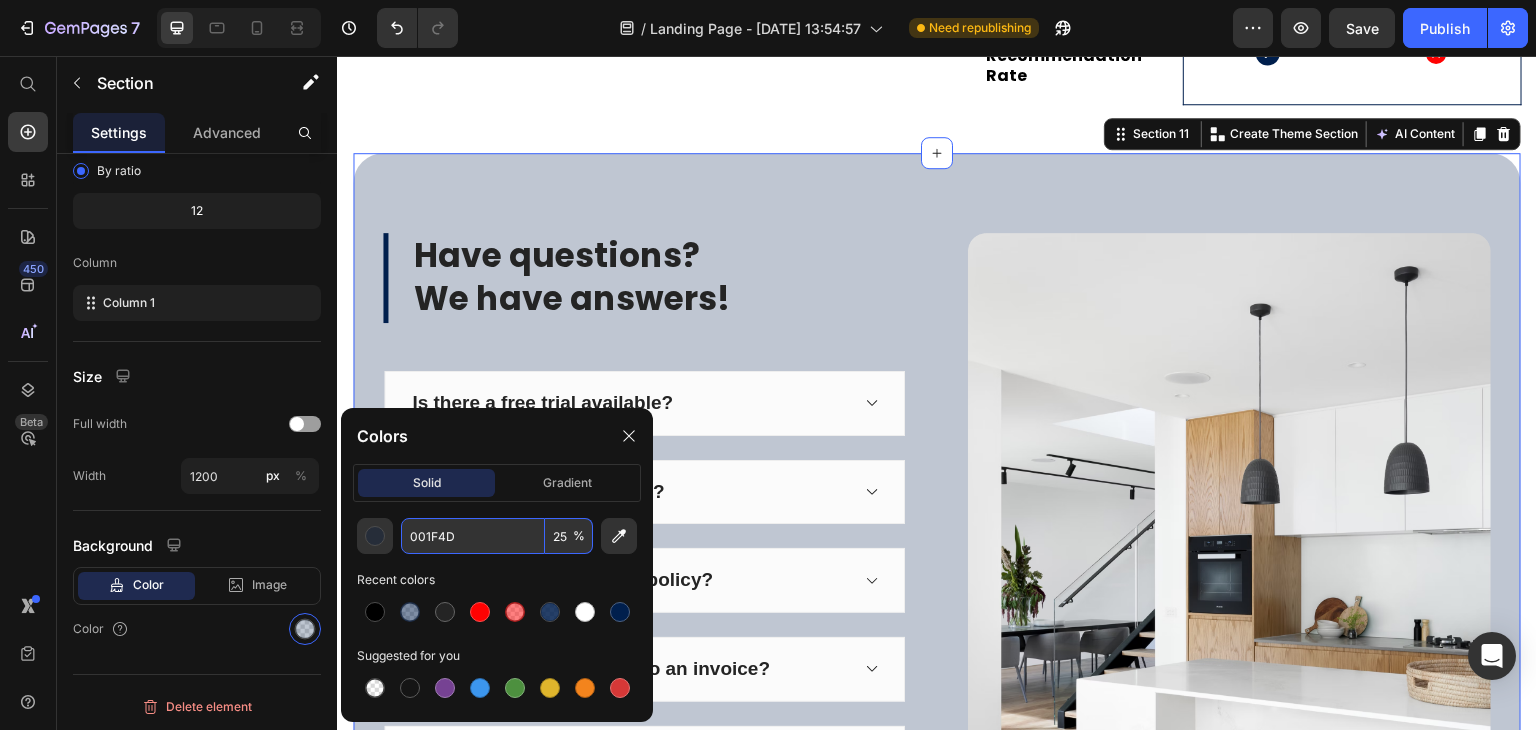 type on "25" 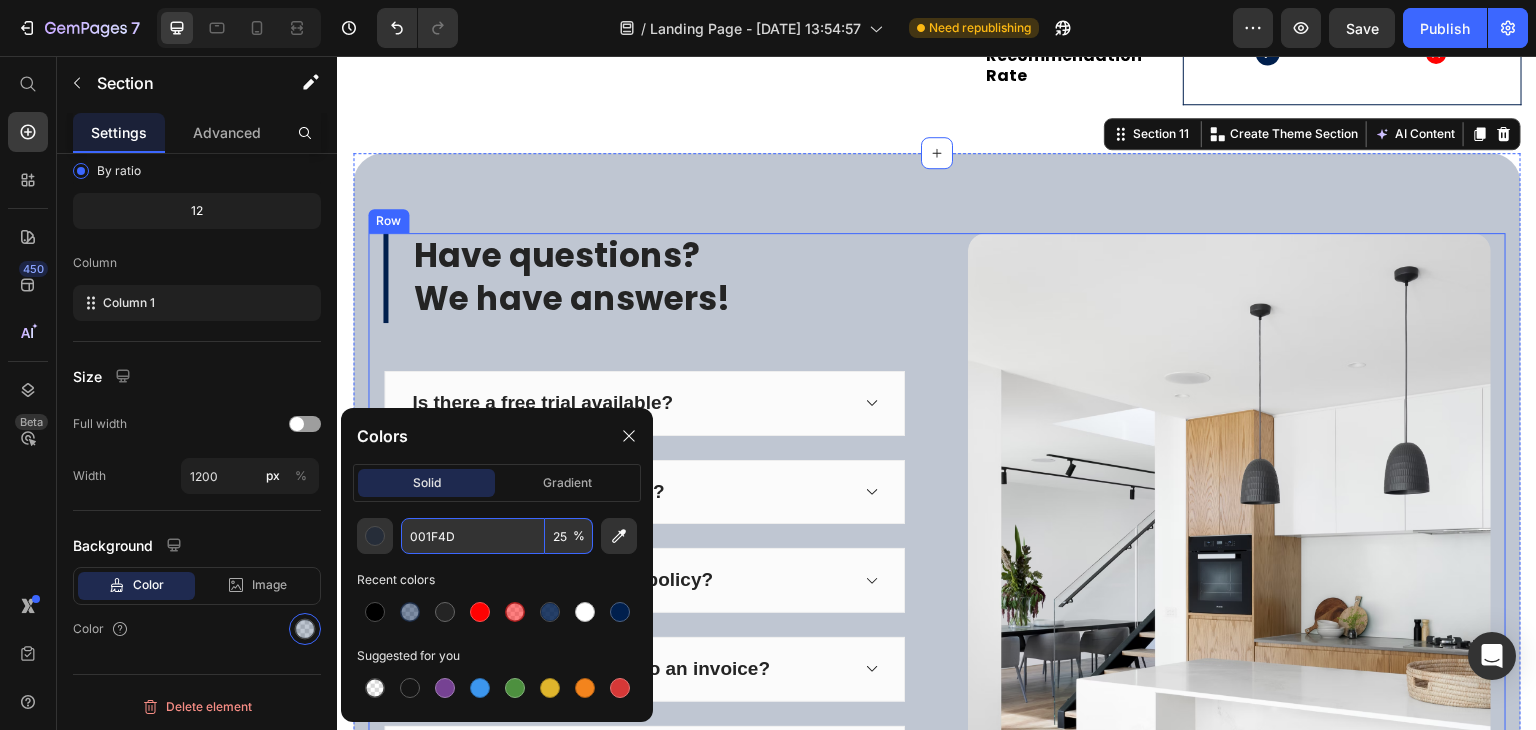 click on "Have questions? We have answers! Heading
Is there a free trial available?
Can I change my plan later?
What is your cancellation policy?
Can other infor be added to an invoice?
How does billing work? Accordion Let us know! Button Image Row" at bounding box center [937, 583] 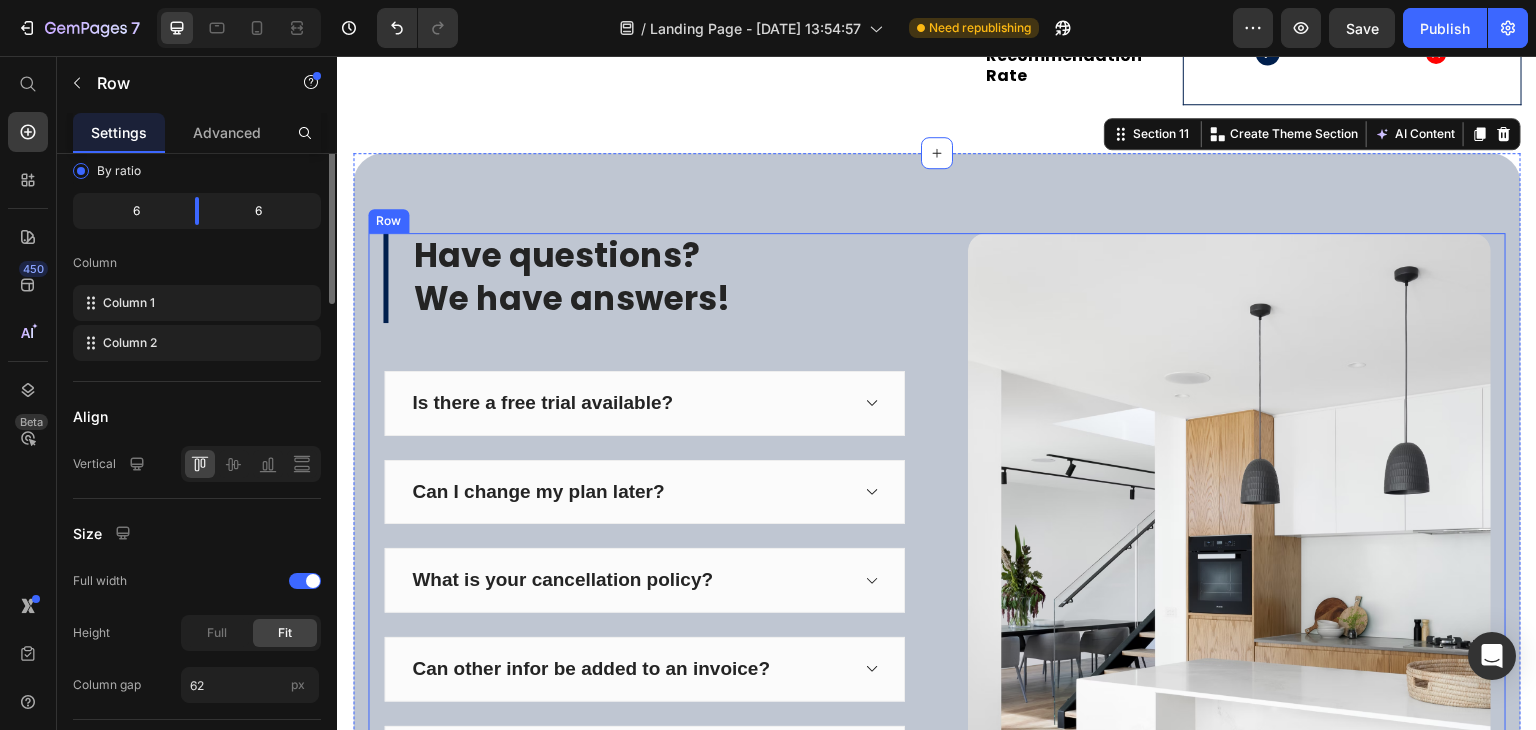 scroll, scrollTop: 0, scrollLeft: 0, axis: both 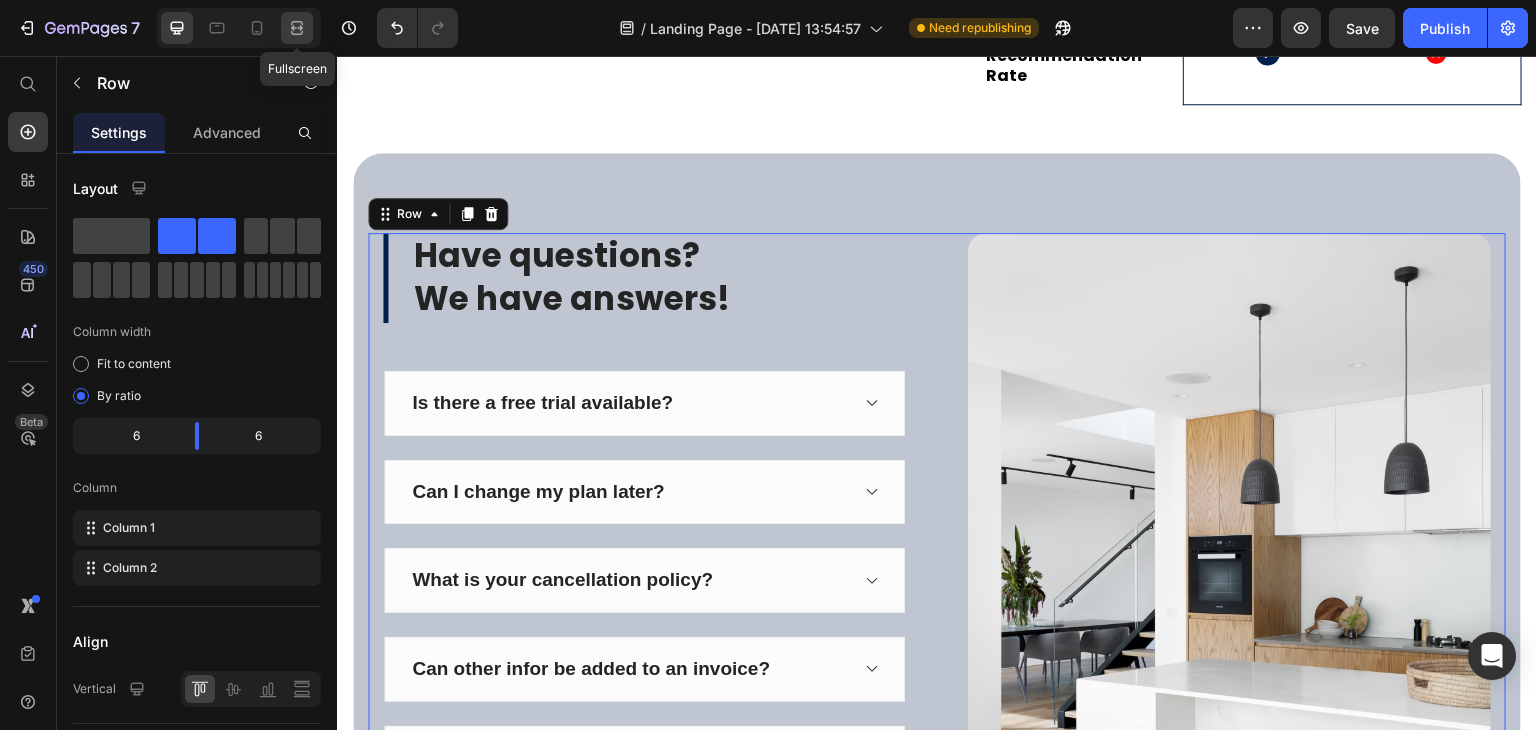 click 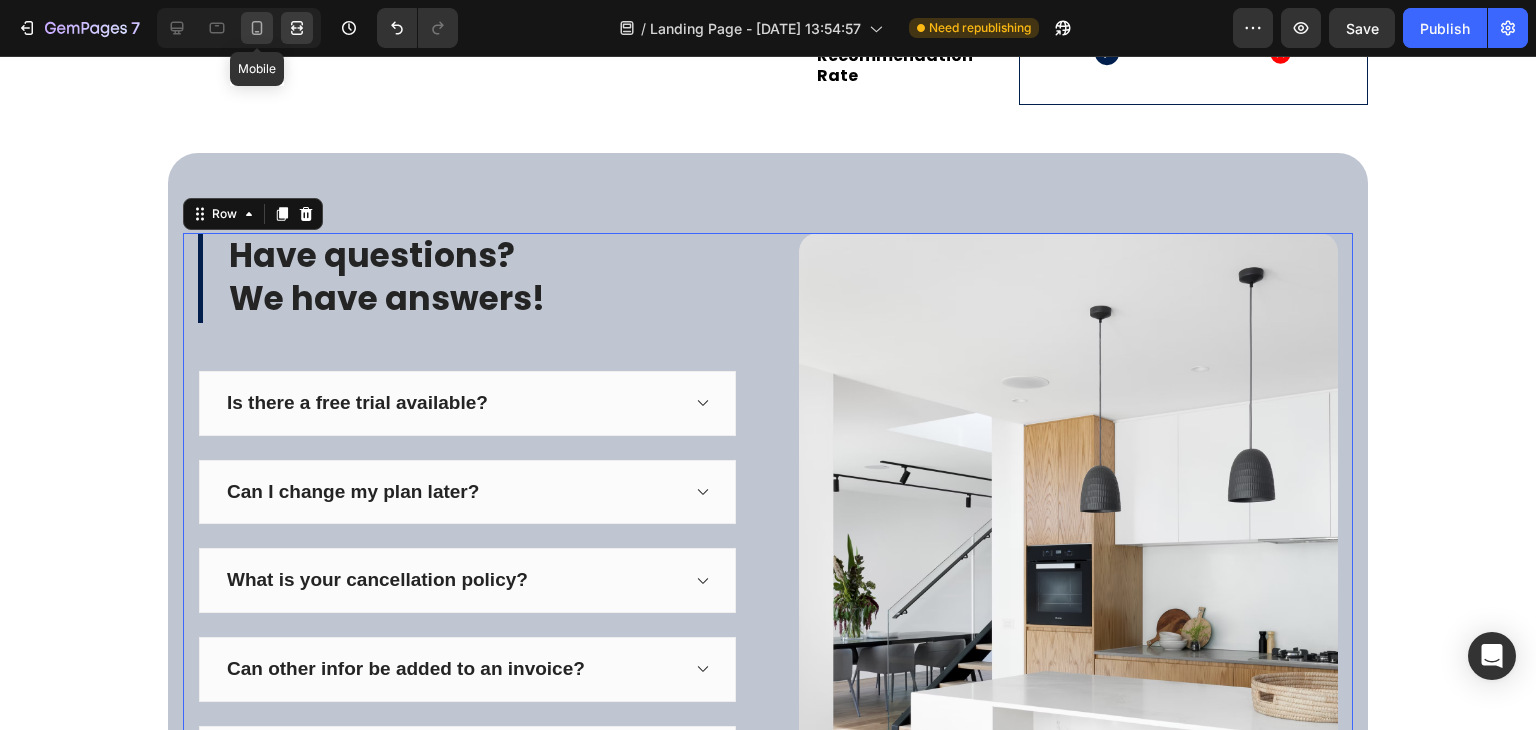 click 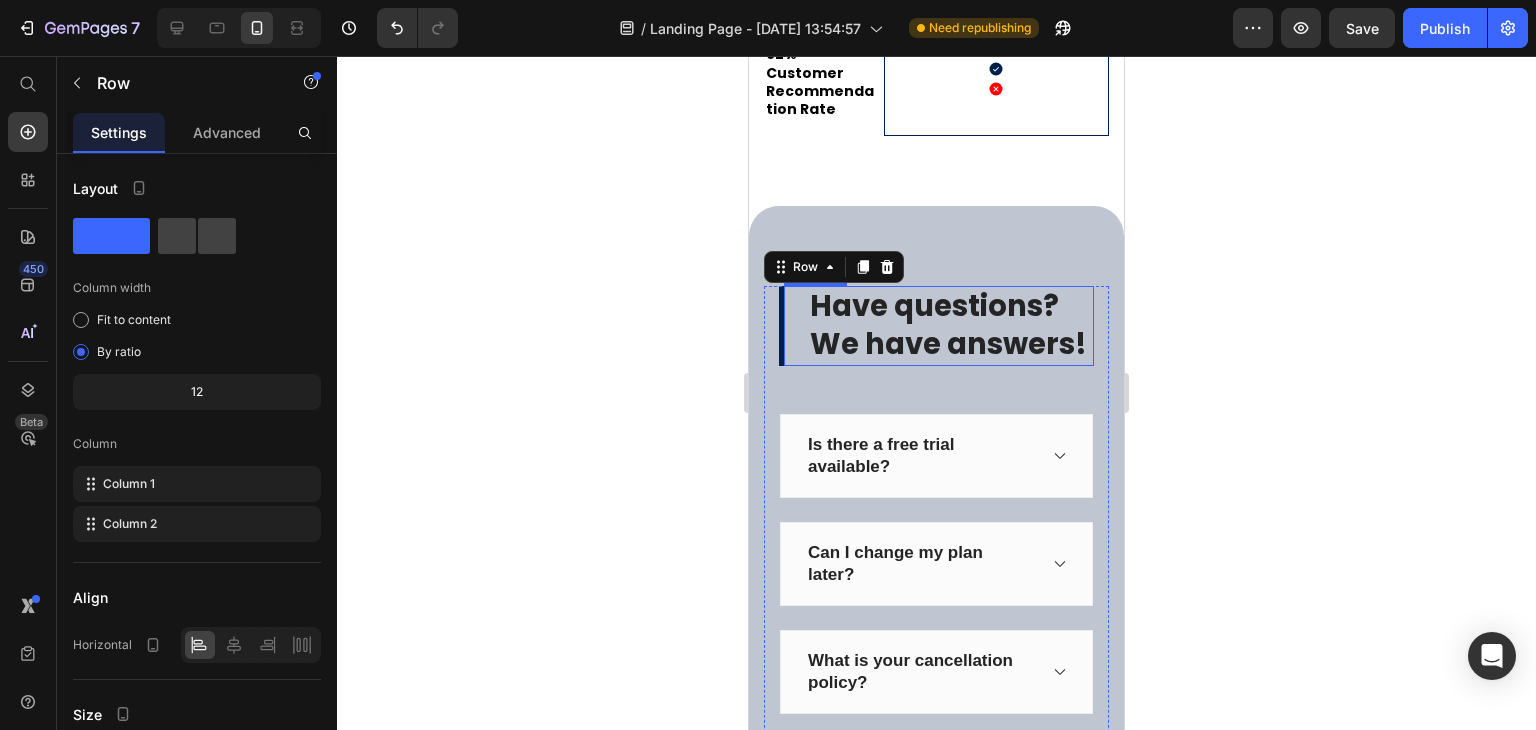 scroll, scrollTop: 8973, scrollLeft: 0, axis: vertical 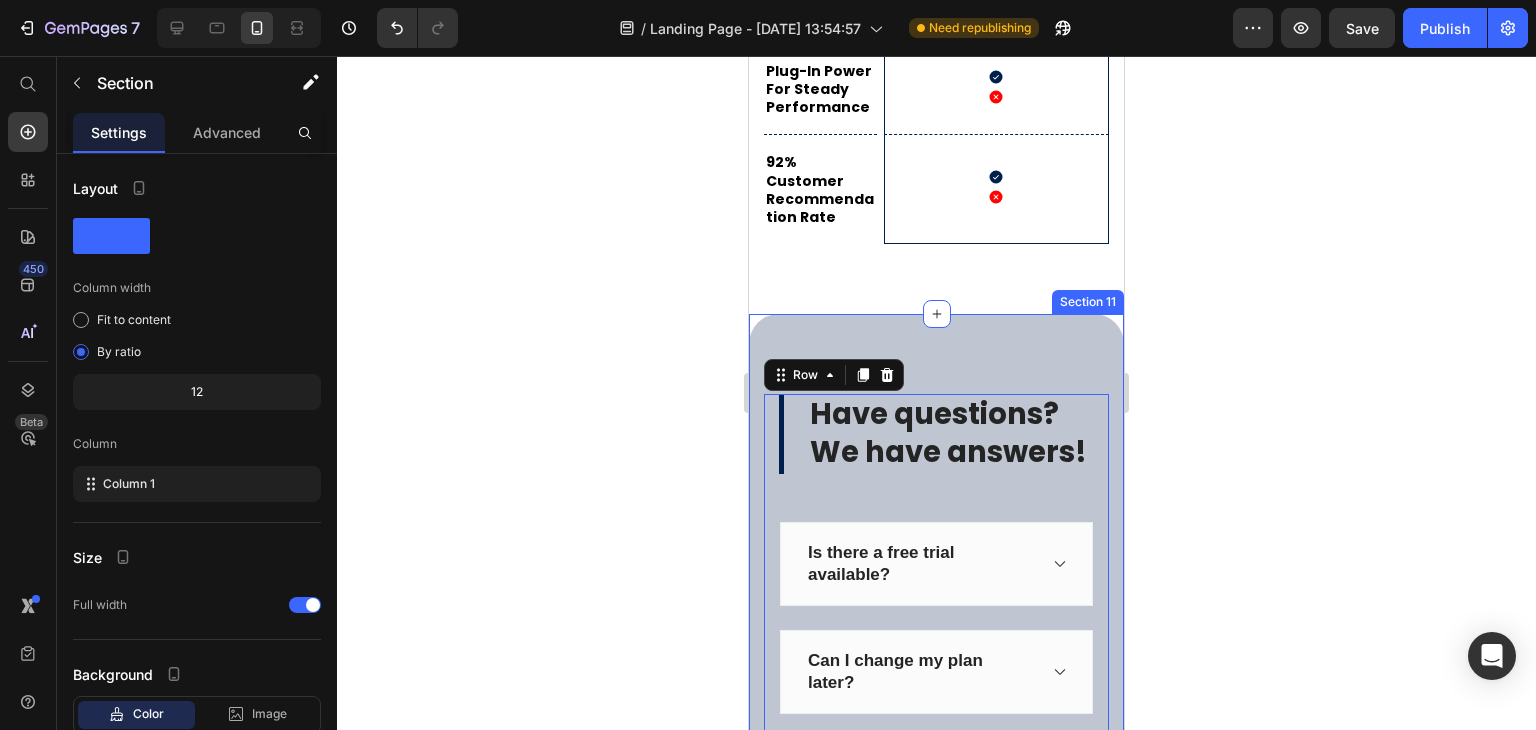 click on "Have questions? We have answers! Heading
Is there a free trial available?
Can I change my plan later?
What is your cancellation policy?
Can other infor be added to an invoice?
How does billing work? Accordion Let us know! Button Image Row   0 Section 11" at bounding box center [936, 754] 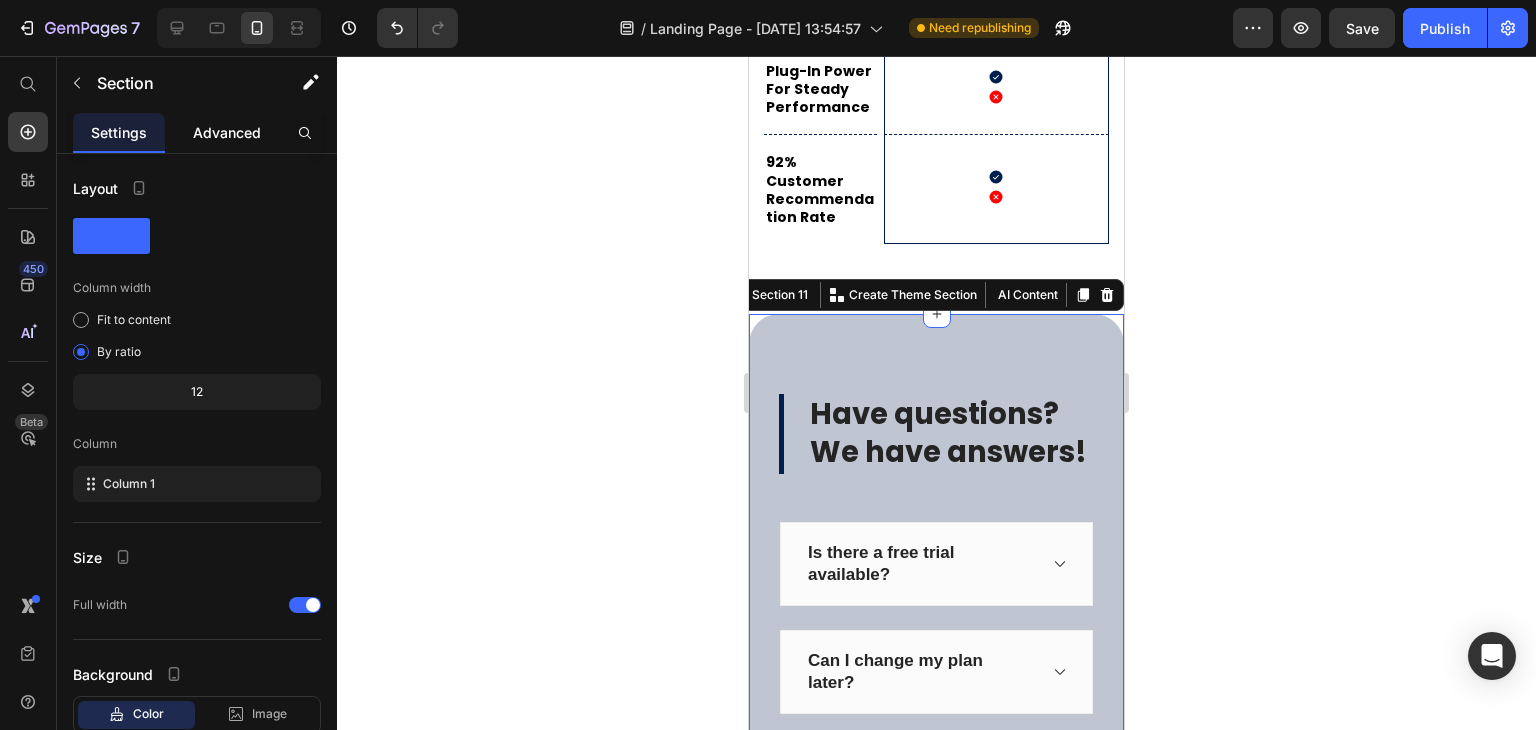 click on "Advanced" at bounding box center (227, 132) 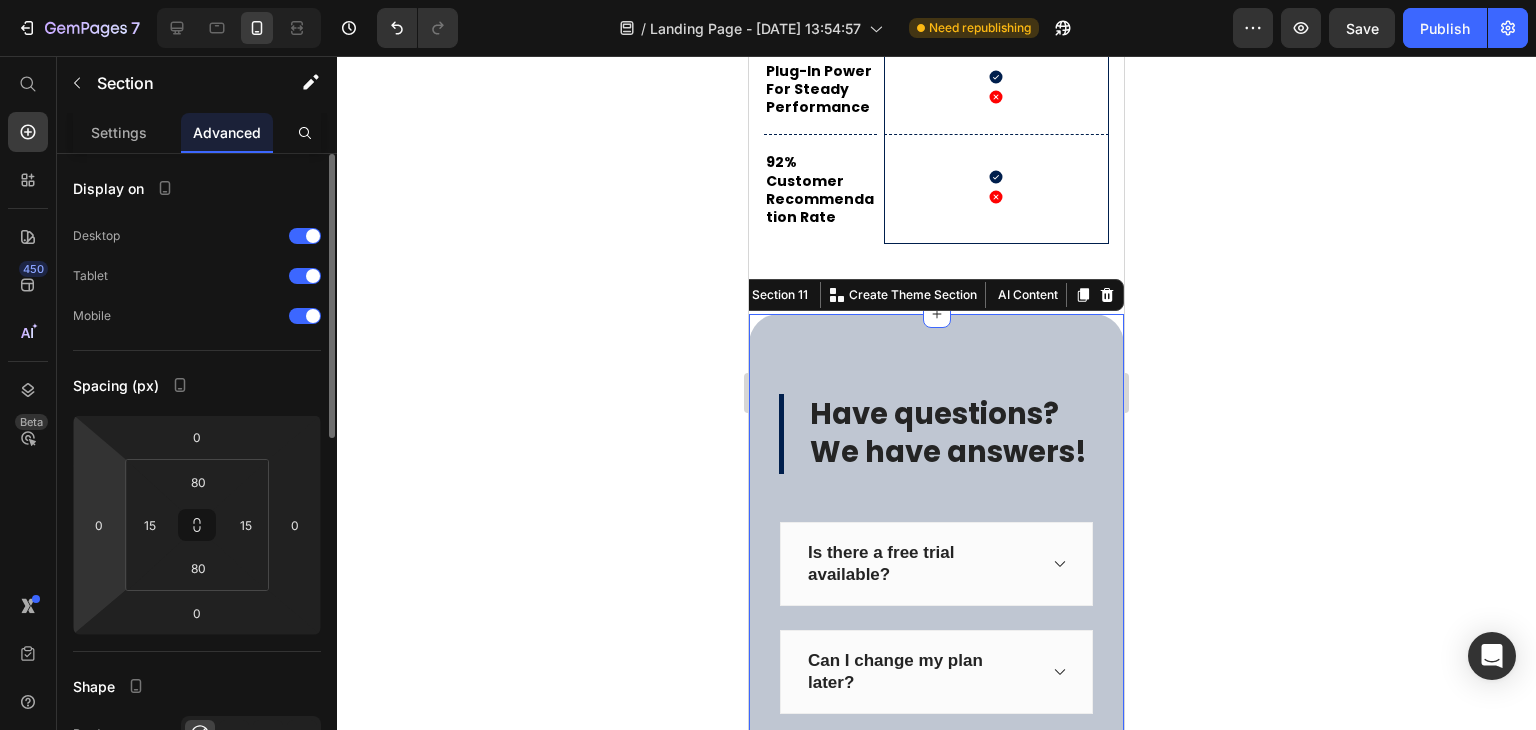 click on "7   /  Landing Page - [DATE] 13:54:57 Need republishing Preview  Save   Publish  450 Beta Start with Sections Elements Hero Section Product Detail Brands Trusted Badges Guarantee Product Breakdown How to use Testimonials Compare Bundle FAQs Social Proof Brand Story Product List Collection Blog List Contact Sticky Add to Cart Custom Footer Browse Library 450 Layout
Row
Row
Row
Row Text
Heading
Text Block Button
Button
Button
Sticky Back to top Media
Image" at bounding box center [768, 0] 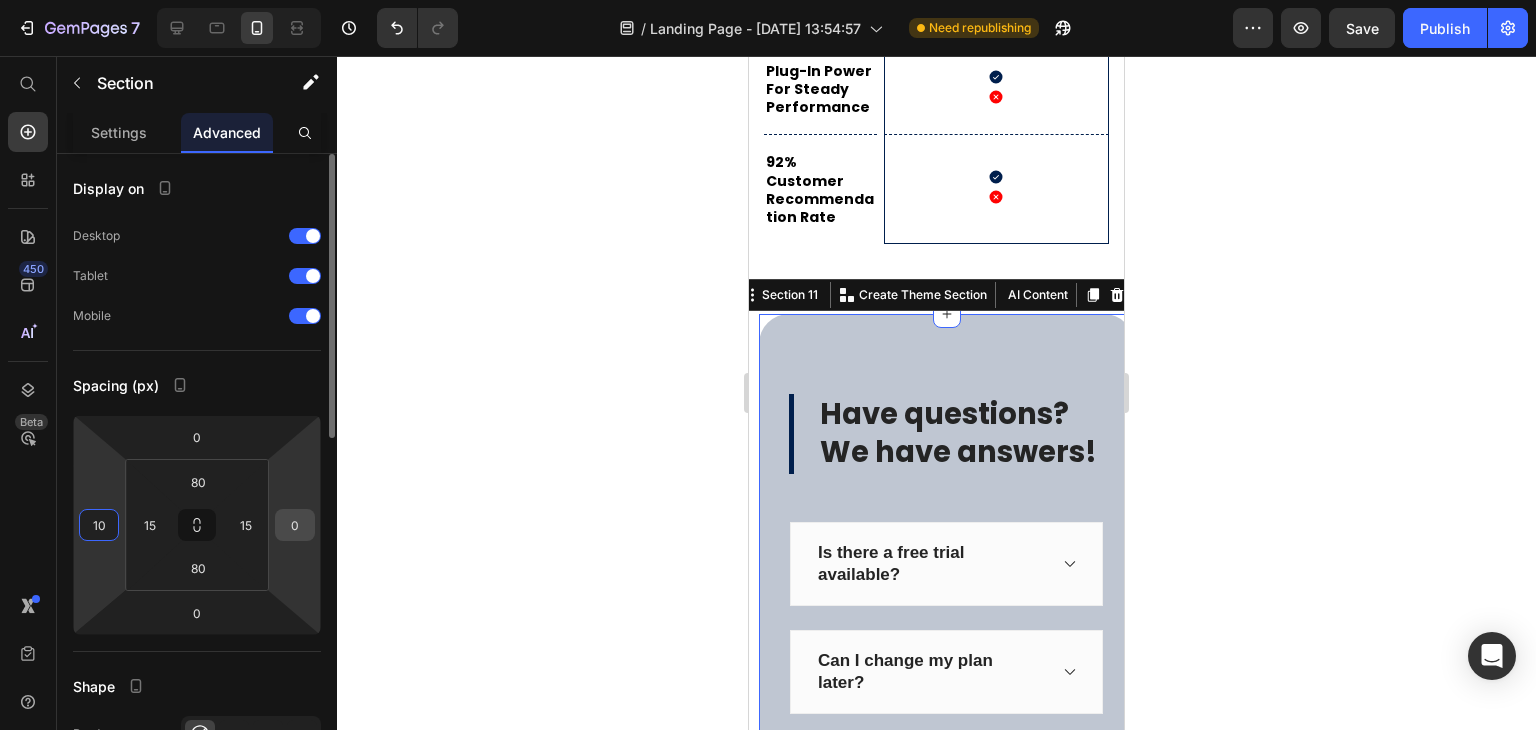 type on "10" 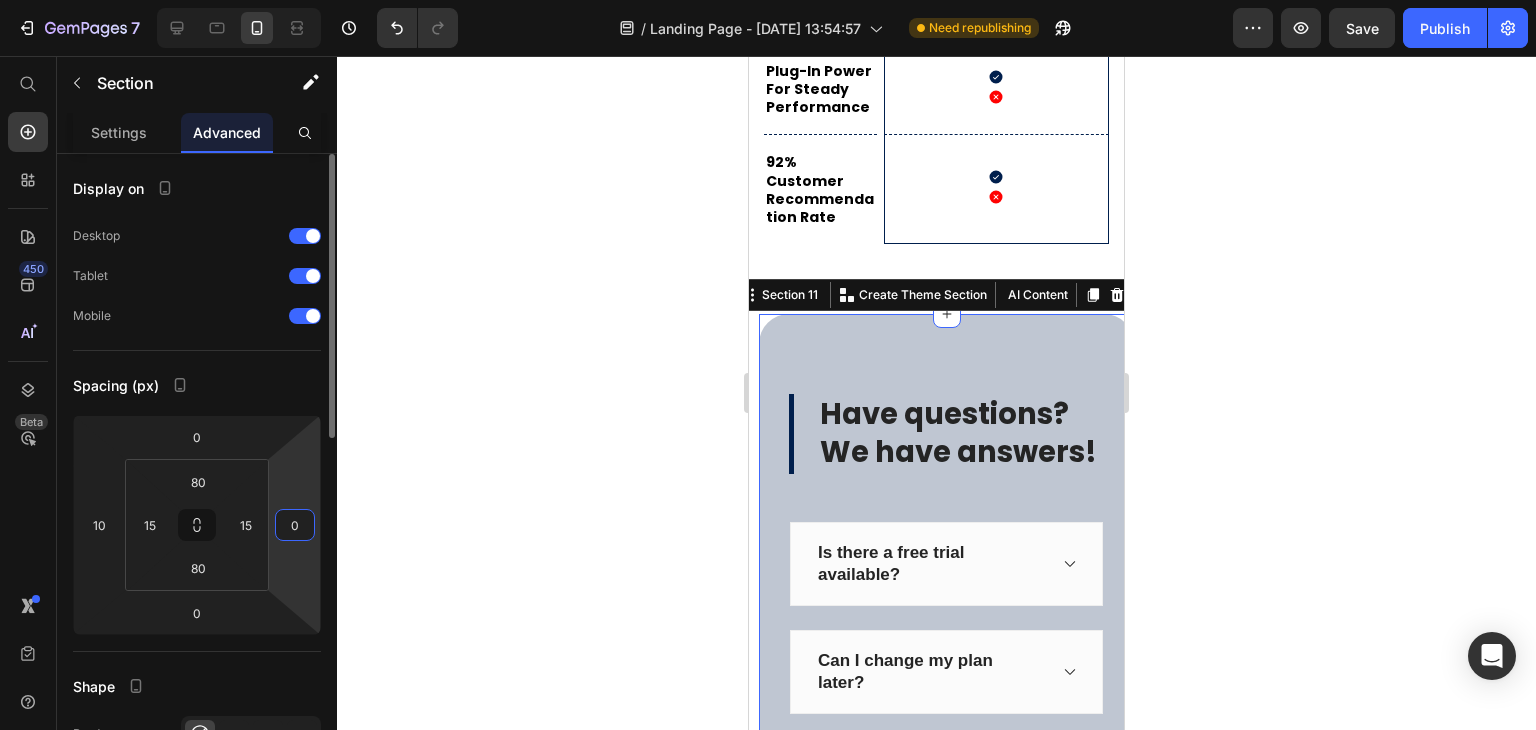 click on "0" at bounding box center [295, 525] 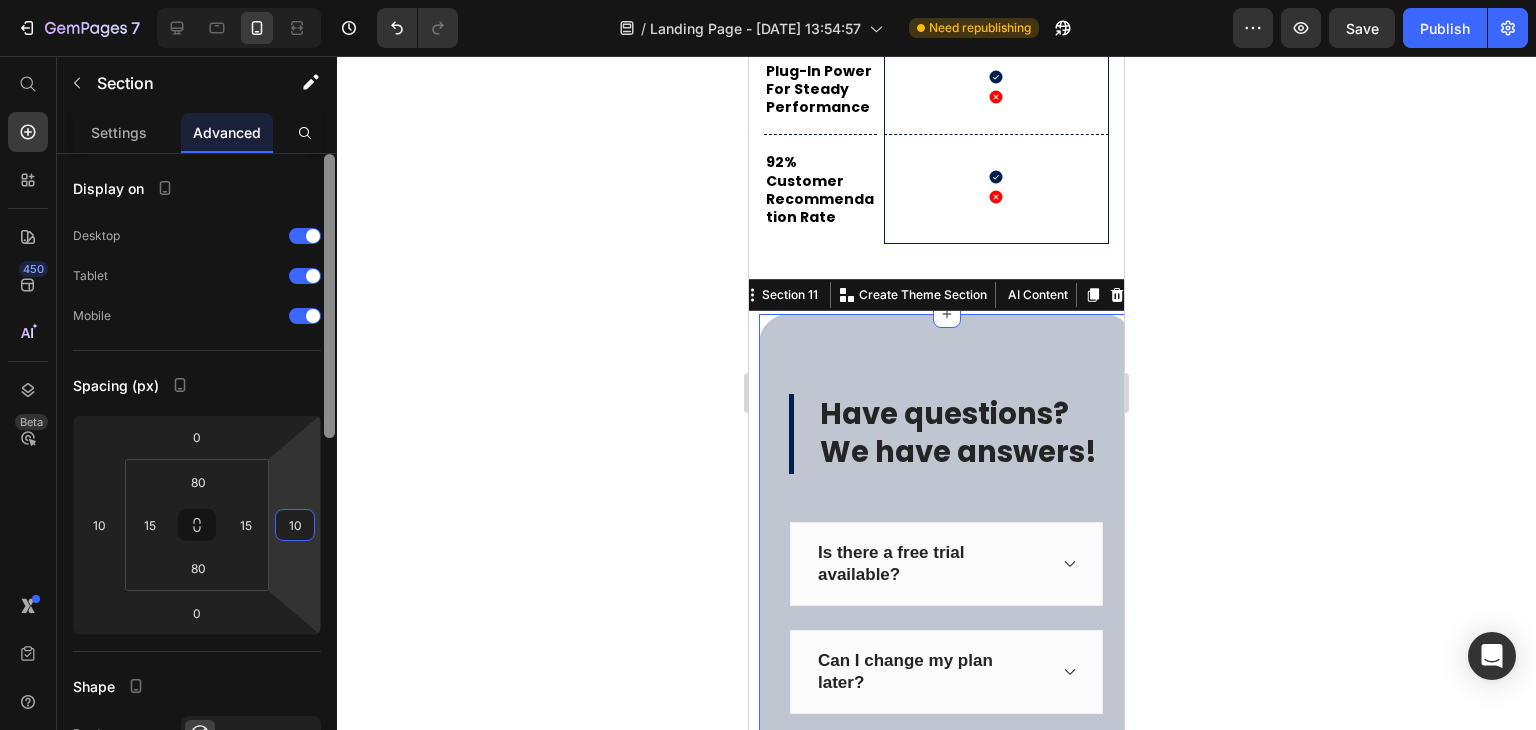 type on "1" 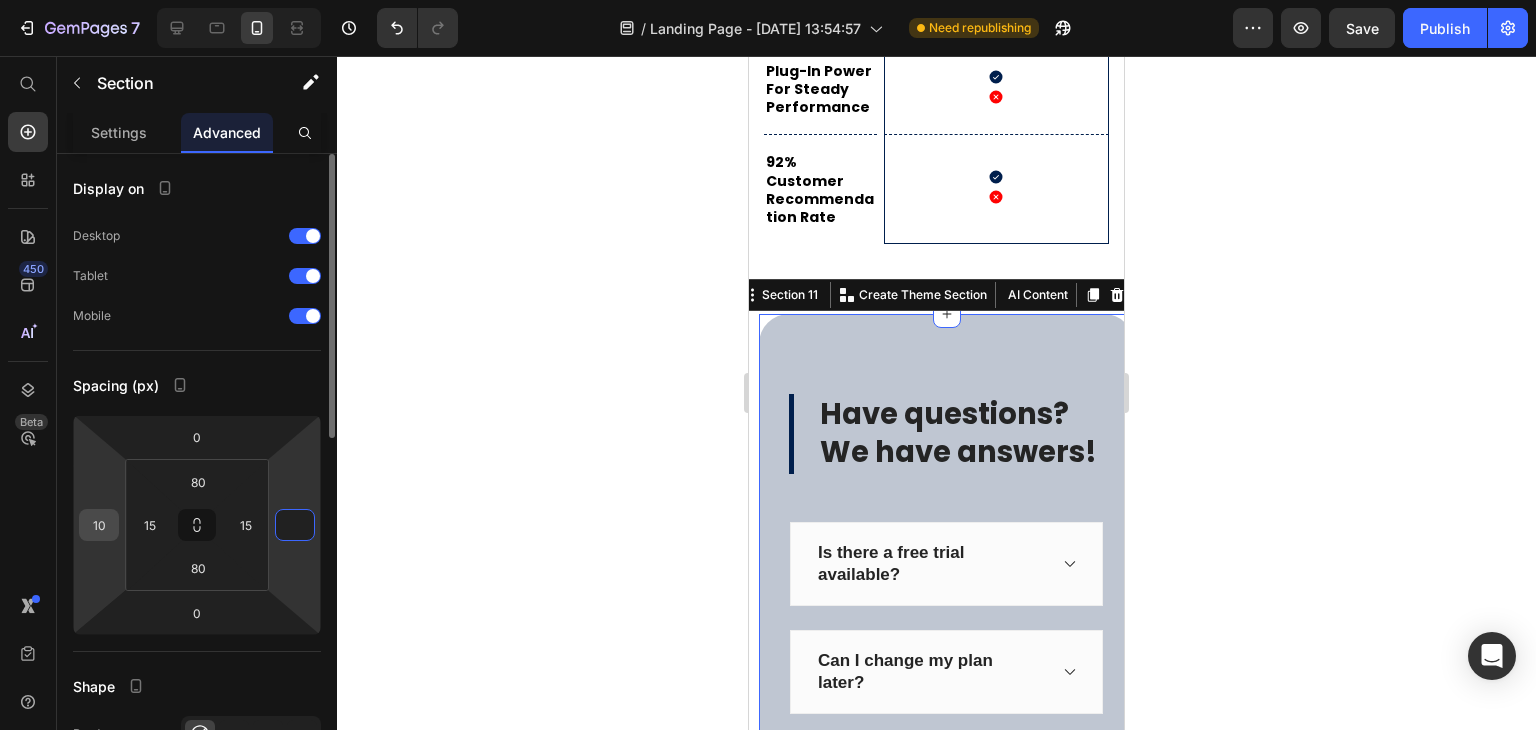 click on "10" at bounding box center (99, 525) 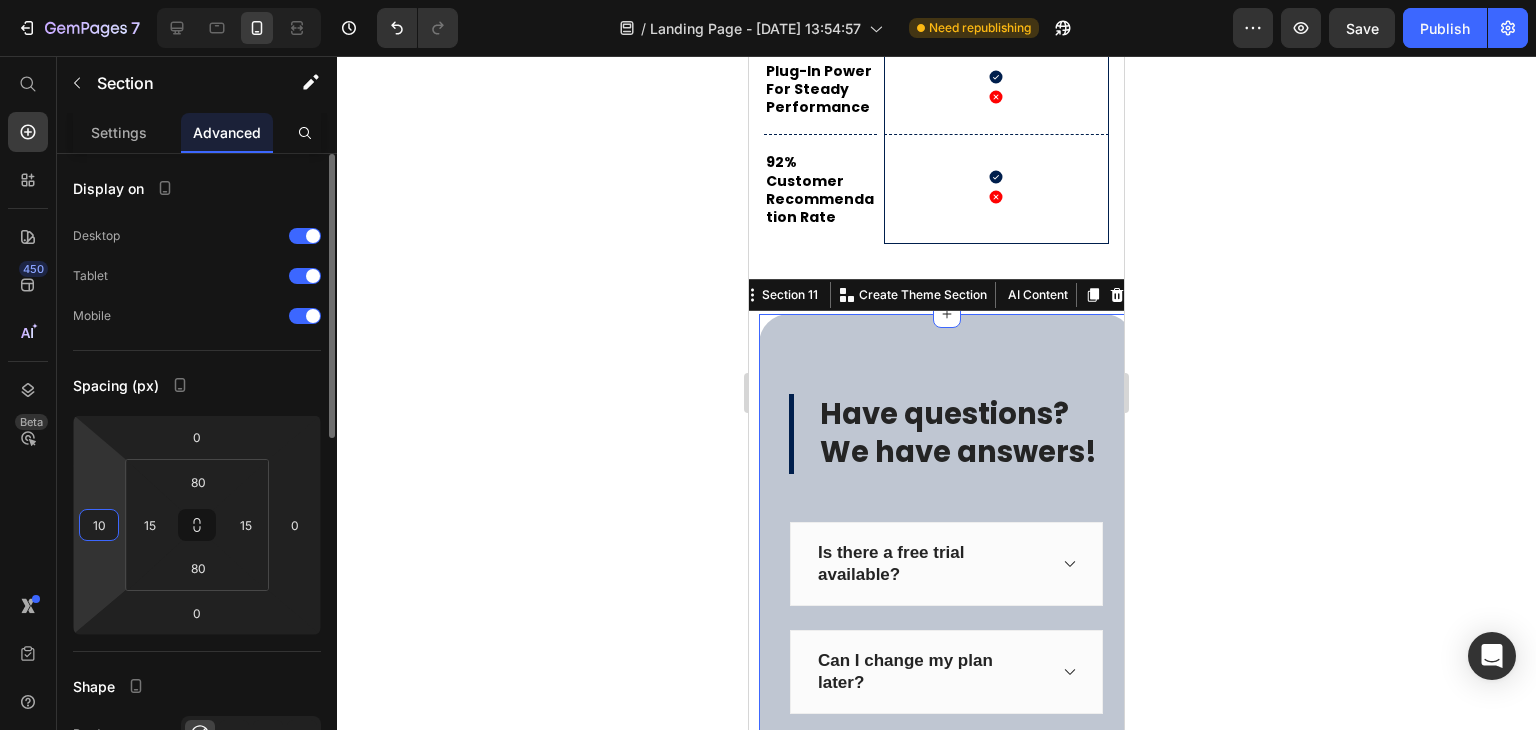 click on "10" at bounding box center (99, 525) 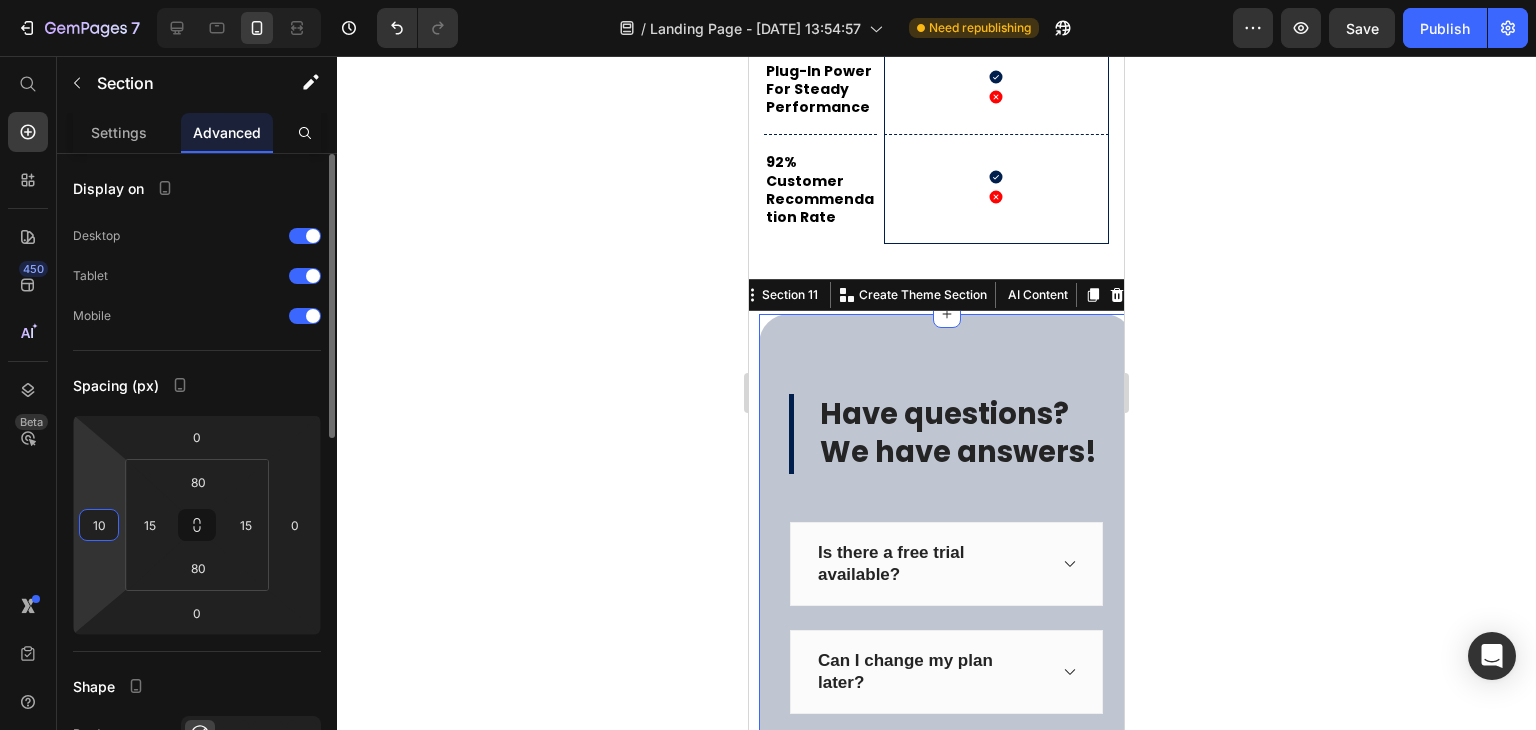 type 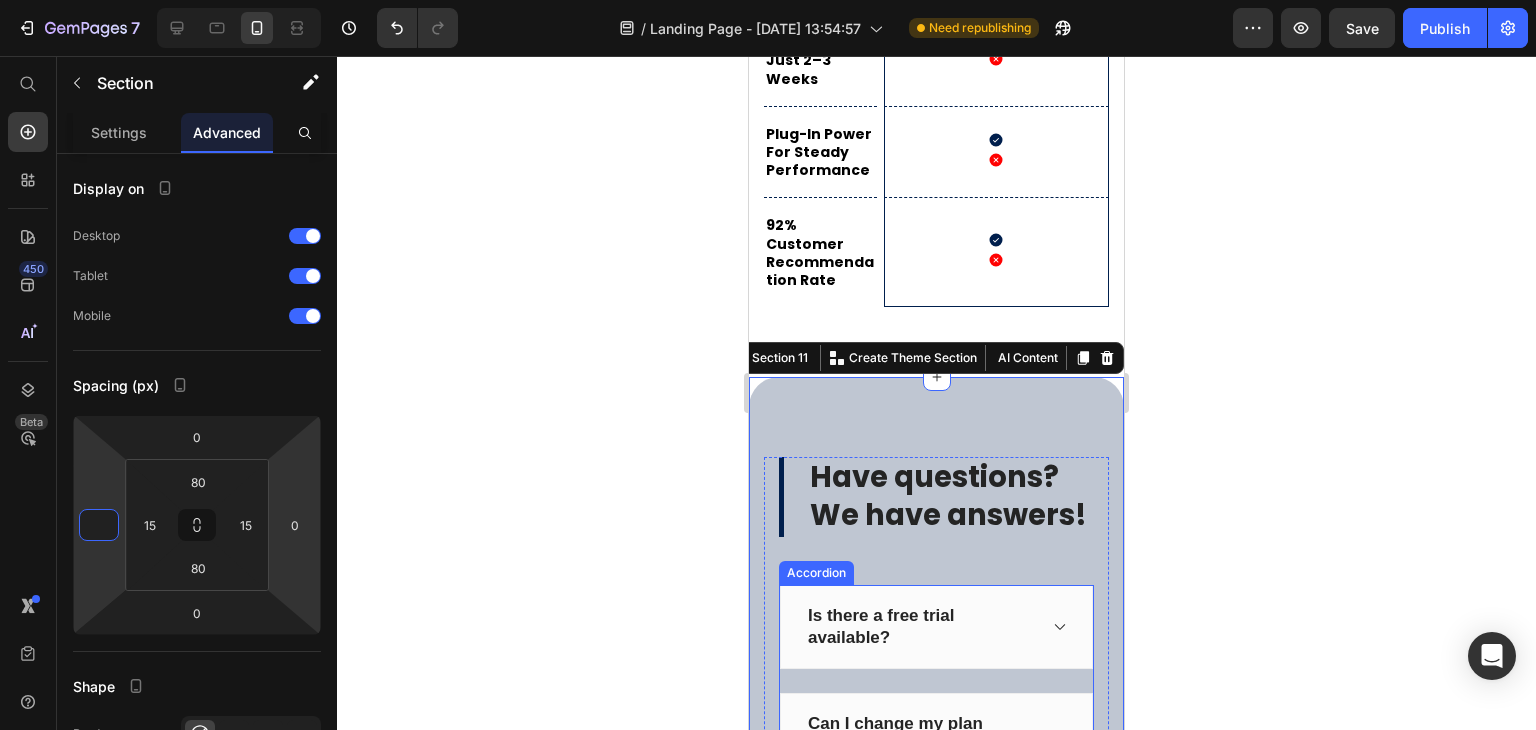 scroll, scrollTop: 9073, scrollLeft: 0, axis: vertical 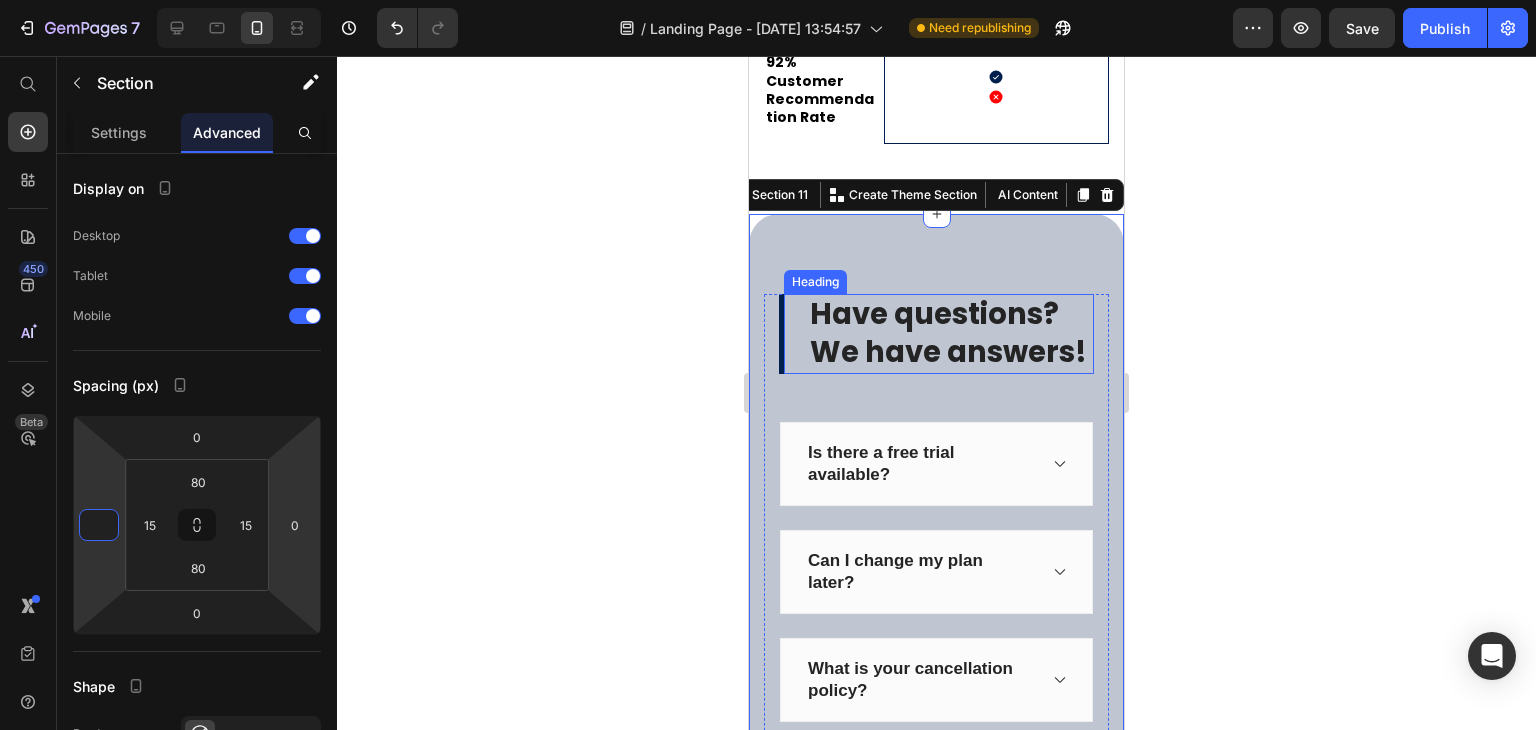 click on "Have questions? We have answers!" at bounding box center [951, 333] 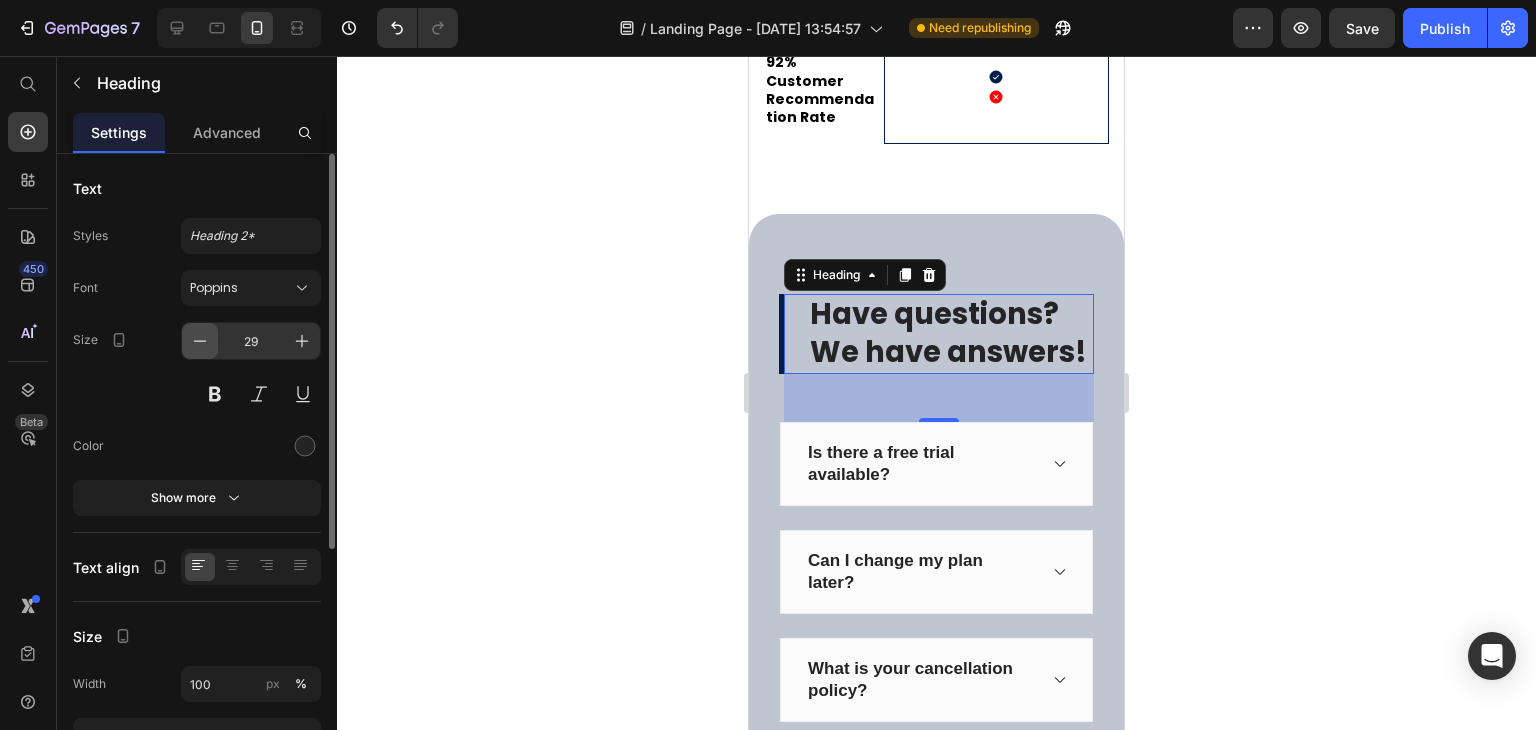 click 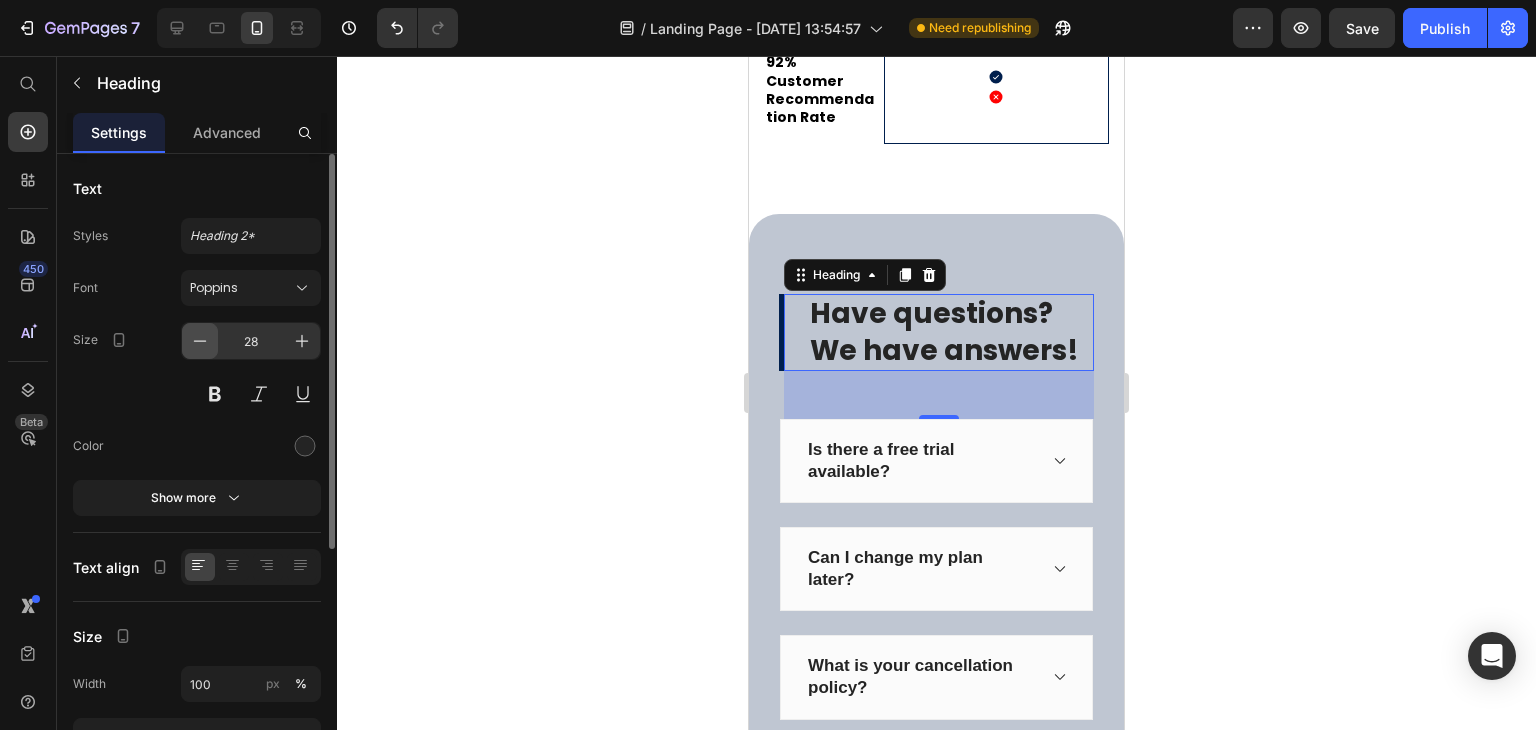 click 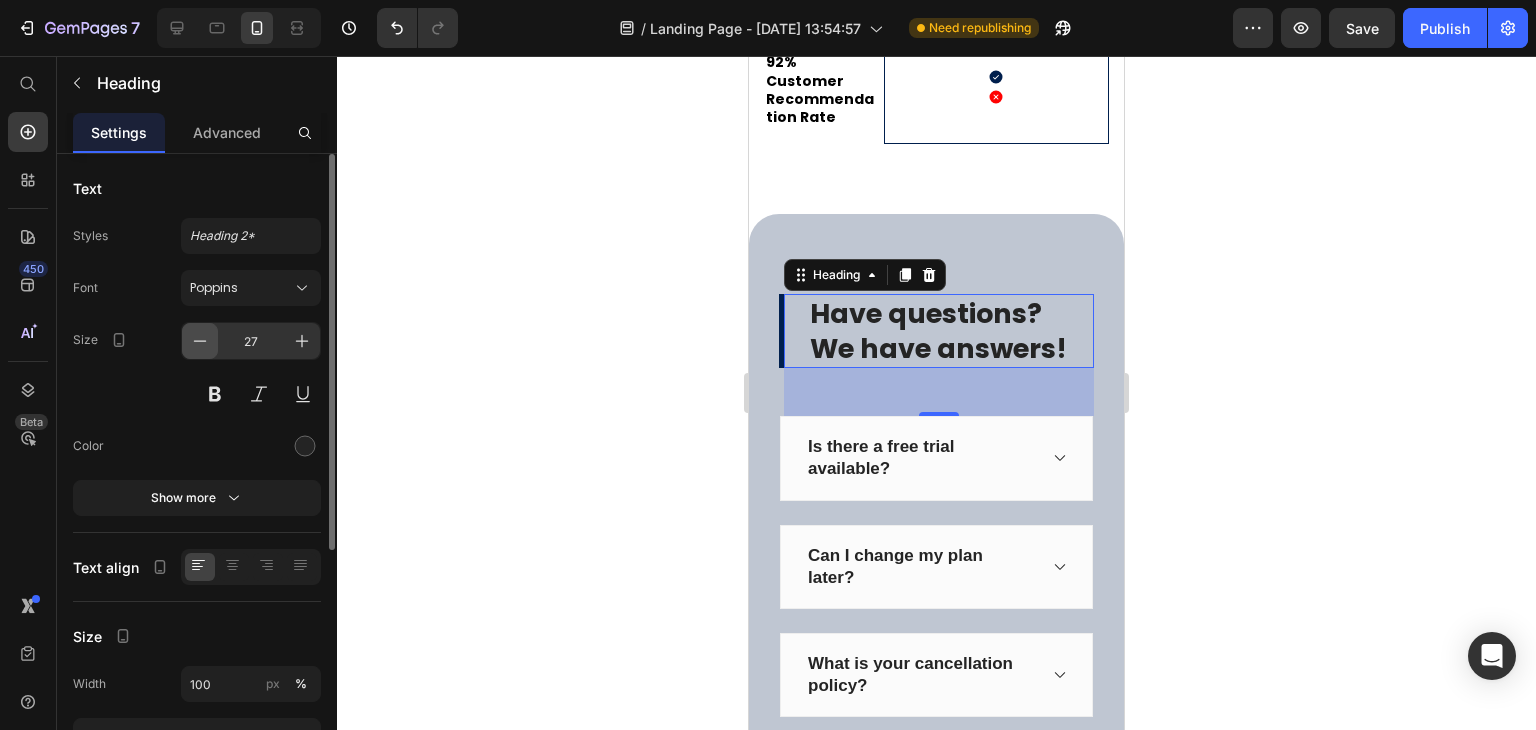 click 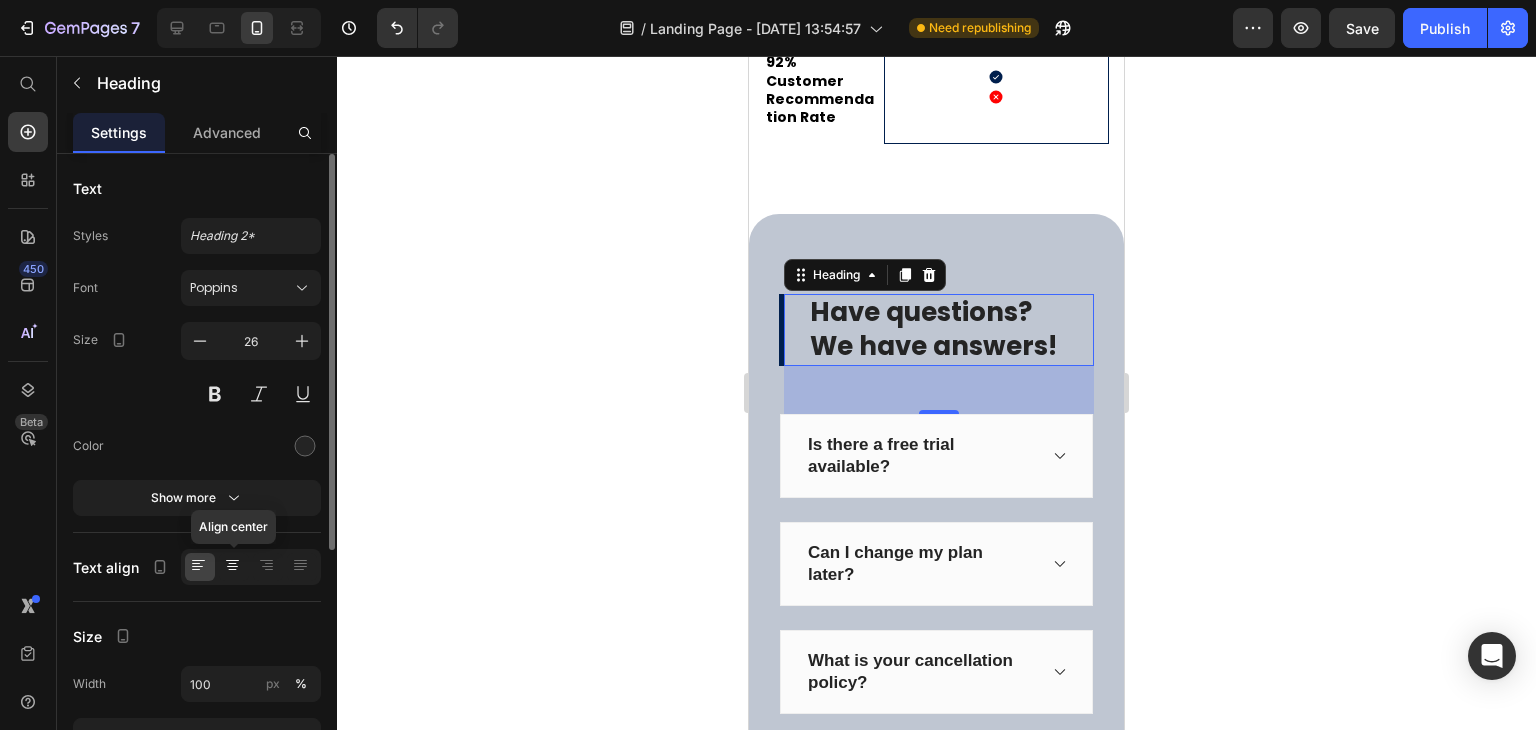 click 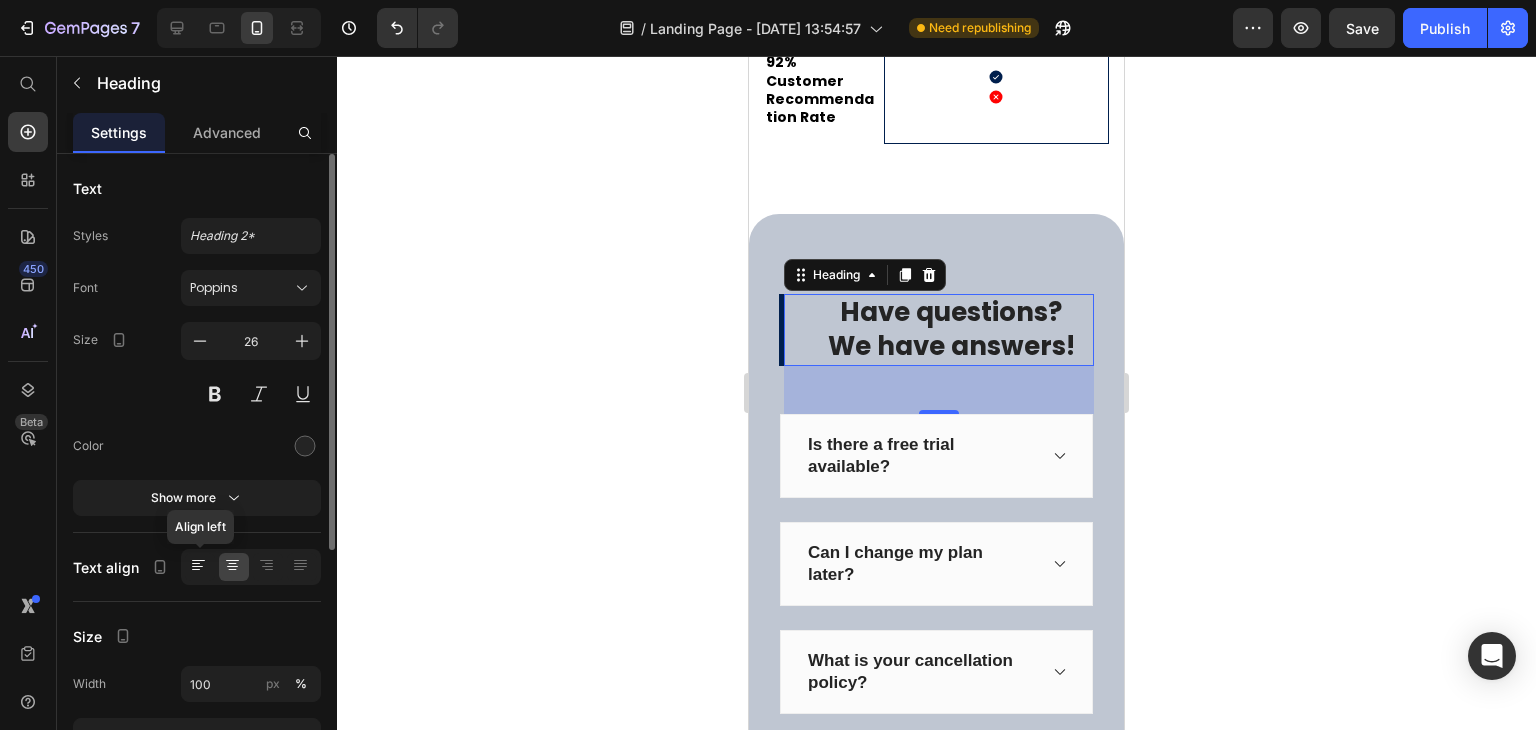 click 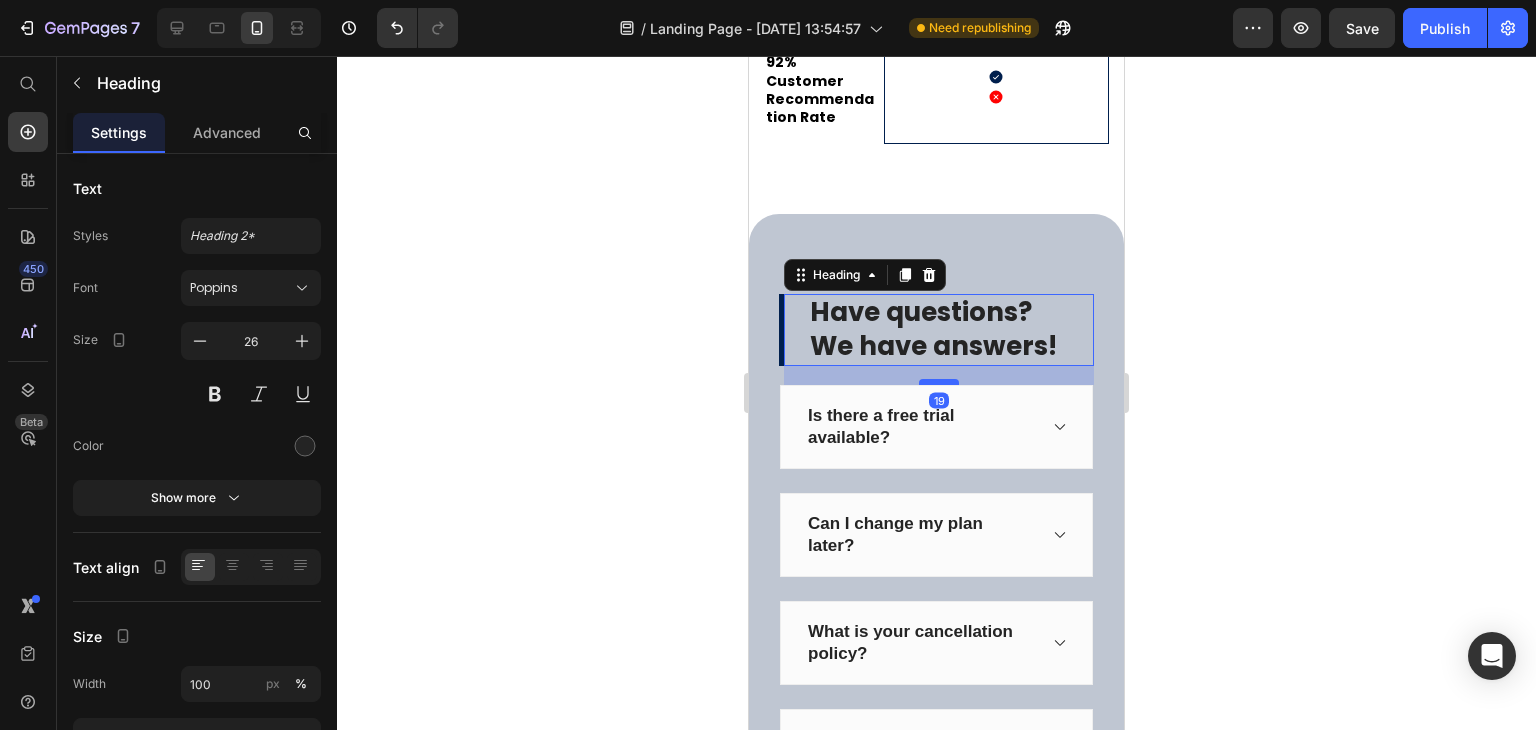 drag, startPoint x: 922, startPoint y: 344, endPoint x: 917, endPoint y: 315, distance: 29.427877 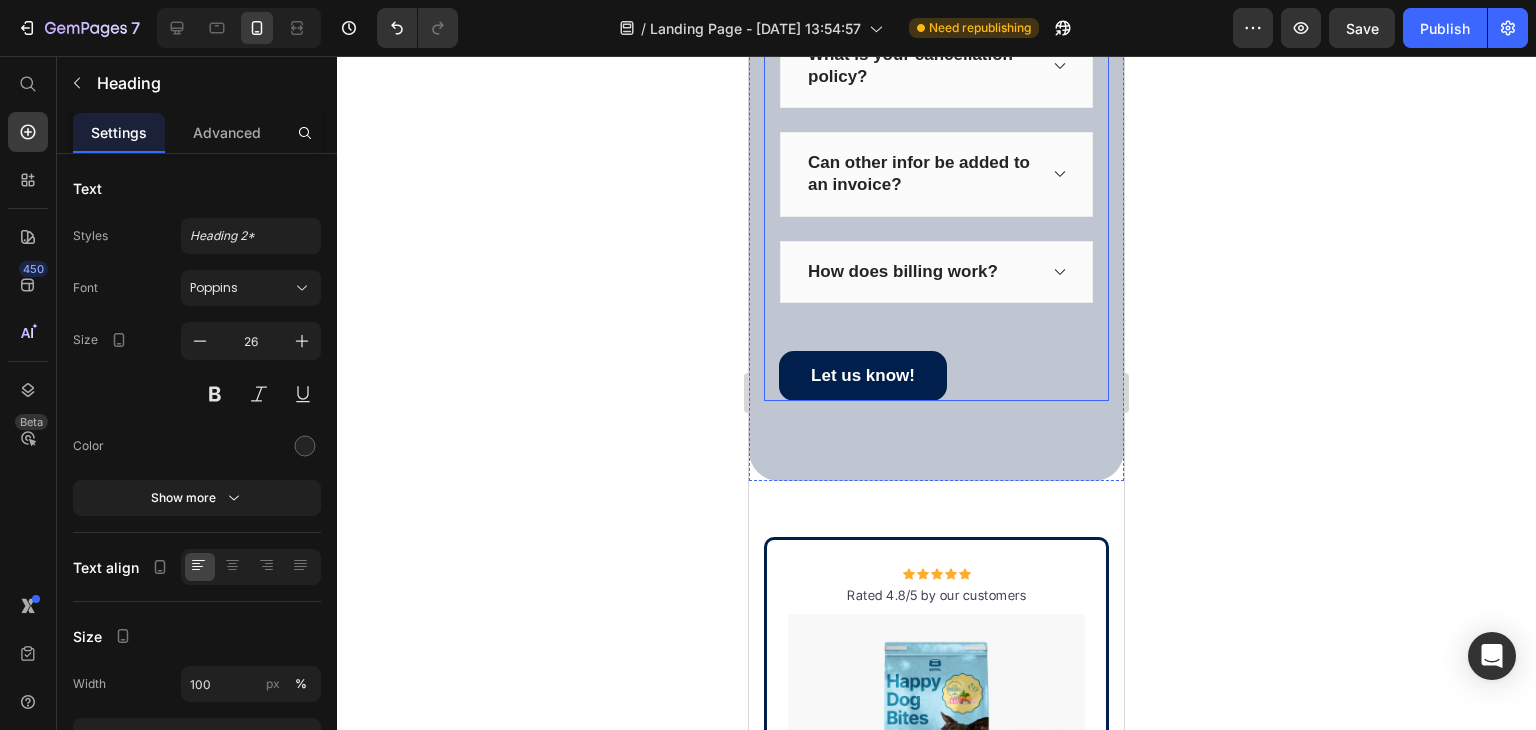 scroll, scrollTop: 9673, scrollLeft: 0, axis: vertical 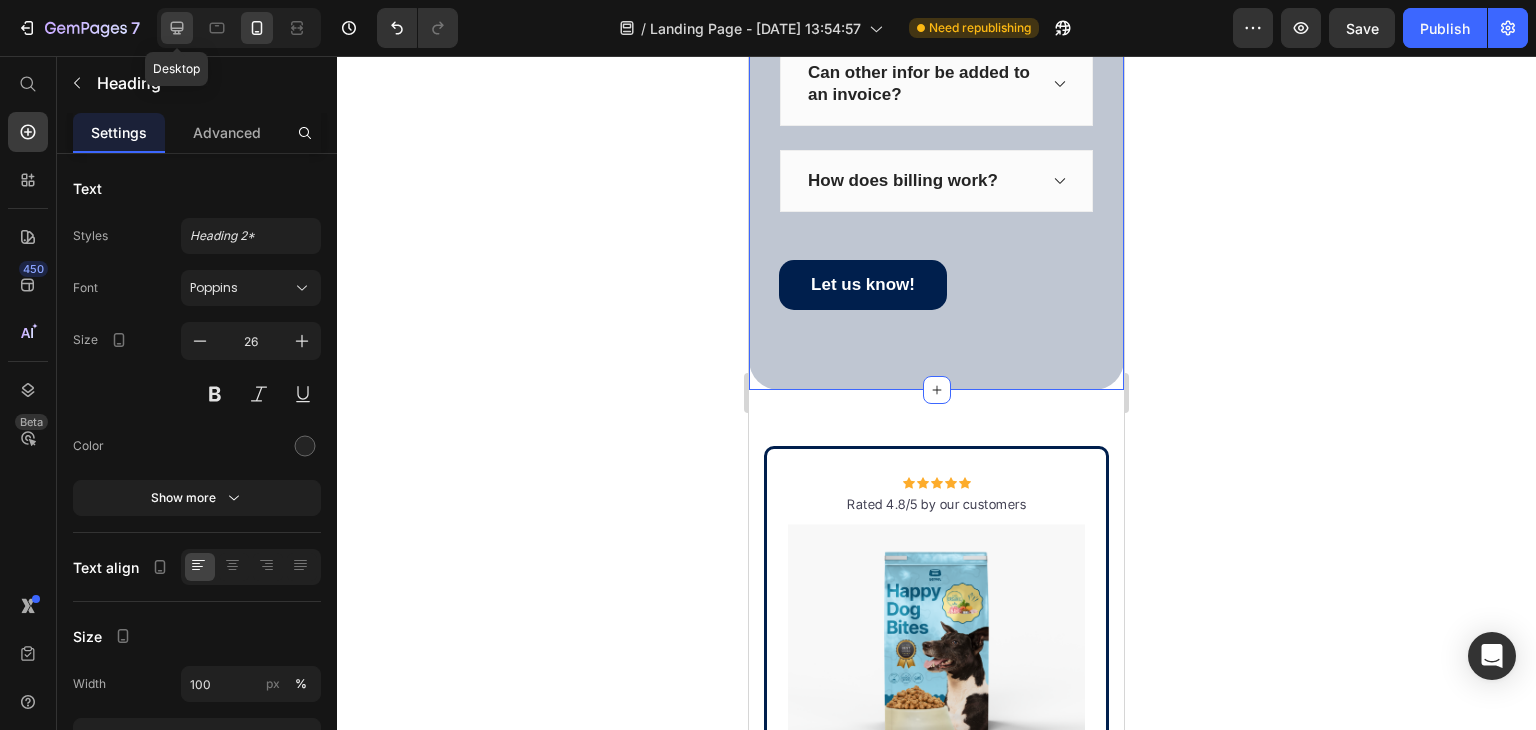 click 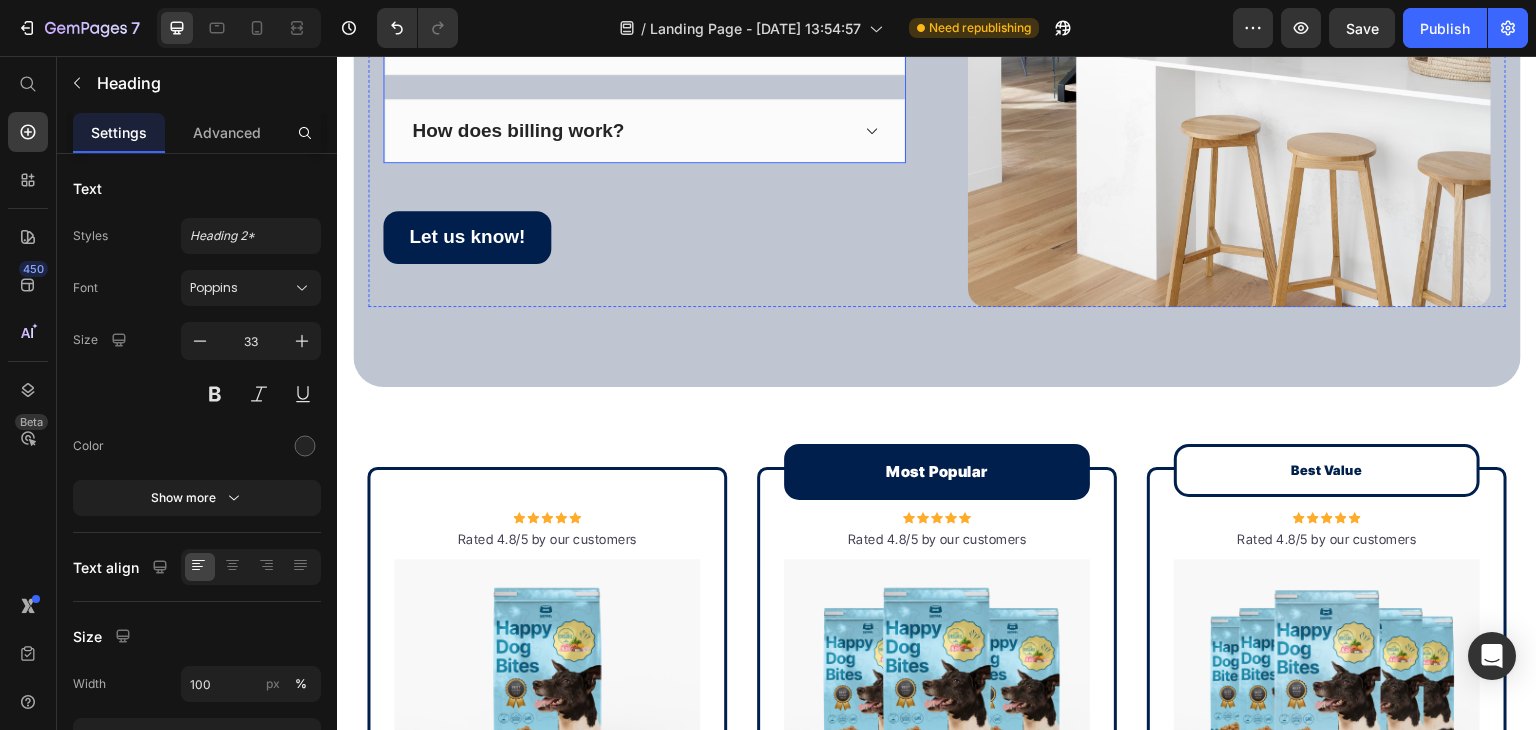 scroll, scrollTop: 8619, scrollLeft: 0, axis: vertical 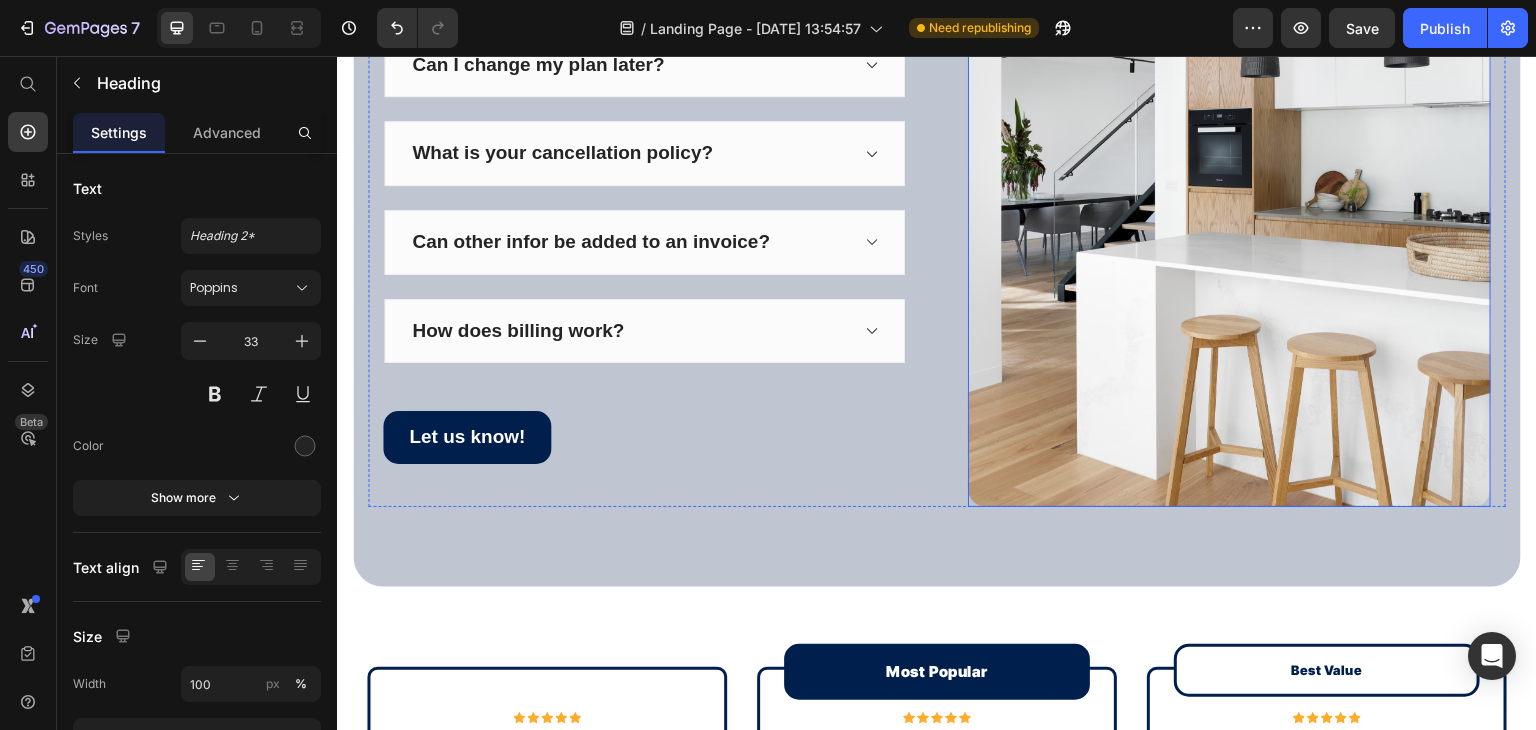 click at bounding box center (1229, 156) 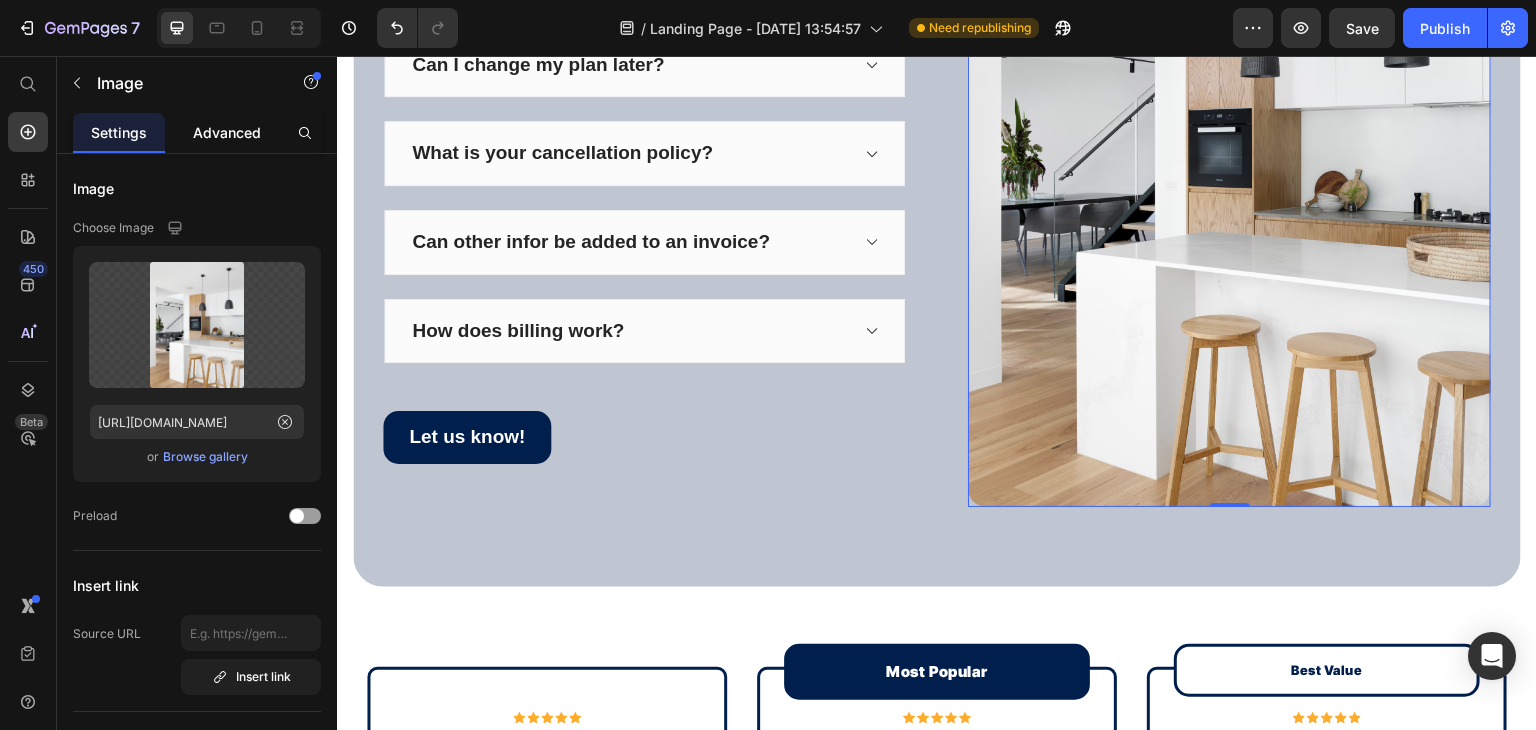 click on "Advanced" 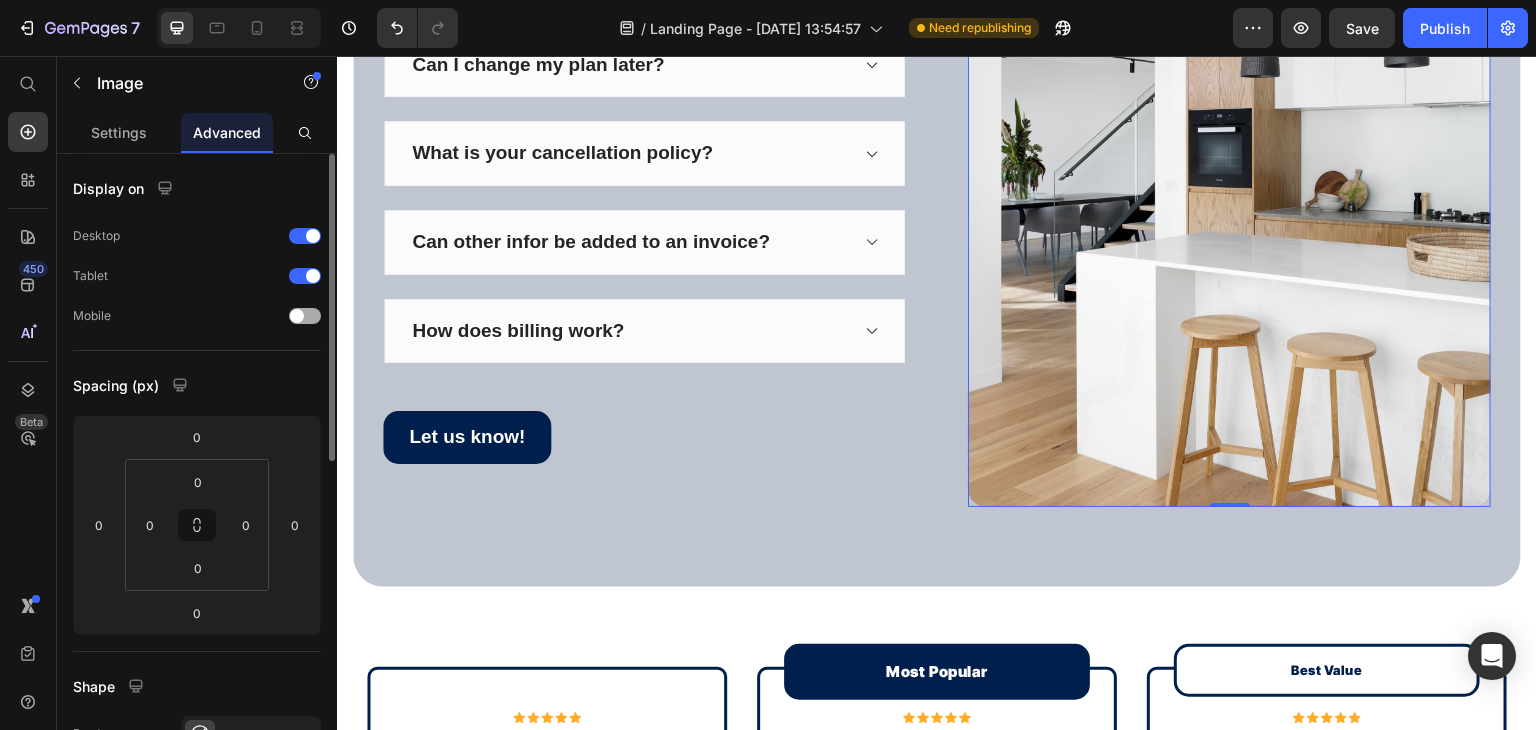 click at bounding box center (305, 316) 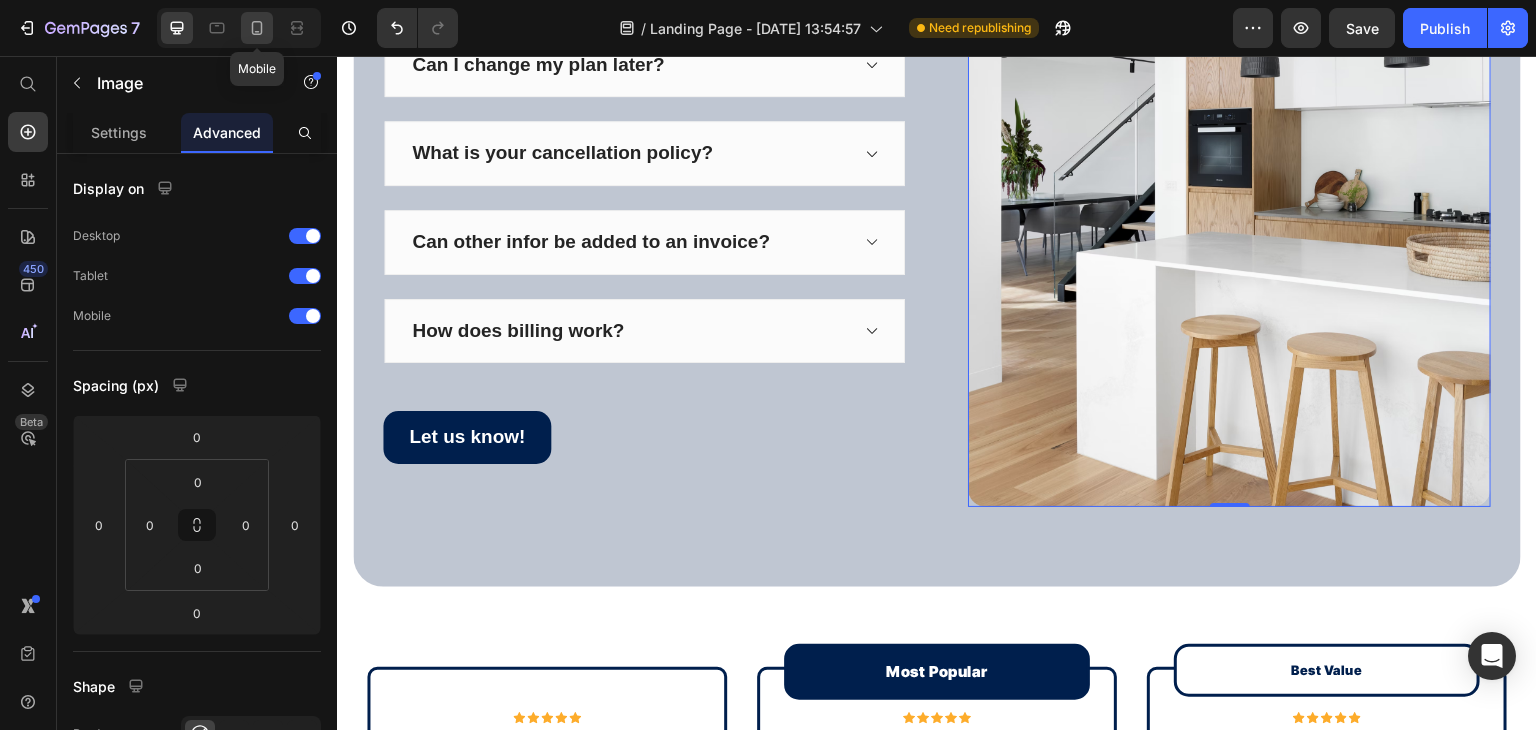 click 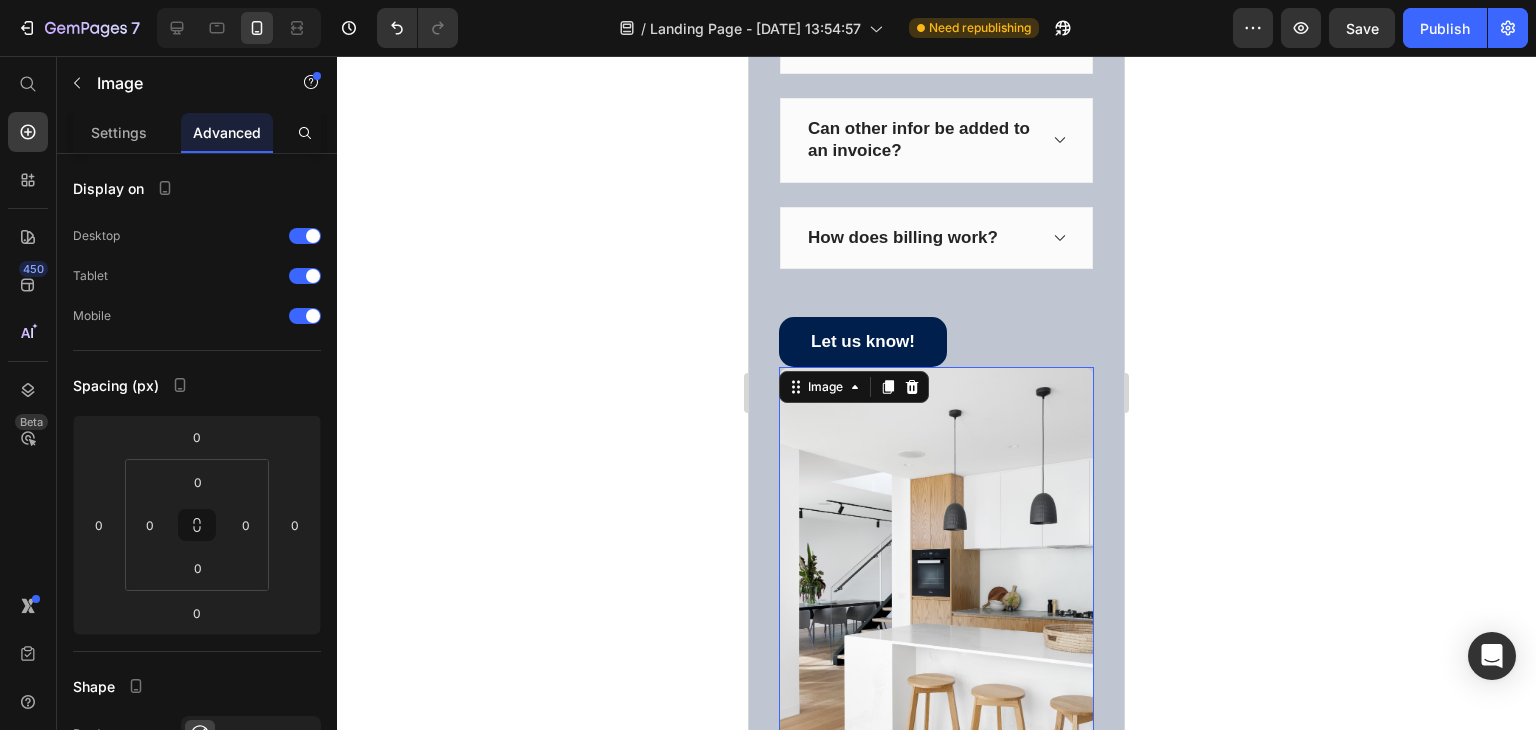 scroll, scrollTop: 9552, scrollLeft: 0, axis: vertical 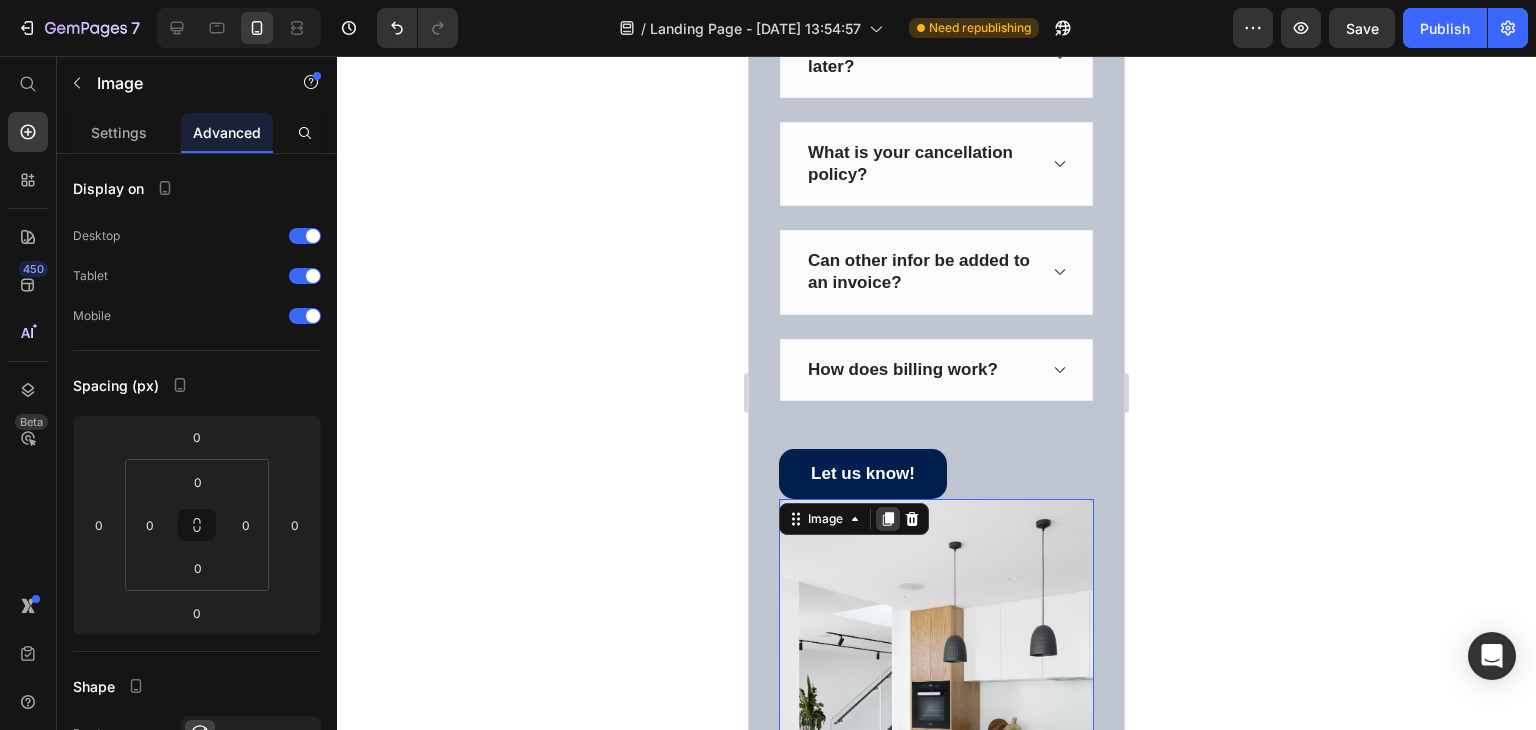 click 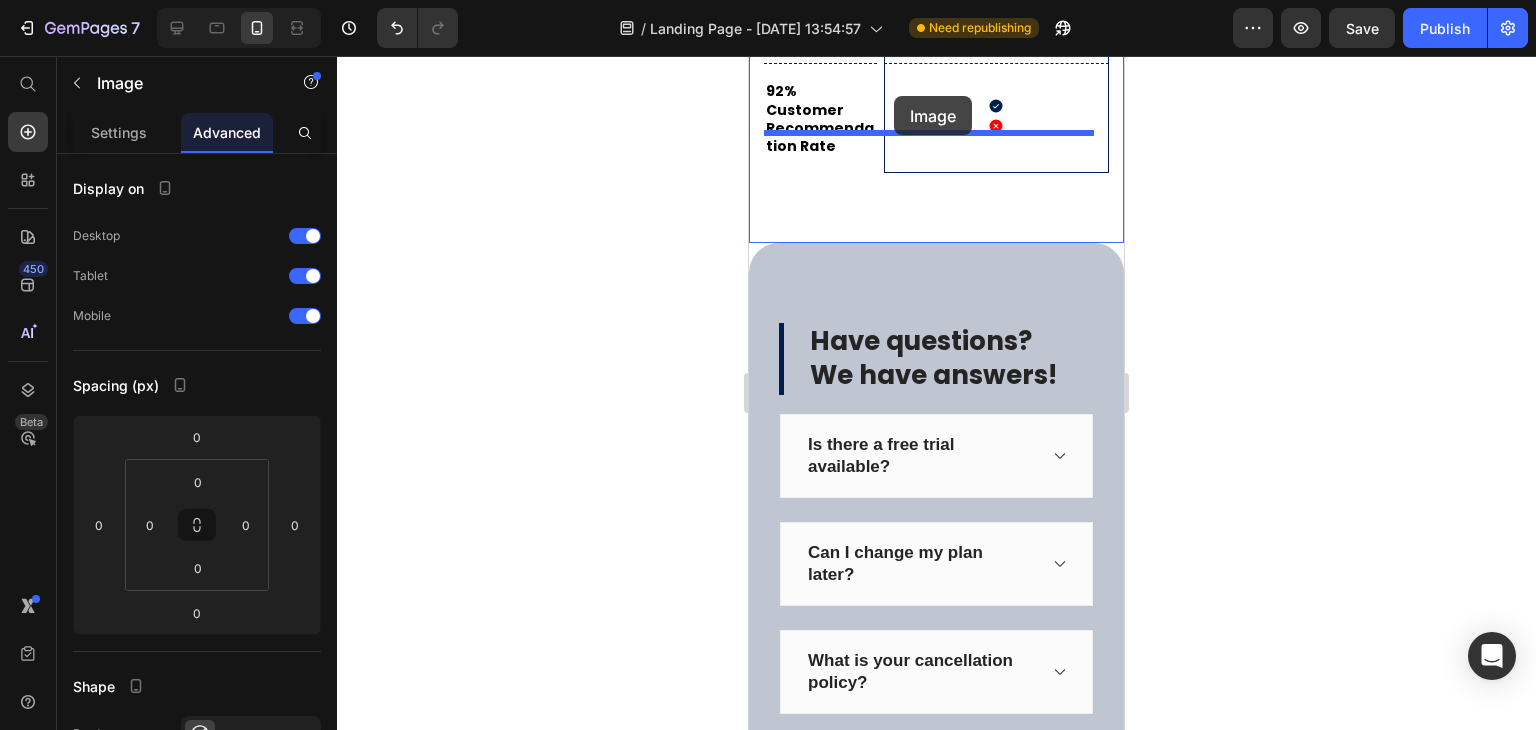 scroll, scrollTop: 8978, scrollLeft: 0, axis: vertical 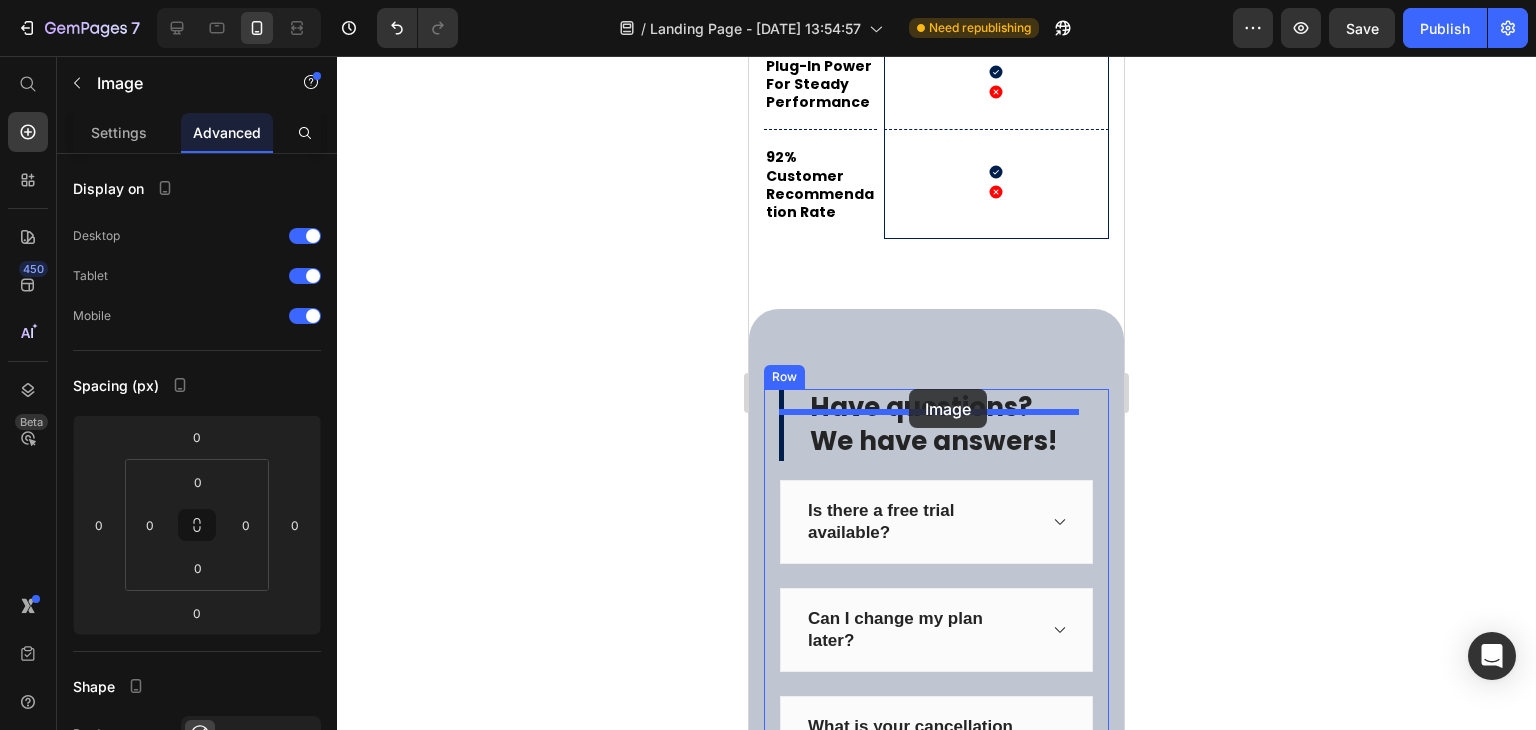 drag, startPoint x: 818, startPoint y: 410, endPoint x: 909, endPoint y: 389, distance: 93.39165 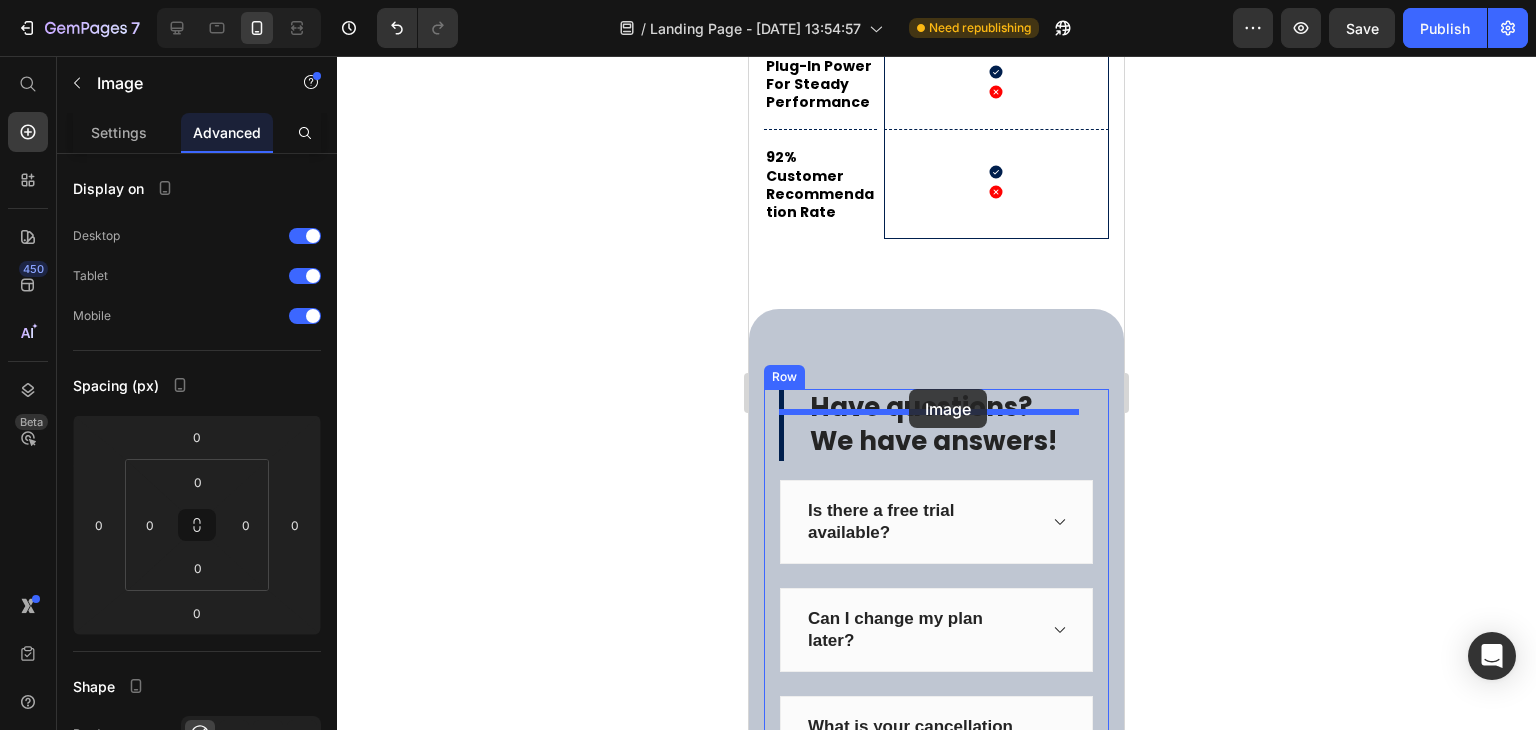 type on "48" 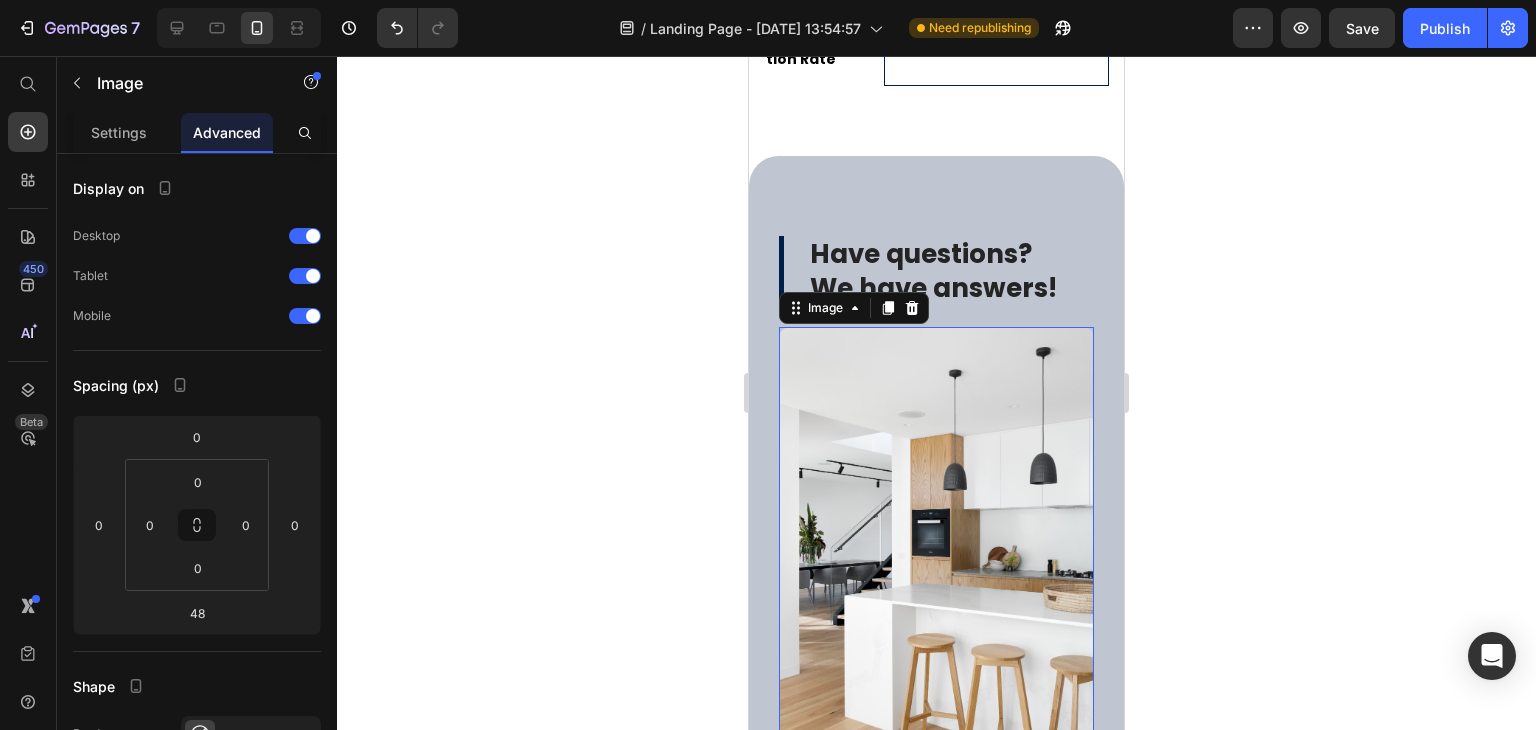 scroll, scrollTop: 9078, scrollLeft: 0, axis: vertical 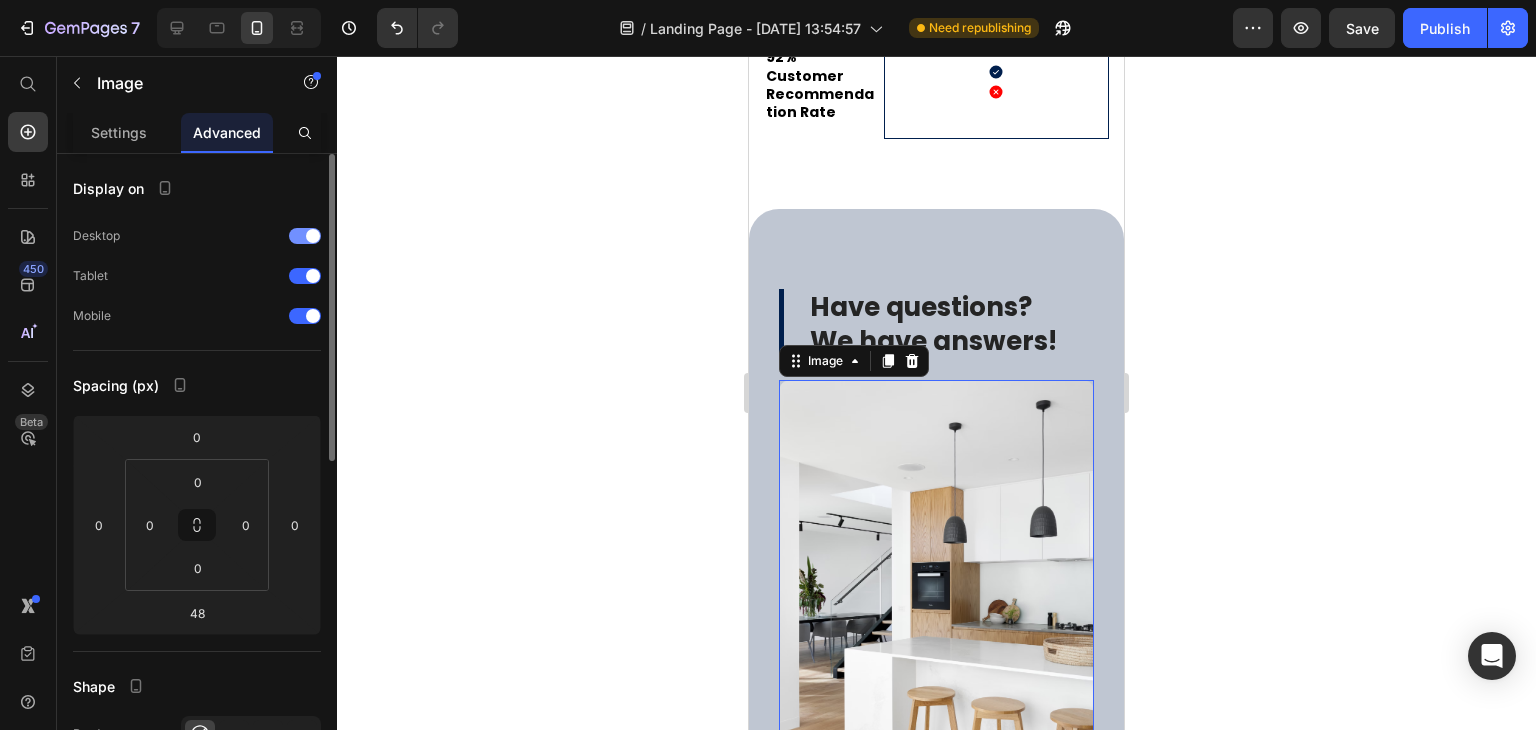 click at bounding box center (305, 236) 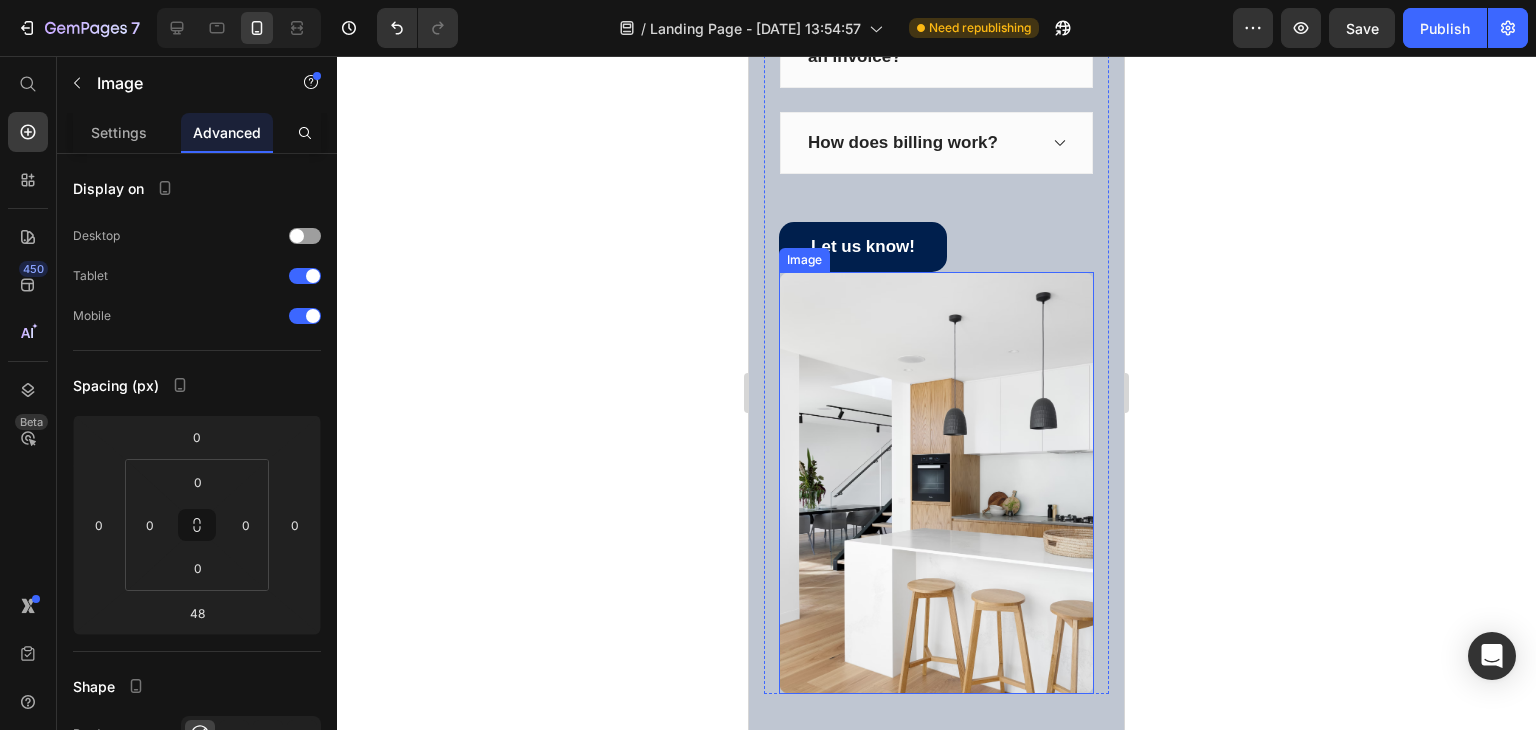 scroll, scrollTop: 10278, scrollLeft: 0, axis: vertical 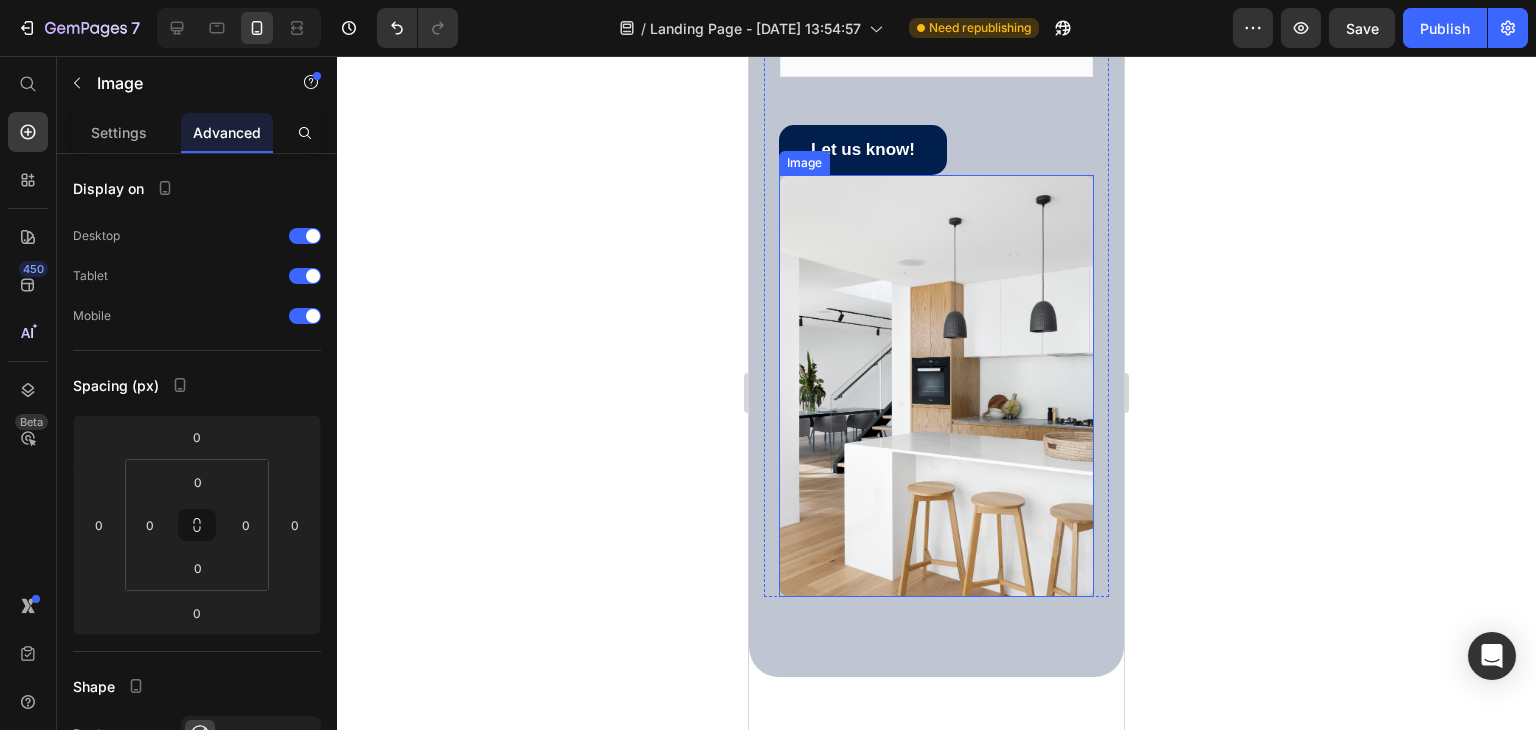 click at bounding box center (936, 386) 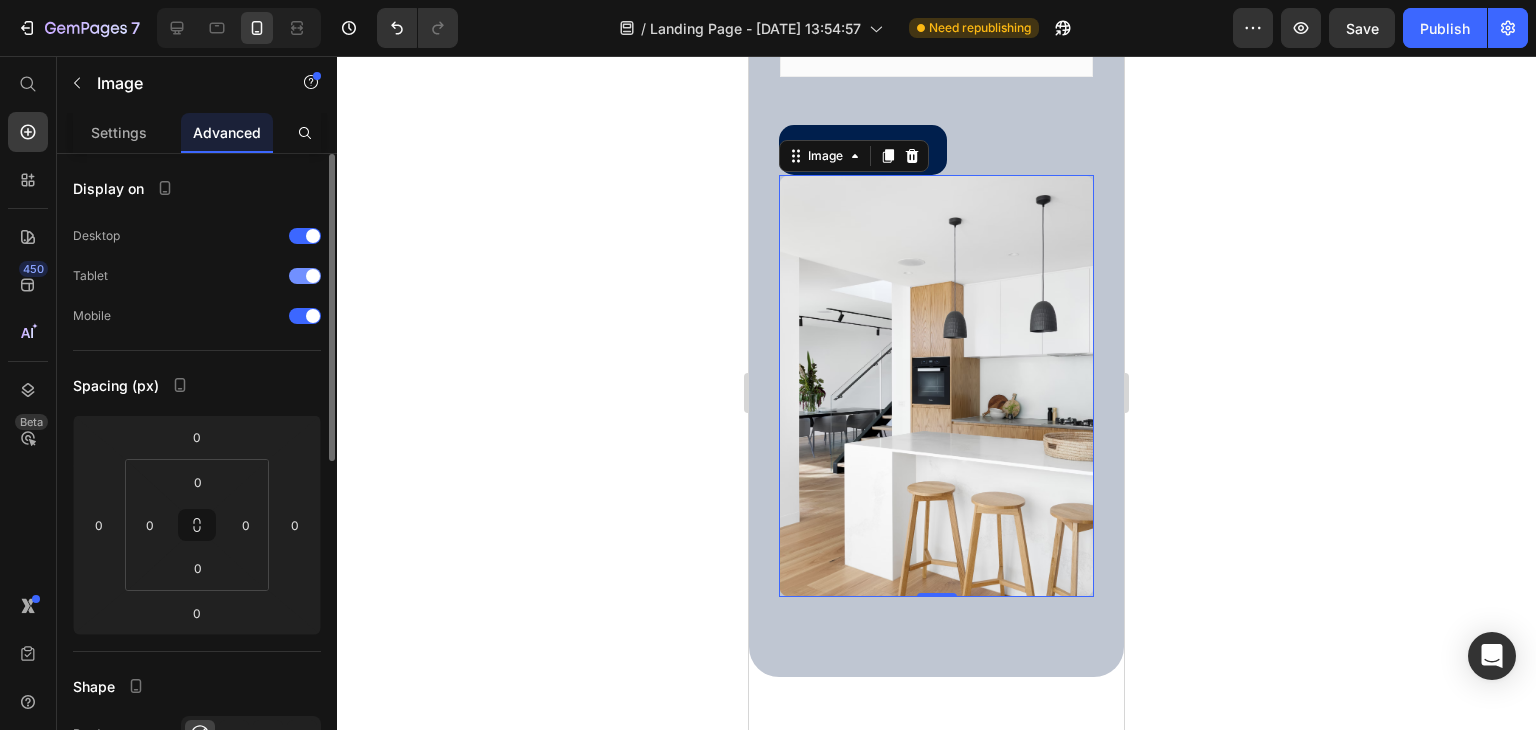 click at bounding box center [305, 276] 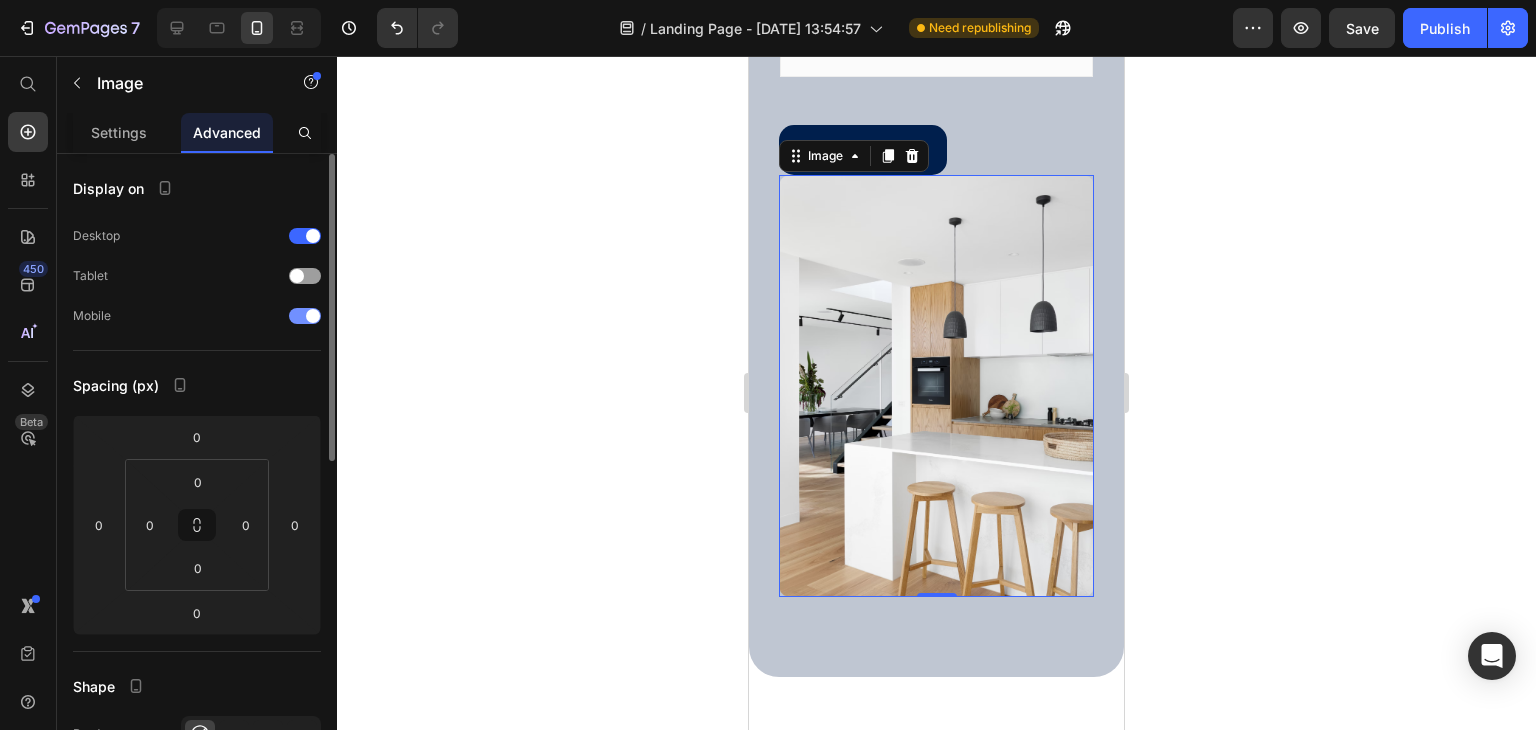 click at bounding box center (305, 316) 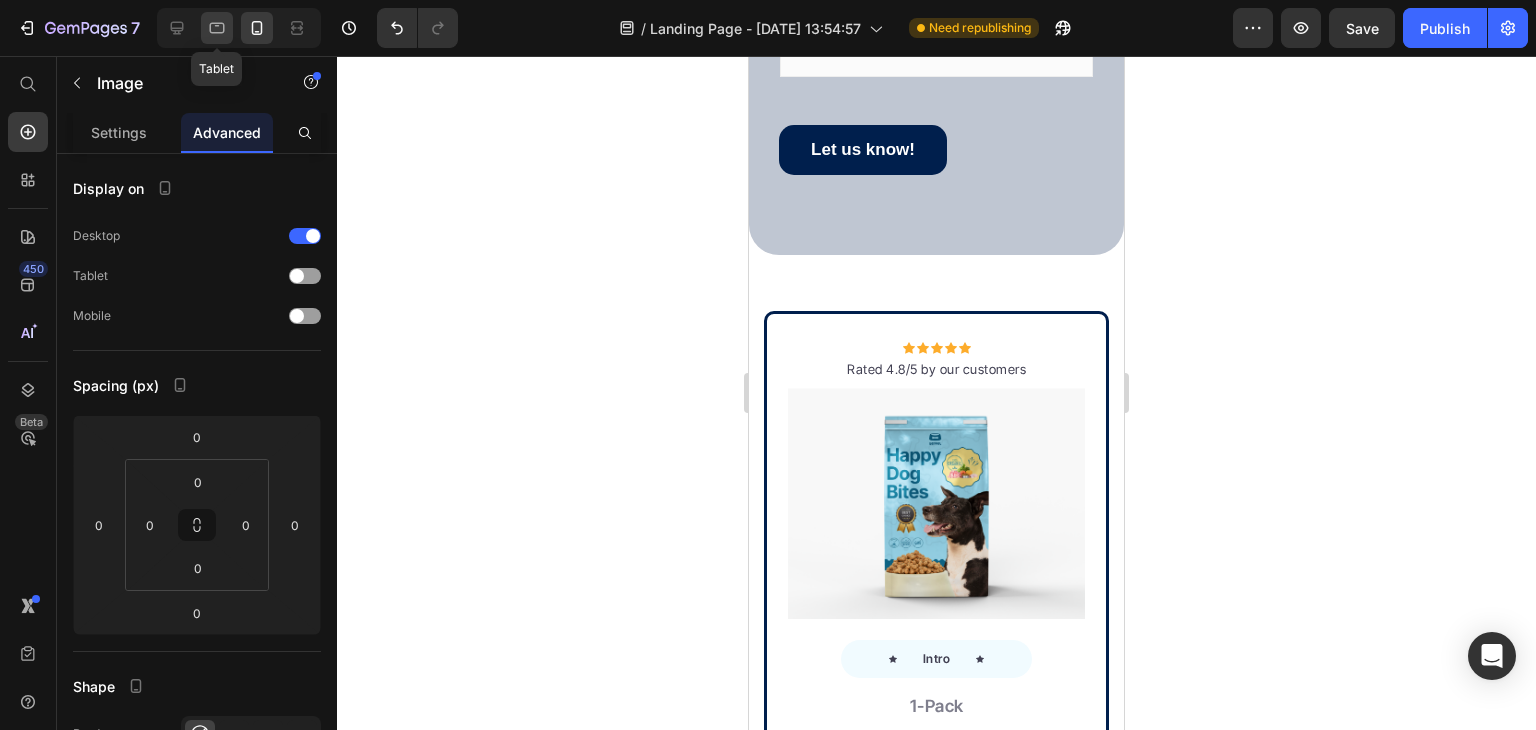 click 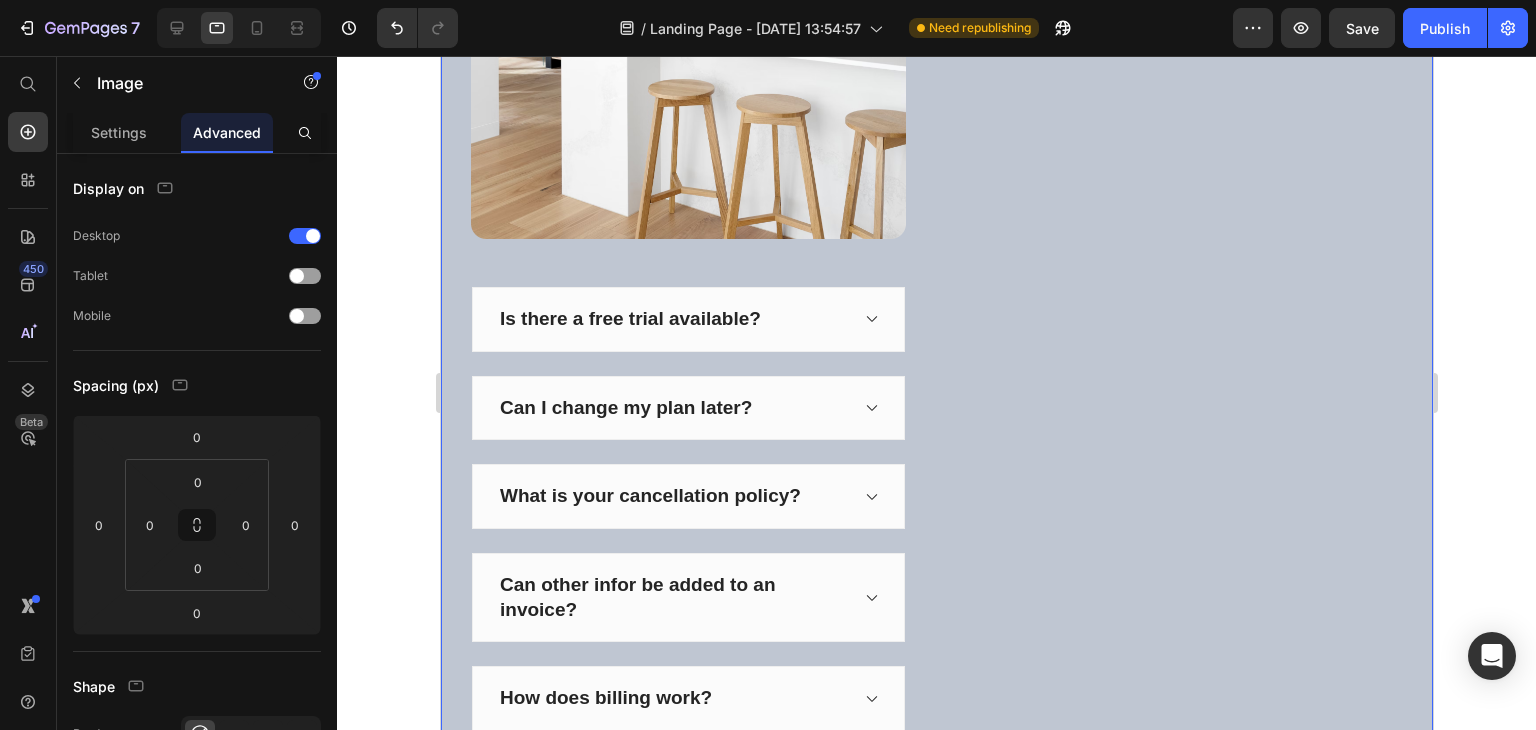 scroll, scrollTop: 9762, scrollLeft: 0, axis: vertical 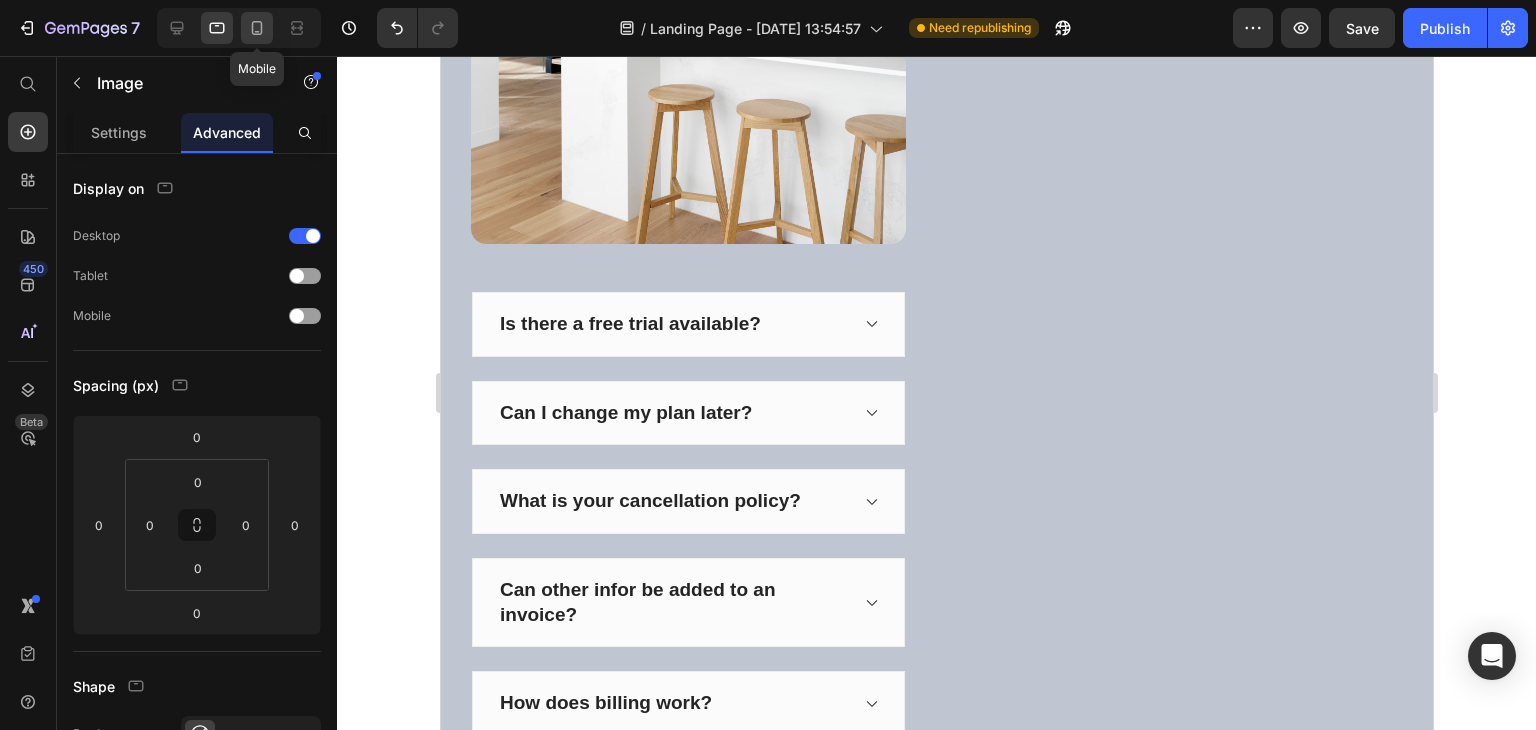 click 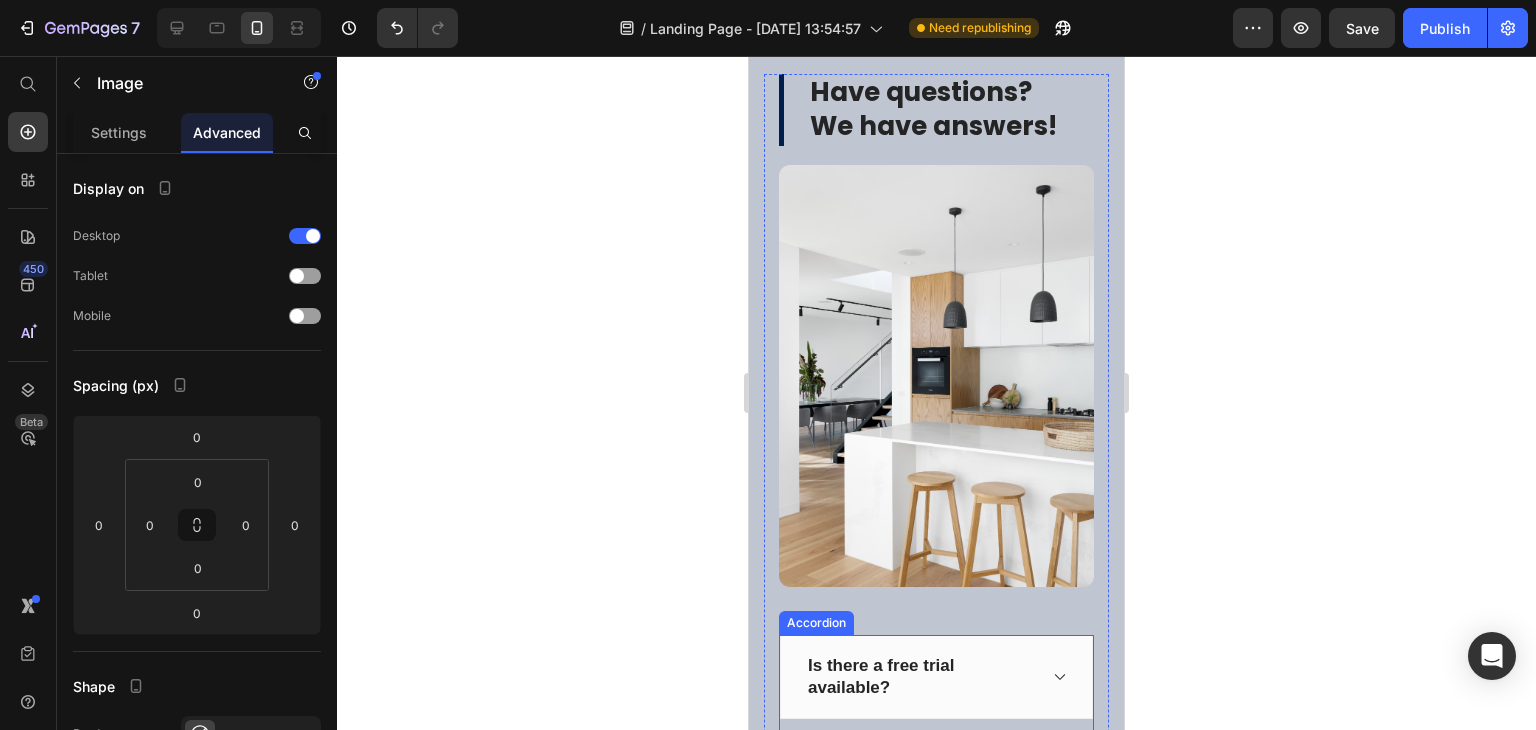 scroll, scrollTop: 9259, scrollLeft: 0, axis: vertical 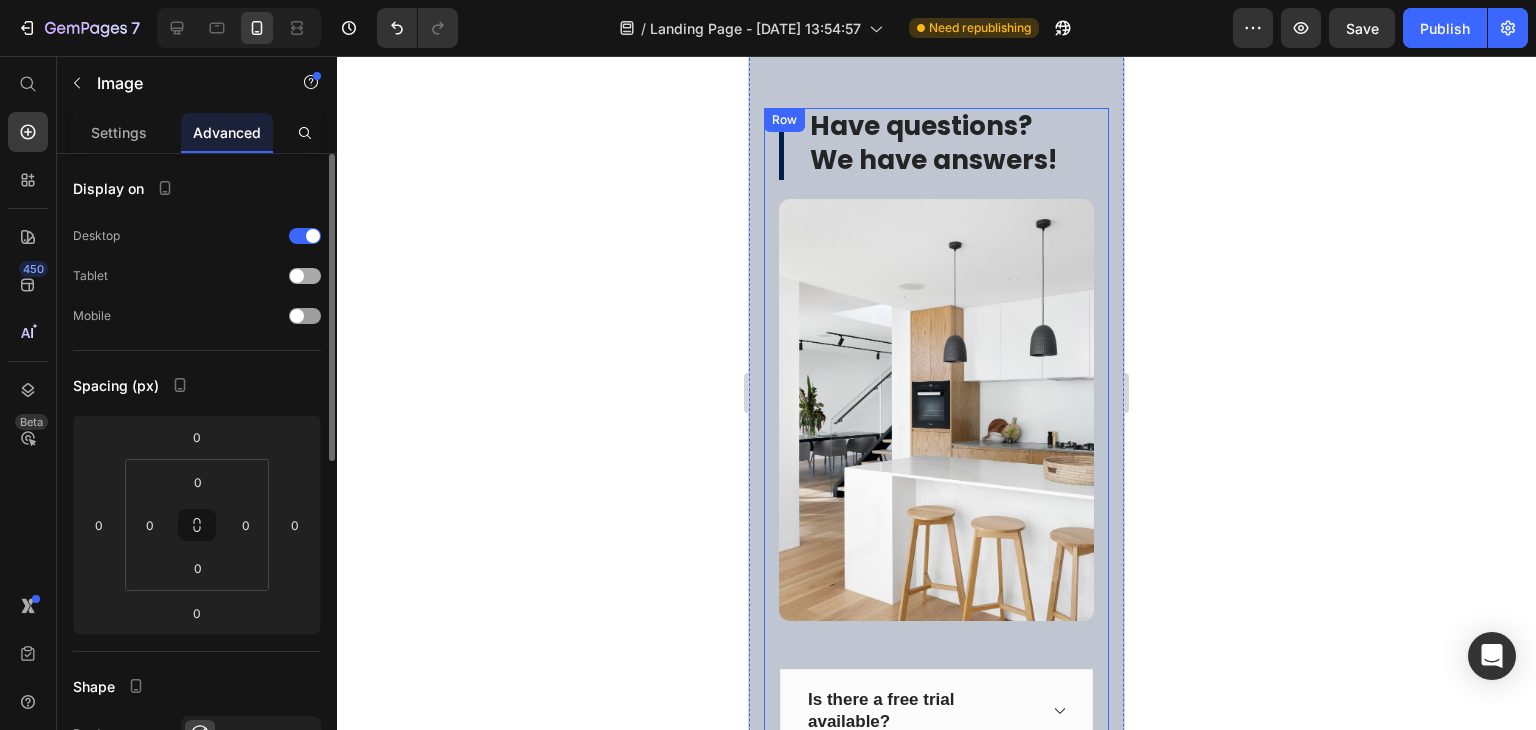 click at bounding box center (305, 276) 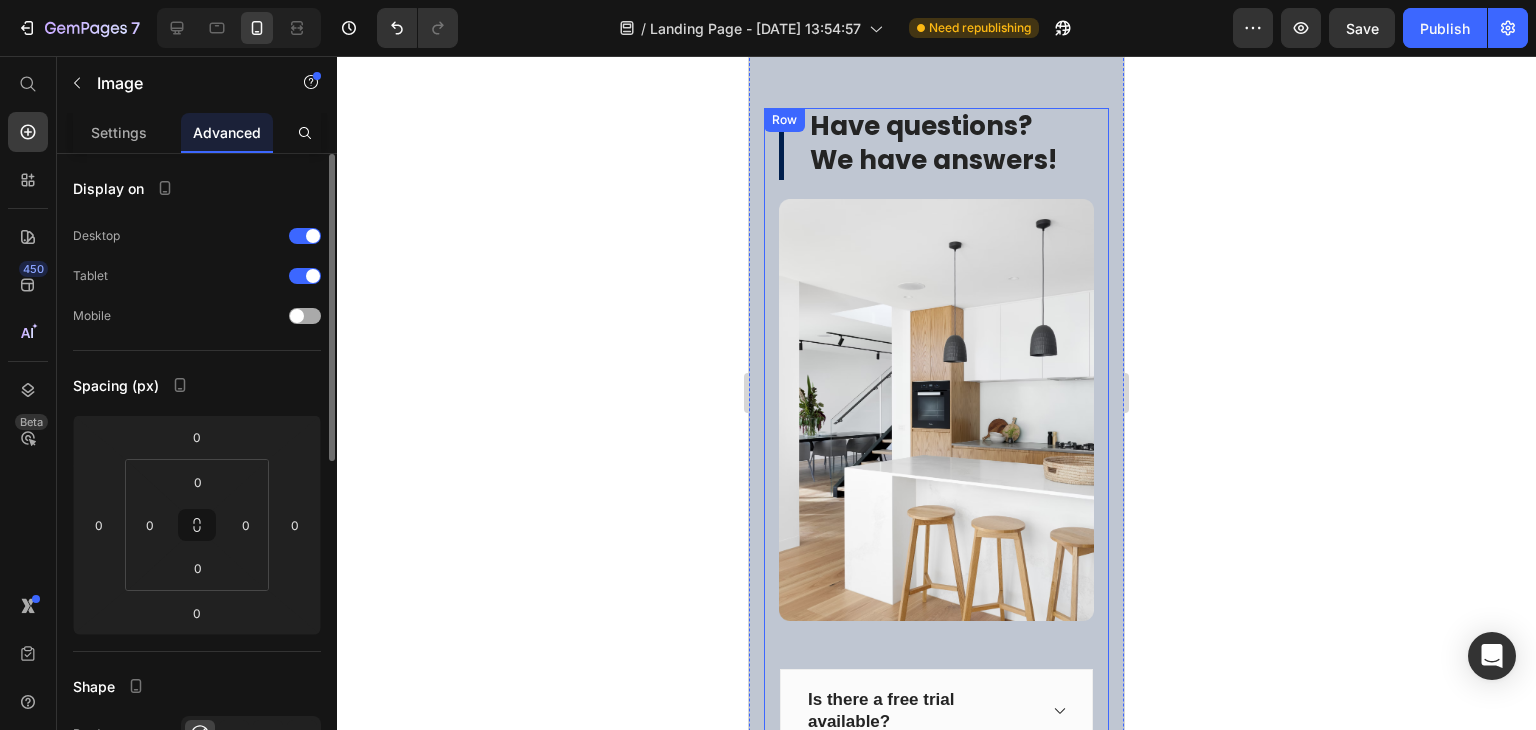 click at bounding box center (297, 316) 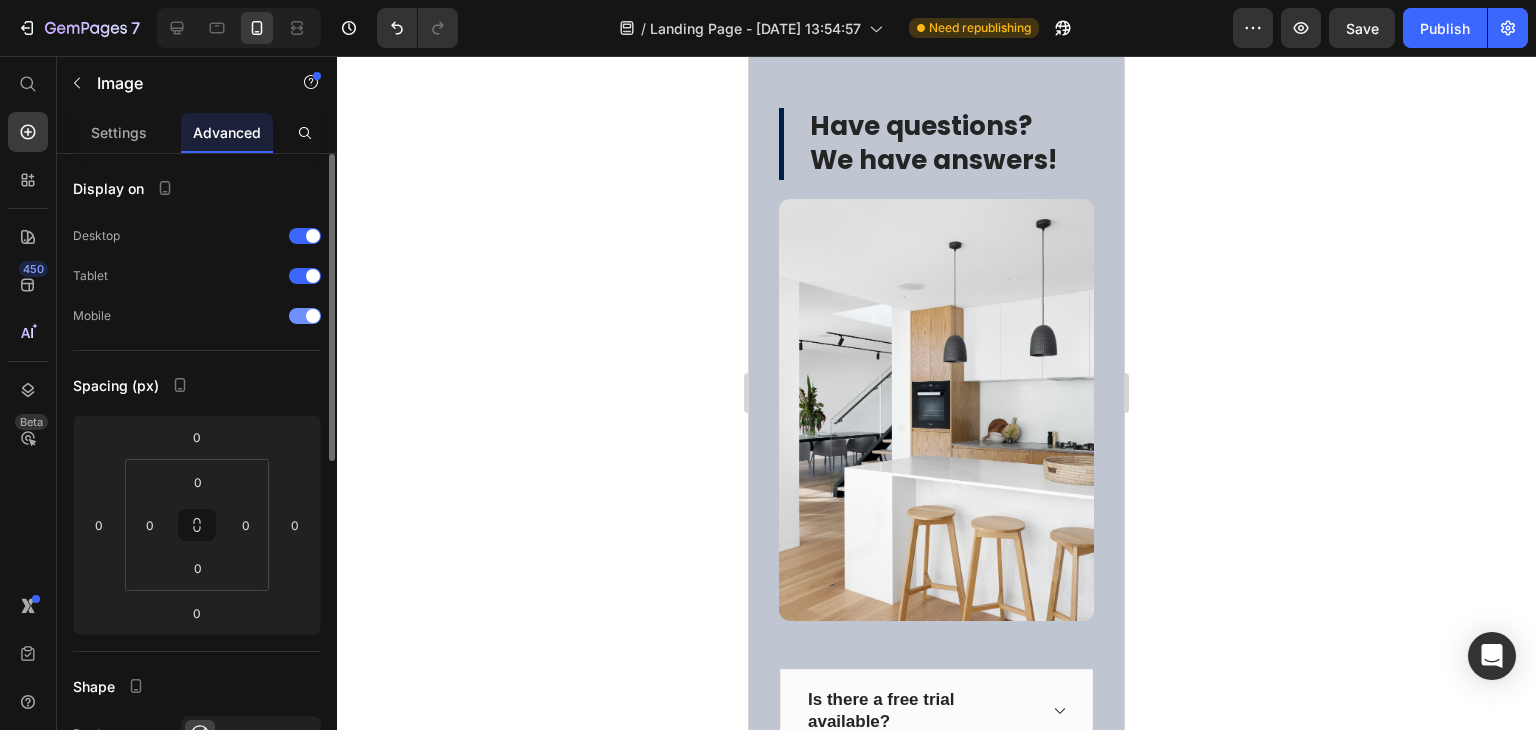 click at bounding box center [305, 316] 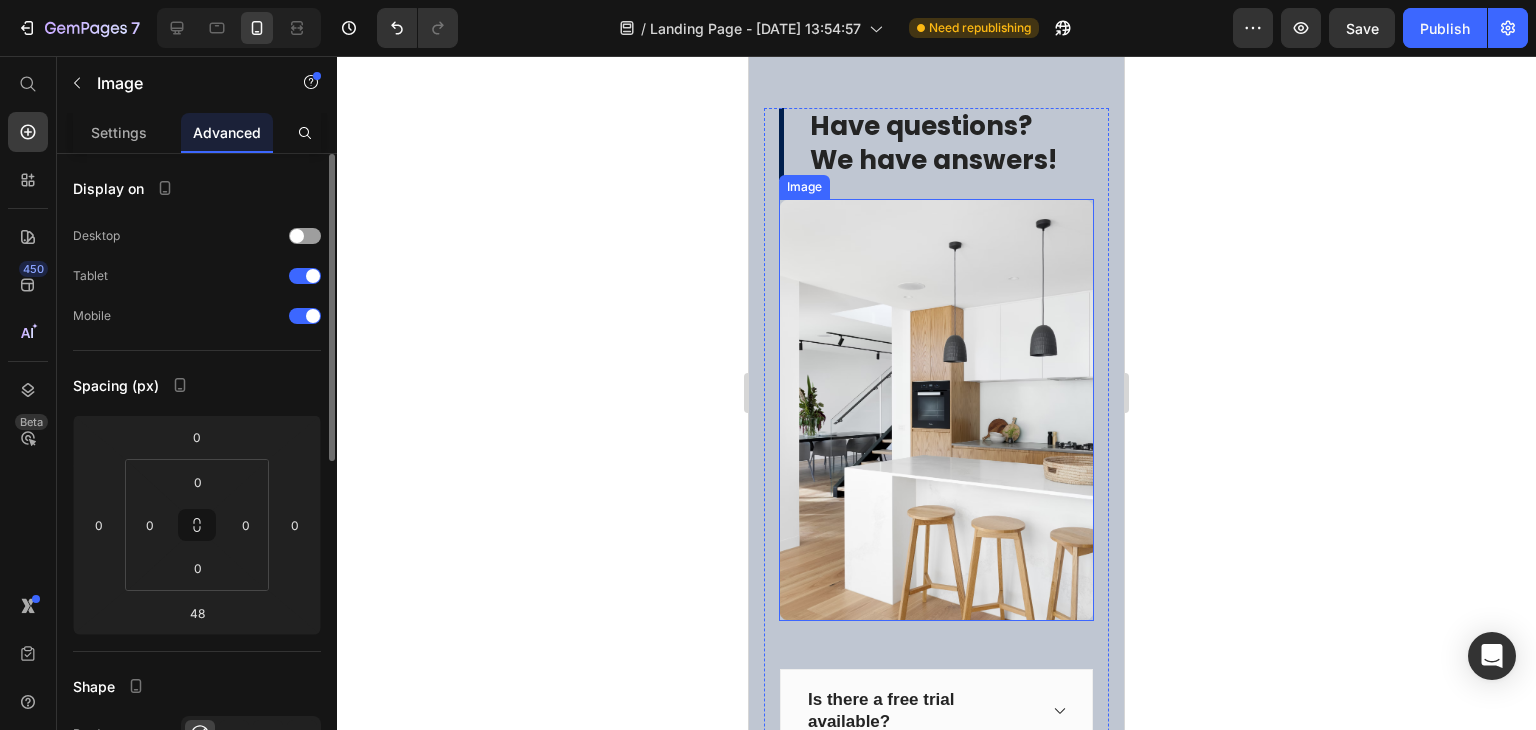 click at bounding box center [936, 410] 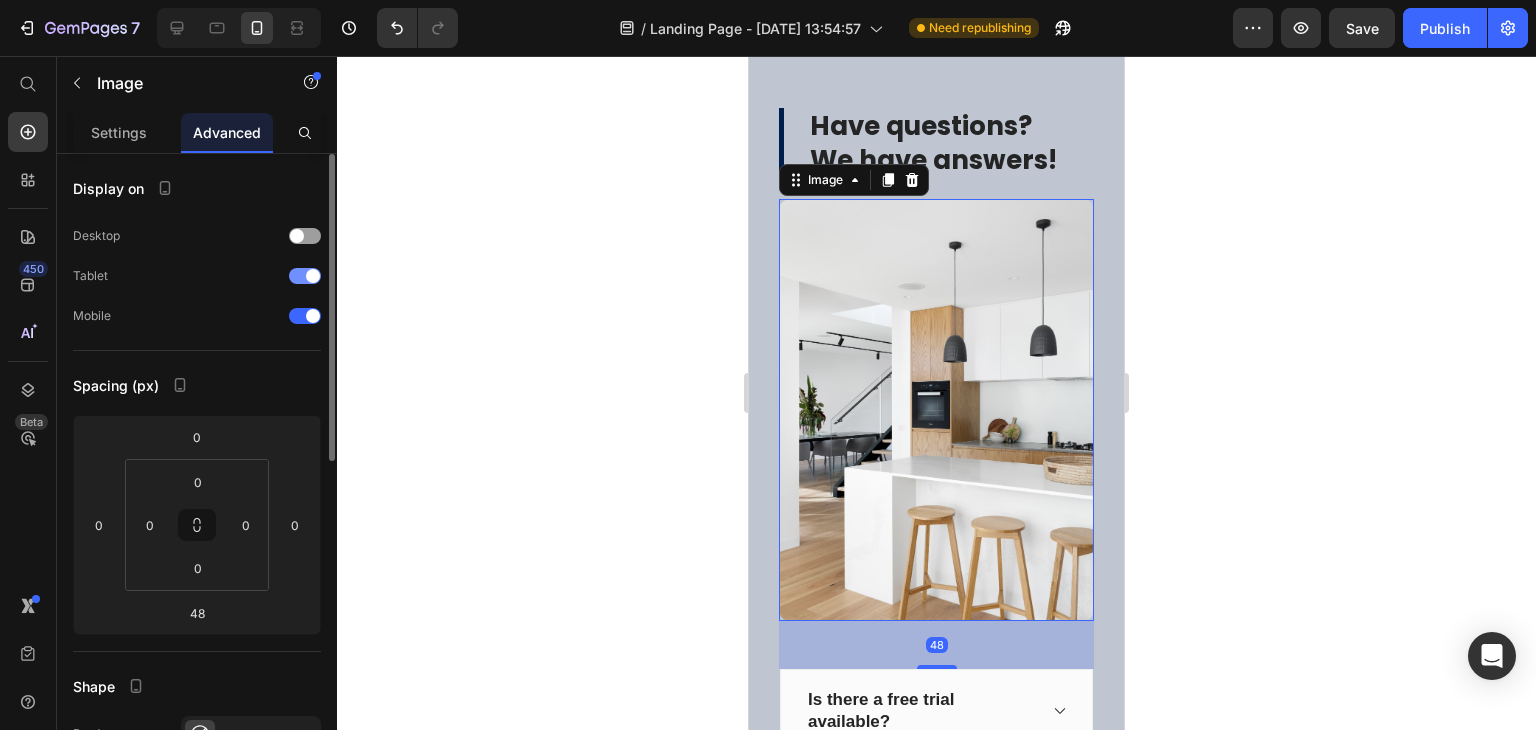 click at bounding box center (305, 276) 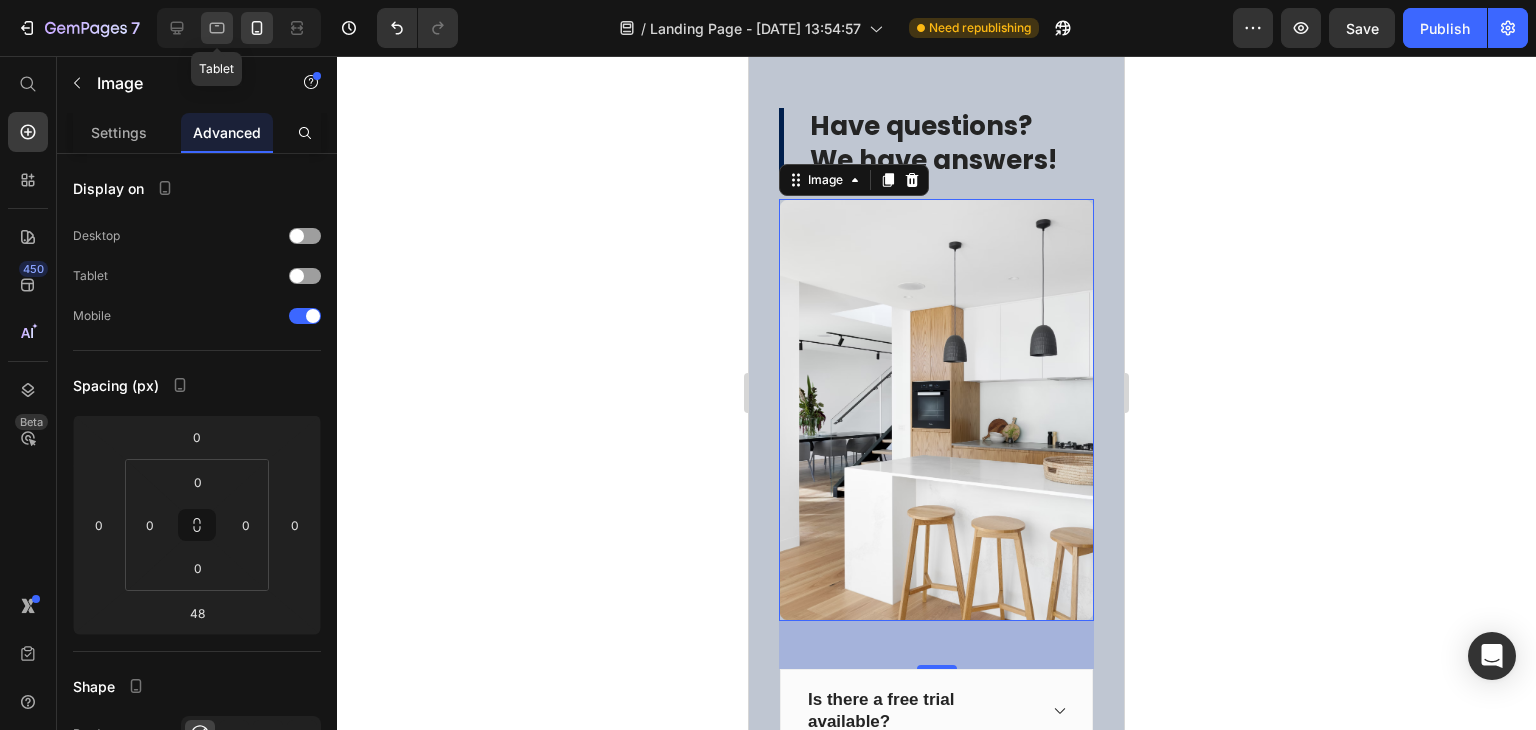 click 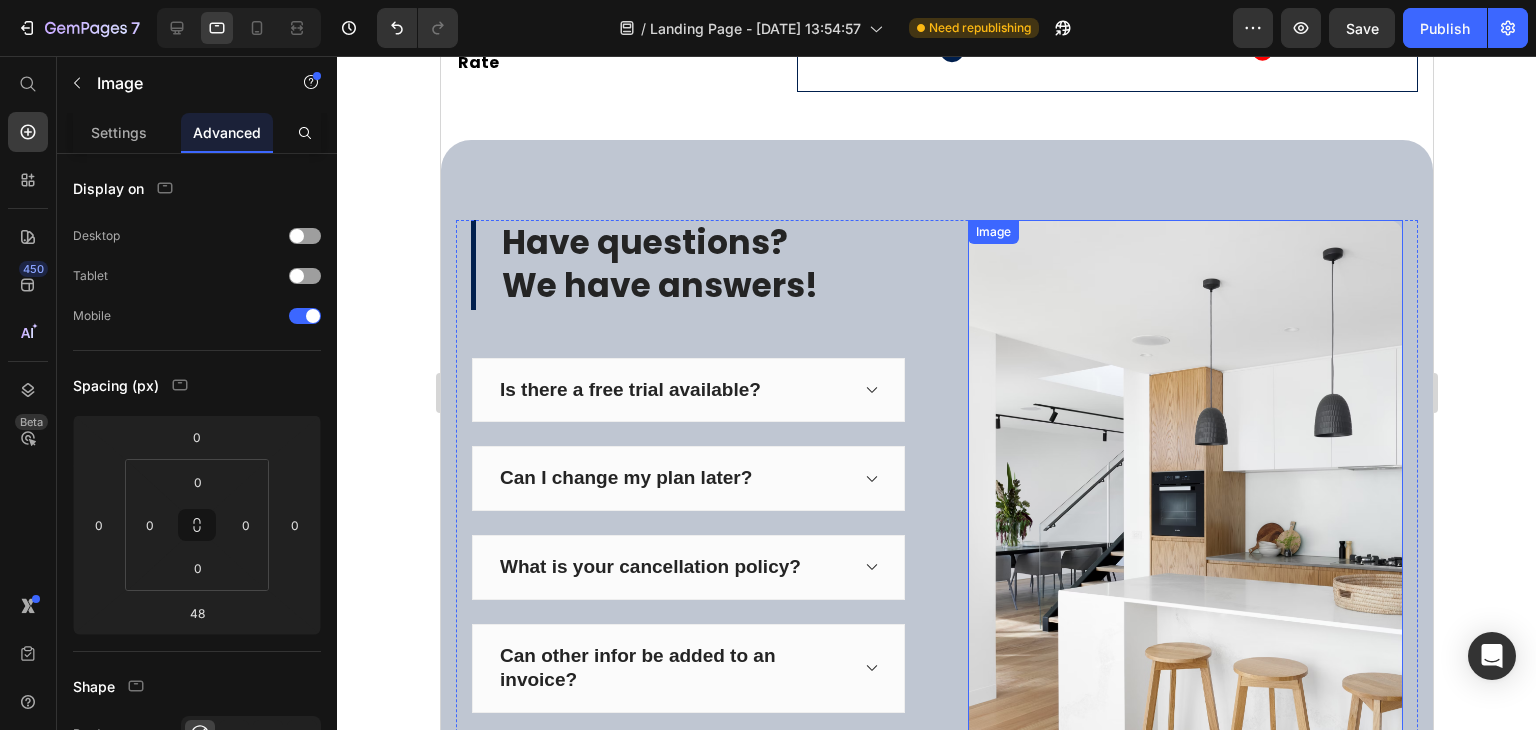 scroll, scrollTop: 8612, scrollLeft: 0, axis: vertical 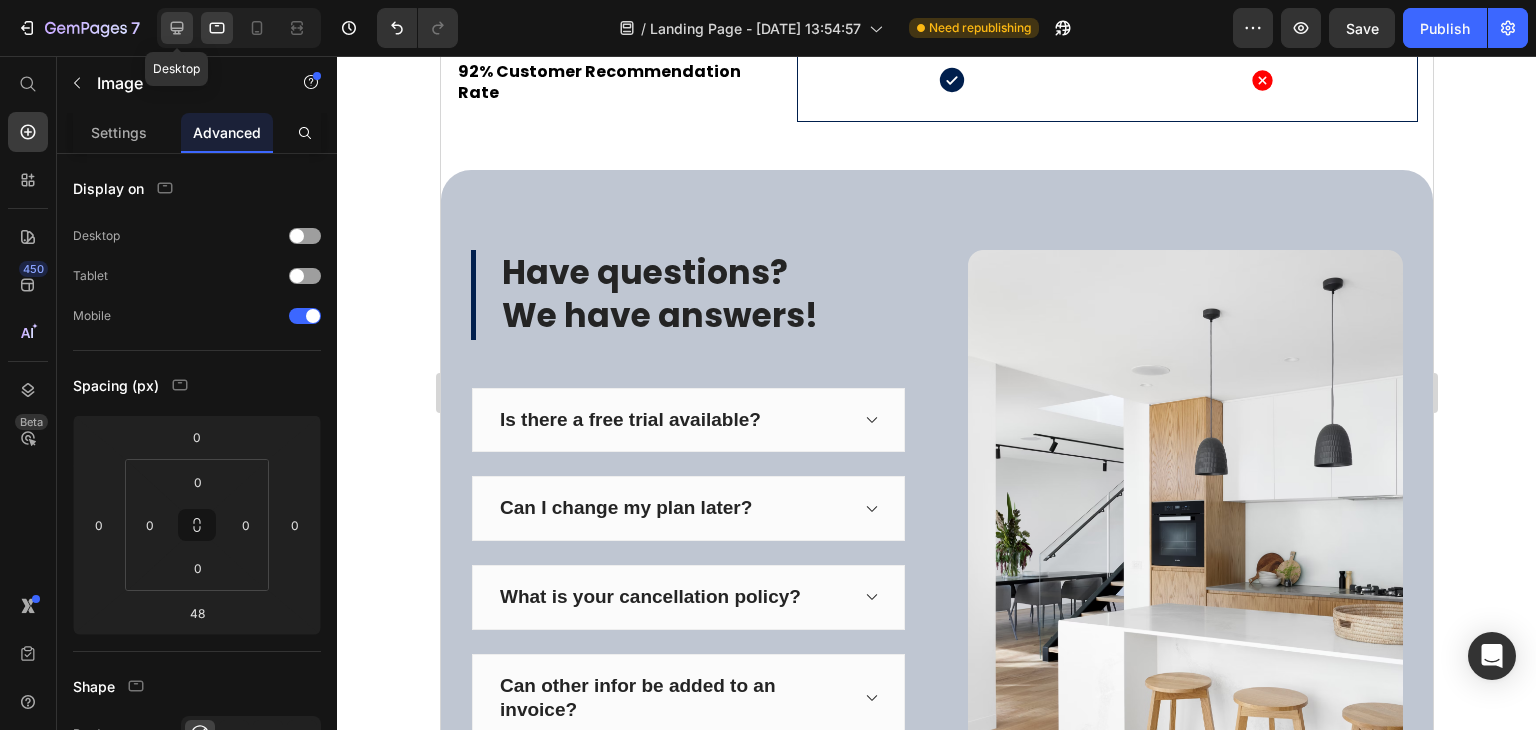 click 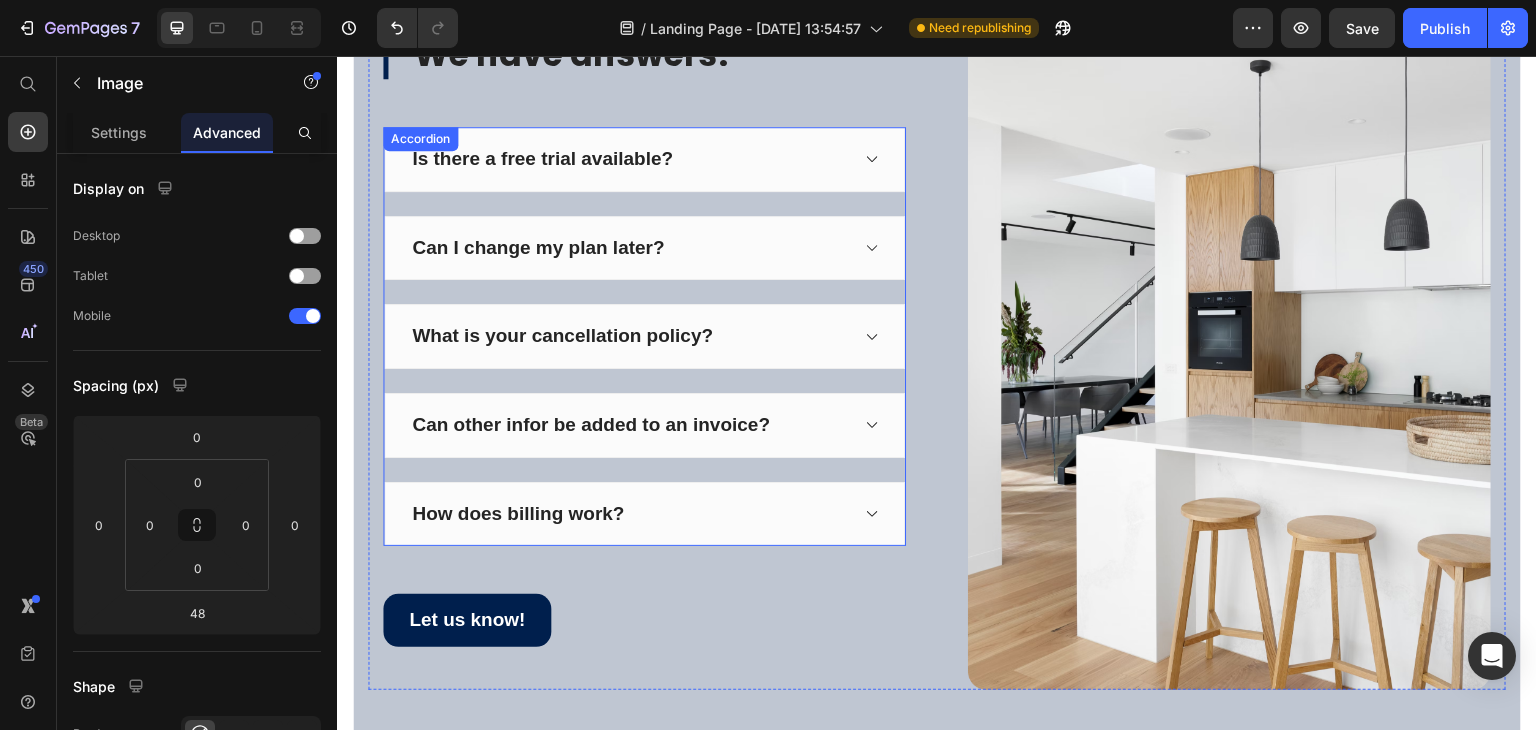 scroll, scrollTop: 8400, scrollLeft: 0, axis: vertical 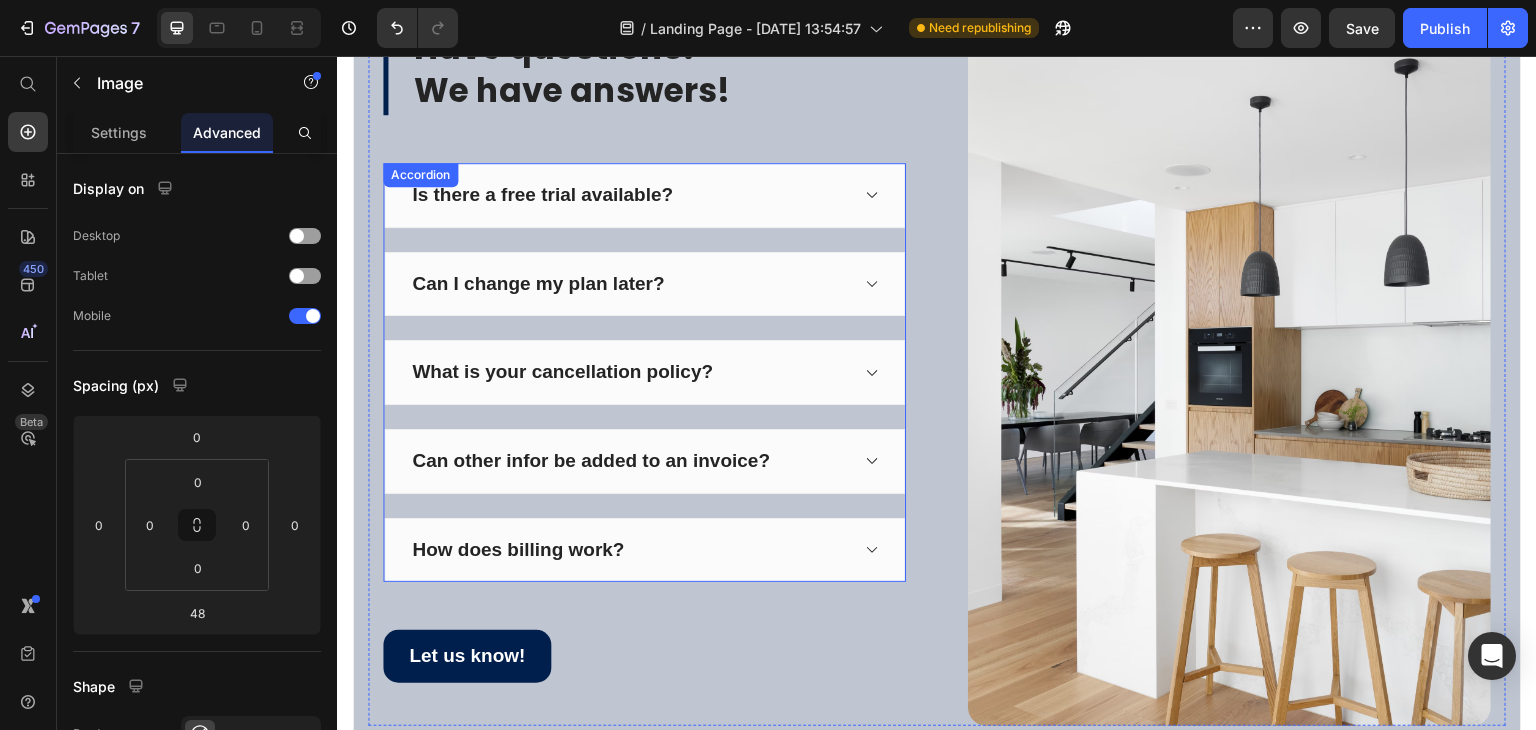 click on "Is there a free trial available?
Can I change my plan later?
What is your cancellation policy?
Can other infor be added to an invoice?
How does billing work?" at bounding box center (644, 373) 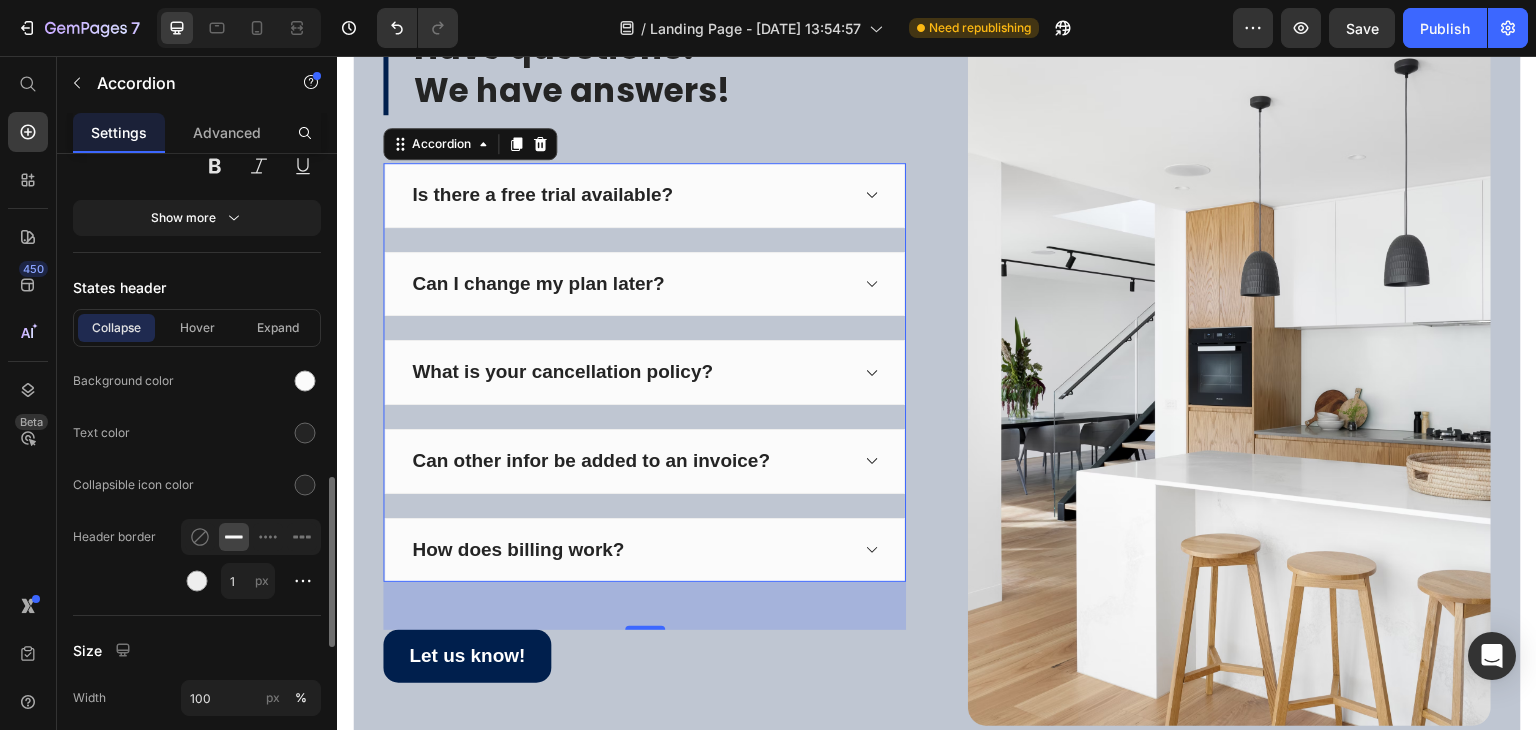 scroll, scrollTop: 1400, scrollLeft: 0, axis: vertical 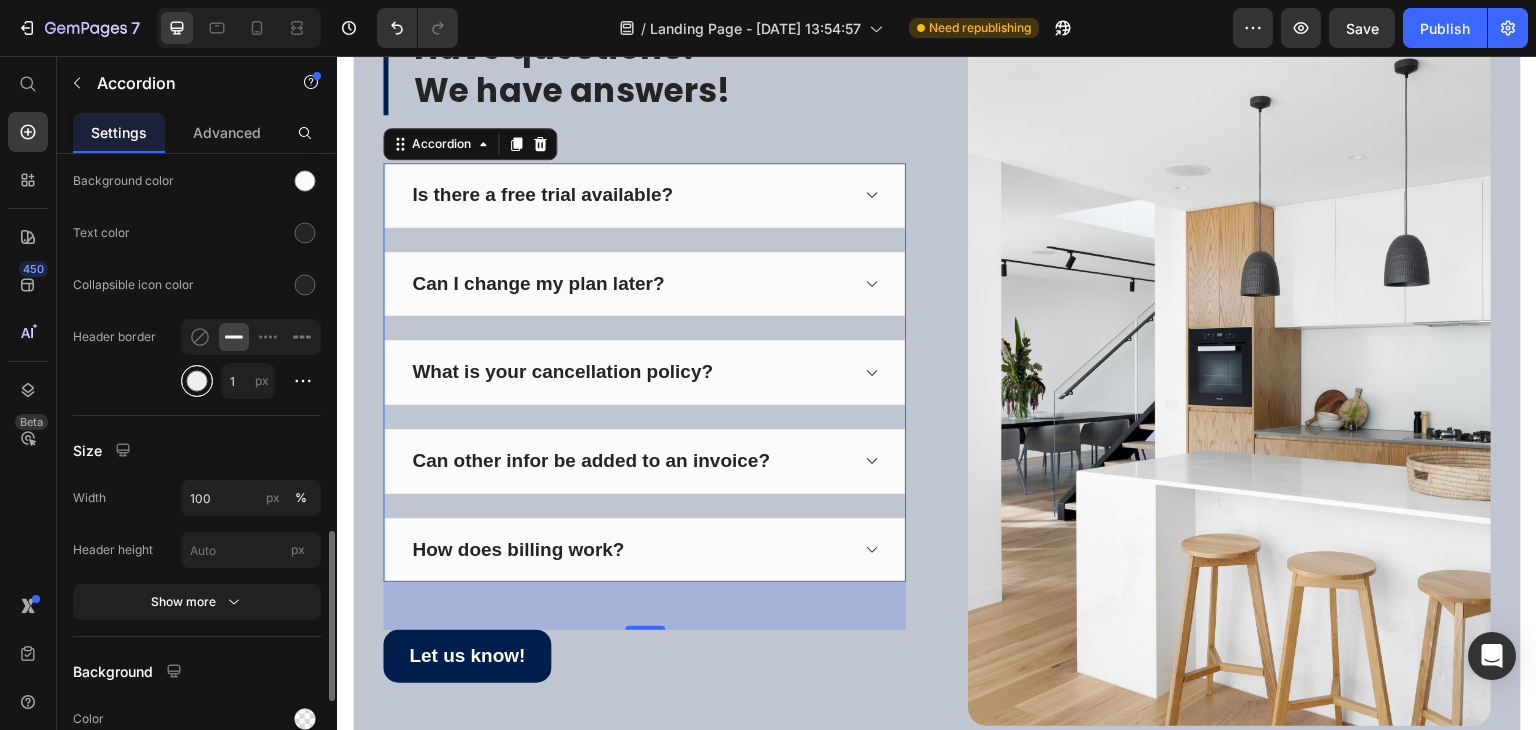 click at bounding box center [197, 381] 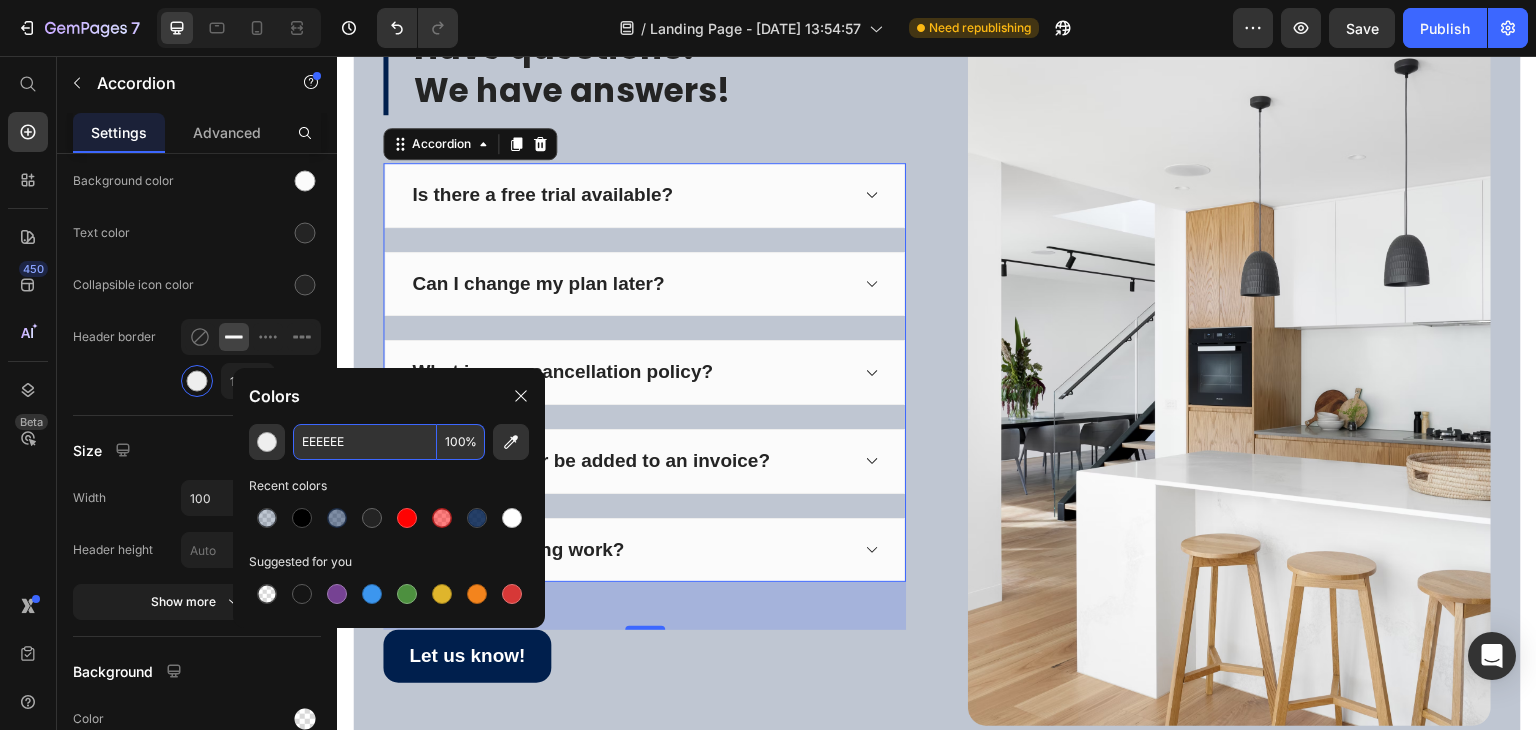 click on "100" at bounding box center (461, 442) 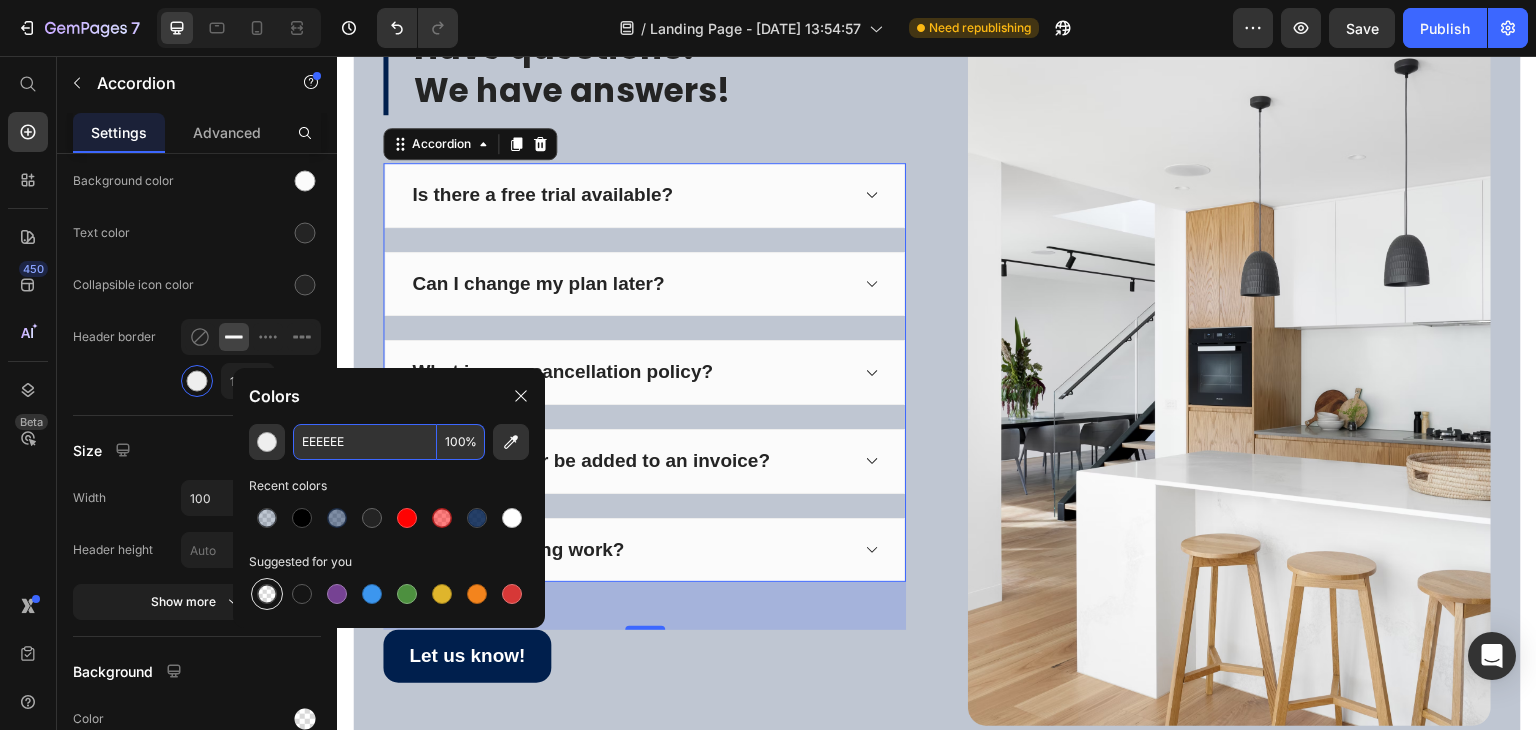 click at bounding box center (267, 594) 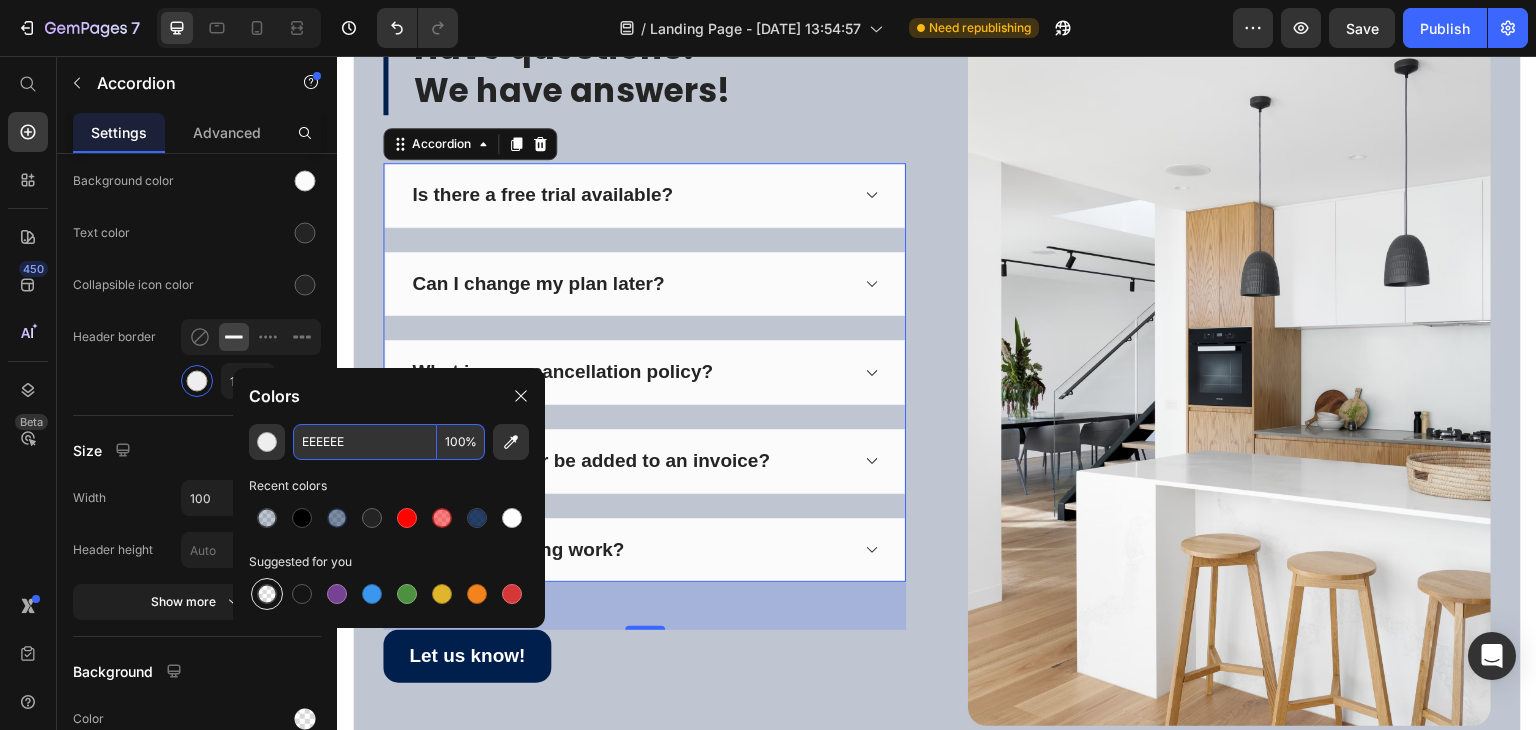 type on "000000" 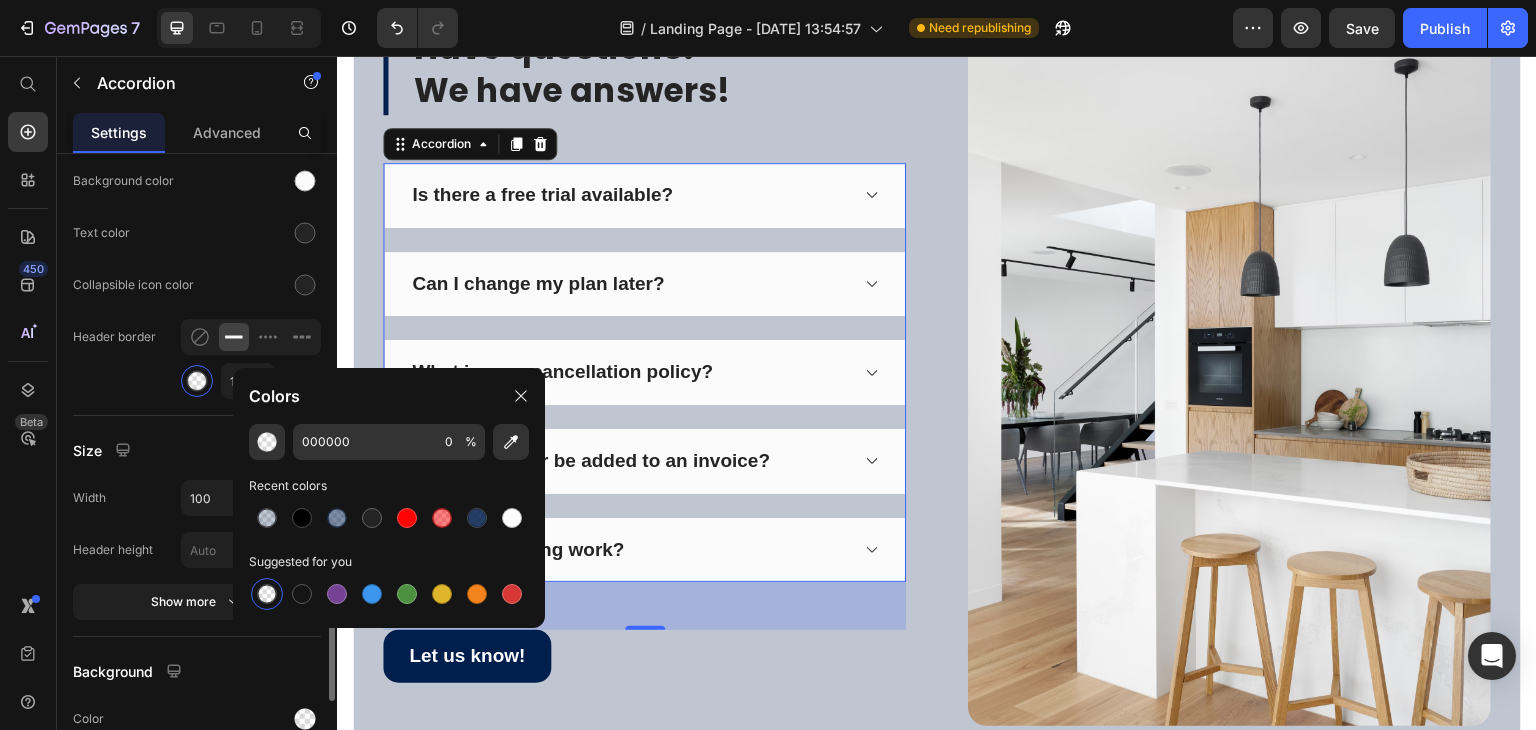 click on "Header border 1 px" 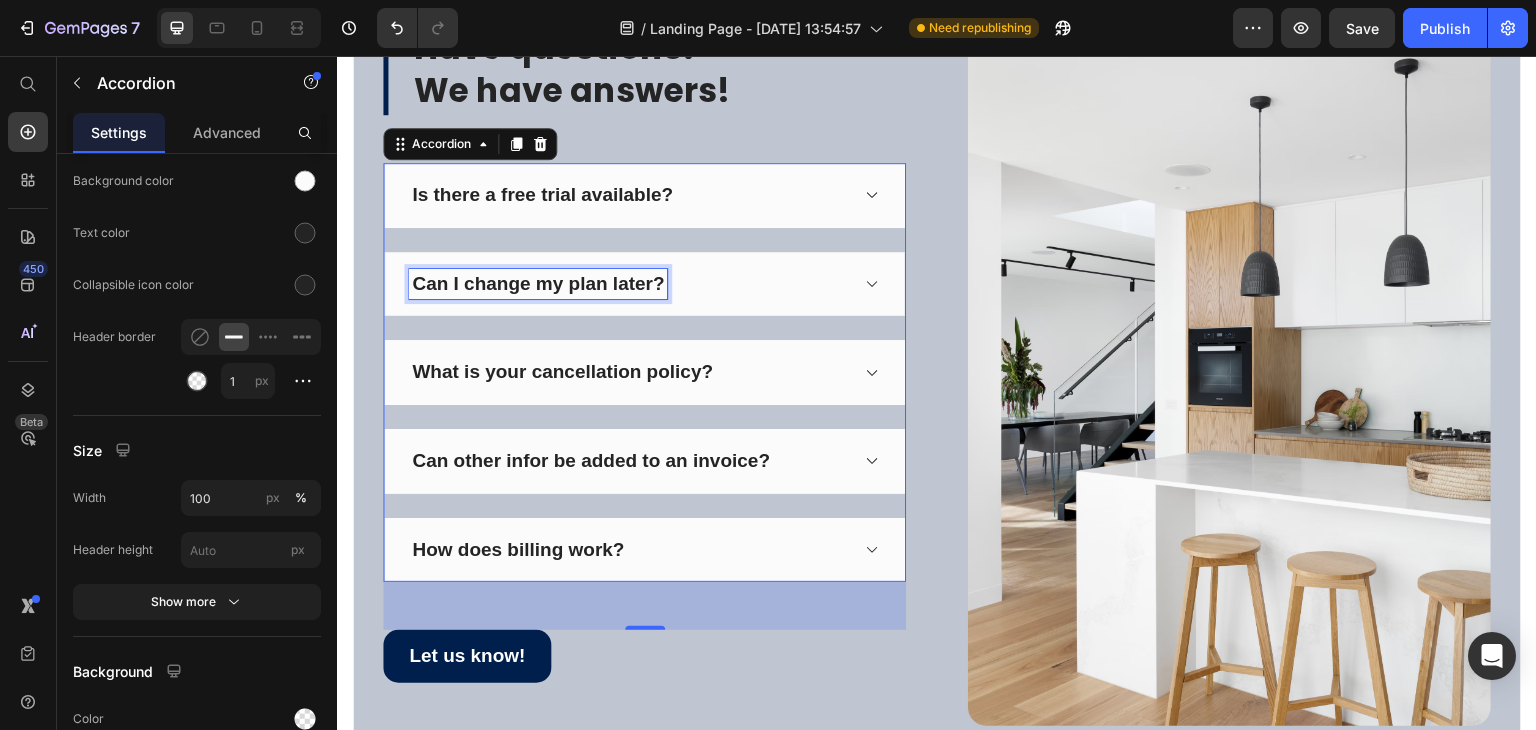 click on "Can I change my plan later?" at bounding box center (538, 284) 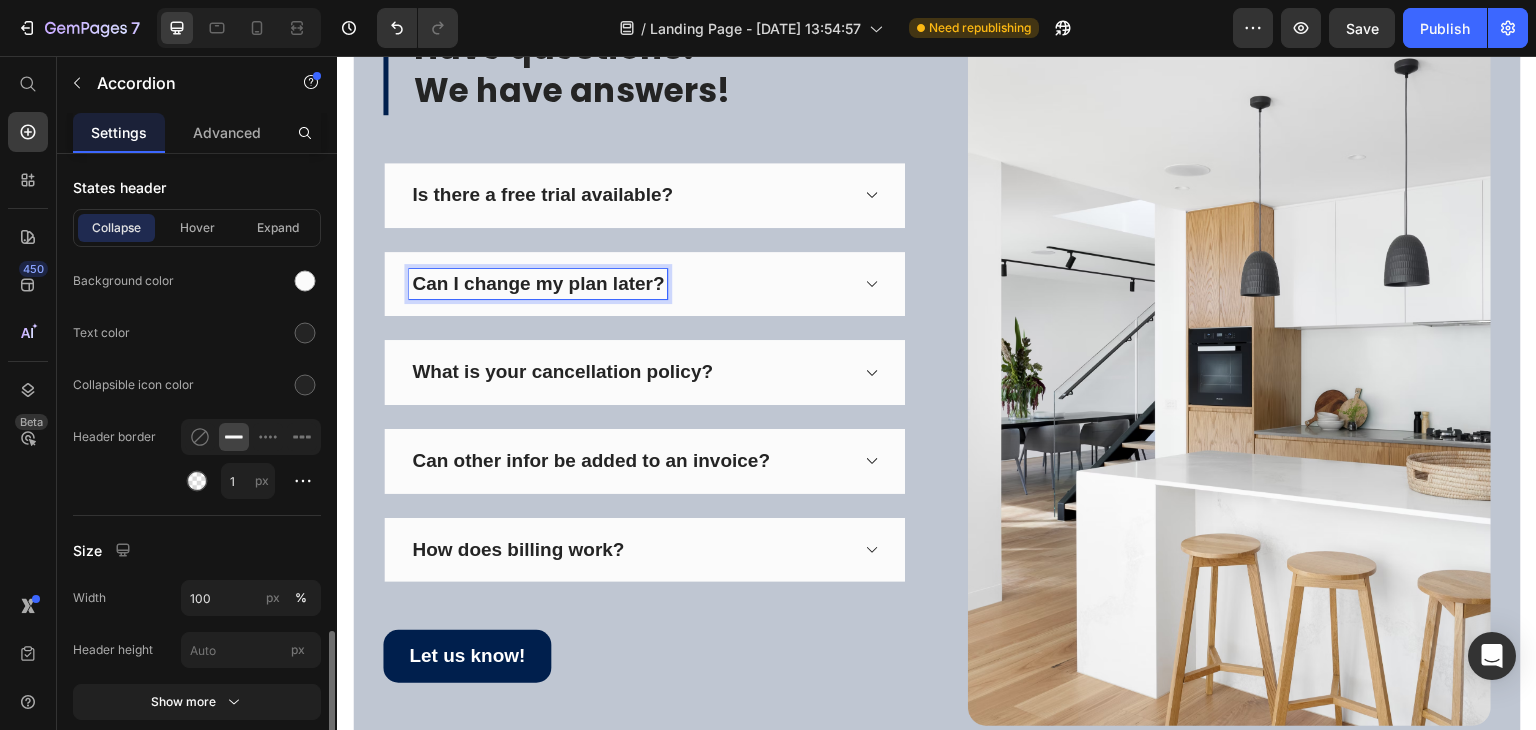 scroll, scrollTop: 1200, scrollLeft: 0, axis: vertical 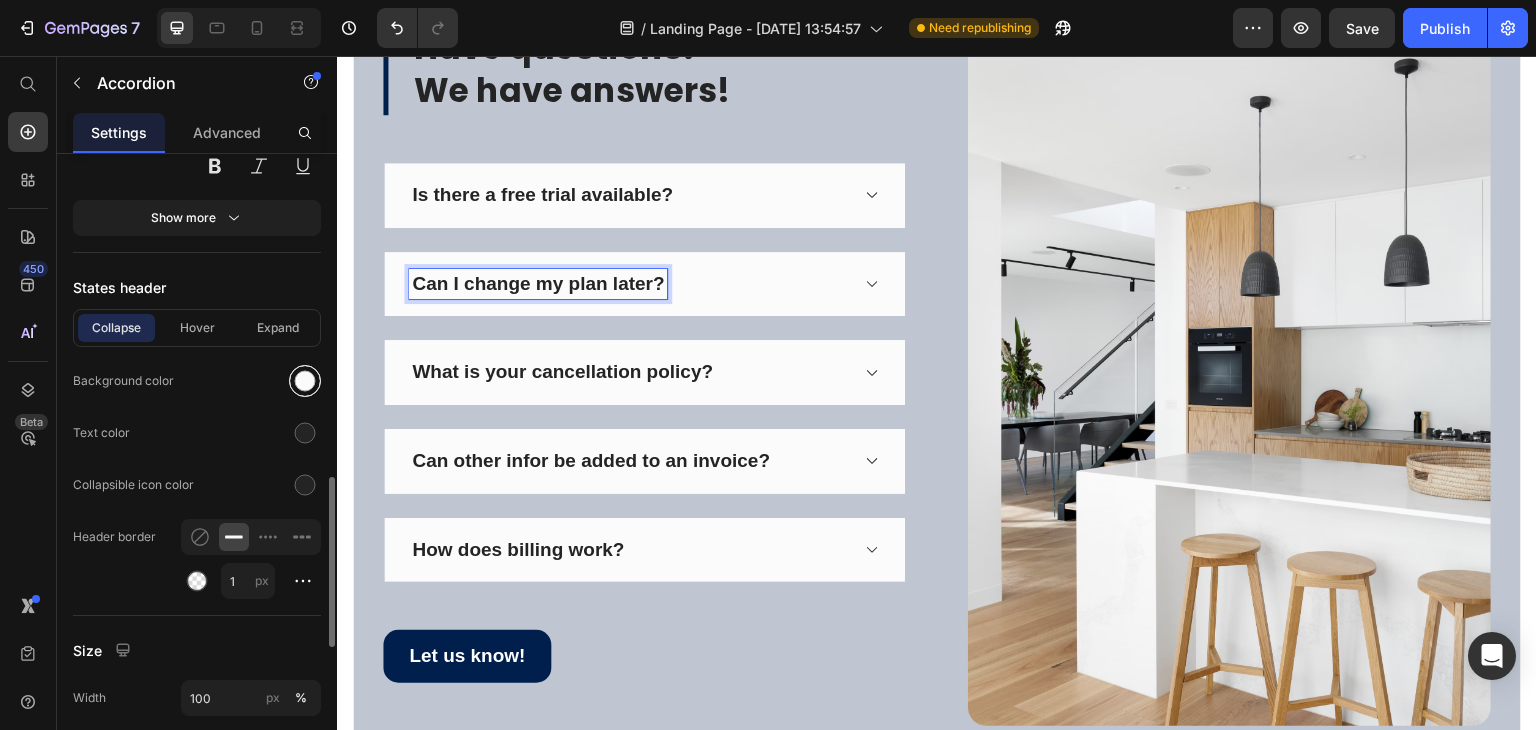 click at bounding box center [305, 381] 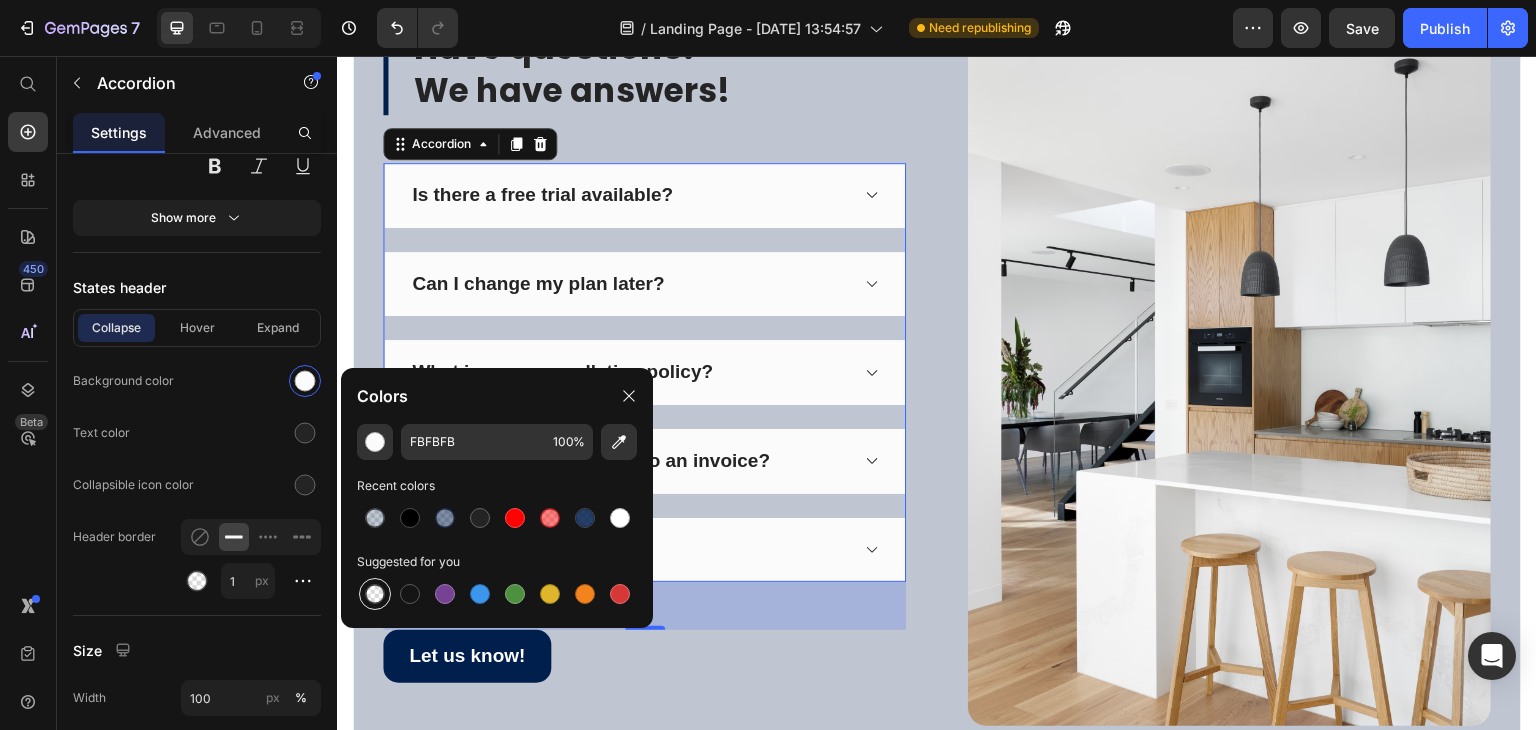 click at bounding box center [375, 594] 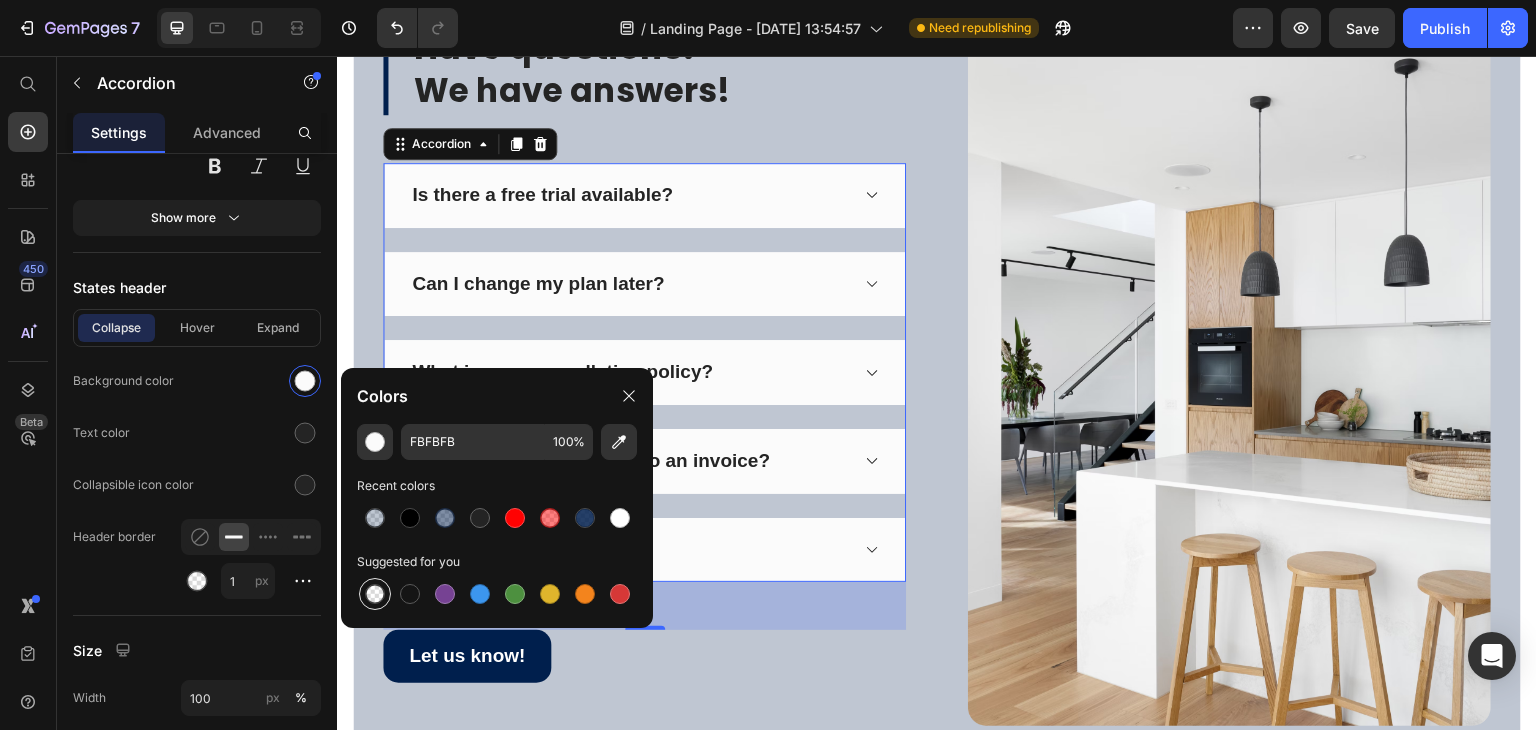 type on "000000" 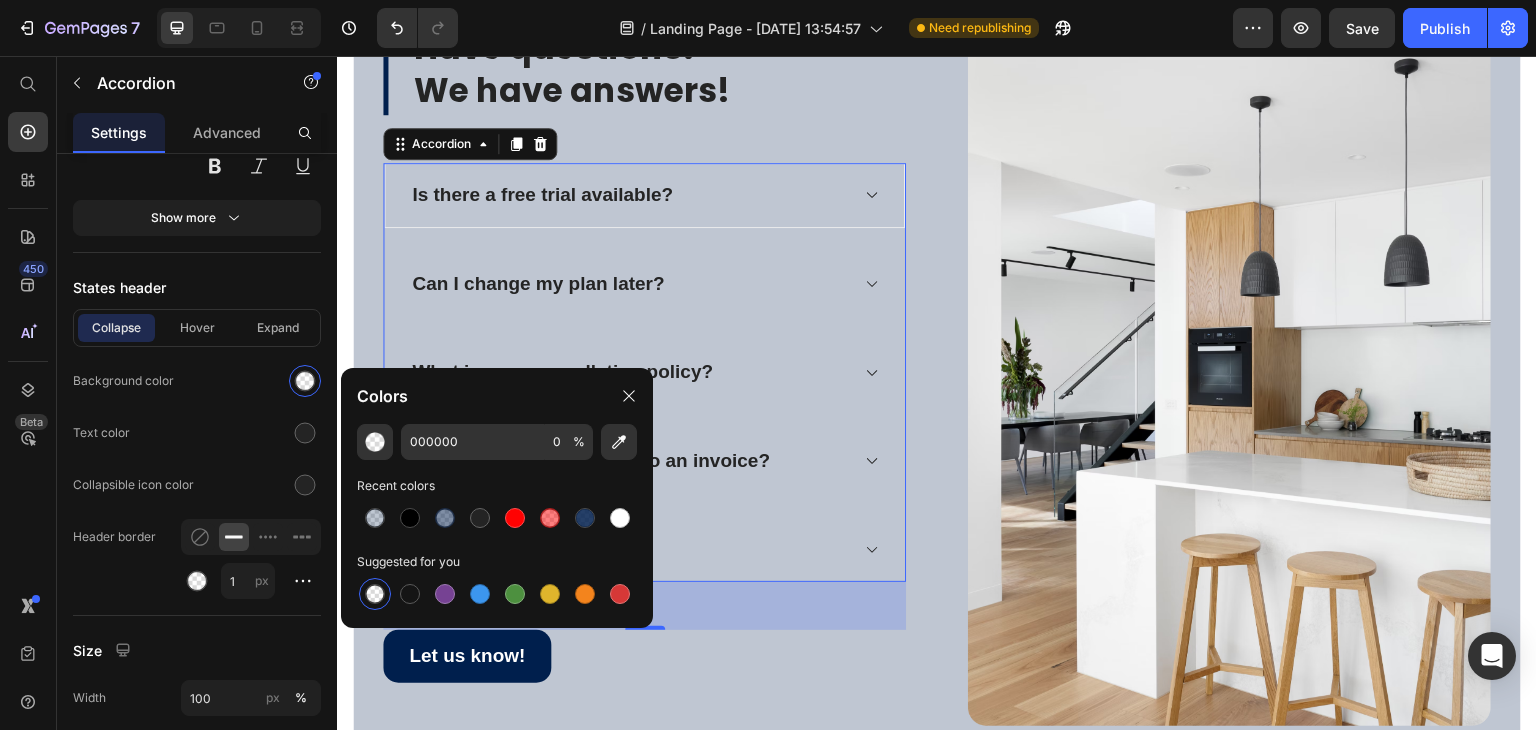 click on "Is there a free trial available?" at bounding box center [628, 195] 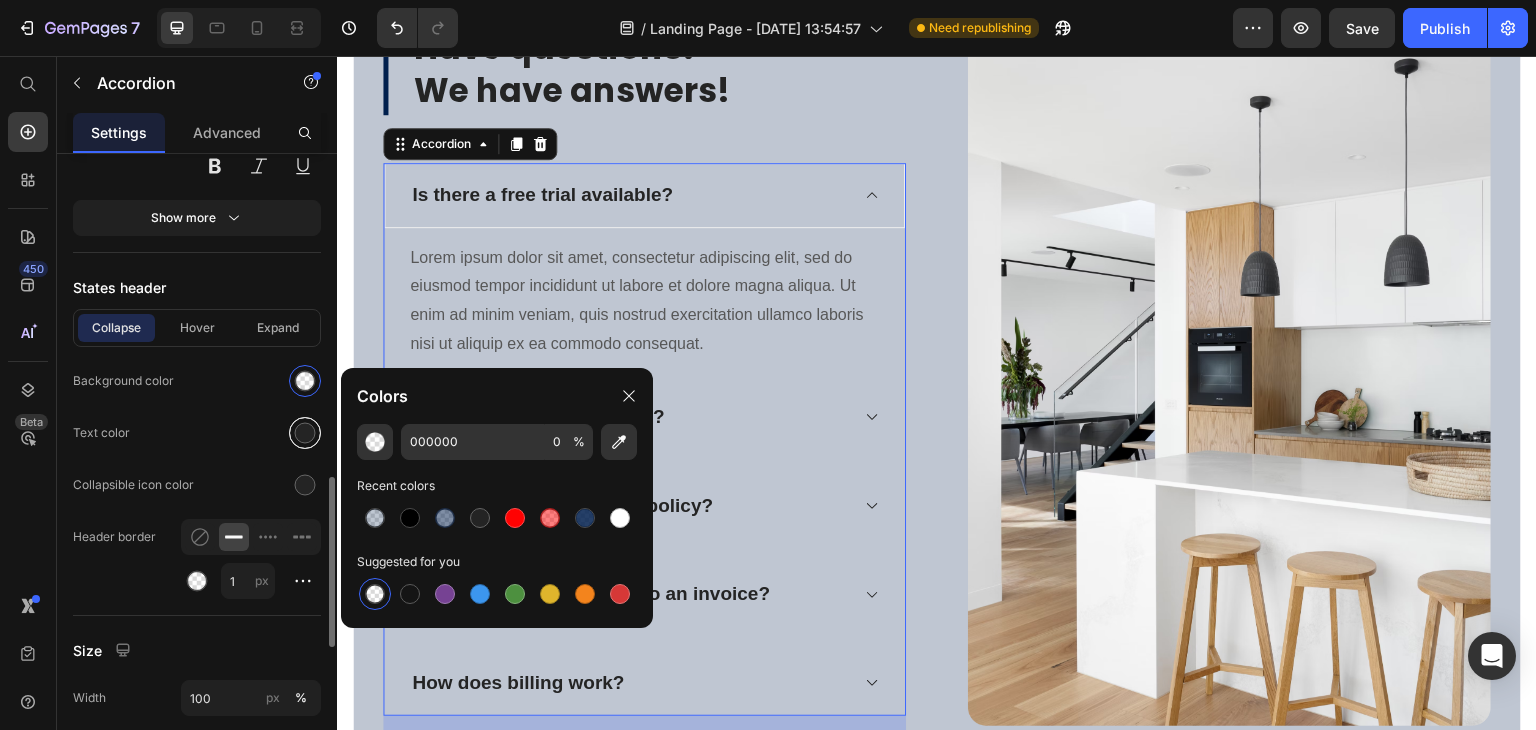 click at bounding box center [305, 433] 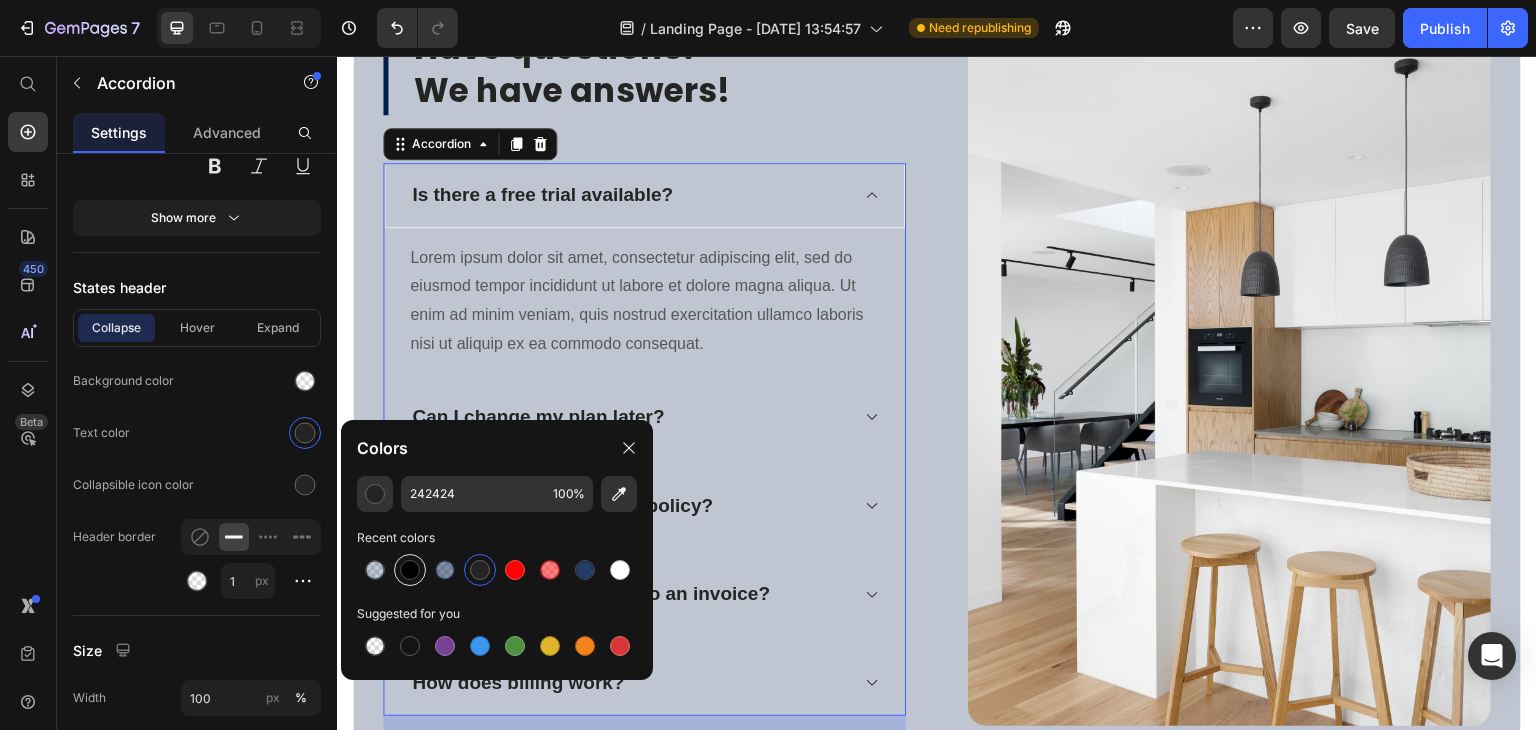 click at bounding box center [410, 570] 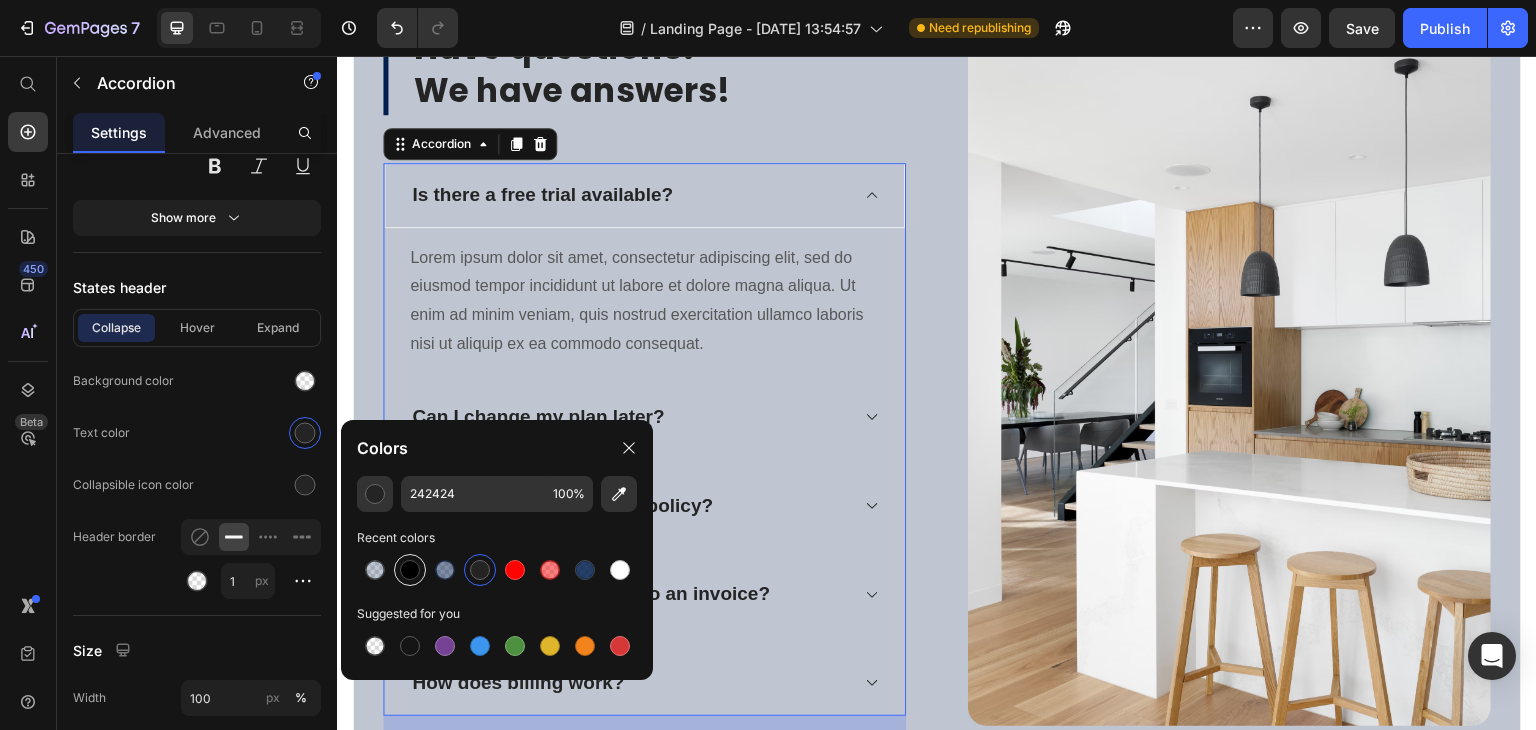 type on "000000" 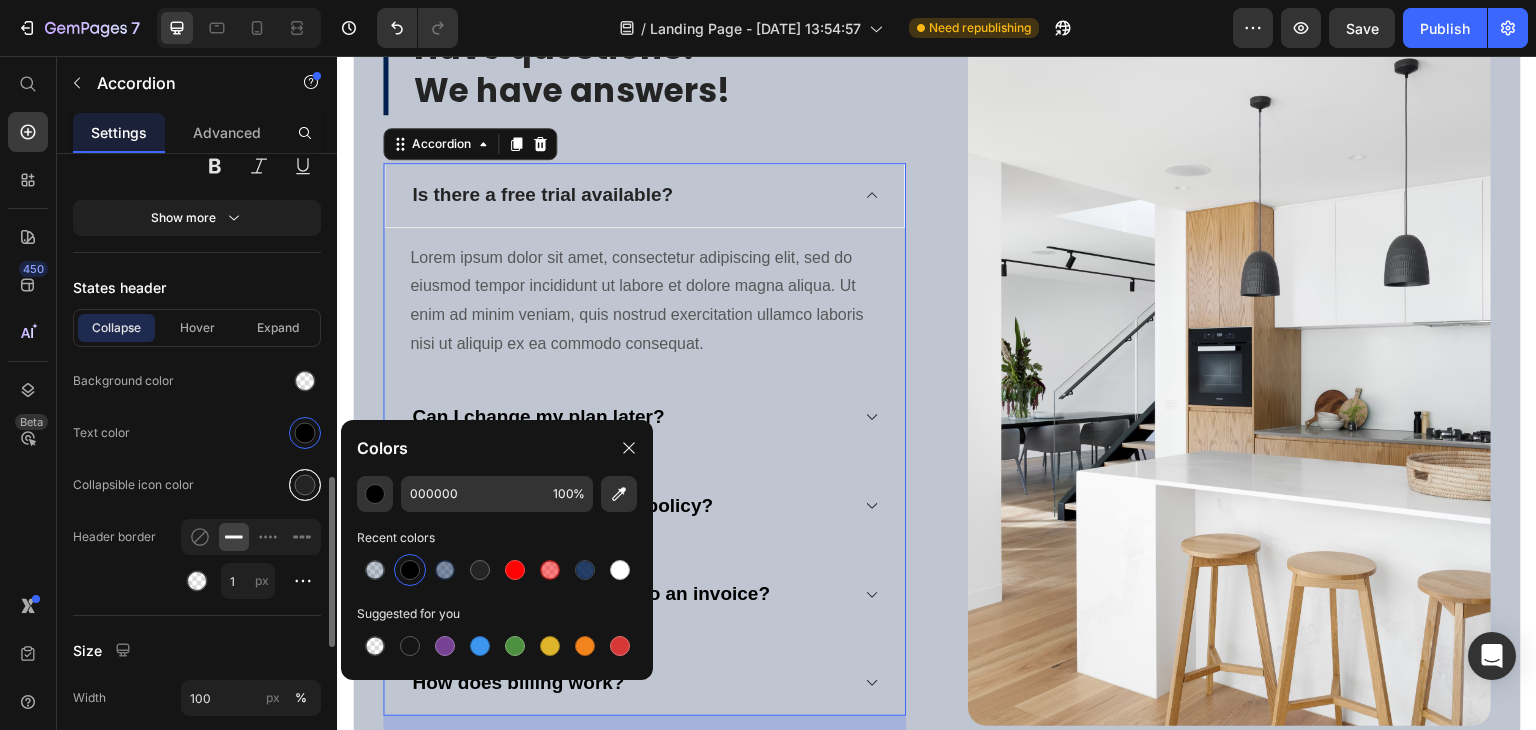 click at bounding box center [305, 485] 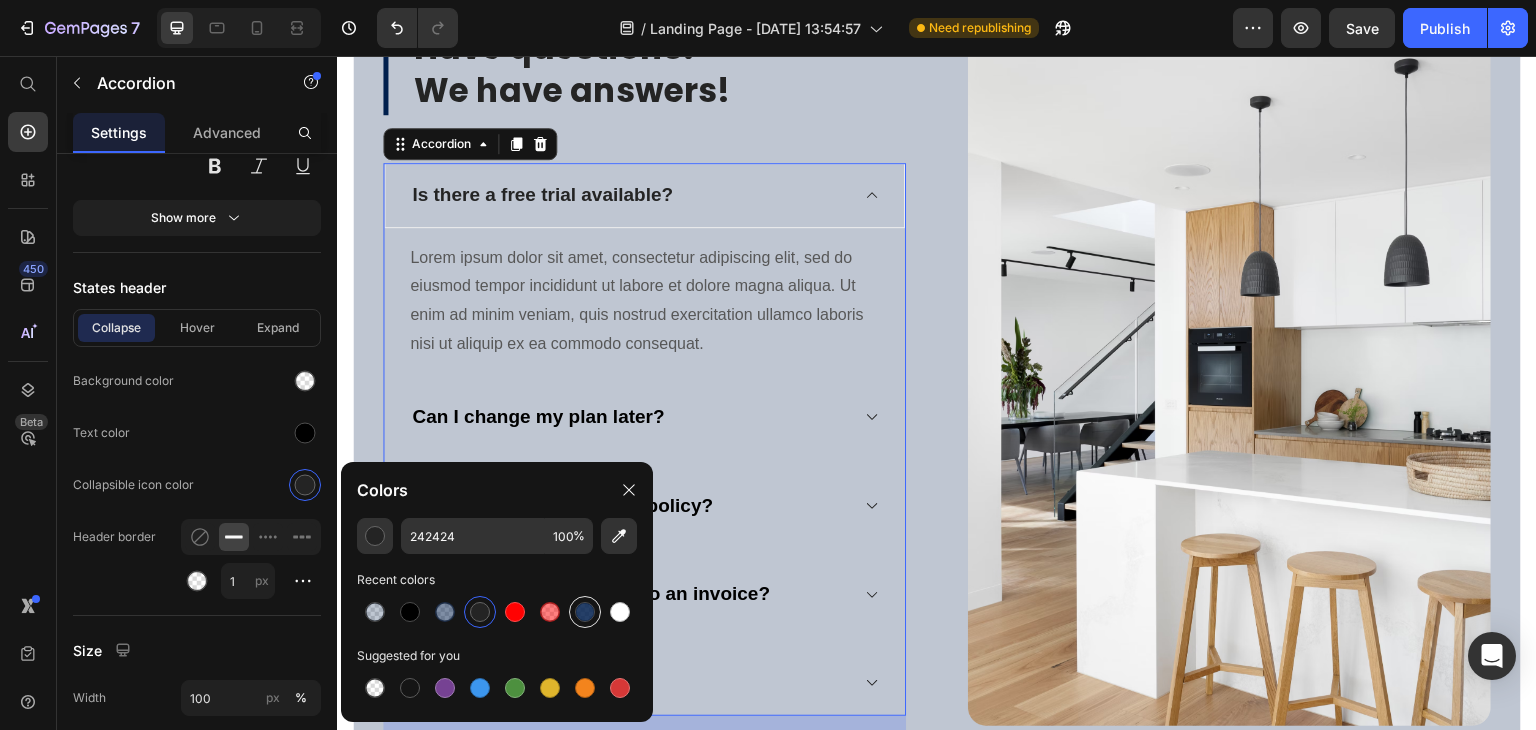 click at bounding box center (585, 612) 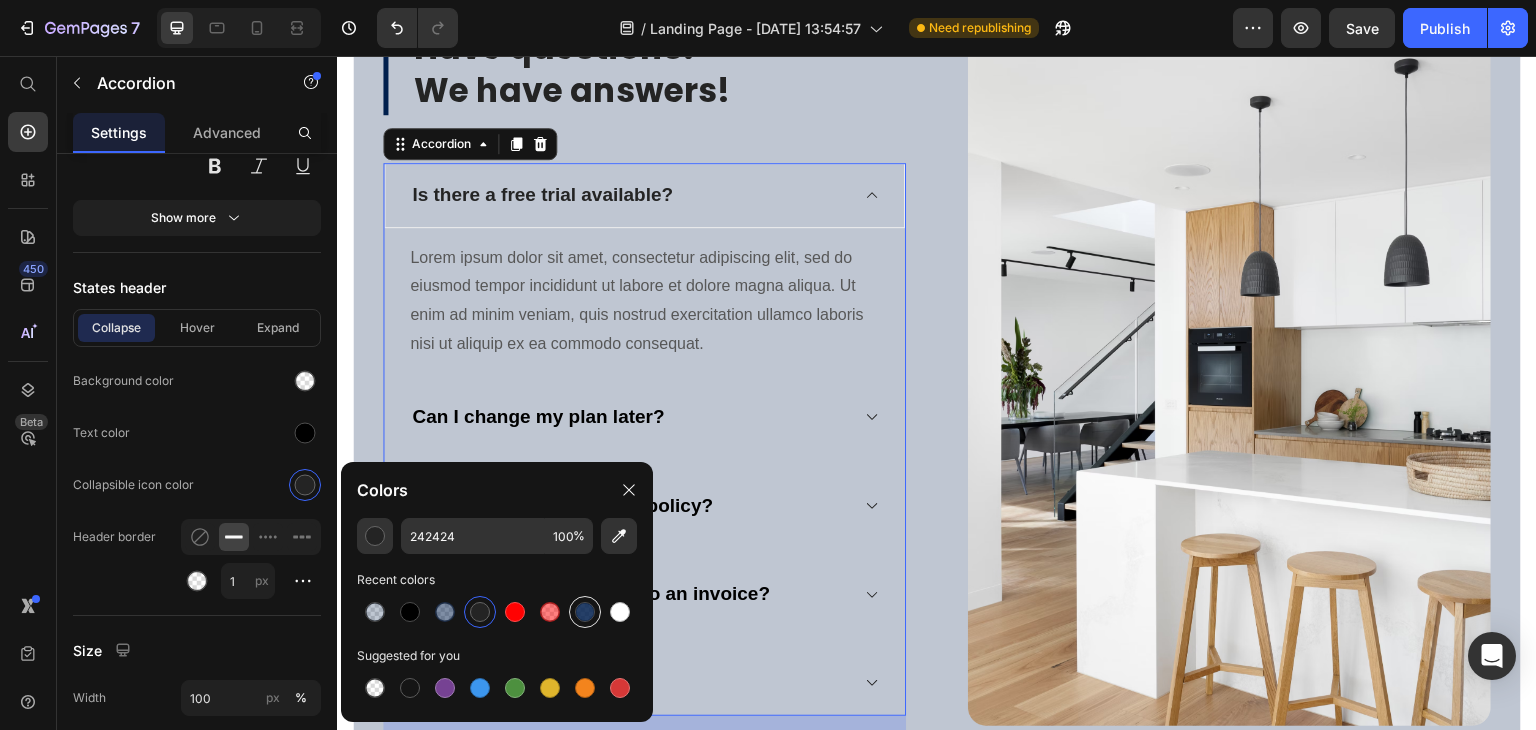 type on "001F4D" 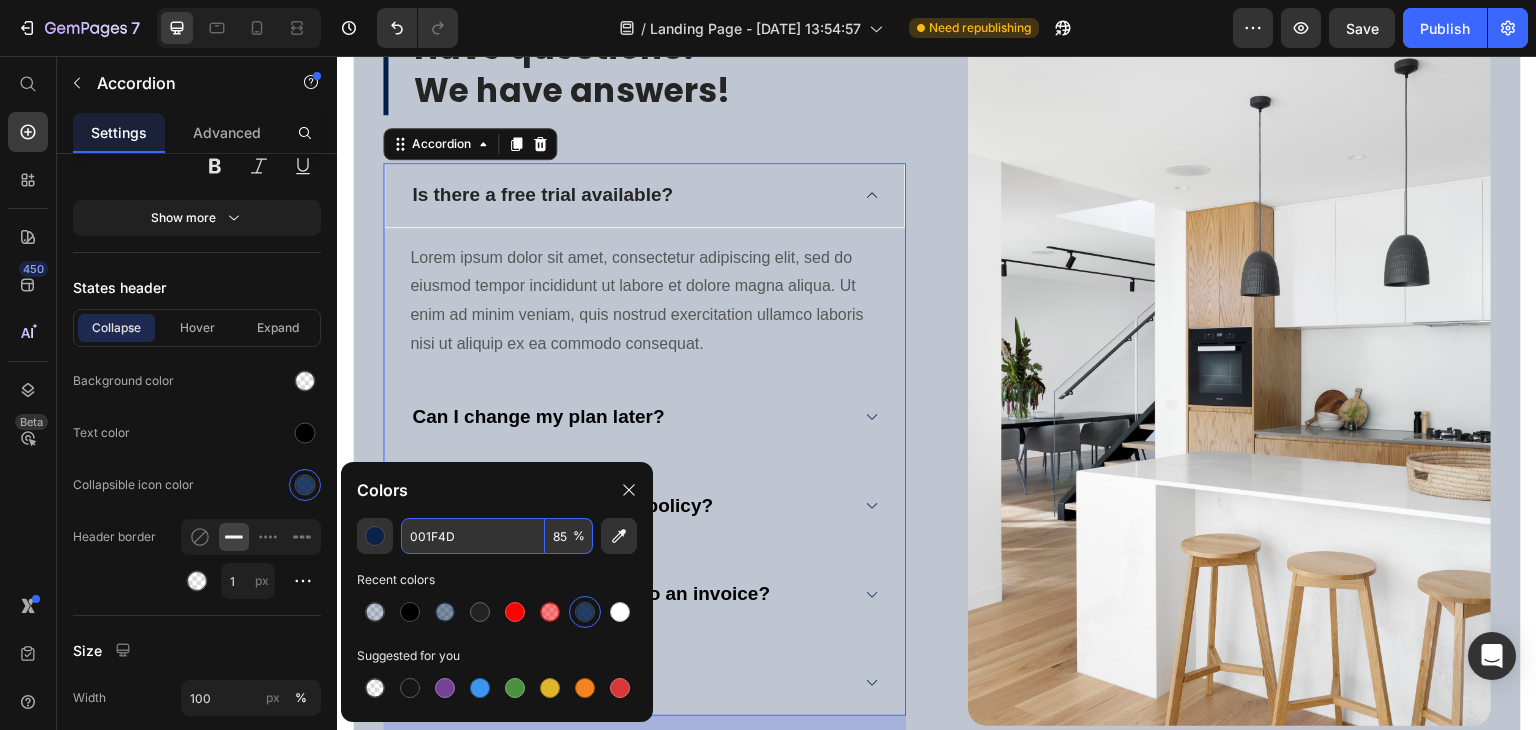 click on "85" at bounding box center (569, 536) 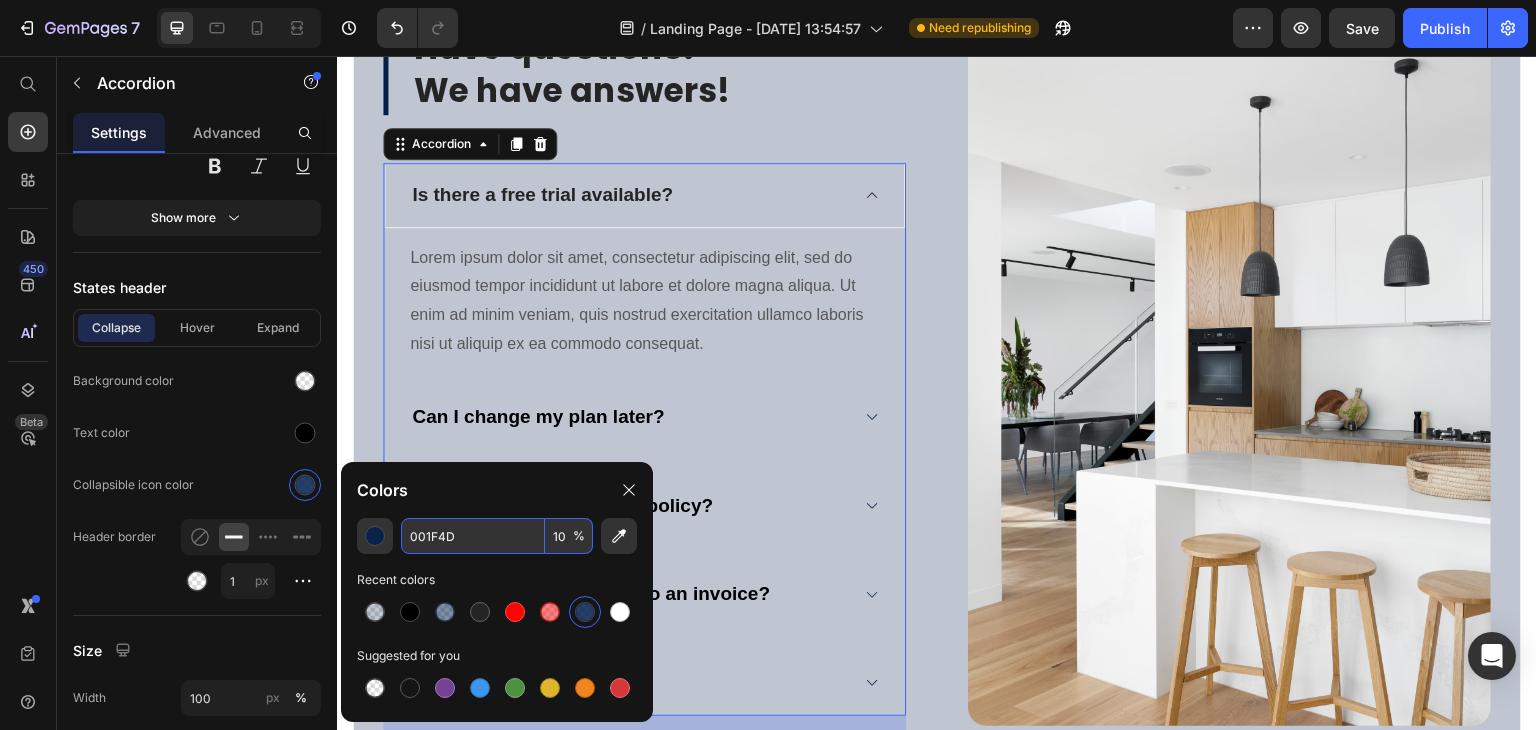 type on "100" 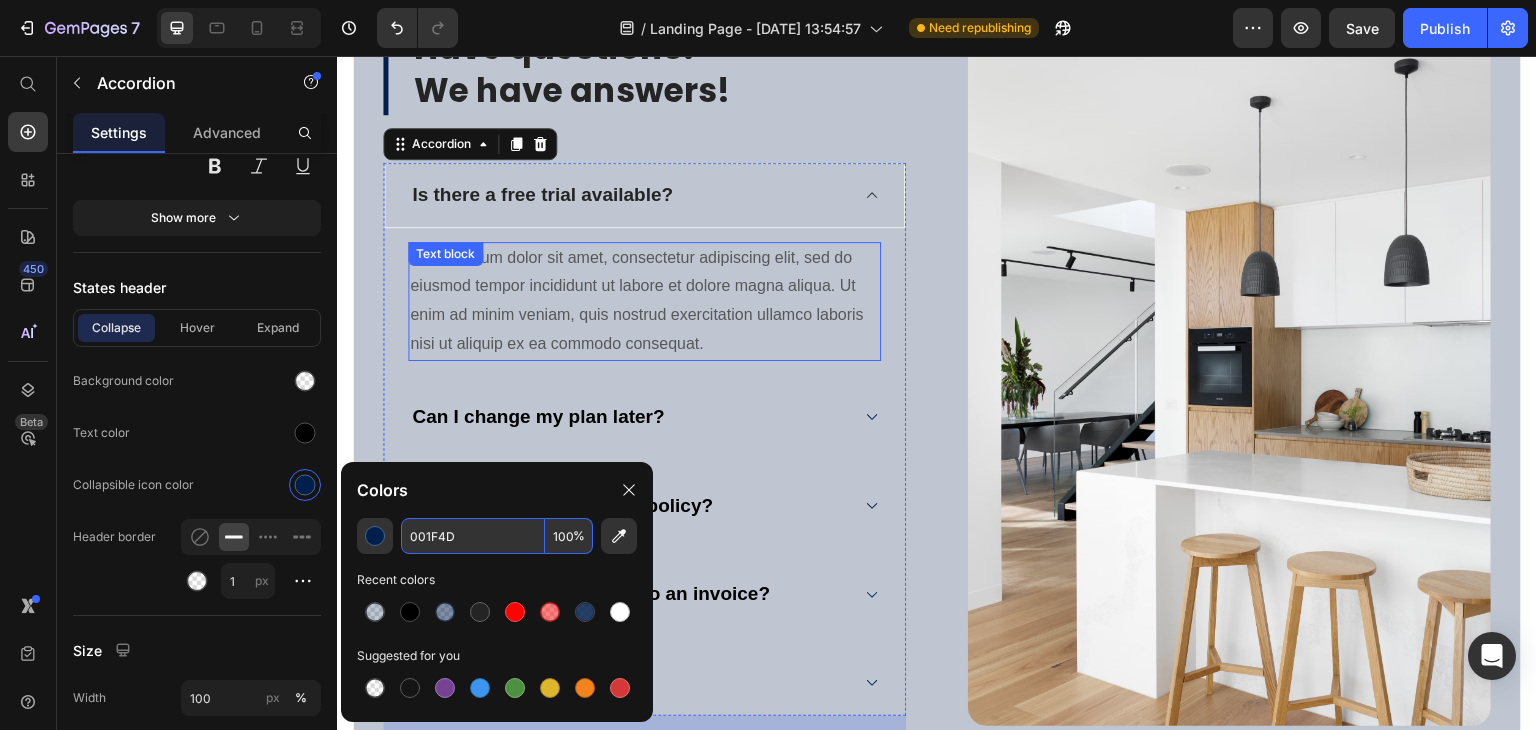 click on "Lorem ipsum dolor sit amet, consectetur adipiscing elit, sed do eiusmod tempor incididunt ut labore et dolore magna aliqua. Ut enim ad minim veniam, quis nostrud exercitation ullamco laboris nisi ut aliquip ex ea commodo consequat." at bounding box center (644, 301) 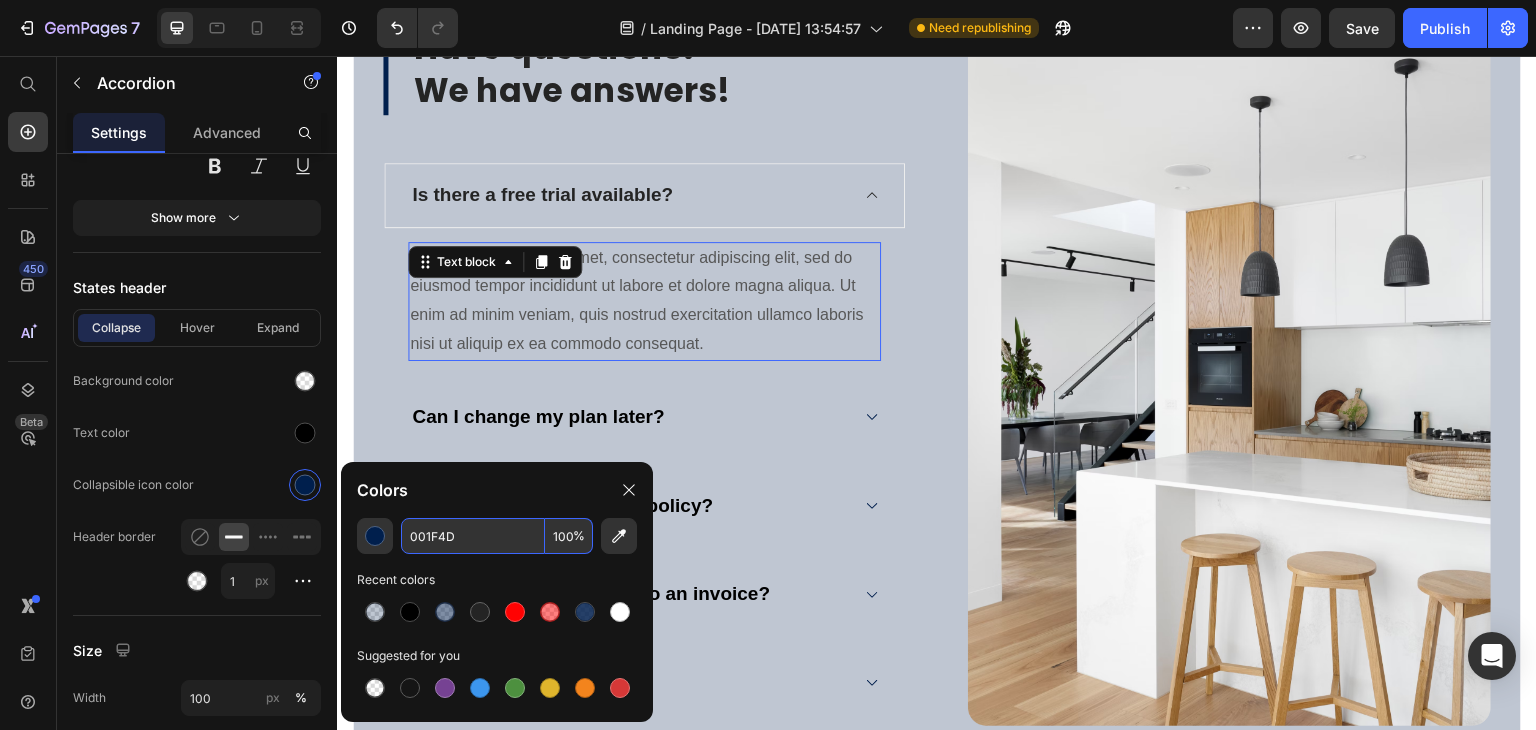 scroll, scrollTop: 0, scrollLeft: 0, axis: both 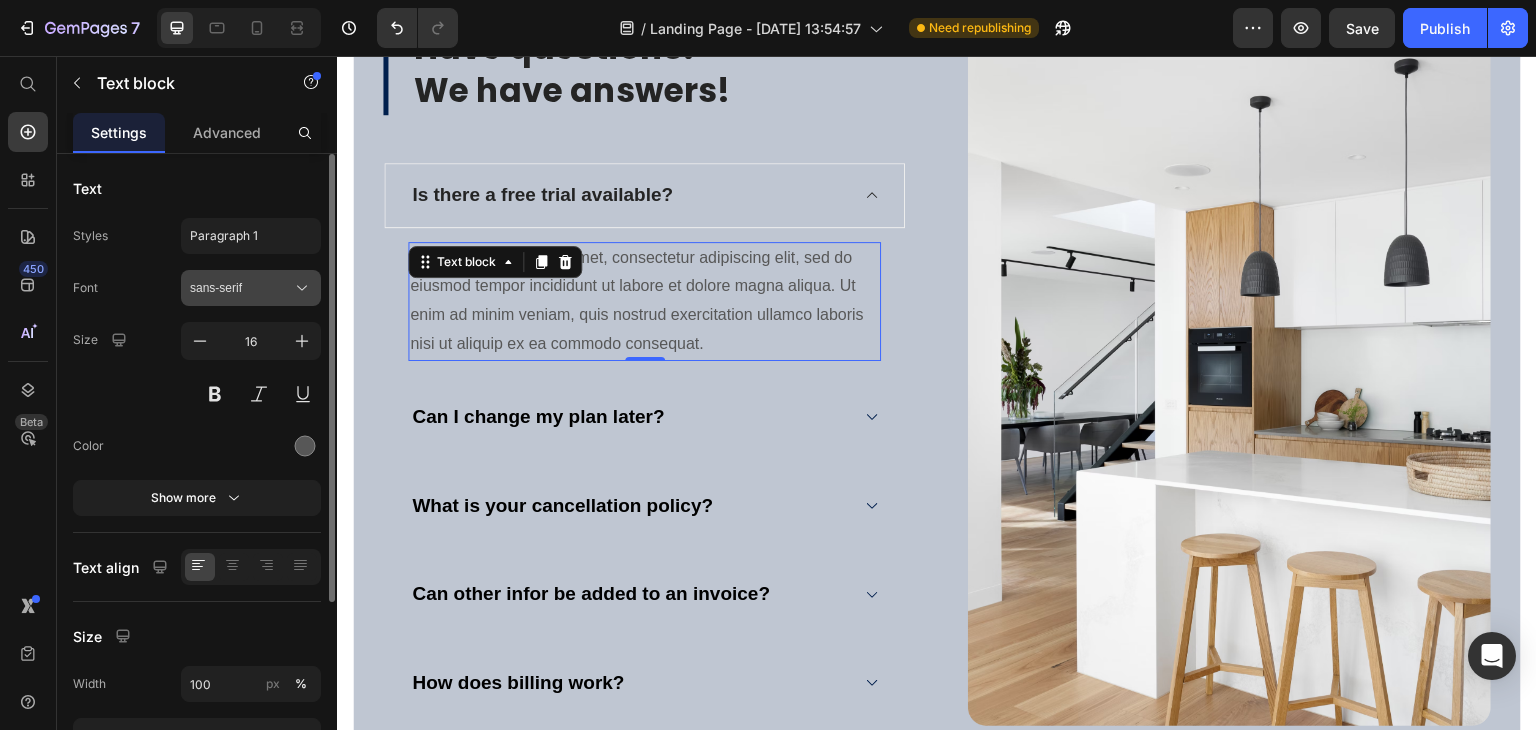 click on "sans-serif" at bounding box center [241, 288] 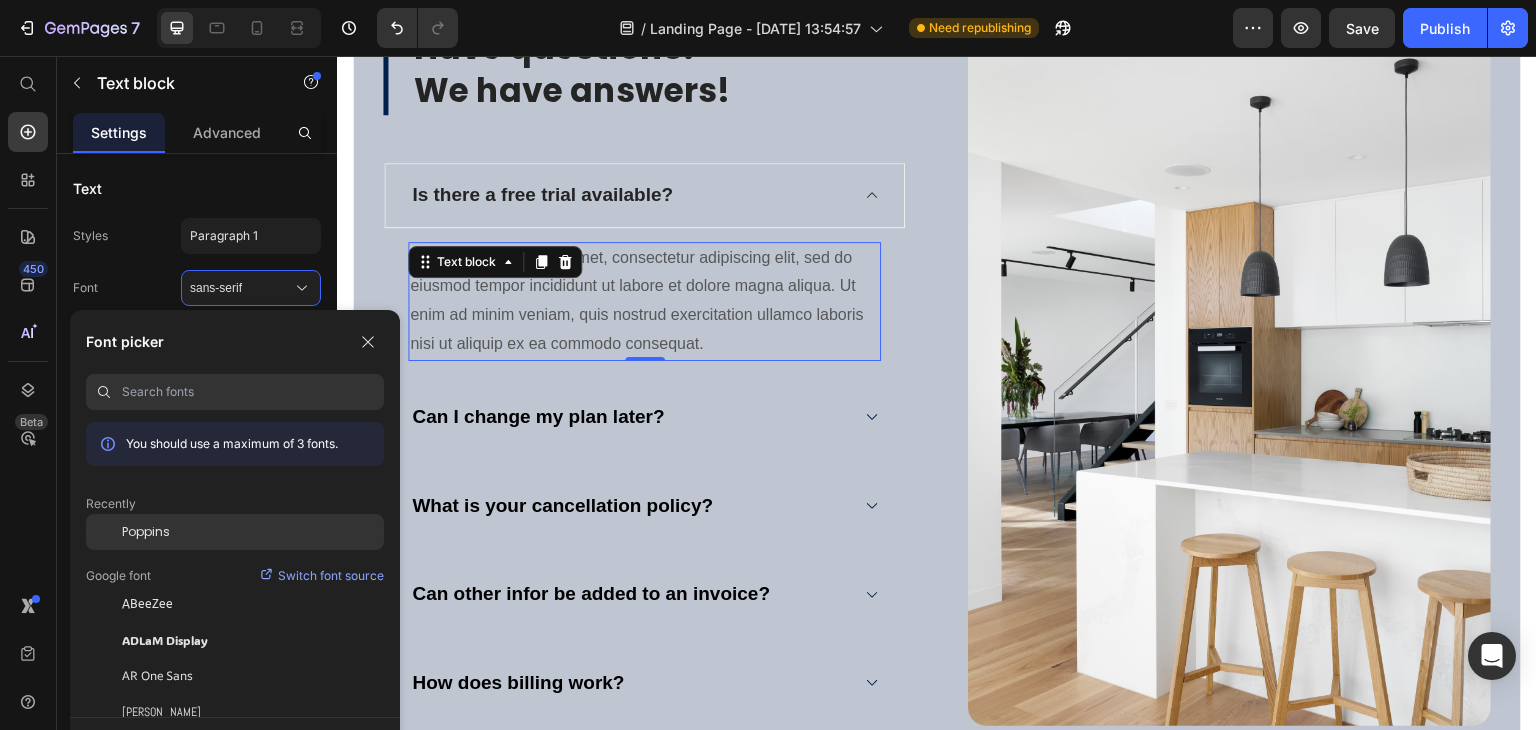 click on "Poppins" 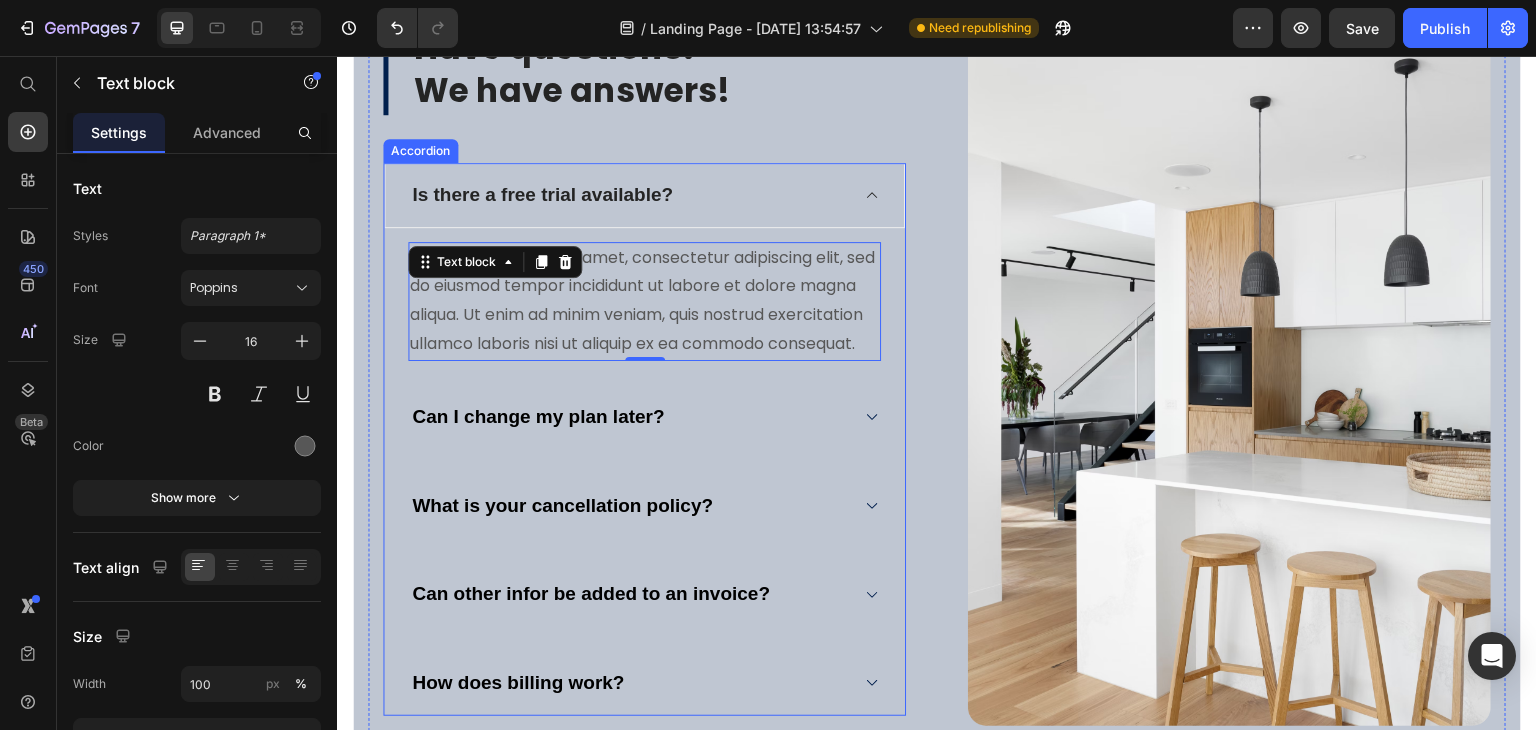 click on "Is there a free trial available?" at bounding box center [644, 195] 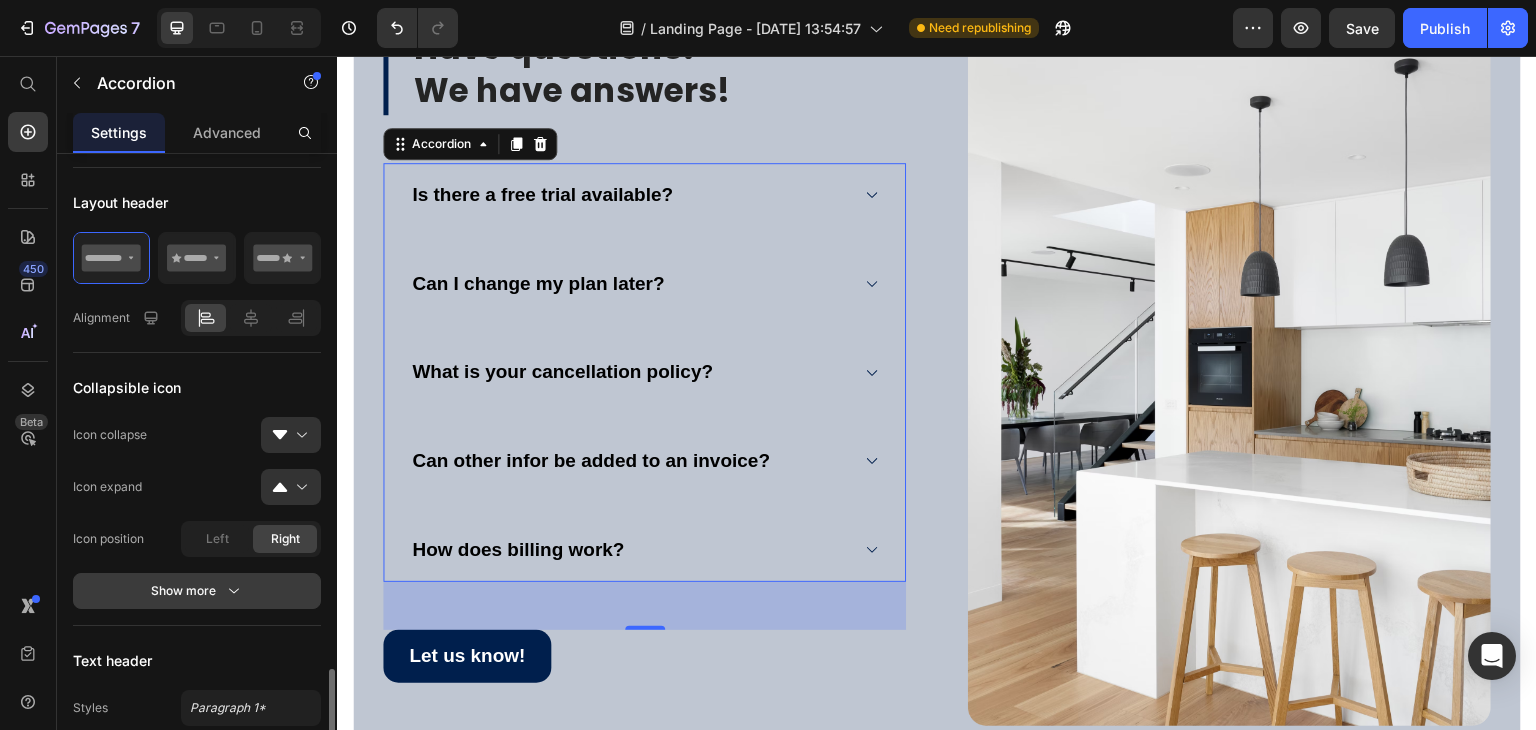 scroll, scrollTop: 900, scrollLeft: 0, axis: vertical 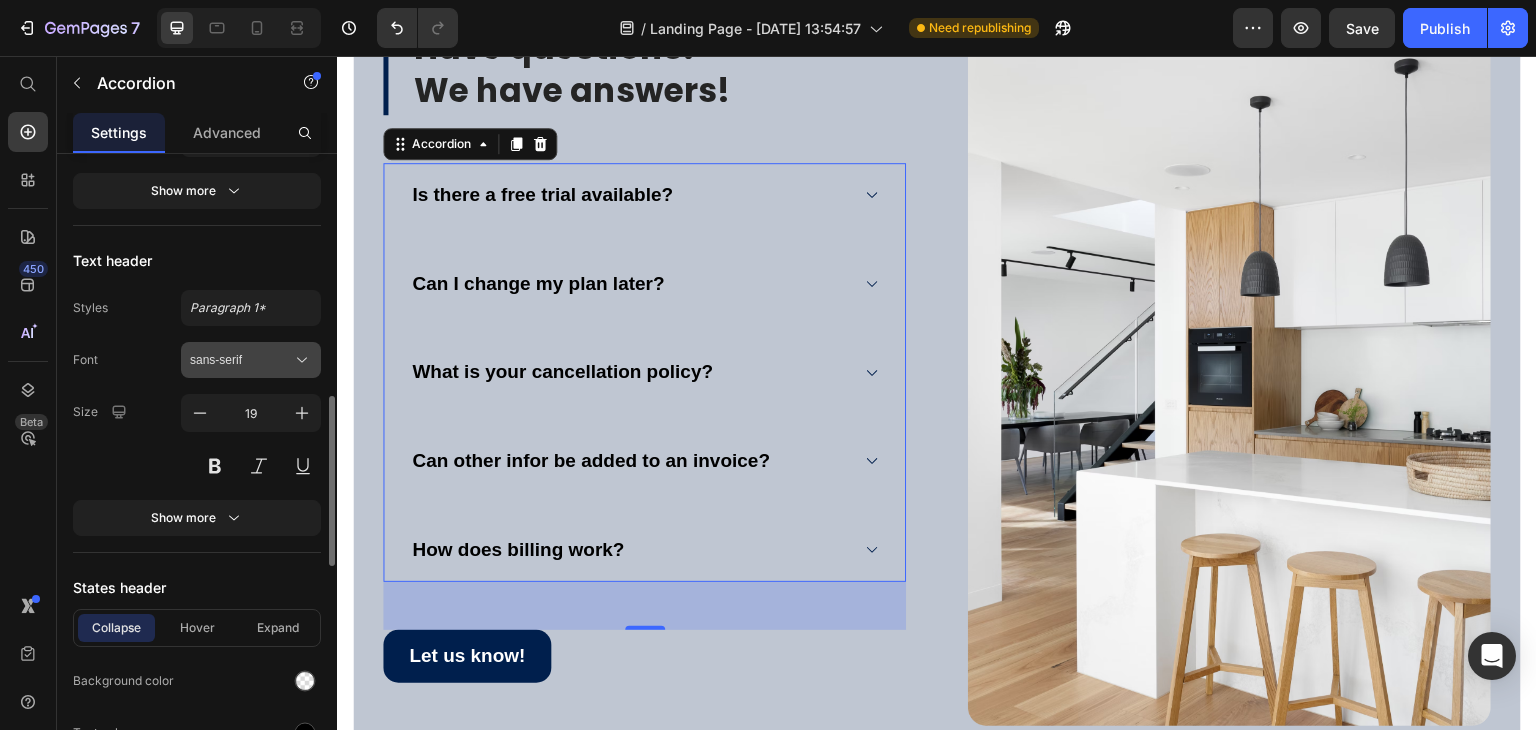 click on "sans-serif" at bounding box center (241, 360) 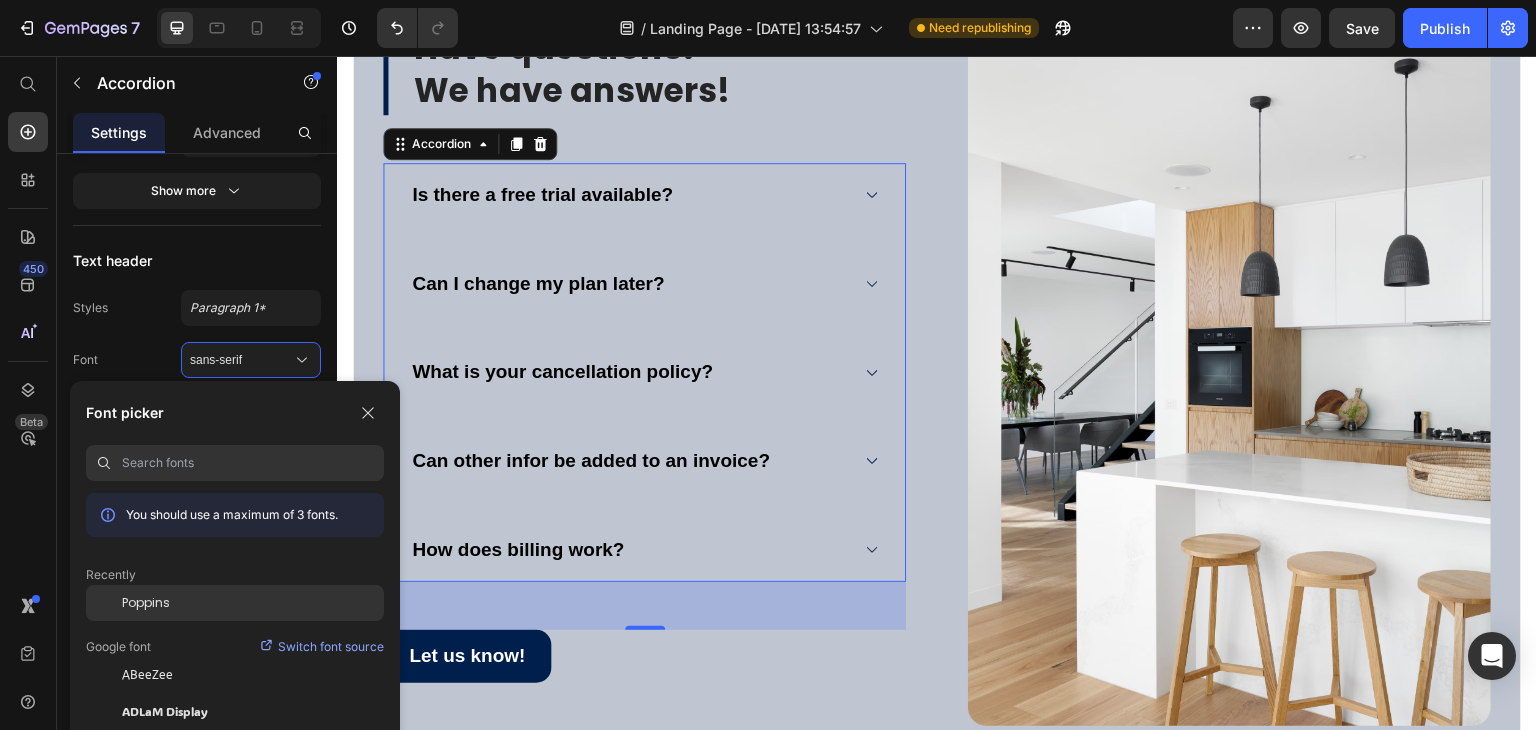 click on "Poppins" 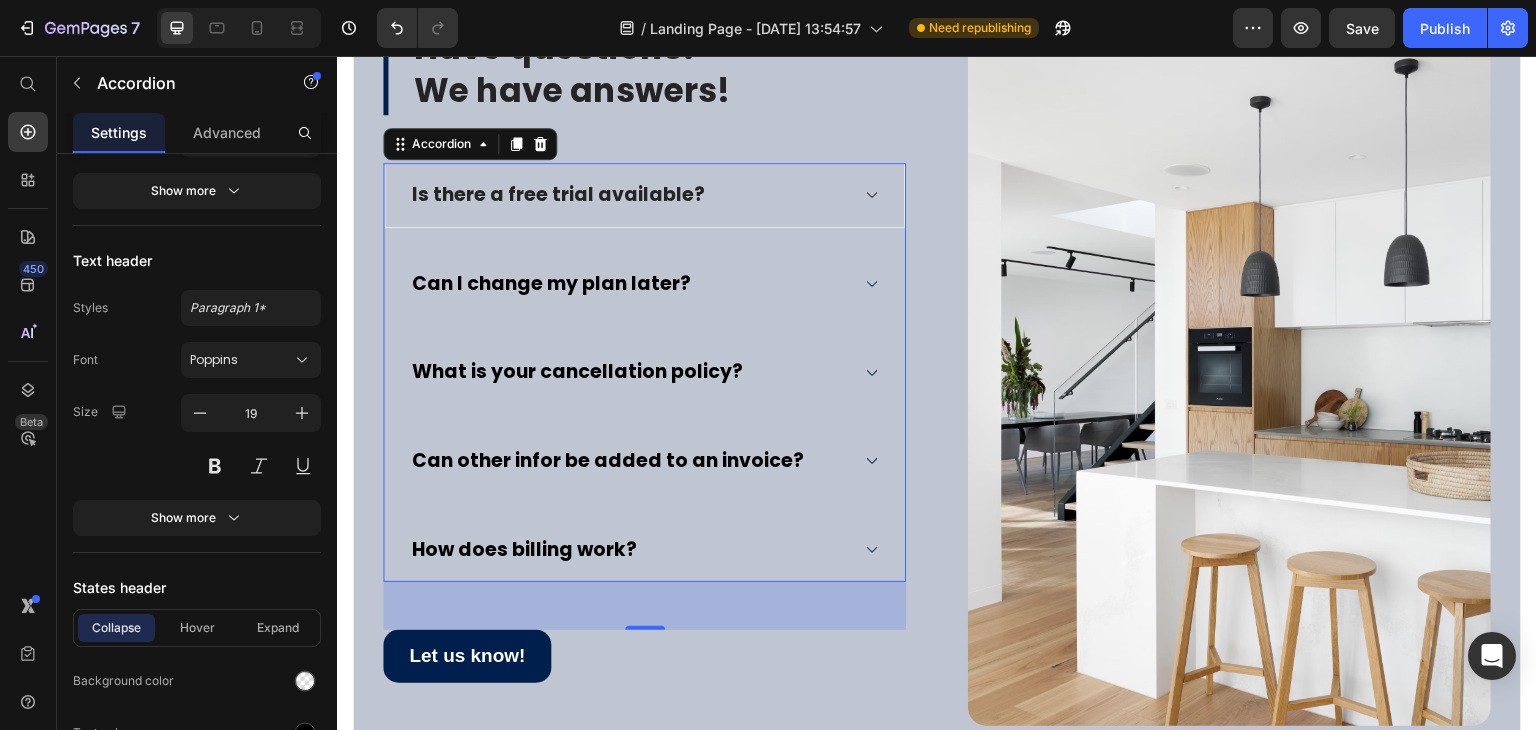 click on "Is there a free trial available?" at bounding box center (644, 195) 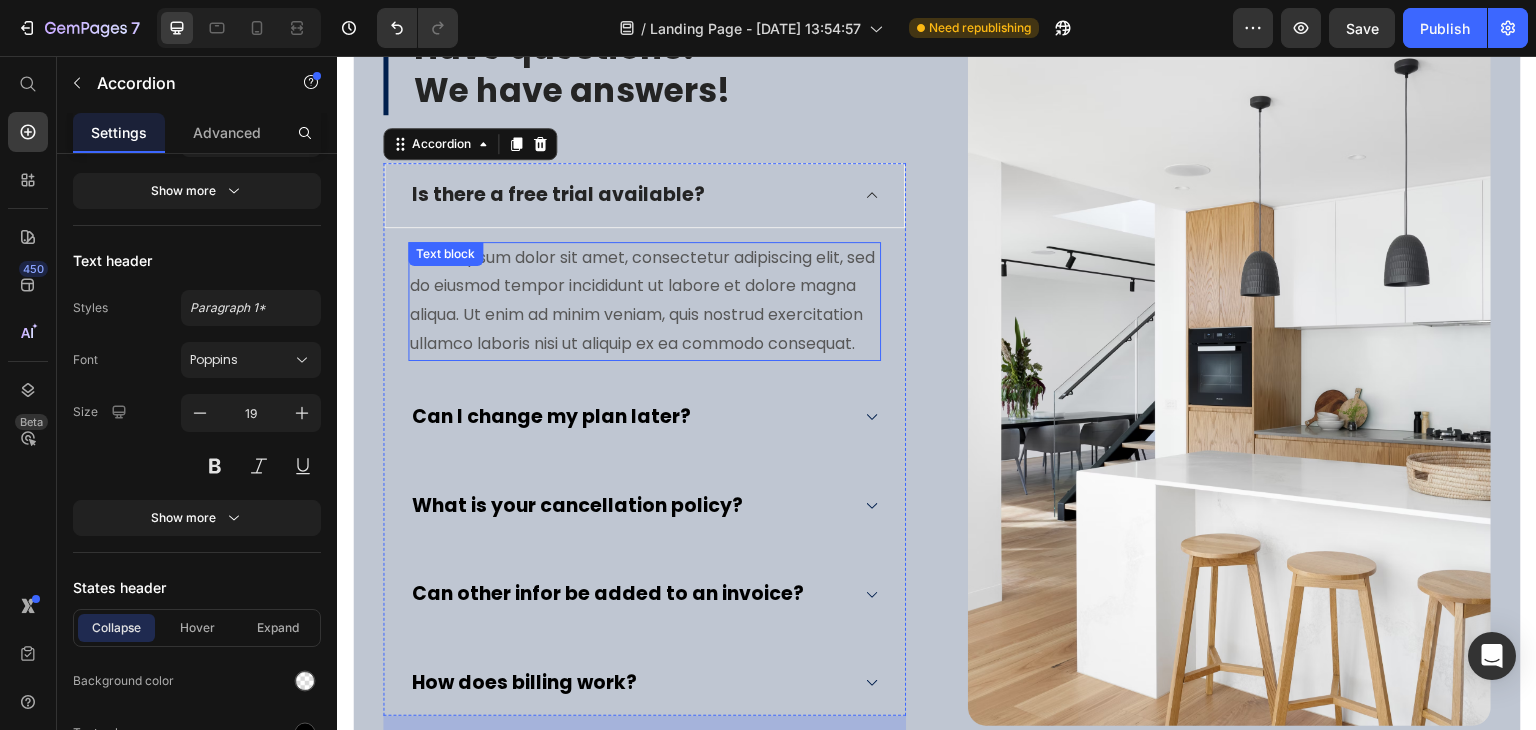 click on "Lorem ipsum dolor sit amet, consectetur adipiscing elit, sed do eiusmod tempor incididunt ut labore et dolore magna aliqua. Ut enim ad minim veniam, quis nostrud exercitation ullamco laboris nisi ut aliquip ex ea commodo consequat." at bounding box center [644, 301] 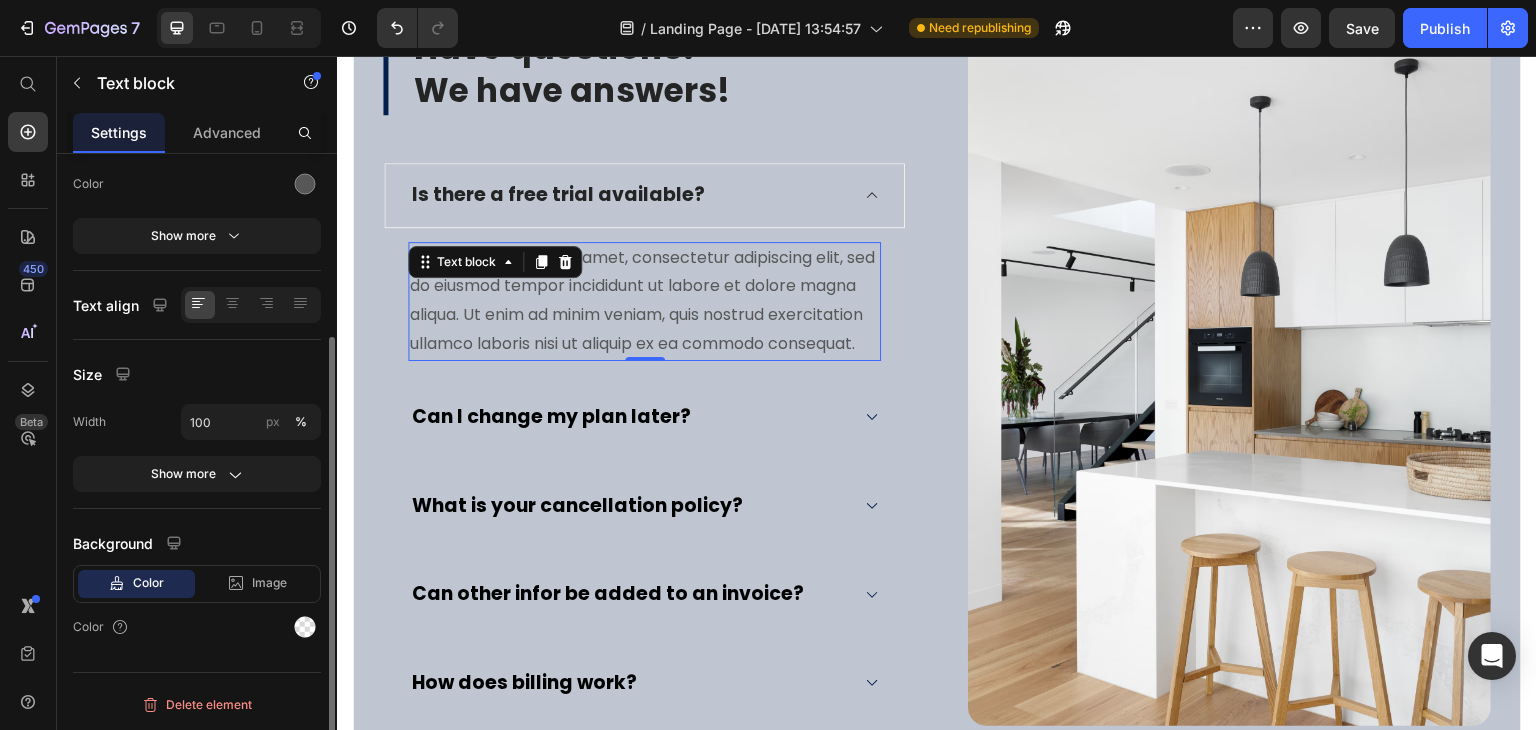 scroll, scrollTop: 0, scrollLeft: 0, axis: both 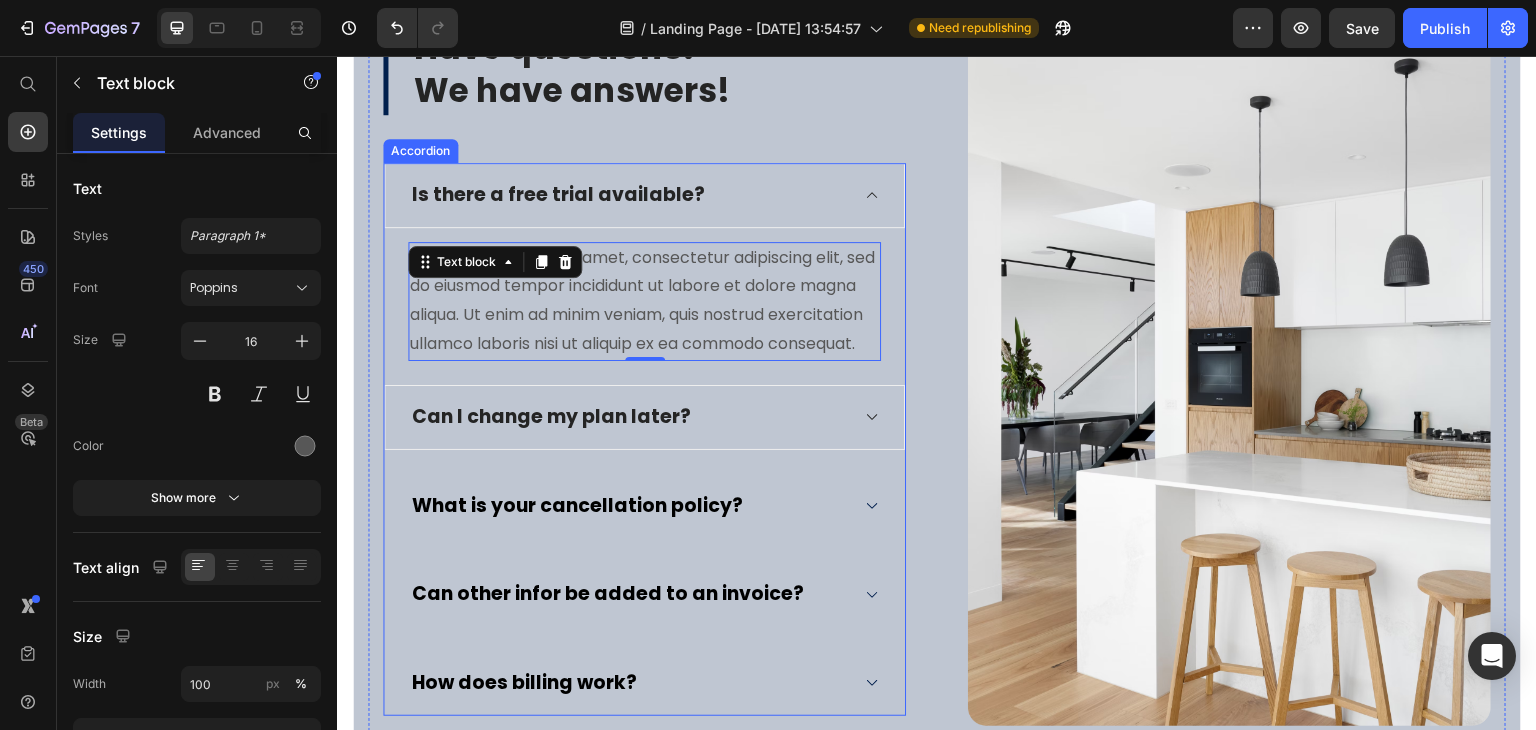 click on "Can I change my plan later?" at bounding box center (628, 417) 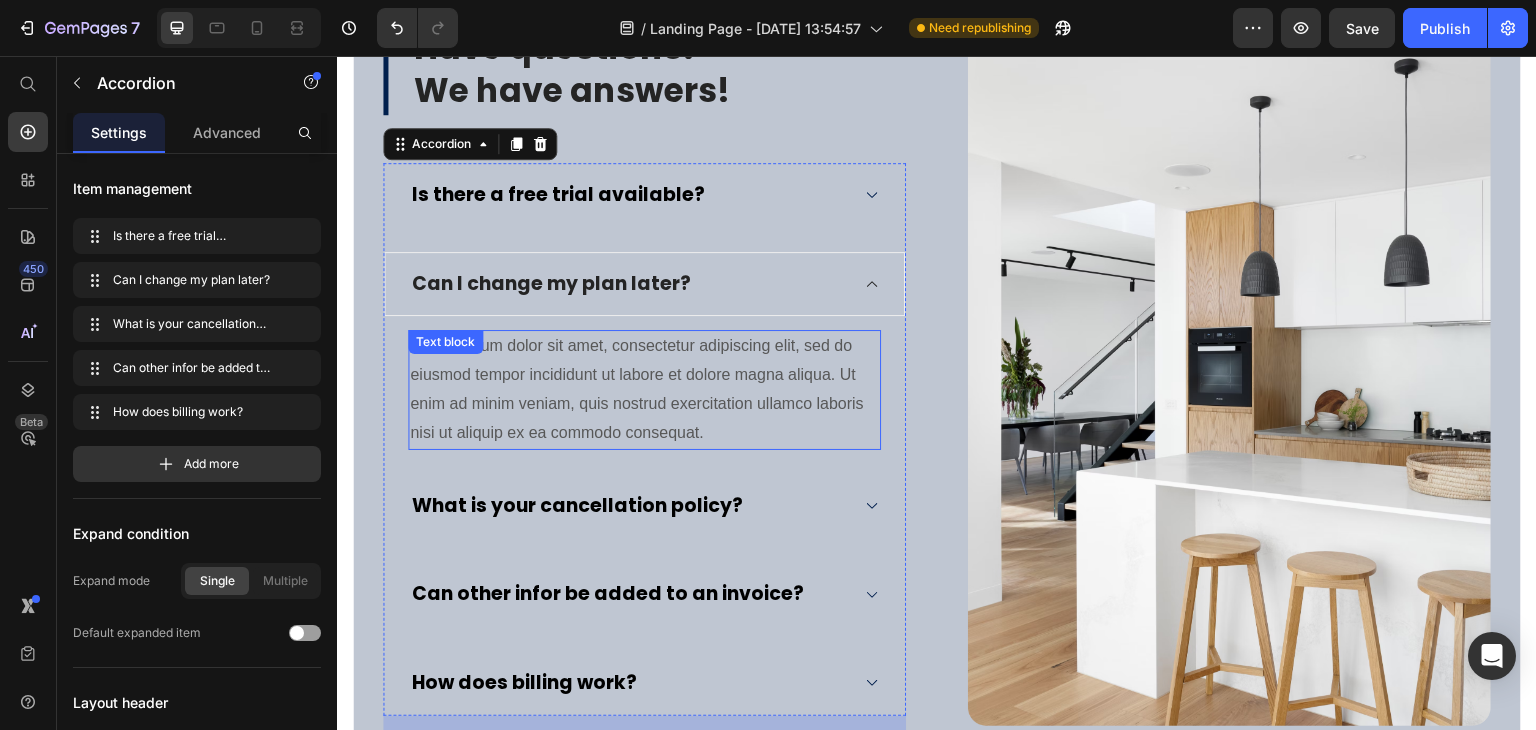 click on "Lorem ipsum dolor sit amet, consectetur adipiscing elit, sed do eiusmod tempor incididunt ut labore et dolore magna aliqua. Ut enim ad minim veniam, quis nostrud exercitation ullamco laboris nisi ut aliquip ex ea commodo consequat." at bounding box center [644, 389] 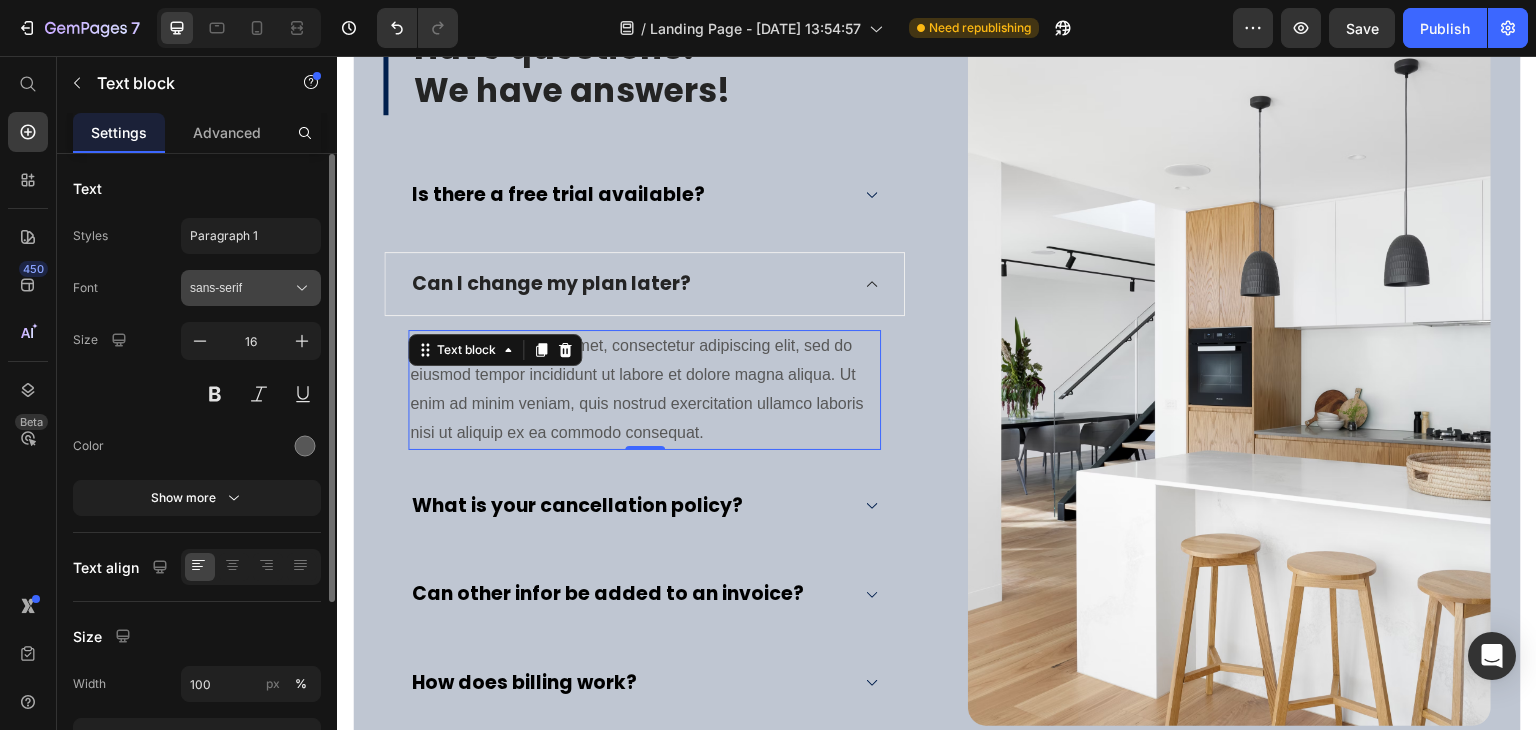 click 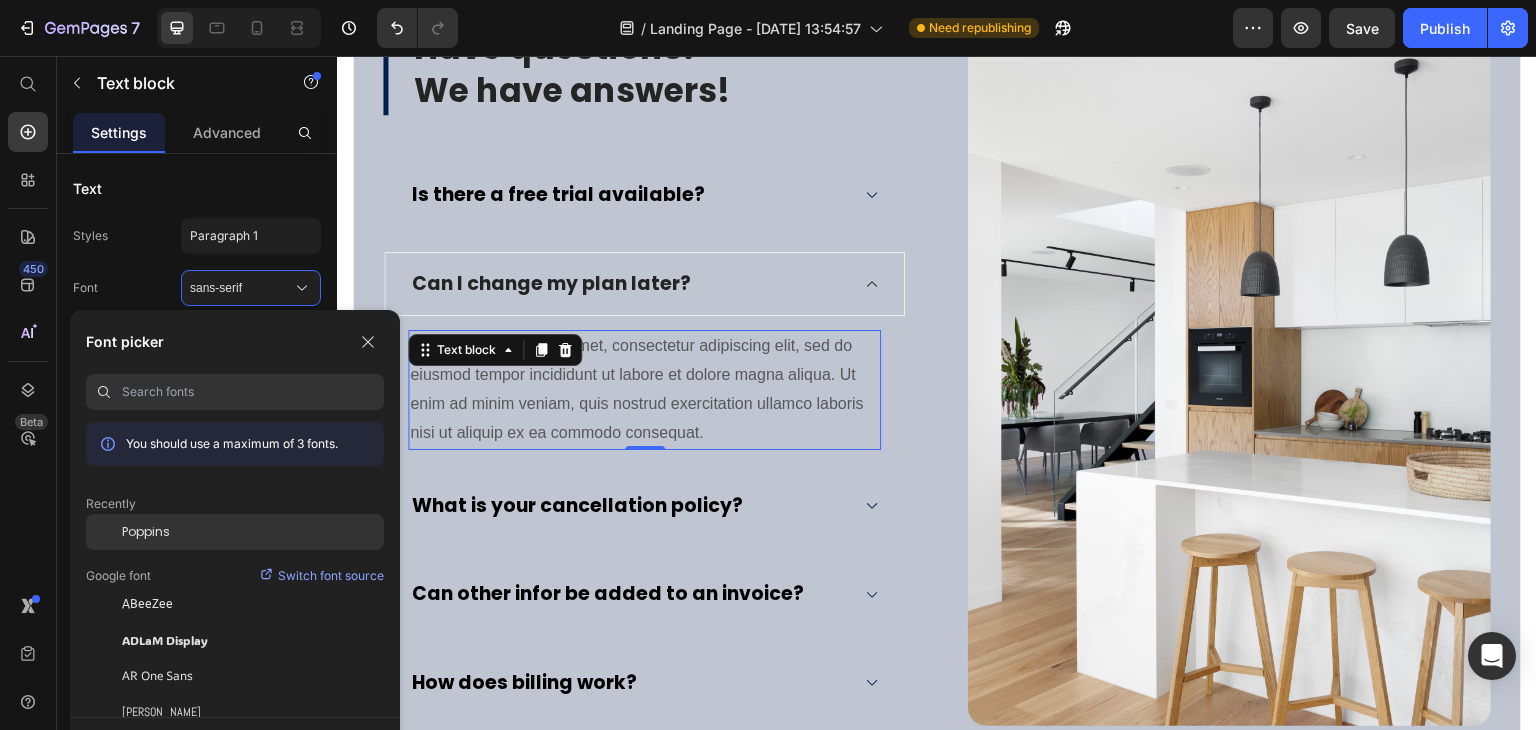 click on "Poppins" 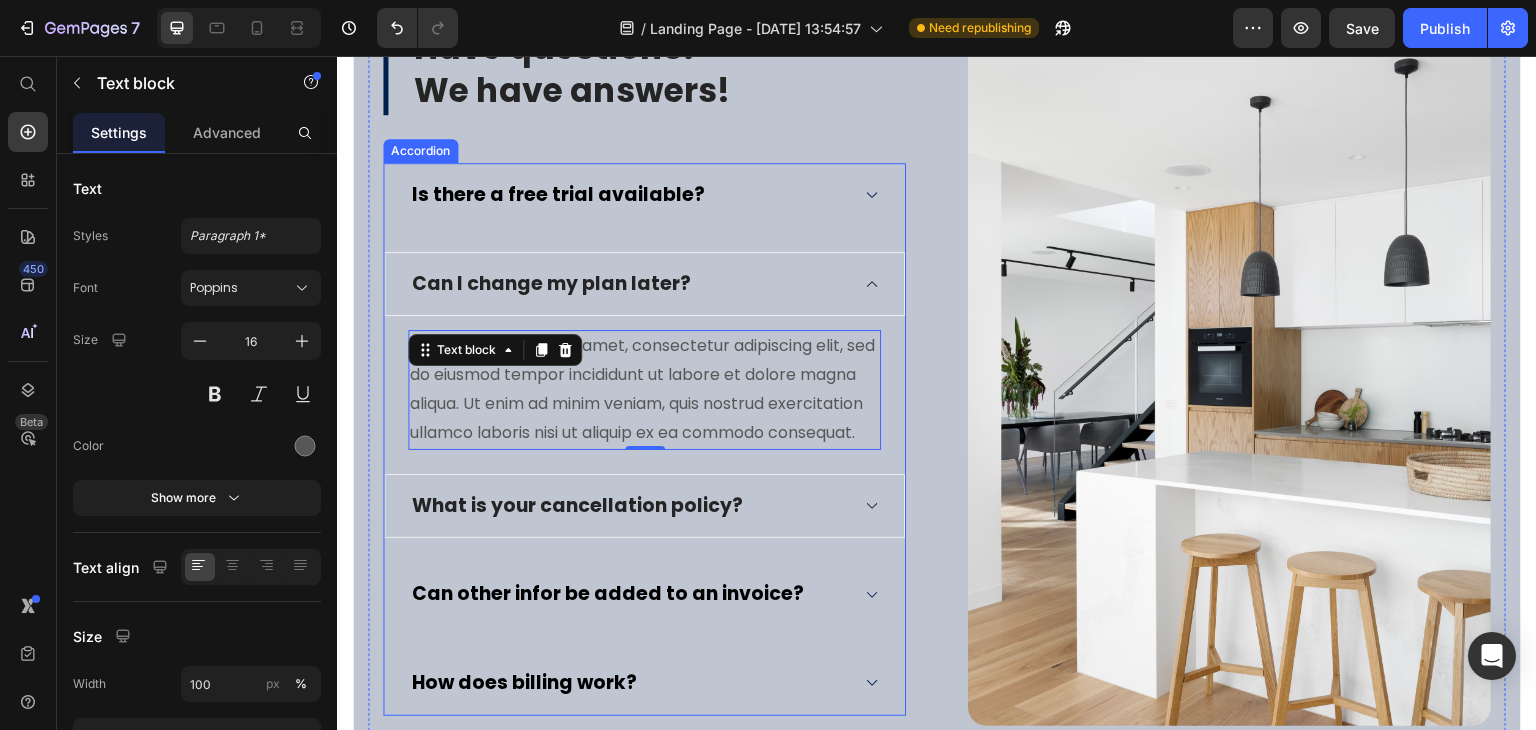 click on "What is your cancellation policy?" at bounding box center [628, 506] 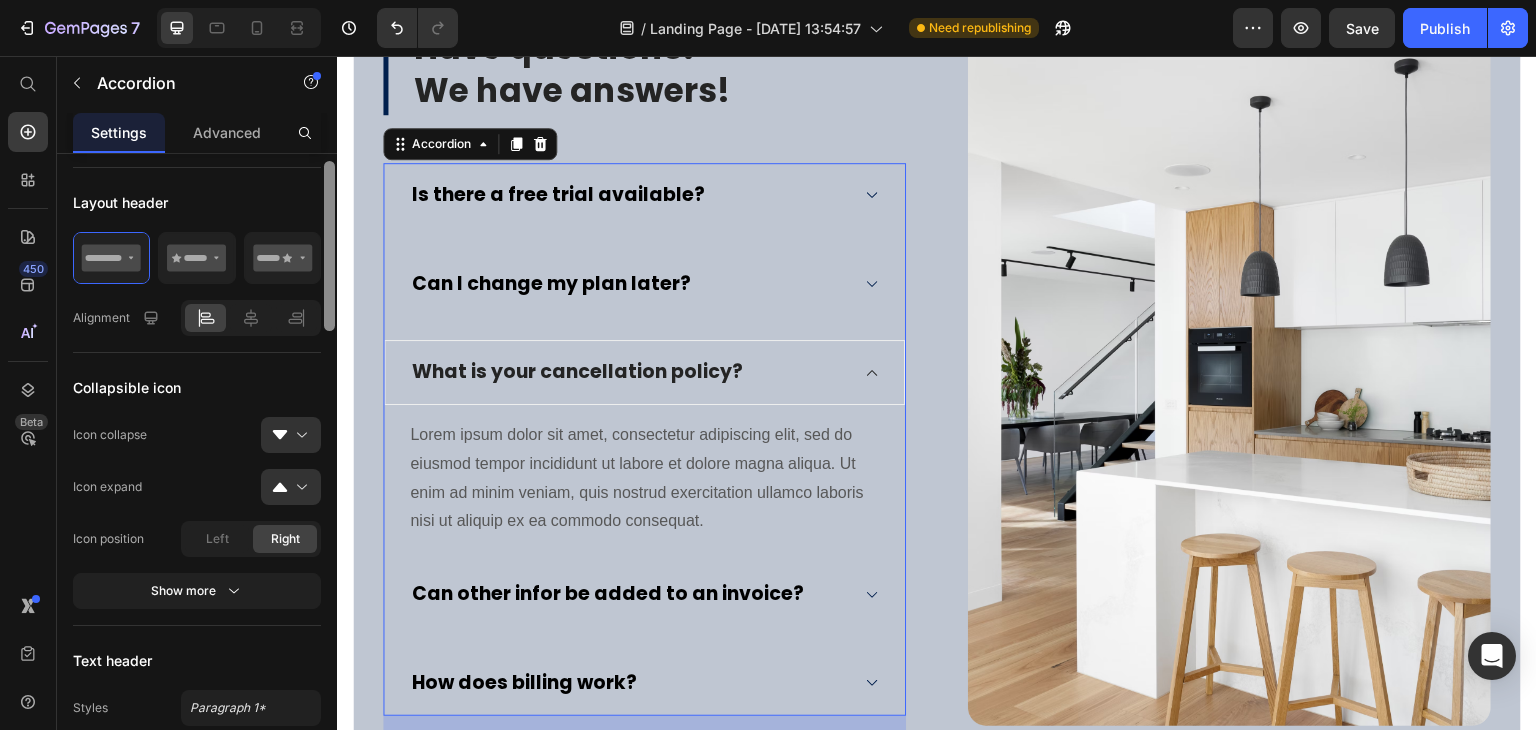 scroll, scrollTop: 600, scrollLeft: 0, axis: vertical 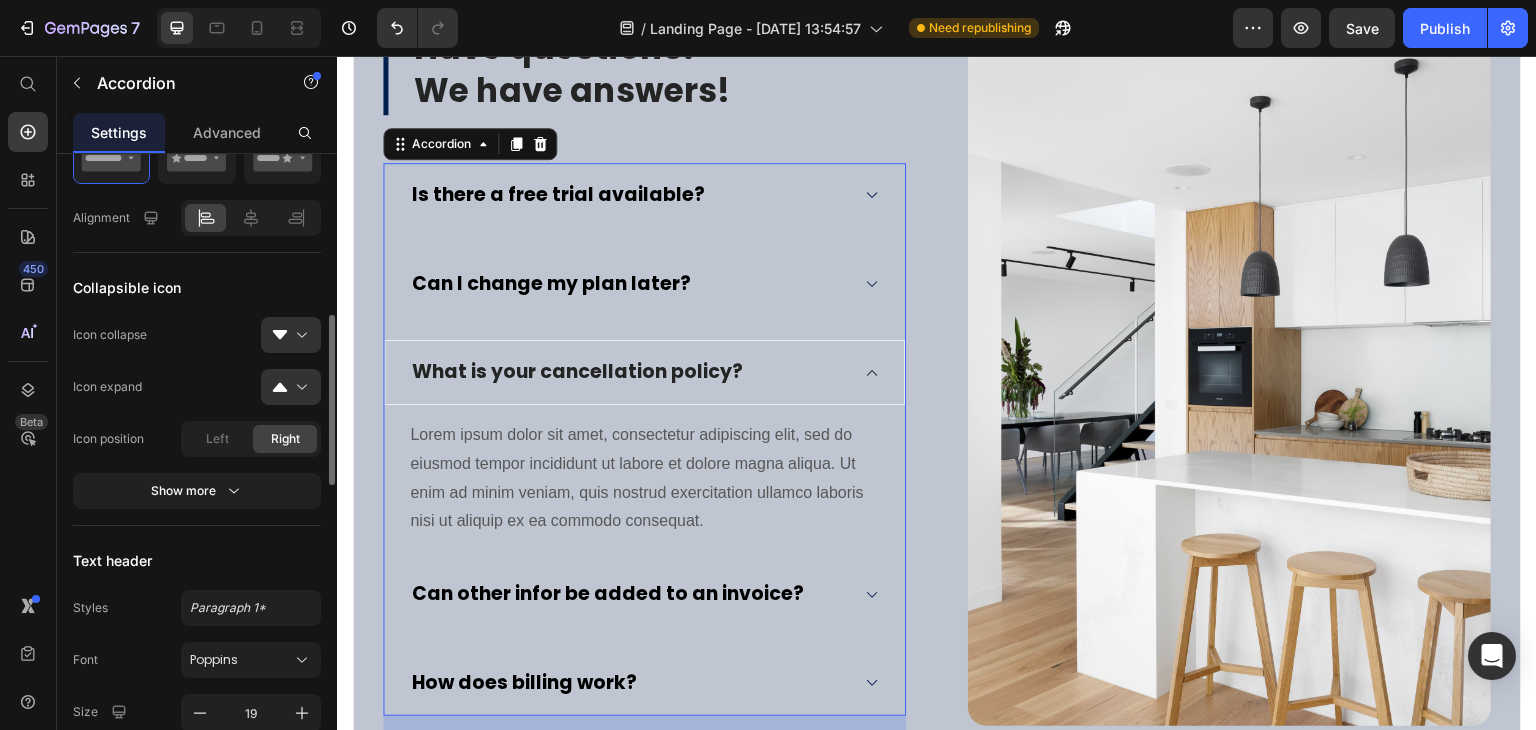 click on "Lorem ipsum dolor sit amet, consectetur adipiscing elit, sed do eiusmod tempor incididunt ut labore et dolore magna aliqua. Ut enim ad minim veniam, quis nostrud exercitation ullamco laboris nisi ut aliquip ex ea commodo consequat." at bounding box center (644, 478) 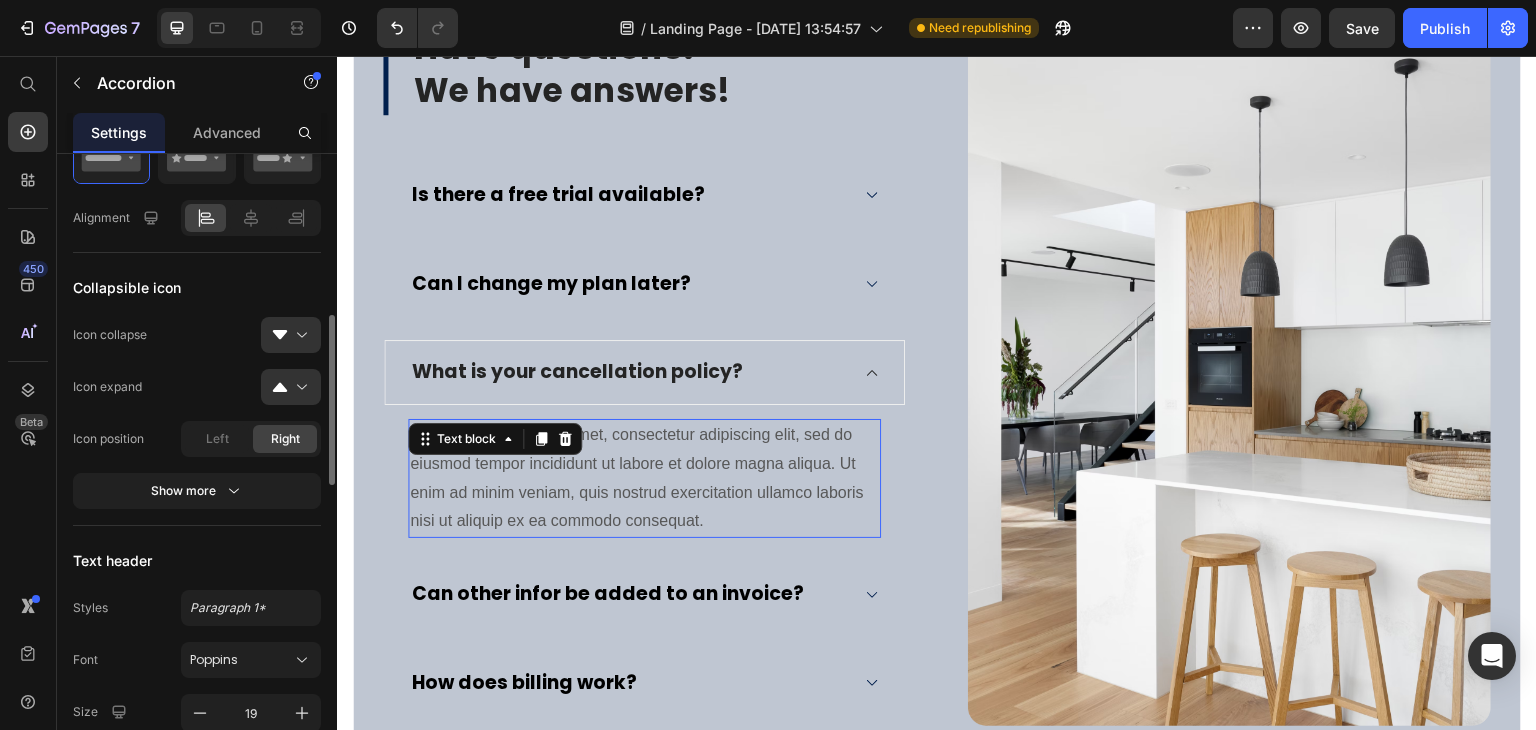 scroll, scrollTop: 0, scrollLeft: 0, axis: both 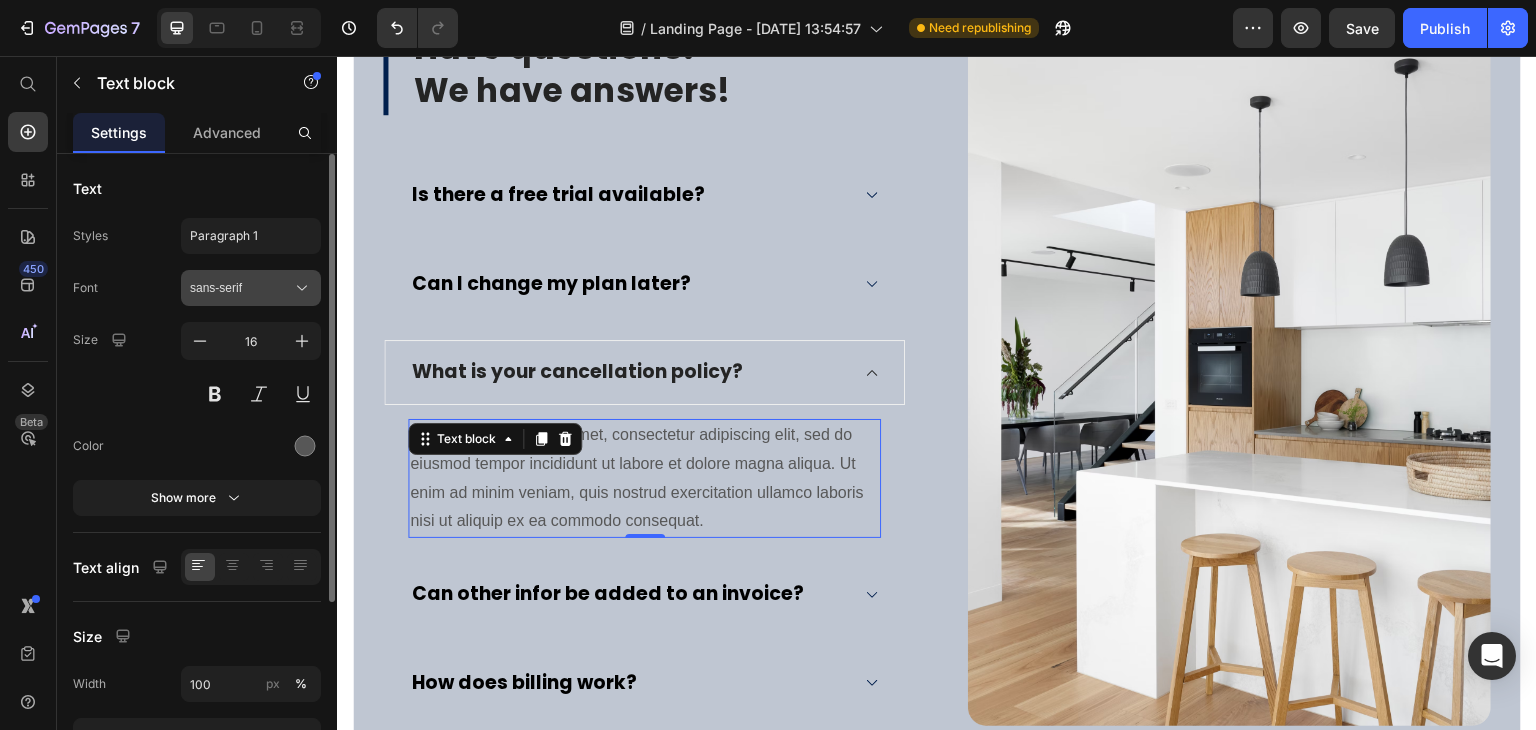 click on "sans-serif" at bounding box center (251, 288) 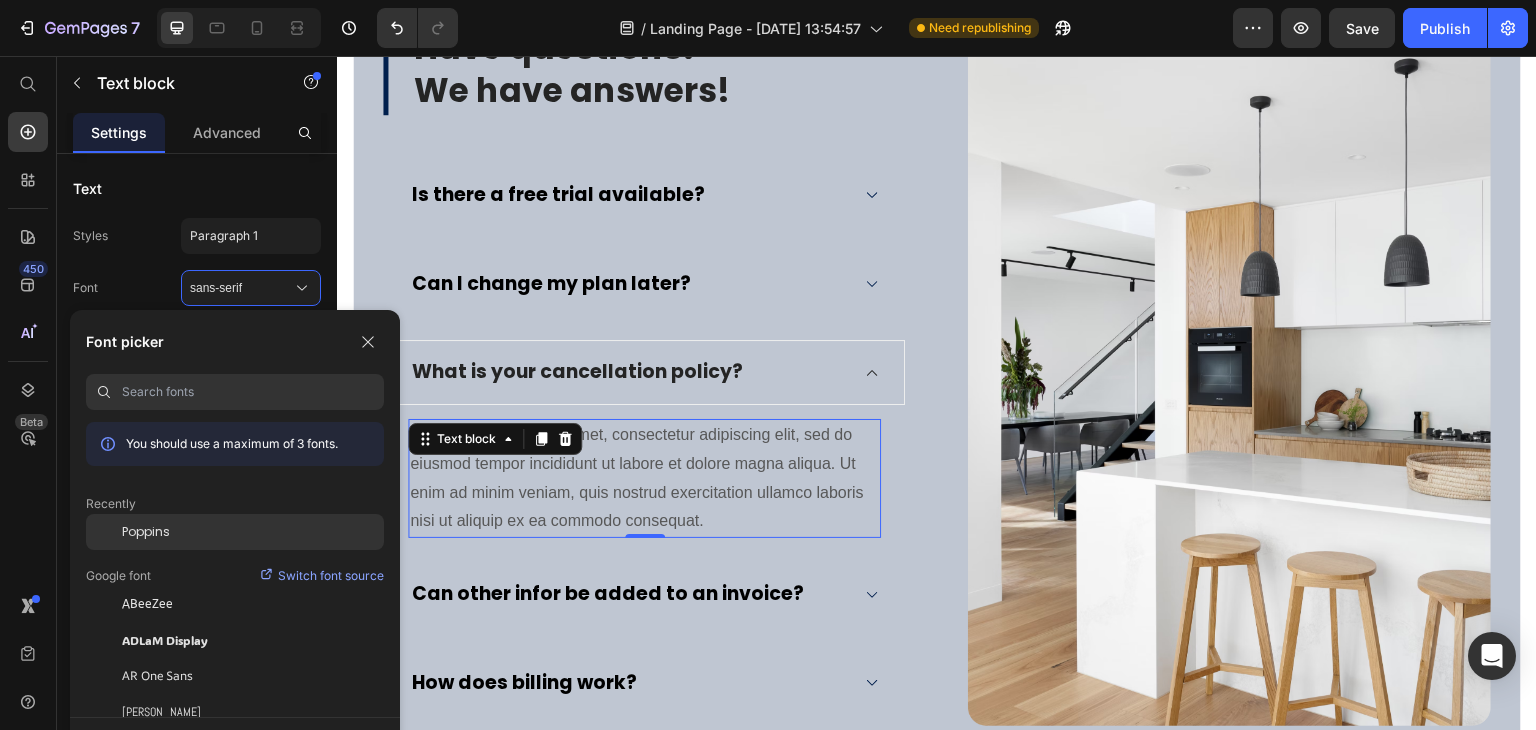 click on "Poppins" 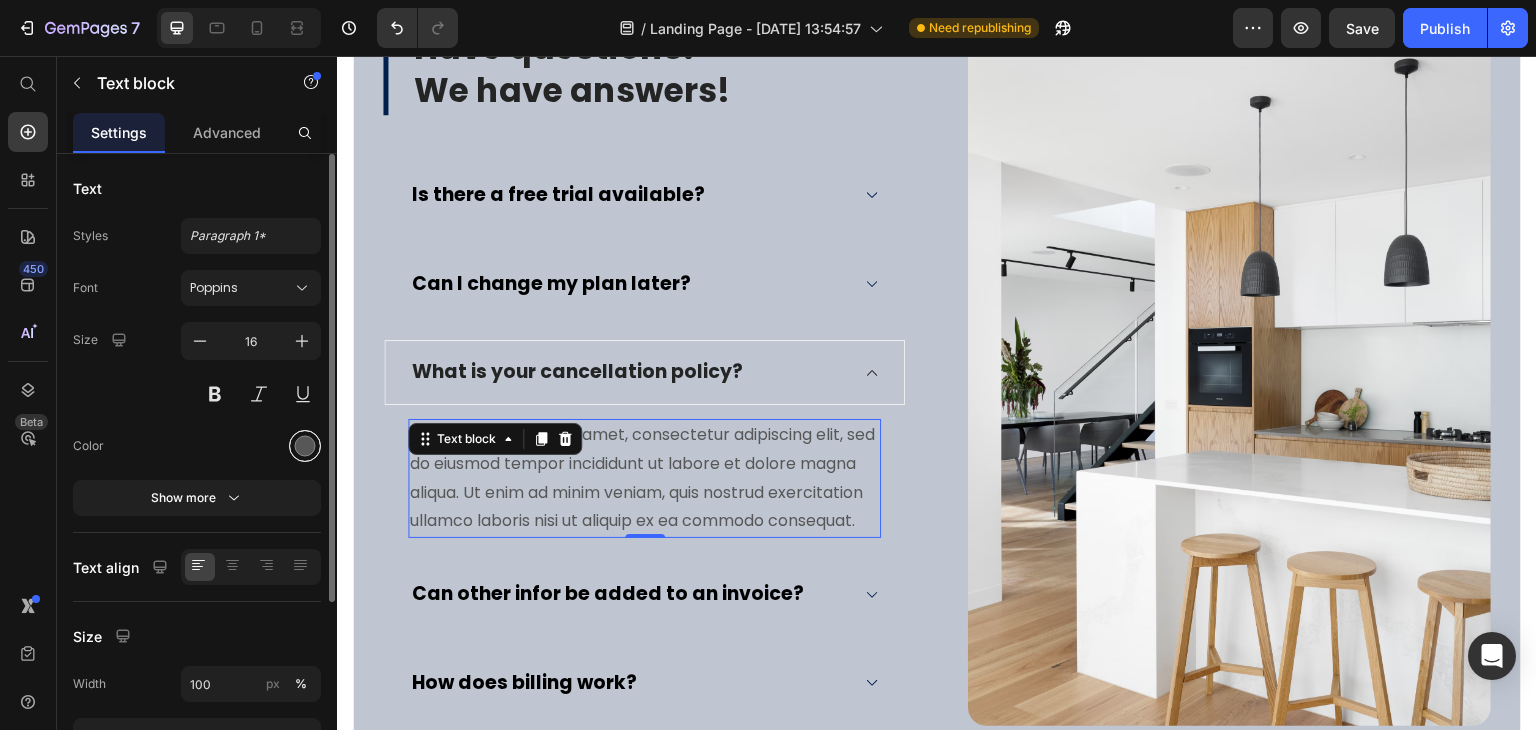 click at bounding box center (305, 446) 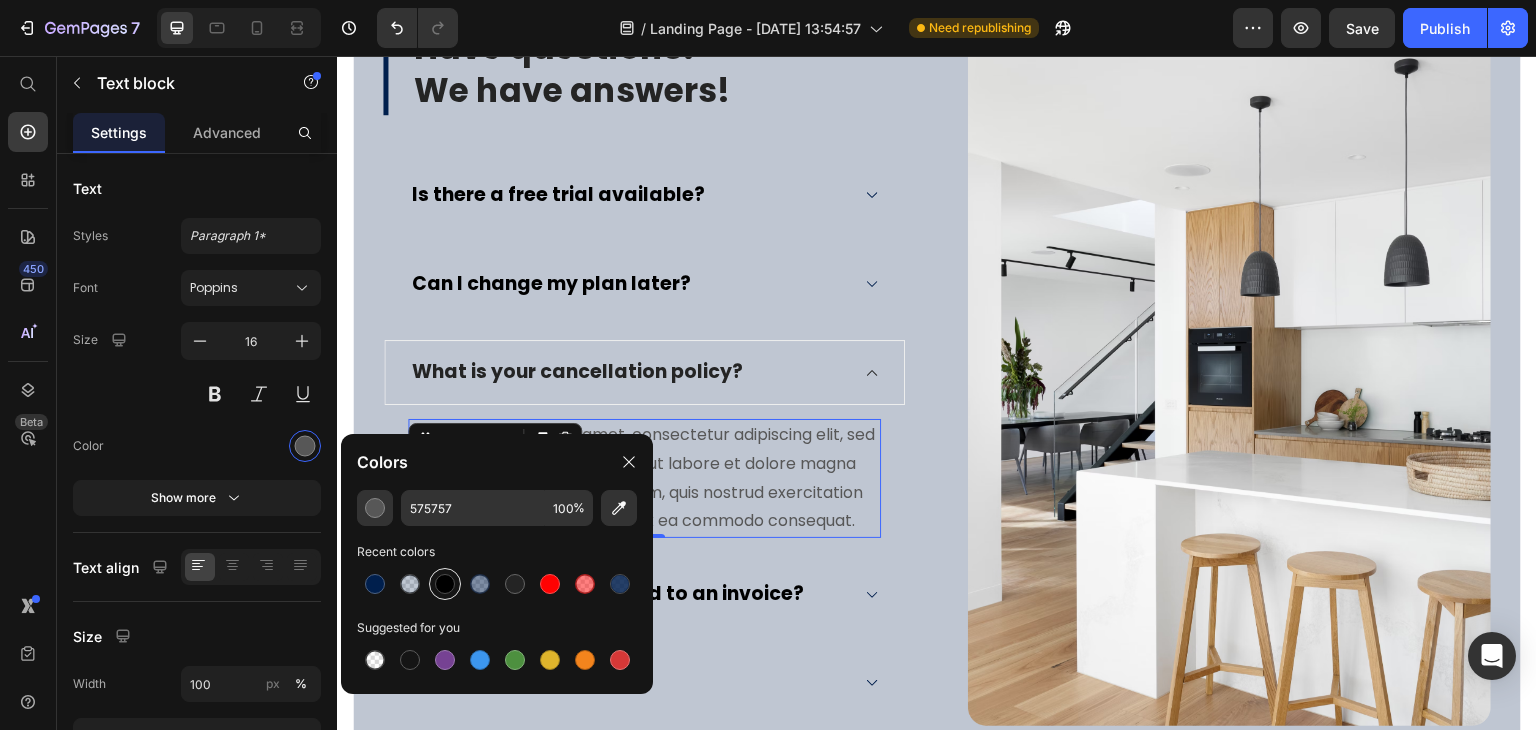 click at bounding box center (445, 584) 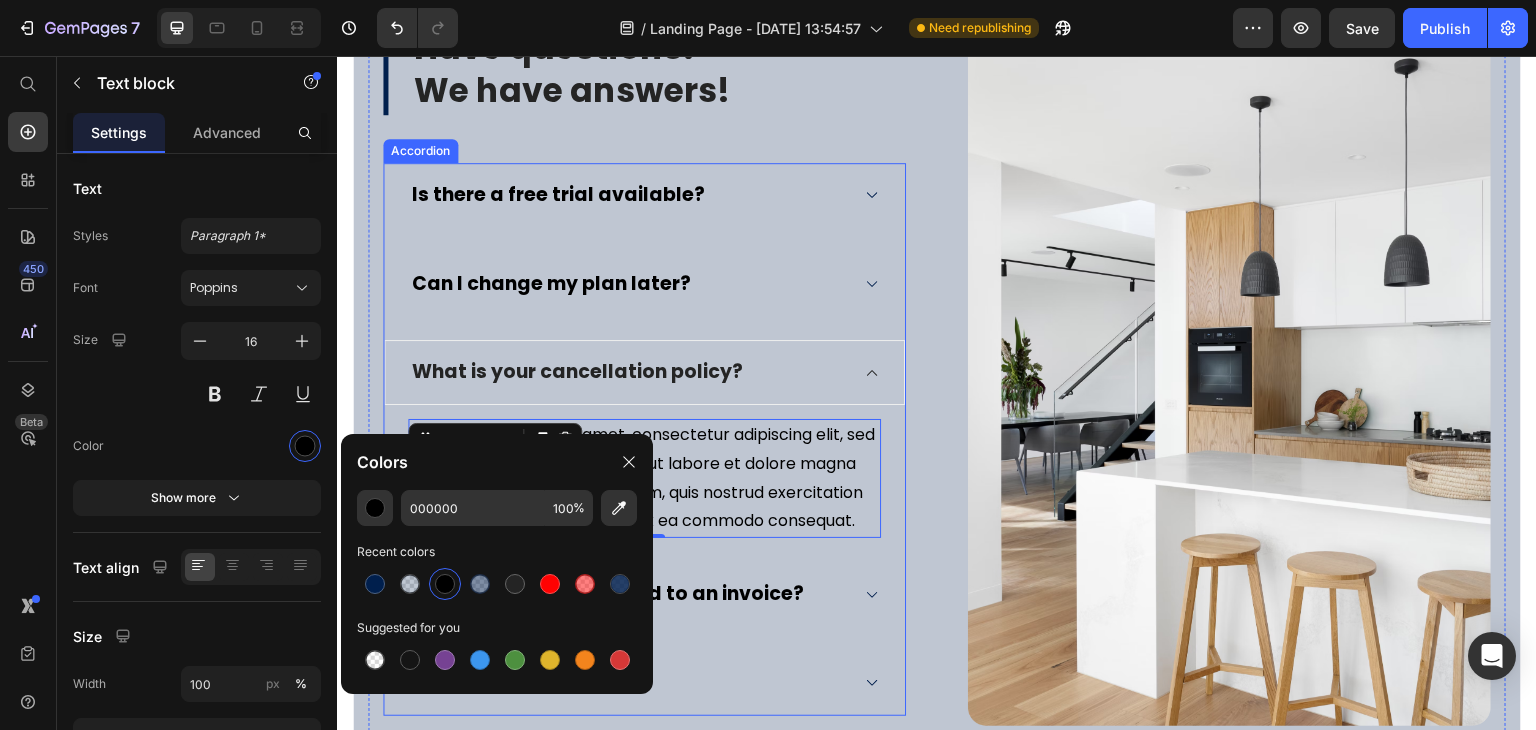 click on "What is your cancellation policy?" at bounding box center [644, 372] 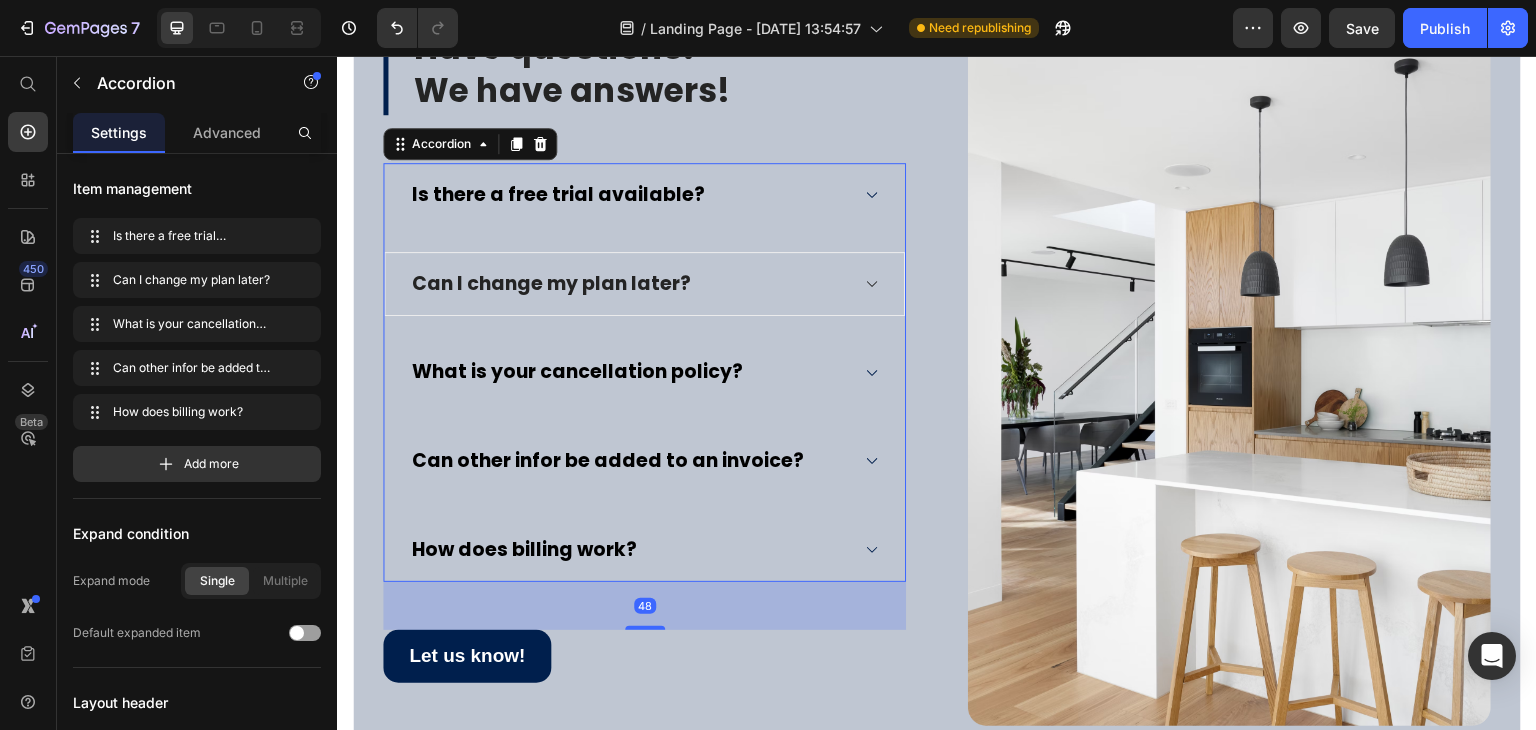 click on "Can I change my plan later?" at bounding box center [628, 284] 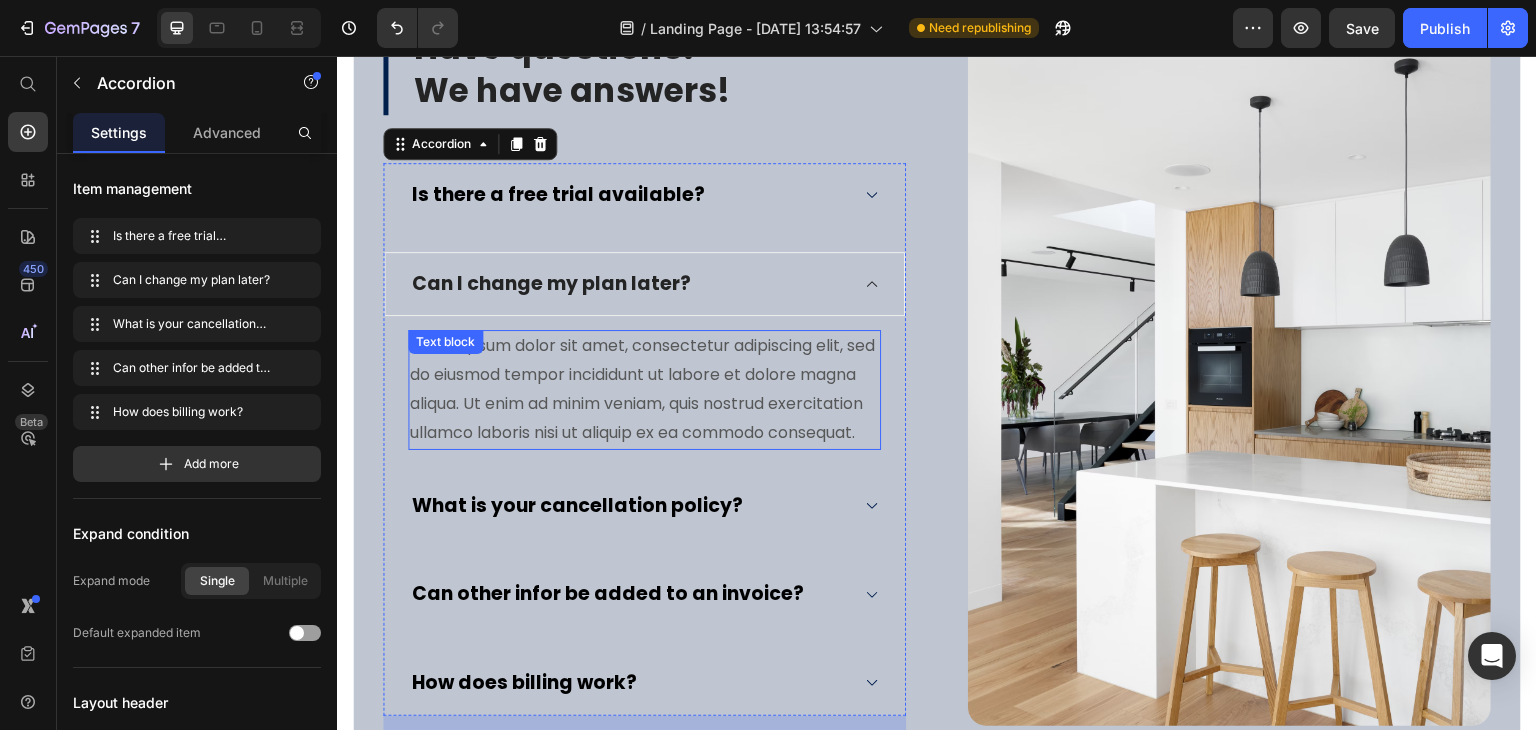 click on "Lorem ipsum dolor sit amet, consectetur adipiscing elit, sed do eiusmod tempor incididunt ut labore et dolore magna aliqua. Ut enim ad minim veniam, quis nostrud exercitation ullamco laboris nisi ut aliquip ex ea commodo consequat." at bounding box center (644, 389) 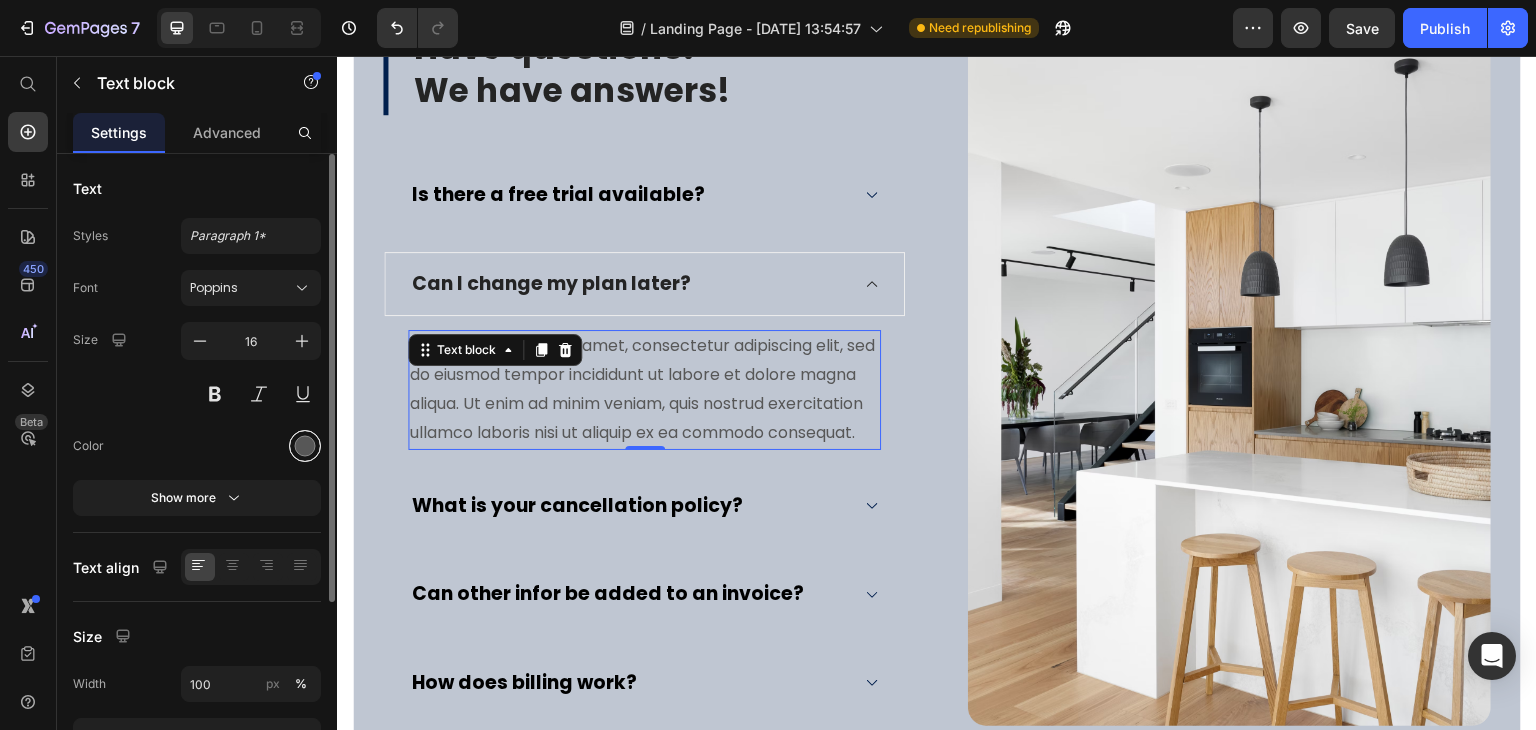 click at bounding box center [305, 446] 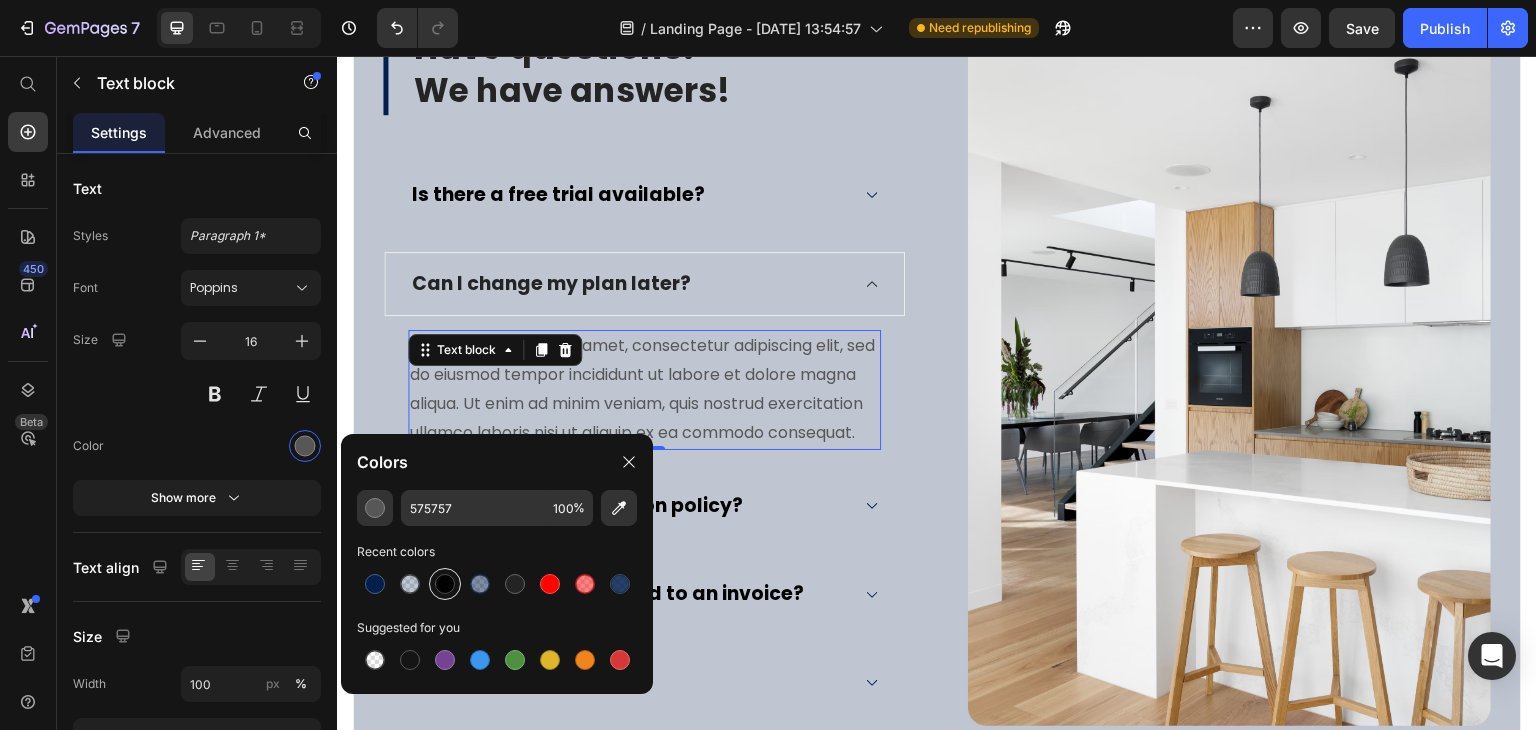 click at bounding box center (445, 584) 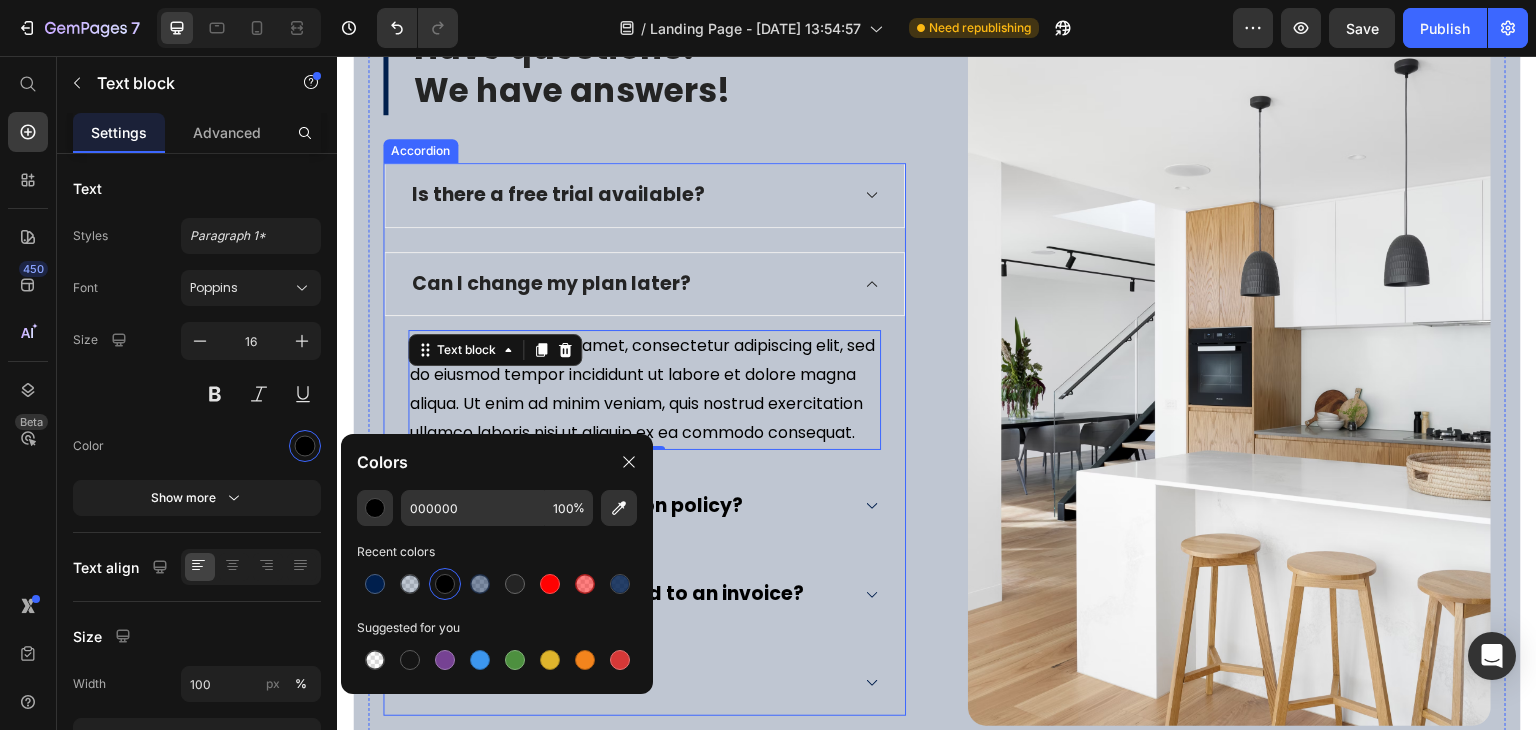 click on "Is there a free trial available?" at bounding box center (644, 195) 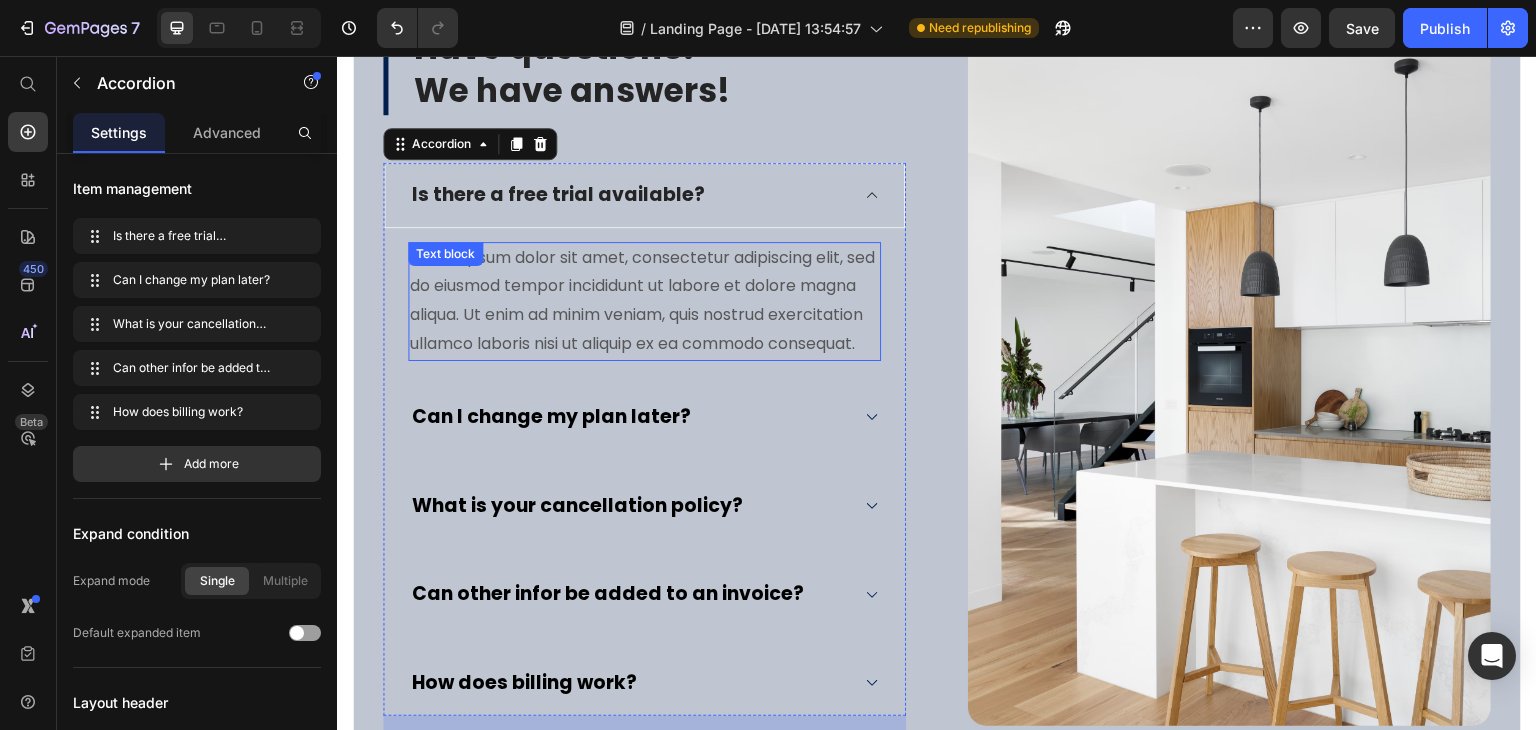 click on "Lorem ipsum dolor sit amet, consectetur adipiscing elit, sed do eiusmod tempor incididunt ut labore et dolore magna aliqua. Ut enim ad minim veniam, quis nostrud exercitation ullamco laboris nisi ut aliquip ex ea commodo consequat." at bounding box center (644, 301) 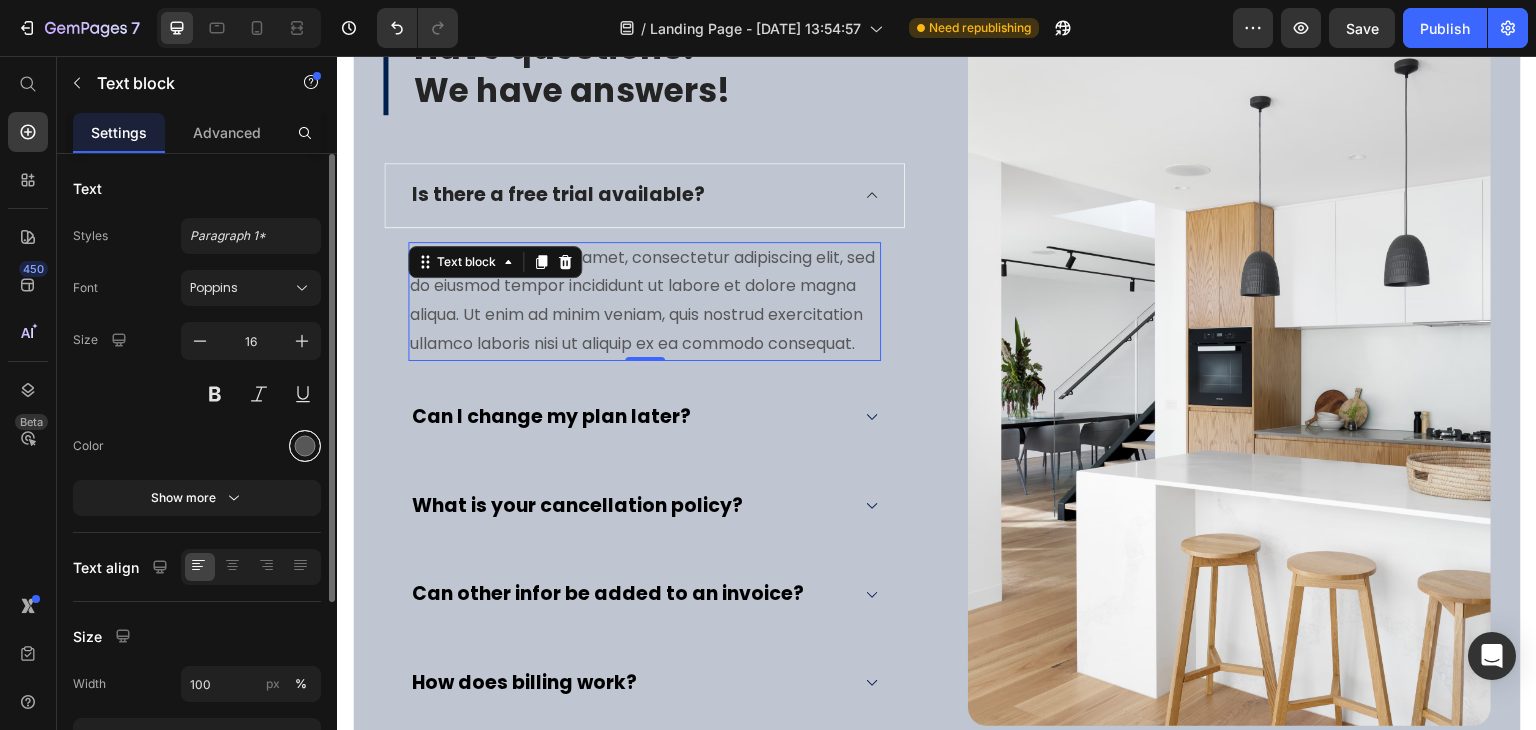 click at bounding box center (305, 446) 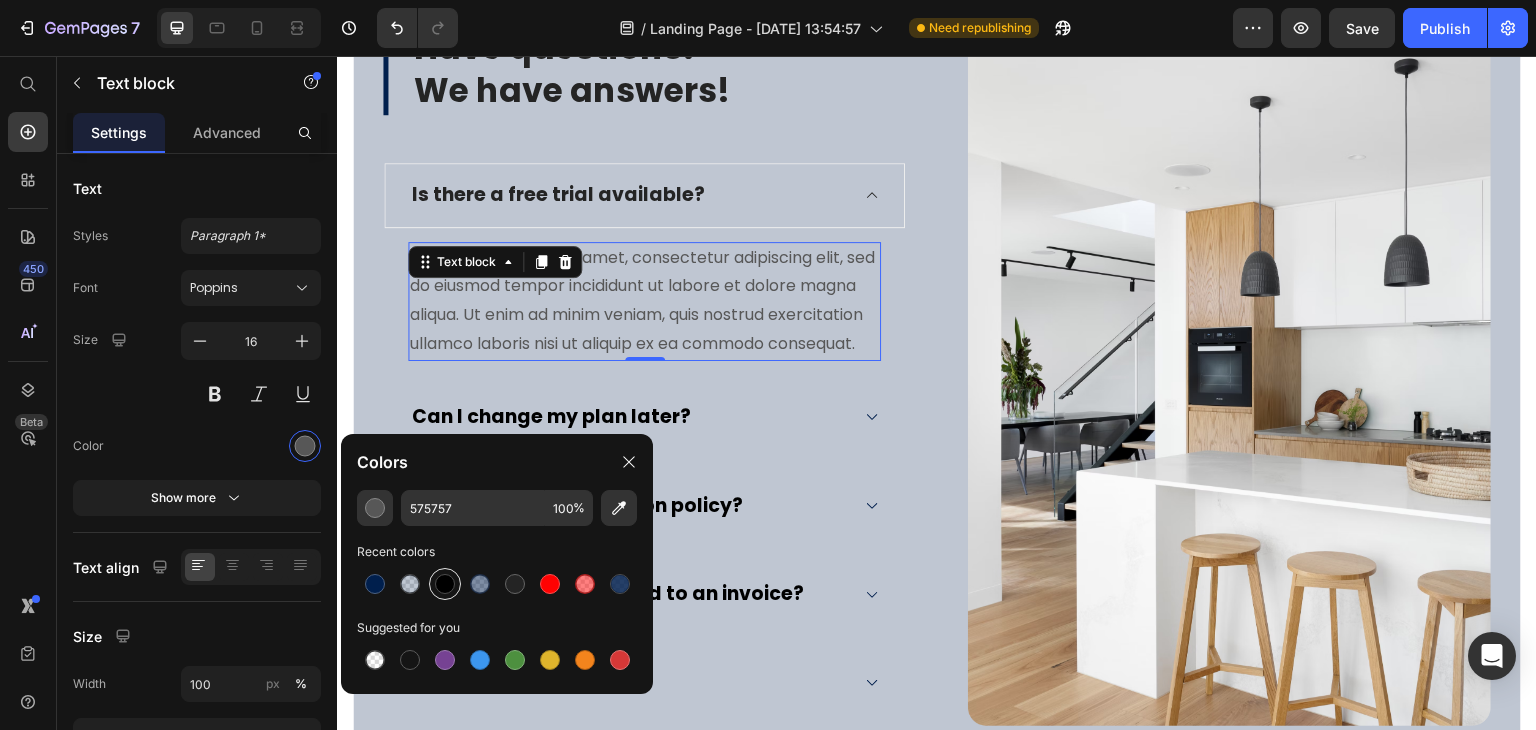 click at bounding box center (445, 584) 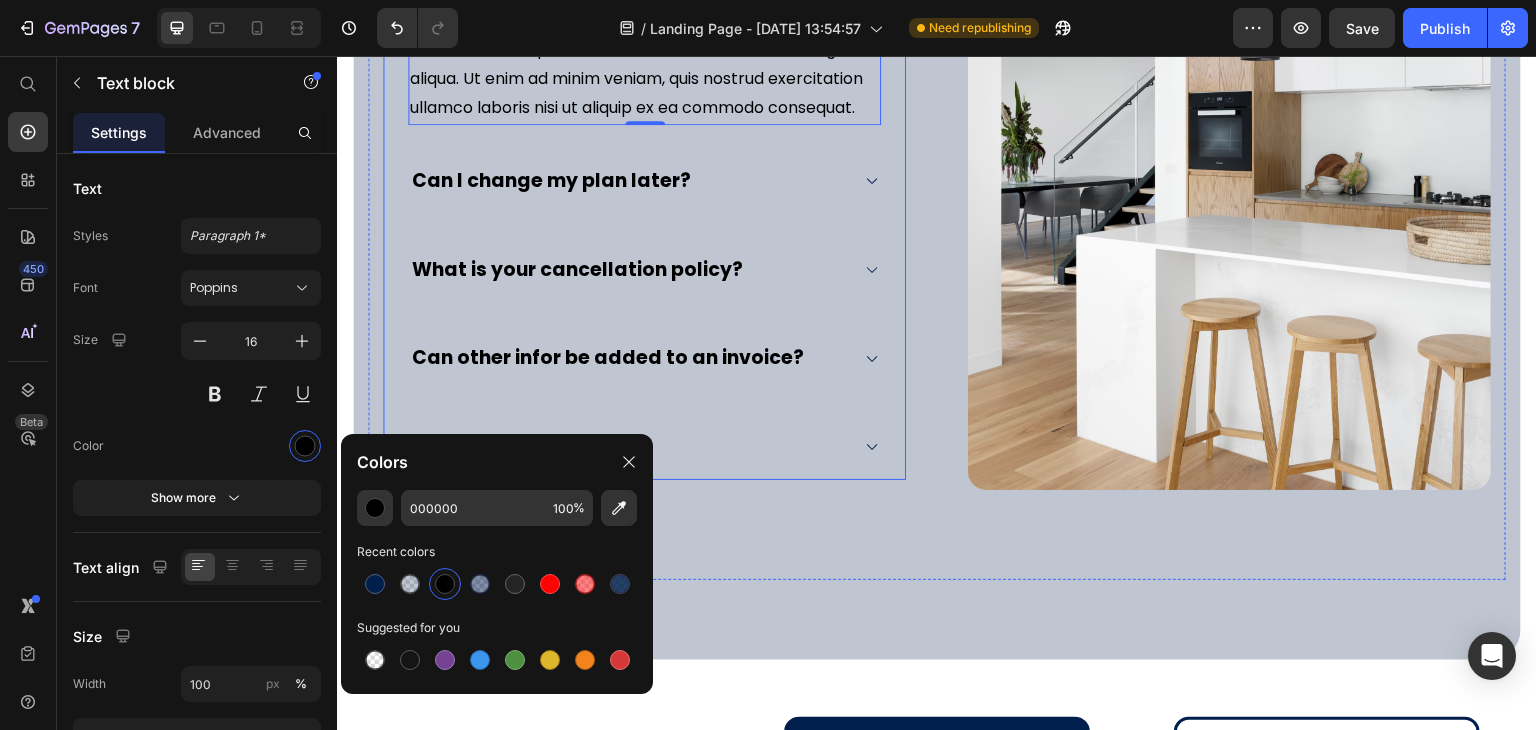 scroll, scrollTop: 8700, scrollLeft: 0, axis: vertical 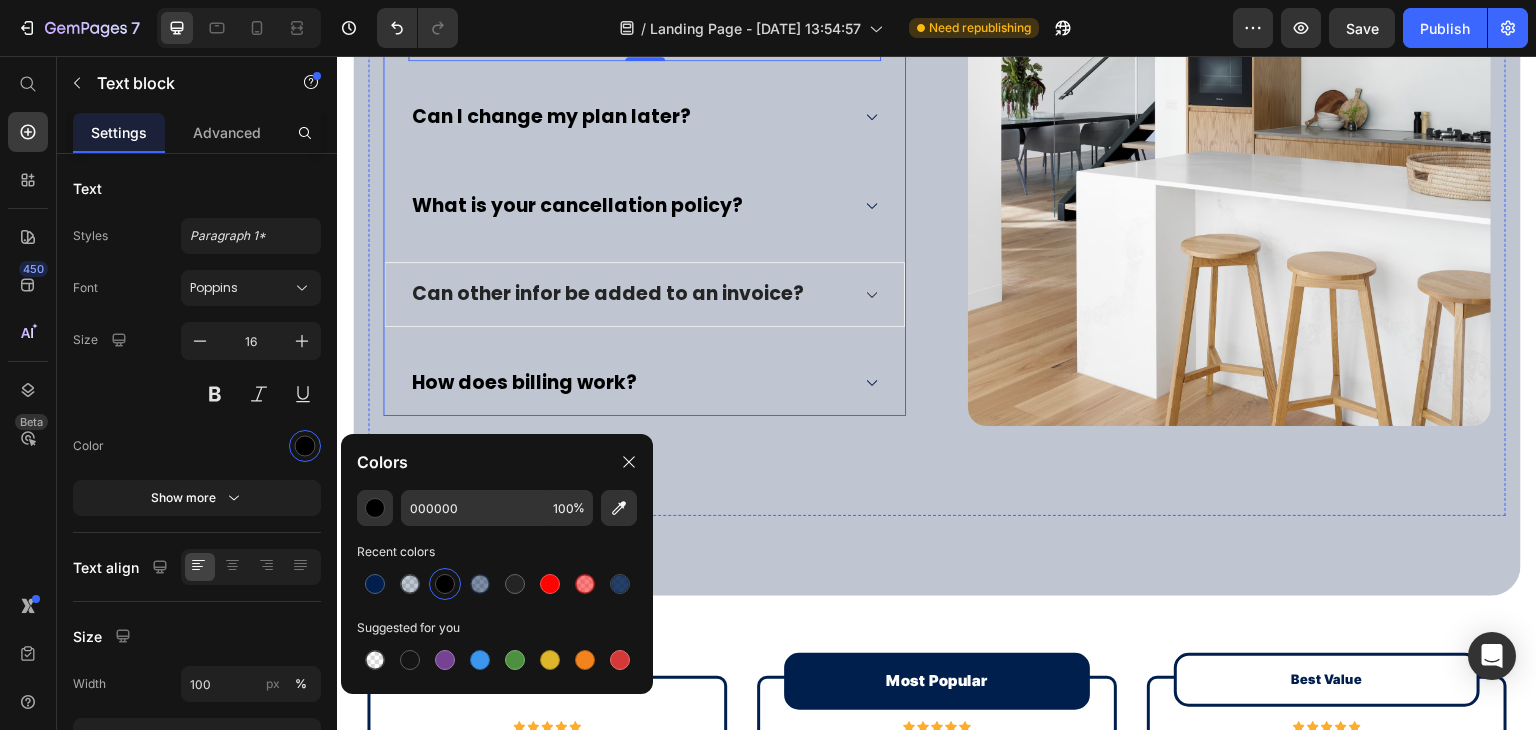 click on "Can other infor be added to an invoice?" at bounding box center [644, 294] 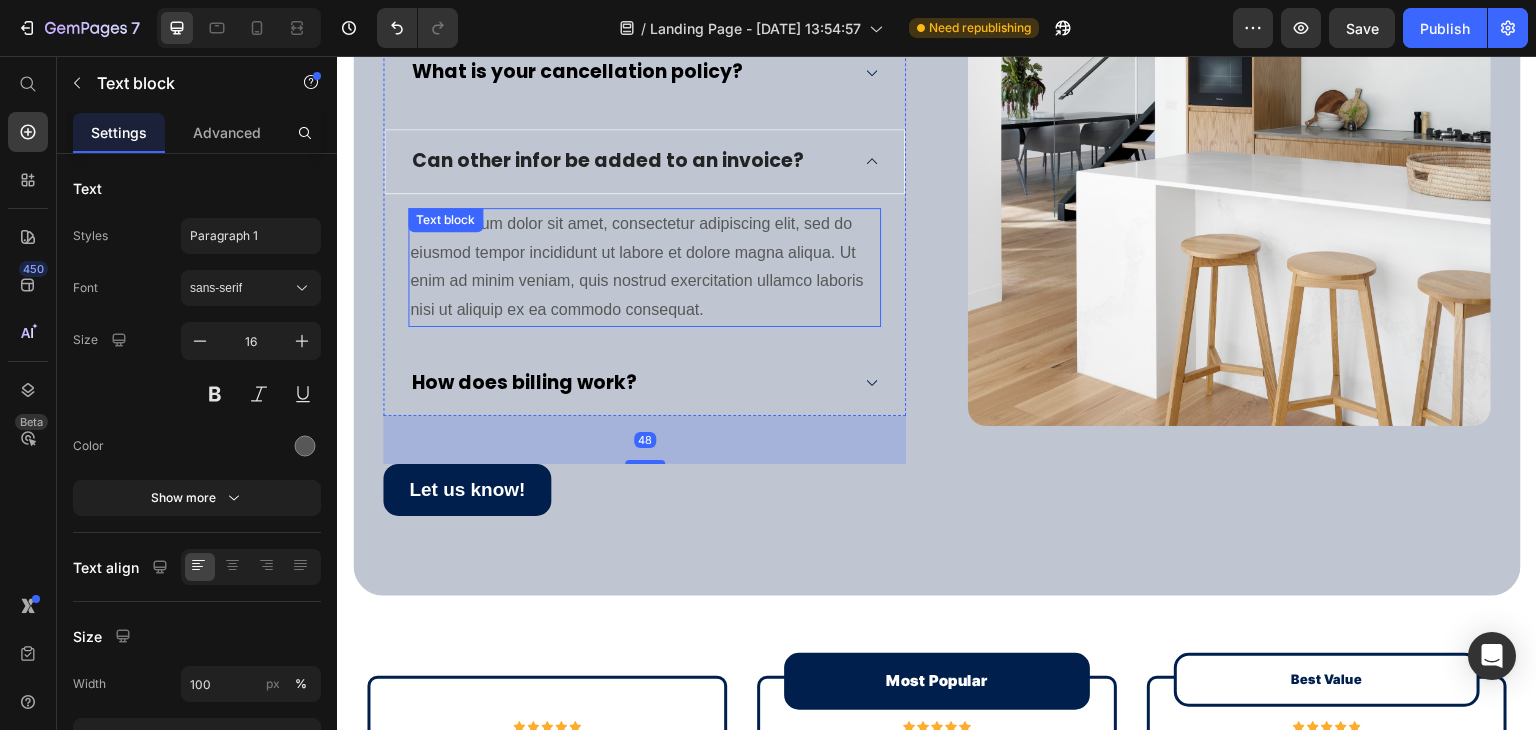 click on "Lorem ipsum dolor sit amet, consectetur adipiscing elit, sed do eiusmod tempor incididunt ut labore et dolore magna aliqua. Ut enim ad minim veniam, quis nostrud exercitation ullamco laboris nisi ut aliquip ex ea commodo consequat." at bounding box center [644, 267] 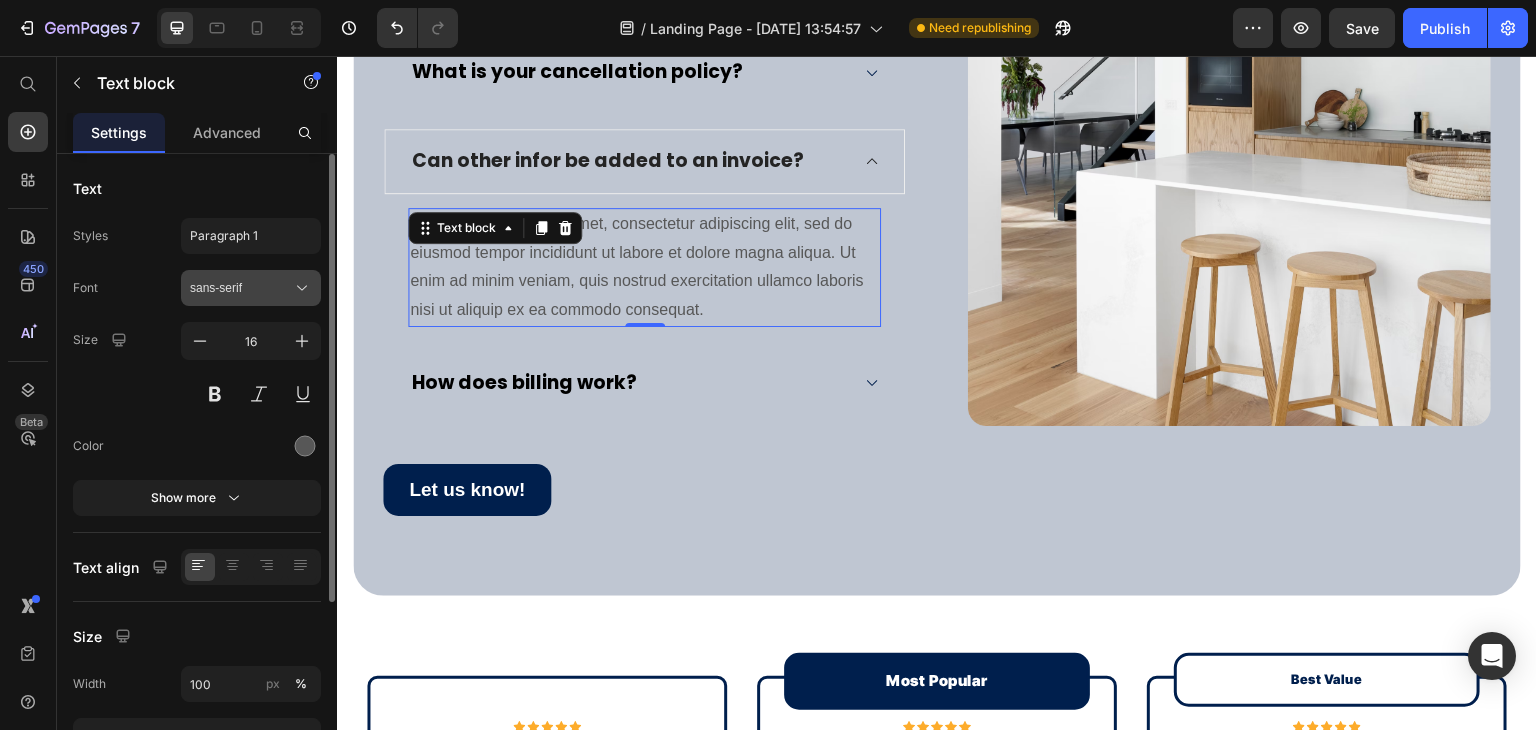 click on "sans-serif" at bounding box center [251, 288] 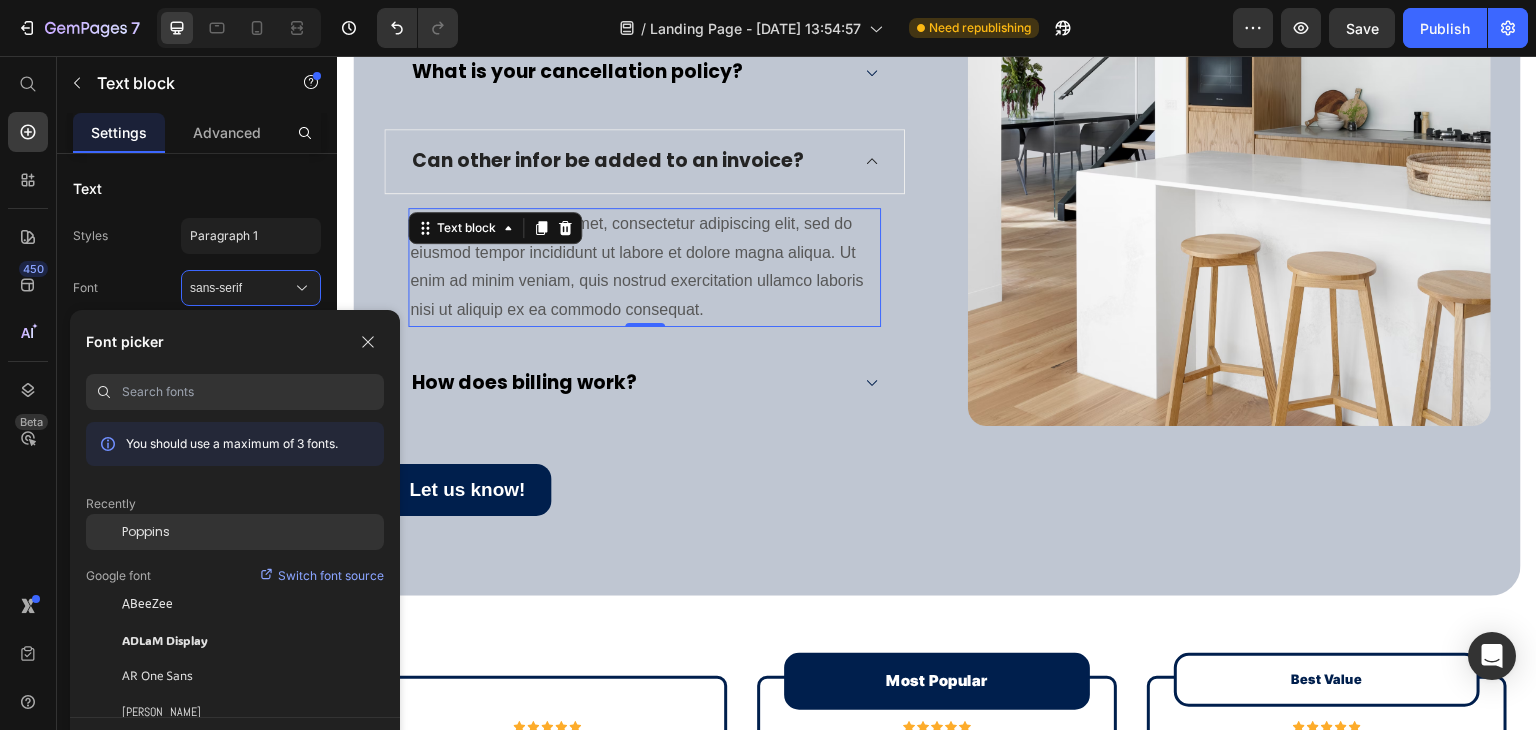 click on "Poppins" 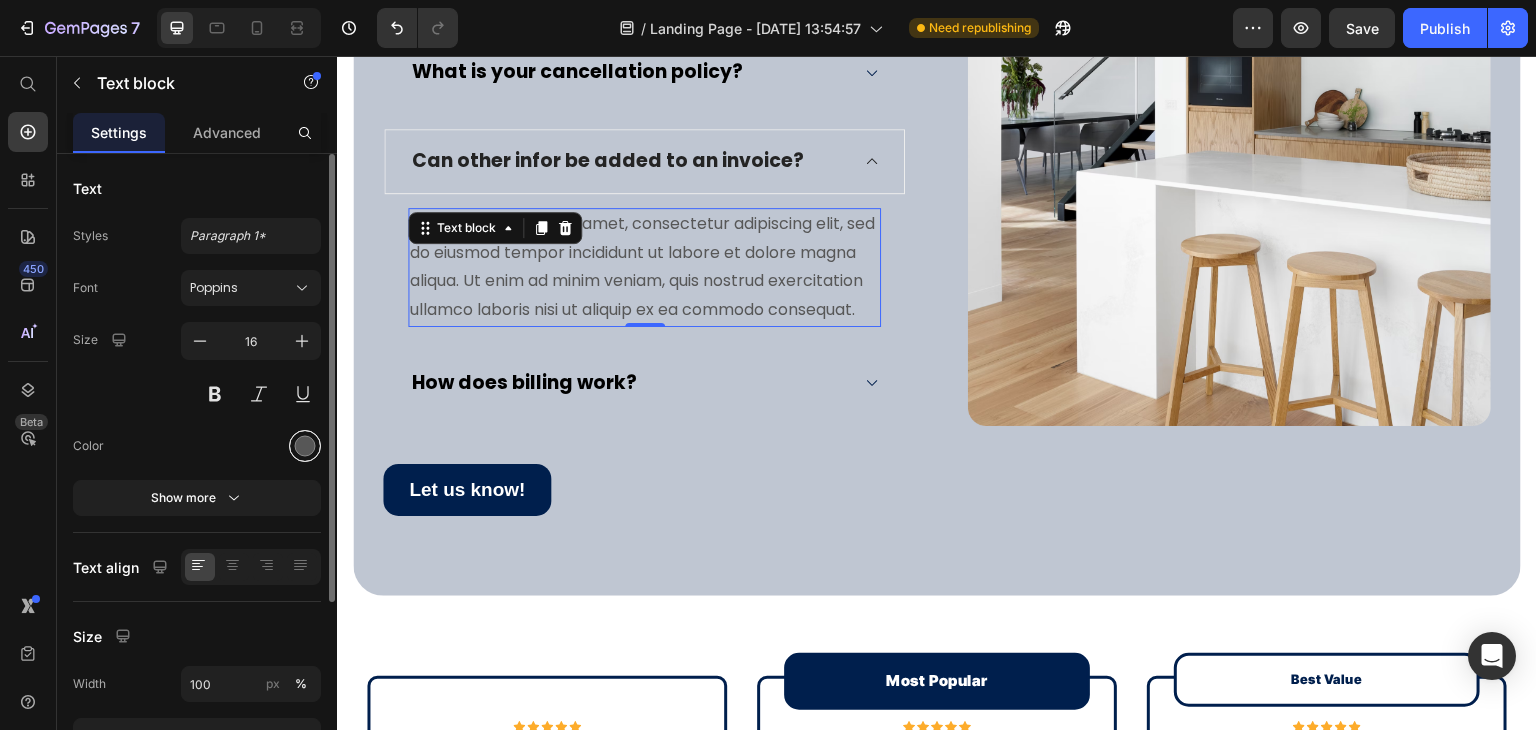 click at bounding box center (305, 446) 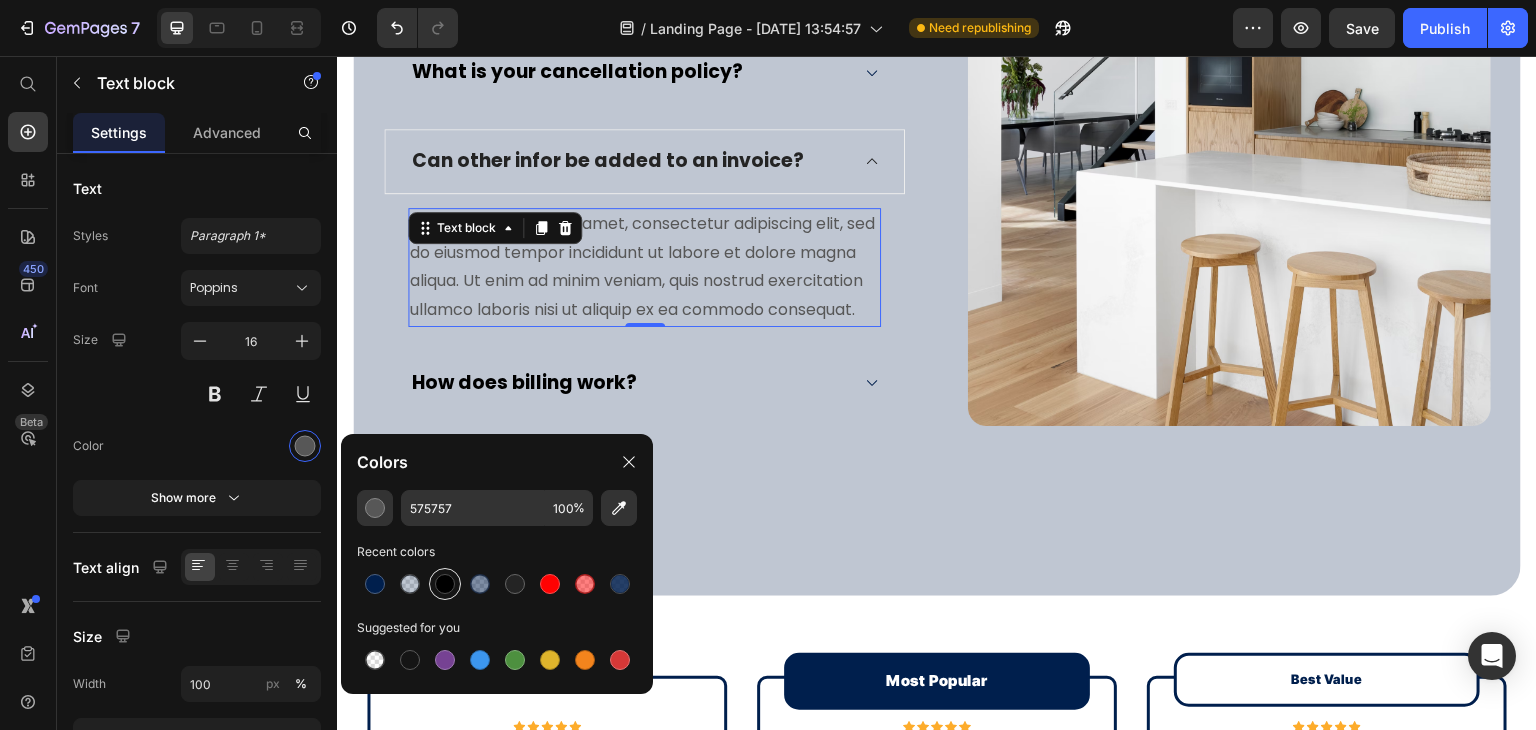 click at bounding box center [445, 584] 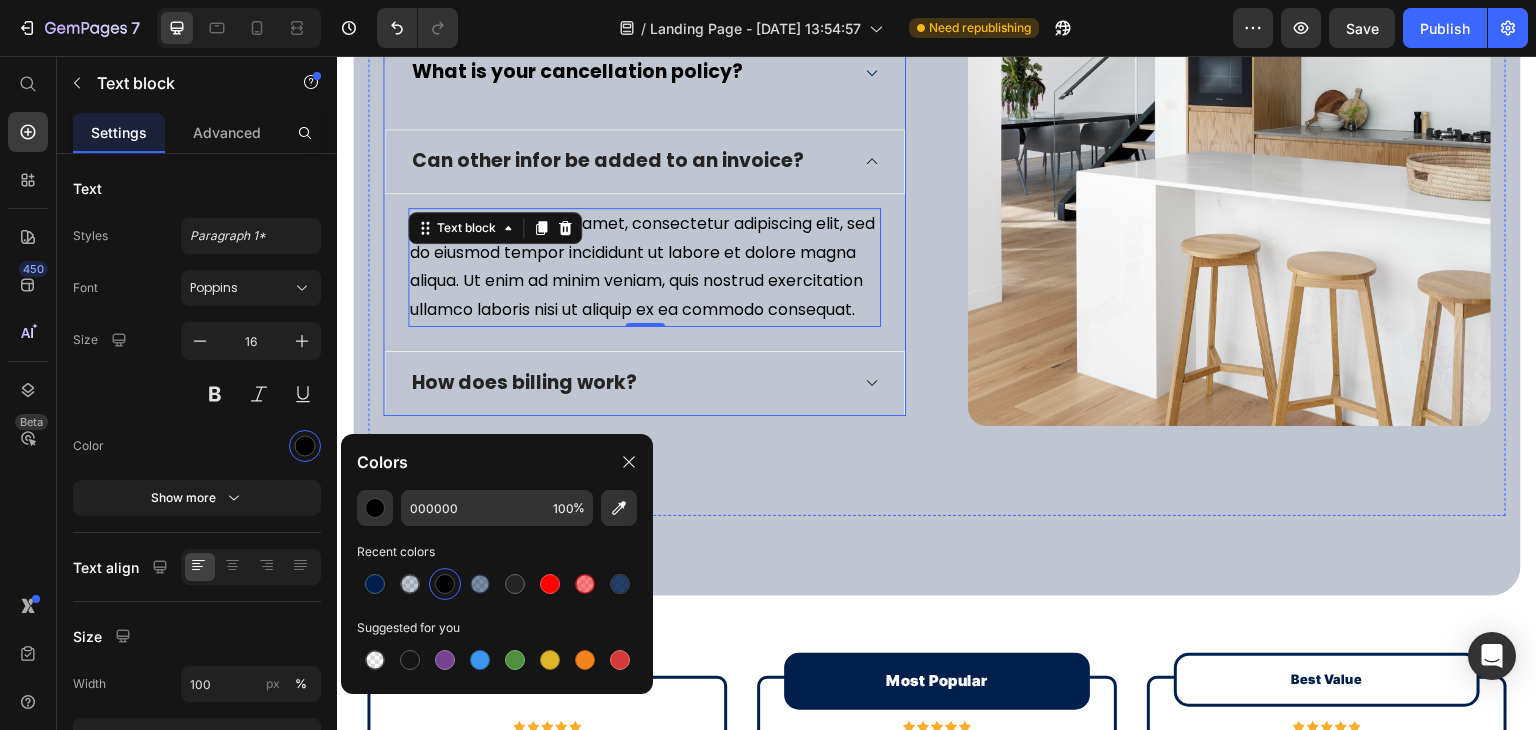click on "How does billing work?" at bounding box center (644, 383) 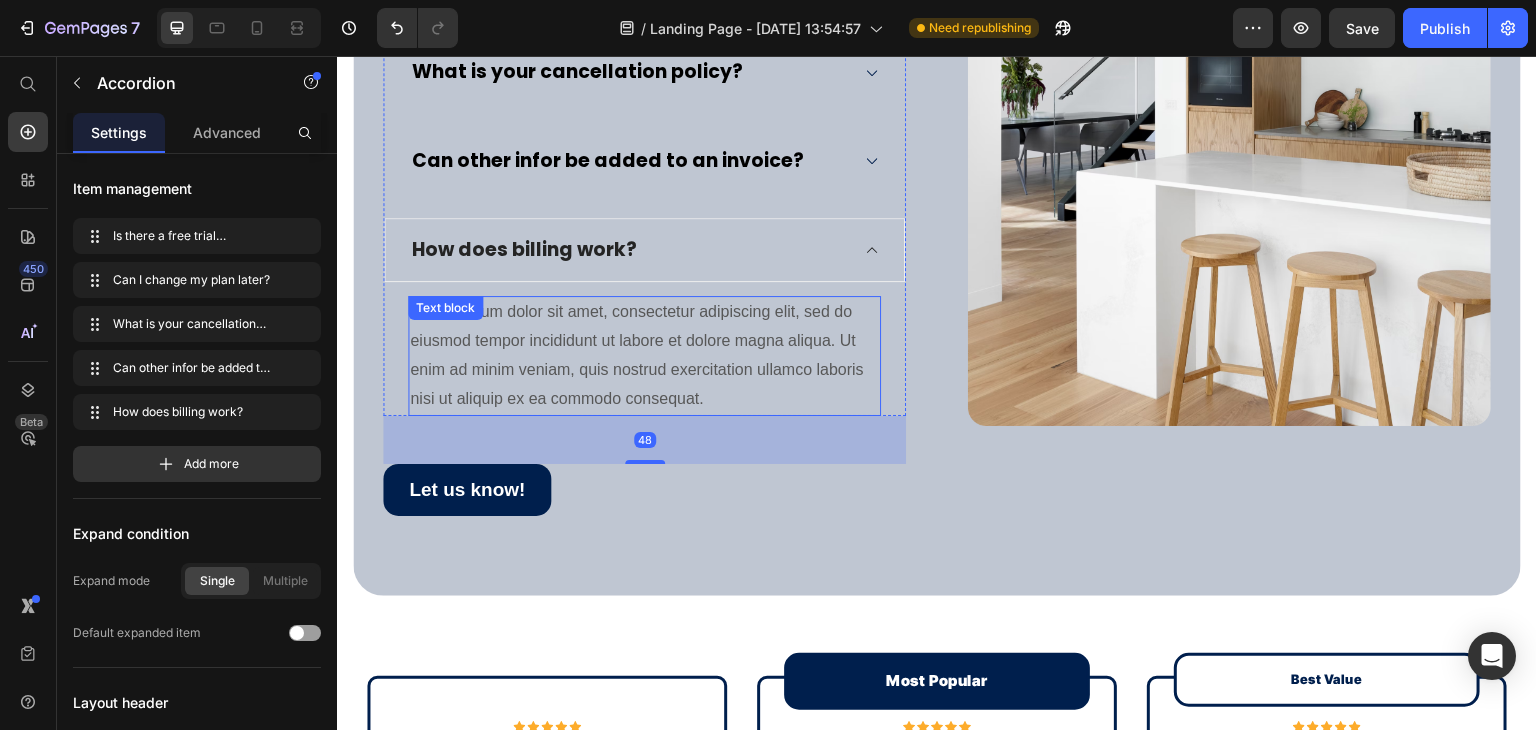 click on "Lorem ipsum dolor sit amet, consectetur adipiscing elit, sed do eiusmod tempor incididunt ut labore et dolore magna aliqua. Ut enim ad minim veniam, quis nostrud exercitation ullamco laboris nisi ut aliquip ex ea commodo consequat. Text block" at bounding box center (644, 355) 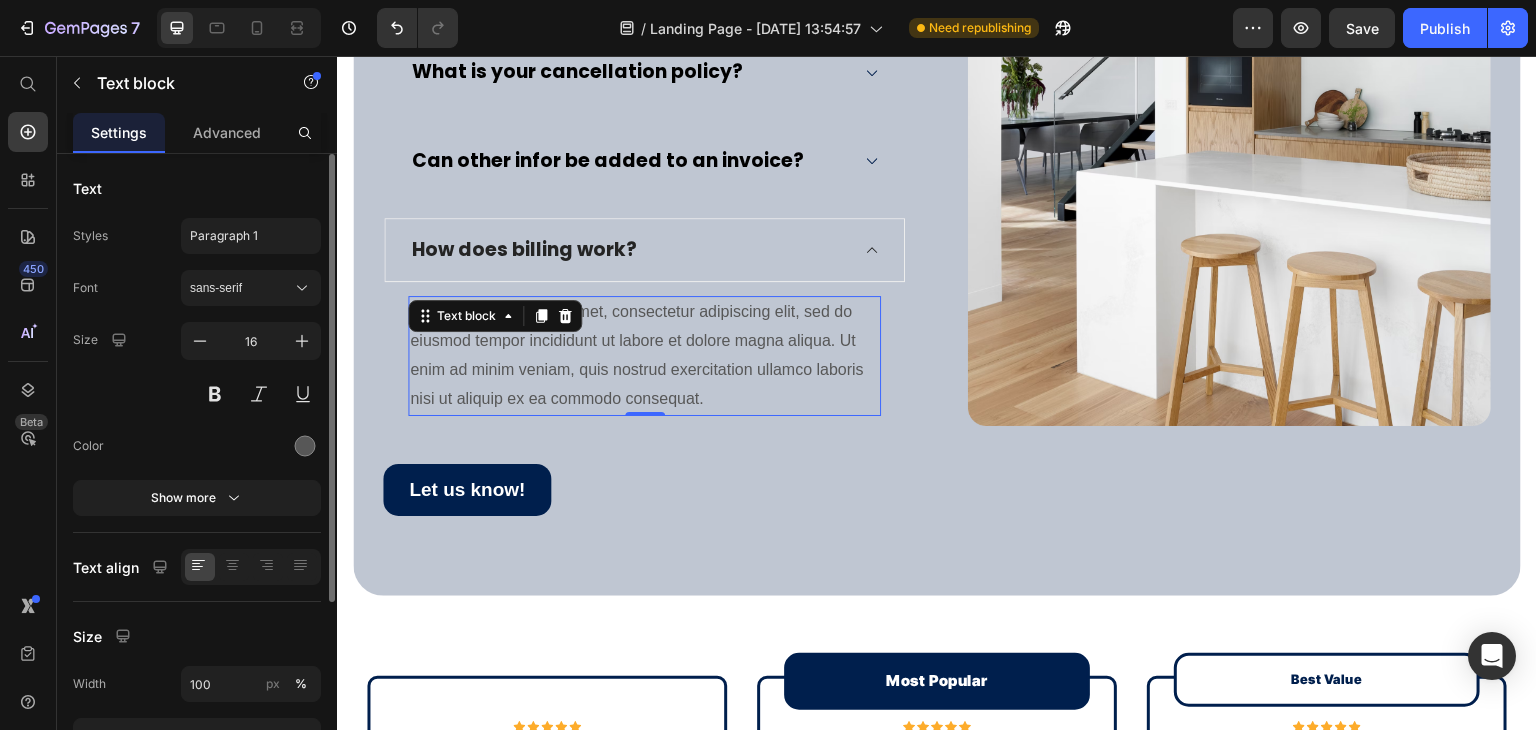 click on "Font sans-serif Size 16 Color Show more" at bounding box center [197, 393] 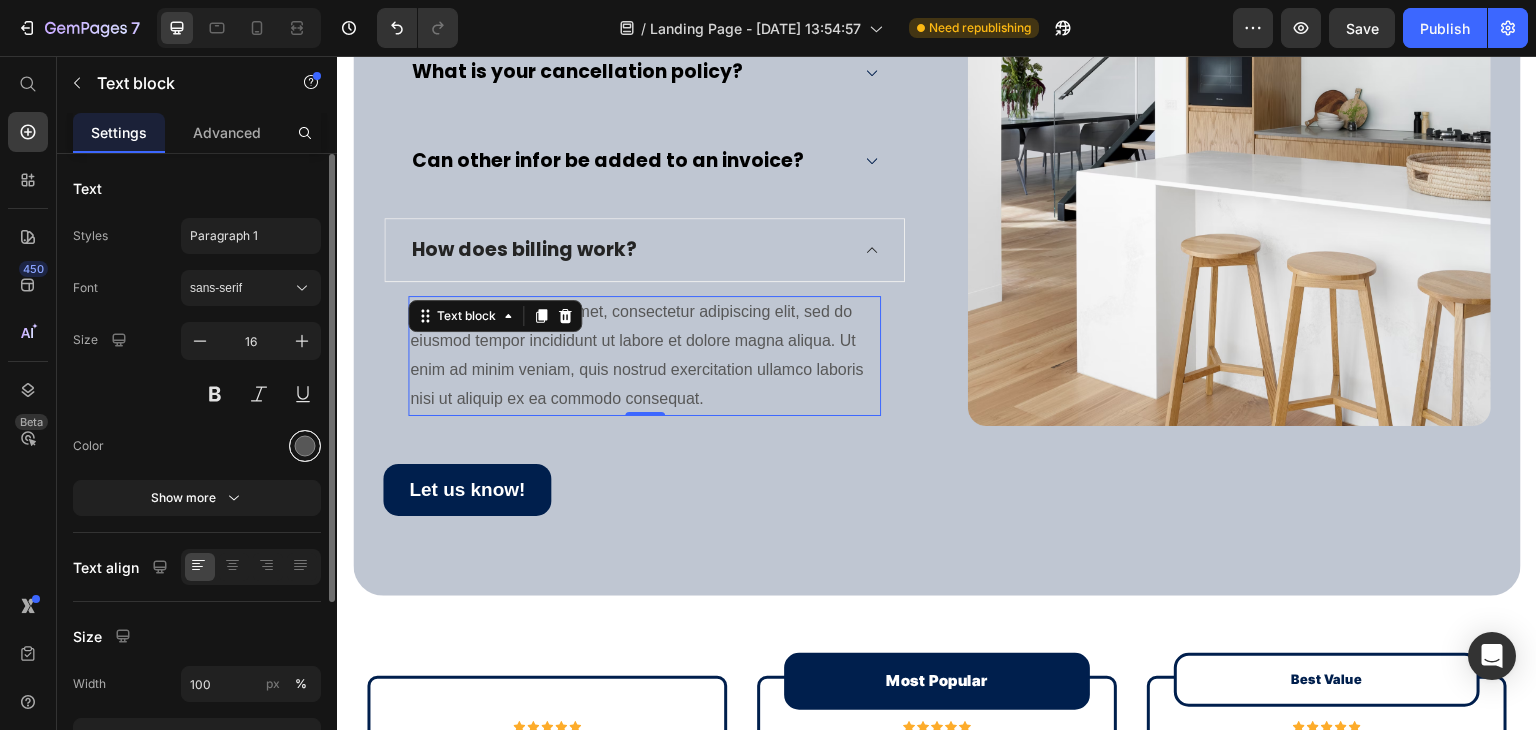 click at bounding box center [305, 446] 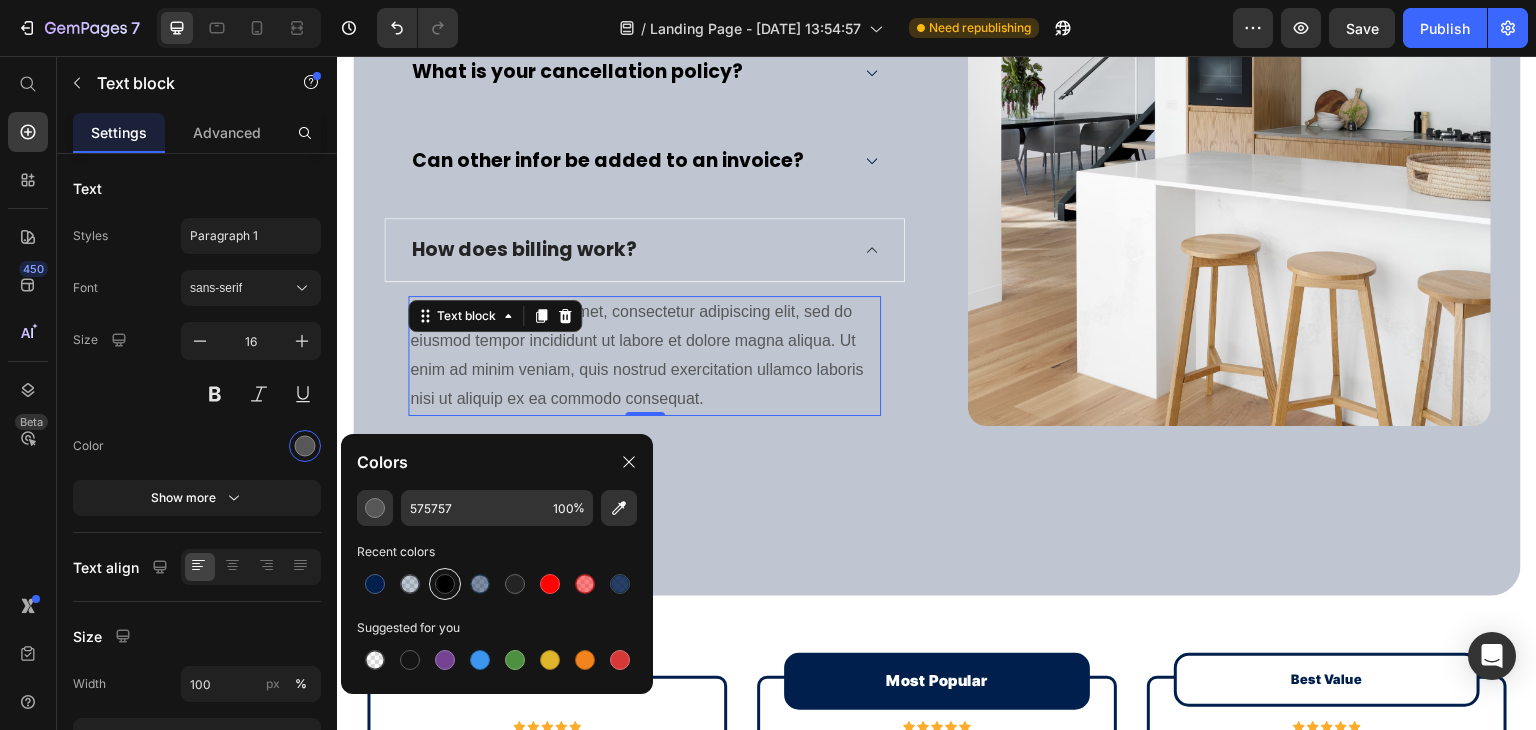 click at bounding box center [445, 584] 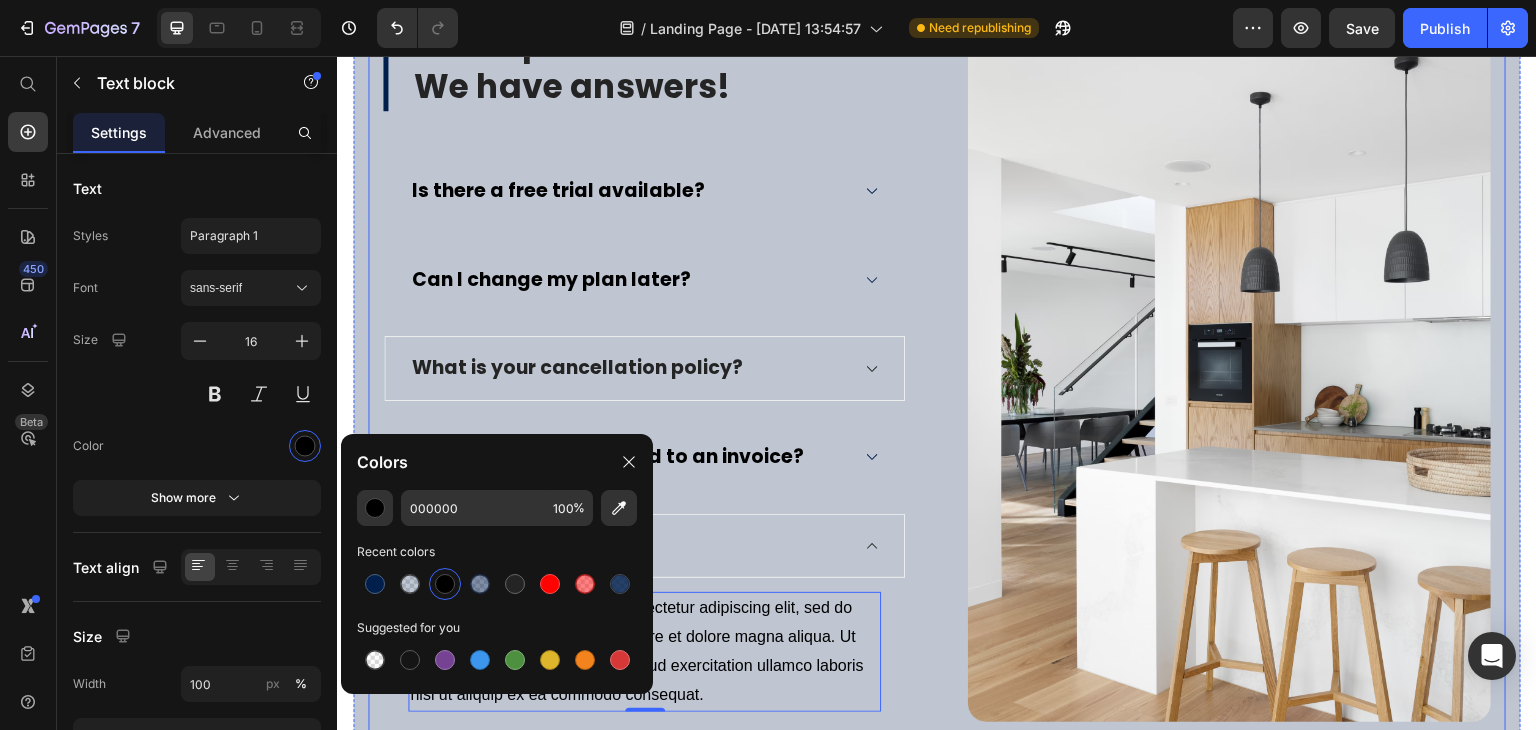 scroll, scrollTop: 8400, scrollLeft: 0, axis: vertical 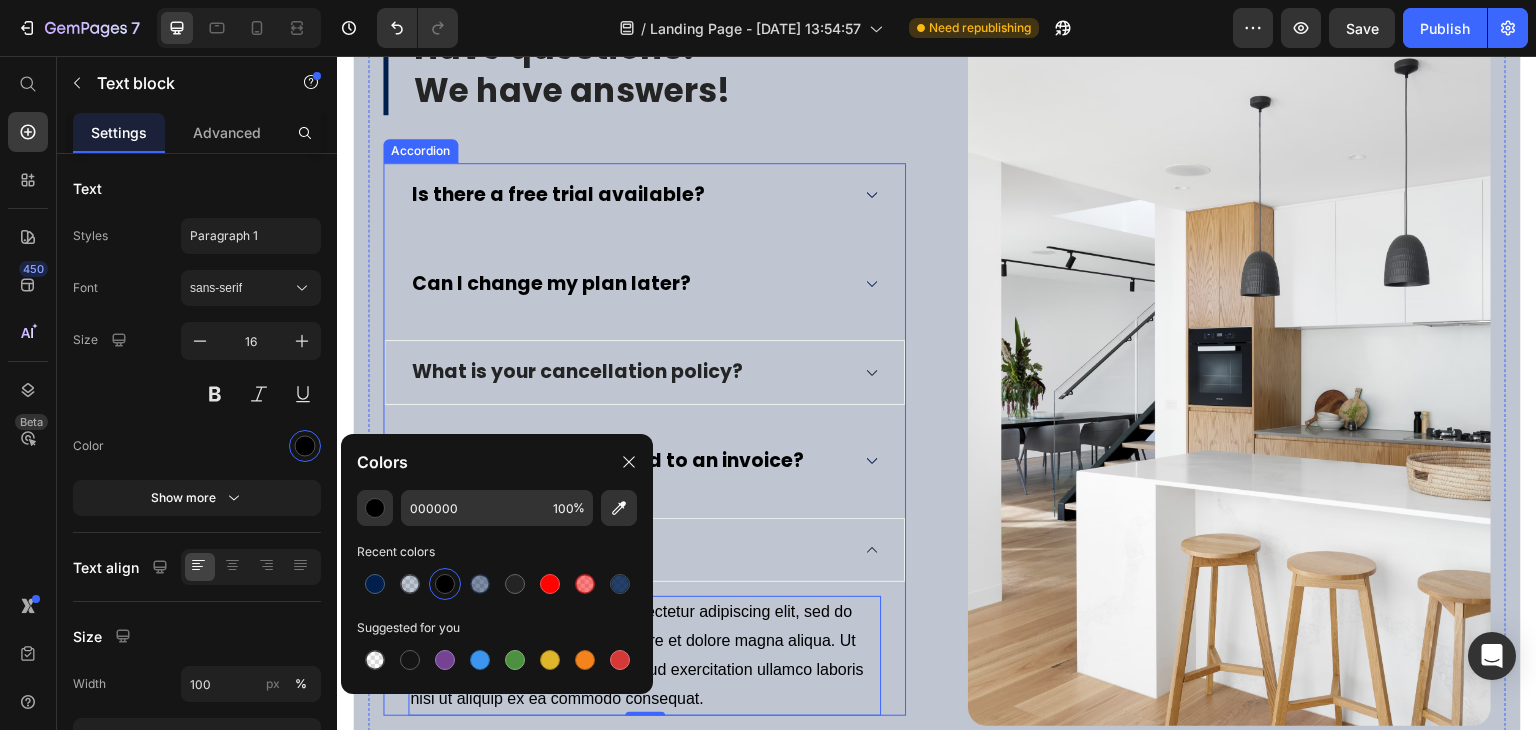 click on "What is your cancellation policy?" at bounding box center (628, 372) 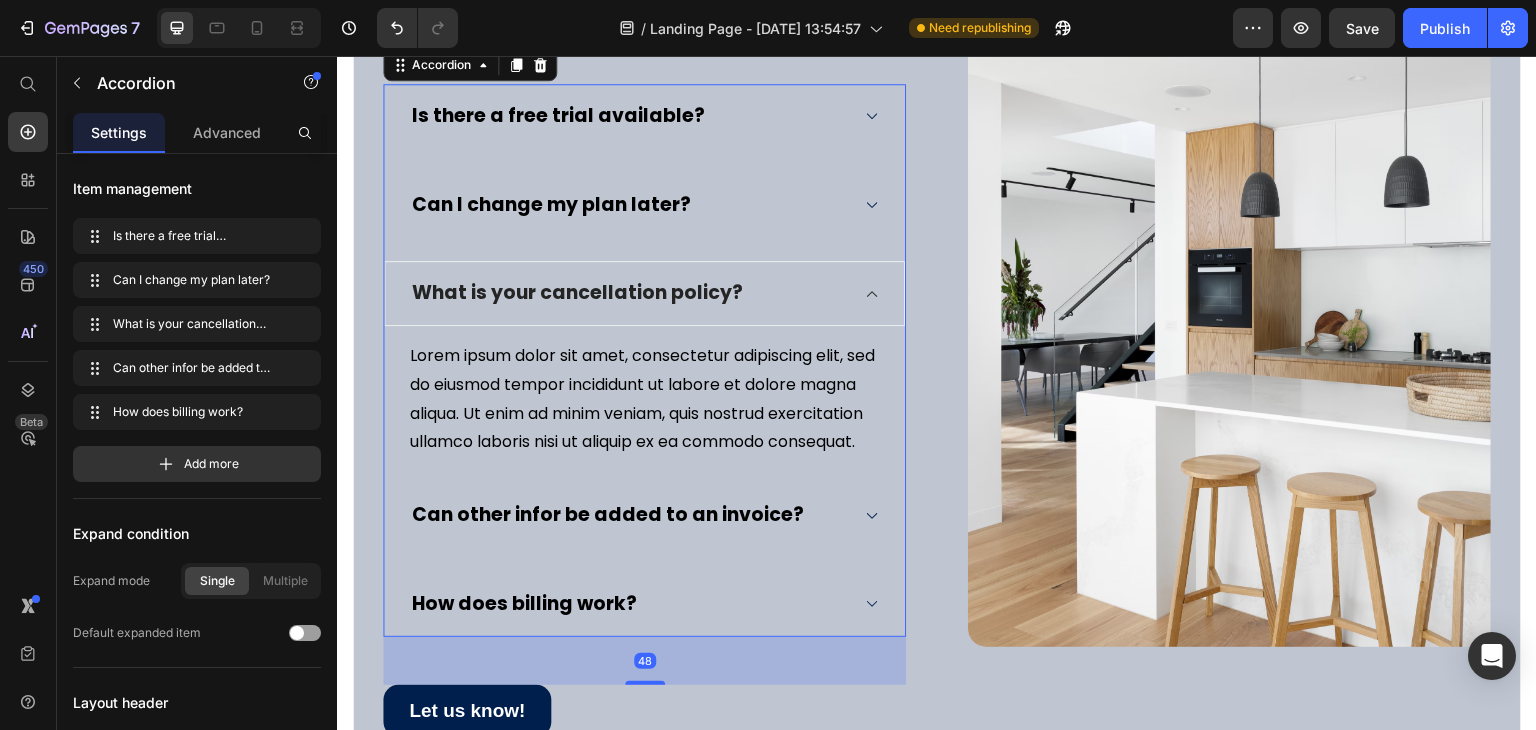 scroll, scrollTop: 8500, scrollLeft: 0, axis: vertical 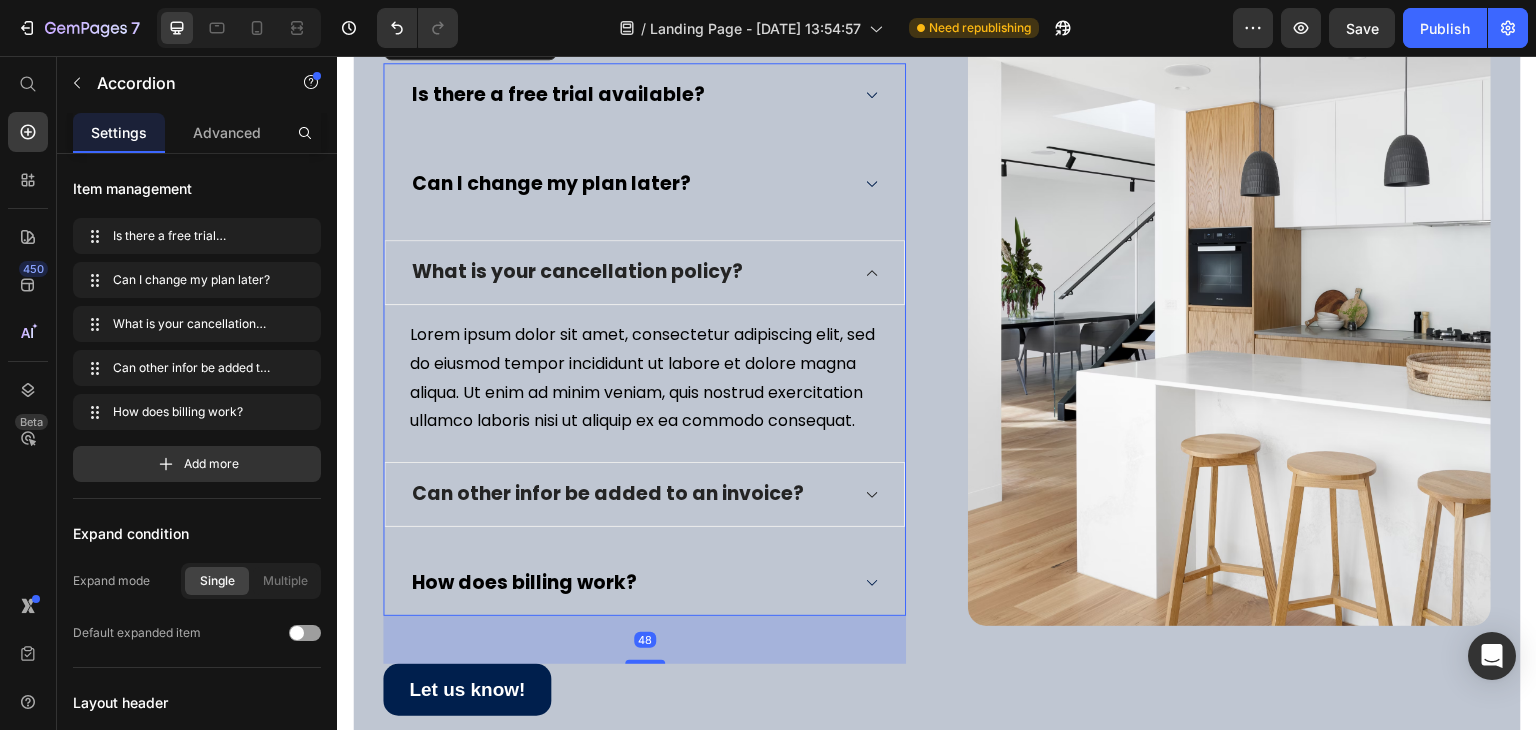 click on "Can other infor be added to an invoice?" at bounding box center (644, 494) 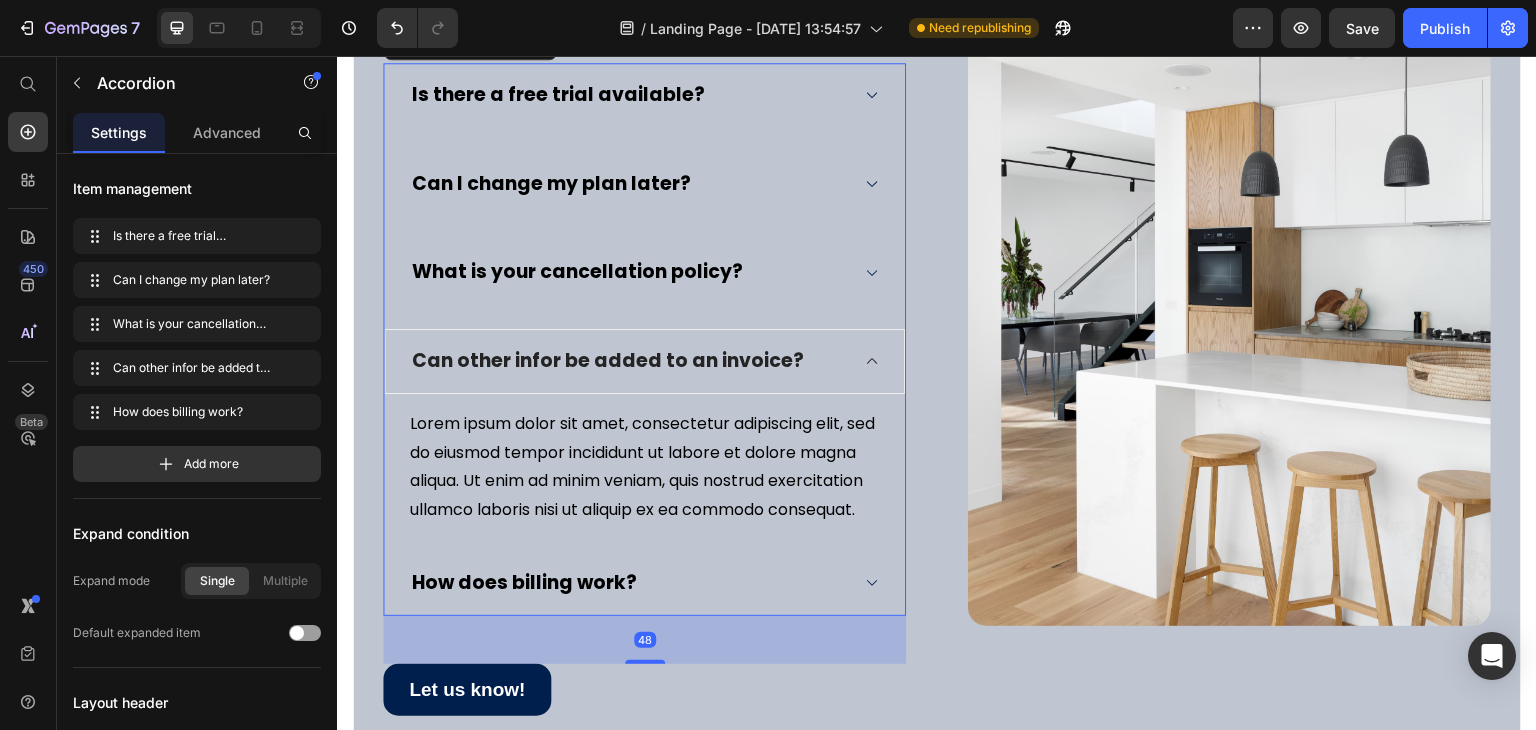click on "Lorem ipsum dolor sit amet, consectetur adipiscing elit, sed do eiusmod tempor incididunt ut labore et dolore magna aliqua. Ut enim ad minim veniam, quis nostrud exercitation ullamco laboris nisi ut aliquip ex ea commodo consequat." at bounding box center [644, 467] 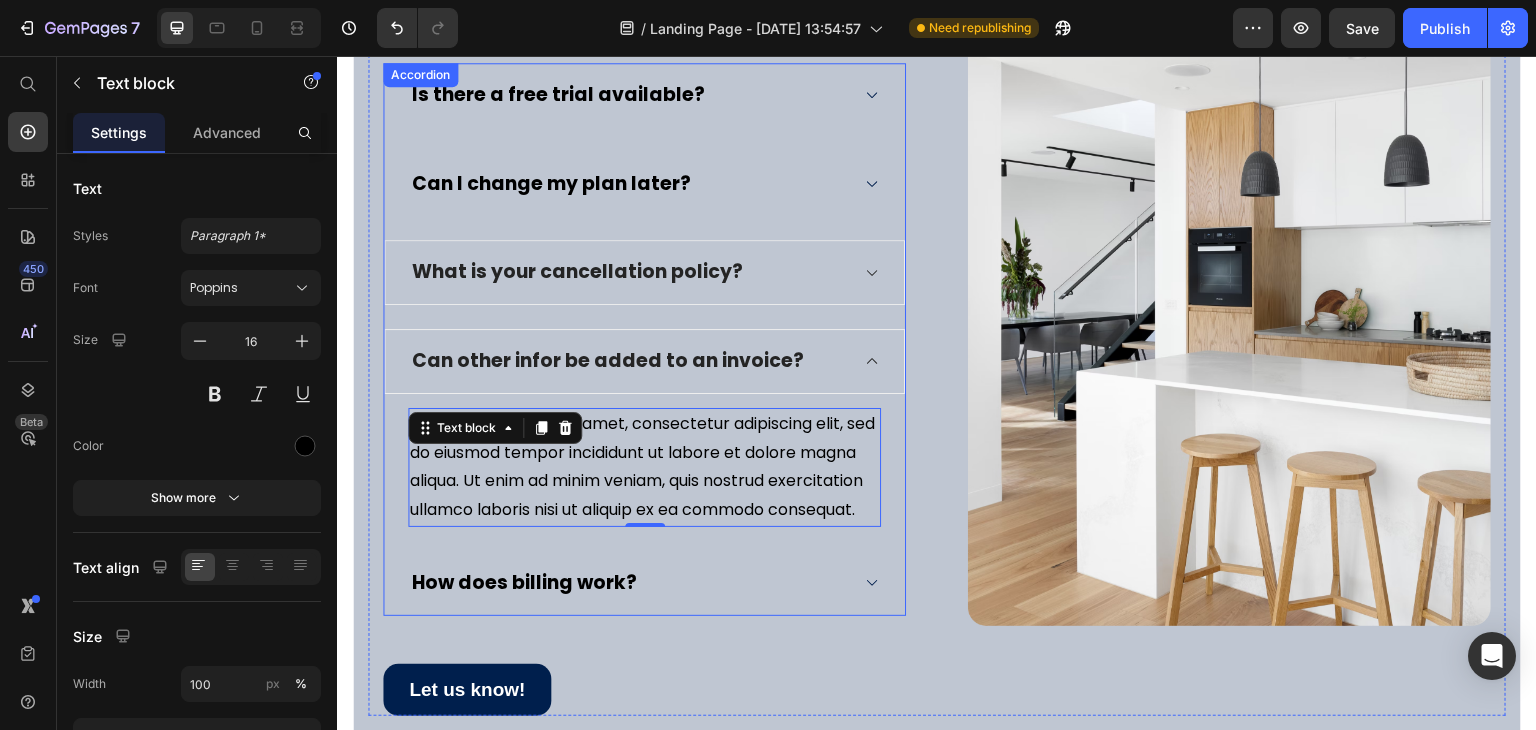 click on "What is your cancellation policy?" at bounding box center [628, 272] 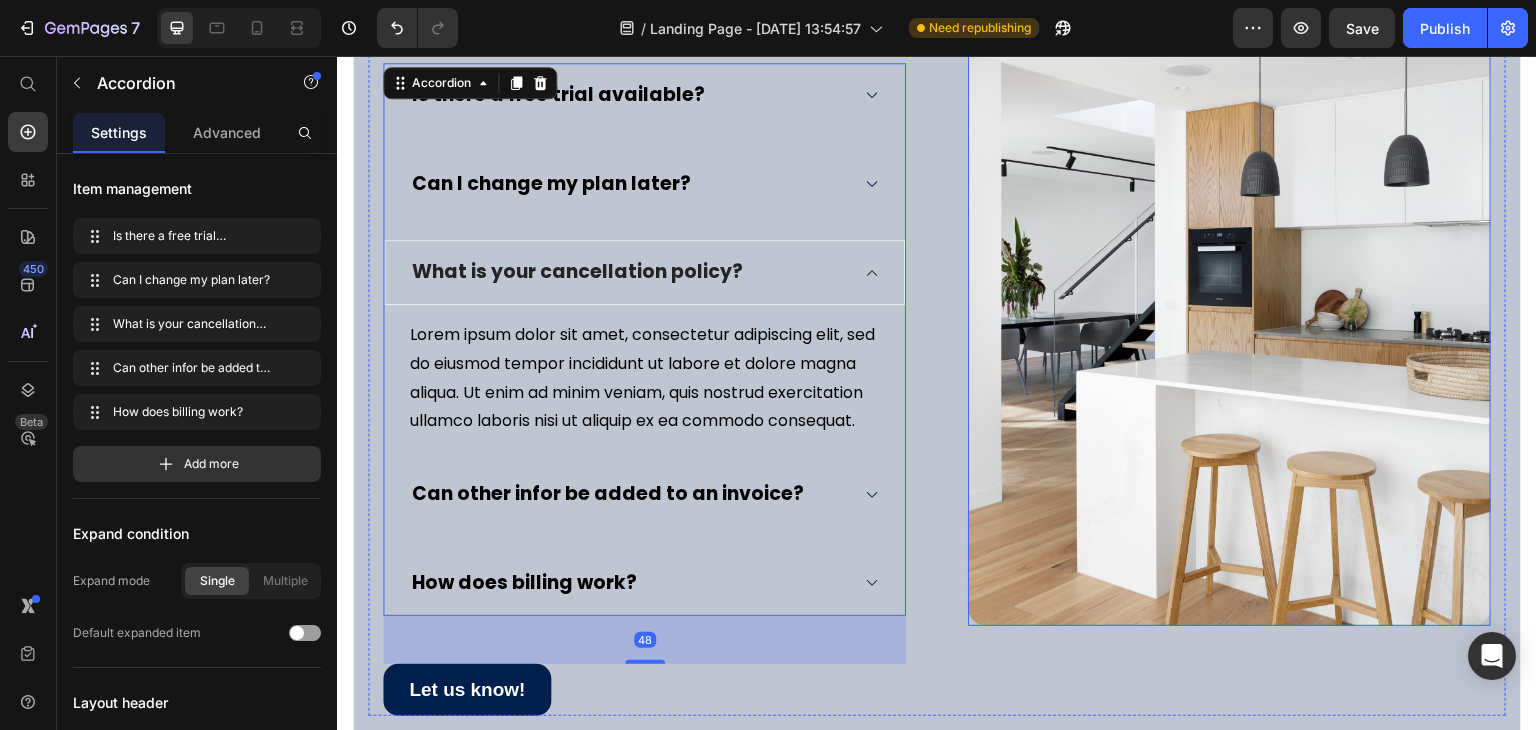 click at bounding box center (1229, 275) 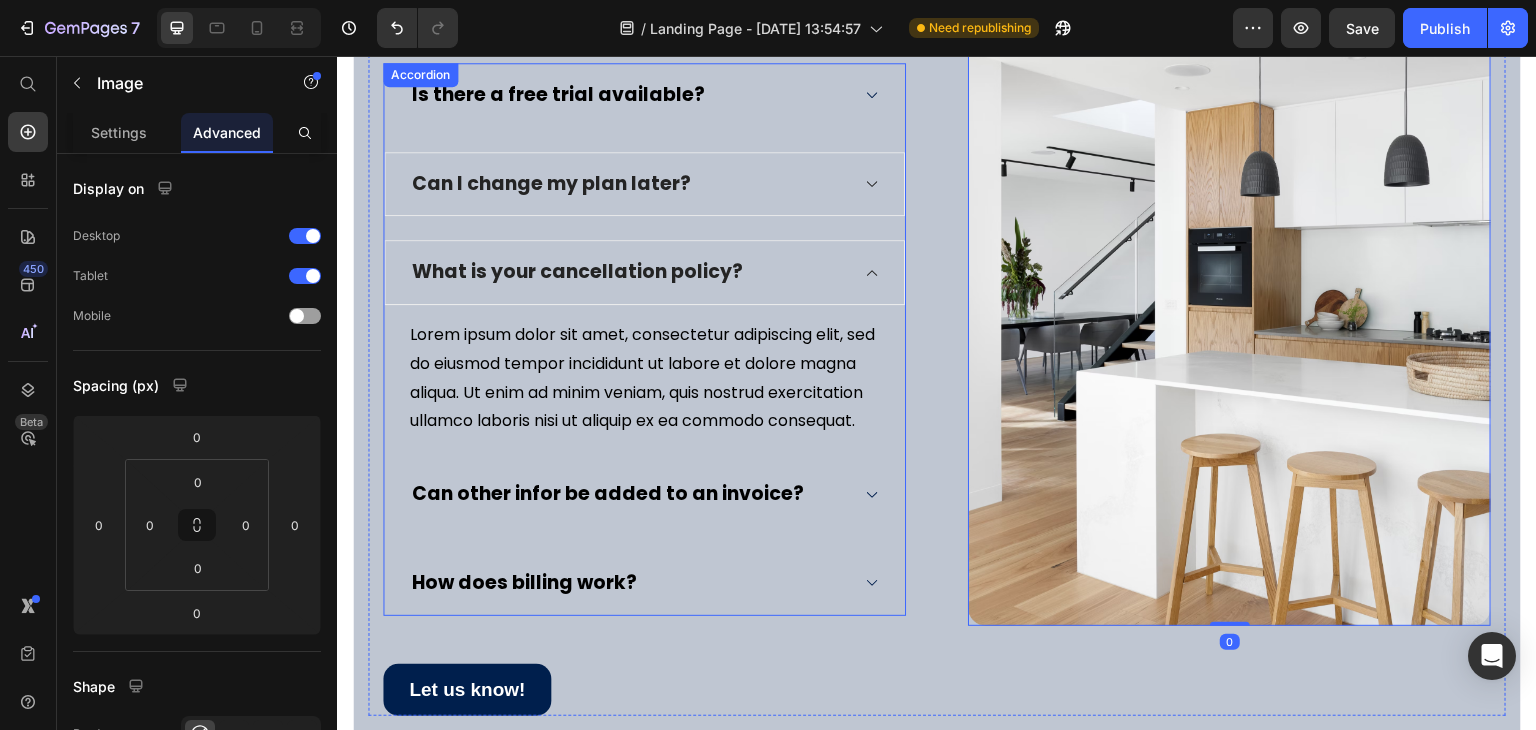 click on "Can I change my plan later?" at bounding box center [644, 184] 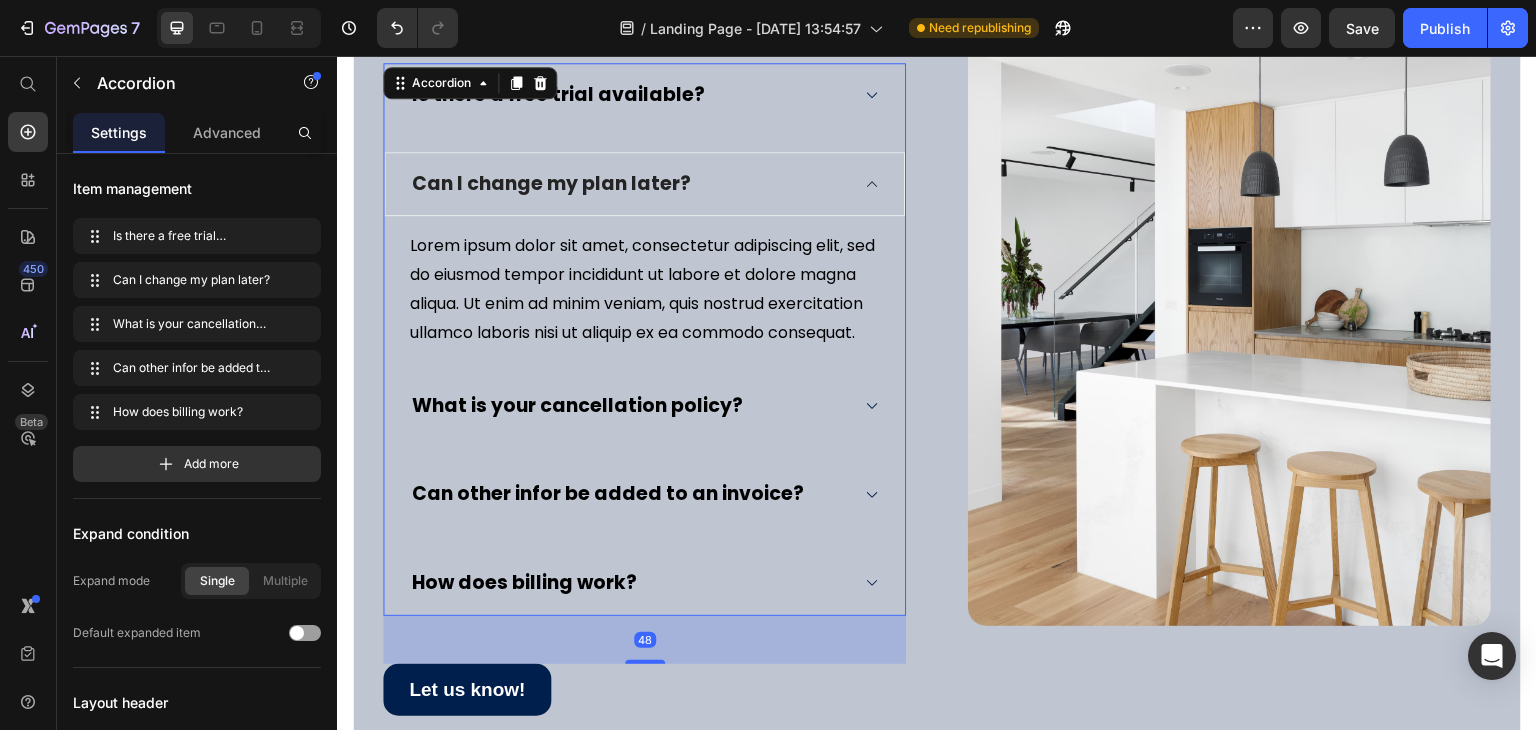 click on "Is there a free trial available?
Can I change my plan later? Lorem ipsum dolor sit amet, consectetur adipiscing elit, sed do eiusmod tempor incididunt ut labore et dolore magna aliqua. Ut enim ad minim veniam, quis nostrud exercitation ullamco laboris nisi ut aliquip ex ea commodo consequat. Text block
What is your cancellation policy? Lorem ipsum dolor sit amet, consectetur adipiscing elit, sed do eiusmod tempor incididunt ut labore et dolore magna aliqua. Ut enim ad minim veniam, quis nostrud exercitation ullamco laboris nisi ut aliquip ex ea commodo consequat. Text block
Can other infor be added to an invoice?
How does billing work?" at bounding box center (644, 339) 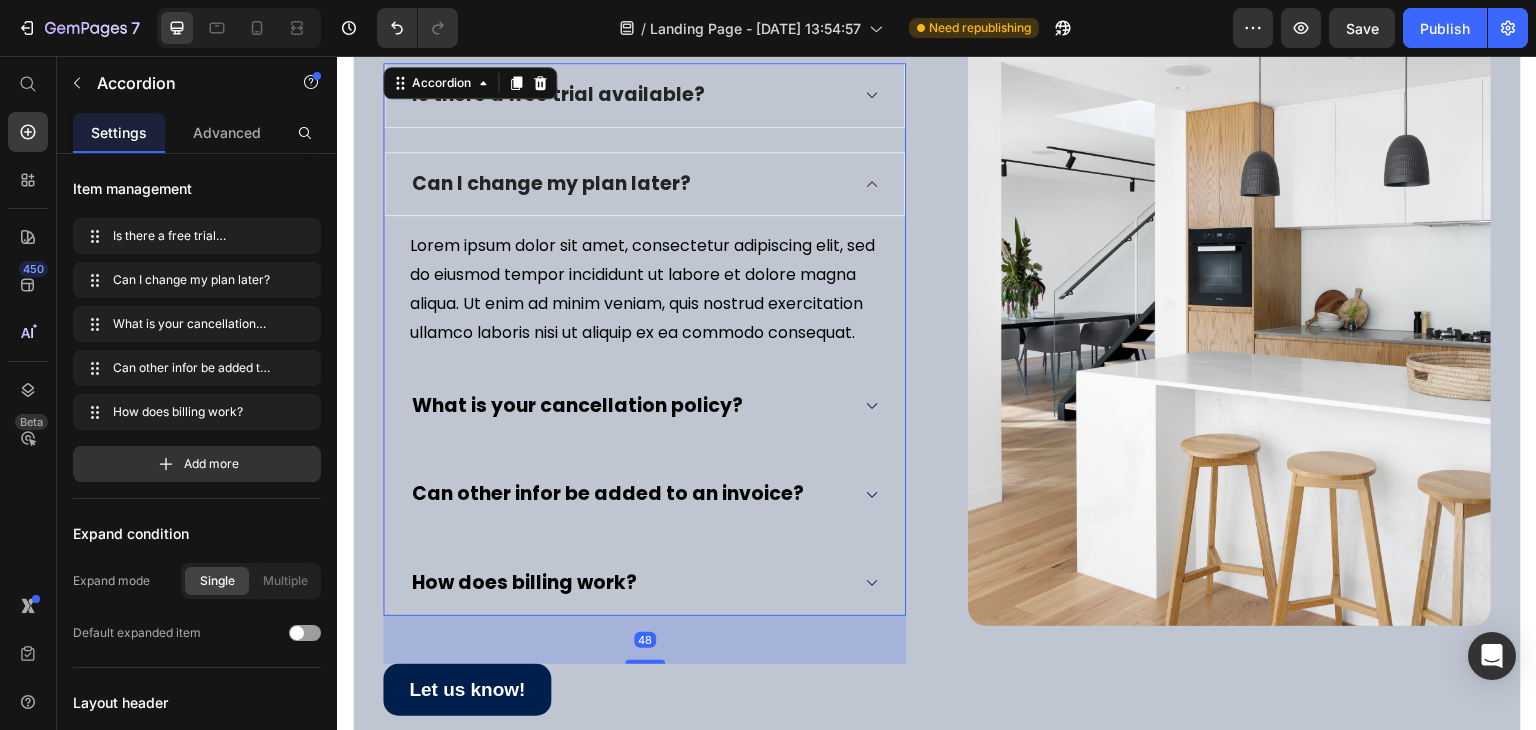 click on "Is there a free trial available?" at bounding box center (628, 95) 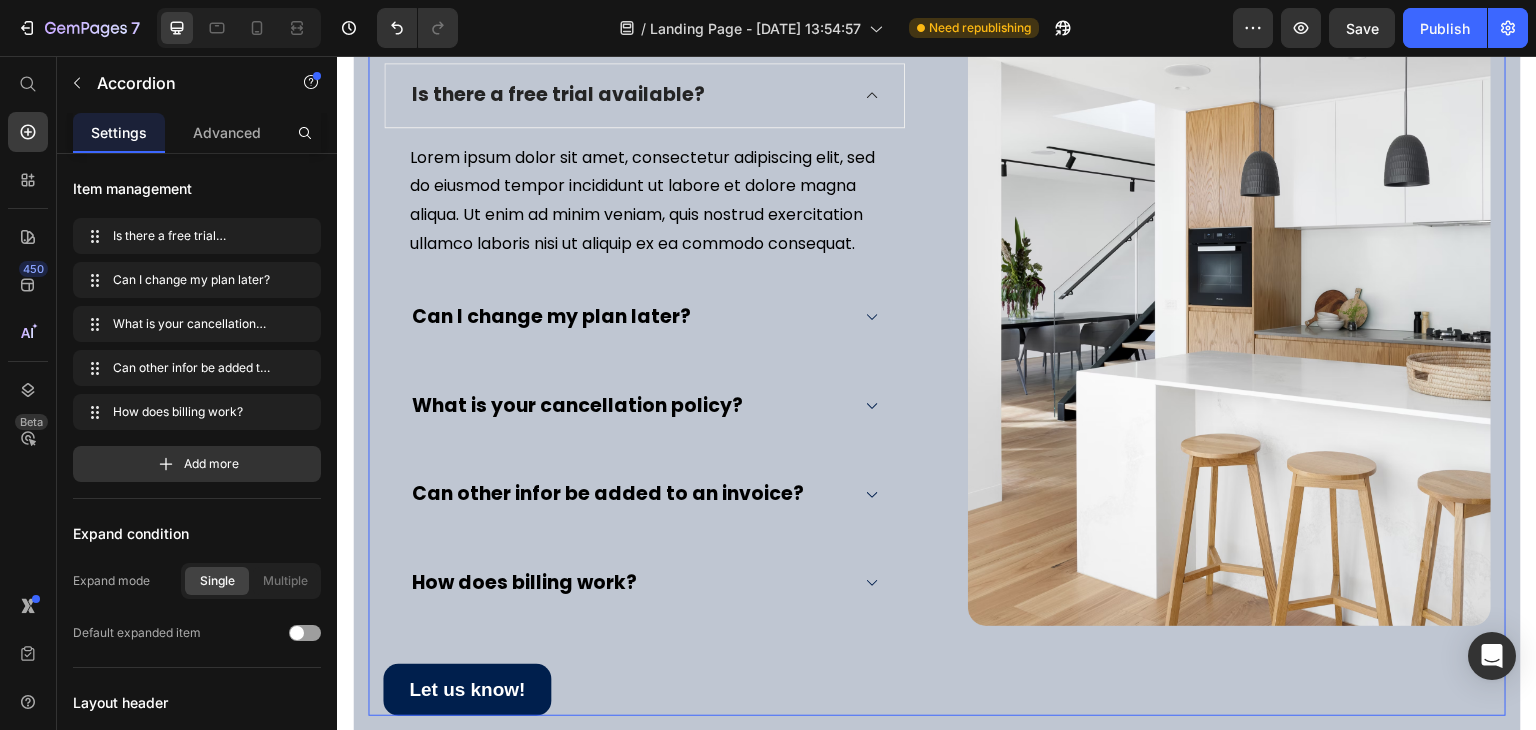 click on "Have questions? We have answers! Heading Image
Is there a free trial available? Lorem ipsum dolor sit amet, consectetur adipiscing elit, sed do eiusmod tempor incididunt ut labore et dolore magna aliqua. Ut enim ad minim veniam, quis nostrud exercitation ullamco laboris nisi ut aliquip ex ea commodo consequat. Text block
Can I change my plan later?
What is your cancellation policy?
Can other infor be added to an invoice?
How does billing work? Accordion Let us know! Button Image Row   0" at bounding box center (937, 320) 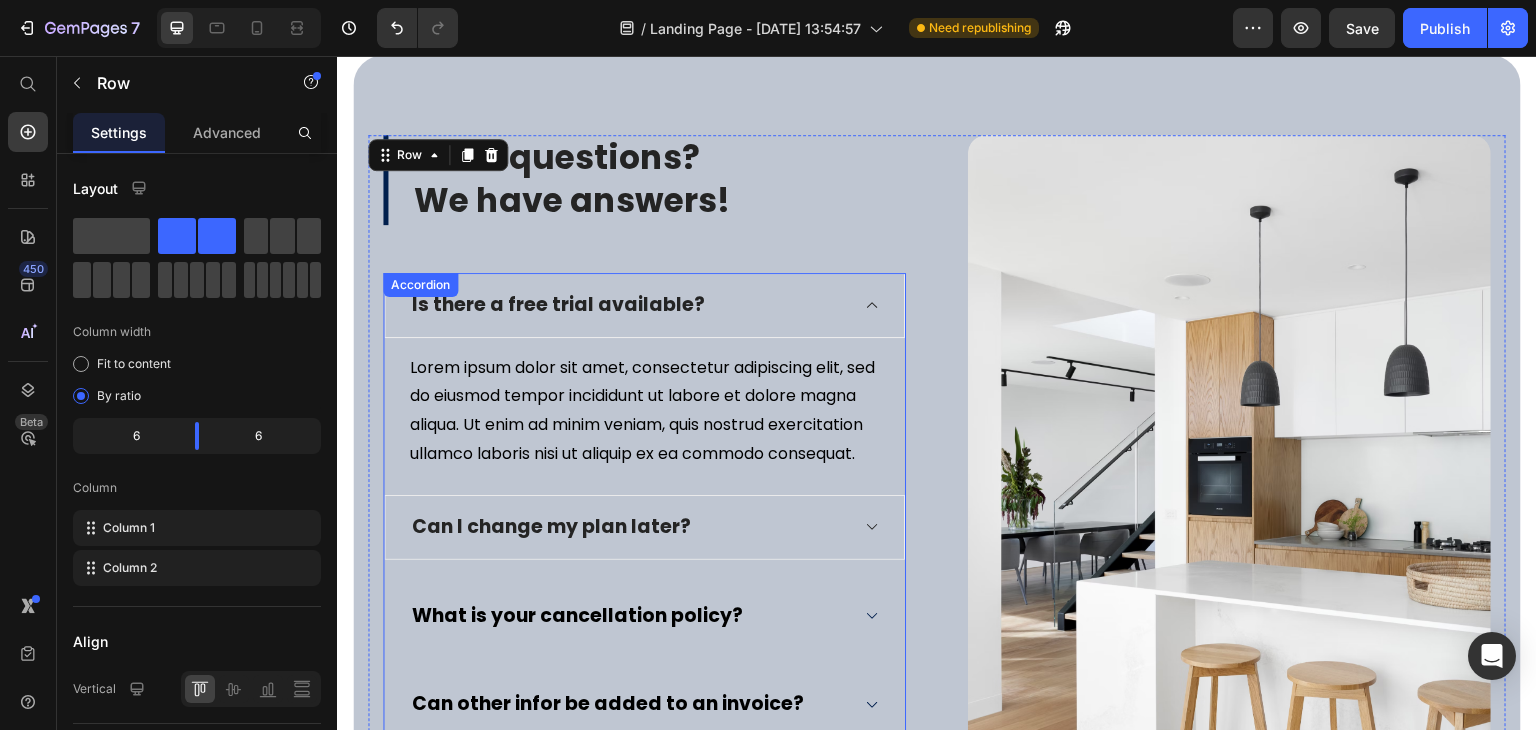 scroll, scrollTop: 8100, scrollLeft: 0, axis: vertical 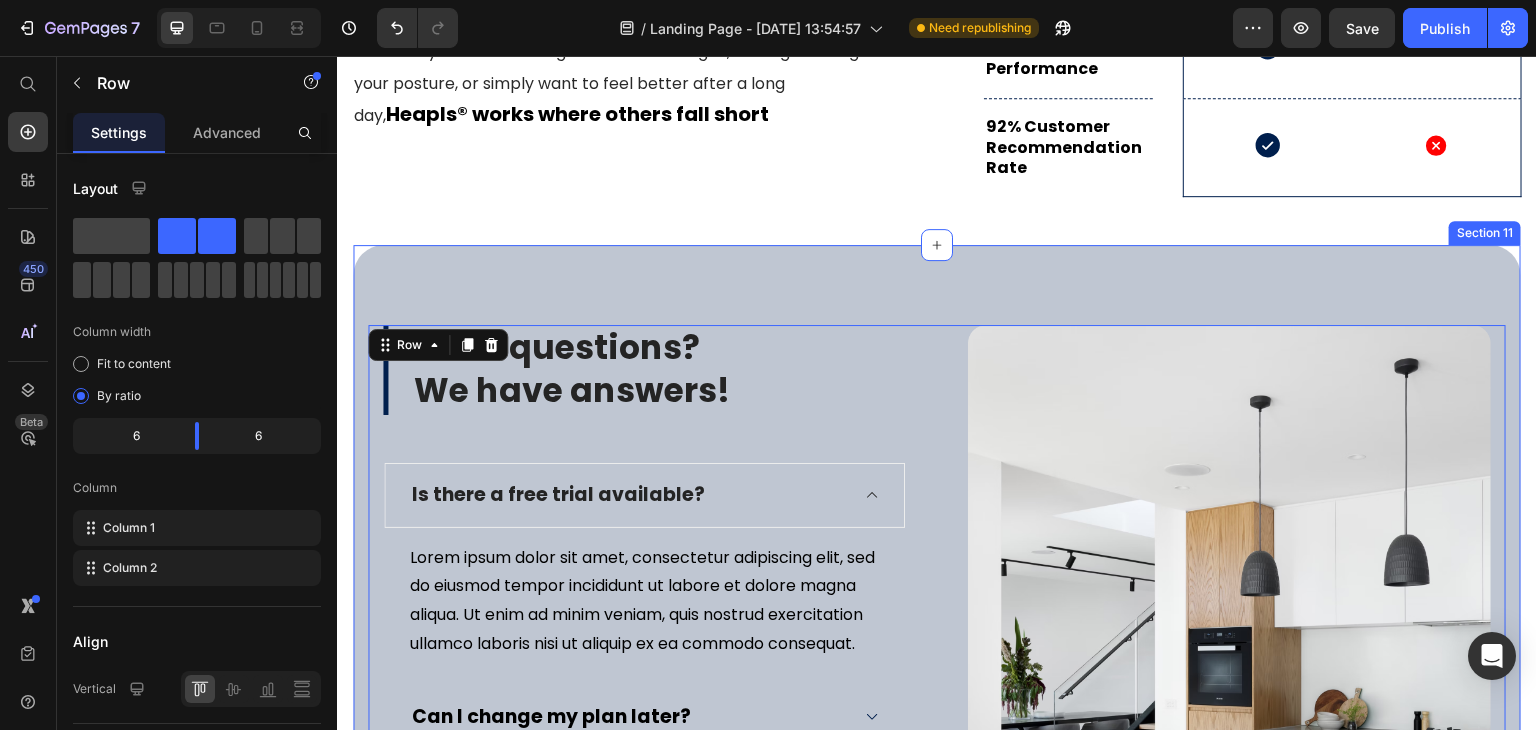 click on "Have questions? We have answers! Heading Image
Is there a free trial available? Lorem ipsum dolor sit amet, consectetur adipiscing elit, sed do eiusmod tempor incididunt ut labore et dolore magna aliqua. Ut enim ad minim veniam, quis nostrud exercitation ullamco laboris nisi ut aliquip ex ea commodo consequat. Text block
Can I change my plan later?
What is your cancellation policy?
Can other infor be added to an invoice?
How does billing work? Accordion Let us know! Button Image Row   0 Section 11" at bounding box center [937, 720] 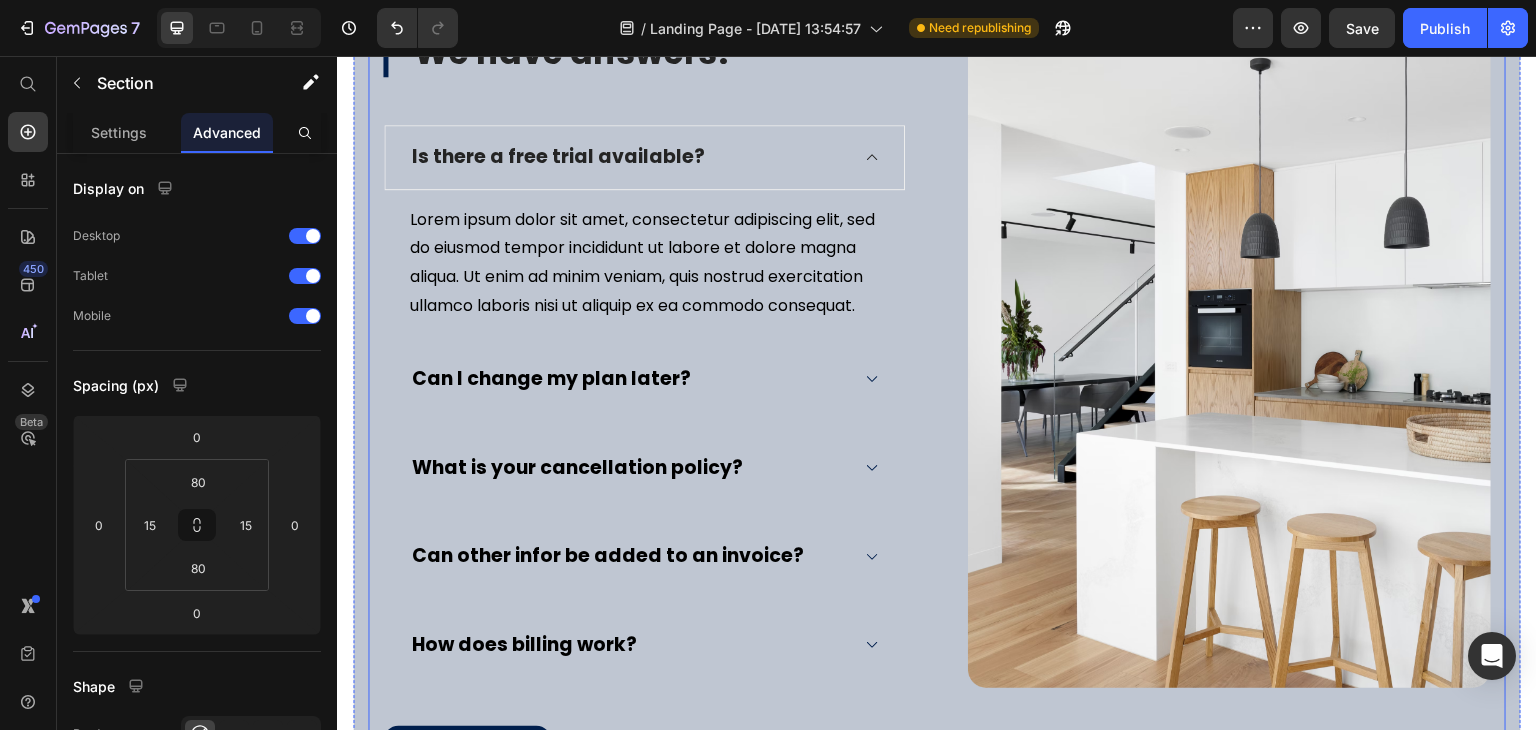 scroll, scrollTop: 8500, scrollLeft: 0, axis: vertical 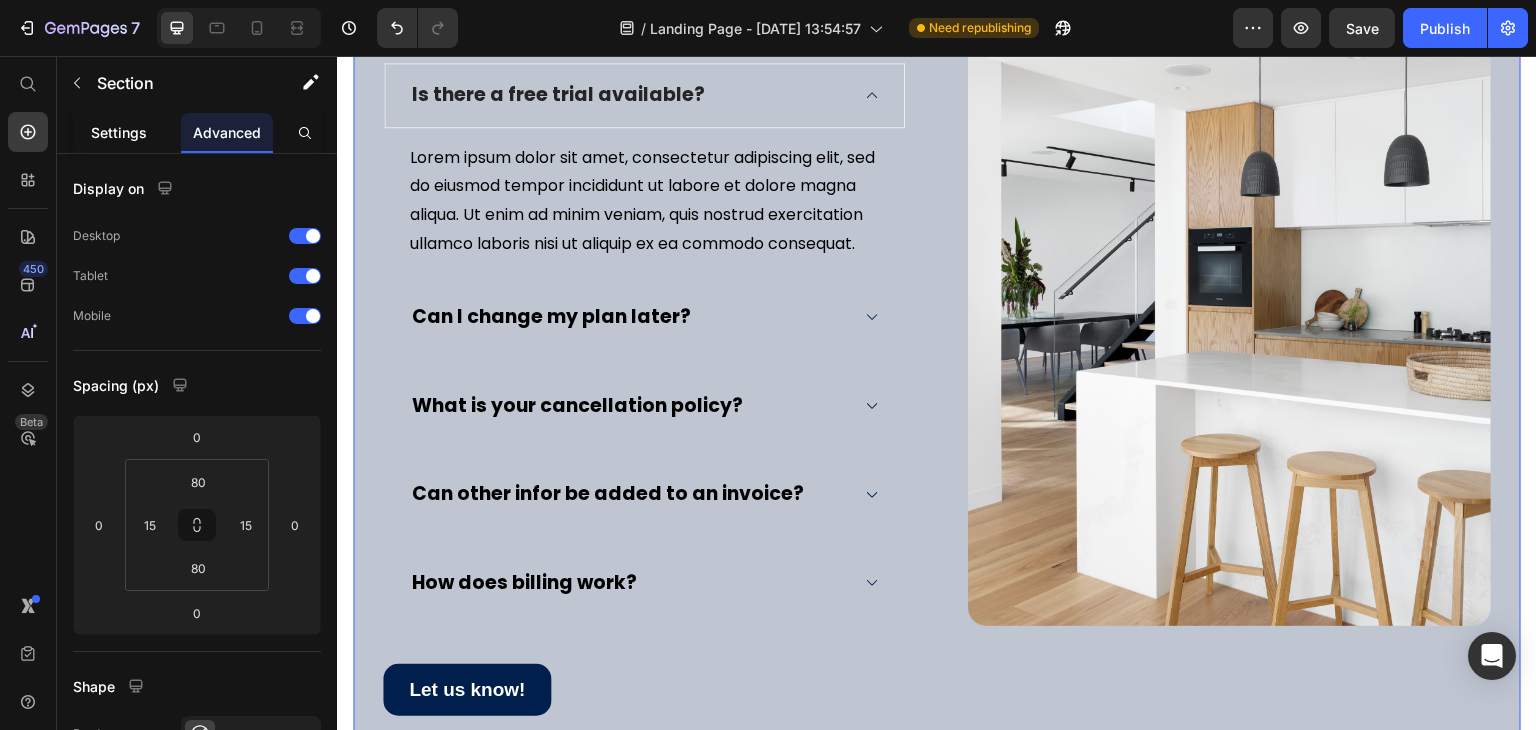 click on "Settings" at bounding box center (119, 132) 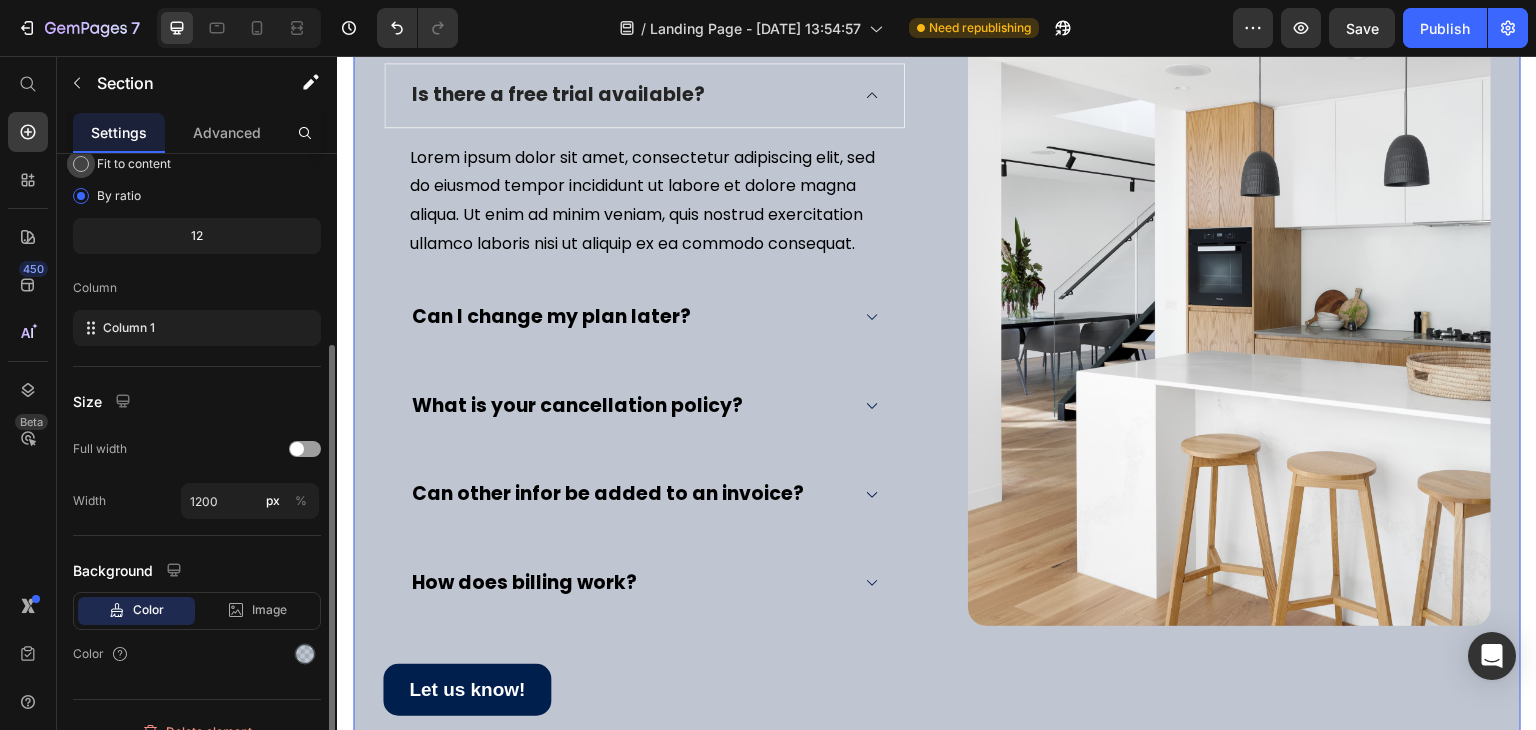 scroll, scrollTop: 225, scrollLeft: 0, axis: vertical 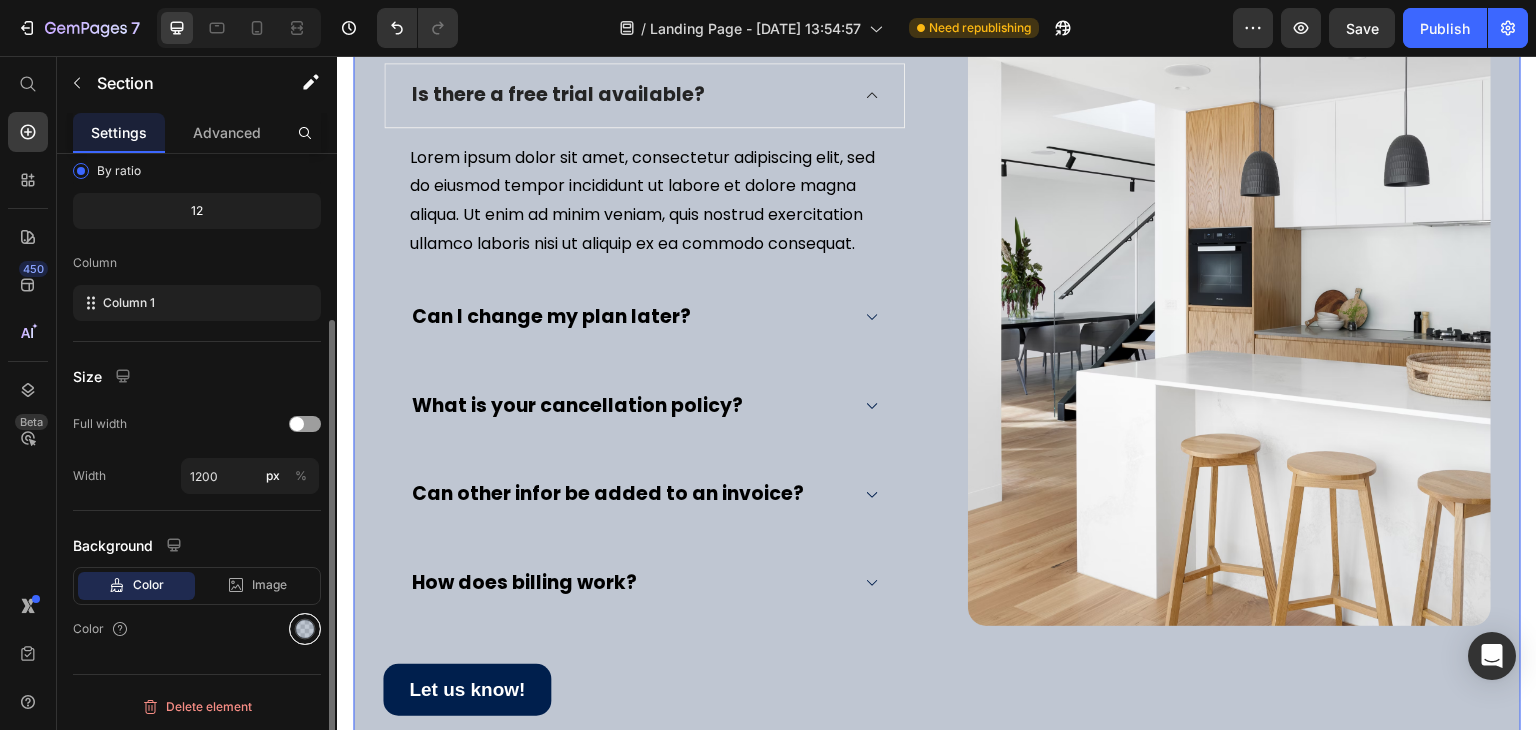 click at bounding box center (305, 629) 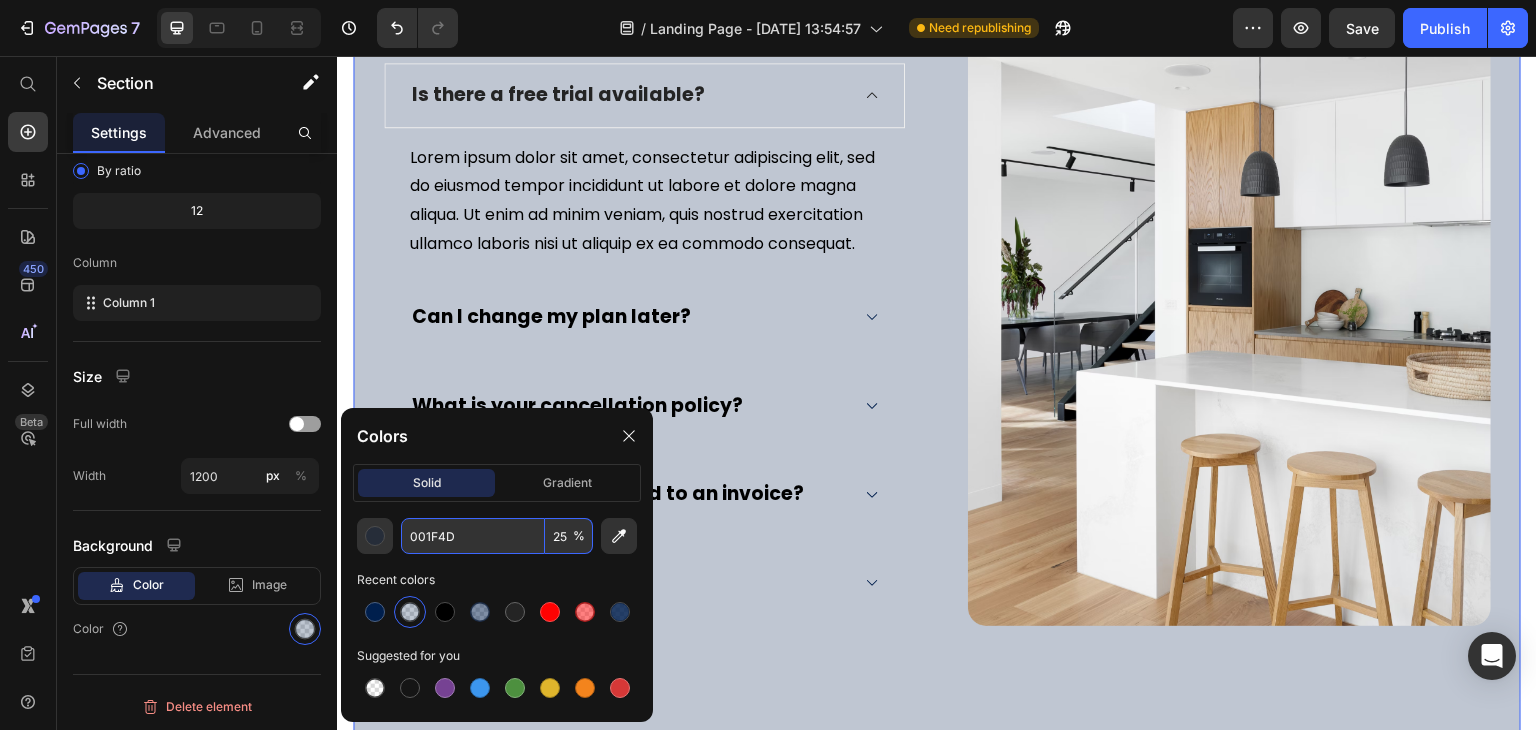 click on "25" at bounding box center (569, 536) 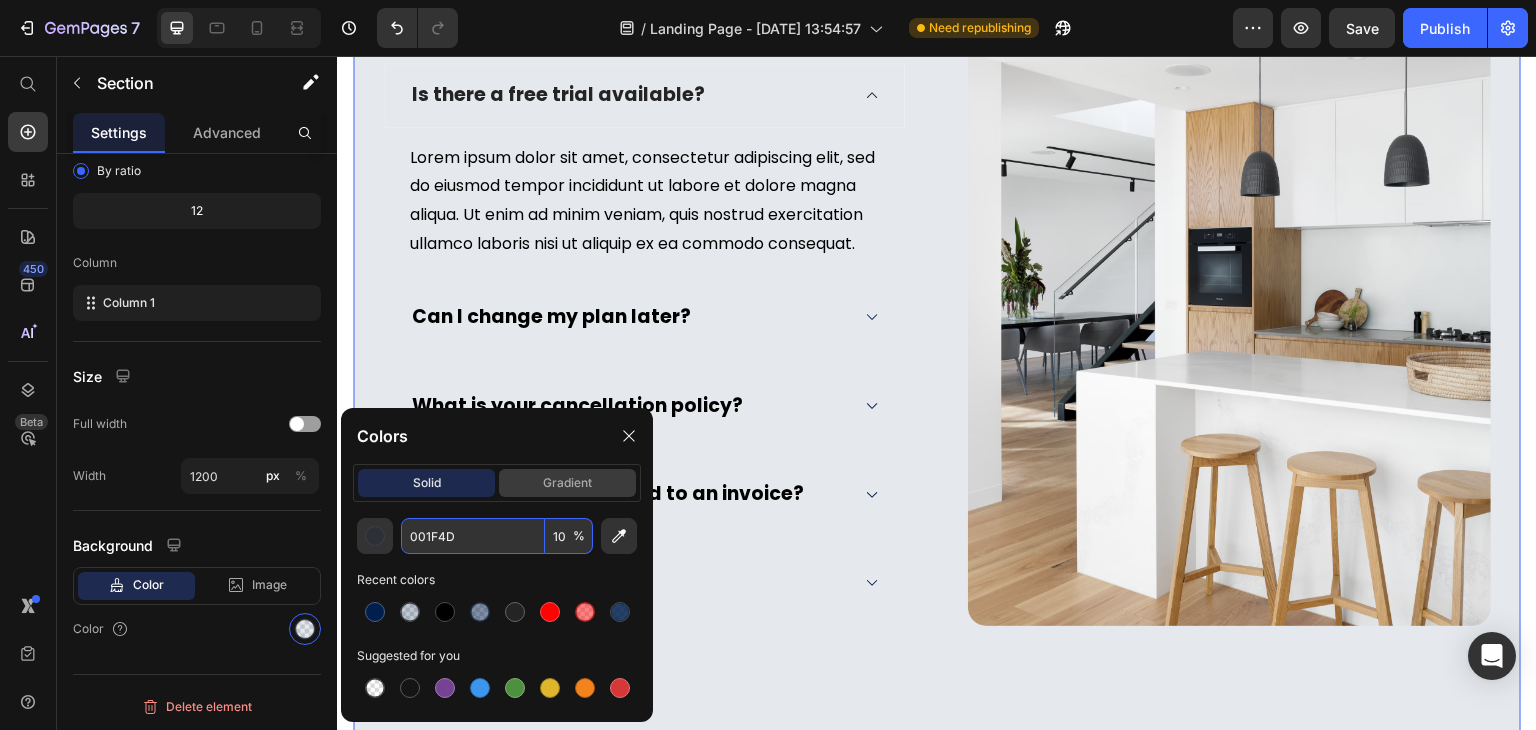 type on "10" 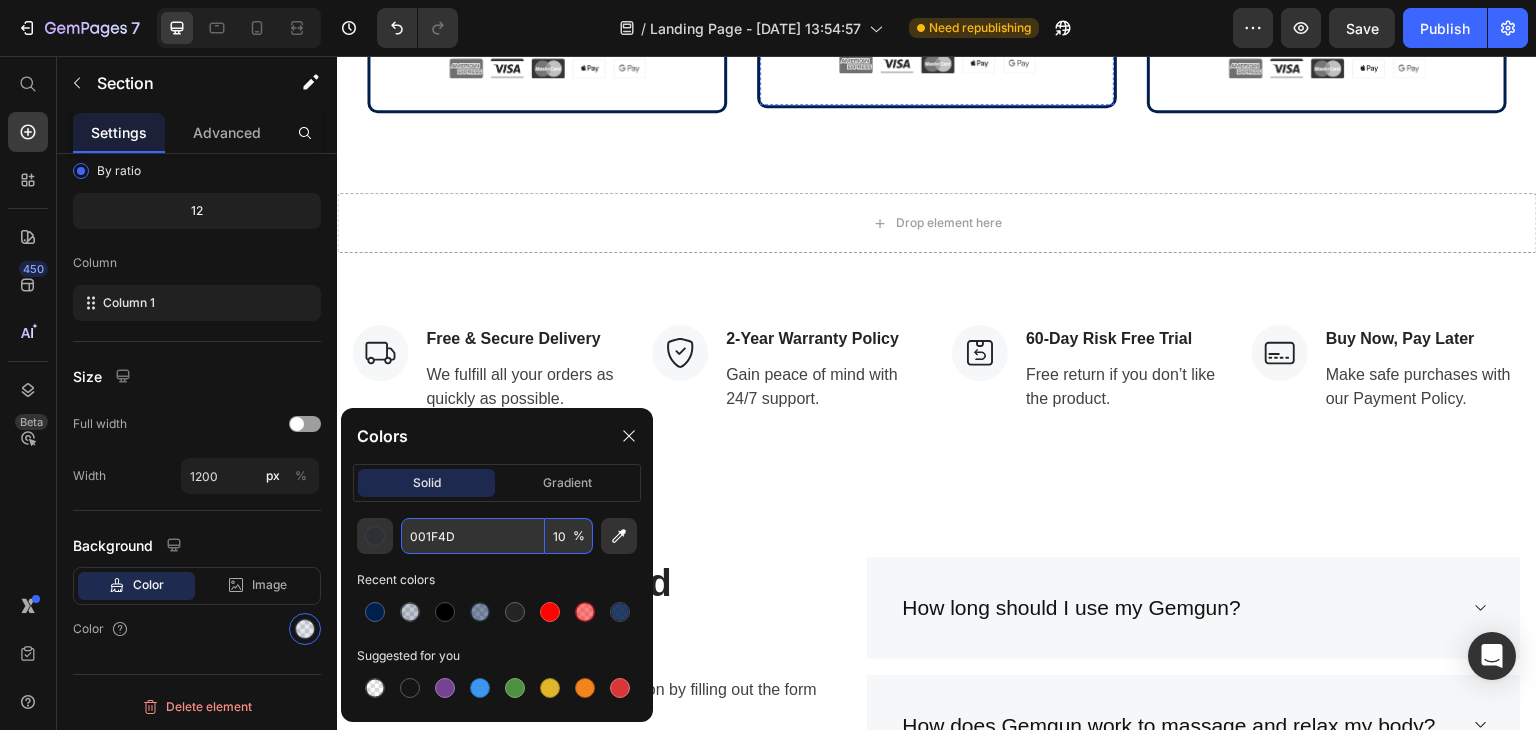 scroll, scrollTop: 10000, scrollLeft: 0, axis: vertical 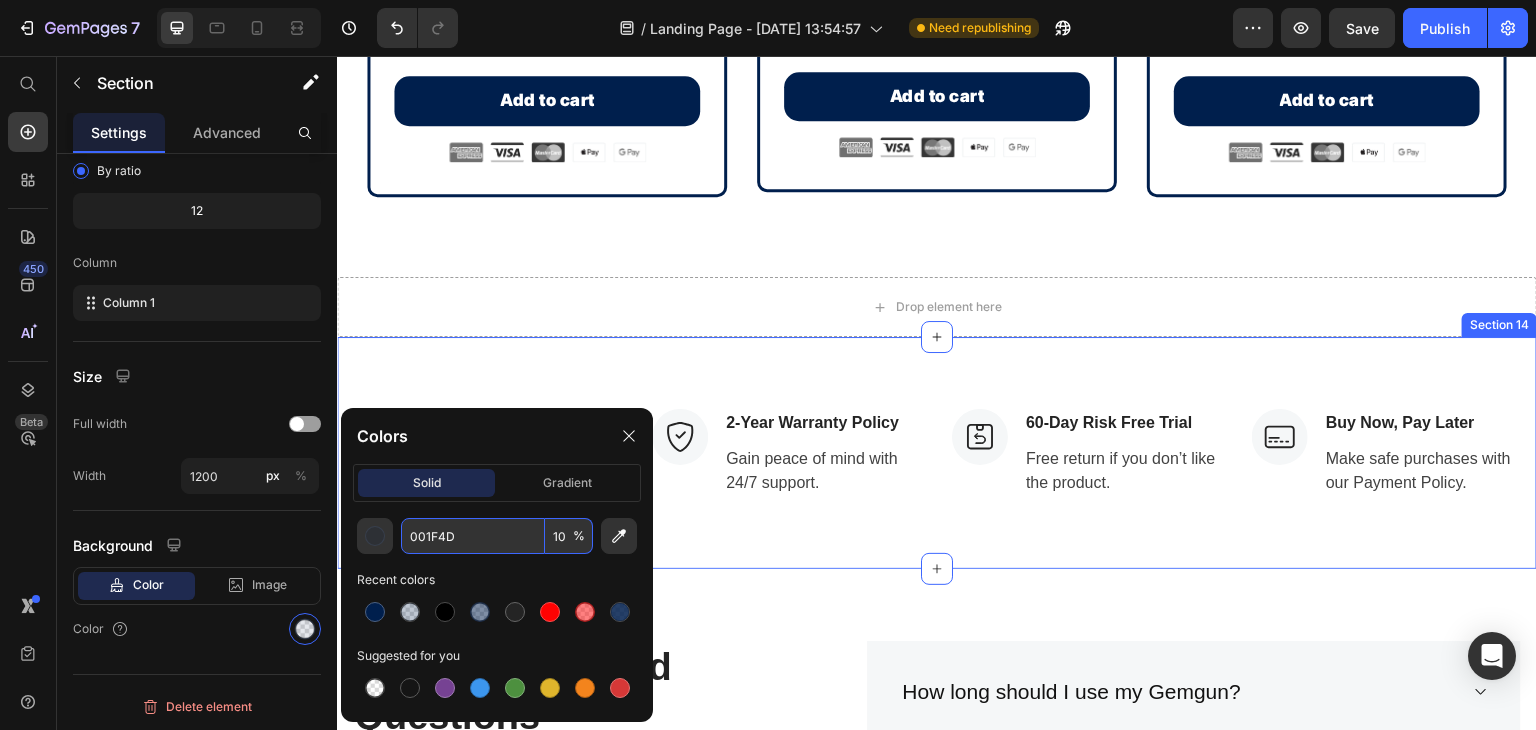 click on "Image Free & Secure Delivery Text block We fulfill all your orders as quickly as possible. Text block Row Image 2-Year Warranty Policy Text block Gain peace of mind with 24/7 support. Text block Row Image 60-Day Risk Free Trial Text block Free return if you don’t like the product. Text block Row Image Buy Now, Pay Later Text block Make safe purchases with our Payment Policy. Text block Row Row Section 14" at bounding box center (937, 453) 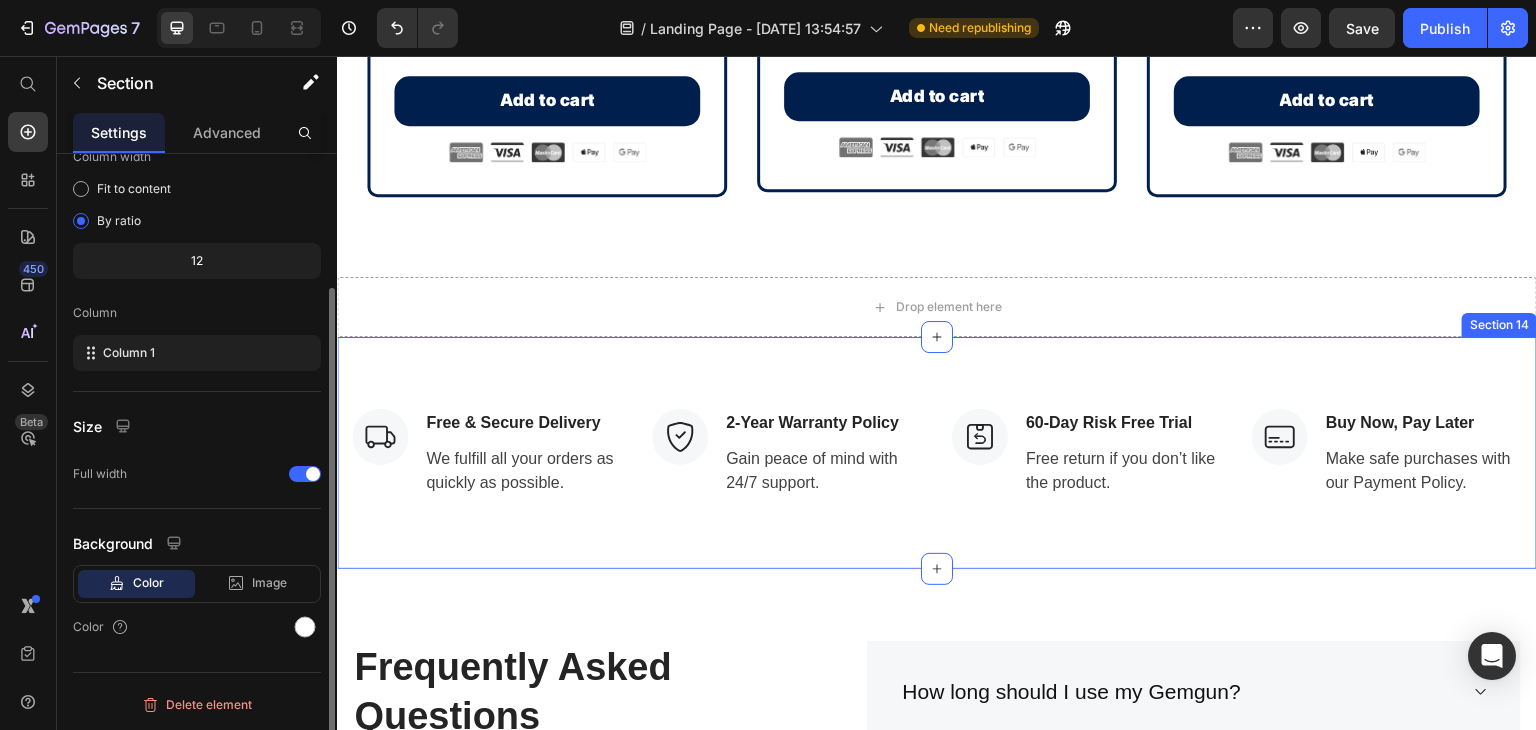 scroll, scrollTop: 173, scrollLeft: 0, axis: vertical 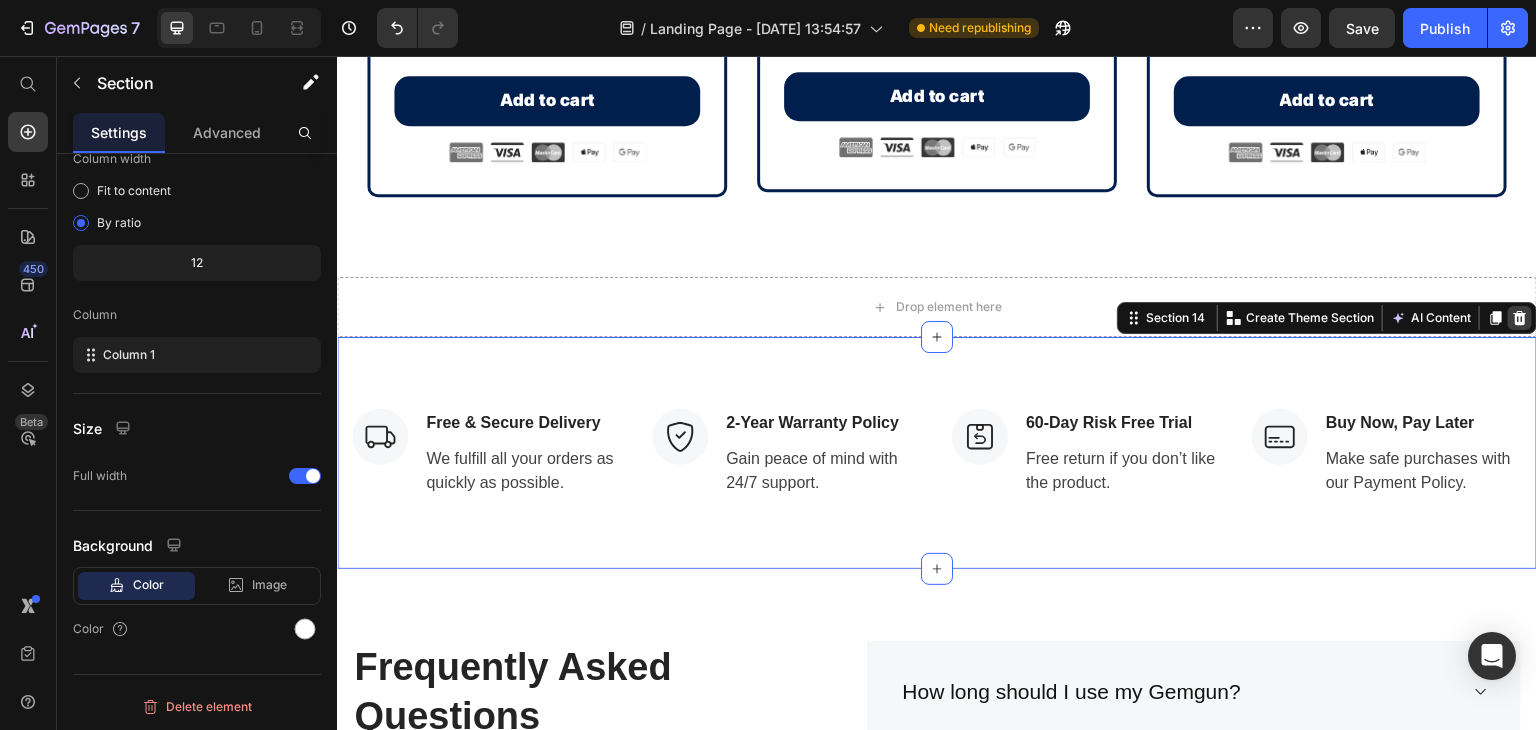 click 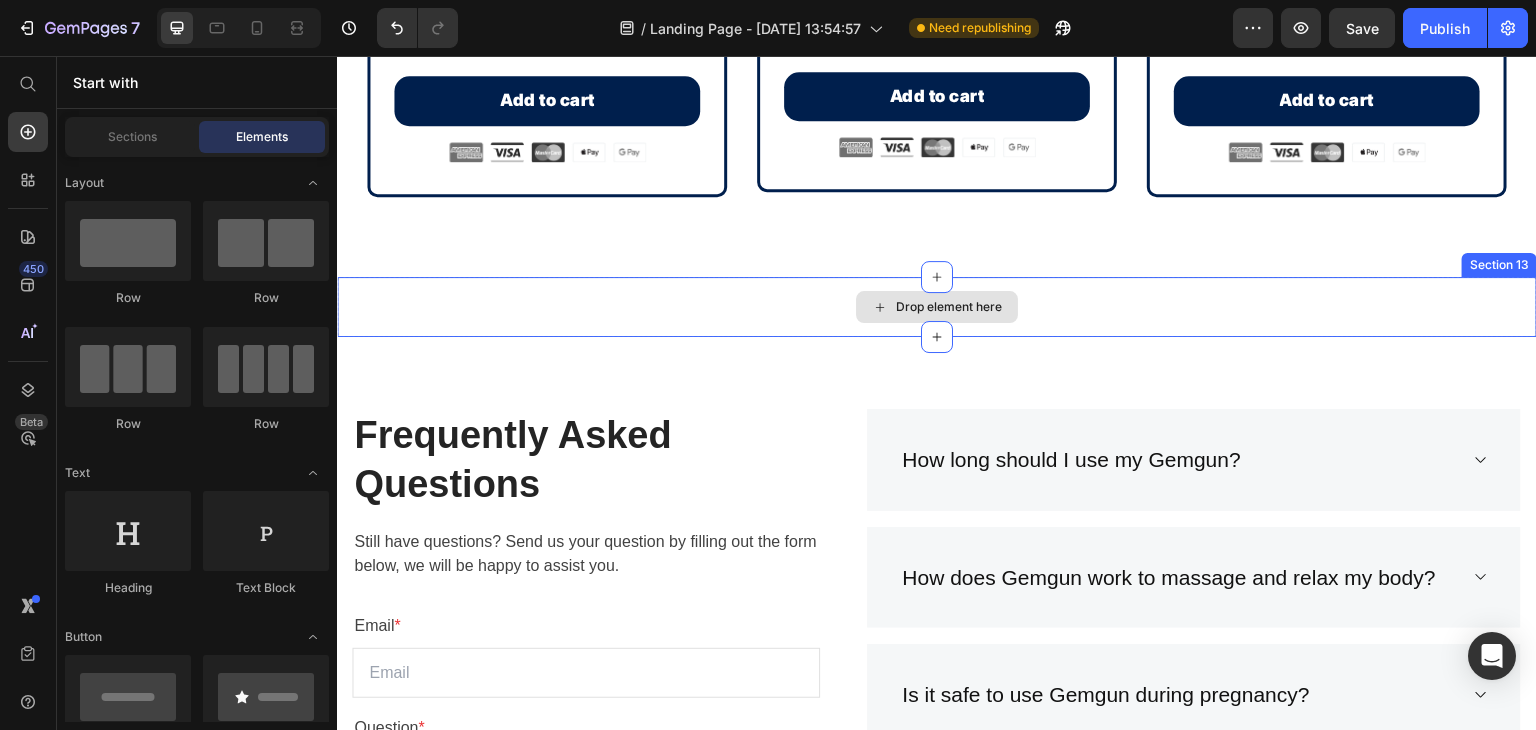 click on "Drop element here" at bounding box center (937, 307) 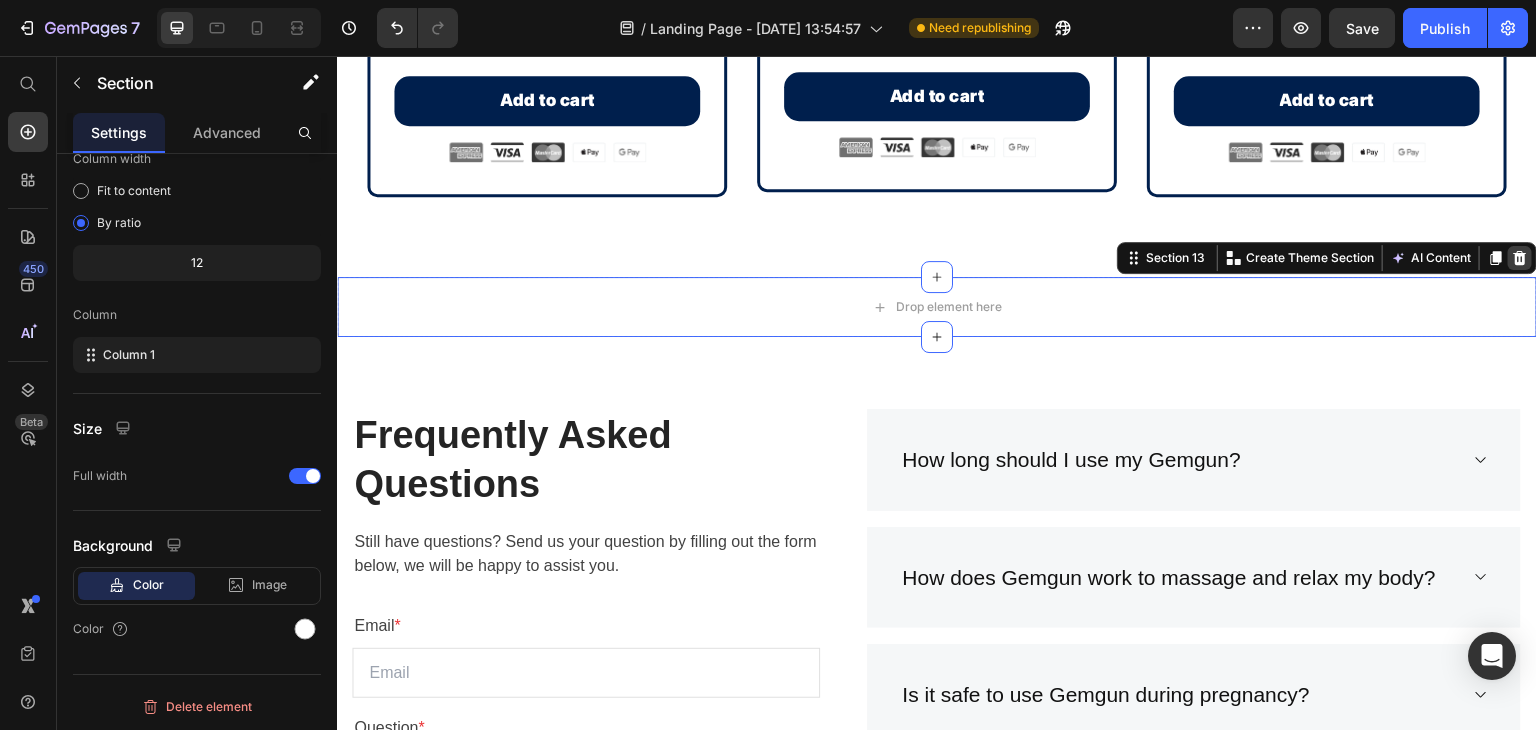 click 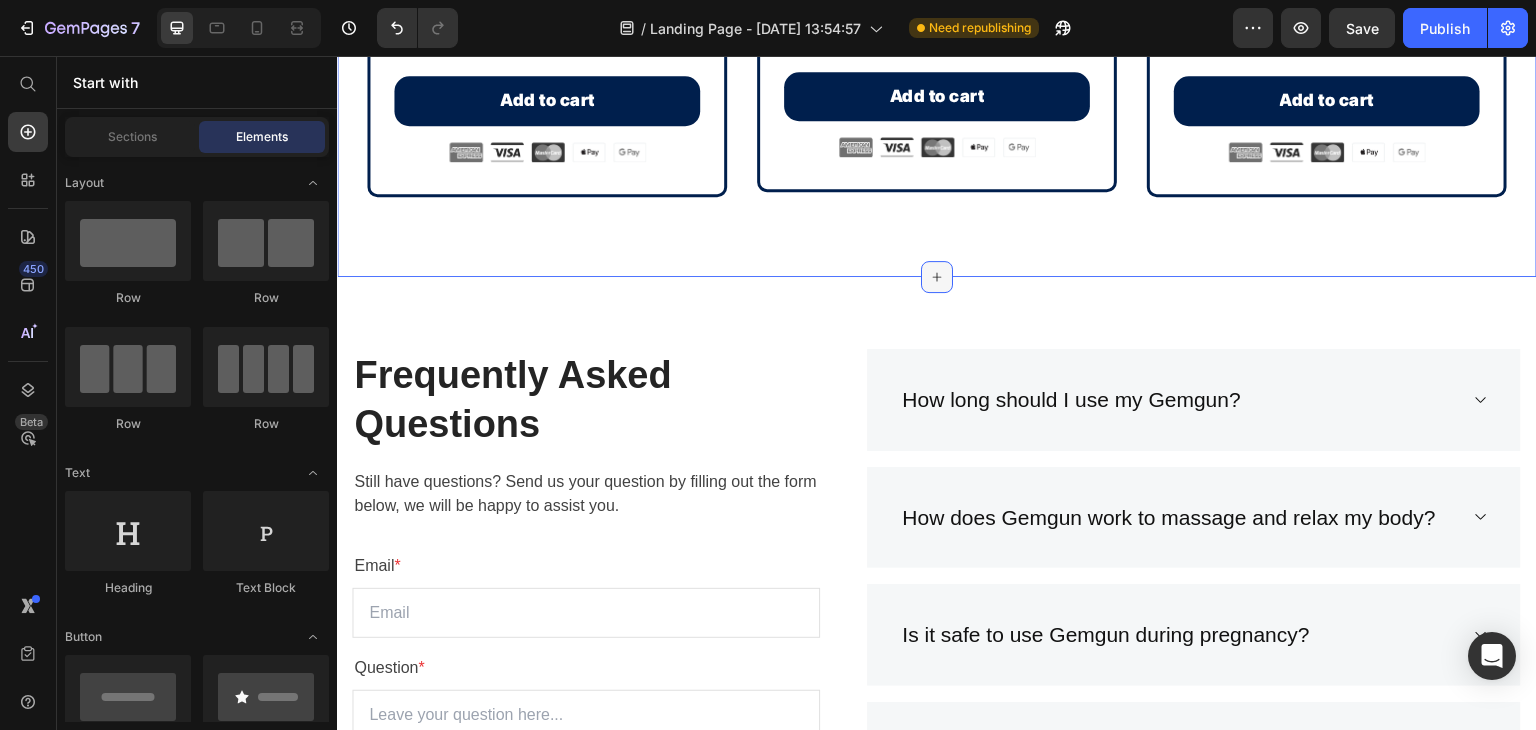 click 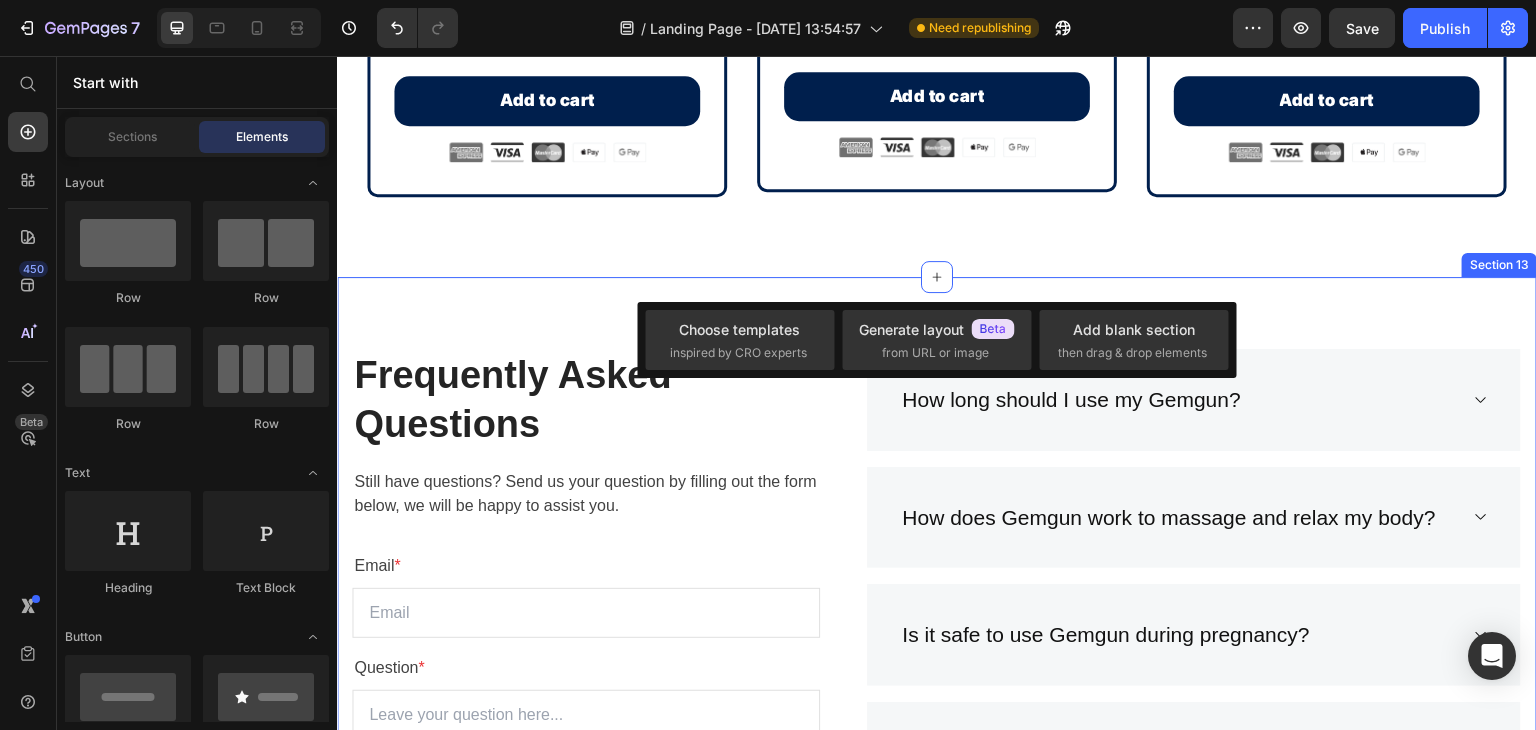 click on "Frequently Asked Questions Heading Still have questions? Send us your question by filling out the form below, we will be happy to assist you. Text block Email  * Text block Email Field Question  * Text block Text Area Submit Now Submit Button Contact Form
How long should I use my Gemgun?
How does Gemgun work to massage and relax my body?
Is it safe to use Gemgun during pregnancy?
Does Gemgun come with a warranty?
Can I make changes to my order?
What is the time limit for returns?
How do I return a gift? Accordion Row Section 13" at bounding box center [937, 752] 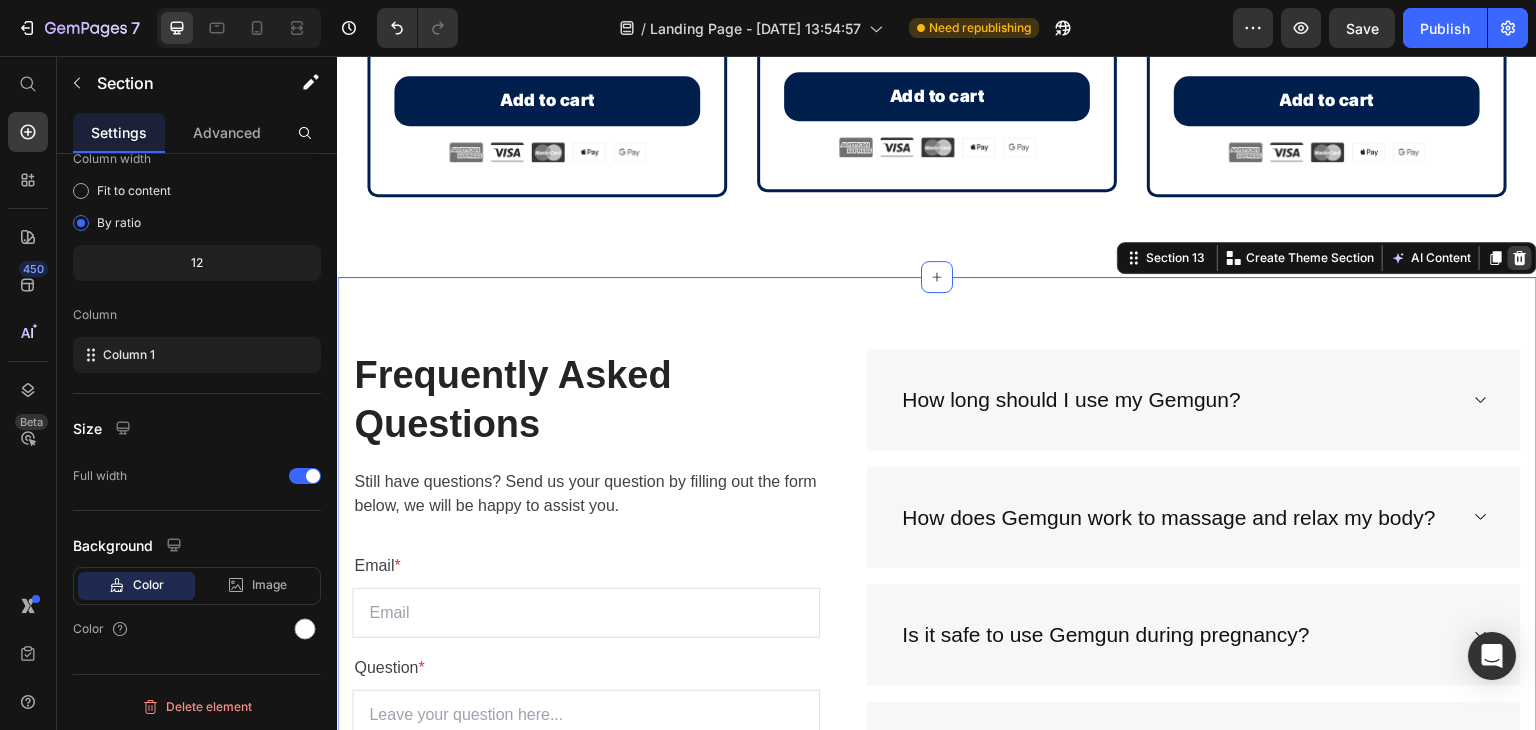 click at bounding box center (1520, 258) 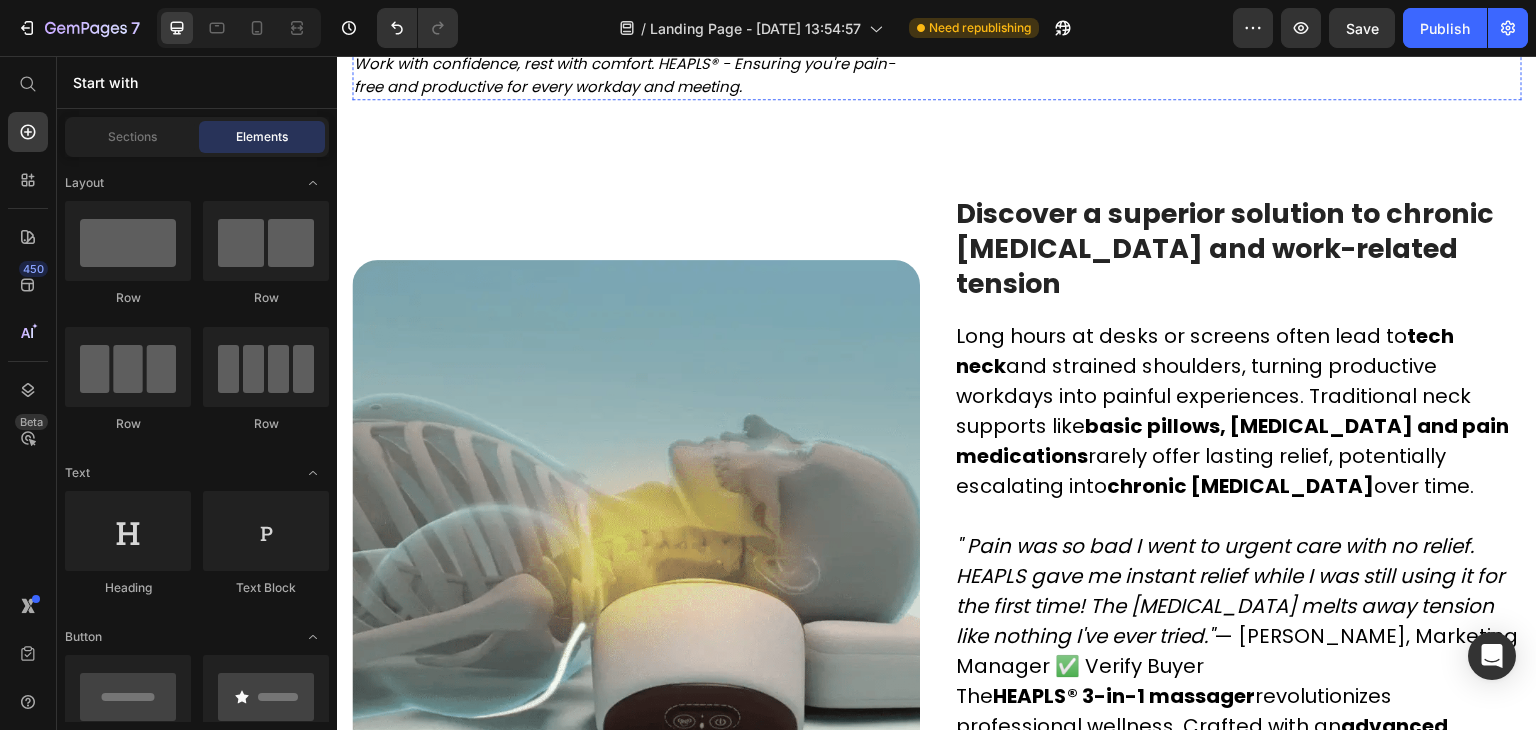 scroll, scrollTop: 4068, scrollLeft: 0, axis: vertical 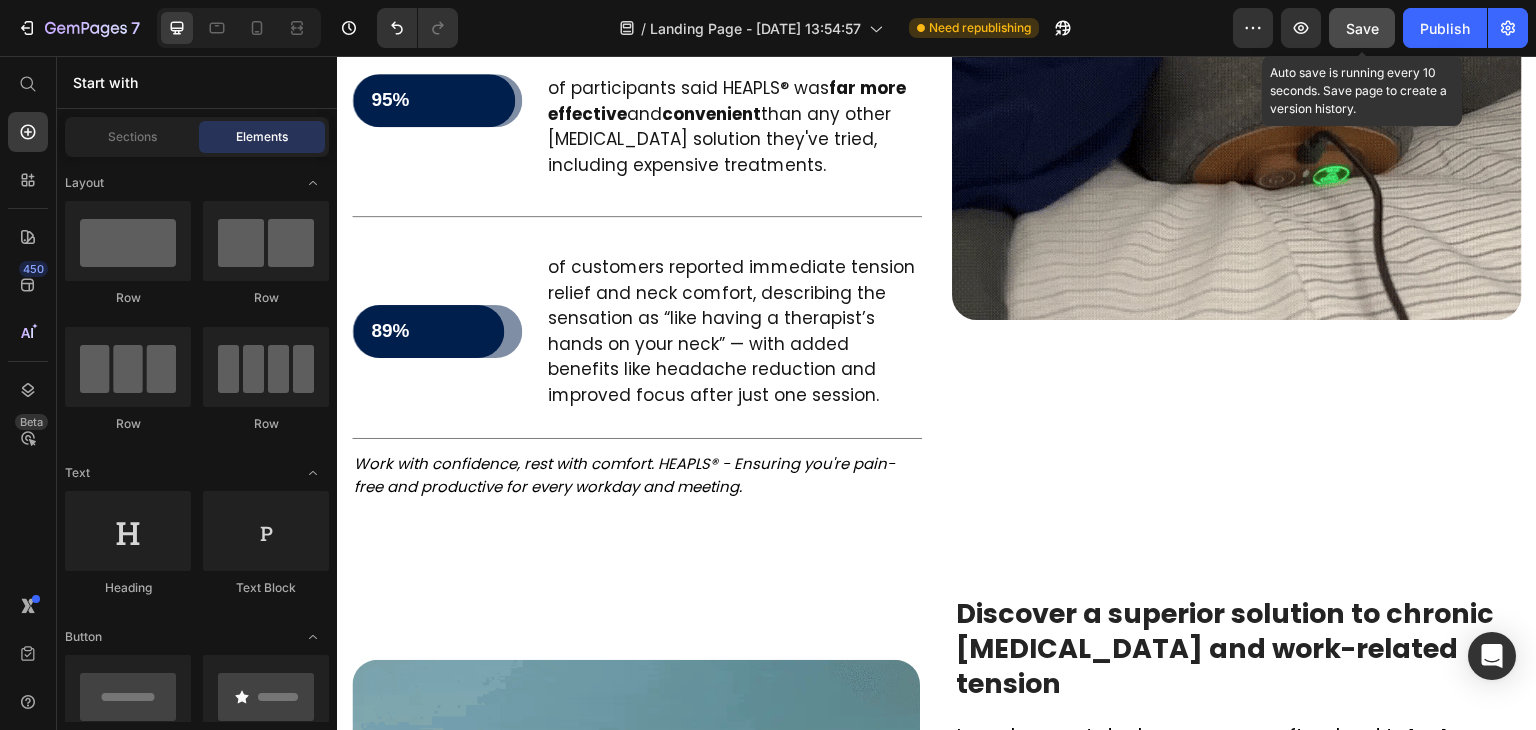 click on "Save" at bounding box center (1362, 28) 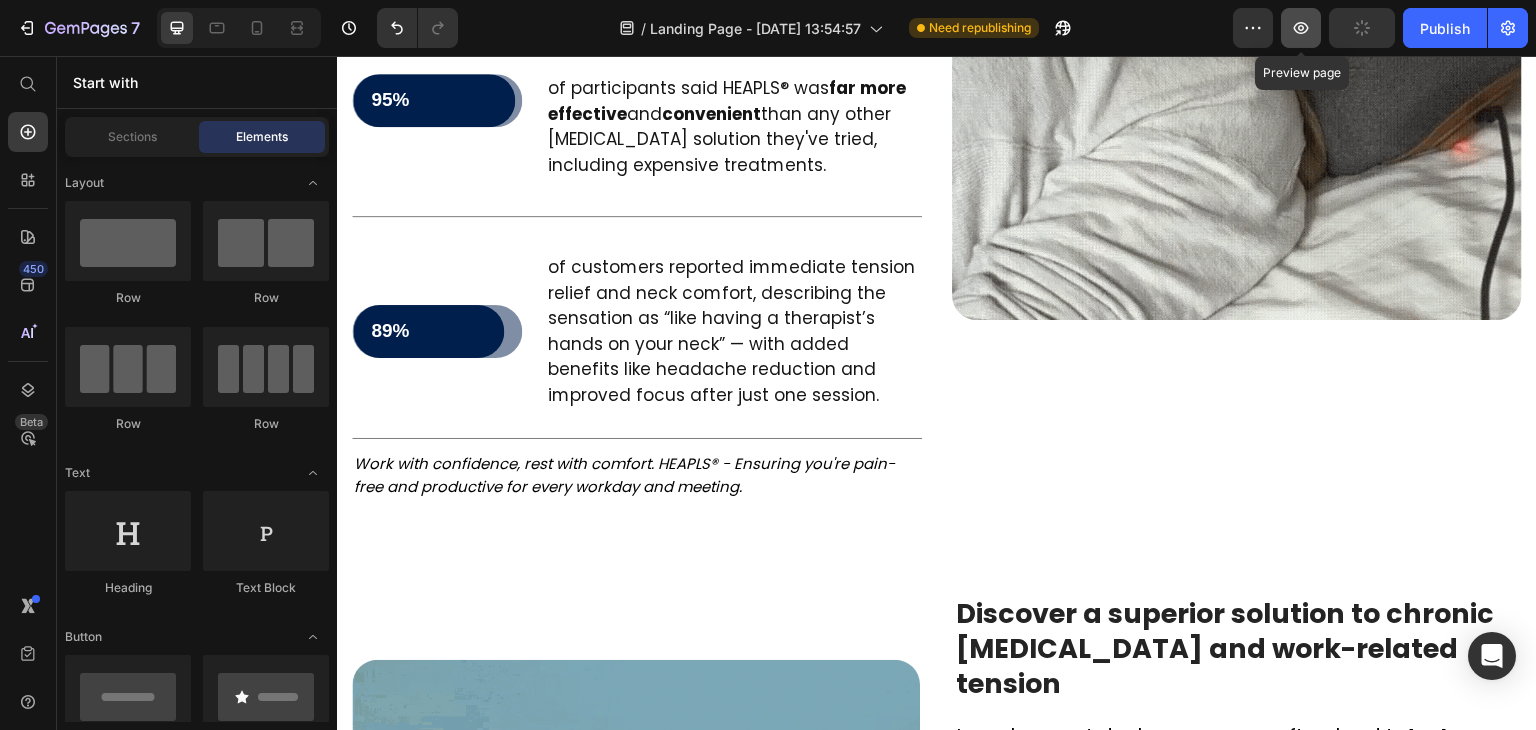 click 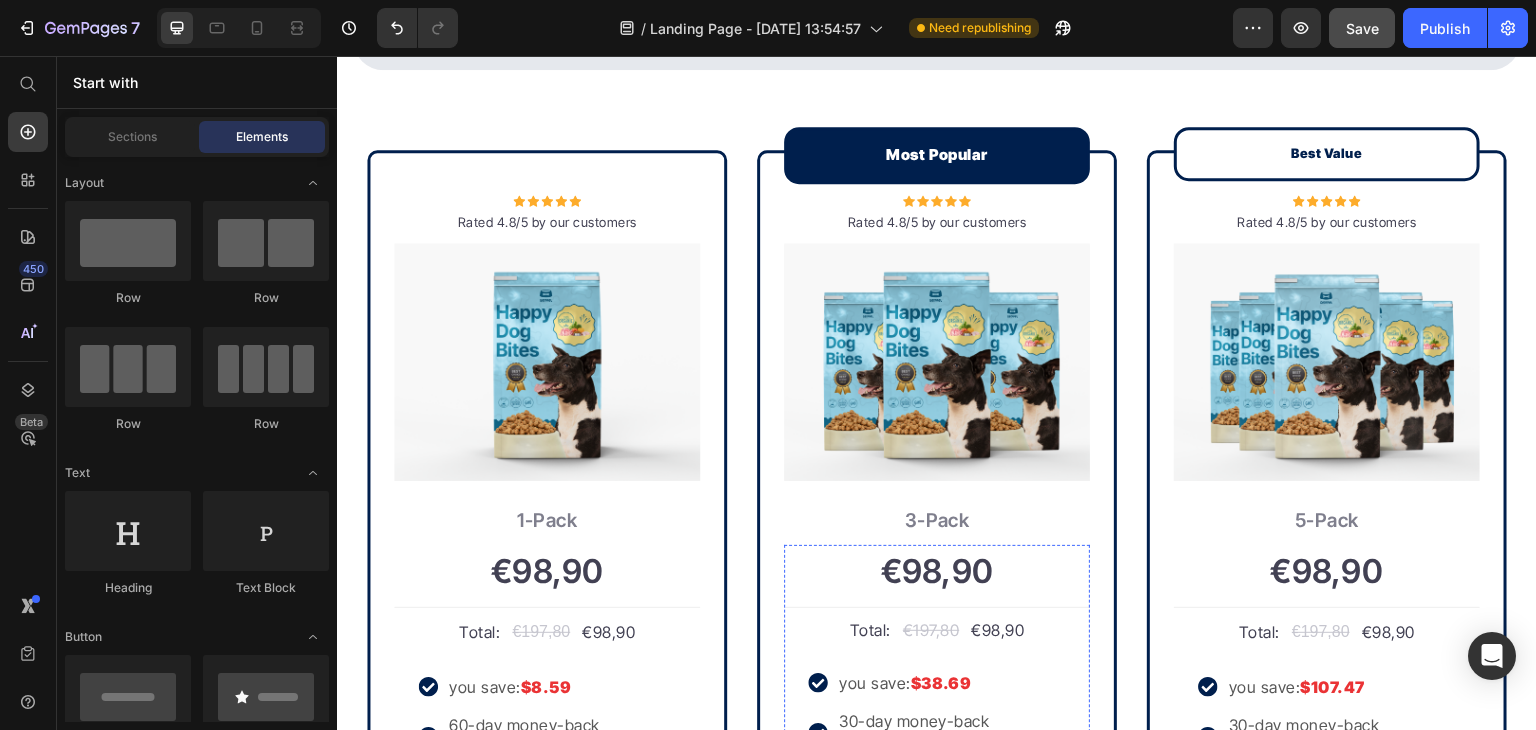 scroll, scrollTop: 8468, scrollLeft: 0, axis: vertical 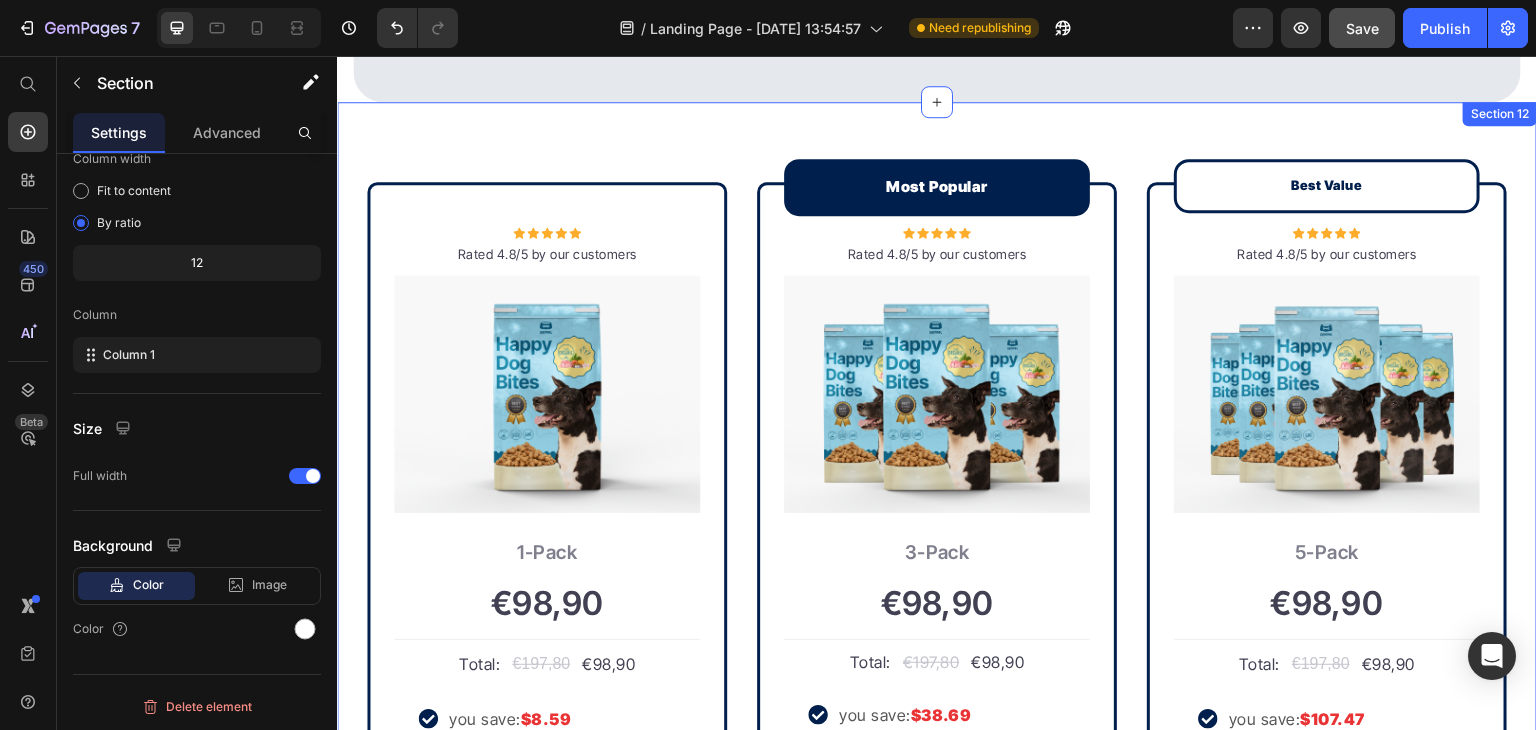 click on "Icon Icon Icon Icon Icon Icon List Hoz Rated 4.8/5 by our customers Text block Row Image Icon Intro Text block Icon Row 1-Pack Text block €98,90 Price                Title Line Total: Text block €197,80 Price €98,90 Price Row you save:  $8.59 60-day money-back guarantee +$2.95 Shipping Item list Add to cart Product Cart Button Image Product Row Most Popular Text block Row Icon Icon Icon Icon Icon Icon List Hoz Rated 4.8/5 by our customers Text block Row Image Icon Most Popular Text block Icon Row 3-Pack Text block €98,90 Price                Title Line Total: Text block €197,80 Price €98,90 Price Row you save:  $38.69 30-day money-back guarantee Free delivery Item list Add to cart Product Cart Button Image Product Row Best Value Text block Row Icon Icon Icon Icon Icon Icon List Hoz Rated 4.8/5 by our customers Text block Row Image Icon Best offer Text block Icon Row 5-Pack Text block €98,90 Price                Title Line Total: Text block €197,80 Price €98,90 Price Row you save:  $107.47" at bounding box center [937, 580] 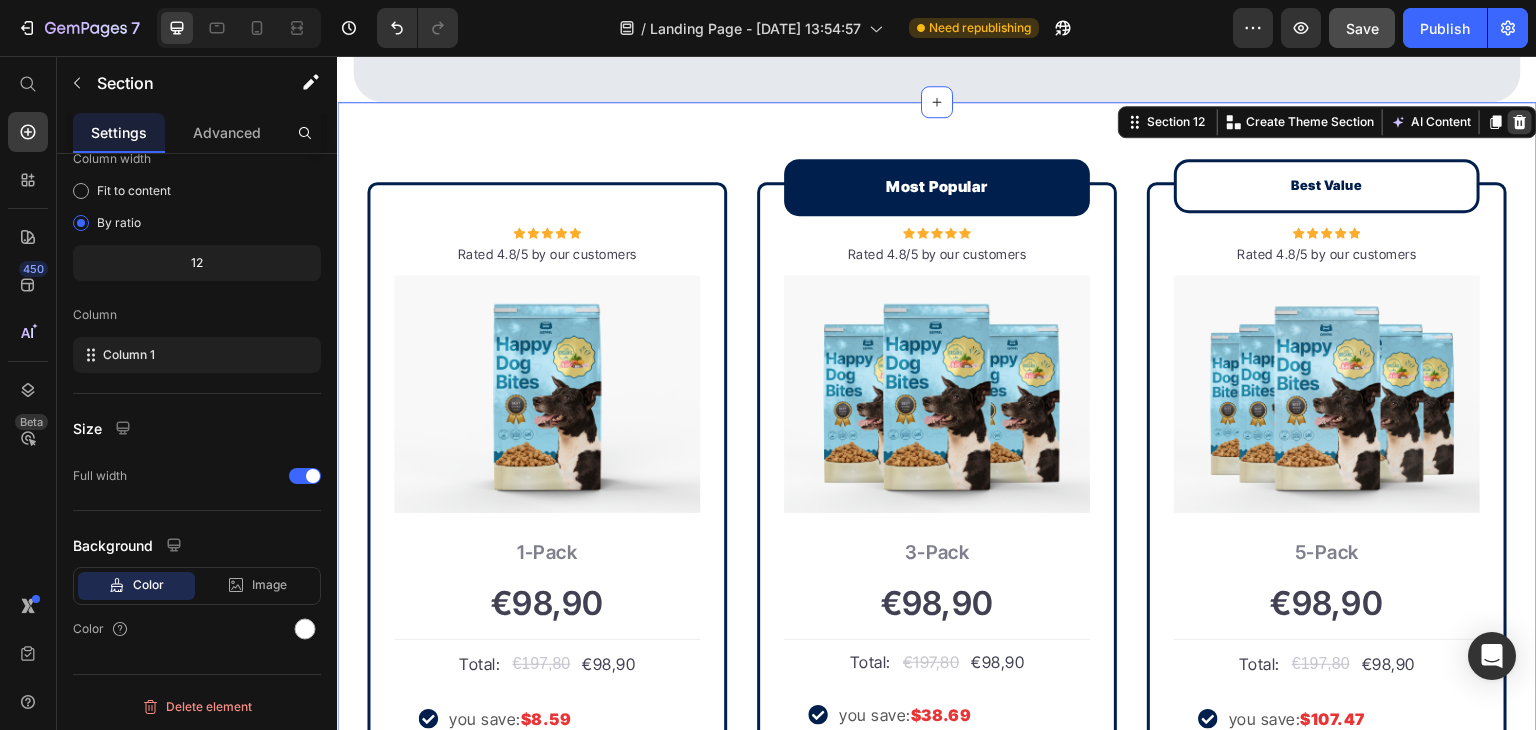 click 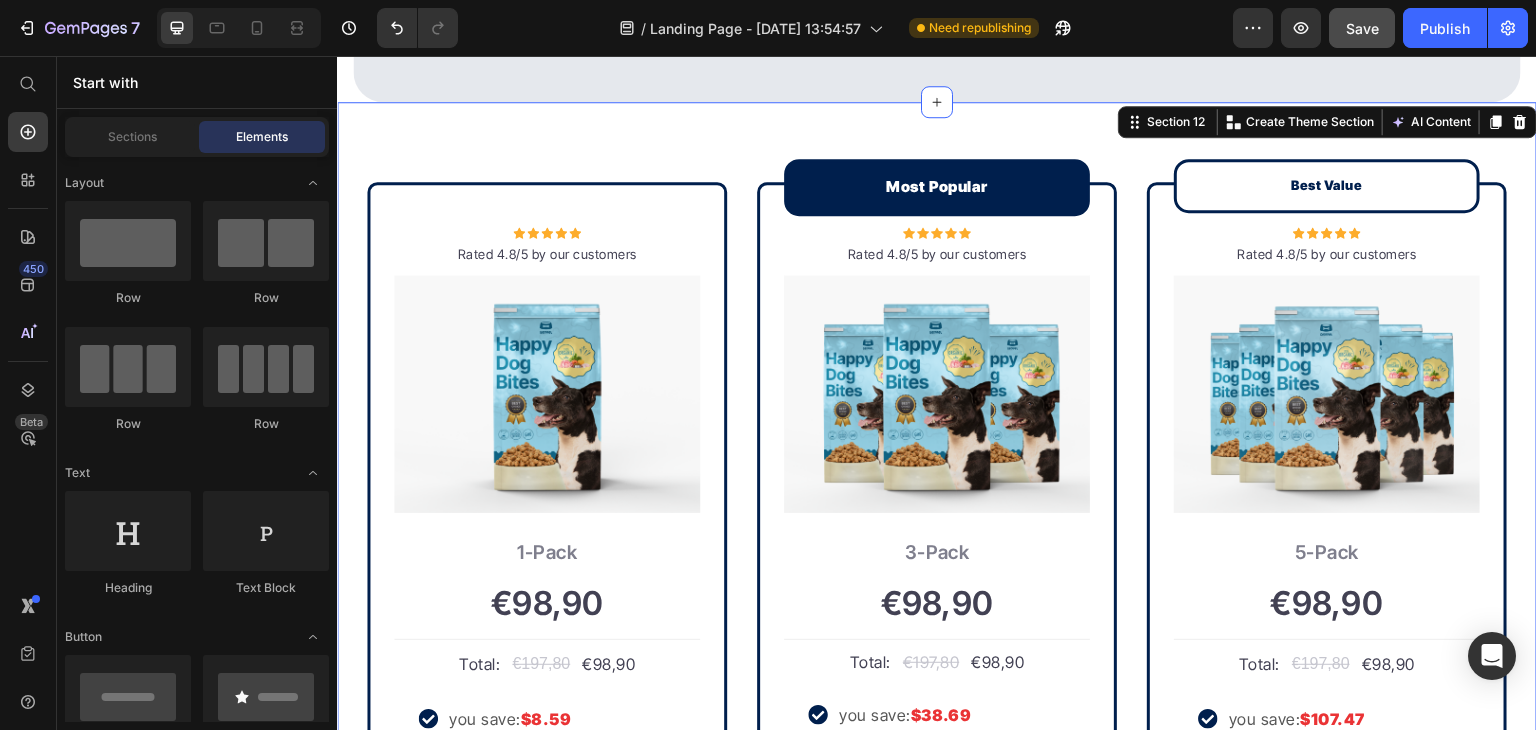 scroll, scrollTop: 8116, scrollLeft: 0, axis: vertical 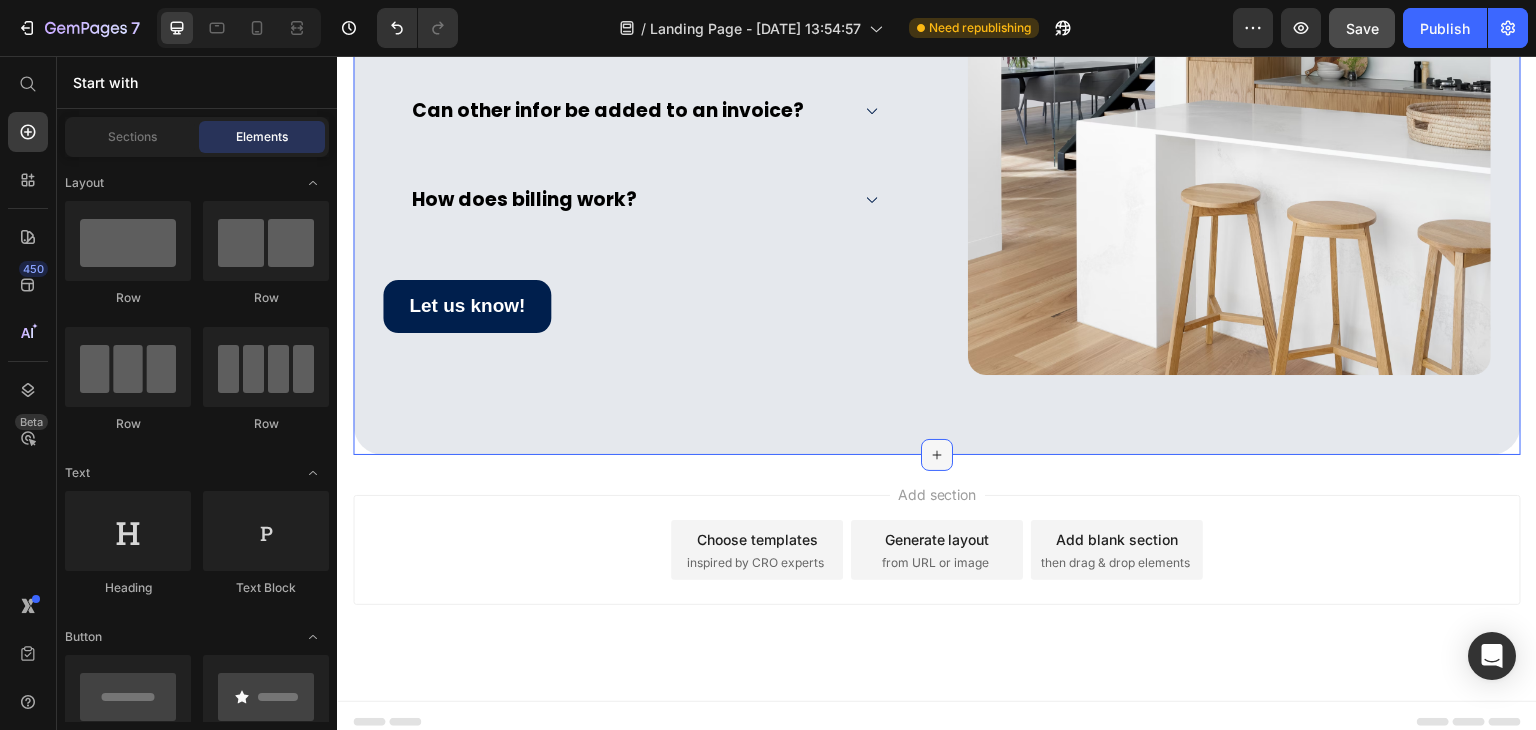 click 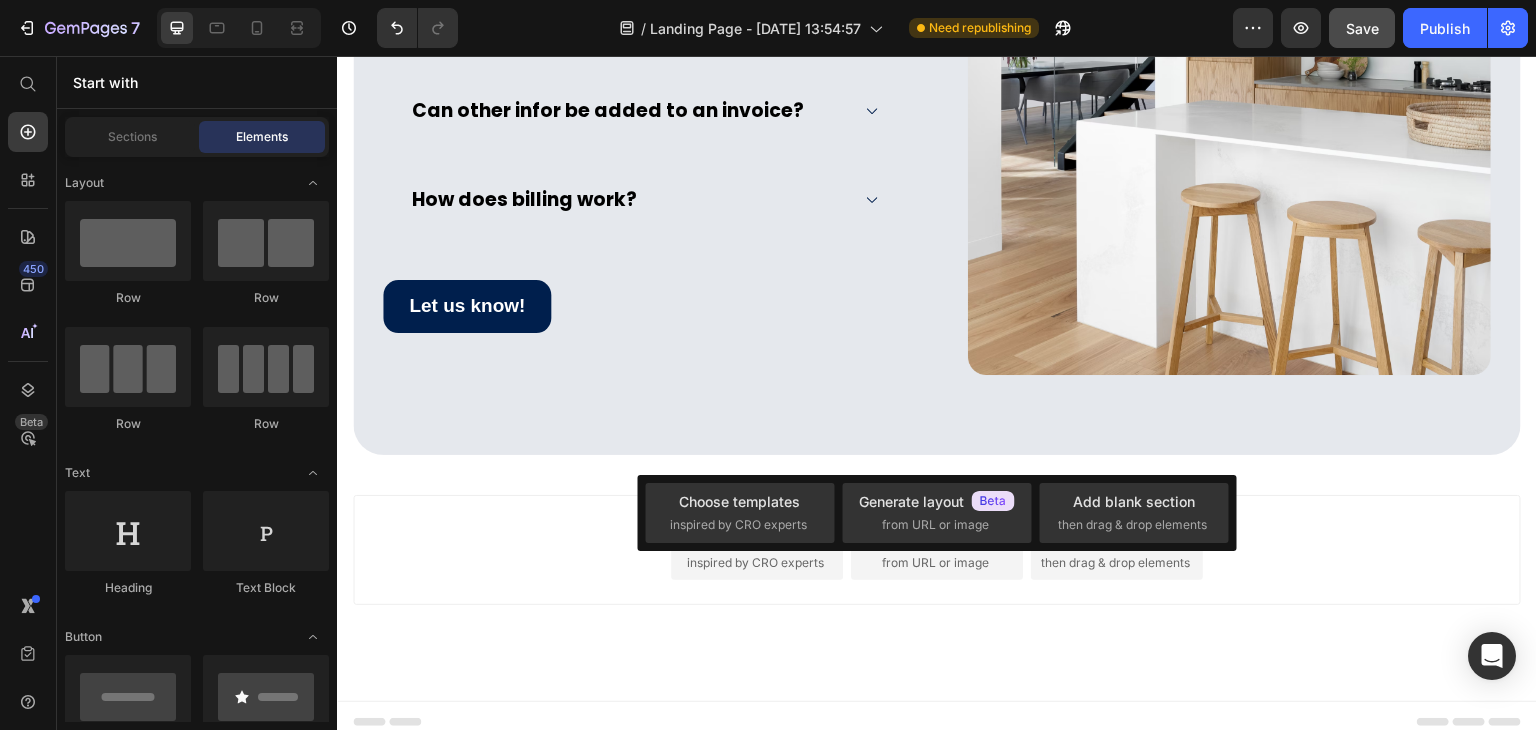 click on "inspired by CRO experts" at bounding box center [755, 563] 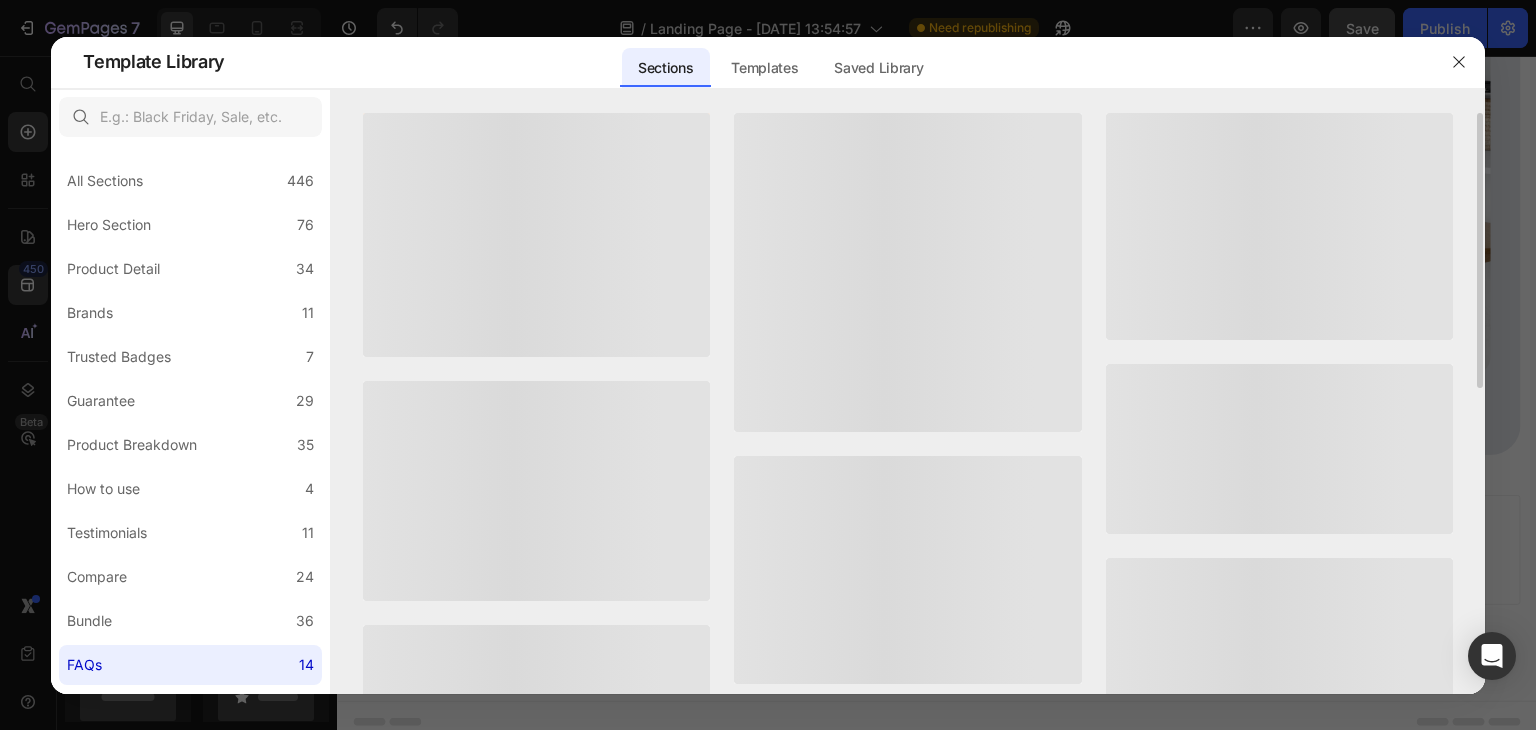 click at bounding box center (536, 491) 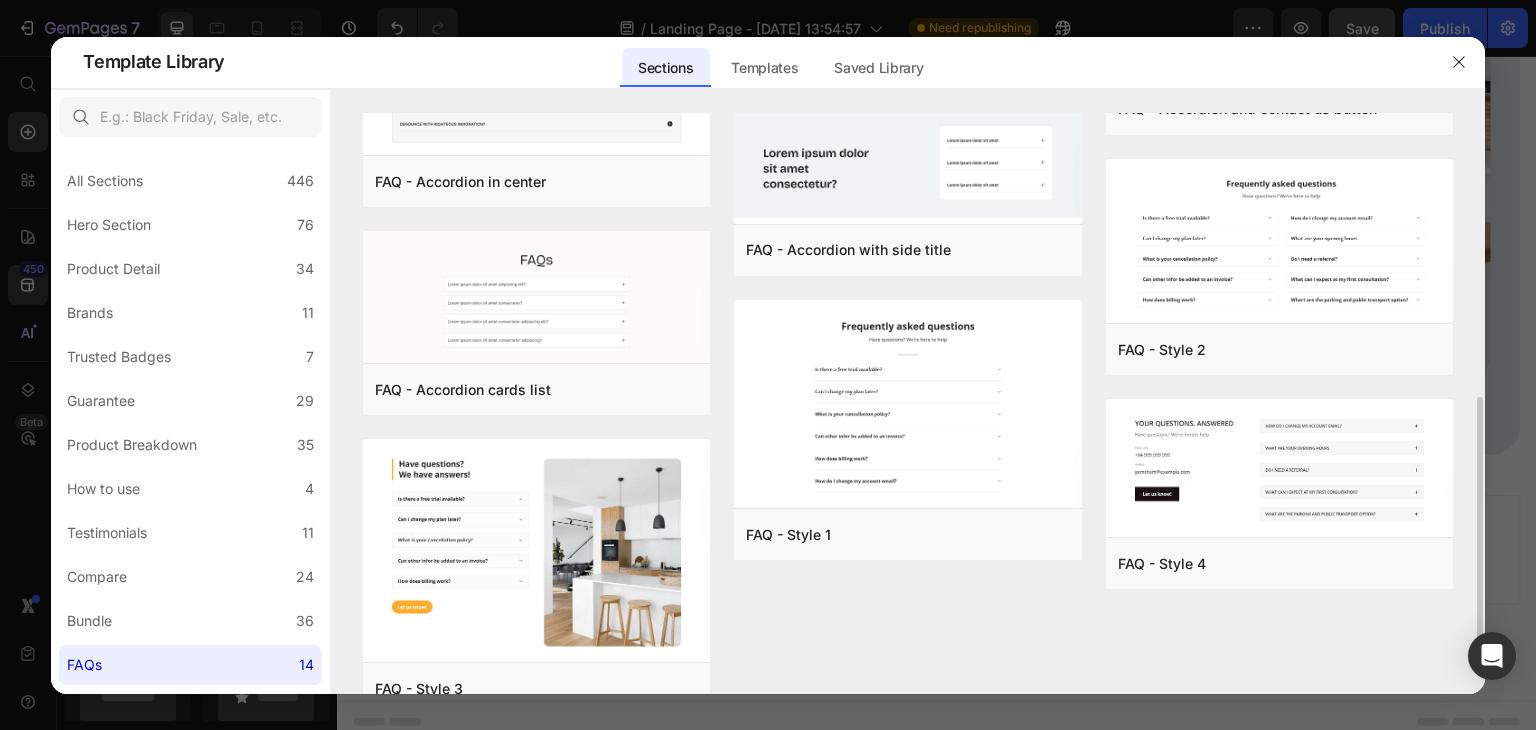 scroll, scrollTop: 644, scrollLeft: 0, axis: vertical 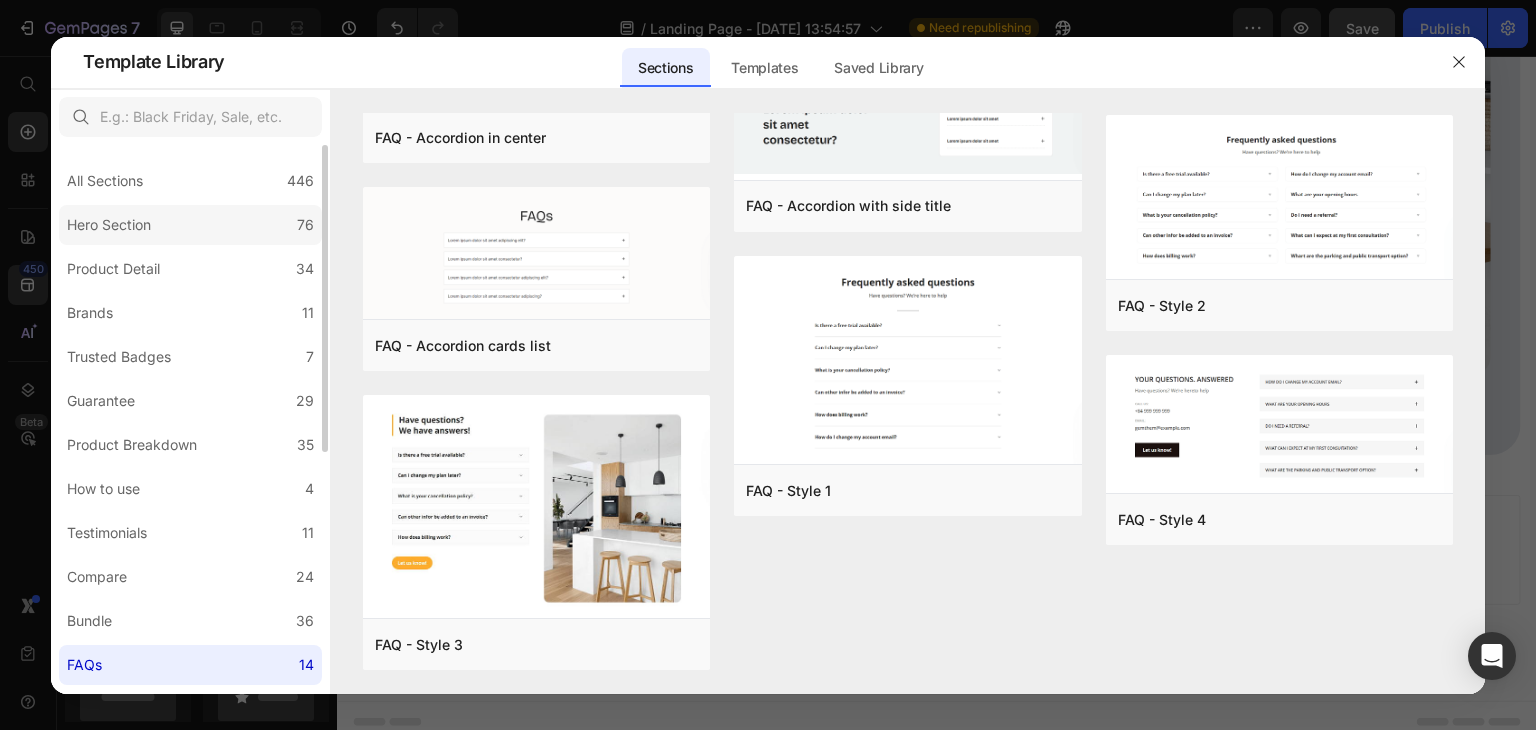 click on "76" at bounding box center [305, 225] 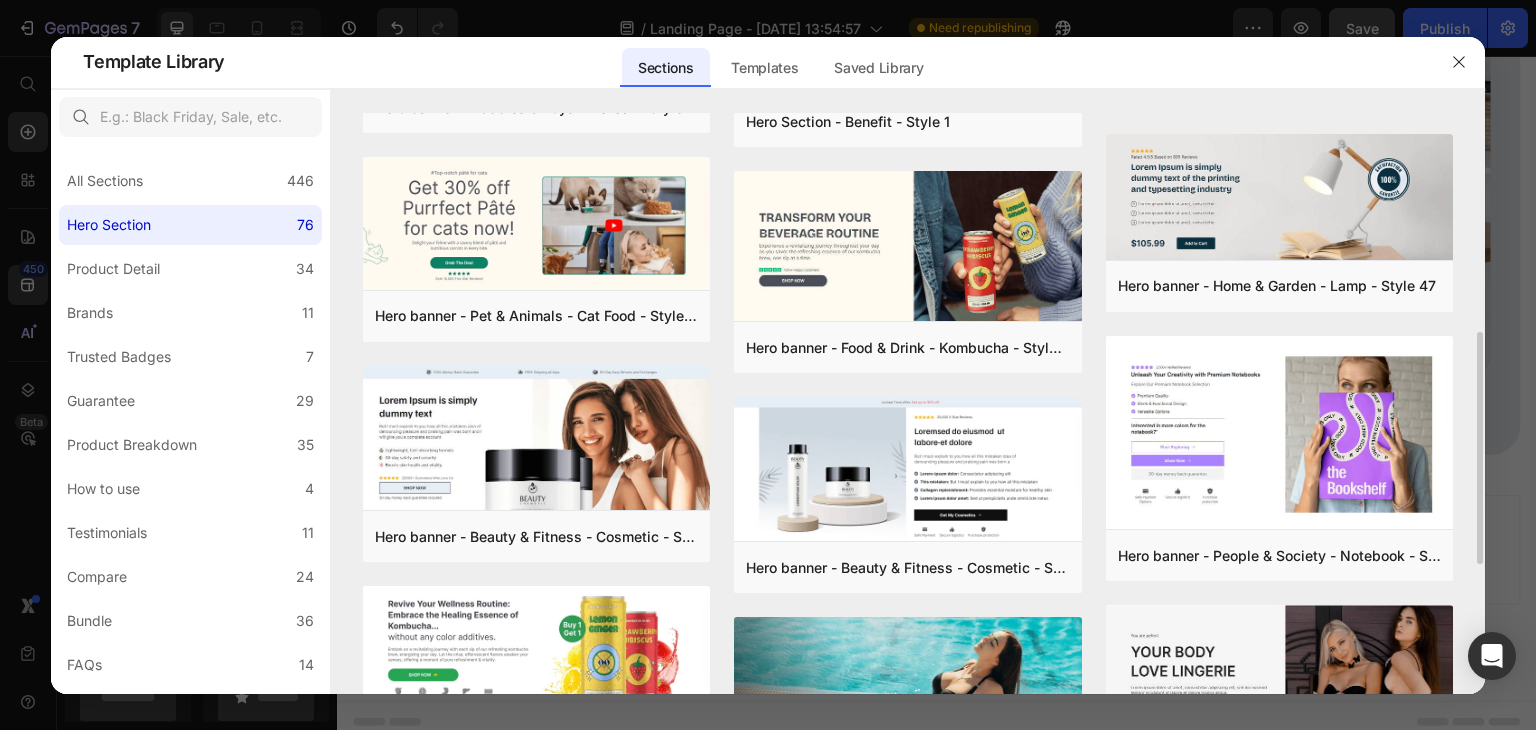 scroll, scrollTop: 300, scrollLeft: 0, axis: vertical 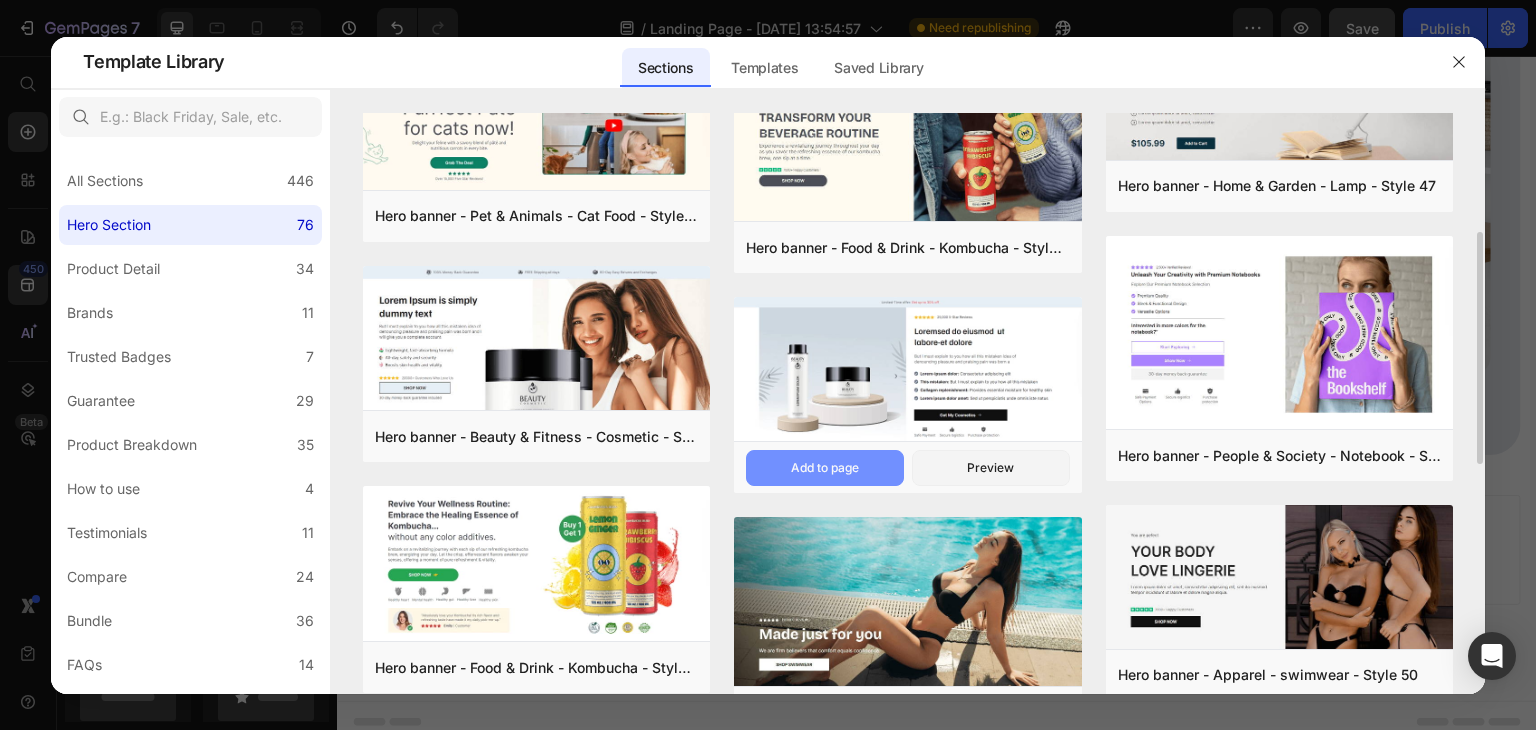 click on "Add to page" at bounding box center [825, 468] 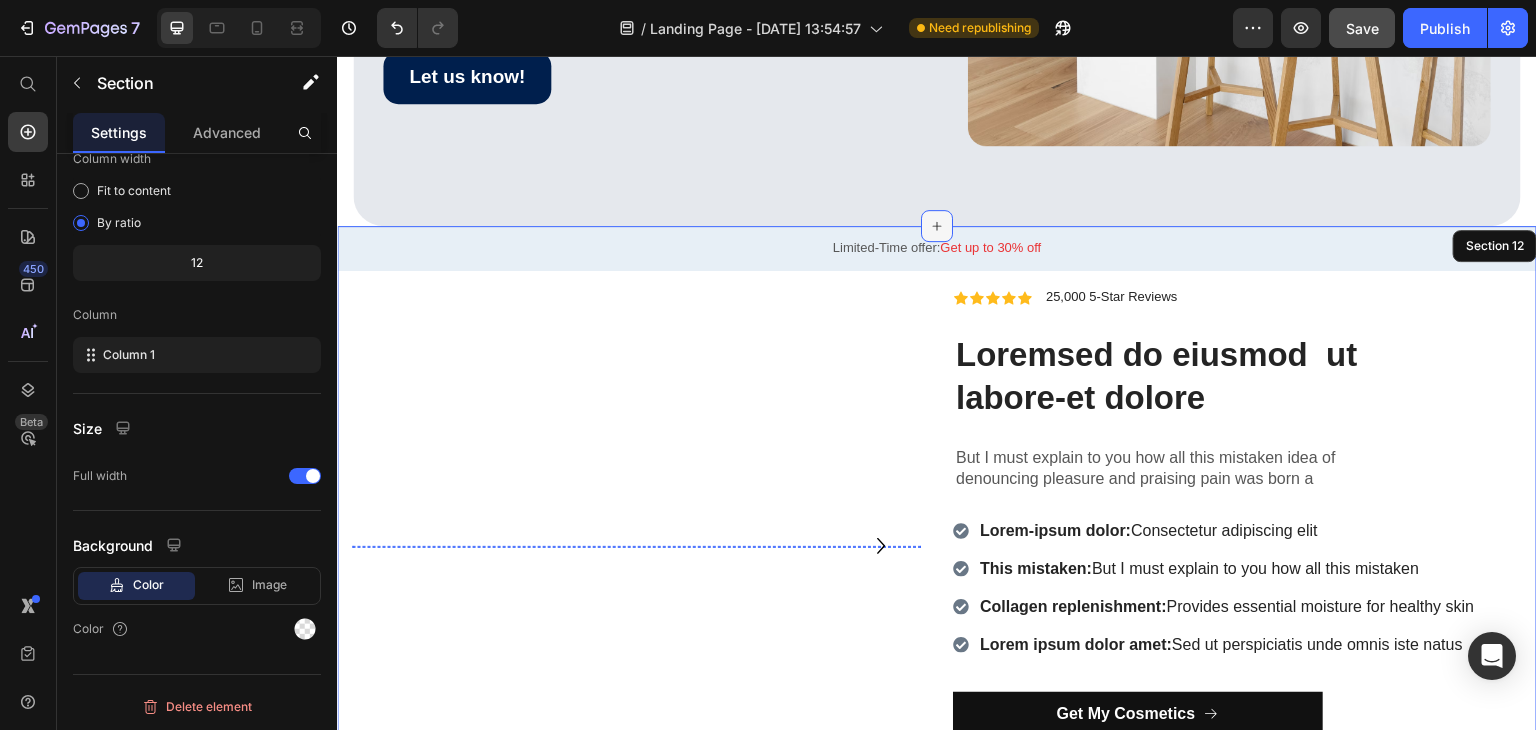 scroll, scrollTop: 8104, scrollLeft: 0, axis: vertical 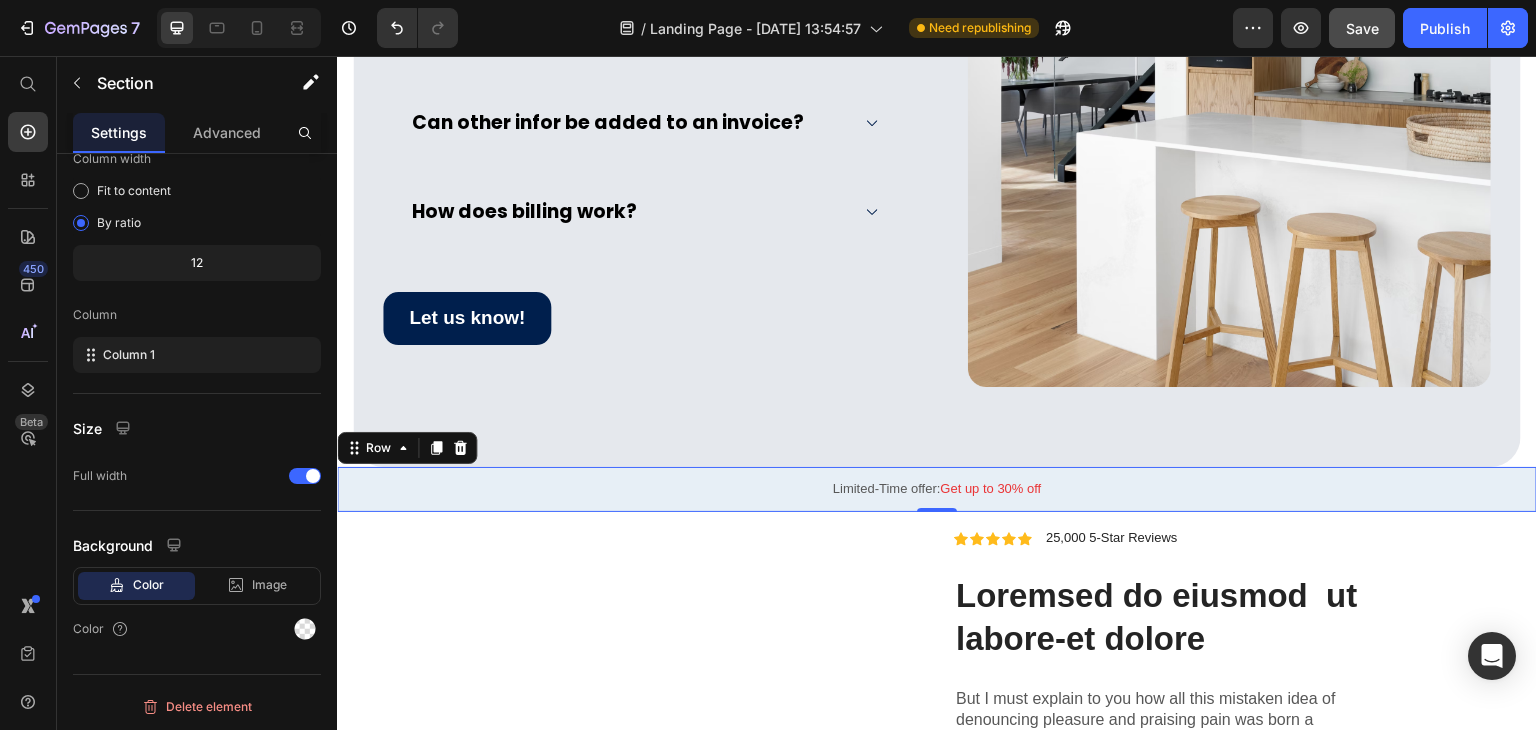 click on "Limited-Time offer:  Get up to 30% off Text Block Row   0" at bounding box center [937, 489] 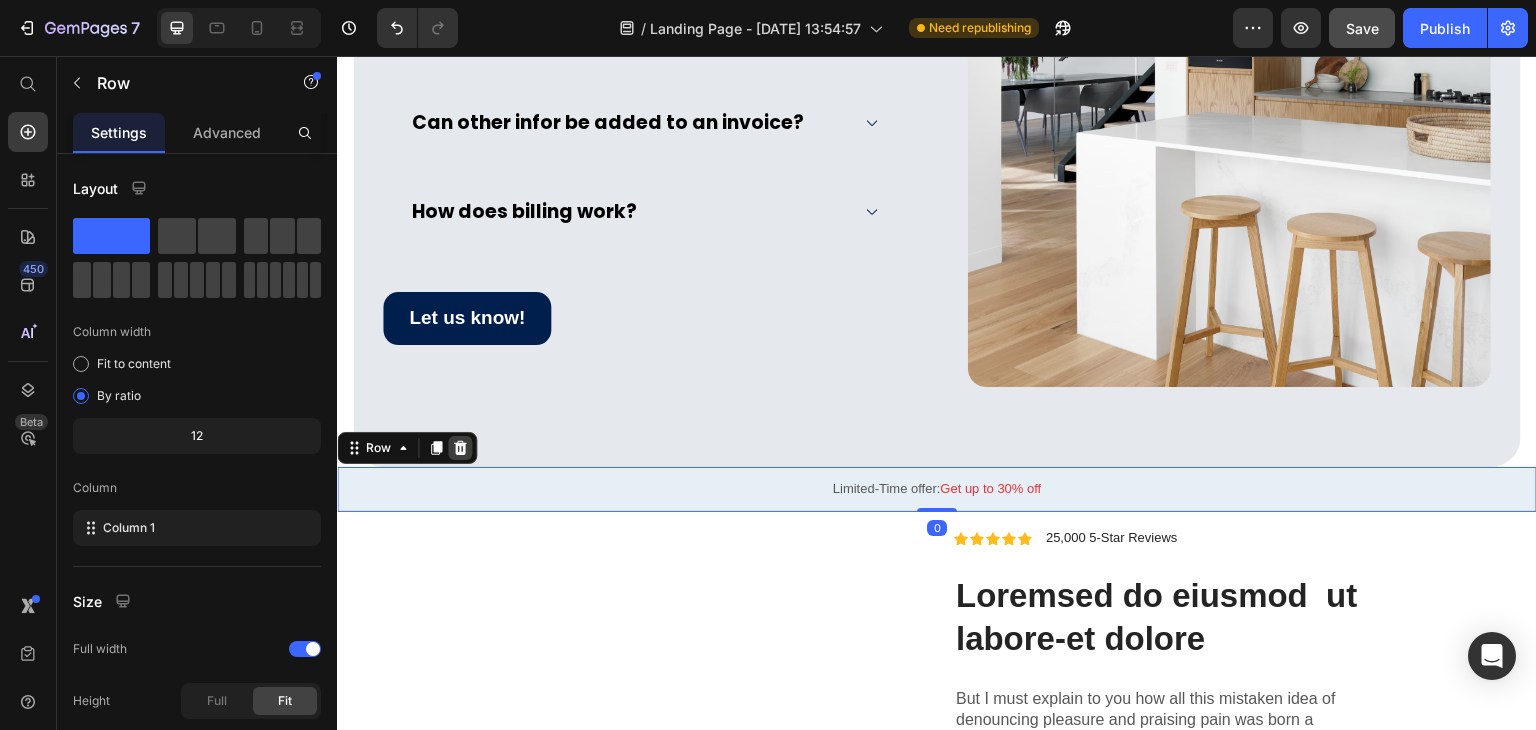 click 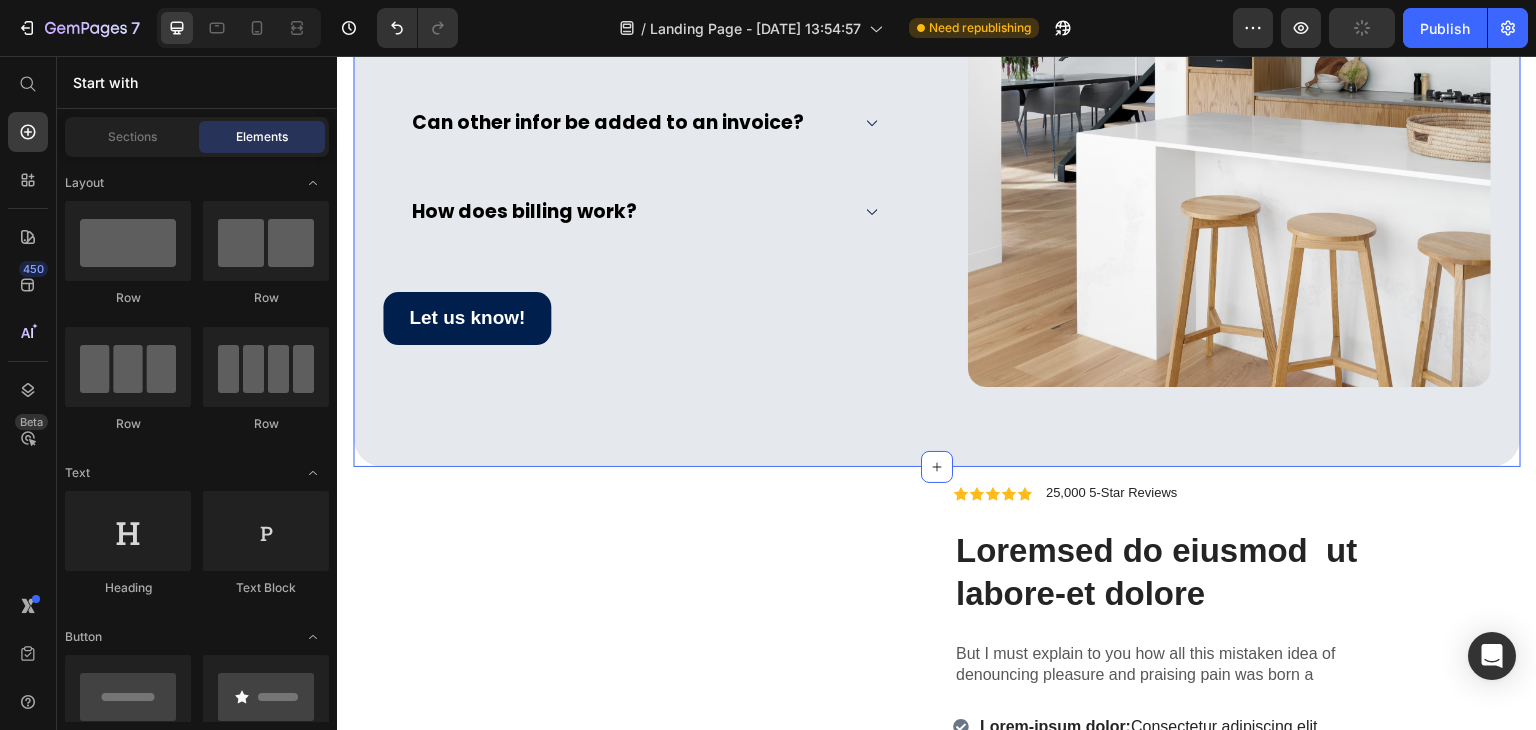 click on "Have questions? We have answers! Heading Image
Is there a free trial available?
Can I change my plan later?
What is your cancellation policy?
Can other infor be added to an invoice?
How does billing work? Accordion Let us know! Button Image Row Section 11   You can create reusable sections Create Theme Section AI Content Write with GemAI What would you like to describe here? Tone and Voice Persuasive Product Show more Generate" at bounding box center (937, 37) 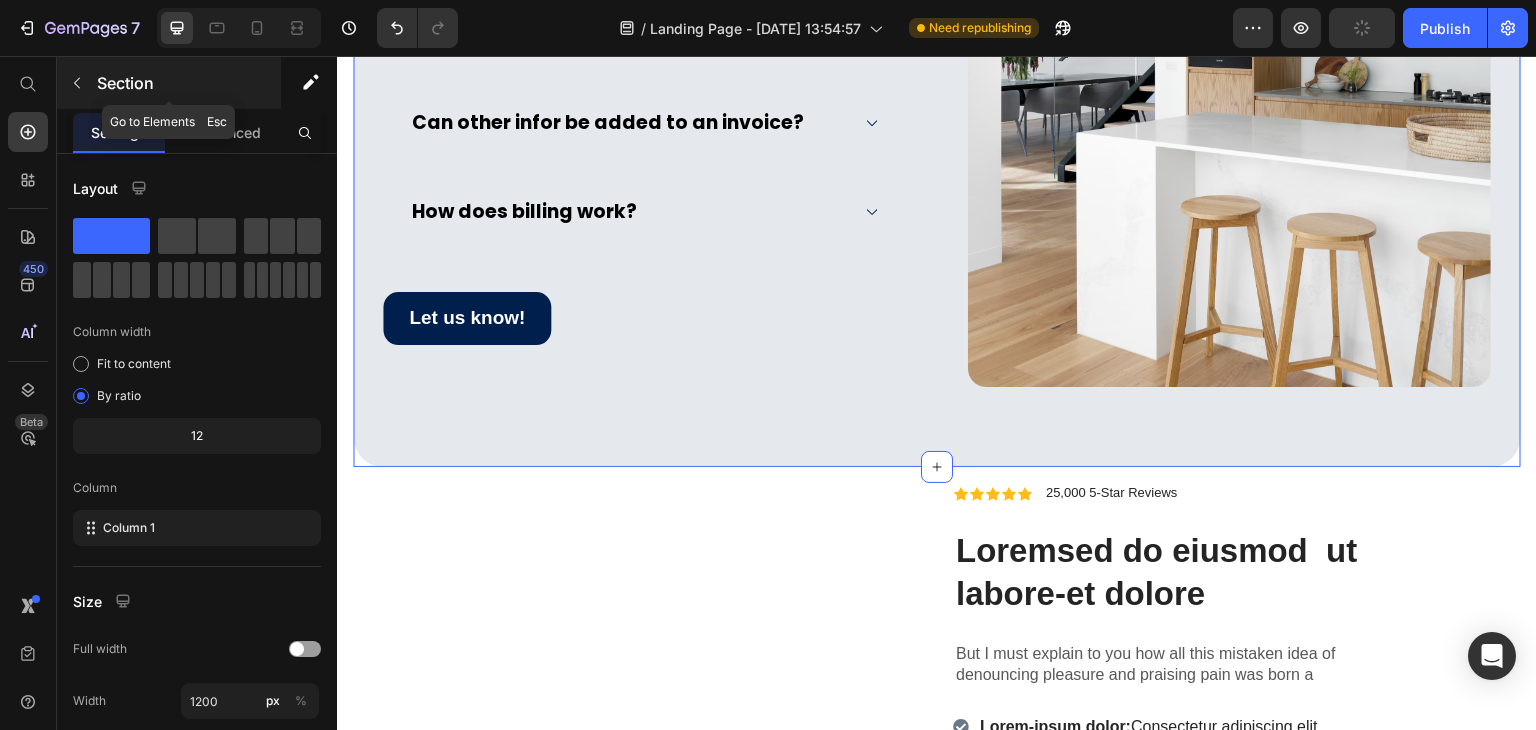click on "Section" at bounding box center (169, 83) 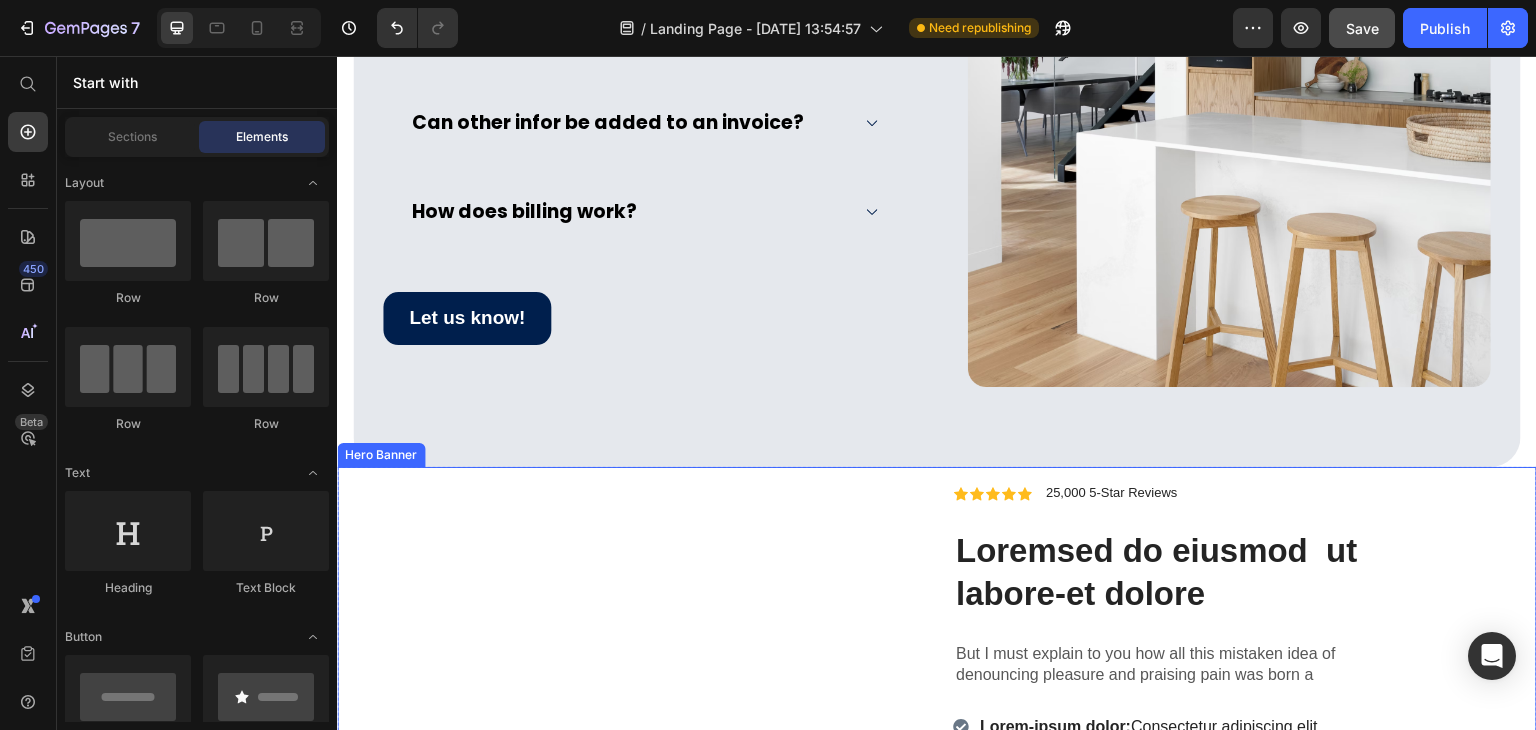 click on "Why Choose  Heapls®:  Redefining Everyday Neck Care Heading Discover the  Heapls®  advantage, where everyday tension relief meets clinically inspired neck therapy — all without the chiropractor bill or bulky devices. Designed from real user feedback, the  Heapls® Neck Massage Pillow  addresses what other products miss: lack of support, noisy motors, ineffective designs, and short-term comfort. This isn’t just a neck pillow — it’s a  daily self-care ritual . Whether you're recovering from screen fatigue, looking to realign your posture, or simply want to feel better after a long day,  Heapls® works where others fall short Text block
Drop element here Image Others Text Block Row Row 3-in-1 Relief: Massage + Heat + Neck Stretching Text Block Hero Banner
Icon
Icon Hero Banner Row Ergonomic Design for Posture Correction Text Block Hero Banner
Icon
Icon Hero Banner Row High-Density Memory Foam Support Text Block Icon Icon" at bounding box center (937, -3495) 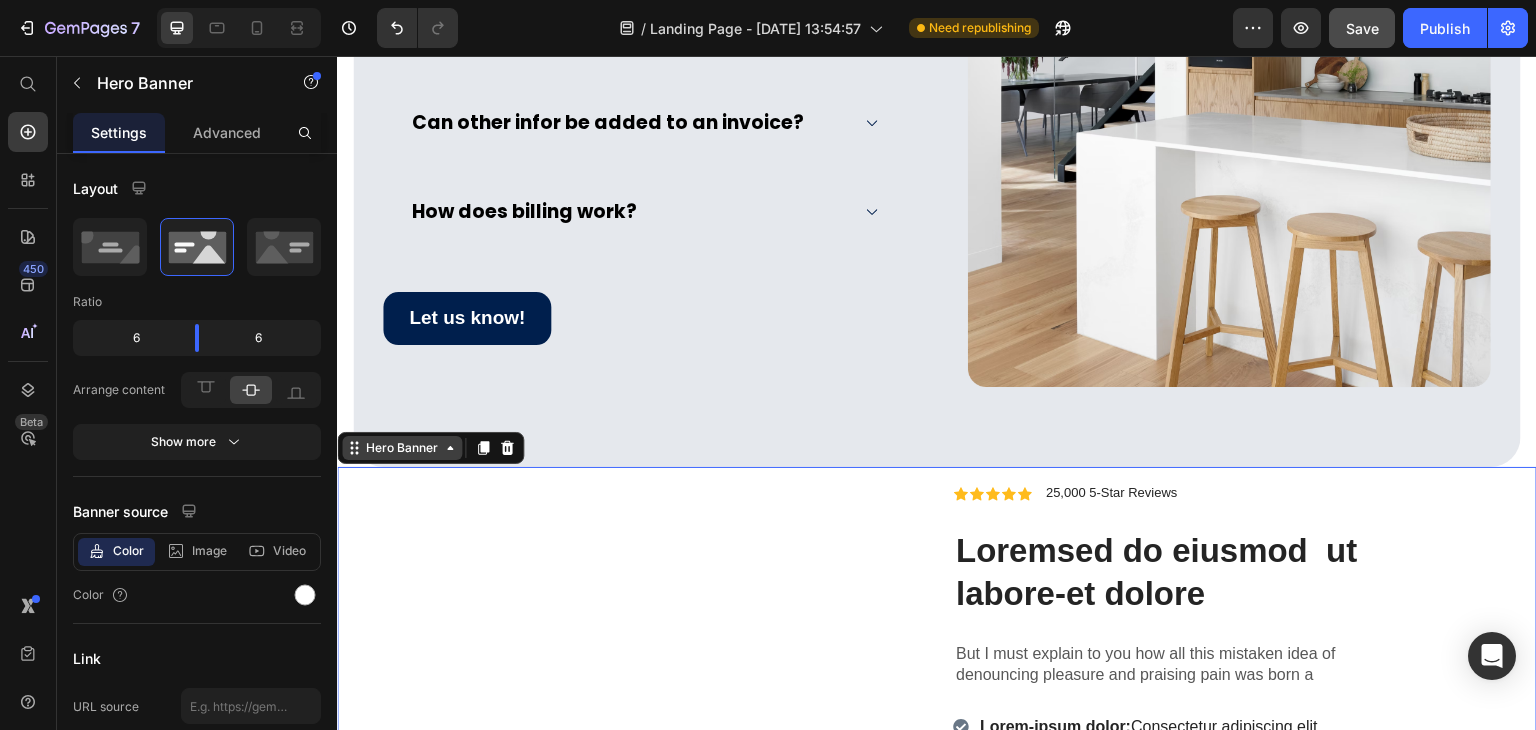 click on "Hero Banner" at bounding box center [402, 448] 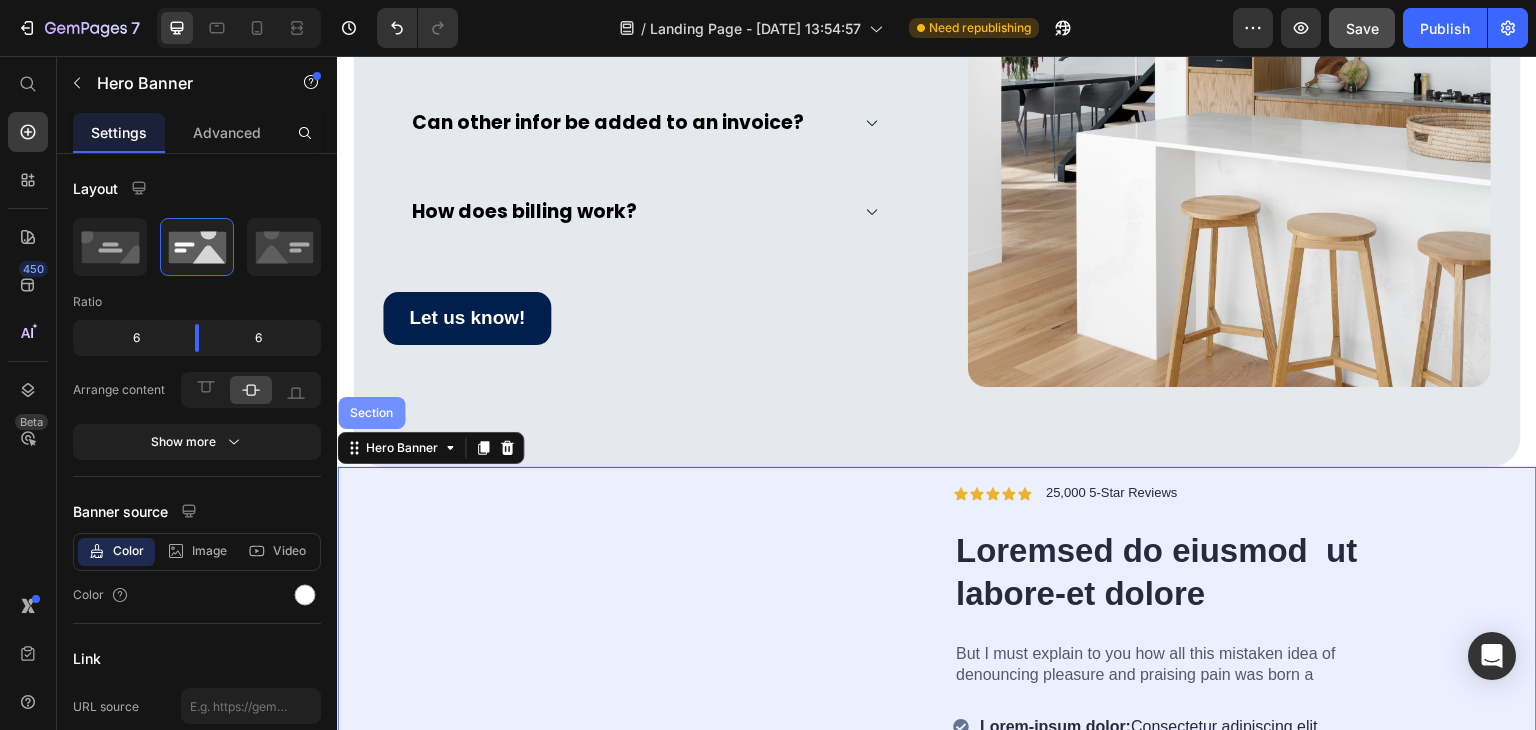click on "Section" at bounding box center (371, 413) 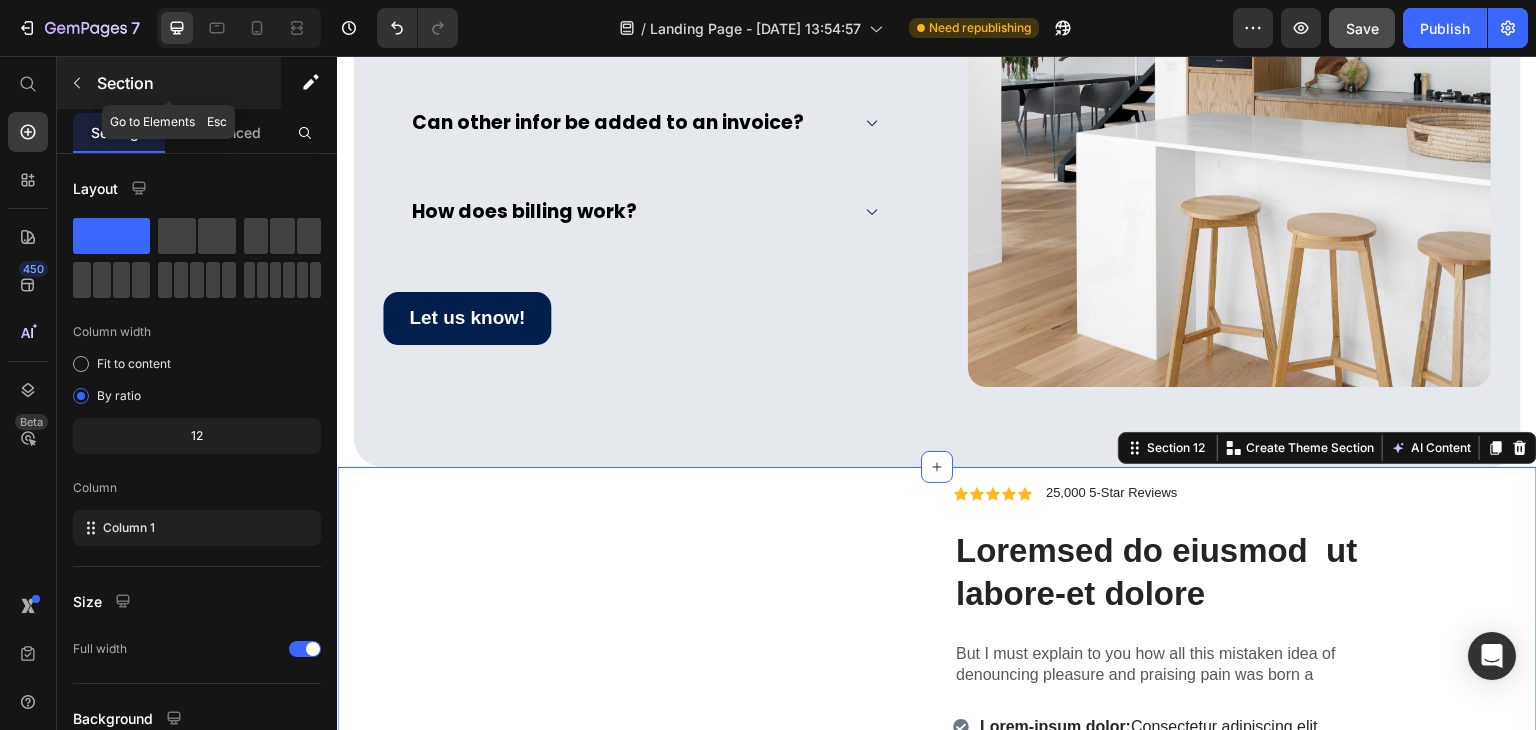 click on "Section" at bounding box center (169, 83) 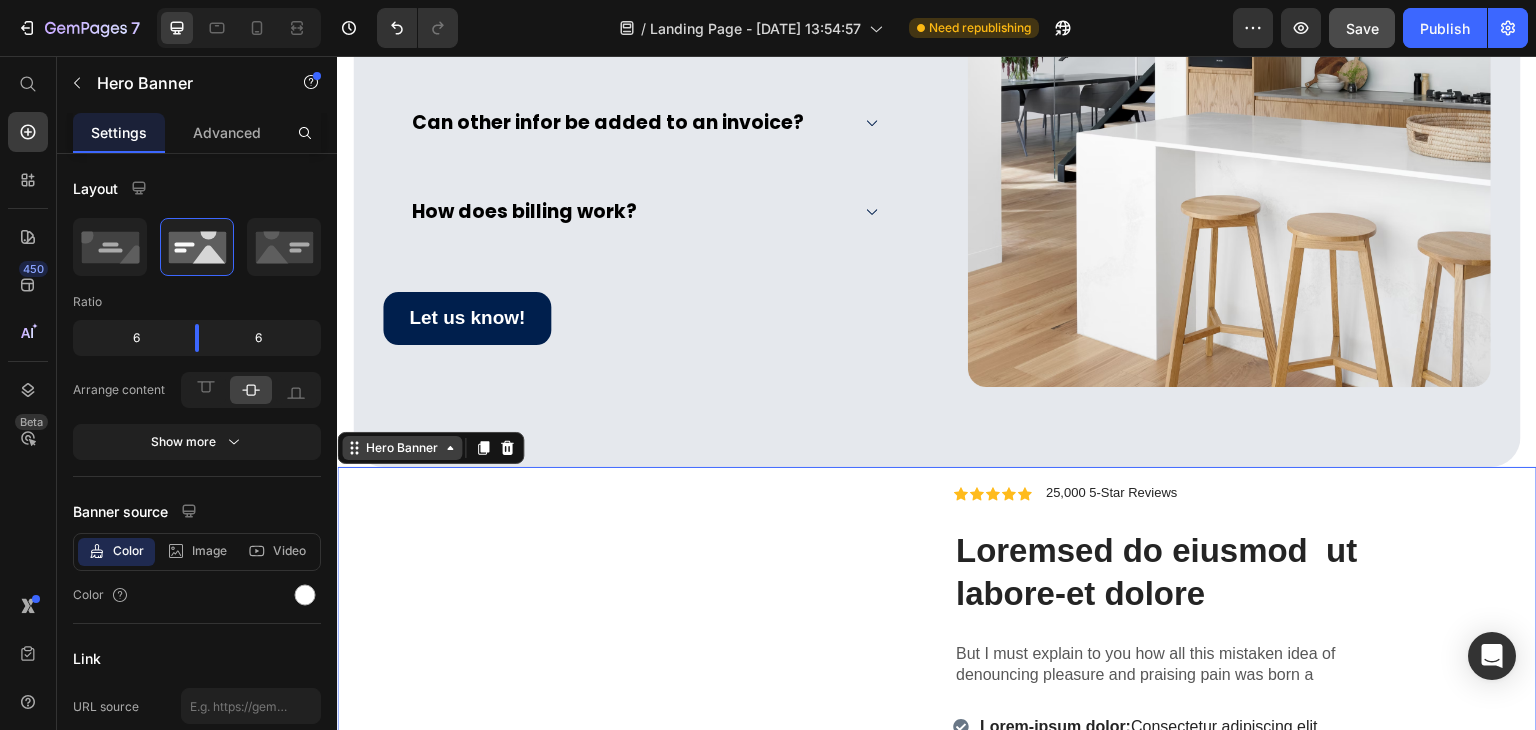 click on "Hero Banner" at bounding box center (402, 448) 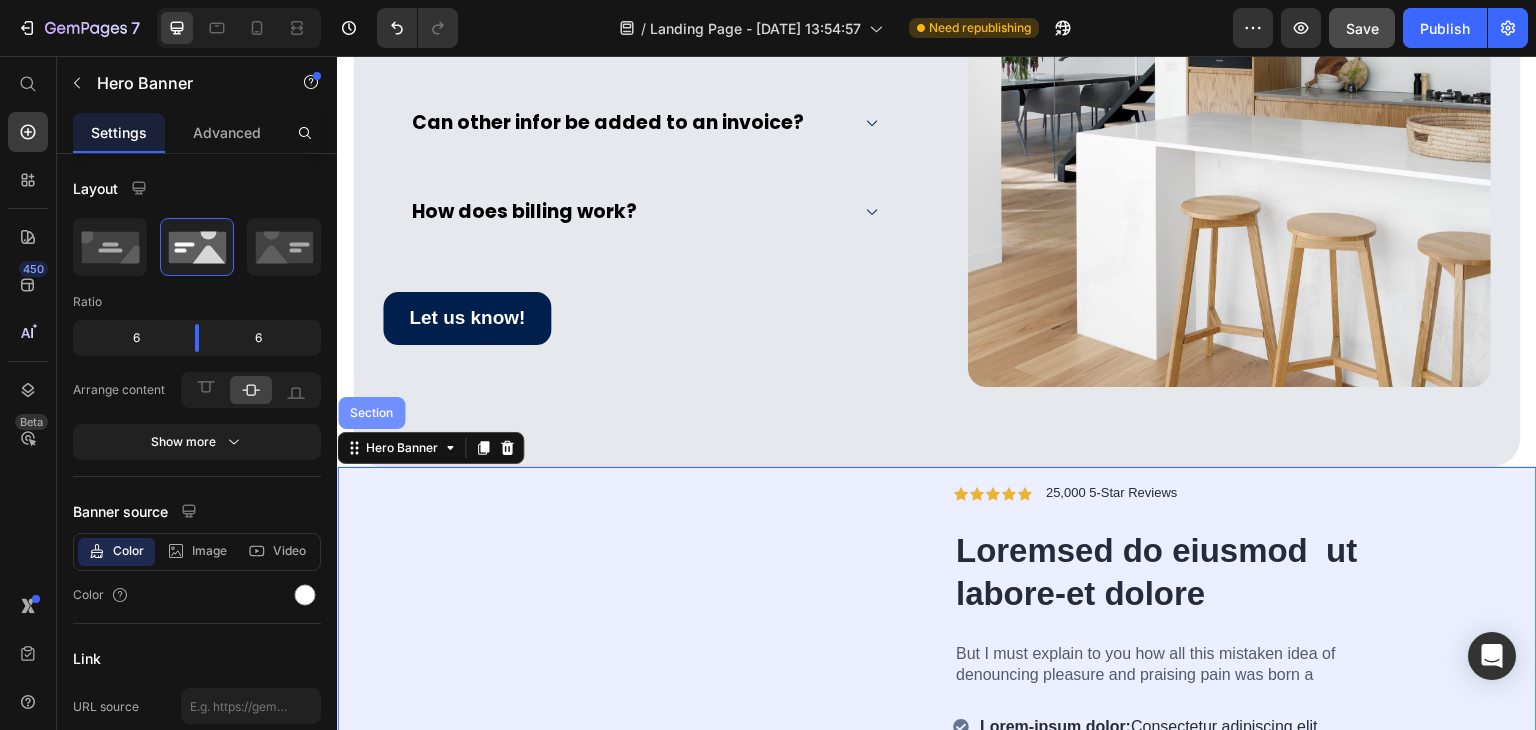 click on "Section" at bounding box center (371, 413) 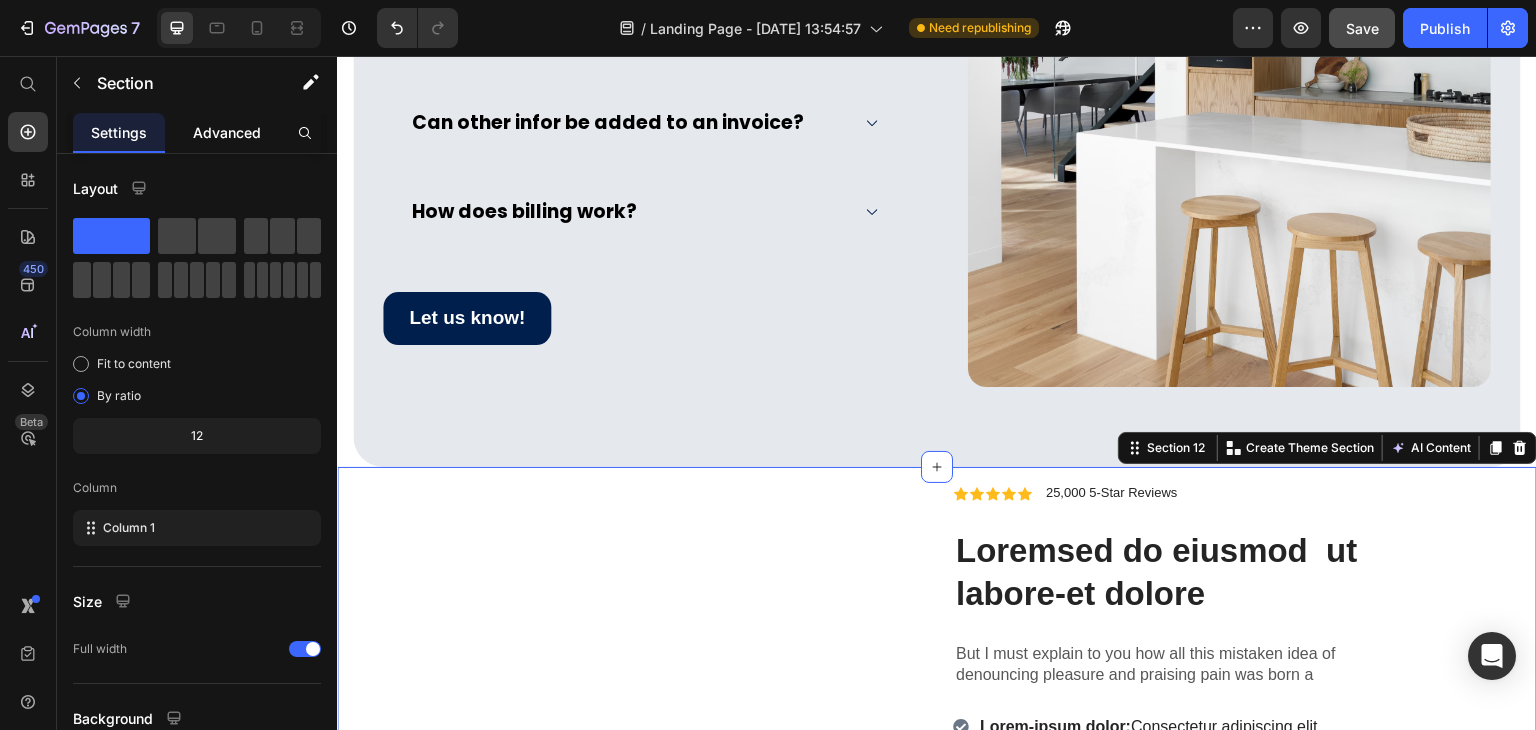 click on "Advanced" at bounding box center [227, 132] 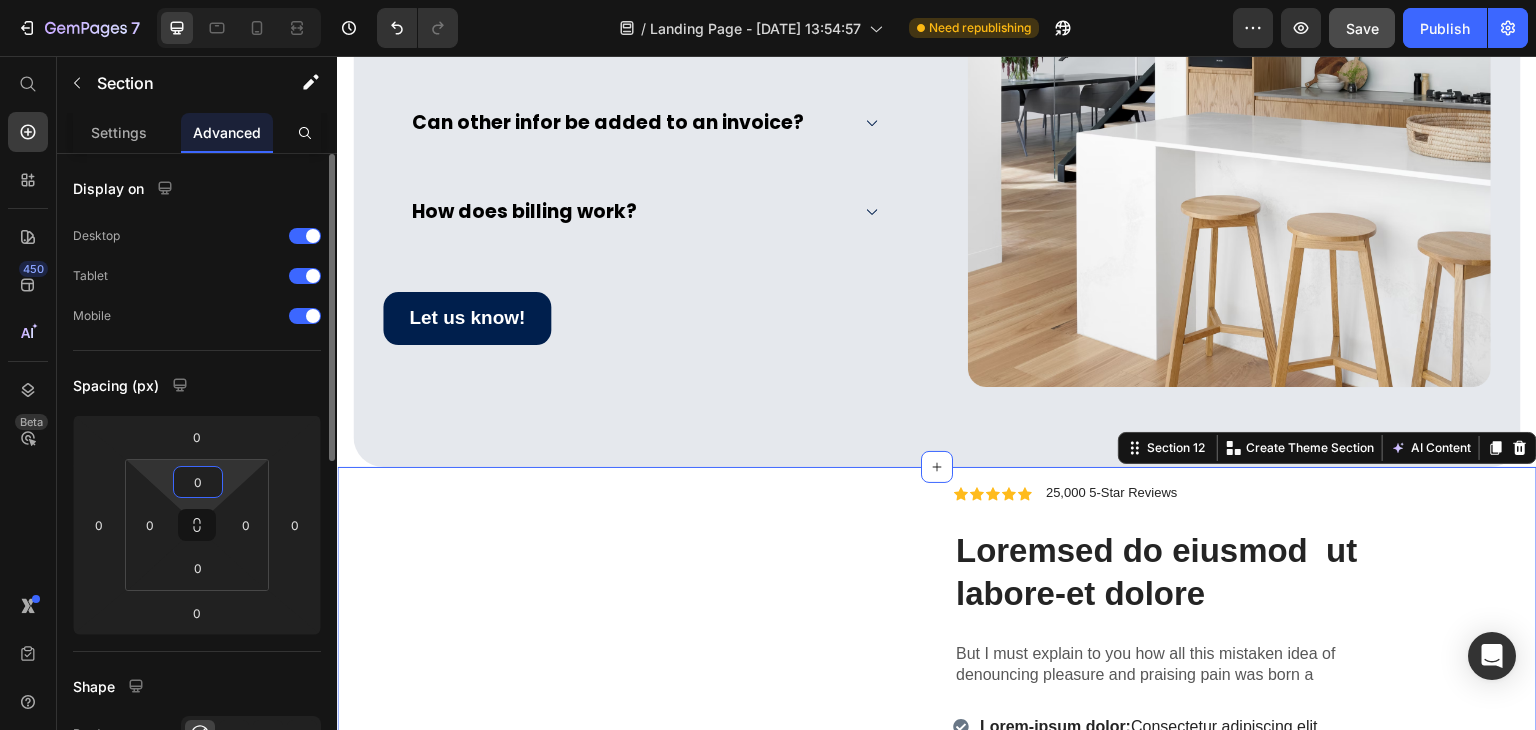 click on "0" at bounding box center (198, 482) 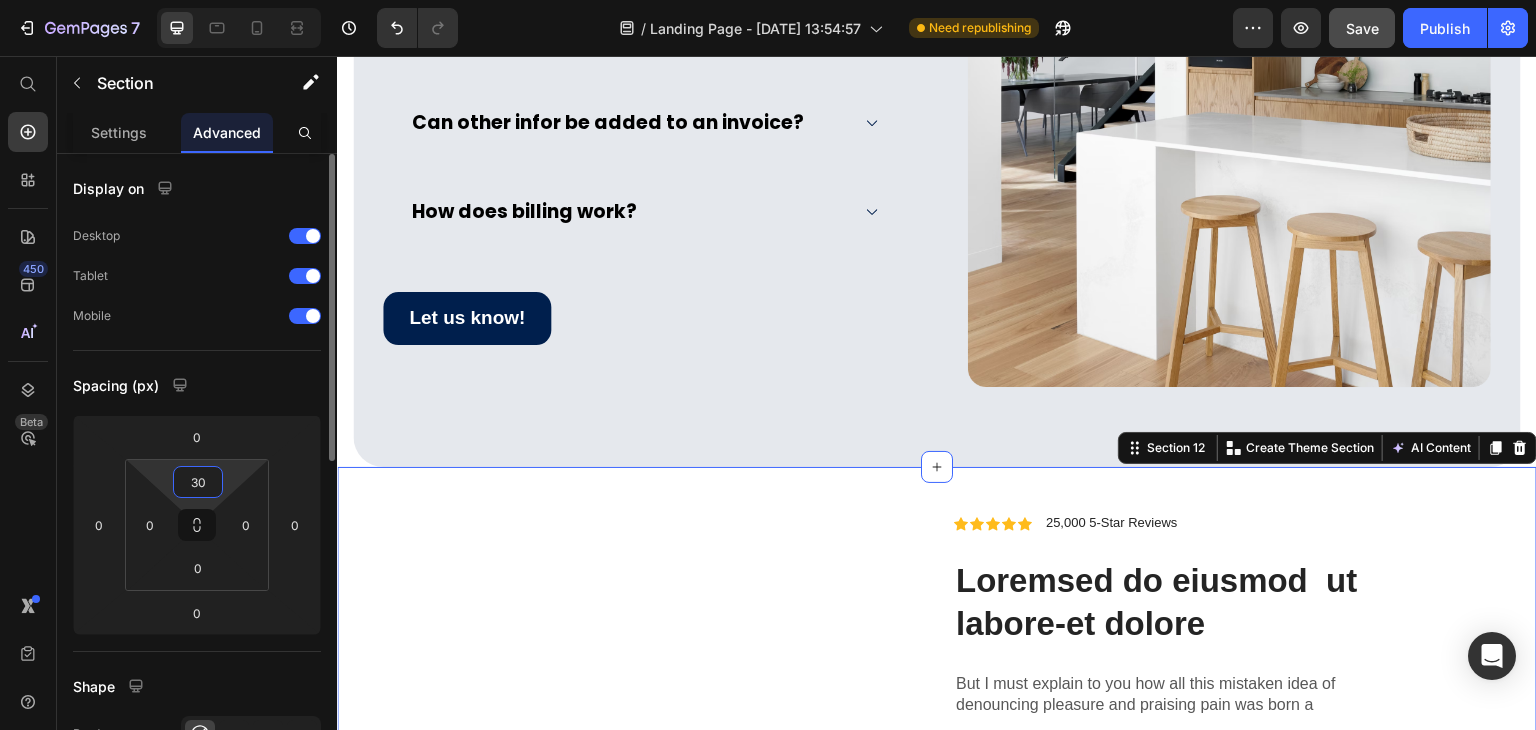 click on "30" at bounding box center [198, 482] 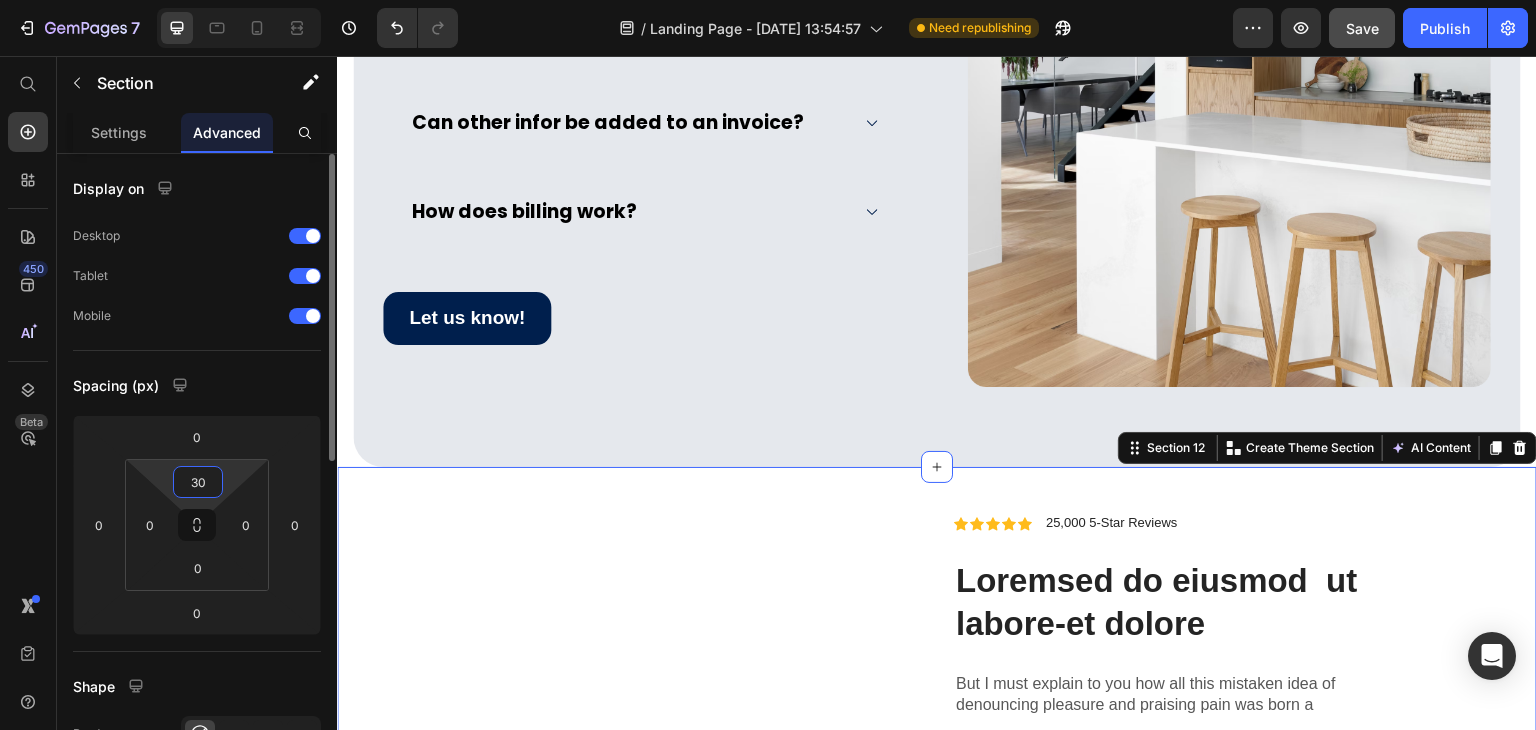 click on "30" at bounding box center [198, 482] 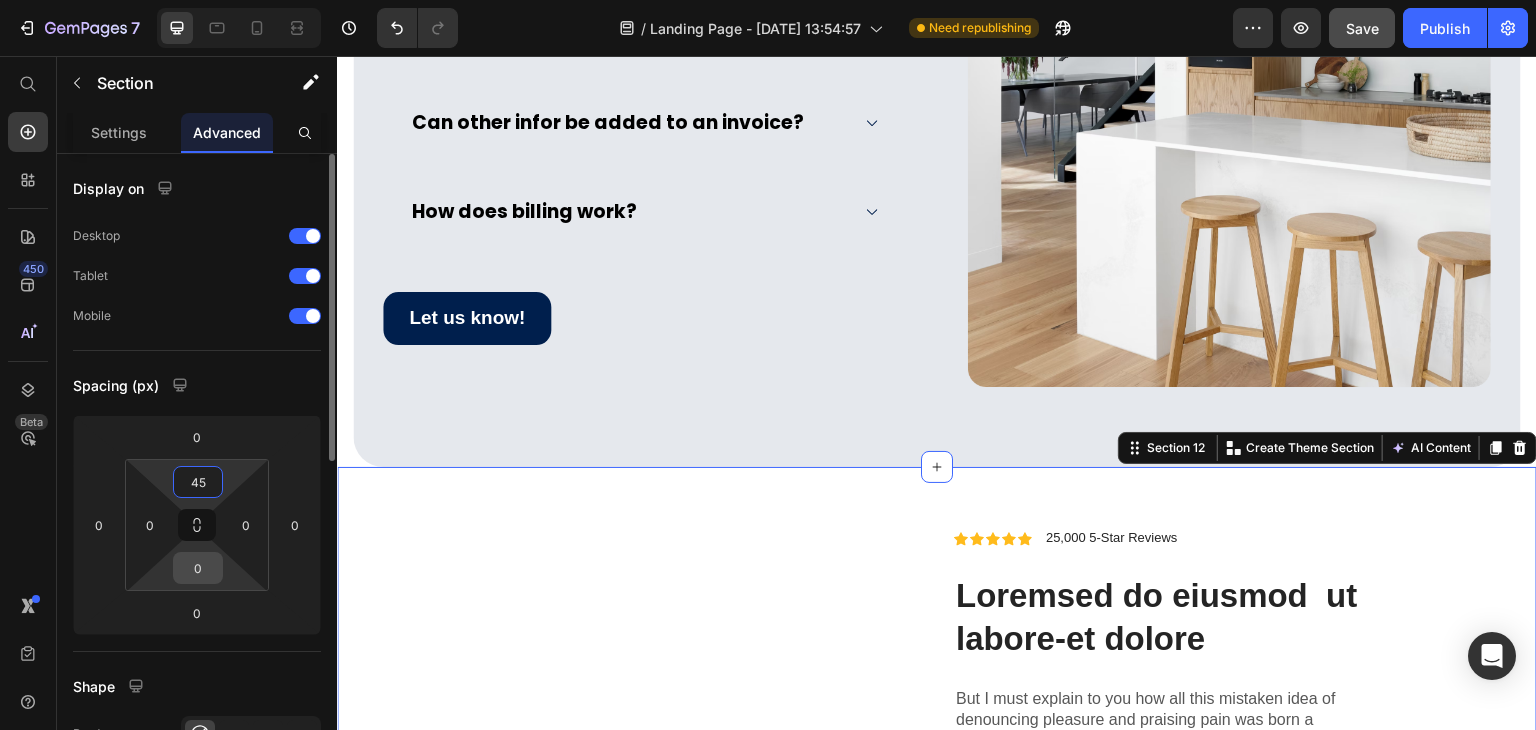type on "45" 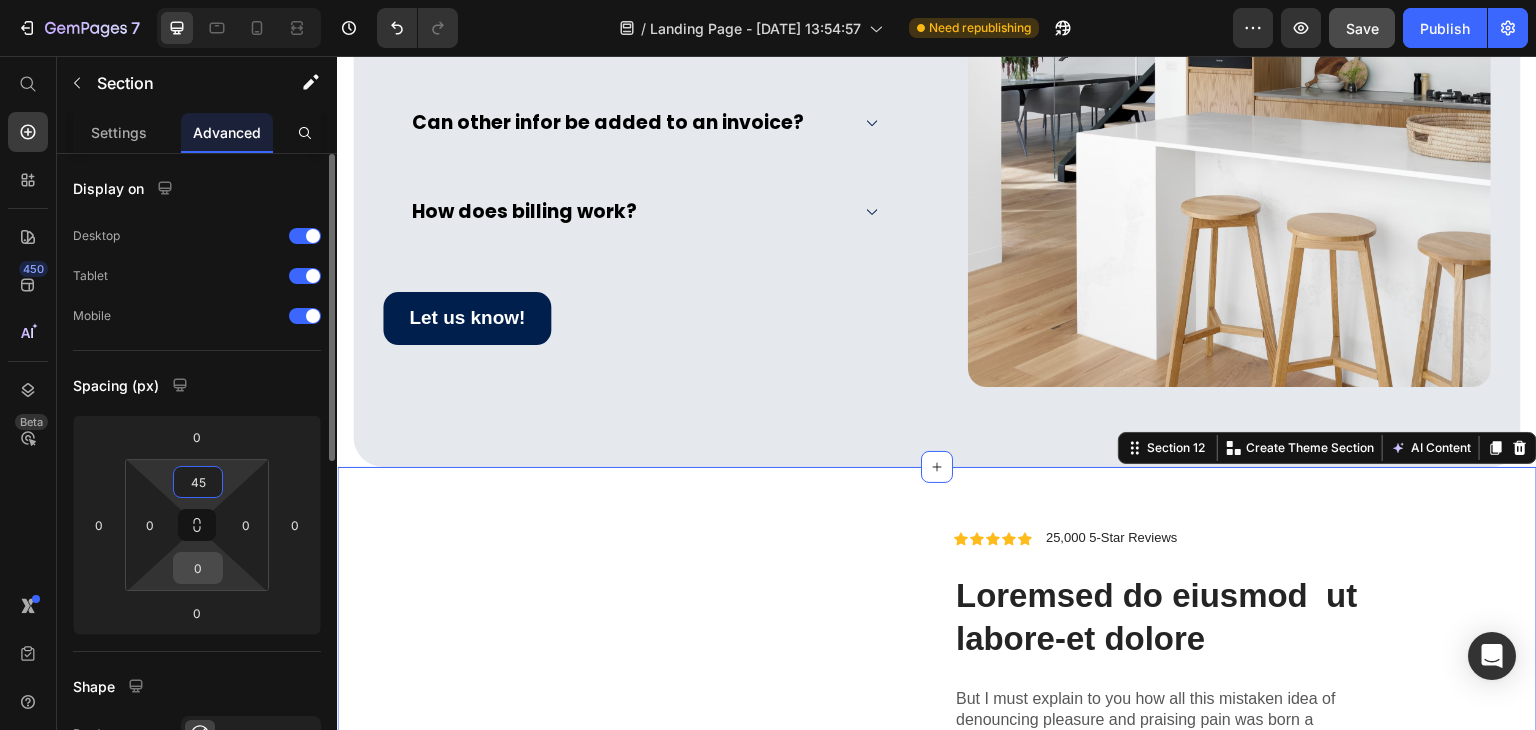 click on "0" at bounding box center [198, 568] 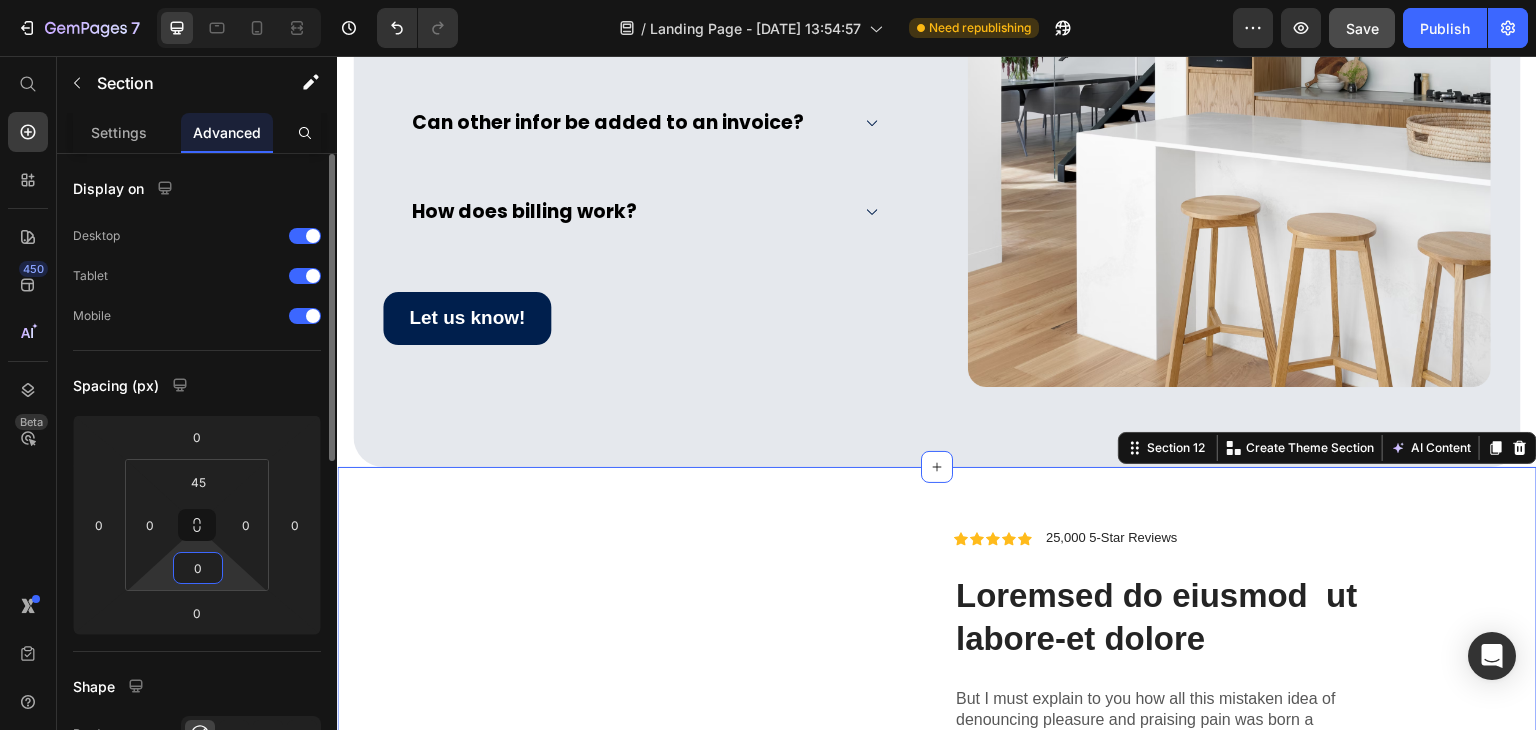 click on "0" at bounding box center (198, 568) 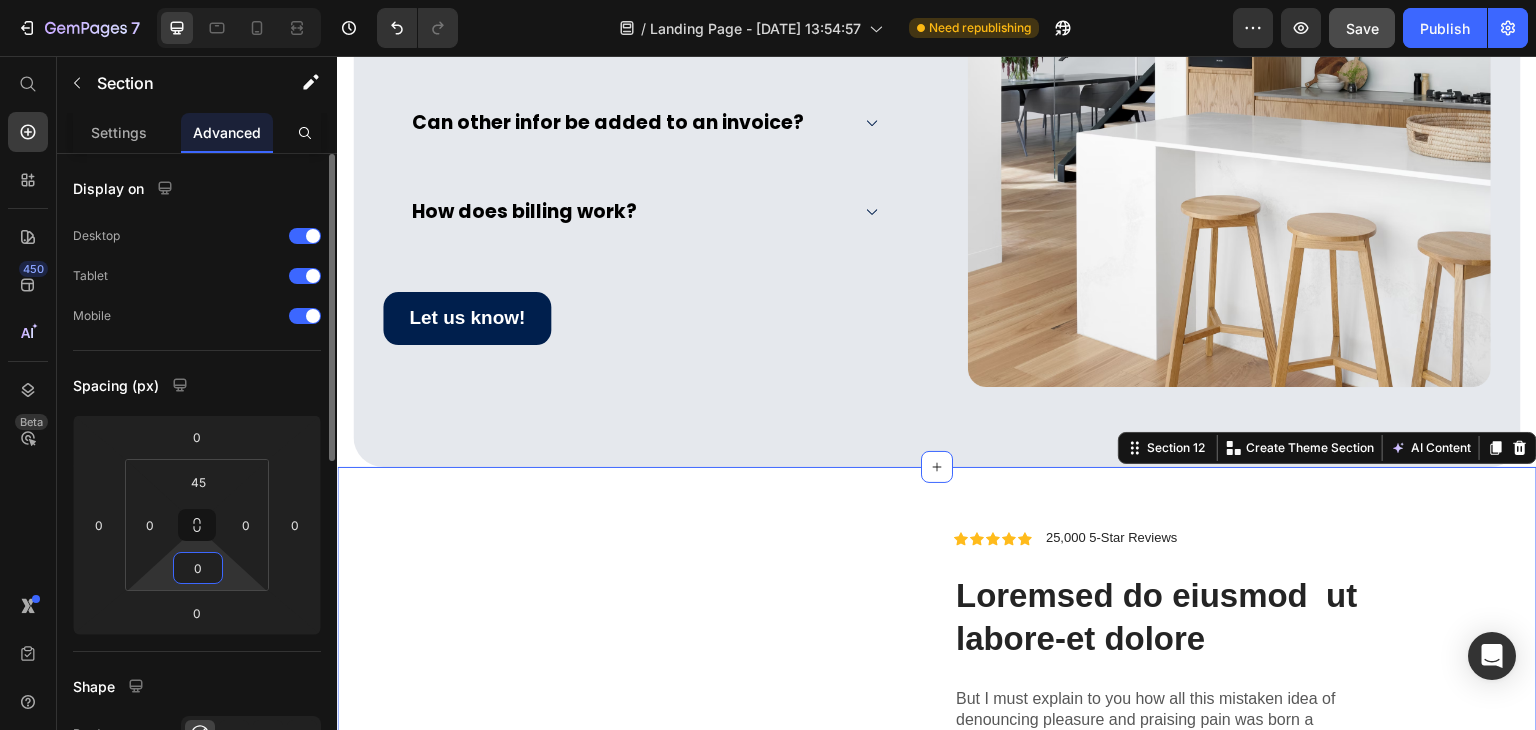 click on "0" at bounding box center [198, 568] 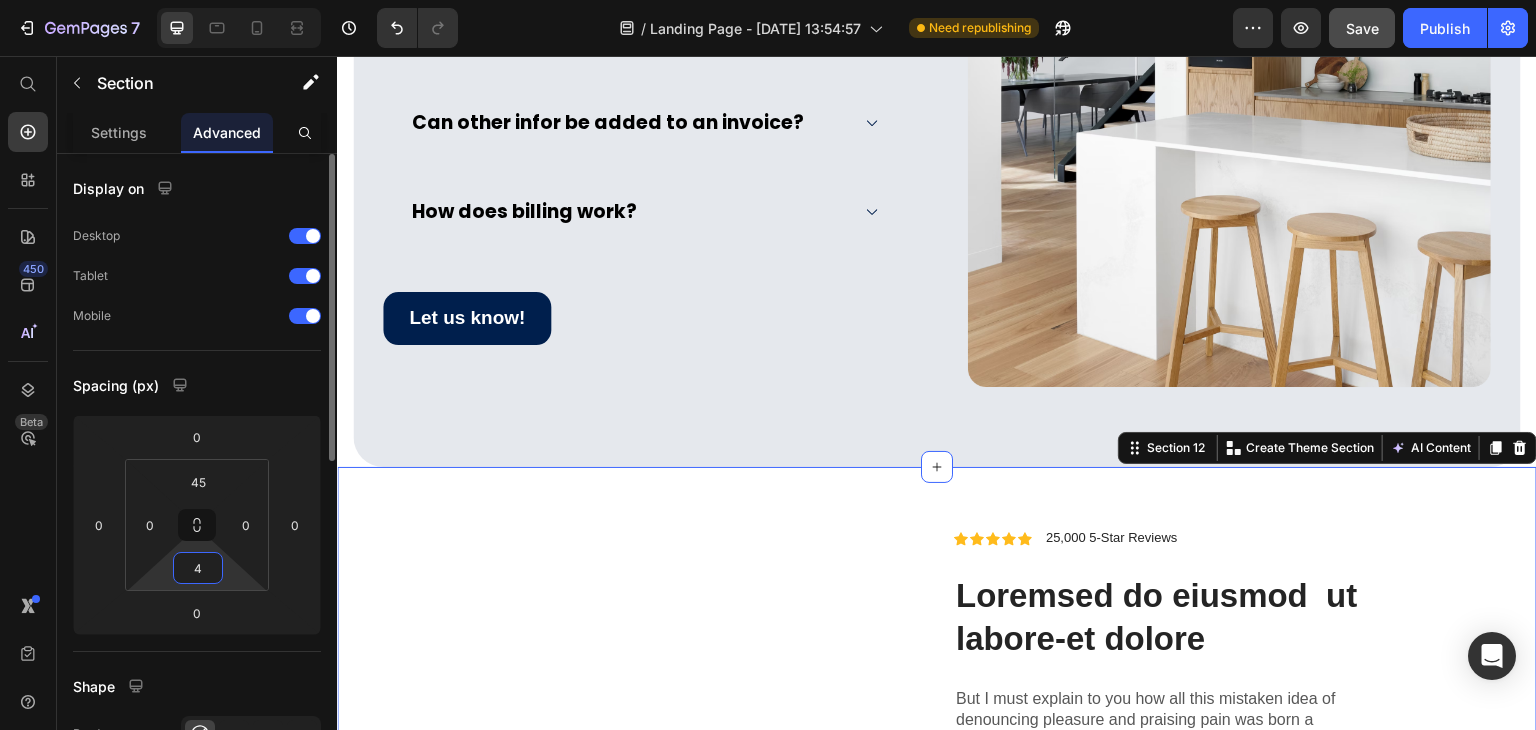 type on "45" 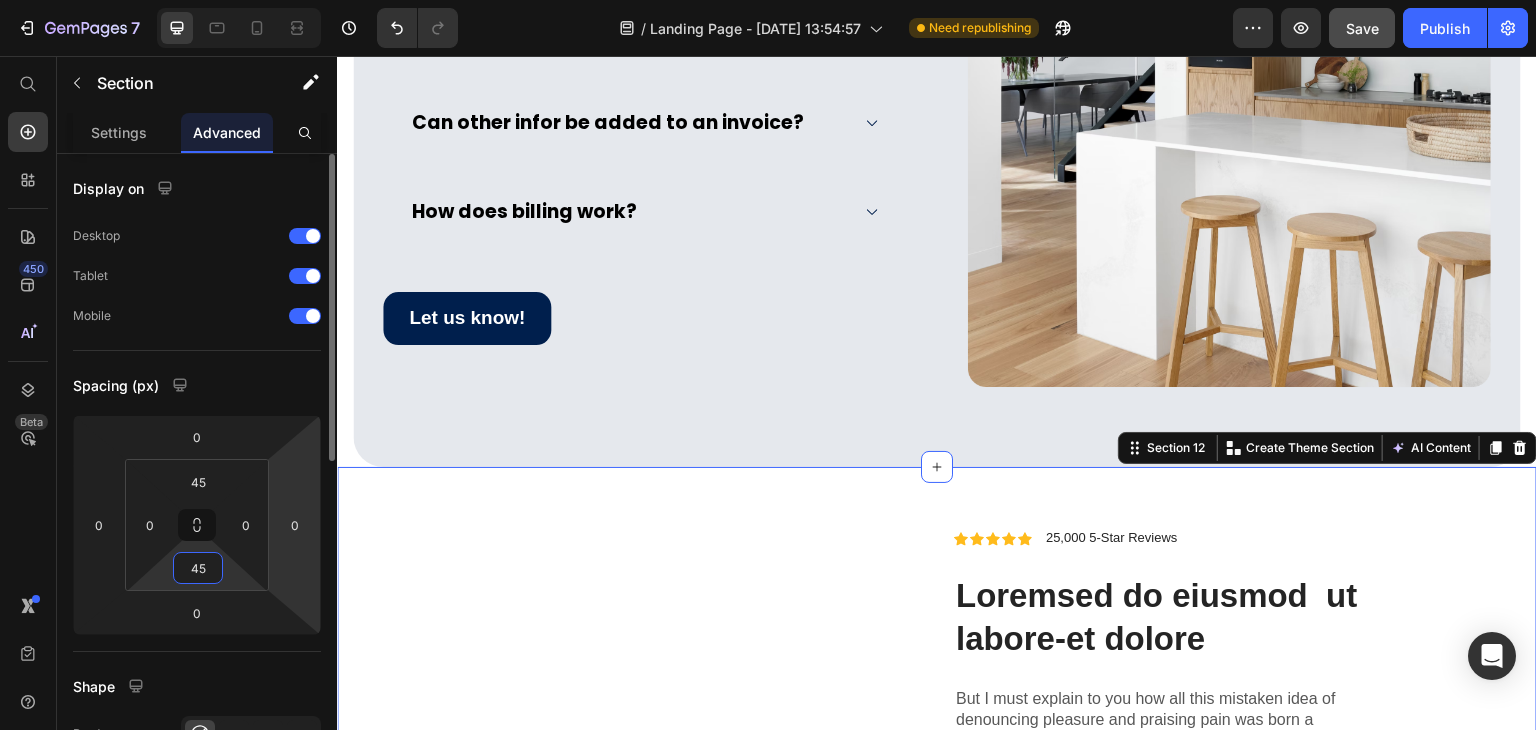 scroll, scrollTop: 100, scrollLeft: 0, axis: vertical 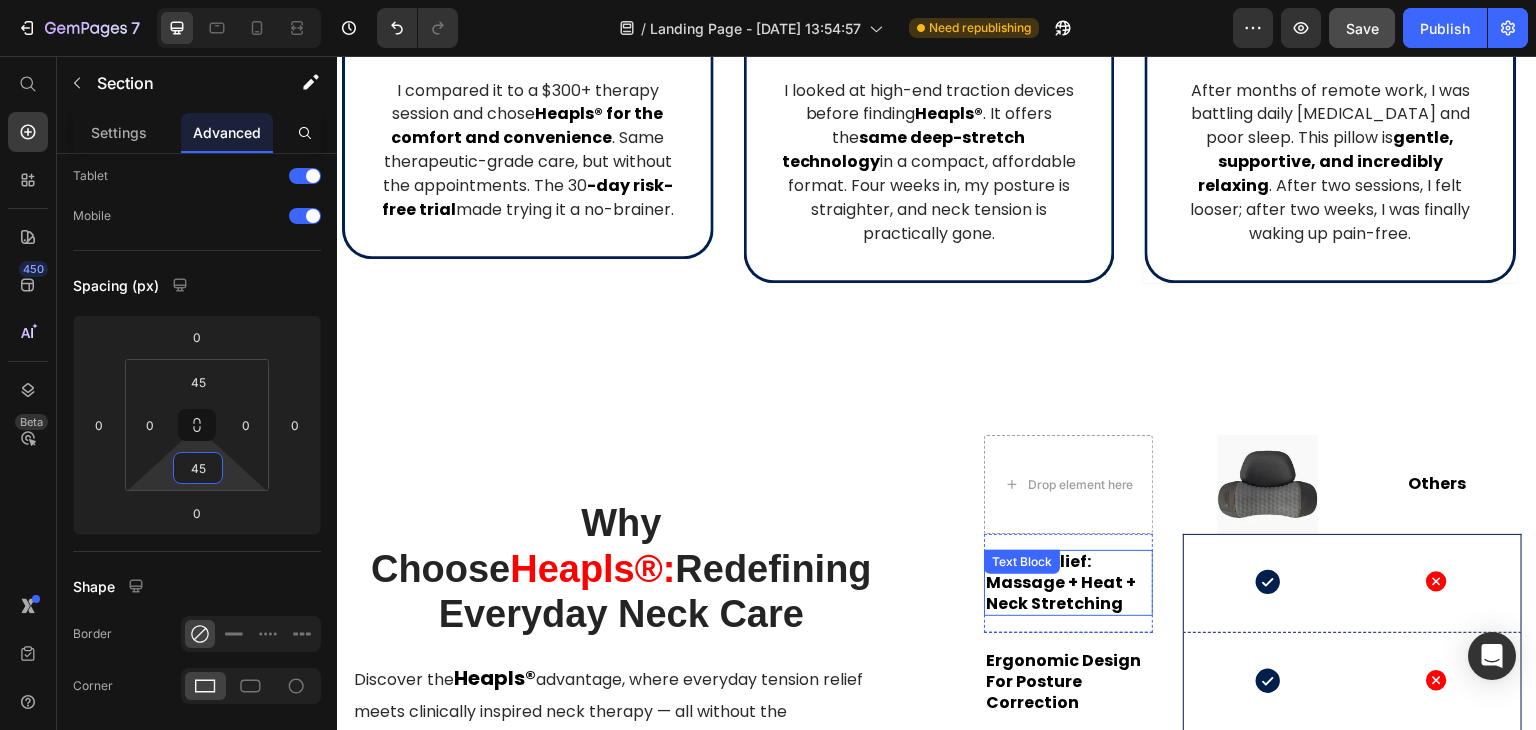 click on "3-in-1 Relief: Massage + Heat + Neck Stretching" at bounding box center [1061, 582] 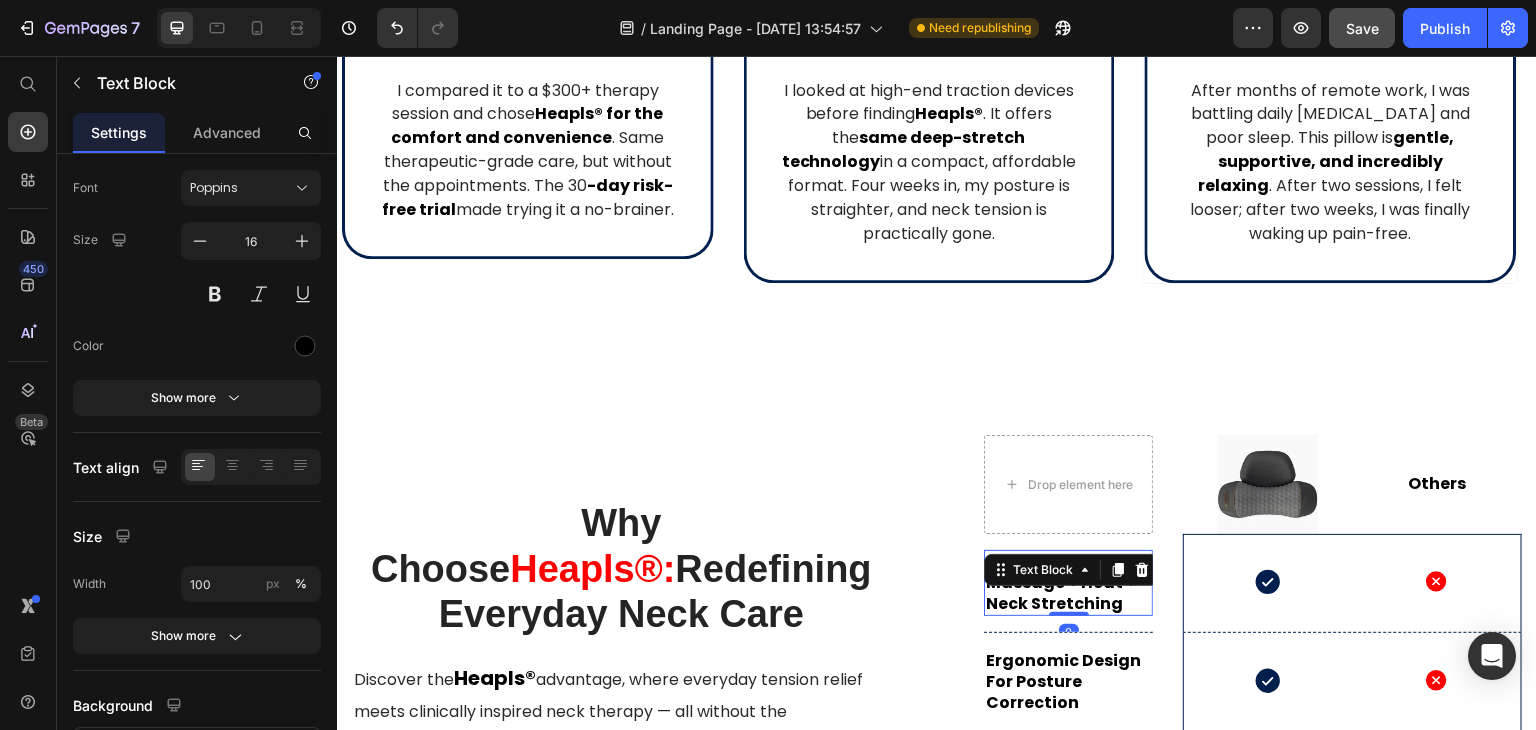 scroll, scrollTop: 0, scrollLeft: 0, axis: both 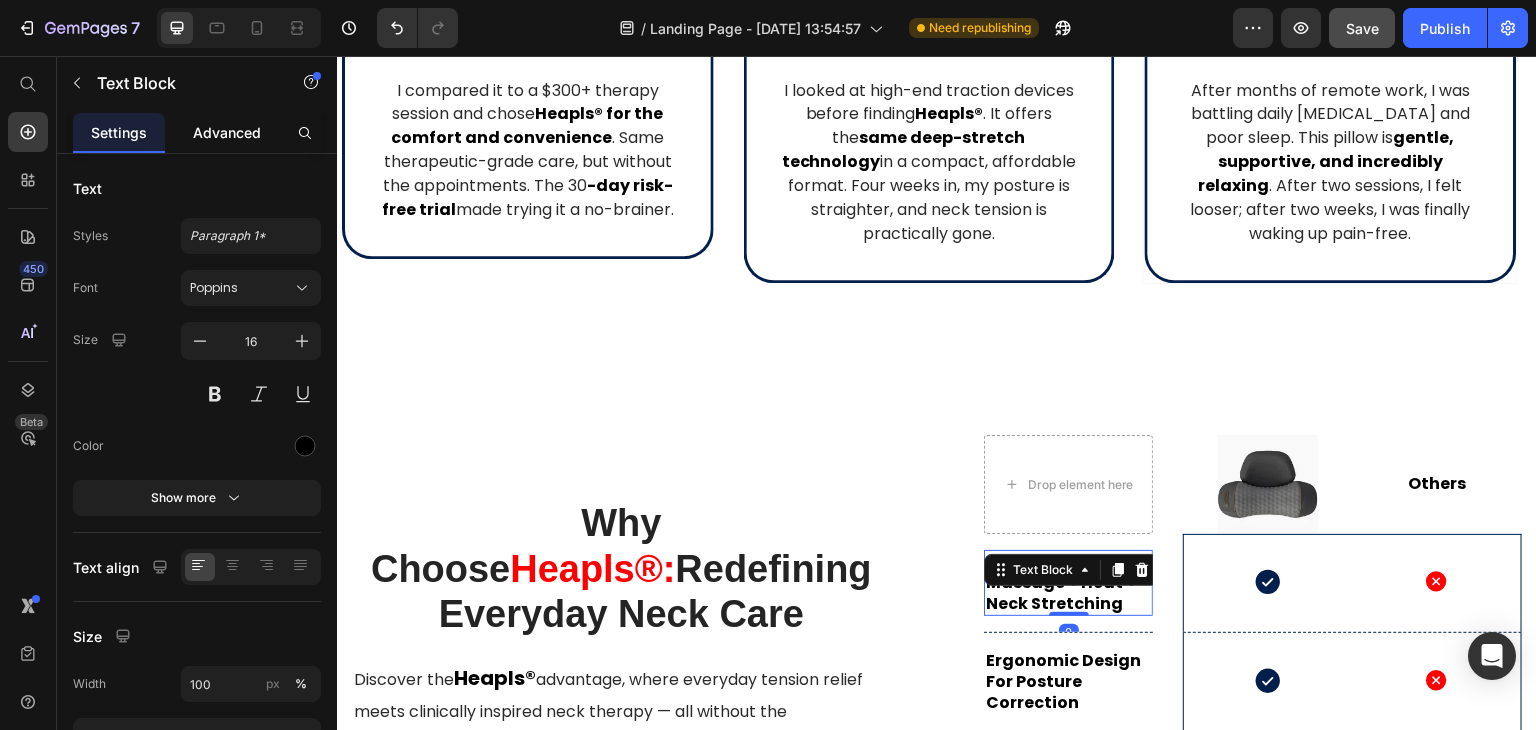 click on "Advanced" 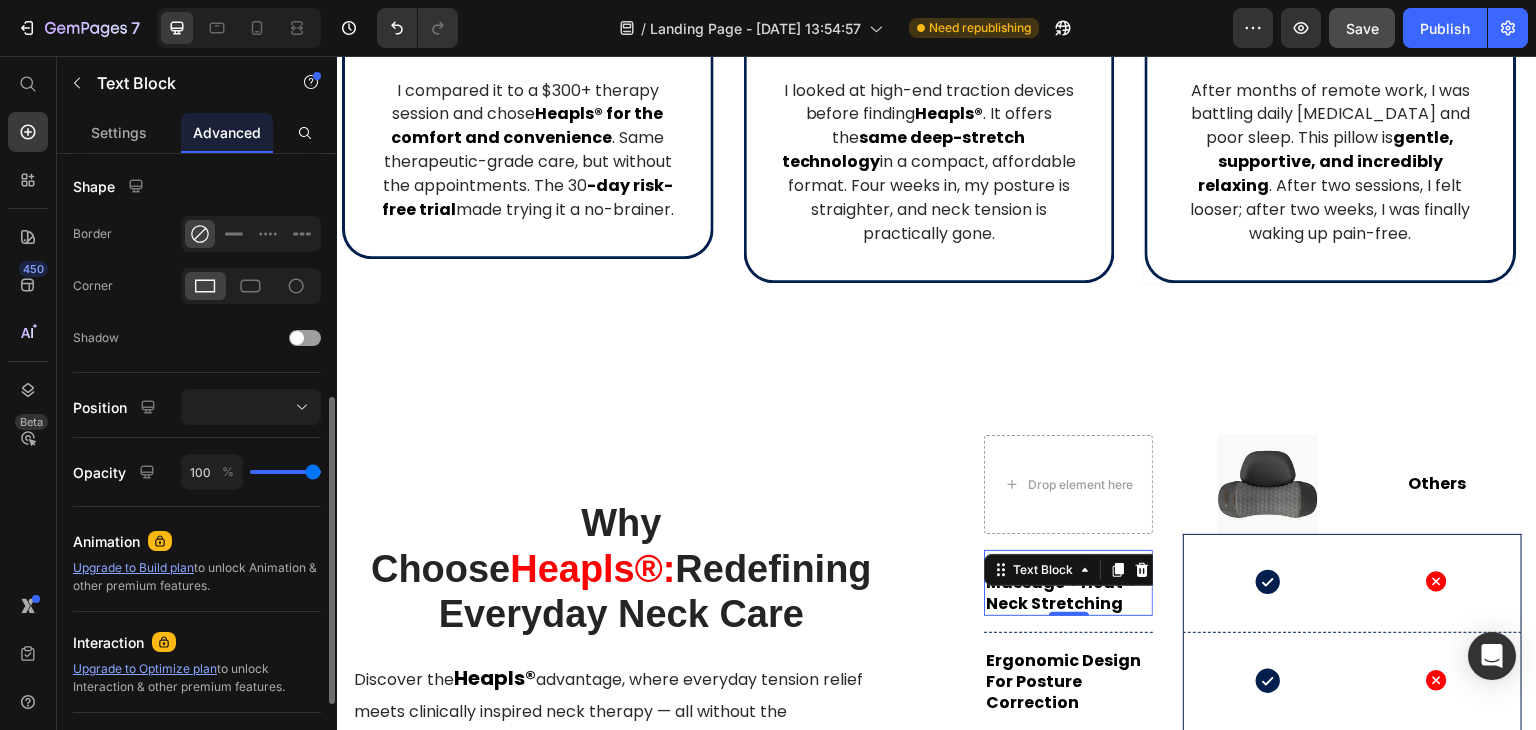 scroll, scrollTop: 600, scrollLeft: 0, axis: vertical 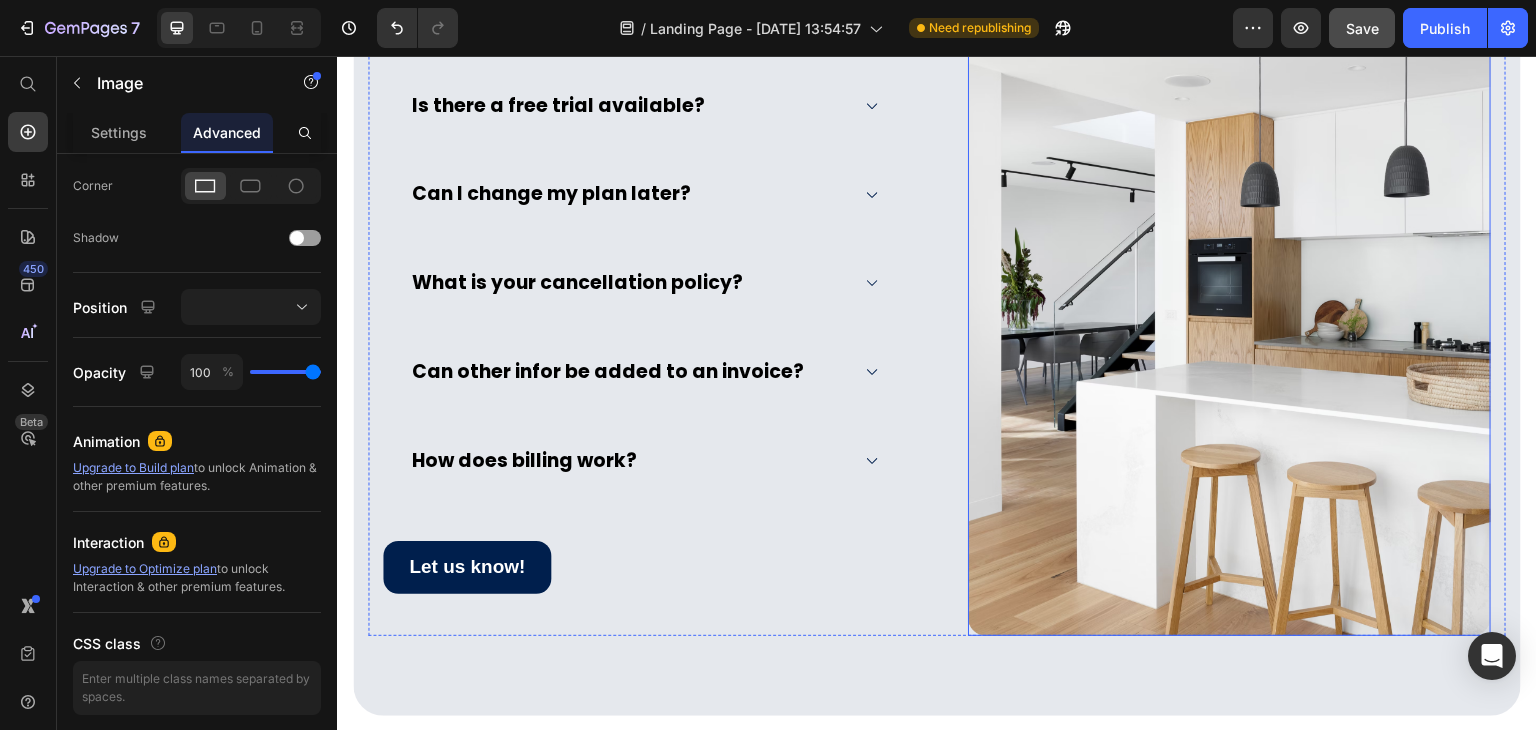 click at bounding box center [1229, 286] 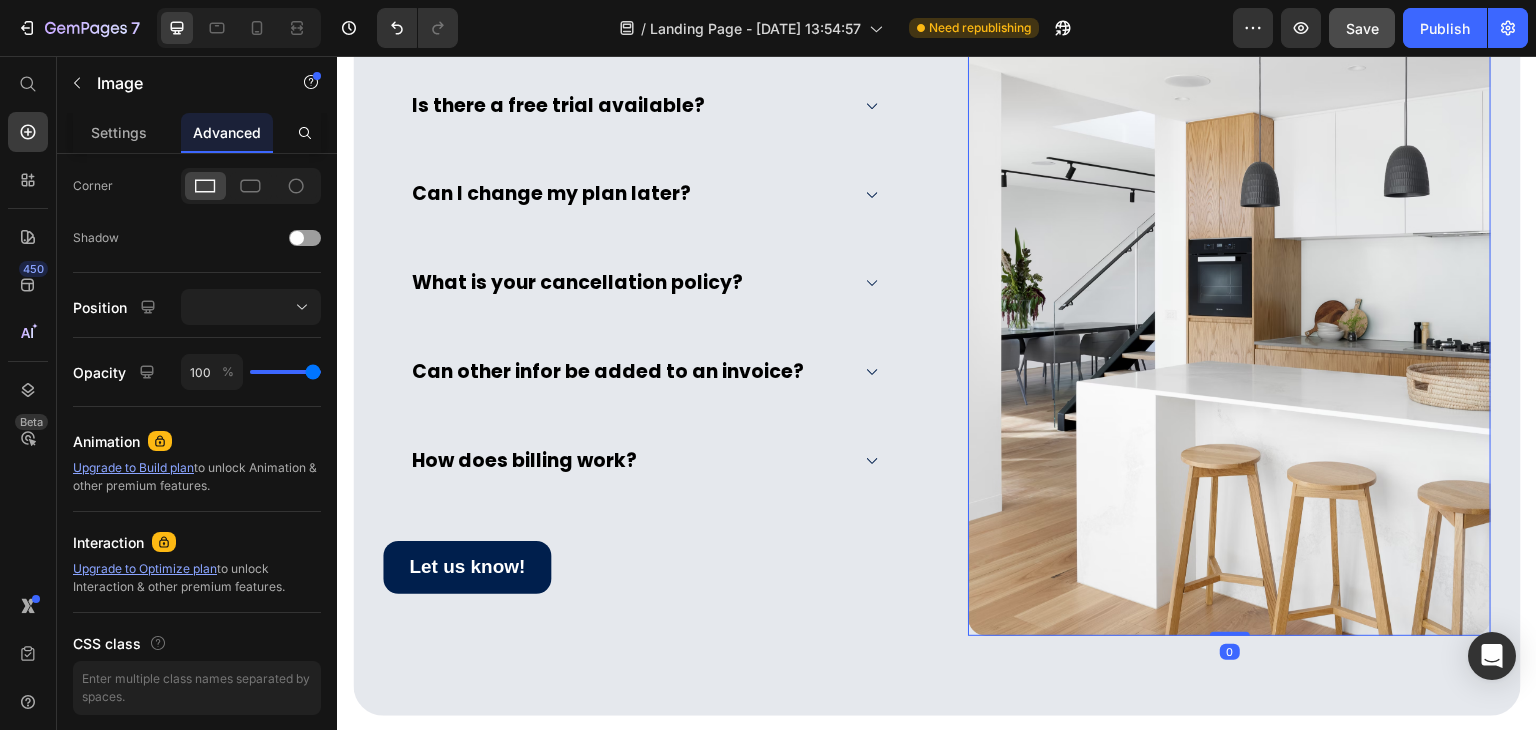 scroll, scrollTop: 0, scrollLeft: 0, axis: both 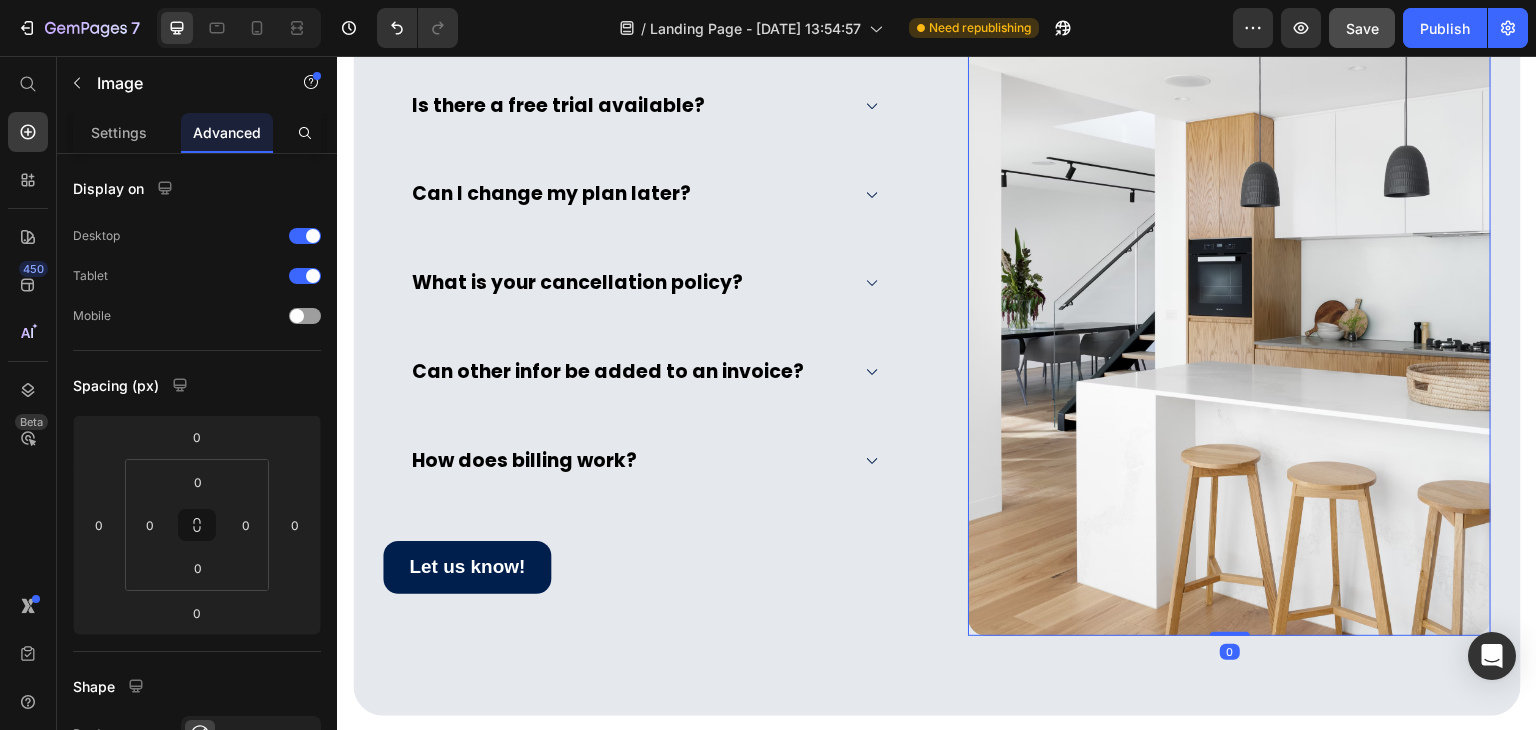 click at bounding box center [1229, 286] 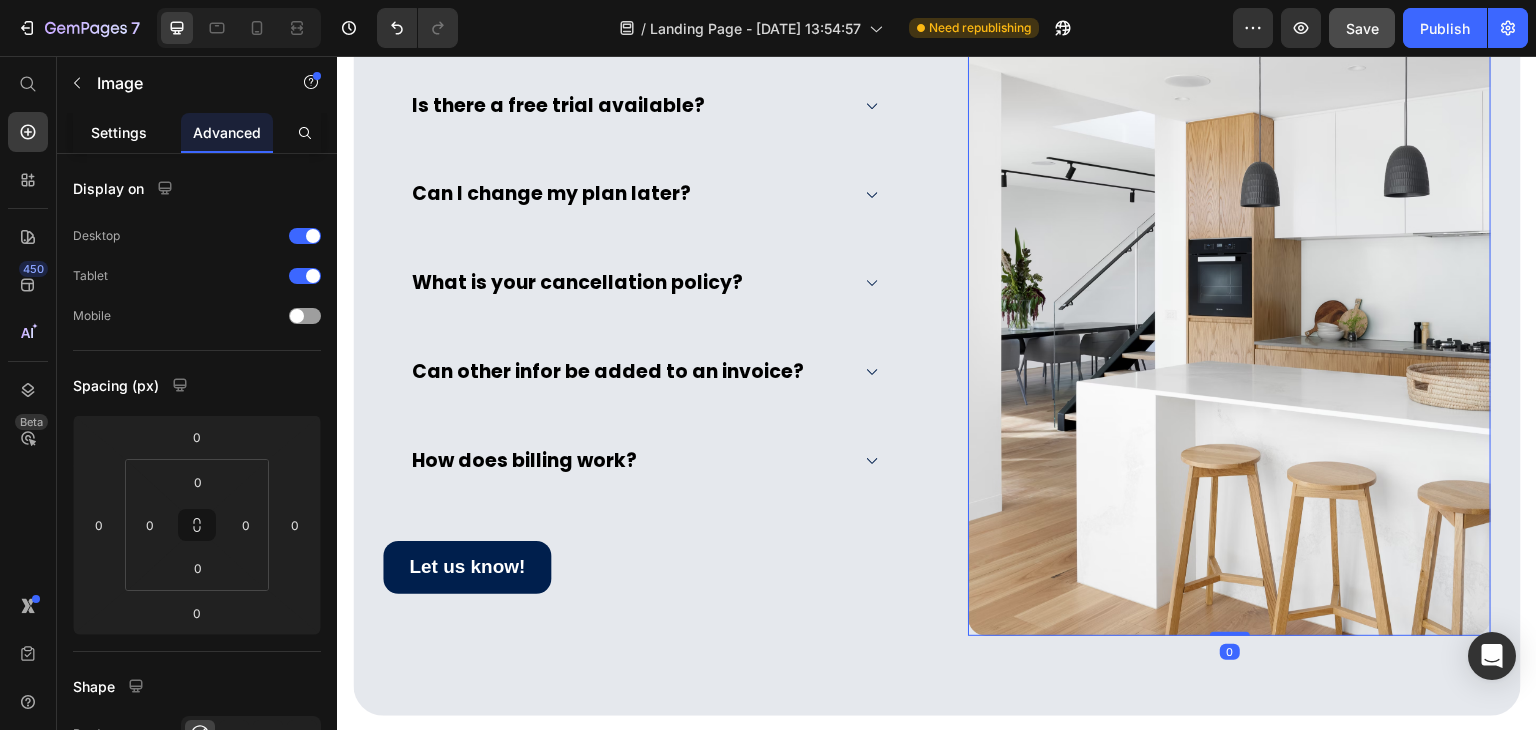 click on "Settings" at bounding box center [119, 132] 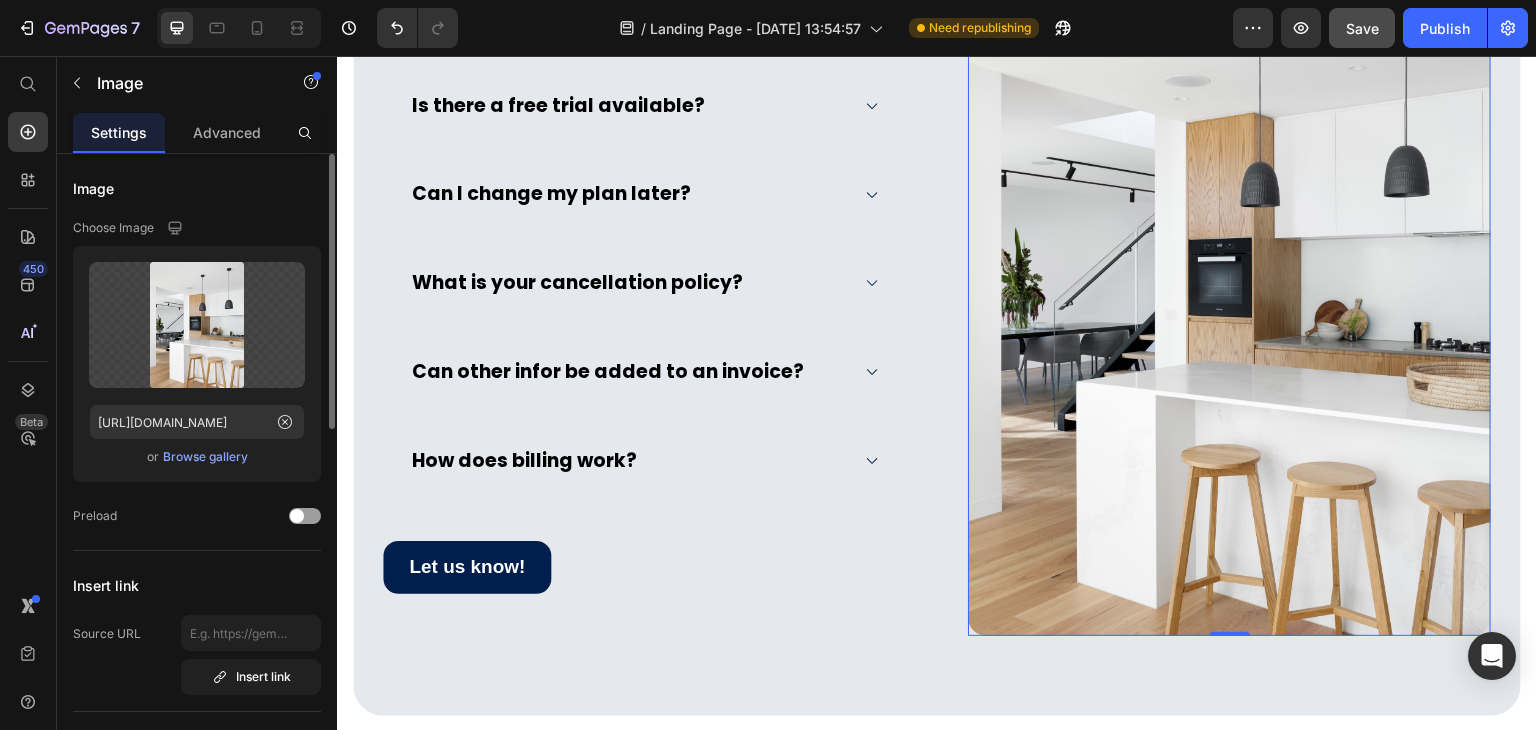 click on "Browse gallery" at bounding box center (205, 457) 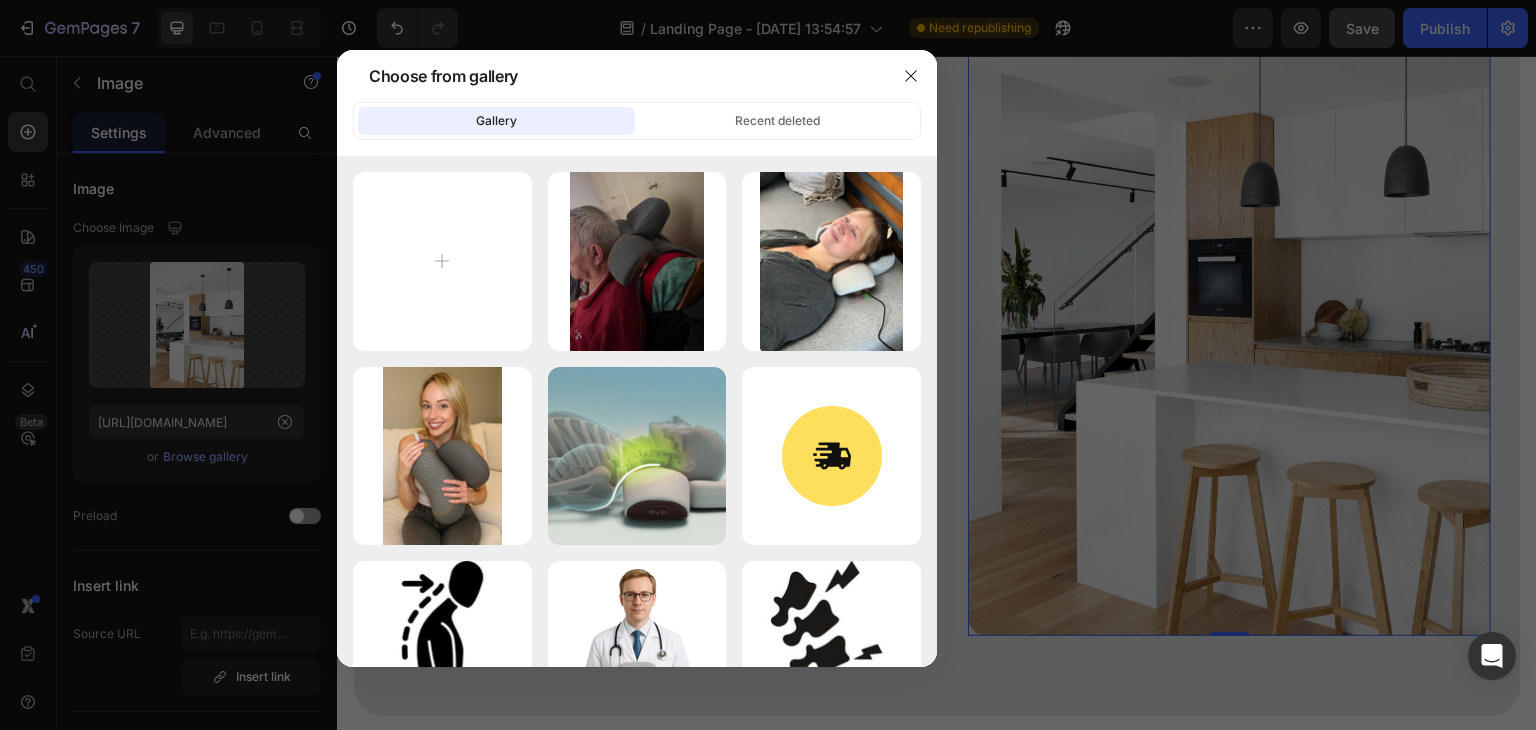type on "C:\fakepath\imgi_32_gempages_540606567129547647-00f23a49-eb84-454a-bd2b-620b13b5def2_1.webp" 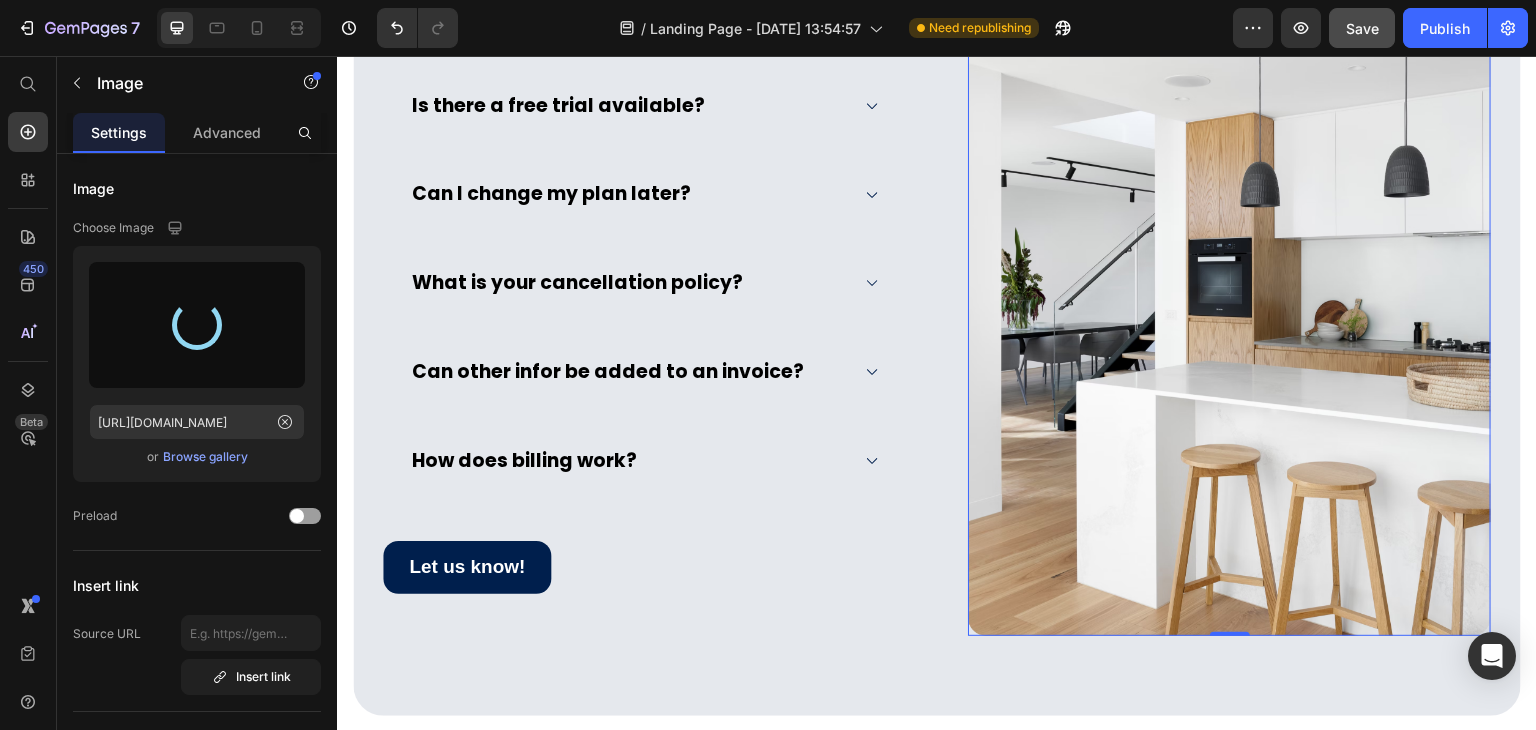 type on "https://cdn.shopify.com/s/files/1/0713/3744/3518/files/gempages_575423143066207058-79e8920f-f33d-454b-8d18-13e9b55a4443.webp" 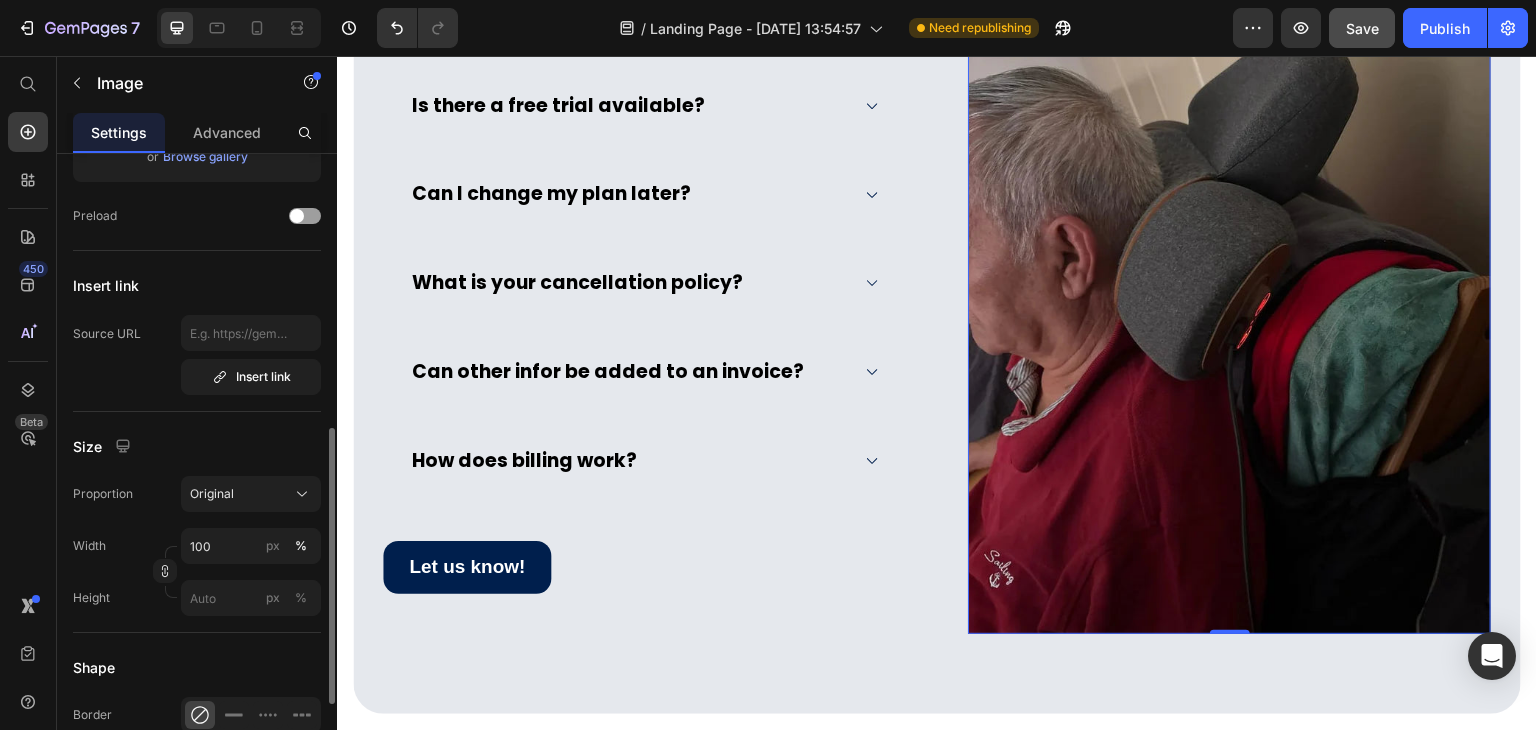 scroll, scrollTop: 500, scrollLeft: 0, axis: vertical 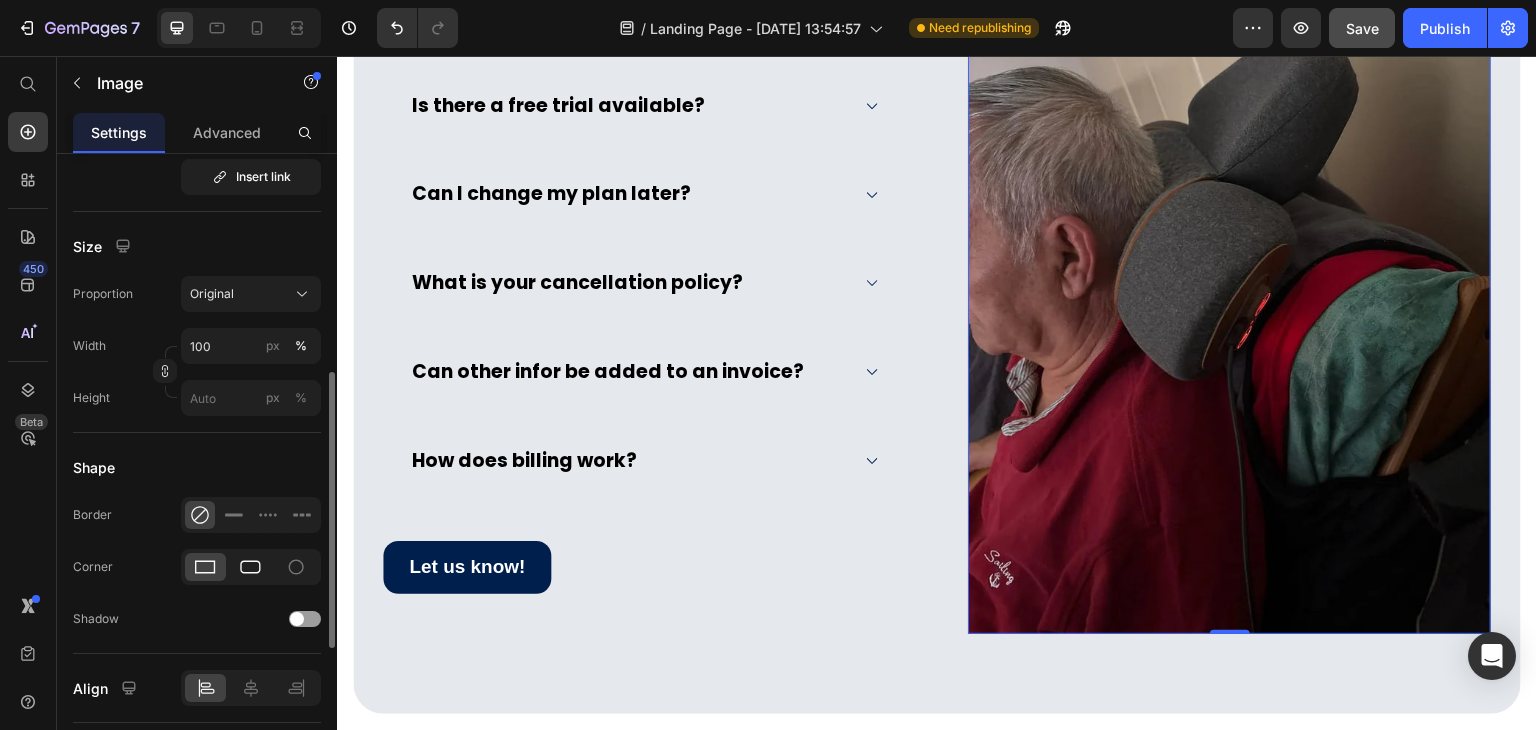 click 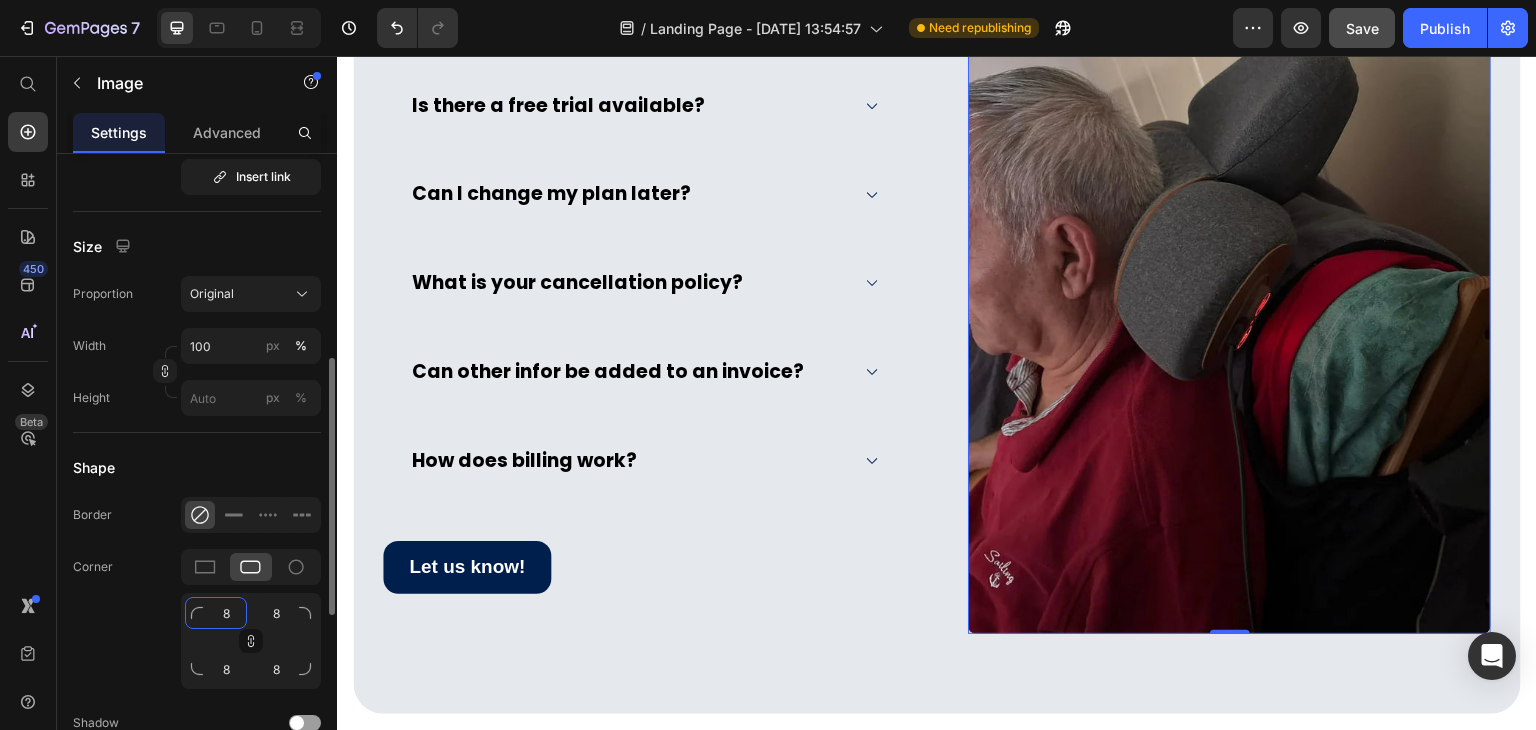 click on "8" 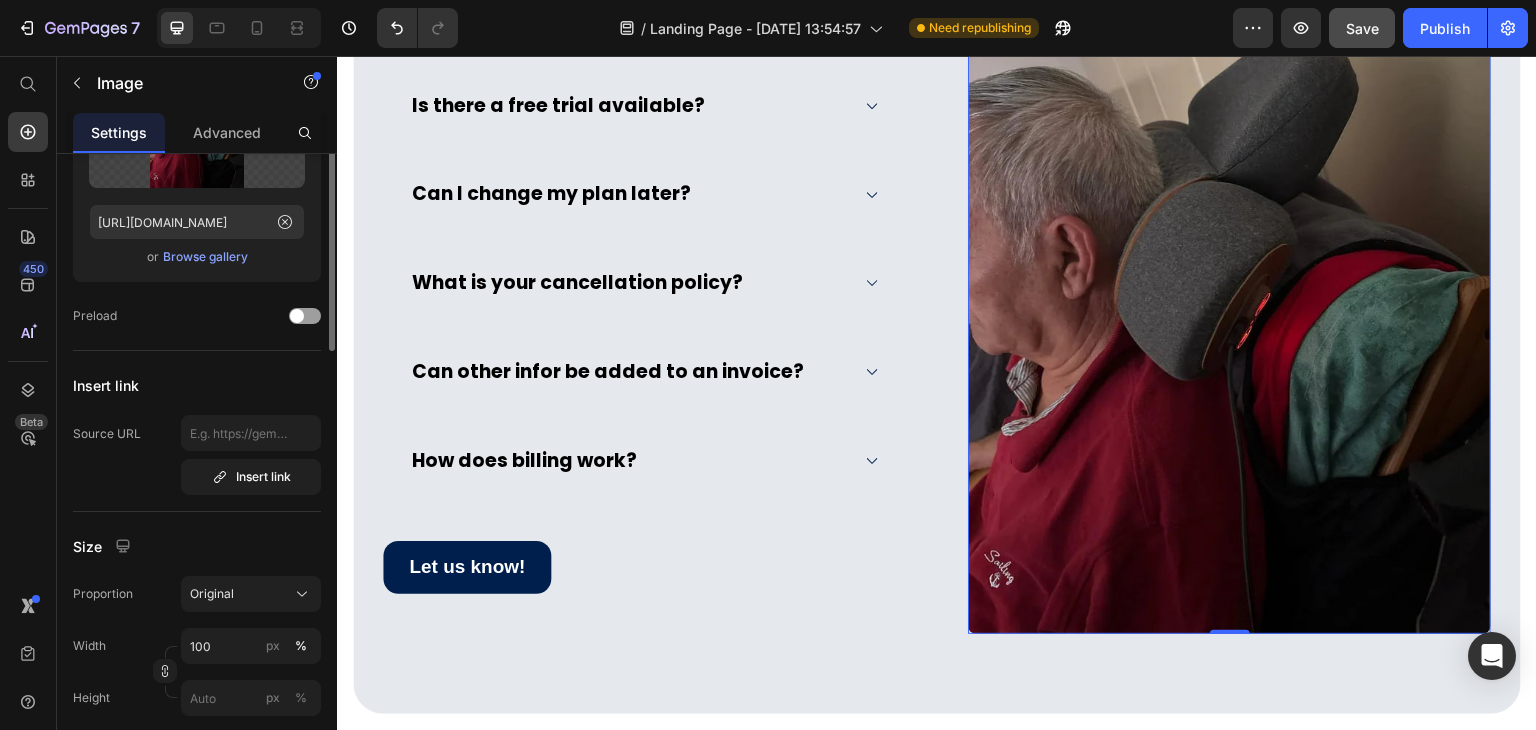 scroll, scrollTop: 100, scrollLeft: 0, axis: vertical 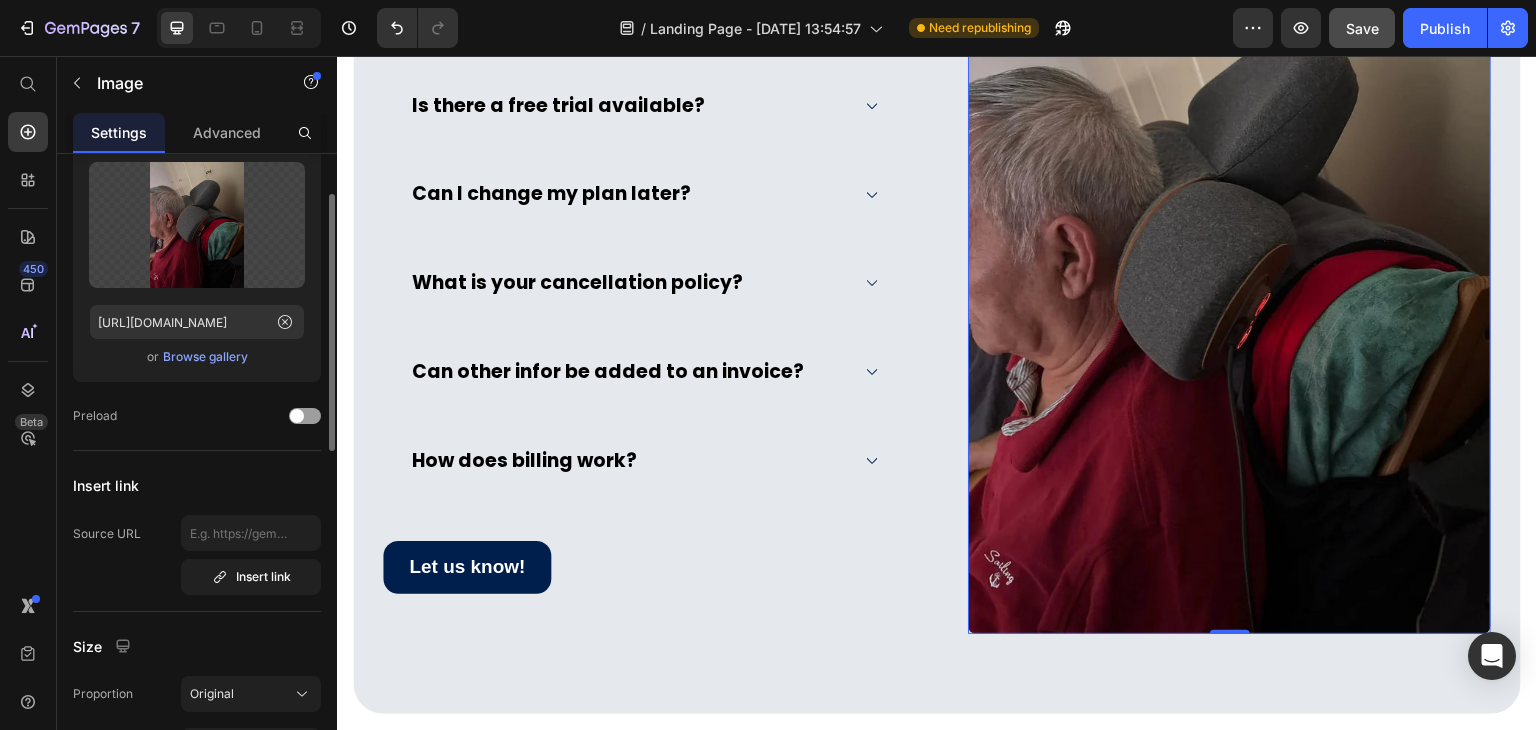 click on "Browse gallery" at bounding box center [205, 357] 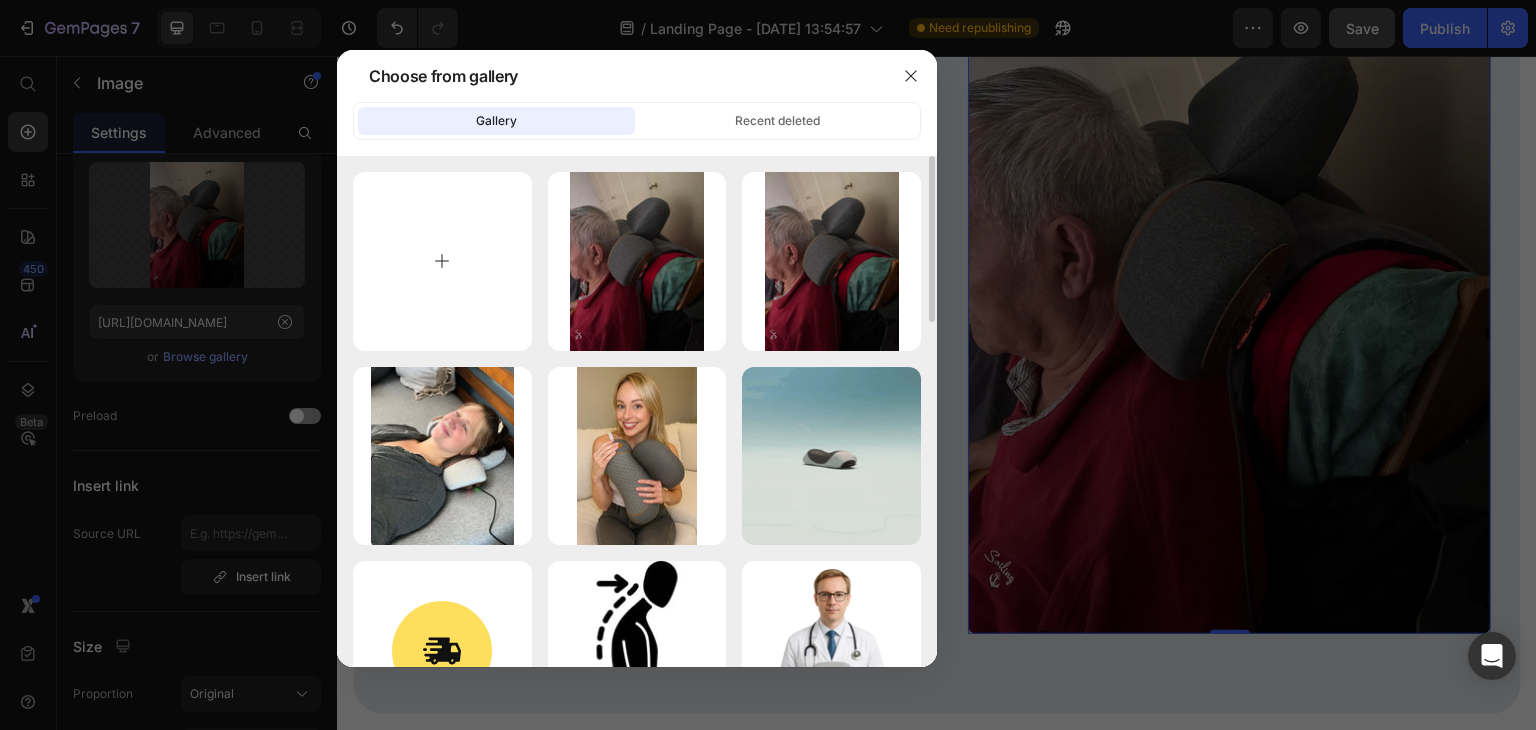 click at bounding box center (442, 261) 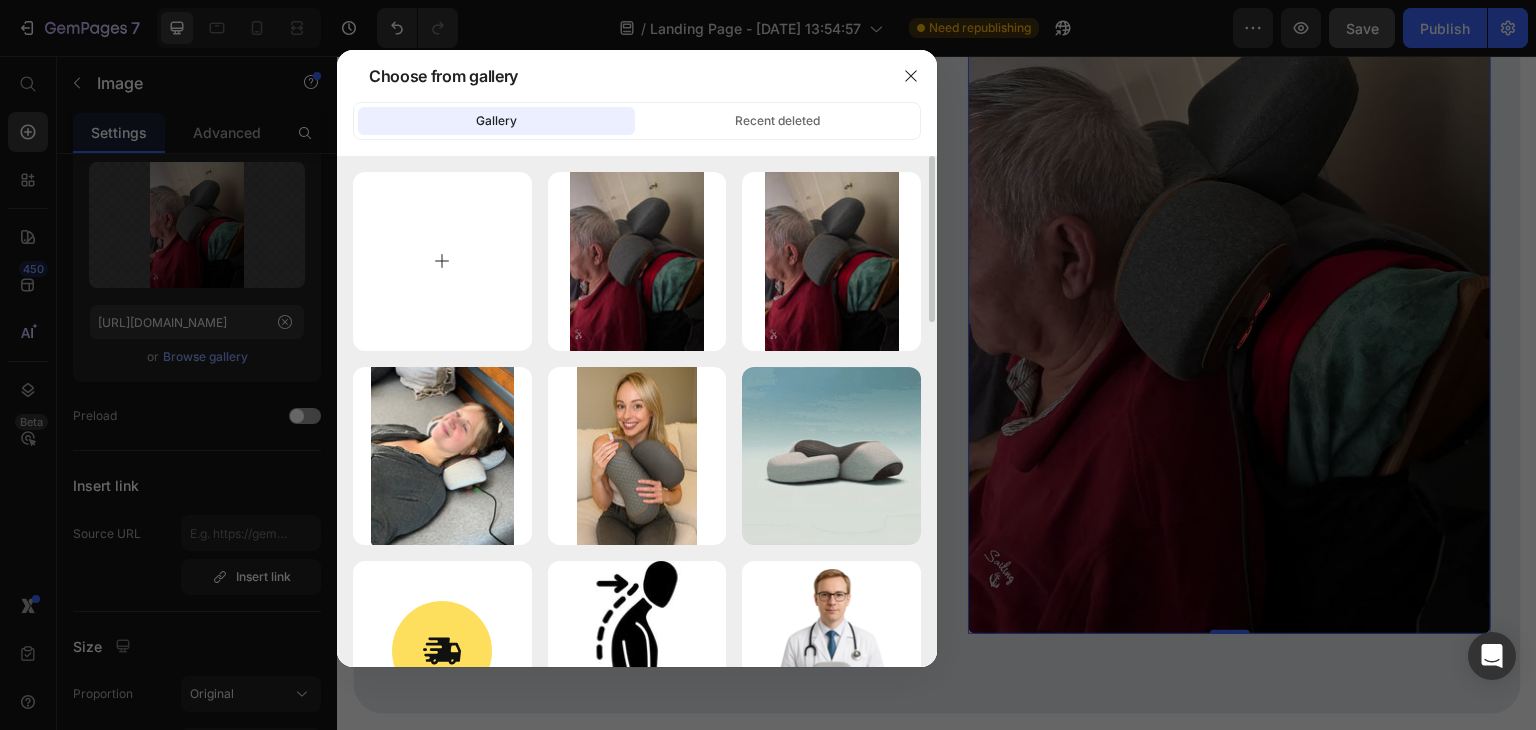 type on "C:\fakepath\7e42efe9-dbf3-4bce-9c02-8932f5094c96.webp" 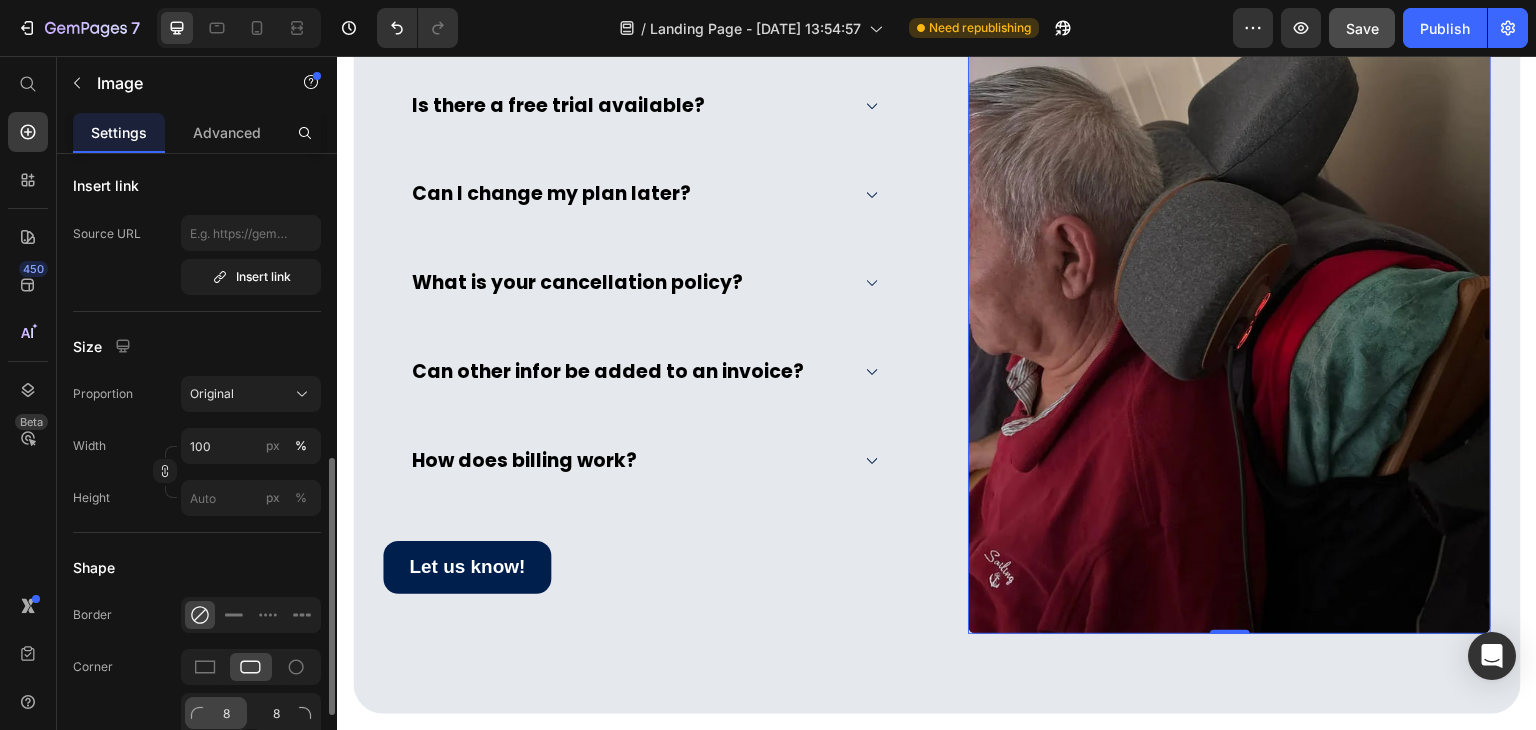 scroll, scrollTop: 500, scrollLeft: 0, axis: vertical 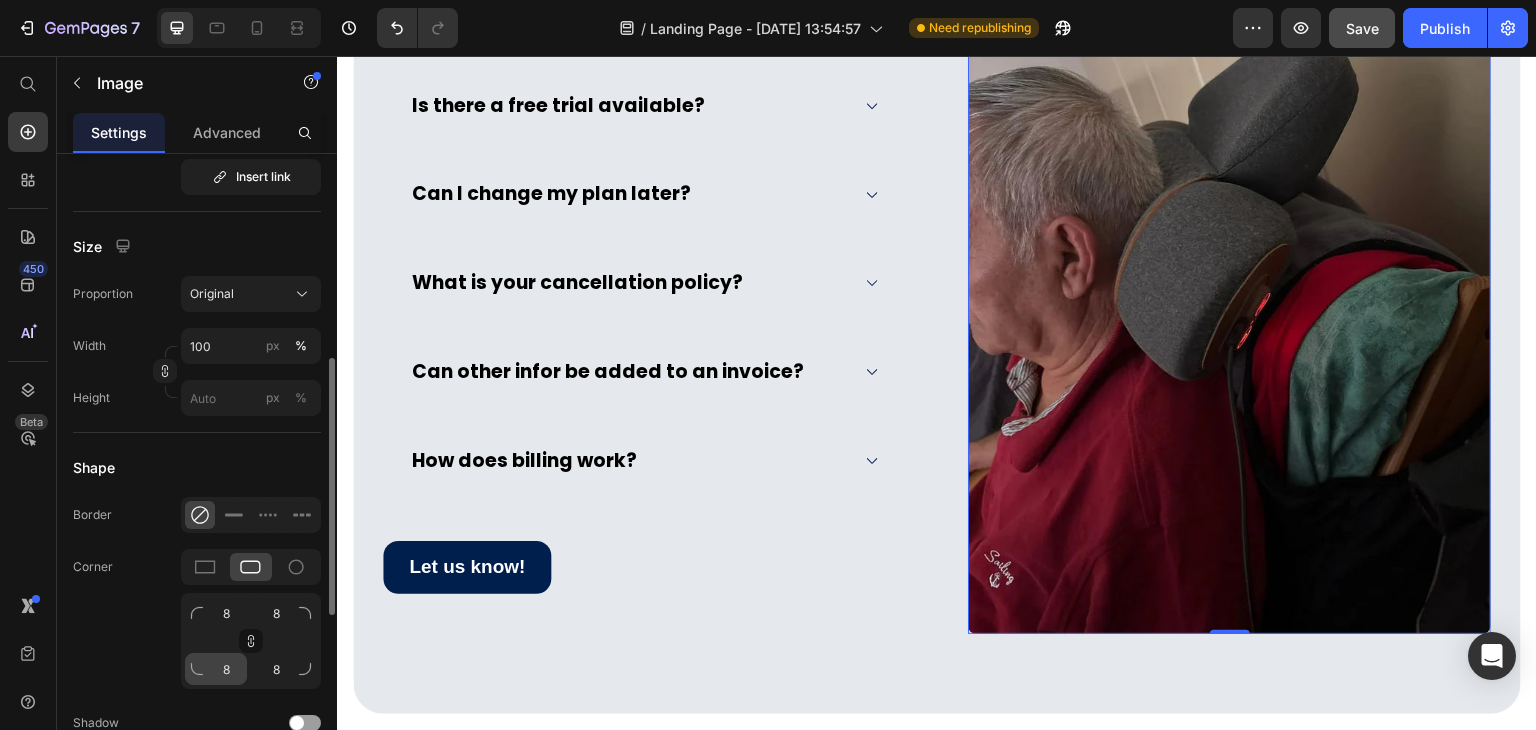 type on "https://cdn.shopify.com/s/files/1/0713/3744/3518/files/gempages_575423143066207058-007e7ef6-4fe3-4c49-a3b5-a0f7daeaec40.webp" 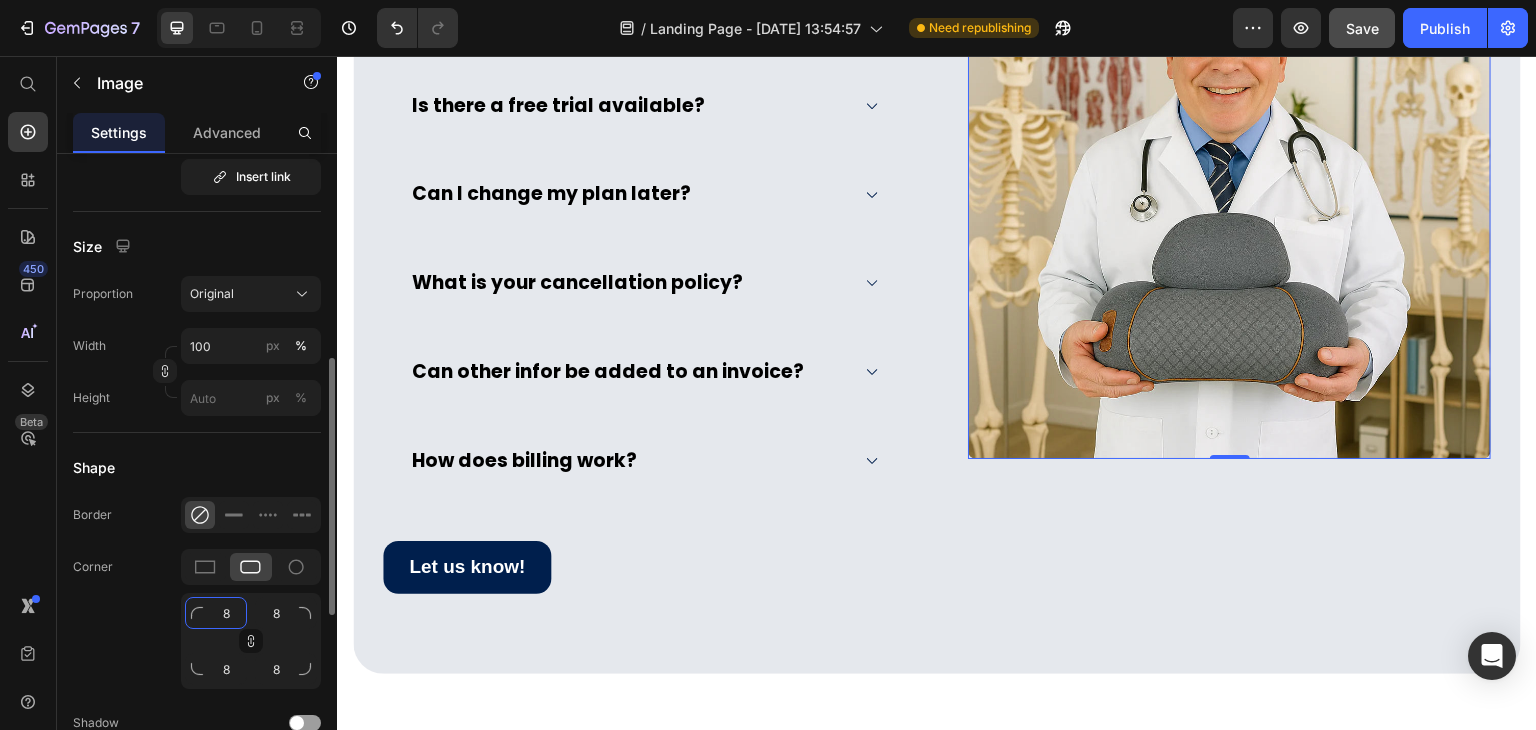 click on "8" 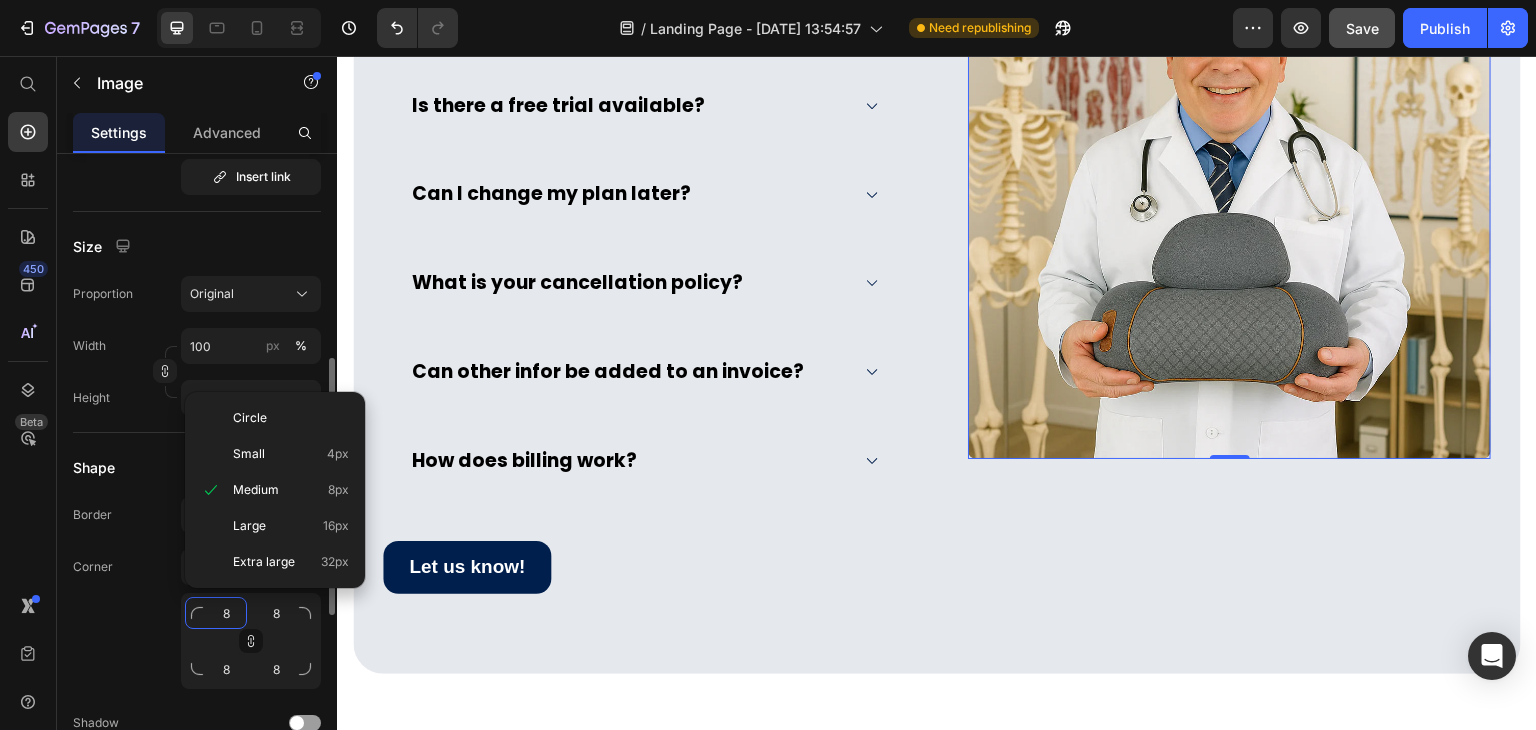 type on "3" 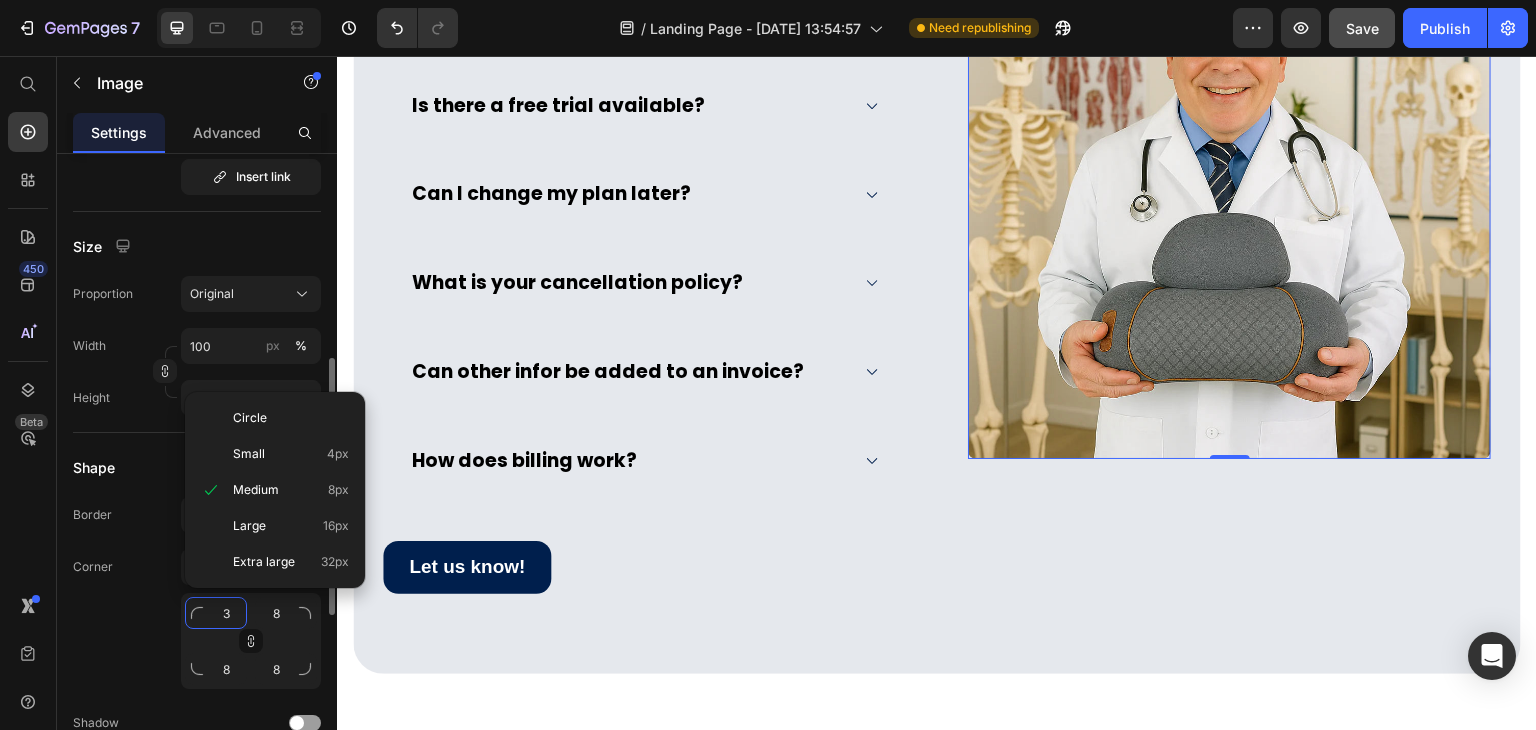 type on "3" 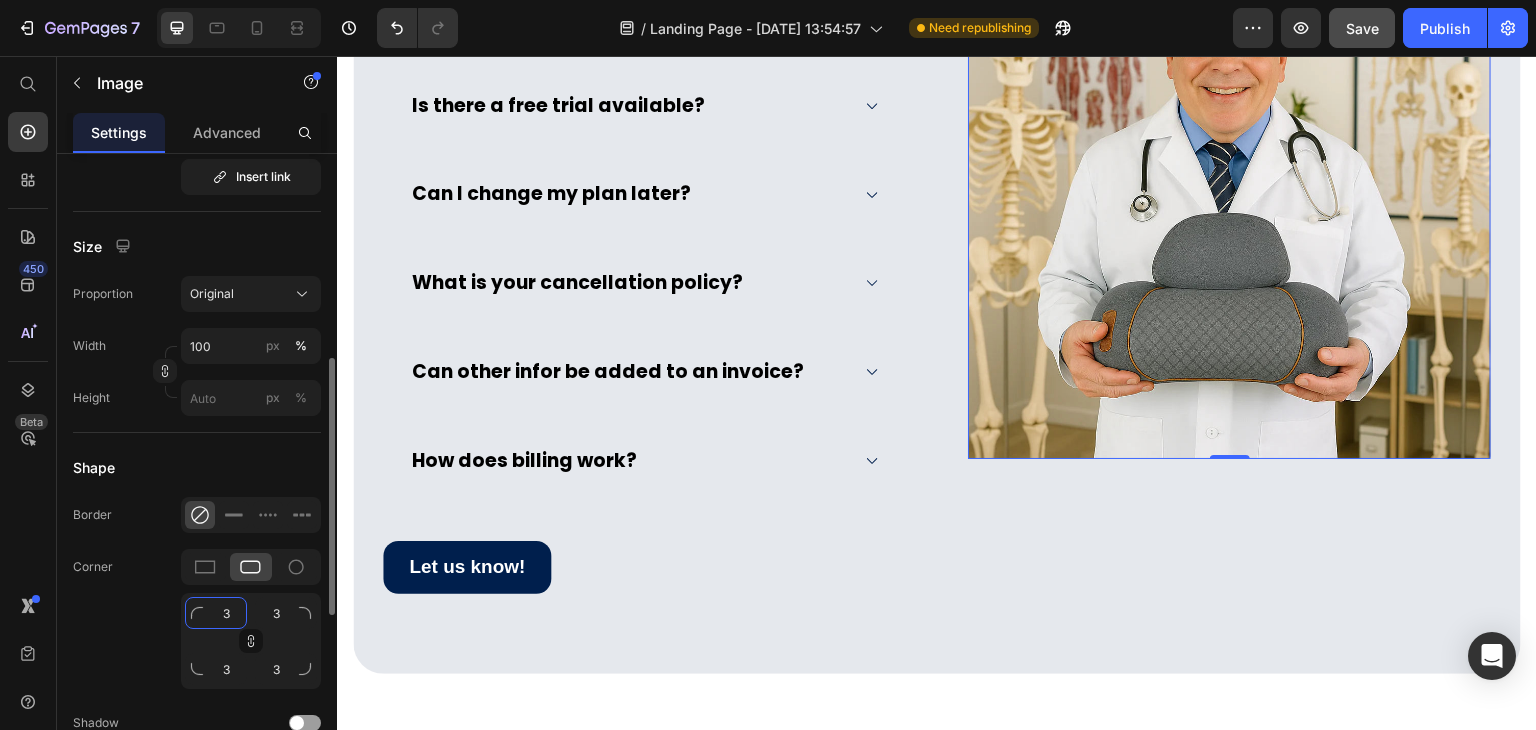 type on "30" 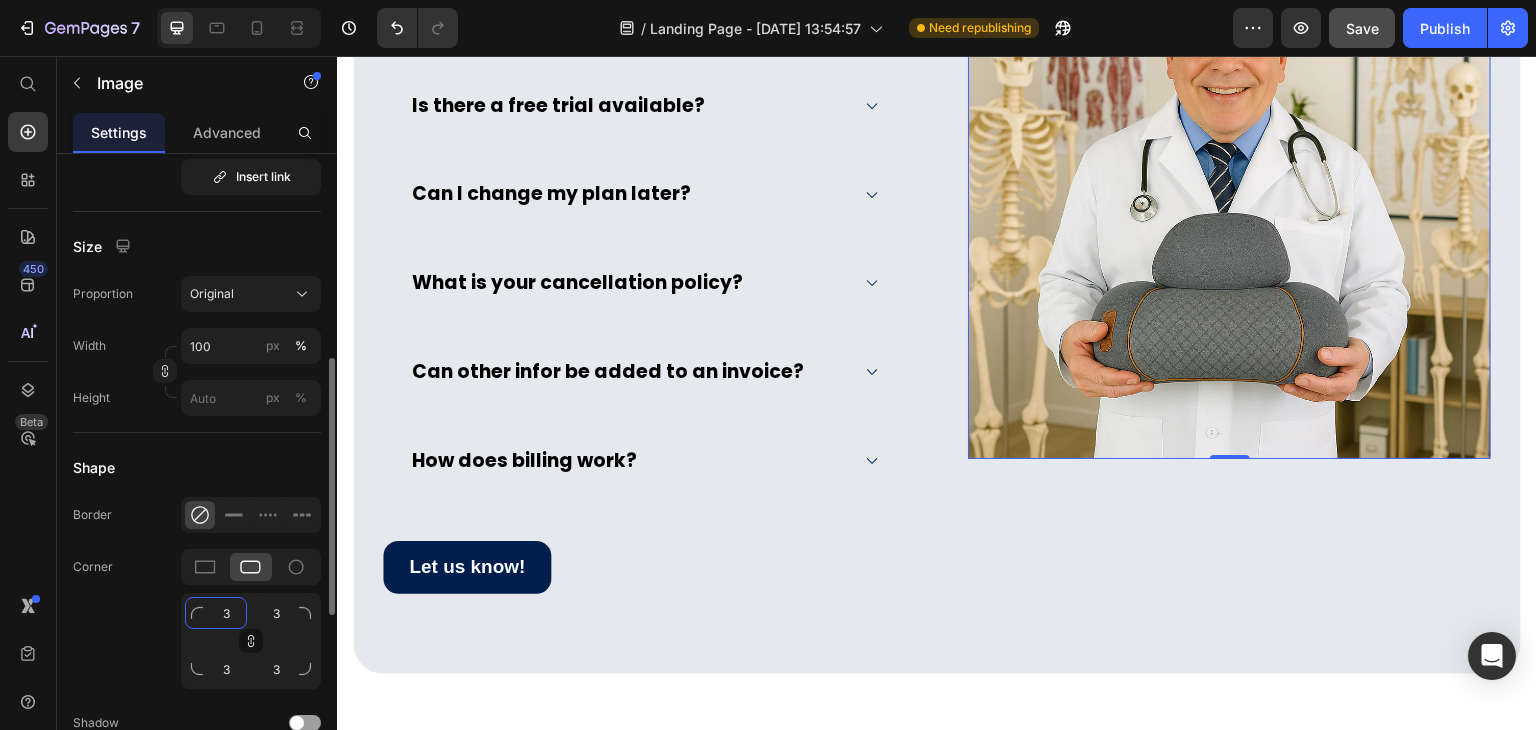 type on "30" 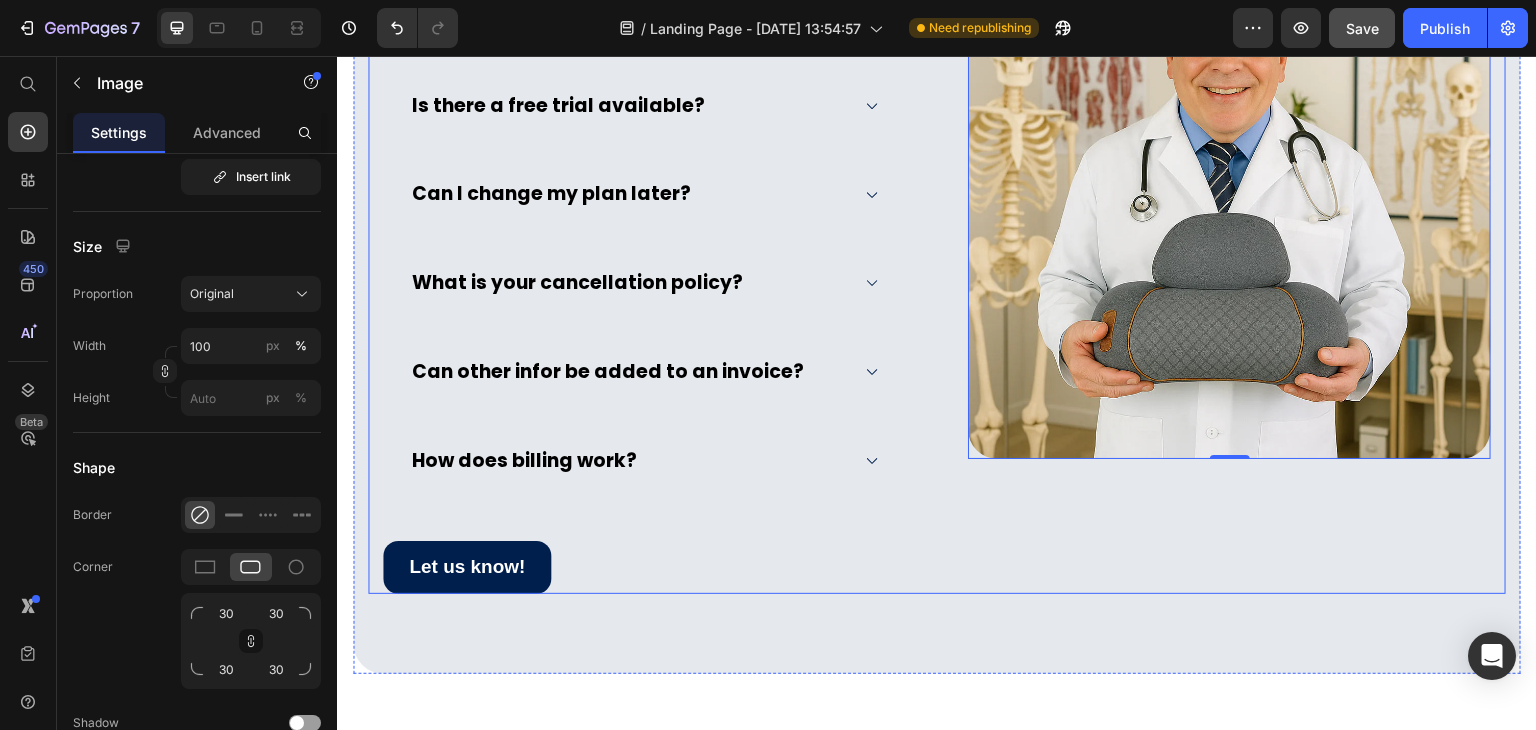 click on "Have questions? We have answers! Heading Image
Is there a free trial available?
Can I change my plan later?
What is your cancellation policy?
Can other infor be added to an invoice?
How does billing work? Accordion Let us know! Button Image   0 Row" at bounding box center (937, 265) 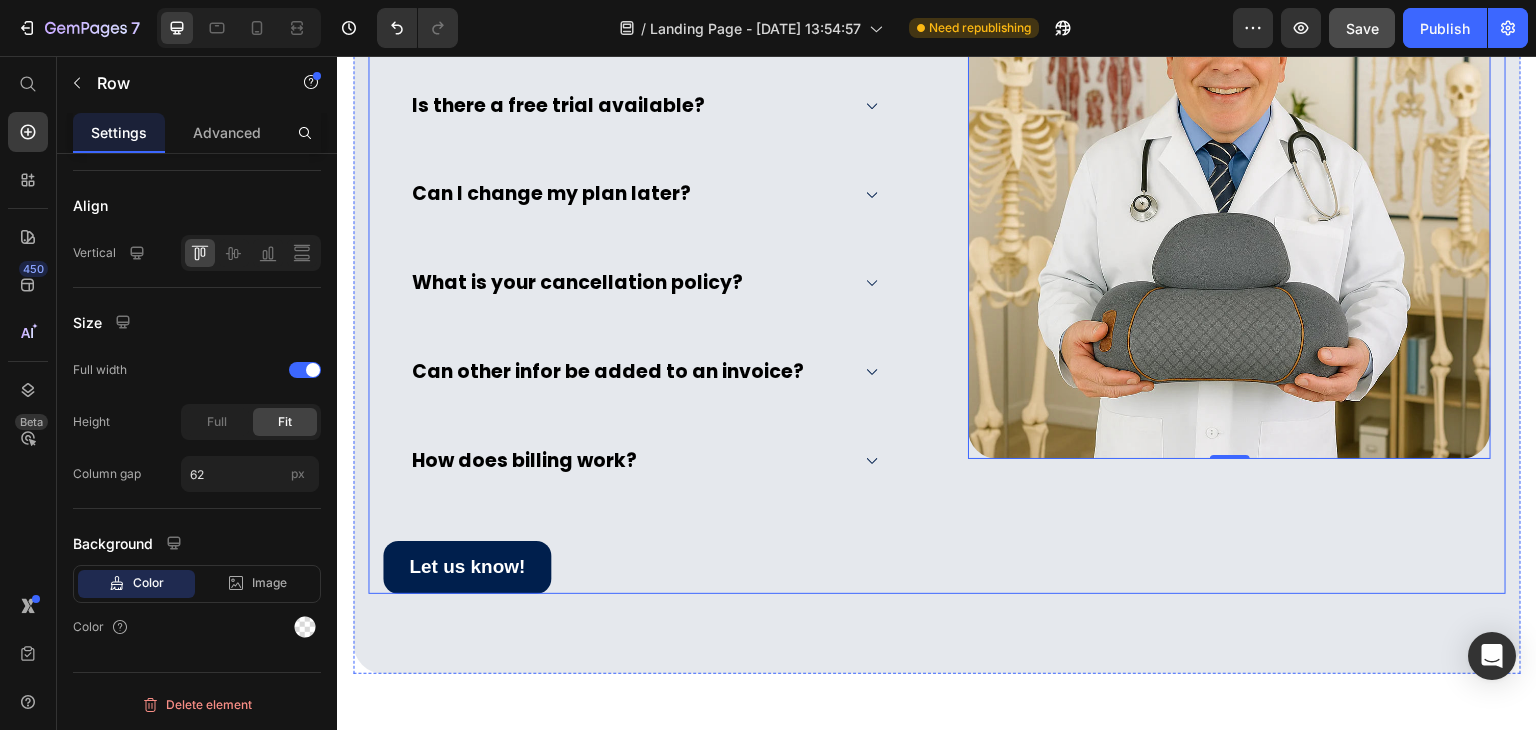 scroll, scrollTop: 0, scrollLeft: 0, axis: both 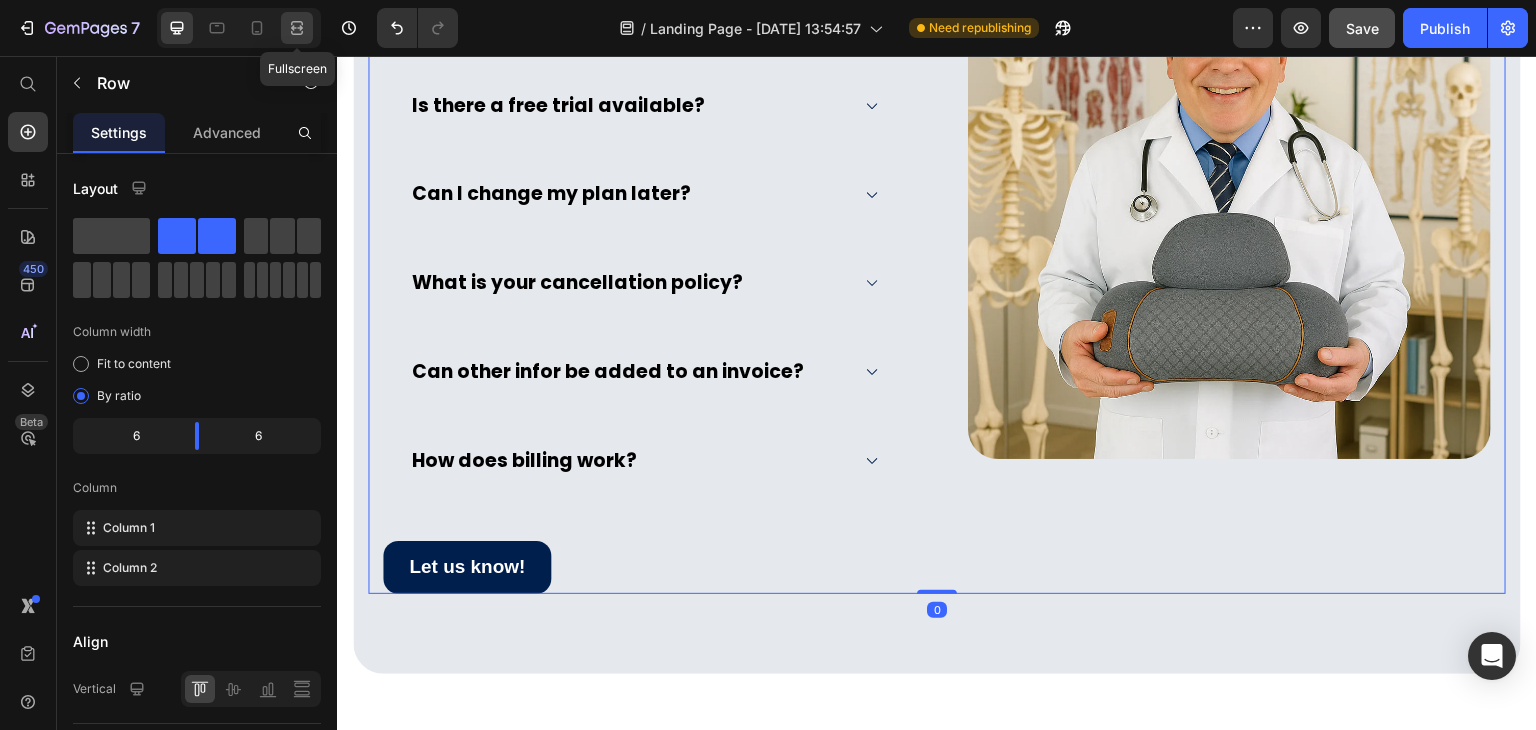 click 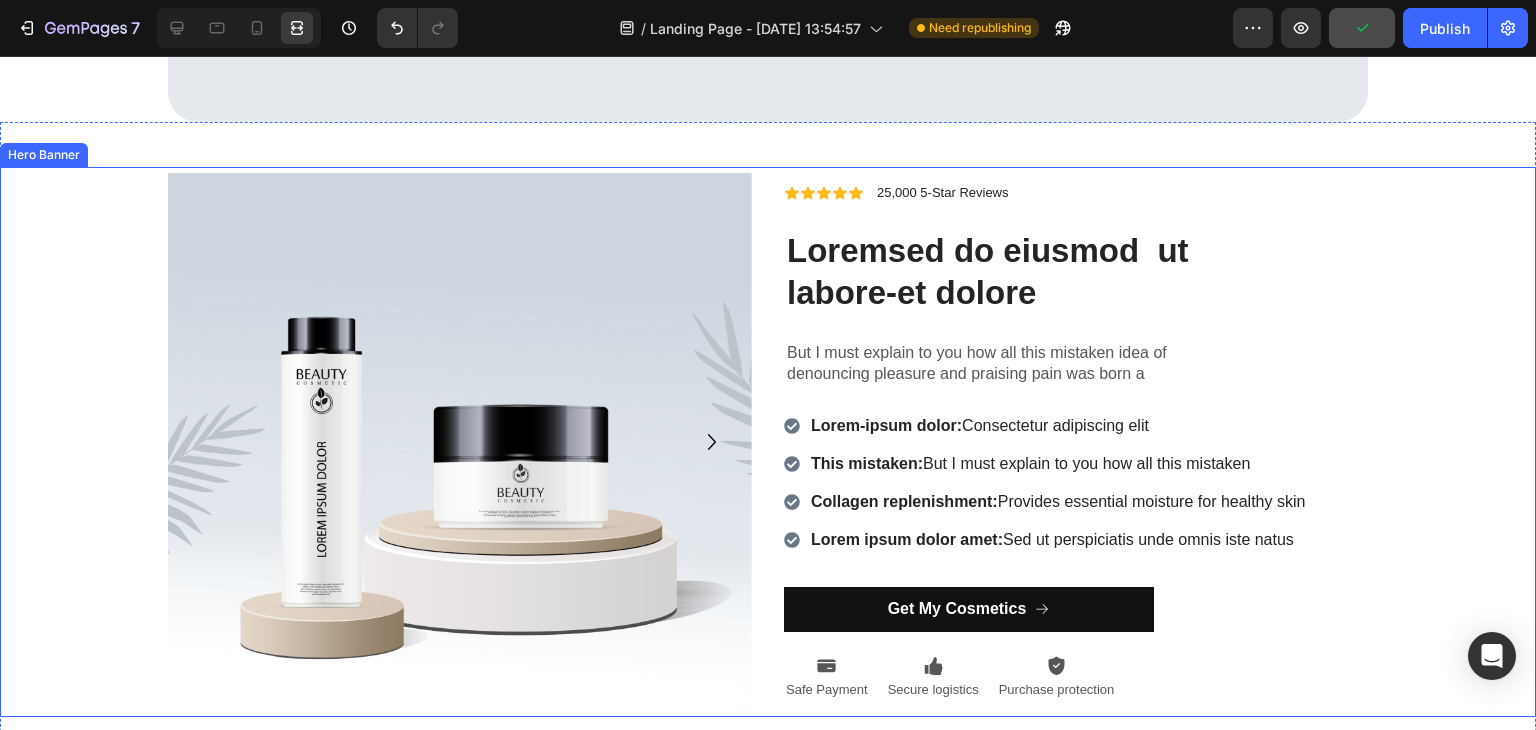 scroll, scrollTop: 8543, scrollLeft: 0, axis: vertical 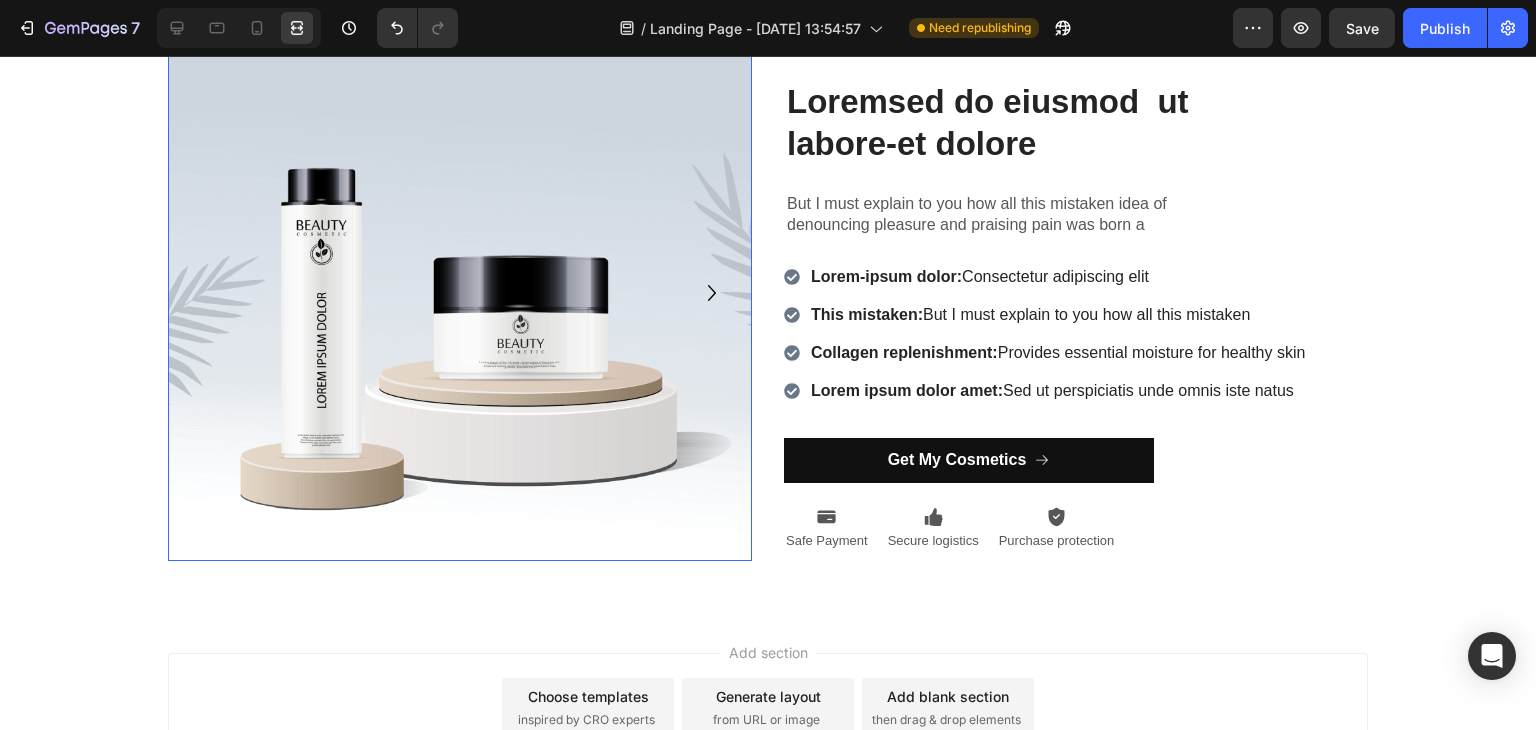 click at bounding box center [460, 292] 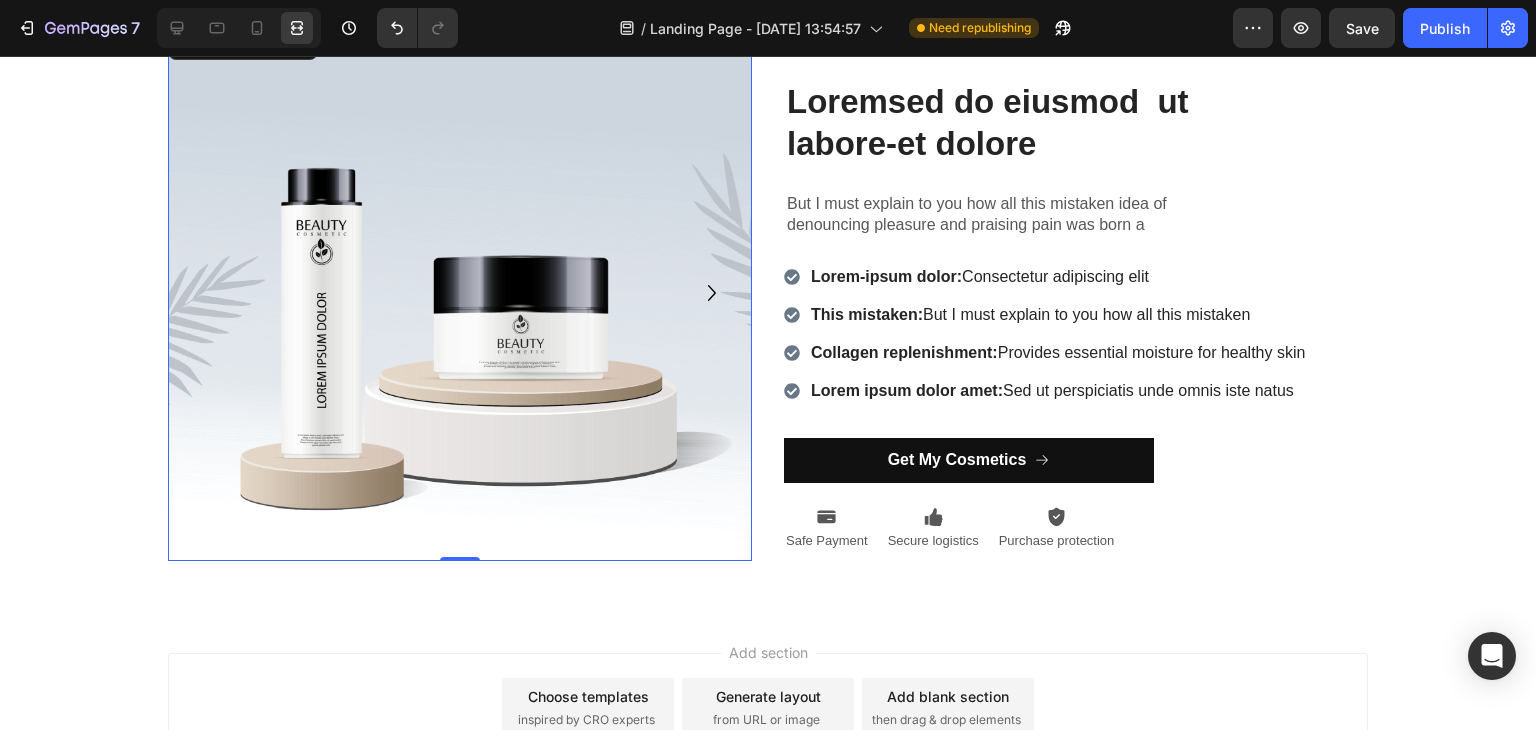click at bounding box center [460, 292] 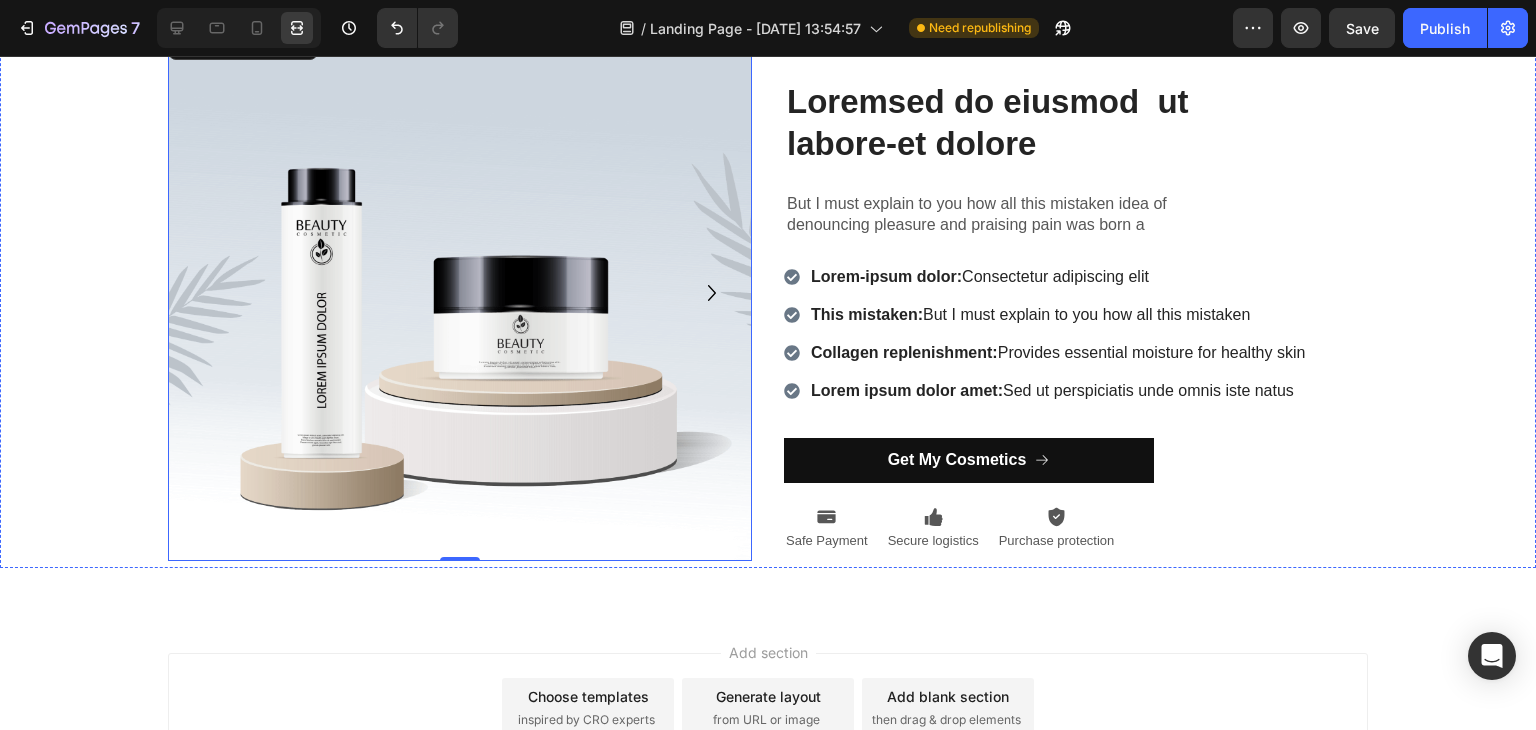 click 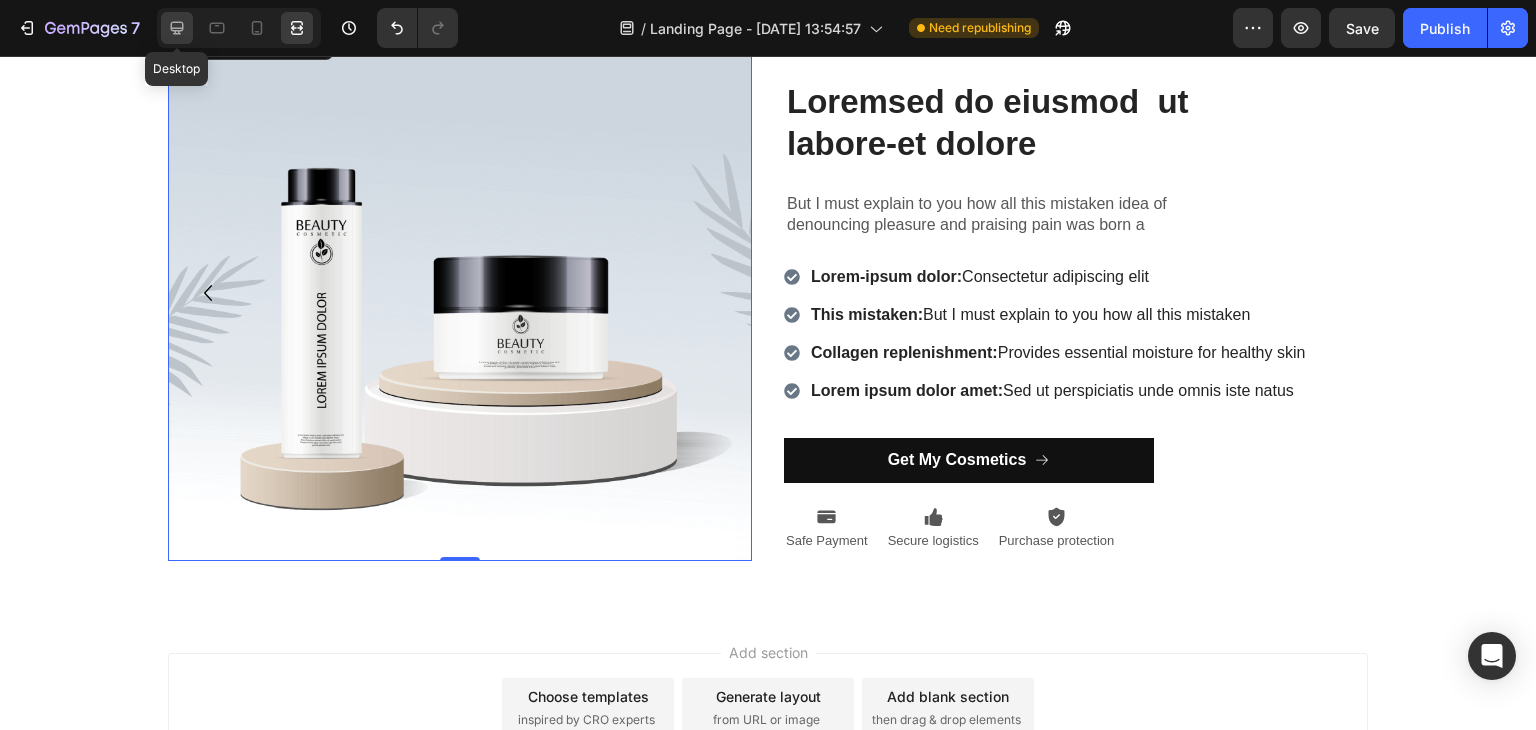 click 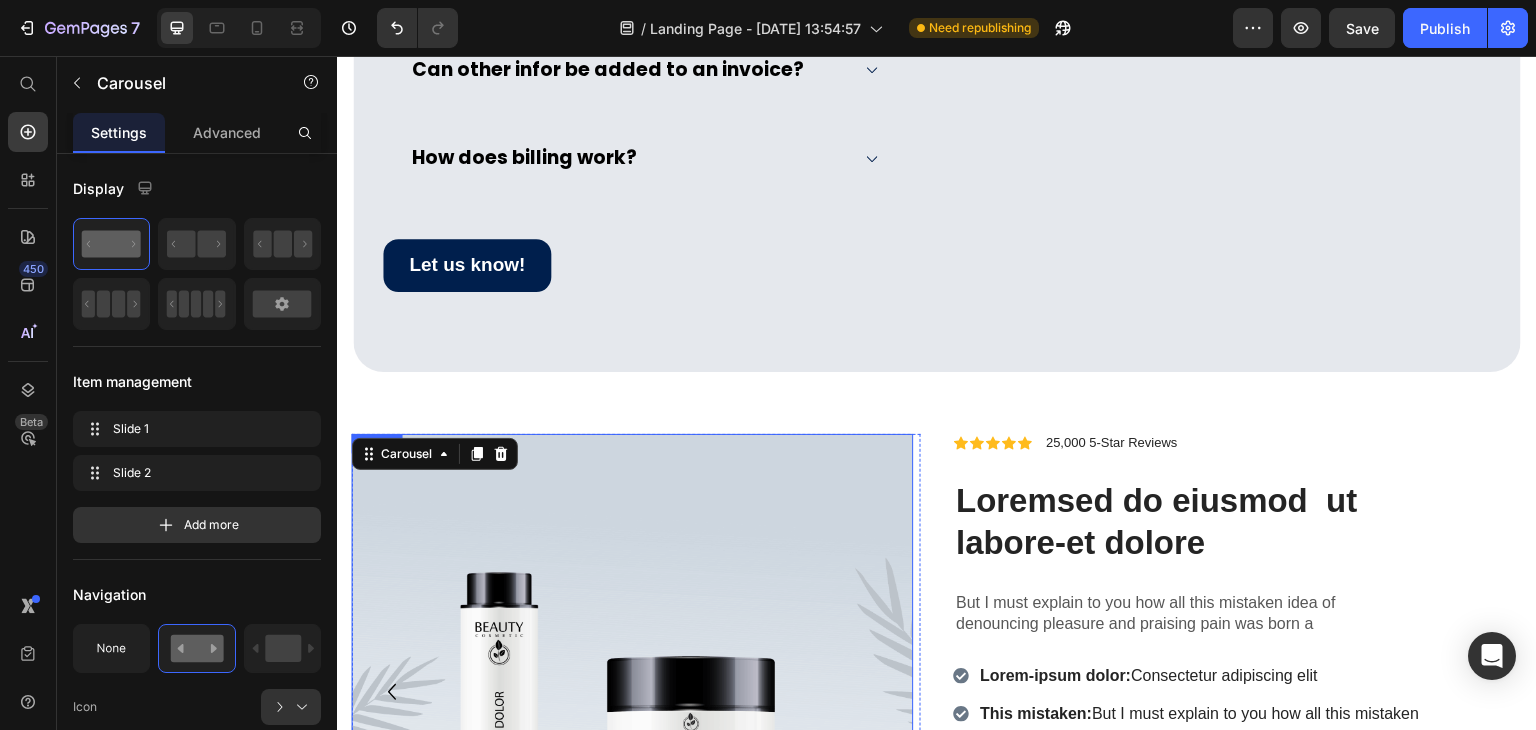 scroll, scrollTop: 8143, scrollLeft: 0, axis: vertical 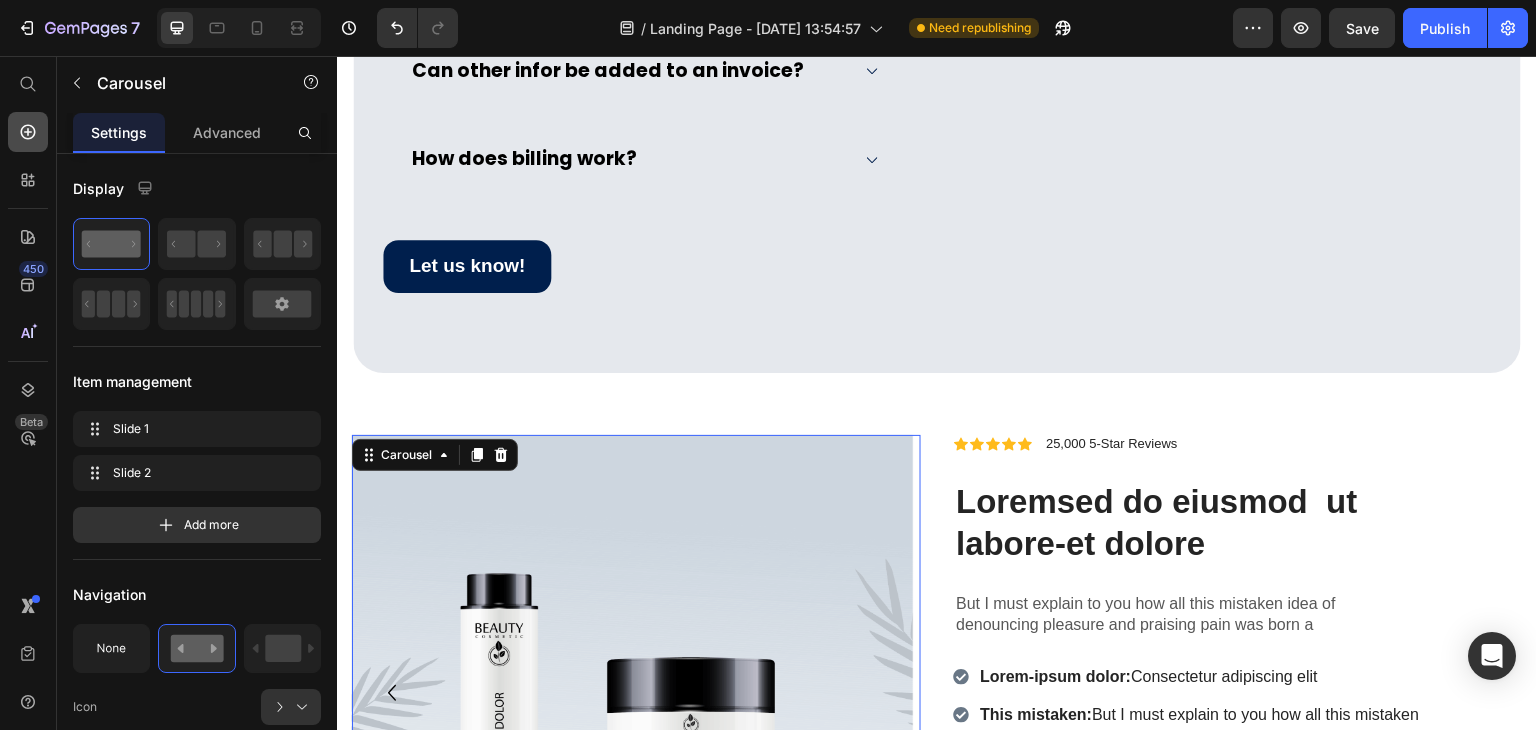 click 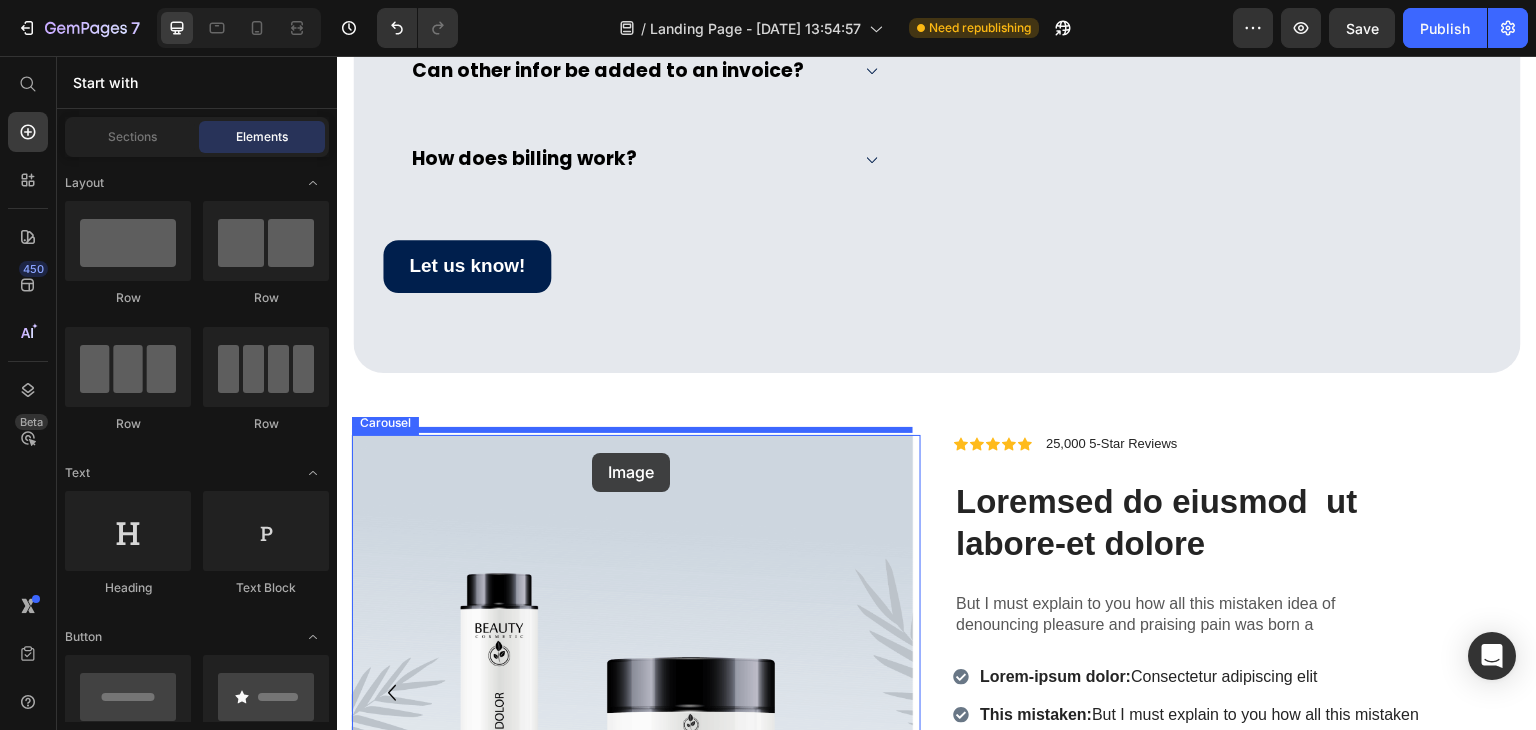 drag, startPoint x: 529, startPoint y: 364, endPoint x: 592, endPoint y: 453, distance: 109.041275 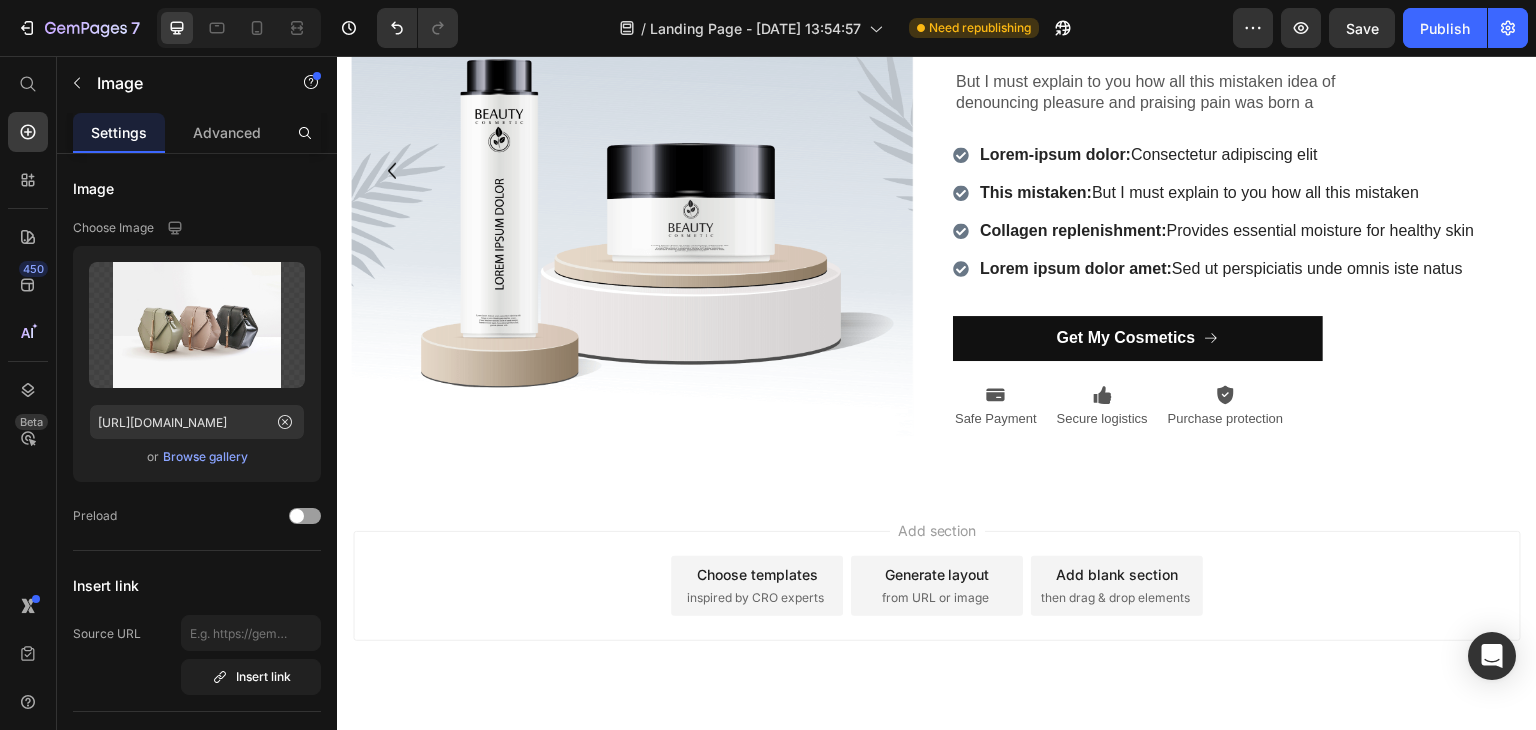 scroll, scrollTop: 8743, scrollLeft: 0, axis: vertical 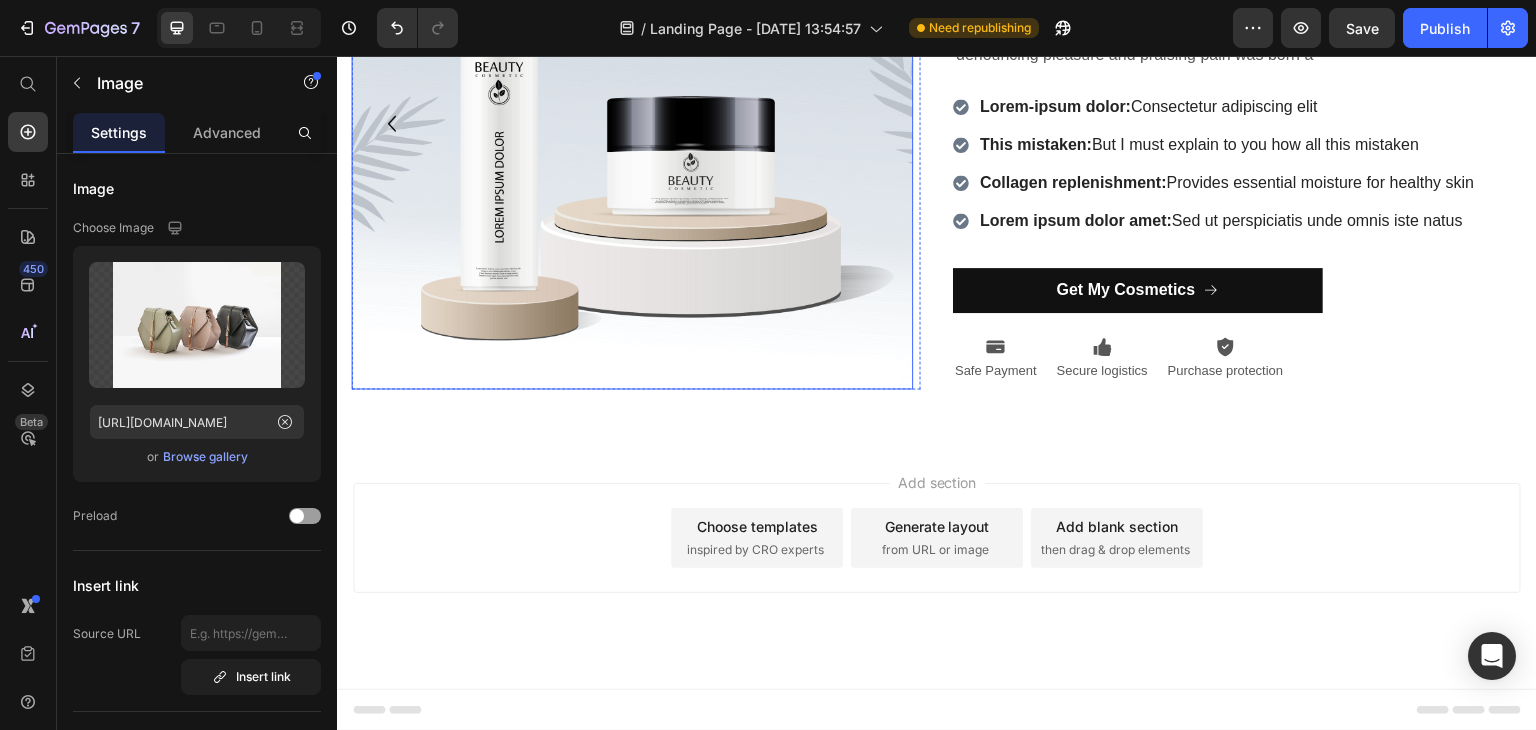 click at bounding box center [632, 131] 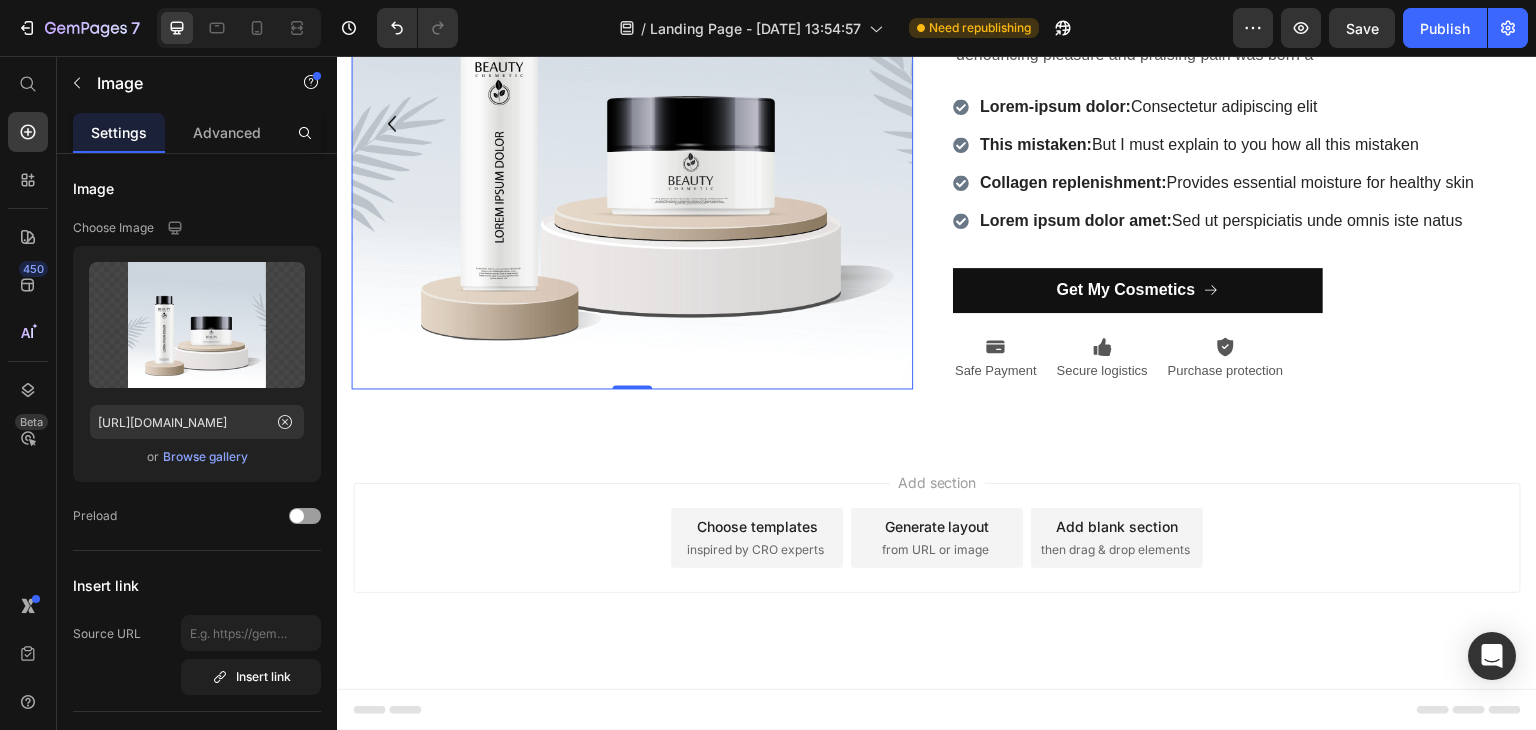 click 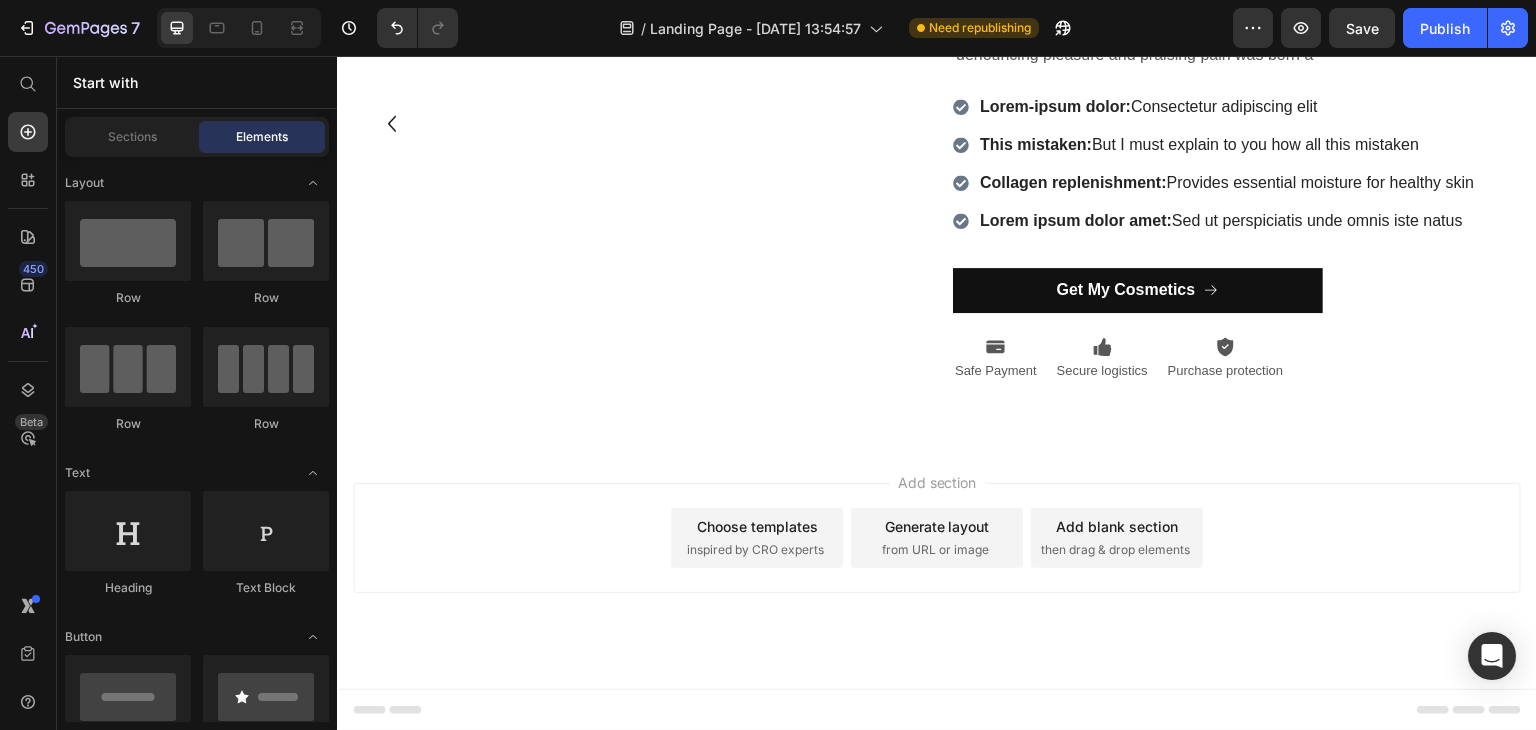 scroll, scrollTop: 8706, scrollLeft: 0, axis: vertical 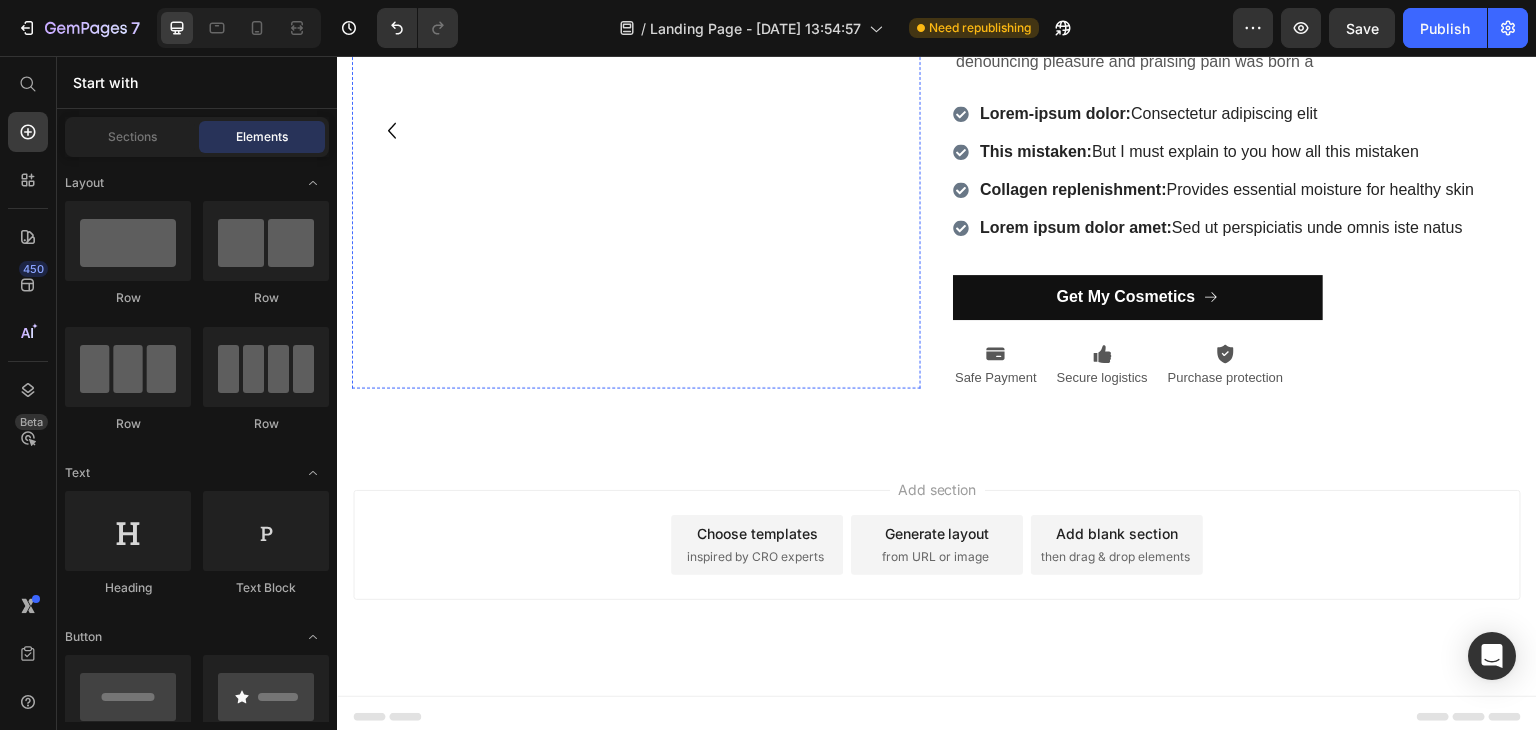 click at bounding box center (632, -128) 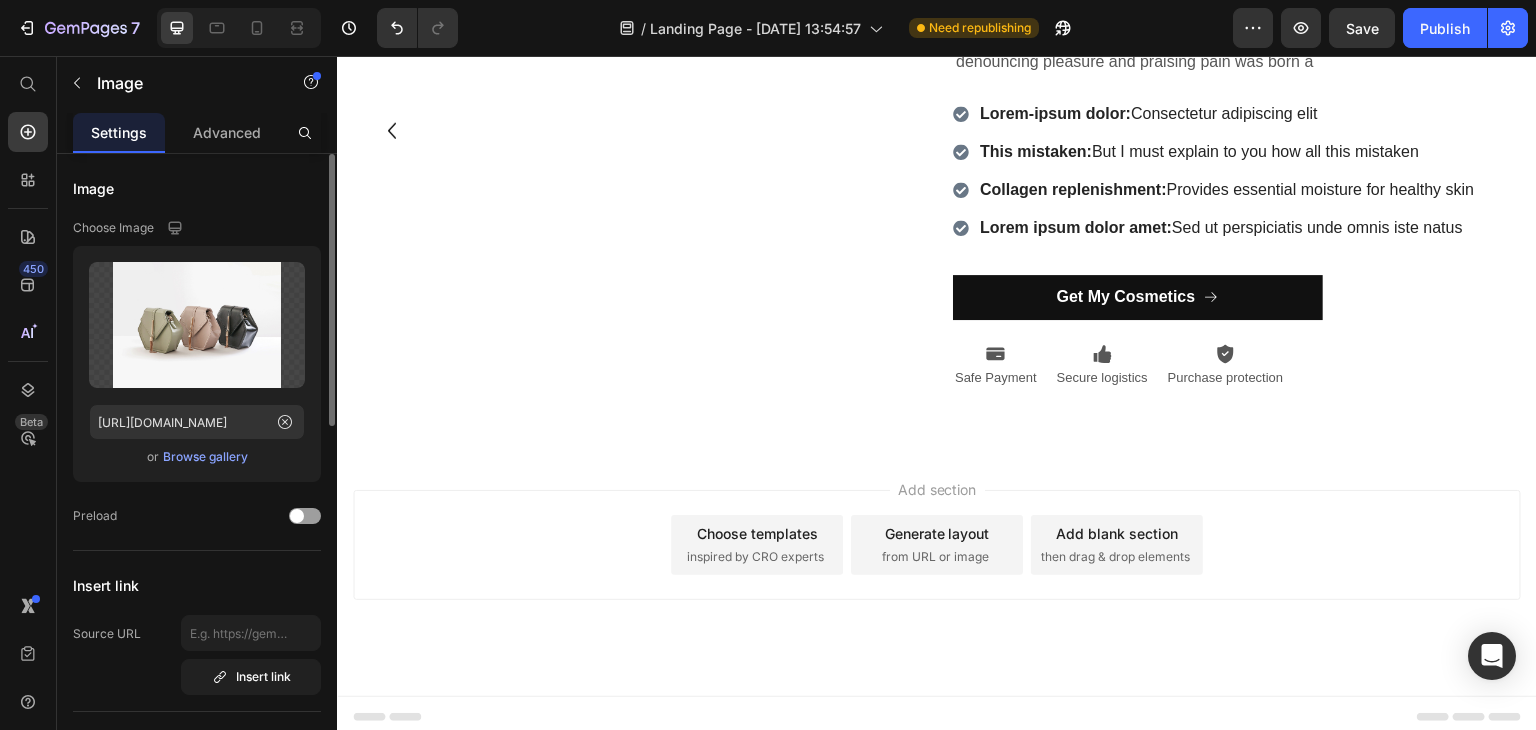 click on "Browse gallery" at bounding box center [205, 457] 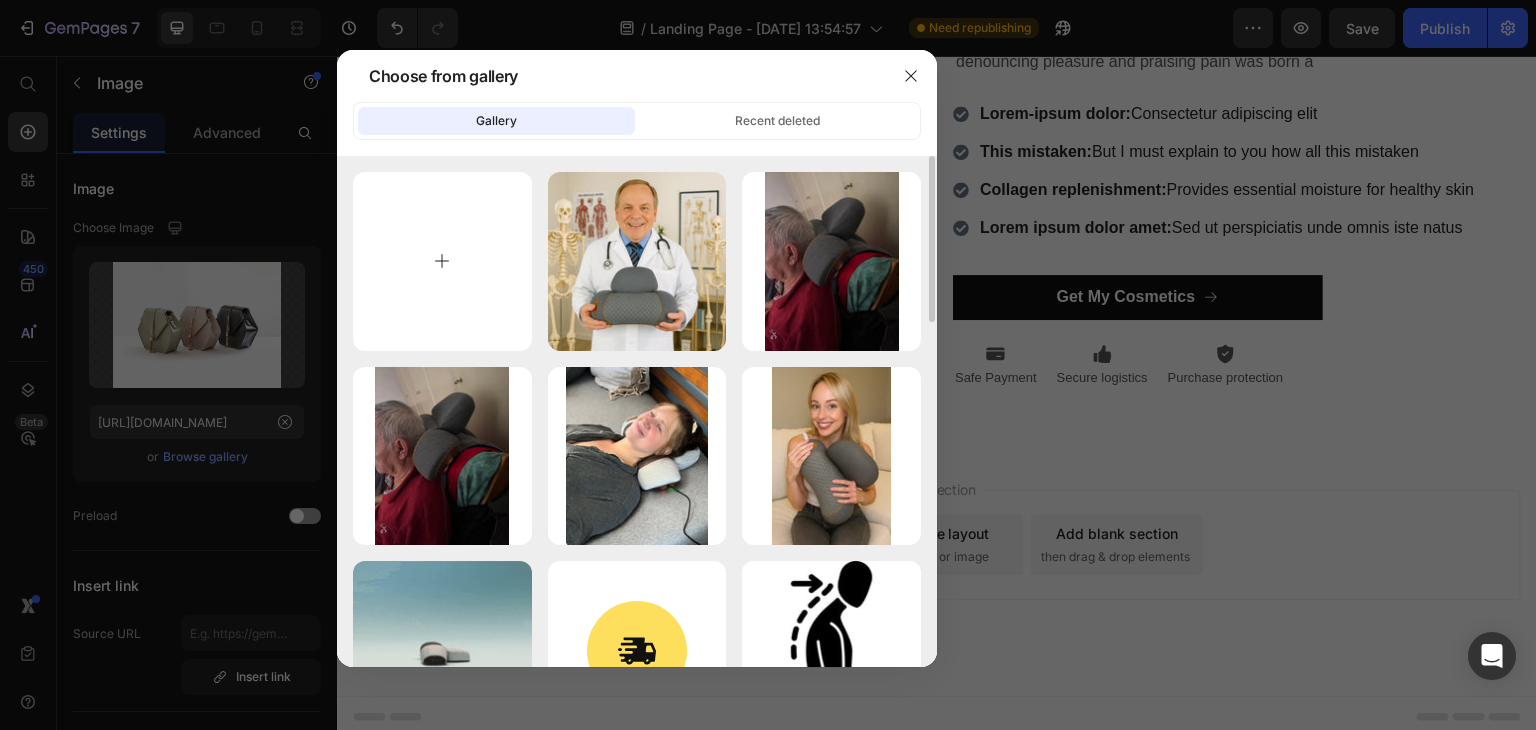 click at bounding box center [442, 261] 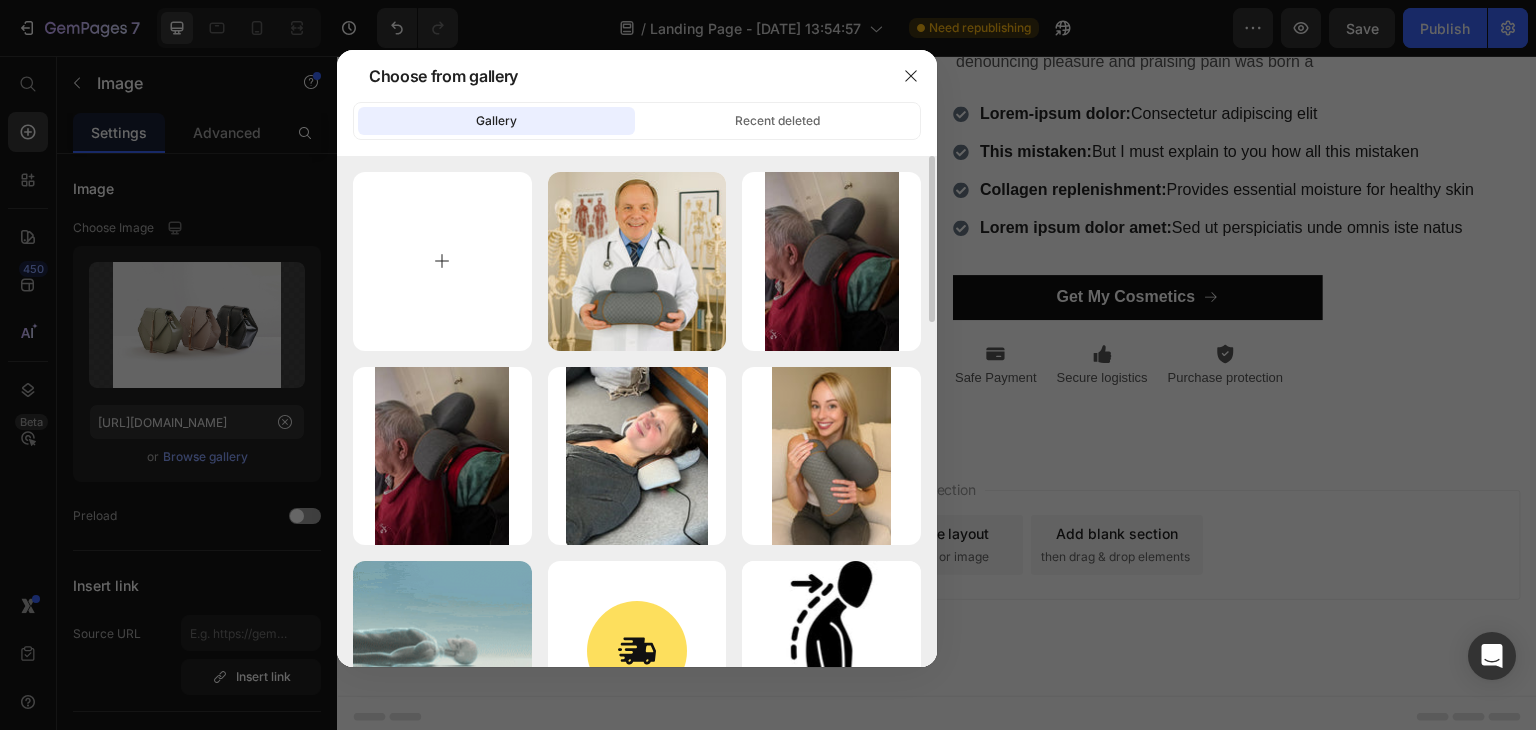 type on "C:\fakepath\nh_1.webp" 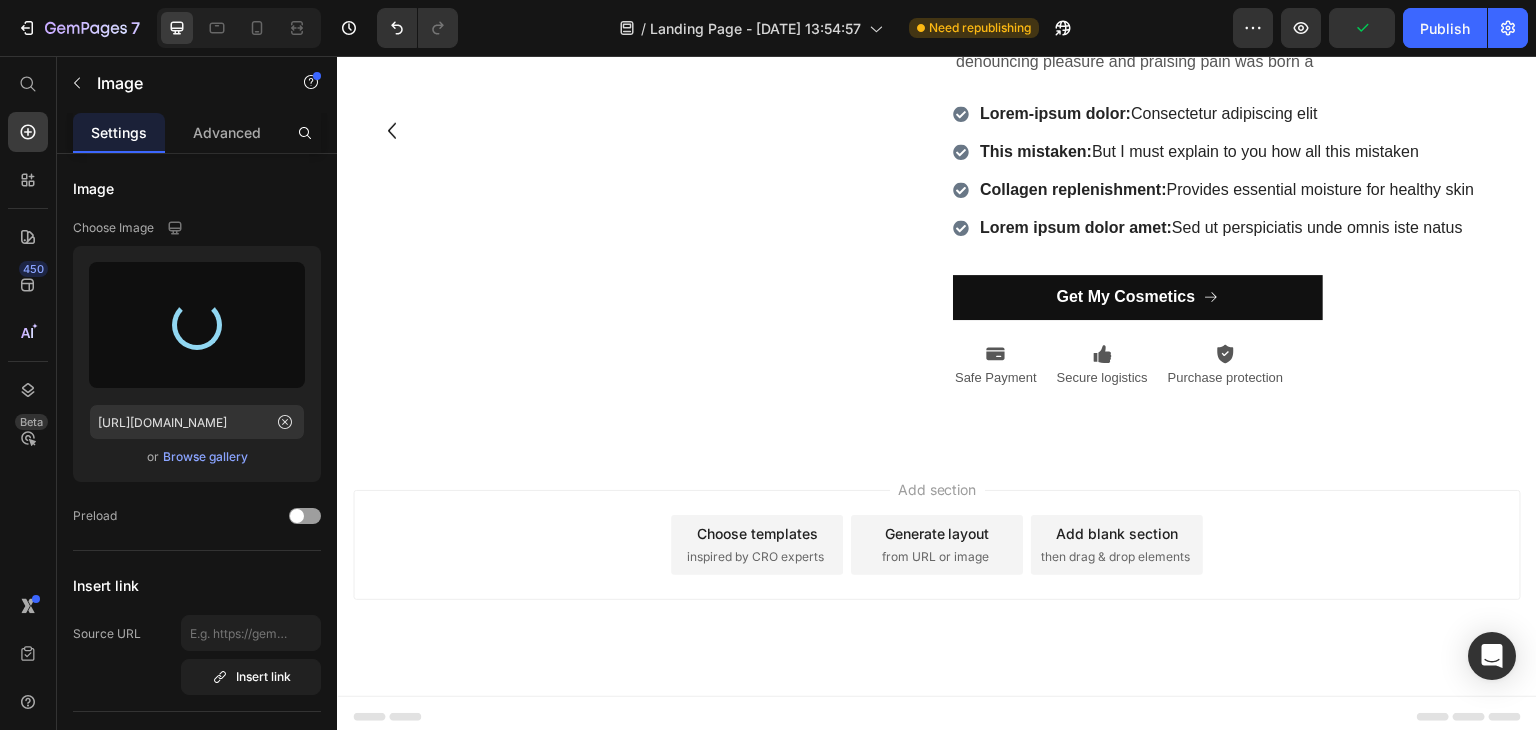 type on "[URL][DOMAIN_NAME]" 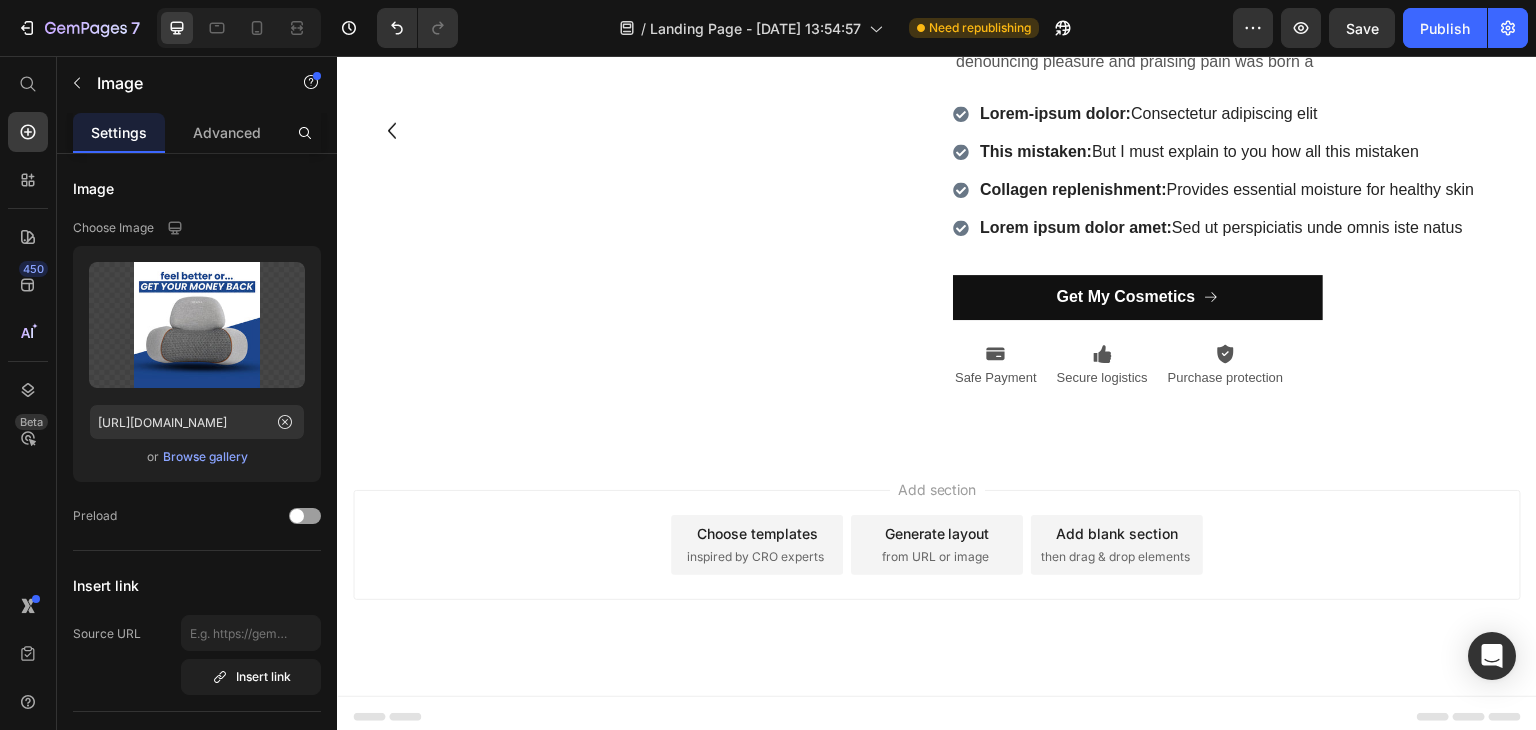 scroll, scrollTop: 8720, scrollLeft: 0, axis: vertical 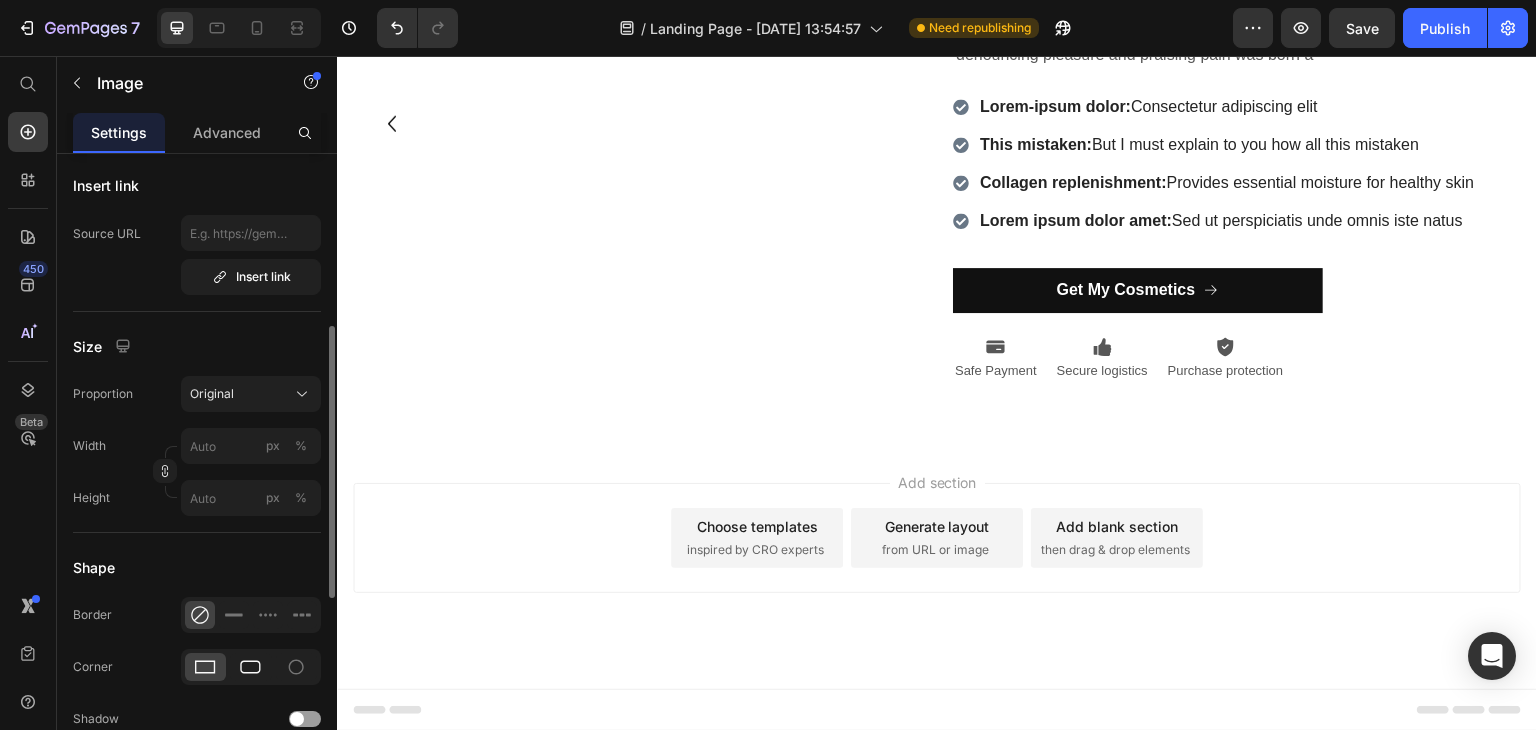 click 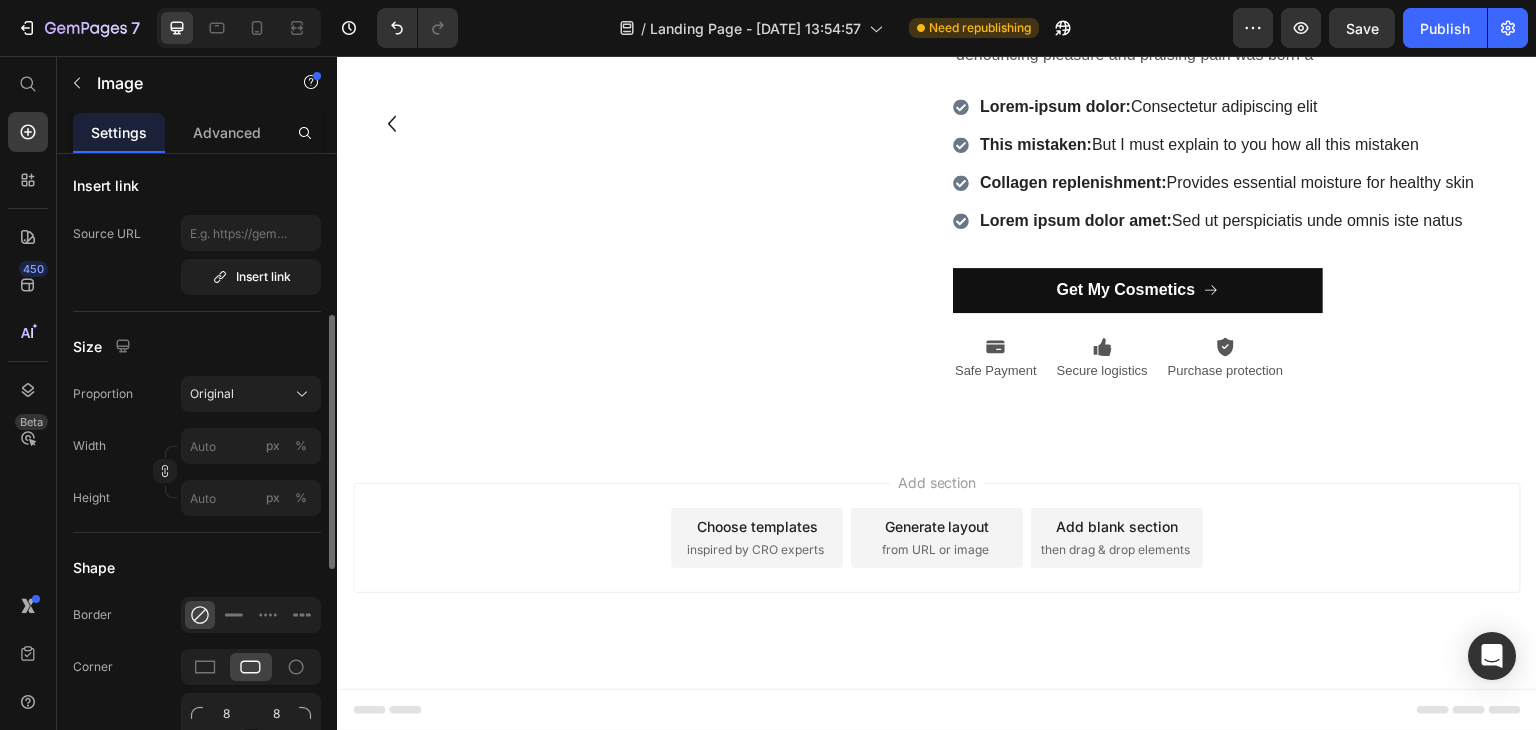 scroll, scrollTop: 600, scrollLeft: 0, axis: vertical 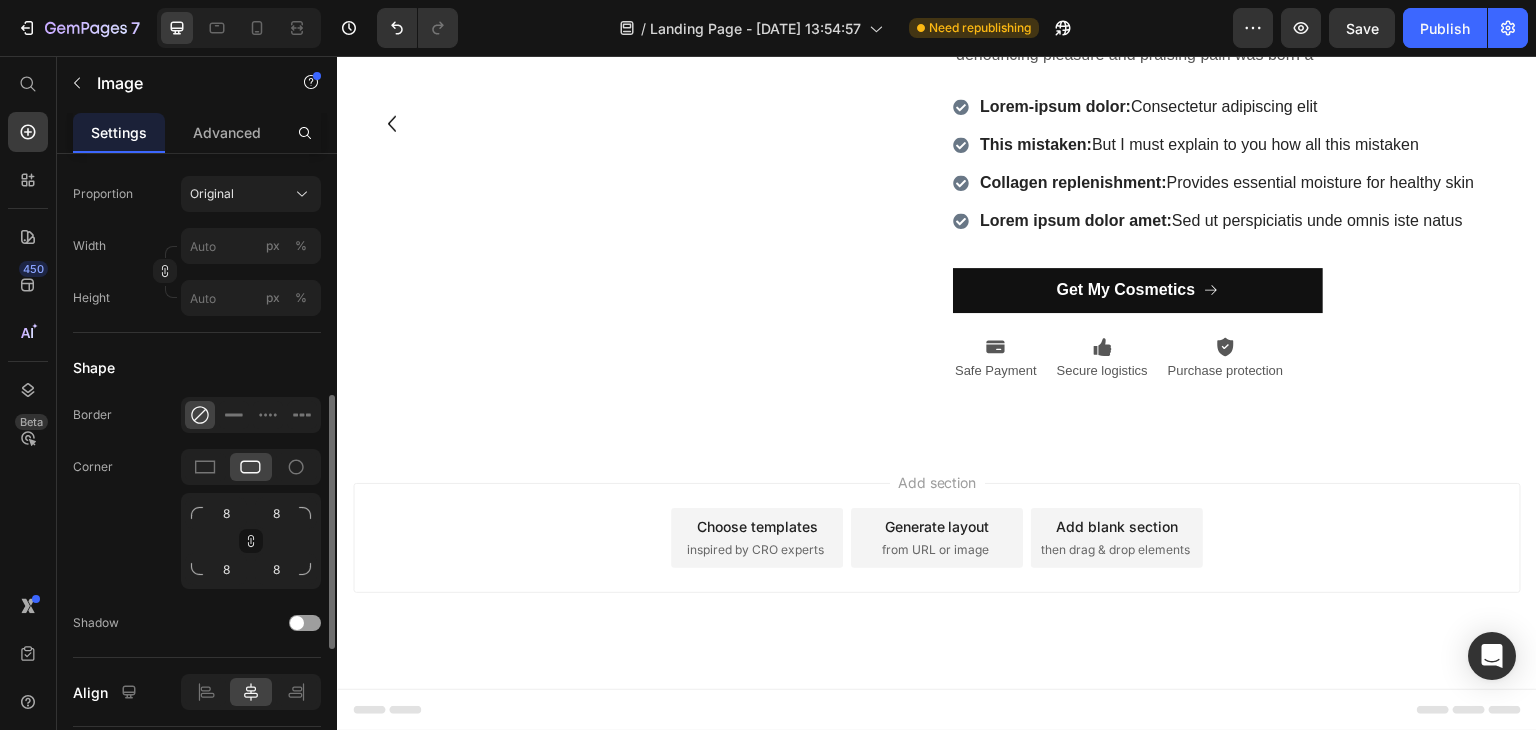 click at bounding box center (197, 513) 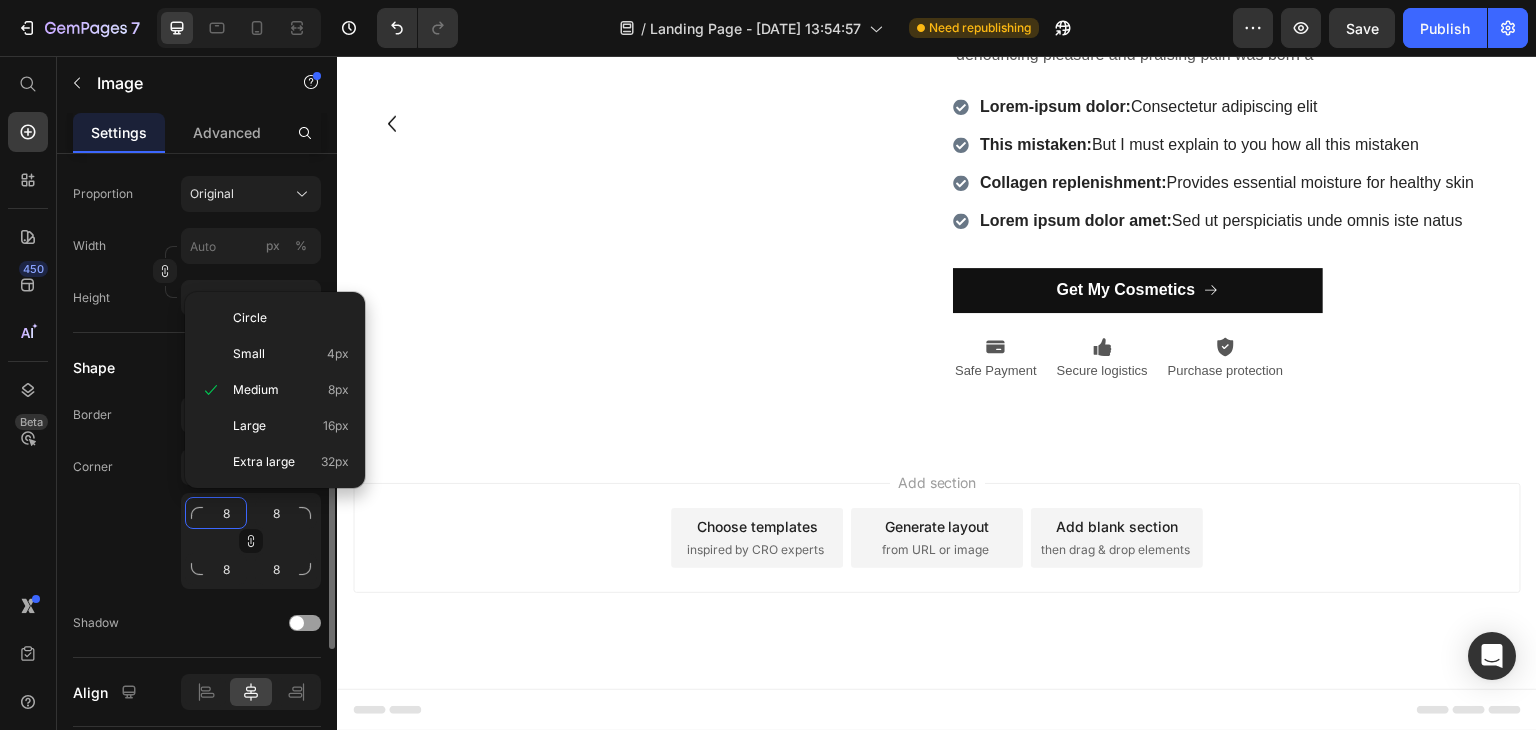 click on "8" 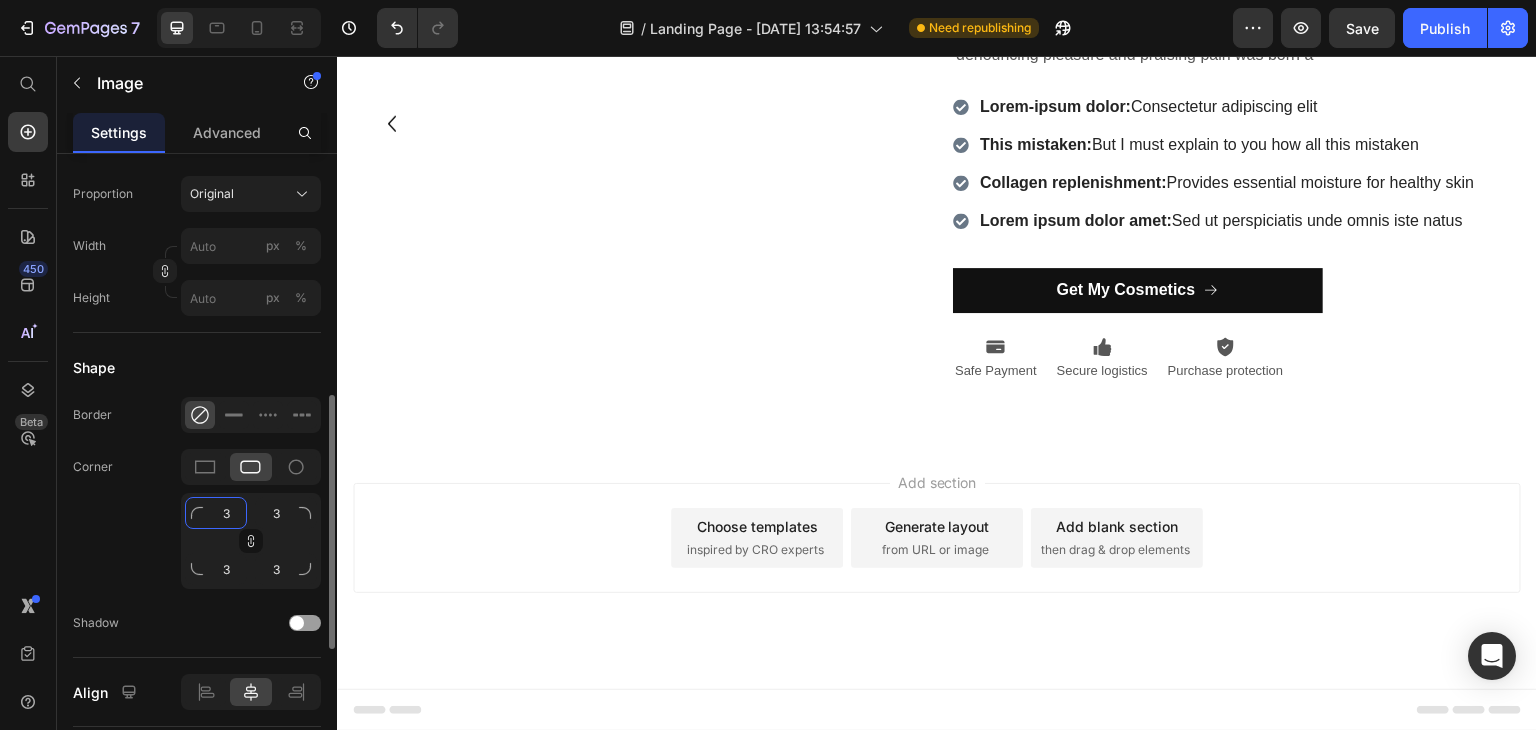 type on "30" 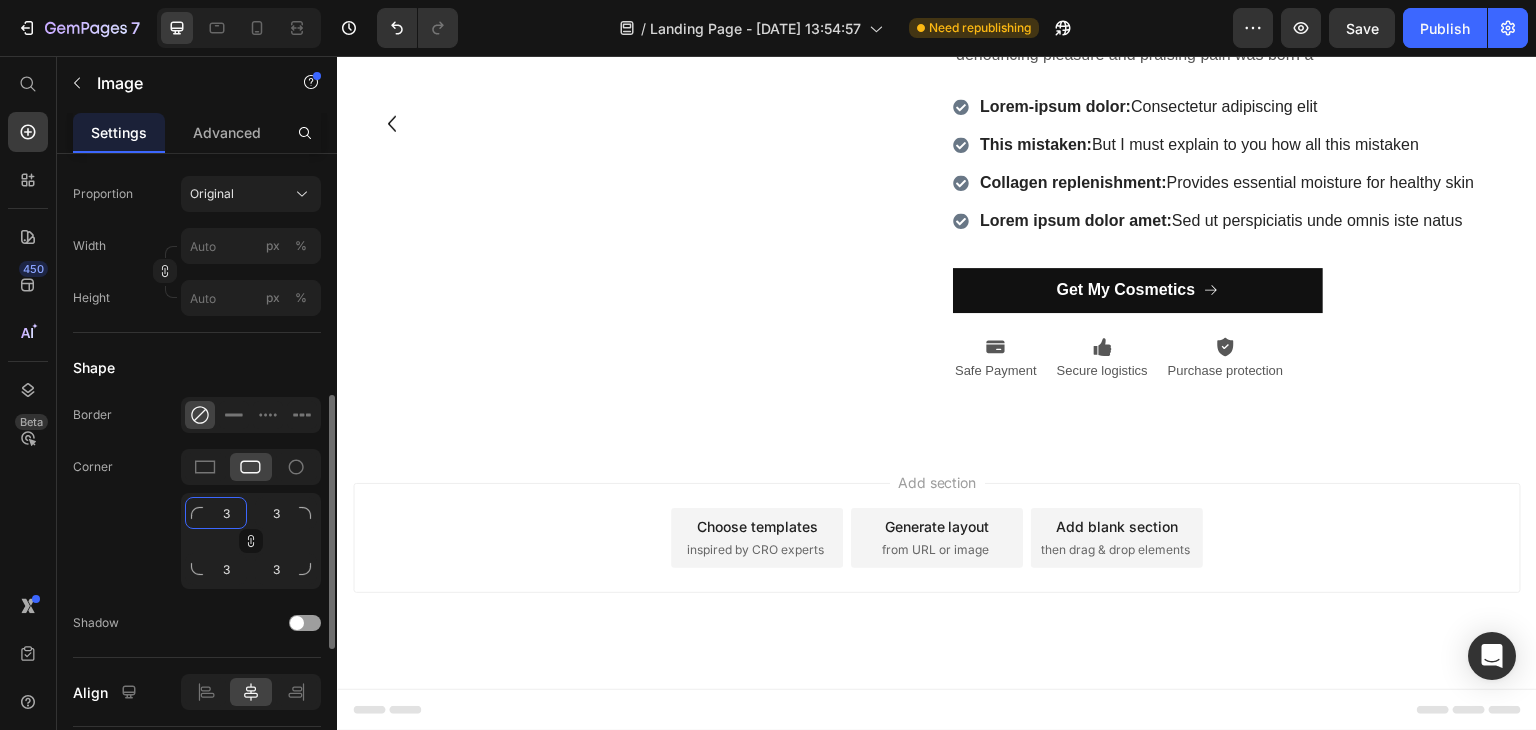 type on "30" 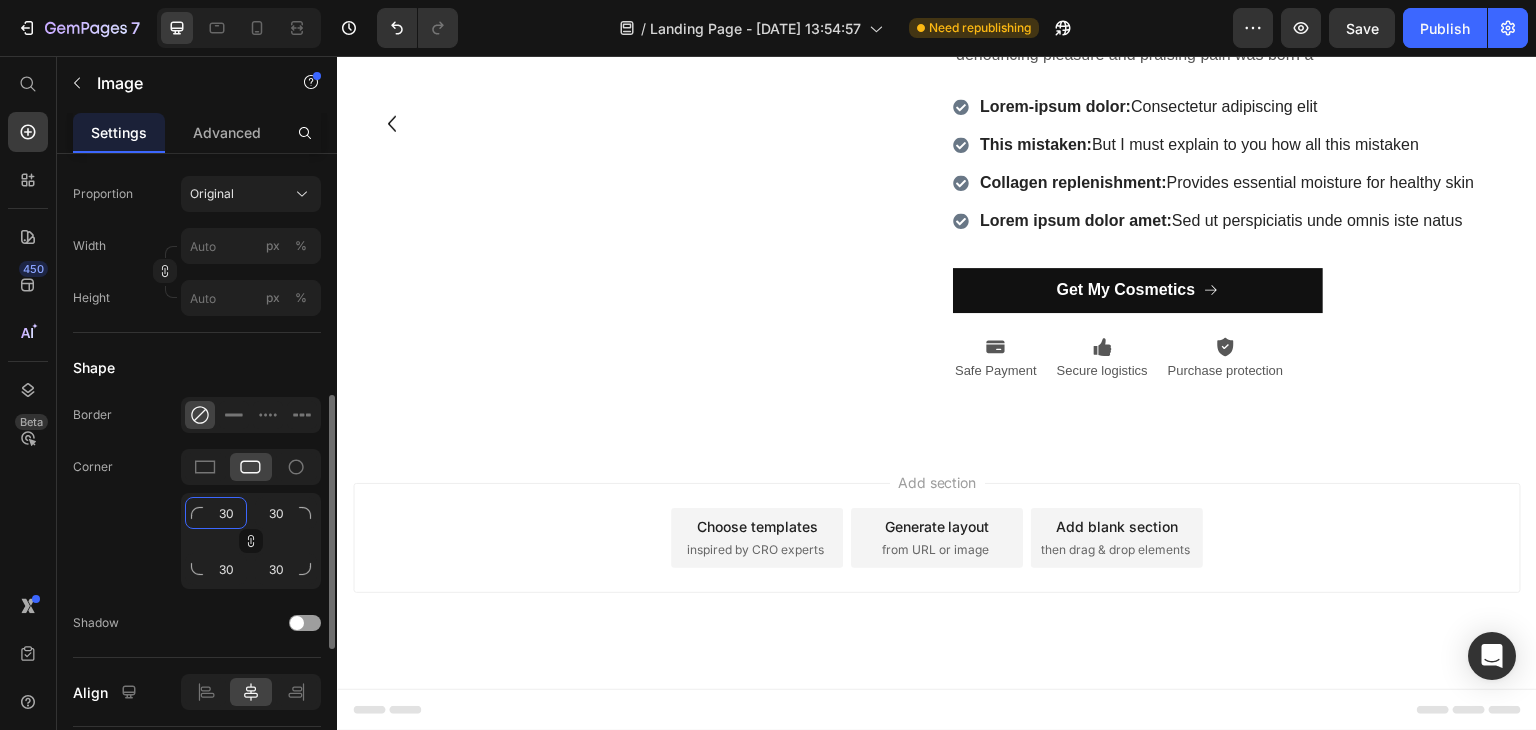 type on "30" 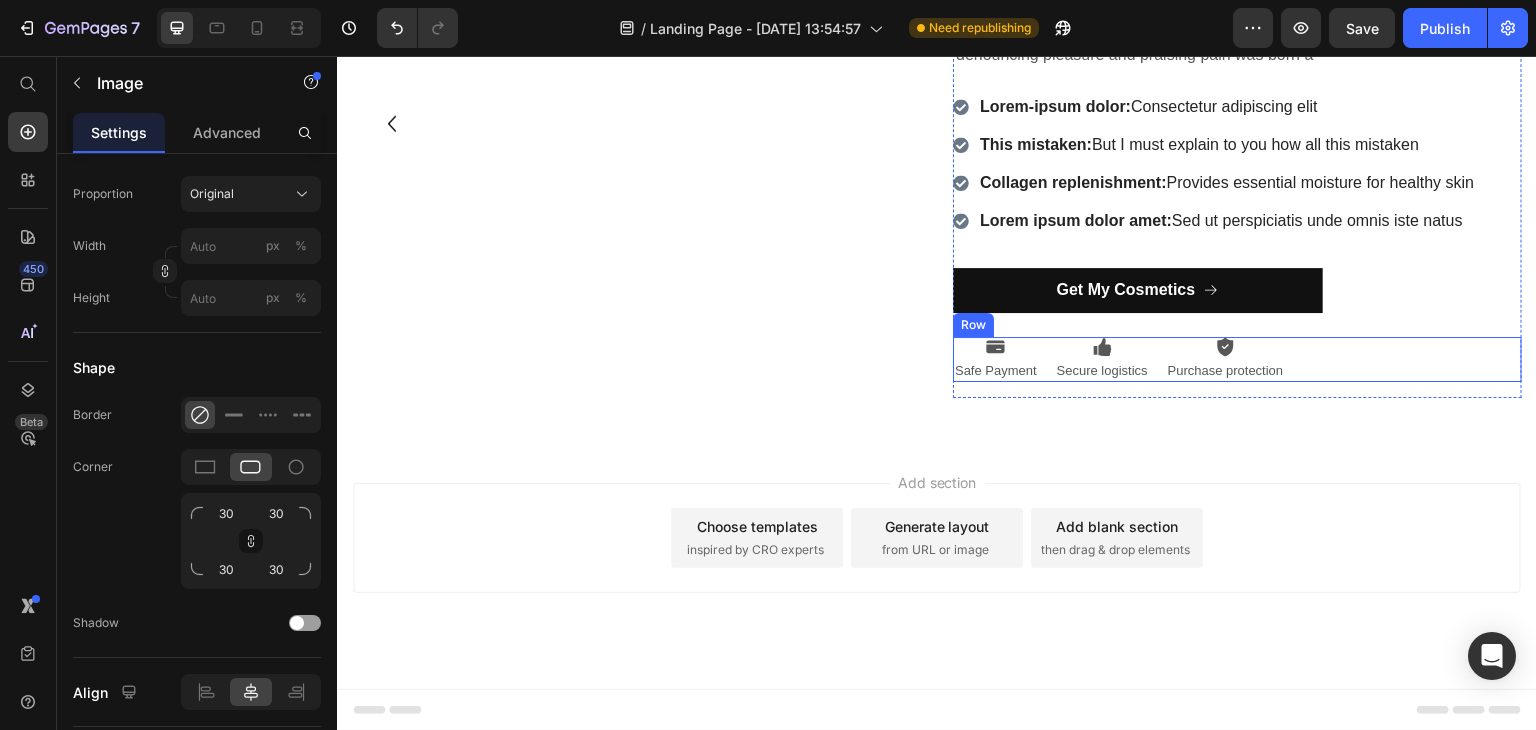 click on "Icon Safe Payment Text Block
Icon Secure logistics Text Block
Icon Purchase protection Text Block Row" at bounding box center (1237, 359) 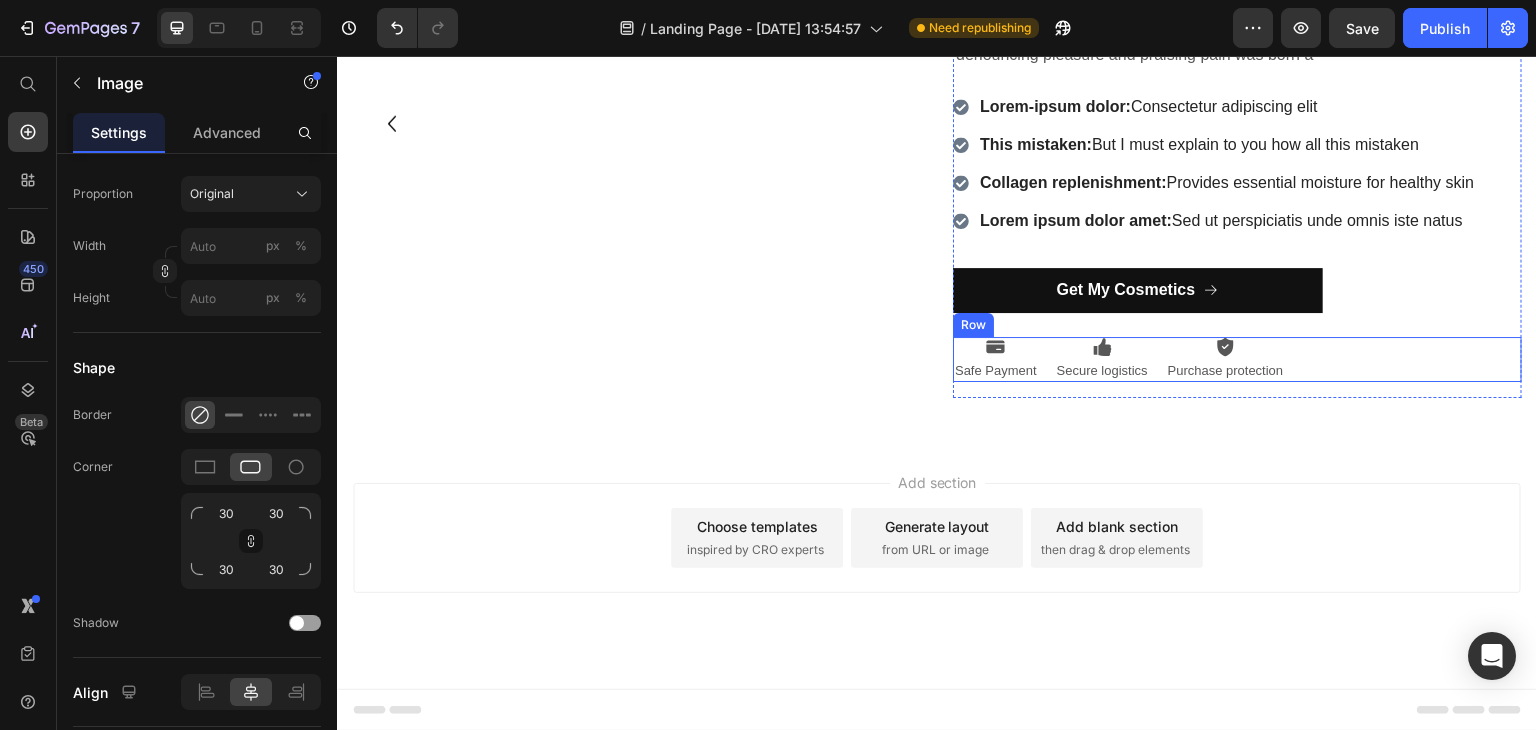 scroll, scrollTop: 0, scrollLeft: 0, axis: both 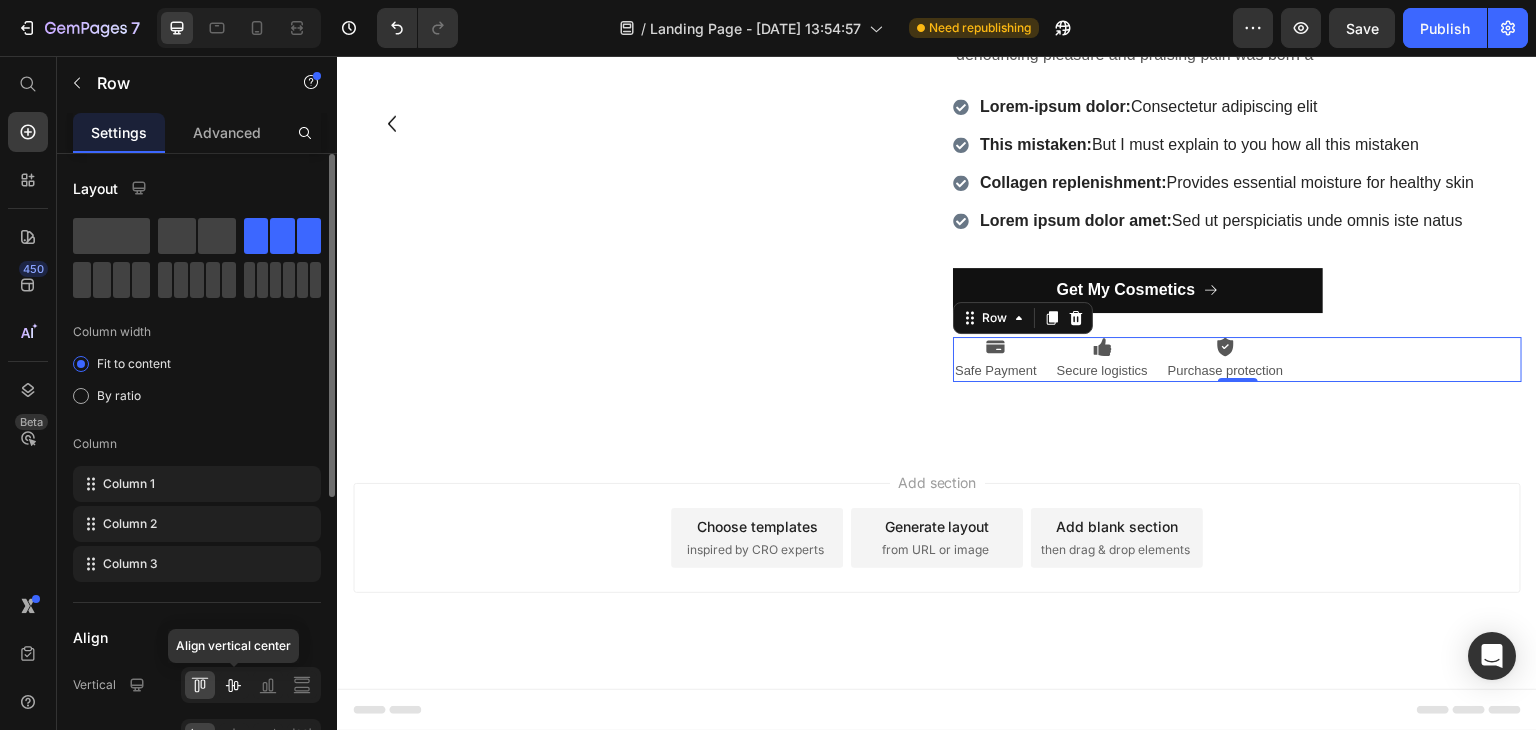click 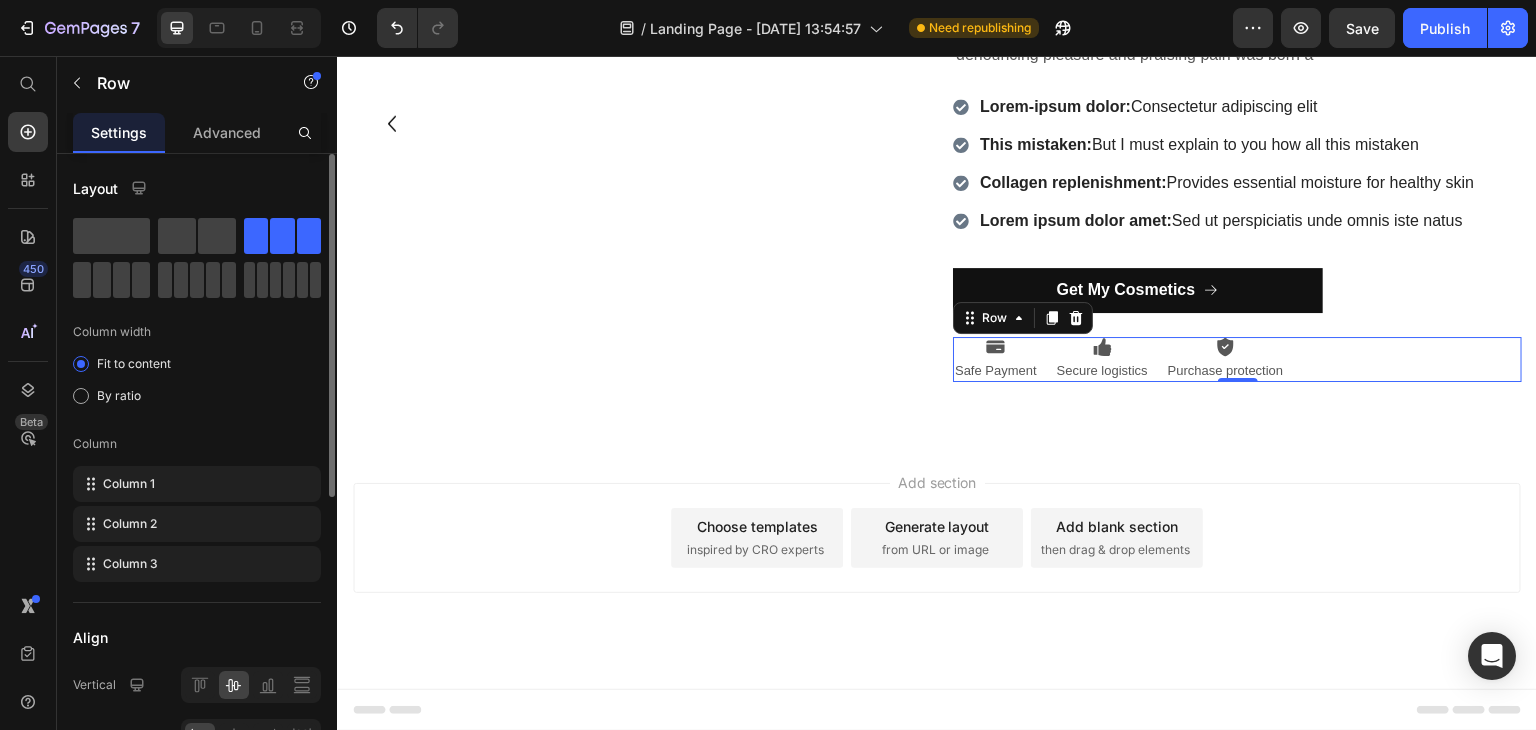 scroll, scrollTop: 200, scrollLeft: 0, axis: vertical 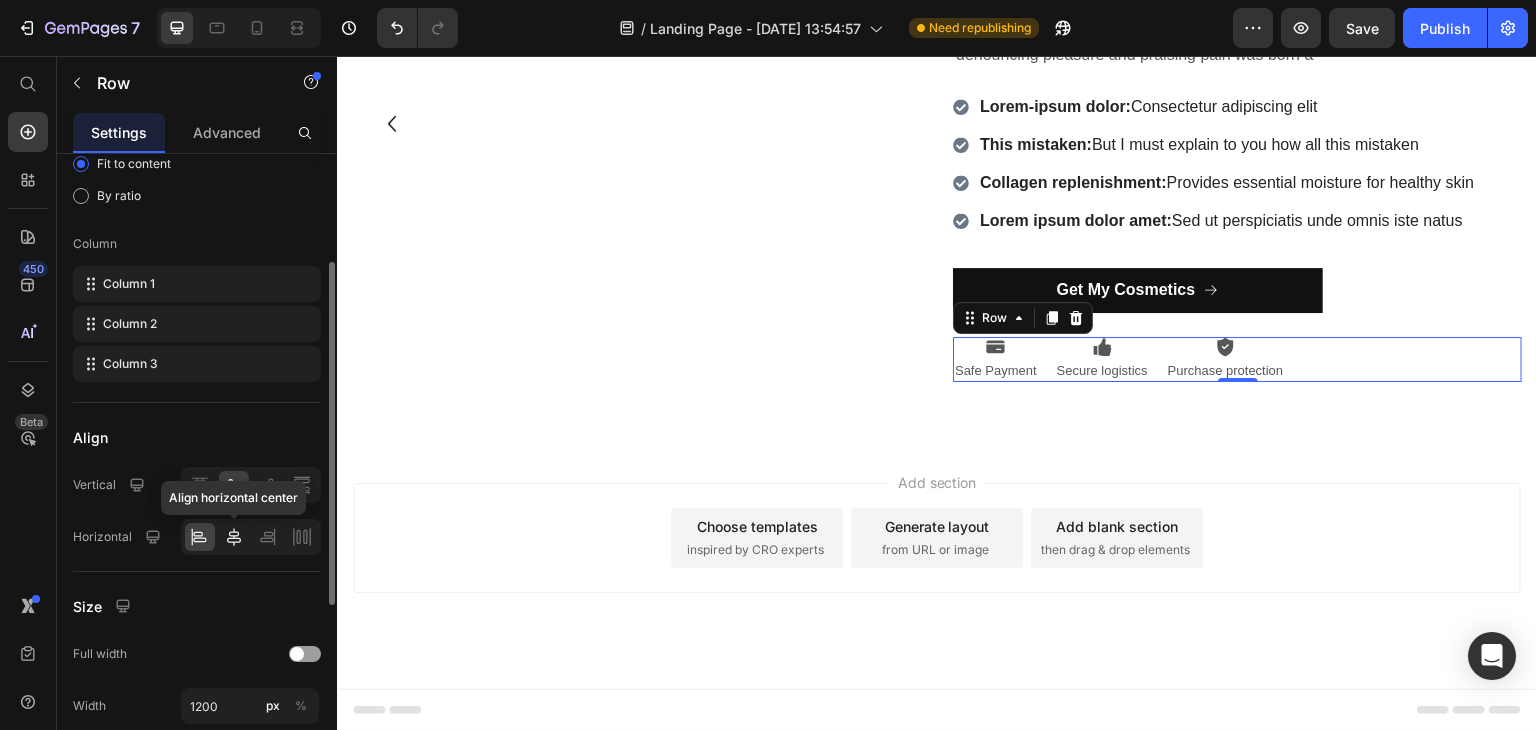 click 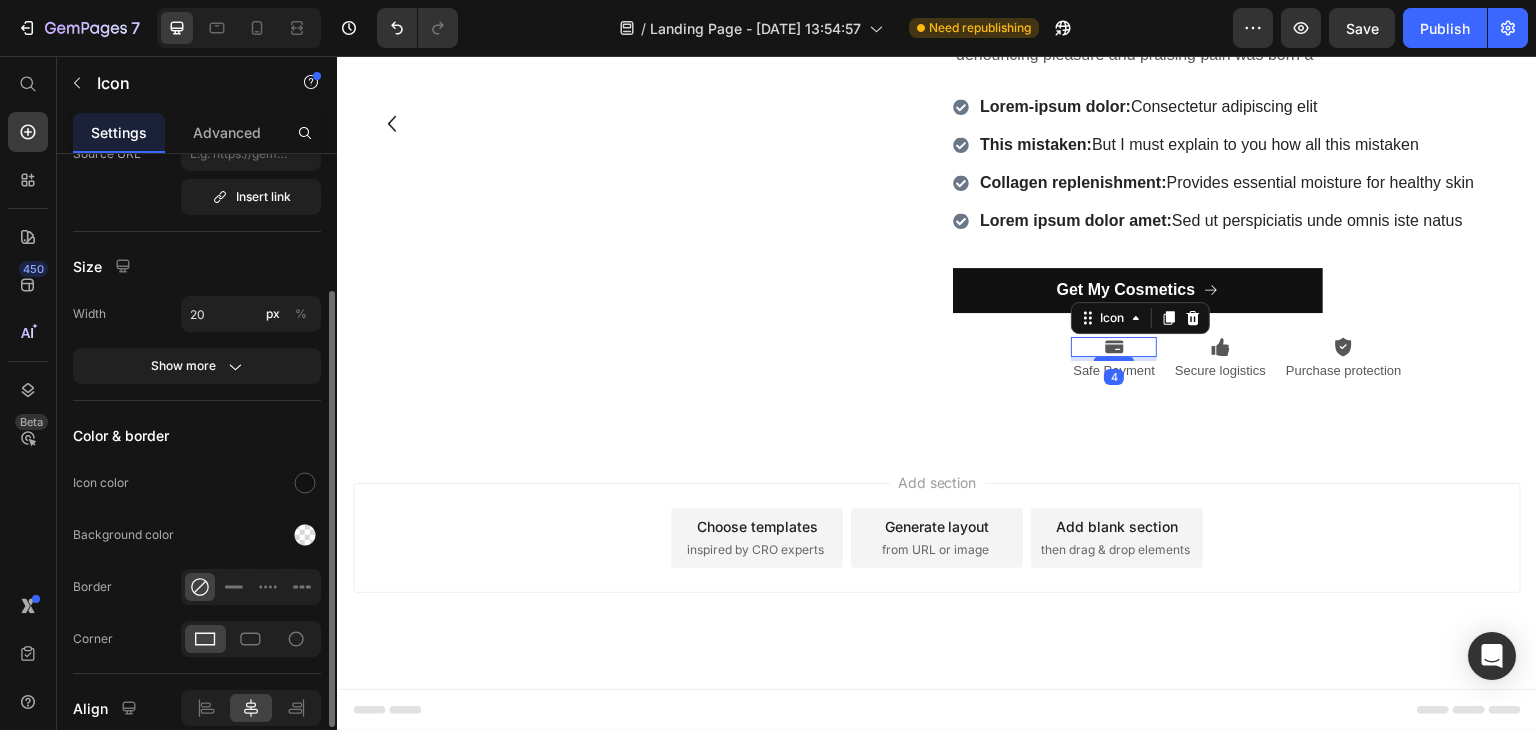 click 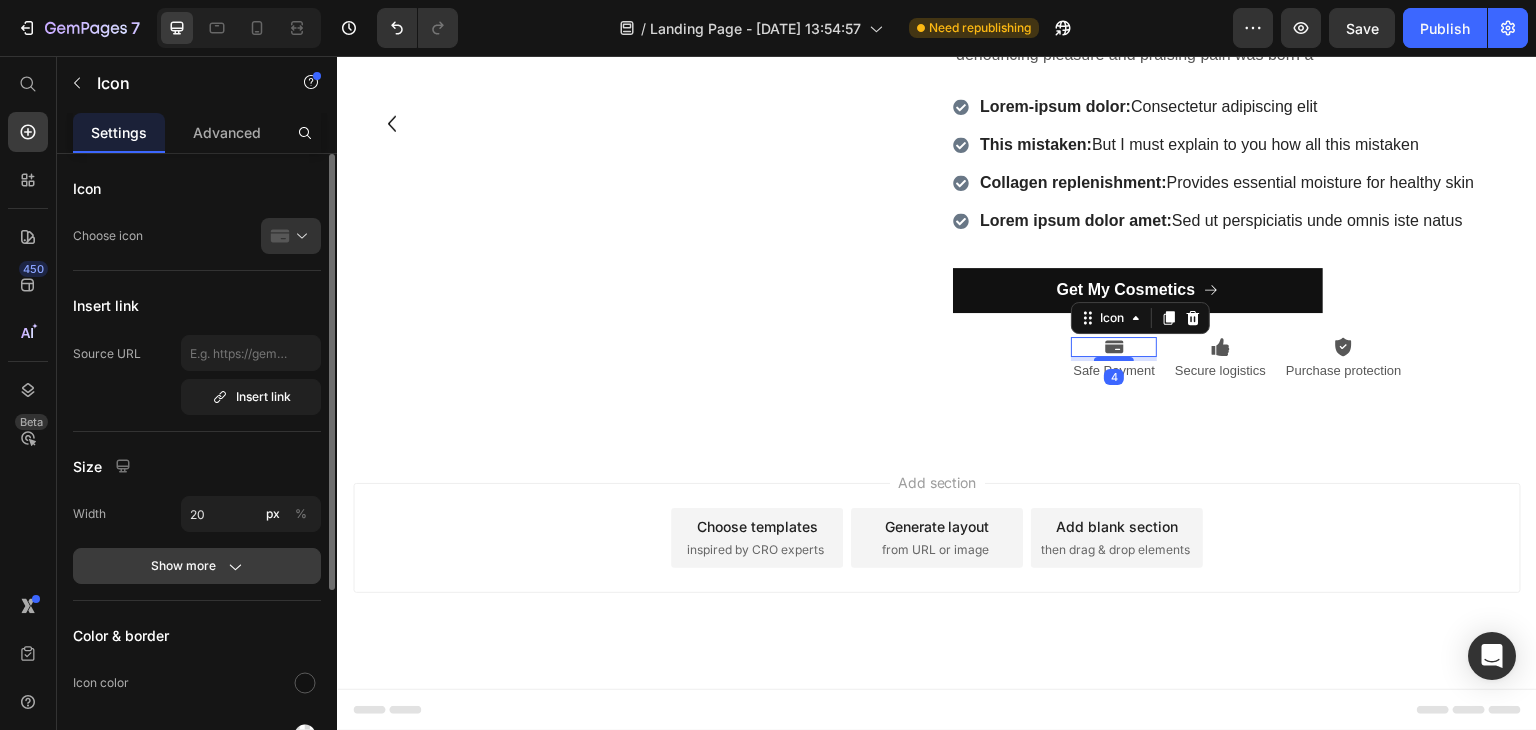 scroll, scrollTop: 200, scrollLeft: 0, axis: vertical 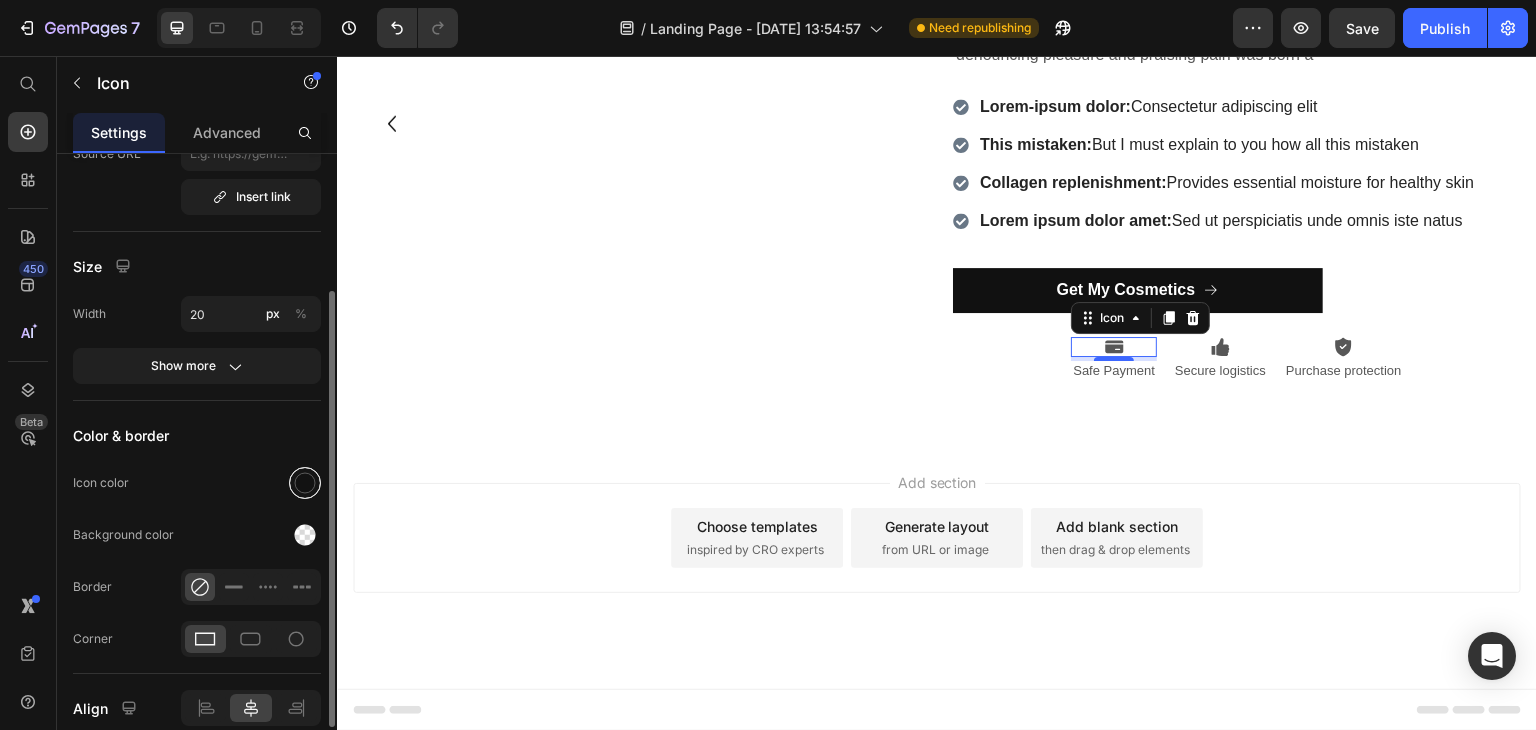 click at bounding box center [305, 483] 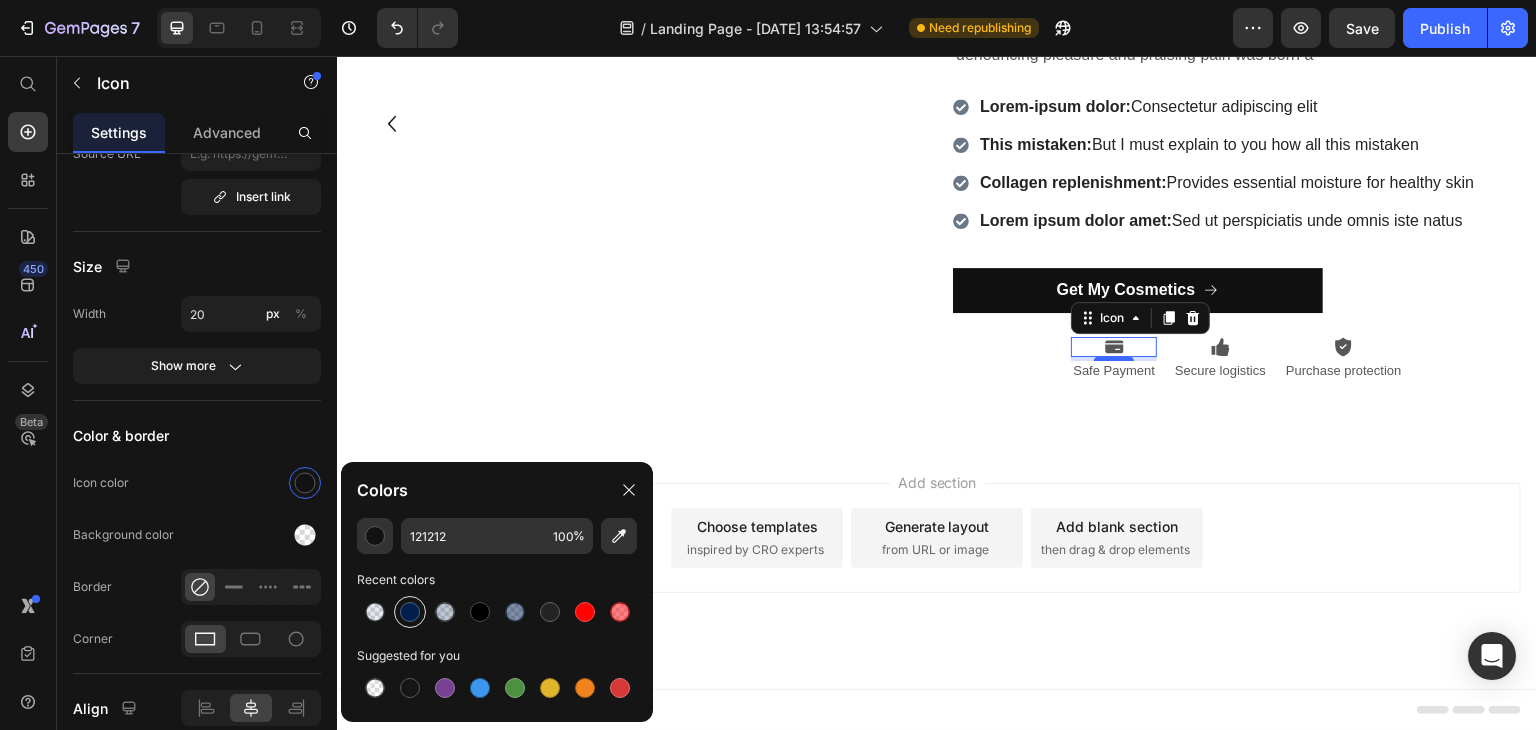 click at bounding box center (410, 612) 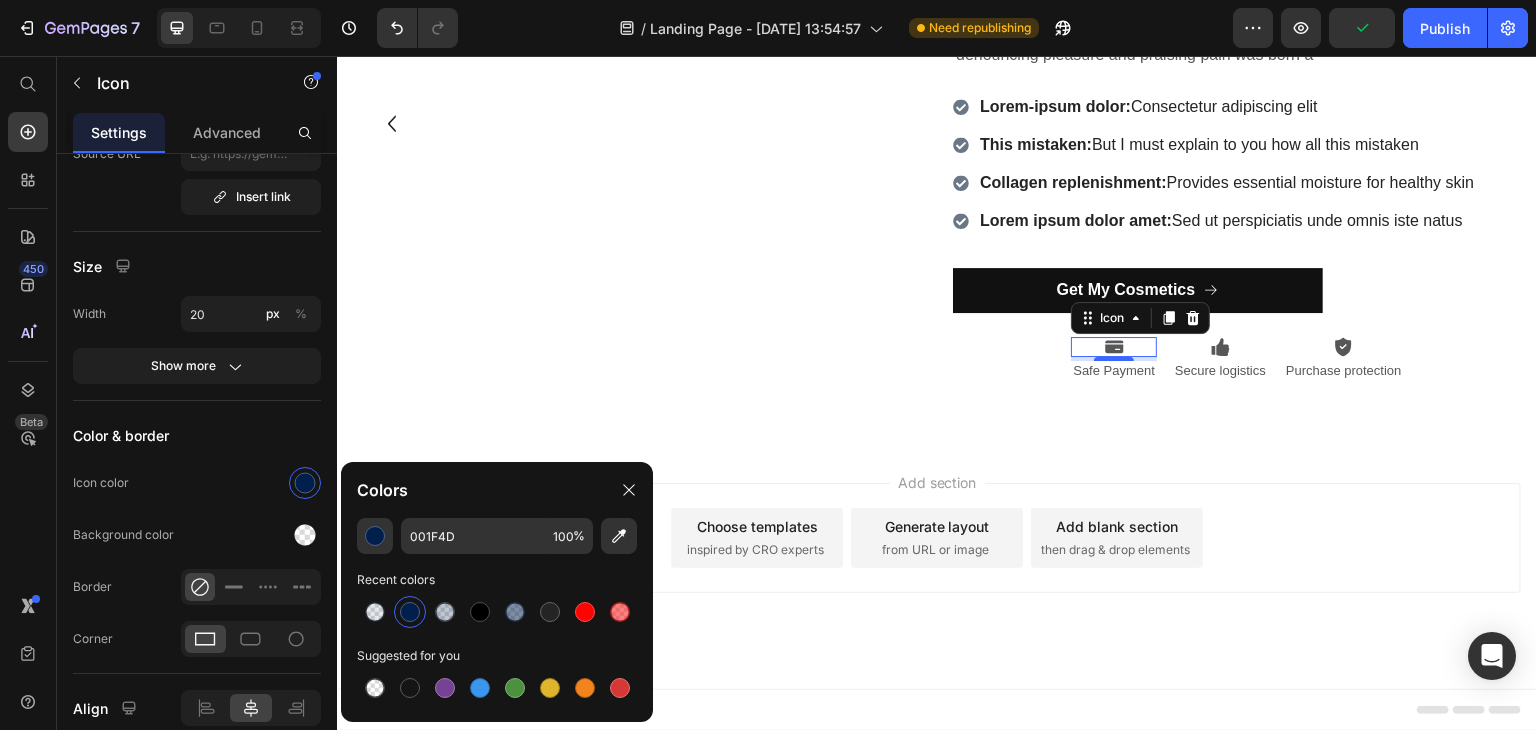 click 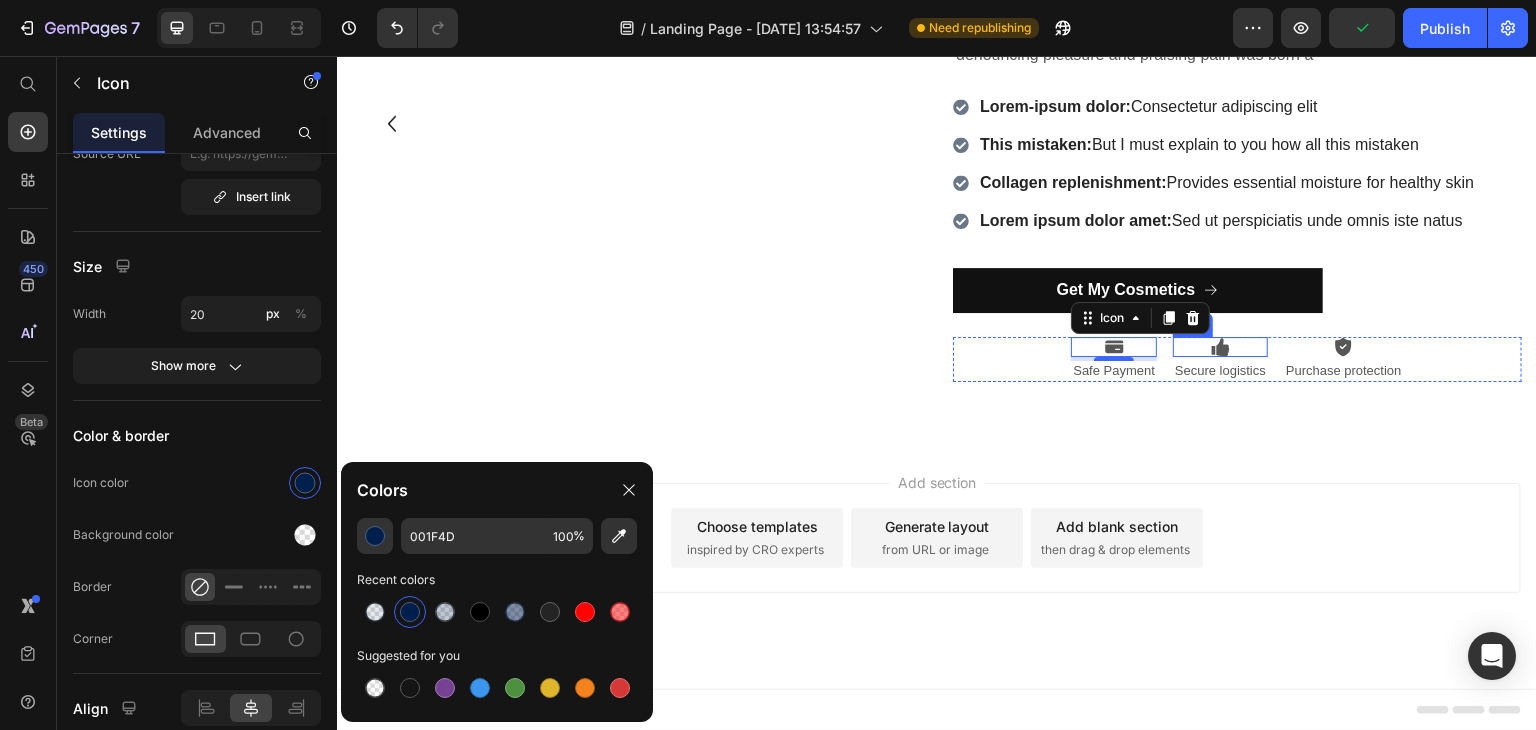 click 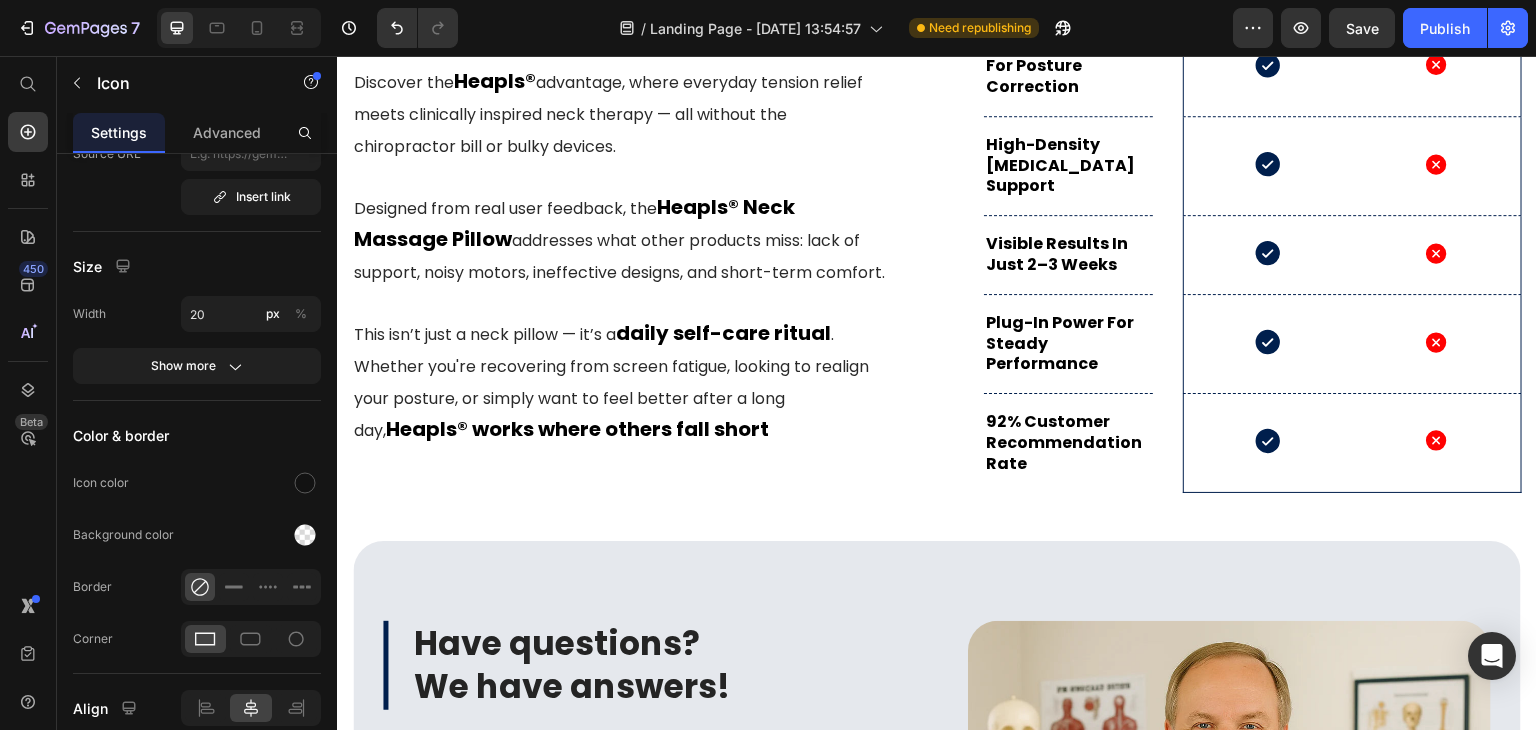 scroll, scrollTop: 6932, scrollLeft: 0, axis: vertical 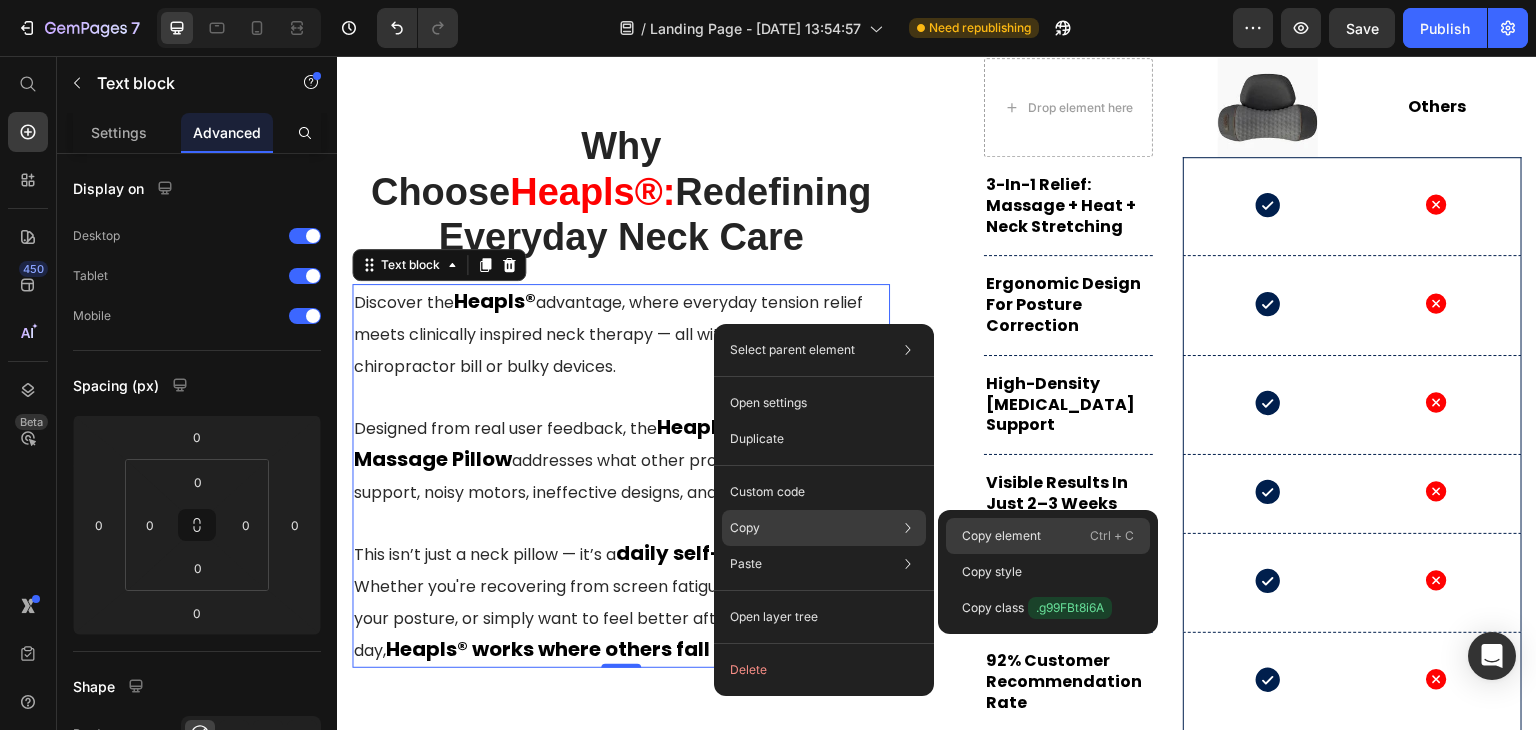 click on "Copy element  Ctrl + C" 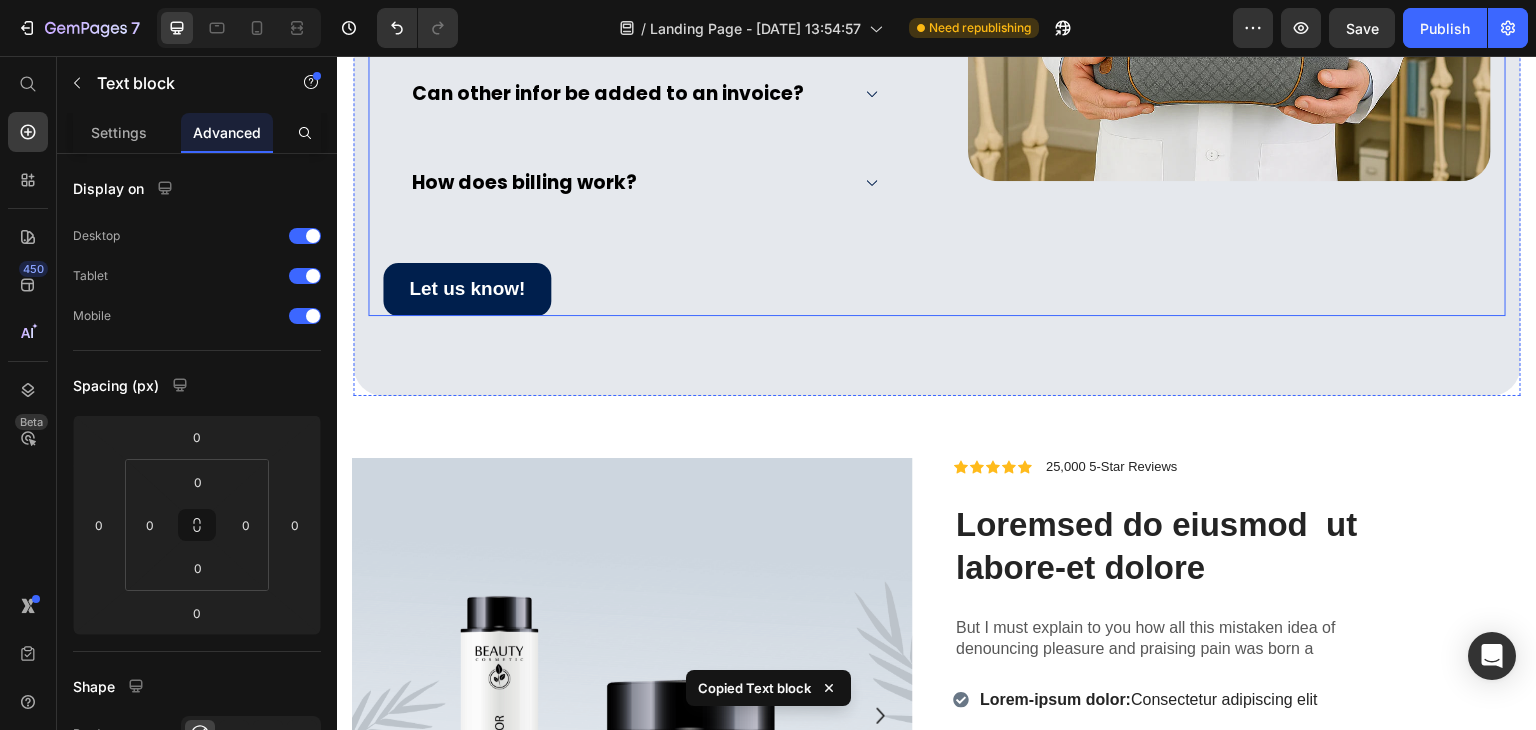 scroll, scrollTop: 8332, scrollLeft: 0, axis: vertical 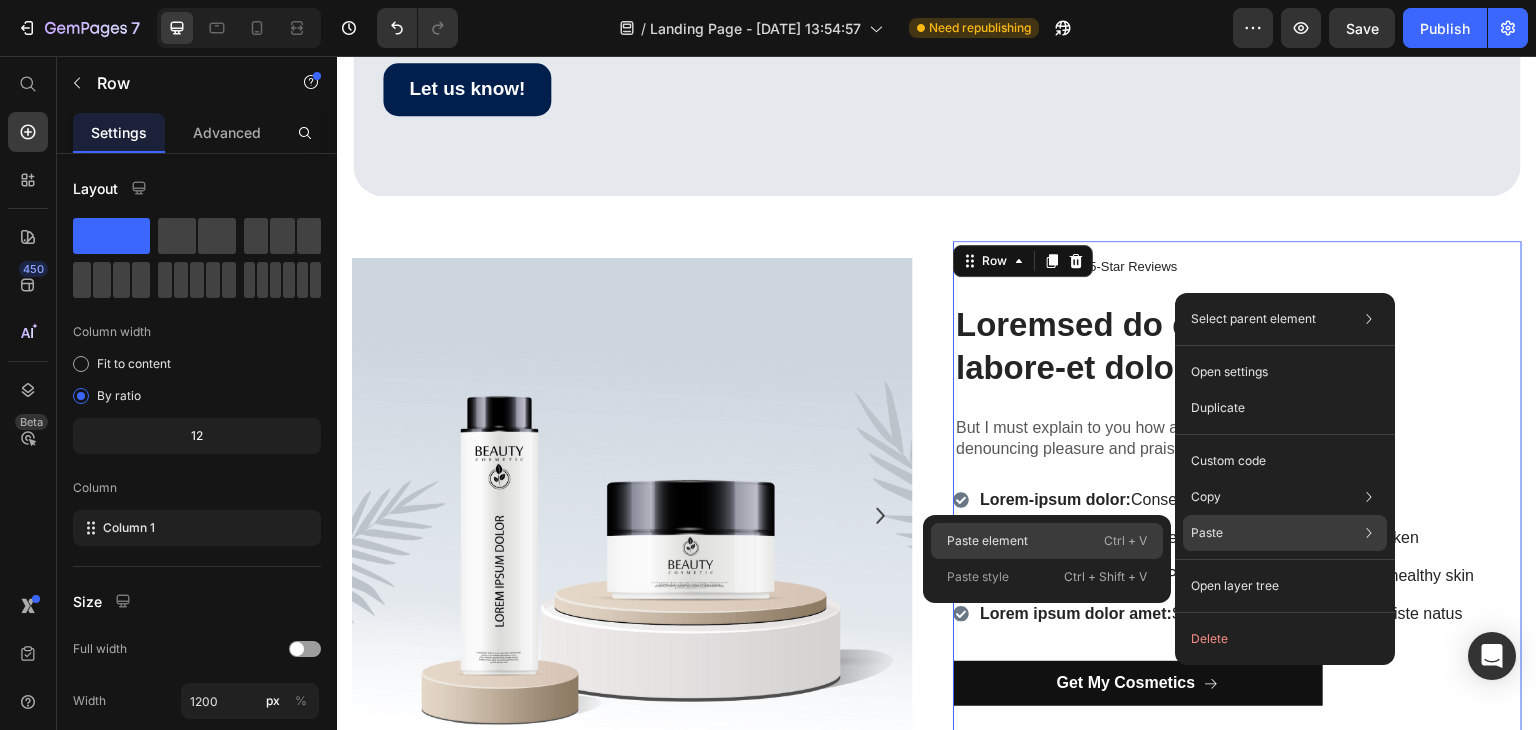 click on "Ctrl + V" at bounding box center (1125, 541) 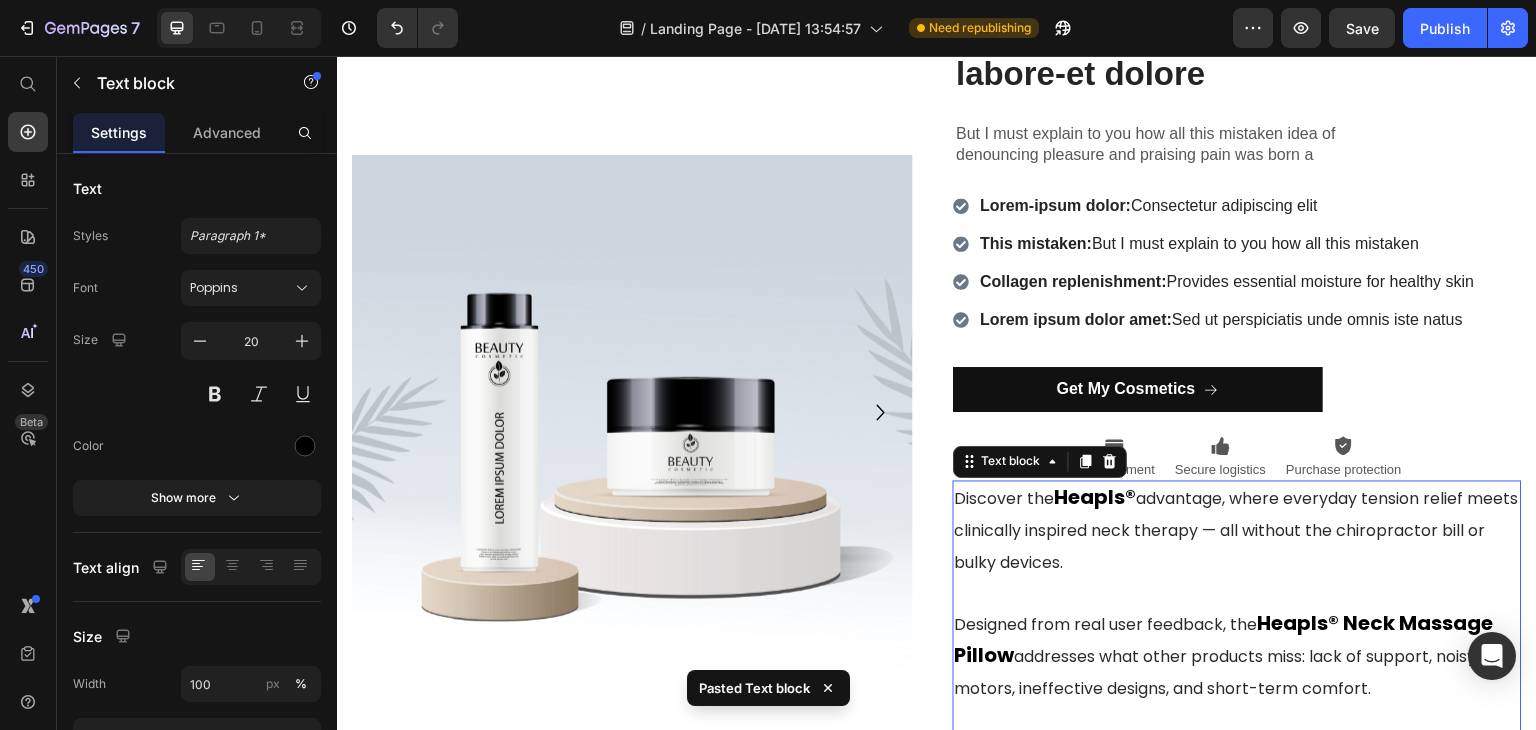scroll, scrollTop: 8575, scrollLeft: 0, axis: vertical 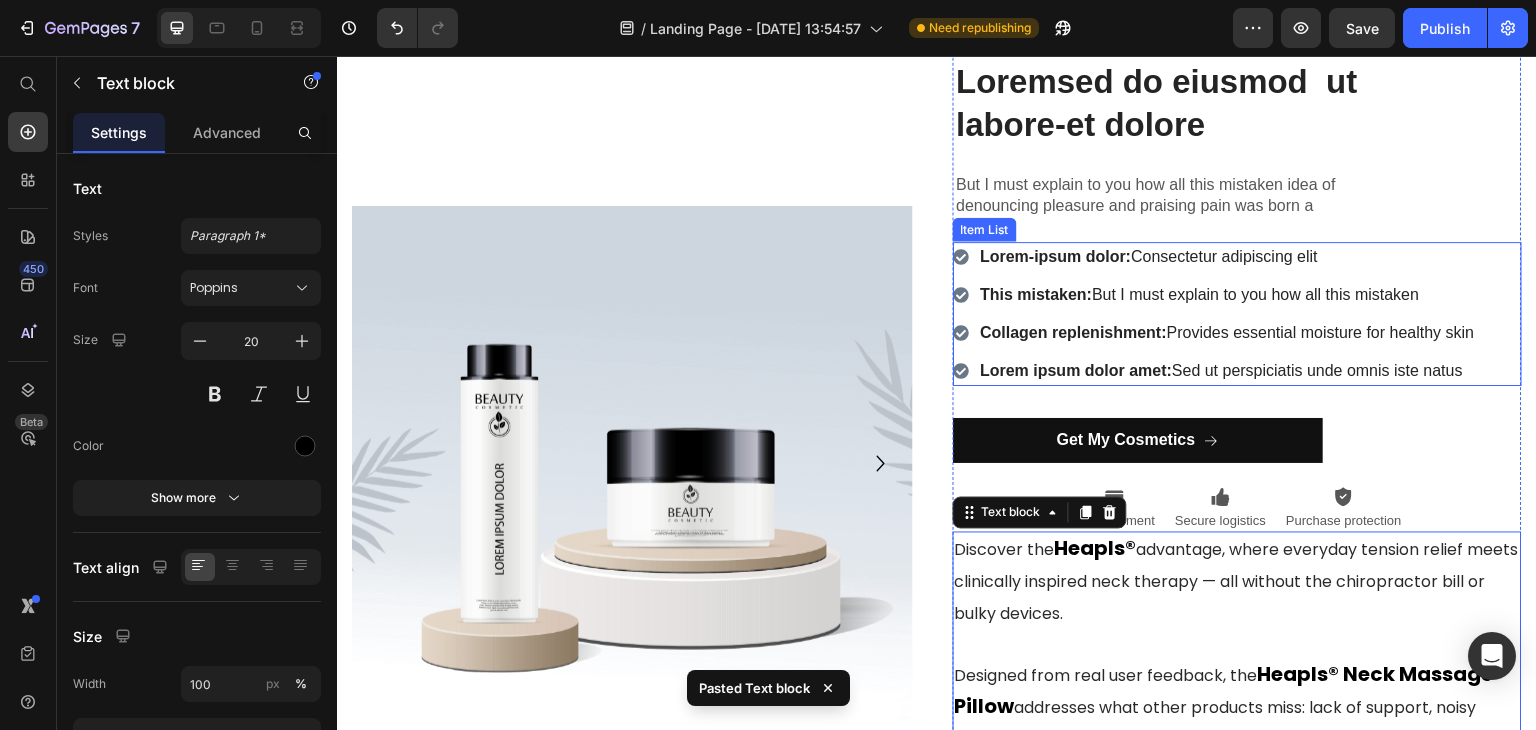 click on "Lorem-ipsum dolor:  Consectetur adipiscing elit This mistaken:  But I must explain to you how all this mistaken Collagen replenishment:  Provides essential moisture for healthy skin Lorem ipsum dolor amet:  Sed ut perspiciatis unde omnis iste natus" at bounding box center [1215, 314] 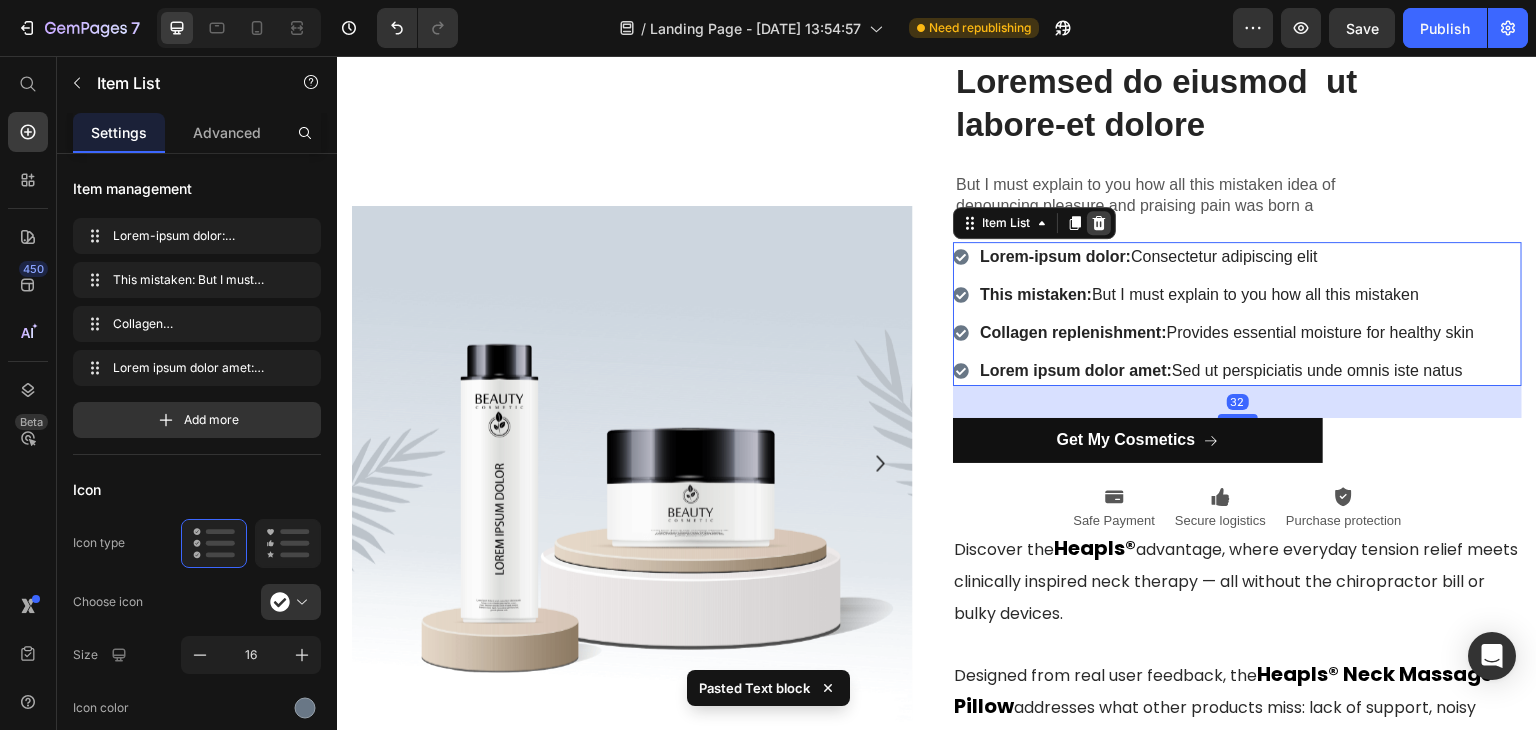 click 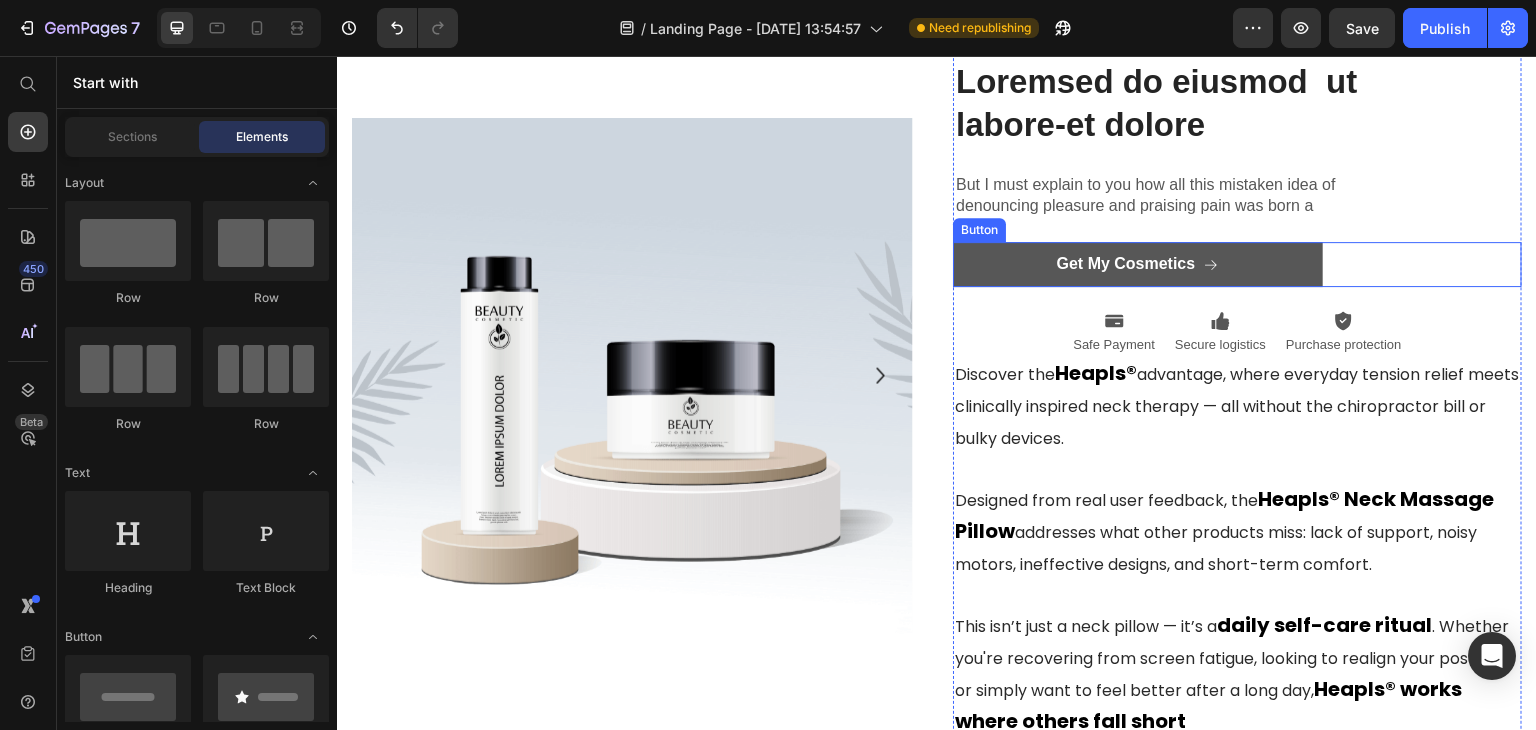 click on "Get My Cosmetics" at bounding box center (1138, 264) 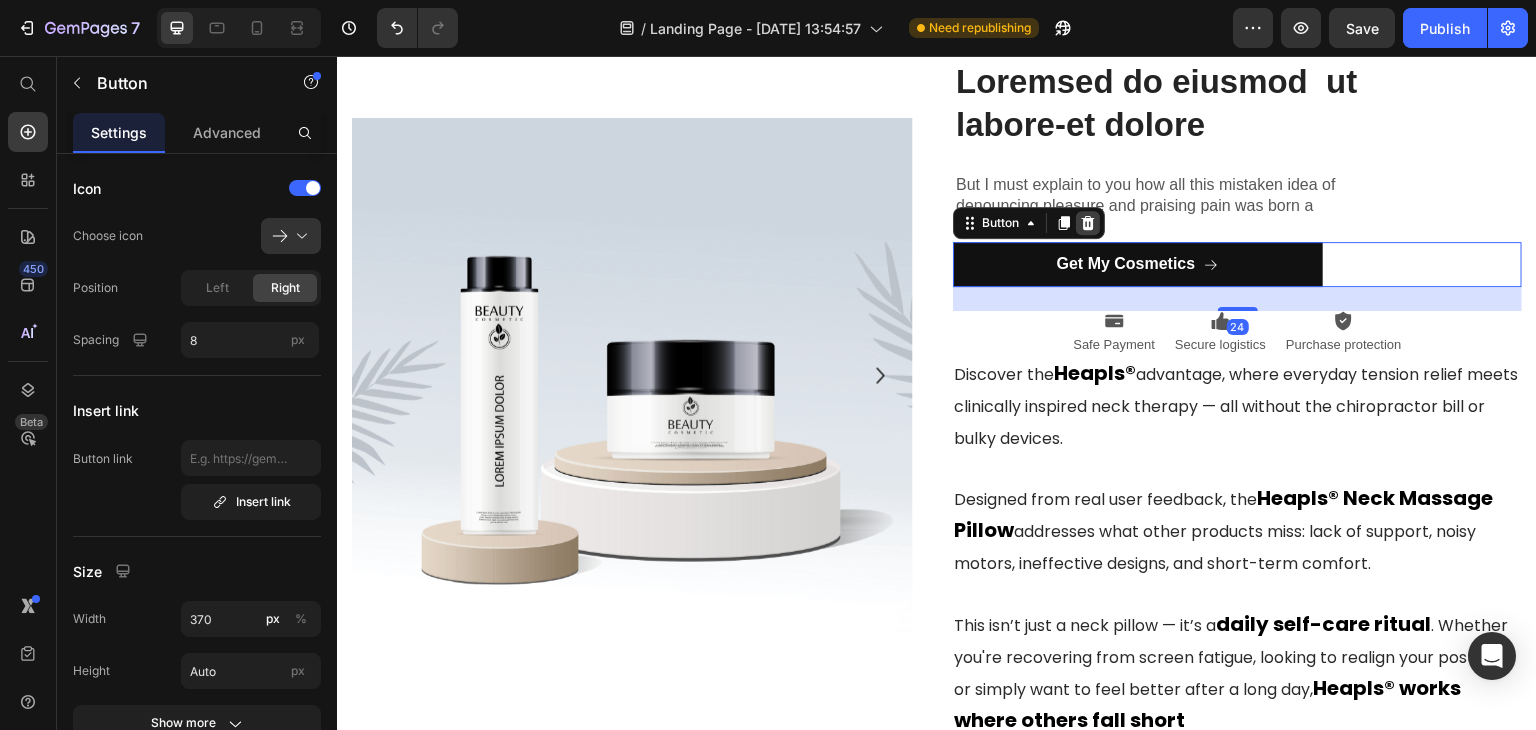 click at bounding box center (1088, 223) 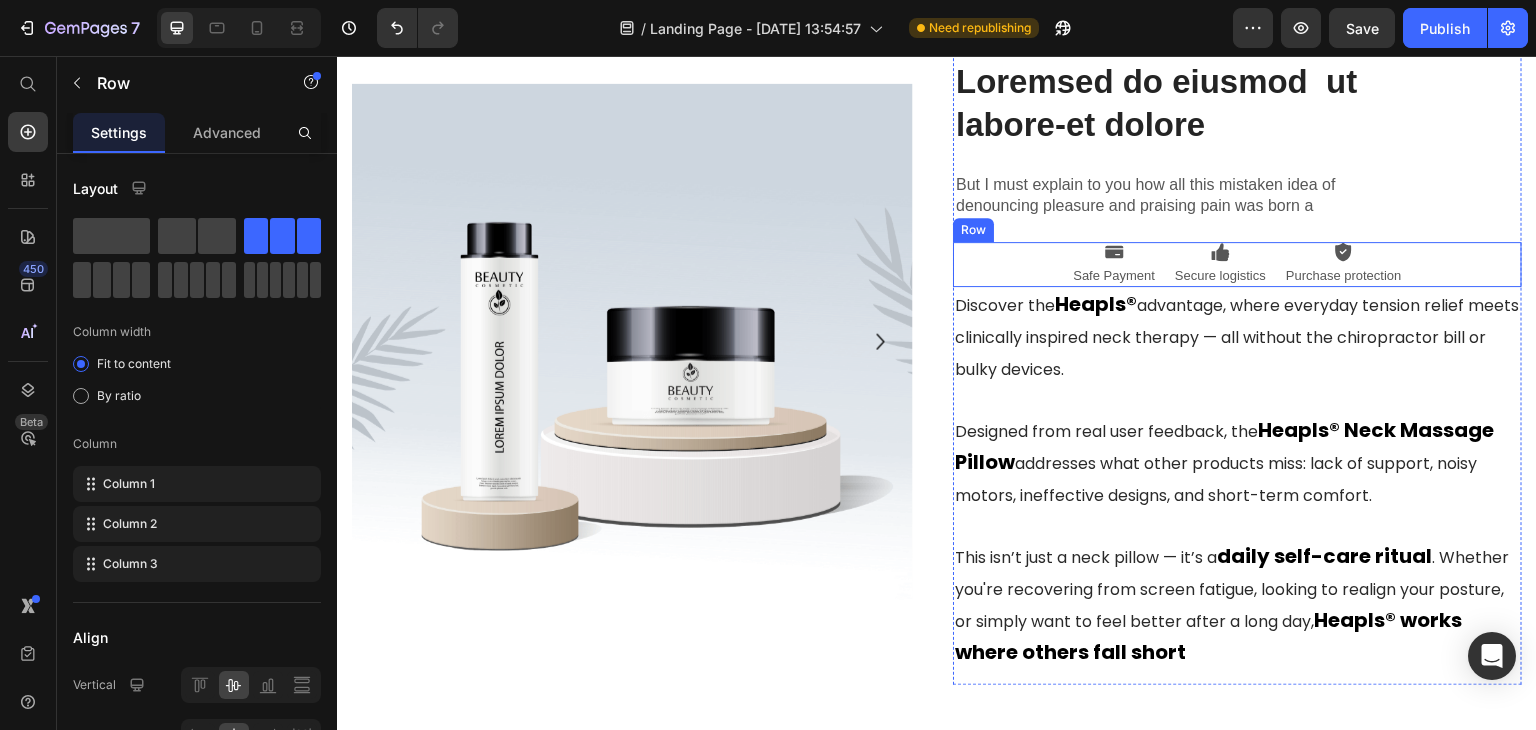 click on "Icon Safe Payment Text Block
Icon Secure logistics Text Block
Icon Purchase protection Text Block Row" at bounding box center [1237, 264] 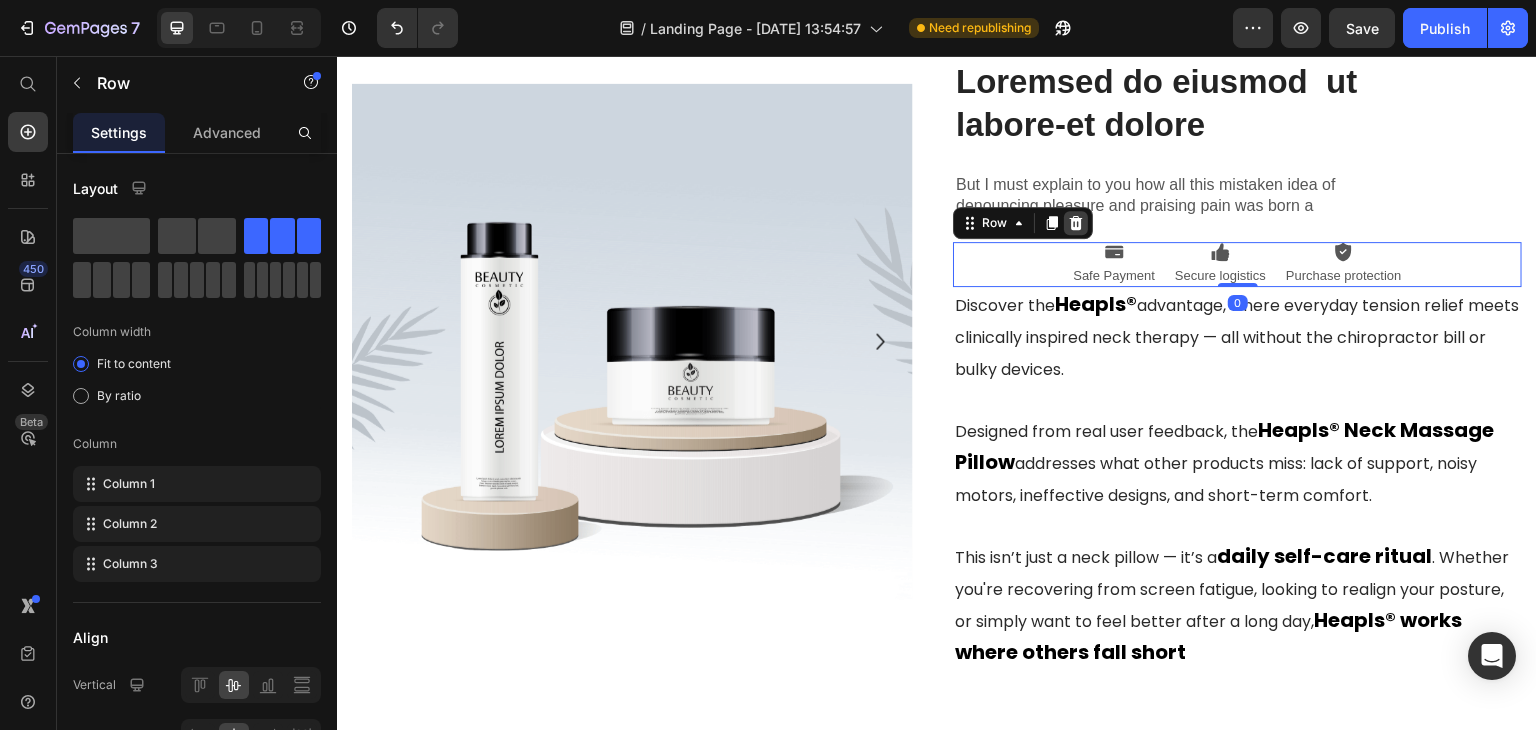 click 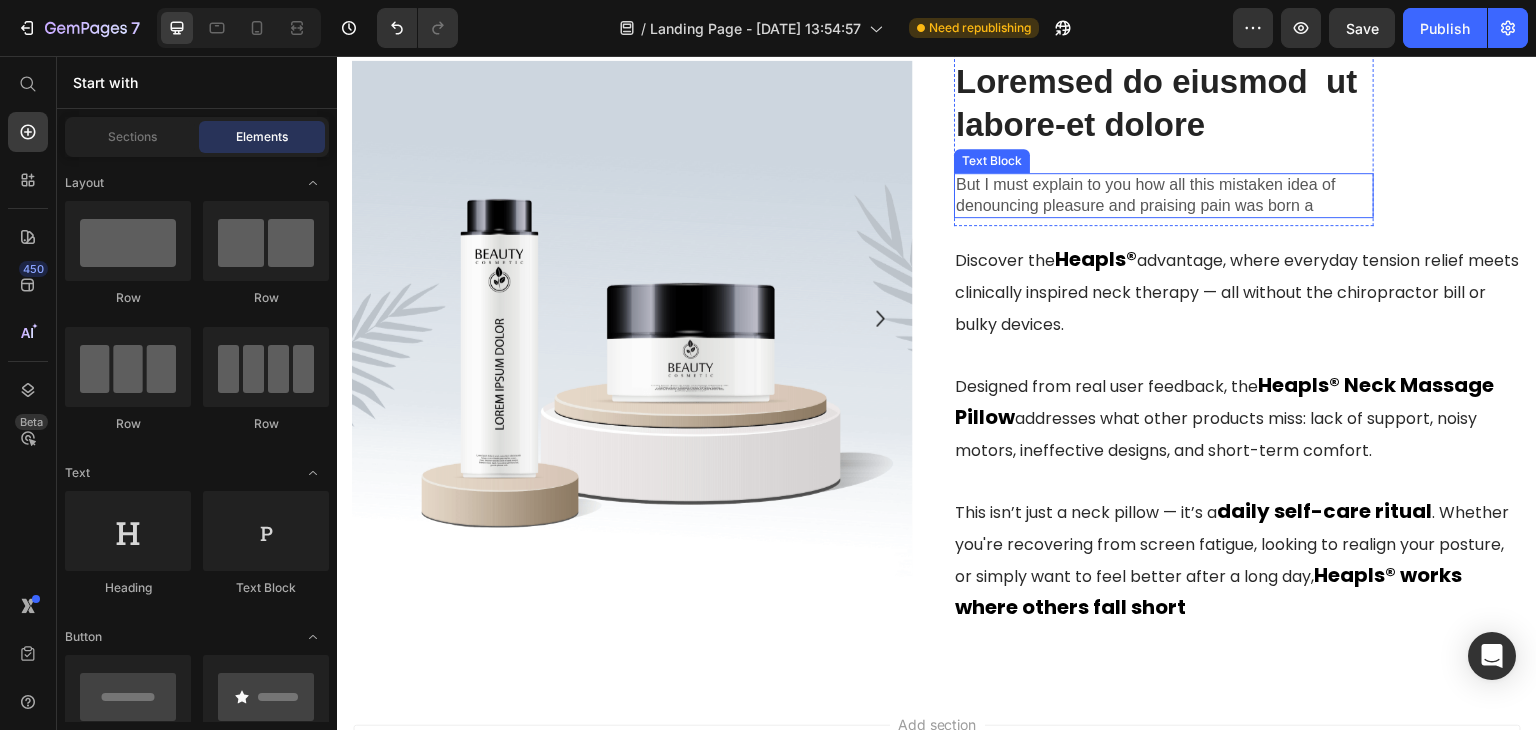 click on "But I must explain to you how all this mistaken idea of denouncing pleasure and praising pain was born a" at bounding box center [1164, 196] 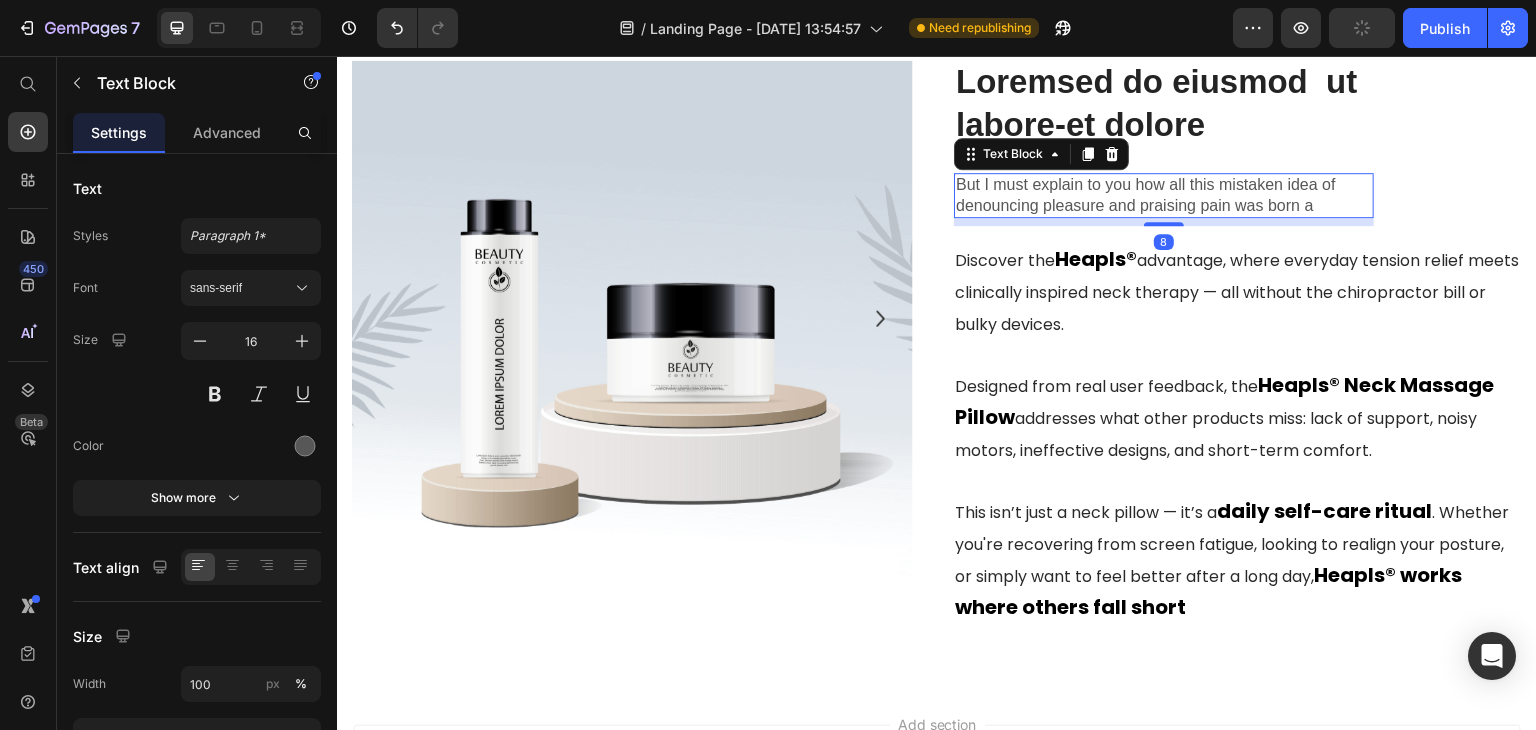 click on "Text Block" at bounding box center (1041, 154) 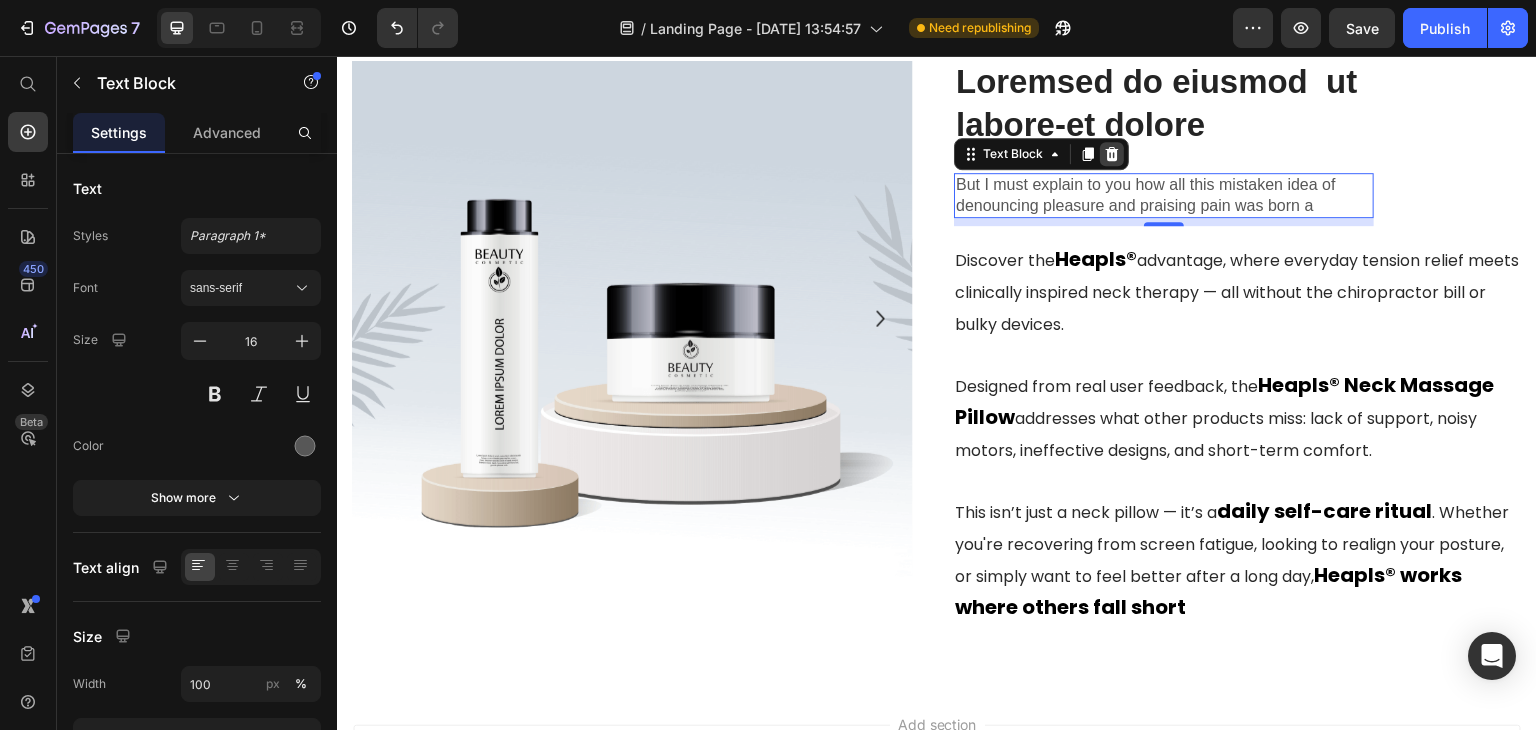 click 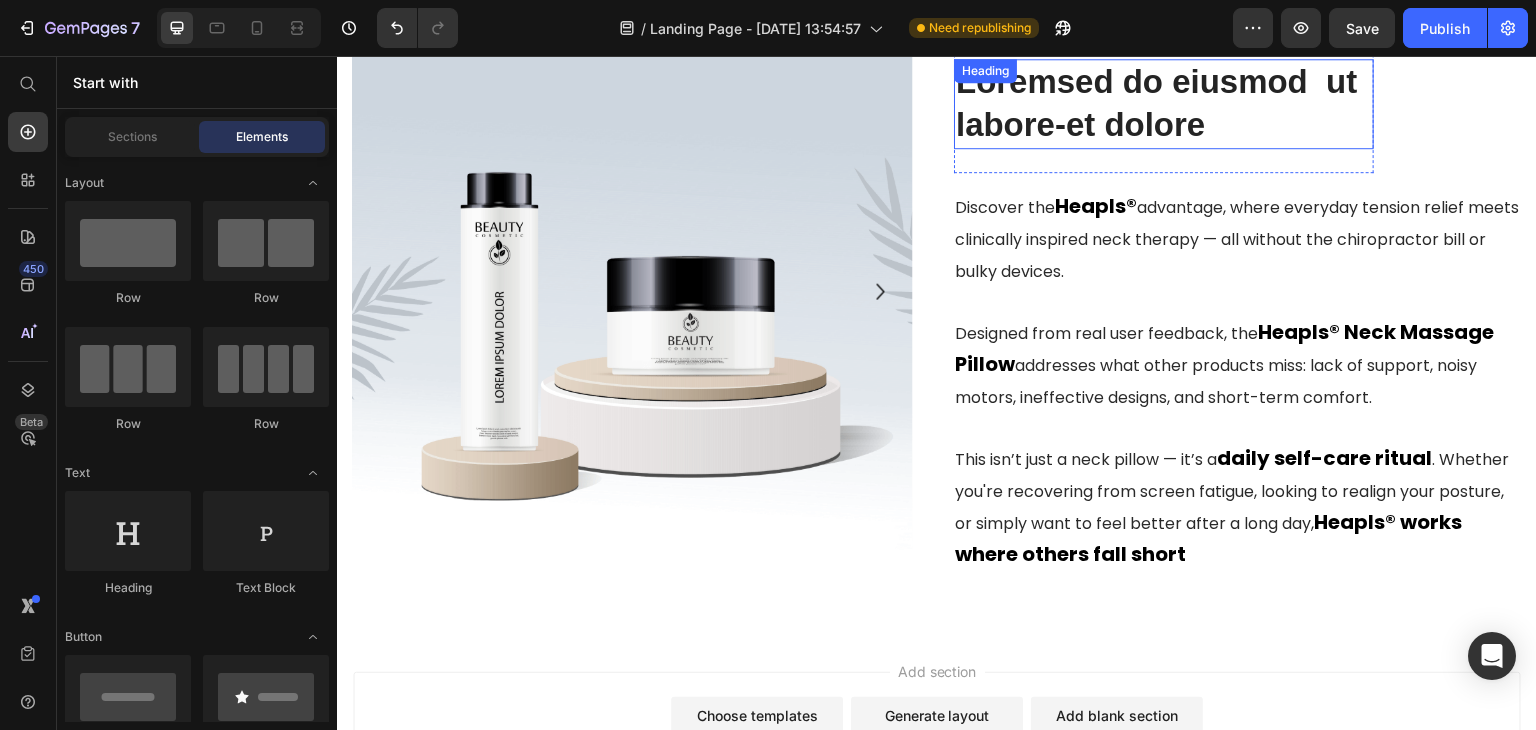 click on "Loremsed do eiusmod  ut labore-et dolore" at bounding box center [1164, 104] 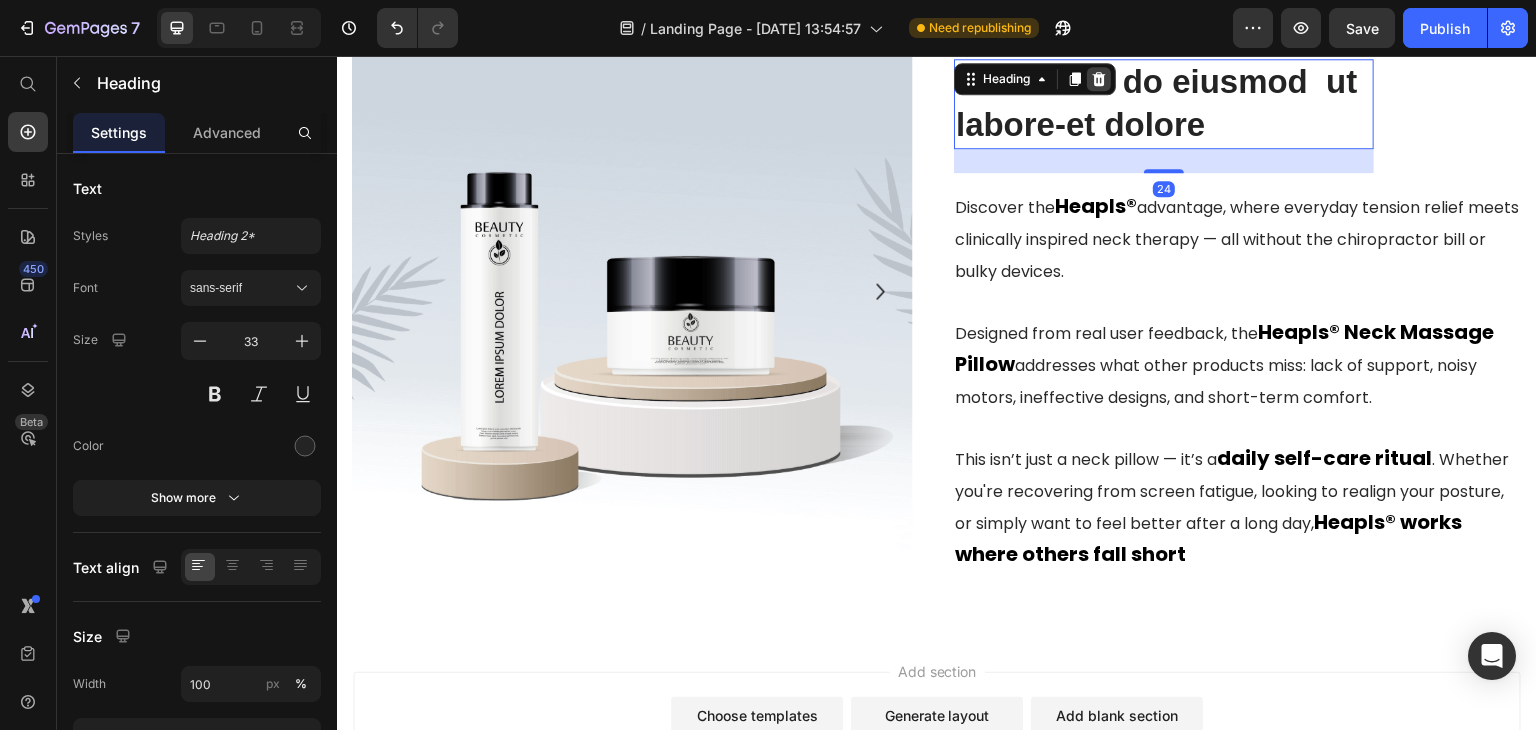 click 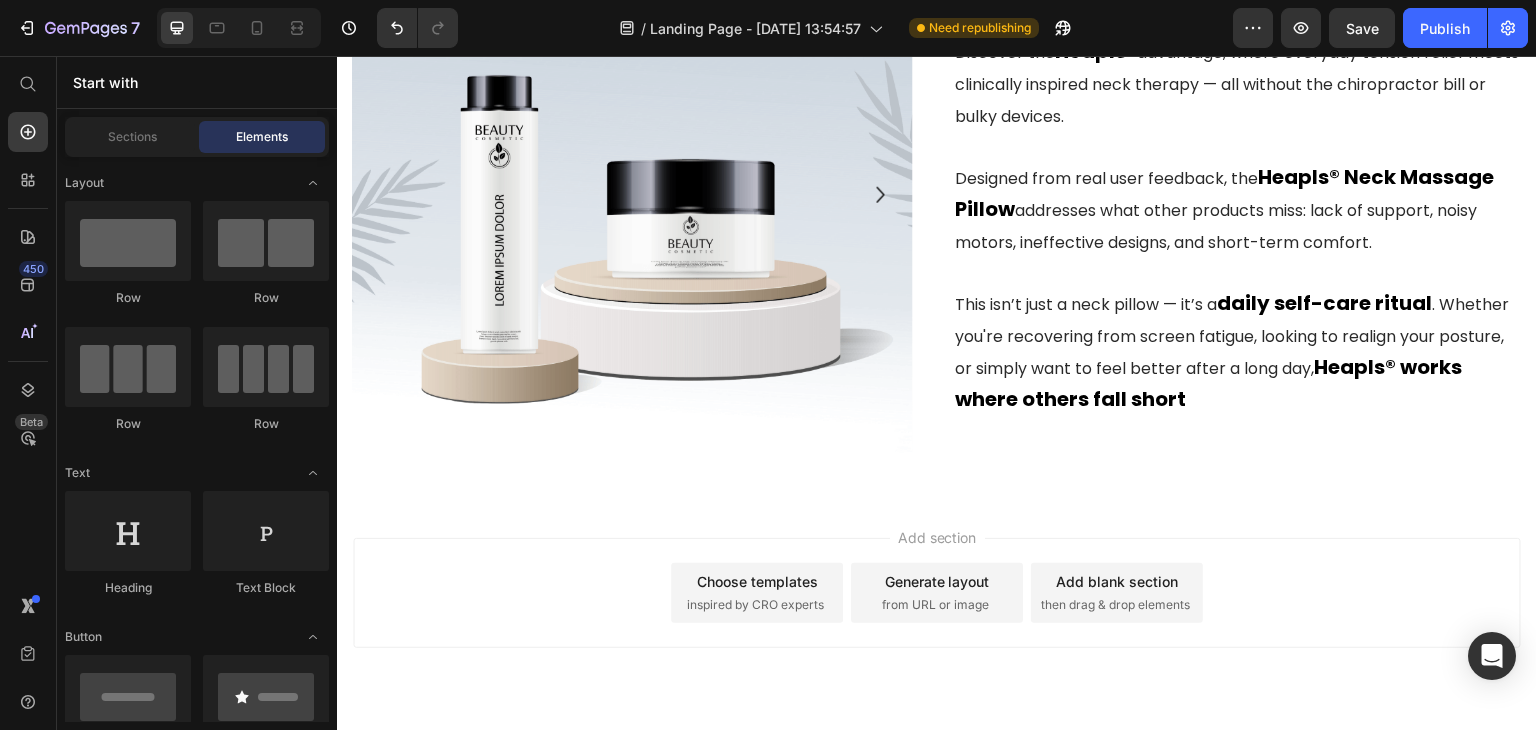 scroll, scrollTop: 8432, scrollLeft: 0, axis: vertical 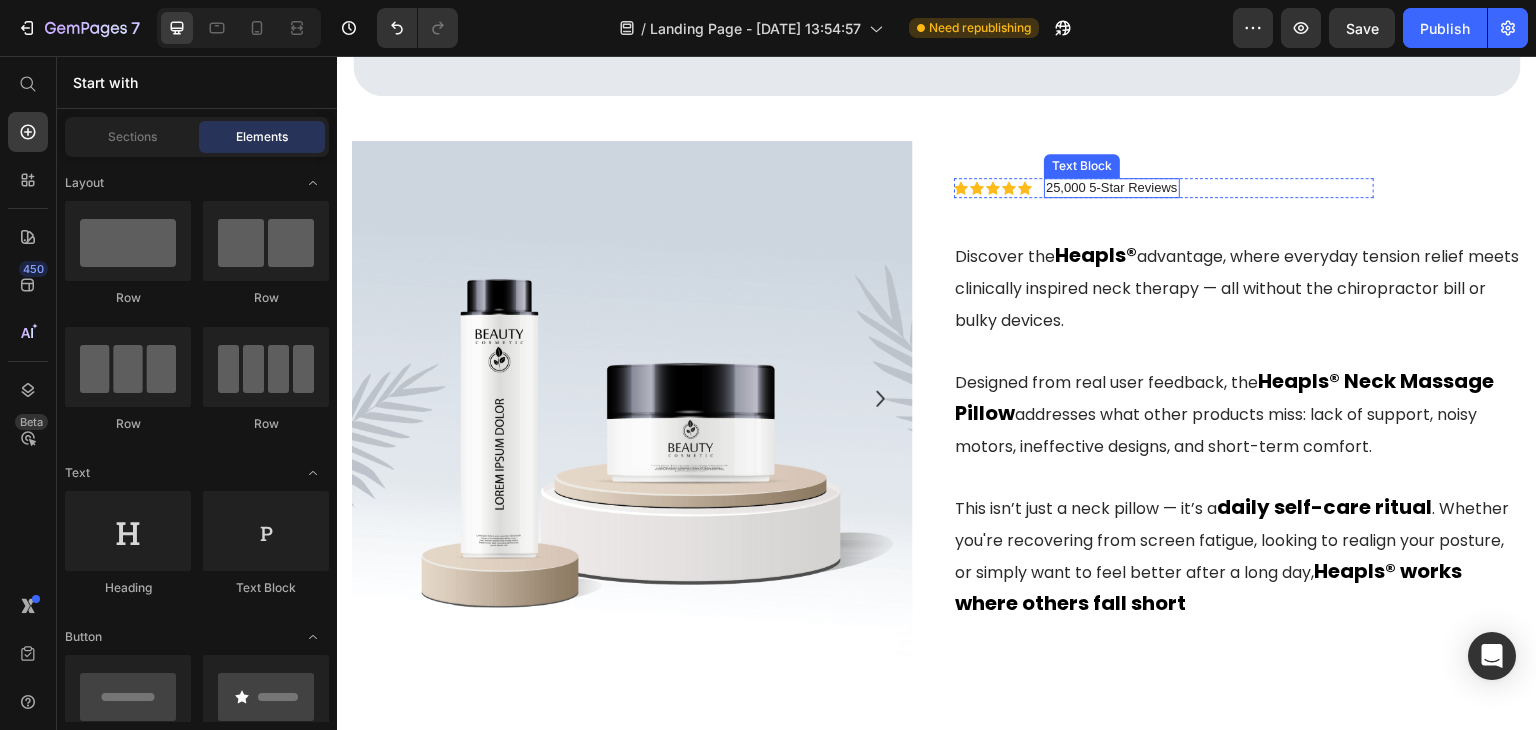 click on "25,000 5-Star Reviews" at bounding box center [1112, 188] 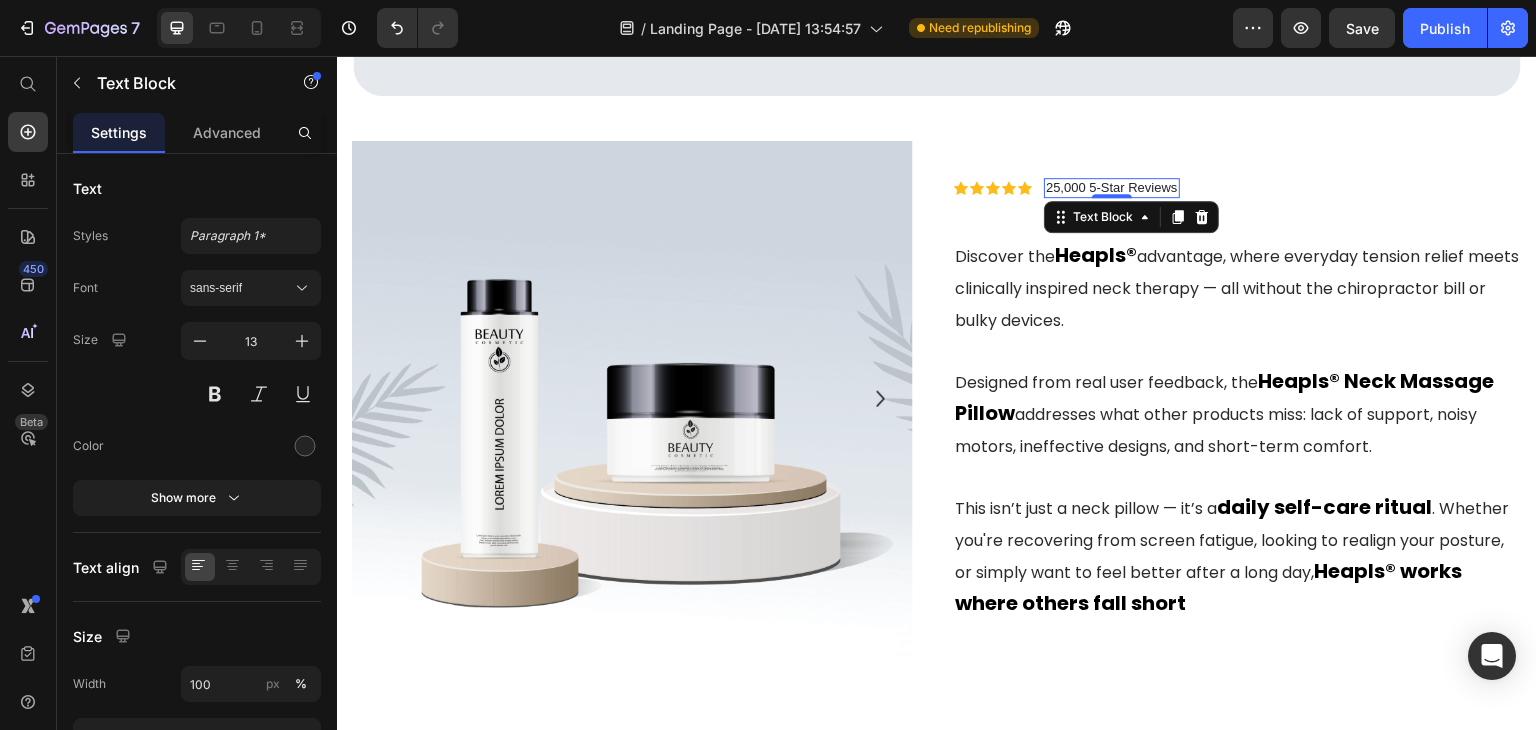 click on "25,000 5-Star Reviews" at bounding box center [1112, 188] 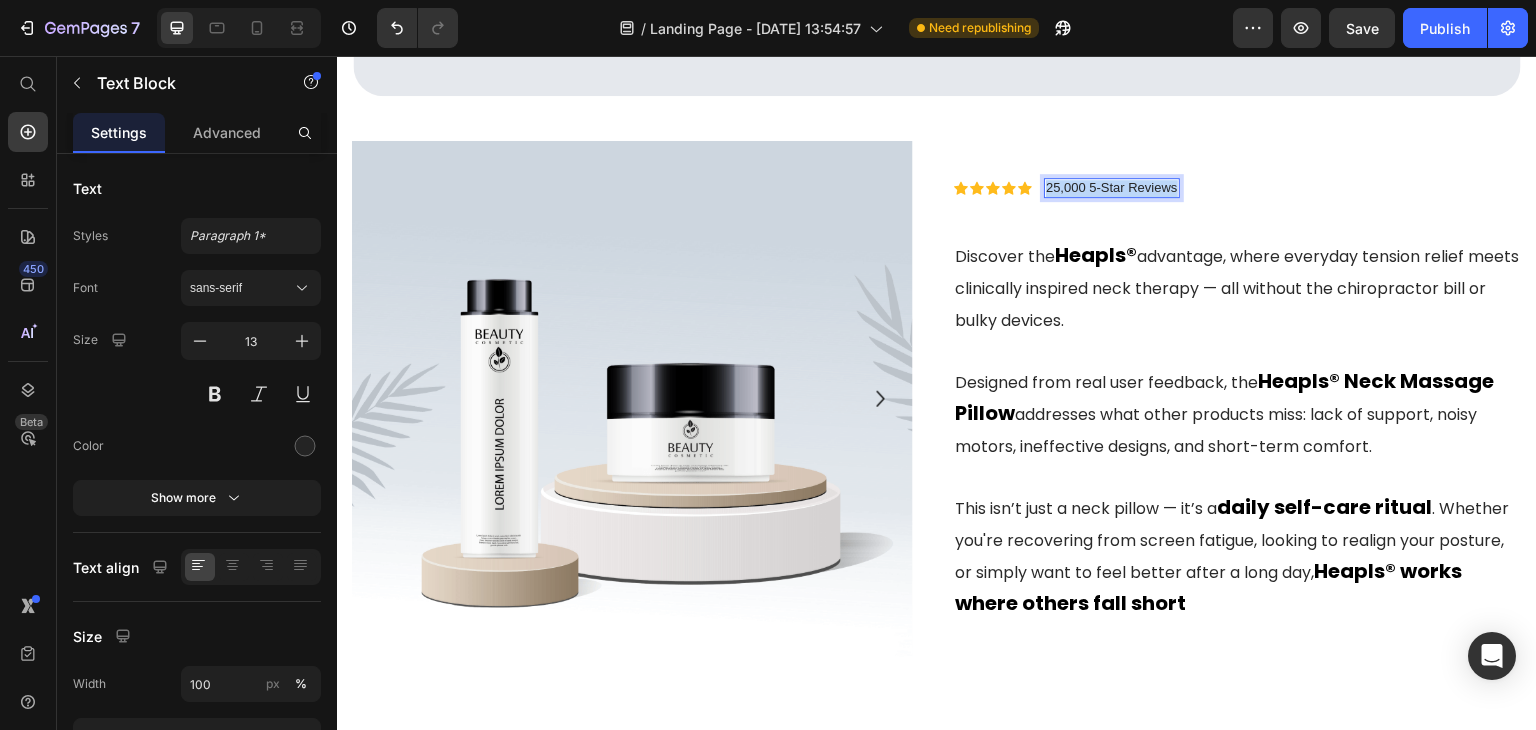 click on "25,000 5-Star Reviews" at bounding box center [1112, 188] 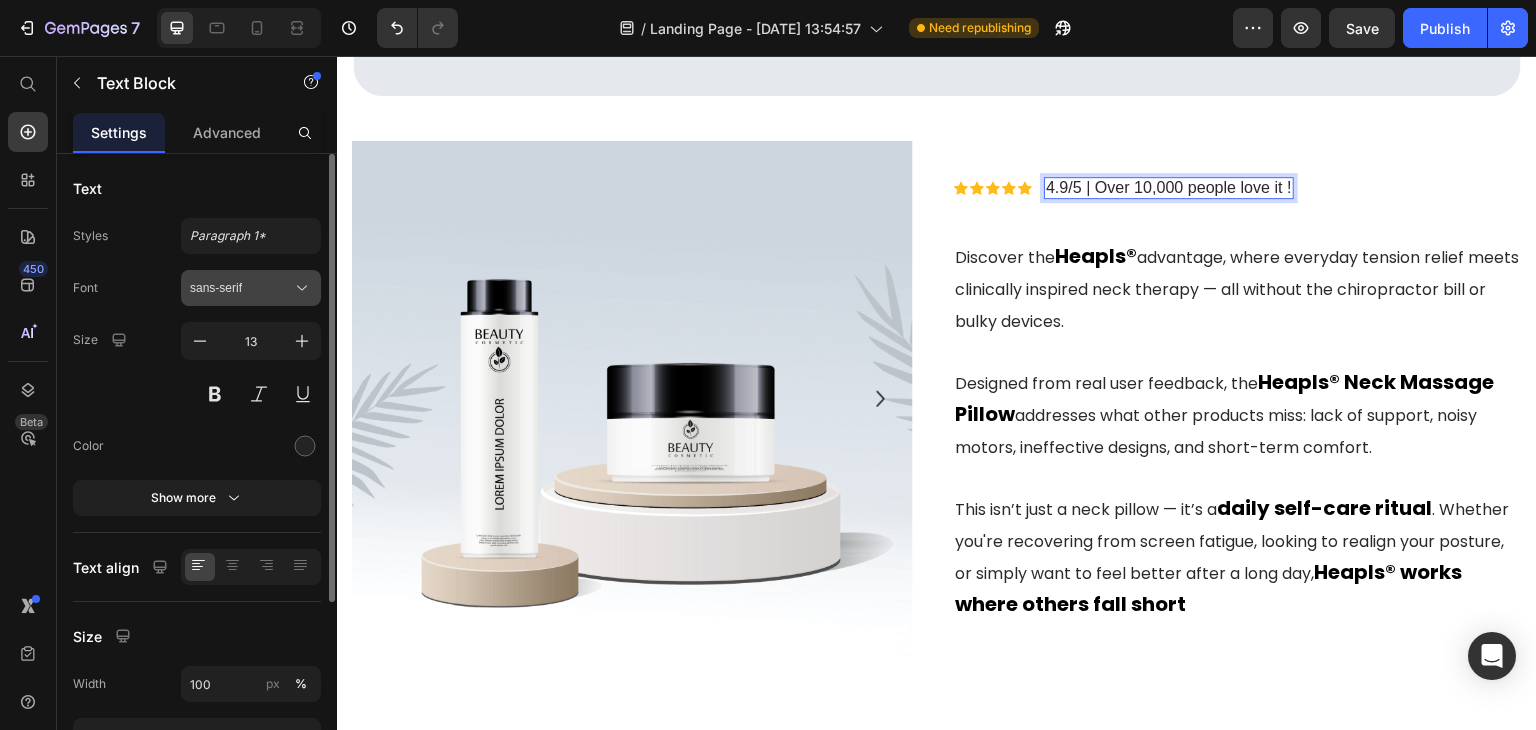 click on "sans-serif" at bounding box center [241, 288] 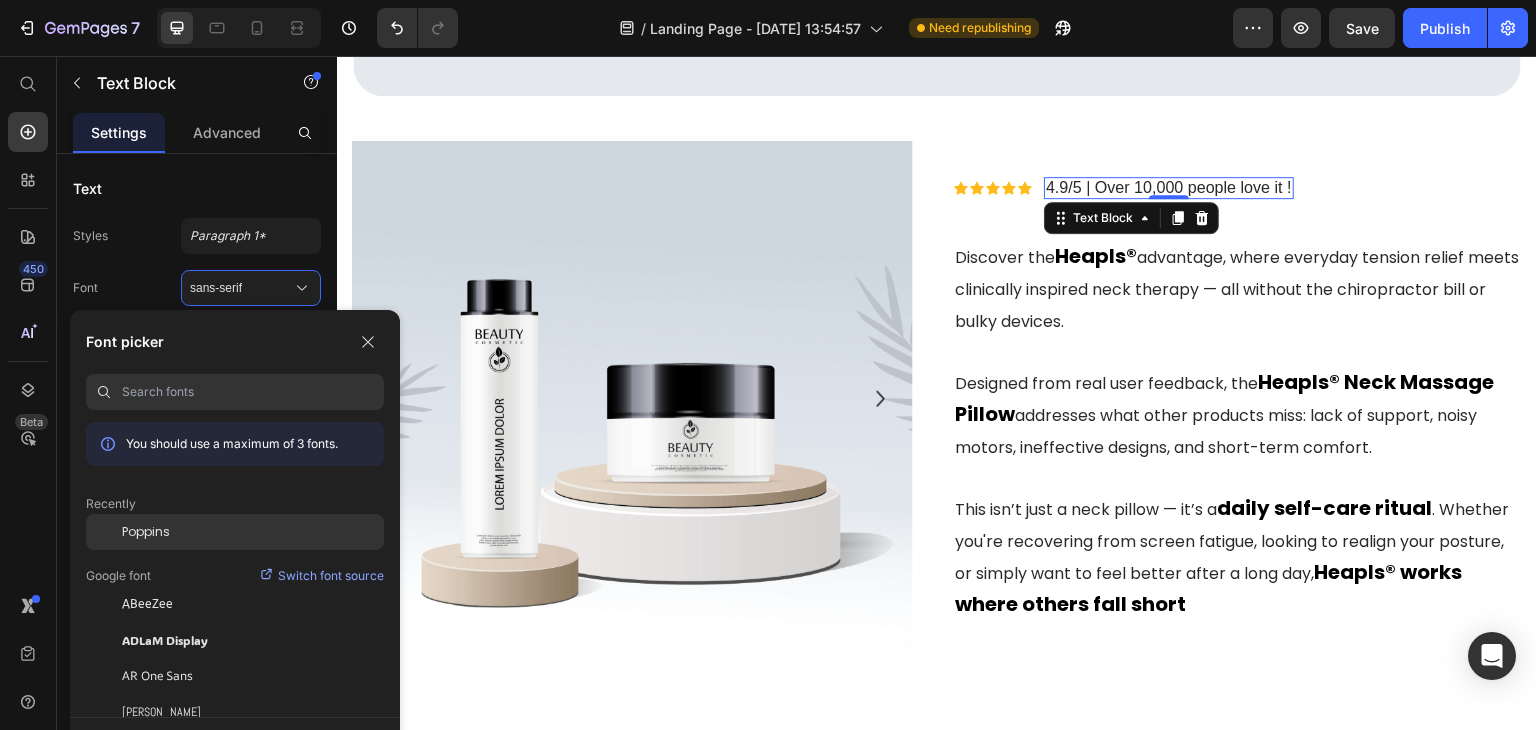 click on "Poppins" 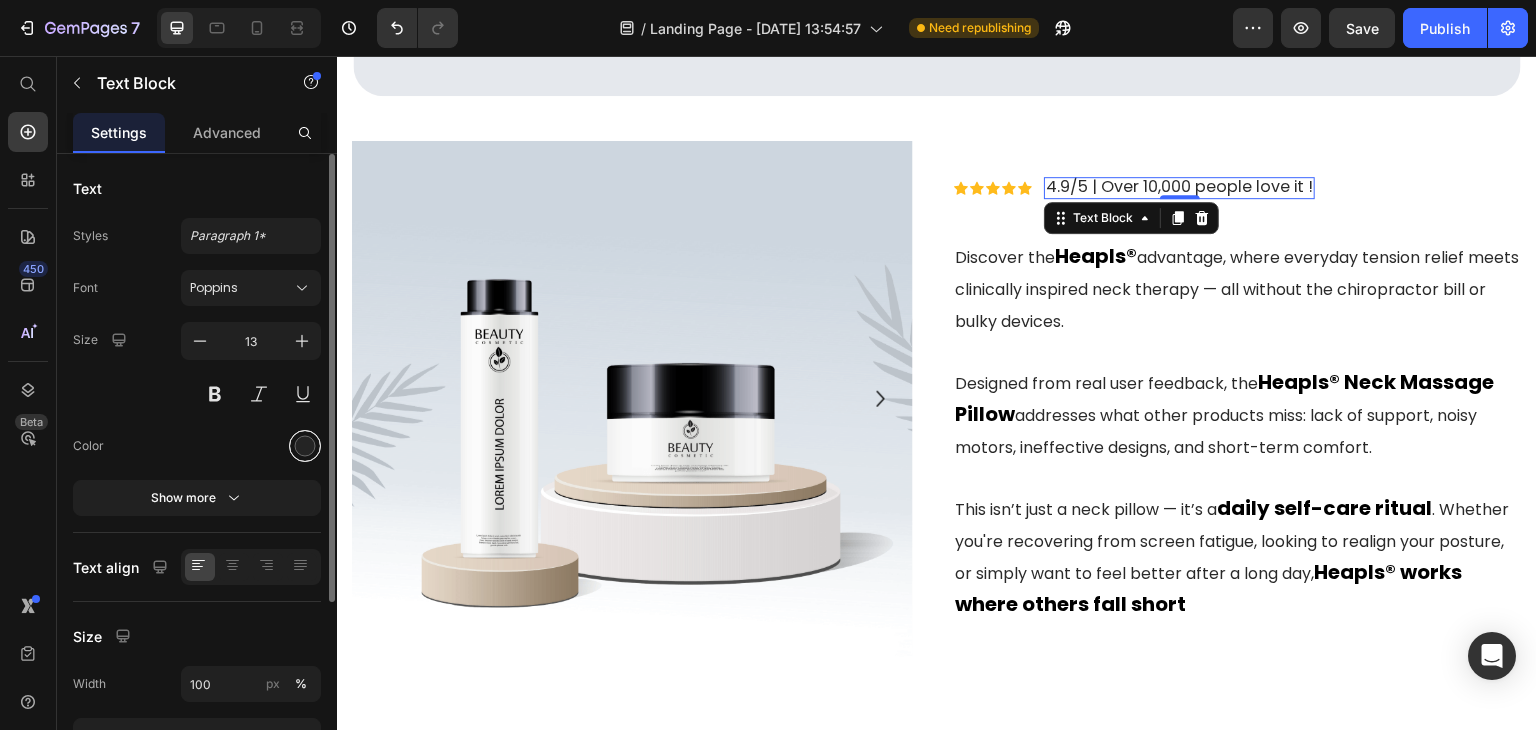 click at bounding box center [305, 446] 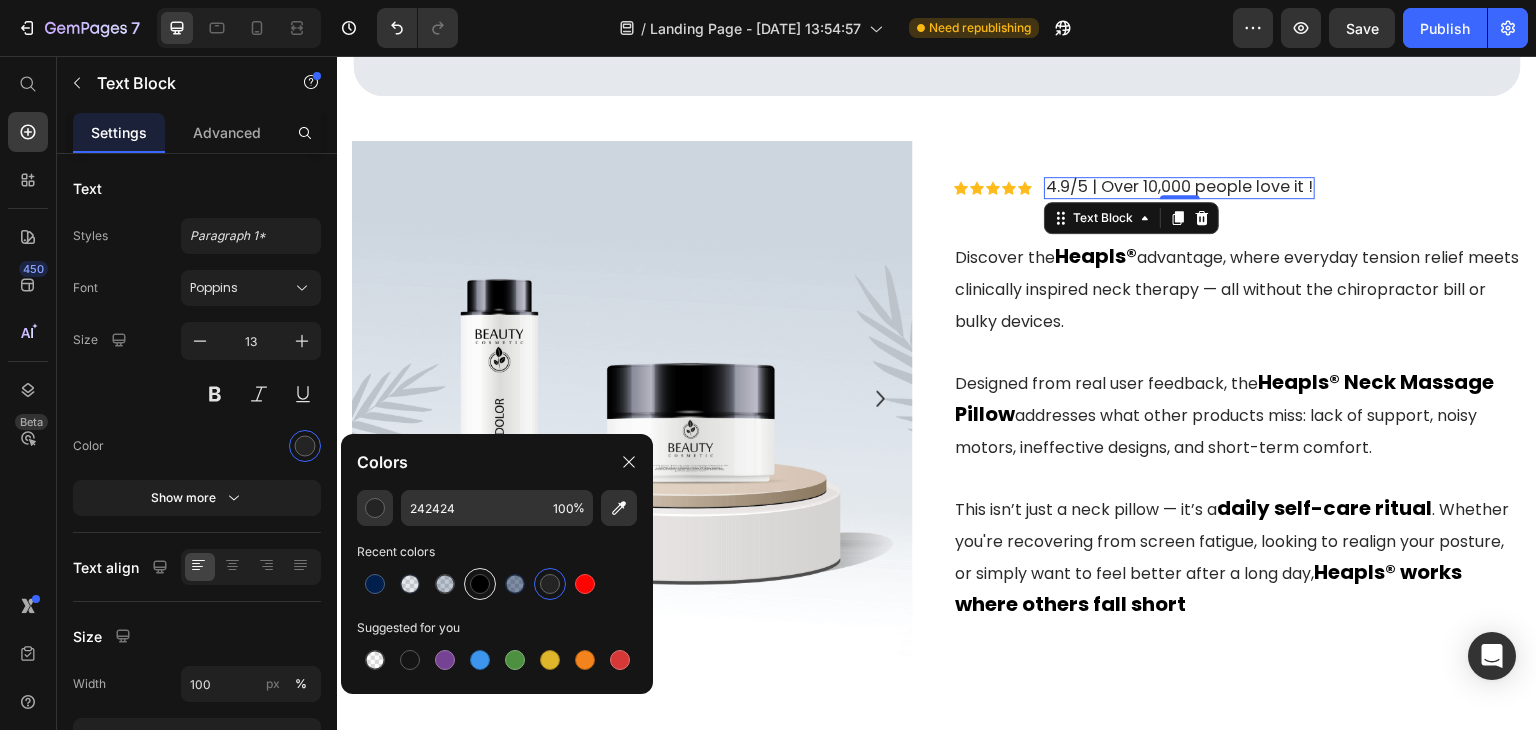 click at bounding box center [480, 584] 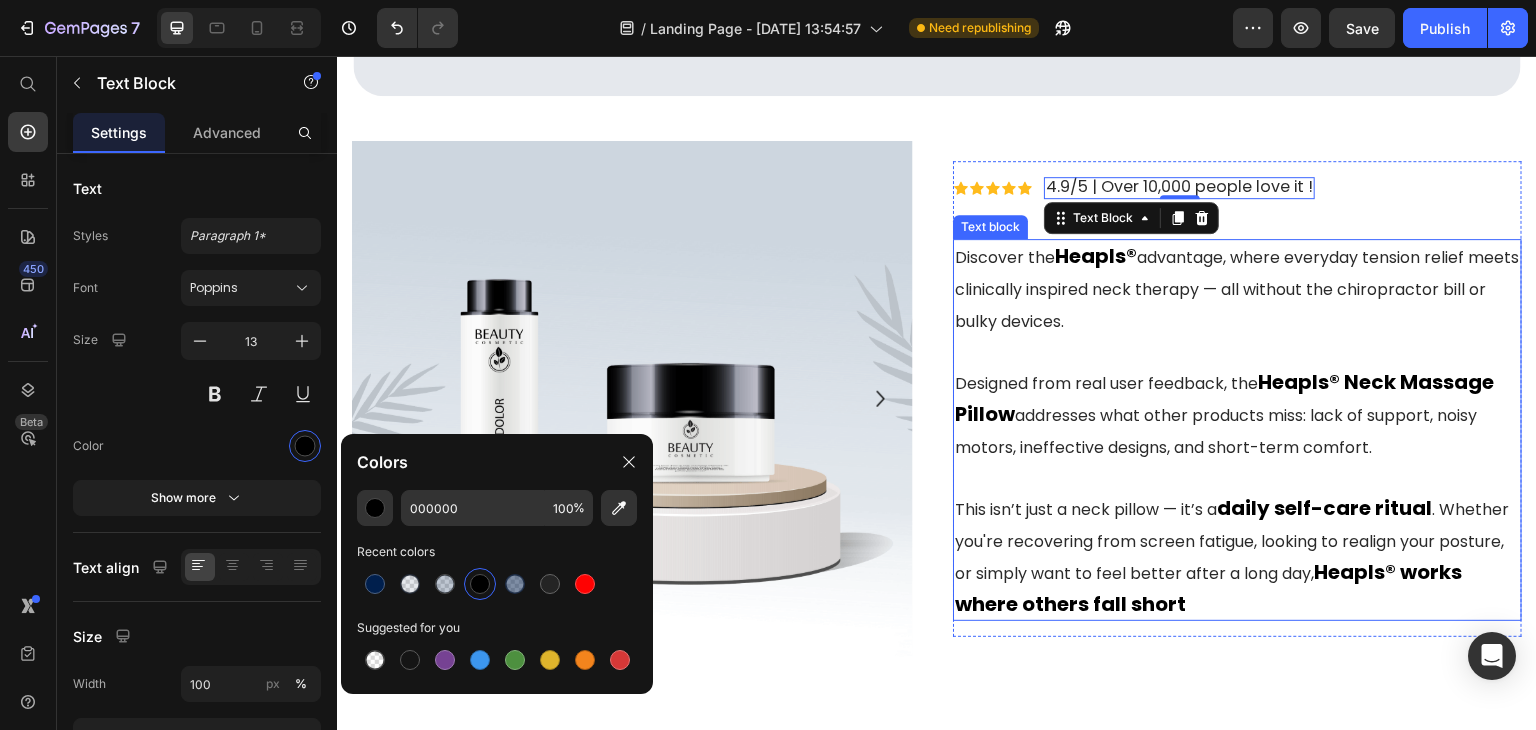 click on "Discover the  Heapls®  advantage, where everyday tension relief meets clinically inspired neck therapy — all without the chiropractor bill or bulky devices. Designed from real user feedback, the  Heapls® Neck Massage Pillow  addresses what other products miss: lack of support, noisy motors, ineffective designs, and short-term comfort. This isn’t just a neck pillow — it’s a  daily self-care ritual . Whether you're recovering from screen fatigue, looking to realign your posture, or simply want to feel better after a long day,  Heapls® works where others fall short" at bounding box center [1237, 430] 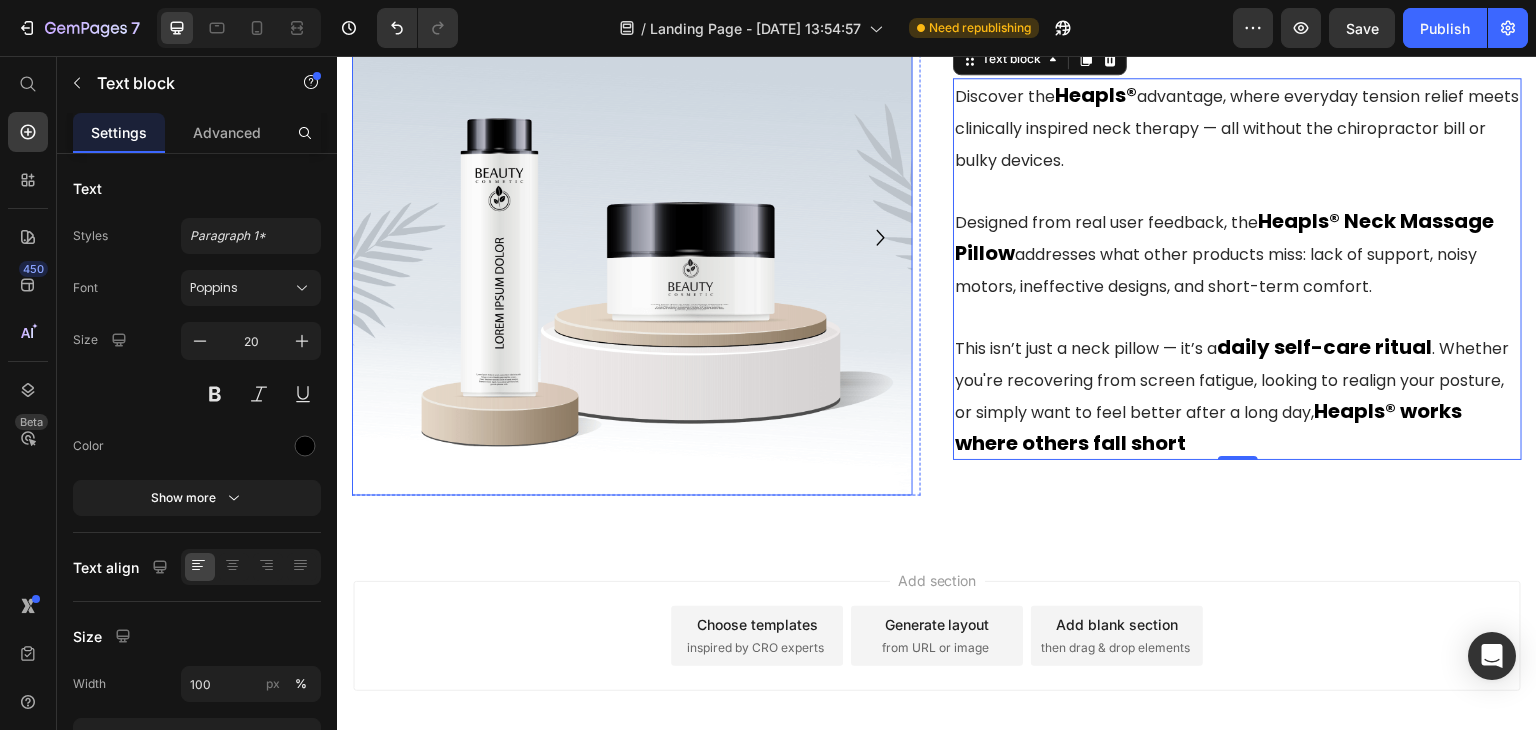 scroll, scrollTop: 8632, scrollLeft: 0, axis: vertical 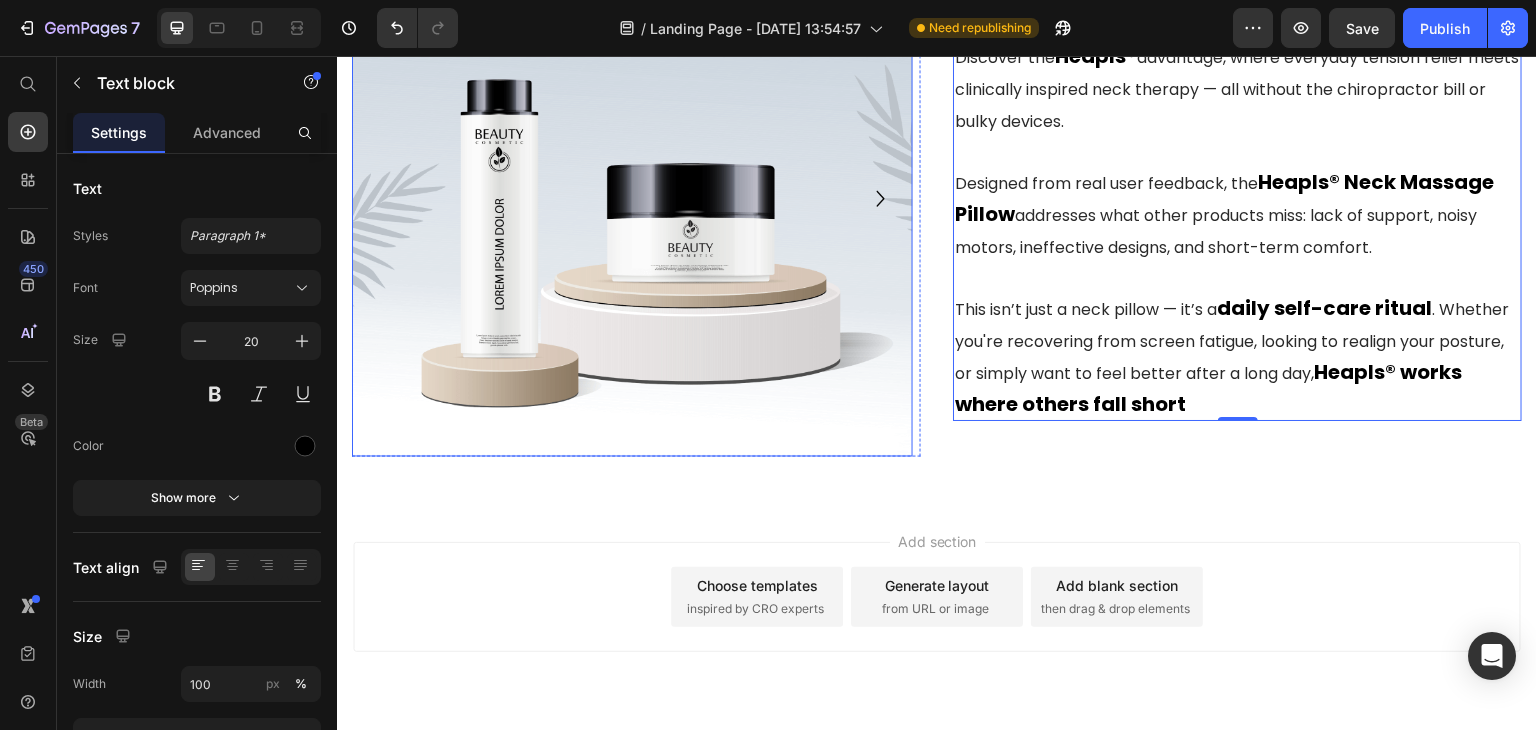 click at bounding box center [632, 199] 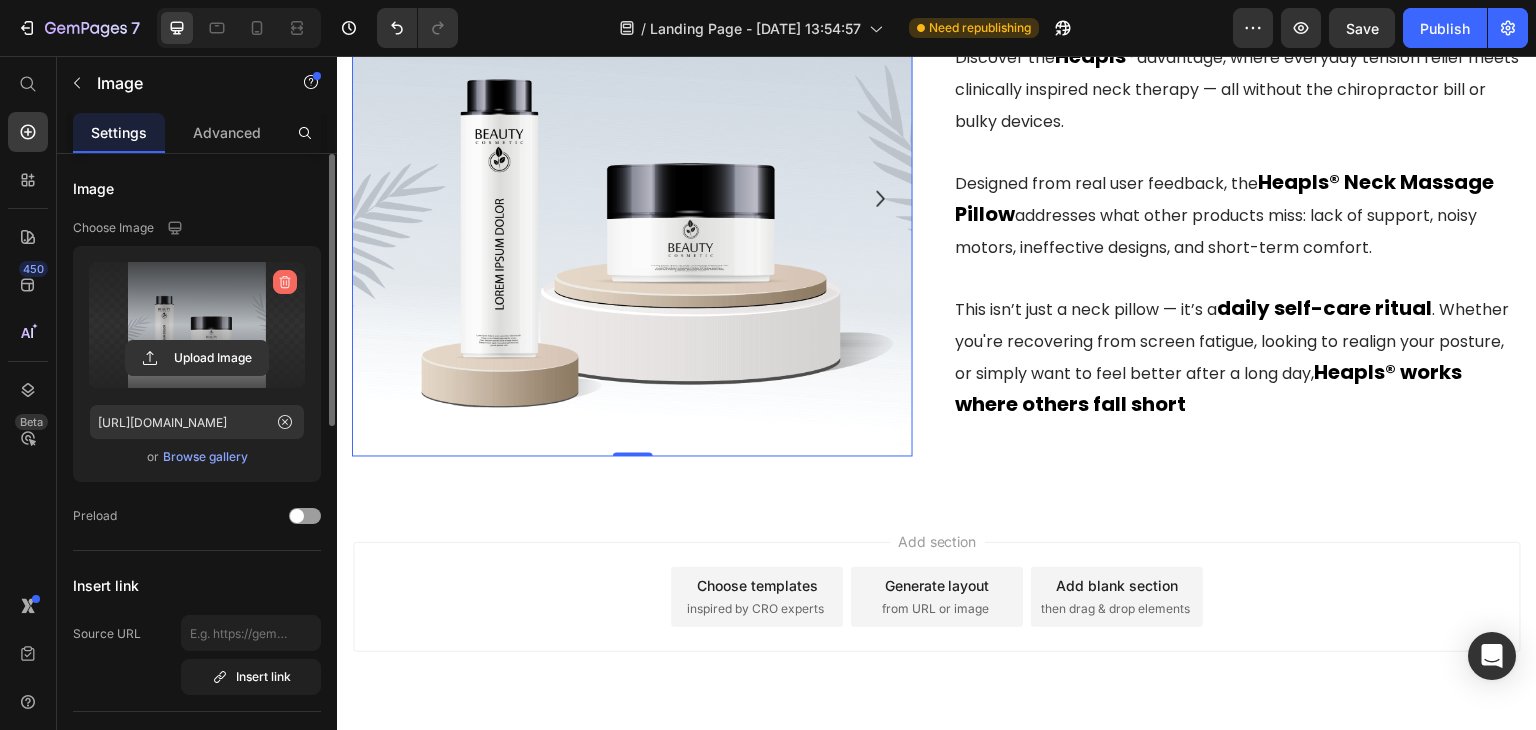 click 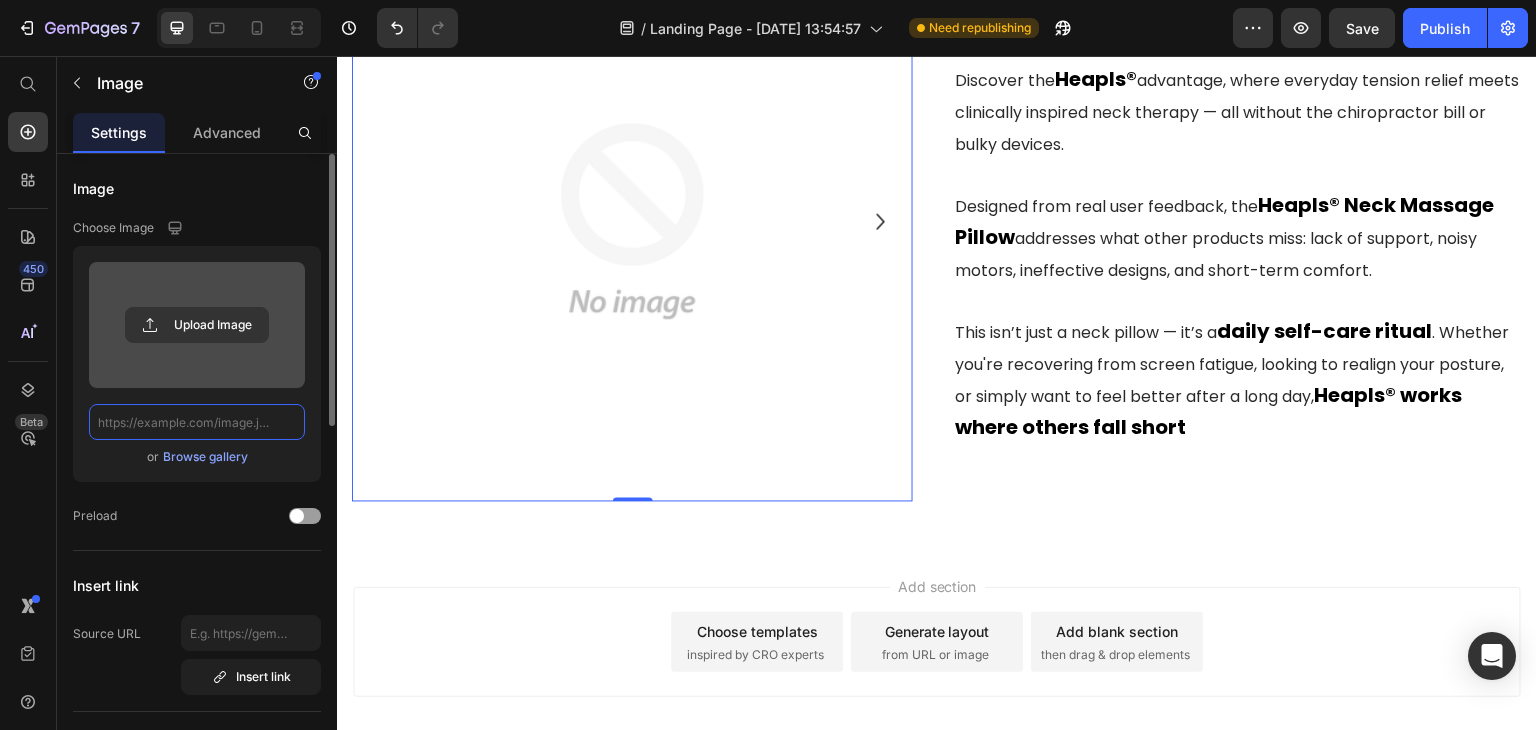 scroll, scrollTop: 0, scrollLeft: 0, axis: both 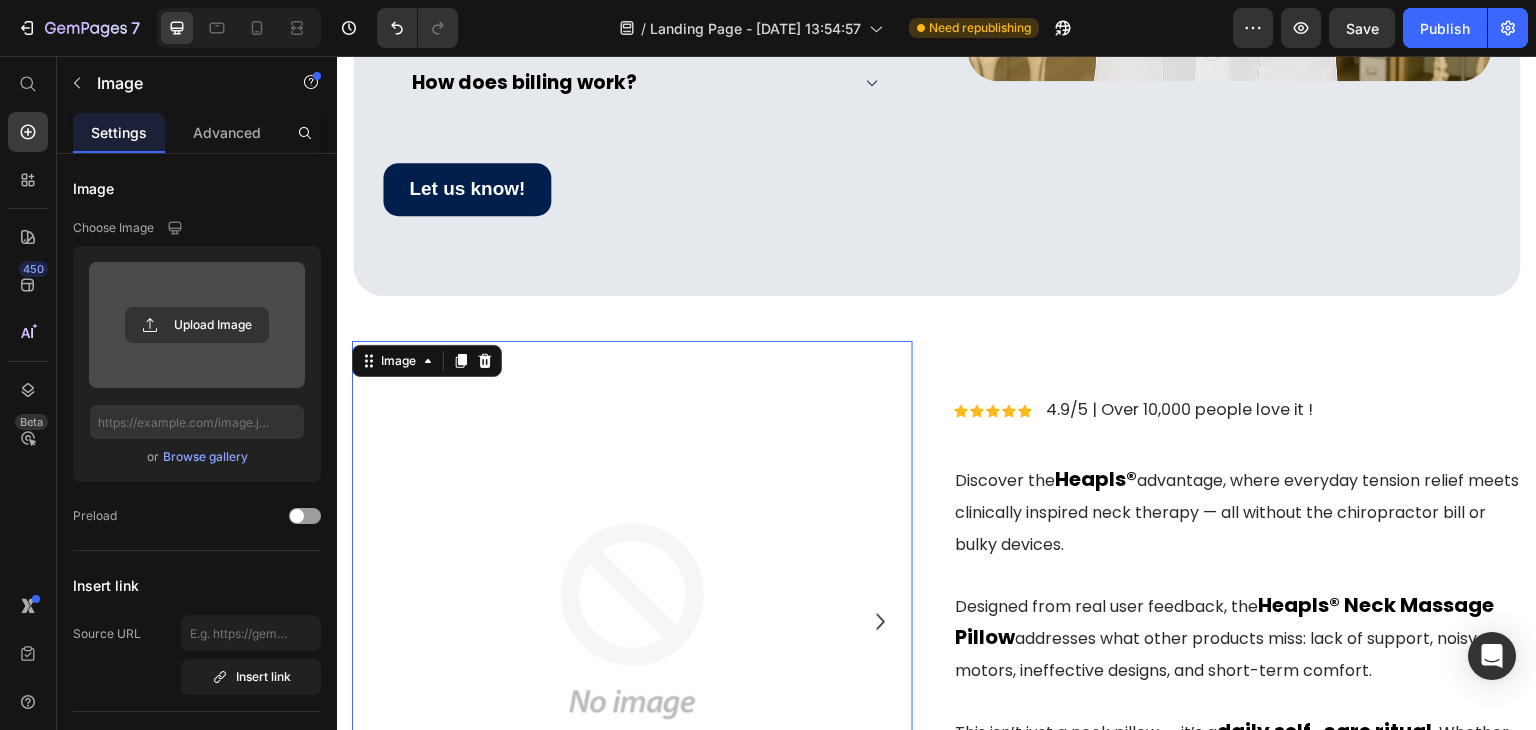 click at bounding box center (632, 621) 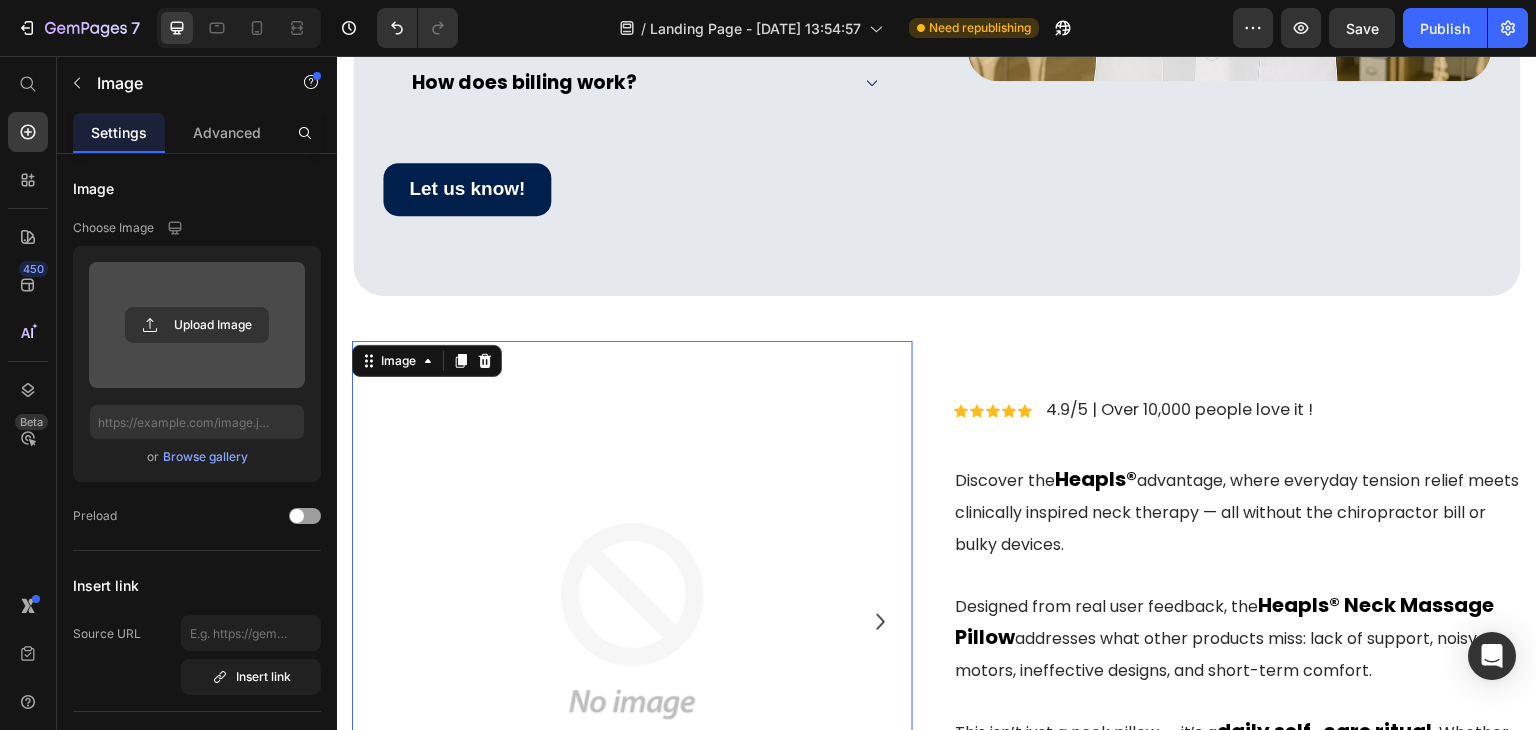 click on "Browse gallery" at bounding box center (205, 457) 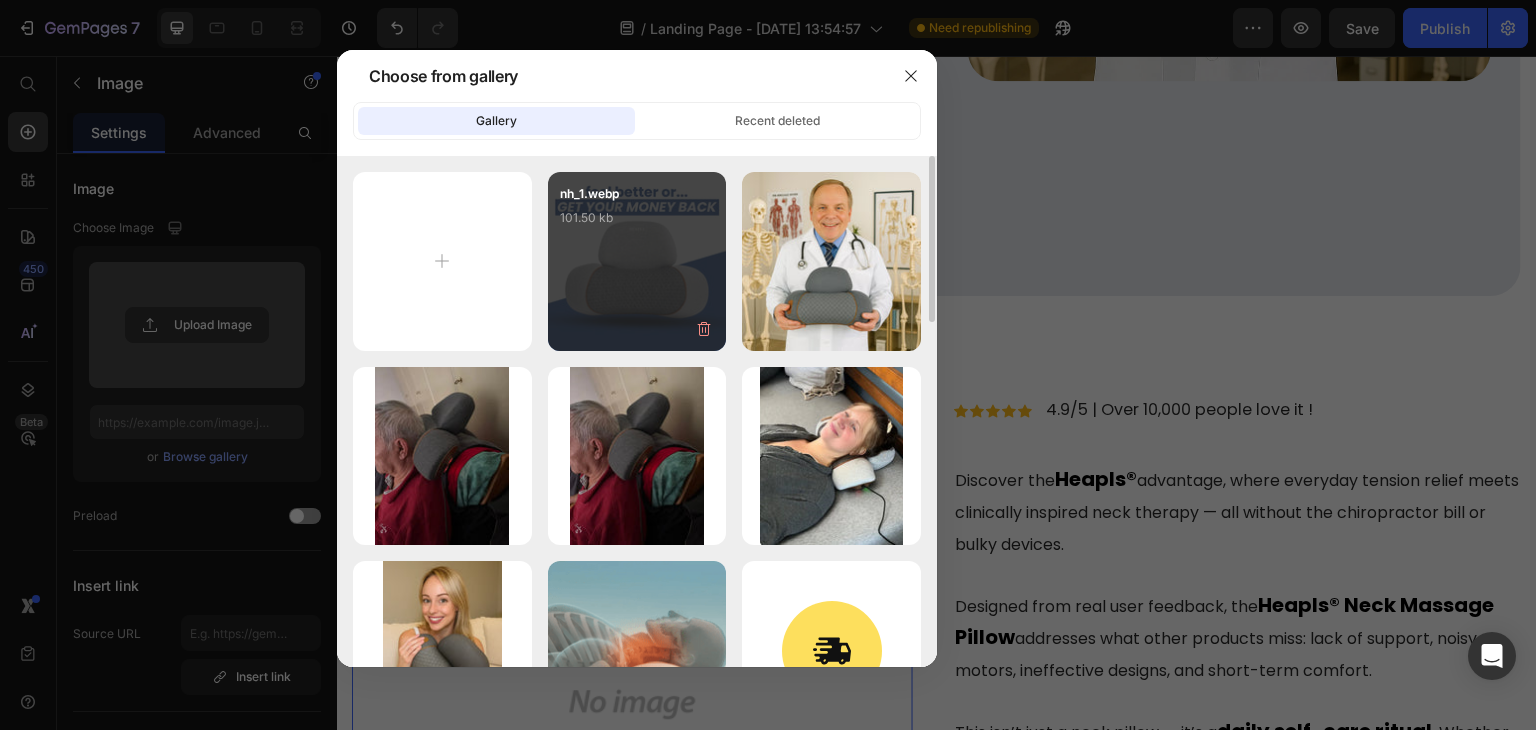 click on "101.50 kb" at bounding box center (637, 218) 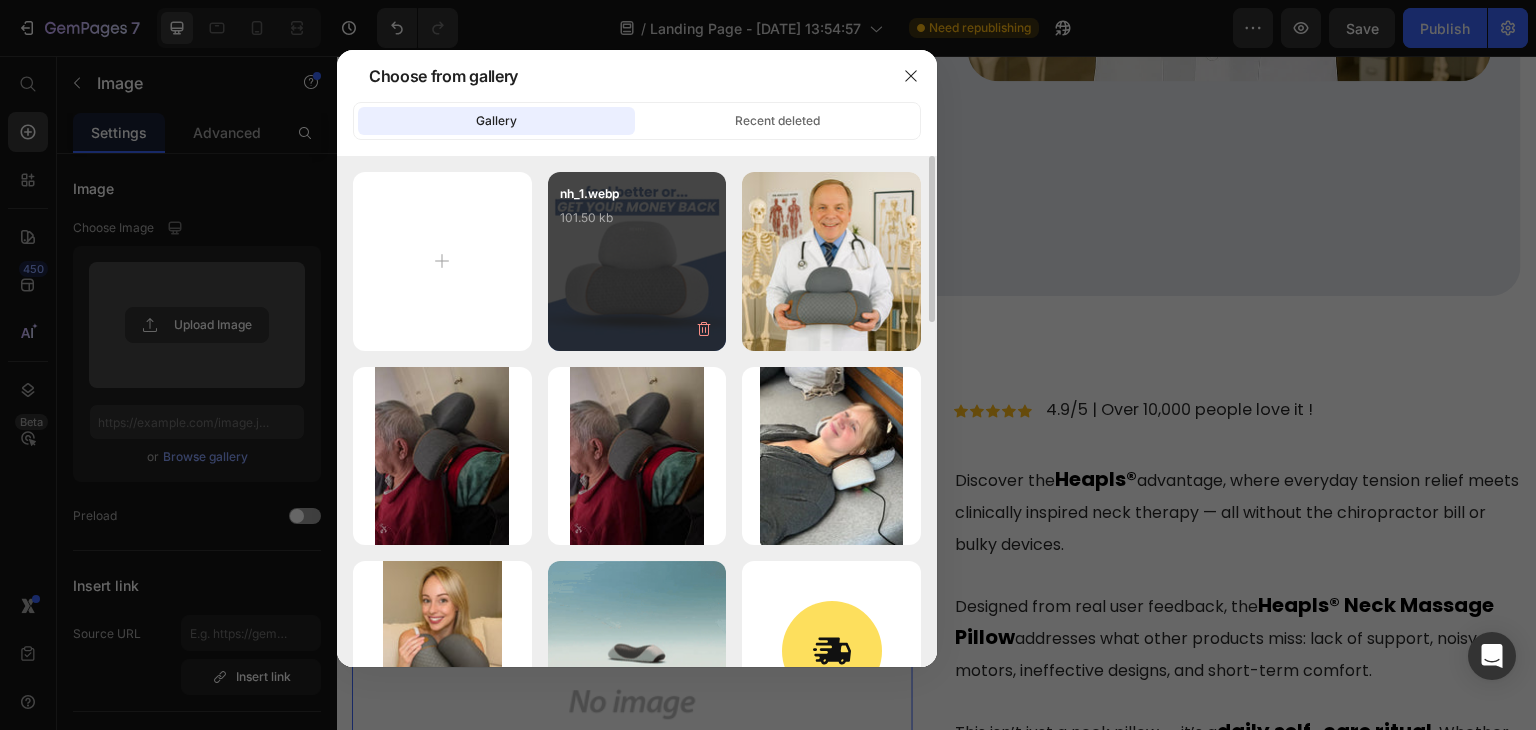 type on "[URL][DOMAIN_NAME]" 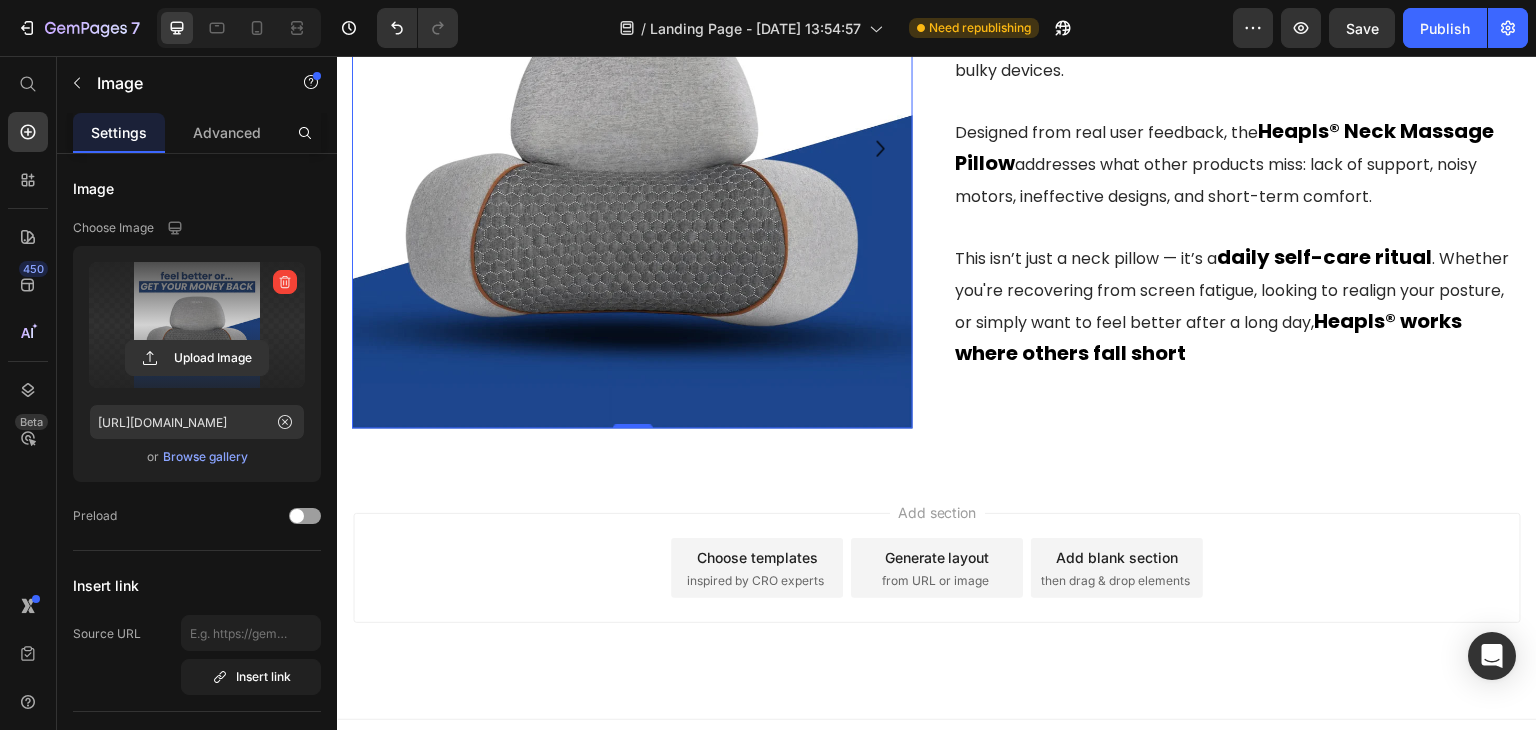 scroll, scrollTop: 8732, scrollLeft: 0, axis: vertical 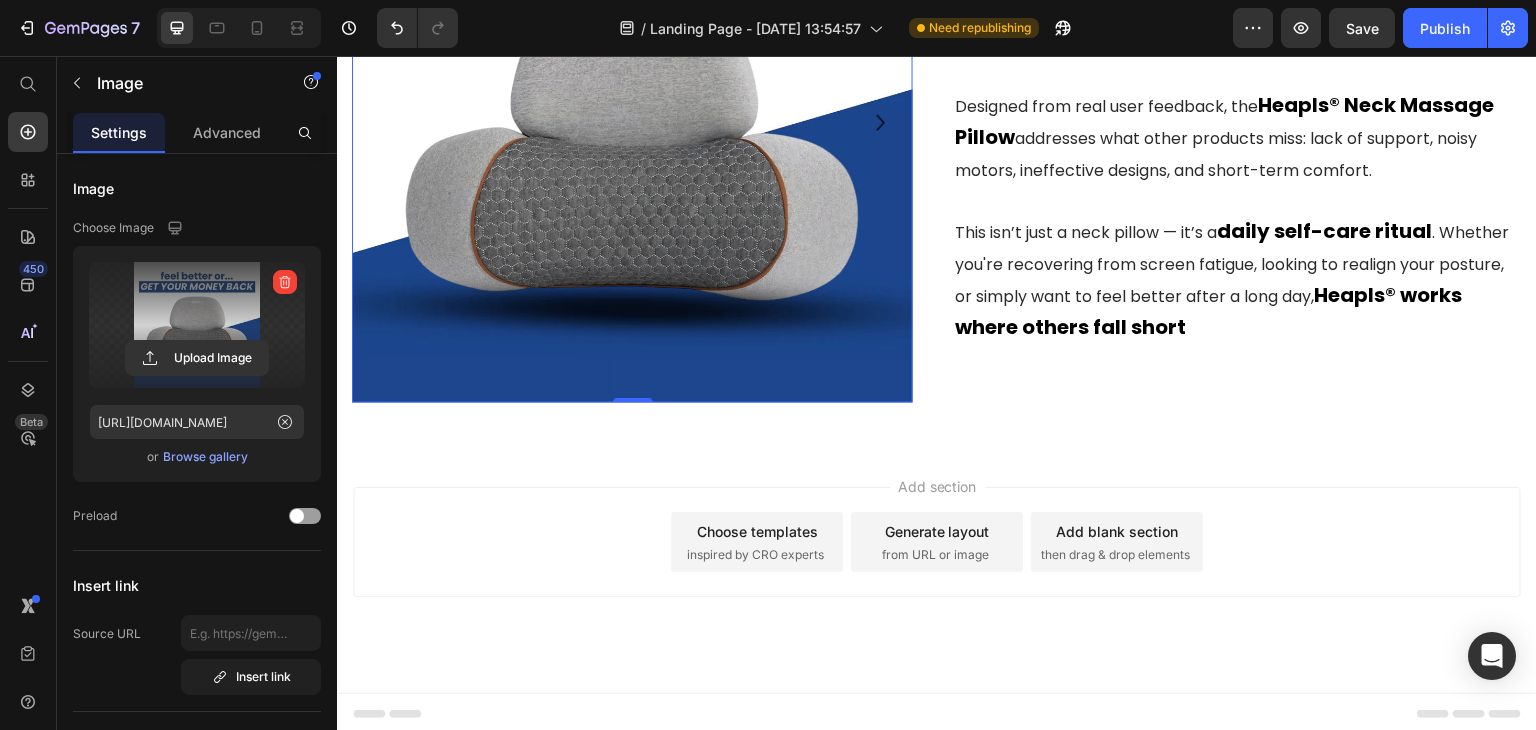 click at bounding box center (632, 121) 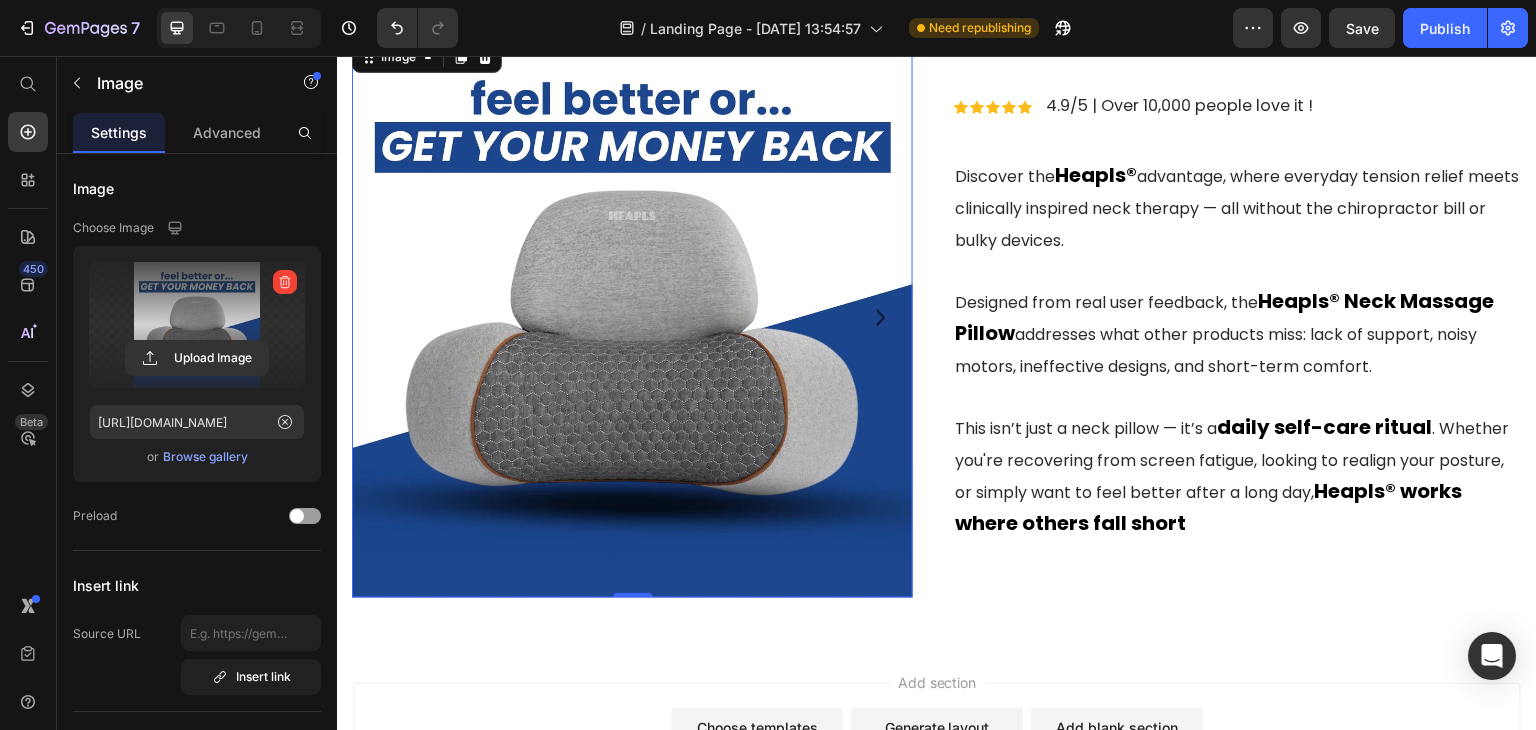 scroll, scrollTop: 8332, scrollLeft: 0, axis: vertical 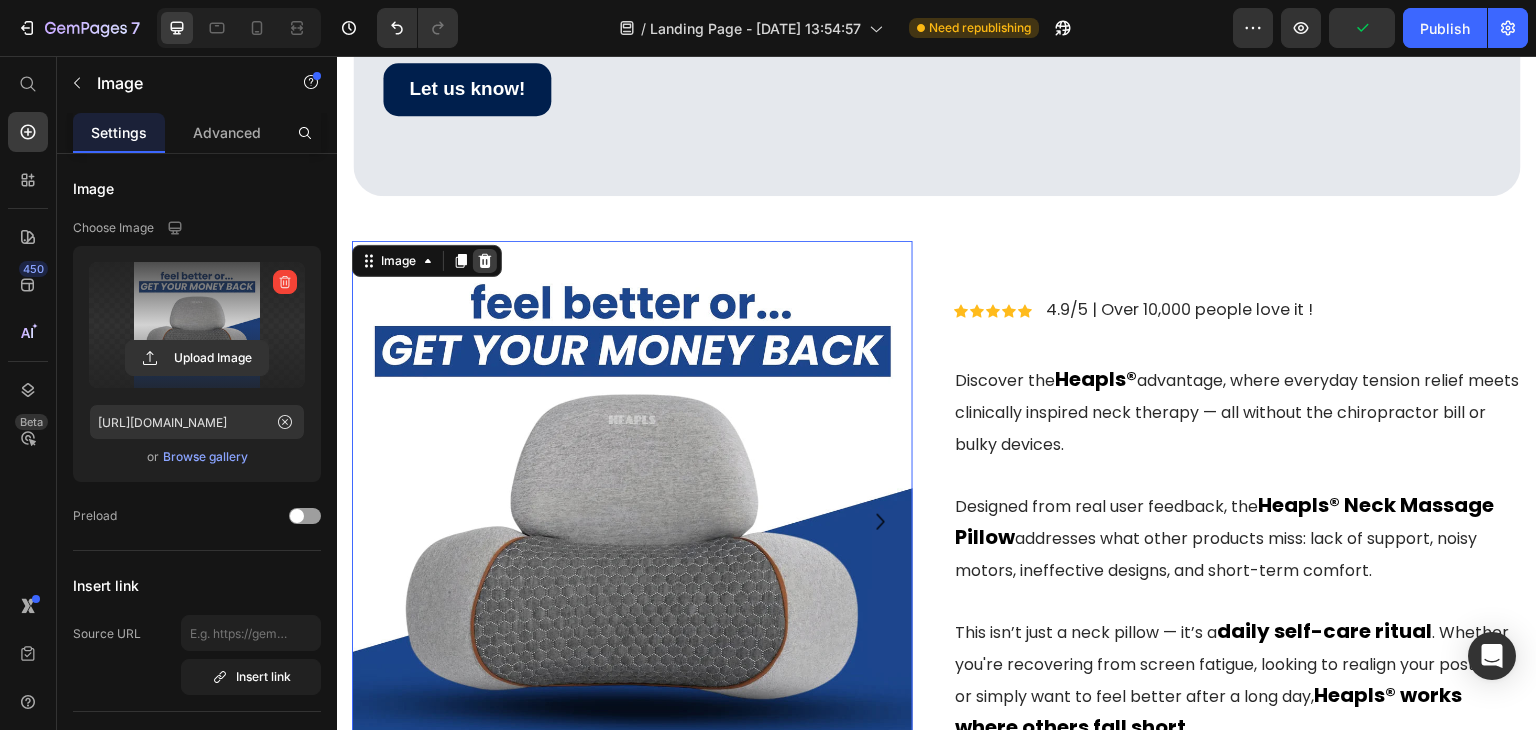 click 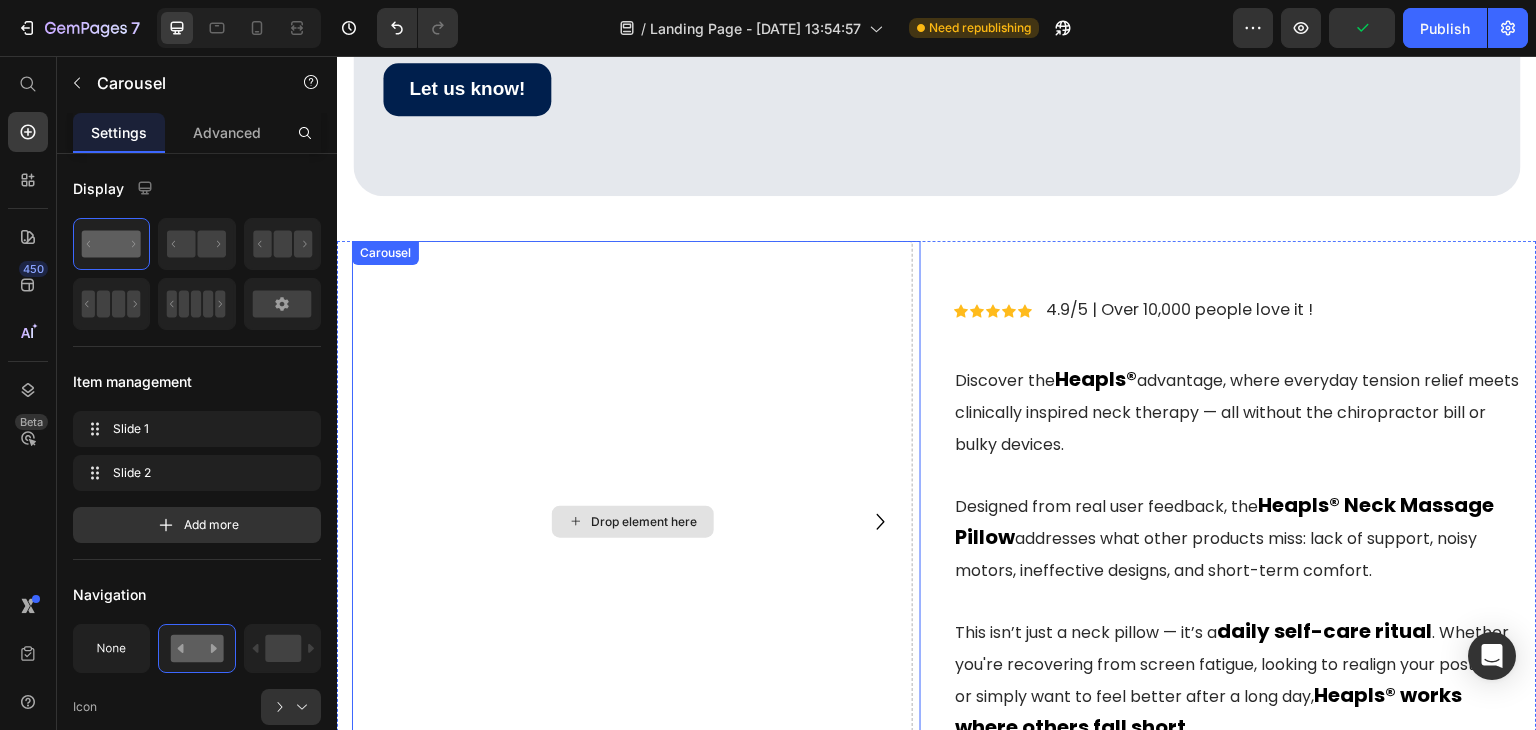 drag, startPoint x: 830, startPoint y: 385, endPoint x: 432, endPoint y: 286, distance: 410.12802 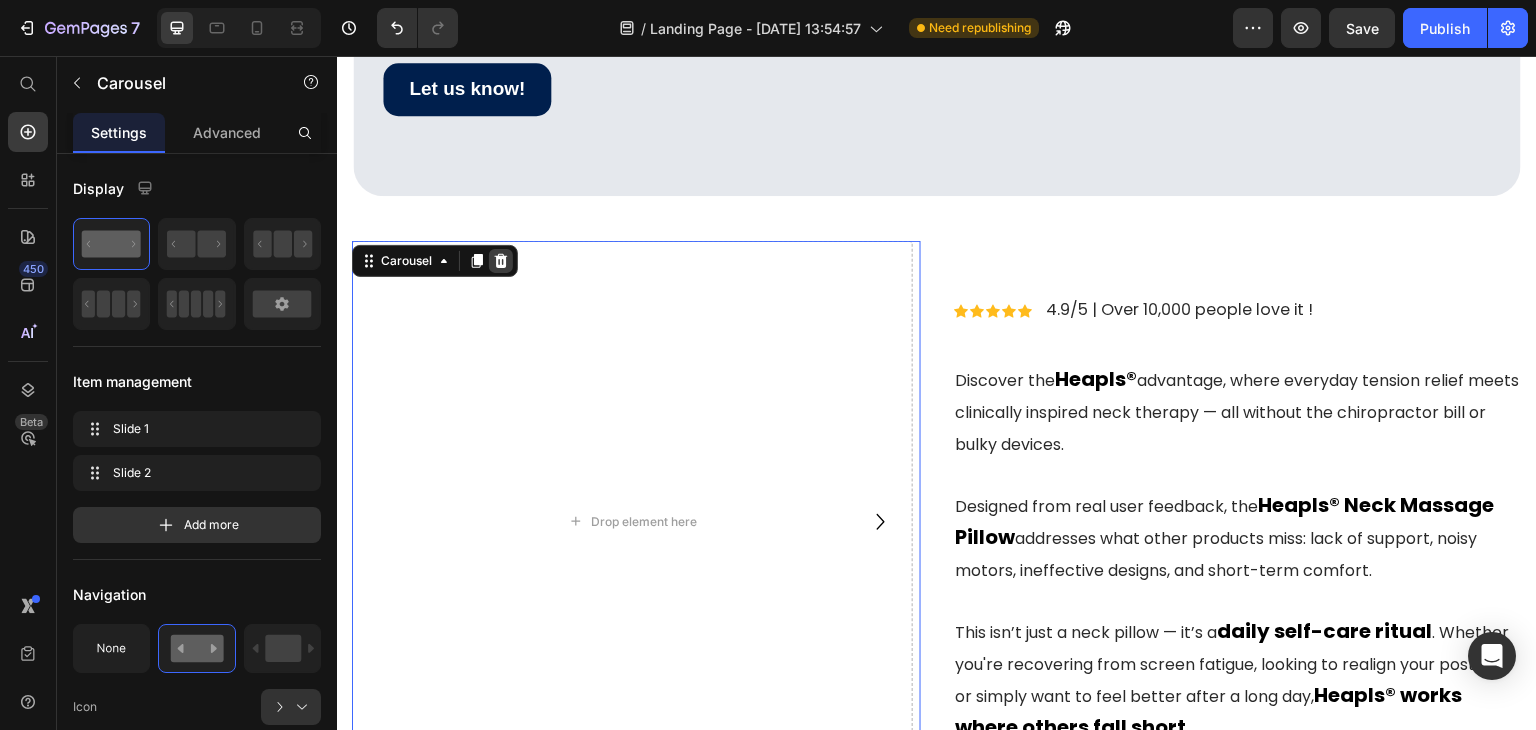 click at bounding box center (501, 261) 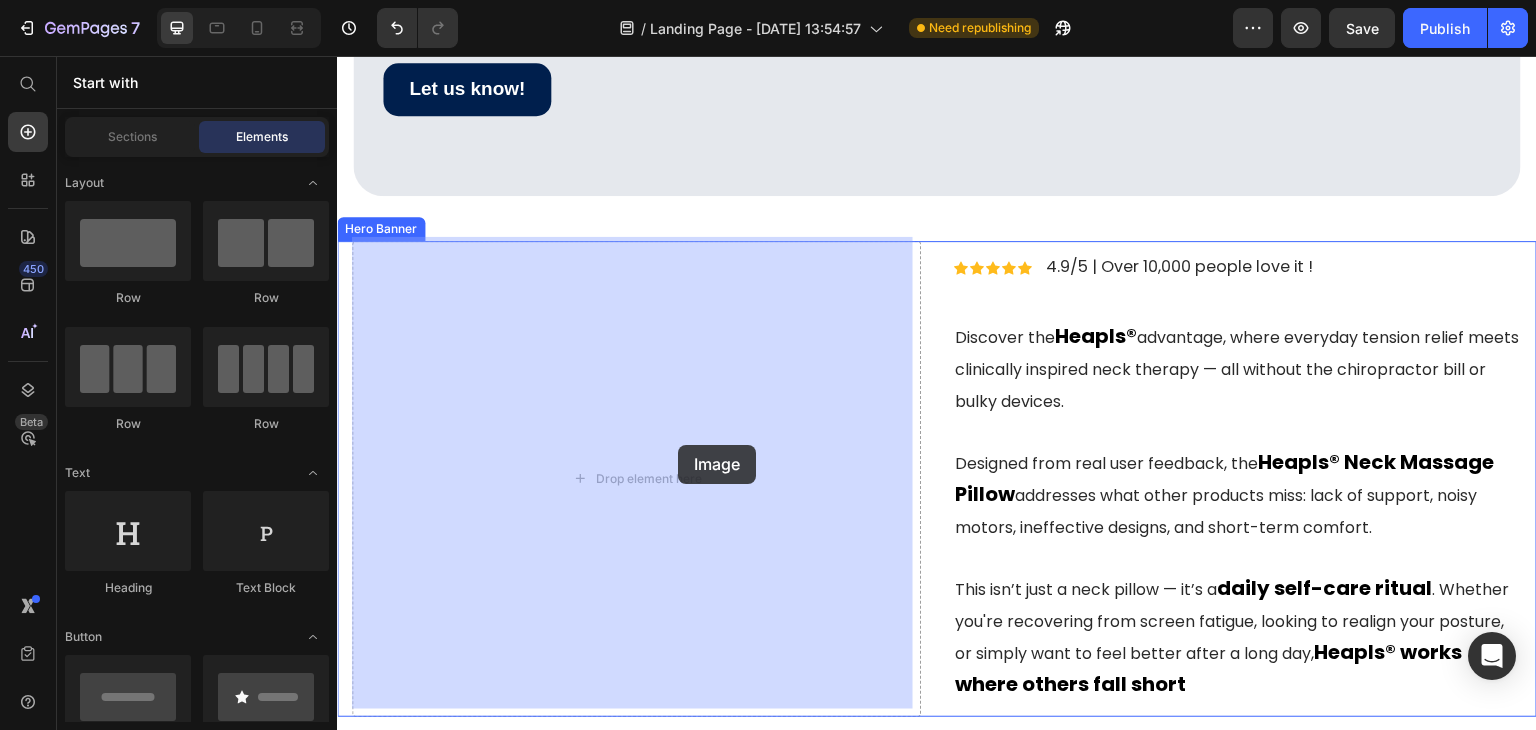 drag, startPoint x: 491, startPoint y: 336, endPoint x: 678, endPoint y: 445, distance: 216.44861 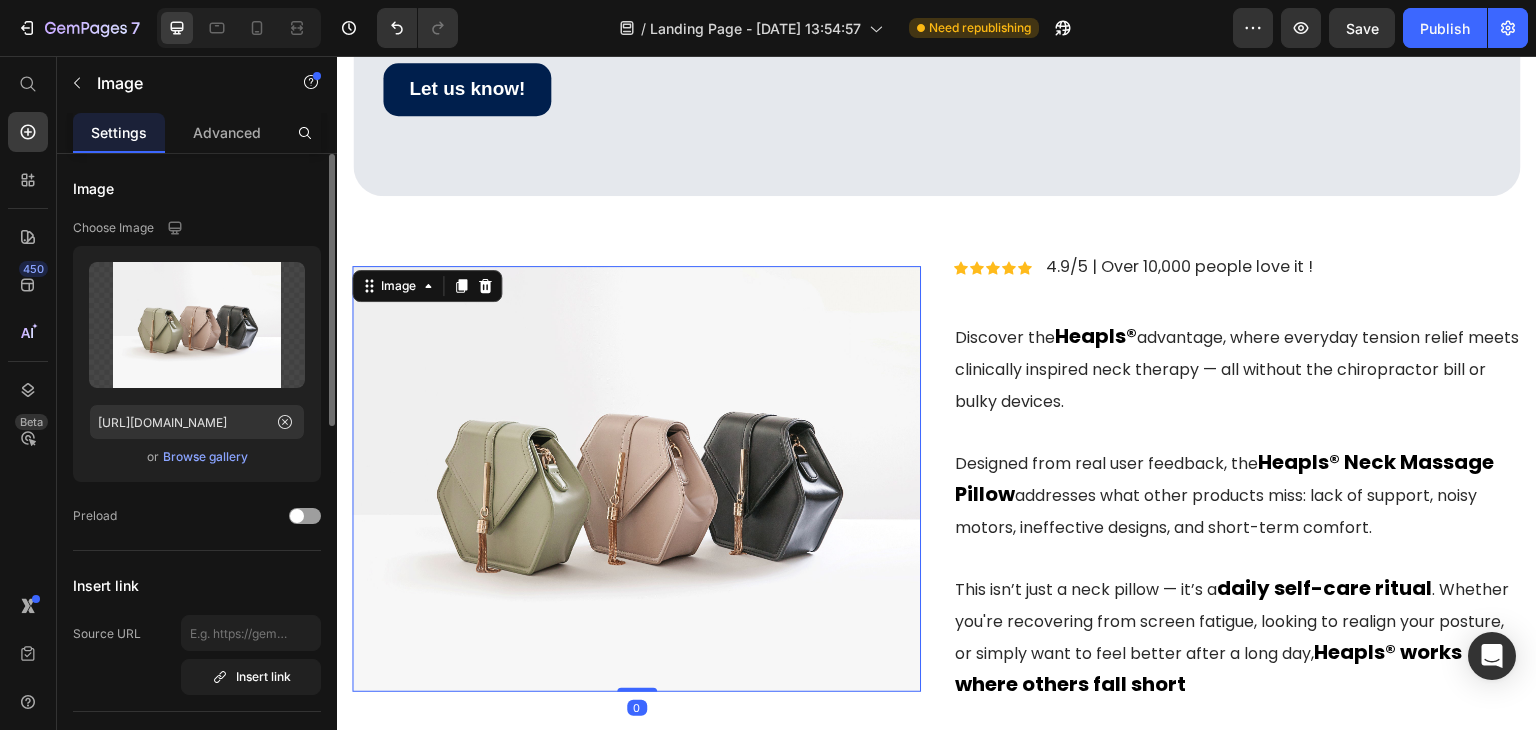 click on "Browse gallery" at bounding box center (205, 457) 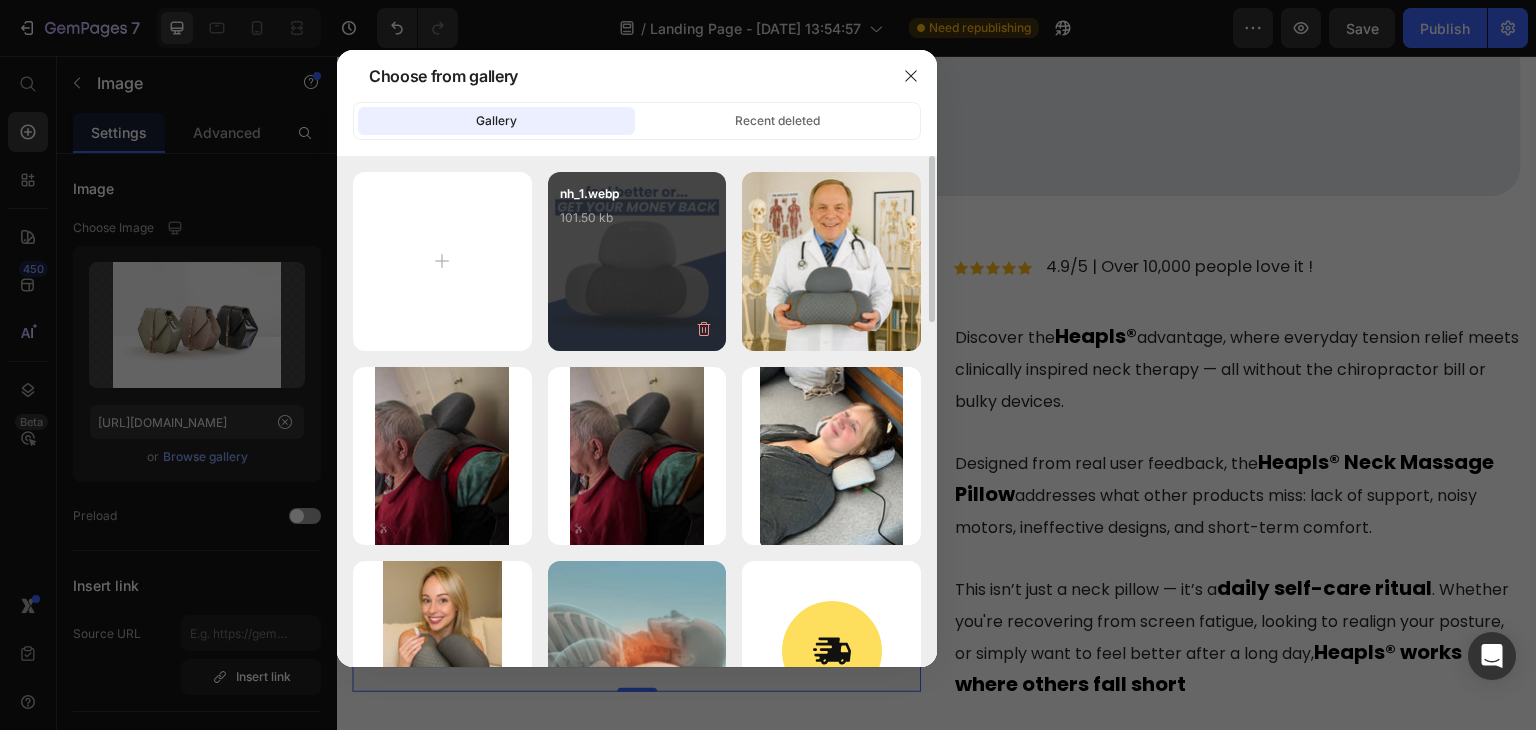 click on "nh_1.webp 101.50 kb" at bounding box center [637, 224] 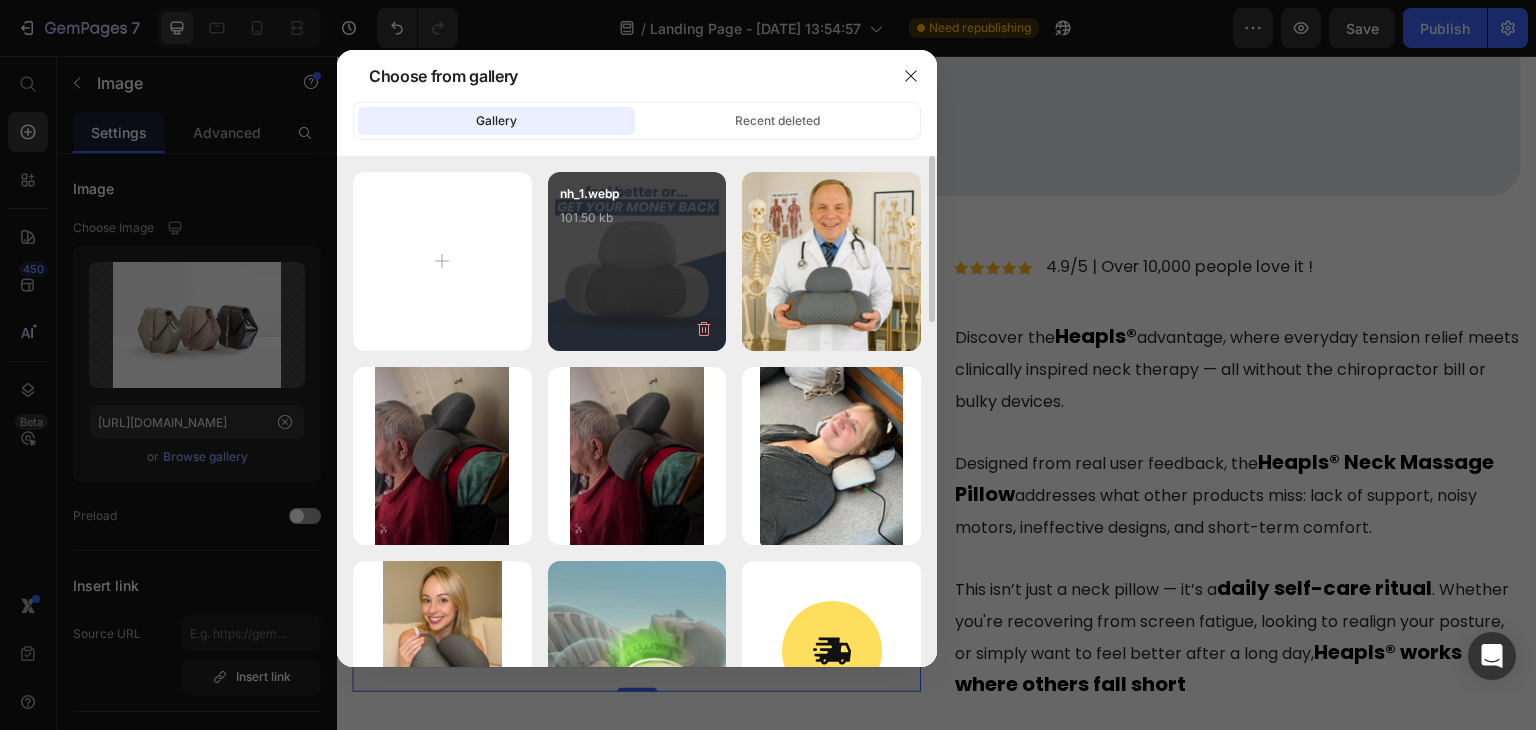 type on "[URL][DOMAIN_NAME]" 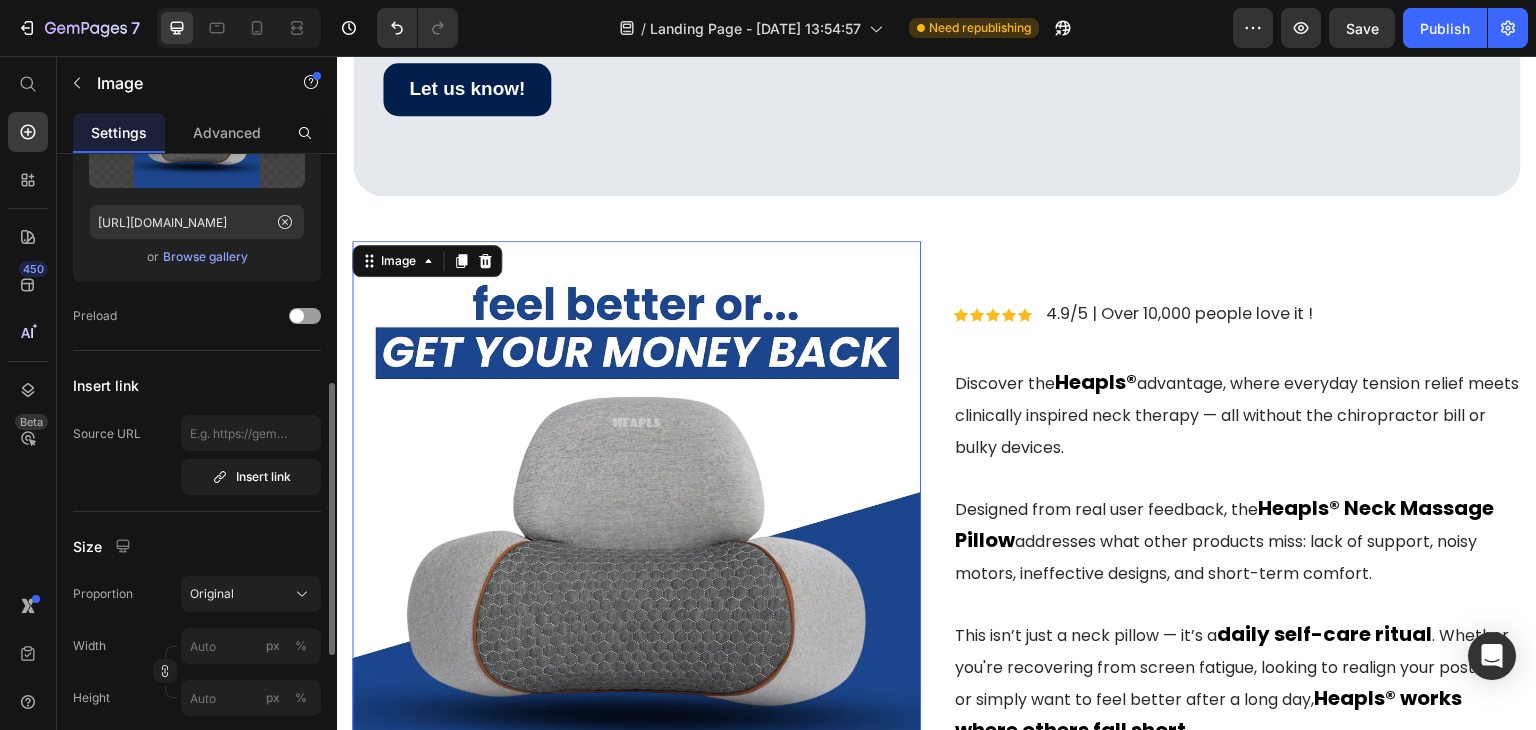 scroll, scrollTop: 500, scrollLeft: 0, axis: vertical 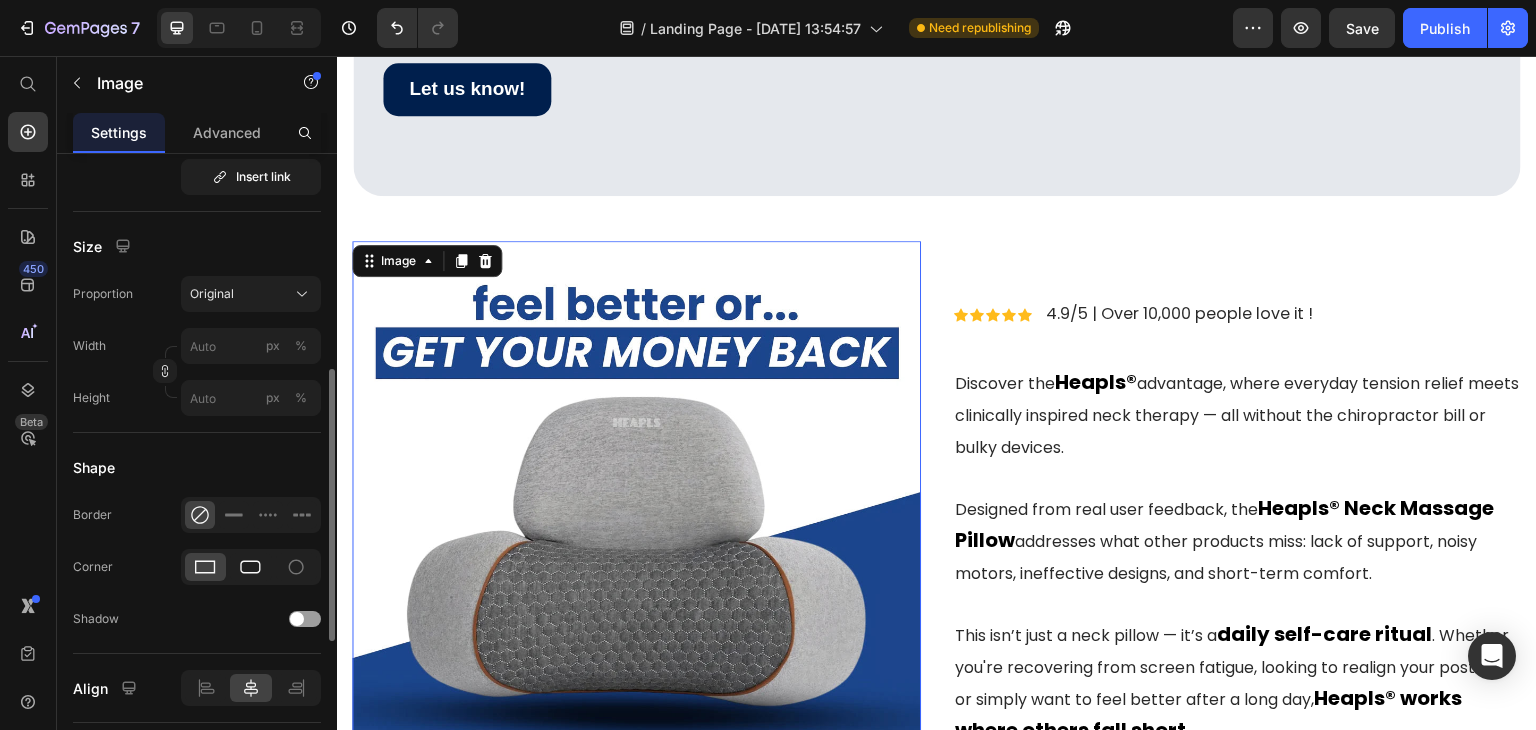 click 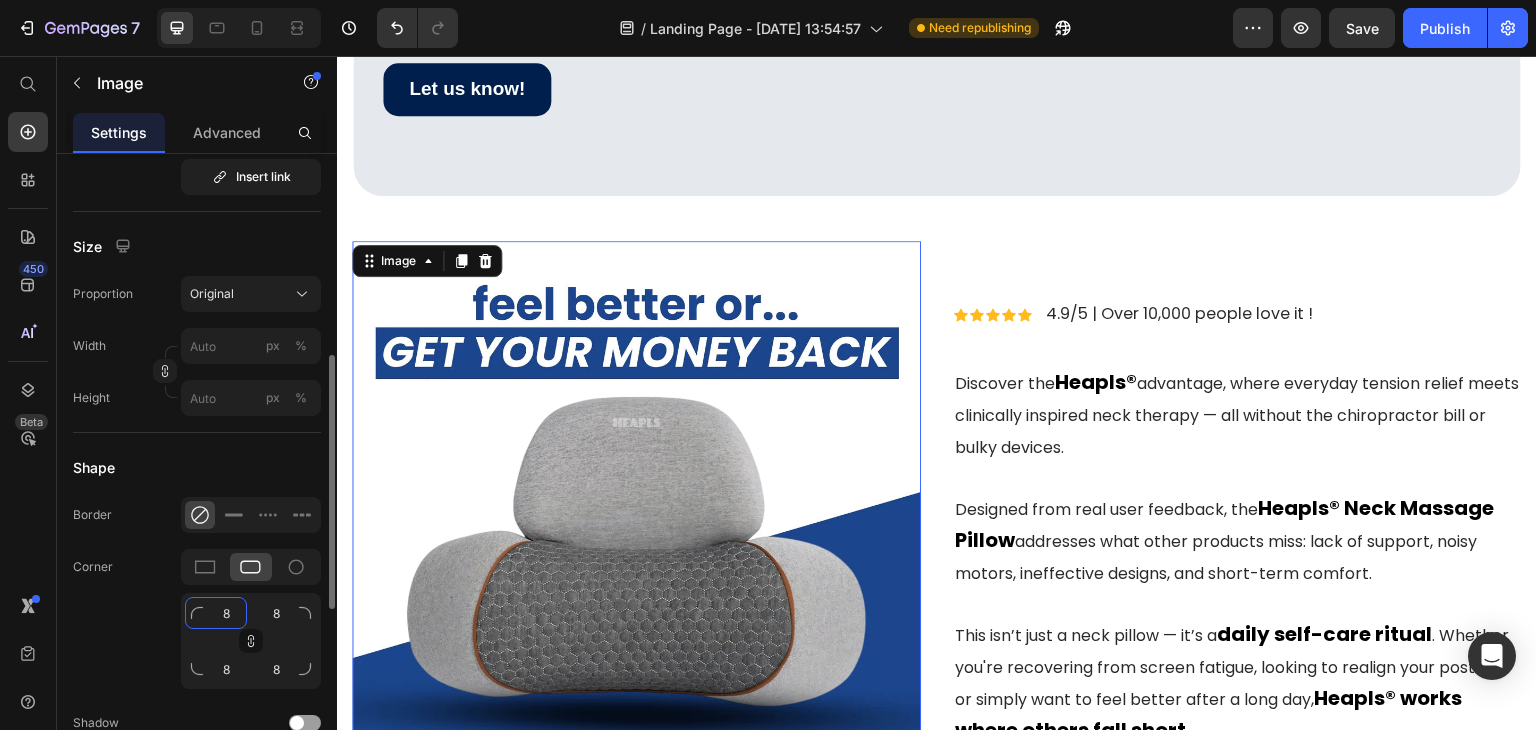 click on "8" 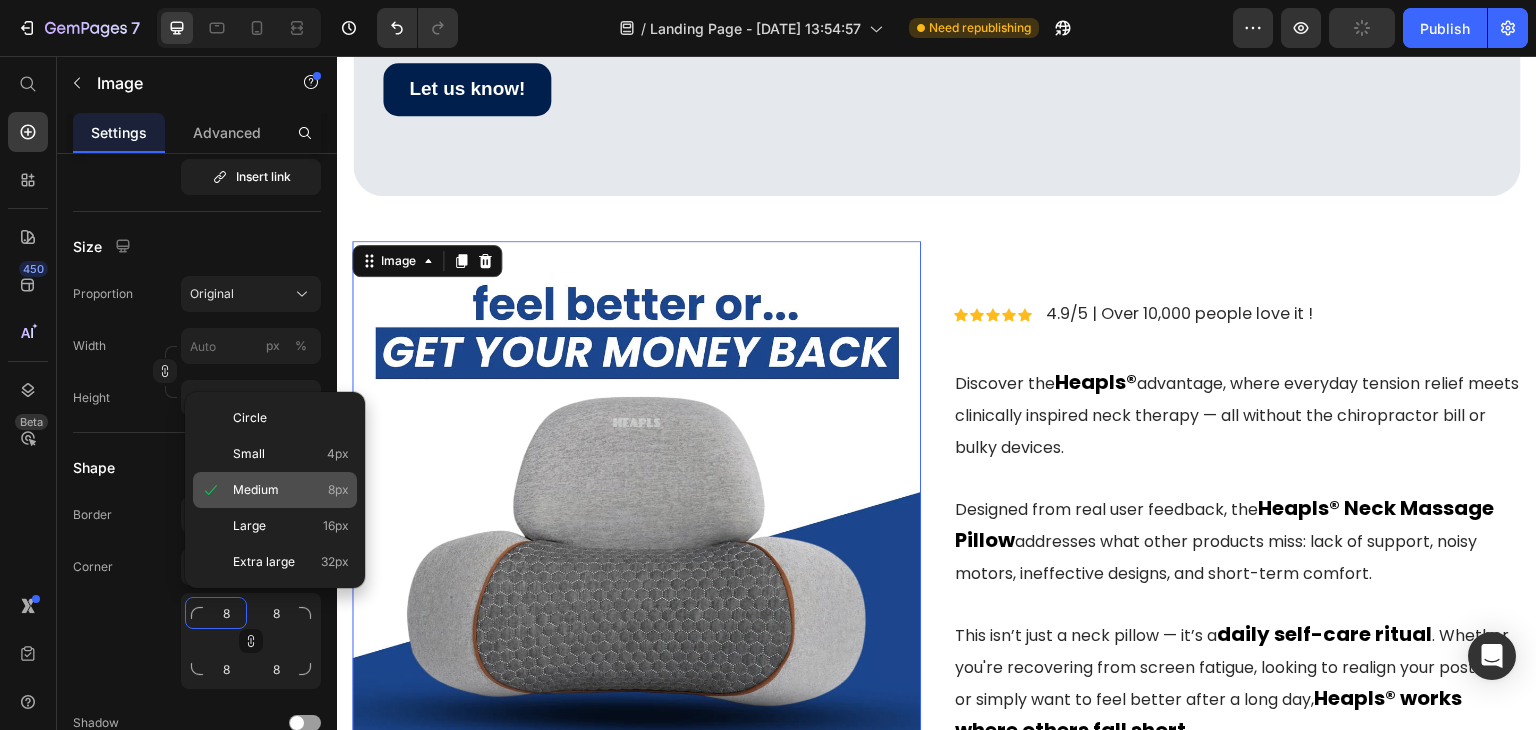 type on "3" 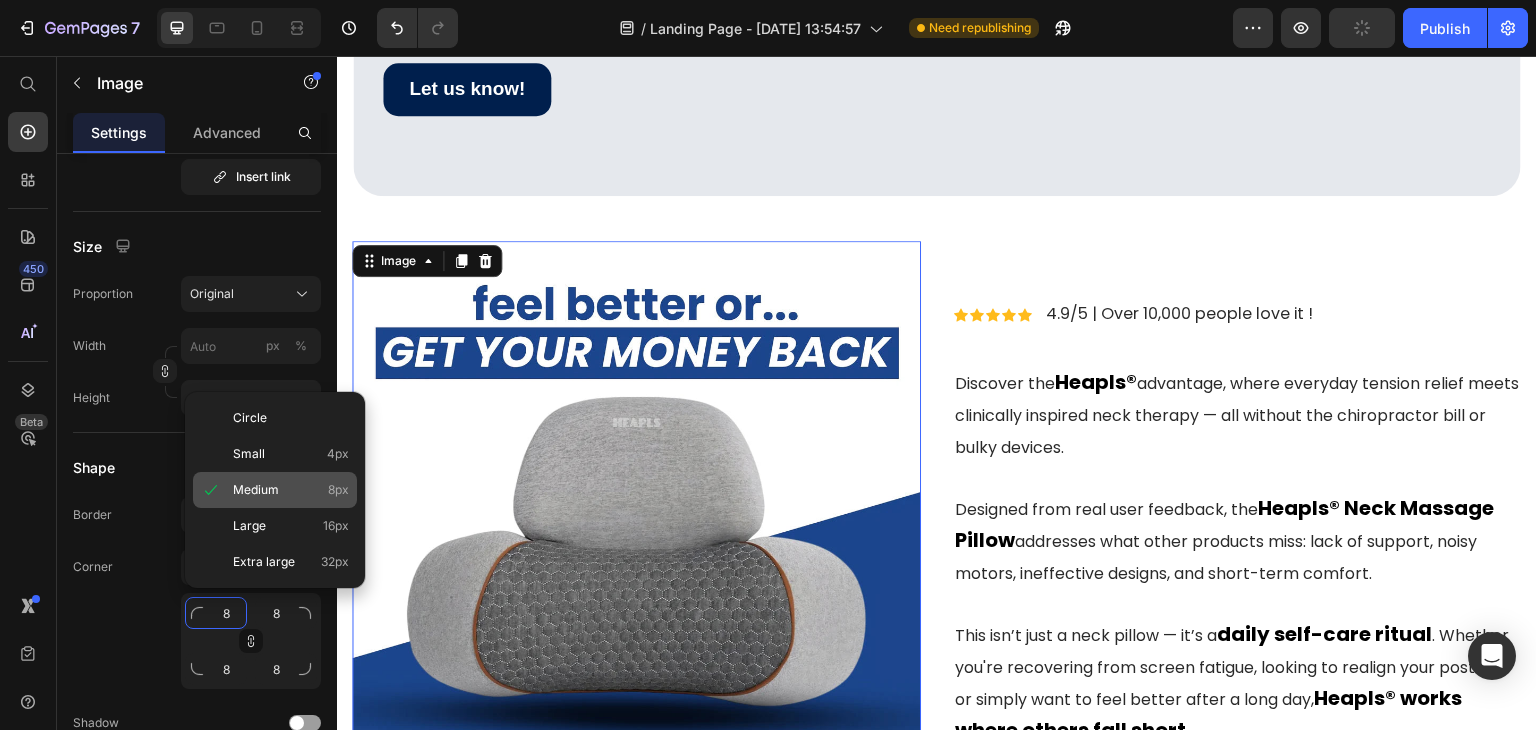 type on "3" 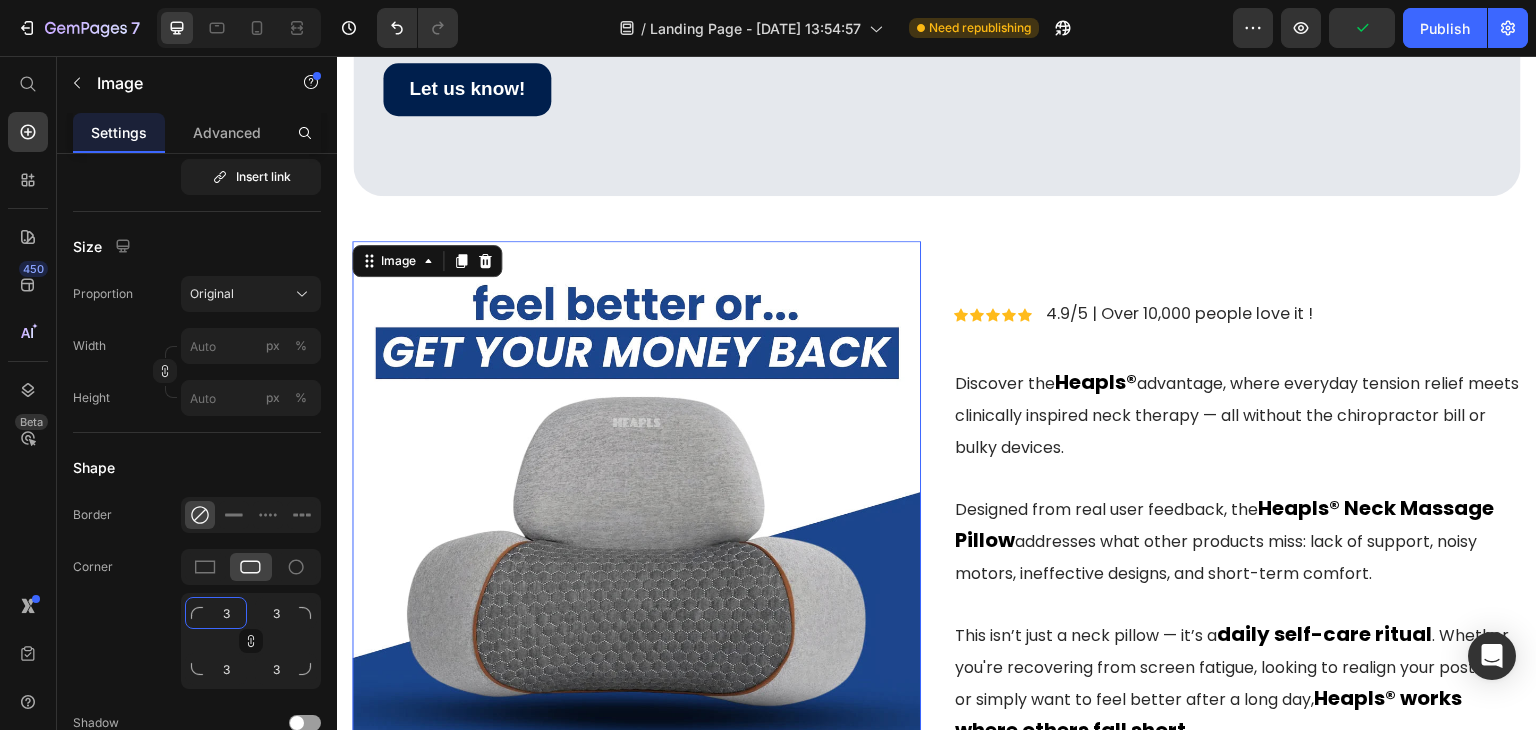 type on "30" 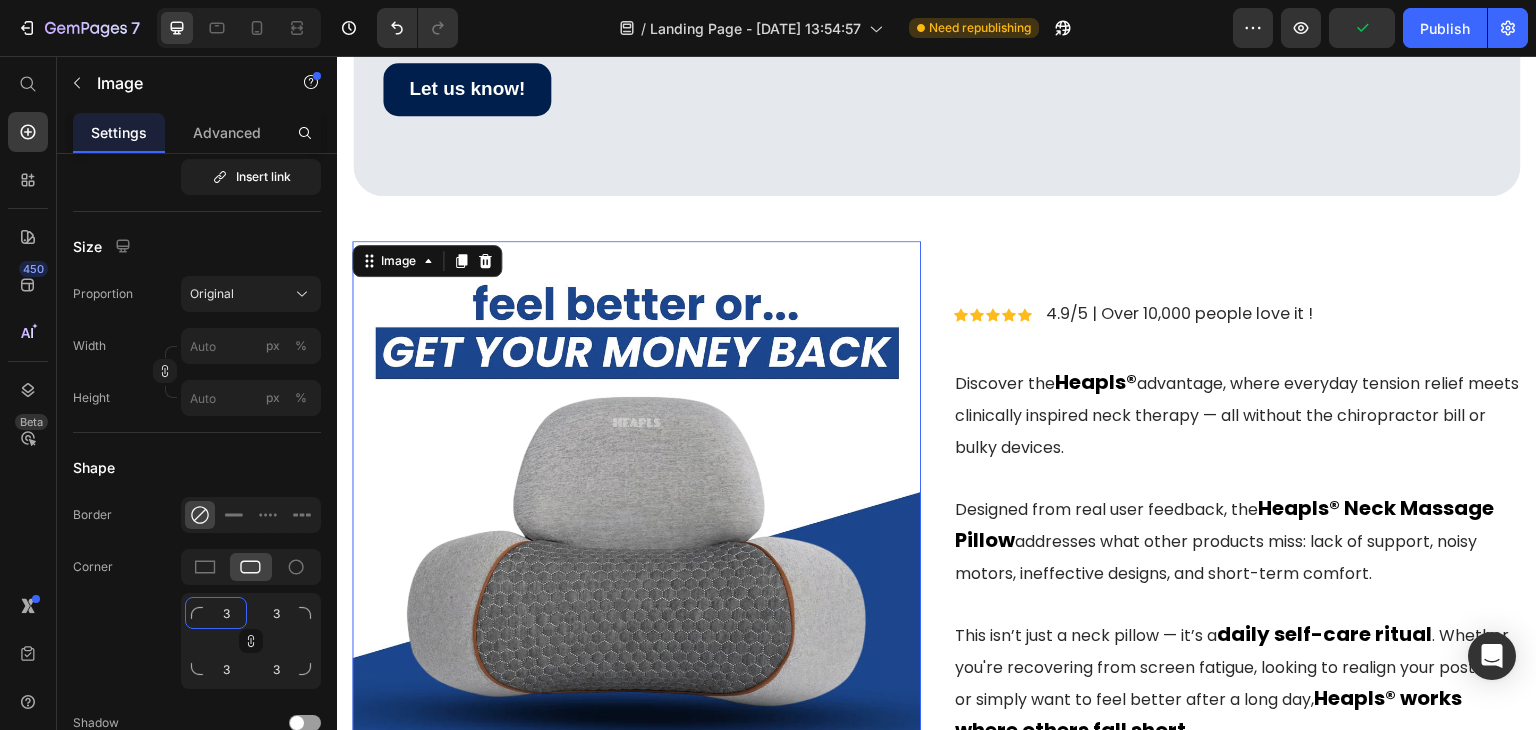 type on "30" 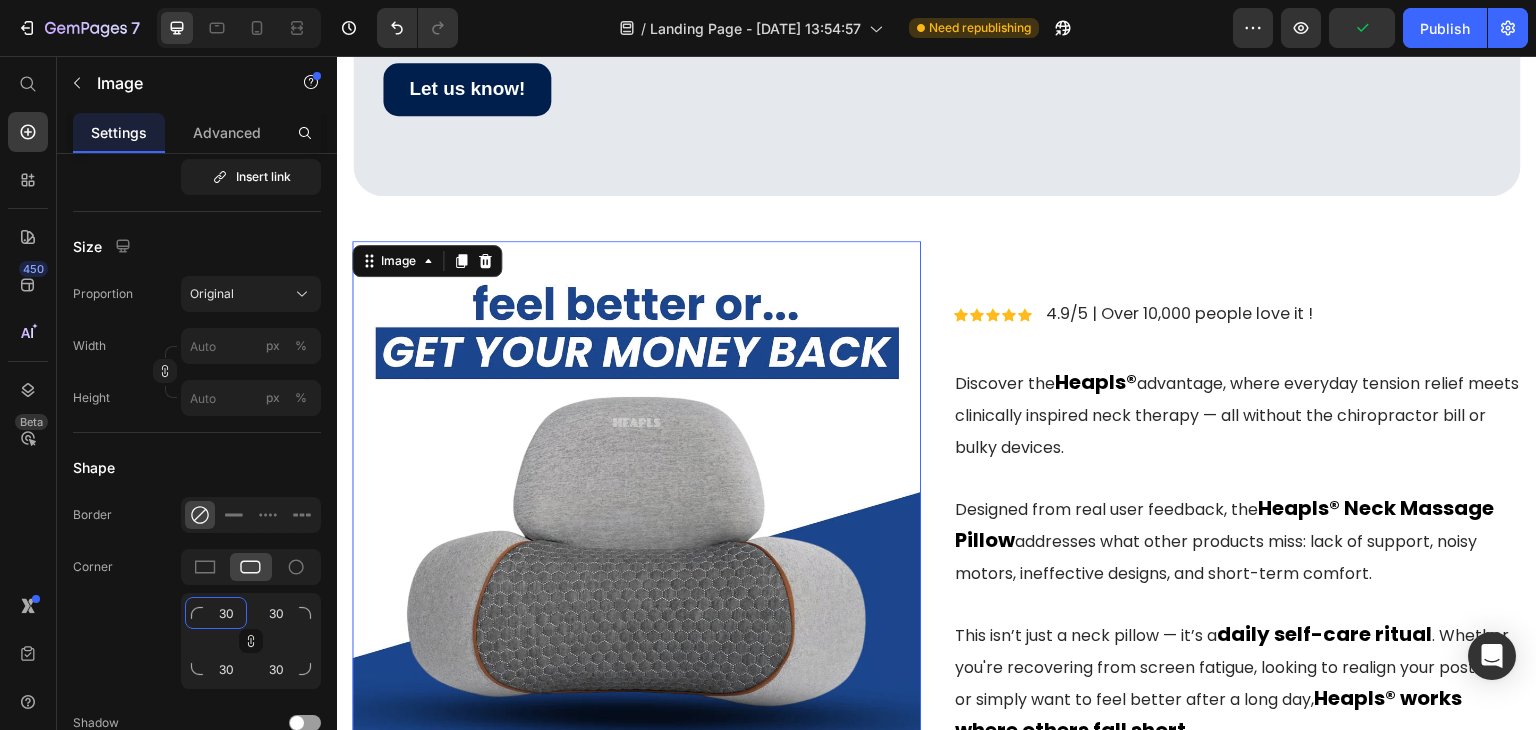 type on "30" 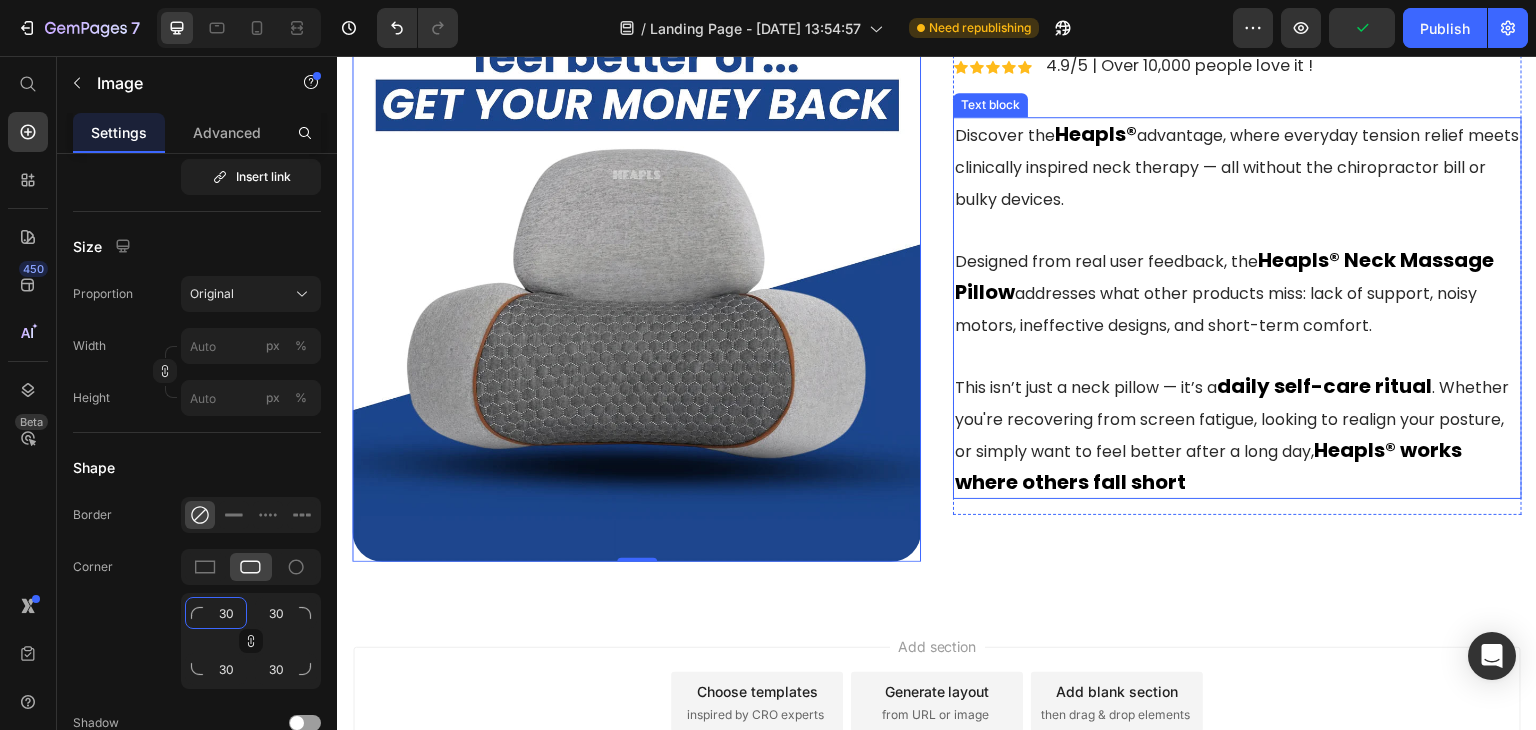 scroll, scrollTop: 8732, scrollLeft: 0, axis: vertical 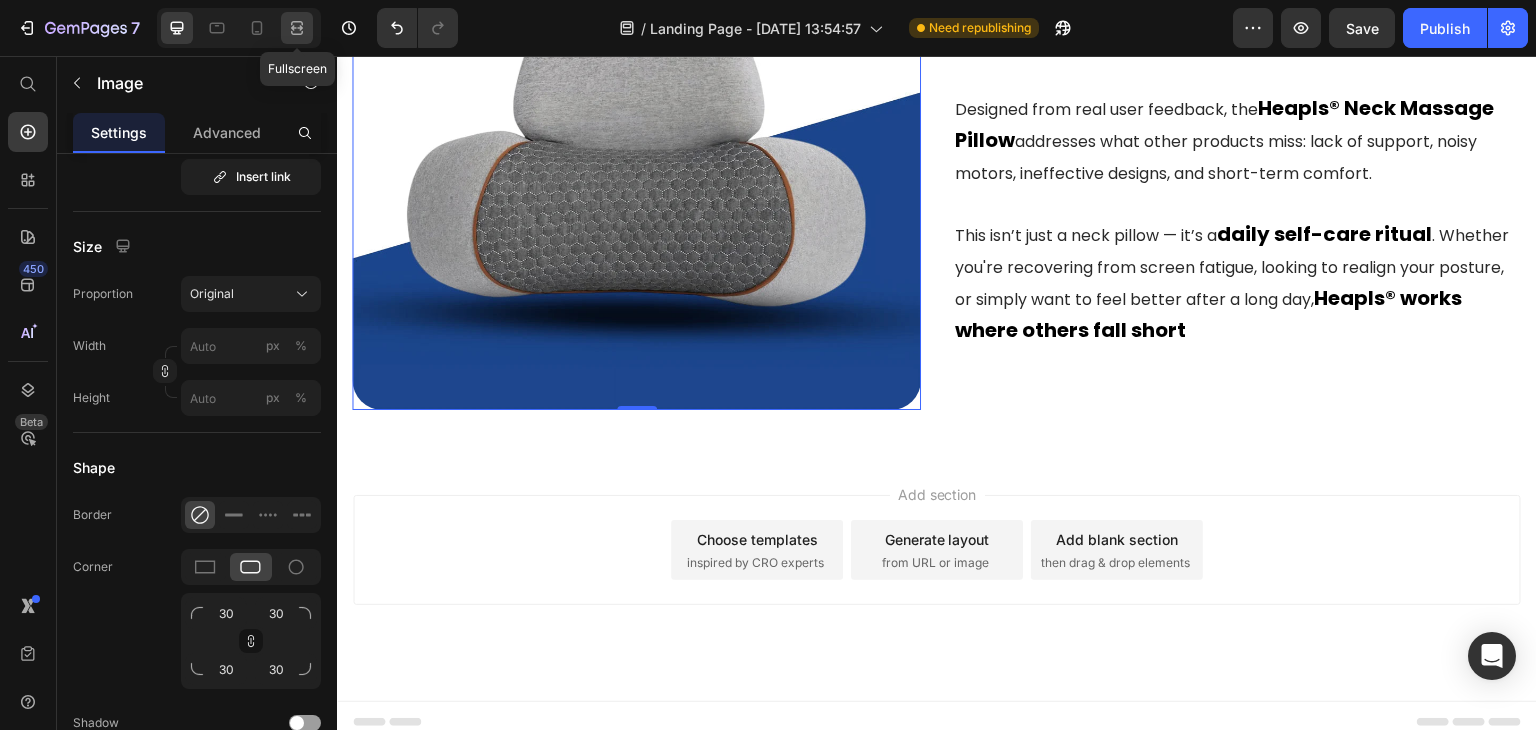 click 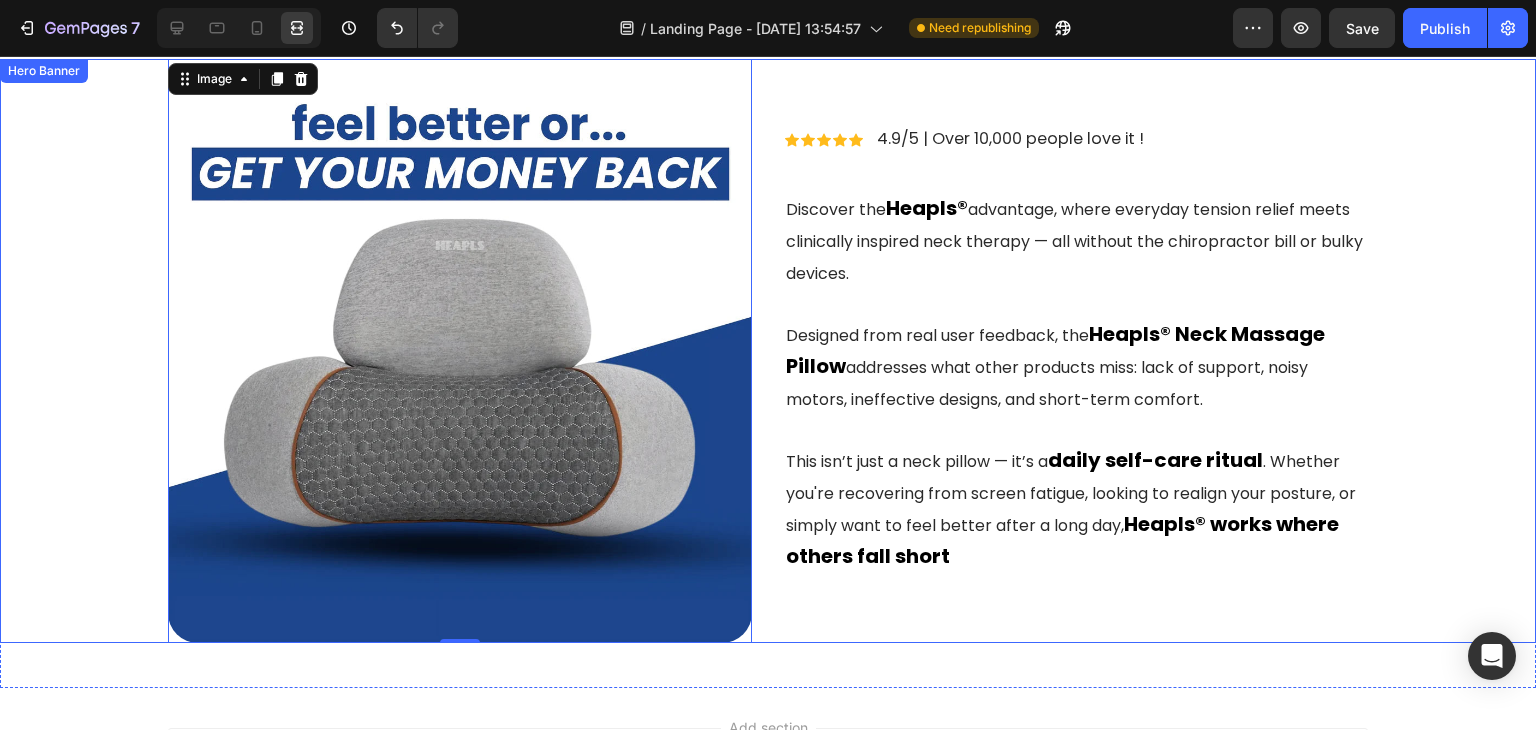 scroll, scrollTop: 8532, scrollLeft: 0, axis: vertical 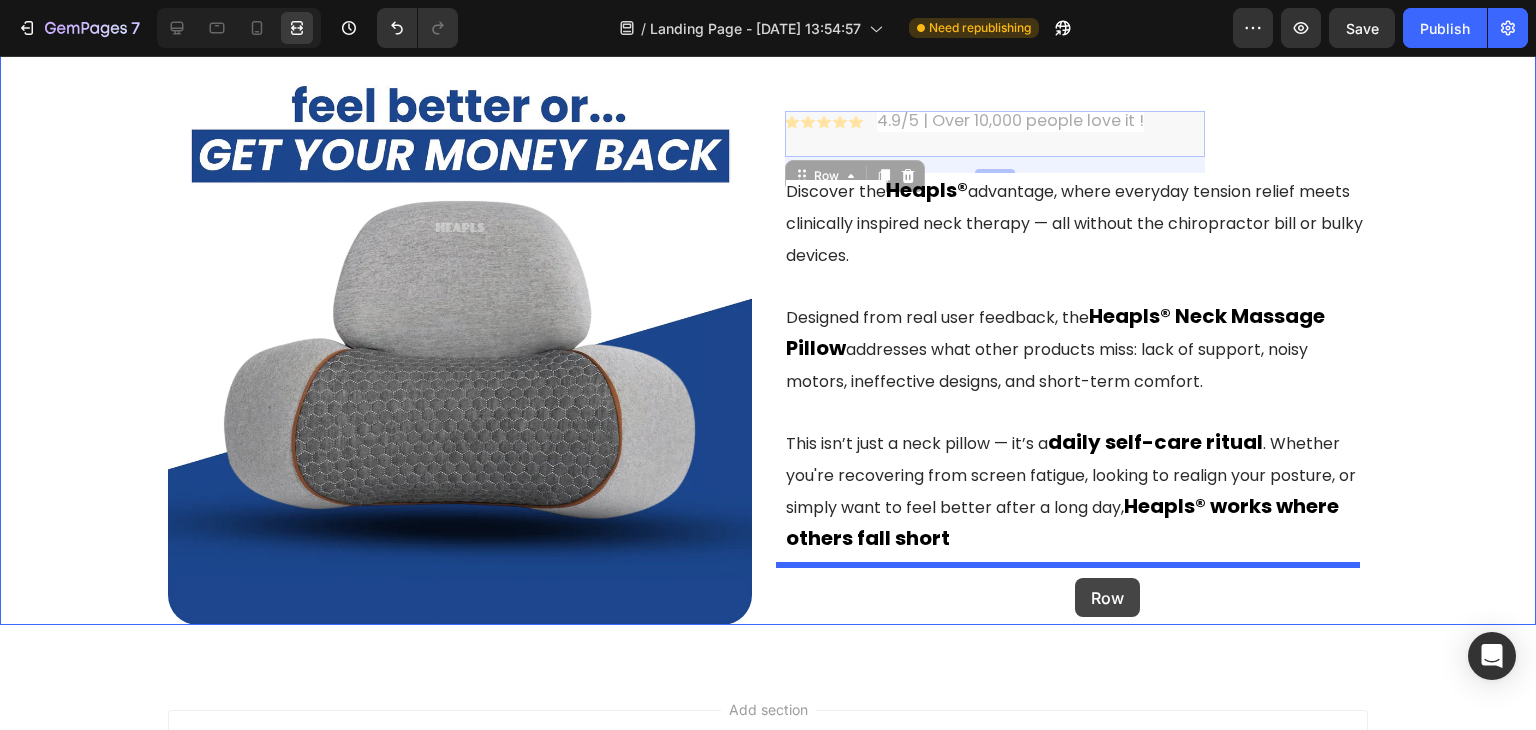 drag, startPoint x: 1174, startPoint y: 130, endPoint x: 1075, endPoint y: 578, distance: 458.80823 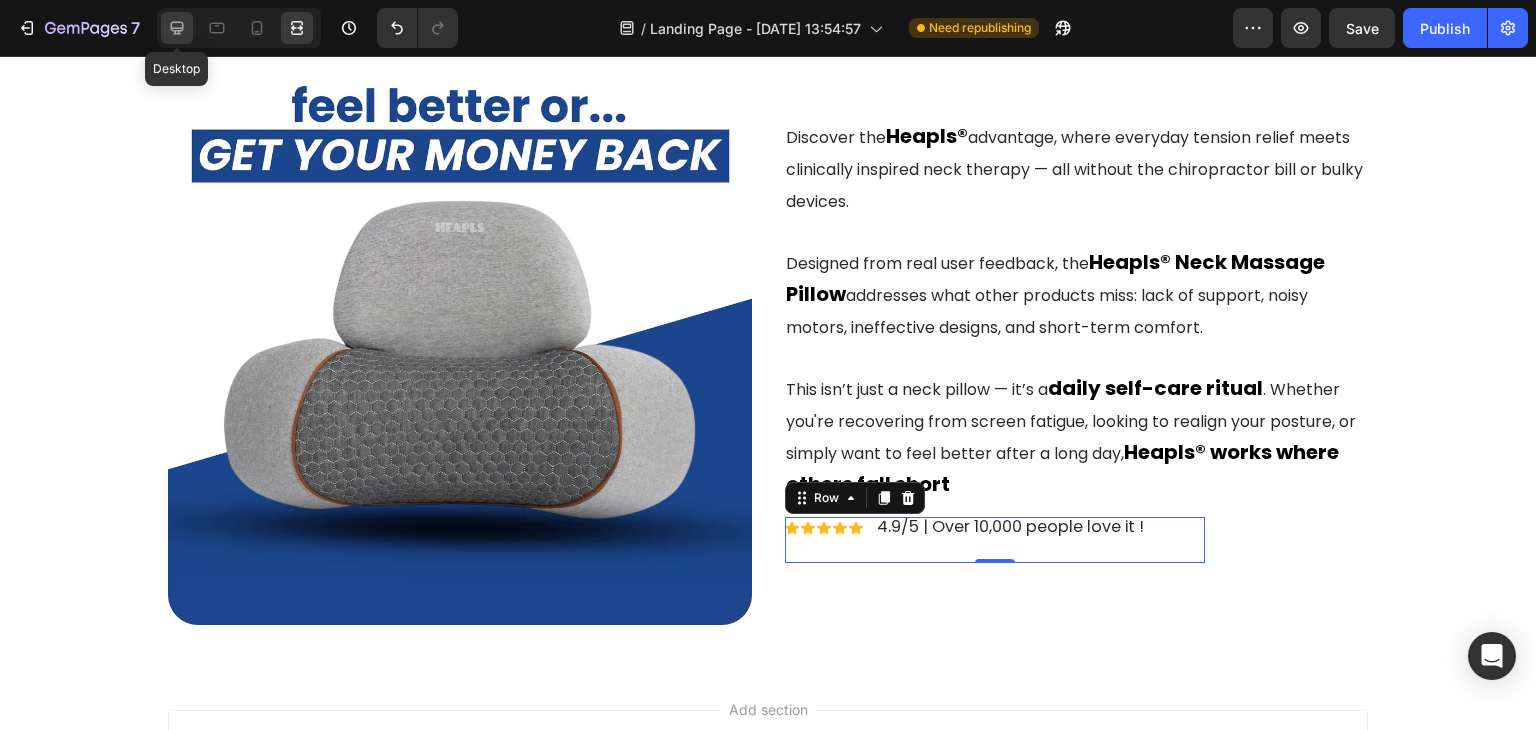 click 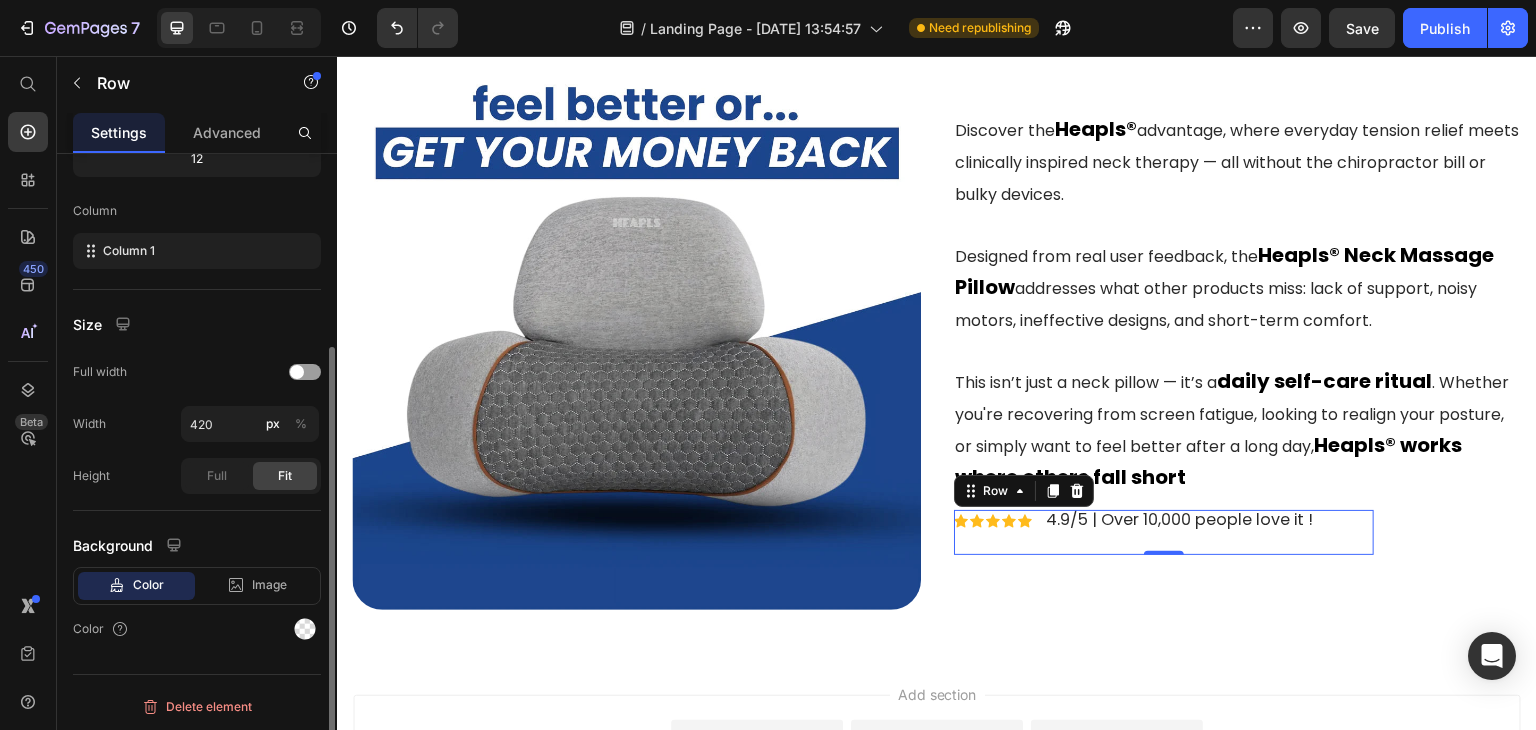 scroll, scrollTop: 0, scrollLeft: 0, axis: both 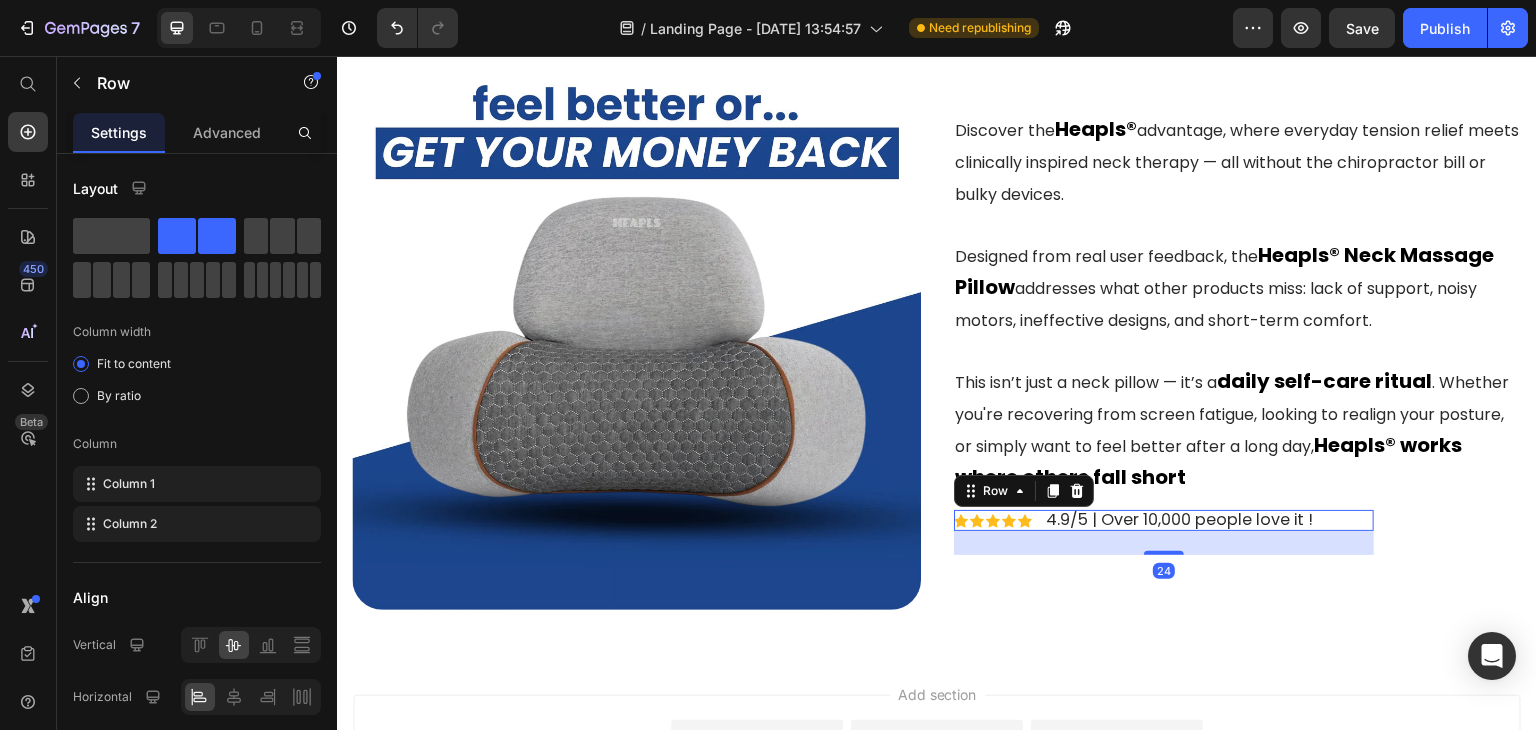 click on "Icon Icon Icon Icon Icon Icon List 4.9/5 | Over 10,000 people love it ! Text Block Row   24" at bounding box center (1164, 521) 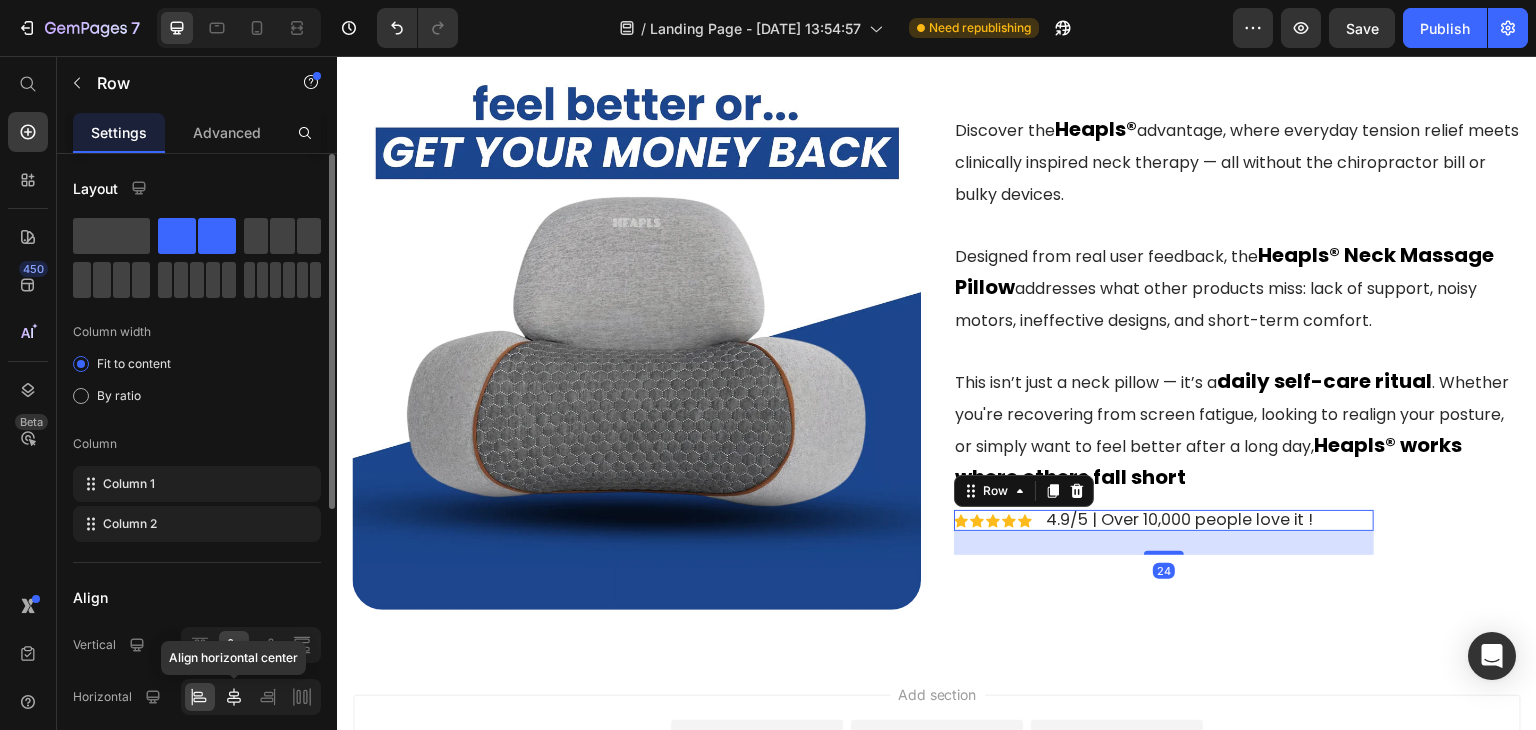 click 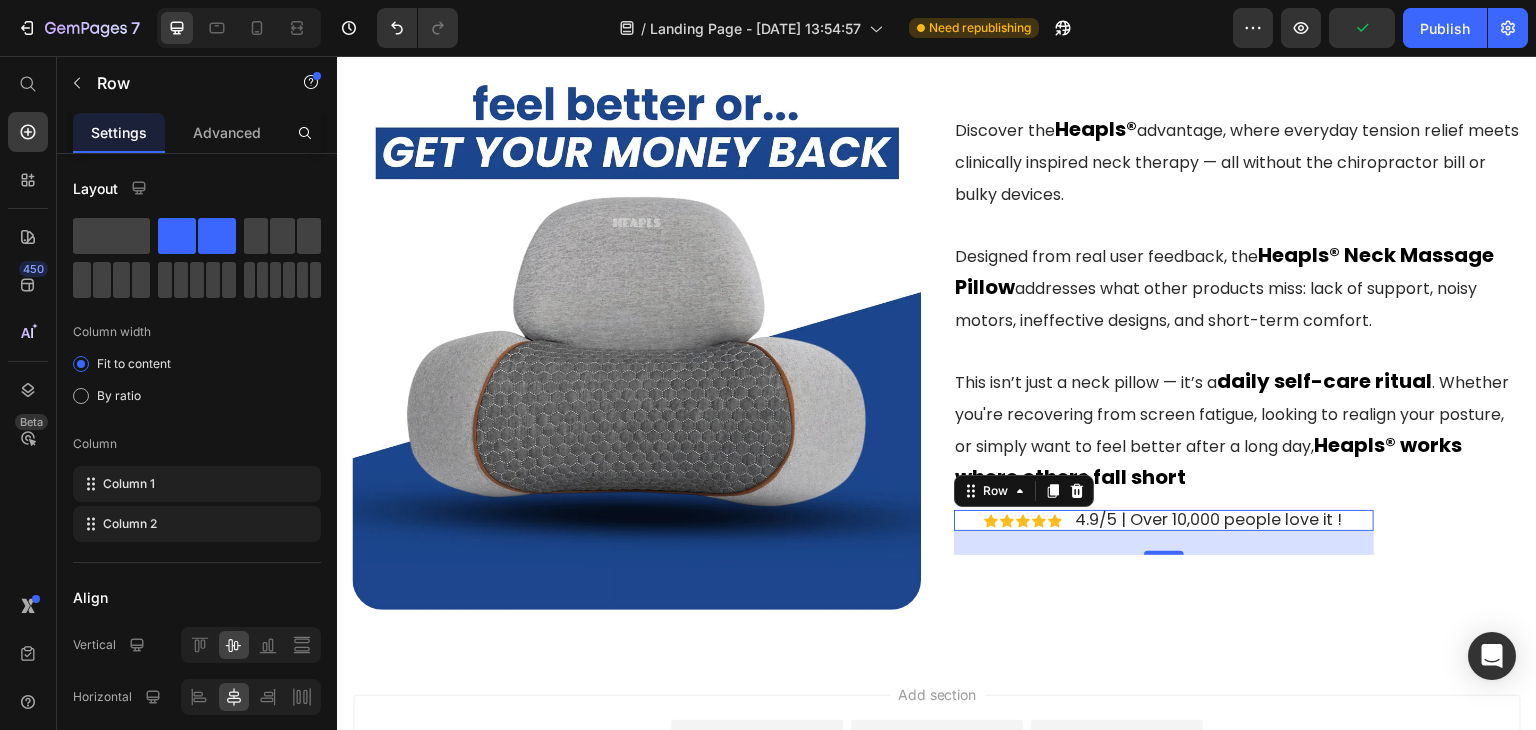 click on "24" at bounding box center (1164, 543) 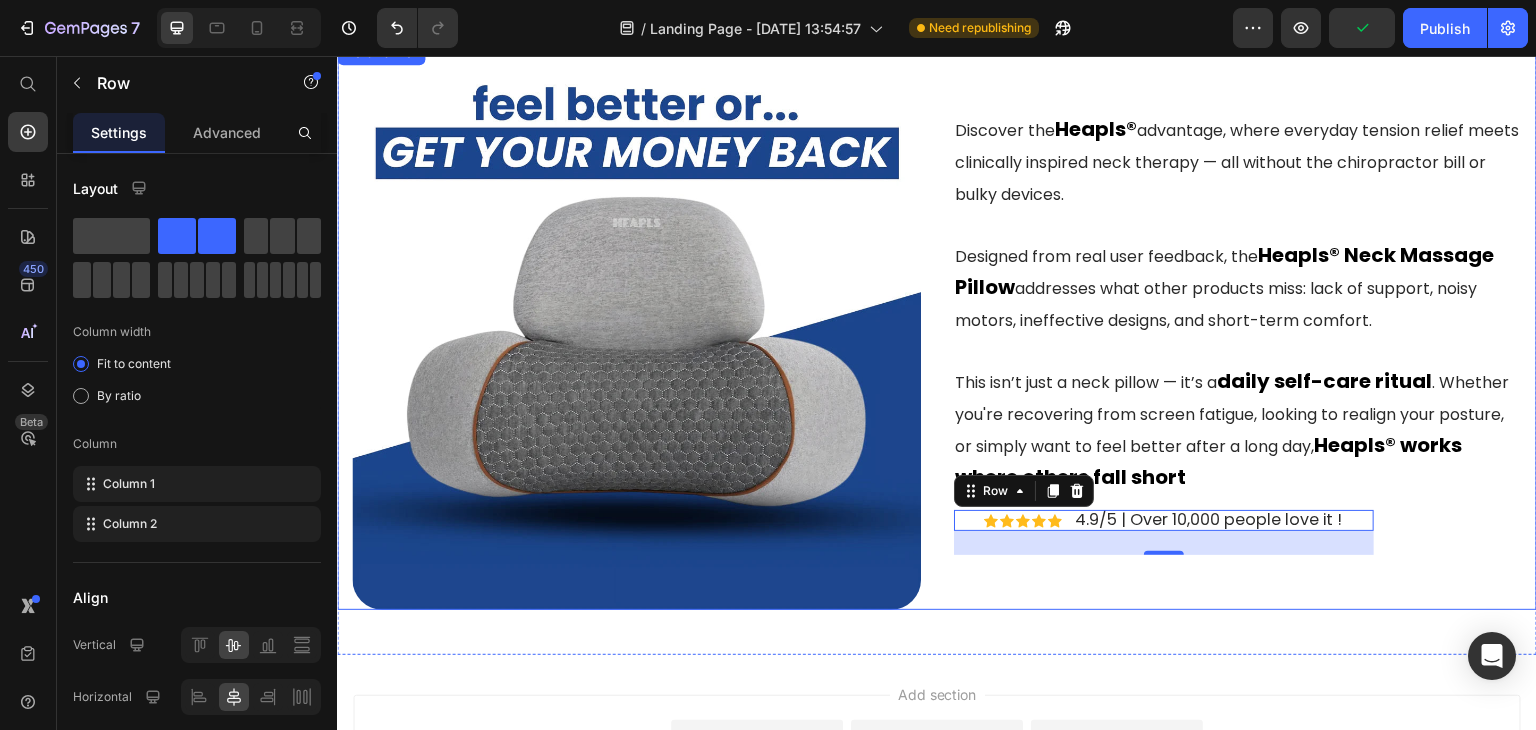 click on "Discover the  Heapls®  advantage, where everyday tension relief meets clinically inspired neck therapy — all without the chiropractor bill or bulky devices. Designed from real user feedback, the  Heapls® Neck Massage Pillow  addresses what other products miss: lack of support, noisy motors, ineffective designs, and short-term comfort. This isn’t just a neck pillow — it’s a  daily self-care ritual . Whether you're recovering from screen fatigue, looking to realign your posture, or simply want to feel better after a long day,  Heapls® works where others fall short Text block Row Icon Icon Icon Icon Icon Icon List 4.9/5 | Over 10,000 people love it ! Text Block Row   24 Row" at bounding box center (1237, 325) 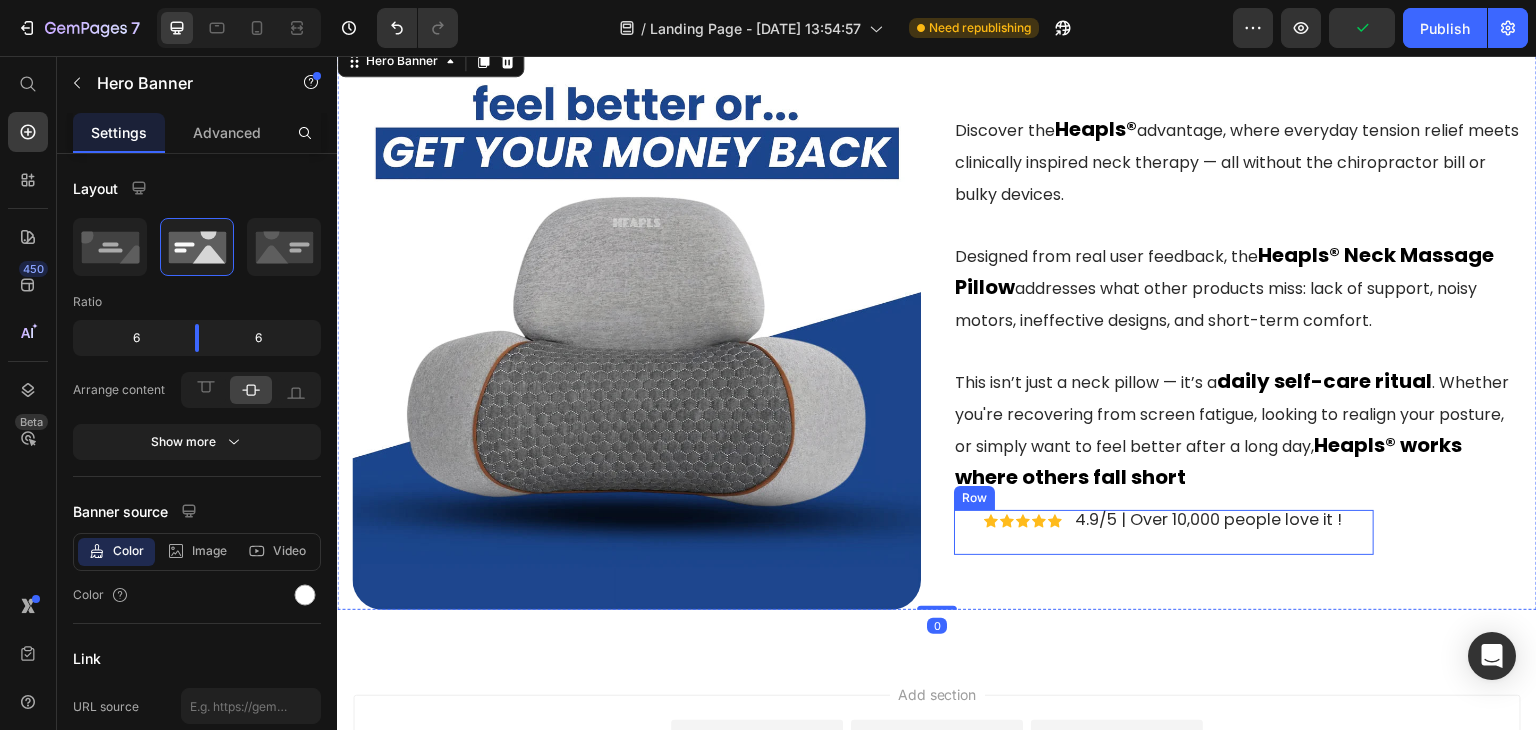 click on "4.9/5 | Over 10,000 people love it !" at bounding box center [1209, 519] 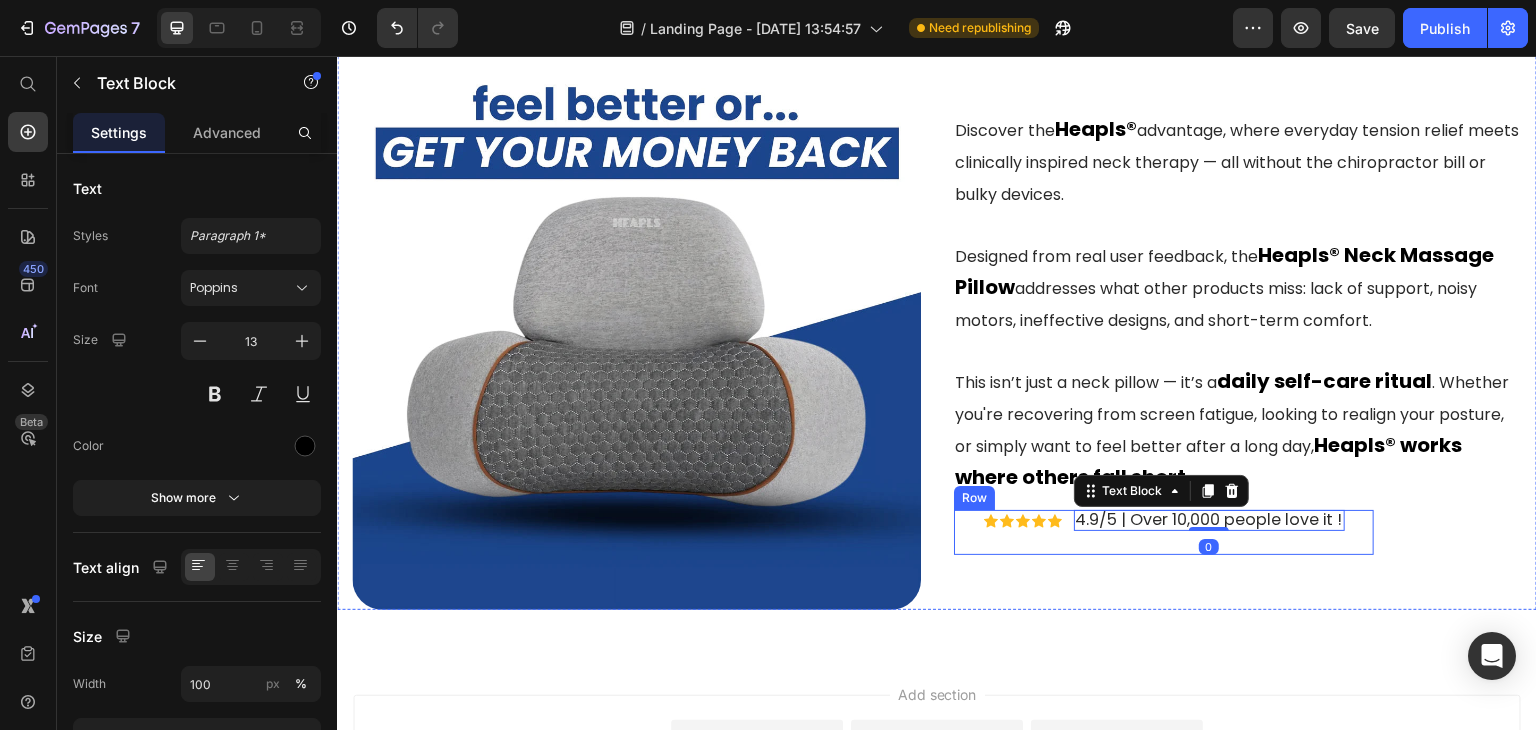click on "Icon Icon Icon Icon Icon Icon List 4.9/5 | Over 10,000 people love it ! Text Block   0 Row" at bounding box center (1164, 533) 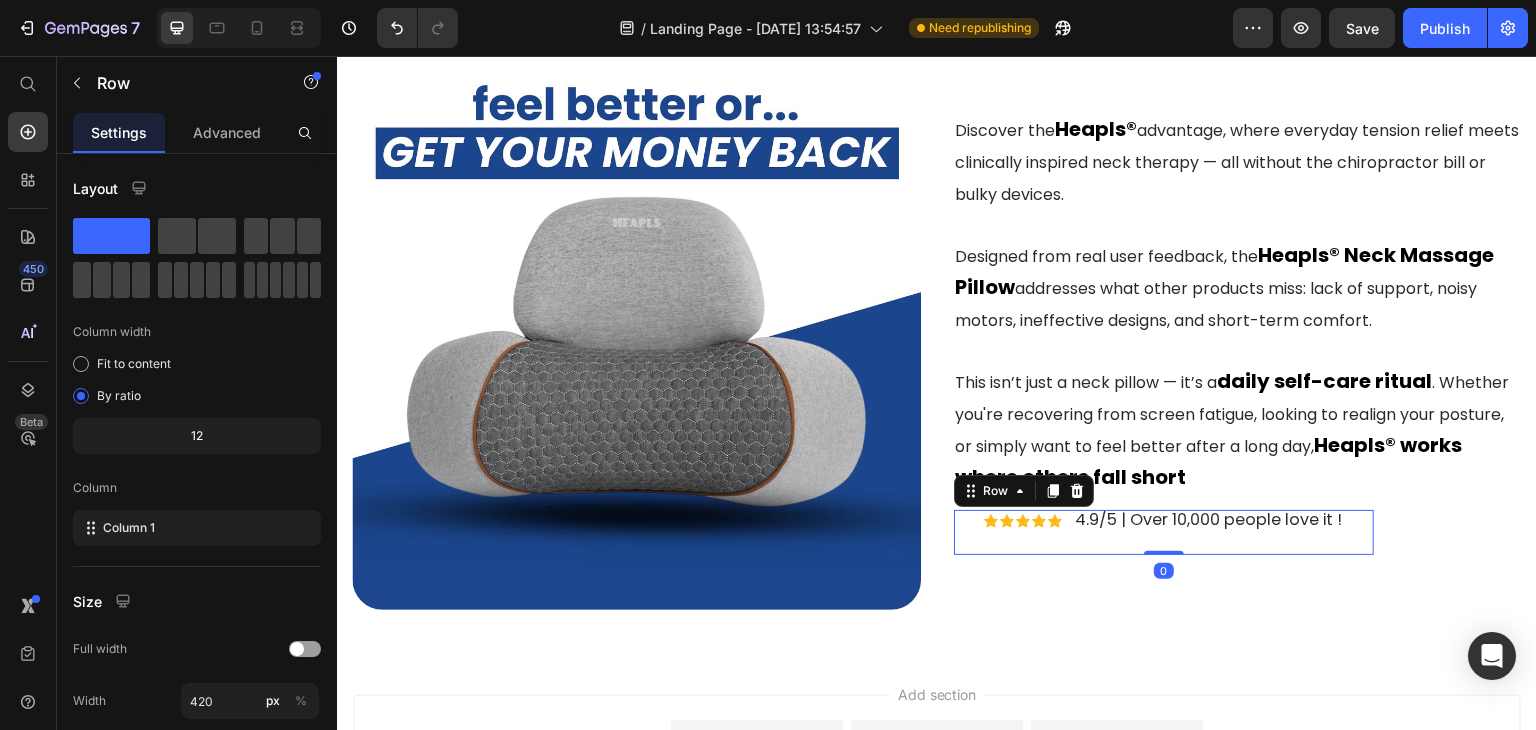 click on "Icon Icon Icon Icon Icon Icon List 4.9/5 | Over 10,000 people love it ! Text Block Row" at bounding box center (1164, 533) 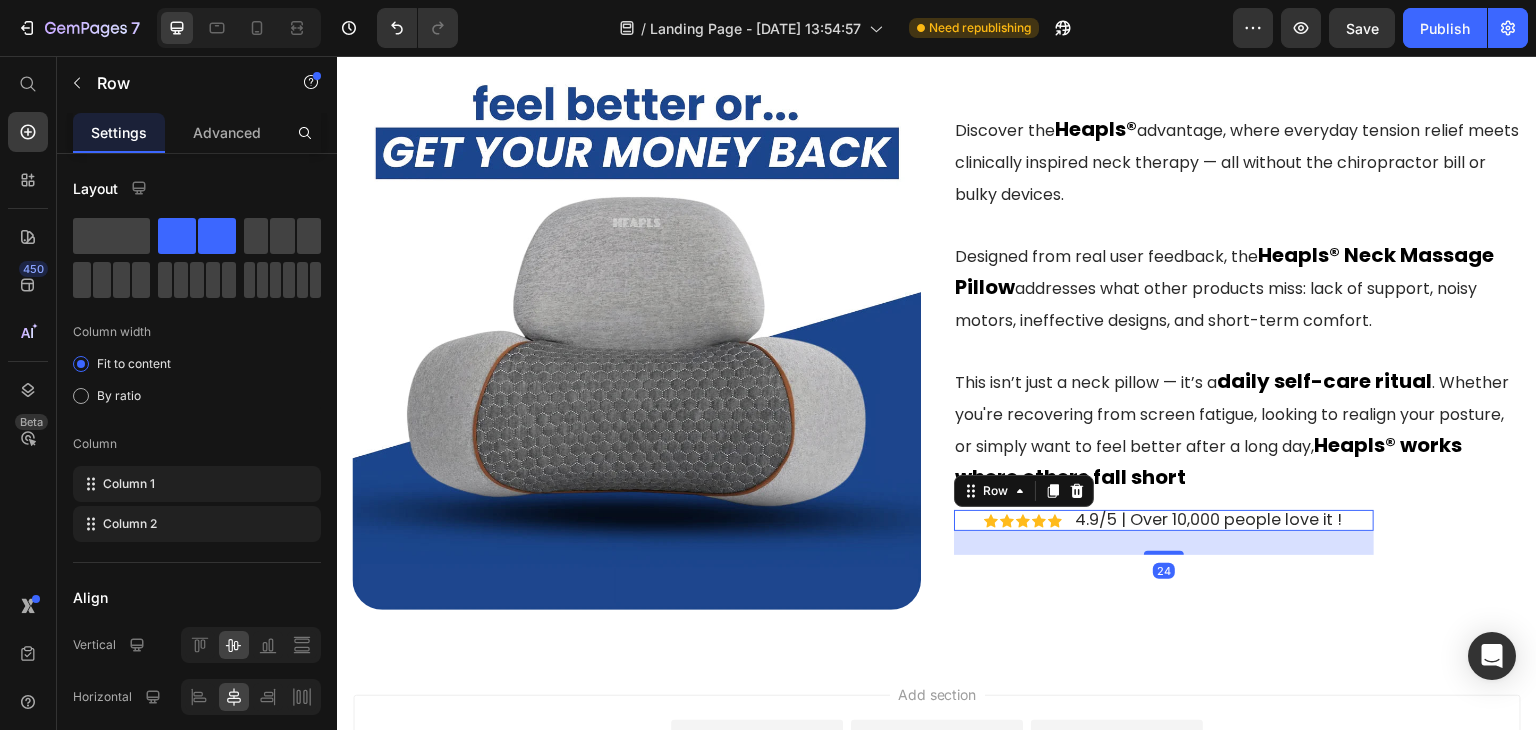click on "Icon Icon Icon Icon Icon Icon List 4.9/5 | Over 10,000 people love it ! Text Block Row   24" at bounding box center (1164, 521) 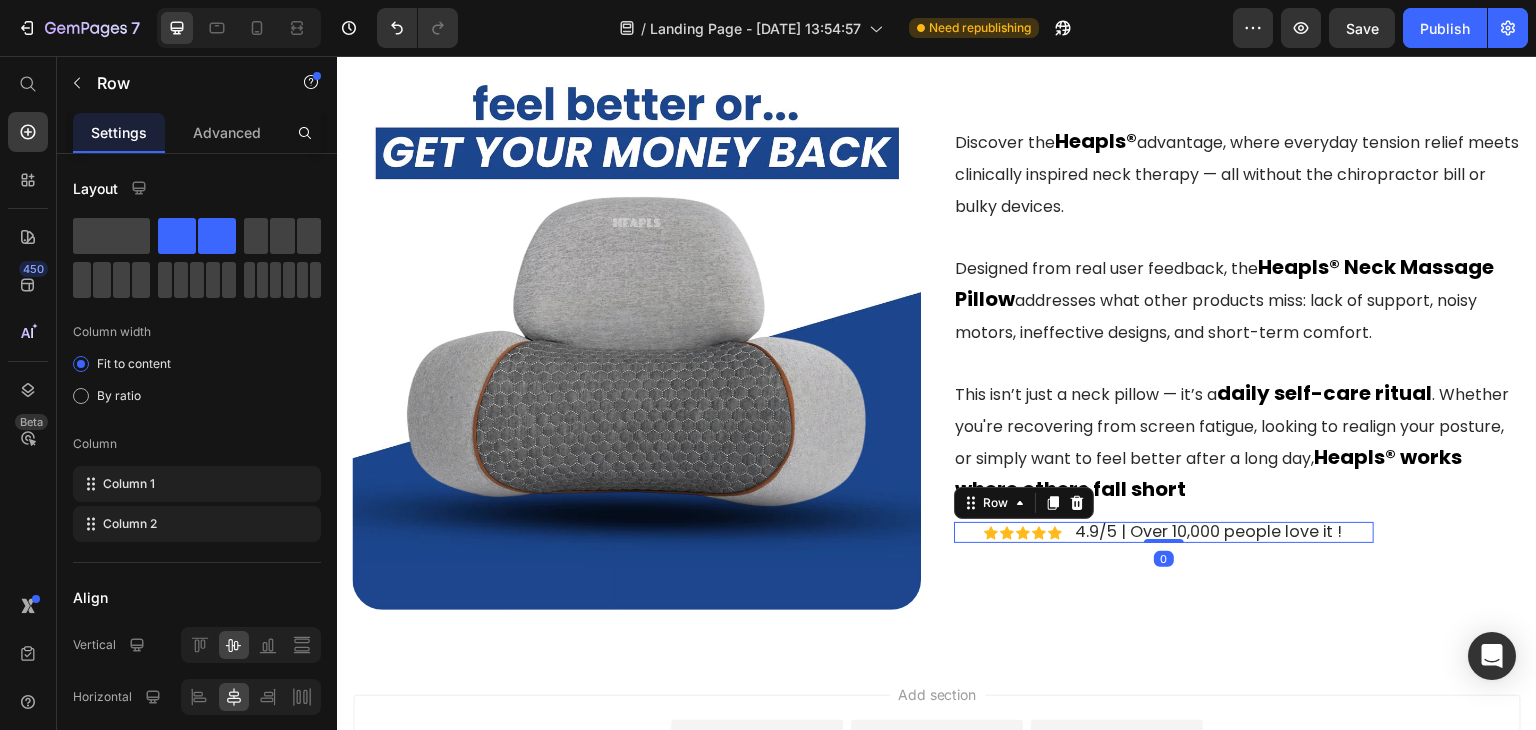 drag, startPoint x: 1149, startPoint y: 544, endPoint x: 1143, endPoint y: 512, distance: 32.55764 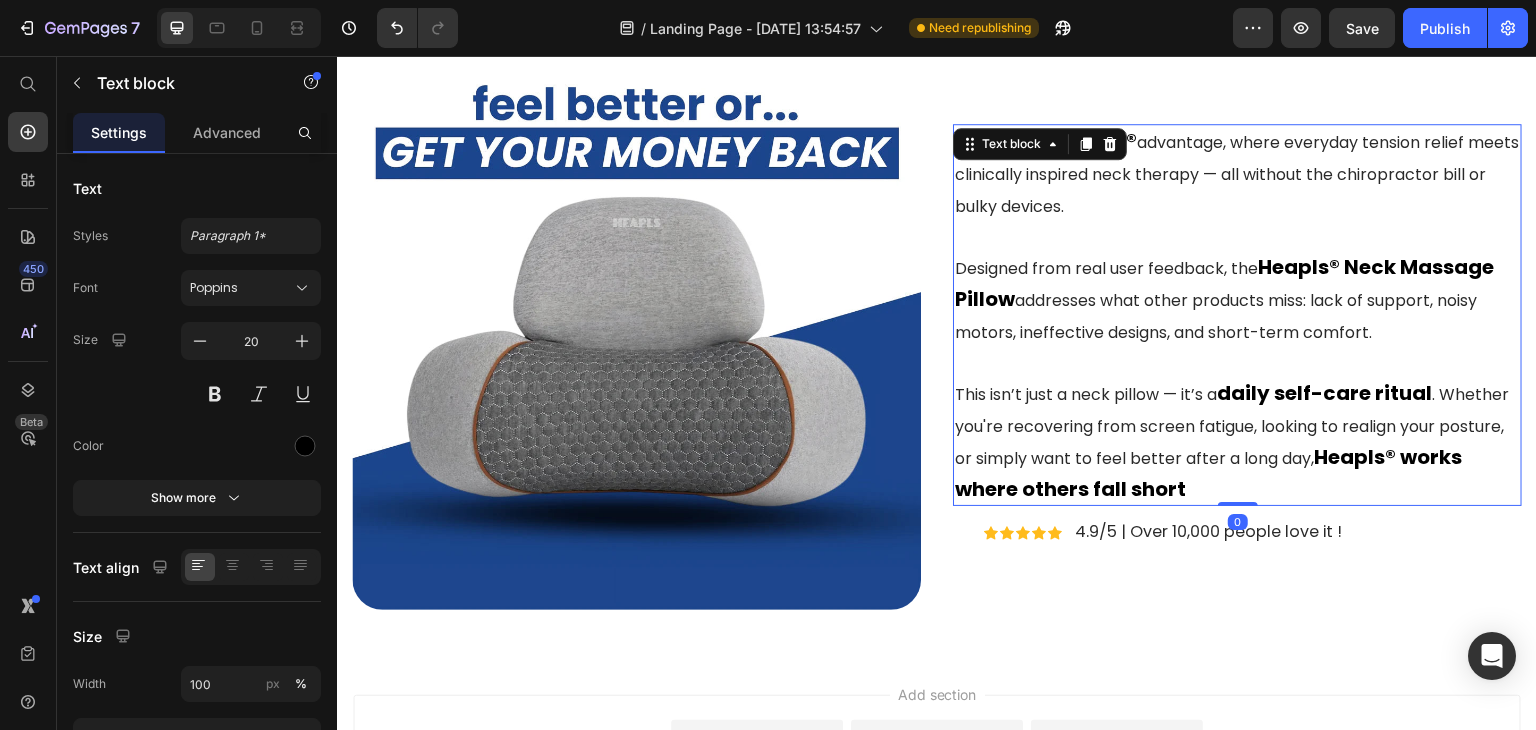 click on "Discover the  Heapls®  advantage, where everyday tension relief meets clinically inspired neck therapy — all without the chiropractor bill or bulky devices. Designed from real user feedback, the  Heapls® Neck Massage Pillow  addresses what other products miss: lack of support, noisy motors, ineffective designs, and short-term comfort. This isn’t just a neck pillow — it’s a  daily self-care ritual . Whether you're recovering from screen fatigue, looking to realign your posture, or simply want to feel better after a long day,  Heapls® works where others fall short" at bounding box center [1237, 315] 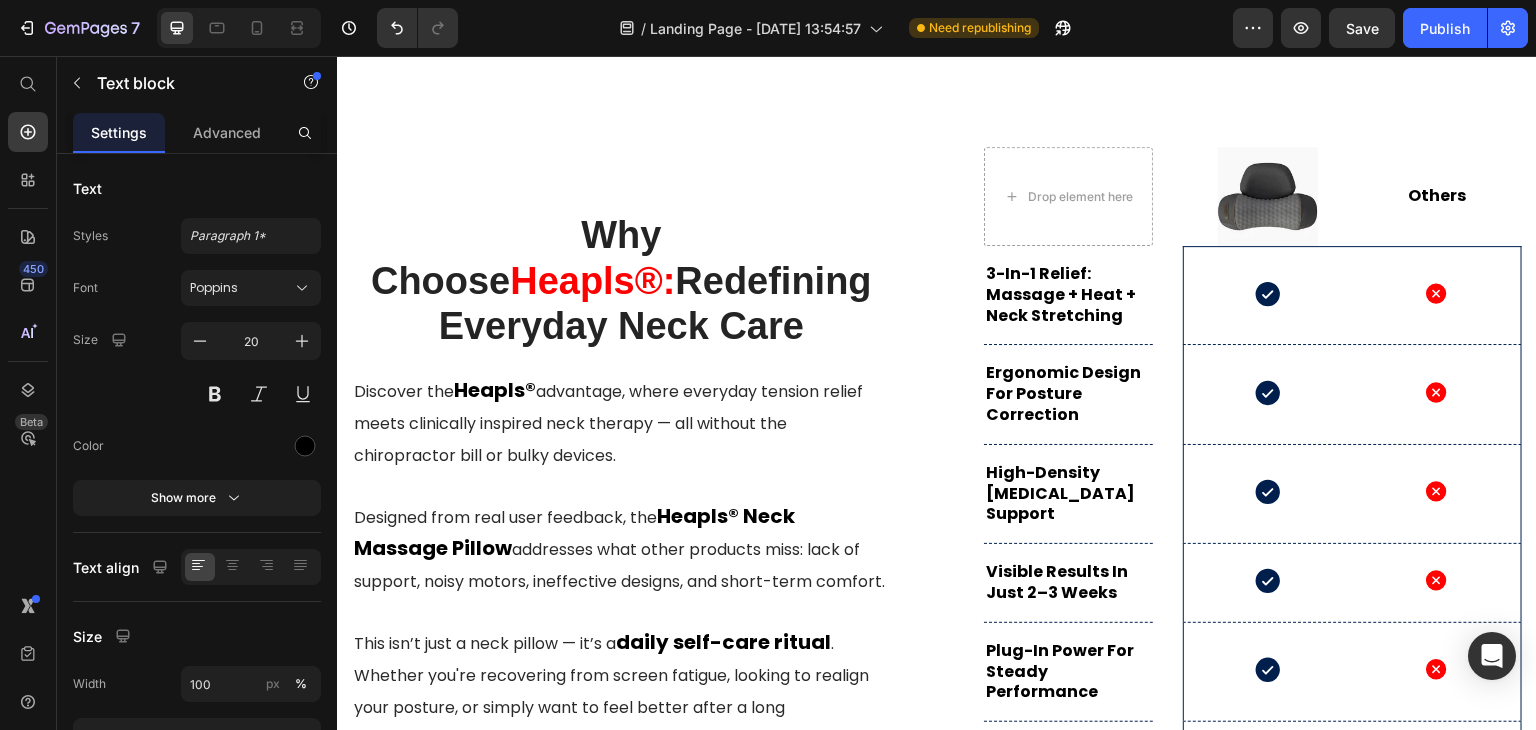 scroll, scrollTop: 6832, scrollLeft: 0, axis: vertical 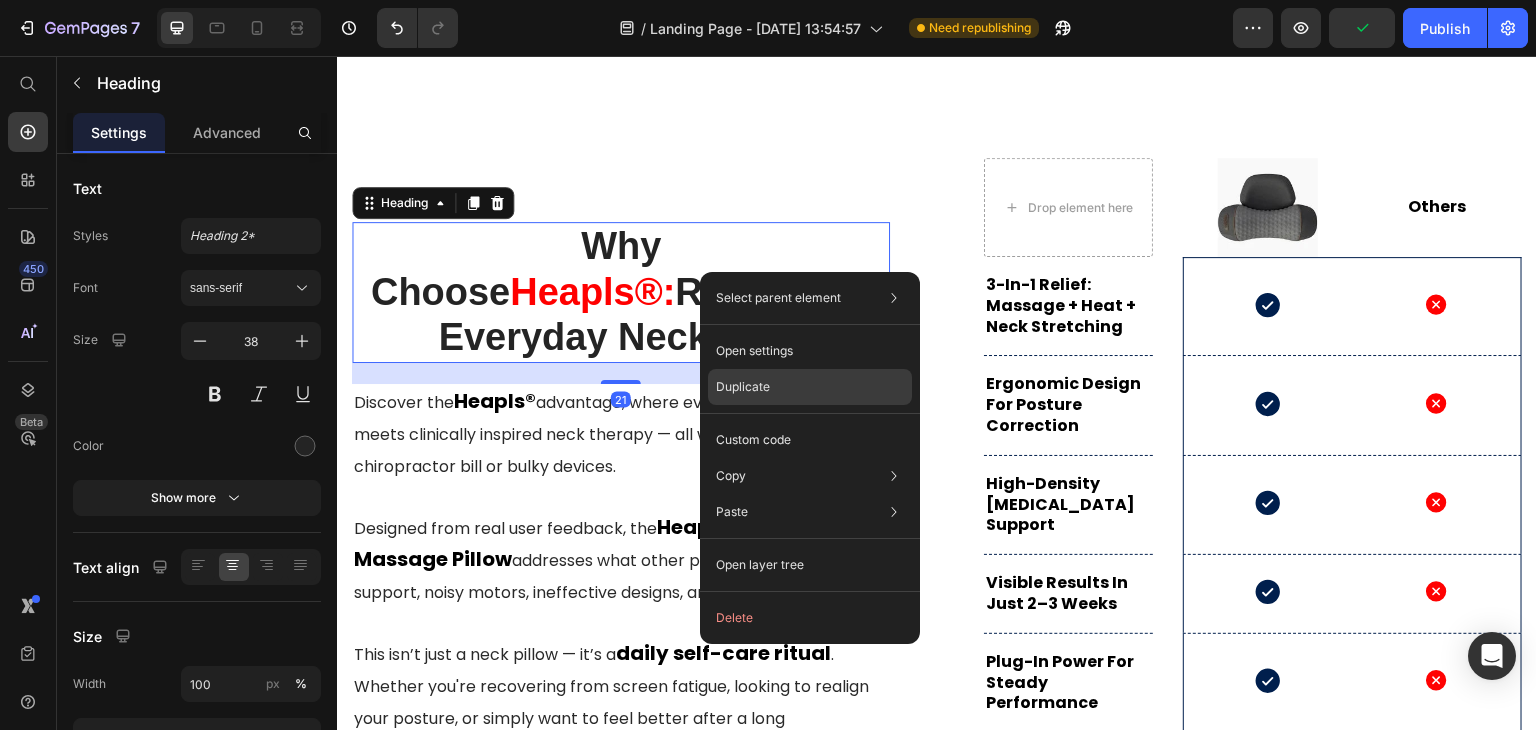 click on "Duplicate" at bounding box center (743, 387) 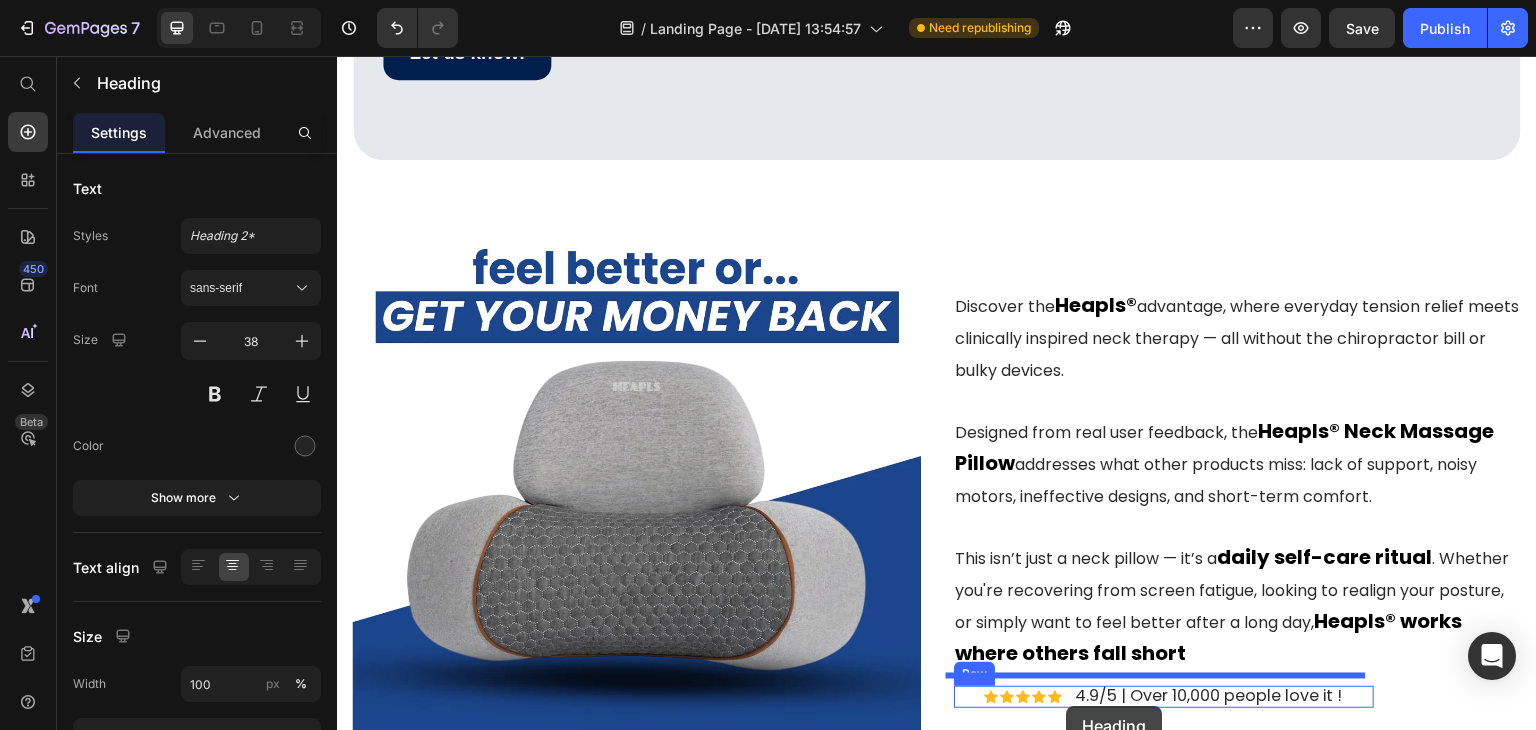scroll, scrollTop: 8440, scrollLeft: 0, axis: vertical 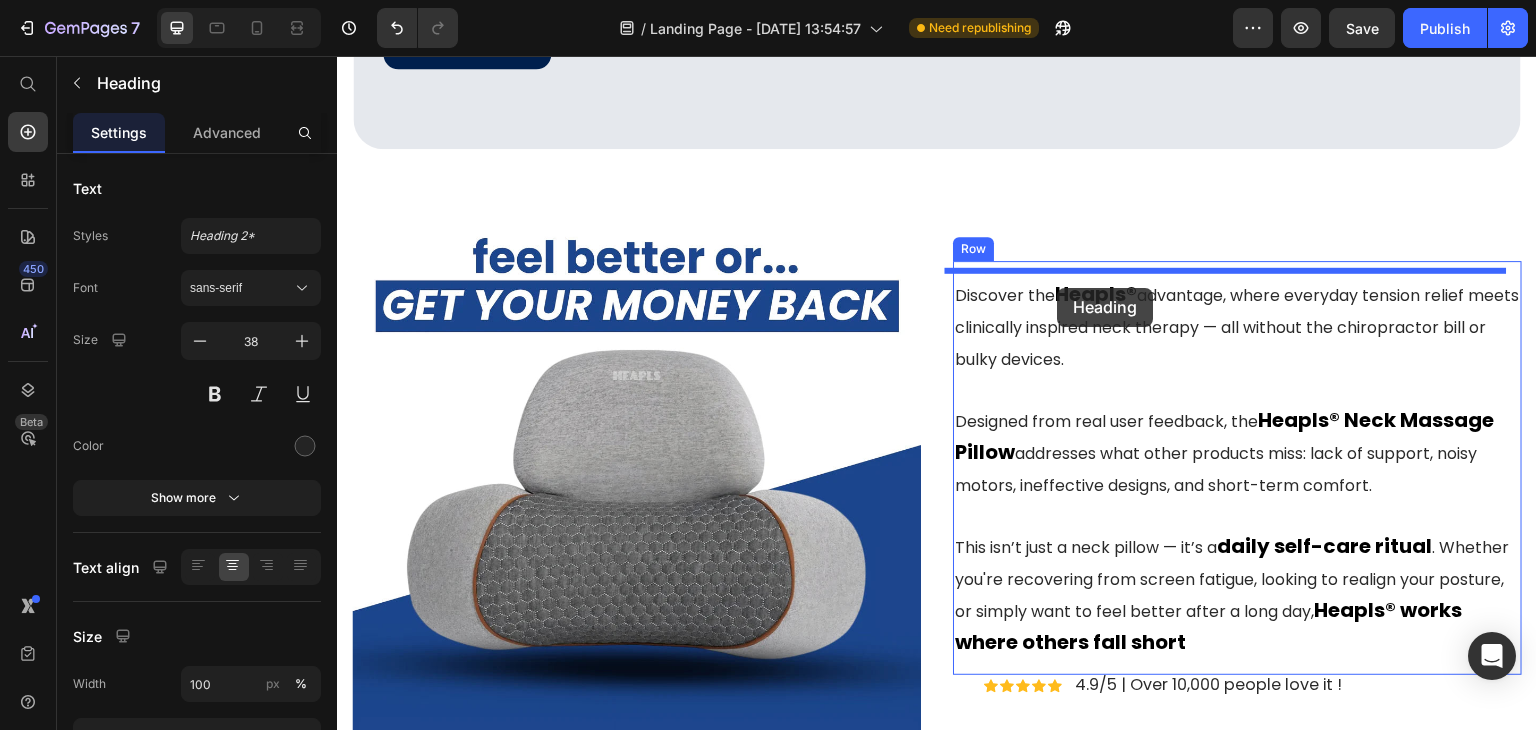 drag, startPoint x: 406, startPoint y: 301, endPoint x: 1058, endPoint y: 288, distance: 652.1296 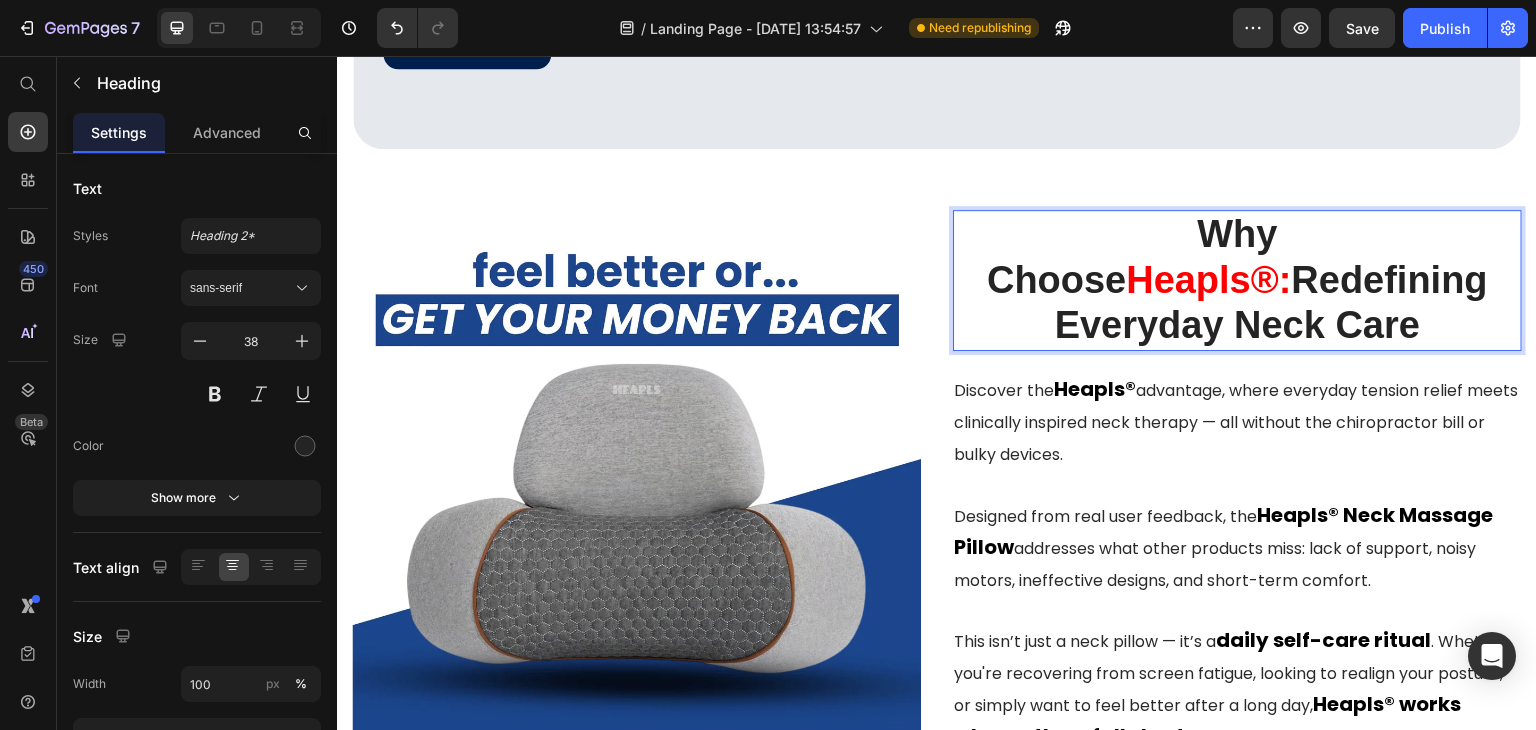 click on "Redefining Everyday Neck Care" at bounding box center (1271, 303) 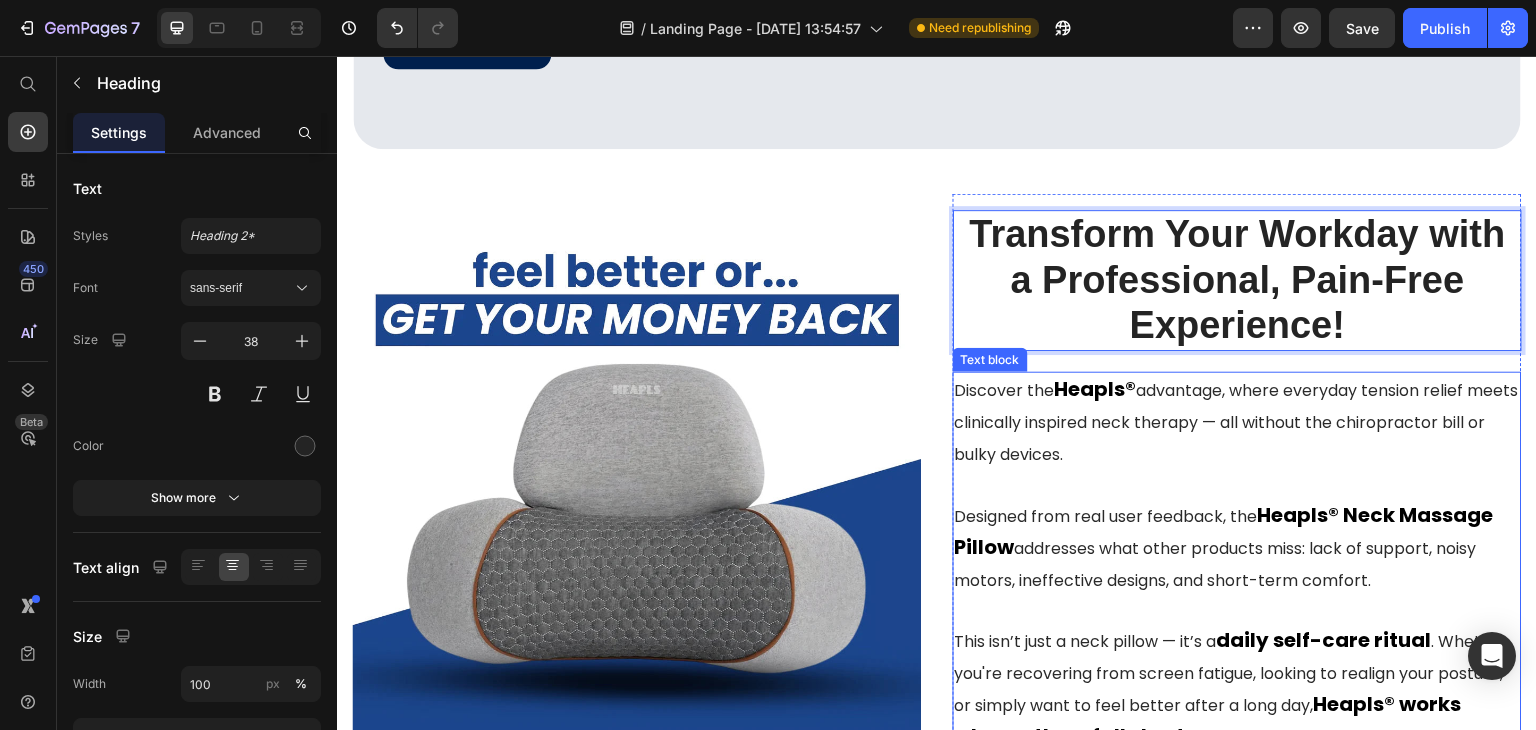 click on "advantage, where everyday tension relief meets clinically inspired neck therapy — all without the chiropractor bill or bulky devices." at bounding box center (1237, 422) 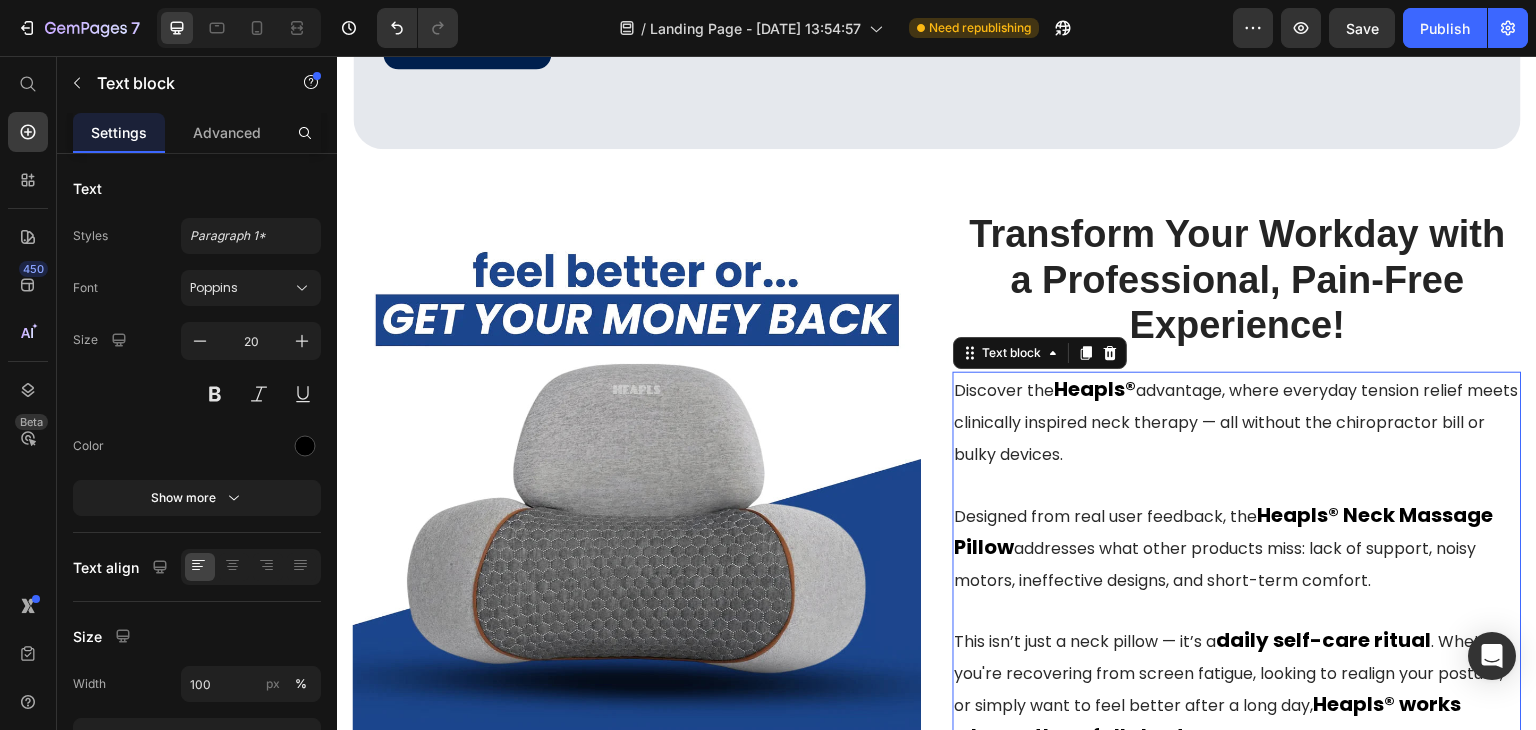 click on "advantage, where everyday tension relief meets clinically inspired neck therapy — all without the chiropractor bill or bulky devices." at bounding box center (1237, 422) 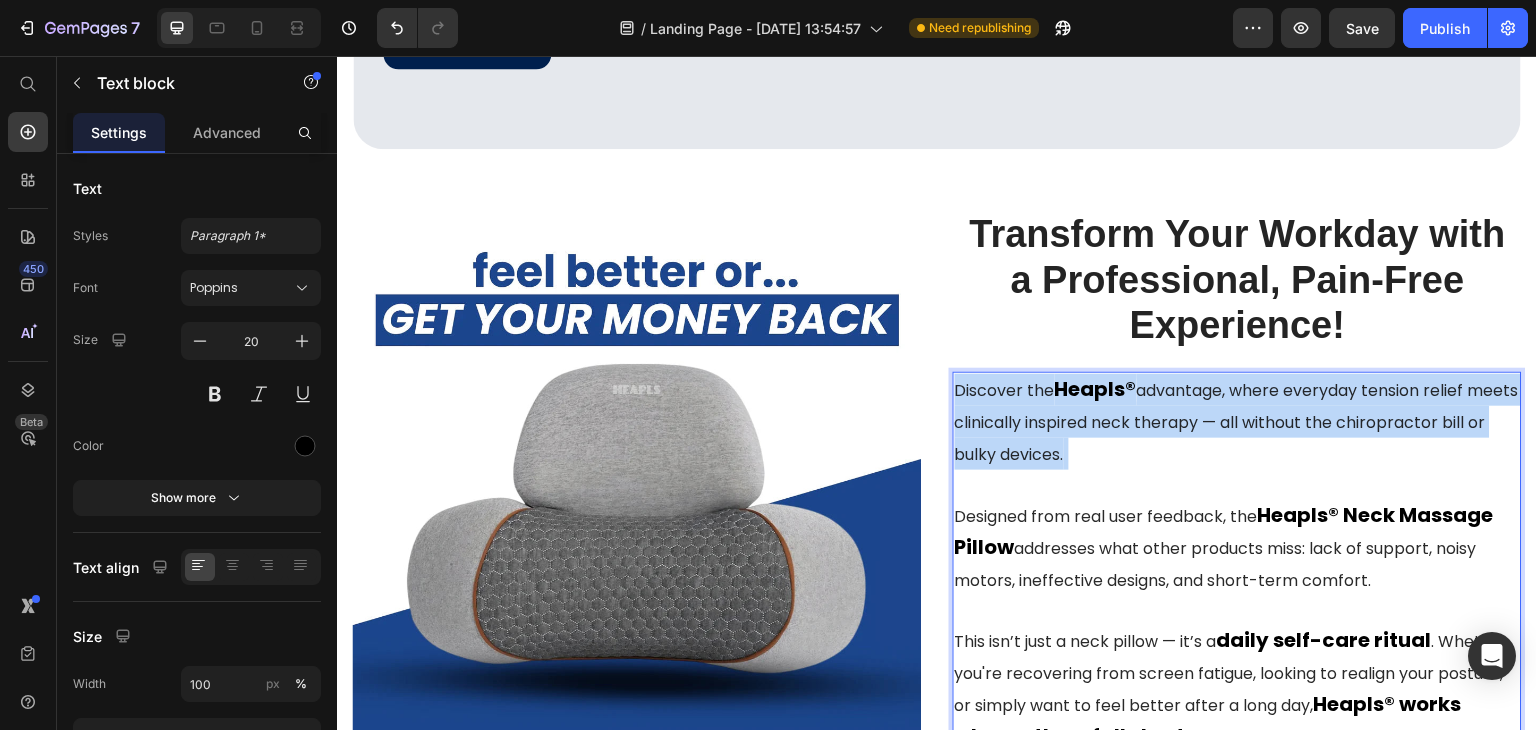 click on "advantage, where everyday tension relief meets clinically inspired neck therapy — all without the chiropractor bill or bulky devices." at bounding box center (1237, 422) 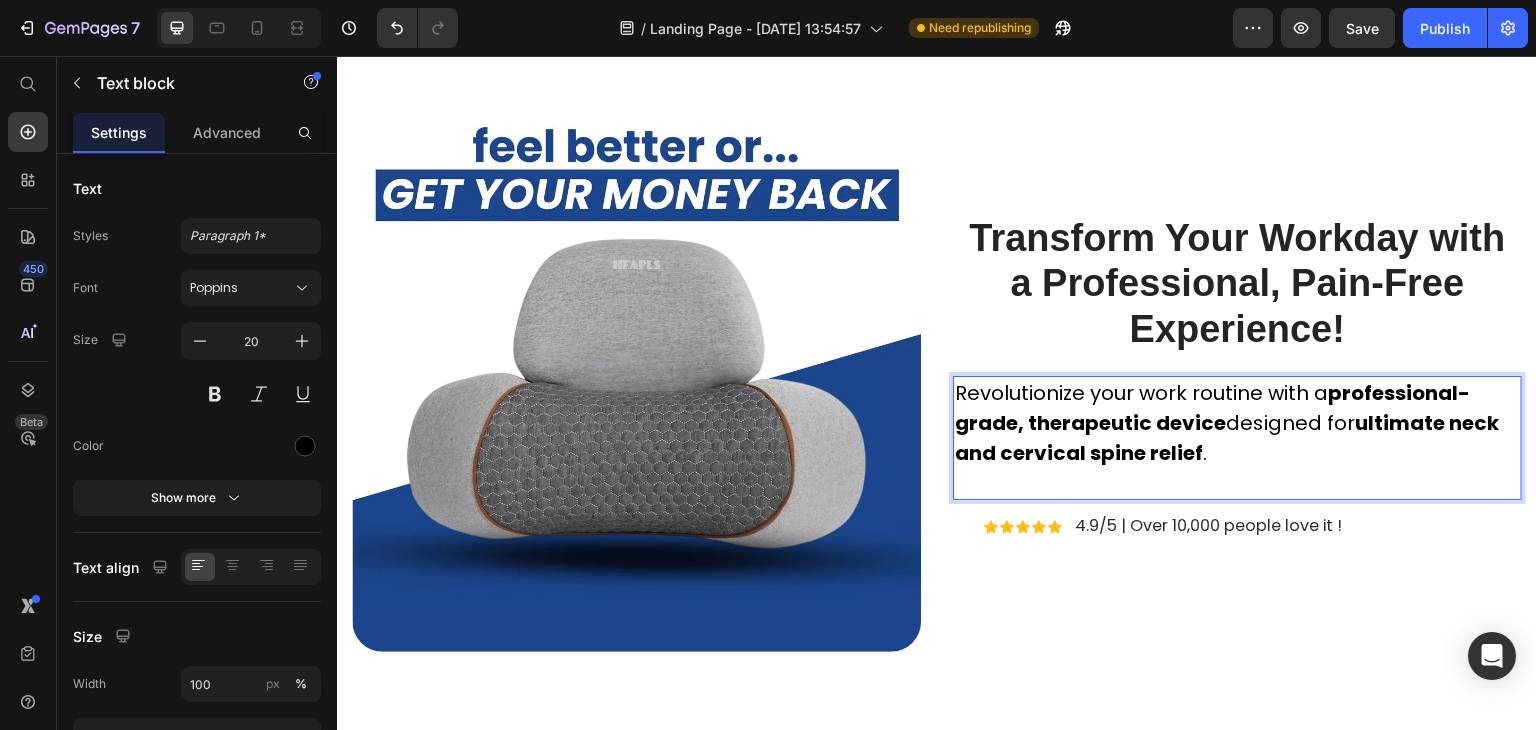scroll, scrollTop: 8566, scrollLeft: 0, axis: vertical 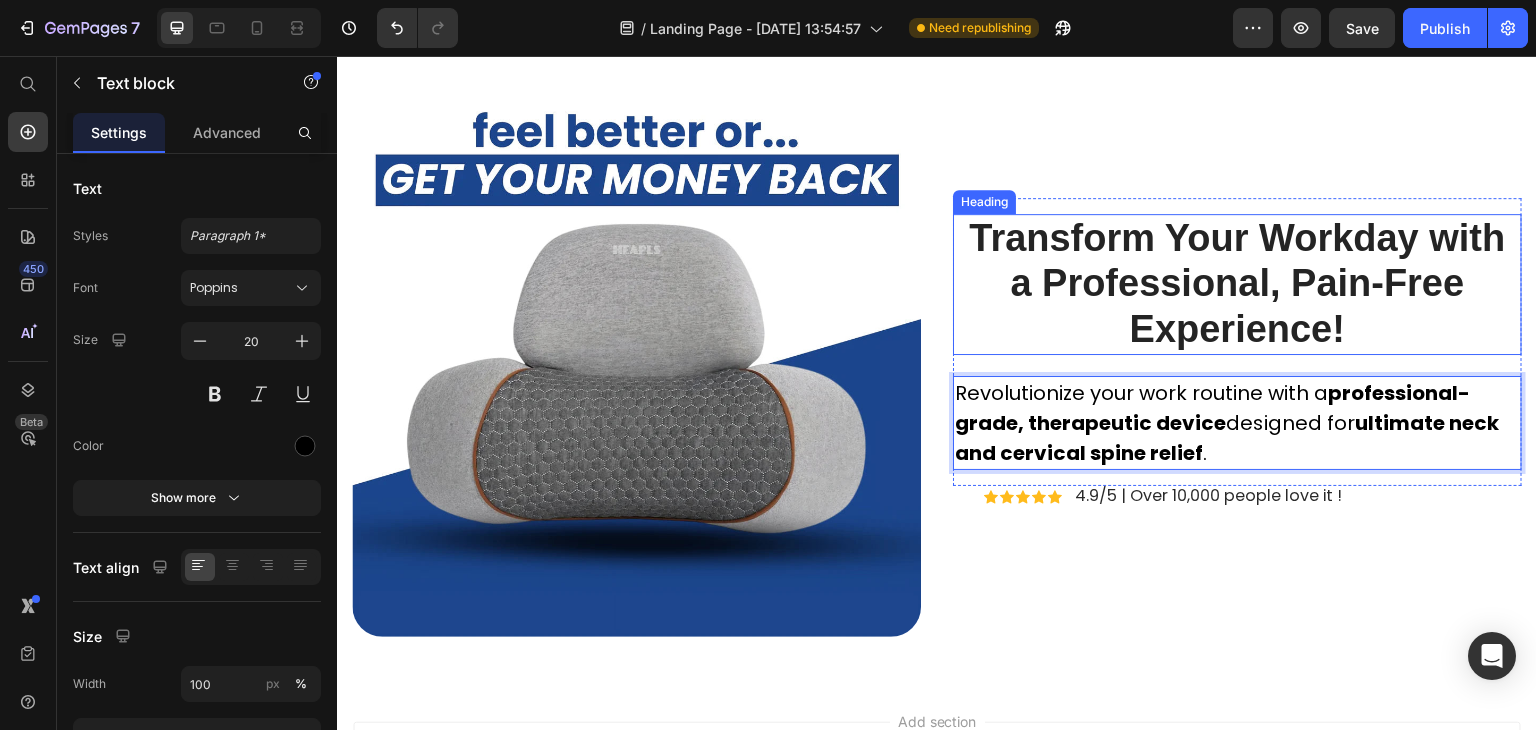 click on "Transform Your Workday with a Professional, Pain-Free Experience!" at bounding box center [1237, 283] 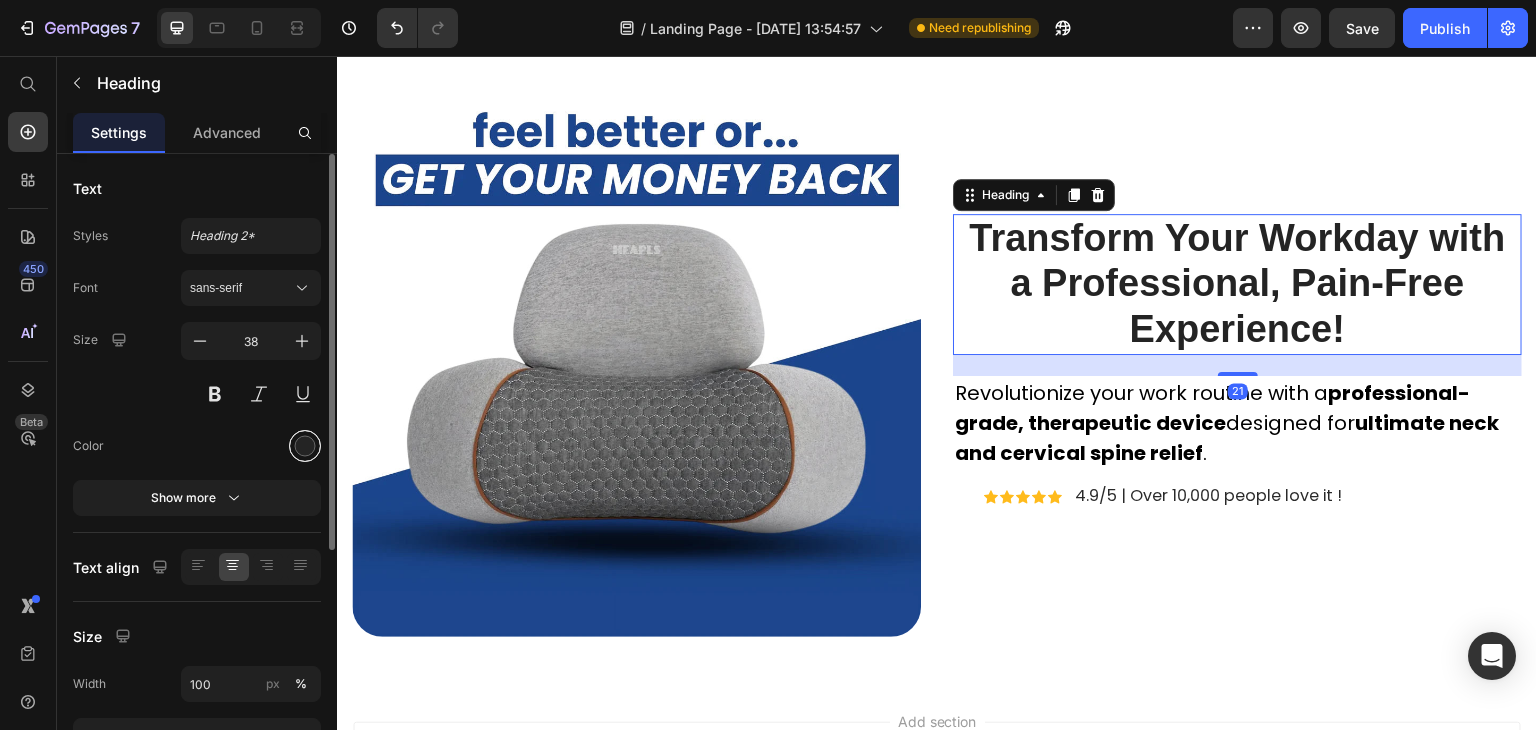 click at bounding box center (305, 446) 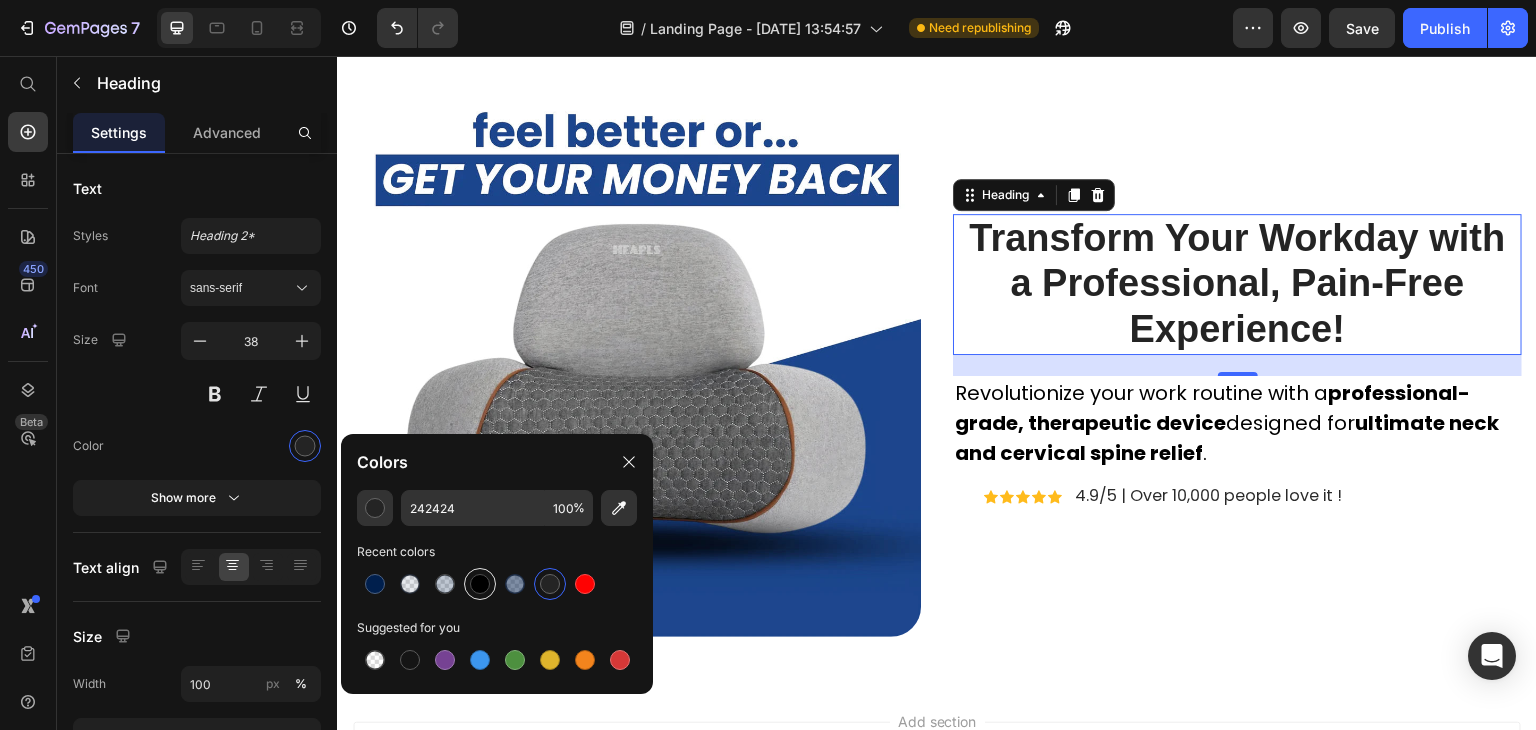 click at bounding box center (480, 584) 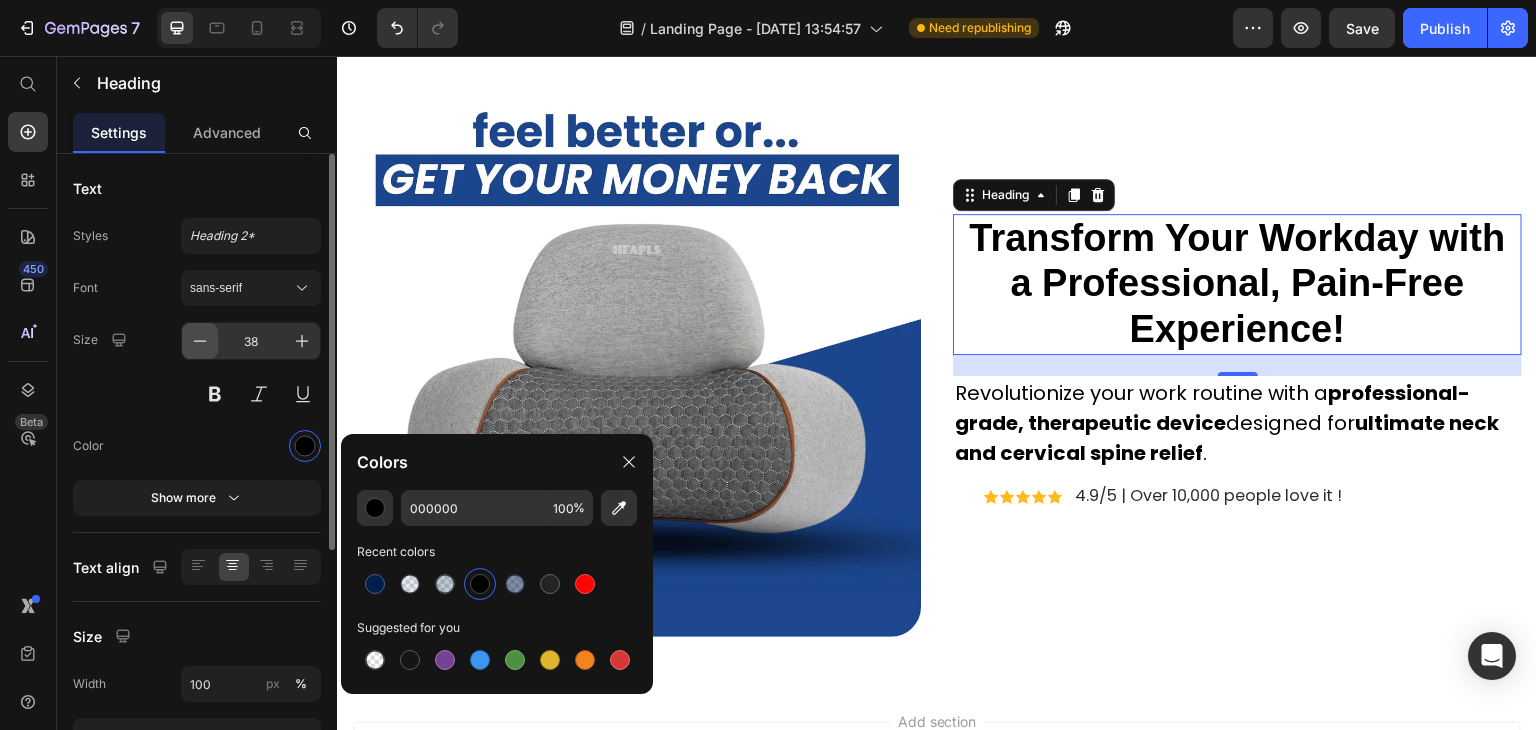 click 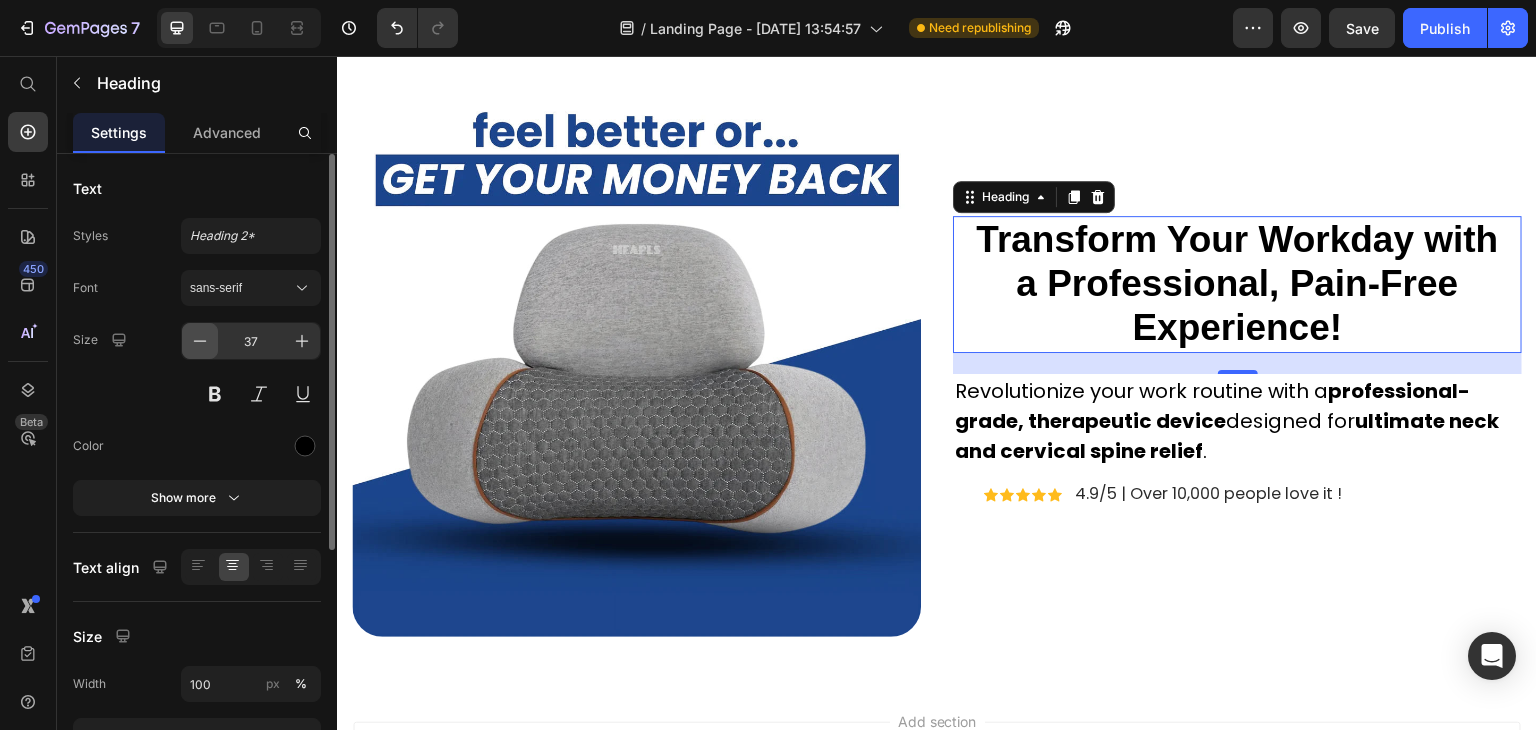 click 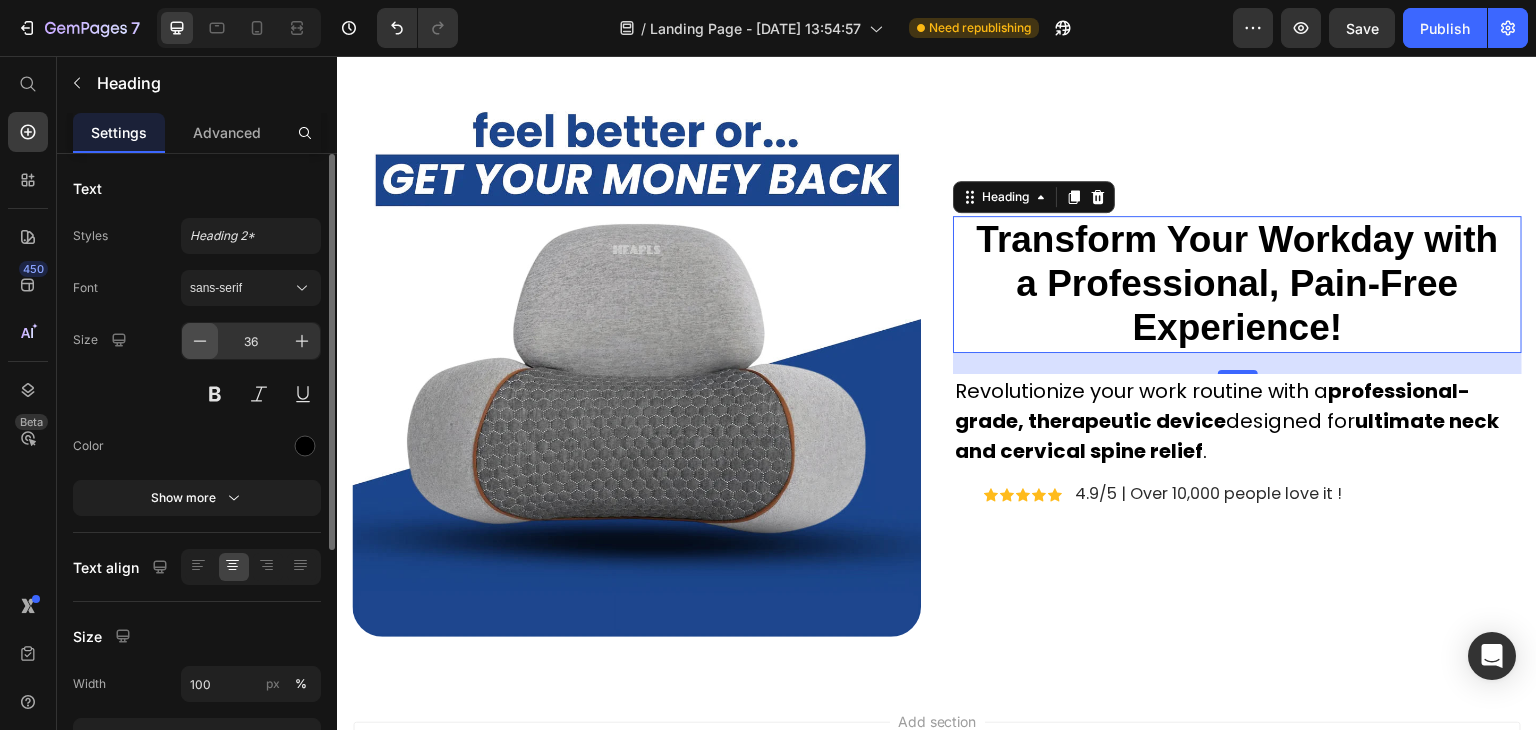click 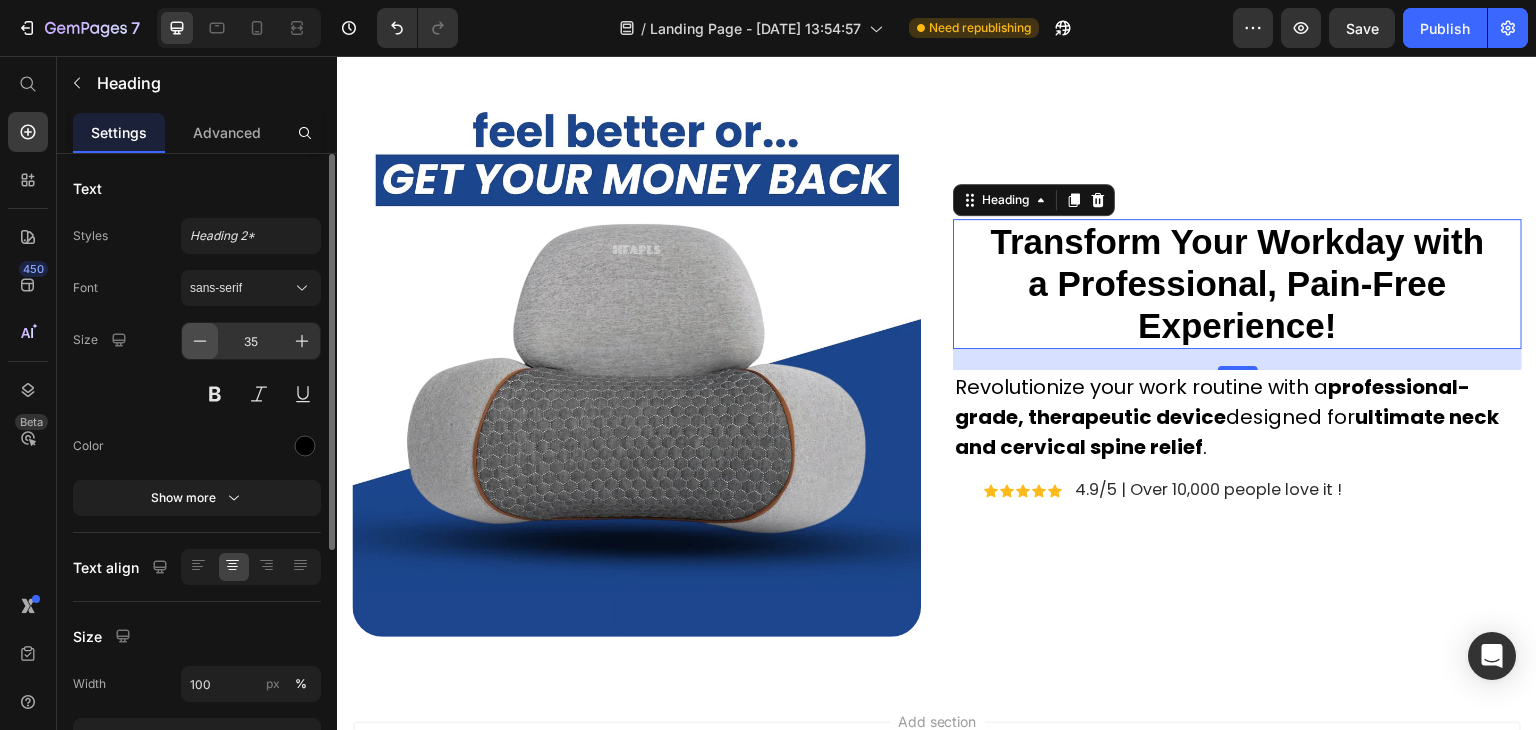 click 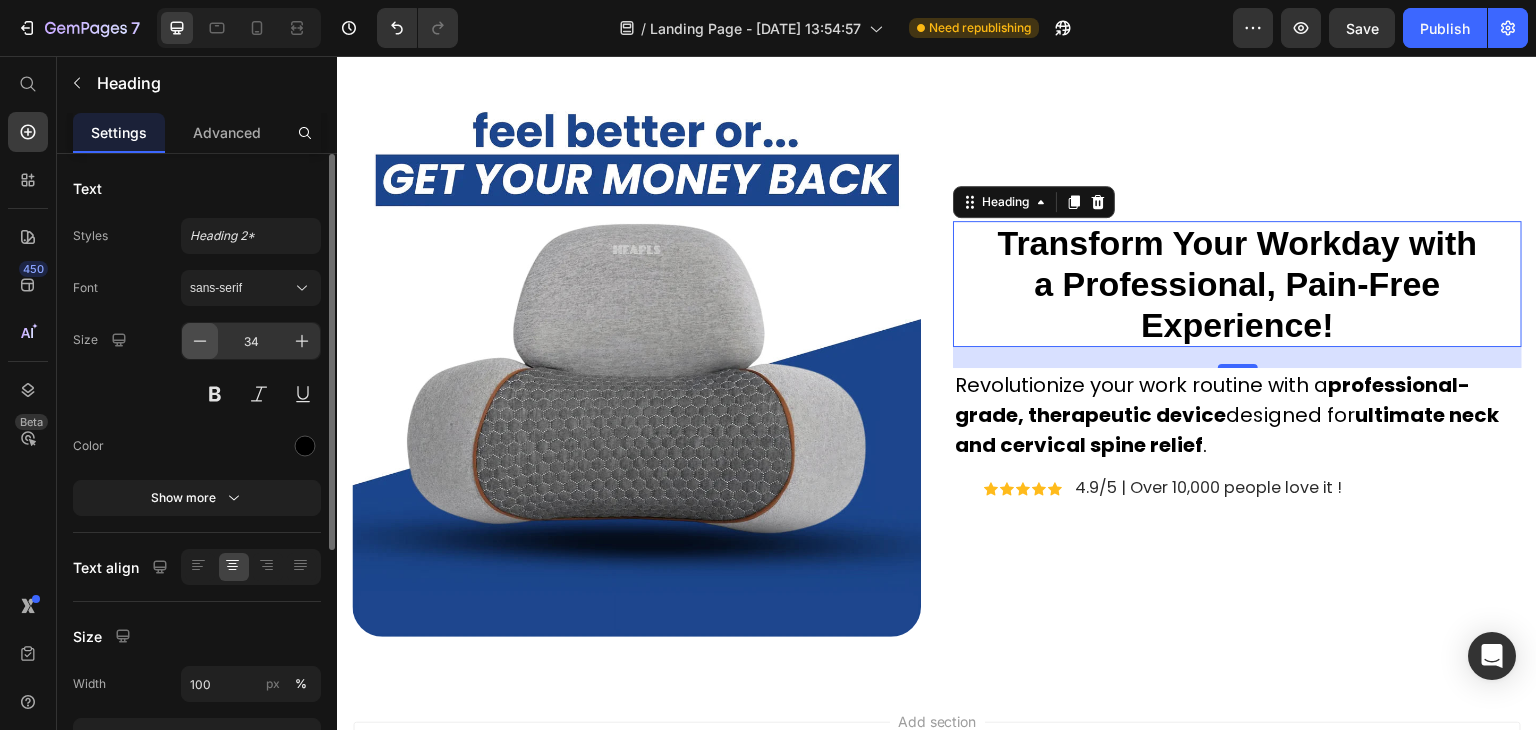 click 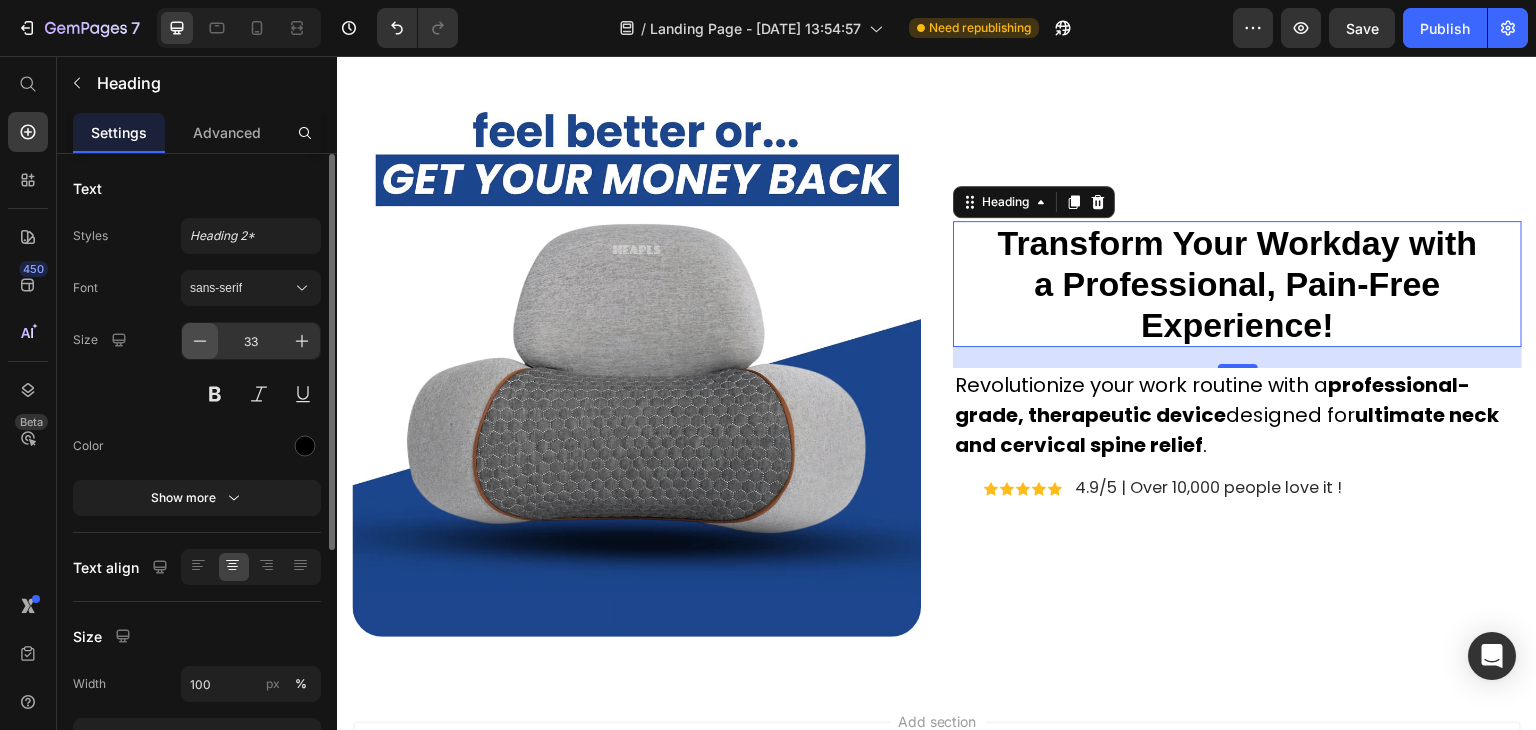 click 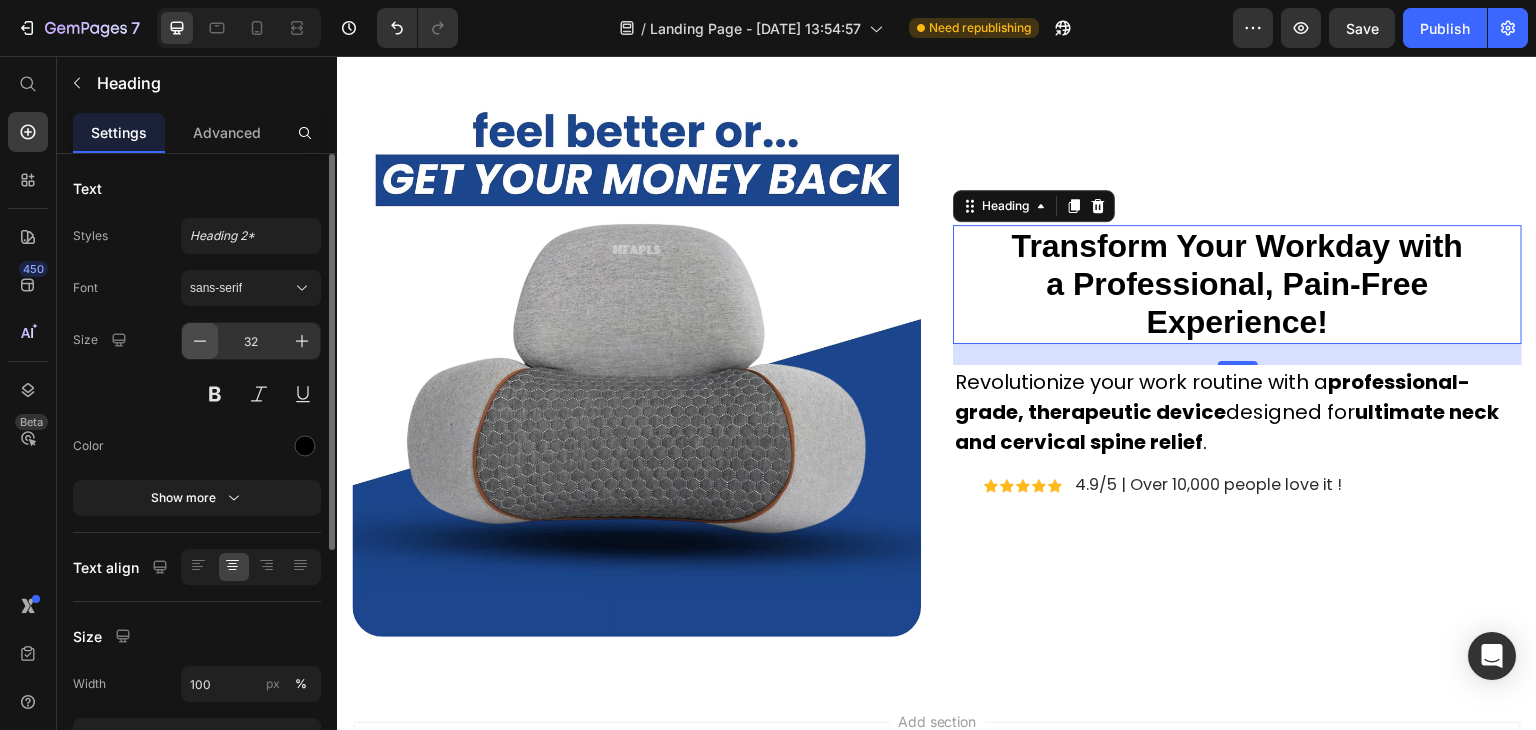 click 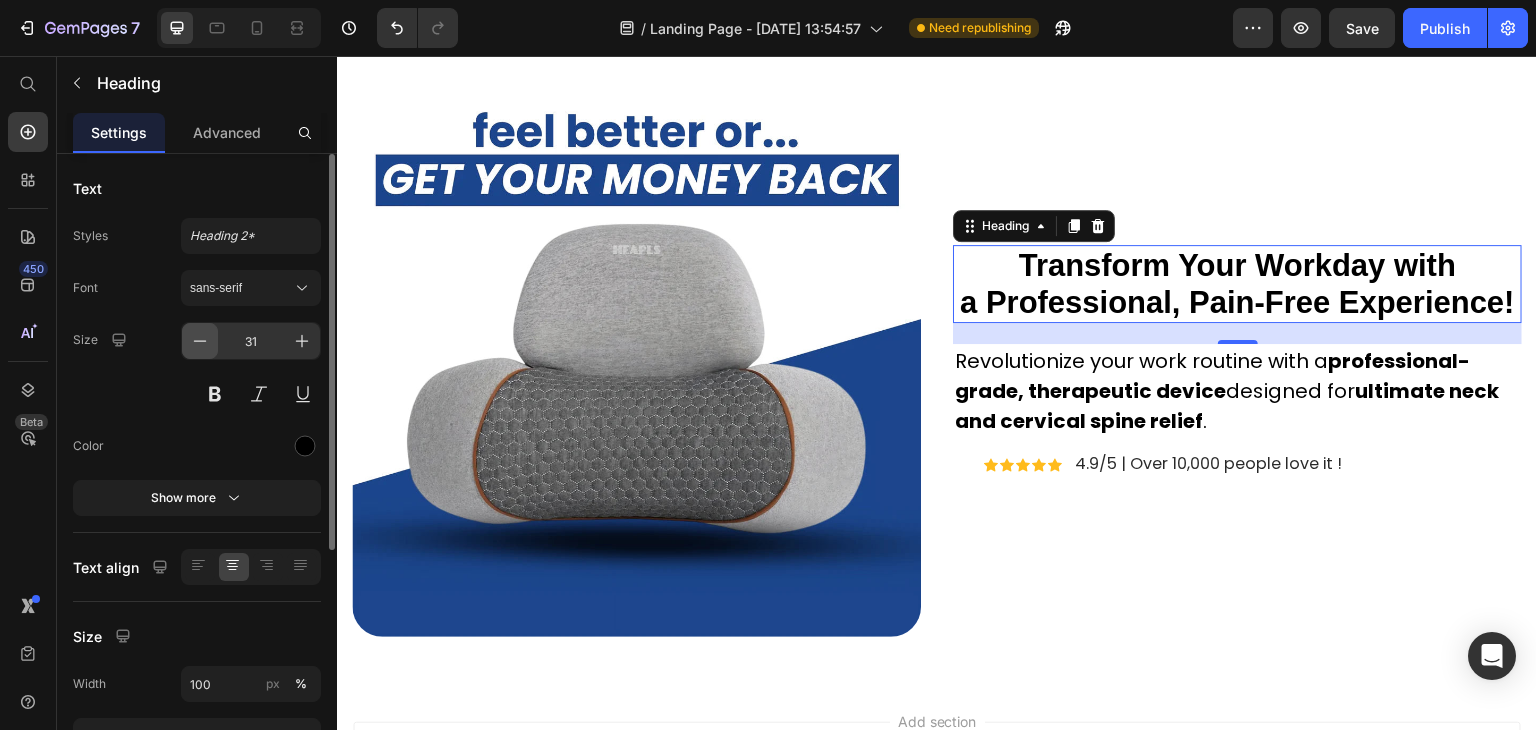 click 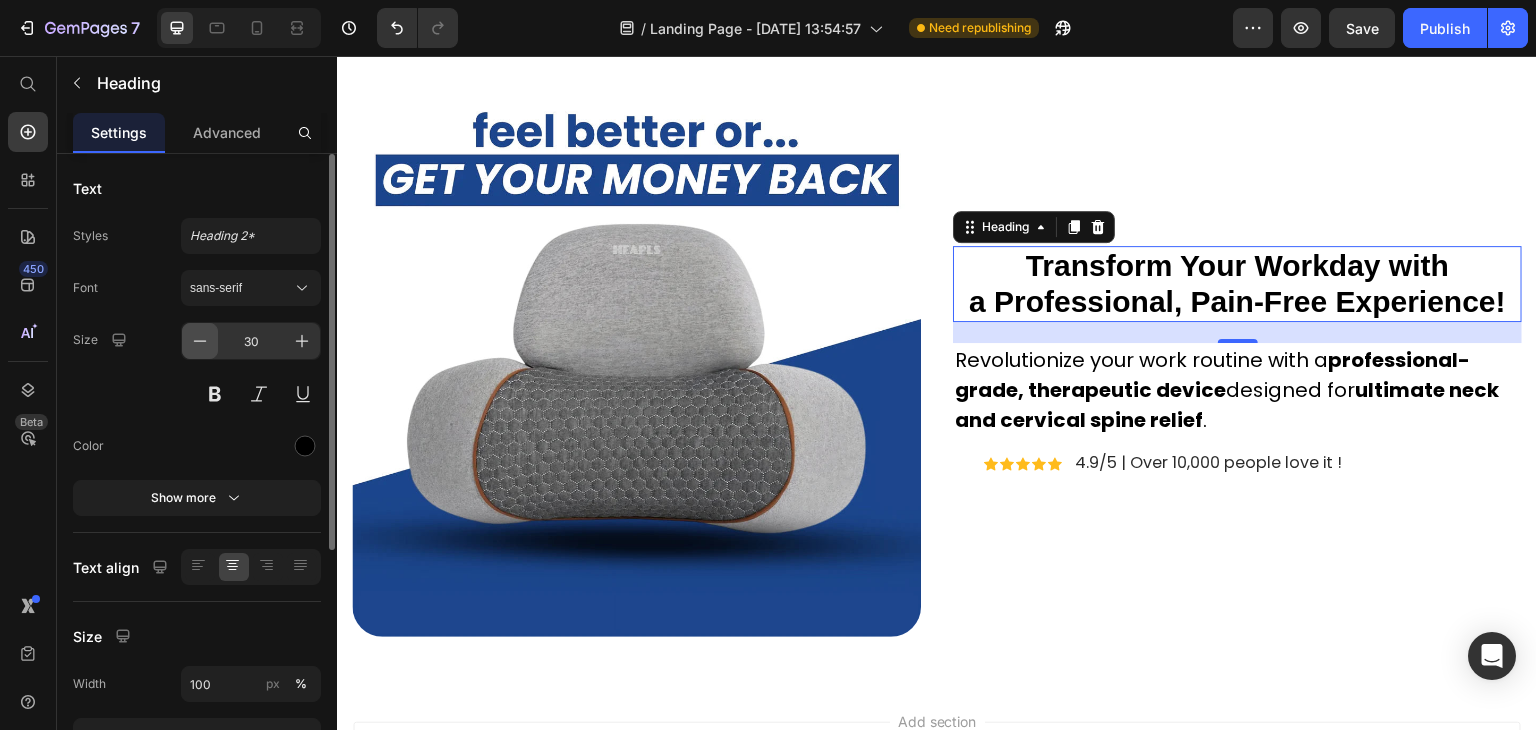click 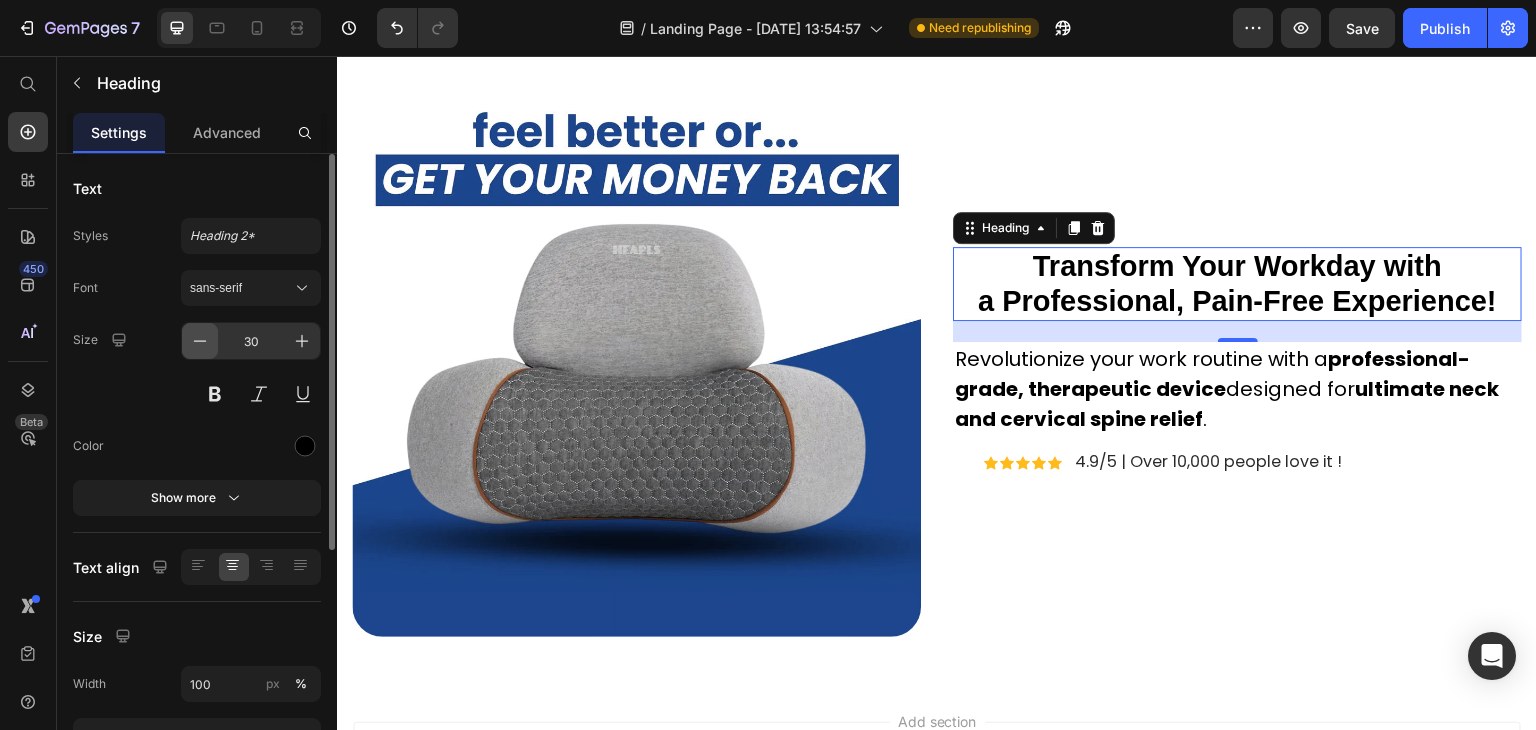 type on "29" 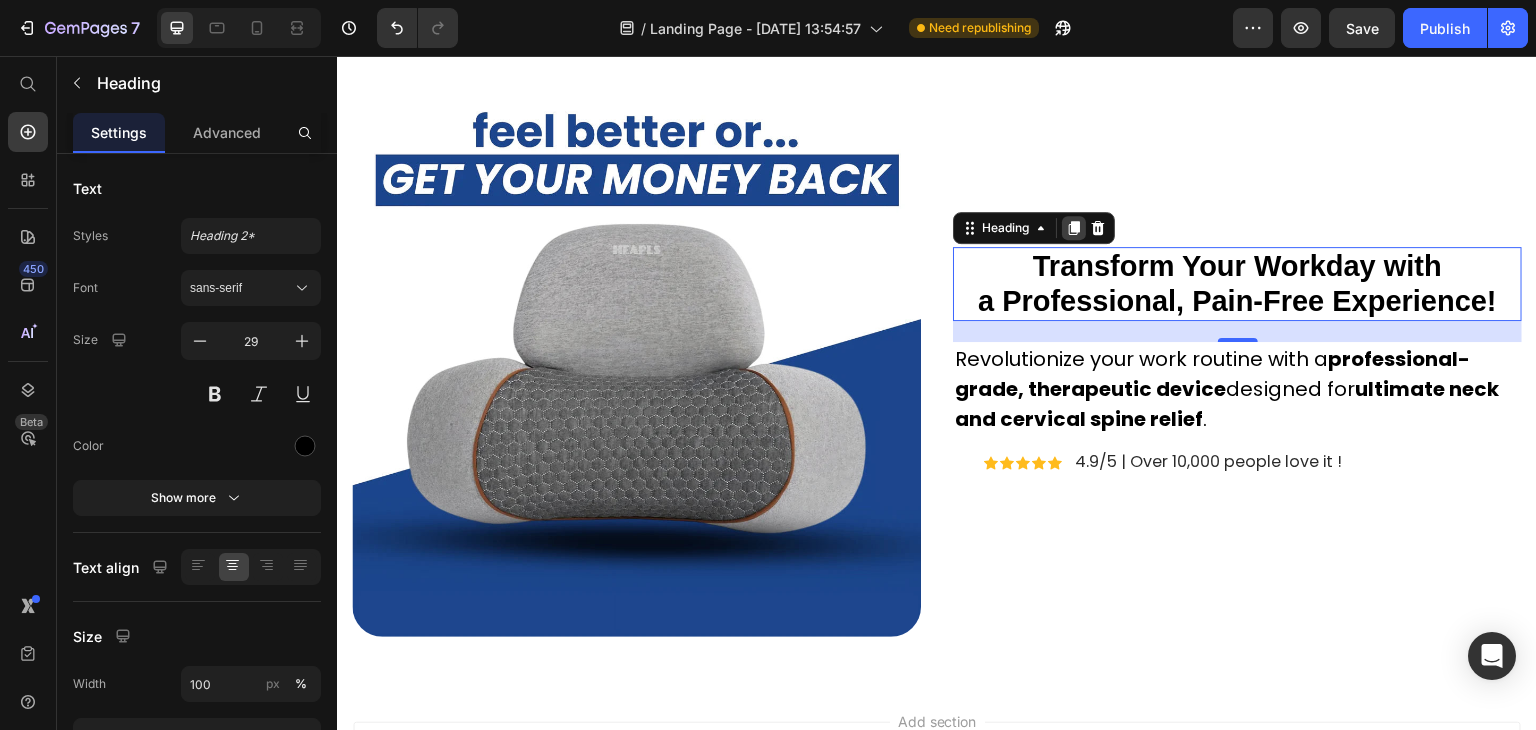 click 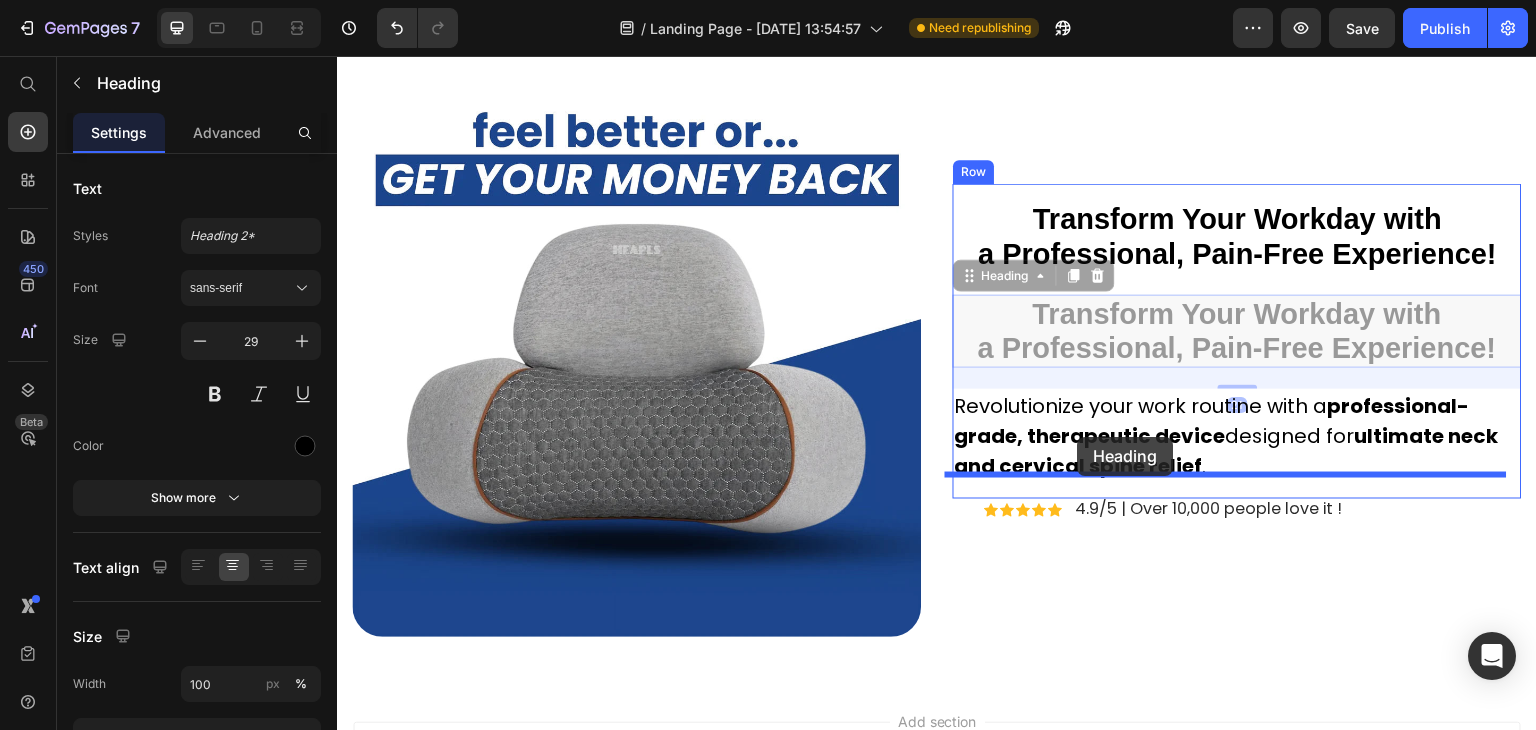 drag, startPoint x: 1022, startPoint y: 267, endPoint x: 1078, endPoint y: 437, distance: 178.98604 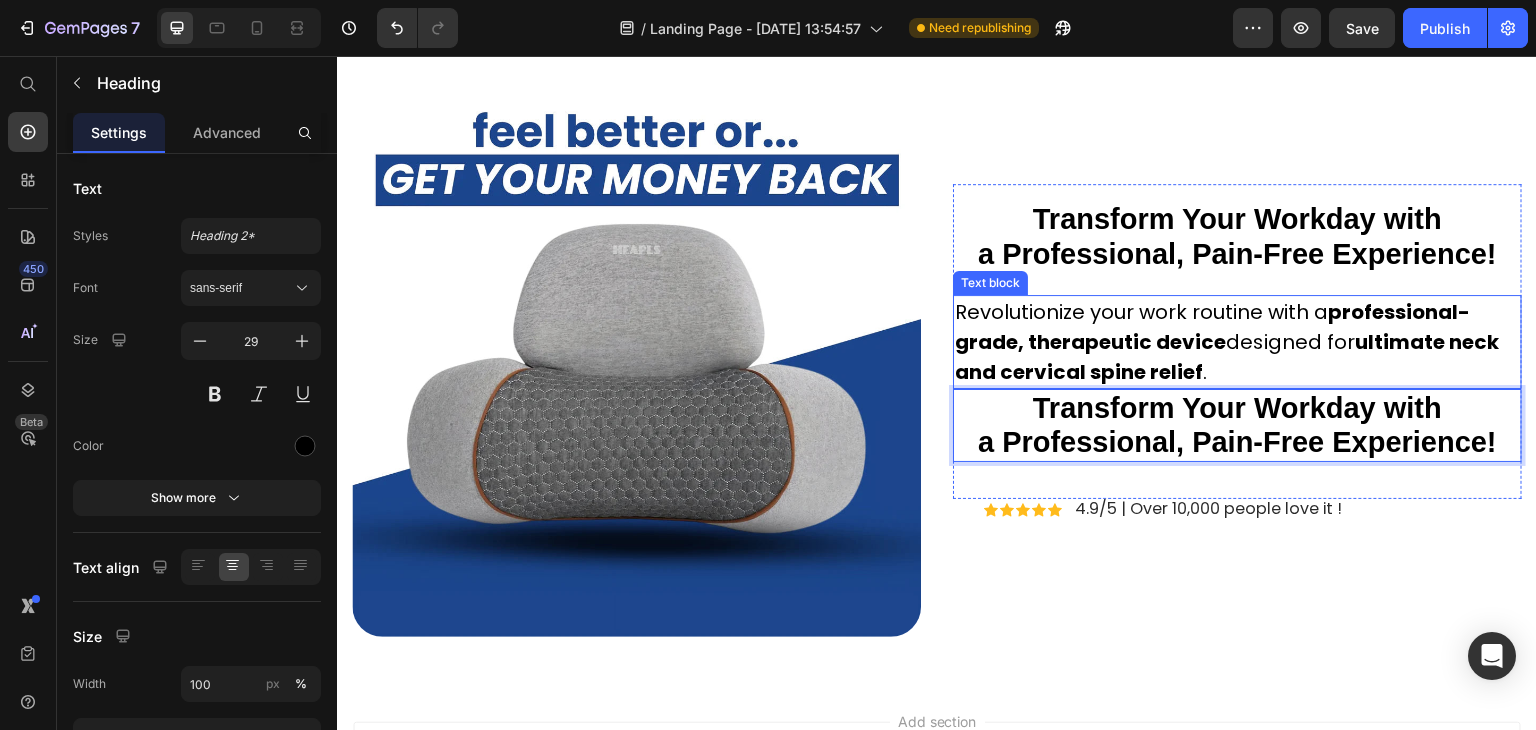 click on "Revolutionize your work routine with a  professional-grade, therapeutic device  designed for  ultimate neck and cervical spine relief ." at bounding box center [1237, 342] 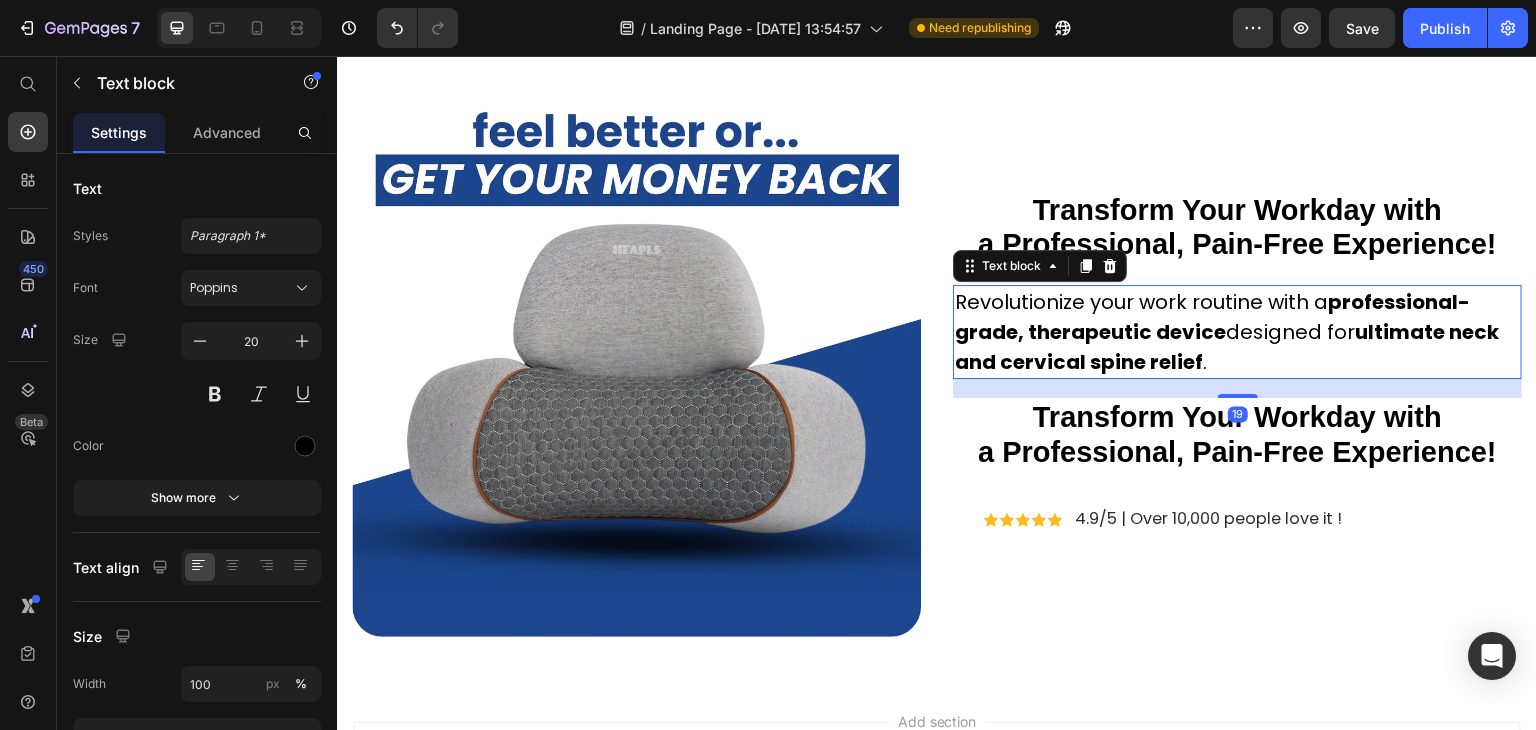 drag, startPoint x: 1212, startPoint y: 377, endPoint x: 1213, endPoint y: 396, distance: 19.026299 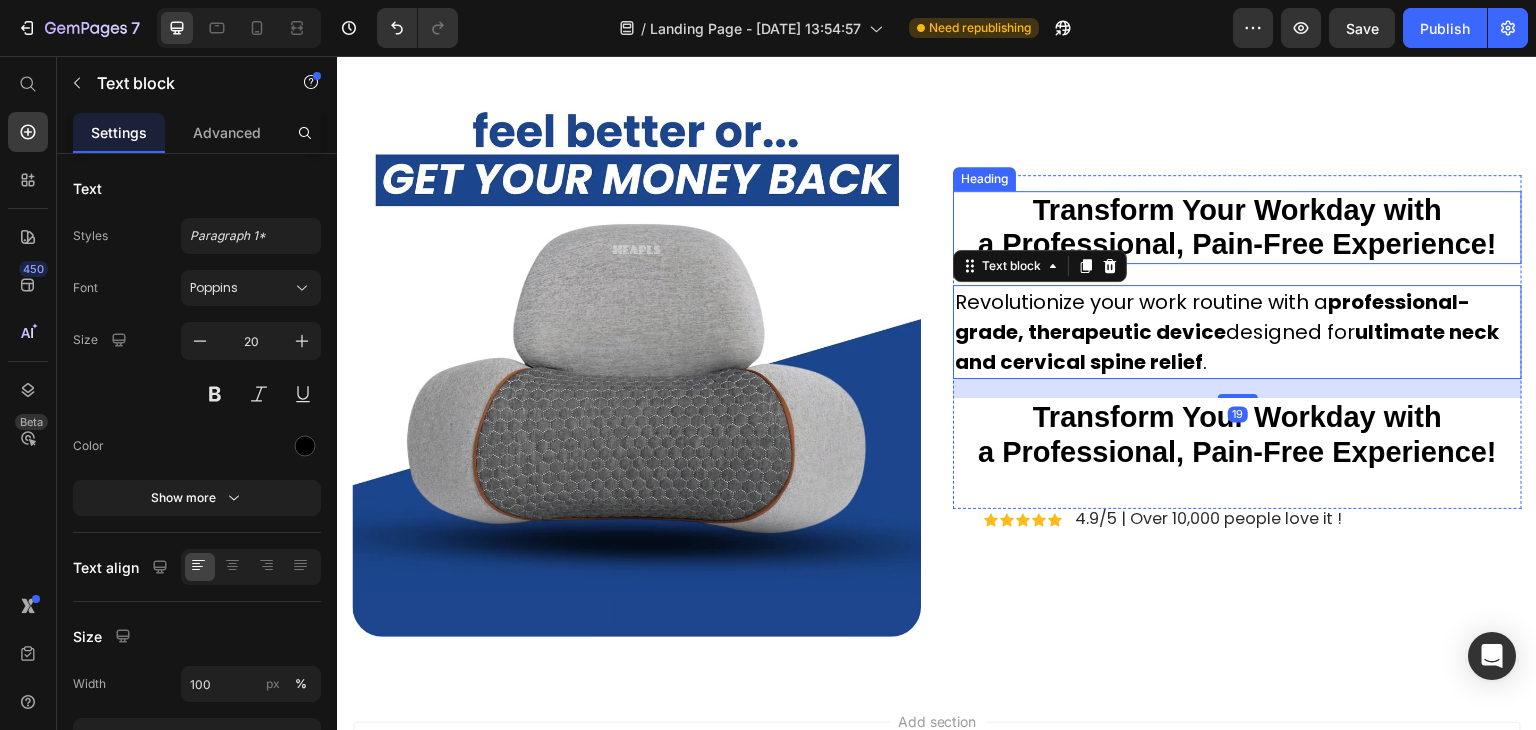 click on "Transform Your Workday with a Professional, Pain-Free Experience!" at bounding box center (1237, 227) 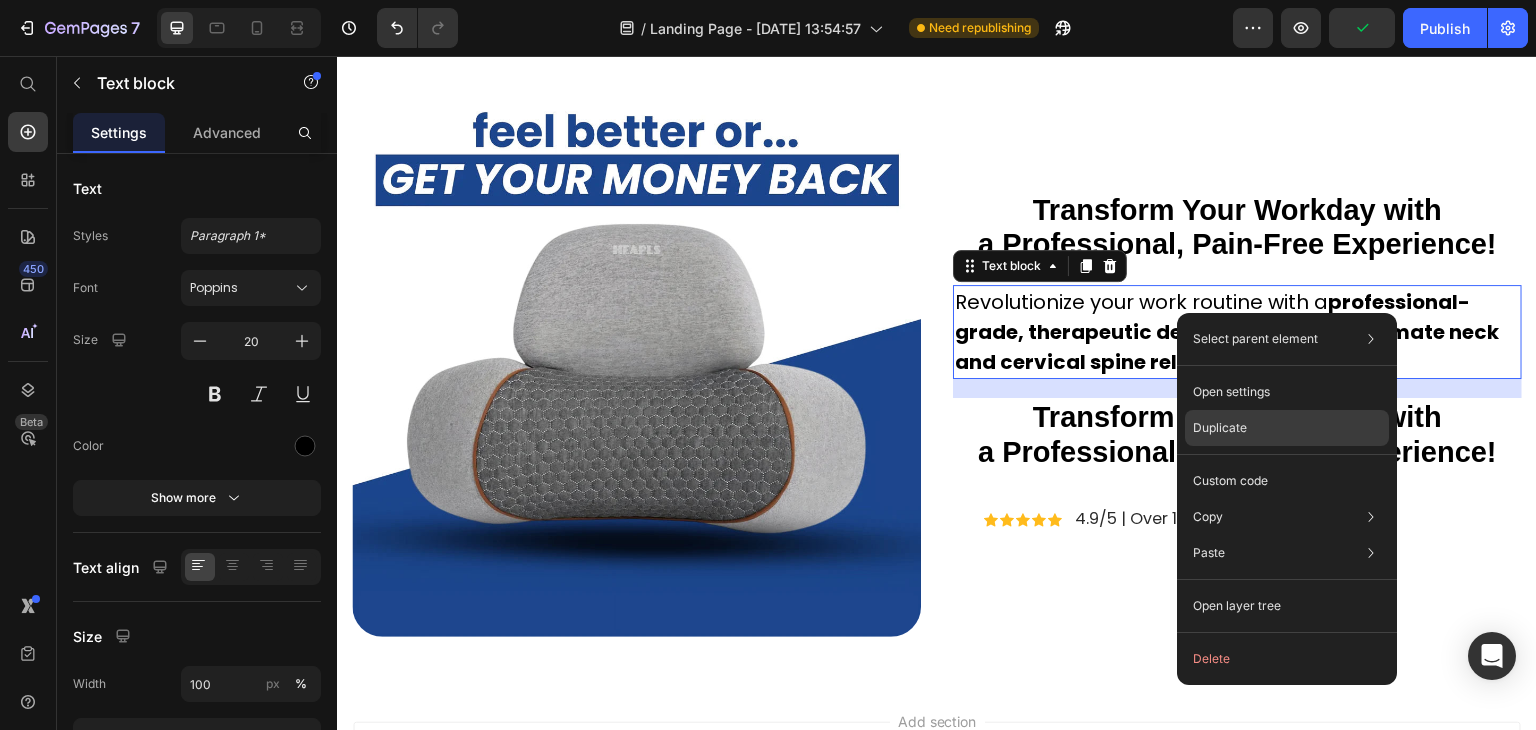 click on "Duplicate" 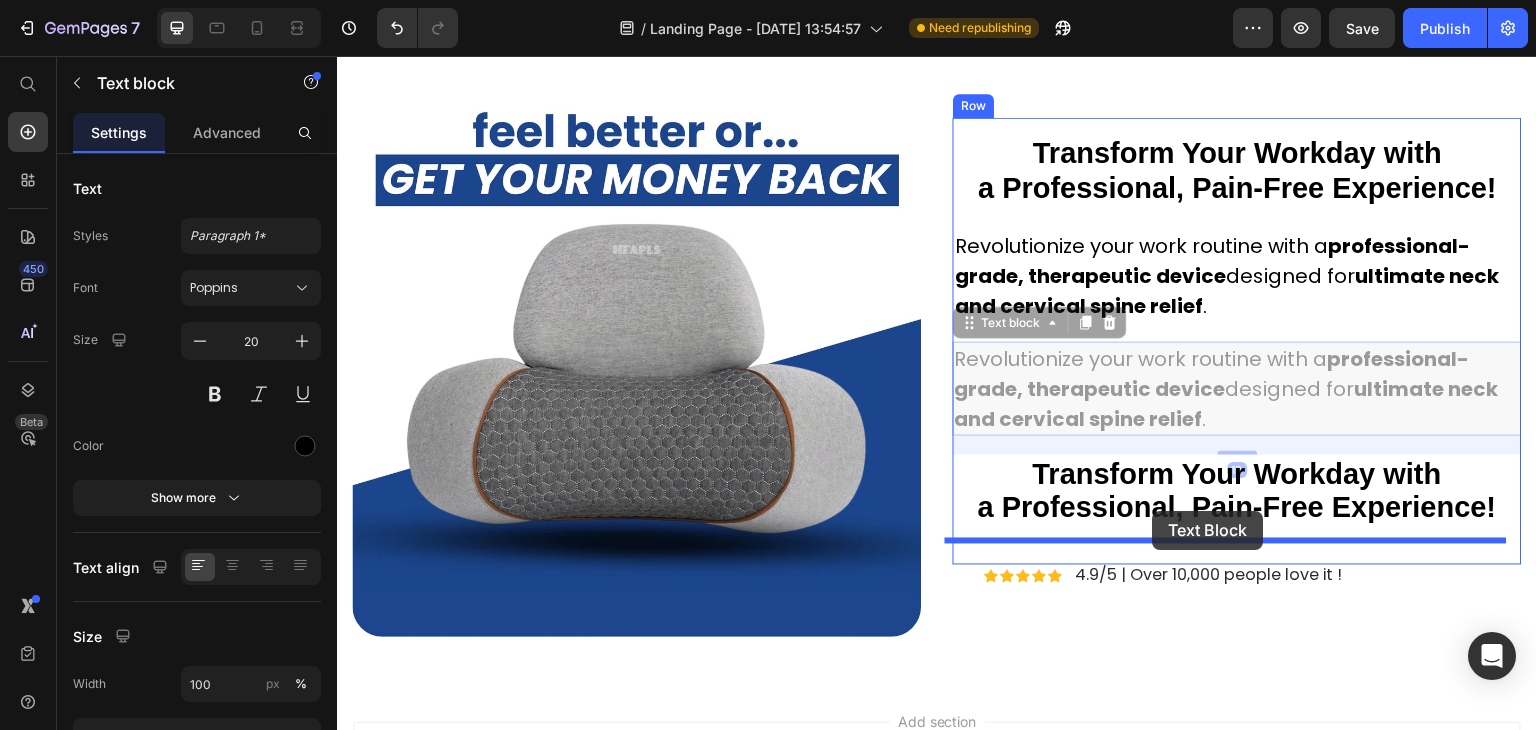drag, startPoint x: 989, startPoint y: 308, endPoint x: 1153, endPoint y: 511, distance: 260.96936 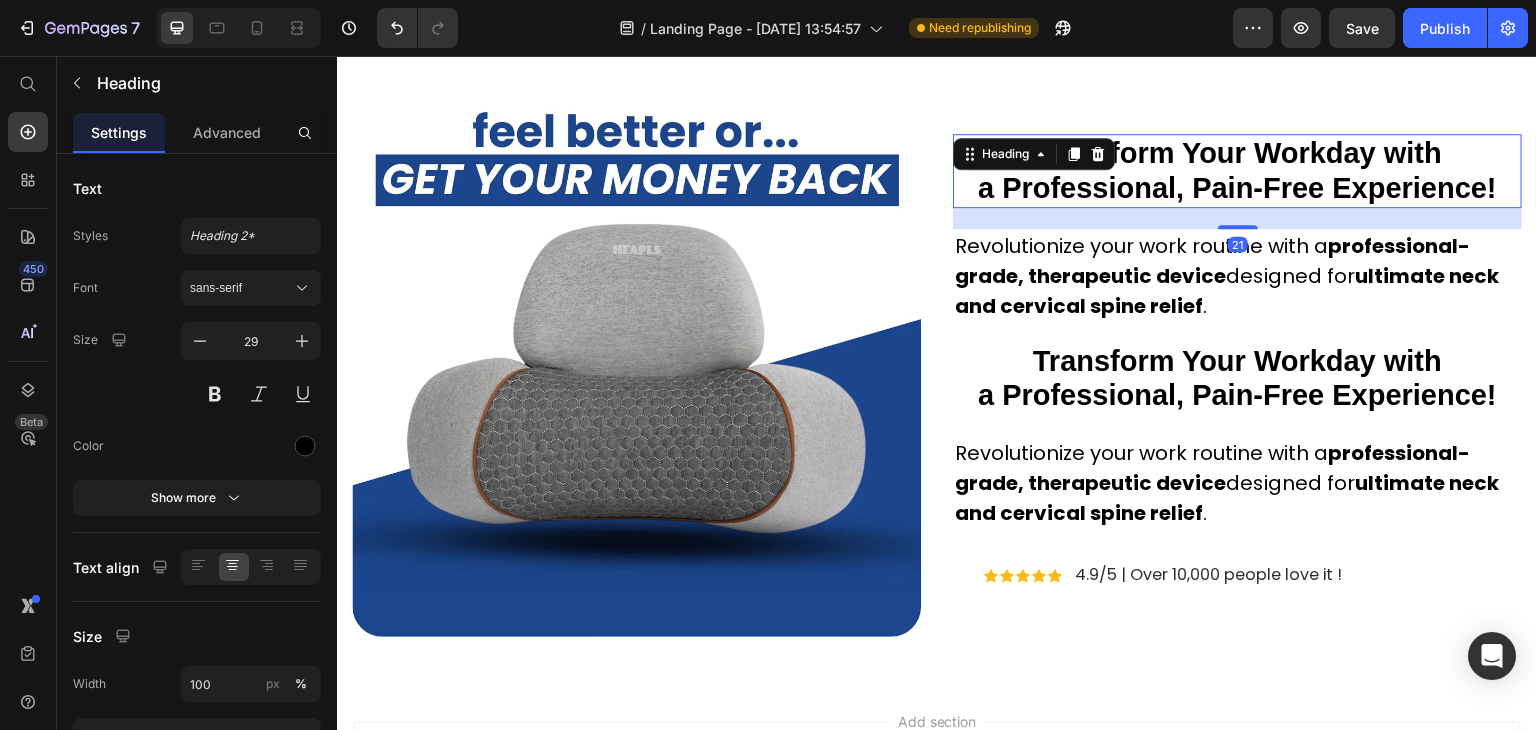 click on "Transform Your Workday with a Professional, Pain-Free Experience!" at bounding box center [1237, 170] 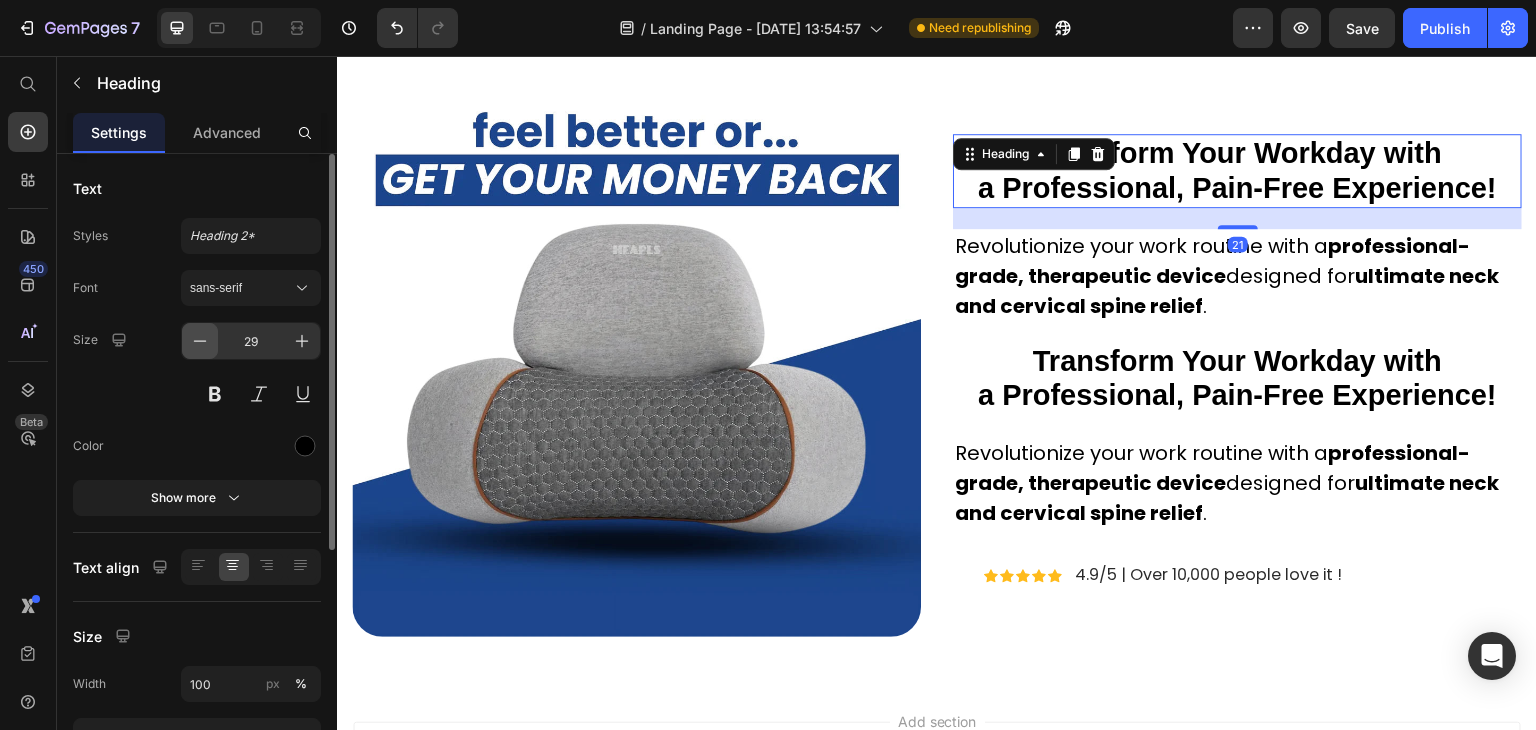 click 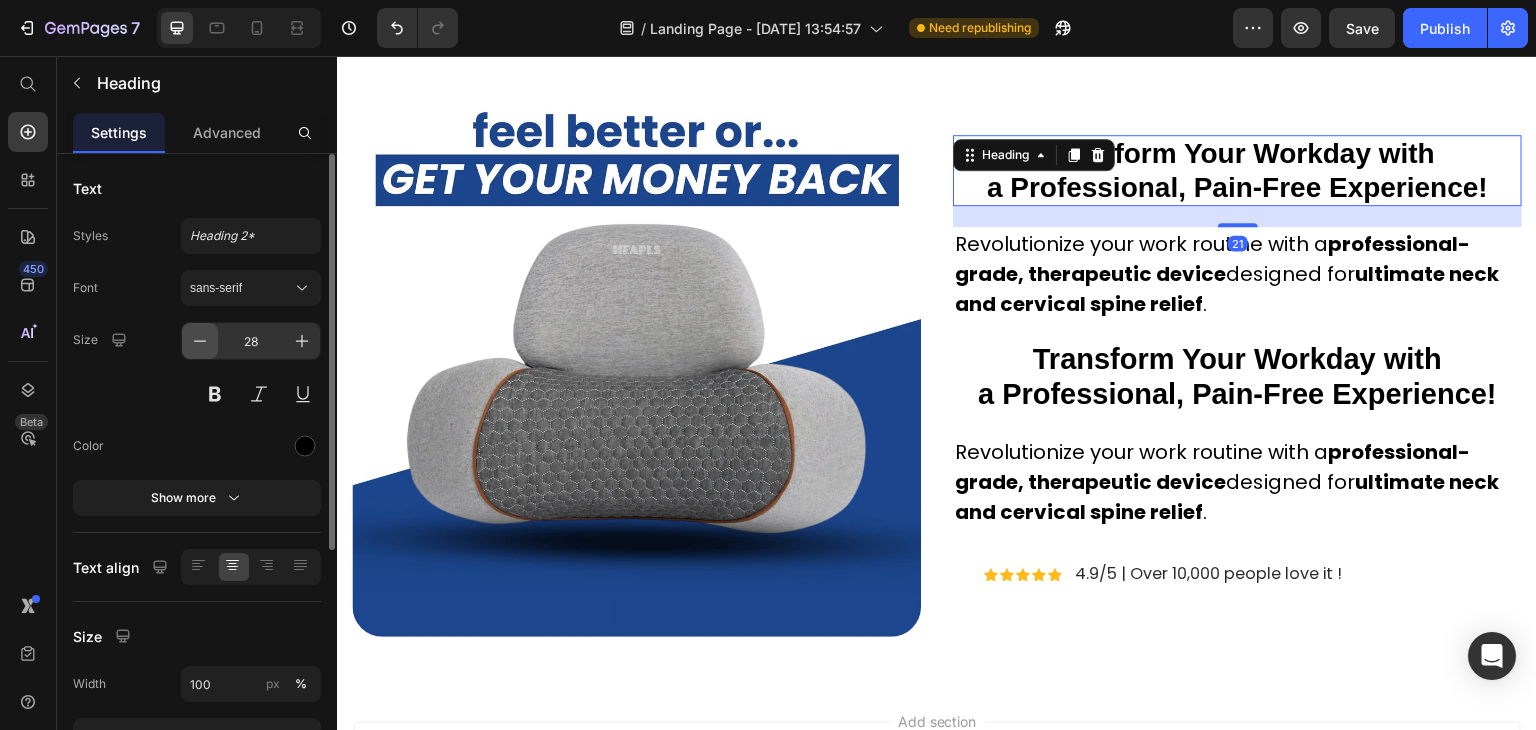 click 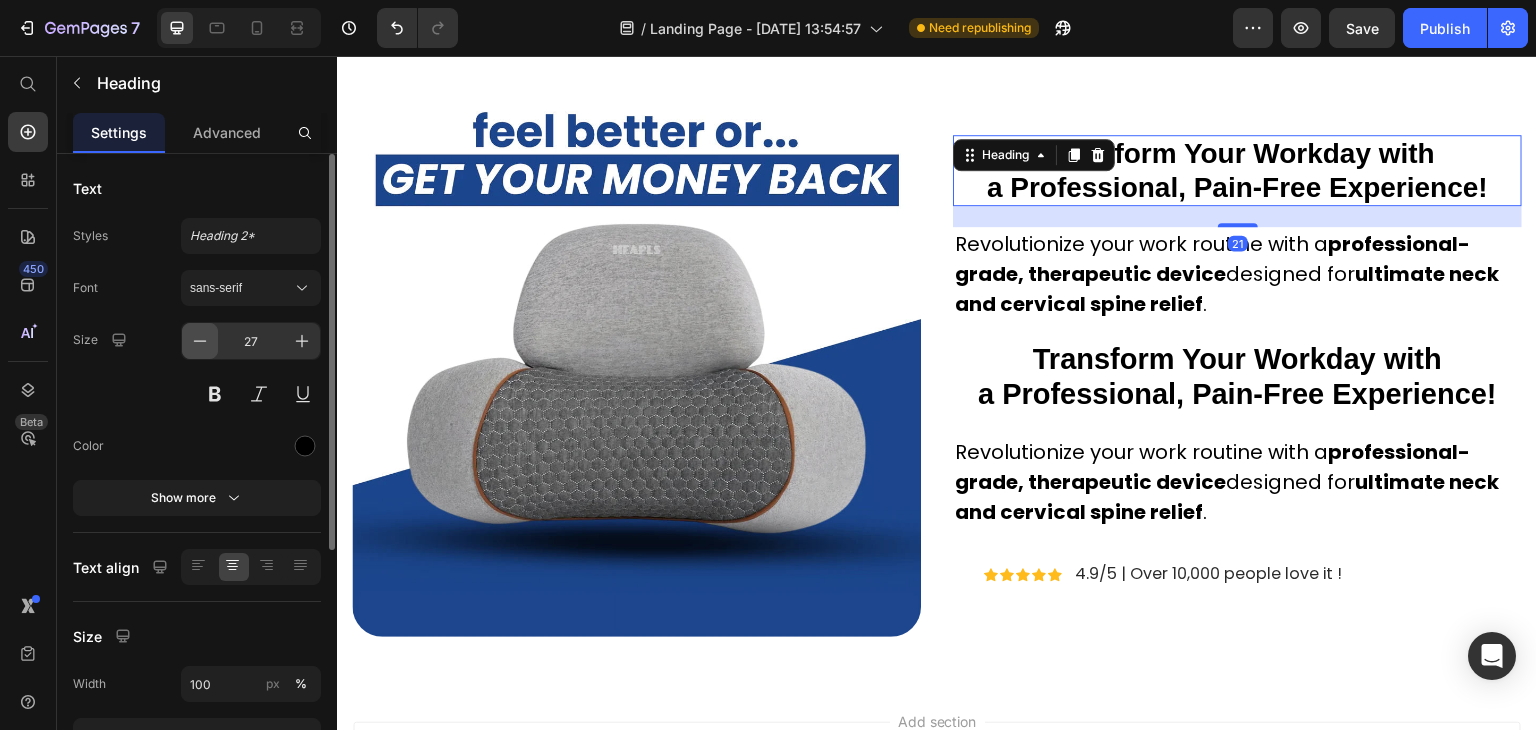 click 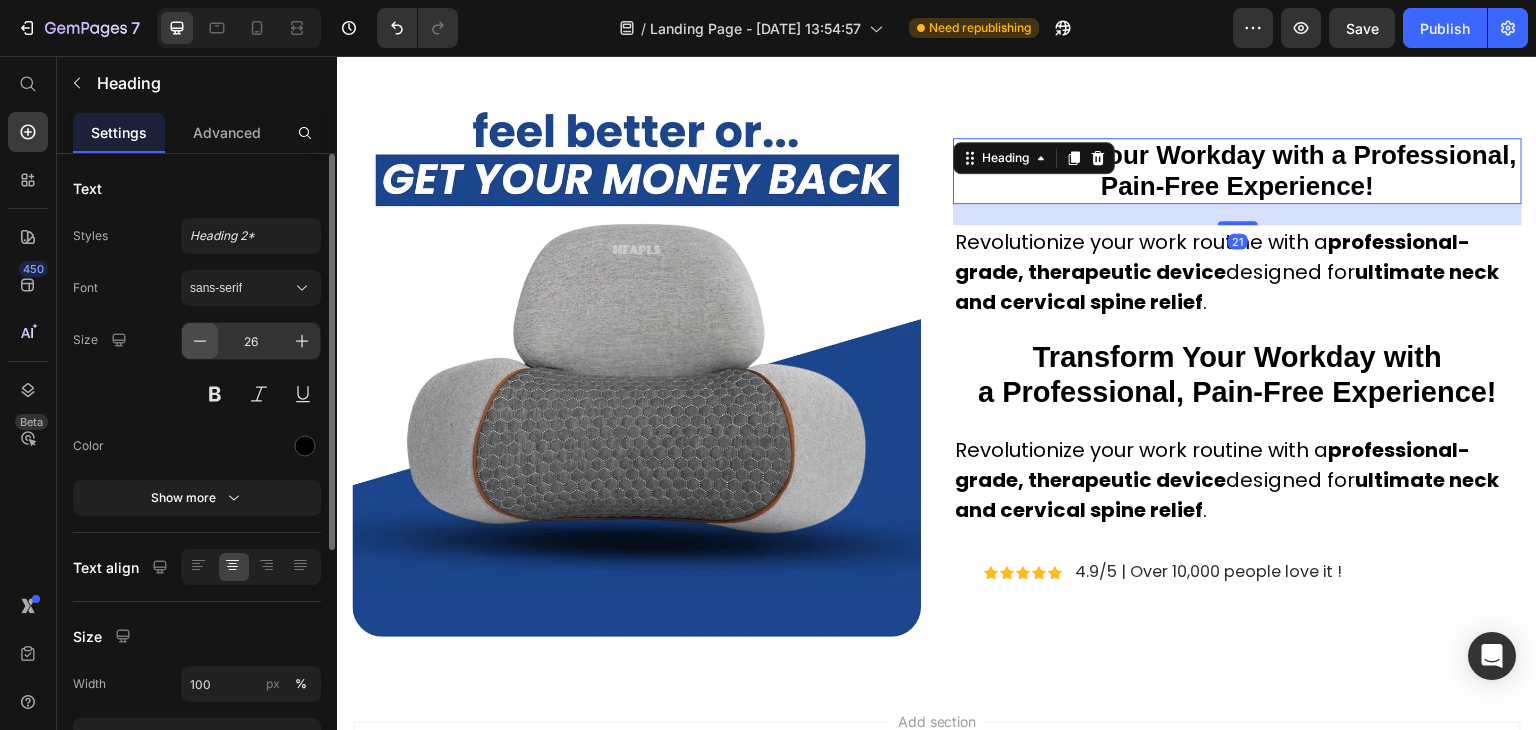 click 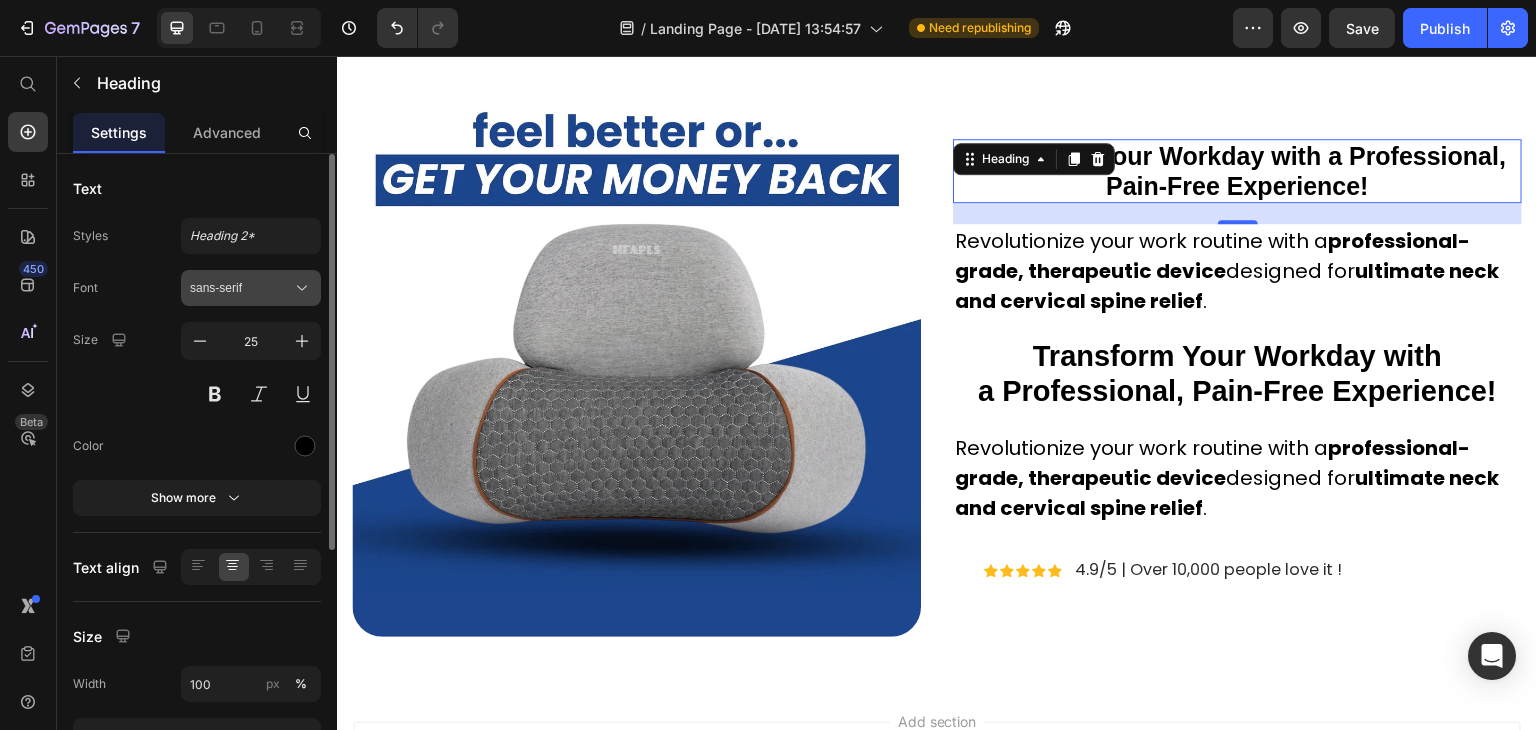 click on "sans-serif" at bounding box center [251, 288] 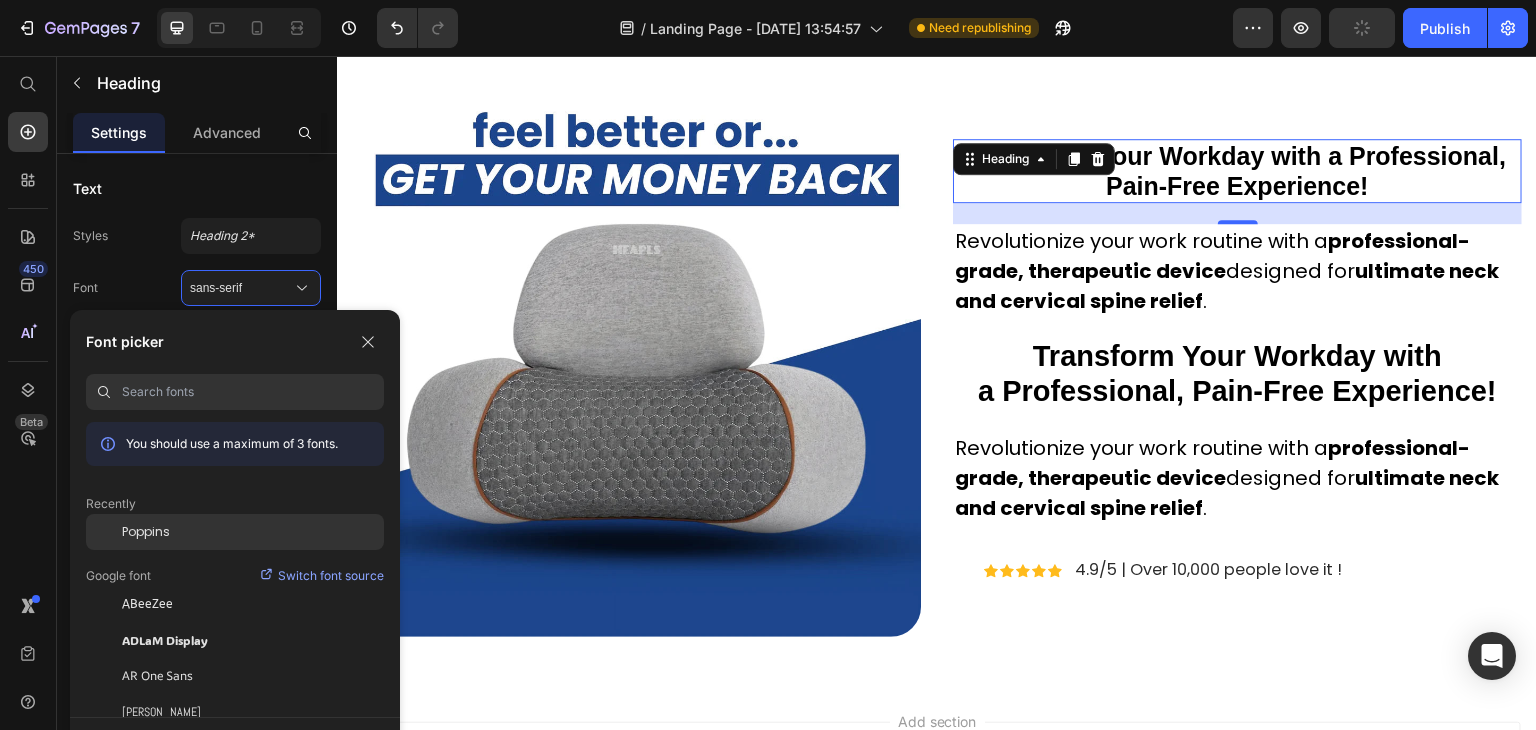 click on "Poppins" 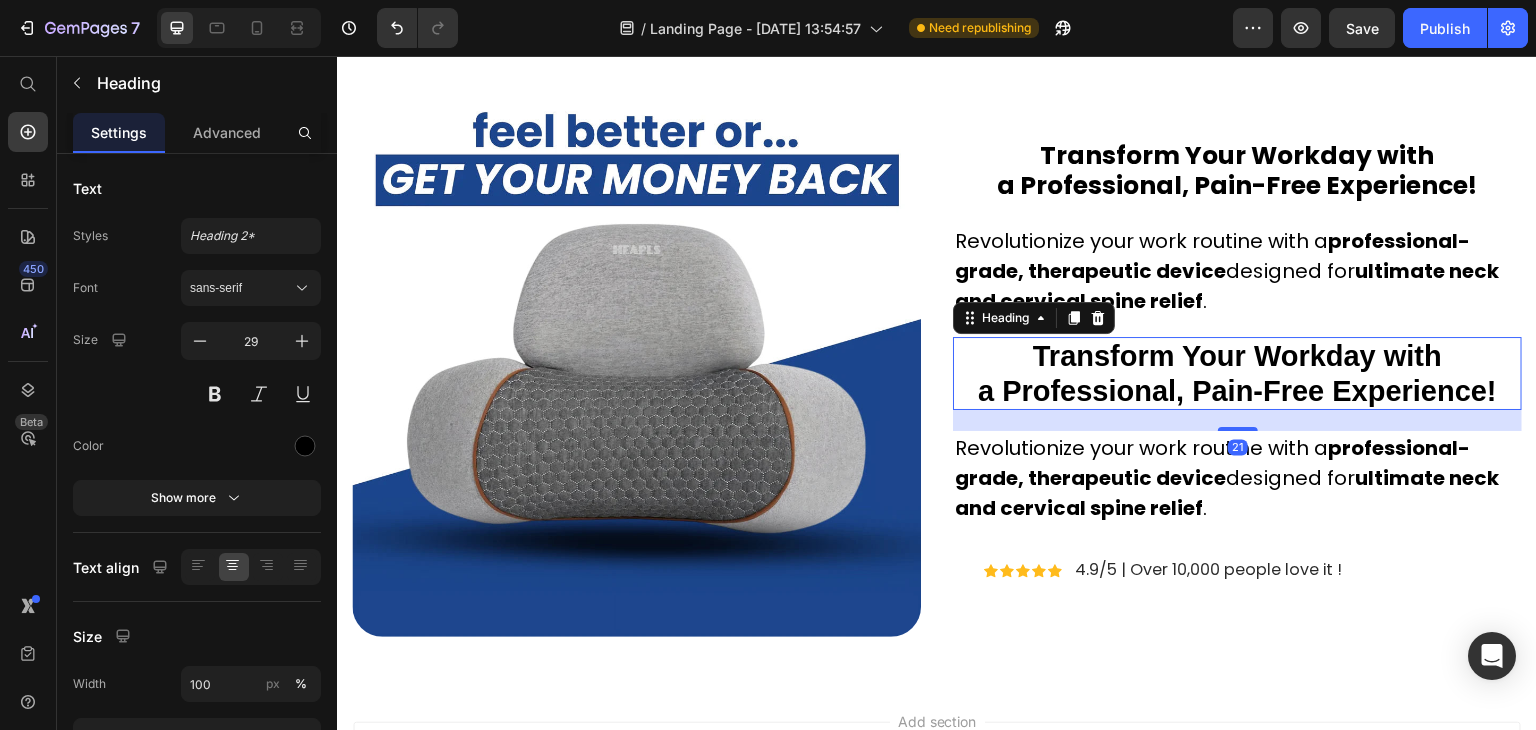 click on "Transform Your Workday with a Professional, Pain-Free Experience!" at bounding box center (1237, 373) 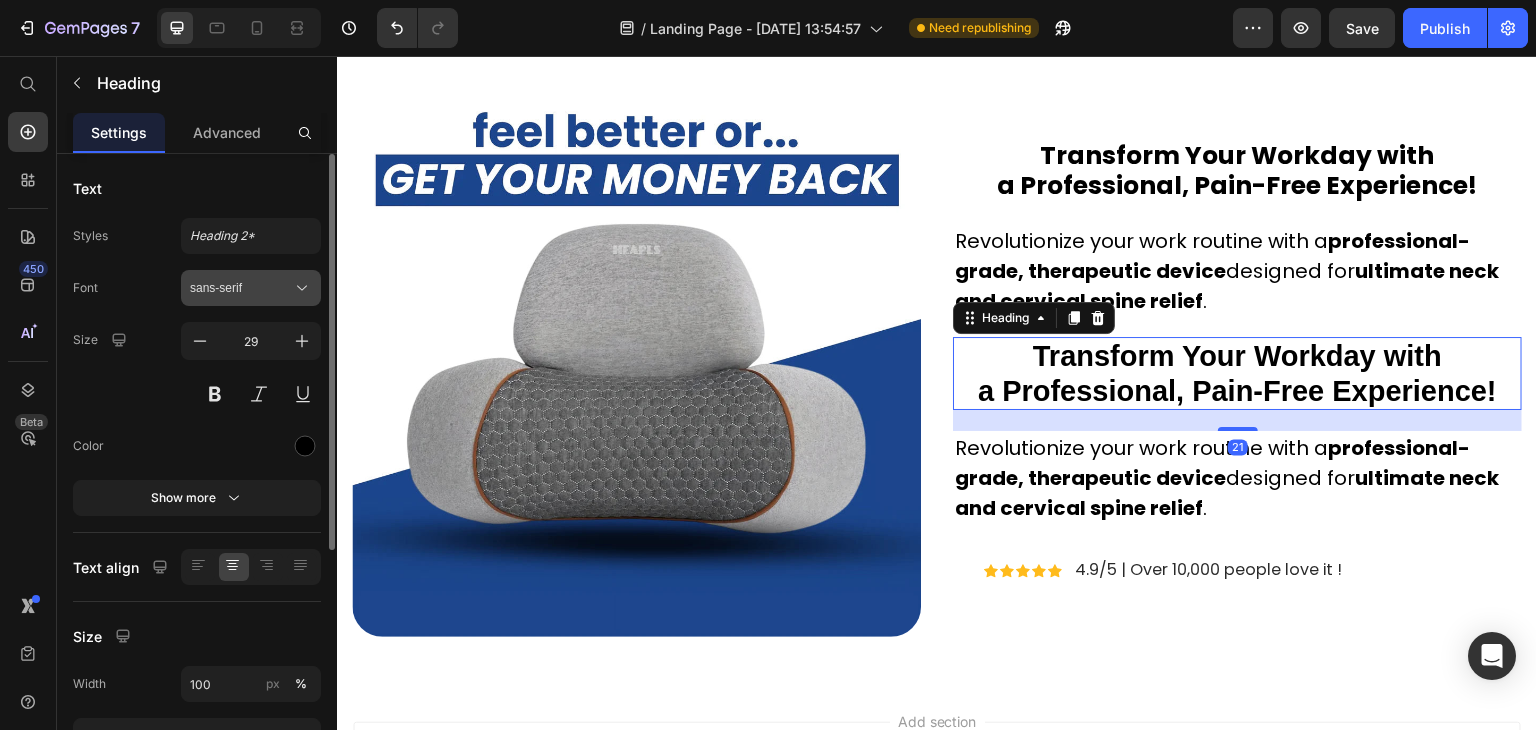 click on "sans-serif" at bounding box center (241, 288) 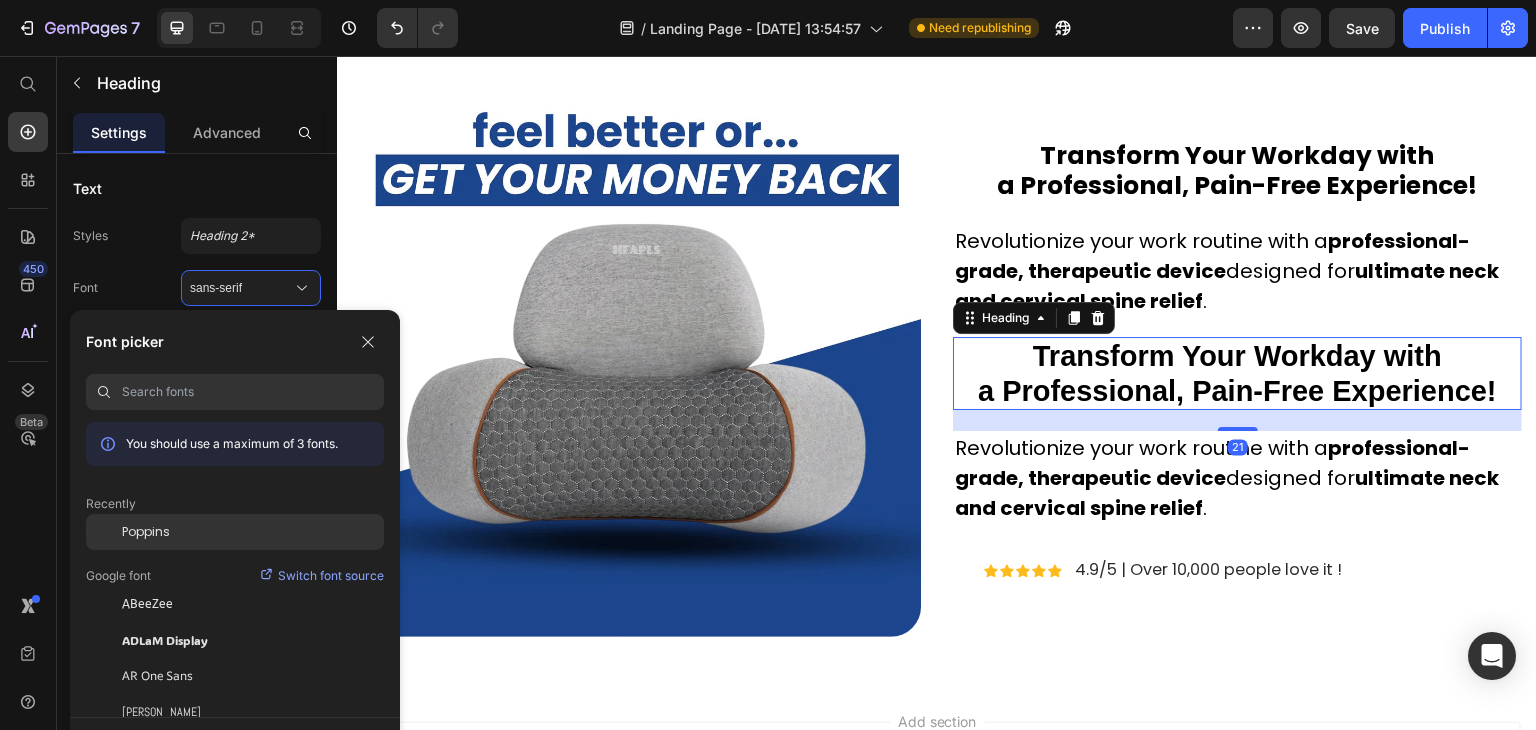 click on "Poppins" 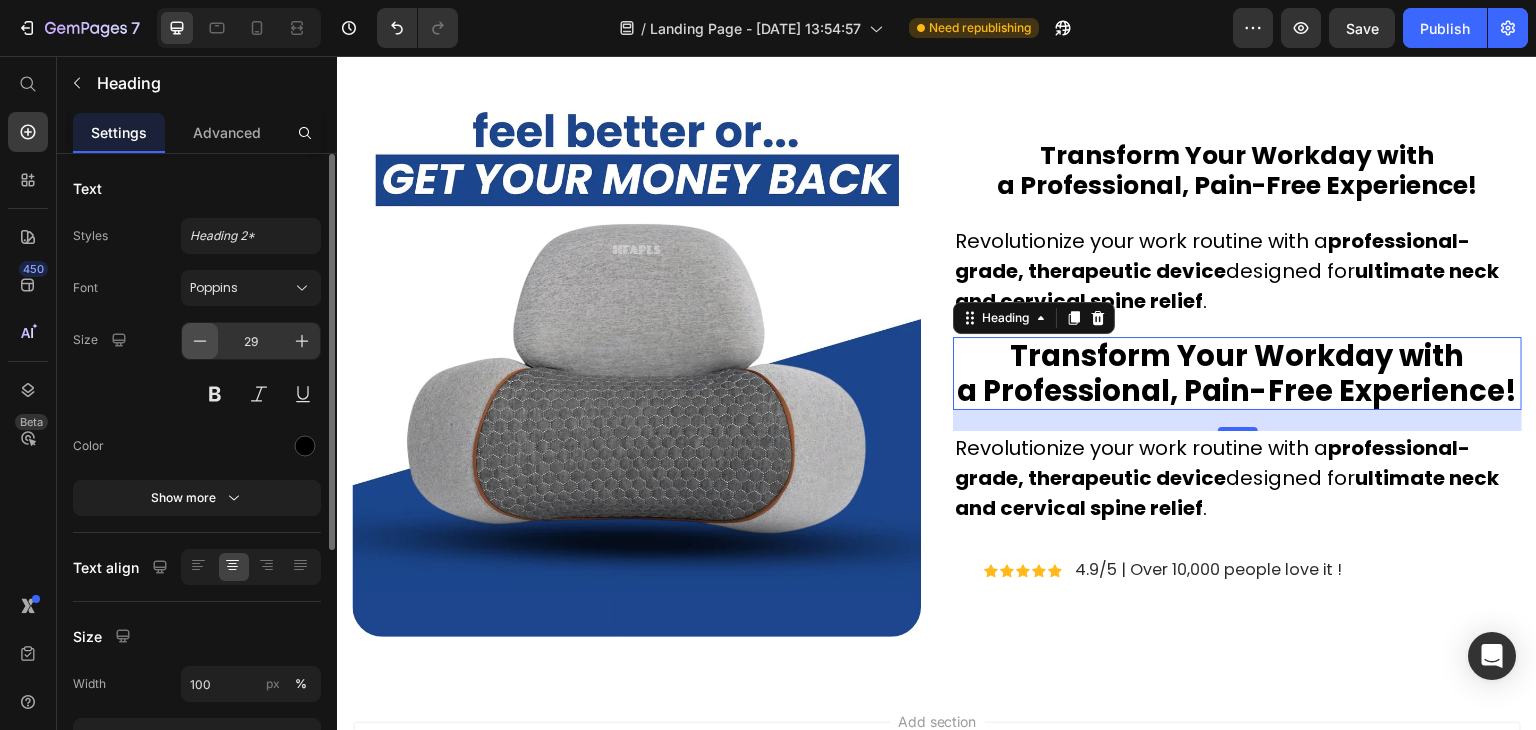 click 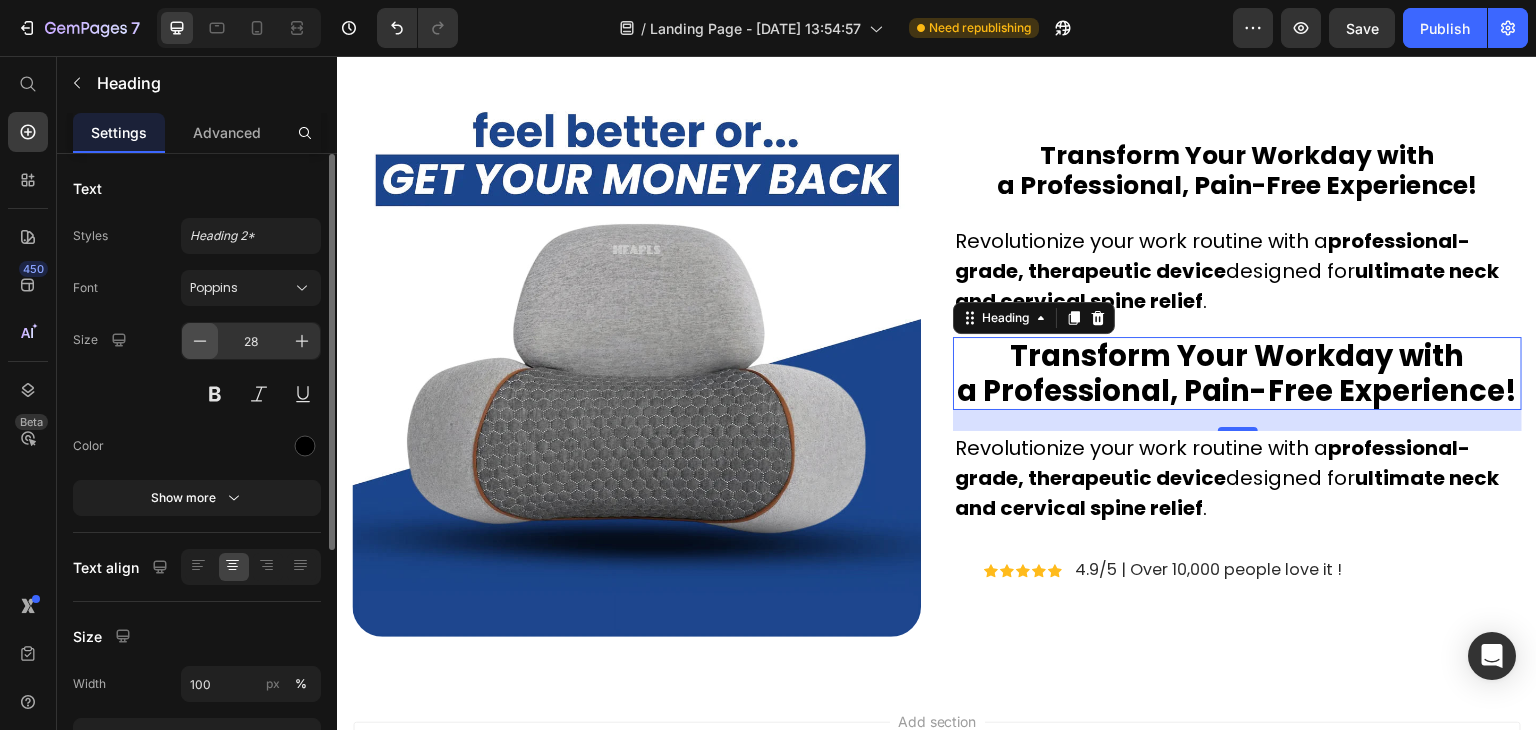 click 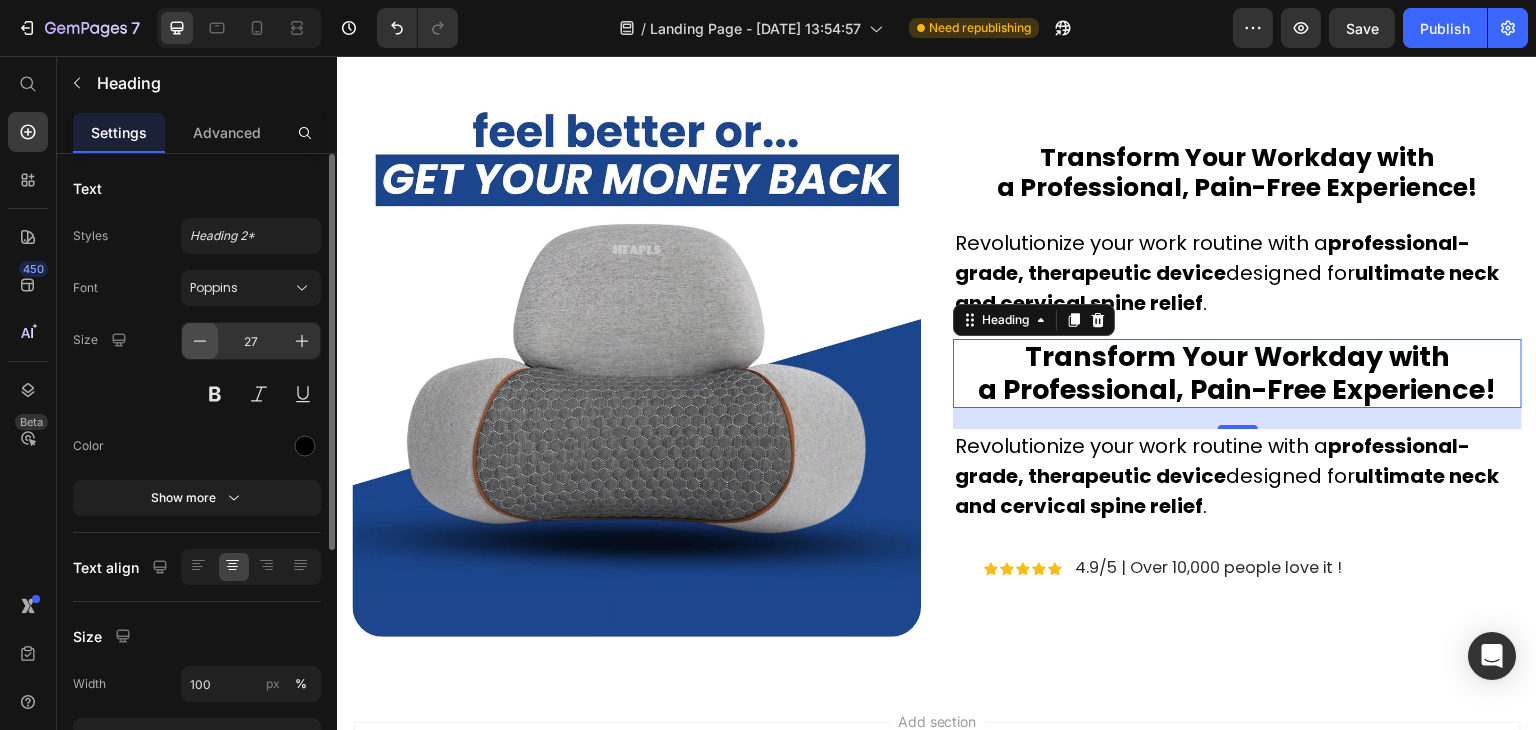 click 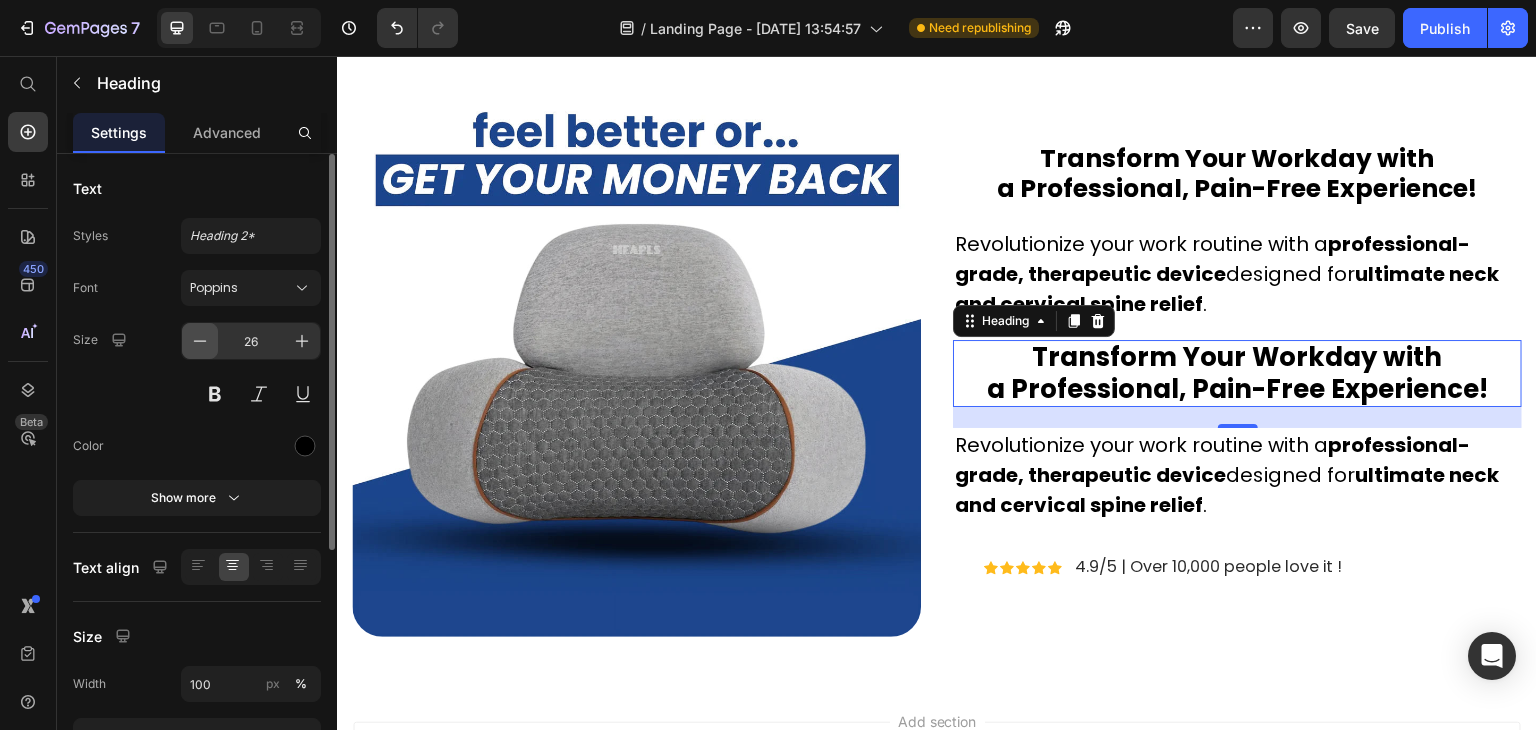 click 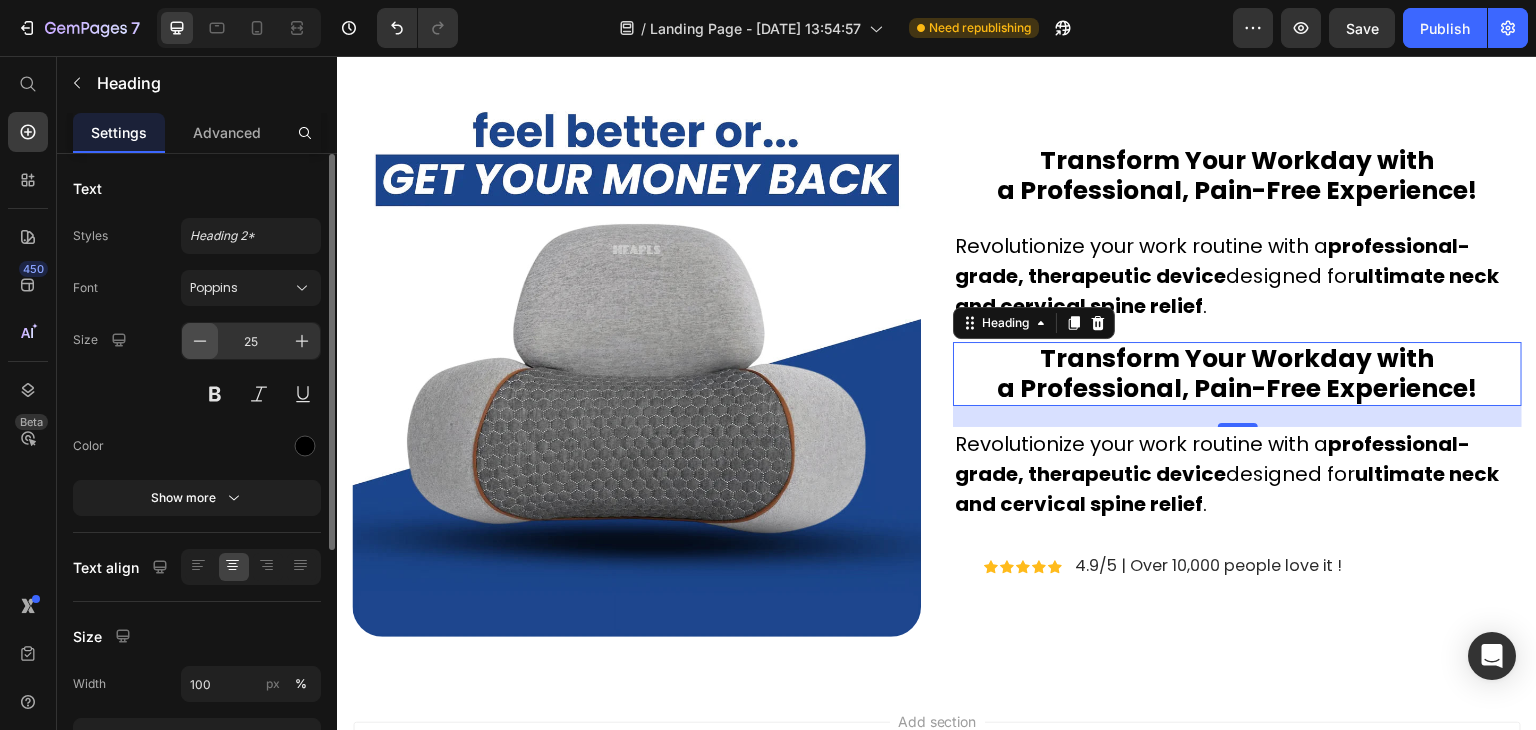 click 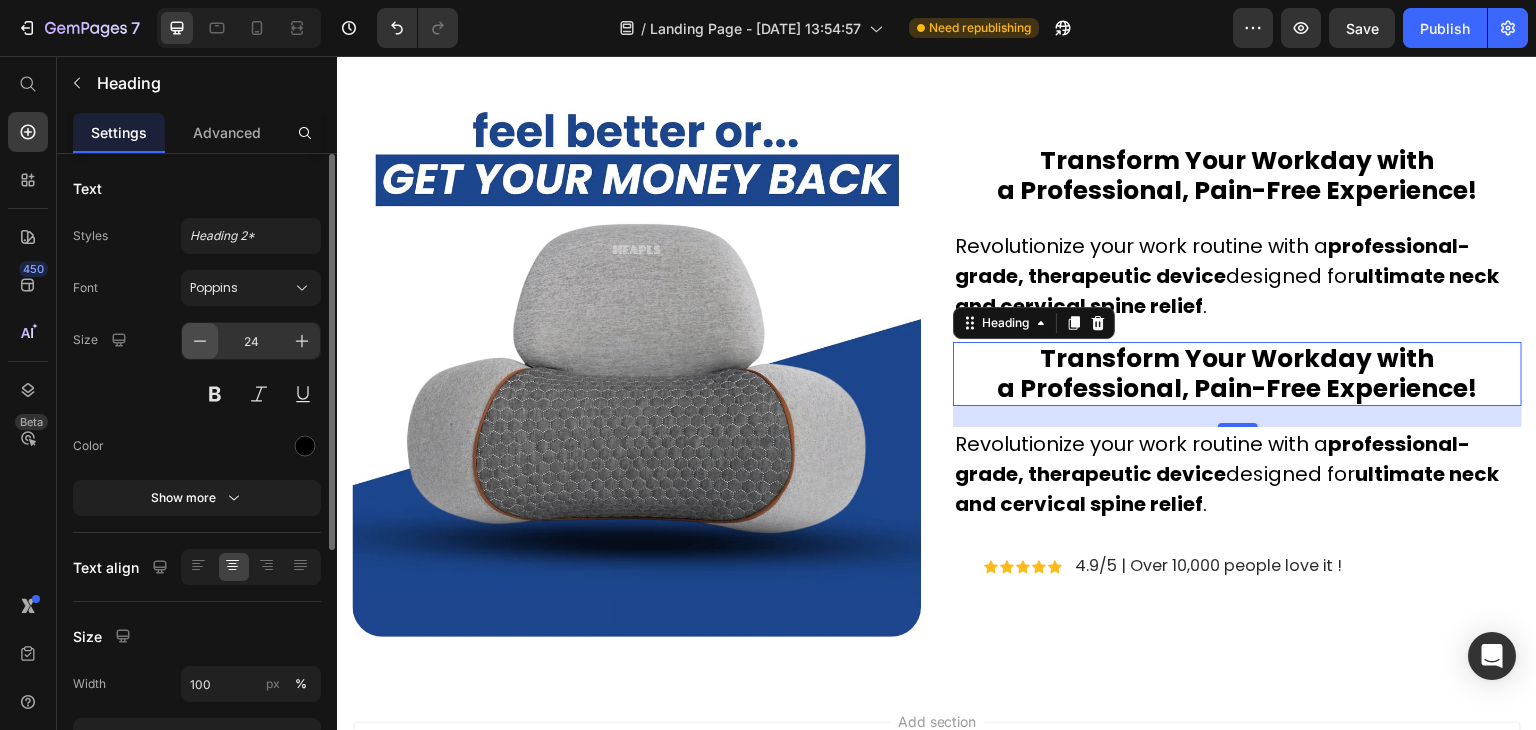 click 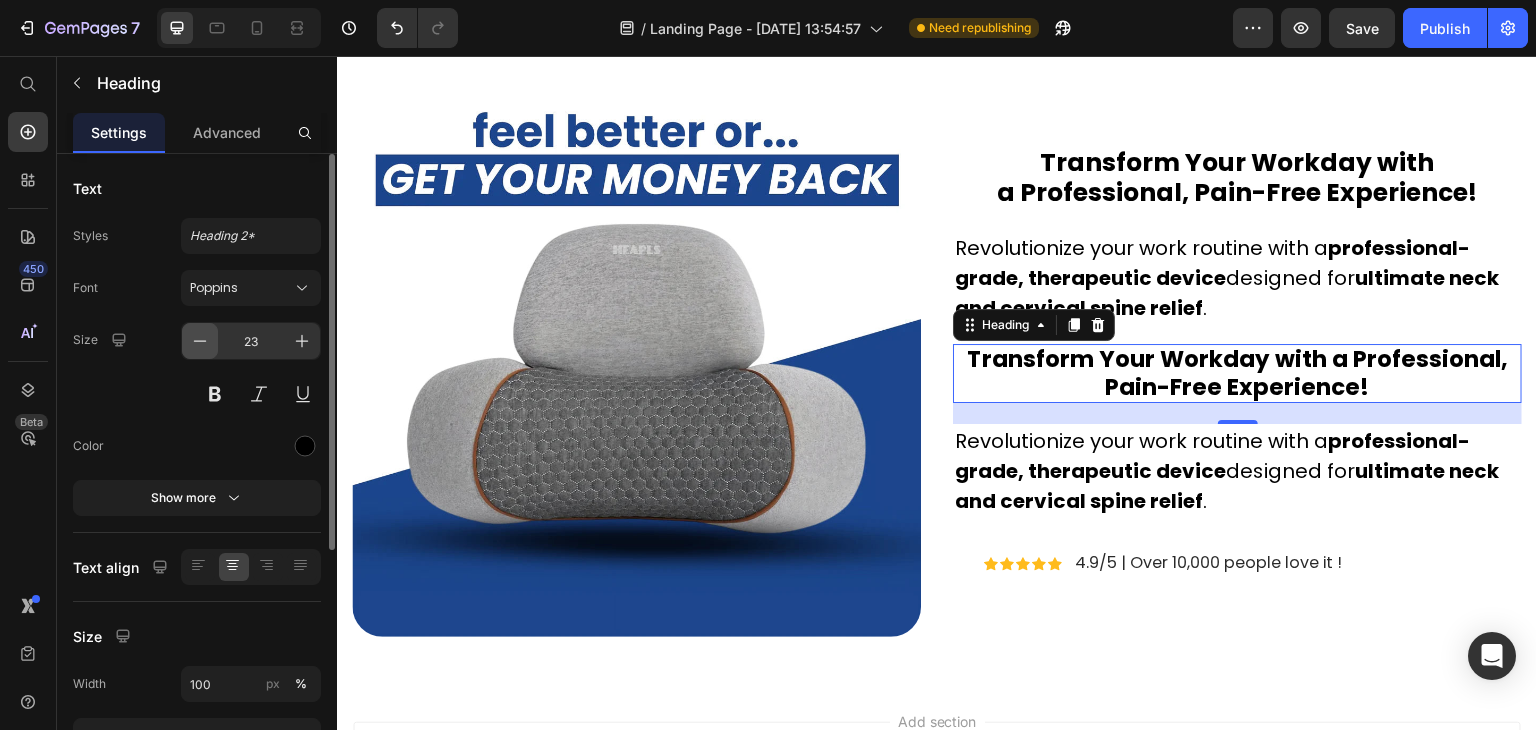 click 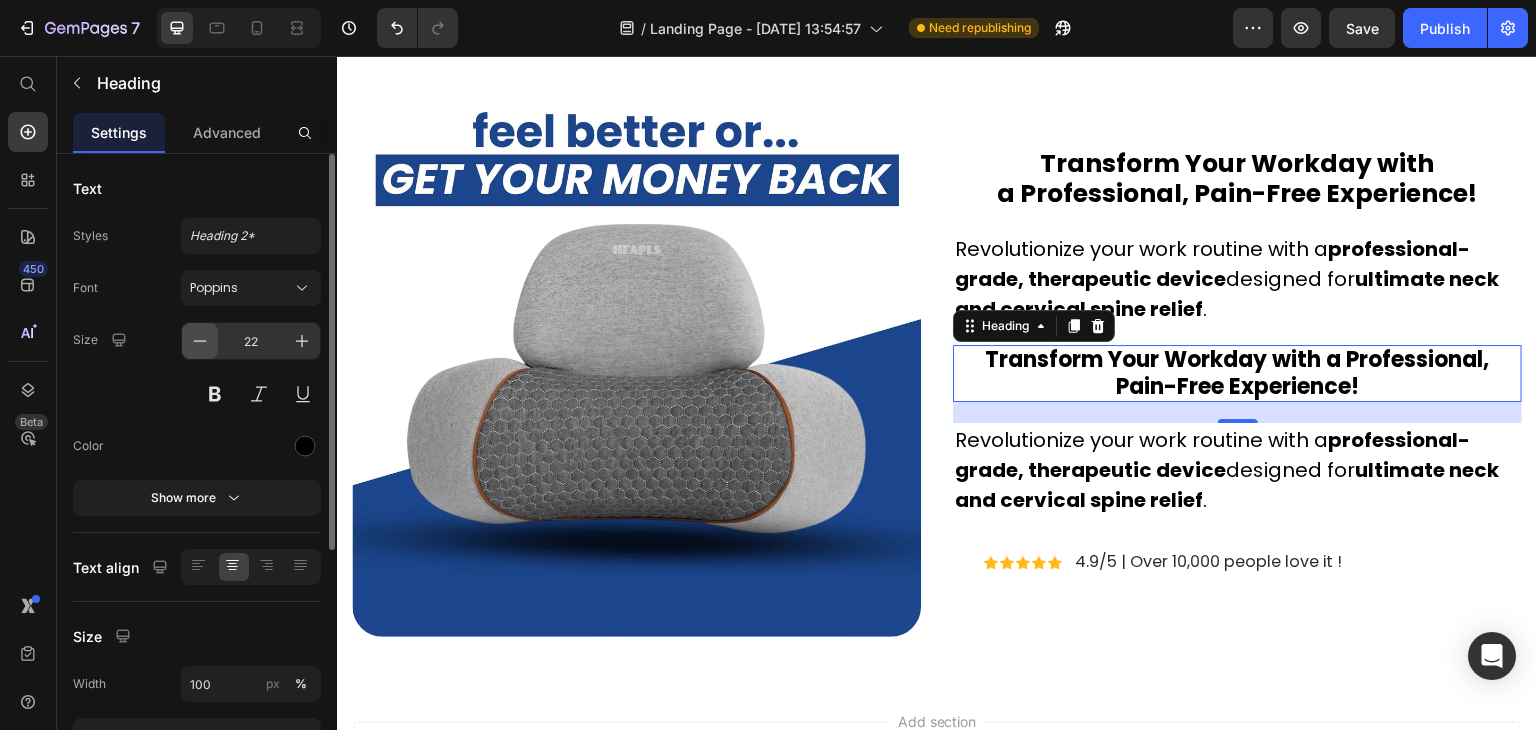 click 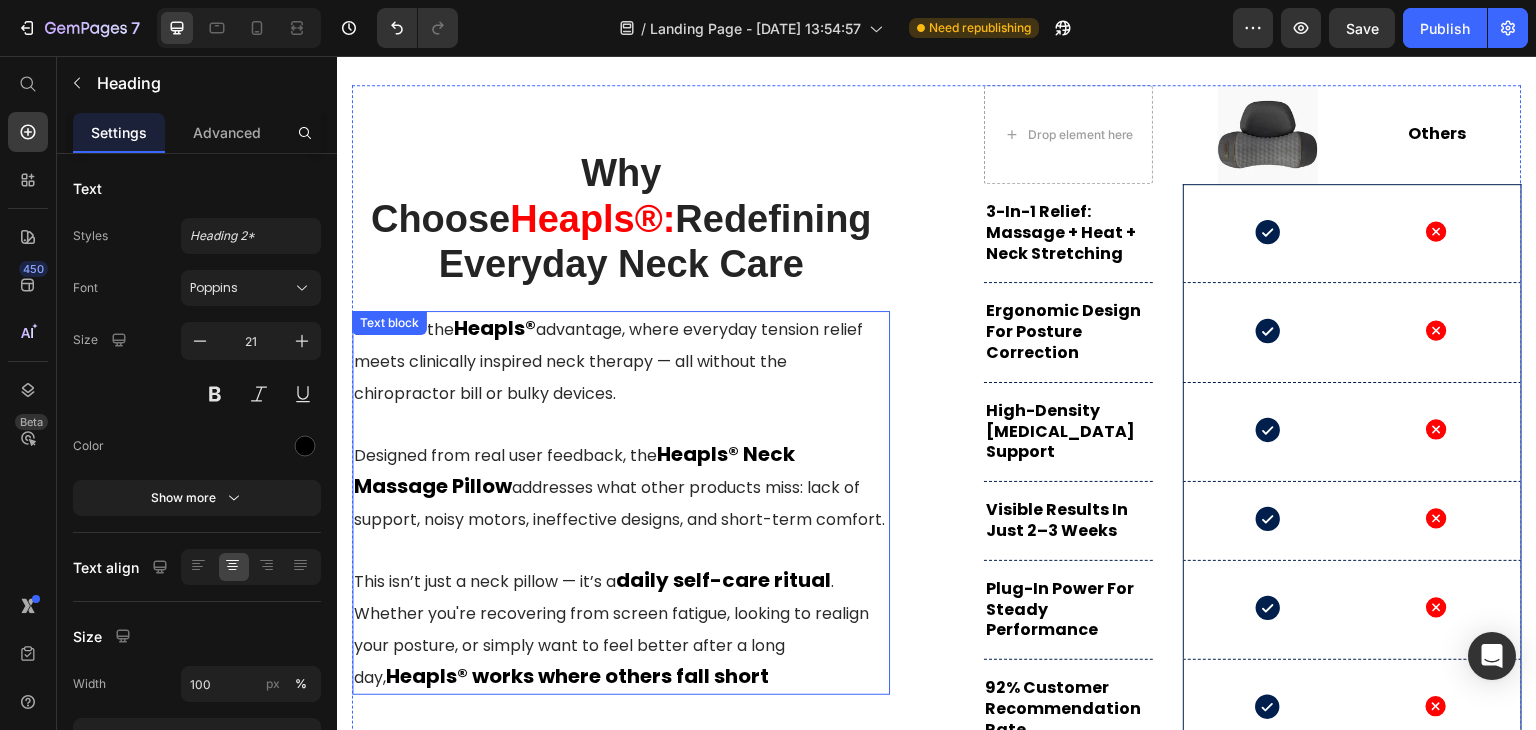 scroll, scrollTop: 6705, scrollLeft: 0, axis: vertical 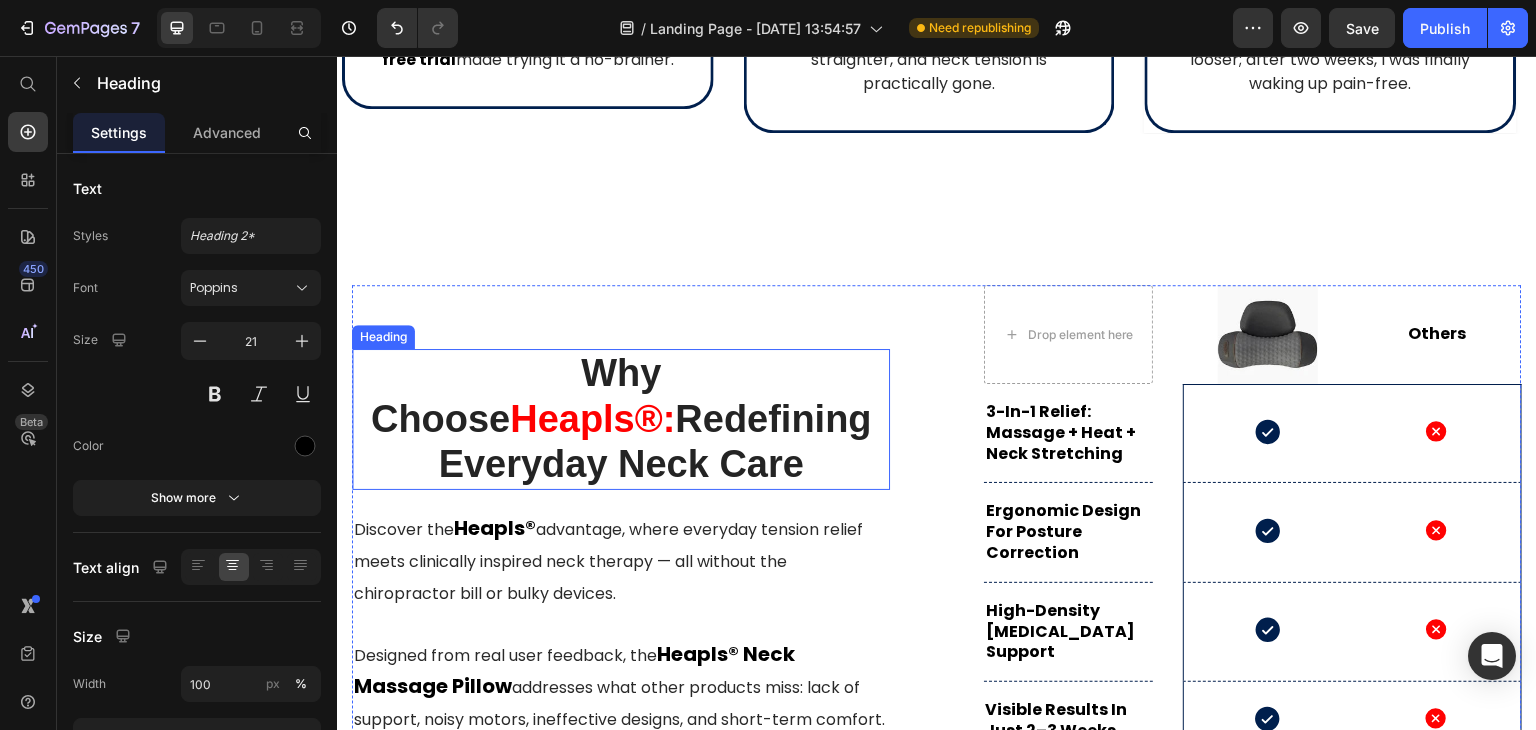 drag, startPoint x: 654, startPoint y: 379, endPoint x: 598, endPoint y: 382, distance: 56.0803 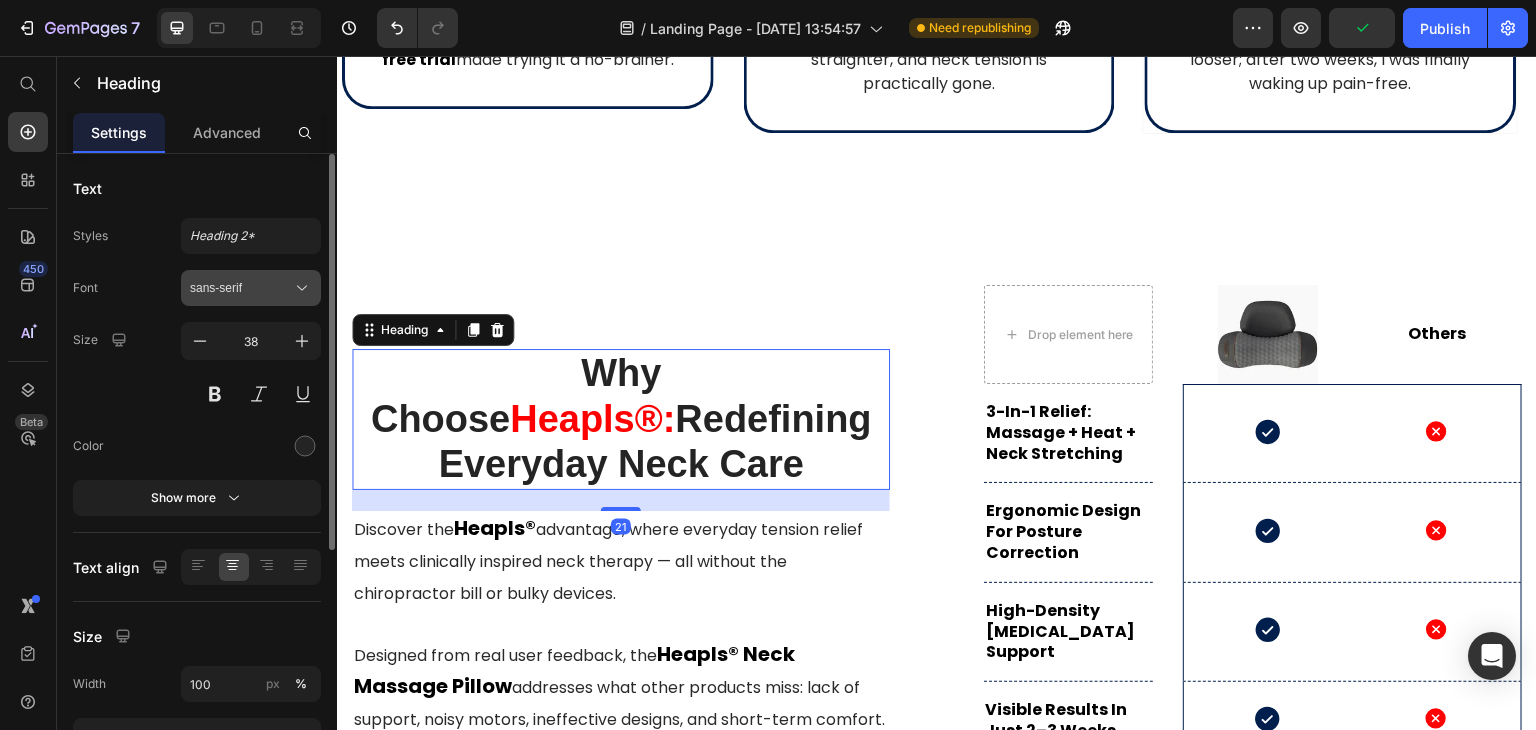 click on "sans-serif" at bounding box center (241, 288) 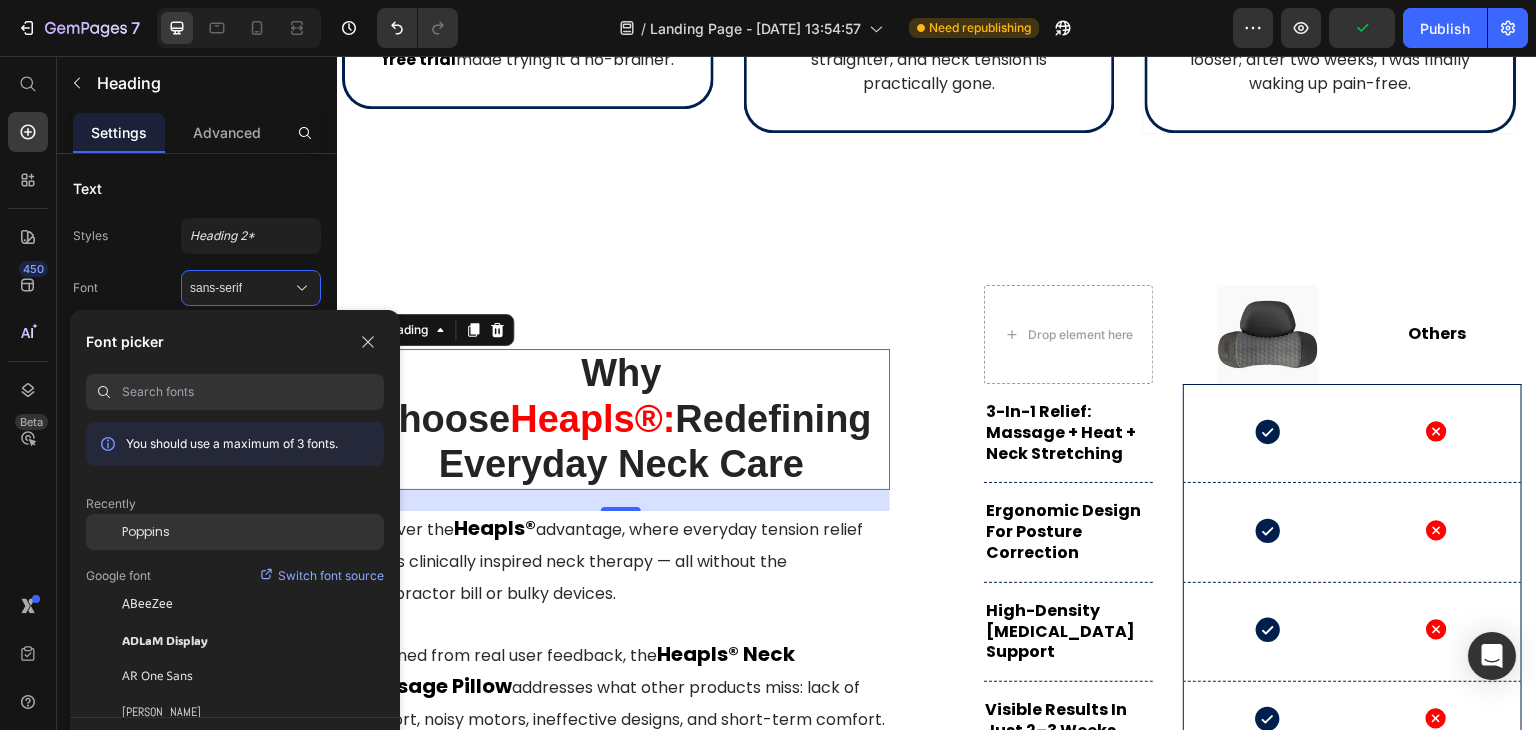 click on "Poppins" 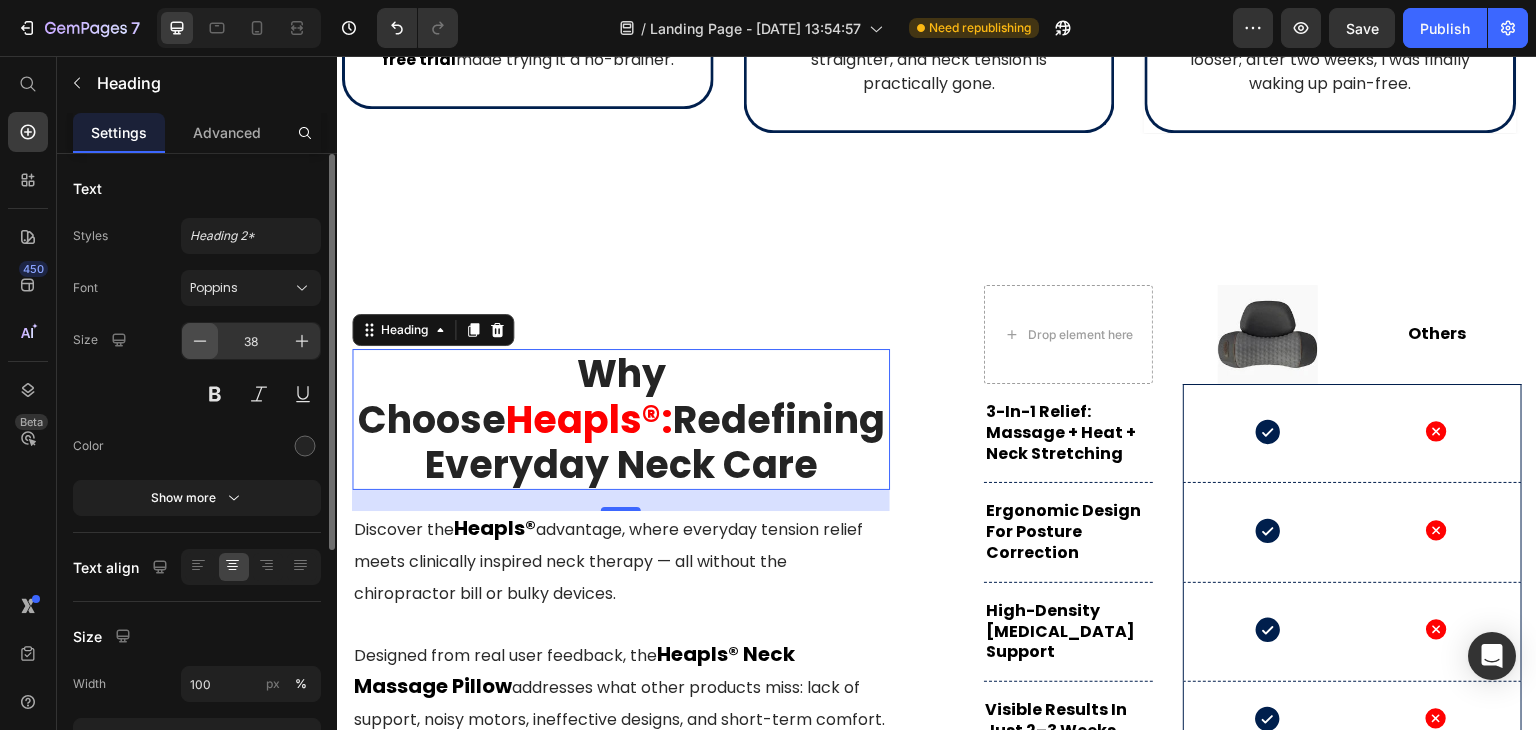 click 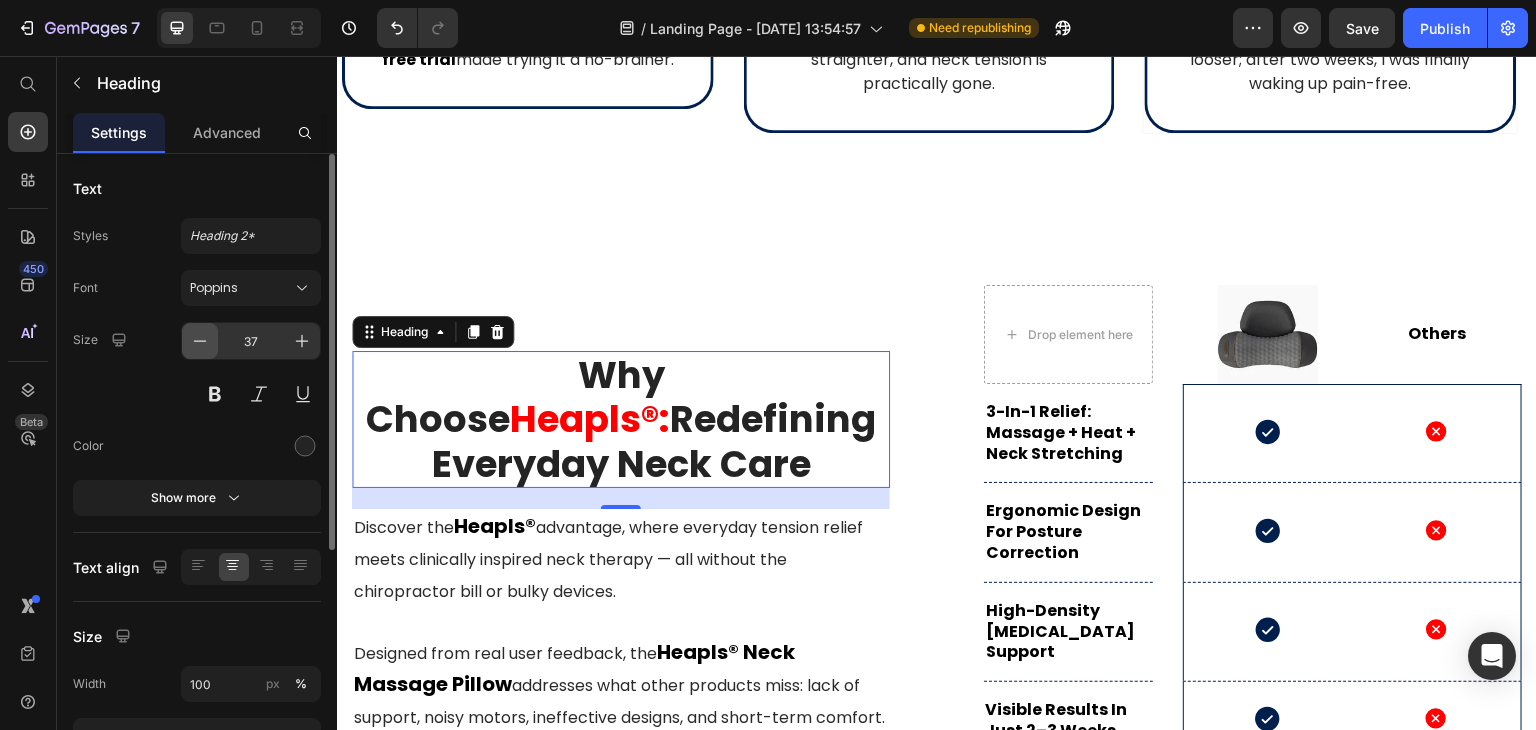 click 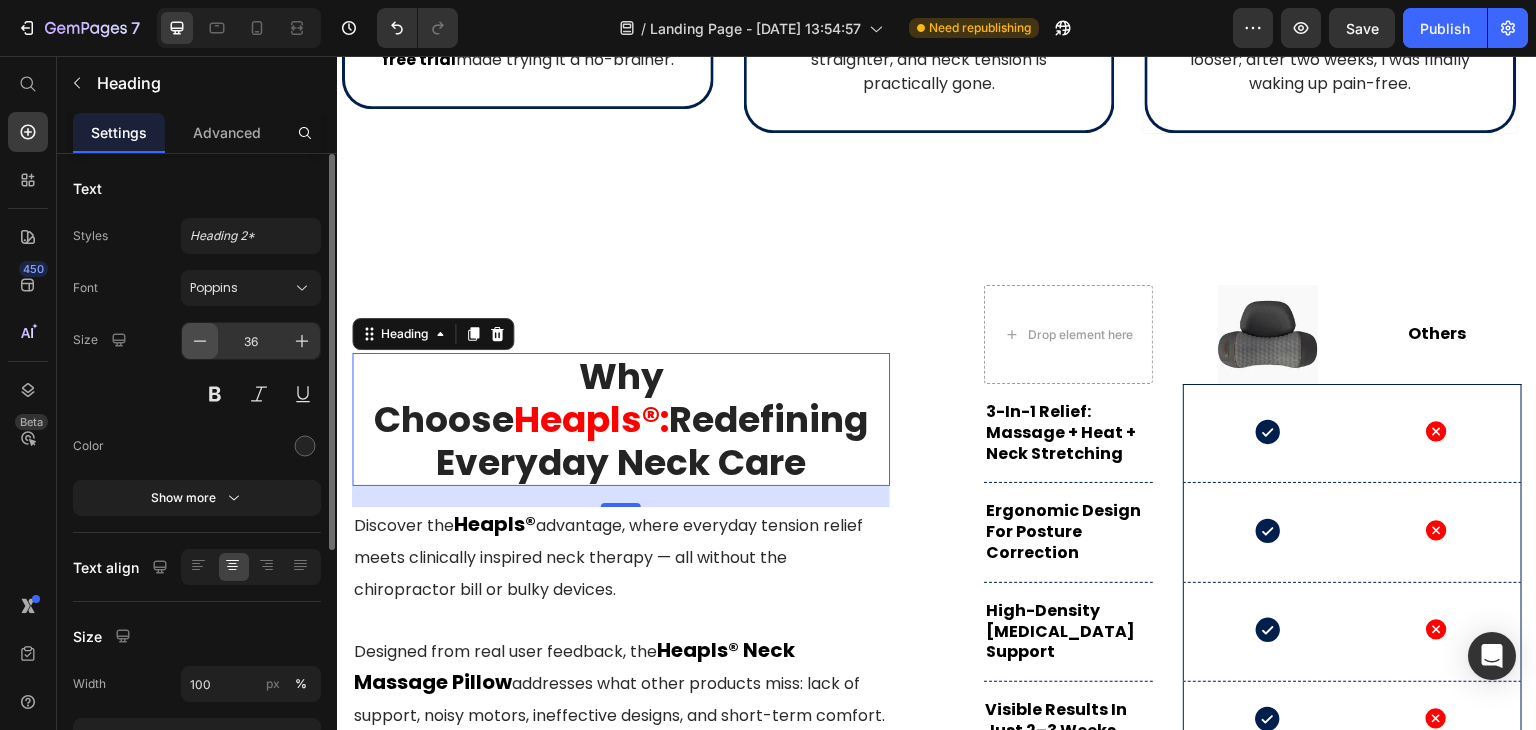 click 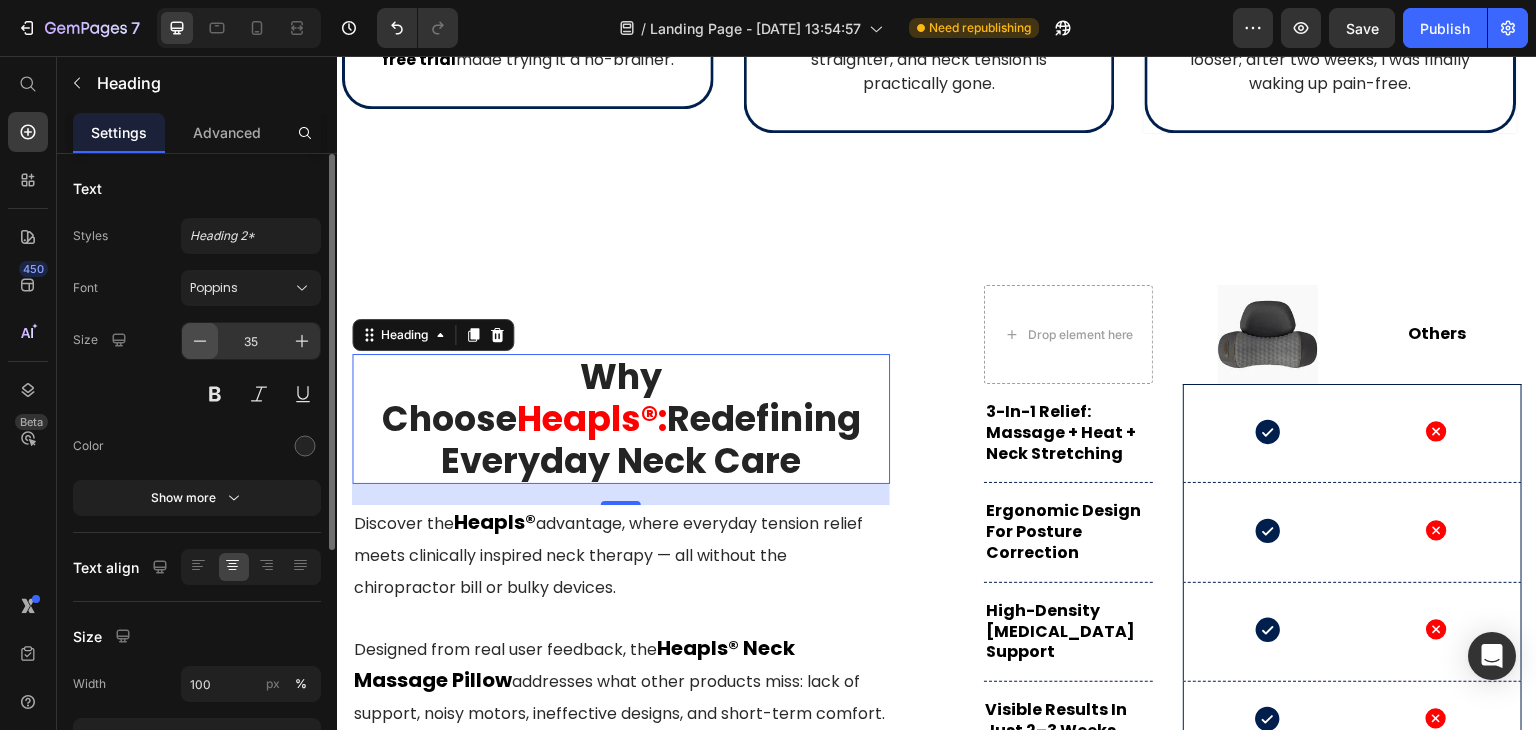 click 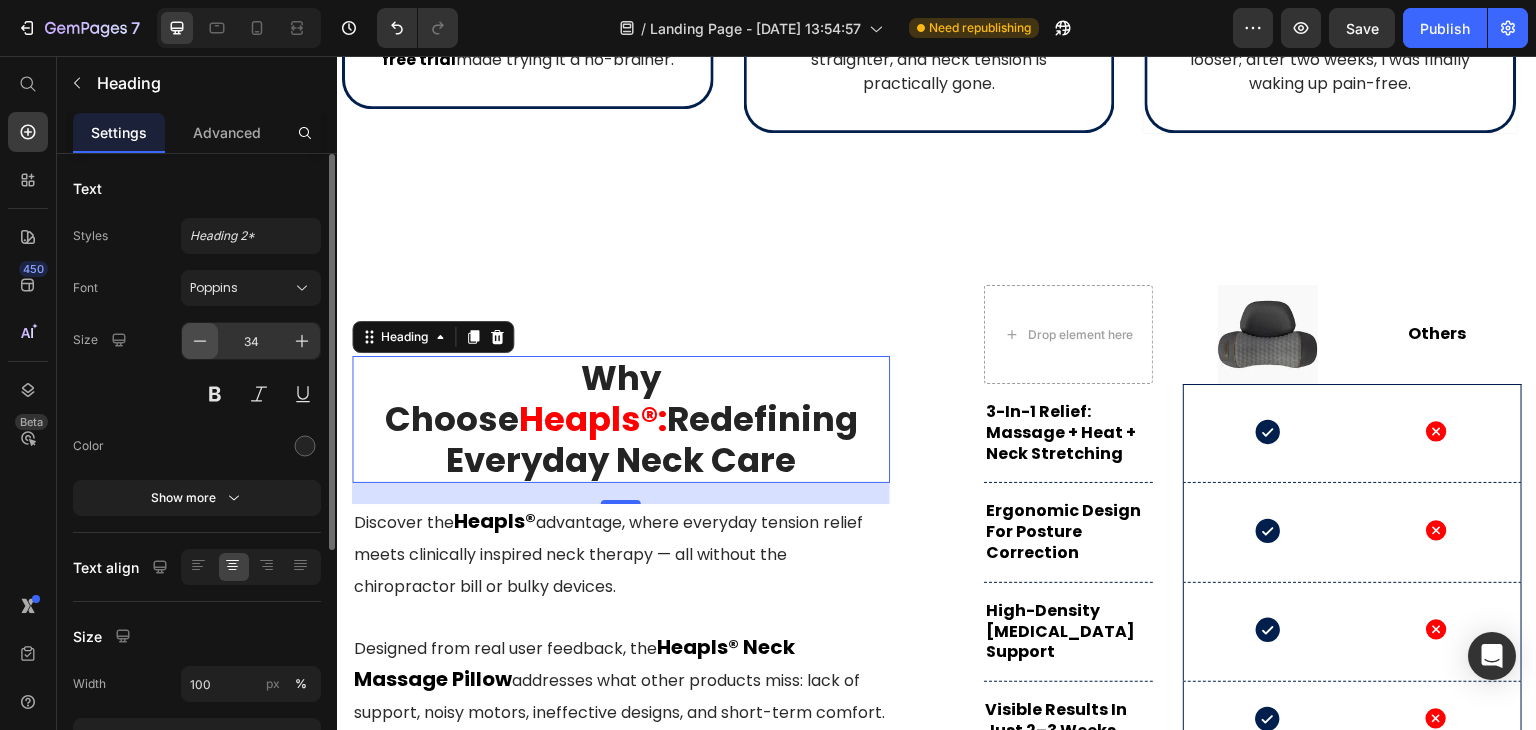 click 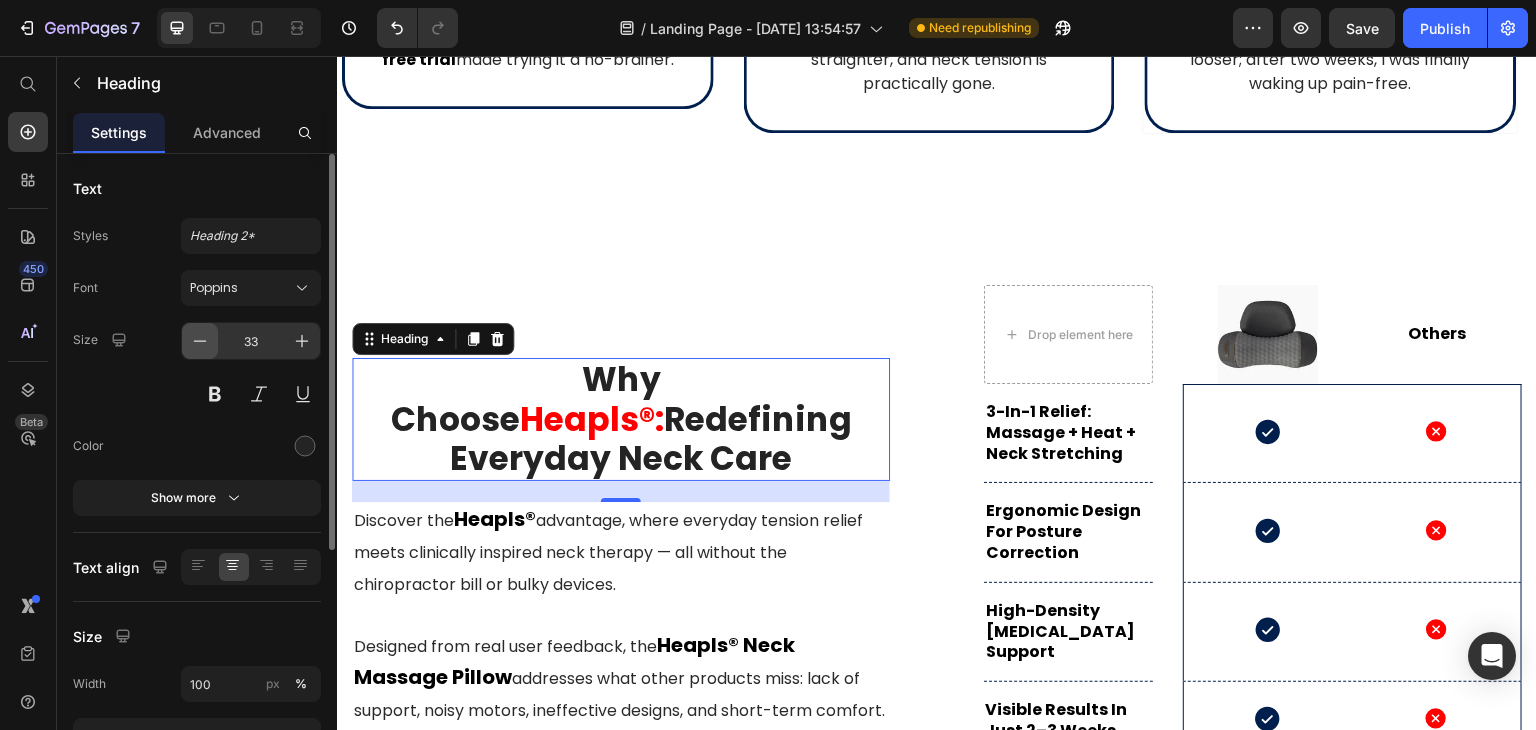 click 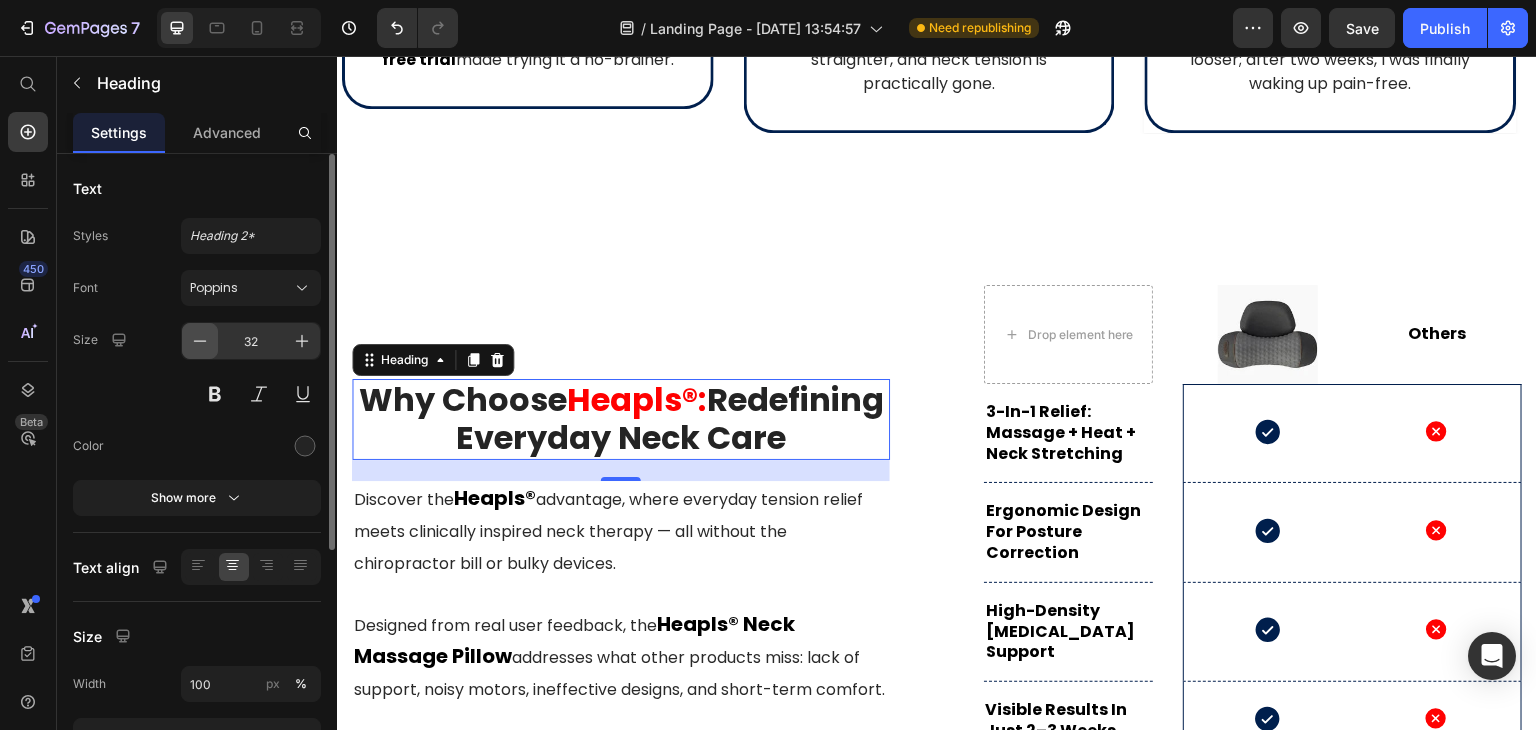 click 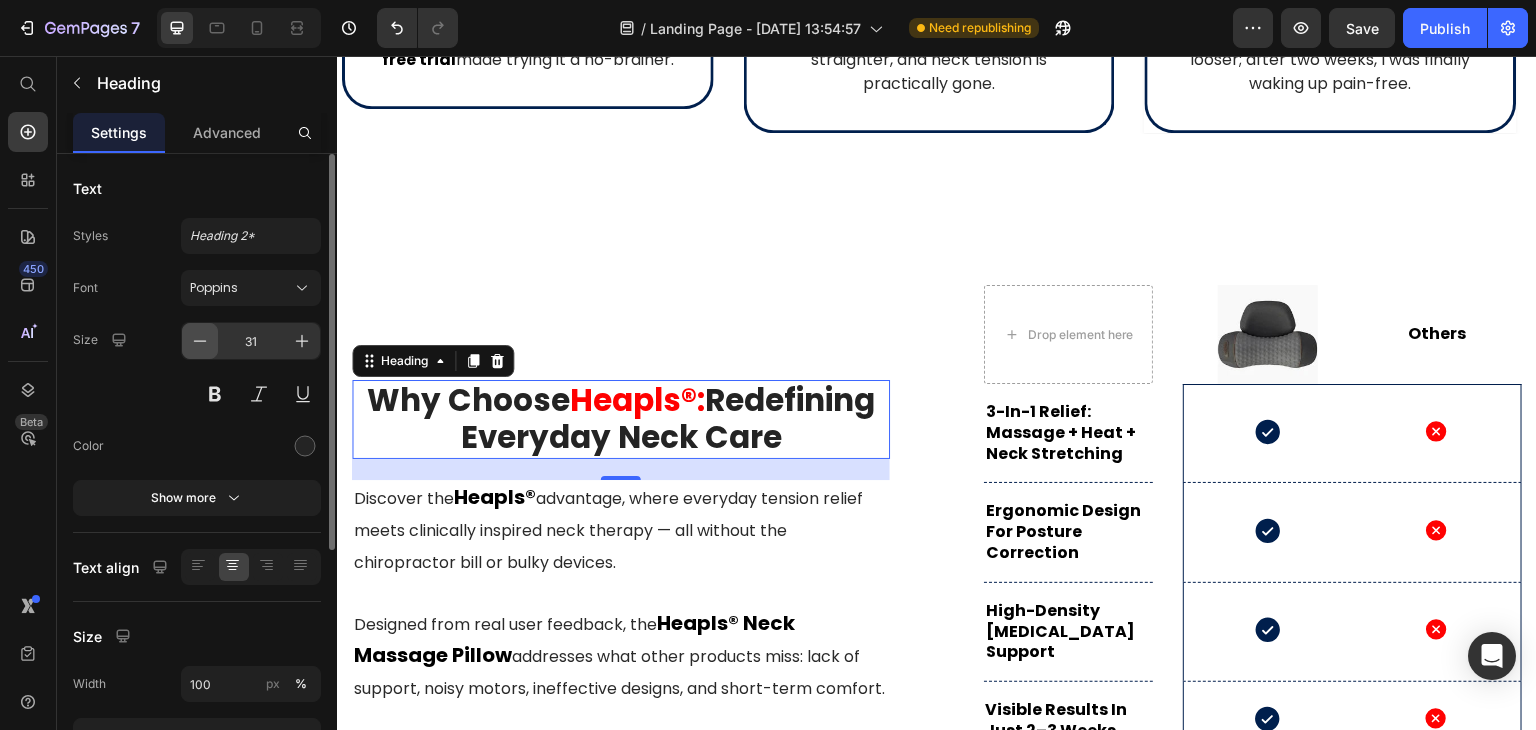 click 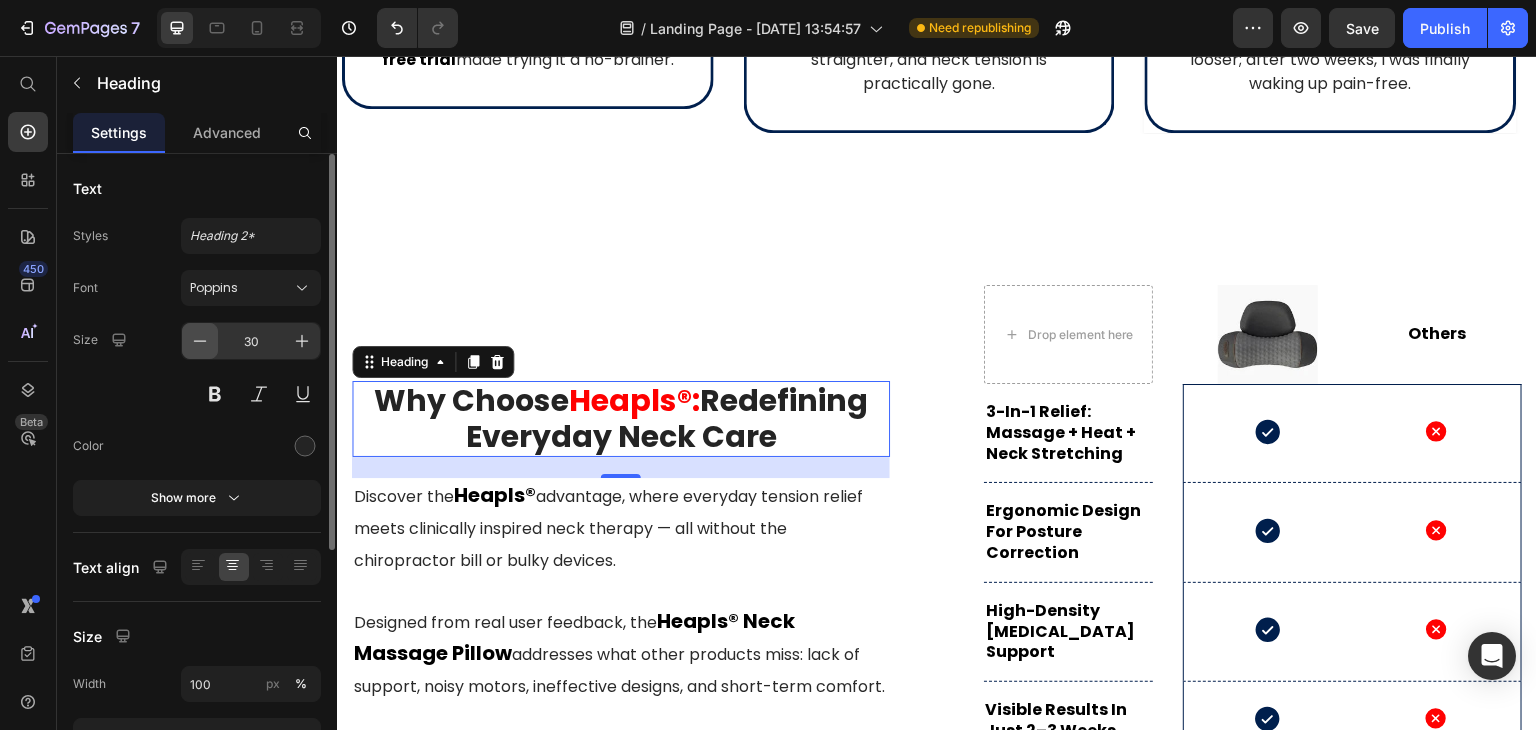 click 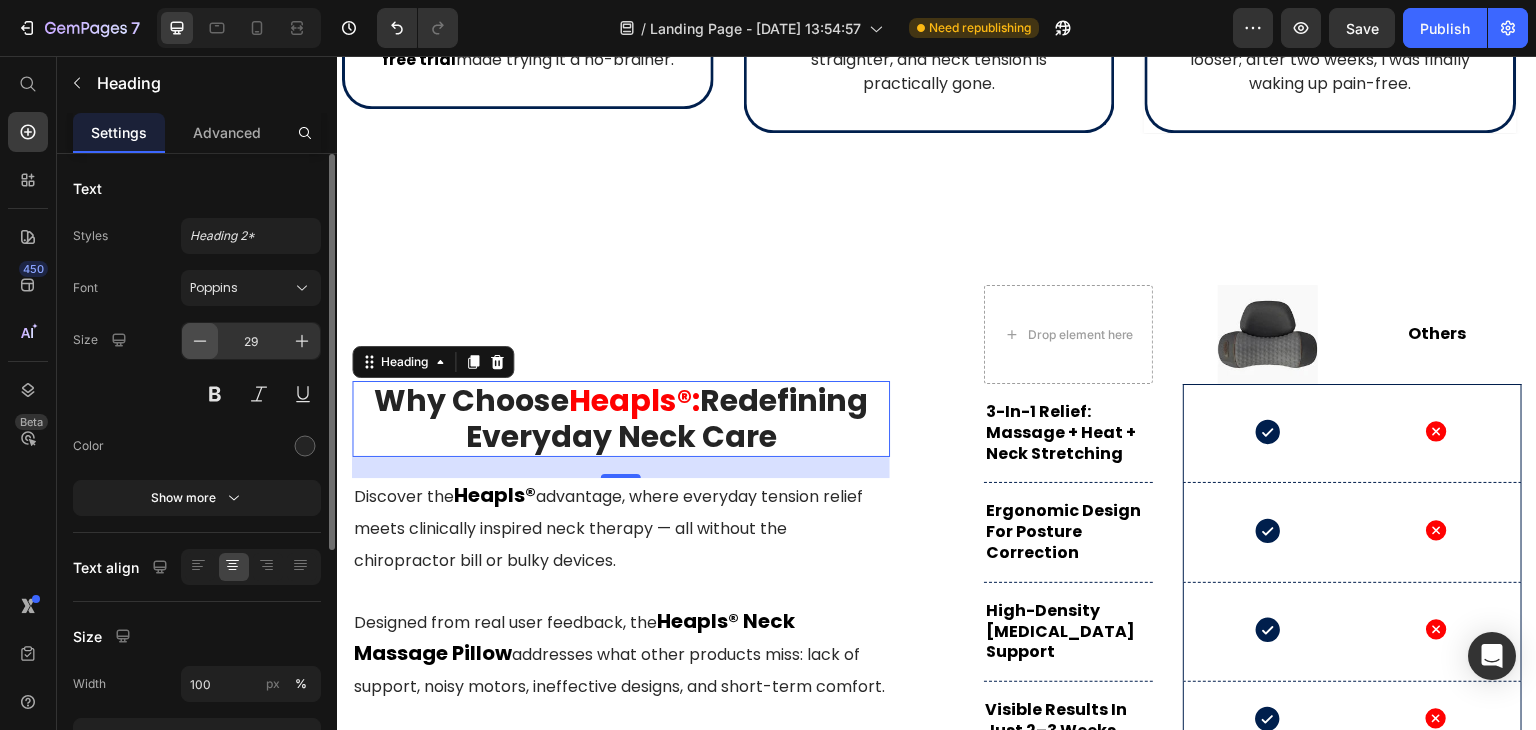 click 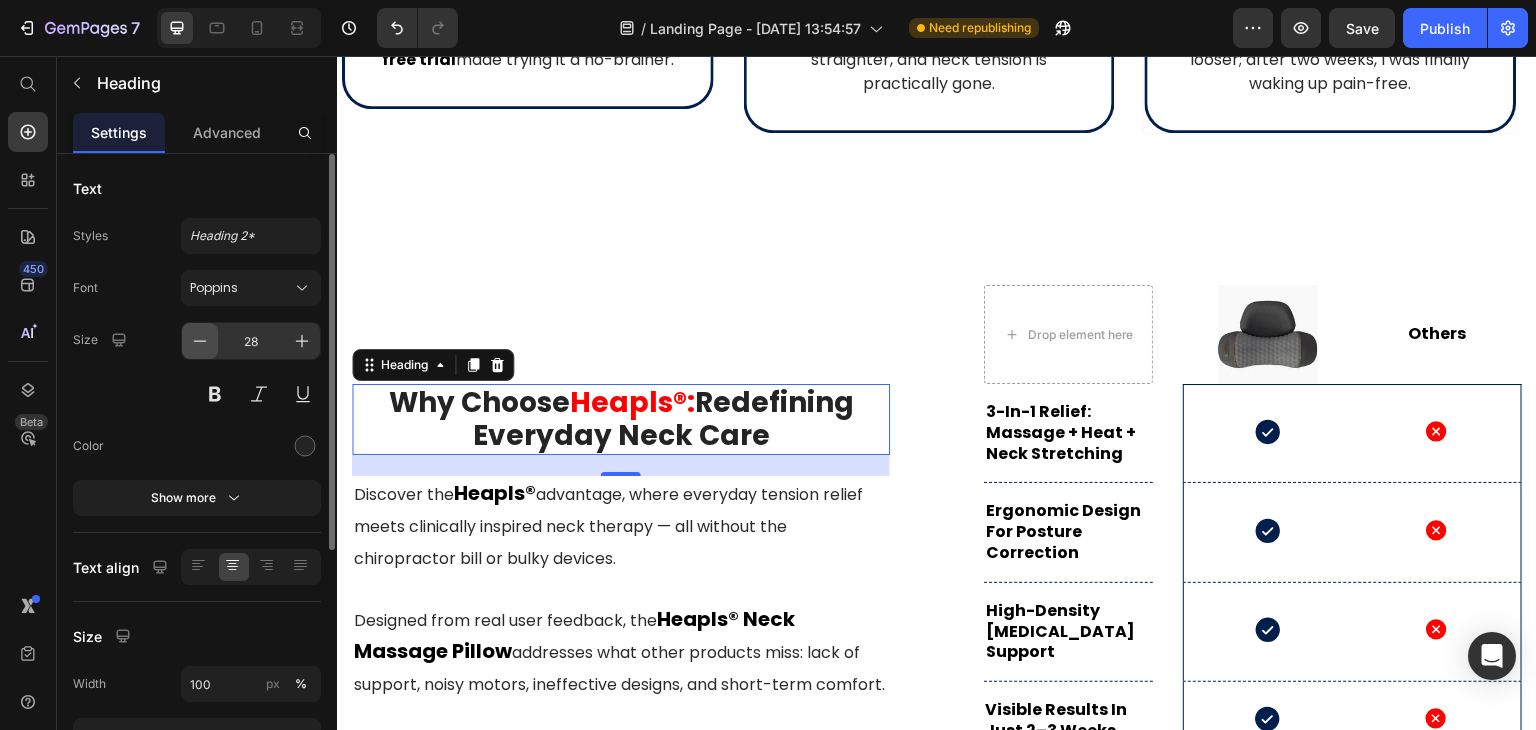 click 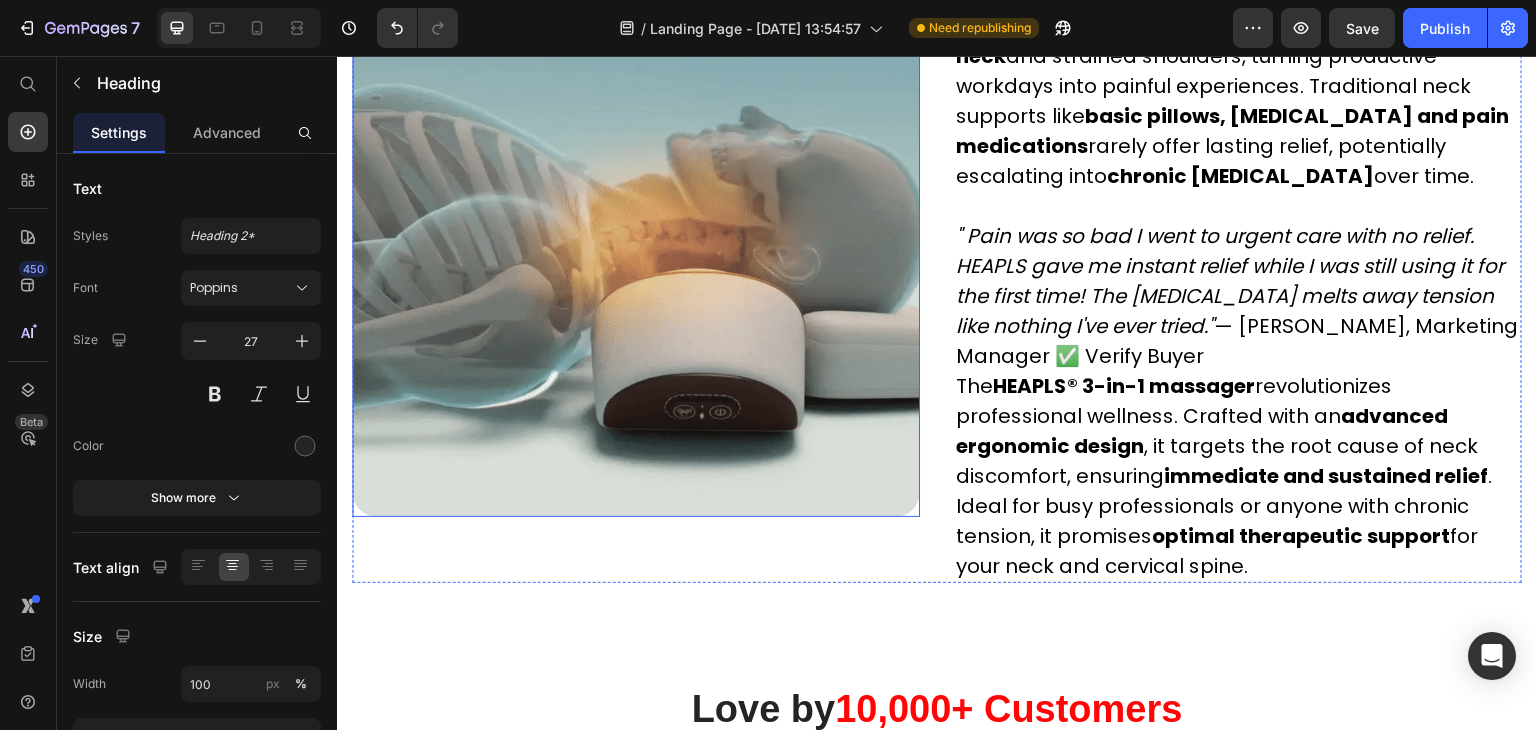 scroll, scrollTop: 5005, scrollLeft: 0, axis: vertical 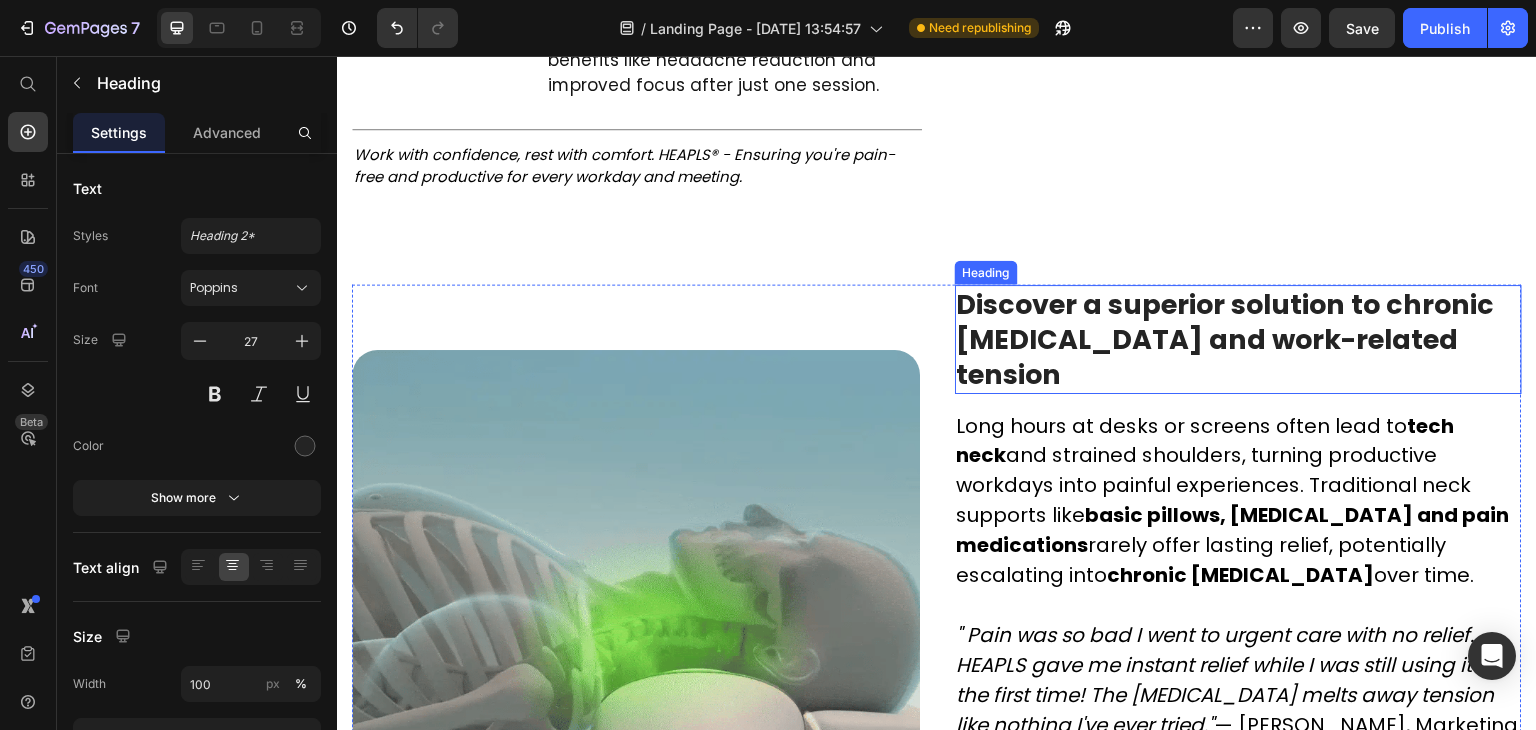 click on "Discover a superior solution to chronic [MEDICAL_DATA] and work-related tension" at bounding box center (1226, 339) 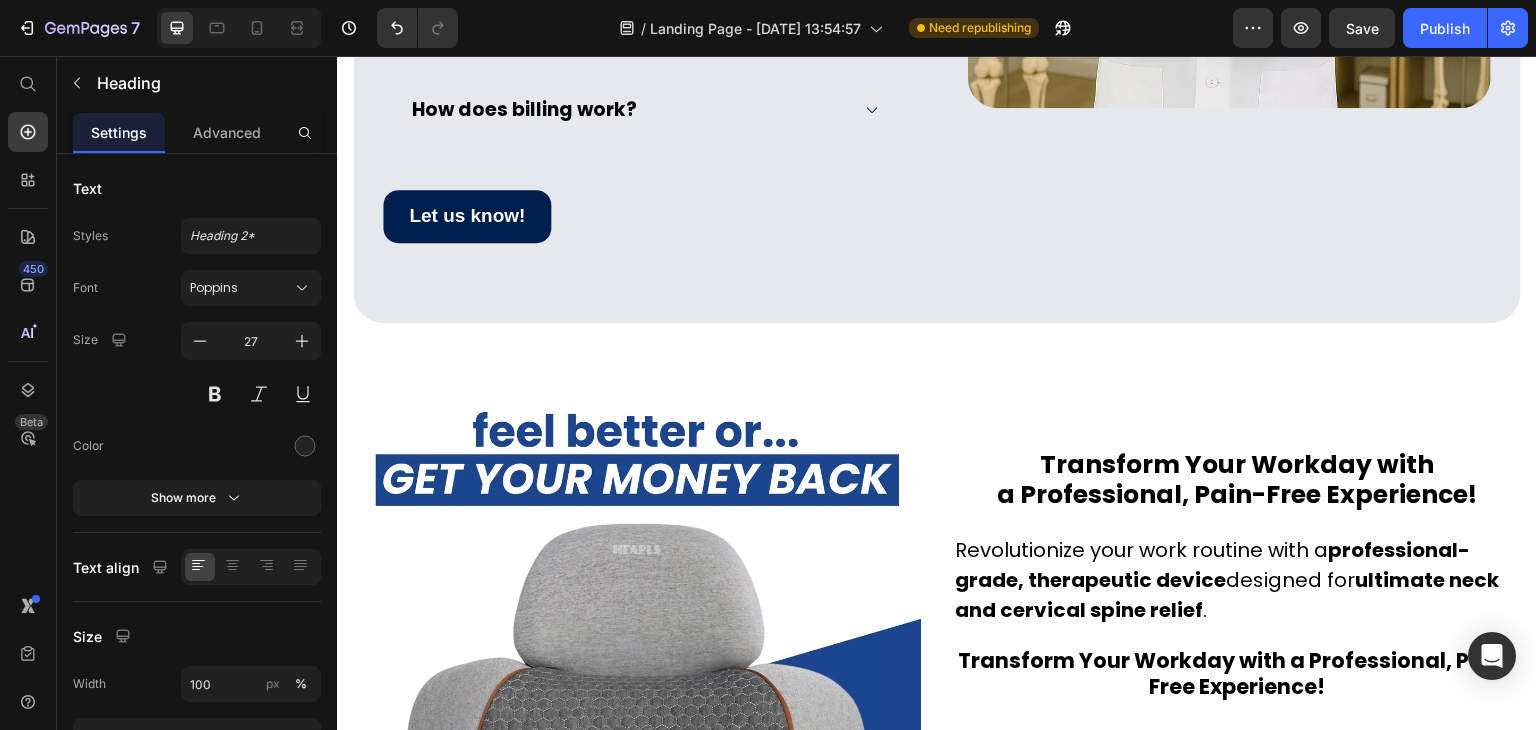 scroll, scrollTop: 8305, scrollLeft: 0, axis: vertical 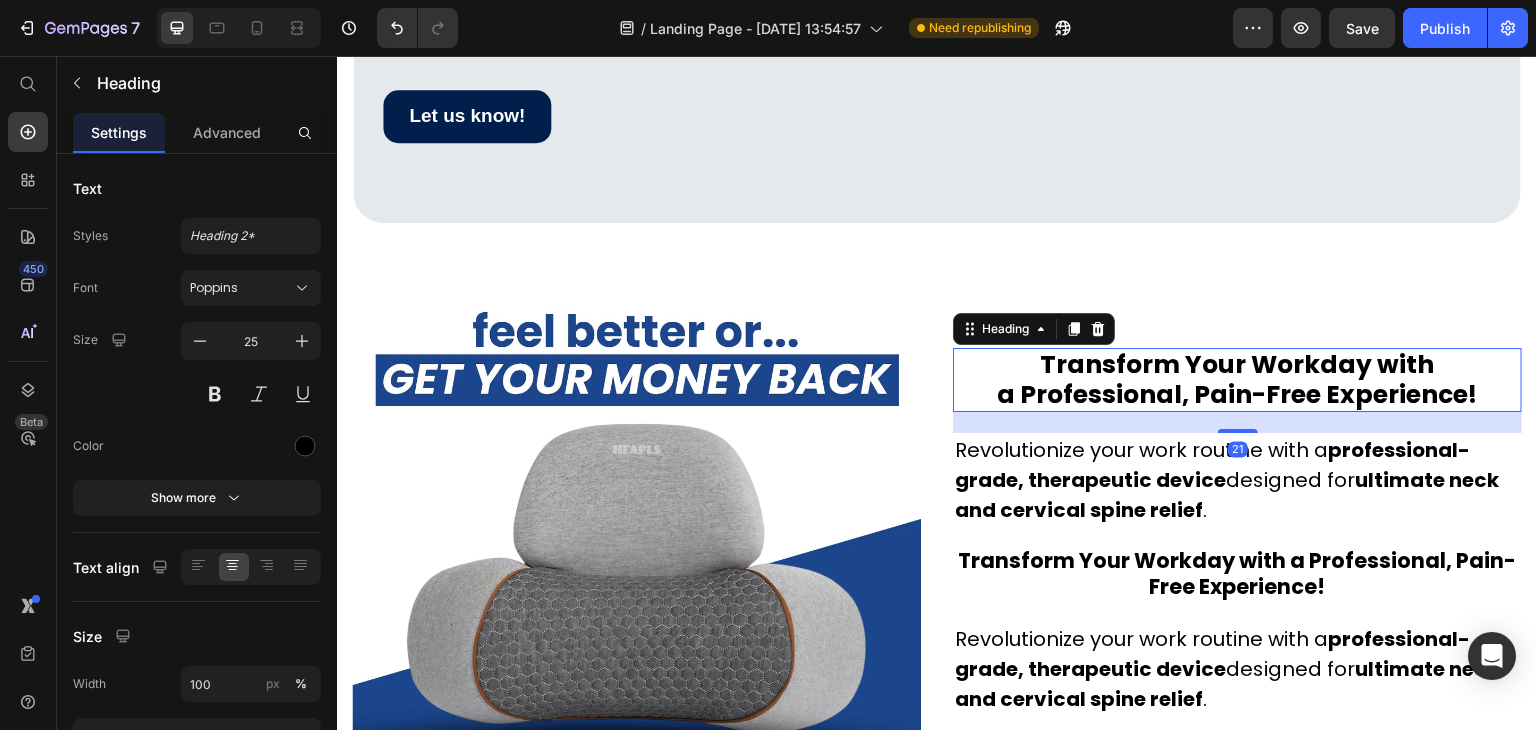 click on "Transform Your Workday with a Professional, Pain-Free Experience!" at bounding box center (1238, 379) 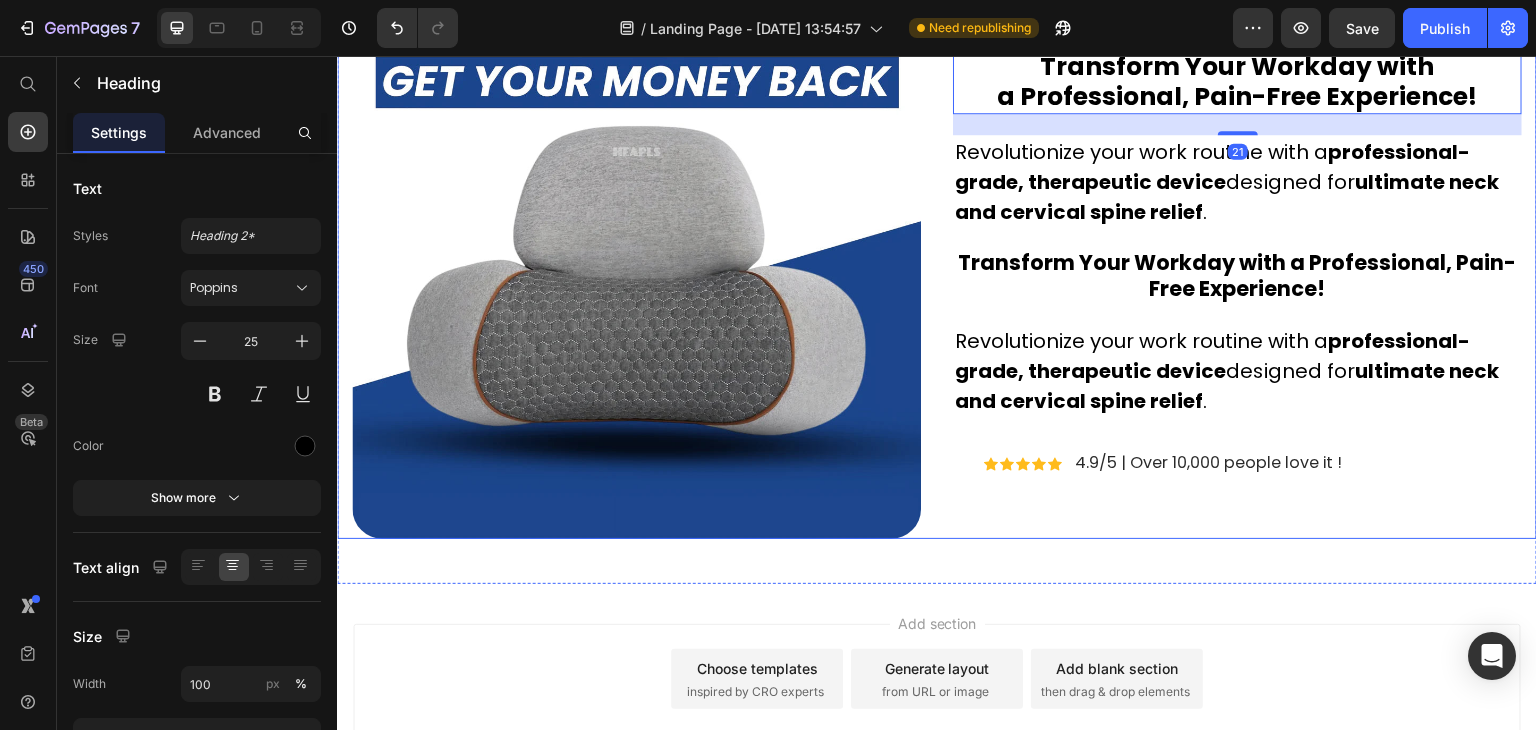 scroll, scrollTop: 8532, scrollLeft: 0, axis: vertical 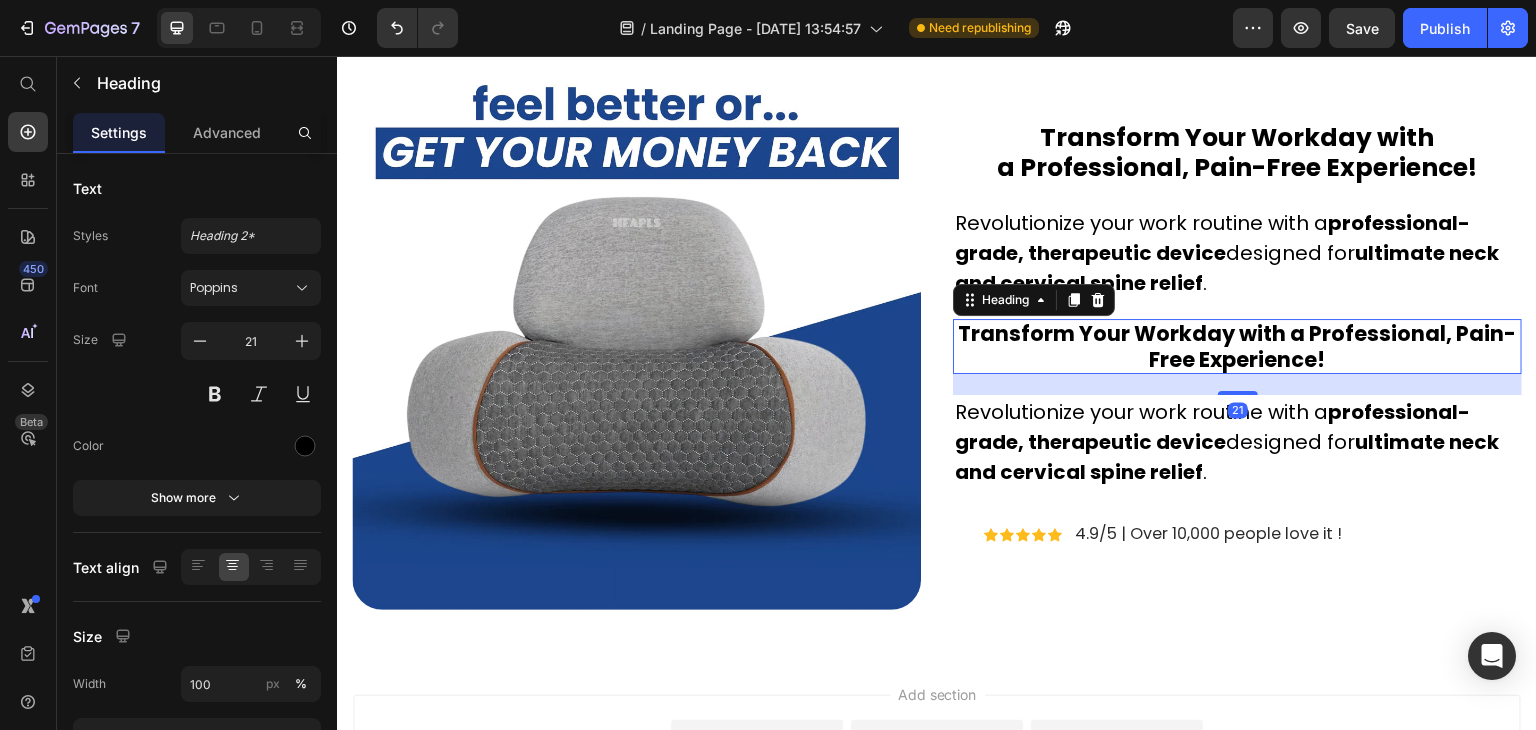 click on "Transform Your Workday with a Professional, Pain-Free Experience!" at bounding box center [1238, 346] 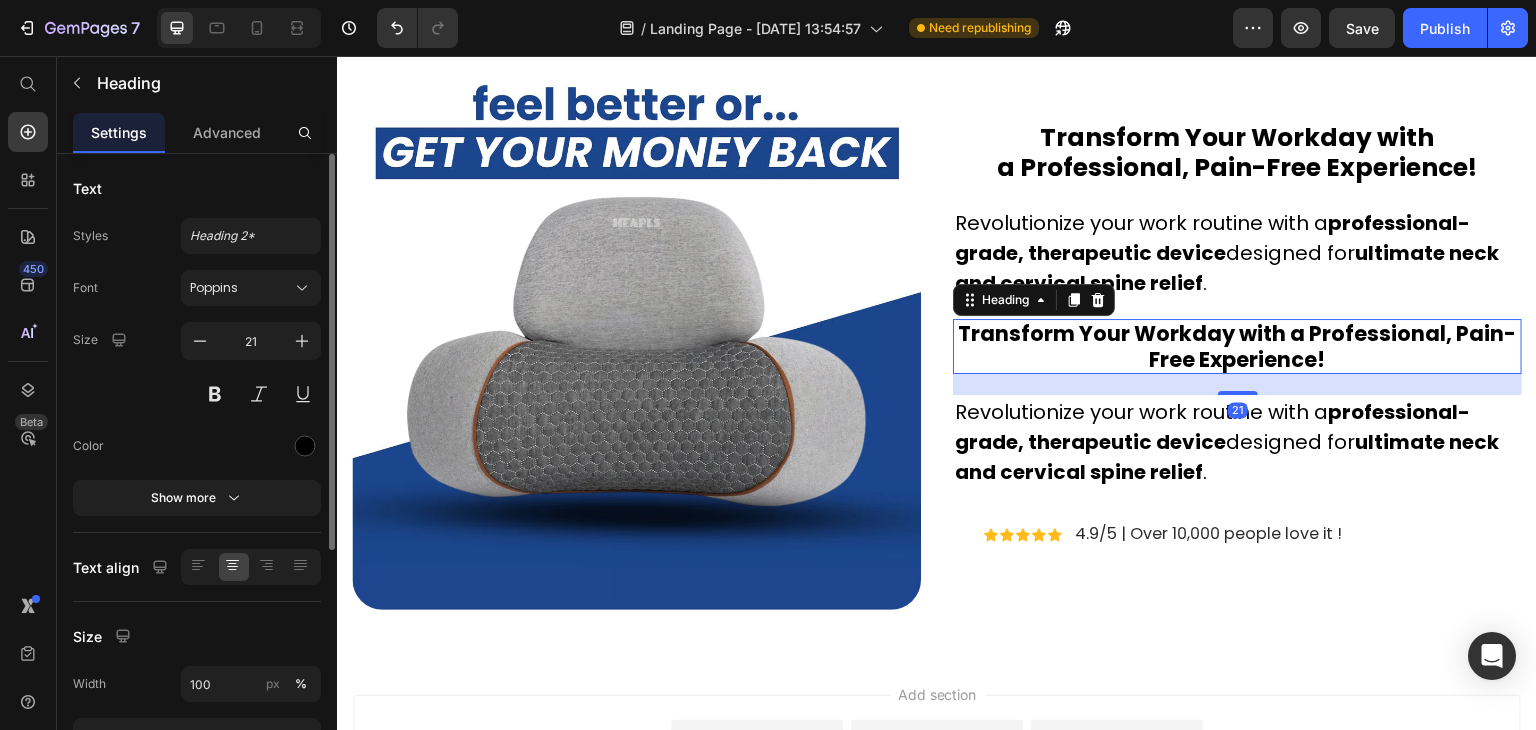 click on "21" at bounding box center [251, 367] 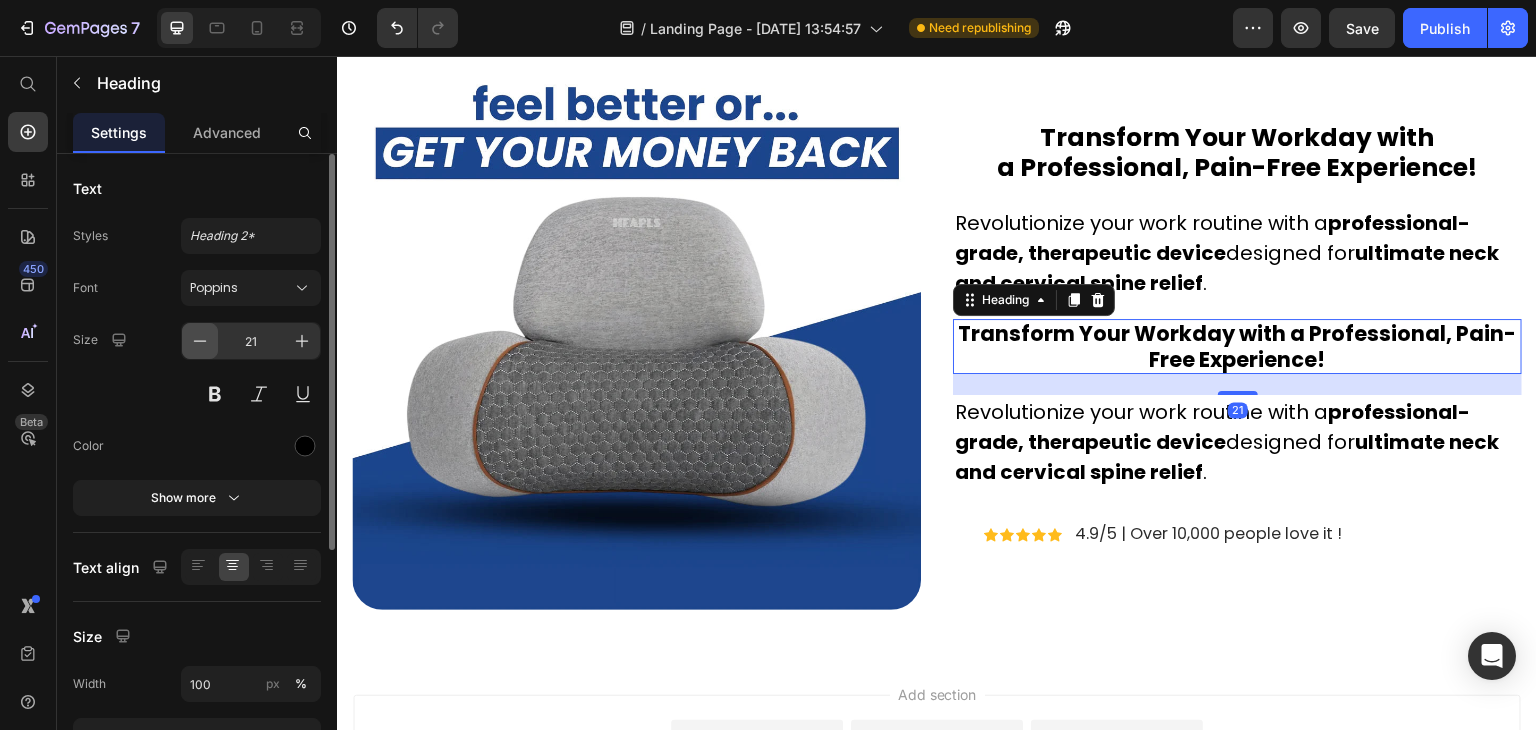 click at bounding box center (200, 341) 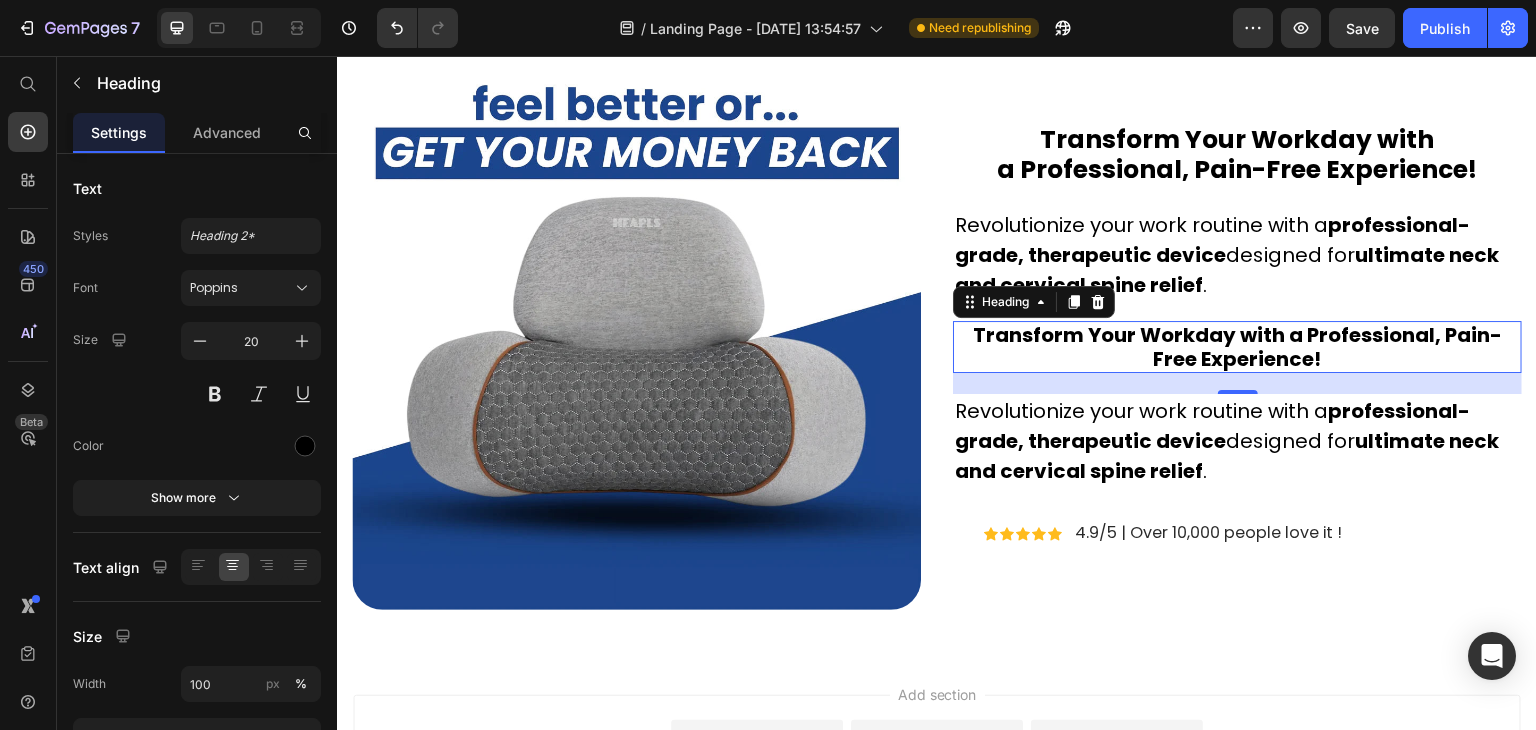 click on "Transform Your Workday with a Professional, Pain-Free Experience!" at bounding box center [1237, 347] 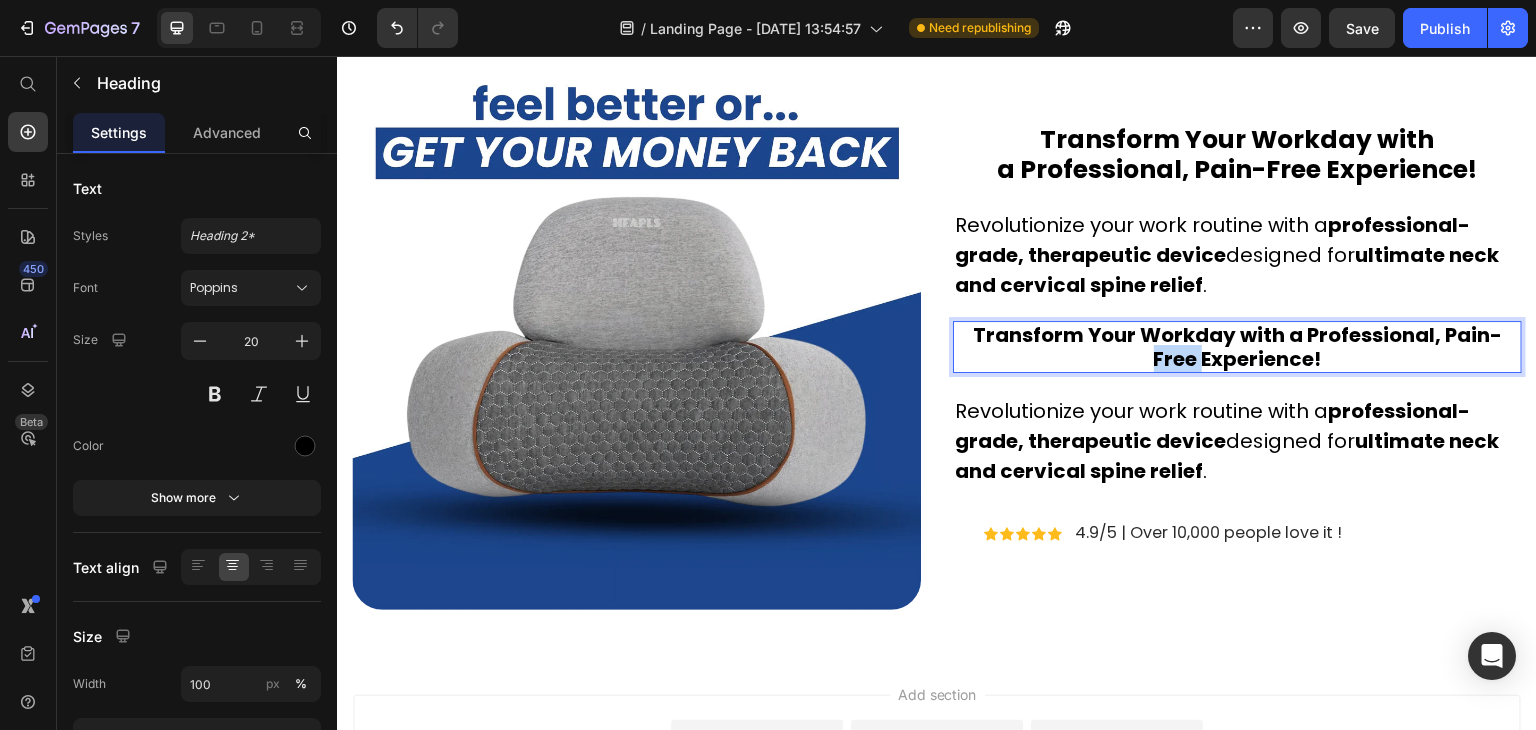 click on "Transform Your Workday with a Professional, Pain-Free Experience!" at bounding box center (1237, 347) 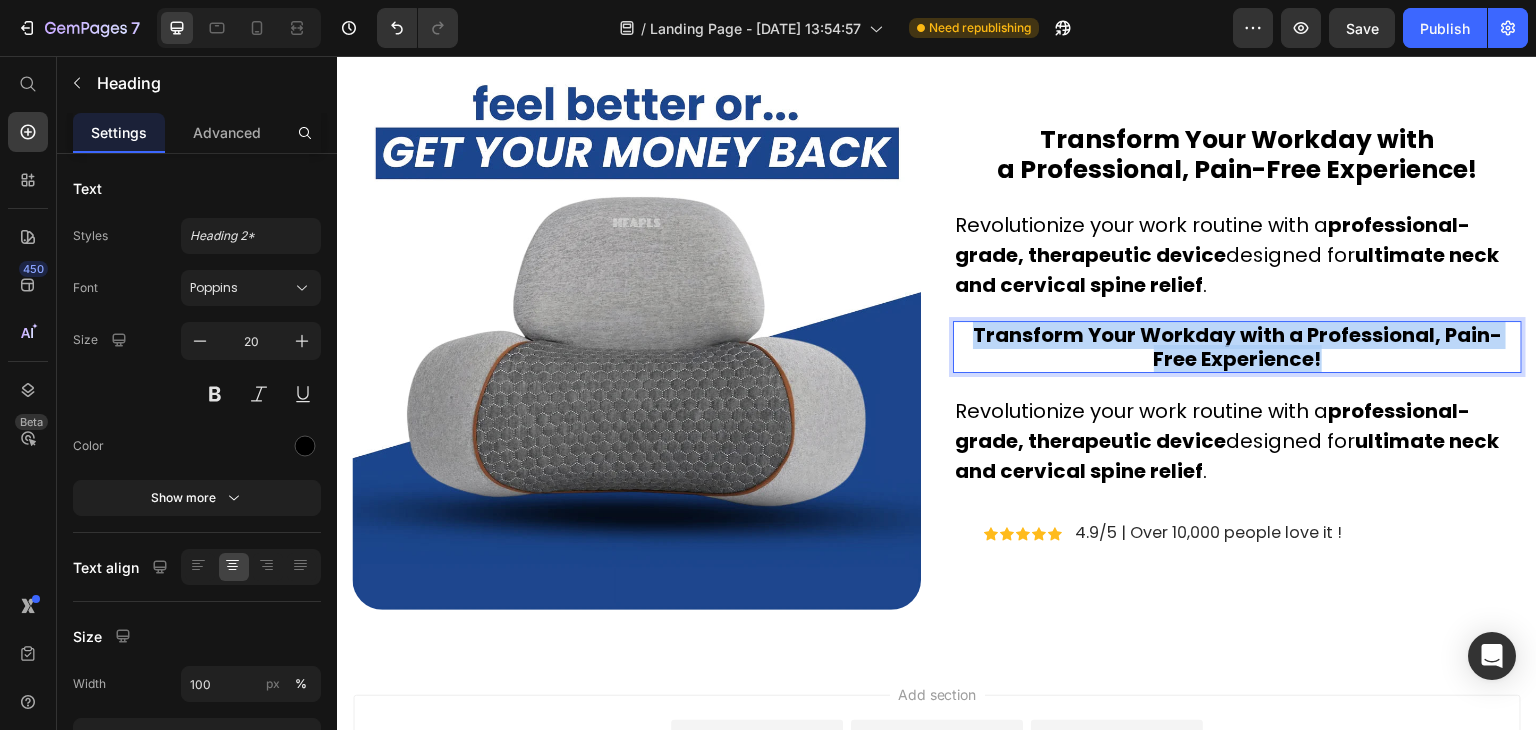 click on "Transform Your Workday with a Professional, Pain-Free Experience!" at bounding box center (1237, 347) 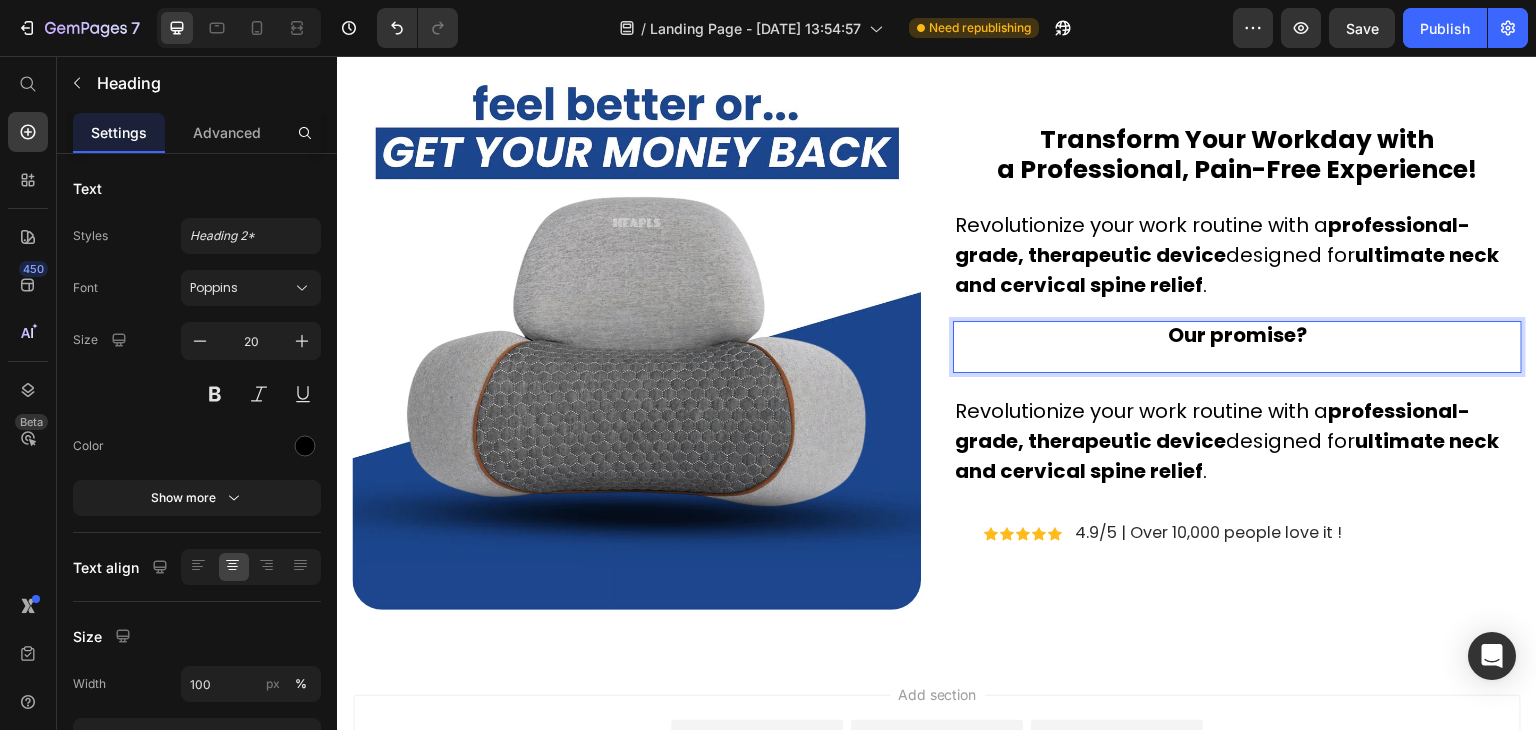 scroll, scrollTop: 8544, scrollLeft: 0, axis: vertical 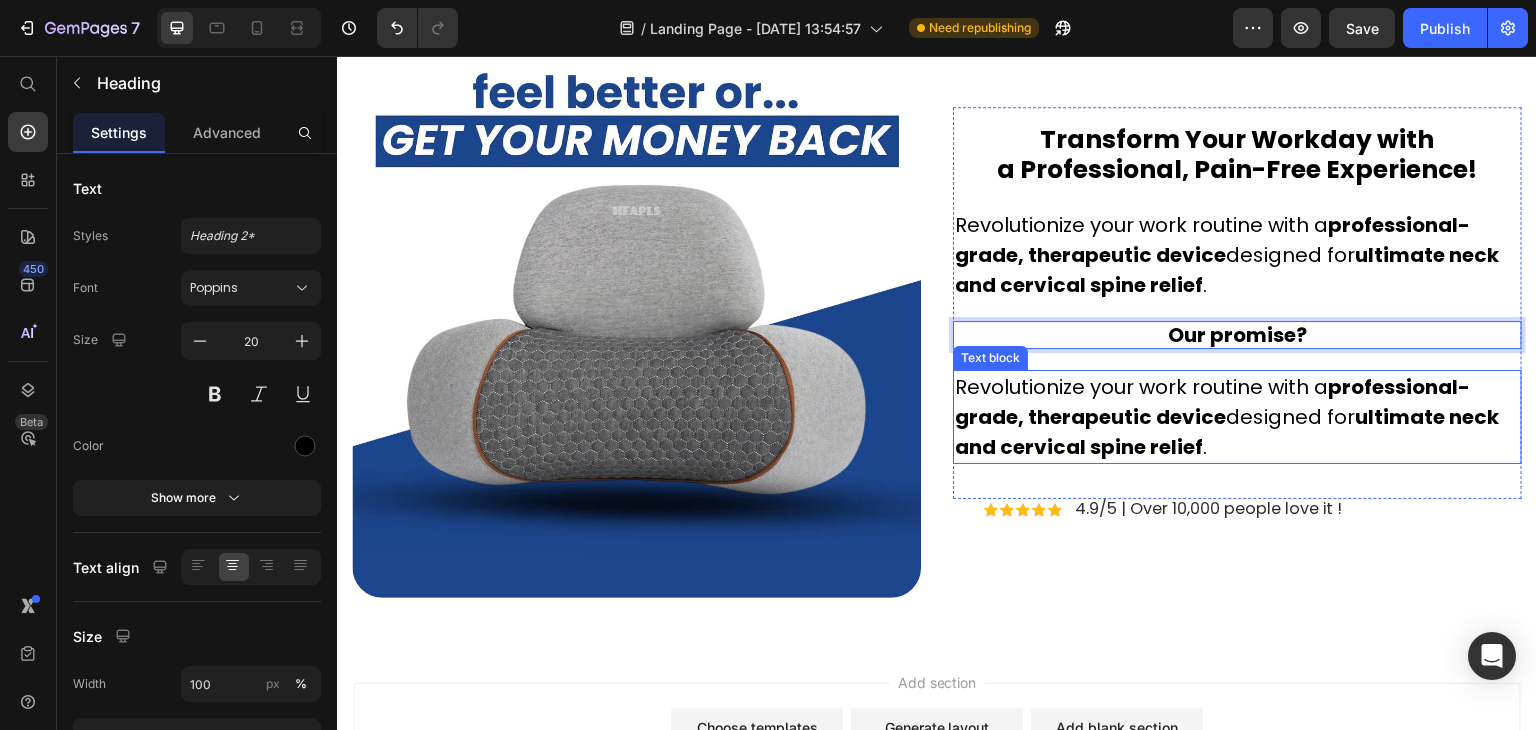 click on "professional-grade, therapeutic device" at bounding box center [1212, 402] 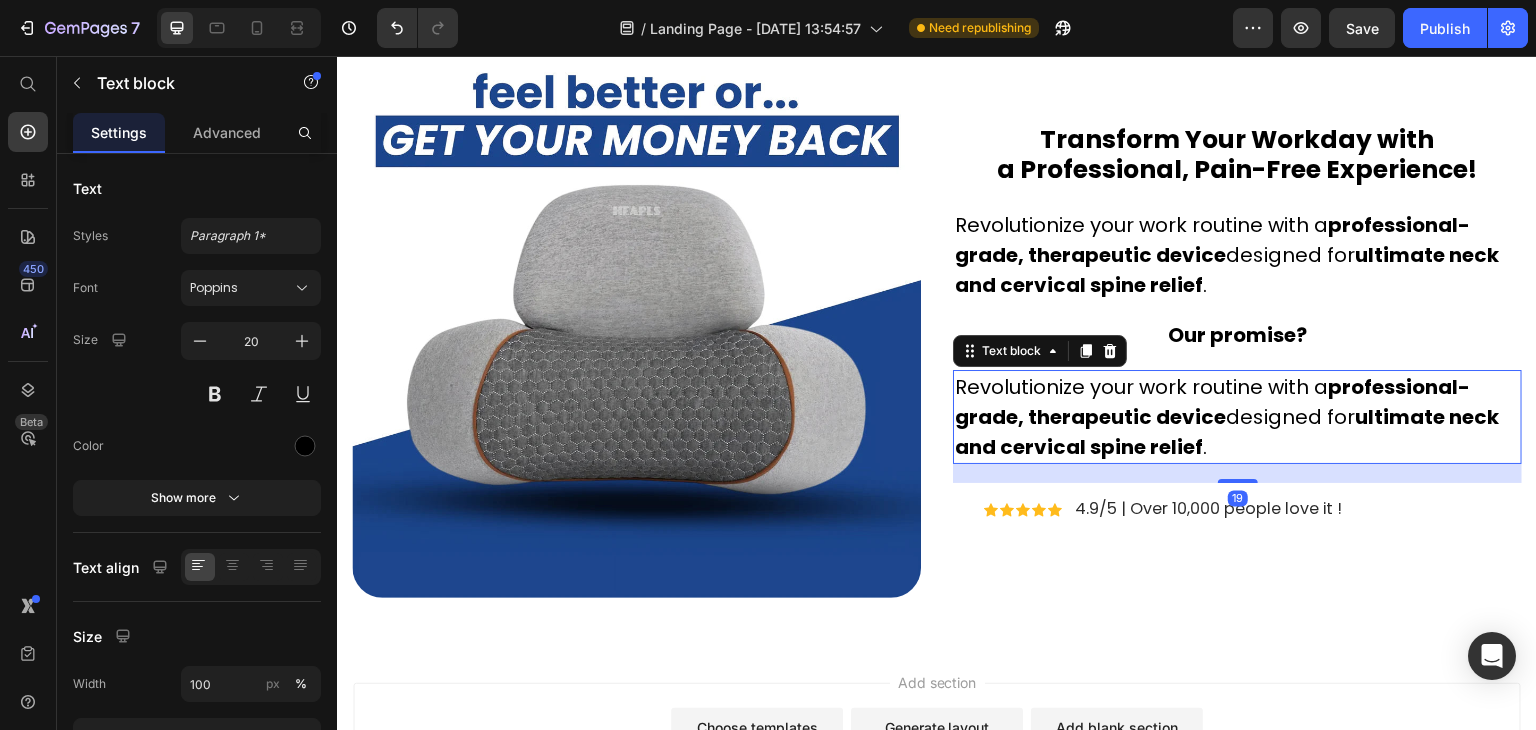 click on "professional-grade, therapeutic device" at bounding box center [1212, 402] 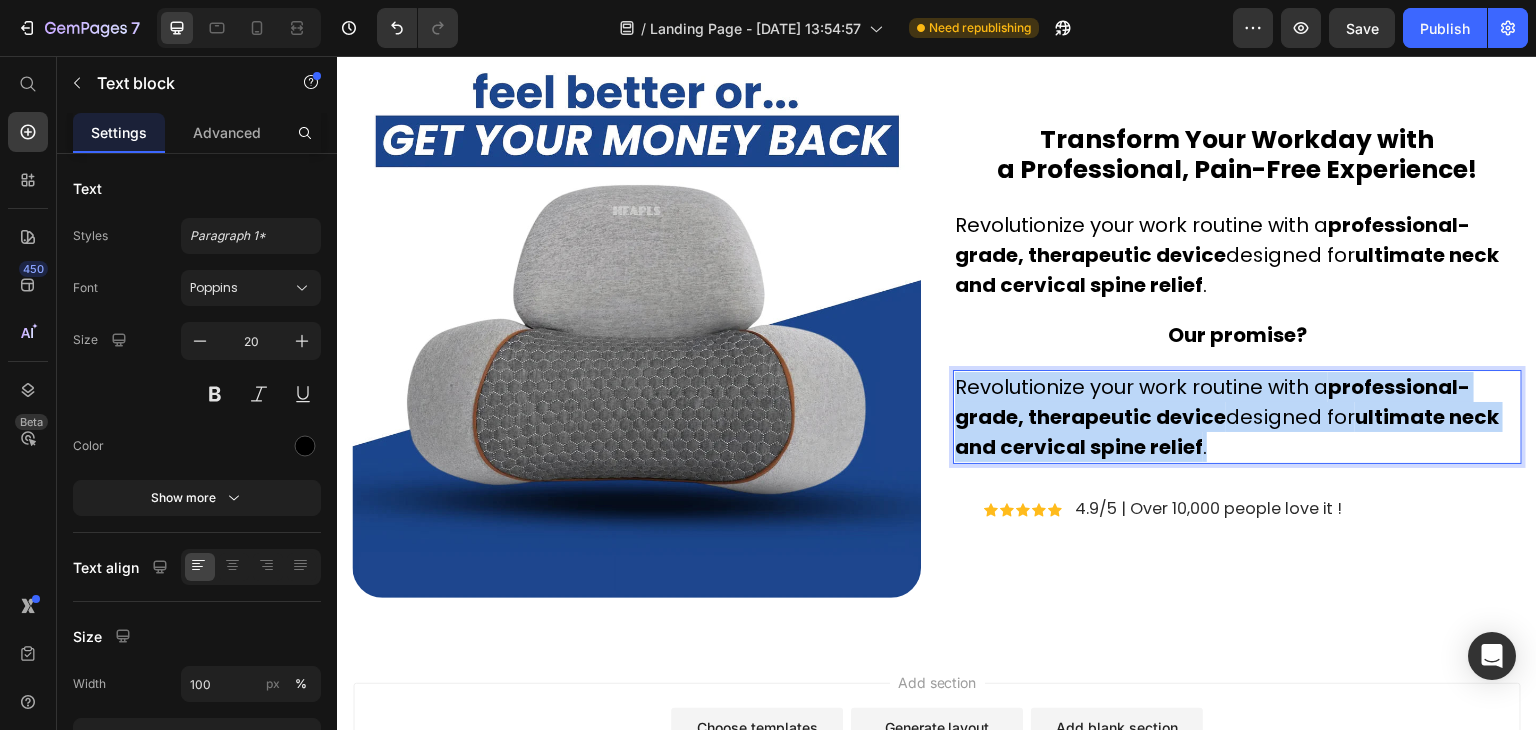 click on "professional-grade, therapeutic device" at bounding box center (1212, 402) 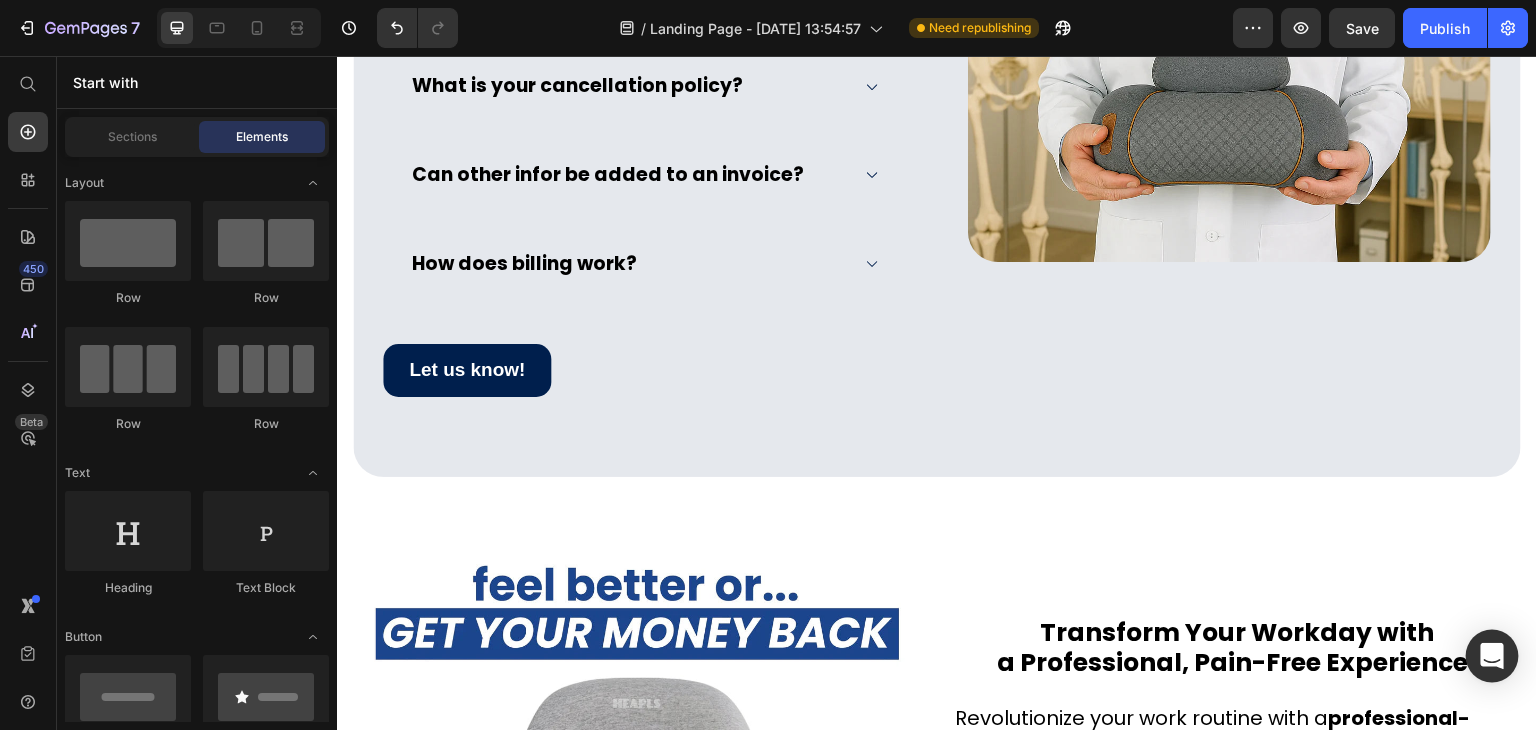 scroll, scrollTop: 8082, scrollLeft: 0, axis: vertical 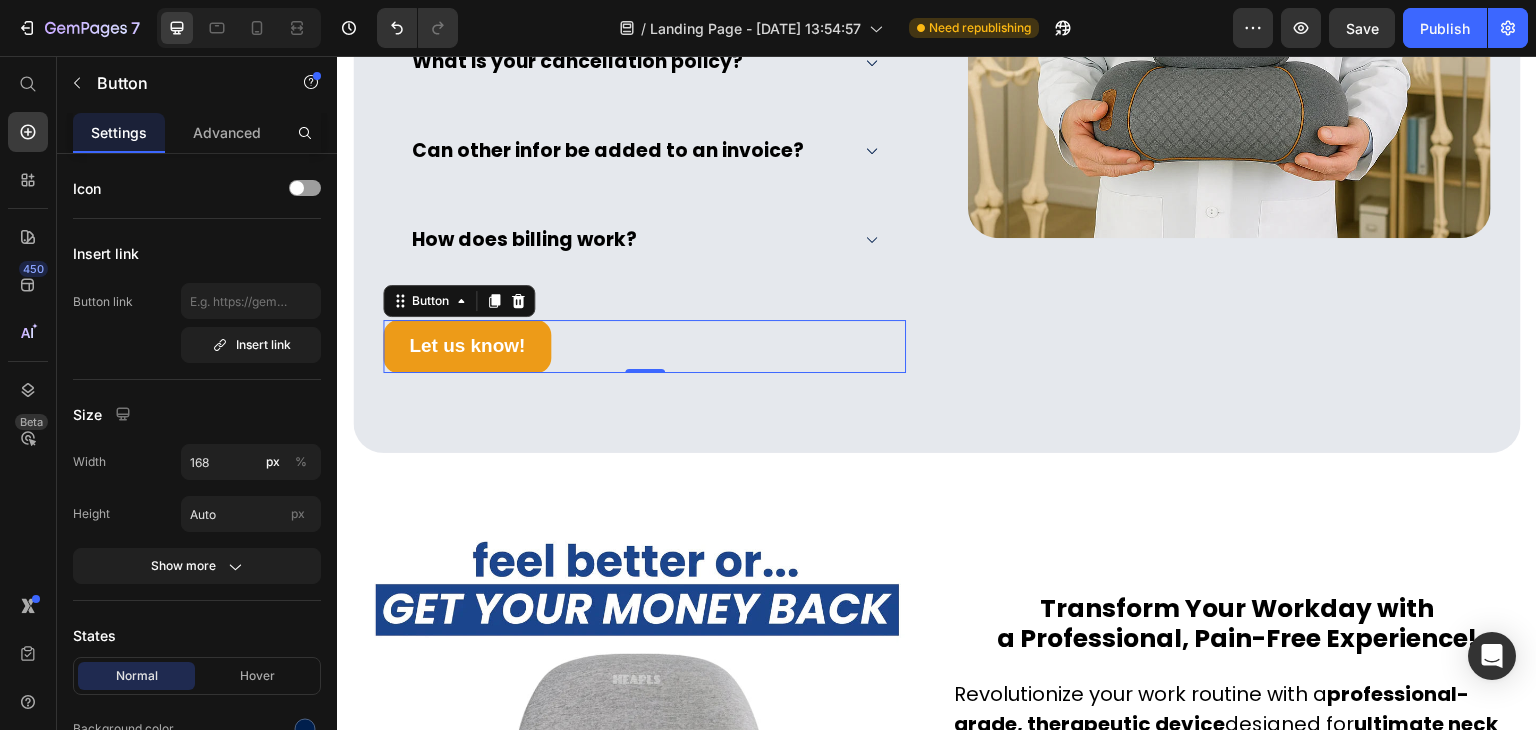 click on "Let us know!" at bounding box center (467, 346) 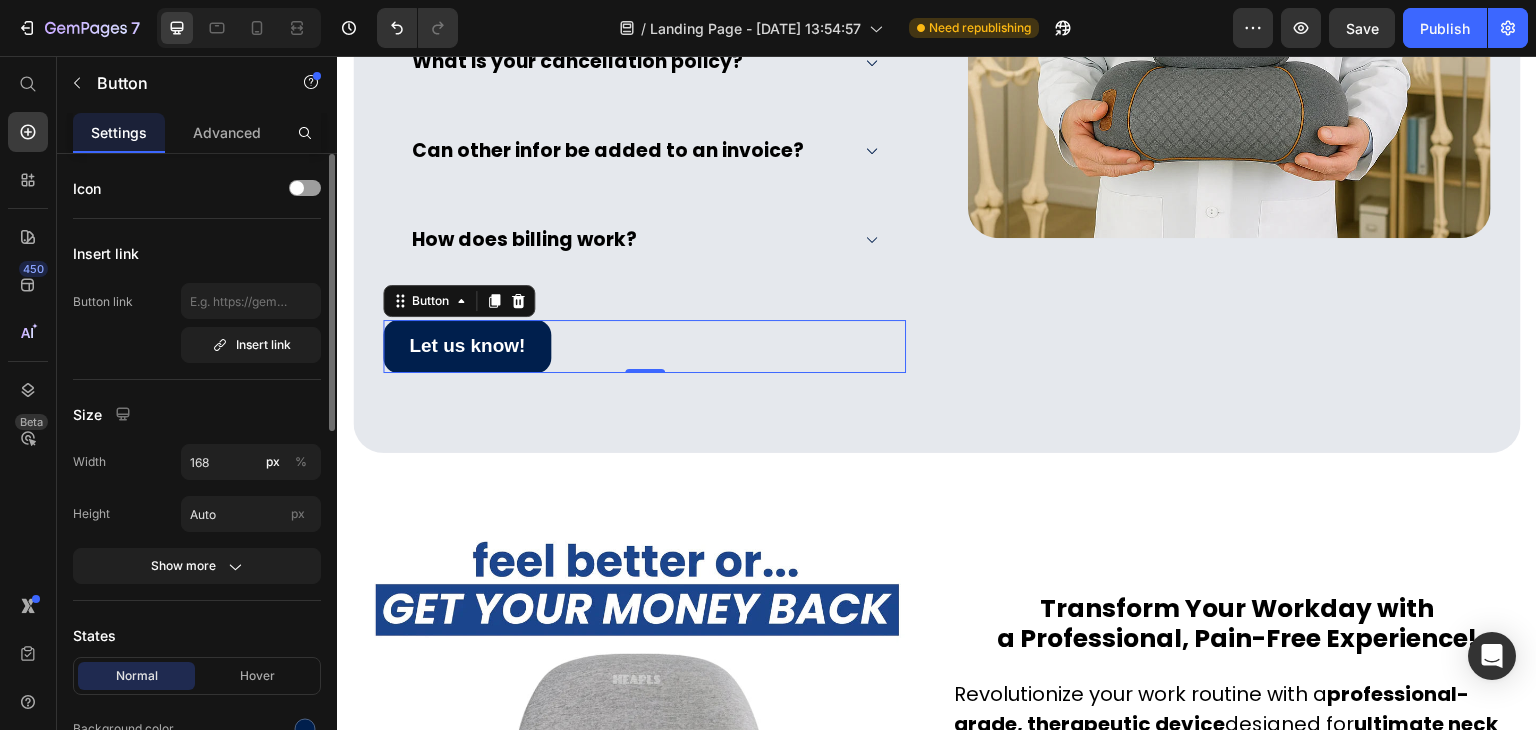 scroll, scrollTop: 400, scrollLeft: 0, axis: vertical 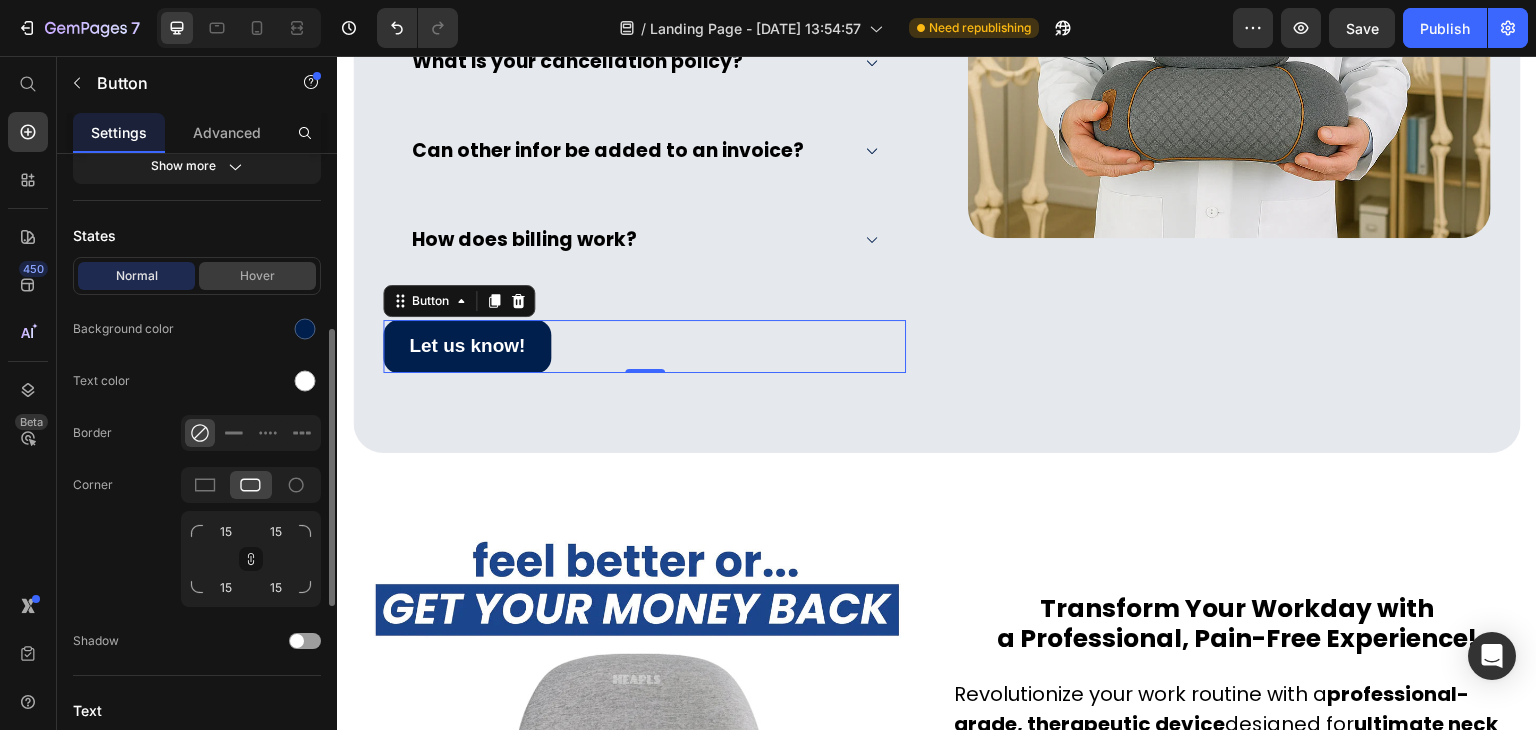 click on "Hover" at bounding box center (257, 276) 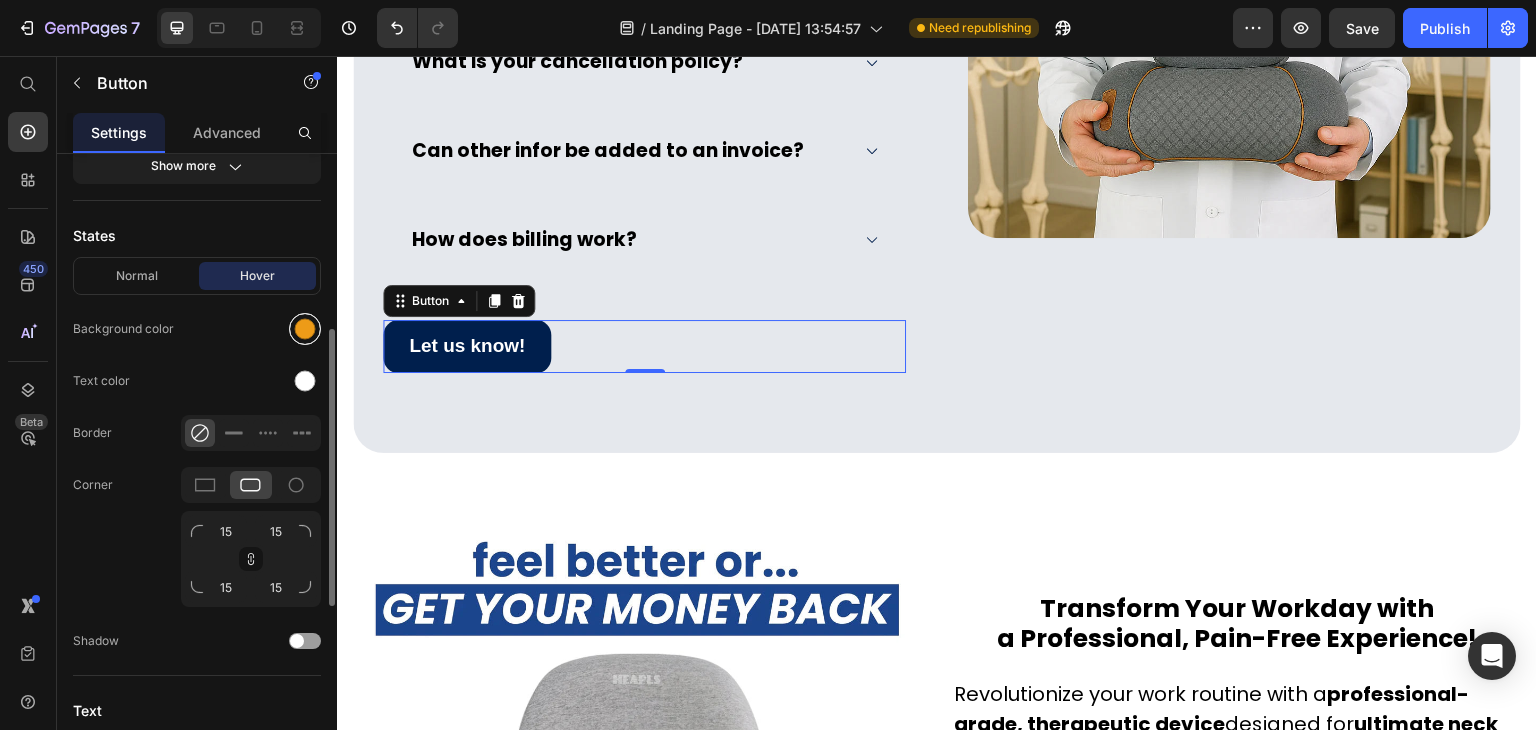 click at bounding box center [305, 329] 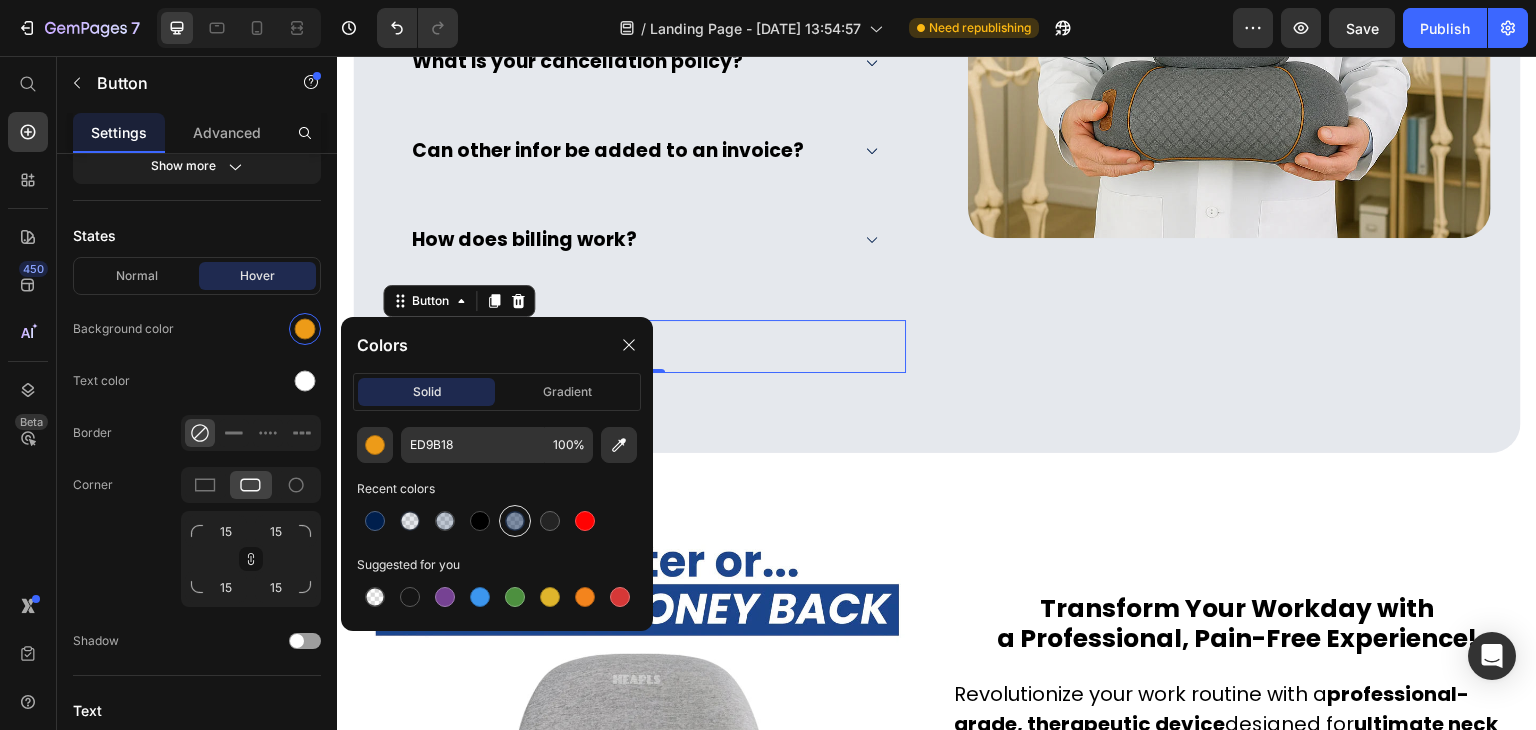 click at bounding box center (515, 521) 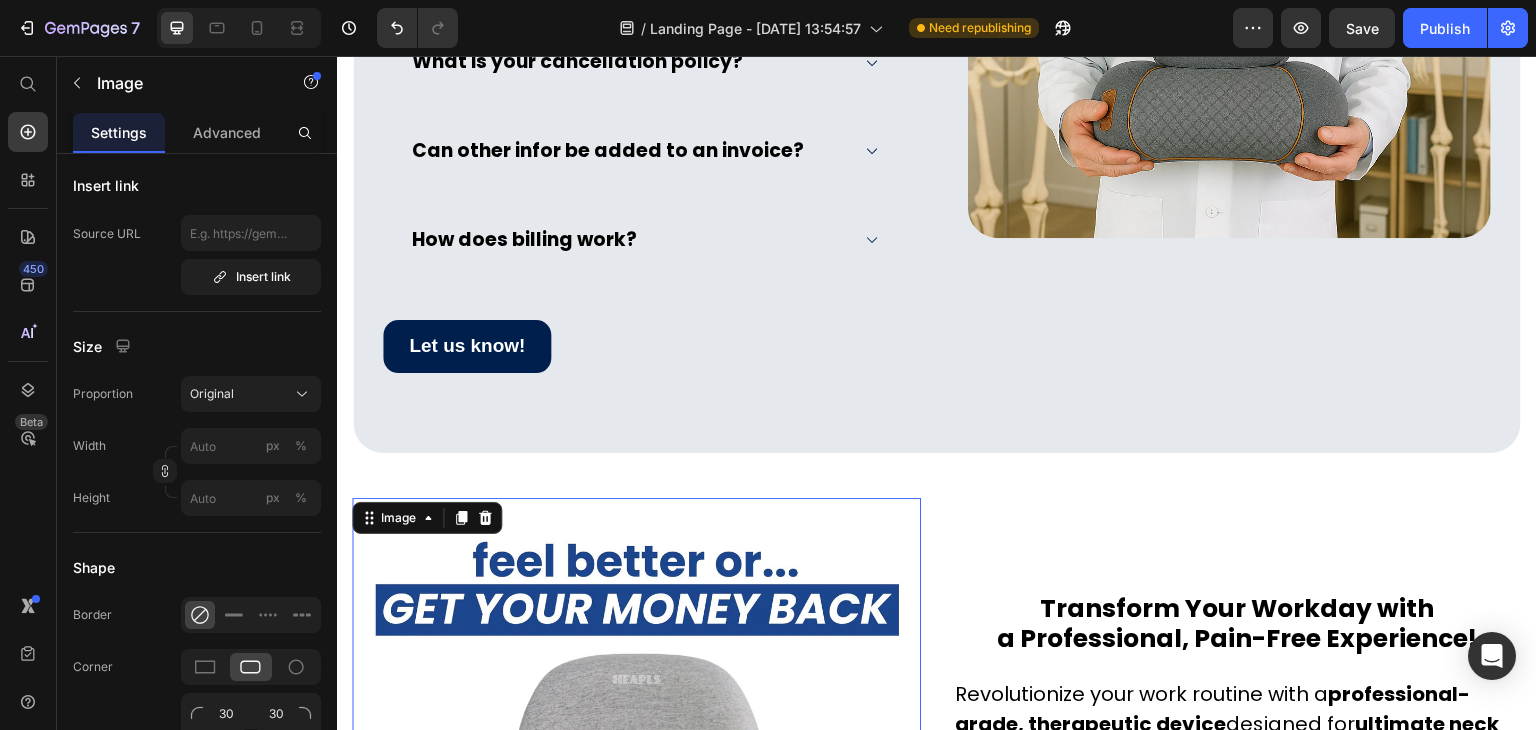click at bounding box center [636, 782] 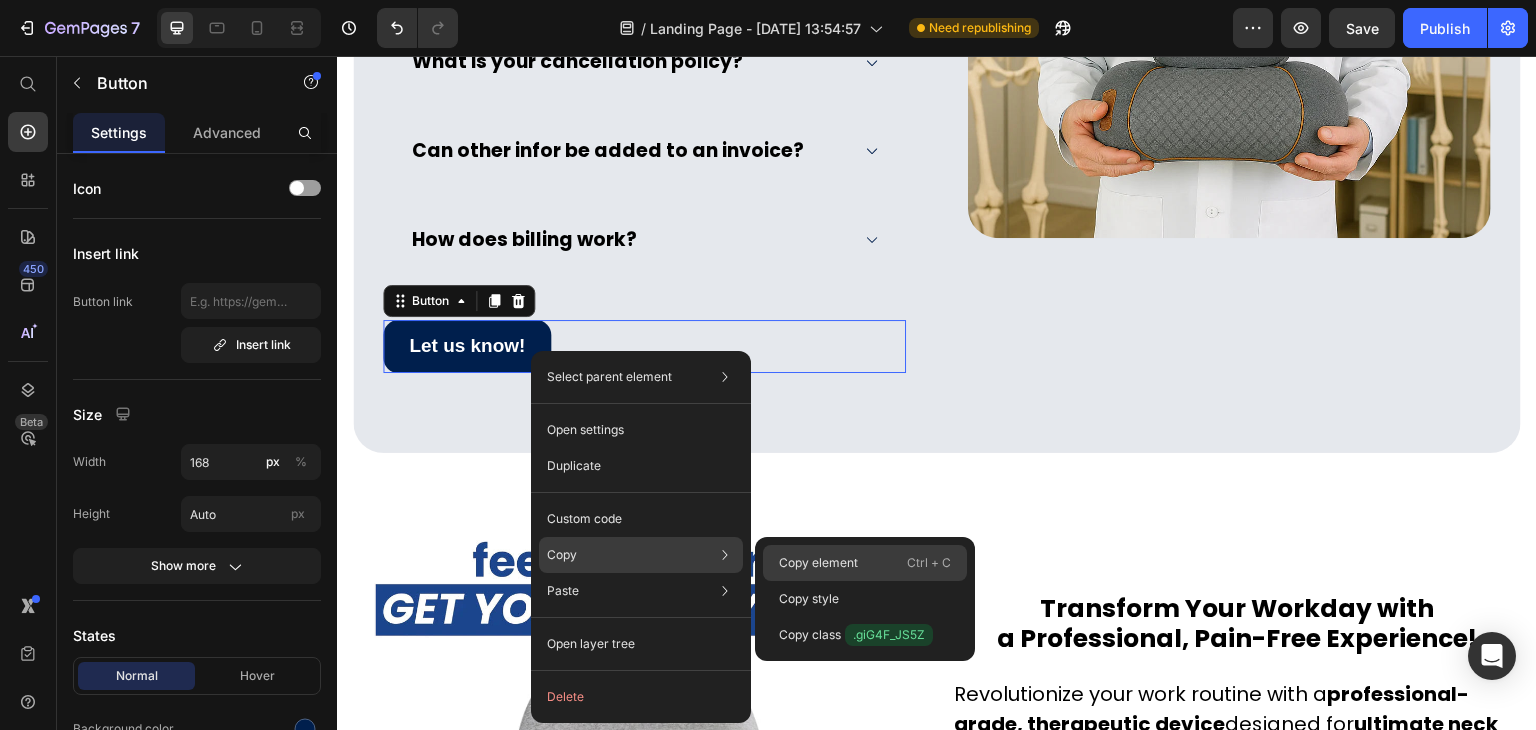 click on "Copy element  Ctrl + C" 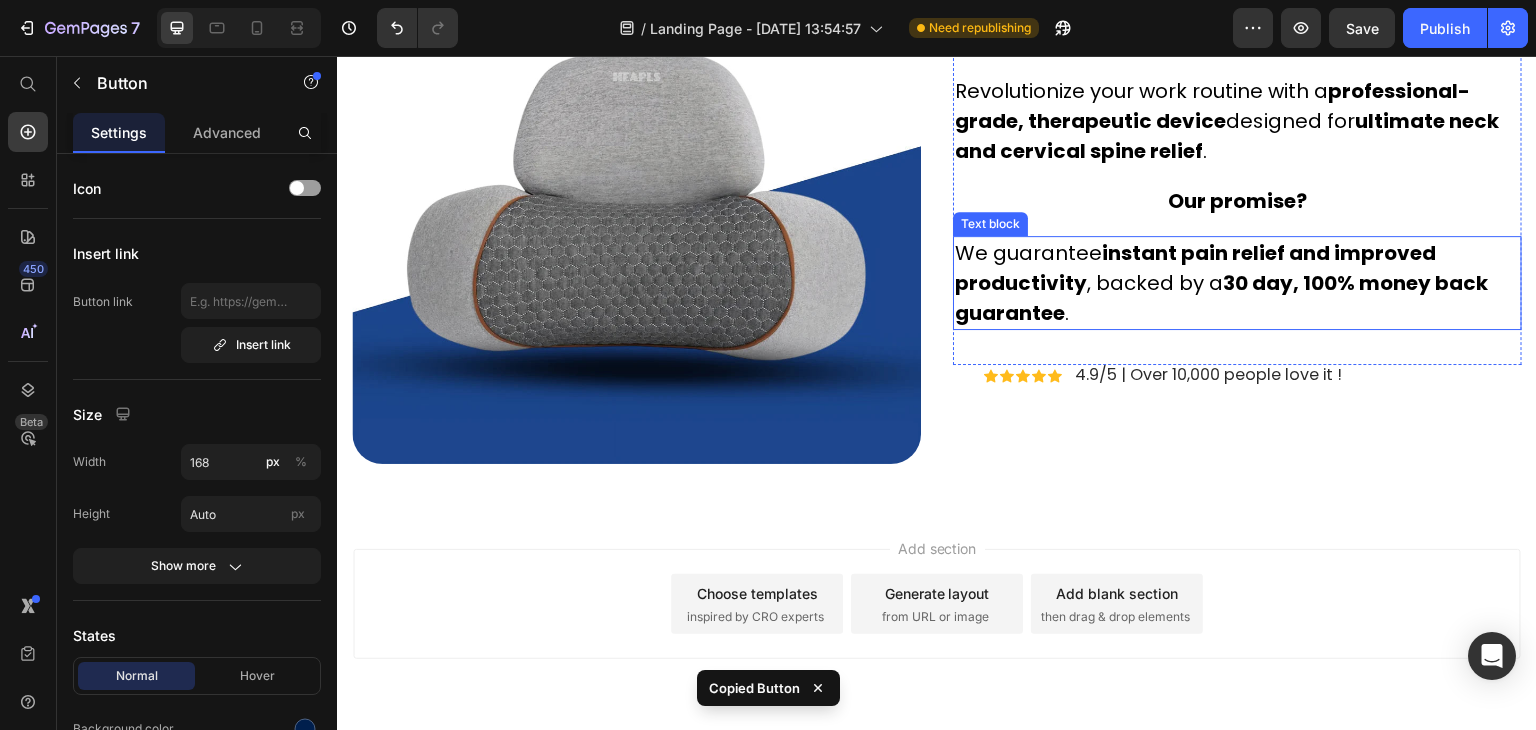 scroll, scrollTop: 8738, scrollLeft: 0, axis: vertical 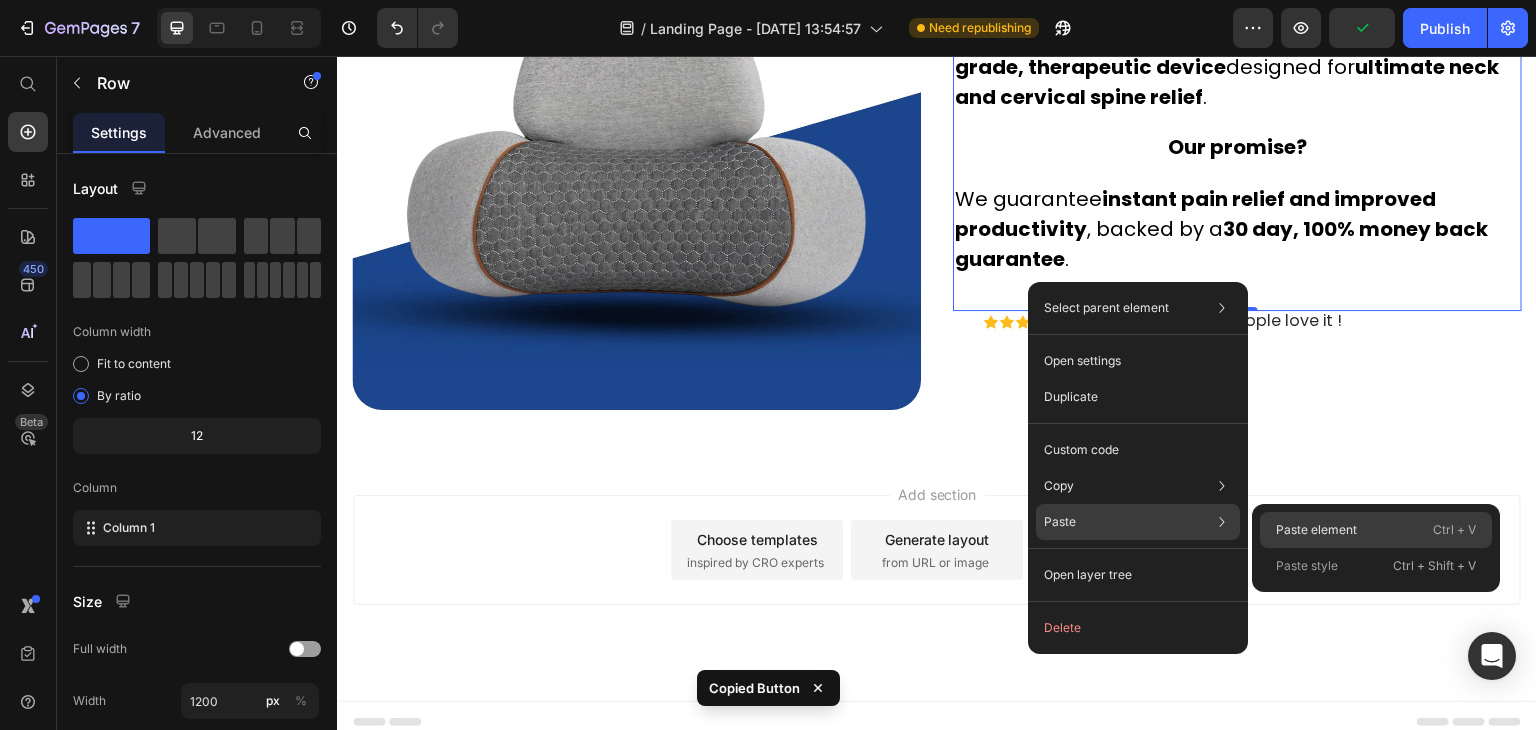 click on "Paste element  Ctrl + V" 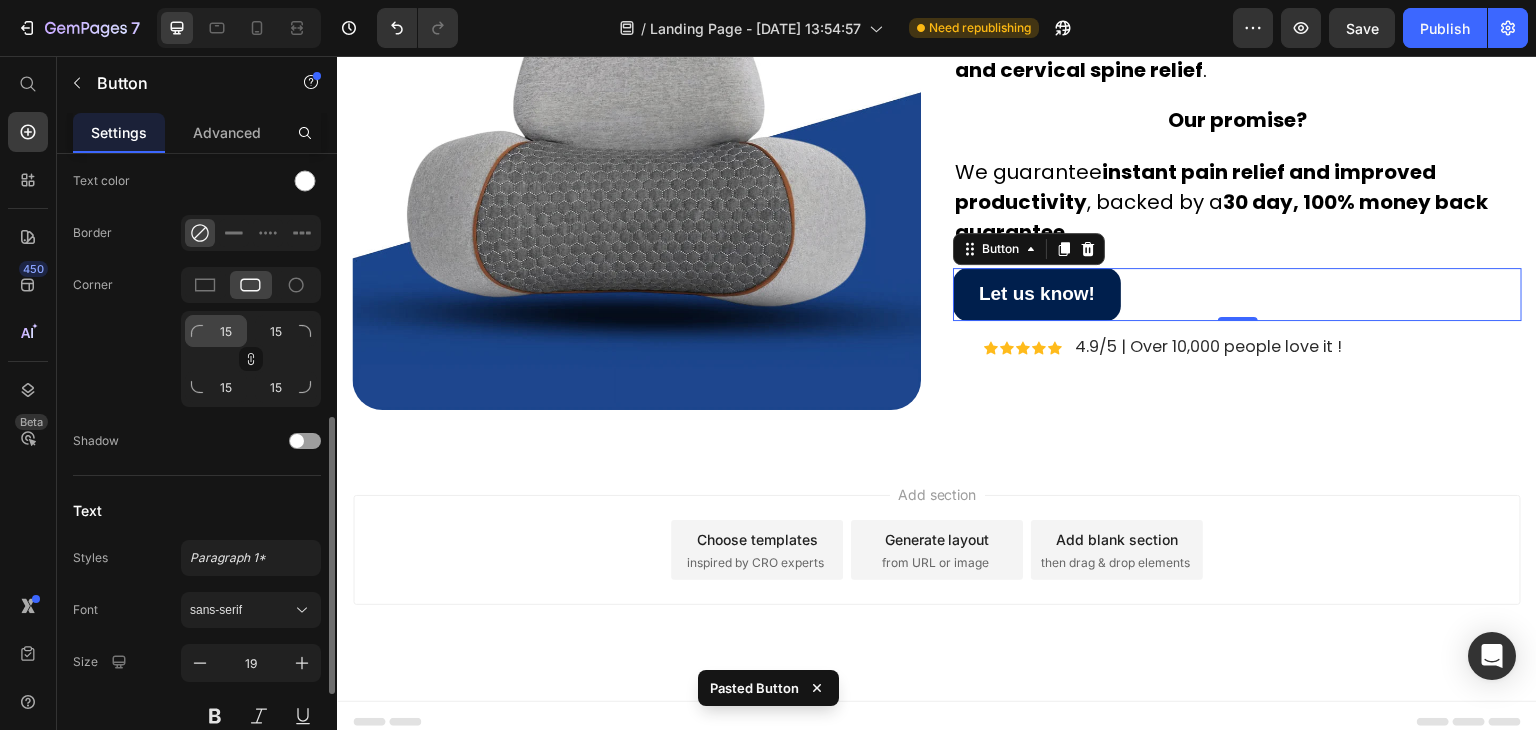 scroll, scrollTop: 810, scrollLeft: 0, axis: vertical 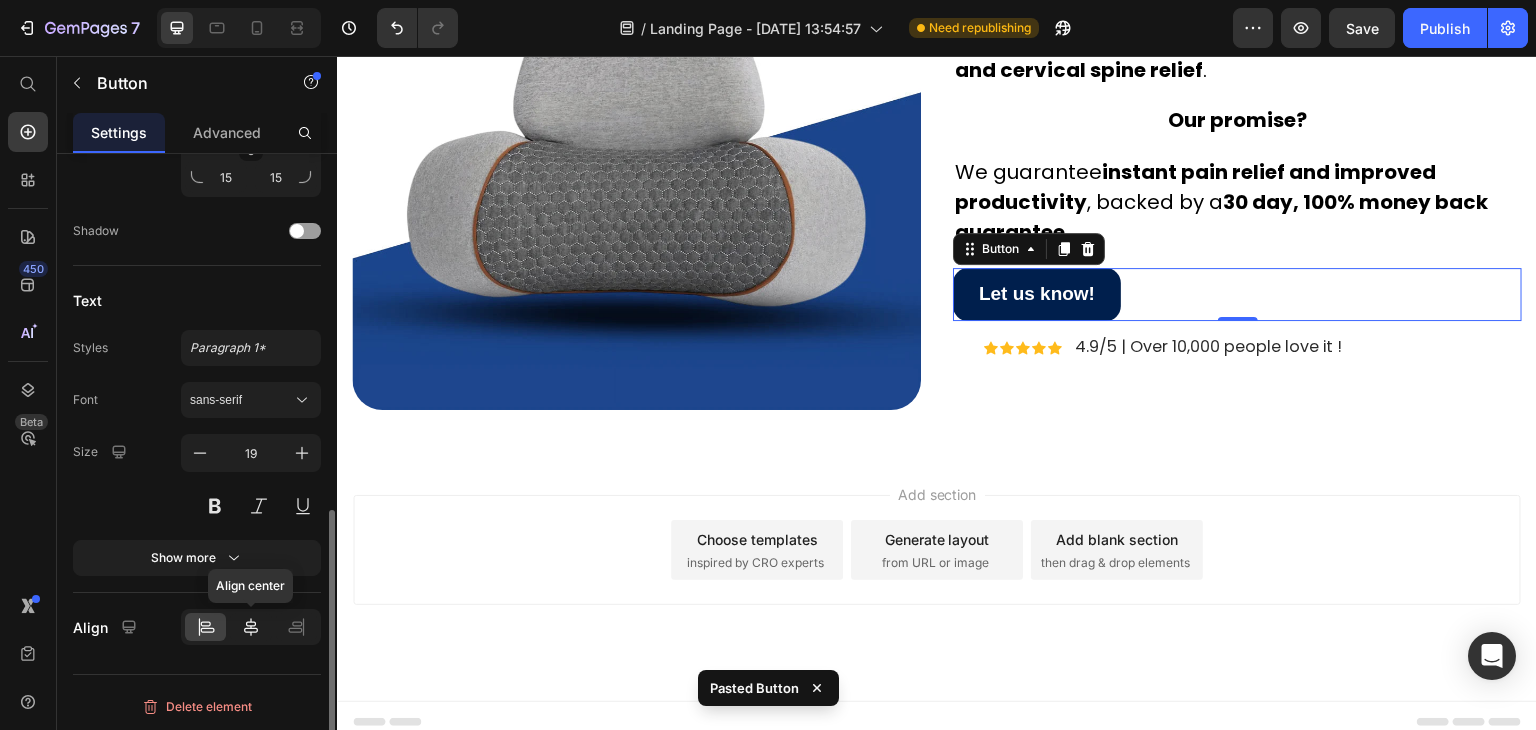 click 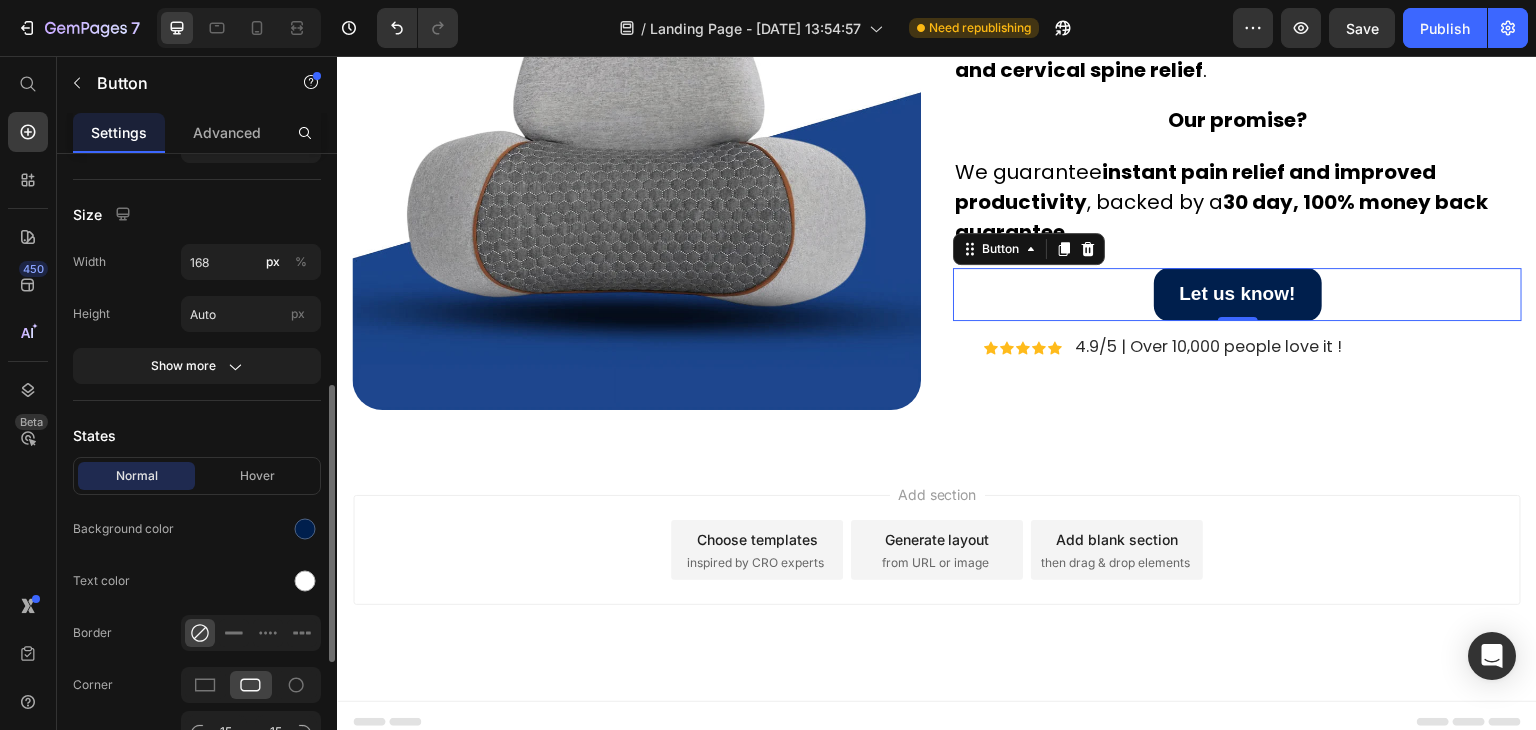 scroll, scrollTop: 300, scrollLeft: 0, axis: vertical 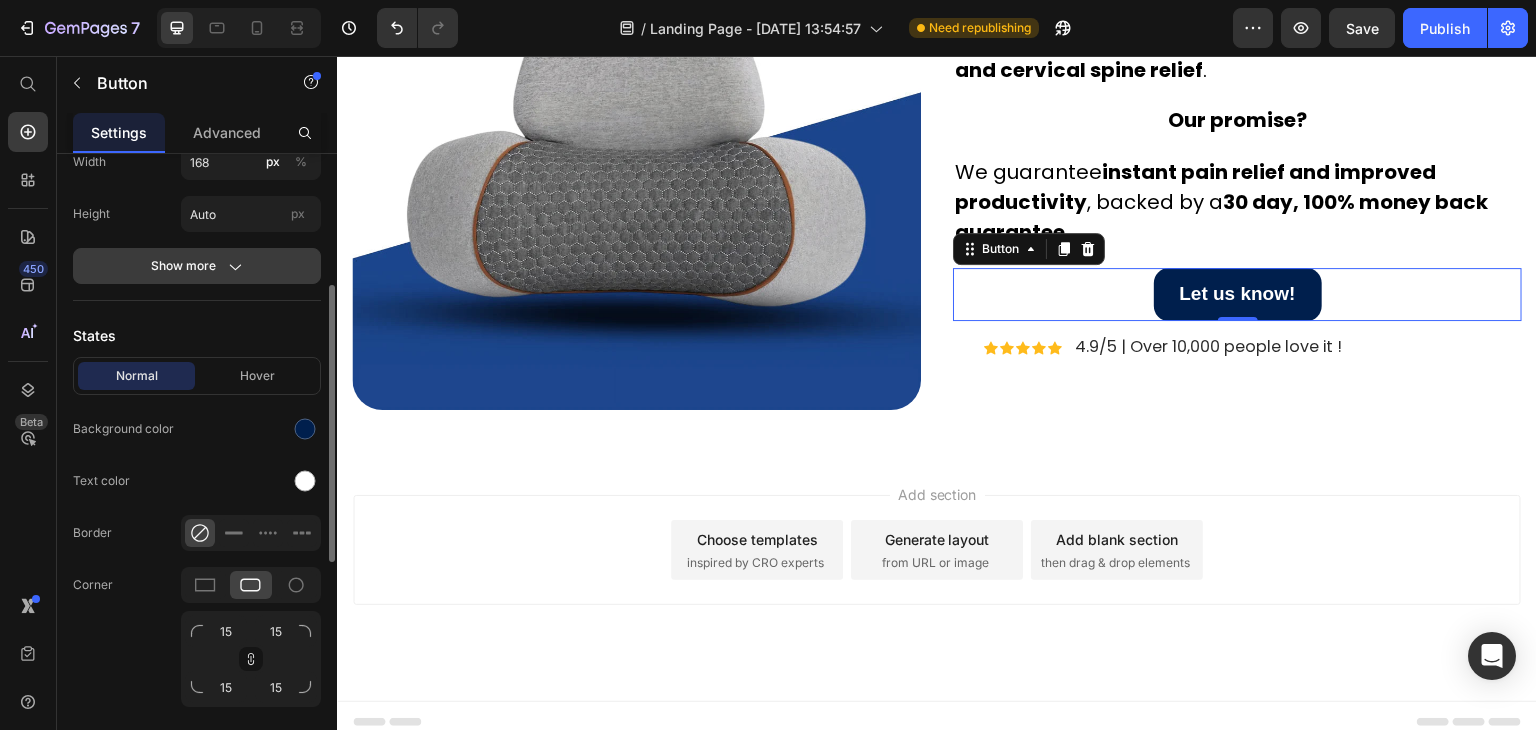 click 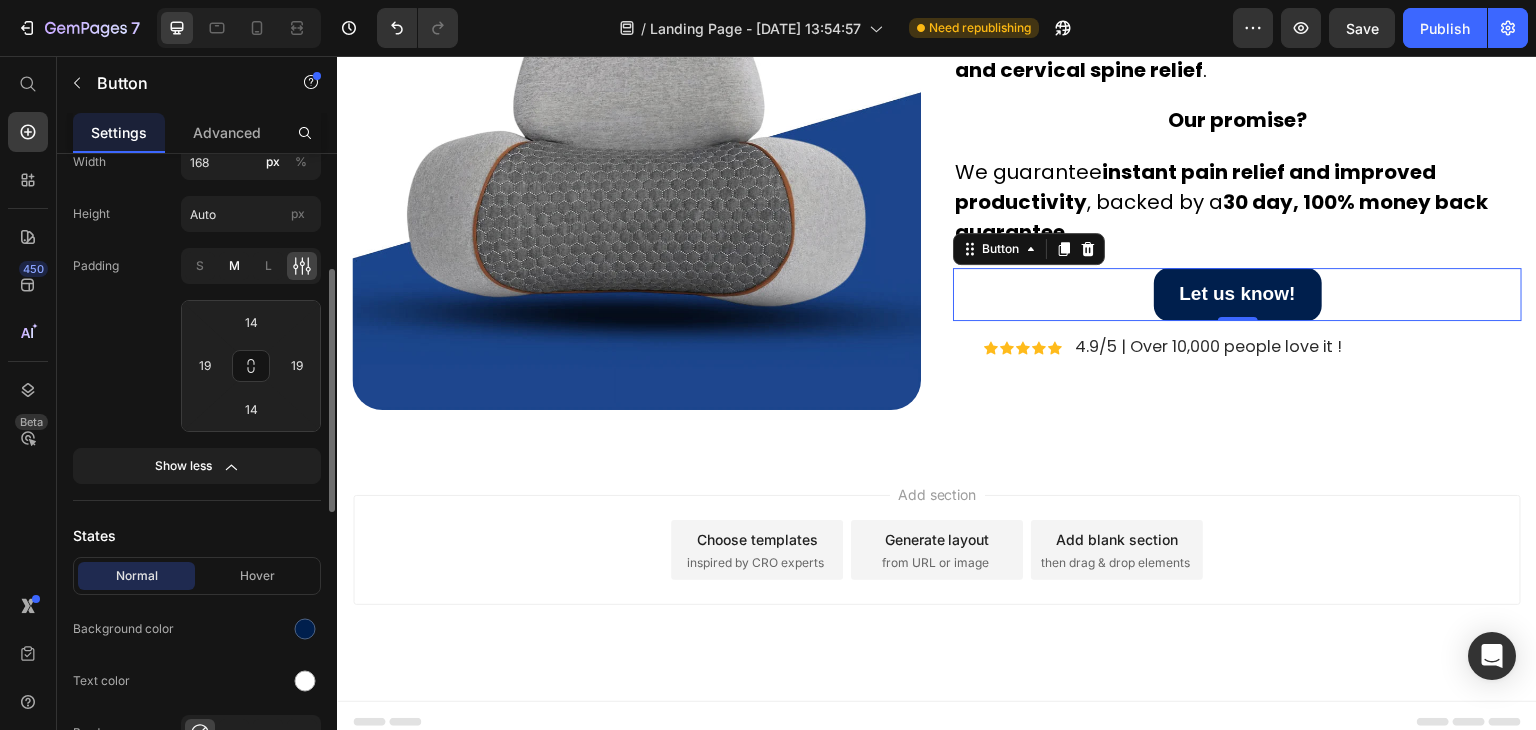 click on "M" 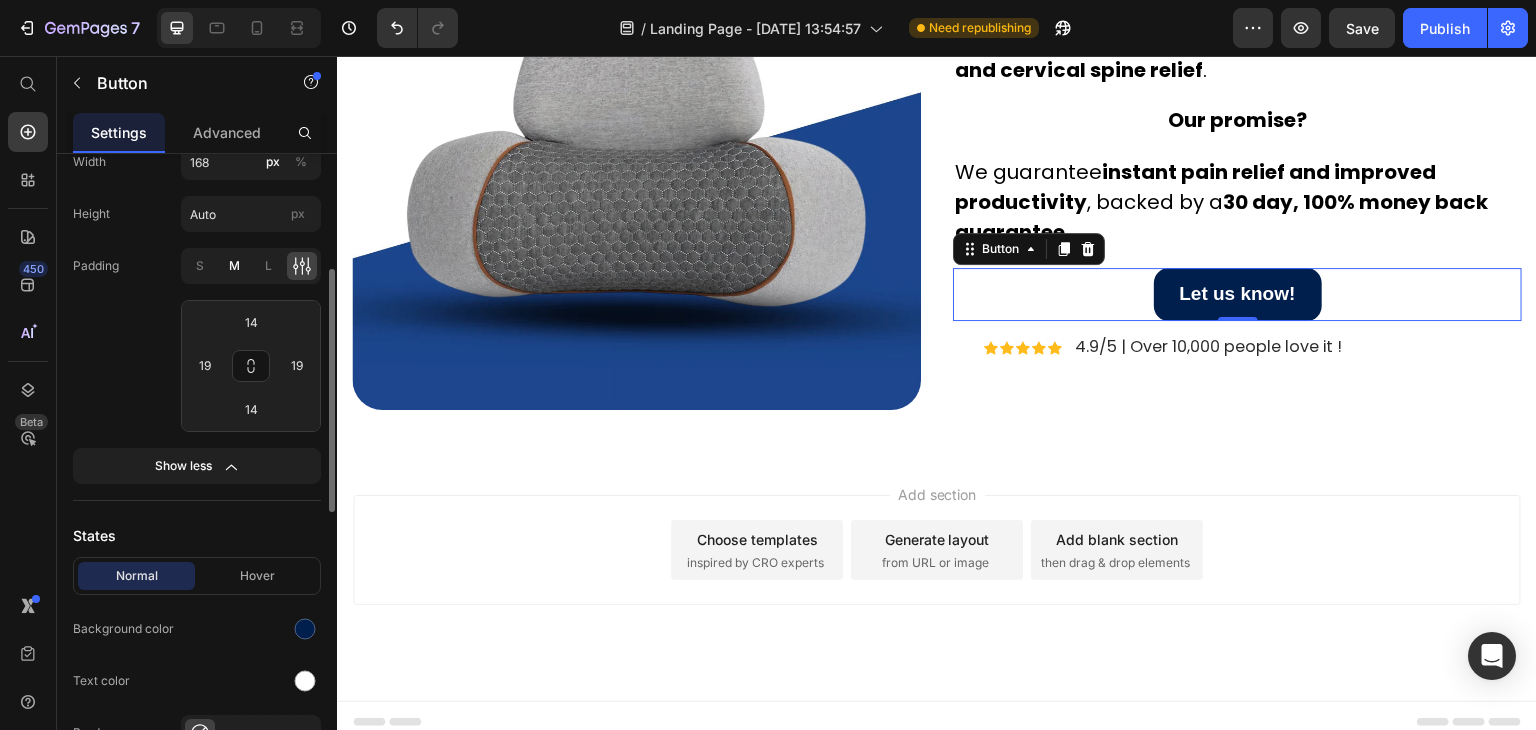 type on "8" 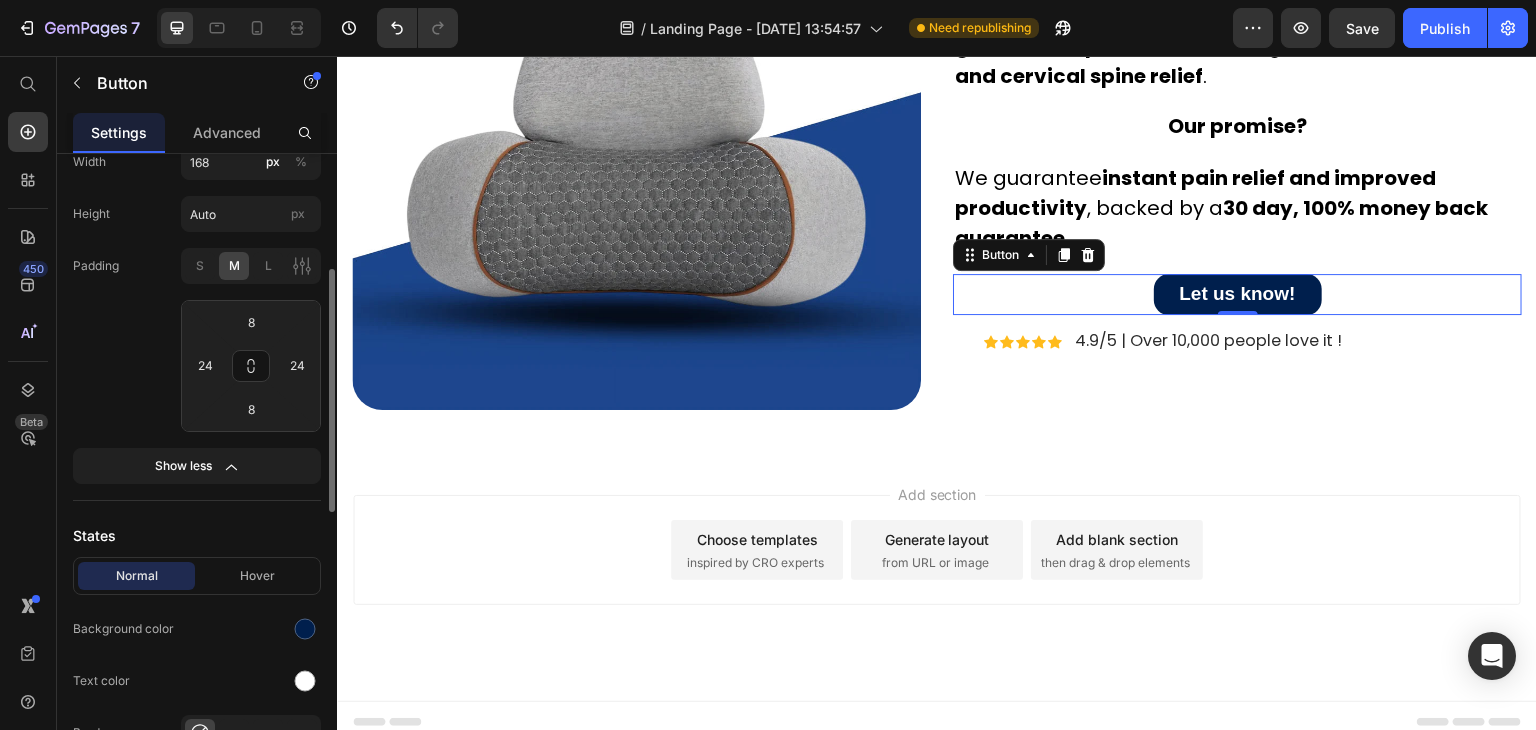 click on "S M L" 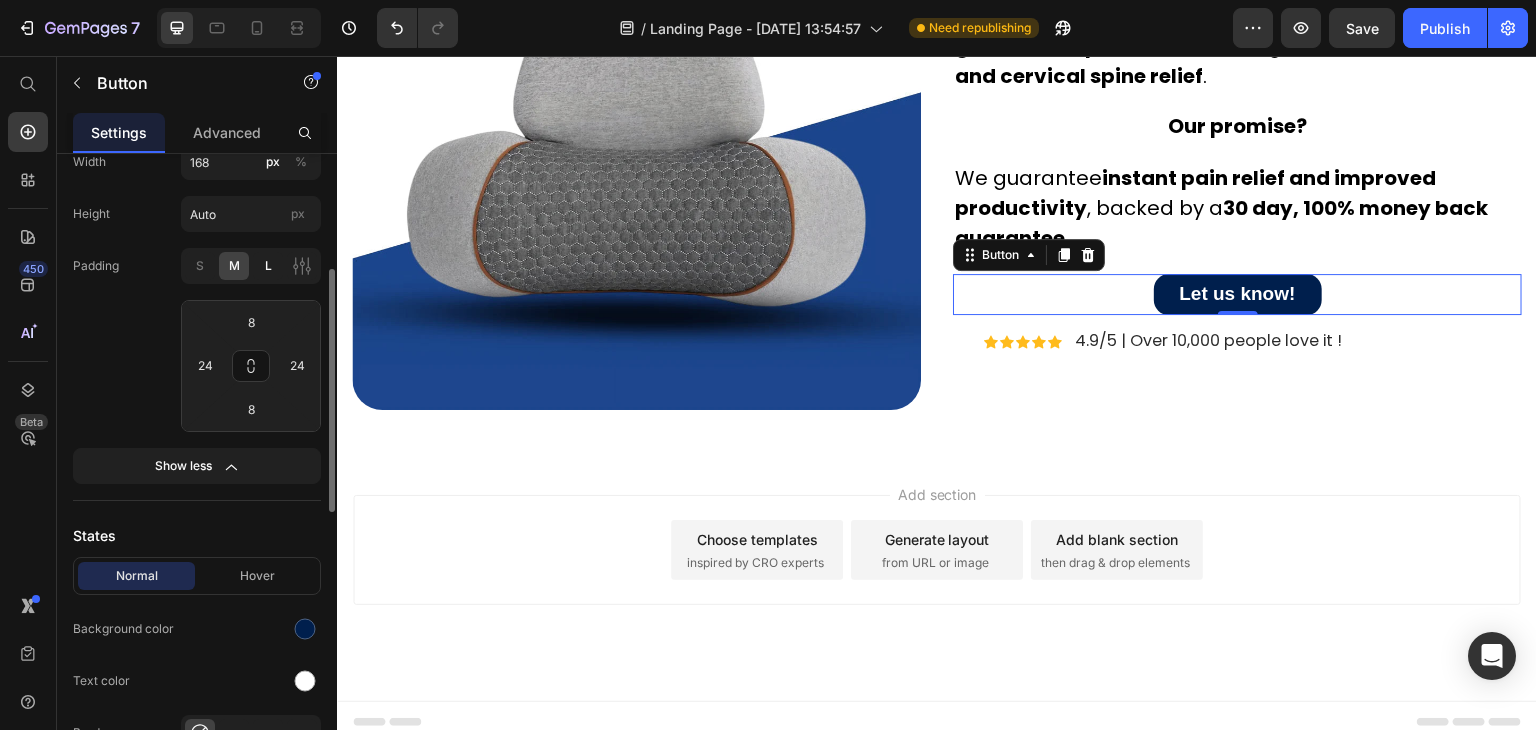 click on "L" 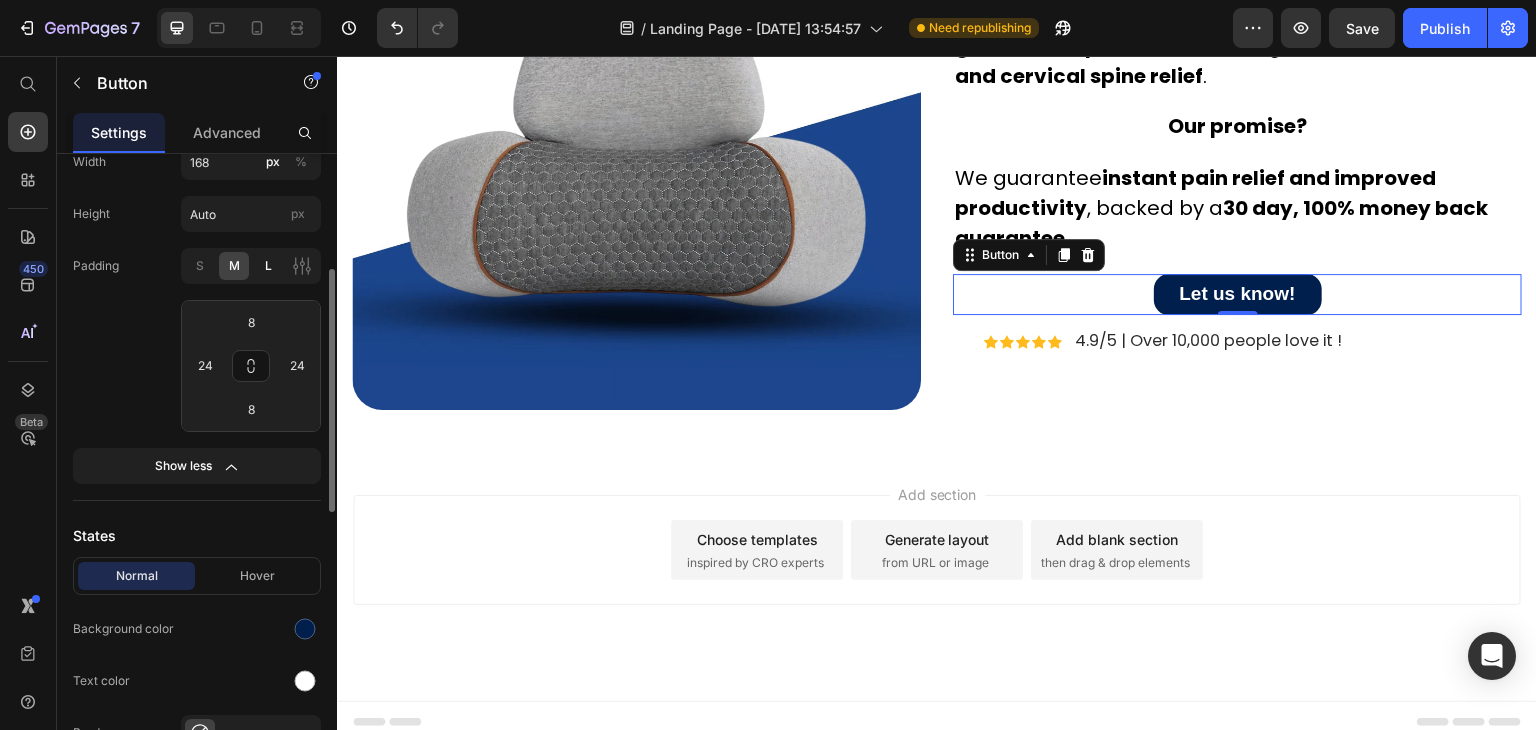 type on "12" 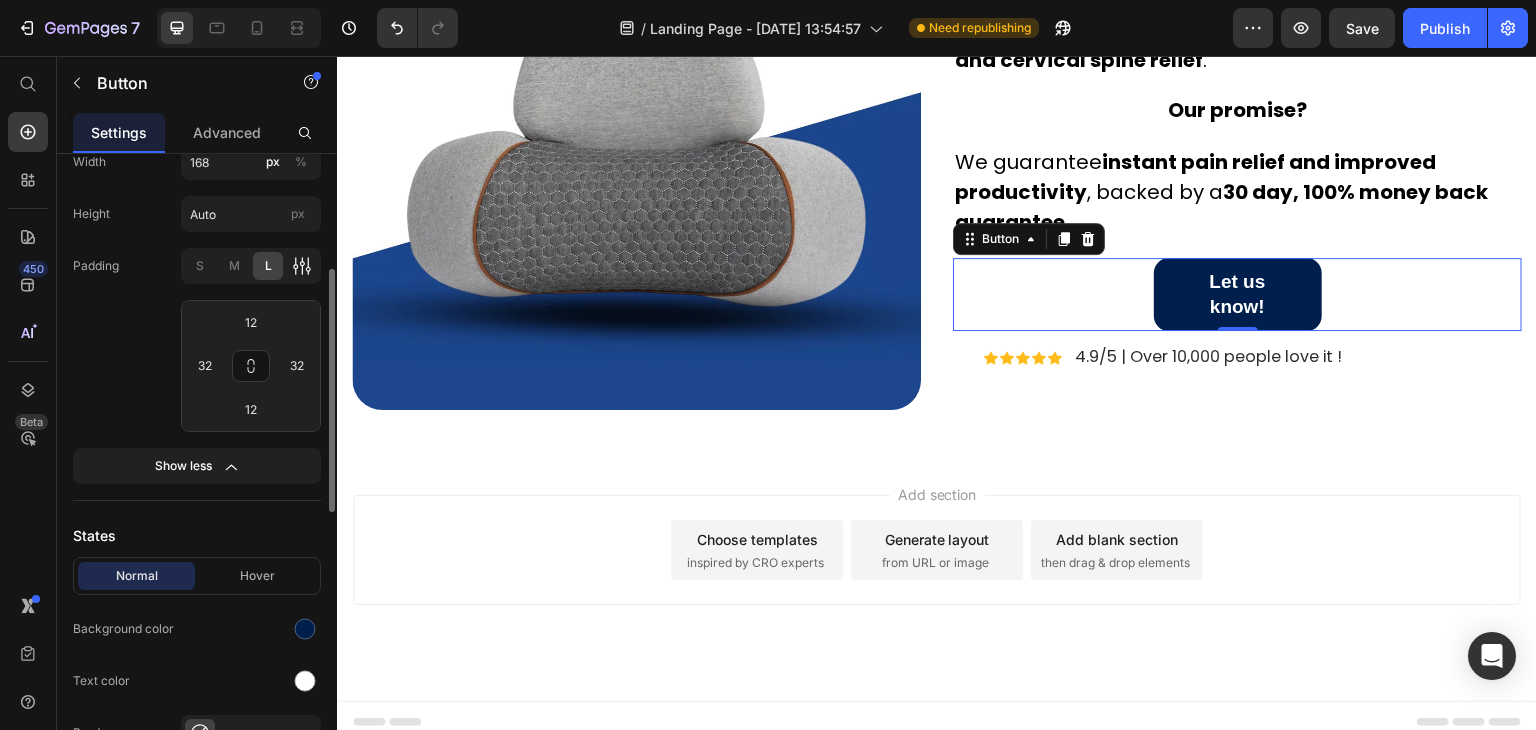 click 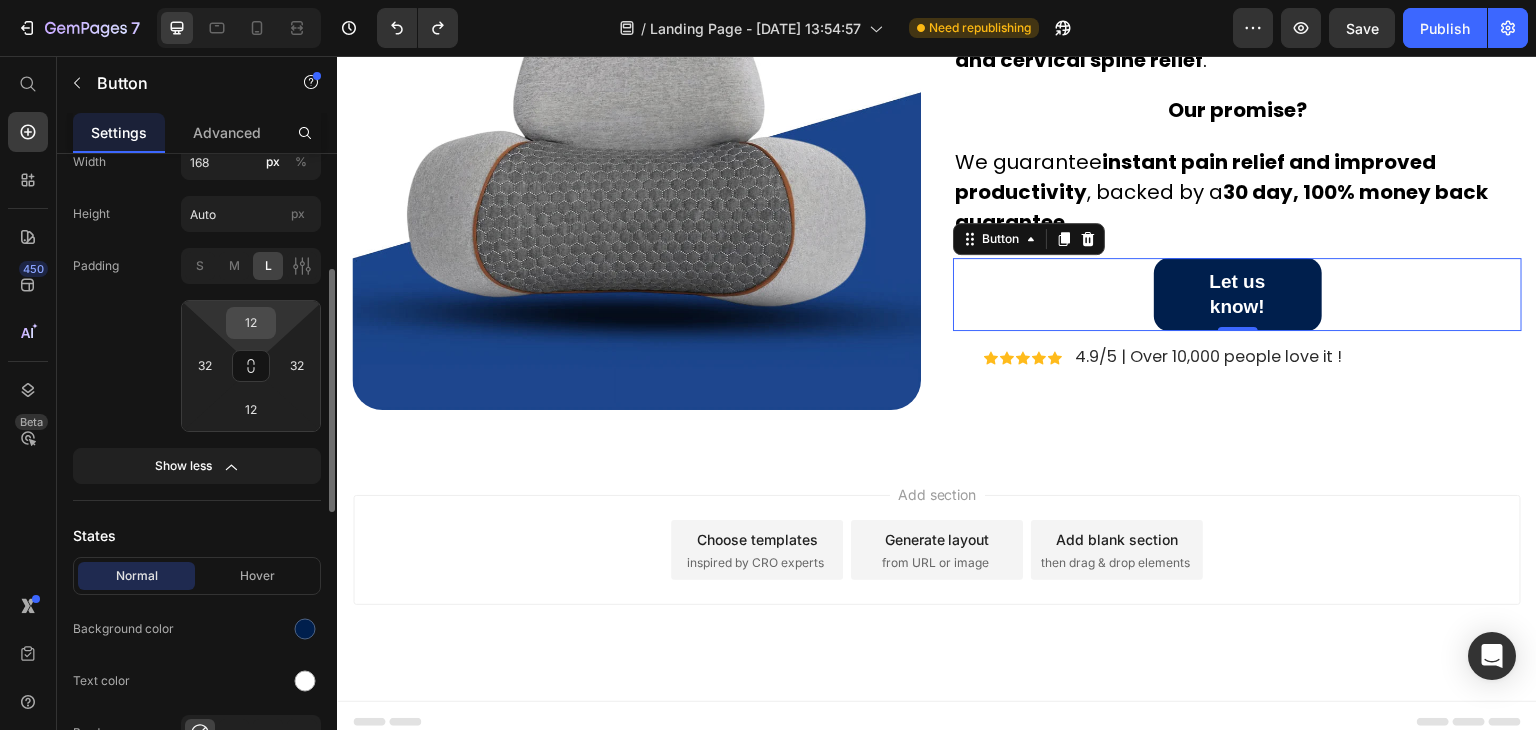 type on "8" 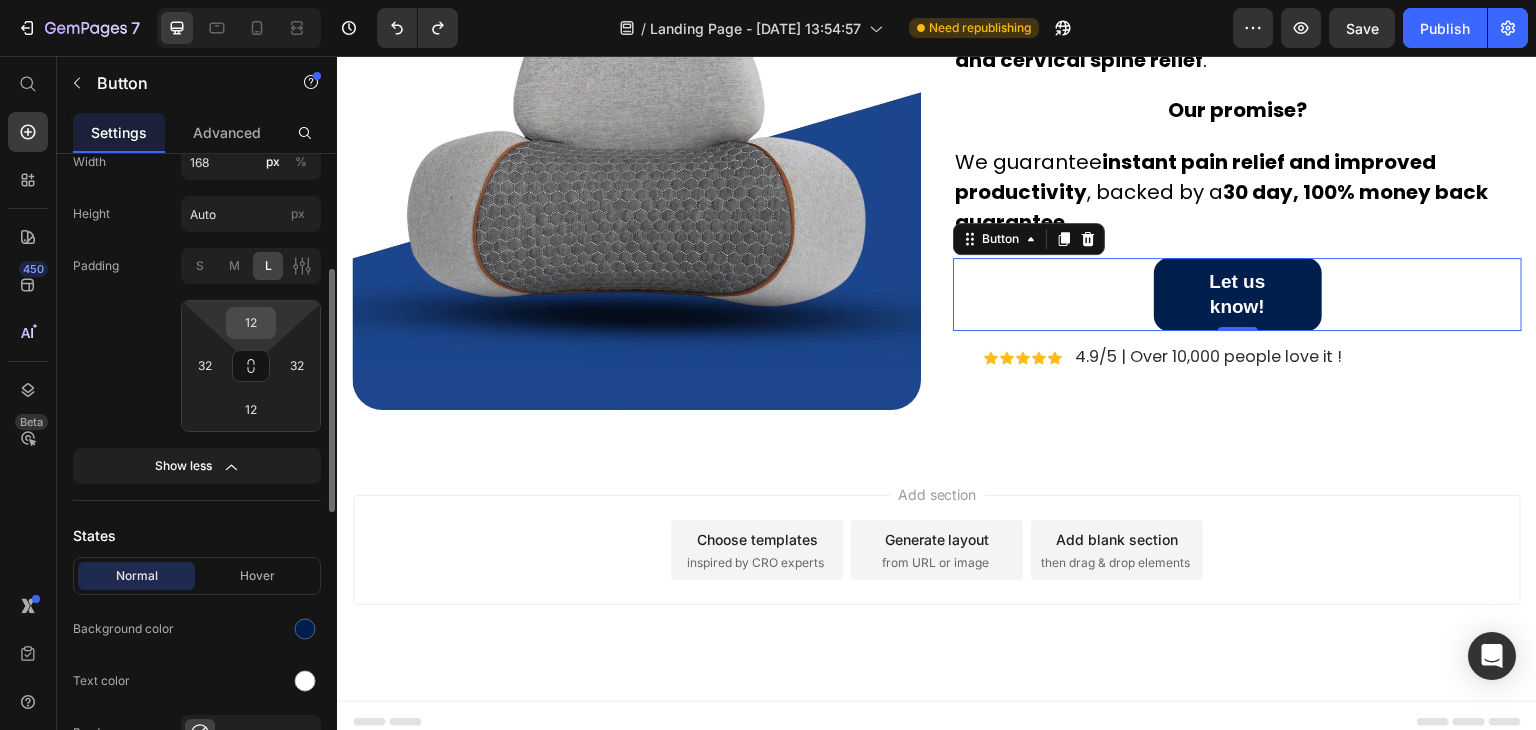type on "24" 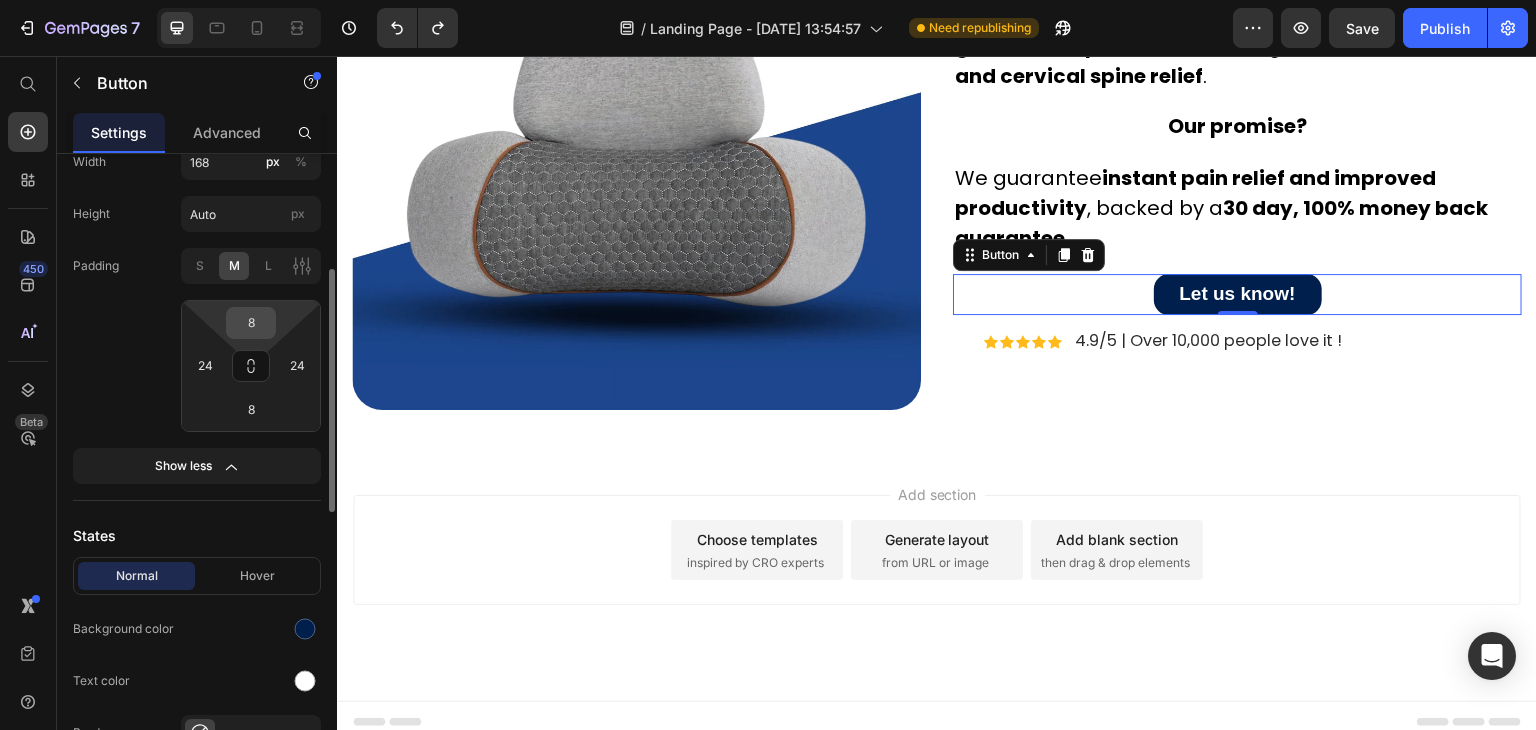 type on "14" 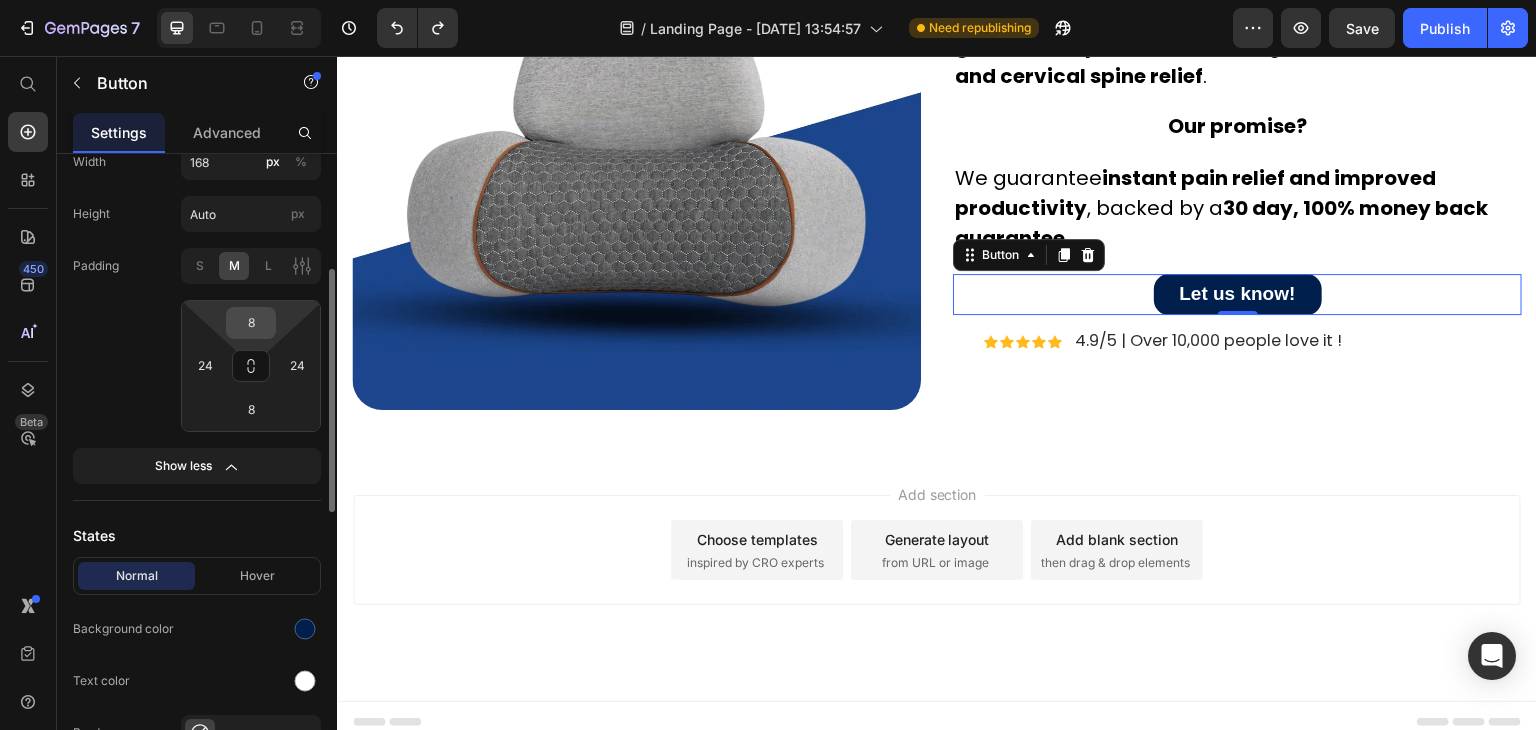 type on "19" 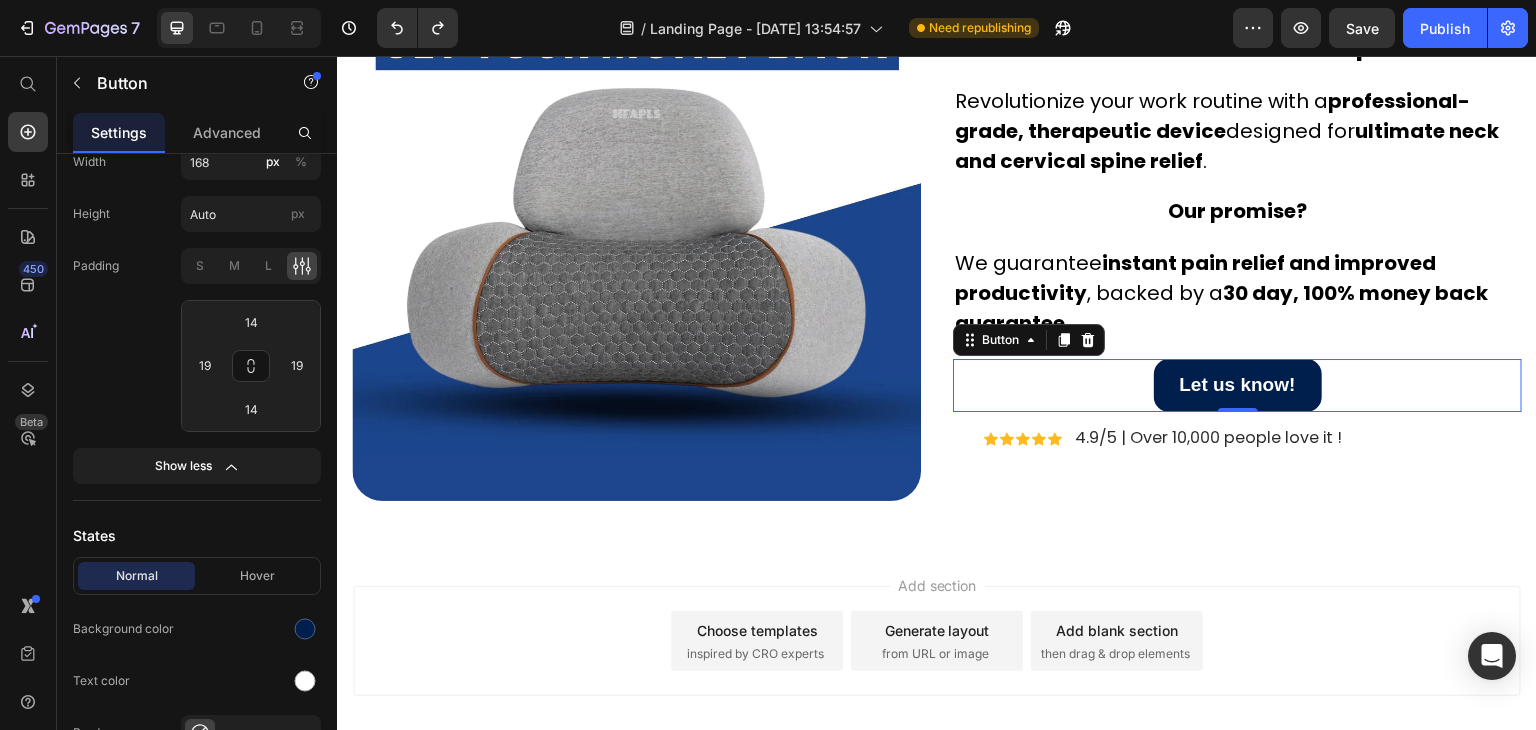 scroll, scrollTop: 8538, scrollLeft: 0, axis: vertical 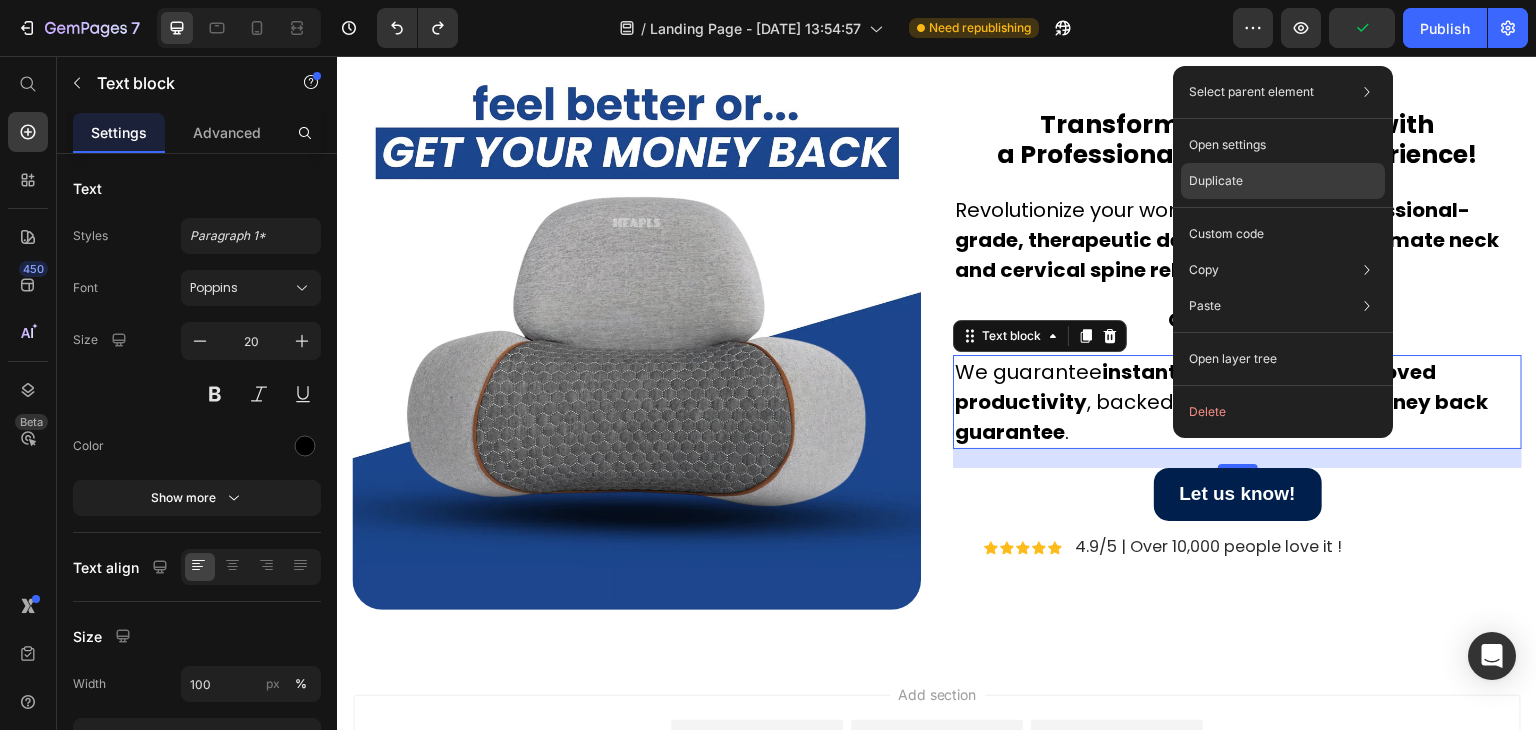 click on "Duplicate" at bounding box center [1216, 181] 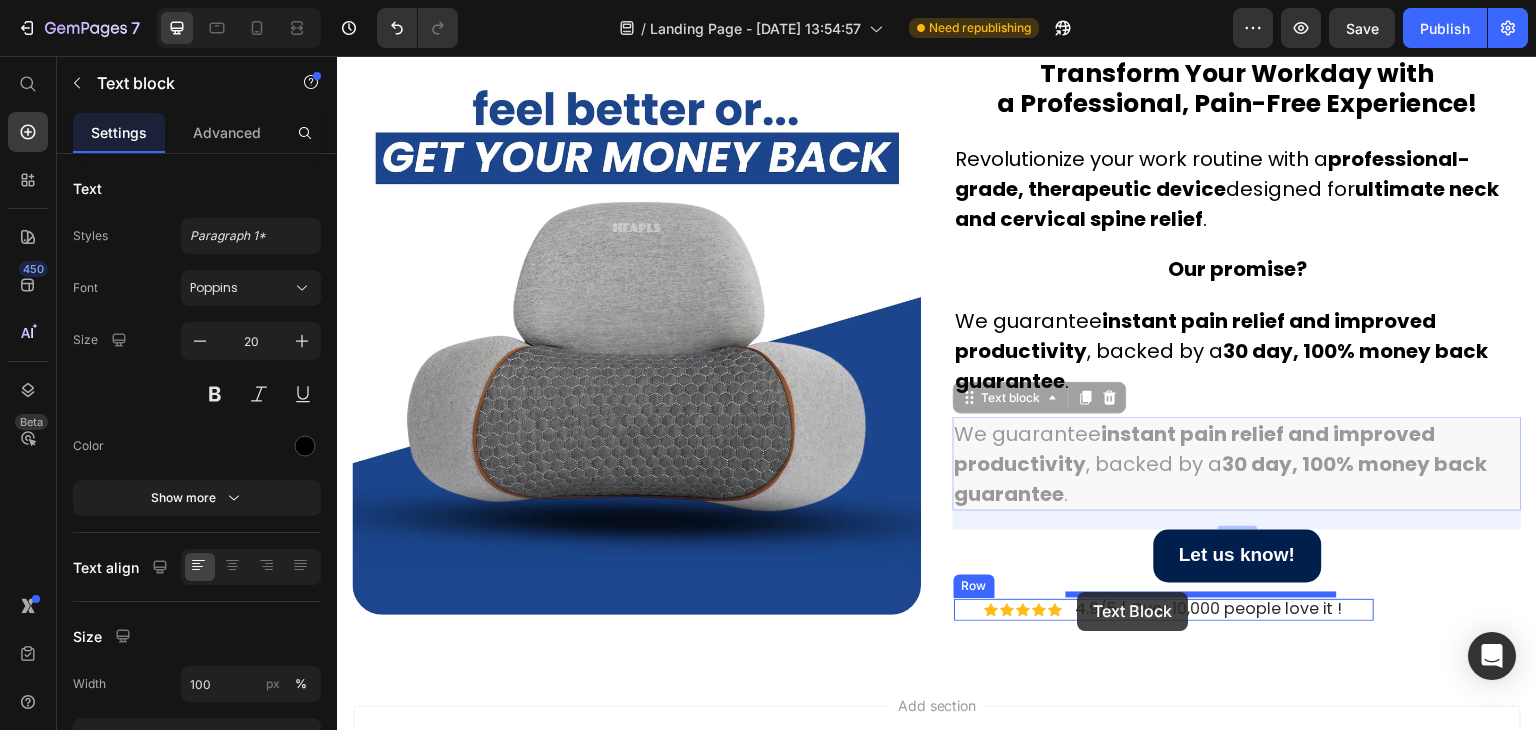 drag, startPoint x: 986, startPoint y: 393, endPoint x: 1078, endPoint y: 592, distance: 219.23732 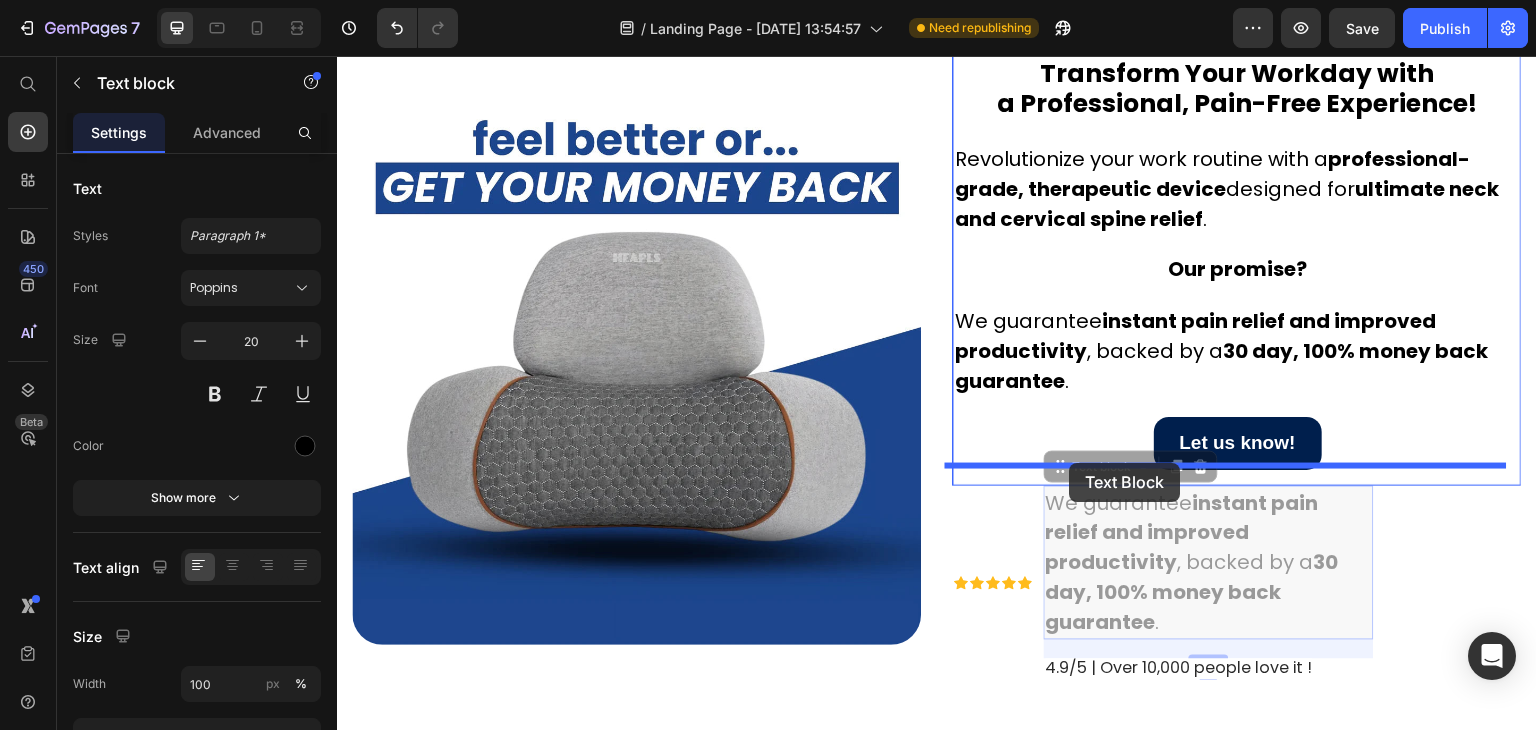 drag, startPoint x: 1116, startPoint y: 459, endPoint x: 1070, endPoint y: 463, distance: 46.173584 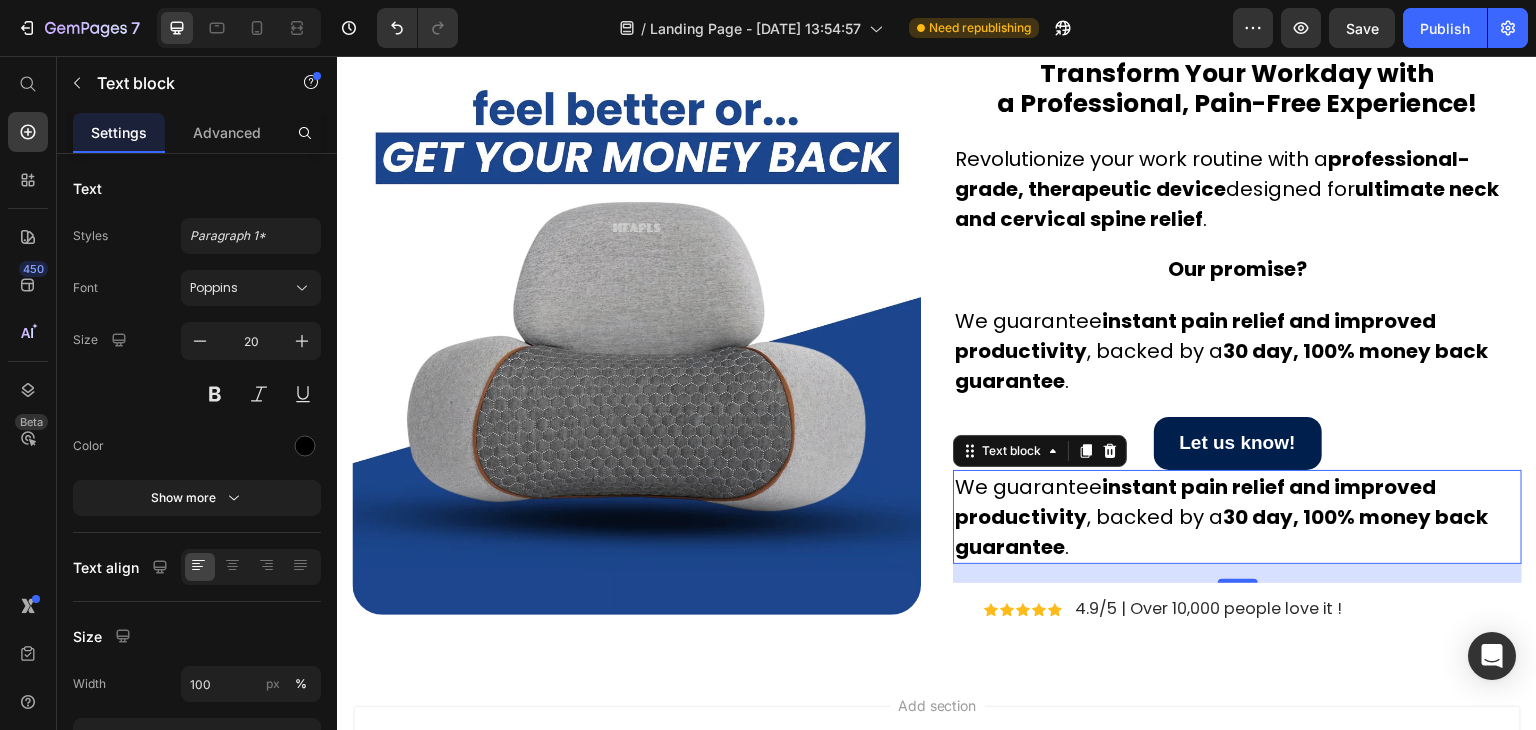 click on "We guarantee  instant pain relief and improved productivity , backed by a  30 day, 100% money back guarantee ." at bounding box center (1237, 517) 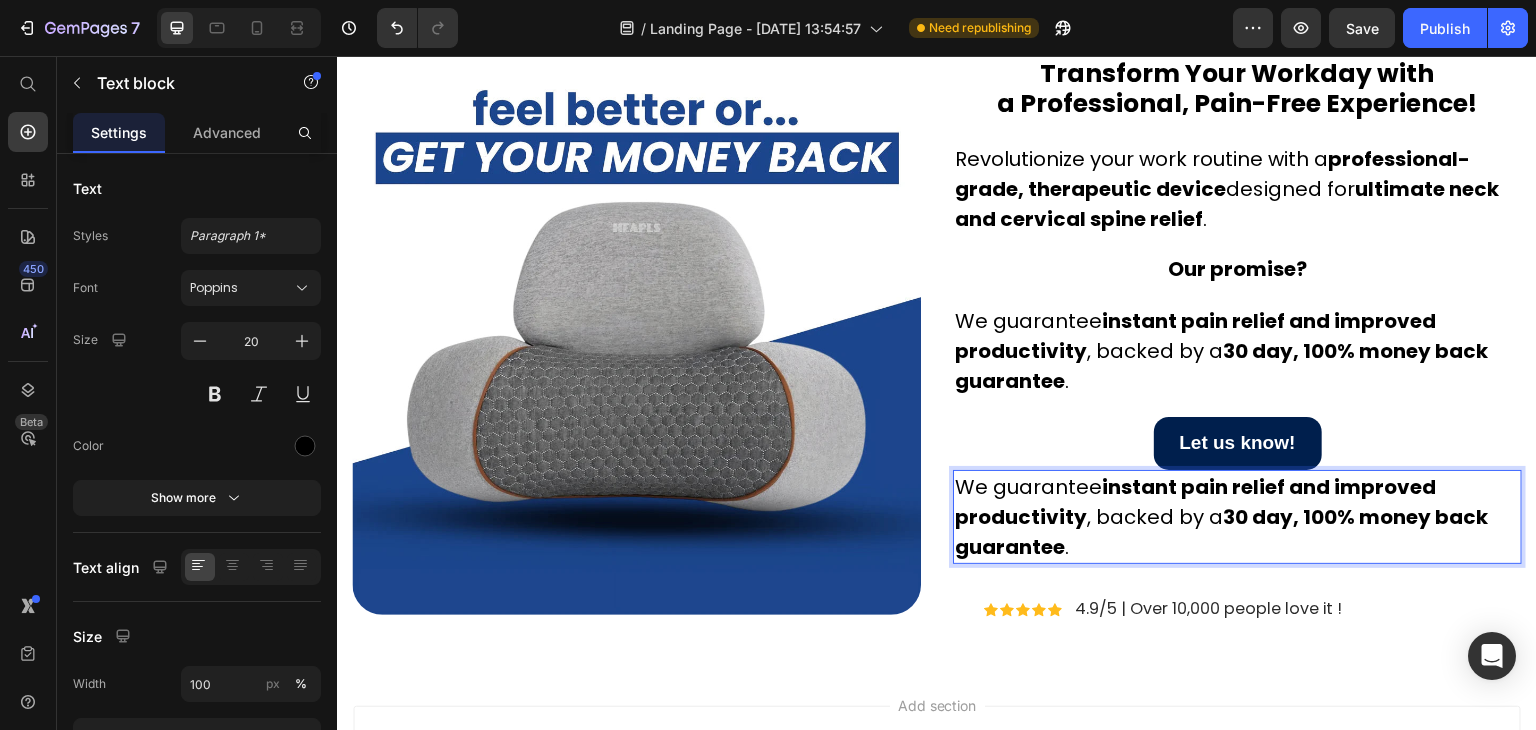 click on "We guarantee  instant pain relief and improved productivity , backed by a  30 day, 100% money back guarantee ." at bounding box center (1237, 517) 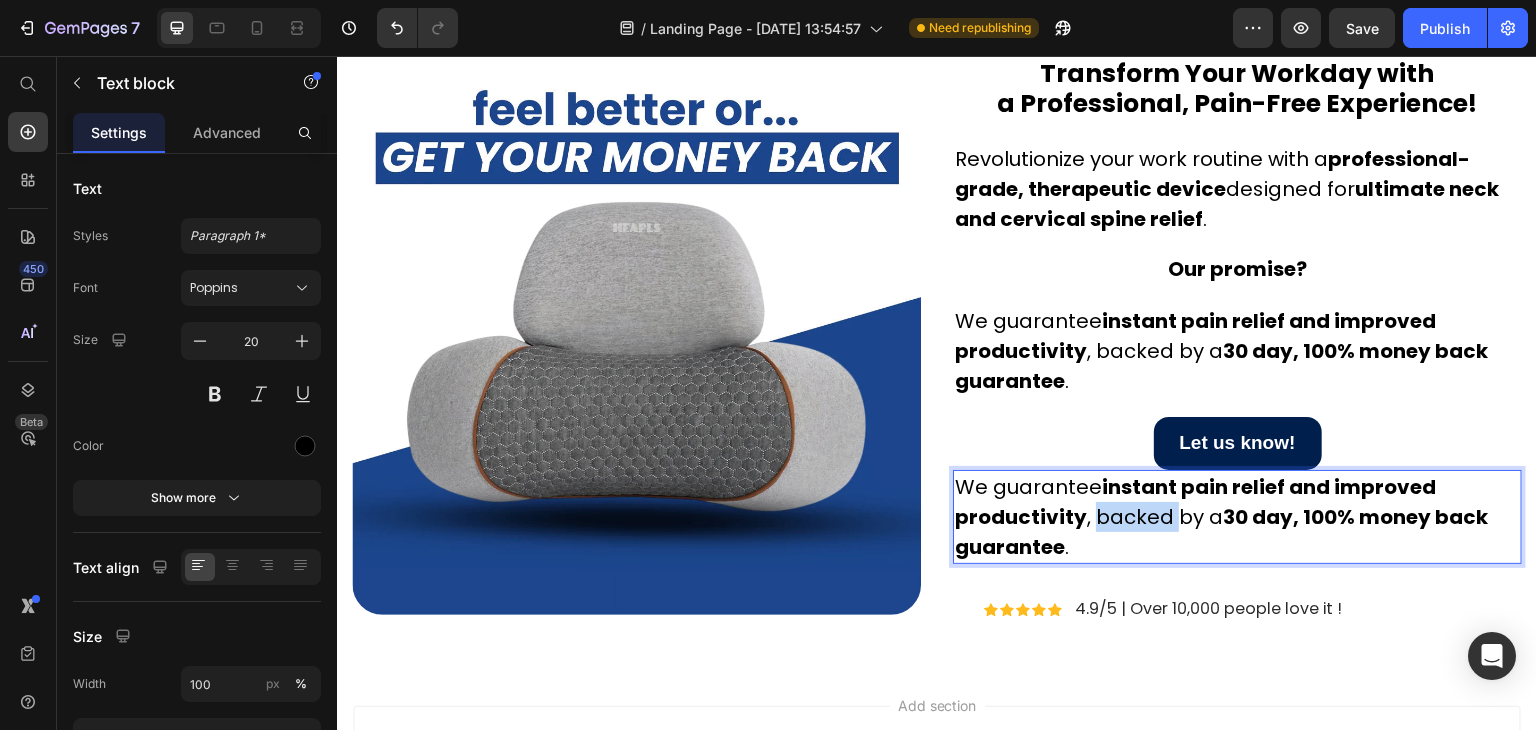 click on "We guarantee  instant pain relief and improved productivity , backed by a  30 day, 100% money back guarantee ." at bounding box center (1237, 517) 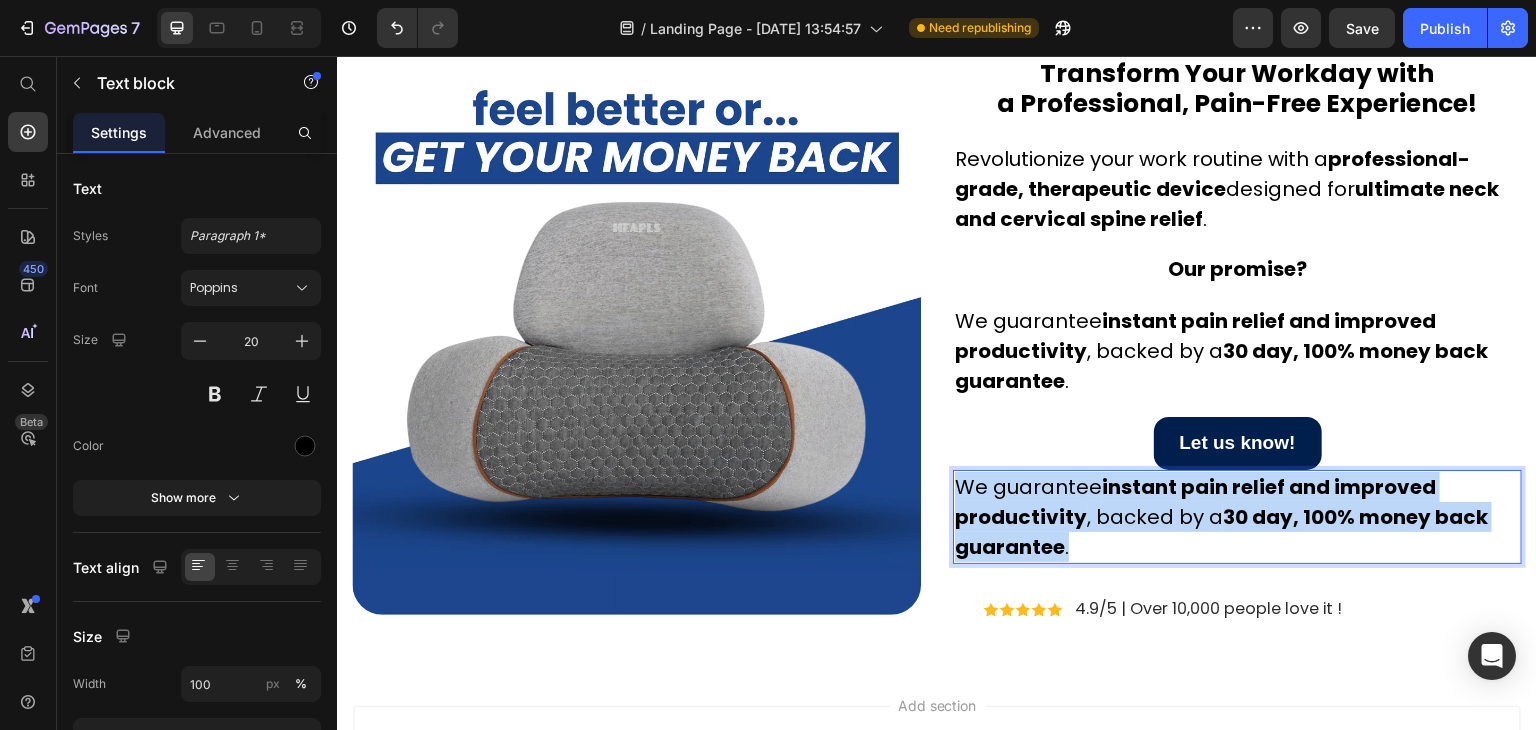 click on "We guarantee  instant pain relief and improved productivity , backed by a  30 day, 100% money back guarantee ." at bounding box center (1237, 517) 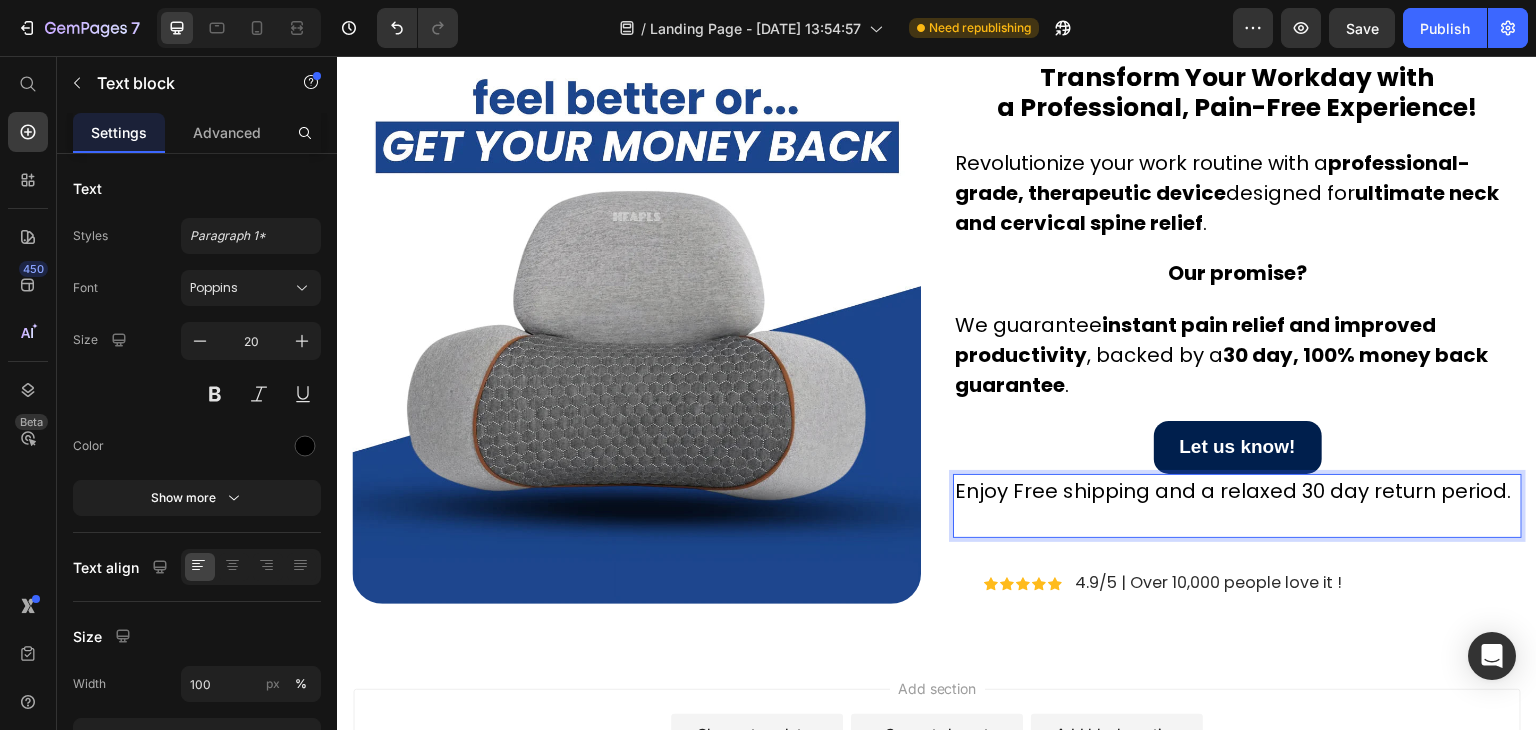 scroll, scrollTop: 8559, scrollLeft: 0, axis: vertical 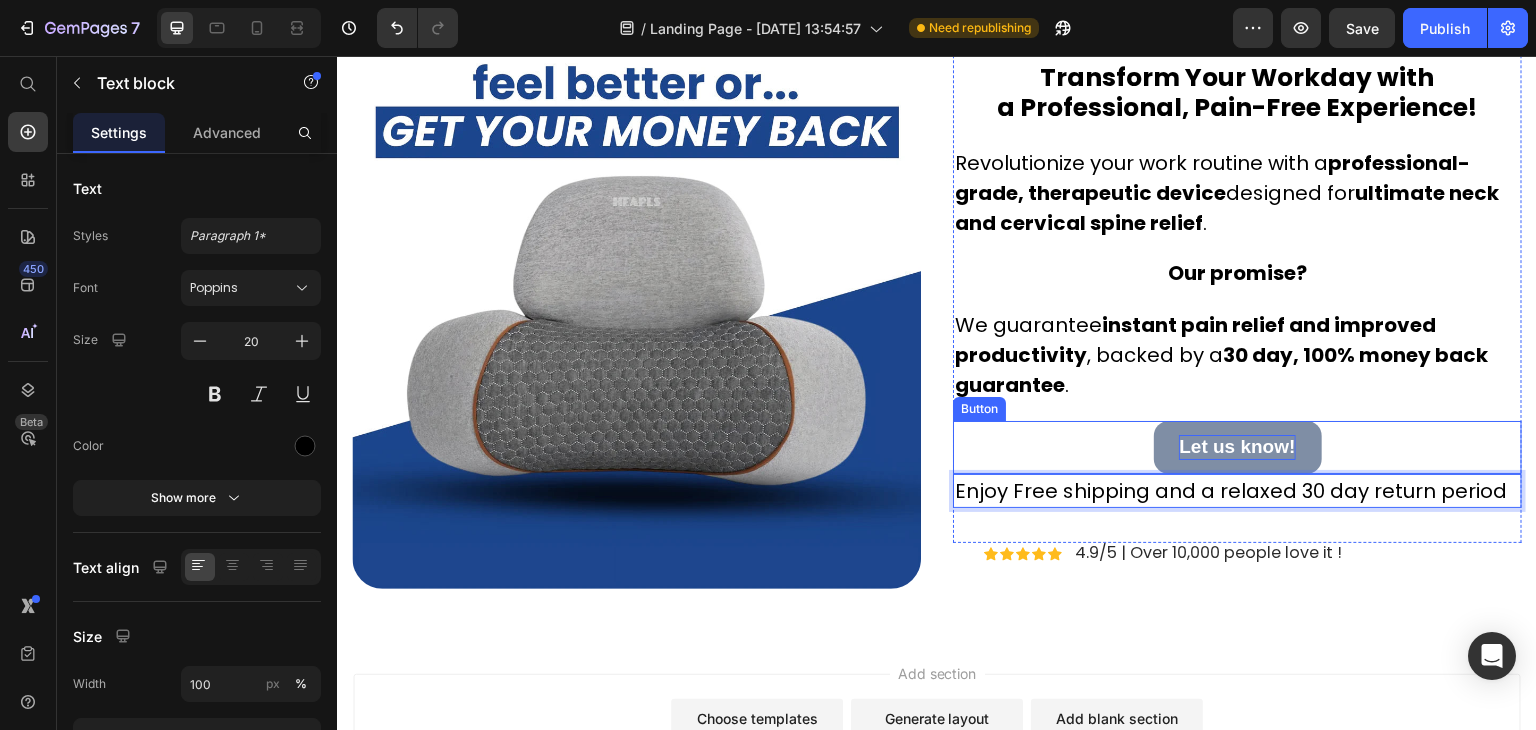 click on "Let us know!" at bounding box center [1237, 447] 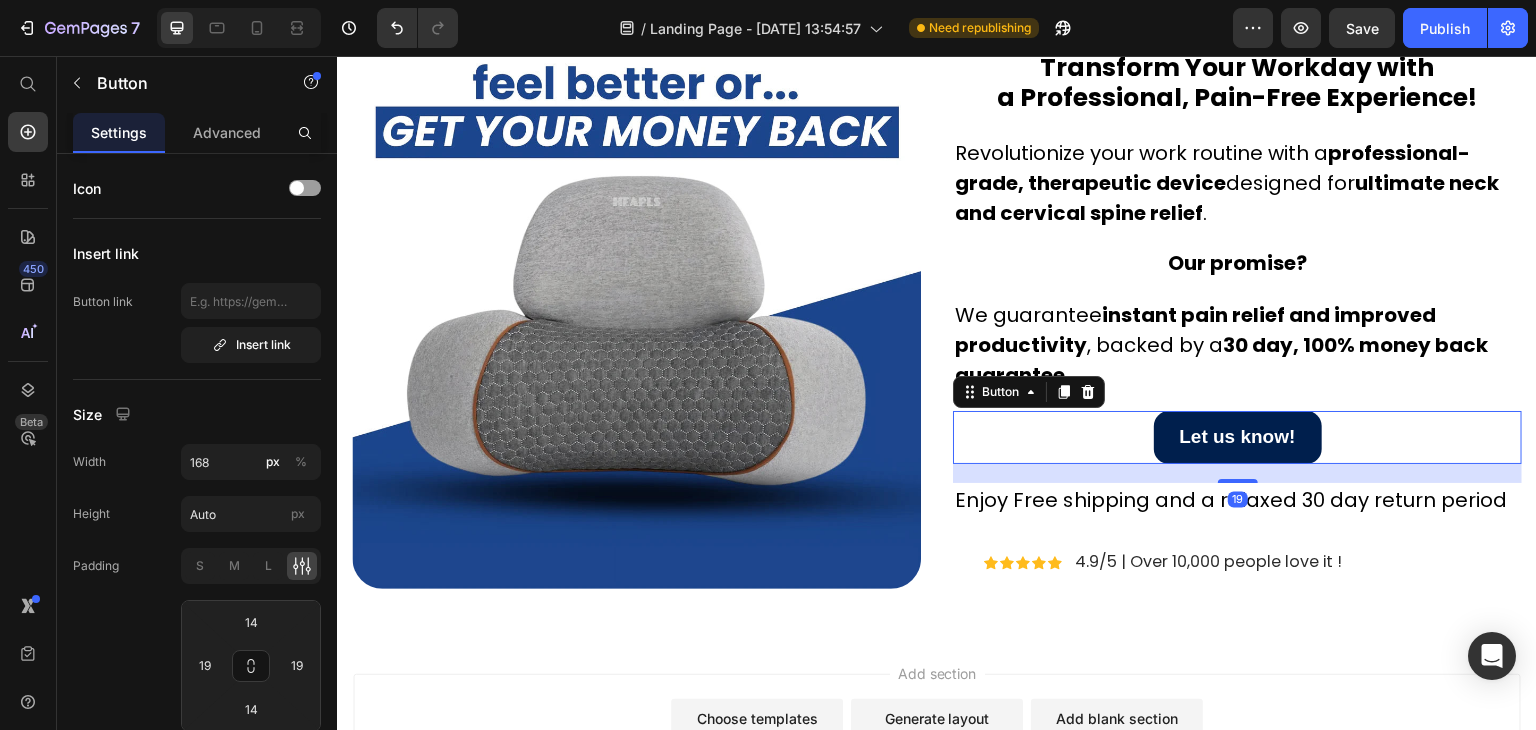 drag, startPoint x: 1230, startPoint y: 460, endPoint x: 1231, endPoint y: 479, distance: 19.026299 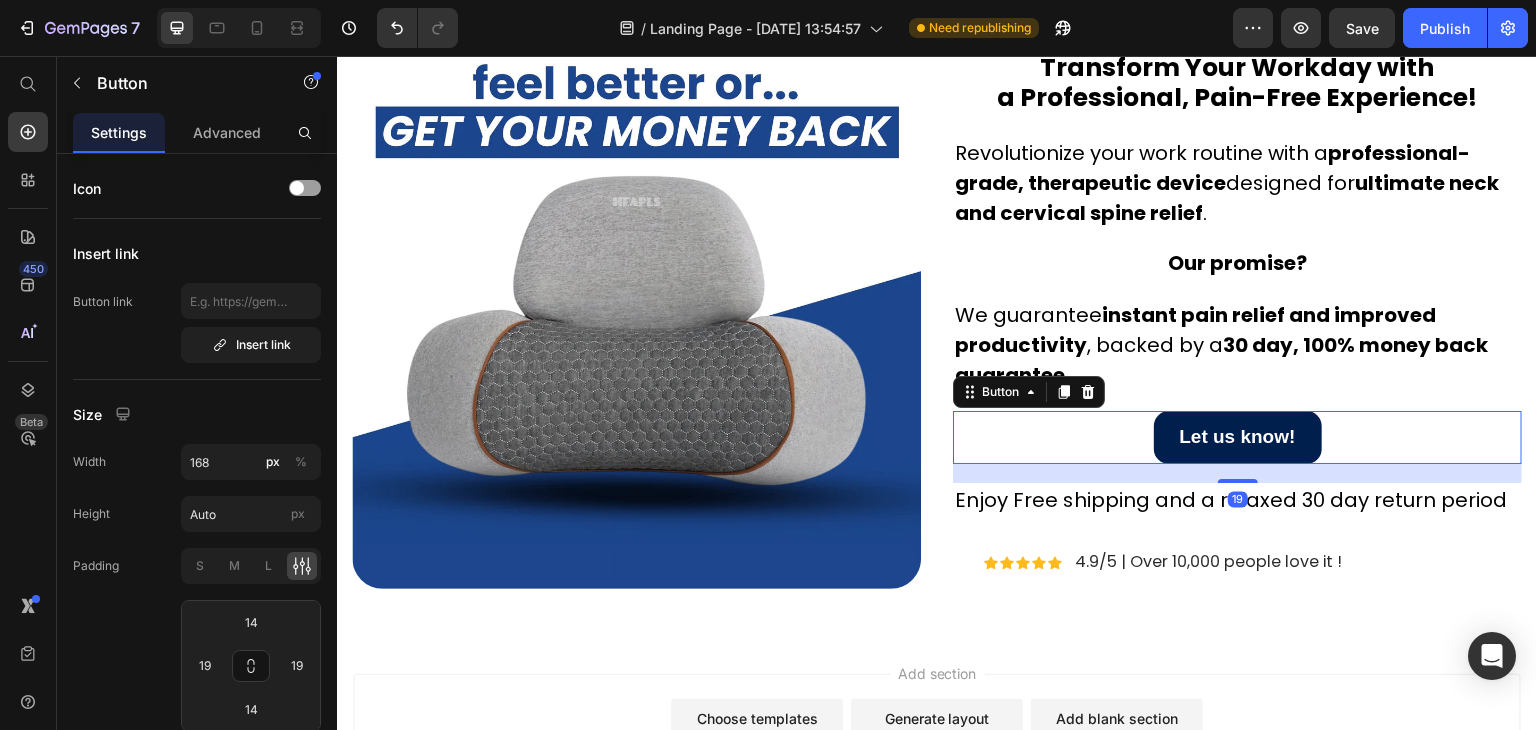 click on "Transform Your Workday with a Professional, Pain-Free Experience! Heading Revolutionize your work routine with a  professional-grade, therapeutic device  designed for  ultimate neck and cervical spine relief . Text block Our promise? Heading We guarantee  instant pain relief and improved productivity , backed by a  30 day, 100% money back guarantee . Text block Let us know! Button   19 Enjoy Free shipping and a relaxed 30 day return period Text block" at bounding box center [1237, 293] 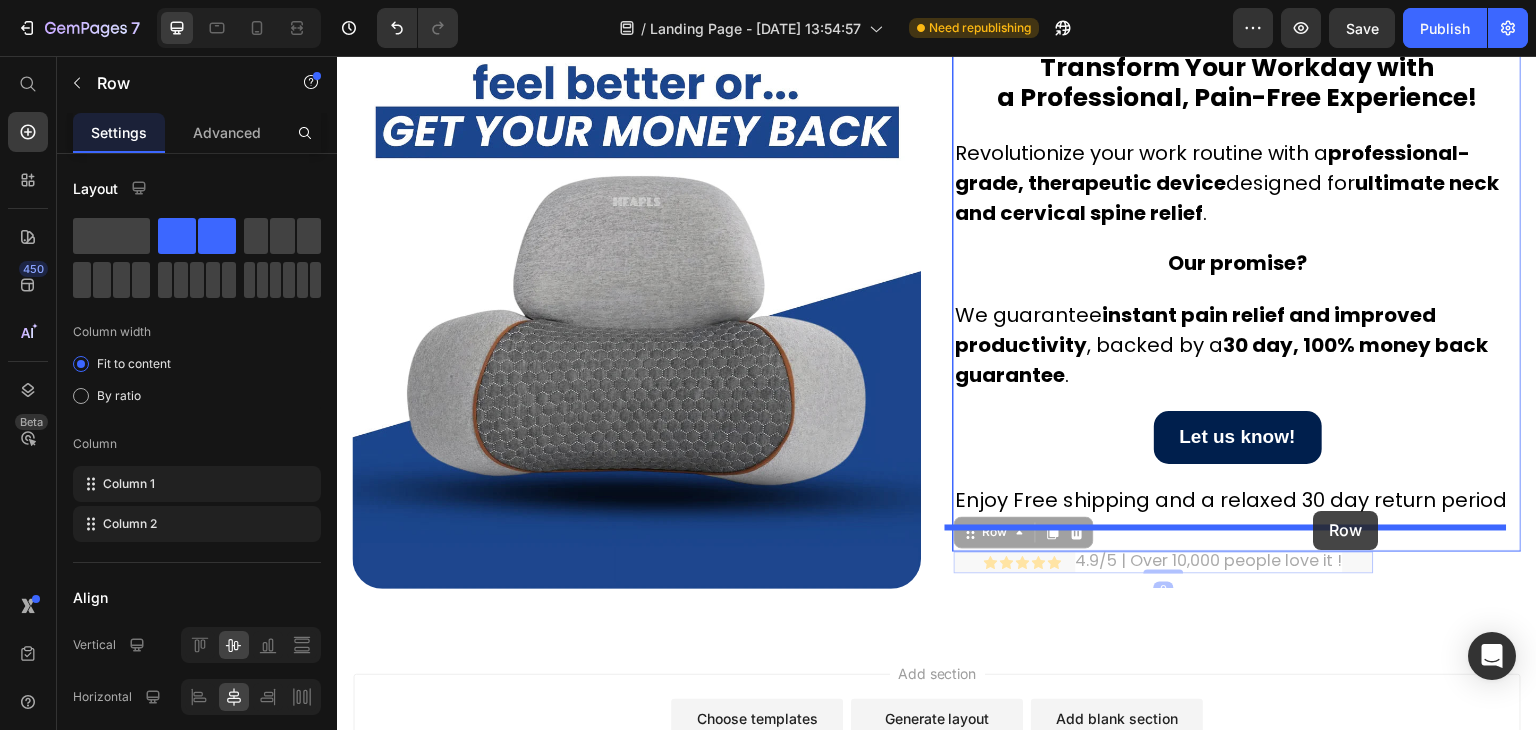 drag, startPoint x: 1342, startPoint y: 559, endPoint x: 1314, endPoint y: 511, distance: 55.569775 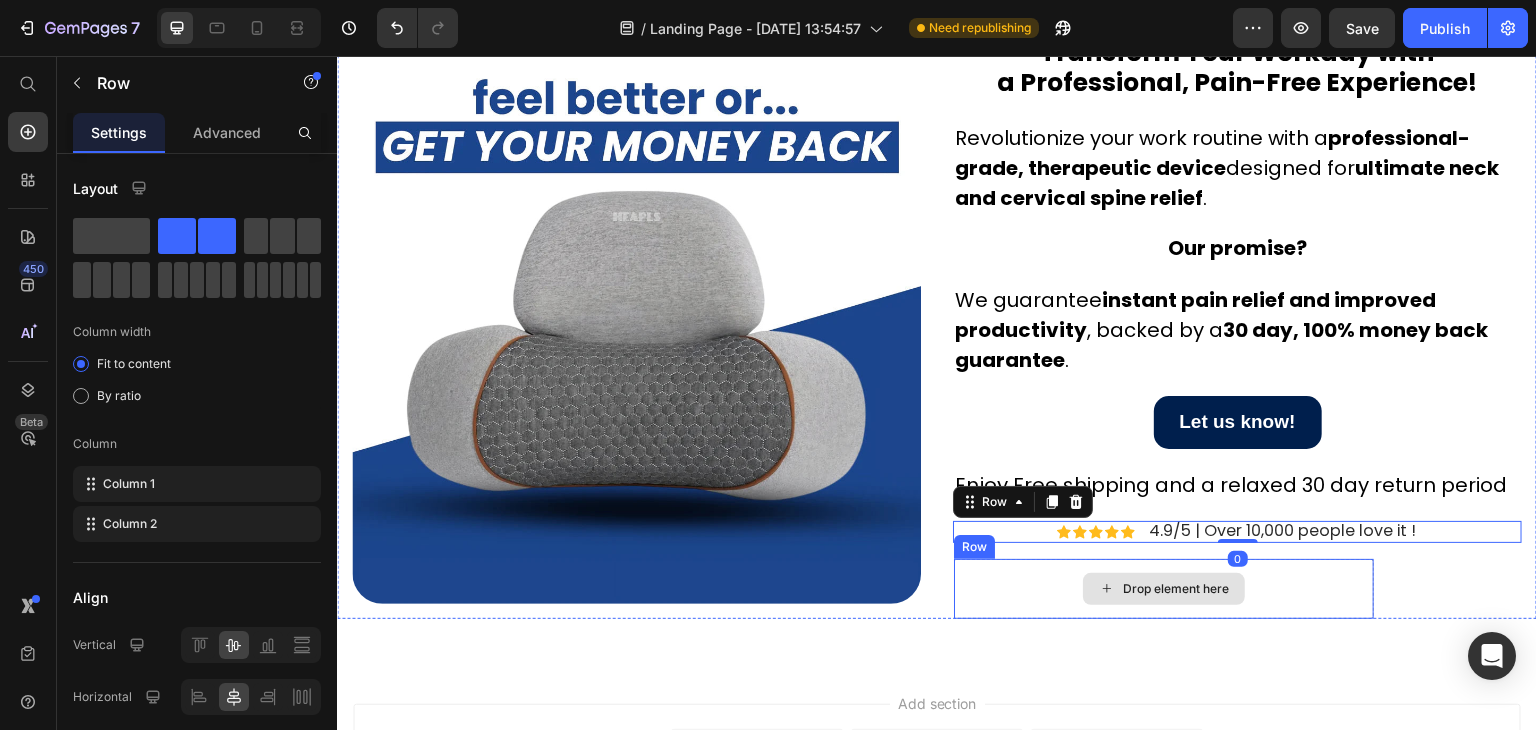 click on "Drop element here" at bounding box center [1164, 589] 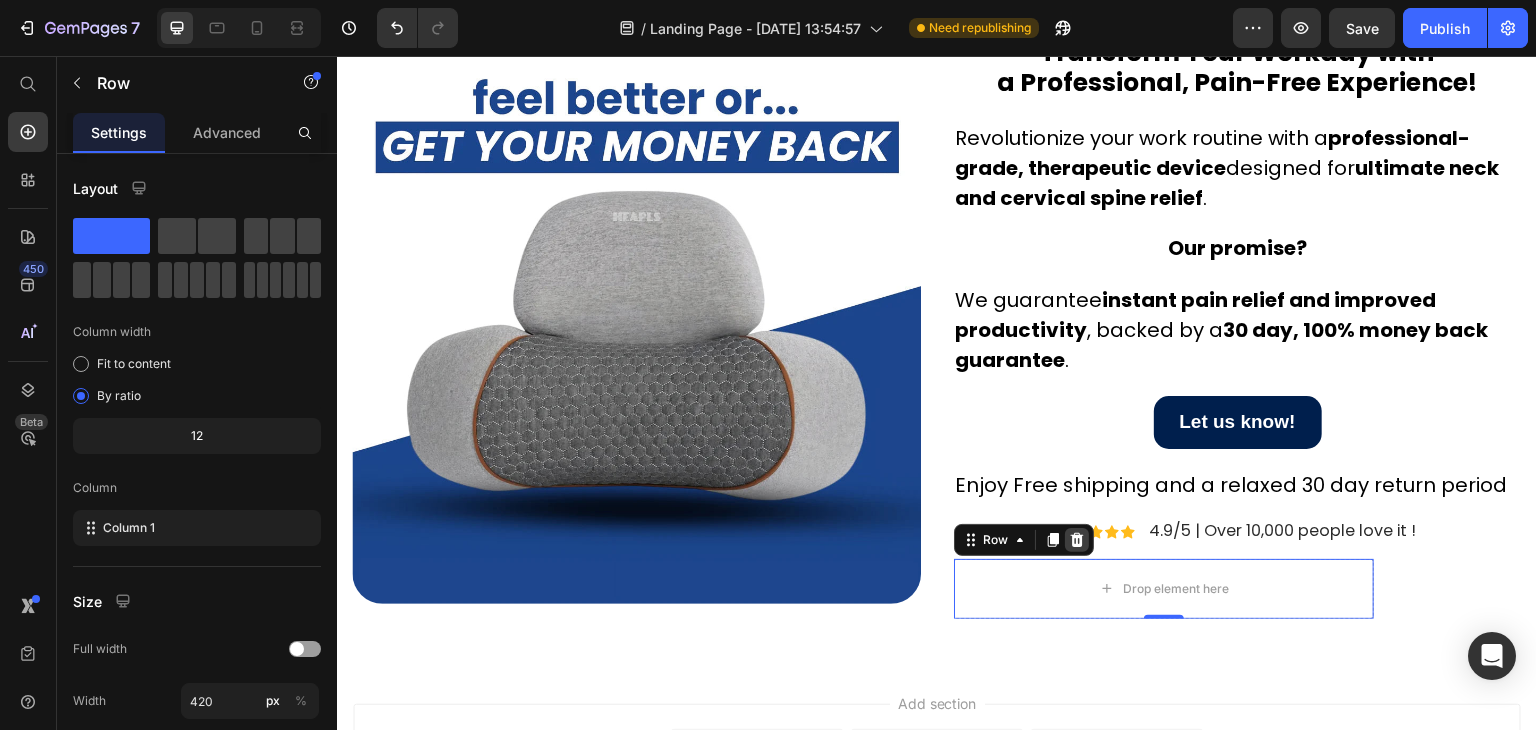 click 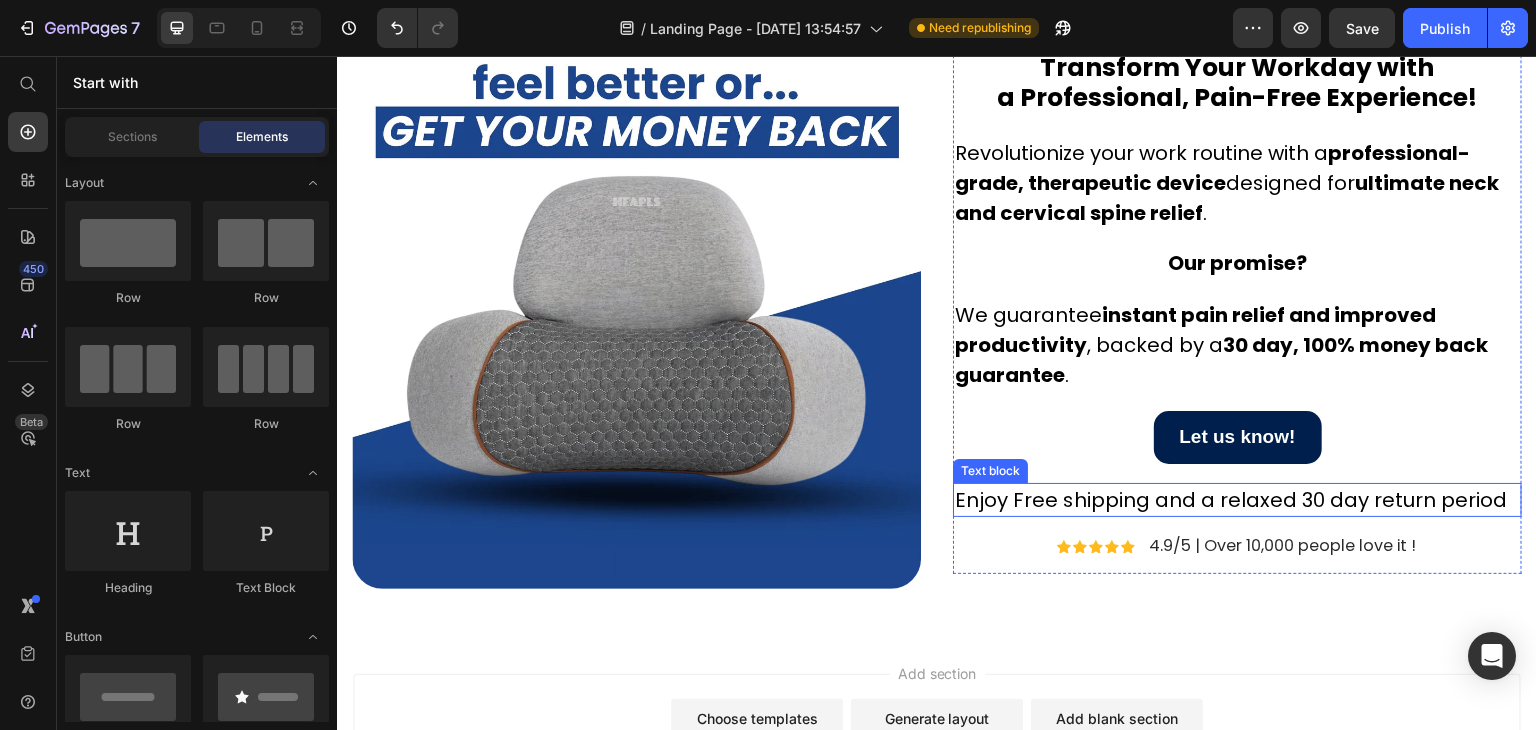 click on "Enjoy Free shipping and a relaxed 30 day return period" at bounding box center (1237, 500) 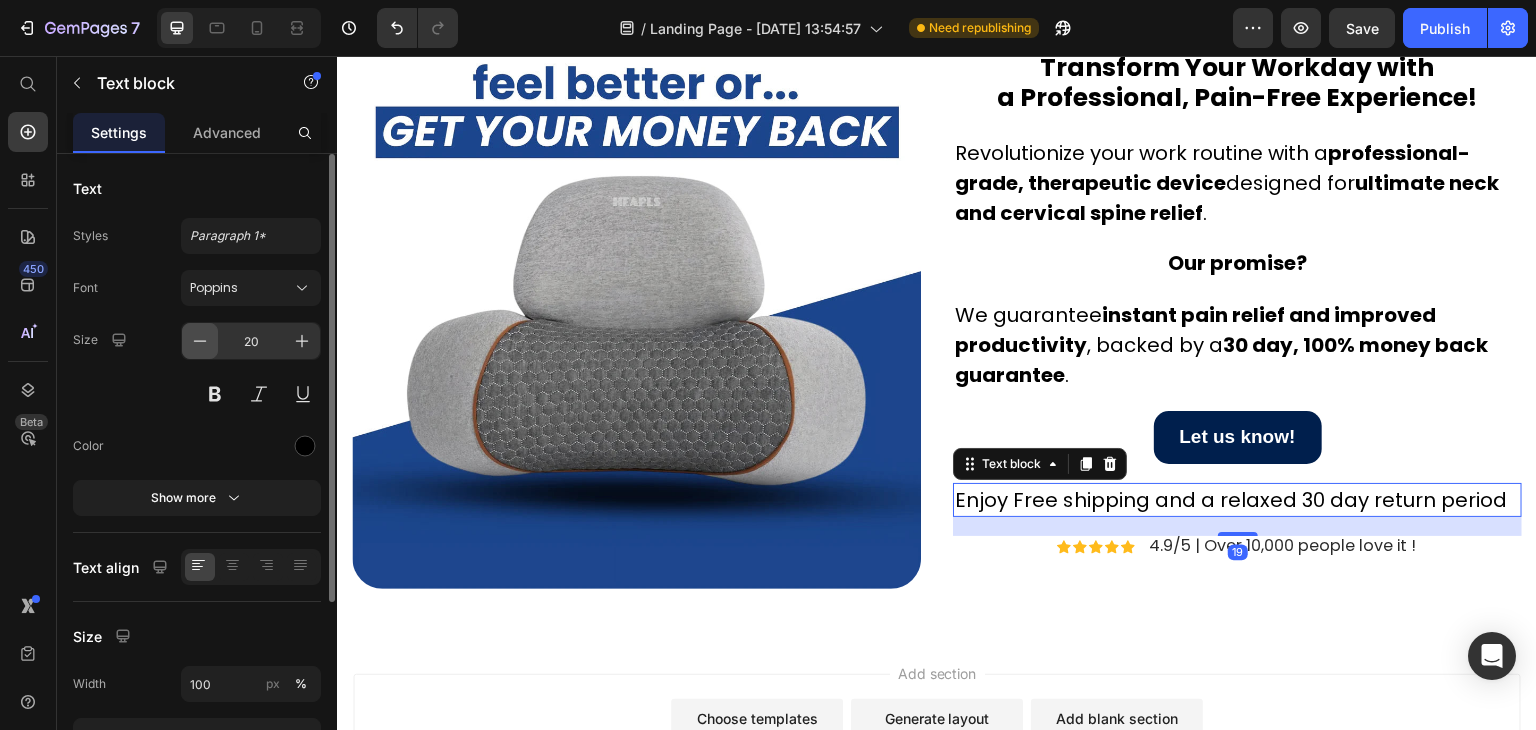 click at bounding box center [200, 341] 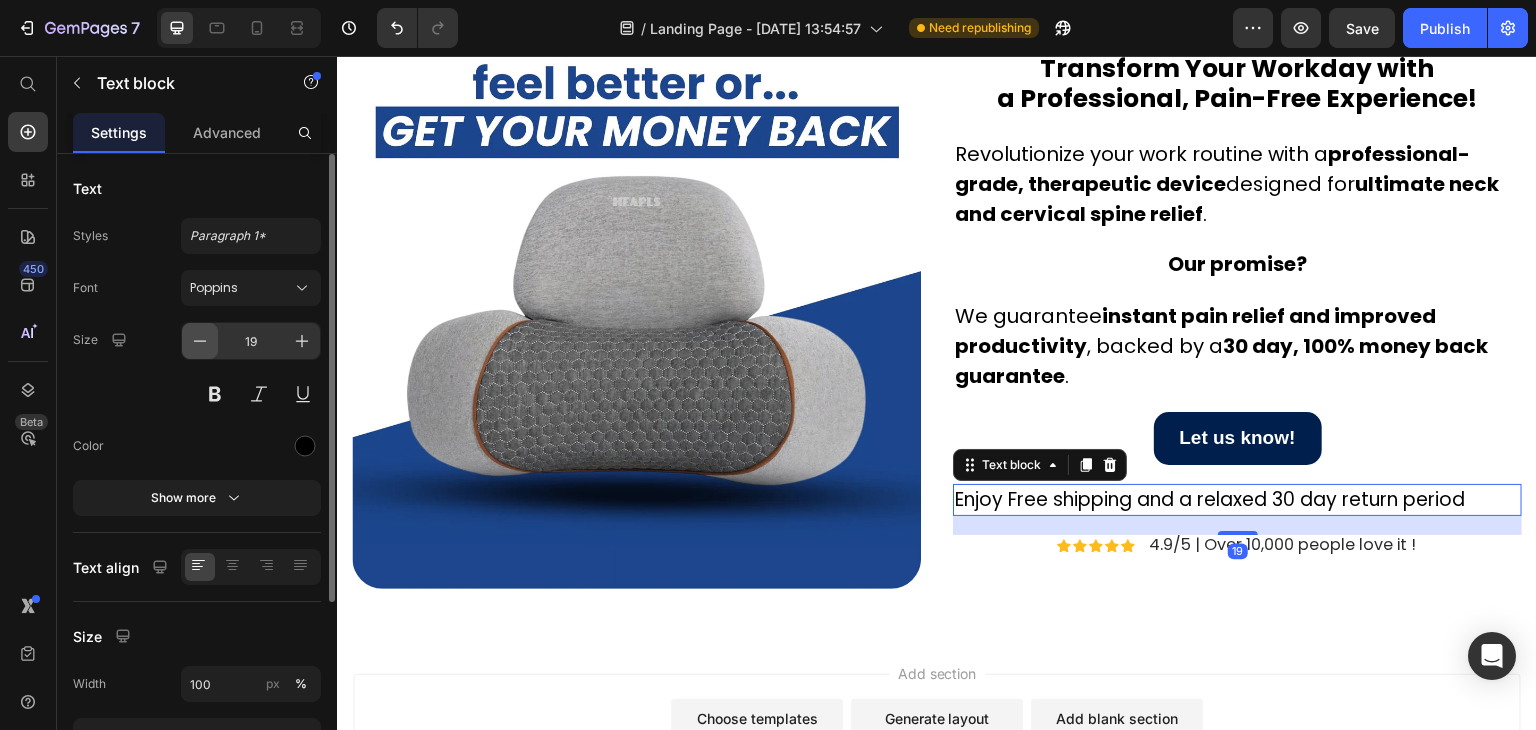 click at bounding box center [200, 341] 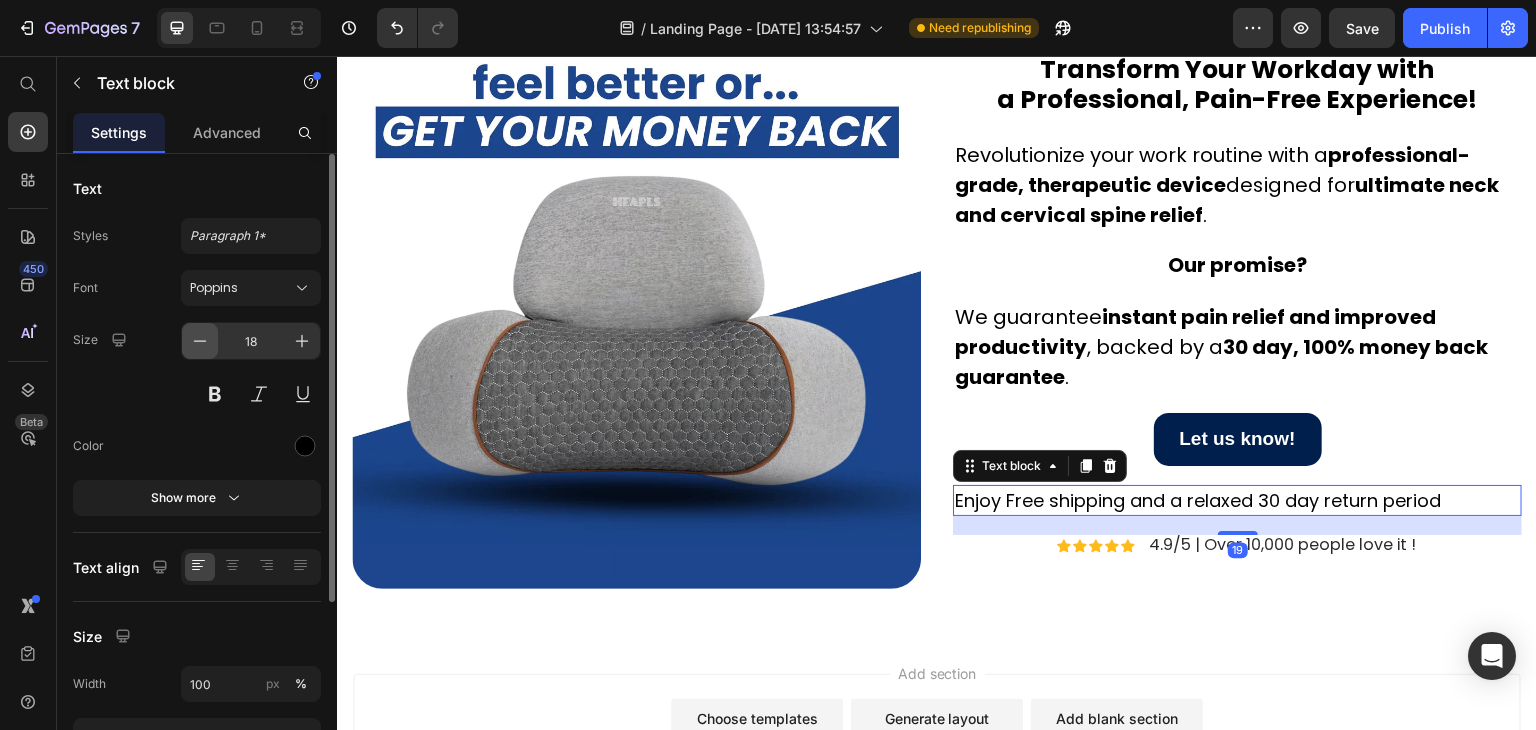 click at bounding box center (200, 341) 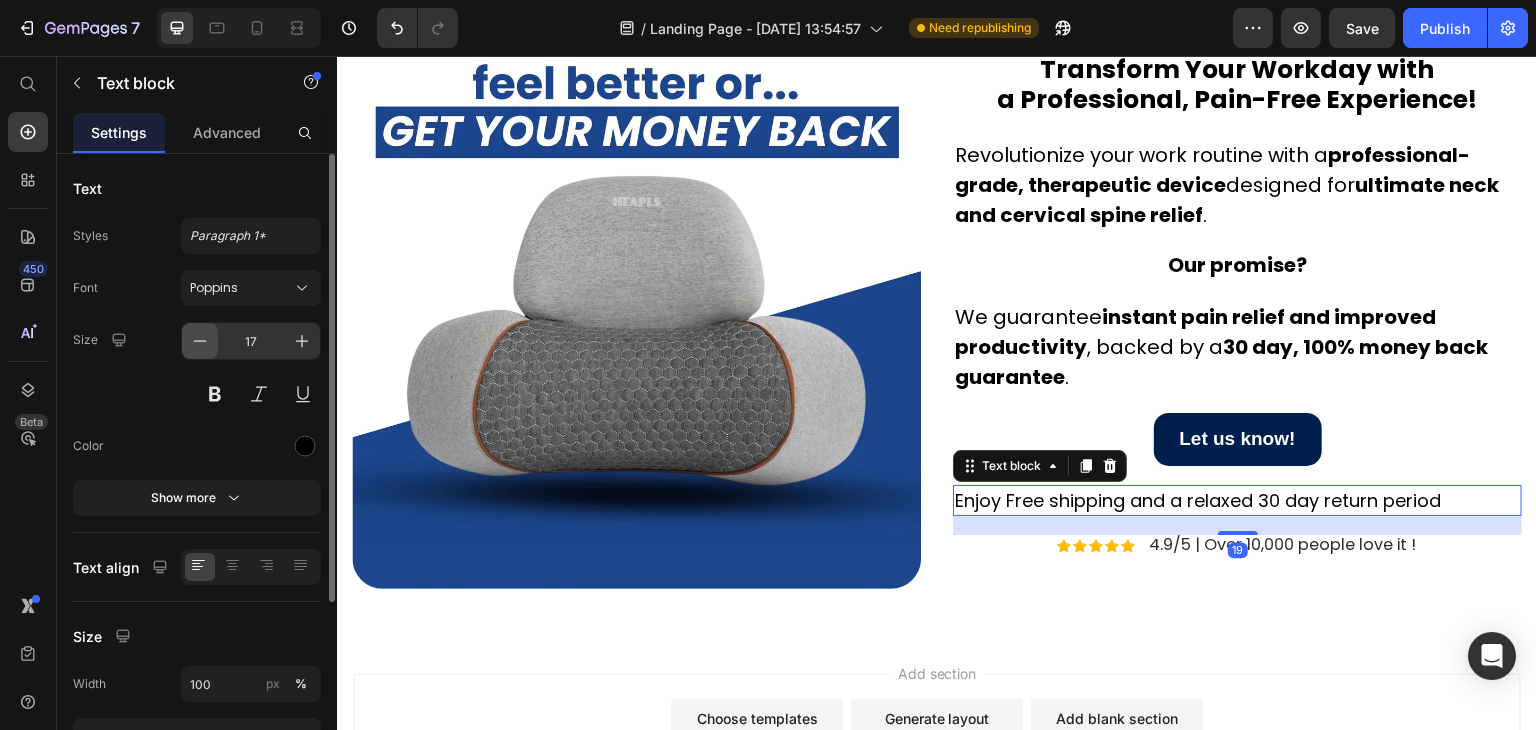 click at bounding box center [200, 341] 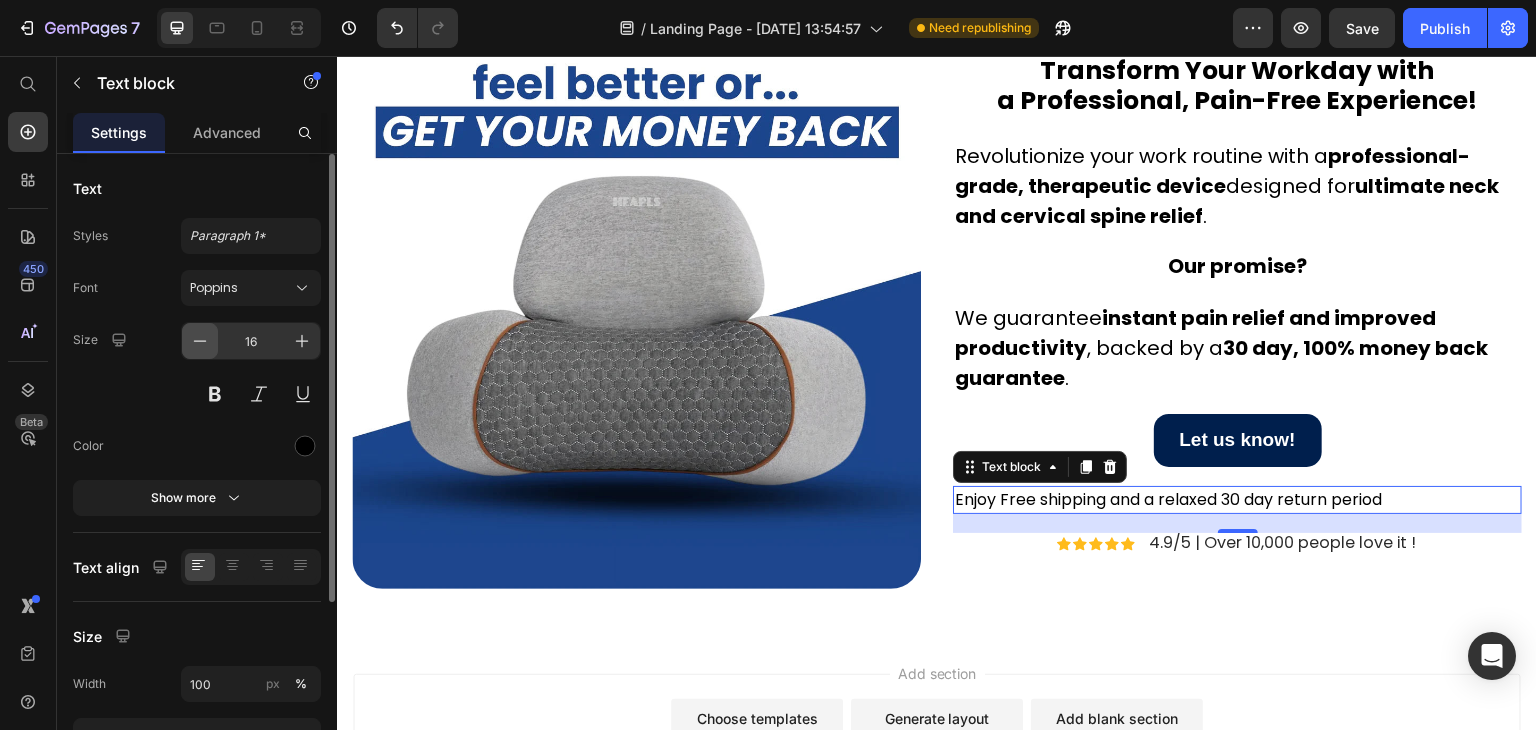 click at bounding box center [200, 341] 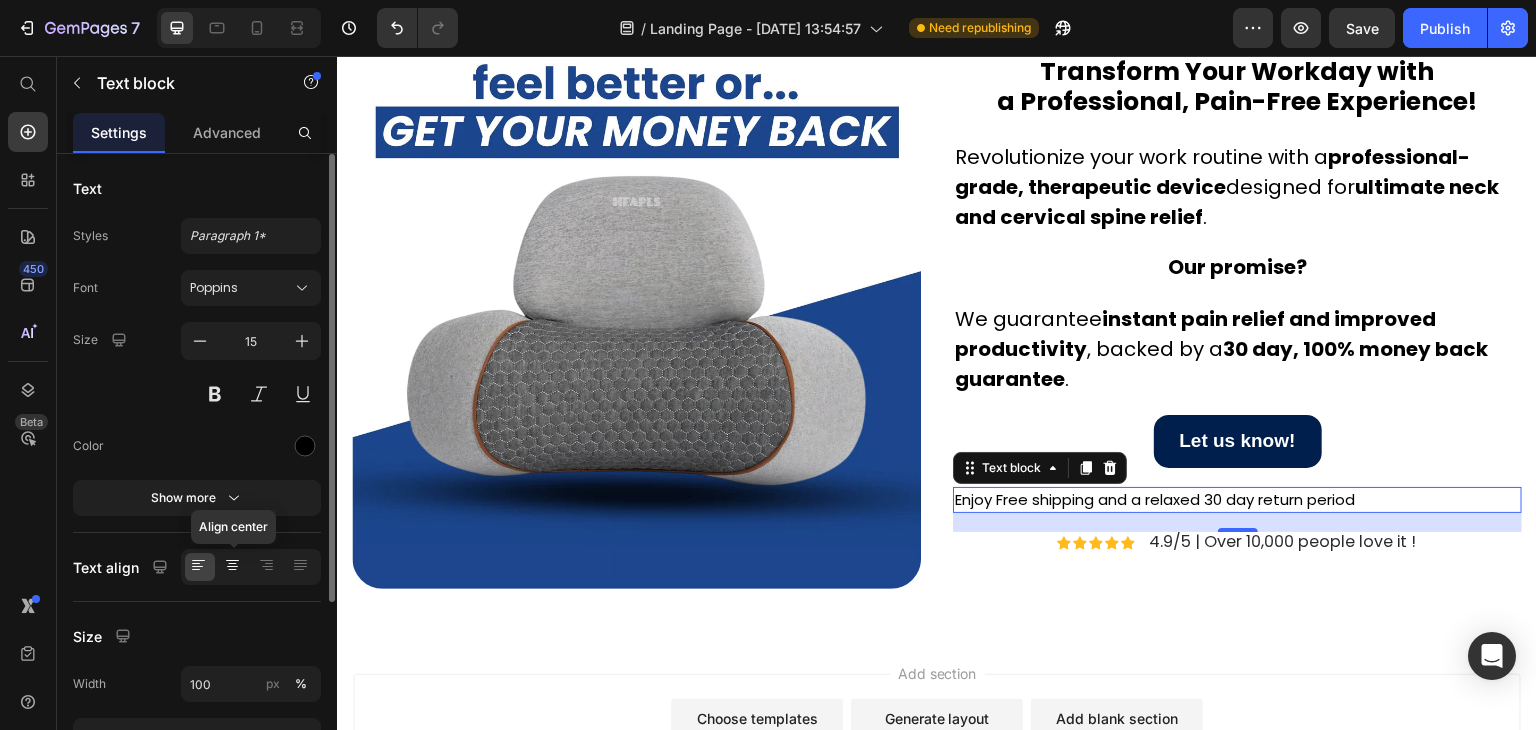click 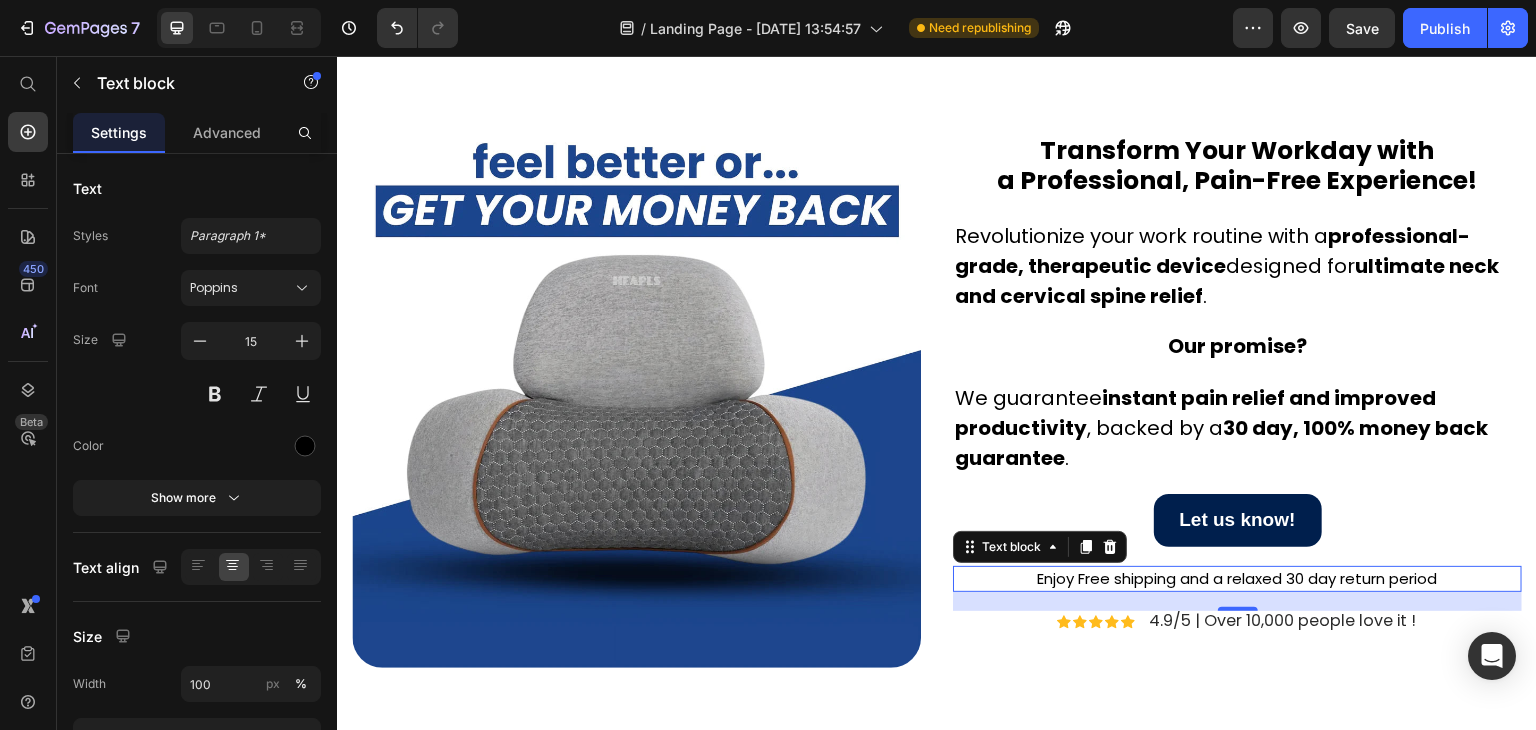 scroll, scrollTop: 8259, scrollLeft: 0, axis: vertical 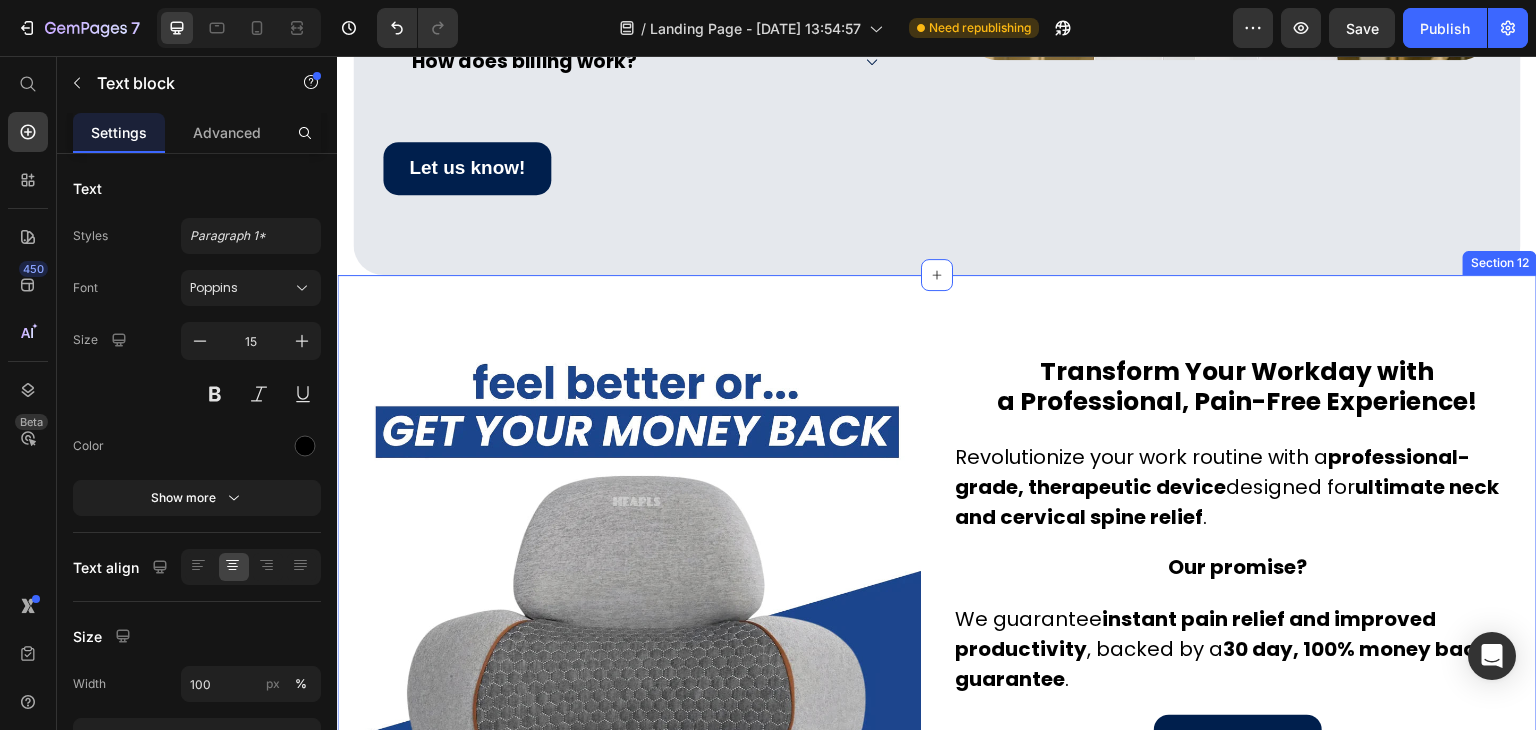 click on "Image Transform Your Workday with a Professional, Pain-Free Experience! Heading Revolutionize your work routine with a  professional-grade, therapeutic device  designed for  ultimate neck and cervical spine relief . Text block Our promise? Heading We guarantee  instant pain relief and improved productivity , backed by a  30 day, 100% money back guarantee . Text block Let us know! Button Enjoy Free shipping and a relaxed 30 day return period Text block   19 Icon Icon Icon Icon Icon Icon List 4.9/5 | Over 10,000 people love it ! Text Block Row Row Hero Banner Section 12" at bounding box center [937, 604] 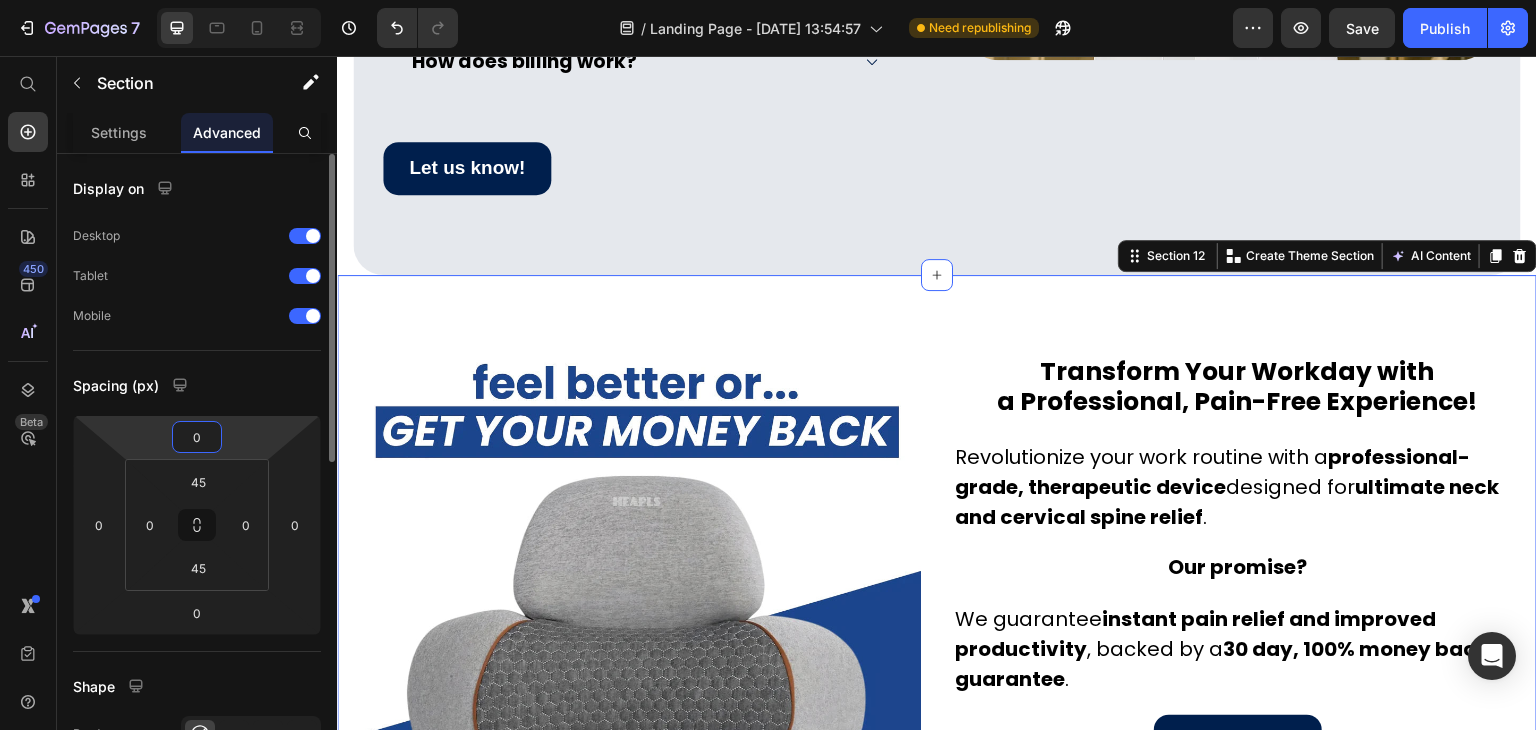 click on "0" at bounding box center (197, 437) 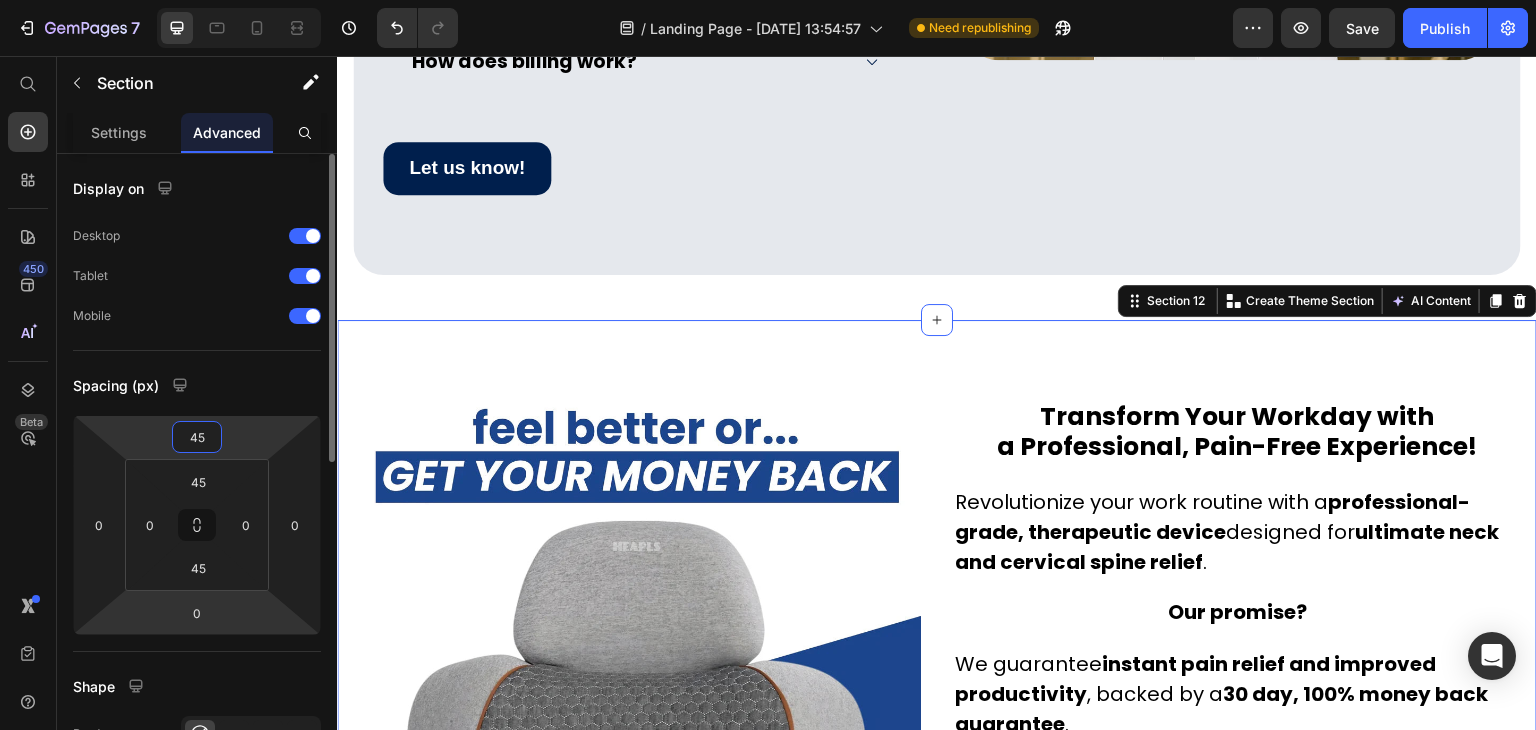 type on "45" 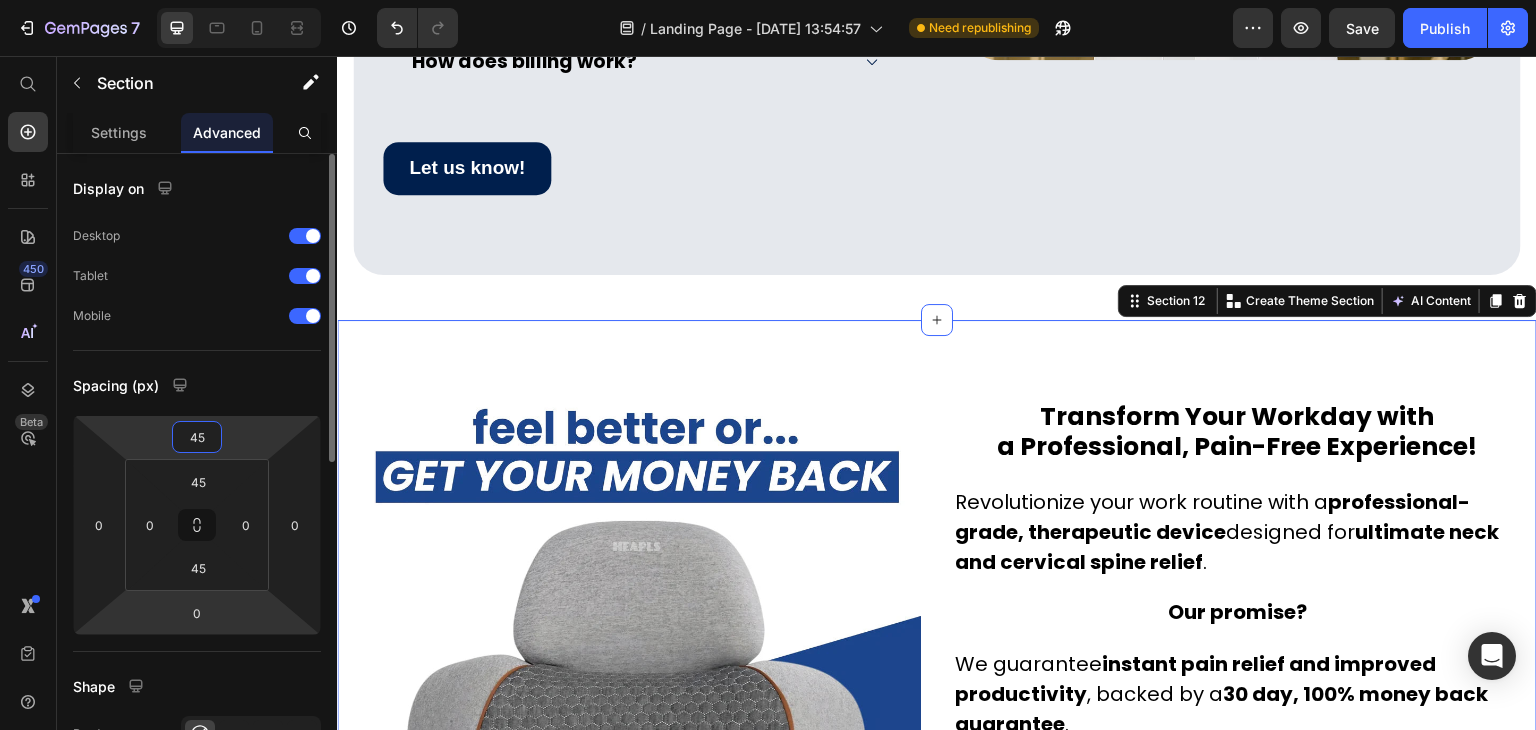 click on "7   /  Landing Page - [DATE] 13:54:57 Need republishing Preview  Save   Publish  450 Beta Start with Sections Elements Hero Section Product Detail Brands Trusted Badges Guarantee Product Breakdown How to use Testimonials Compare Bundle FAQs Social Proof Brand Story Product List Collection Blog List Contact Sticky Add to Cart Custom Footer Browse Library 450 Layout
Row
Row
Row
Row Text
Heading
Text Block Button
Button
Button
Sticky Back to top Media
Image" at bounding box center (768, 0) 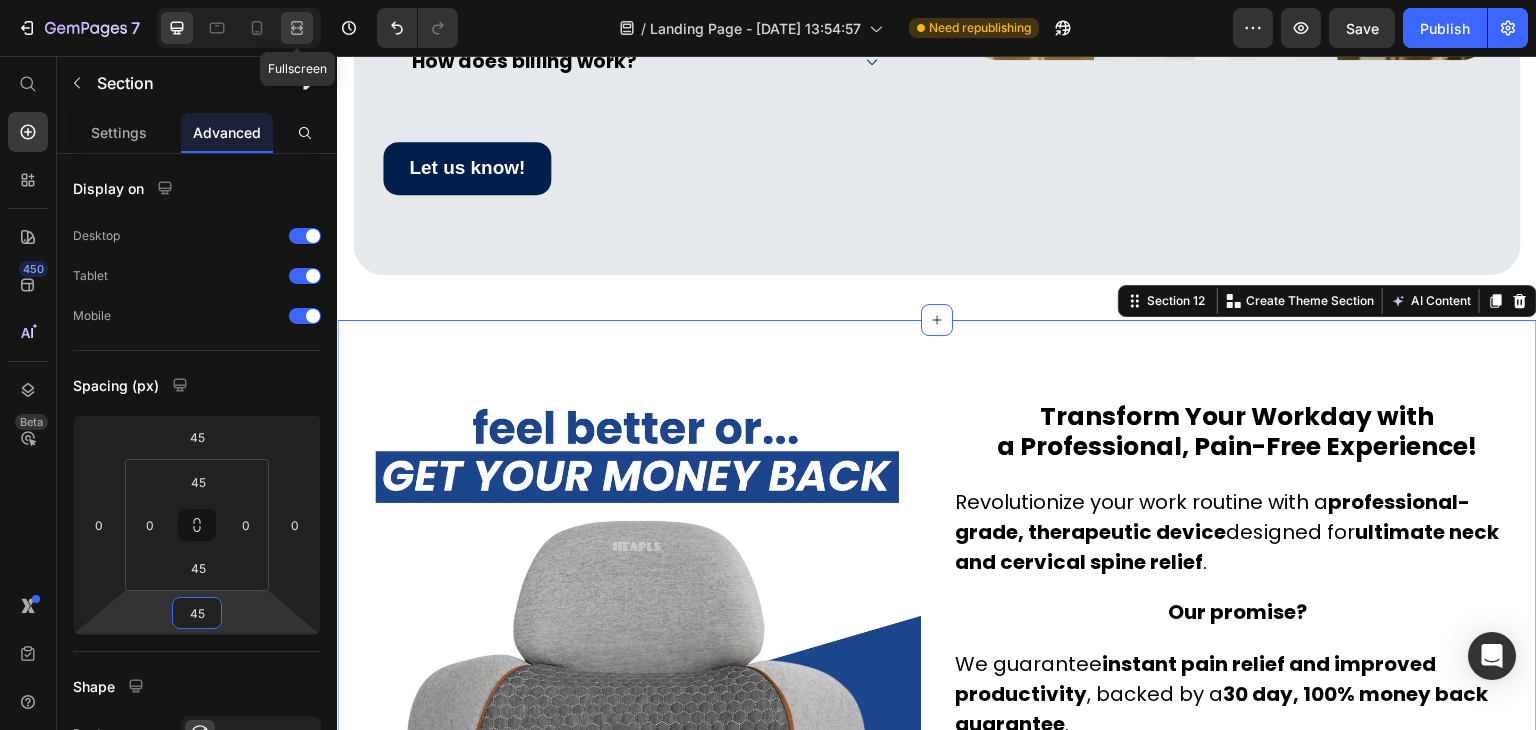 type on "45" 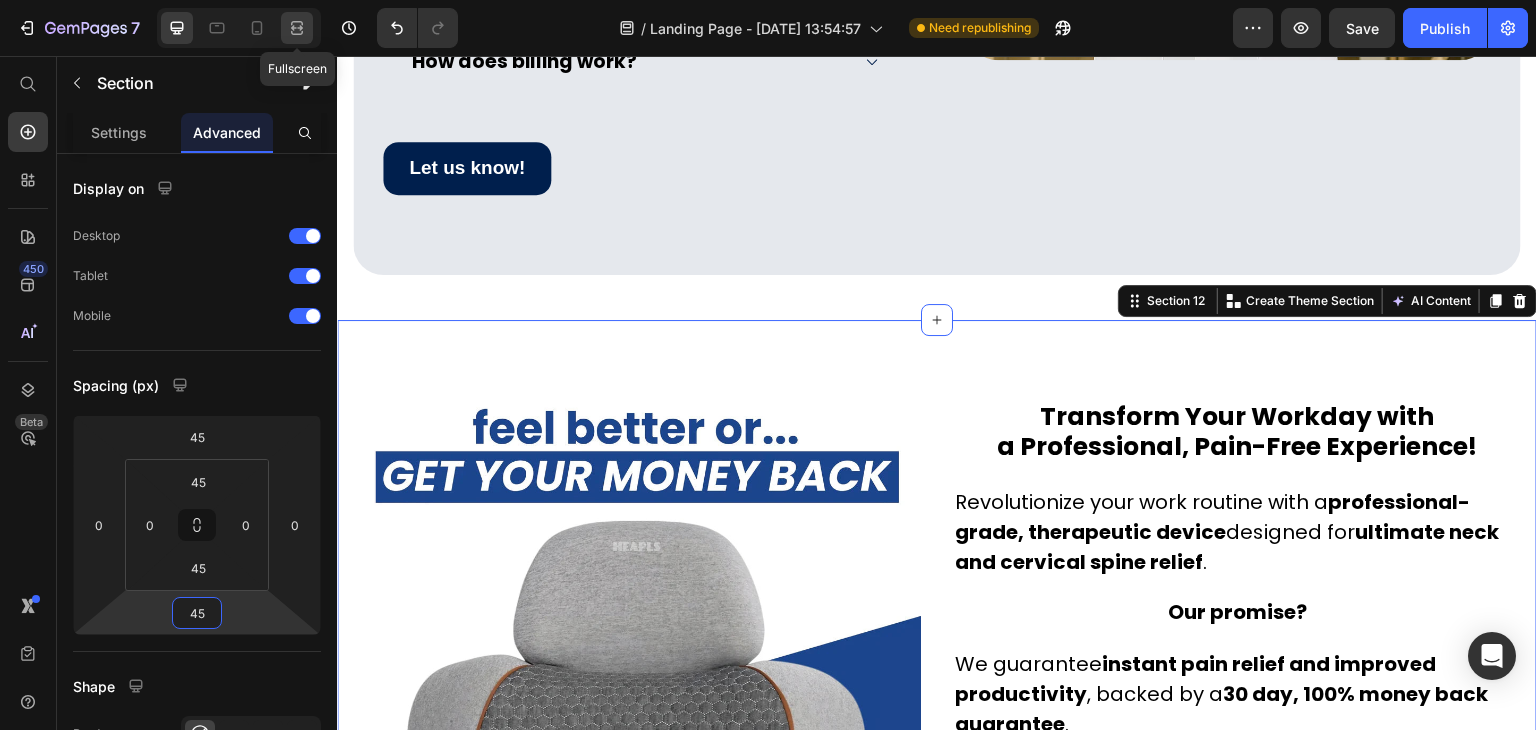 click 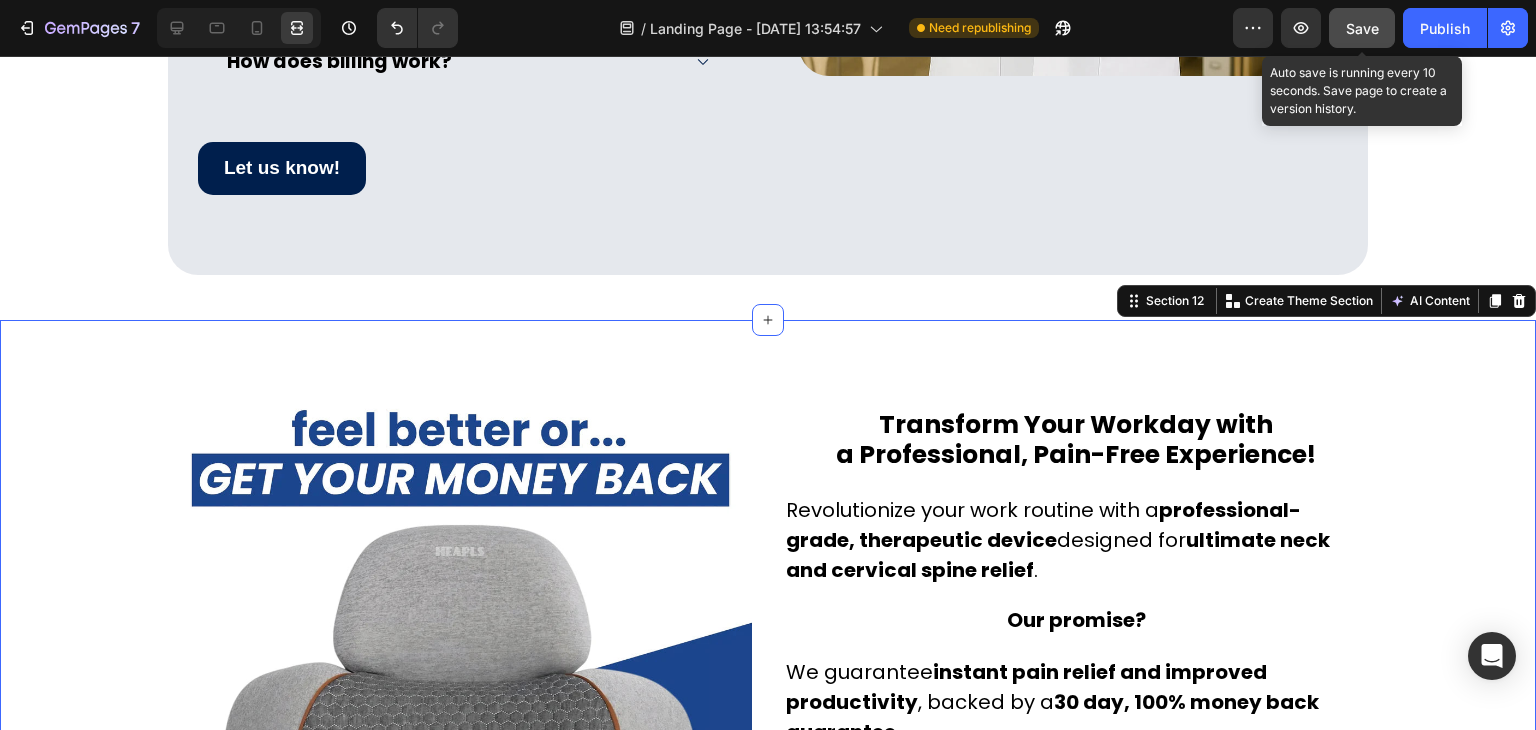click on "Save" 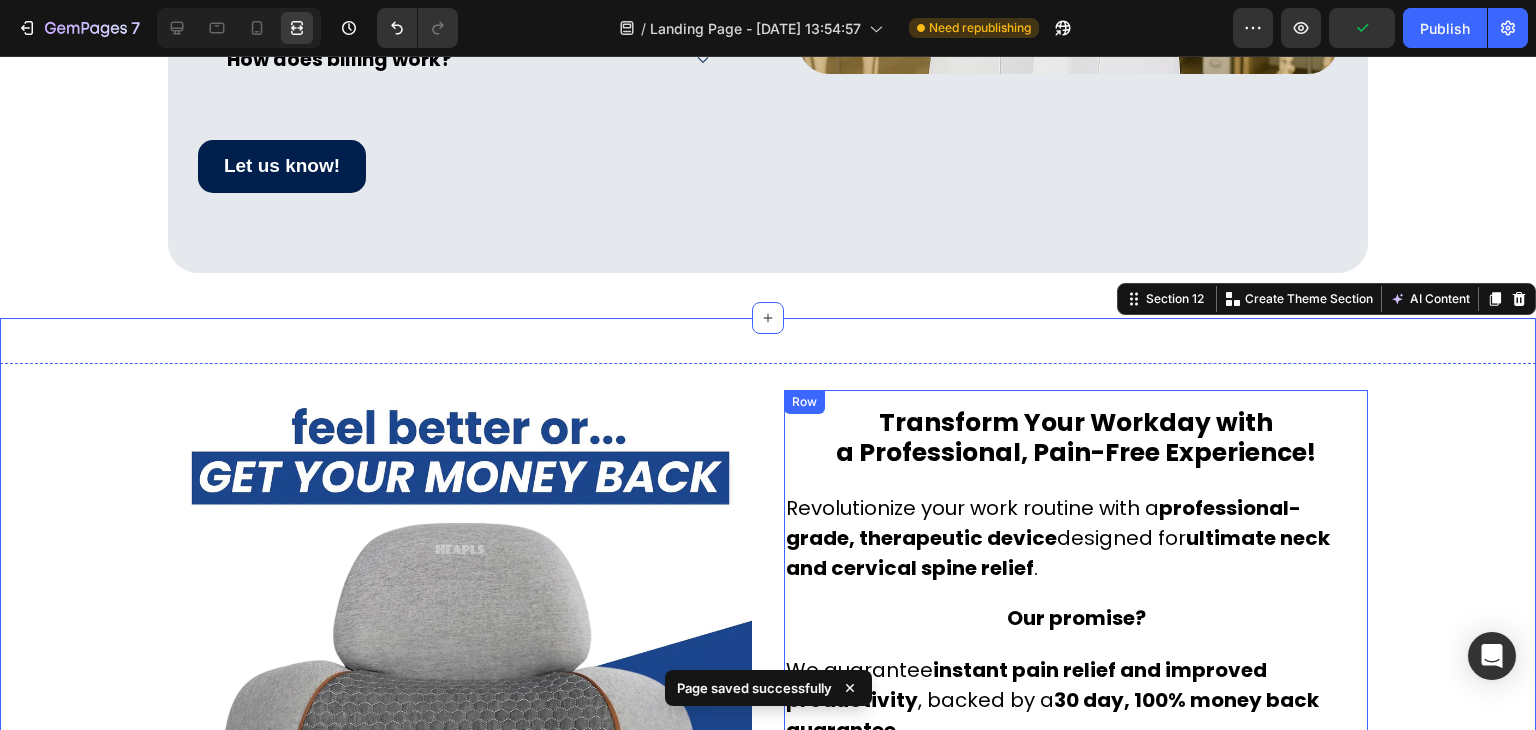 scroll, scrollTop: 8252, scrollLeft: 0, axis: vertical 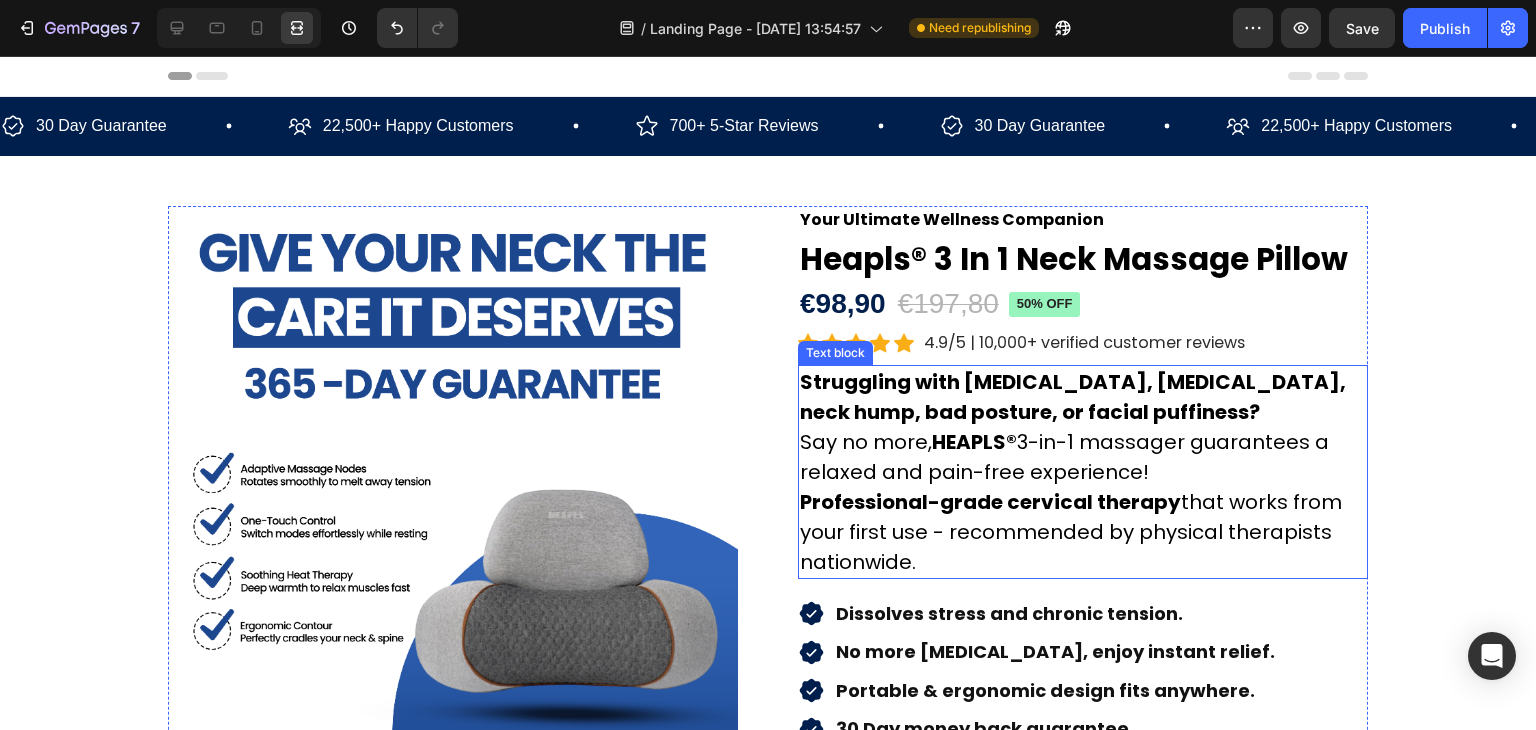 click on "Struggling with [MEDICAL_DATA], [MEDICAL_DATA], neck hump, bad posture, or facial puffiness?" at bounding box center [1073, 397] 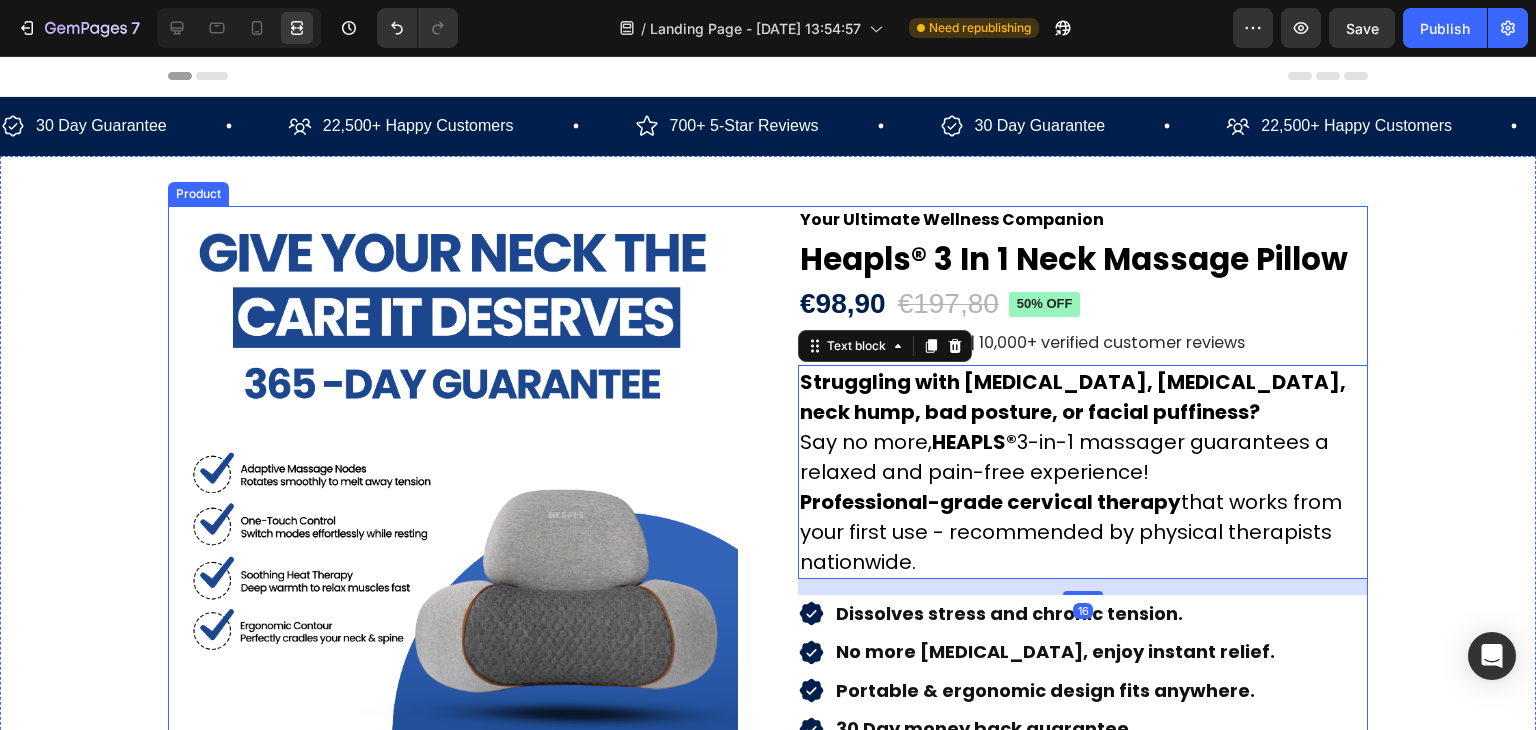 click on "4.9/5 | 10,000+ verified customer reviews" at bounding box center (1084, 342) 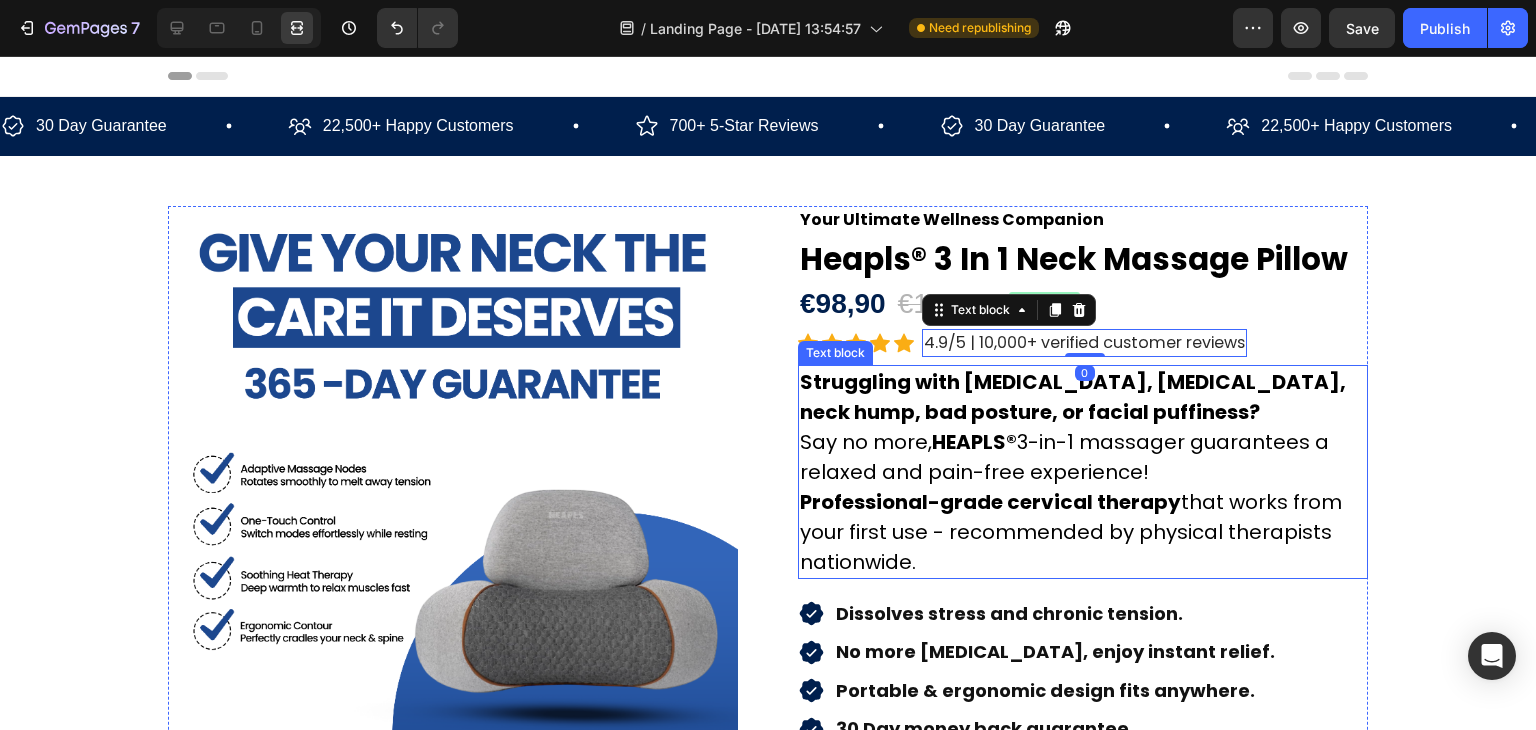 click on "Struggling with [MEDICAL_DATA], [MEDICAL_DATA], neck hump, bad posture, or facial puffiness?" at bounding box center [1073, 397] 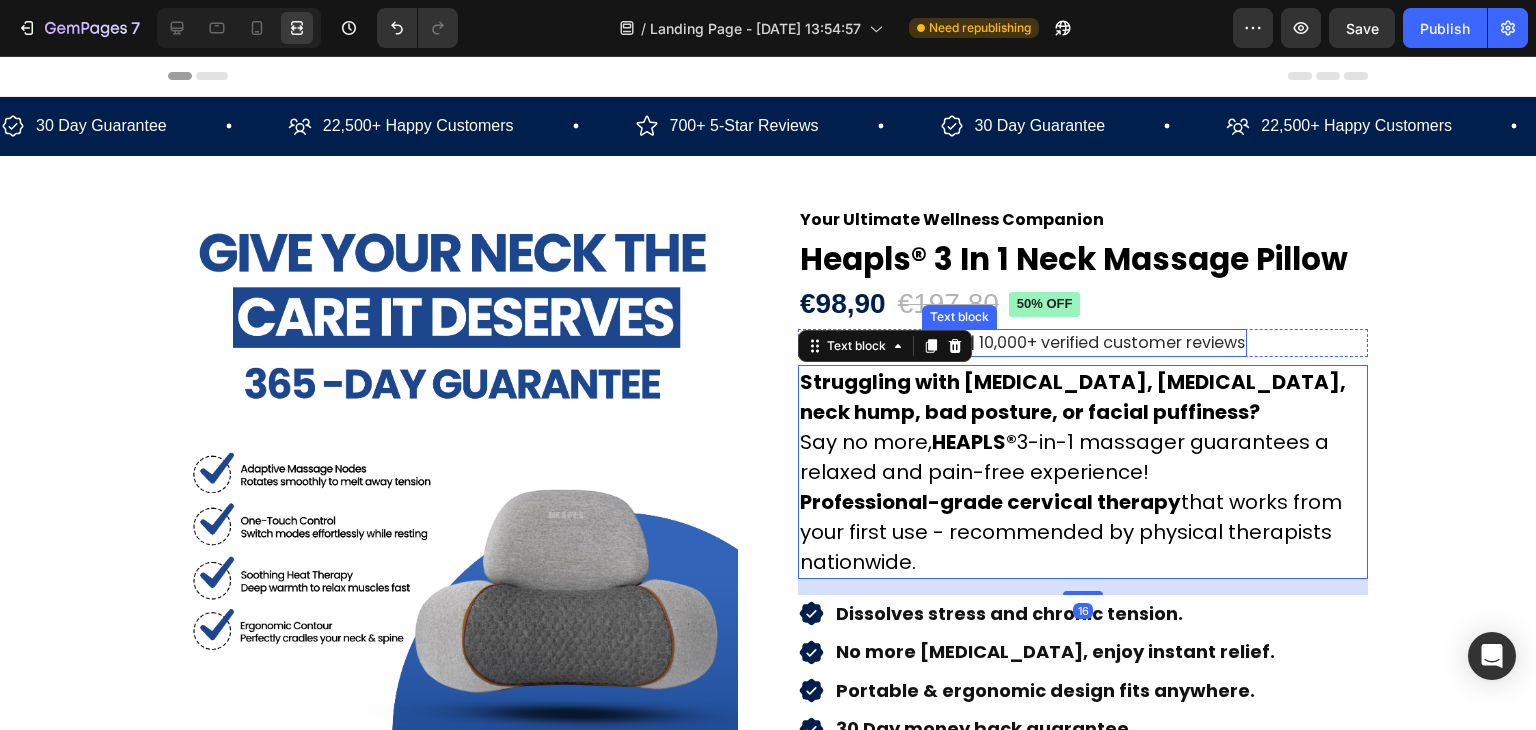 click on "4.9/5 | 10,000+ verified customer reviews" at bounding box center (1084, 342) 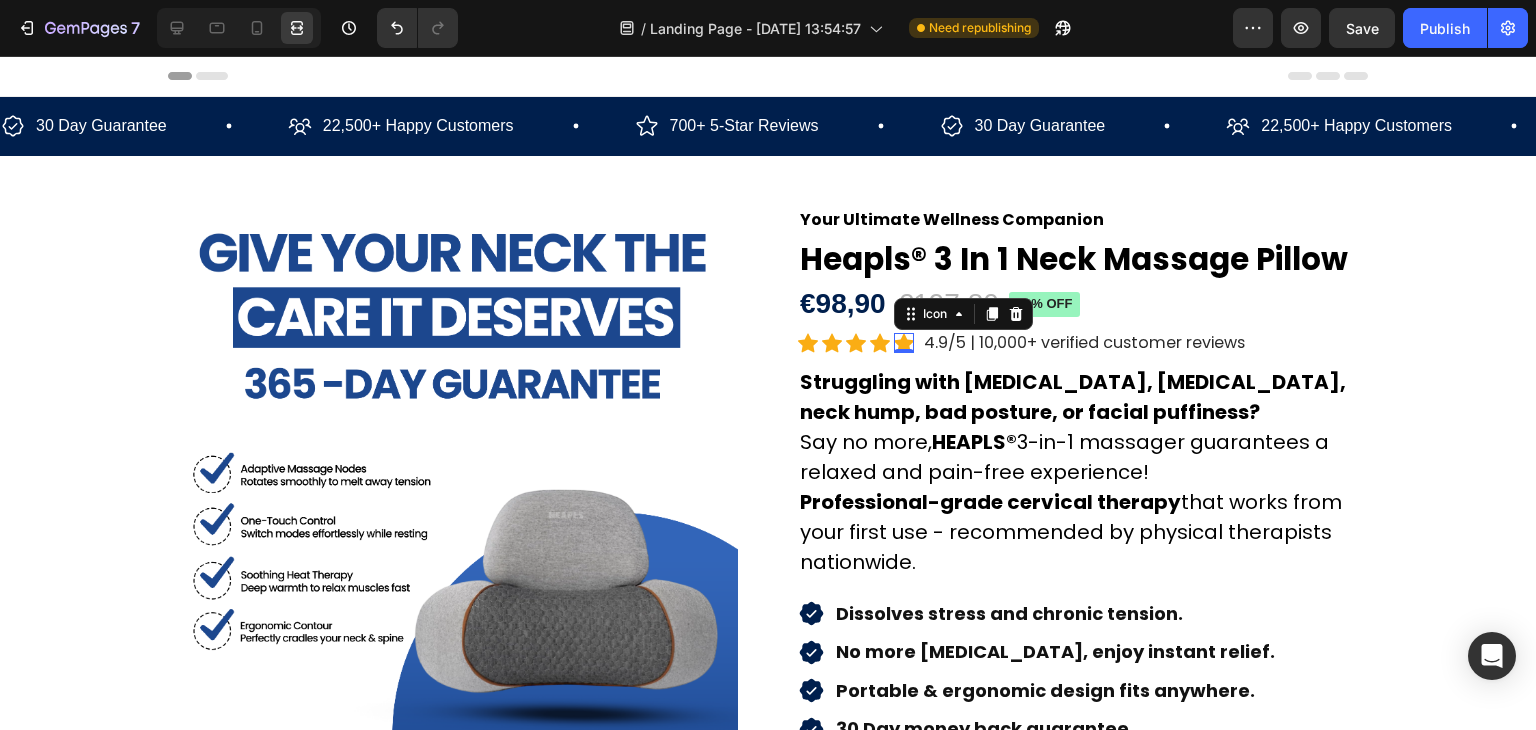 click 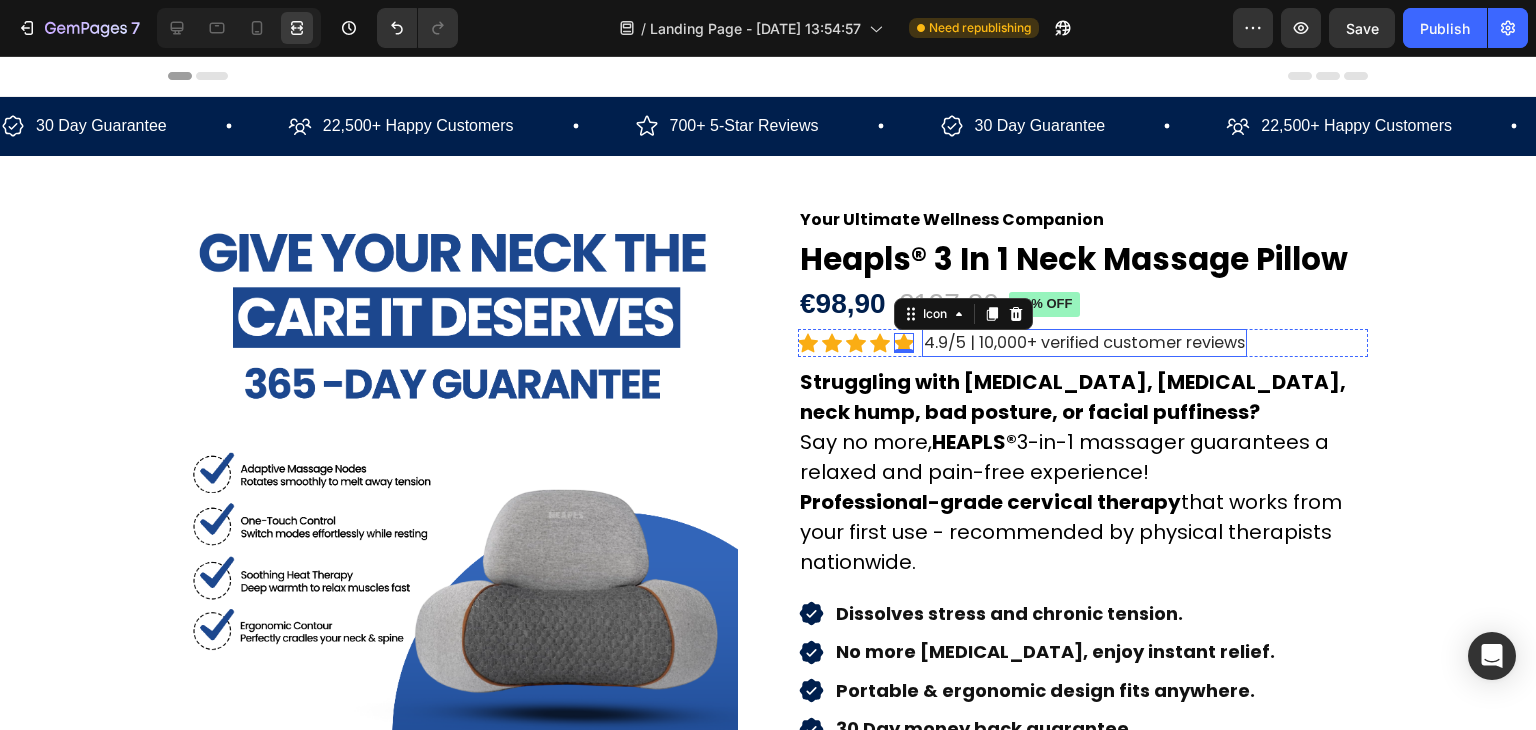 click on "4.9/5 | 10,000+ verified customer reviews" at bounding box center (1084, 343) 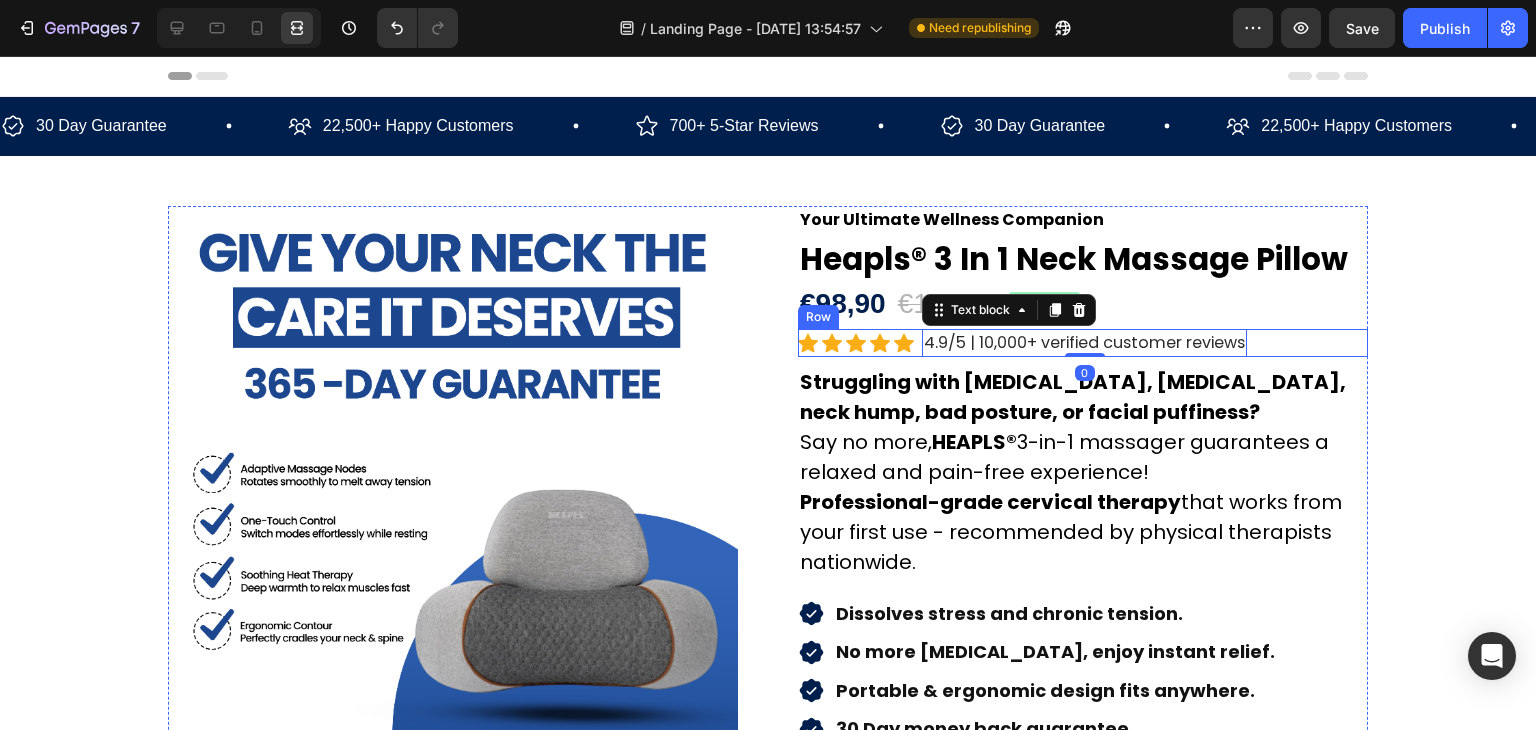 click on "Icon                Icon                Icon                Icon                Icon Icon List Hoz  4.9/5 | 10,000+ verified customer reviews Text block   0 Row" at bounding box center (1083, 343) 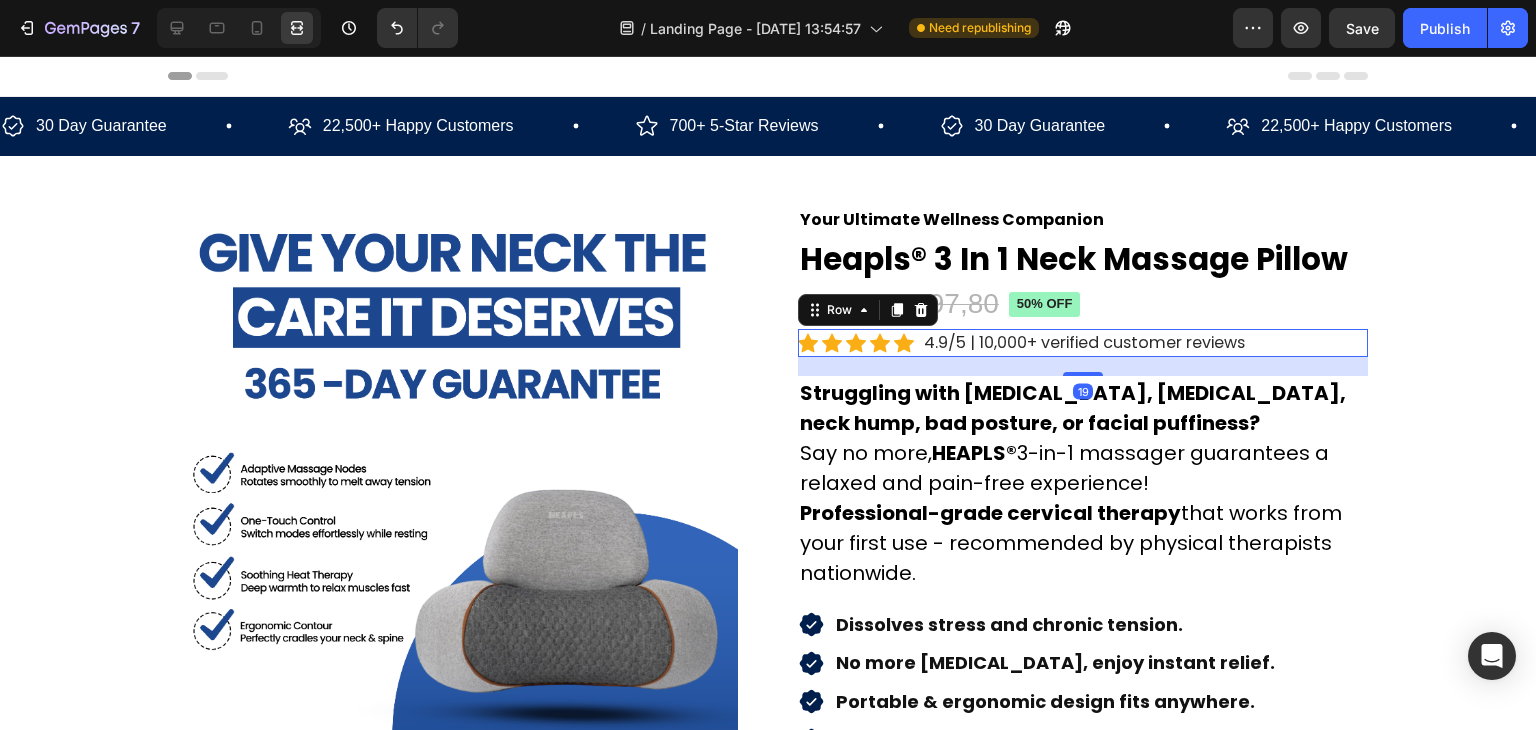 click at bounding box center [1083, 374] 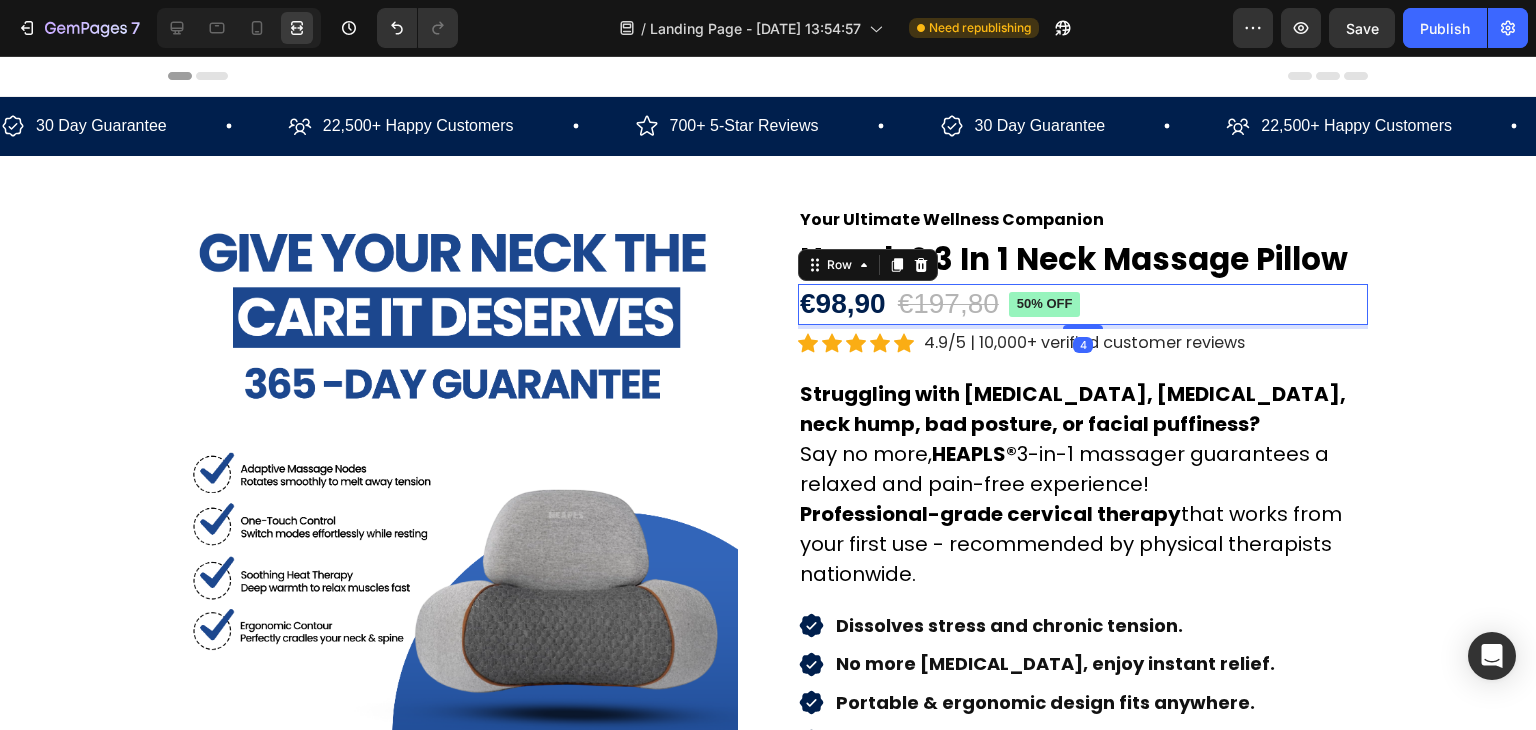 click on "€98,90 Product Price €197,80 Product Price 50% off Product Badge Row   4" at bounding box center [1083, 304] 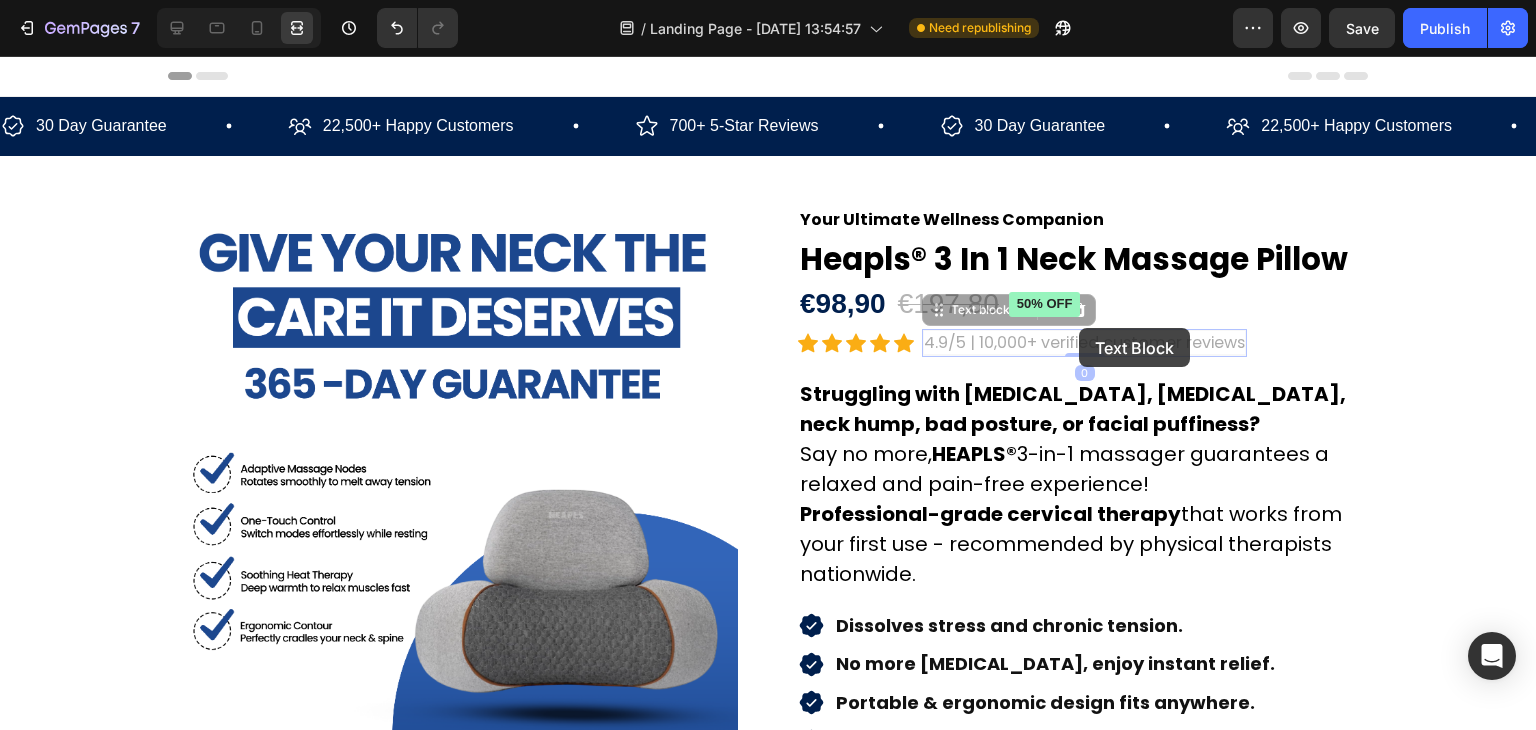 drag, startPoint x: 1080, startPoint y: 333, endPoint x: 1084, endPoint y: 344, distance: 11.7046995 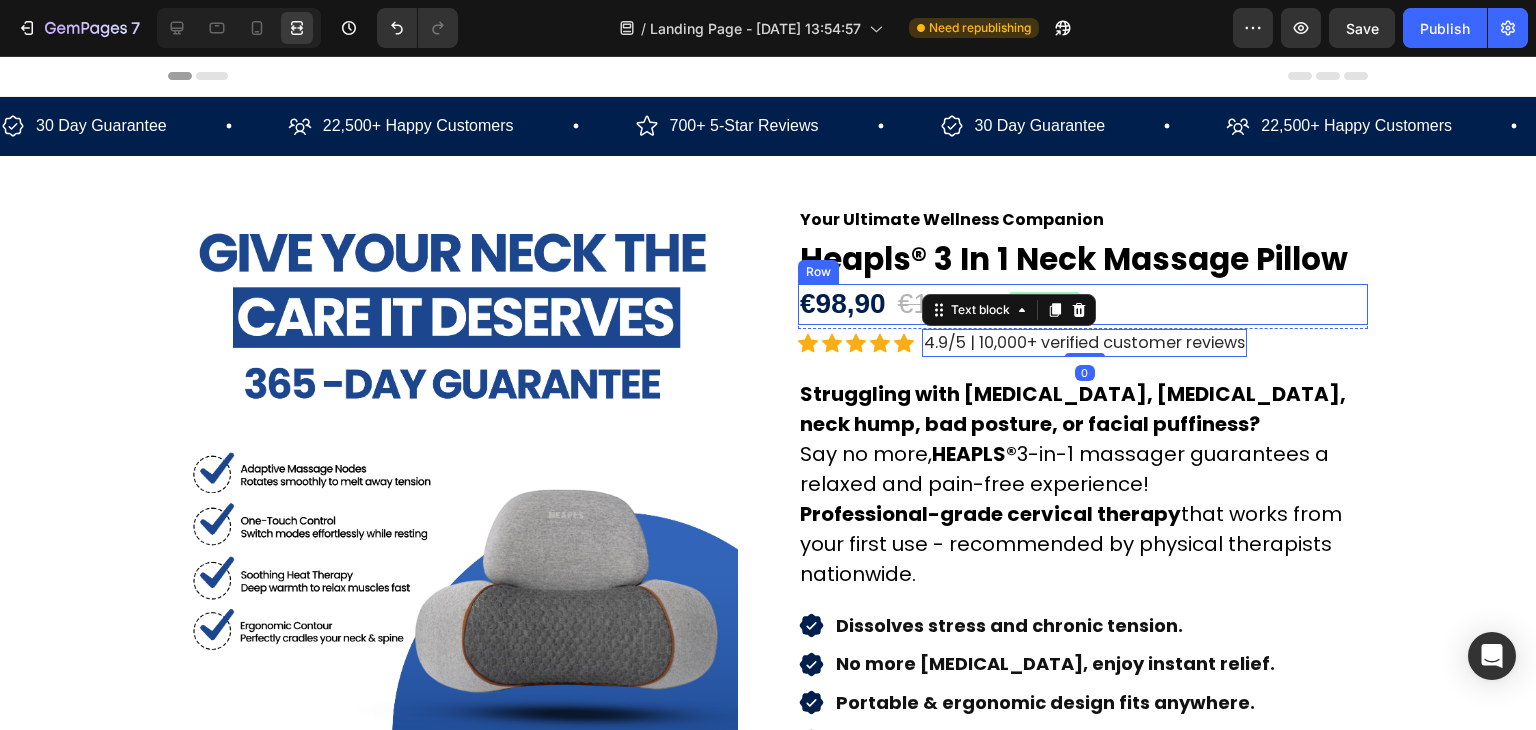 click on "€98,90 Product Price €197,80 Product Price 50% off Product Badge Row" at bounding box center (1083, 304) 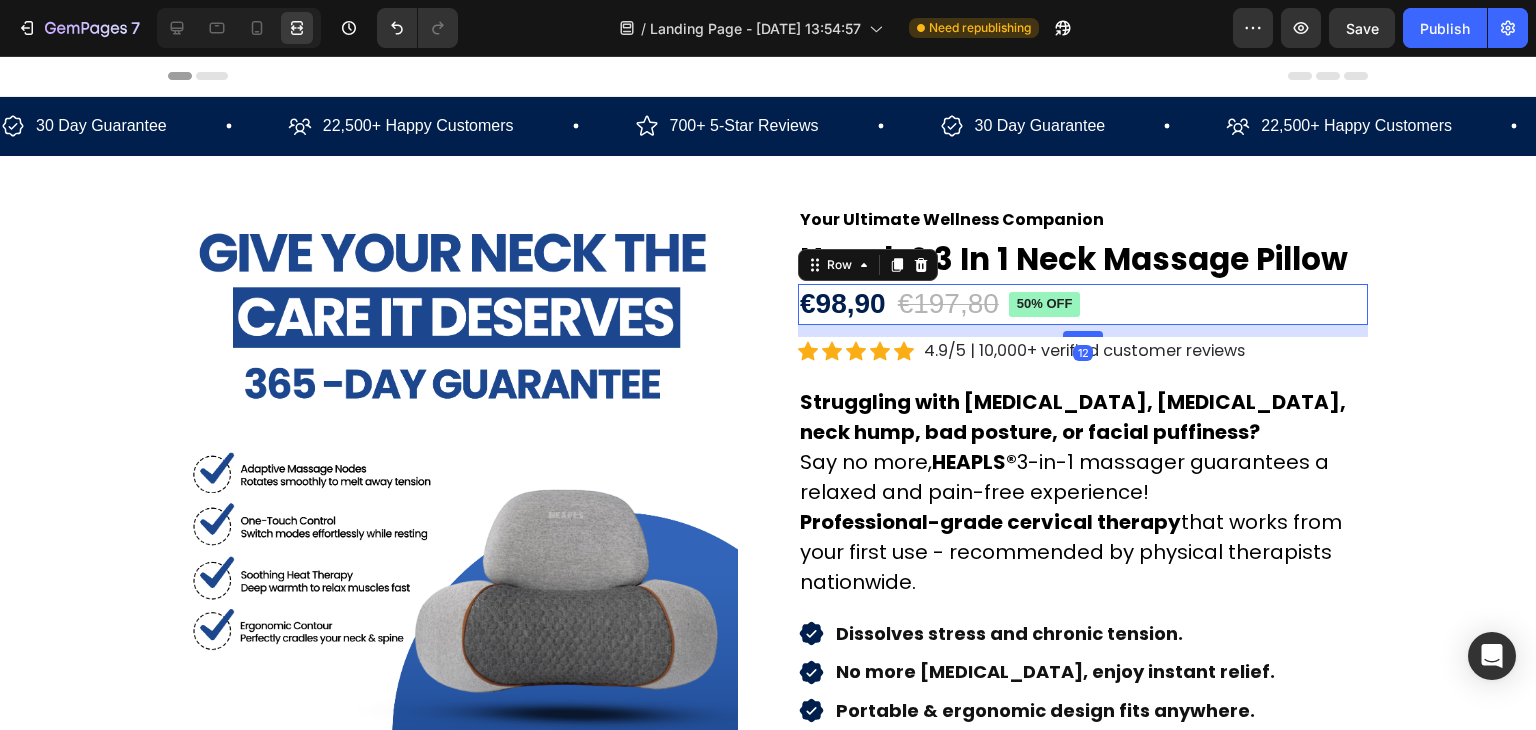 click at bounding box center [1083, 334] 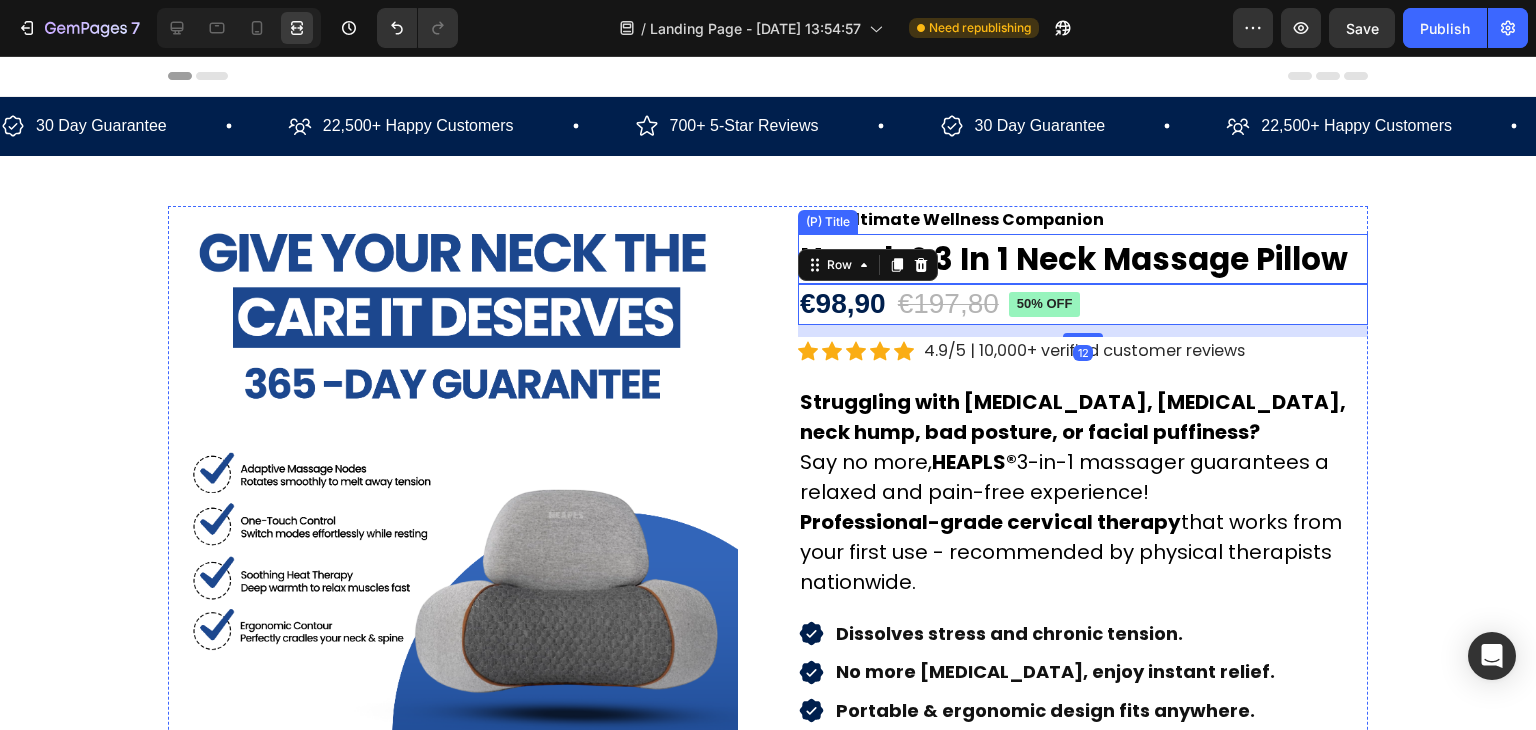 click on "Heapls® 3 In 1 Neck Massage Pillow" at bounding box center (1083, 259) 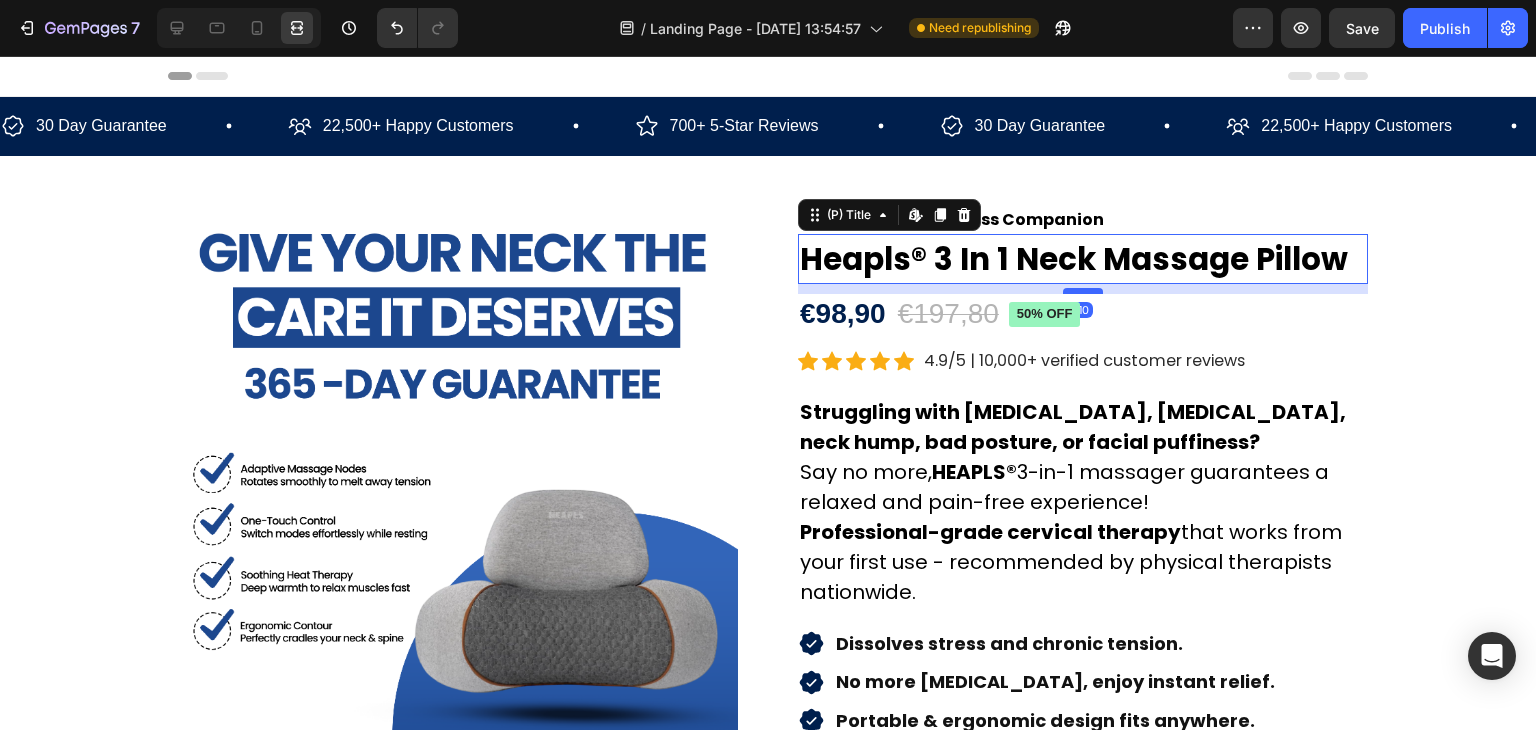 click at bounding box center [1083, 291] 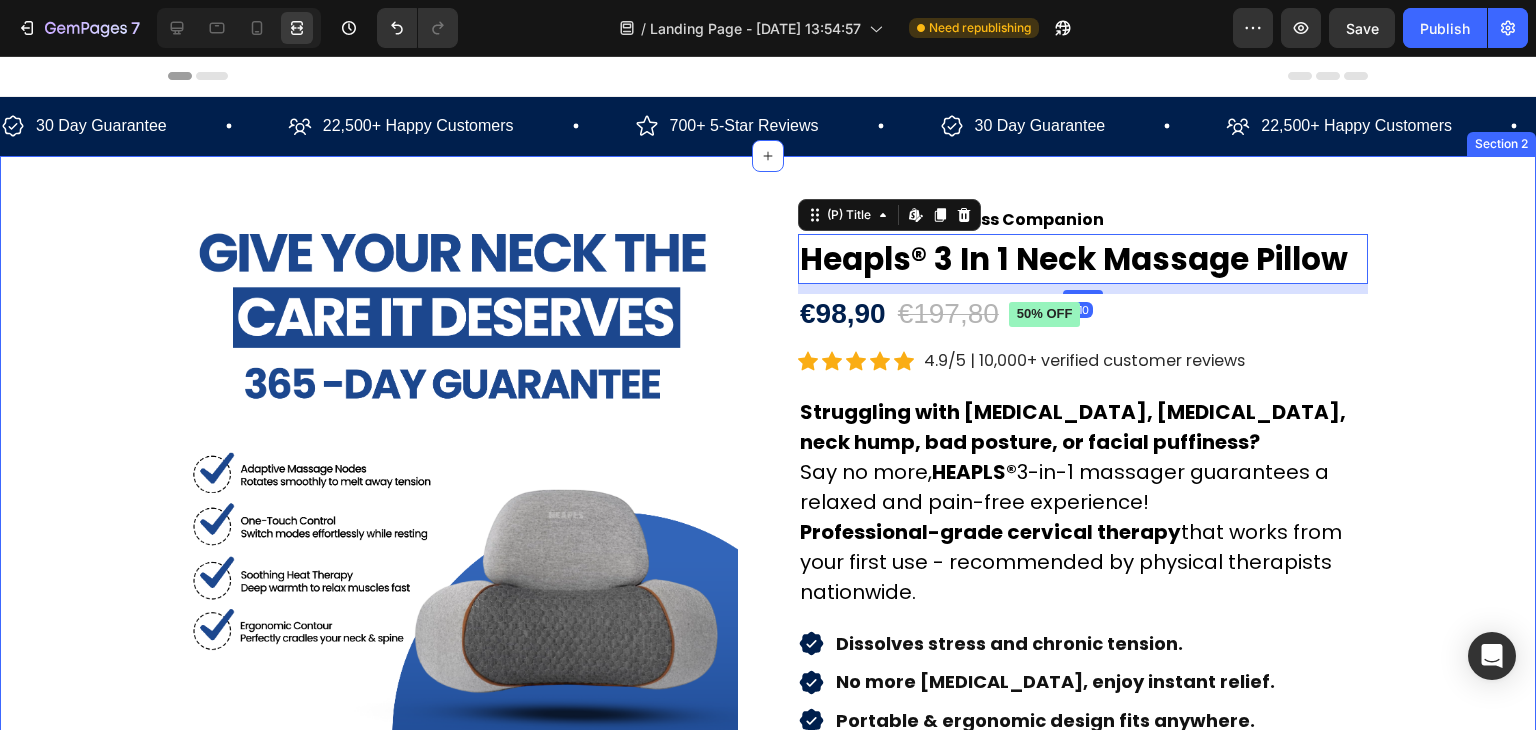 click on "Product Images Your Ultimate Wellness Companion Text block Heapls® 3 In 1 Neck Massage Pillow (P) Title   Edit content in Shopify 10 €98,90 Product Price €197,80 Product Price 50% off Product Badge Row Row                Icon                Icon                Icon                Icon                Icon Icon List Hoz  4.9/5 | 10,000+ verified customer reviews Text block Row Struggling with [MEDICAL_DATA], [MEDICAL_DATA], neck hump, bad posture, or facial puffiness? Say no more,  HEAPLS®  3-in-1 massager guarantees a relaxed and pain-free experience! Professional-grade cervical therapy  that works from your first use - recommended by physical therapists nationwide. Text block
Dissolves stress and chronic tension.
No more [MEDICAL_DATA], enjoy instant relief.
Portable & ergonomic design fits anywhere.
30 Day money back guarantee Item List ⏳ Ends Tonight: Get 50% Off + Free Shipping Text Block                Title Line Image 12H+ work time Text block 1" at bounding box center [768, 891] 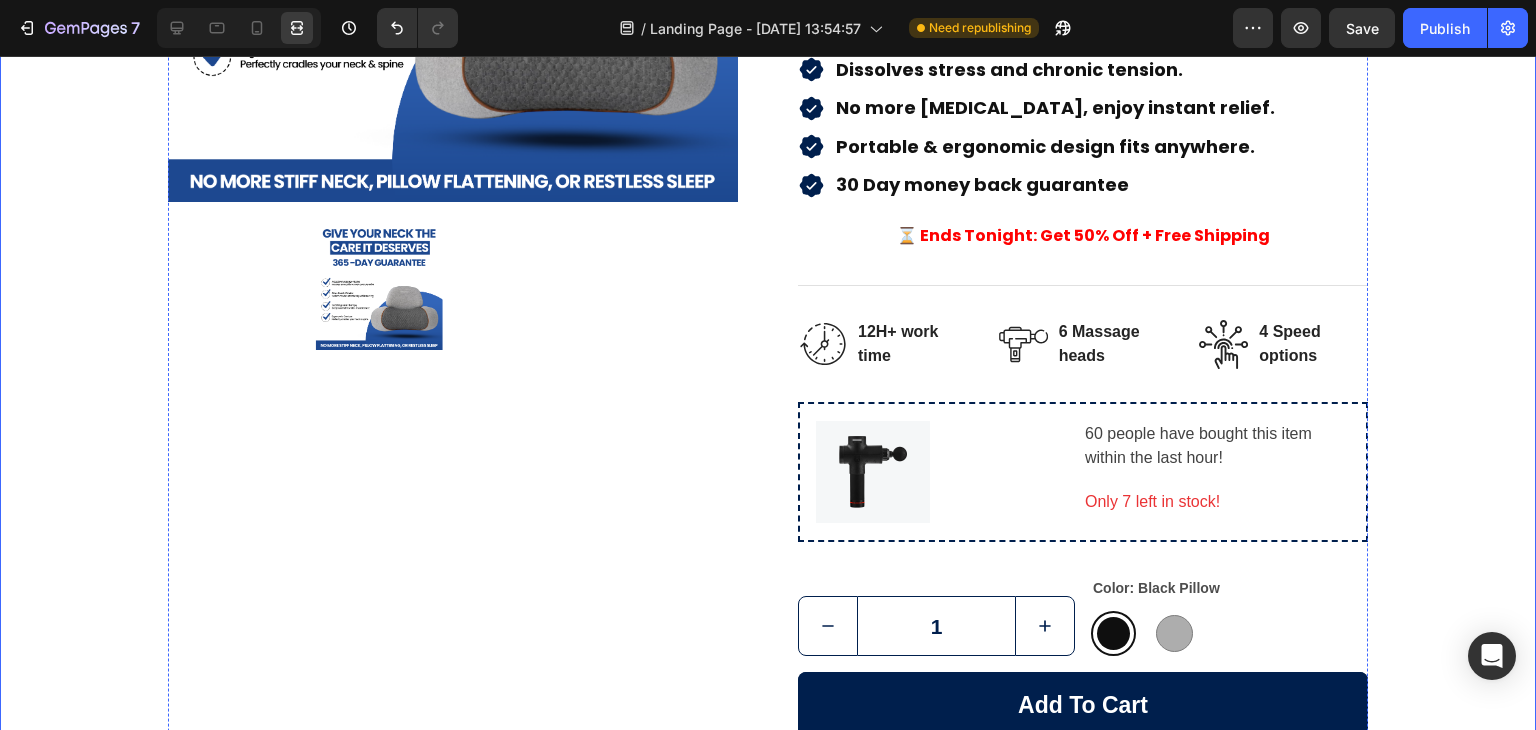 scroll, scrollTop: 600, scrollLeft: 0, axis: vertical 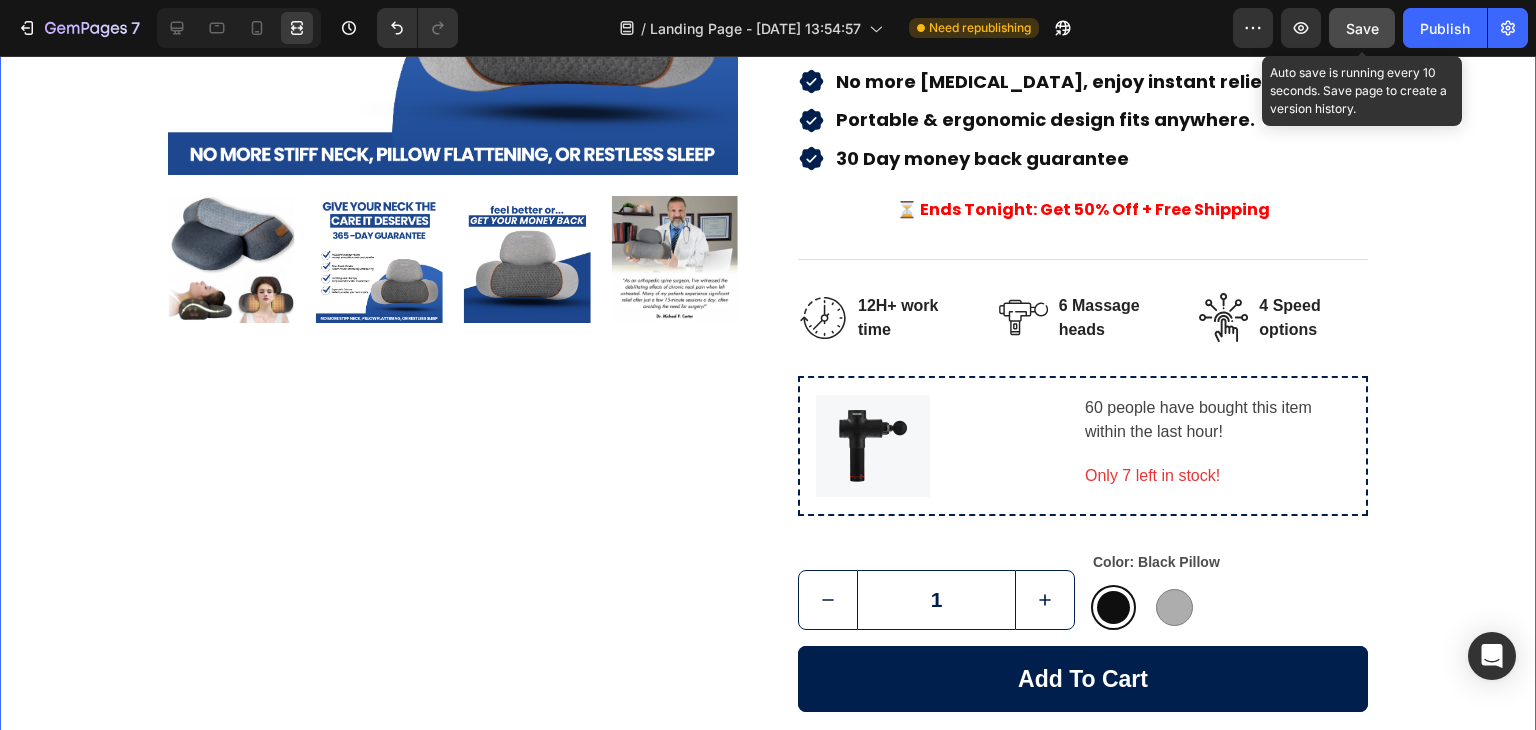 click on "Save" at bounding box center [1362, 28] 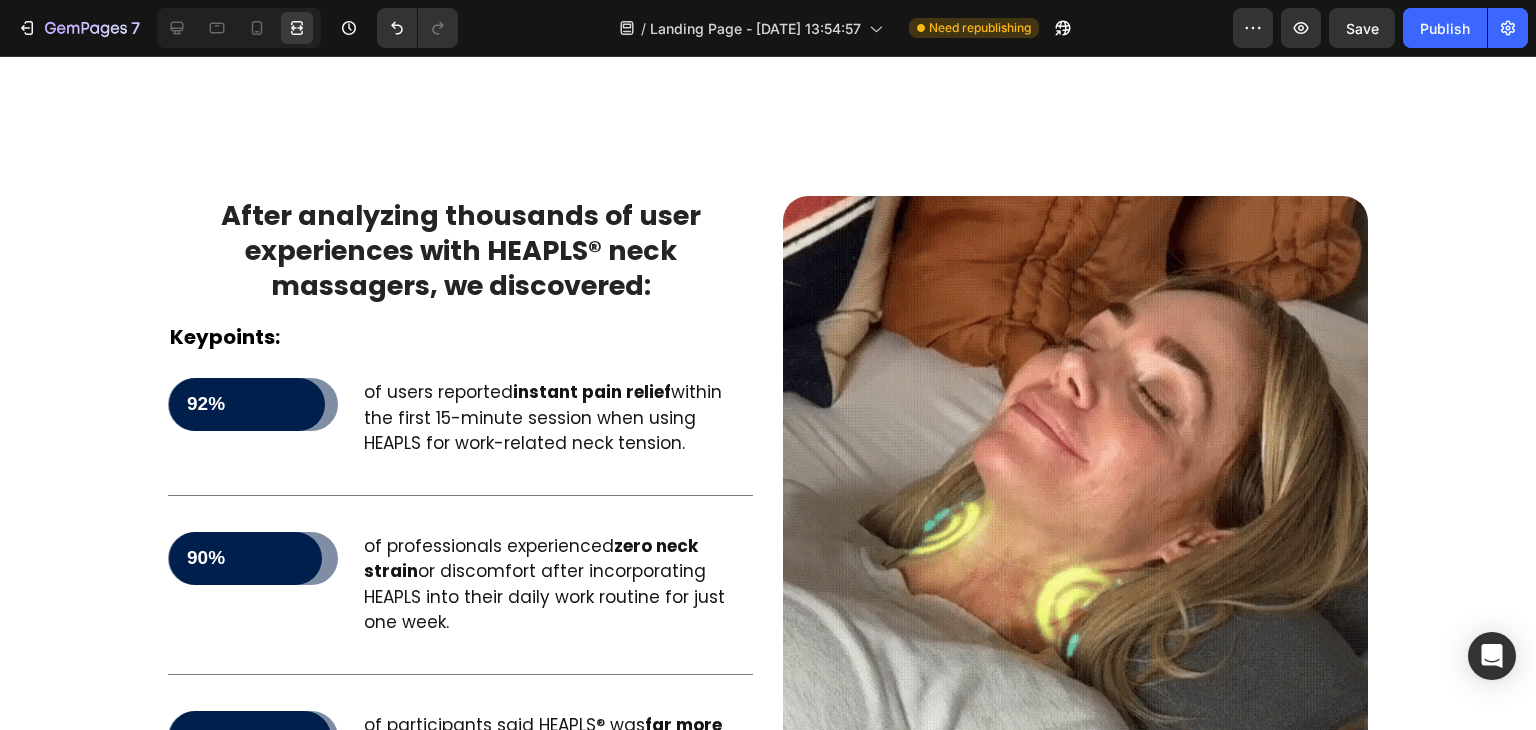 scroll, scrollTop: 3300, scrollLeft: 0, axis: vertical 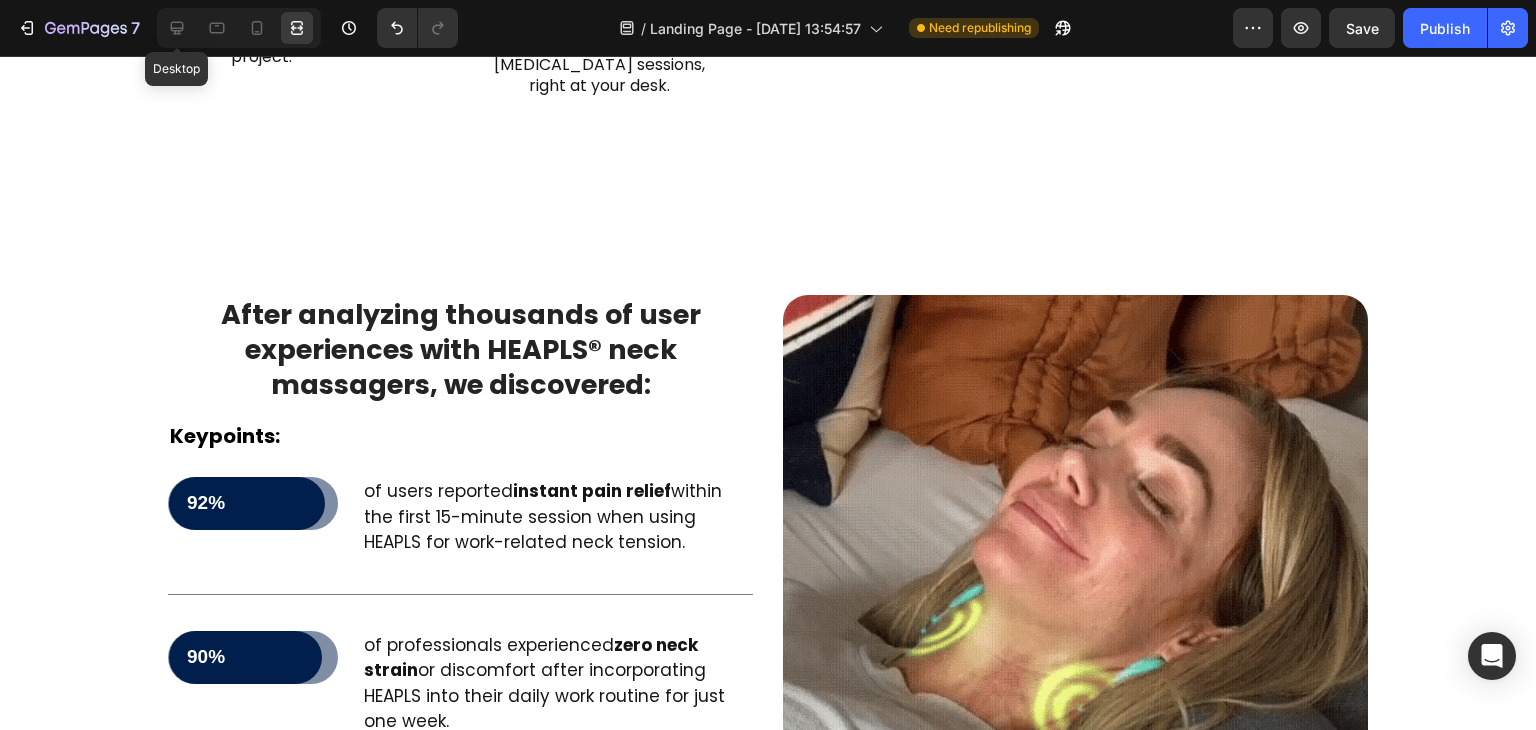 drag, startPoint x: 168, startPoint y: 19, endPoint x: 183, endPoint y: 9, distance: 18.027756 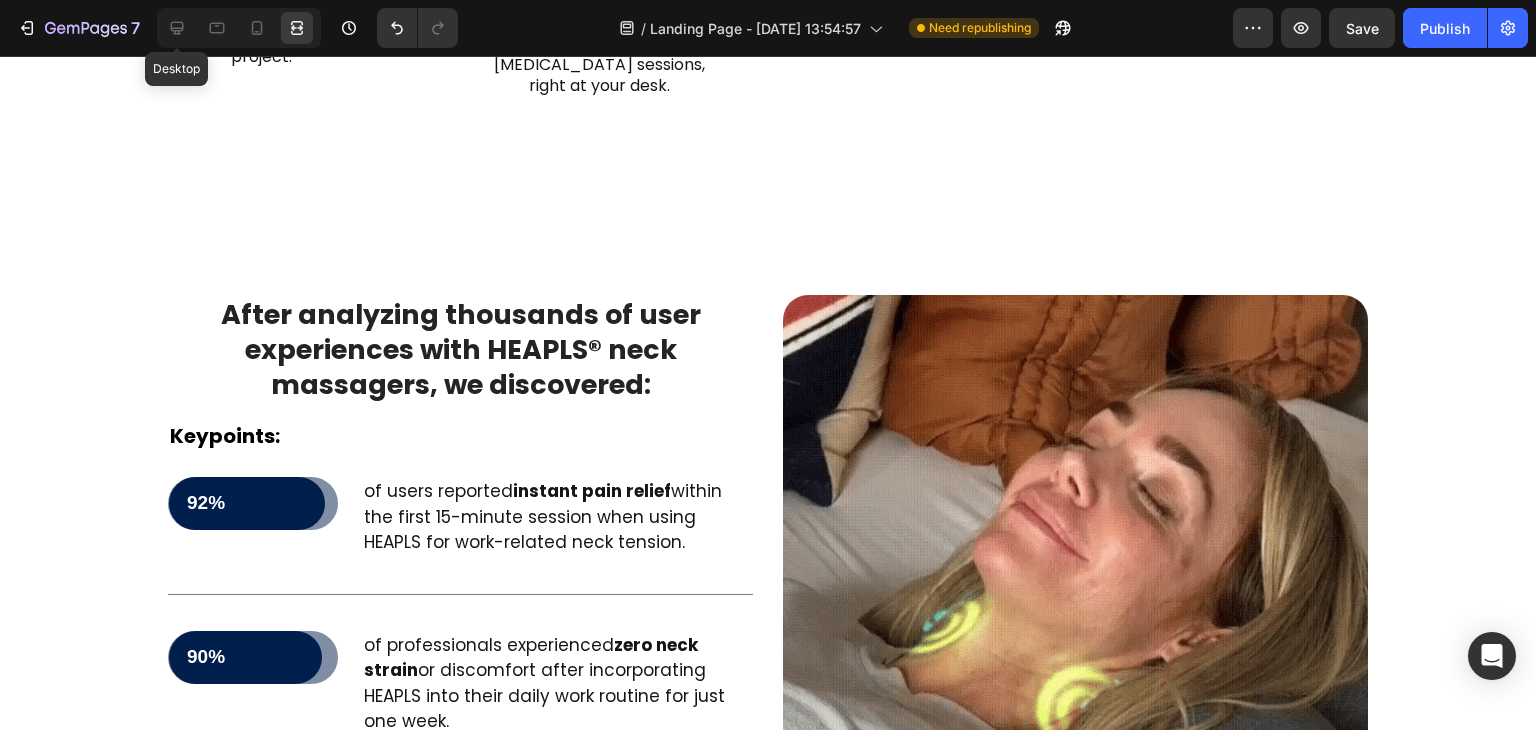click 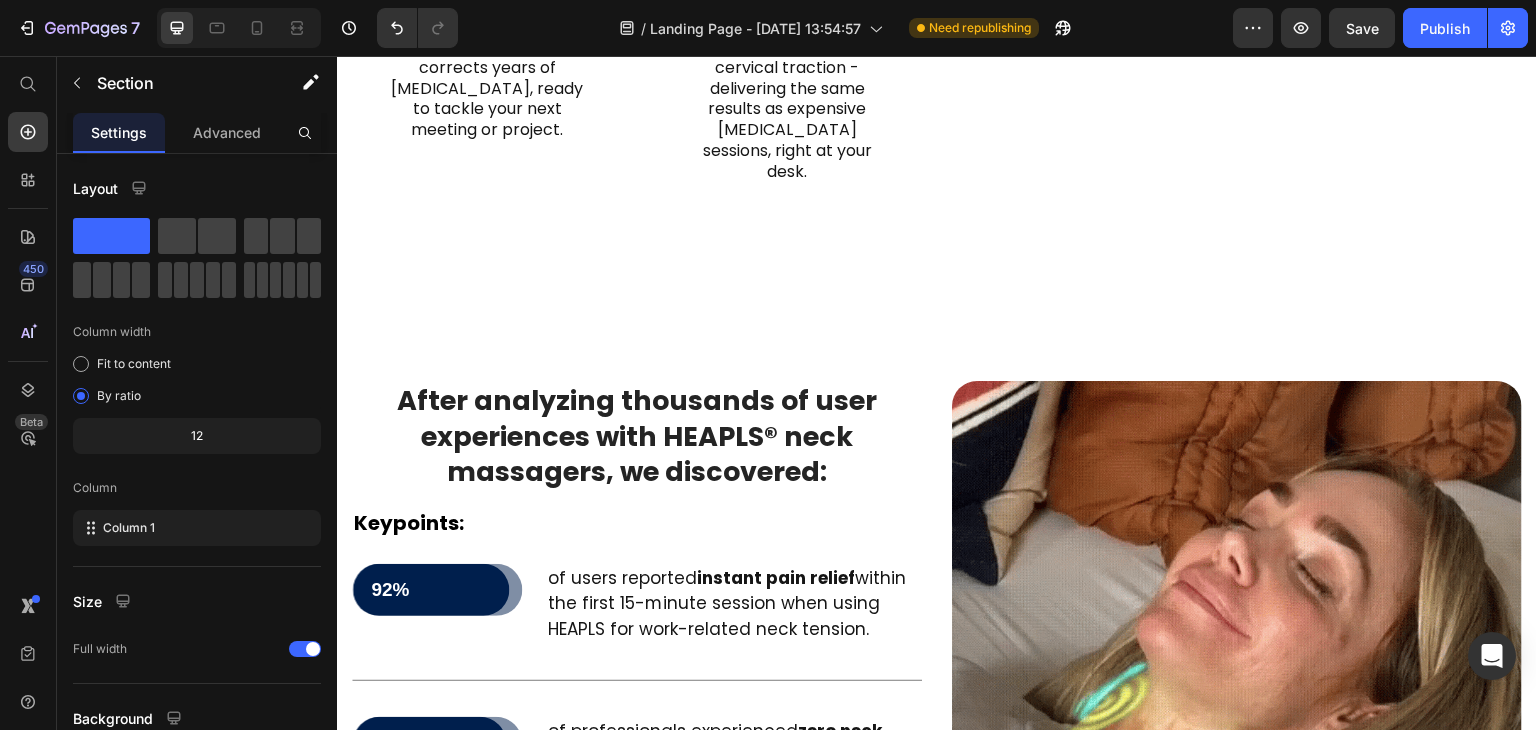 scroll, scrollTop: 3288, scrollLeft: 0, axis: vertical 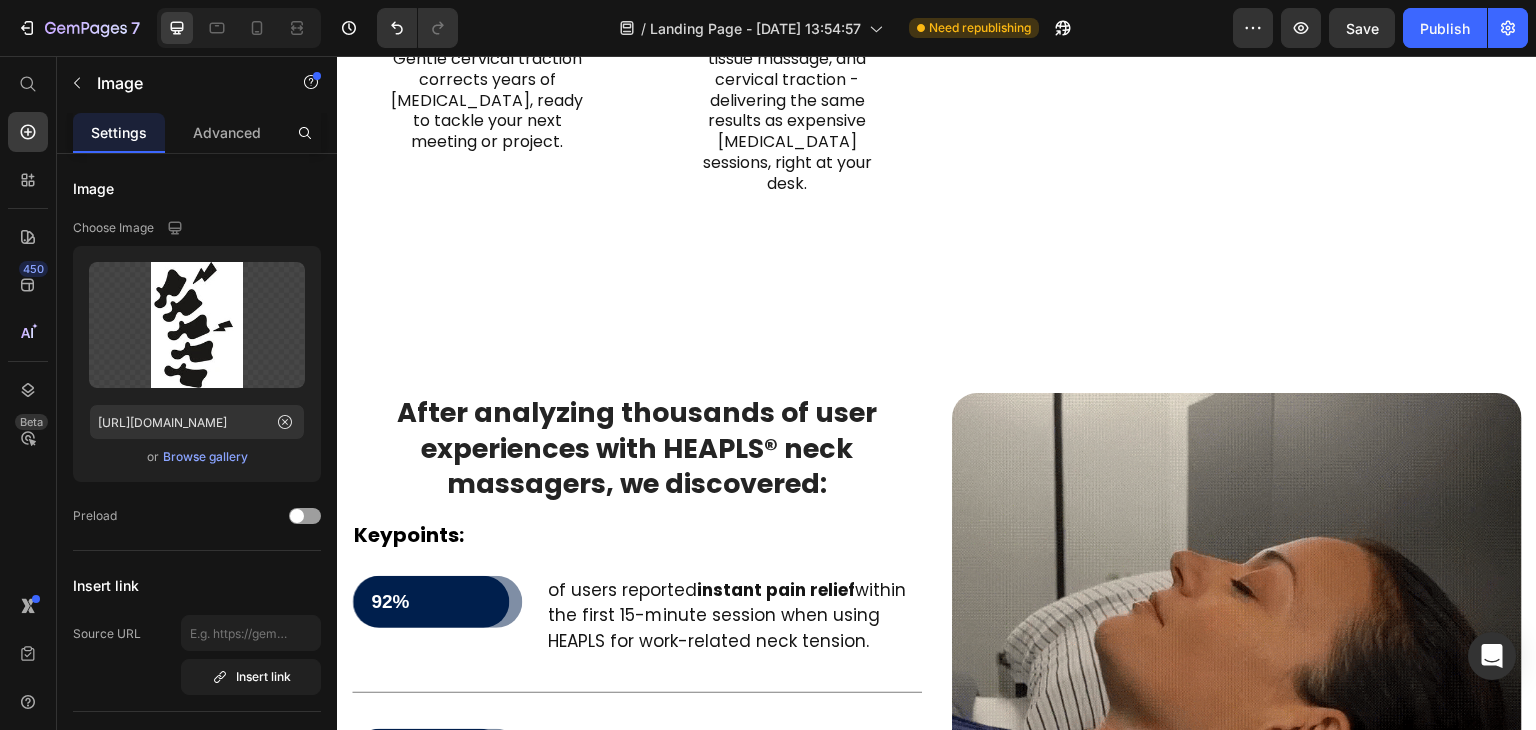click at bounding box center (787, -112) 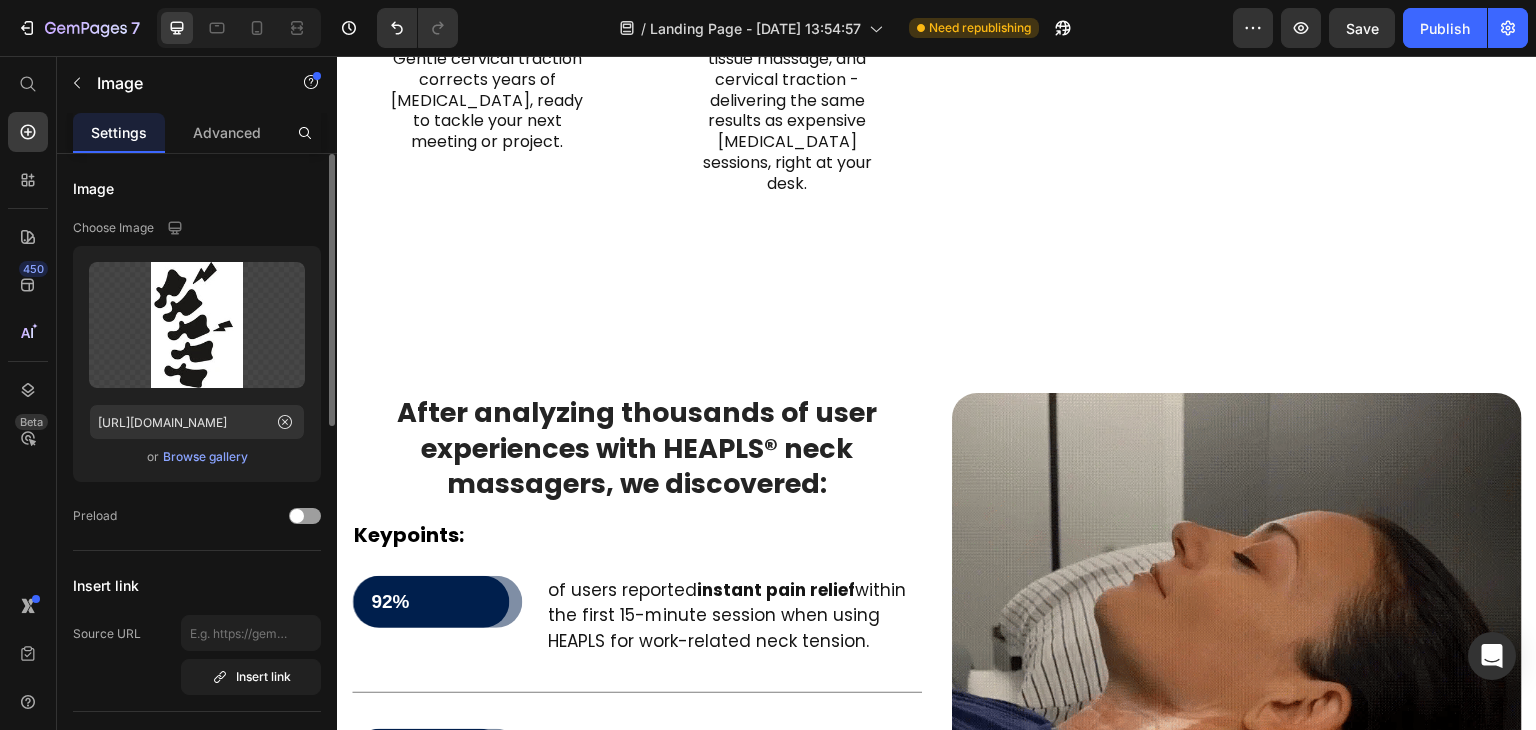 click on "Browse gallery" at bounding box center (205, 457) 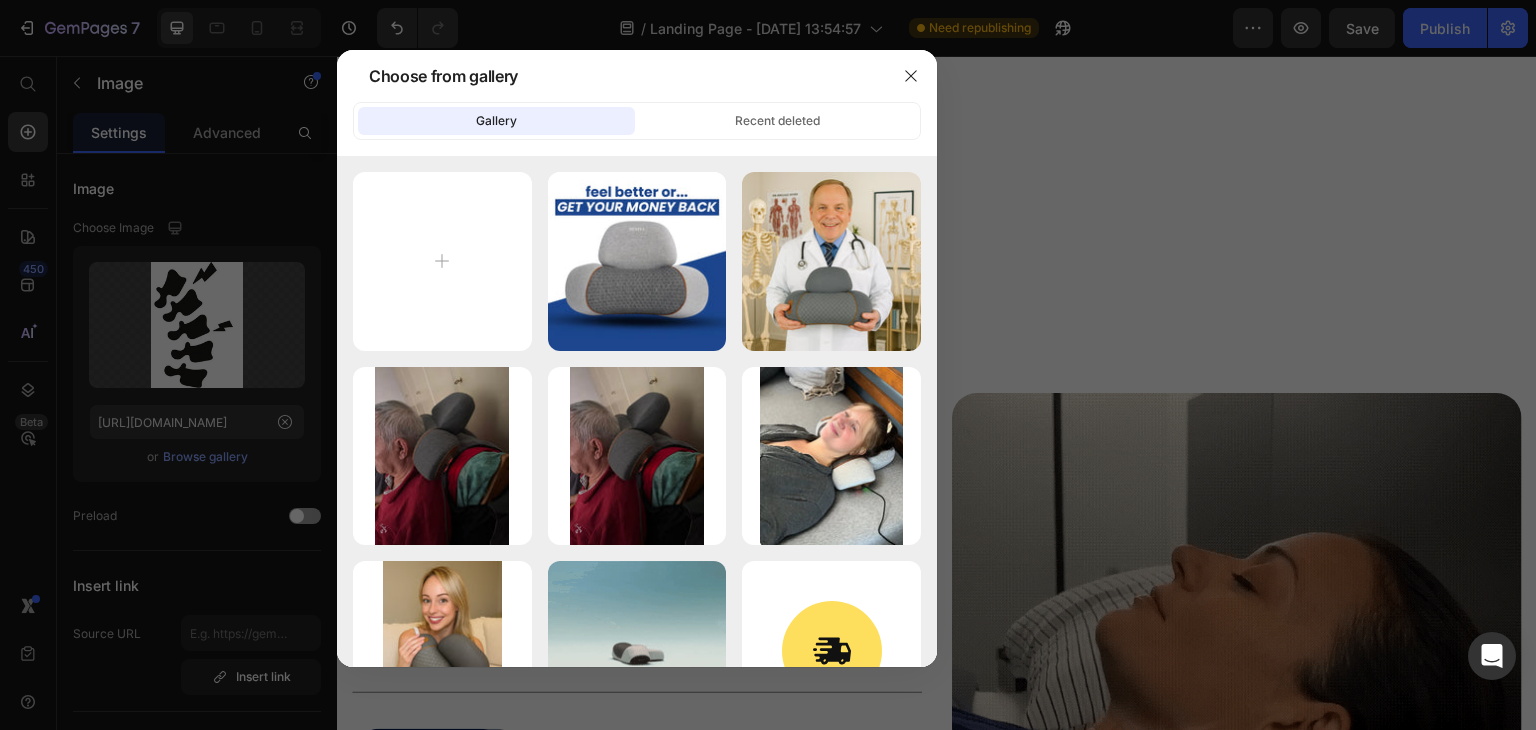 type on "C:\fakepath\imgi_99_Stretcher_4.png" 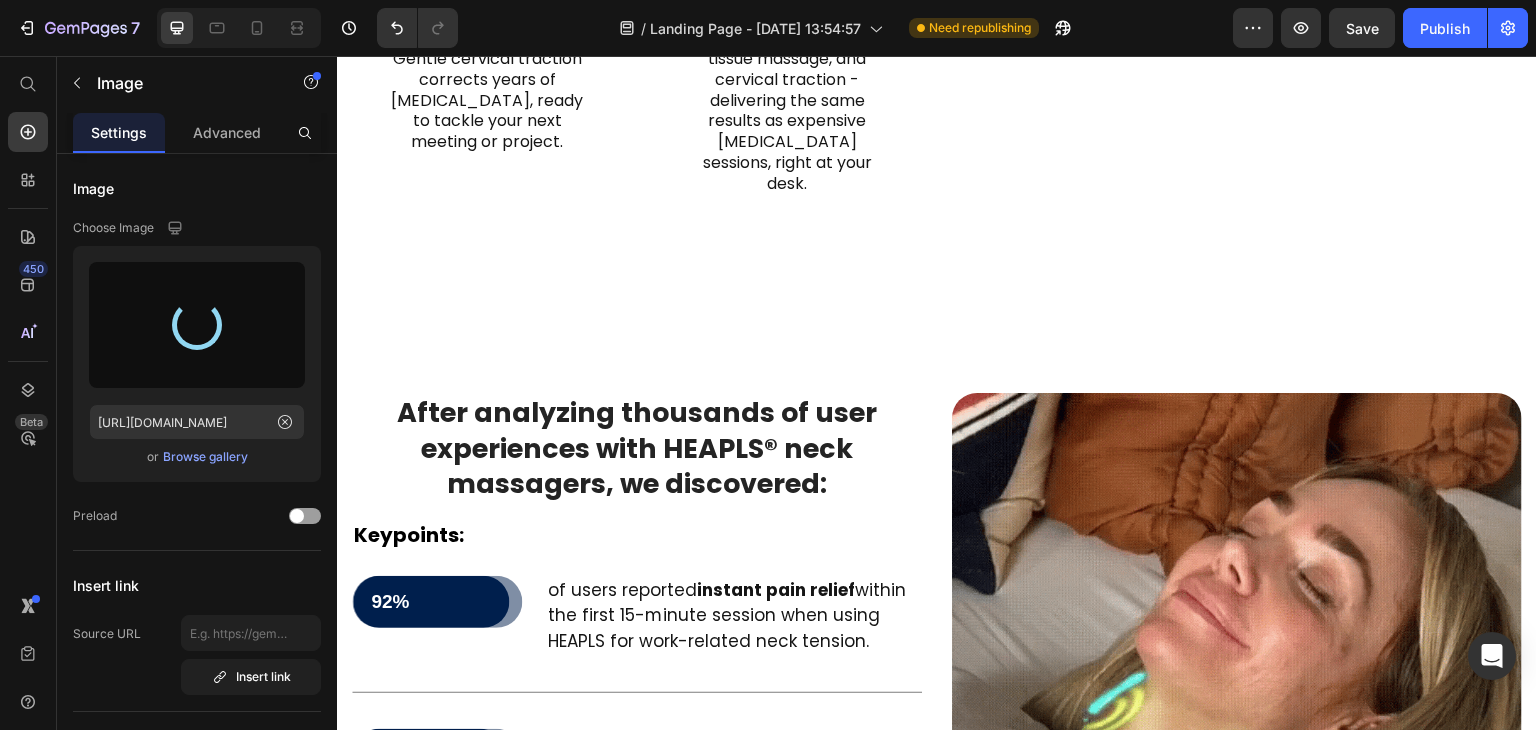 type on "[URL][DOMAIN_NAME]" 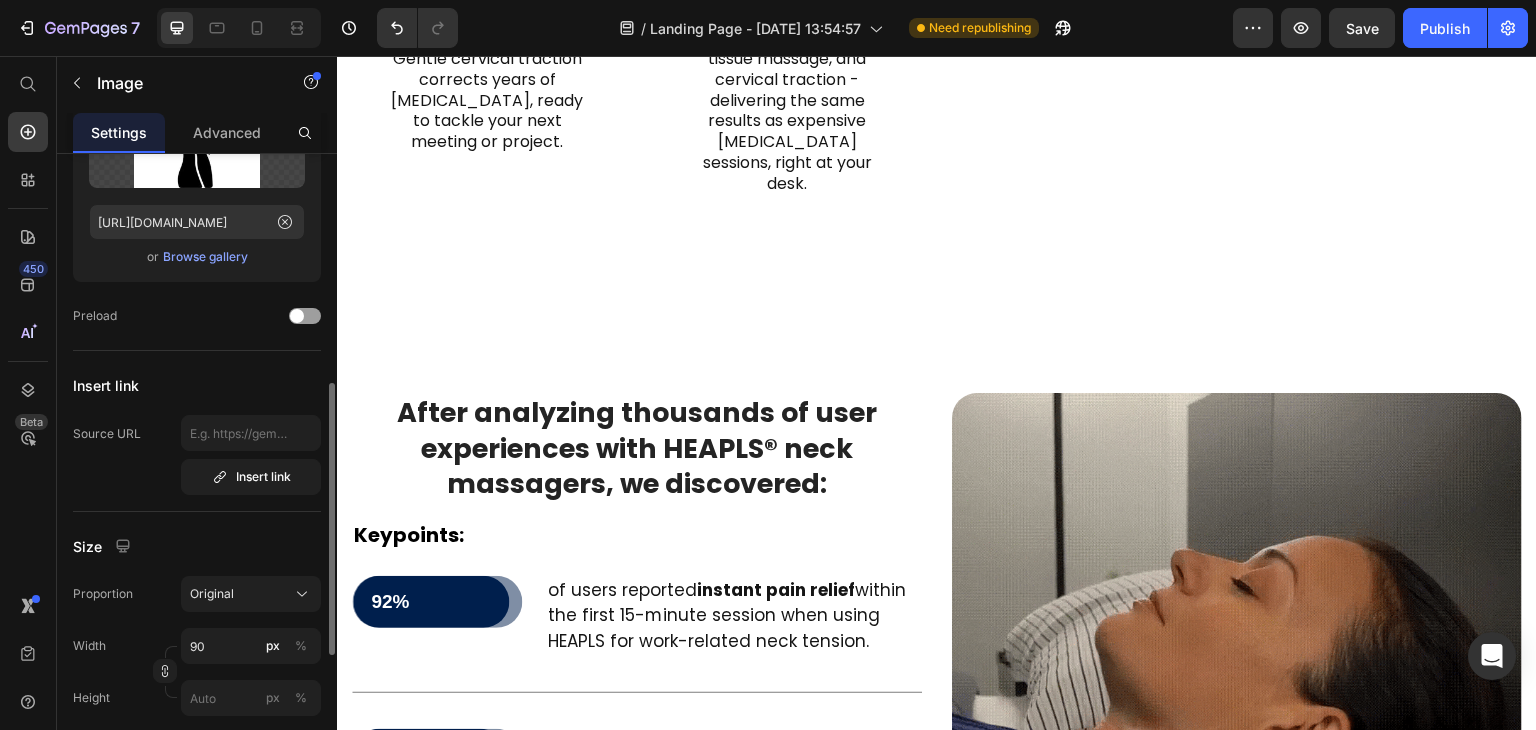 scroll, scrollTop: 400, scrollLeft: 0, axis: vertical 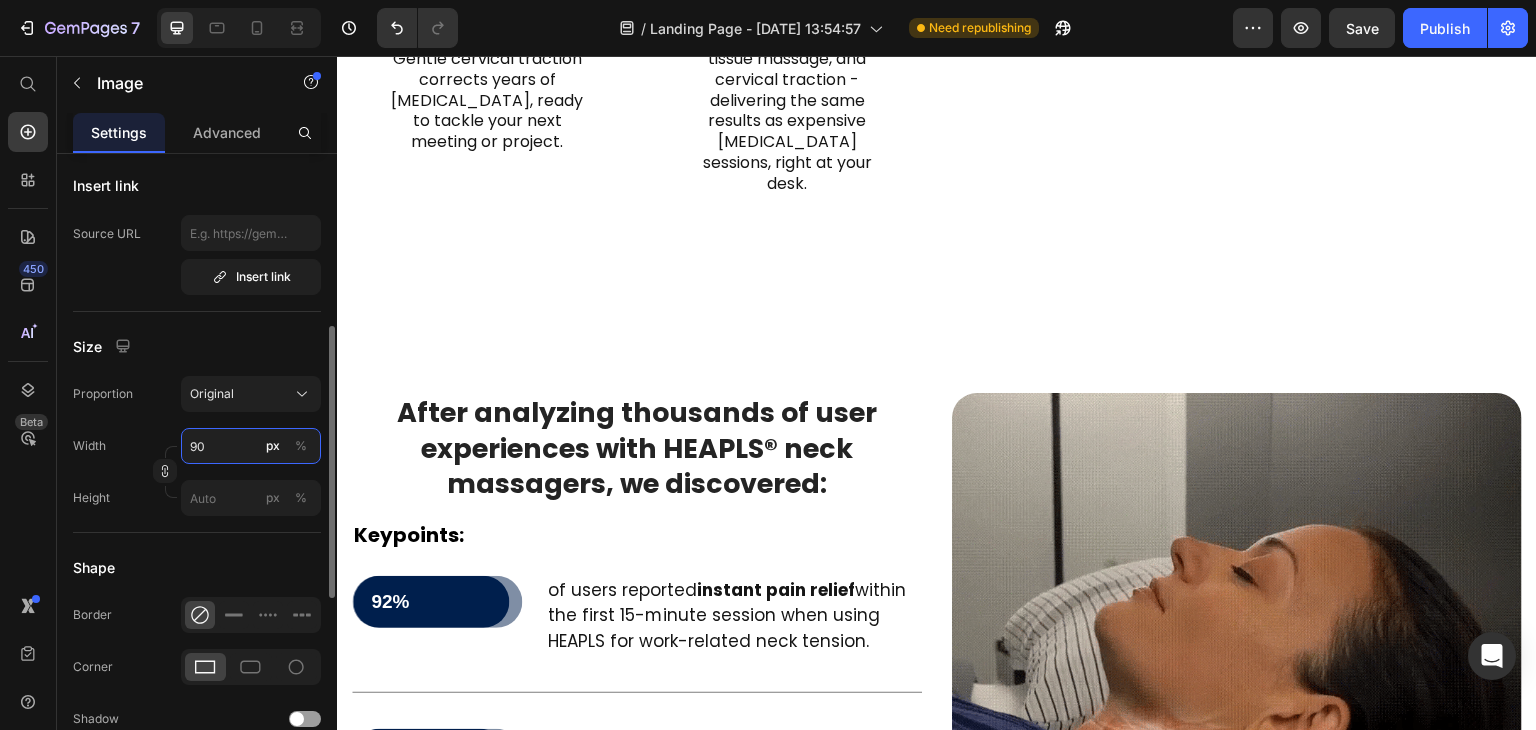 click on "90" at bounding box center (251, 446) 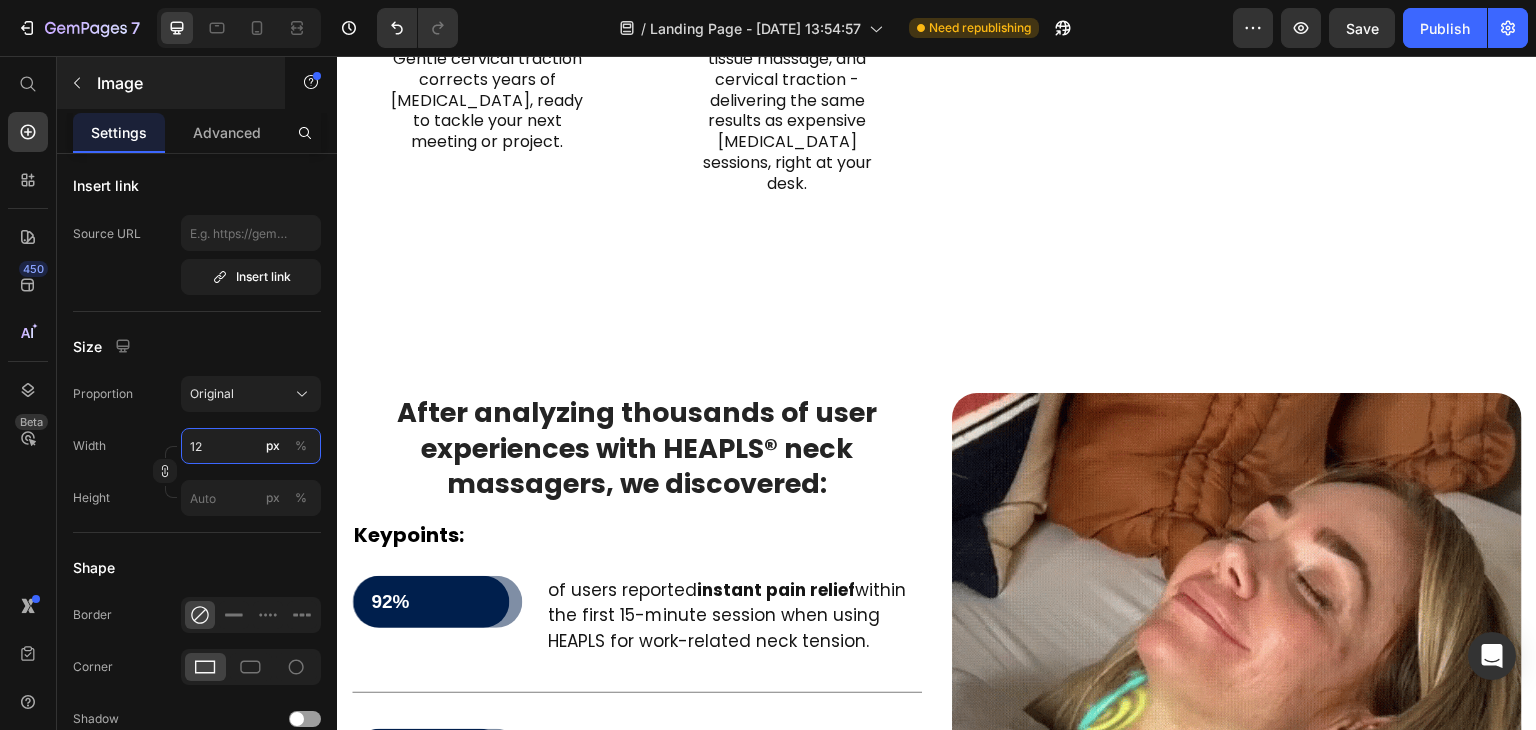 type on "120" 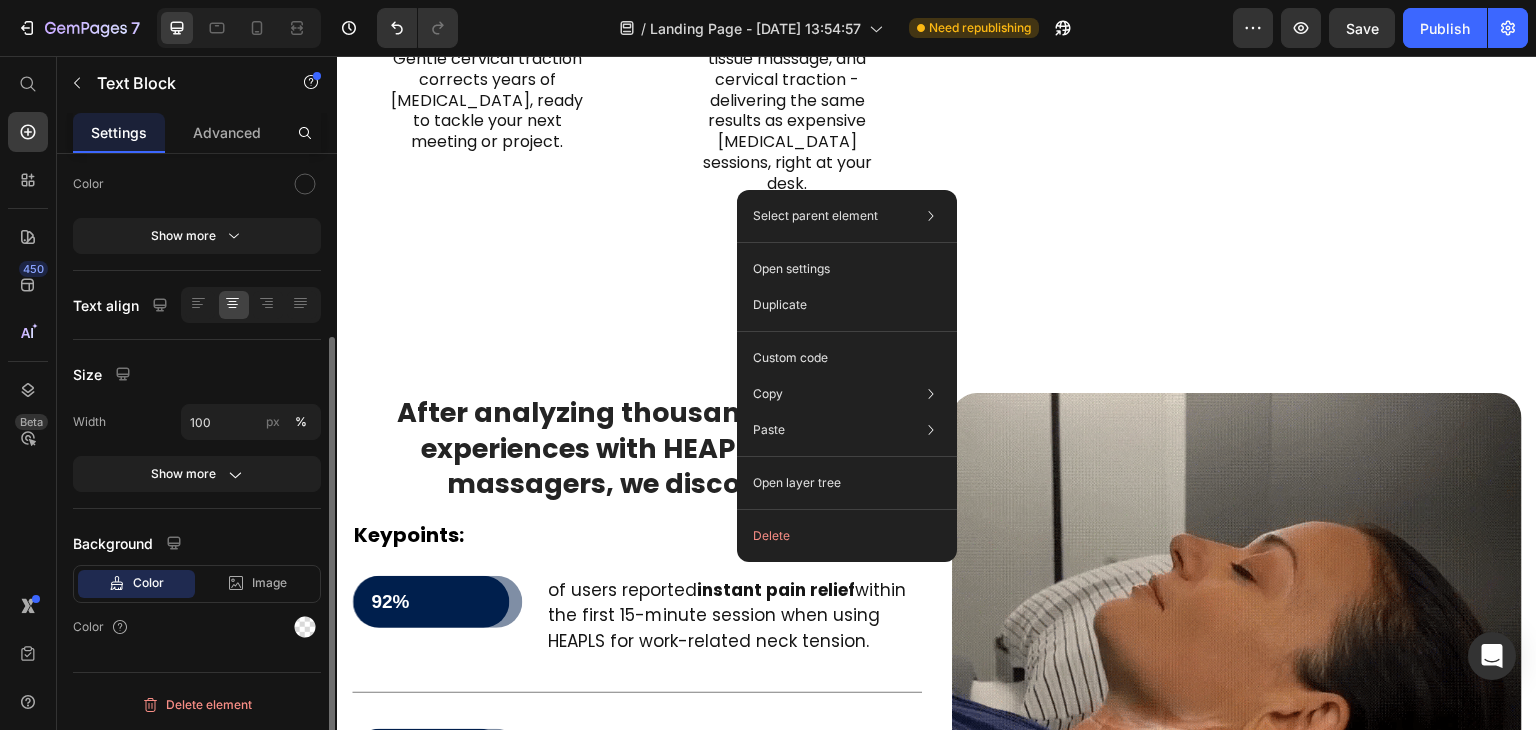 scroll, scrollTop: 0, scrollLeft: 0, axis: both 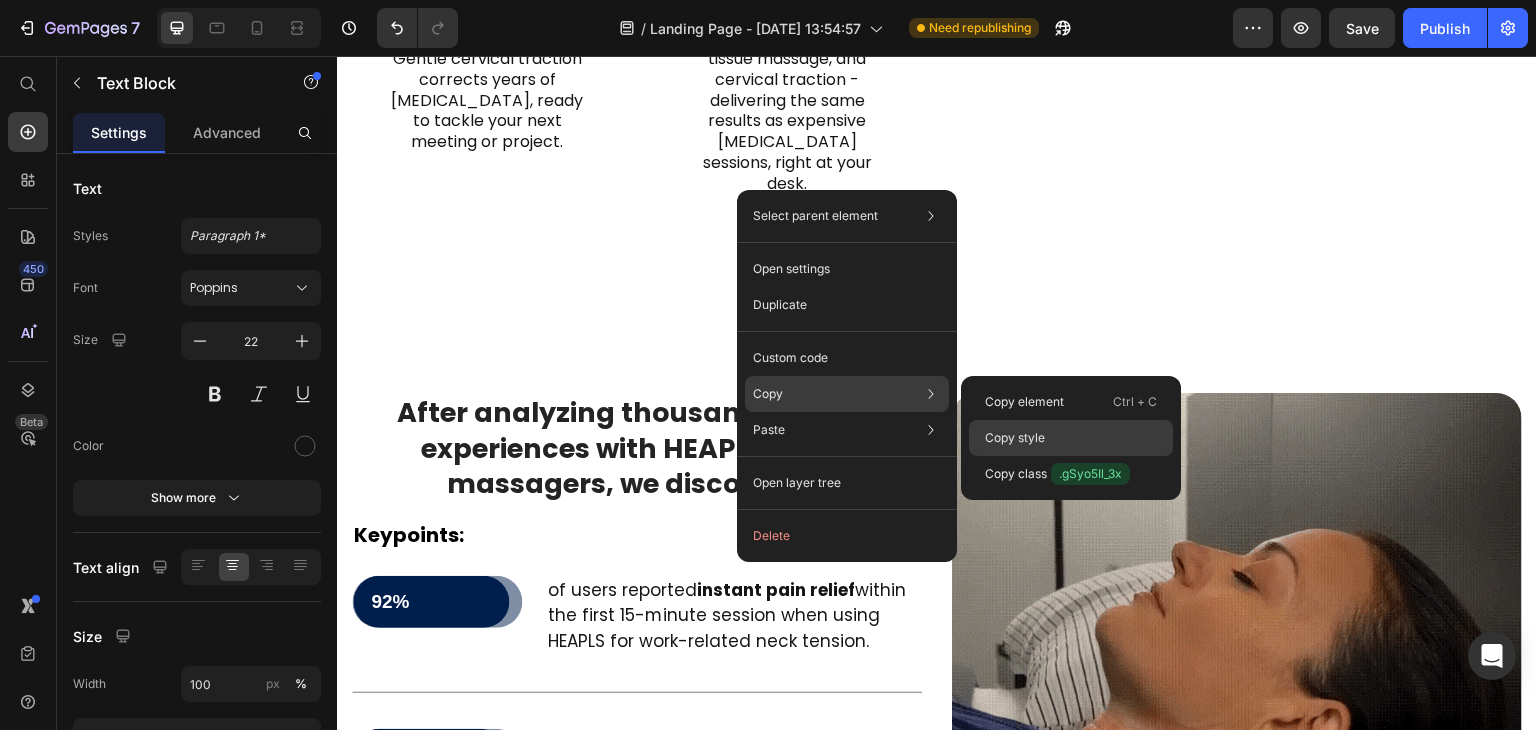 drag, startPoint x: 991, startPoint y: 423, endPoint x: 716, endPoint y: 416, distance: 275.08908 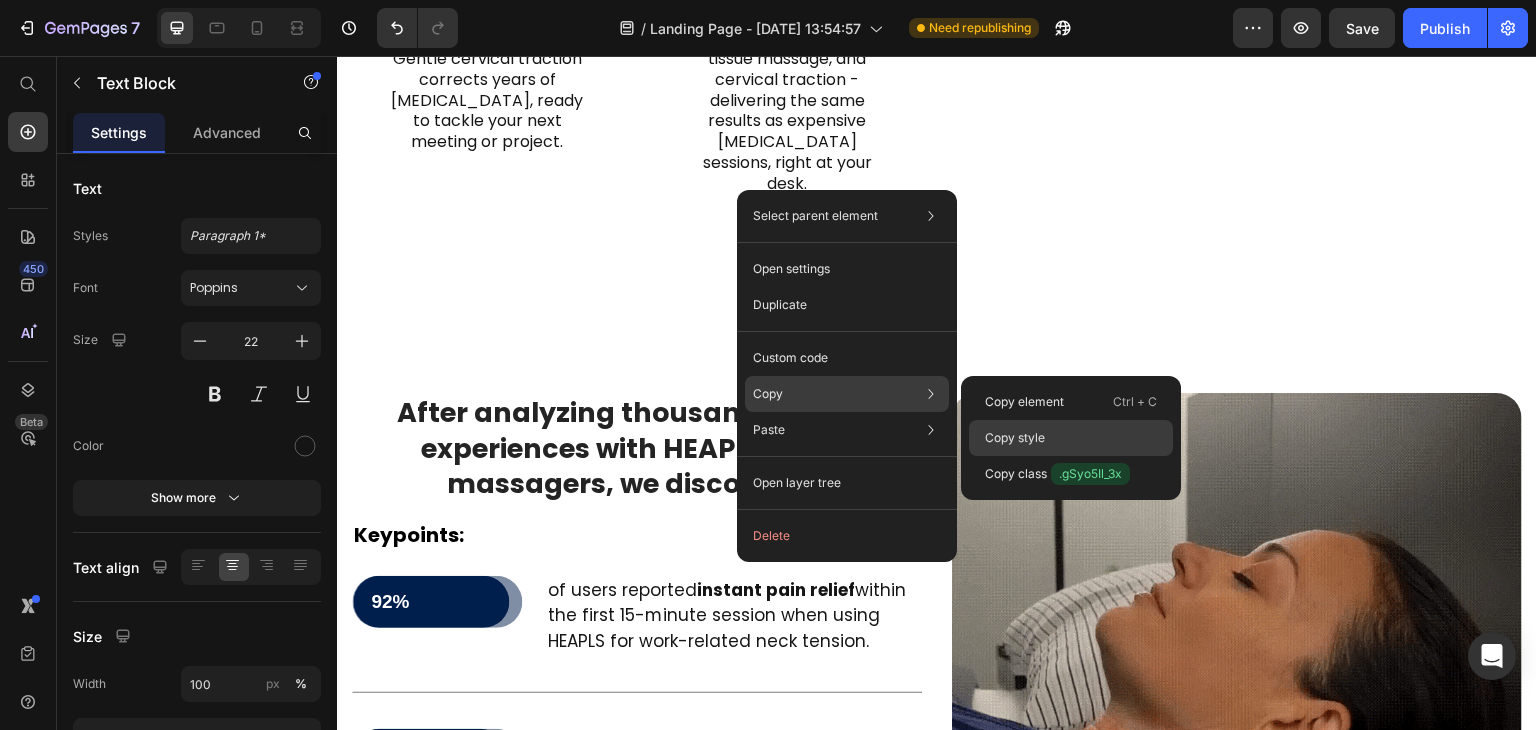 click on "Copy style" 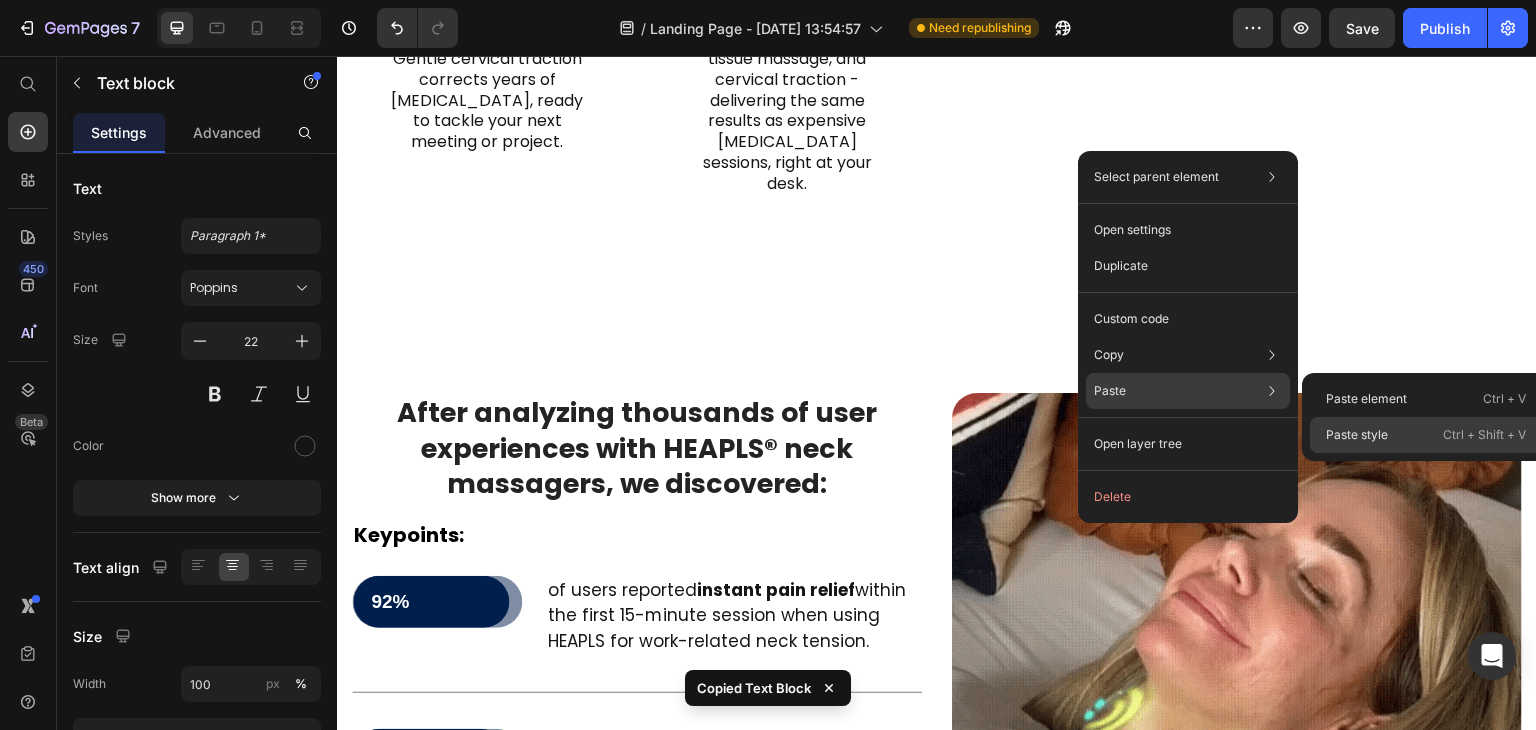 click on "Paste style" at bounding box center [1357, 435] 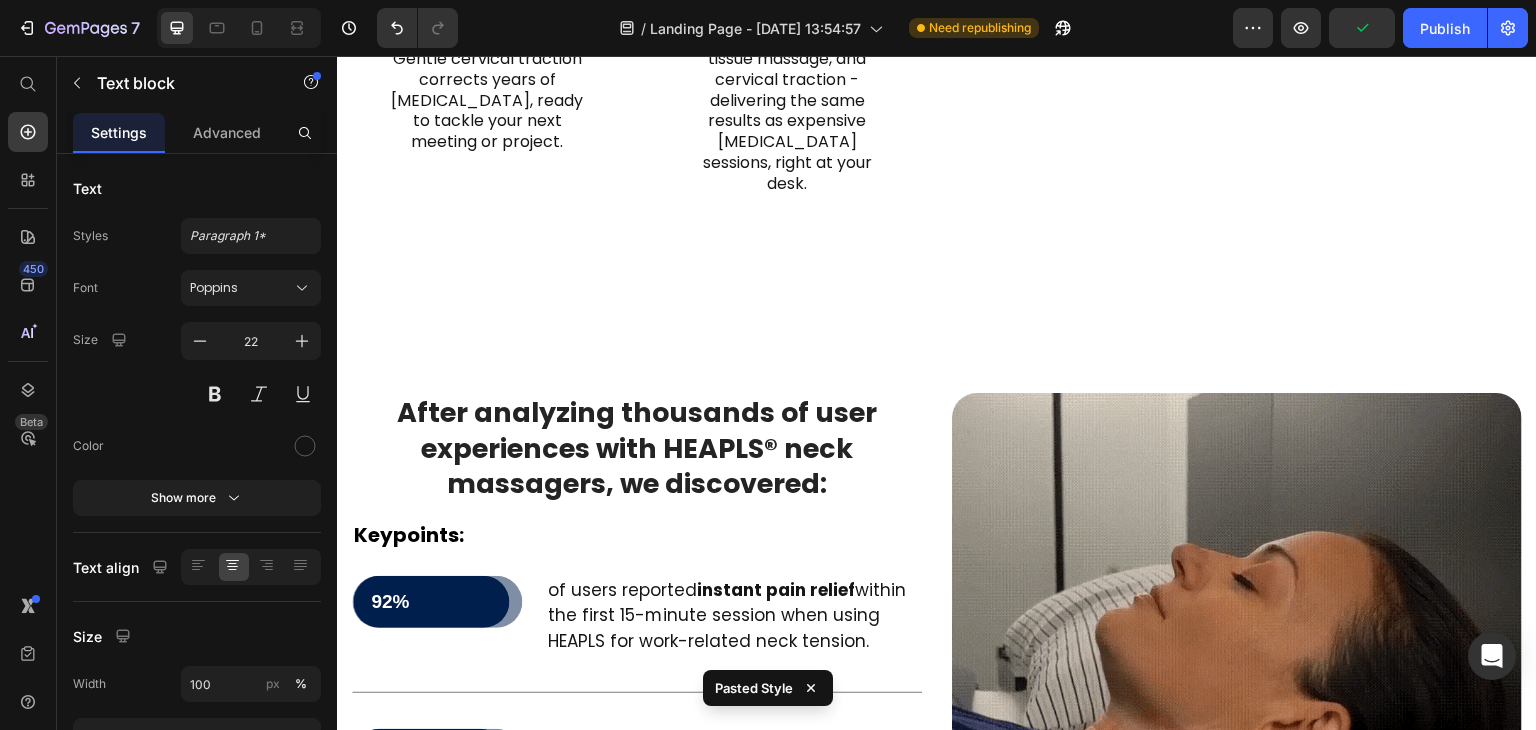 click at bounding box center (1087, -112) 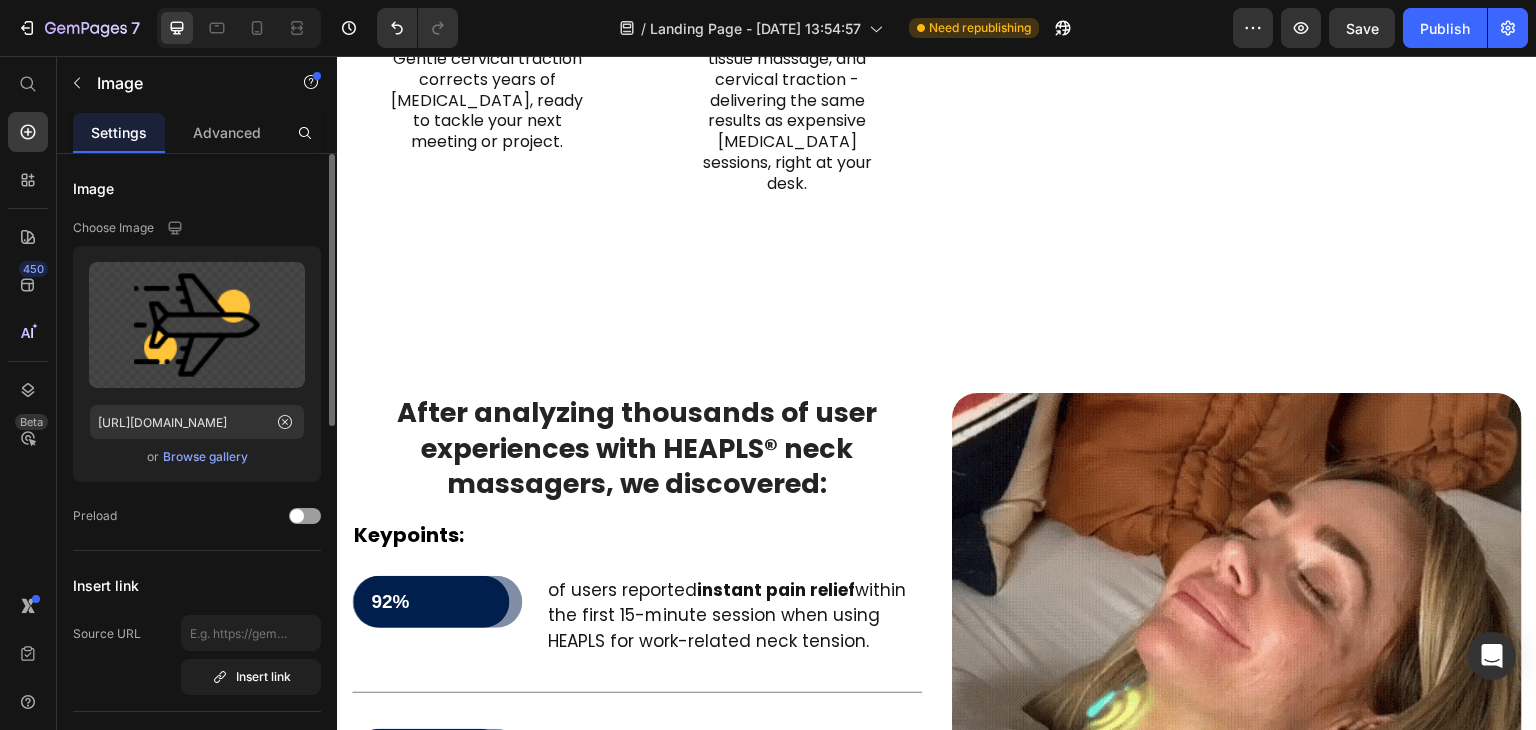 click on "Browse gallery" at bounding box center [205, 457] 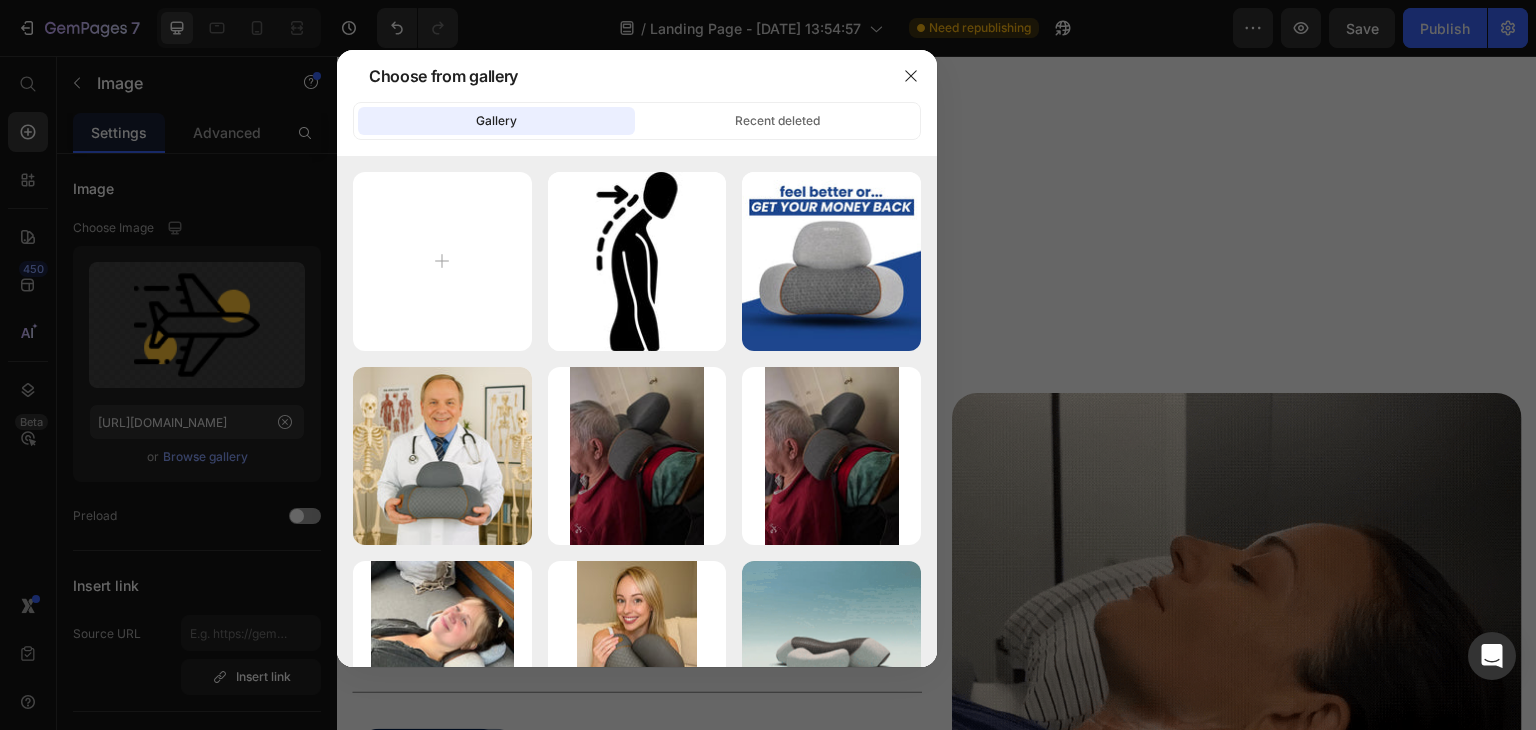 type on "C:\fakepath\imgi_96_17_204bcbd2-7251-46c3-a875-4b9261f49aef.png" 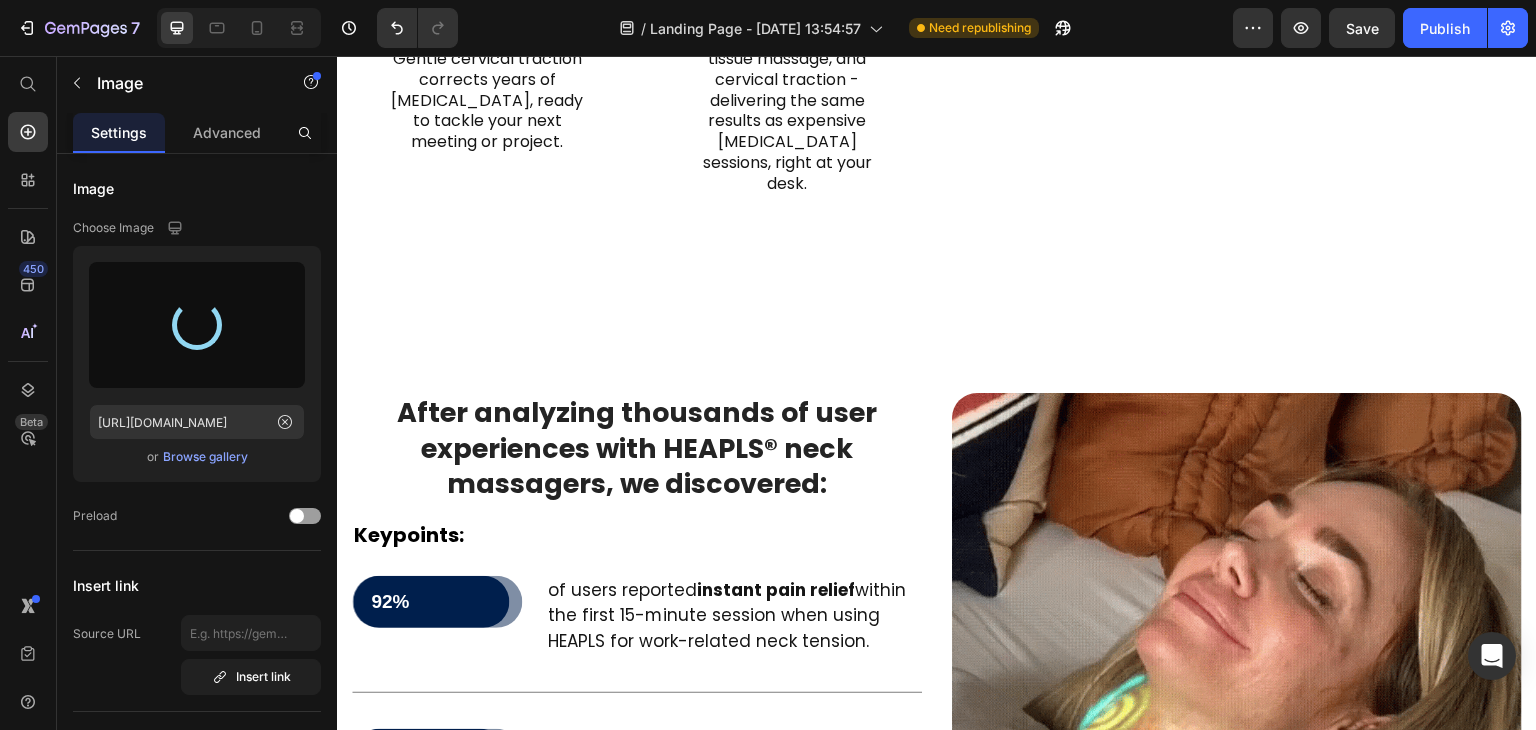 type on "[URL][DOMAIN_NAME]" 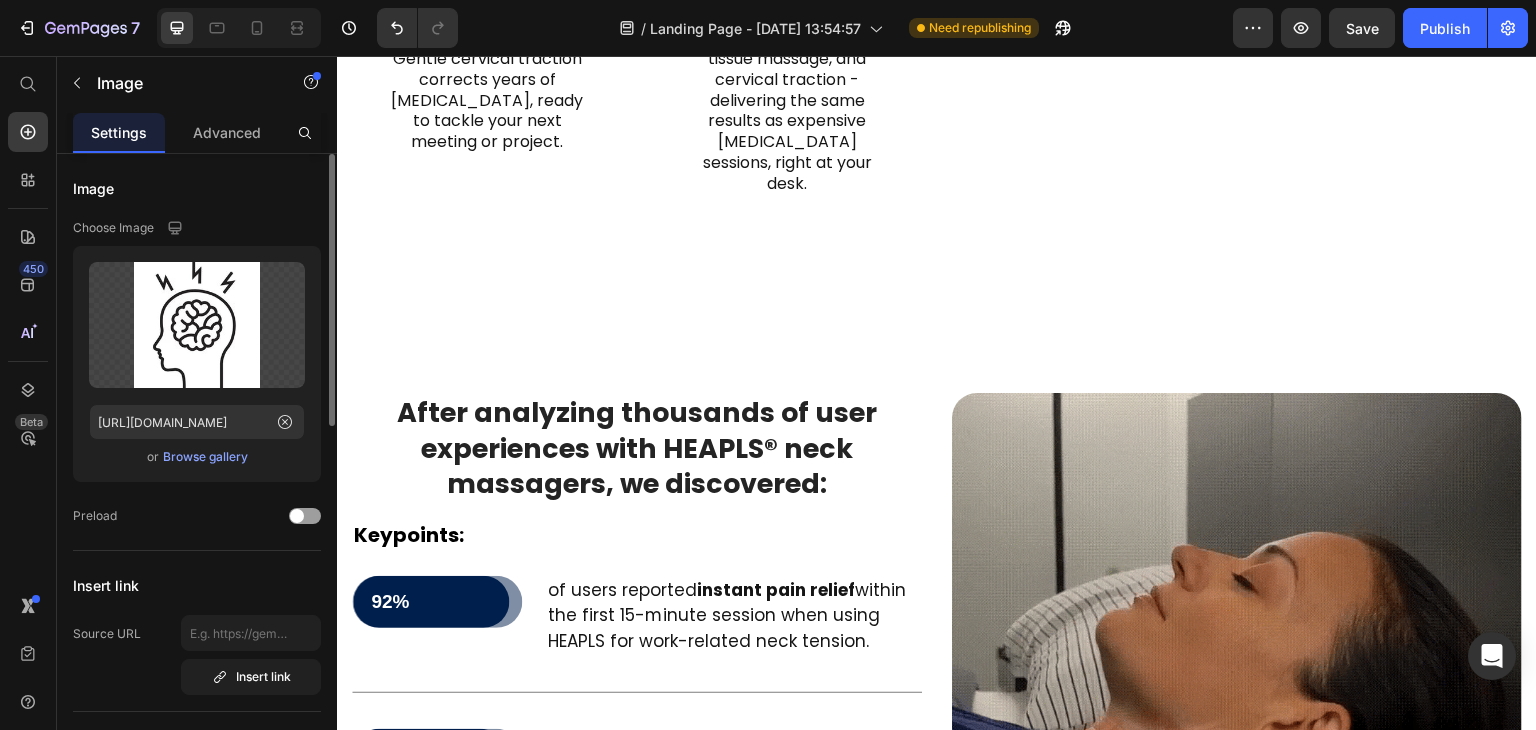 scroll, scrollTop: 200, scrollLeft: 0, axis: vertical 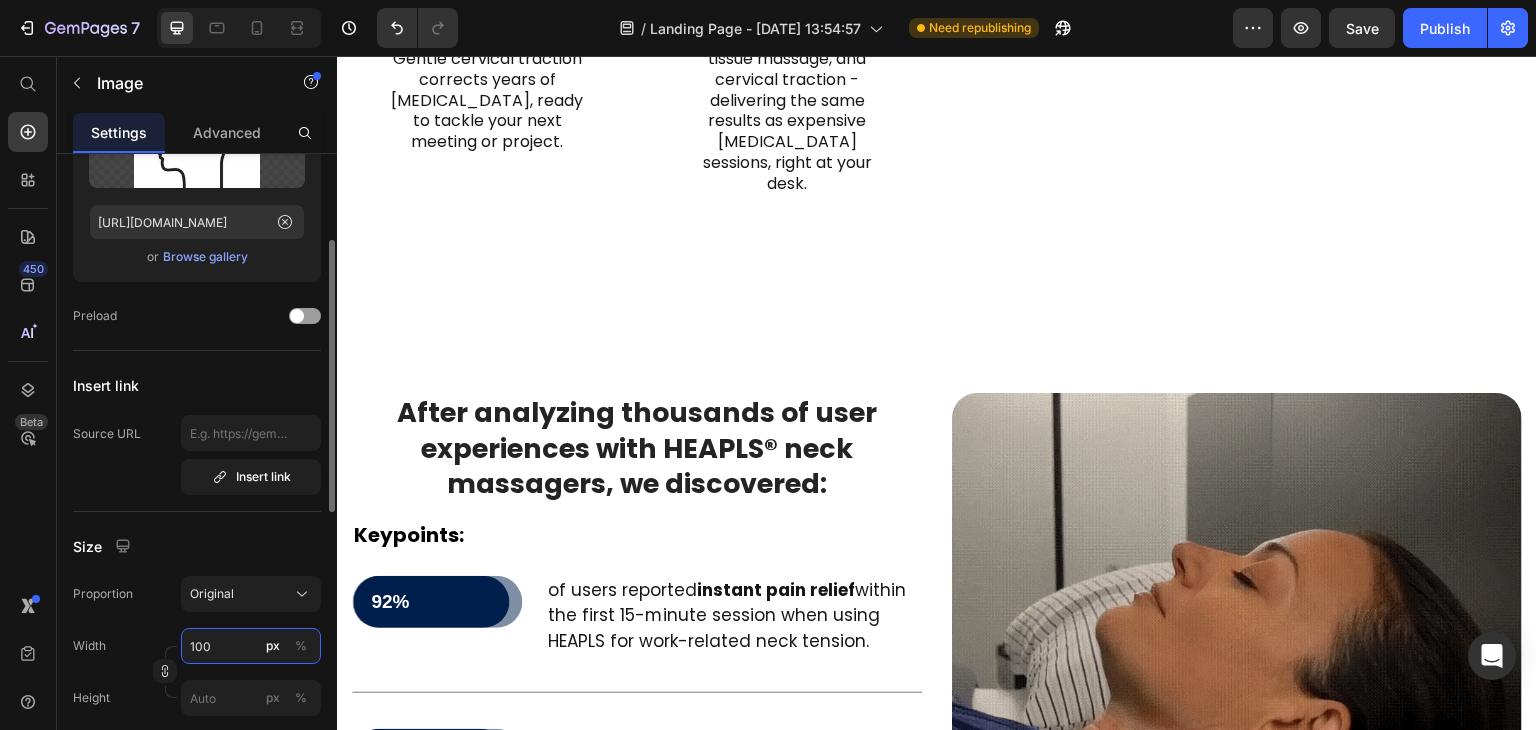 click on "100" at bounding box center (251, 646) 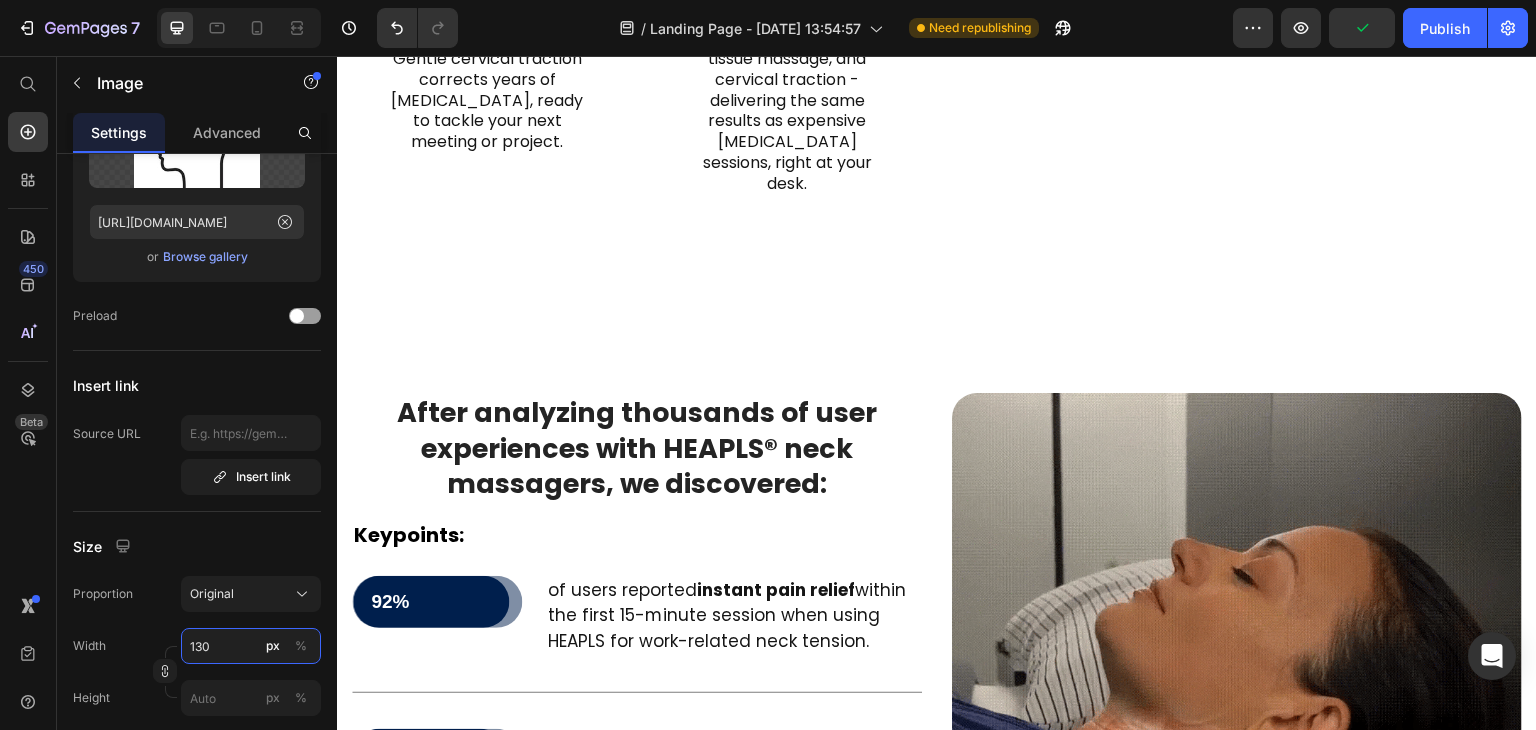 type on "130" 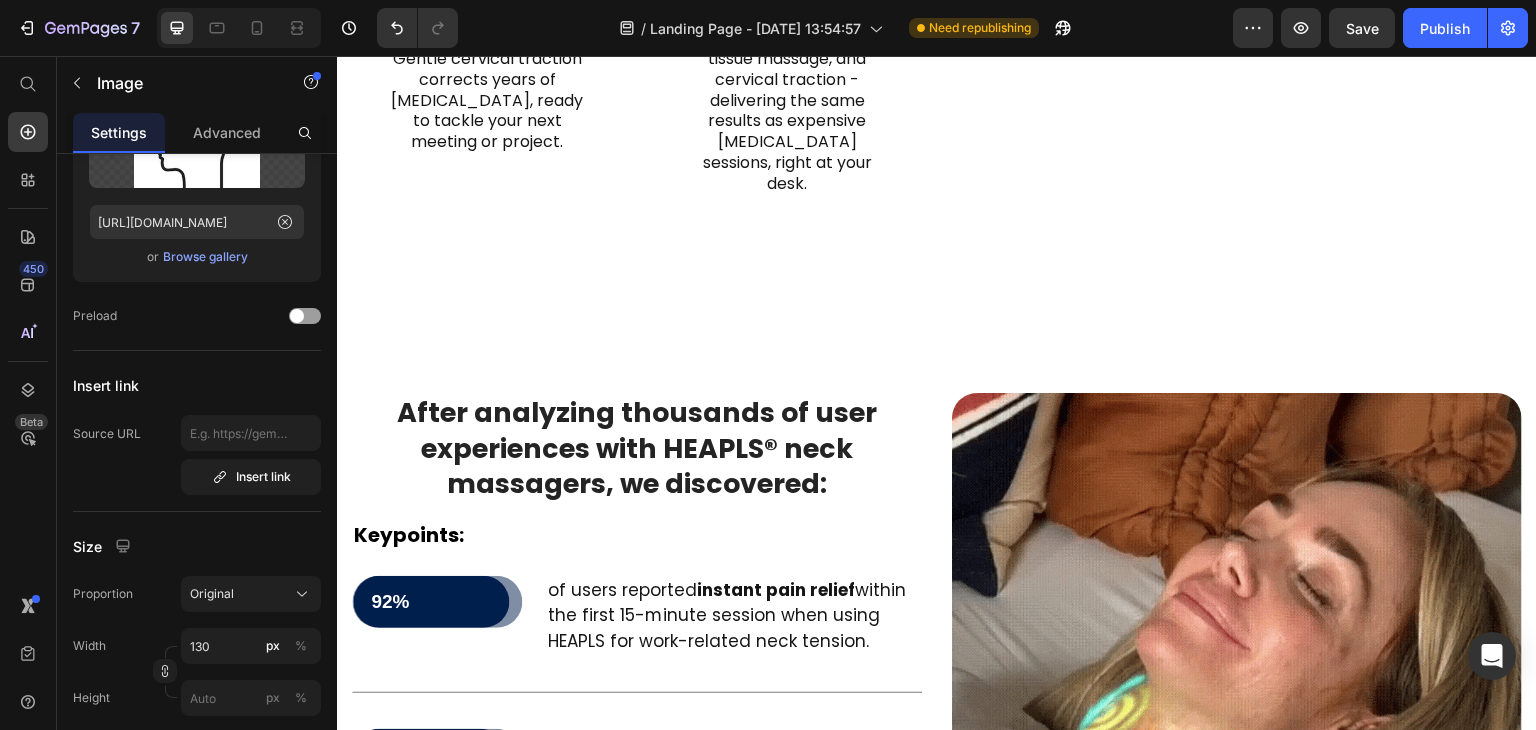 drag, startPoint x: 1072, startPoint y: 534, endPoint x: 1078, endPoint y: 522, distance: 13.416408 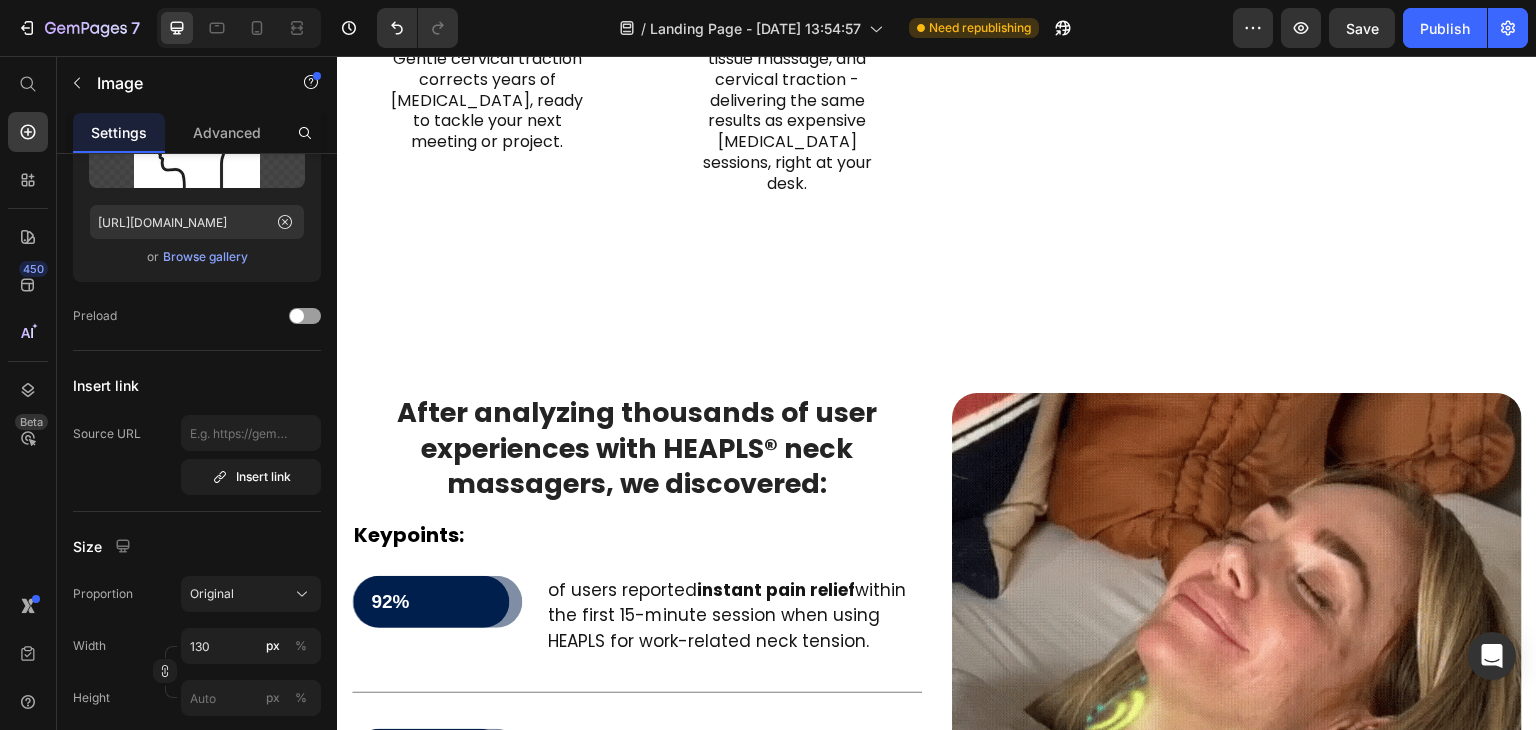 click at bounding box center [1087, -95] 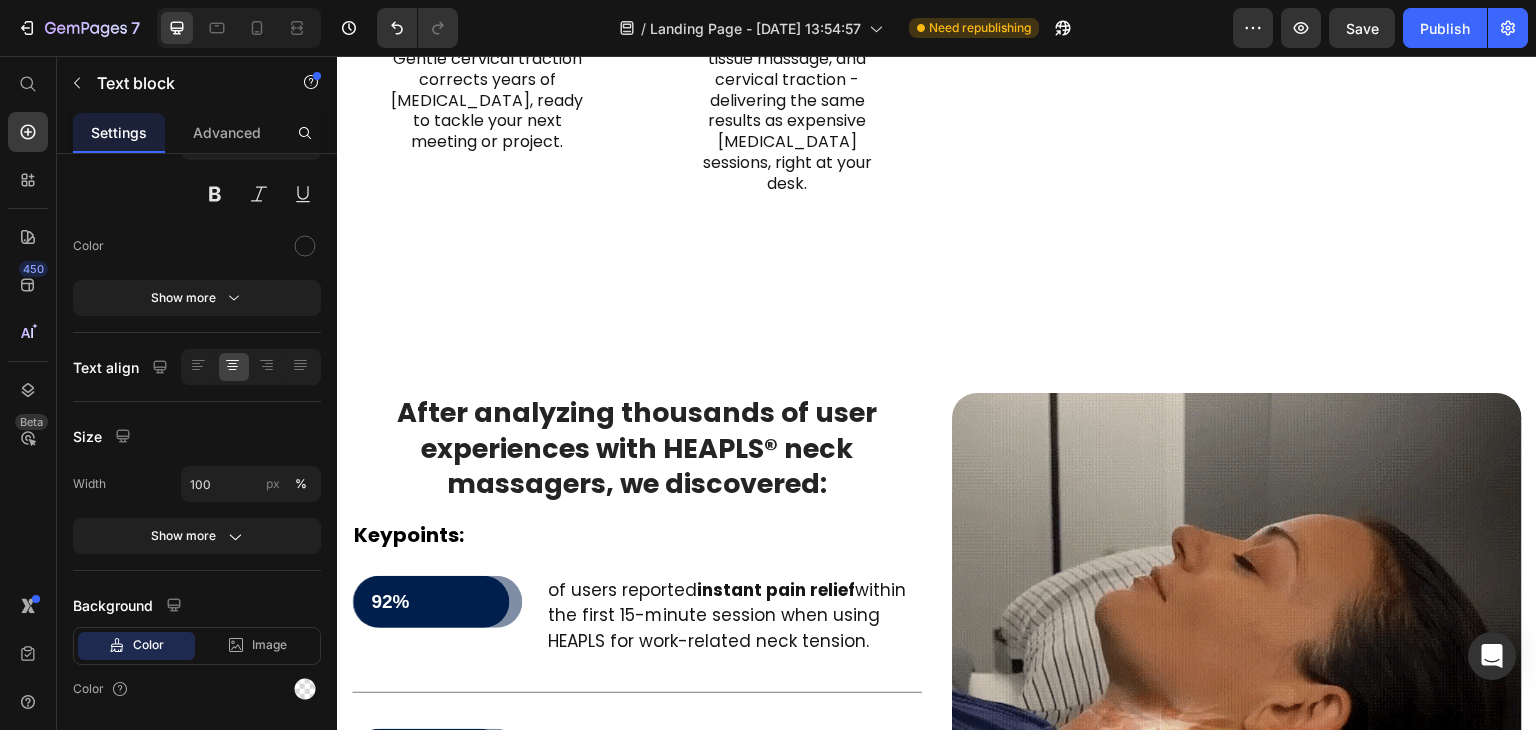 click on "EXPRESS DELIVERY" at bounding box center (1087, -76) 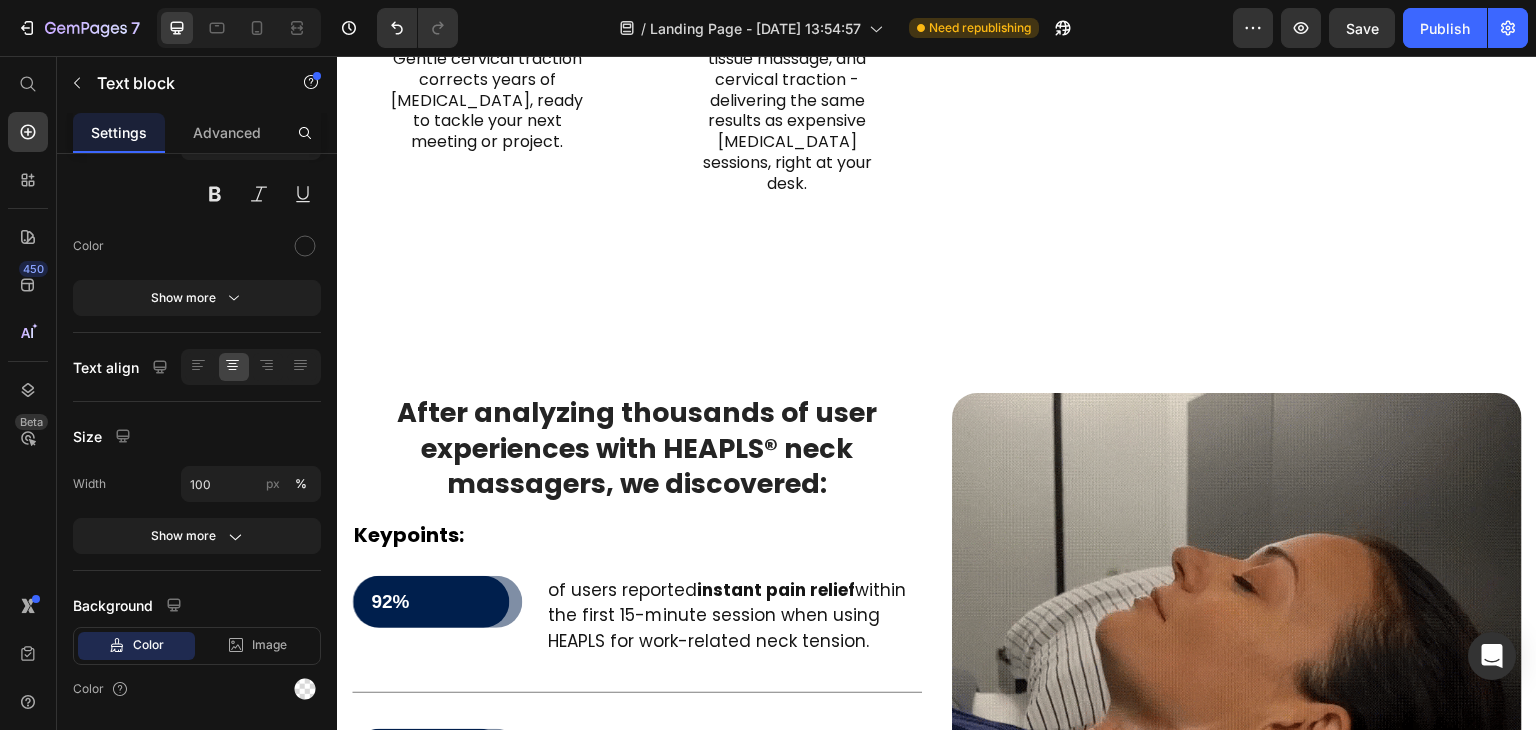 scroll, scrollTop: 0, scrollLeft: 0, axis: both 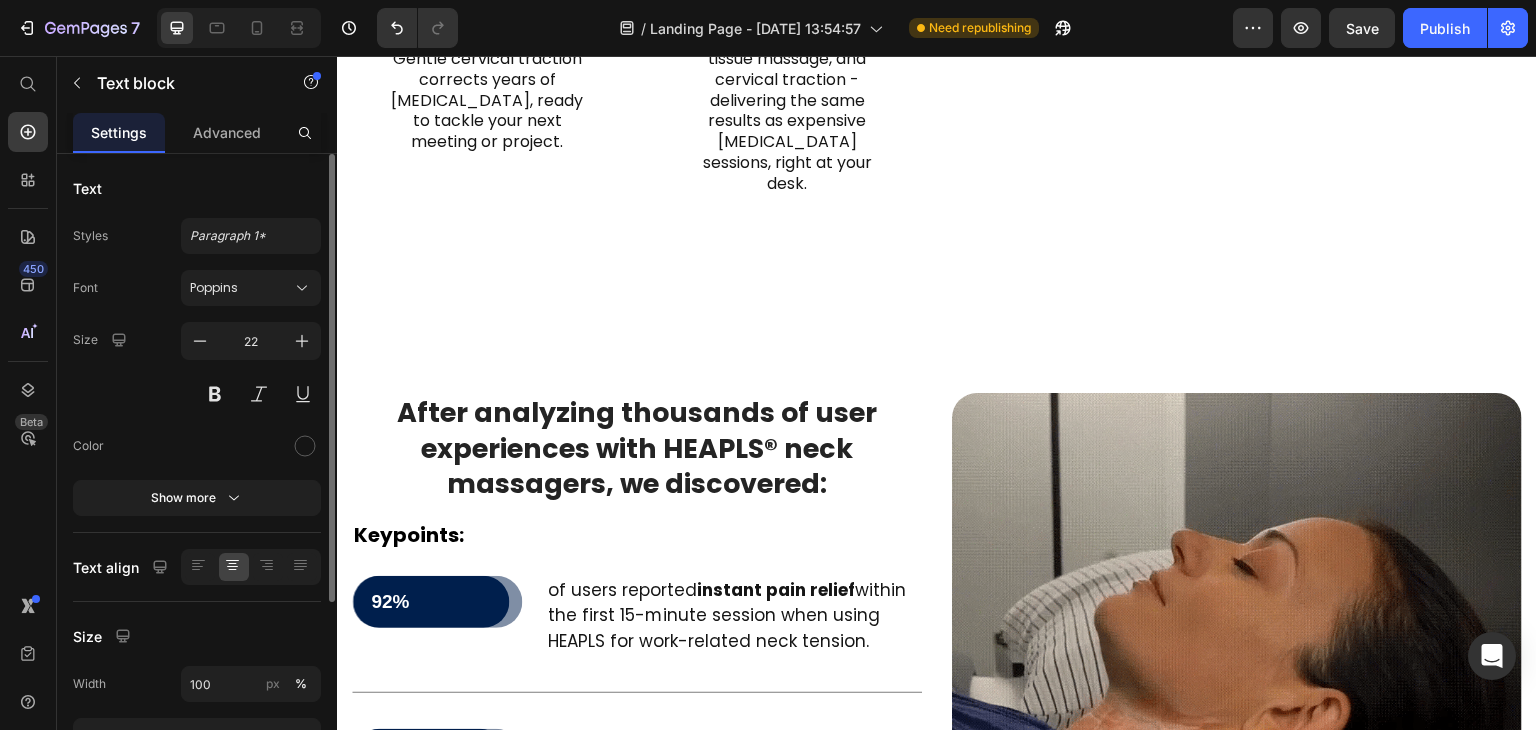 click on "EXPRESS DELIVERY" at bounding box center (1087, -76) 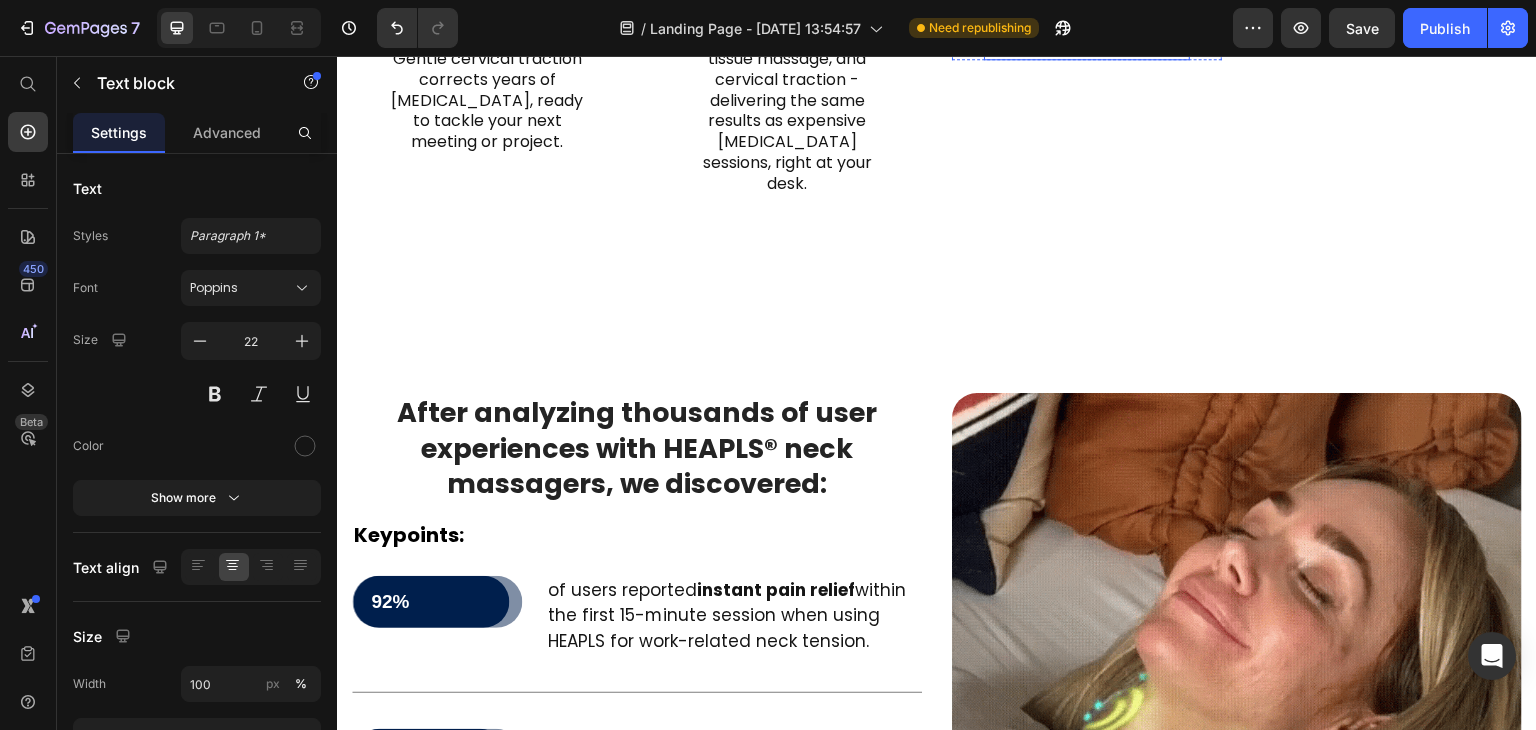 click on "An Express-Parcel will reach its destination before 17.00 the next working day." at bounding box center (1087, 16) 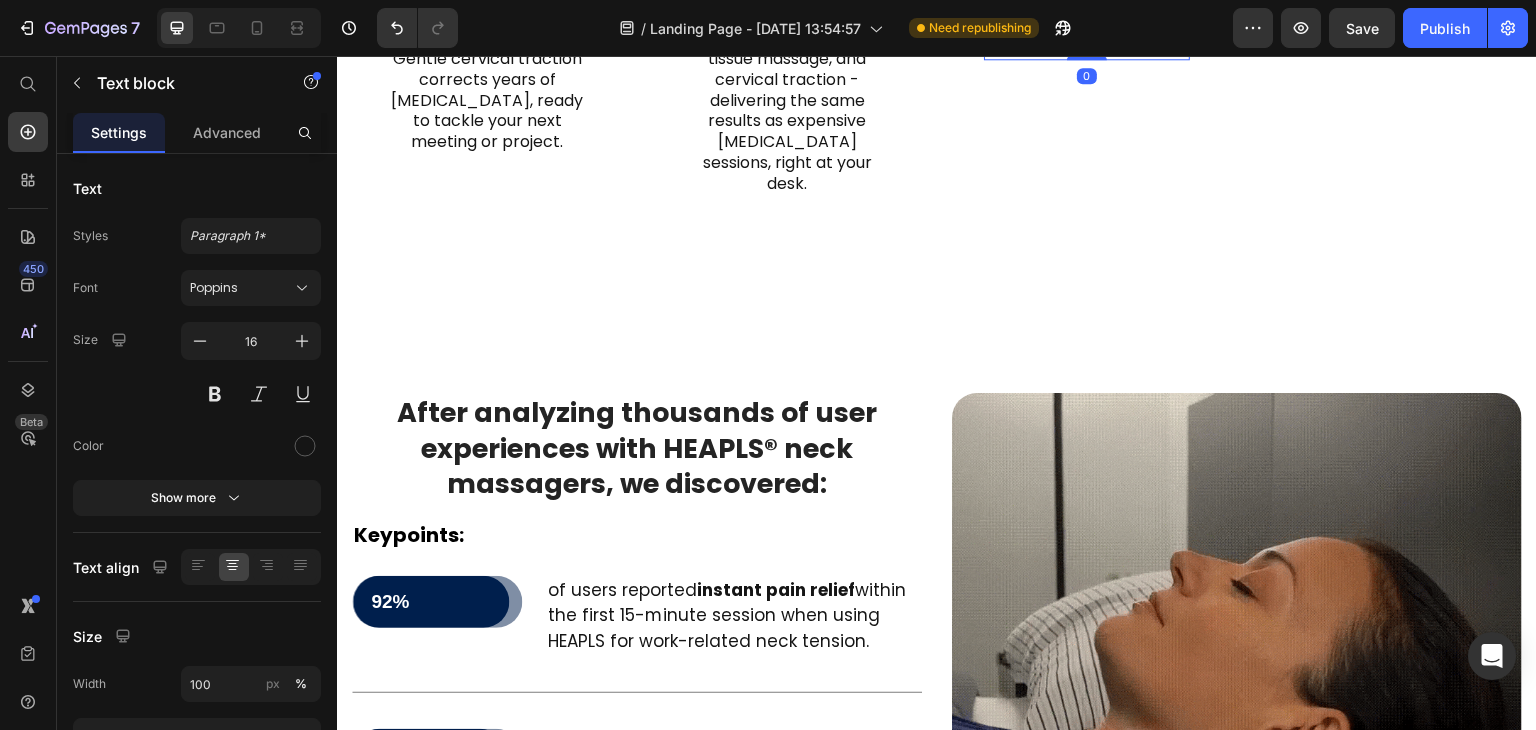 click on "An Express-Parcel will reach its destination before 17.00 the next working day." at bounding box center (1087, 16) 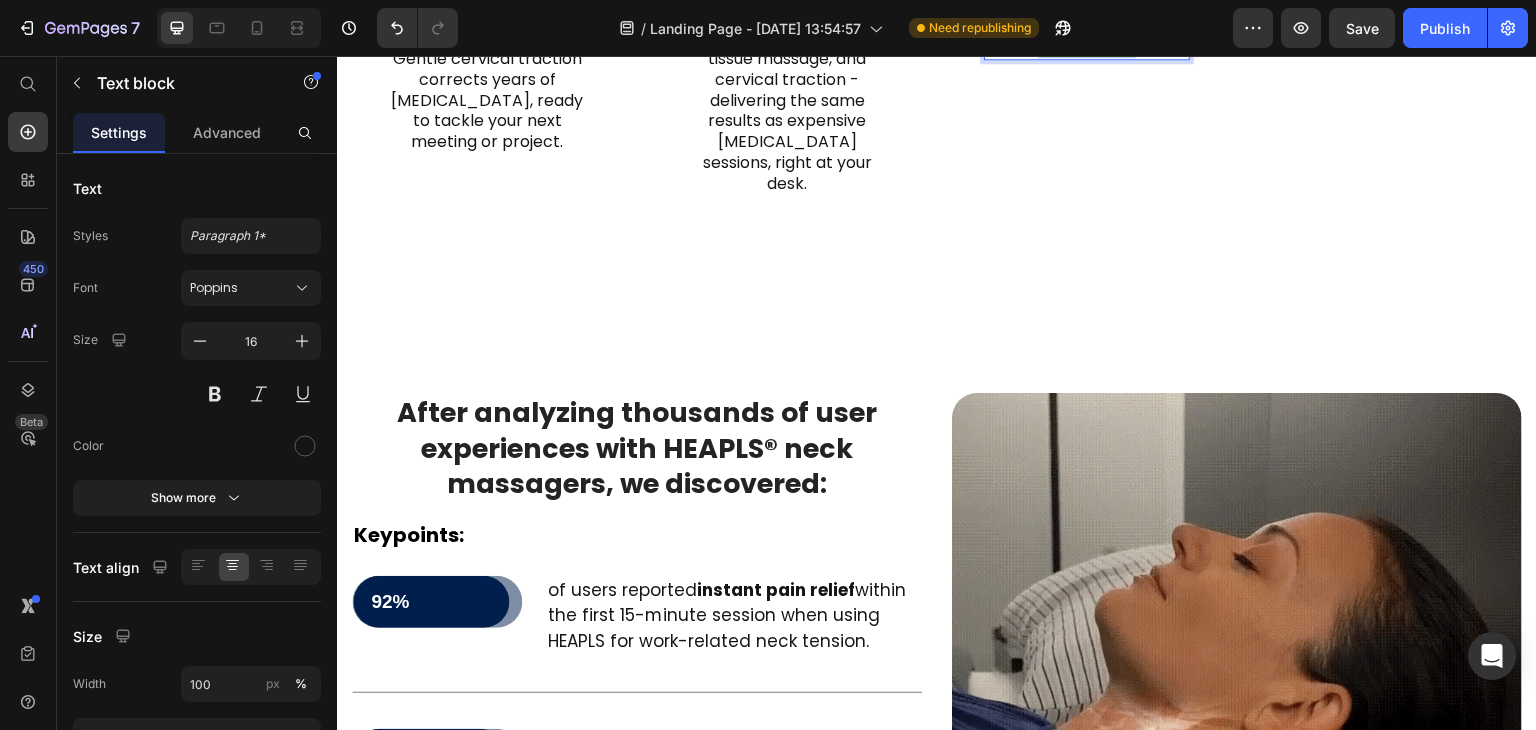 click on "An Express-Parcel will reach its destination before 17.00 the next working day." at bounding box center [1087, 16] 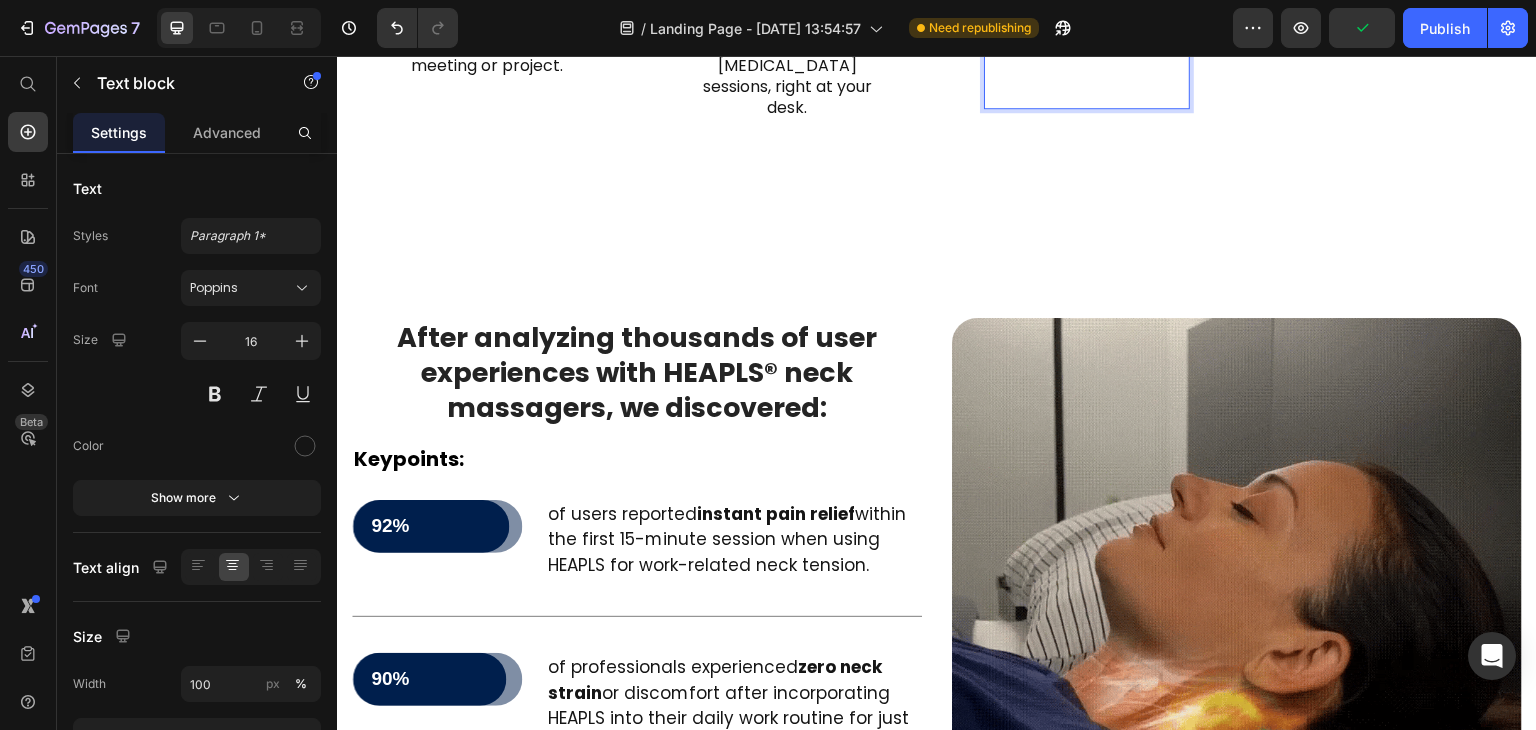 scroll, scrollTop: 3400, scrollLeft: 0, axis: vertical 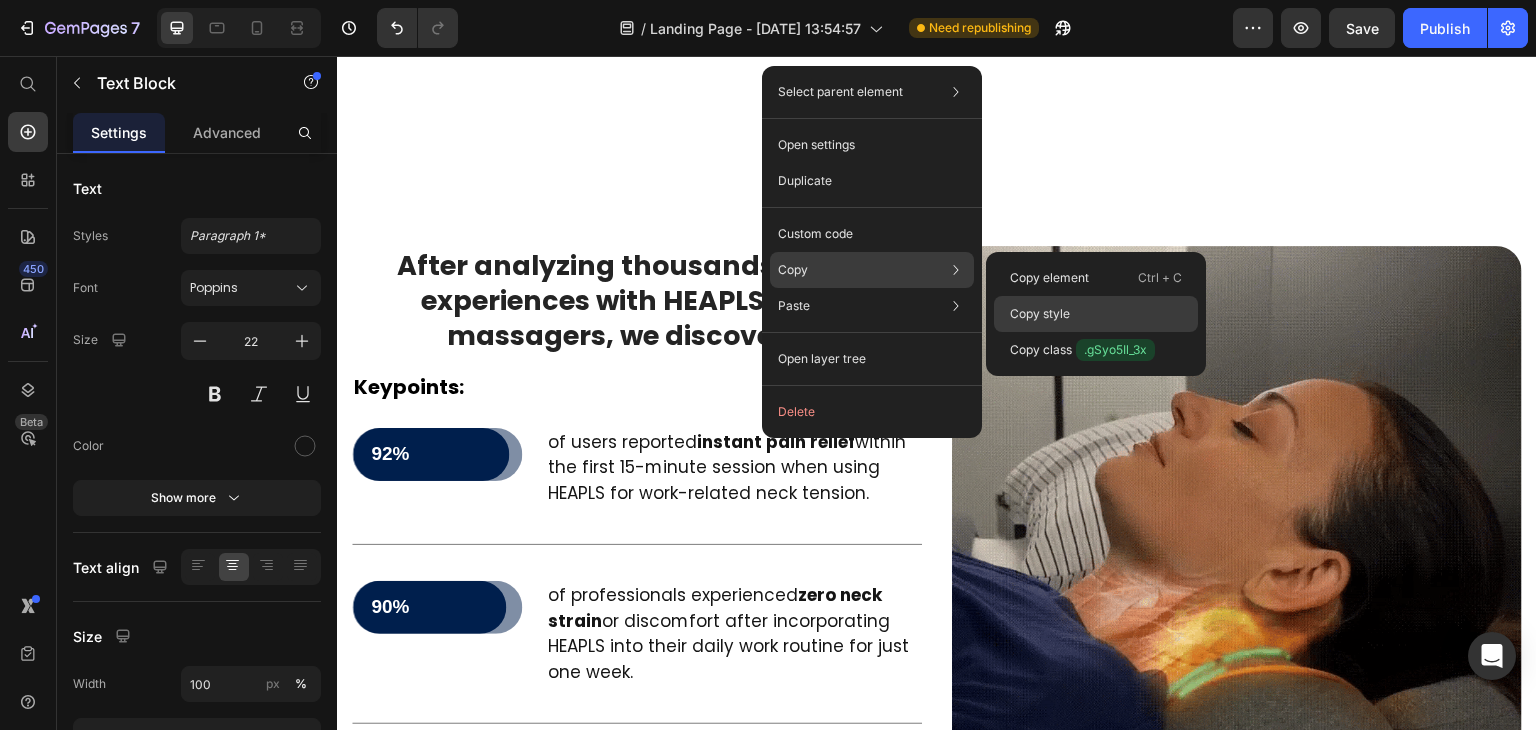 click on "Copy style" 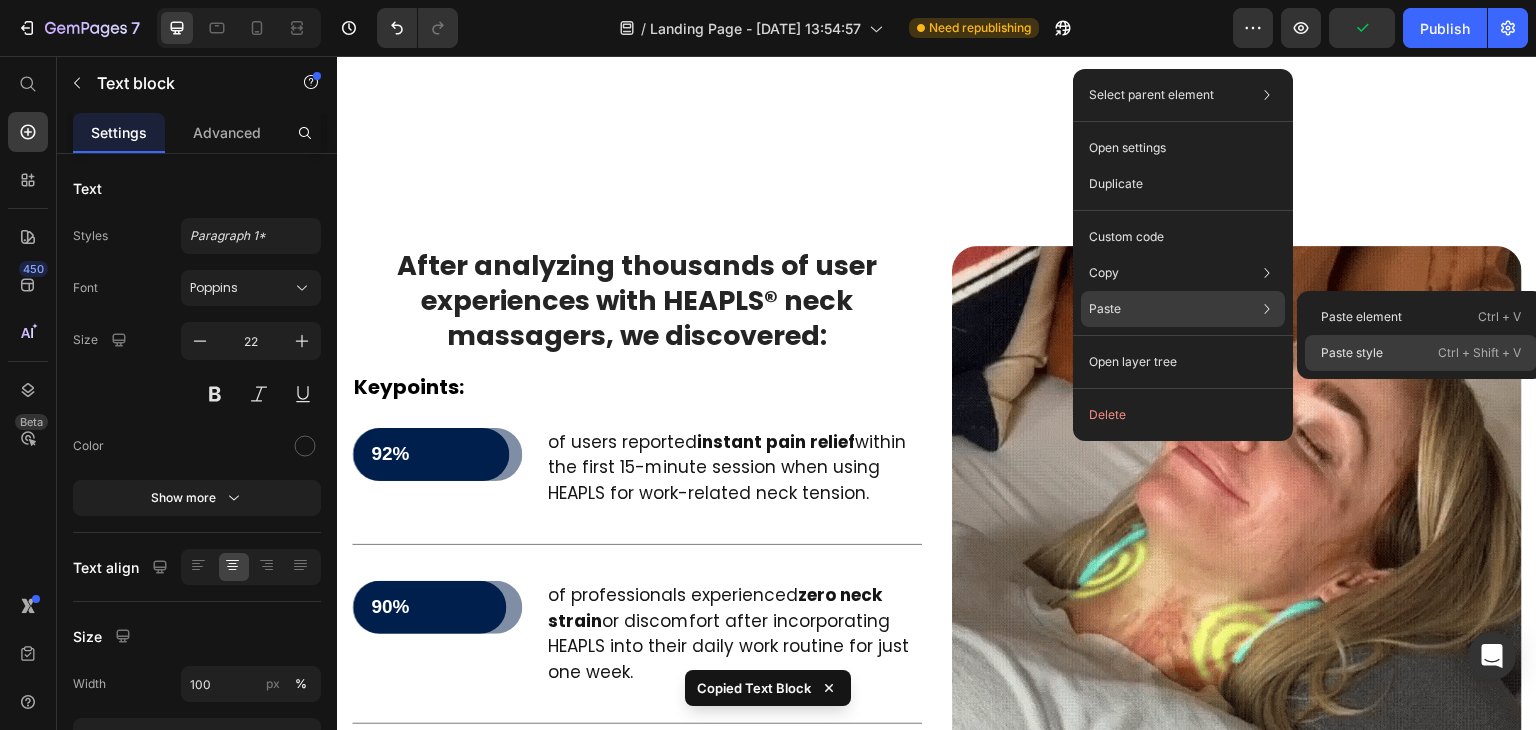 click on "Paste style  Ctrl + Shift + V" 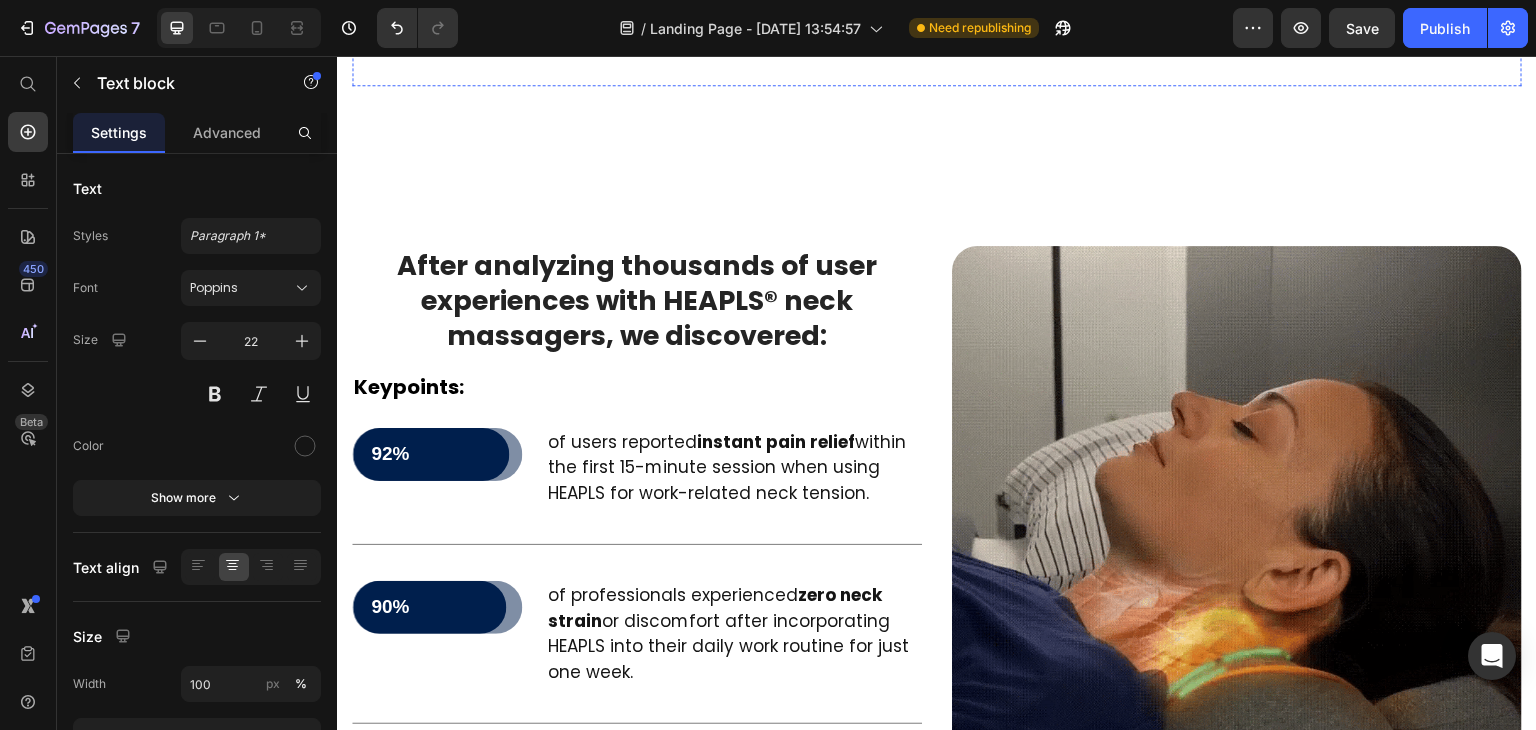 click at bounding box center [1387, -260] 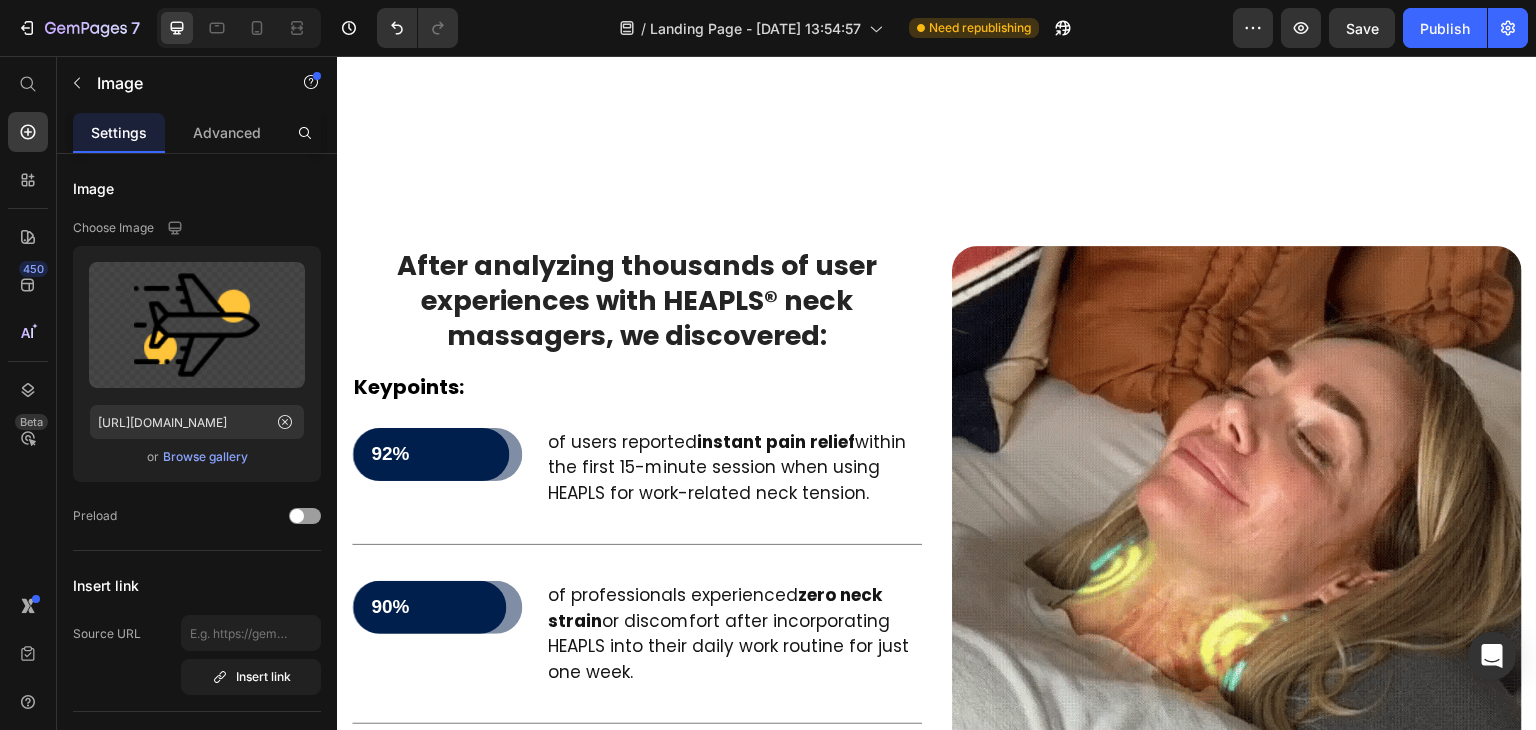 click at bounding box center [1387, -260] 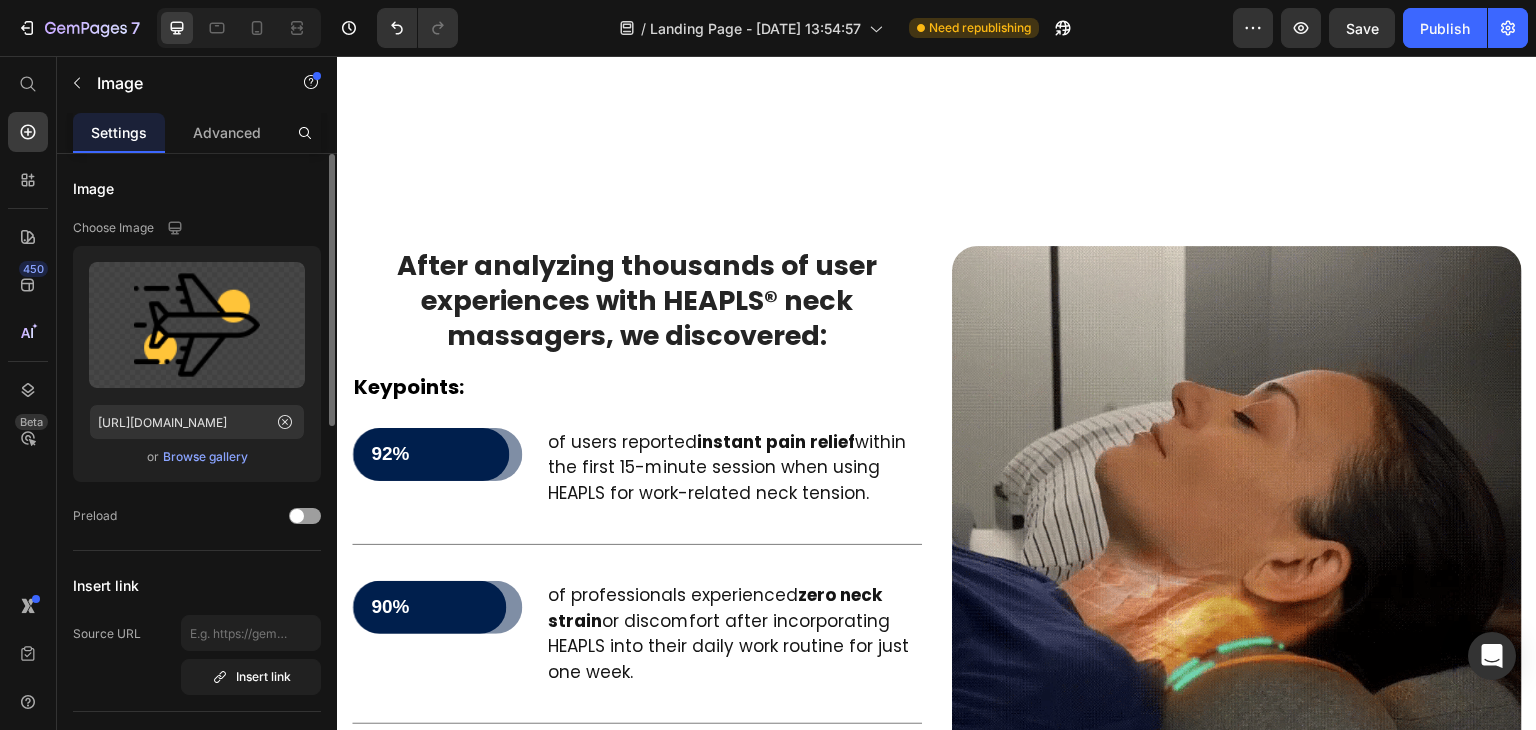 click on "Browse gallery" at bounding box center (205, 457) 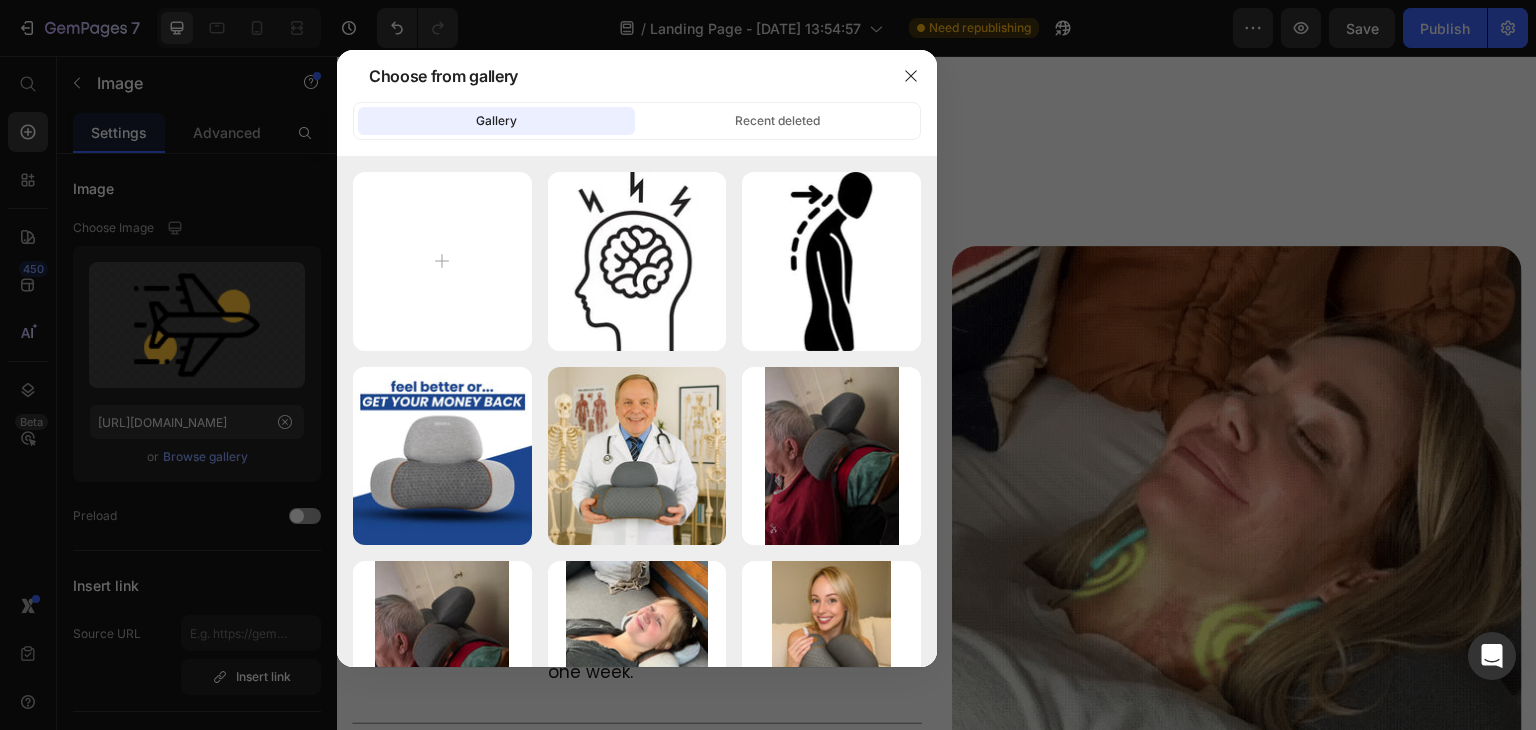 type on "C:\fakepath\imgi_97_19.png" 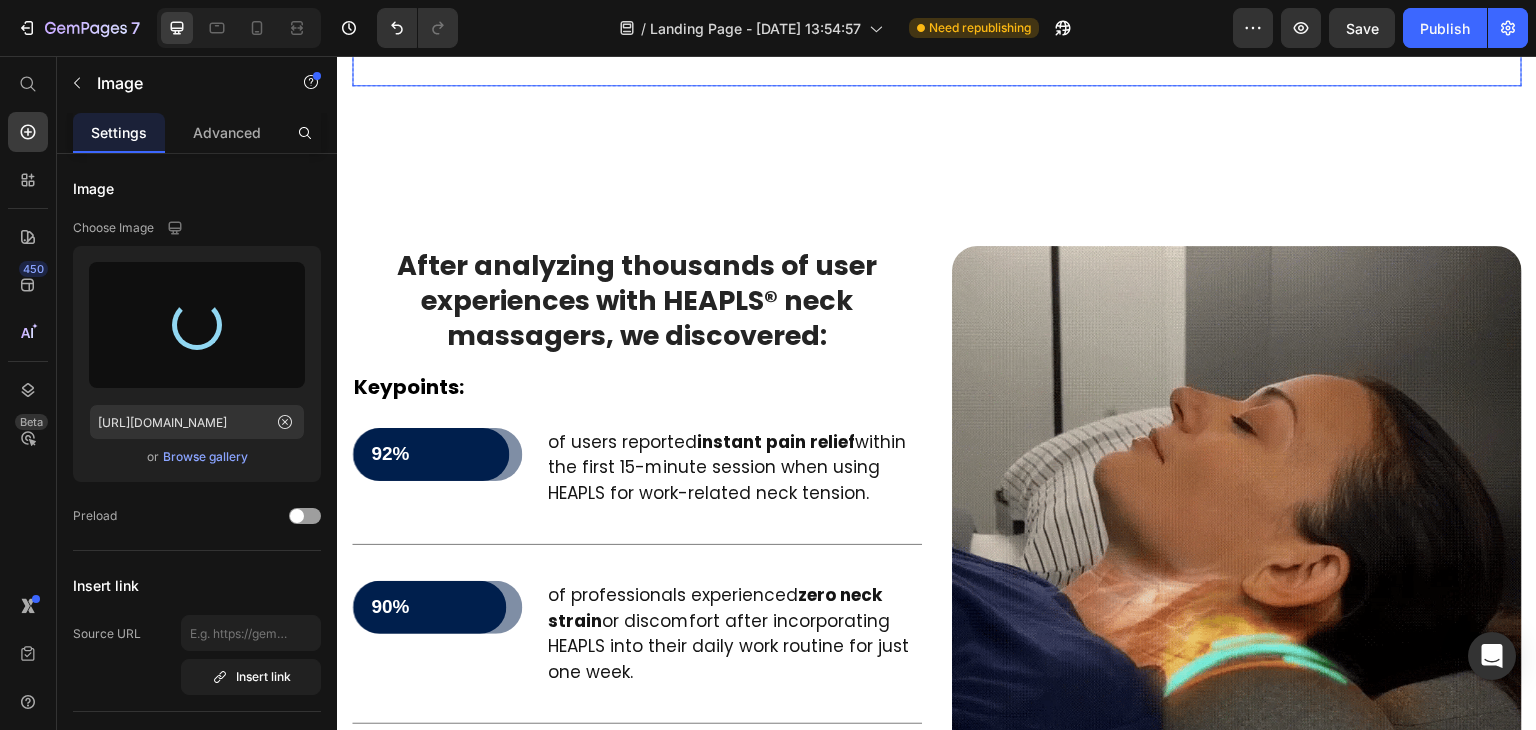 type on "[URL][DOMAIN_NAME]" 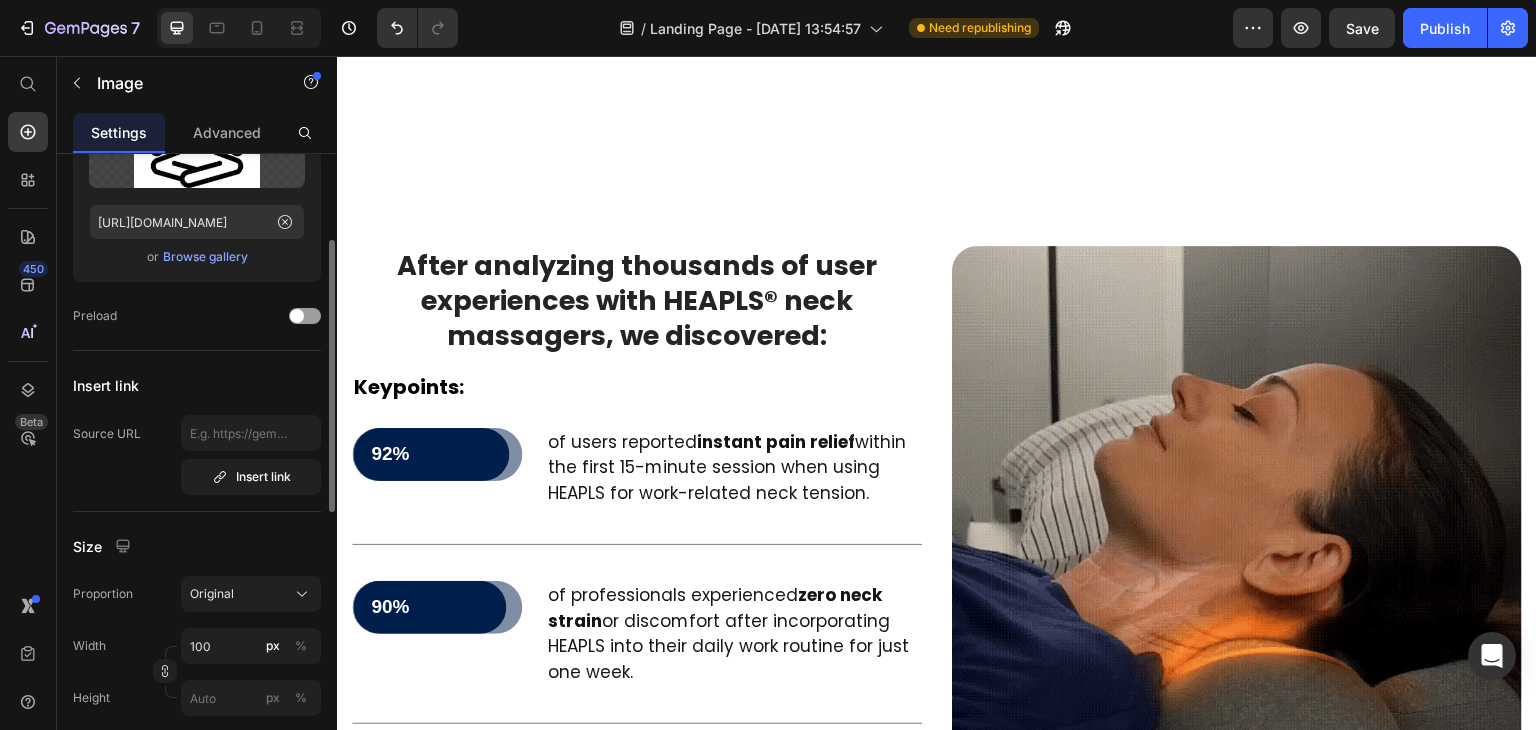 scroll, scrollTop: 400, scrollLeft: 0, axis: vertical 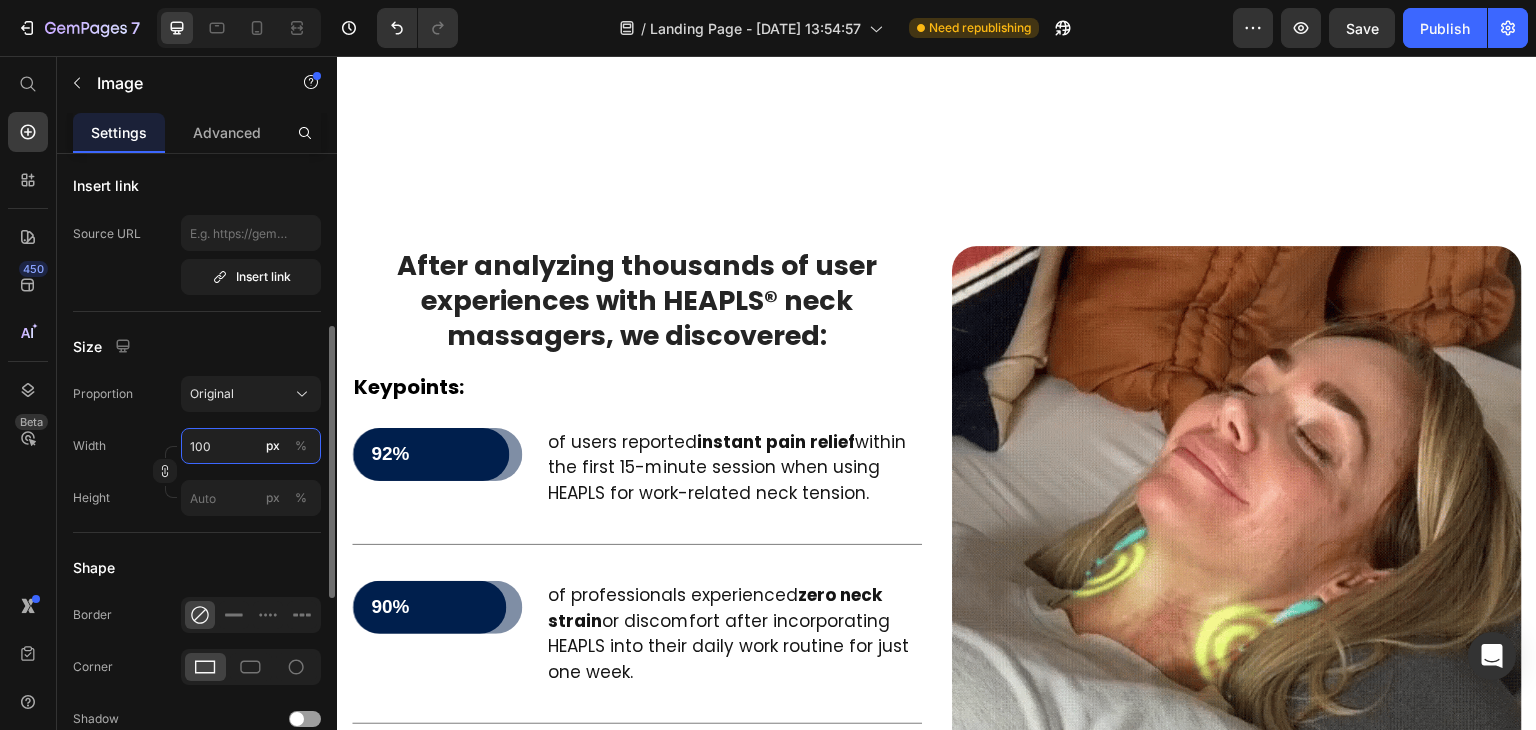 click on "100" at bounding box center (251, 446) 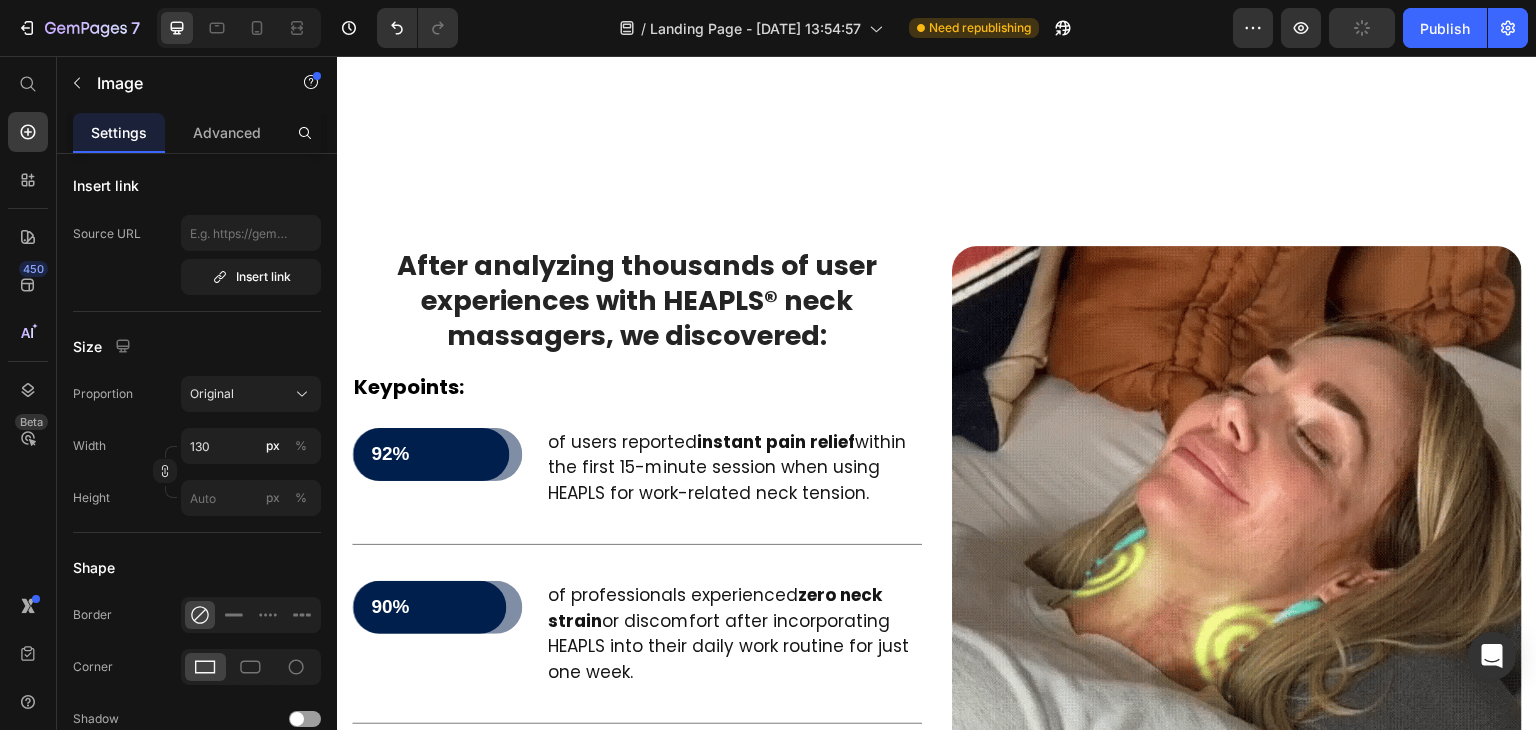 drag, startPoint x: 1365, startPoint y: 421, endPoint x: 1353, endPoint y: 415, distance: 13.416408 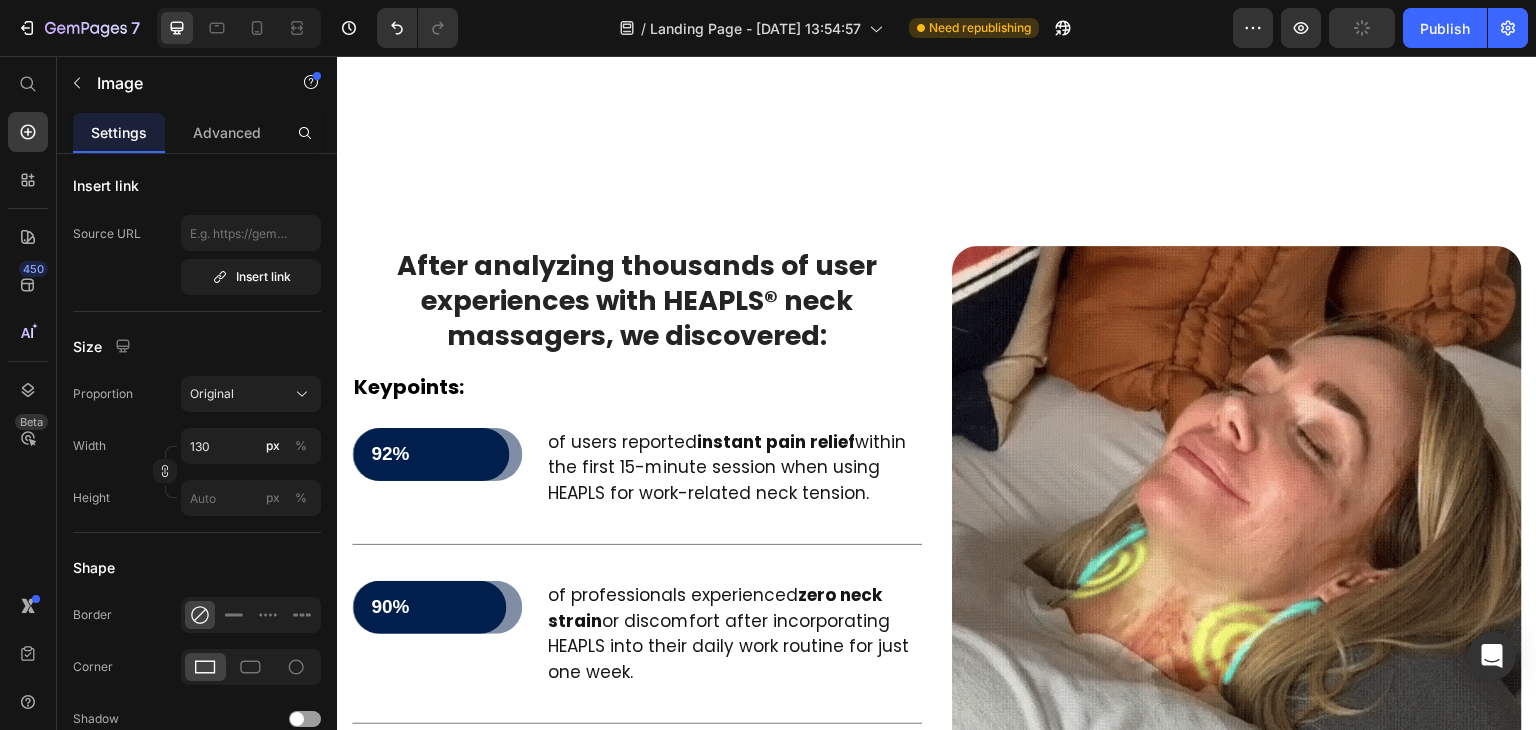 click at bounding box center (1387, -237) 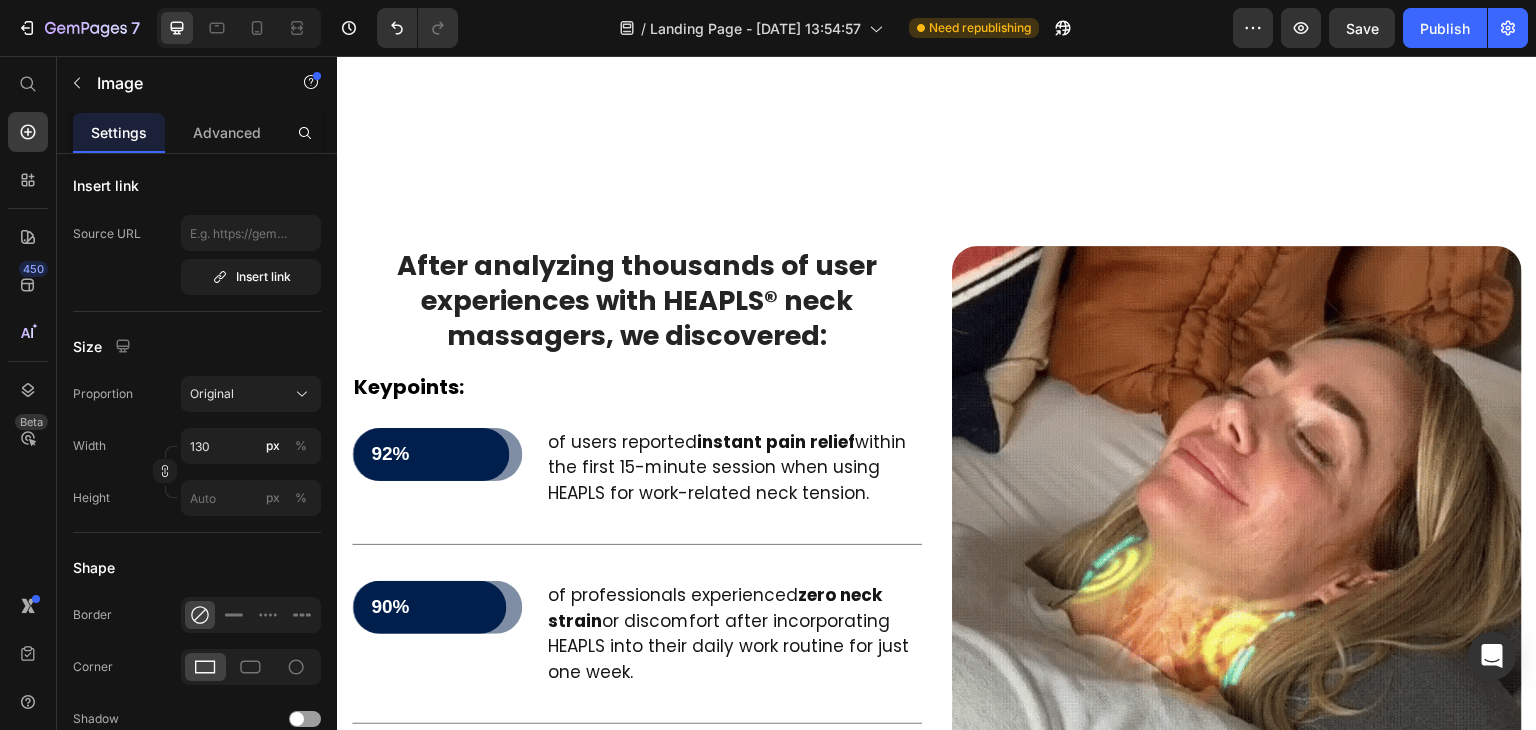 click at bounding box center [1387, -260] 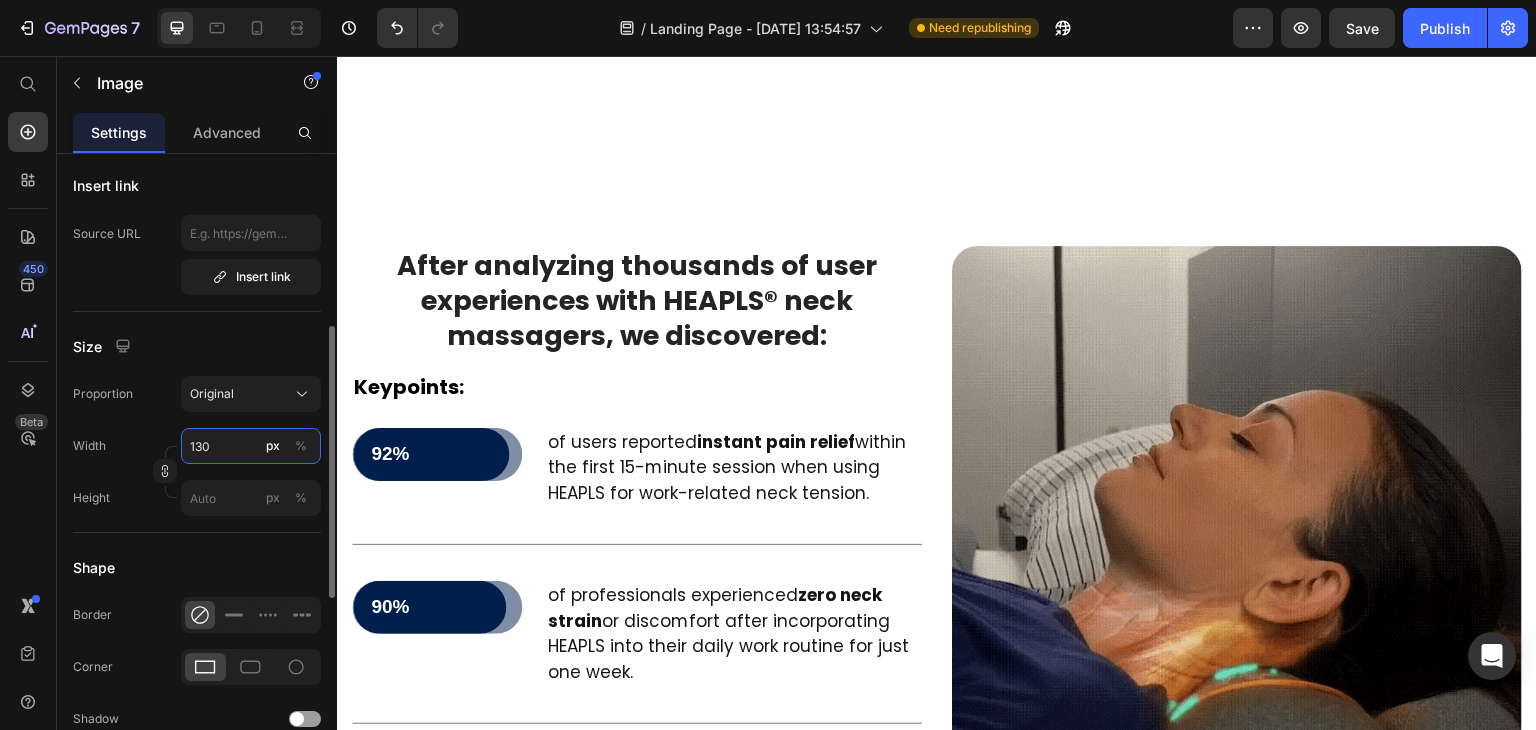 click on "130" at bounding box center [251, 446] 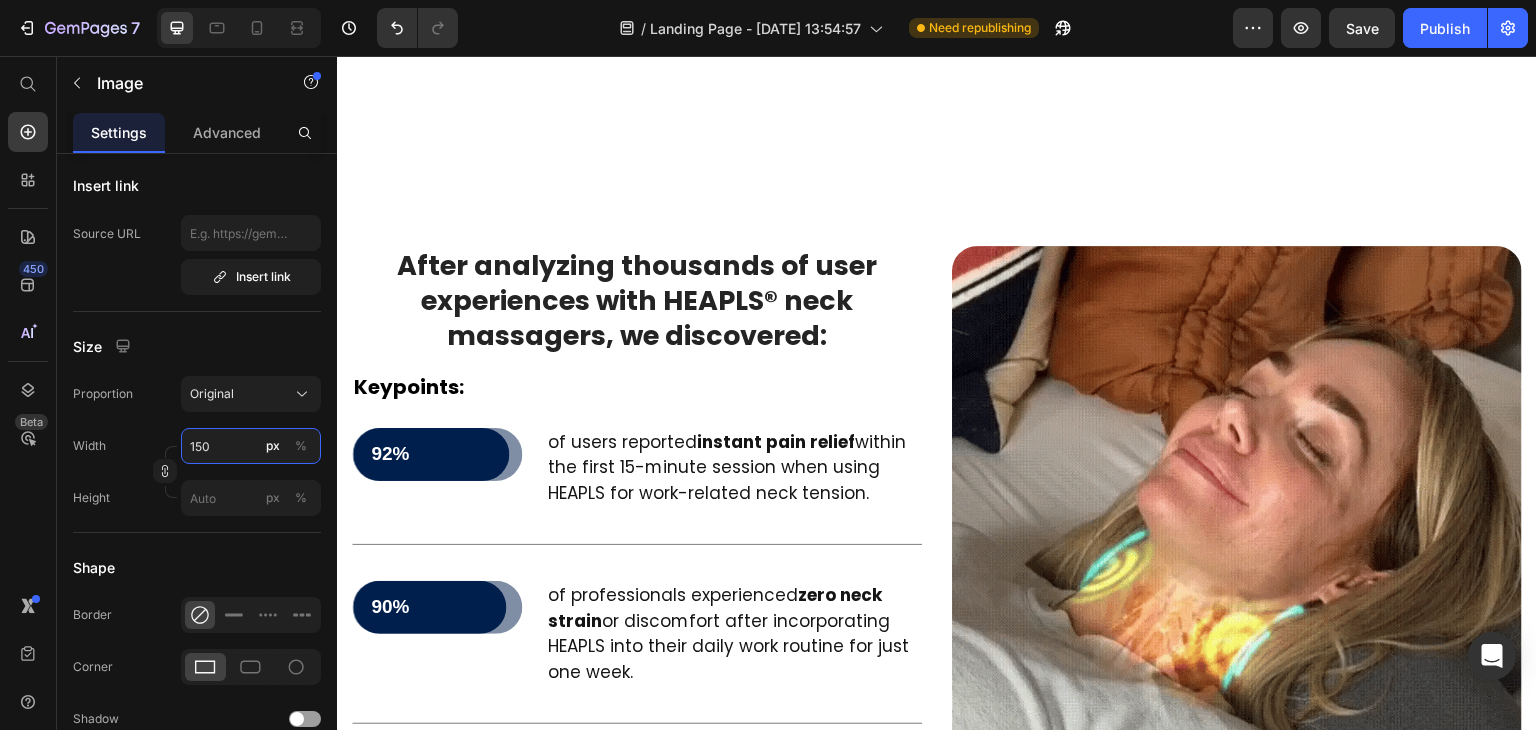 type on "150" 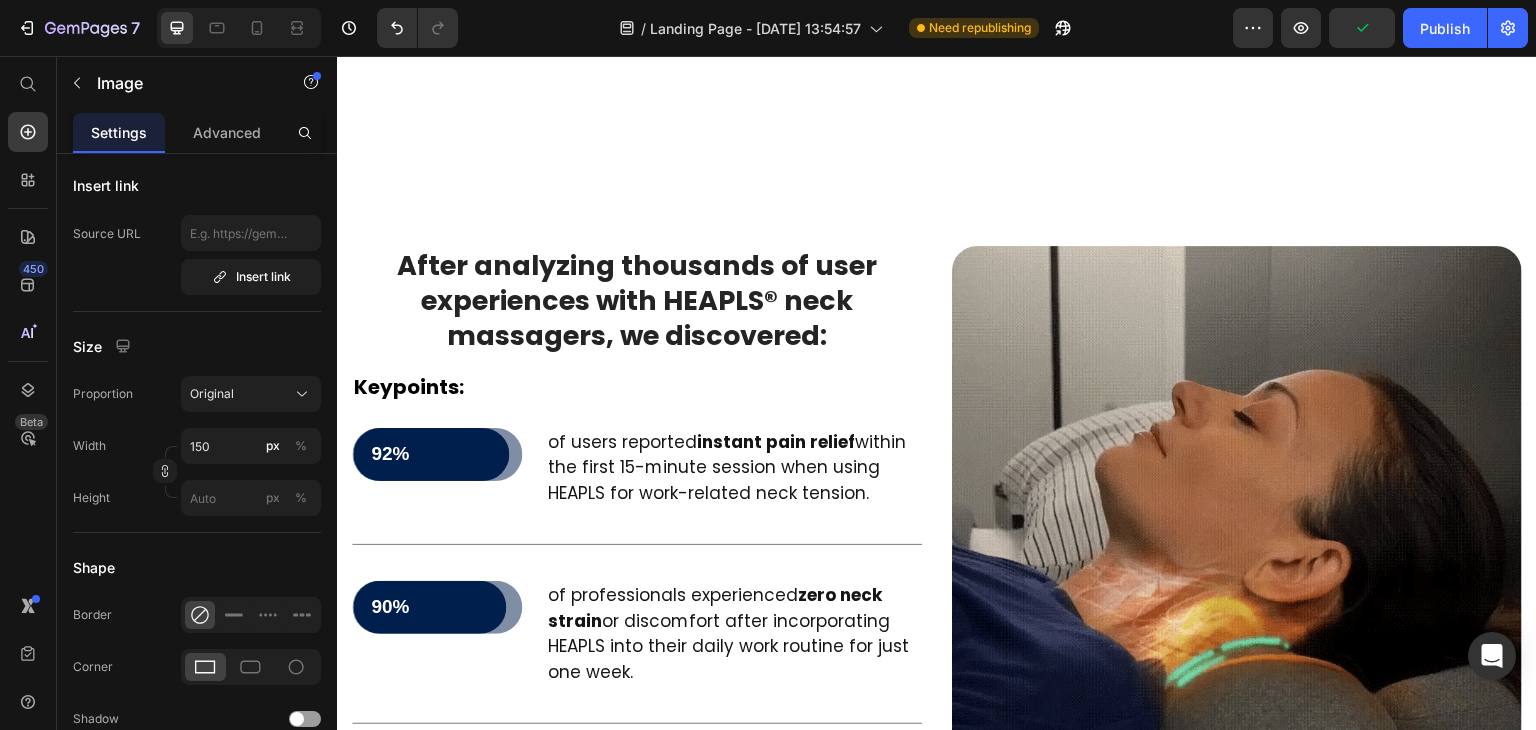 drag, startPoint x: 1365, startPoint y: 438, endPoint x: 1365, endPoint y: 416, distance: 22 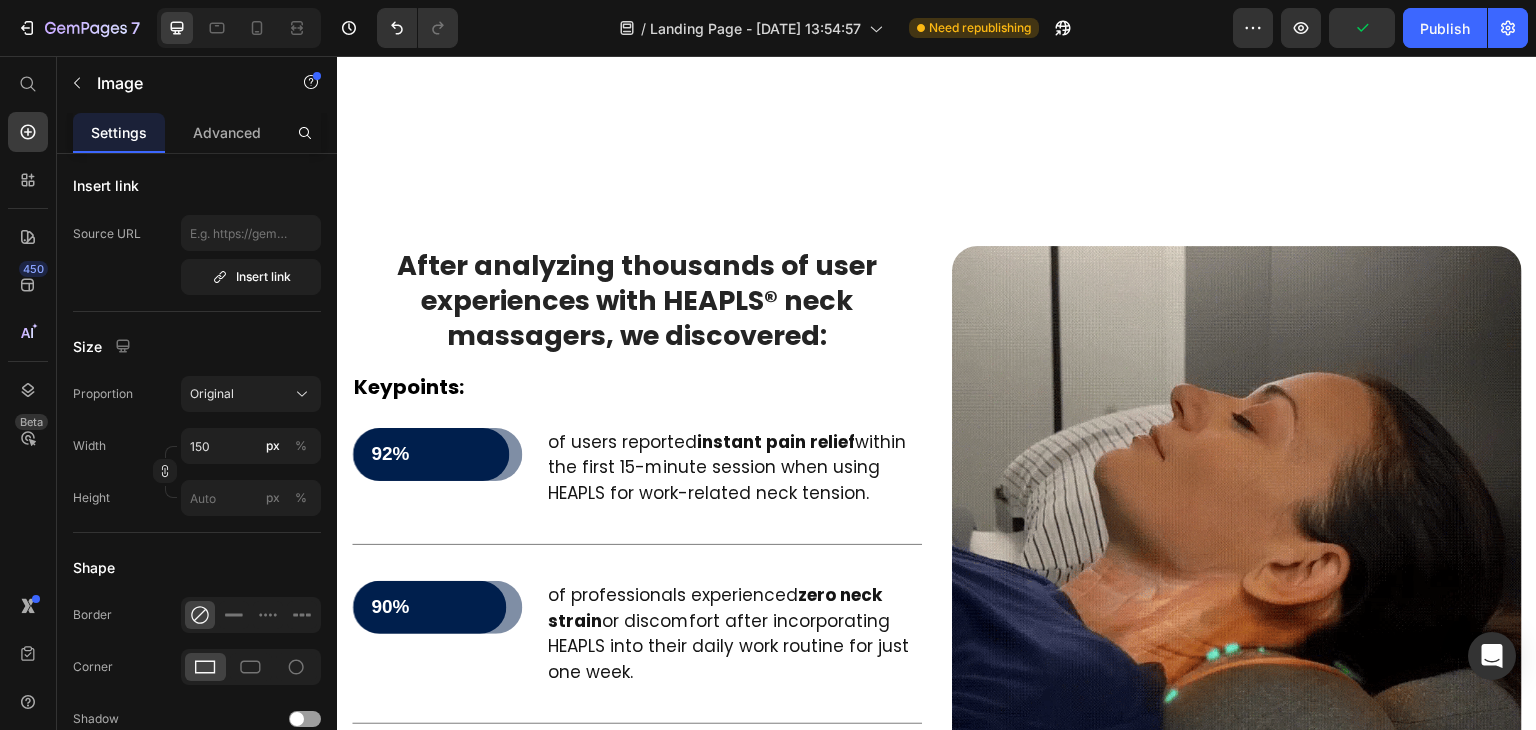 click at bounding box center (1387, -258) 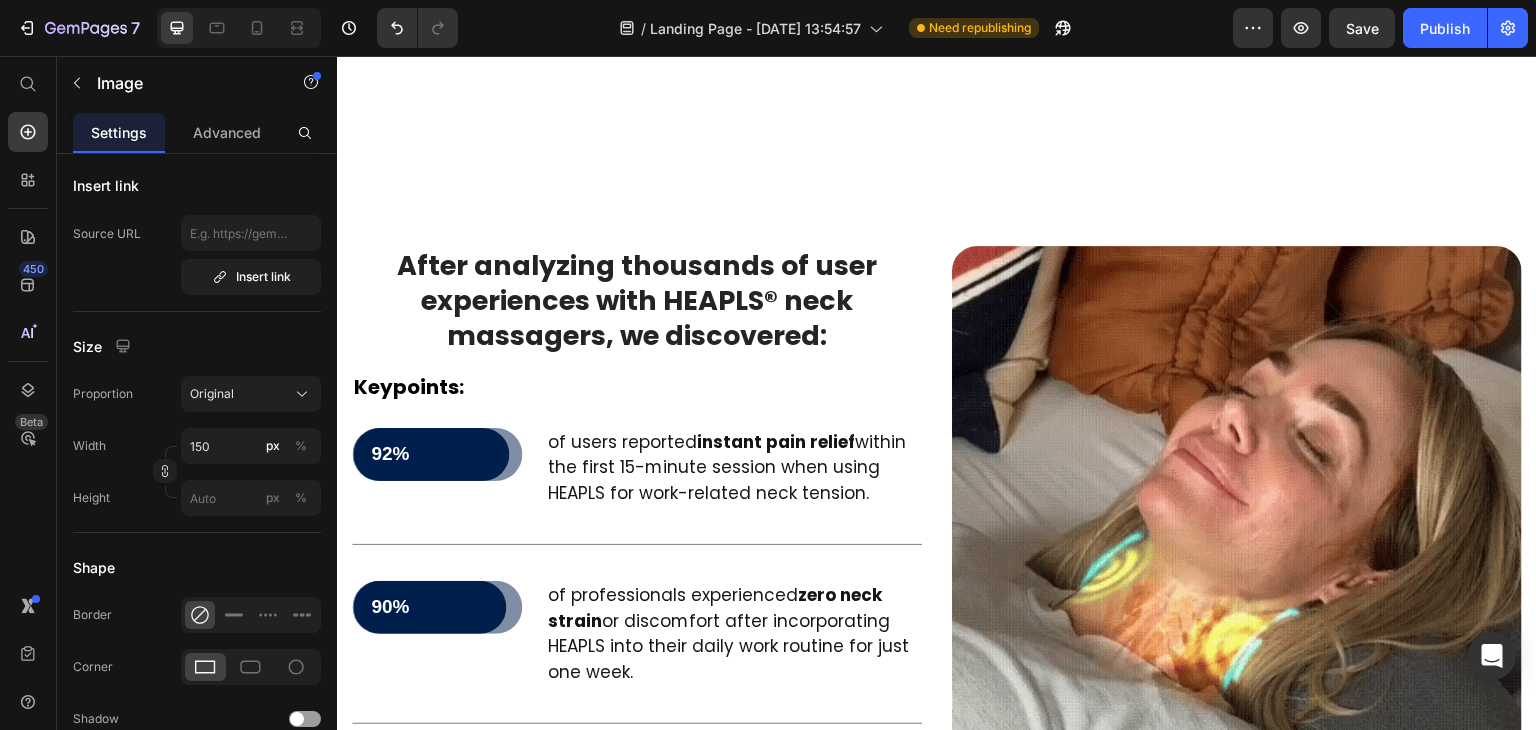 click on "EXPRESS DELIVERY" at bounding box center [1387, -239] 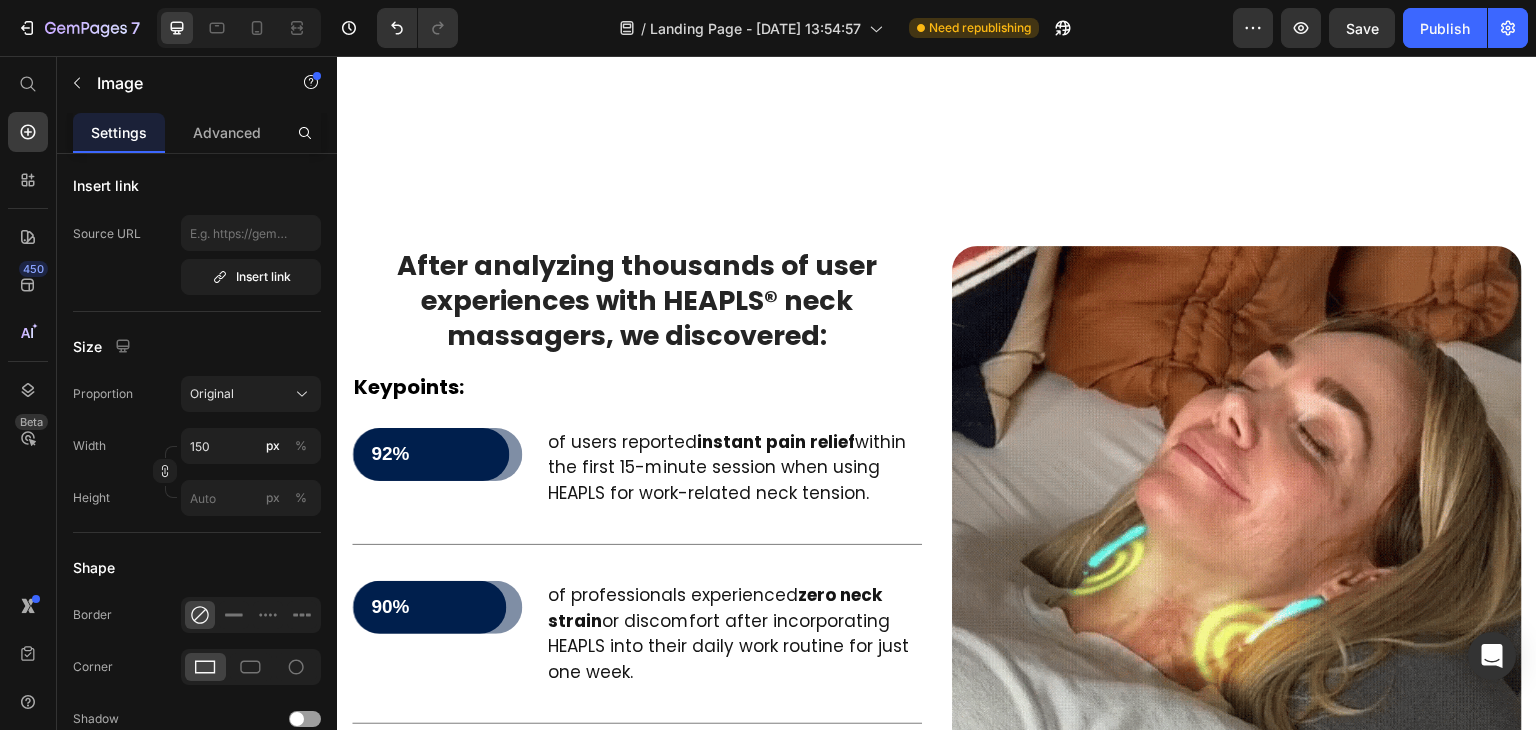 scroll, scrollTop: 0, scrollLeft: 0, axis: both 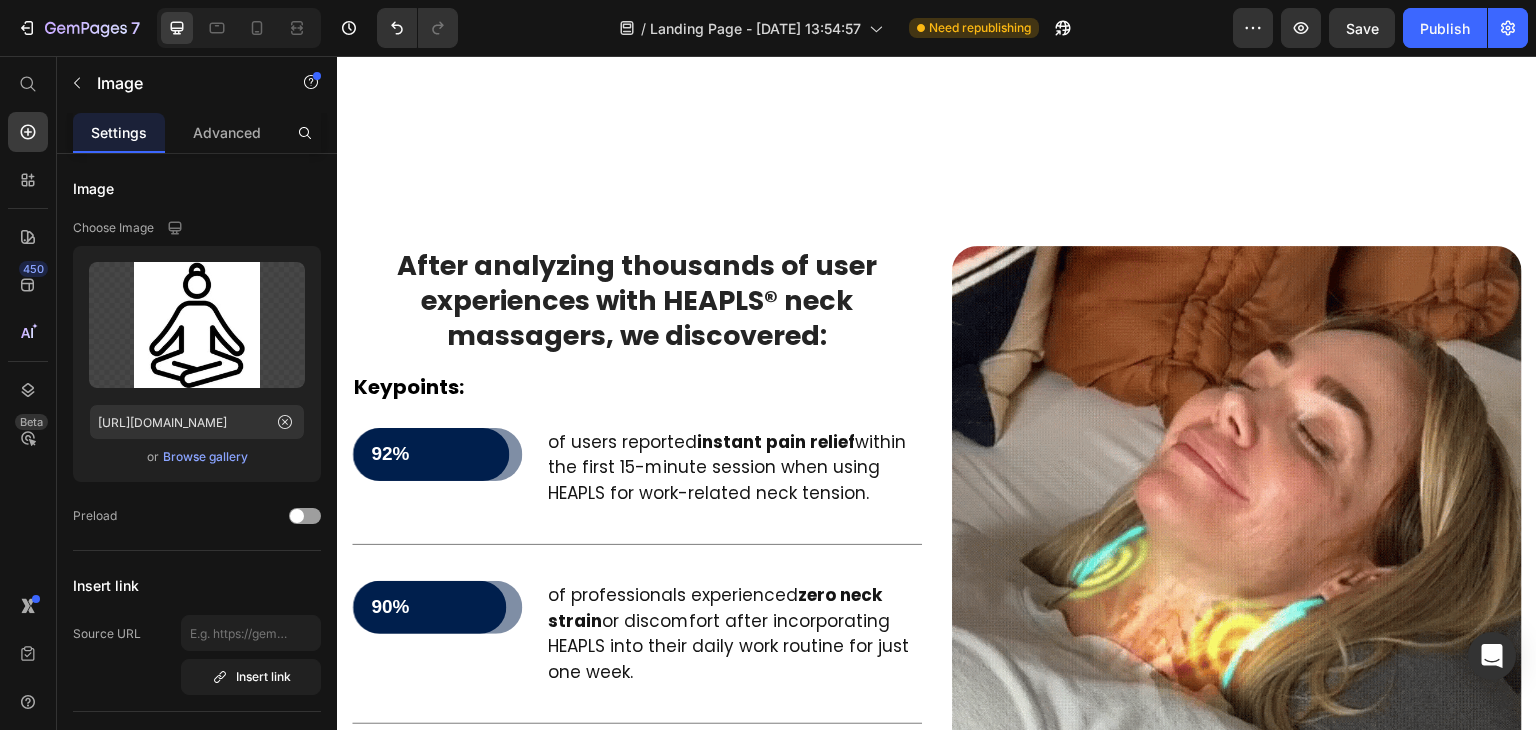 click on "EXPRESS DELIVERY" at bounding box center [1387, -239] 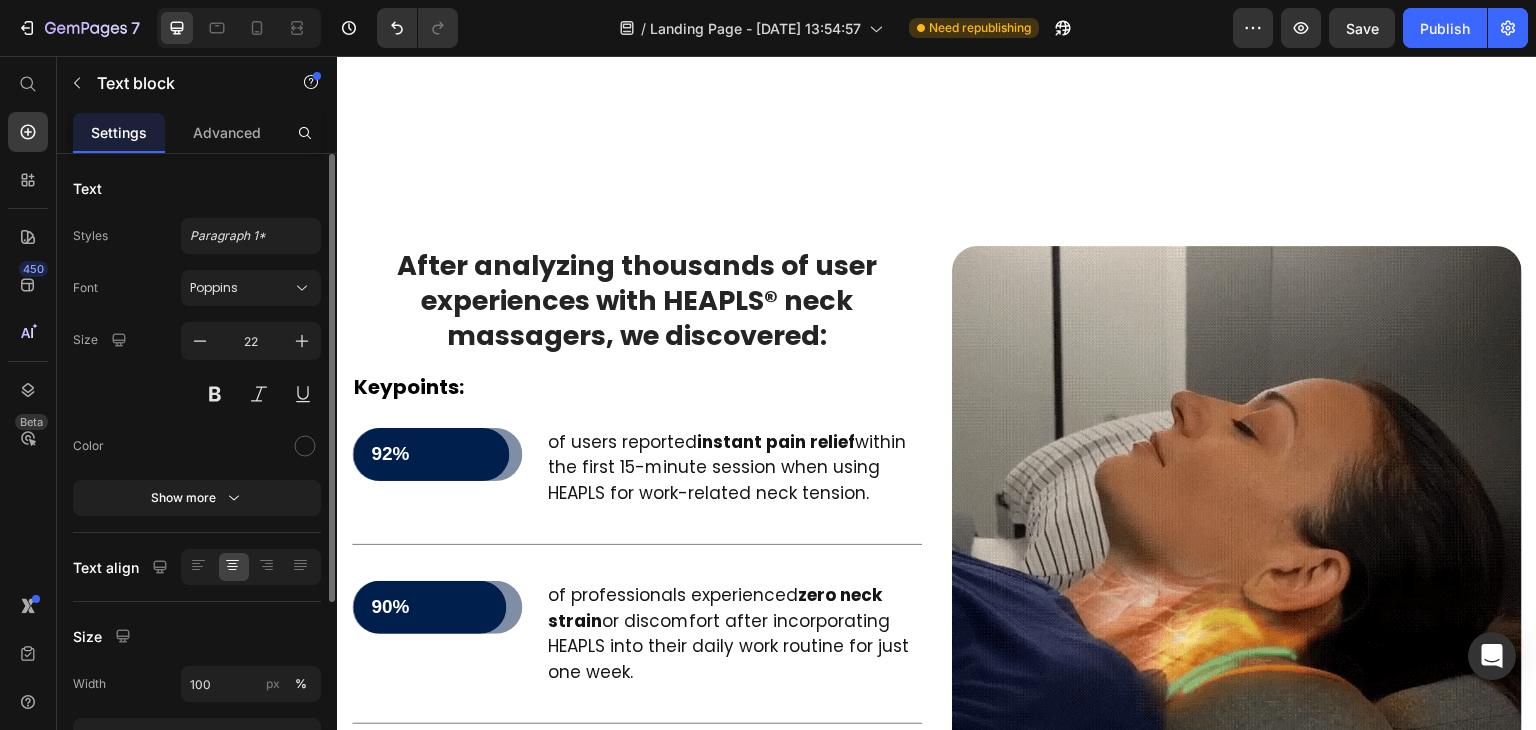 click on "EXPRESS DELIVERY" at bounding box center (1387, -239) 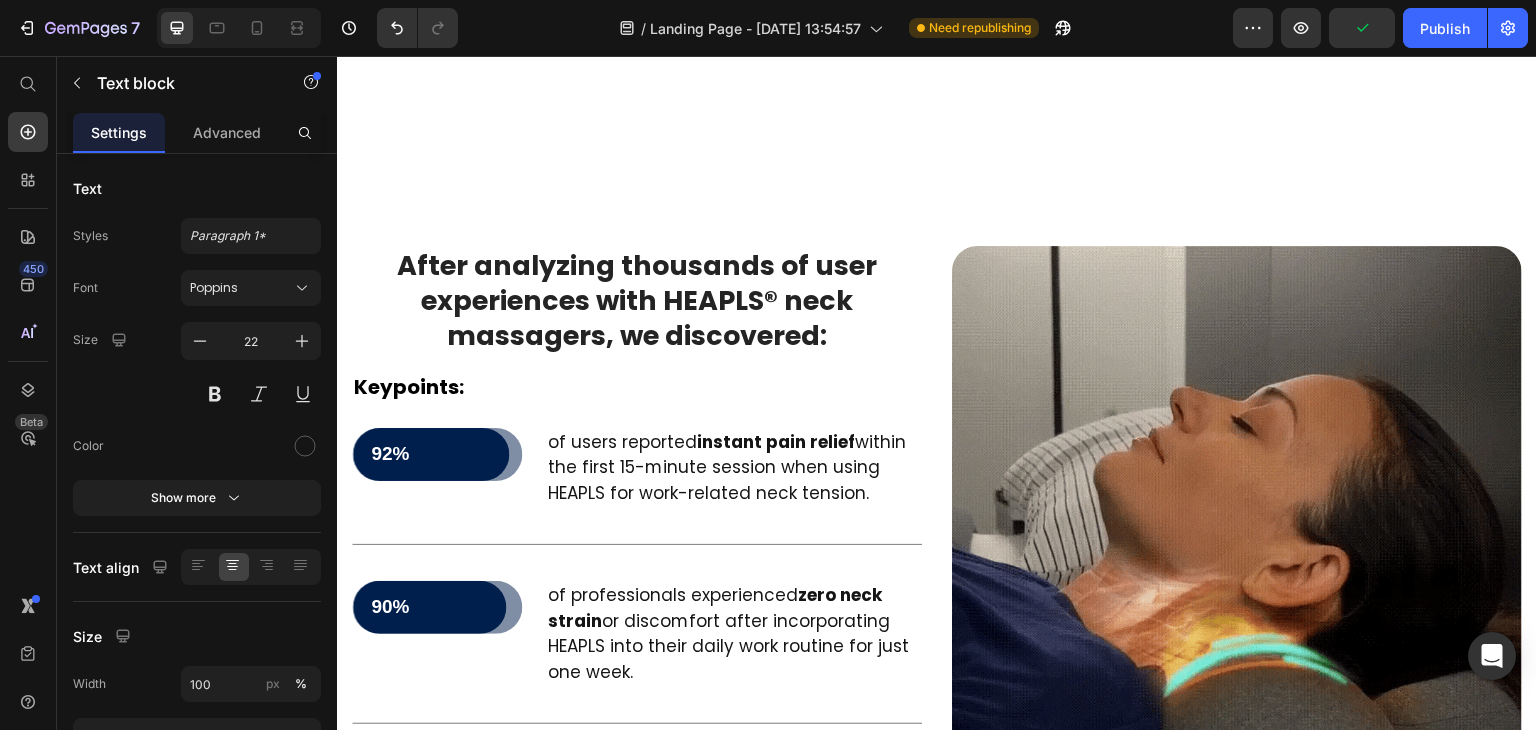 click on "An Express-Parcel will reach its destination before 17.00 the next working day." at bounding box center (1387, -147) 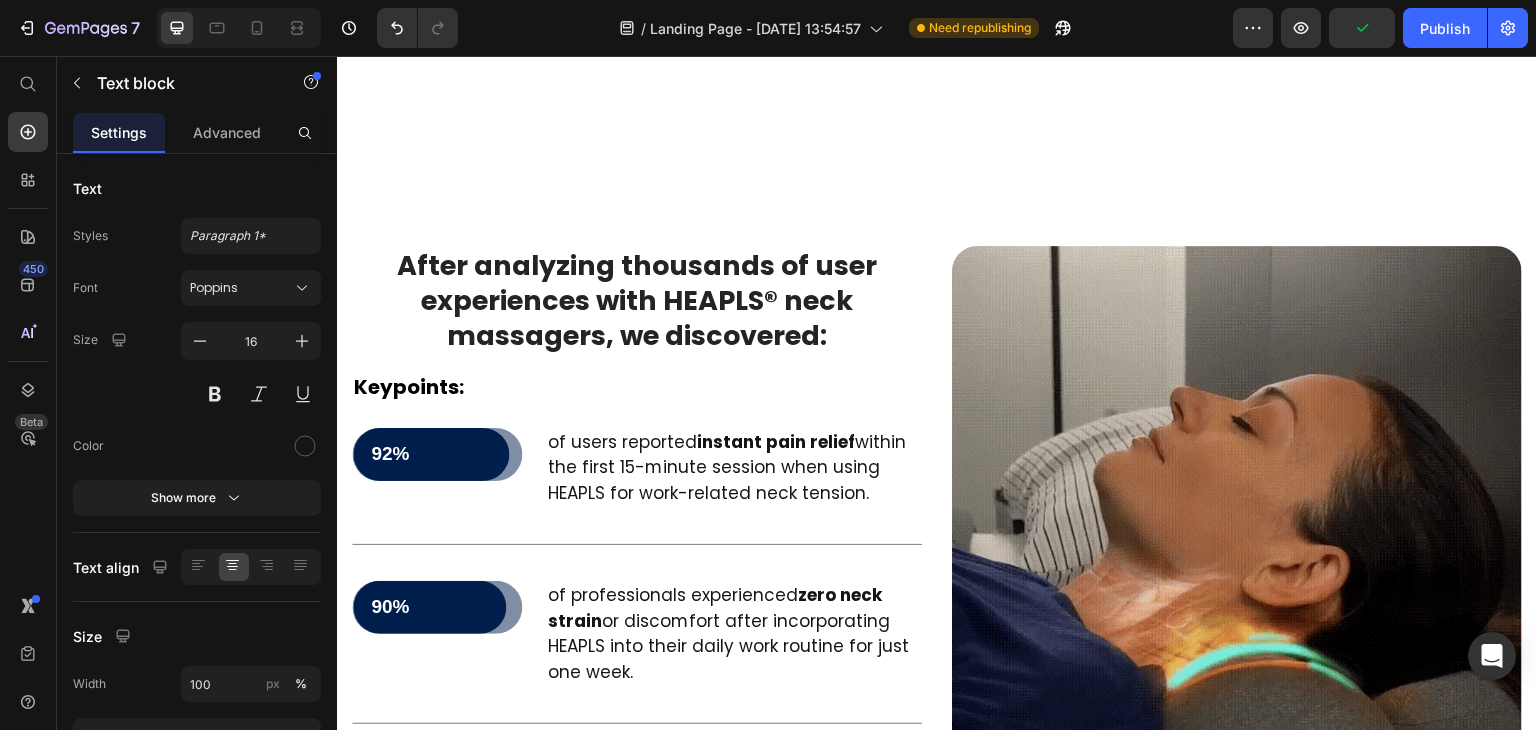 click on "An Express-Parcel will reach its destination before 17.00 the next working day." at bounding box center (1387, -147) 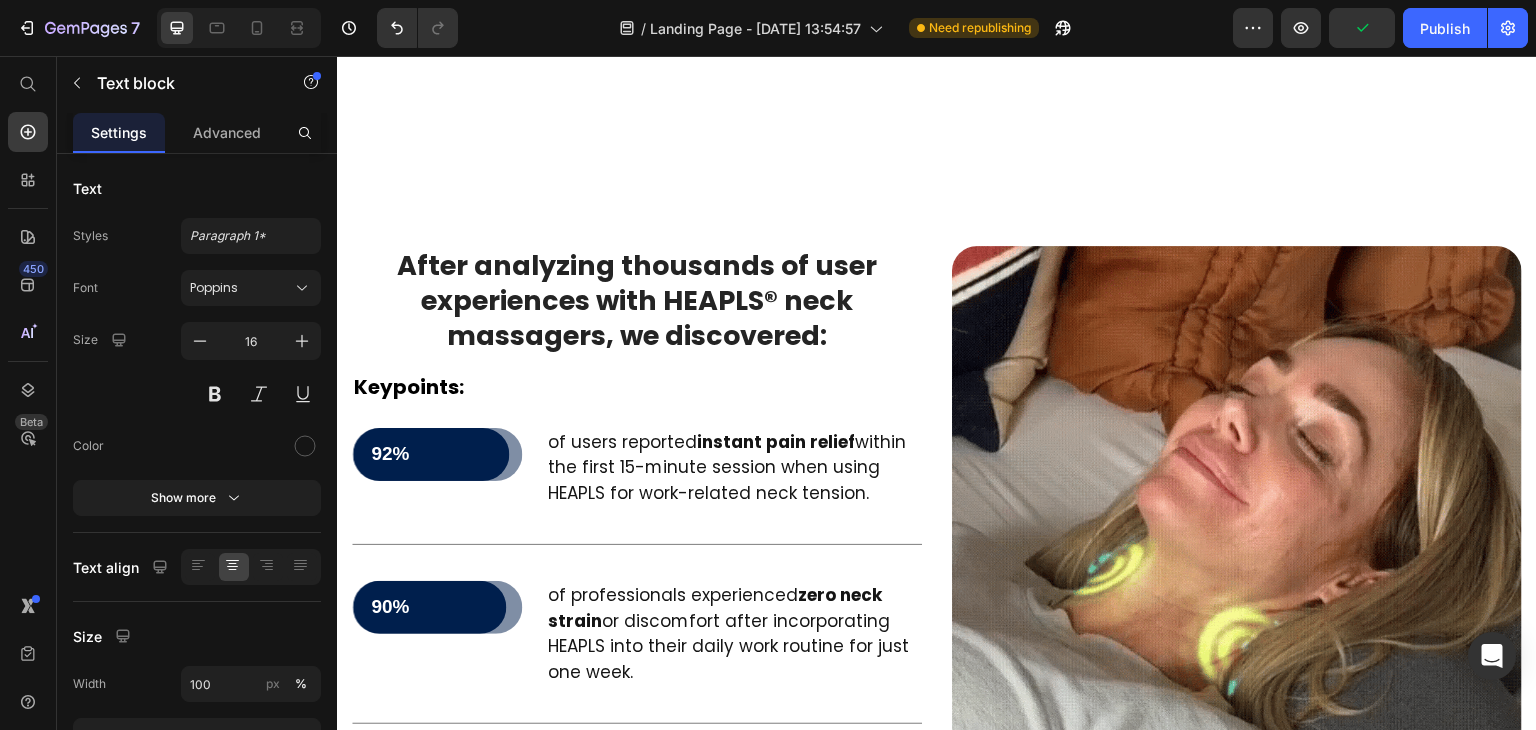 click on "An Express-Parcel will reach its destination before 17.00 the next working day." at bounding box center [1387, -147] 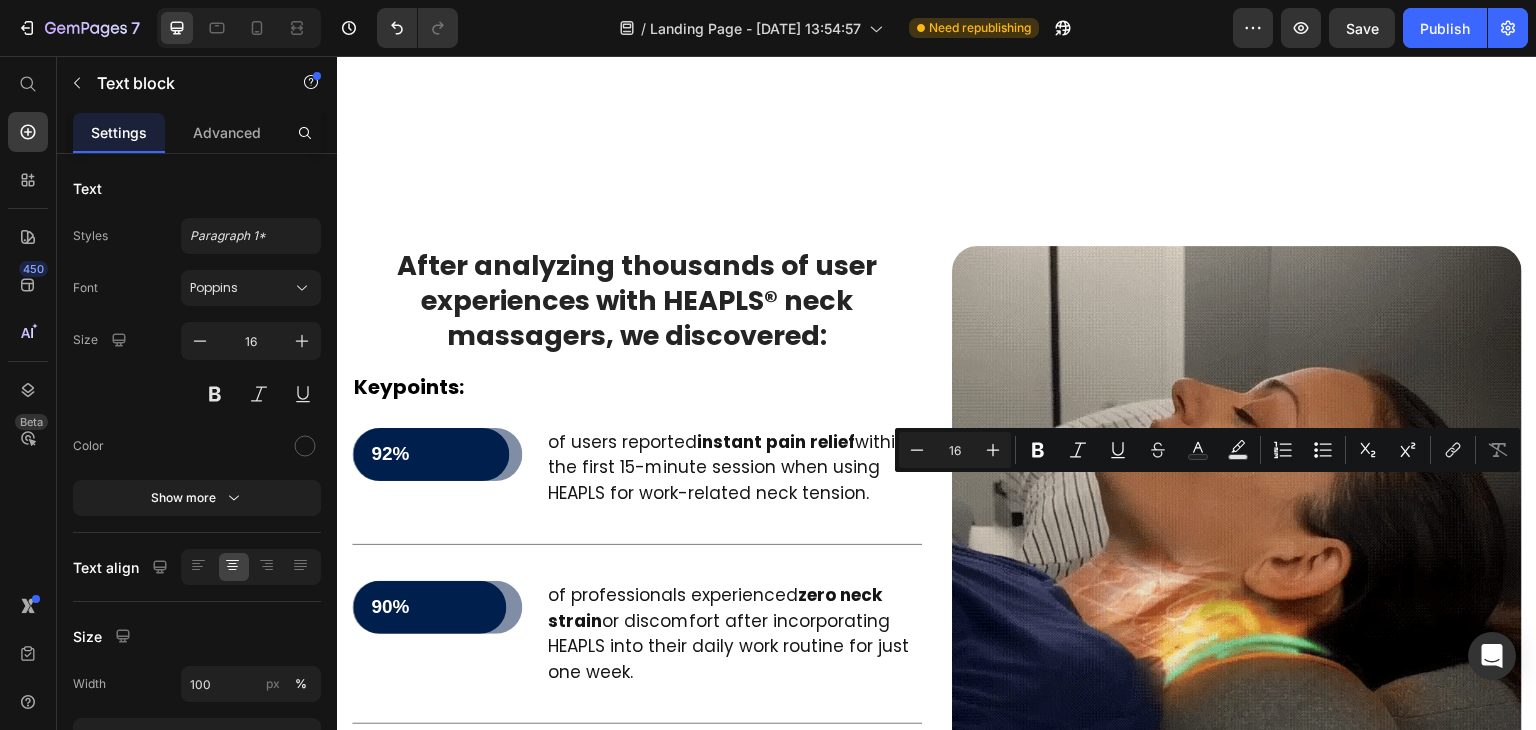 scroll, scrollTop: 3405, scrollLeft: 0, axis: vertical 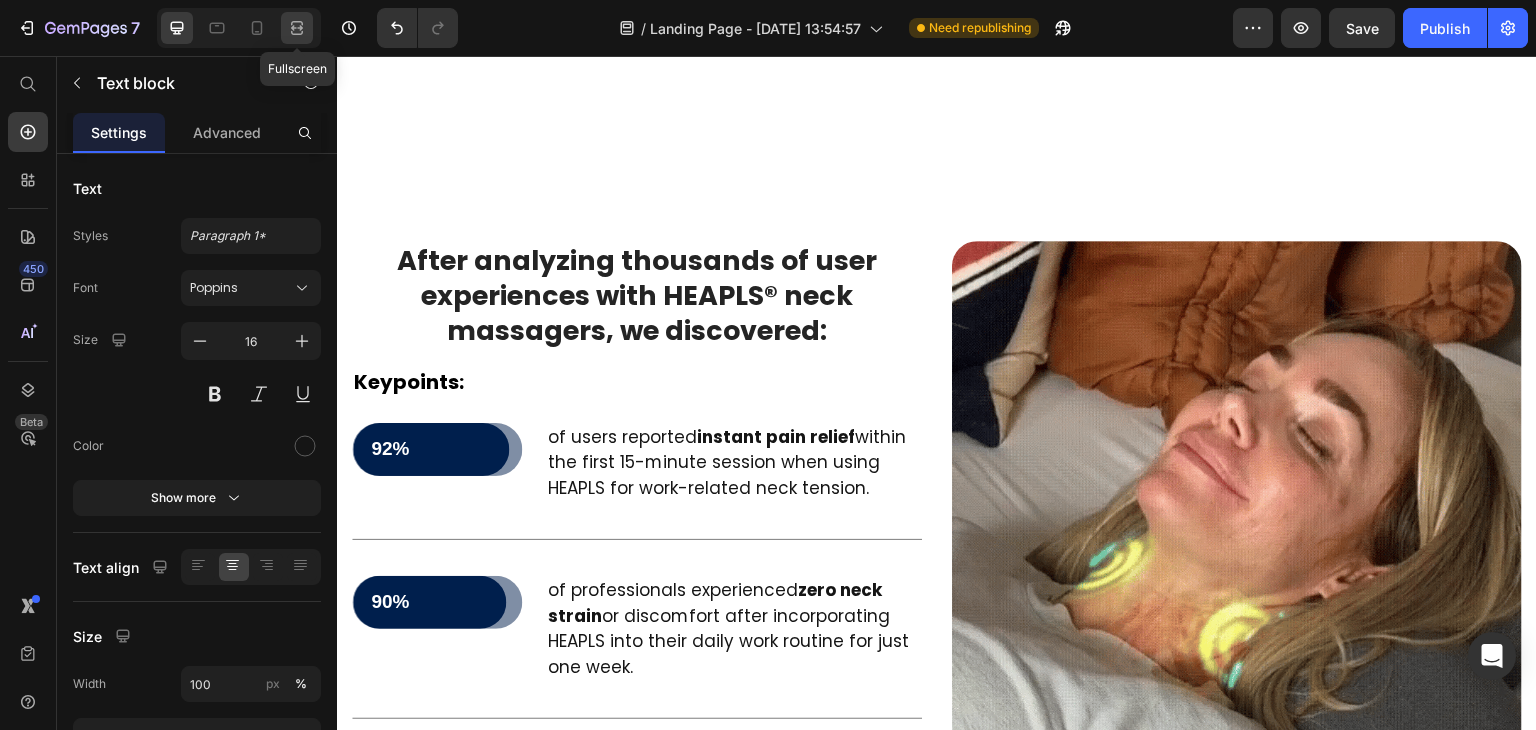 click 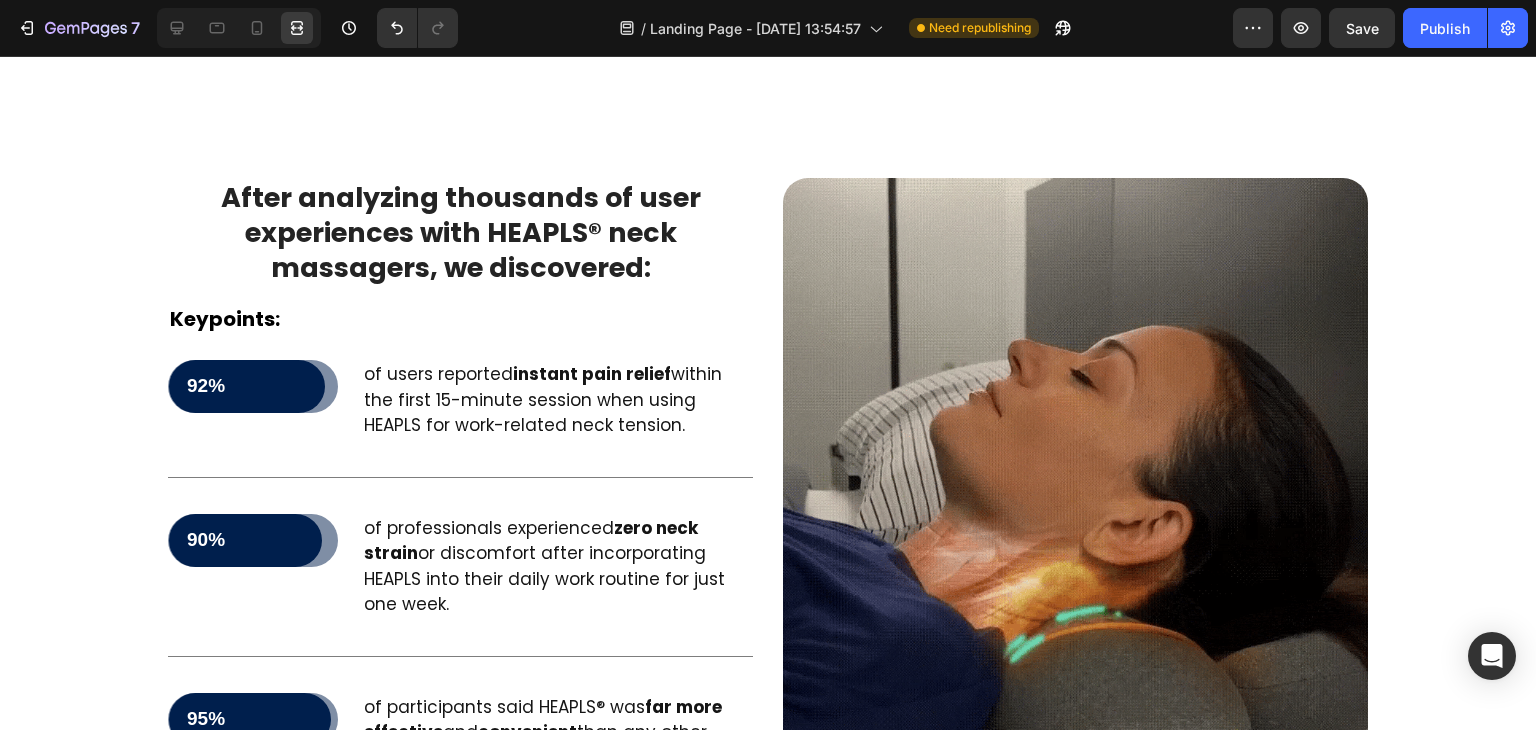 click on "Image Professional-Grade Therapy Text Block Advanced 3-in-1 technology combines [MEDICAL_DATA], deep tissue massage, and cervical traction - delivering the same results as expensive [MEDICAL_DATA] sessions, right at your desk.   Text Block Row" at bounding box center [600, -123] 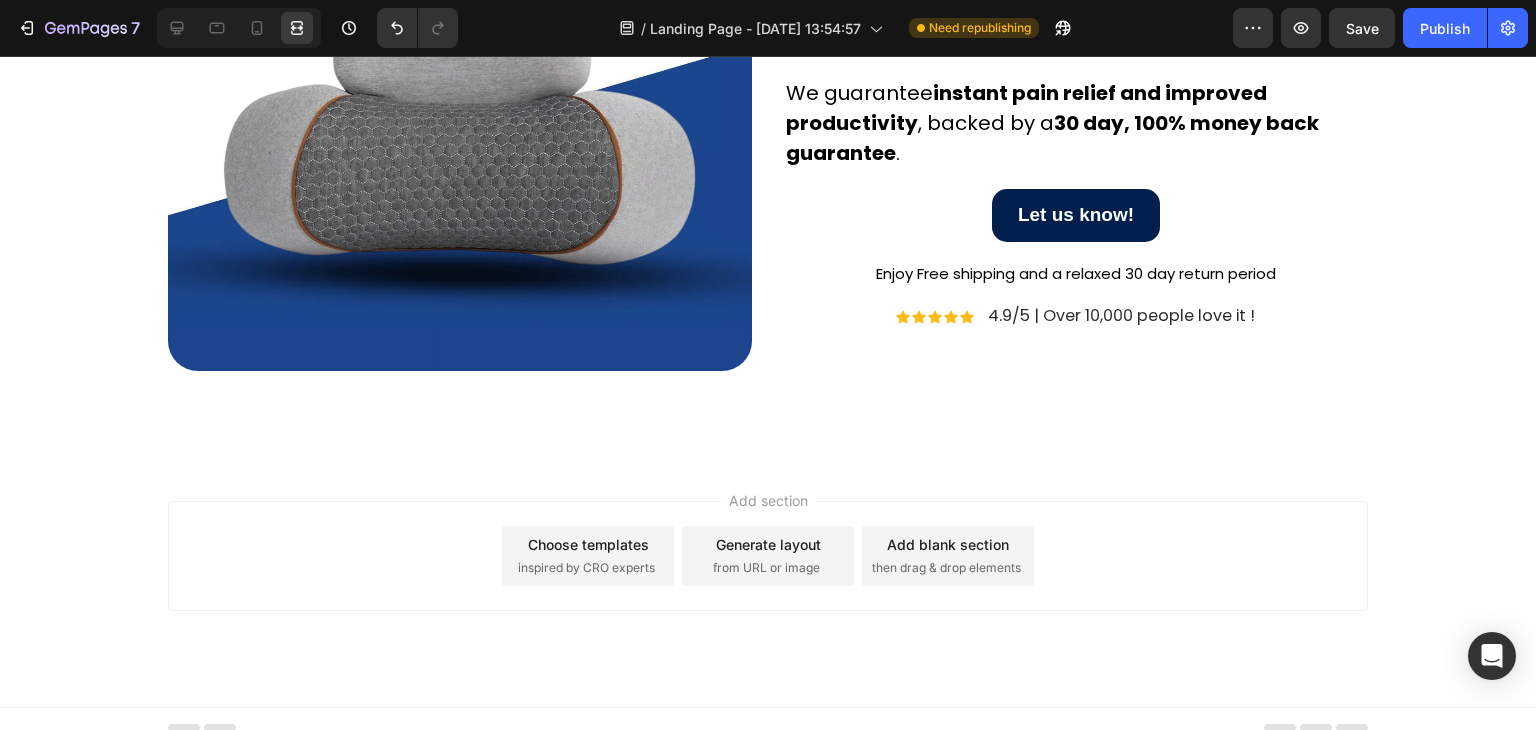scroll, scrollTop: 8780, scrollLeft: 0, axis: vertical 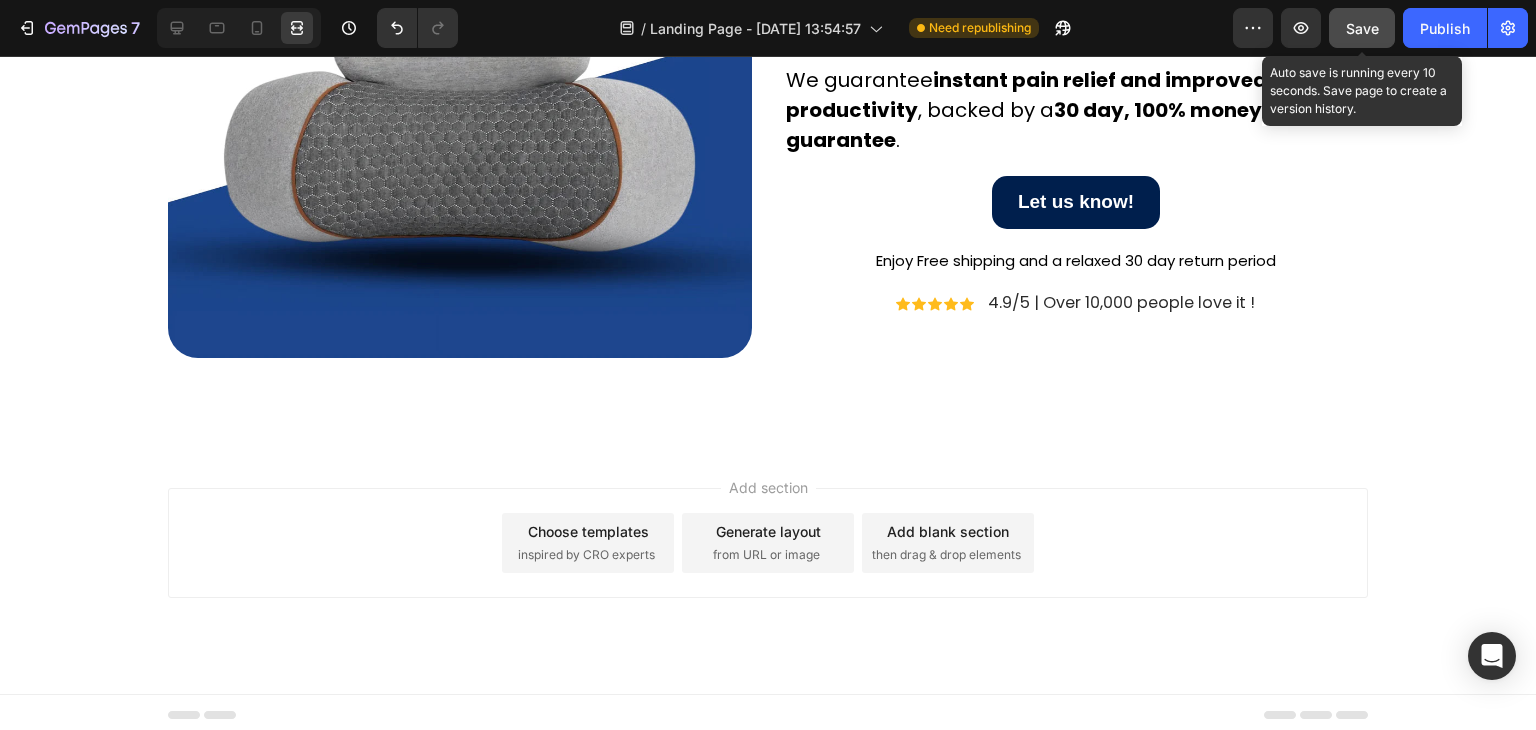 click on "Save" 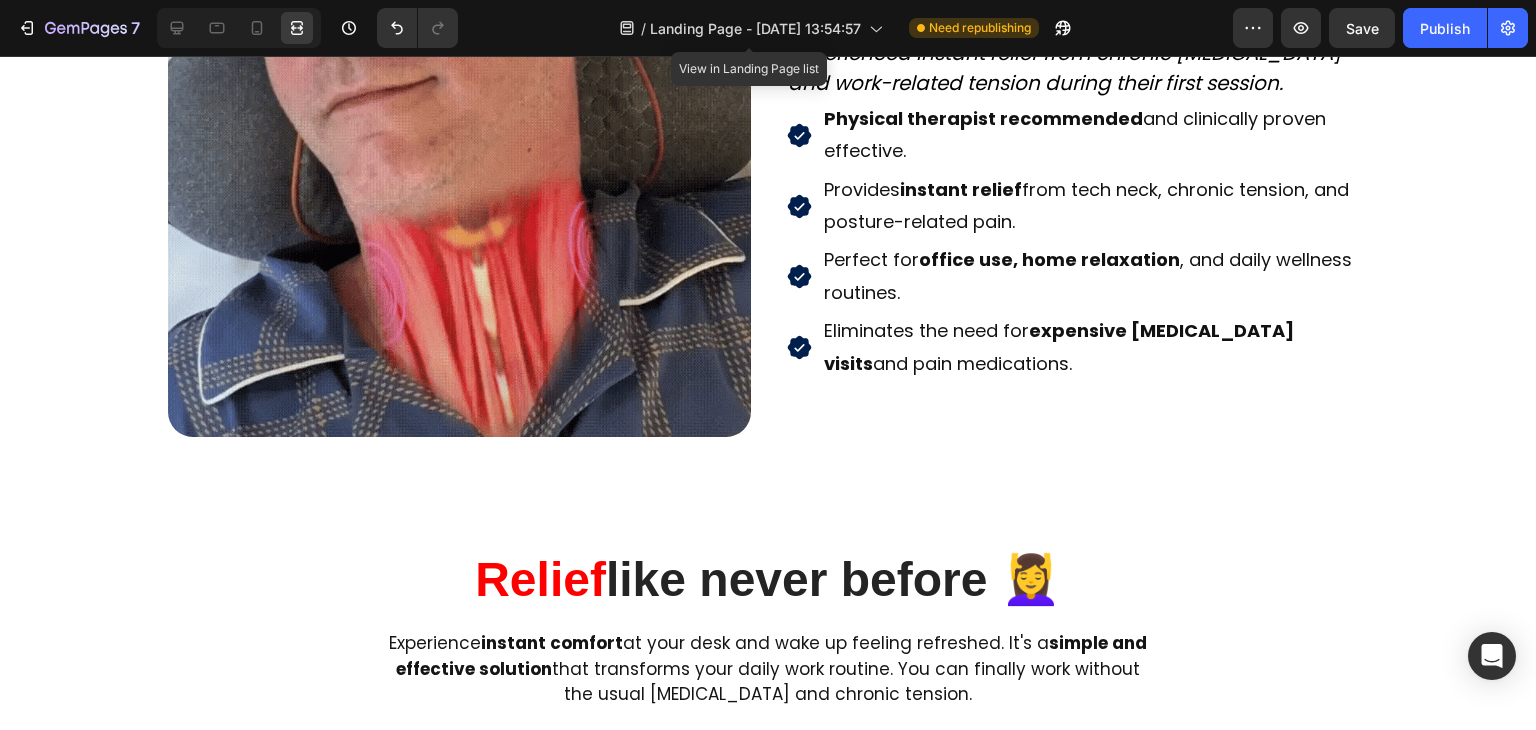 scroll, scrollTop: 2392, scrollLeft: 0, axis: vertical 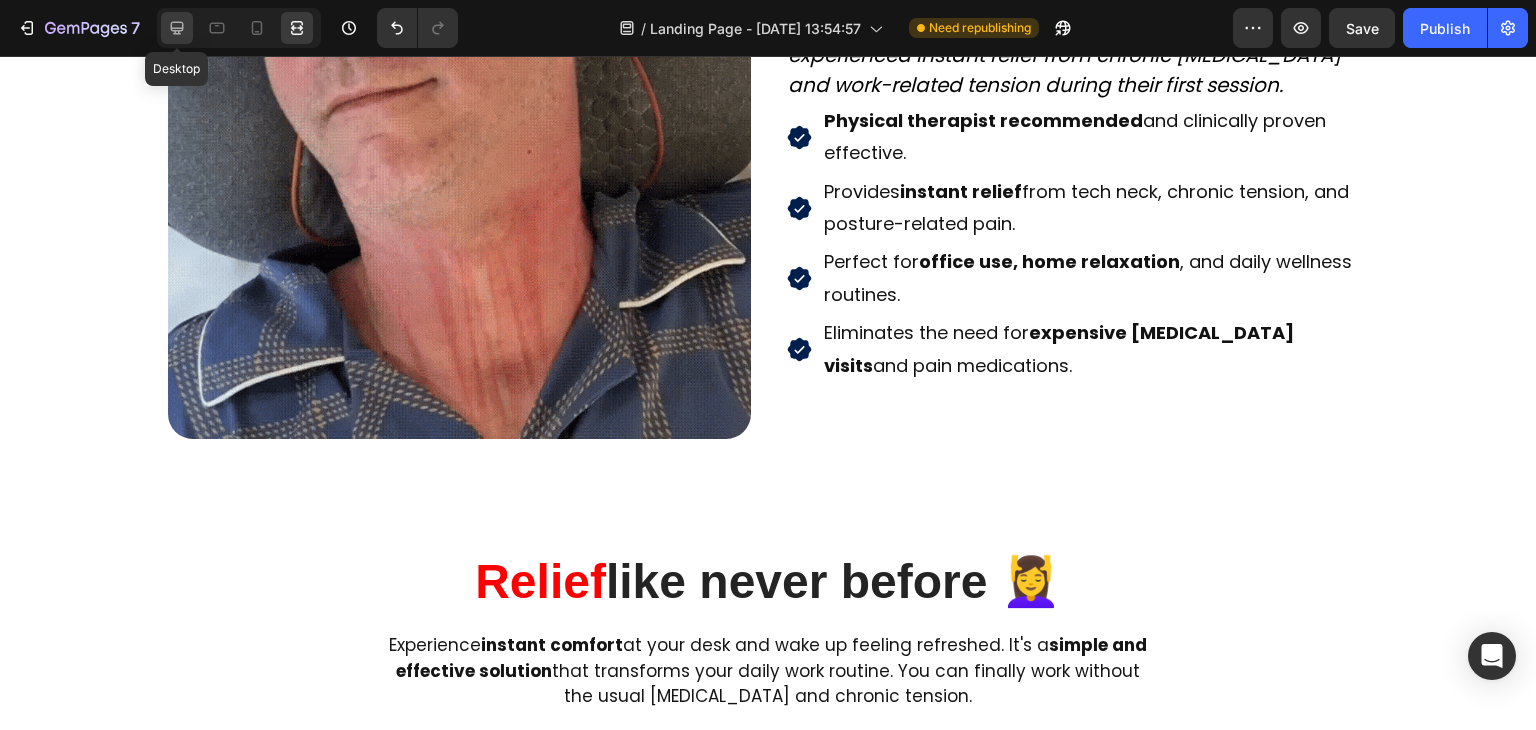 click 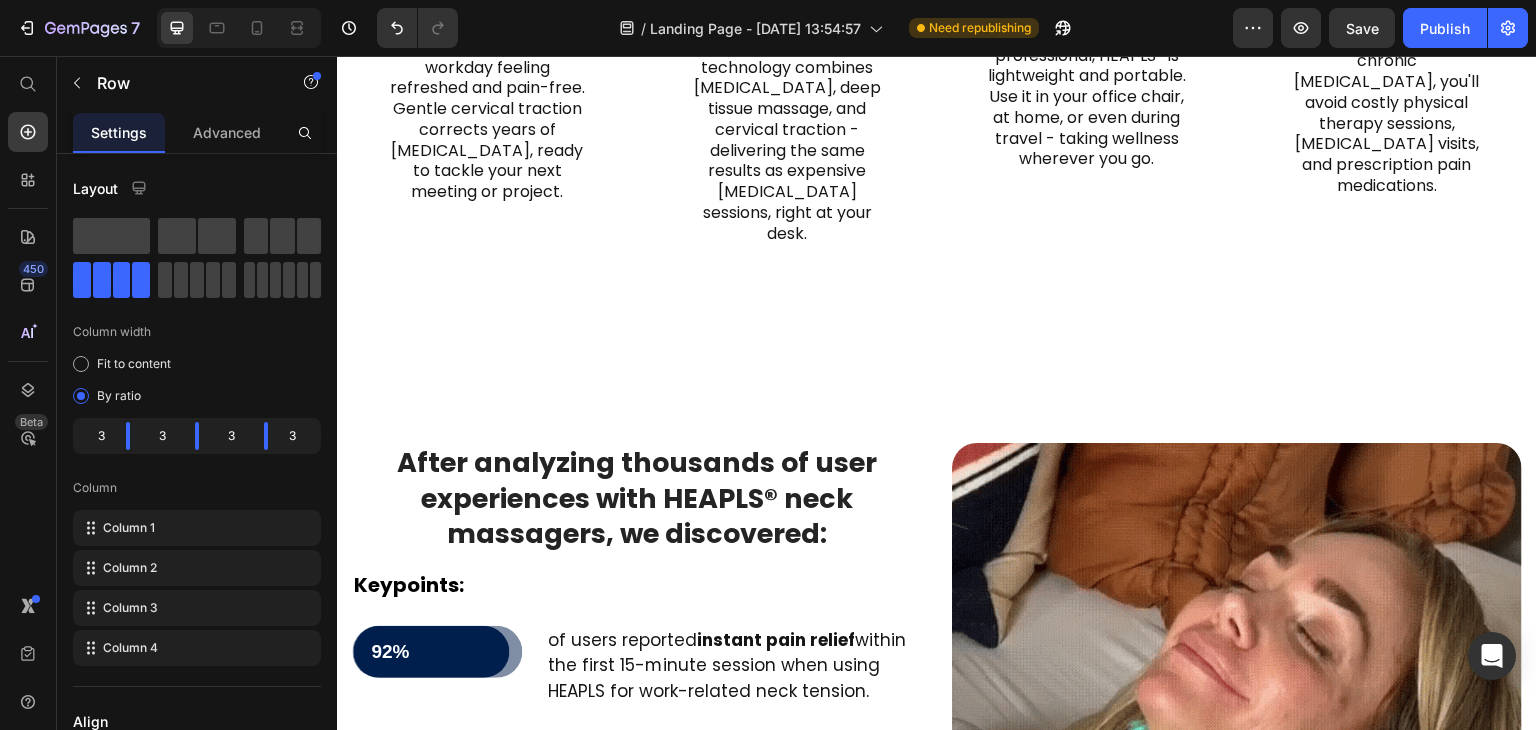 scroll, scrollTop: 3502, scrollLeft: 0, axis: vertical 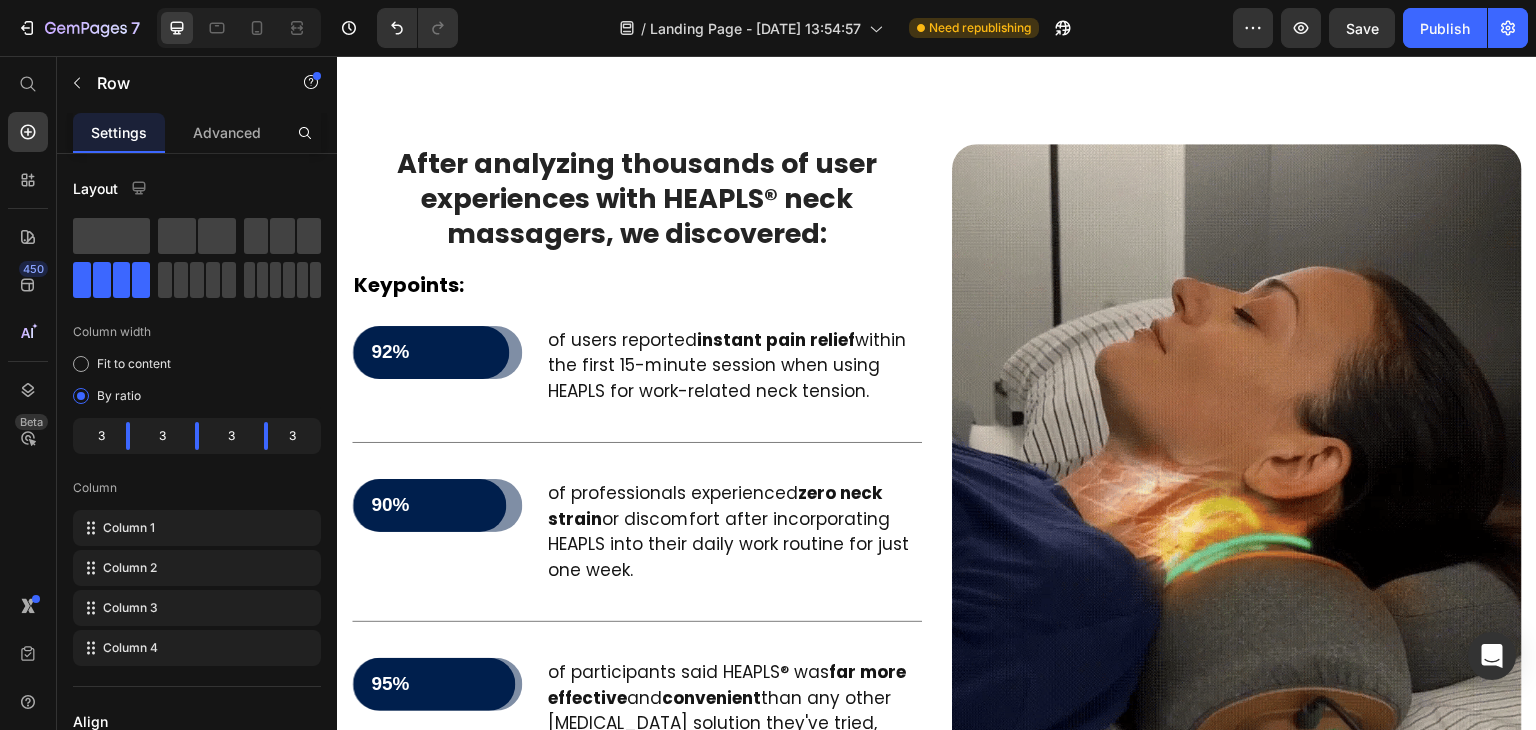 click at bounding box center [787, -362] 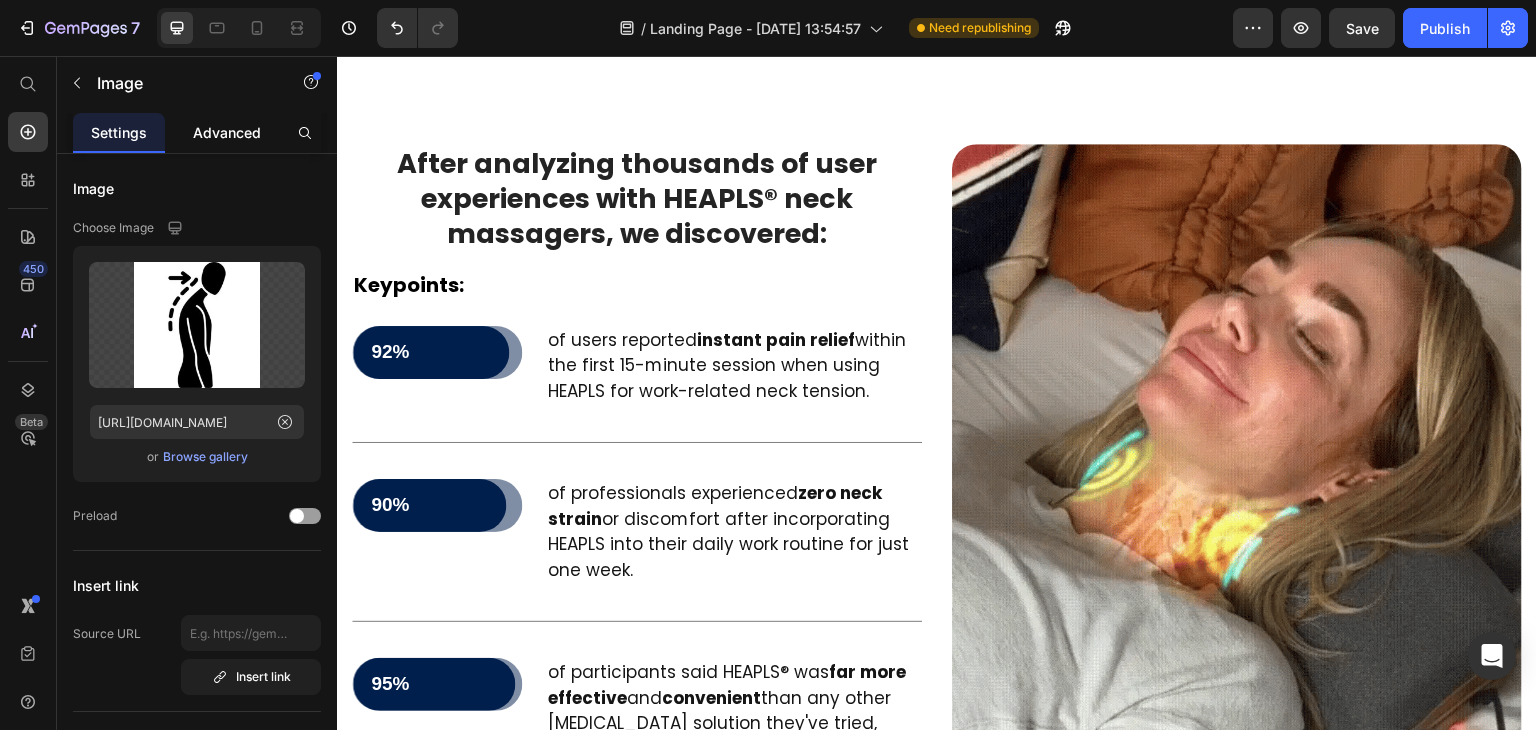 click on "Advanced" at bounding box center (227, 132) 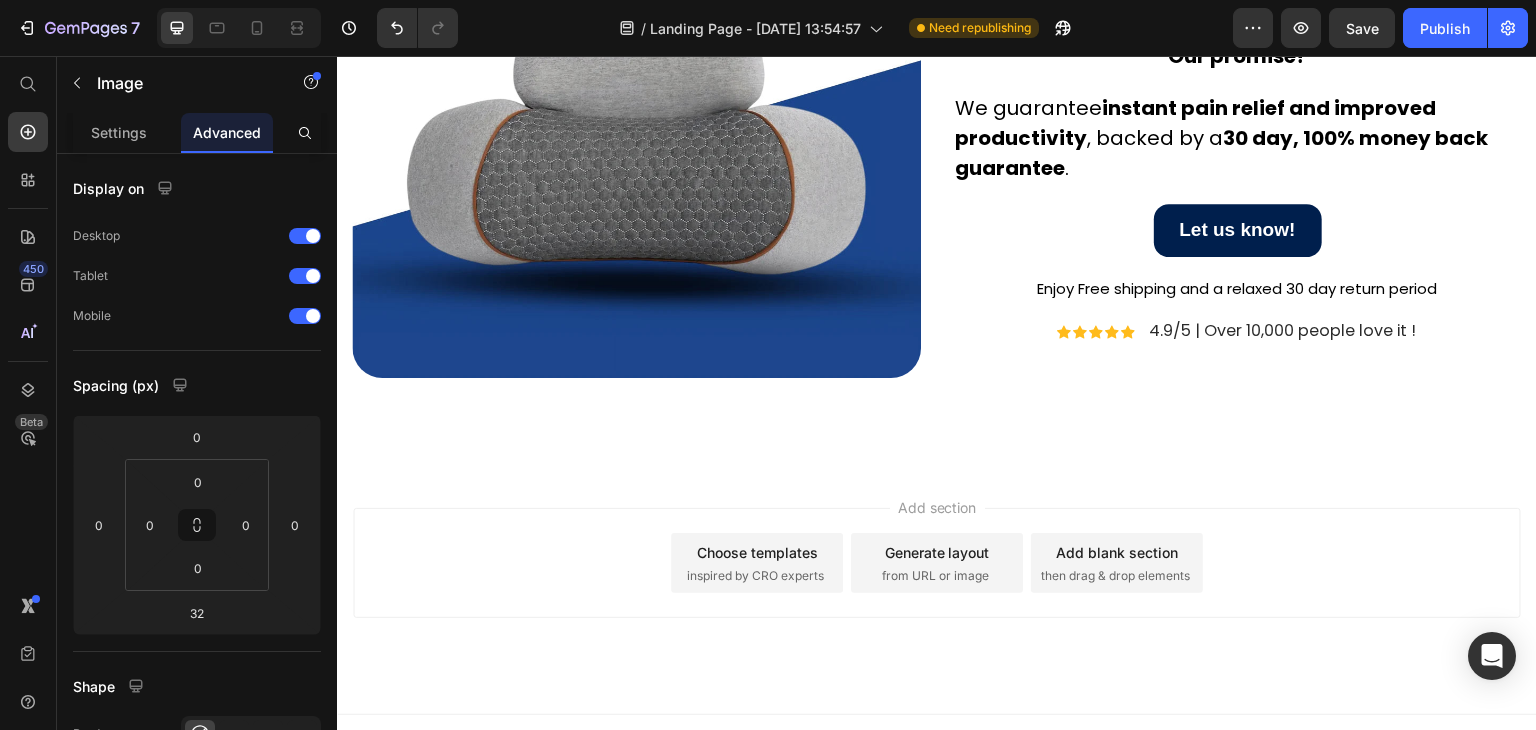 scroll, scrollTop: 8836, scrollLeft: 0, axis: vertical 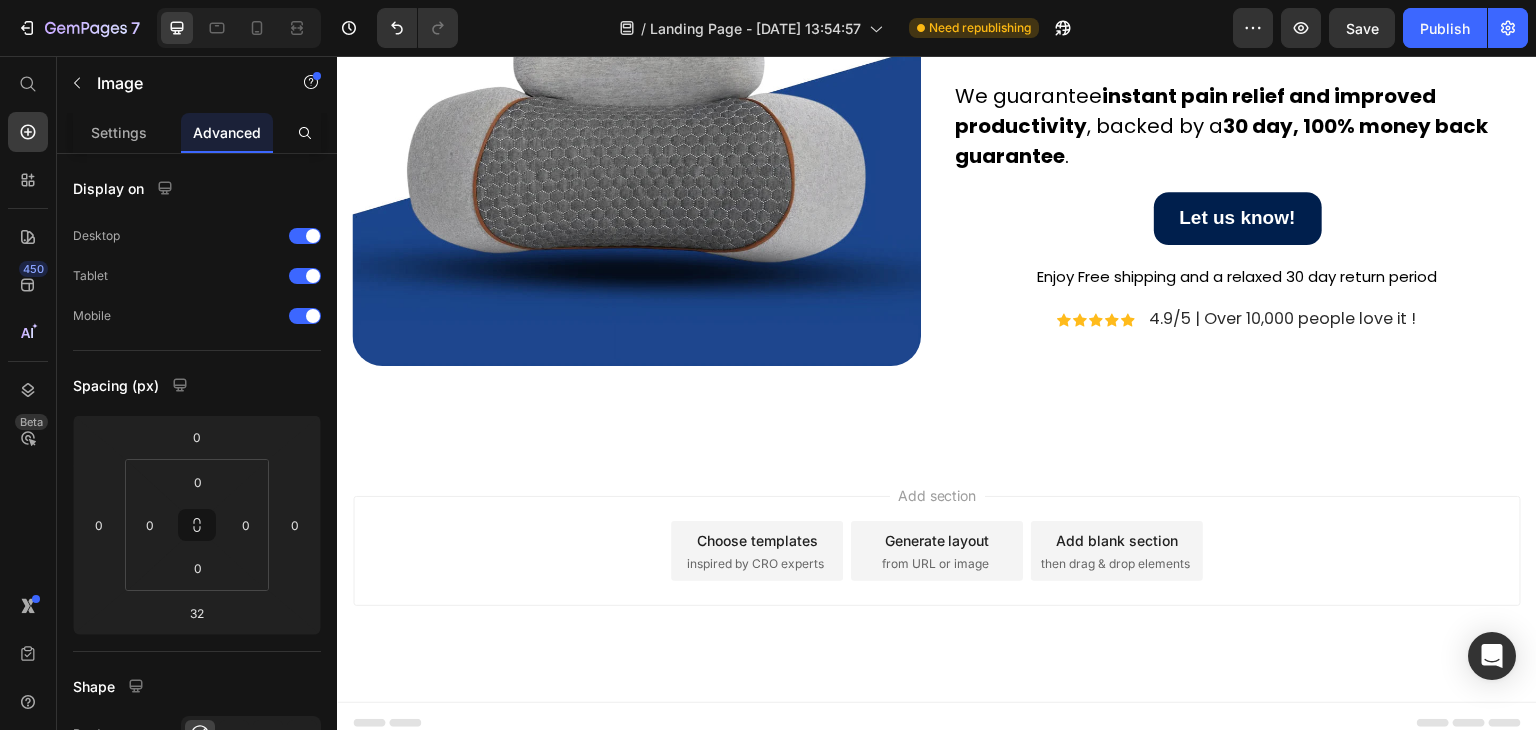 click on "Choose templates inspired by CRO experts" at bounding box center (757, 551) 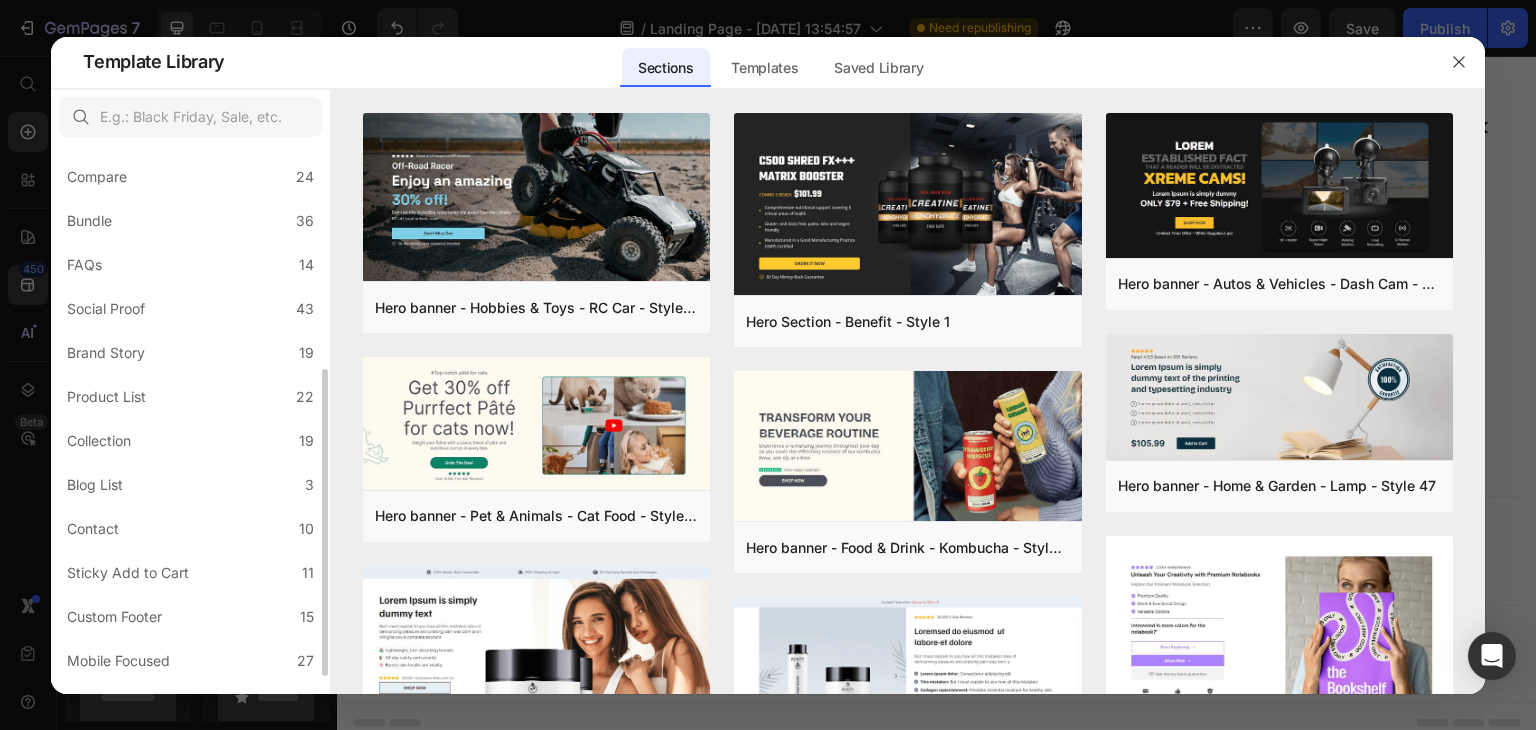 scroll, scrollTop: 431, scrollLeft: 0, axis: vertical 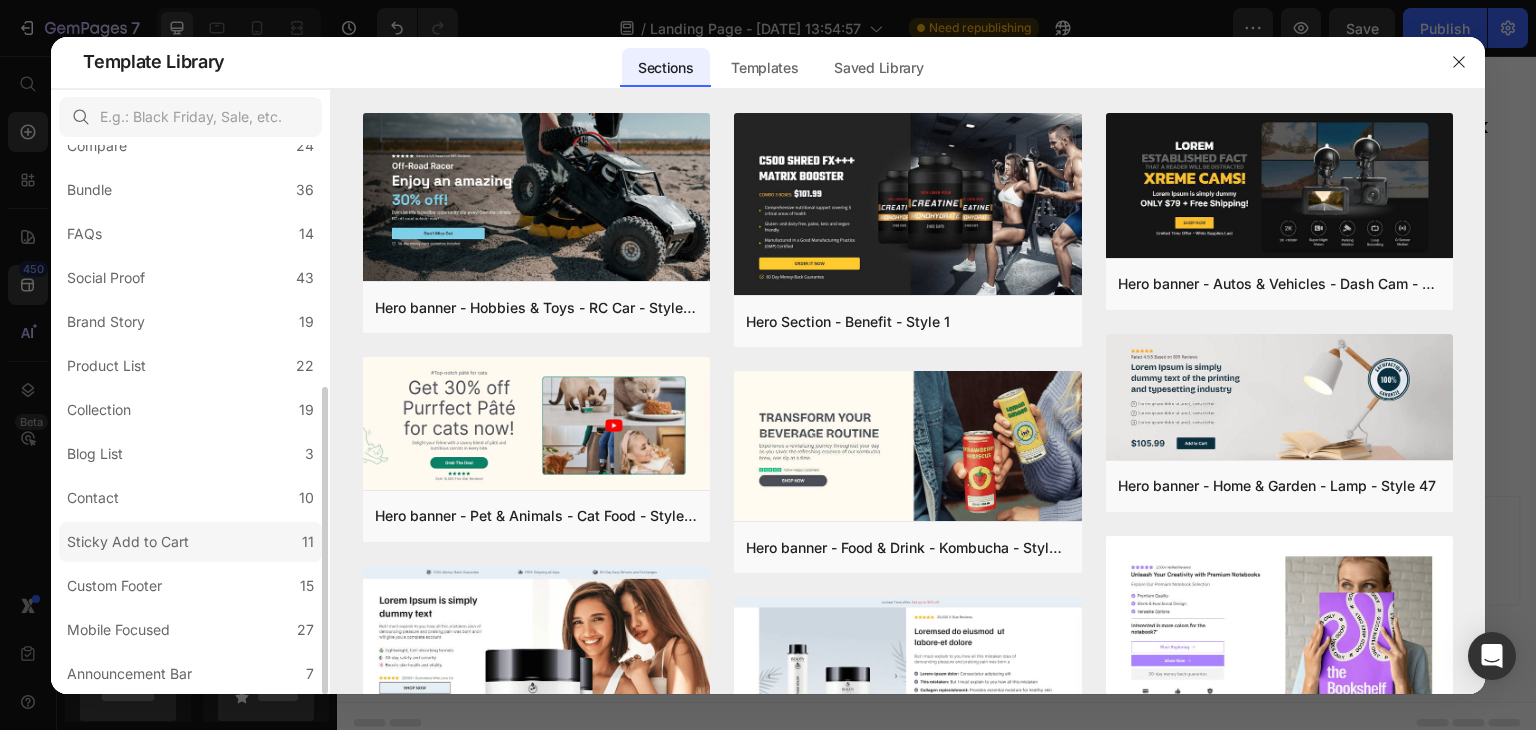 click on "Sticky Add to Cart" at bounding box center [128, 542] 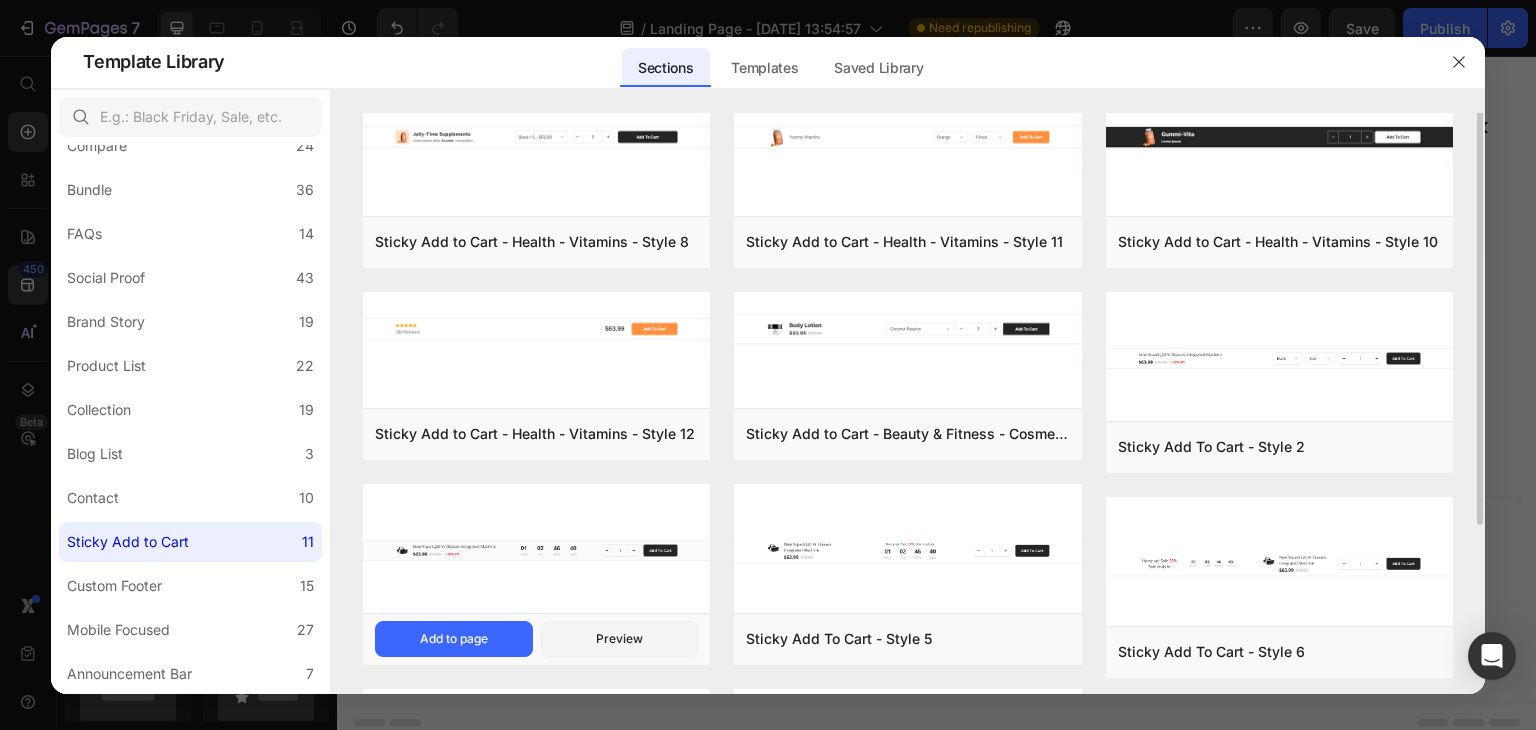 scroll, scrollTop: 0, scrollLeft: 0, axis: both 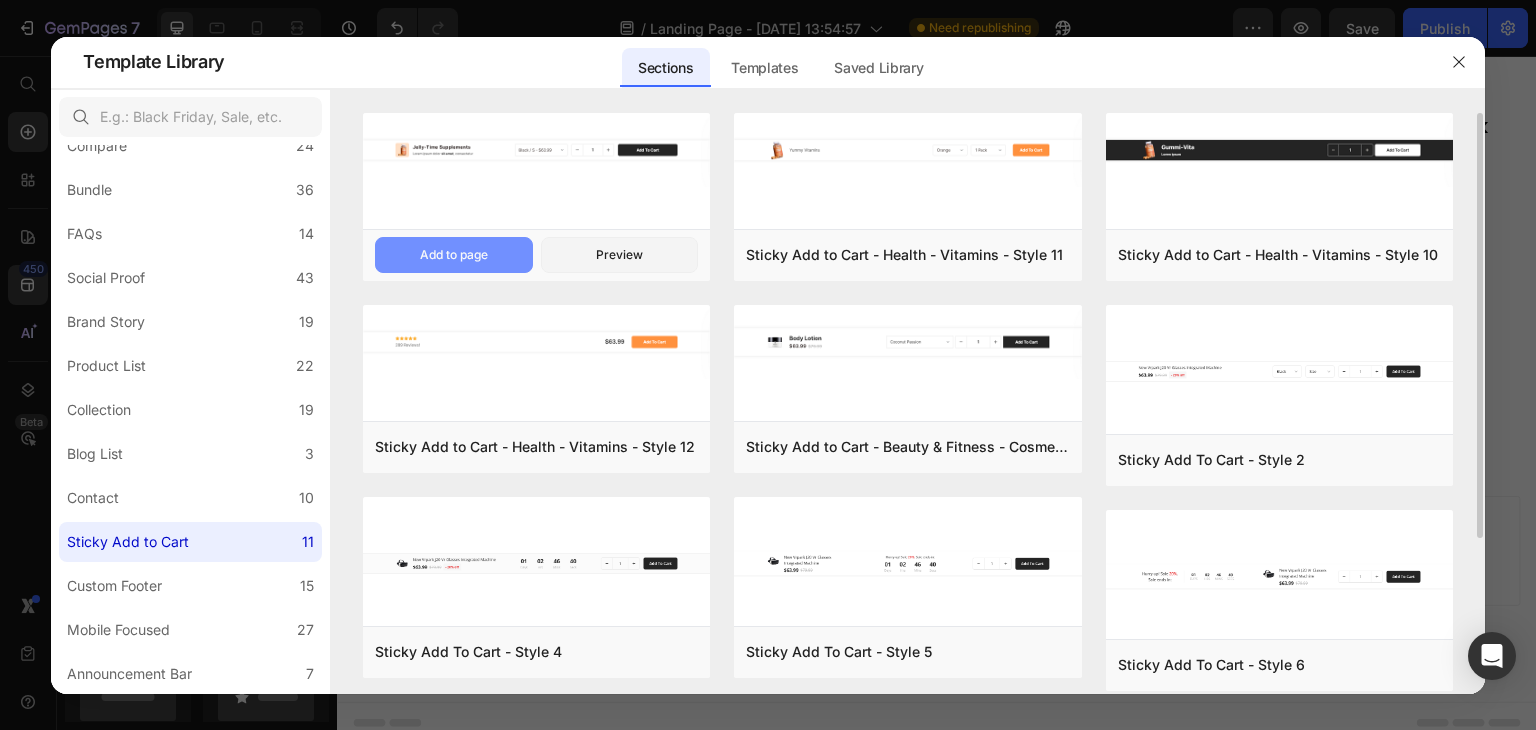 click on "Add to page" at bounding box center [454, 255] 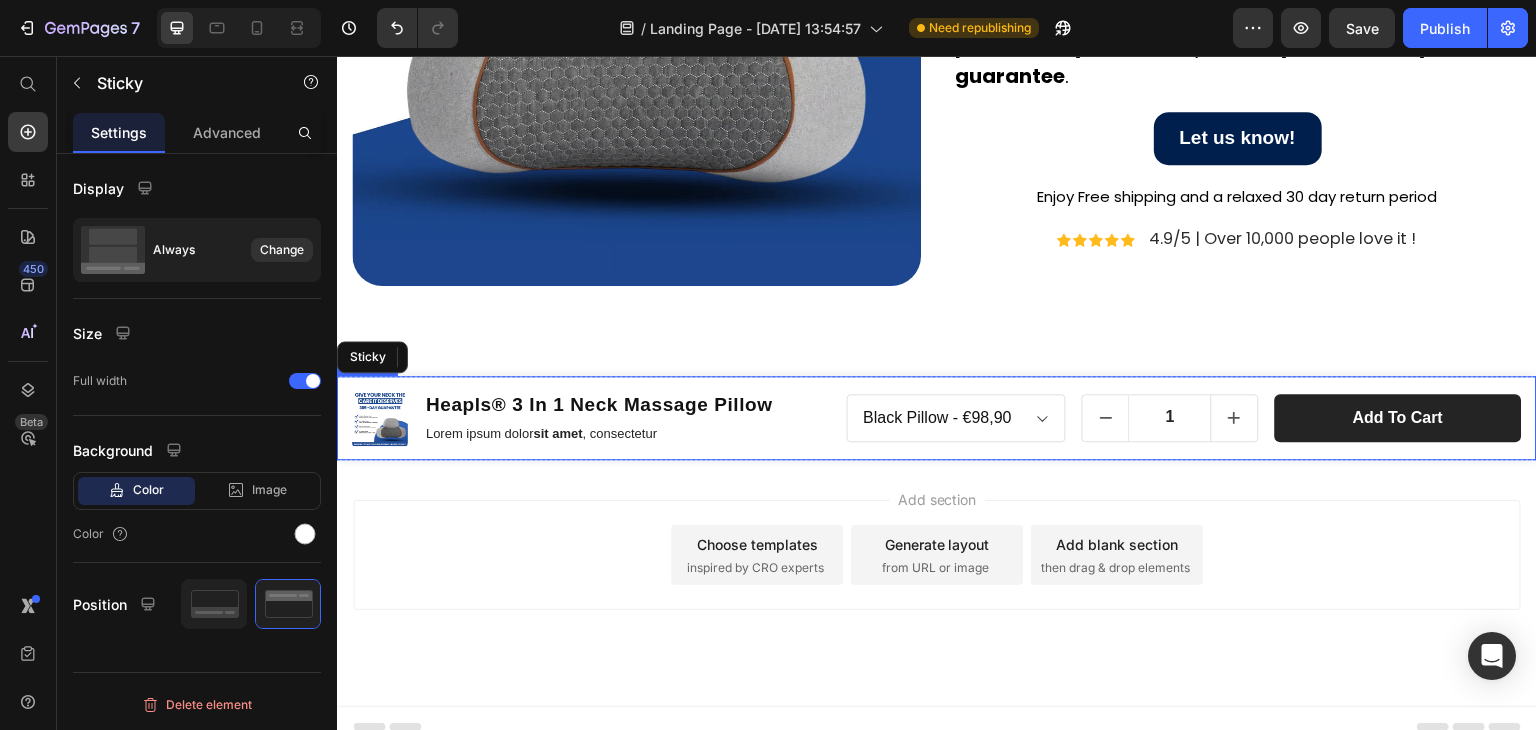 scroll, scrollTop: 8920, scrollLeft: 0, axis: vertical 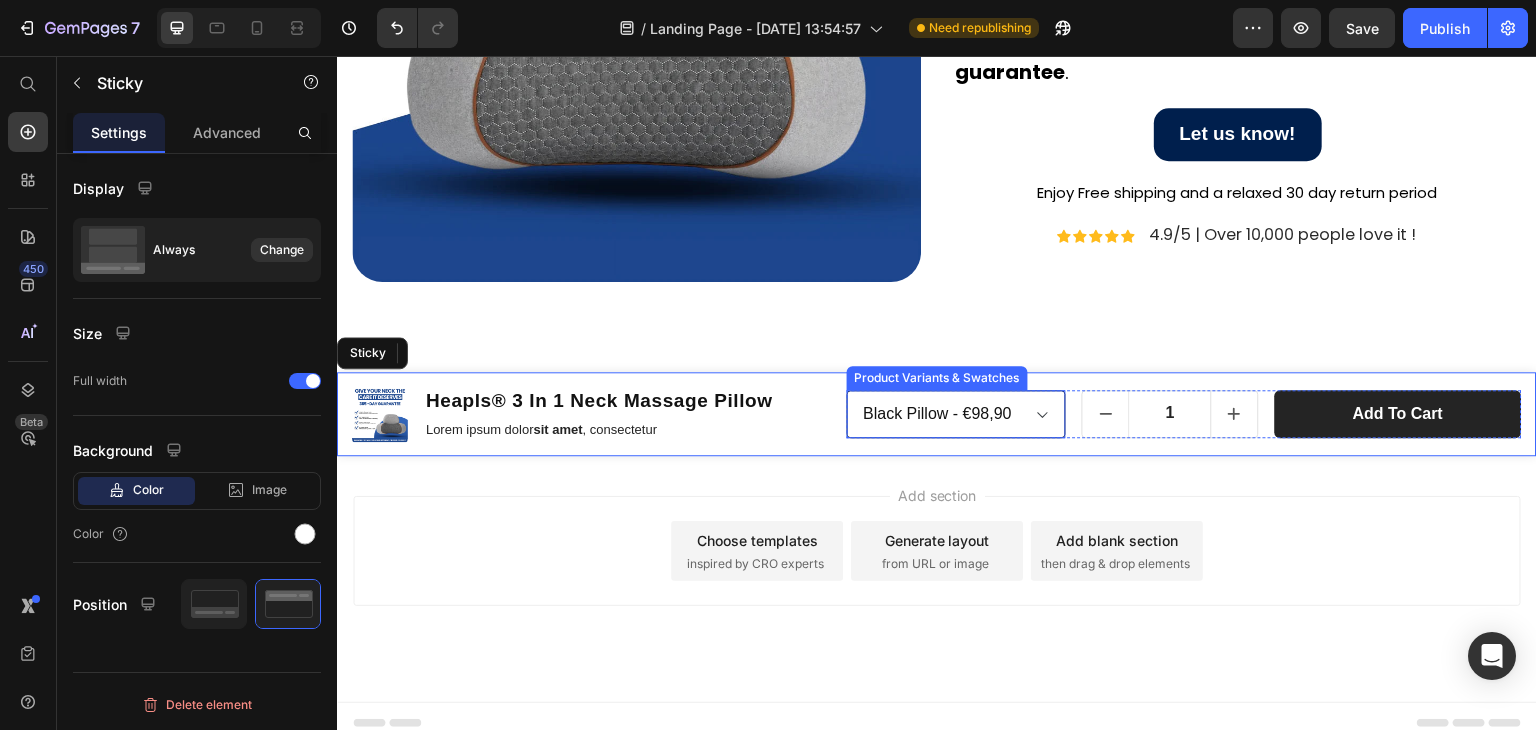 click on "Black Pillow - €98,90  Grey Pillow - €98,90" at bounding box center [957, 414] 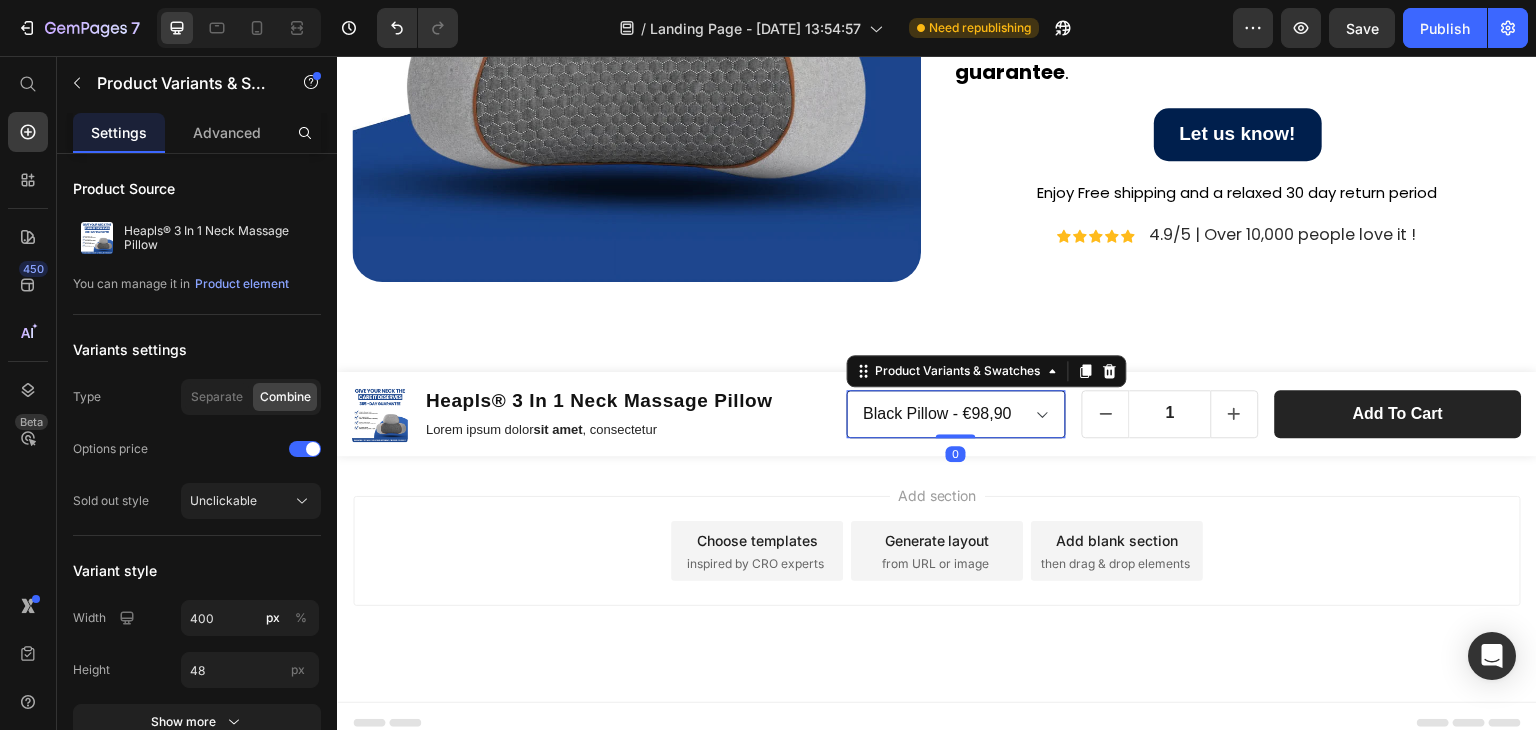 click on "Black Pillow - €98,90  Grey Pillow - €98,90" at bounding box center [957, 414] 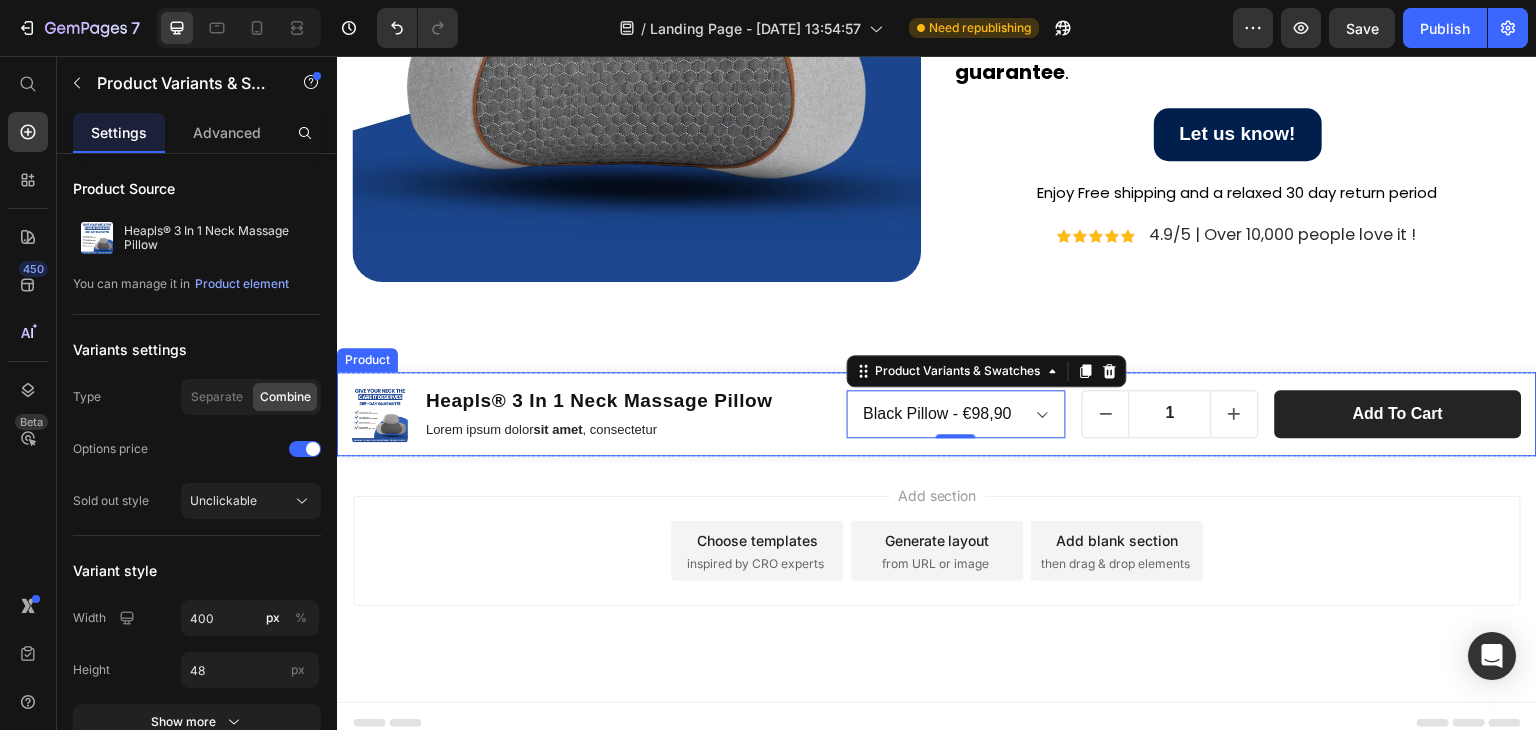 click on "Product Images Heapls® 3 In 1 Neck Massage Pillow Product Title Lorem ipsum dolor  sit amet , consectetur  Text Block Row Black Pillow - €98,90  Grey Pillow - €98,90  Product Variants & Swatches   0 1 Product Quantity add to cart Product Cart Button Row Row Product" at bounding box center (937, 414) 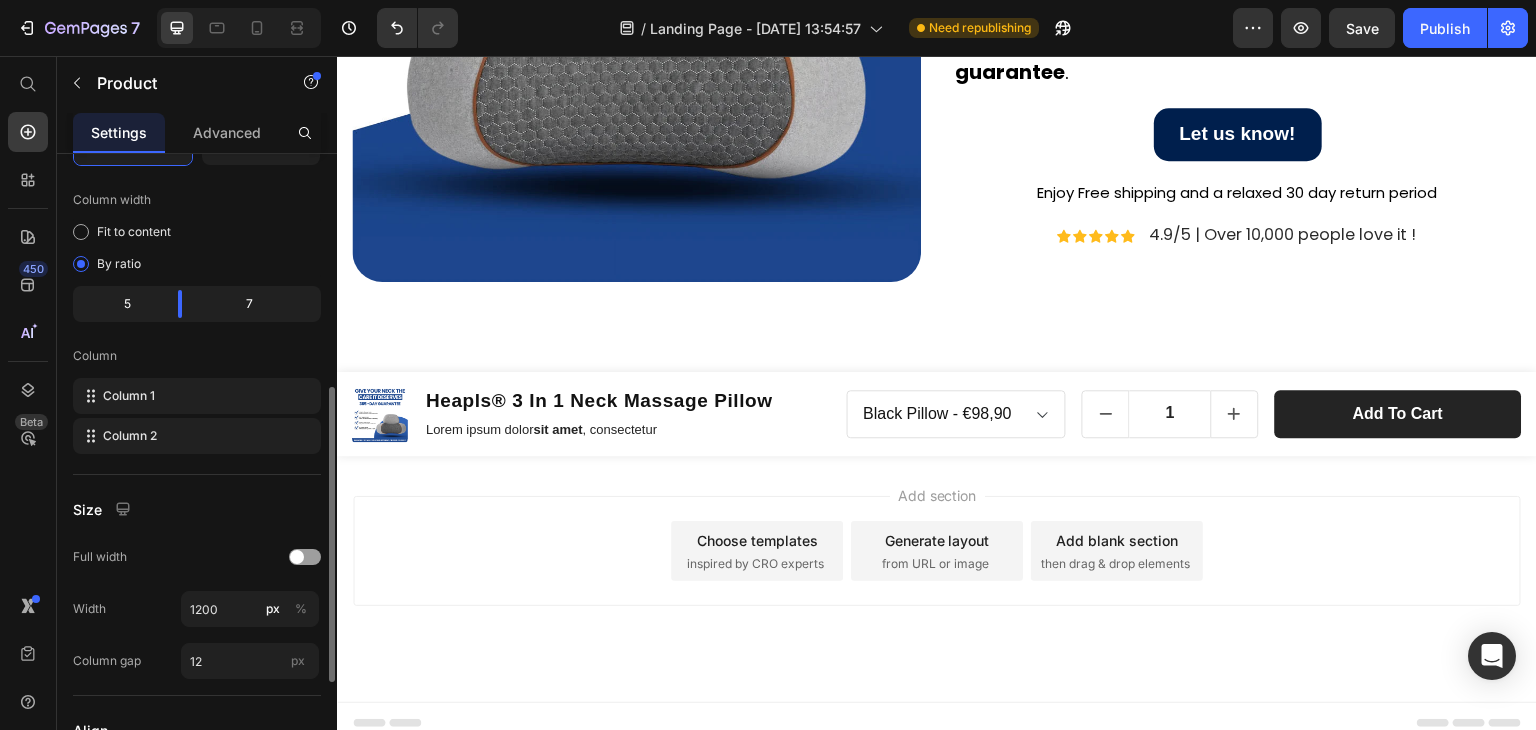 scroll, scrollTop: 724, scrollLeft: 0, axis: vertical 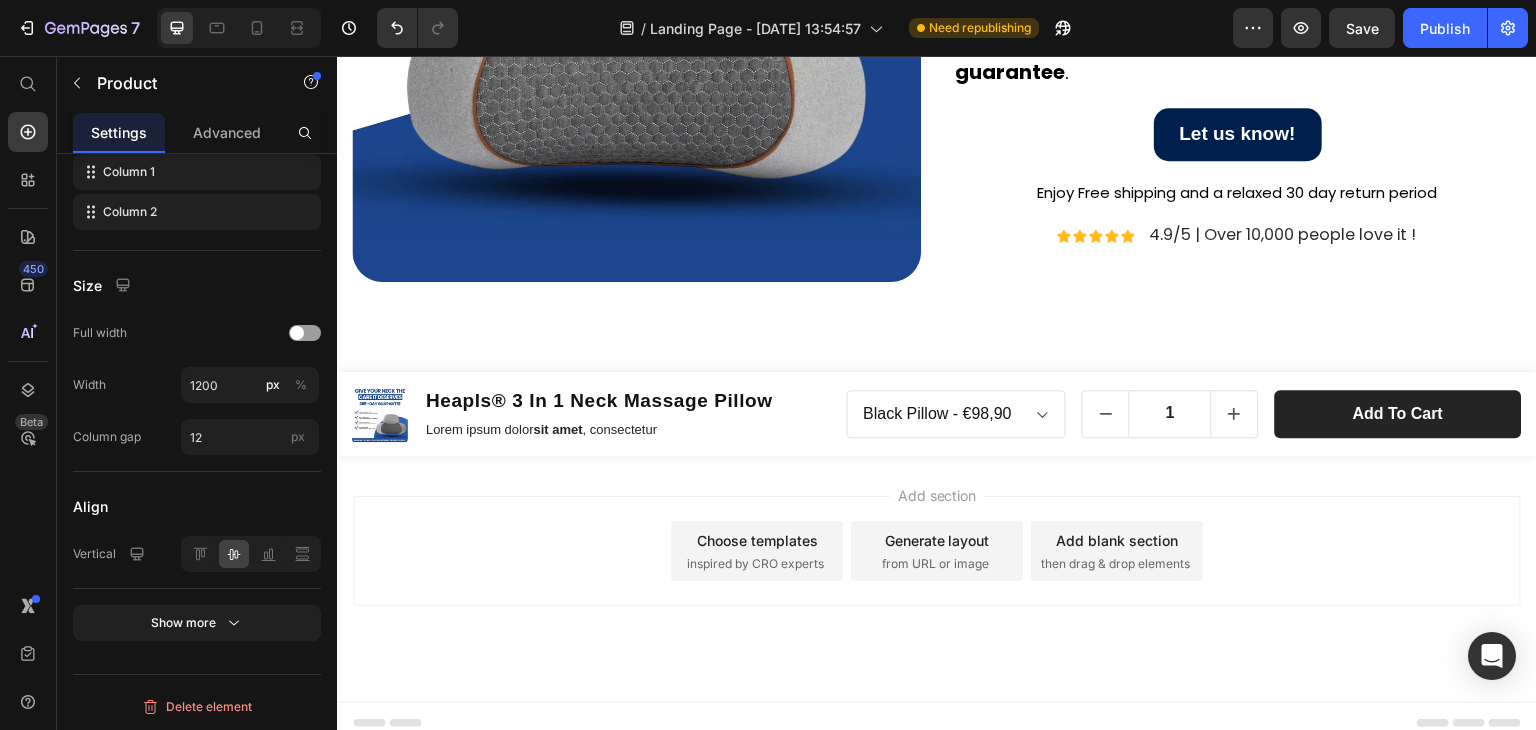 click on "Product Images Heapls® 3 In 1 Neck Massage Pillow Product Title Lorem ipsum dolor  sit amet , consectetur  Text Block Row Black Pillow - €98,90  Grey Pillow - €98,90  Product Variants & Swatches 1 Product Quantity add to cart Product Cart Button Row Row Product" at bounding box center [937, 414] 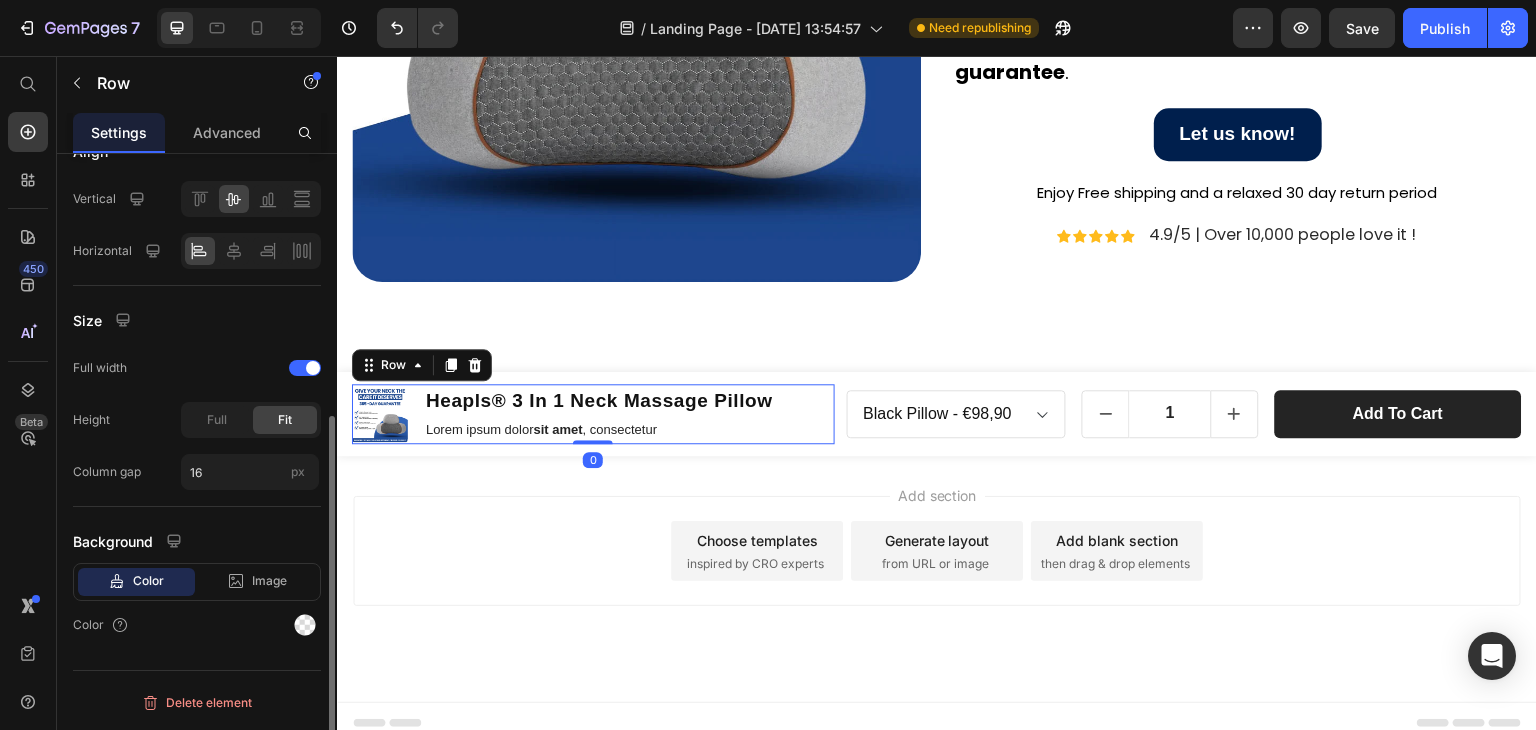 click on "Product Images Heapls® 3 In 1 Neck Massage Pillow Product Title Lorem ipsum dolor  sit amet , consectetur  Text Block Row   0" at bounding box center (593, 414) 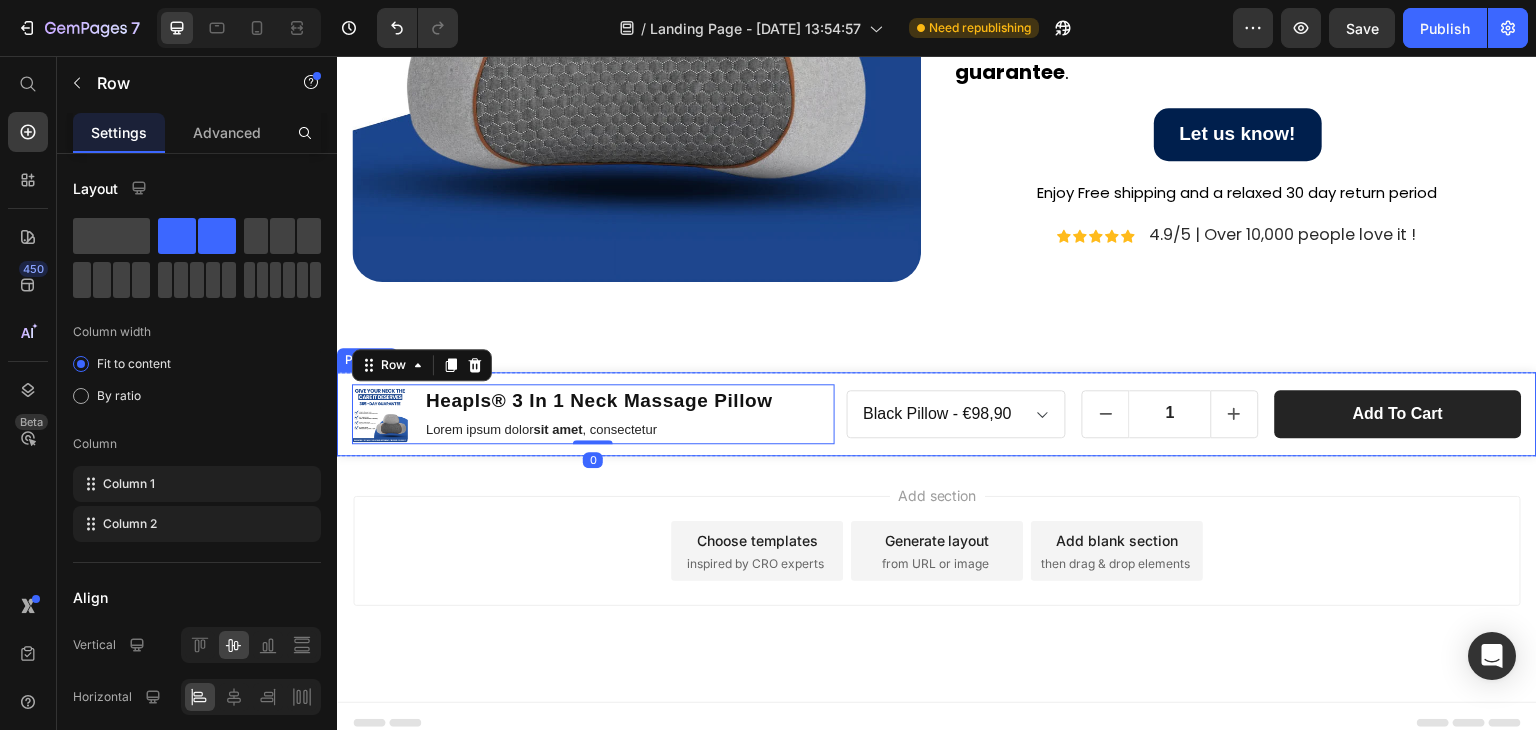 click on "Product Images Heapls® 3 In 1 Neck Massage Pillow Product Title Lorem ipsum dolor  sit amet , consectetur  Text Block Row   0 Black Pillow - €98,90  Grey Pillow - €98,90  Product Variants & Swatches 1 Product Quantity add to cart Product Cart Button Row Row Product" at bounding box center [937, 414] 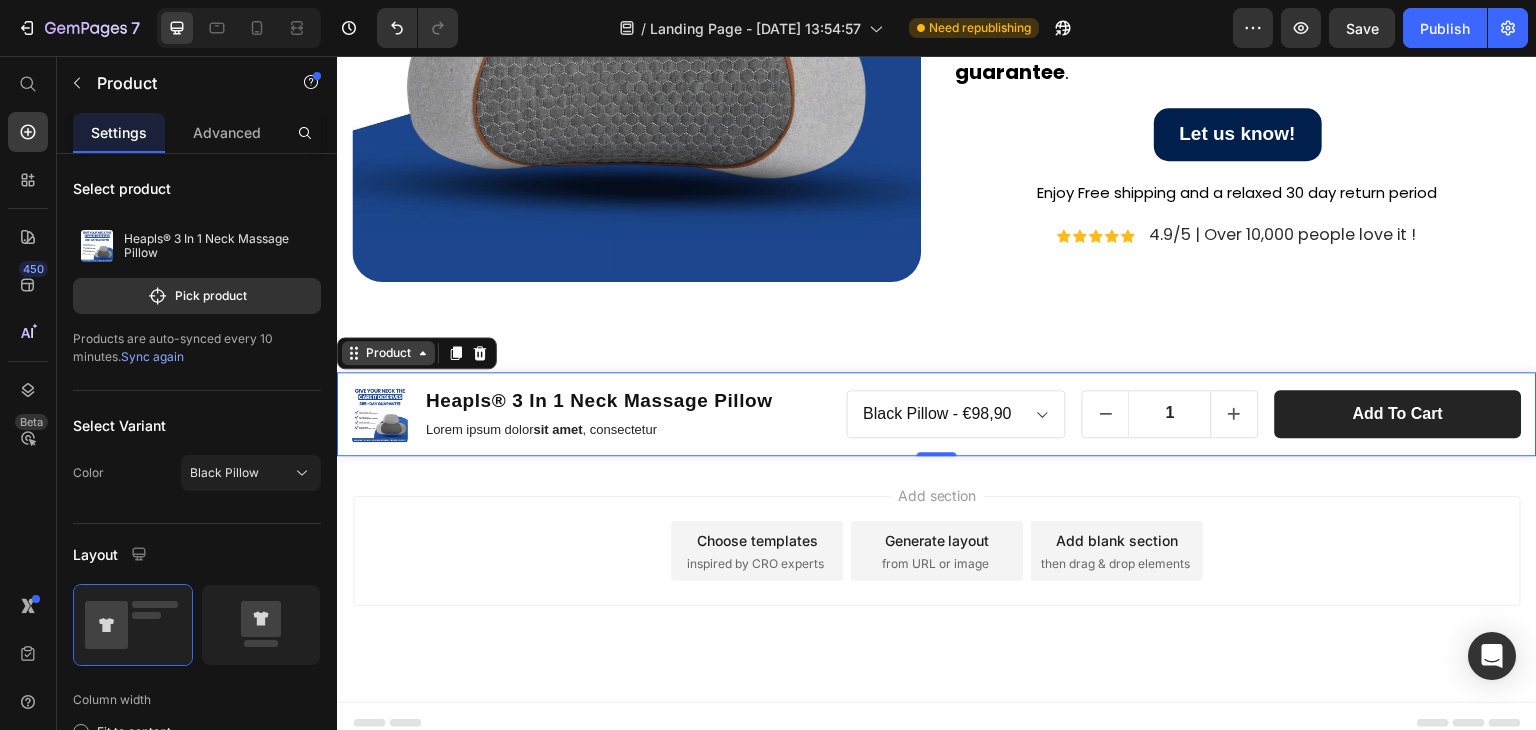 click on "Product" at bounding box center (388, 353) 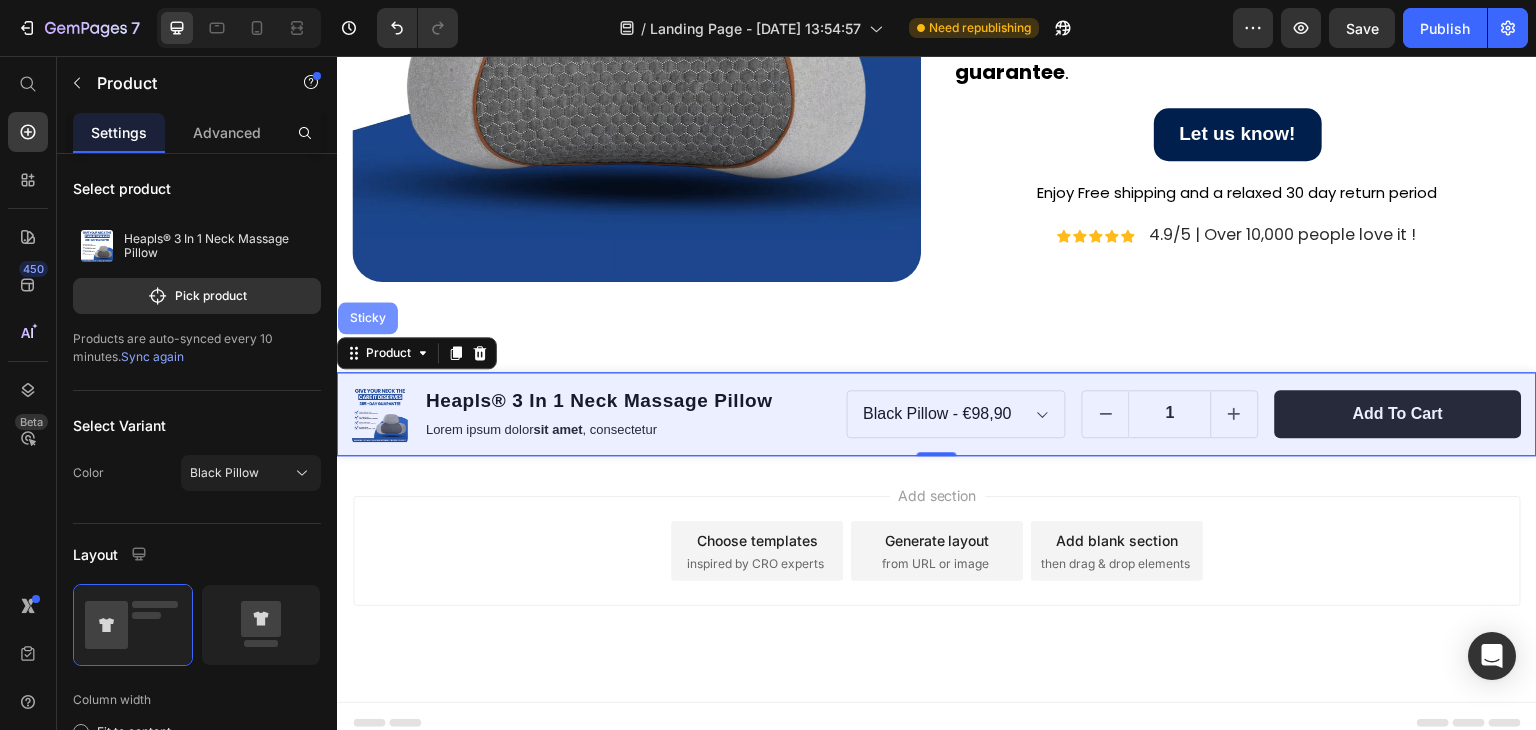 click on "Sticky" at bounding box center [368, 318] 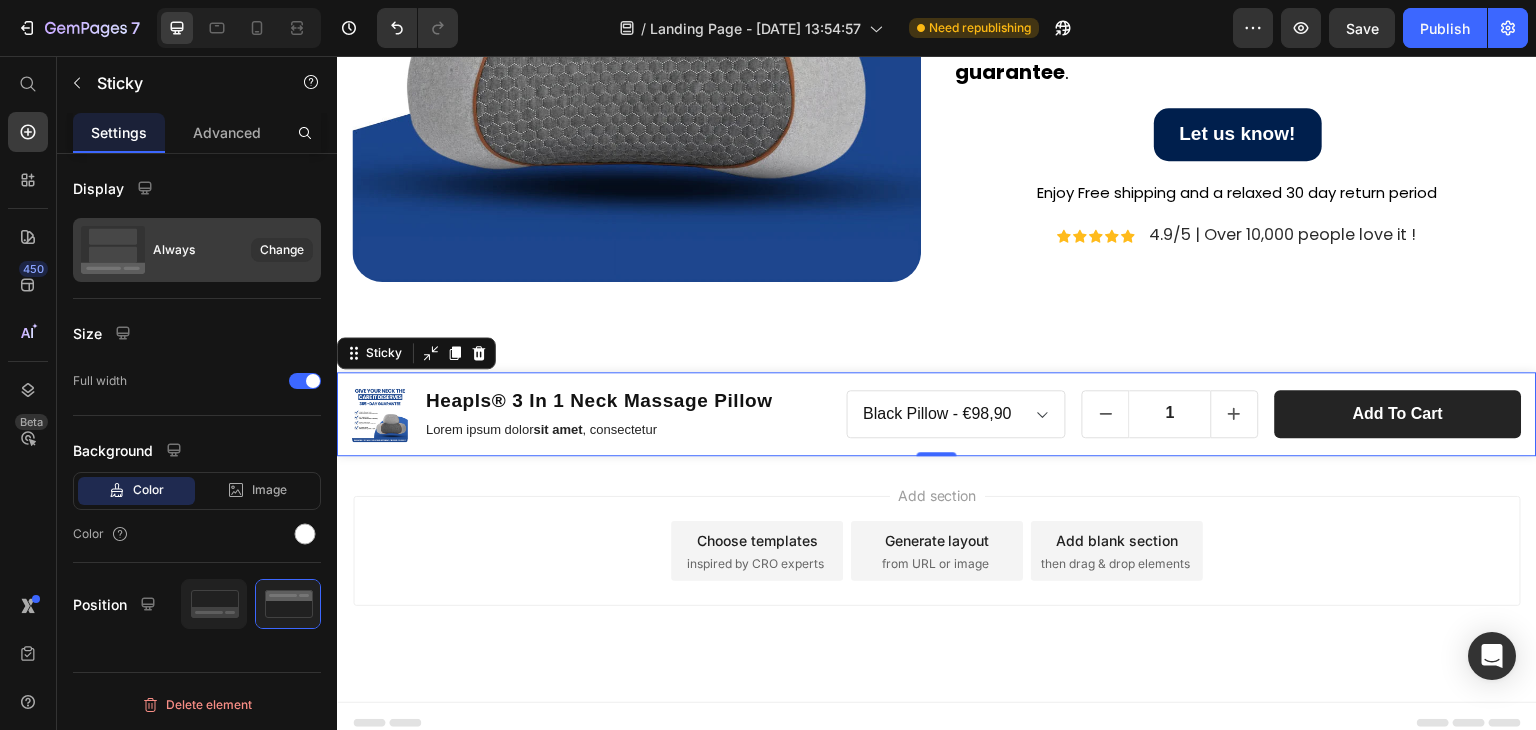 click on "Always" at bounding box center (138, 250) 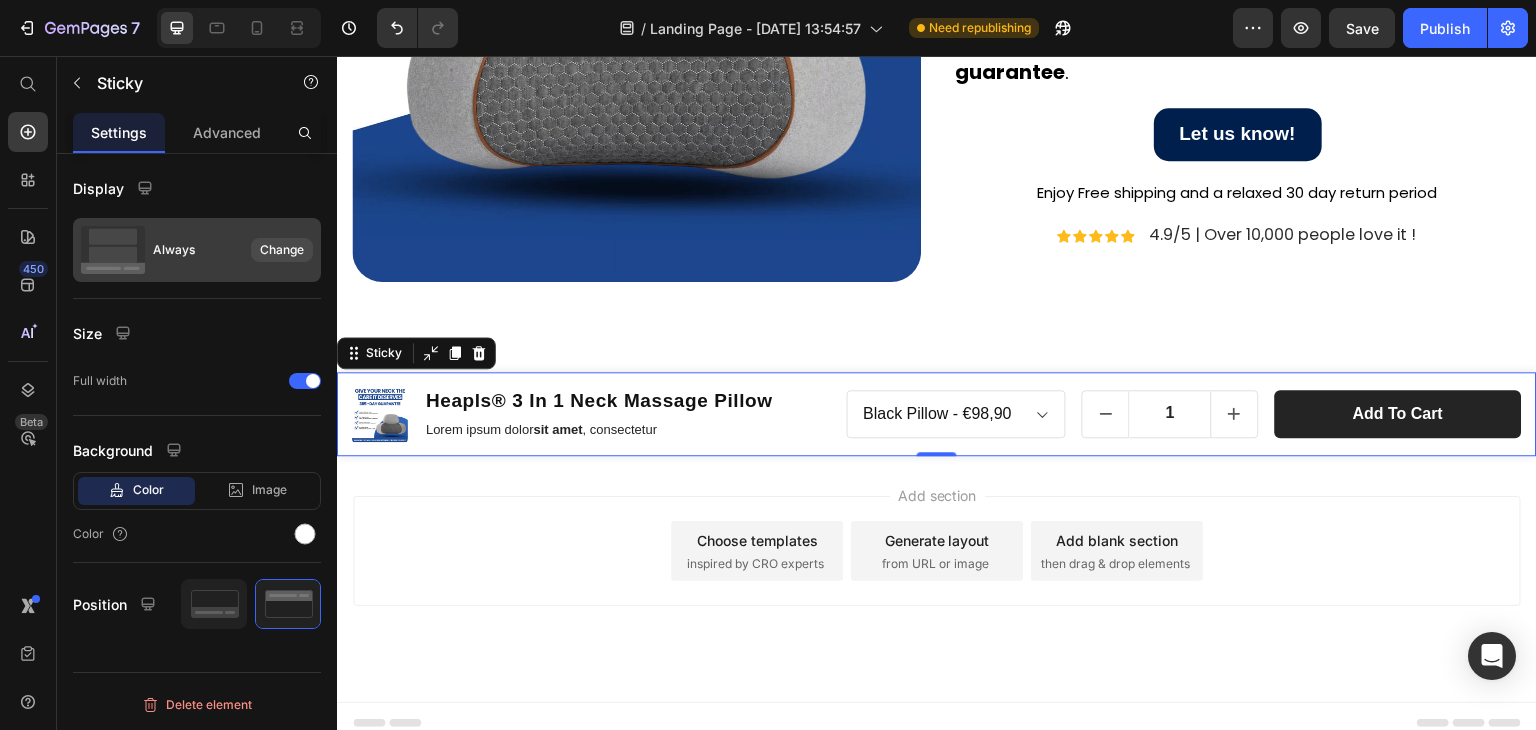 click on "Change" at bounding box center [282, 250] 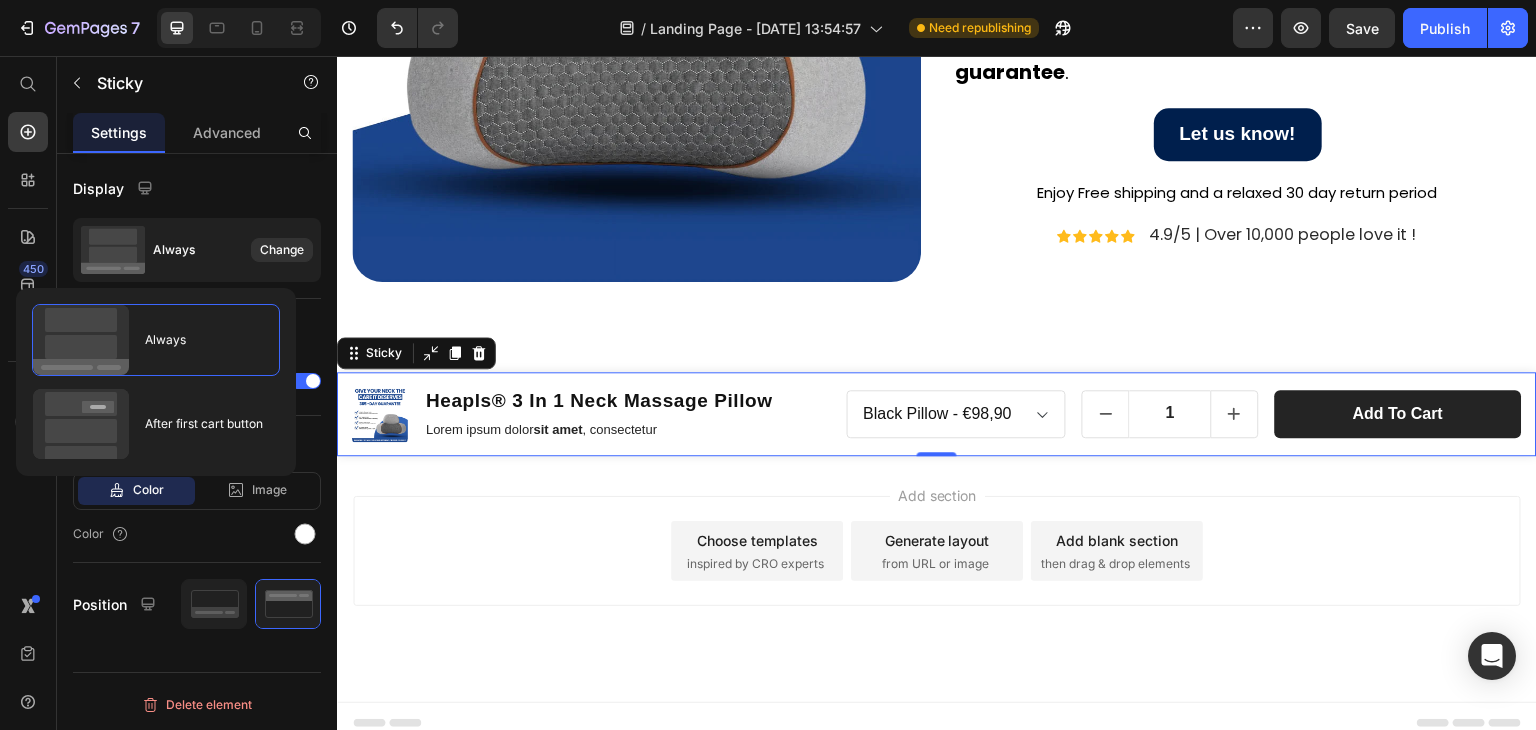click on "Always" at bounding box center [109, 340] 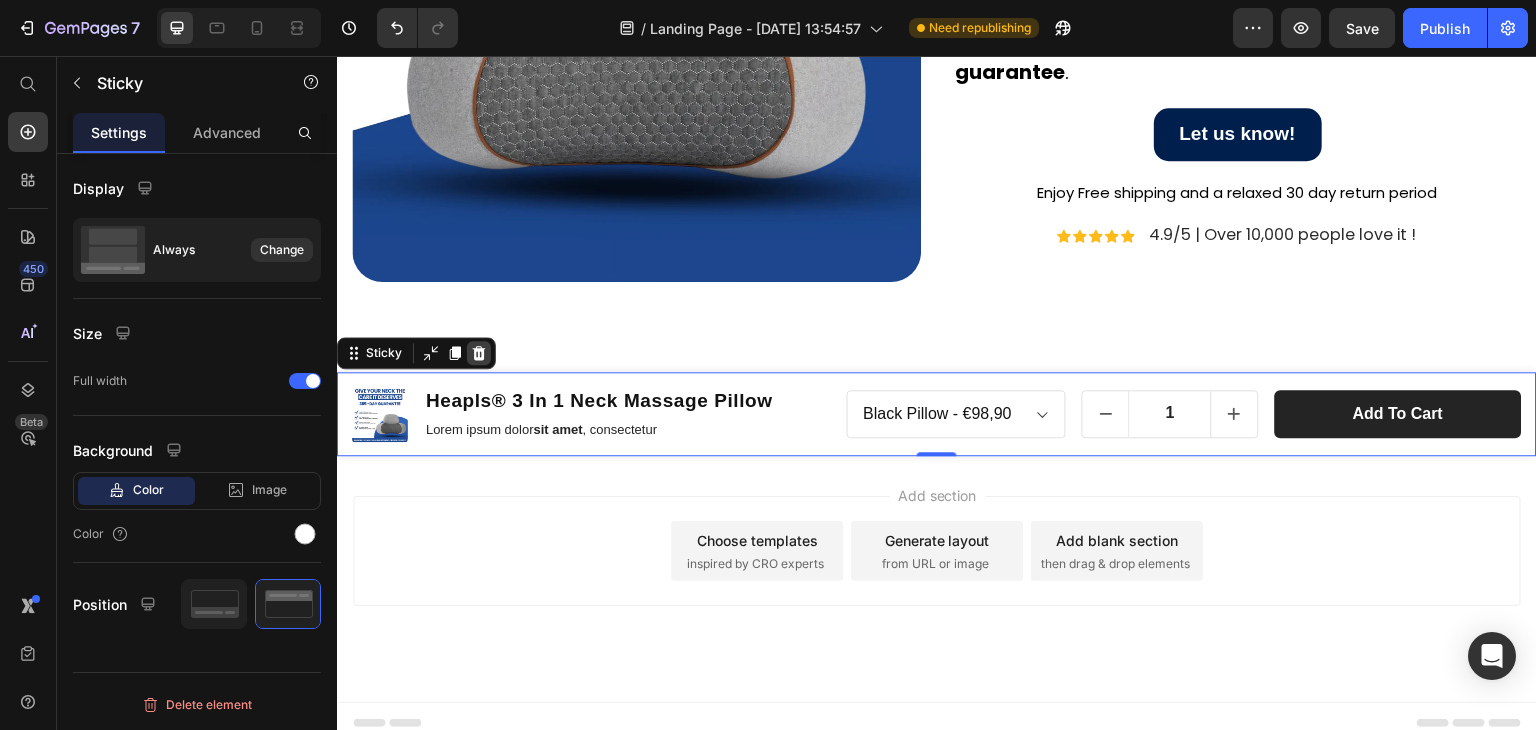 click 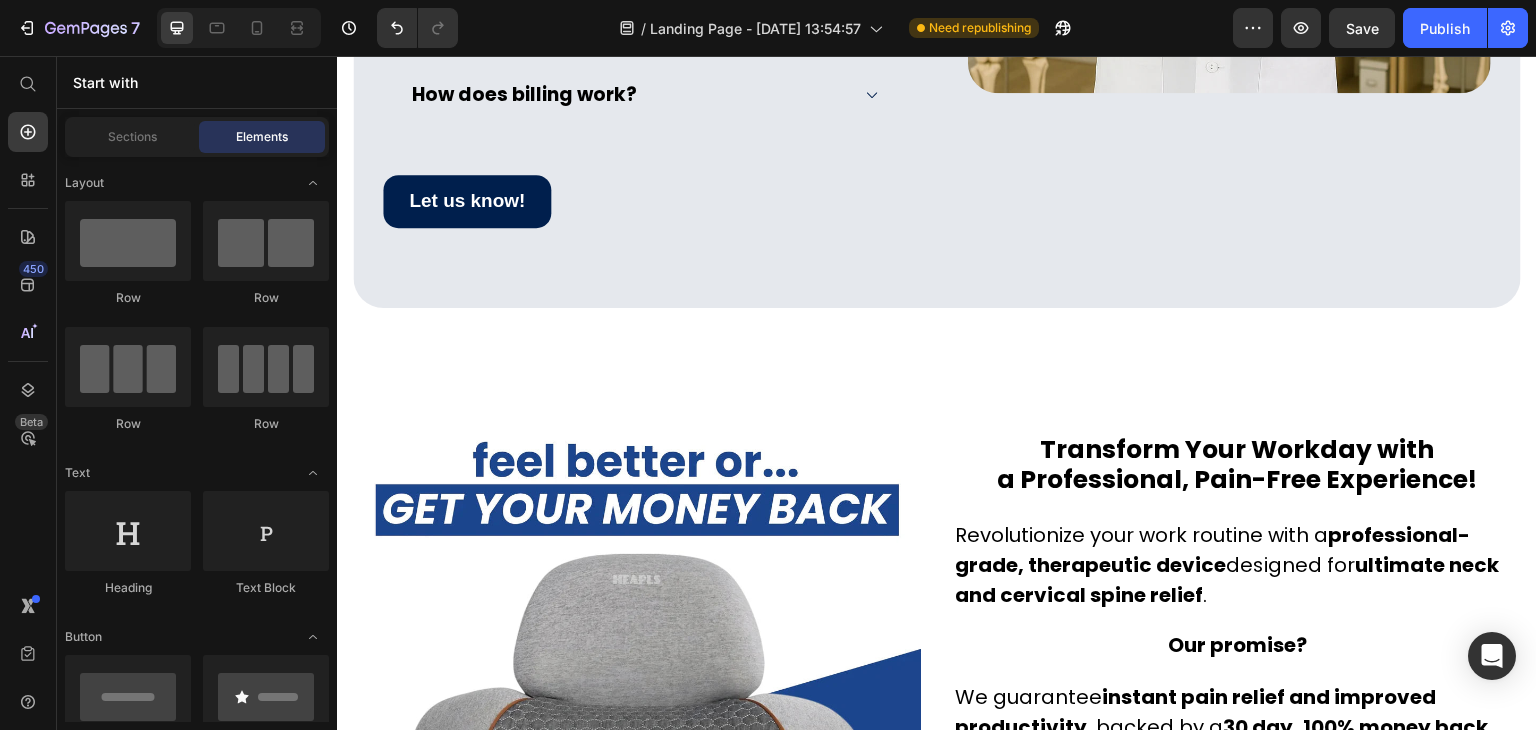 scroll, scrollTop: 7436, scrollLeft: 0, axis: vertical 